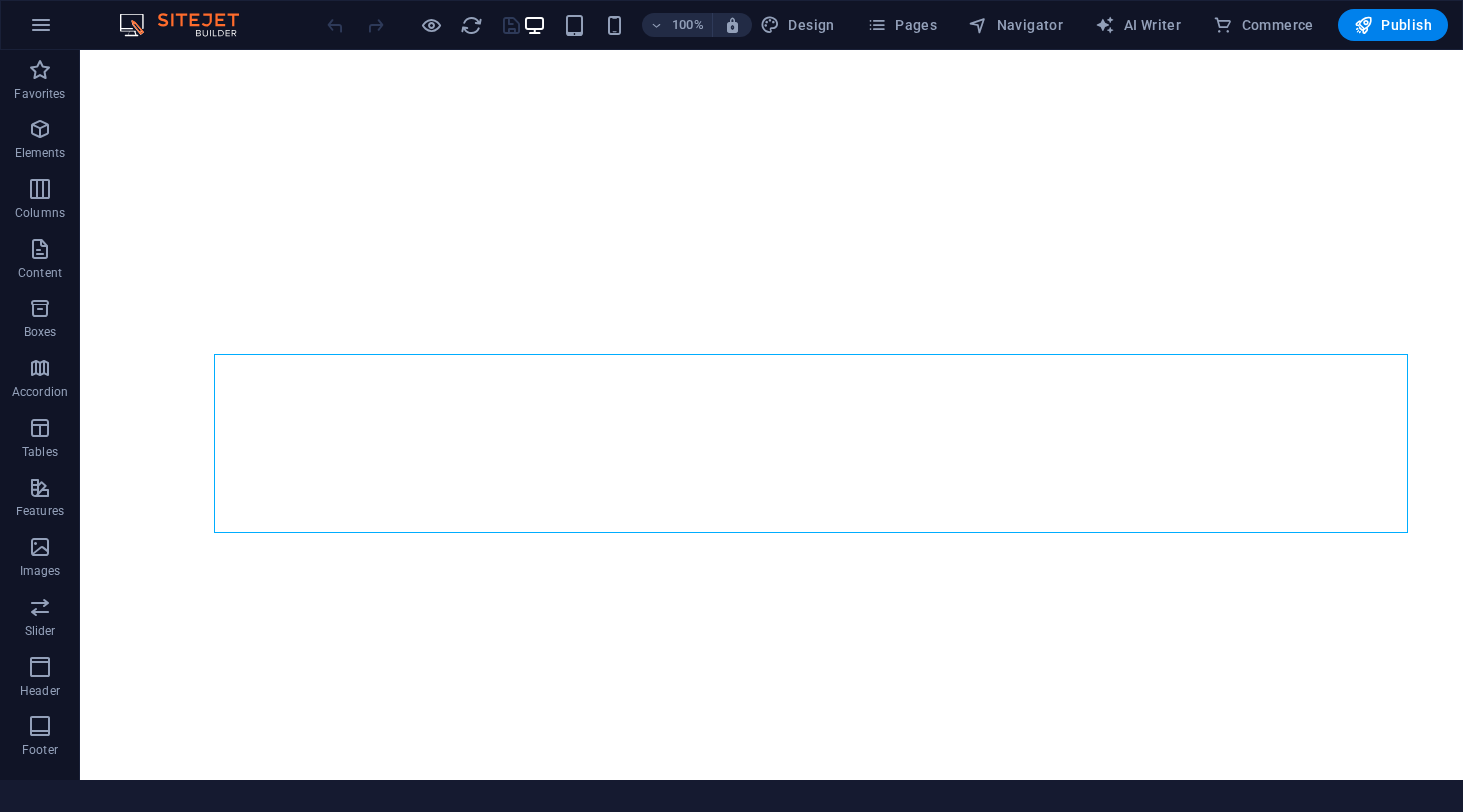 scroll, scrollTop: 0, scrollLeft: 0, axis: both 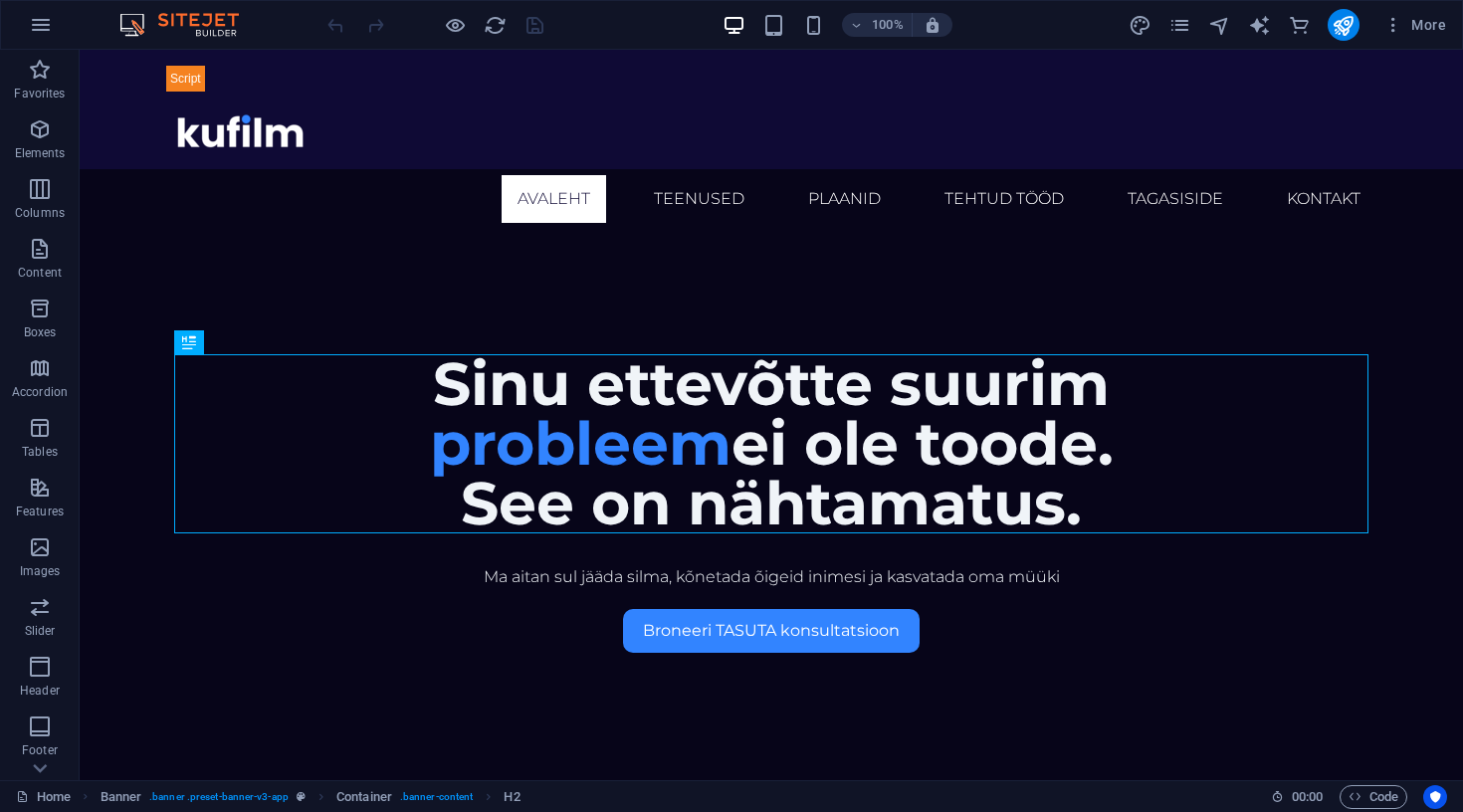 click on "Ma aitan sul jääda silma, kõnetada õigeid inimesi ja kasvatada oma müüki Broneeri TASUTA konsultatsioon Sinu ettevõtte suurim probleem  ei ole toode. See on nähtamatus ." at bounding box center (771, 766) 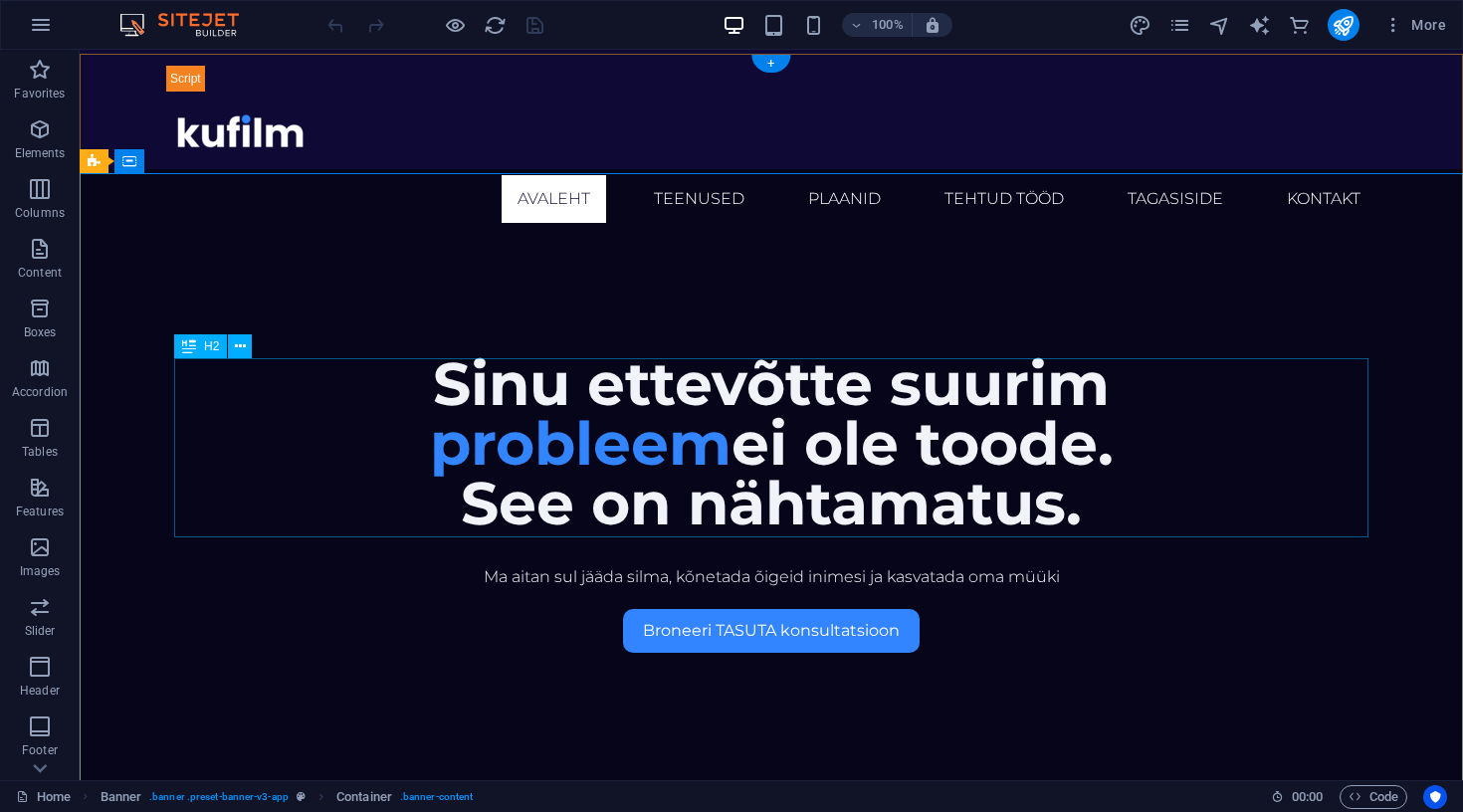 scroll, scrollTop: 0, scrollLeft: 0, axis: both 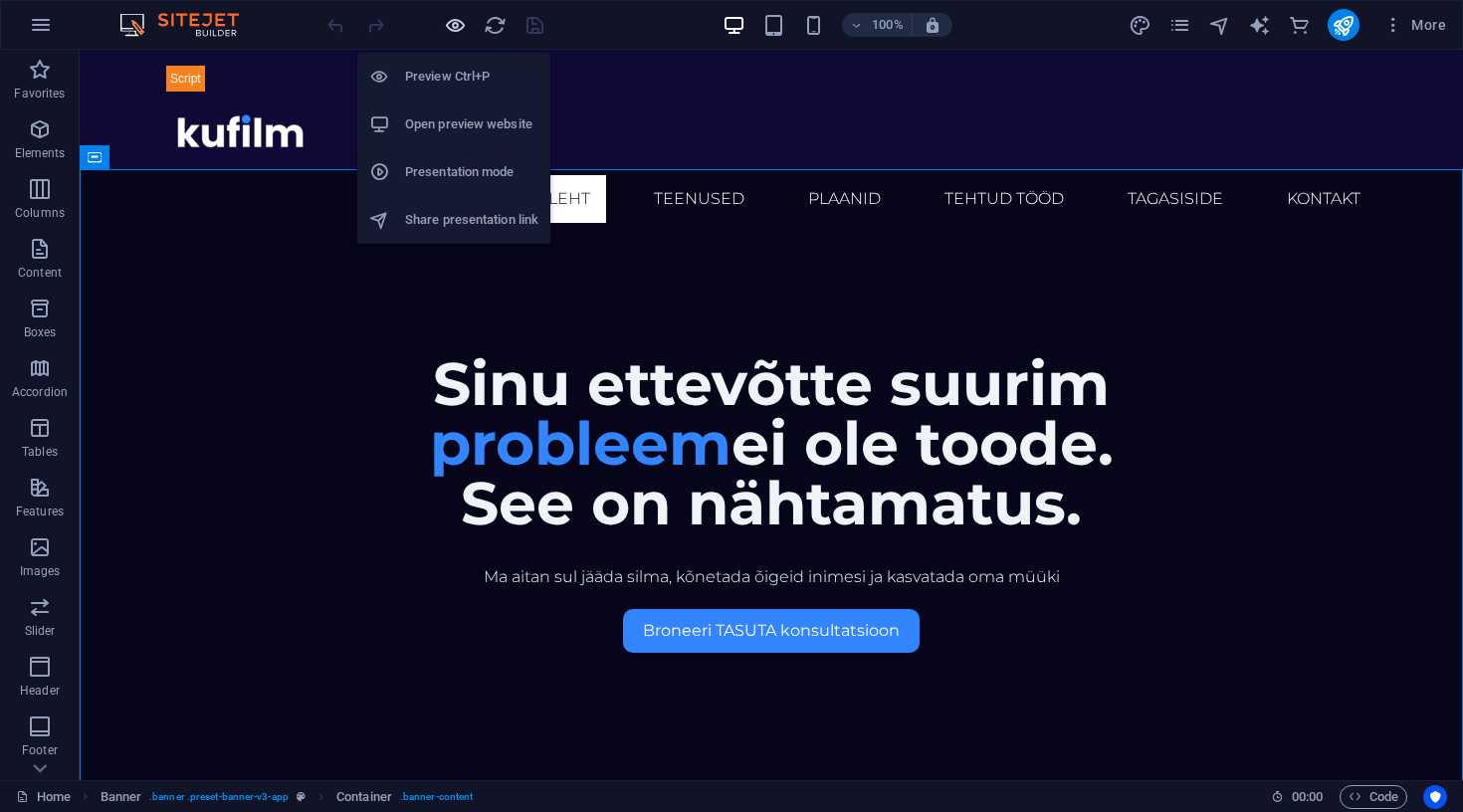 click at bounding box center [455, 25] 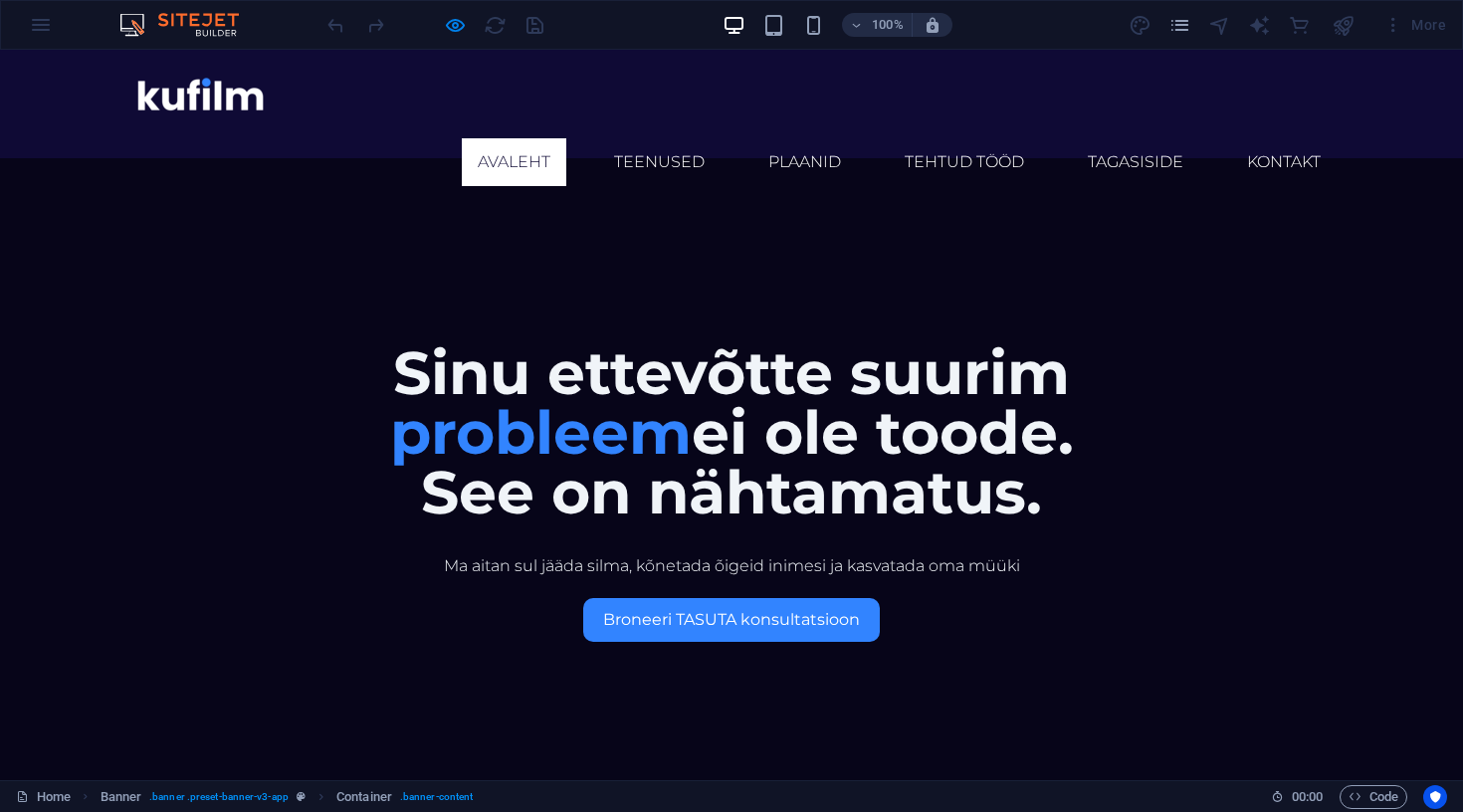 scroll, scrollTop: 5, scrollLeft: 0, axis: vertical 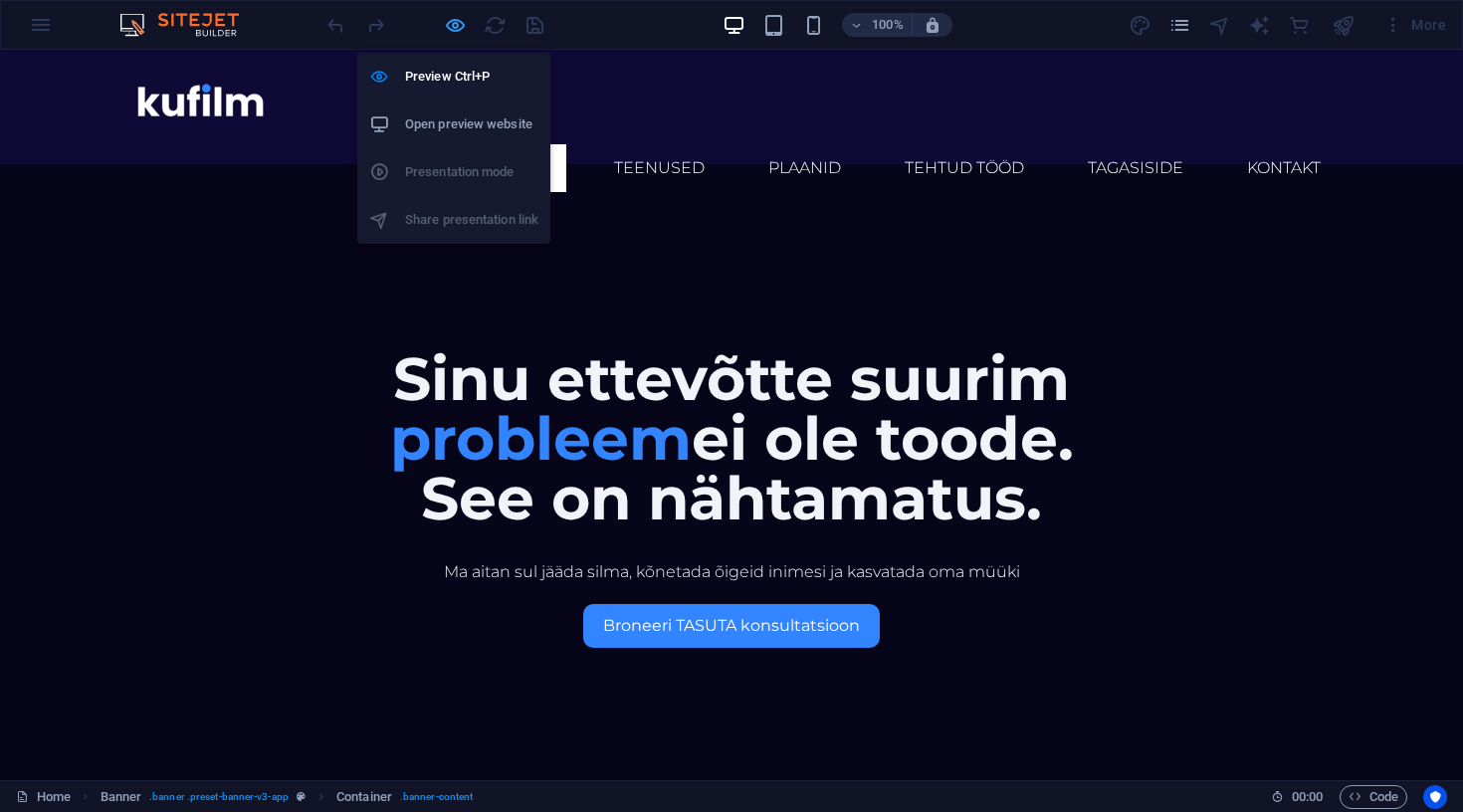 click at bounding box center [455, 25] 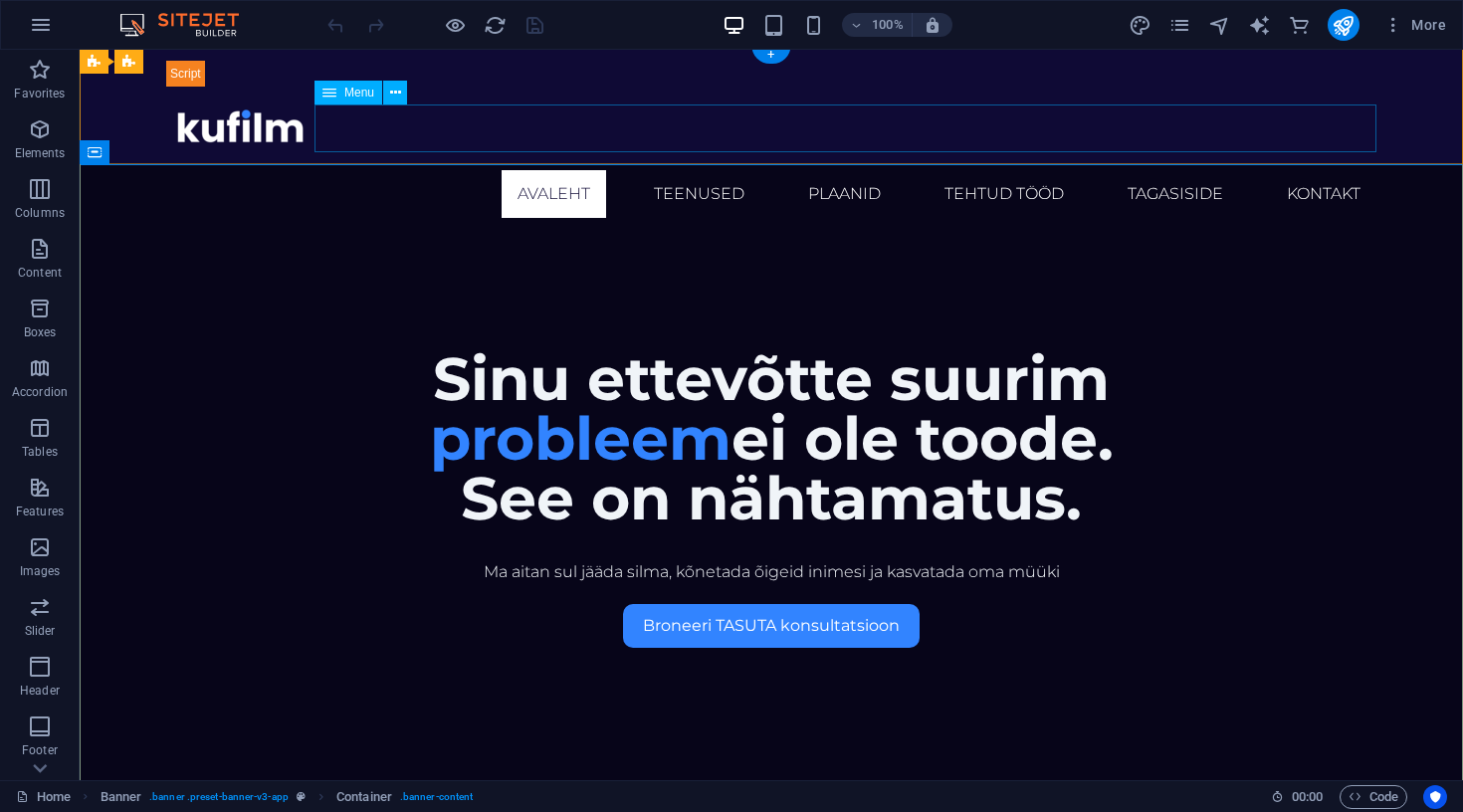 click on "Avaleht Teenused Plaanid Tehtud tööd Tagasiside Kontakt" at bounding box center (771, 194) 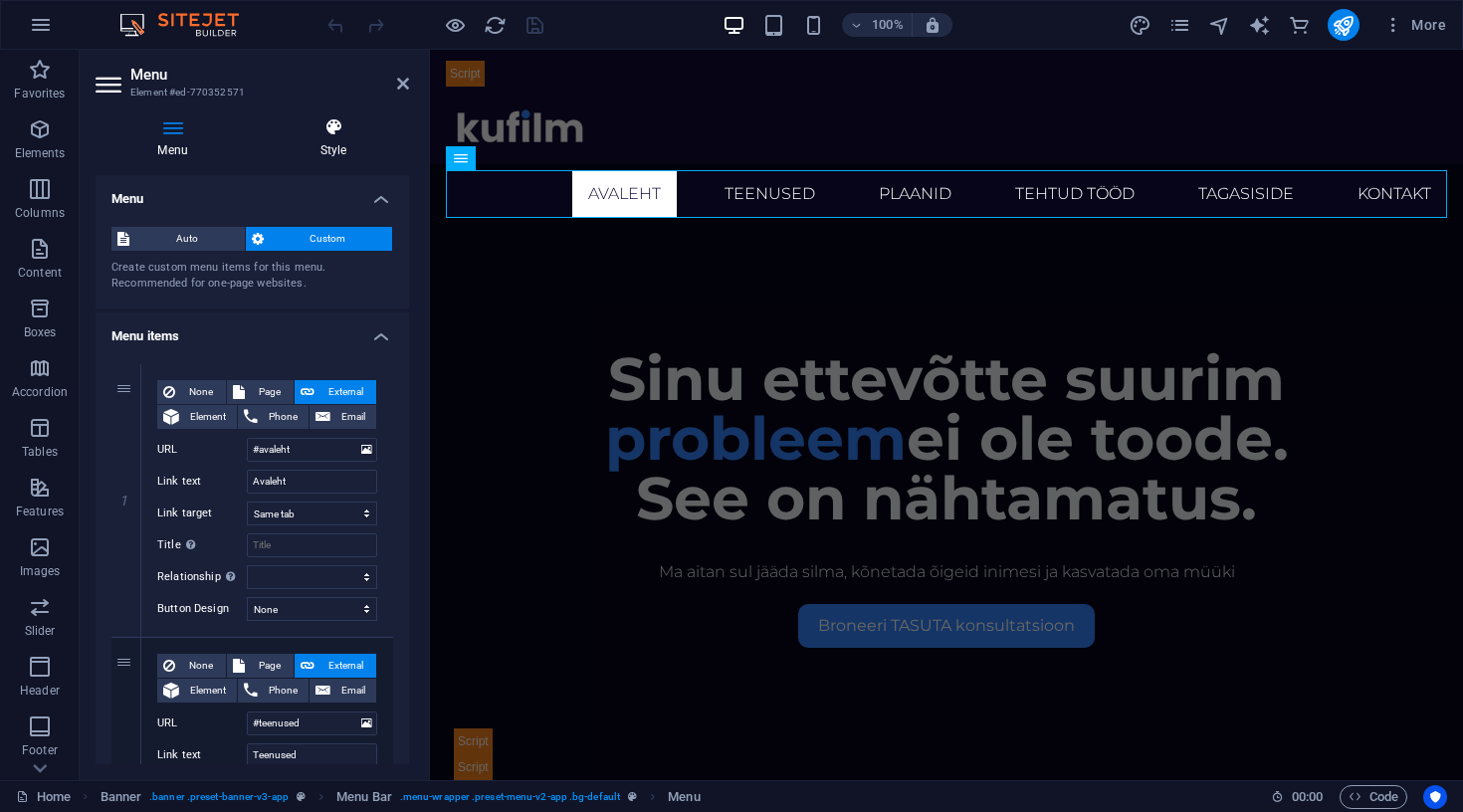 click at bounding box center (333, 127) 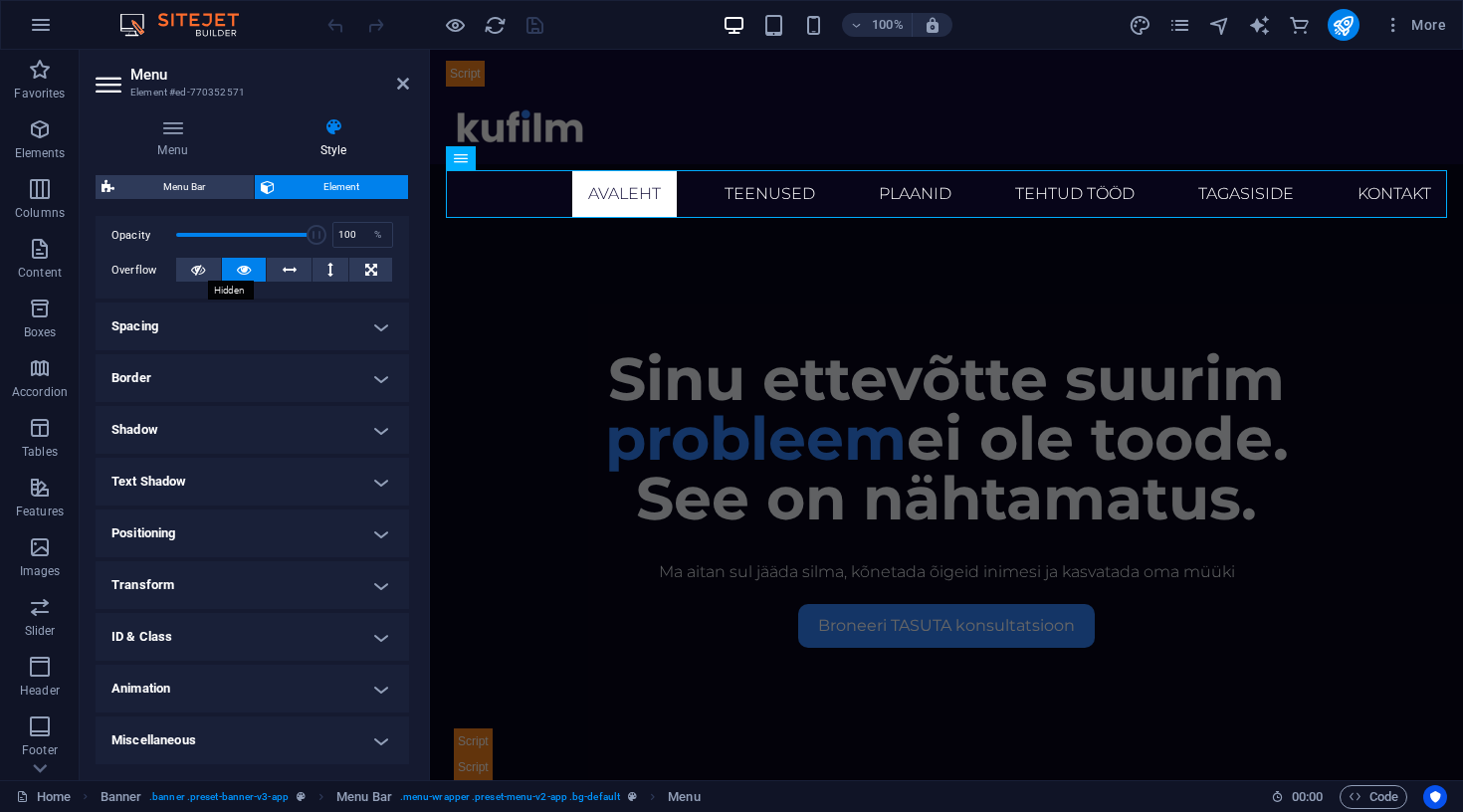 scroll, scrollTop: 292, scrollLeft: 0, axis: vertical 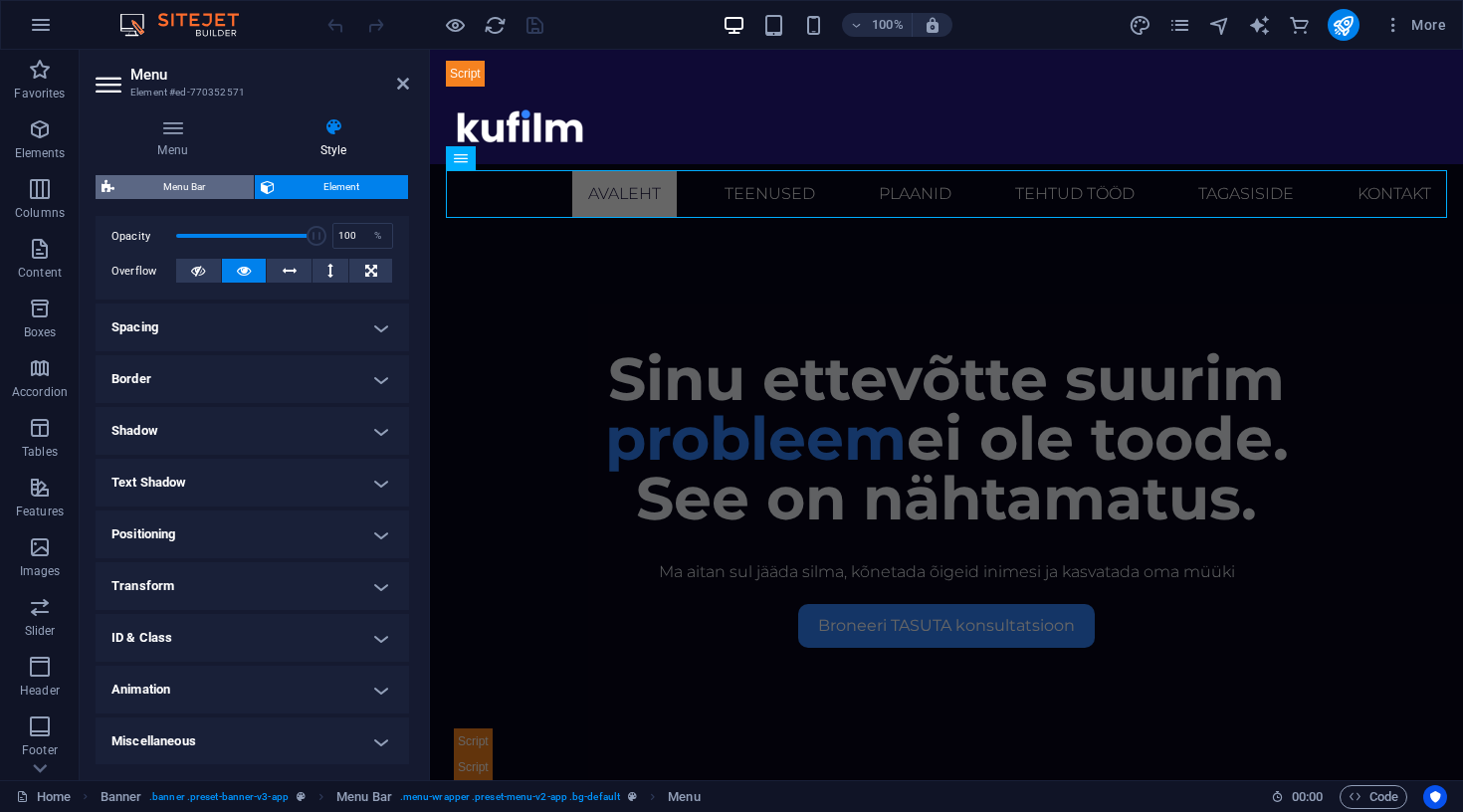 click on "Menu Bar" at bounding box center [184, 187] 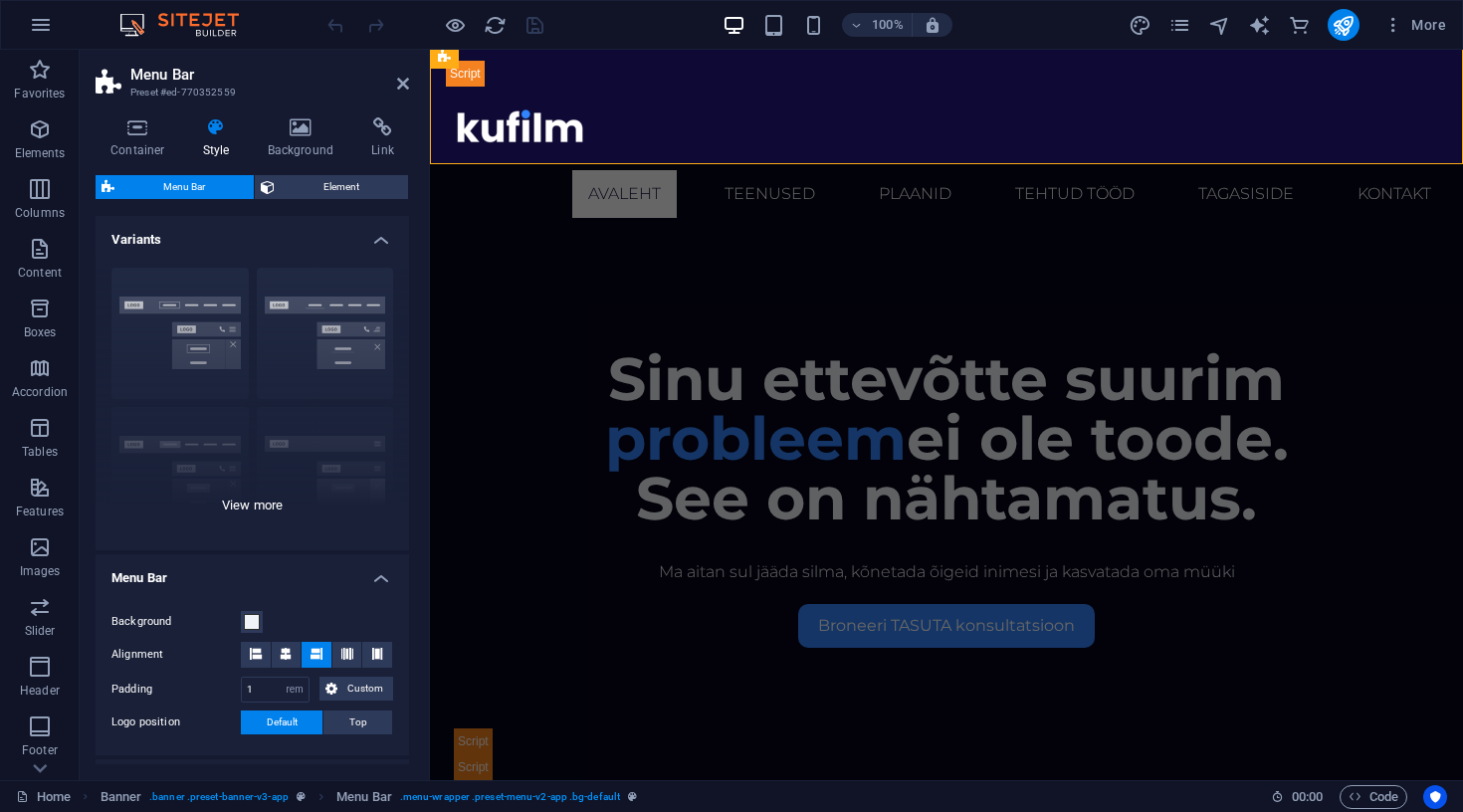 type 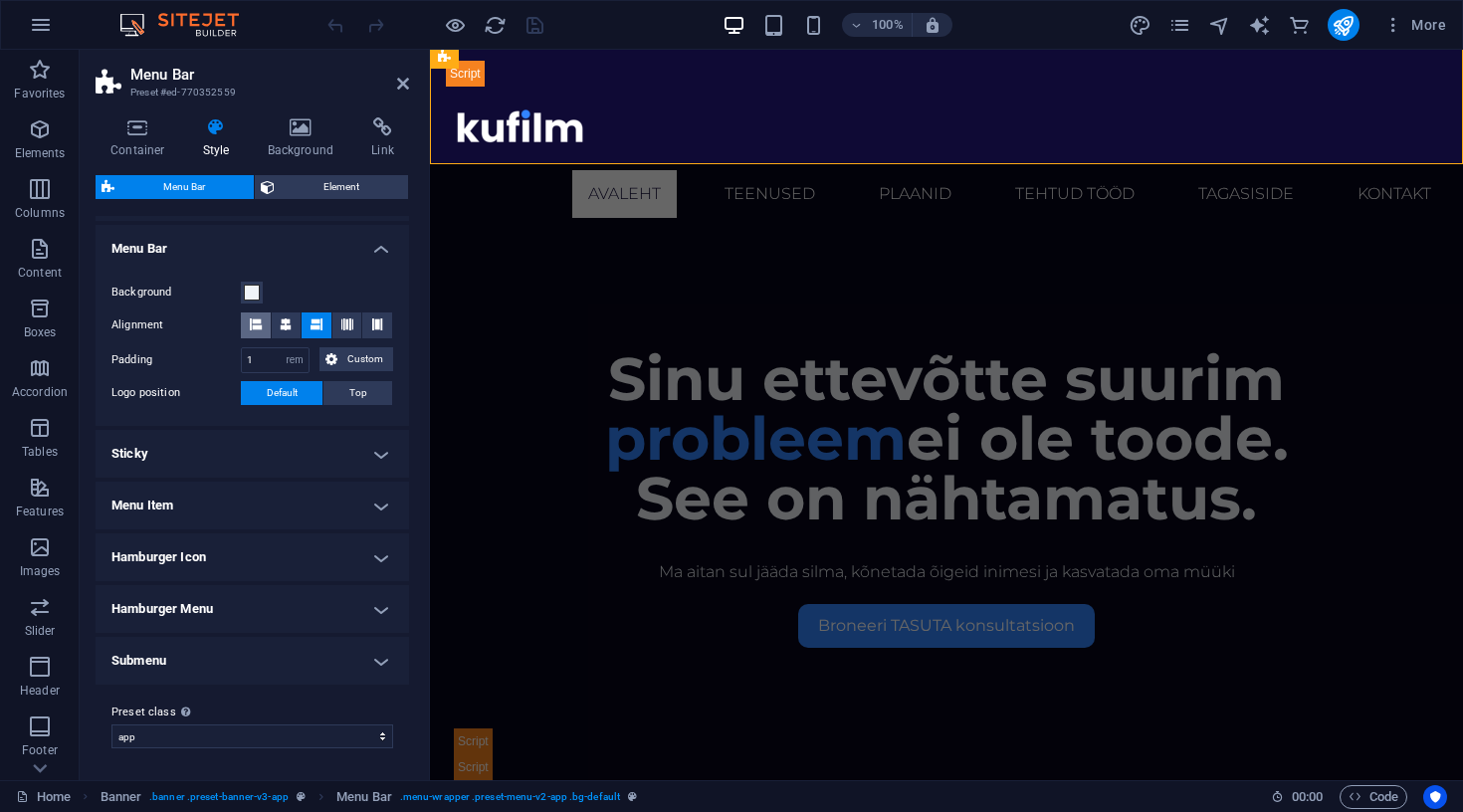 scroll, scrollTop: 328, scrollLeft: 0, axis: vertical 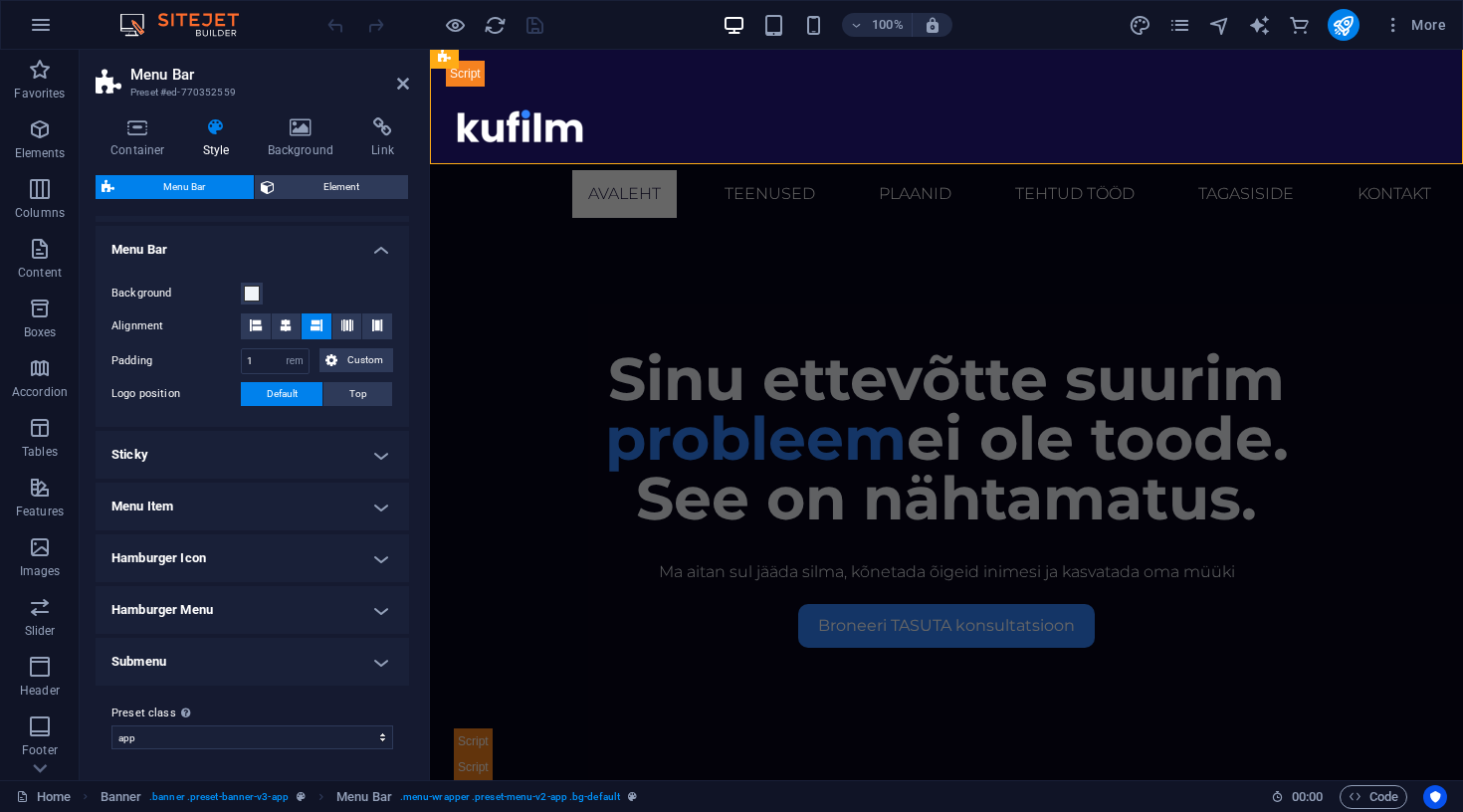 click on "Menu Item" at bounding box center (252, 507) 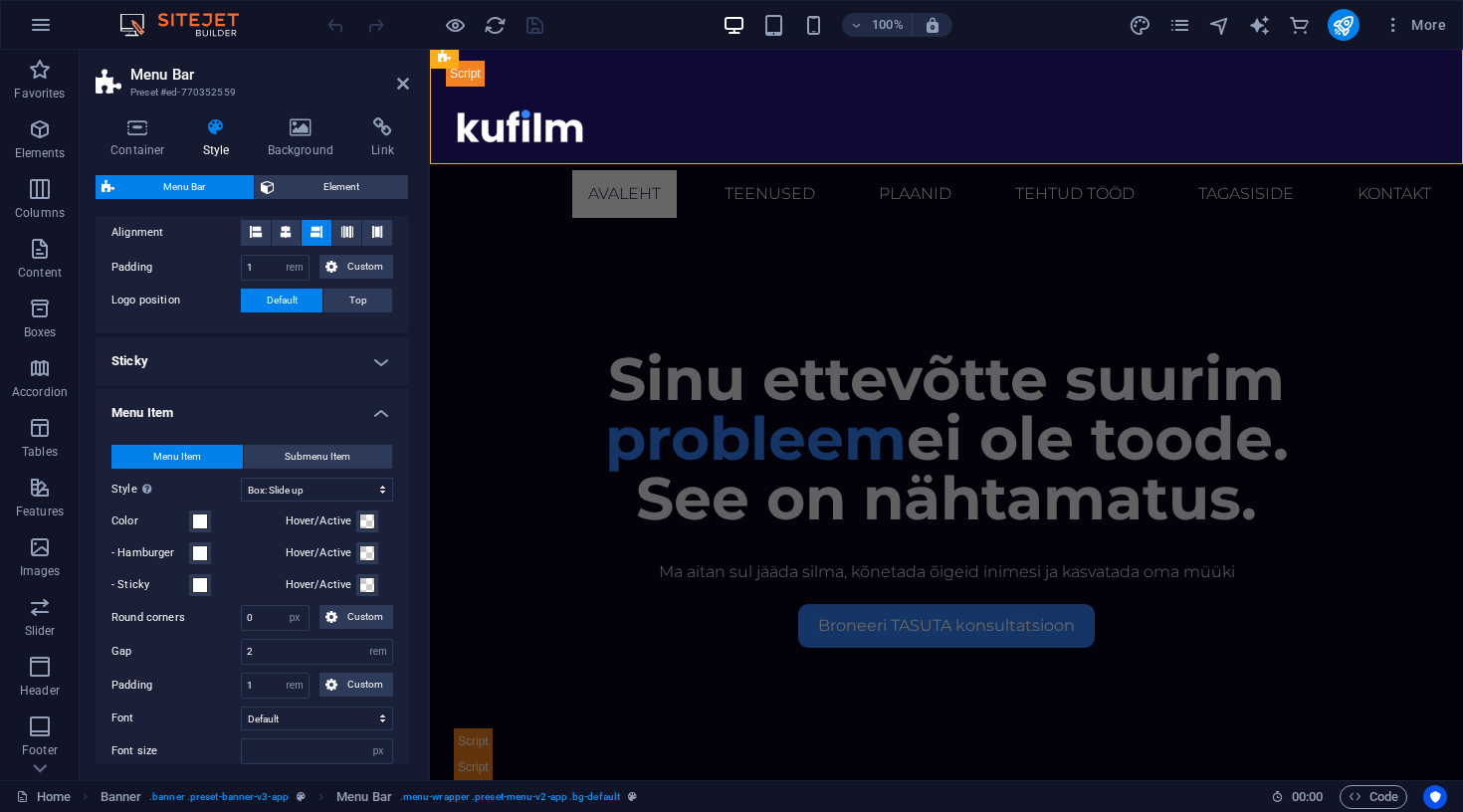 scroll, scrollTop: 423, scrollLeft: 0, axis: vertical 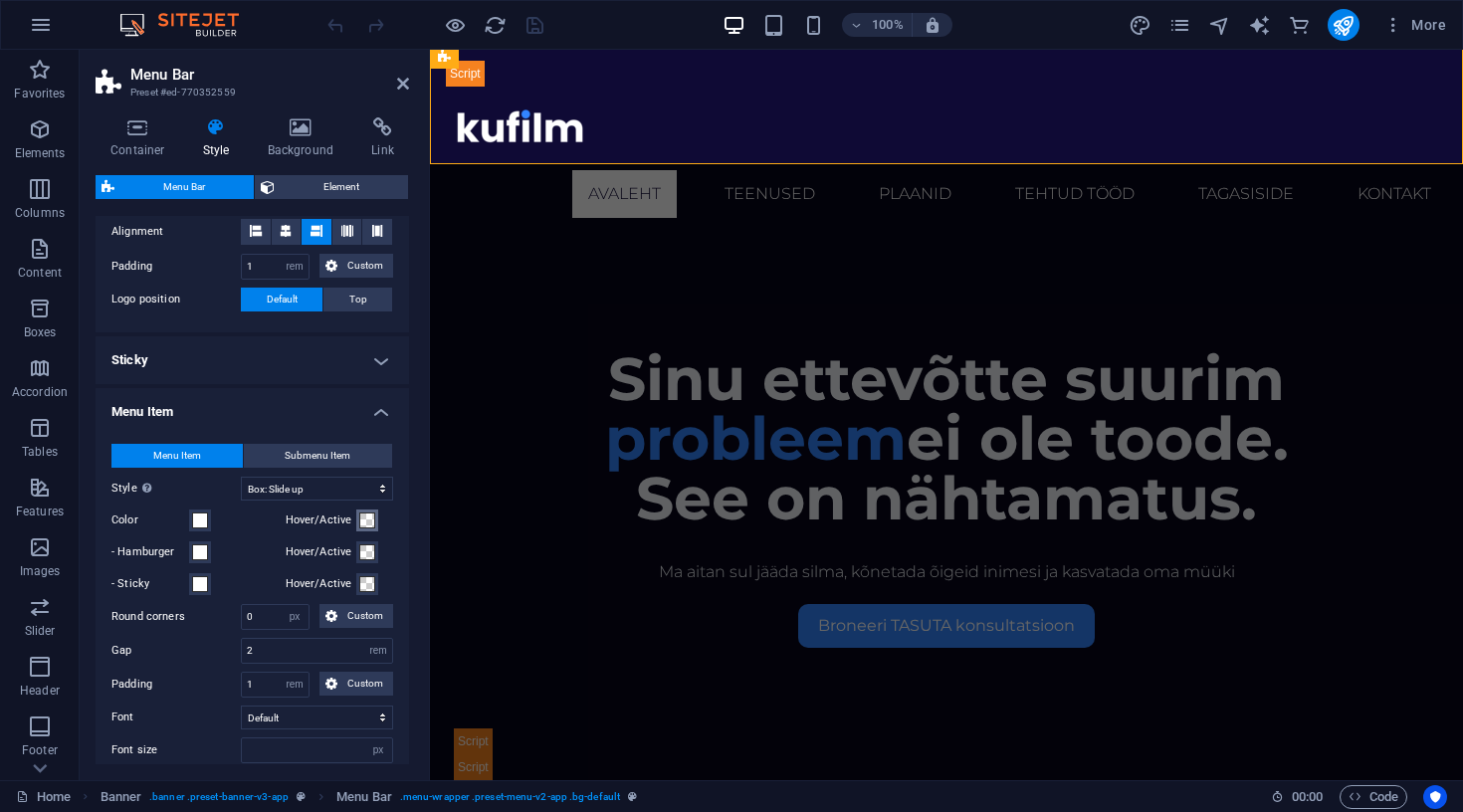click at bounding box center (367, 520) 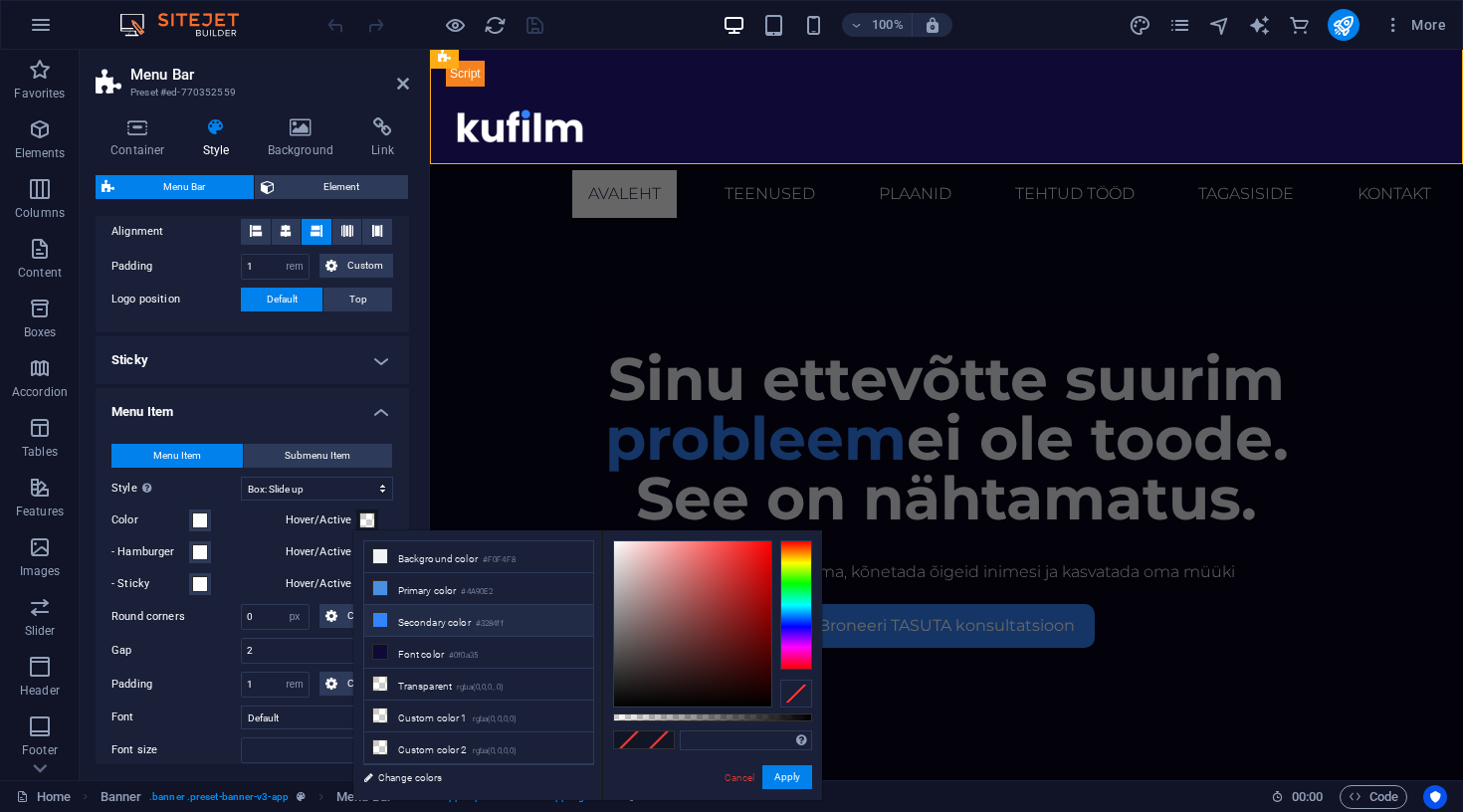 click at bounding box center (380, 620) 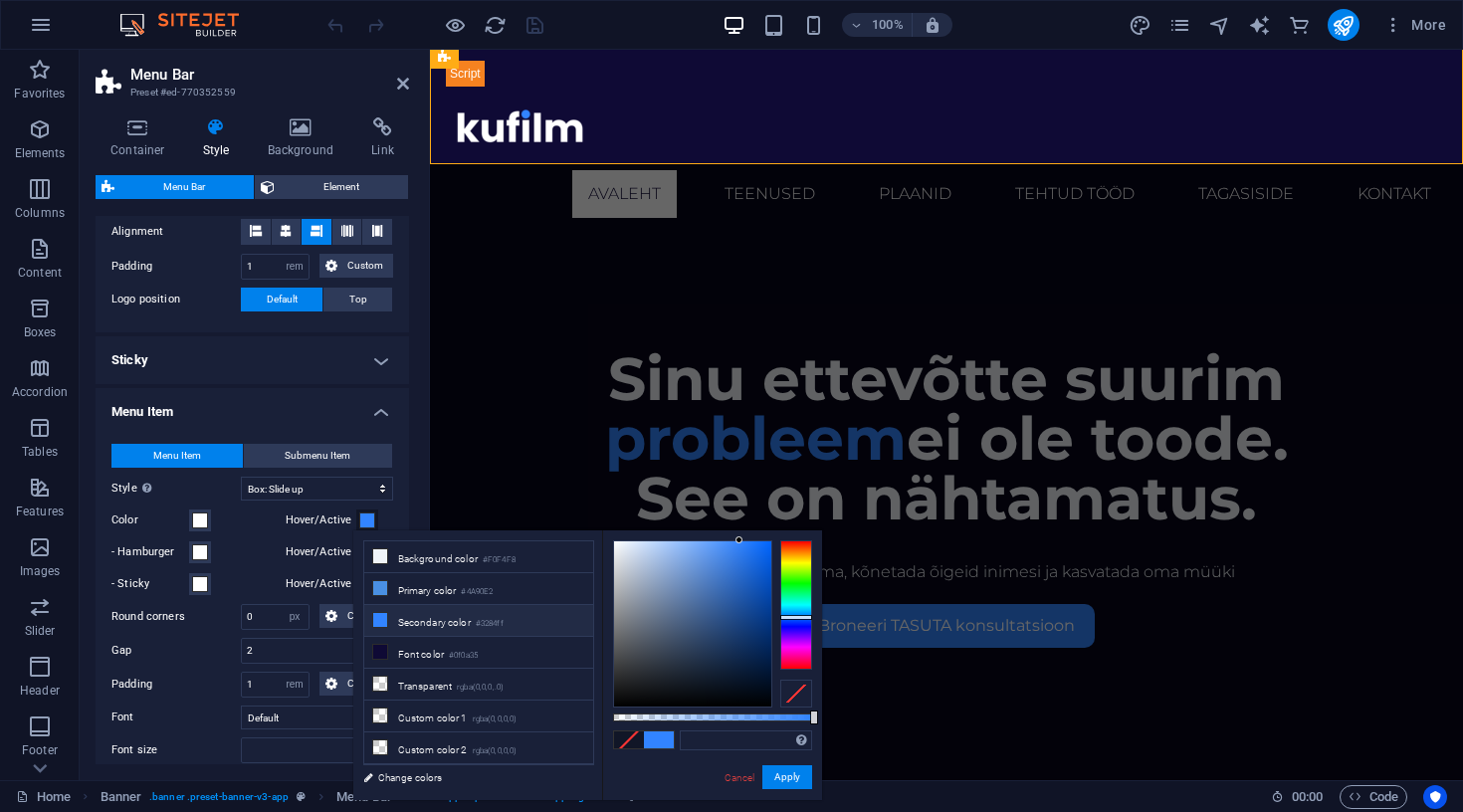 type on "#3284ff" 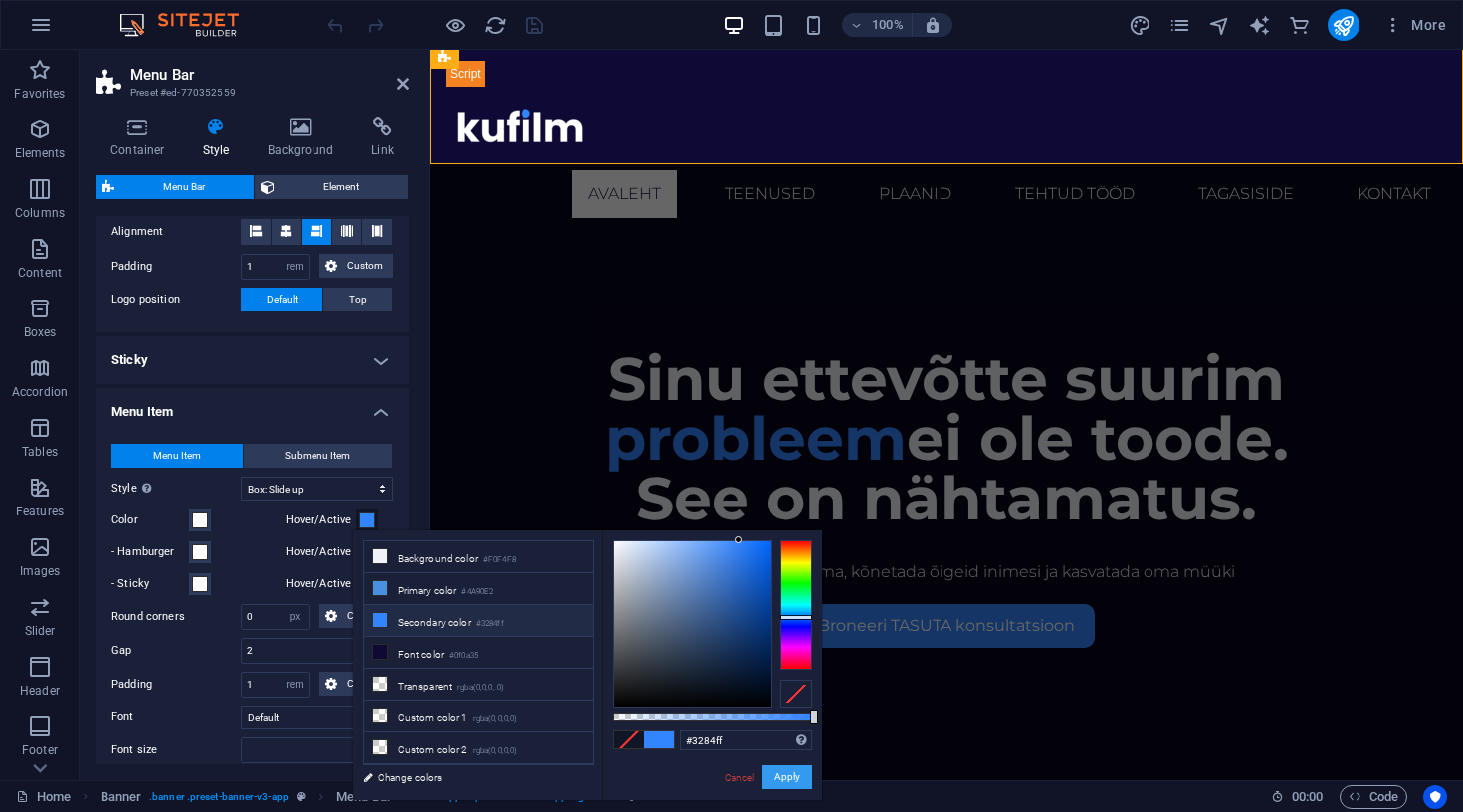 click on "Apply" at bounding box center [787, 777] 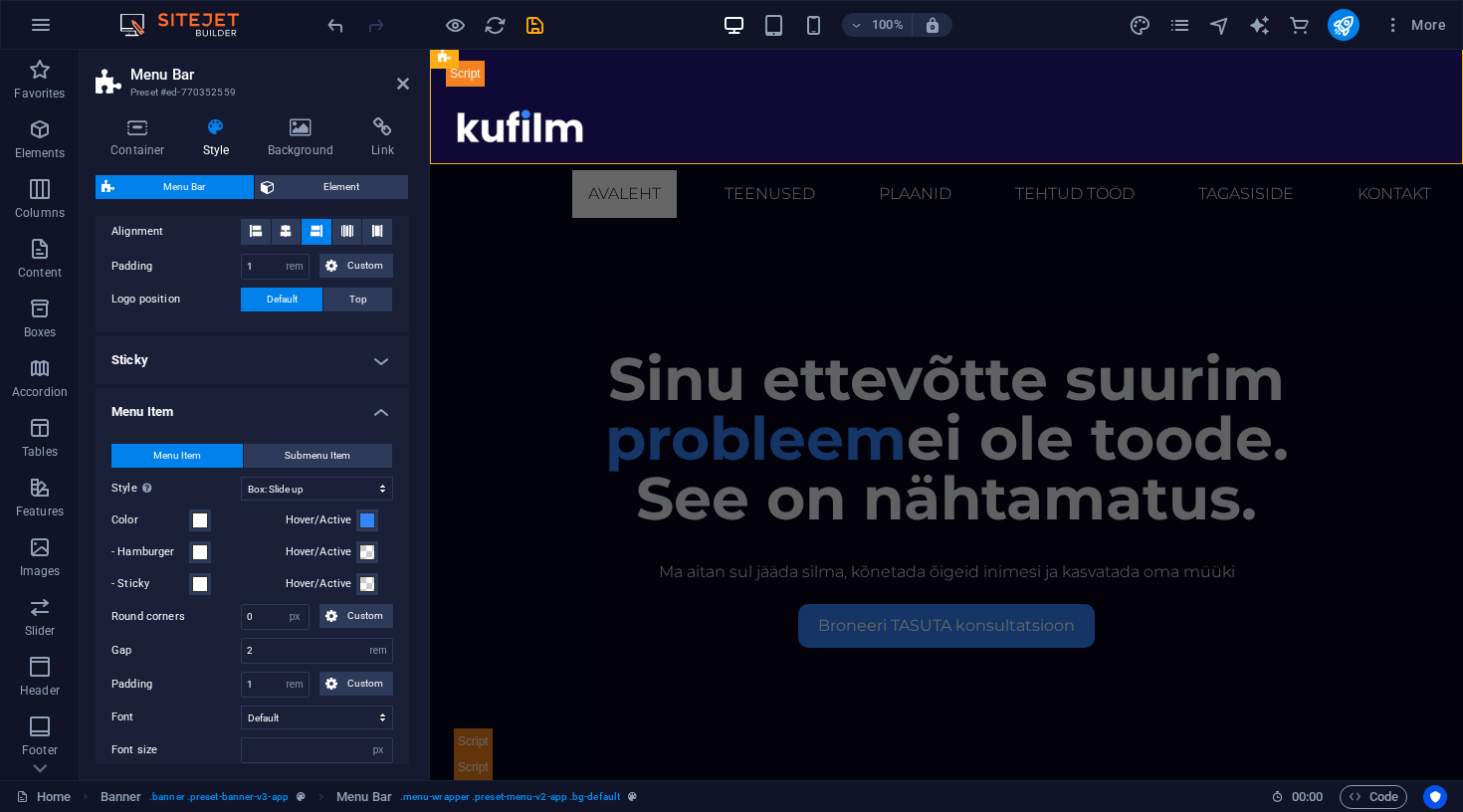 type 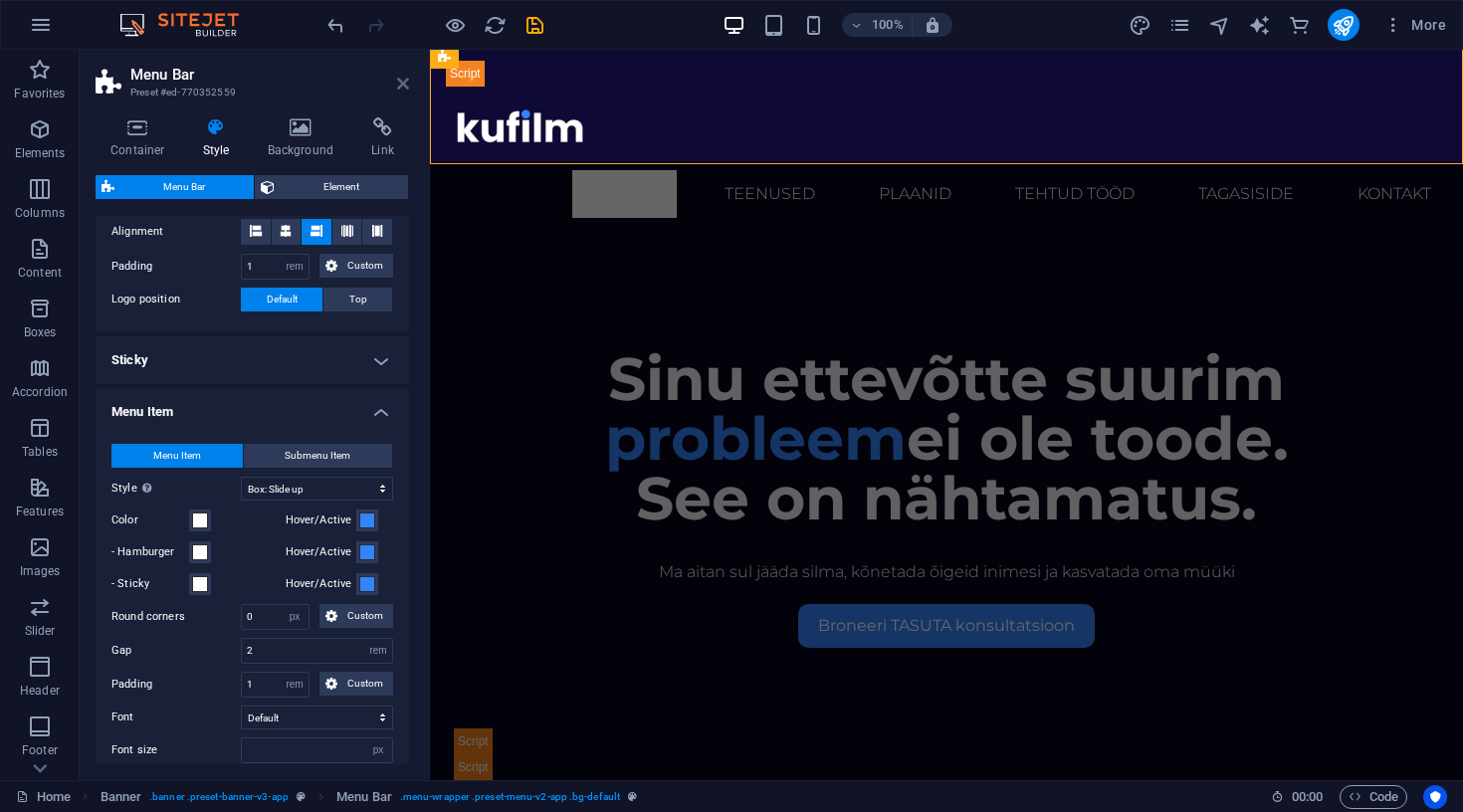 click at bounding box center (403, 84) 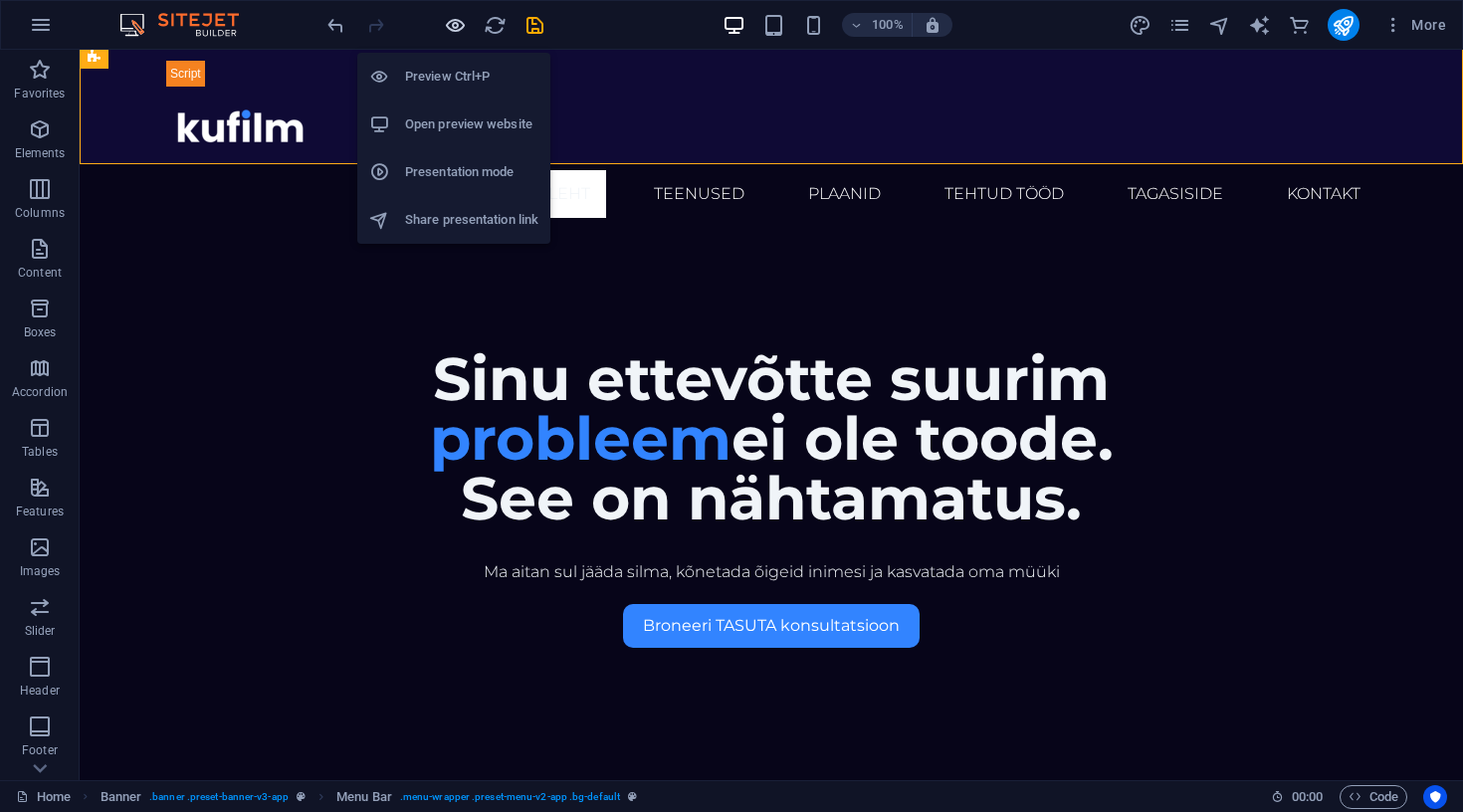 click at bounding box center [455, 25] 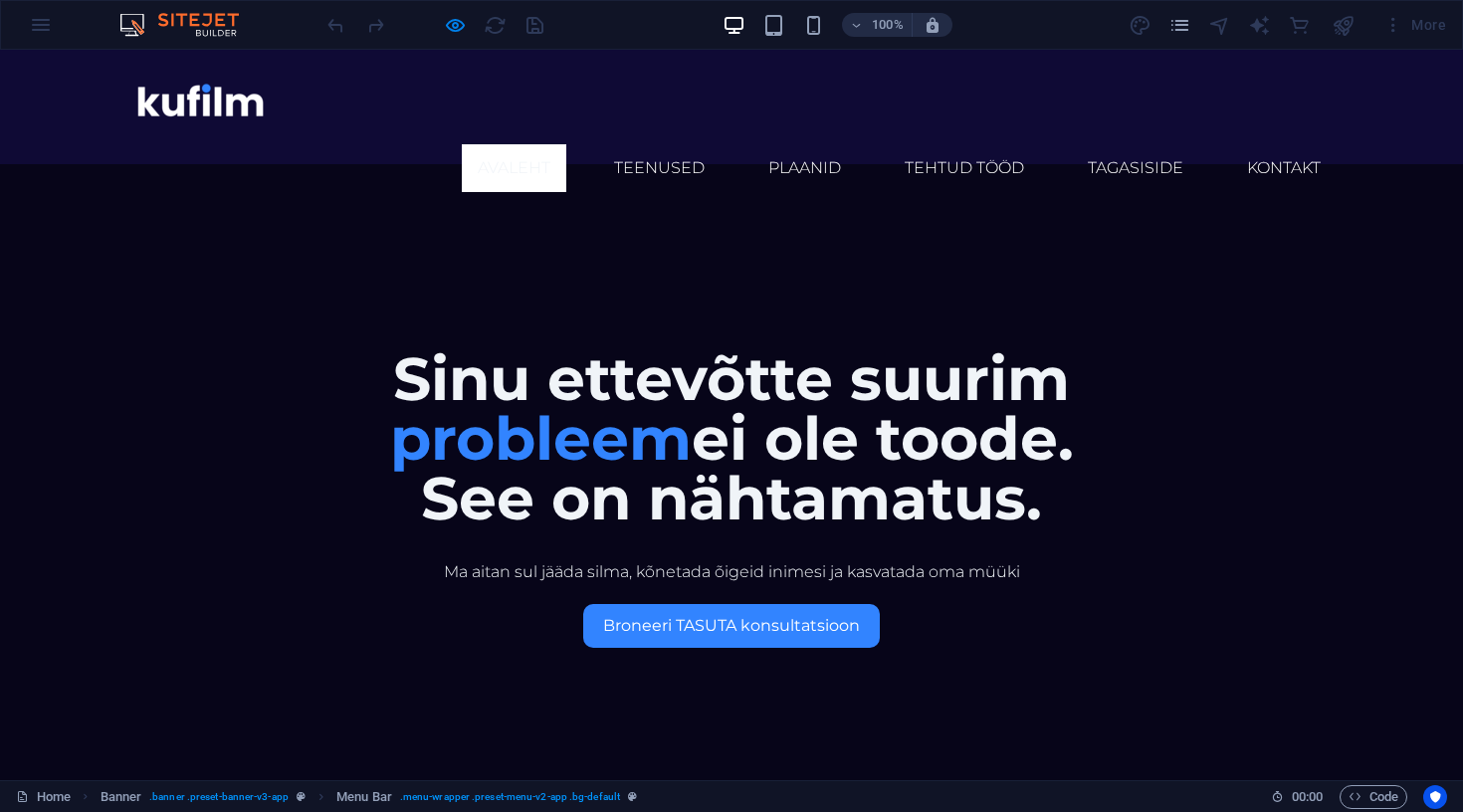 click at bounding box center [435, 25] 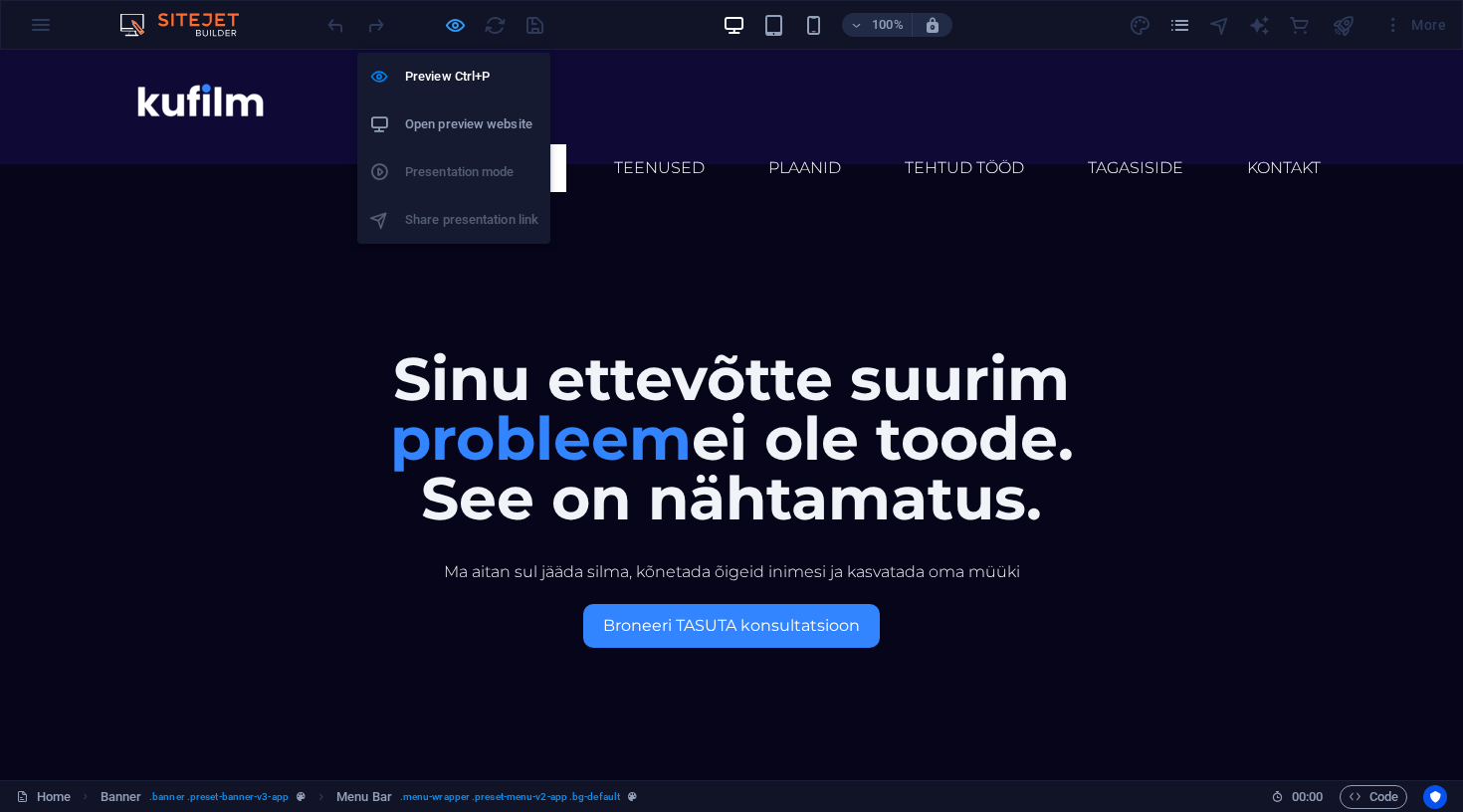 click at bounding box center [455, 25] 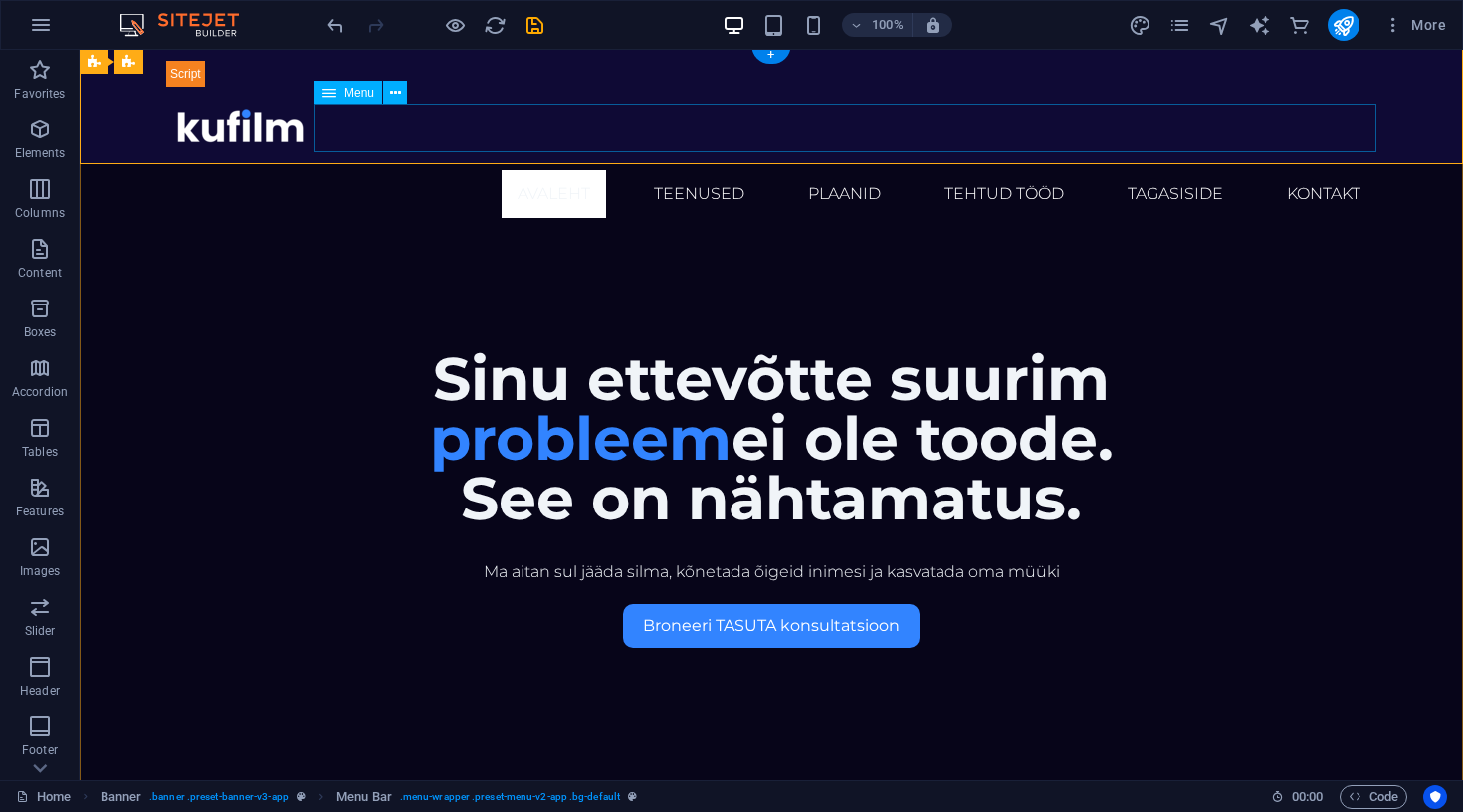 click on "Avaleht Teenused Plaanid Tehtud tööd Tagasiside Kontakt" at bounding box center [771, 194] 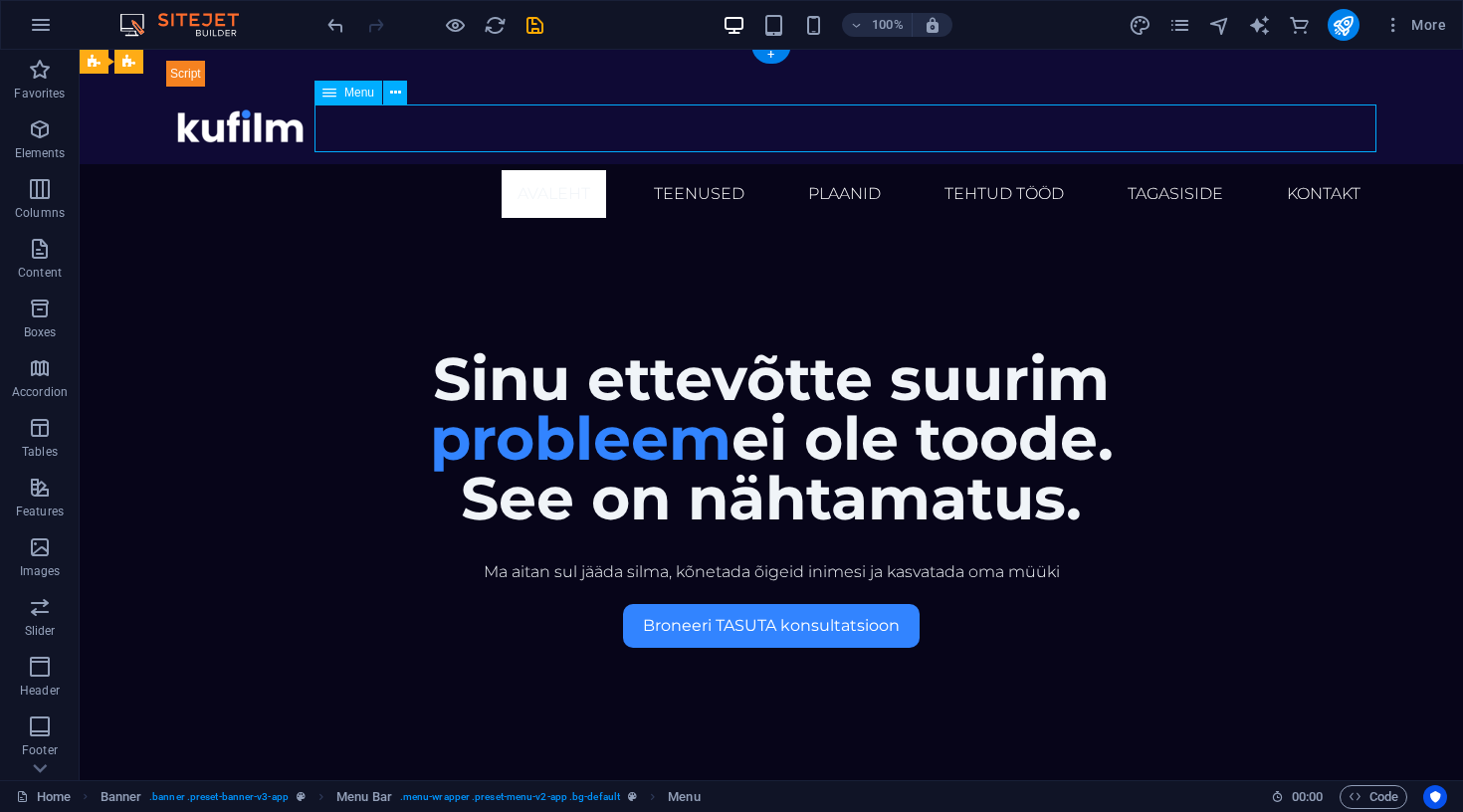 click on "Avaleht Teenused Plaanid Tehtud tööd Tagasiside Kontakt" at bounding box center [771, 194] 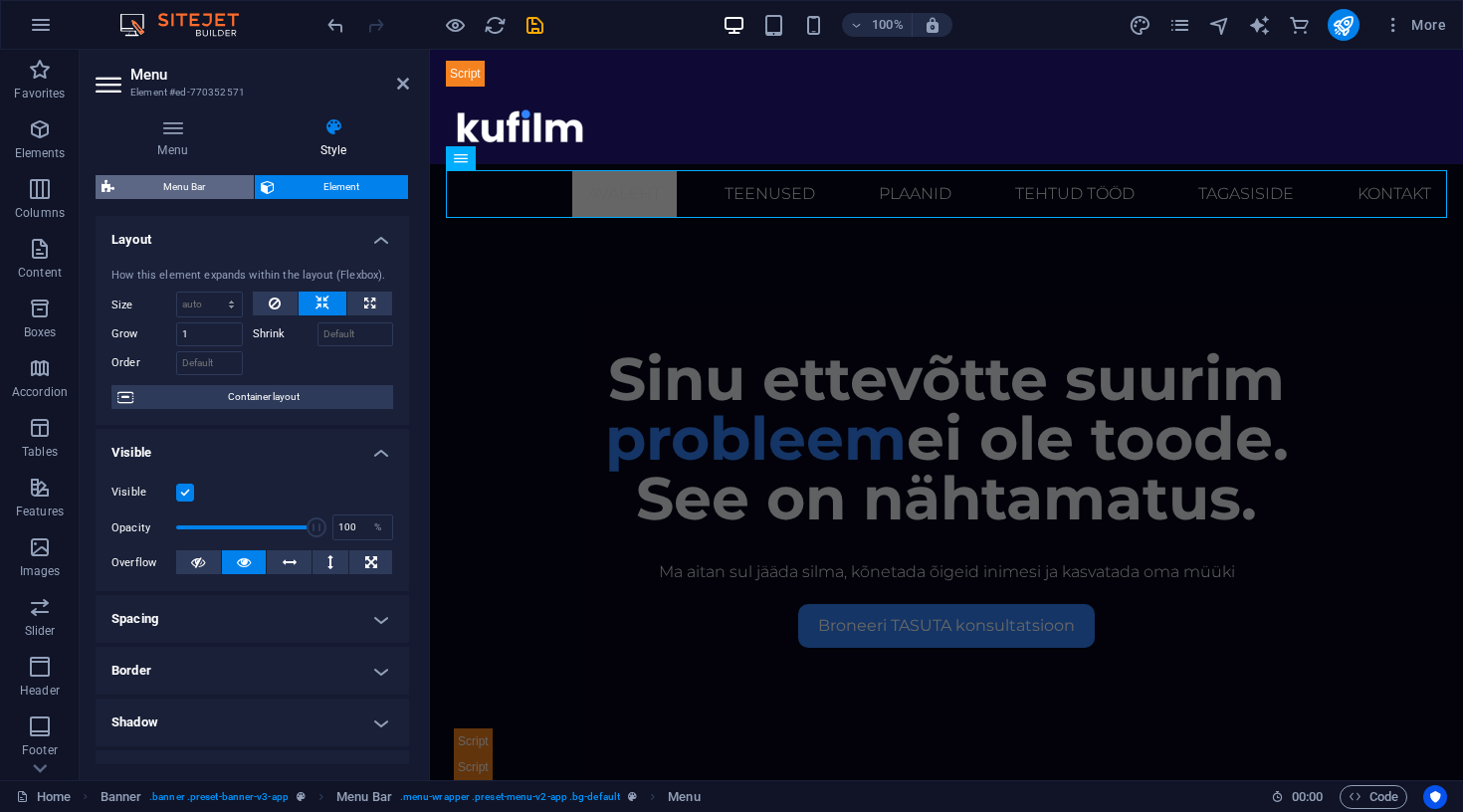 click on "Menu Bar" at bounding box center (184, 187) 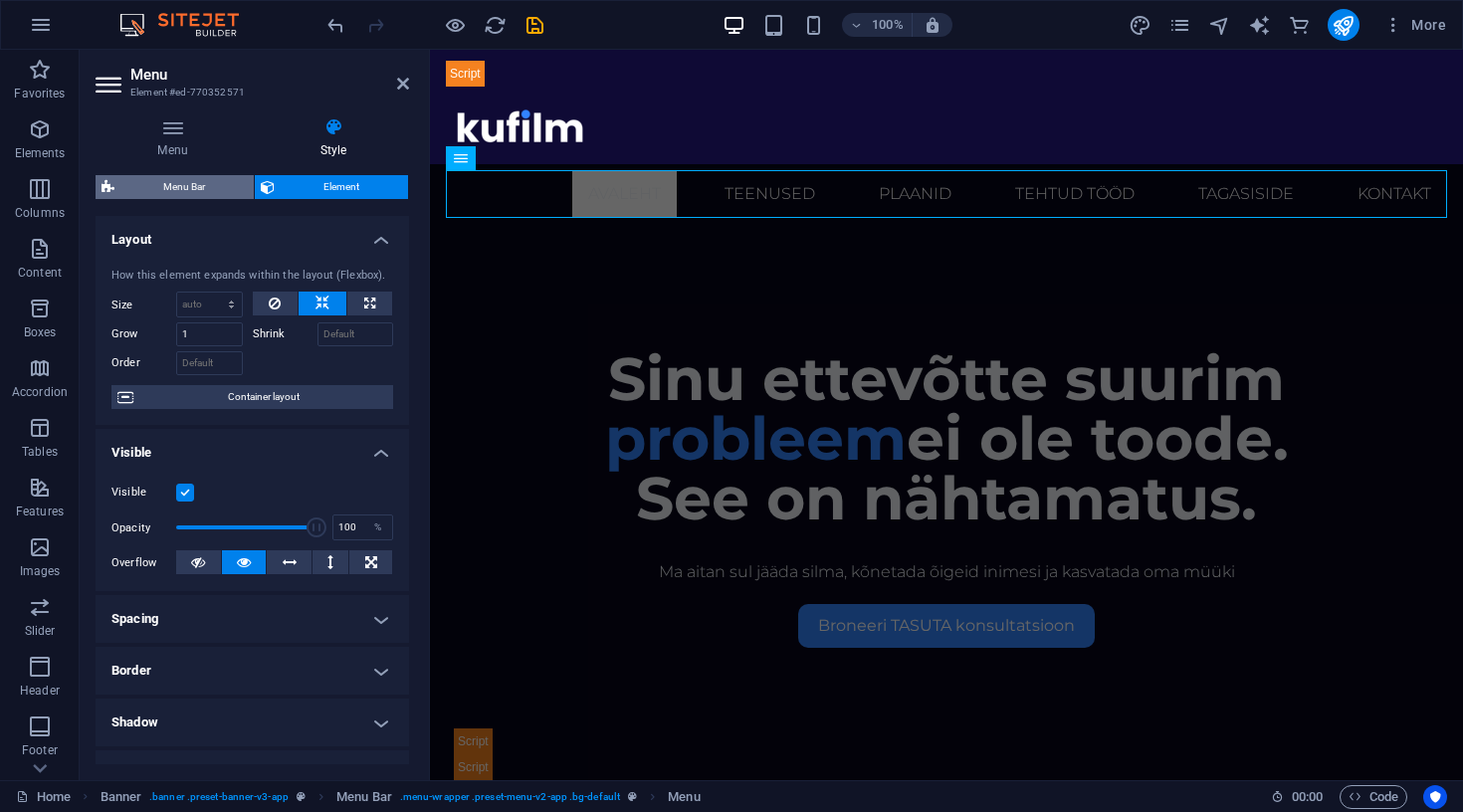 select on "rem" 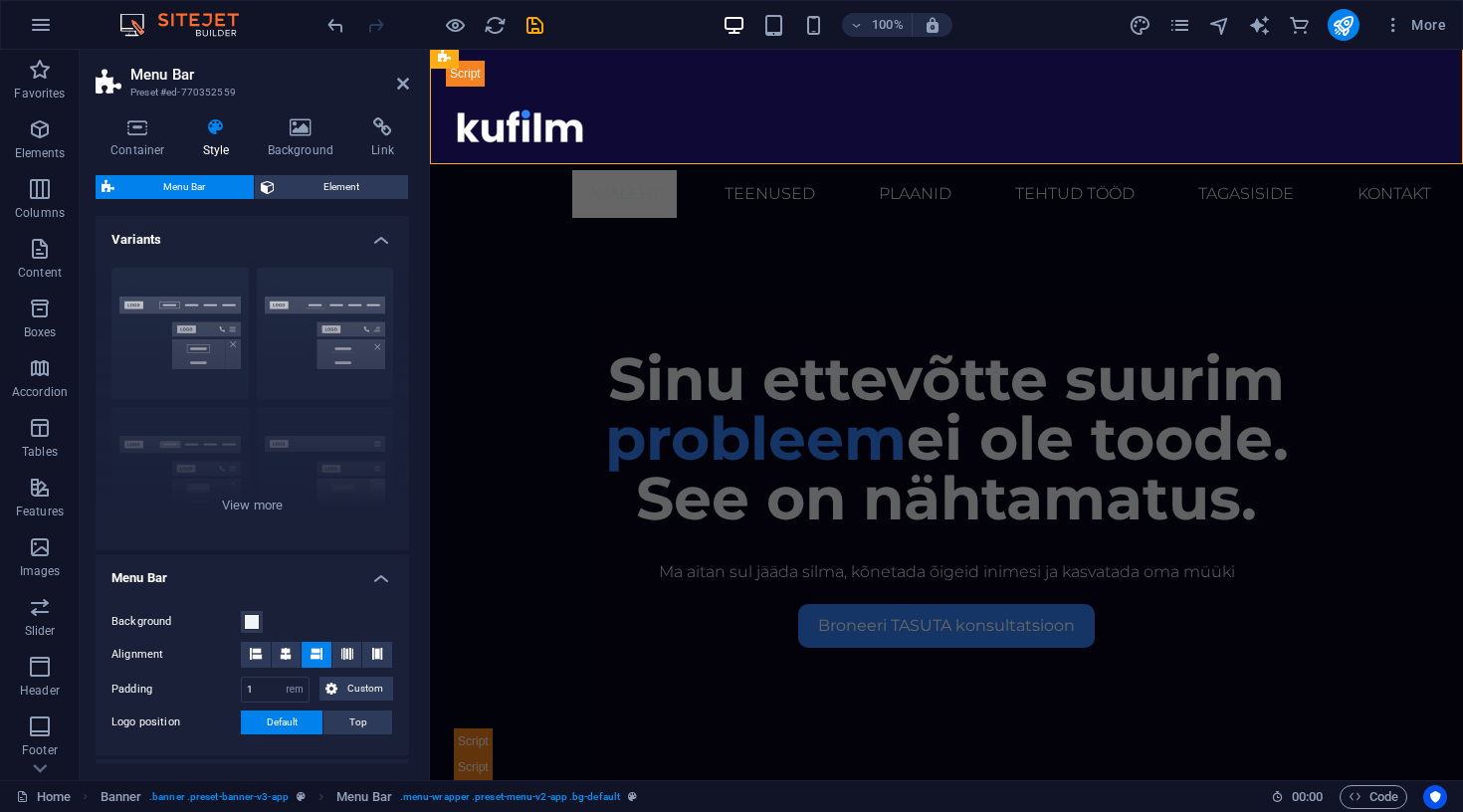 type 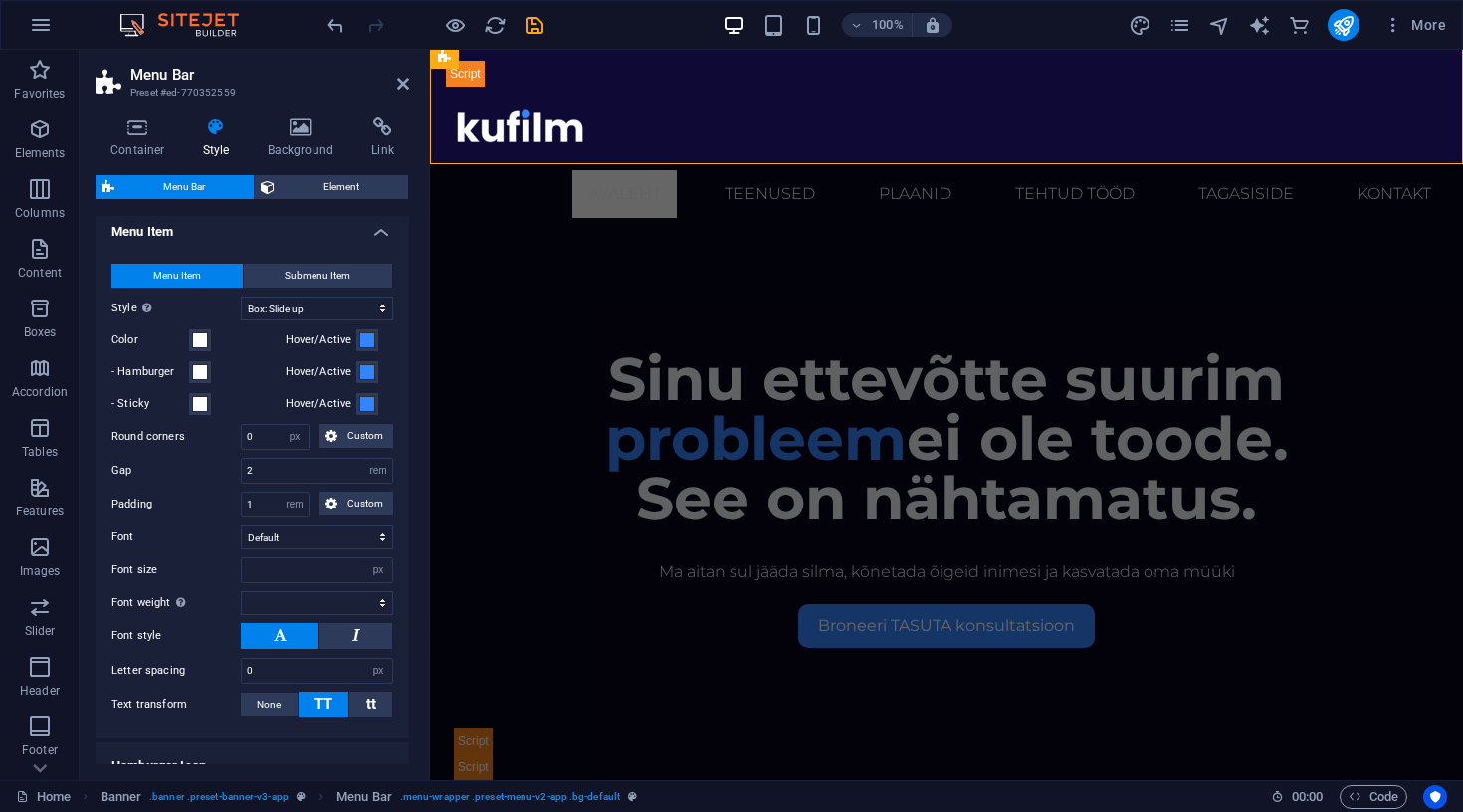 scroll, scrollTop: 607, scrollLeft: 0, axis: vertical 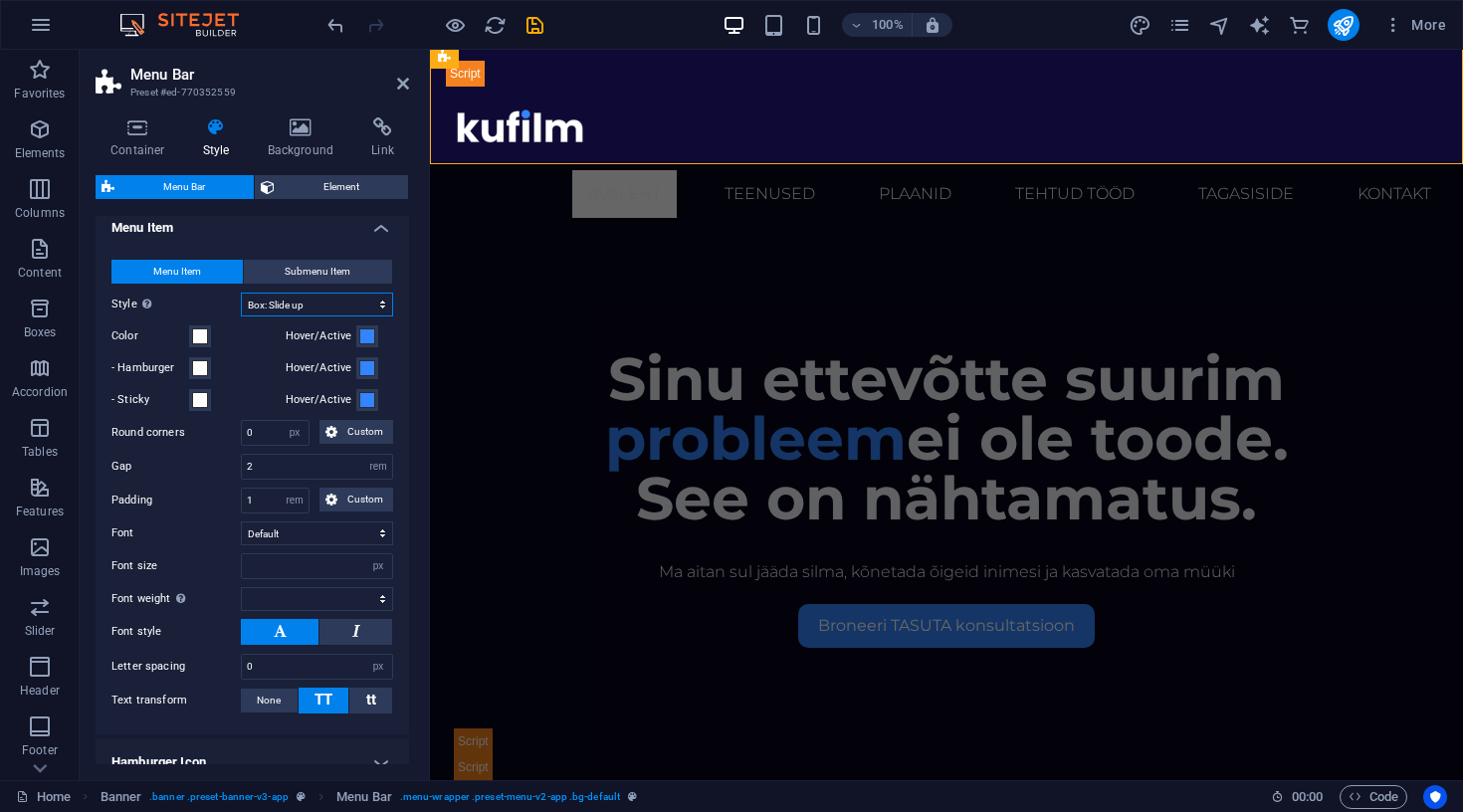 select on "hover_text_color" 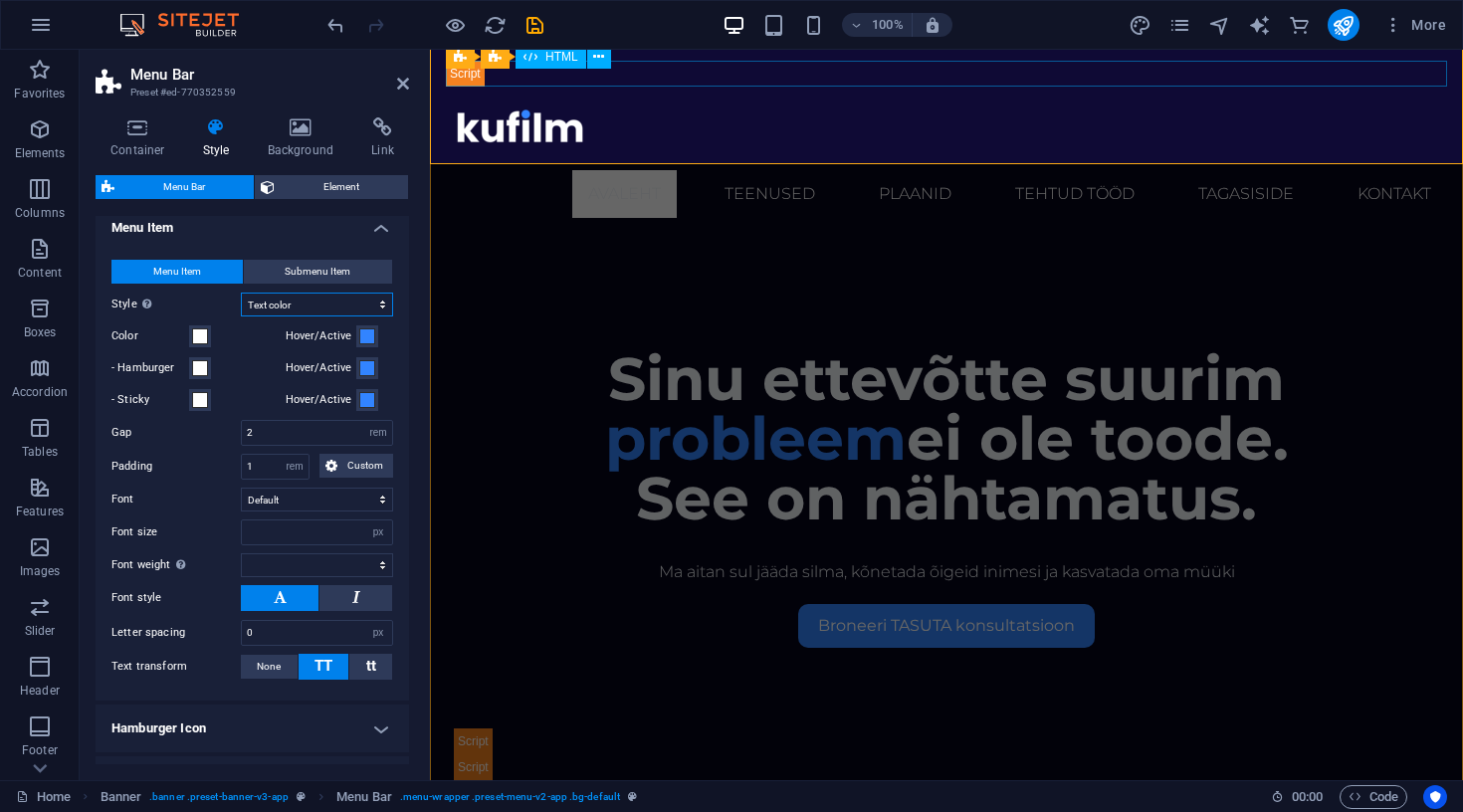 type 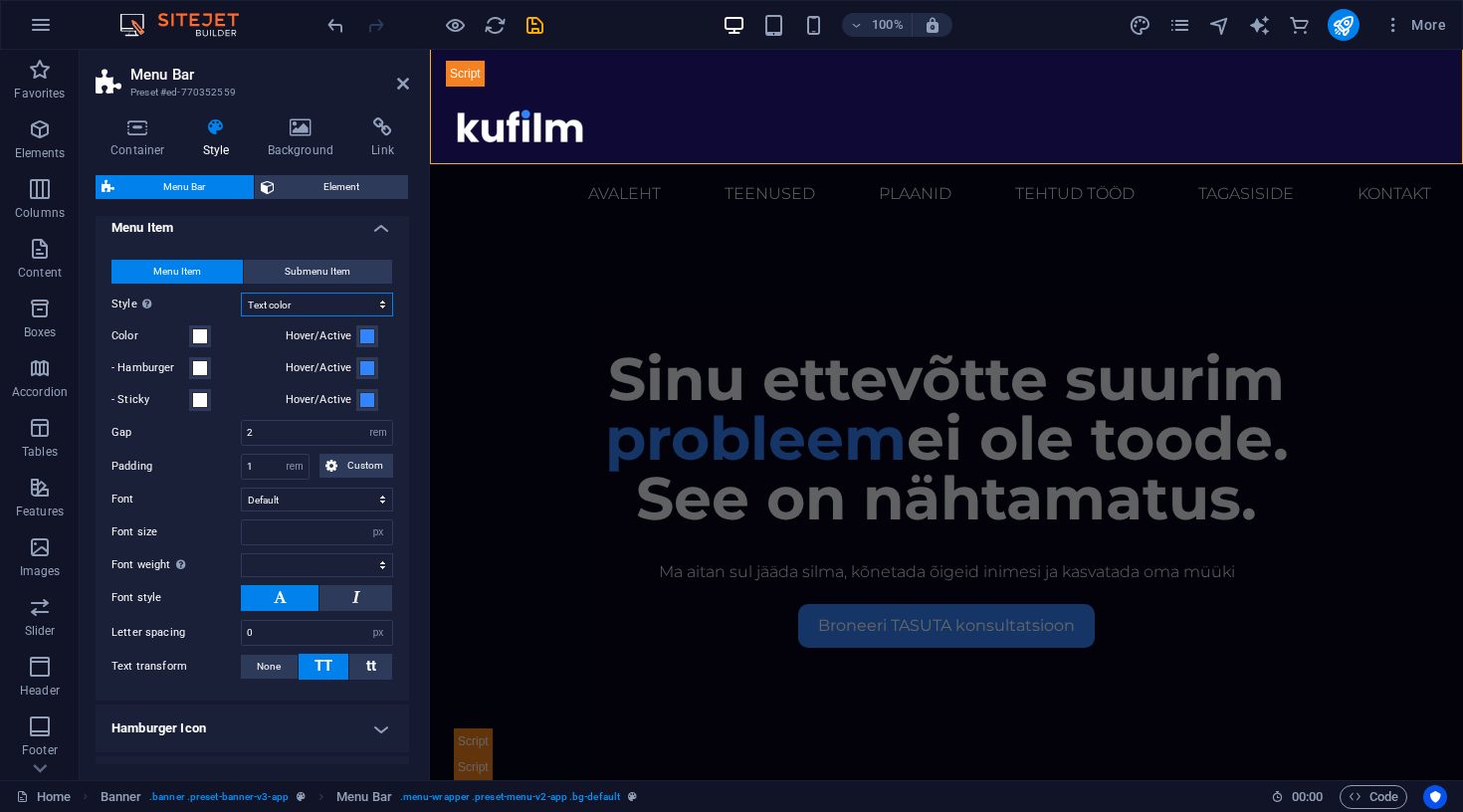 select on "hover_box_fade" 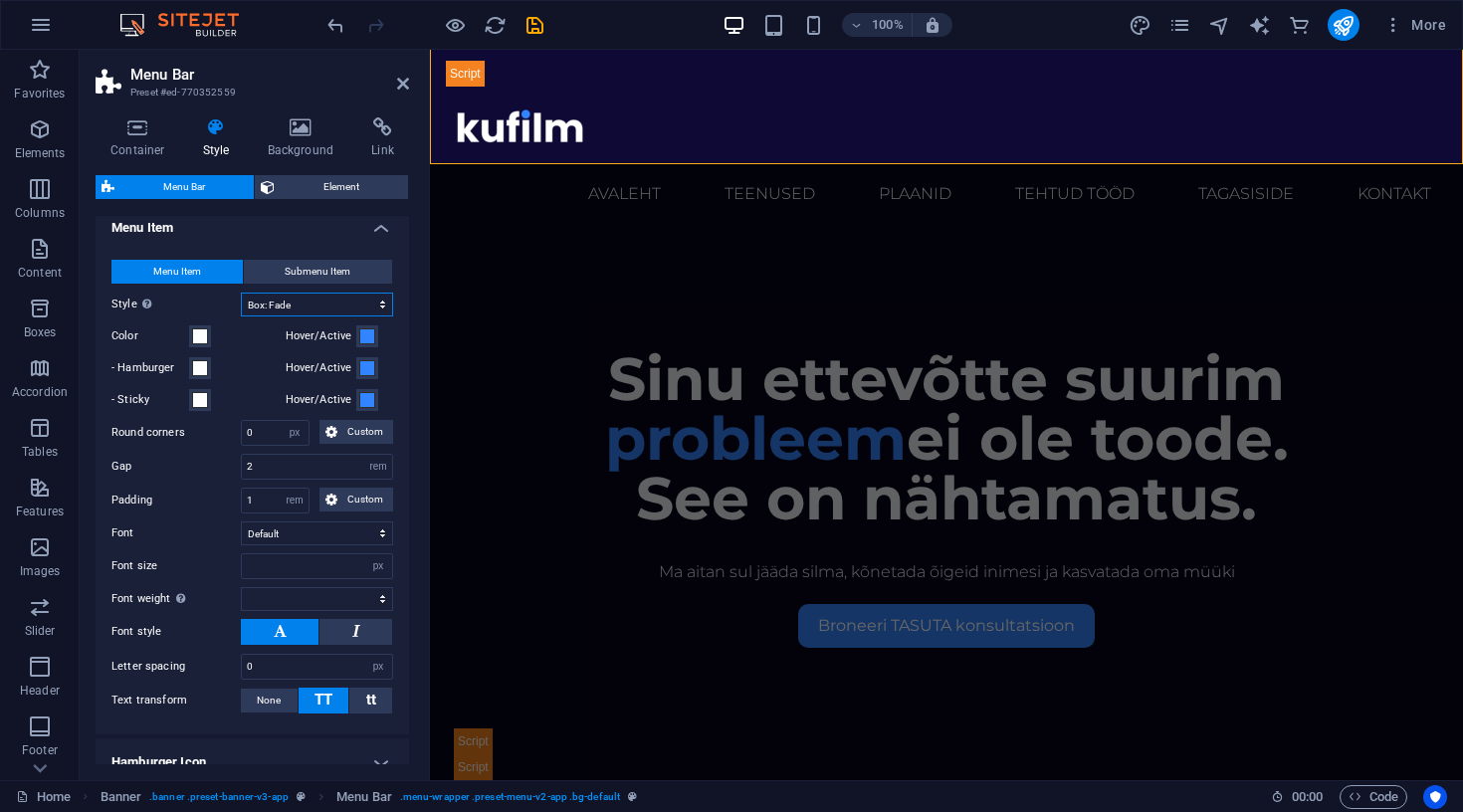 type 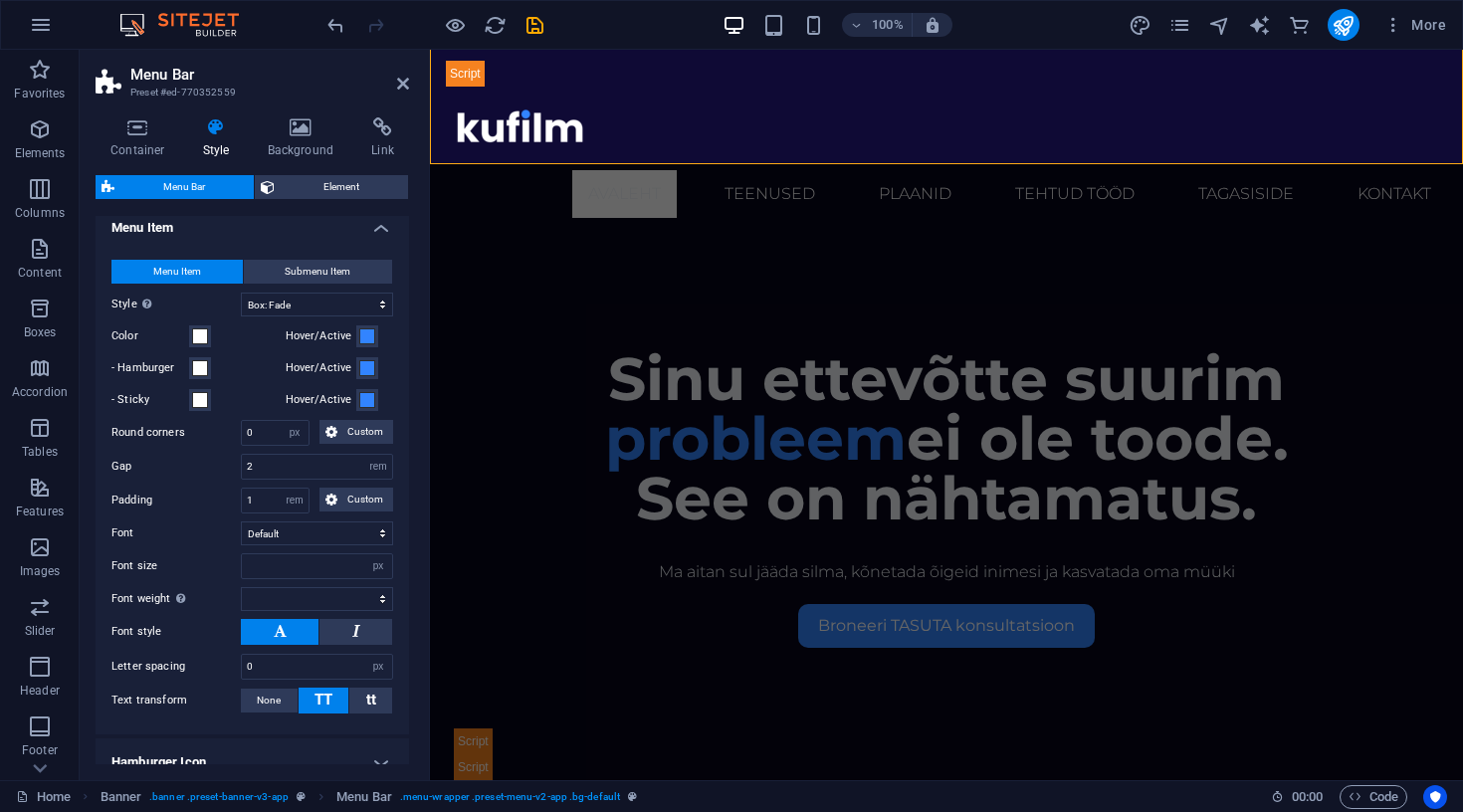 click on "Menu Item Submenu Item Style Switch to preview mode and move the mouse over menu items to test the effect. Plain Text color Box: Fade Box: Flip vertical Box: Flip horizontal Box: Slide down Box: Slide up Box: Slide right Box: Slide left Box: Zoom effect Border Border top & bottom Border left & right Border top Border bottom Color Hover/Active  - Hamburger Hover/Active  - Sticky Hover/Active Hover border width 3 px rem vh vw Round corners 0 px rem % vh vw Custom Custom 0 px rem % vh vw 0 px rem % vh vw 0 px rem % vh vw 0 px rem % vh vw Gap 2 px rem % vh vw Padding 1 px rem % vh vw Custom Custom 1 px rem % vh vw 1 px rem % vh vw 1 px rem % vh vw 1 px rem % vh vw Font Default Headlines Font size px rem % vh vw Font weight To display the font weight correctly, it may need to be enabled.  Manage Fonts Thin, 100 Extra-light, 200 Light, 300 Regular, 400 Medium, 500 Semi-bold, 600 Bold, 700 Extra-bold, 800 Black, 900 Font style Letter spacing 0 px rem vh vw Text transform None TT tt Style Plain Text color Box: Fade" at bounding box center (252, 487) 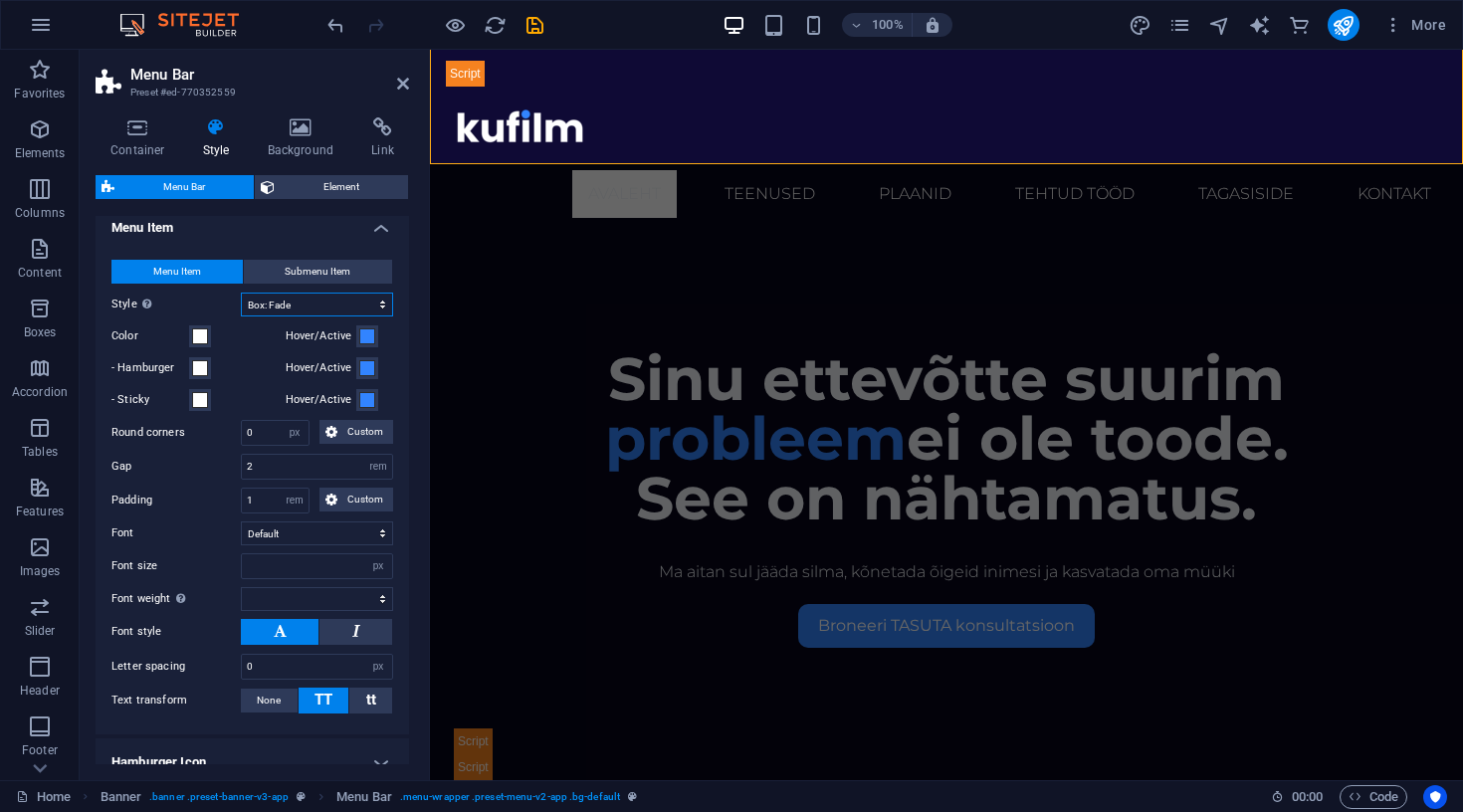 select on "hover_box_zoom" 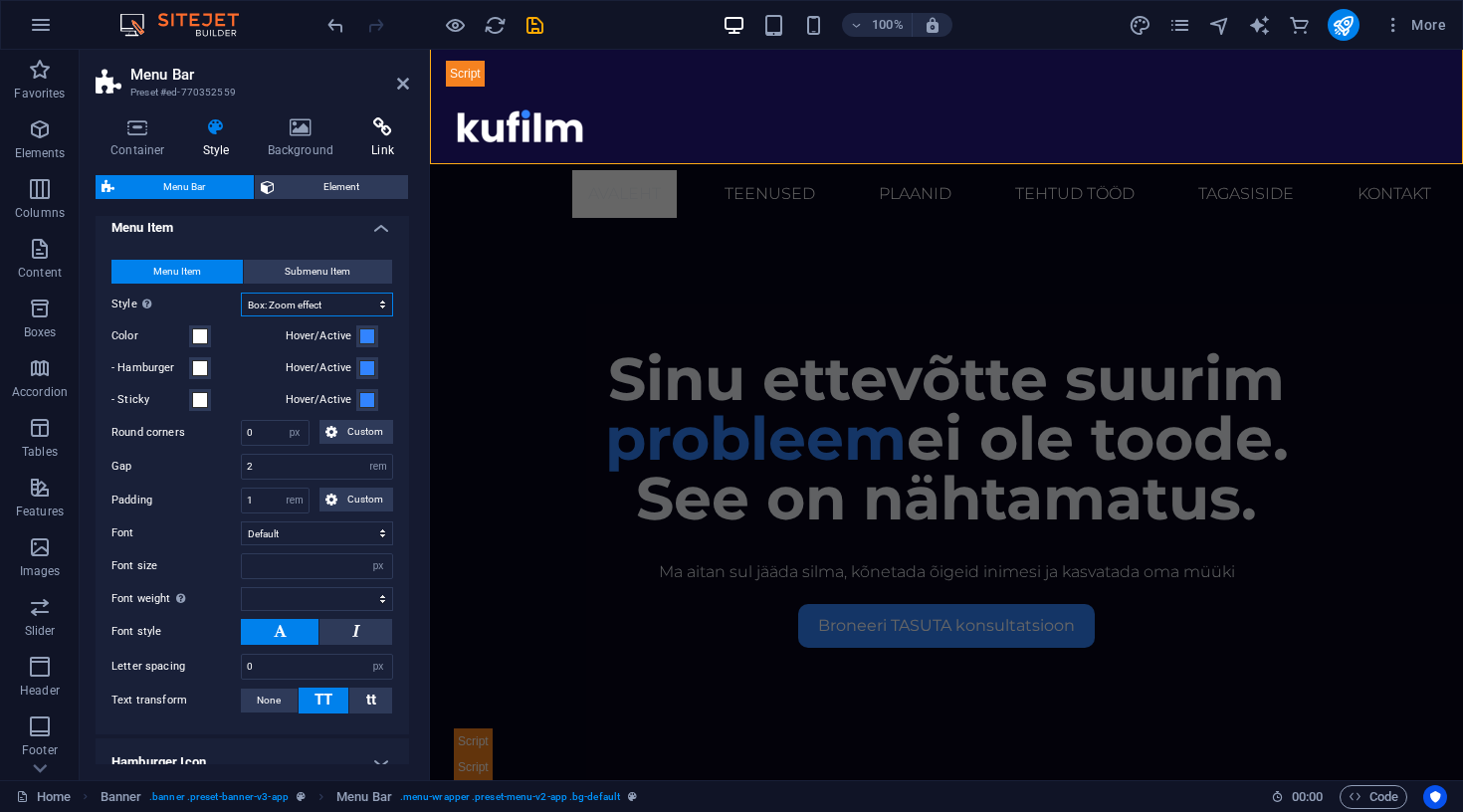 type 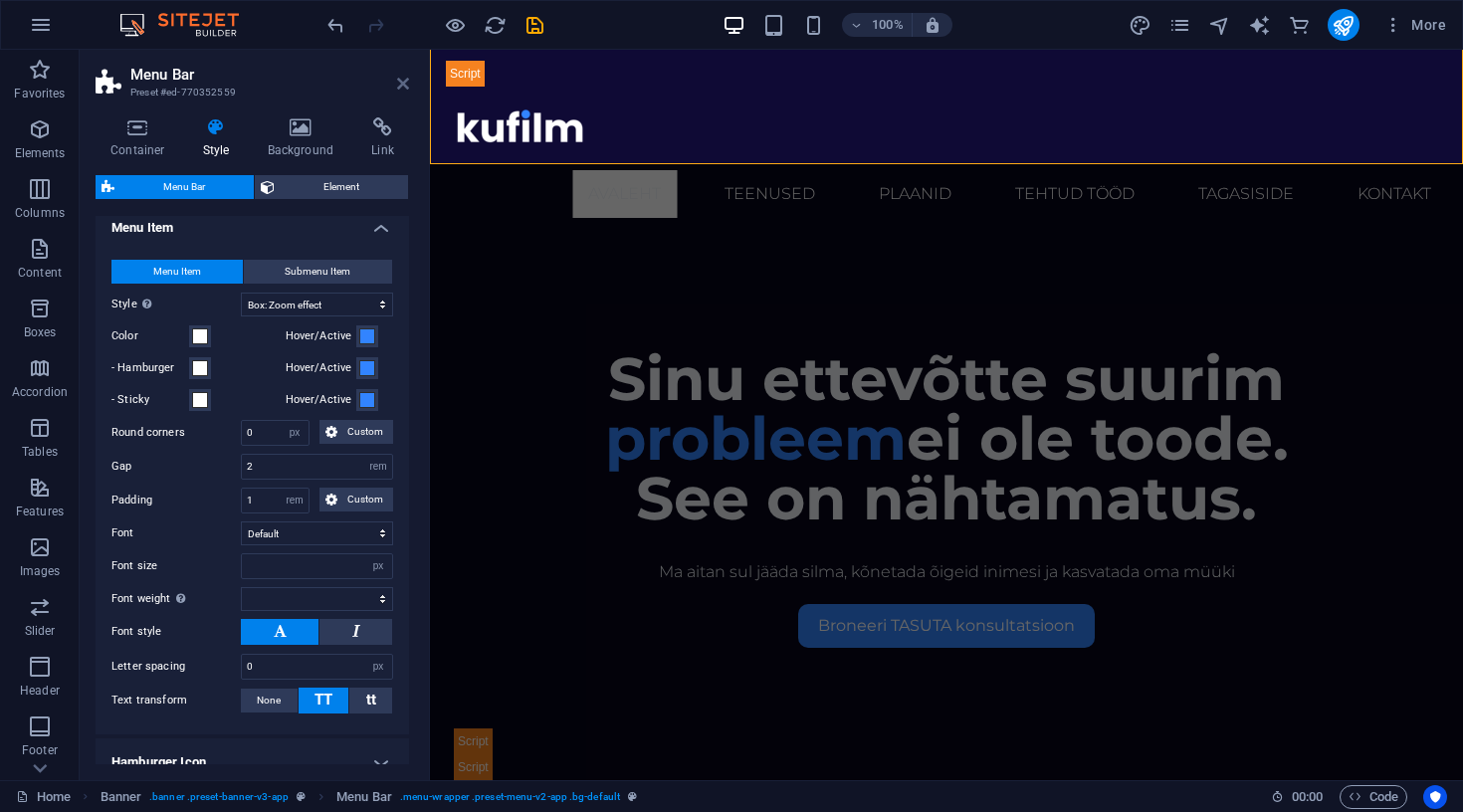 click at bounding box center (403, 84) 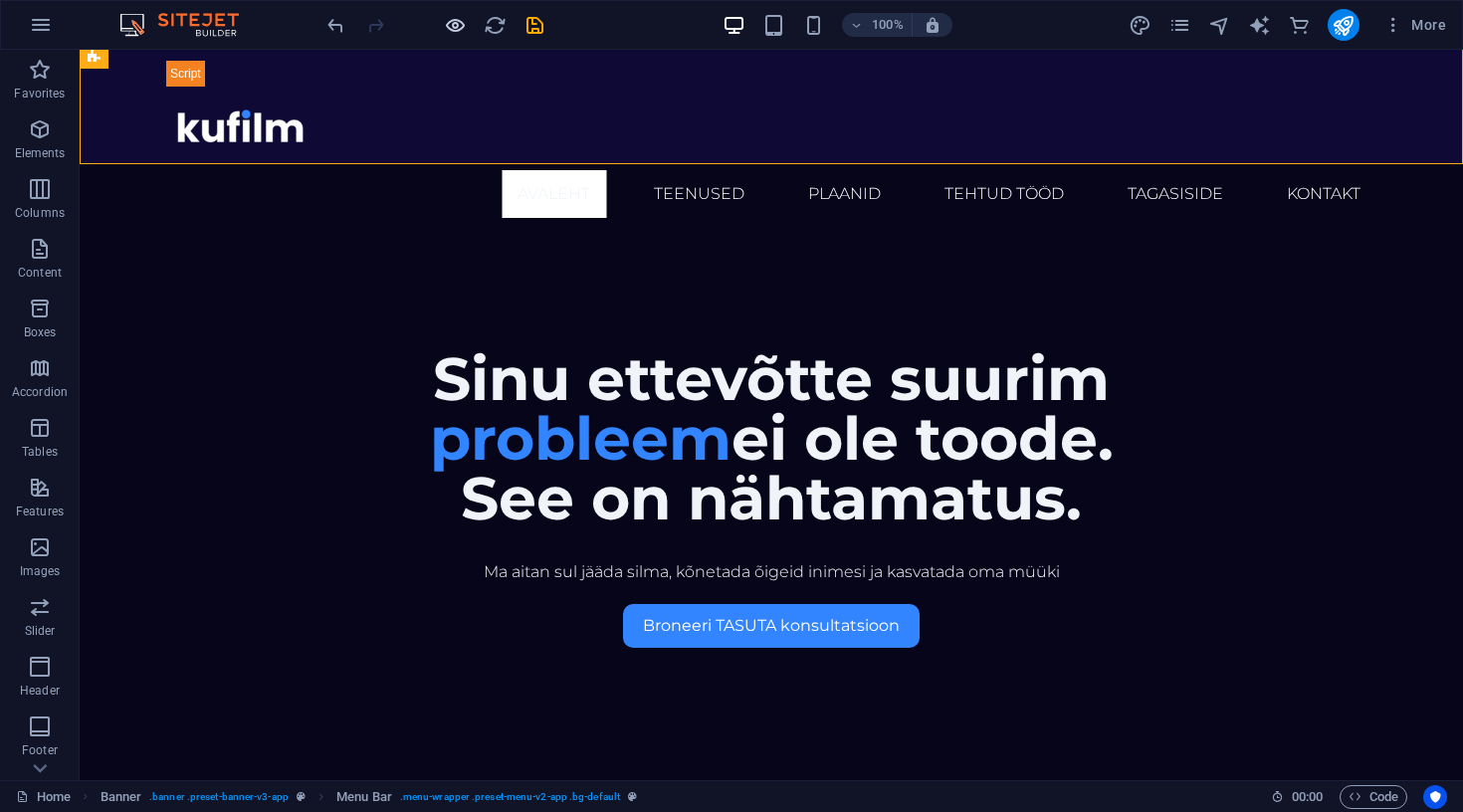 click at bounding box center (455, 25) 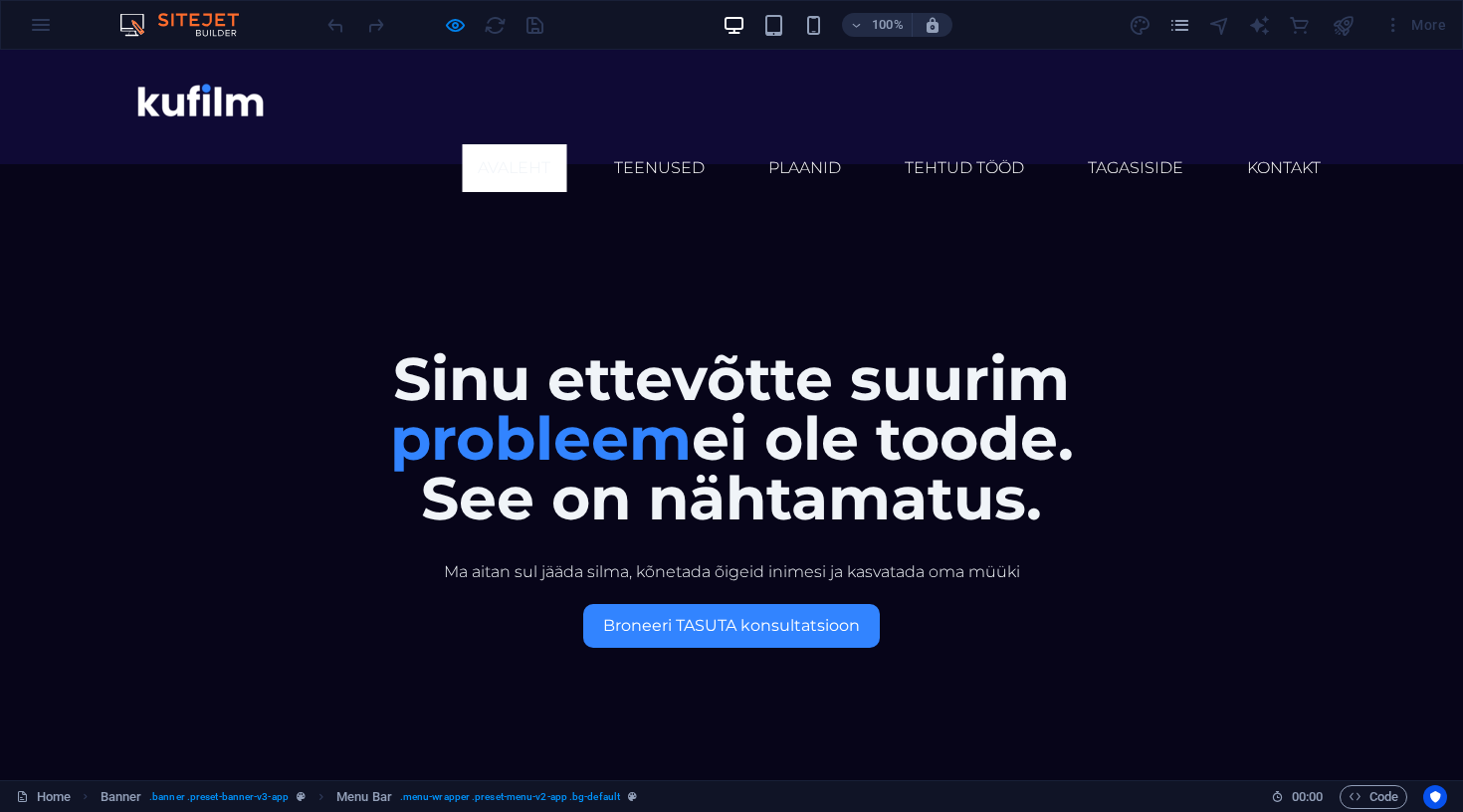 click at bounding box center [435, 25] 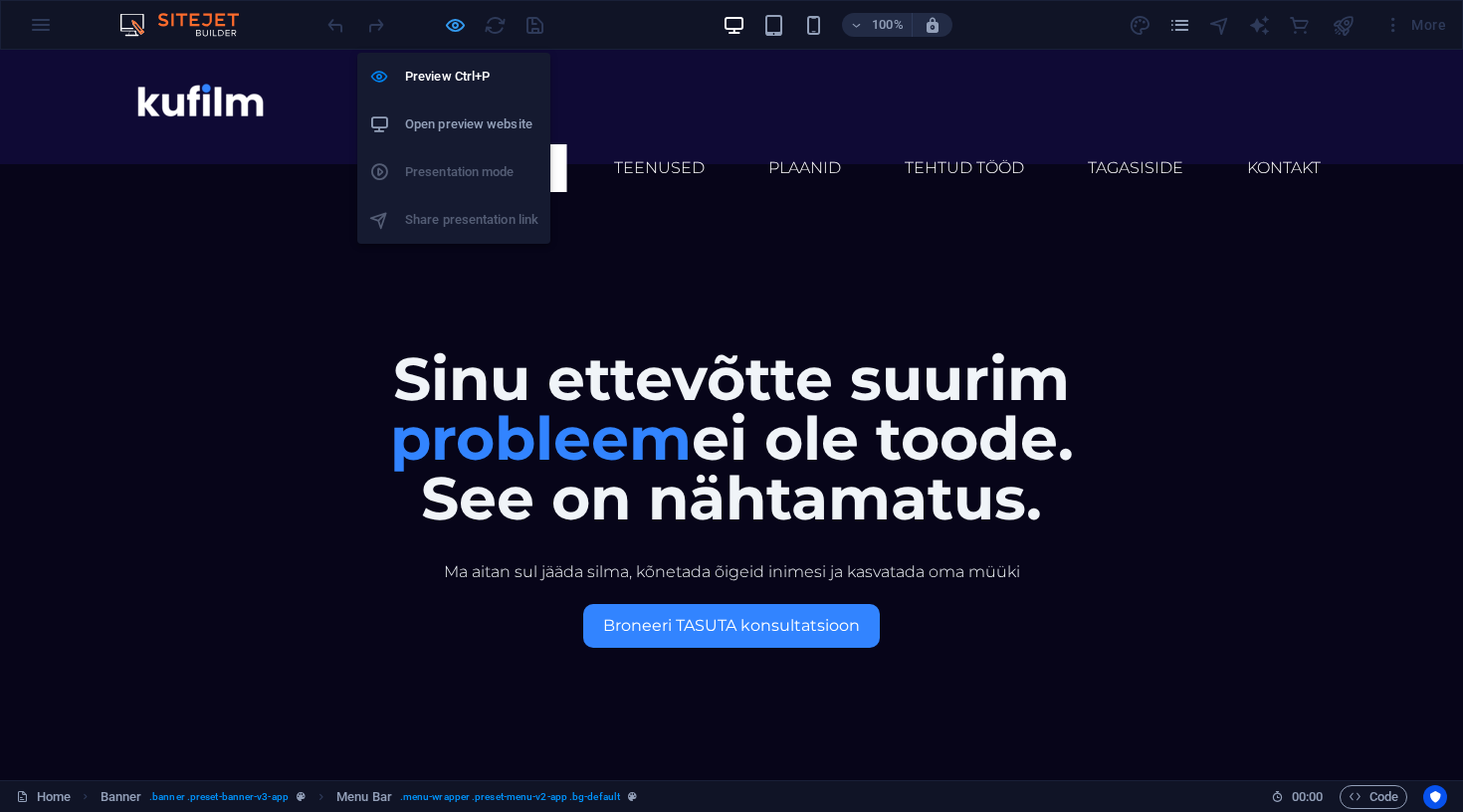 click at bounding box center [455, 25] 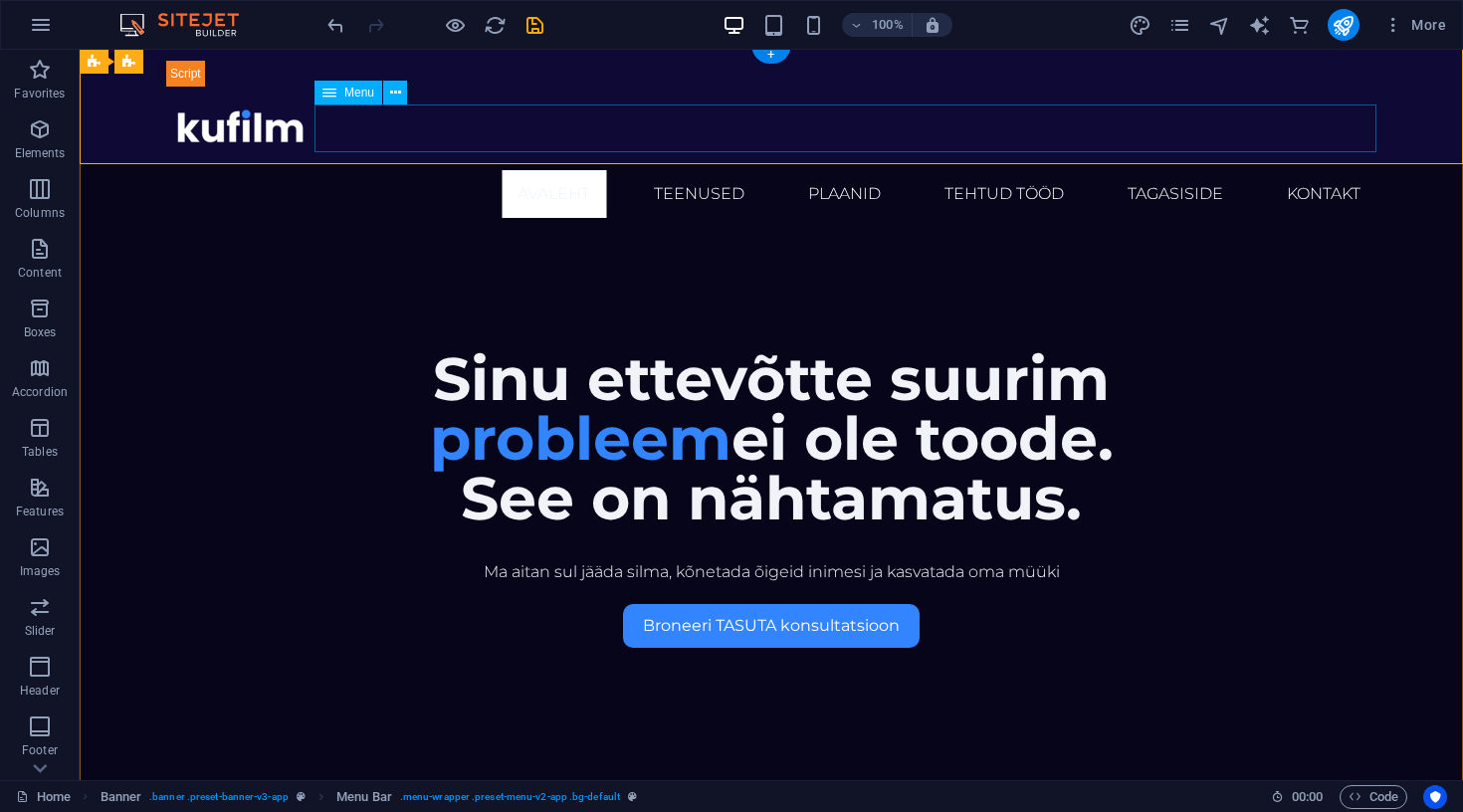 click on "Avaleht Teenused Plaanid Tehtud tööd Tagasiside Kontakt" at bounding box center [771, 194] 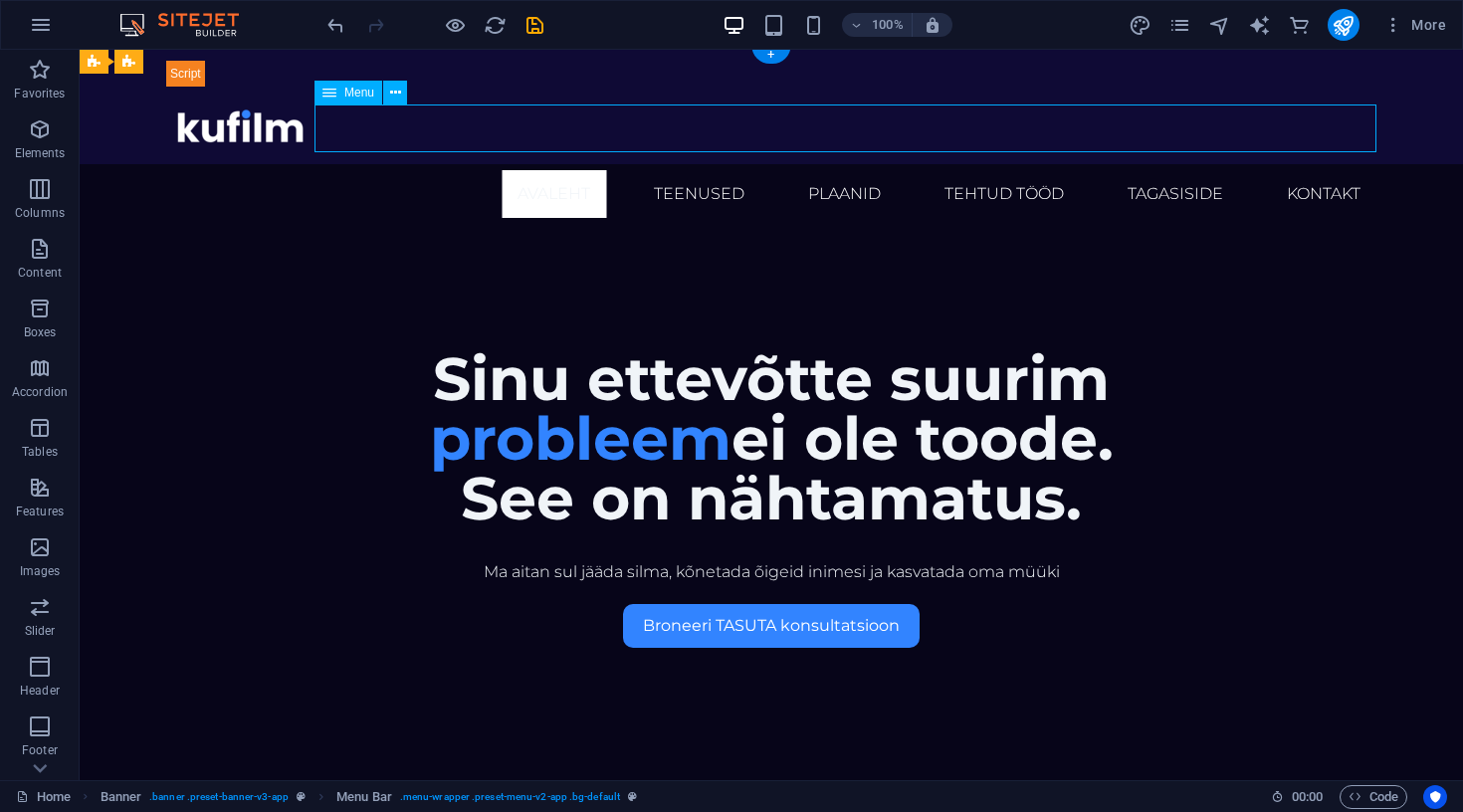 click on "Avaleht Teenused Plaanid Tehtud tööd Tagasiside Kontakt" at bounding box center (771, 194) 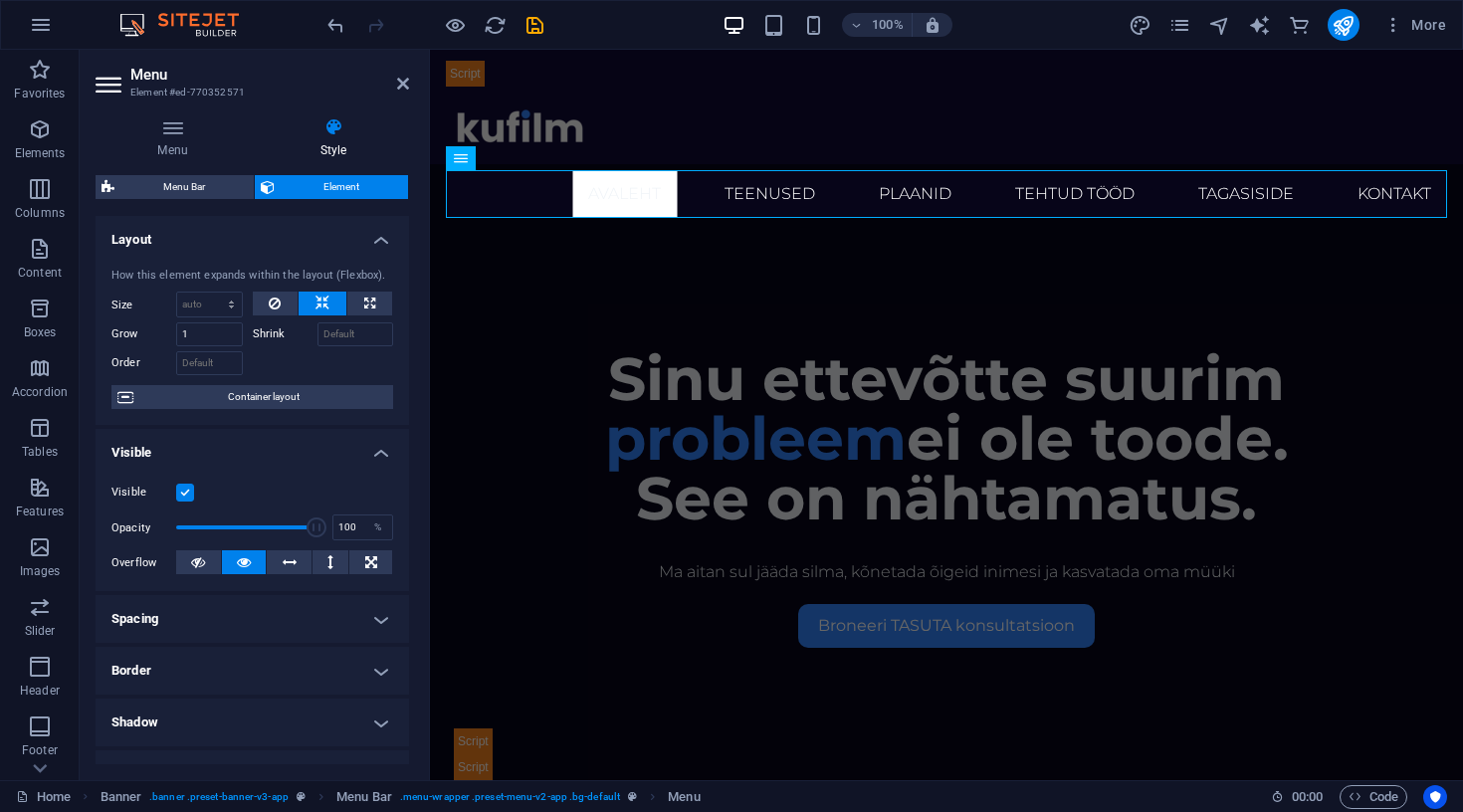 click on "Style" at bounding box center (333, 138) 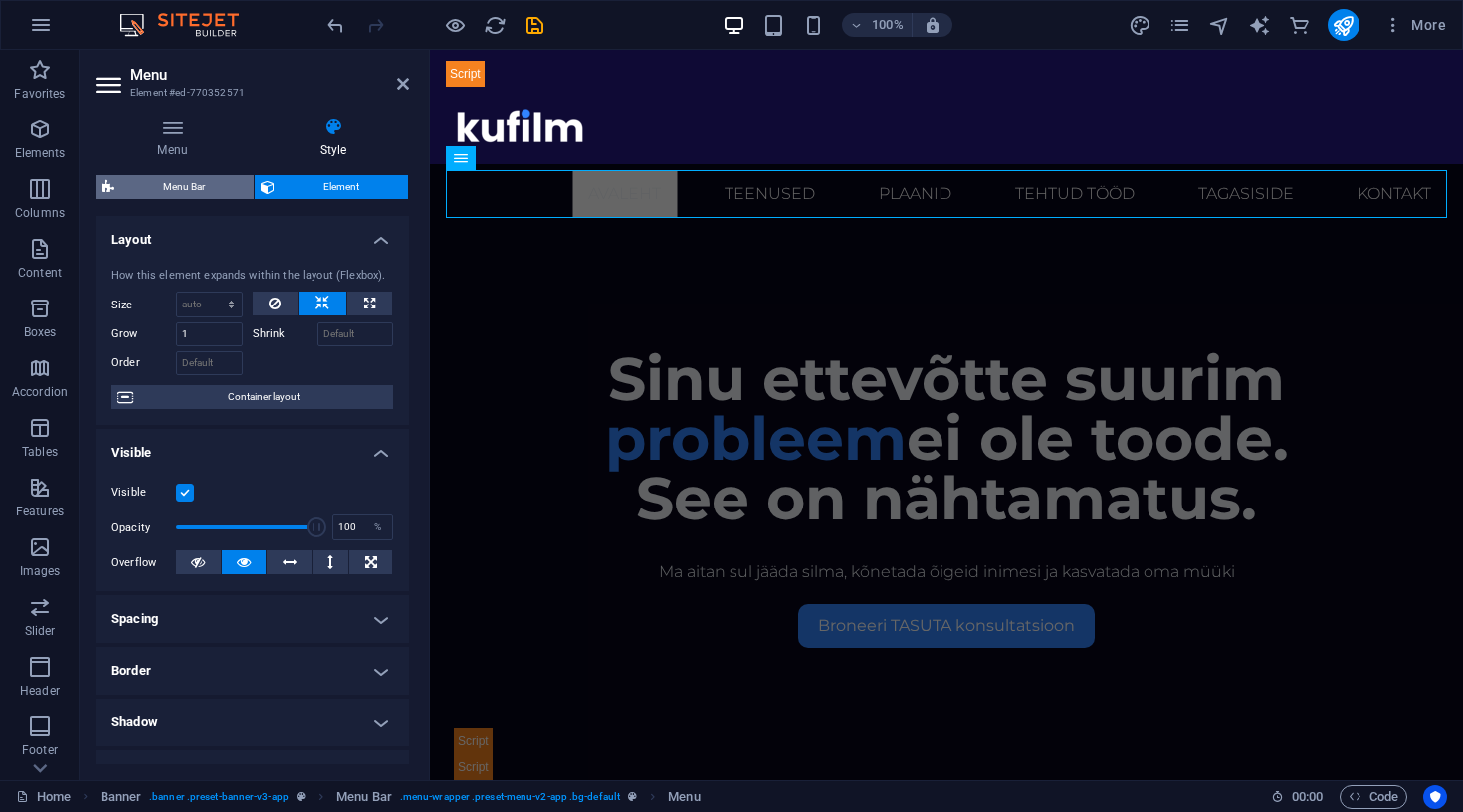 click on "Menu Bar" at bounding box center (184, 187) 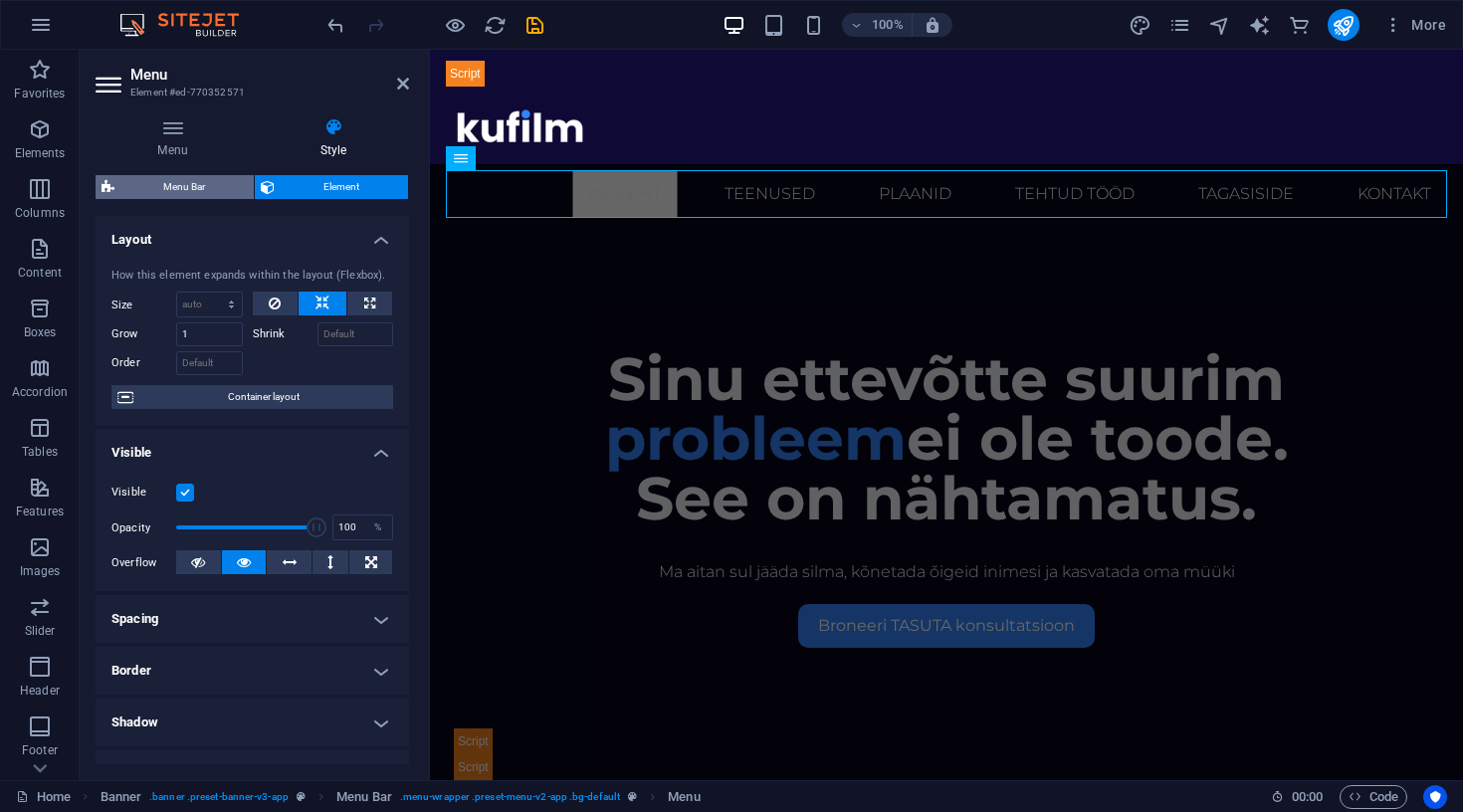 select on "rem" 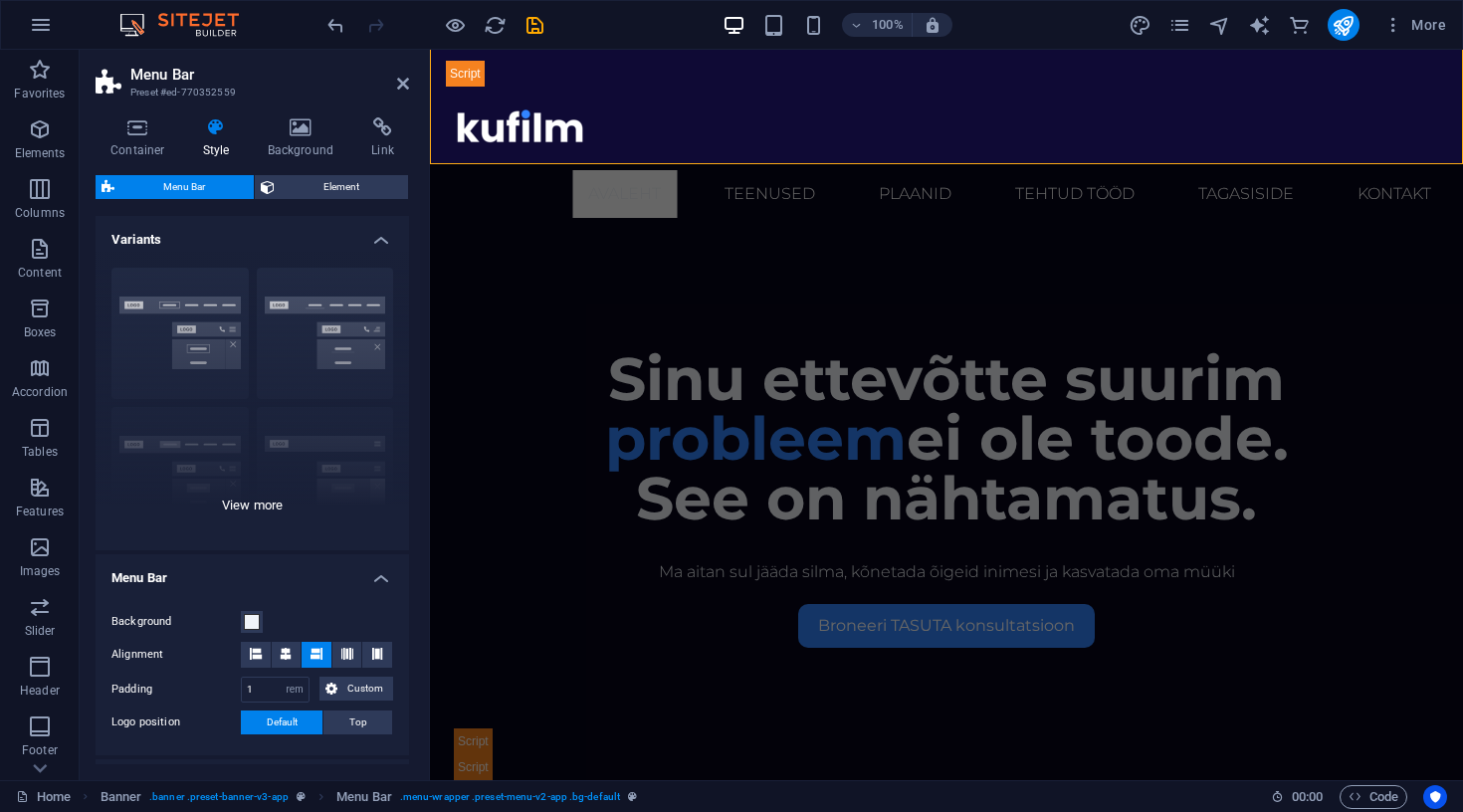 type 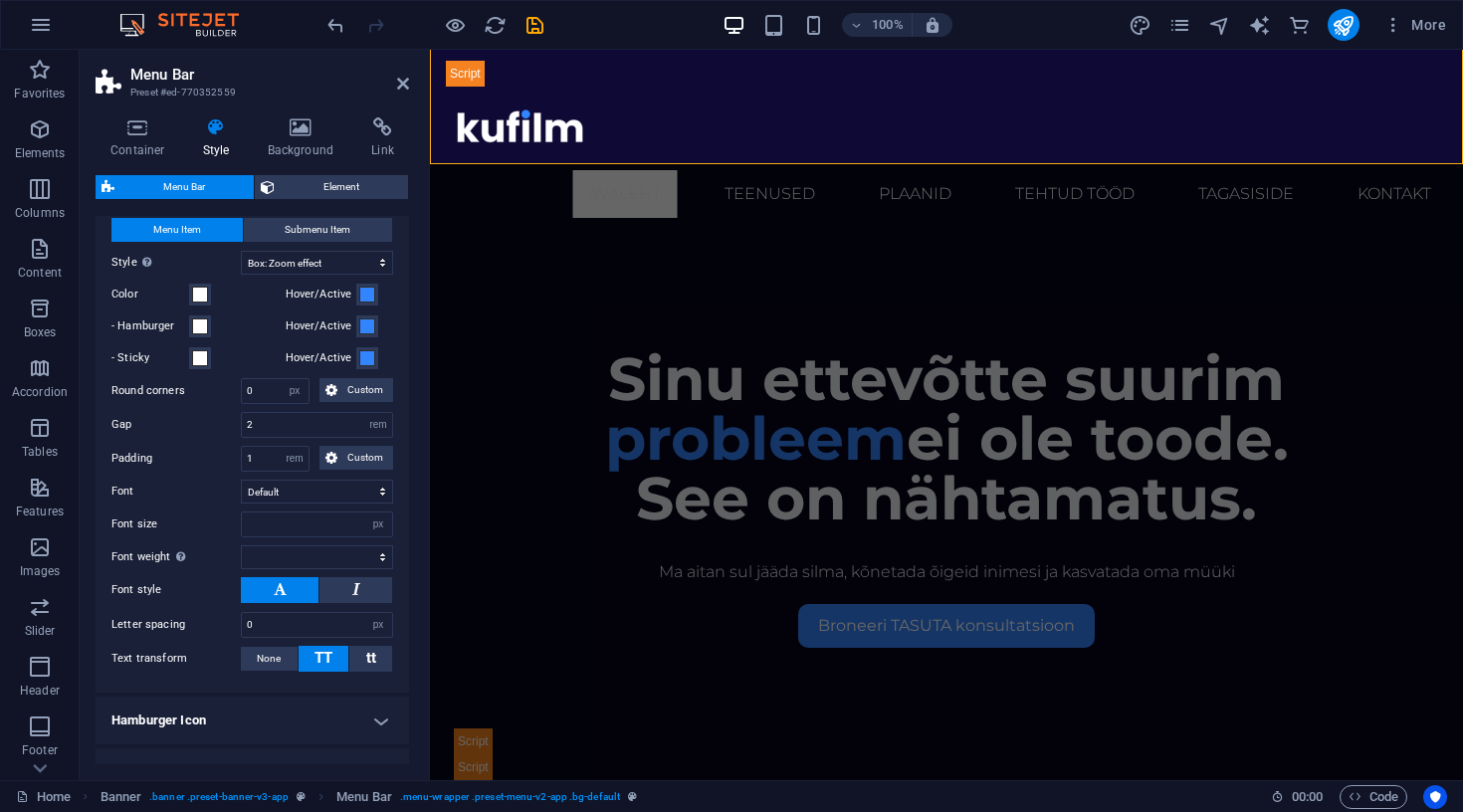 scroll, scrollTop: 664, scrollLeft: 0, axis: vertical 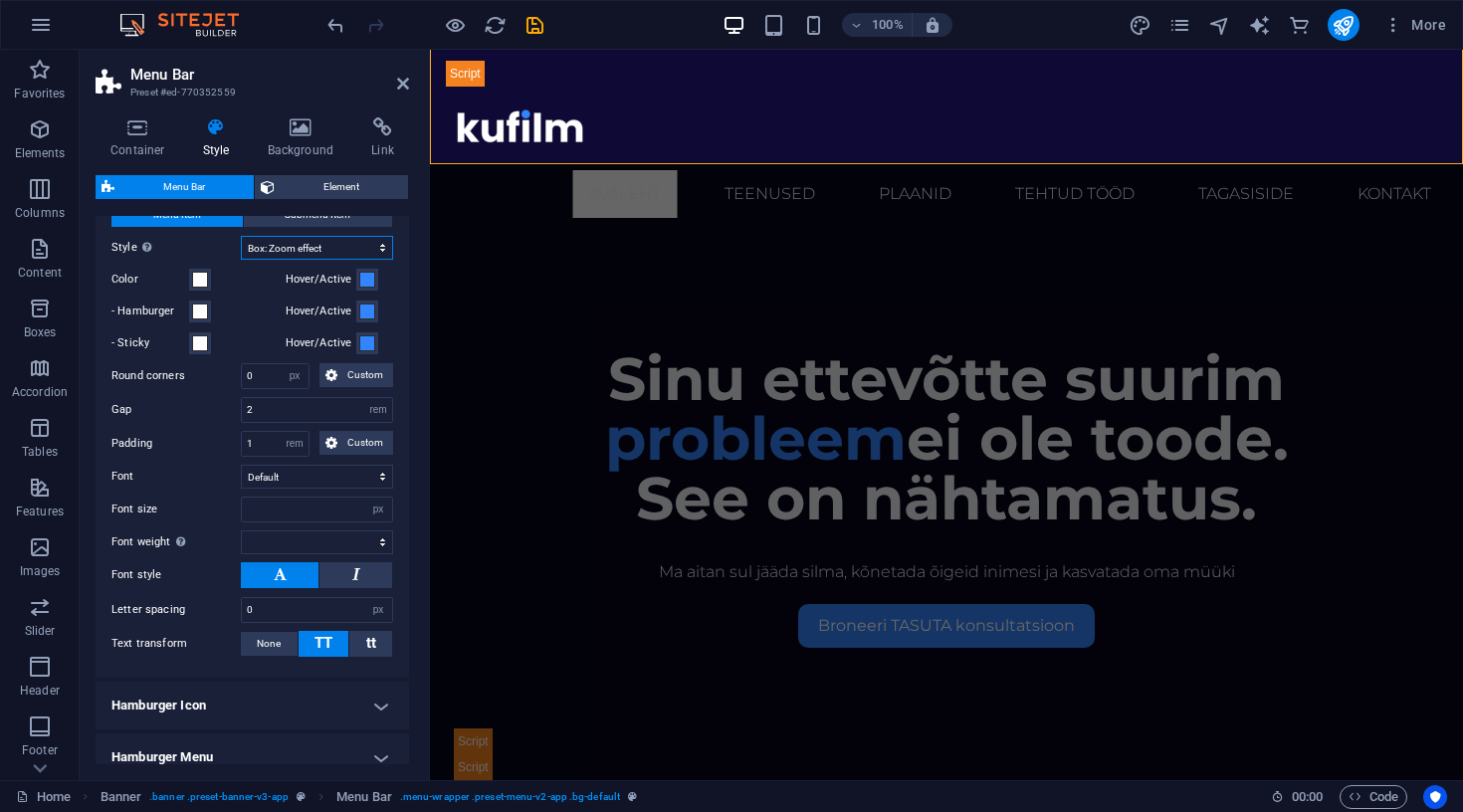 select on "hover_border_top" 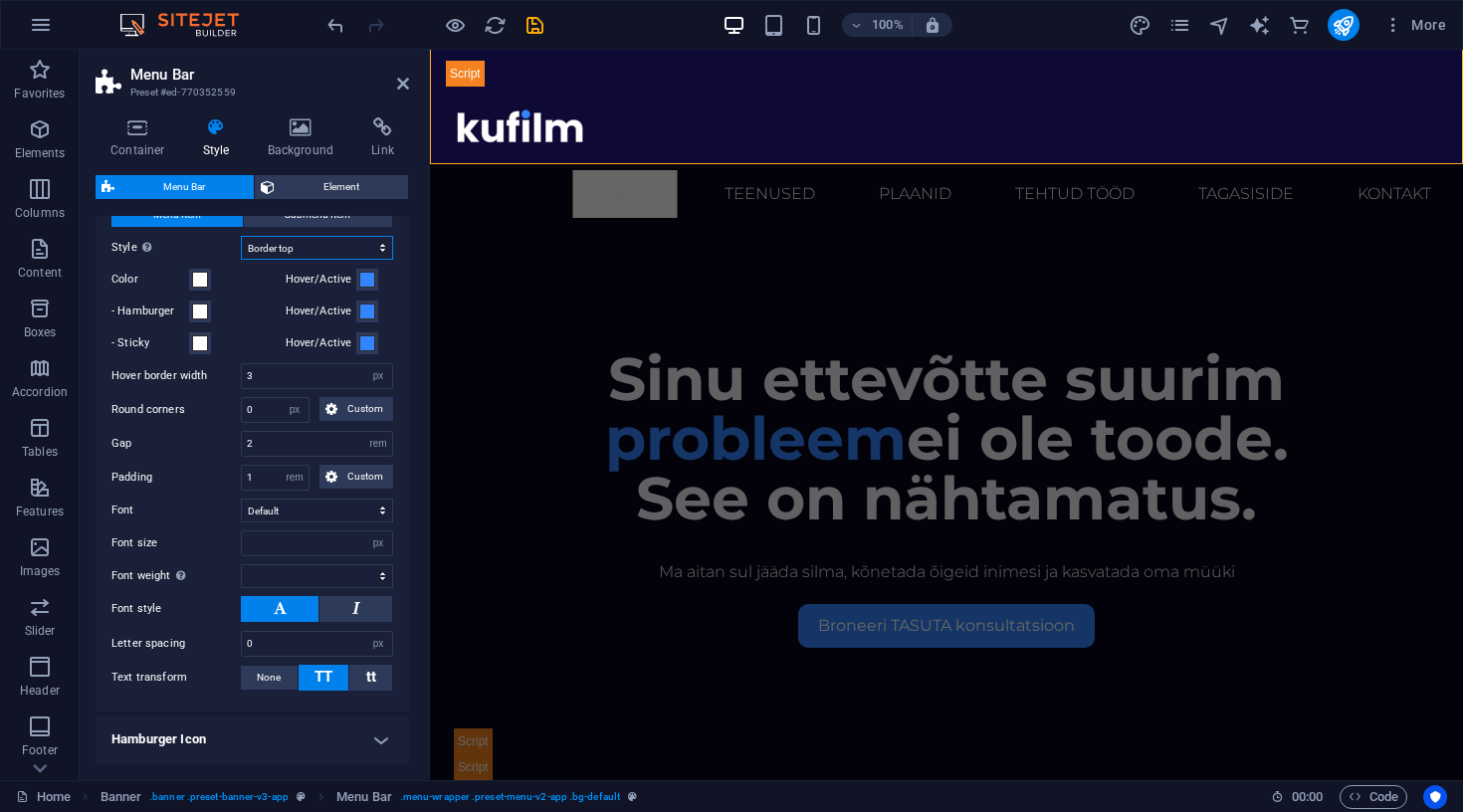 type 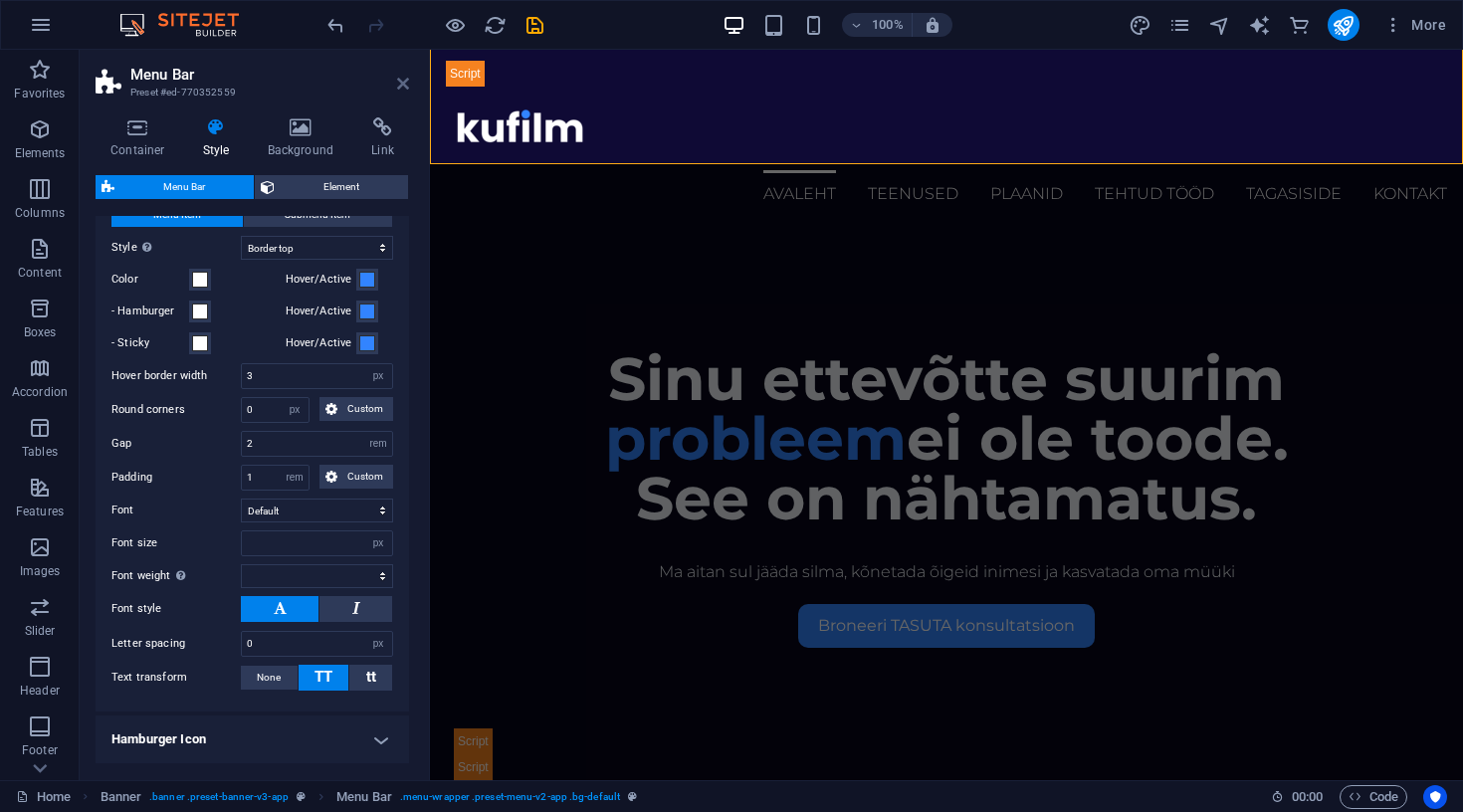 click at bounding box center (403, 84) 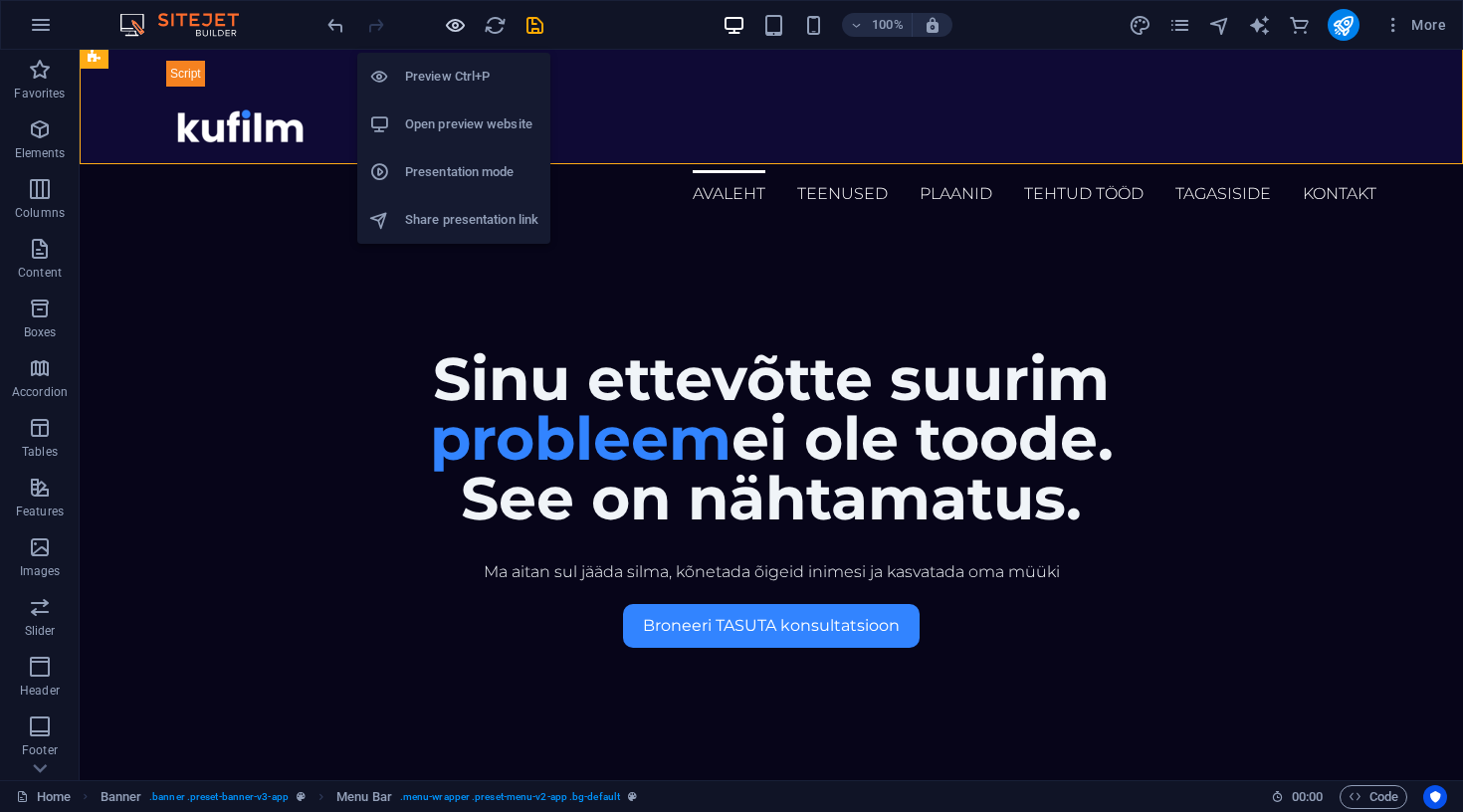 click at bounding box center [455, 25] 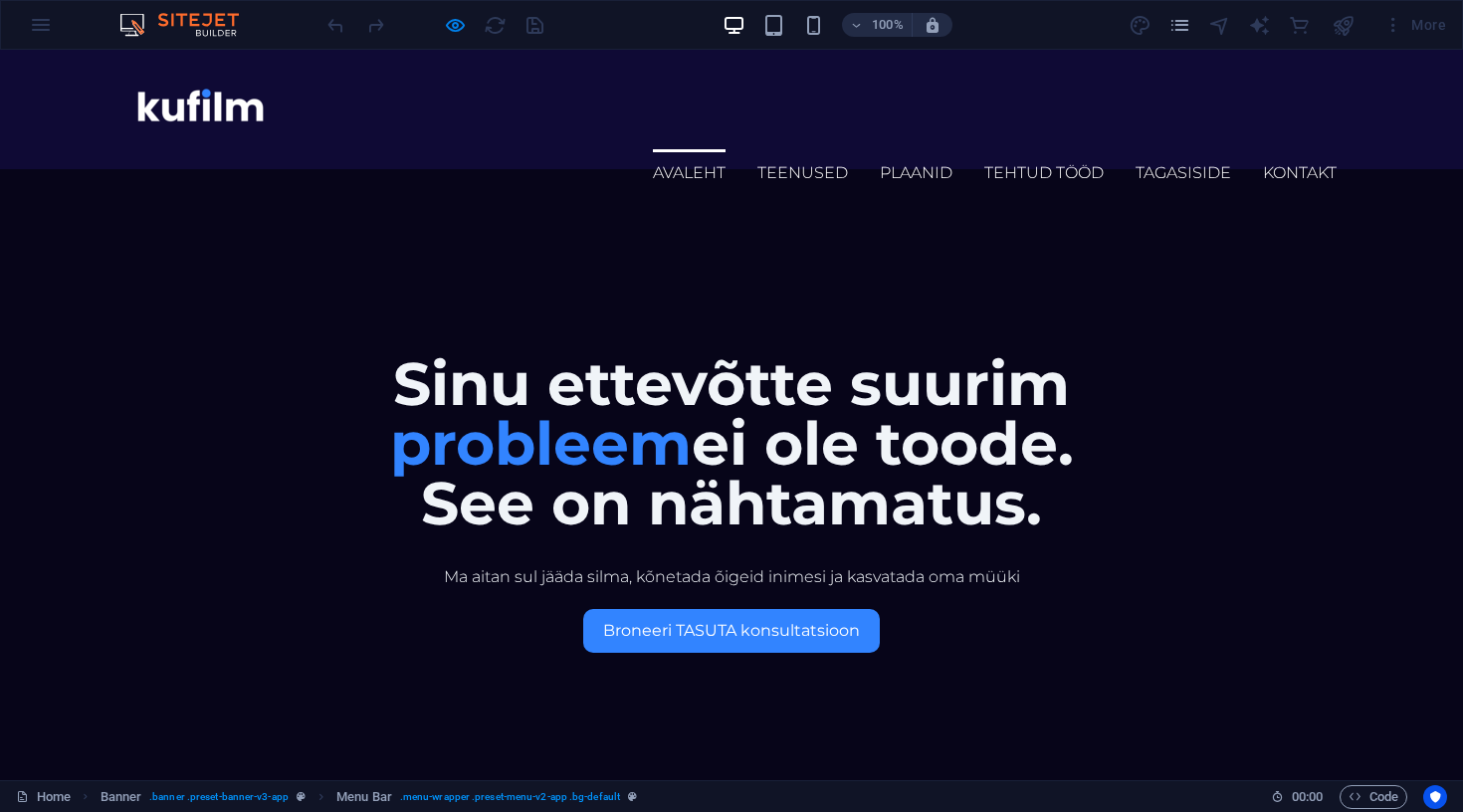 scroll, scrollTop: 0, scrollLeft: 0, axis: both 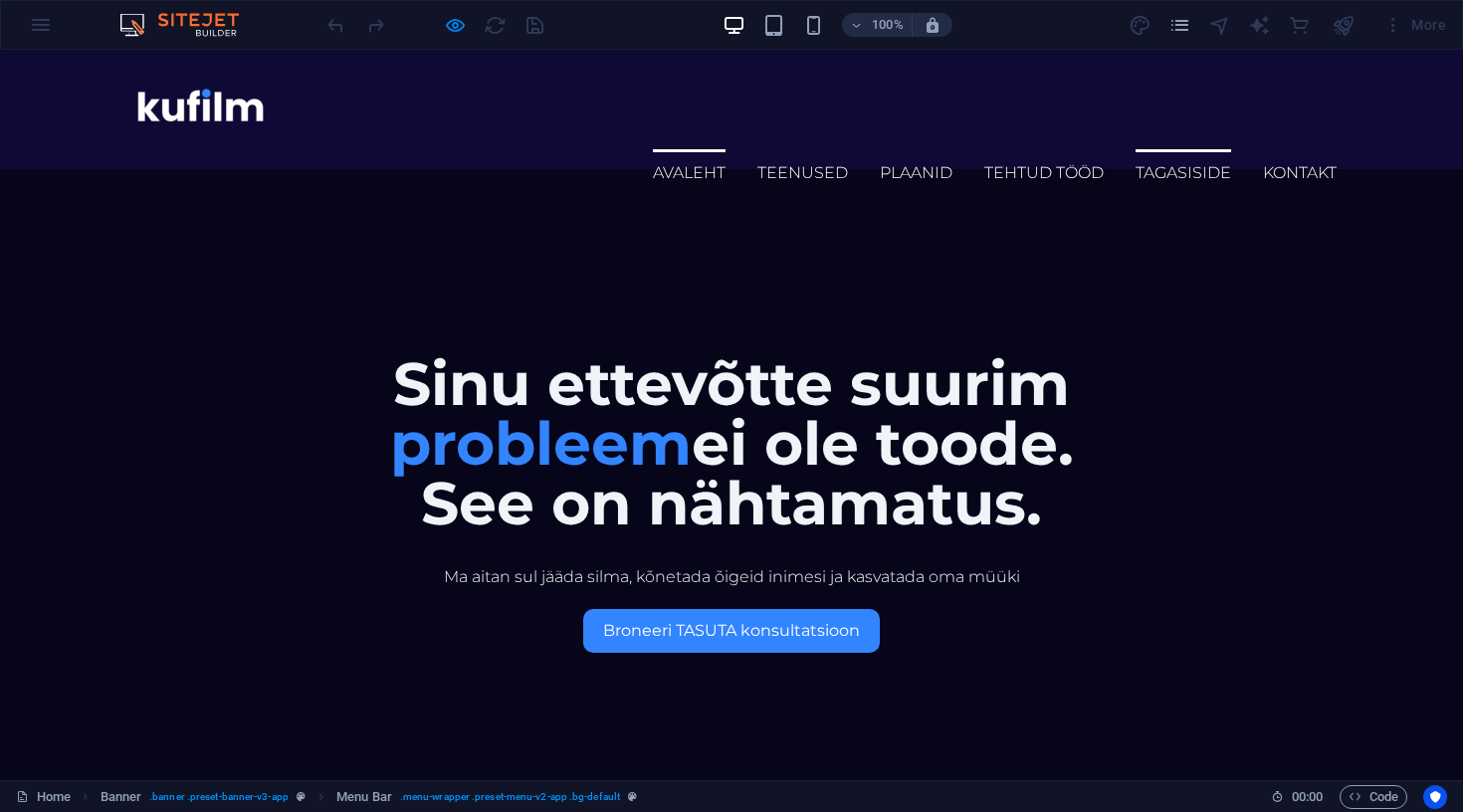 click on "Tagasiside" at bounding box center [1183, 173] 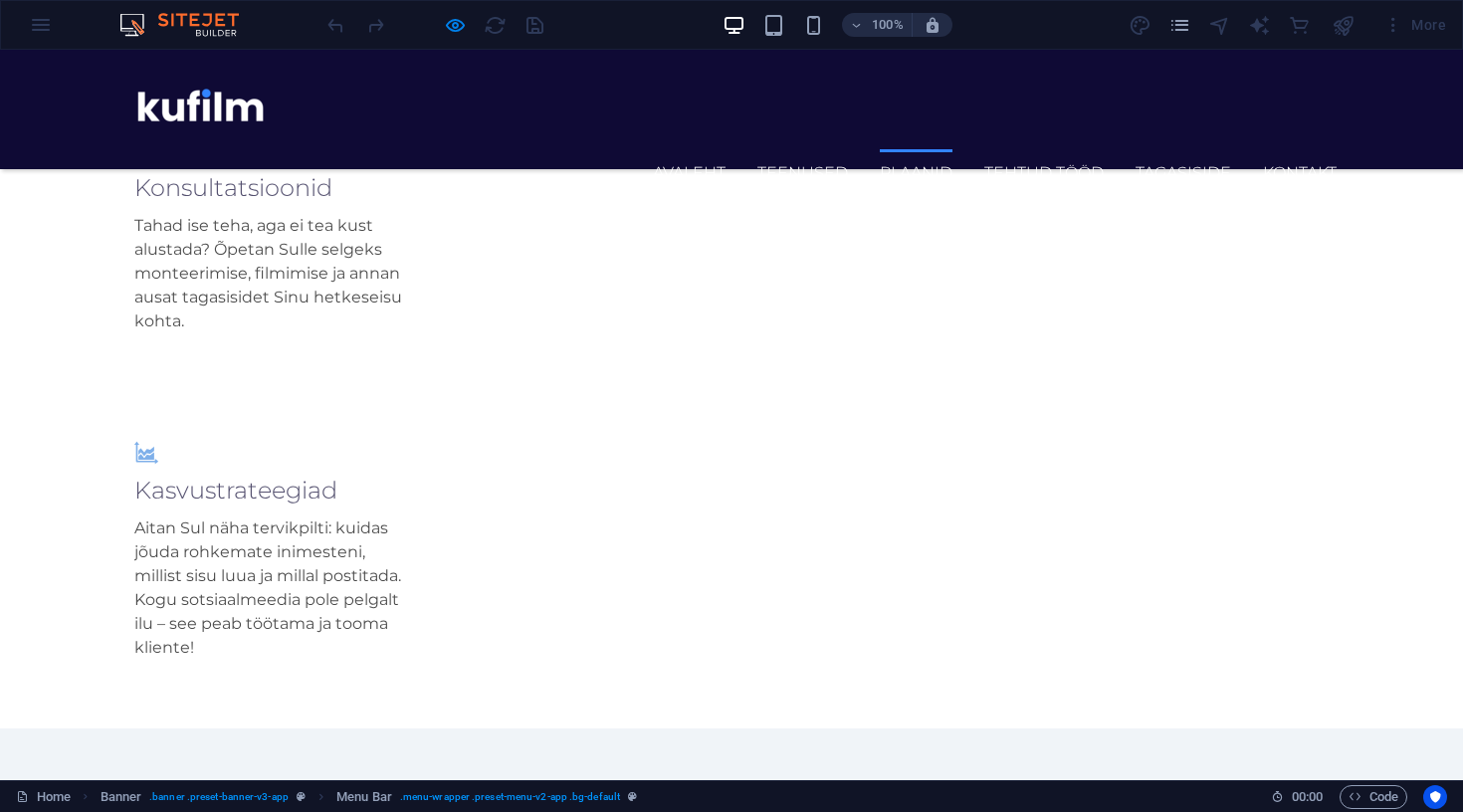 scroll, scrollTop: 2878, scrollLeft: 0, axis: vertical 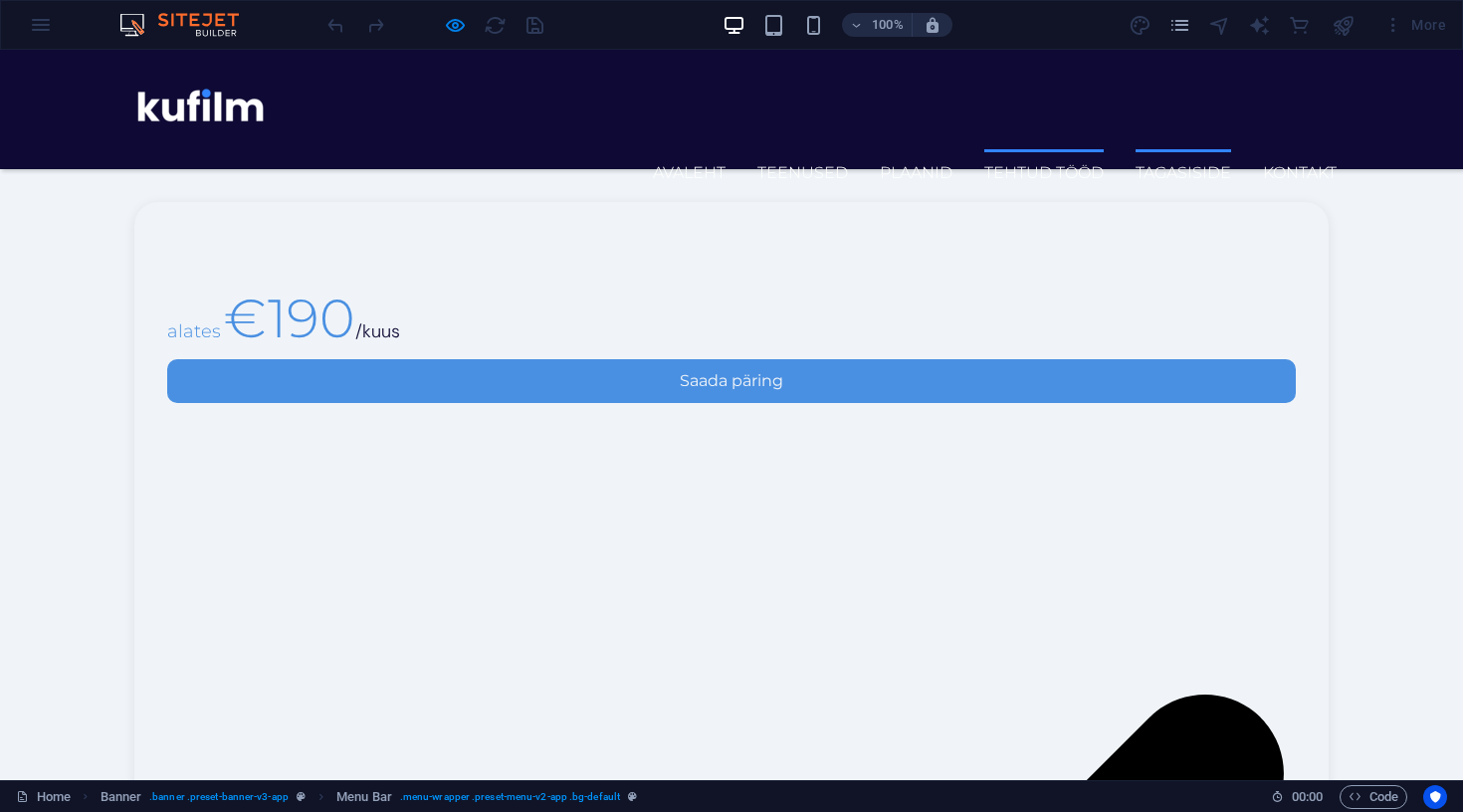 click on "Tehtud tööd" at bounding box center (1044, 173) 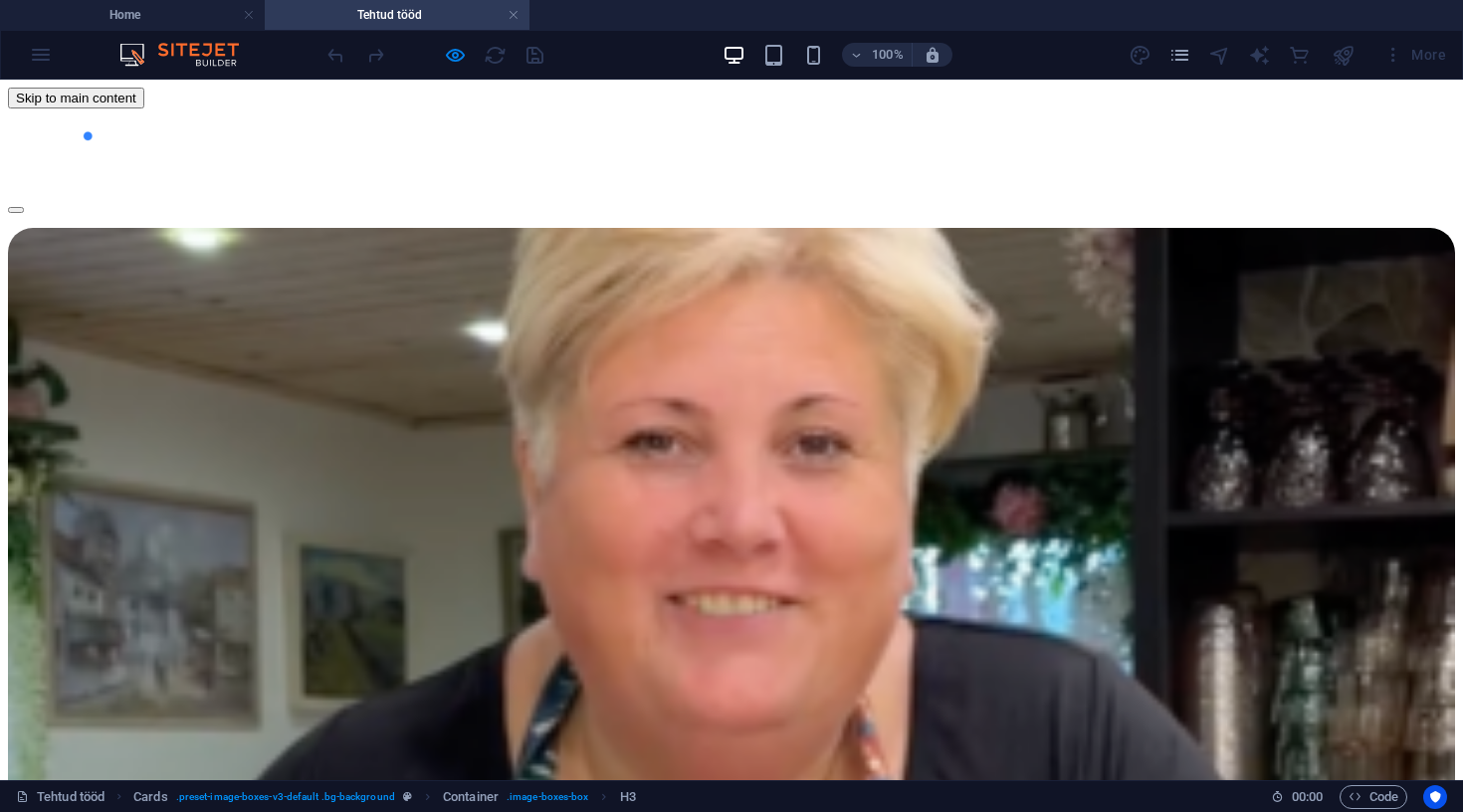 scroll, scrollTop: 0, scrollLeft: 0, axis: both 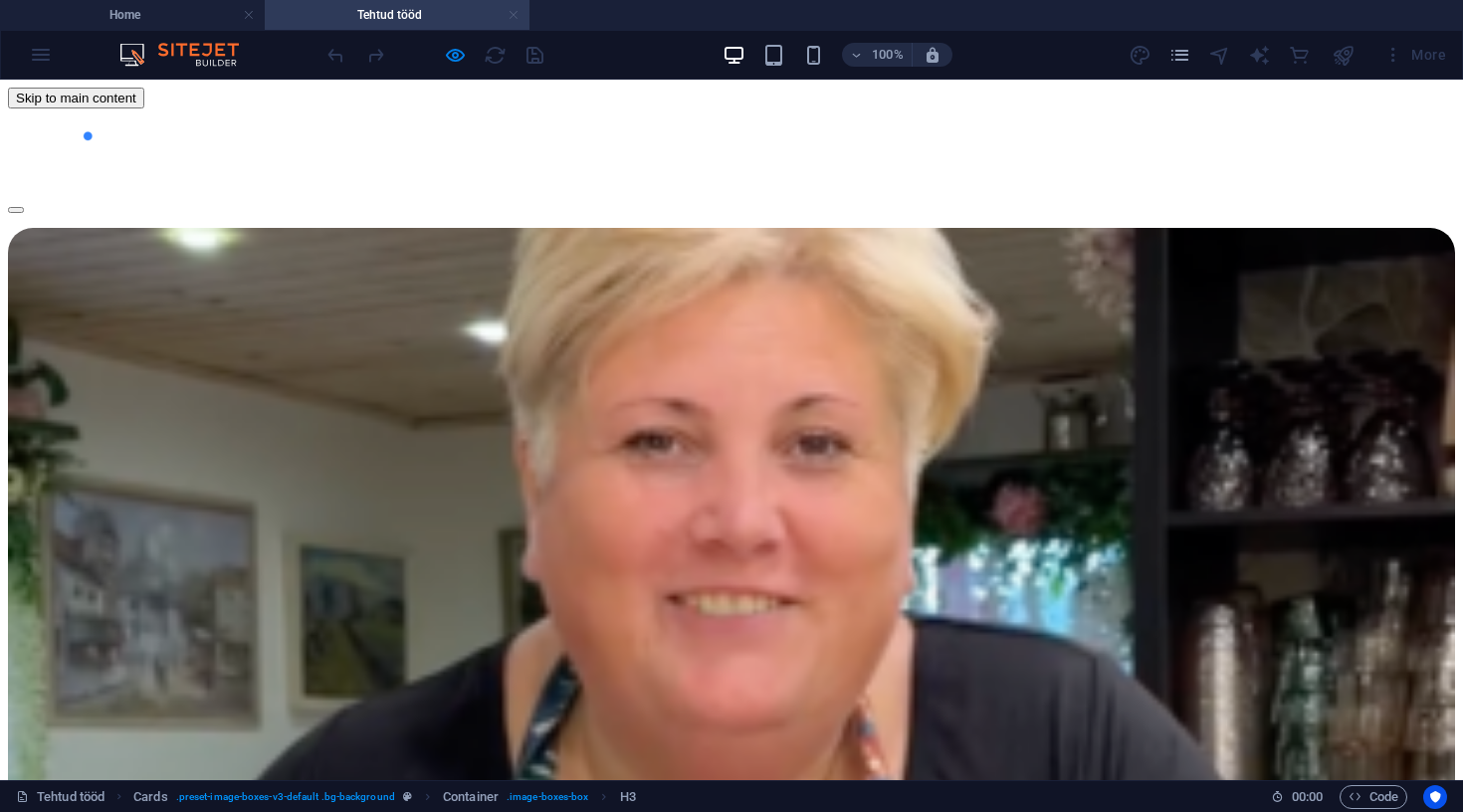 click at bounding box center [514, 15] 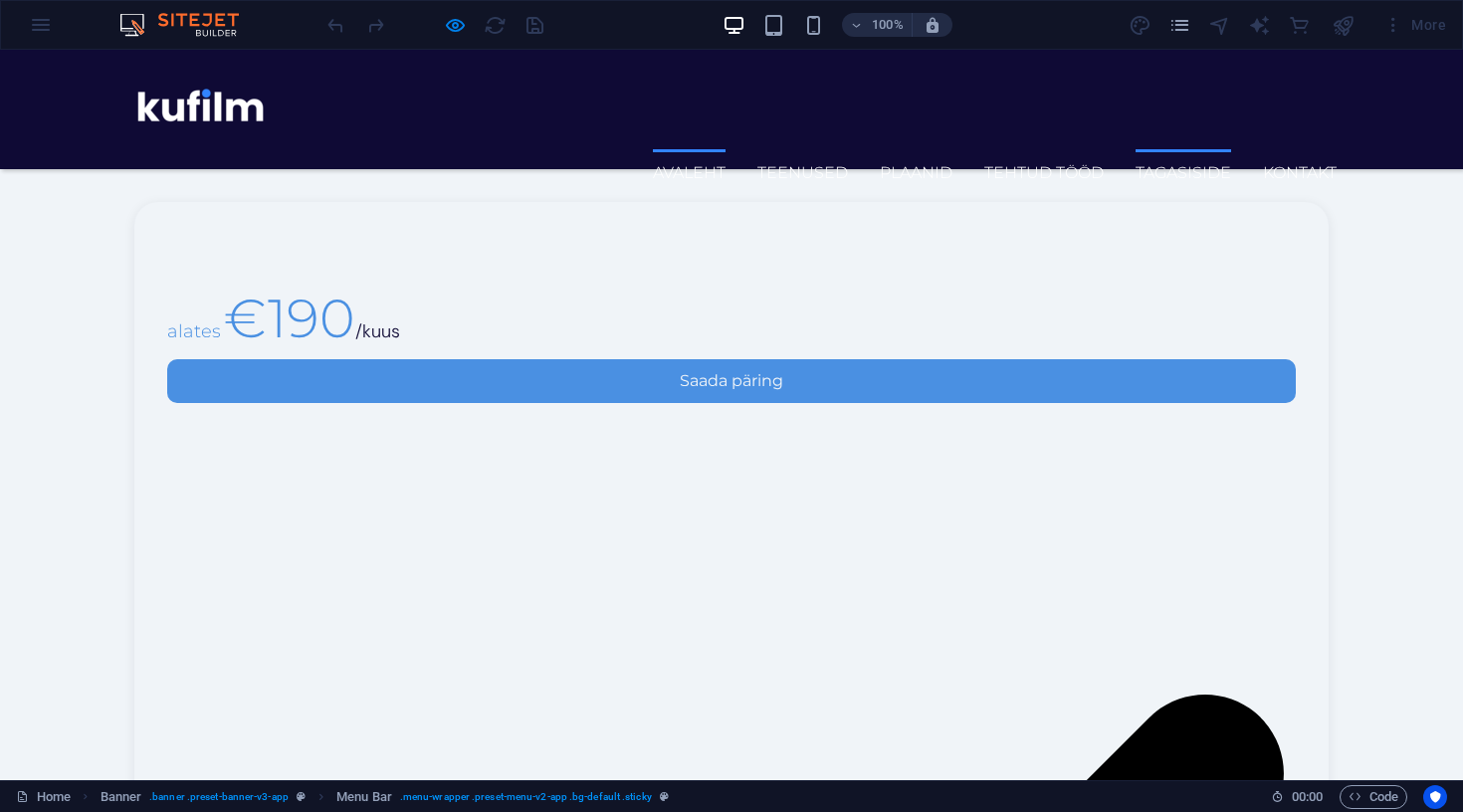 click on "Avaleht" at bounding box center [689, 173] 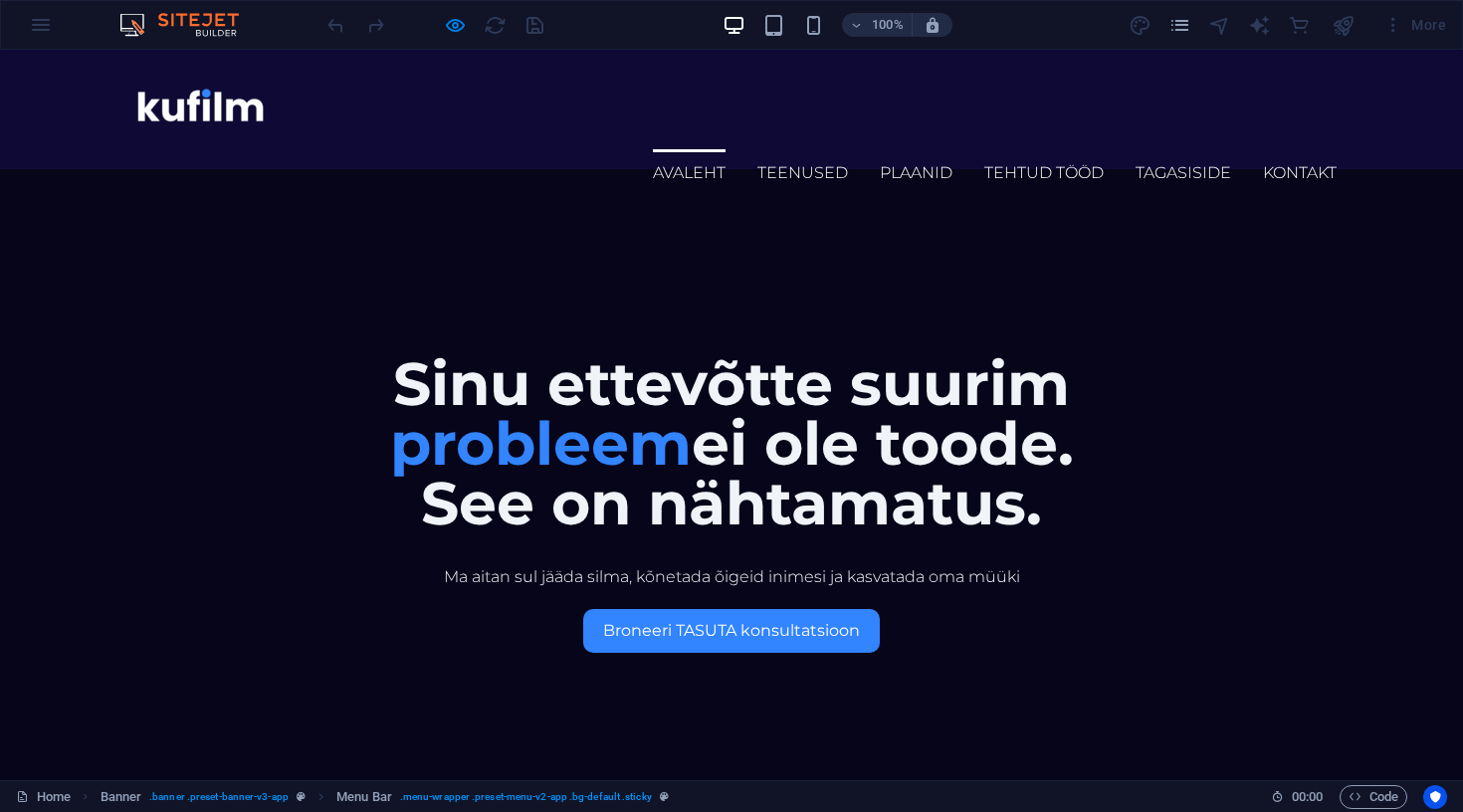scroll, scrollTop: 0, scrollLeft: 0, axis: both 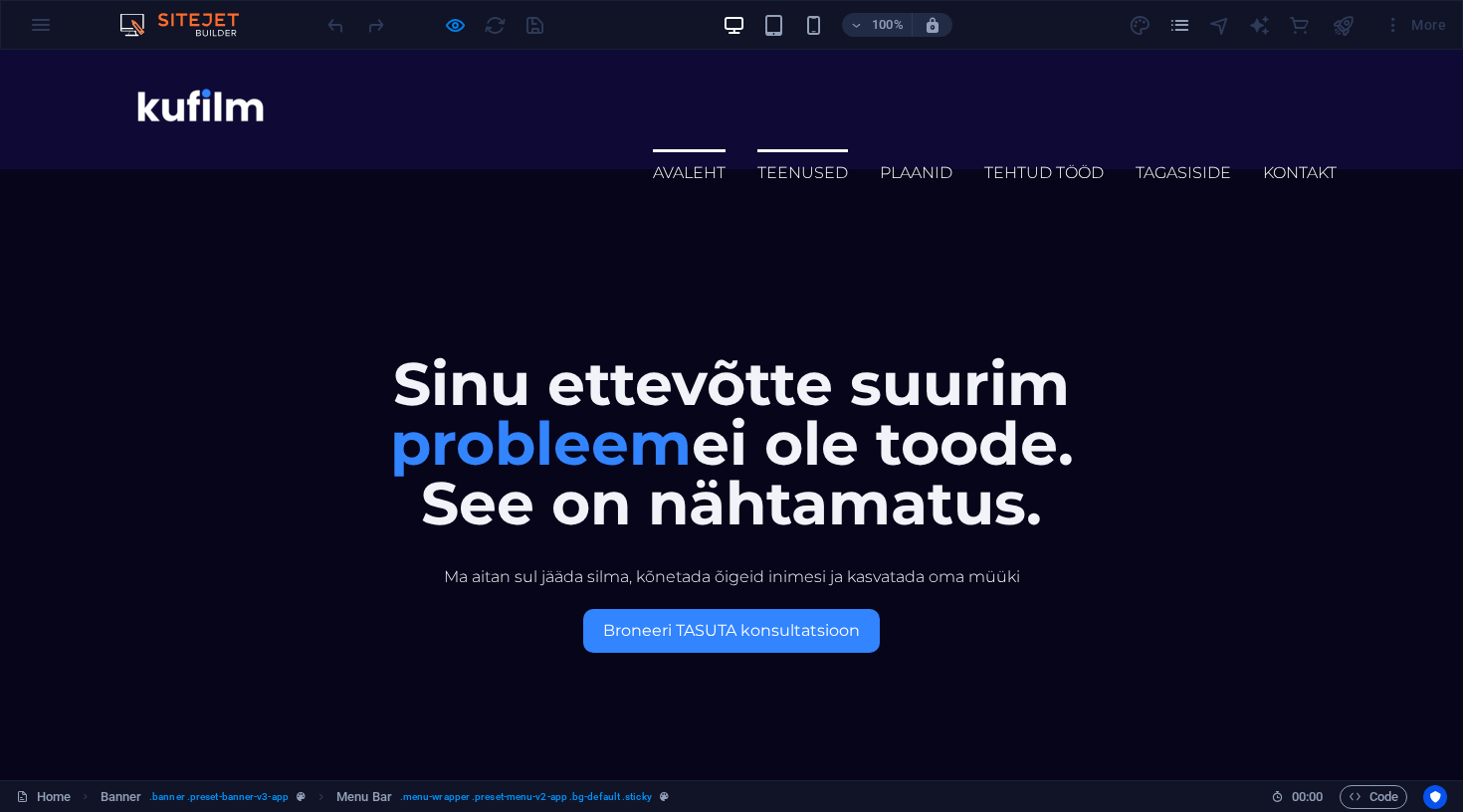 click on "Teenused" at bounding box center [802, 173] 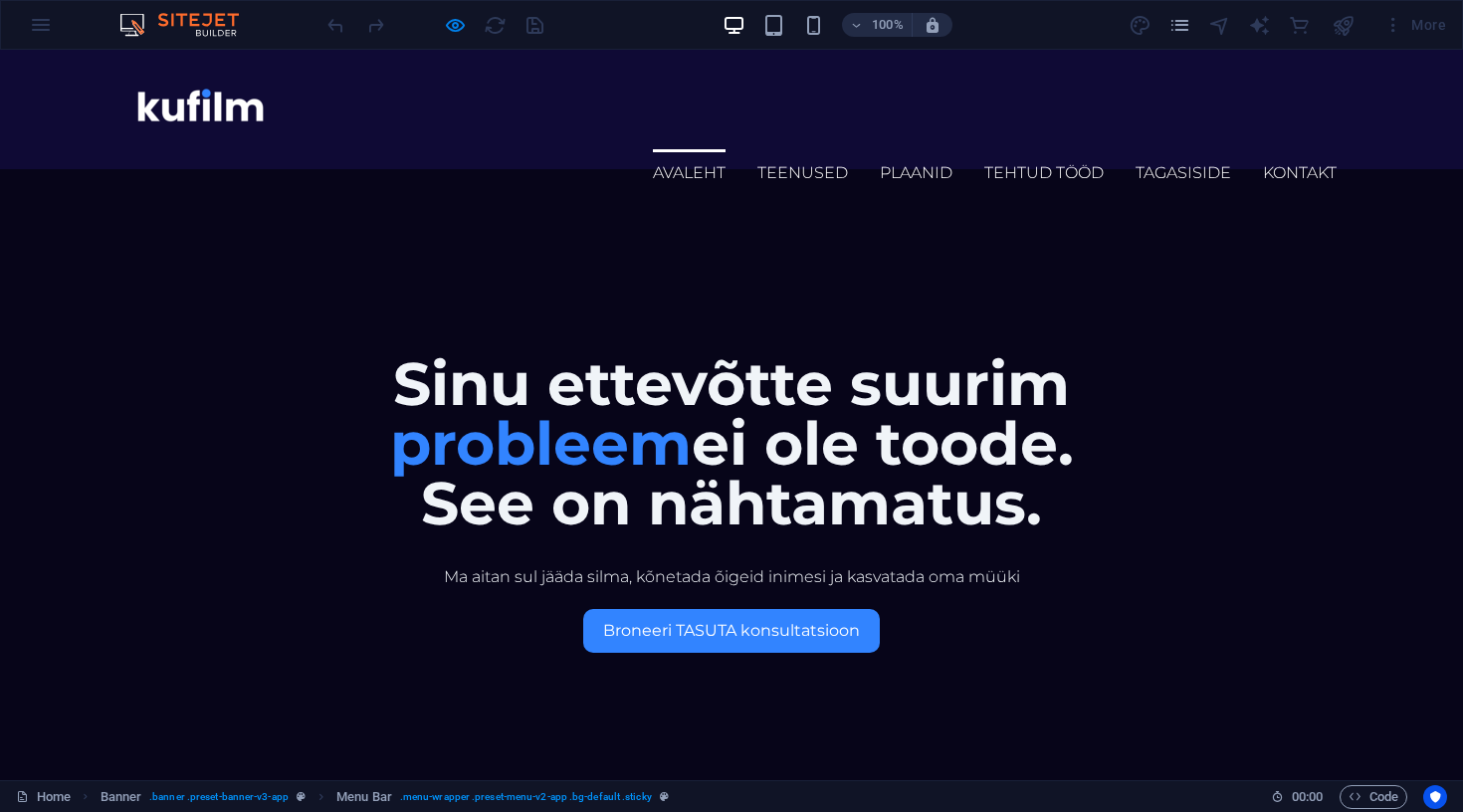 scroll, scrollTop: 0, scrollLeft: 0, axis: both 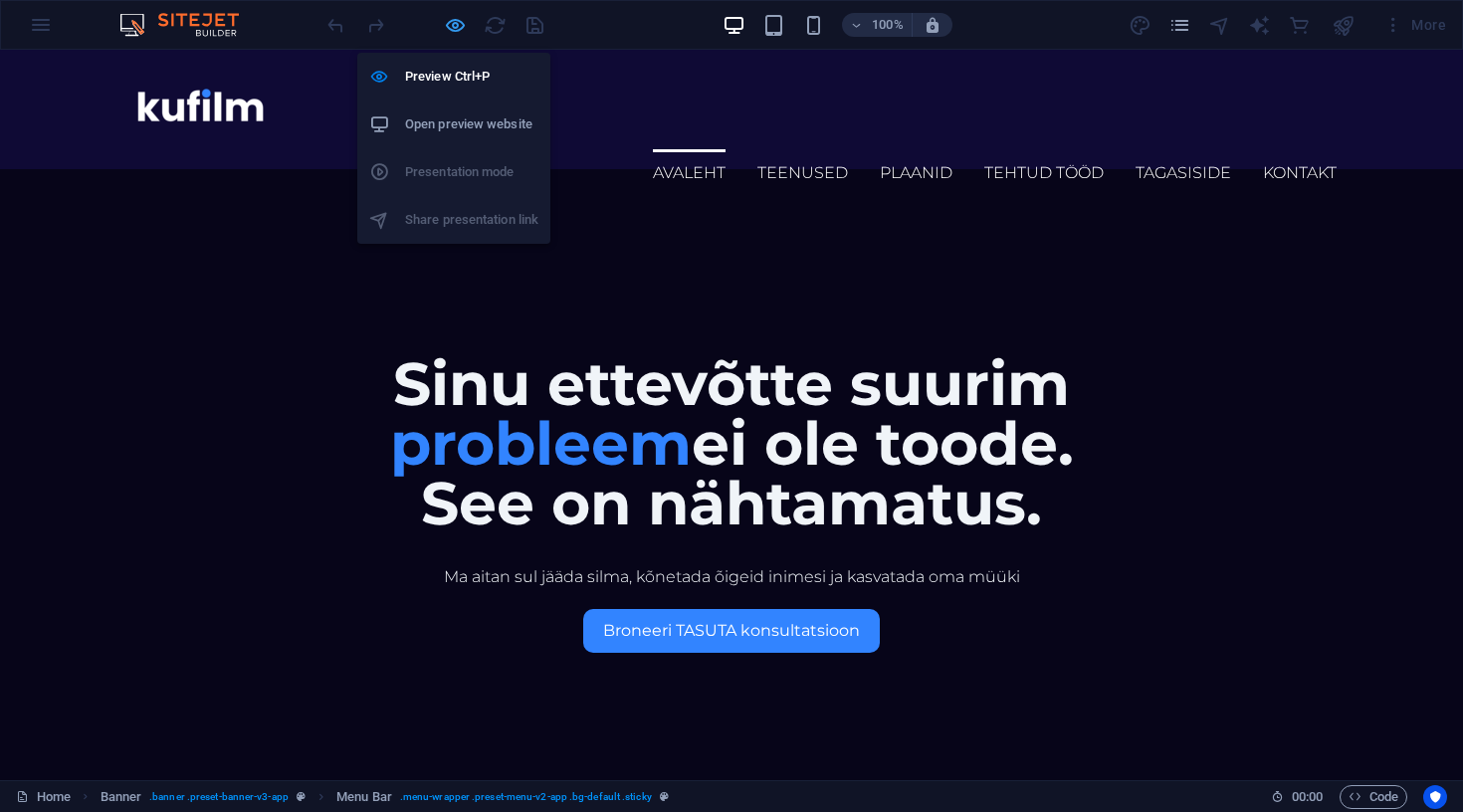 click at bounding box center [455, 25] 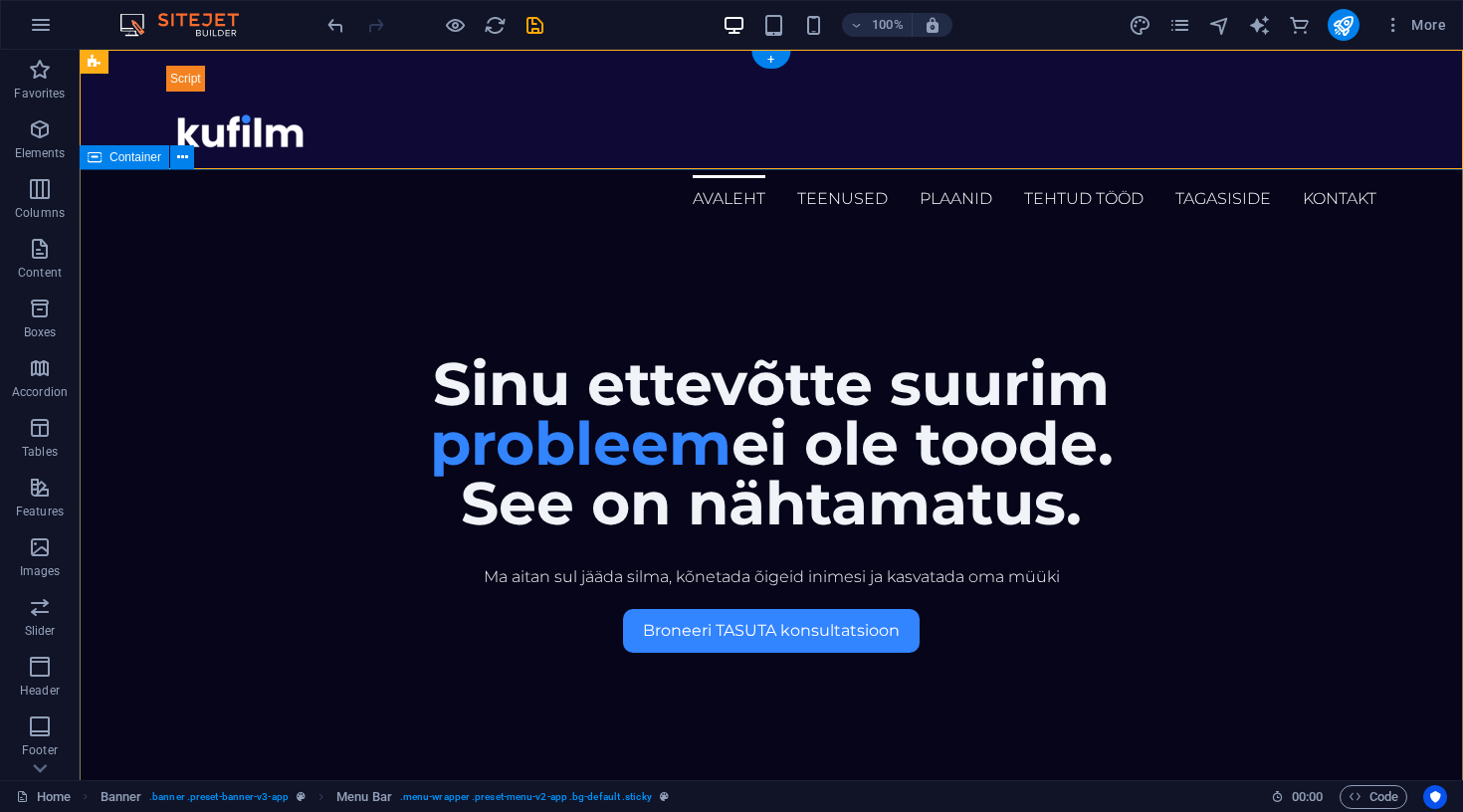 click on "Ma aitan sul jääda silma, kõnetada õigeid inimesi ja kasvatada oma müüki Broneeri TASUTA konsultatsioon Sinu ettevõtte suurim probleem  ei ole toode. See on nähtamatus ." at bounding box center (771, 766) 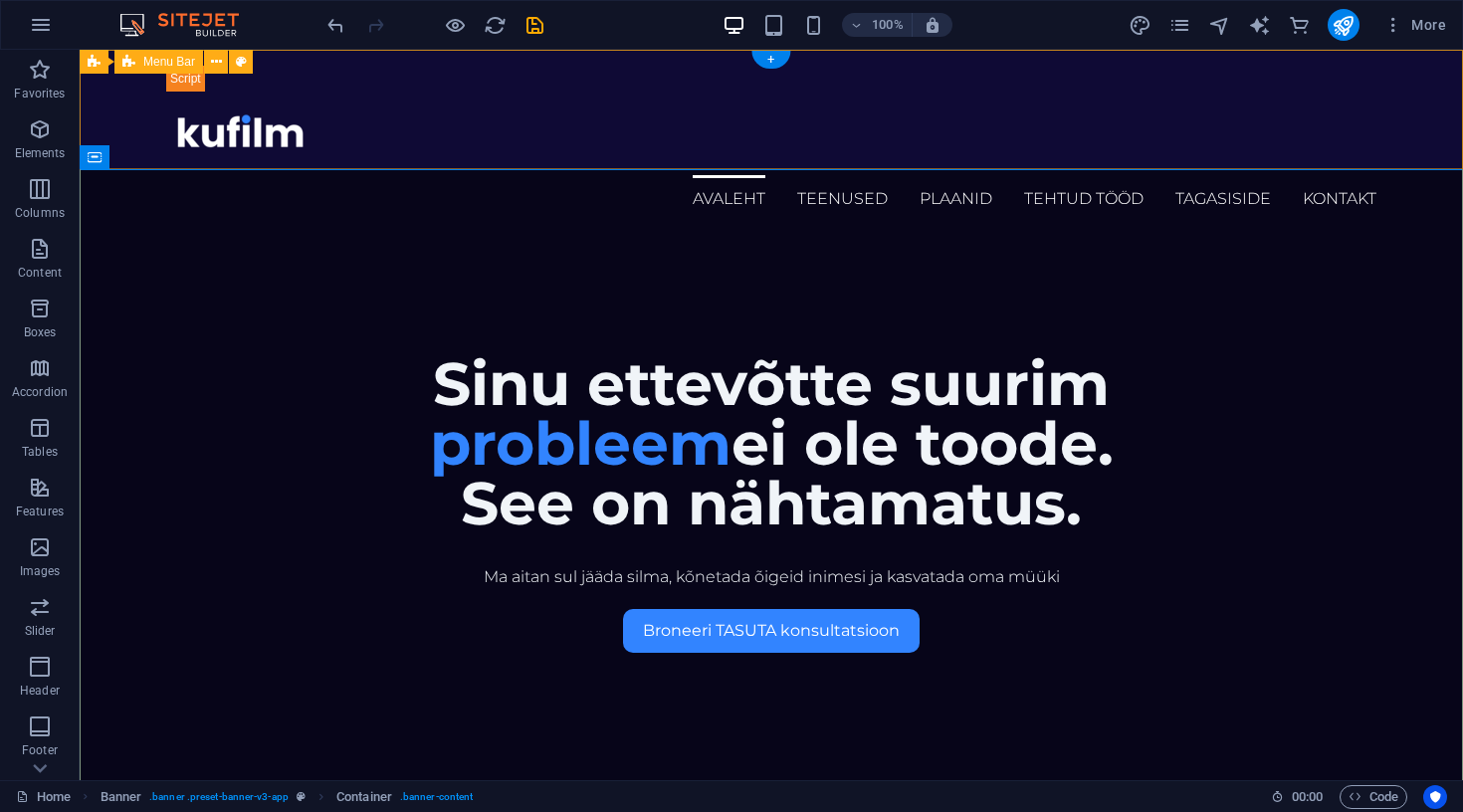 scroll, scrollTop: 0, scrollLeft: 0, axis: both 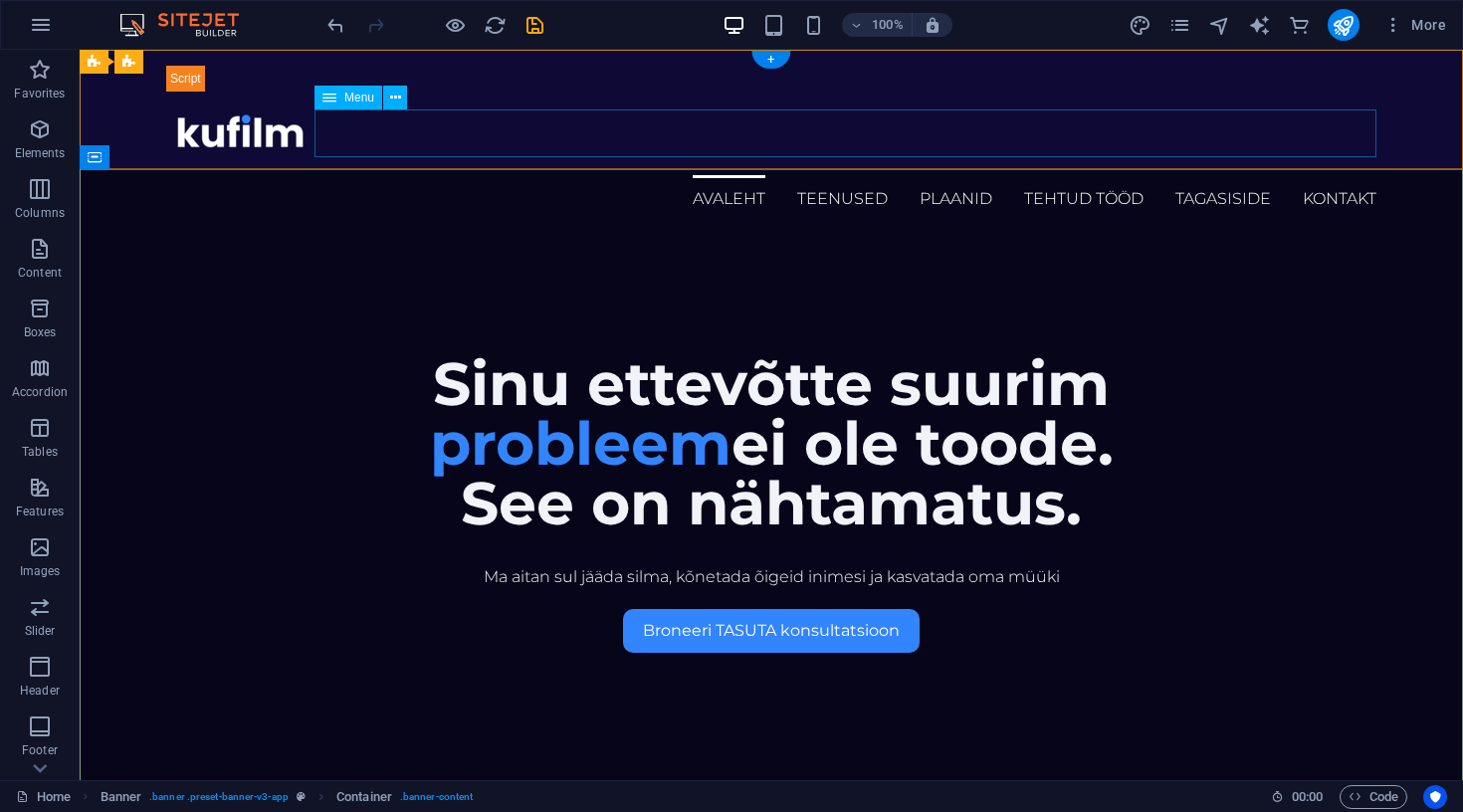 click on "Avaleht Teenused Plaanid Tehtud tööd Tagasiside Kontakt" at bounding box center (771, 199) 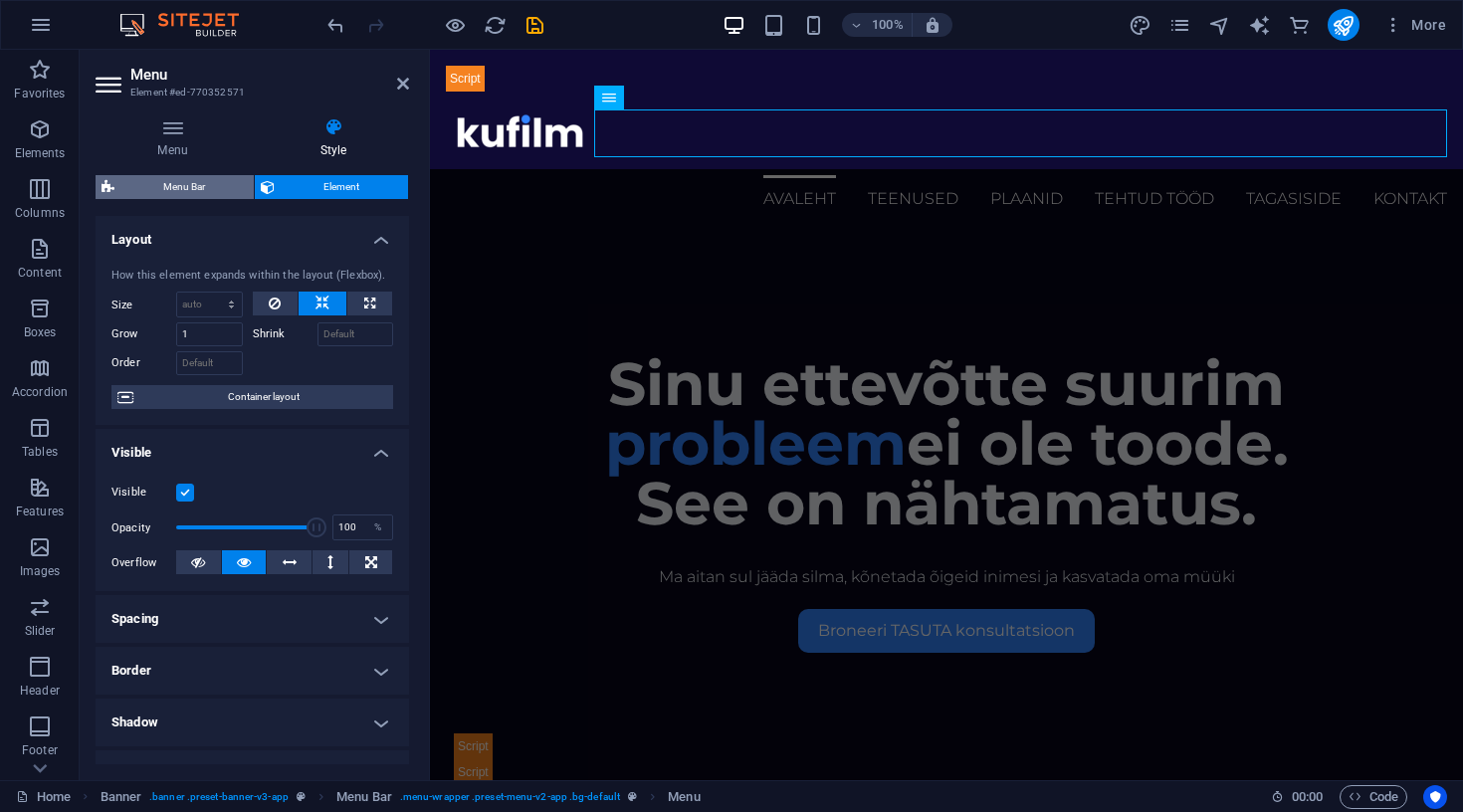 click on "Menu Bar" at bounding box center (184, 187) 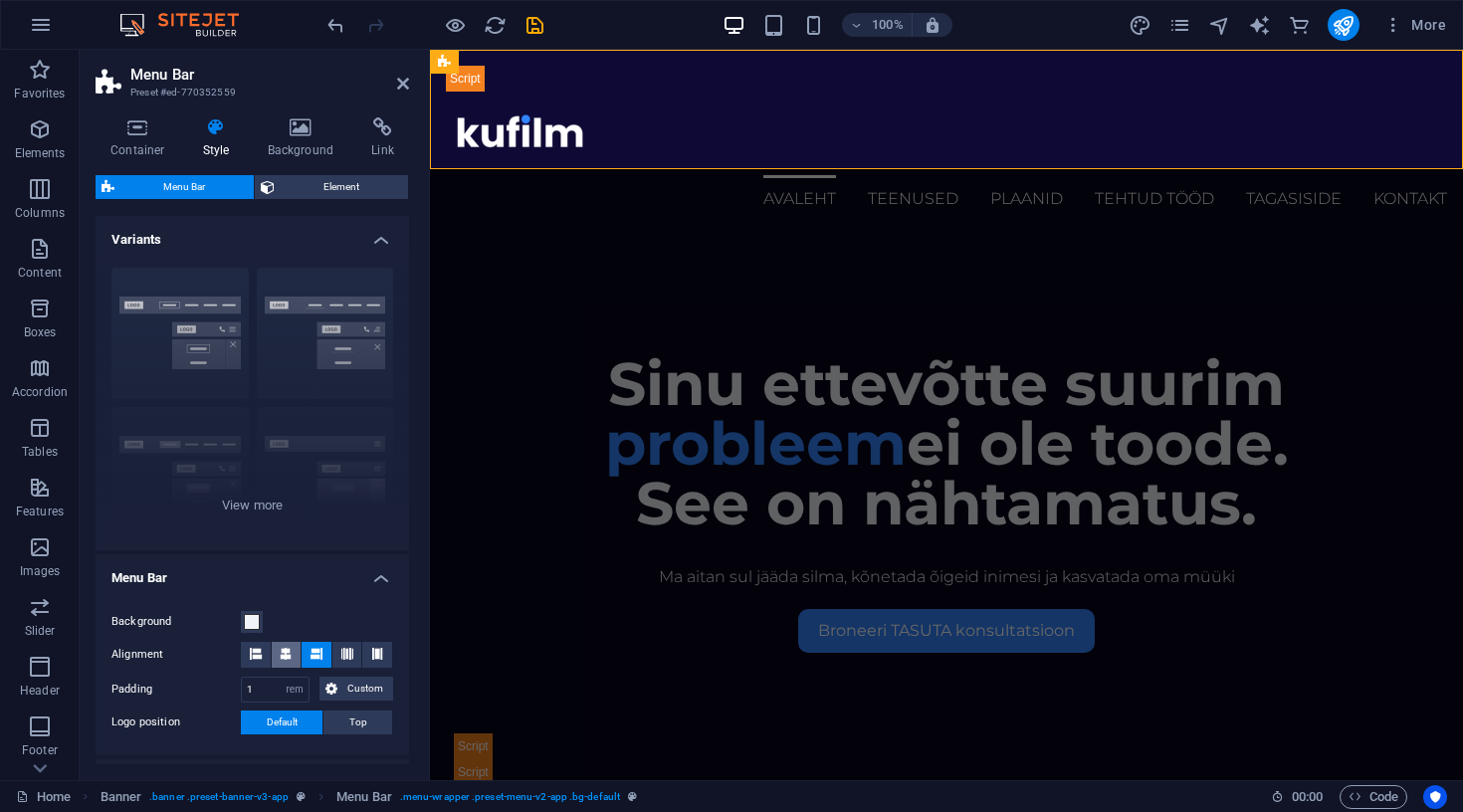 click at bounding box center (286, 654) 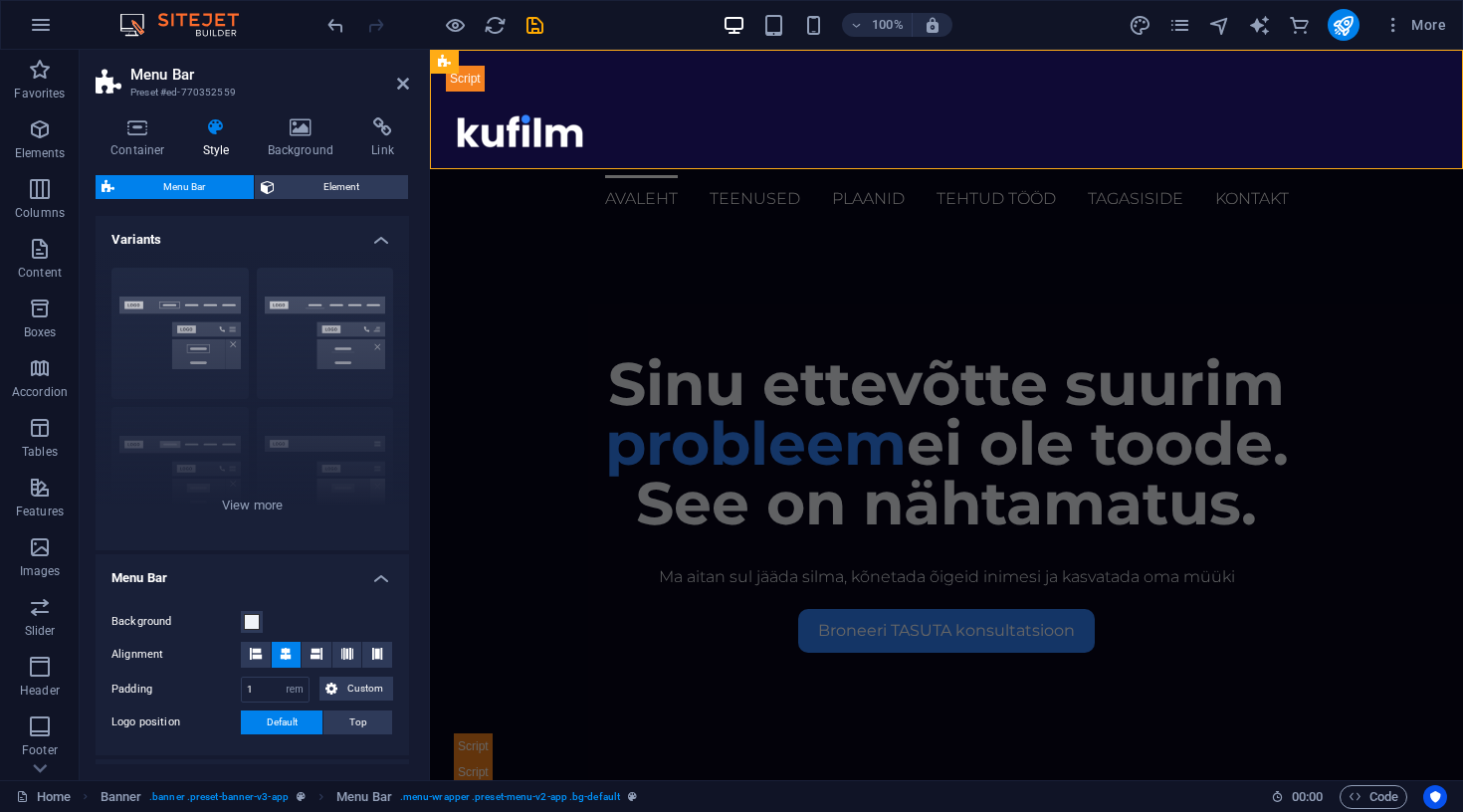type 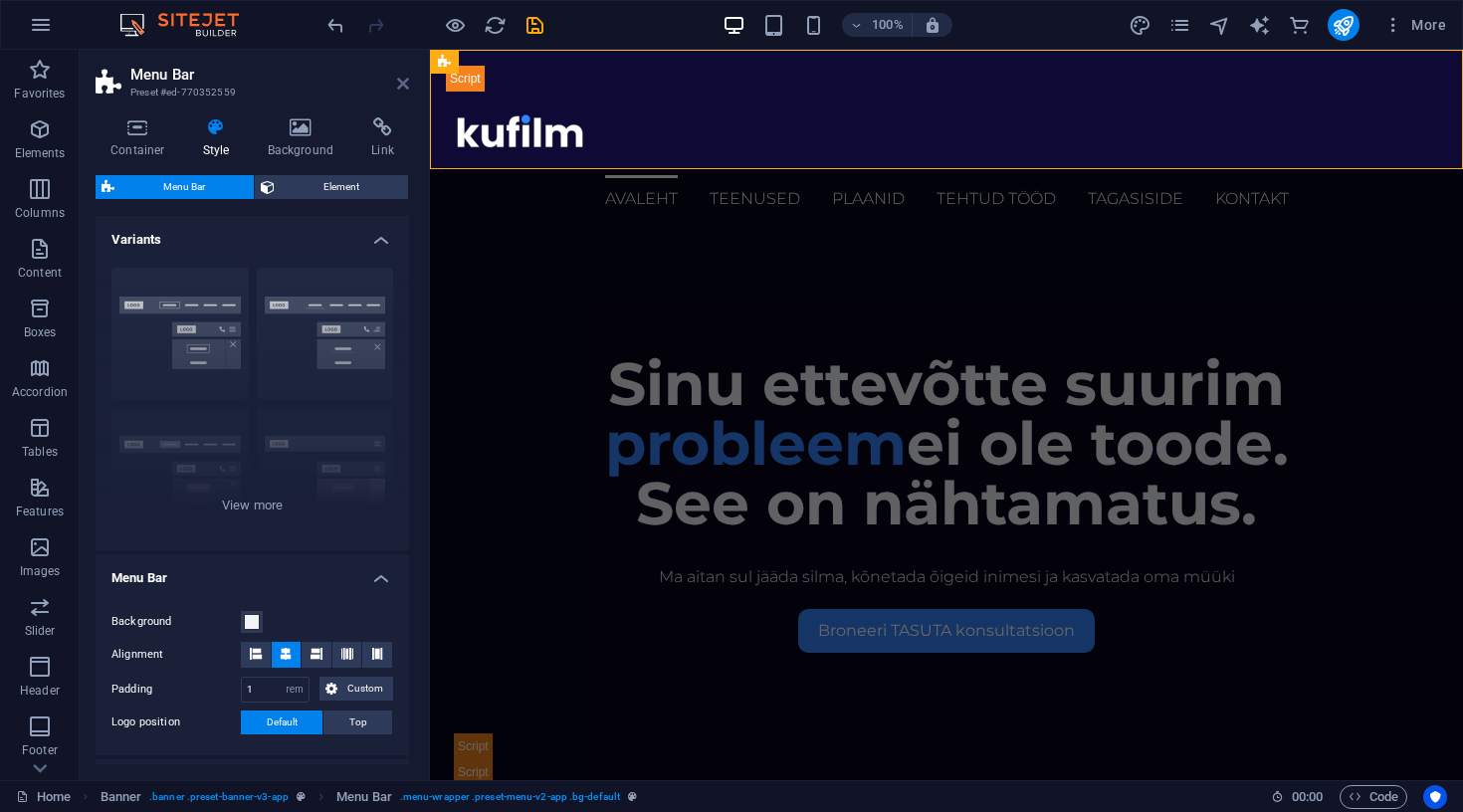 click at bounding box center (403, 84) 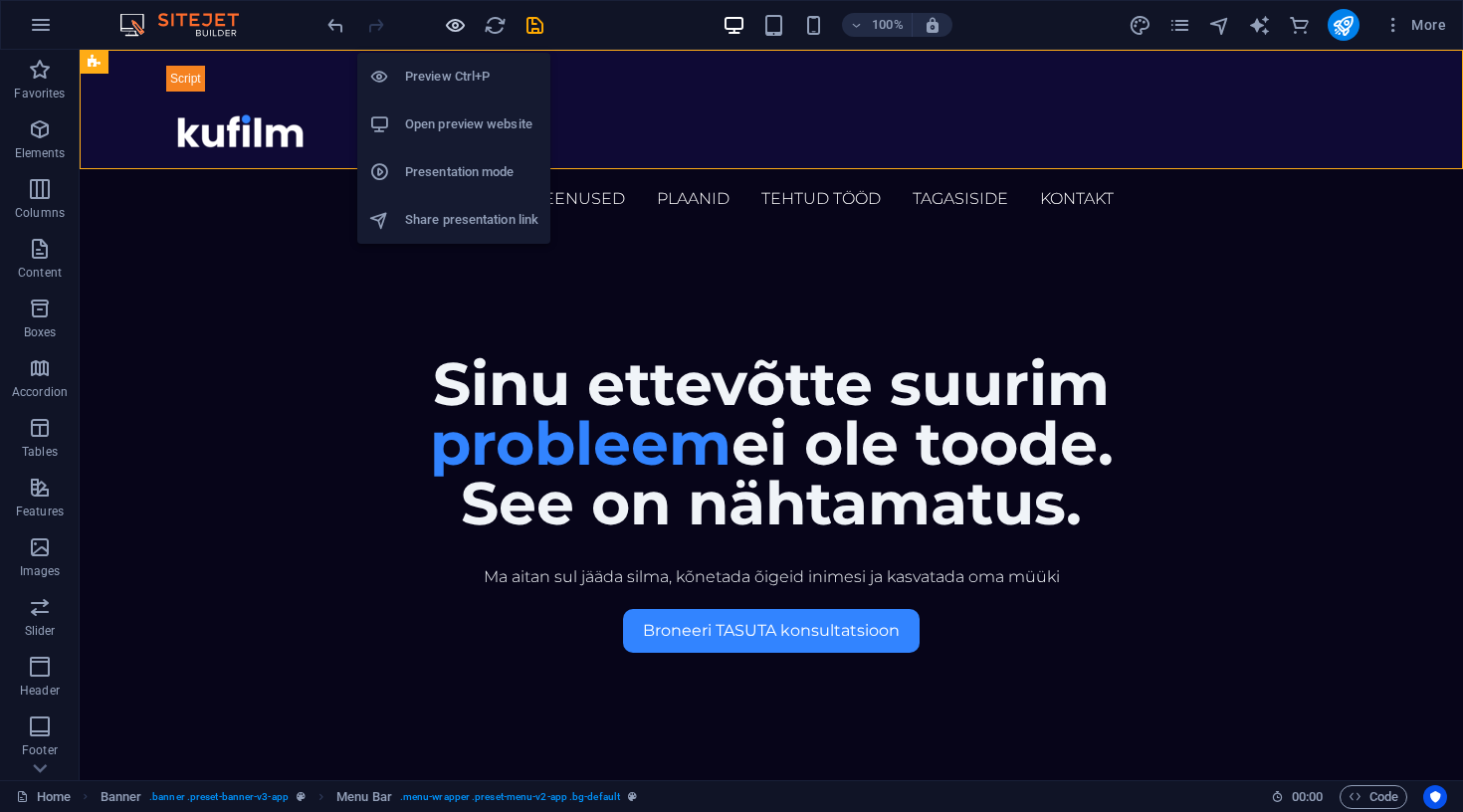 click at bounding box center [455, 25] 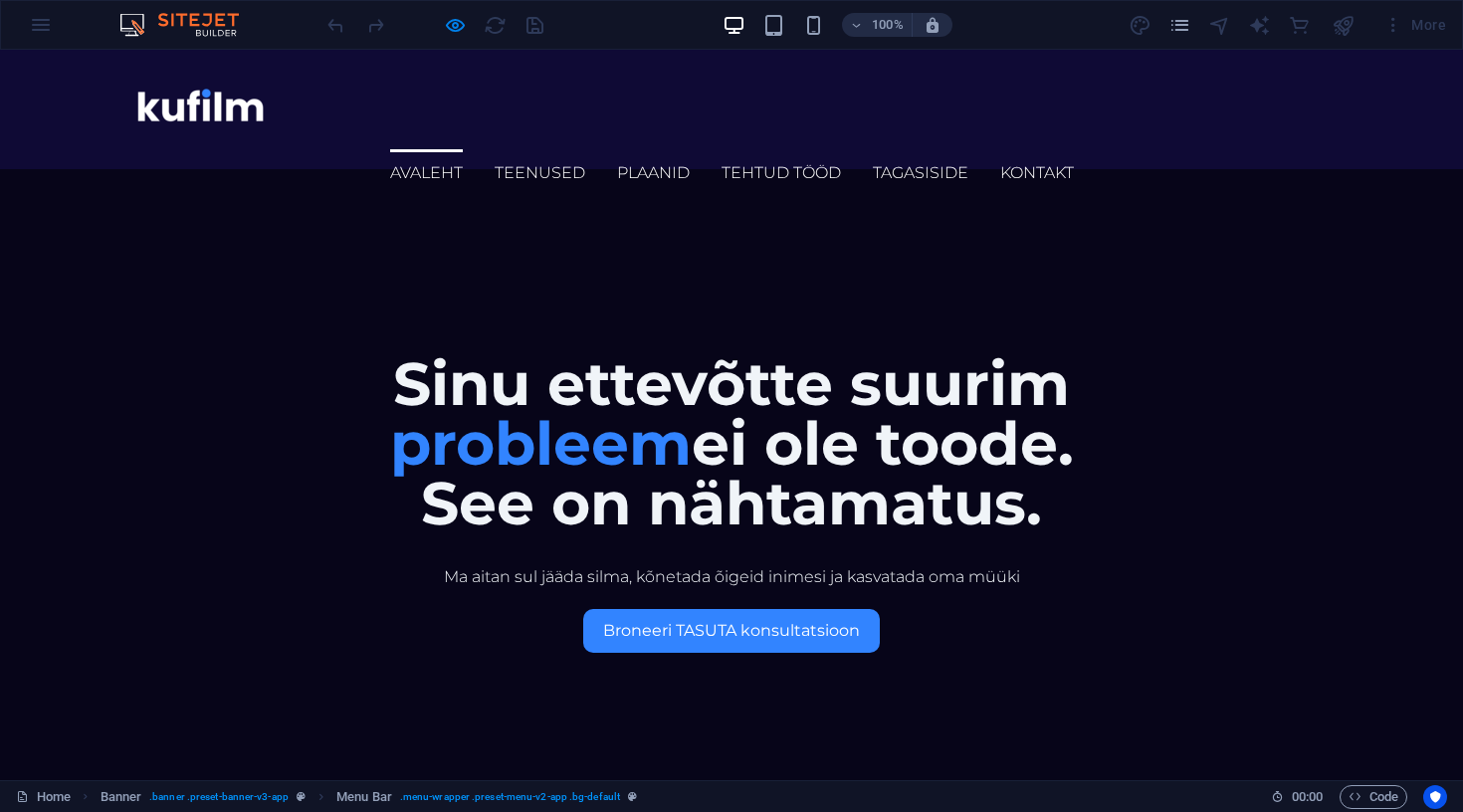 scroll, scrollTop: 0, scrollLeft: 0, axis: both 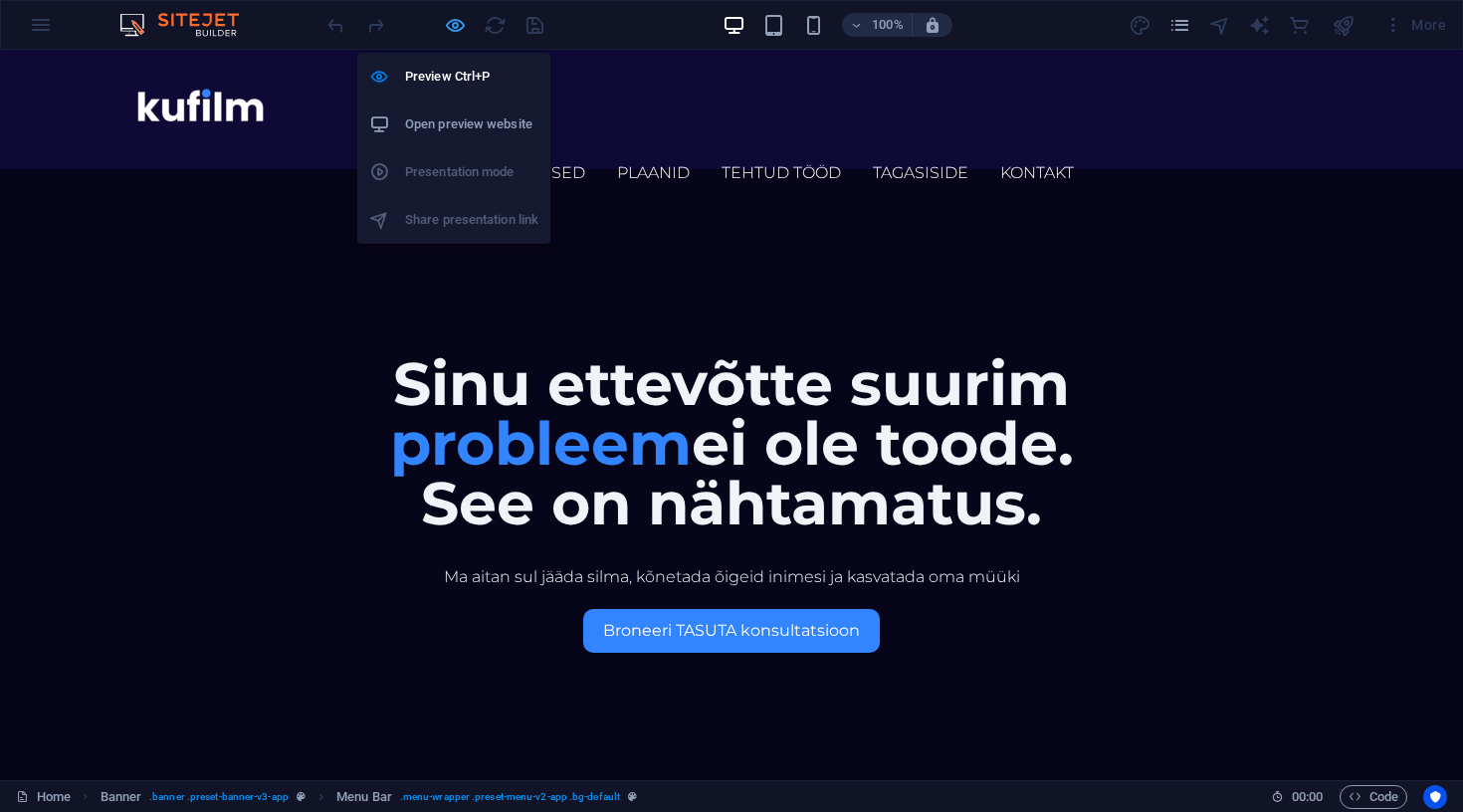 click at bounding box center (455, 25) 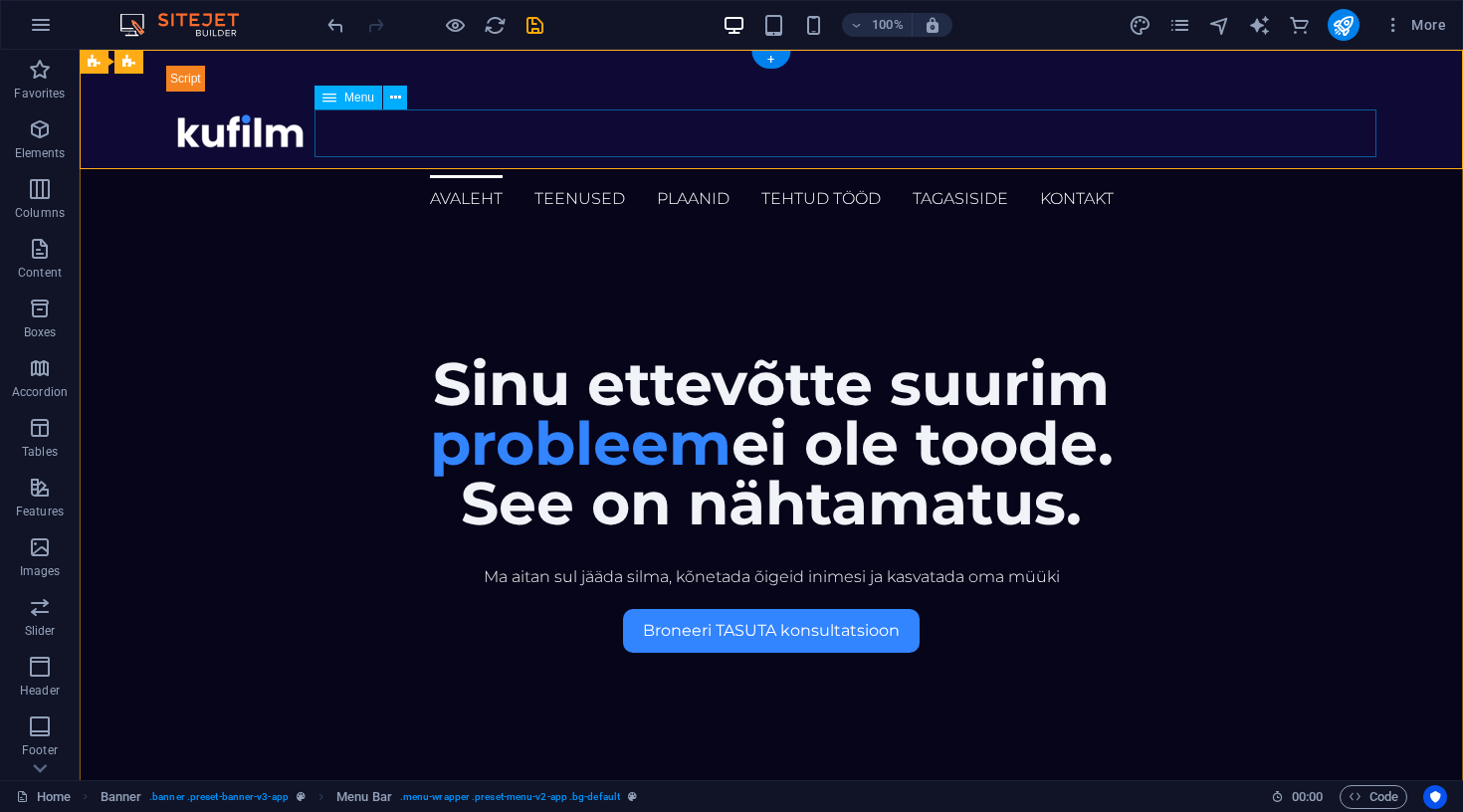 click on "Avaleht Teenused Plaanid Tehtud tööd Tagasiside Kontakt" at bounding box center [771, 199] 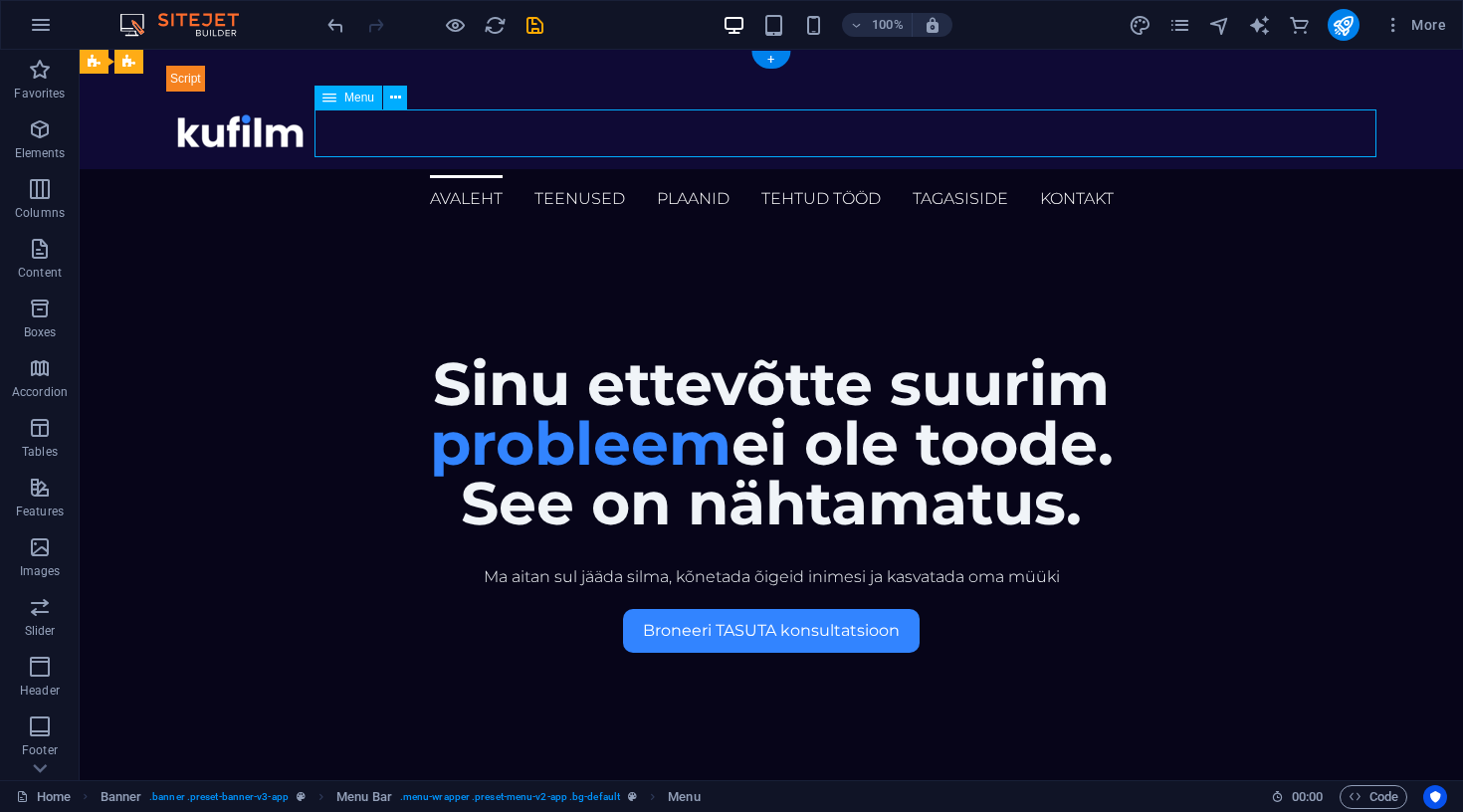 click on "Avaleht Teenused Plaanid Tehtud tööd Tagasiside Kontakt" at bounding box center (771, 199) 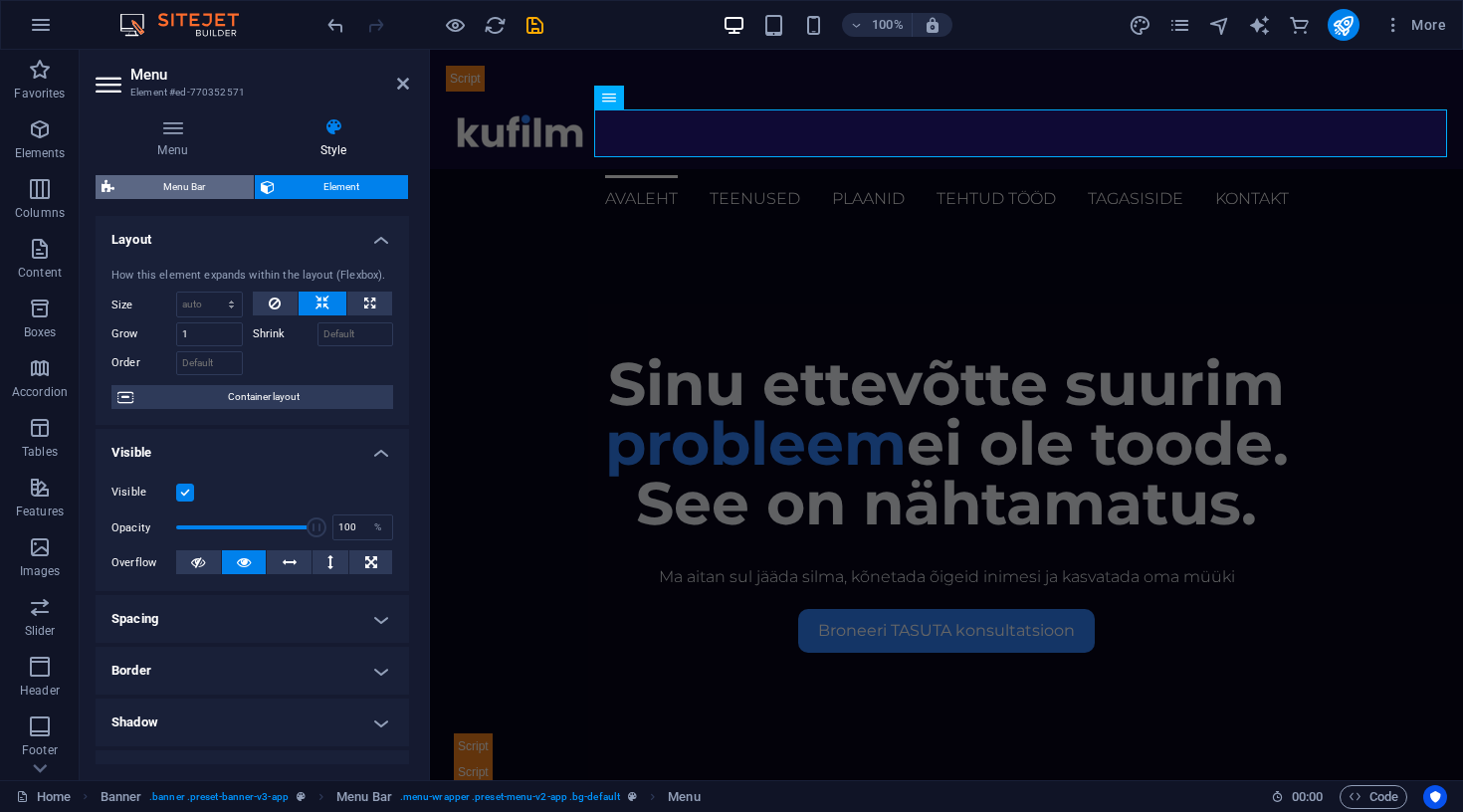 scroll, scrollTop: 0, scrollLeft: 0, axis: both 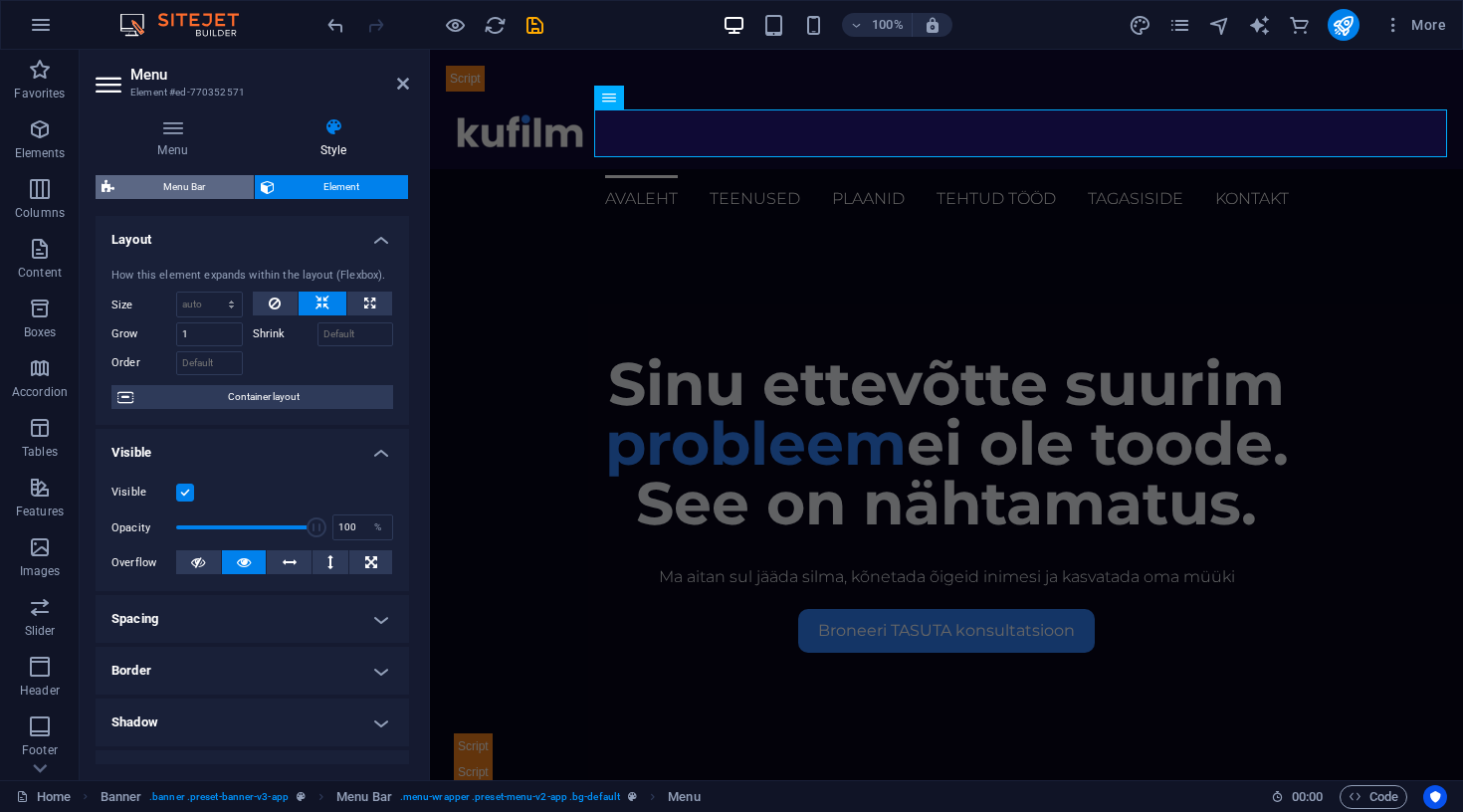 click on "Menu Bar" at bounding box center [184, 187] 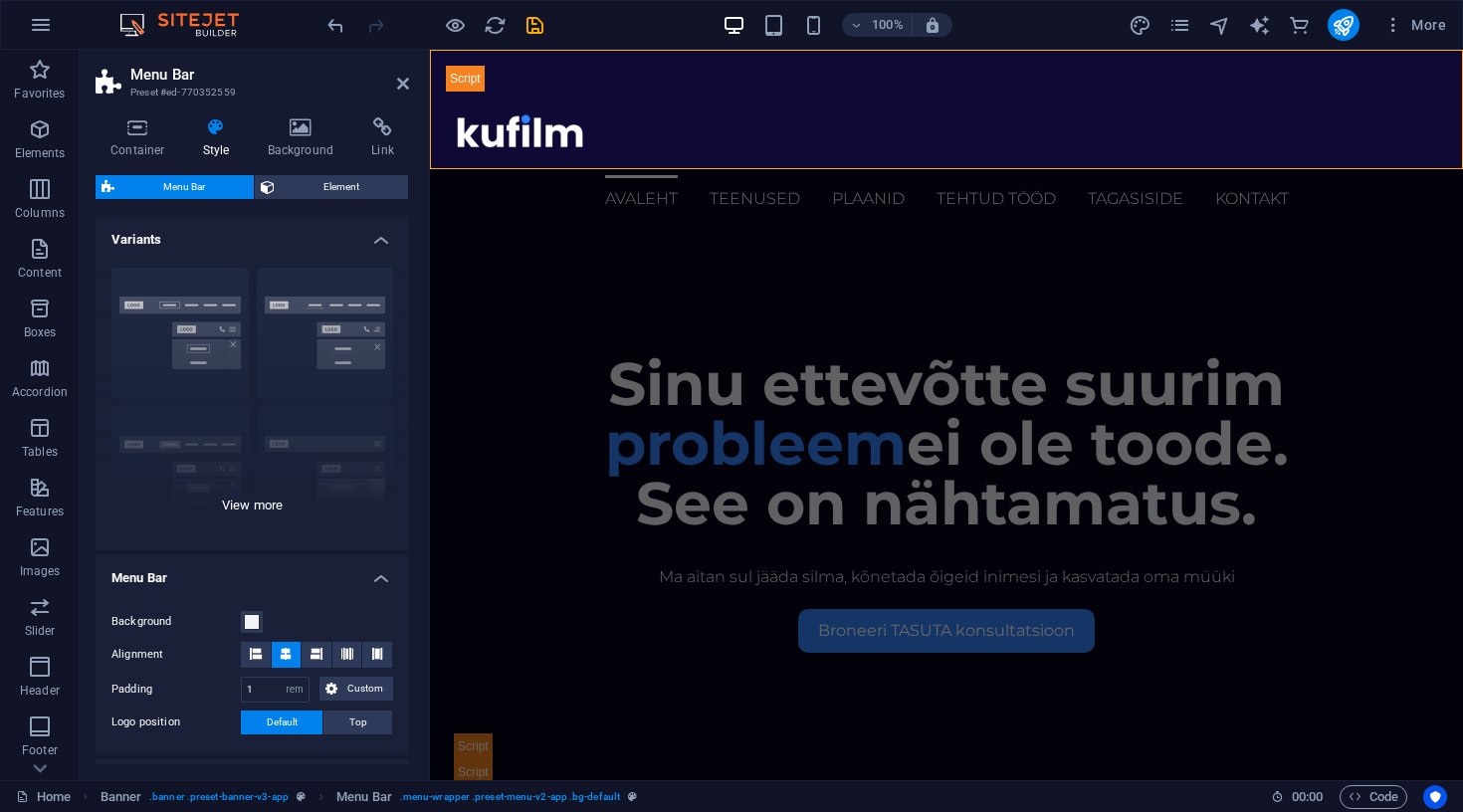 type 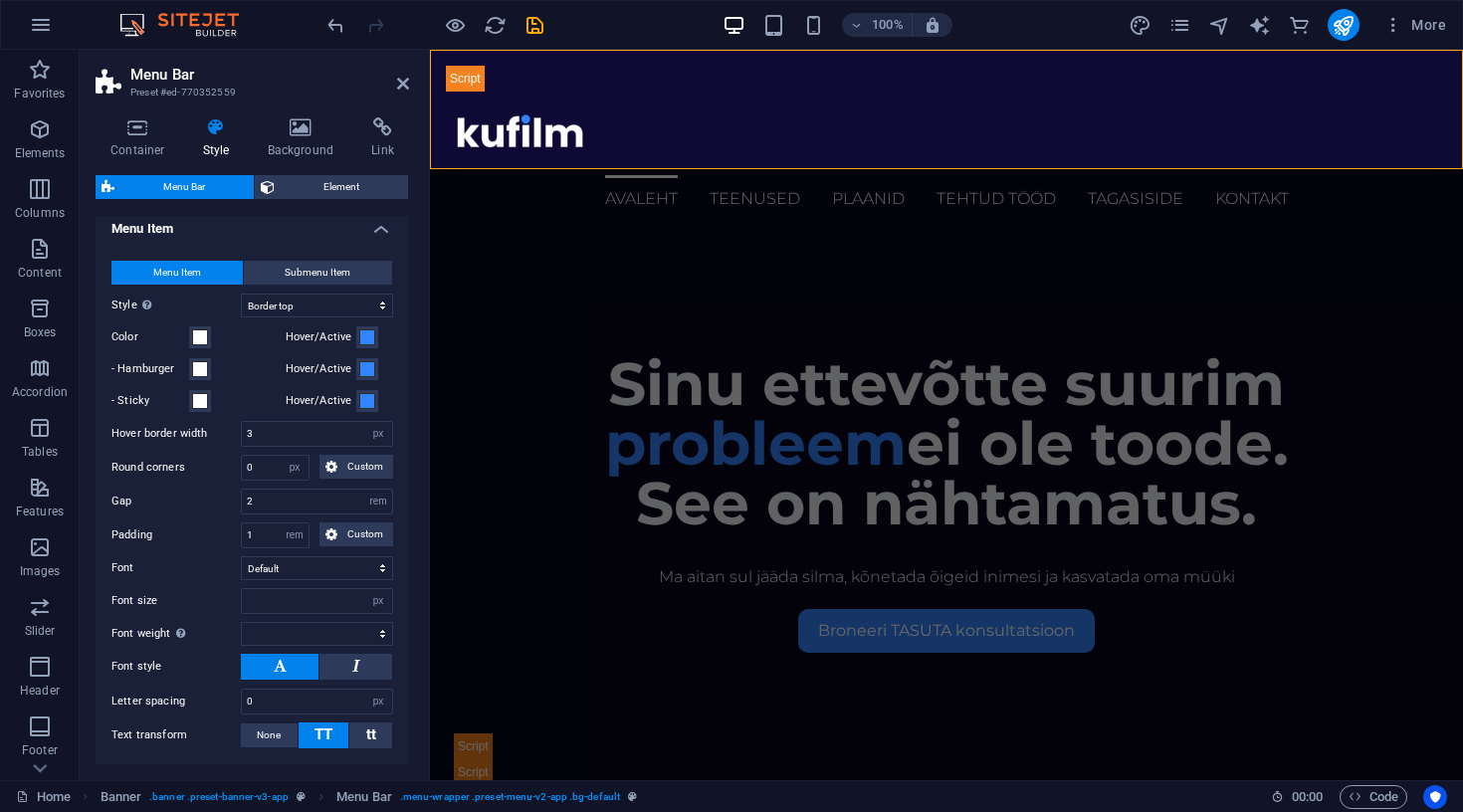 scroll, scrollTop: 848, scrollLeft: 0, axis: vertical 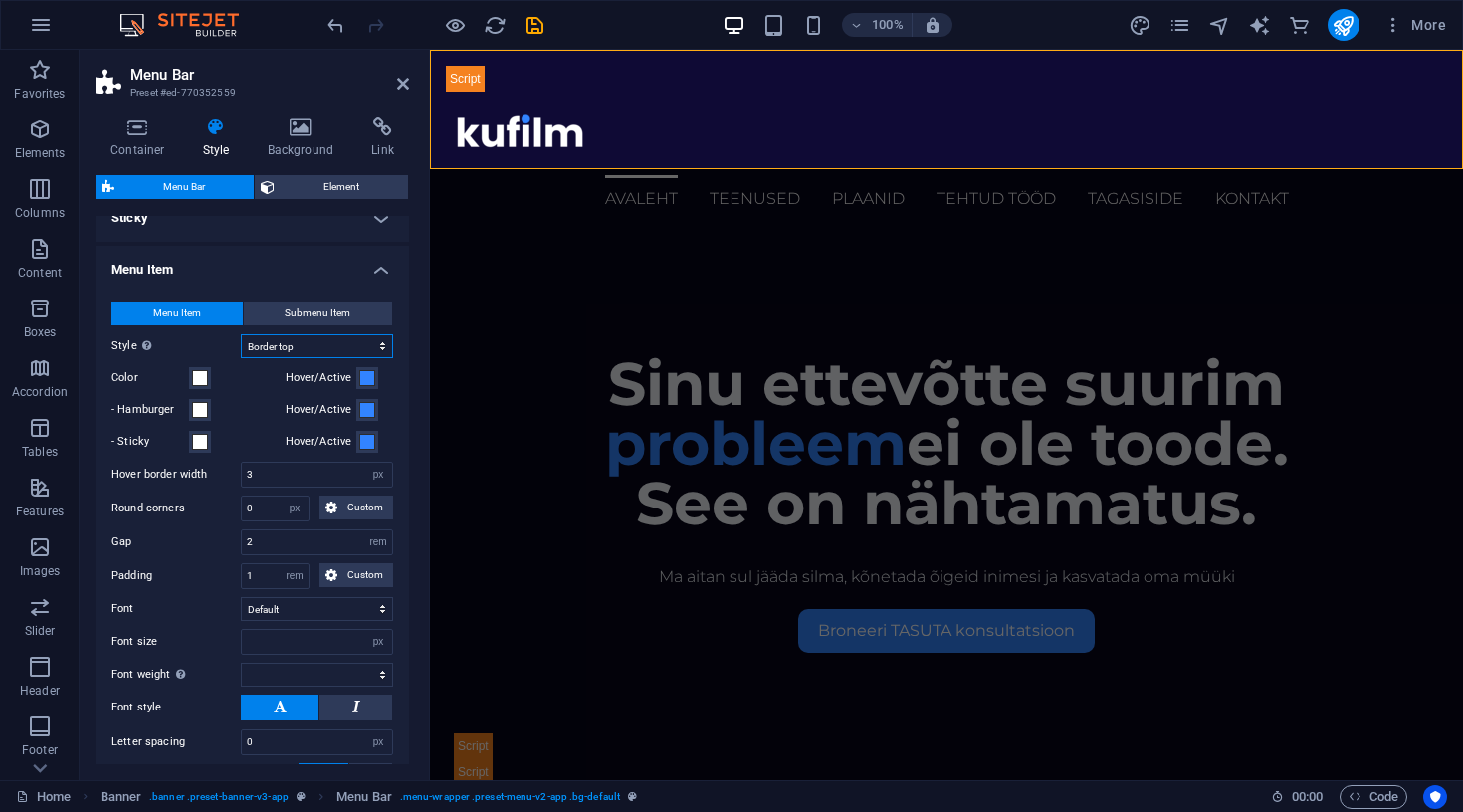 select on "hover_box_fade" 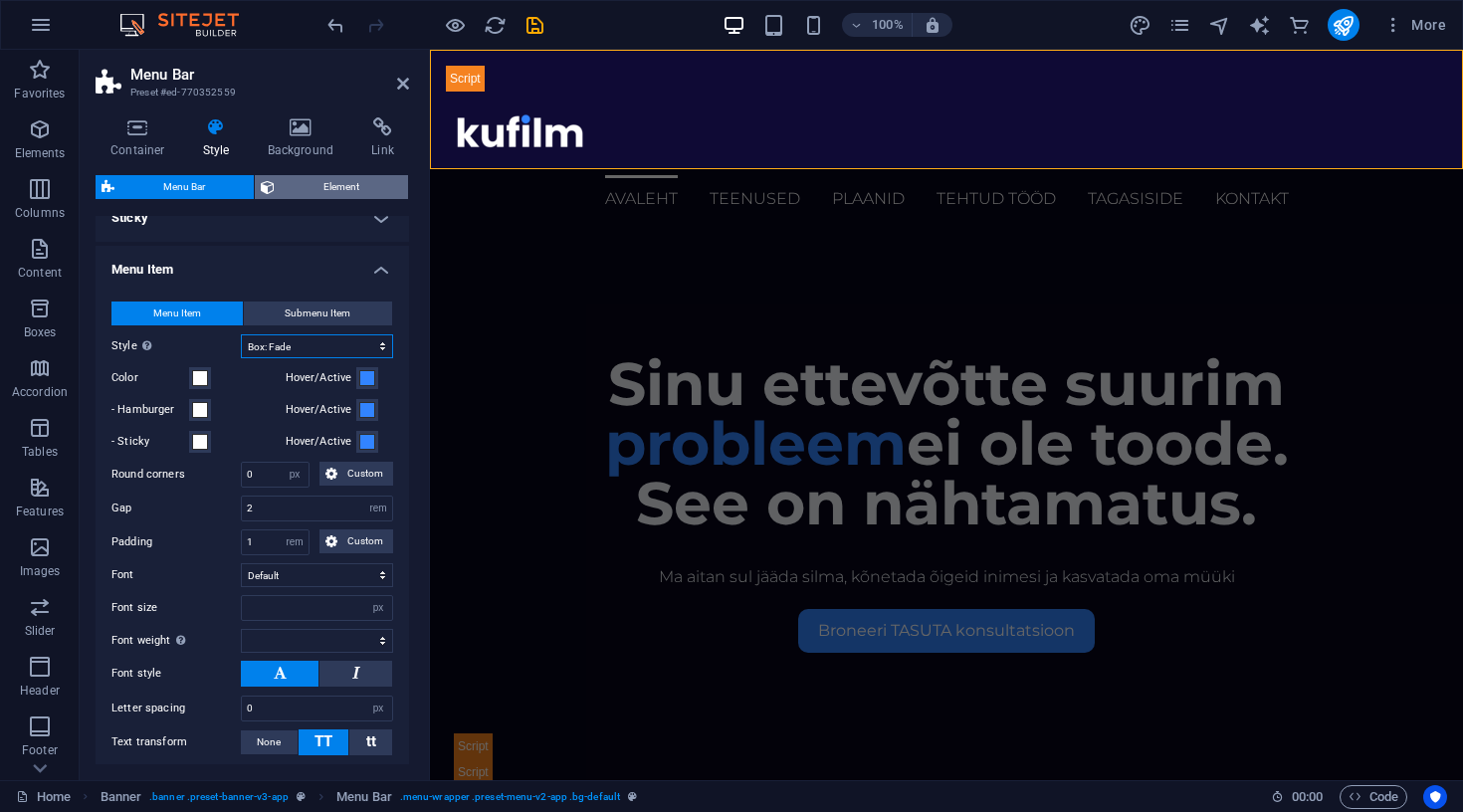 type 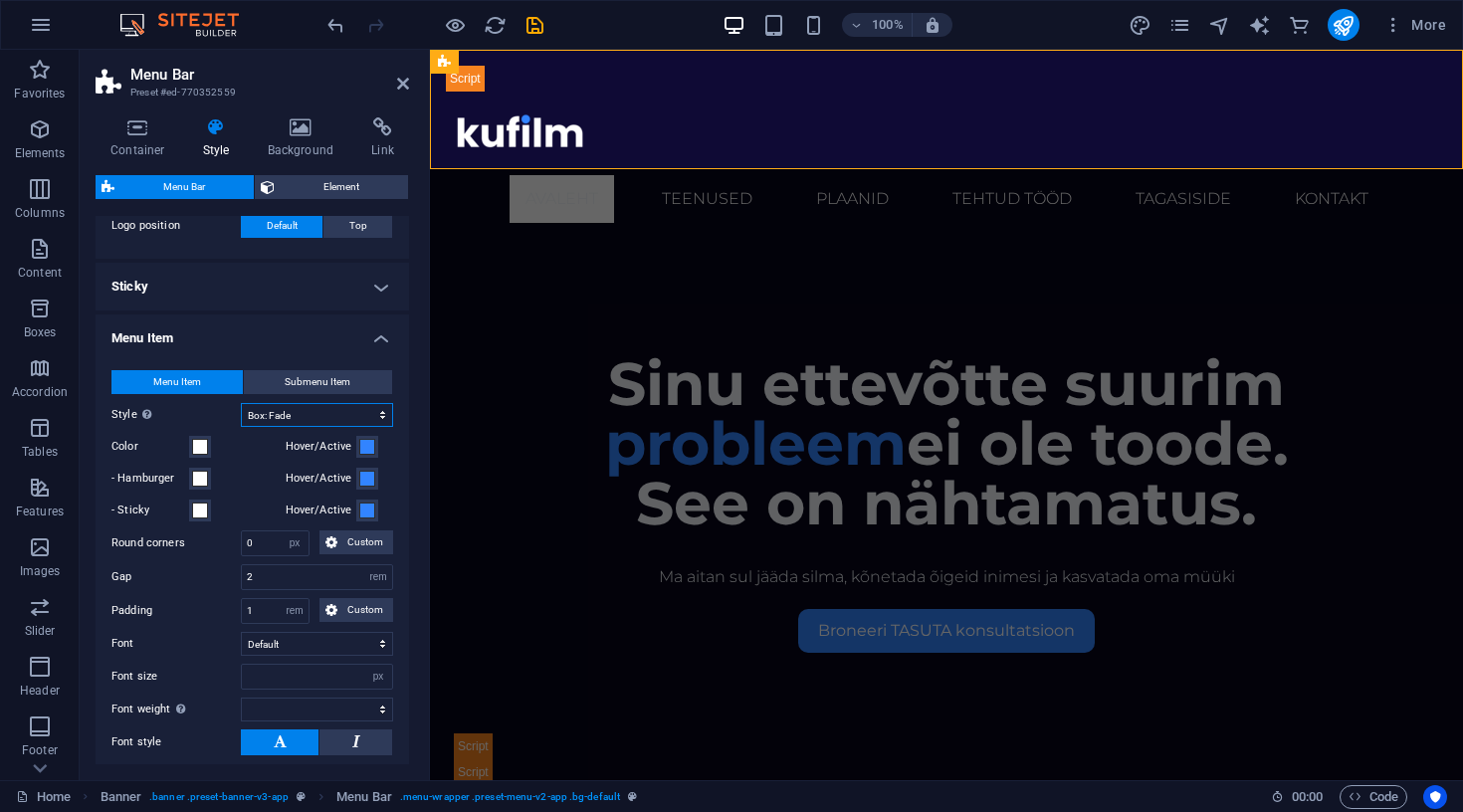 scroll, scrollTop: 777, scrollLeft: 0, axis: vertical 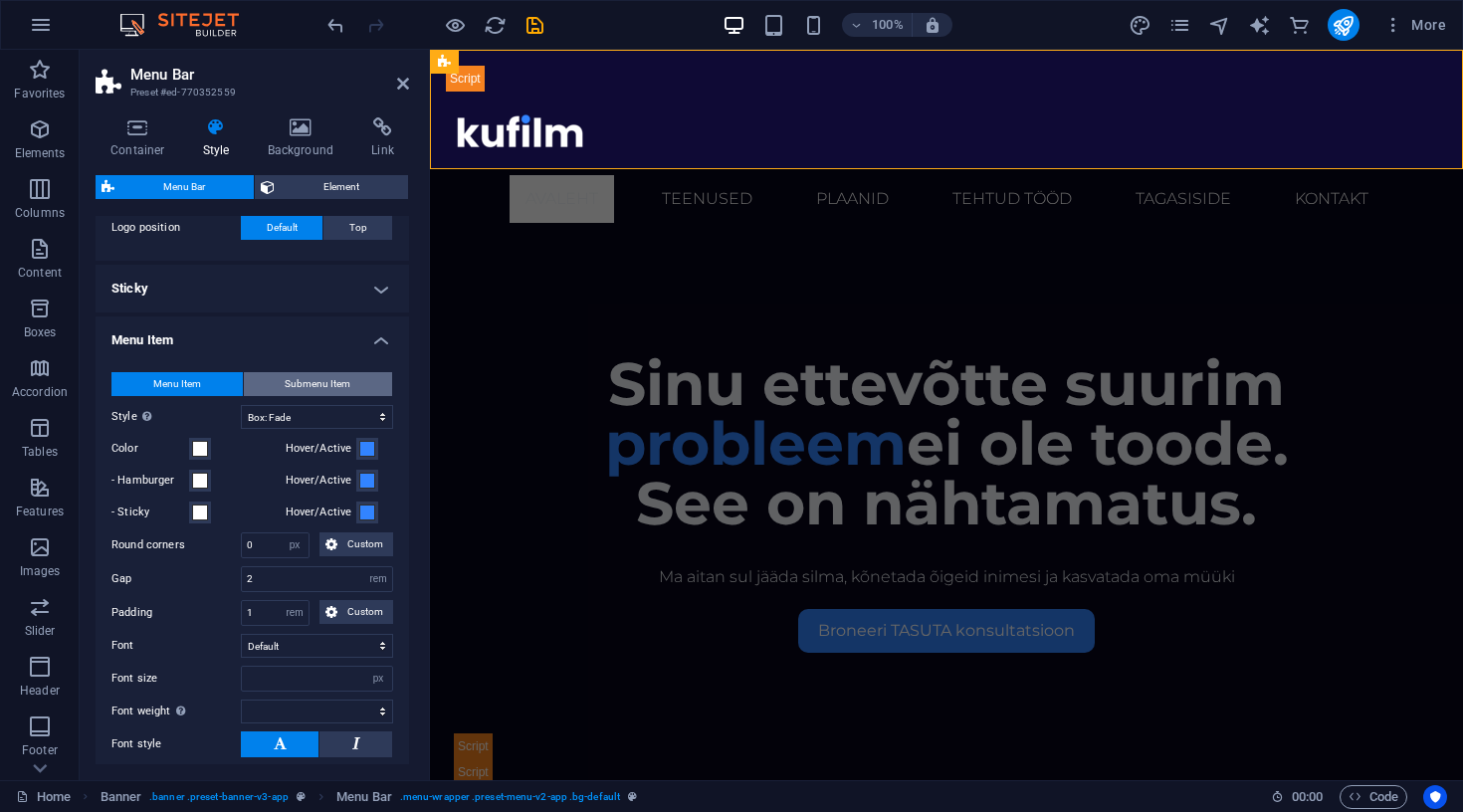 click on "Submenu Item" at bounding box center (317, 384) 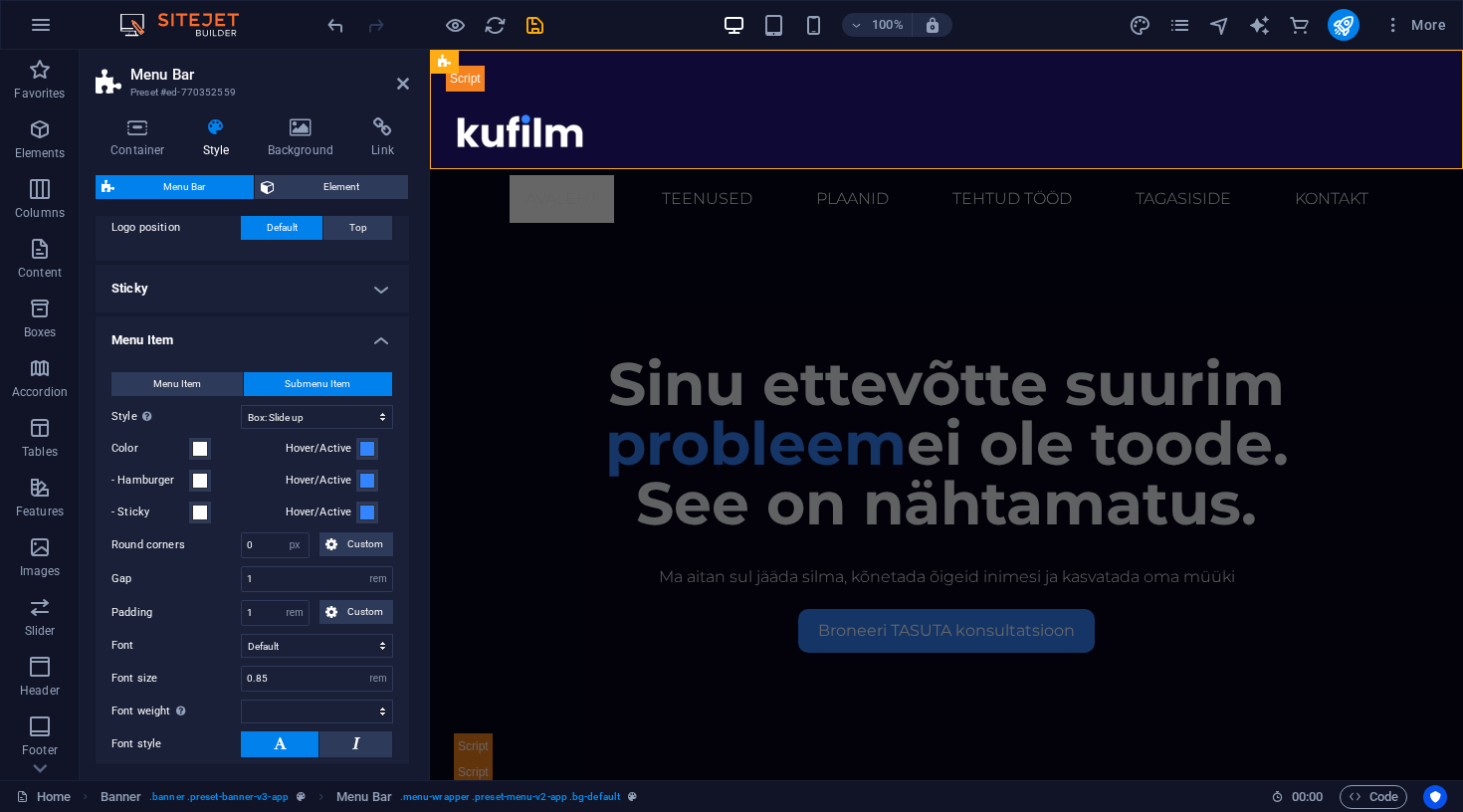 select 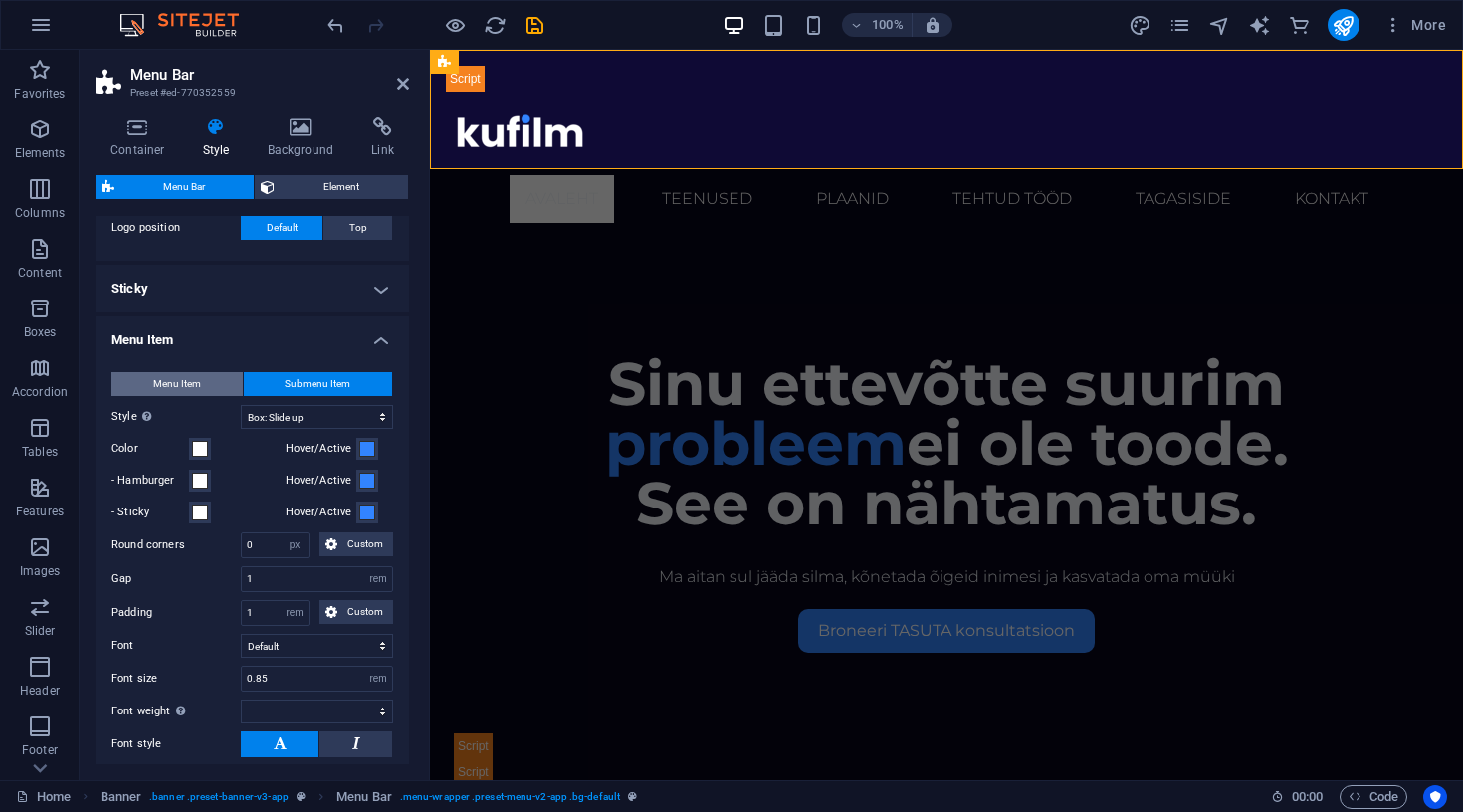 click on "Menu Item" at bounding box center [177, 384] 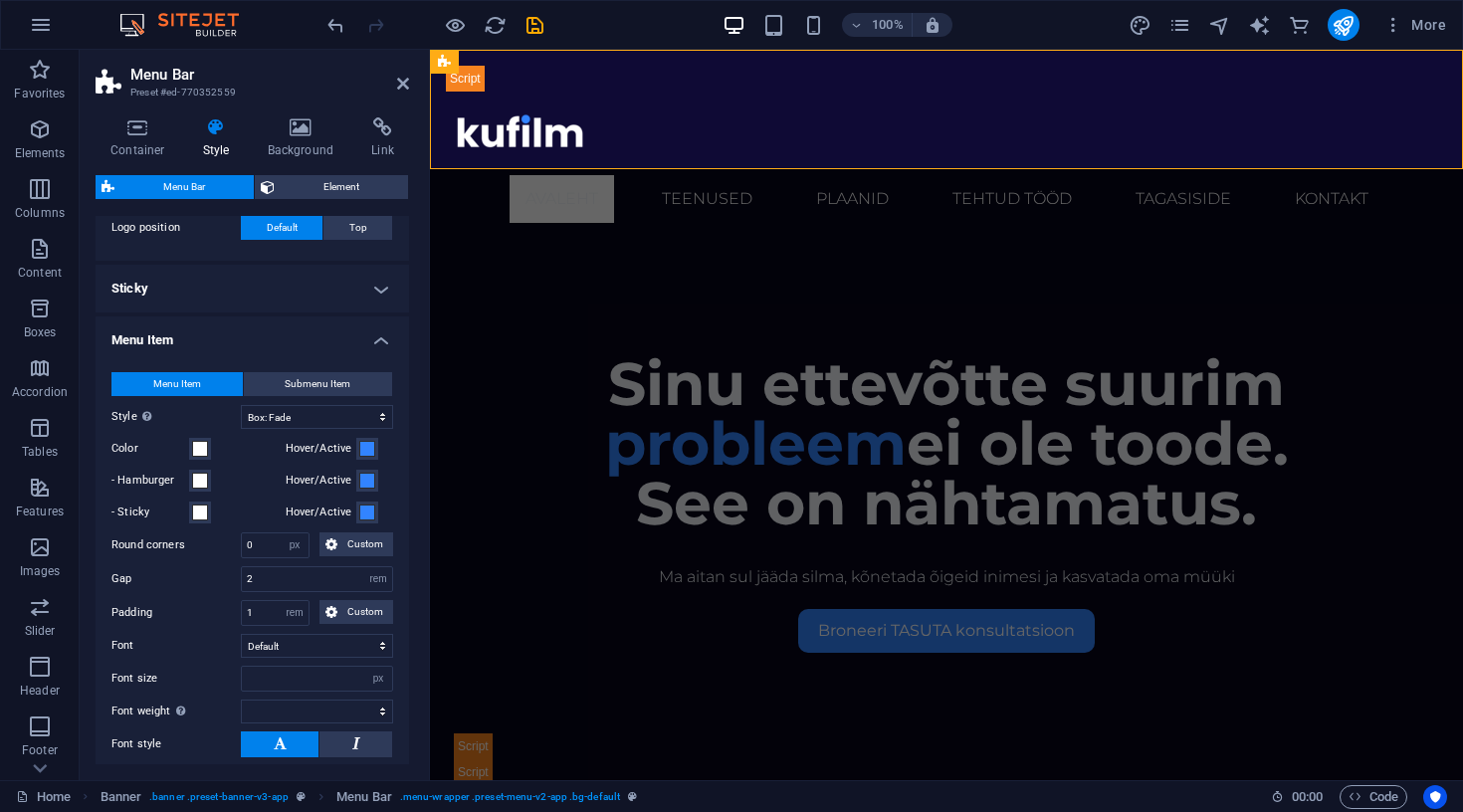 type 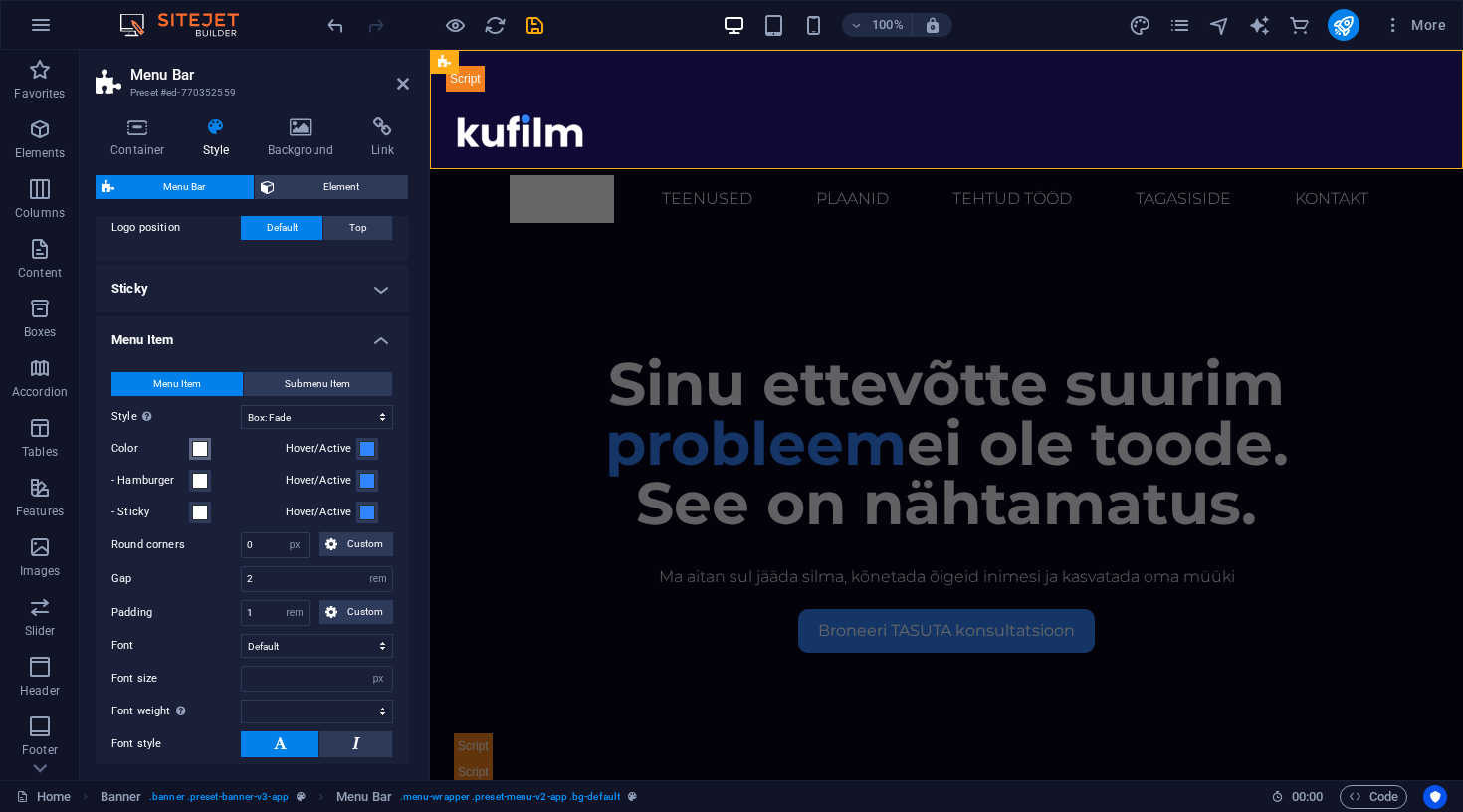 click at bounding box center [200, 449] 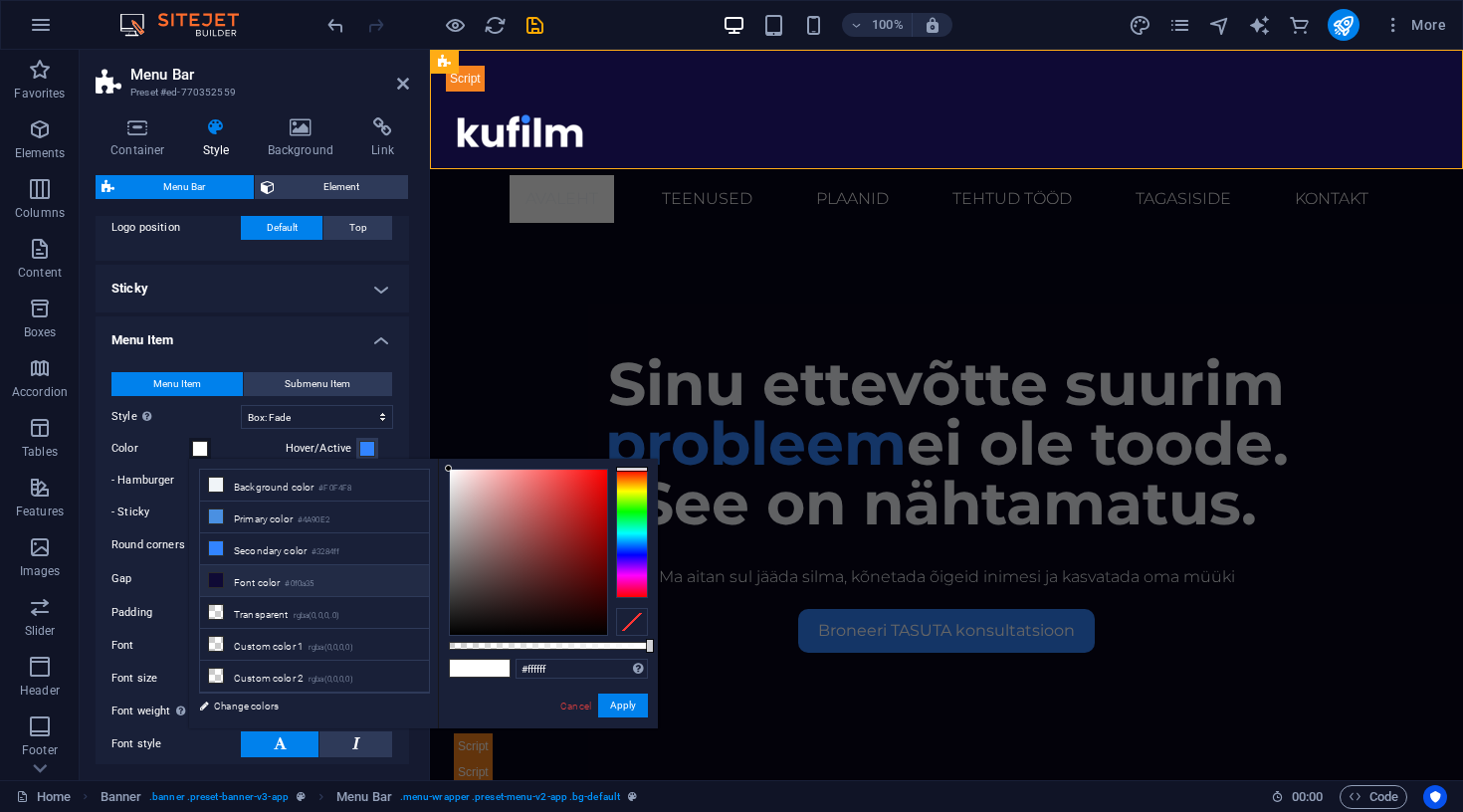 click at bounding box center (216, 580) 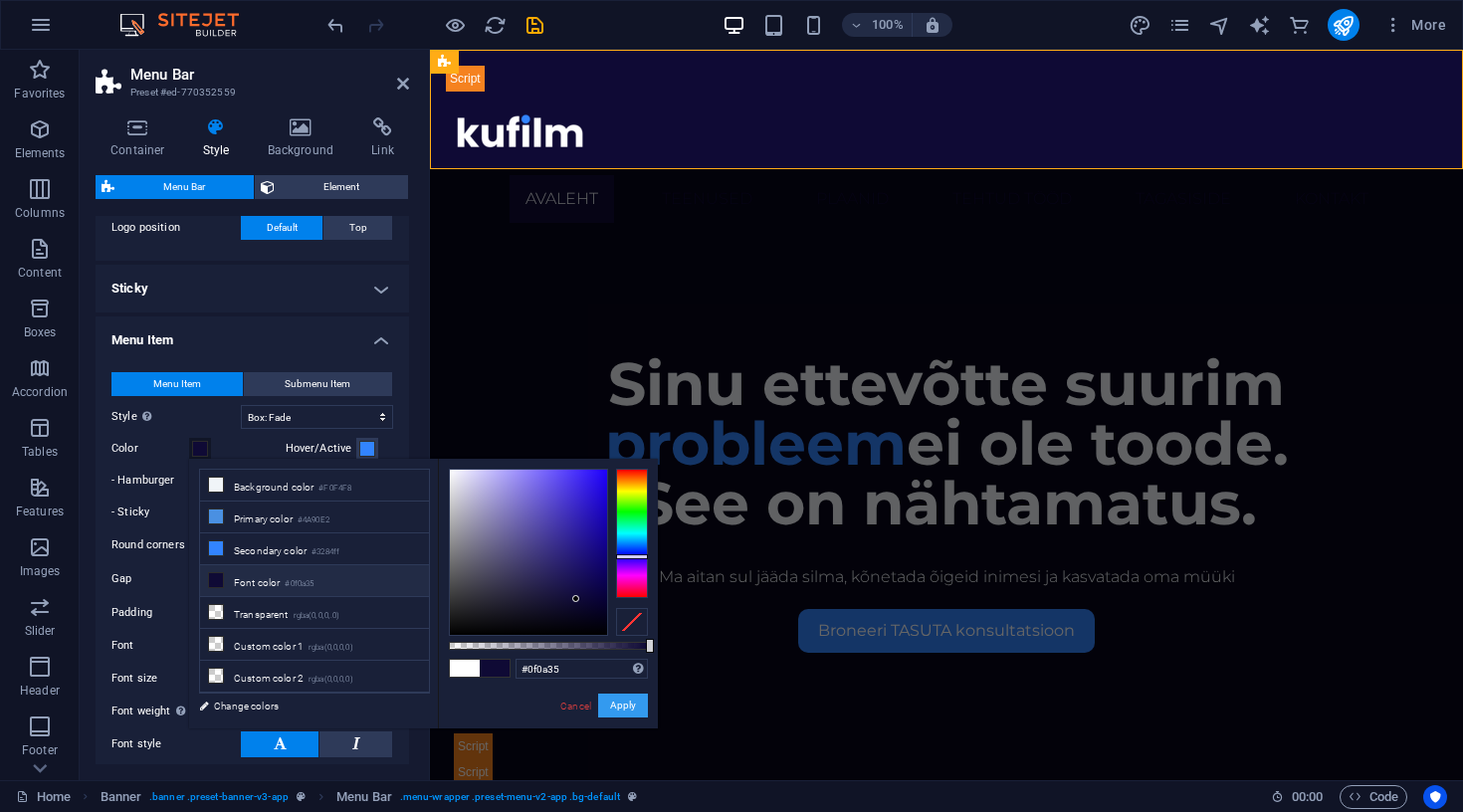 type 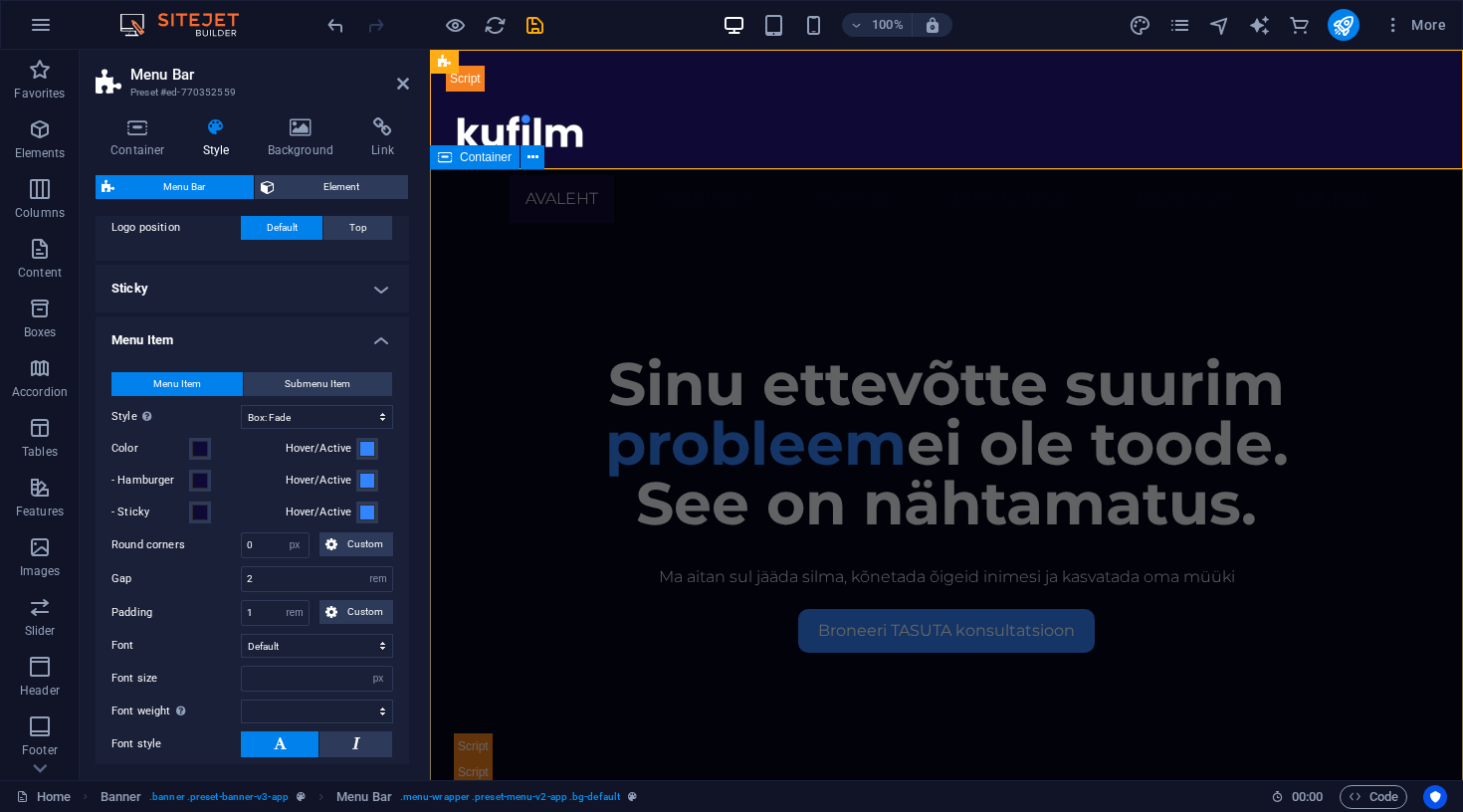 type 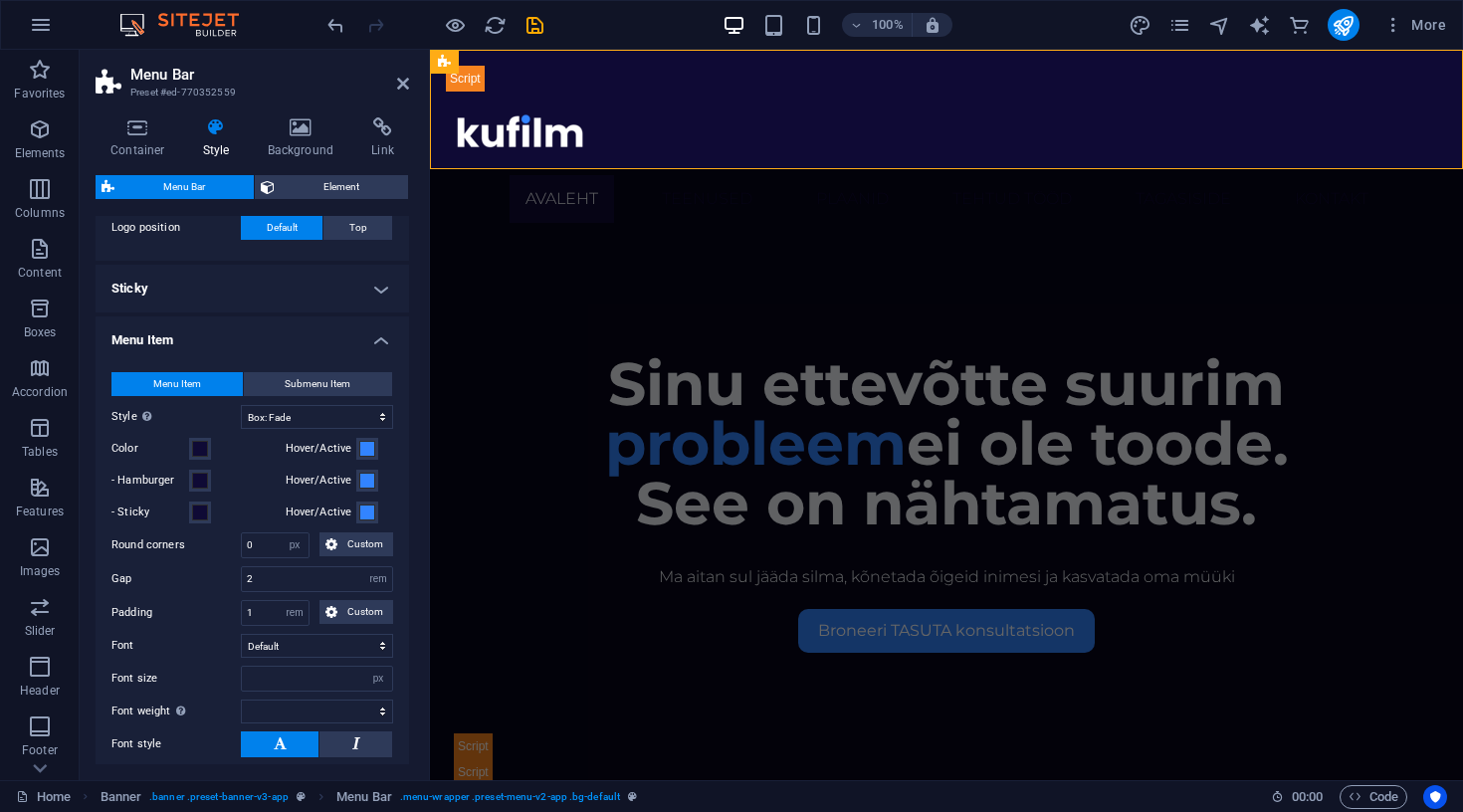 click on "Menu Bar Preset #ed-770352559" at bounding box center [252, 76] 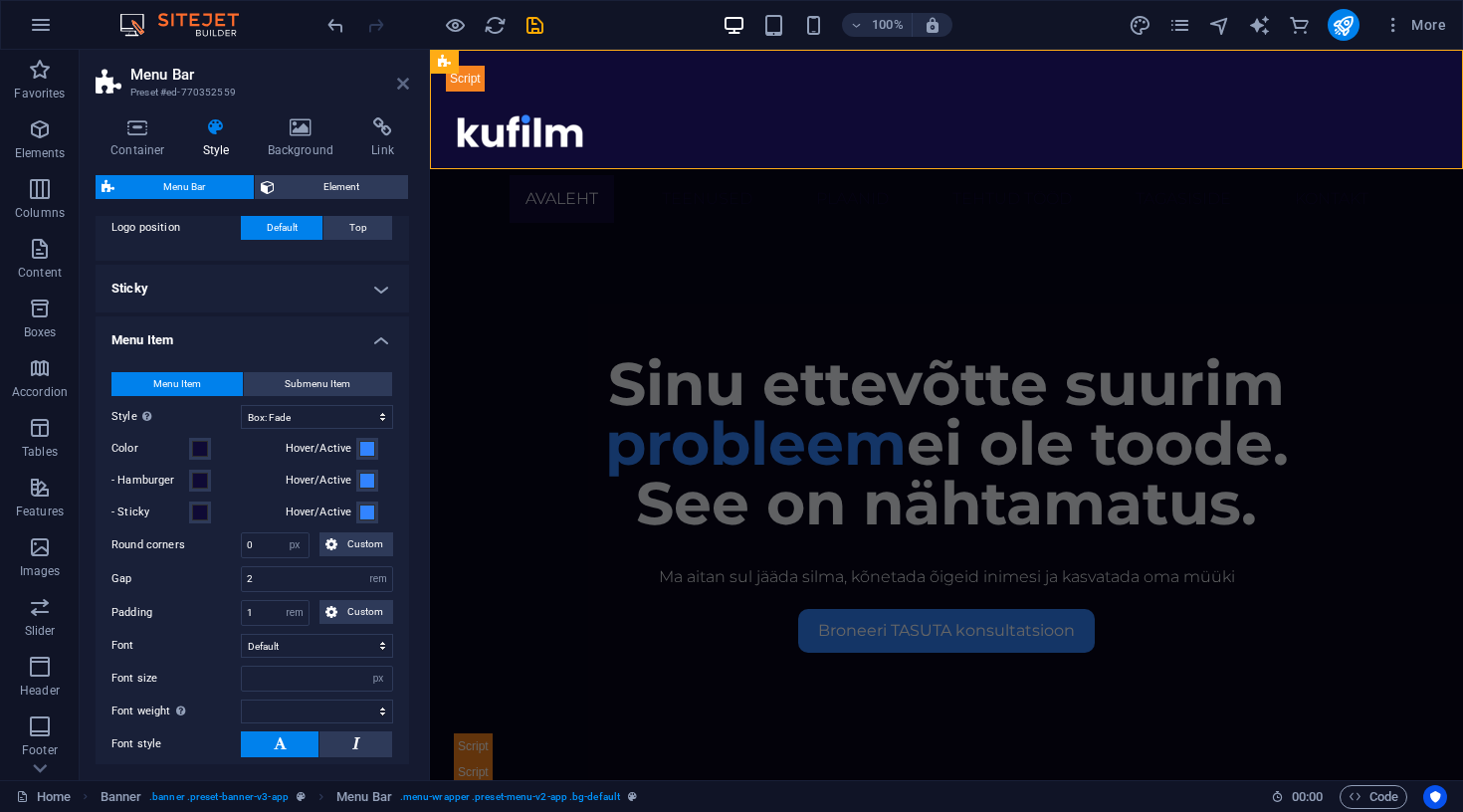 click at bounding box center [403, 84] 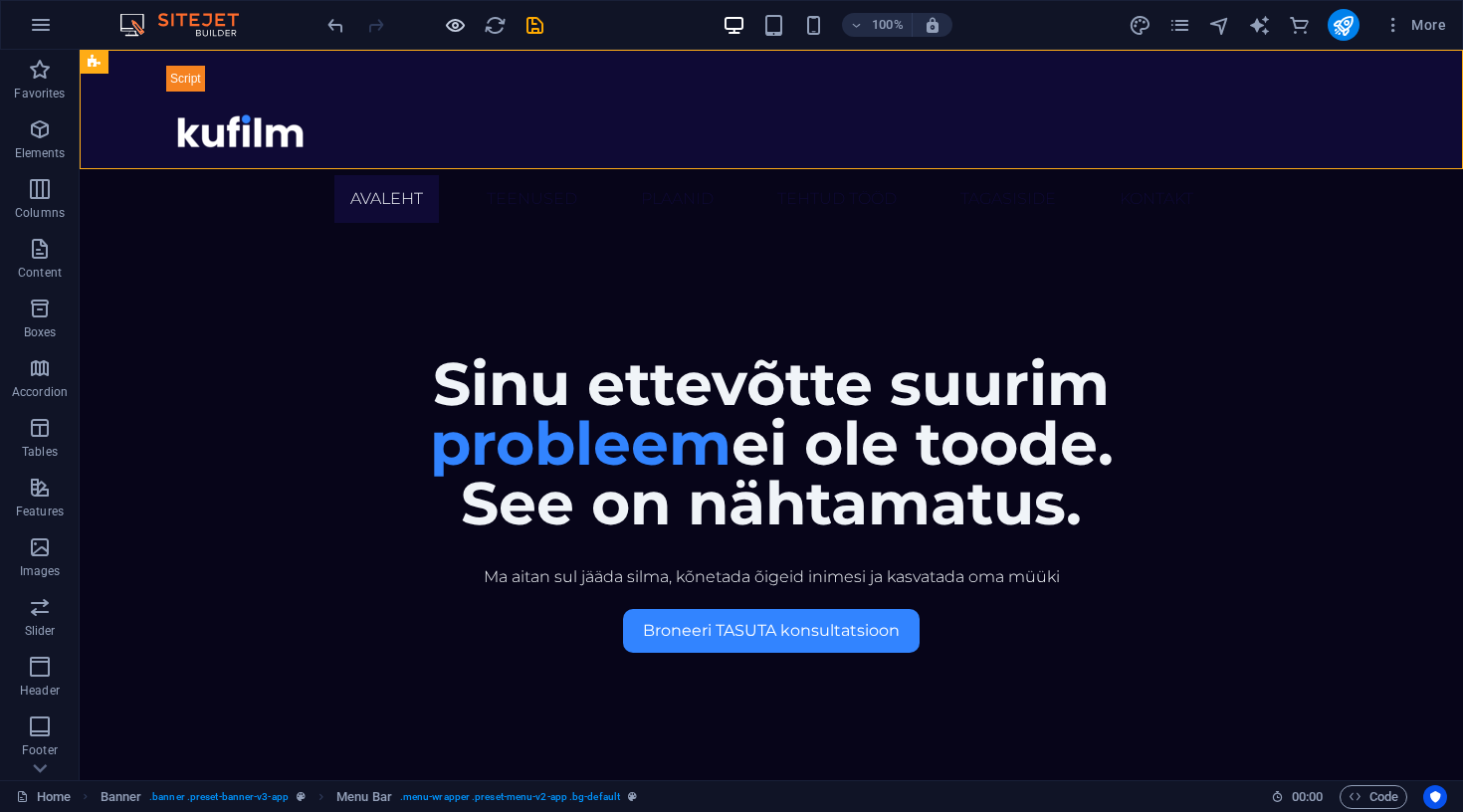 click at bounding box center (455, 25) 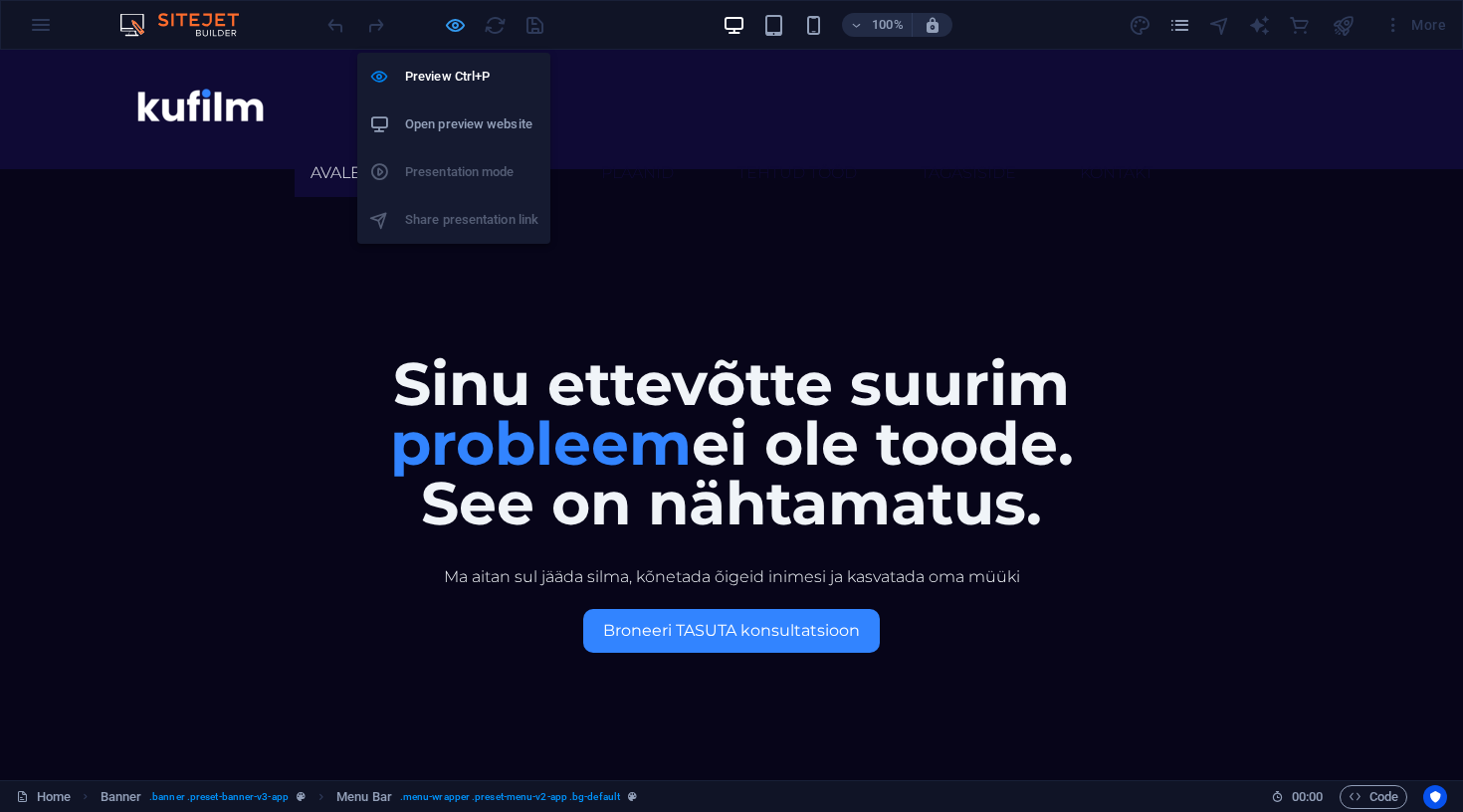 click at bounding box center (455, 25) 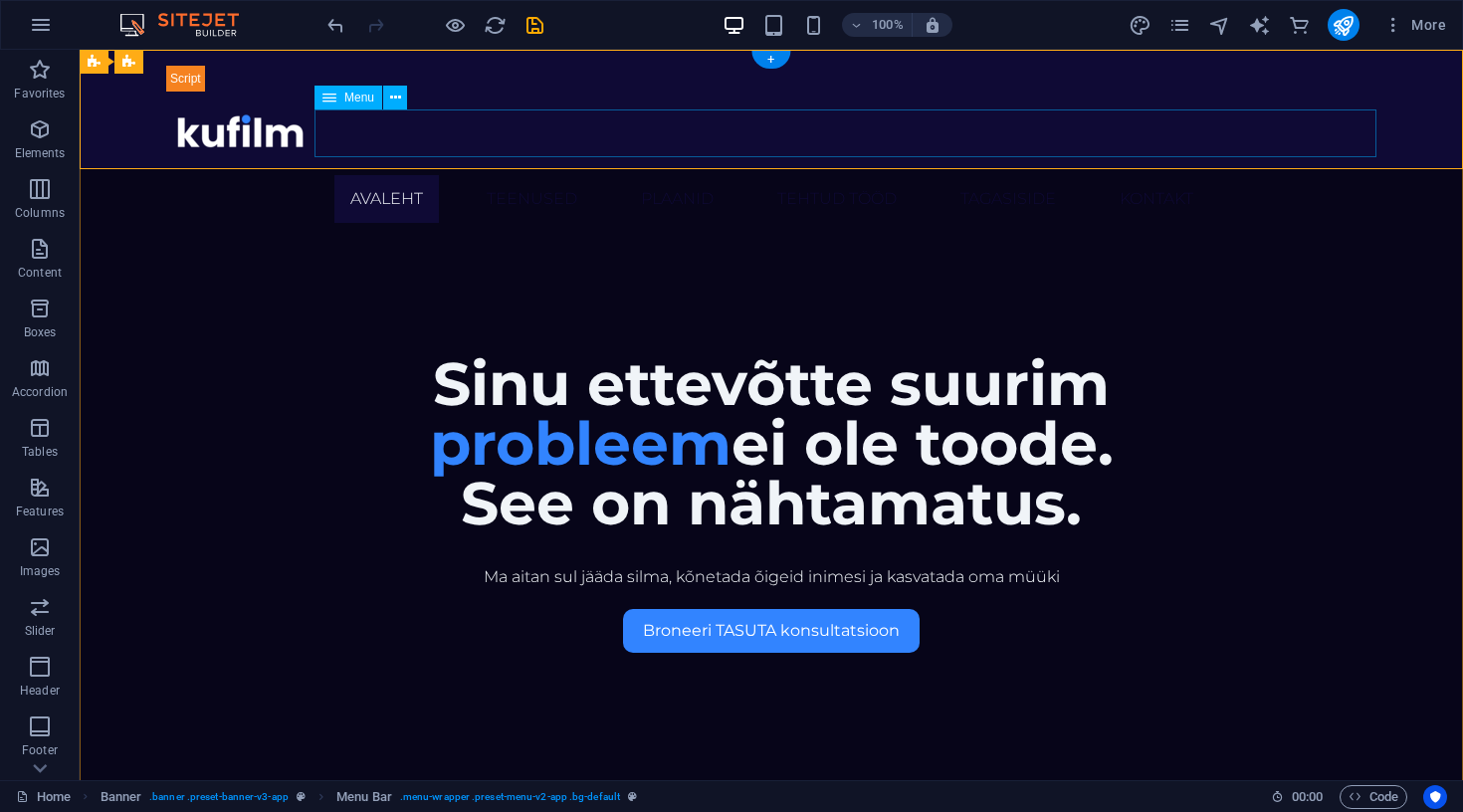 click on "Avaleht Teenused Plaanid Tehtud tööd Tagasiside Kontakt" at bounding box center (771, 199) 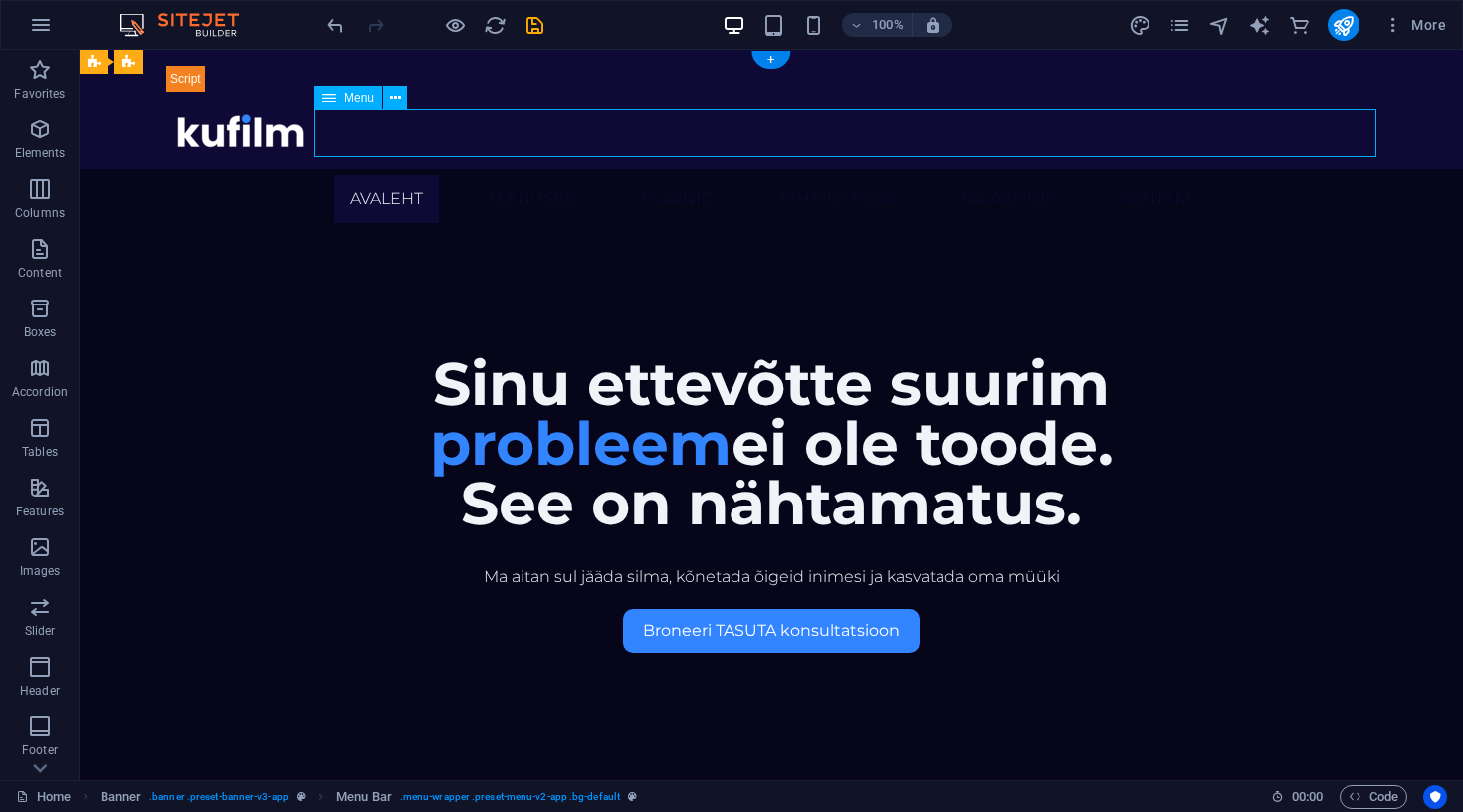 click on "Avaleht Teenused Plaanid Tehtud tööd Tagasiside Kontakt" at bounding box center [771, 199] 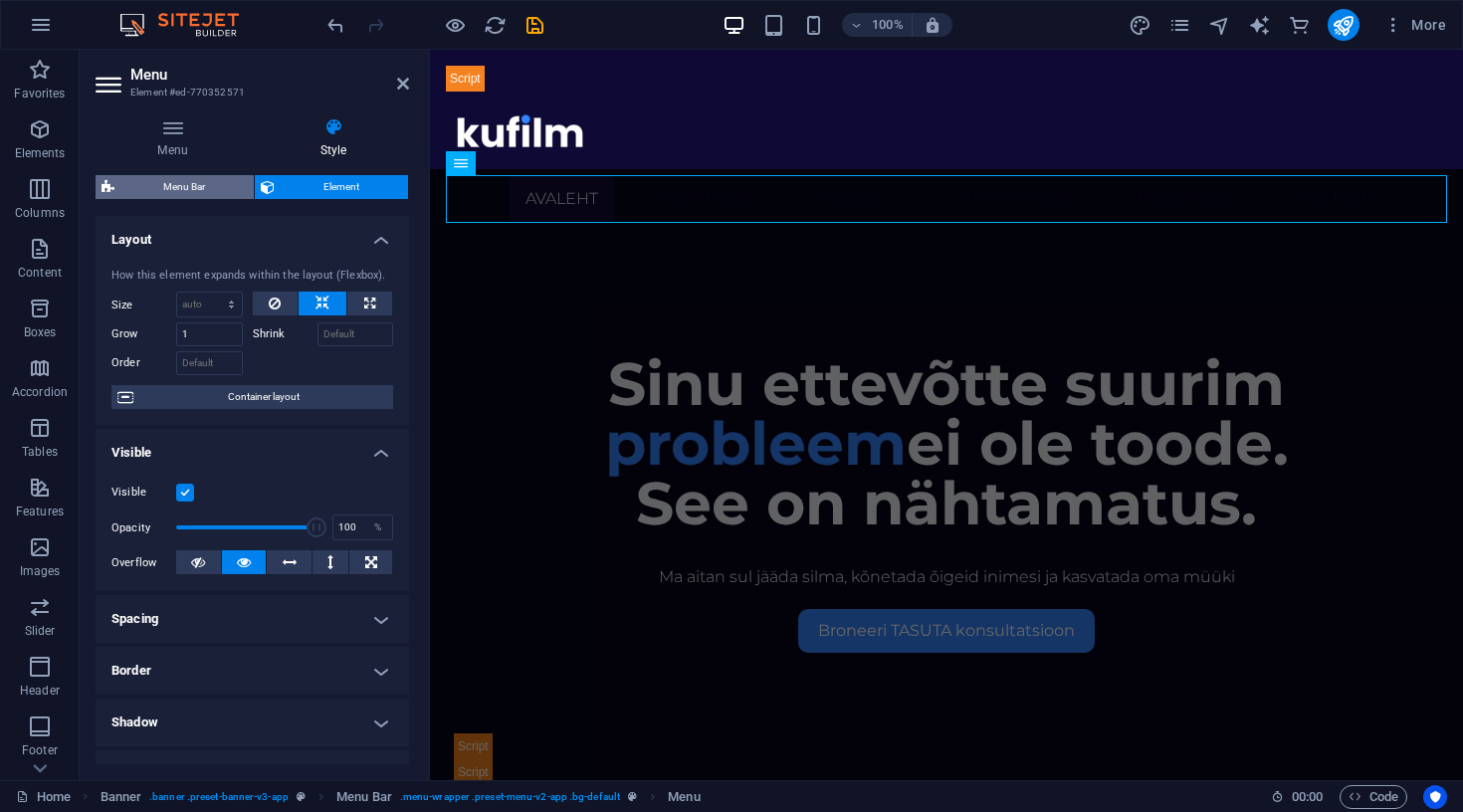 click on "Menu Bar" at bounding box center (184, 187) 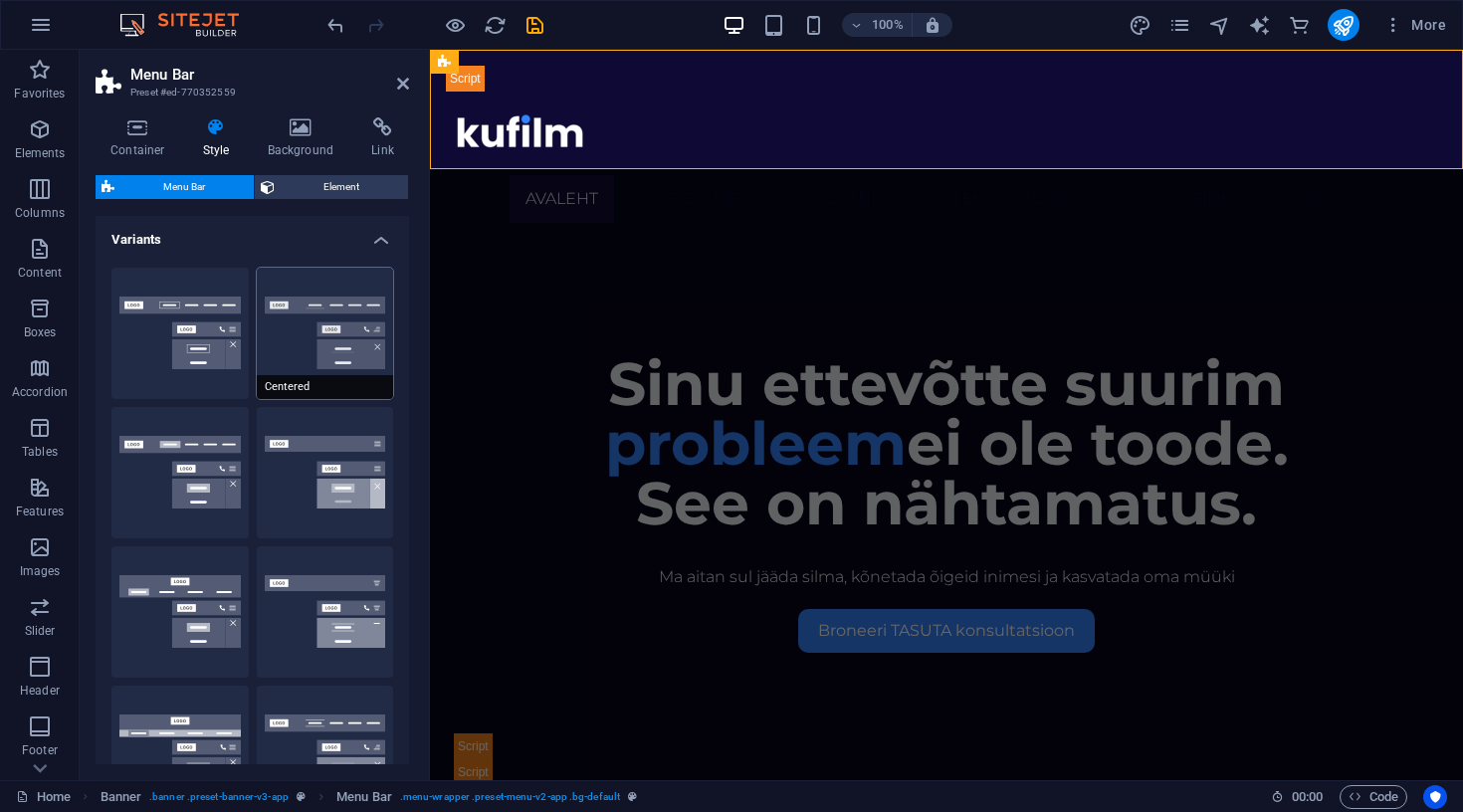 type 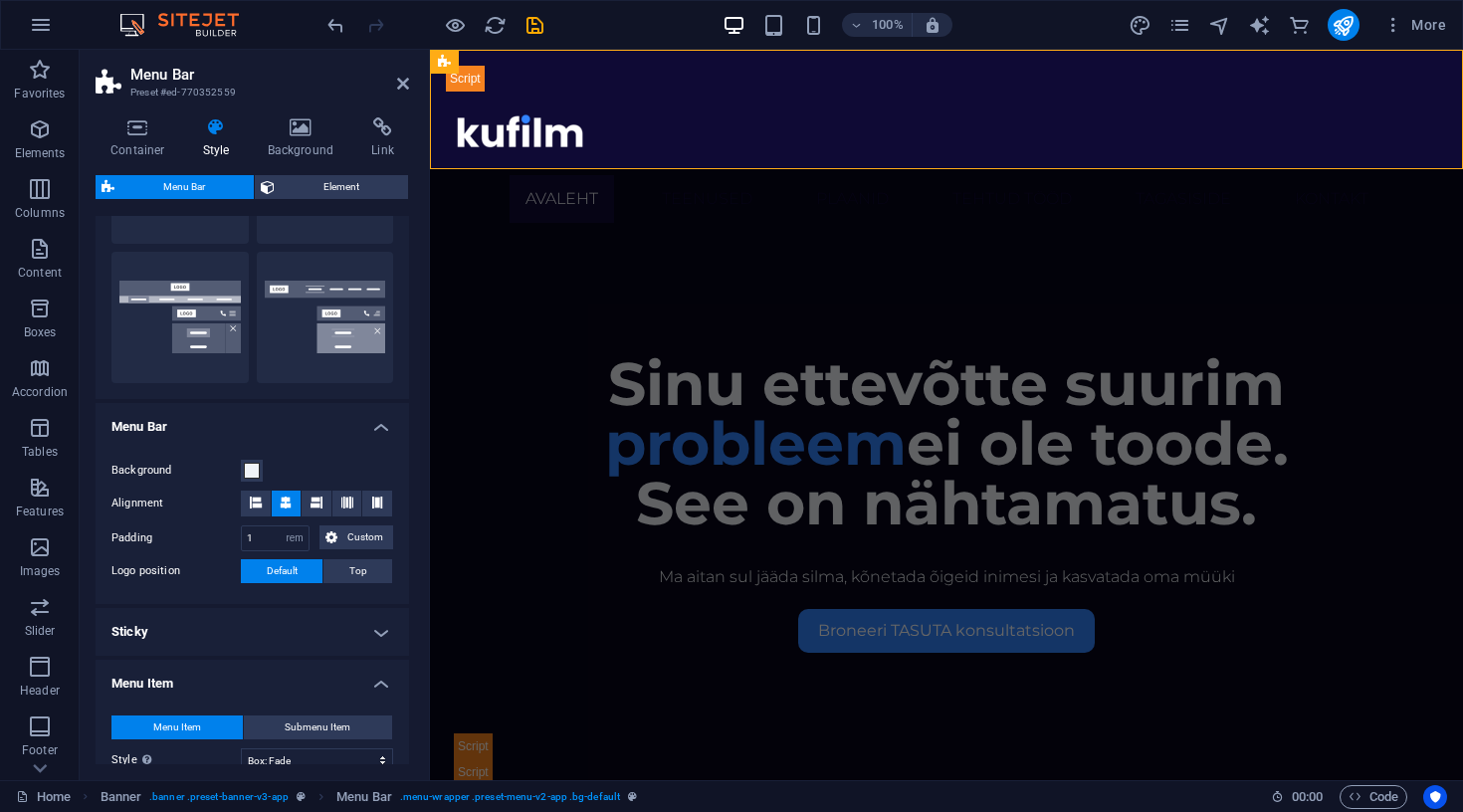 scroll, scrollTop: 447, scrollLeft: 0, axis: vertical 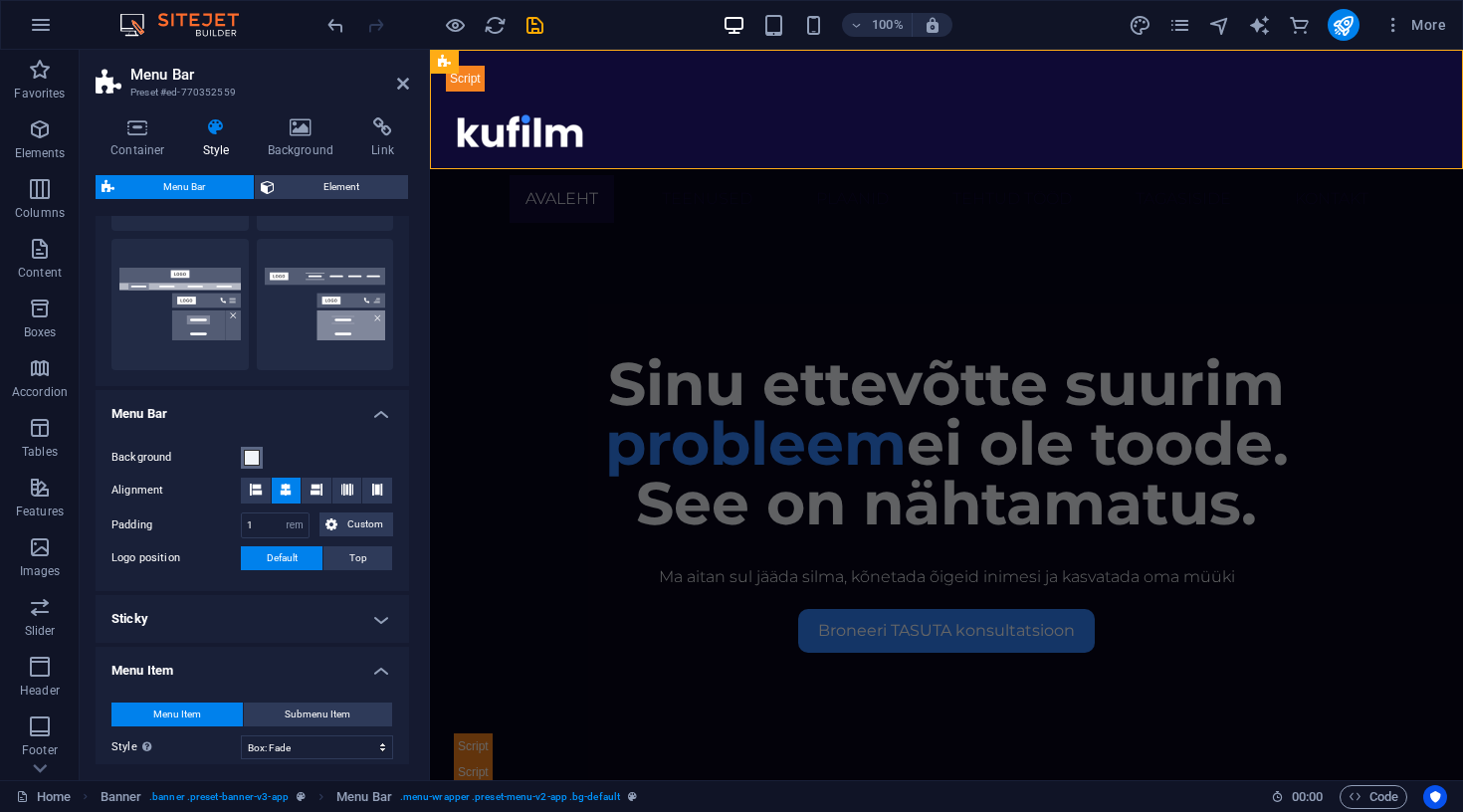click at bounding box center (252, 458) 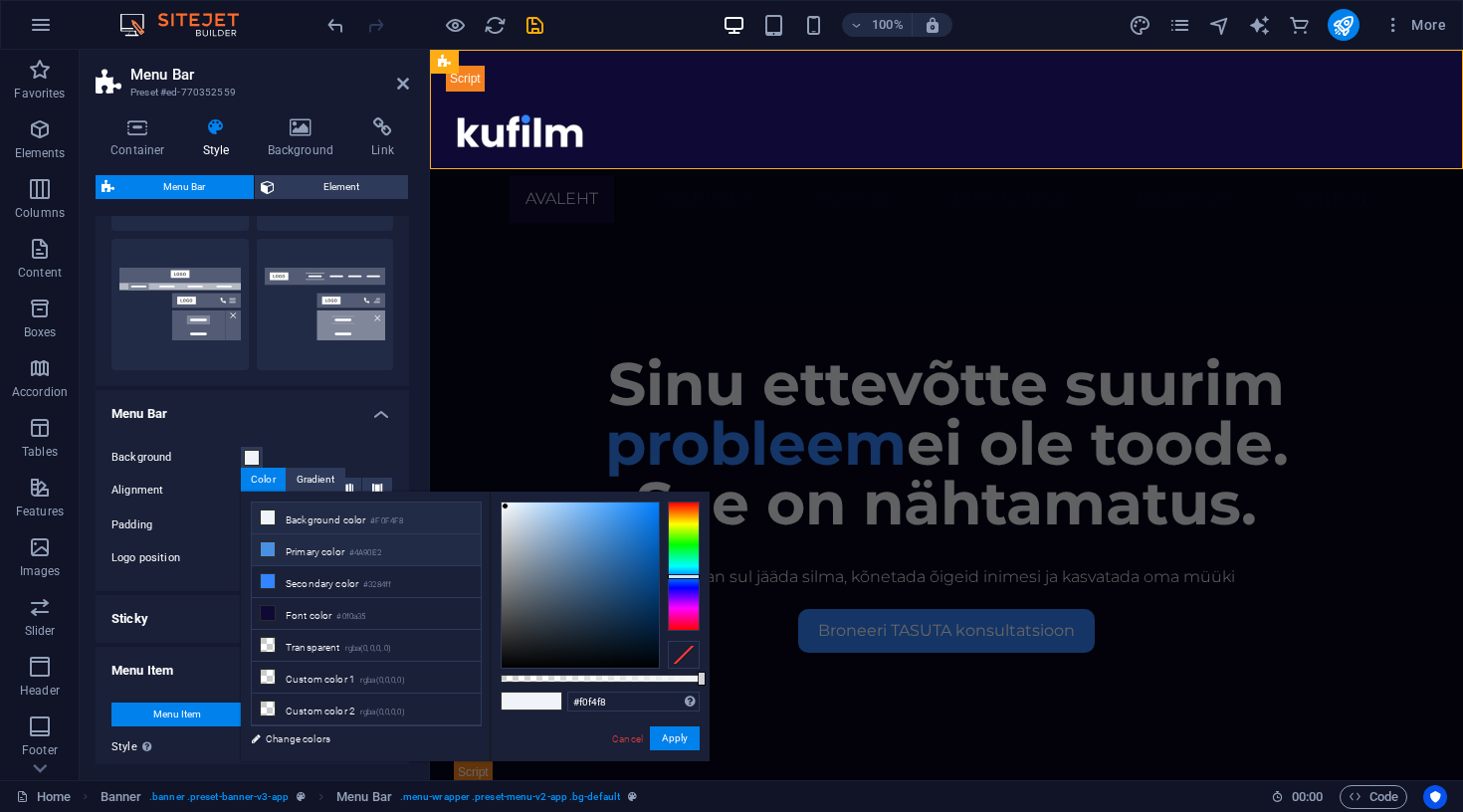 click on "Primary color
#4A90E2" at bounding box center [366, 550] 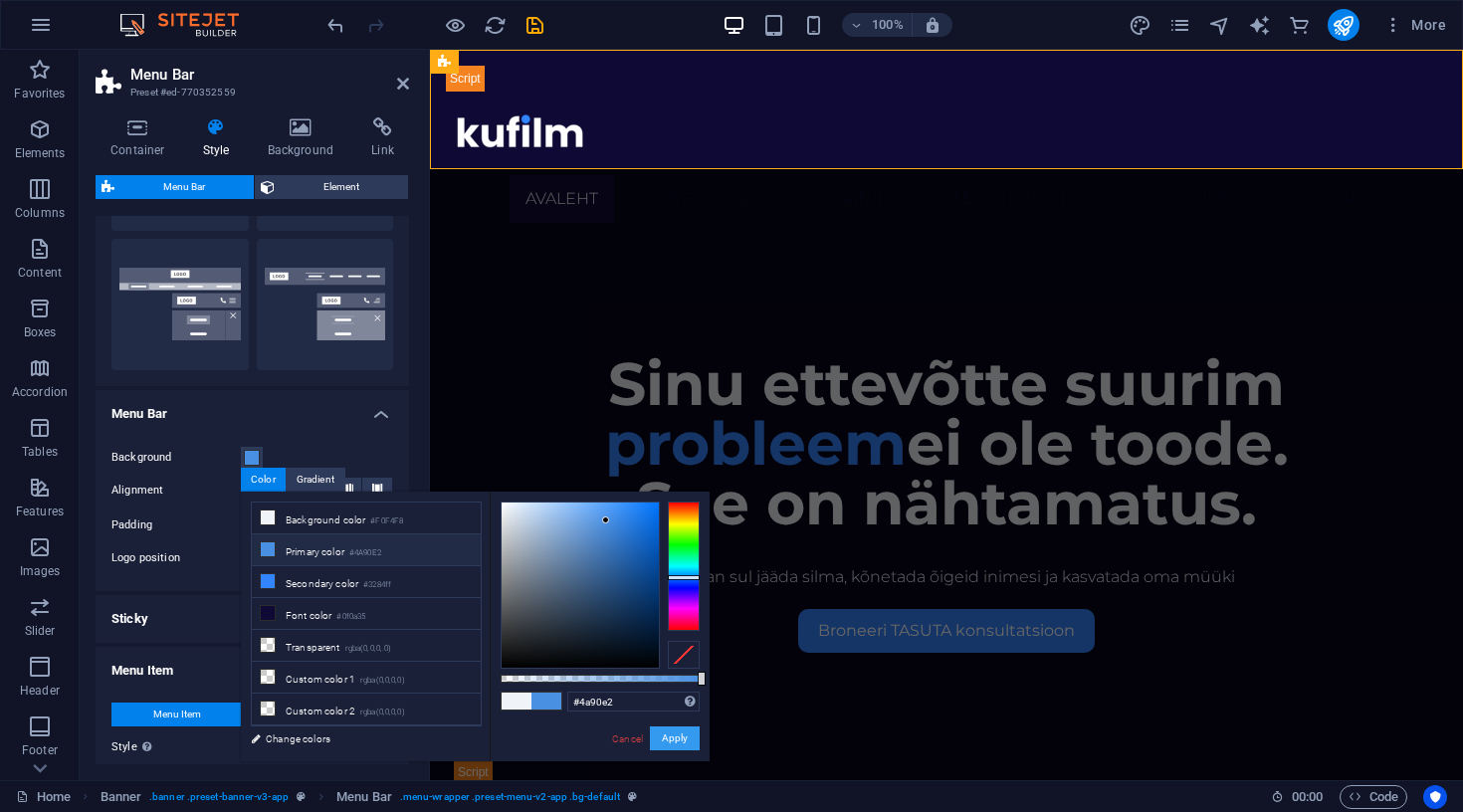 click on "Apply" at bounding box center [675, 738] 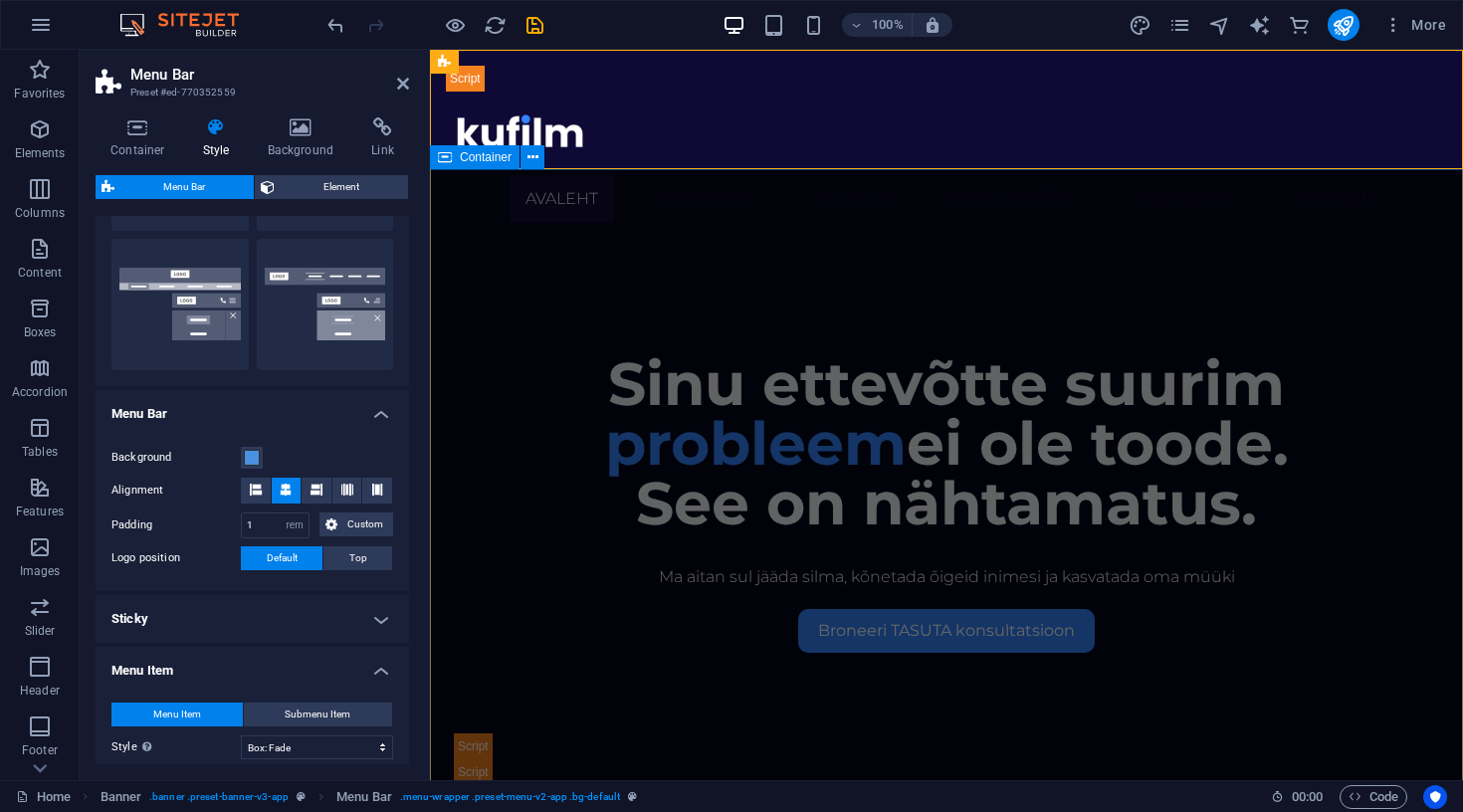 type 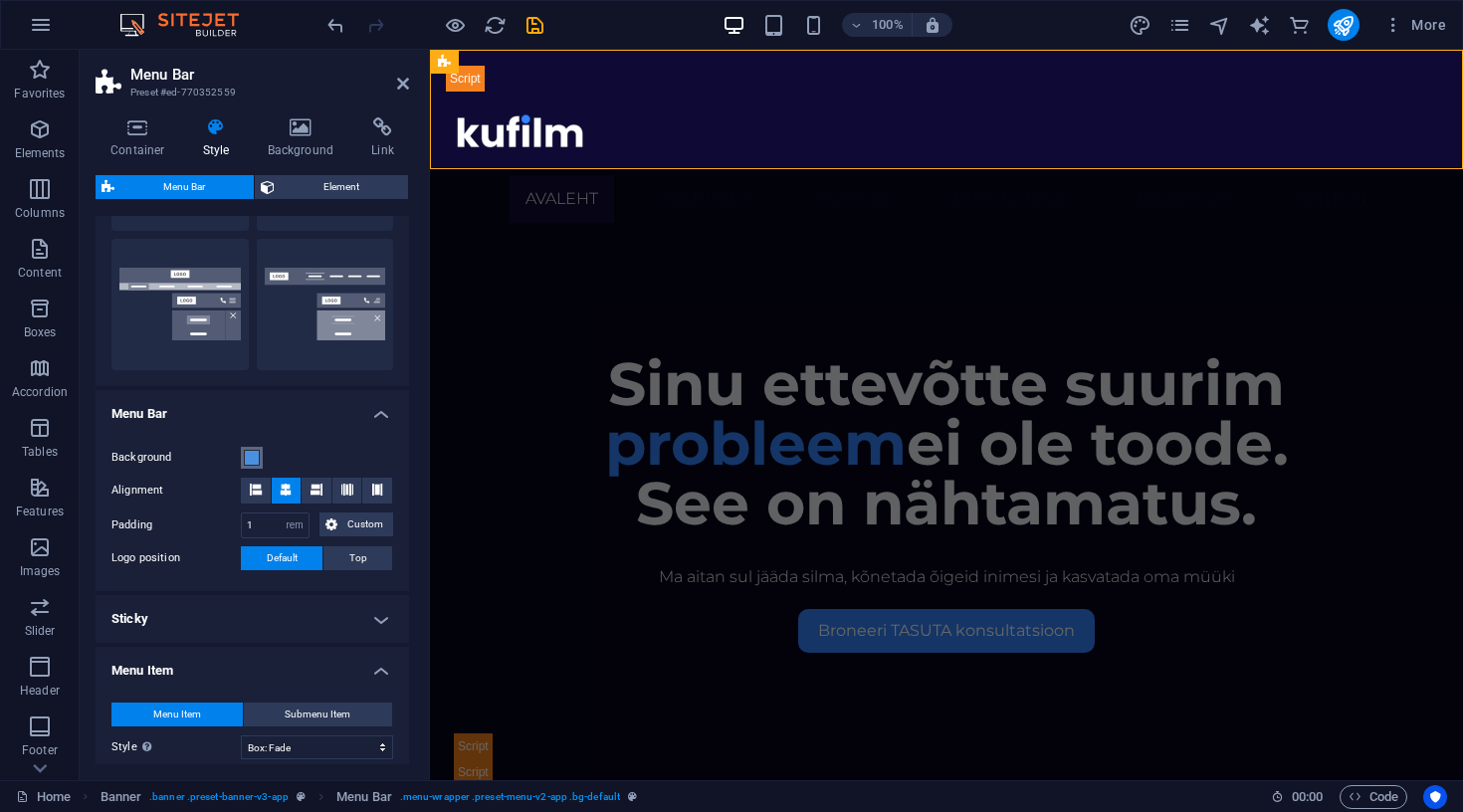 click at bounding box center [252, 458] 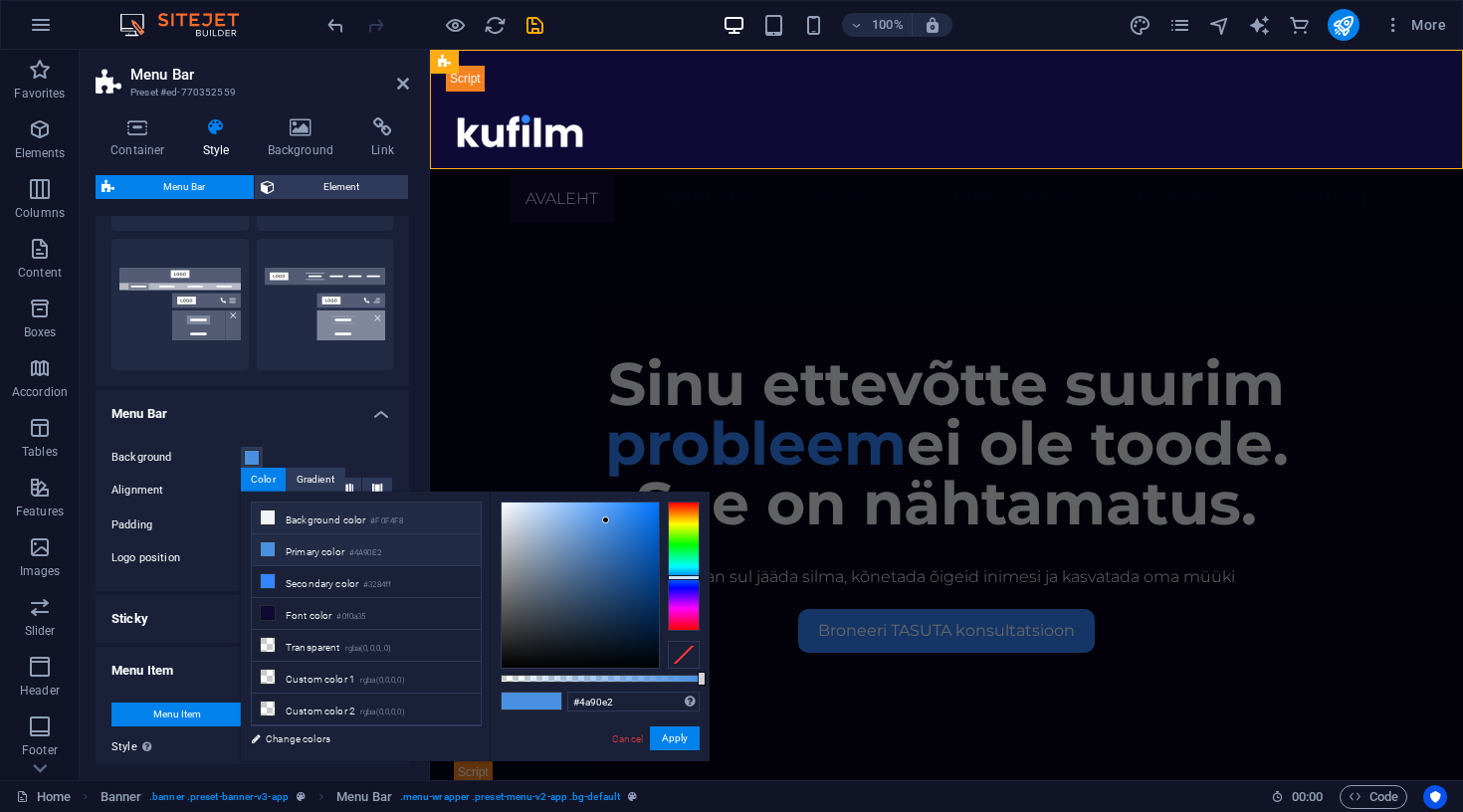 click on "Background color
#F0F4F8" at bounding box center (366, 518) 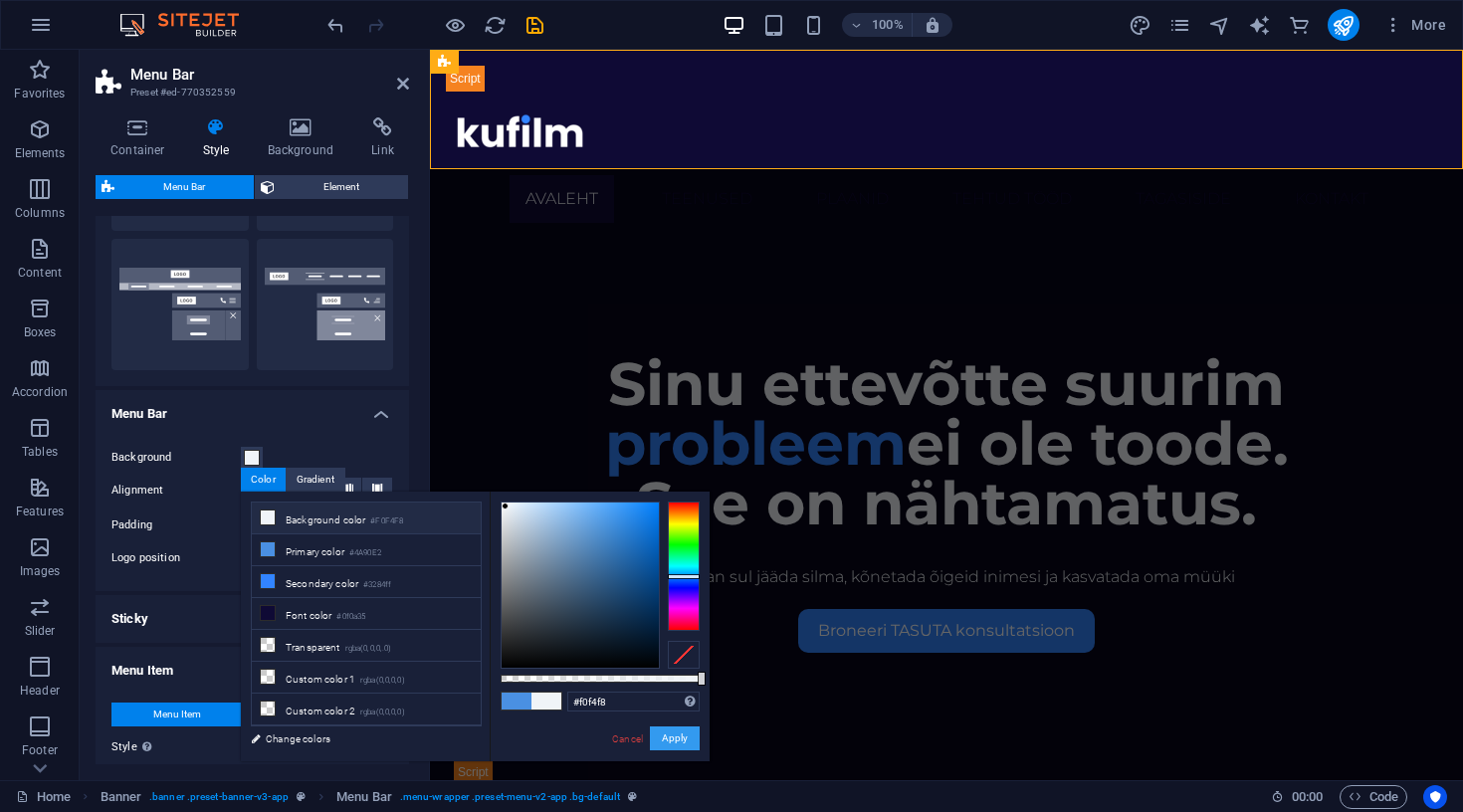 click on "Apply" at bounding box center (675, 738) 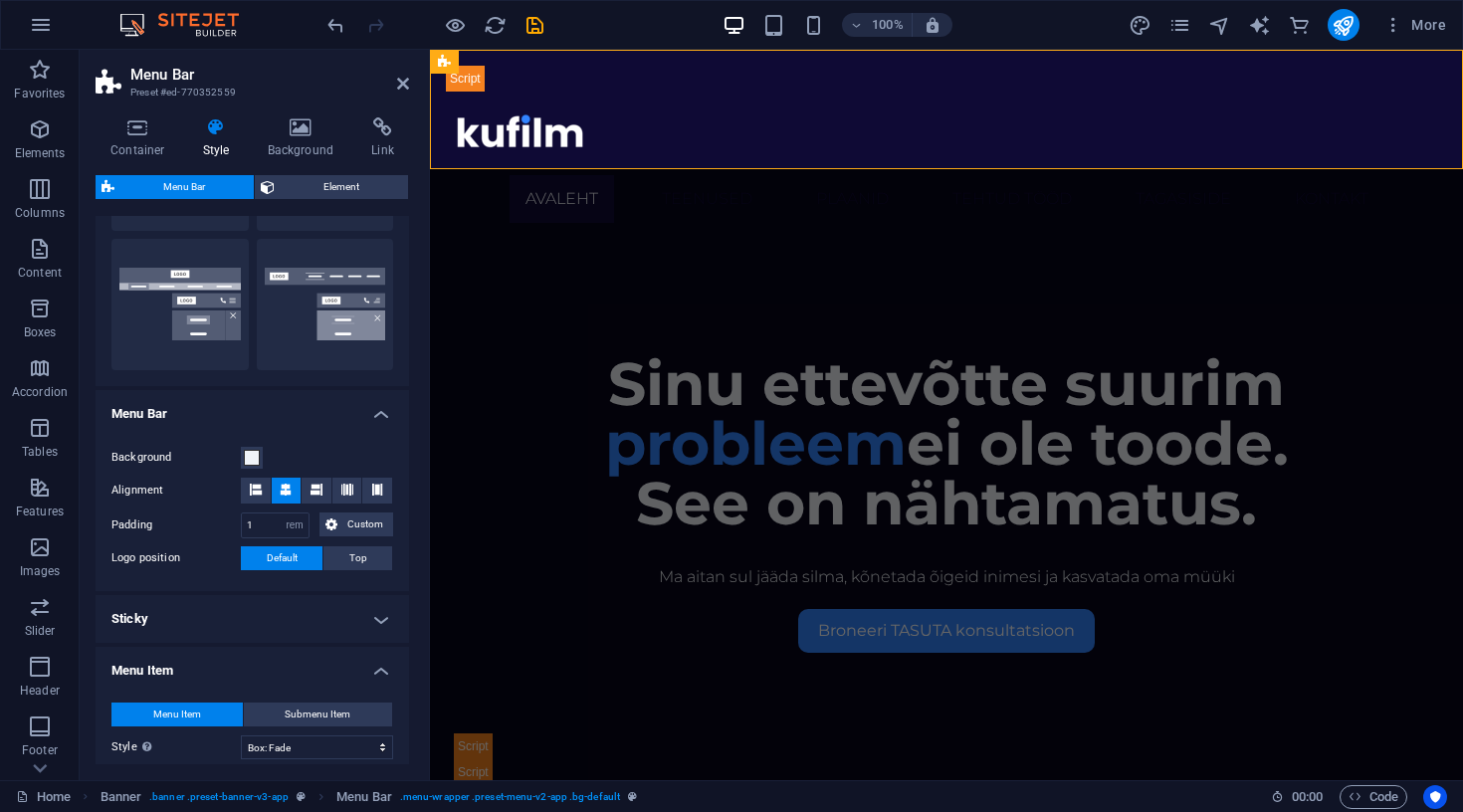 type 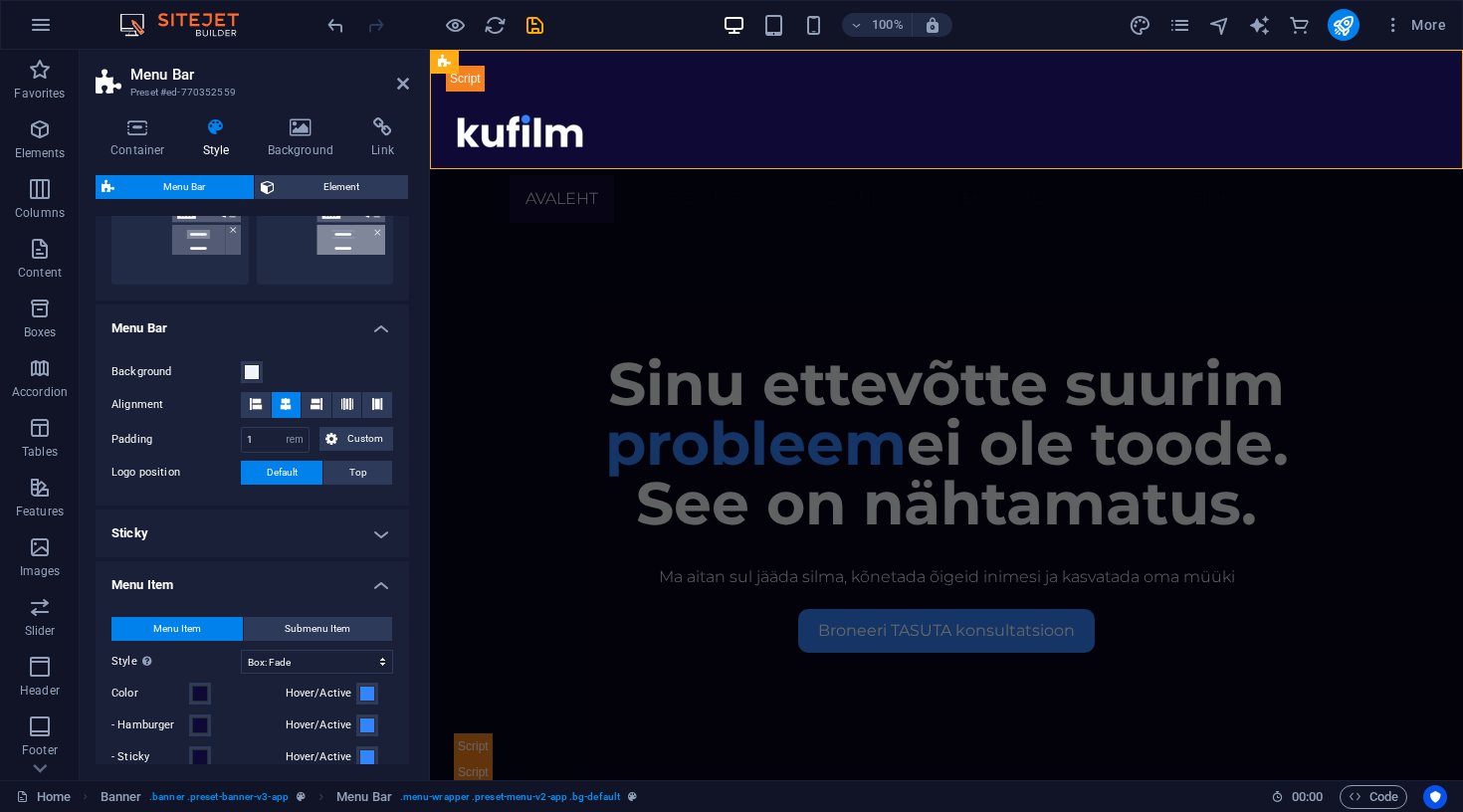 scroll, scrollTop: 538, scrollLeft: 0, axis: vertical 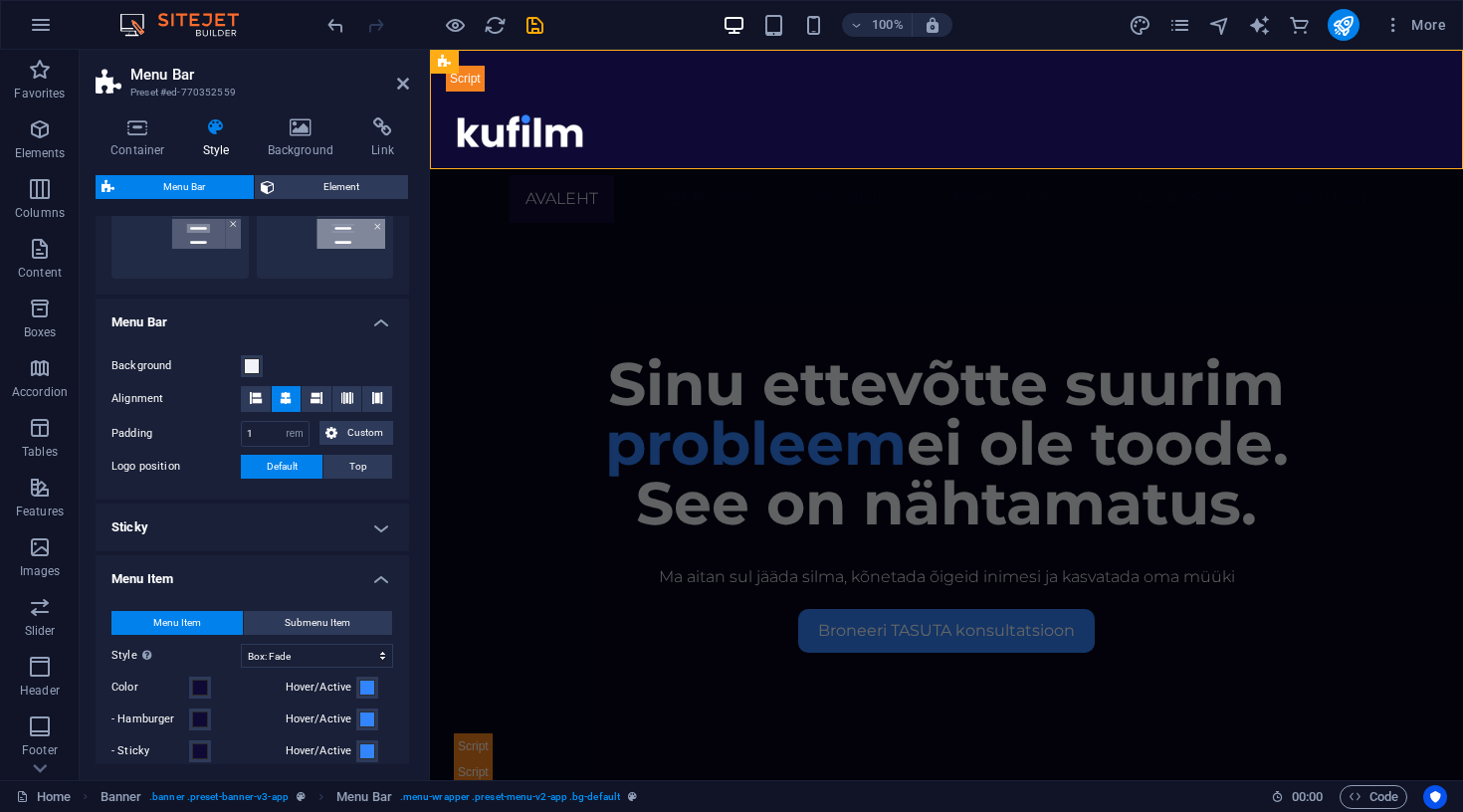 click on "Sticky" at bounding box center (252, 527) 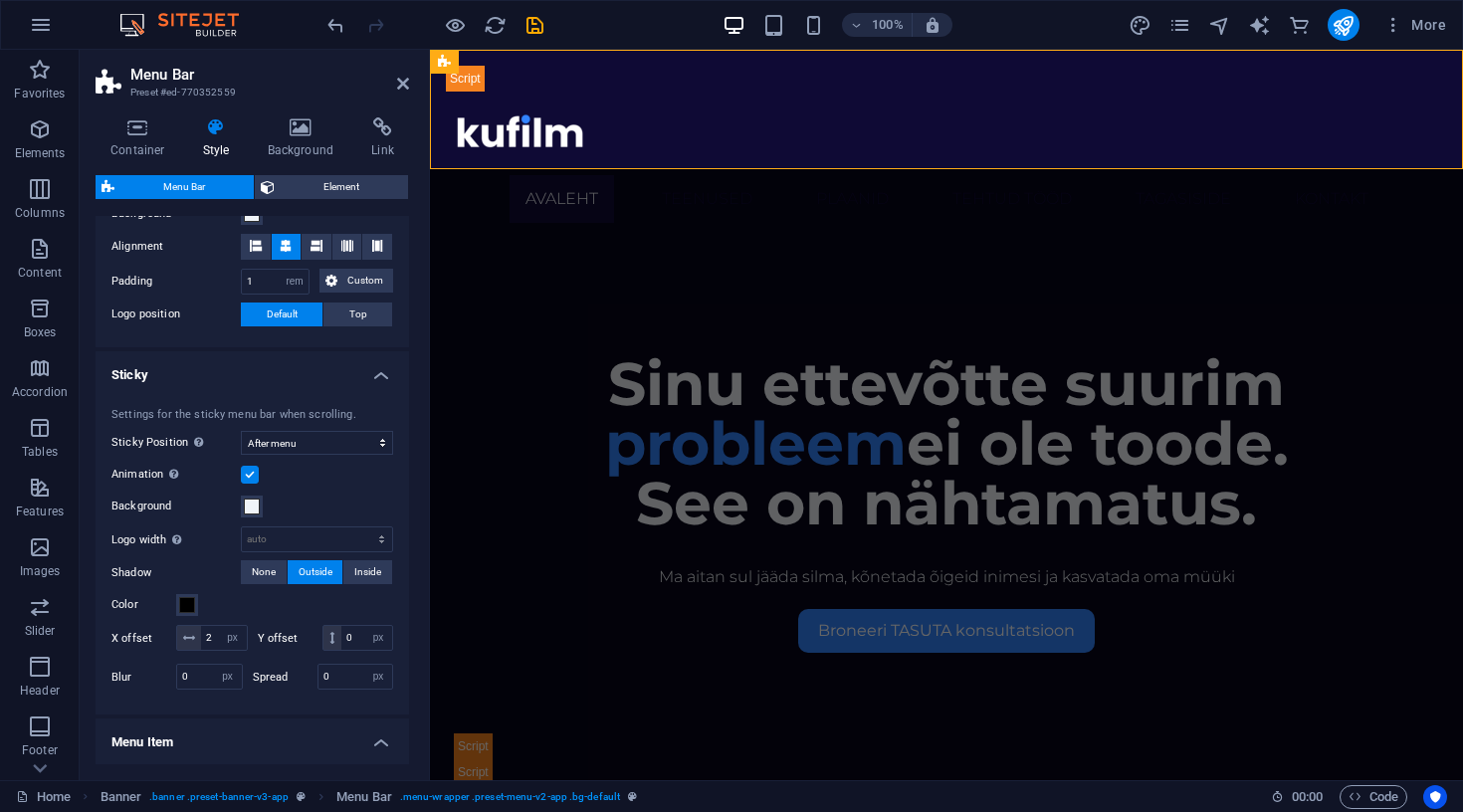 scroll, scrollTop: 697, scrollLeft: 0, axis: vertical 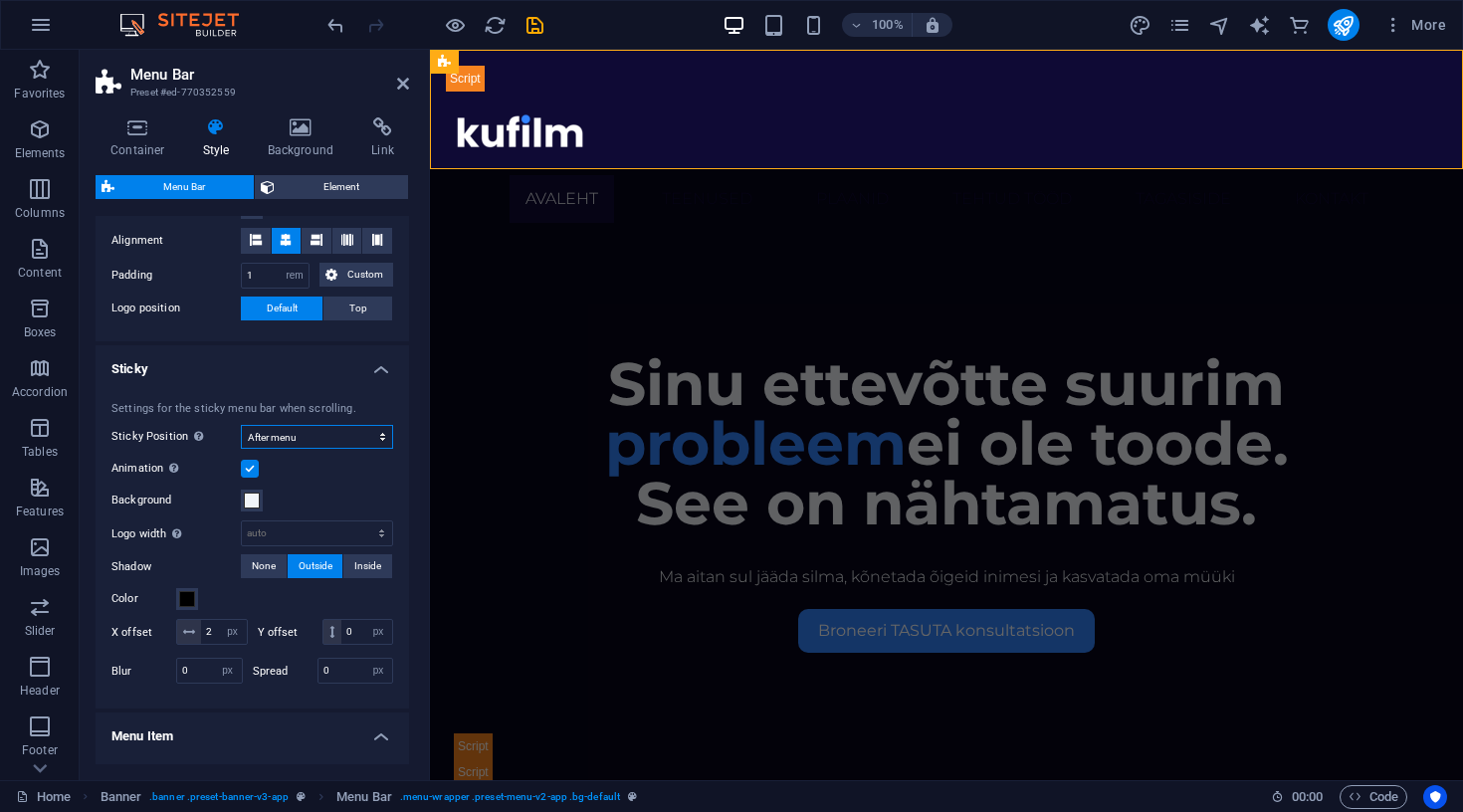 select on "sticky_none" 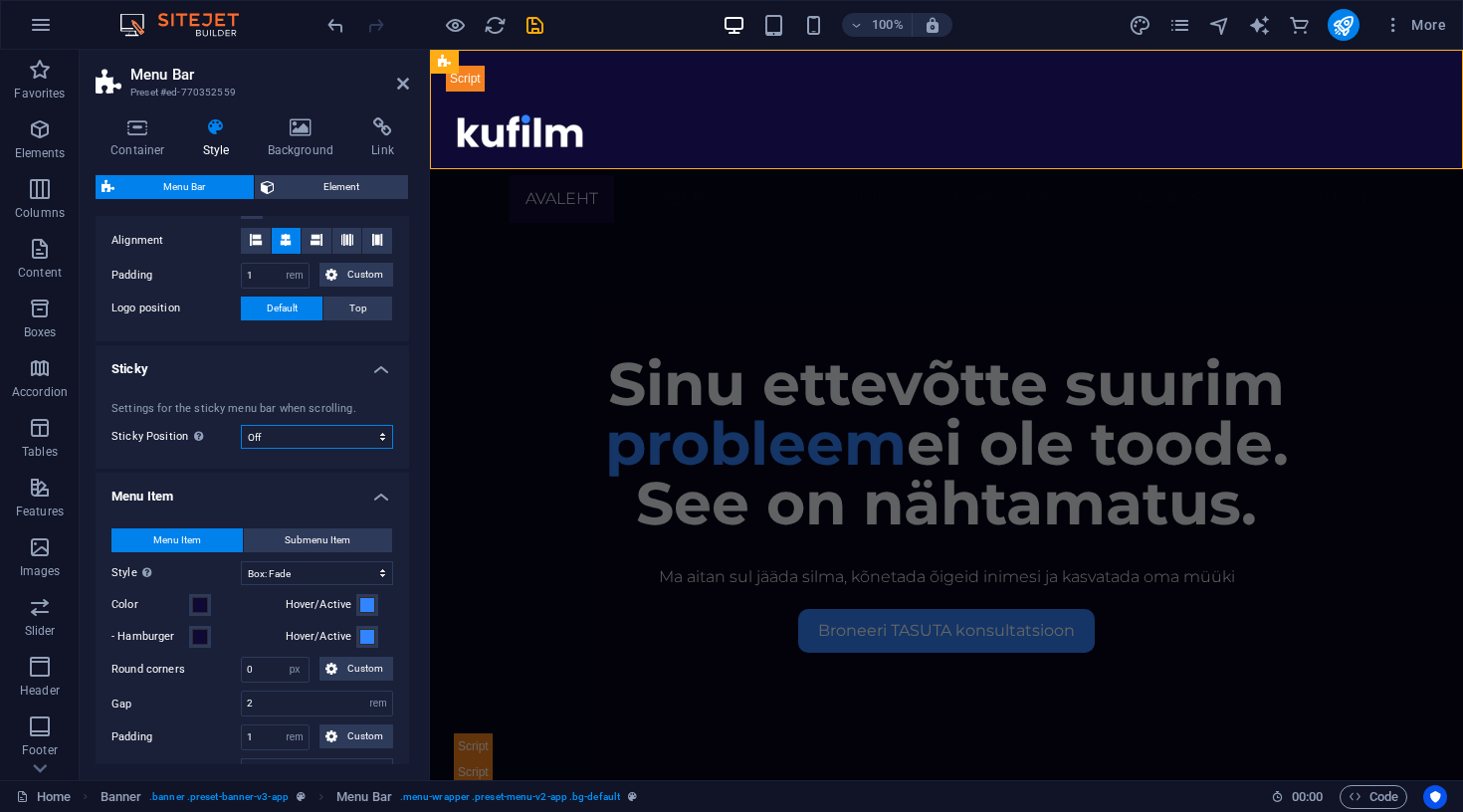 type 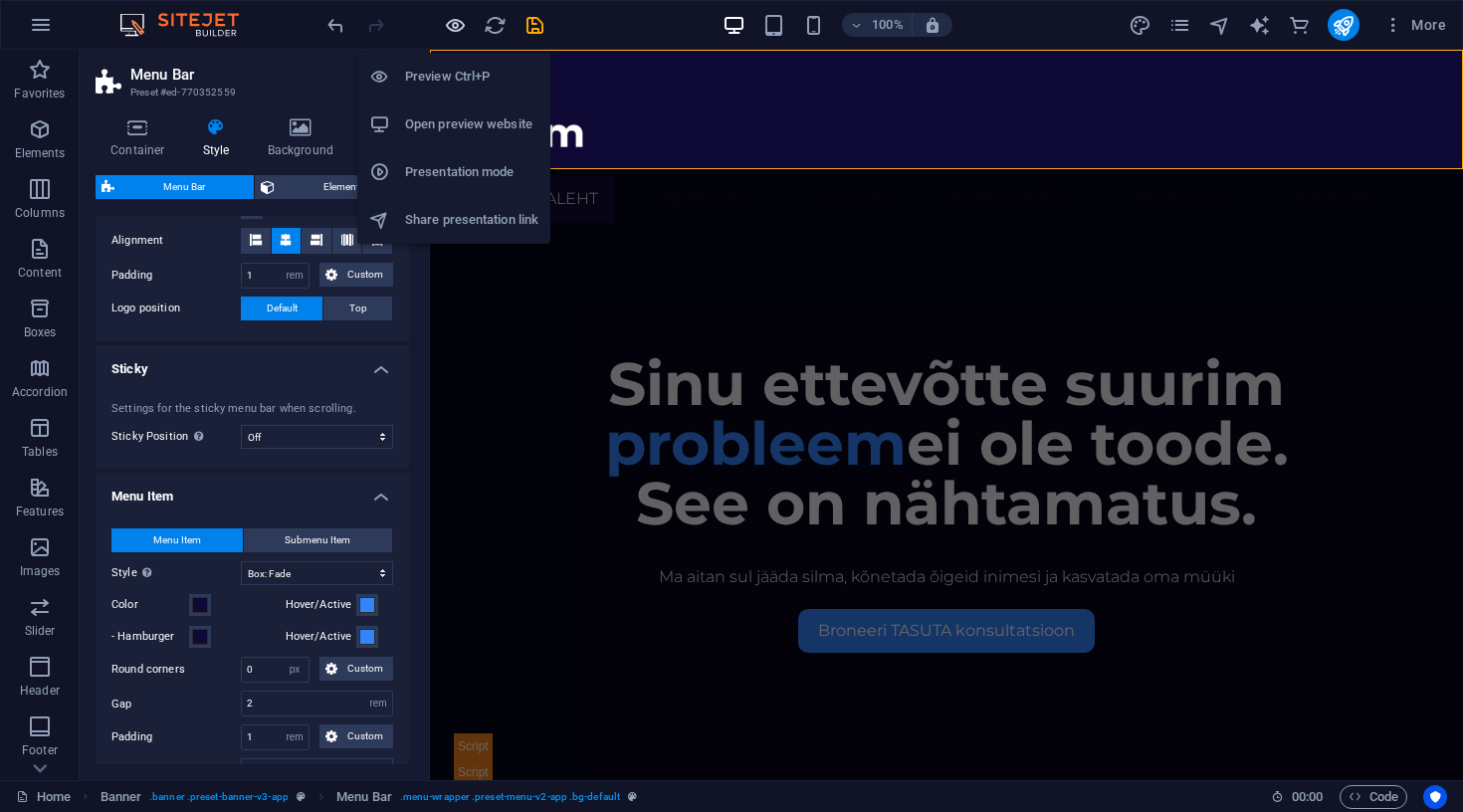 click at bounding box center [455, 25] 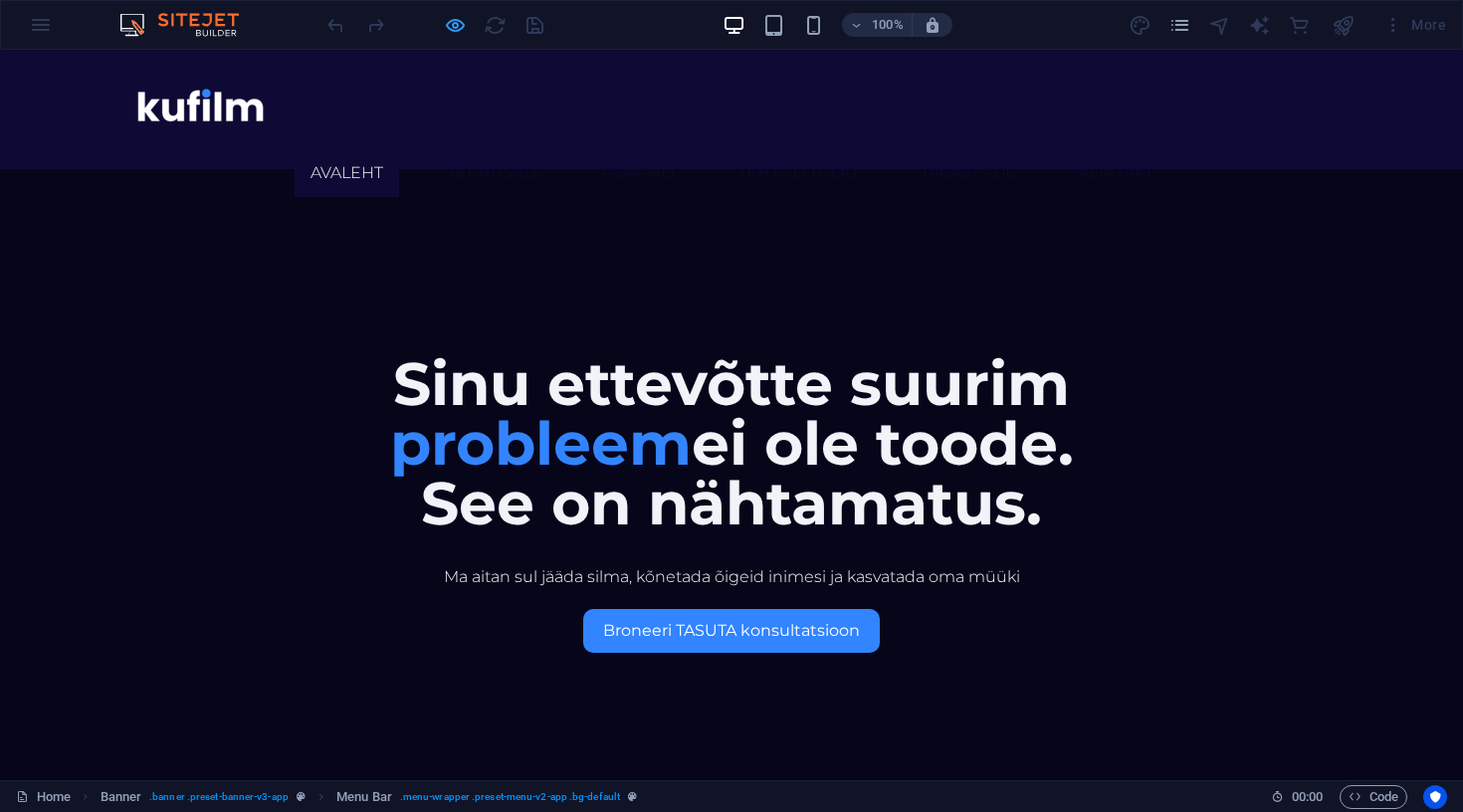 scroll, scrollTop: 0, scrollLeft: 0, axis: both 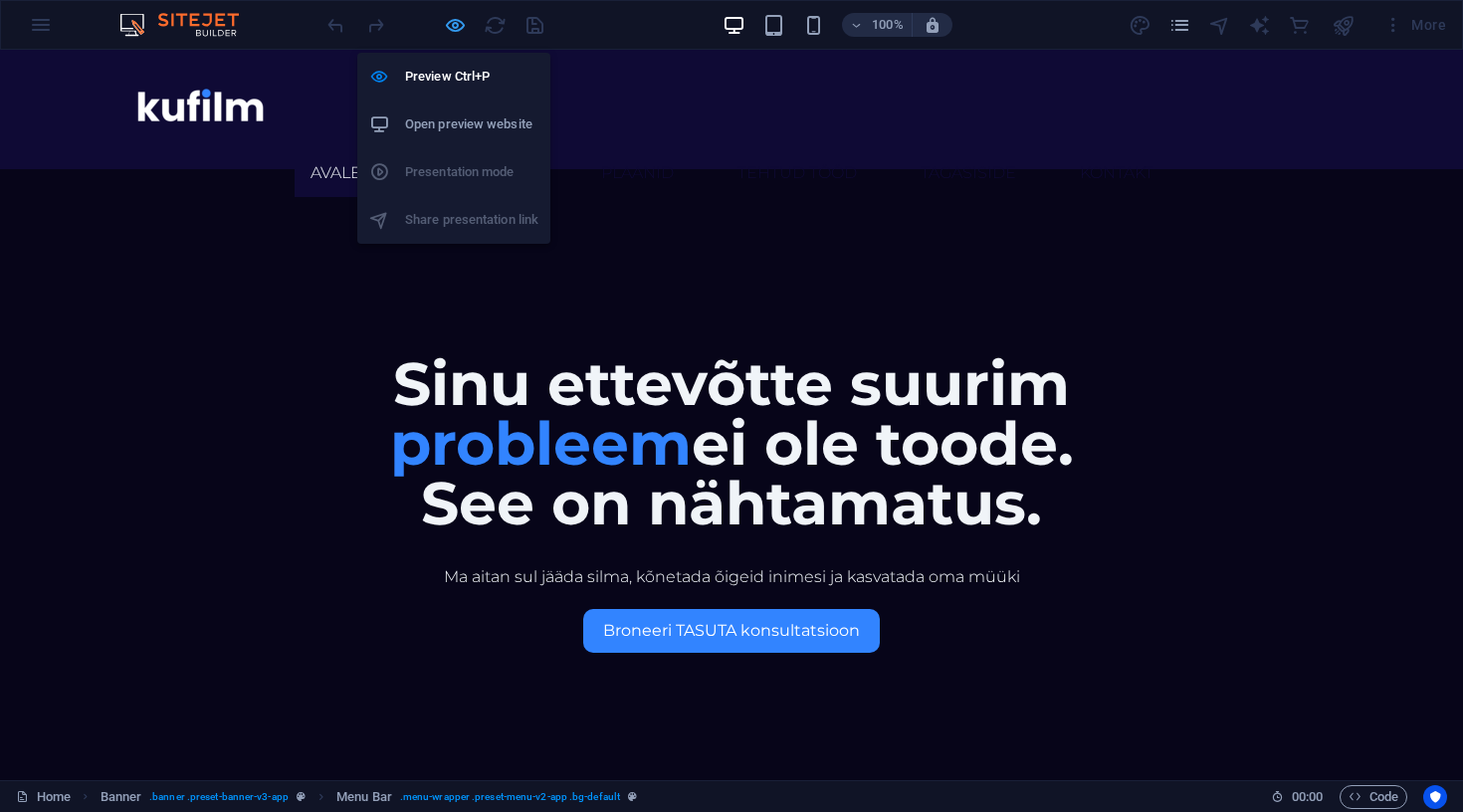 click at bounding box center (455, 25) 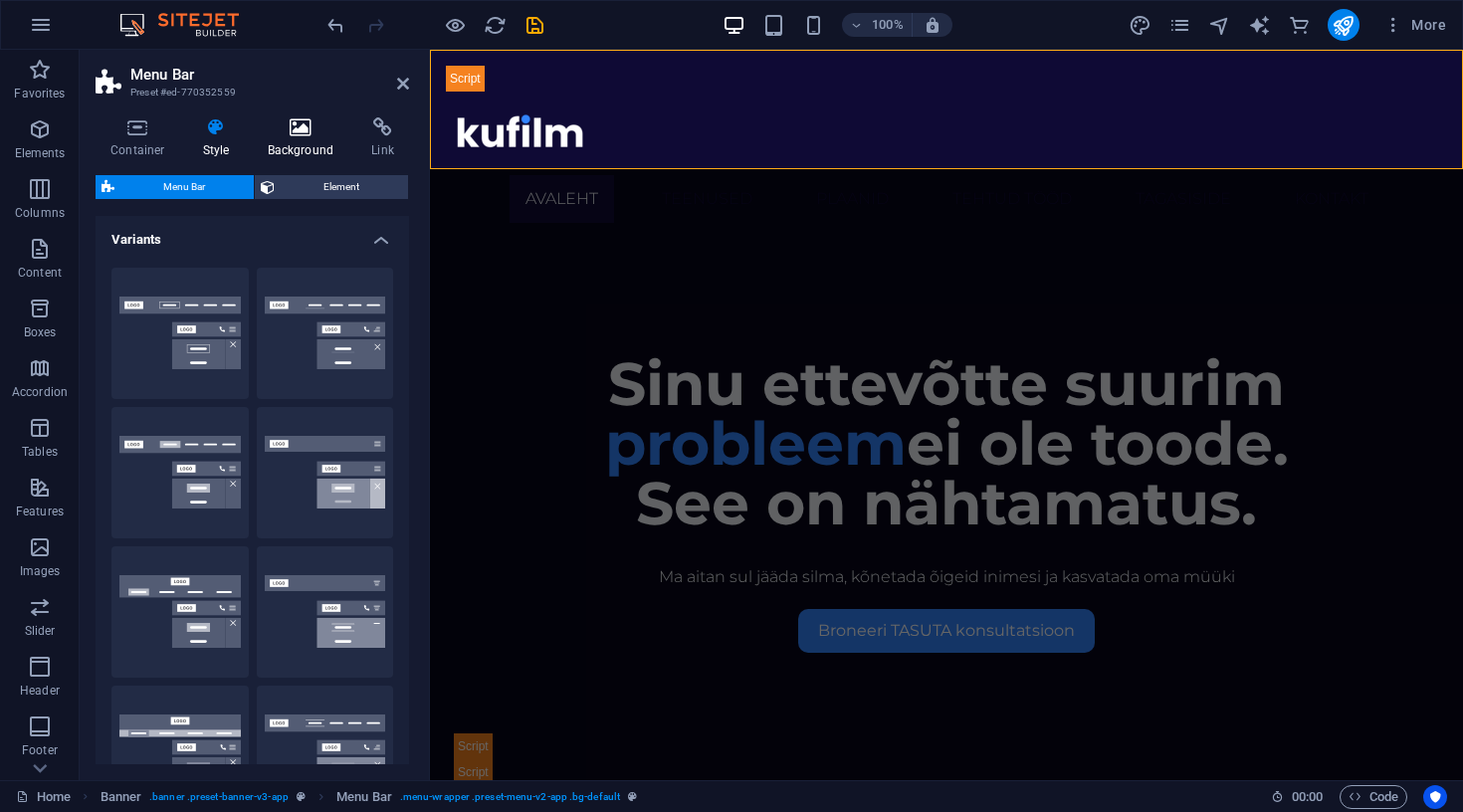 type 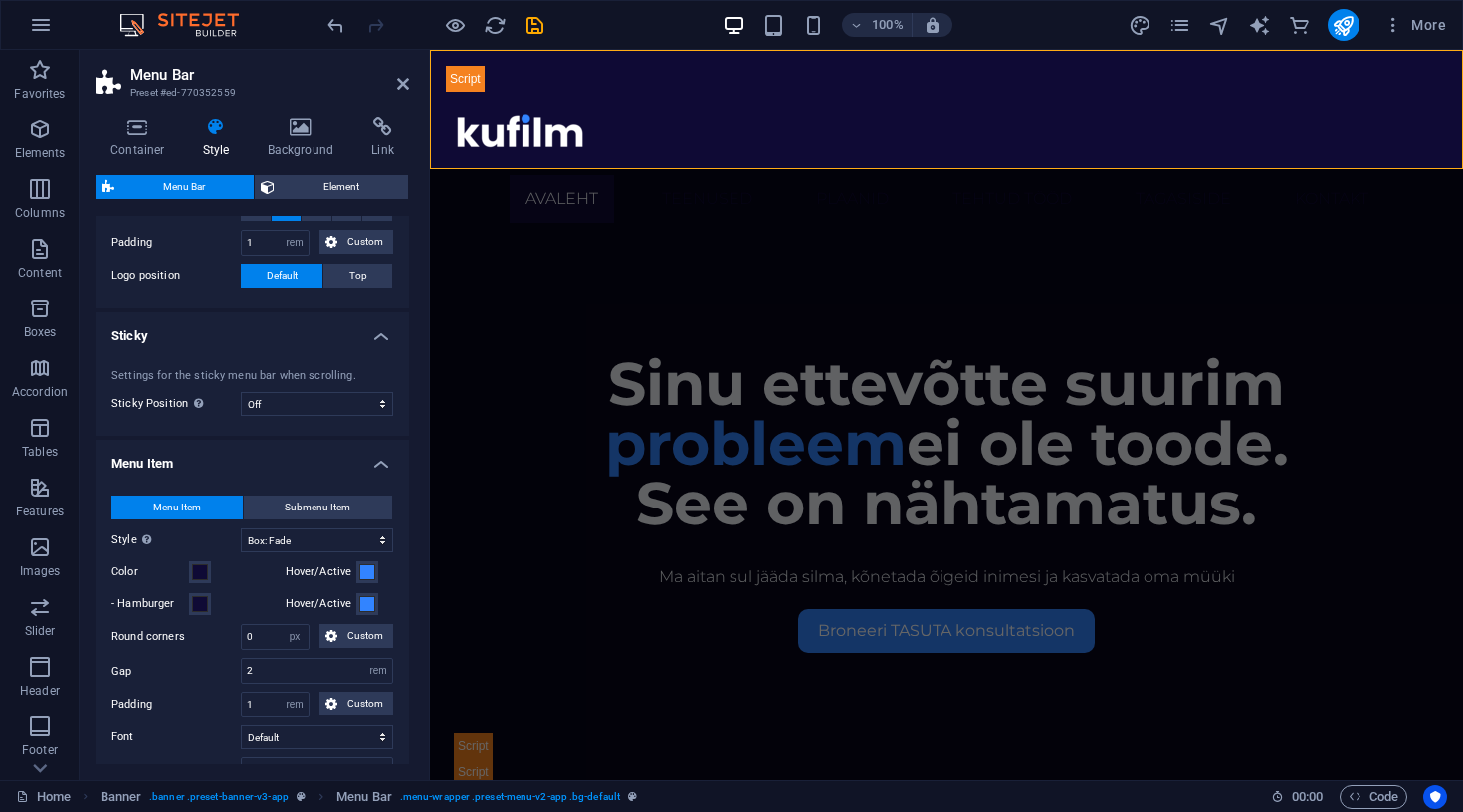 scroll, scrollTop: 734, scrollLeft: 0, axis: vertical 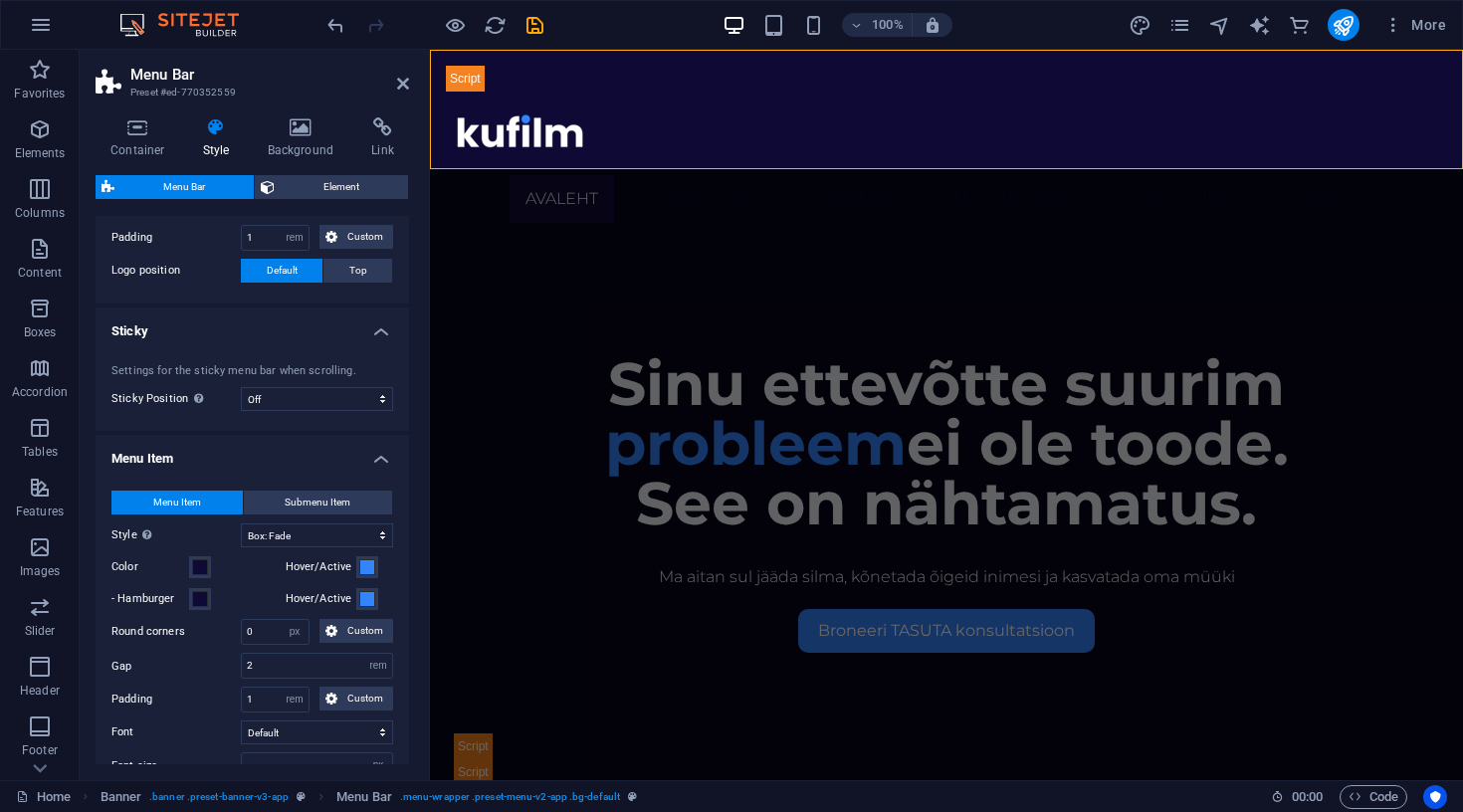 click on "Settings for the sticky menu bar when scrolling. Sticky Position Affects the scroll position where the menu bar is pinned. Change takes effect when saving or switching to preview mode. Off Instant After menu After banner When scrolling up Animation Sets a smooth transition when sticky menu appears Background Logo width Overwrites the width set in the logo for sticky mode auto px rem % vh vw Shadow None Outside Inside Color X offset 2 px rem vh vw Y offset 0 px rem vh vw Blur 0 px rem % vh vw Spread 0 px rem vh vw" at bounding box center [252, 387] 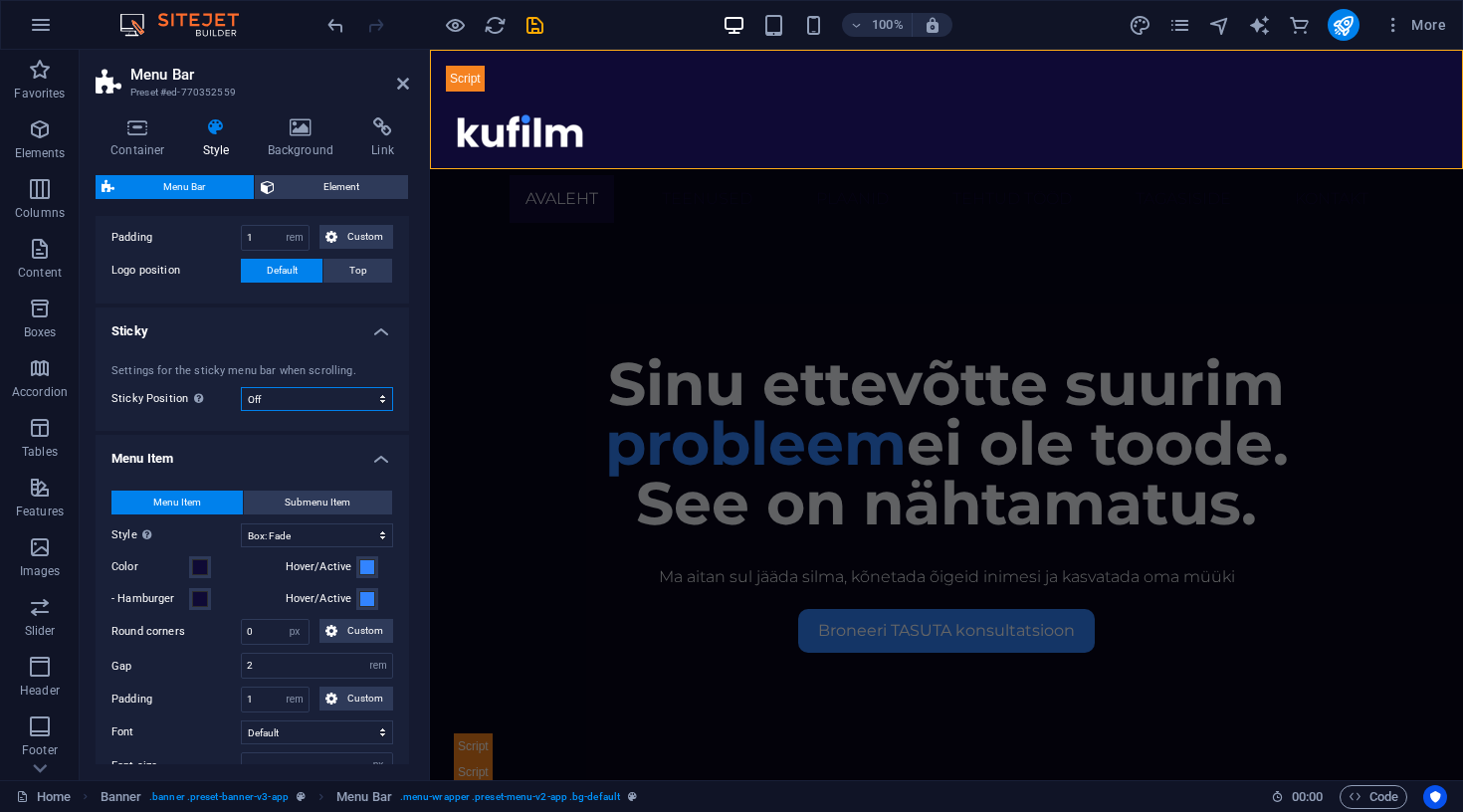 select on "sticky_instant" 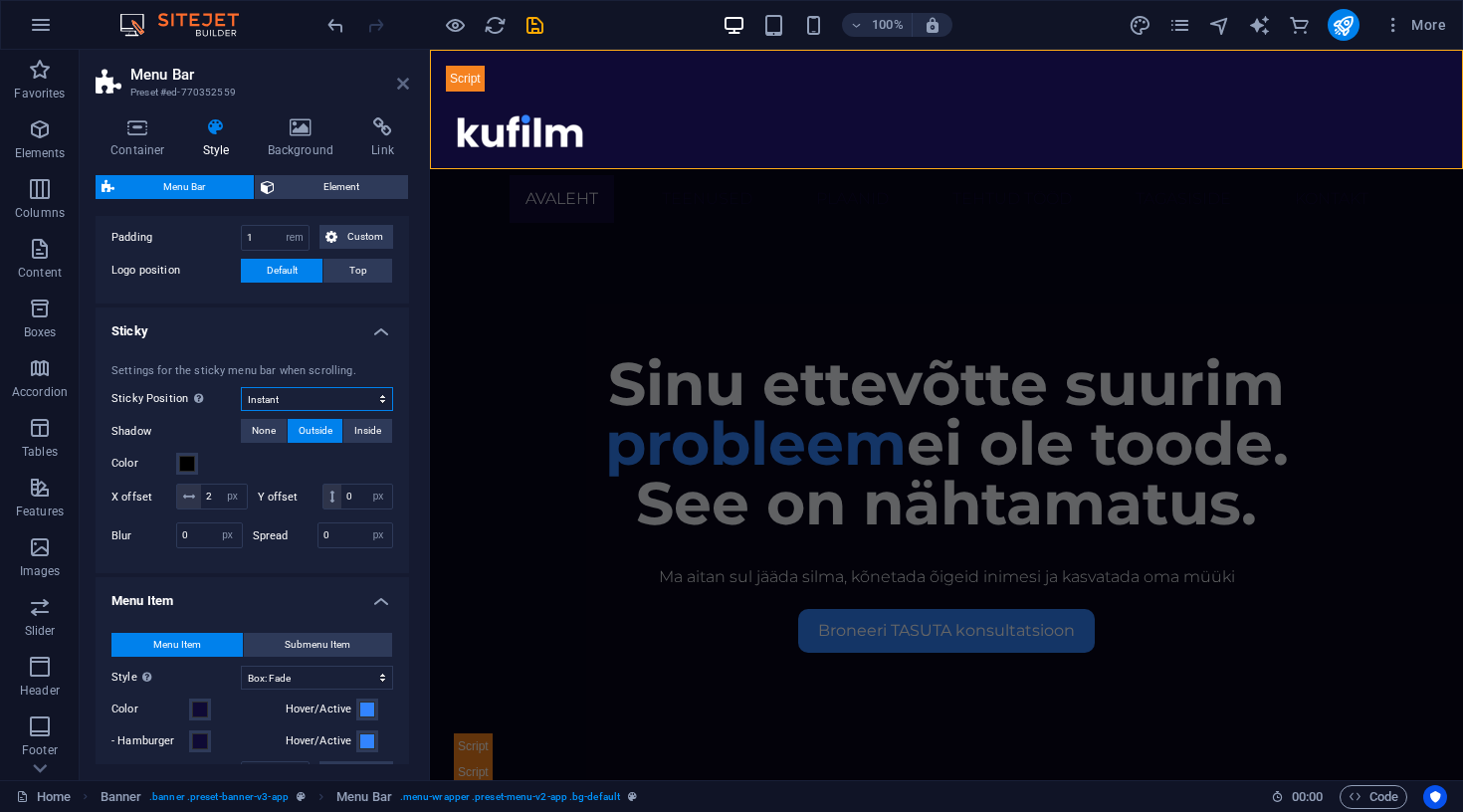 type 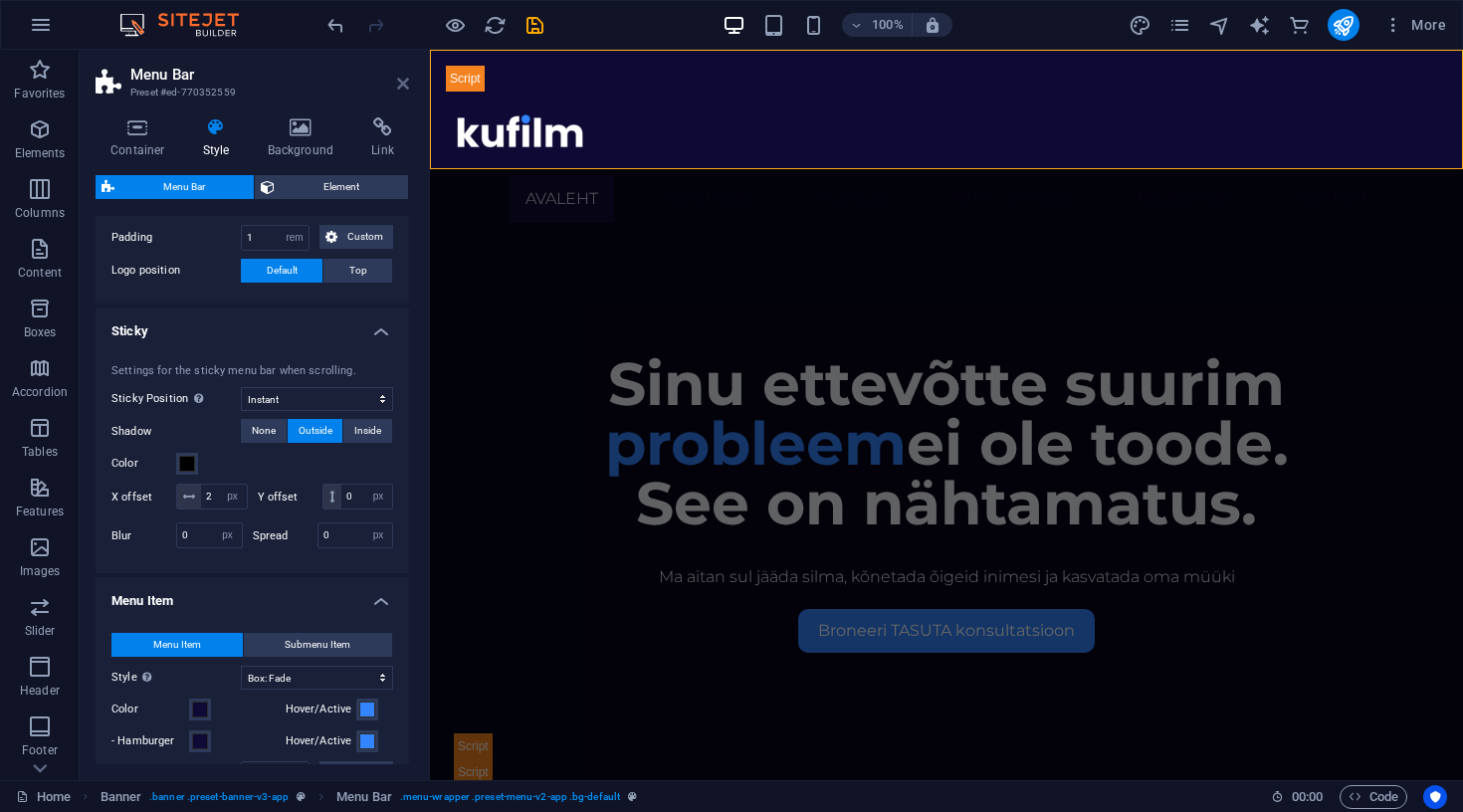 click at bounding box center (403, 84) 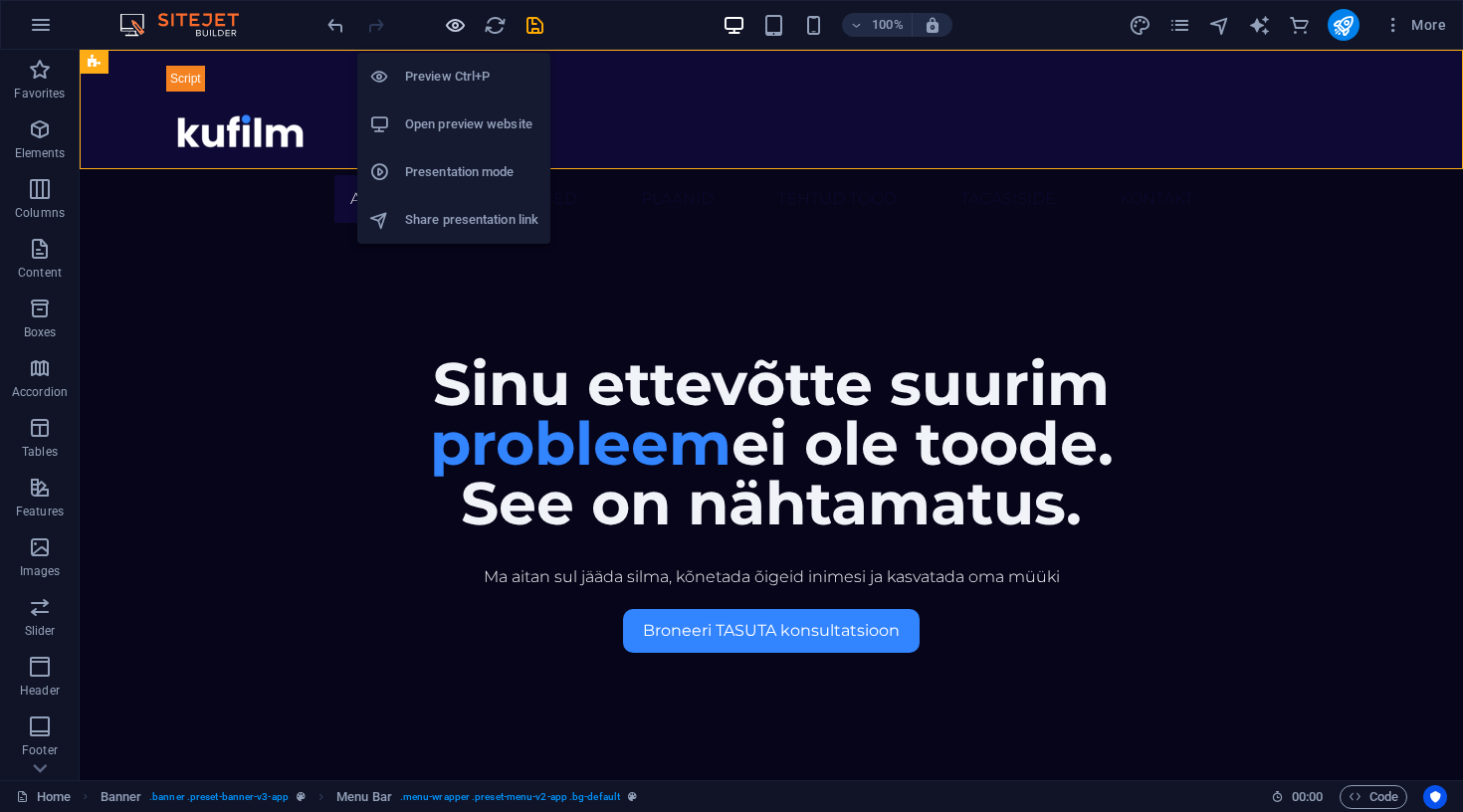 click at bounding box center [455, 25] 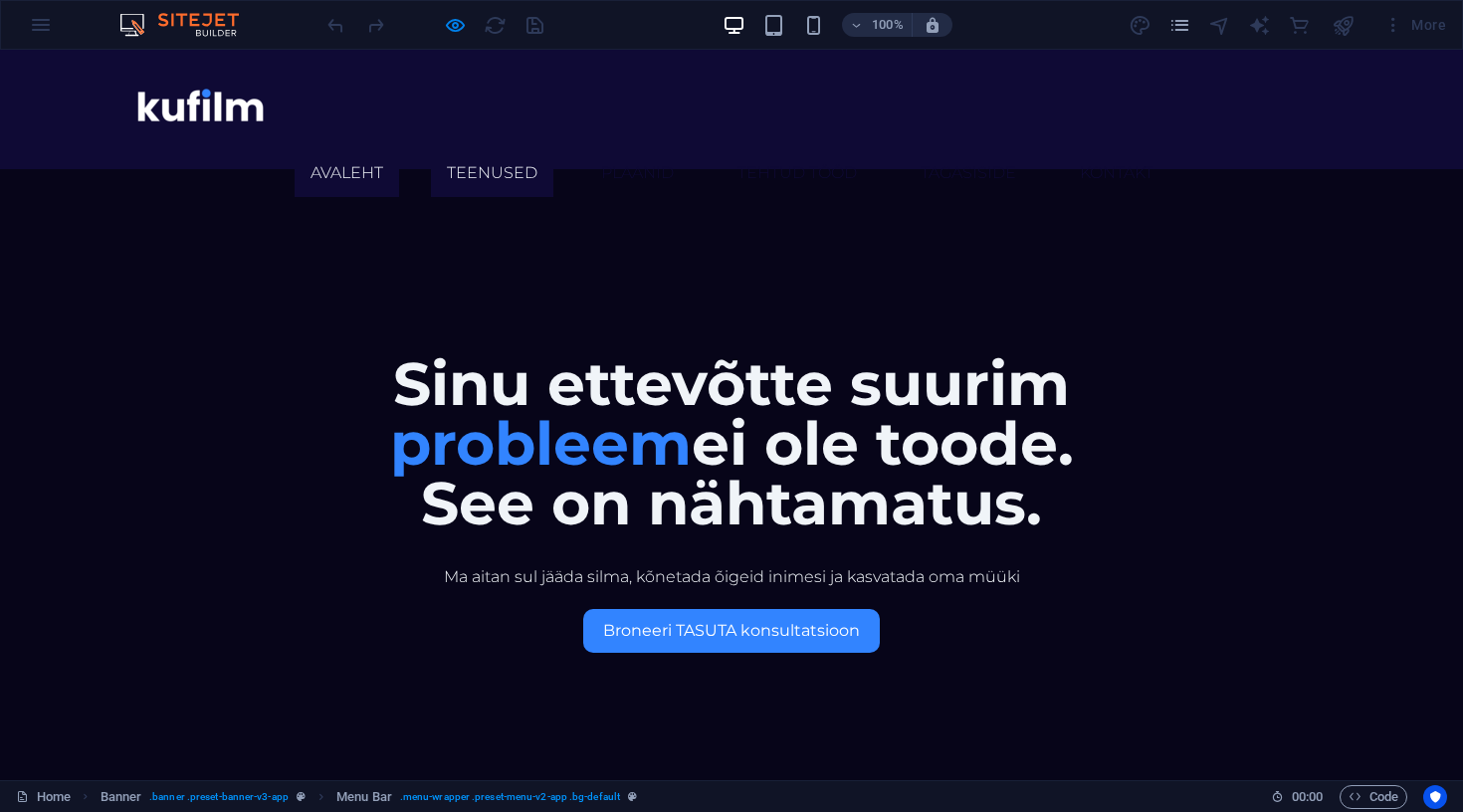 scroll, scrollTop: 0, scrollLeft: 0, axis: both 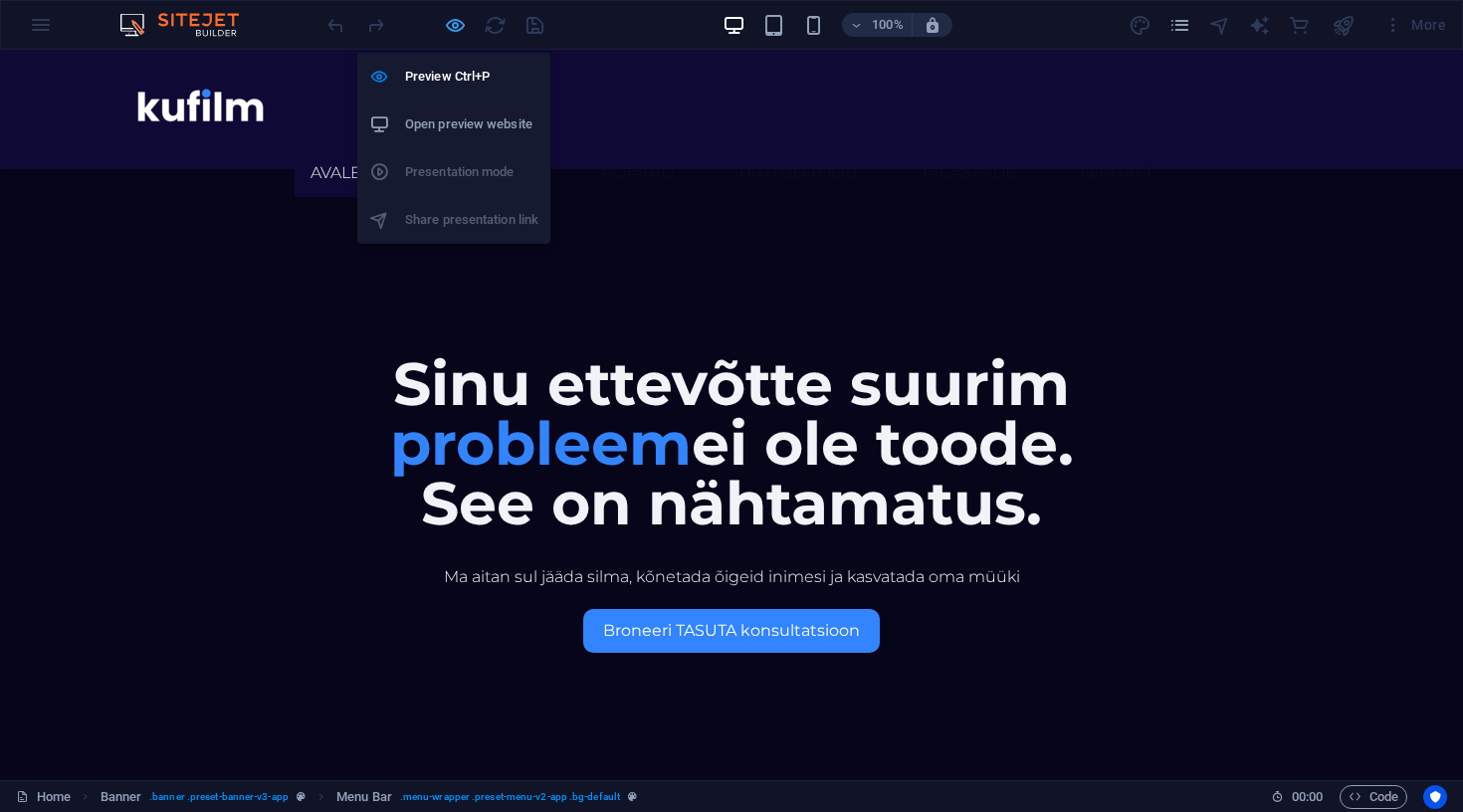 click at bounding box center (455, 25) 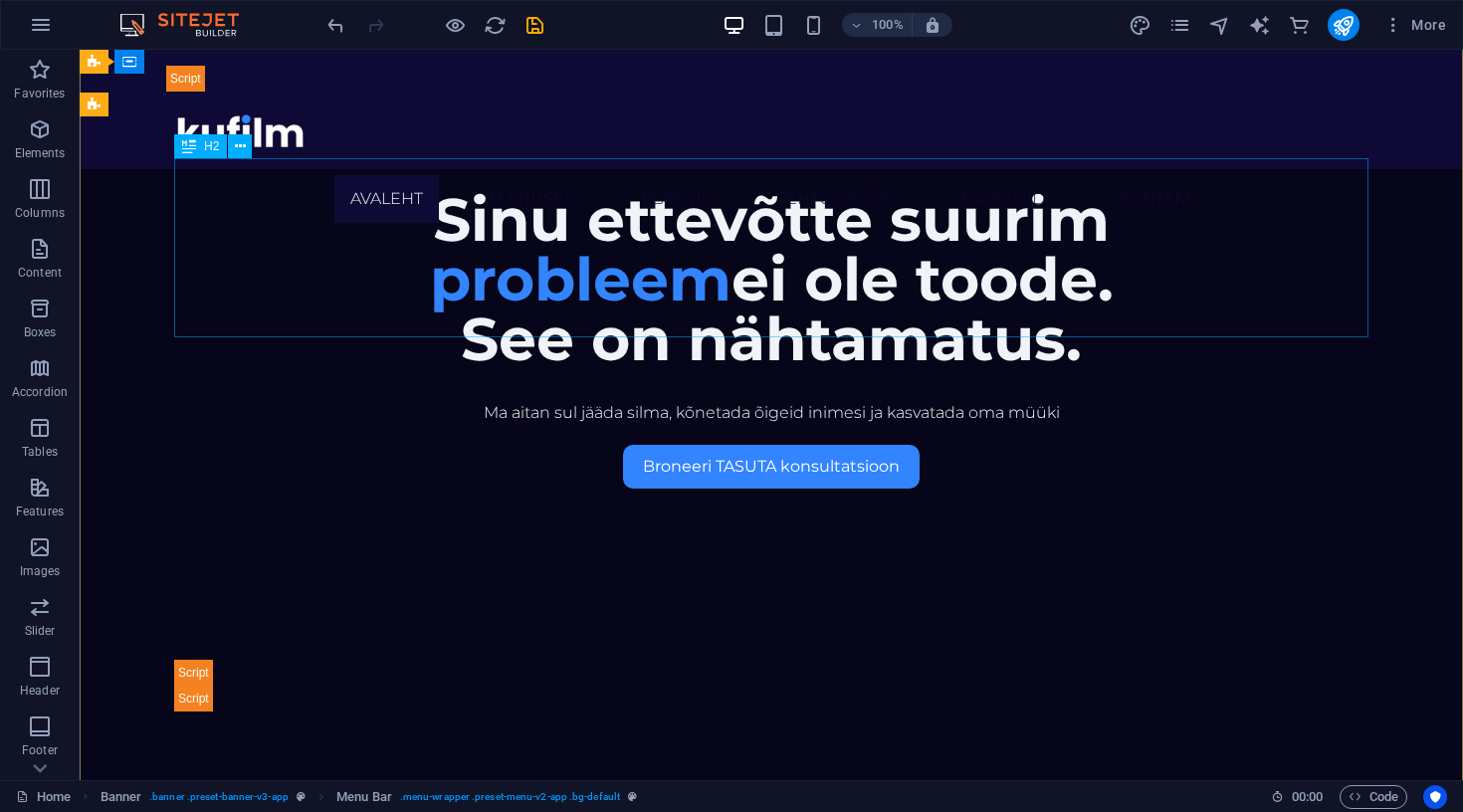 scroll, scrollTop: 149, scrollLeft: 0, axis: vertical 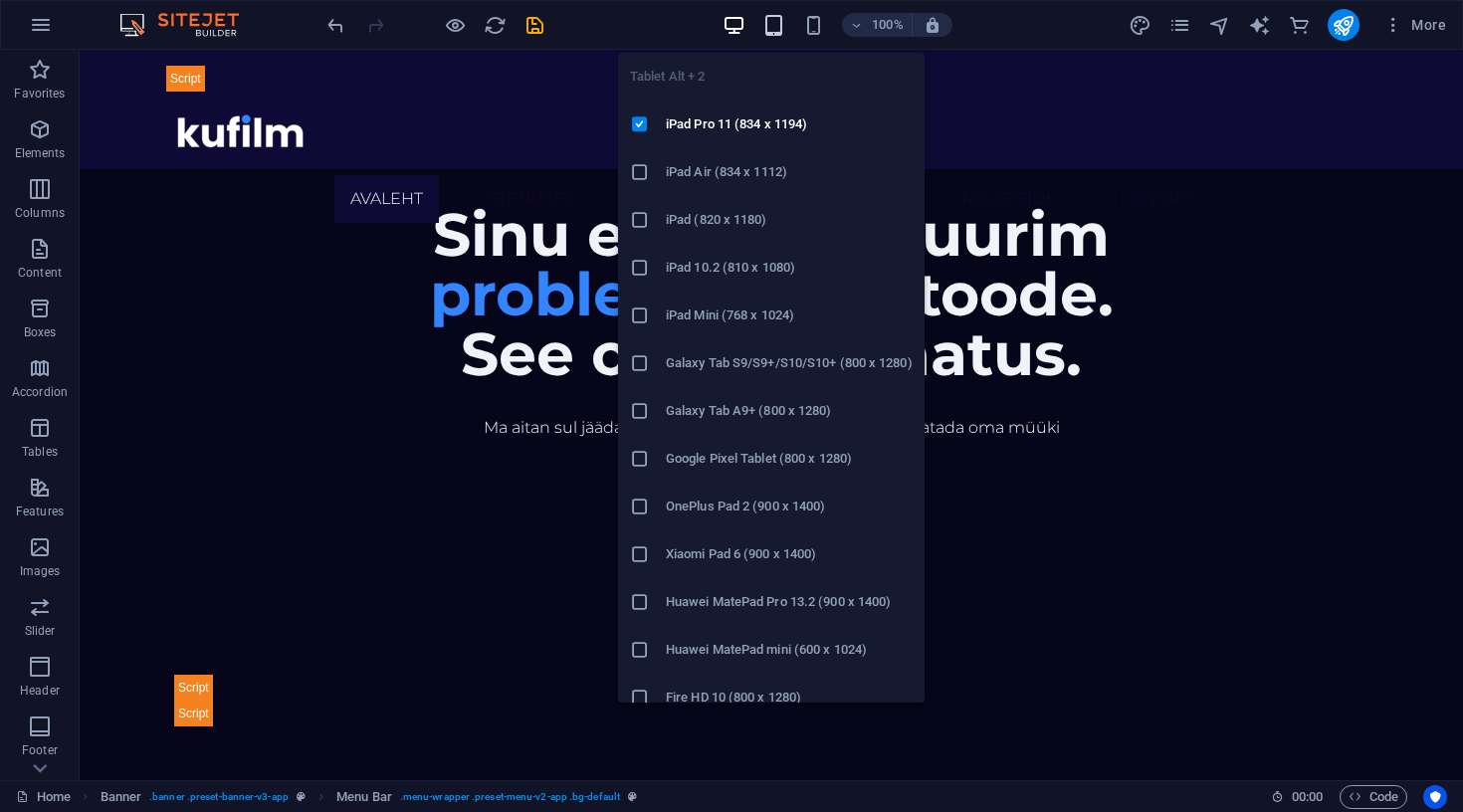 click at bounding box center (773, 25) 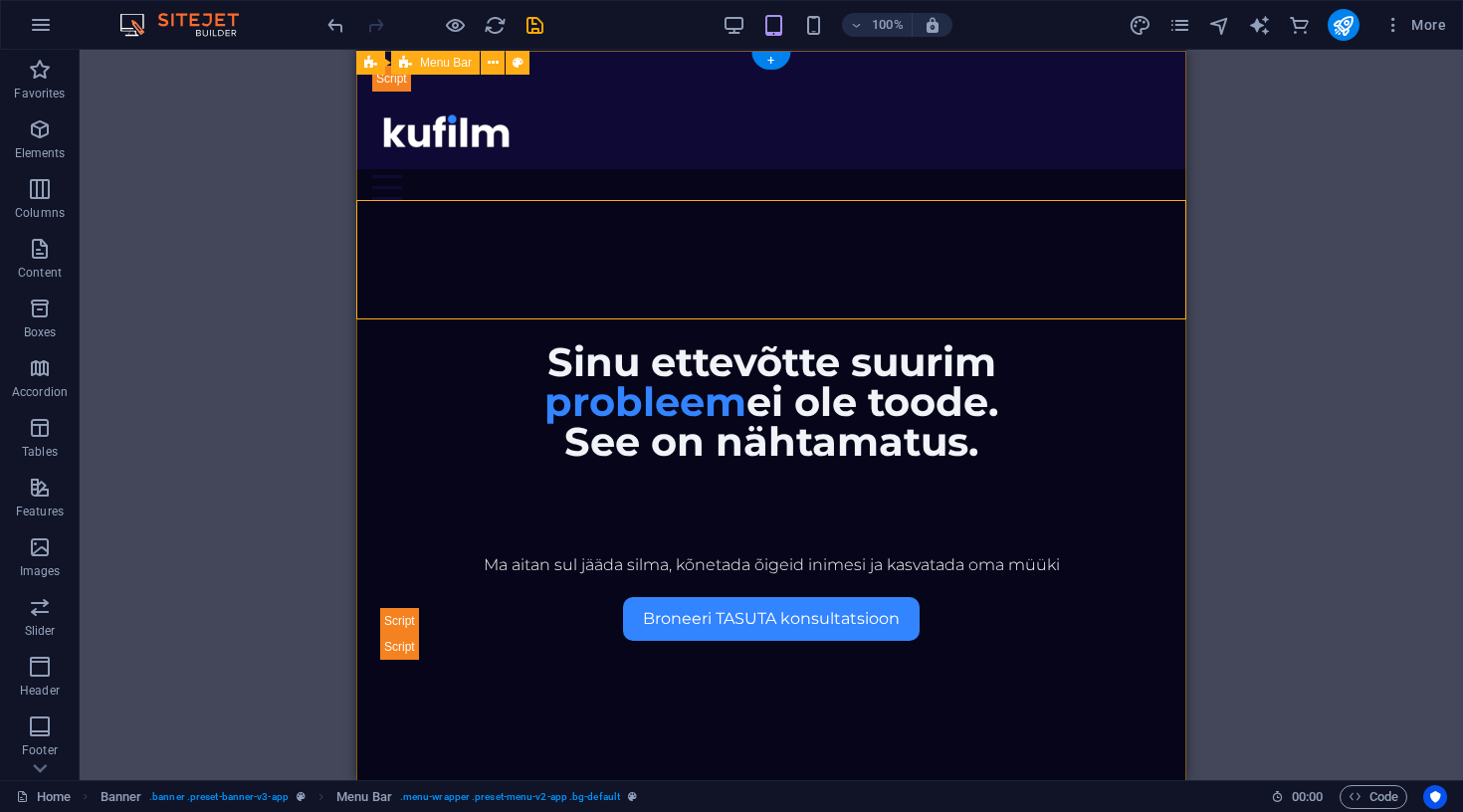 scroll, scrollTop: 0, scrollLeft: 0, axis: both 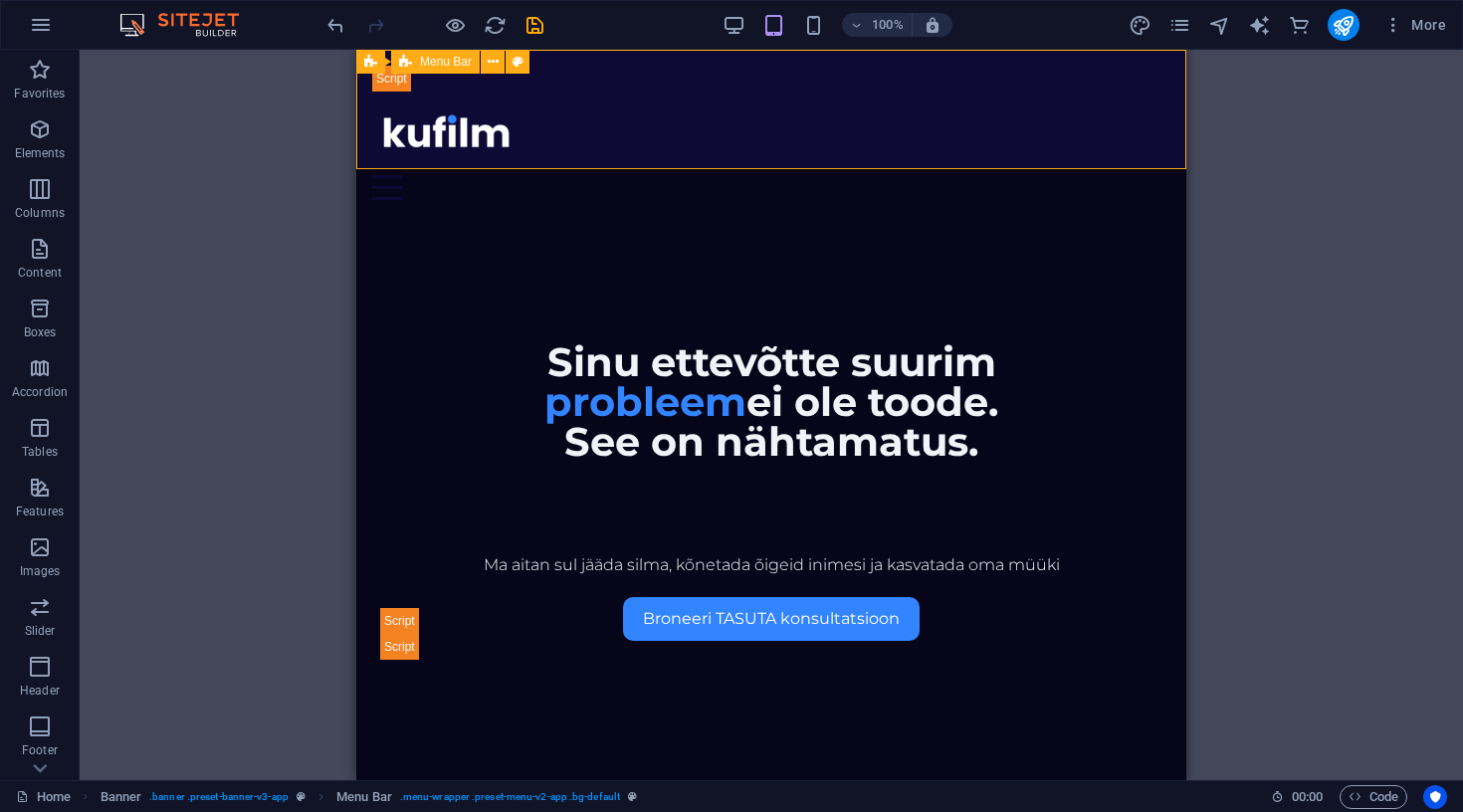 click on "100%" at bounding box center (837, 25) 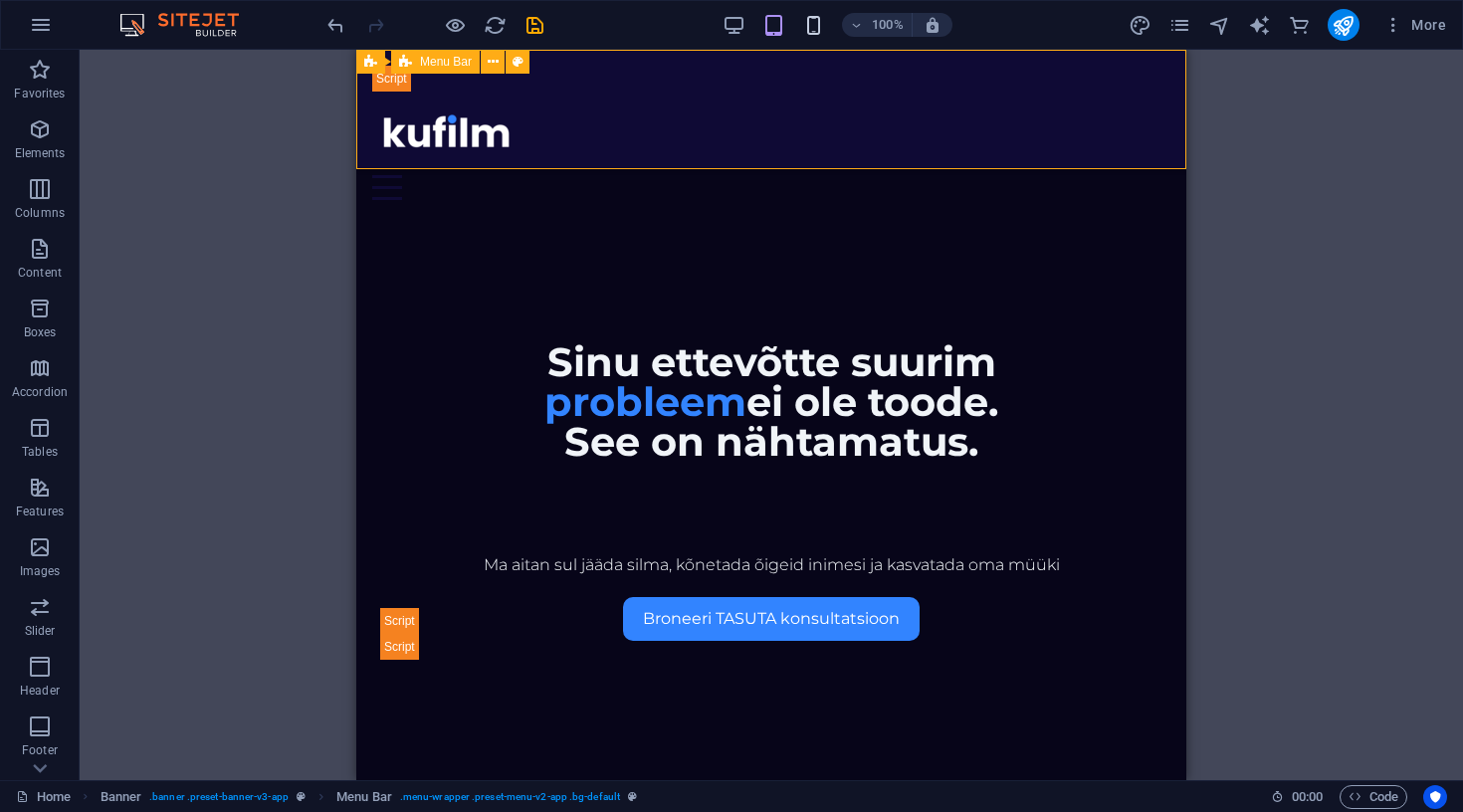 click at bounding box center [813, 25] 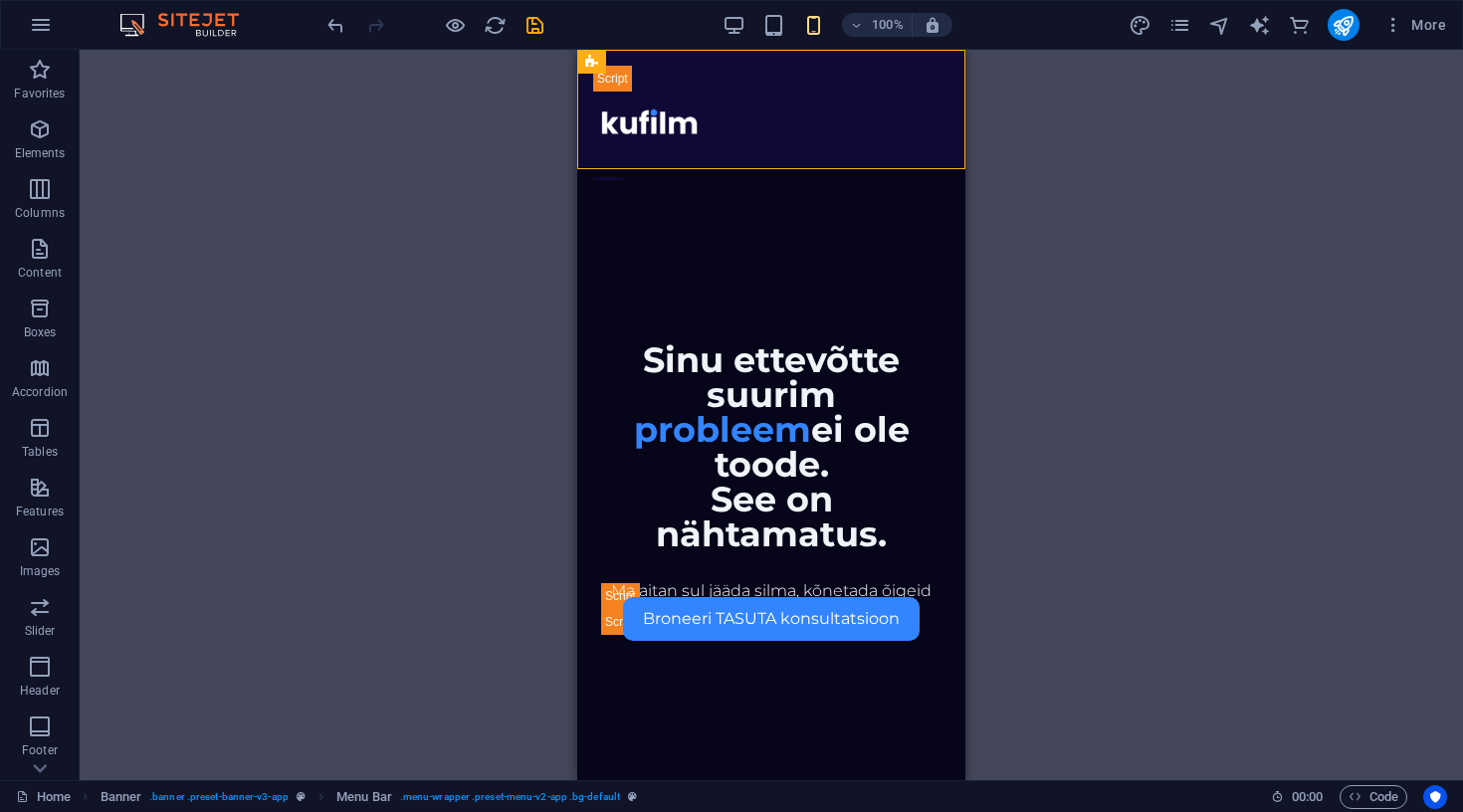 click at bounding box center [435, 25] 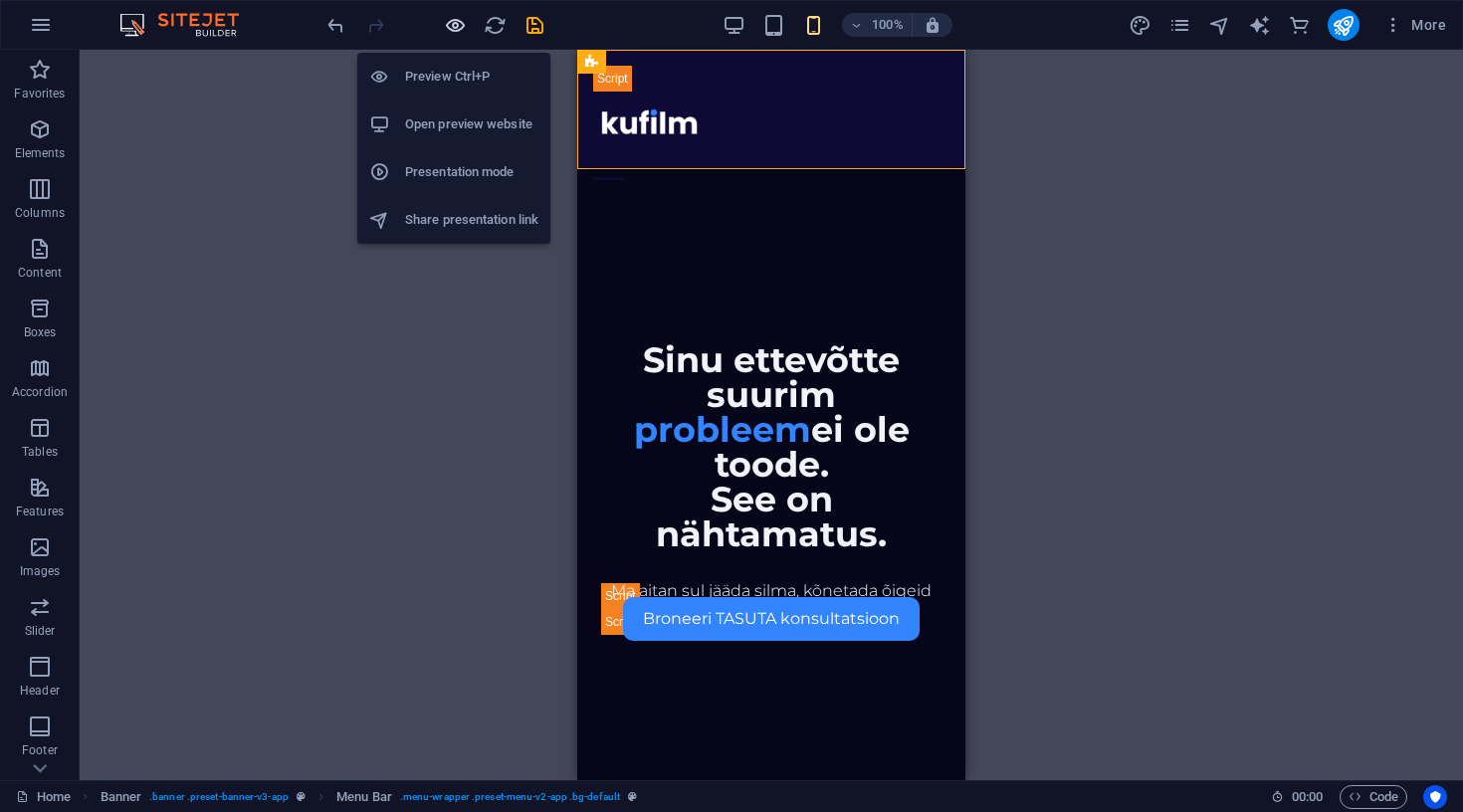 click at bounding box center [455, 25] 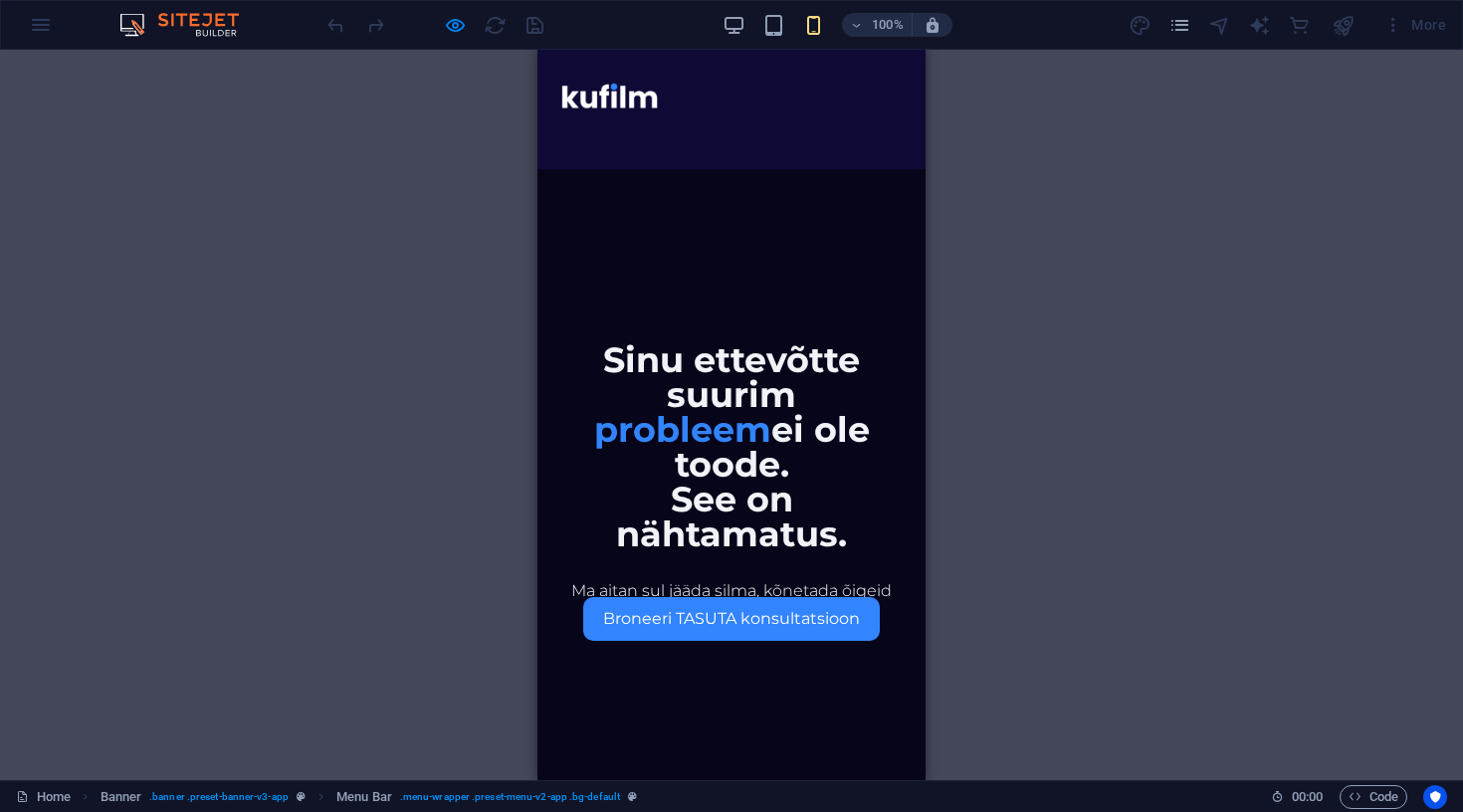 scroll, scrollTop: -1, scrollLeft: 0, axis: vertical 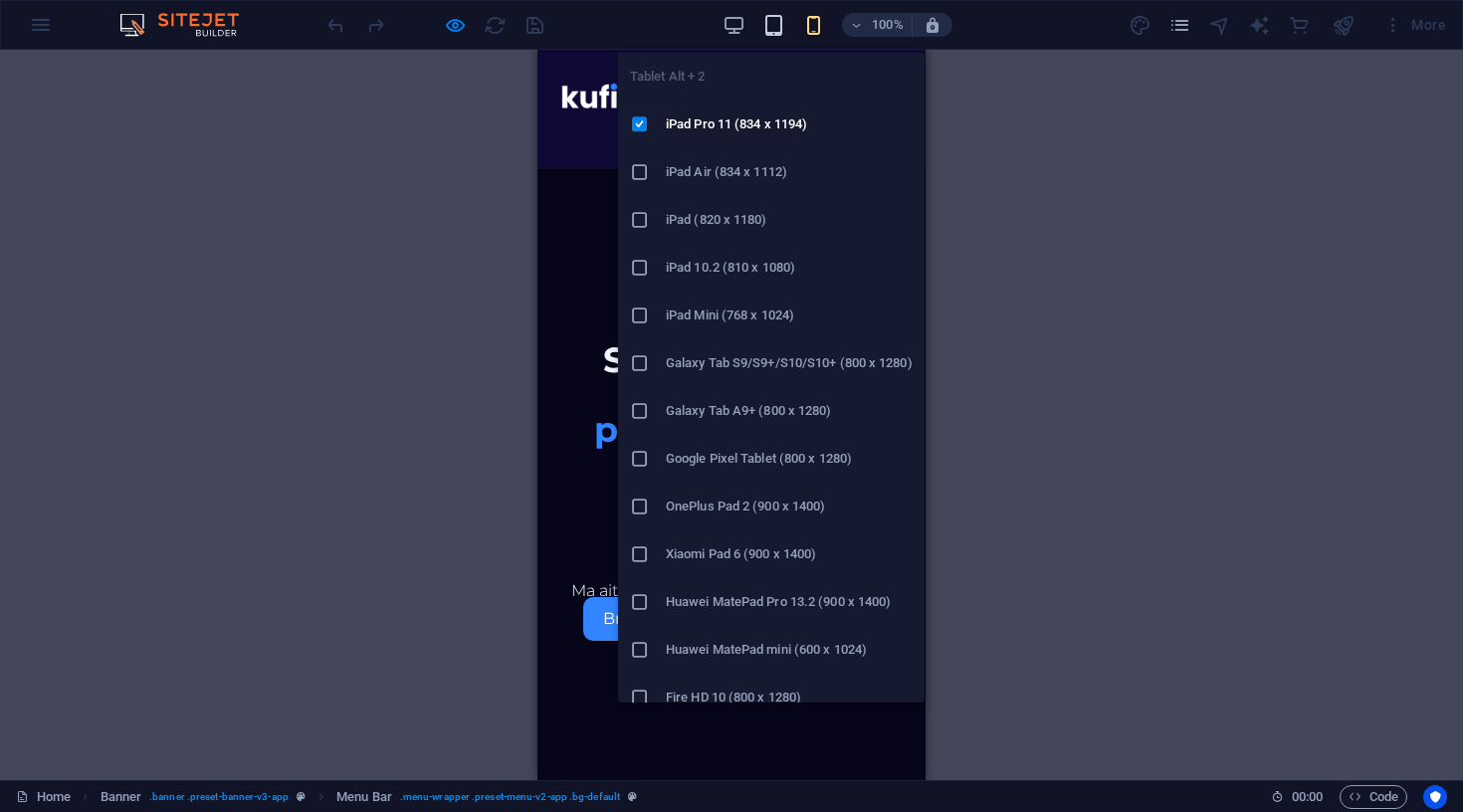 click at bounding box center (773, 25) 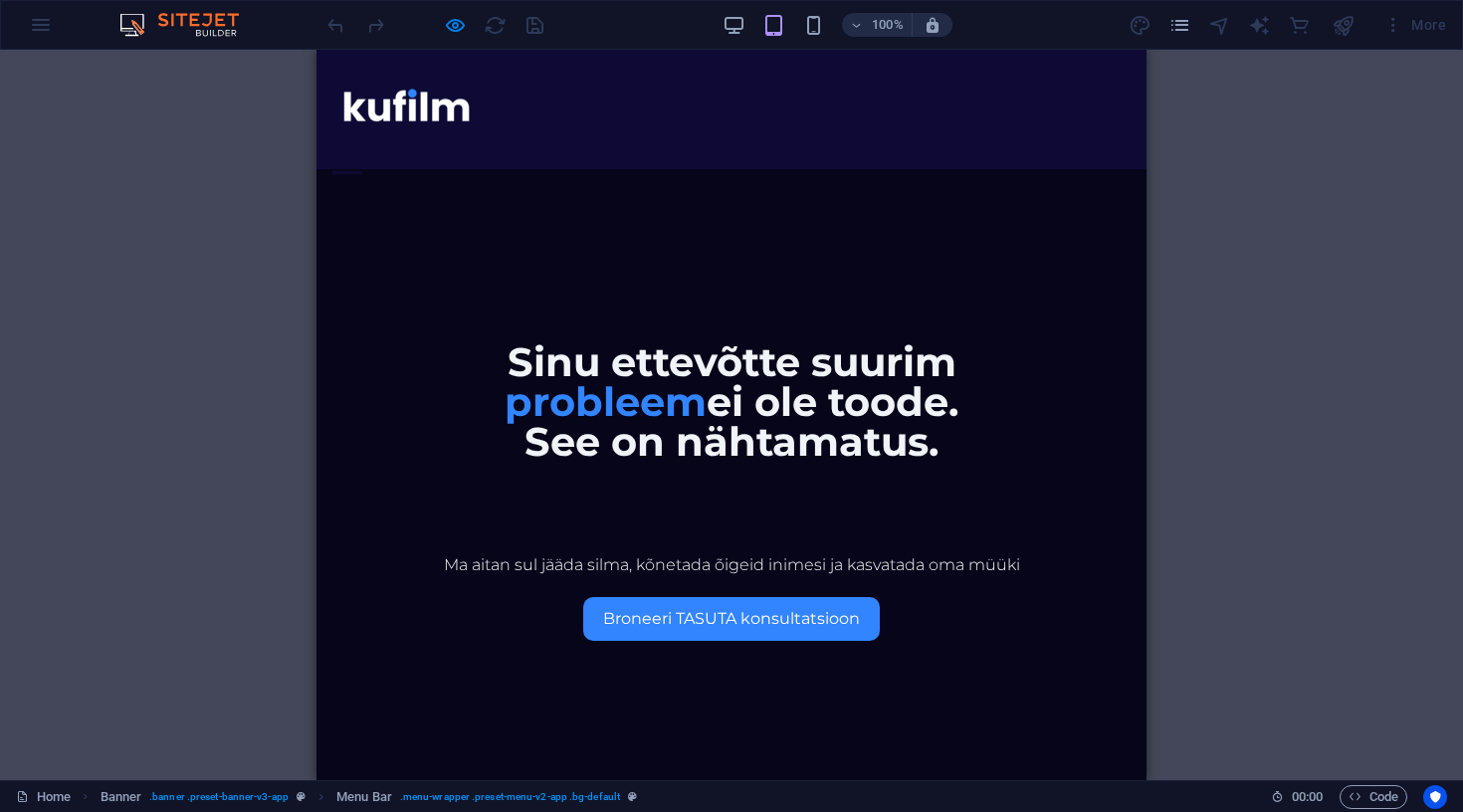 scroll, scrollTop: 0, scrollLeft: 0, axis: both 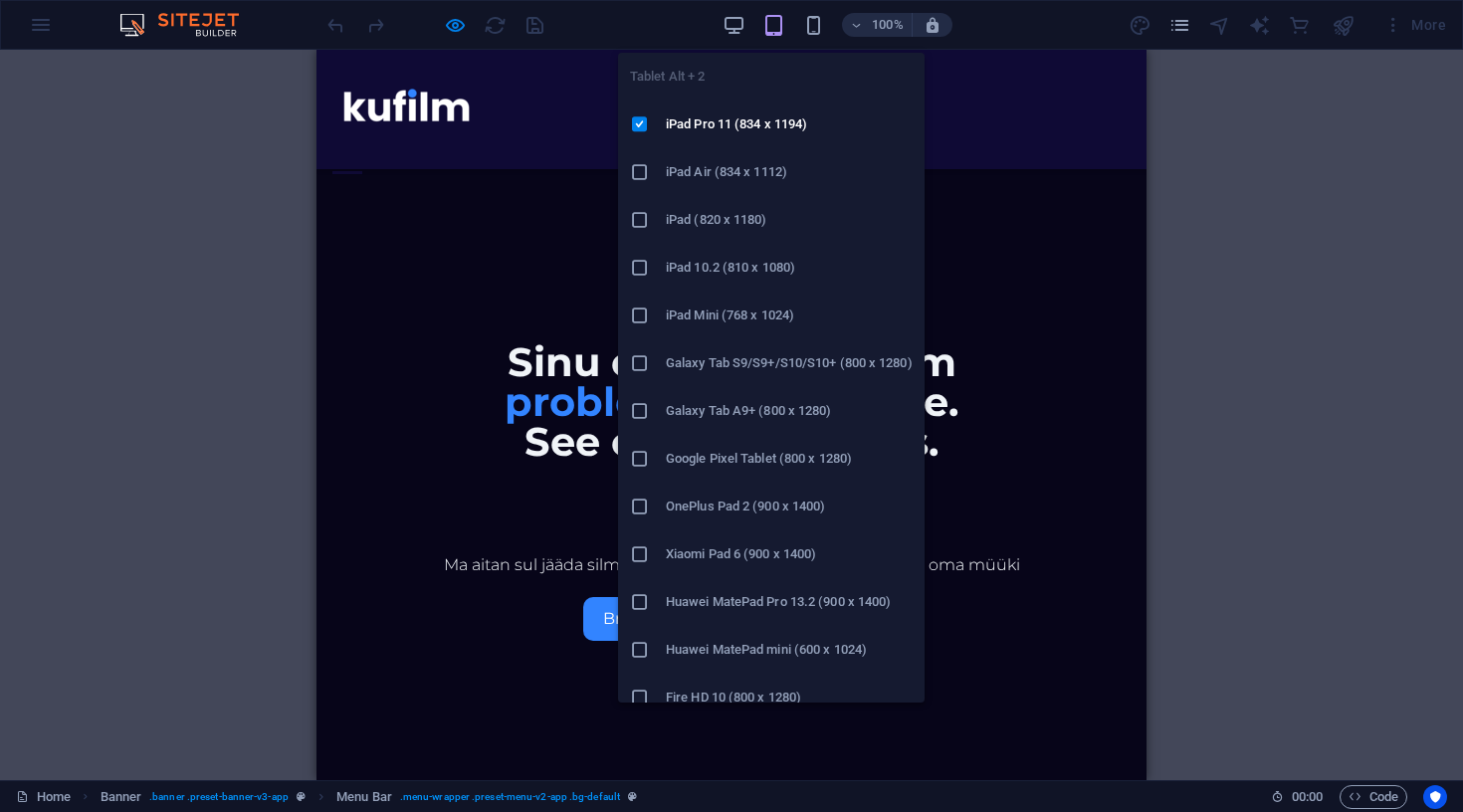 click at bounding box center (773, 25) 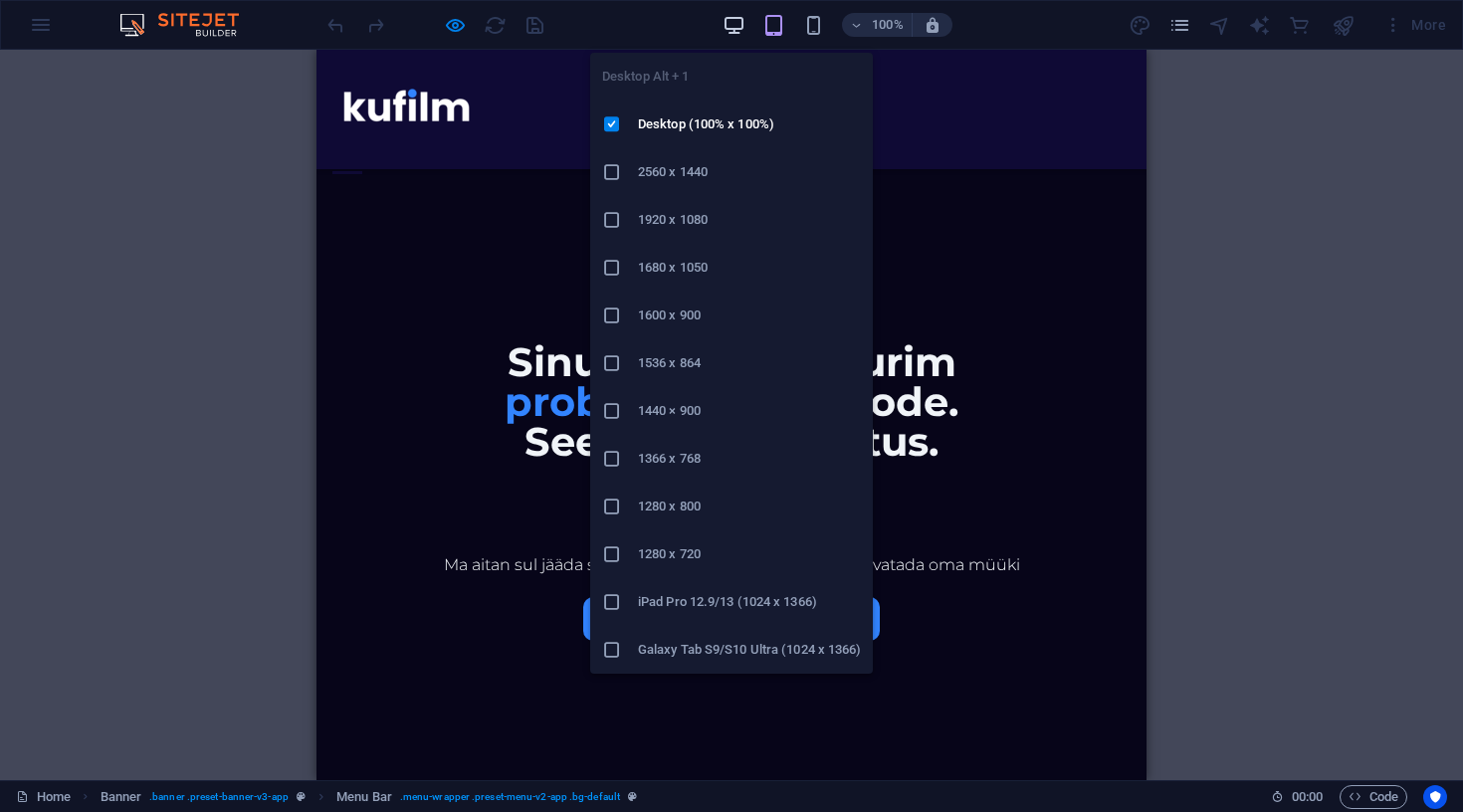 click at bounding box center [733, 25] 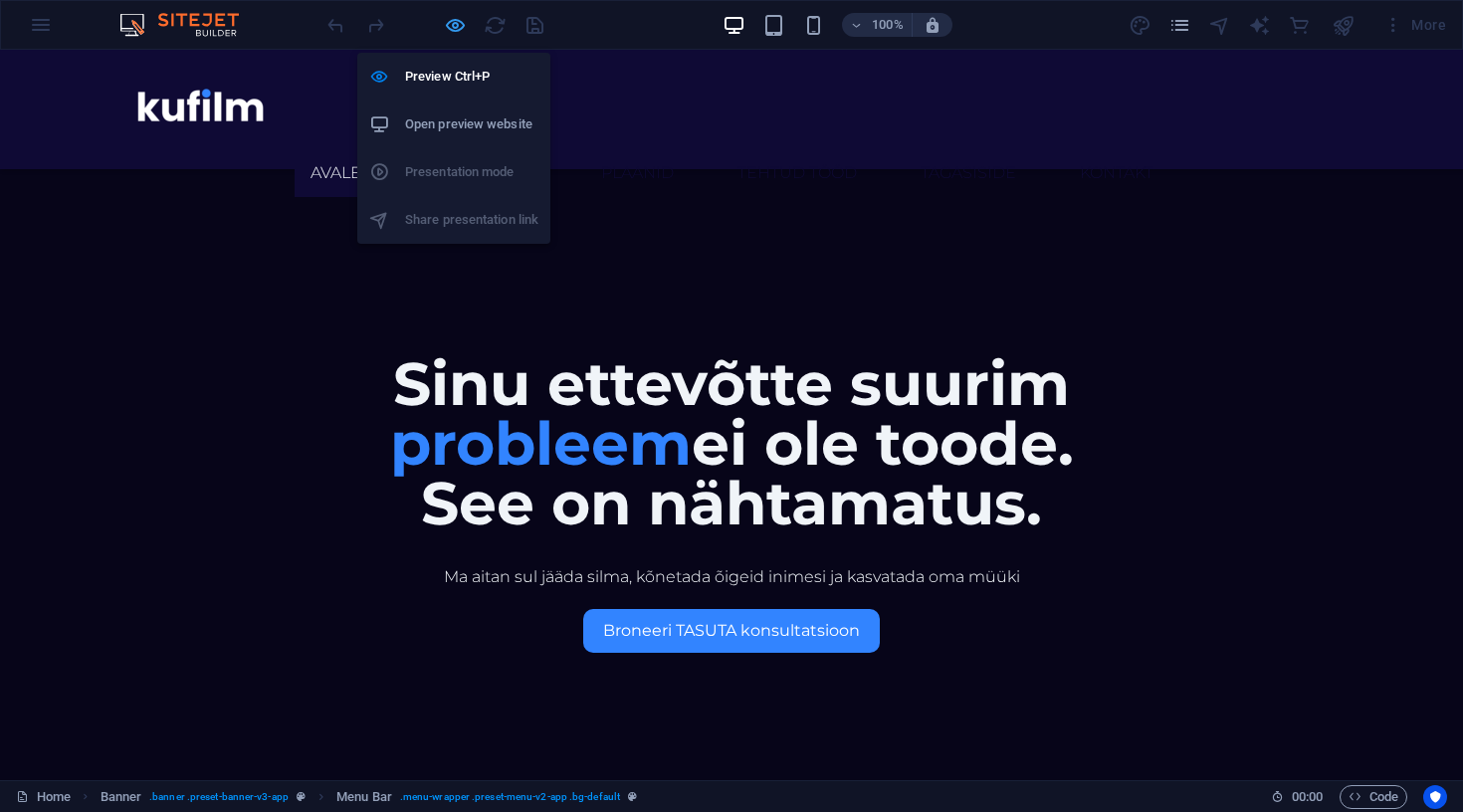 click at bounding box center (455, 25) 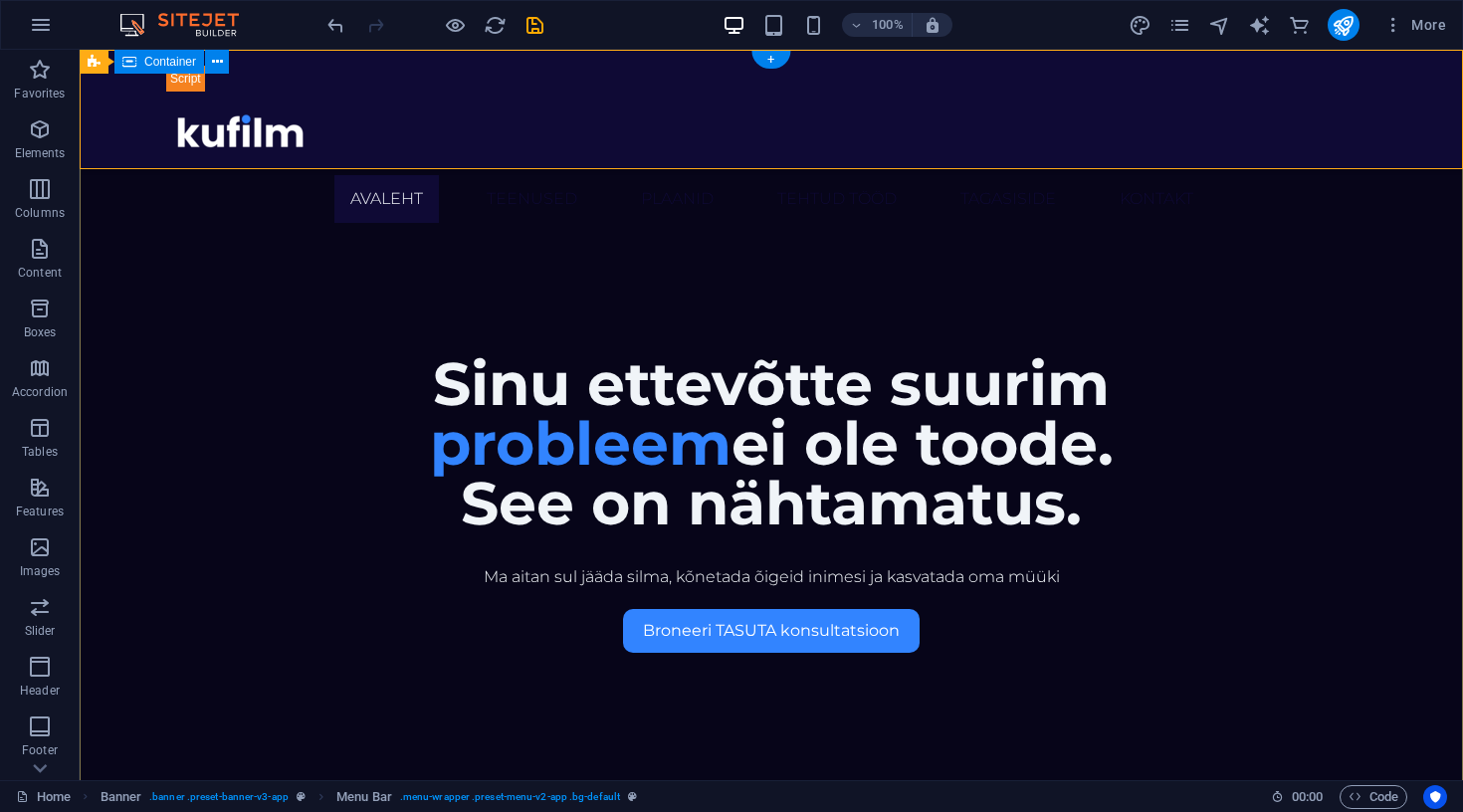 click on "Ma aitan sul jääda silma, kõnetada õigeid inimesi ja kasvatada oma müüki Broneeri TASUTA konsultatsioon Sinu ettevõtte suurim probleem  ei ole toode. See on nähtamatus ." at bounding box center [771, 647] 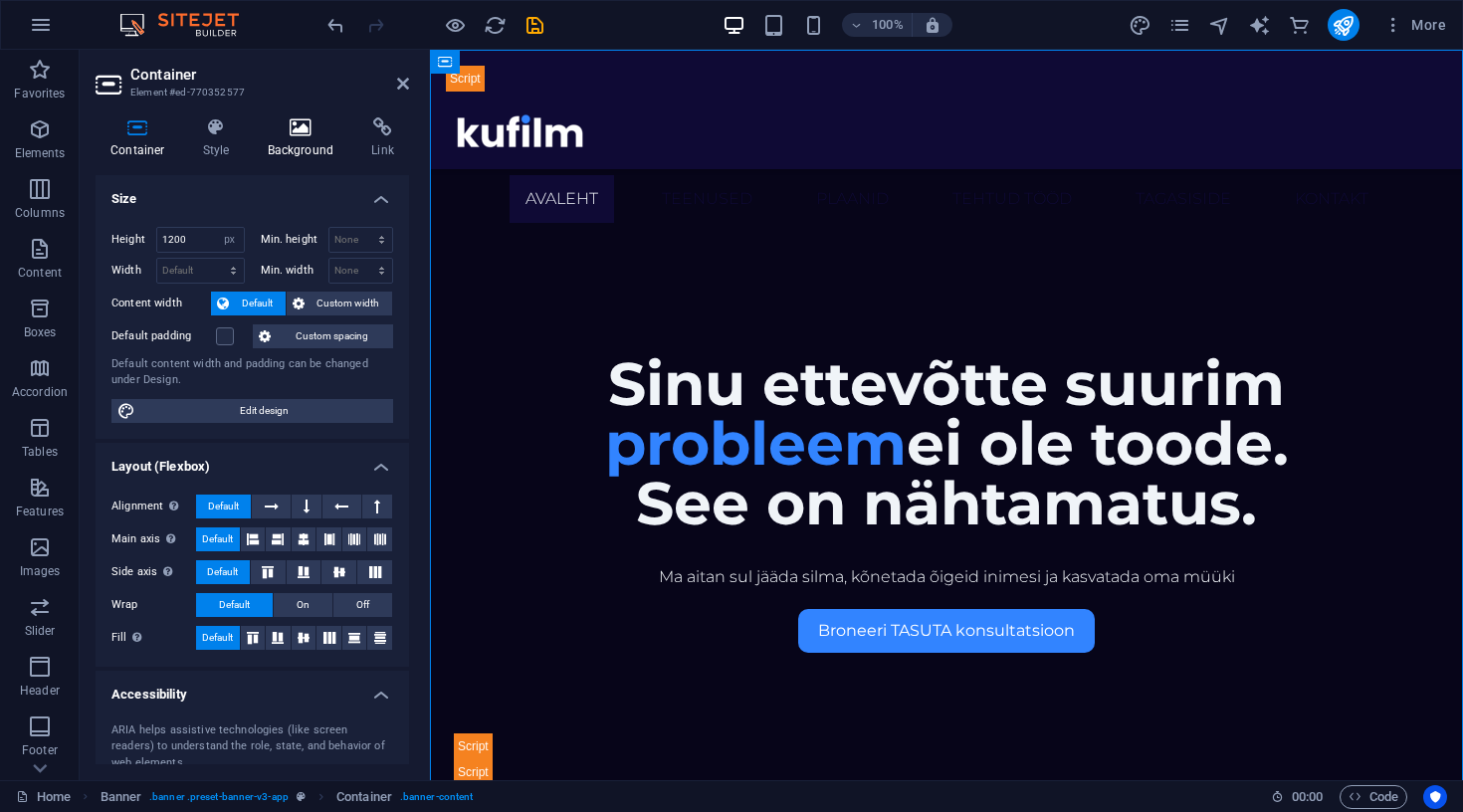 click on "Background" at bounding box center (305, 138) 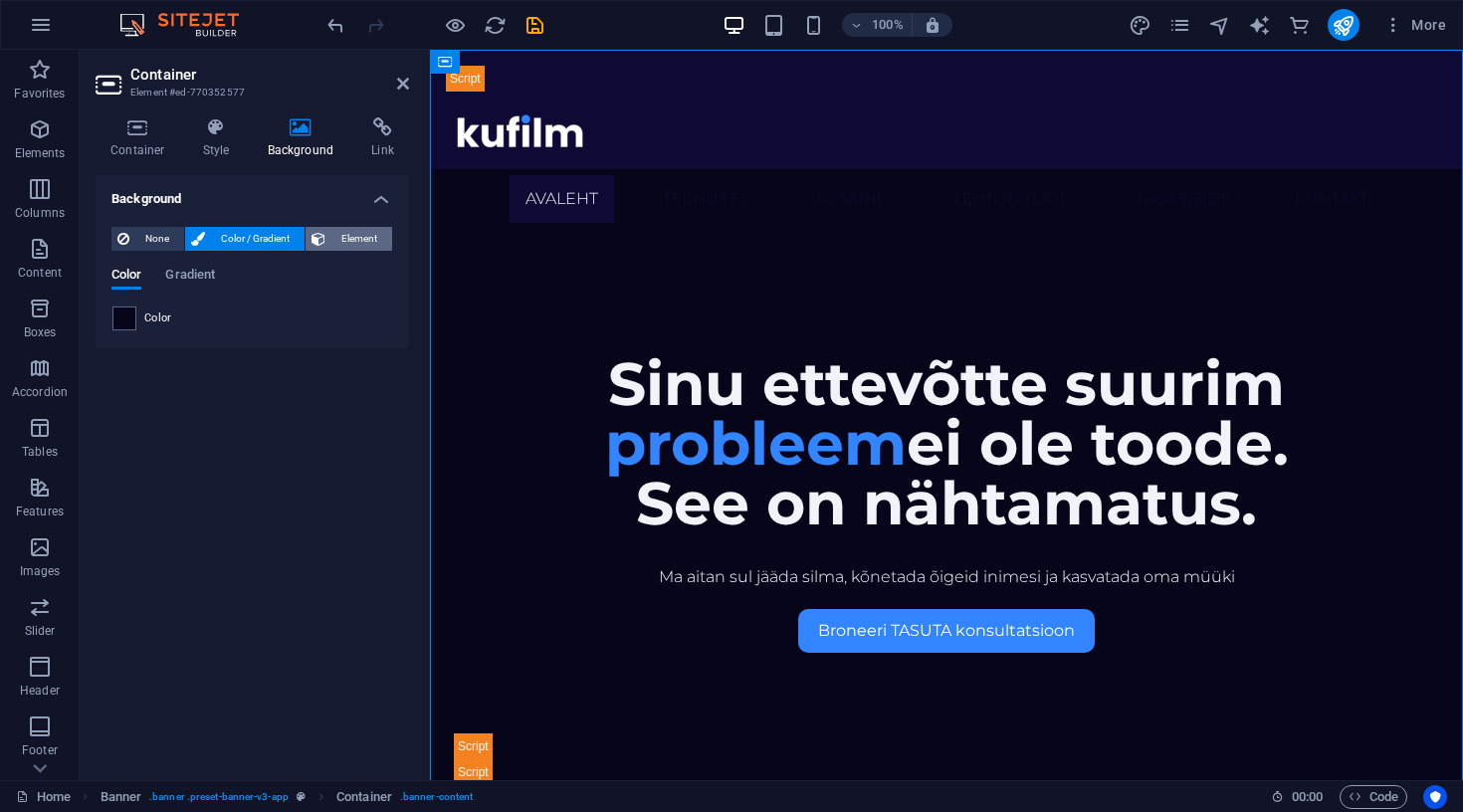 click on "Element" at bounding box center [358, 239] 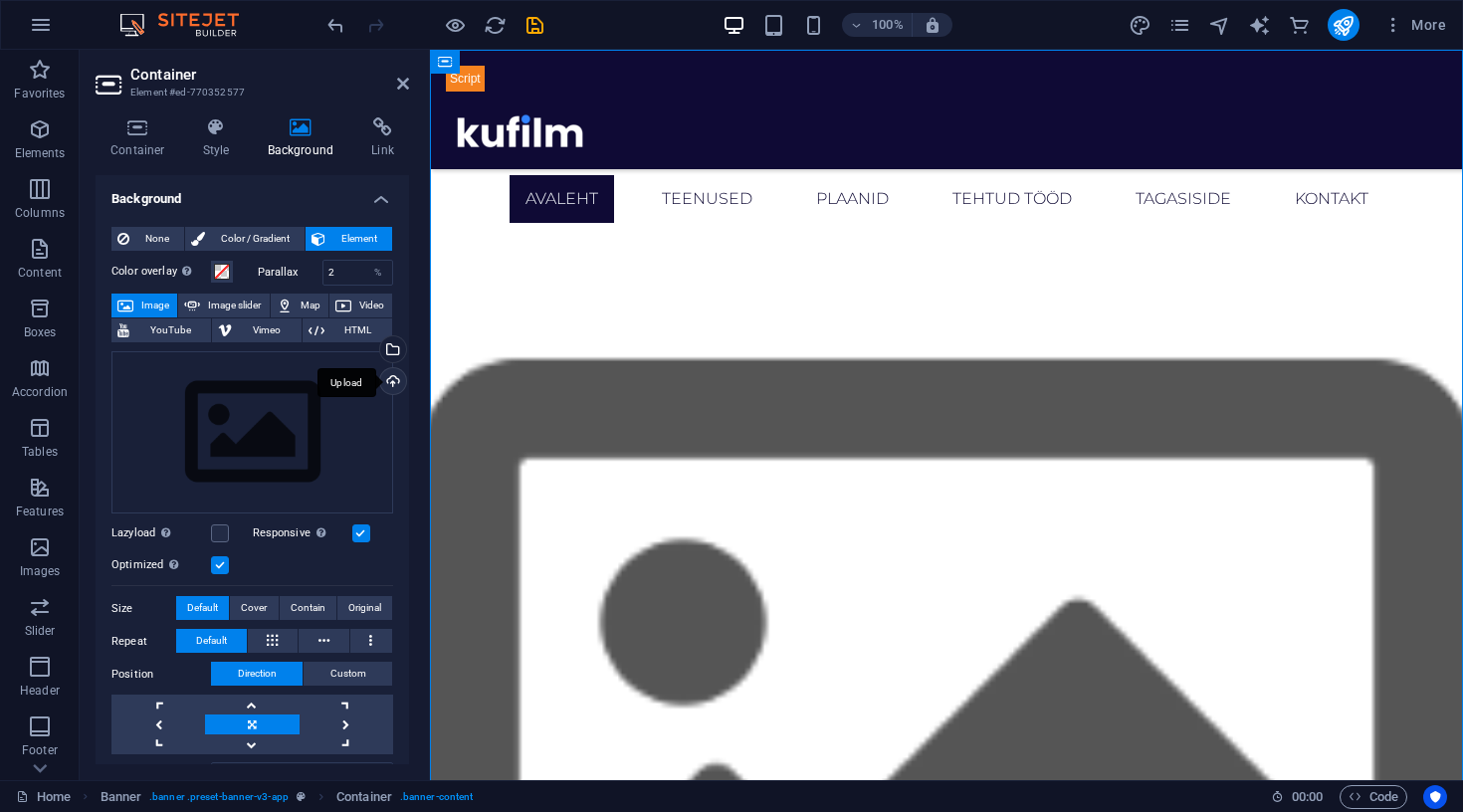 click on "Upload" at bounding box center (391, 383) 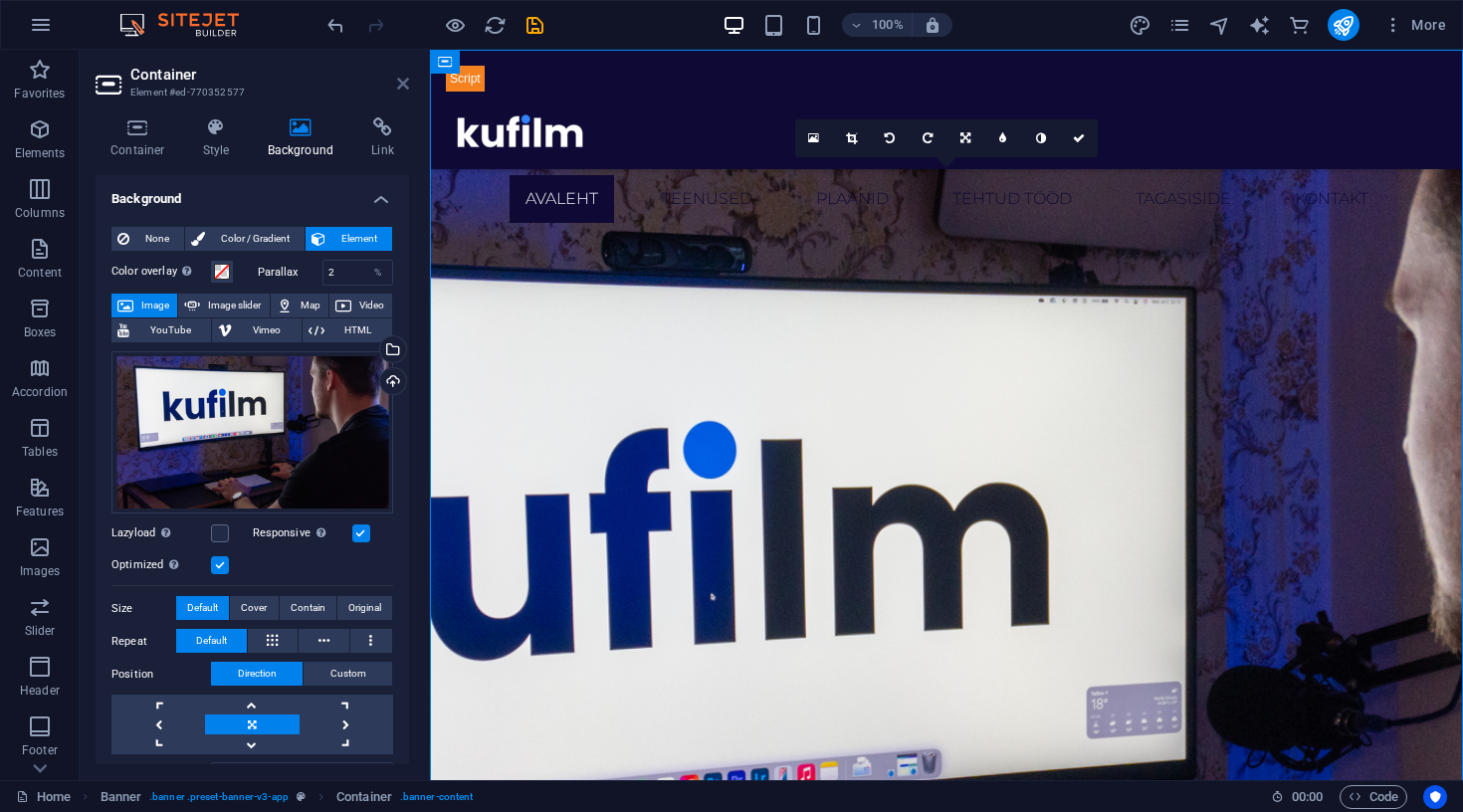 click at bounding box center [403, 84] 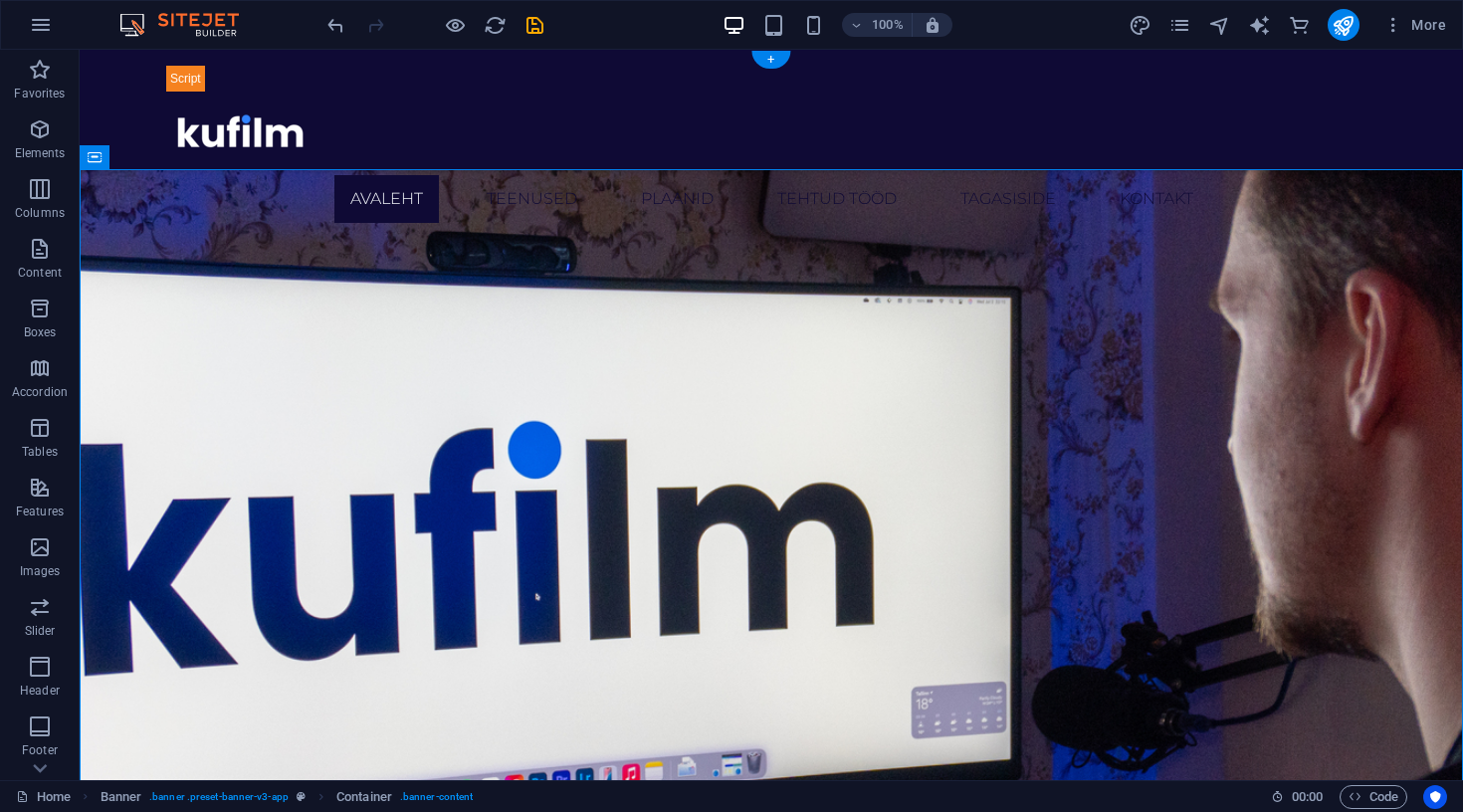scroll, scrollTop: 0, scrollLeft: 0, axis: both 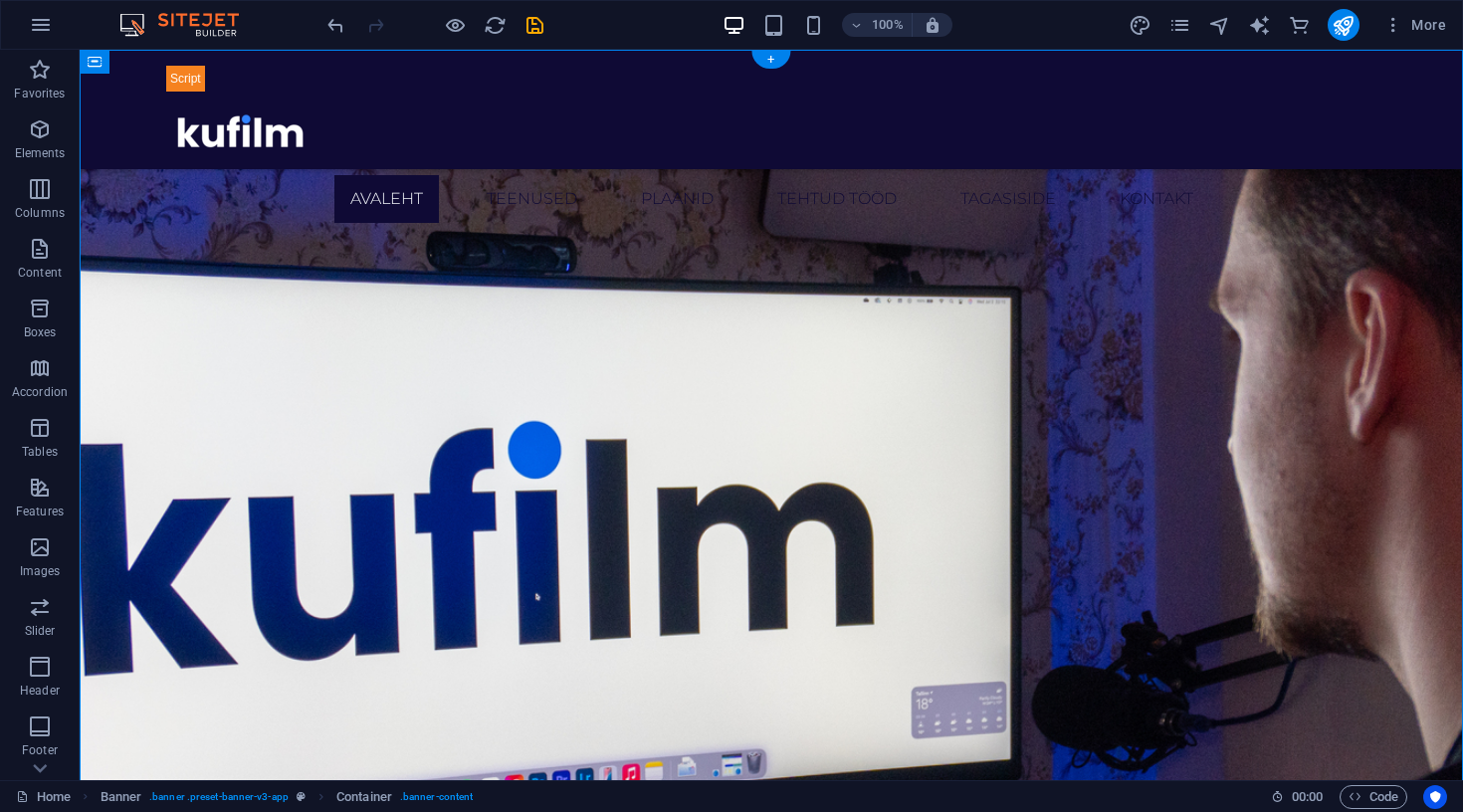 click at bounding box center (771, 761) 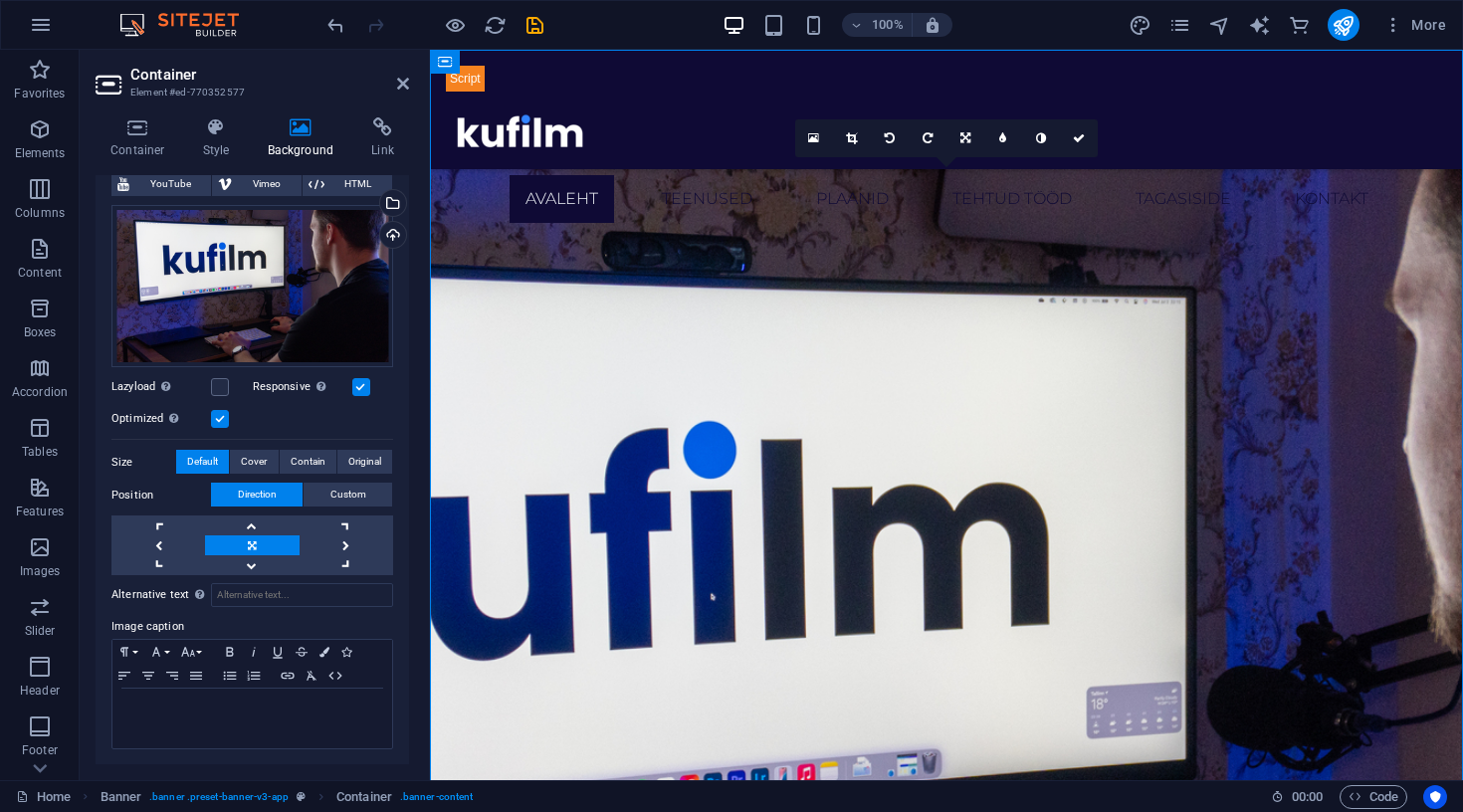scroll, scrollTop: 145, scrollLeft: 0, axis: vertical 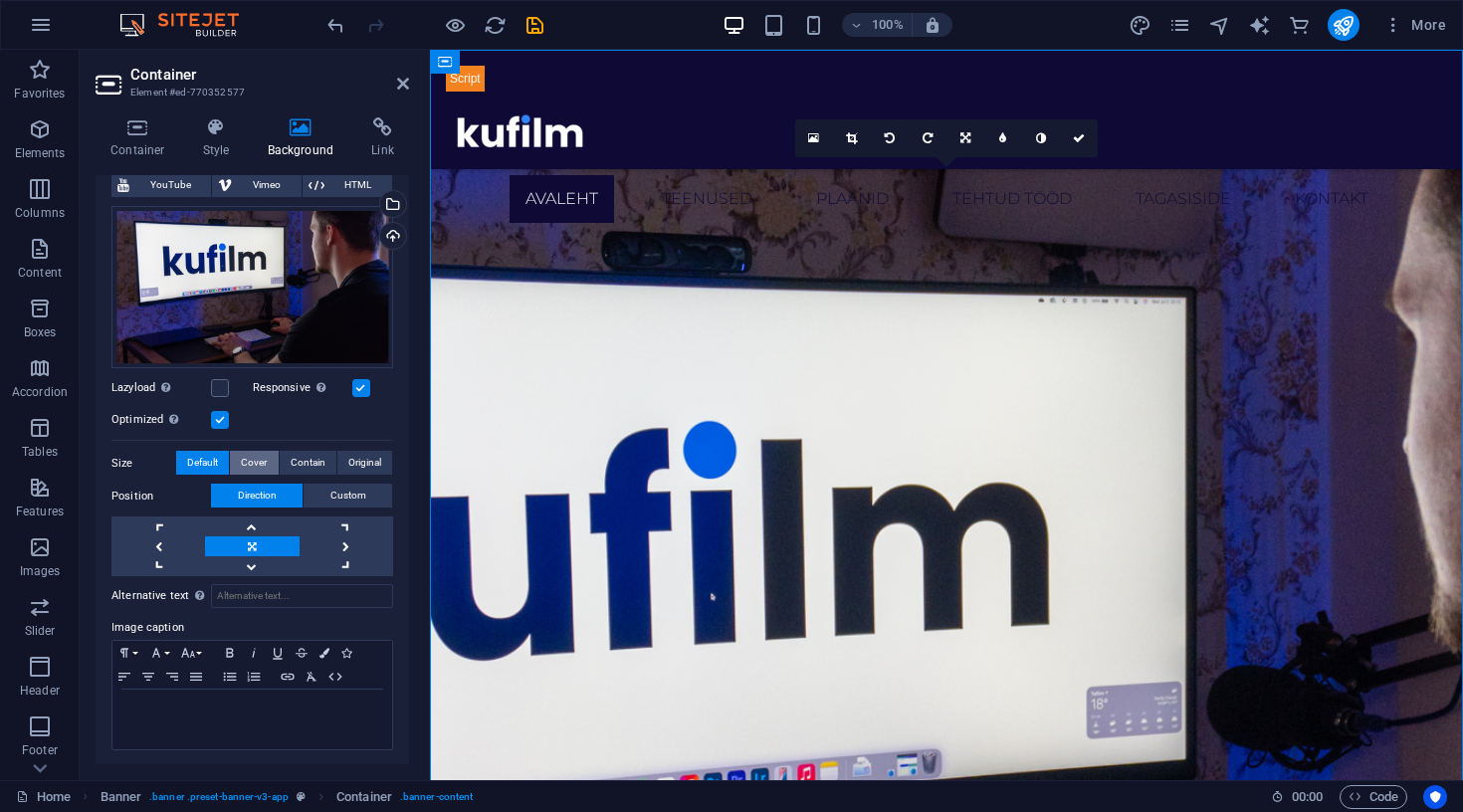 click on "Cover" at bounding box center (254, 463) 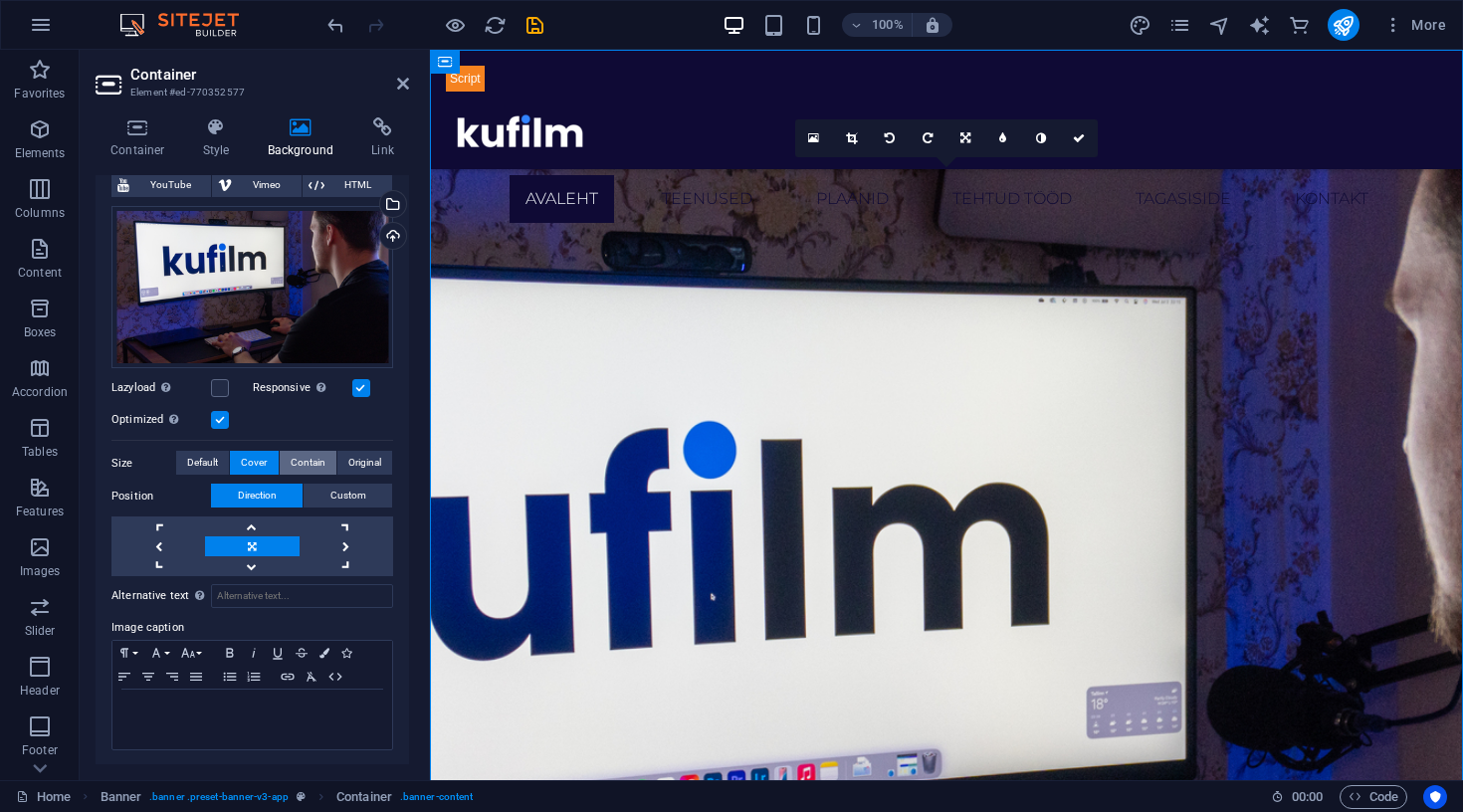 click on "Contain" at bounding box center (308, 463) 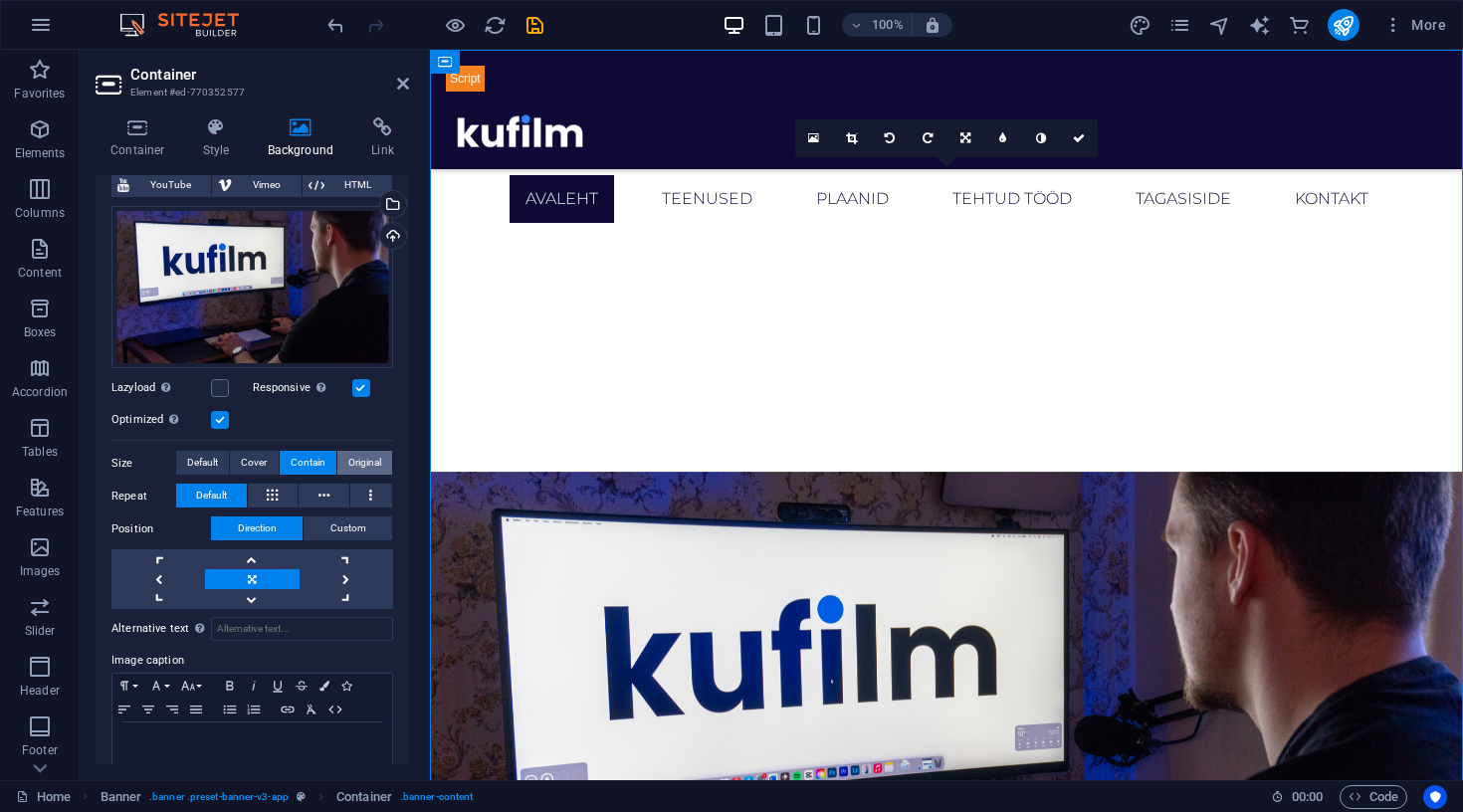 click on "Original" at bounding box center (364, 463) 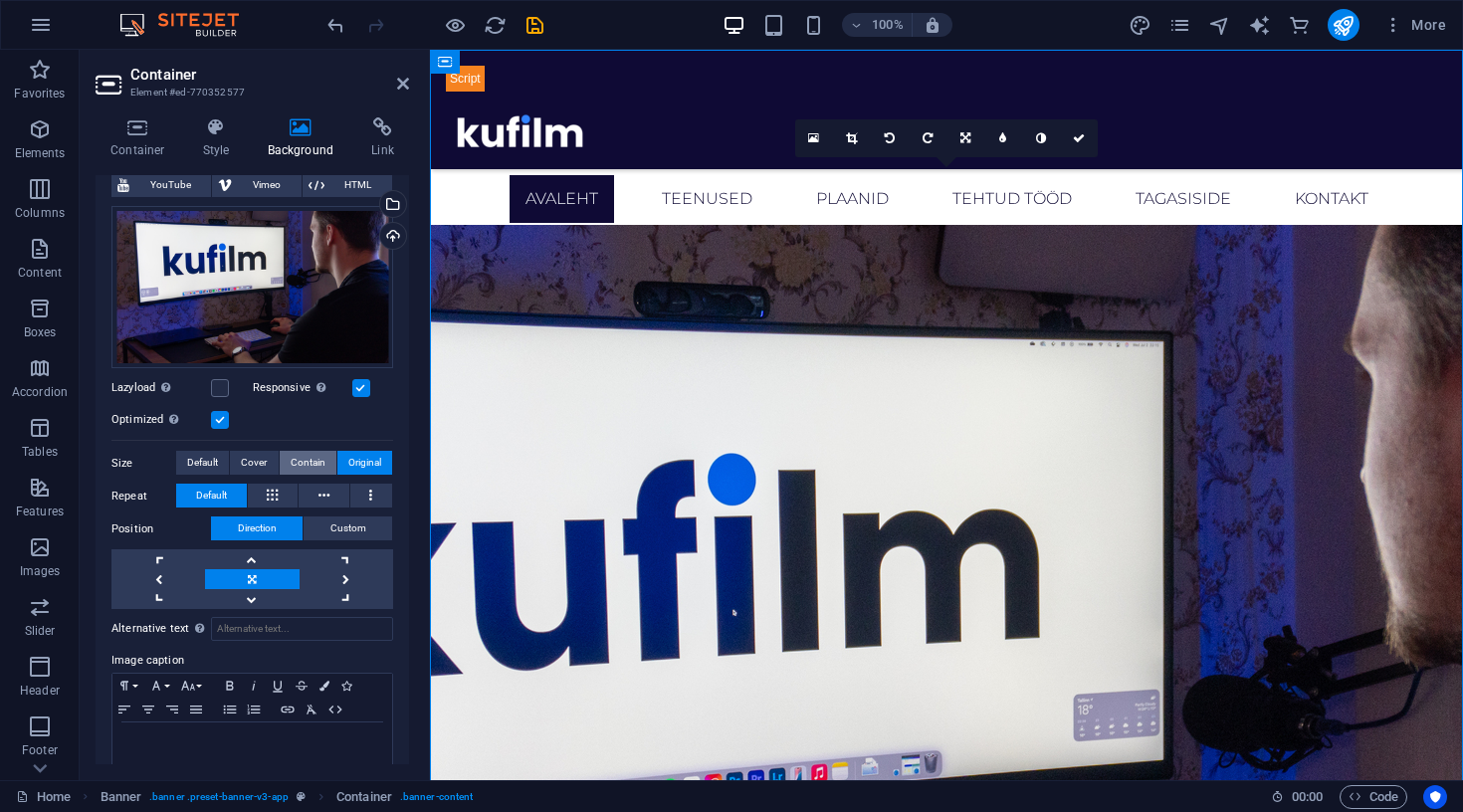 click on "Contain" at bounding box center (308, 463) 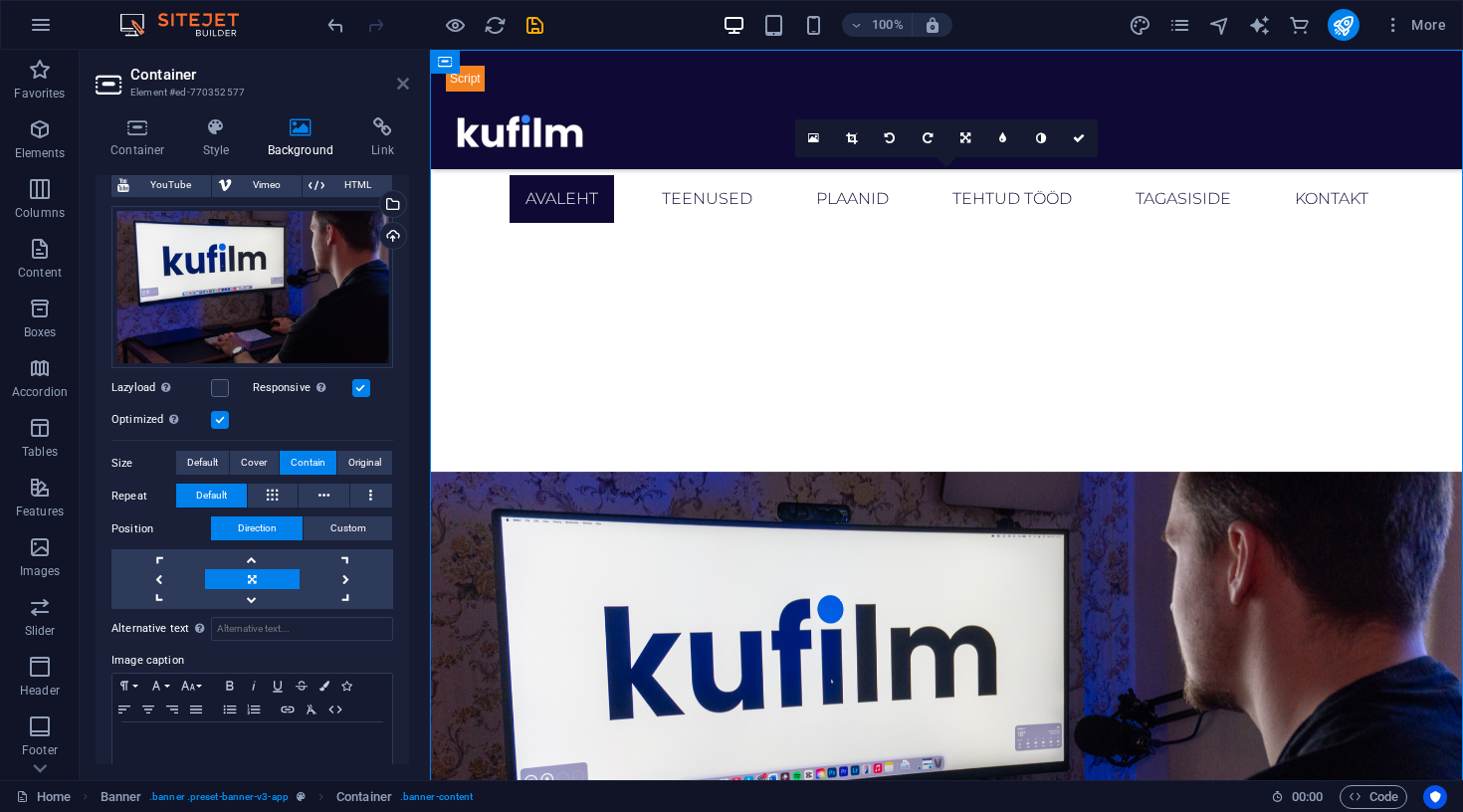 click at bounding box center [403, 84] 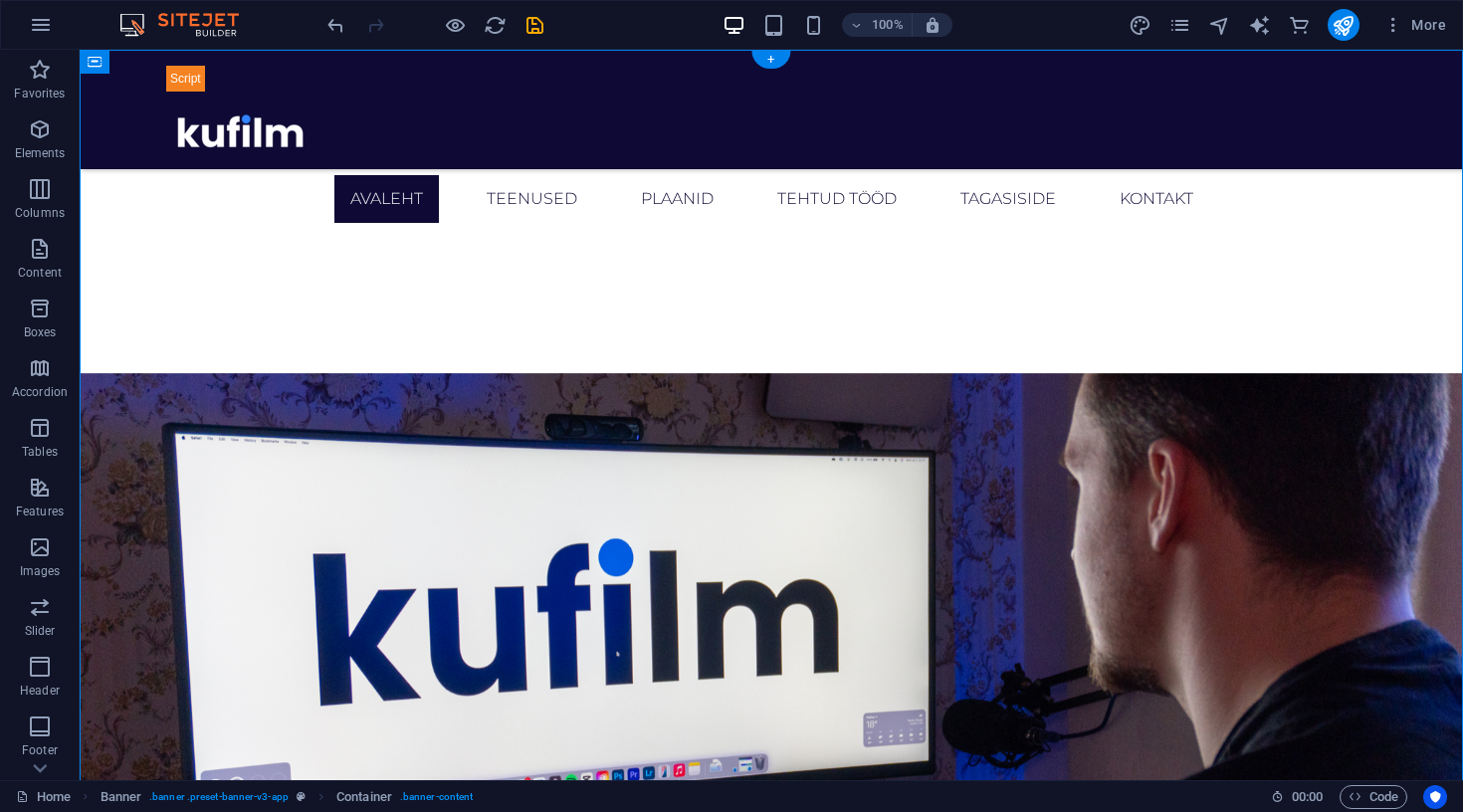 click on "H2" at bounding box center [0, 0] 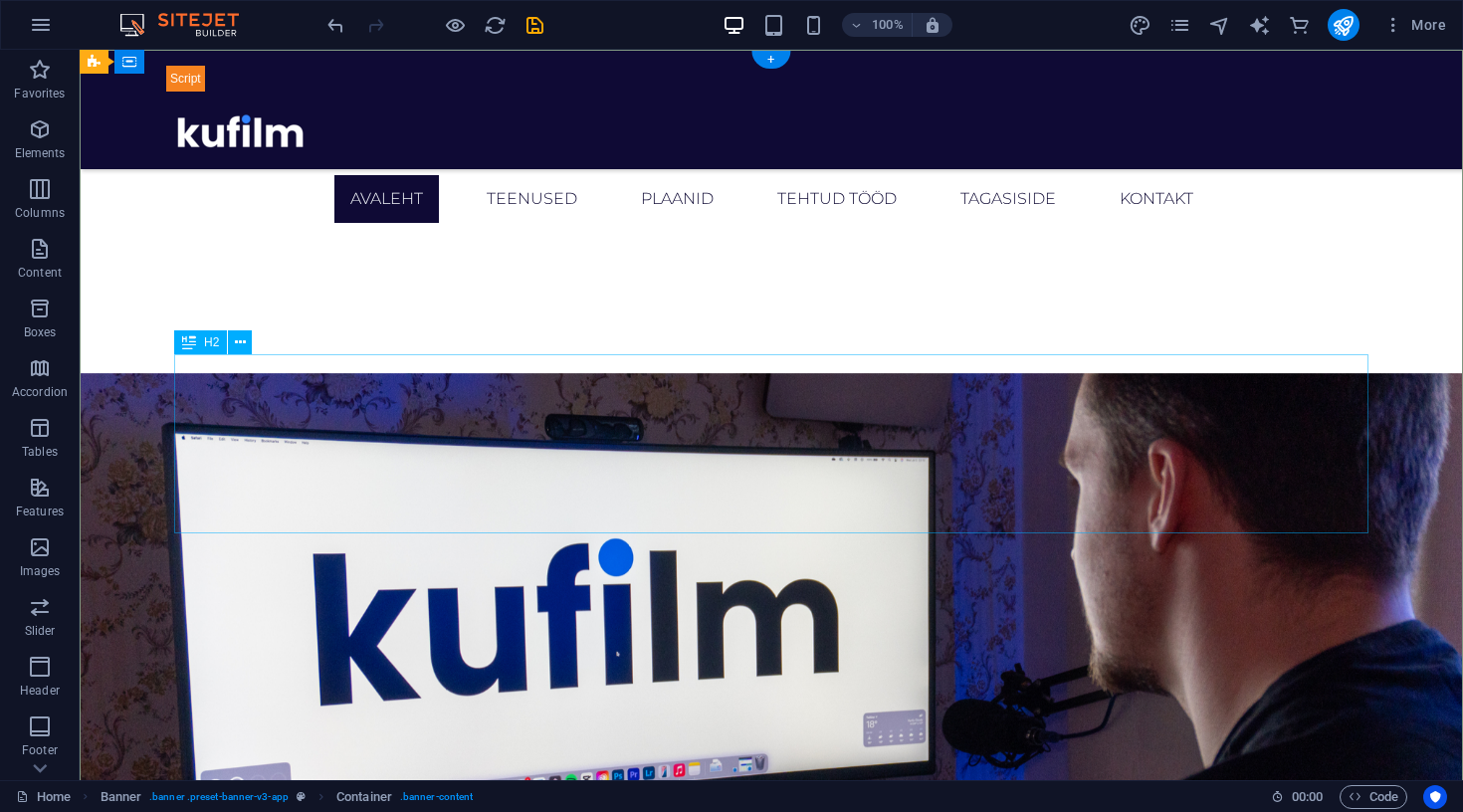 click on "H2" at bounding box center [219, 342] 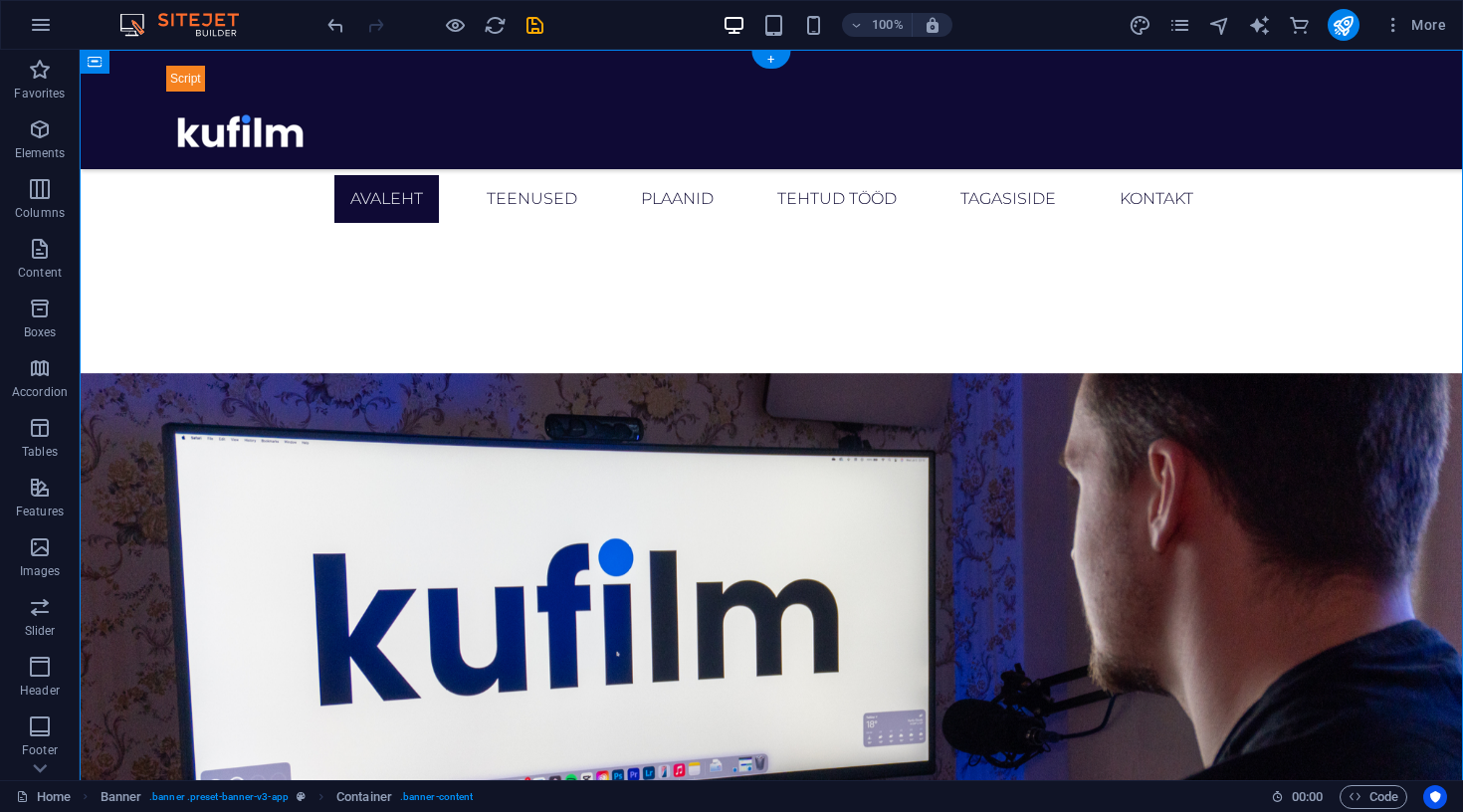 click at bounding box center (771, 761) 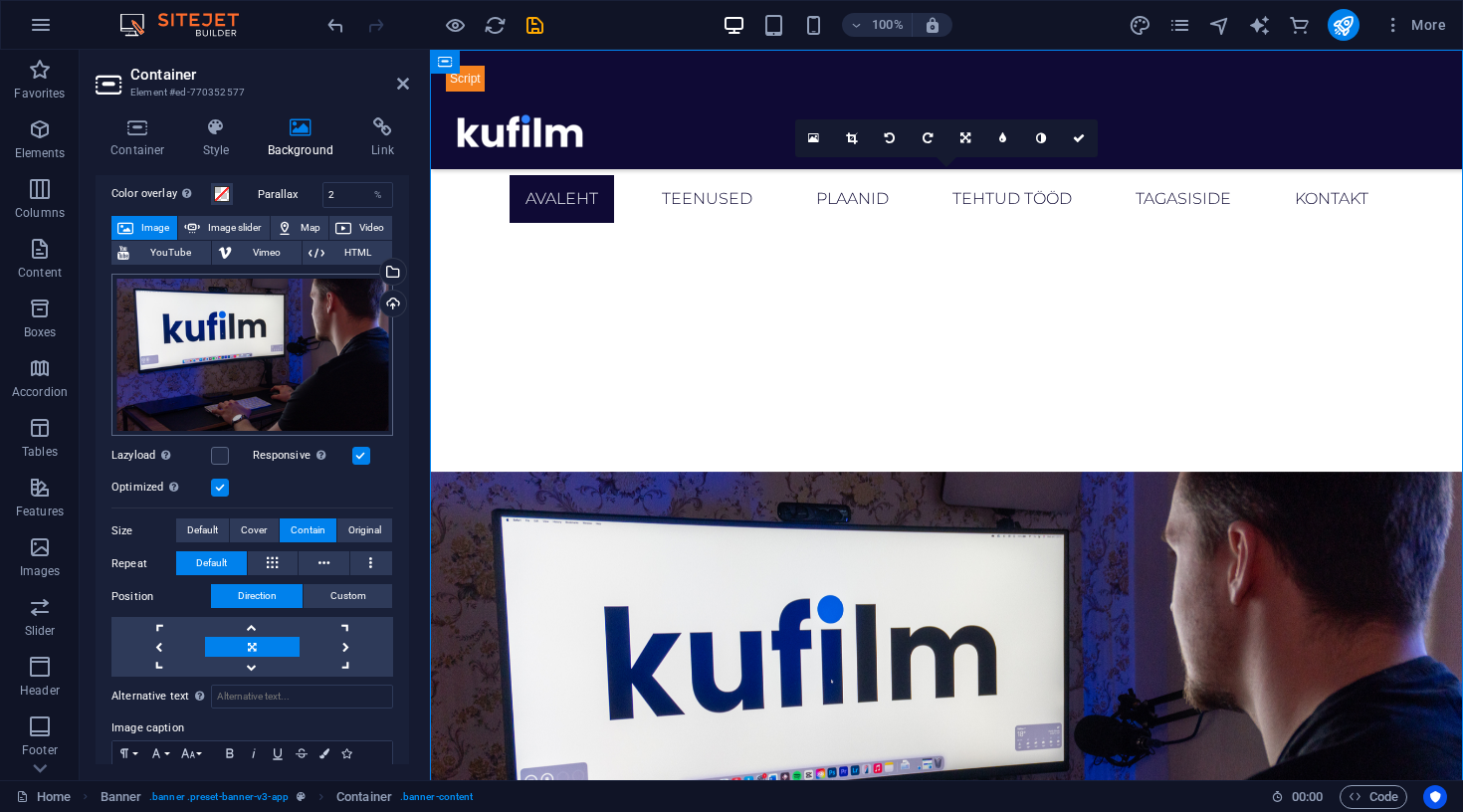 scroll, scrollTop: 103, scrollLeft: 0, axis: vertical 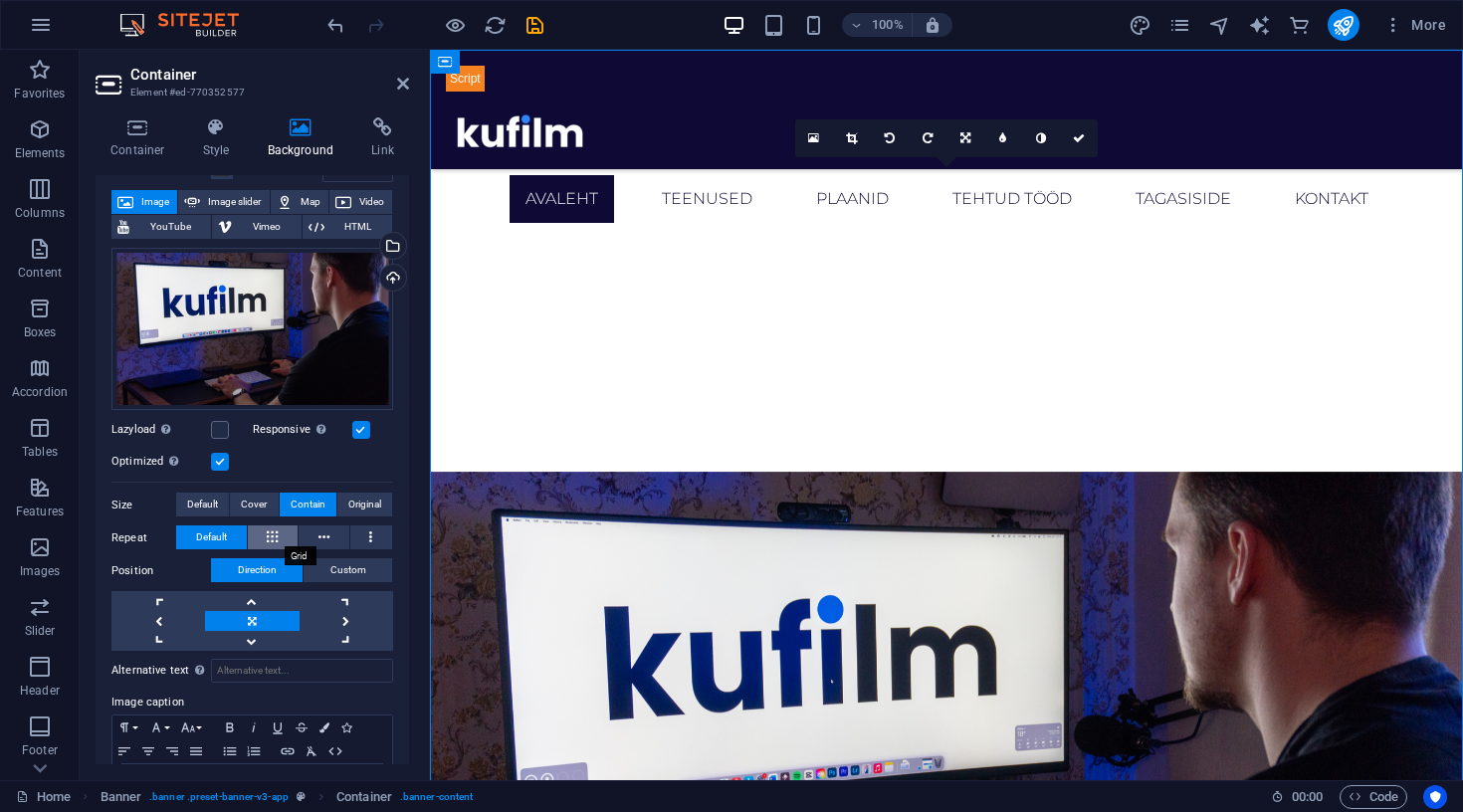click at bounding box center [273, 537] 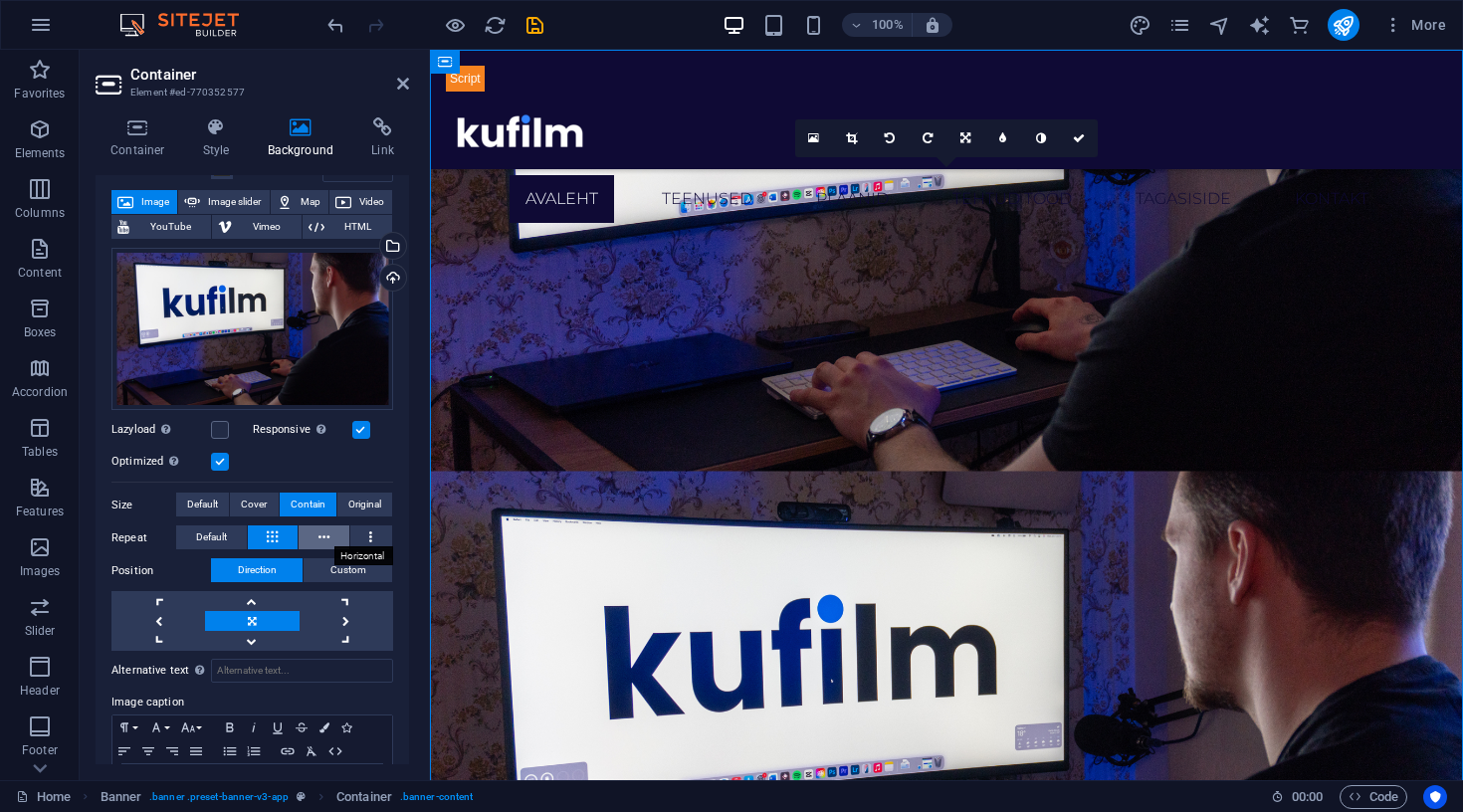 click at bounding box center (323, 537) 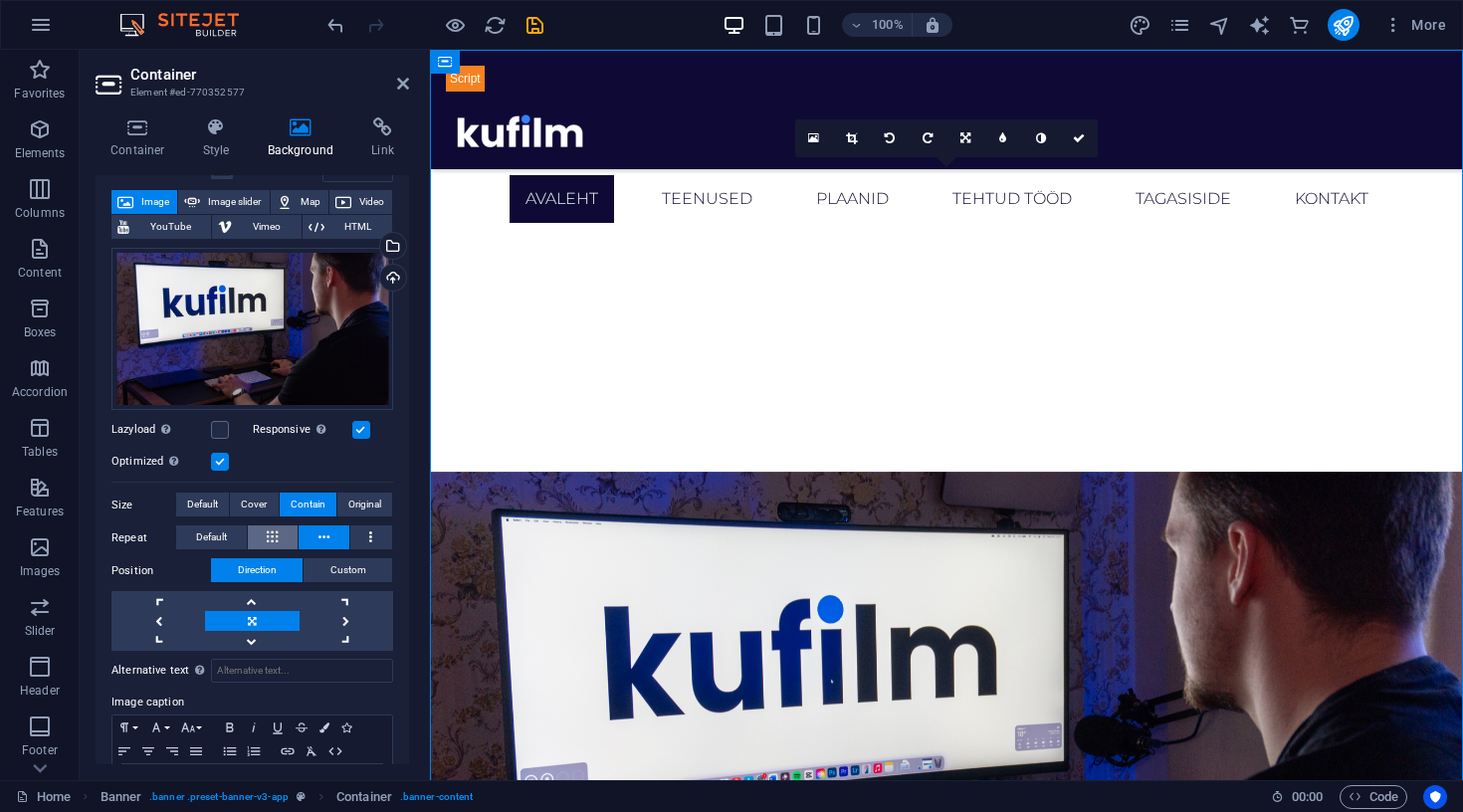 click at bounding box center [272, 537] 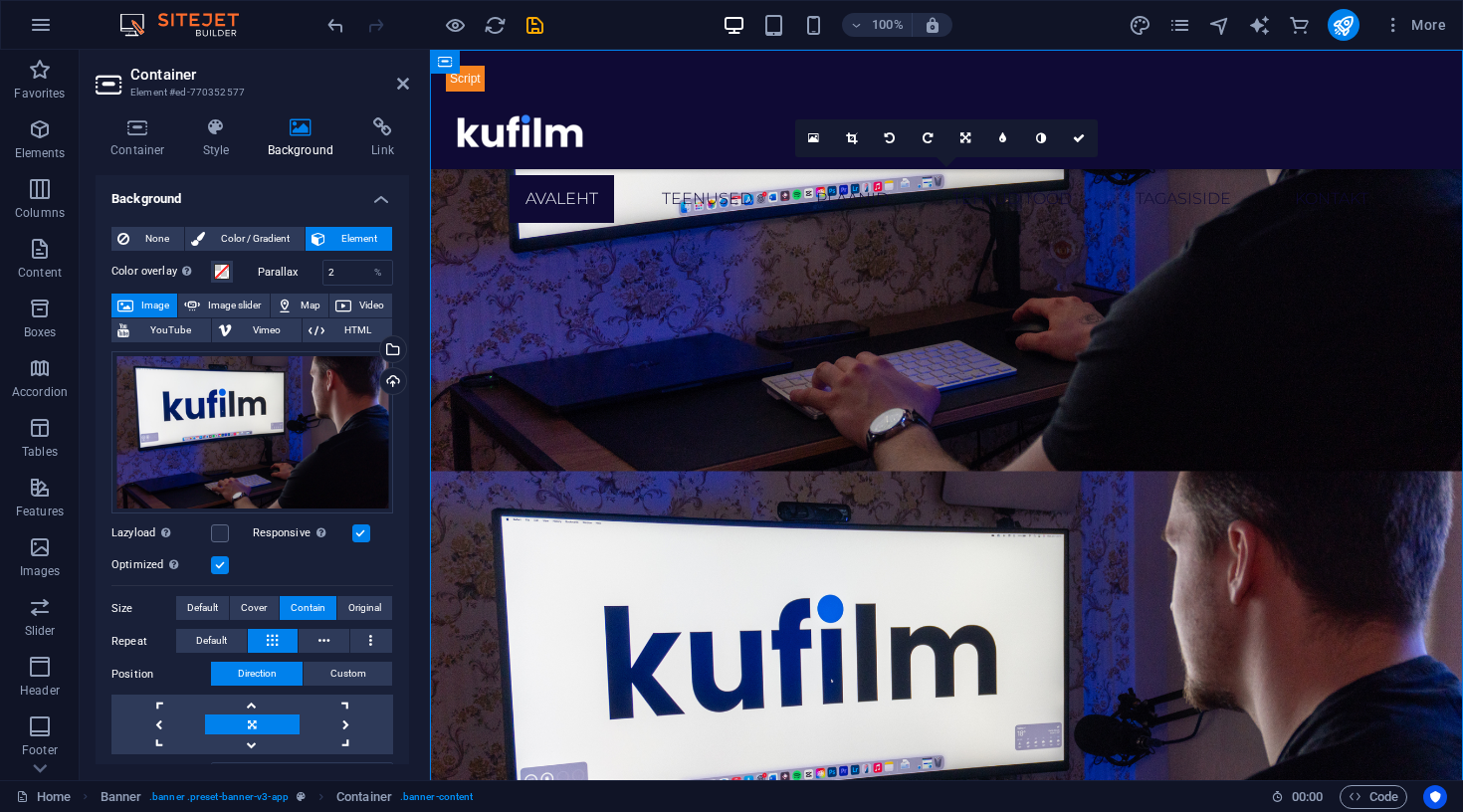 scroll, scrollTop: 0, scrollLeft: 0, axis: both 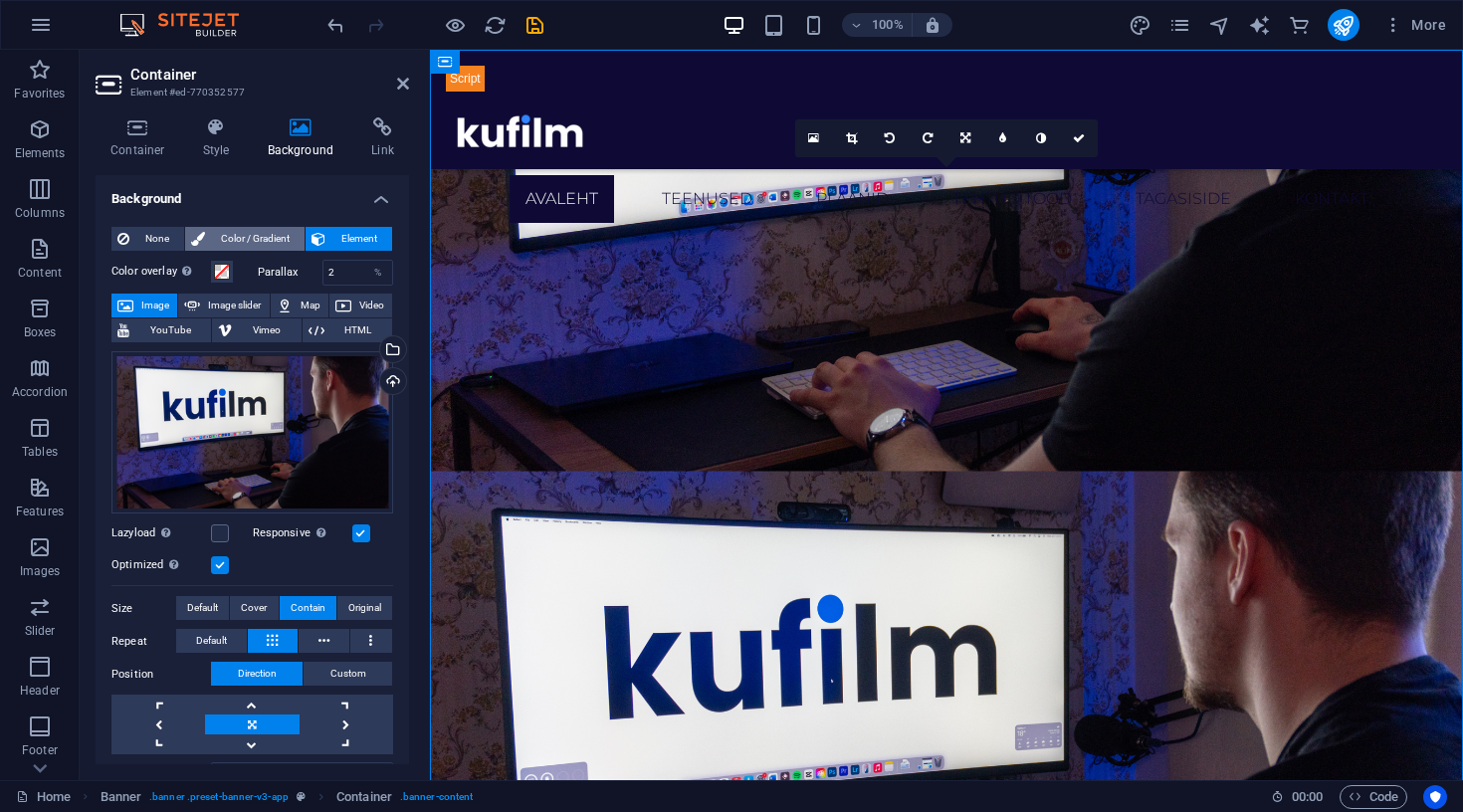 click on "Color / Gradient" at bounding box center [255, 239] 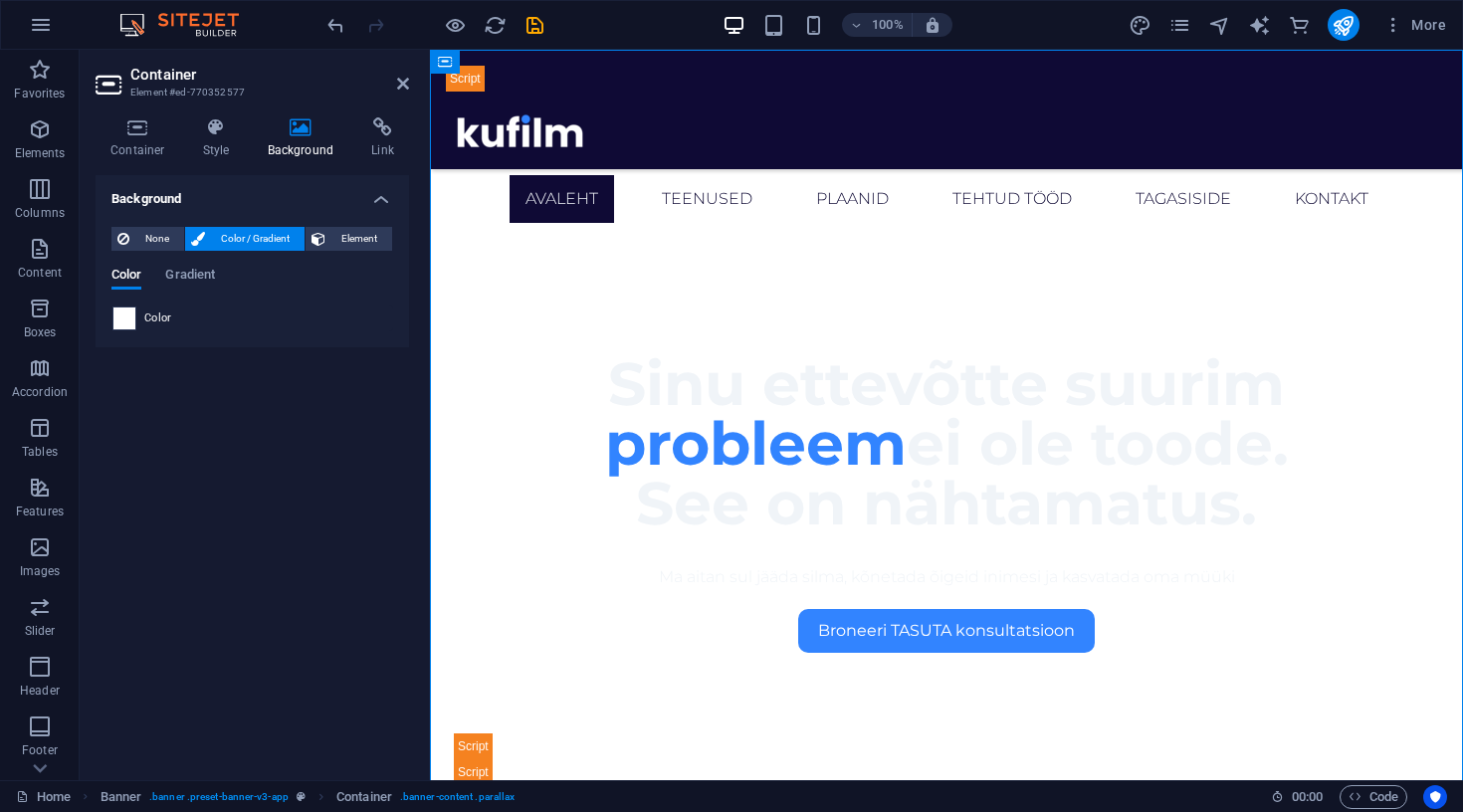 click at bounding box center (124, 318) 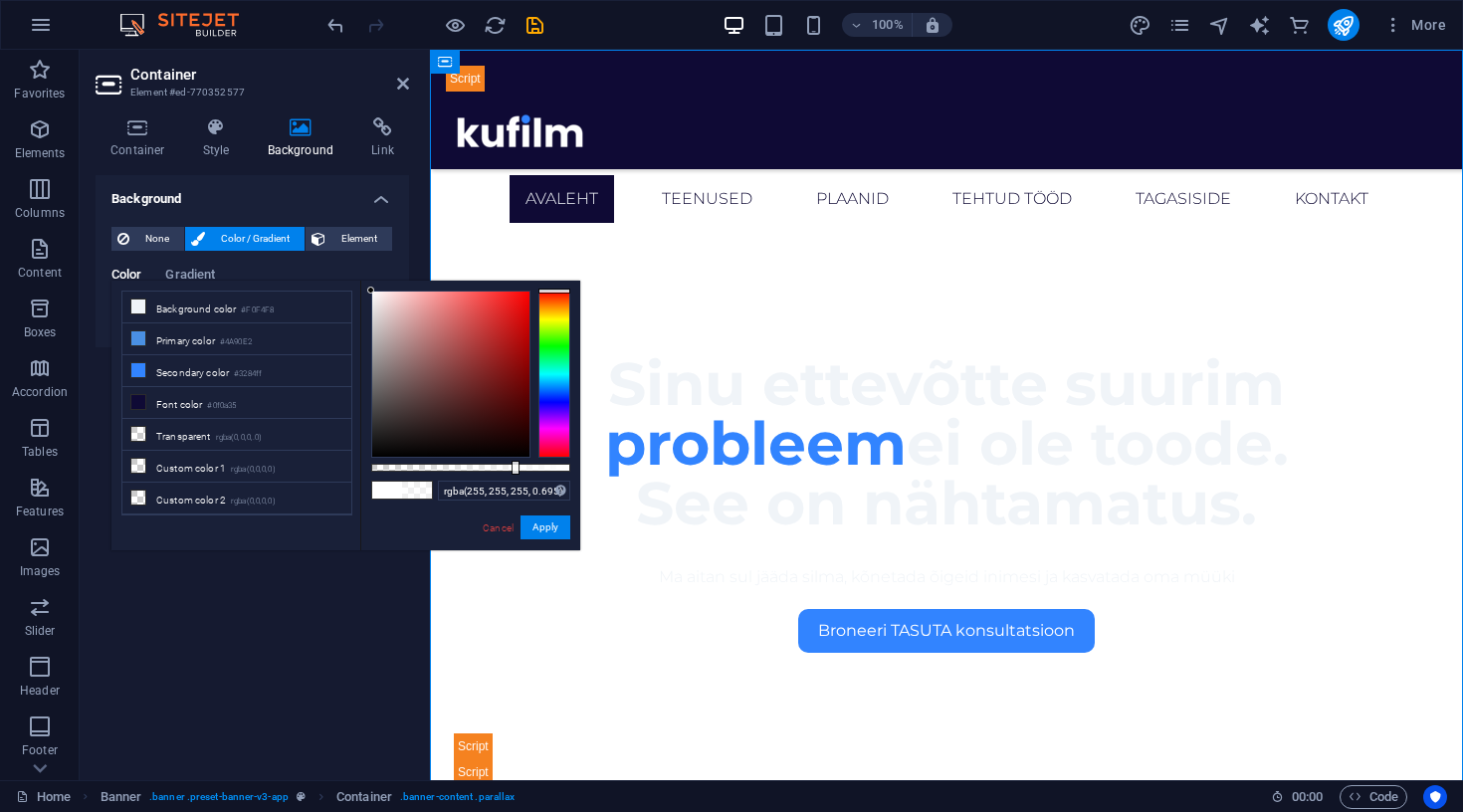 drag, startPoint x: 535, startPoint y: 470, endPoint x: 510, endPoint y: 470, distance: 25 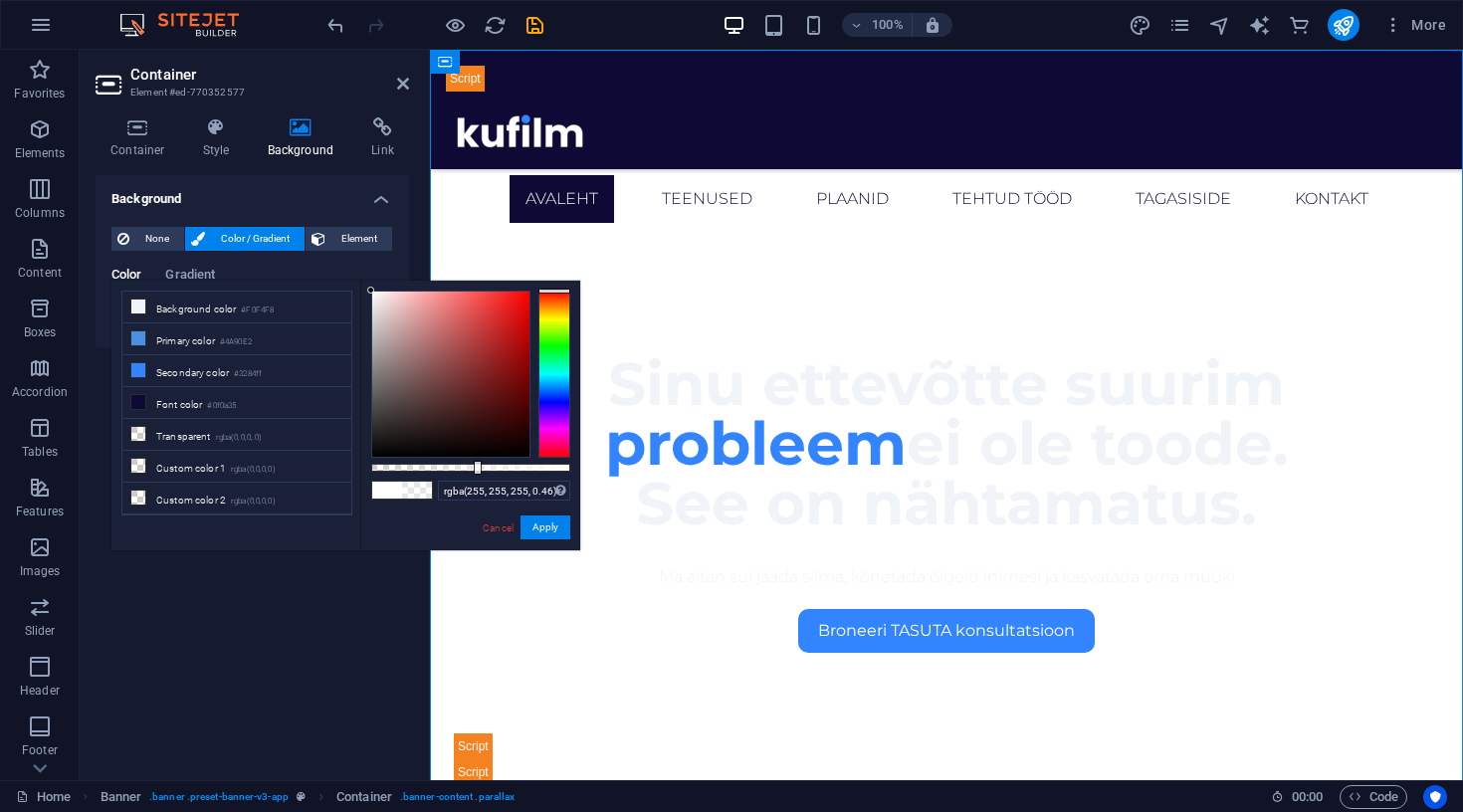 type on "rgba(255, 255, 255, 0.455)" 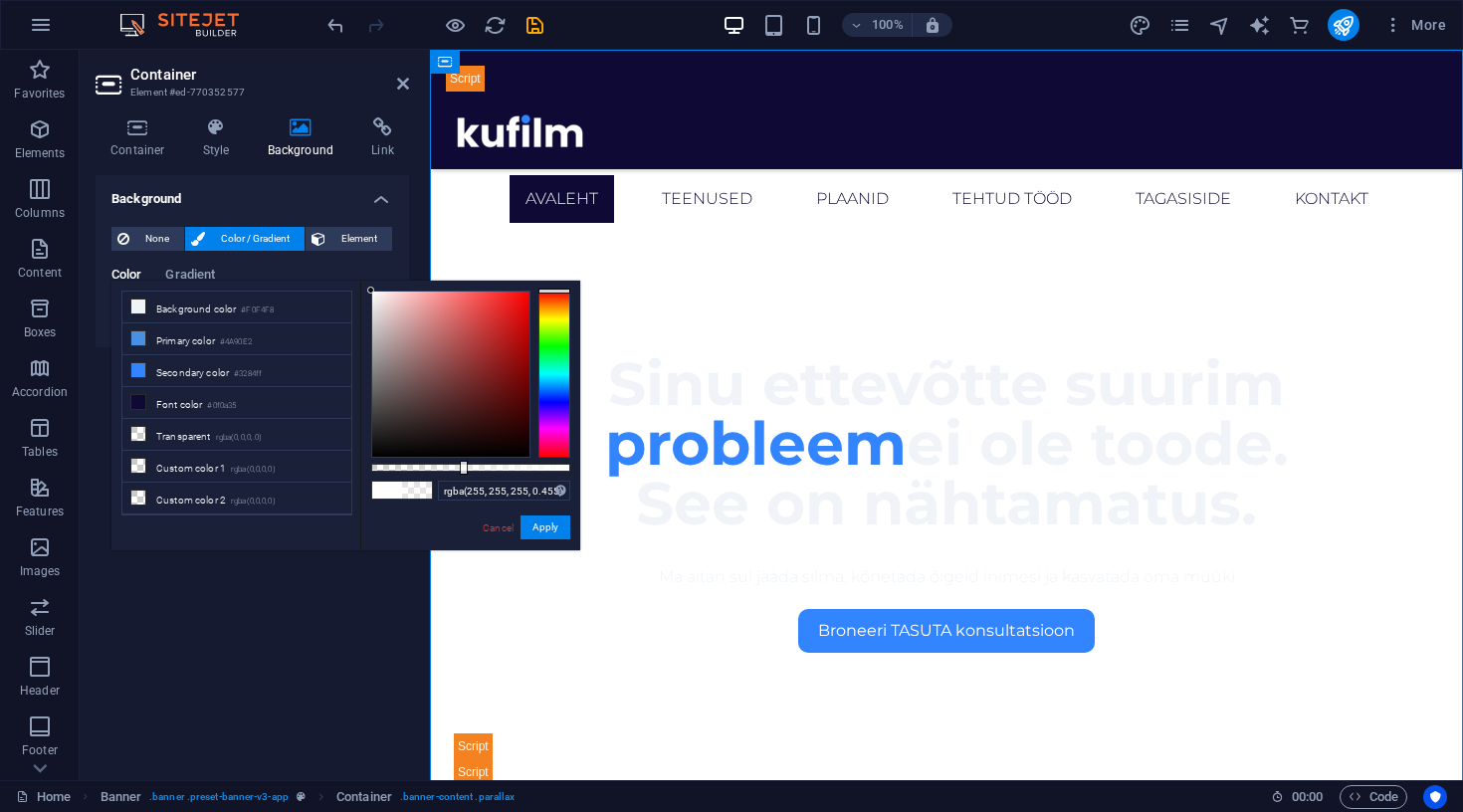 drag, startPoint x: 510, startPoint y: 470, endPoint x: 462, endPoint y: 470, distance: 48 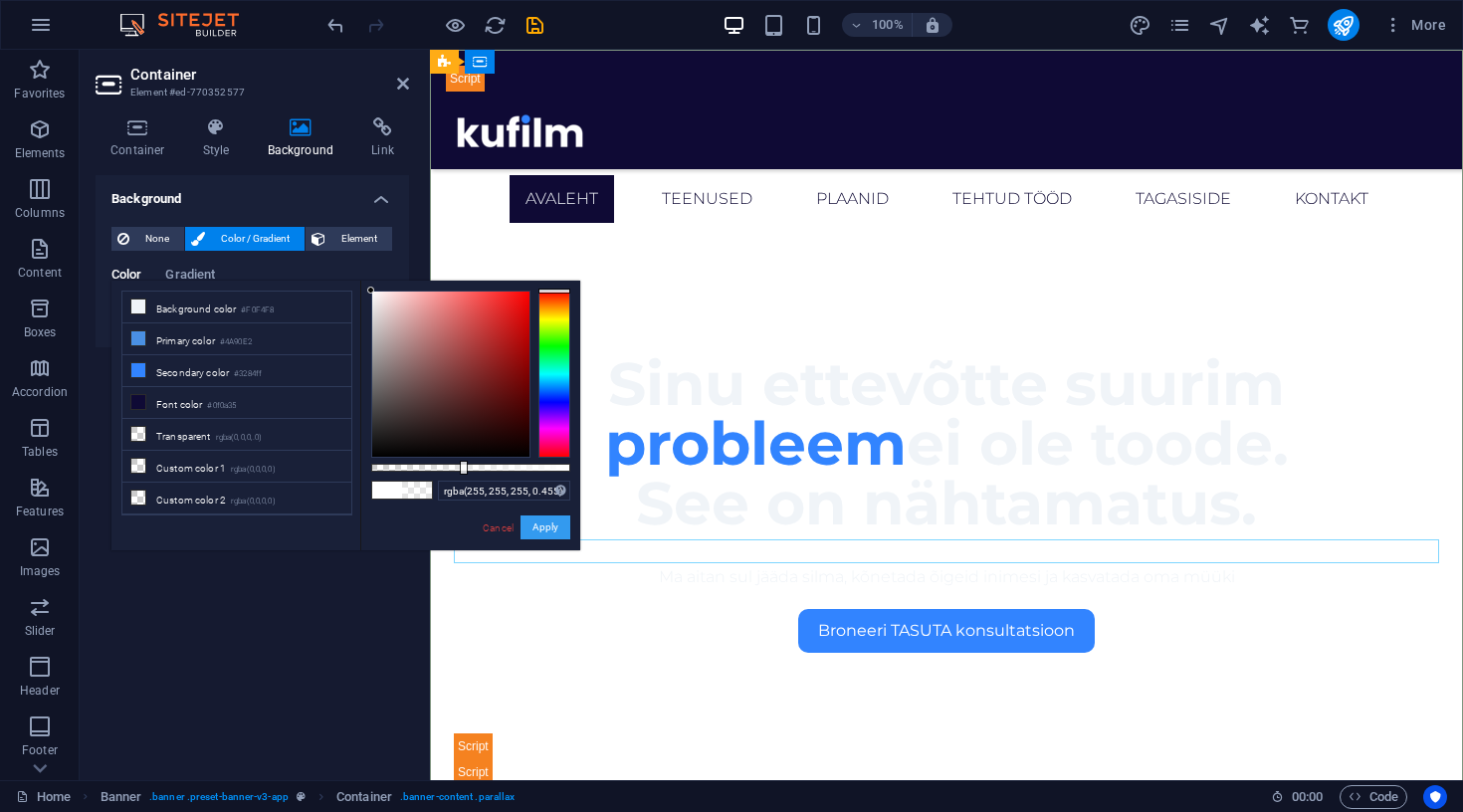 click on "Apply" at bounding box center (545, 527) 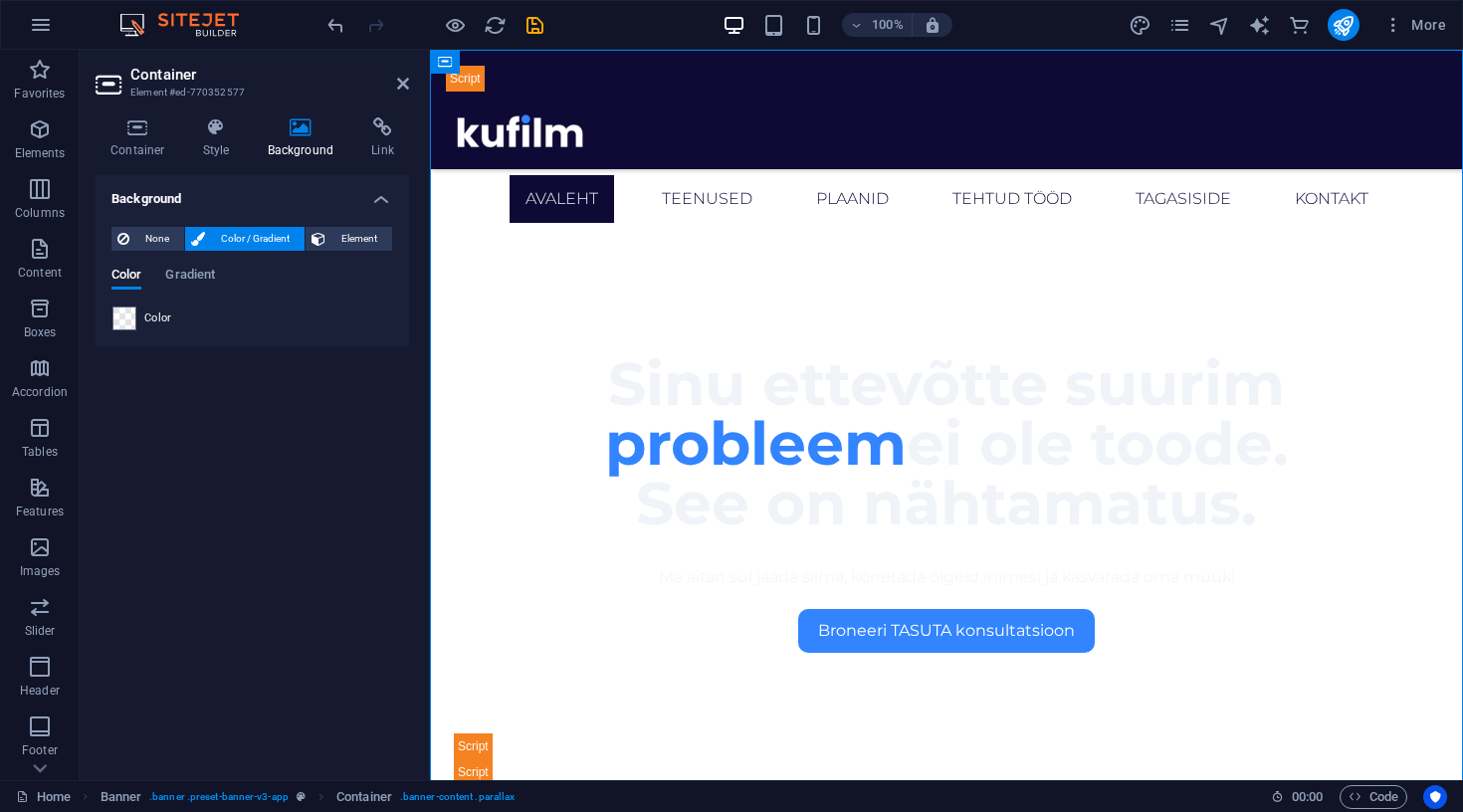 click on "Background None Color / Gradient Element Stretch background to full-width Color overlay Places an overlay over the background to colorize it Parallax 2 % Image Image slider Map Video YouTube Vimeo HTML Drag files here, click to choose files or select files from Files or our free stock photos & videos Select files from the file manager, stock photos, or upload file(s) Upload Lazyload Loading images after the page loads improves page speed. Responsive Automatically load retina image and smartphone optimized sizes. Optimized Images are compressed to improve page speed. Size Default Cover Contain Original Repeat Default Position Direction Custom X offset 50 px rem % vh vw Y offset 50 px rem % vh vw Alternative text The alternative text is used by devices that cannot display images (e.g. image search engines) and should be added to every image to improve website accessibility. Image caption Paragraph Format Normal Heading 1 Heading 2 Heading 3 Heading 4 Heading 5 Heading 6 Code Font Family Arial Georgia Impact 8 9" at bounding box center (252, 470) 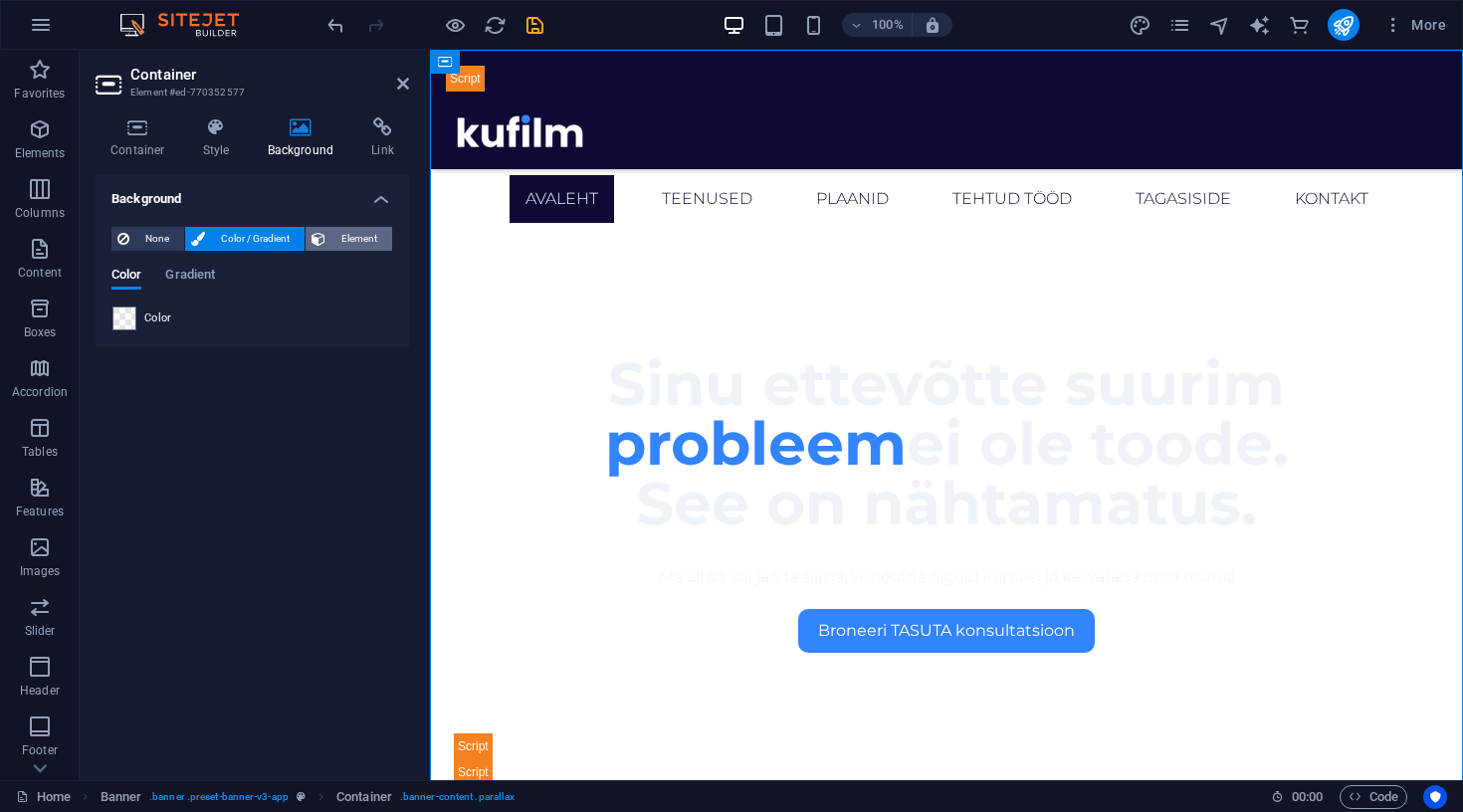 click on "Element" at bounding box center (358, 239) 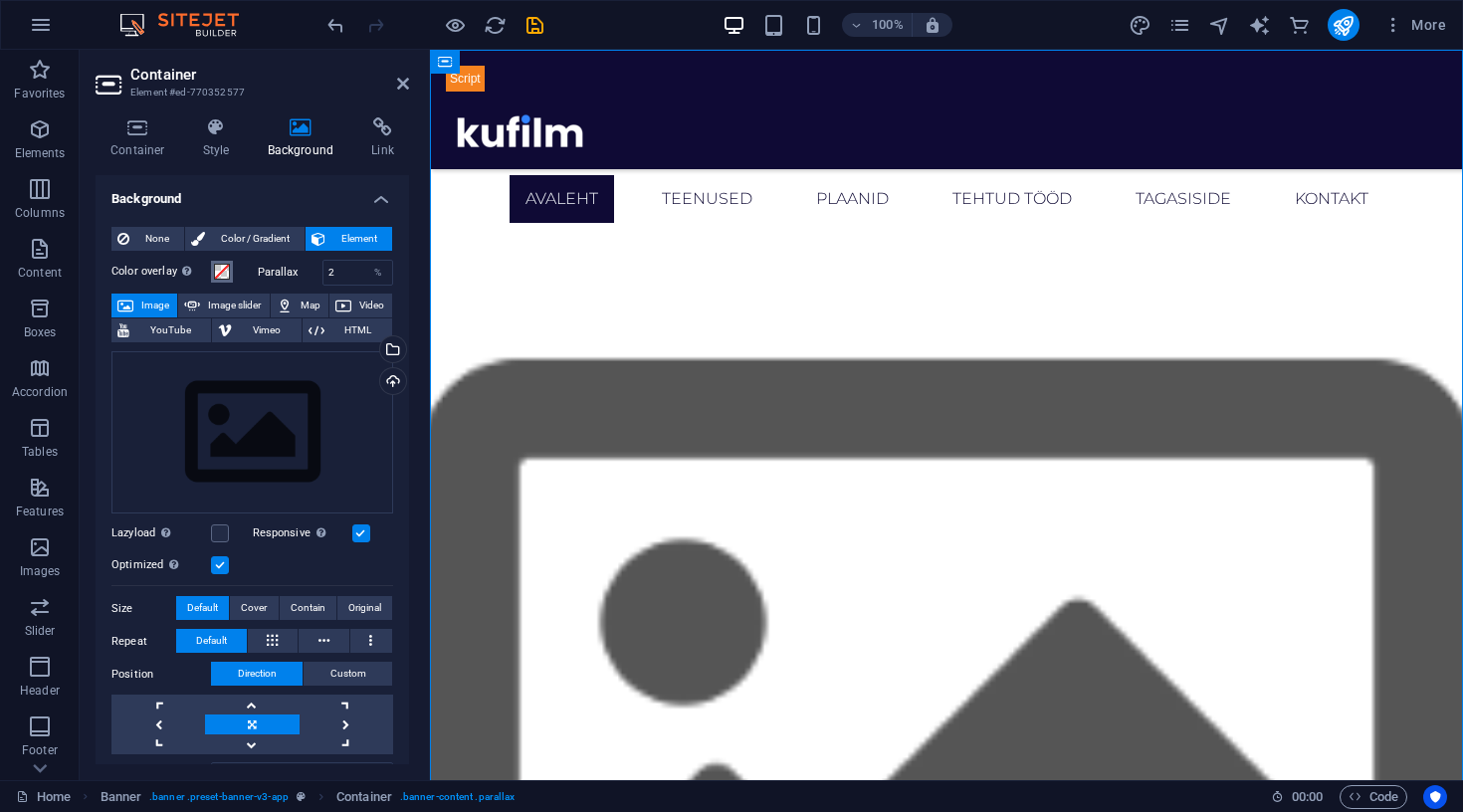 click at bounding box center [222, 272] 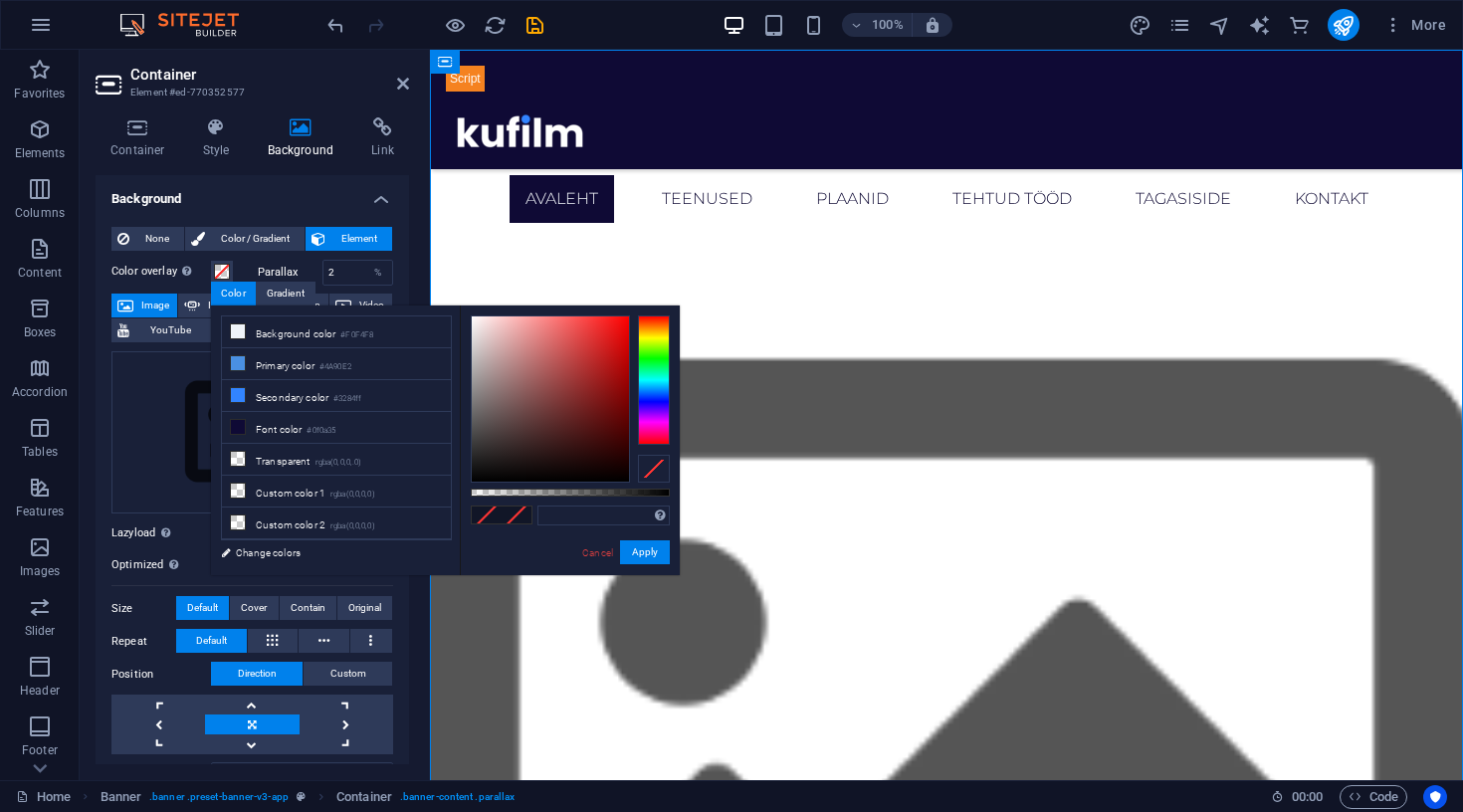 click at bounding box center [301, 127] 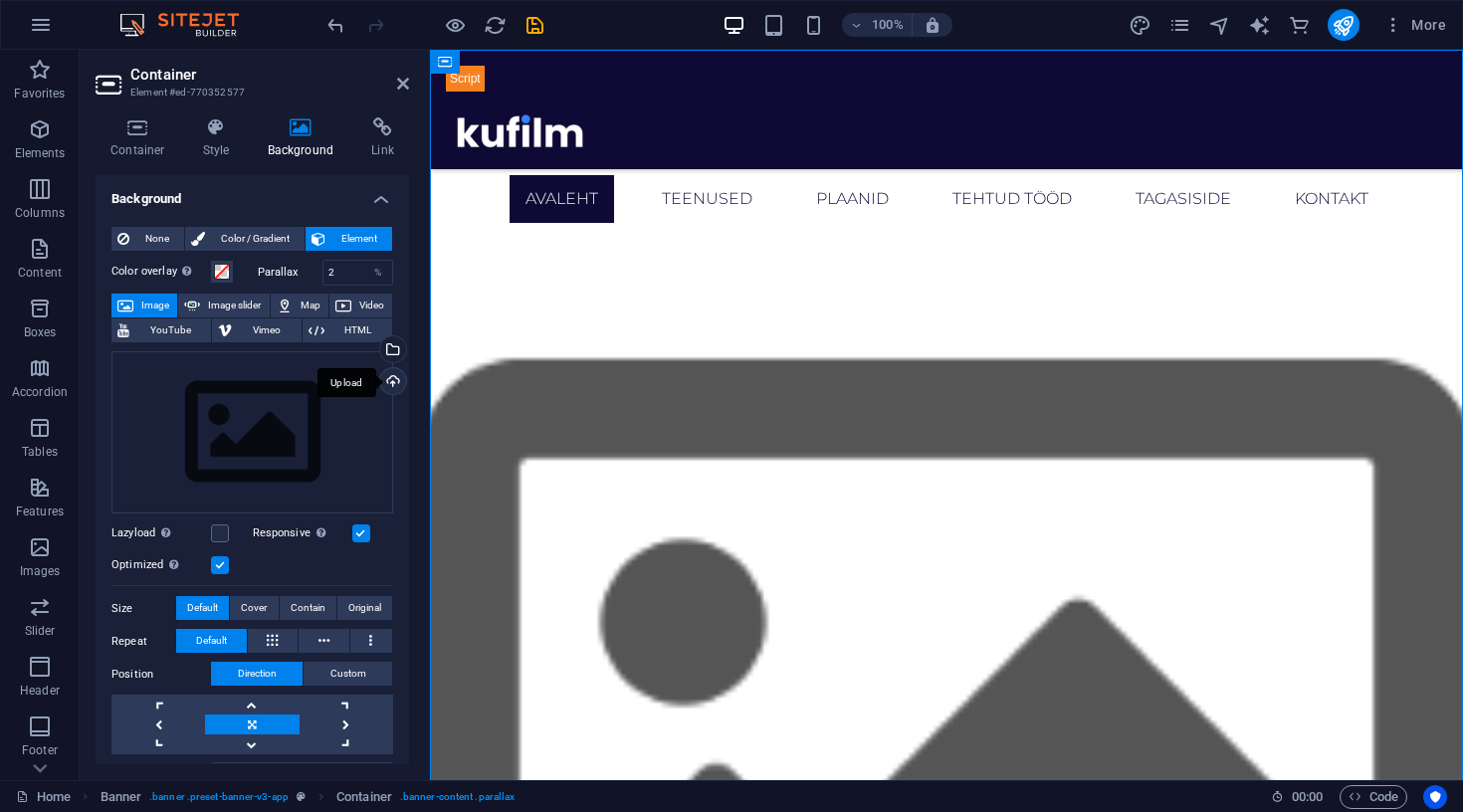 click on "Upload" at bounding box center (391, 383) 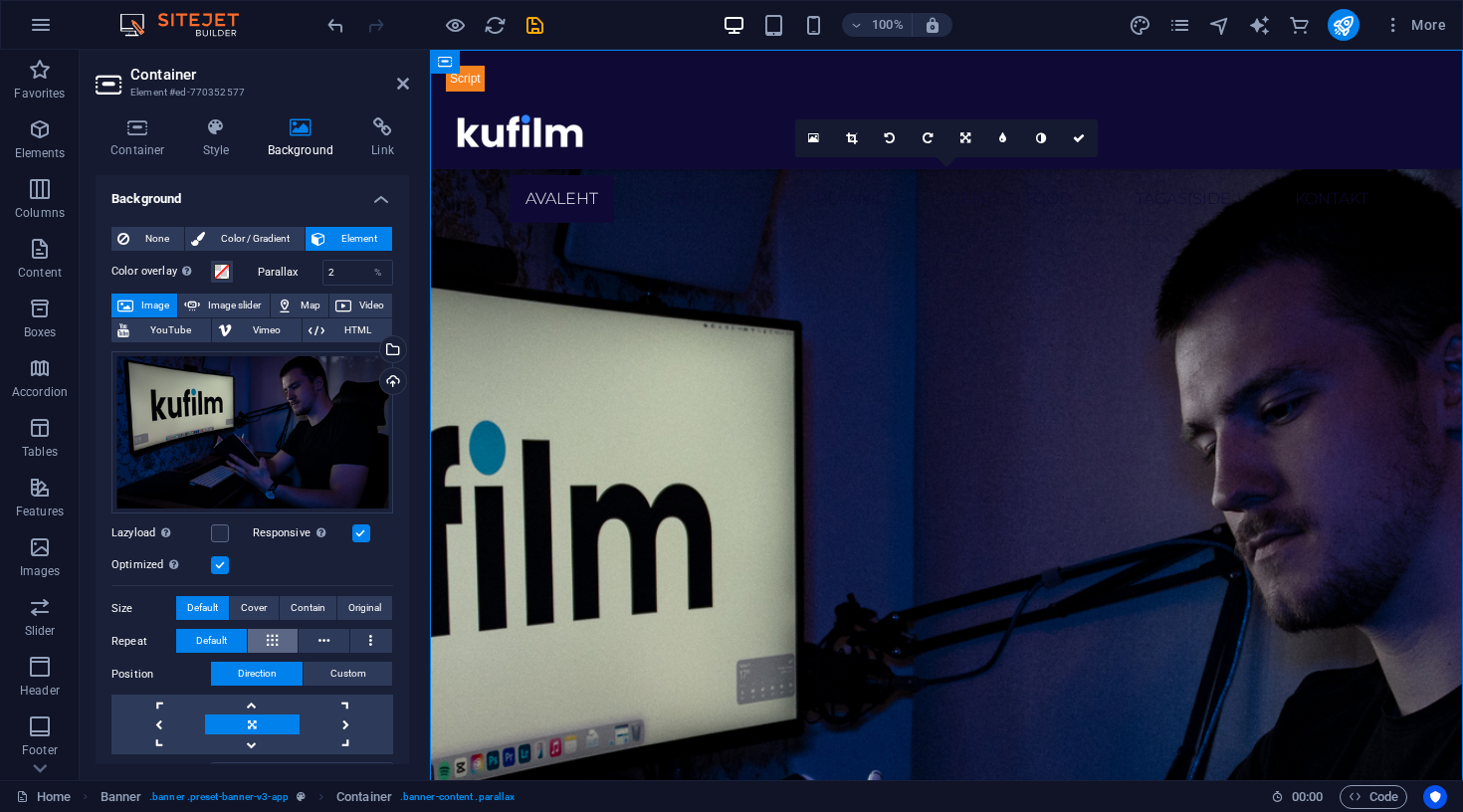 click at bounding box center [273, 641] 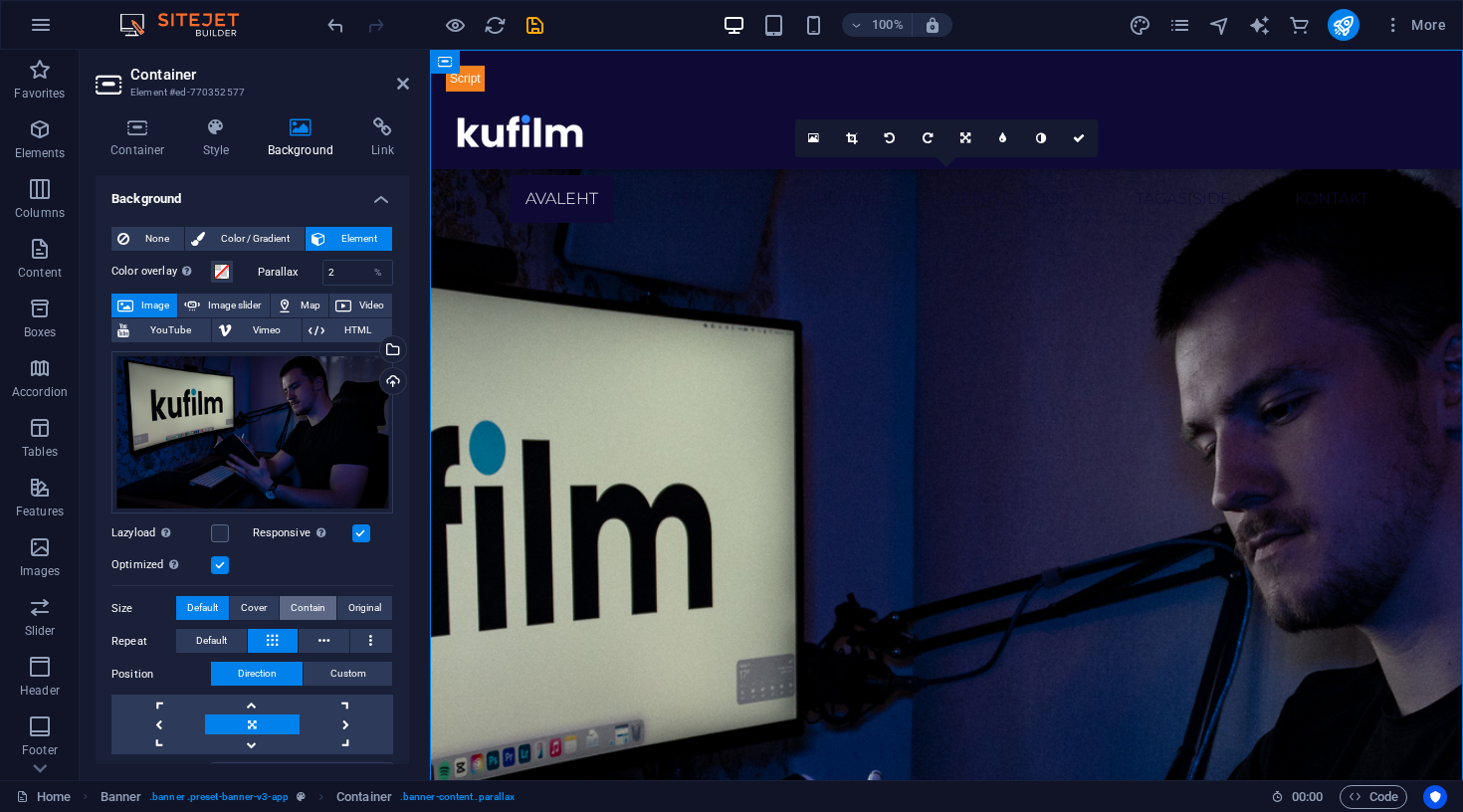 click on "Contain" at bounding box center (308, 608) 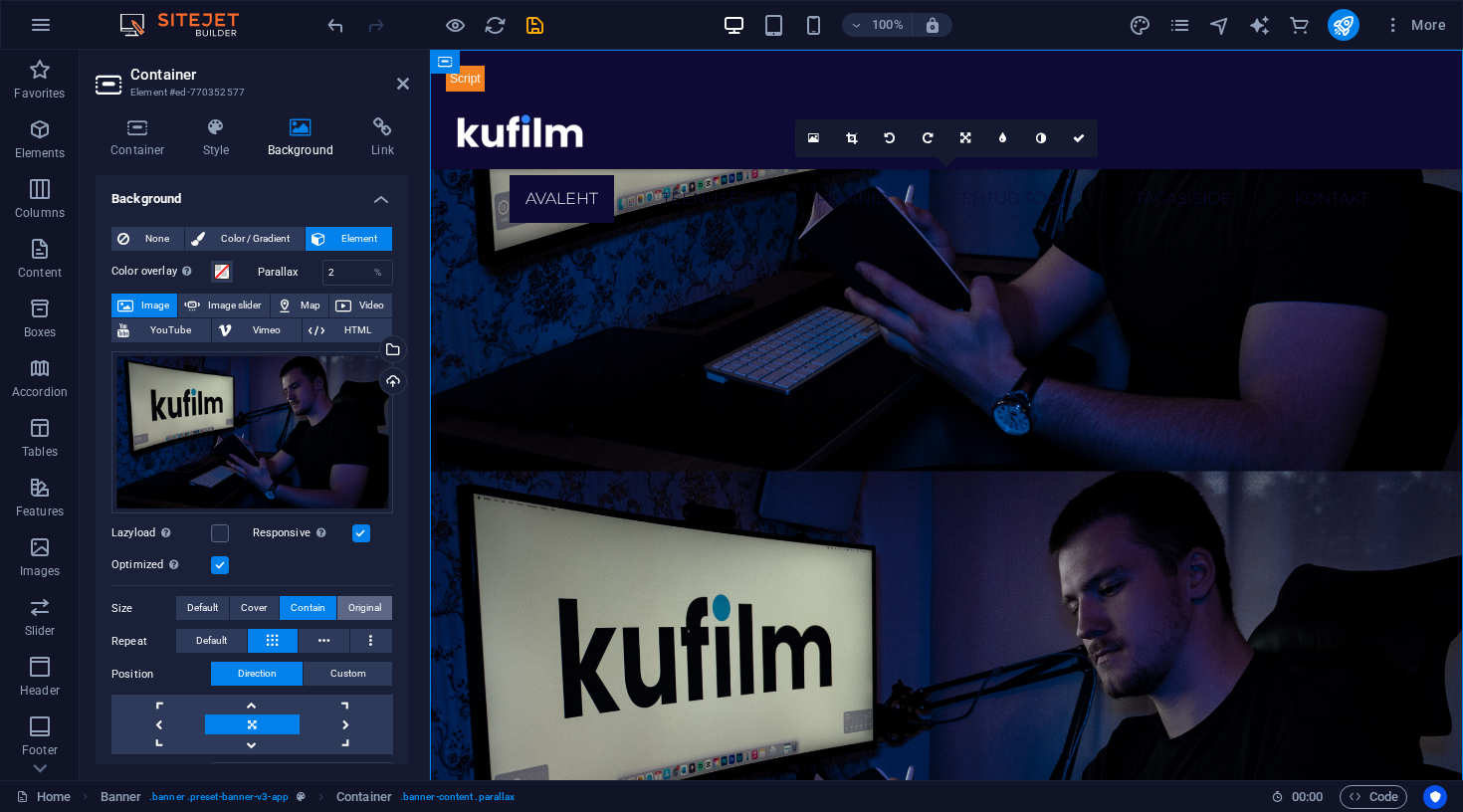 click on "Original" at bounding box center [364, 608] 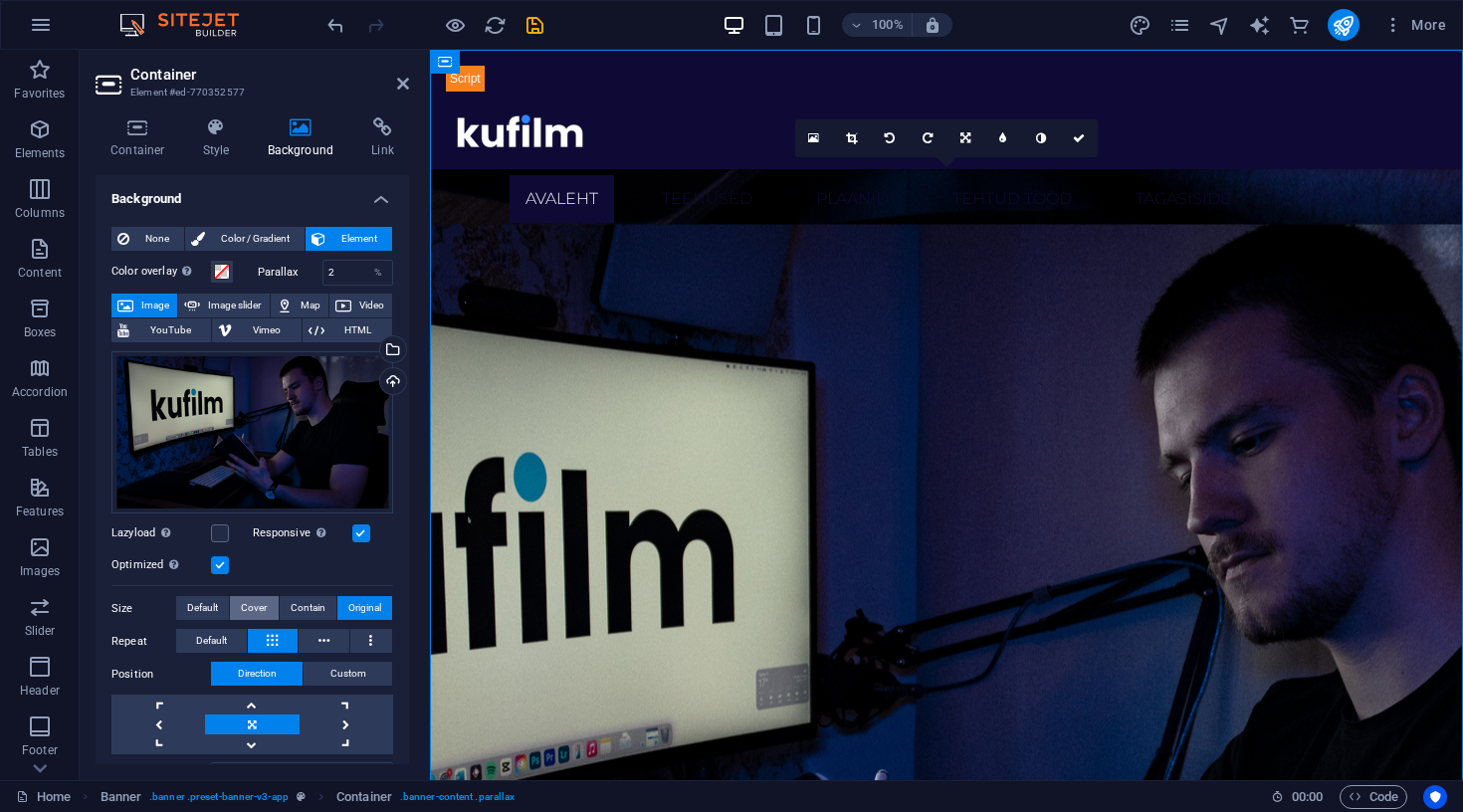 click on "Cover" at bounding box center [254, 608] 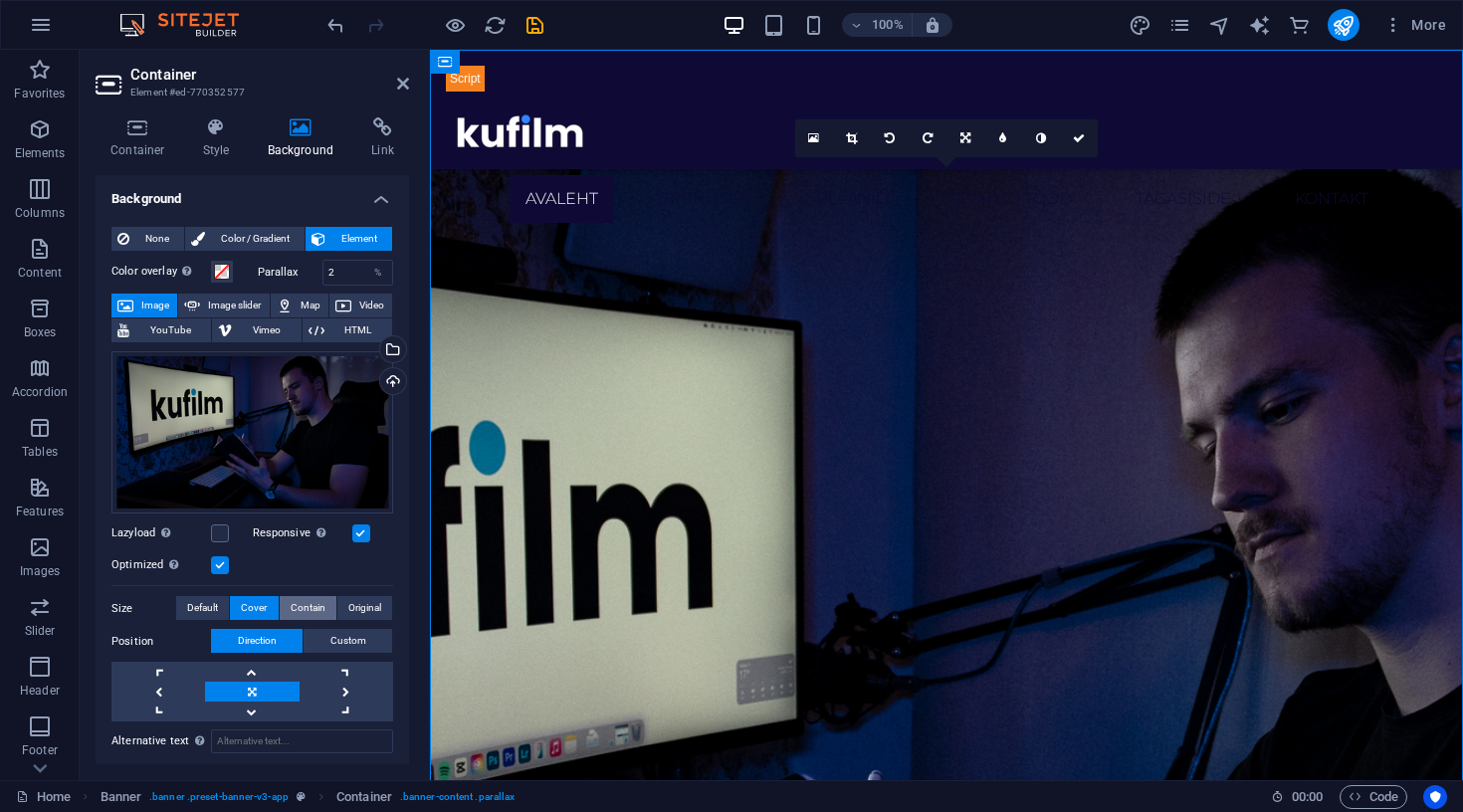 click on "Contain" at bounding box center (308, 608) 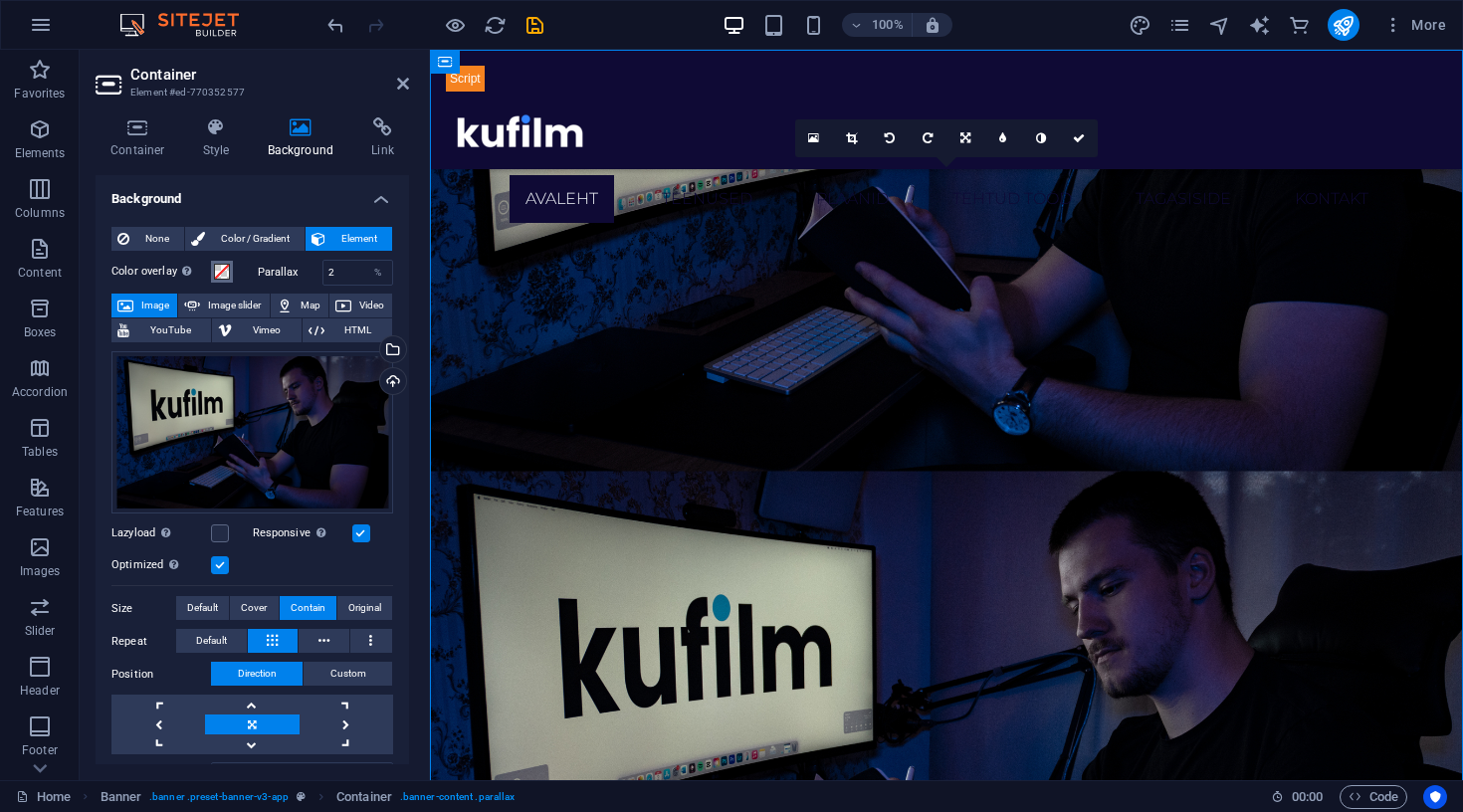 scroll, scrollTop: 0, scrollLeft: 0, axis: both 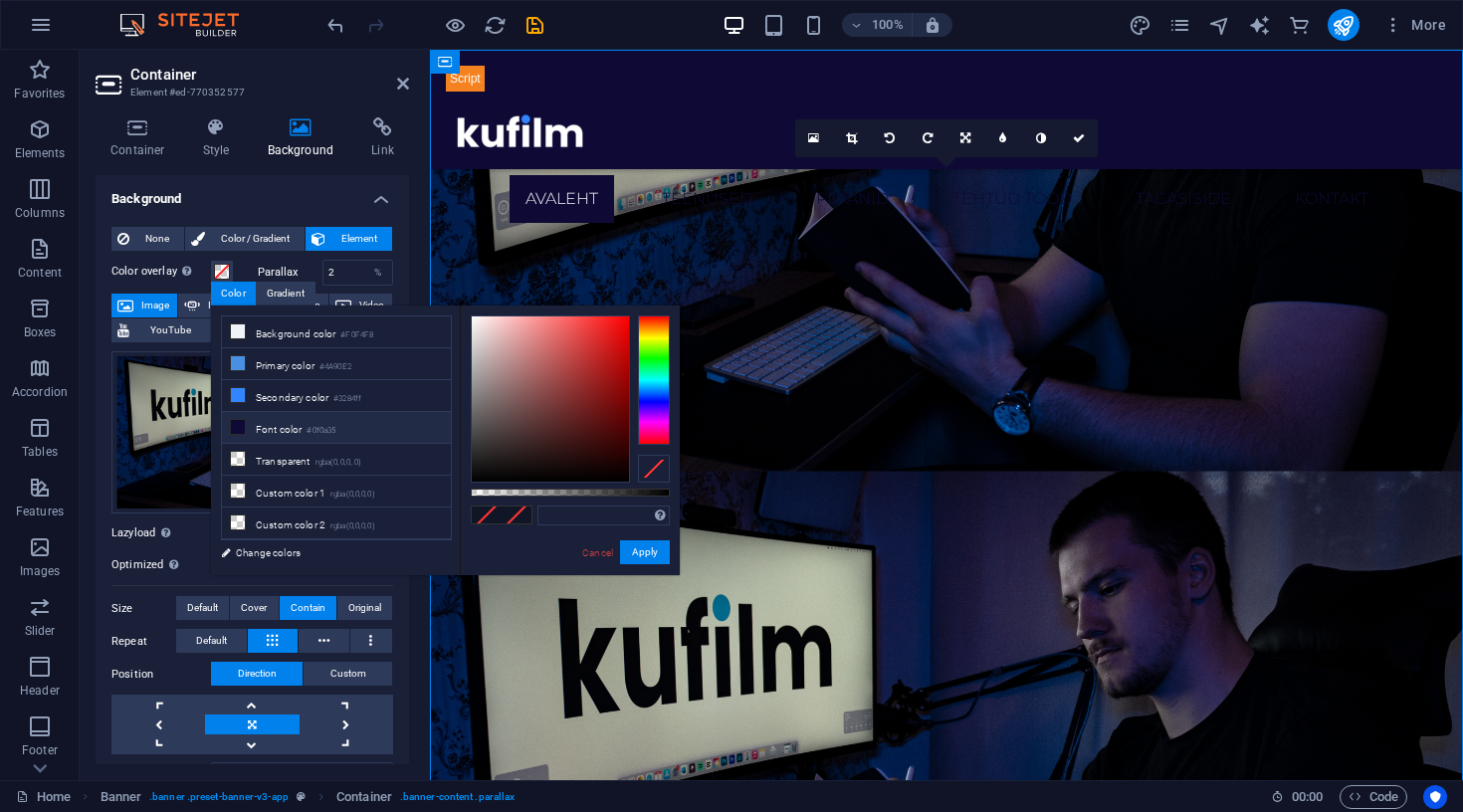 click at bounding box center (238, 427) 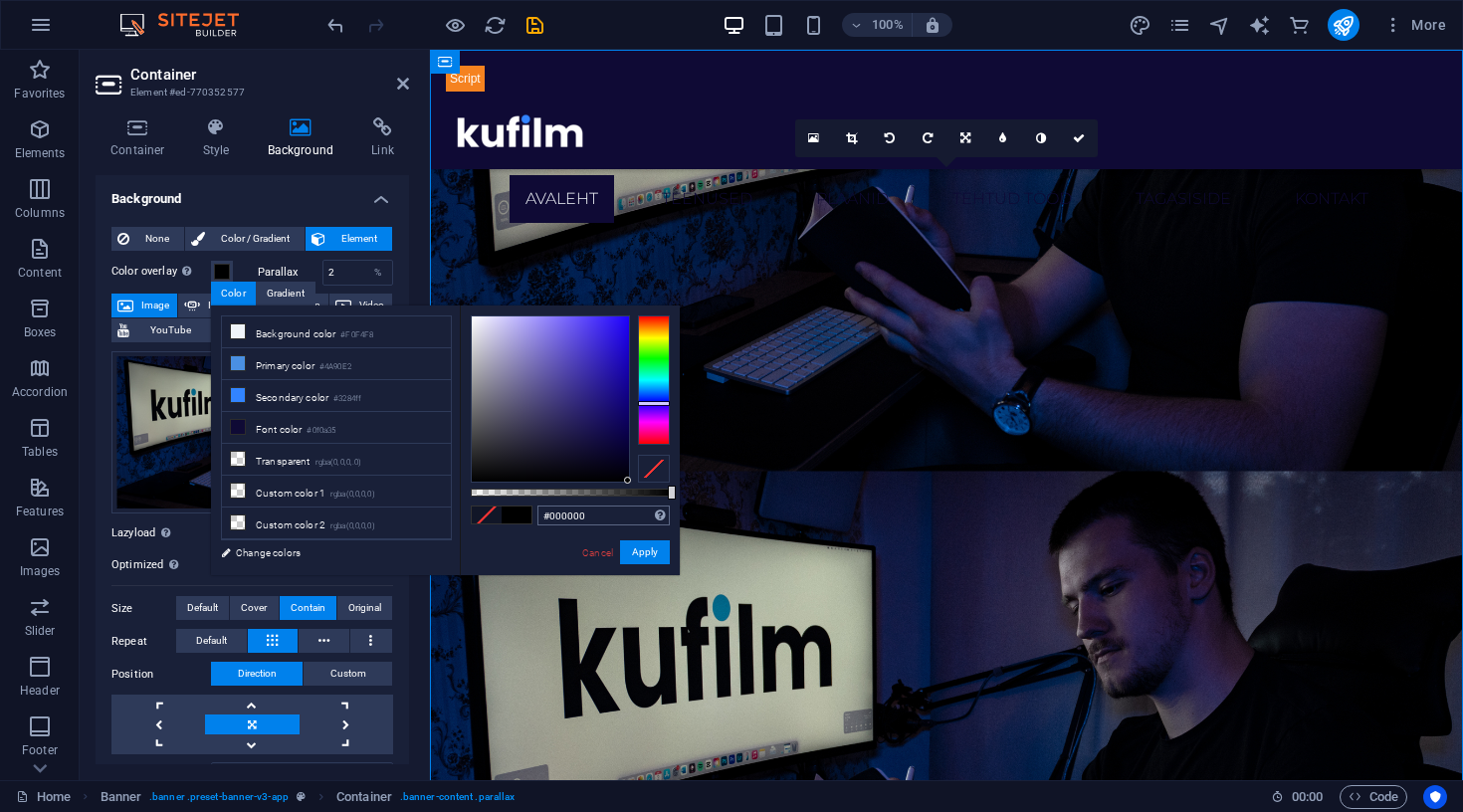 drag, startPoint x: 594, startPoint y: 442, endPoint x: 635, endPoint y: 507, distance: 76.8505 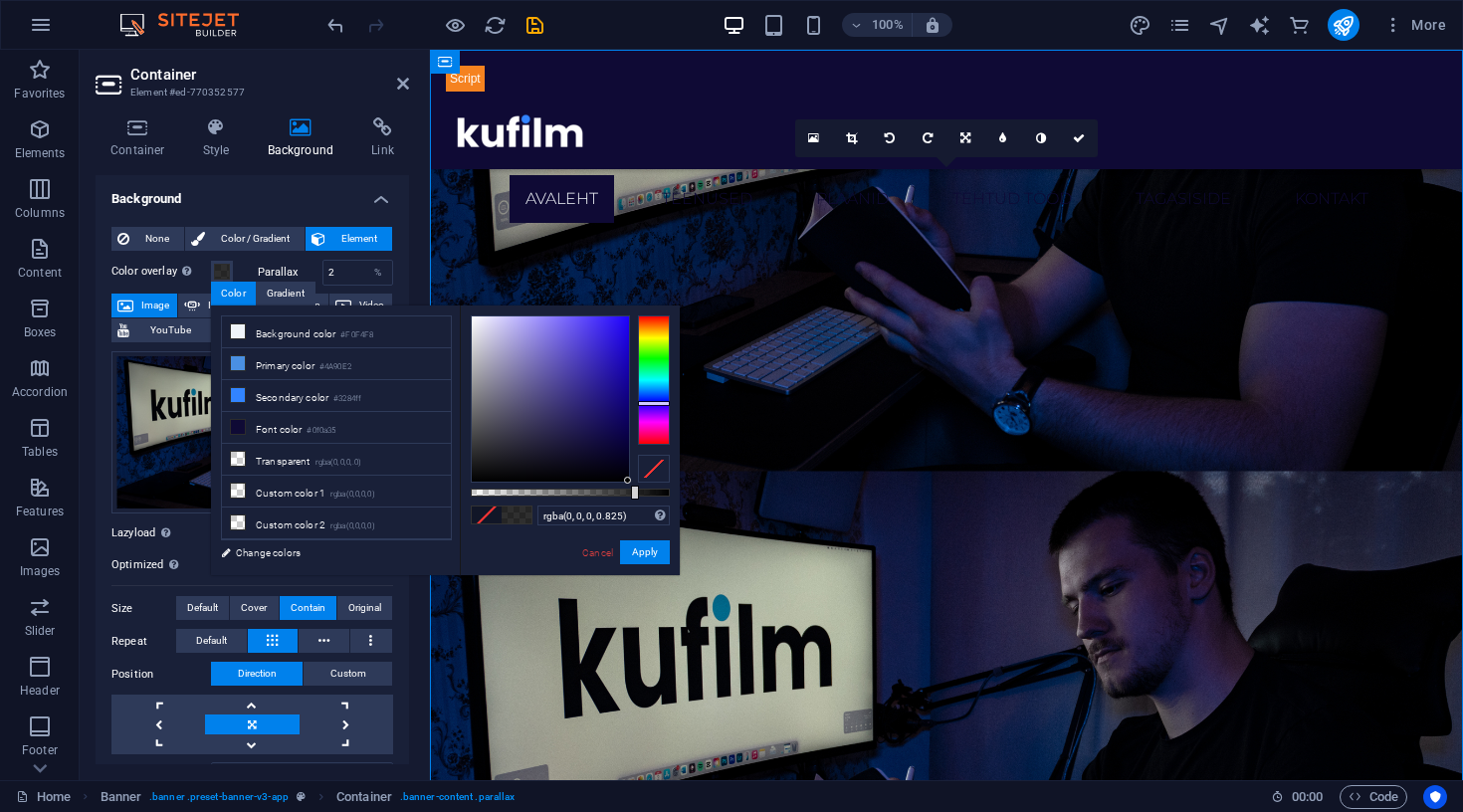 type on "rgba(0, 0, 0, 0.83)" 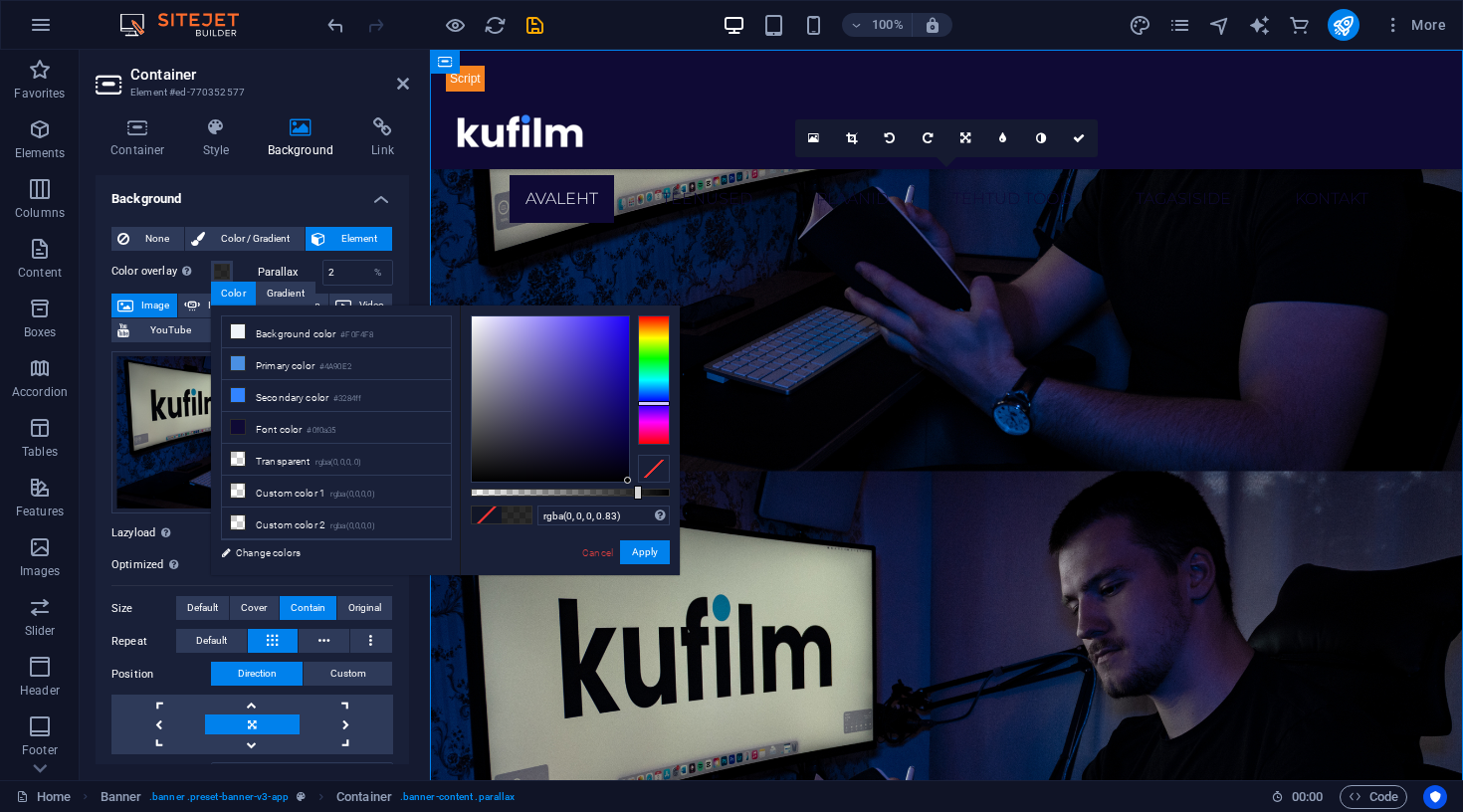 drag, startPoint x: 655, startPoint y: 494, endPoint x: 636, endPoint y: 493, distance: 19.026298 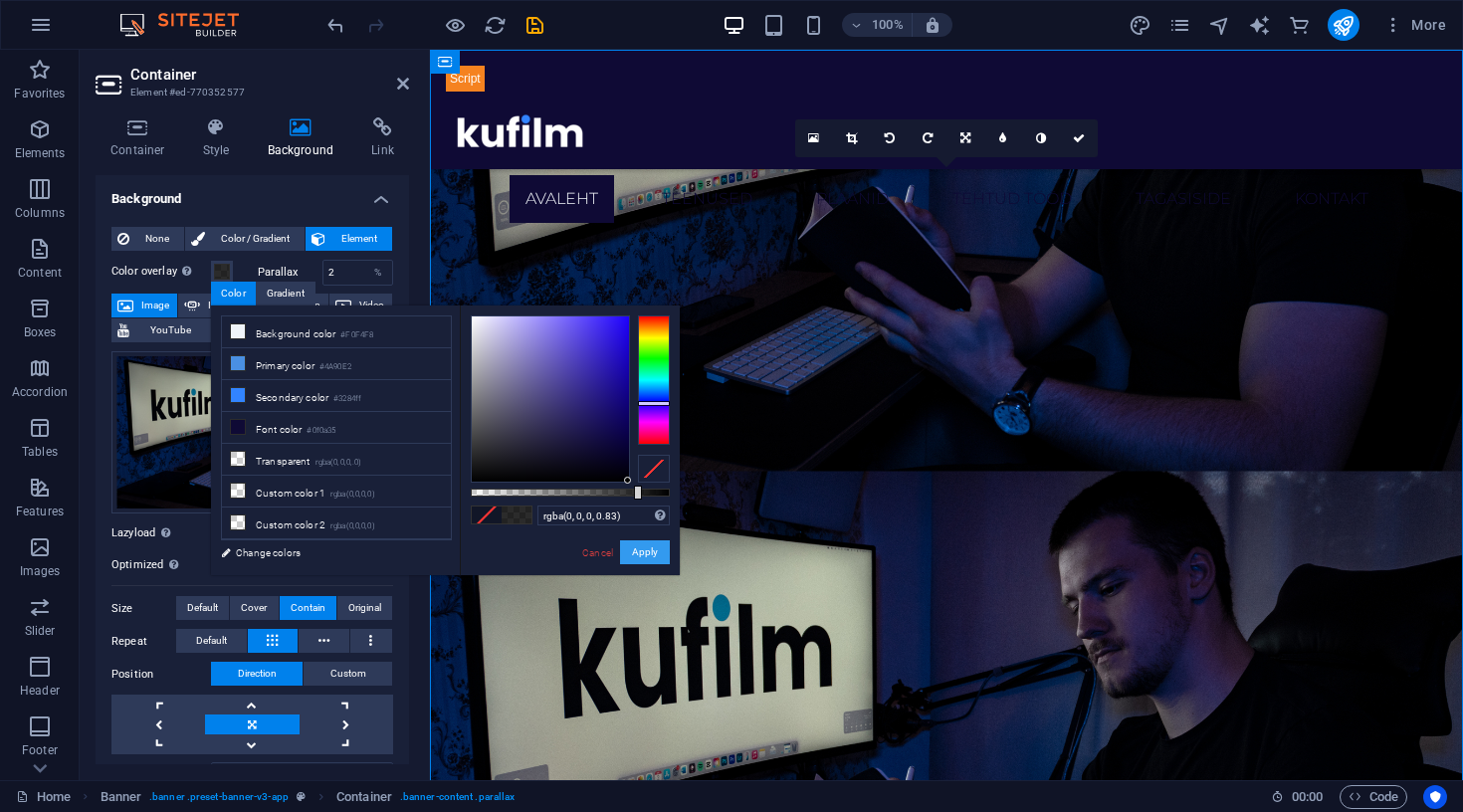click on "Apply" at bounding box center (645, 552) 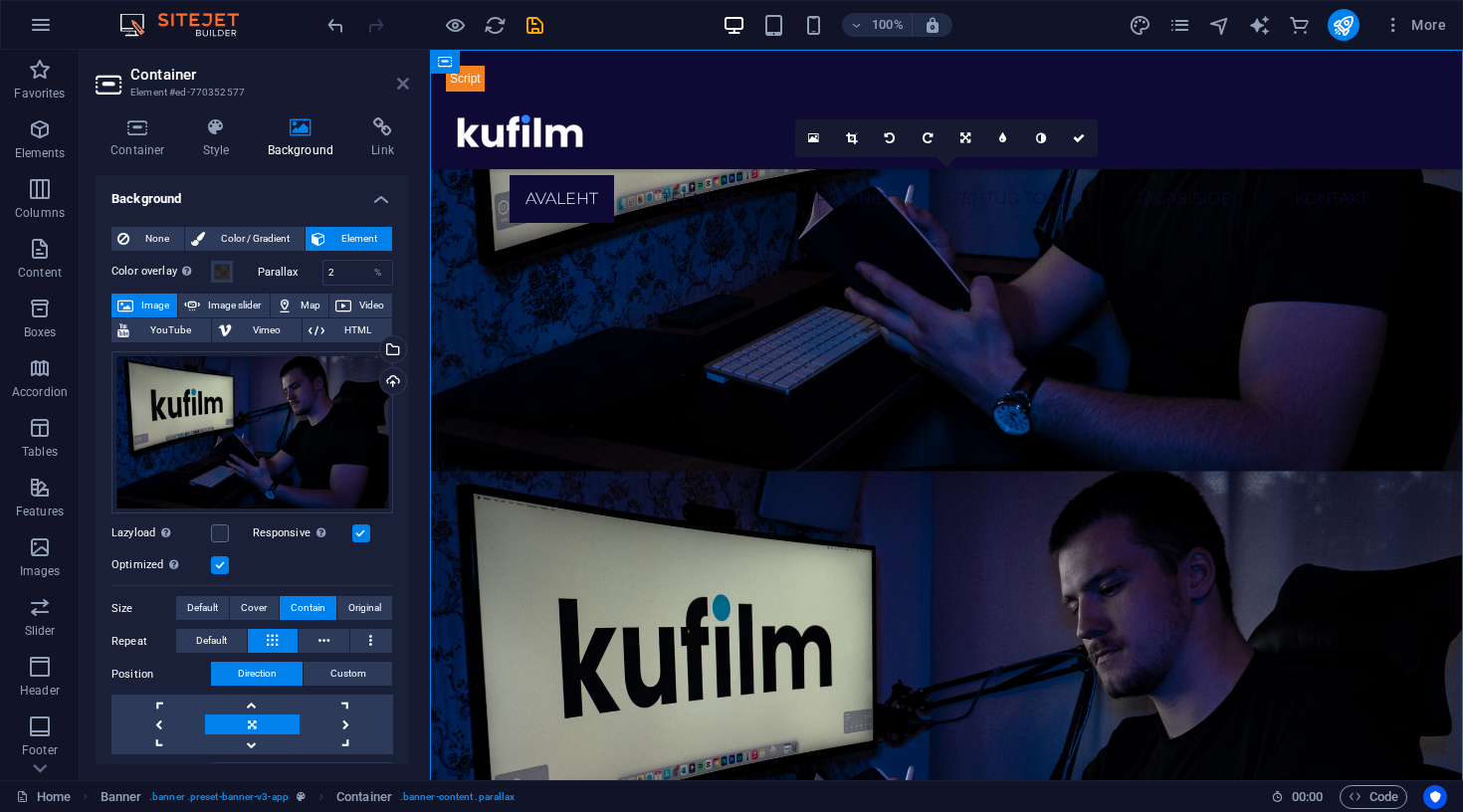 click at bounding box center [403, 84] 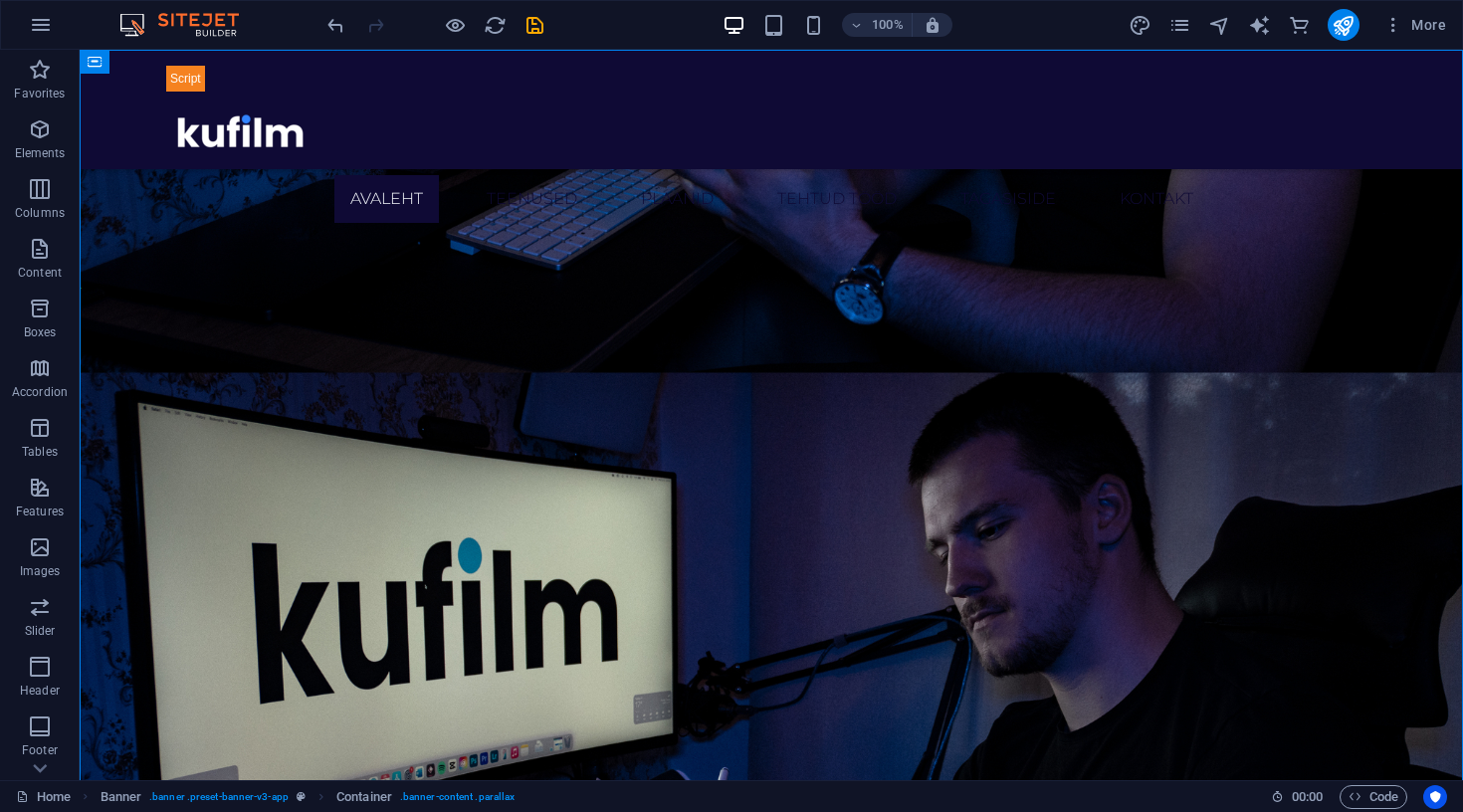 click at bounding box center [435, 25] 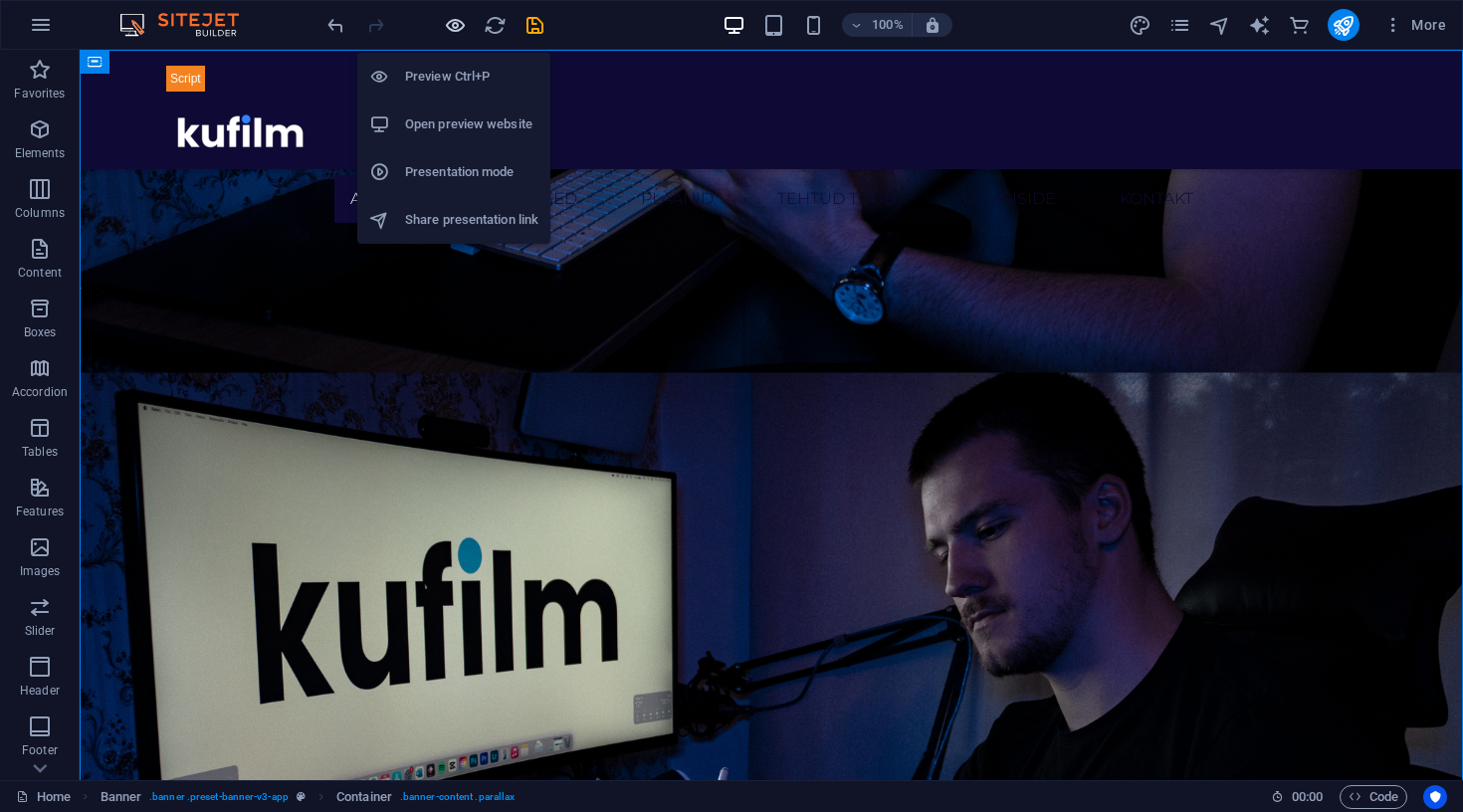 click at bounding box center (455, 25) 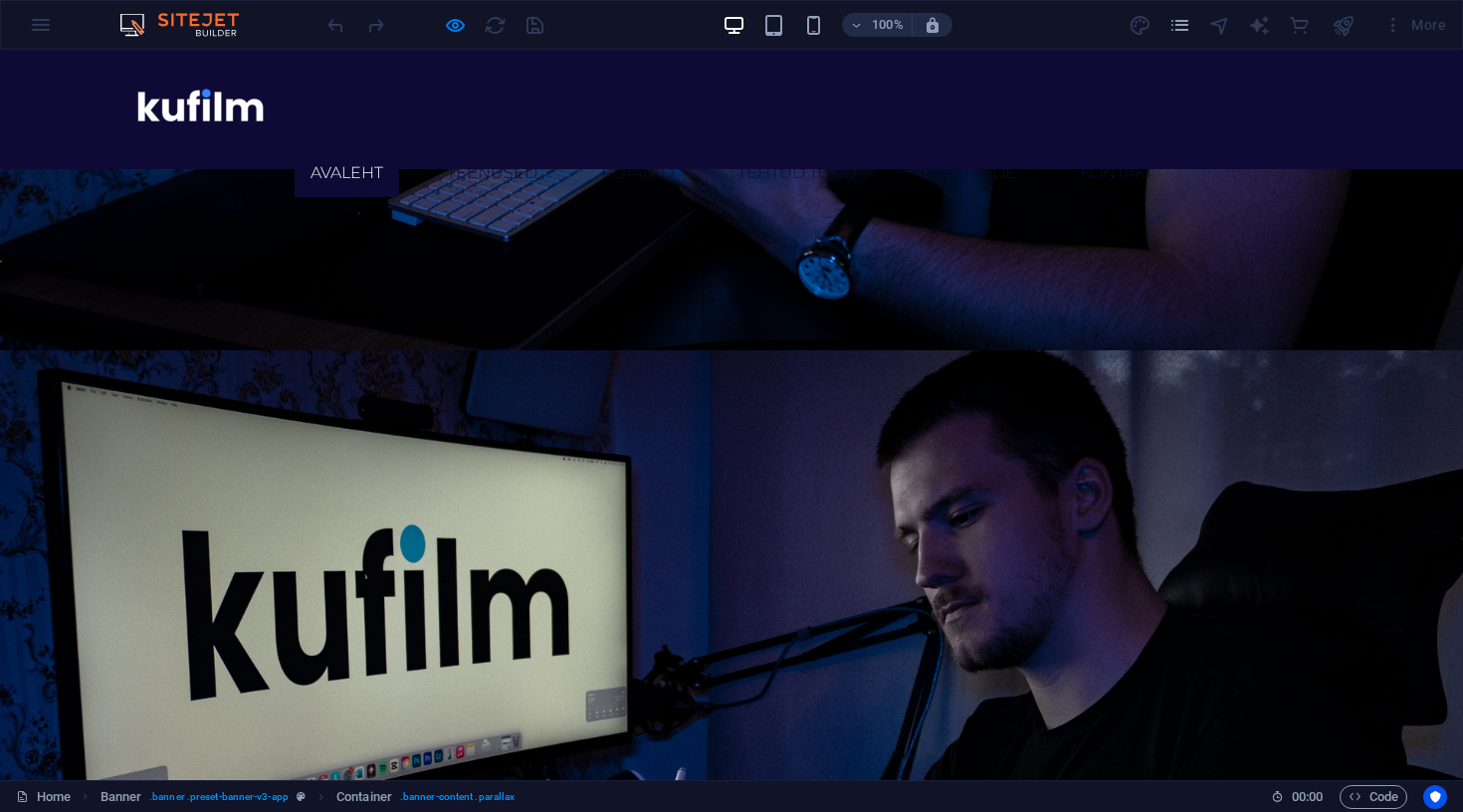 scroll, scrollTop: 0, scrollLeft: 0, axis: both 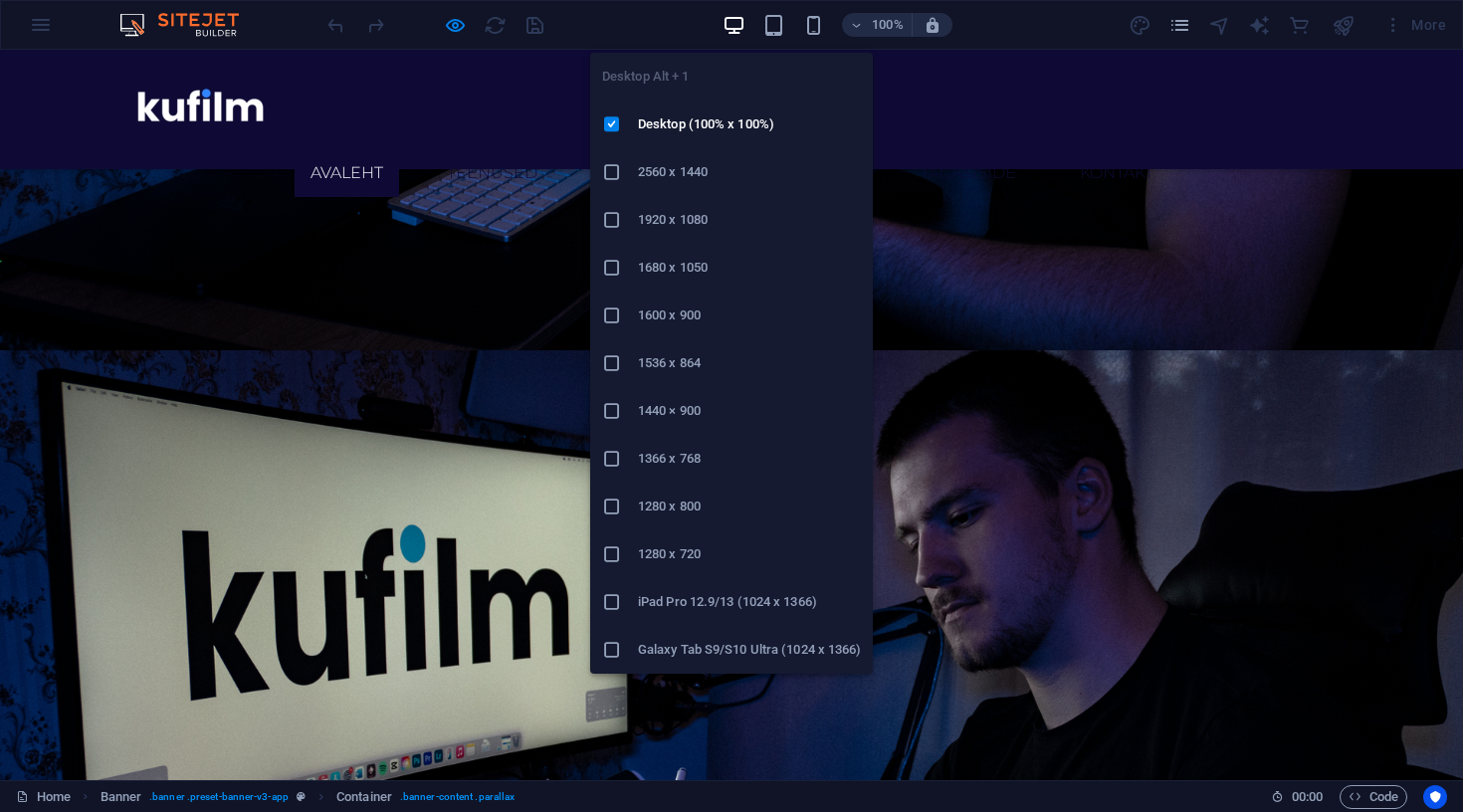 click at bounding box center [733, 25] 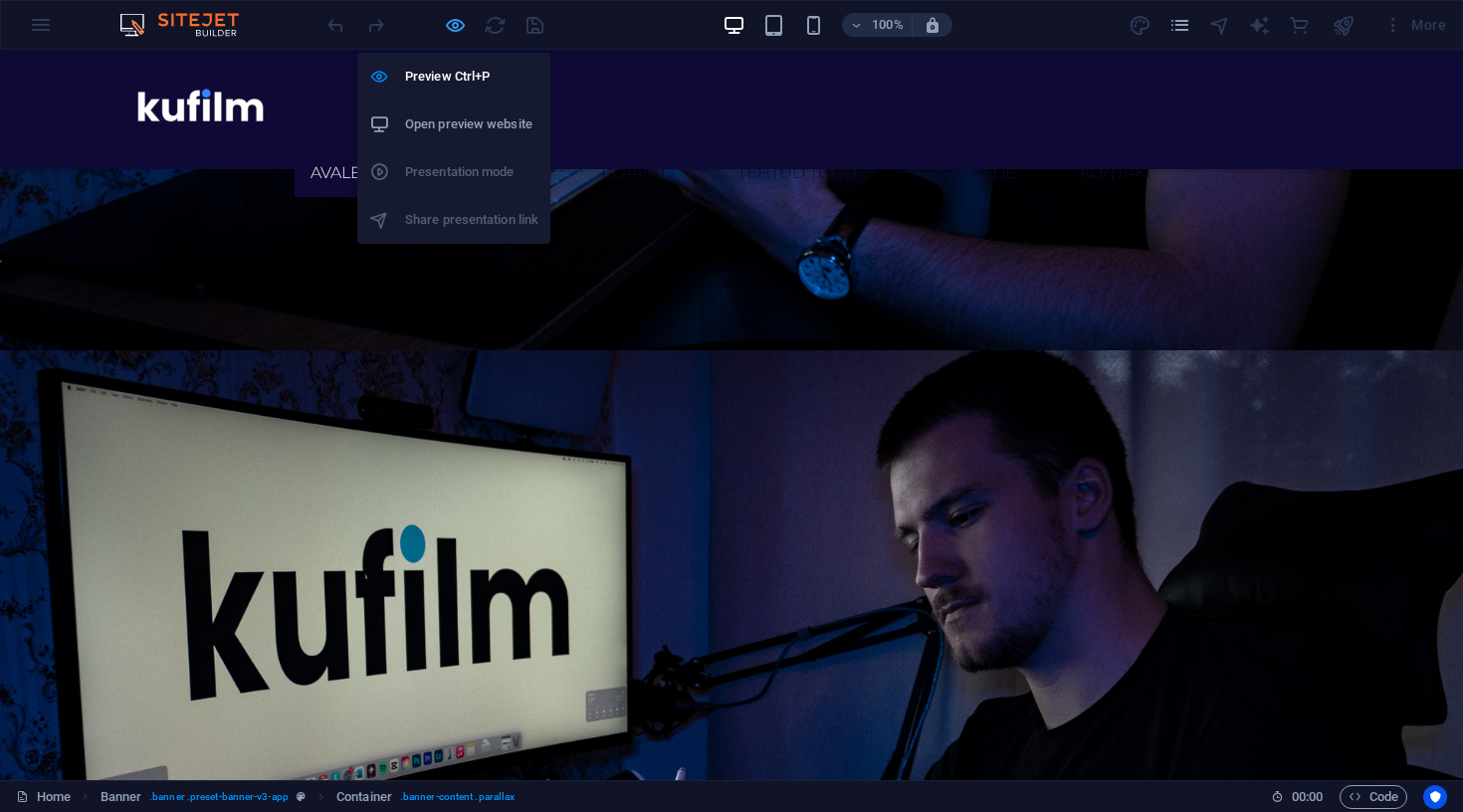 click at bounding box center (455, 25) 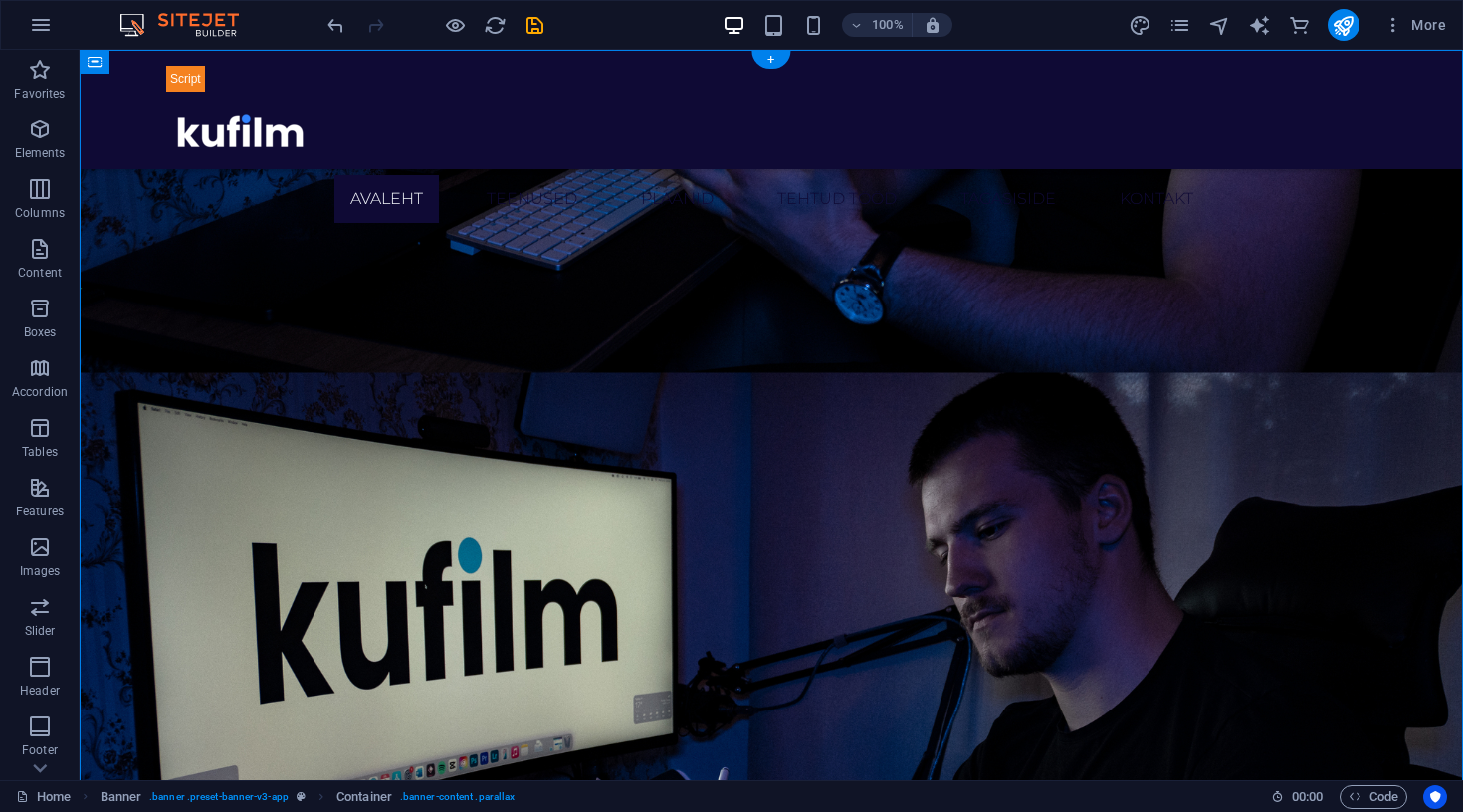 click at bounding box center [771, 761] 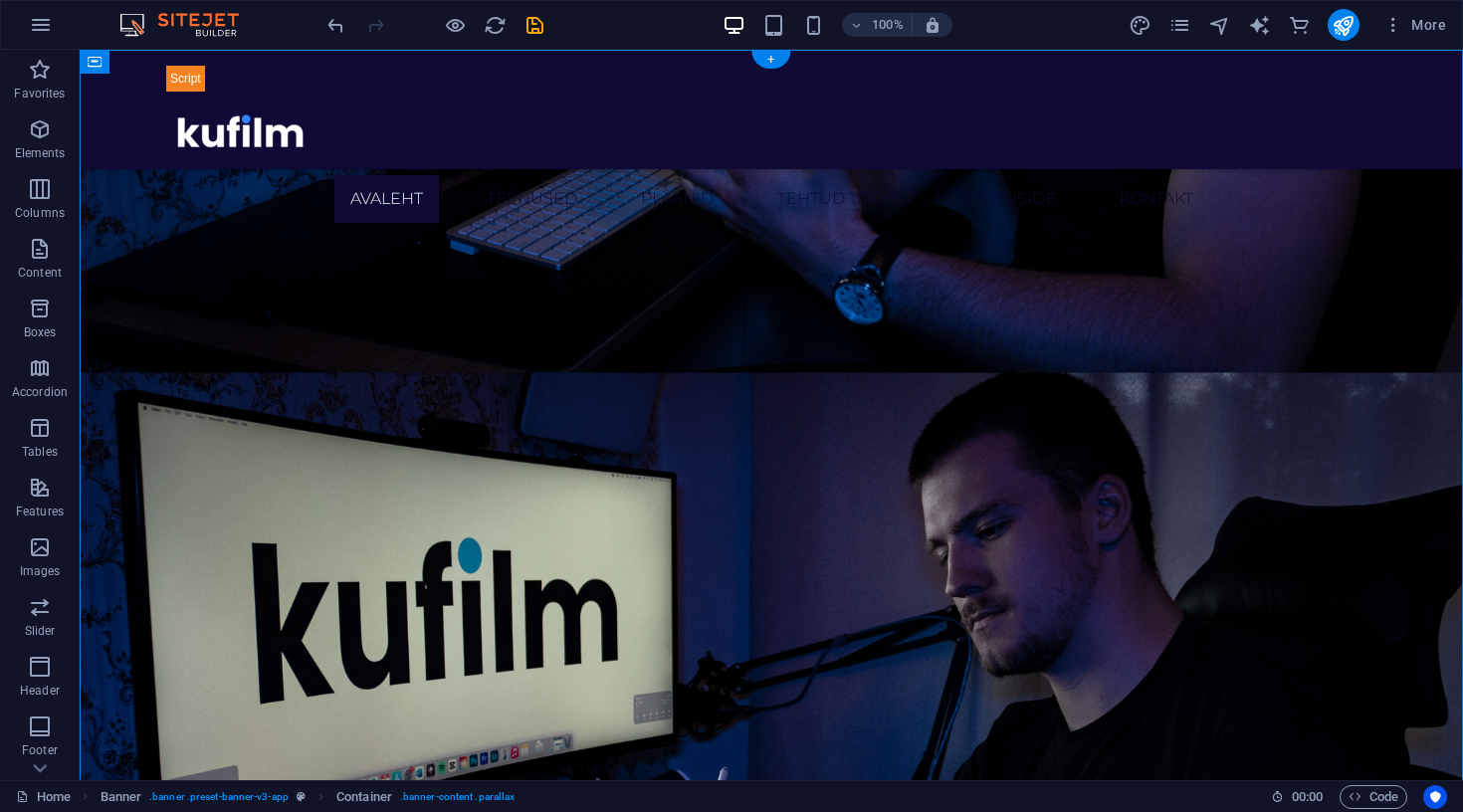 click at bounding box center [771, 761] 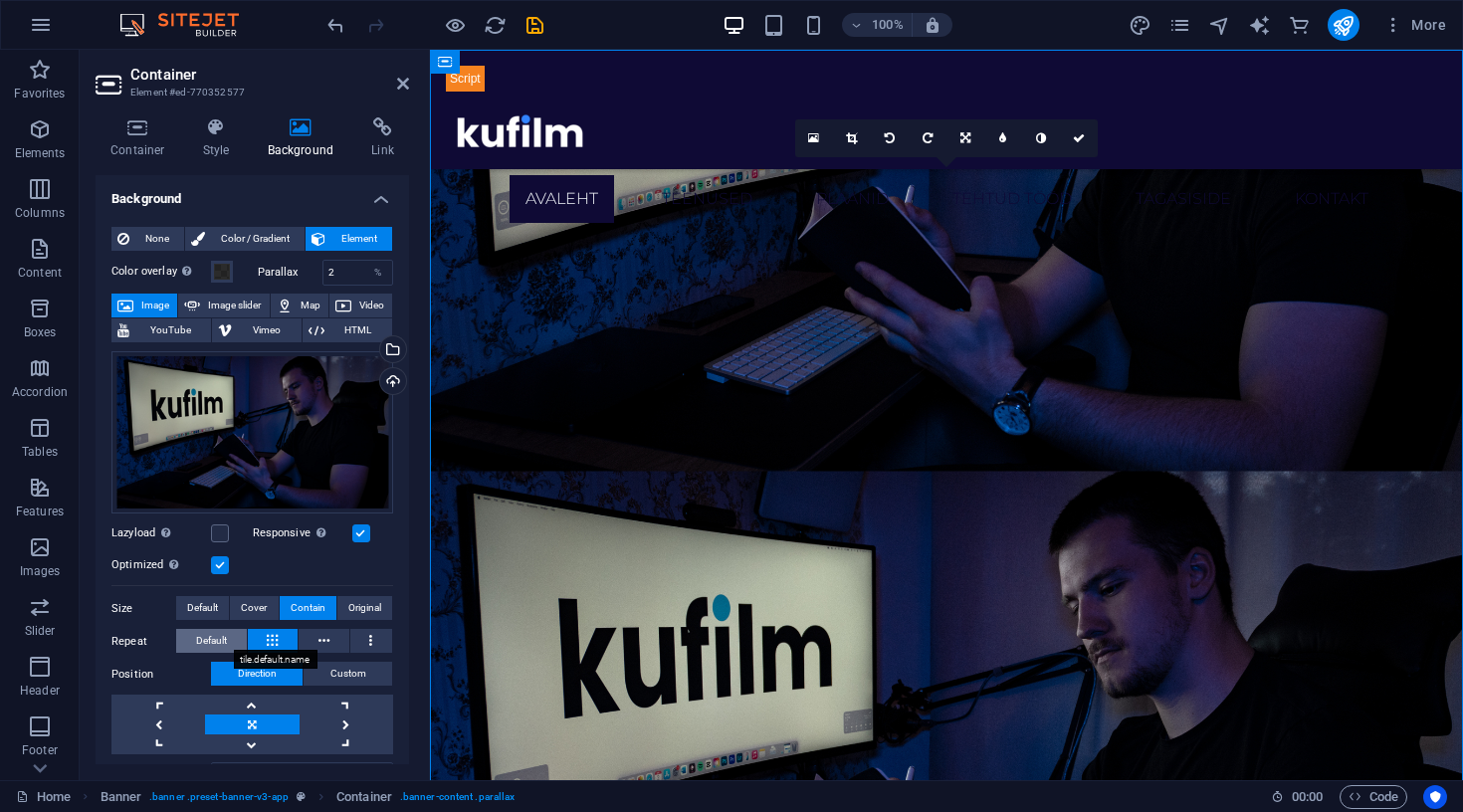 click on "Default" at bounding box center (211, 641) 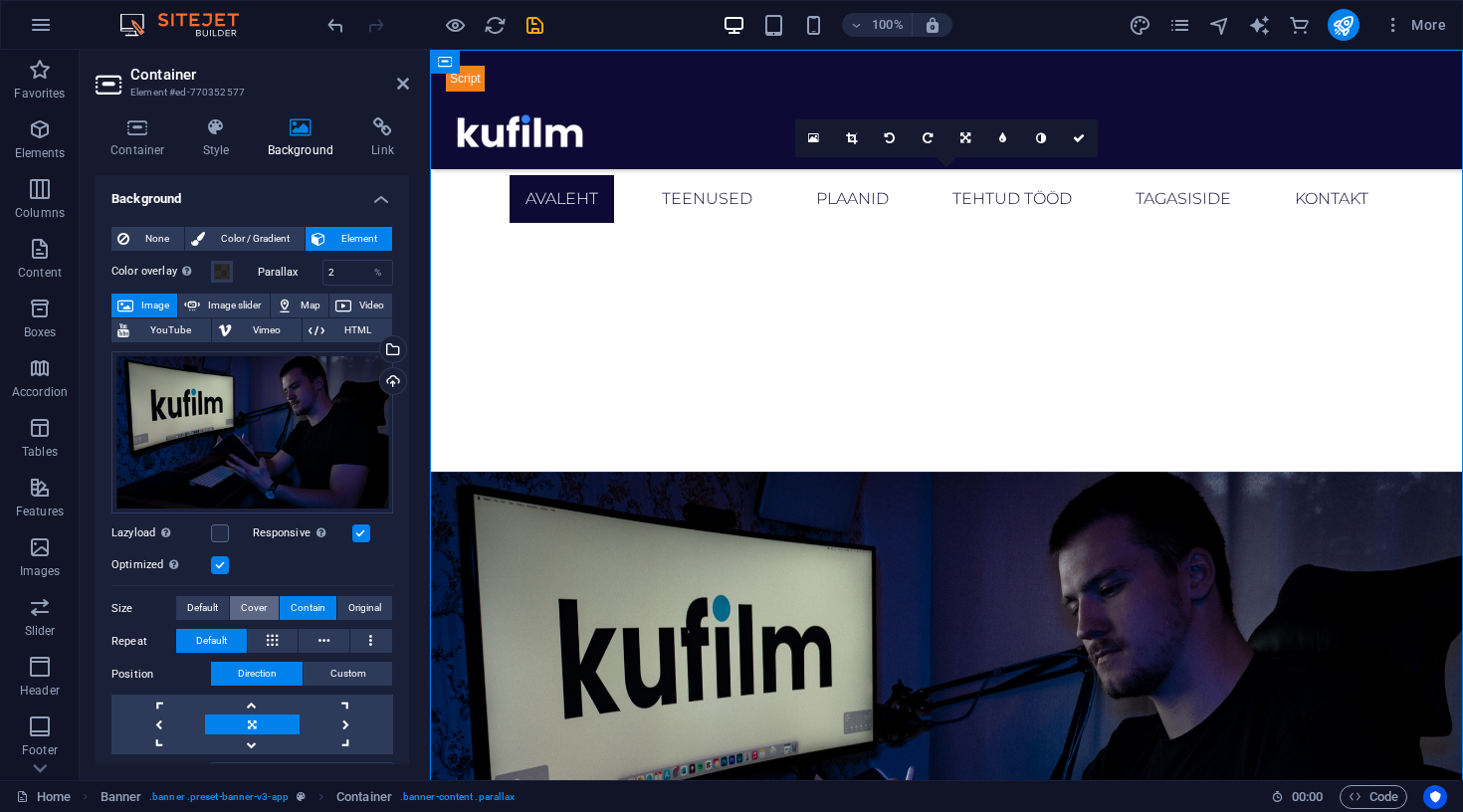 click on "Cover" at bounding box center [254, 608] 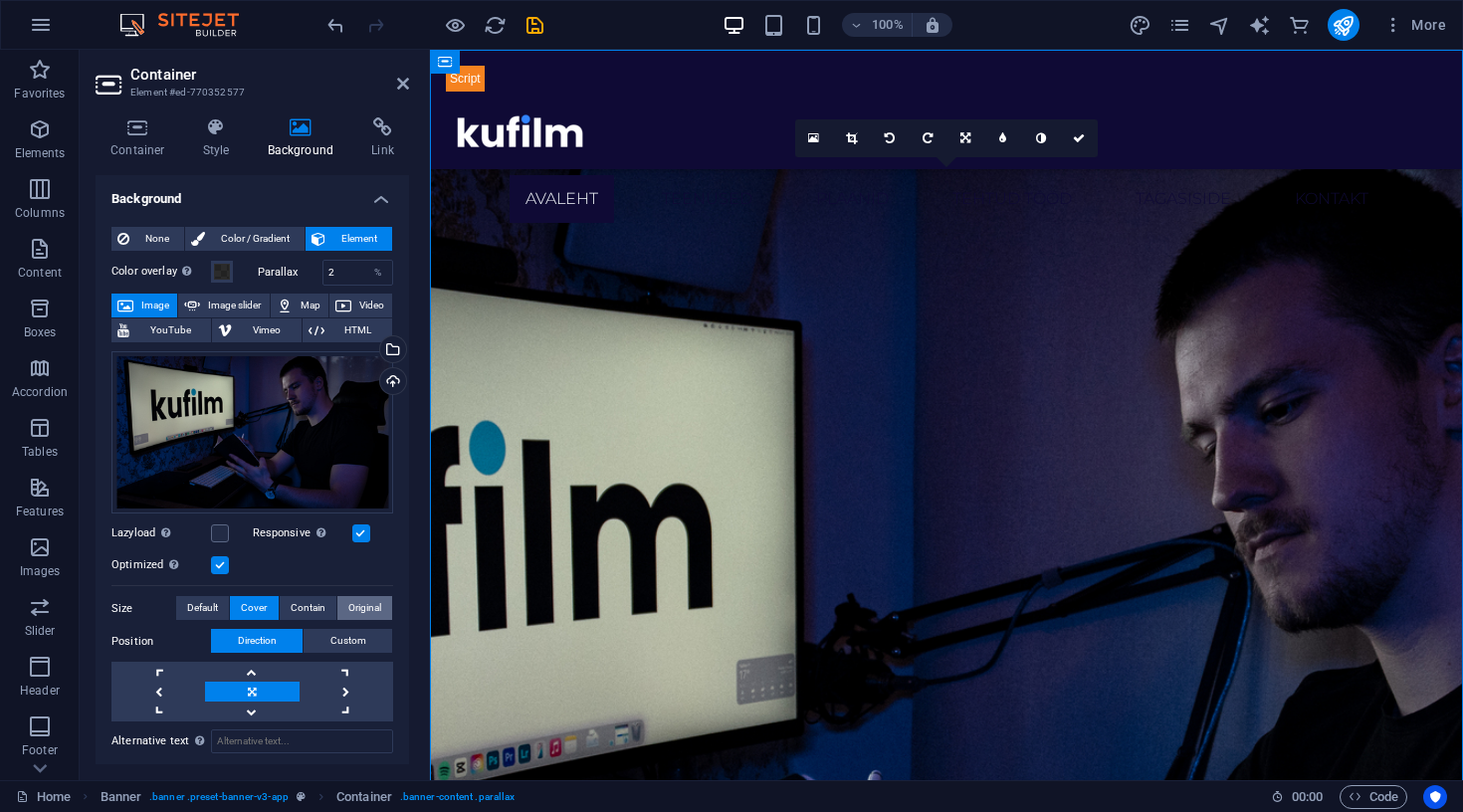 click on "Original" at bounding box center [364, 608] 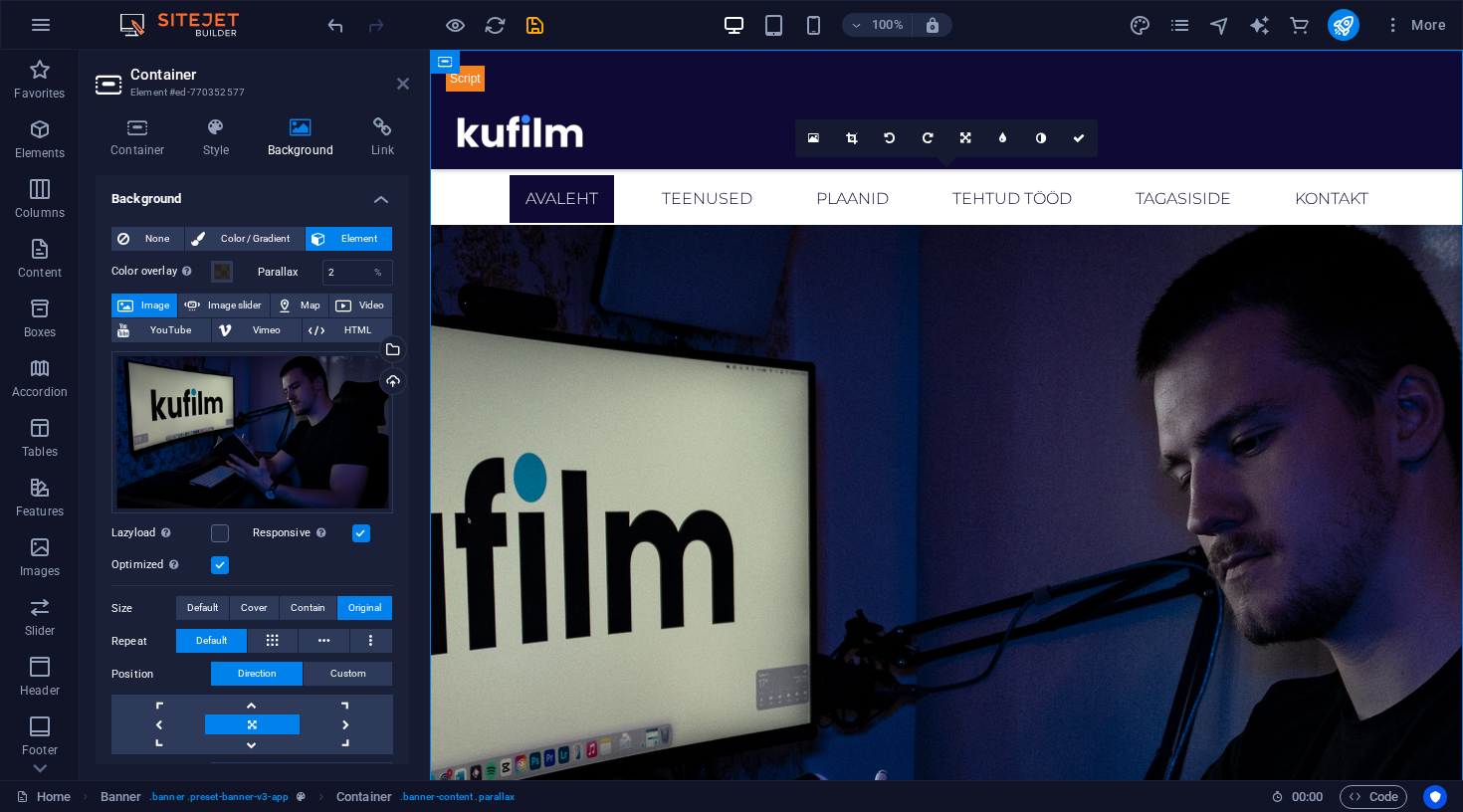 click at bounding box center (403, 84) 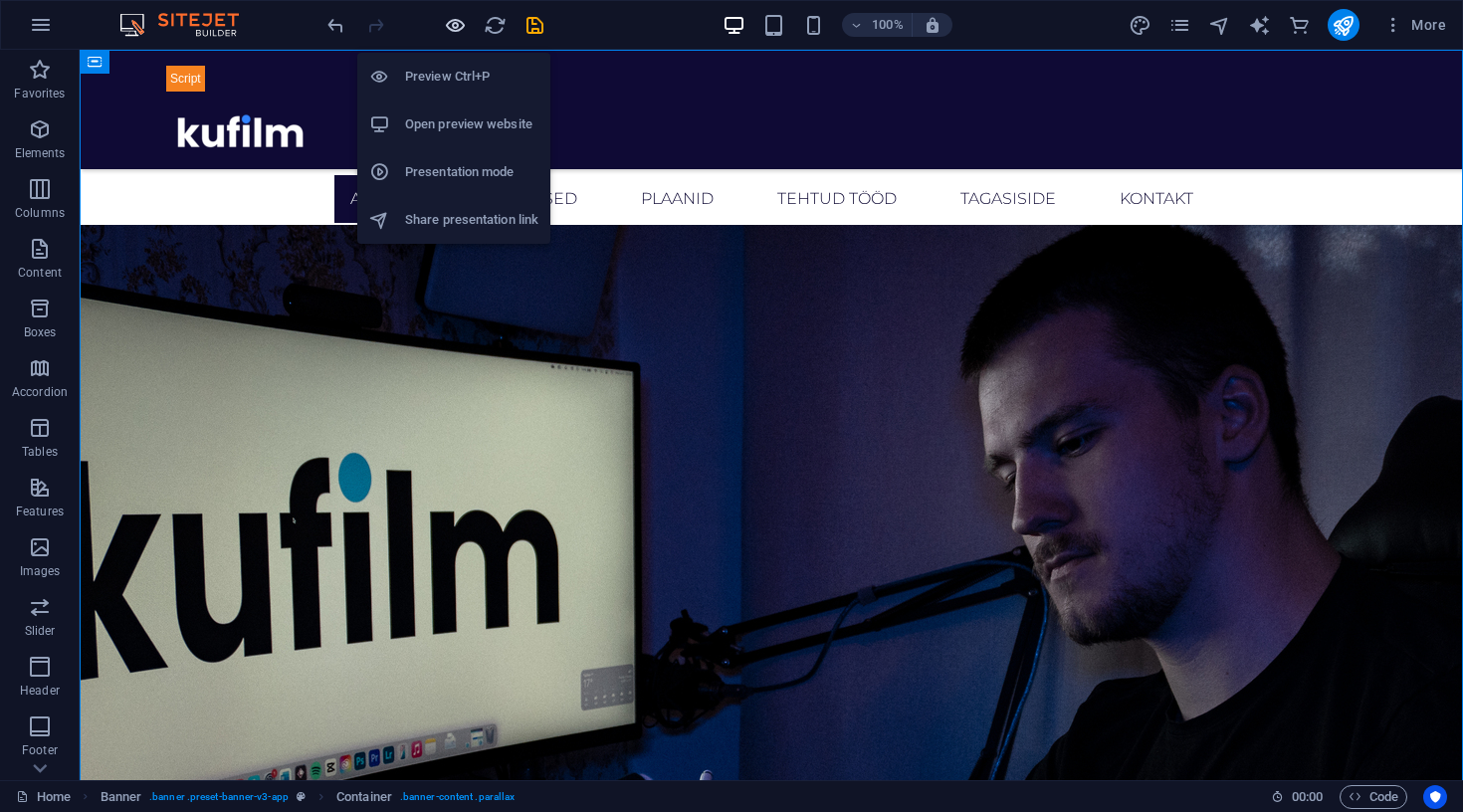 click at bounding box center (455, 25) 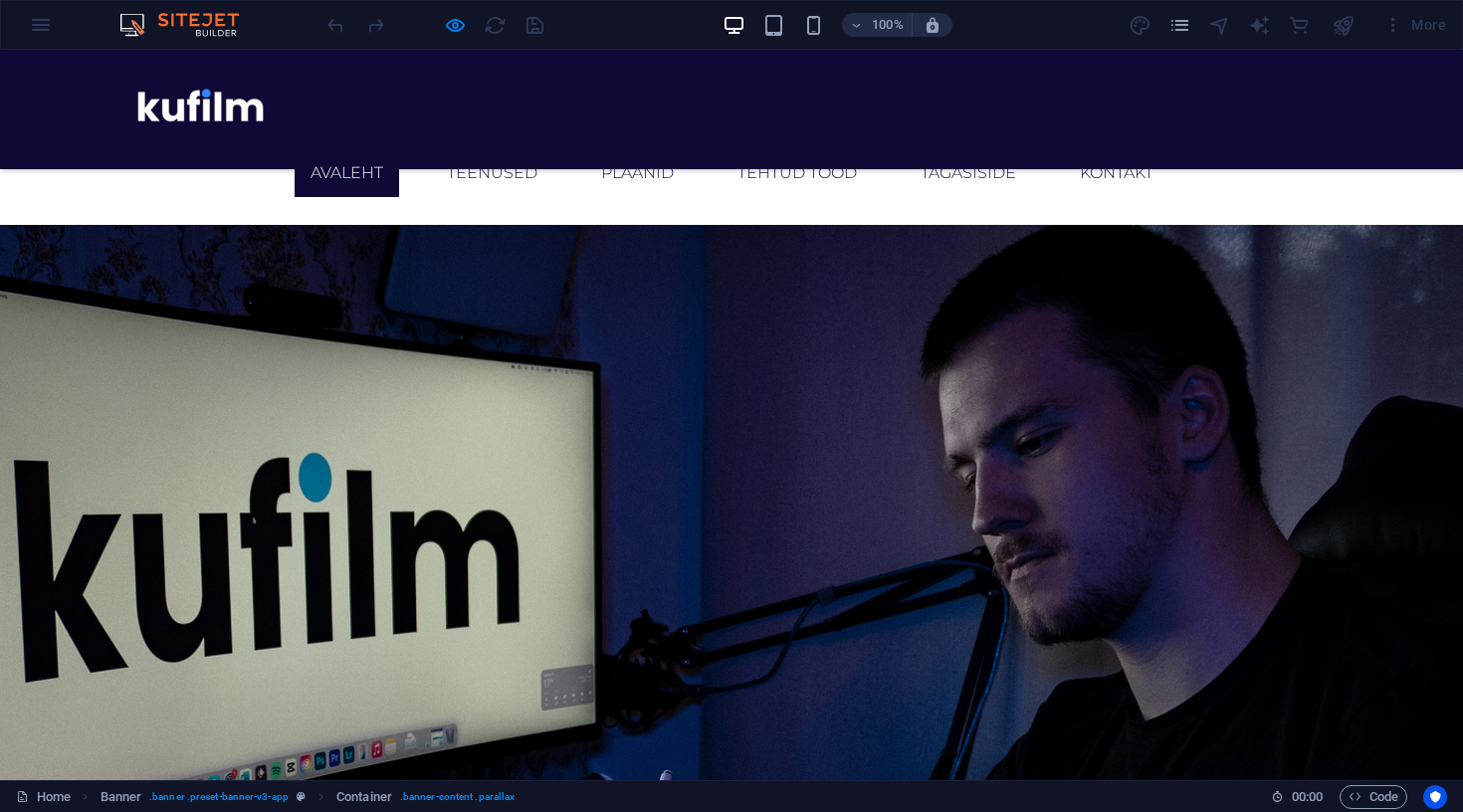 scroll, scrollTop: 0, scrollLeft: 0, axis: both 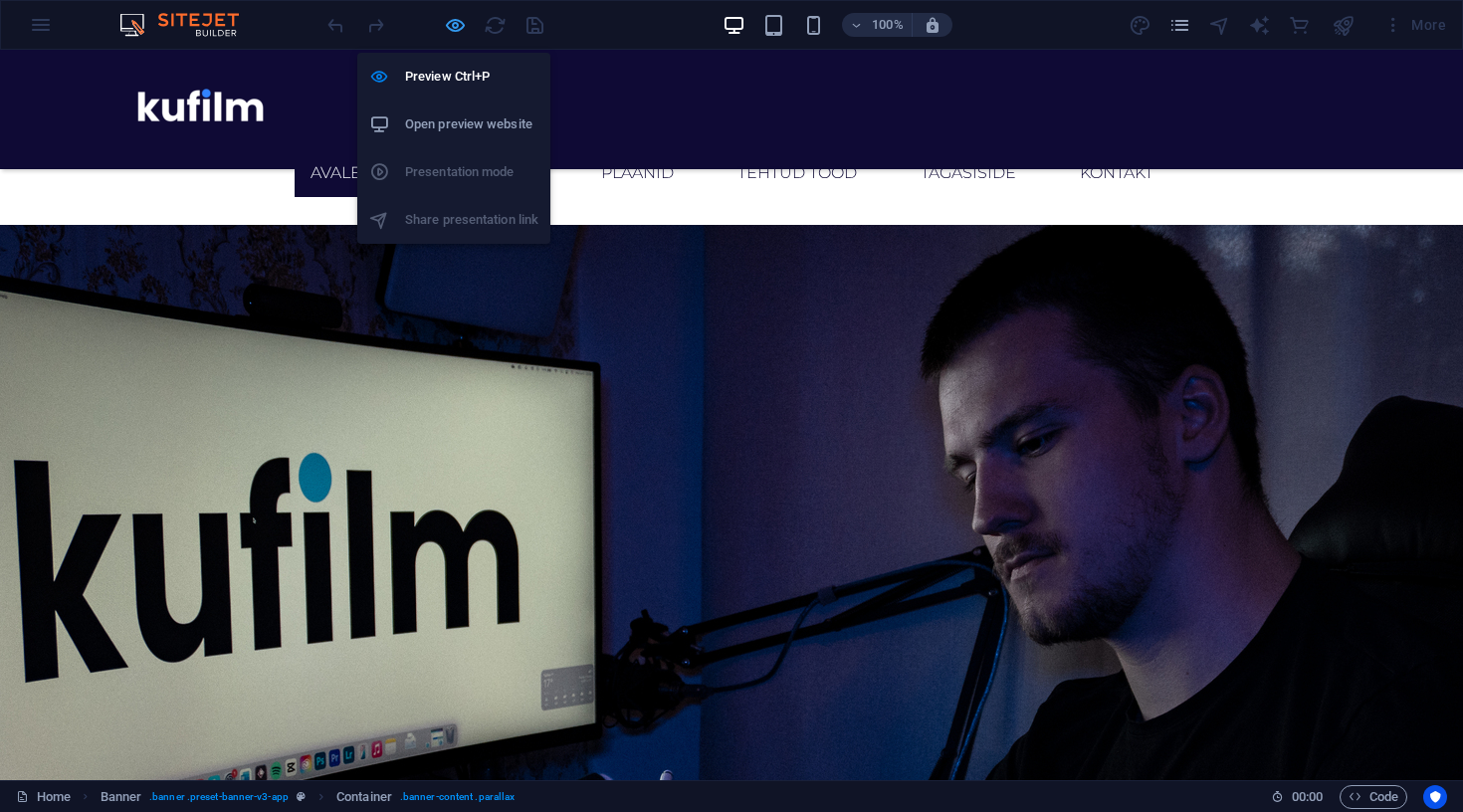 click at bounding box center (455, 25) 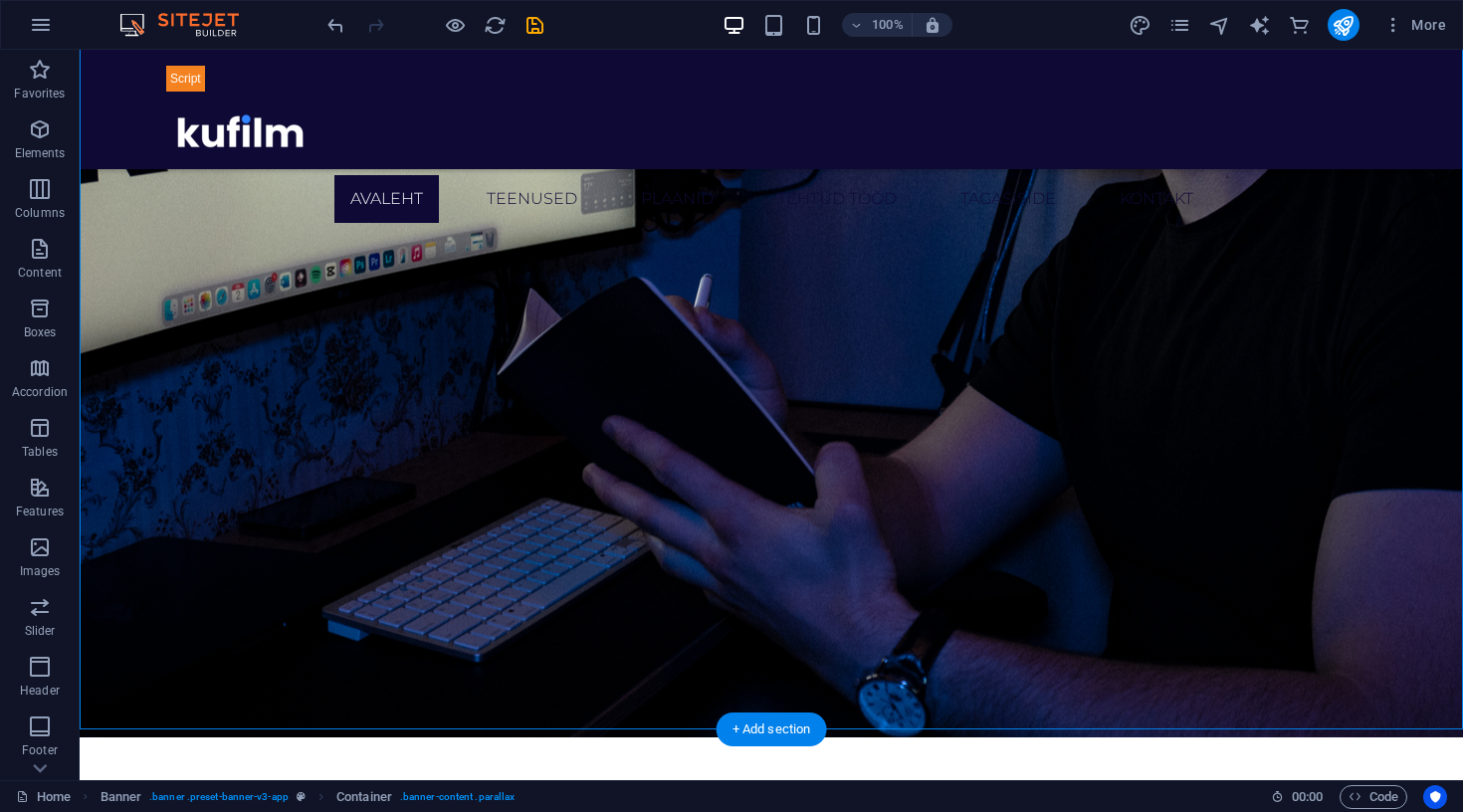 scroll, scrollTop: 523, scrollLeft: 0, axis: vertical 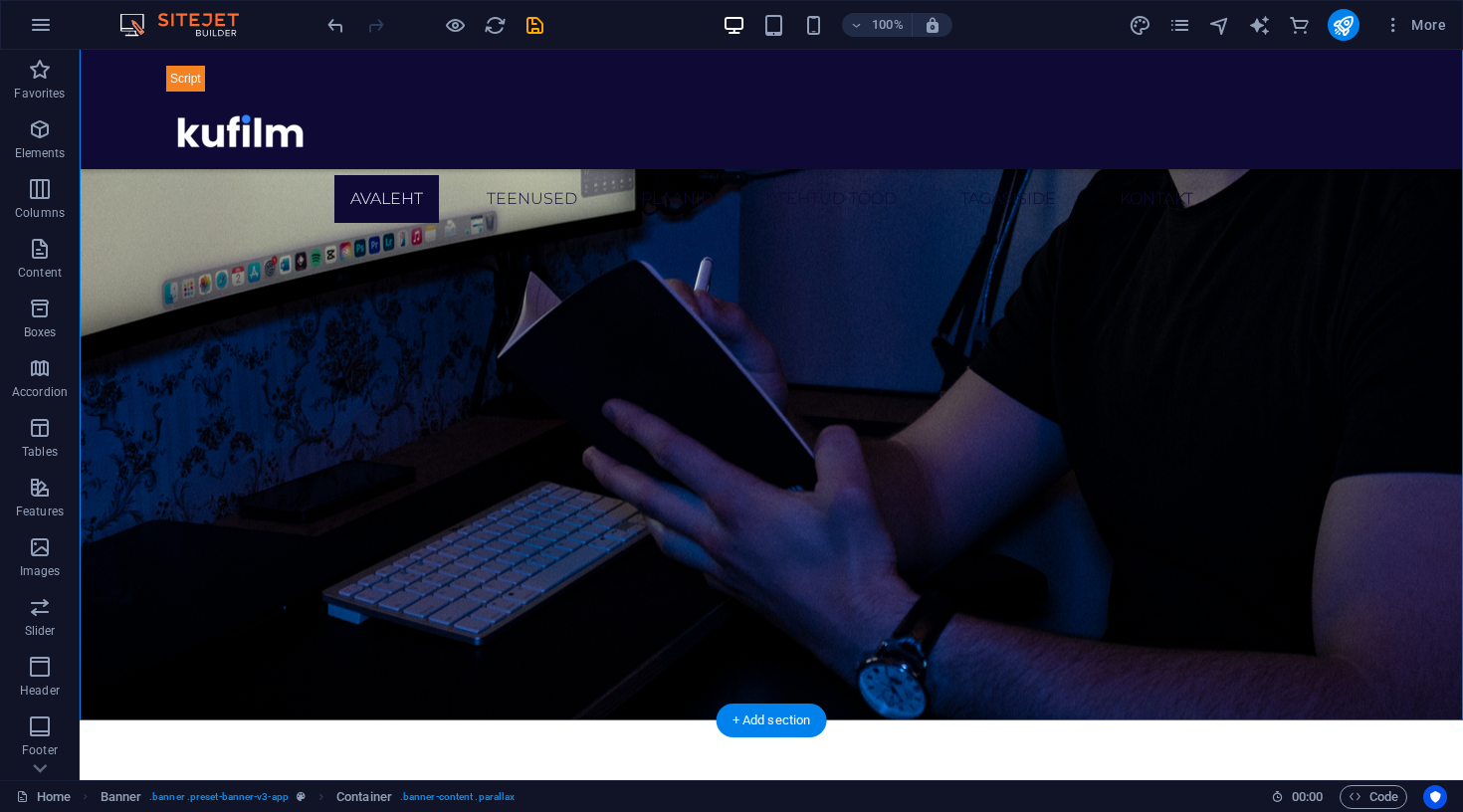 click at bounding box center (771, 249) 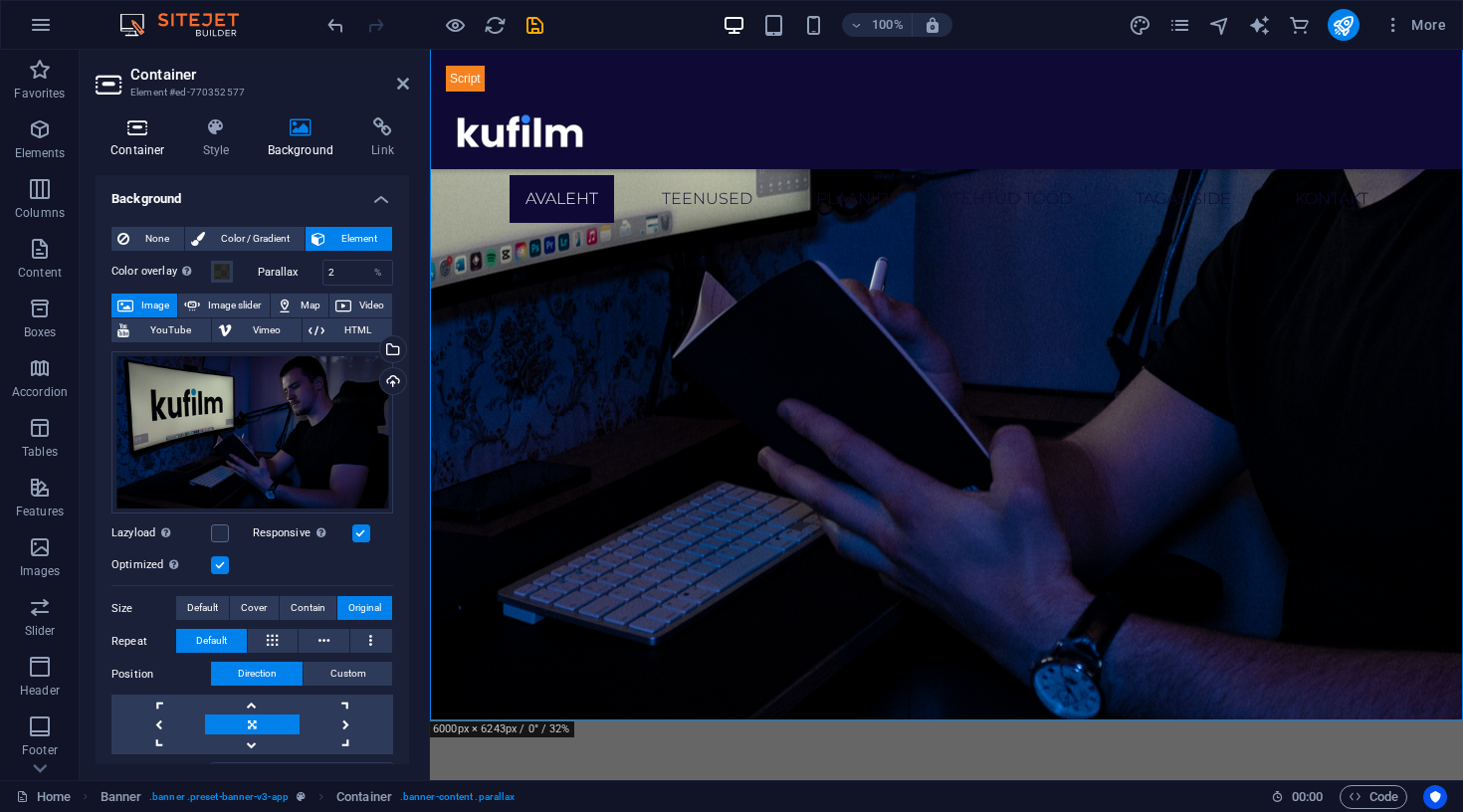 click on "Container" at bounding box center (141, 138) 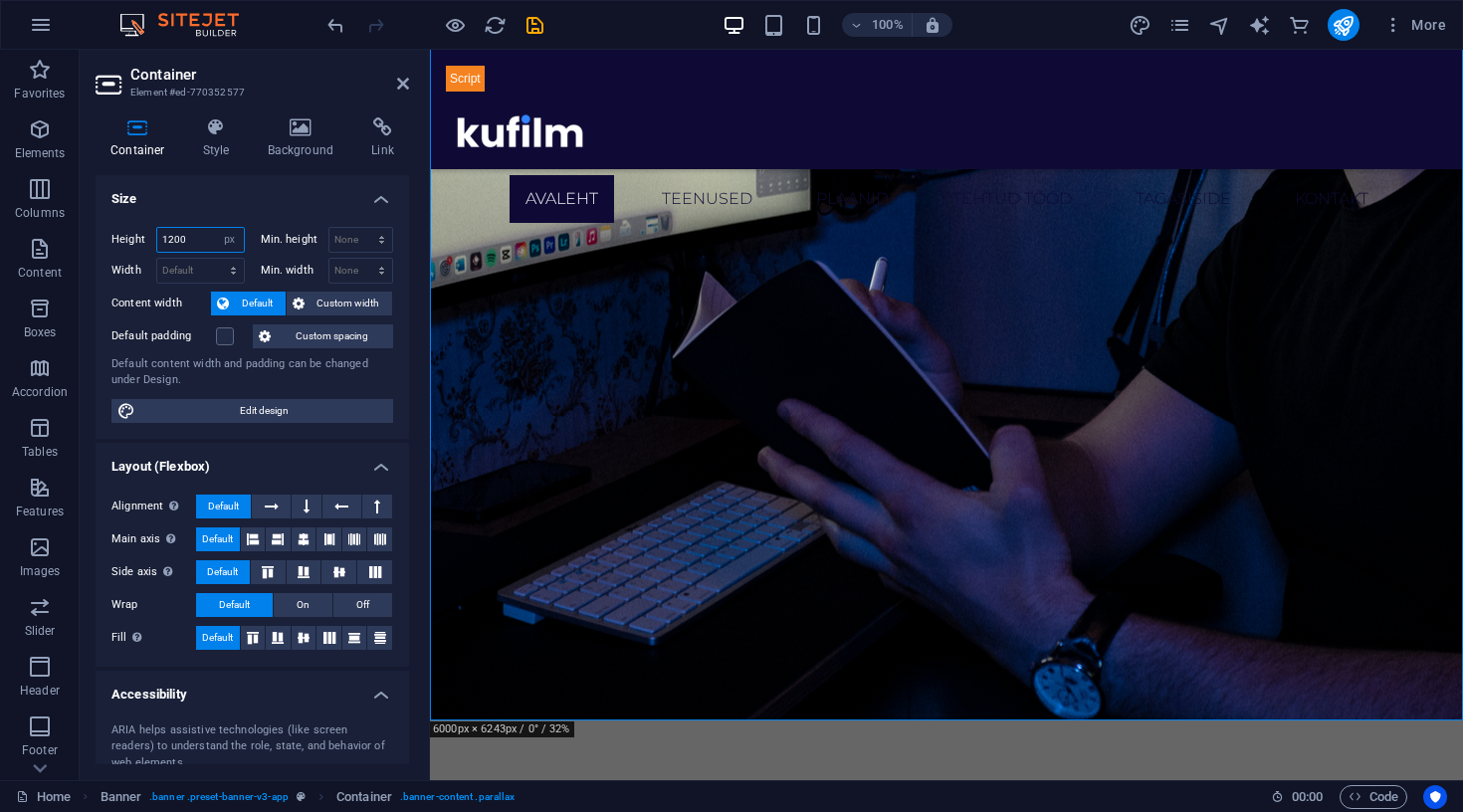 click on "1200" at bounding box center [200, 240] 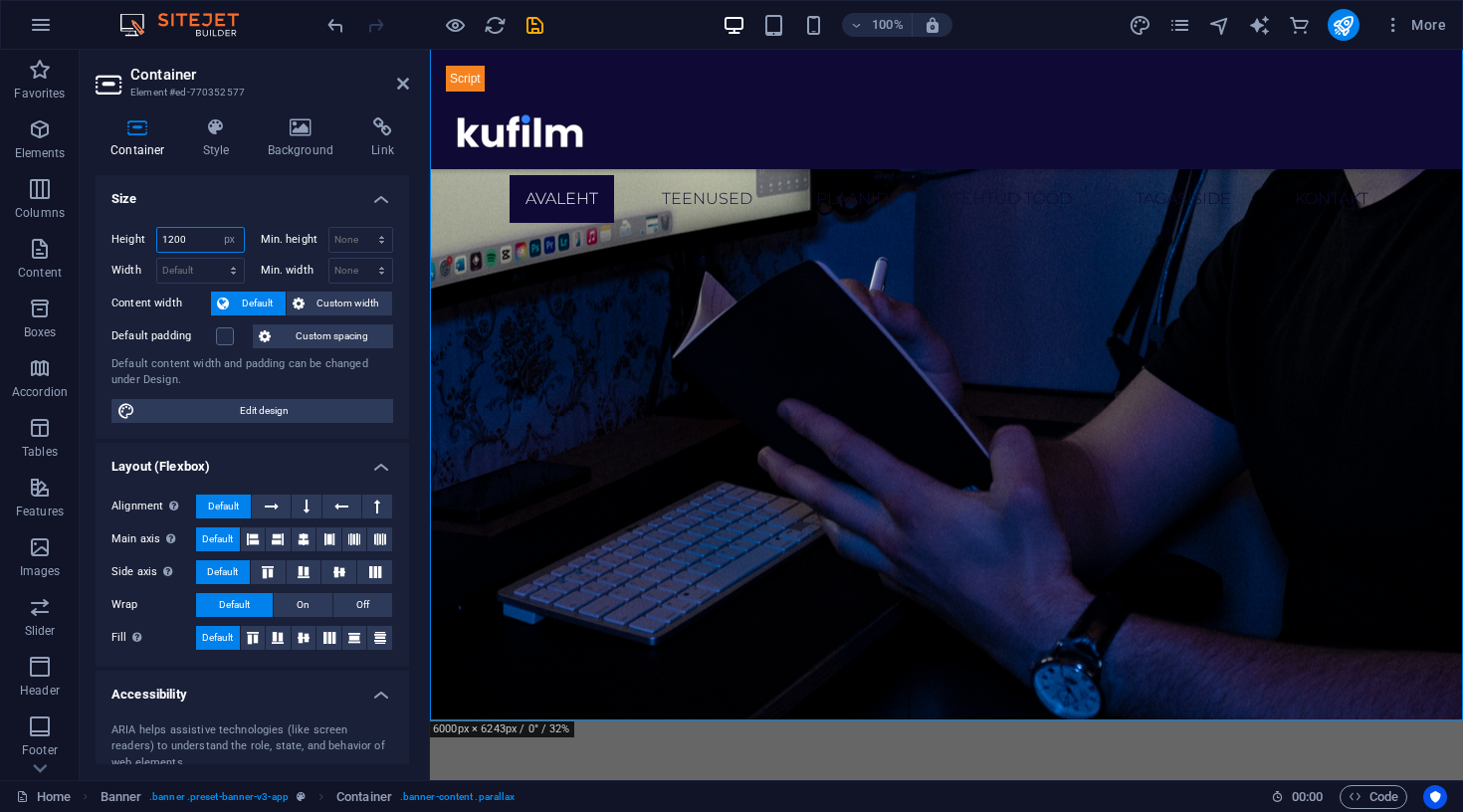 click on "1200" at bounding box center [200, 240] 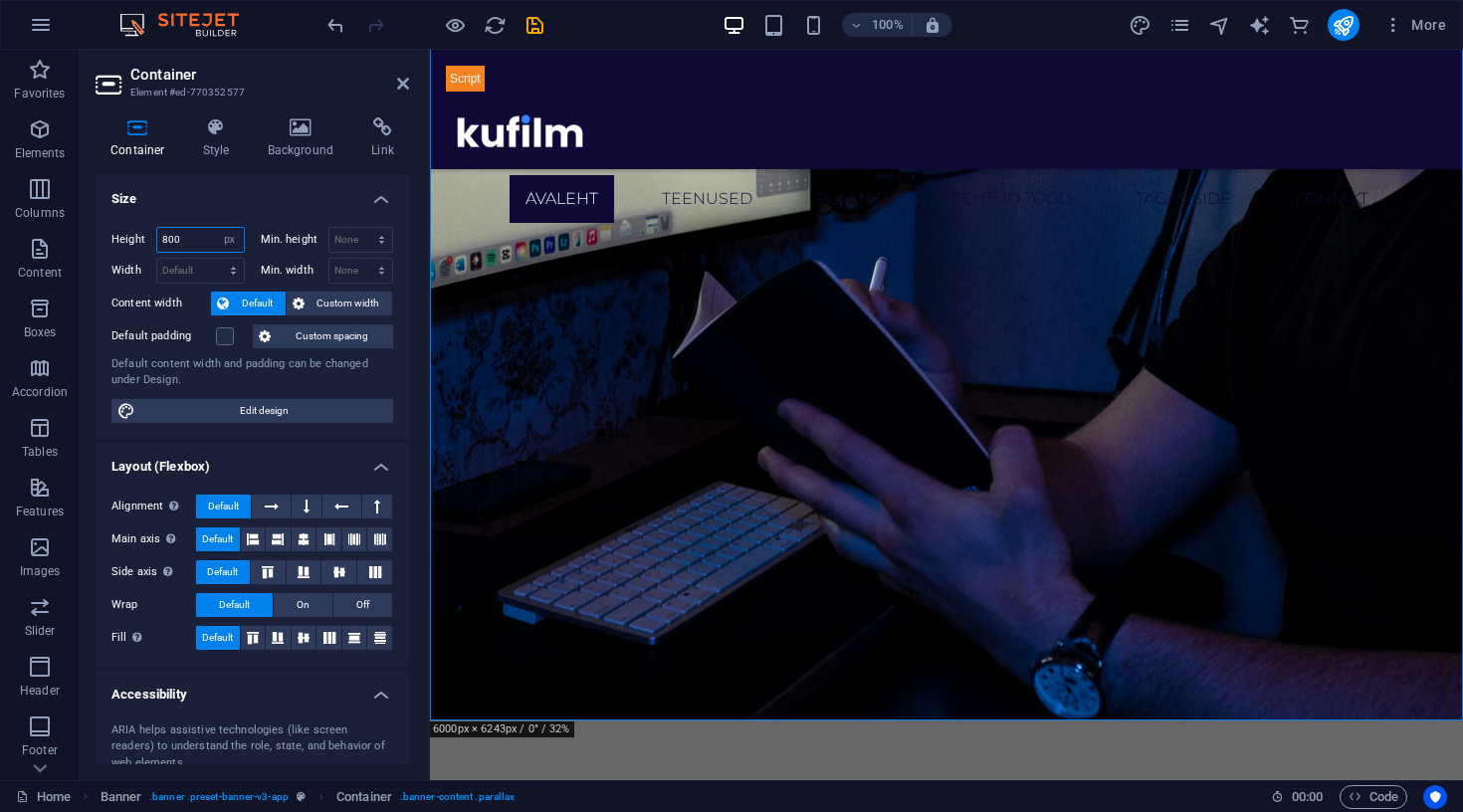type on "800" 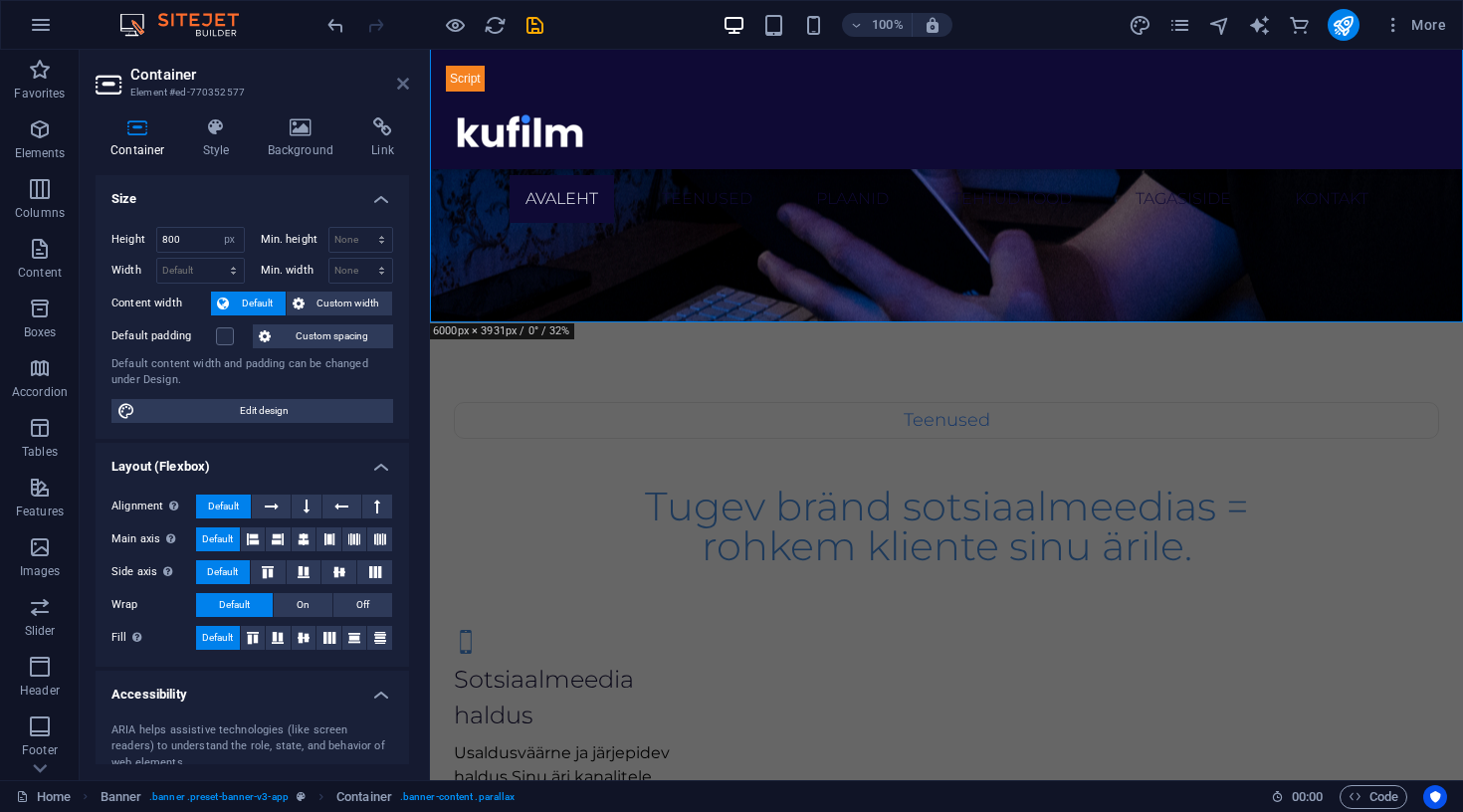 click at bounding box center [403, 84] 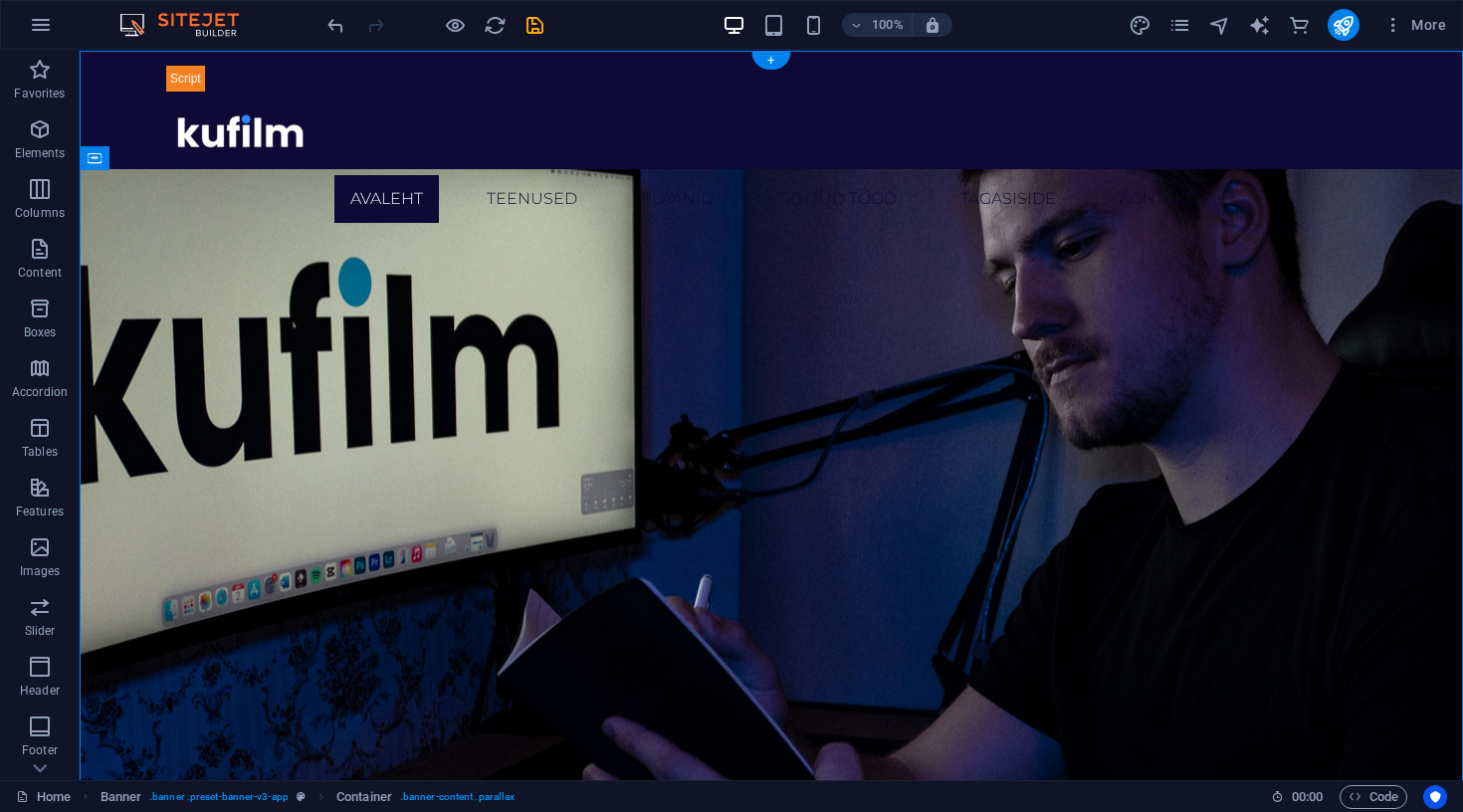 scroll, scrollTop: 0, scrollLeft: 0, axis: both 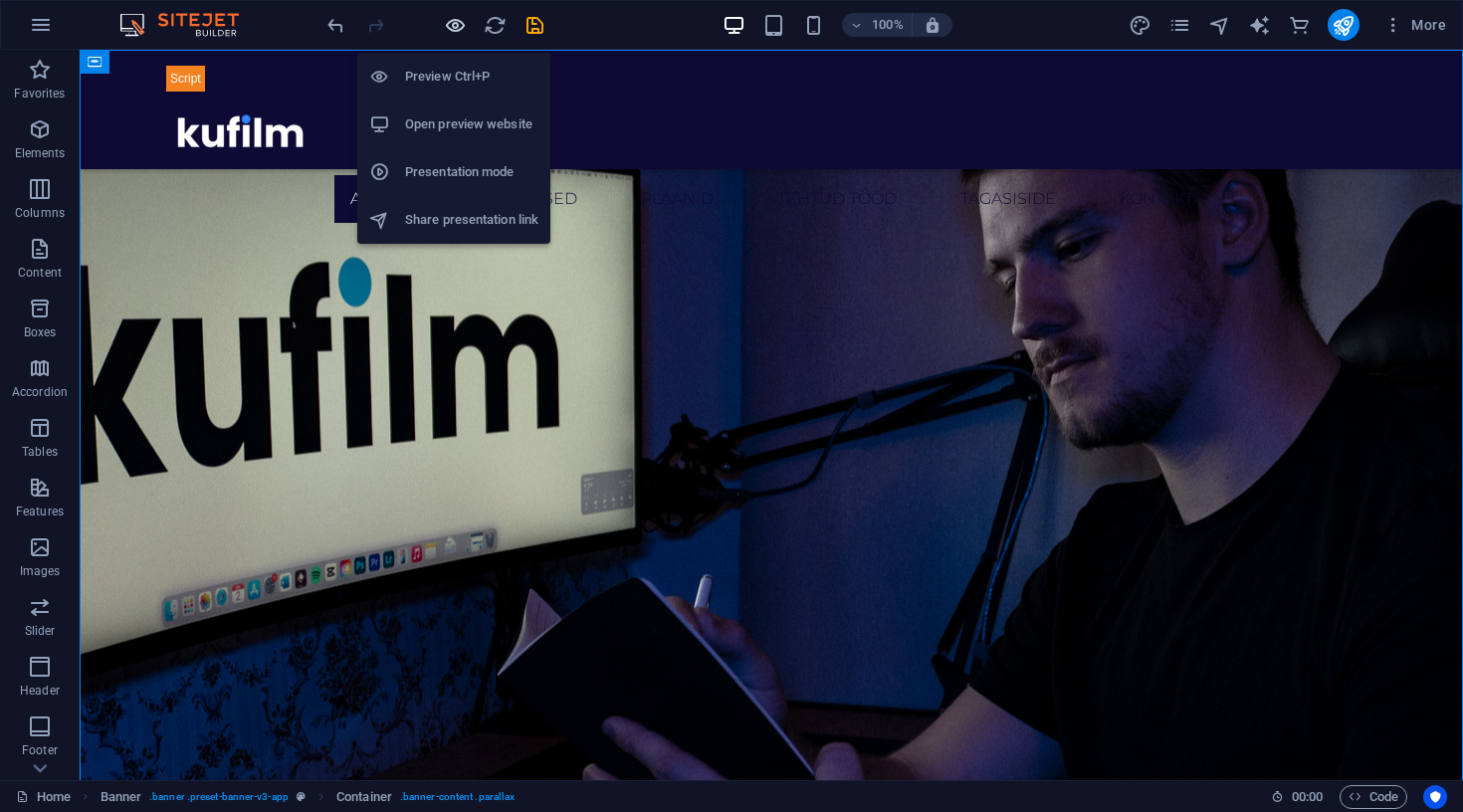 click at bounding box center (455, 25) 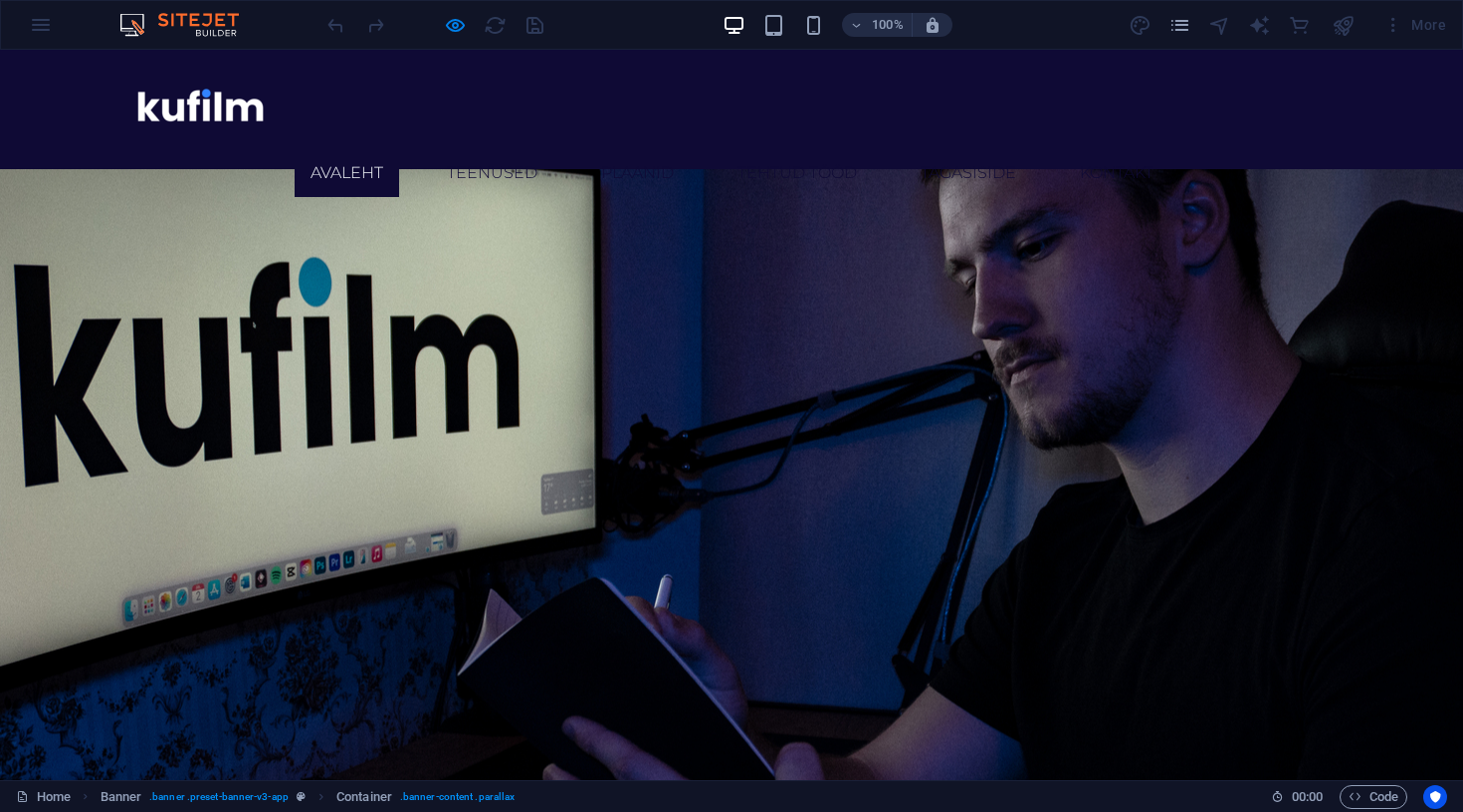 scroll, scrollTop: 0, scrollLeft: 0, axis: both 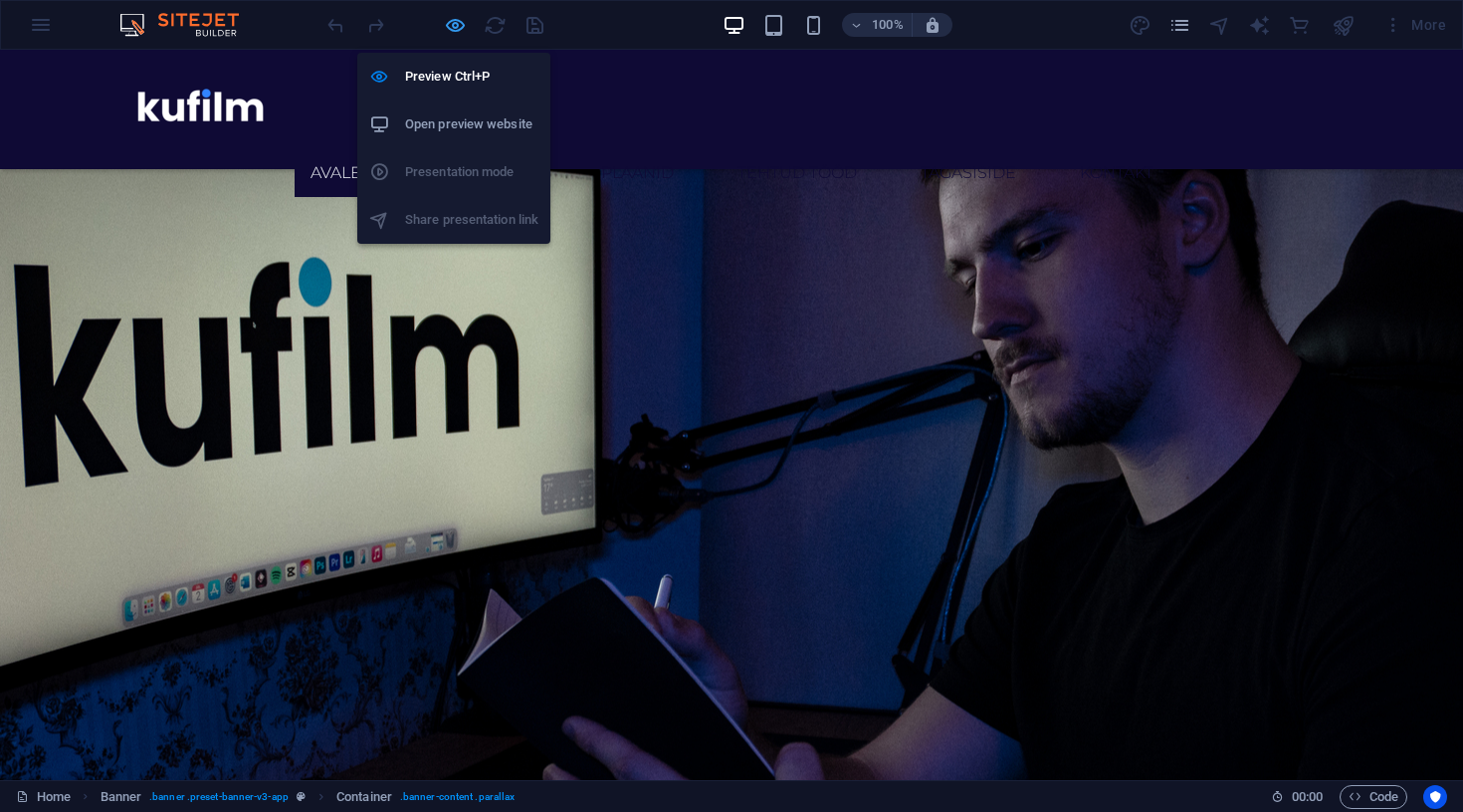 click at bounding box center [455, 25] 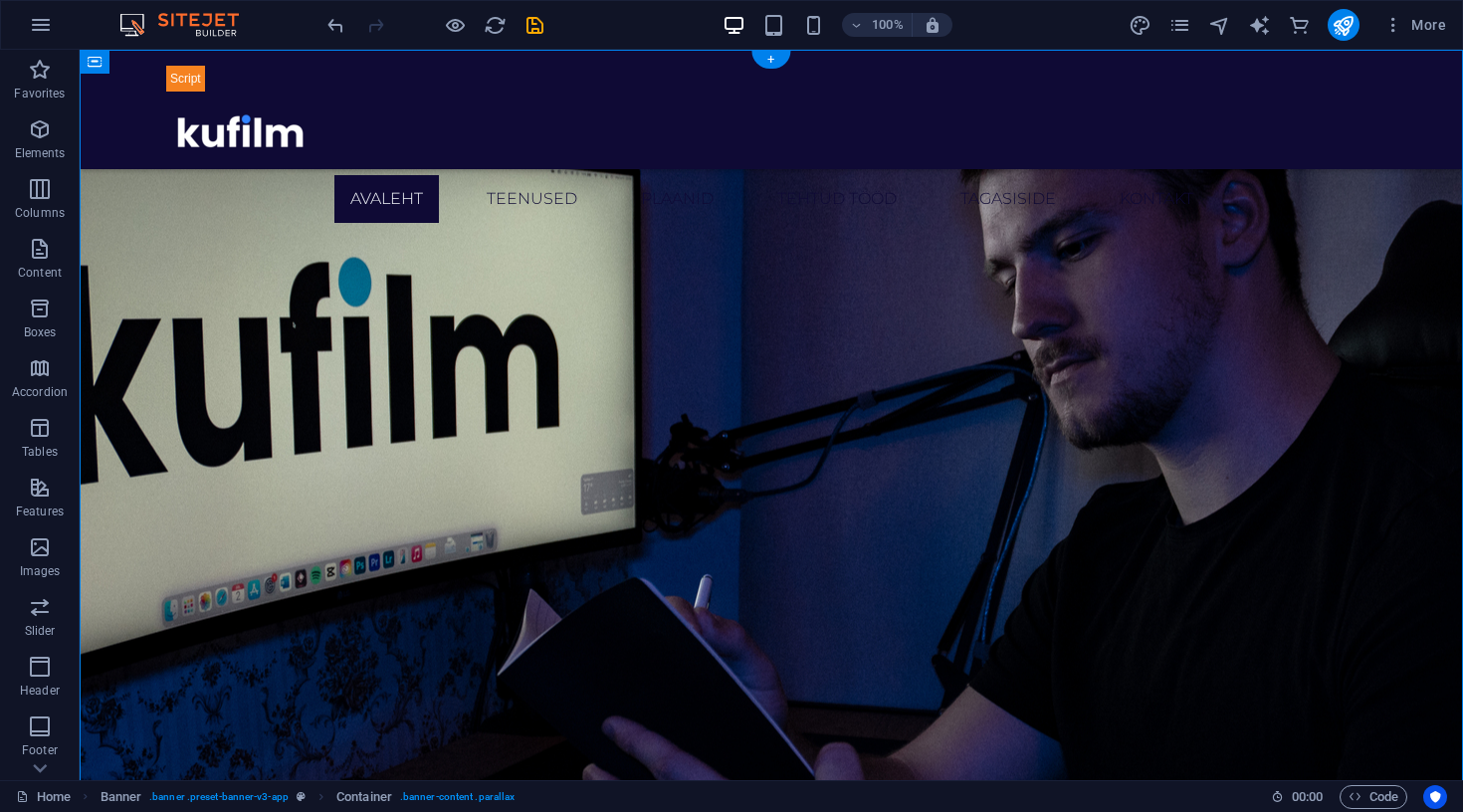 click at bounding box center (771, 566) 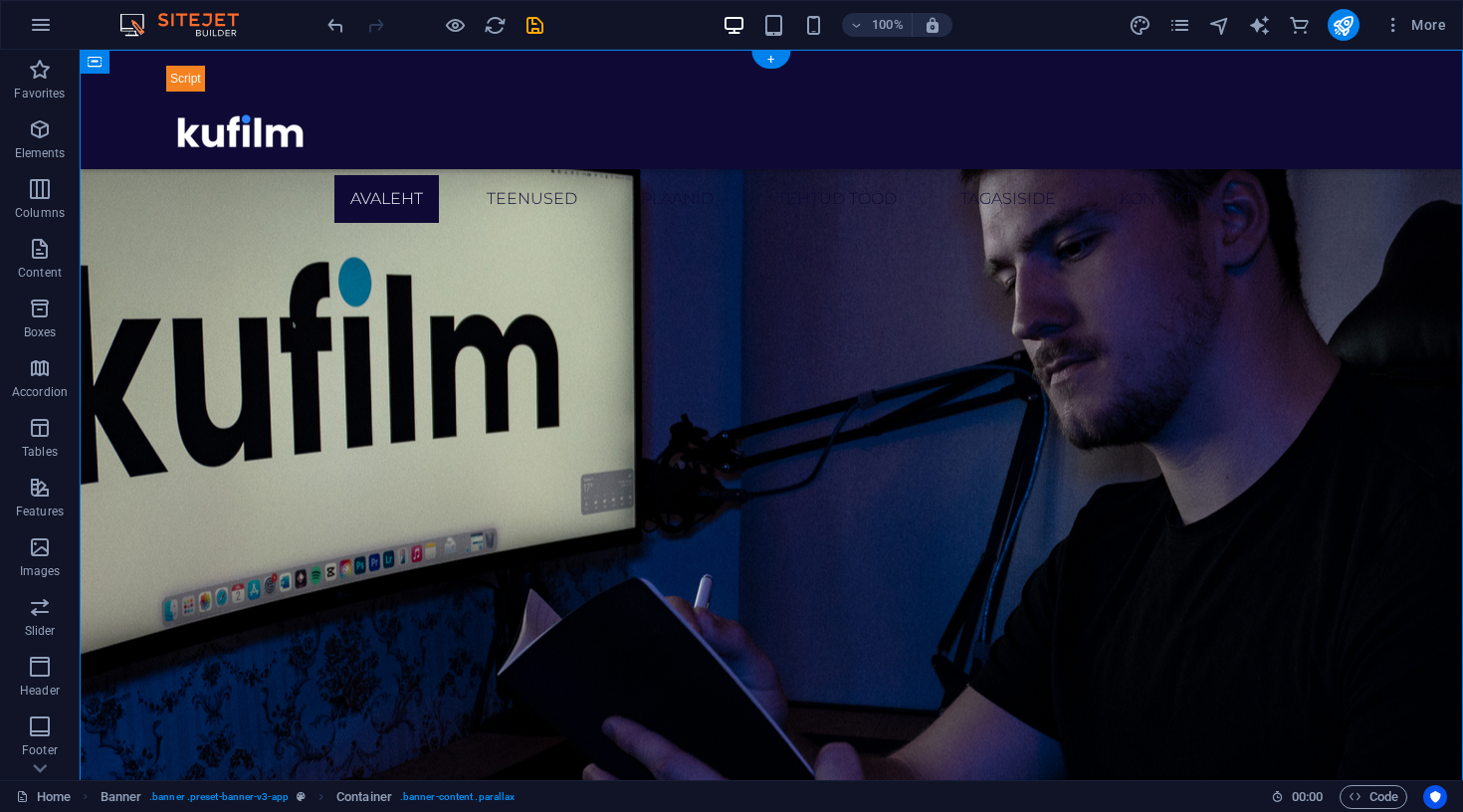click at bounding box center [771, 566] 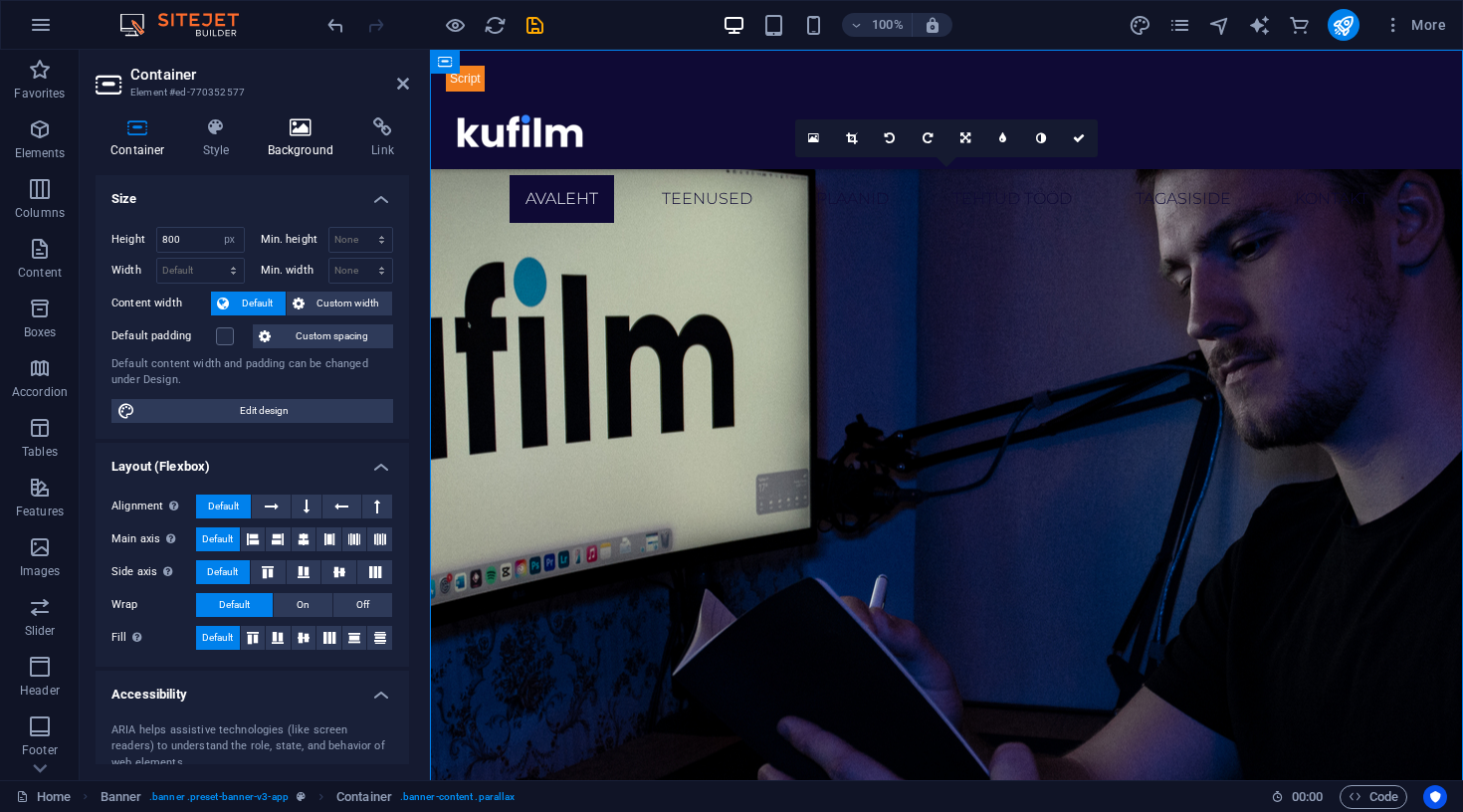 click on "Background" at bounding box center [305, 138] 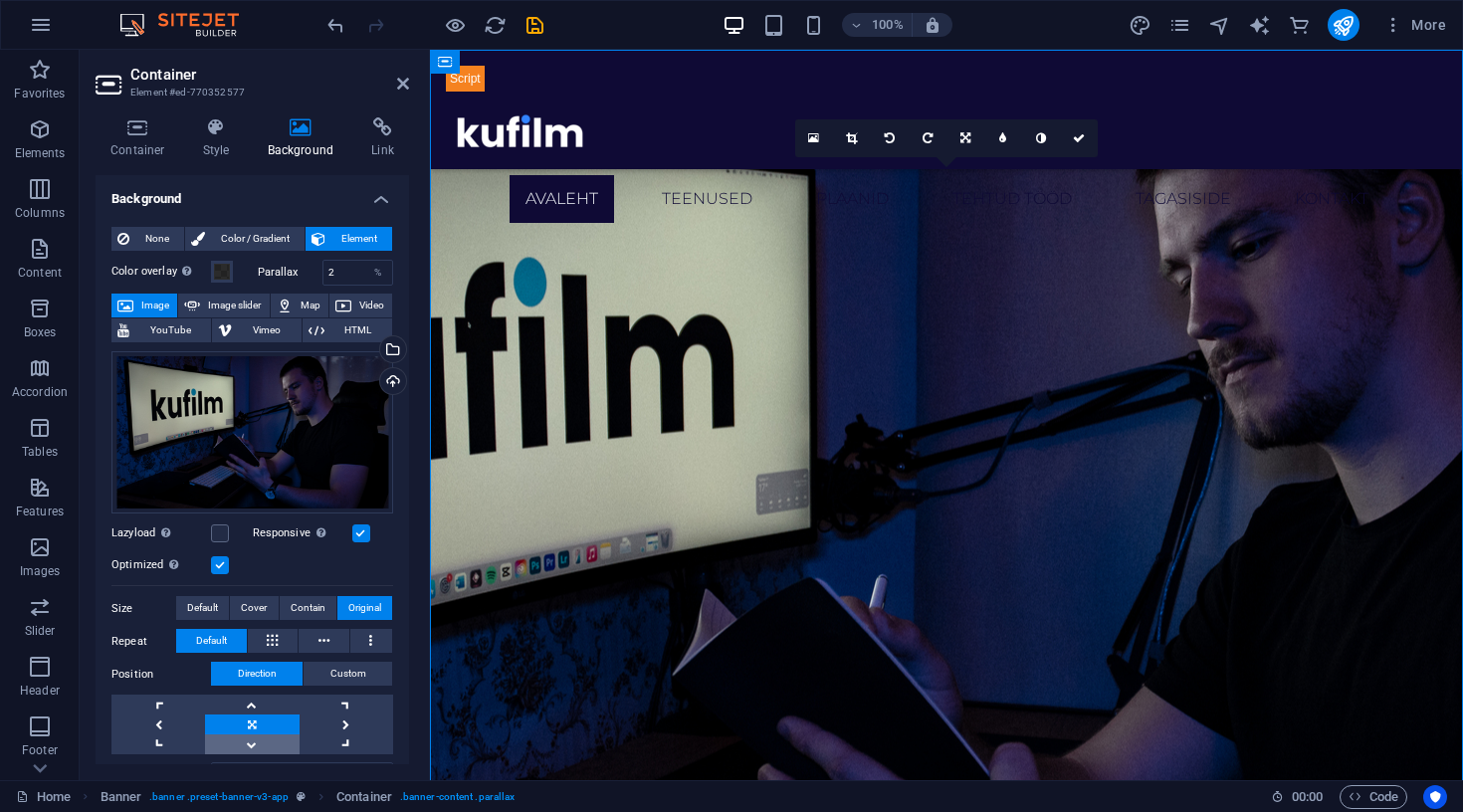 click at bounding box center (252, 744) 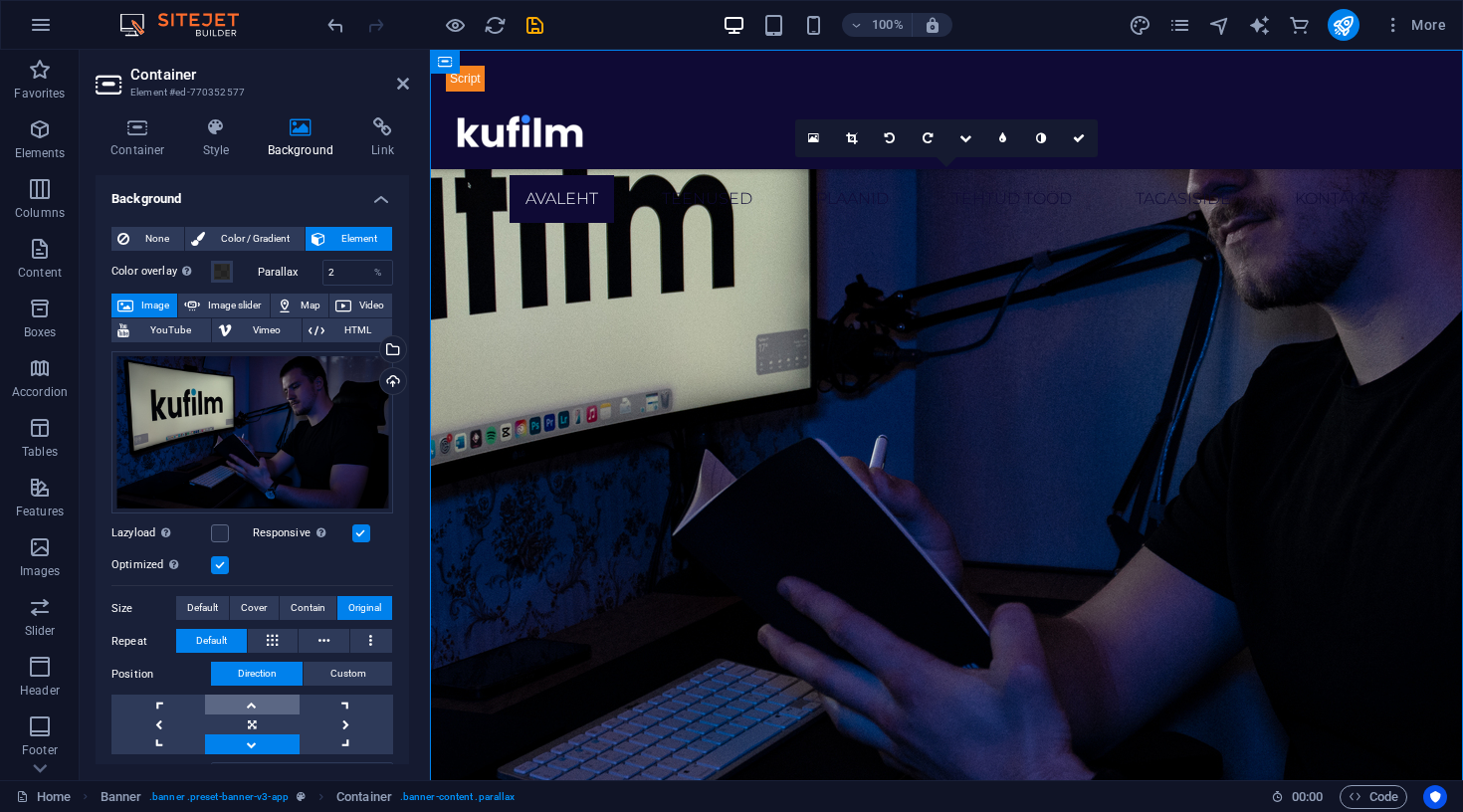 click at bounding box center [252, 705] 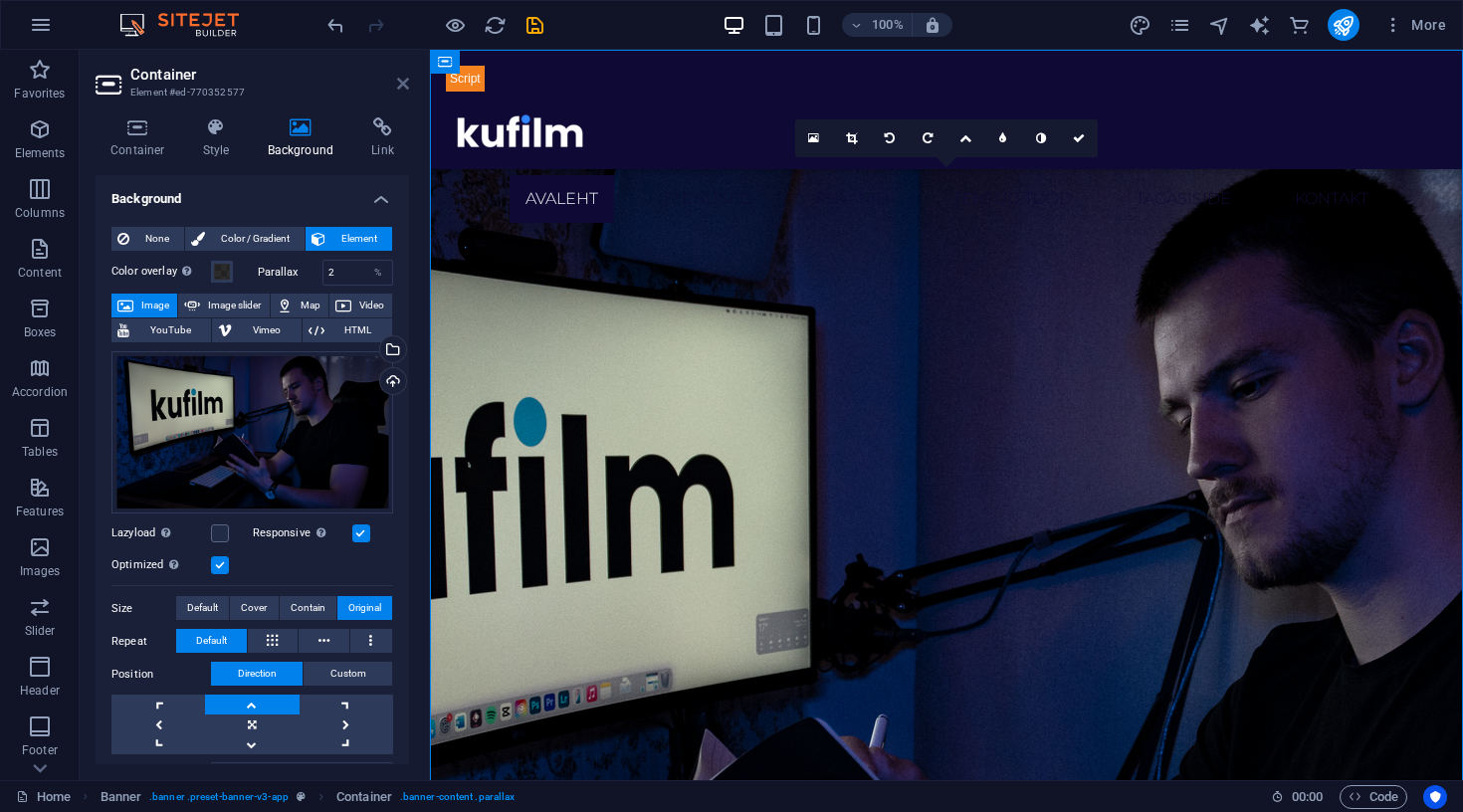 click at bounding box center [403, 84] 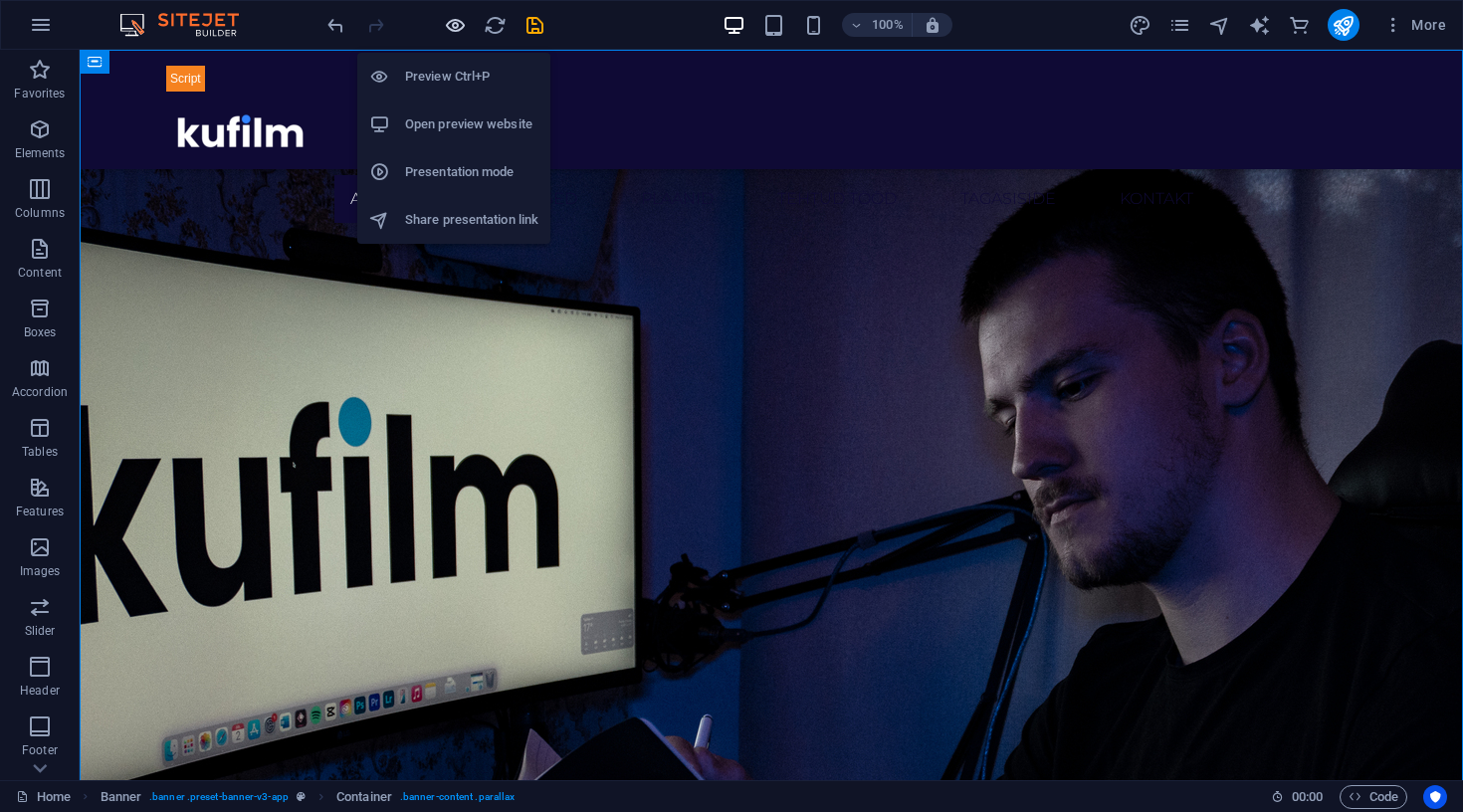 click at bounding box center (455, 25) 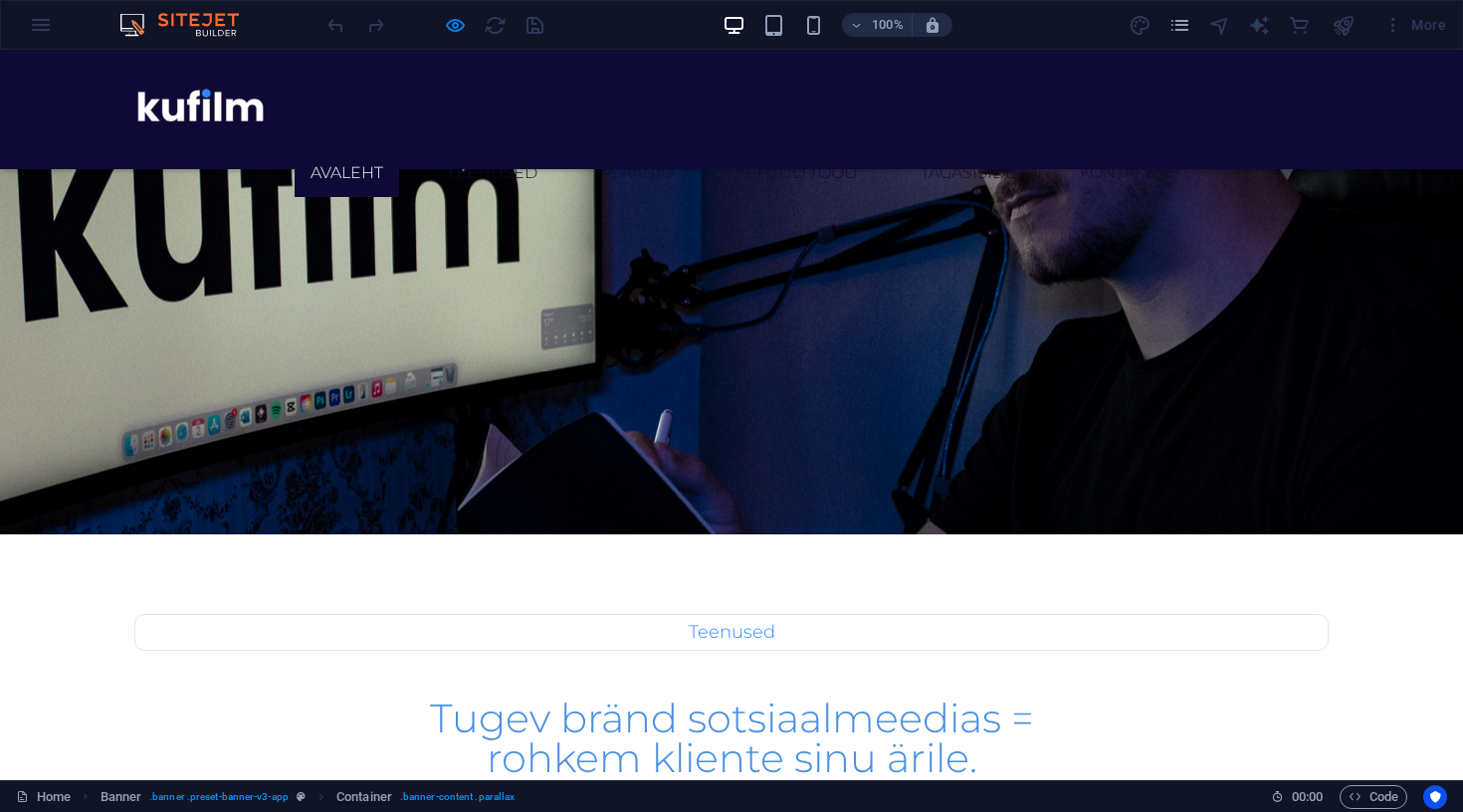 scroll, scrollTop: 327, scrollLeft: 0, axis: vertical 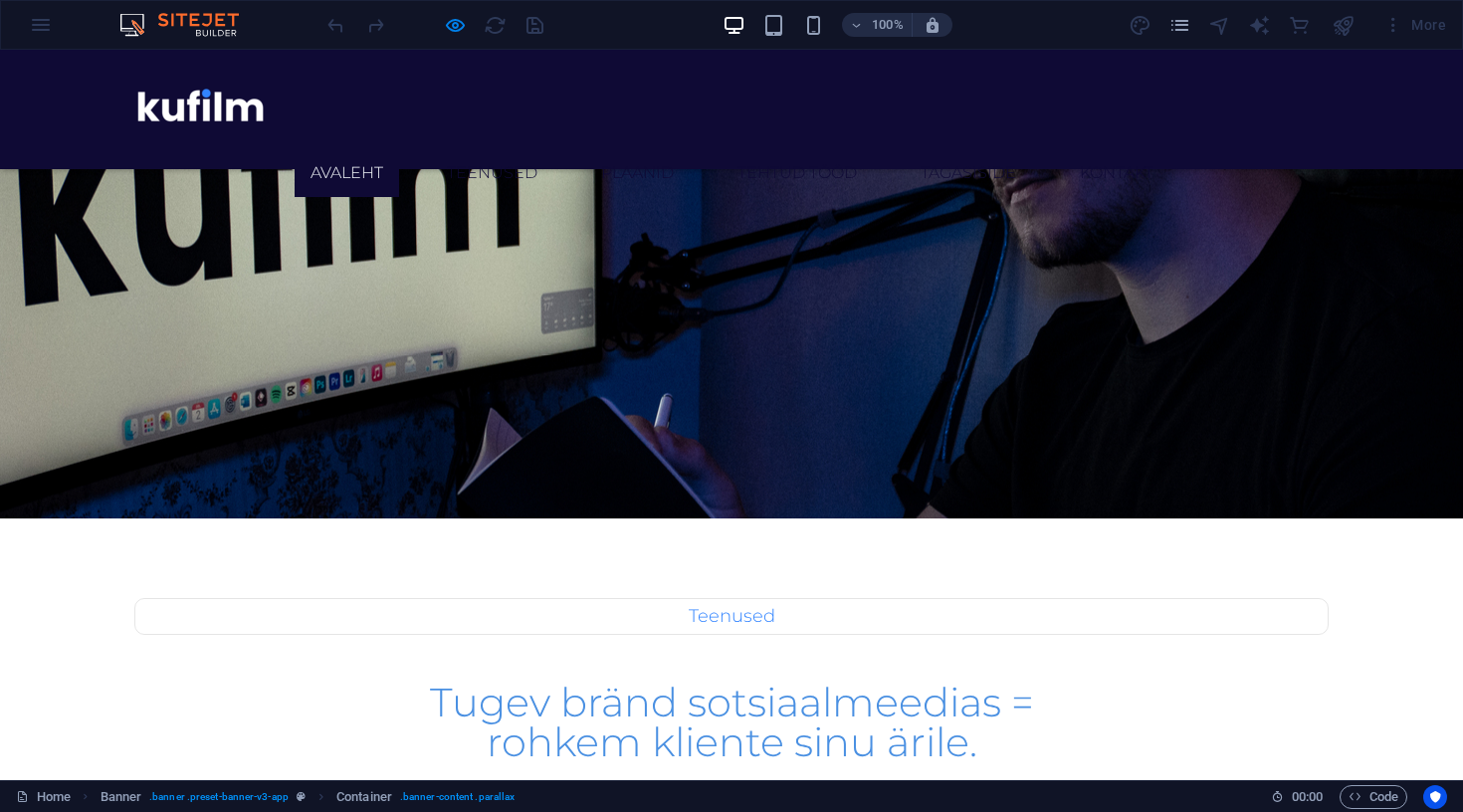 click on "Broneeri TASUTA konsultatsioon" at bounding box center (732, 1099) 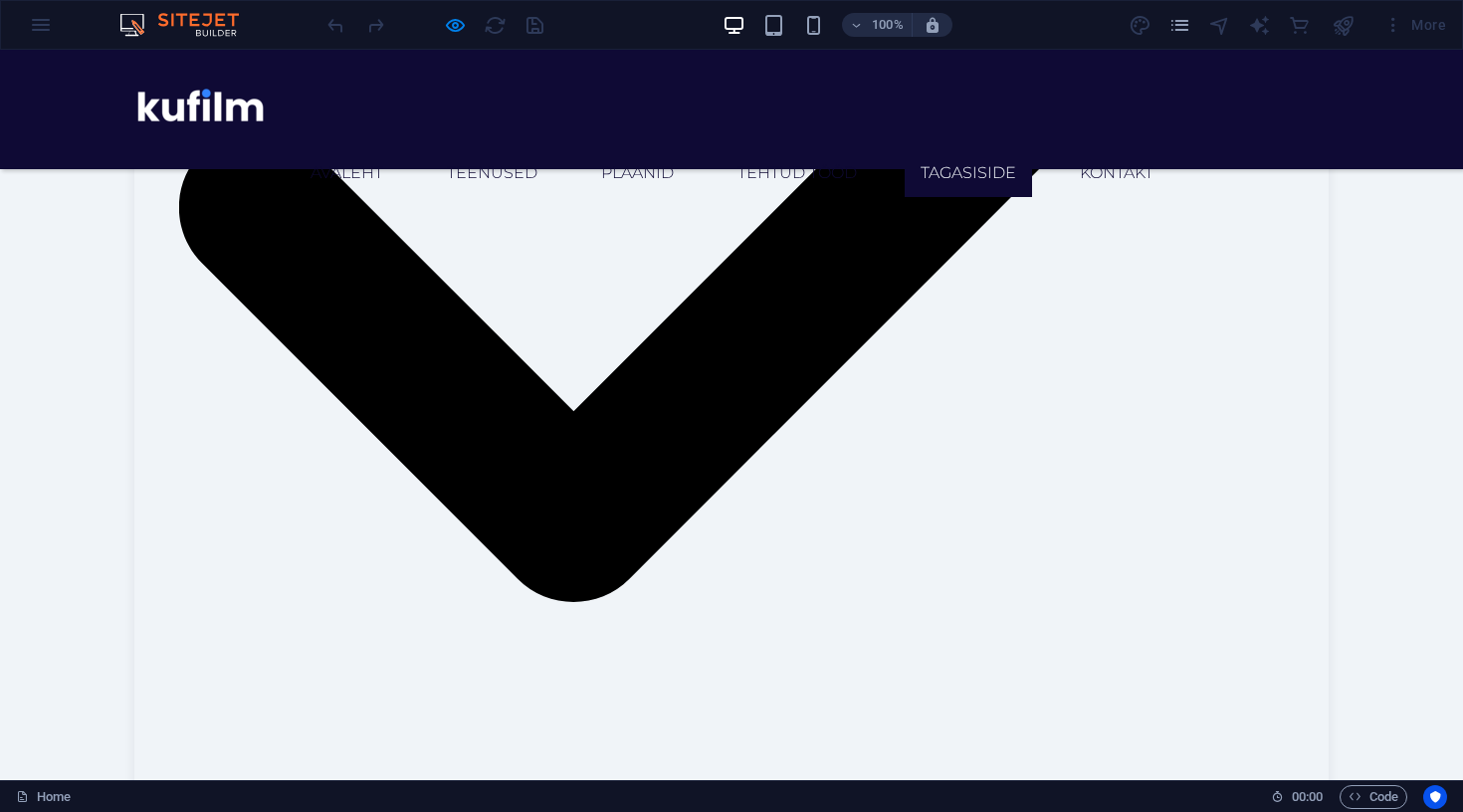 scroll, scrollTop: 3337, scrollLeft: 0, axis: vertical 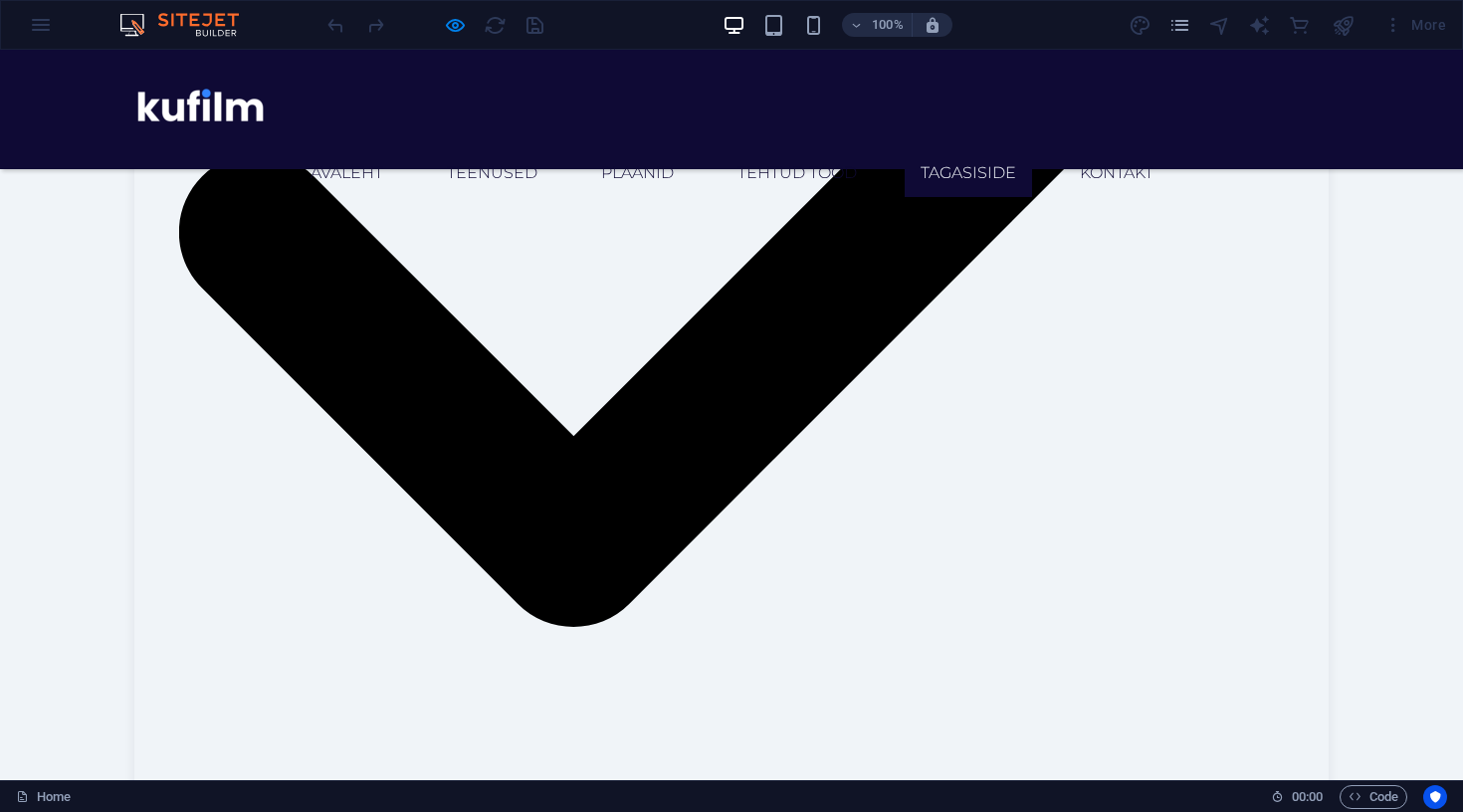 click on "Kui palju sinu teenused maksavad?" at bounding box center [621, 31002] 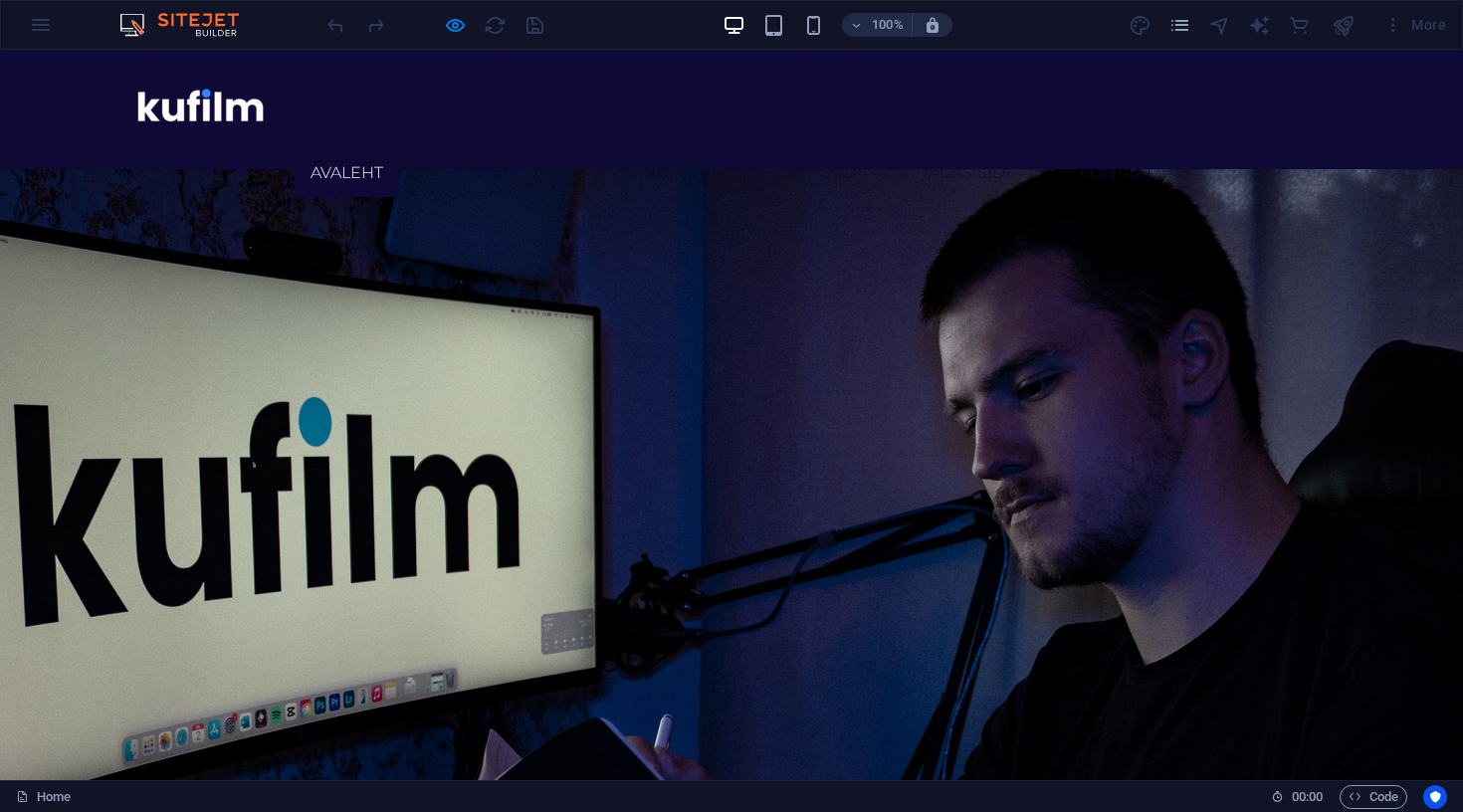 scroll, scrollTop: -3, scrollLeft: 0, axis: vertical 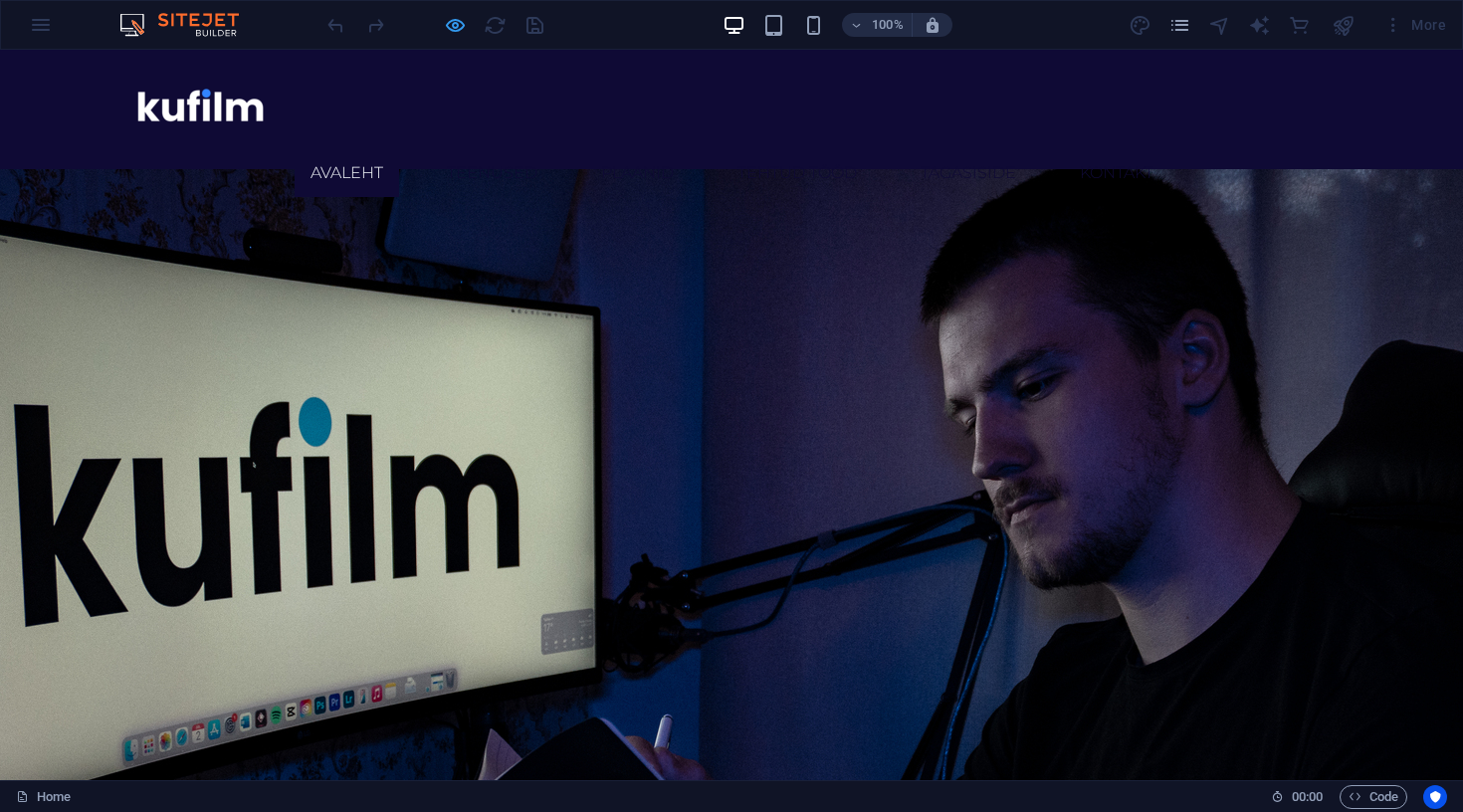 click at bounding box center (455, 25) 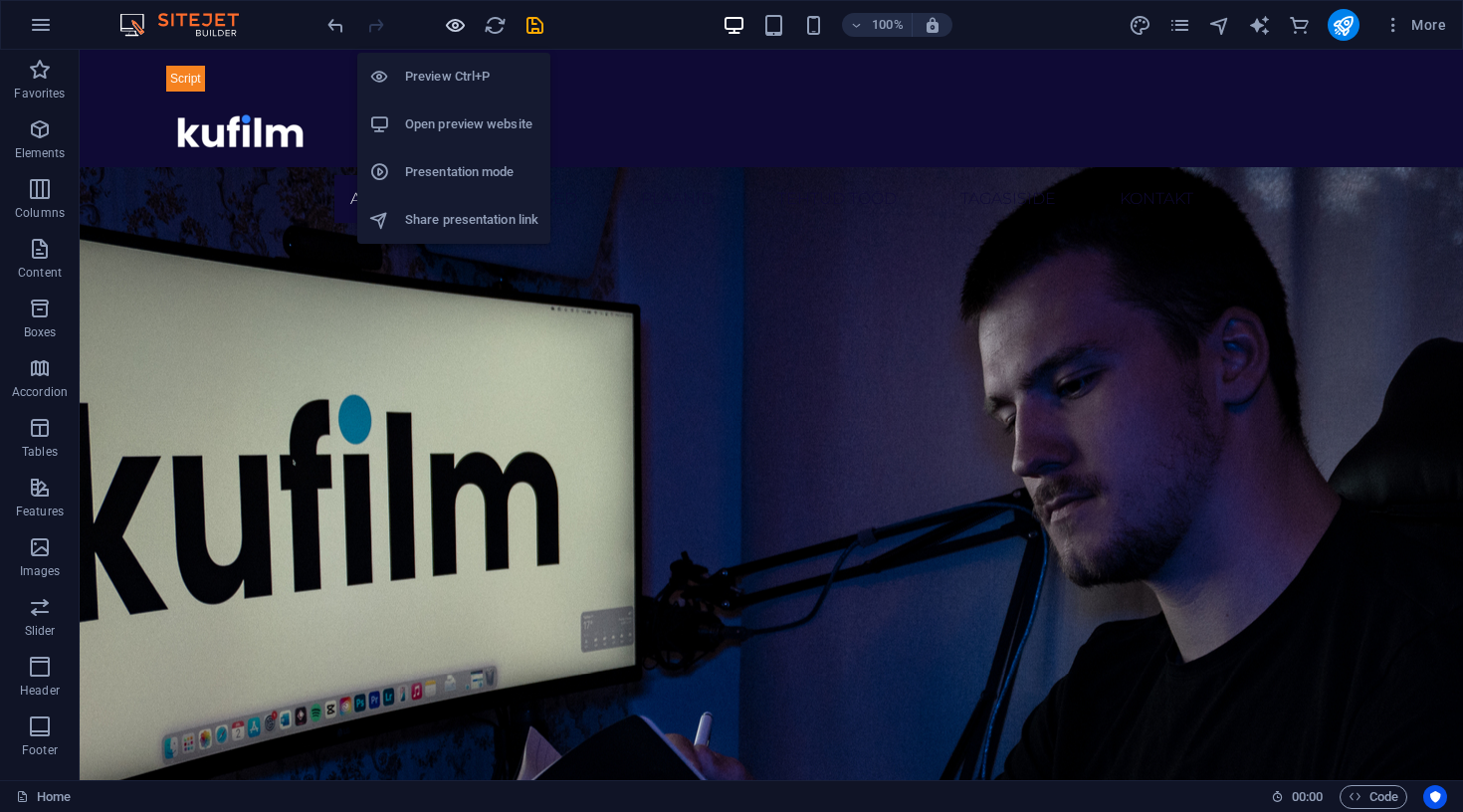scroll, scrollTop: 0, scrollLeft: 0, axis: both 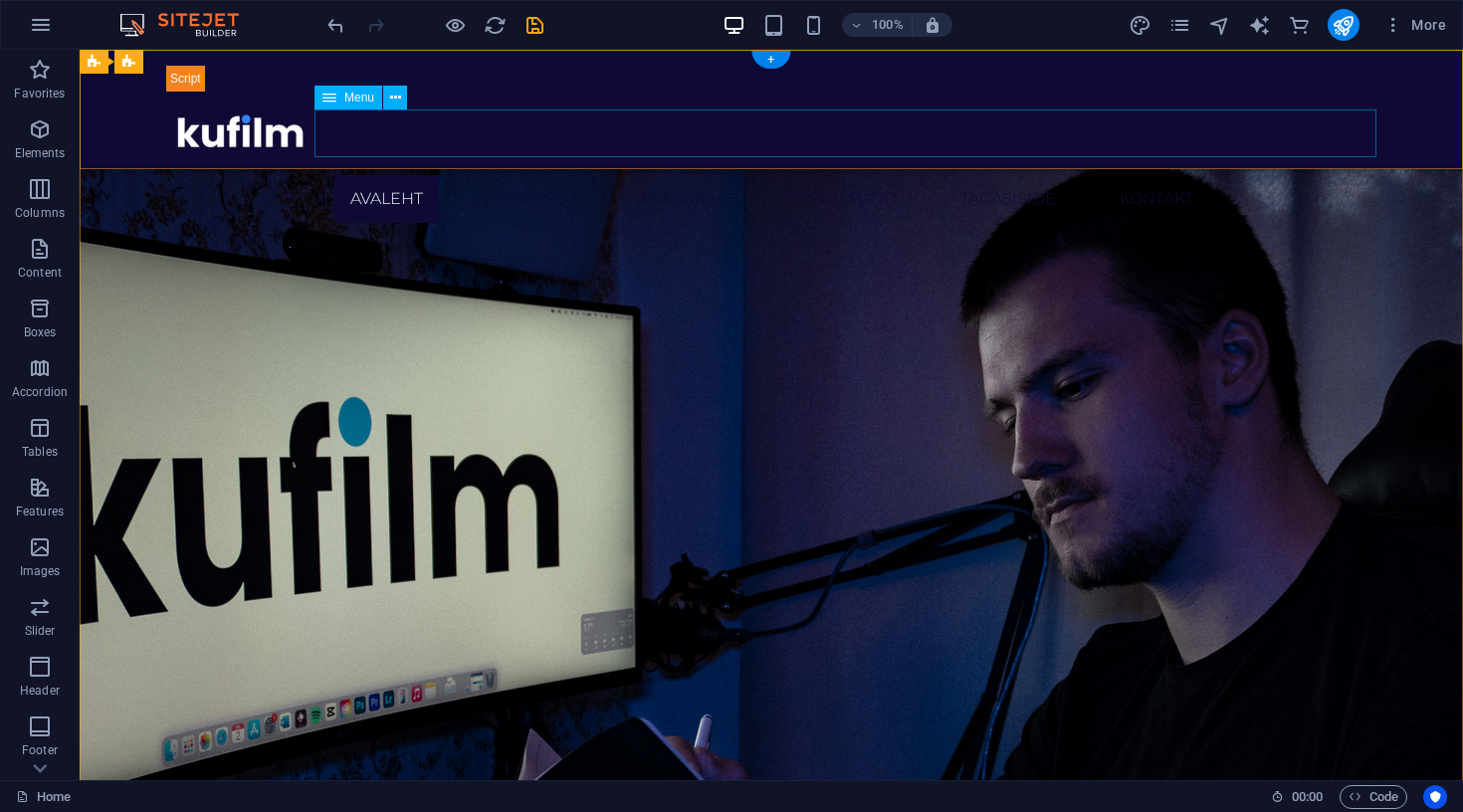 click on "Avaleht Teenused Plaanid Tehtud tööd Tagasiside Kontakt" at bounding box center [771, 199] 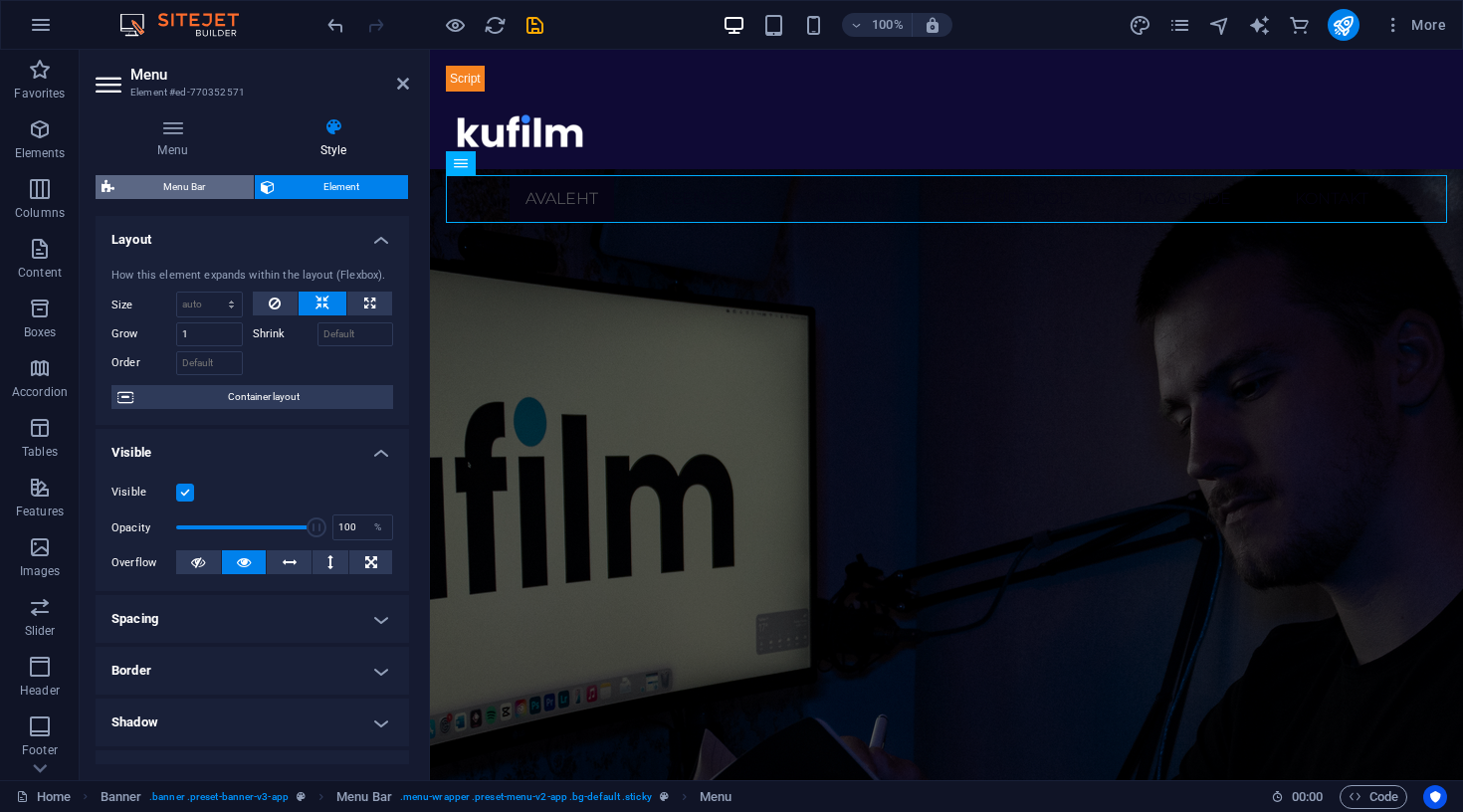 click on "Menu Bar" at bounding box center [184, 187] 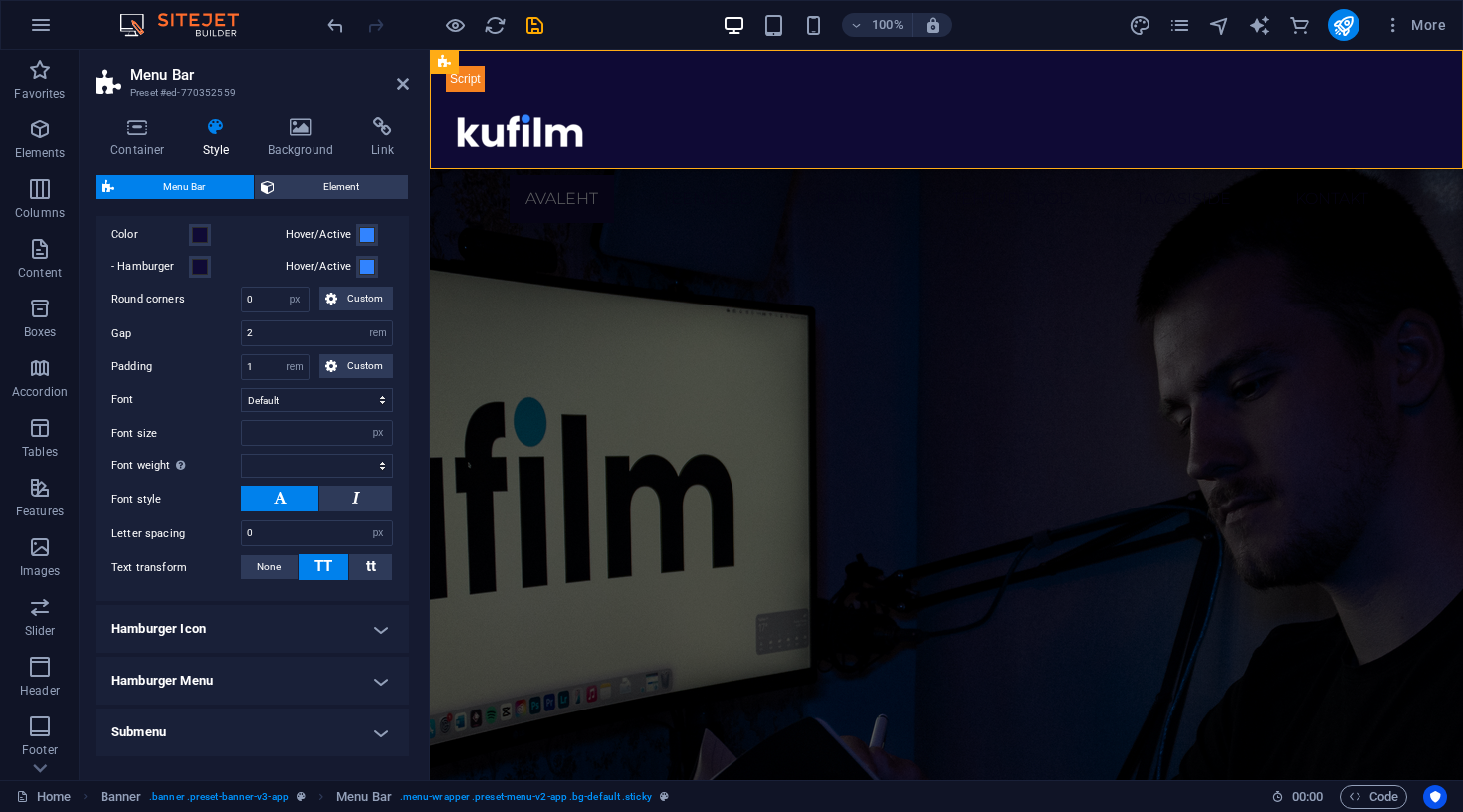 scroll, scrollTop: 1220, scrollLeft: 0, axis: vertical 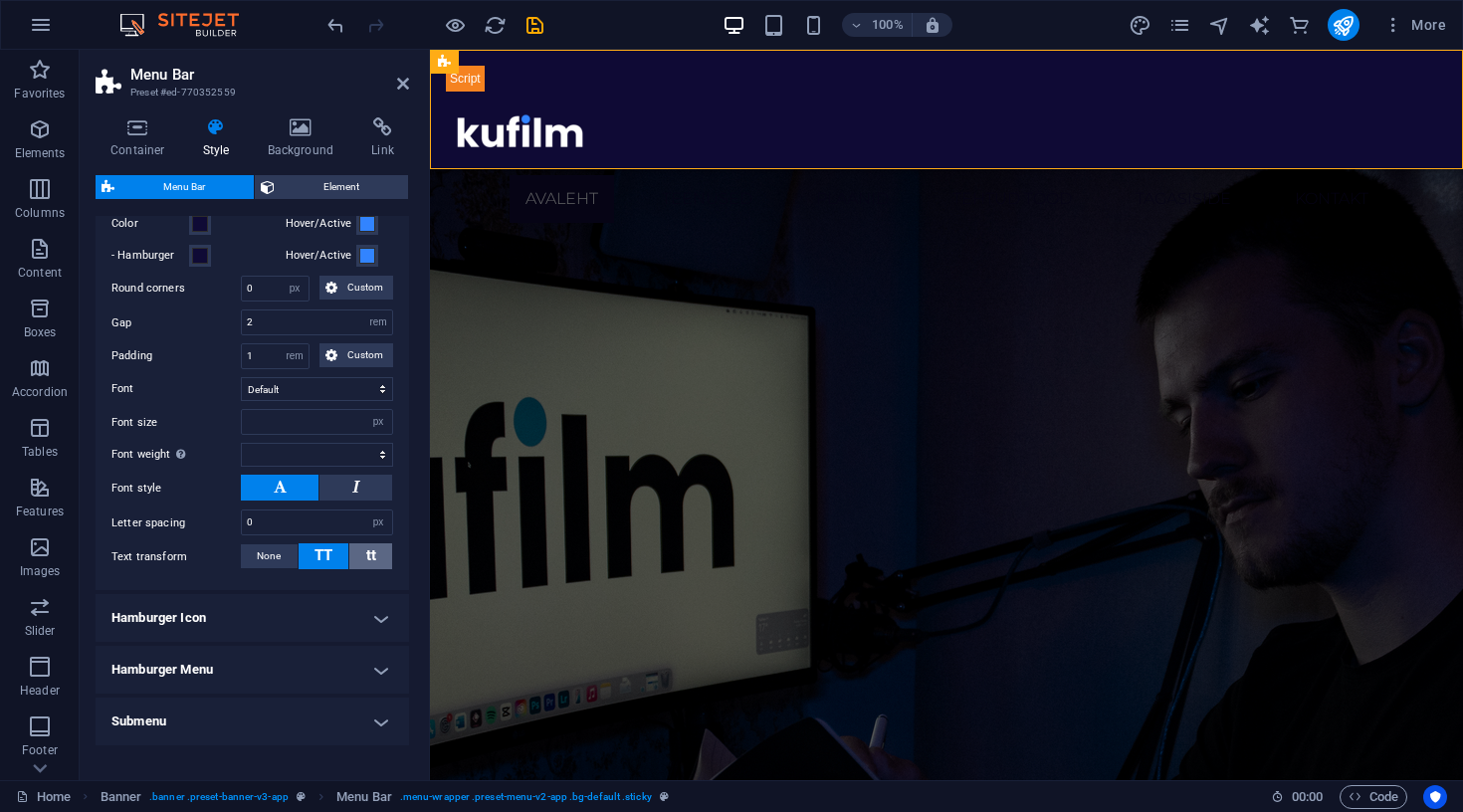 click on "tt" at bounding box center [370, 556] 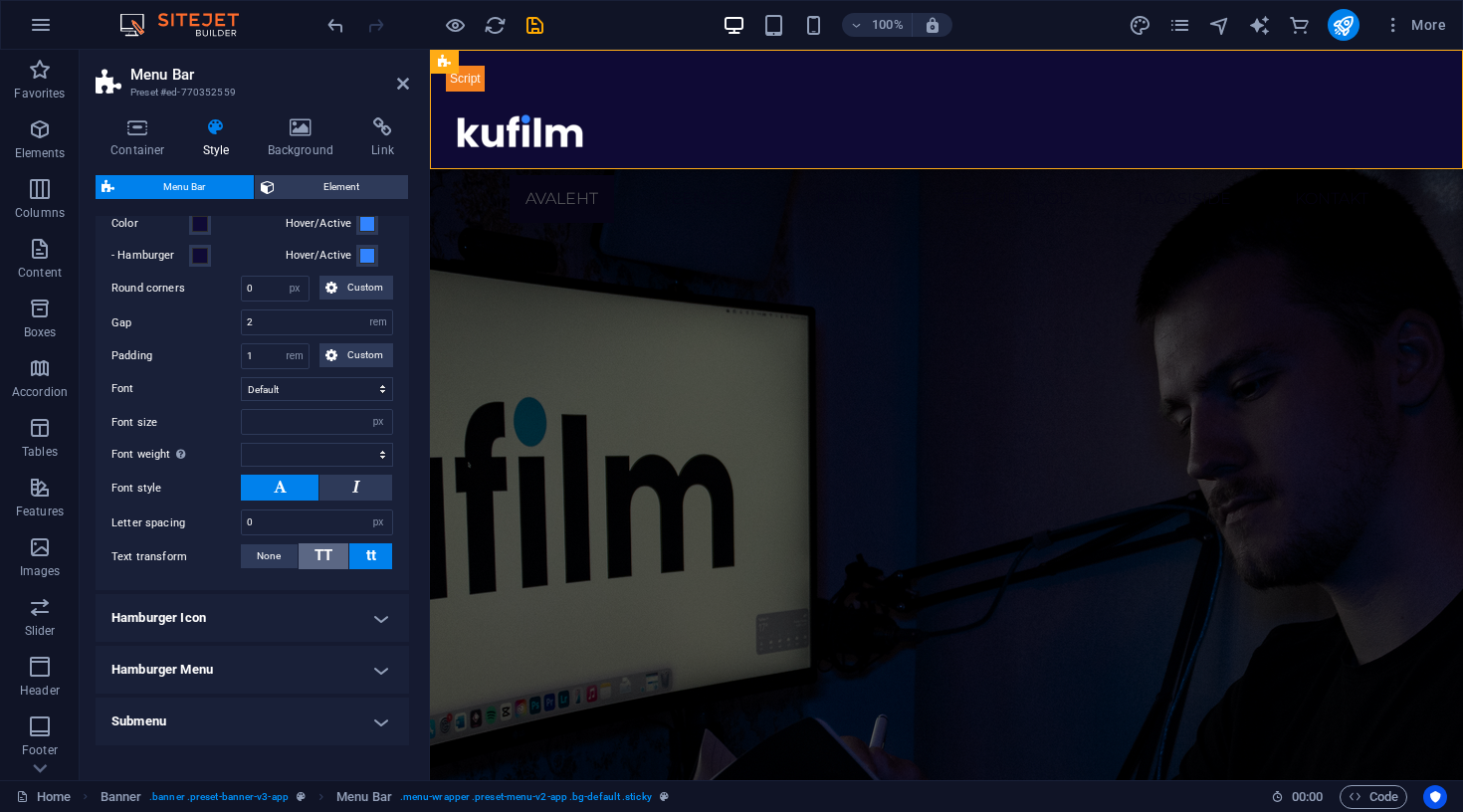 type 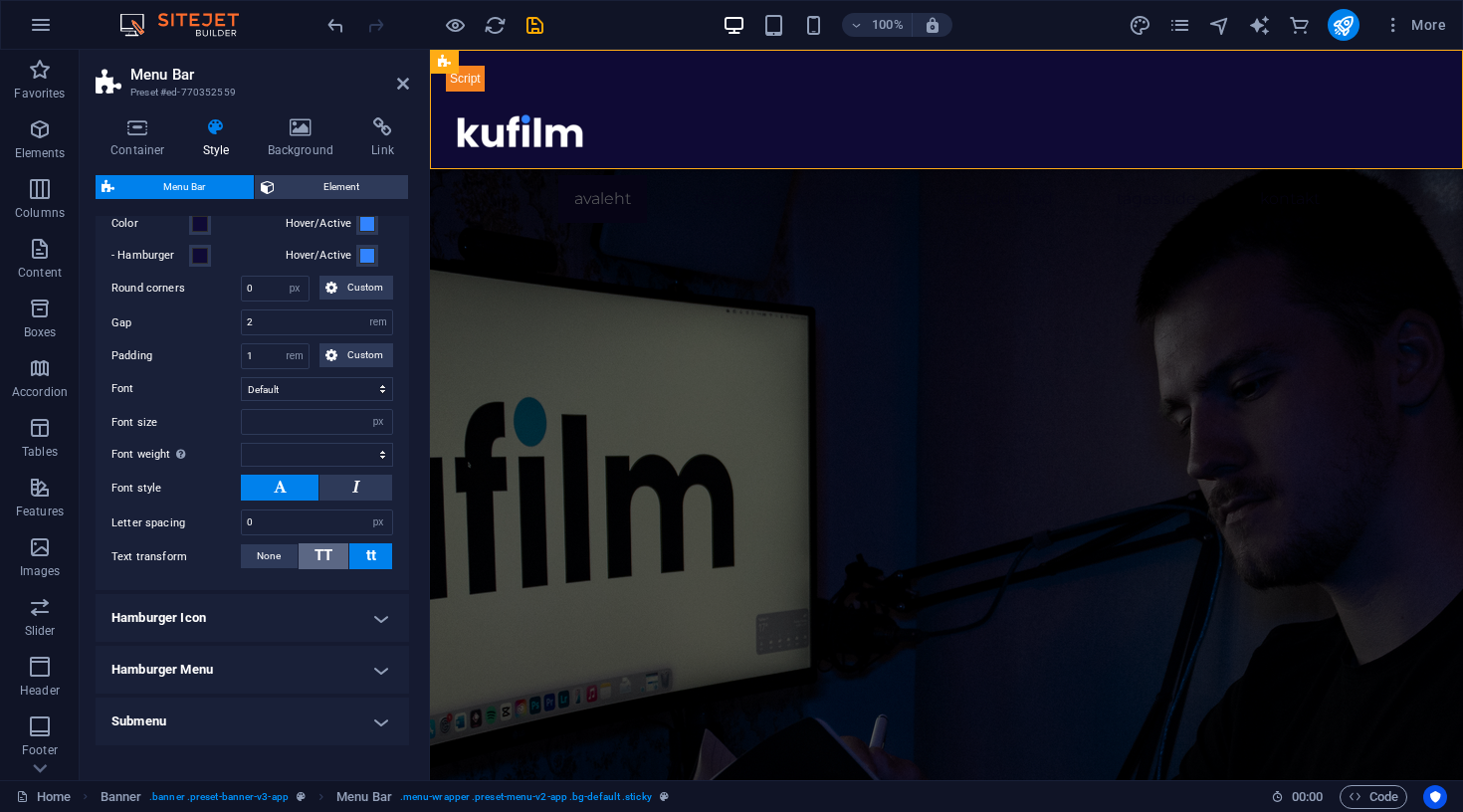 click on "TT" at bounding box center [323, 556] 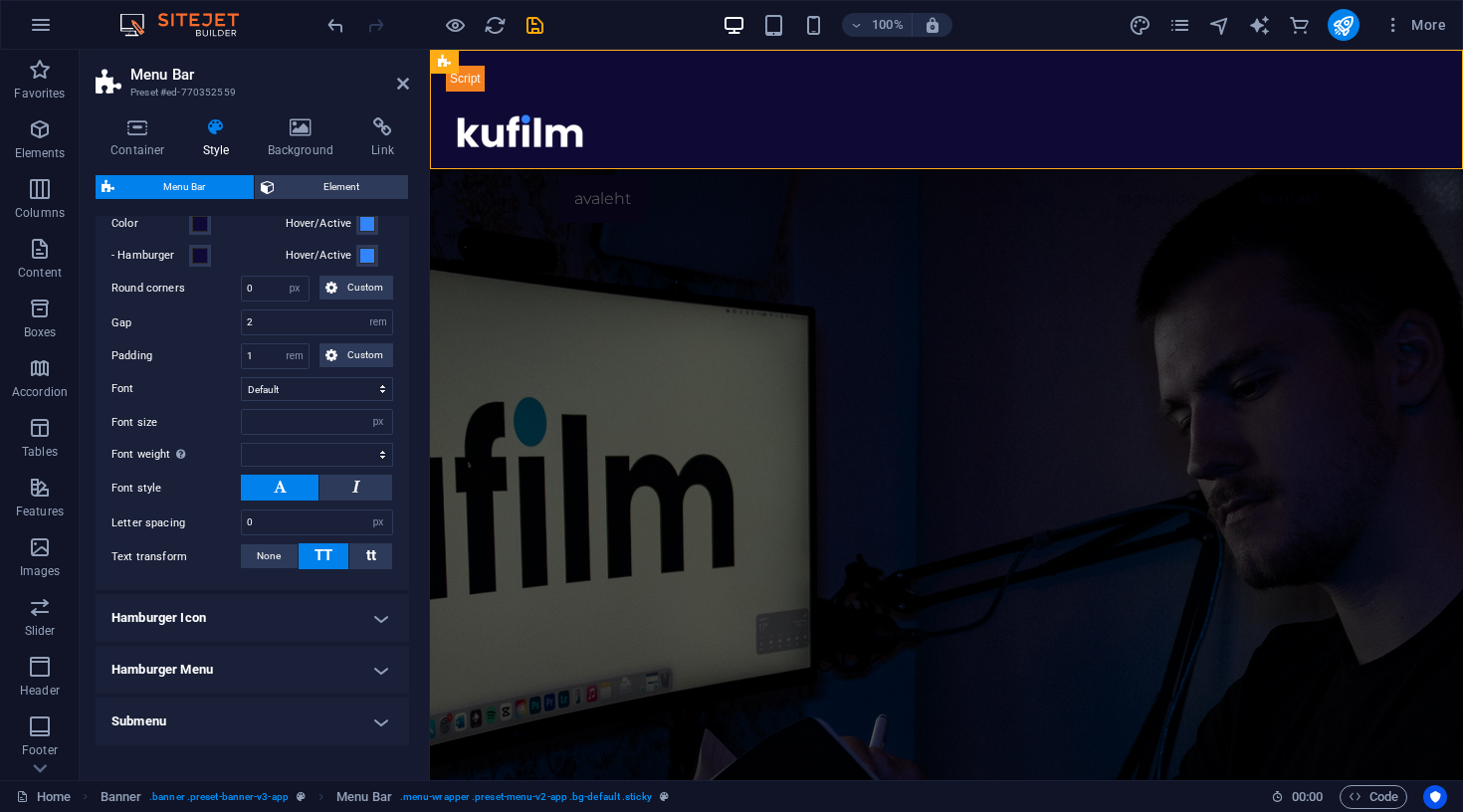 type 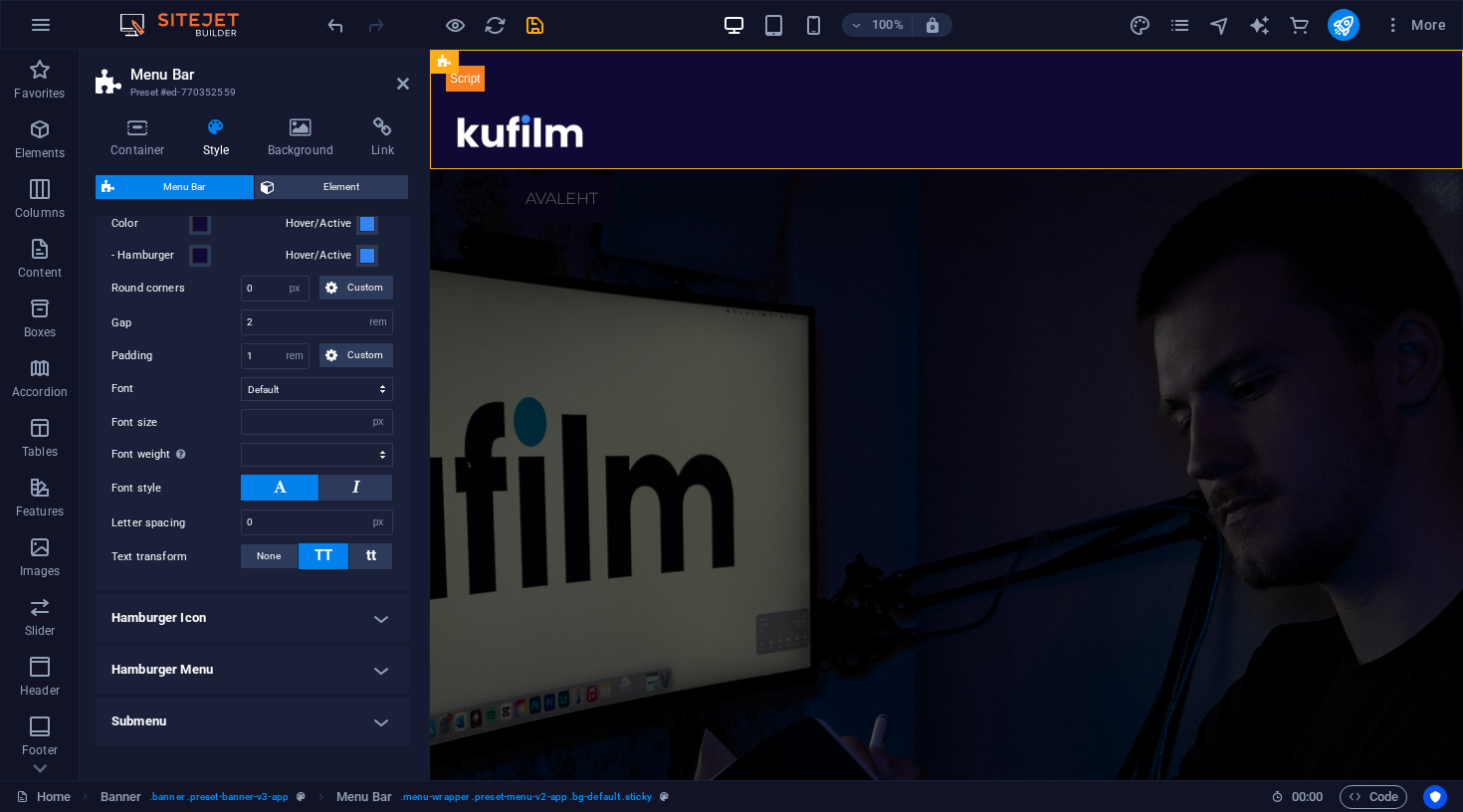 click on "Hamburger Icon" at bounding box center (252, 618) 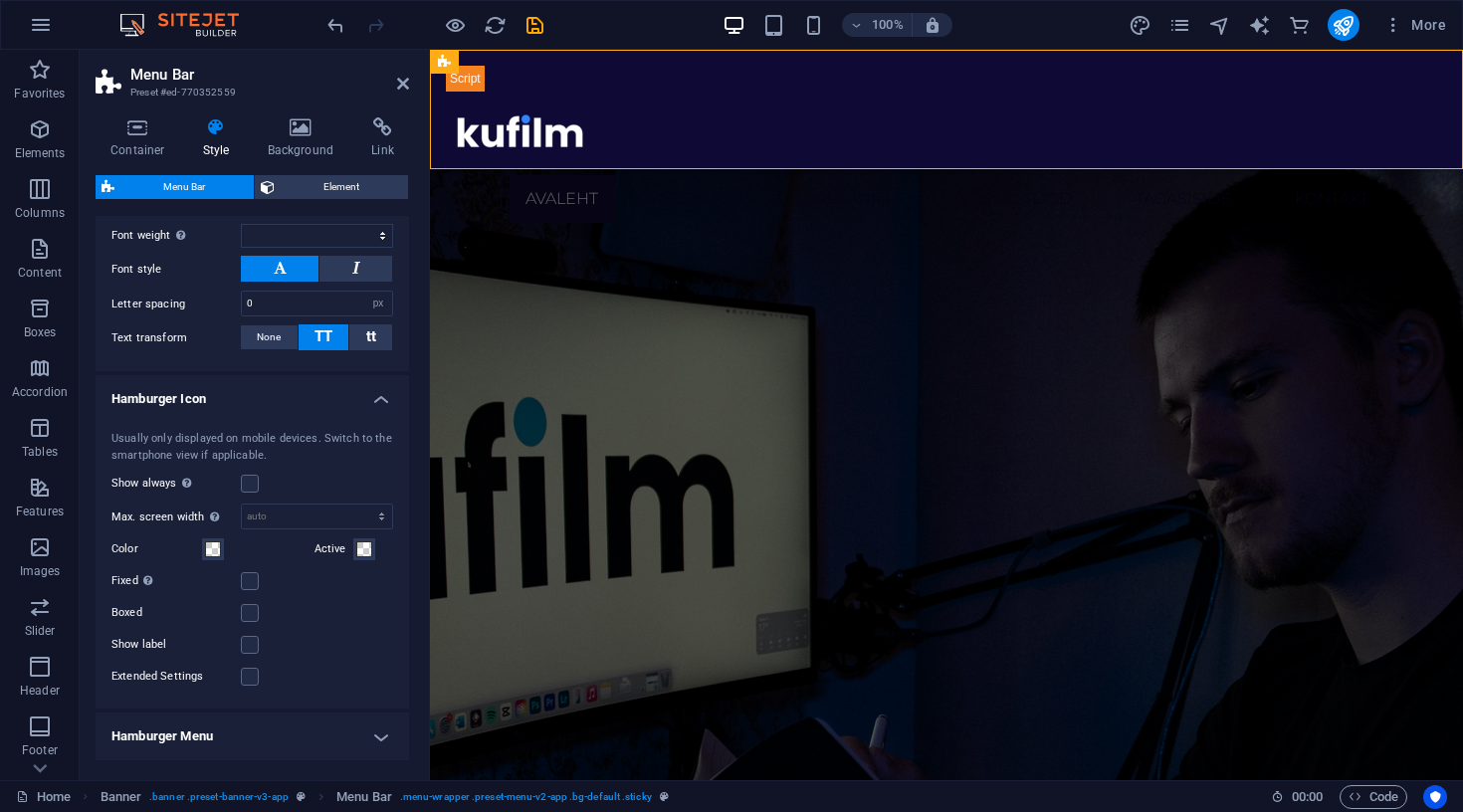 scroll, scrollTop: 1449, scrollLeft: 0, axis: vertical 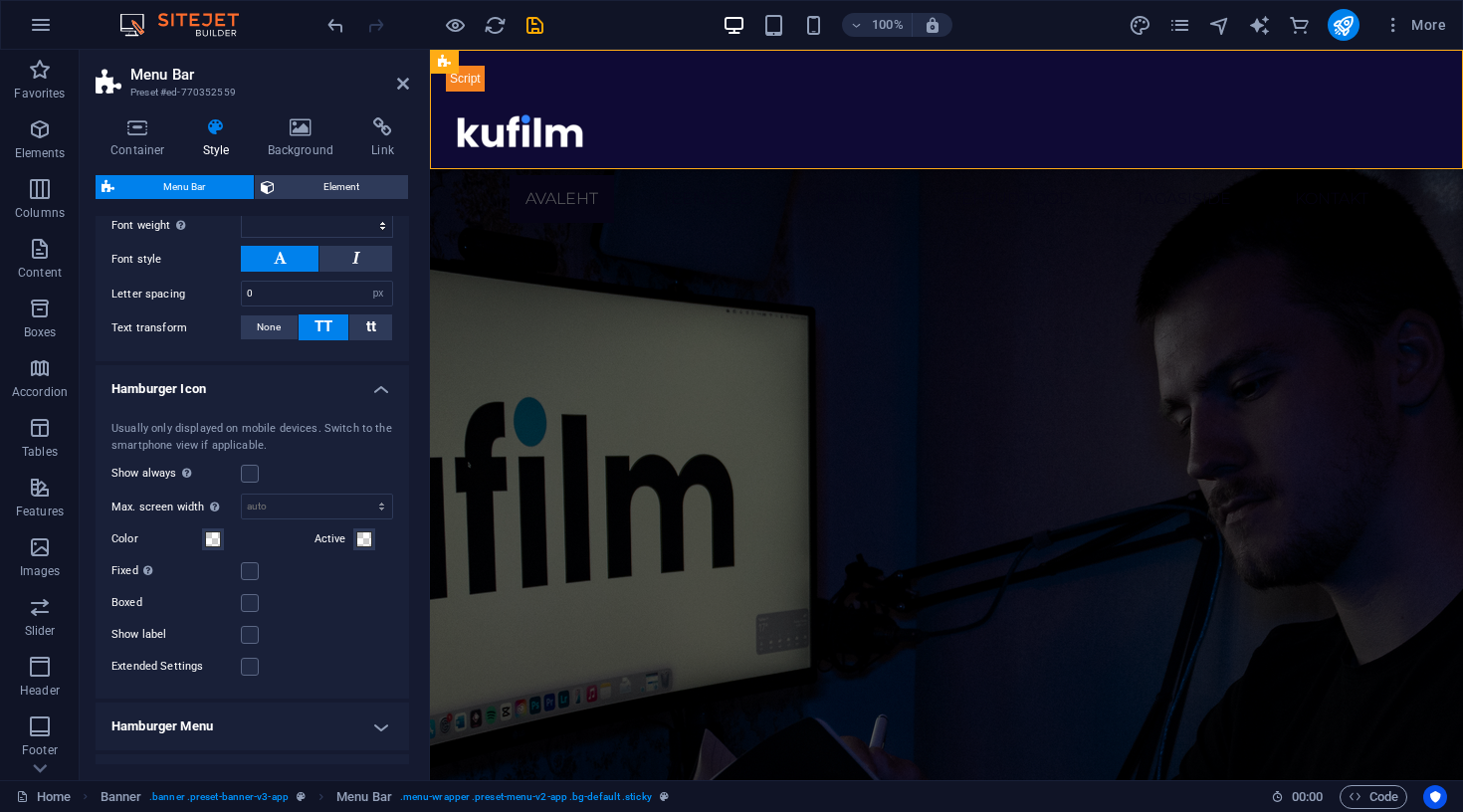 click on "Usually only displayed on mobile devices. Switch to the smartphone view if applicable. Show always Shows the trigger for all viewports. Max. screen width Define the maximum screen width up to which the Mobile Trigger is displayed. auto px rem vh vw Color Active  - Sticky Fixed Positions the trigger in a fixed state so that it is constantly in the viewport. Position Margin Only when trigger fixed is active 2 px rem % vh vw Boxed Box Color Active  - Sticky Show label Show Label Only Label text Menu Label text "Close" Close Label position Label size 0.65 px rem % vh vw Extended Settings Position while opened Auto Padding 0 px rem % vh vw Border style None             Border width 1 px rem vh vw Border color Active  - Sticky Round corners 0 px rem % vh vw Custom Custom 0 px rem % vh vw 0 px rem % vh vw 0 px rem % vh vw 0 px rem % vh vw Width 30 px rem vh vw Bar height 3 px rem vh vw Spacing 8 px rem vh vw Bar radius 0 px rem % vh vw Custom Custom 0 px rem % vh vw 0 px rem % vh vw 0 px rem % vh vw 0 px" at bounding box center [252, 549] 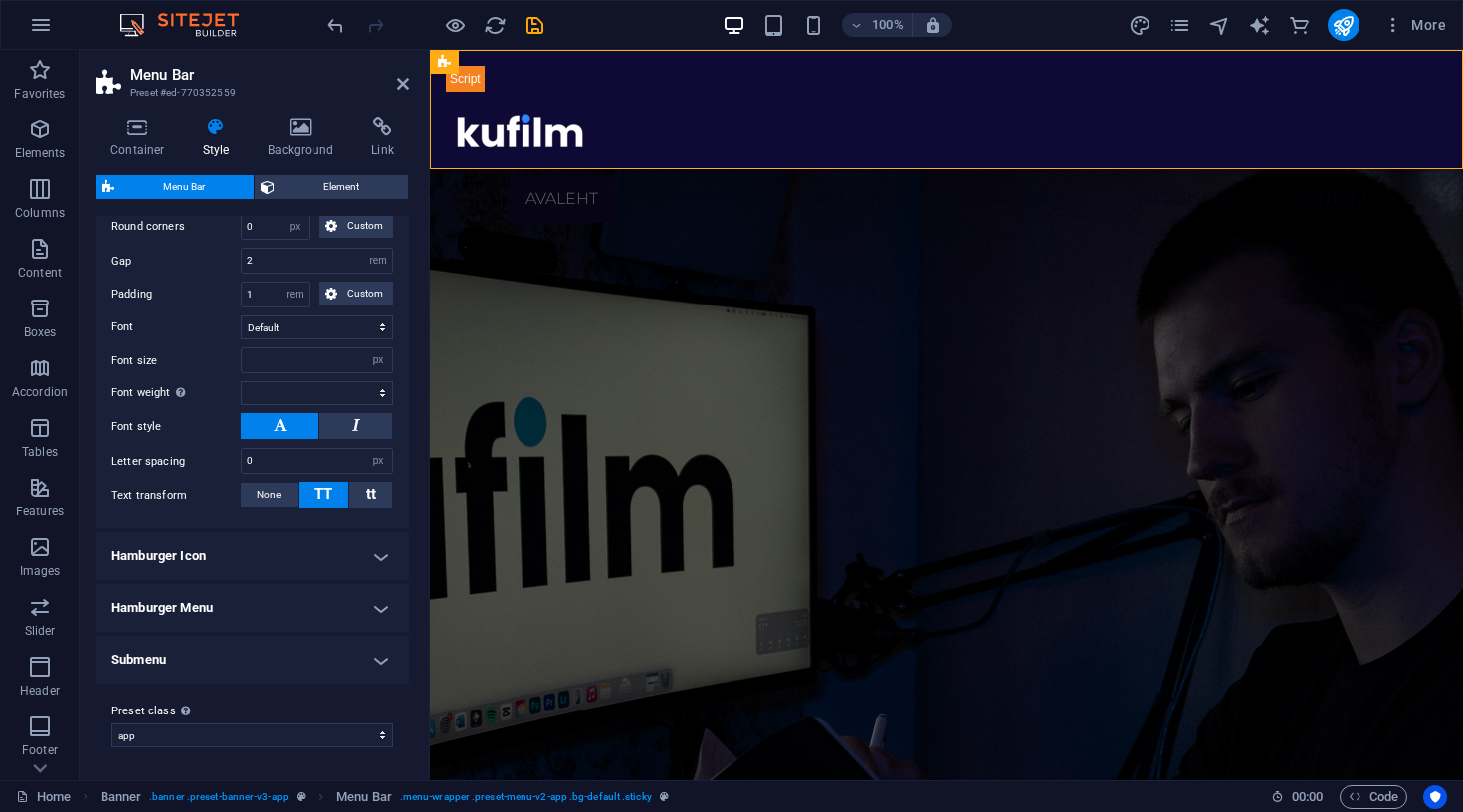 scroll, scrollTop: 1280, scrollLeft: 0, axis: vertical 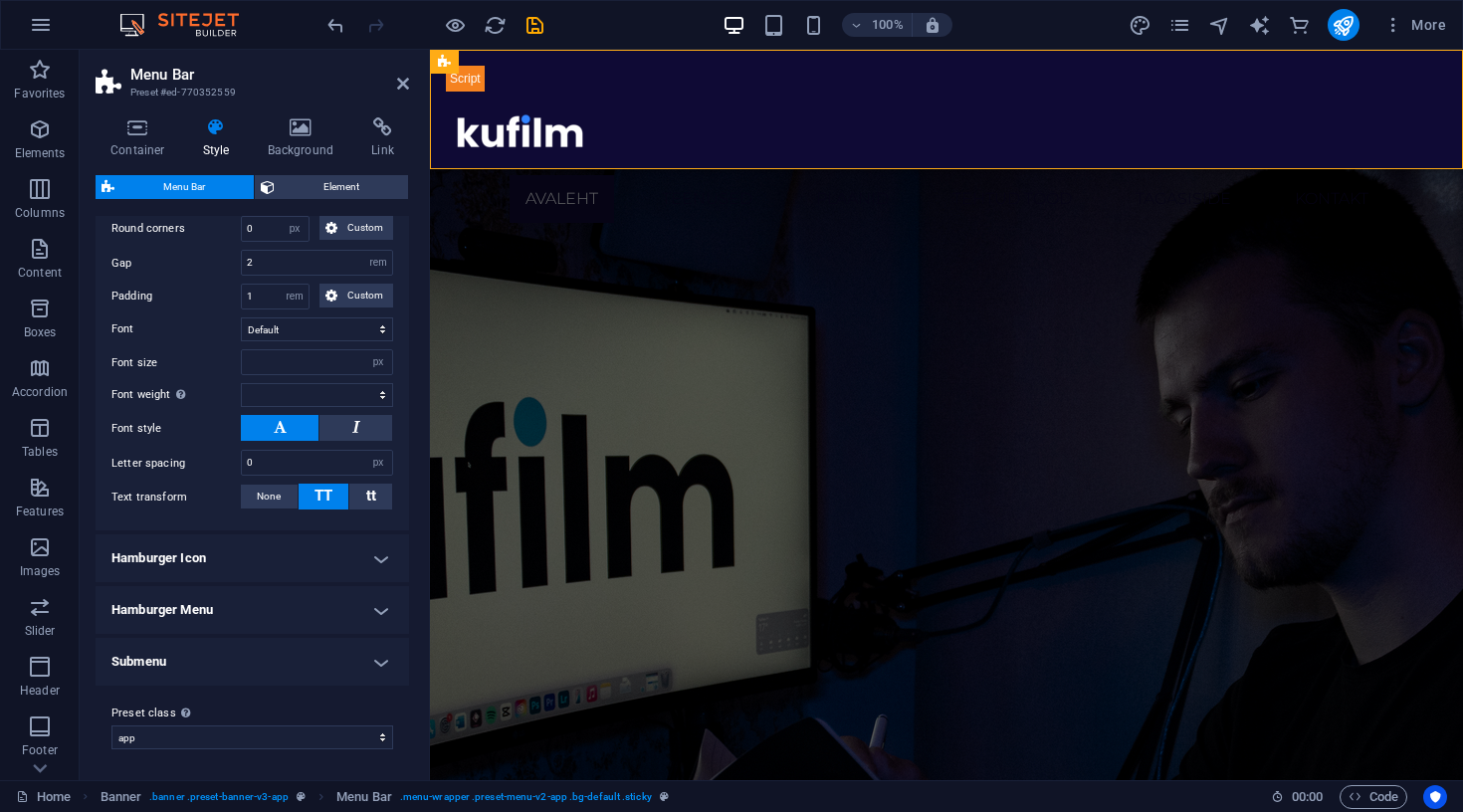 click on "Hamburger Menu" at bounding box center [252, 610] 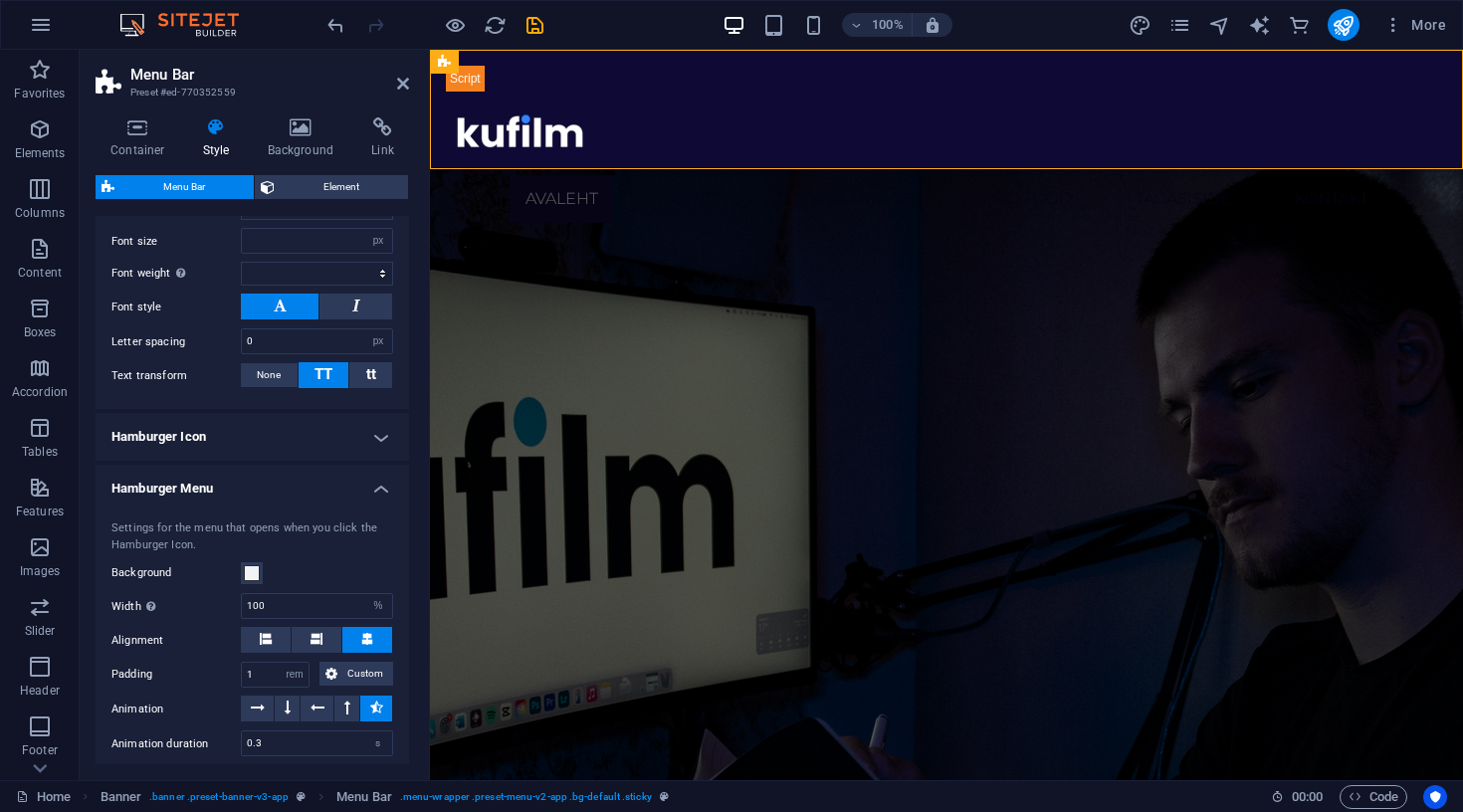 scroll, scrollTop: 1446, scrollLeft: 0, axis: vertical 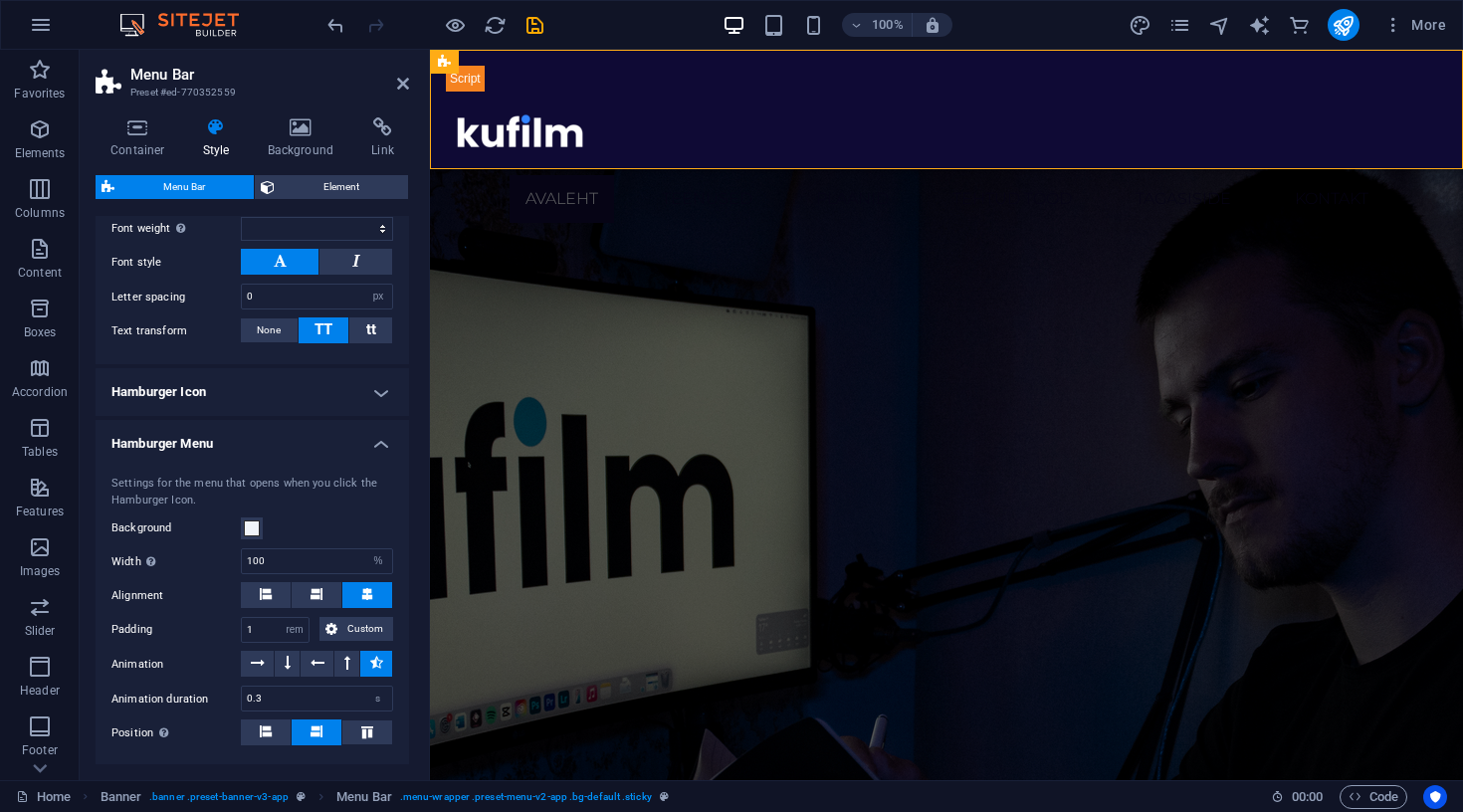 click on "Settings for the menu that opens when you click the Hamburger Icon. Background Width Only when Trigger menu fullscreen is activated 100 auto px rem % vh vw Alignment Padding 1 px rem % vh vw Custom Custom 1 px rem % vh vw 1 px rem % vh vw 1 px rem % vh vw 1 px rem % vh vw Animation Animation duration 0.3 s Position Defines the position of the open menu. Direction Defines the direction of the menu items in desktop view." at bounding box center [252, 611] 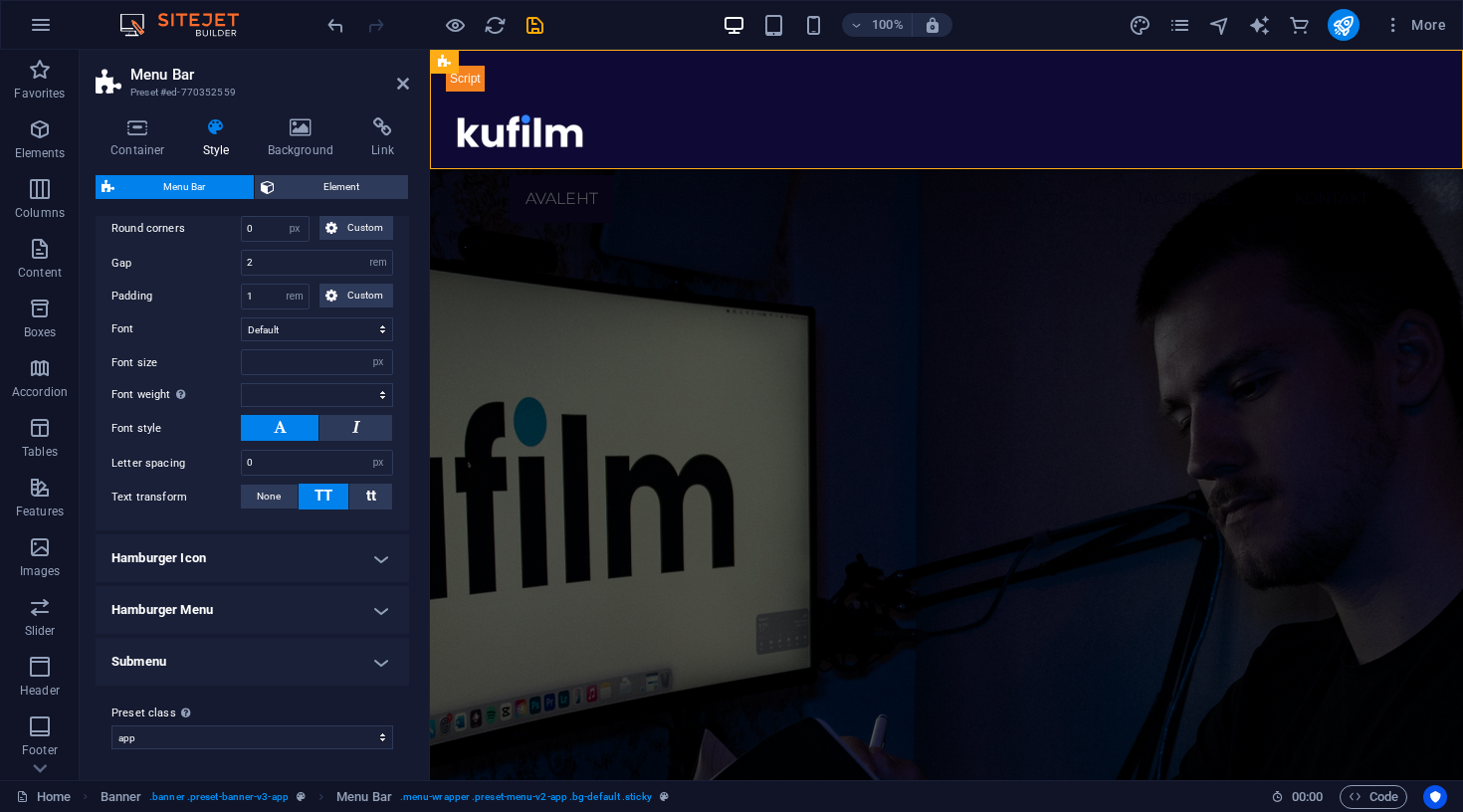 click on "Submenu" at bounding box center [252, 662] 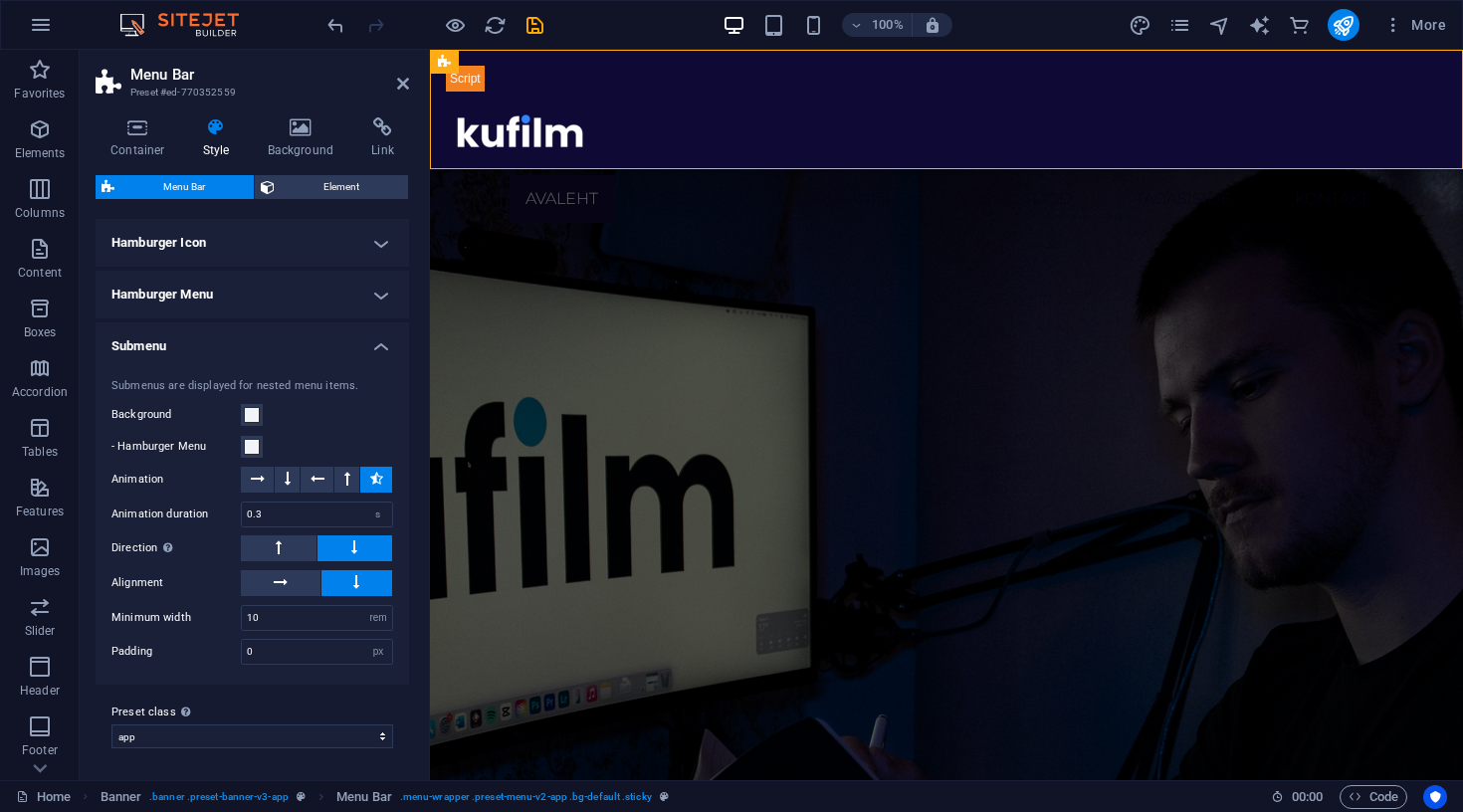 scroll, scrollTop: 1593, scrollLeft: 0, axis: vertical 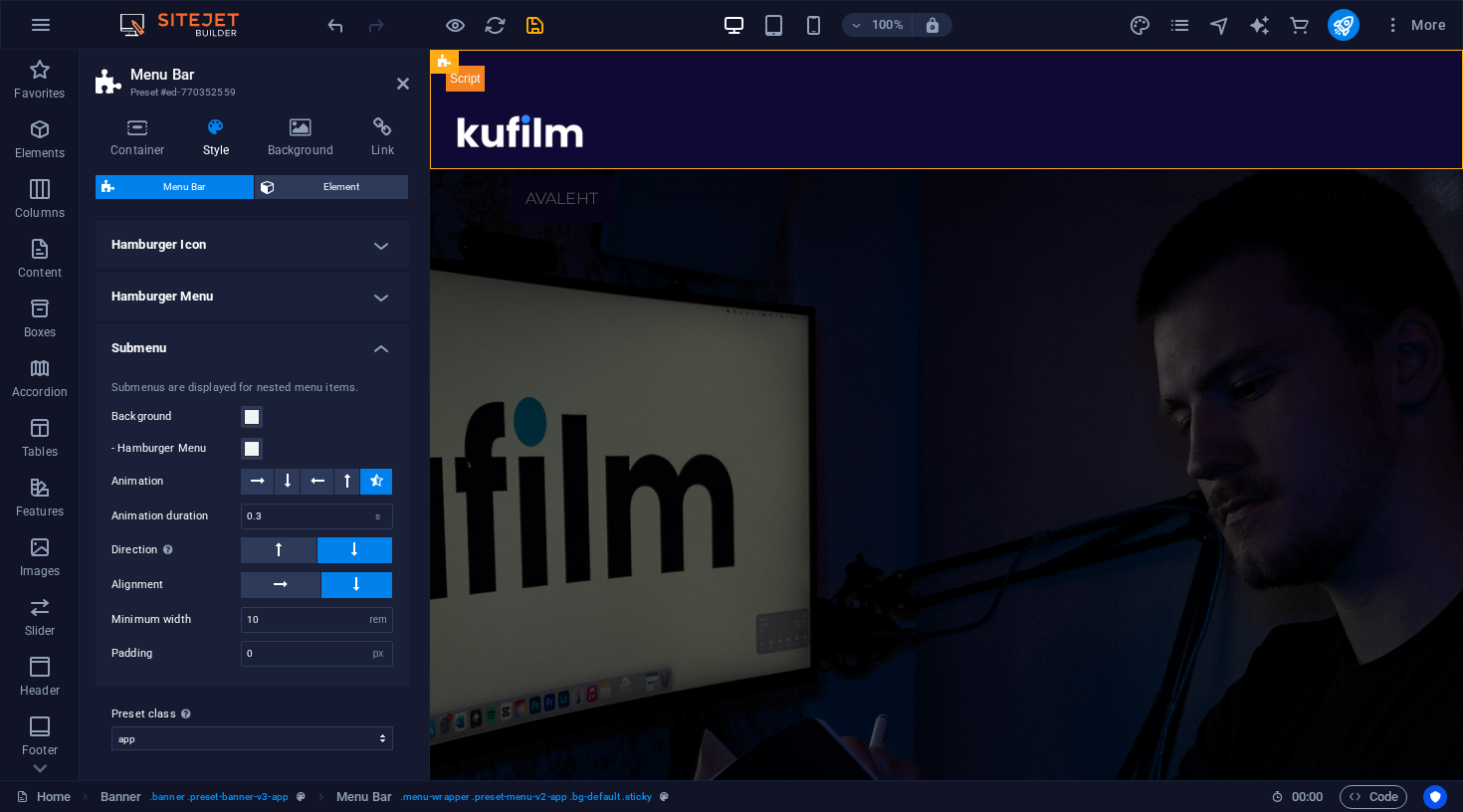 click on "Submenu" at bounding box center [252, 342] 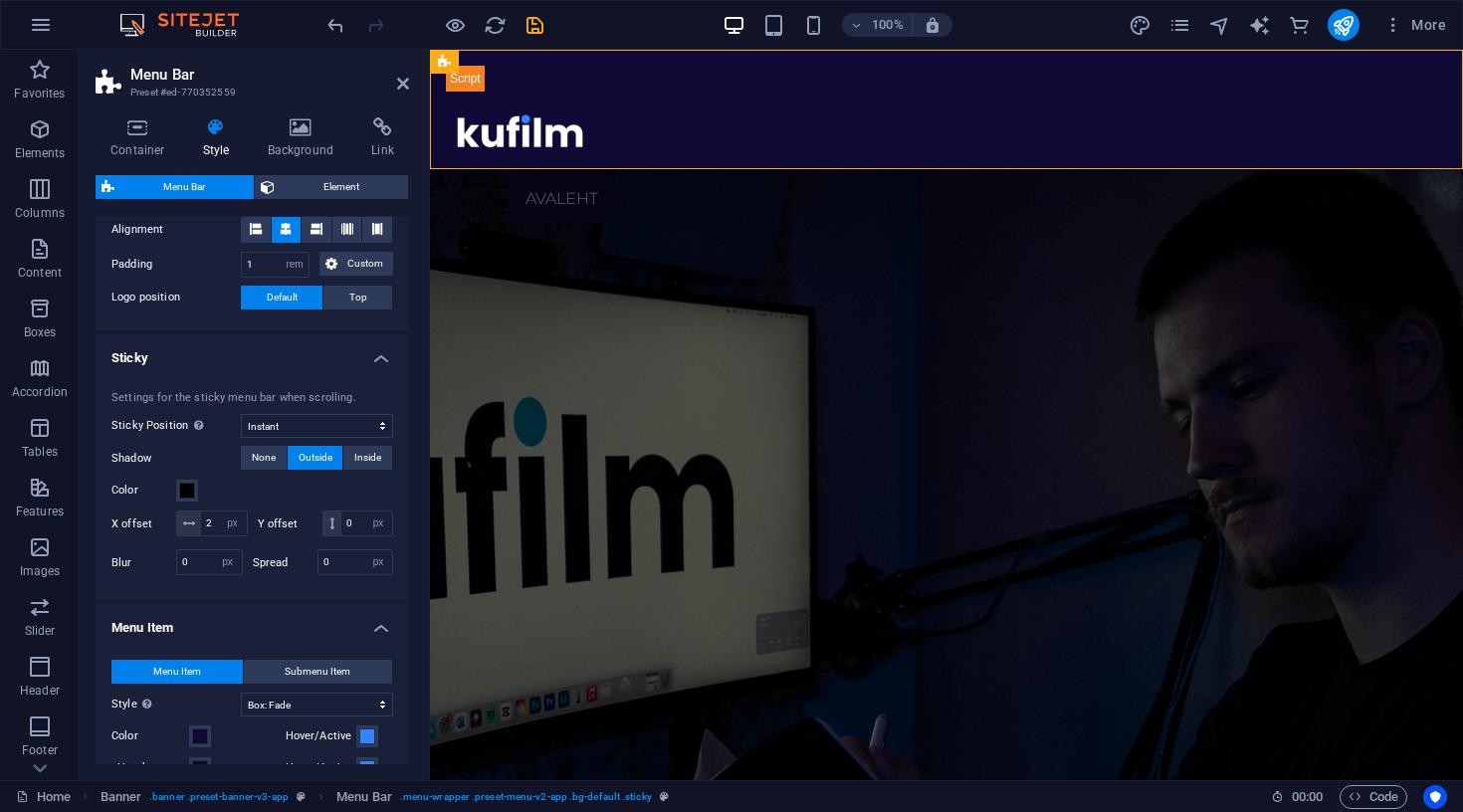 scroll, scrollTop: 695, scrollLeft: 0, axis: vertical 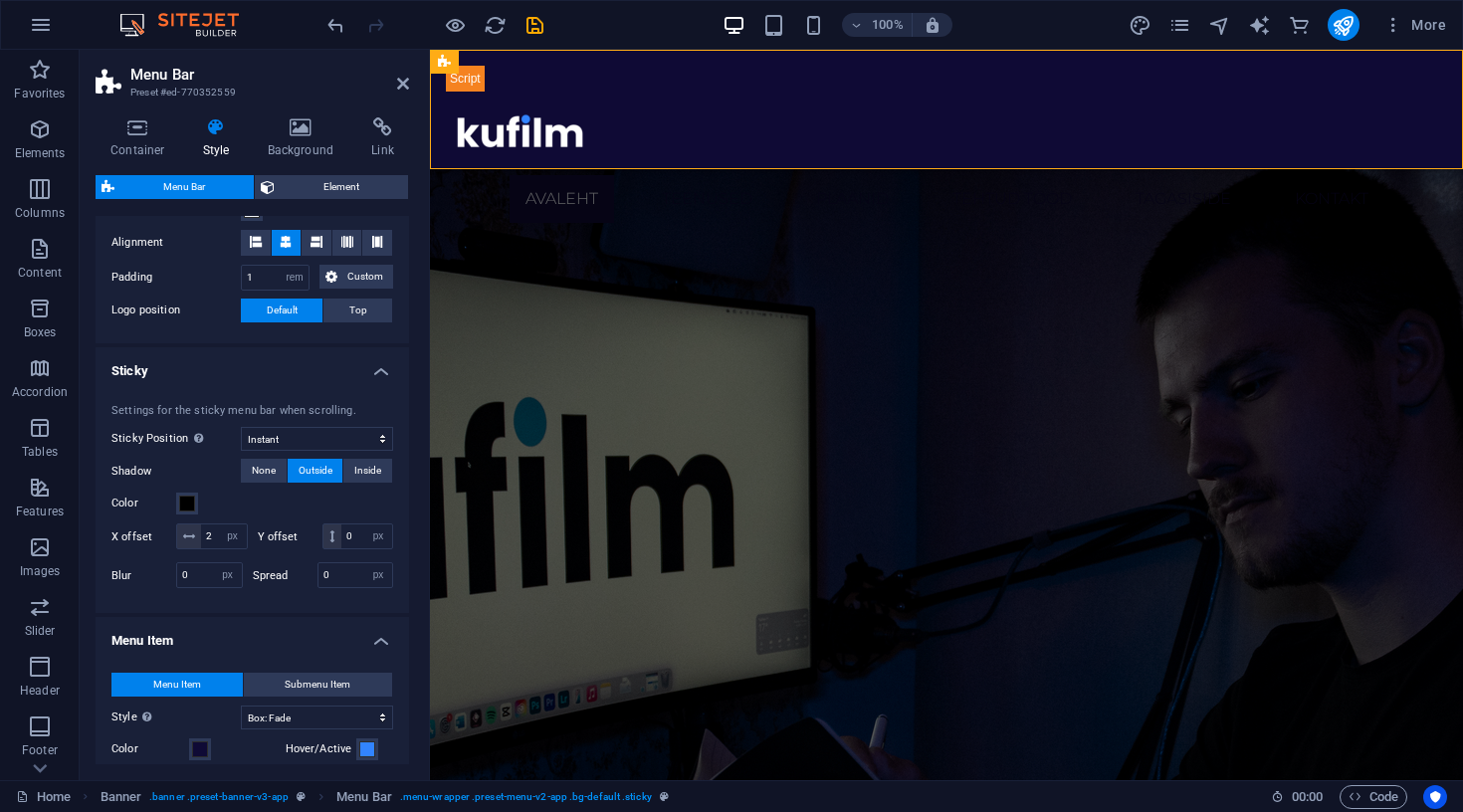click on "Container Style Background Link Size Height 120 Default px rem % vh vw Min. height None px rem % vh vw Width Default px rem % em vh vw Min. width None px rem % vh vw Content width Default Custom width Width Default px rem % em vh vw Min. width None px rem % vh vw Default padding Custom spacing Default content width and padding can be changed under Design. Edit design Layout (Flexbox) Alignment Determines the flex direction. Default Main axis Determine how elements should behave along the main axis inside this container (justify content). Default Side axis Control the vertical direction of the element inside of the container (align items). Default Wrap Default On Off Fill Controls the distances and direction of elements on the y-axis across several lines (align content). Default Accessibility ARIA helps assistive technologies (like screen readers) to understand the role, state, and behavior of web elements Role The ARIA role defines the purpose of an element.  None Alert Article Banner Comment" at bounding box center (252, 441) 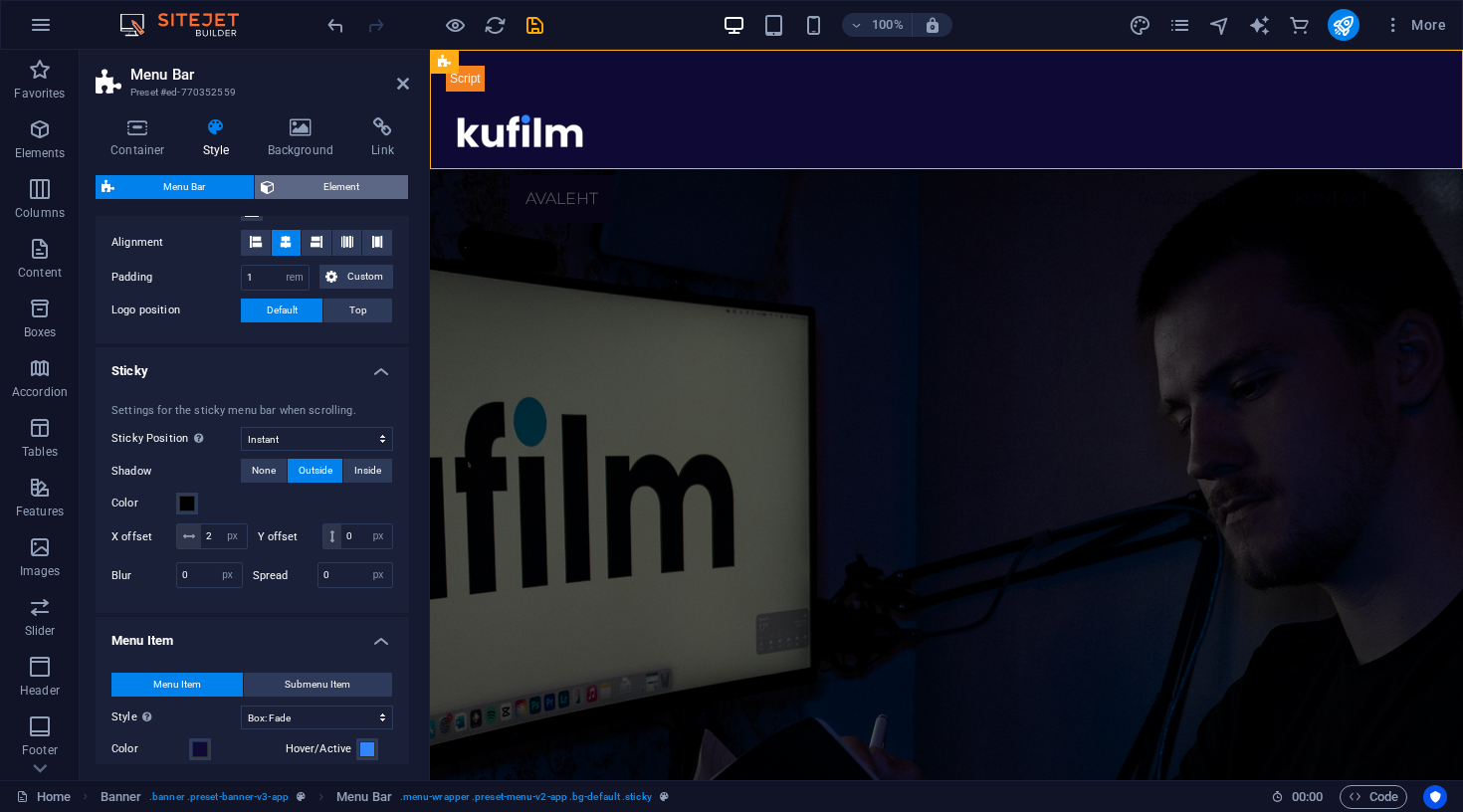 click on "Element" at bounding box center [341, 187] 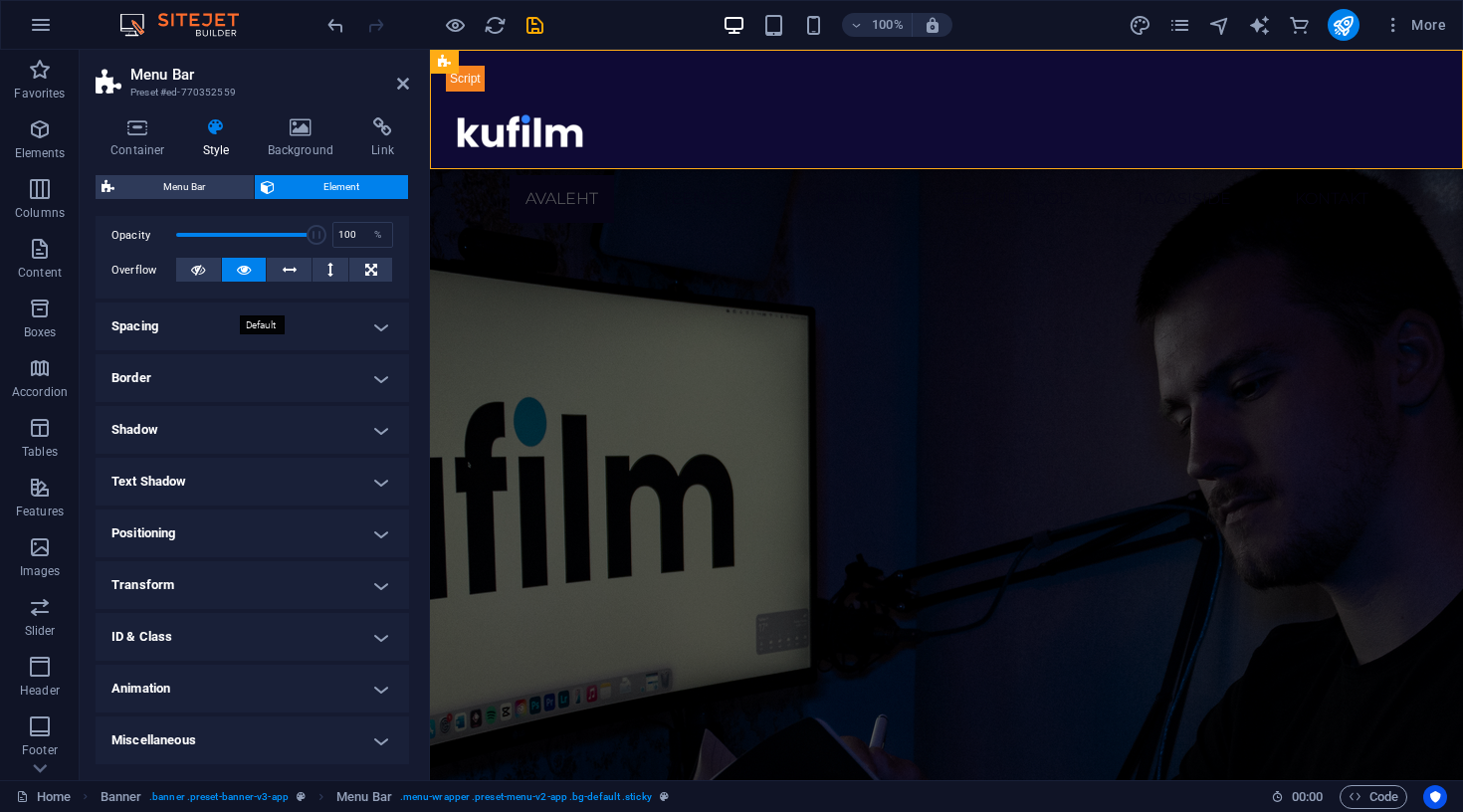 scroll, scrollTop: 292, scrollLeft: 0, axis: vertical 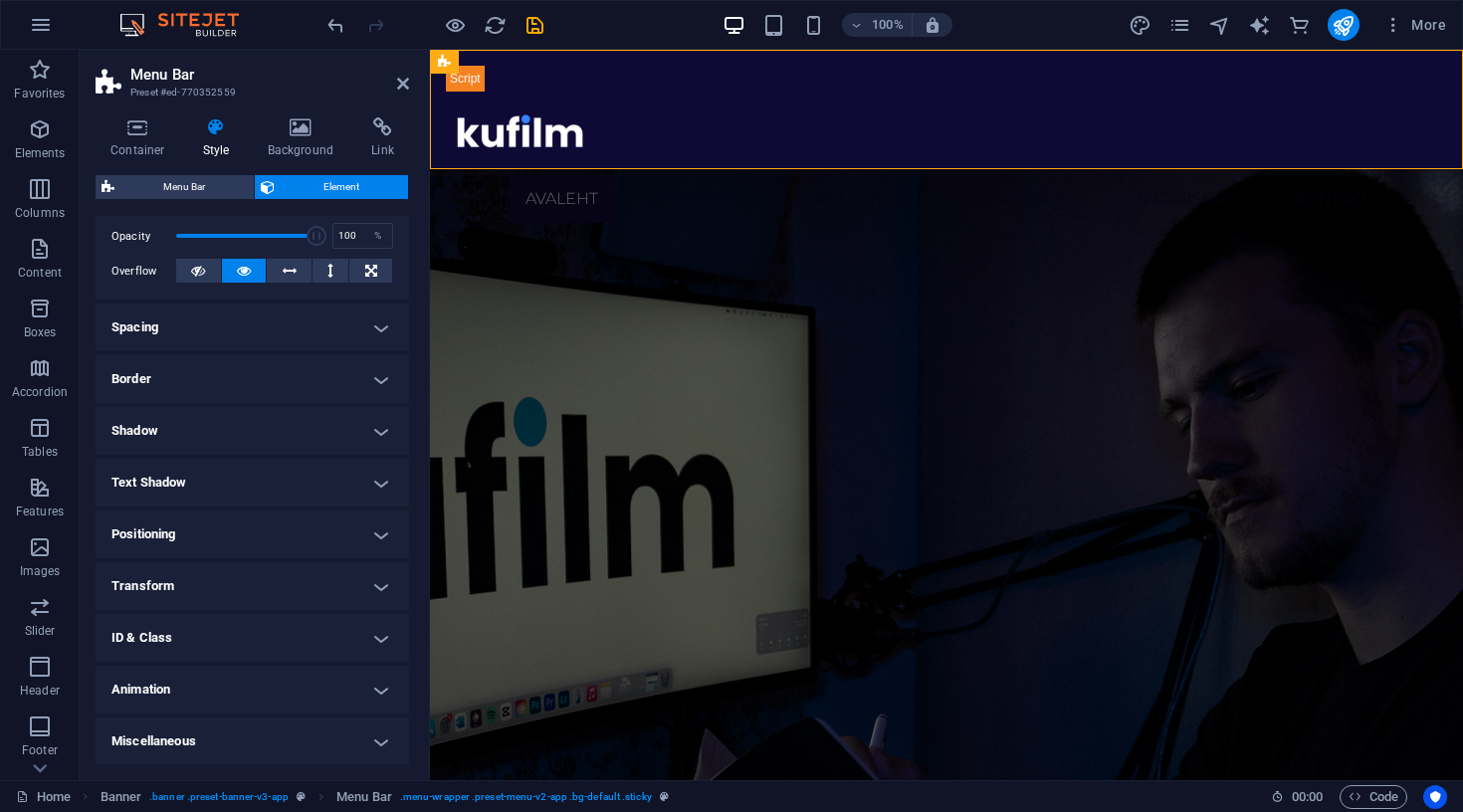 click on "Text Shadow" at bounding box center (252, 483) 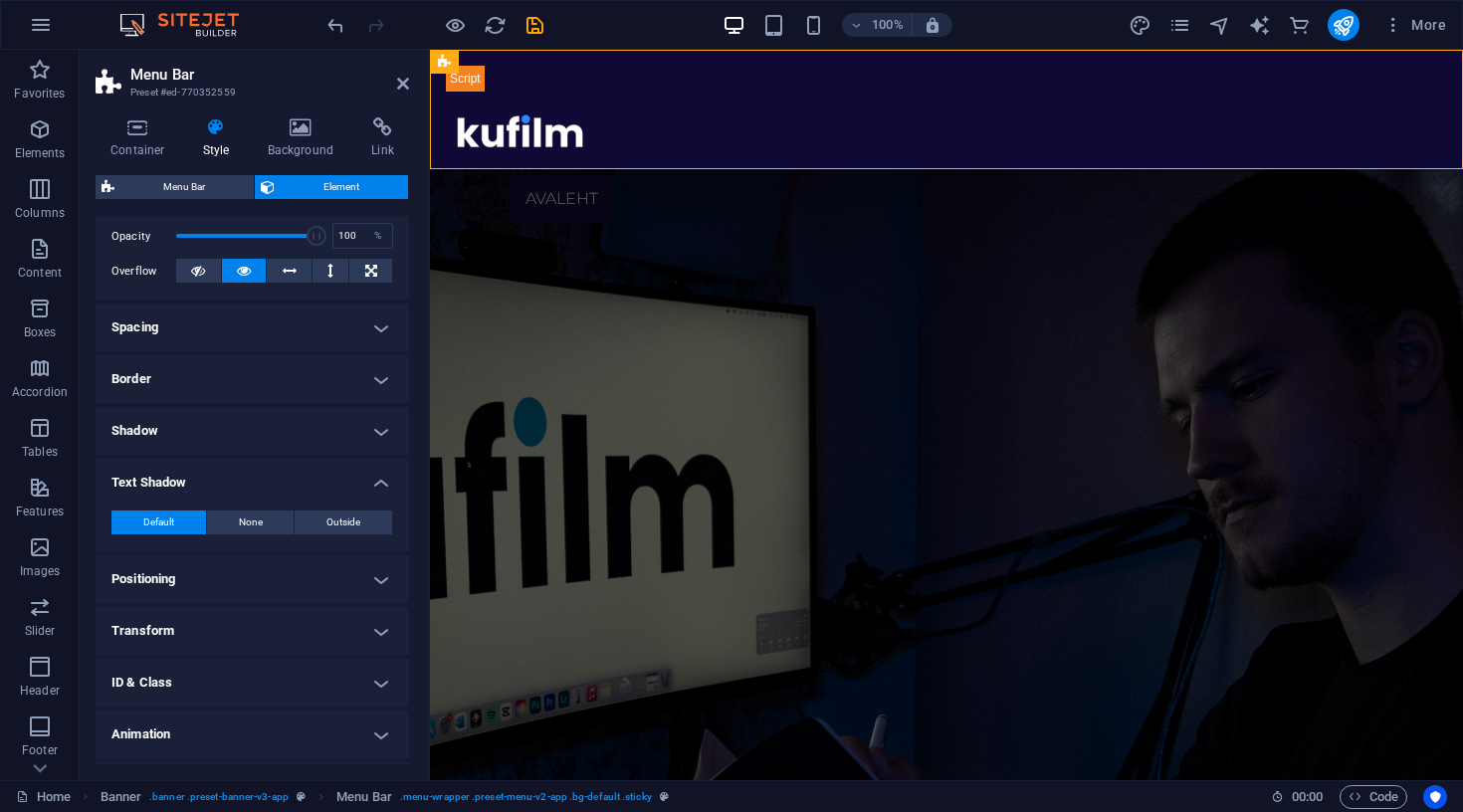 click on "Text Shadow" at bounding box center [252, 477] 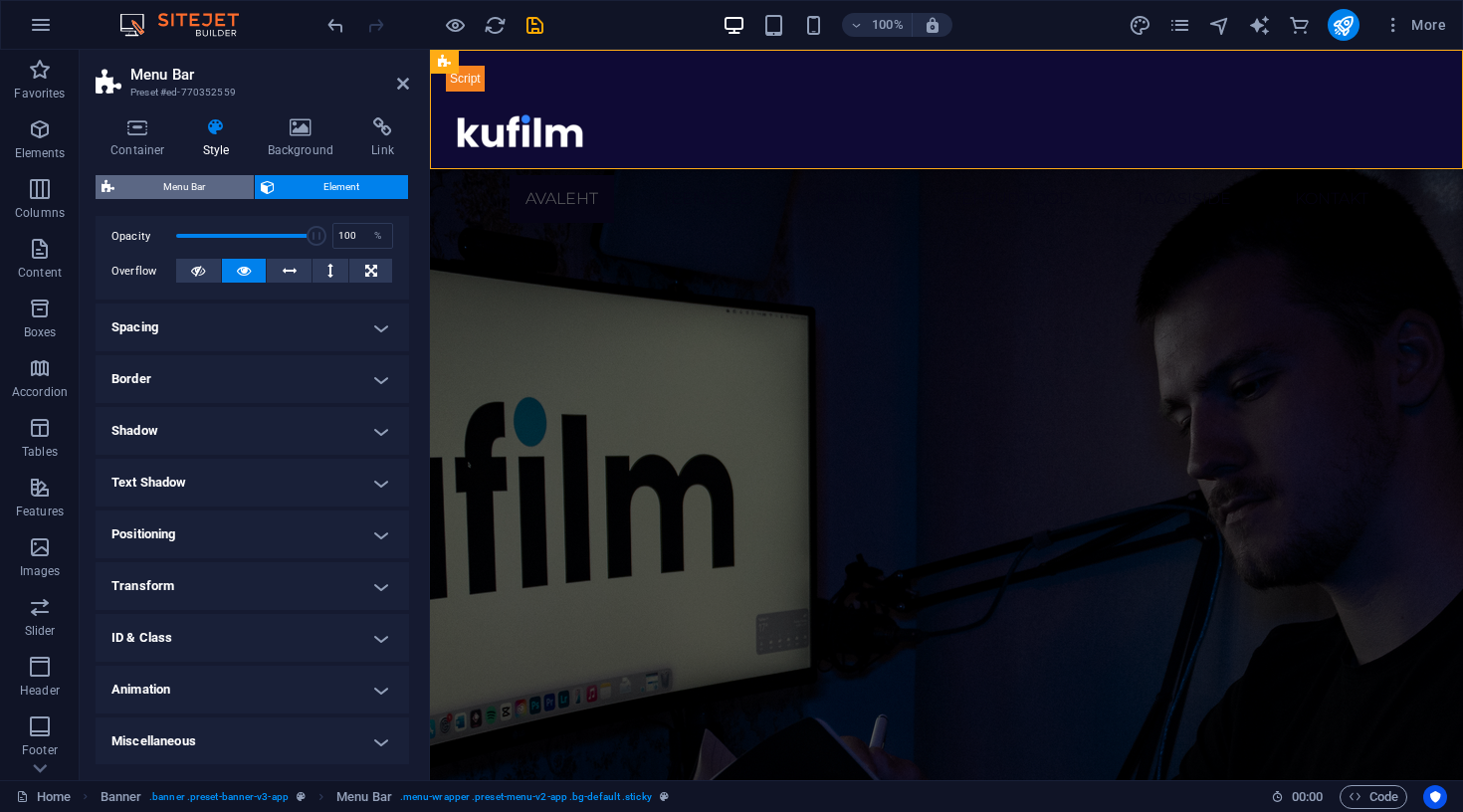 click on "Menu Bar" at bounding box center (184, 187) 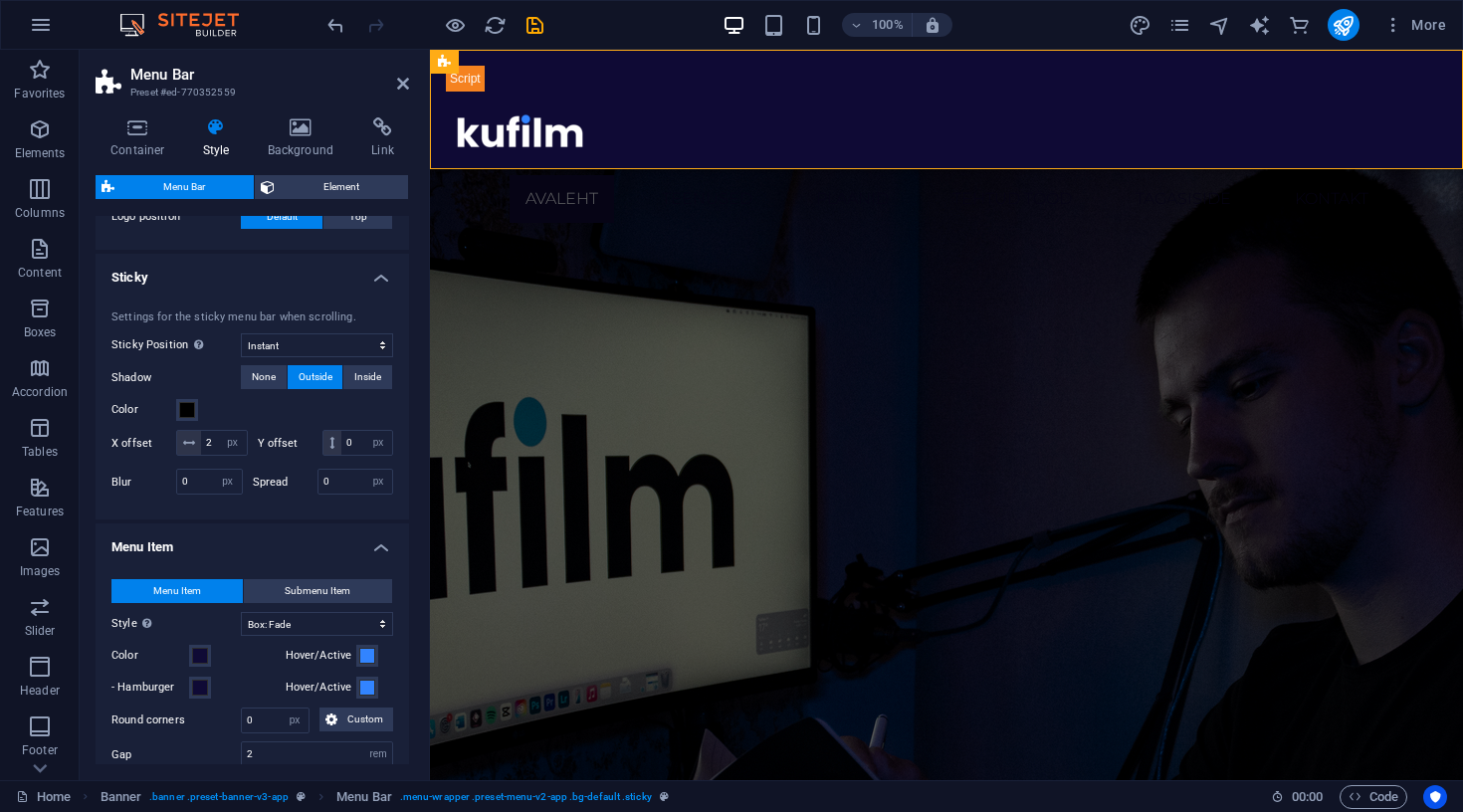 scroll, scrollTop: 914, scrollLeft: 0, axis: vertical 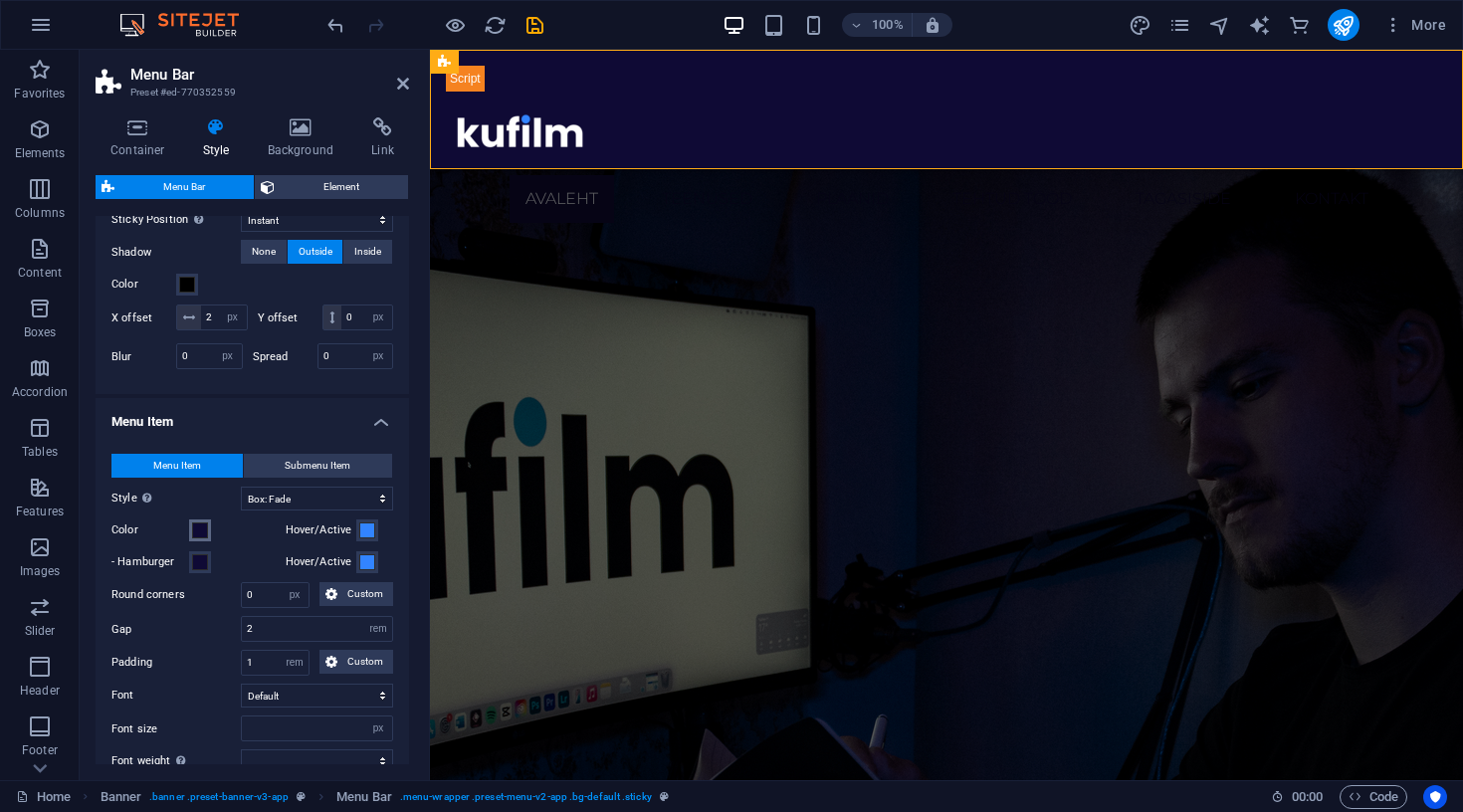 click at bounding box center (200, 530) 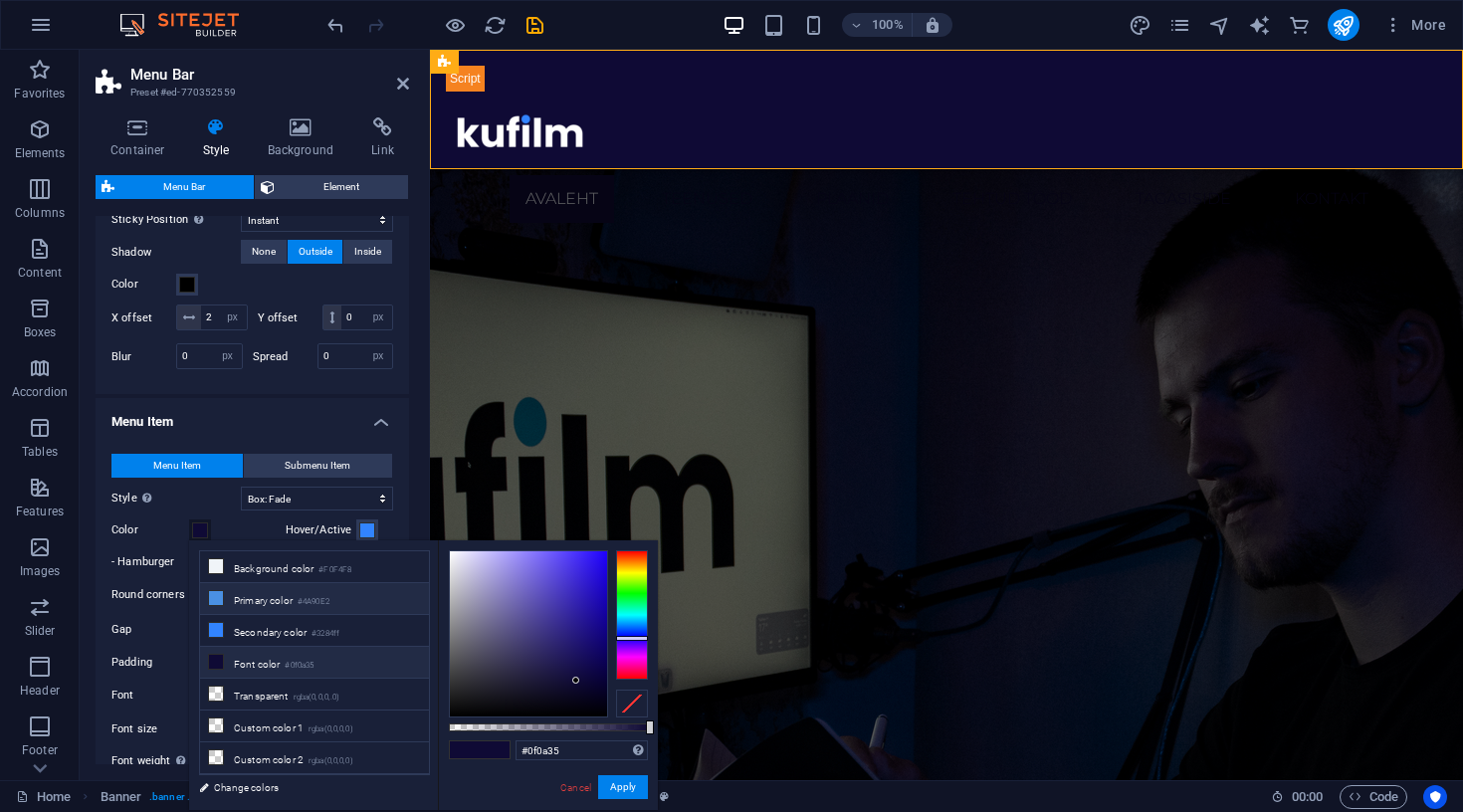 click at bounding box center [216, 598] 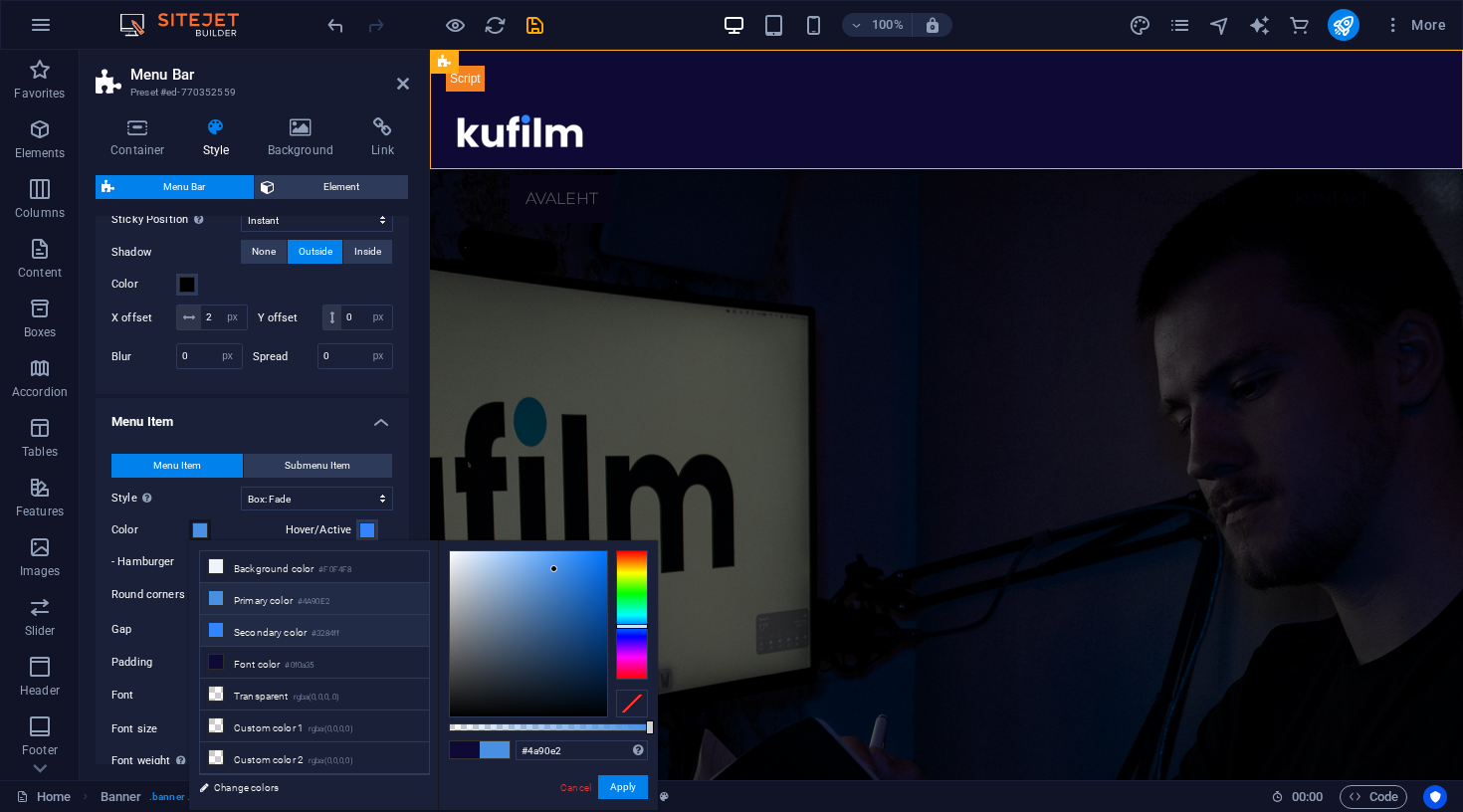 click at bounding box center (216, 630) 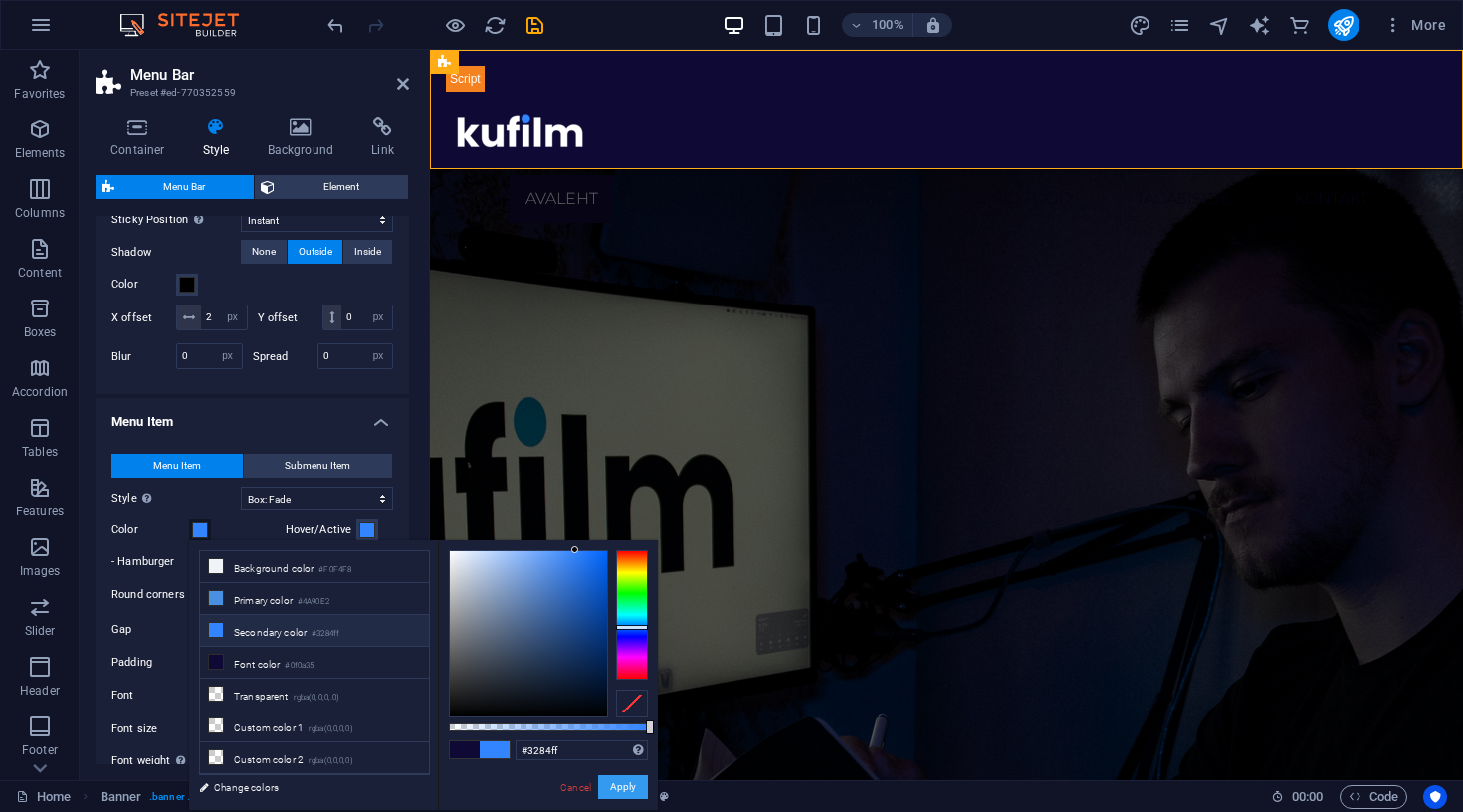 type 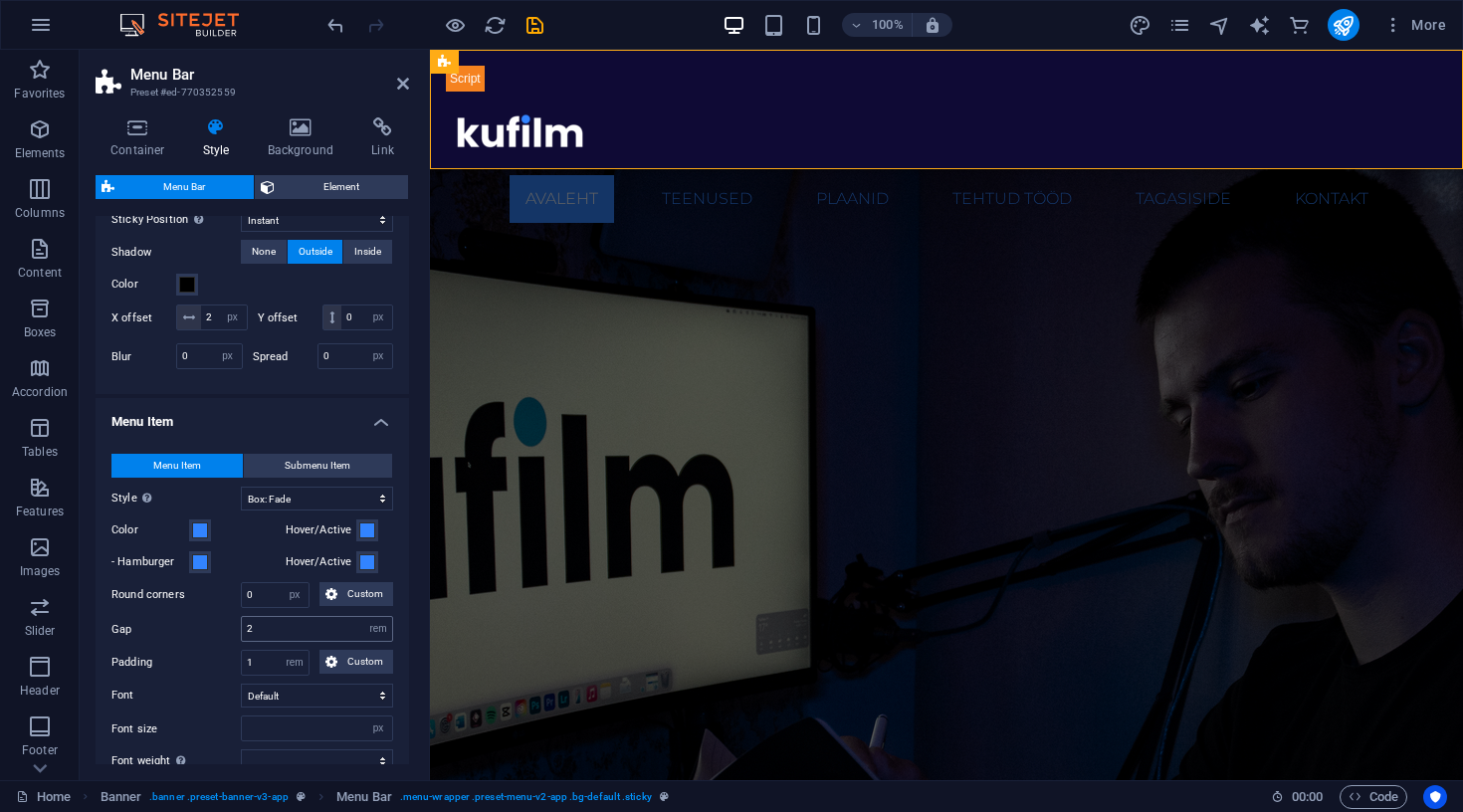 type 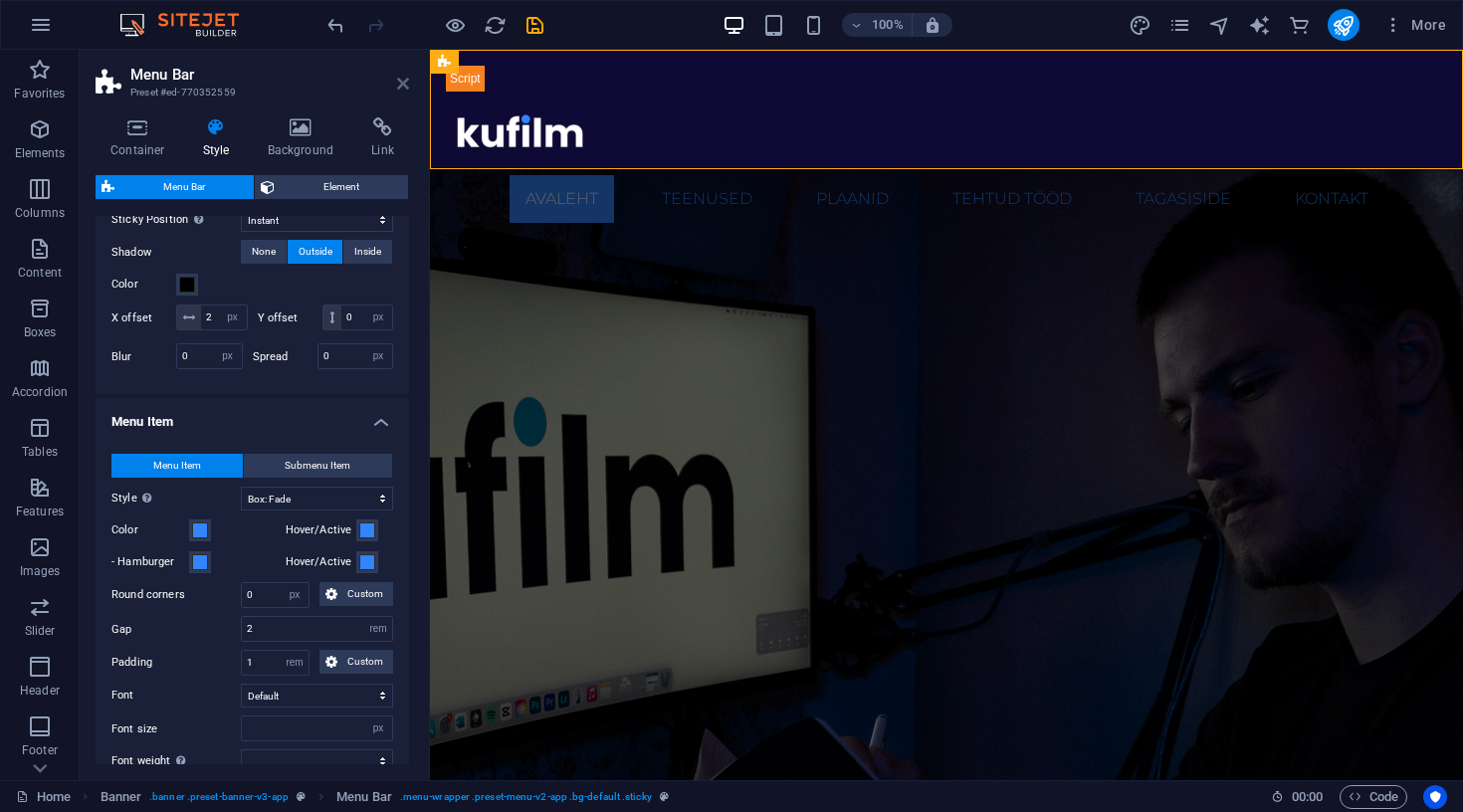 click at bounding box center [403, 84] 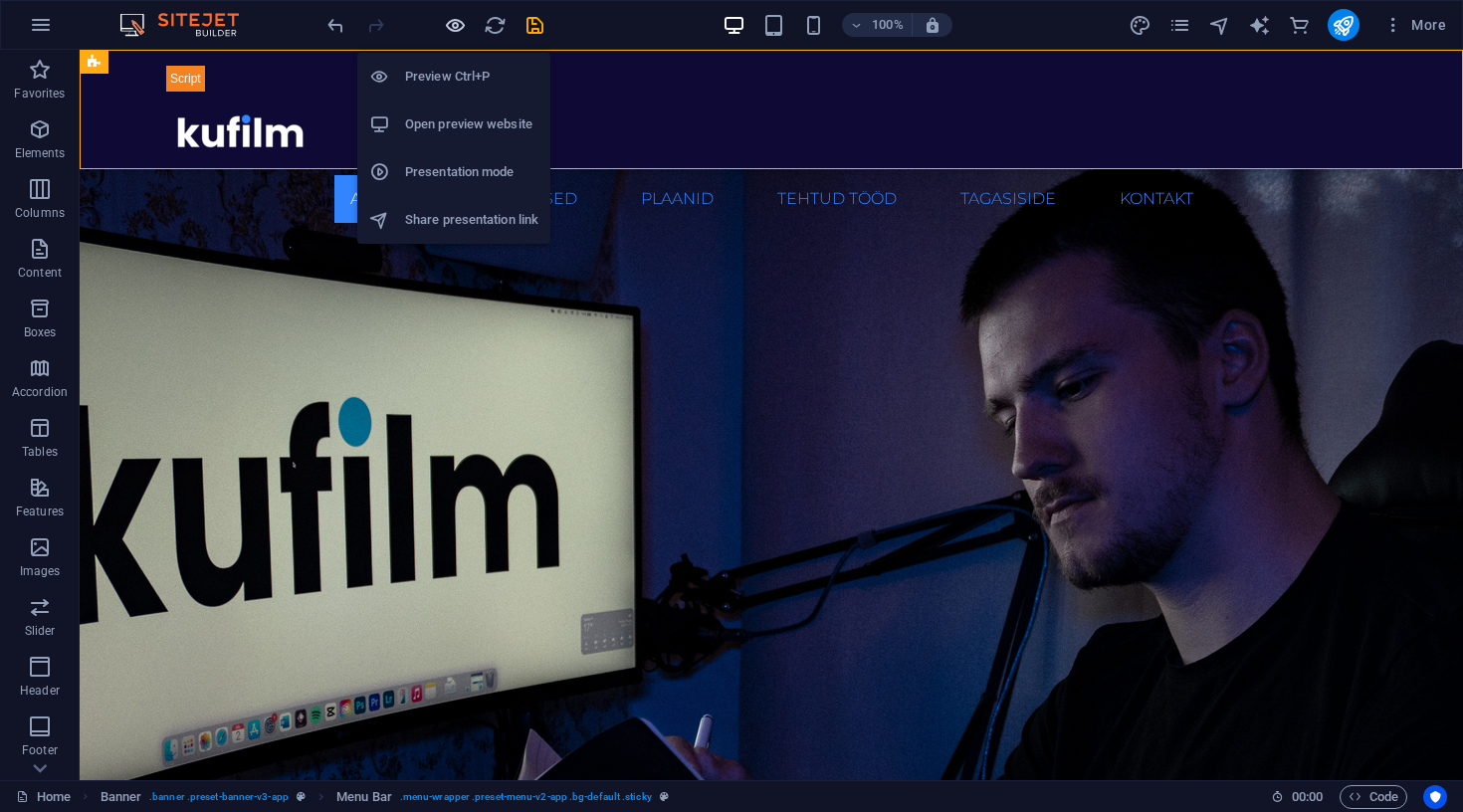 click at bounding box center [455, 25] 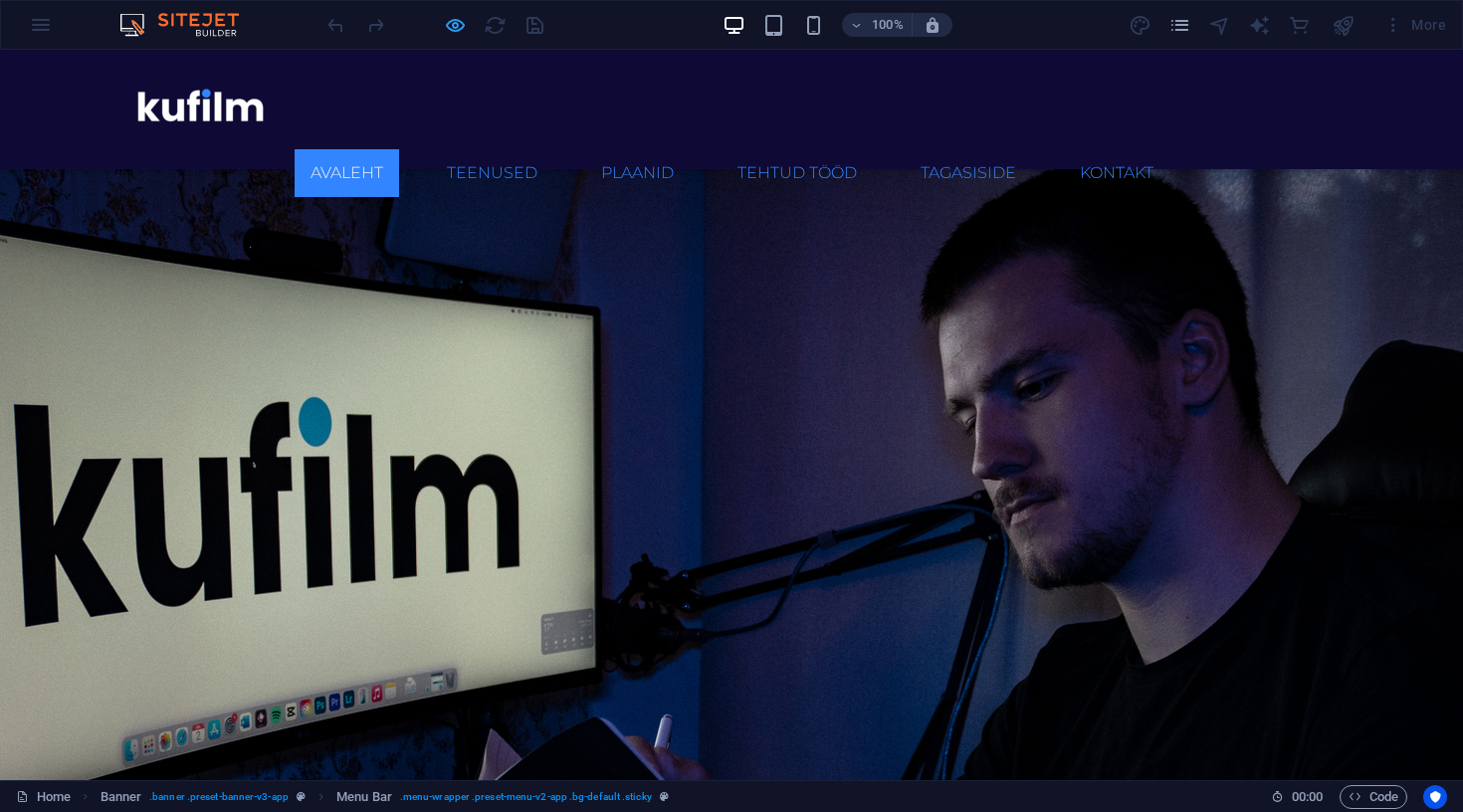 click at bounding box center [455, 25] 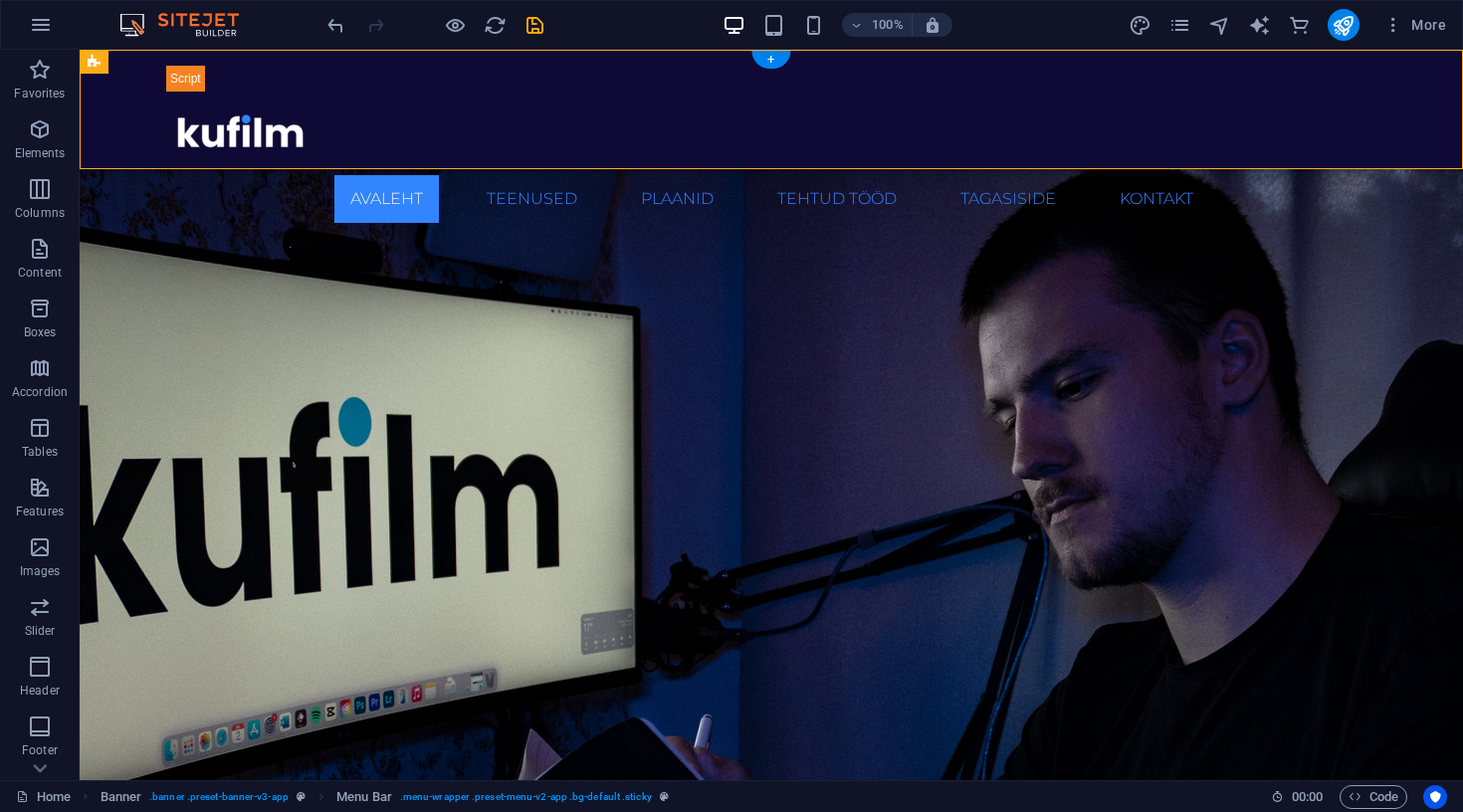 click on "Avaleht Teenused Plaanid Tehtud tööd Tagasiside Kontakt" at bounding box center [771, 199] 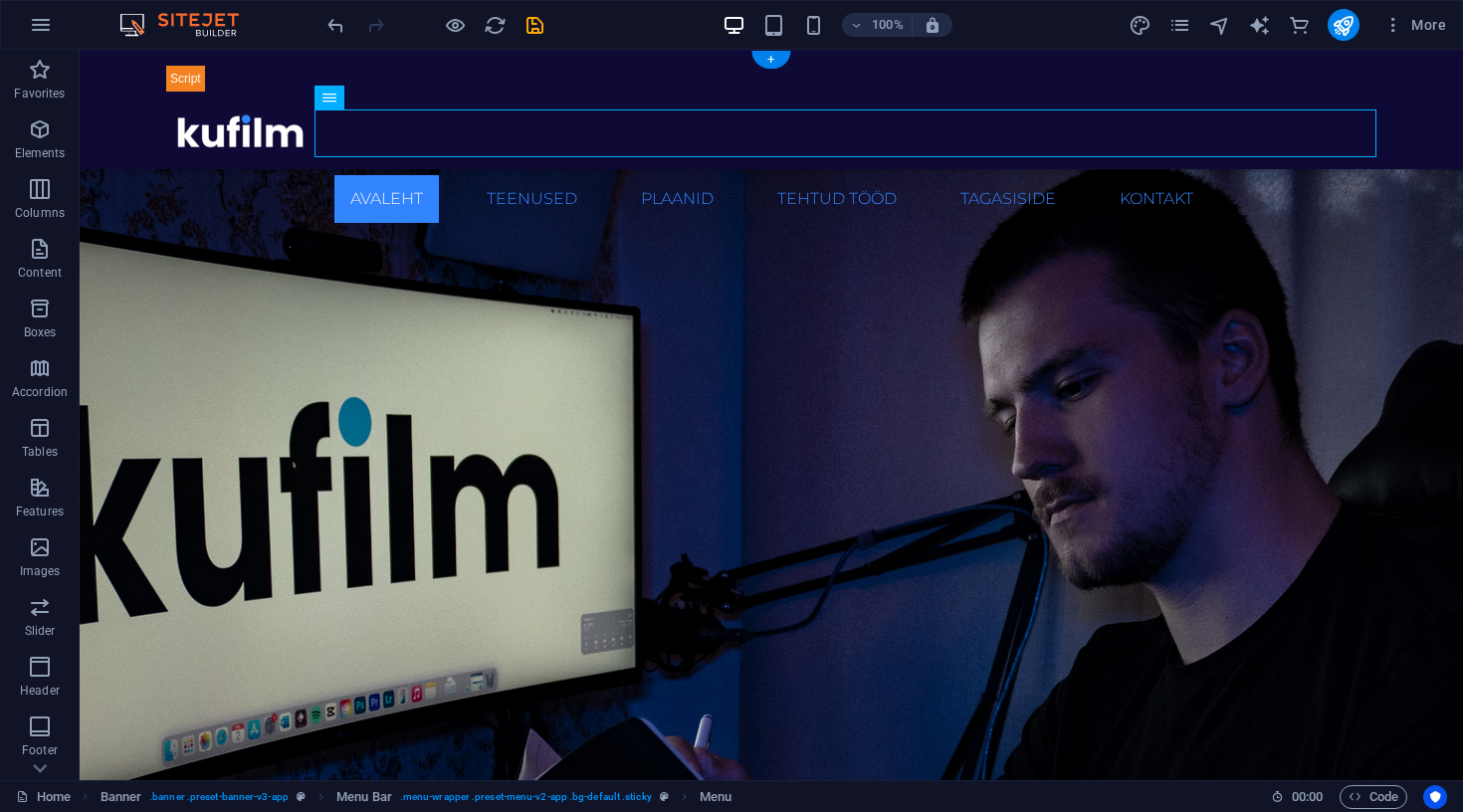 click on "Avaleht Teenused Plaanid Tehtud tööd Tagasiside Kontakt" at bounding box center (771, 199) 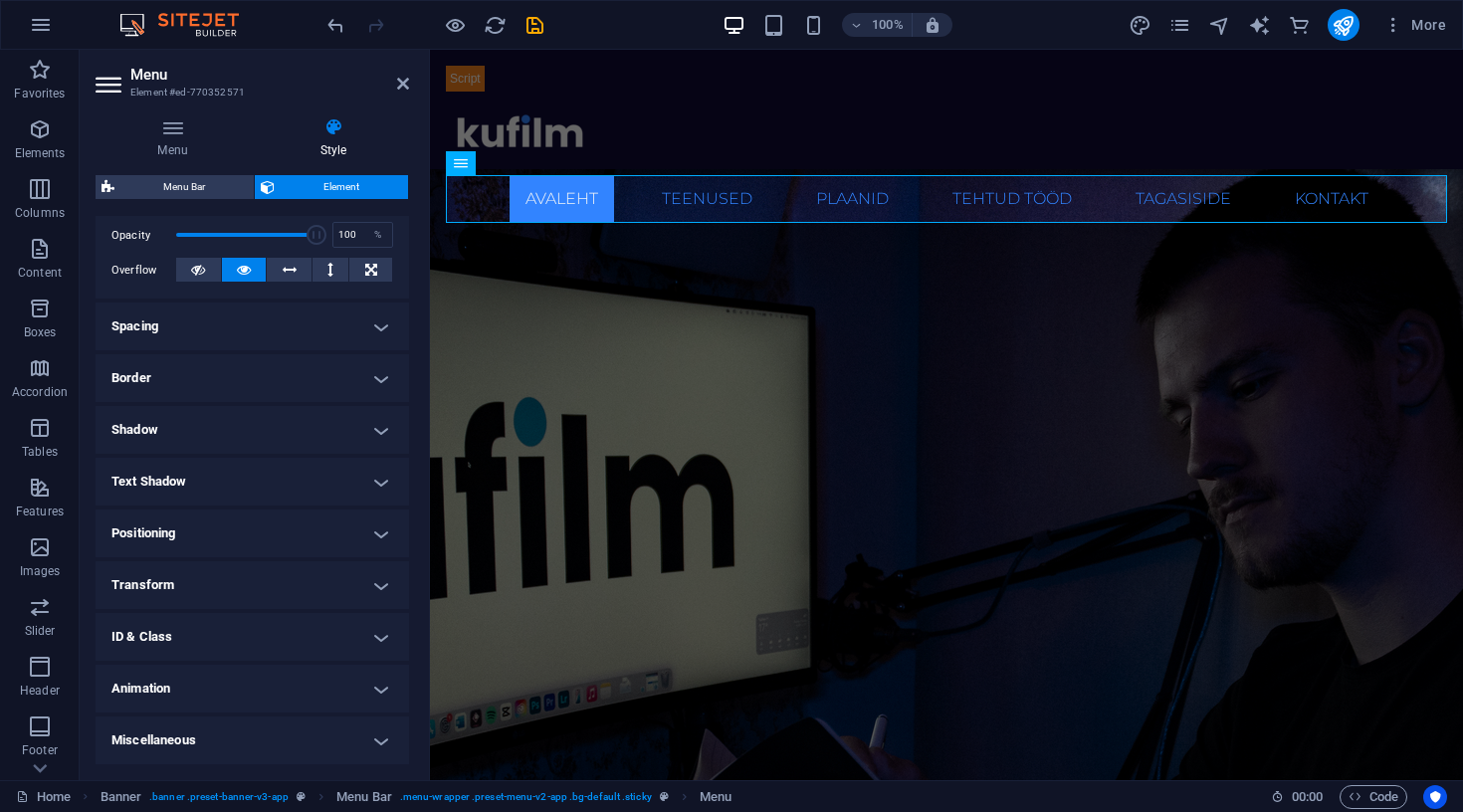 scroll, scrollTop: 292, scrollLeft: 0, axis: vertical 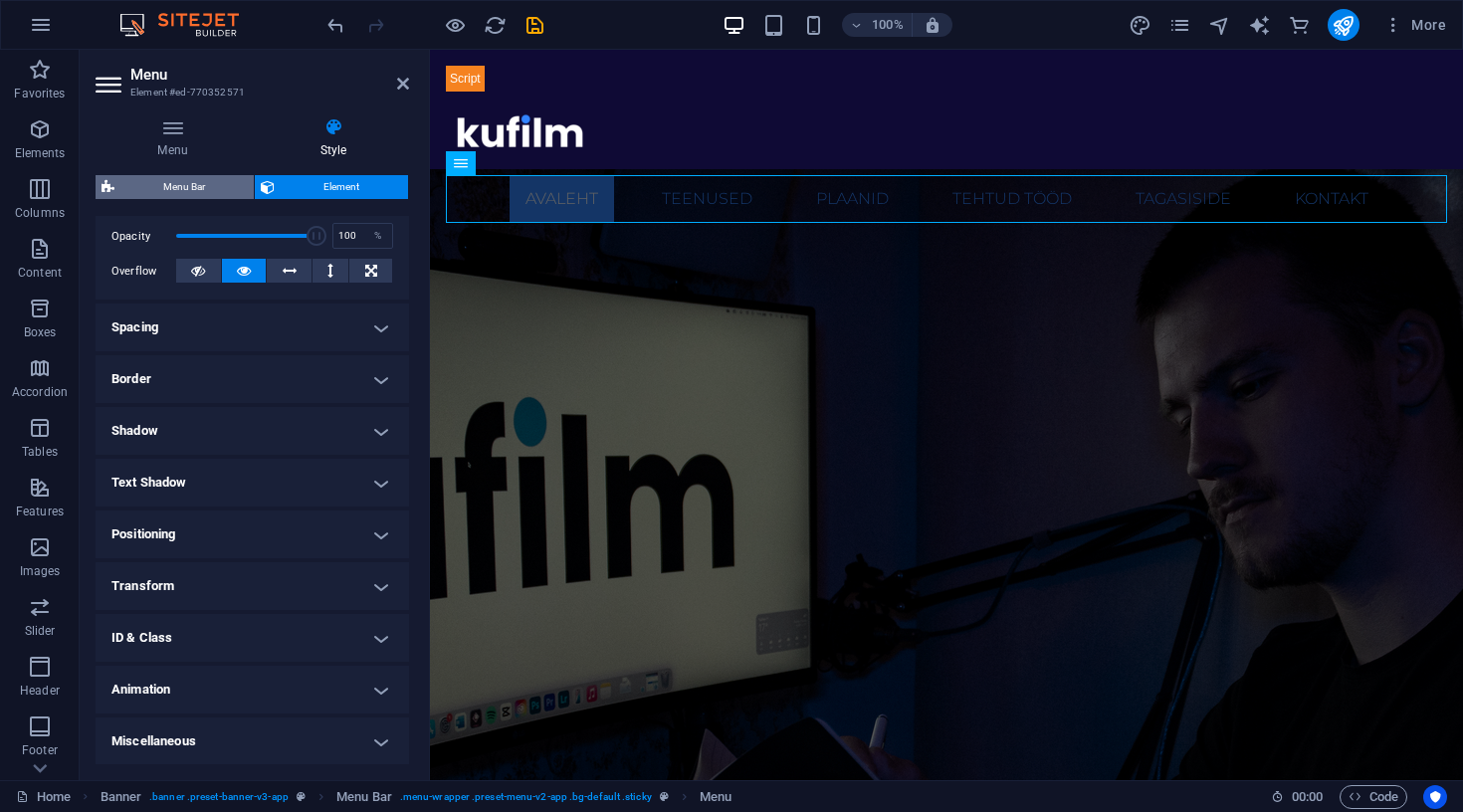 click on "Menu Bar" at bounding box center (184, 187) 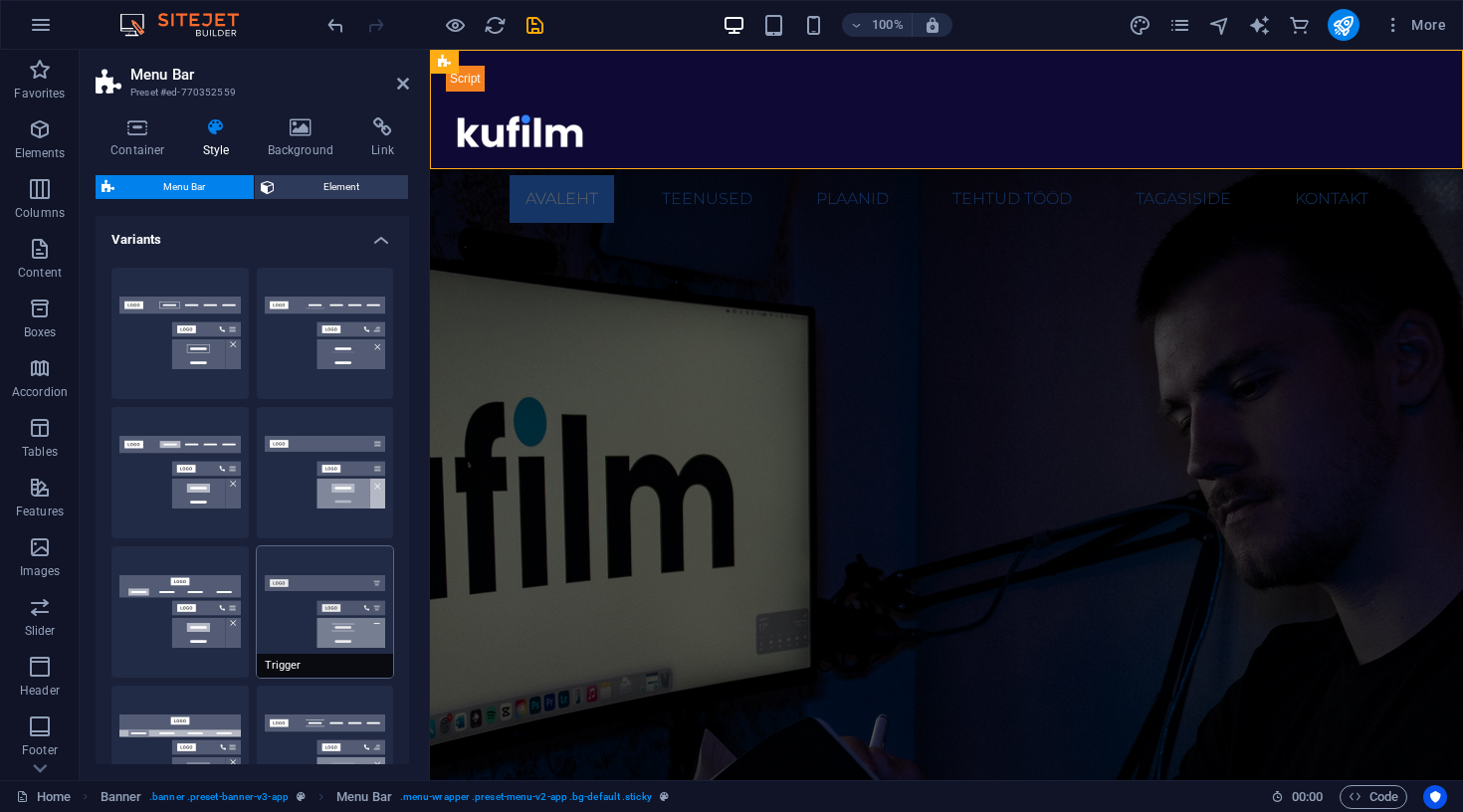 type 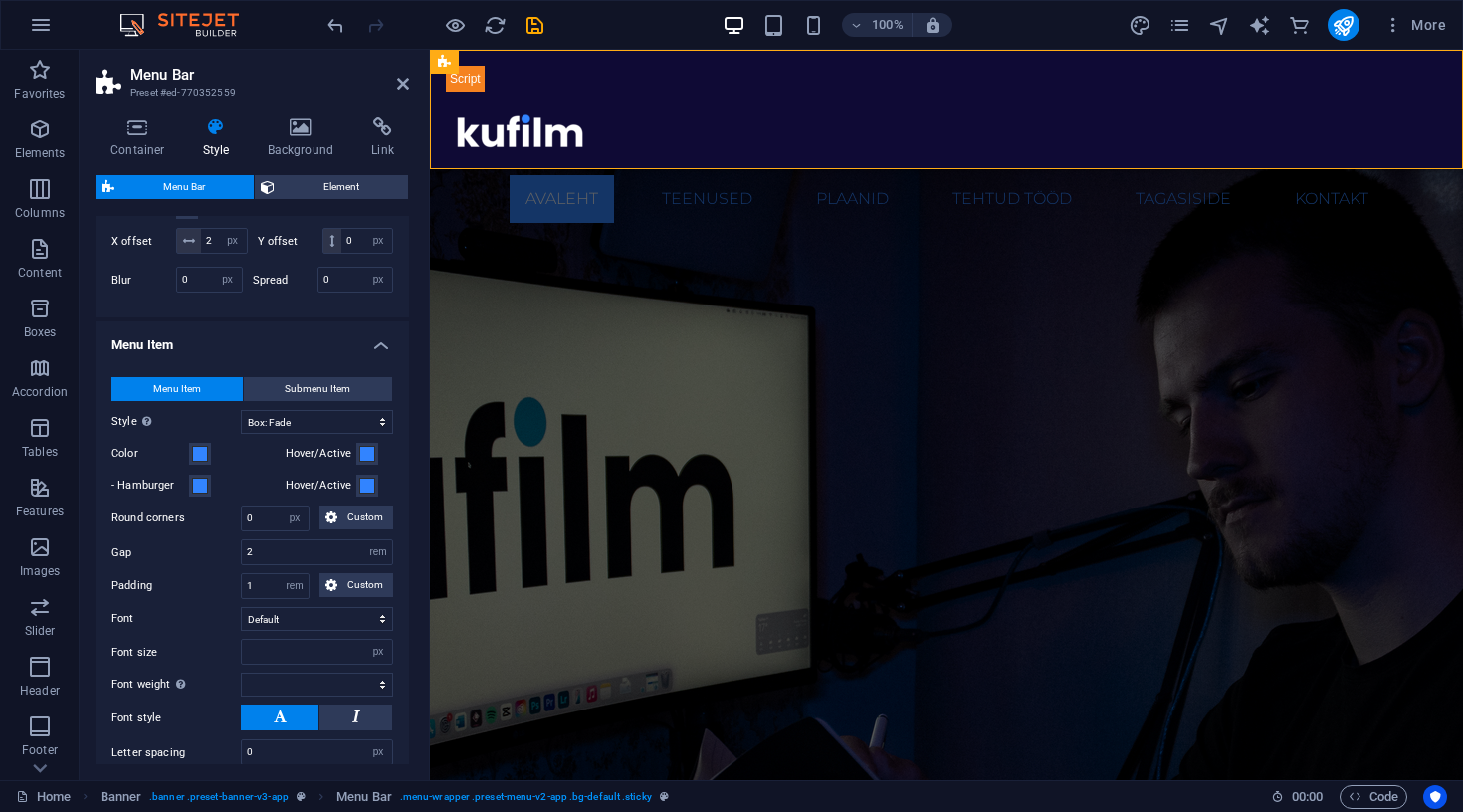 scroll, scrollTop: 983, scrollLeft: 0, axis: vertical 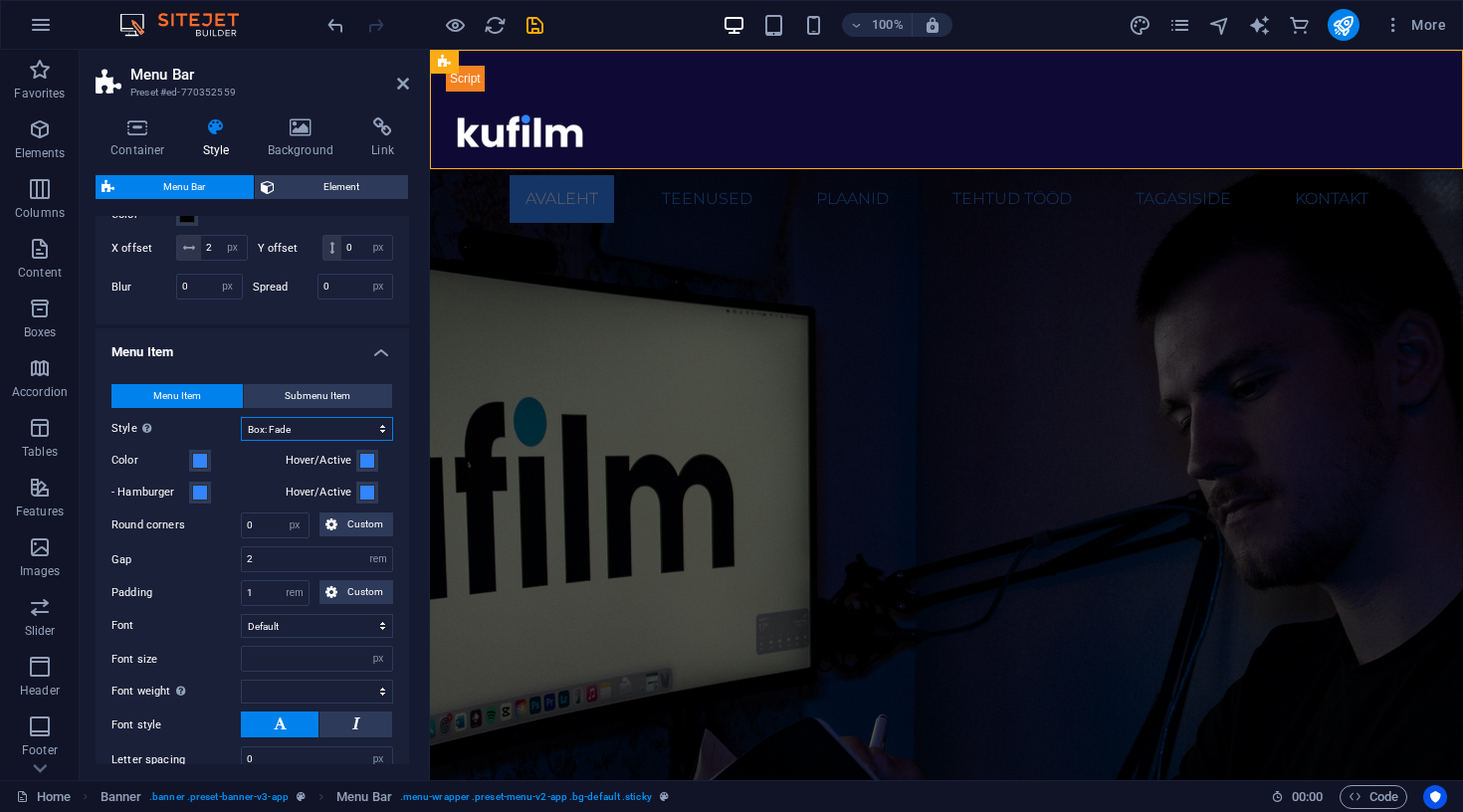 select on "hover_border_bottom" 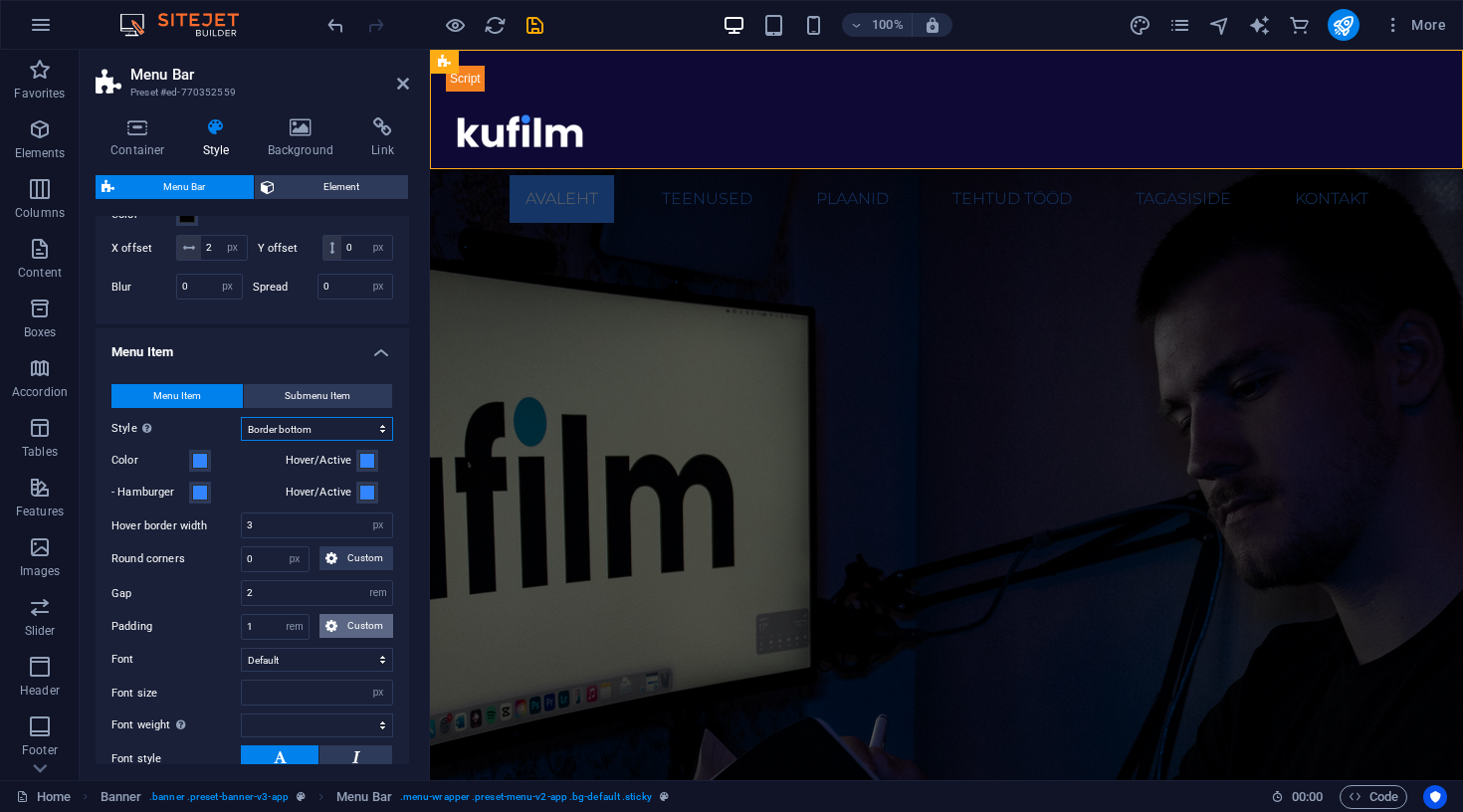 type 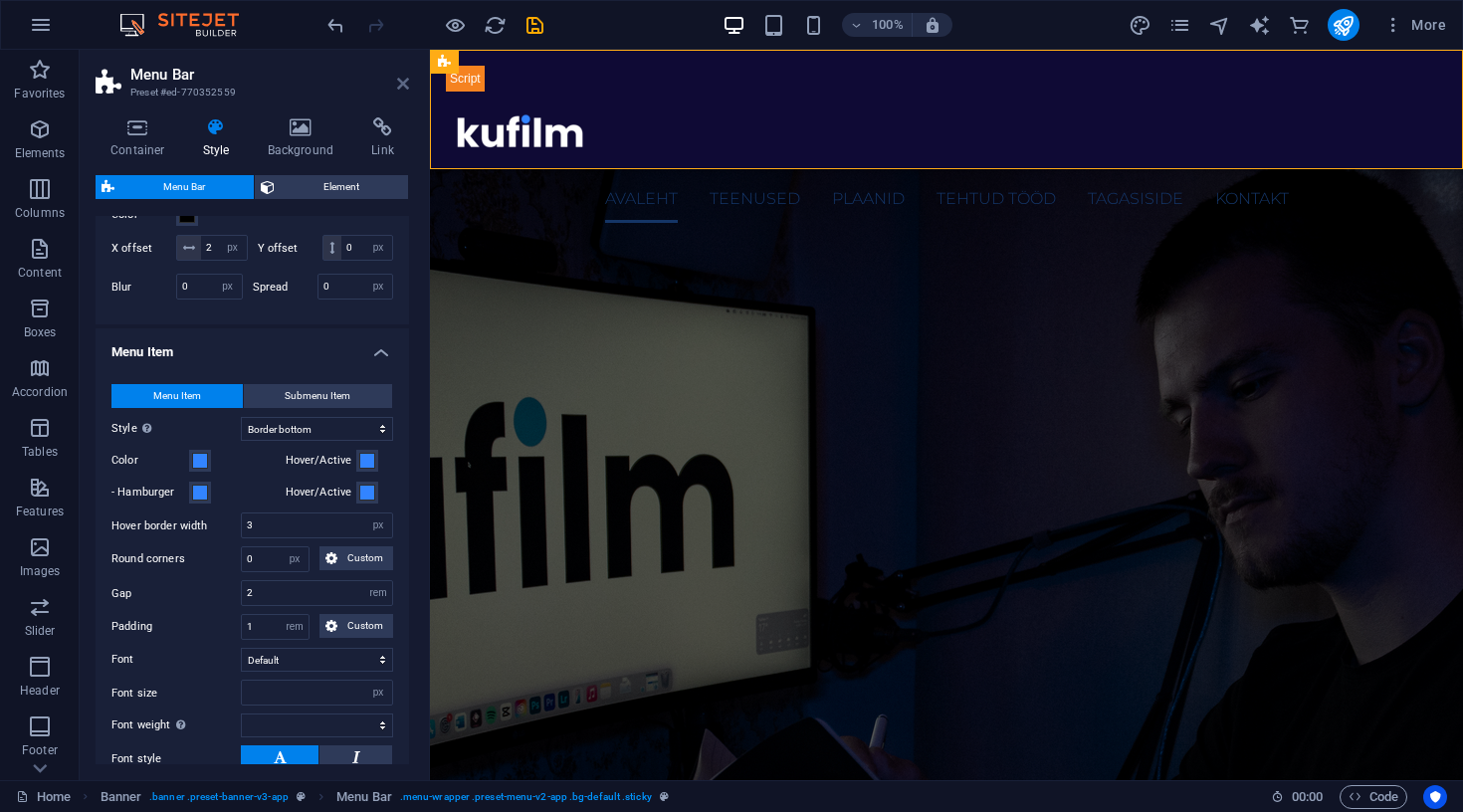 click at bounding box center [403, 84] 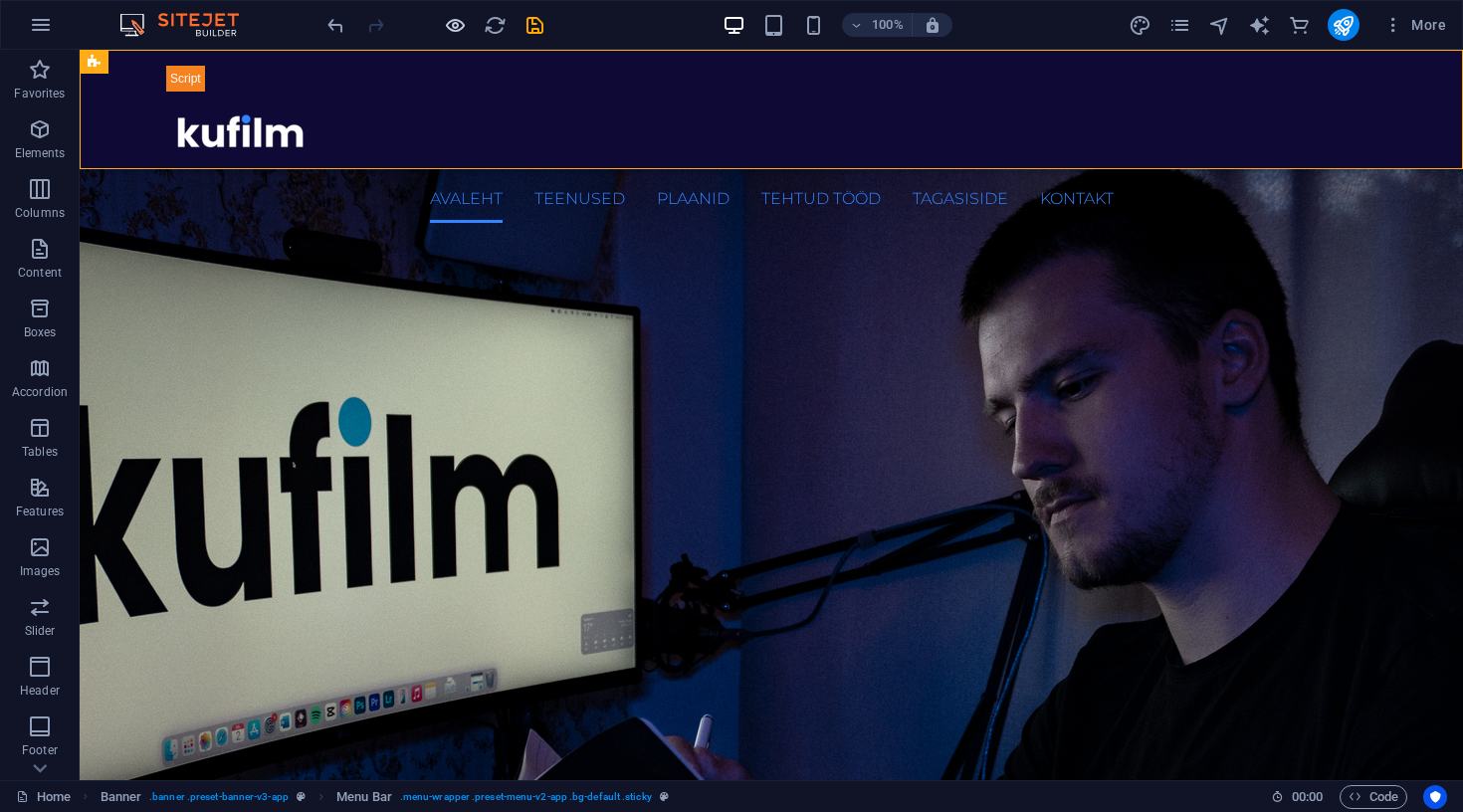 click at bounding box center [455, 25] 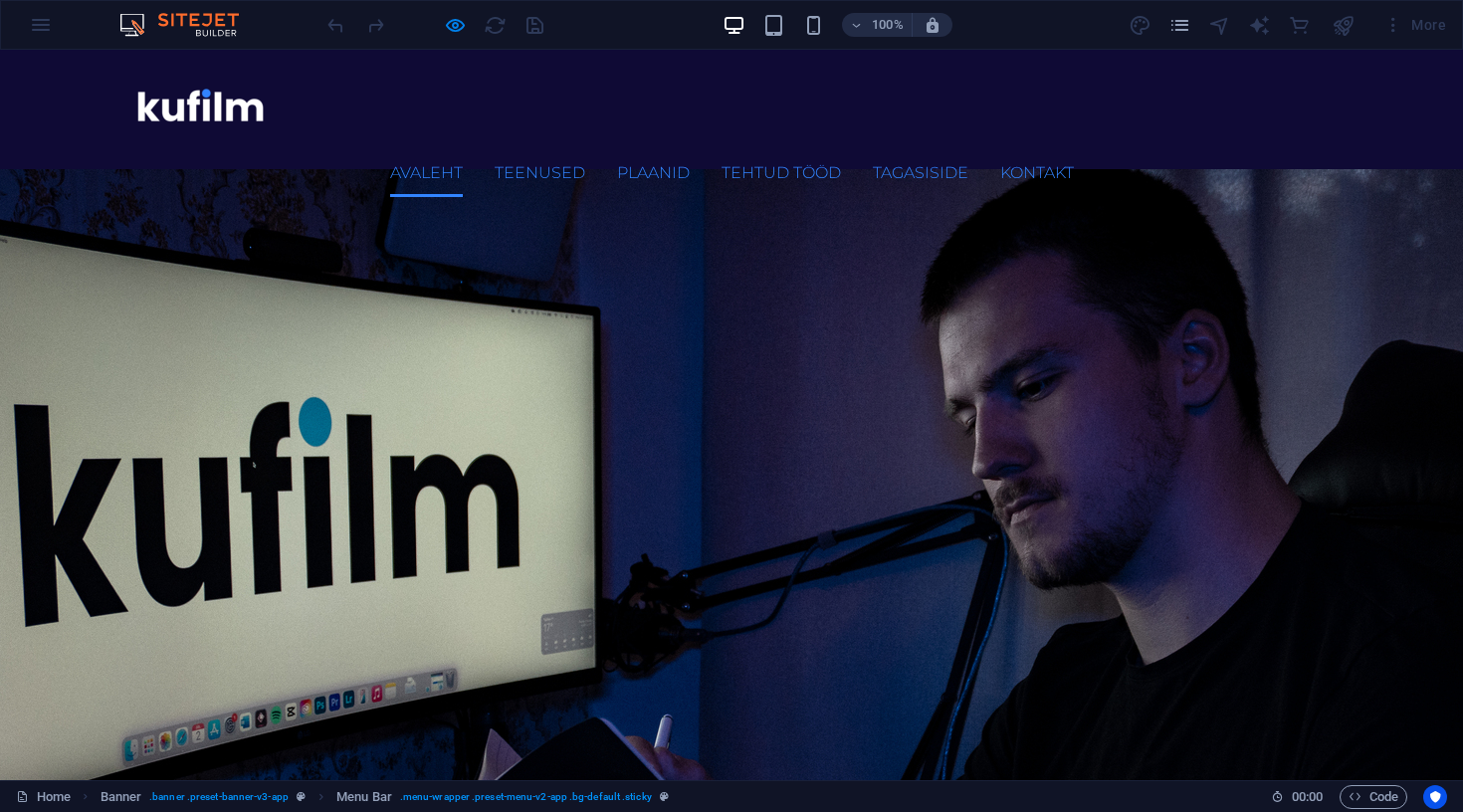 scroll, scrollTop: 0, scrollLeft: 0, axis: both 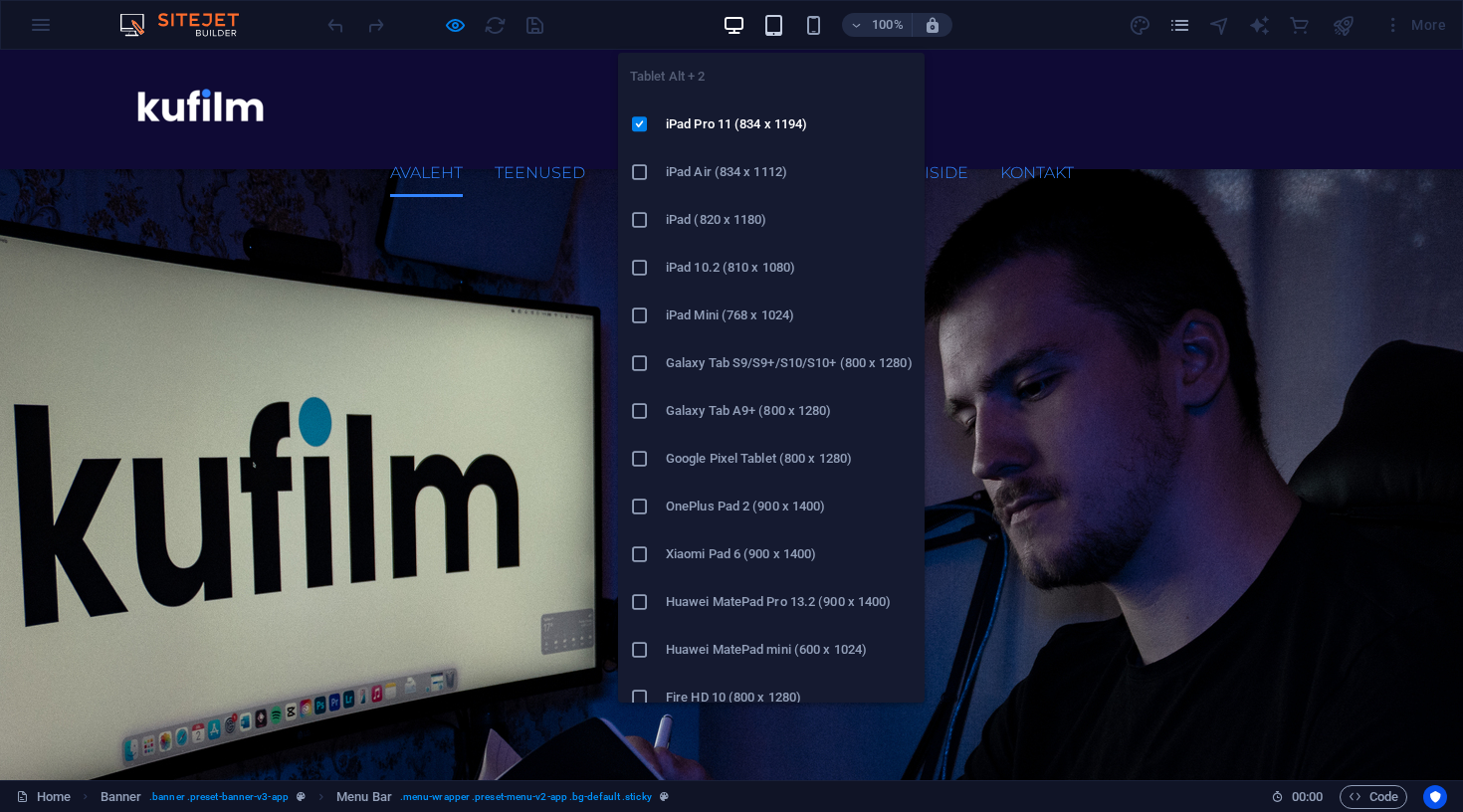 click at bounding box center (773, 25) 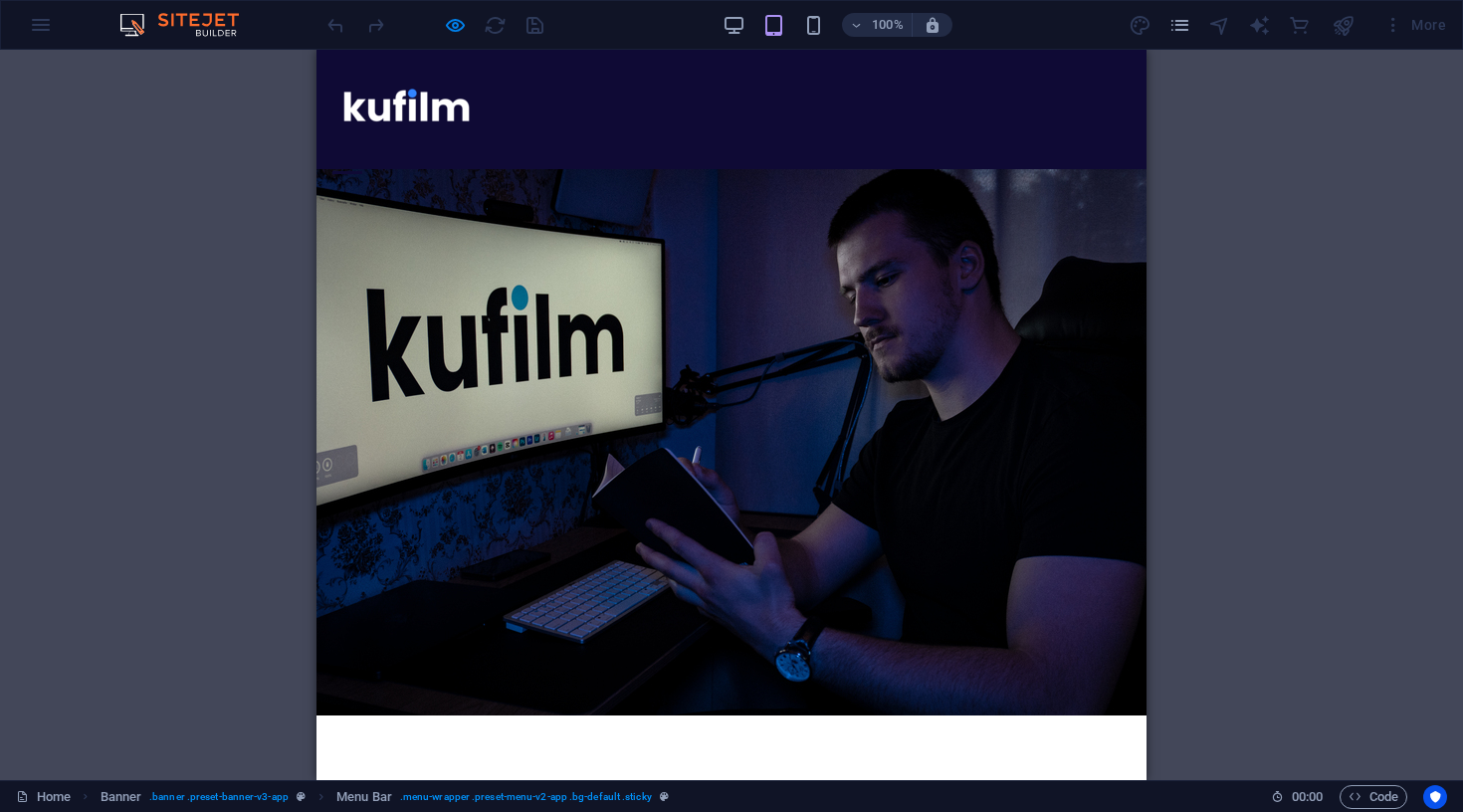 scroll, scrollTop: 0, scrollLeft: 0, axis: both 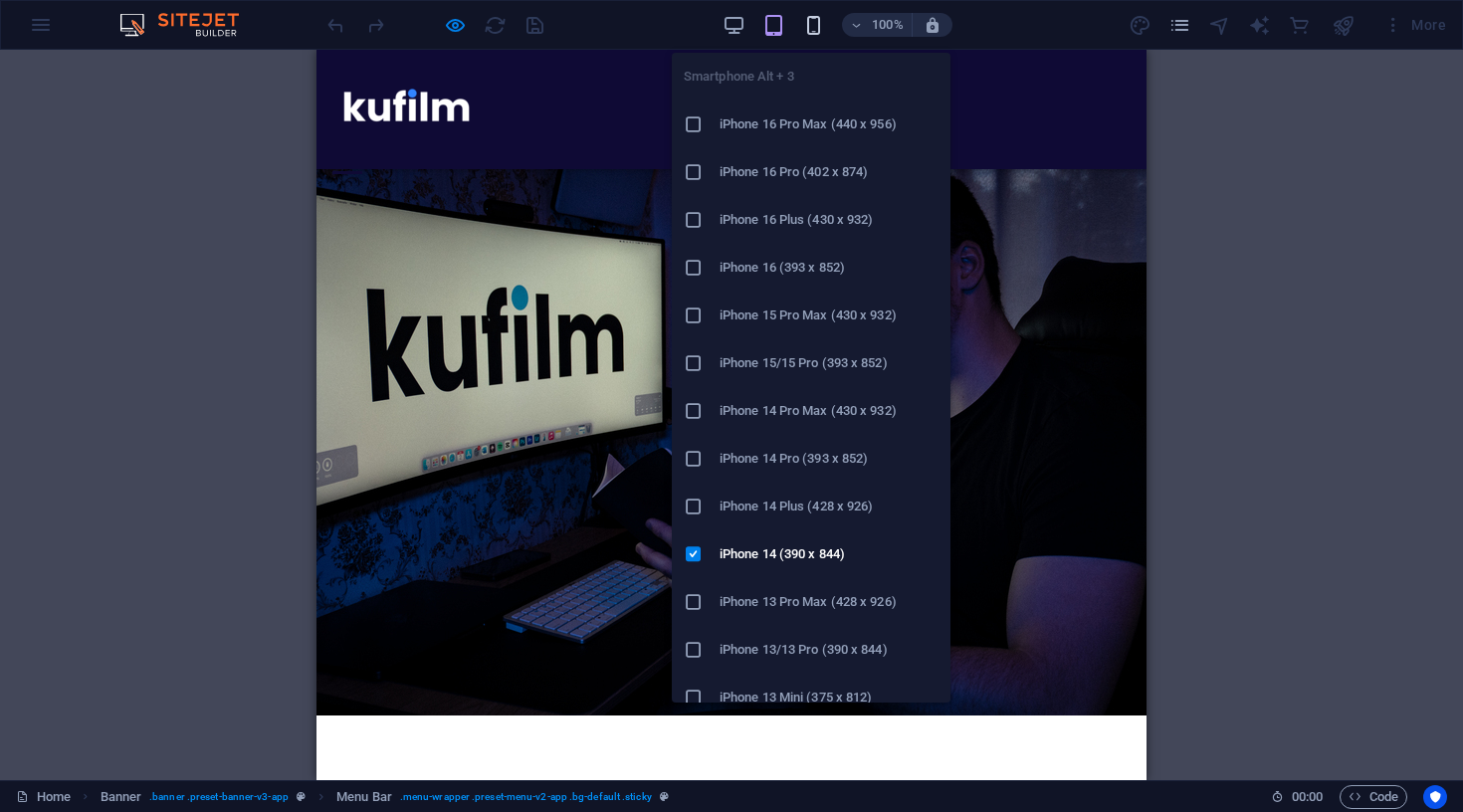 click at bounding box center (813, 25) 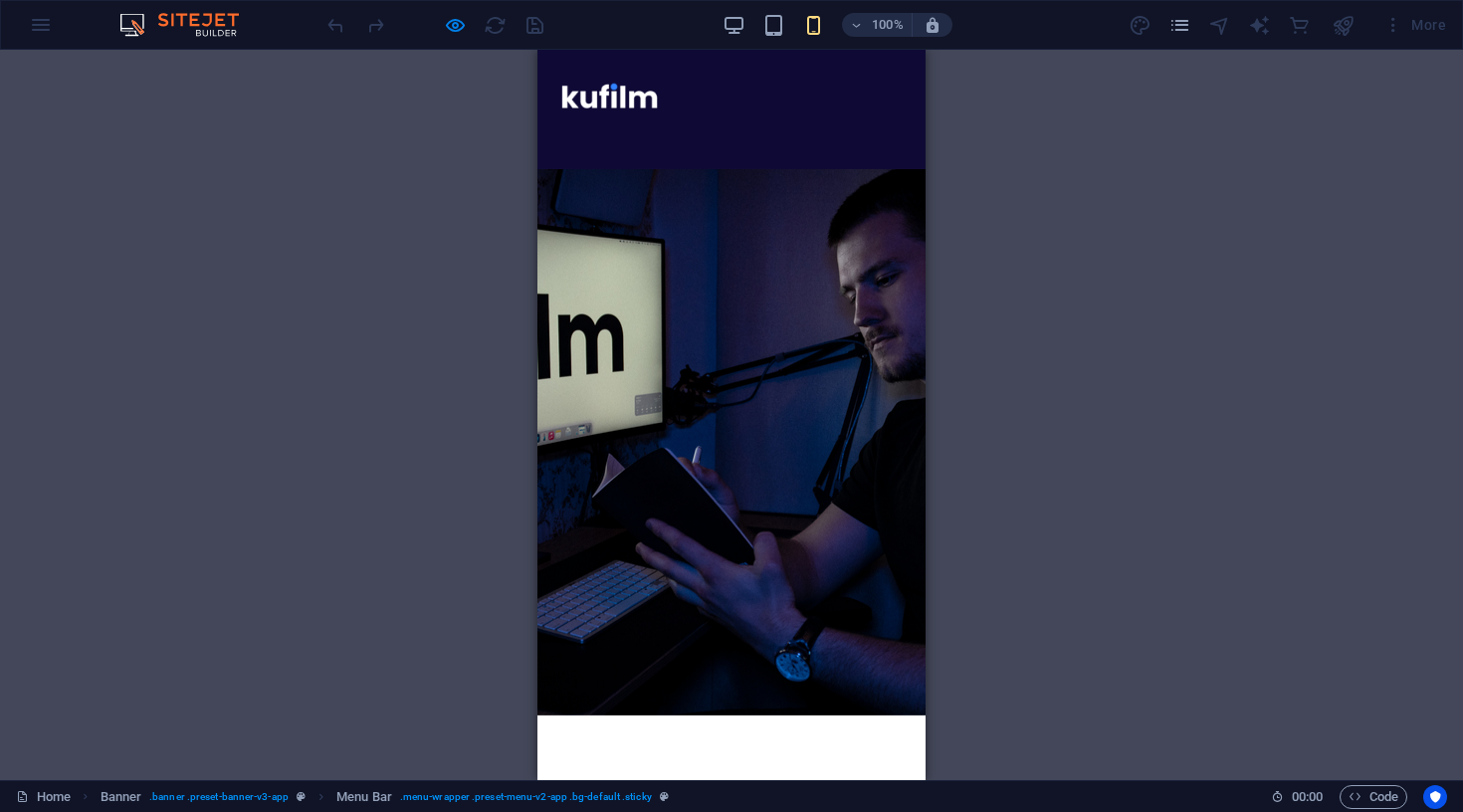 scroll, scrollTop: 0, scrollLeft: 0, axis: both 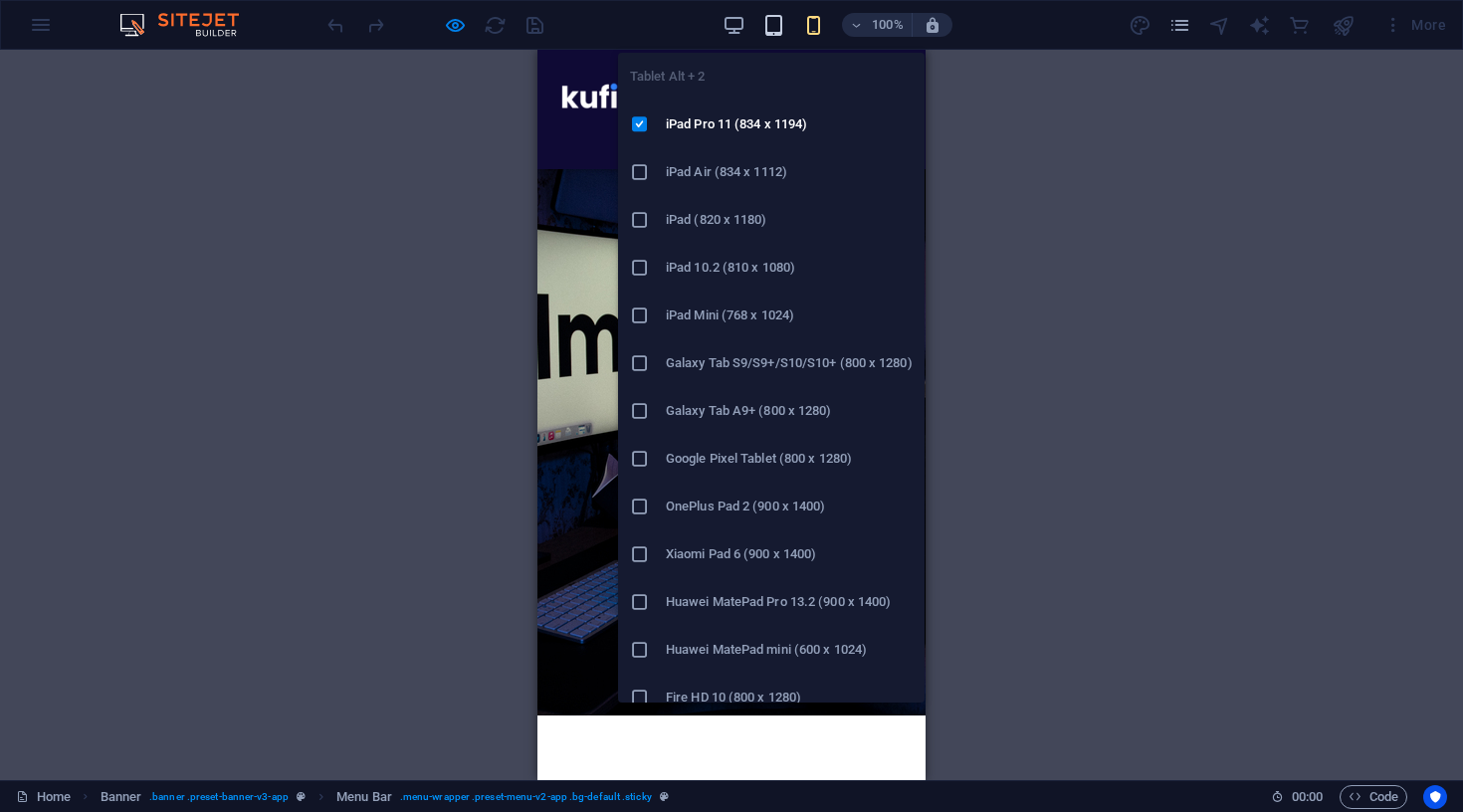 drag, startPoint x: 768, startPoint y: 26, endPoint x: 385, endPoint y: 28, distance: 383.0052 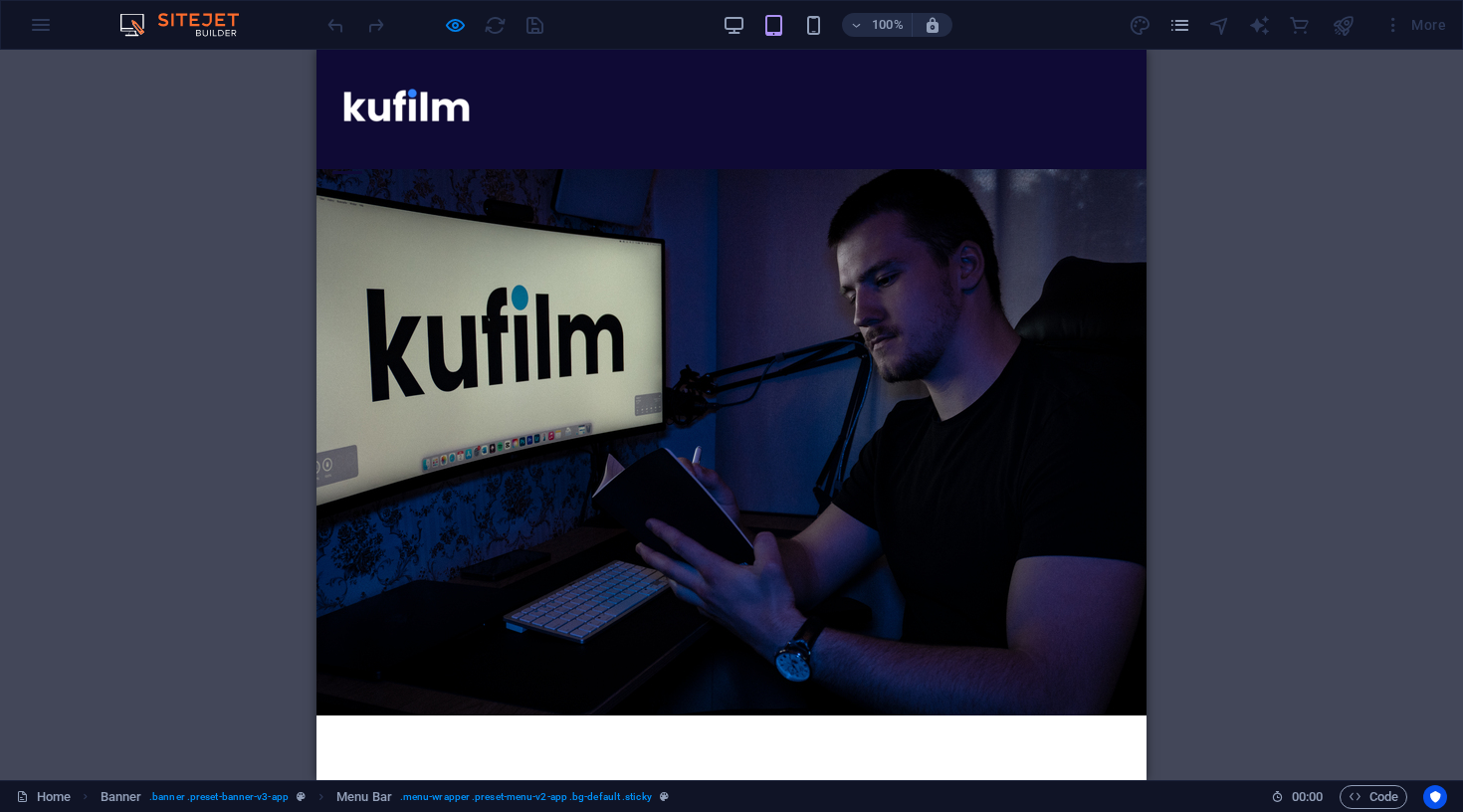 scroll, scrollTop: 0, scrollLeft: 0, axis: both 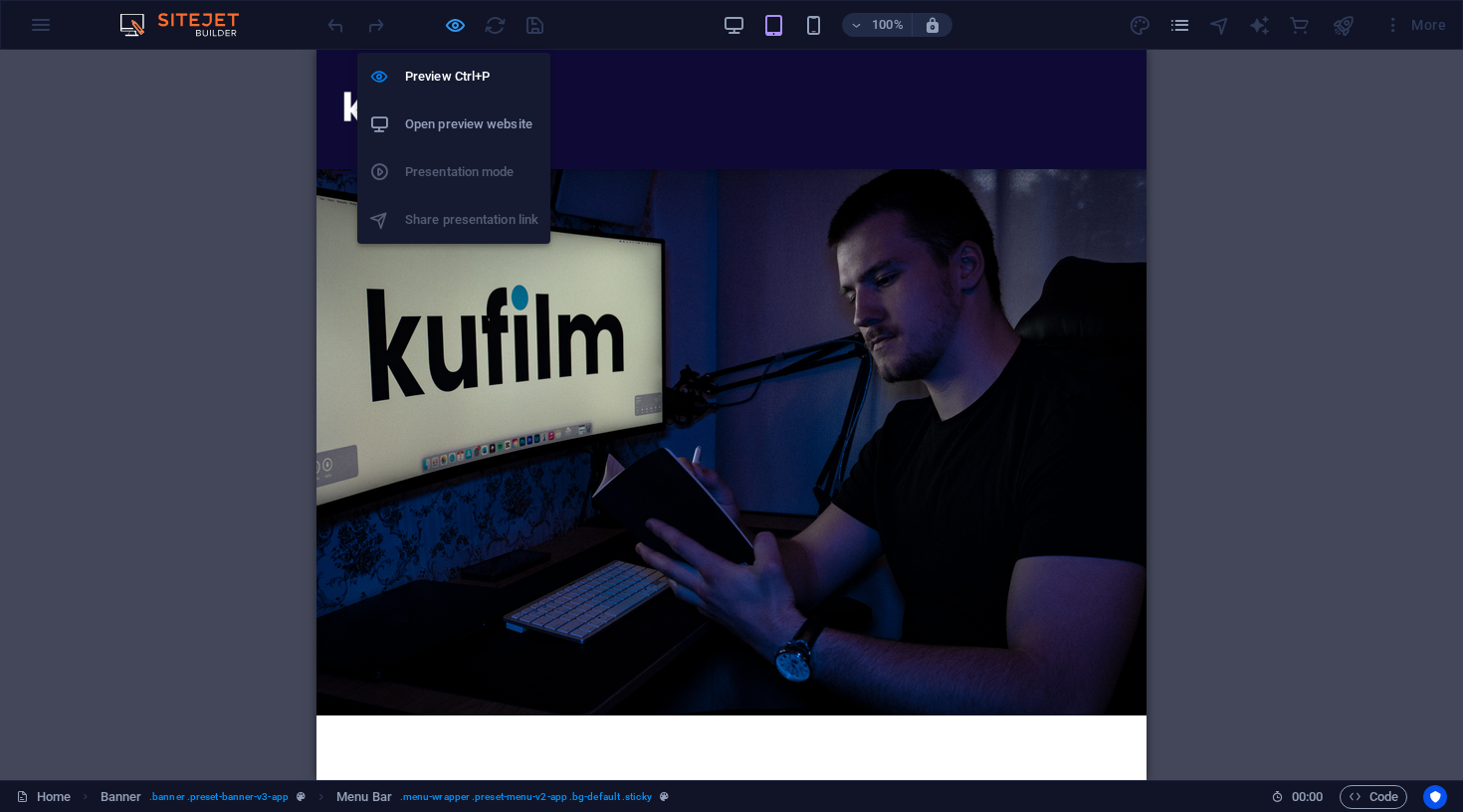 click at bounding box center [455, 25] 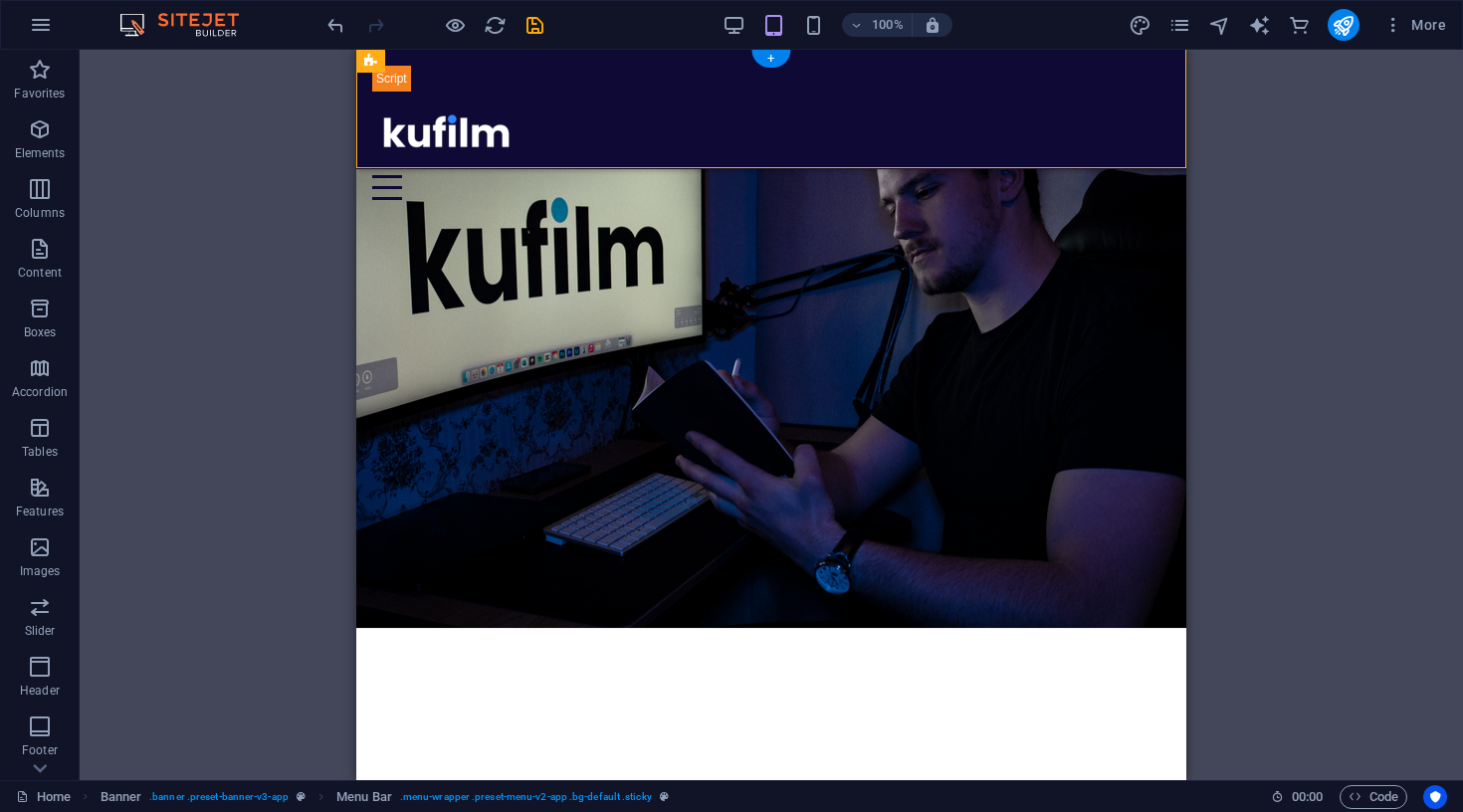 scroll, scrollTop: 90, scrollLeft: 0, axis: vertical 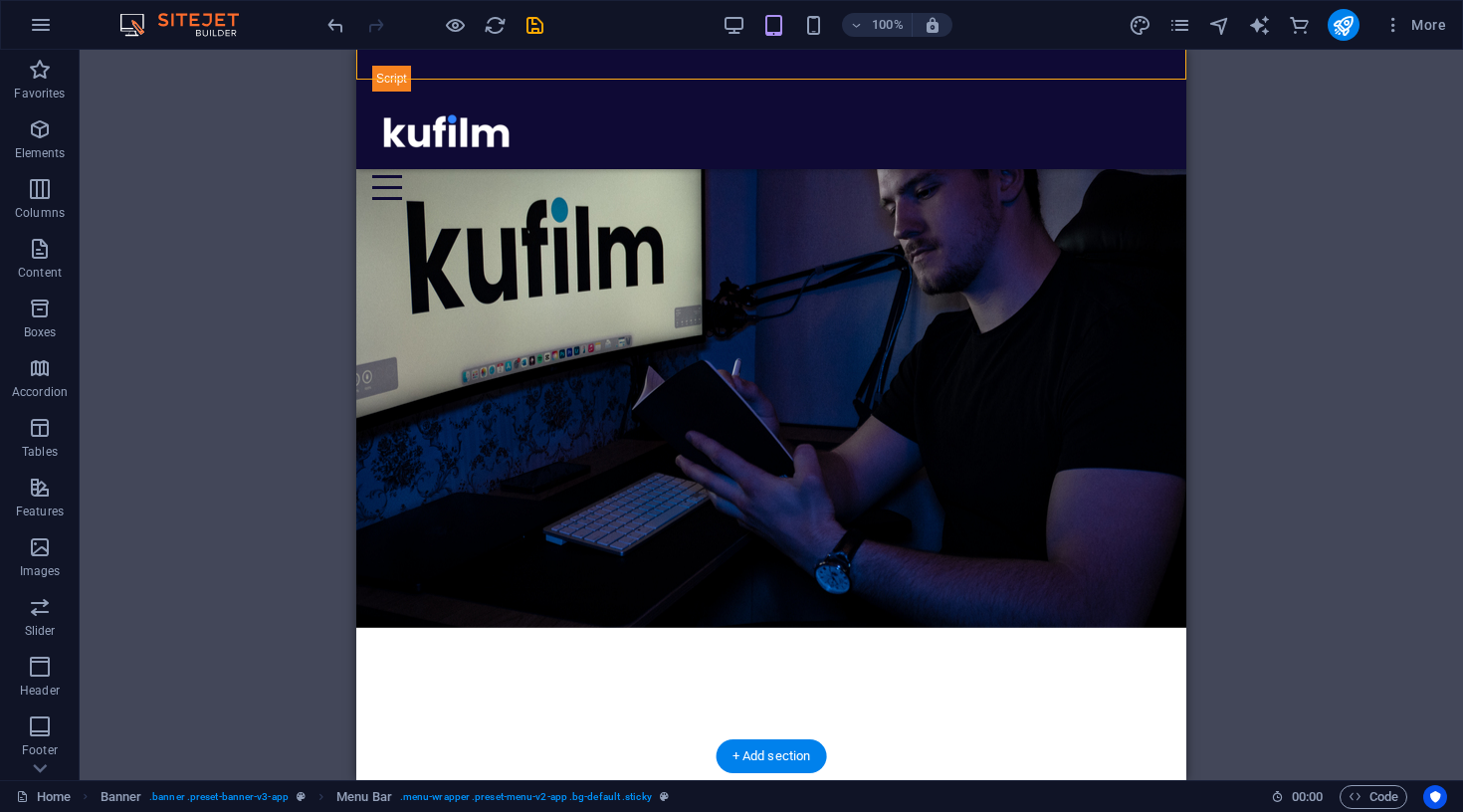 click at bounding box center [771, 479] 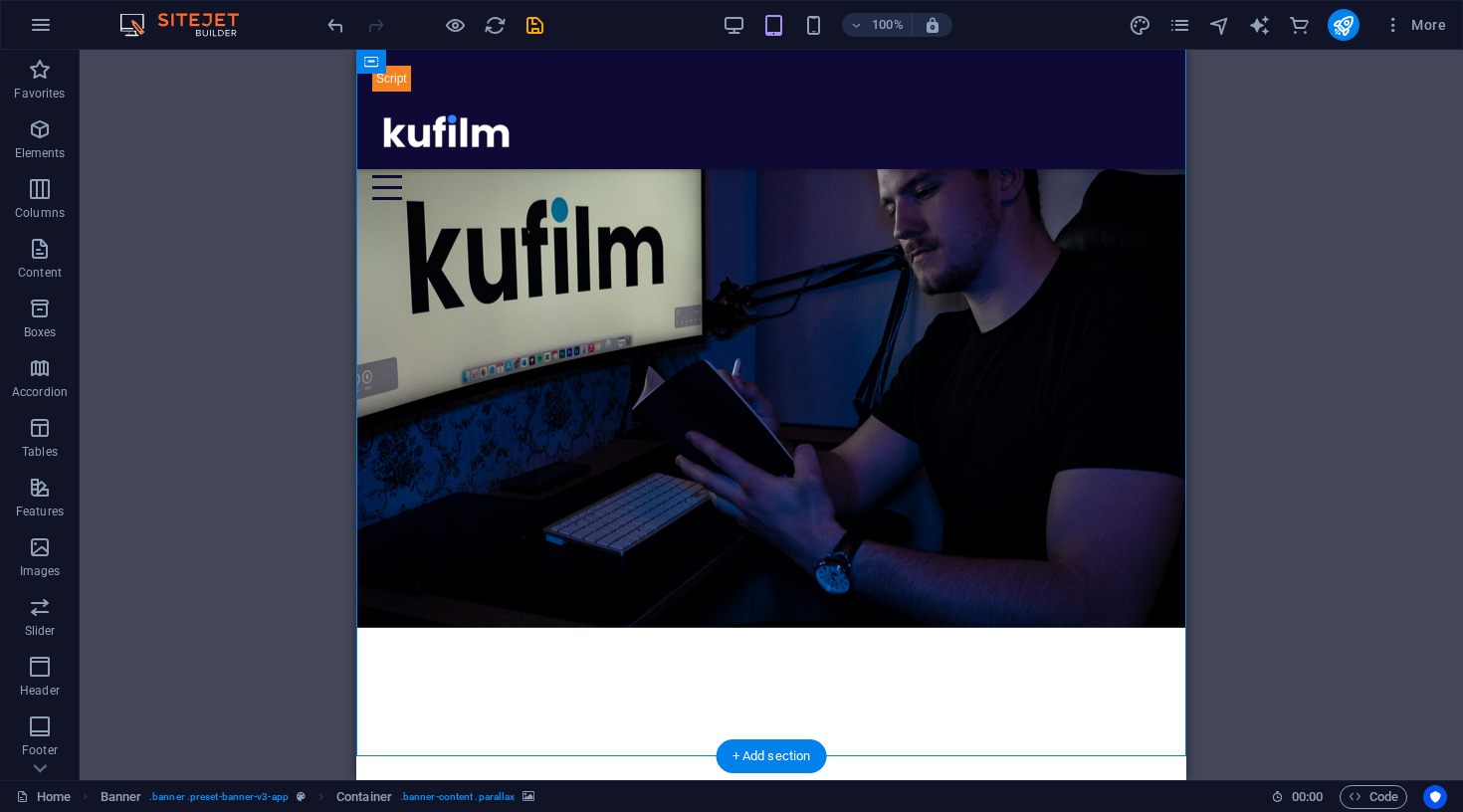 click at bounding box center [771, 479] 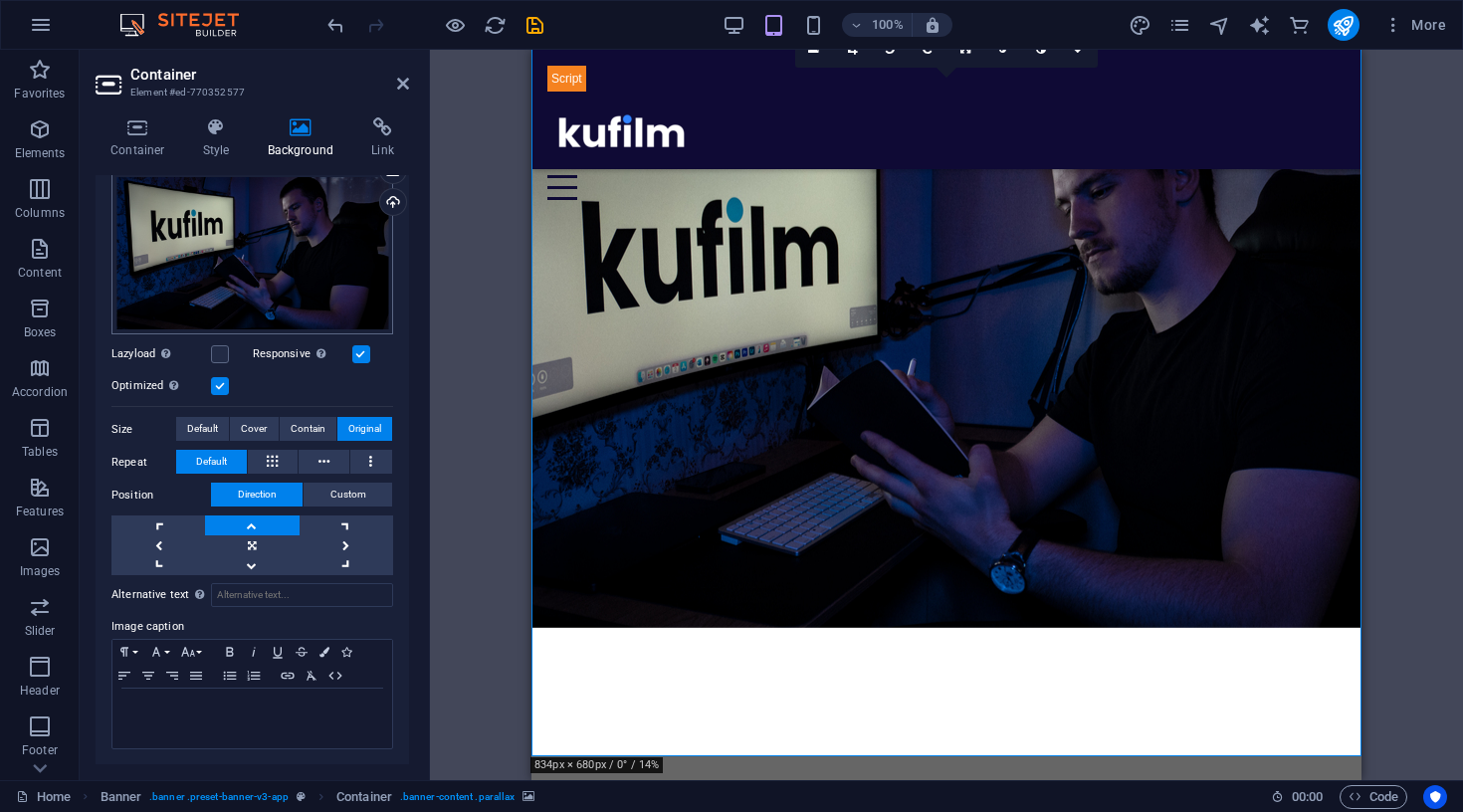 scroll, scrollTop: 178, scrollLeft: 0, axis: vertical 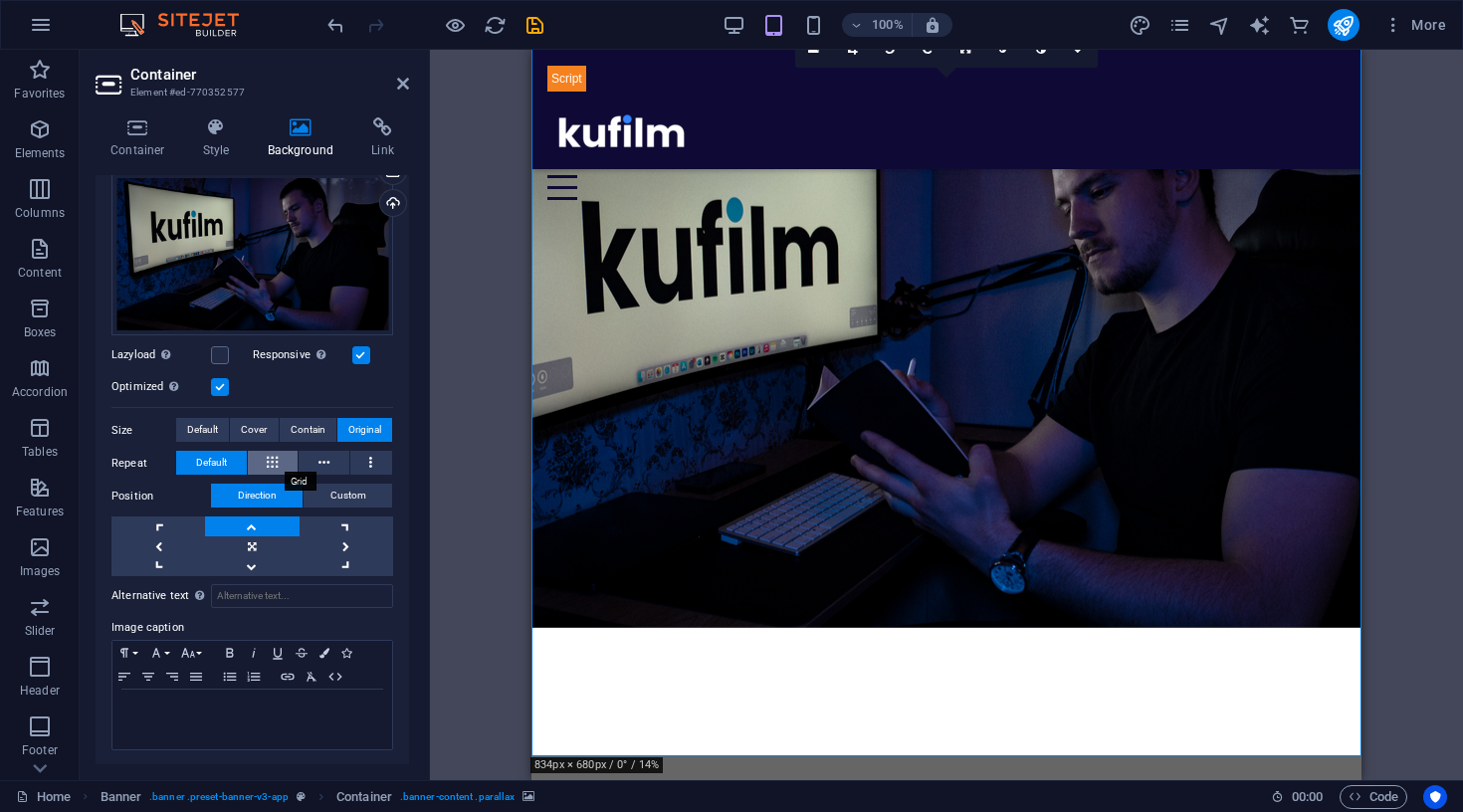 click at bounding box center (273, 463) 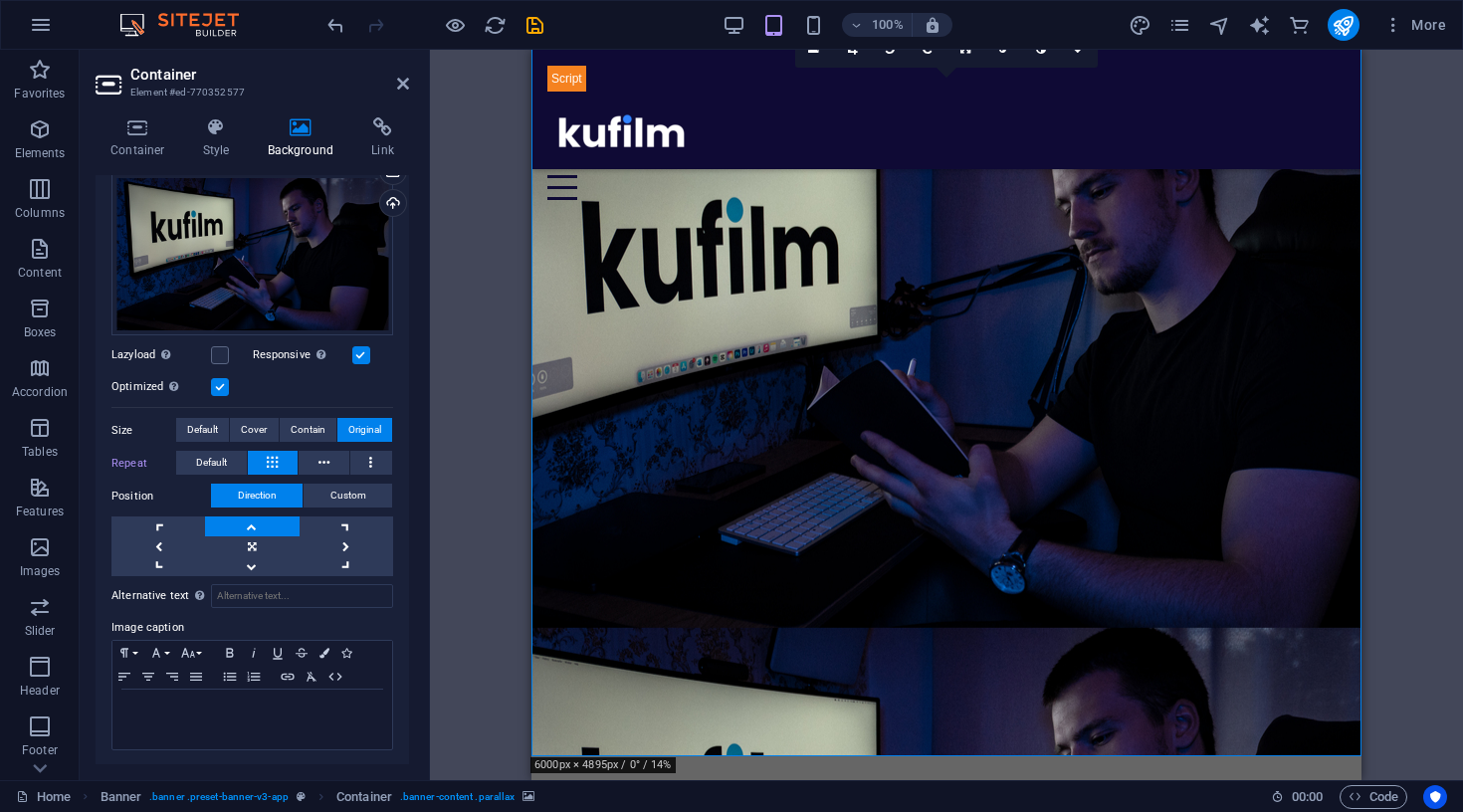 click on "Container" at bounding box center [270, 75] 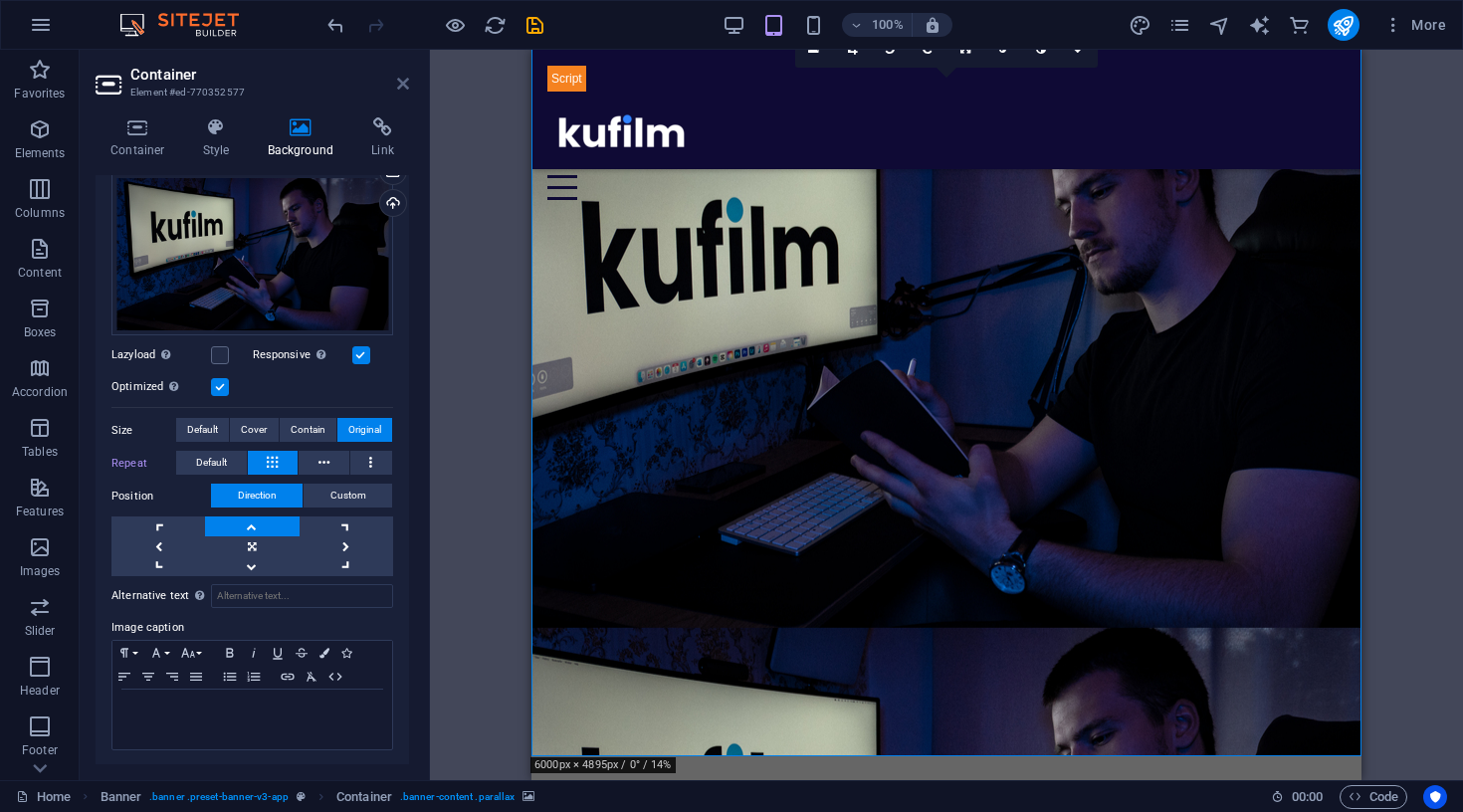 click at bounding box center [403, 84] 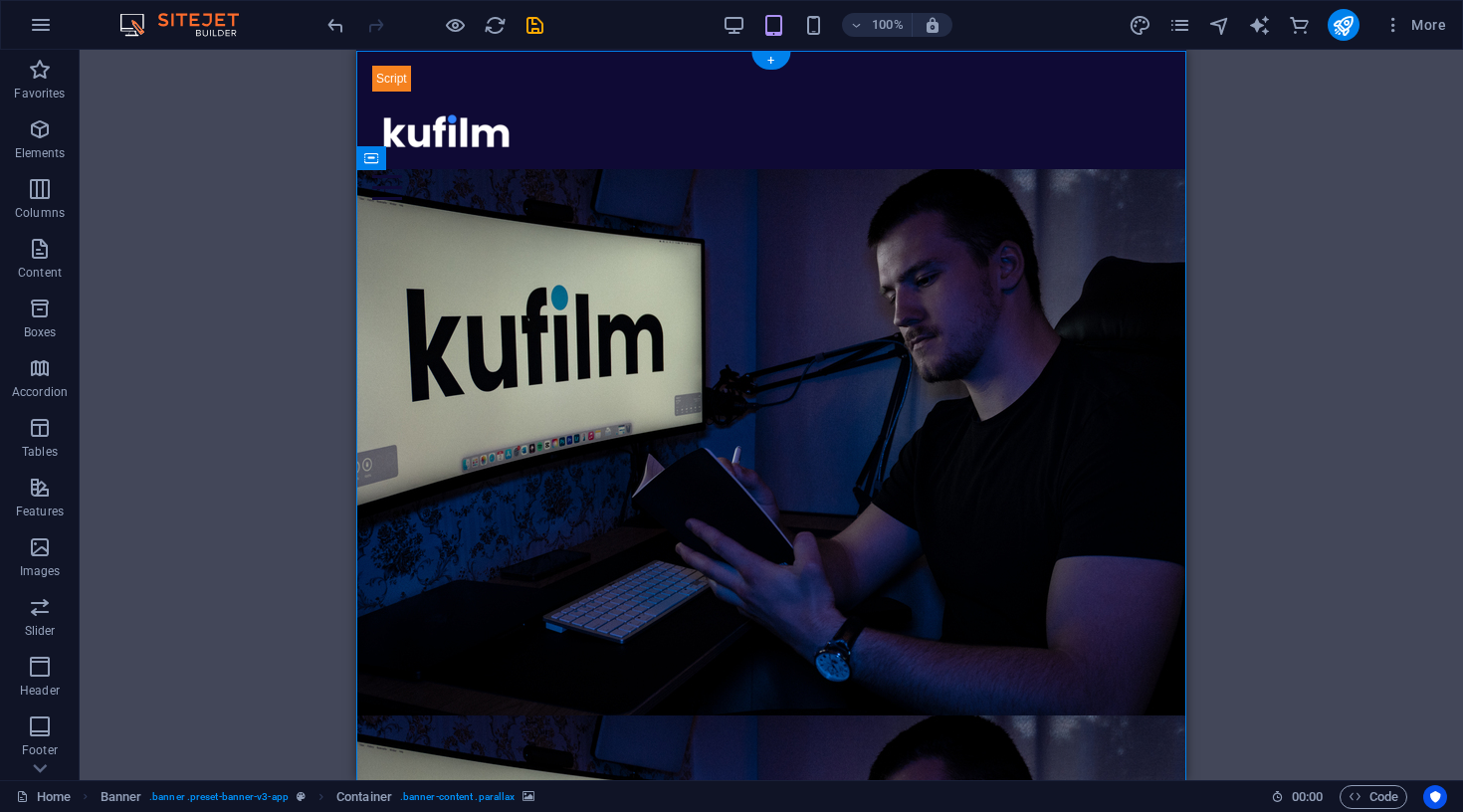 scroll, scrollTop: 0, scrollLeft: 0, axis: both 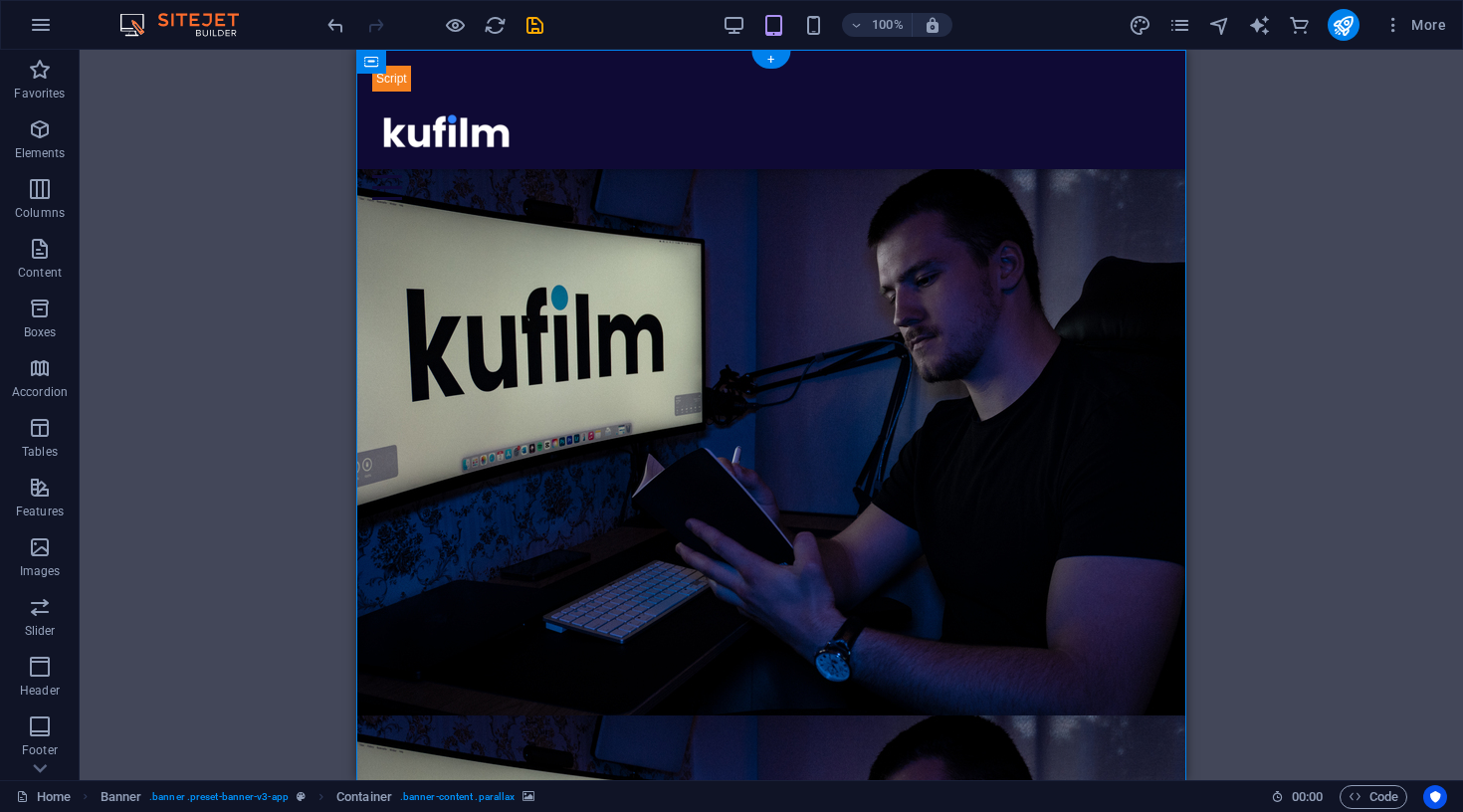 drag, startPoint x: 458, startPoint y: 10, endPoint x: 122, endPoint y: 40, distance: 337.33663 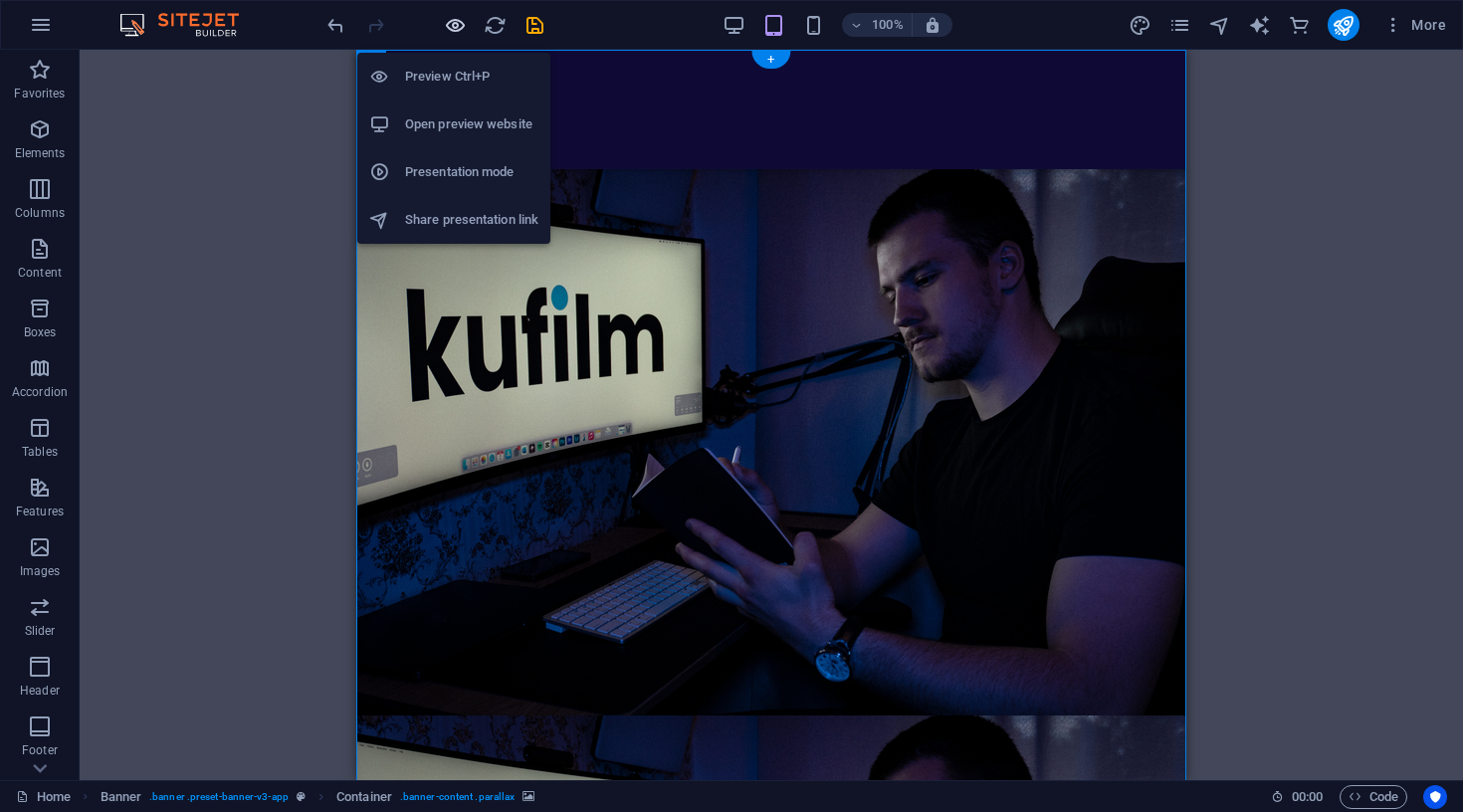 click at bounding box center (455, 25) 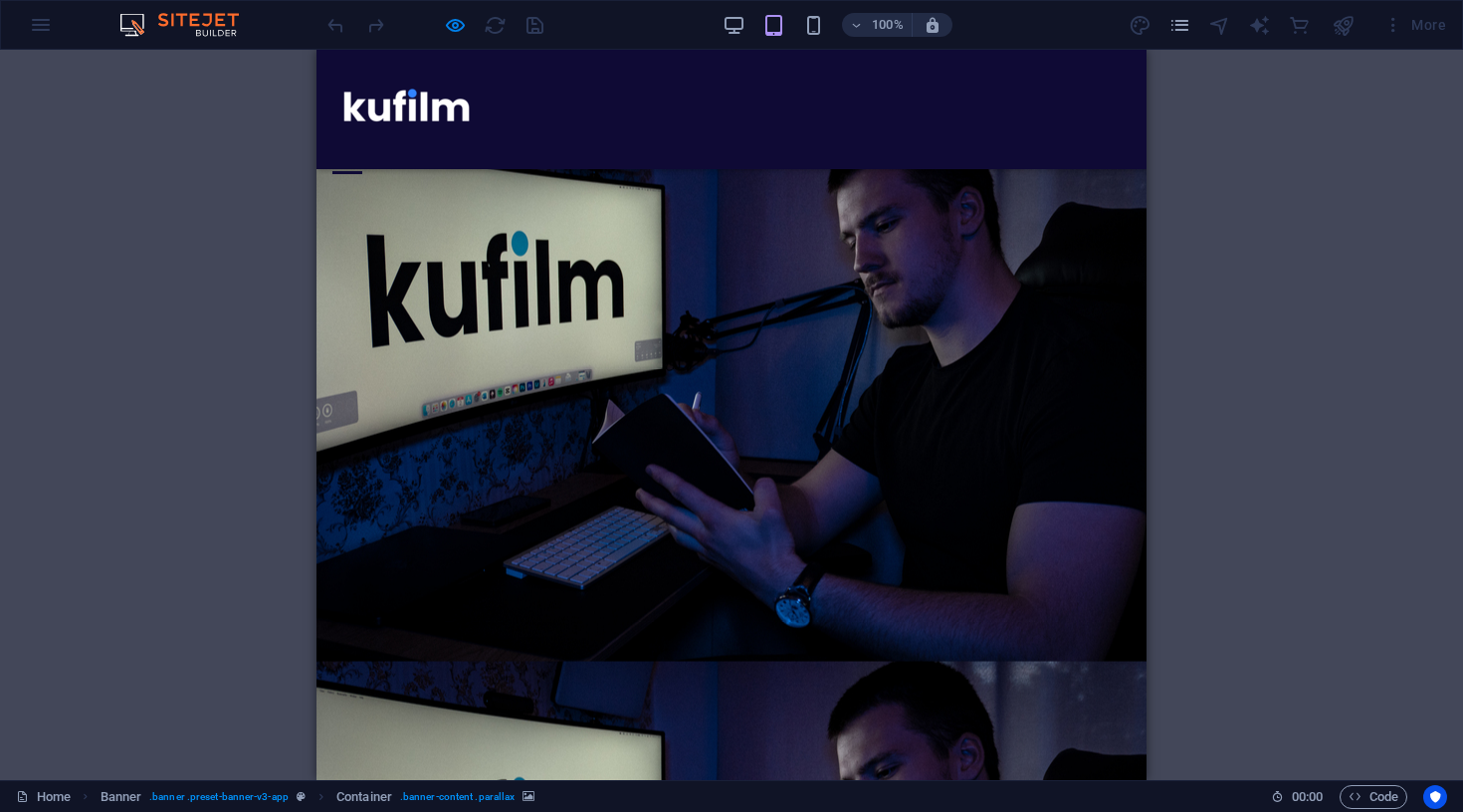 scroll 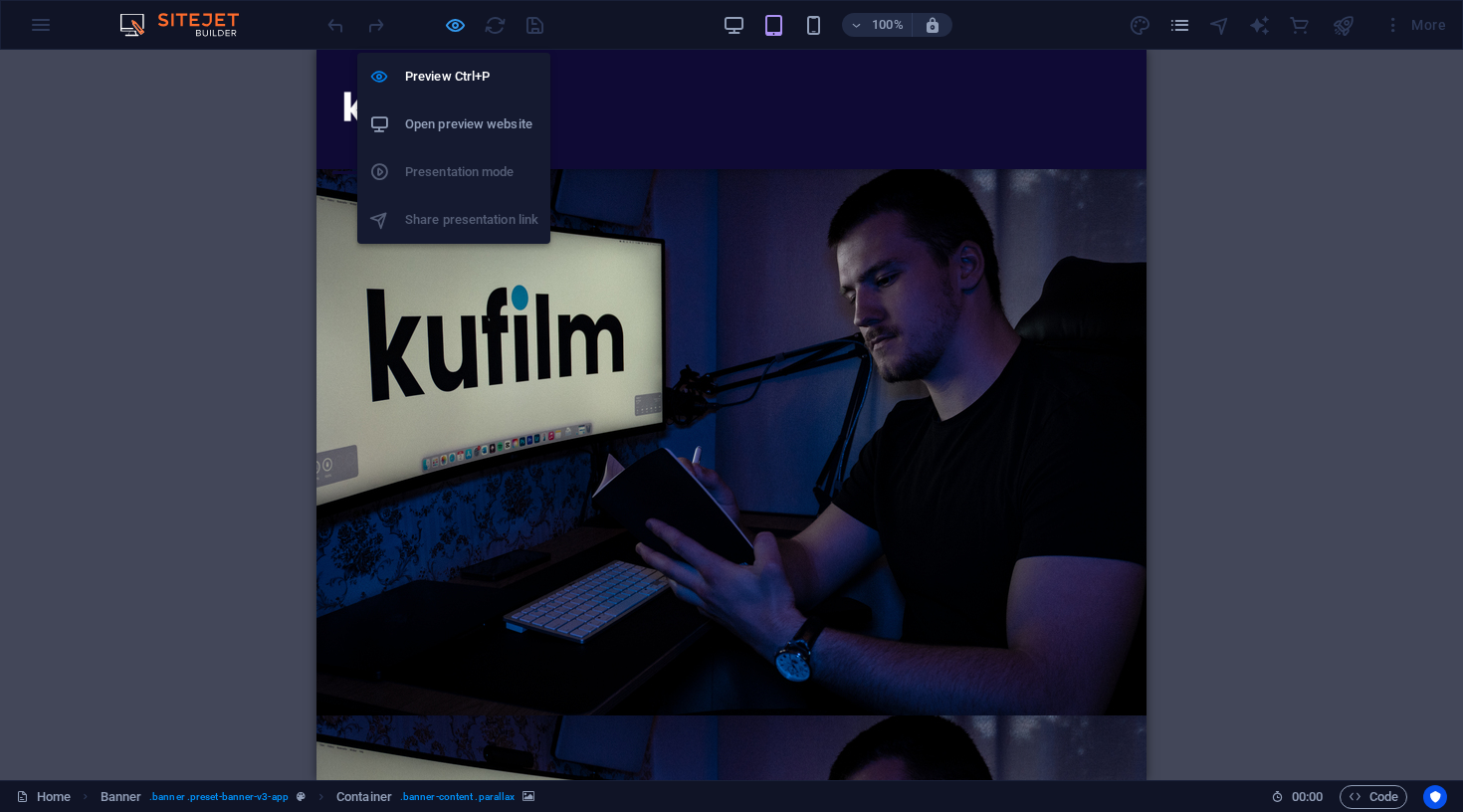 click at bounding box center [455, 25] 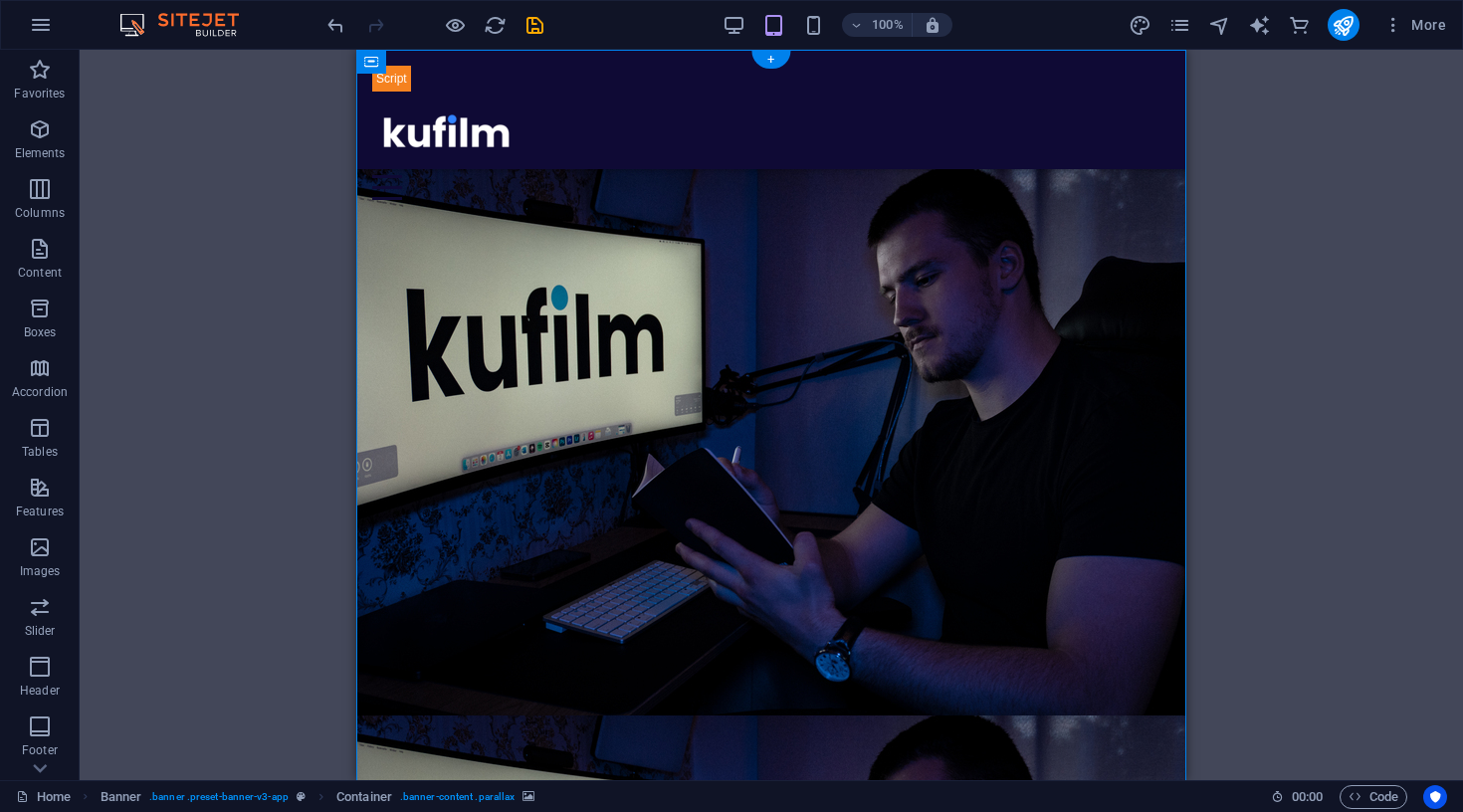 click at bounding box center [771, 566] 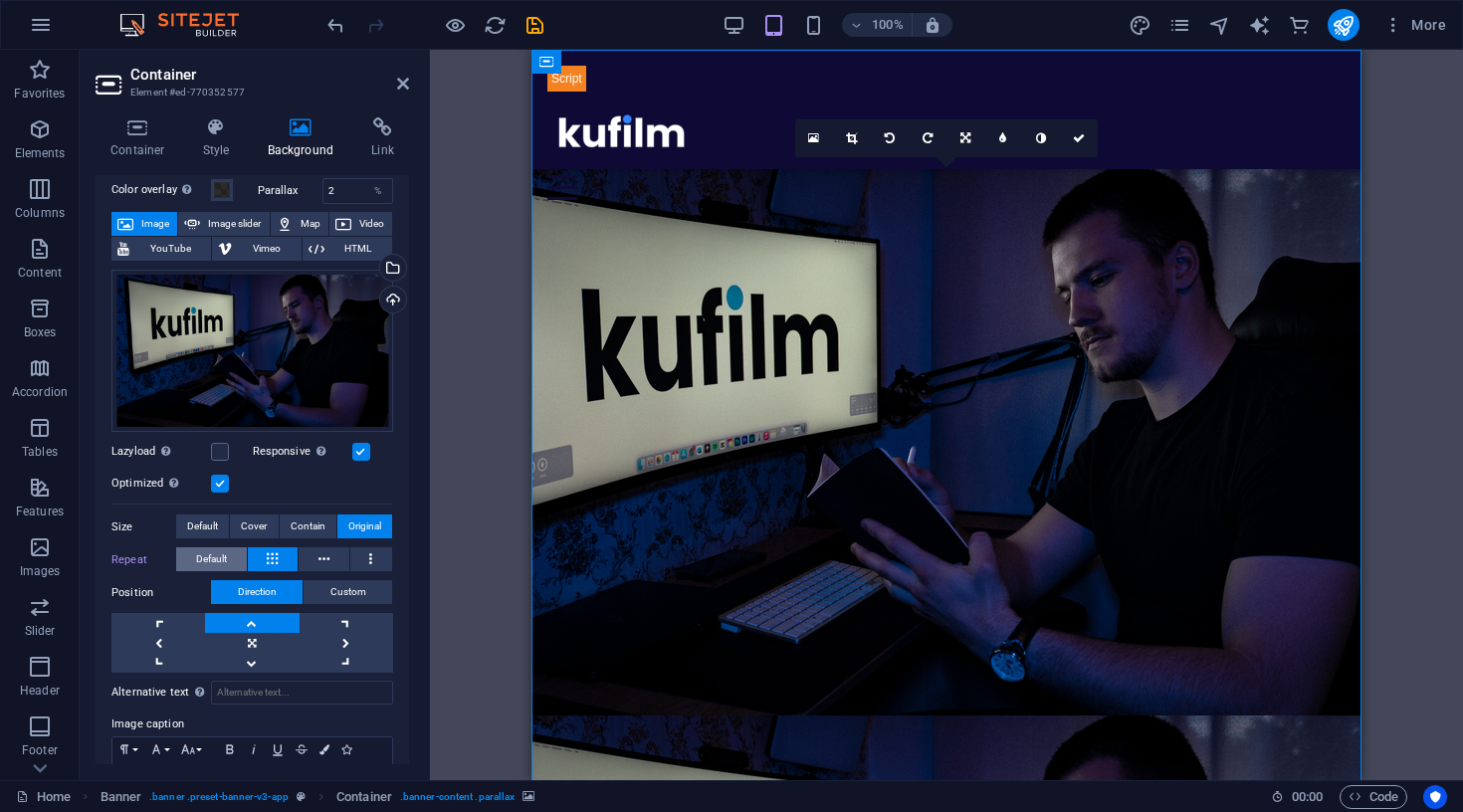 click on "Default" at bounding box center [211, 559] 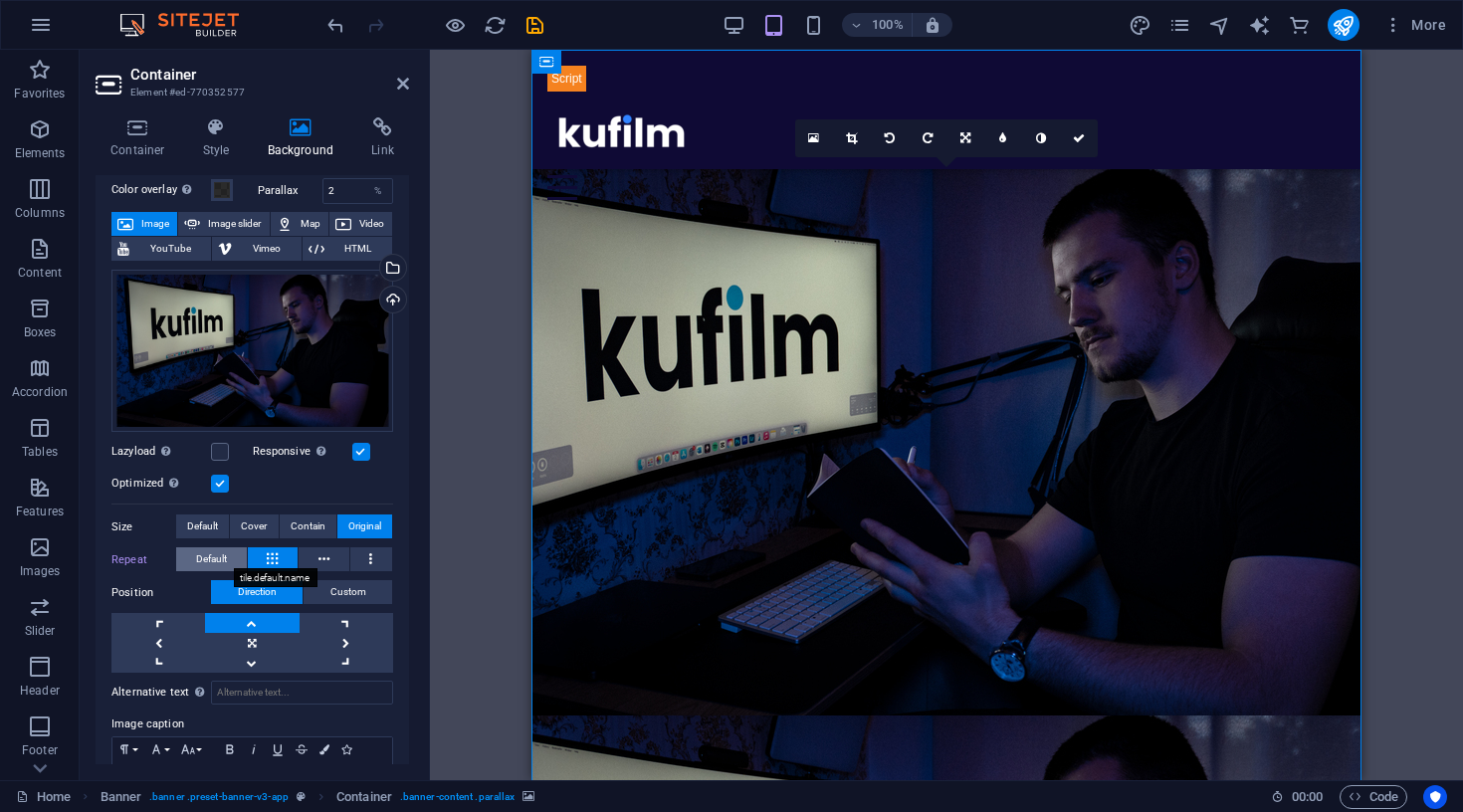 click on "Default" at bounding box center [211, 559] 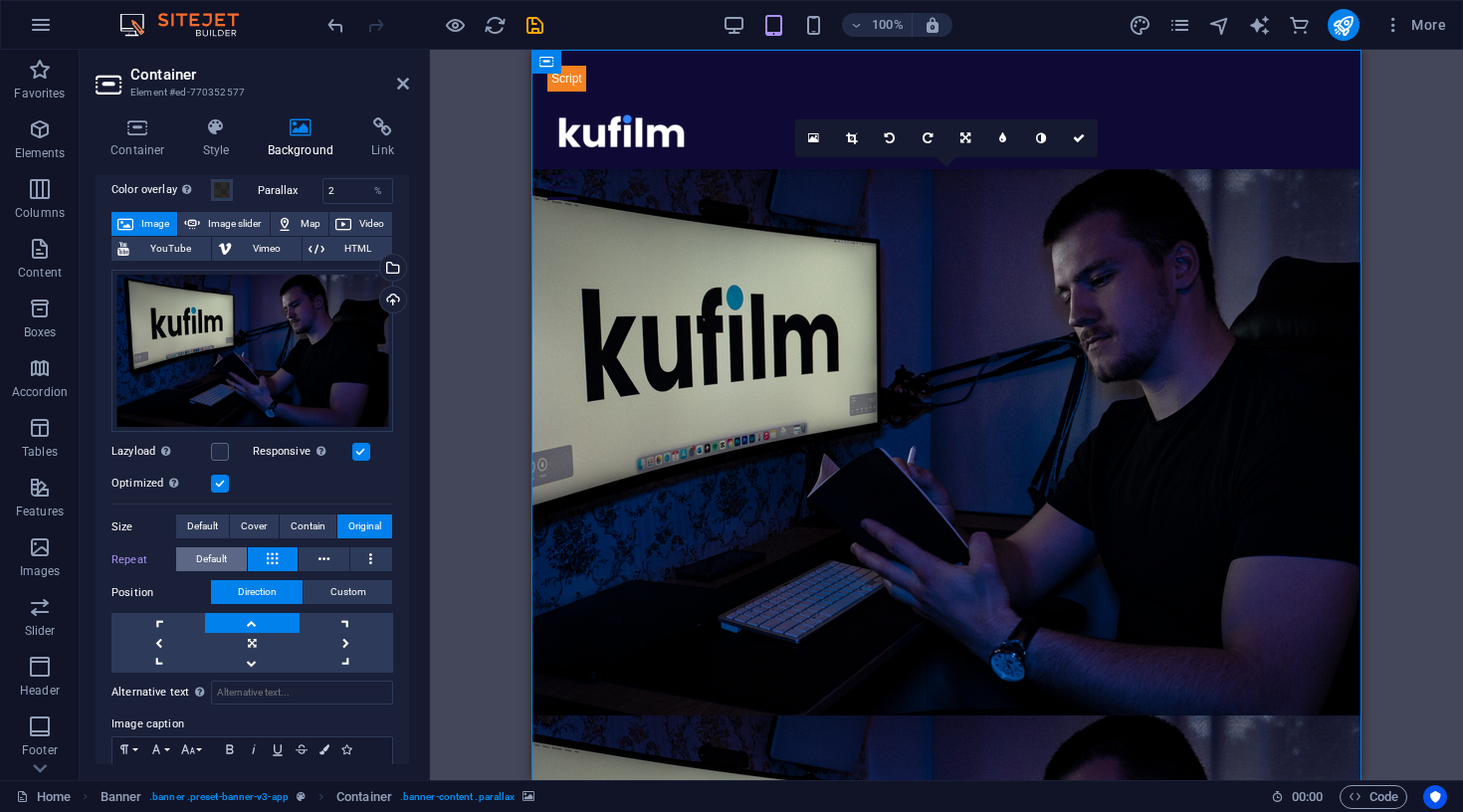 click on "Default" at bounding box center (211, 559) 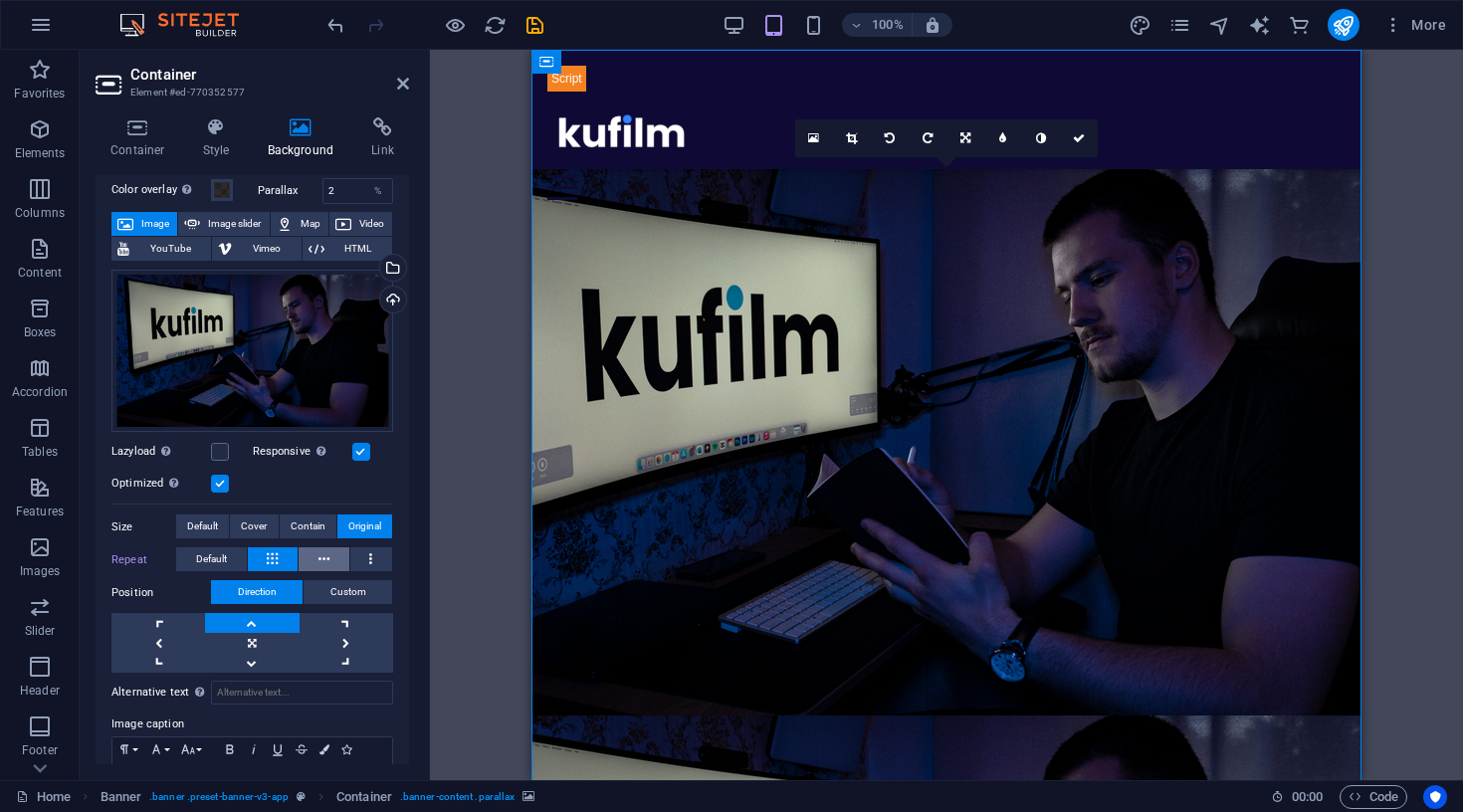click at bounding box center [323, 559] 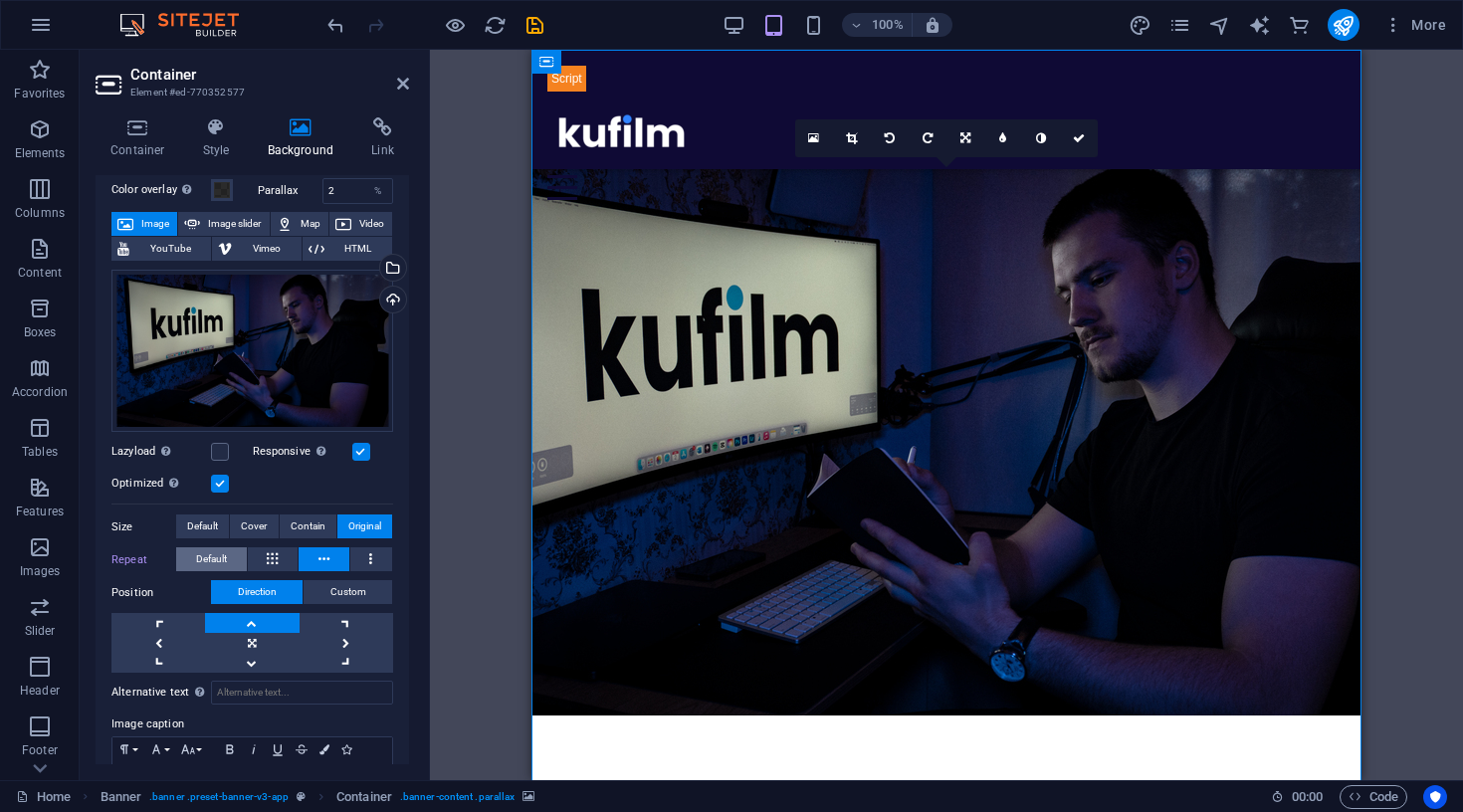 click on "Default" at bounding box center (211, 559) 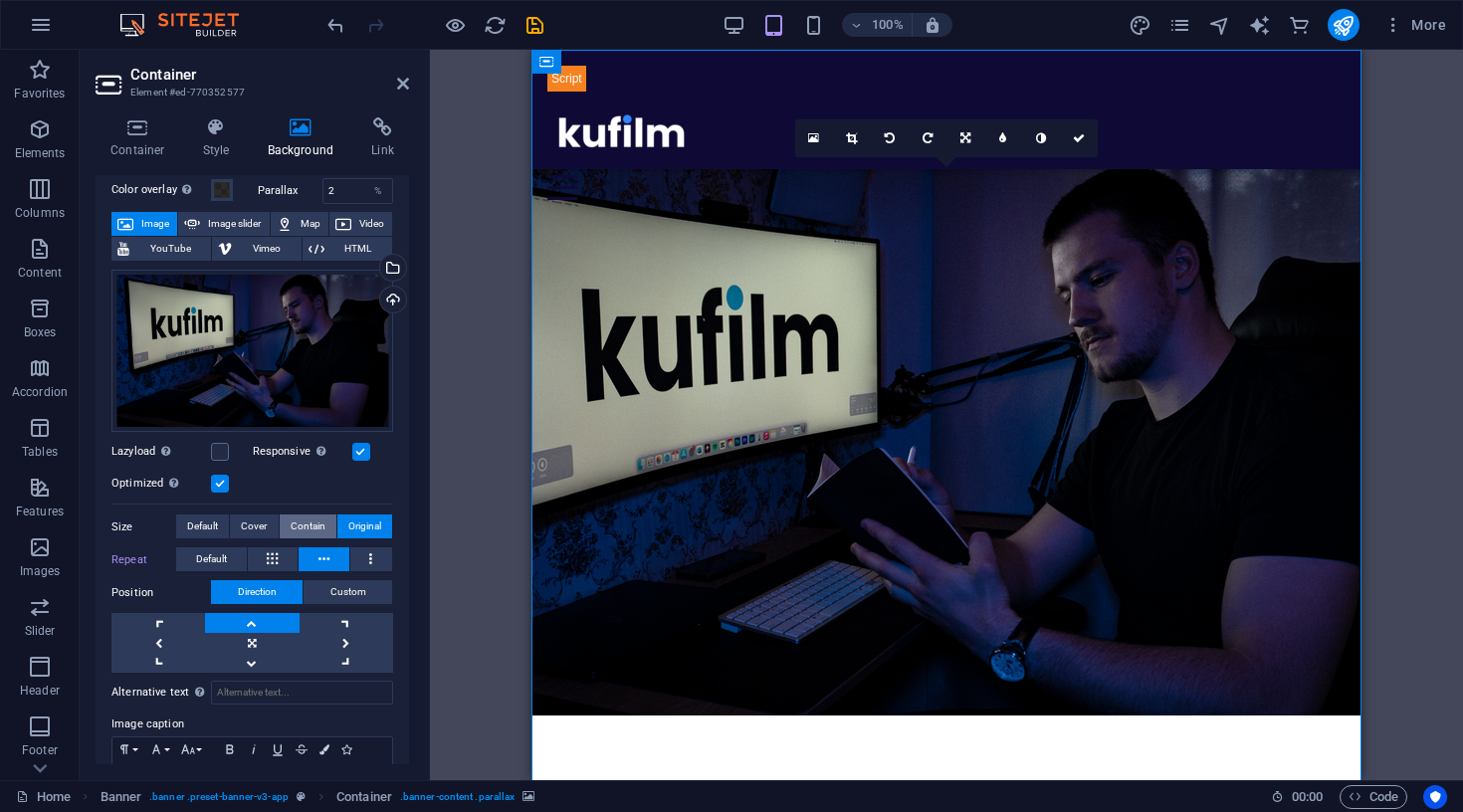 click on "Contain" at bounding box center [308, 526] 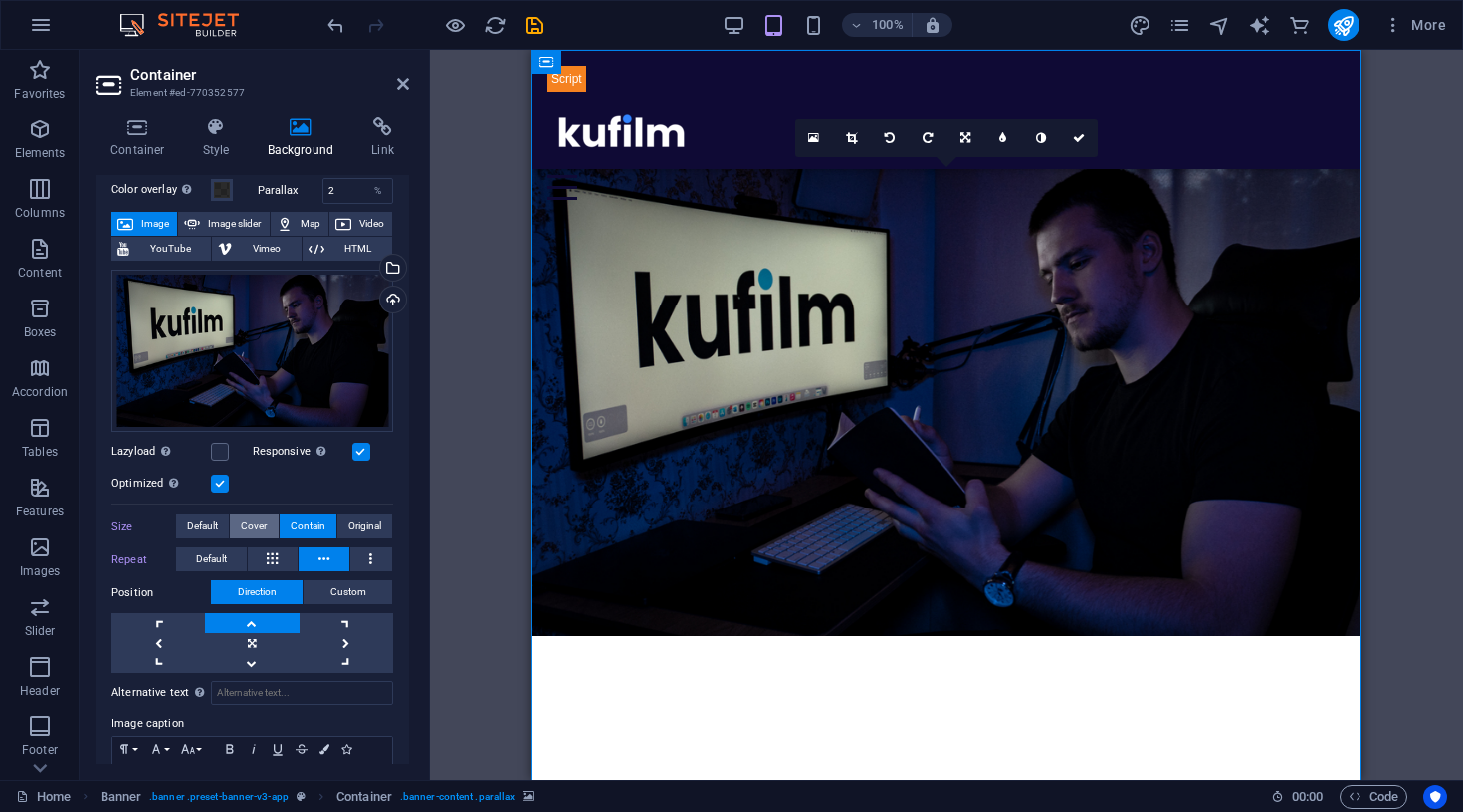 click on "Cover" at bounding box center (254, 526) 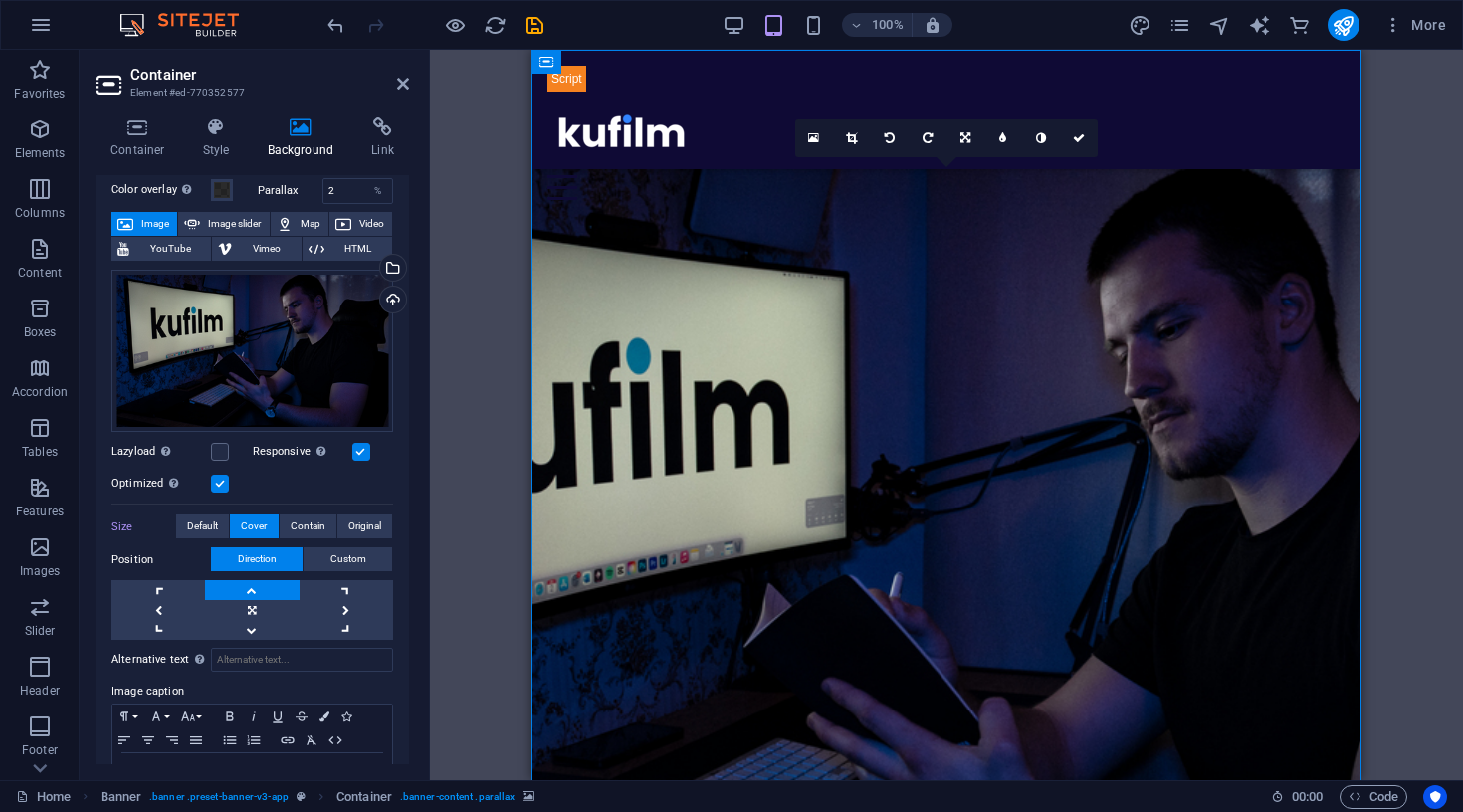 click on "Container Element #ed-770352577
Container Style Background Link Size Height 800 Default px rem % vh vw Min. height None px rem % vh vw Width Default px rem % em vh vw Min. width None px rem % vh vw Content width Default Custom width Width Default px rem % em vh vw Min. width None px rem % vh vw Default padding Custom spacing Default content width and padding can be changed under Design. Edit design Layout (Flexbox) Alignment Determines the flex direction. Default Main axis Determine how elements should behave along the main axis inside this container (justify content). Default Side axis Control the vertical direction of the element inside of the container (align items). Default Wrap Default On Off Fill Controls the distances and direction of elements on the y-axis across several lines (align content). Default Accessibility ARIA helps assistive technologies (like screen readers) to understand the role, state, and behavior of web elements Role The ARIA role defines the purpose of an element.  %" at bounding box center [255, 415] 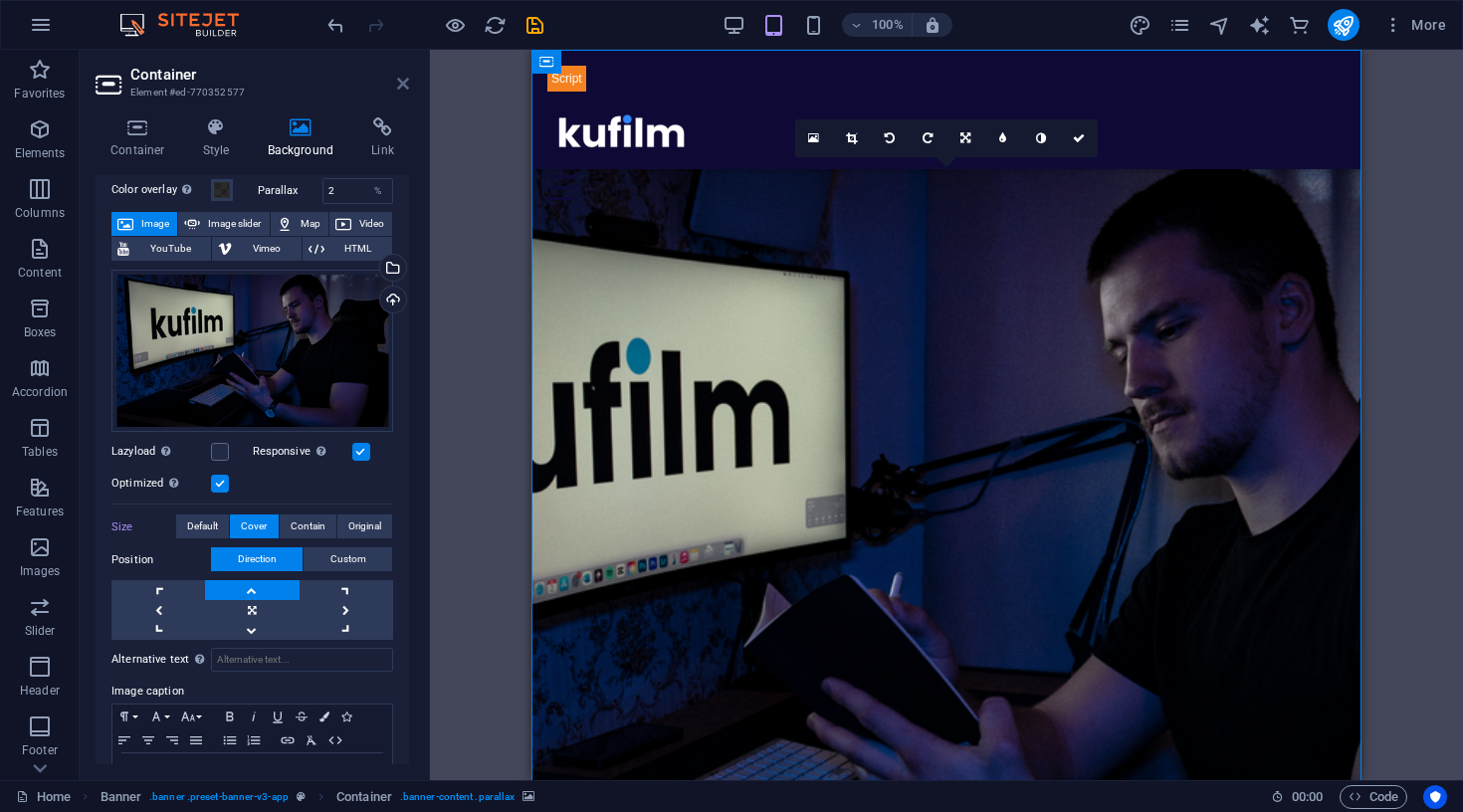 click at bounding box center (403, 84) 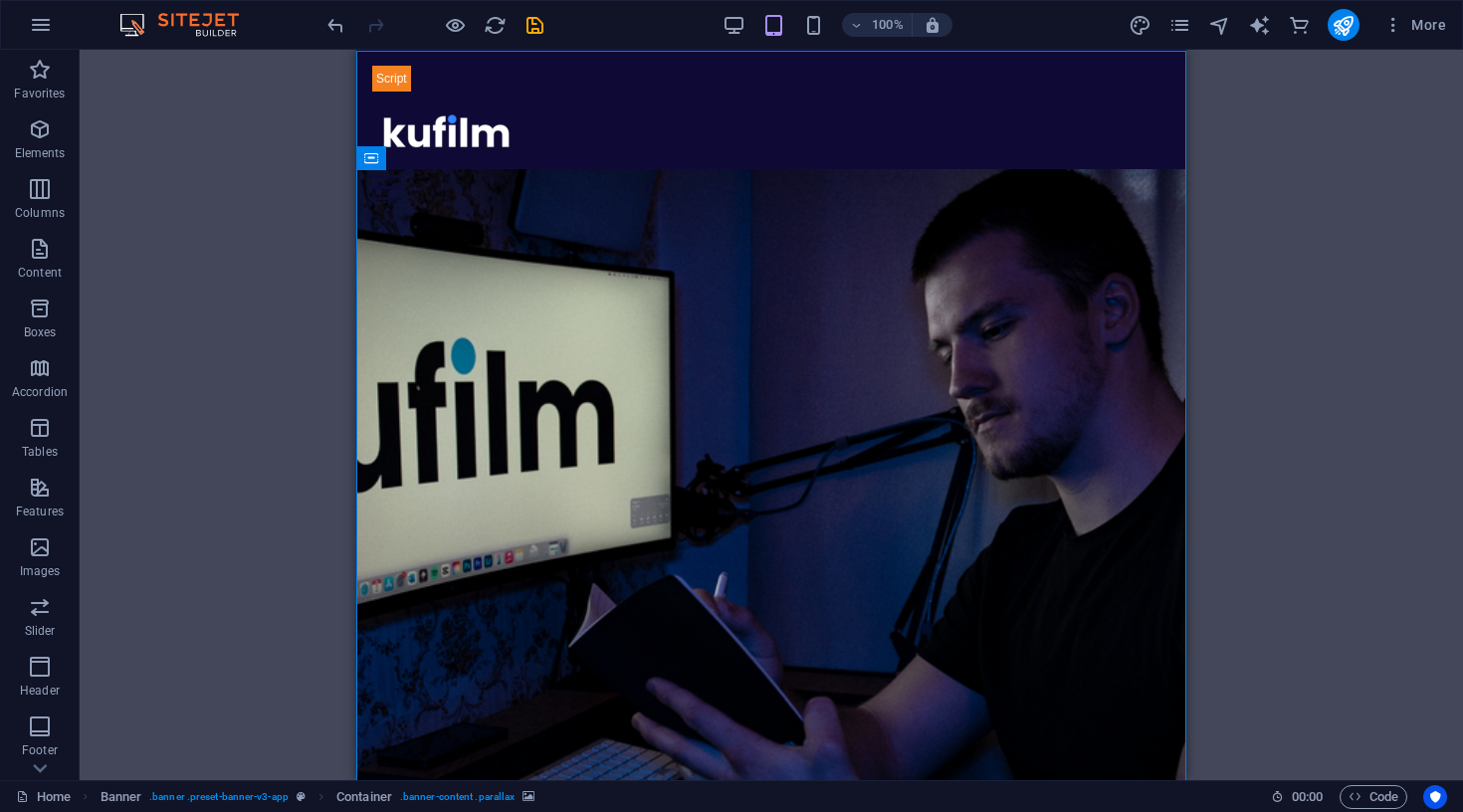 scroll, scrollTop: -1, scrollLeft: 0, axis: vertical 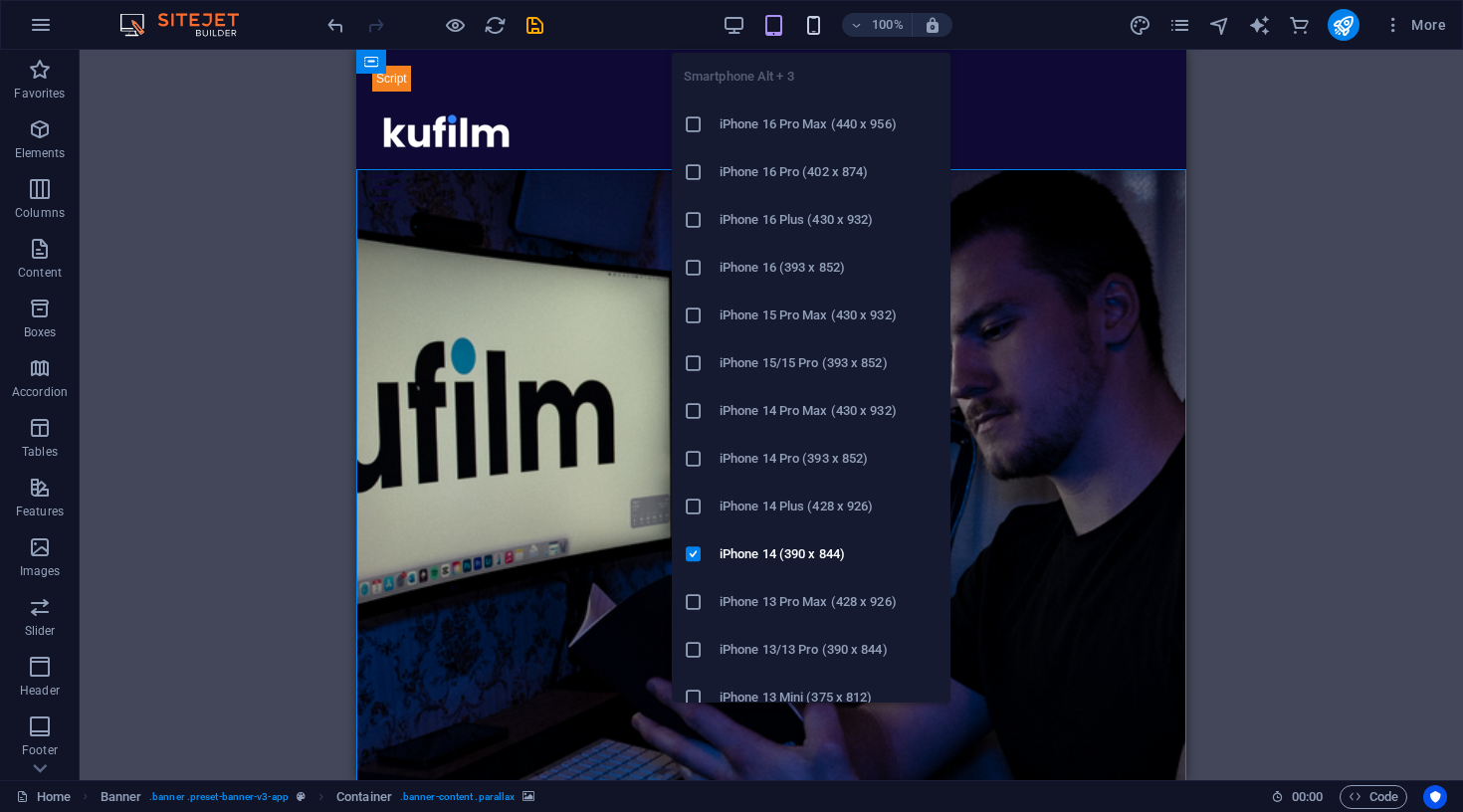 click at bounding box center [813, 25] 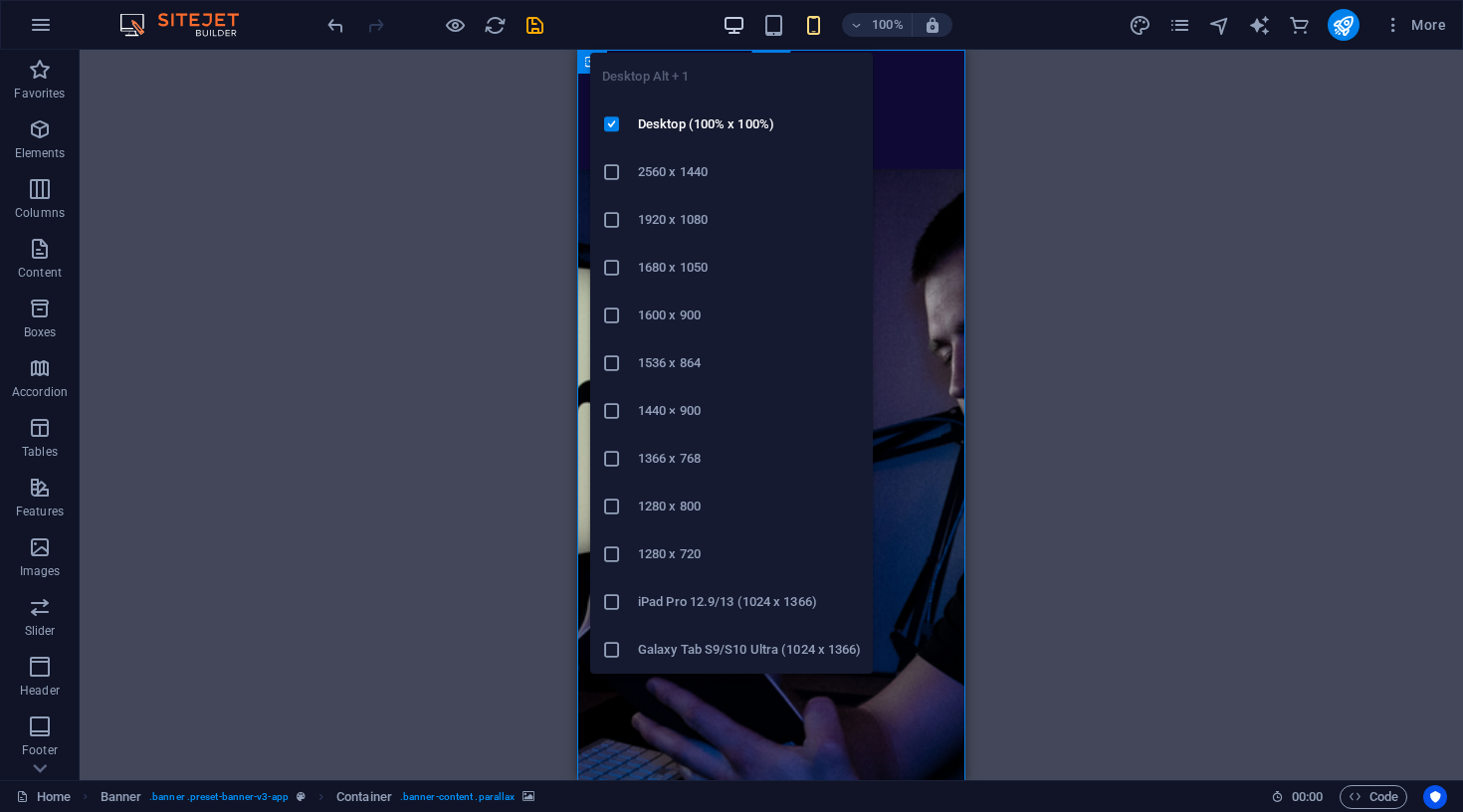 drag, startPoint x: 729, startPoint y: 25, endPoint x: 493, endPoint y: 103, distance: 248.55583 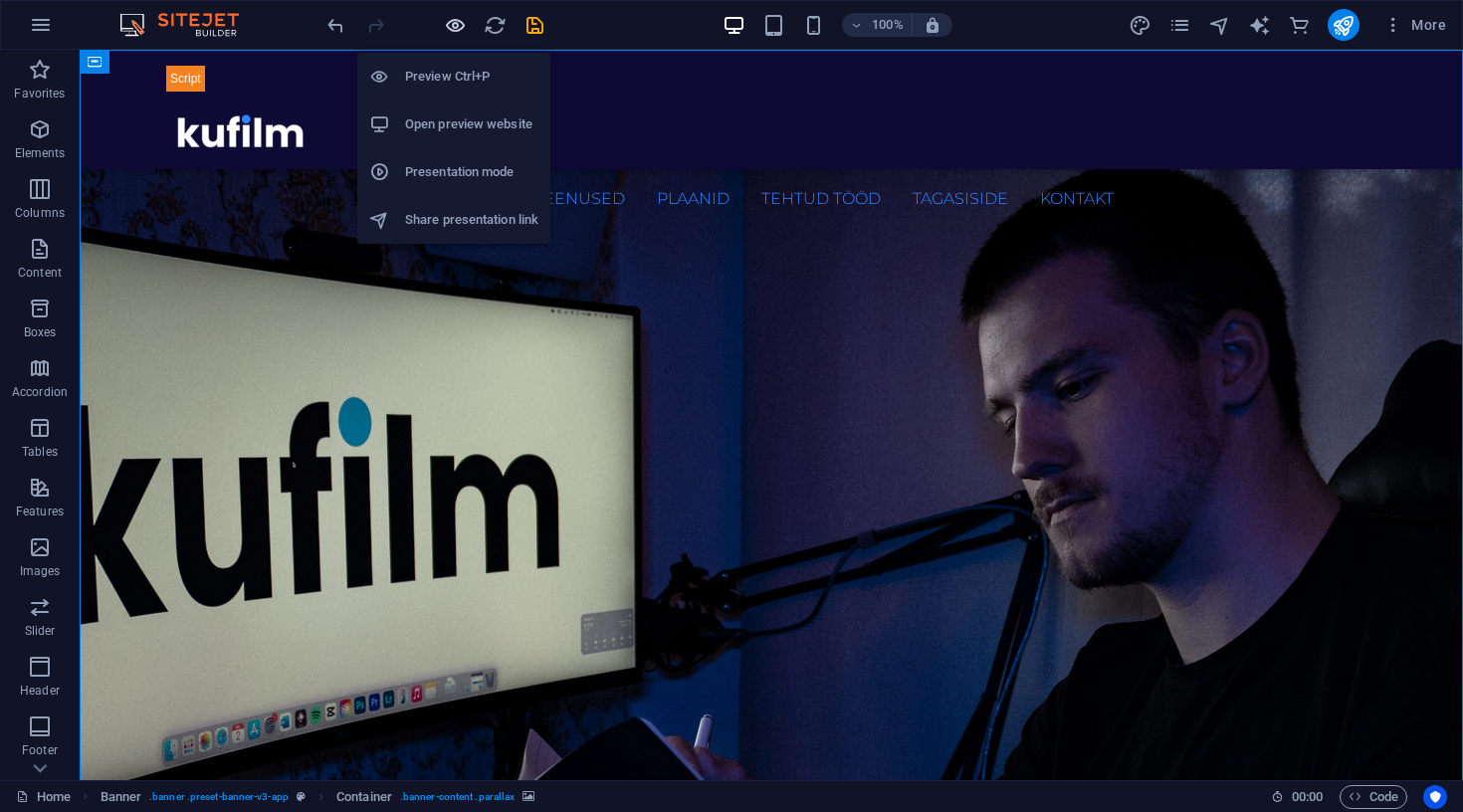click at bounding box center (455, 25) 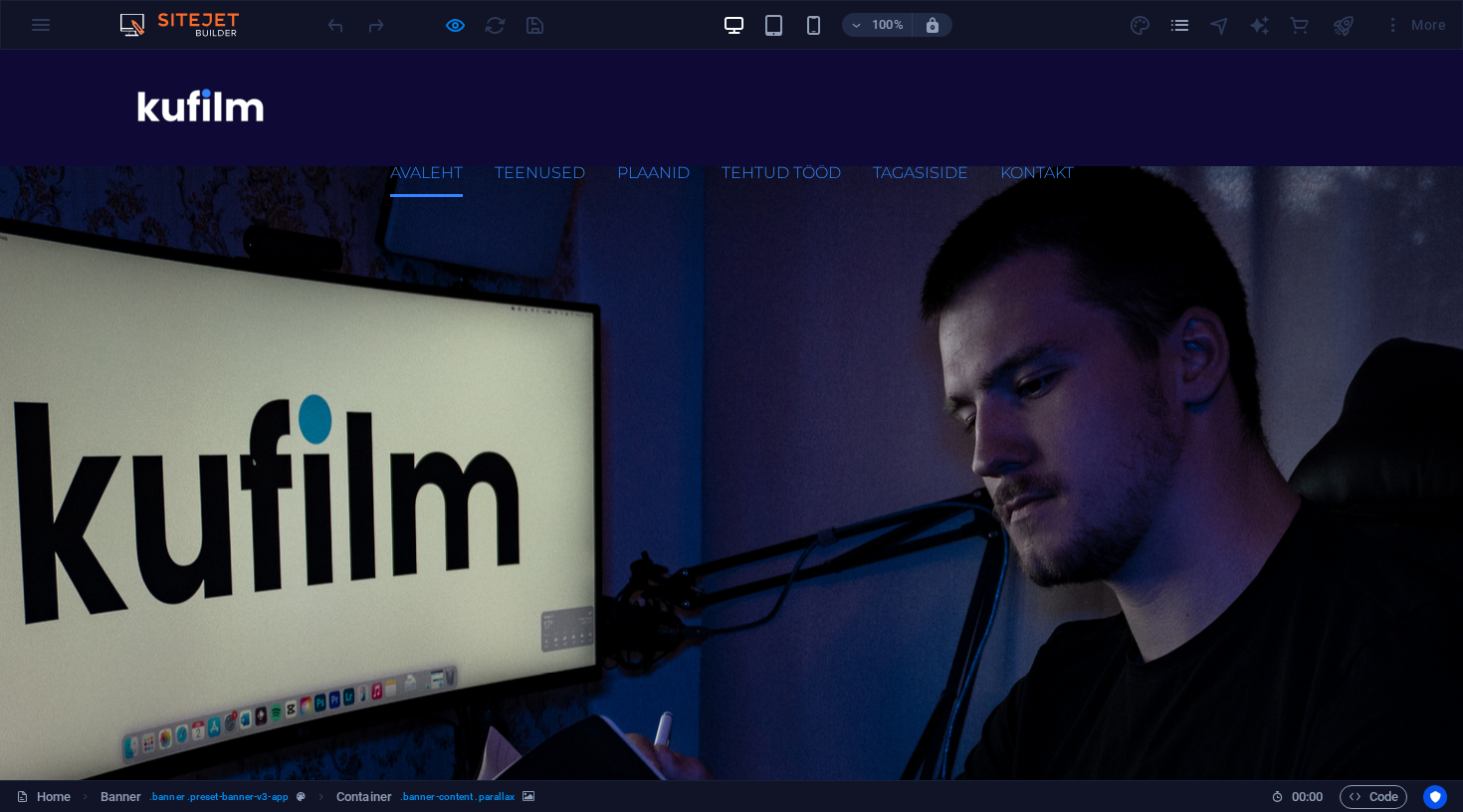 scroll, scrollTop: -2, scrollLeft: 0, axis: vertical 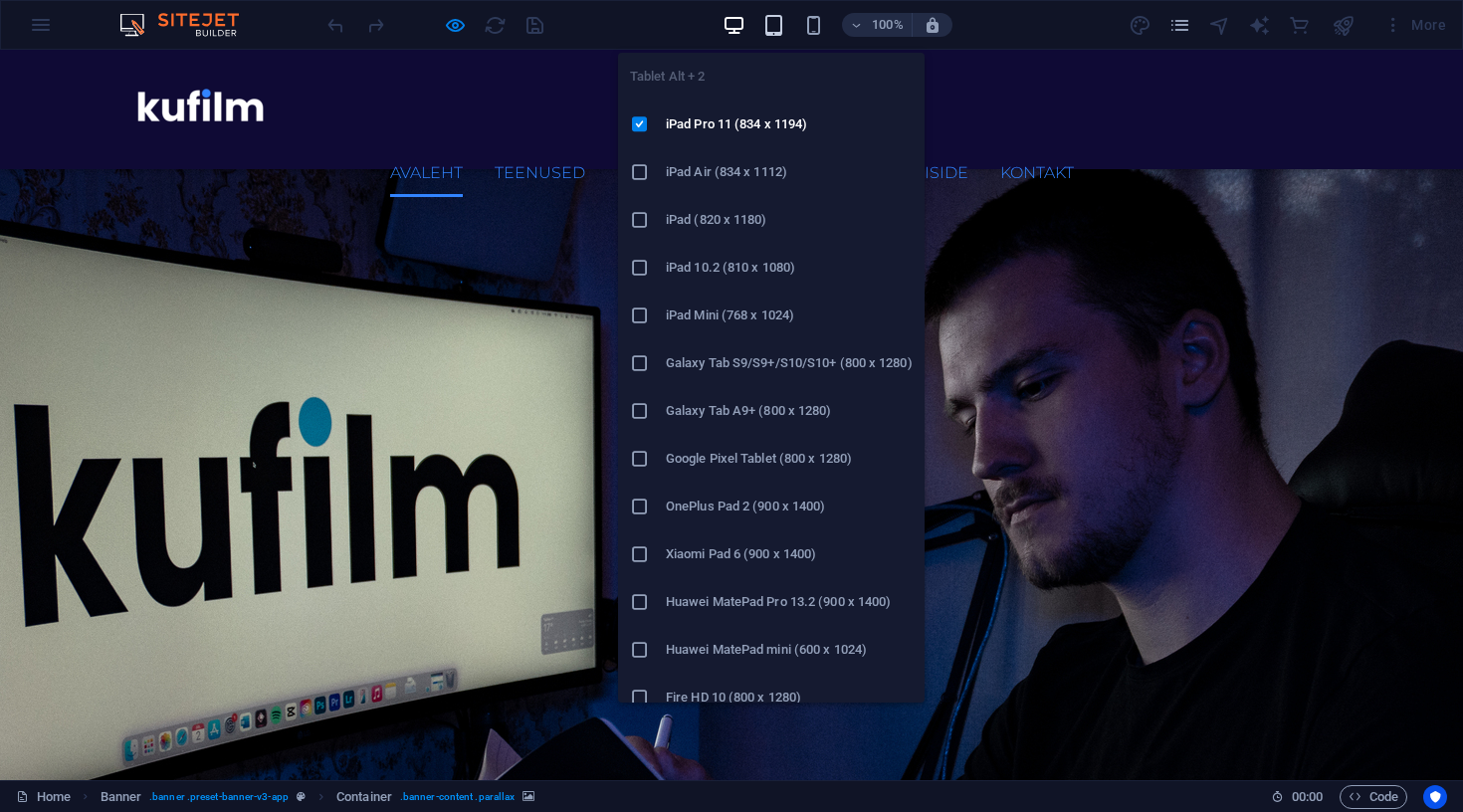 click at bounding box center (773, 25) 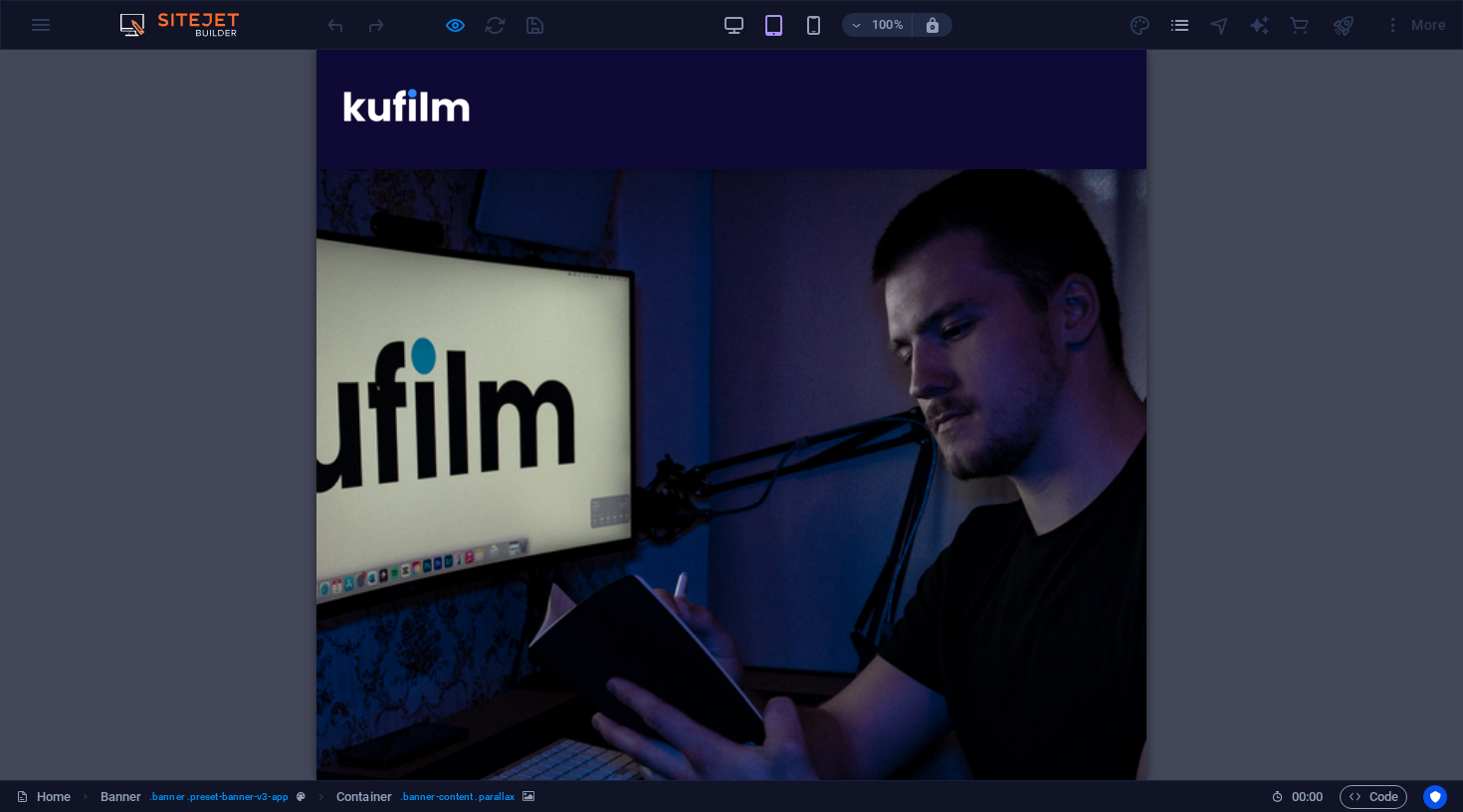 scroll, scrollTop: 0, scrollLeft: 0, axis: both 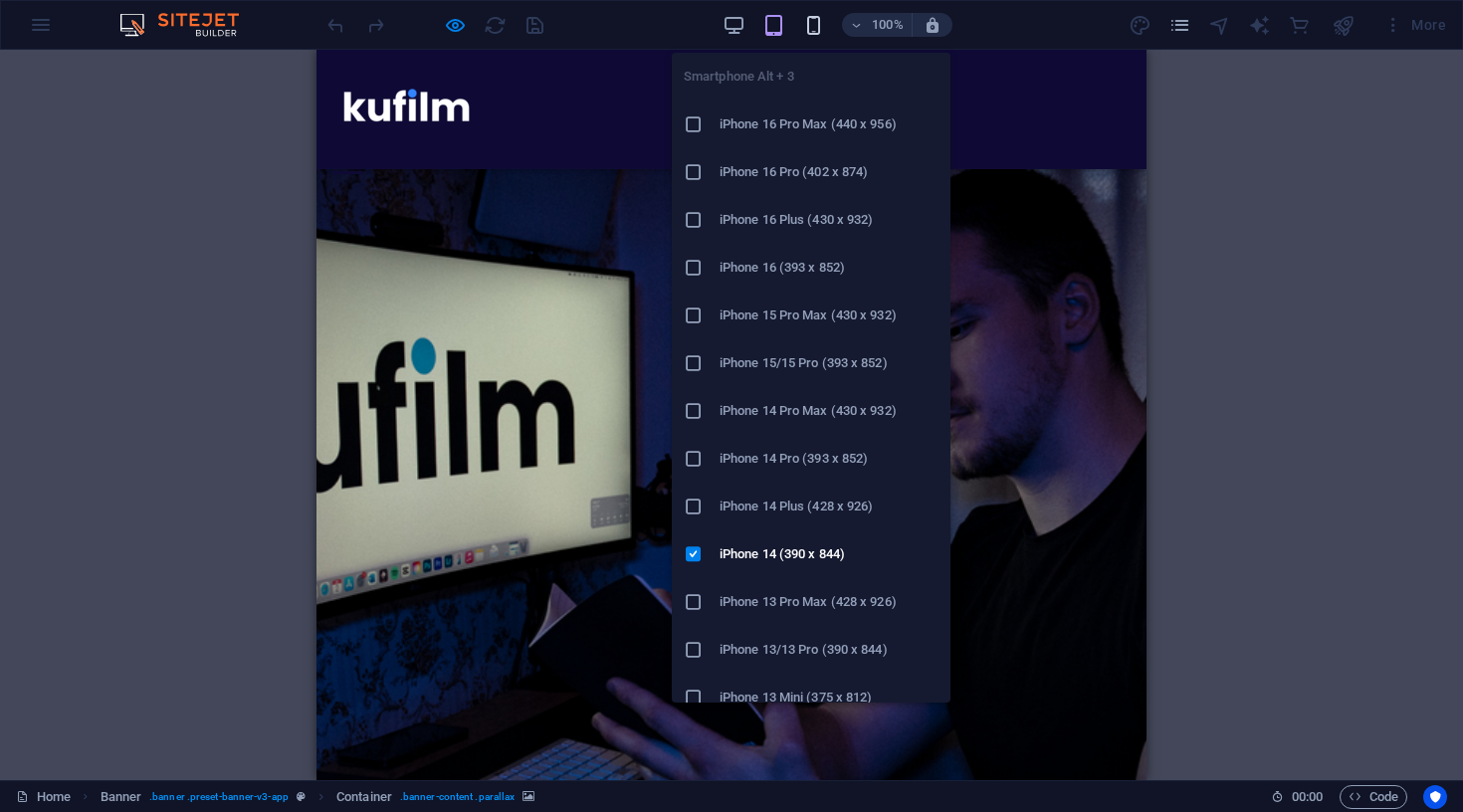 click at bounding box center [813, 25] 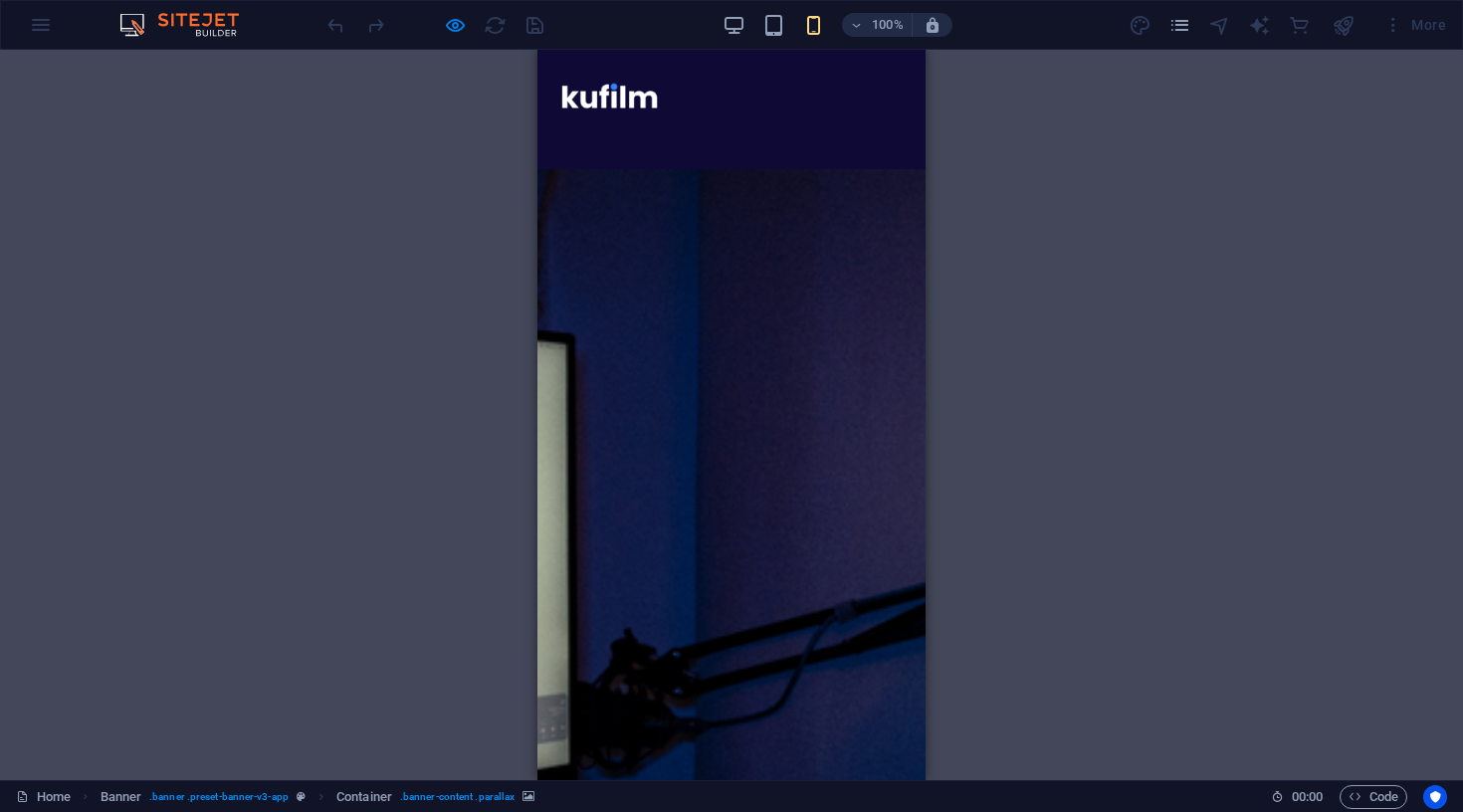 scroll, scrollTop: 0, scrollLeft: 0, axis: both 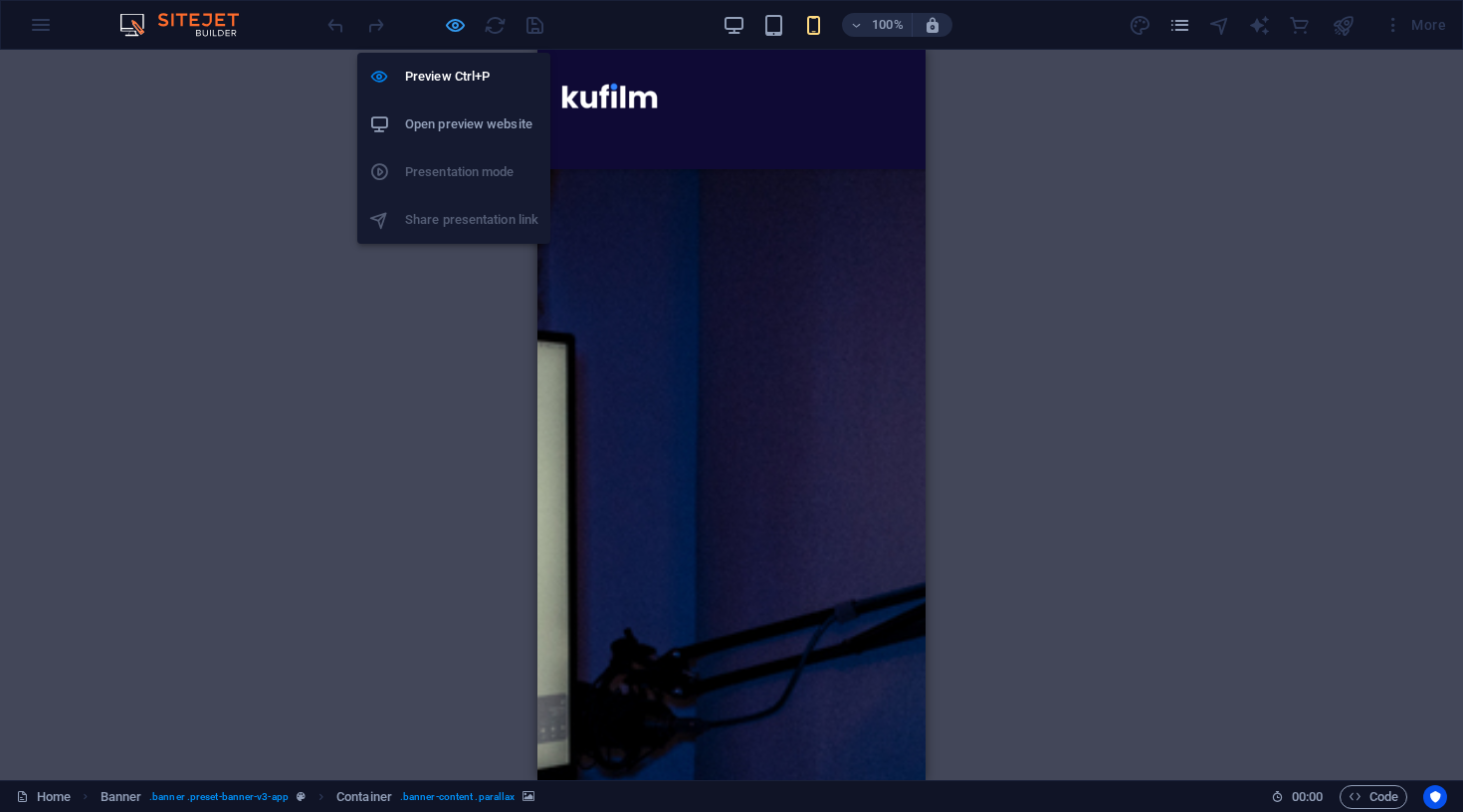 click at bounding box center [455, 25] 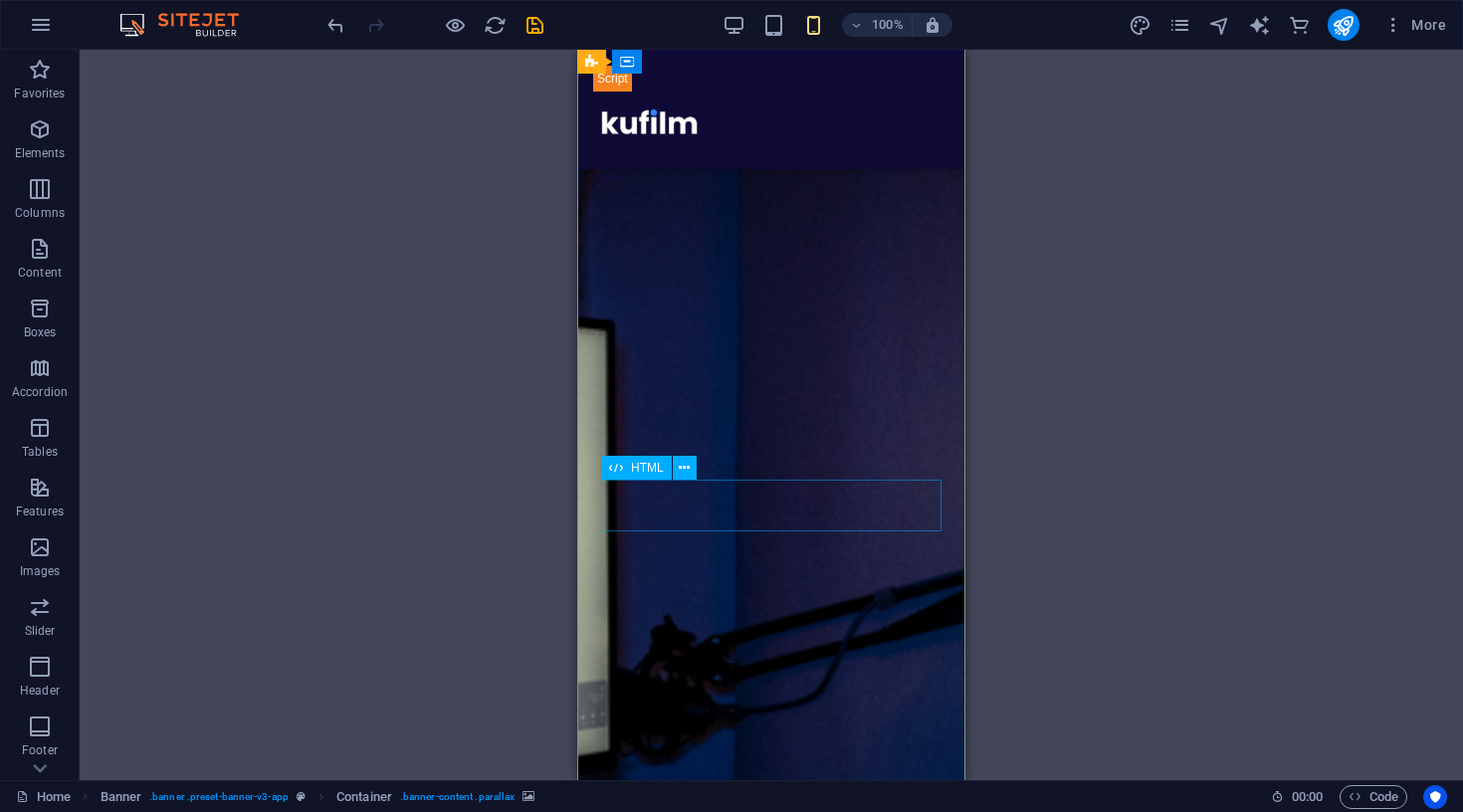 scroll, scrollTop: 7, scrollLeft: 0, axis: vertical 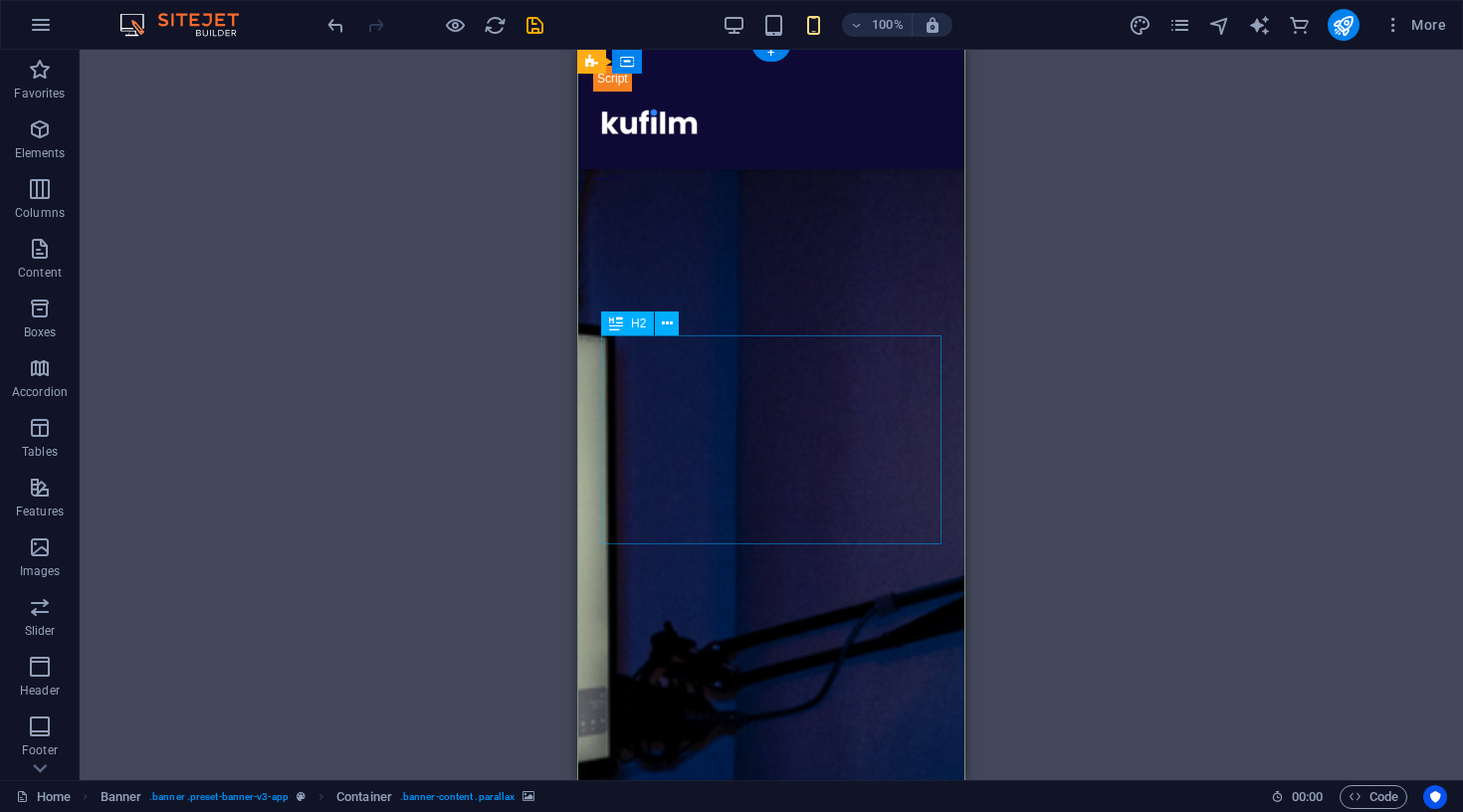 click on "Sinu ettevõtte suurim probleem  ei ole toode. See on nähtamatus ." at bounding box center (771, 1723) 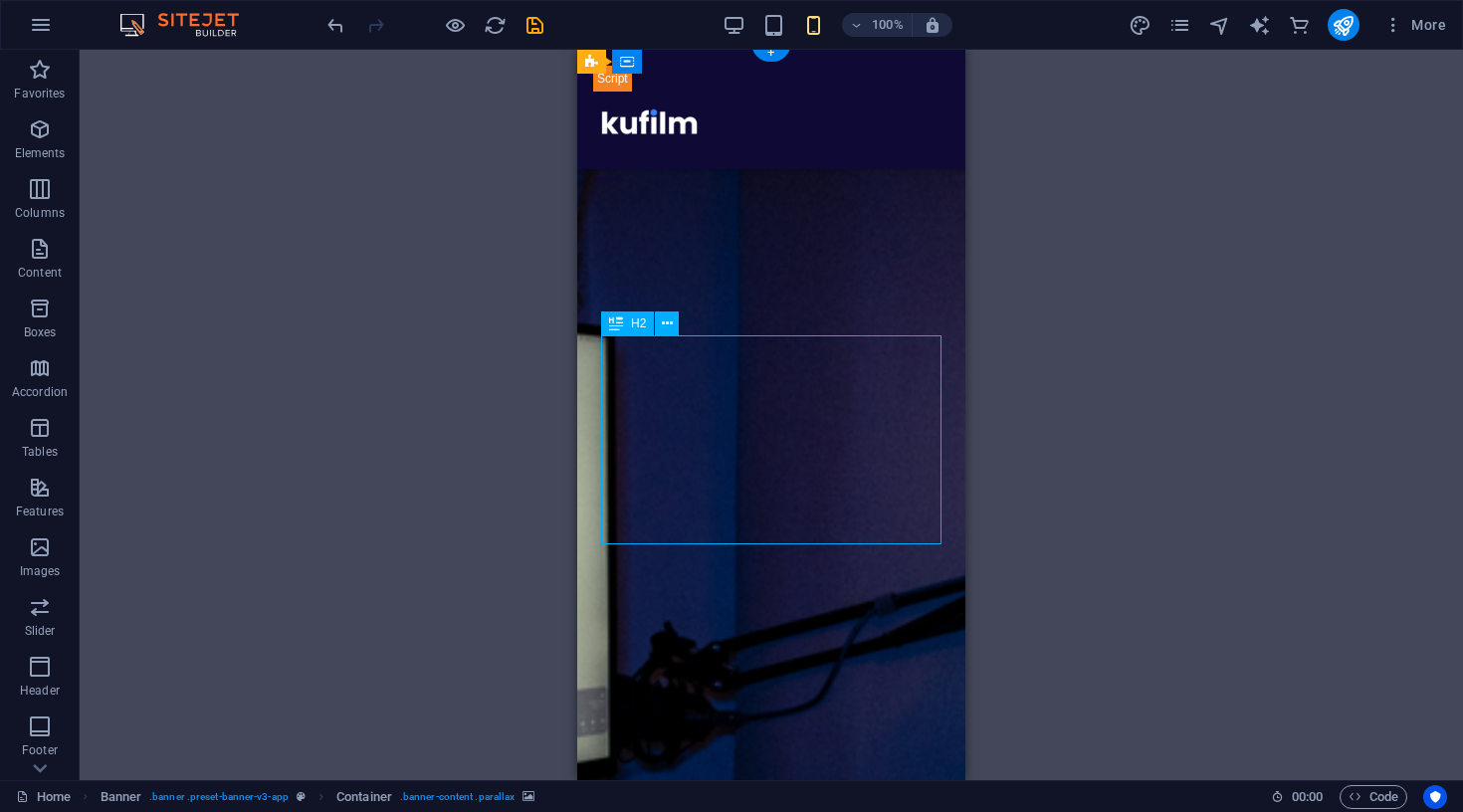 click on "Sinu ettevõtte suurim probleem  ei ole toode. See on nähtamatus ." at bounding box center [771, 1723] 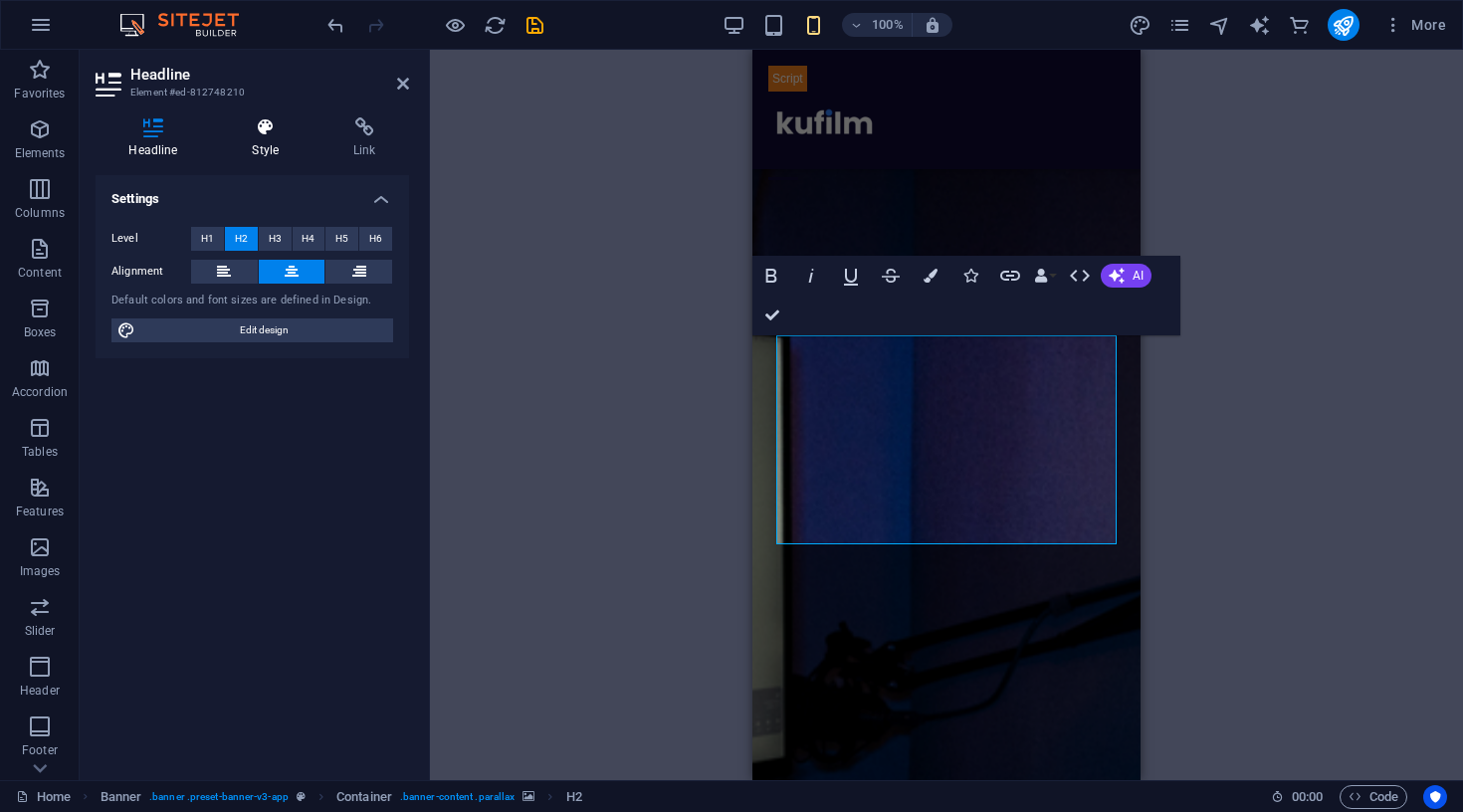 click on "Style" at bounding box center [270, 138] 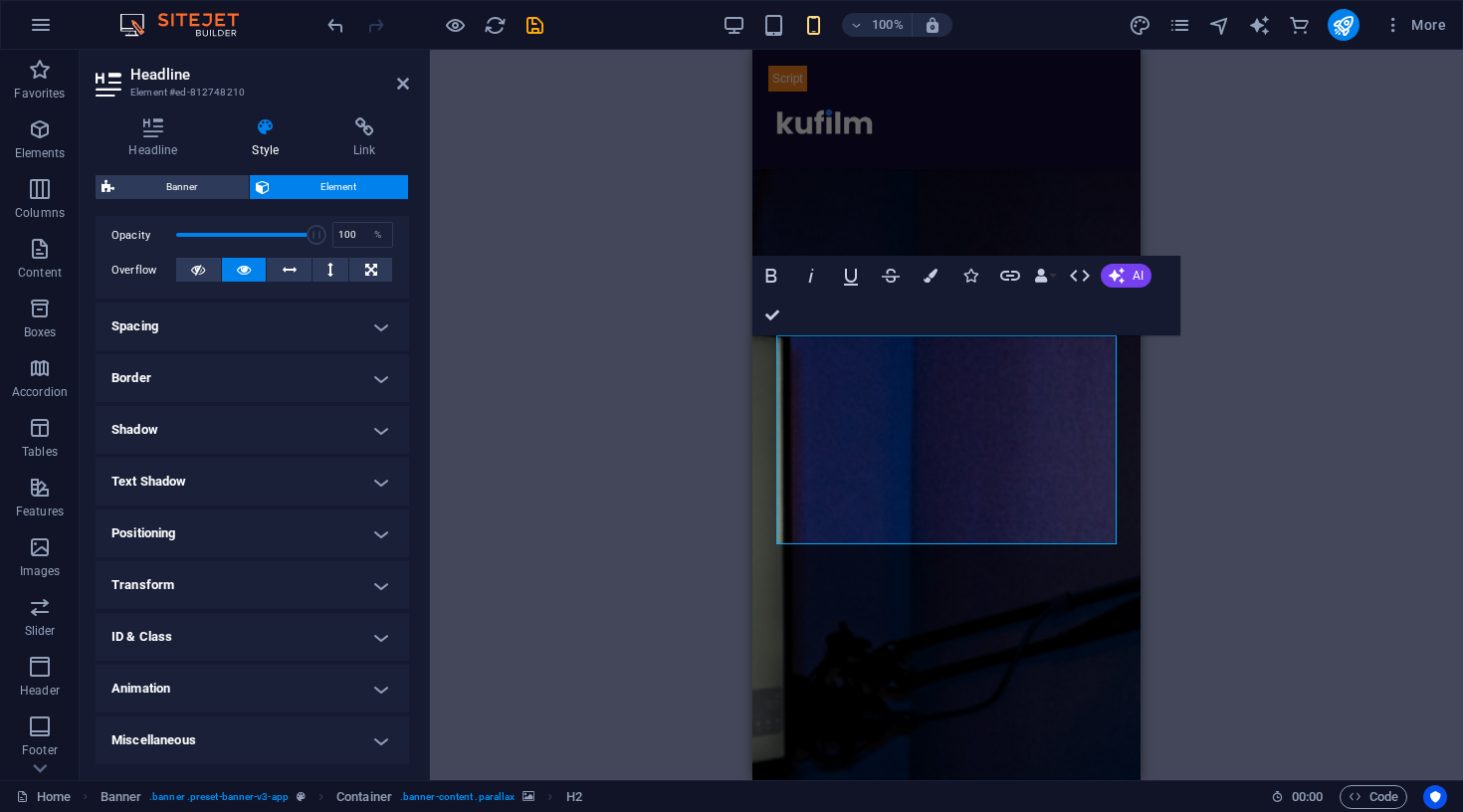 scroll, scrollTop: 292, scrollLeft: 0, axis: vertical 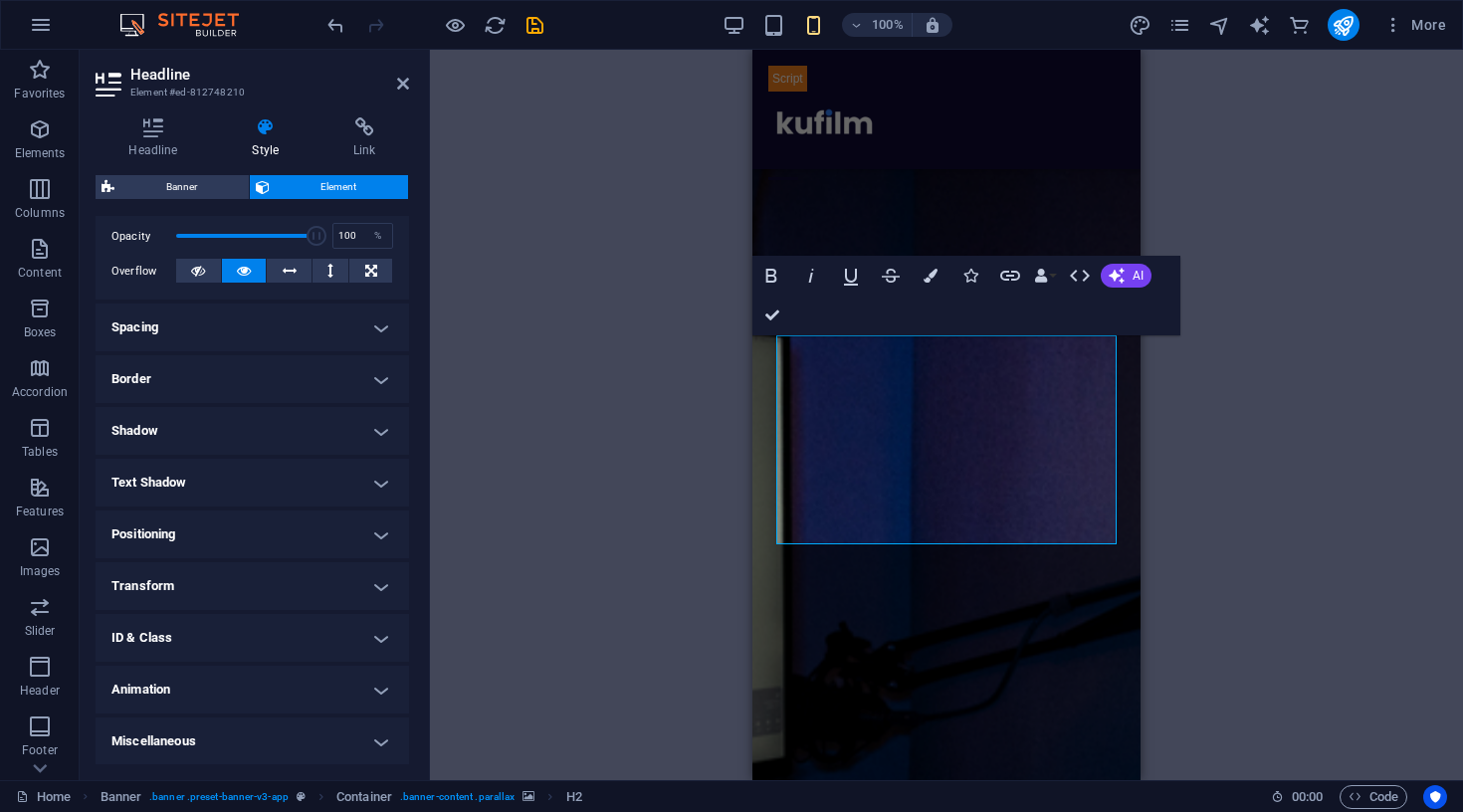 click on "Transform" at bounding box center [252, 586] 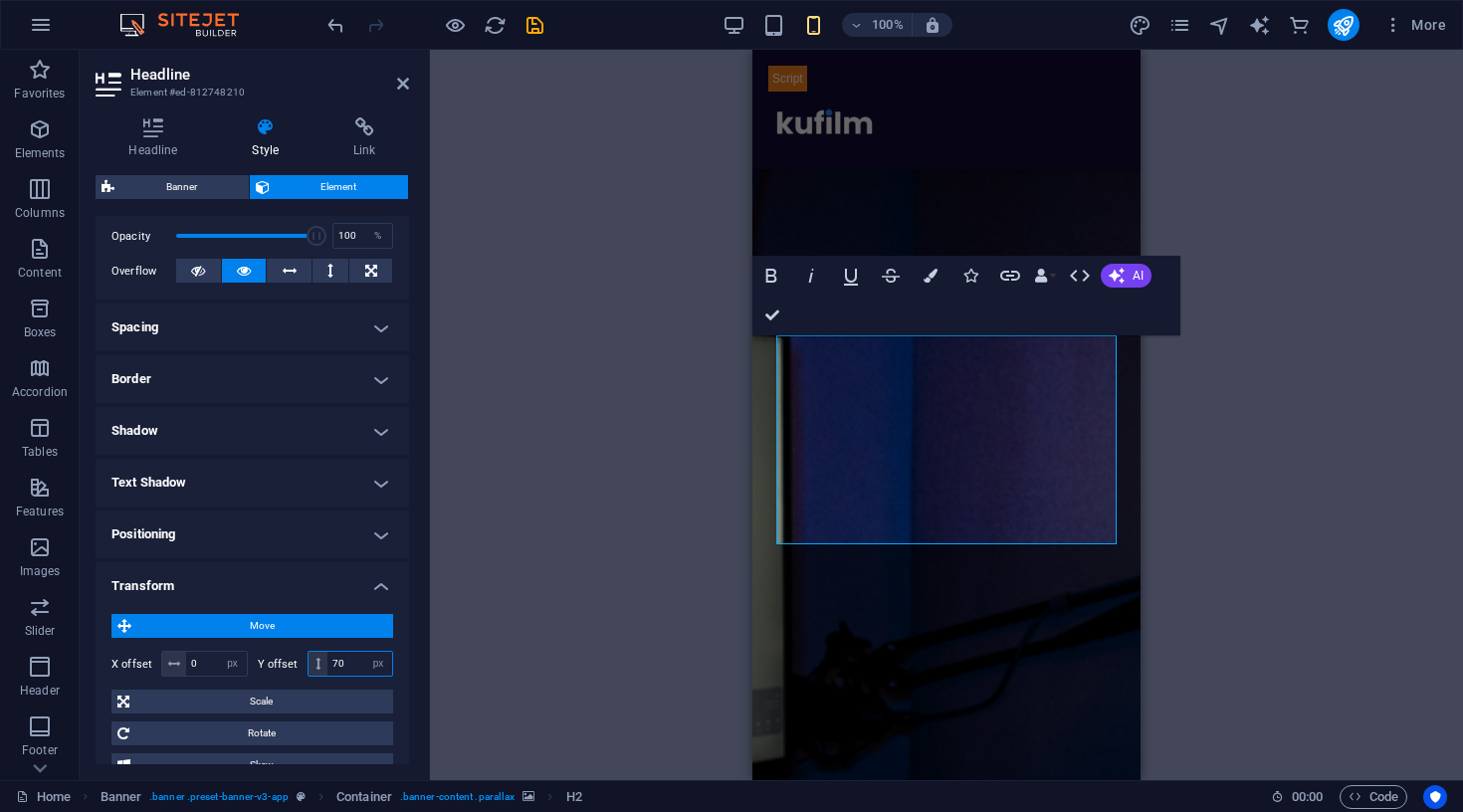 click on "70" at bounding box center (359, 664) 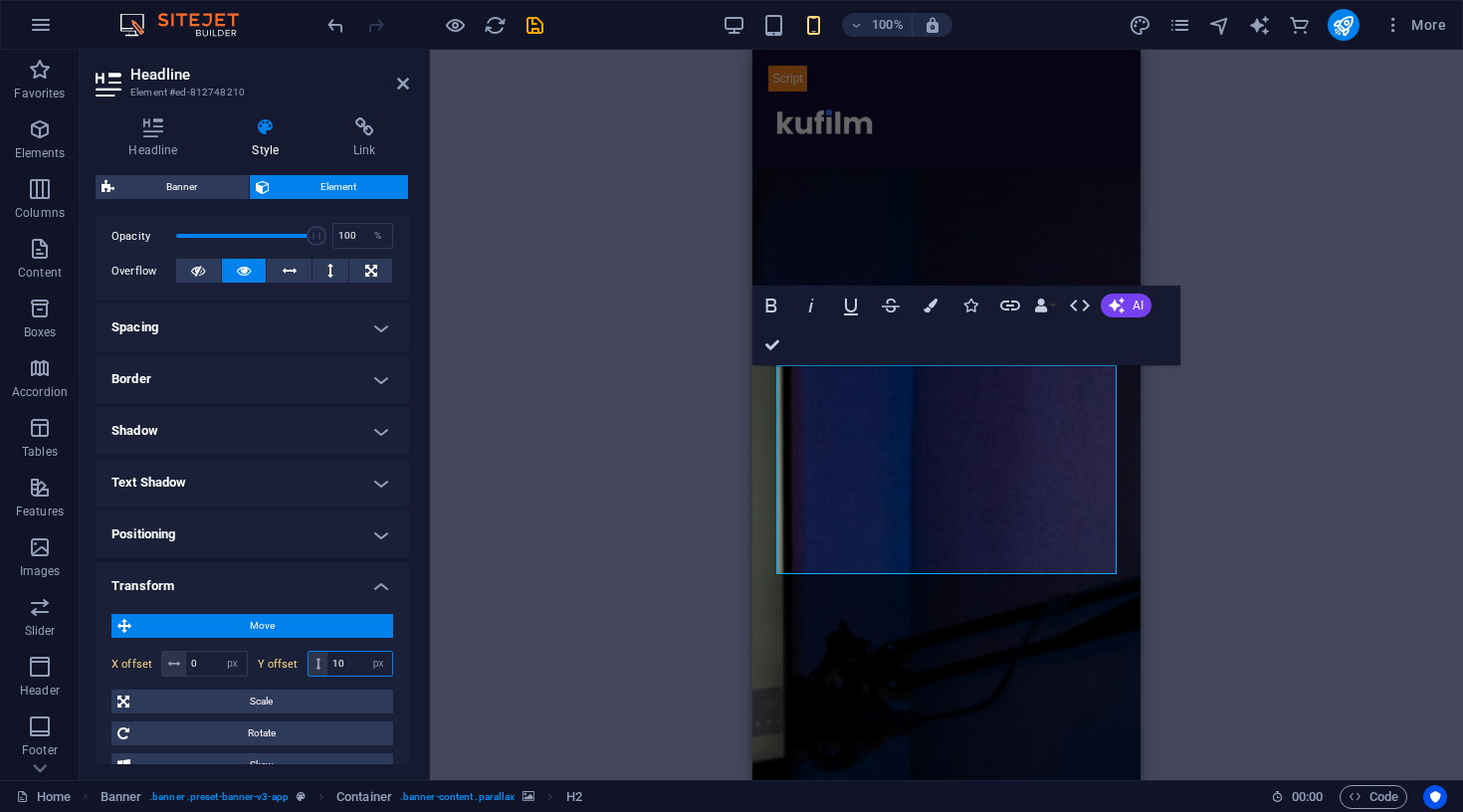 type on "1" 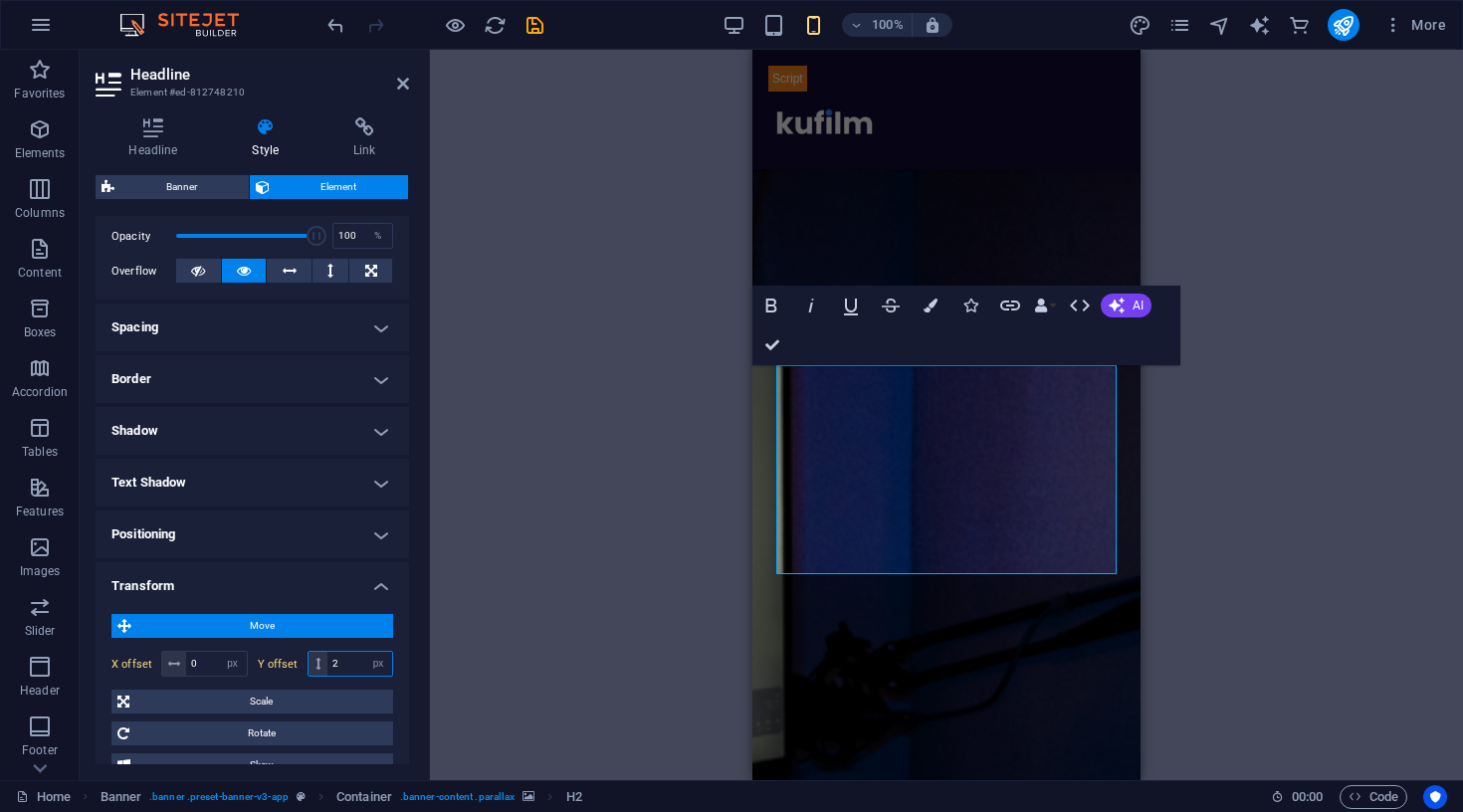 type on "20" 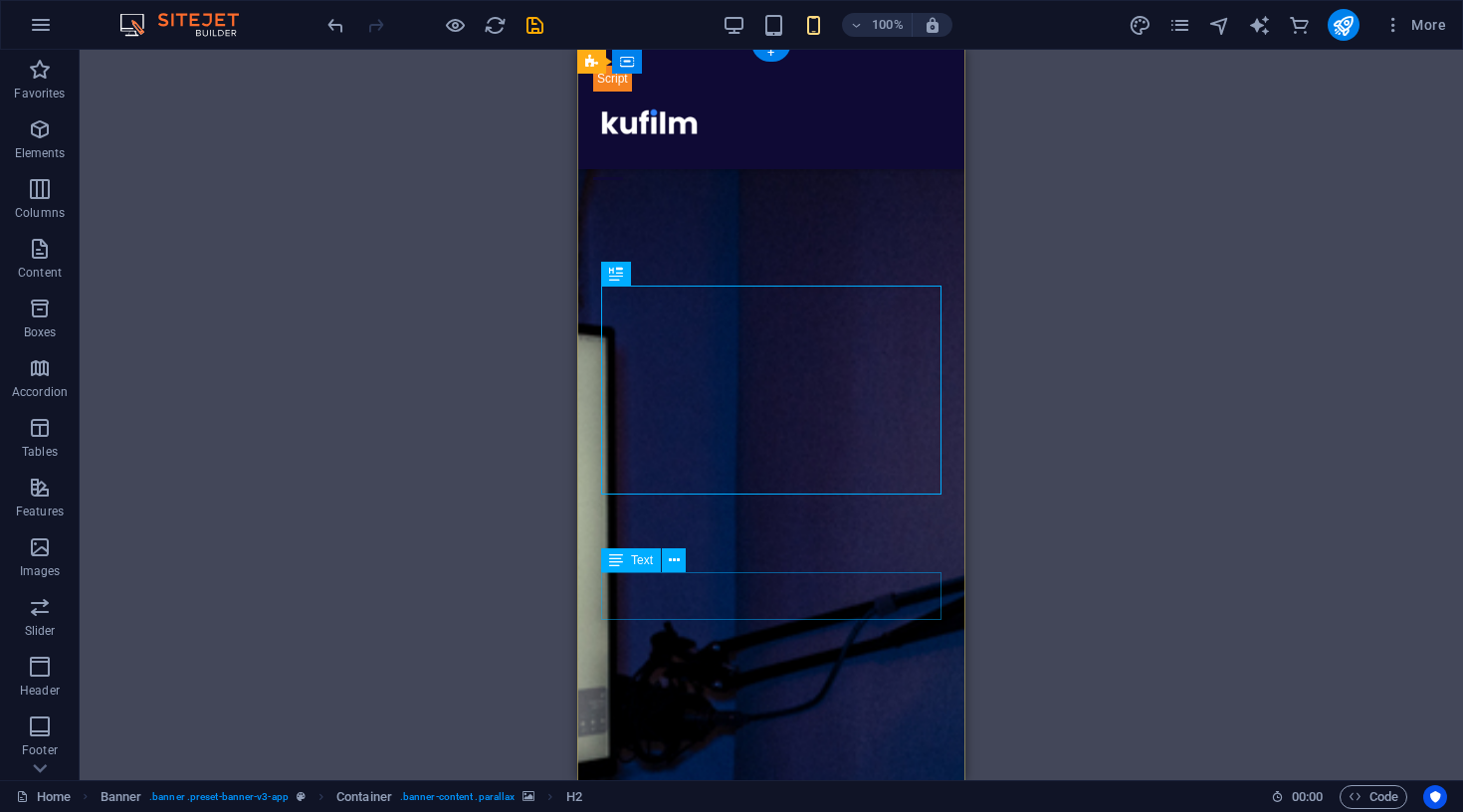 click on "Ma aitan sul jääda silma, kõnetada õigeid inimesi ja kasvatada oma müüki" at bounding box center (771, 1879) 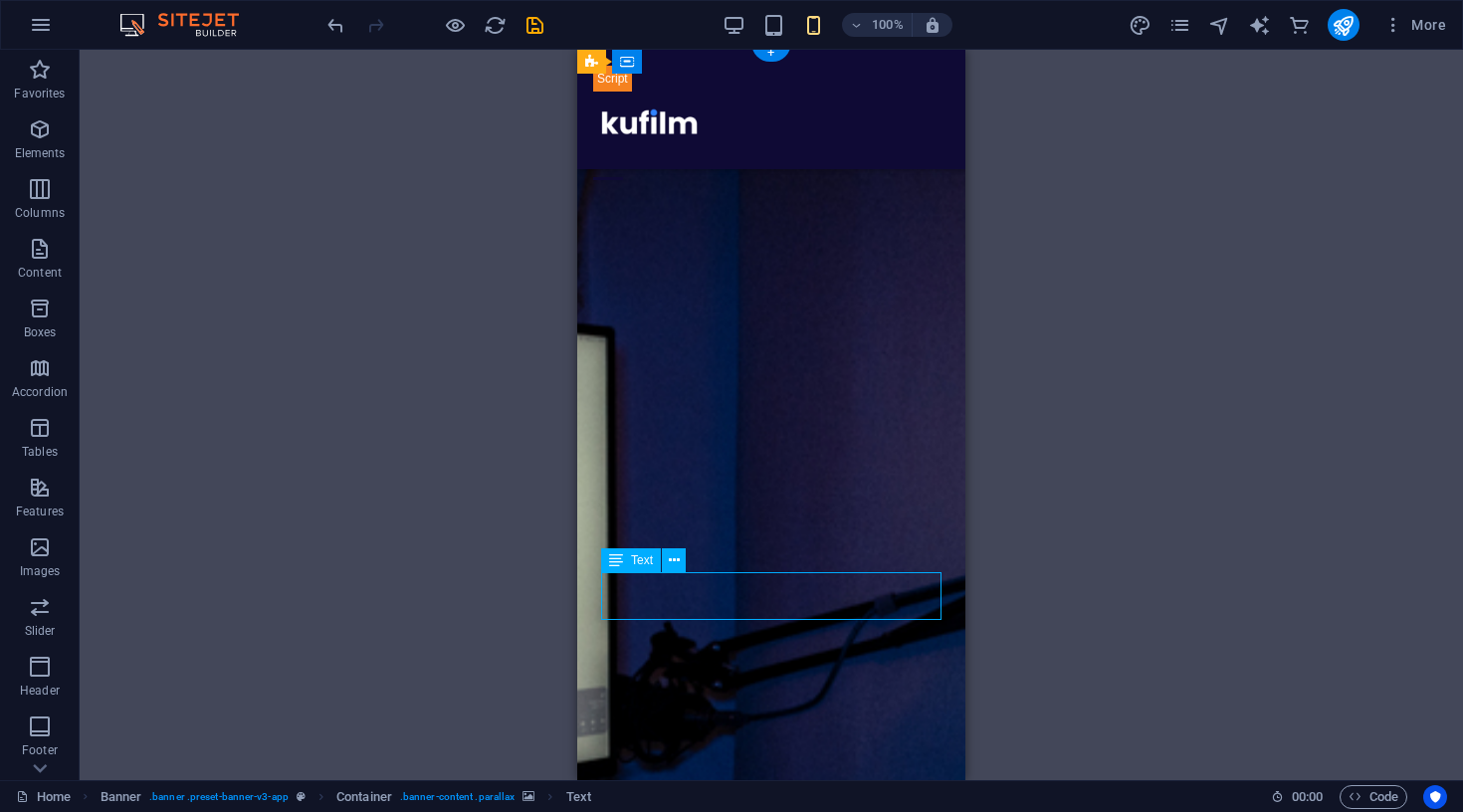 drag, startPoint x: 753, startPoint y: 585, endPoint x: 1321, endPoint y: 633, distance: 570.02456 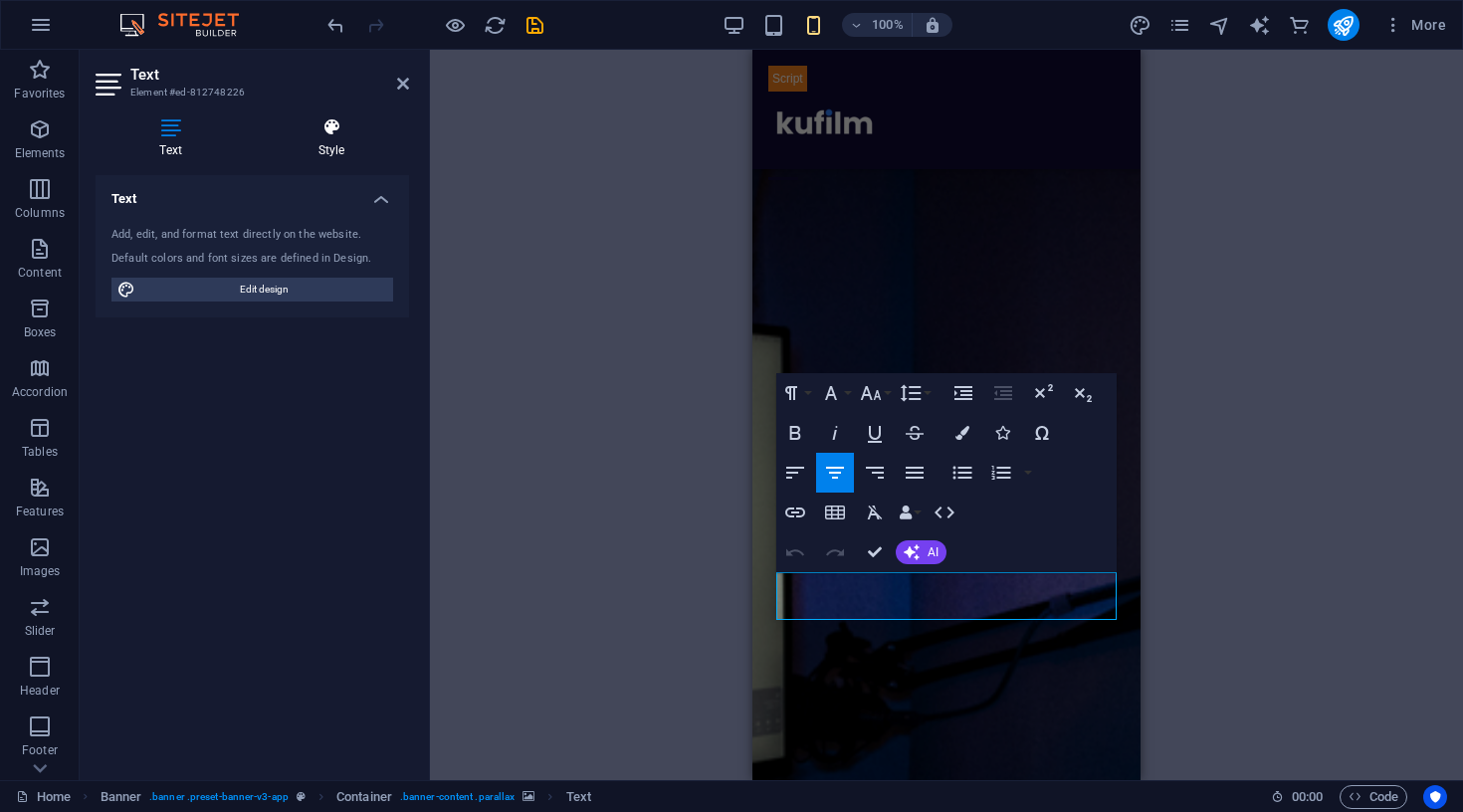 click on "Style" at bounding box center [331, 138] 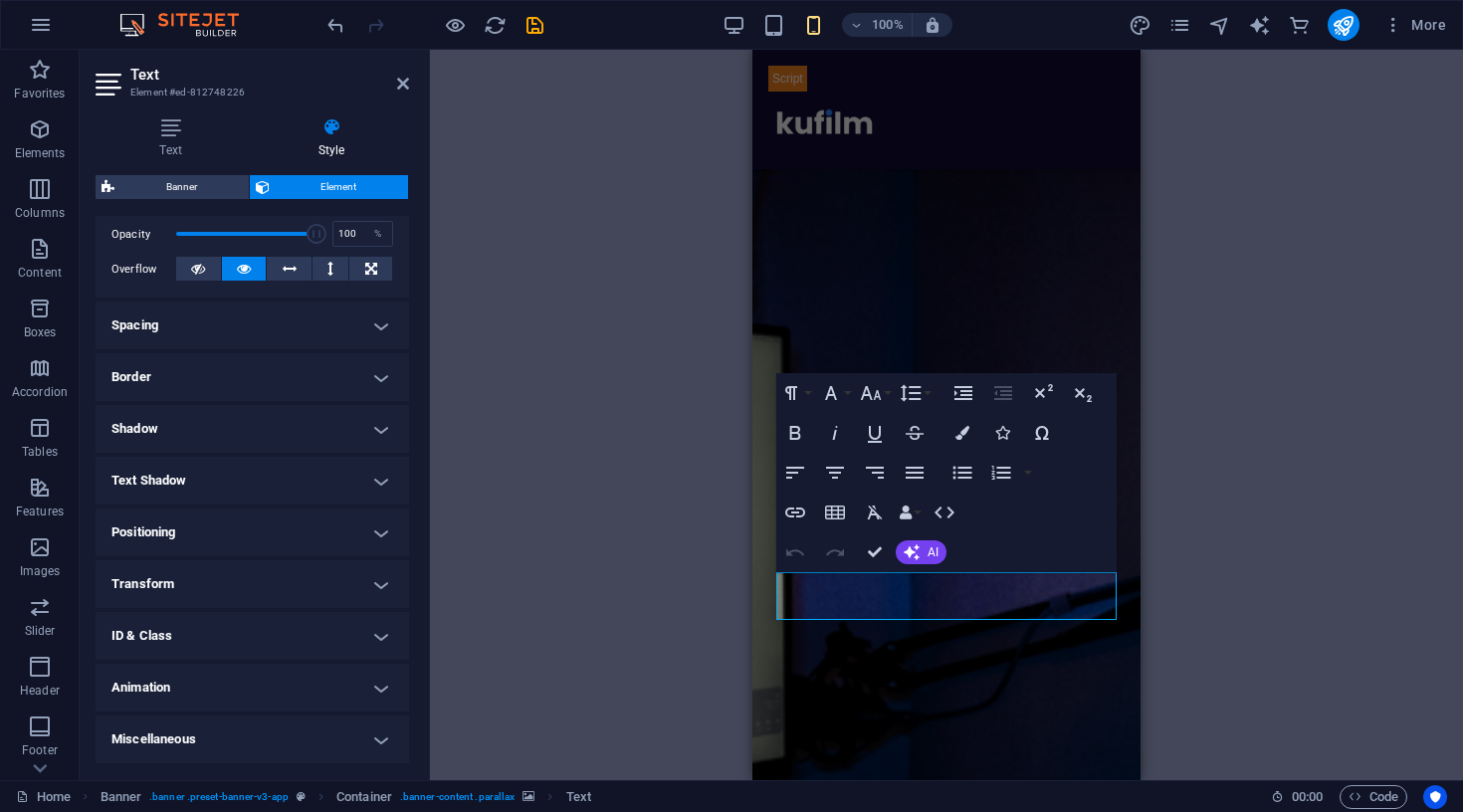 scroll, scrollTop: 292, scrollLeft: 0, axis: vertical 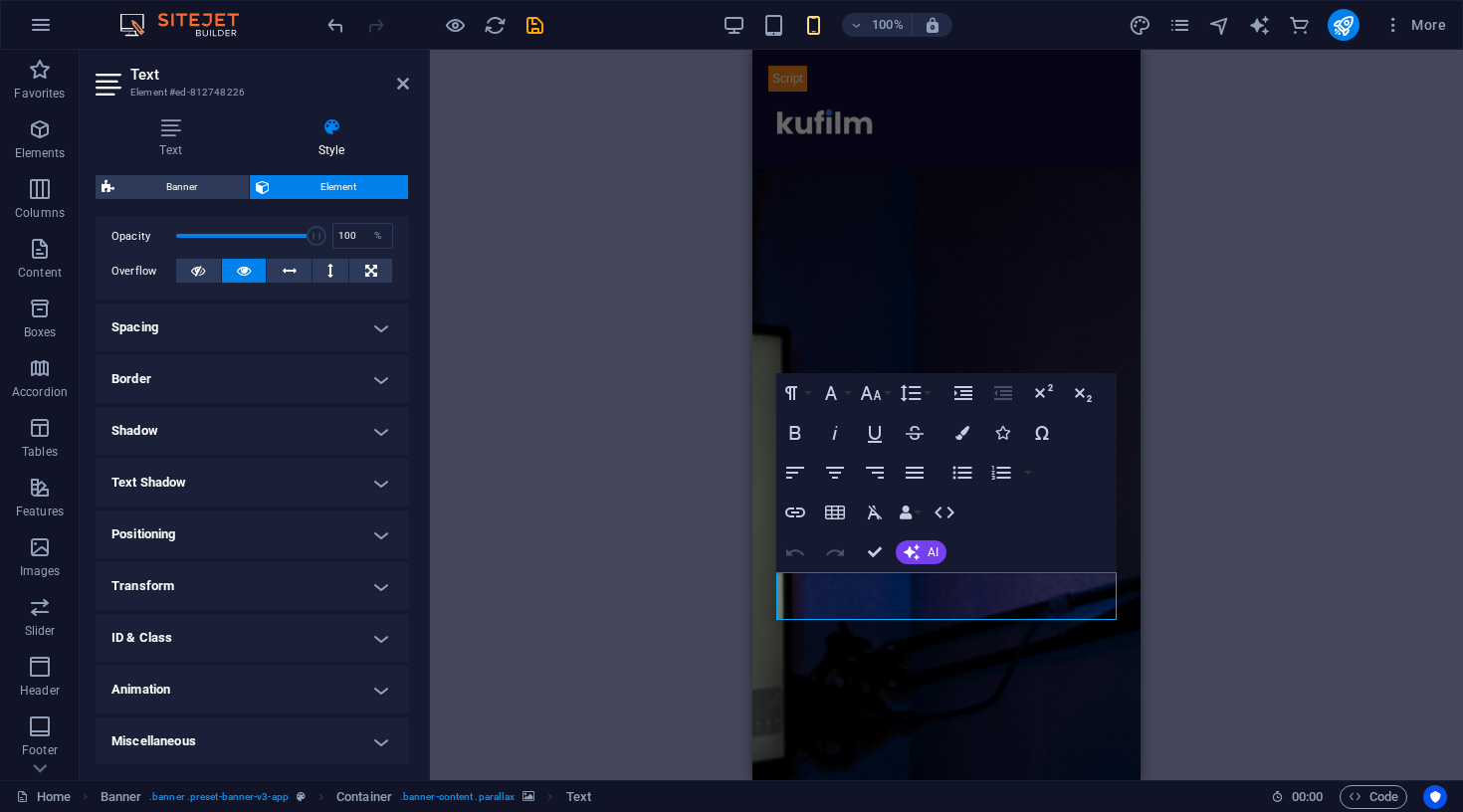 click on "Transform" at bounding box center [252, 586] 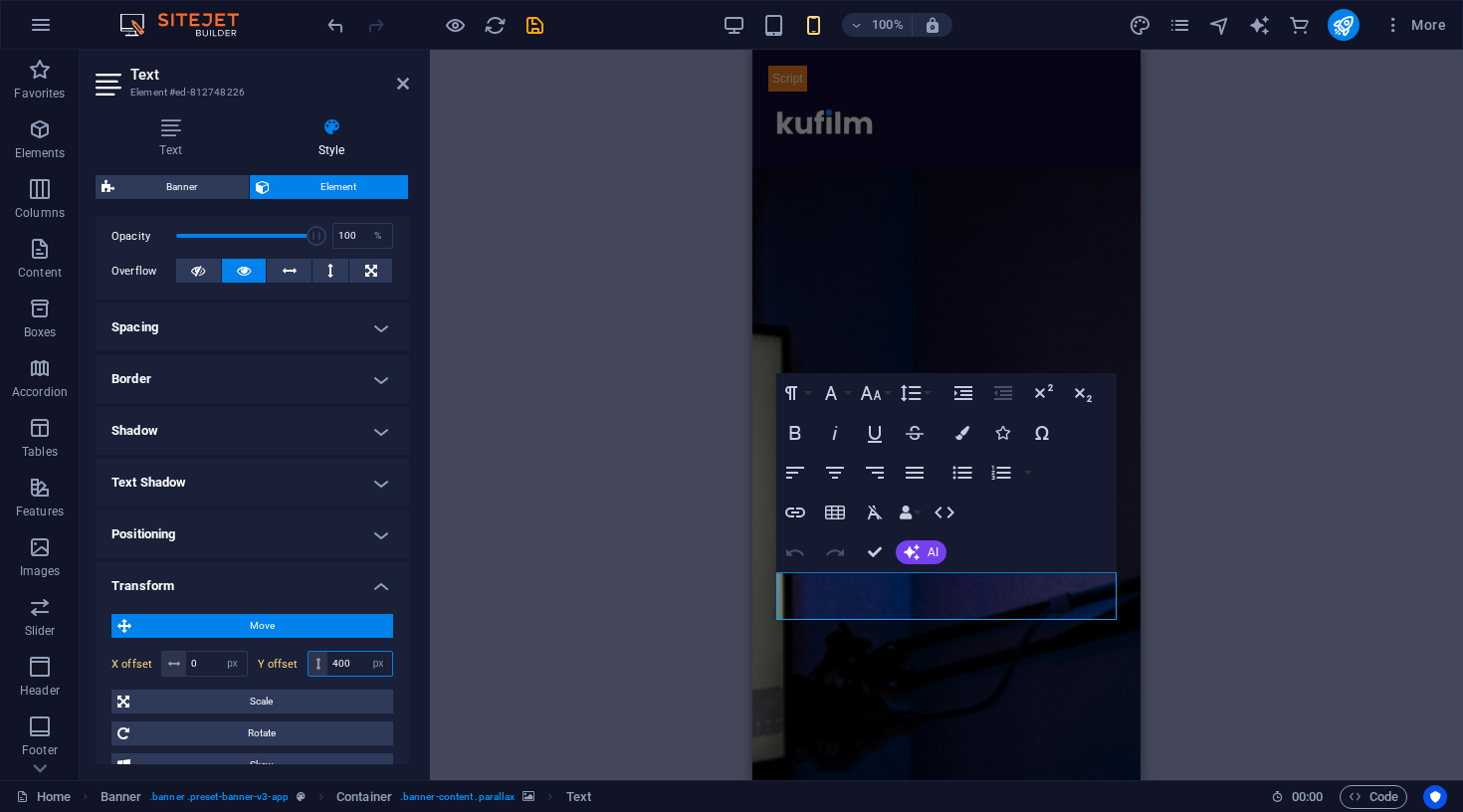 click on "400" at bounding box center (359, 664) 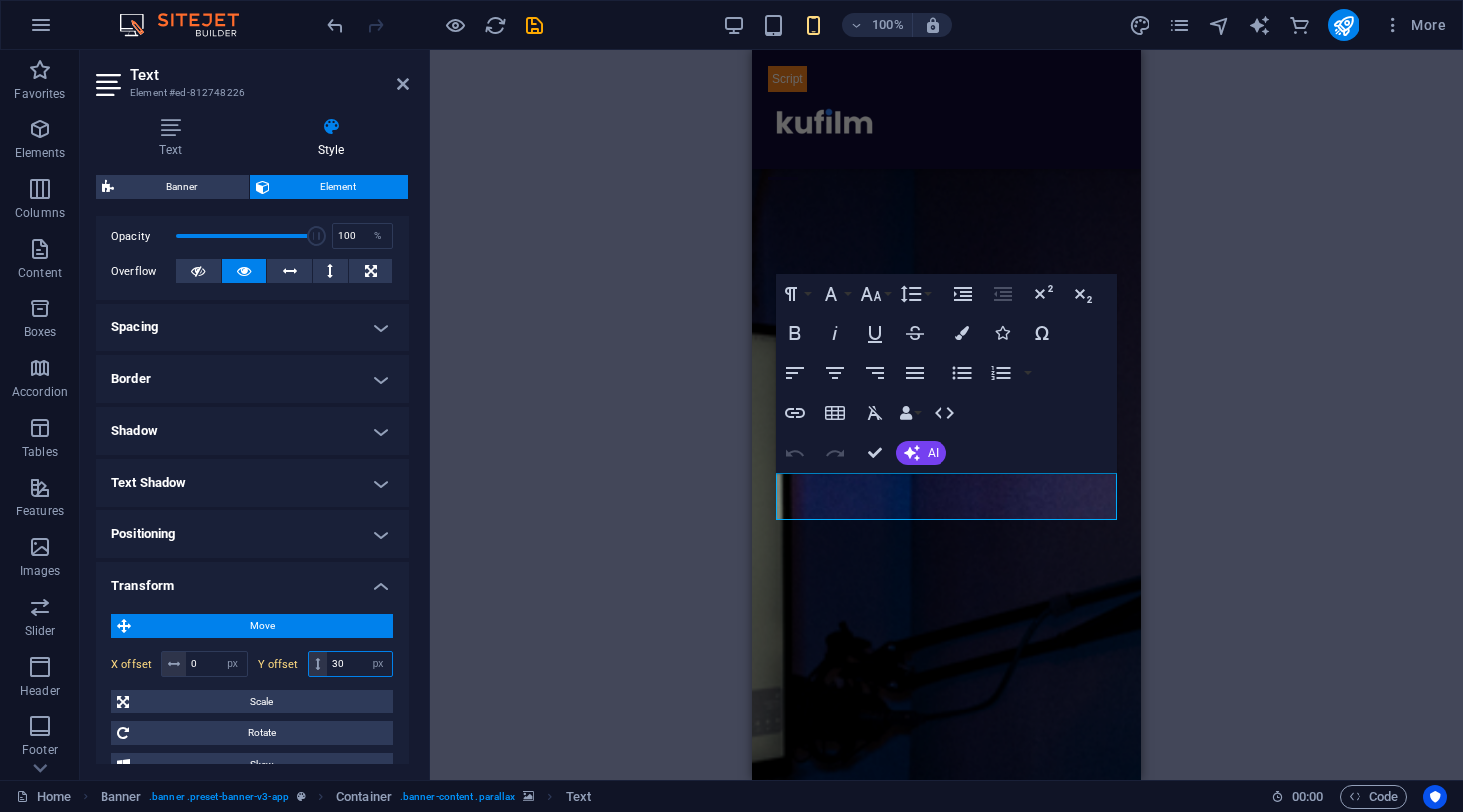 type on "3" 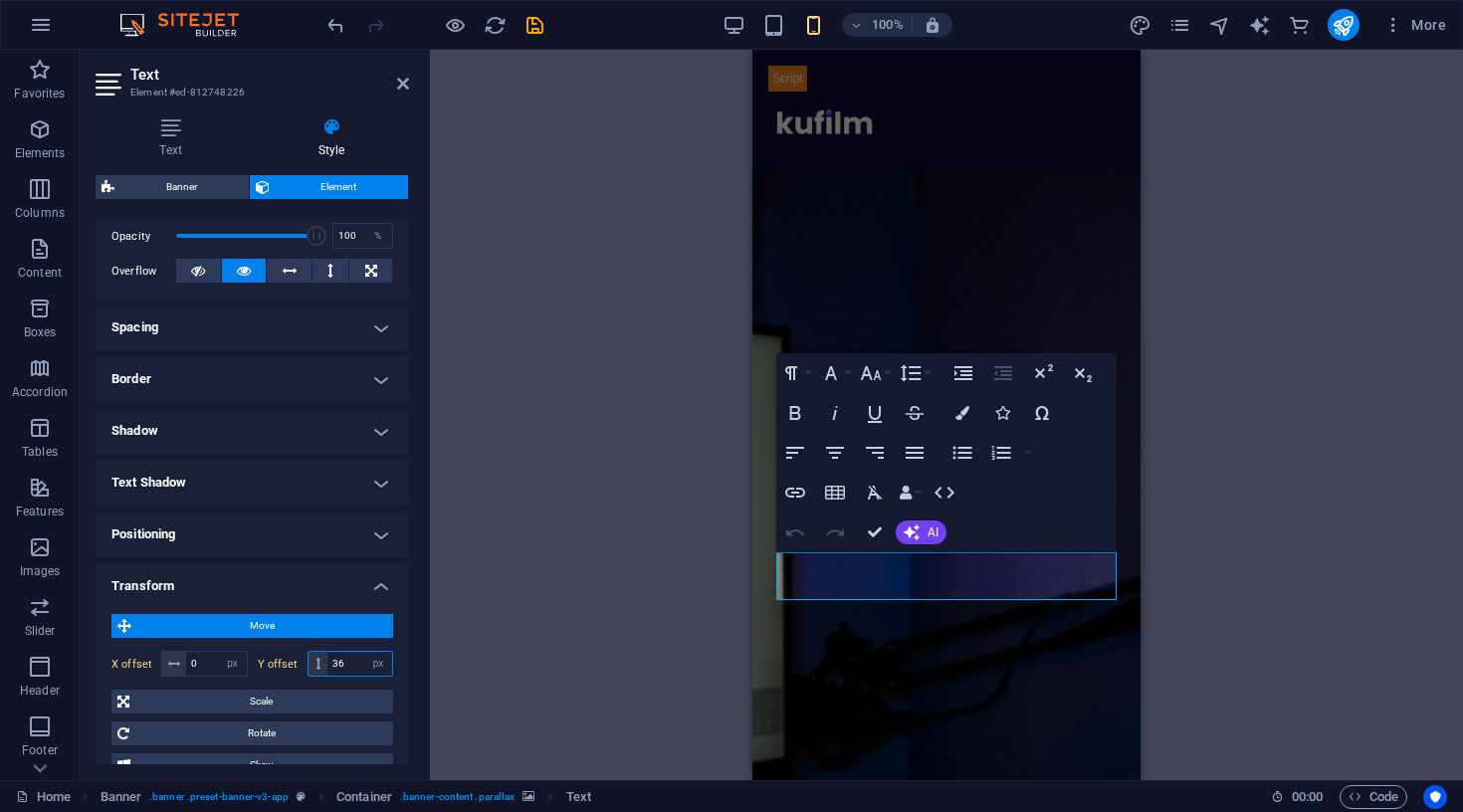 type on "360" 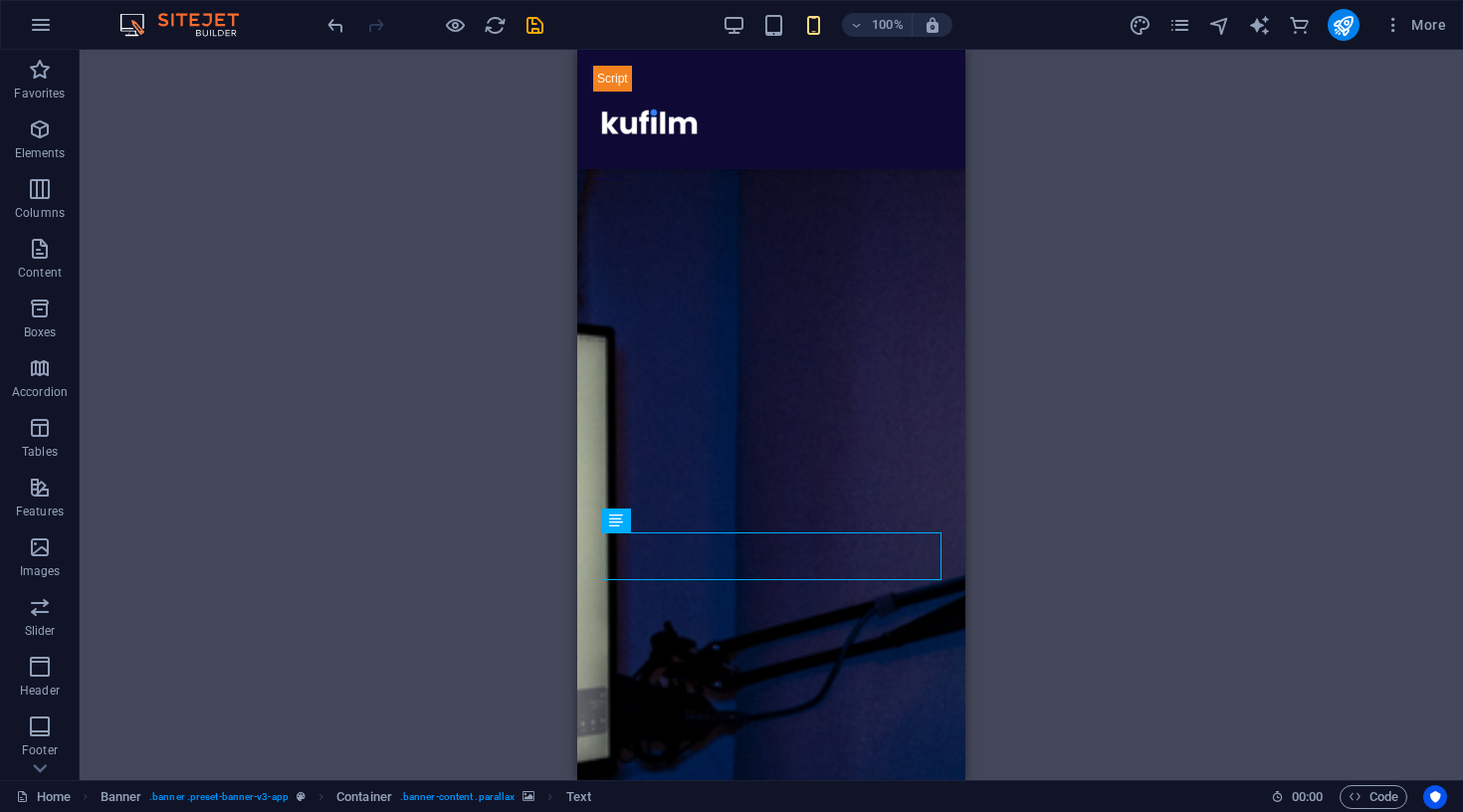 click on "H2   Banner   Banner   Container   Banner   Menu Bar   Menu   HTML   Button   Spacer   Banner   Logo   Spacer   Text   Container   HTML" at bounding box center [771, 415] 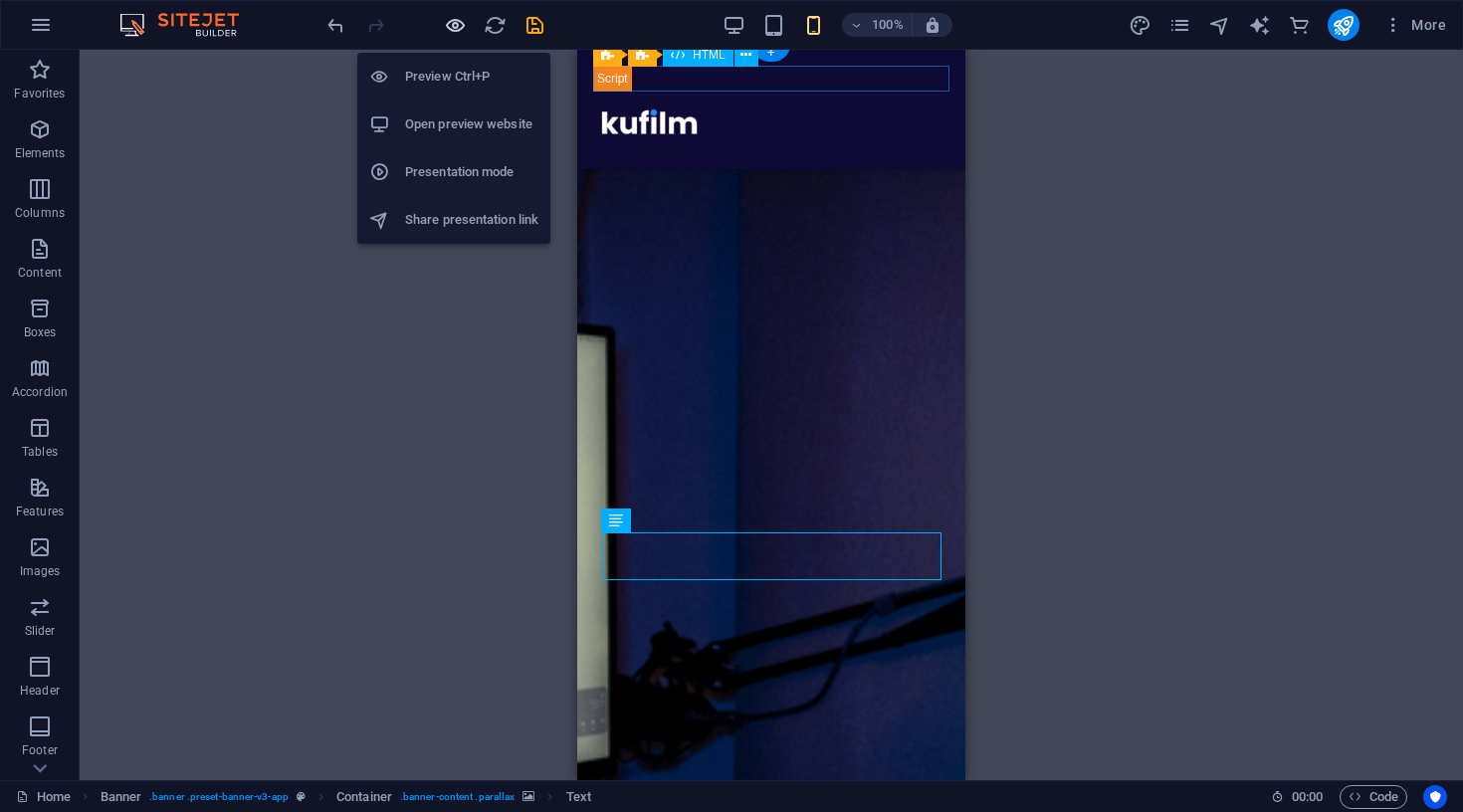 click at bounding box center [455, 25] 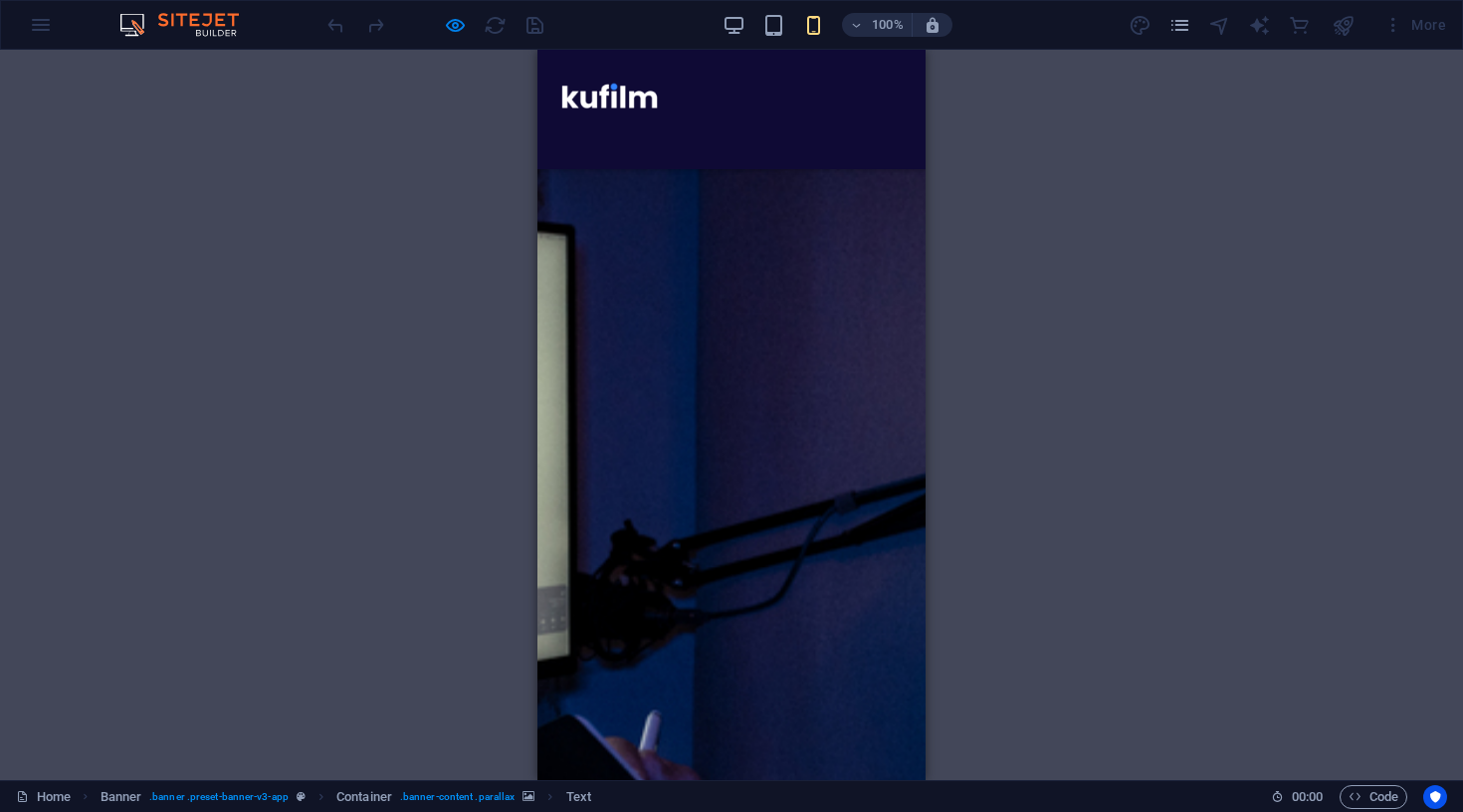 scroll, scrollTop: 105, scrollLeft: 0, axis: vertical 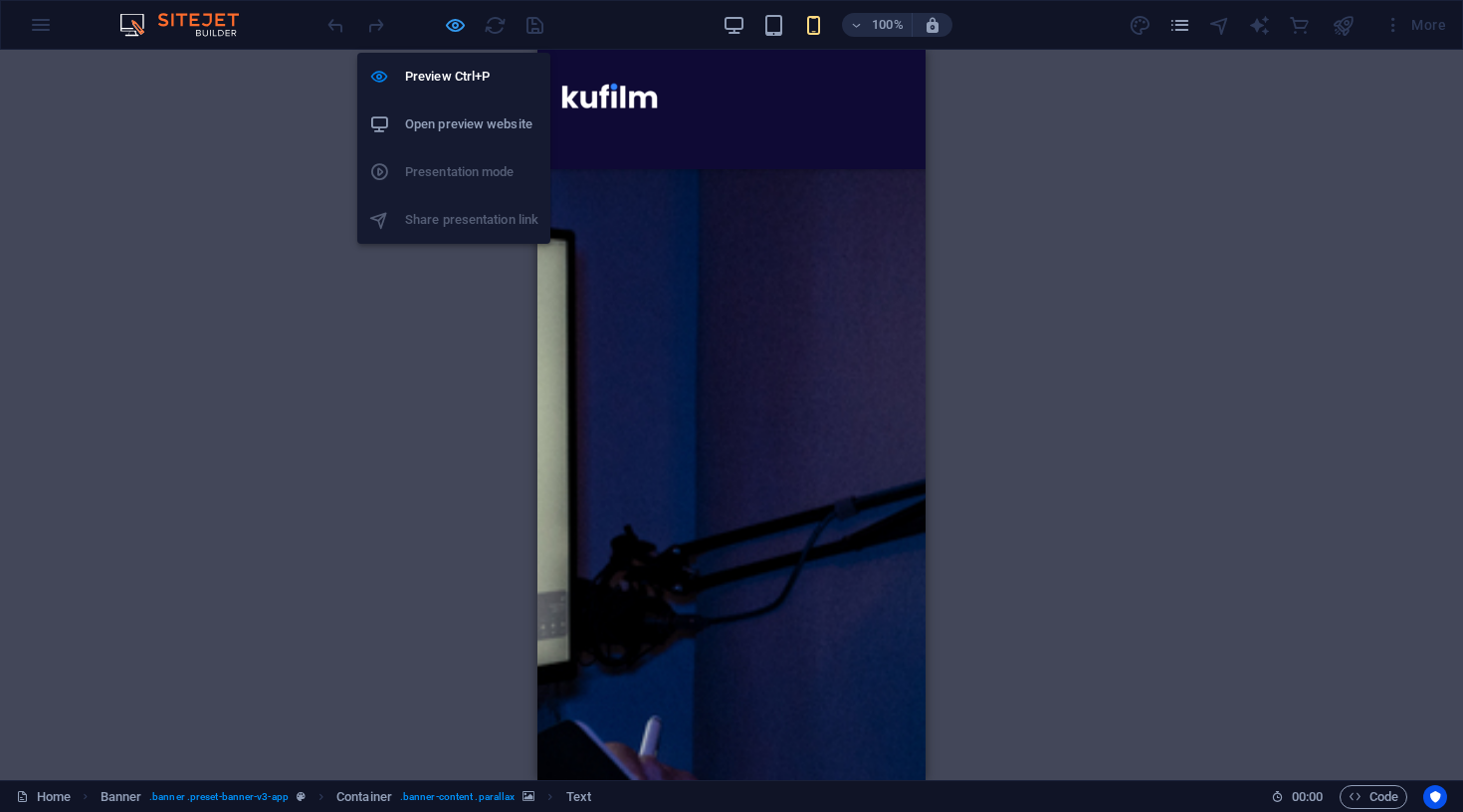 click at bounding box center (455, 25) 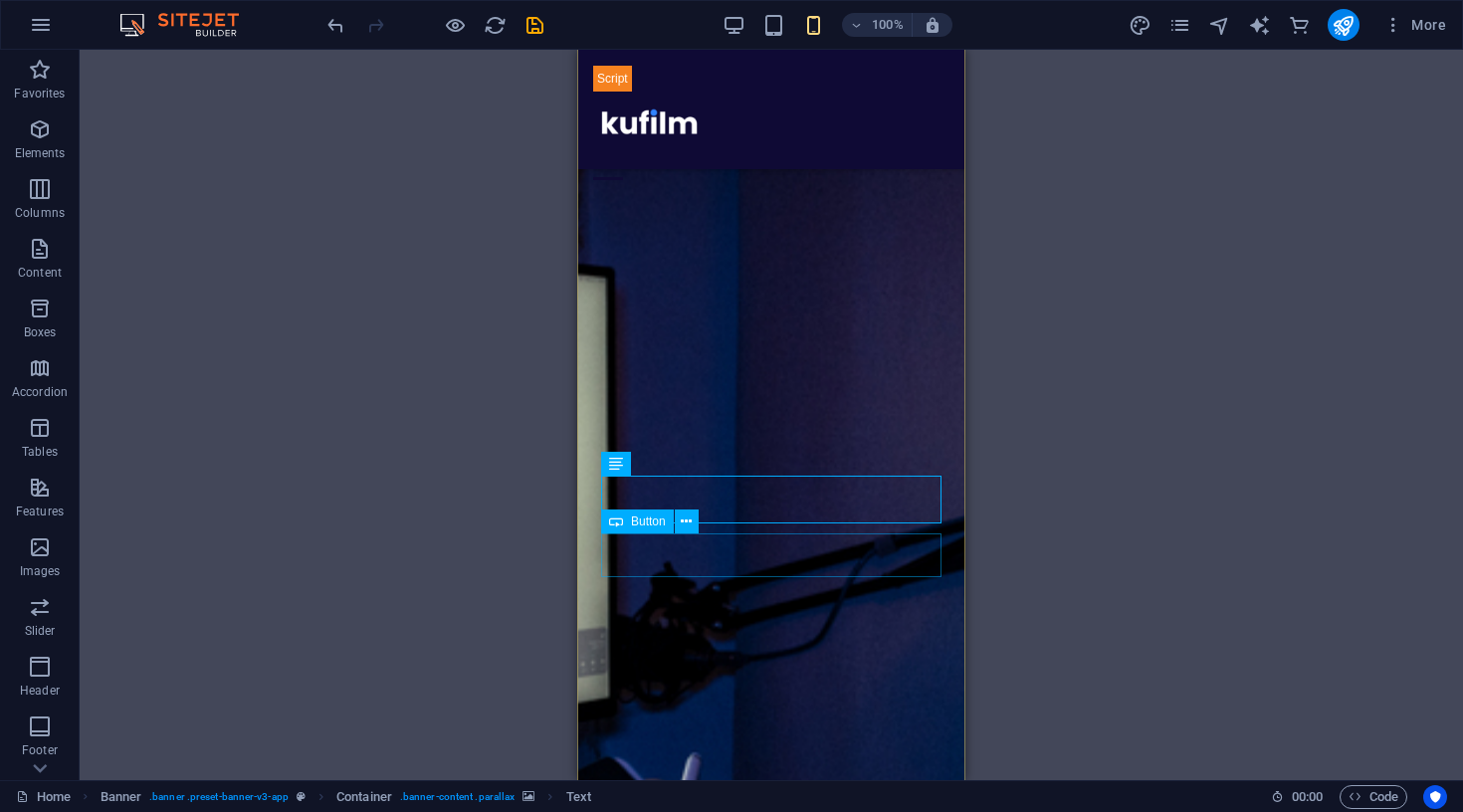 scroll, scrollTop: 70, scrollLeft: 0, axis: vertical 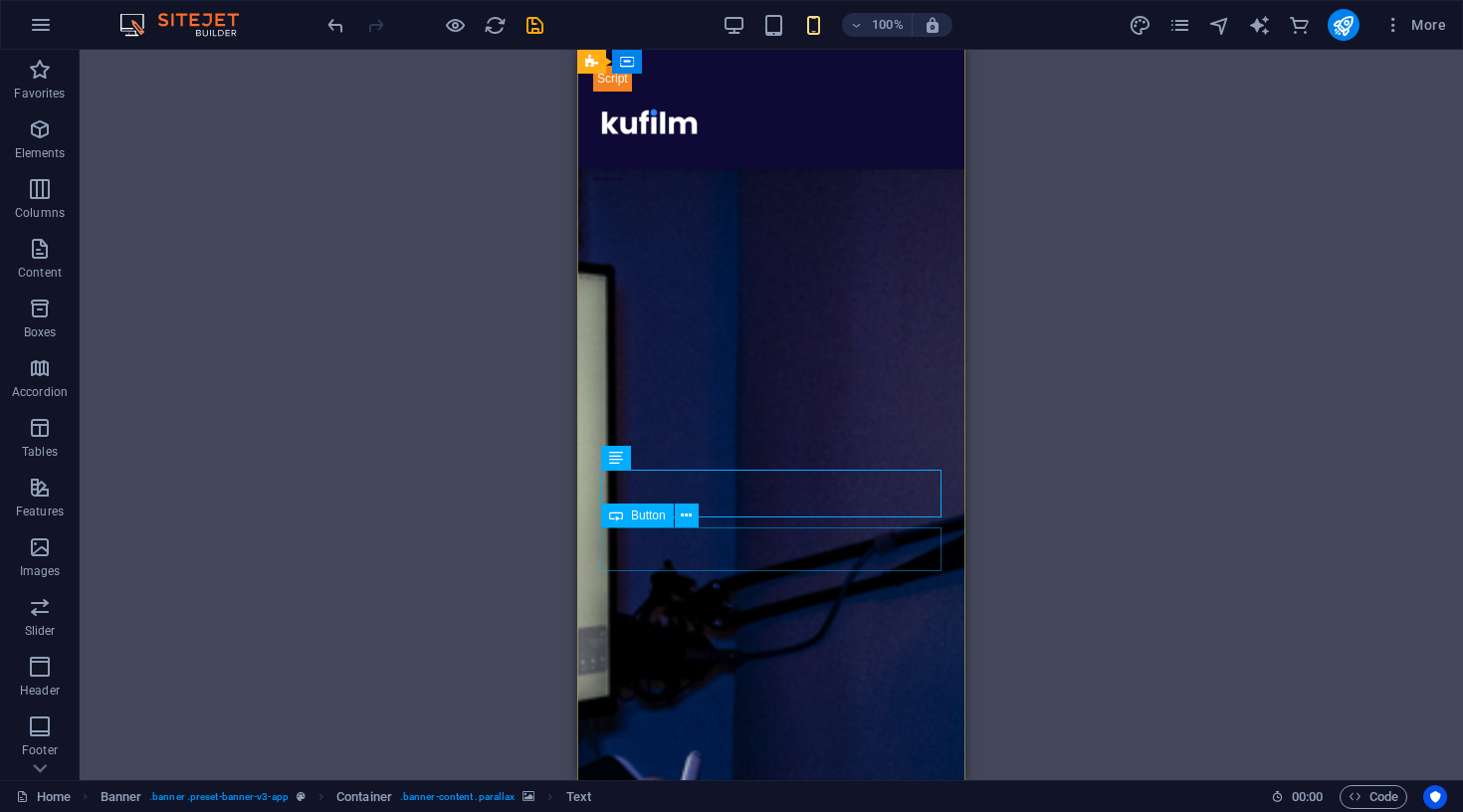 click on "Broneeri TASUTA konsultatsioon" at bounding box center (771, 1832) 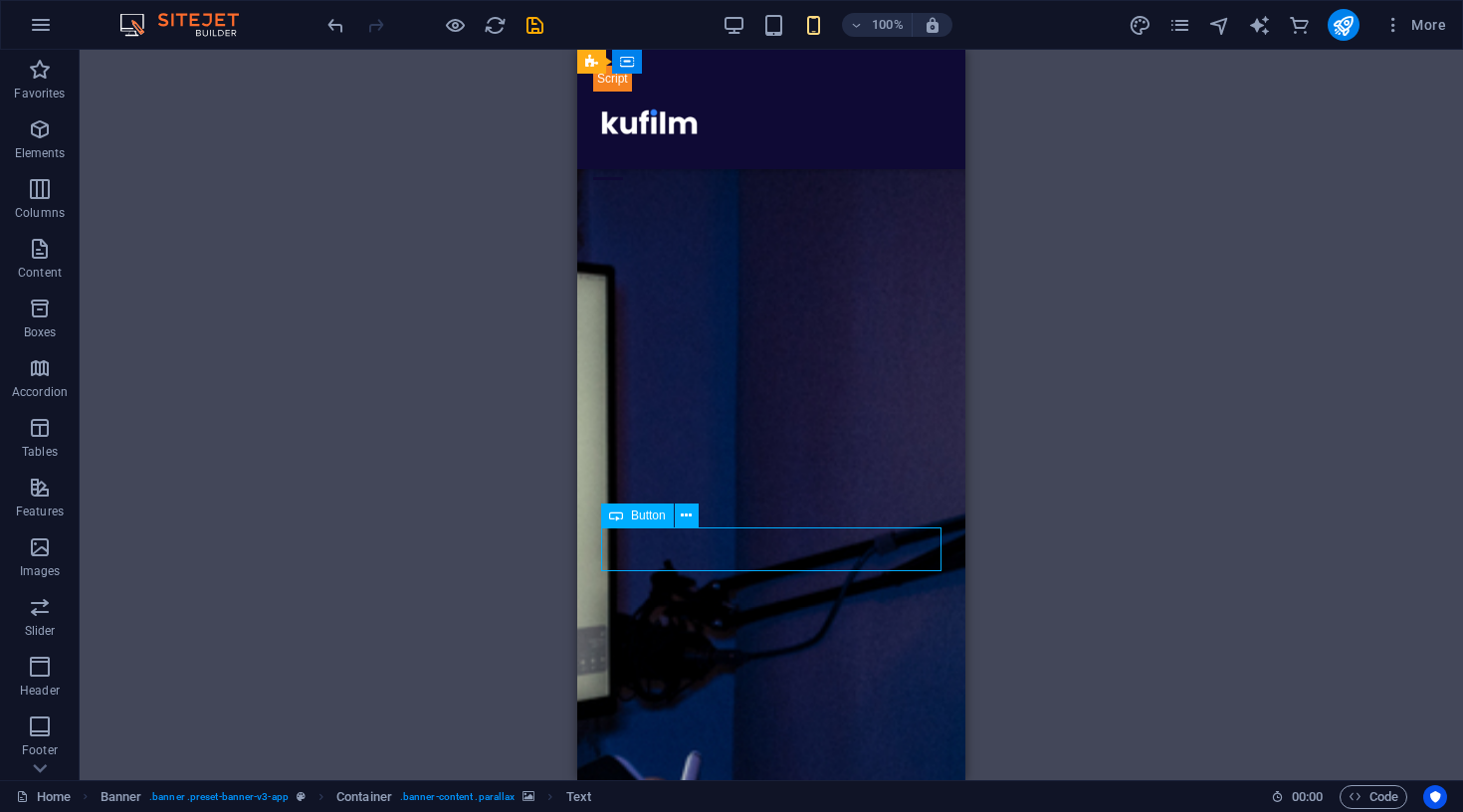 click on "Broneeri TASUTA konsultatsioon" at bounding box center [771, 1832] 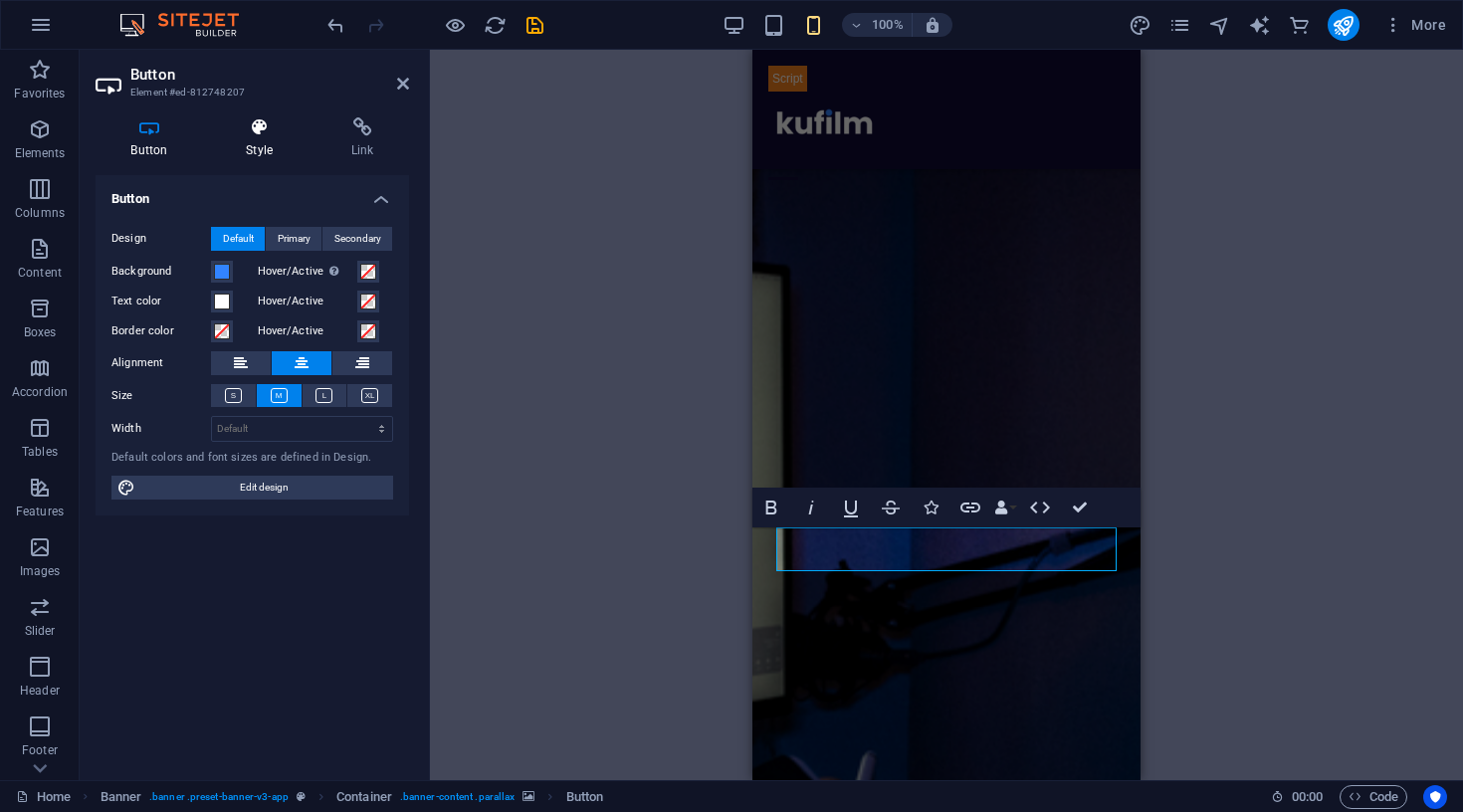 click on "Style" at bounding box center (264, 138) 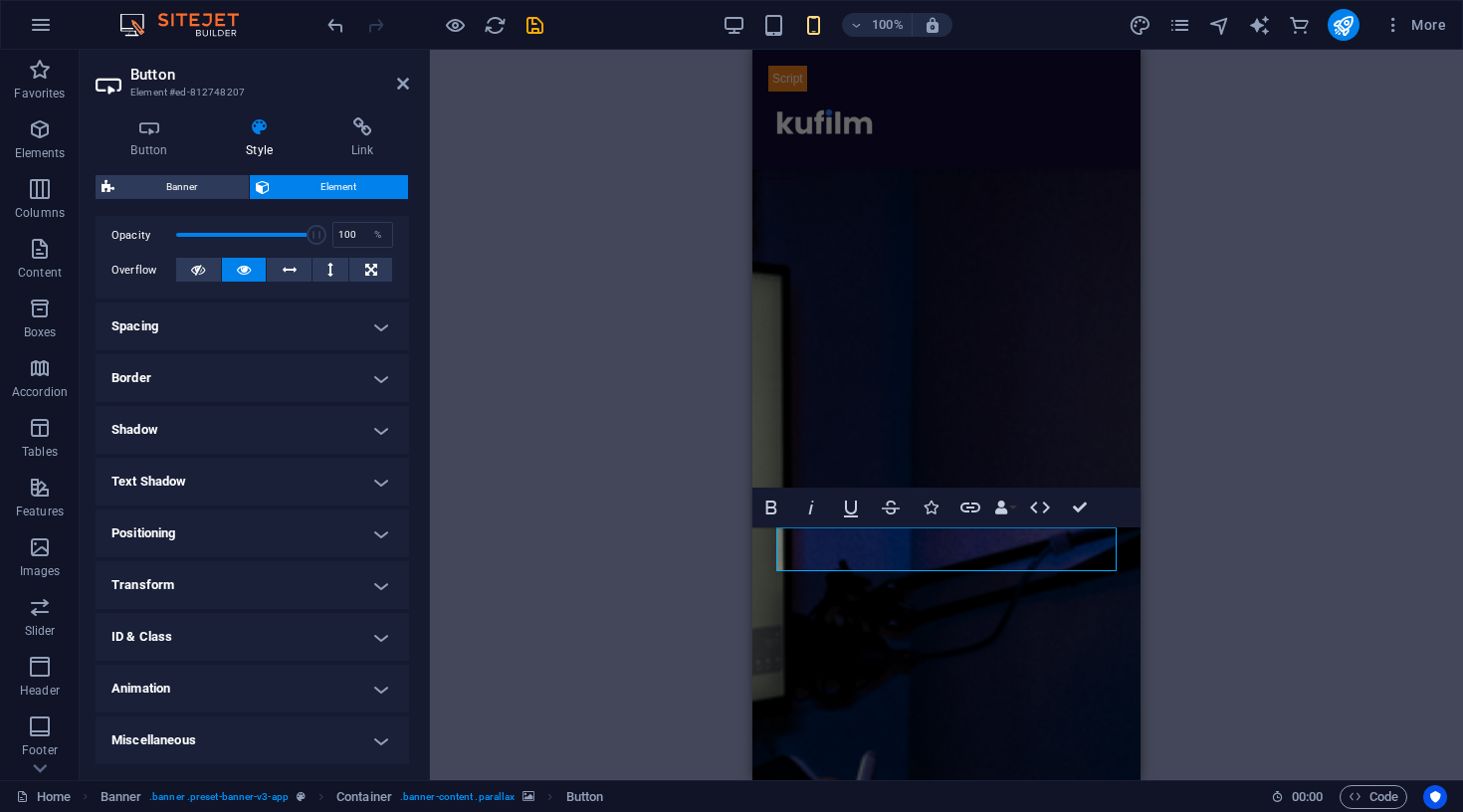 scroll, scrollTop: 292, scrollLeft: 0, axis: vertical 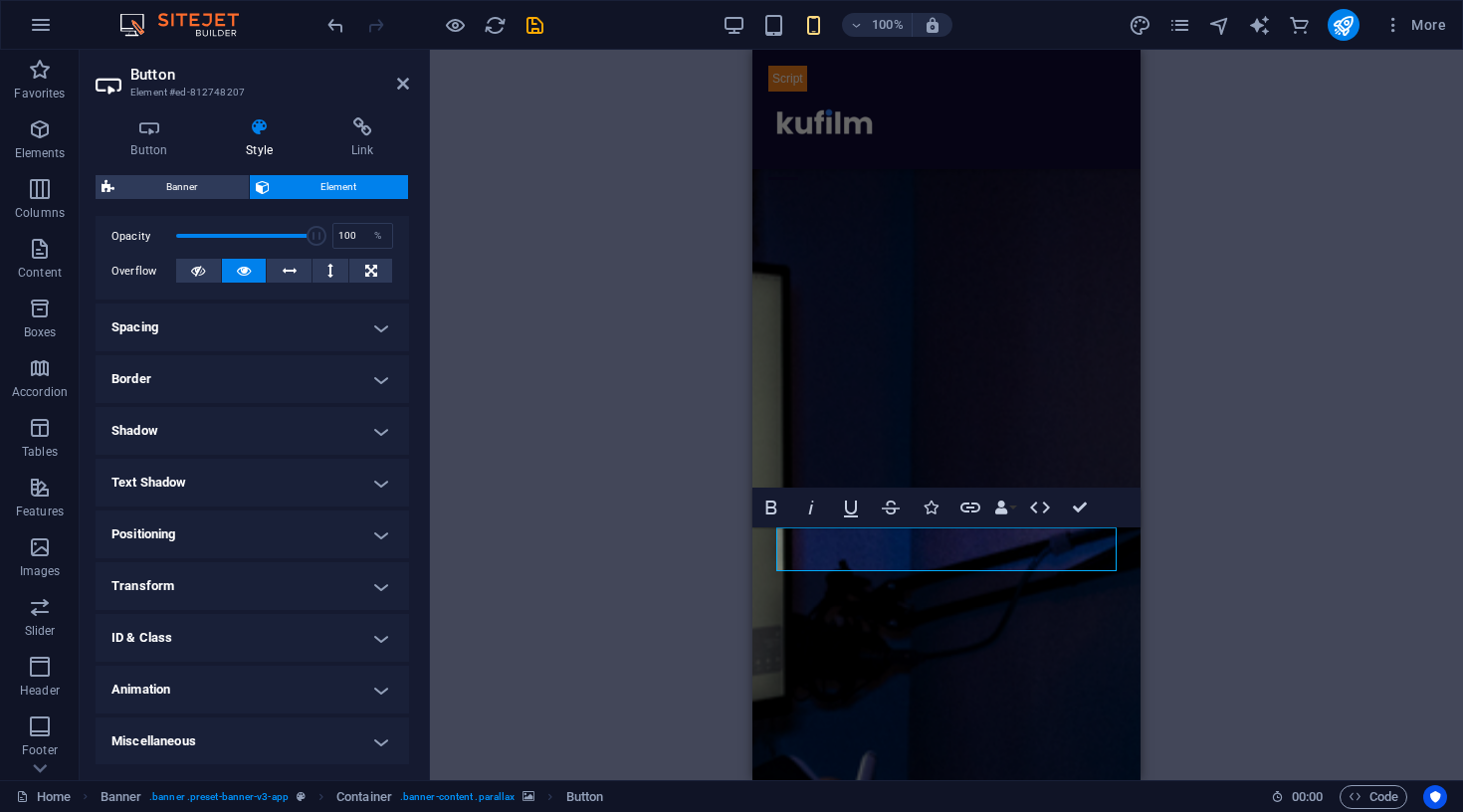 click on "Transform" at bounding box center [252, 586] 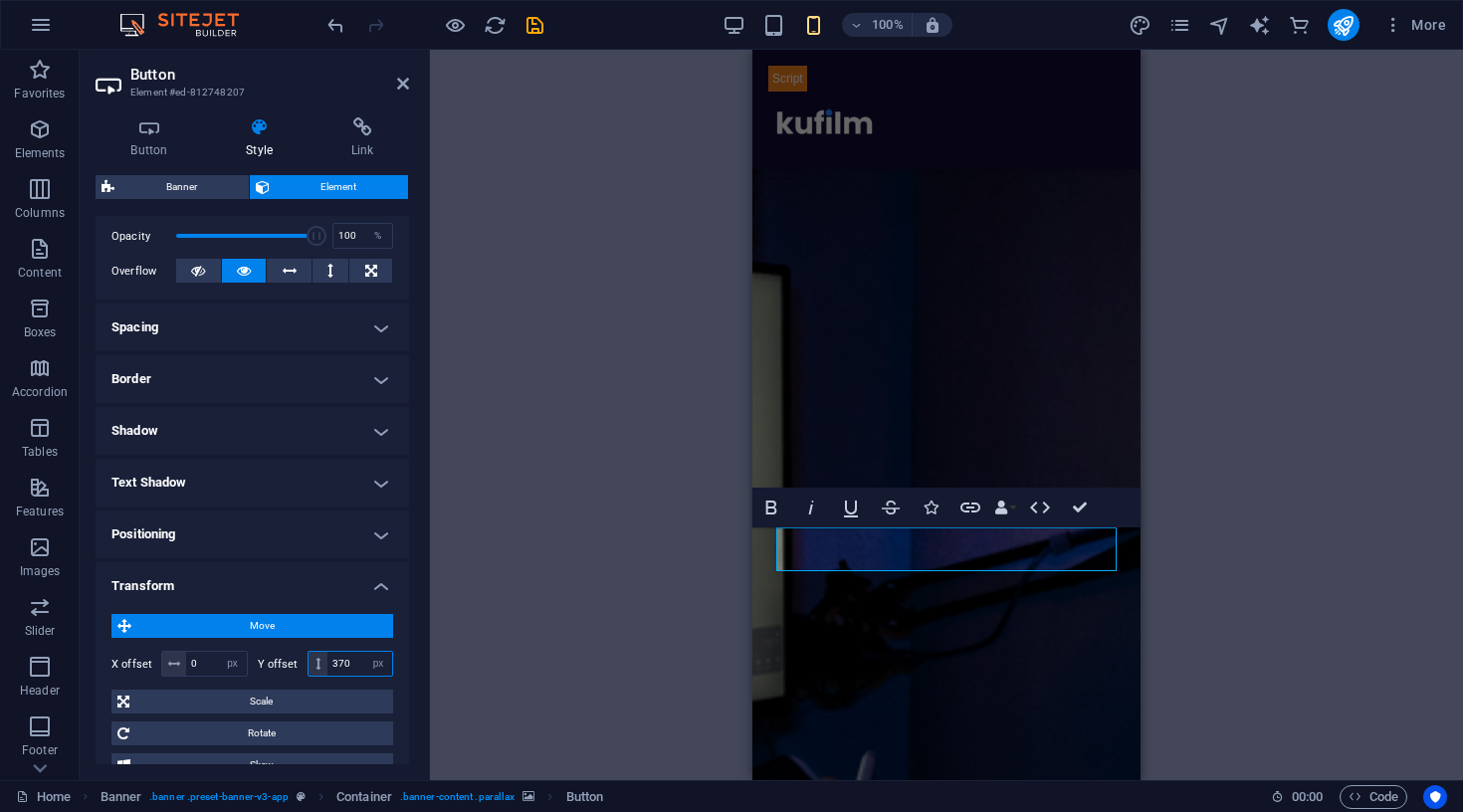 click on "370" at bounding box center [359, 664] 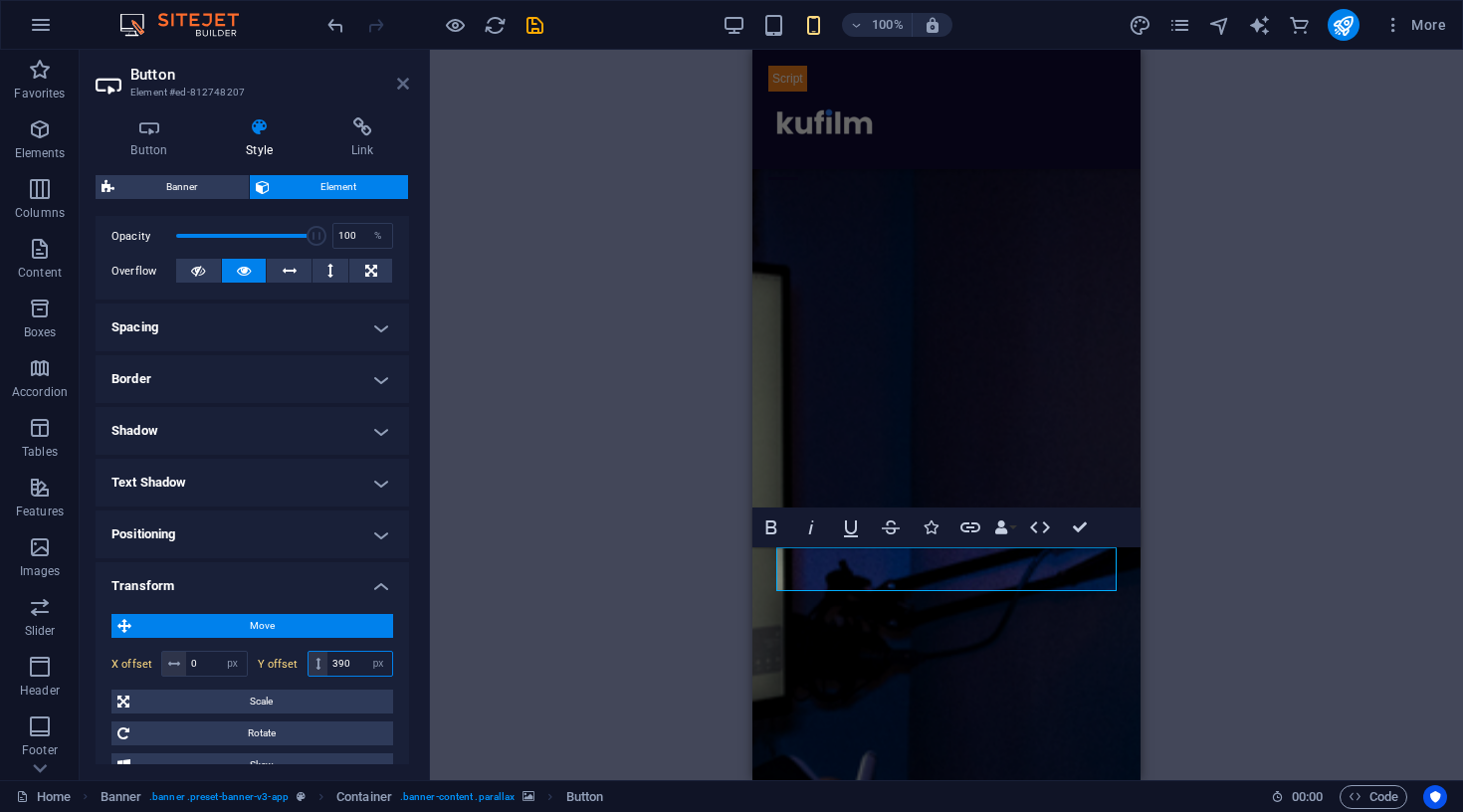 type on "390" 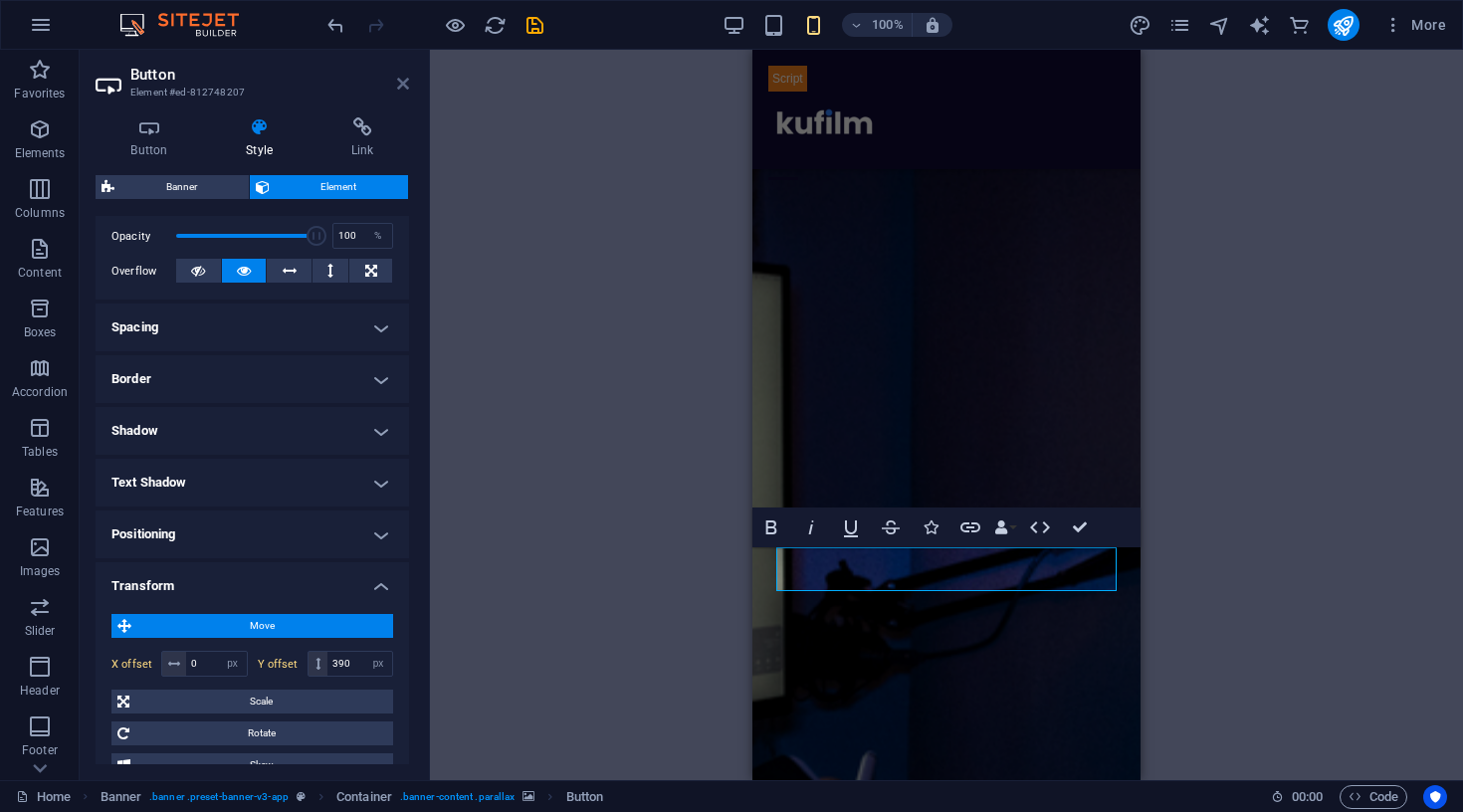 click at bounding box center (403, 84) 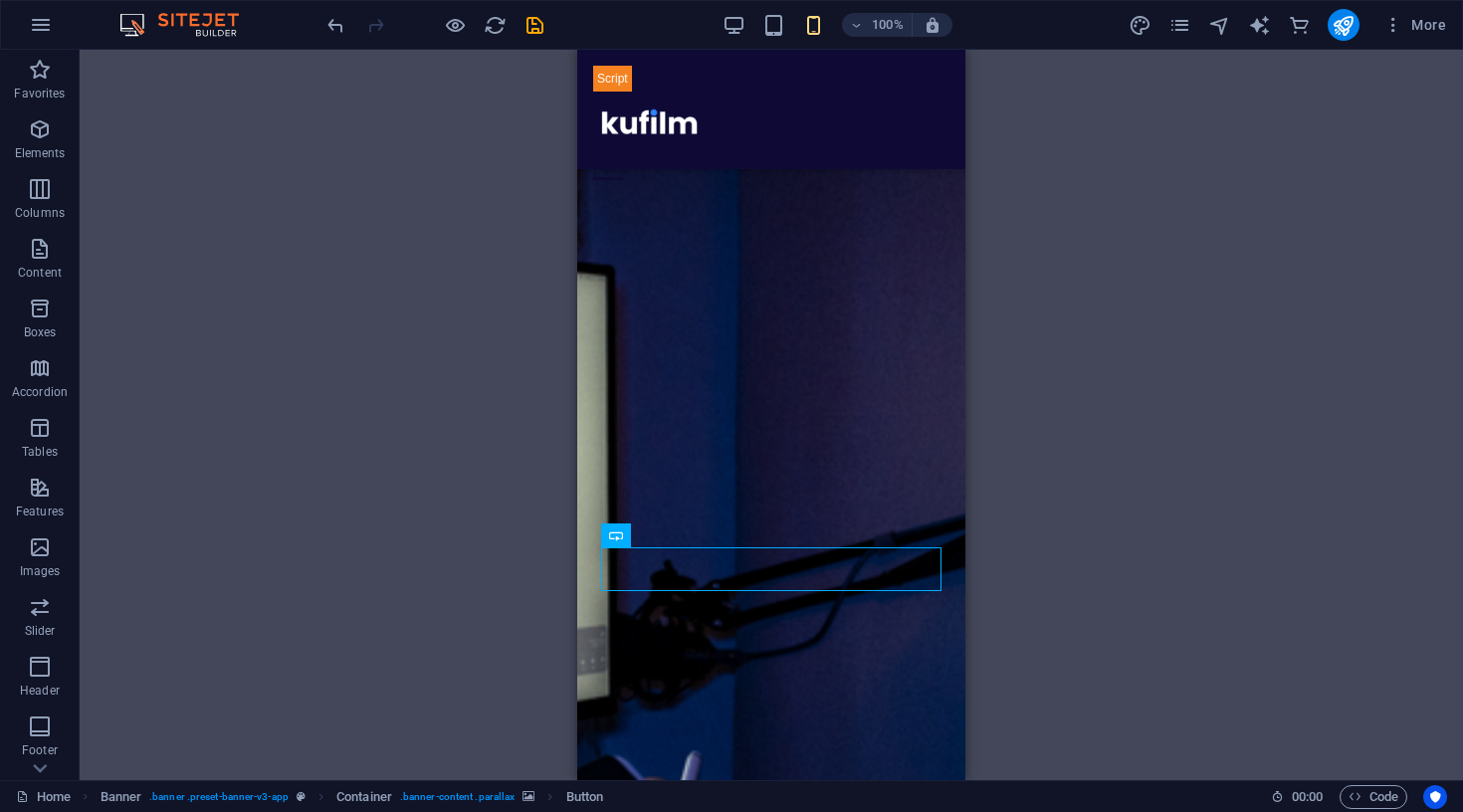 click on "H2   Banner   Banner   Container   Menu Bar   Menu   Menu Bar   Banner   HTML   Button   Spacer   Banner   Logo   Spacer   Text   Container   HTML" at bounding box center (771, 415) 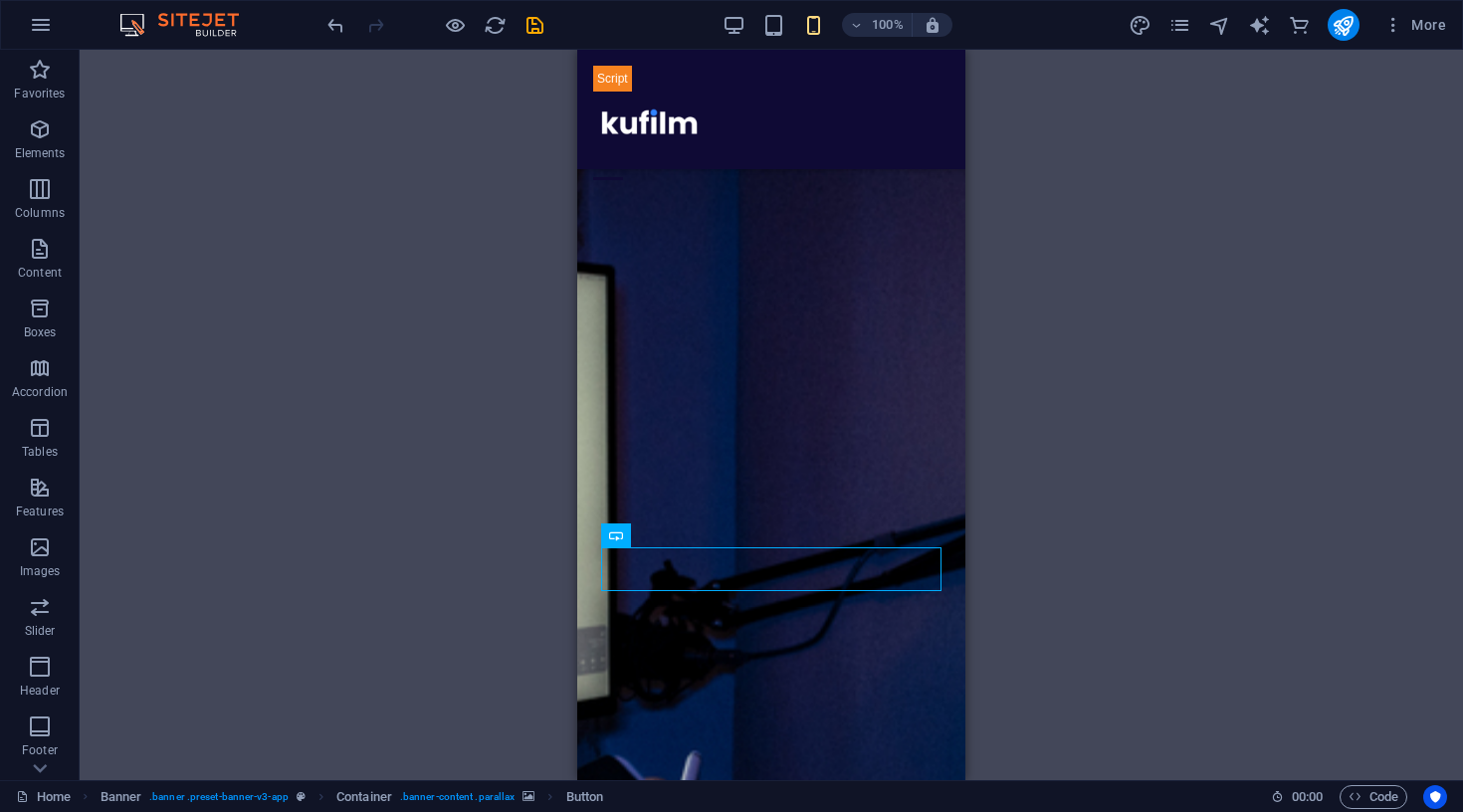 click at bounding box center [435, 25] 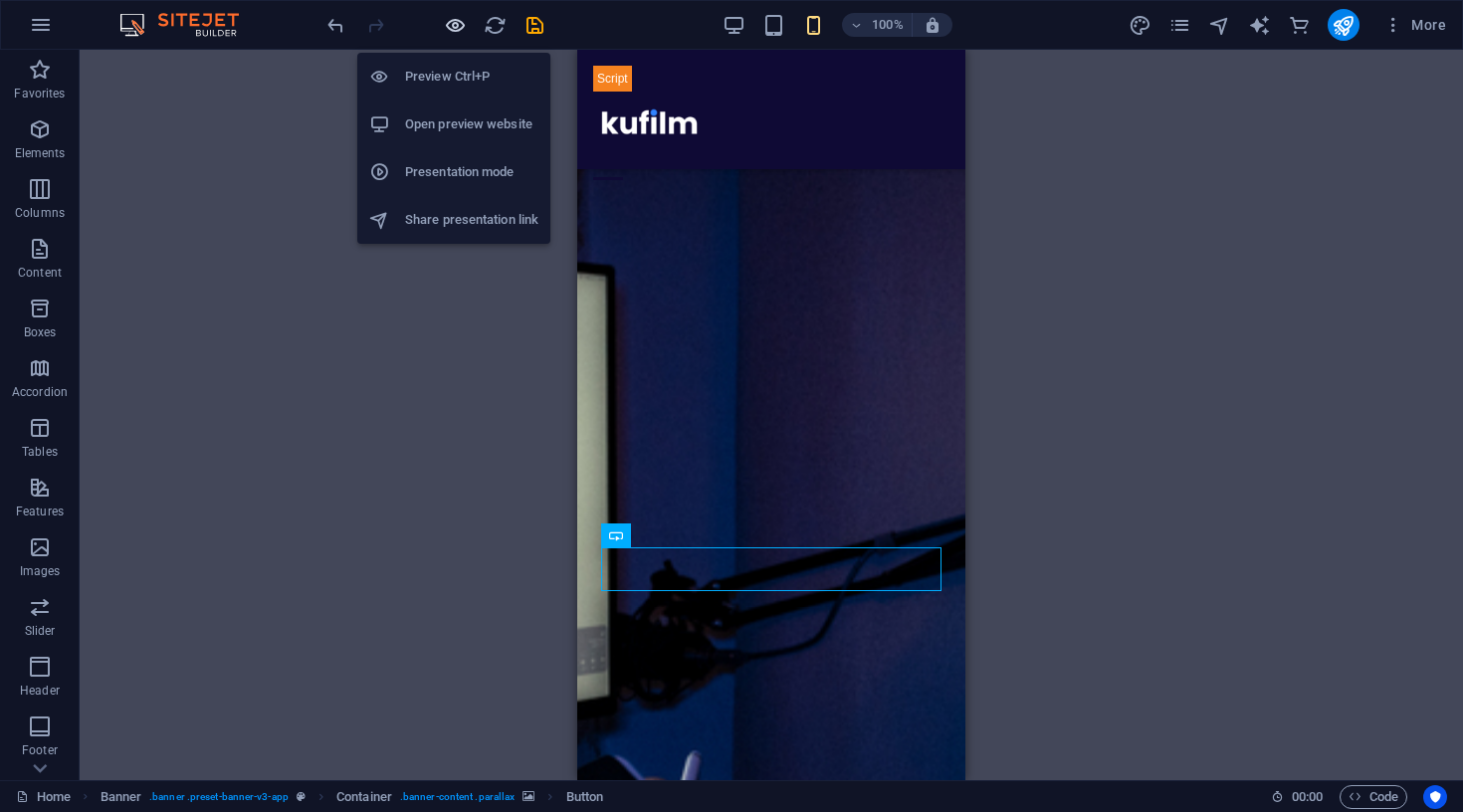click at bounding box center [455, 25] 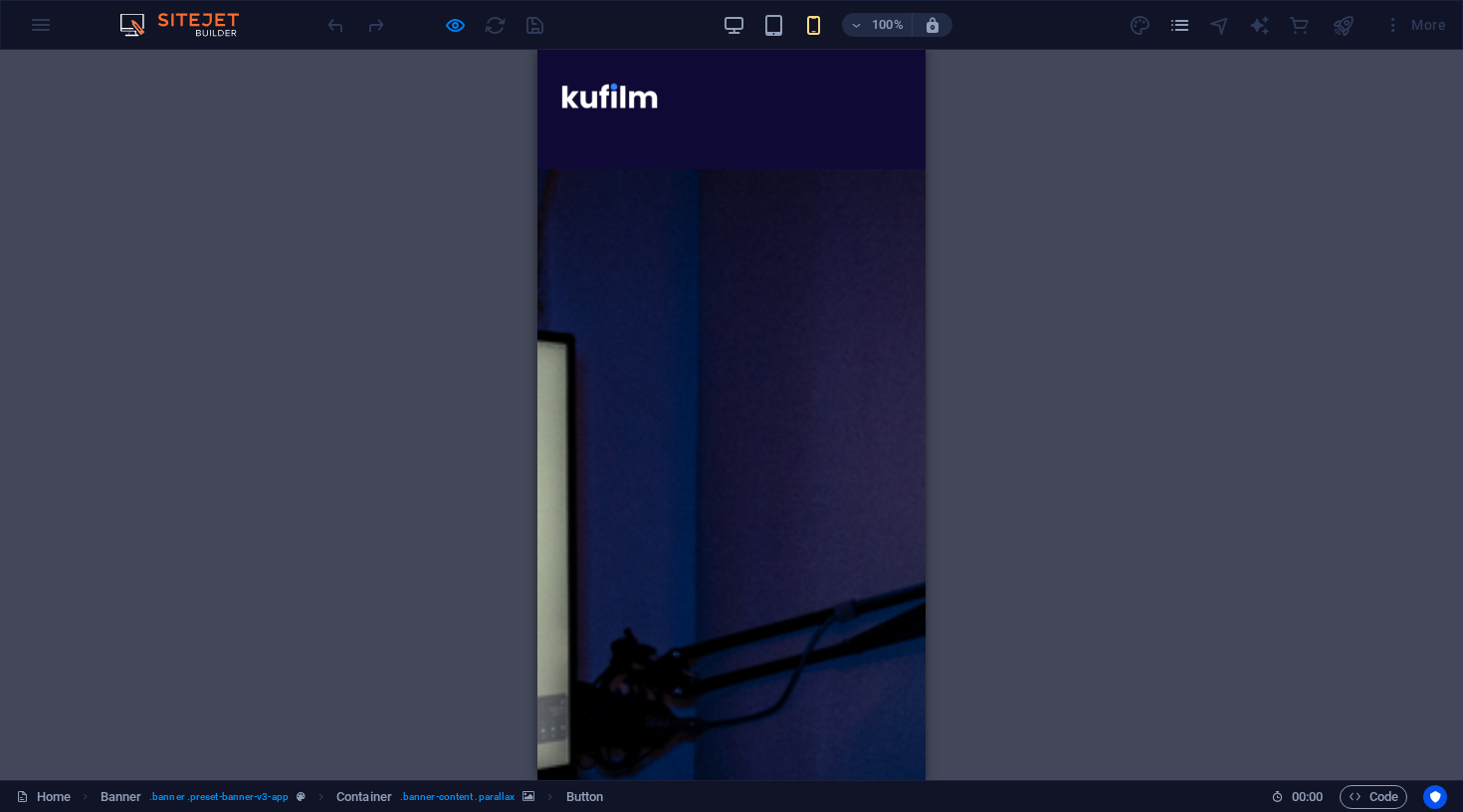 scroll, scrollTop: 0, scrollLeft: 0, axis: both 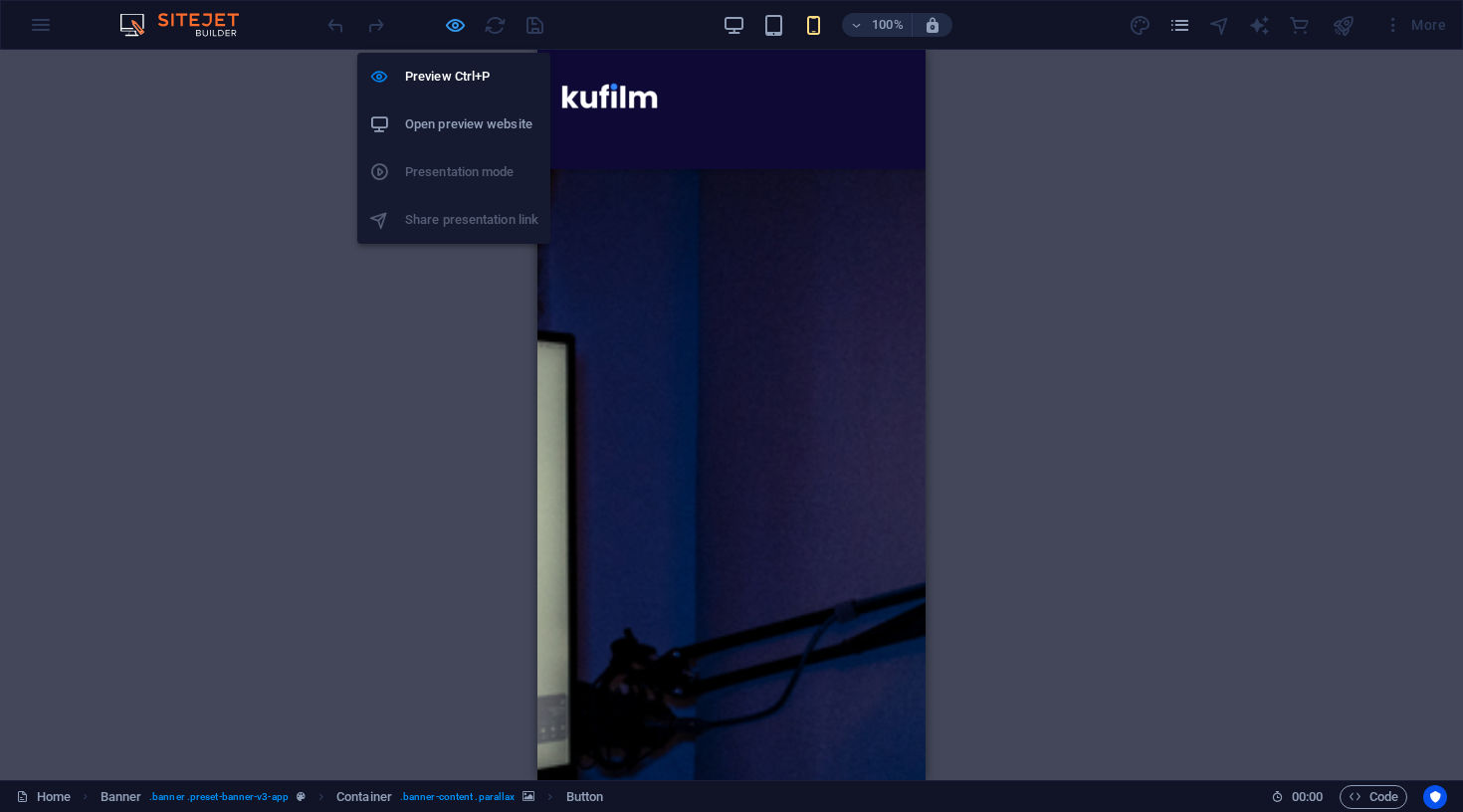 click at bounding box center (455, 25) 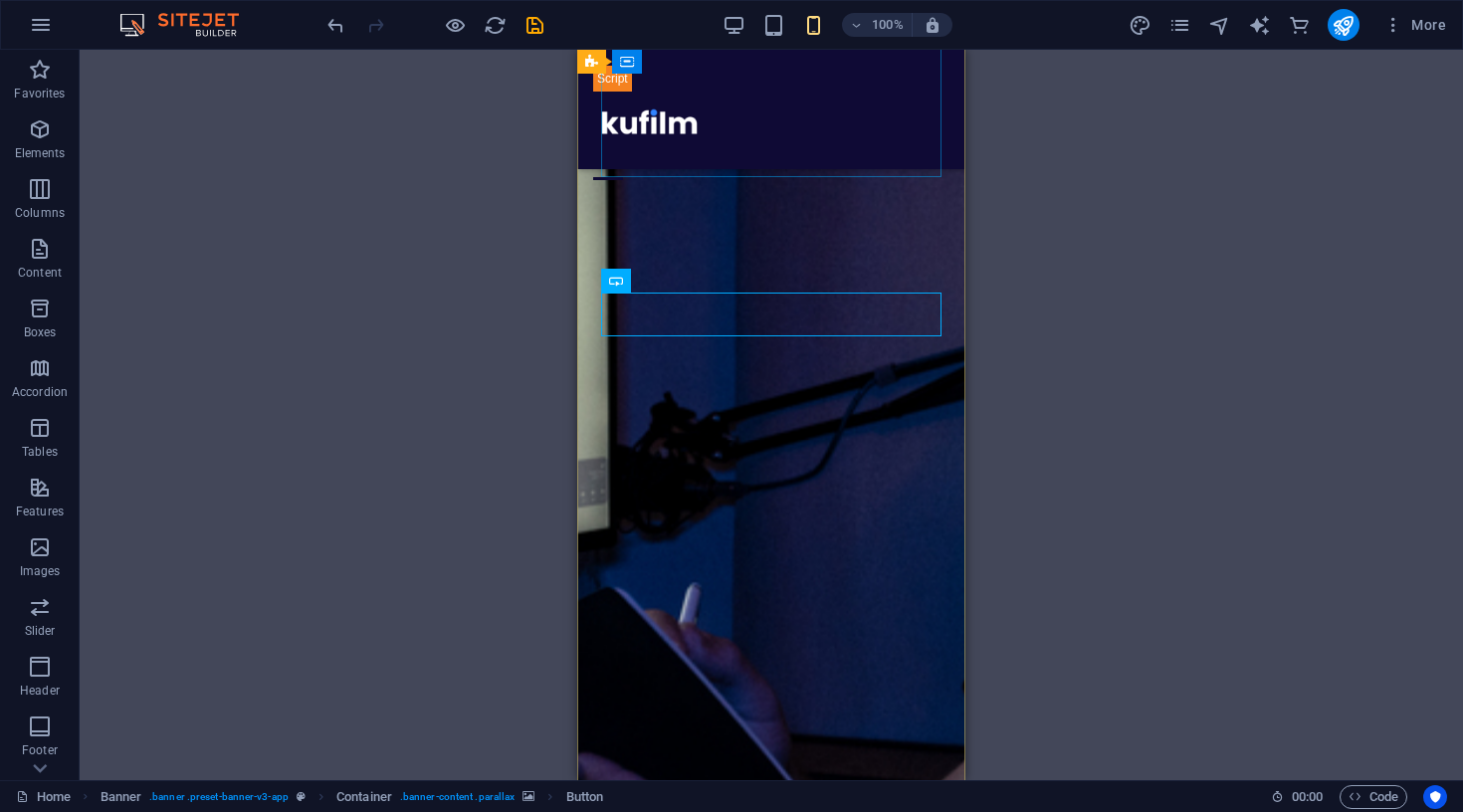 scroll, scrollTop: 337, scrollLeft: 0, axis: vertical 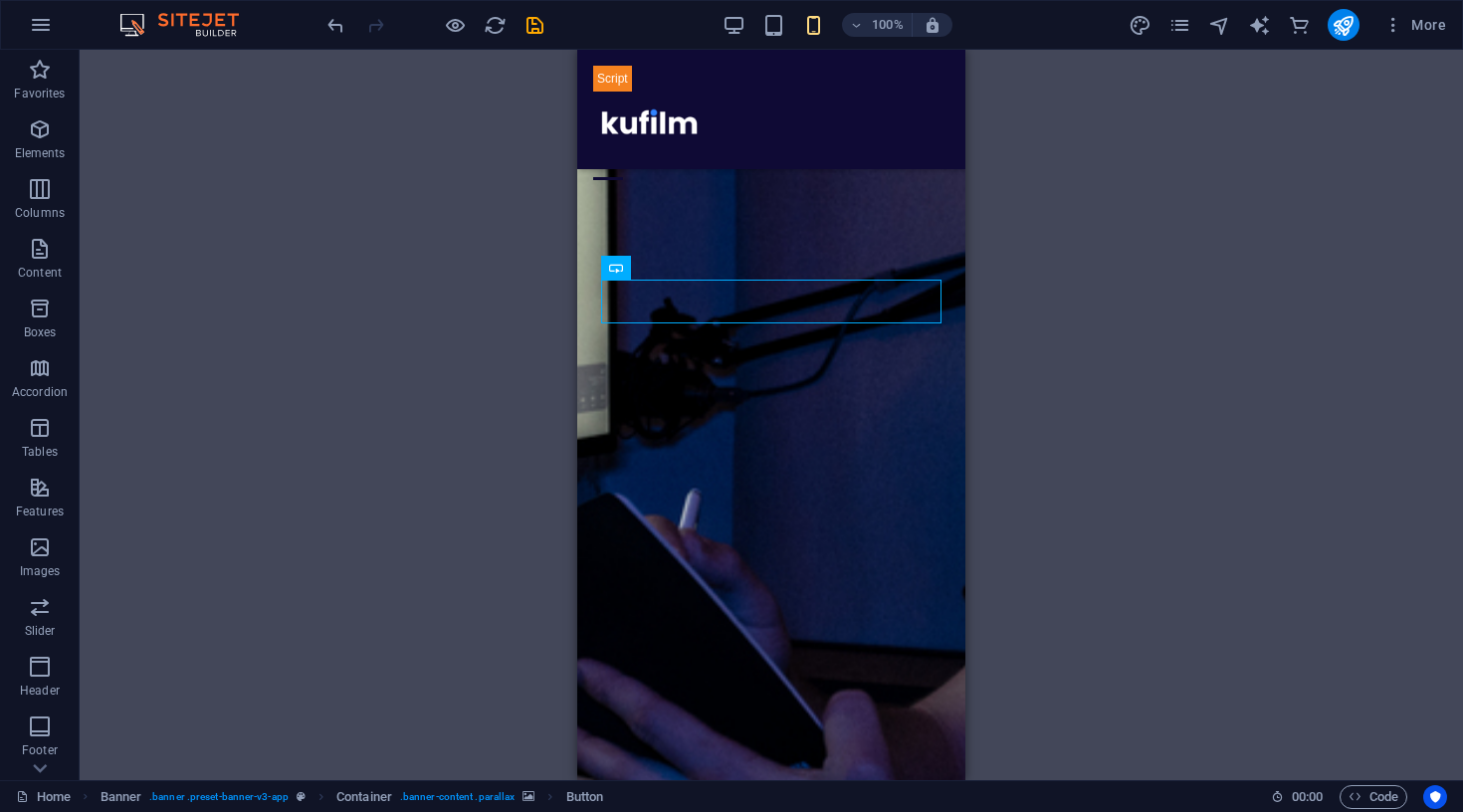 click at bounding box center (771, 480) 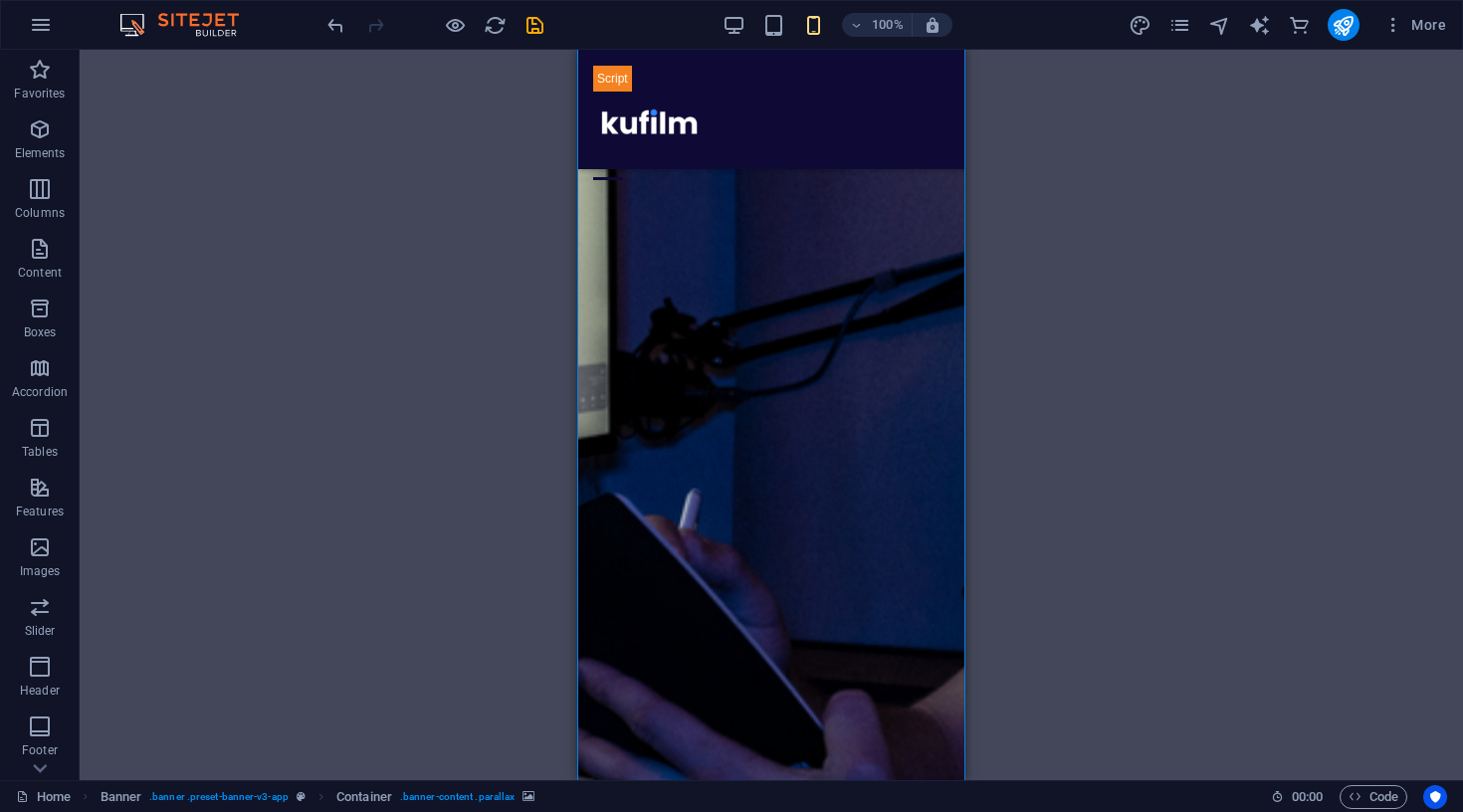 click at bounding box center [771, 480] 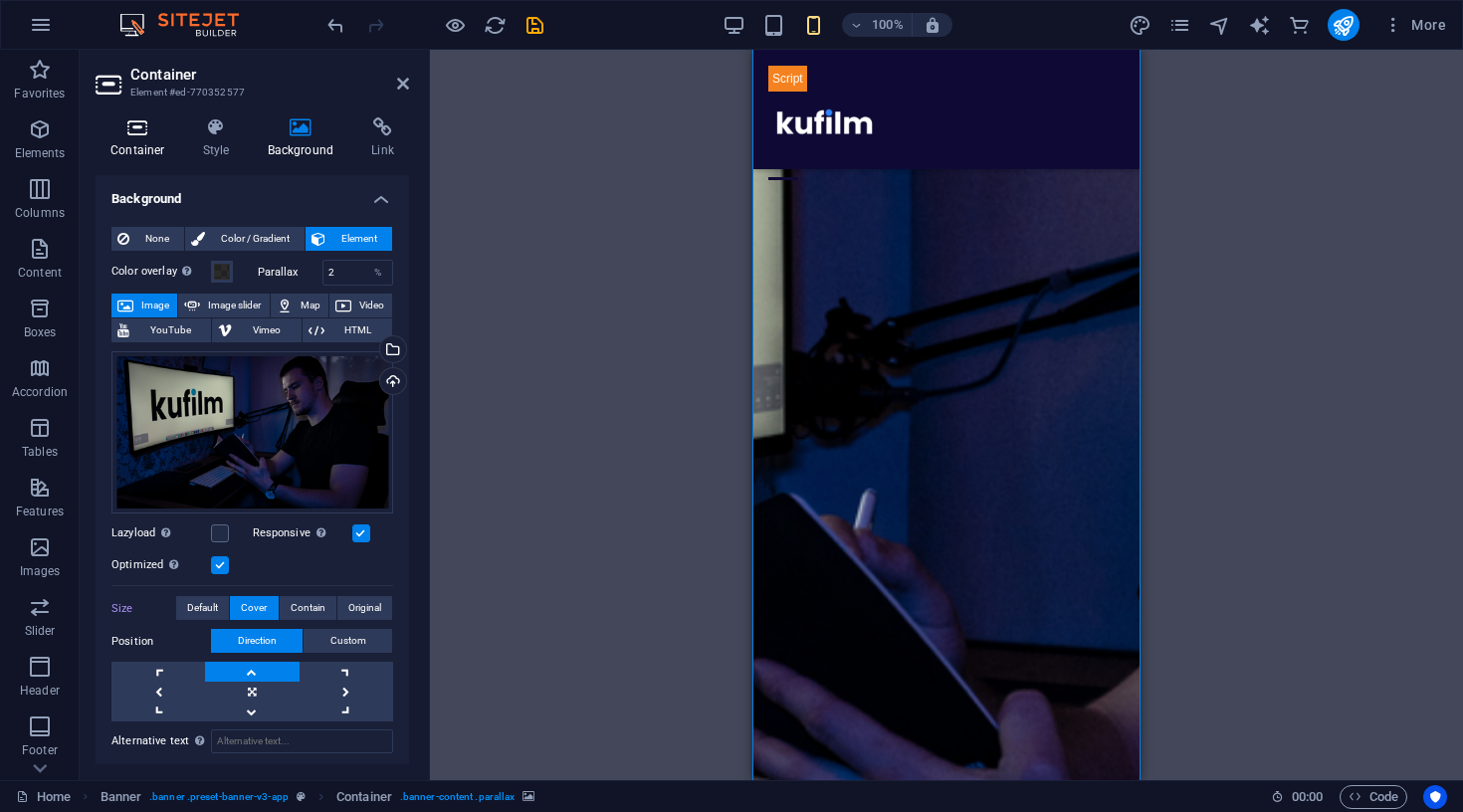 click at bounding box center (137, 127) 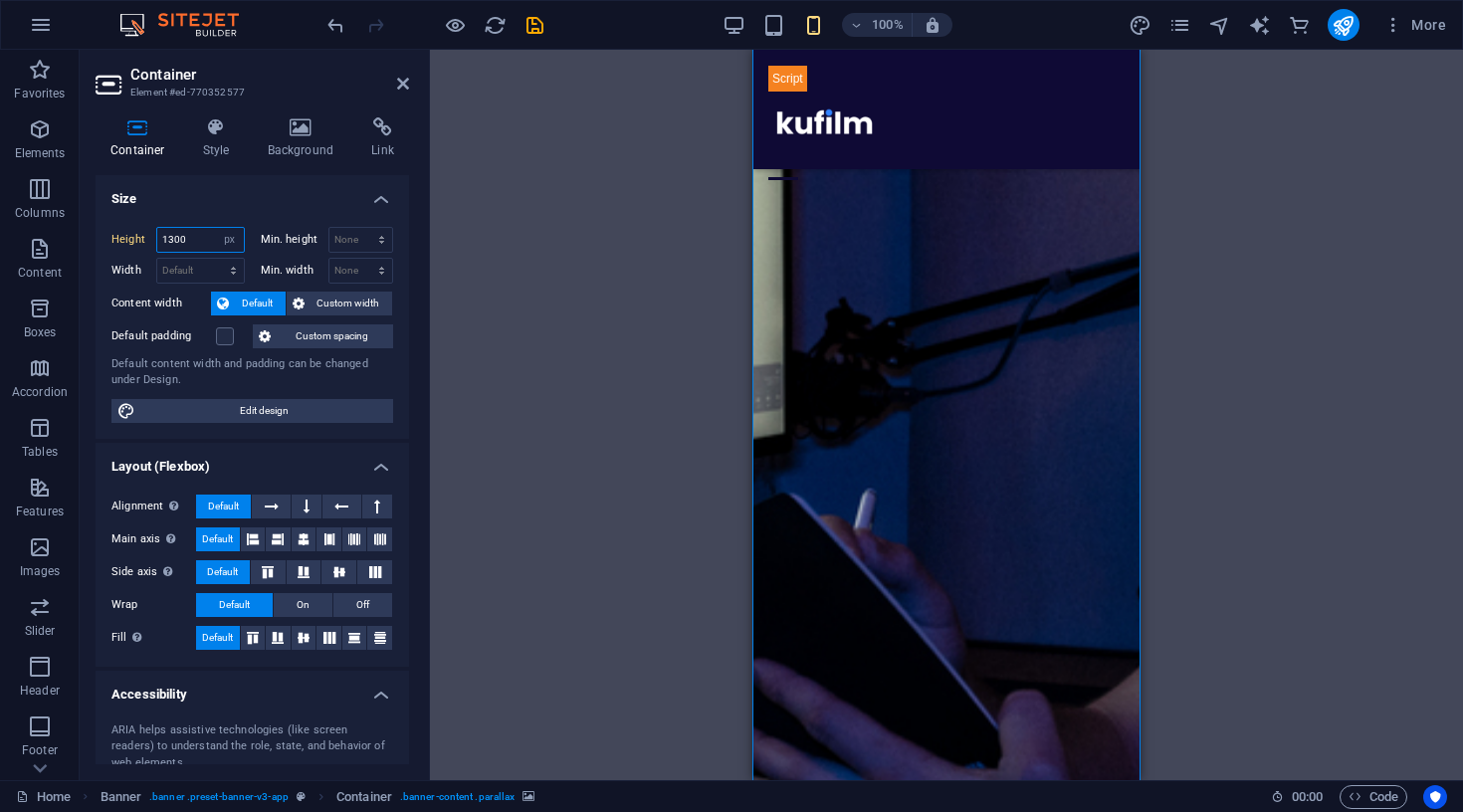 click on "1300" at bounding box center [200, 240] 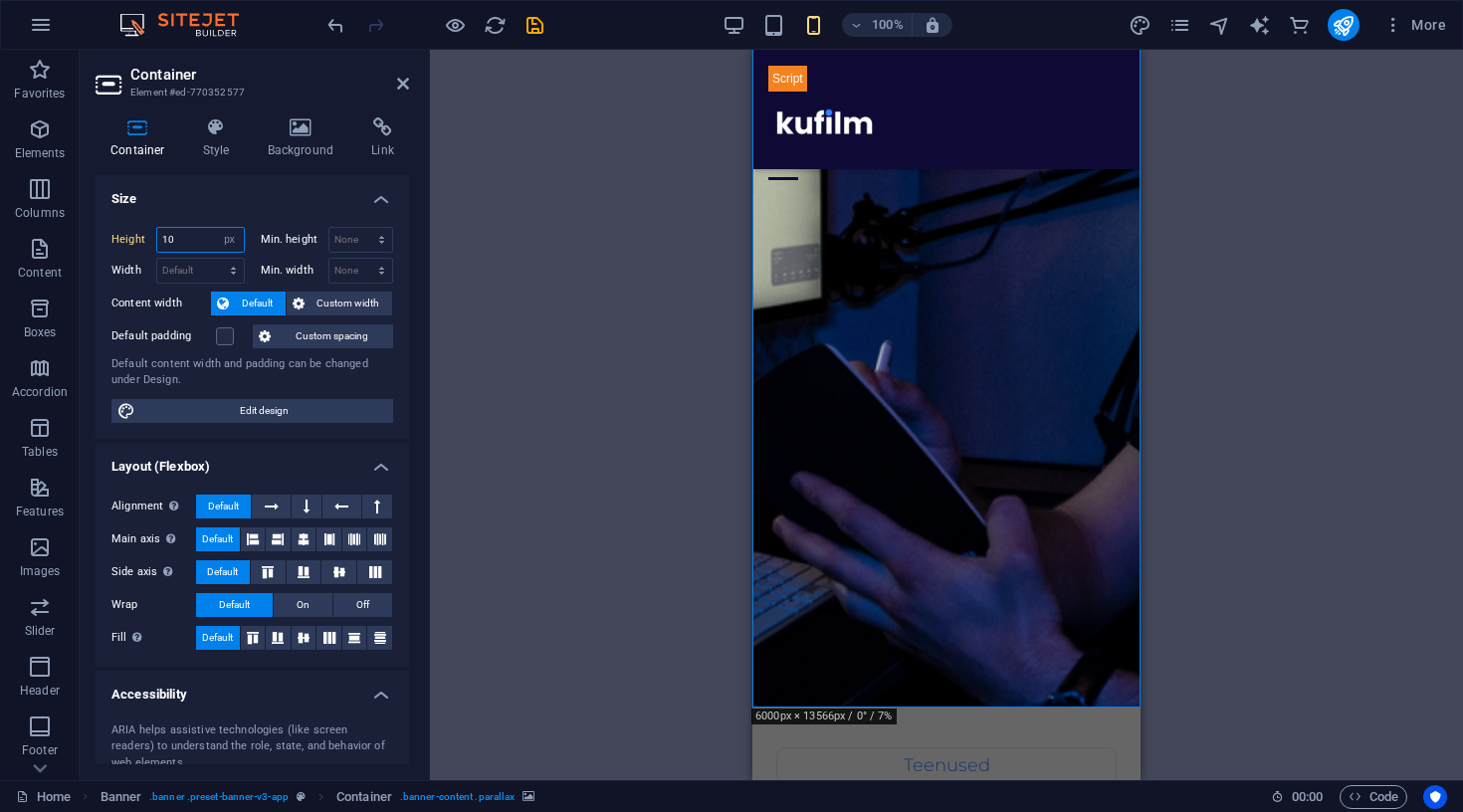 type on "1" 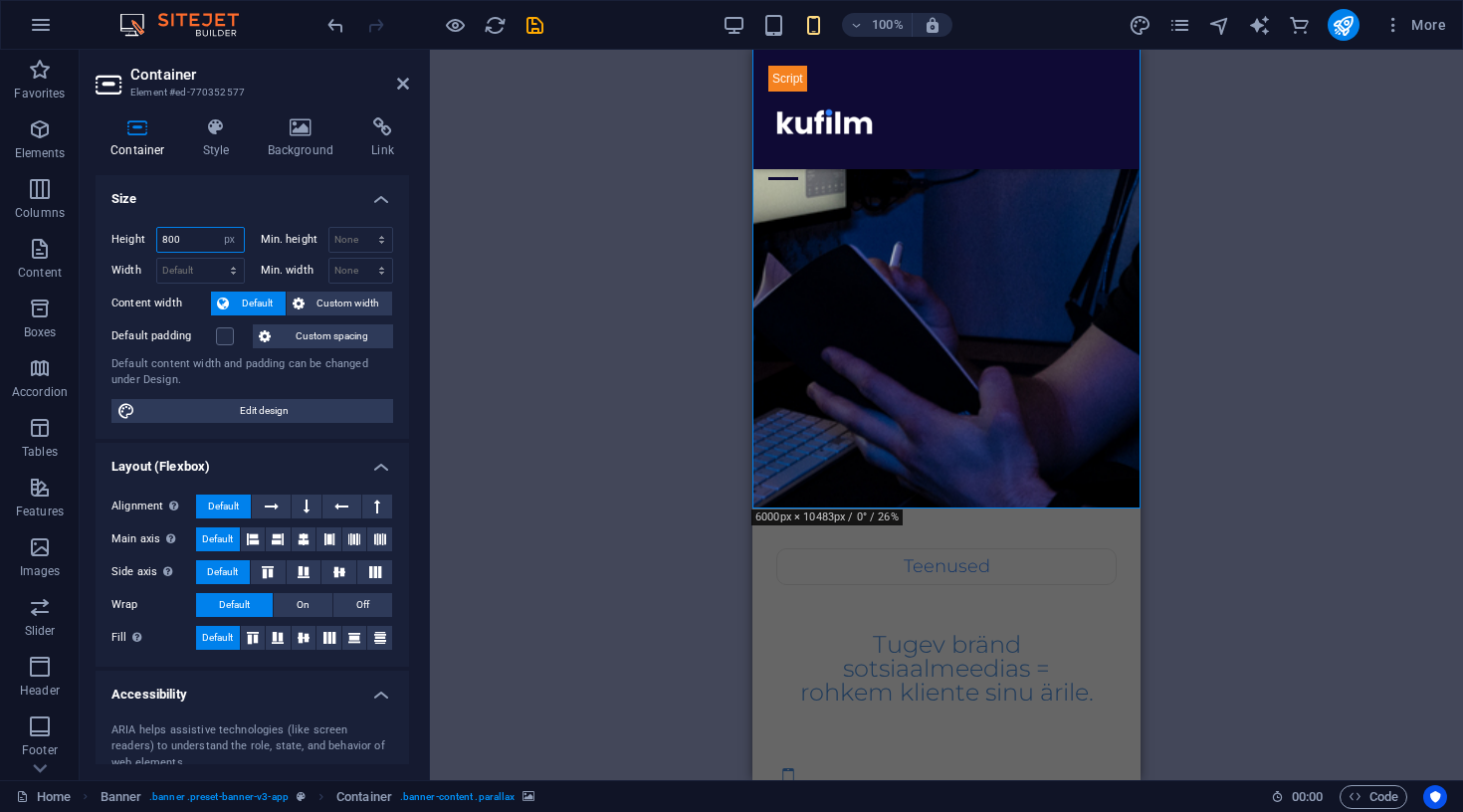 type on "800" 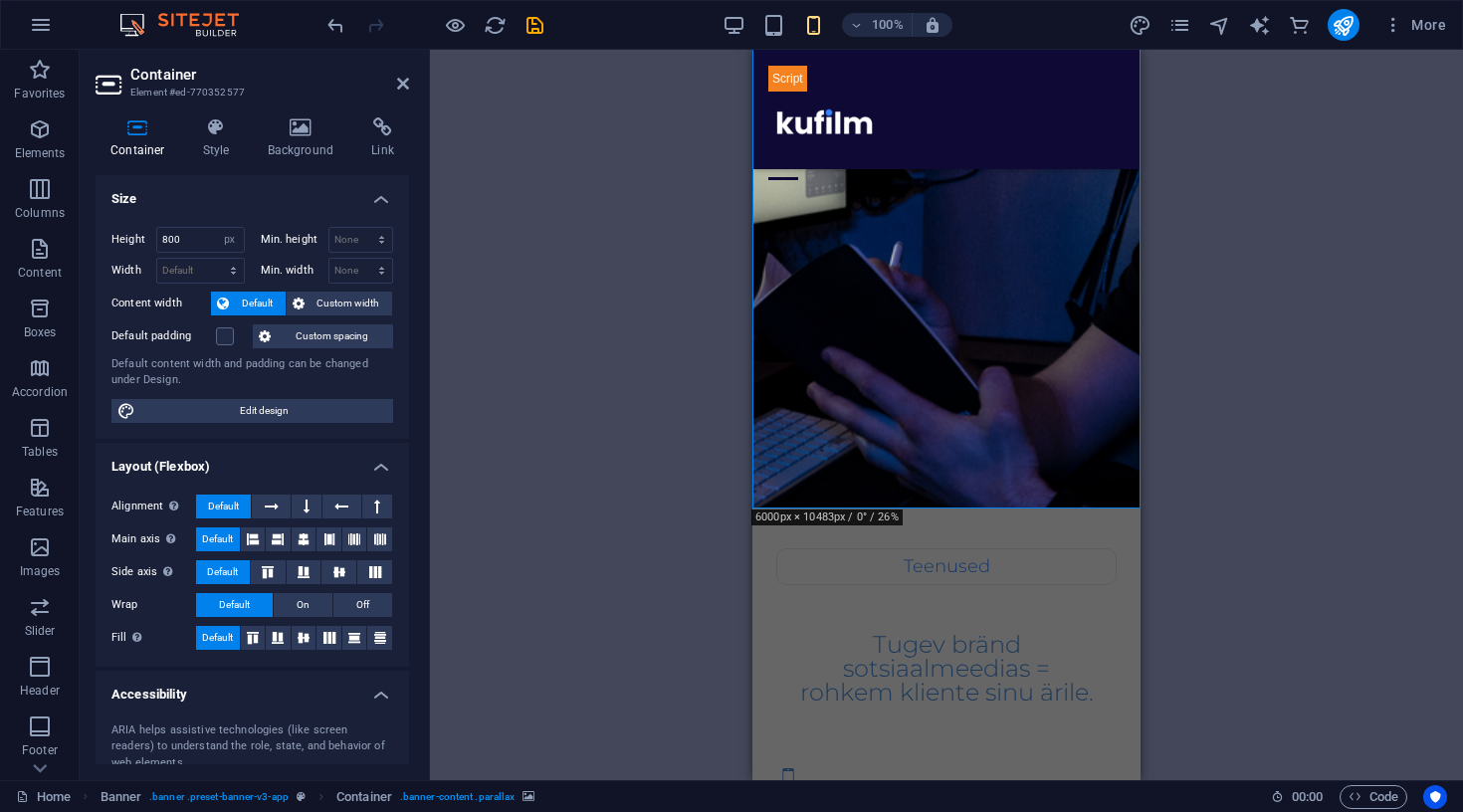 click on "Container" at bounding box center (270, 75) 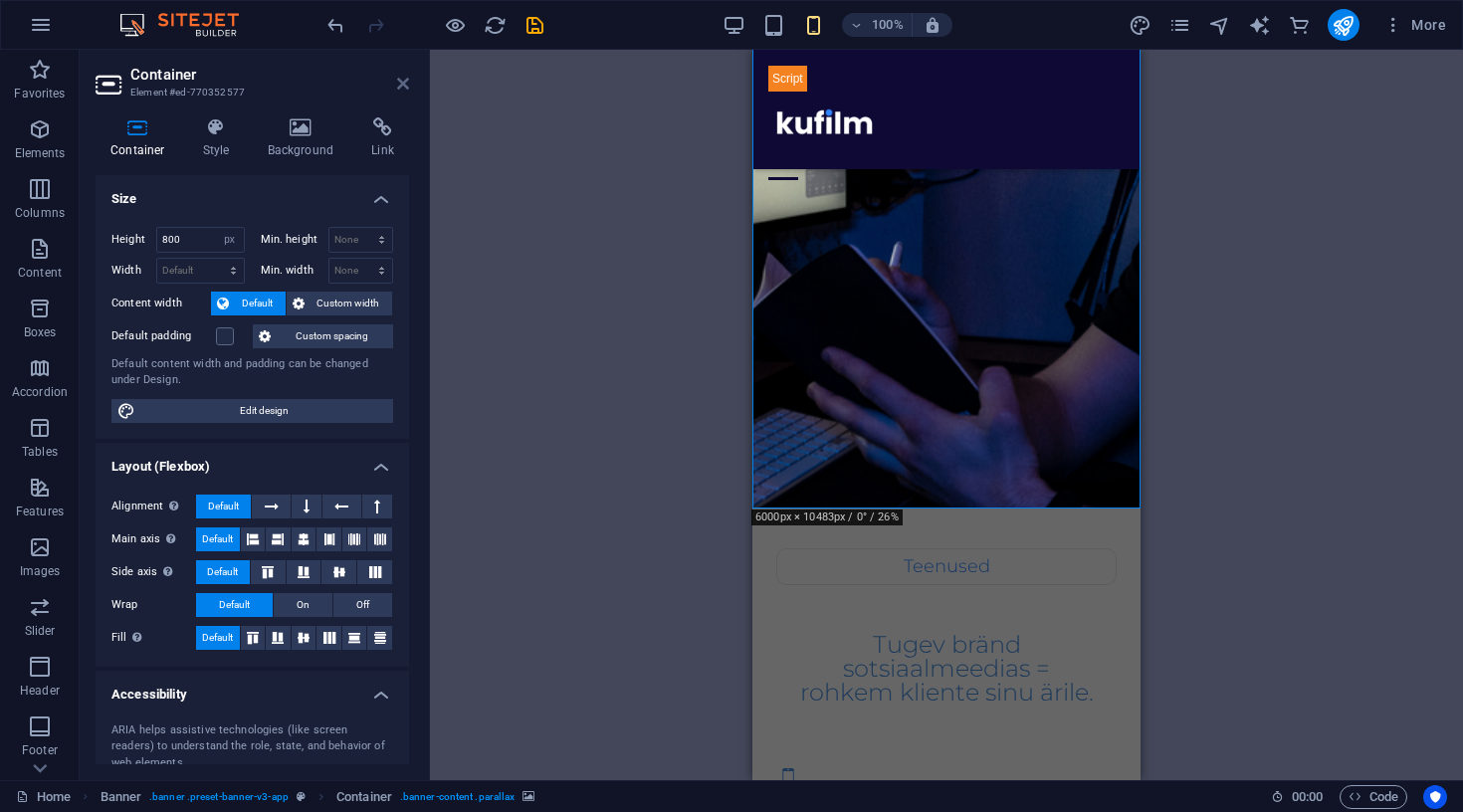 click at bounding box center (403, 84) 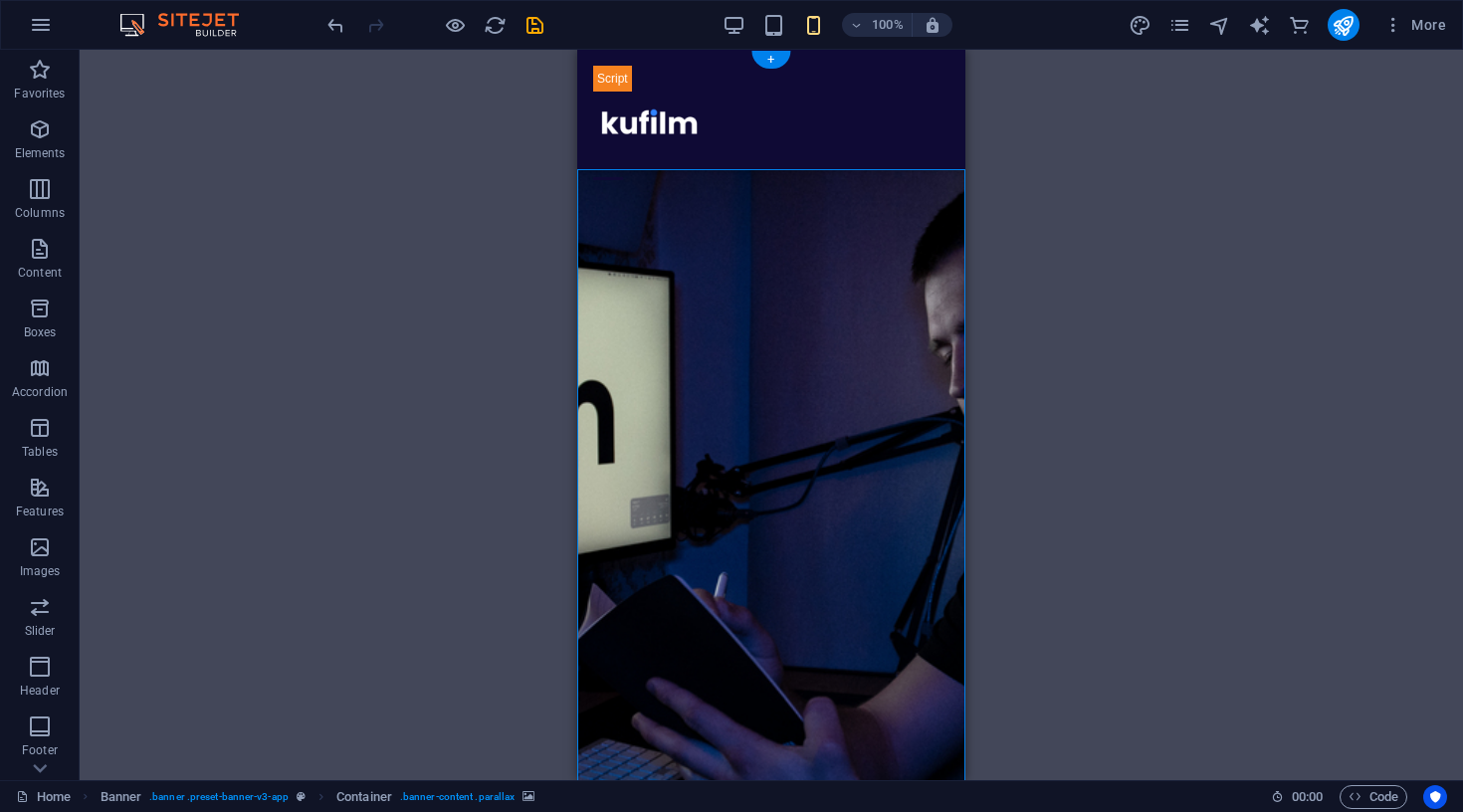 scroll, scrollTop: 0, scrollLeft: 0, axis: both 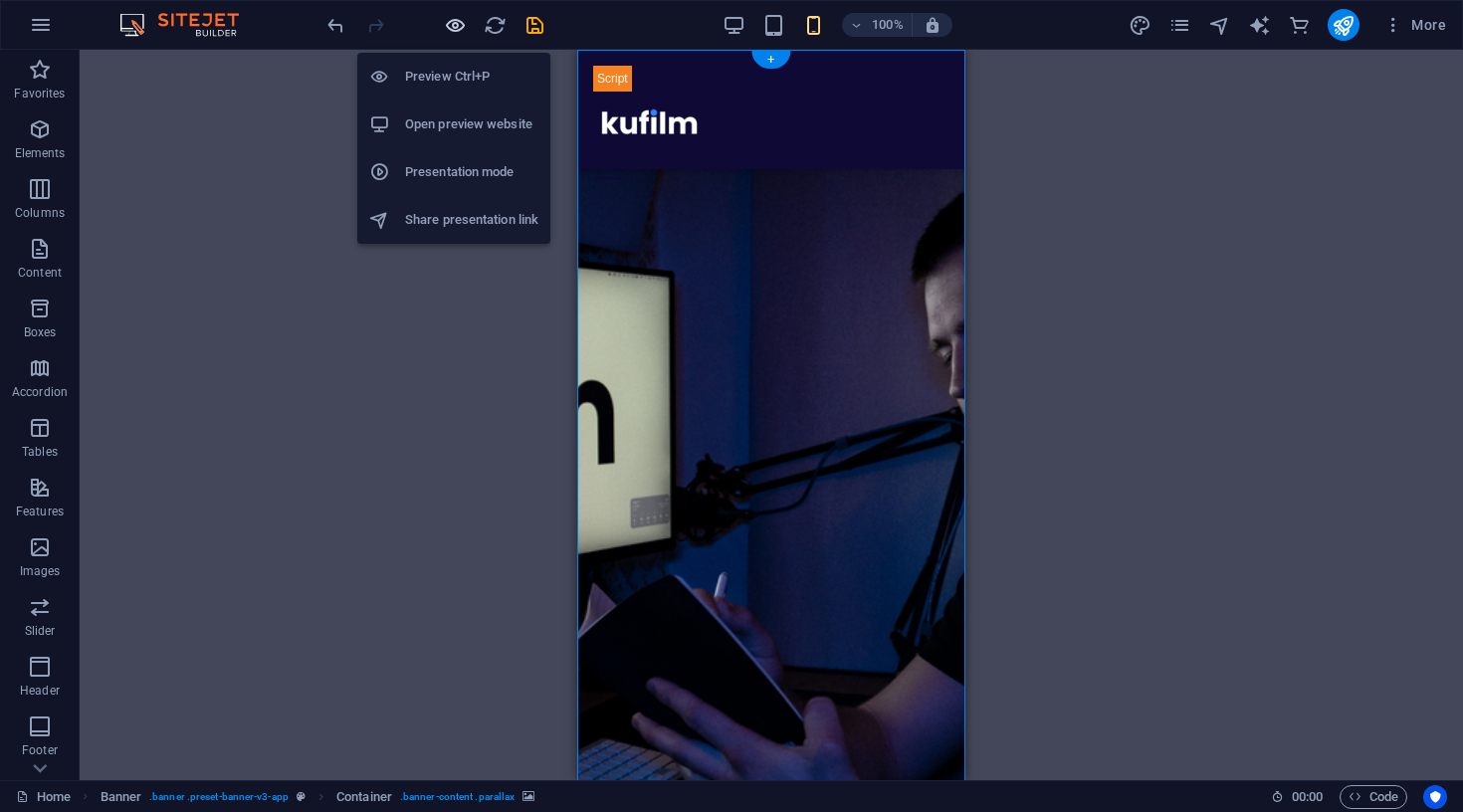 click at bounding box center [455, 25] 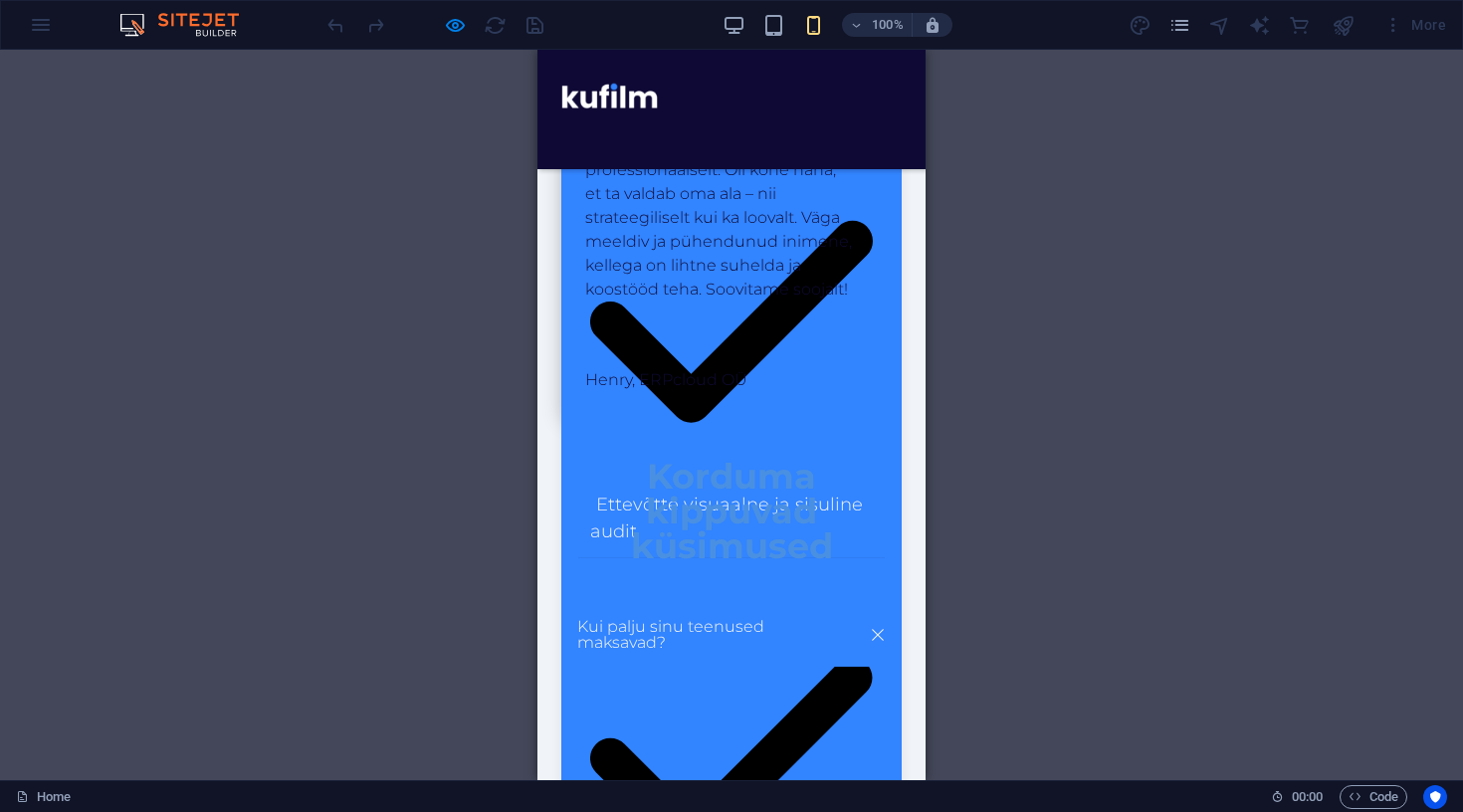 scroll, scrollTop: 6603, scrollLeft: 0, axis: vertical 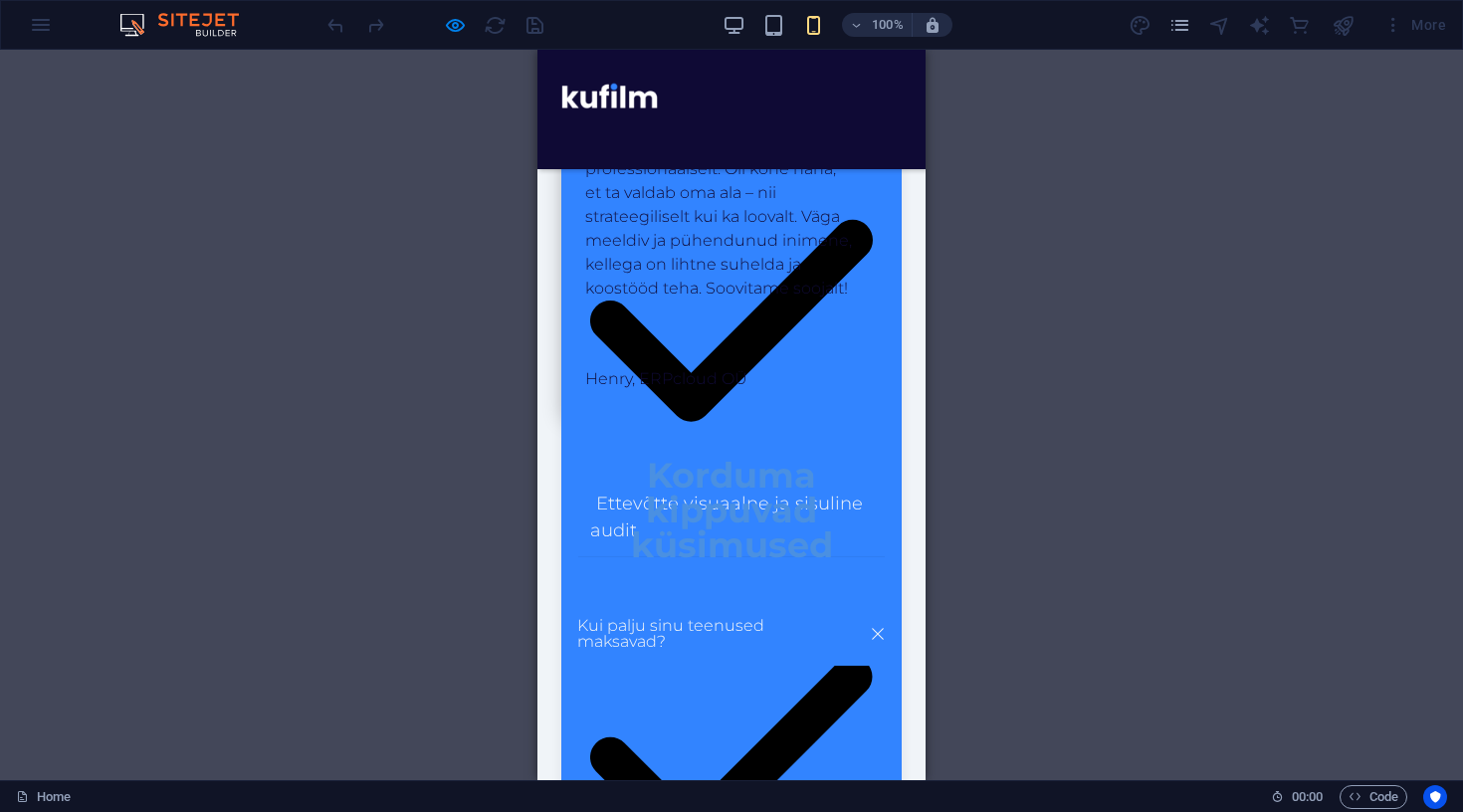click on "Kas sa ainult haldad kontosid või lood ka sisu?" at bounding box center (732, 873) 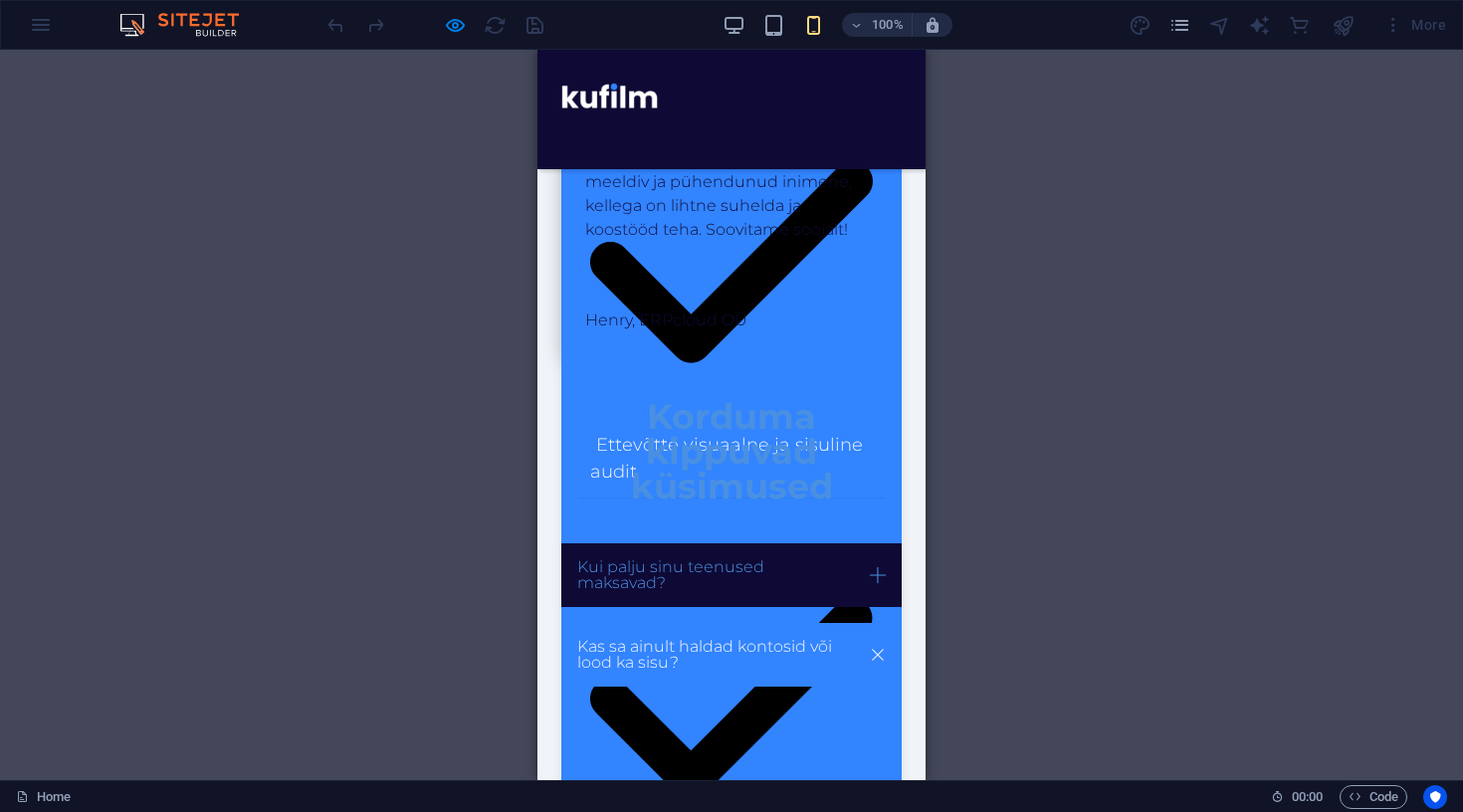 scroll, scrollTop: 6667, scrollLeft: 0, axis: vertical 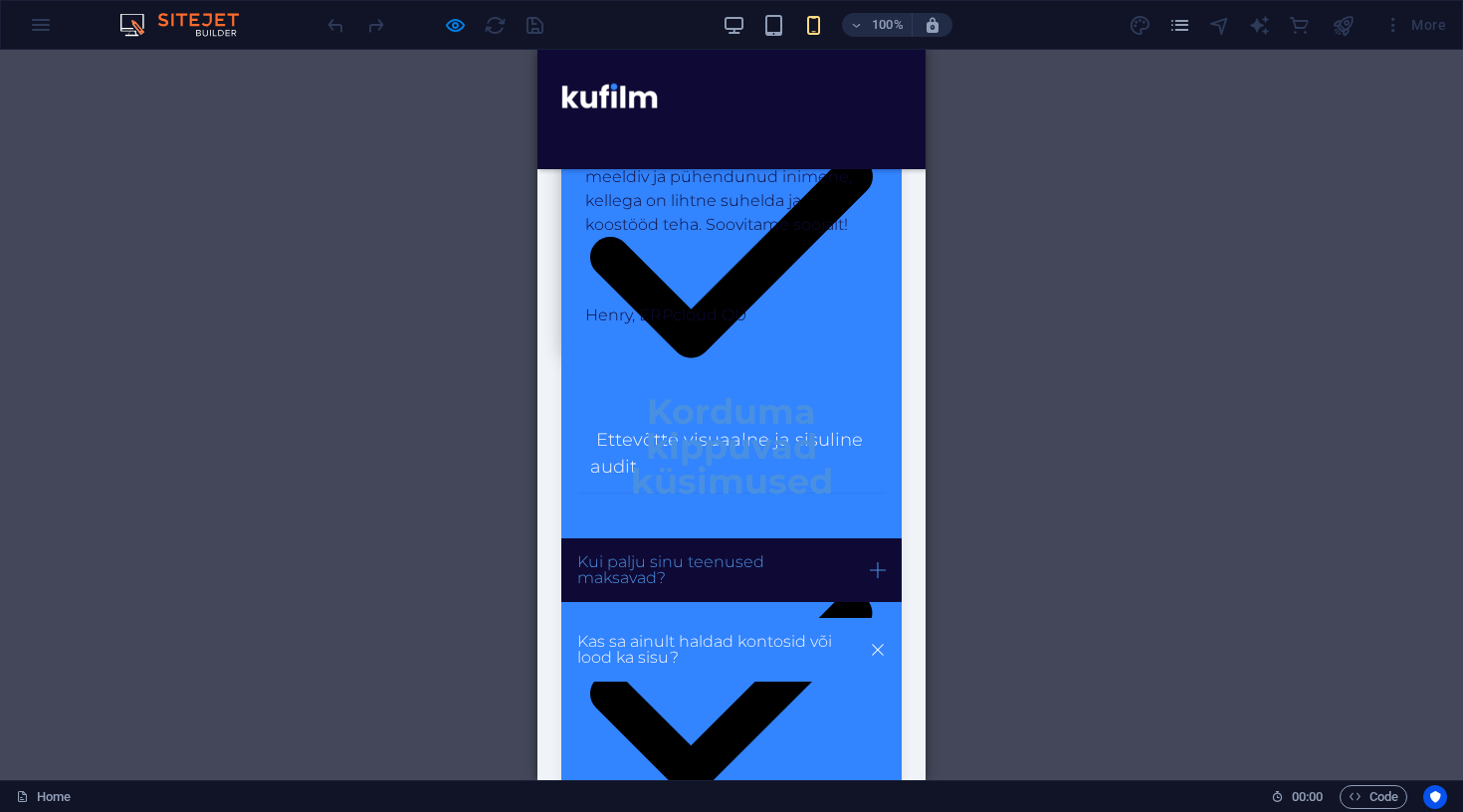 click on "Kas sa ainult haldad kontosid või lood ka sisu?" at bounding box center [732, 650] 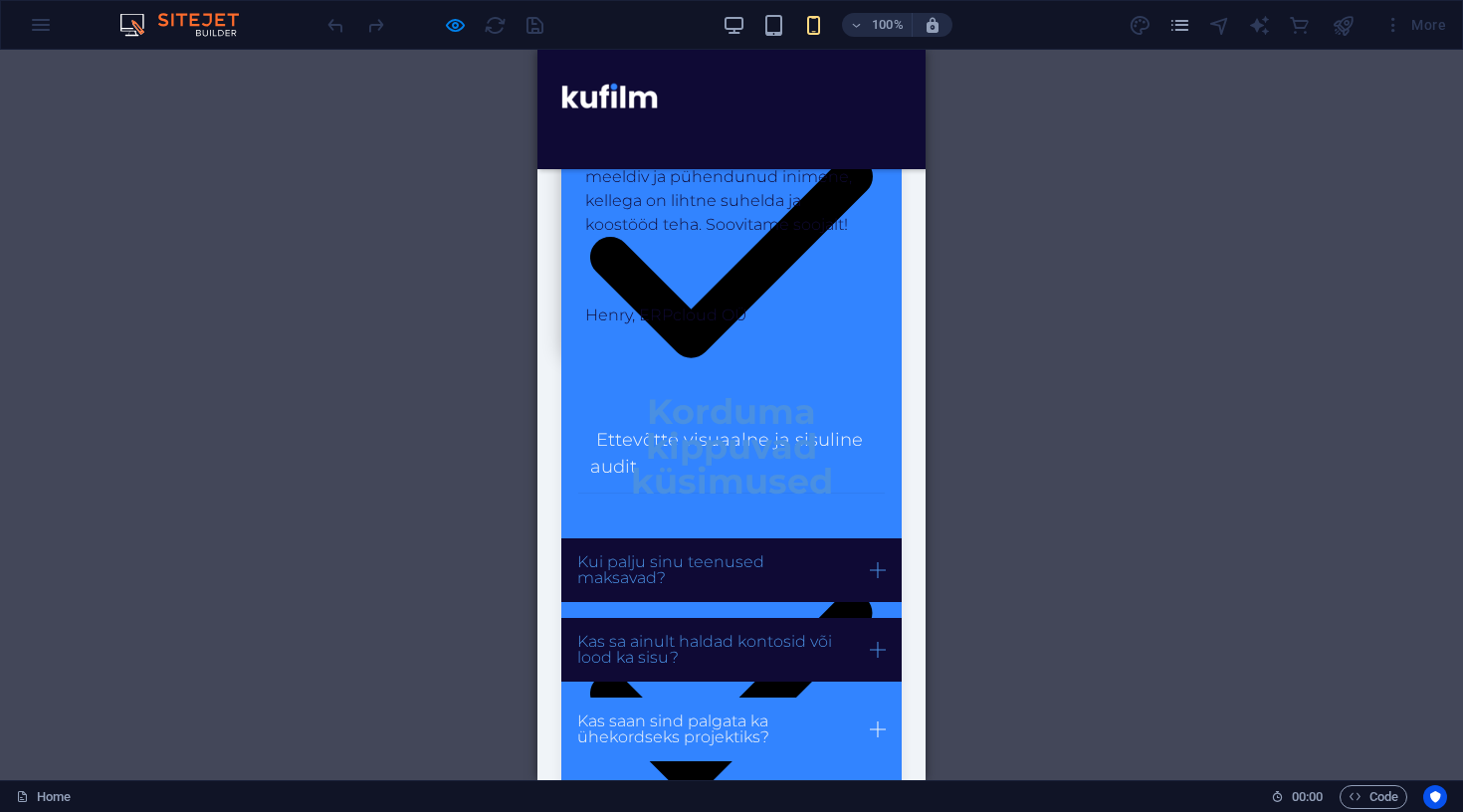 click on "Kas saan sind palgata ka ühekordseks projektiks?" at bounding box center (732, 729) 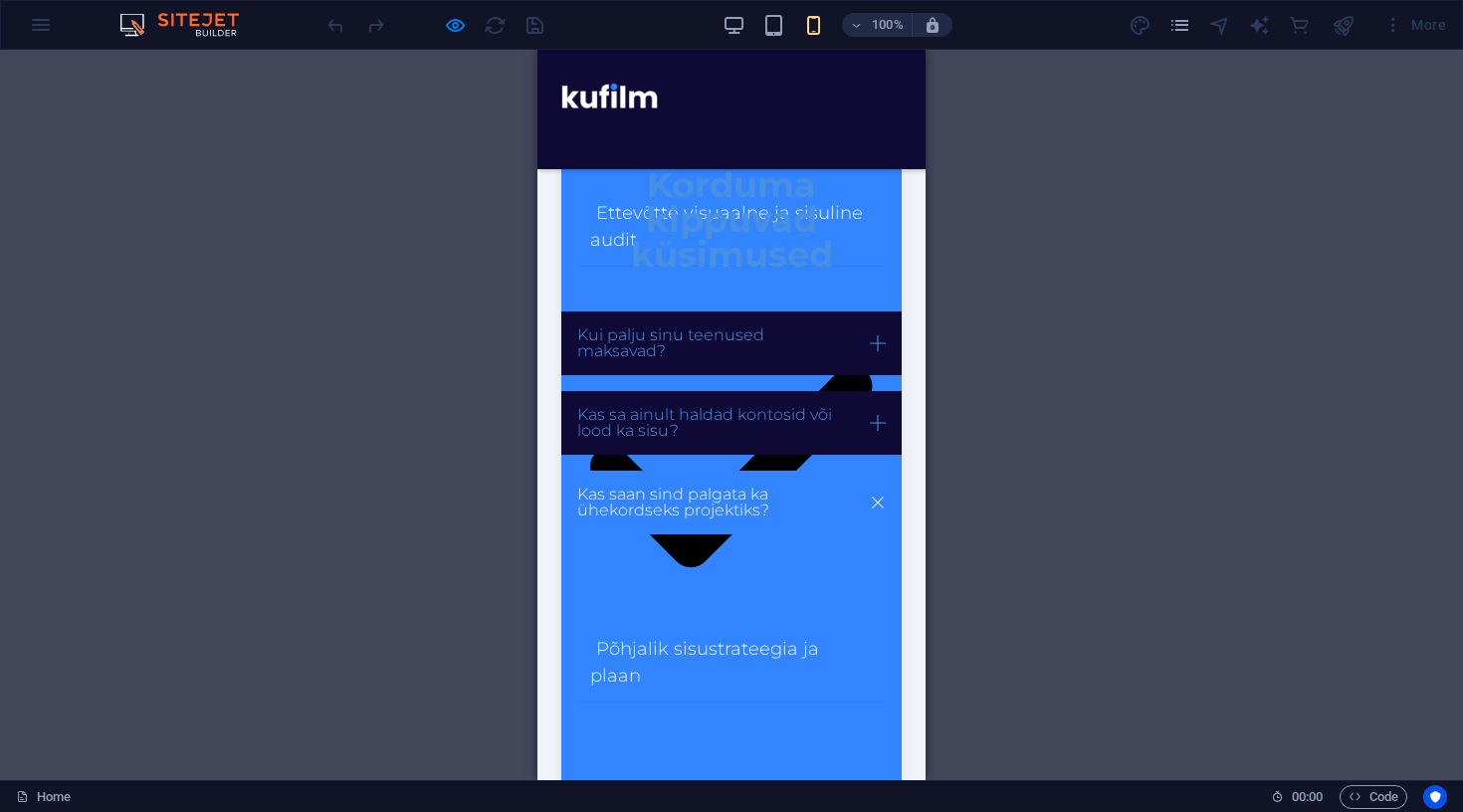 scroll, scrollTop: 6763, scrollLeft: 0, axis: vertical 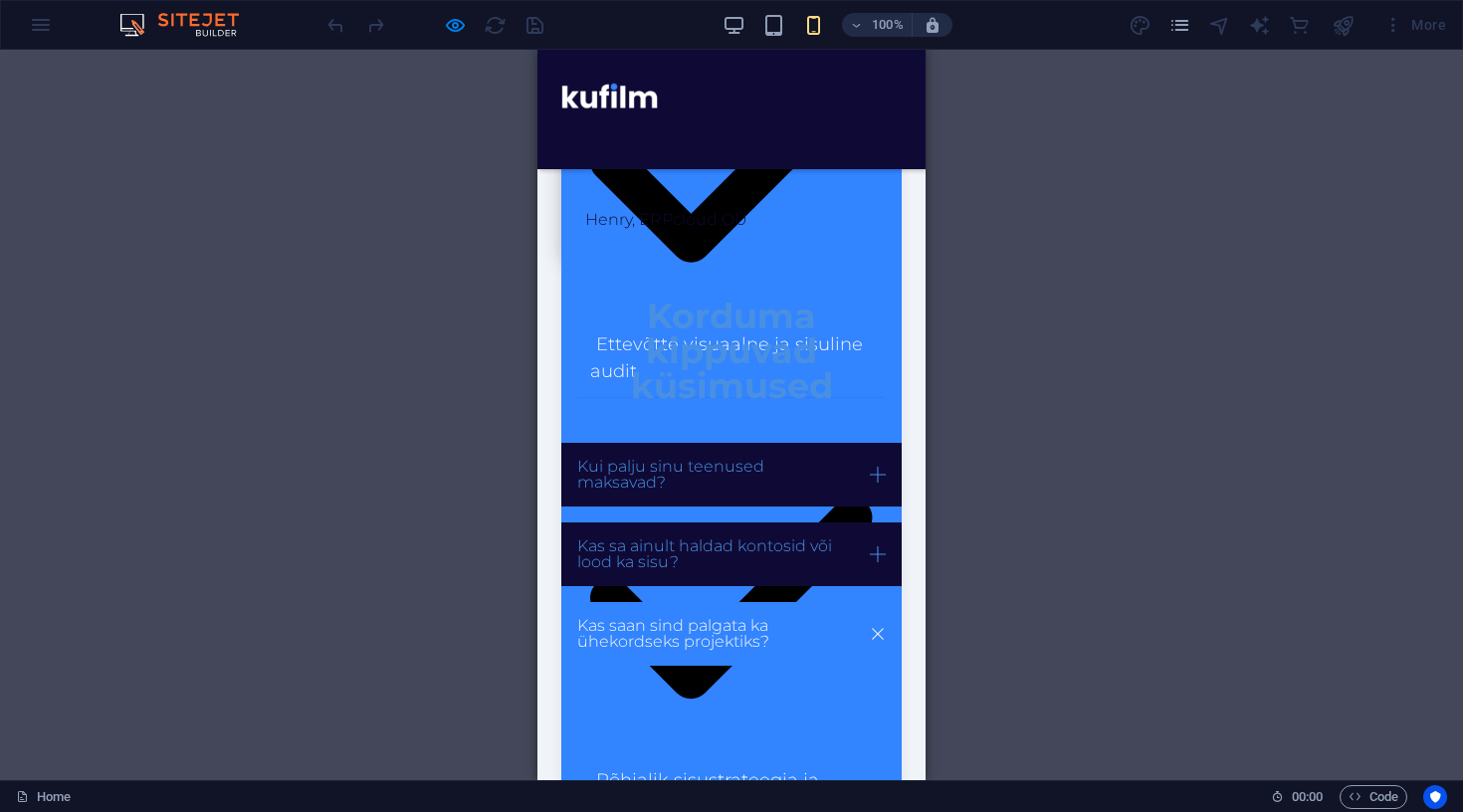 click on "Kas saan sind palgata ka ühekordseks projektiks?" at bounding box center (732, 634) 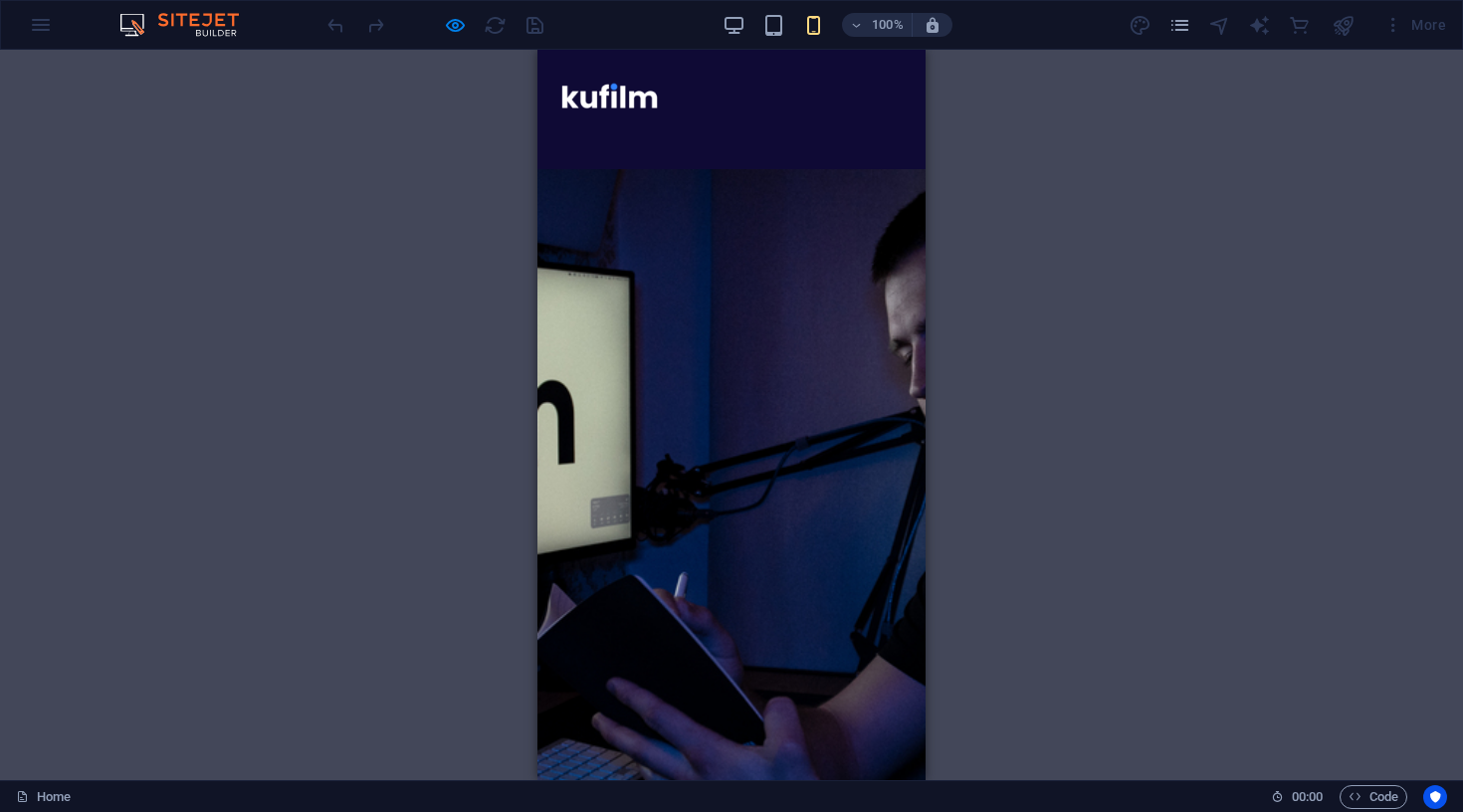 scroll, scrollTop: 0, scrollLeft: 0, axis: both 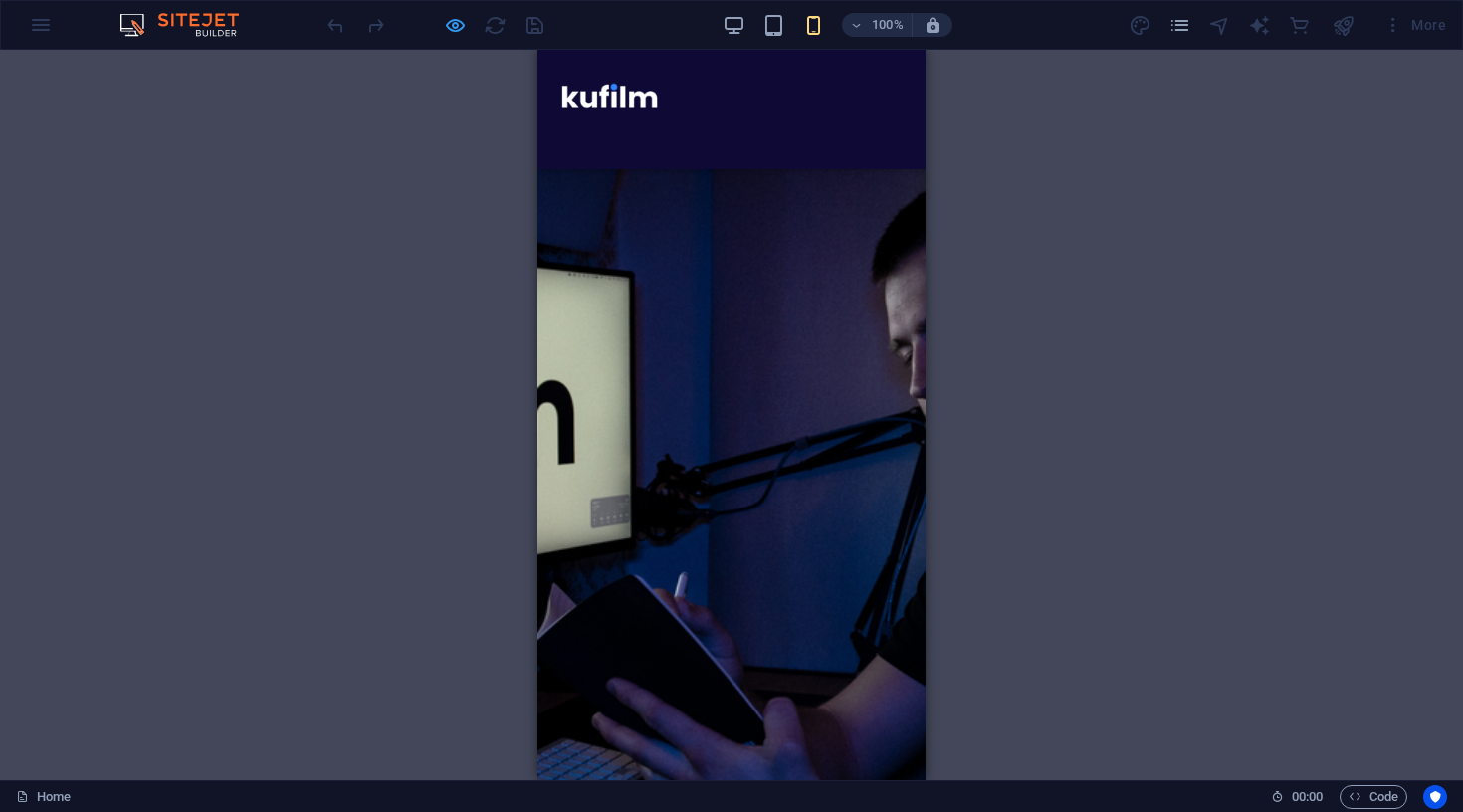 click at bounding box center [455, 25] 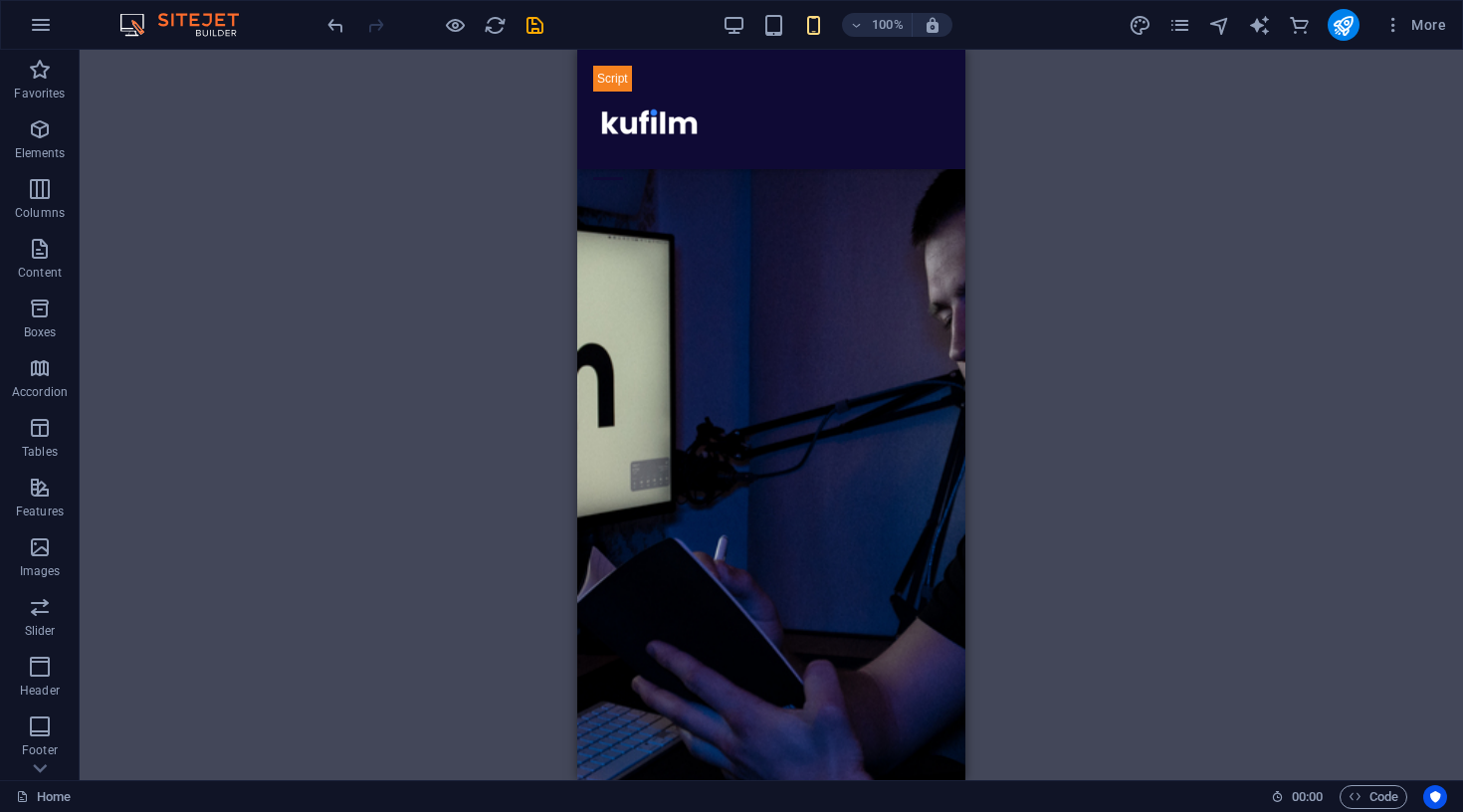 scroll, scrollTop: 41, scrollLeft: 0, axis: vertical 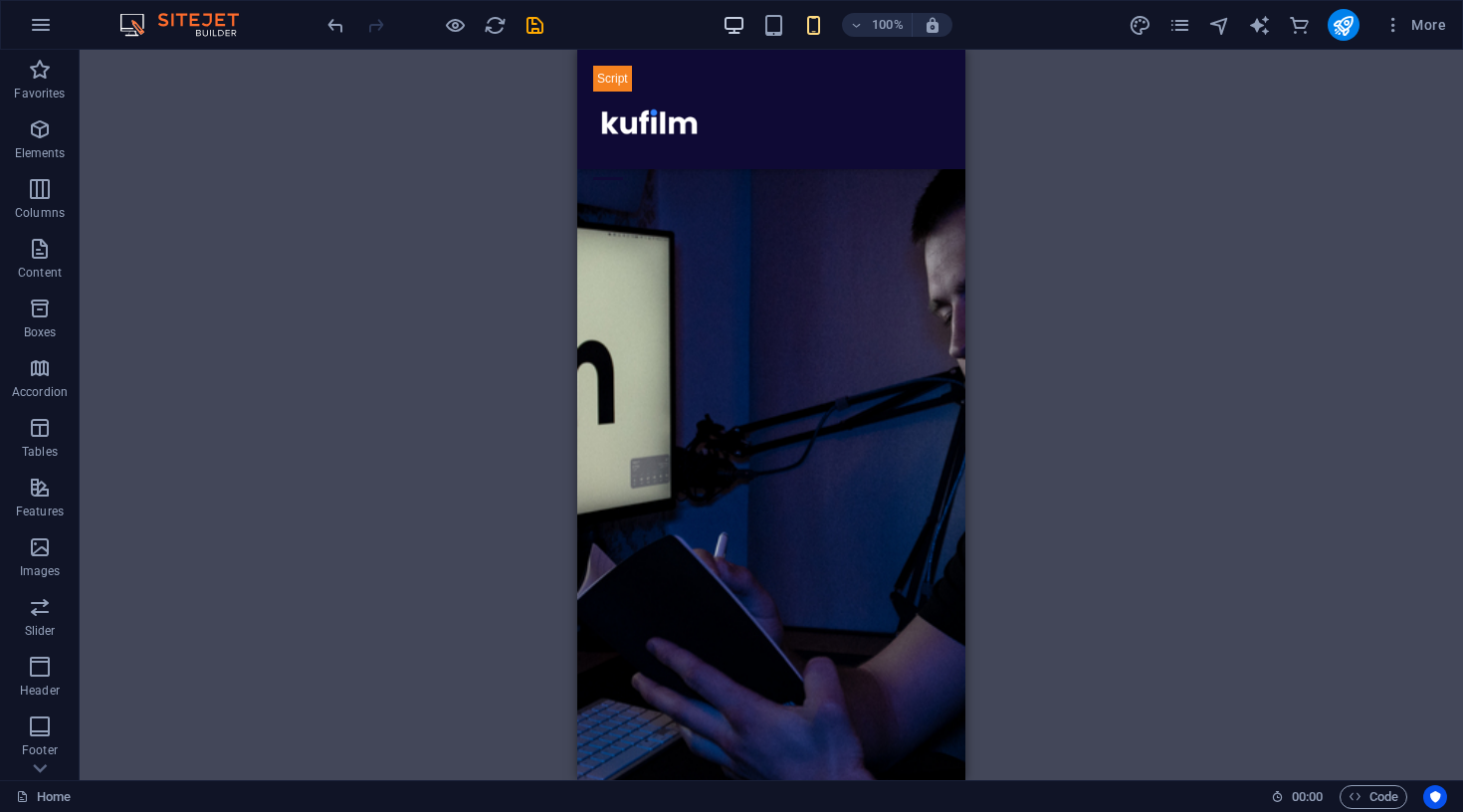 click at bounding box center [733, 25] 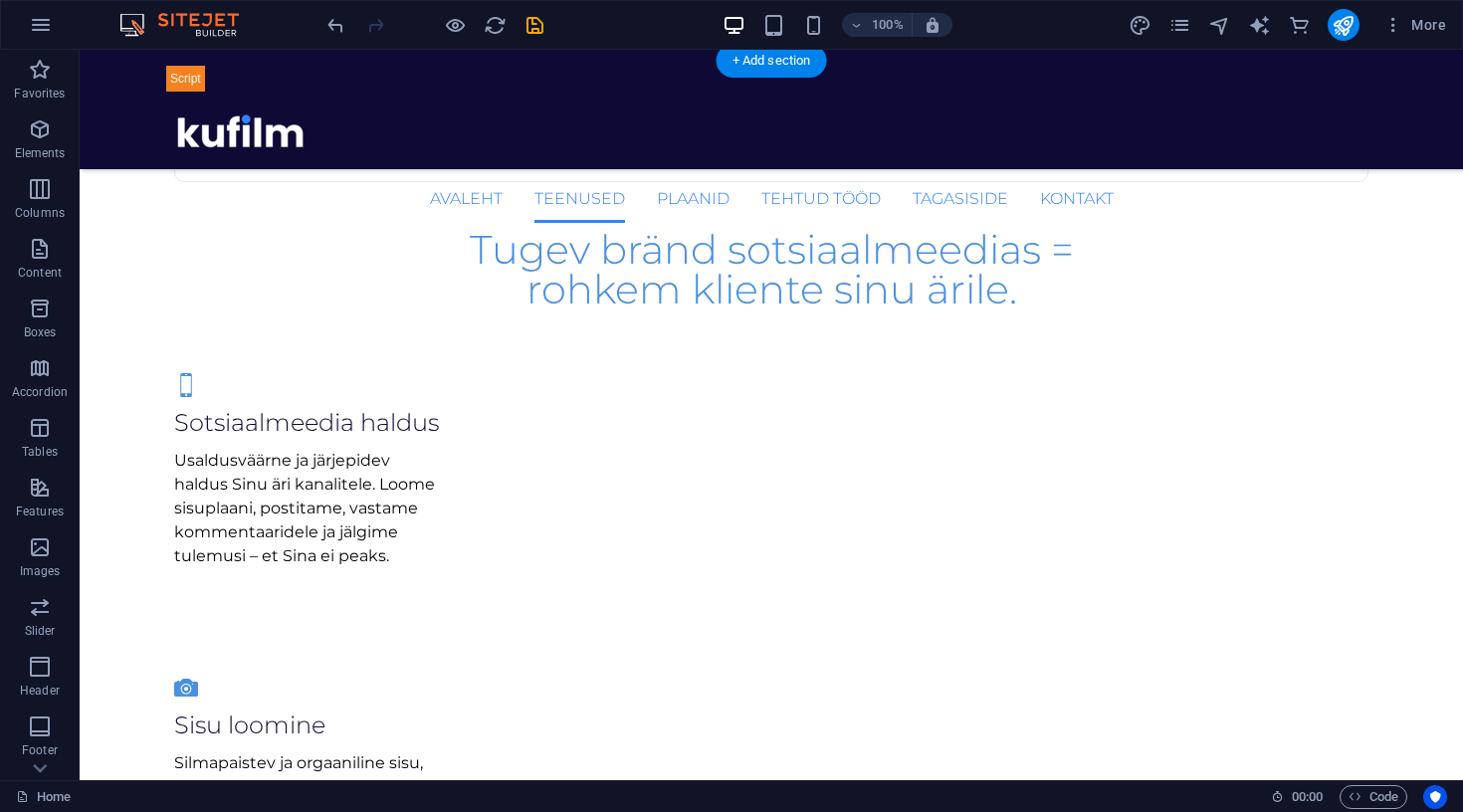 scroll, scrollTop: 787, scrollLeft: 0, axis: vertical 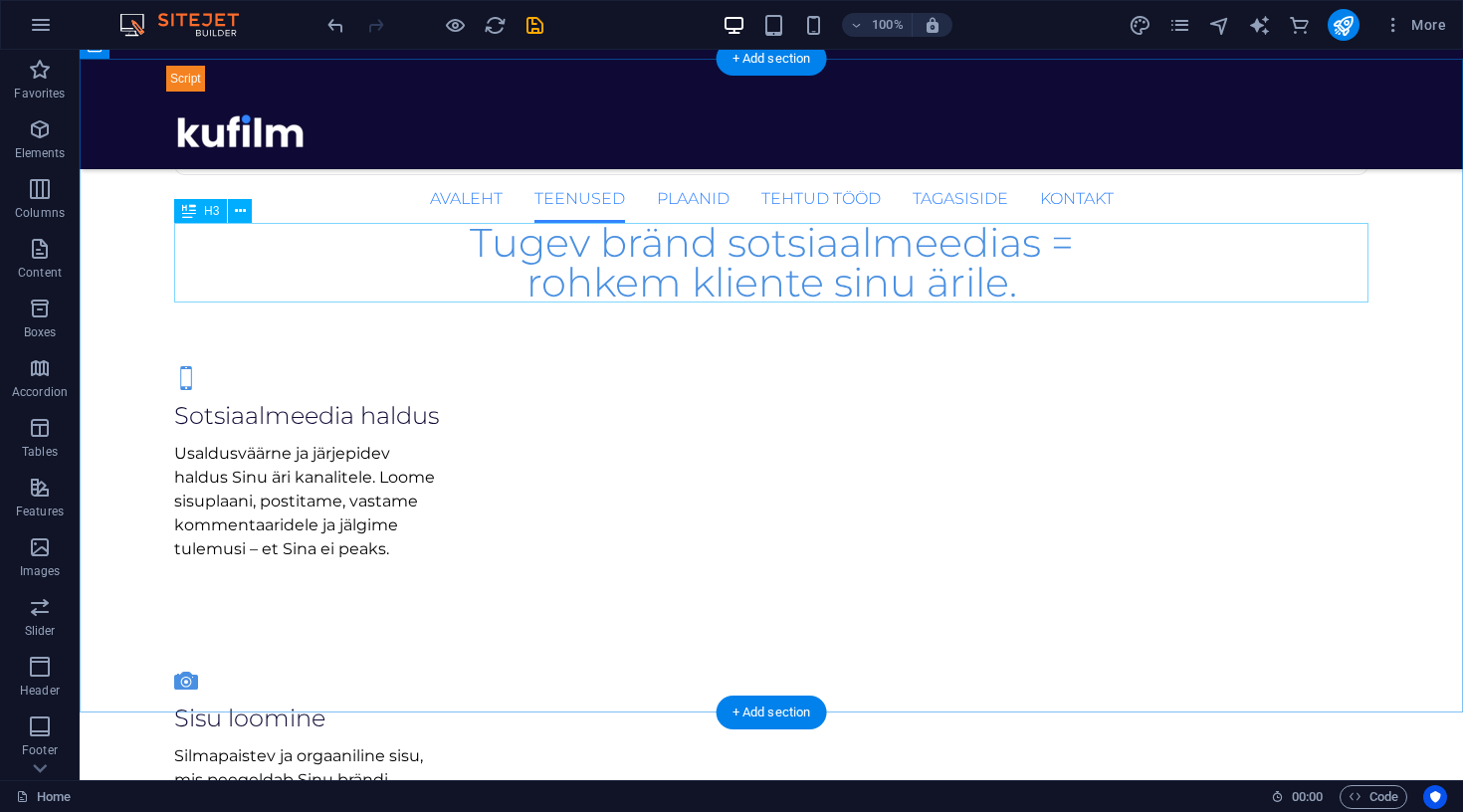 click on "Tugev bränd sotsiaalmeedias = rohkem kliente sinu ärile." at bounding box center [771, 263] 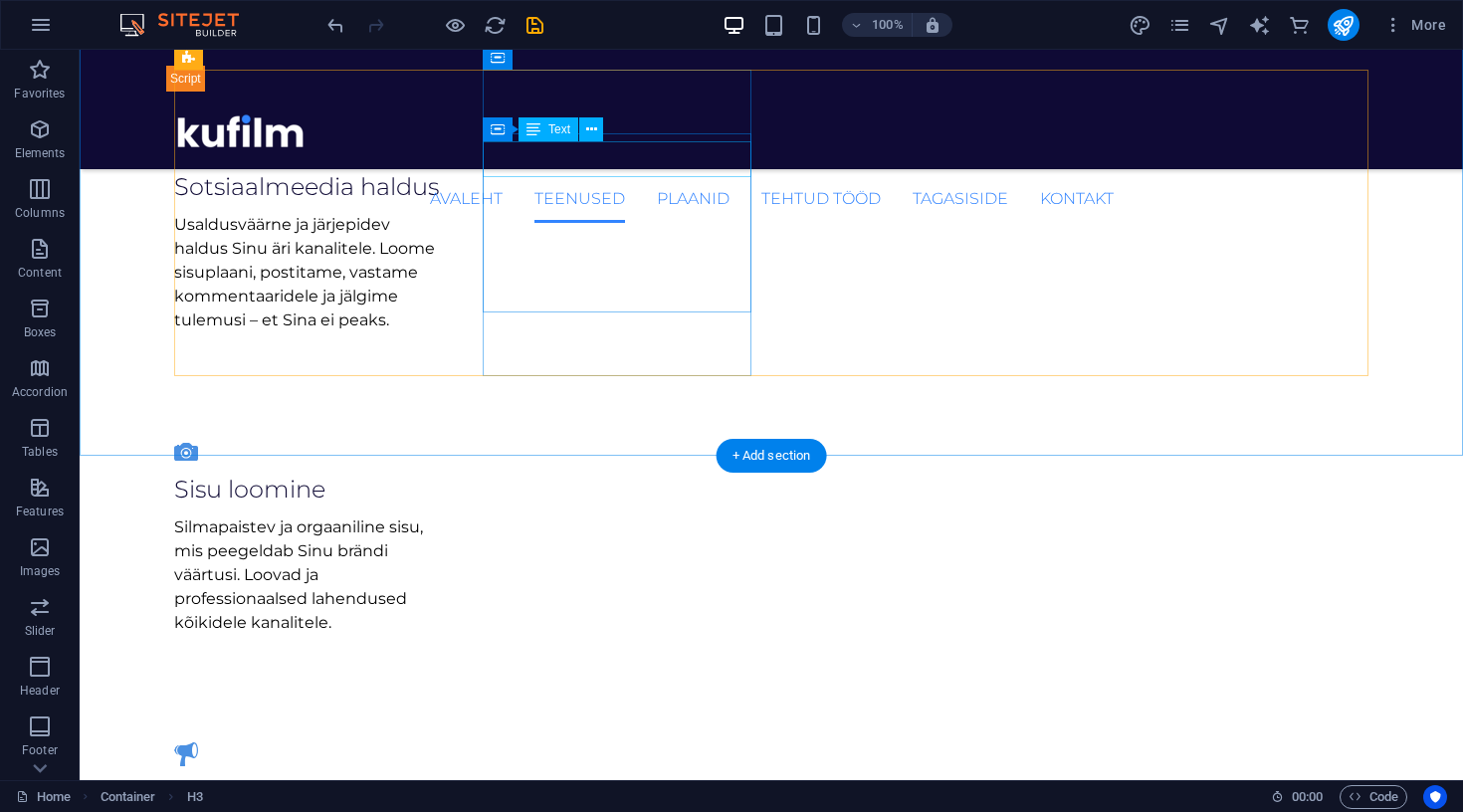 scroll, scrollTop: 1070, scrollLeft: 0, axis: vertical 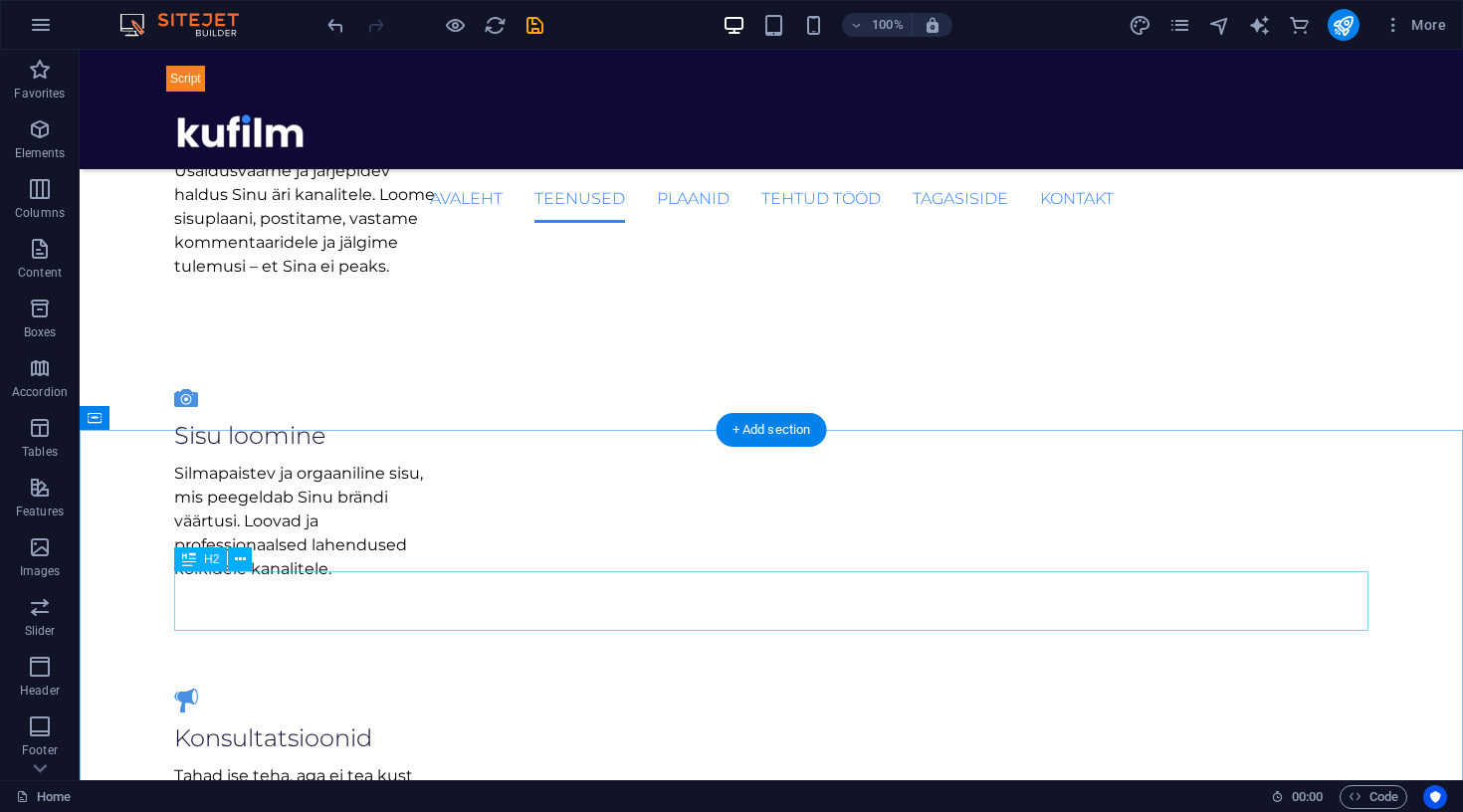 click on "Vali endale sobiv plaan." at bounding box center (771, 1509) 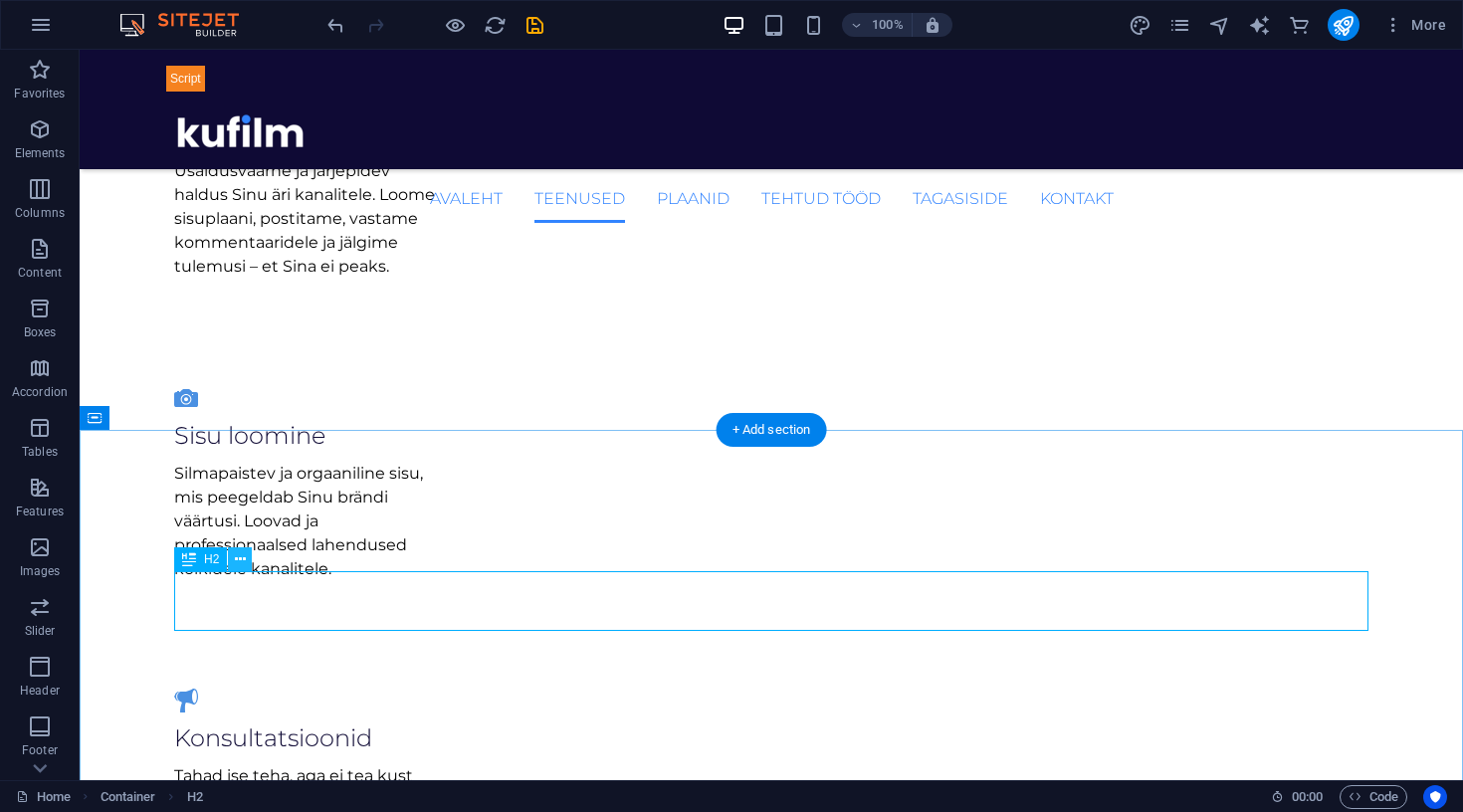click at bounding box center (240, 559) 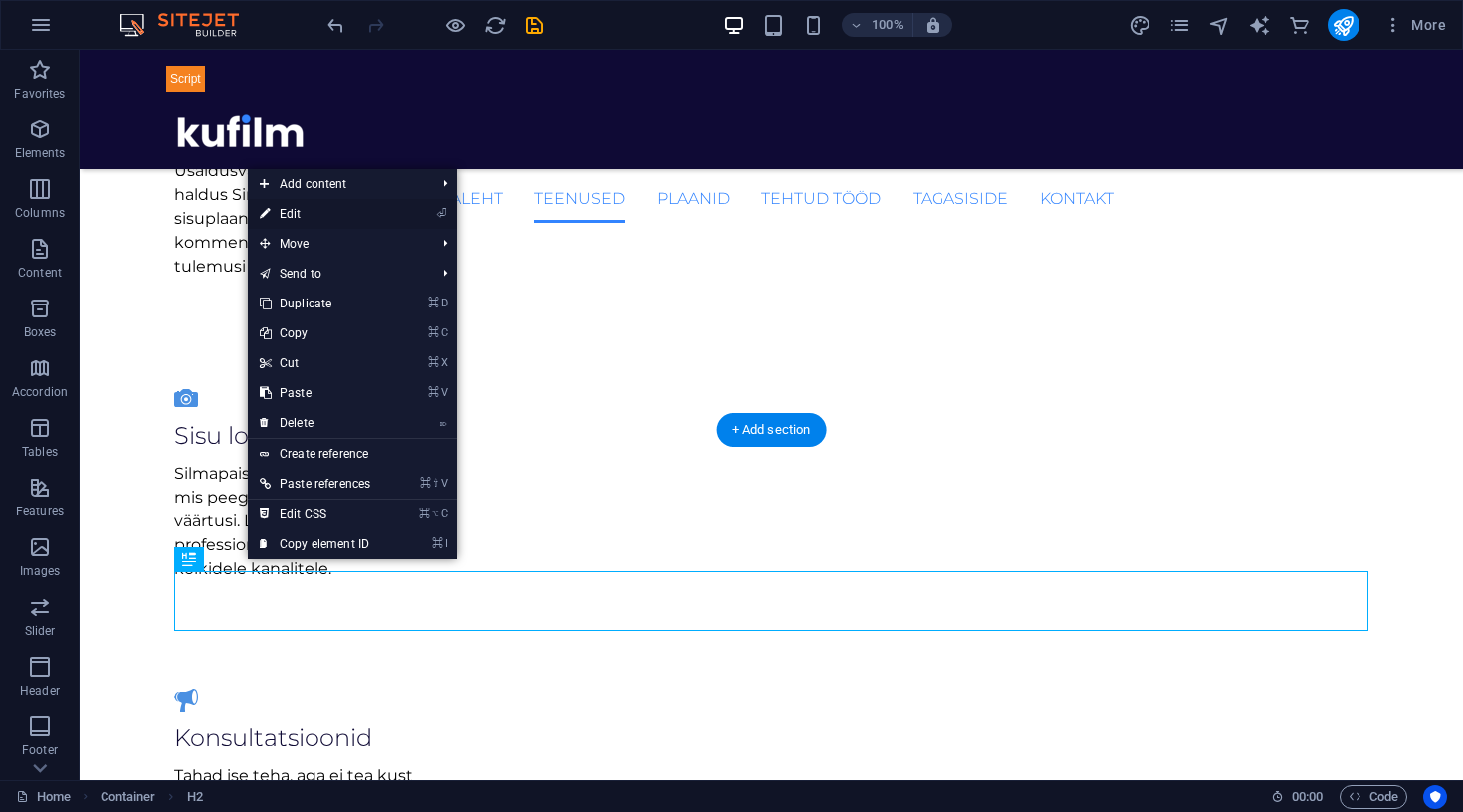 click on "⏎  Edit" at bounding box center [352, 214] 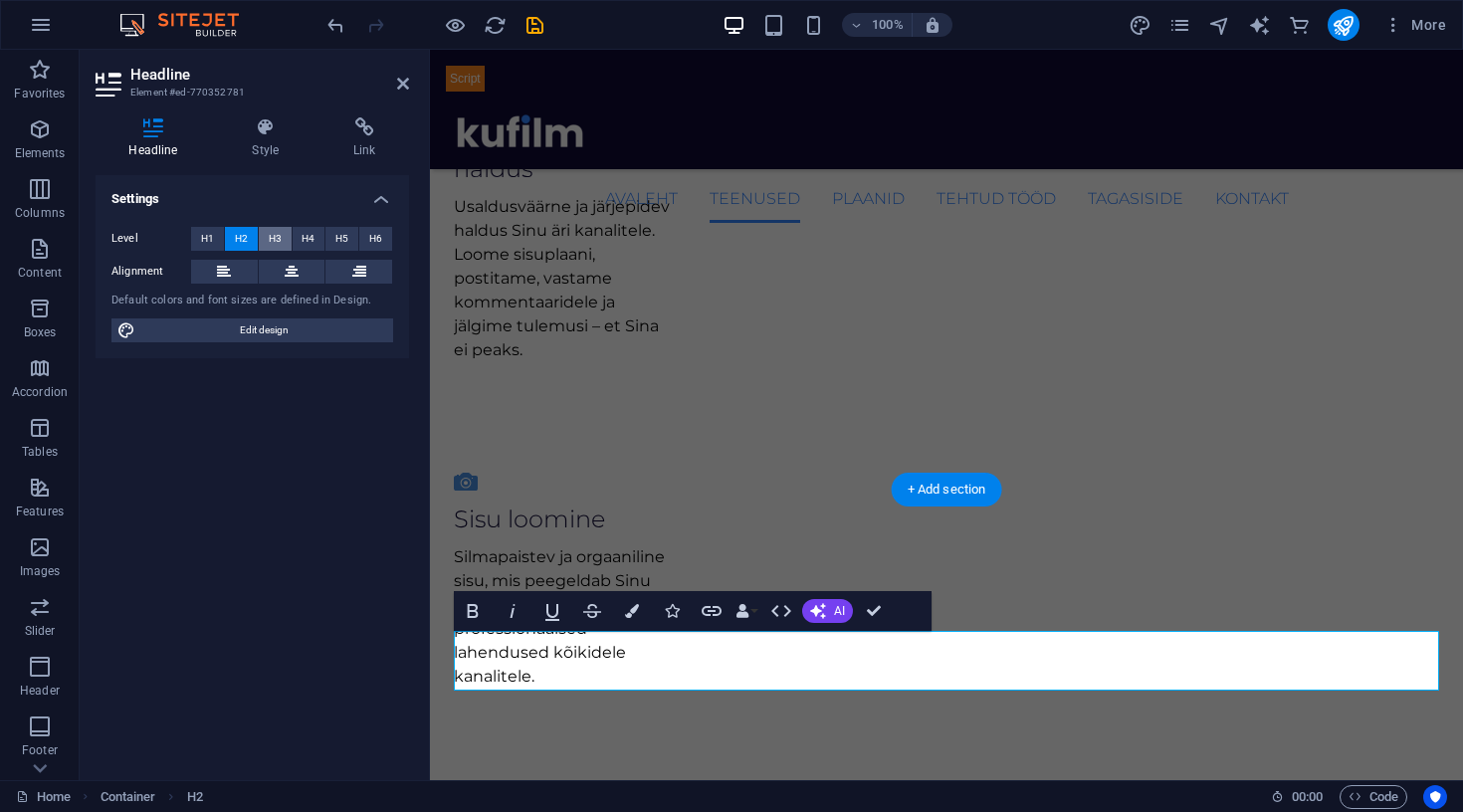click on "H3" at bounding box center (275, 239) 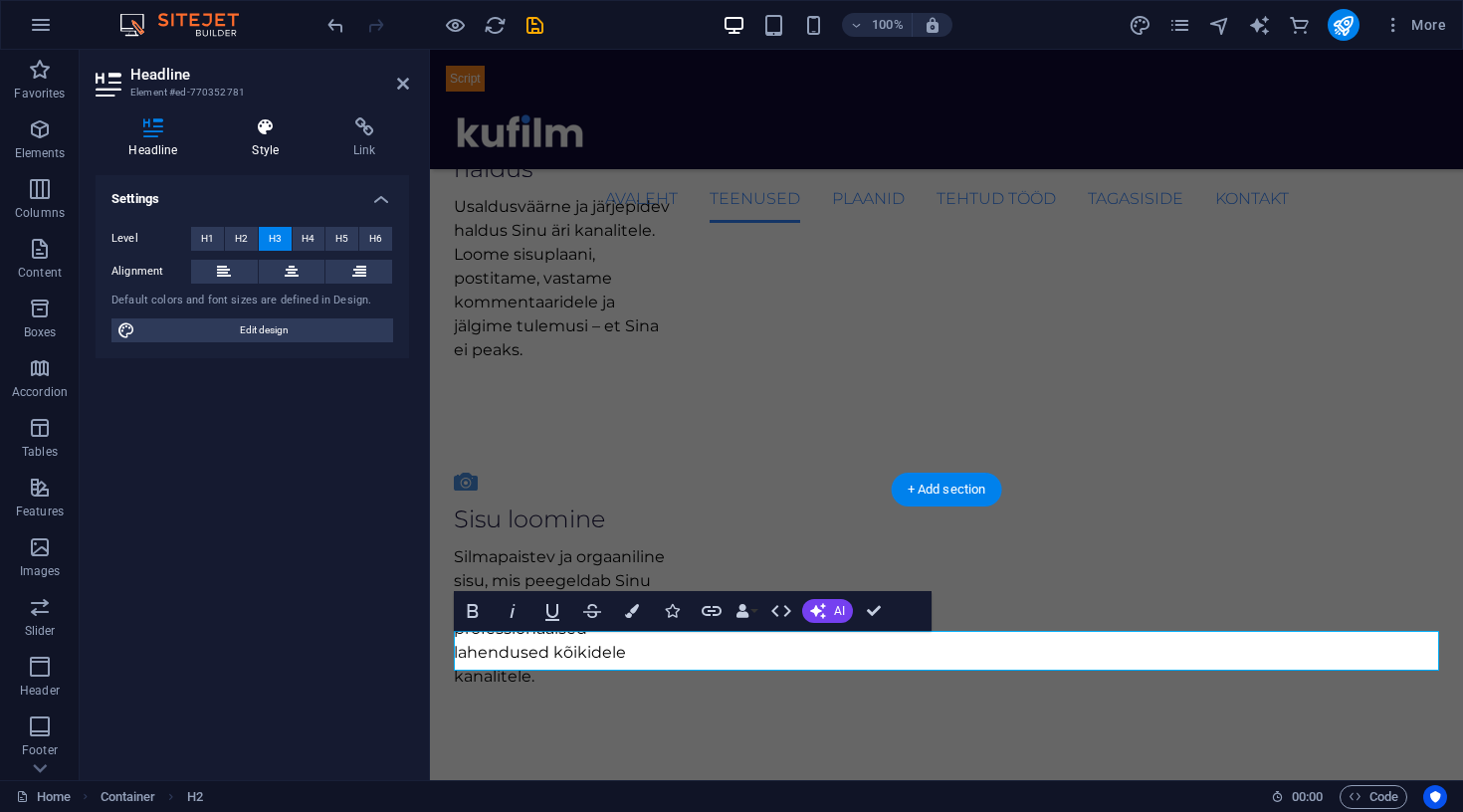 click on "Style" at bounding box center [270, 138] 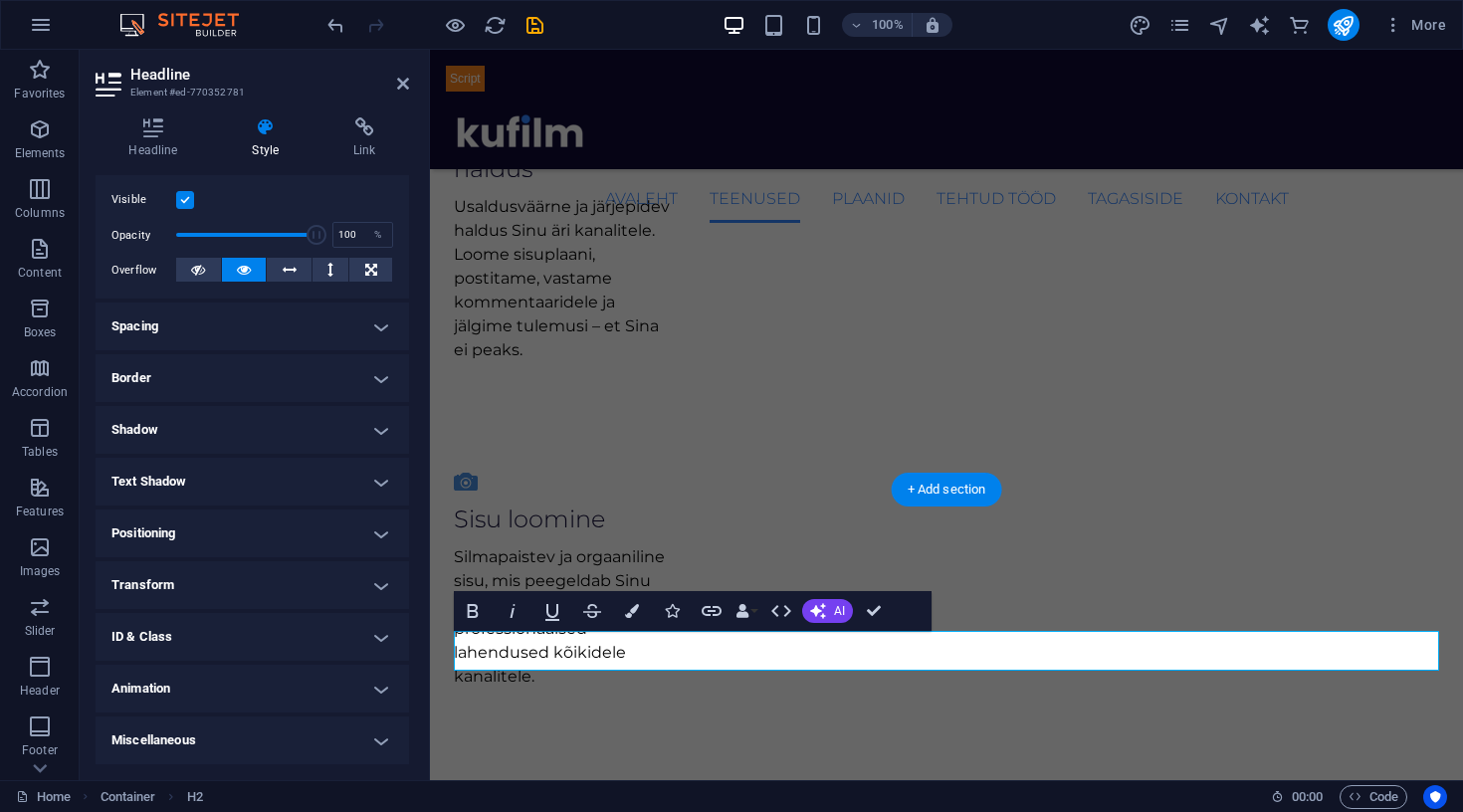 scroll, scrollTop: 251, scrollLeft: 0, axis: vertical 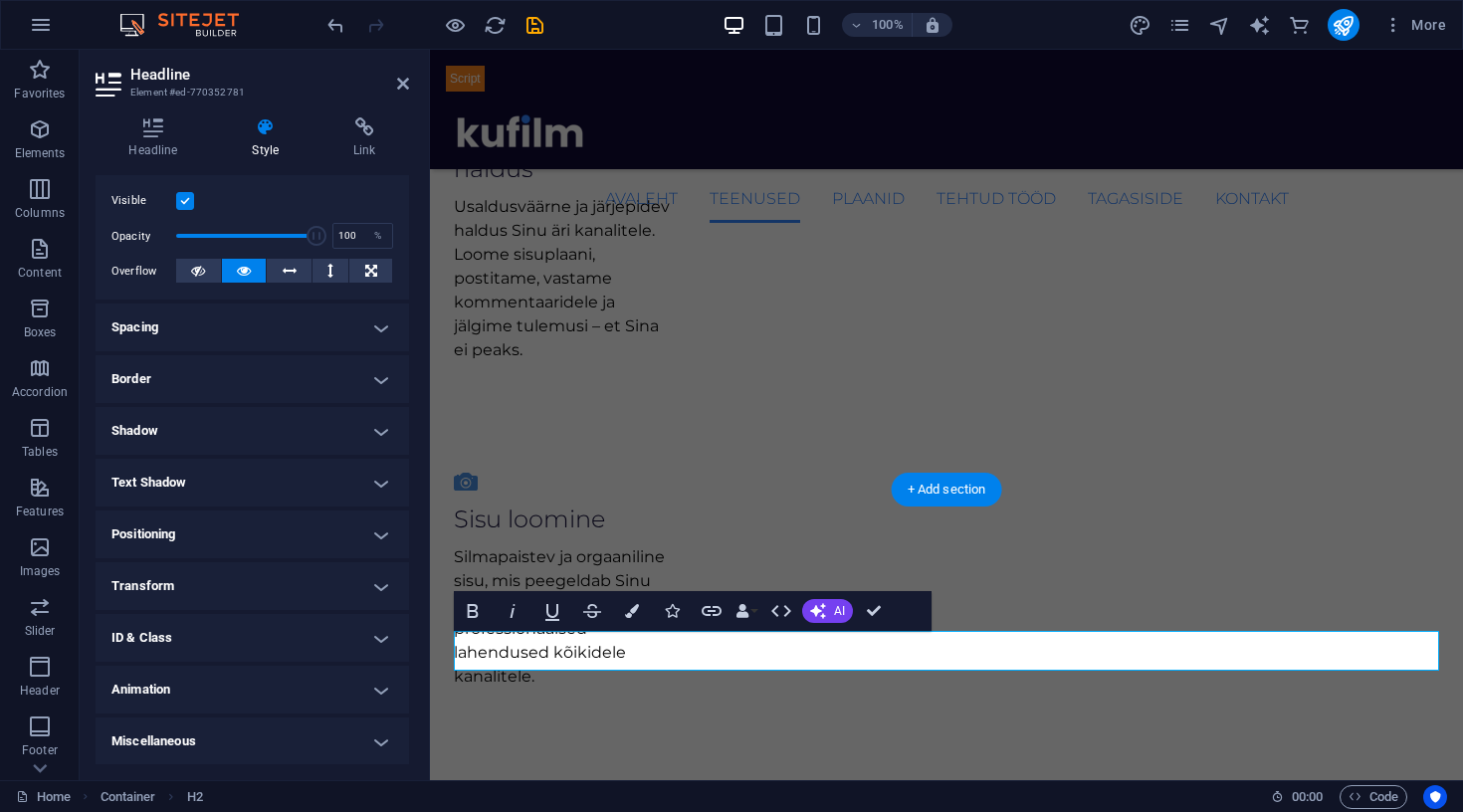 click on "Transform" at bounding box center [252, 586] 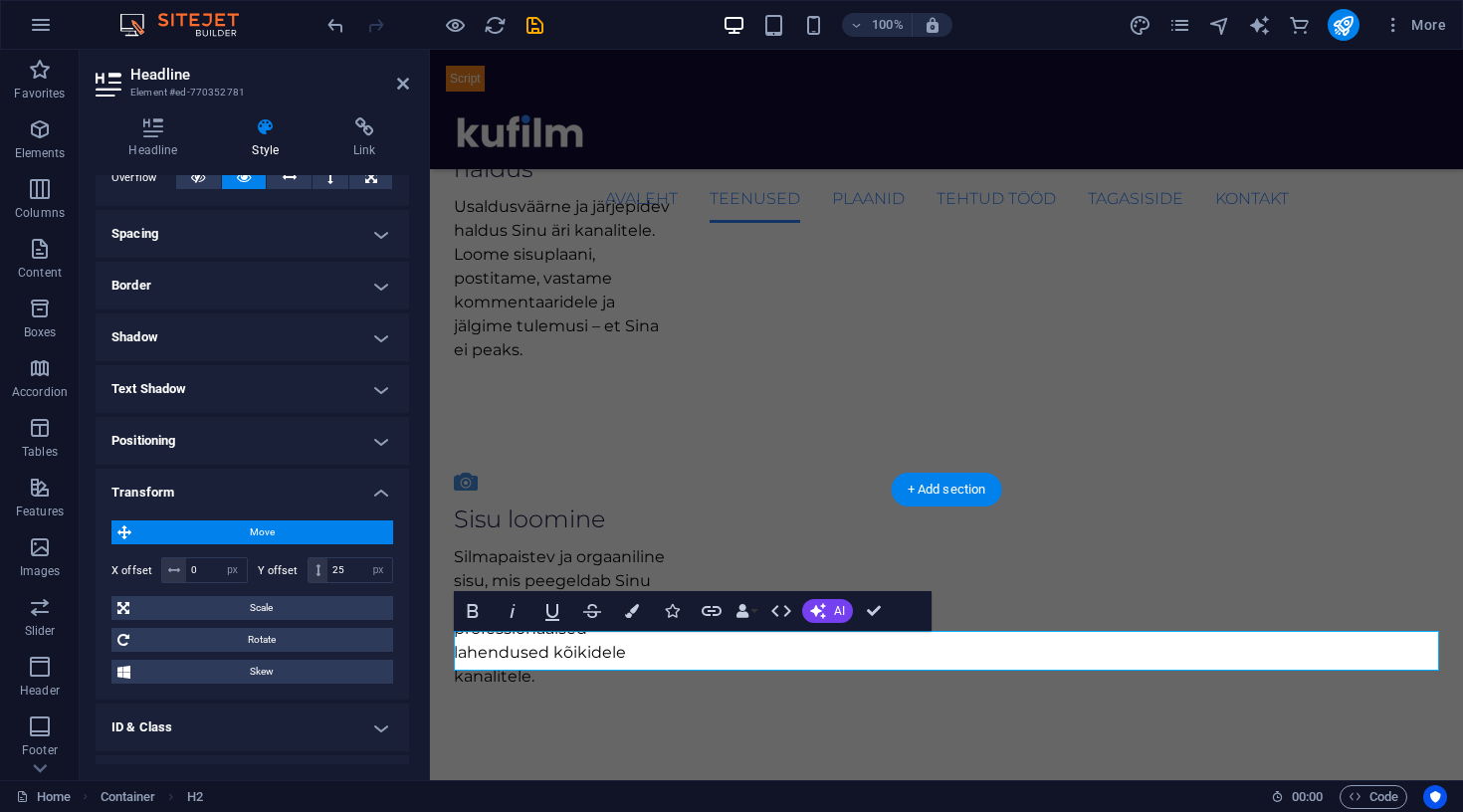 scroll, scrollTop: 346, scrollLeft: 0, axis: vertical 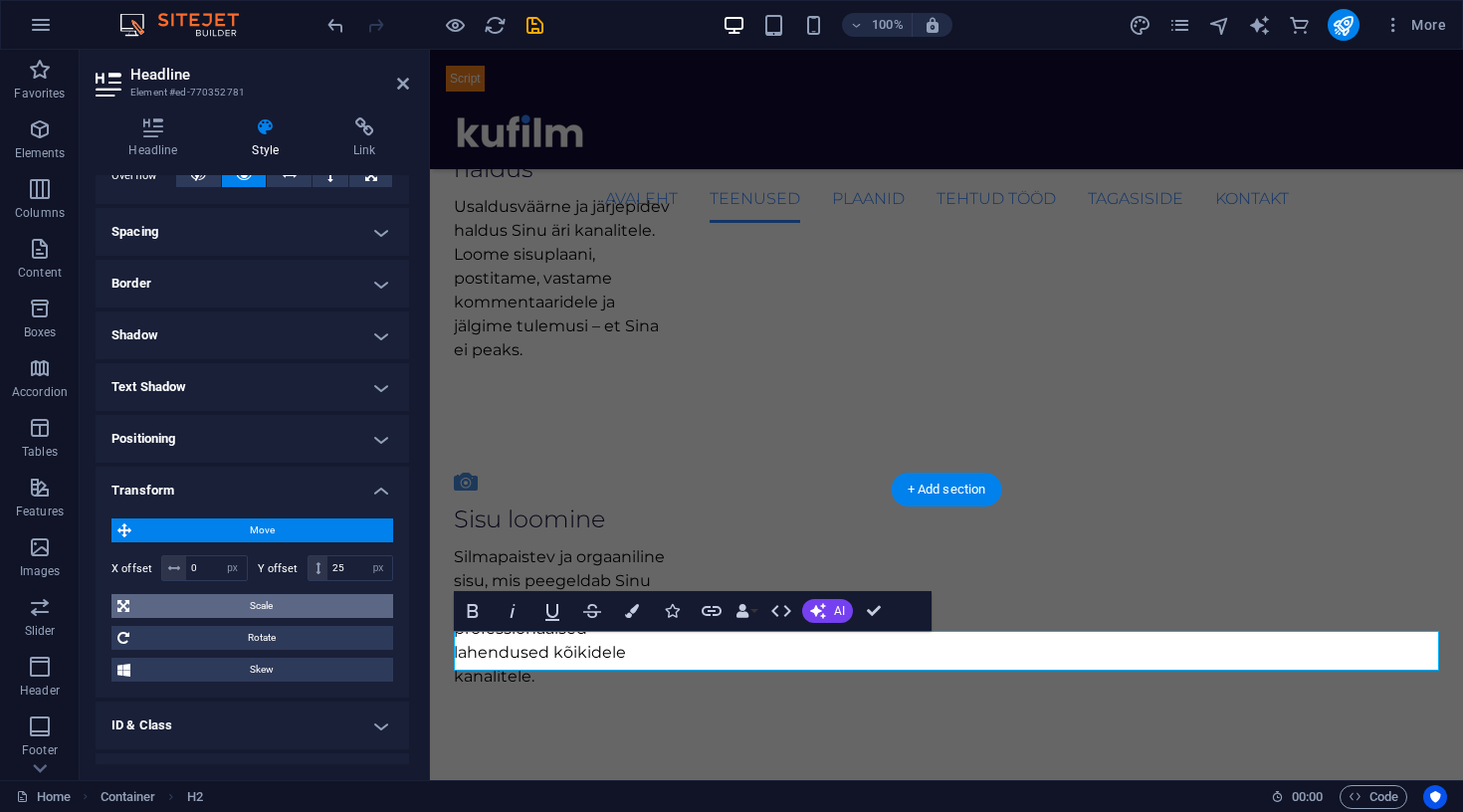 click on "Scale" at bounding box center [261, 606] 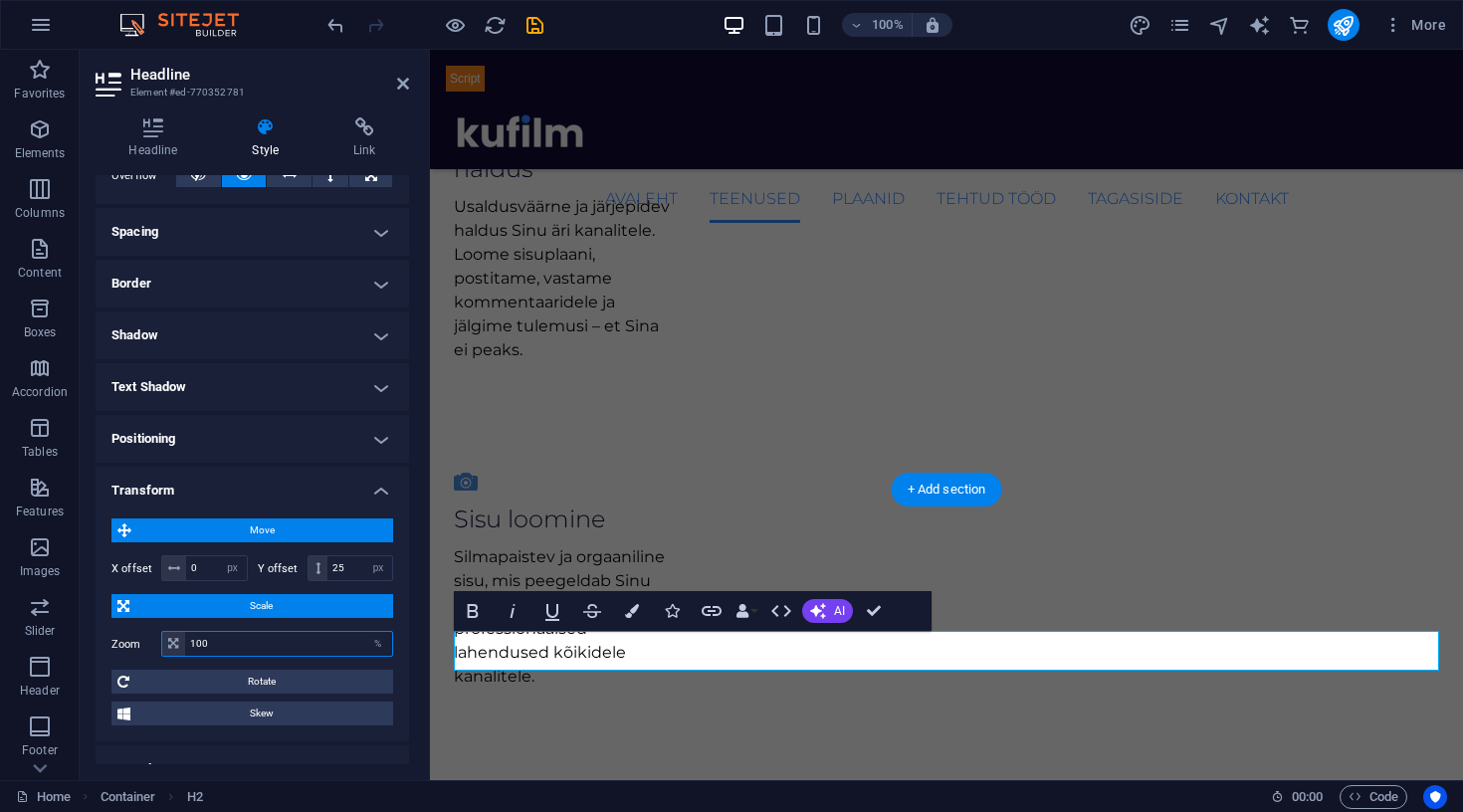 click on "100" at bounding box center [289, 644] 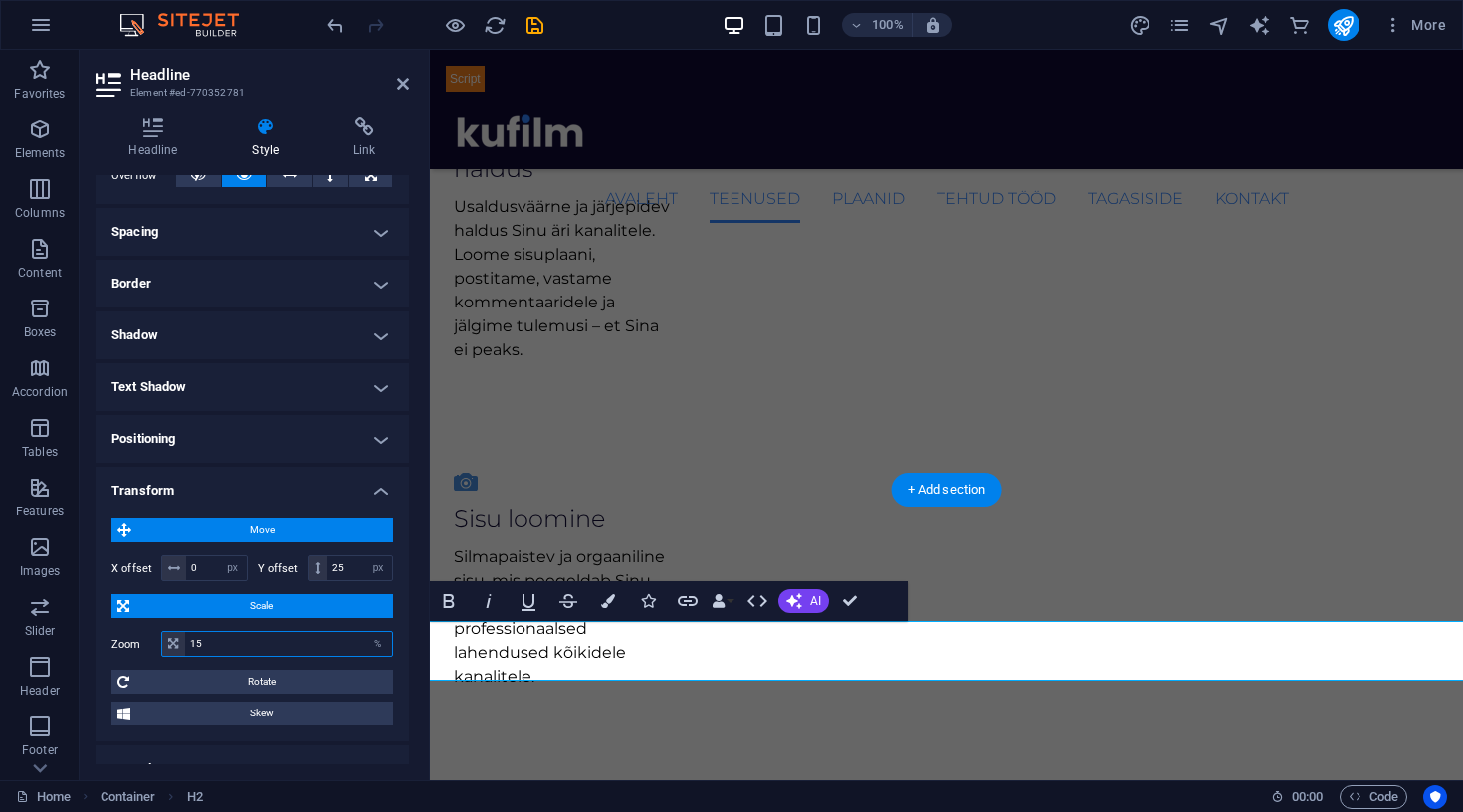 type on "1" 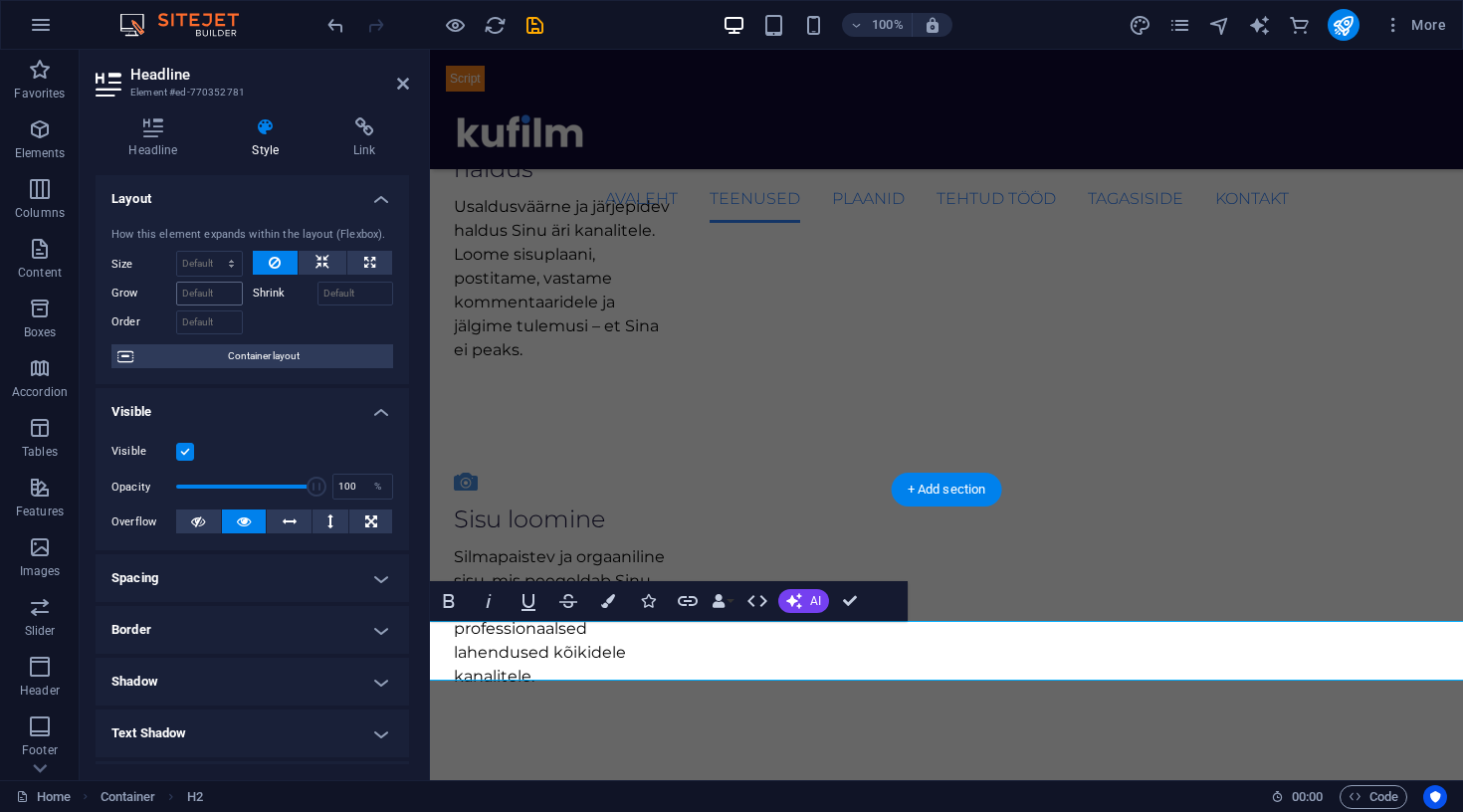scroll, scrollTop: 0, scrollLeft: 0, axis: both 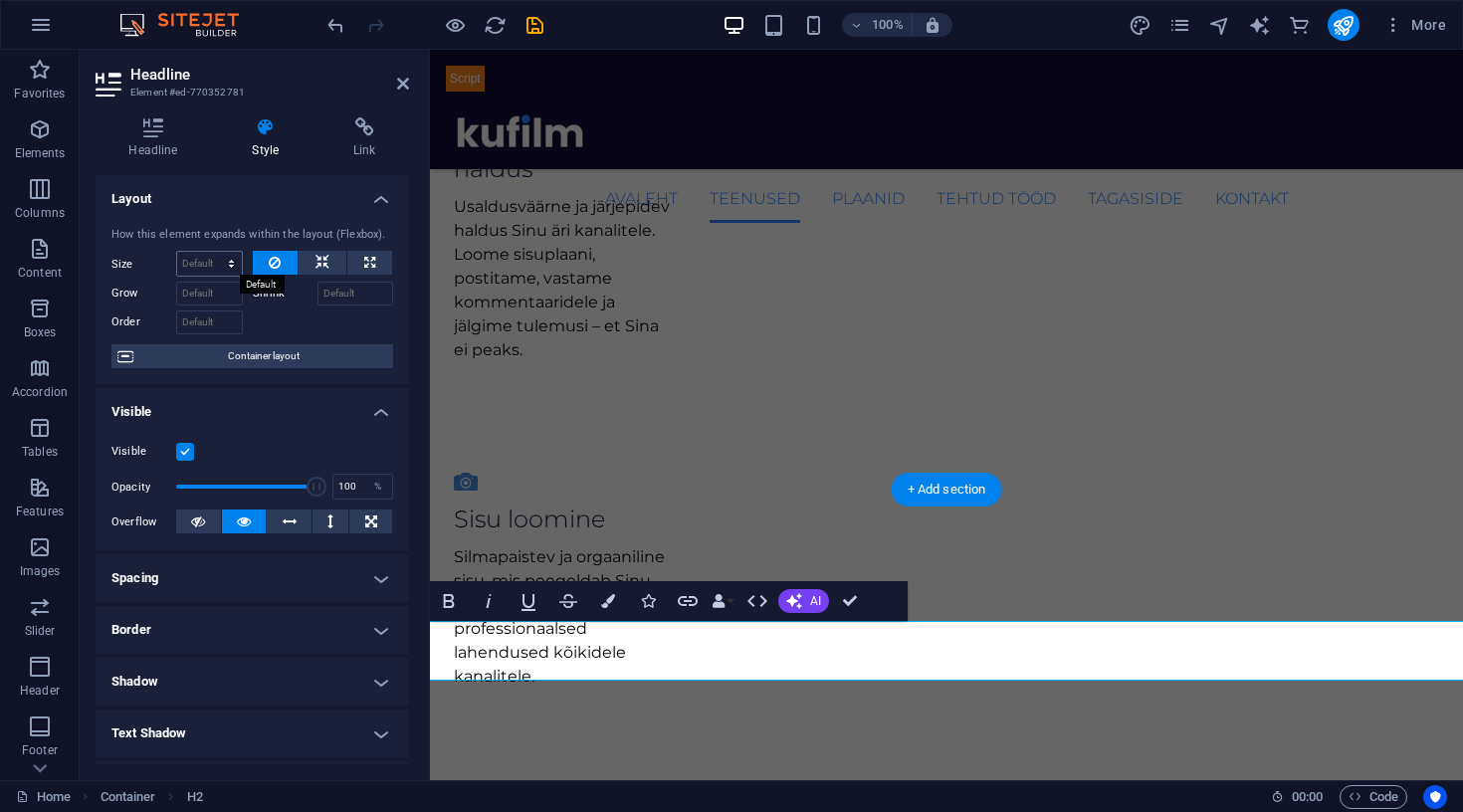 type 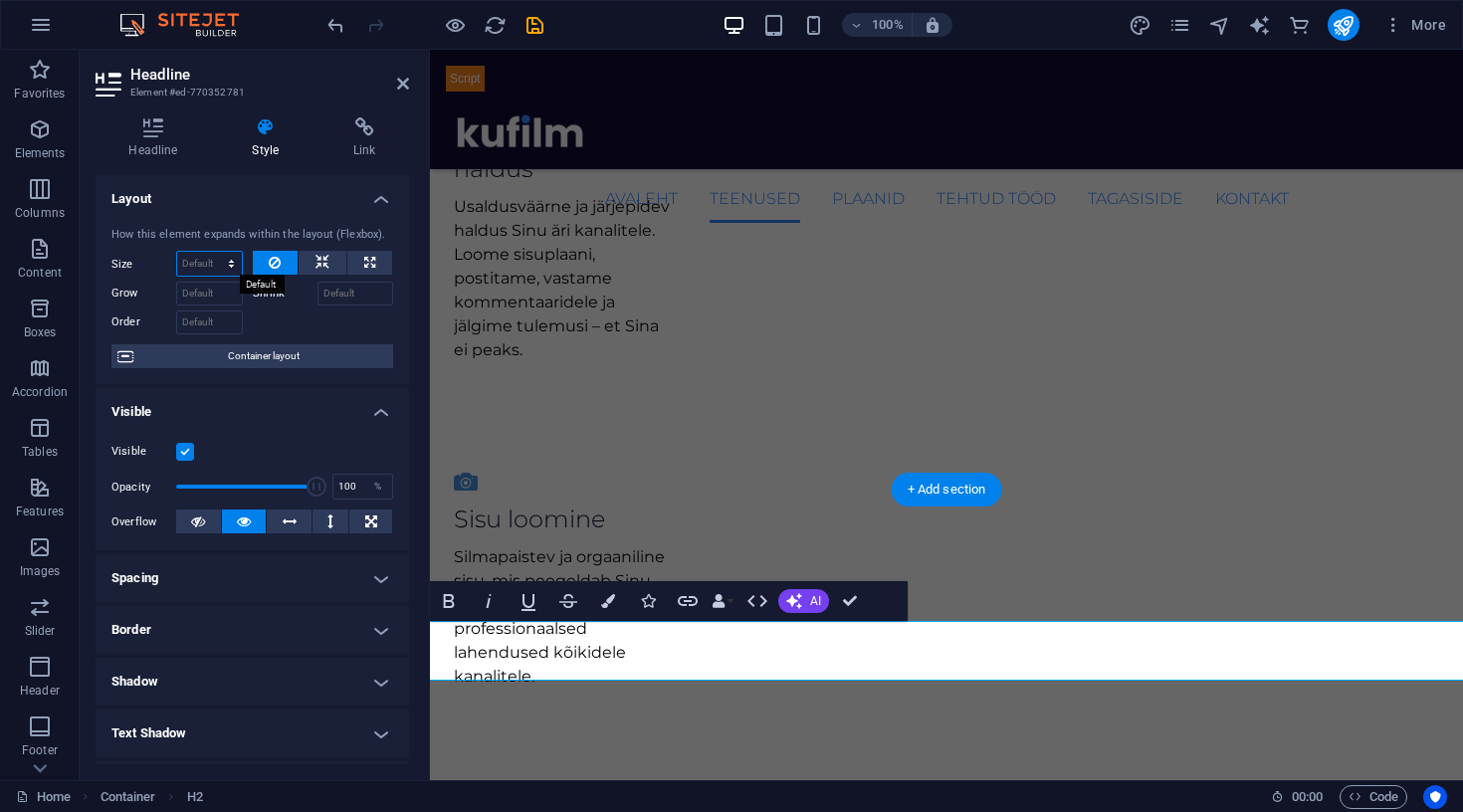 select on "px" 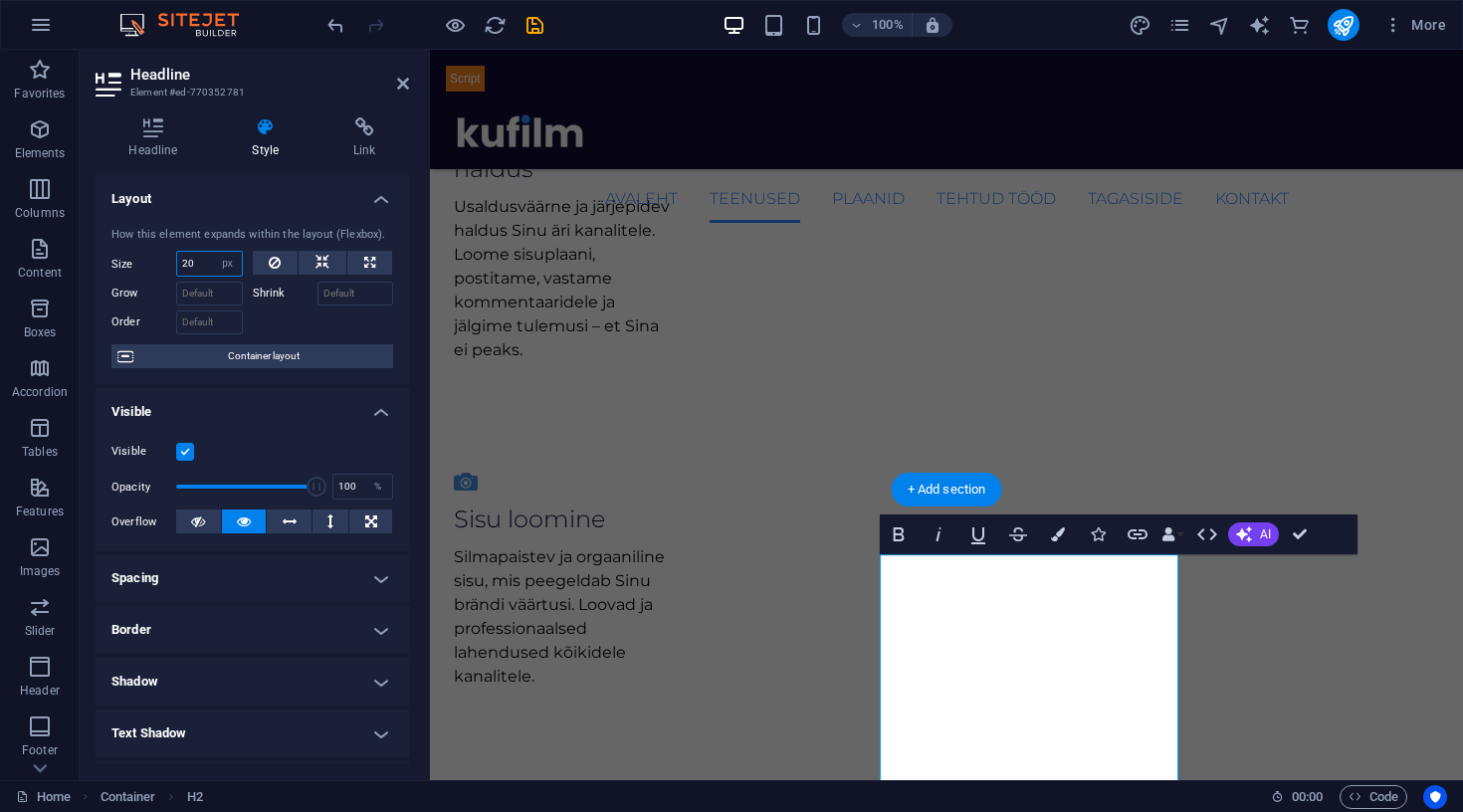 type on "2" 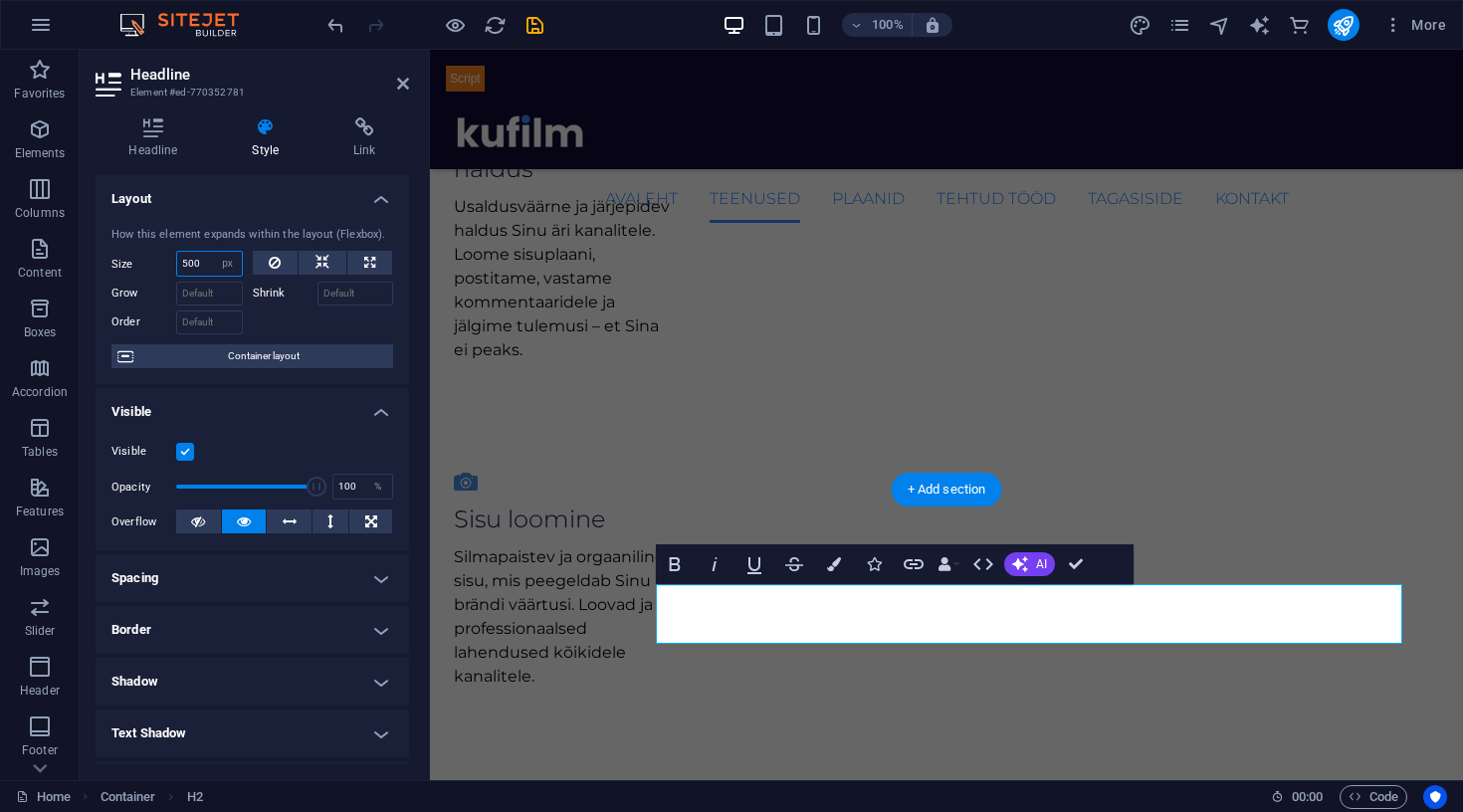 type on "500" 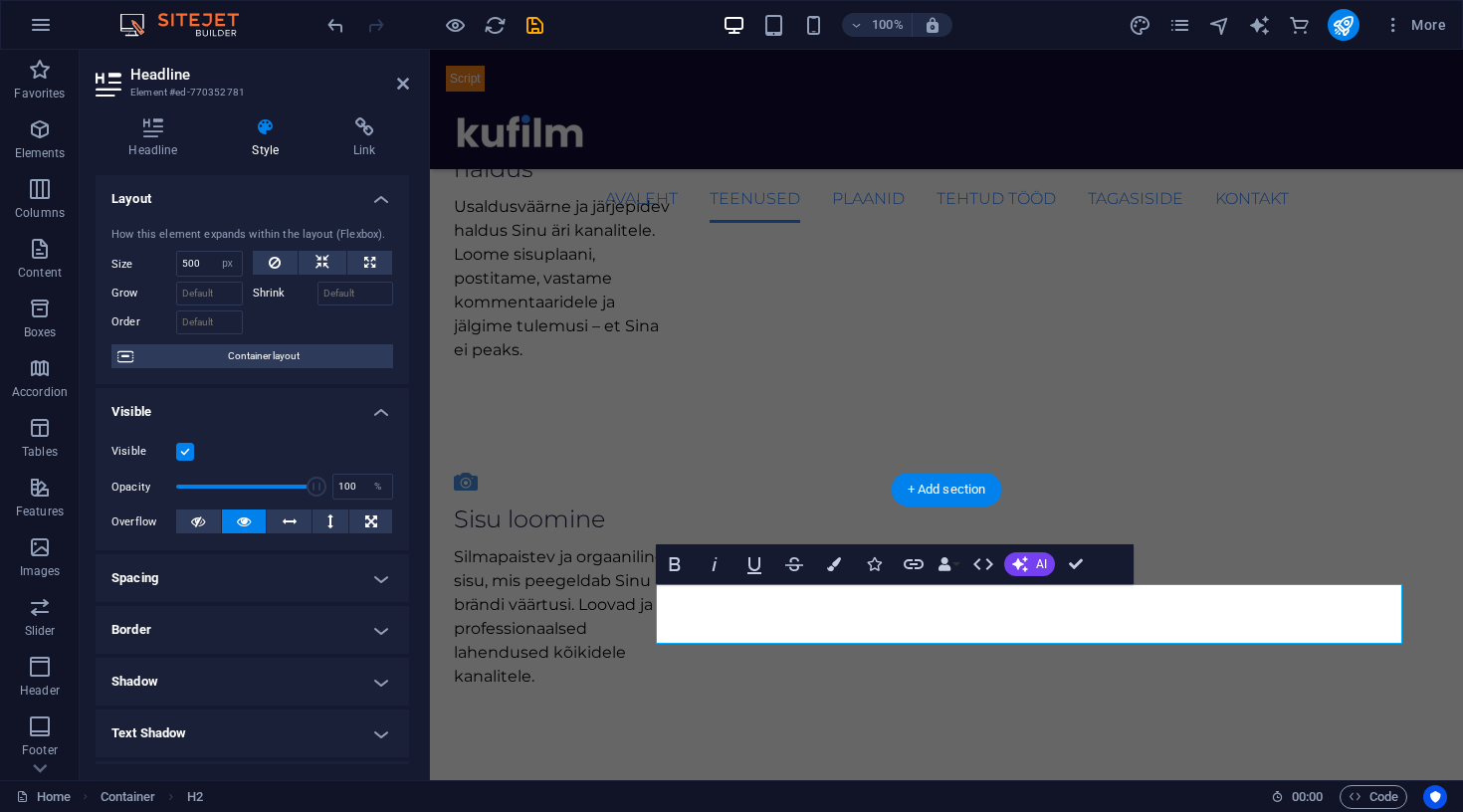 click on "Headline" at bounding box center [270, 75] 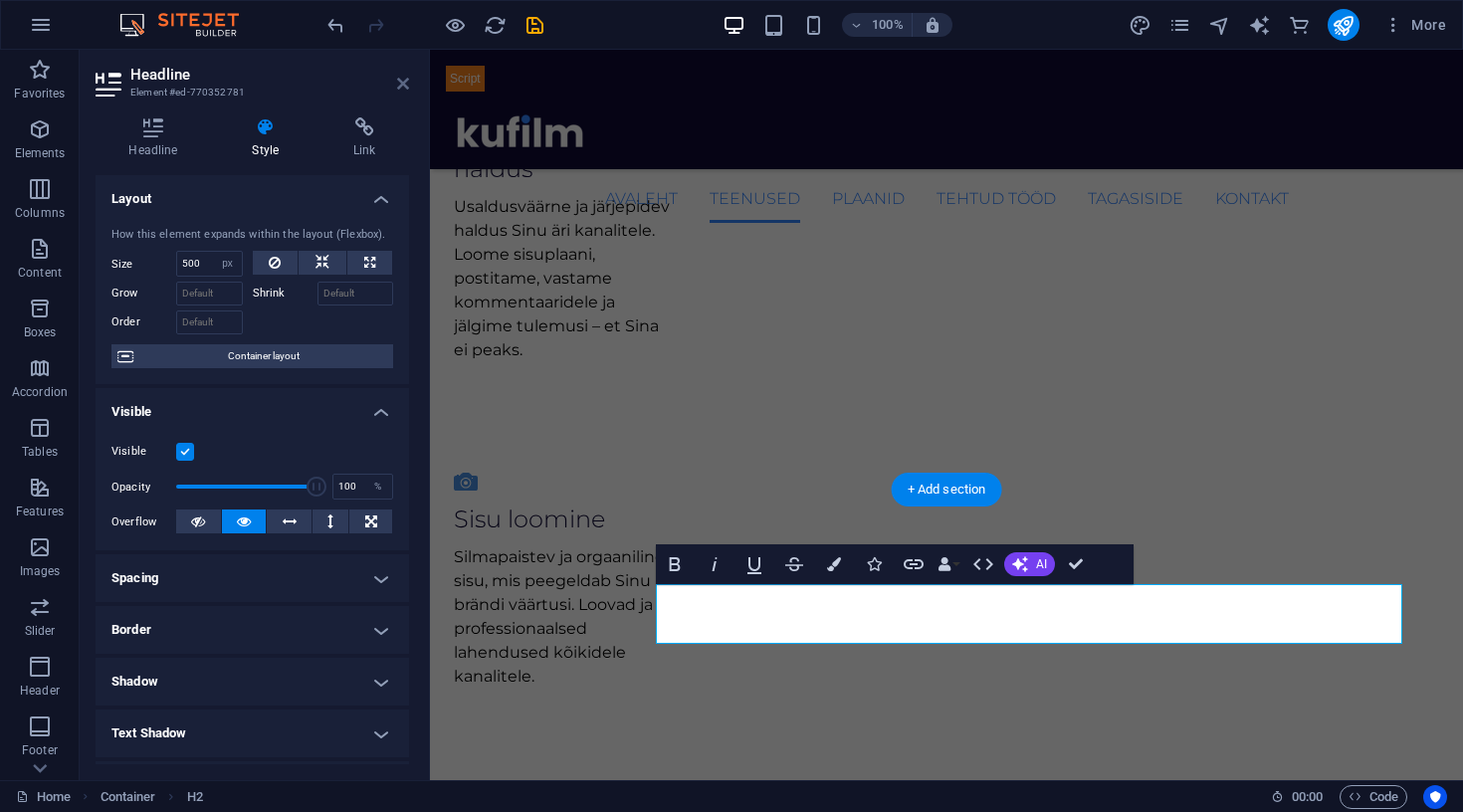 click at bounding box center [403, 84] 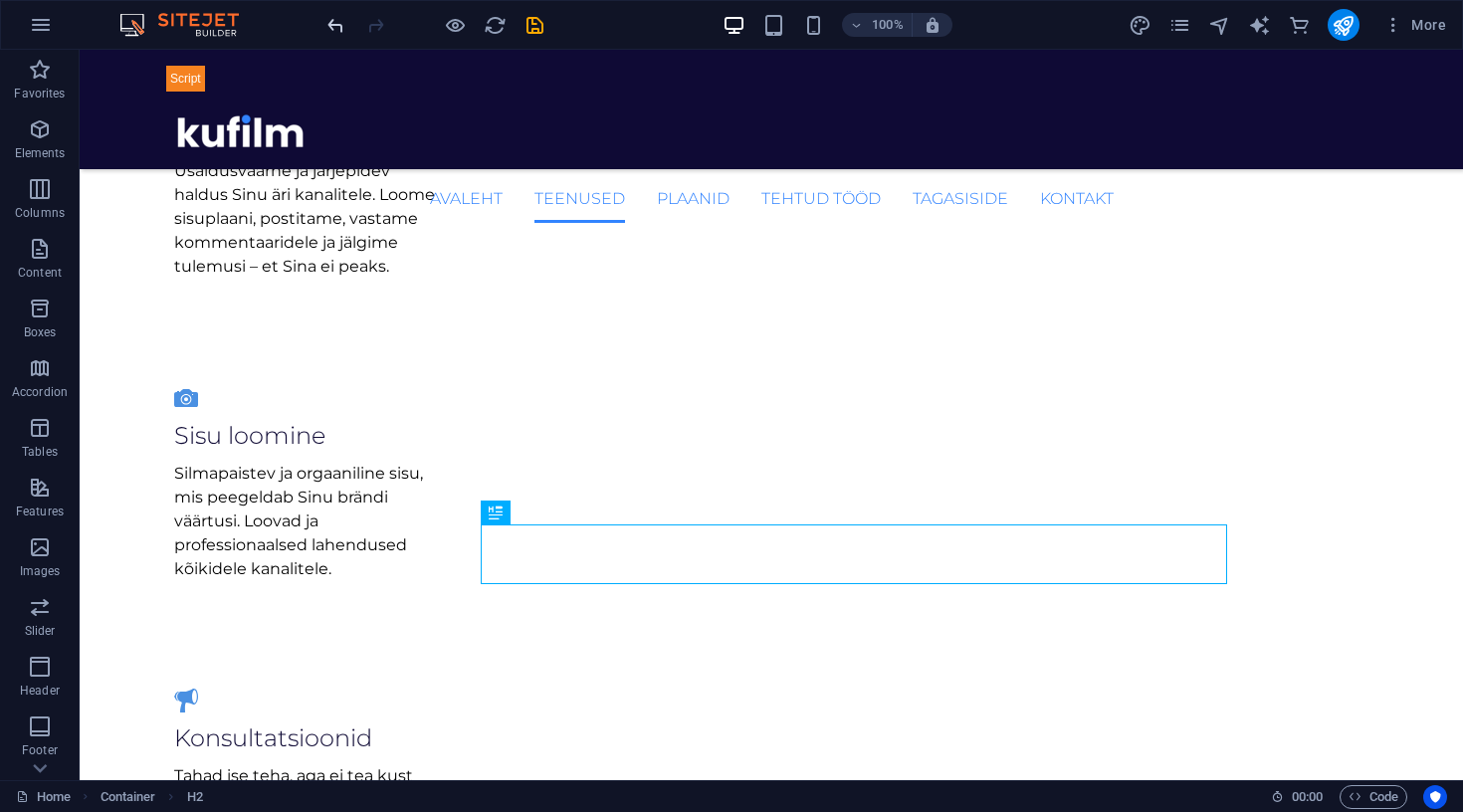 click at bounding box center [335, 25] 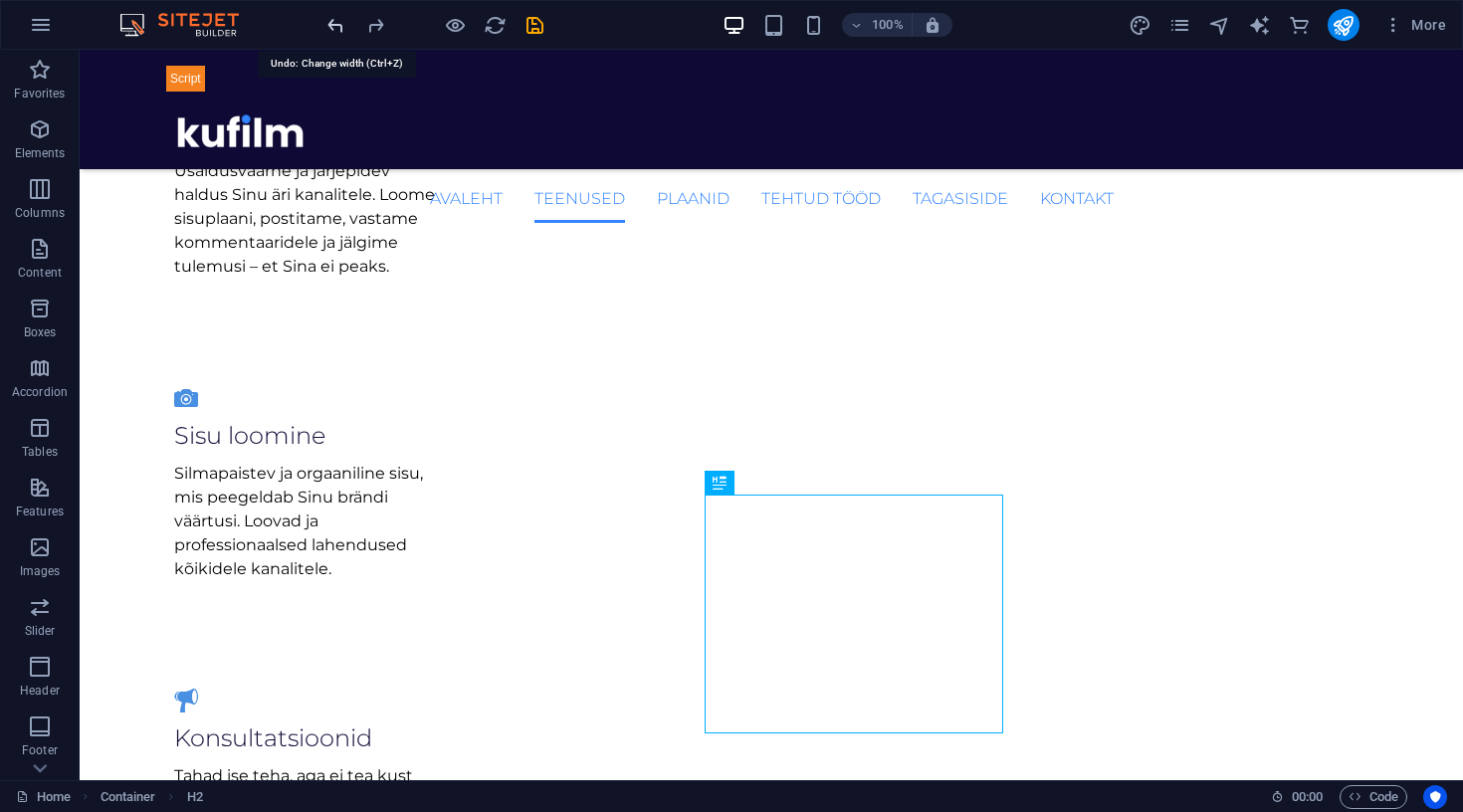 click at bounding box center (335, 25) 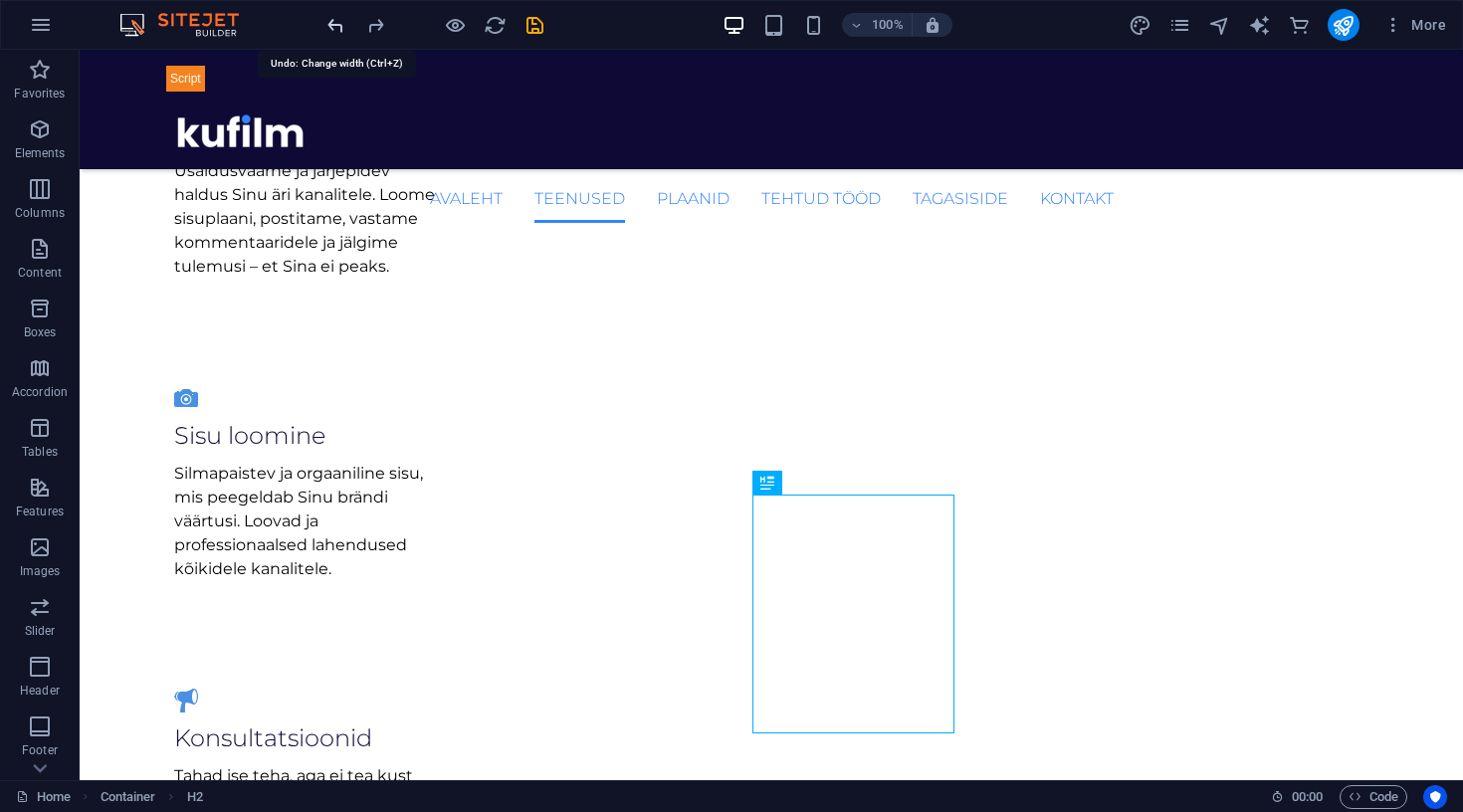 click at bounding box center (335, 25) 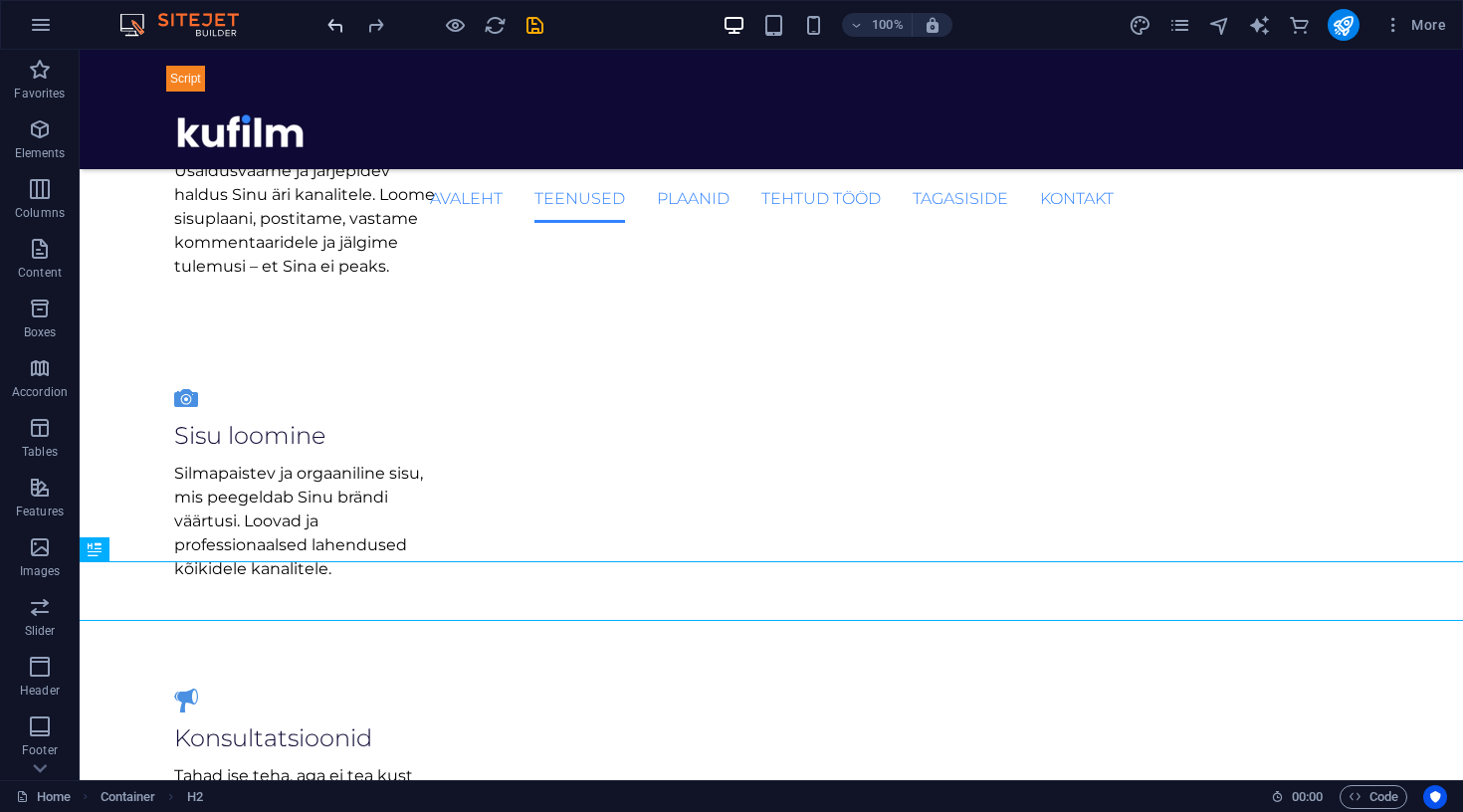 click at bounding box center (335, 25) 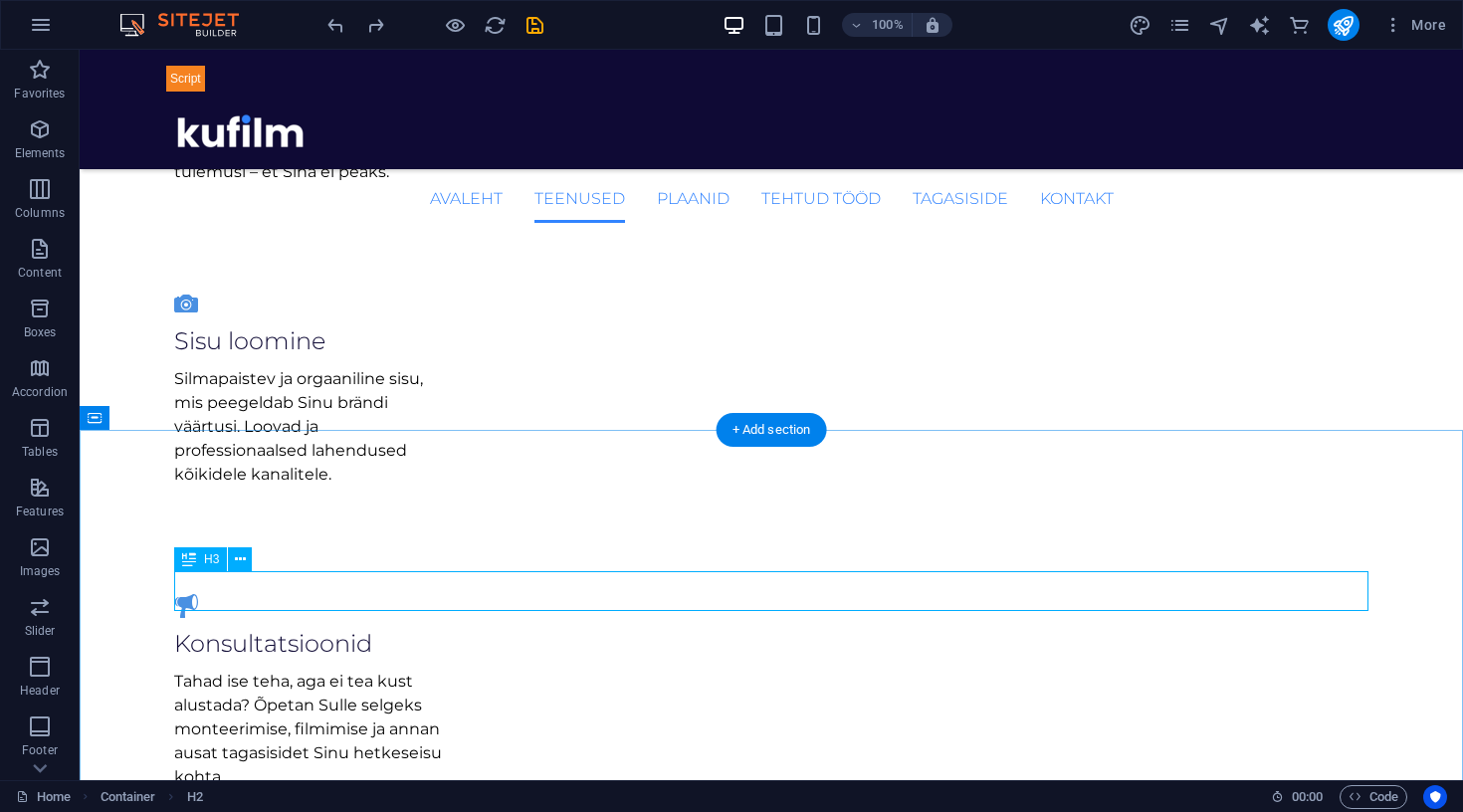 scroll, scrollTop: 1179, scrollLeft: 0, axis: vertical 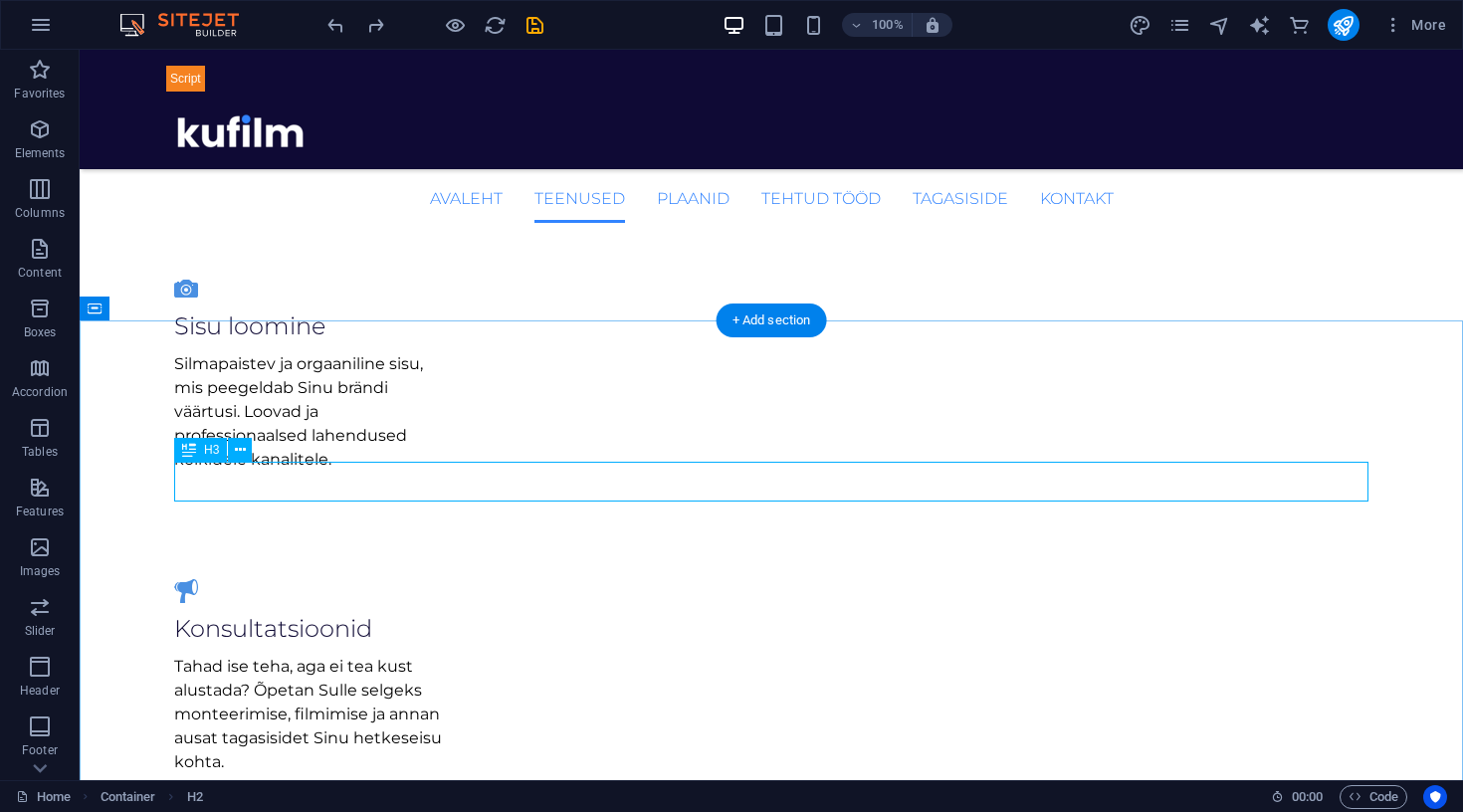 click on "Vali endale sobiv plaan." at bounding box center (771, 1389) 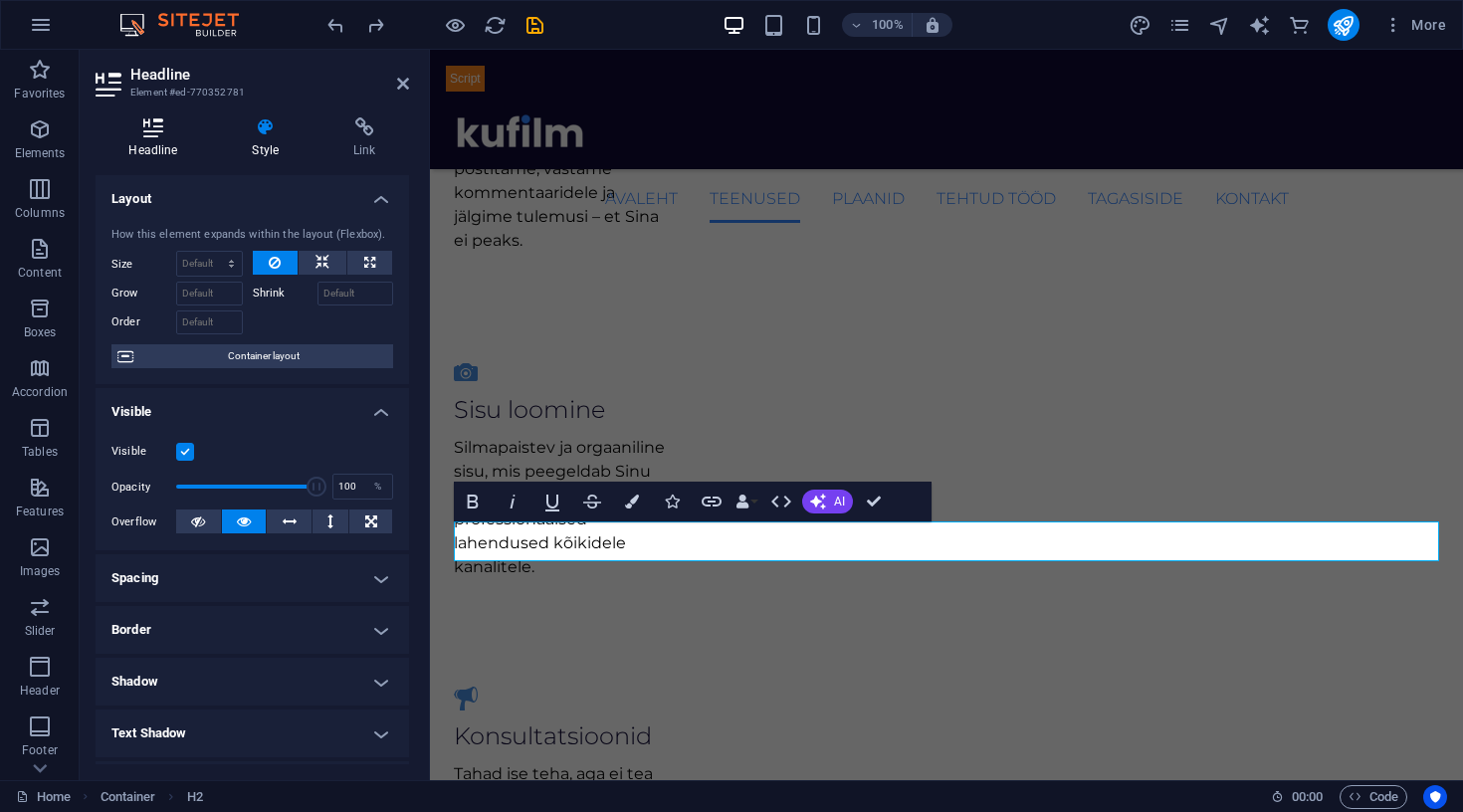 click at bounding box center (153, 127) 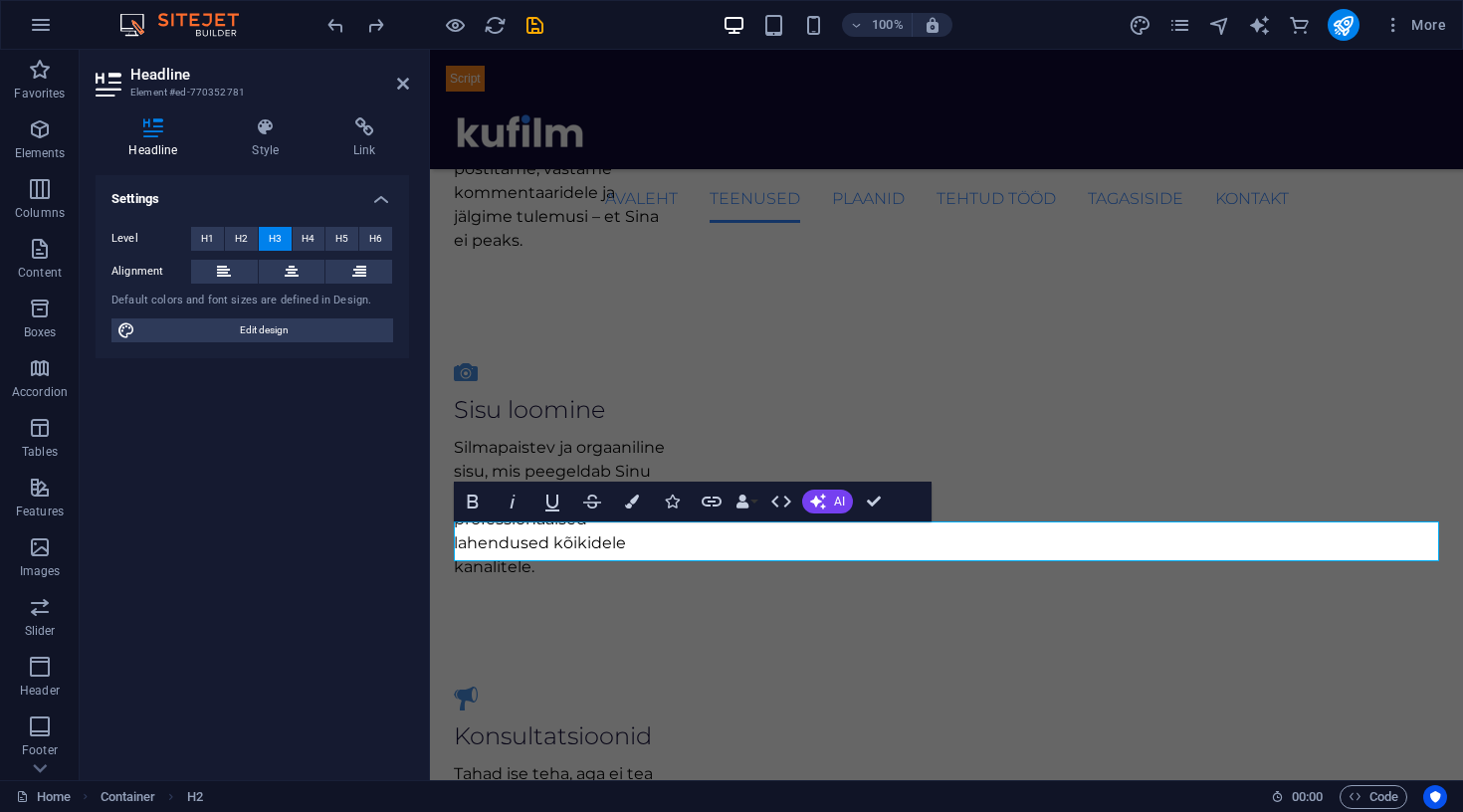 click on "Level H1 H2 H3 H4 H5 H6 Alignment Default colors and font sizes are defined in Design. Edit design" at bounding box center [252, 285] 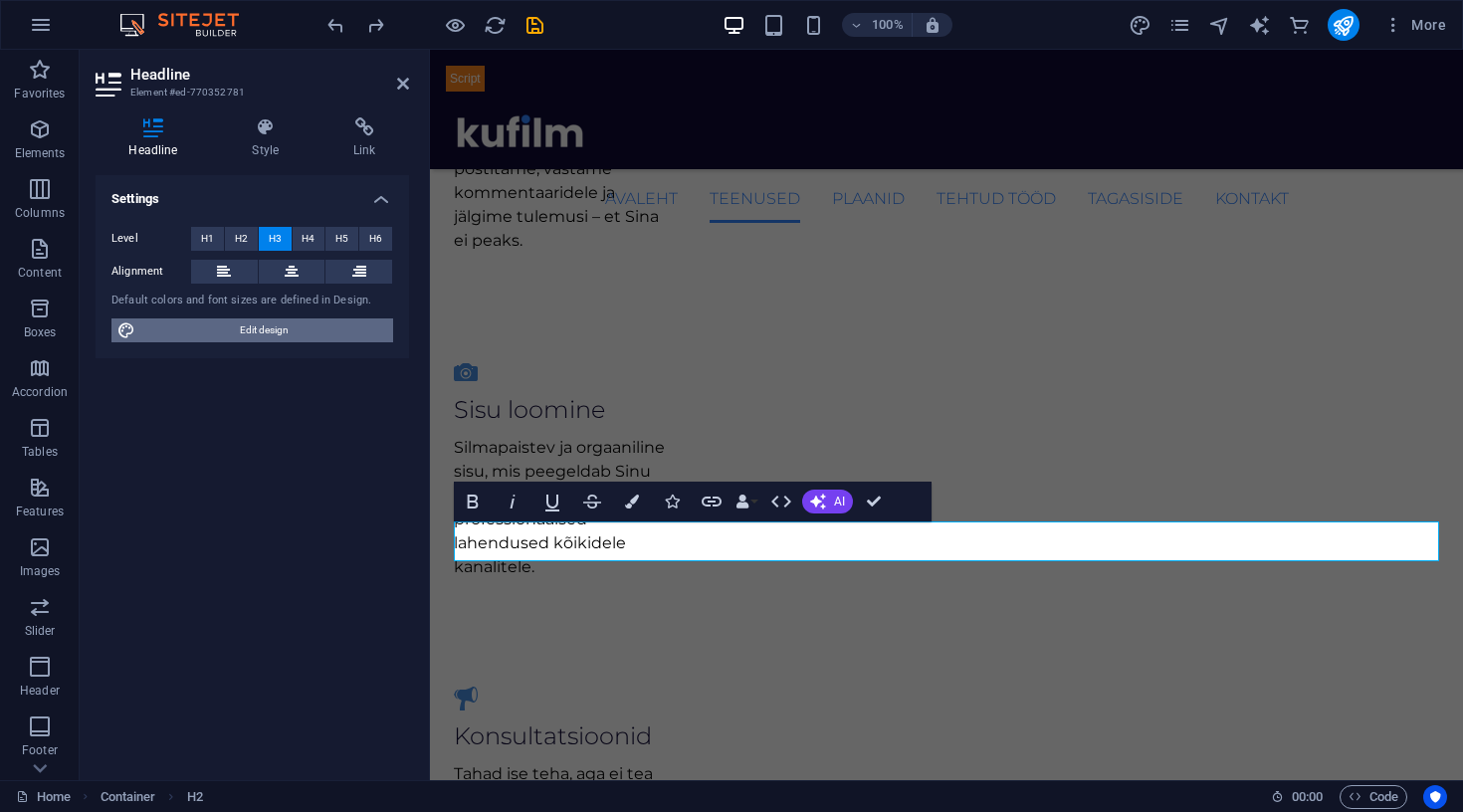 click on "Edit design" at bounding box center [264, 330] 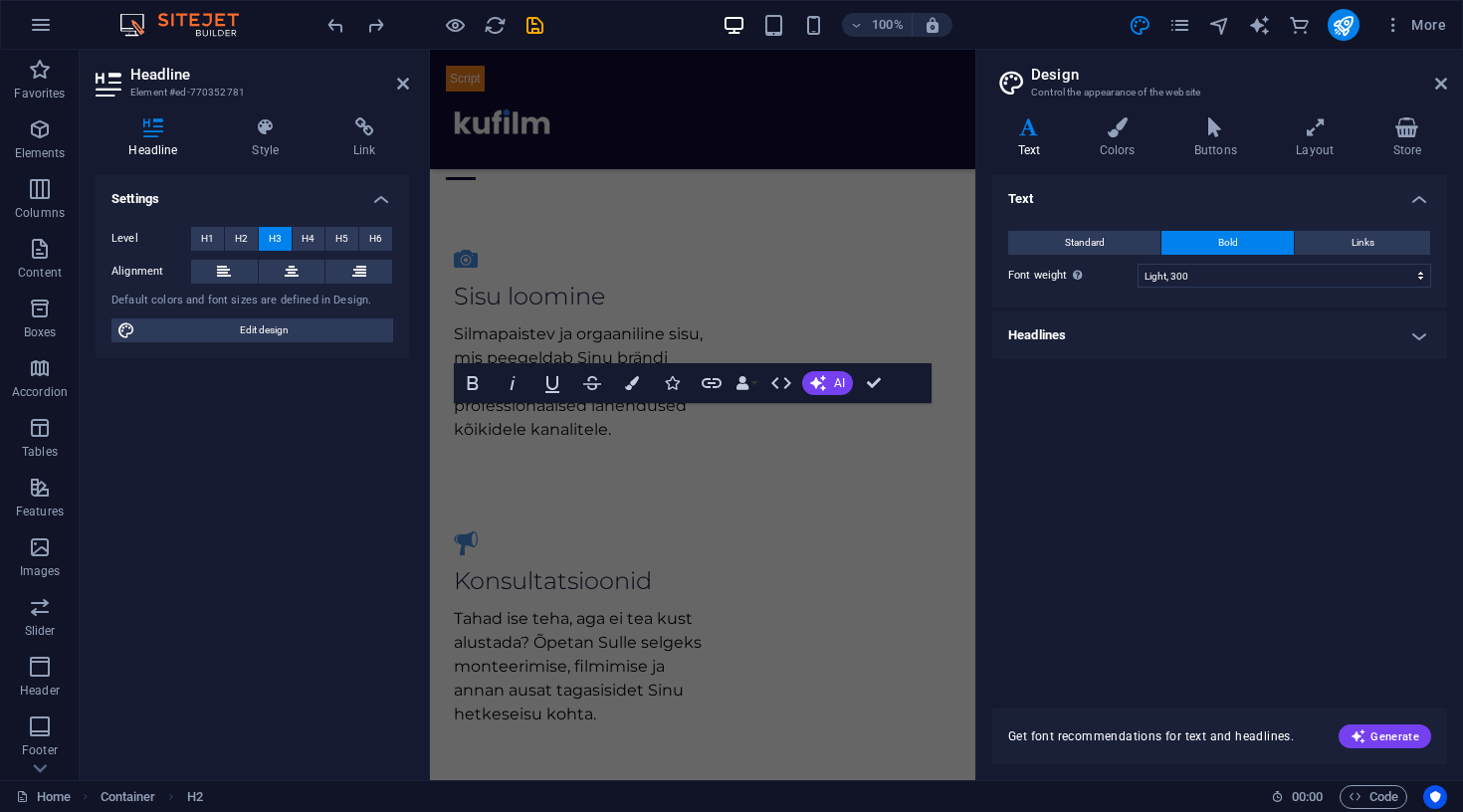 scroll, scrollTop: 1991, scrollLeft: 0, axis: vertical 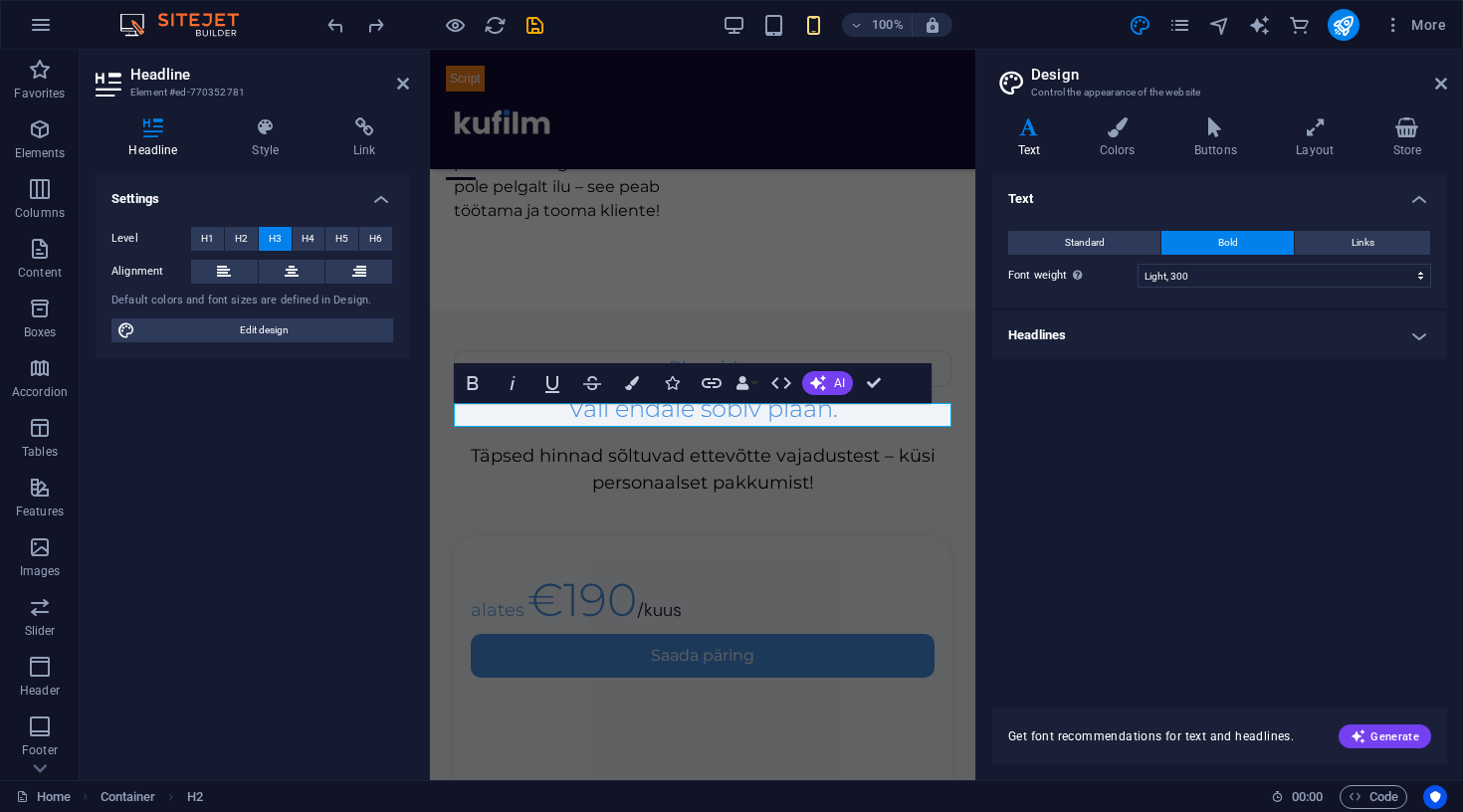 click on "Headlines" at bounding box center (1219, 335) 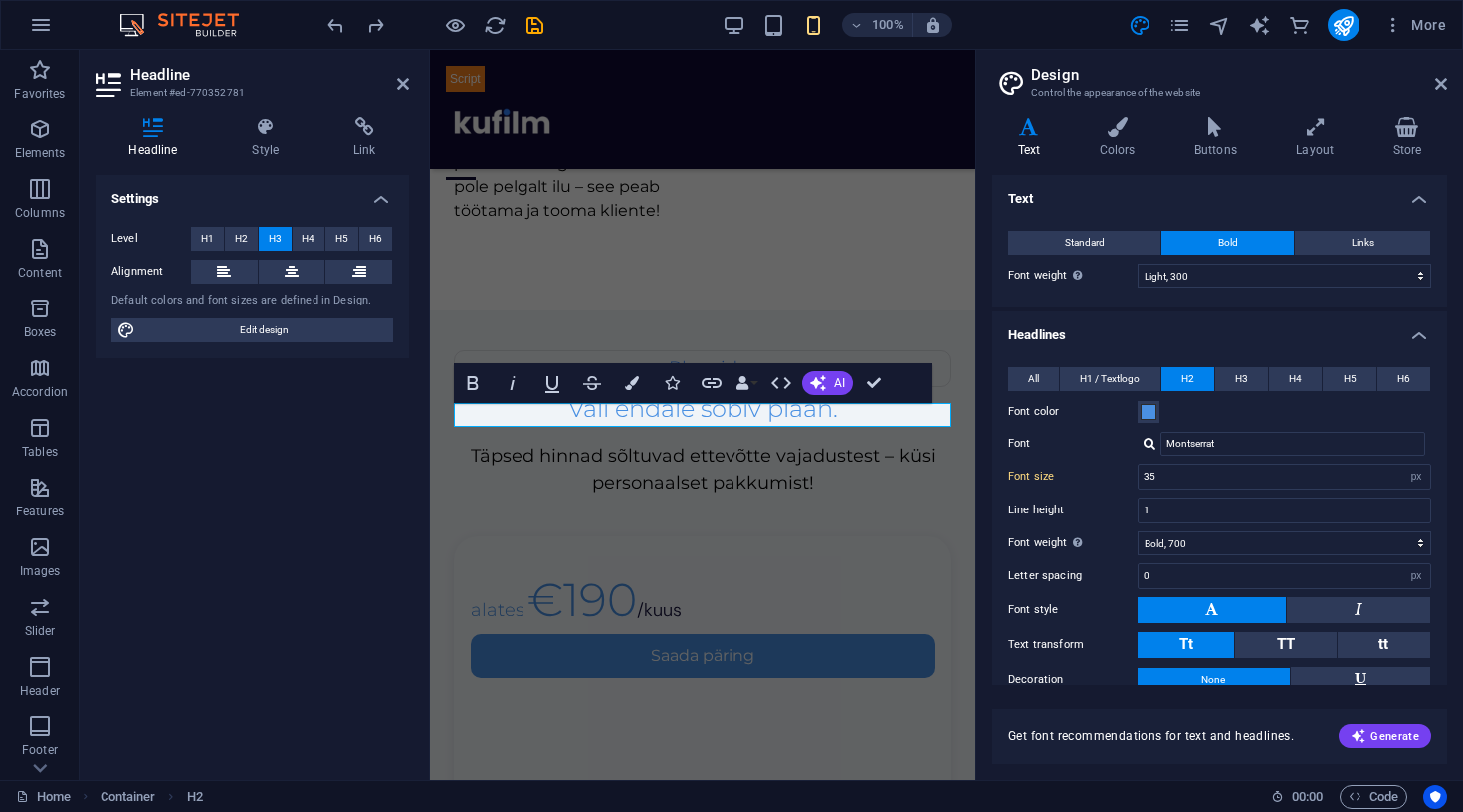 scroll, scrollTop: 58, scrollLeft: 0, axis: vertical 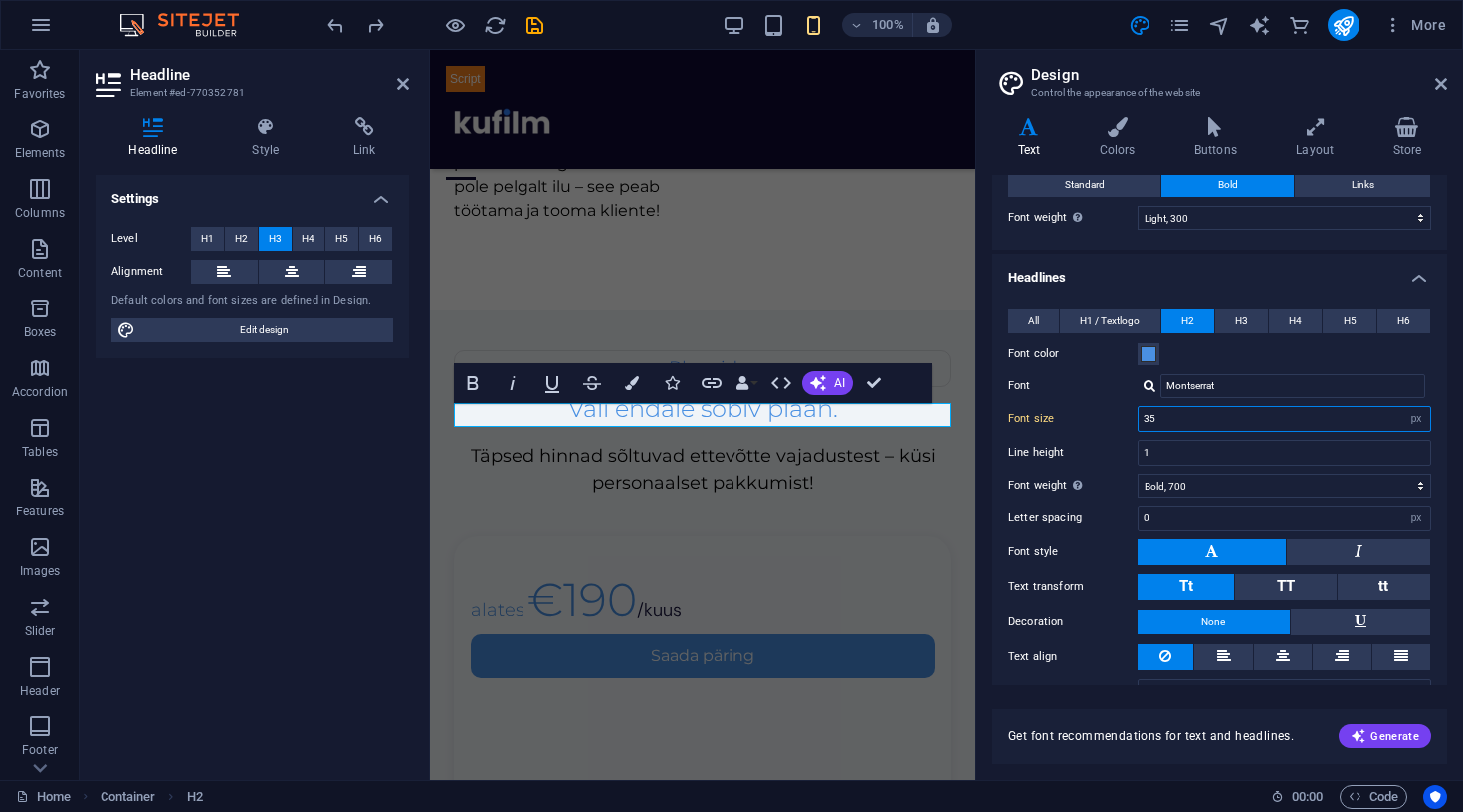 click on "35" at bounding box center [1284, 419] 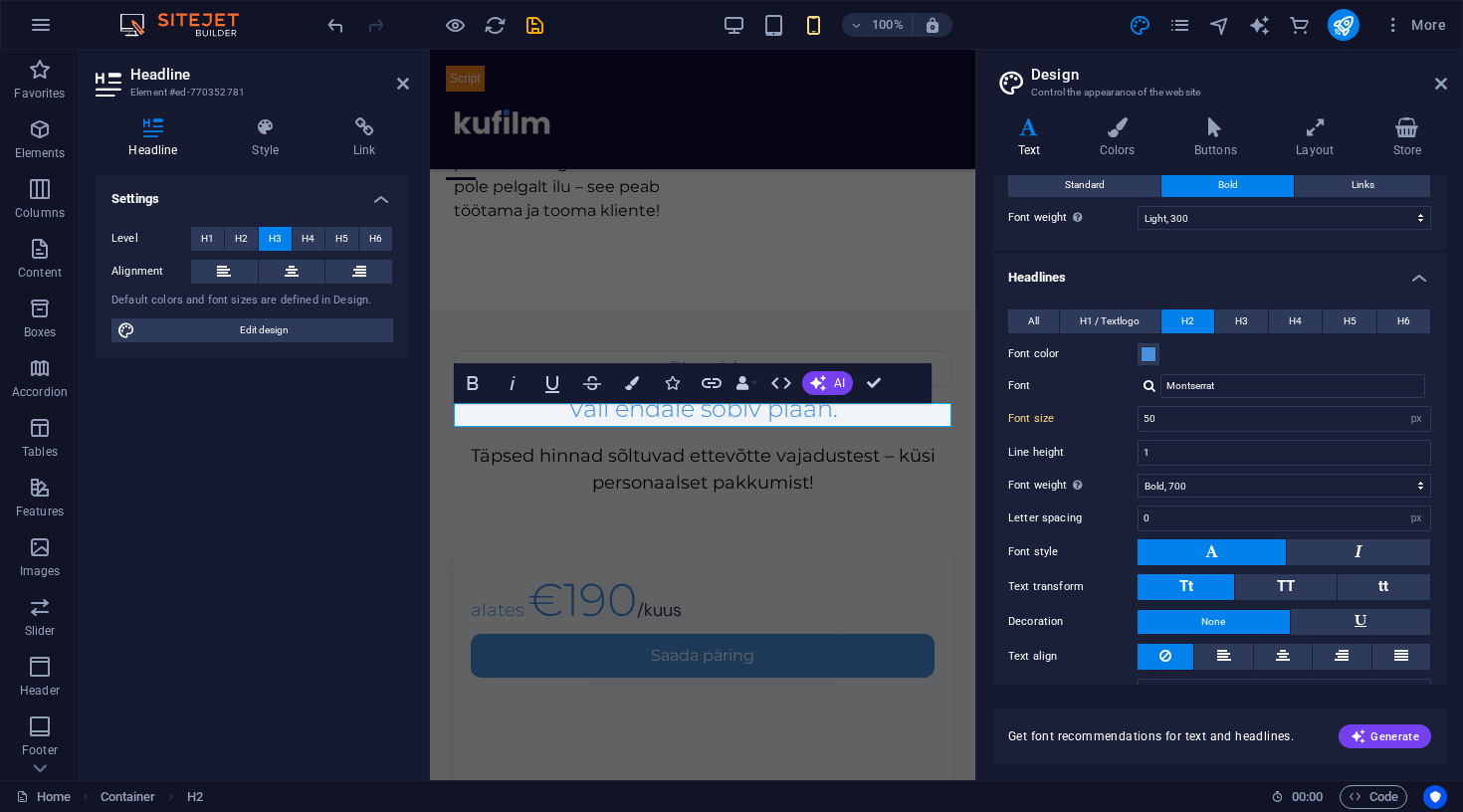 click on "Font color" at bounding box center [1219, 354] 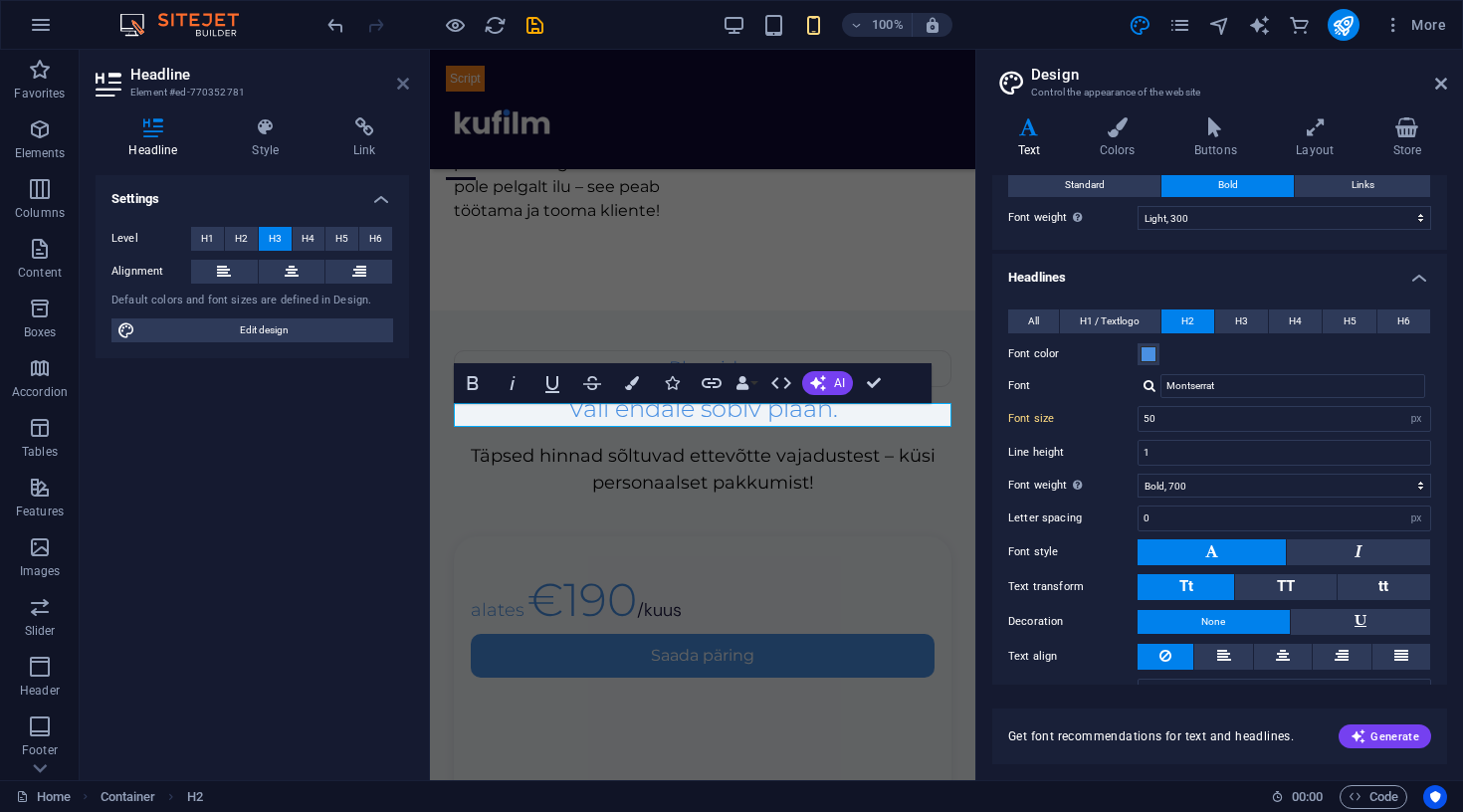 click at bounding box center (403, 84) 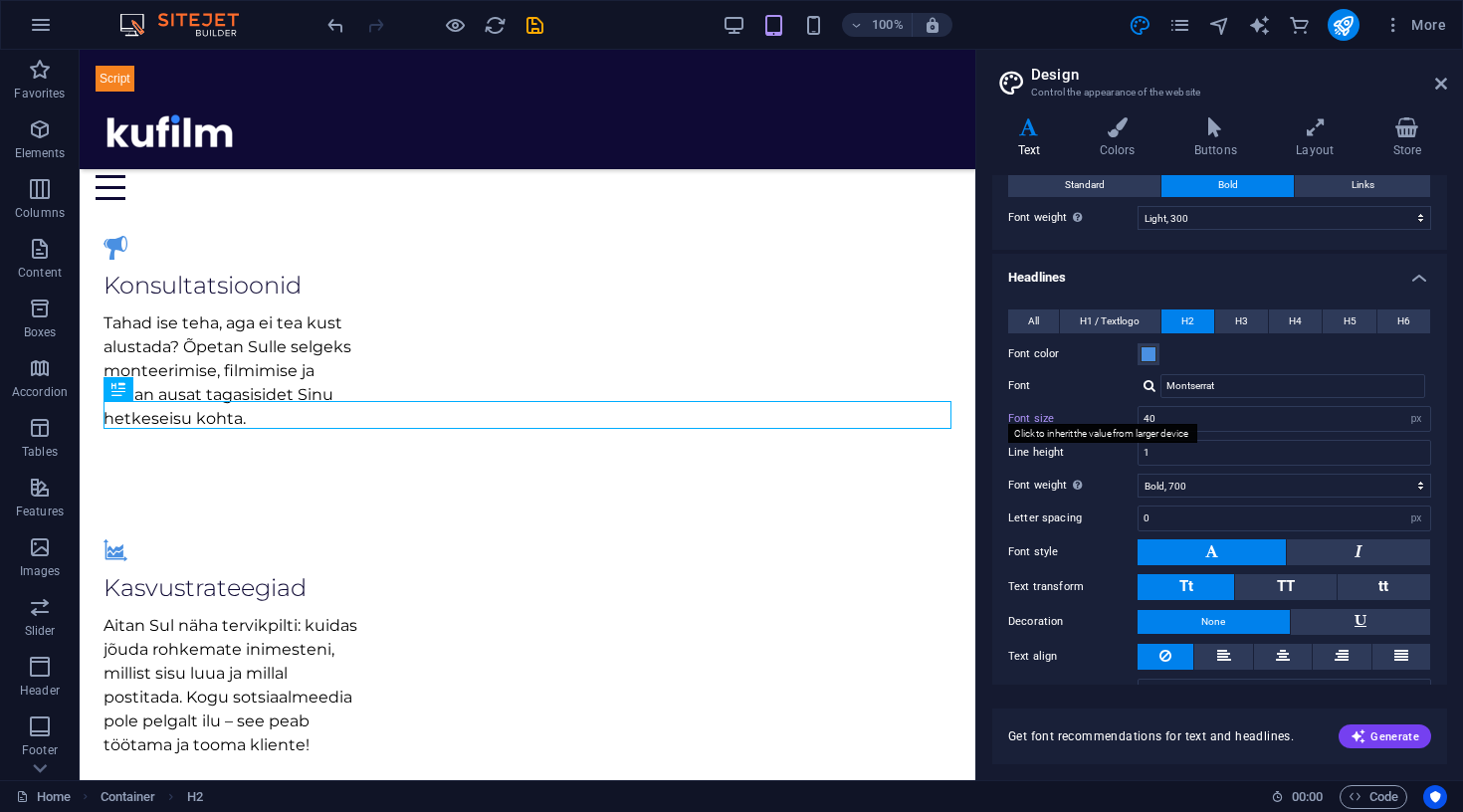 click on "Font size 40 rem px em %" at bounding box center (1219, 419) 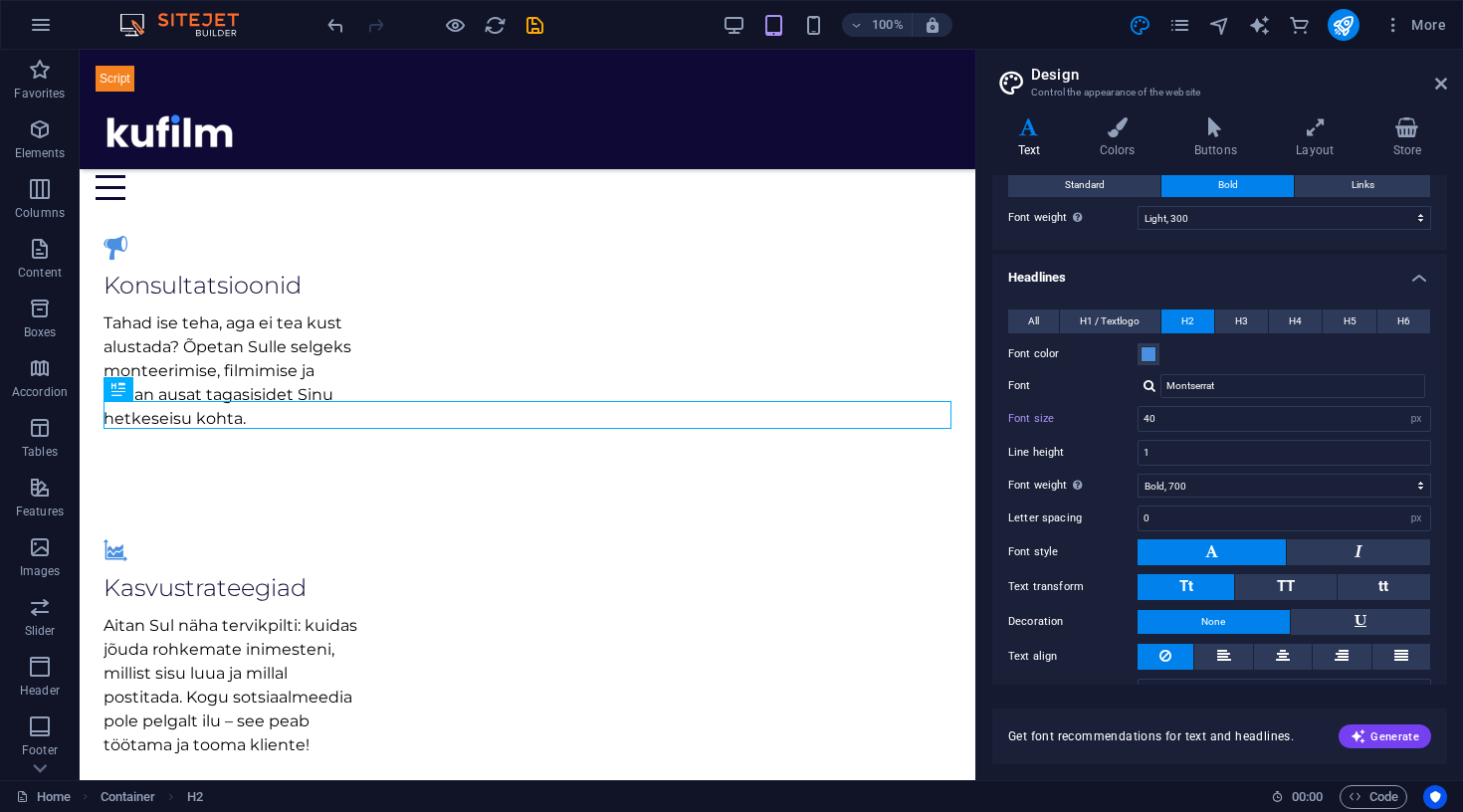 click on "Font size" at bounding box center [1073, 418] 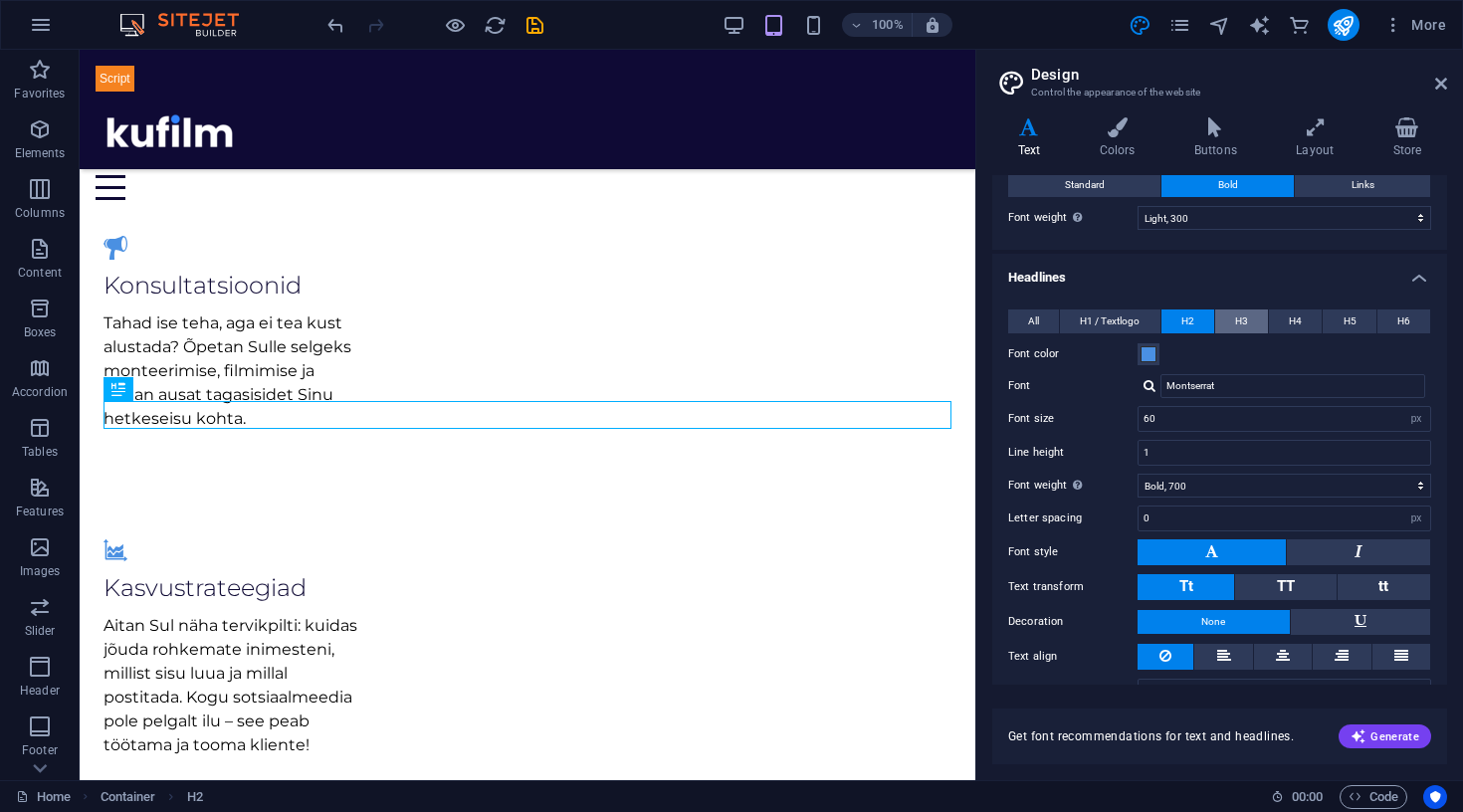 click on "H3" at bounding box center (1241, 321) 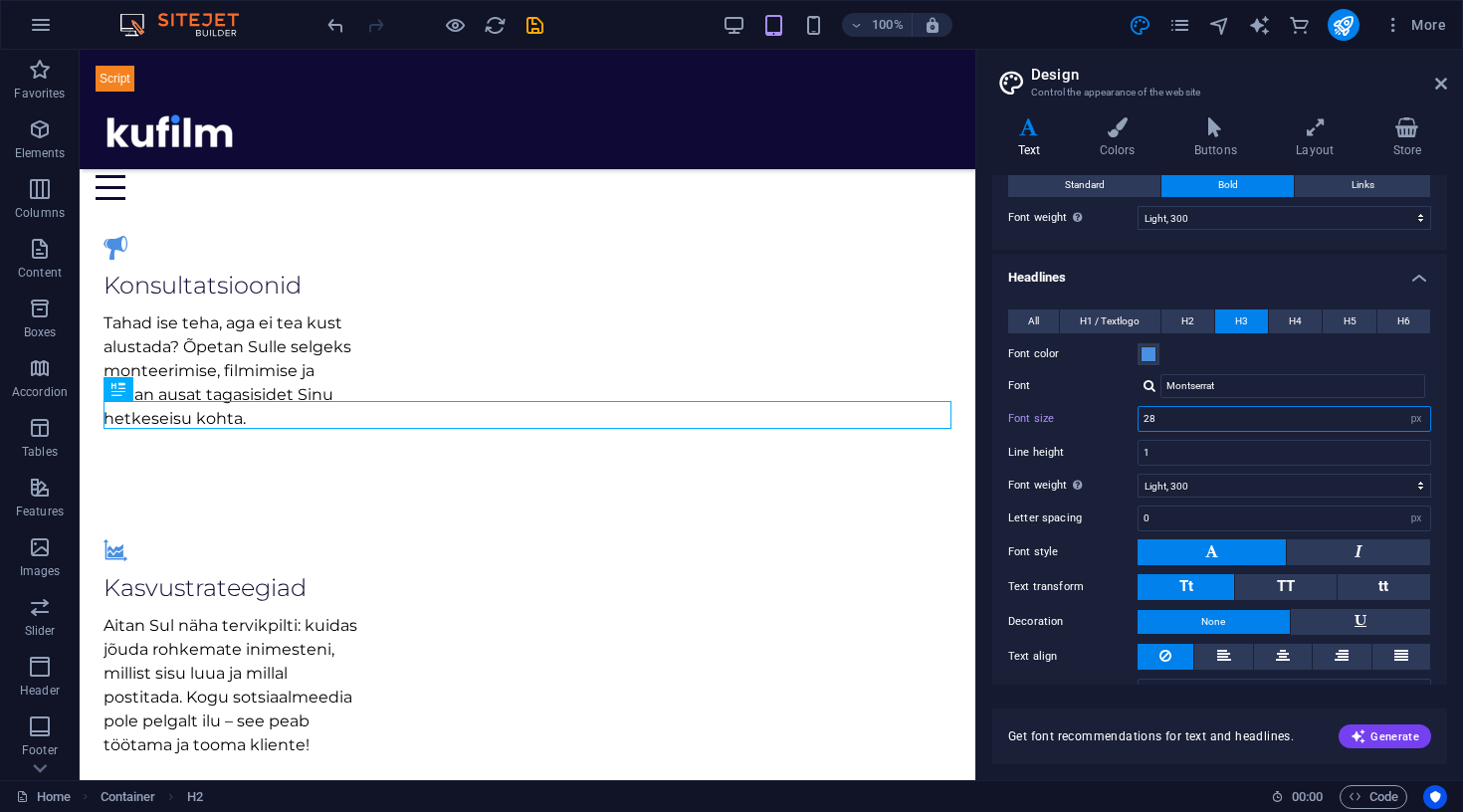 click on "28" at bounding box center [1284, 419] 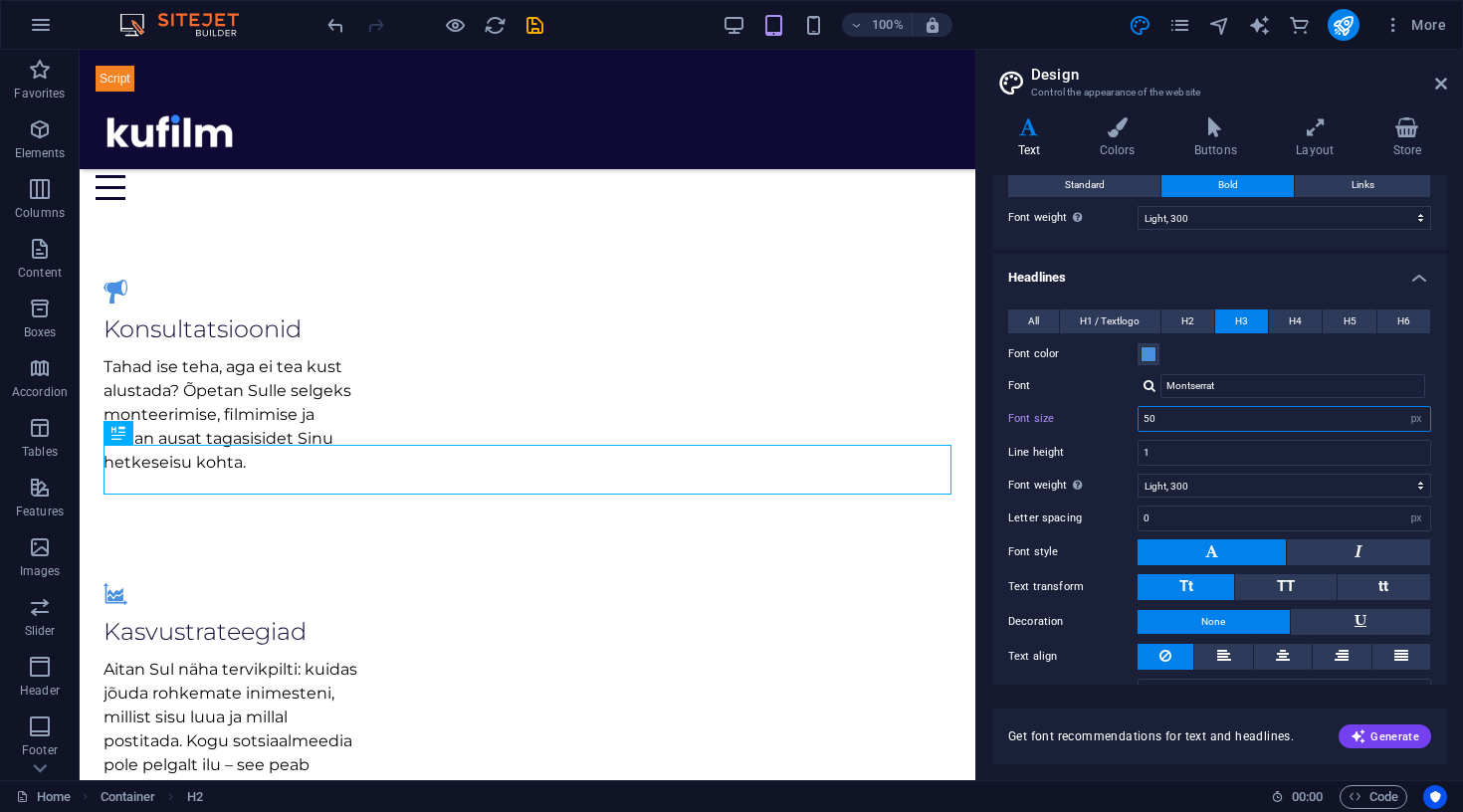 type on "50" 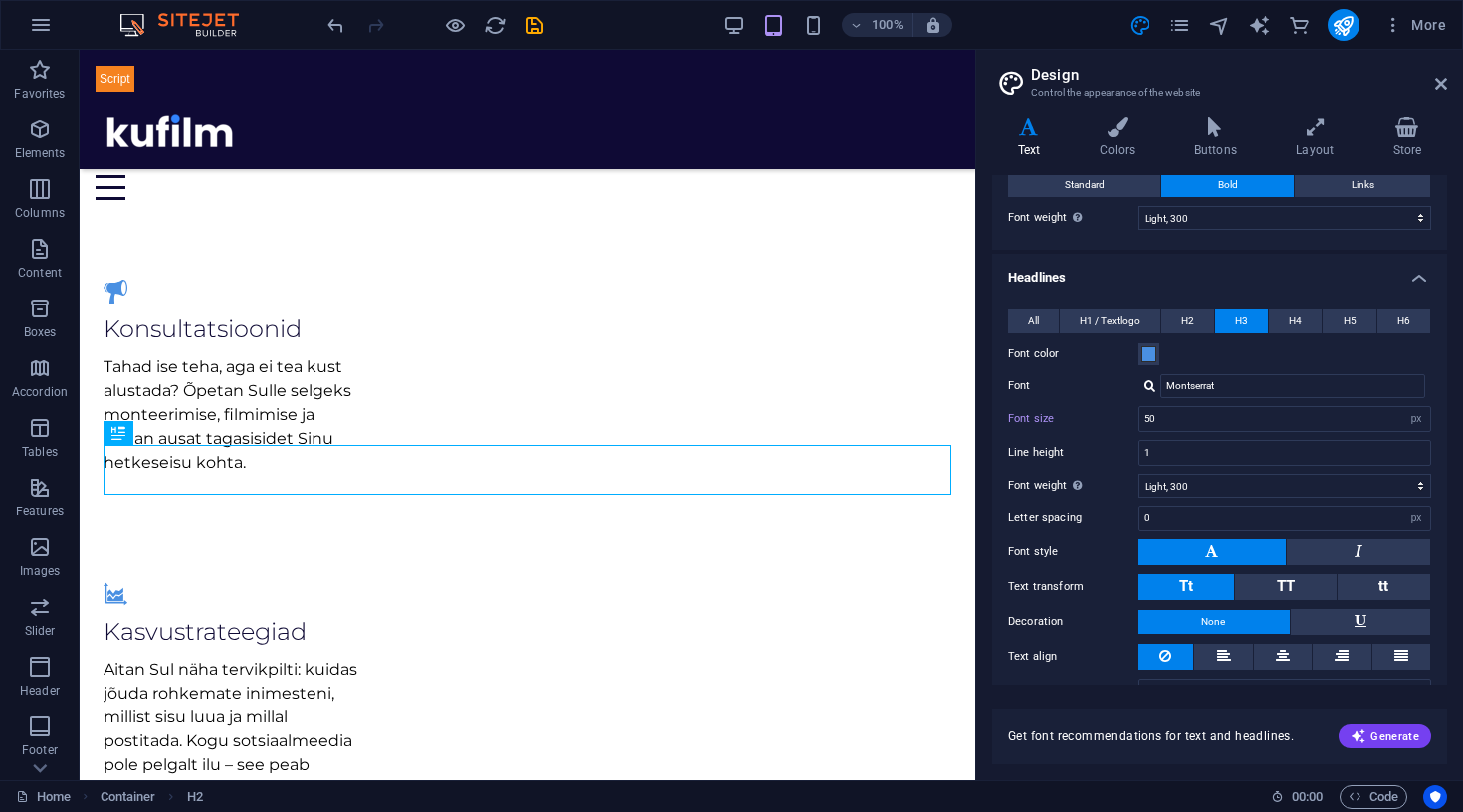 click on "Font" at bounding box center (1073, 386) 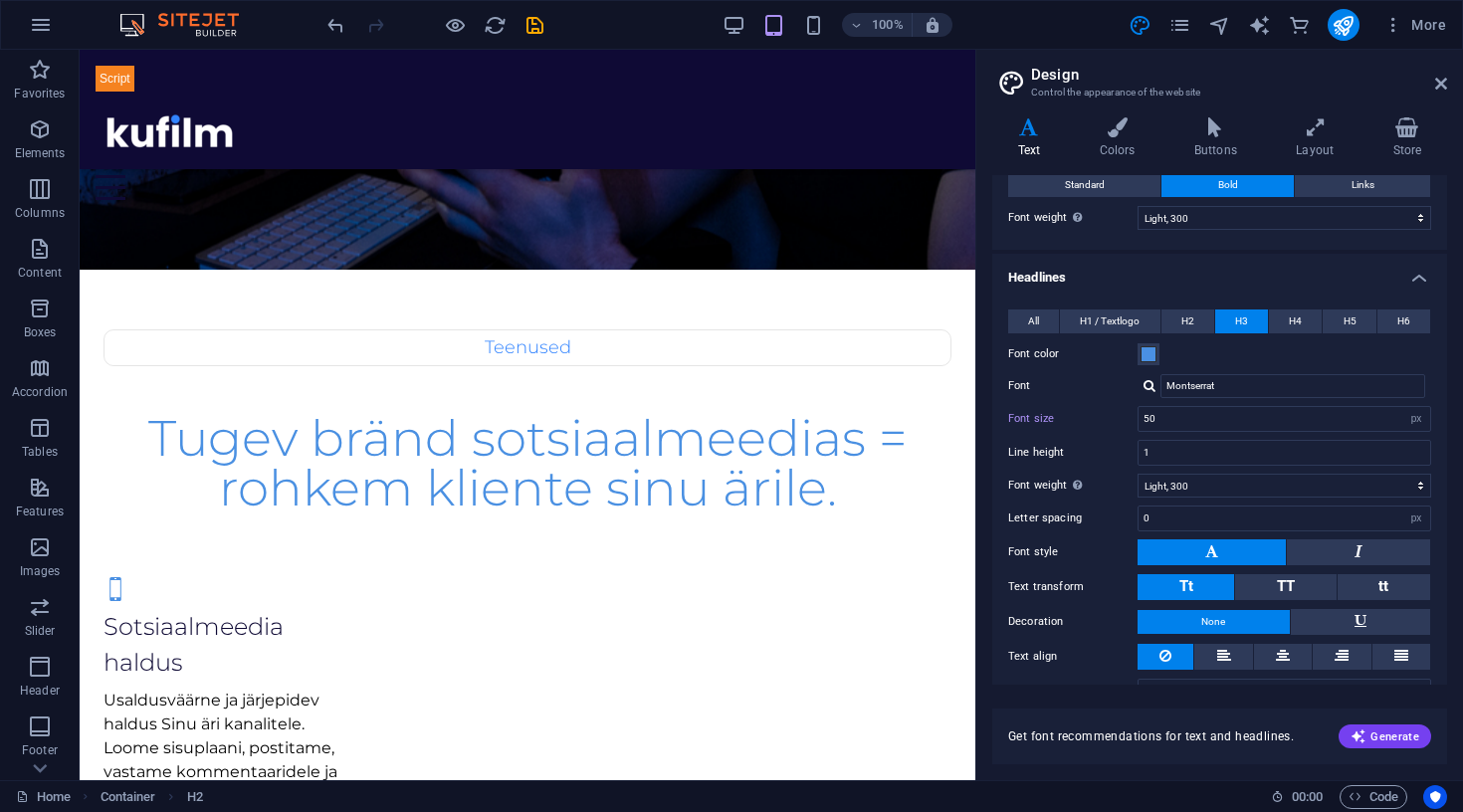 scroll, scrollTop: 561, scrollLeft: 0, axis: vertical 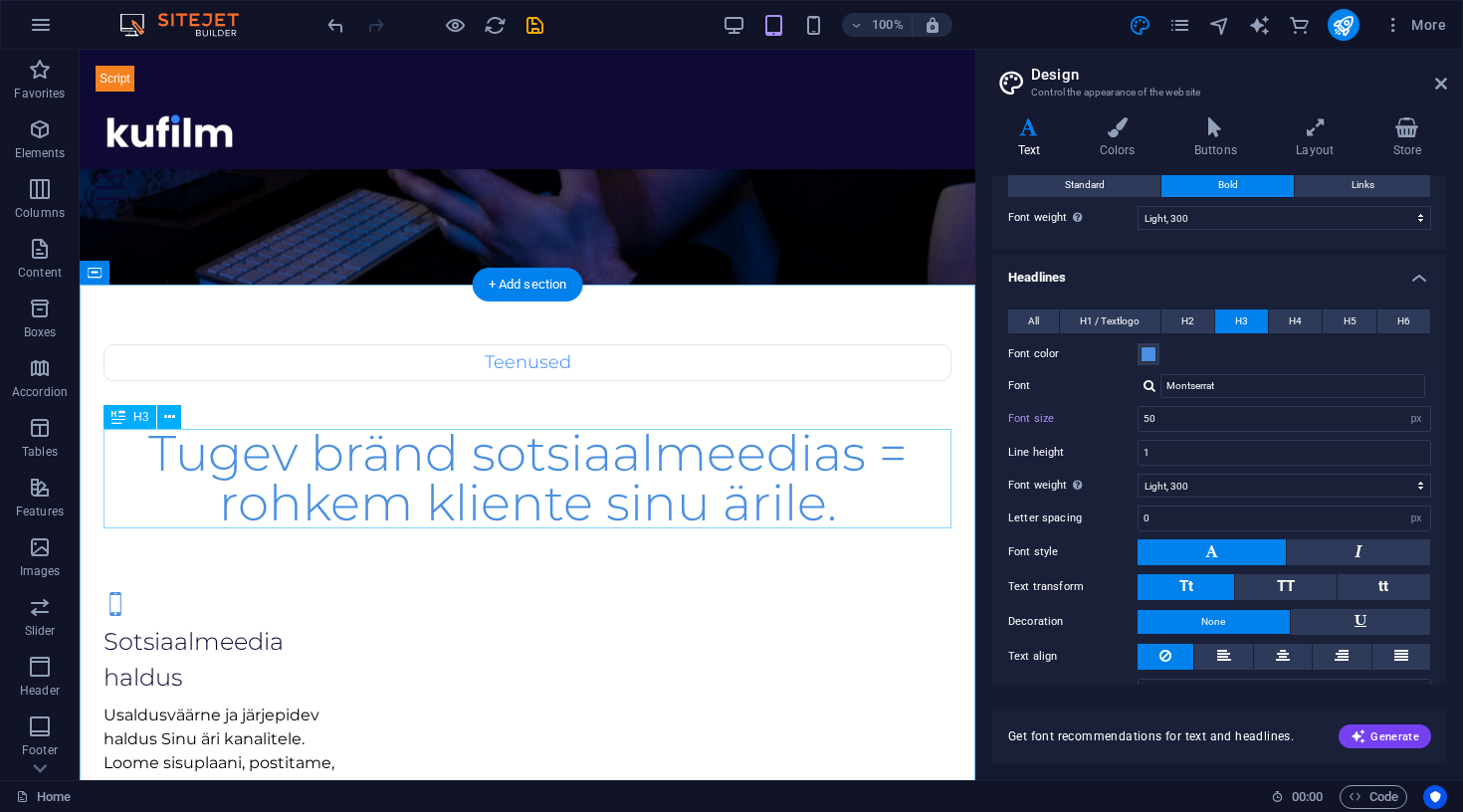 click on "Tugev bränd sotsiaalmeedias = rohkem kliente sinu ärile." at bounding box center (527, 479) 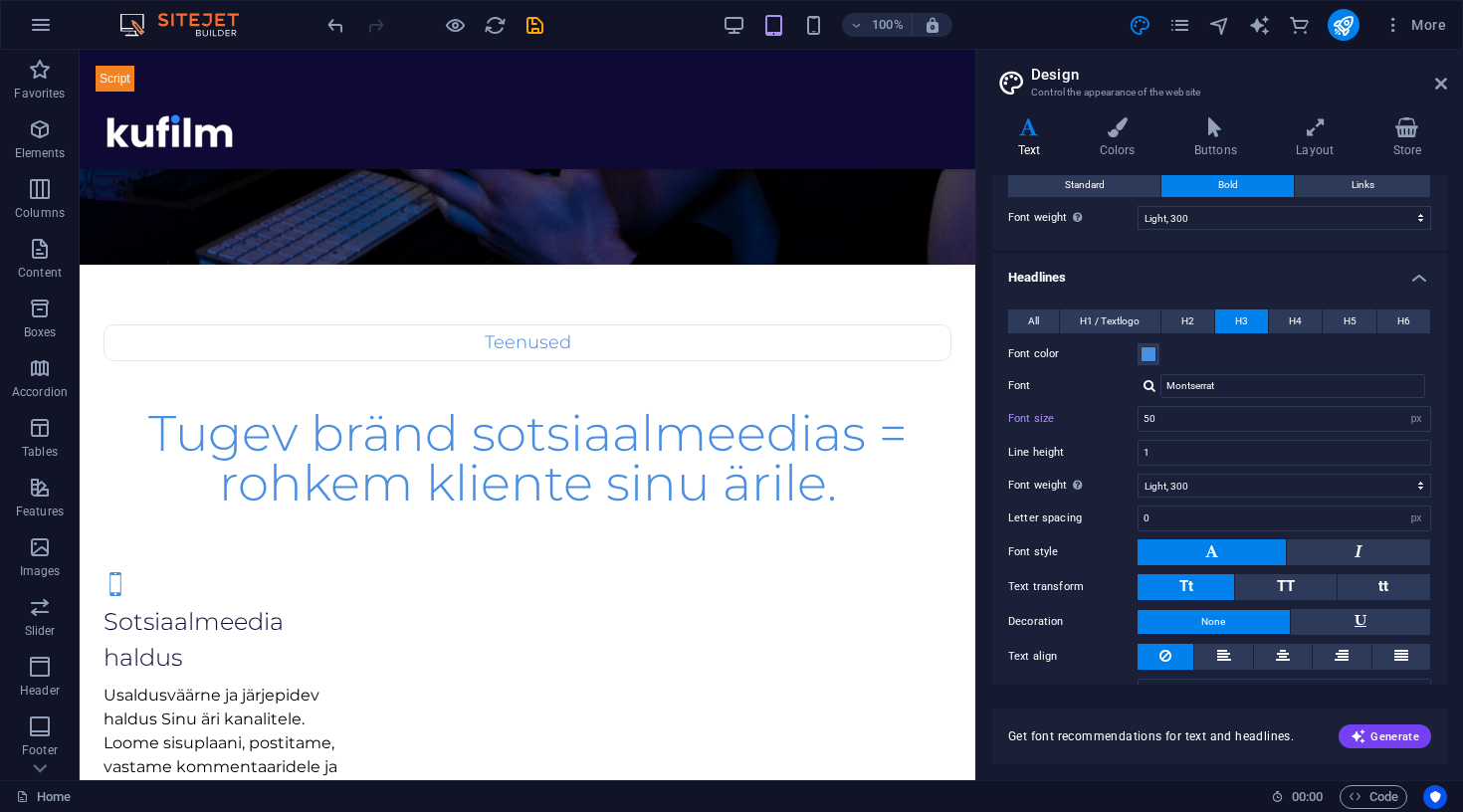 scroll, scrollTop: 580, scrollLeft: 0, axis: vertical 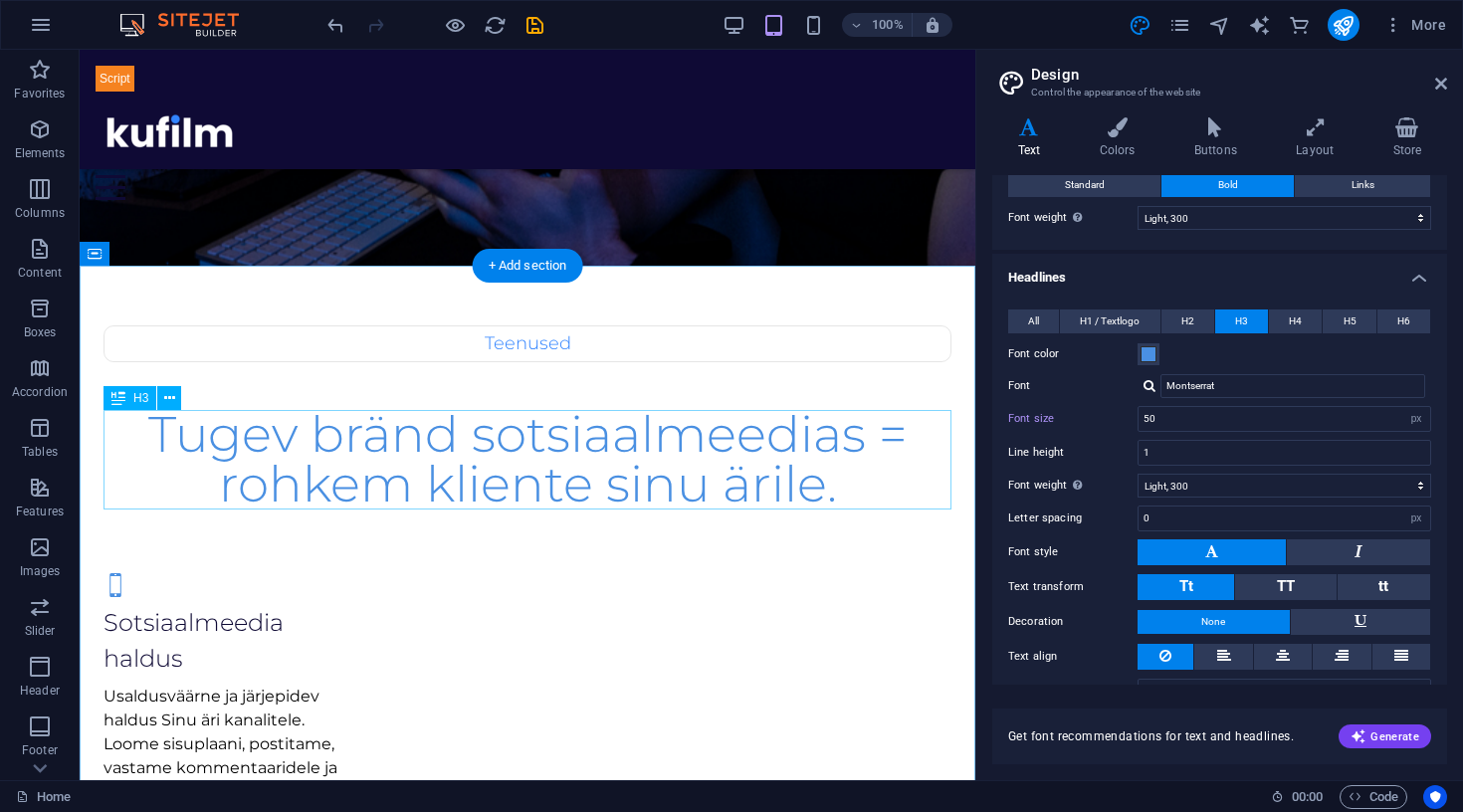 click on "Tugev bränd sotsiaalmeedias = rohkem kliente sinu ärile." at bounding box center [527, 460] 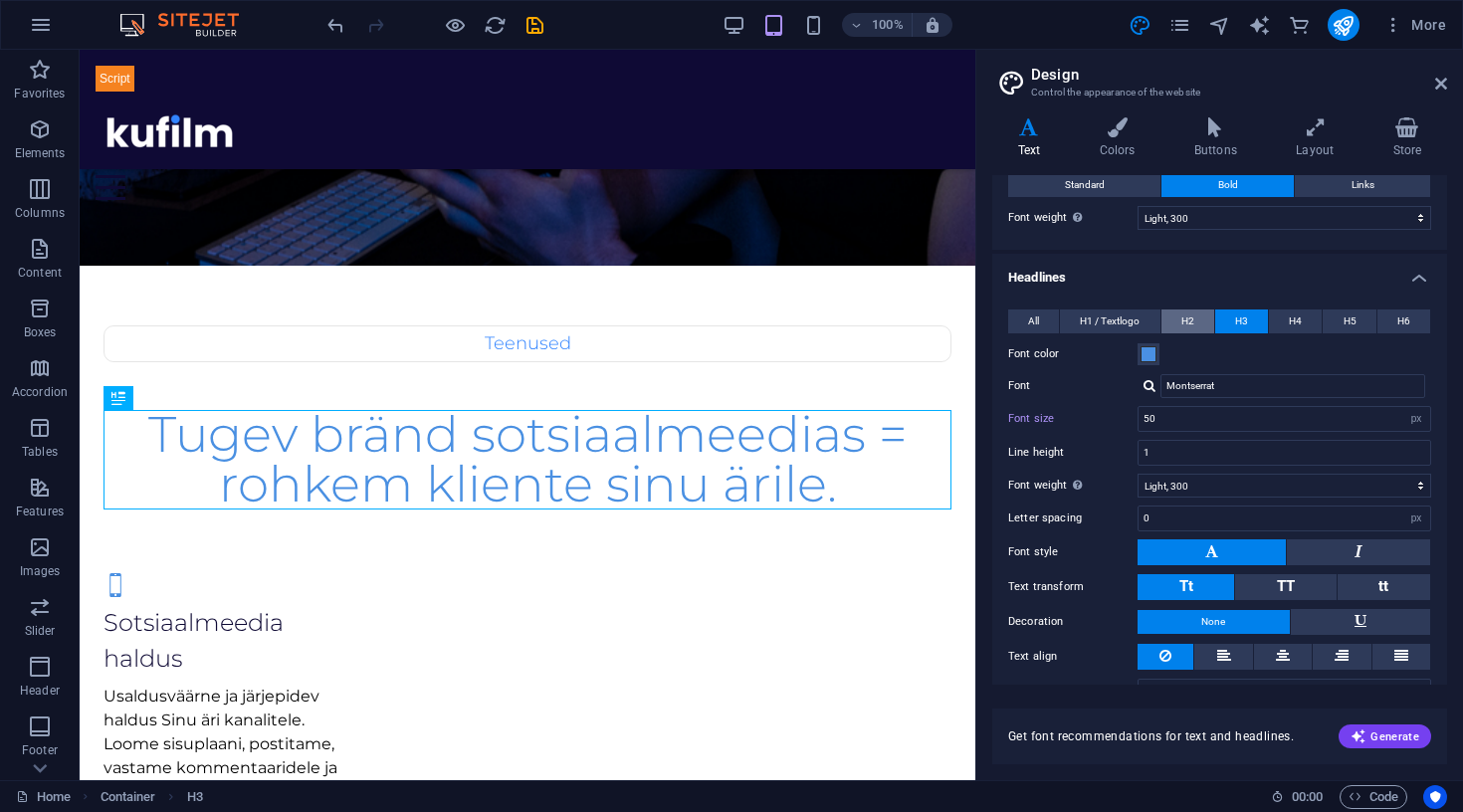 click on "H2" at bounding box center [1187, 321] 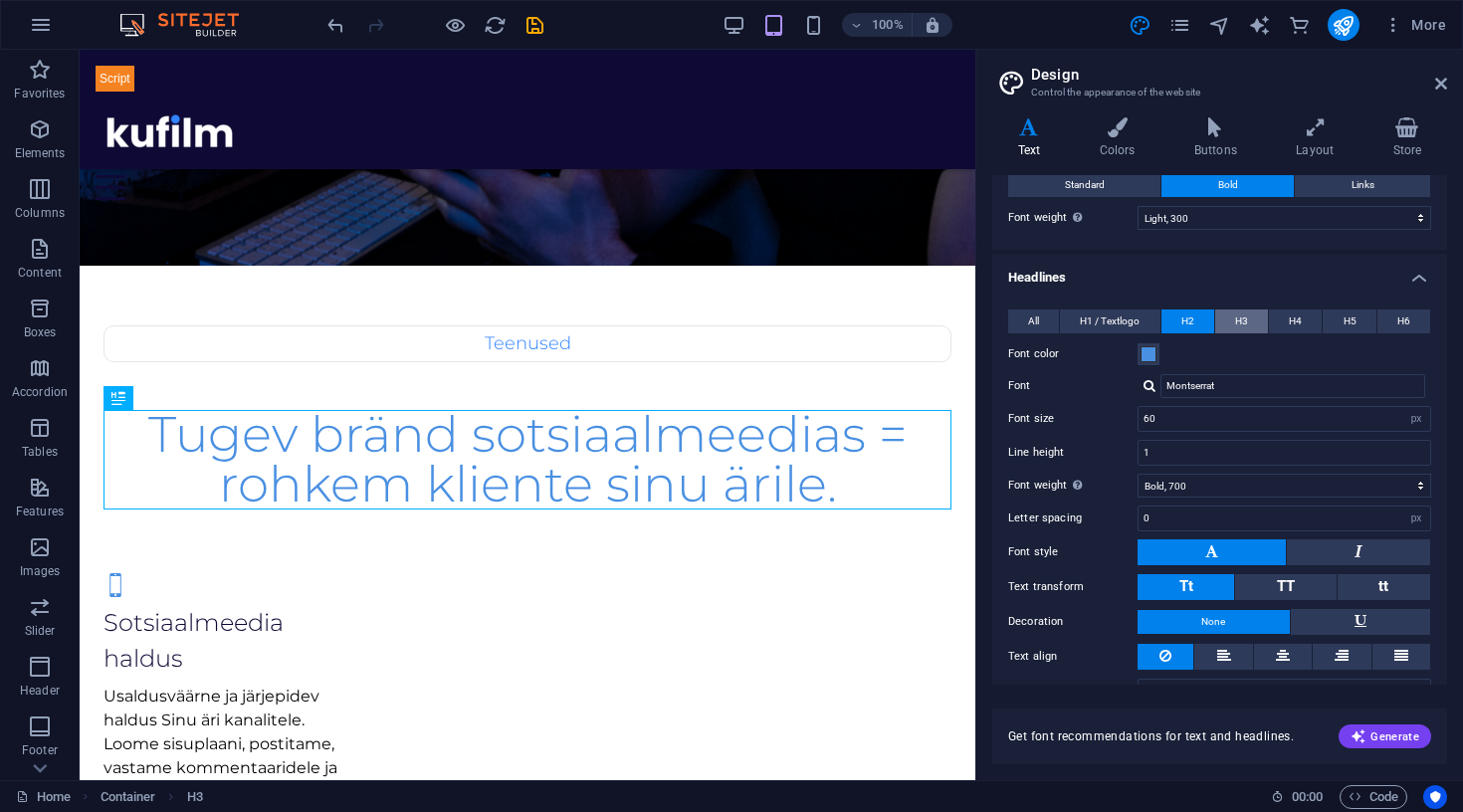 click on "H3" at bounding box center [1241, 321] 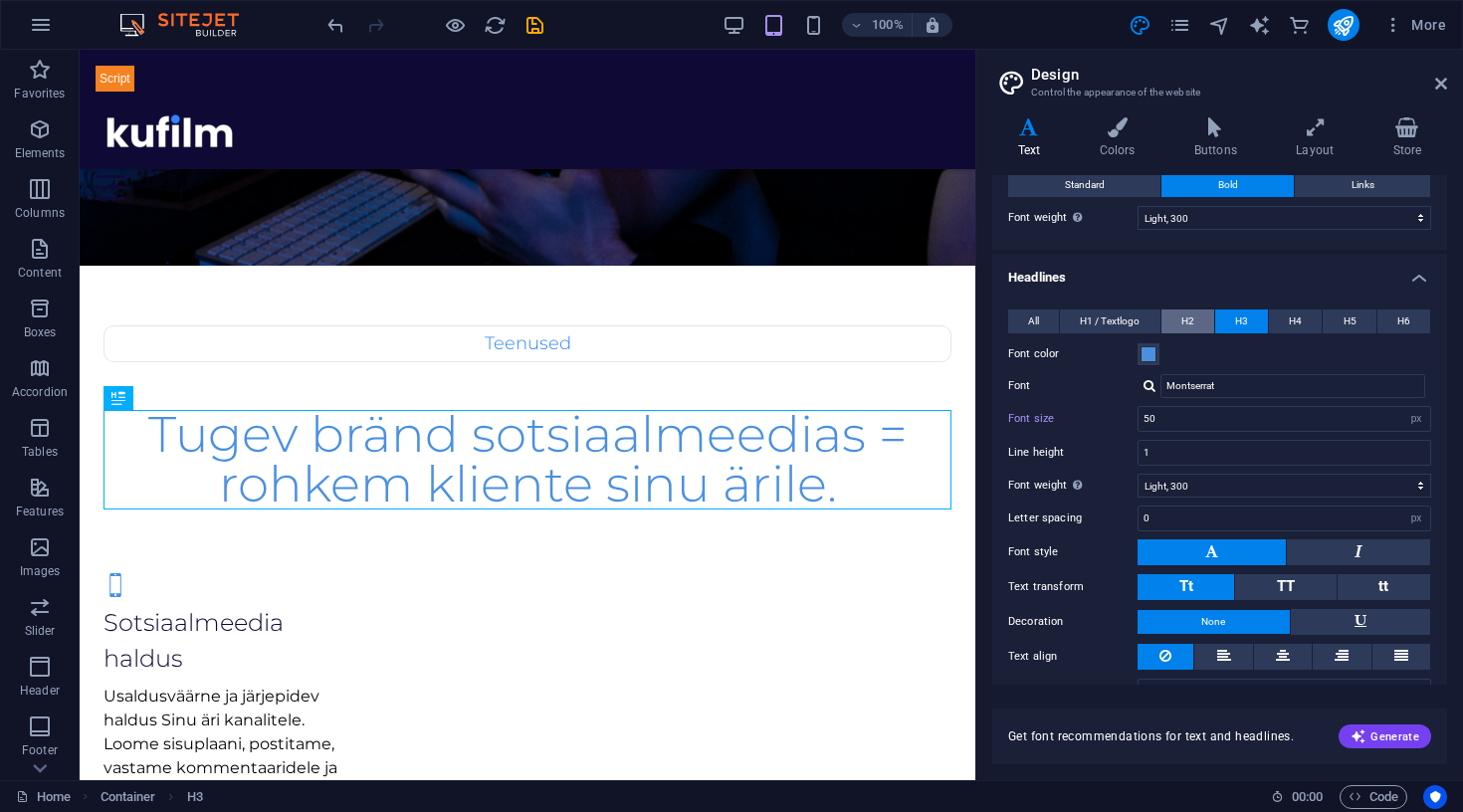 click on "H2" at bounding box center (1187, 321) 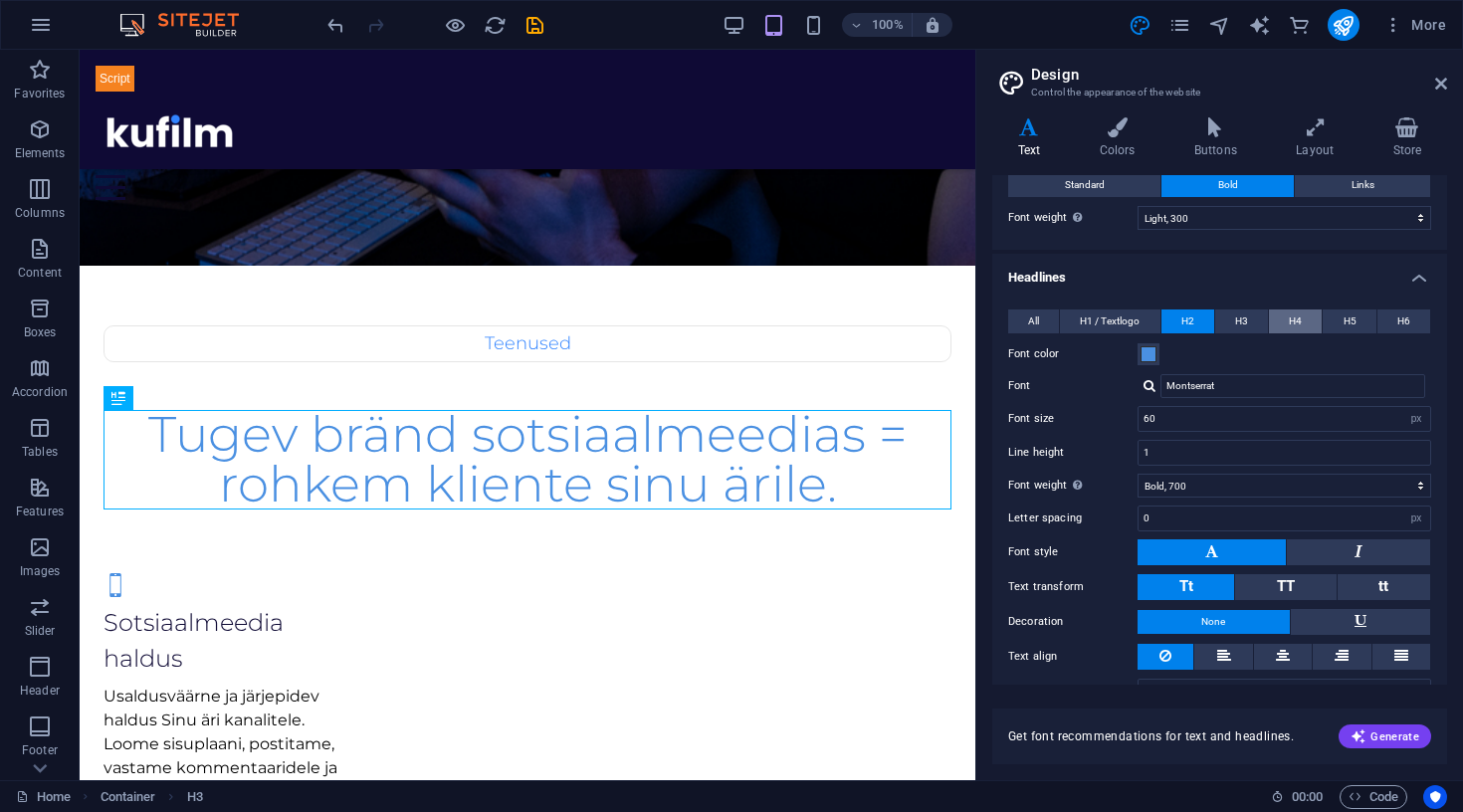 click on "H4" at bounding box center [1295, 321] 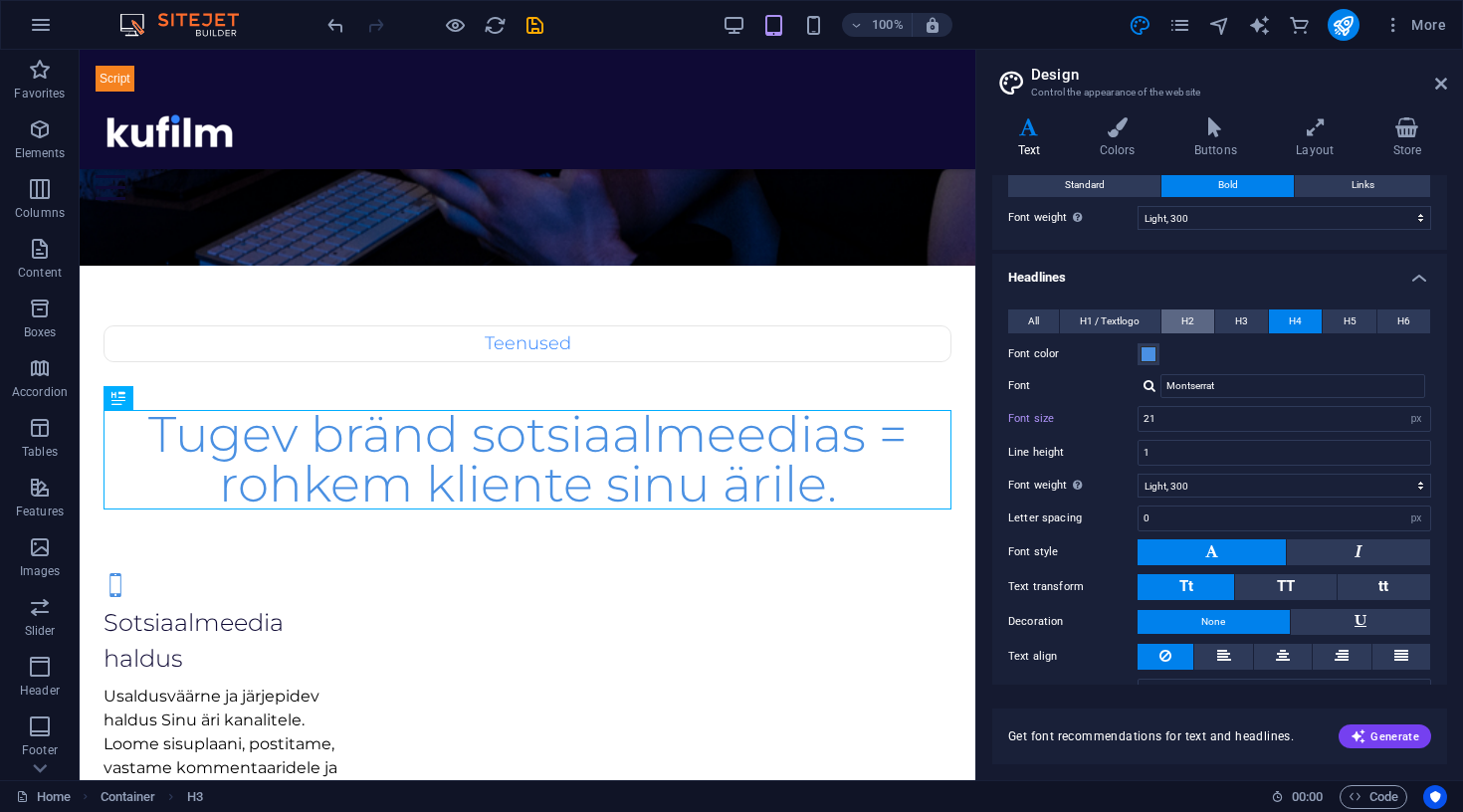 click on "H2" at bounding box center (1187, 321) 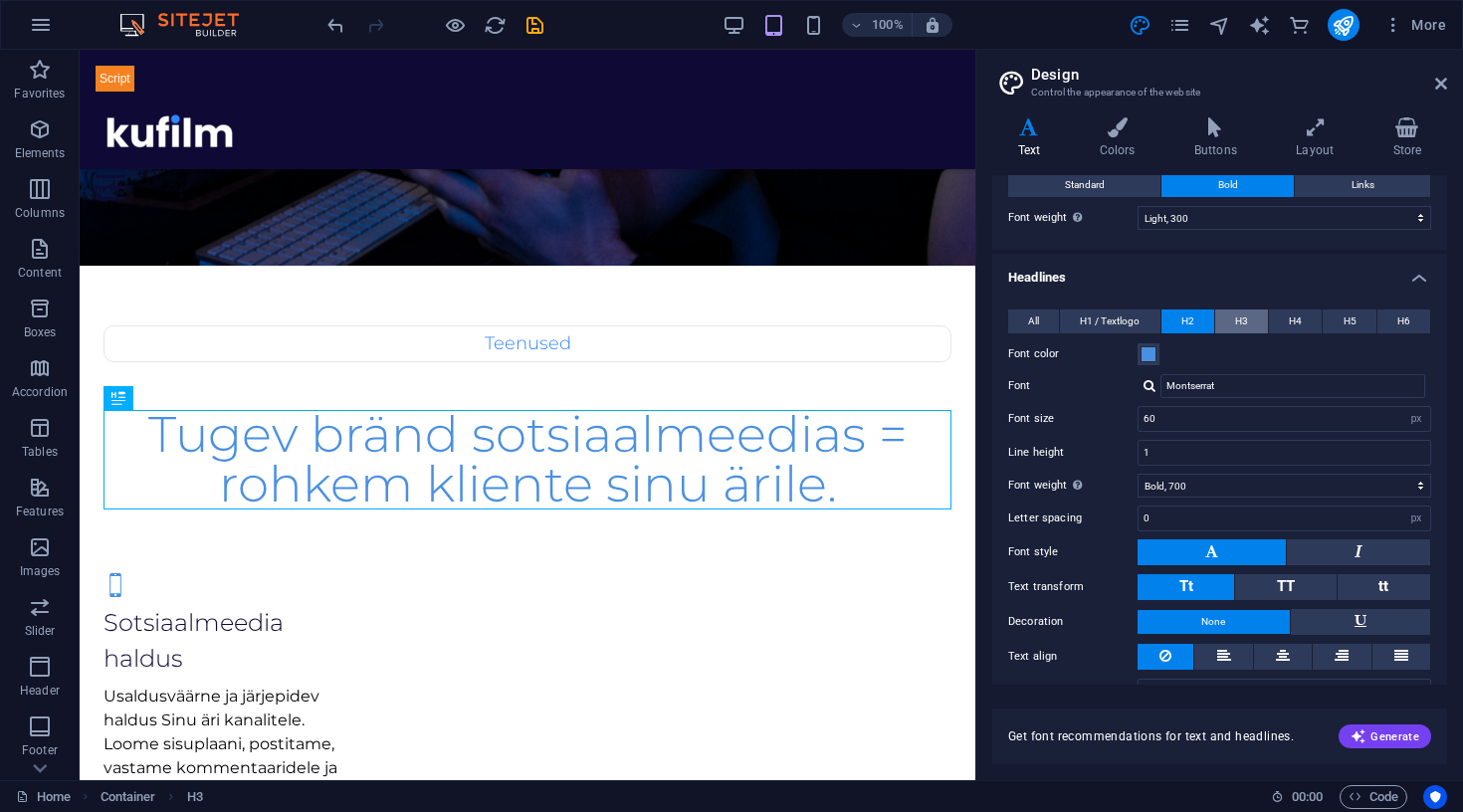 click on "H3" at bounding box center (1241, 321) 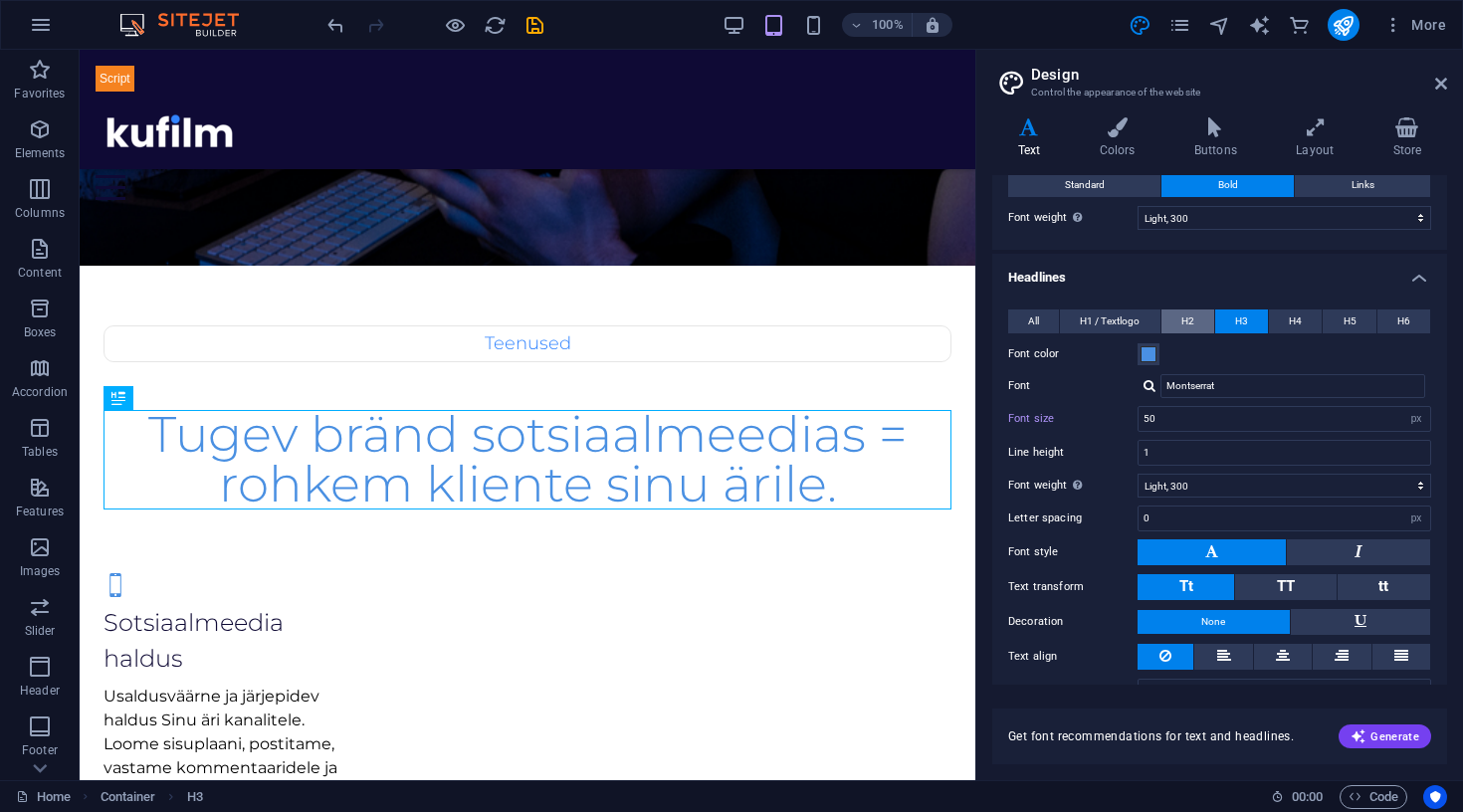 click on "H2" at bounding box center [1187, 321] 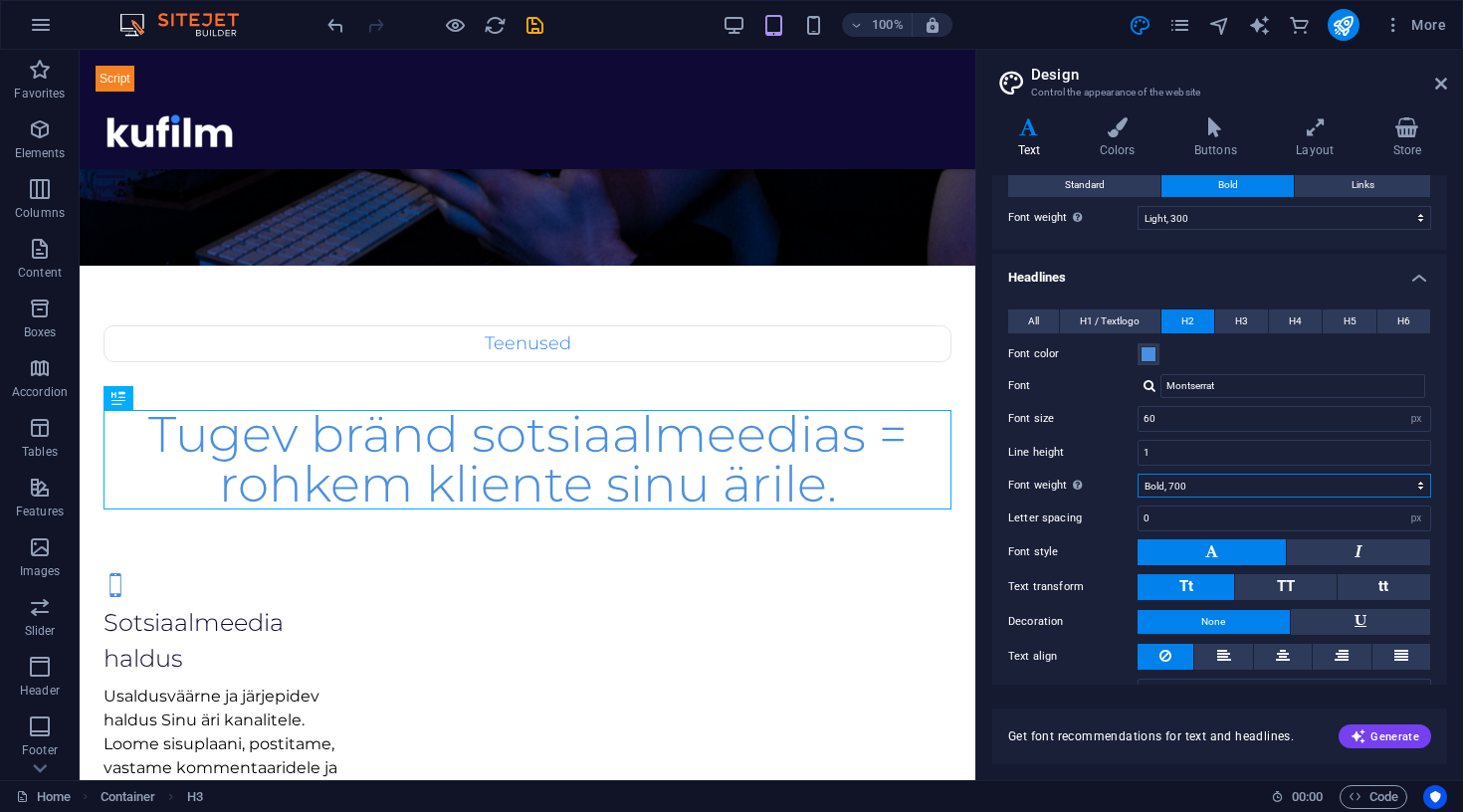 select on "300" 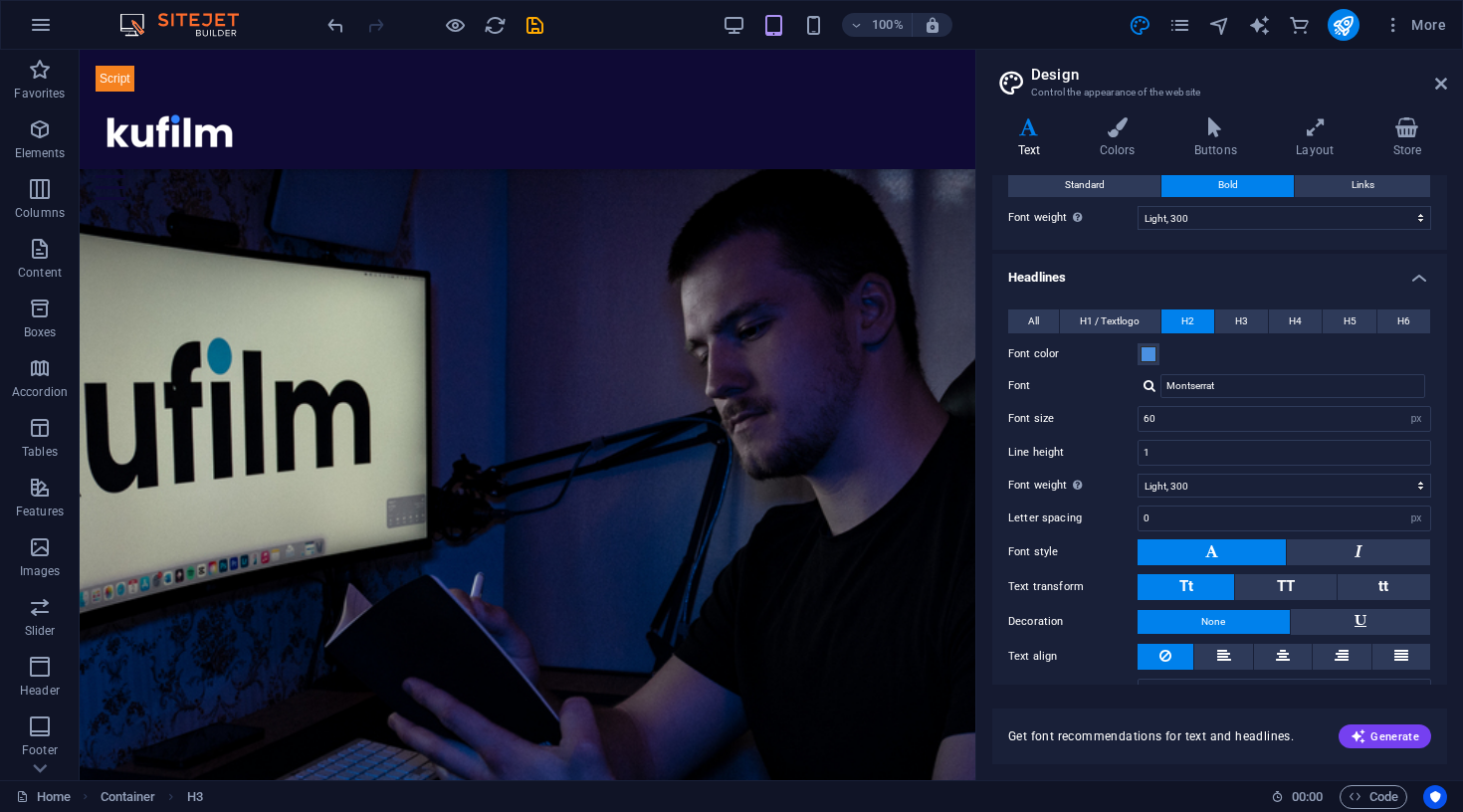 scroll, scrollTop: 0, scrollLeft: 0, axis: both 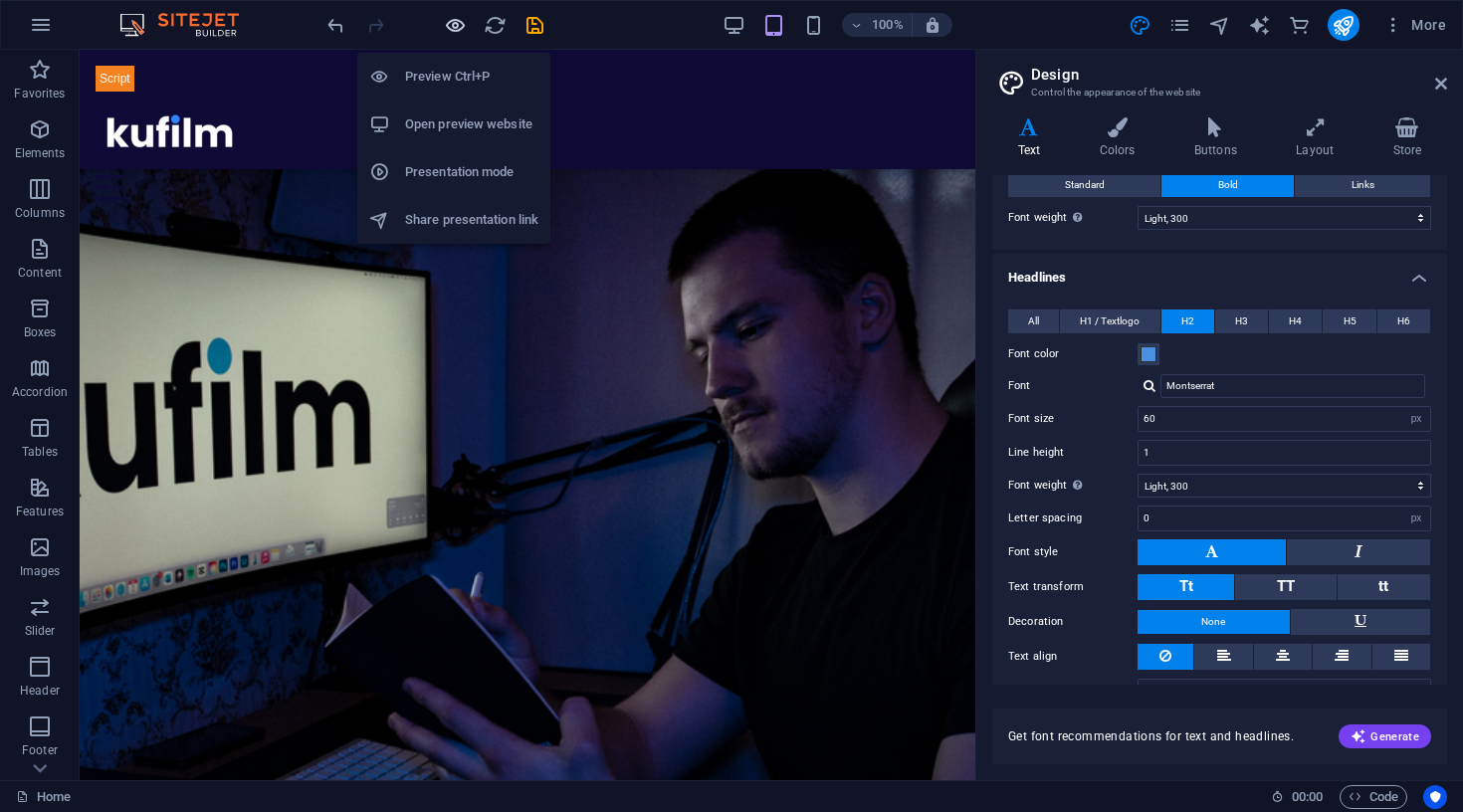 click at bounding box center [455, 25] 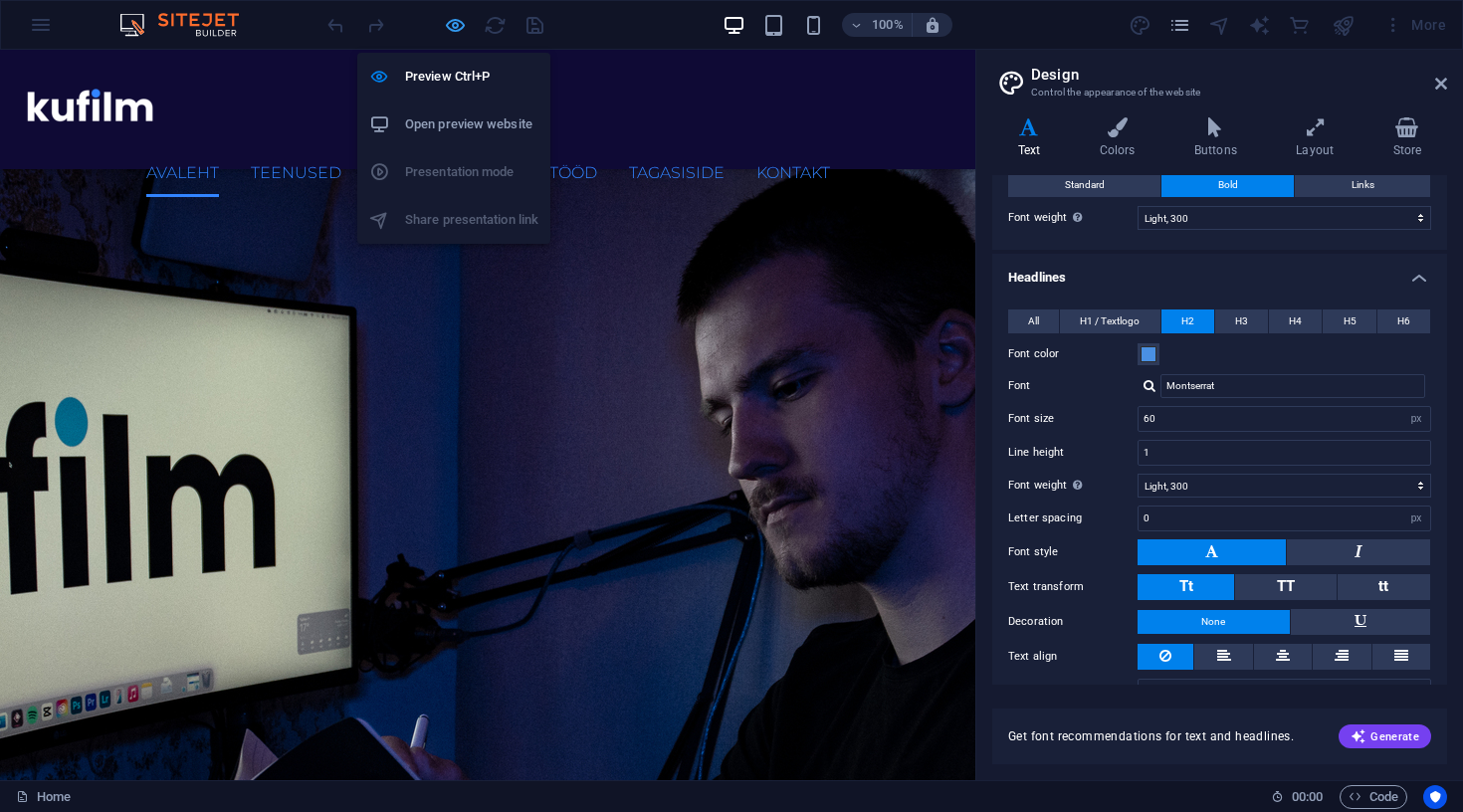 click at bounding box center [455, 25] 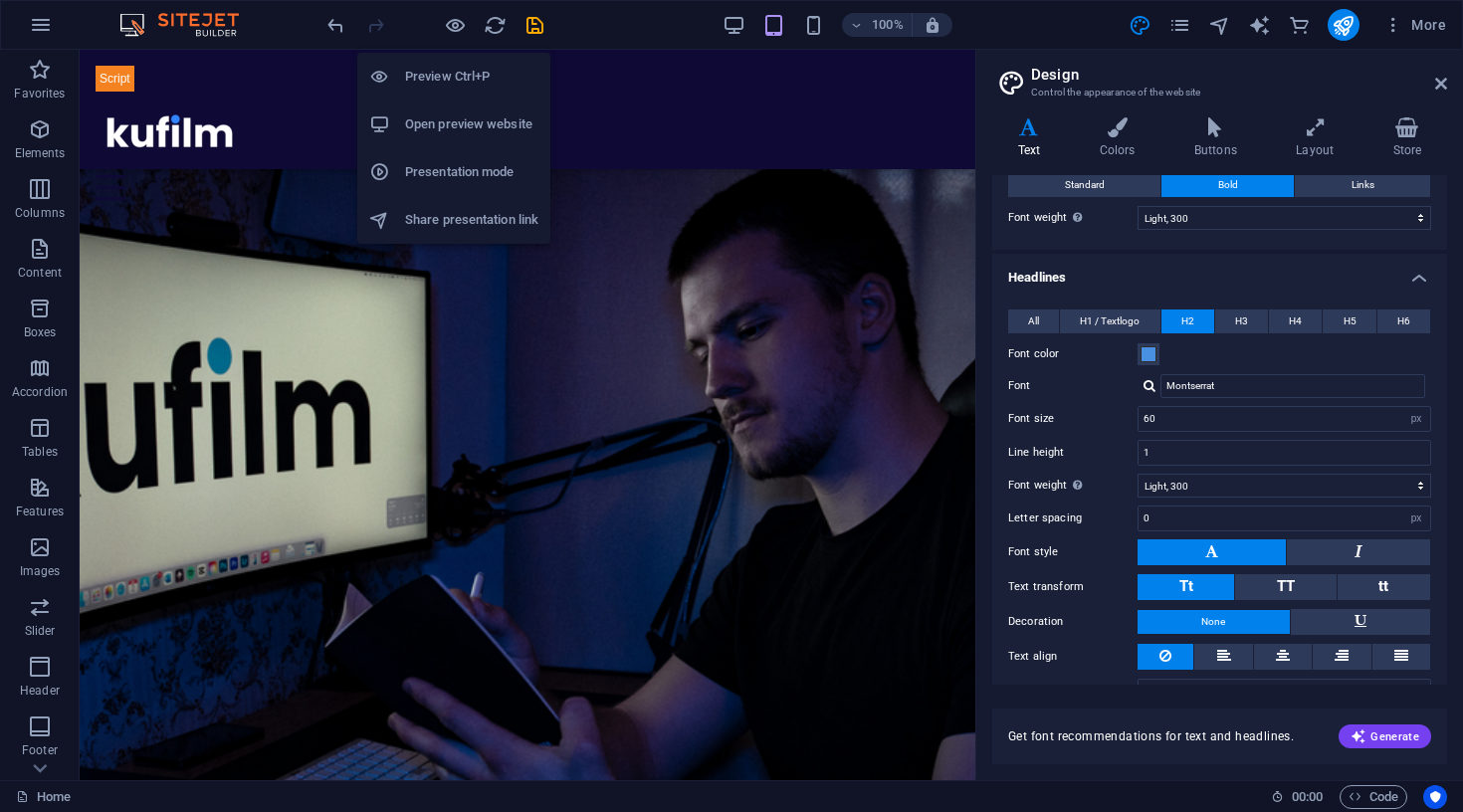 type on "50" 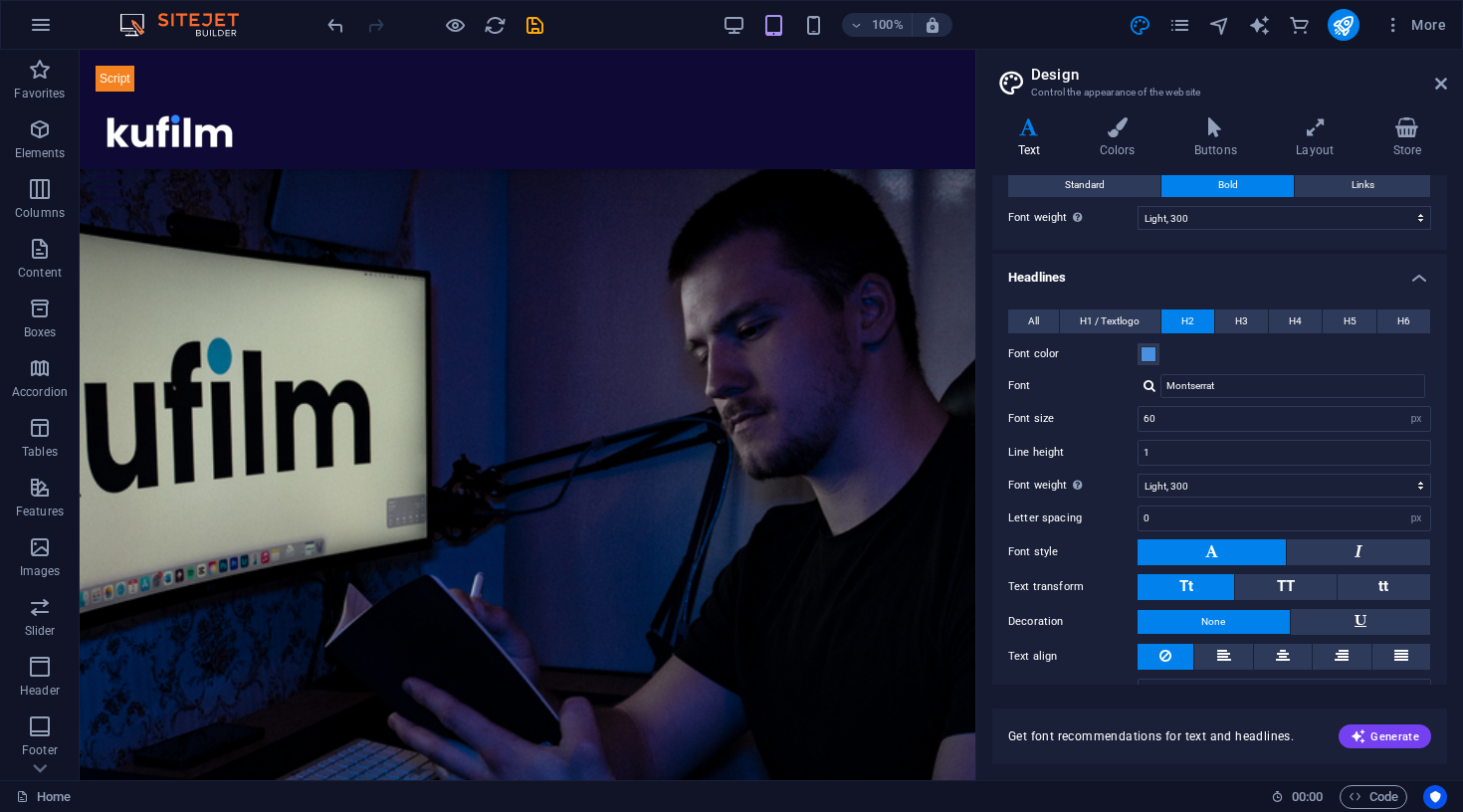 scroll, scrollTop: 0, scrollLeft: 0, axis: both 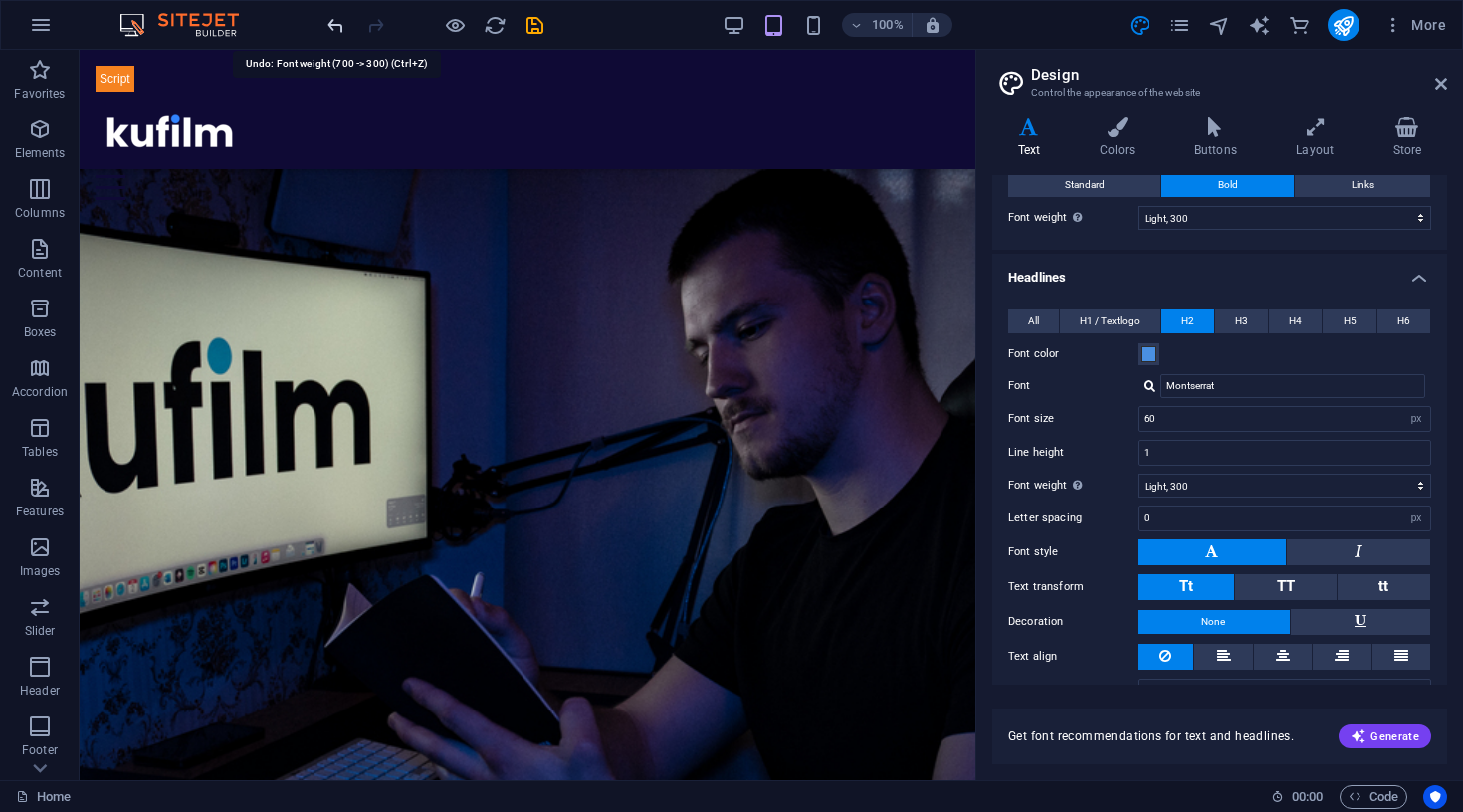 click at bounding box center (335, 25) 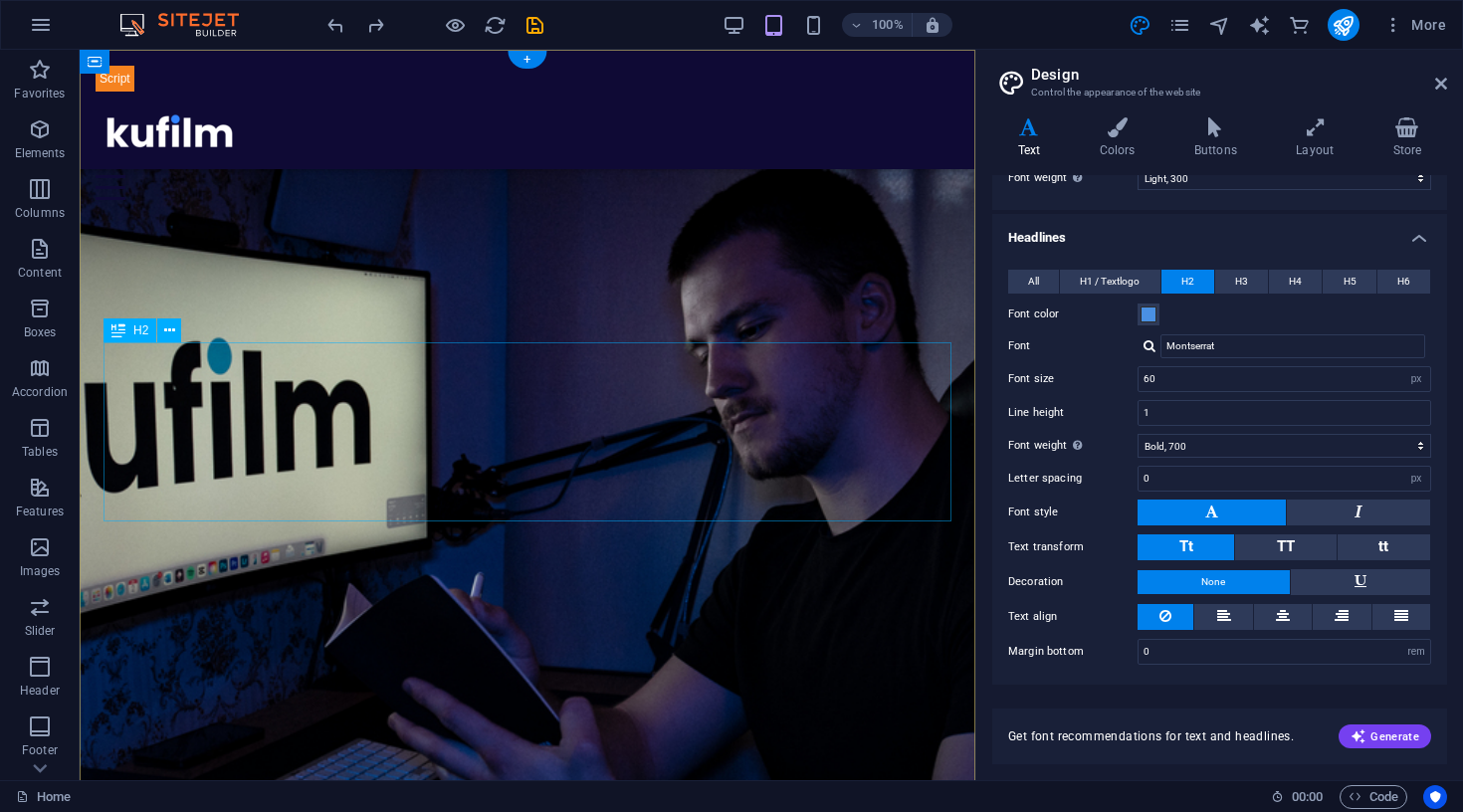 scroll, scrollTop: 97, scrollLeft: 0, axis: vertical 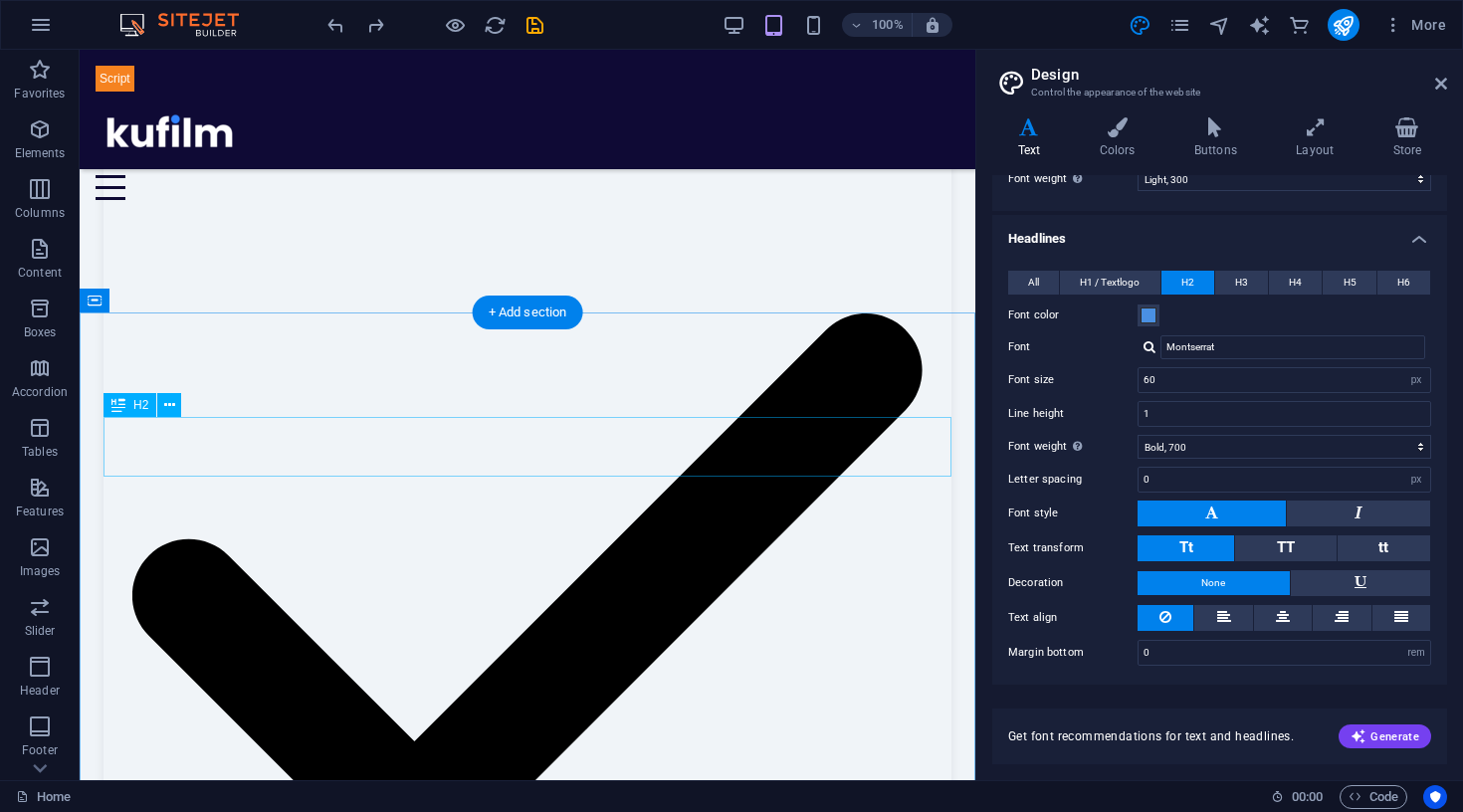 click on "Mida räägivad kliendid?" at bounding box center [527, 1032] 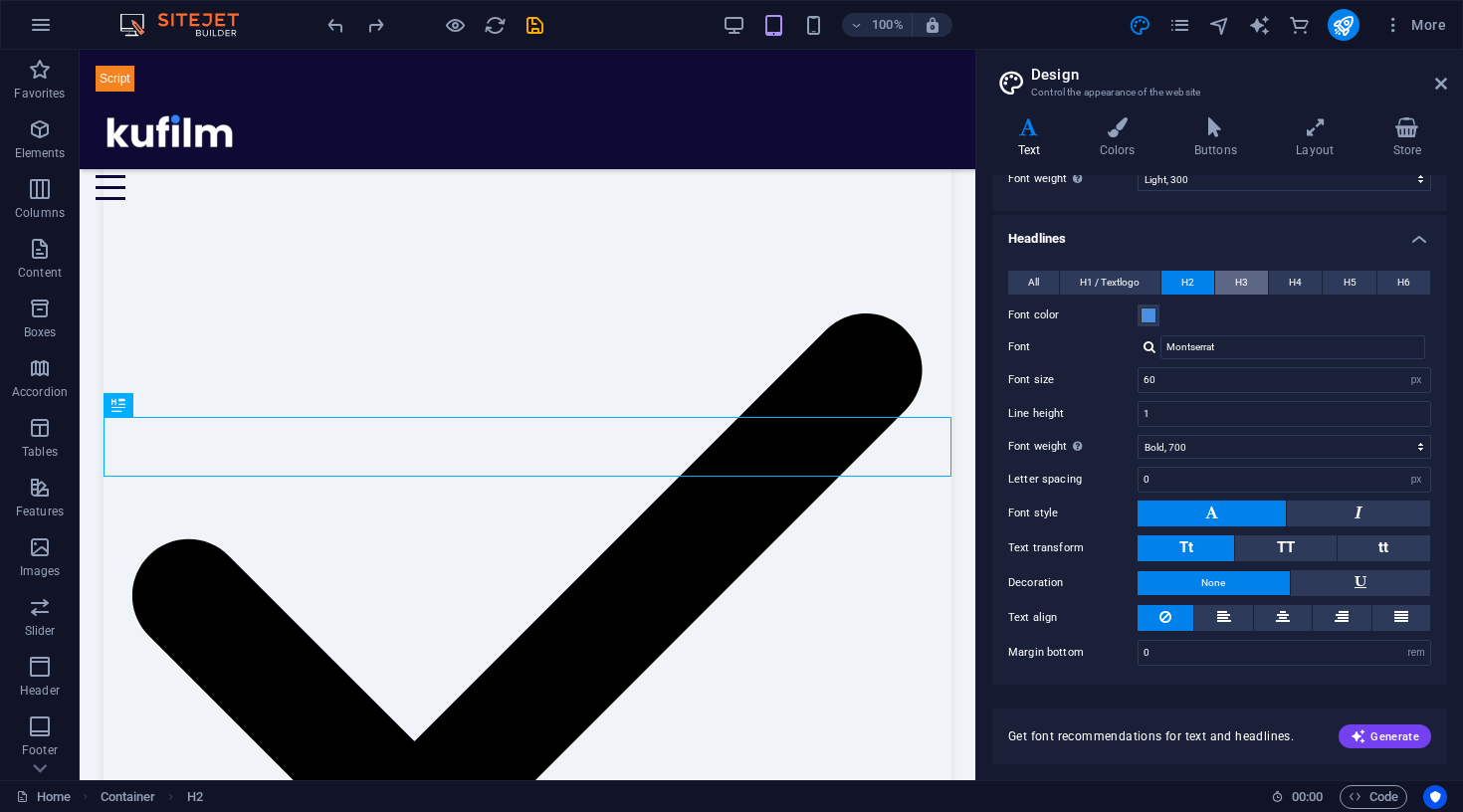click on "H3" at bounding box center (1241, 283) 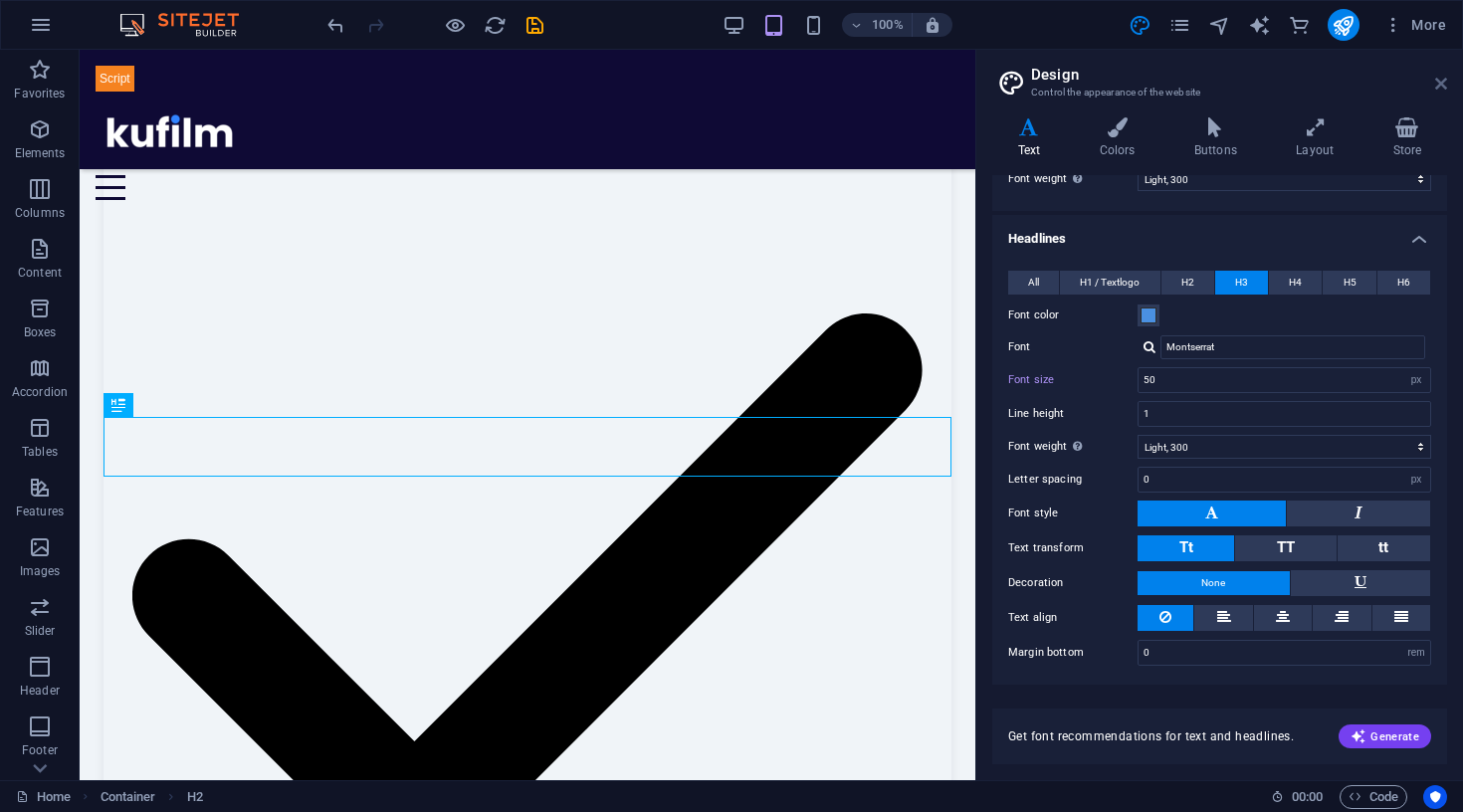 click at bounding box center (1441, 84) 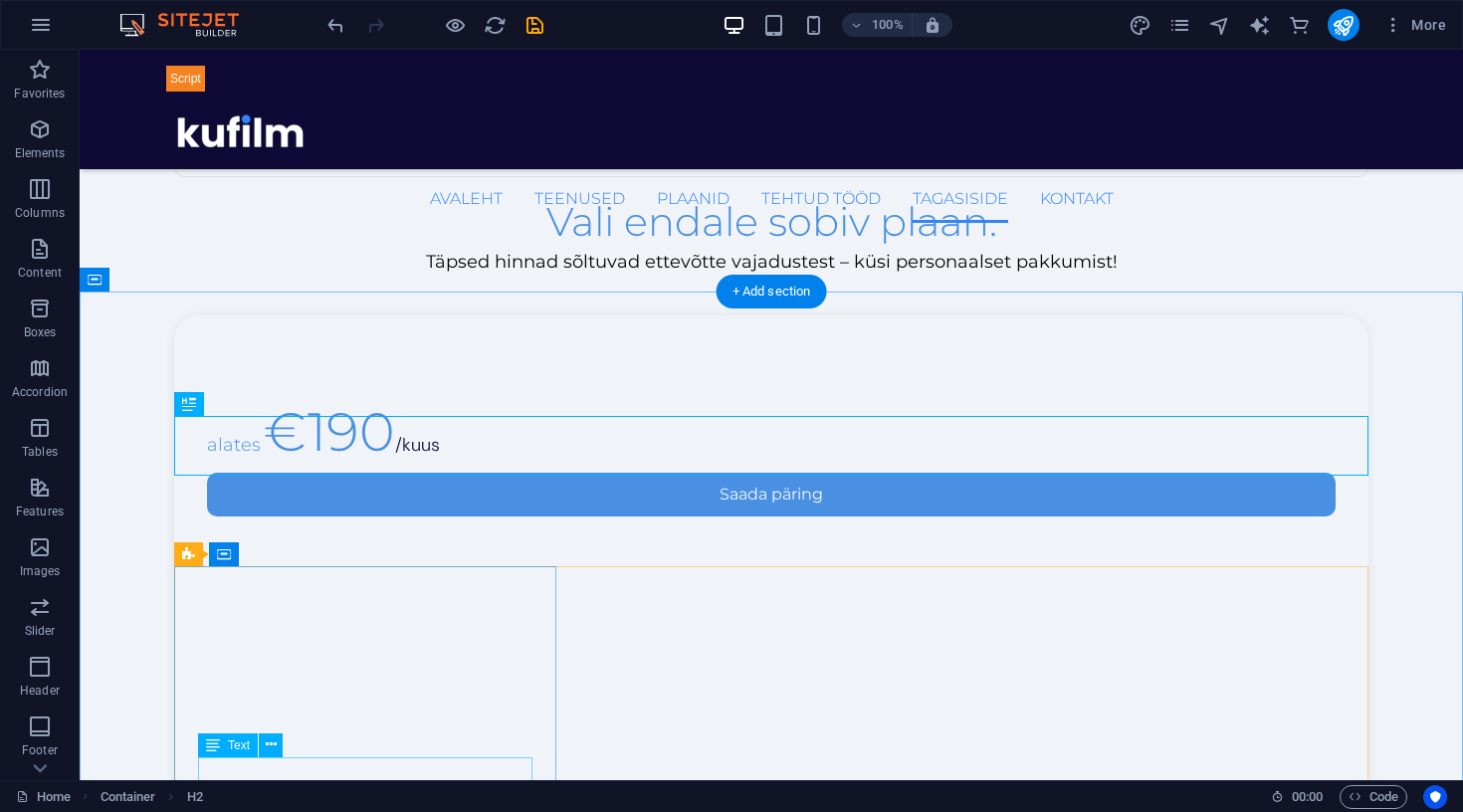 scroll, scrollTop: 2313, scrollLeft: 0, axis: vertical 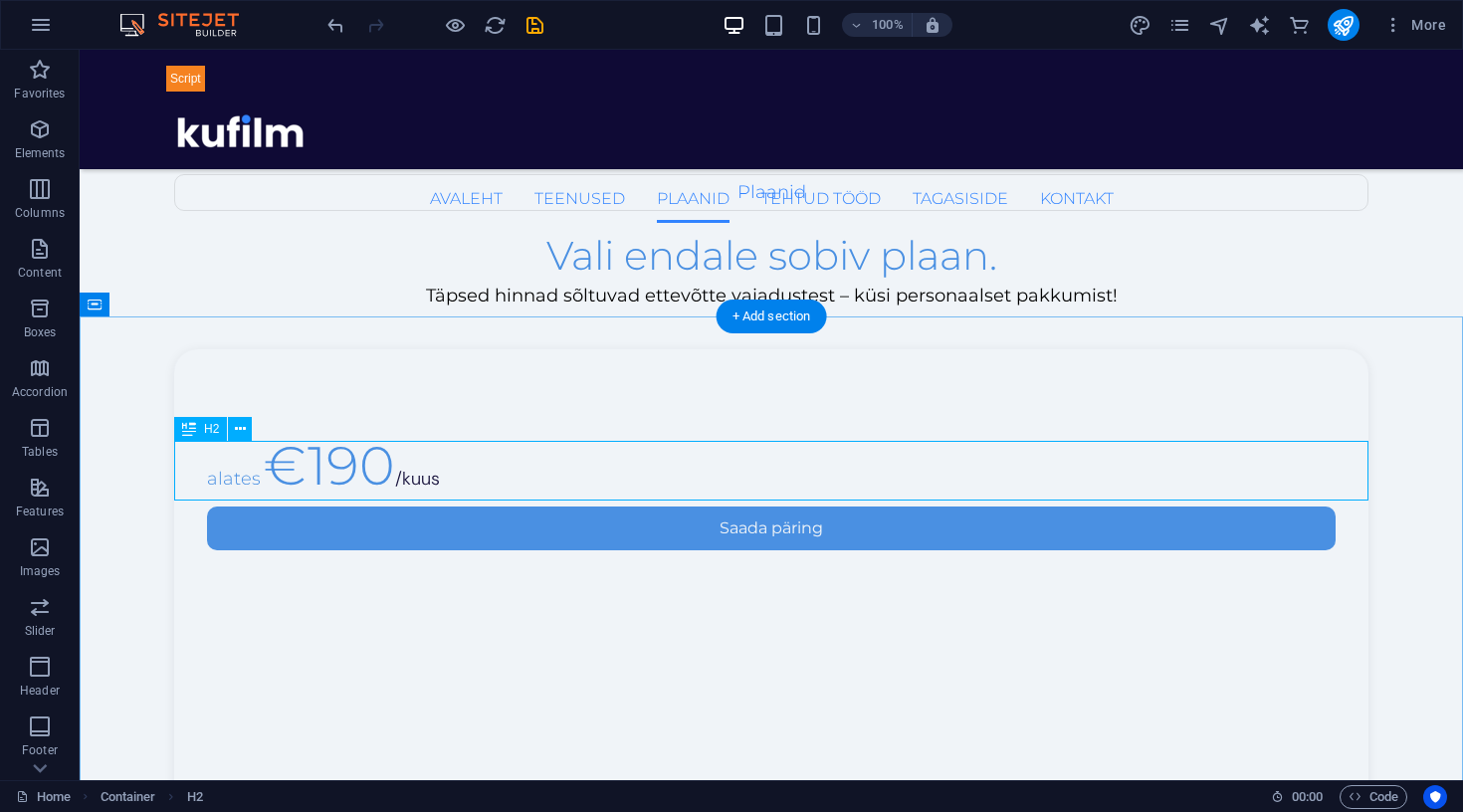 click on "Mida räägivad kliendid?" at bounding box center [771, 29752] 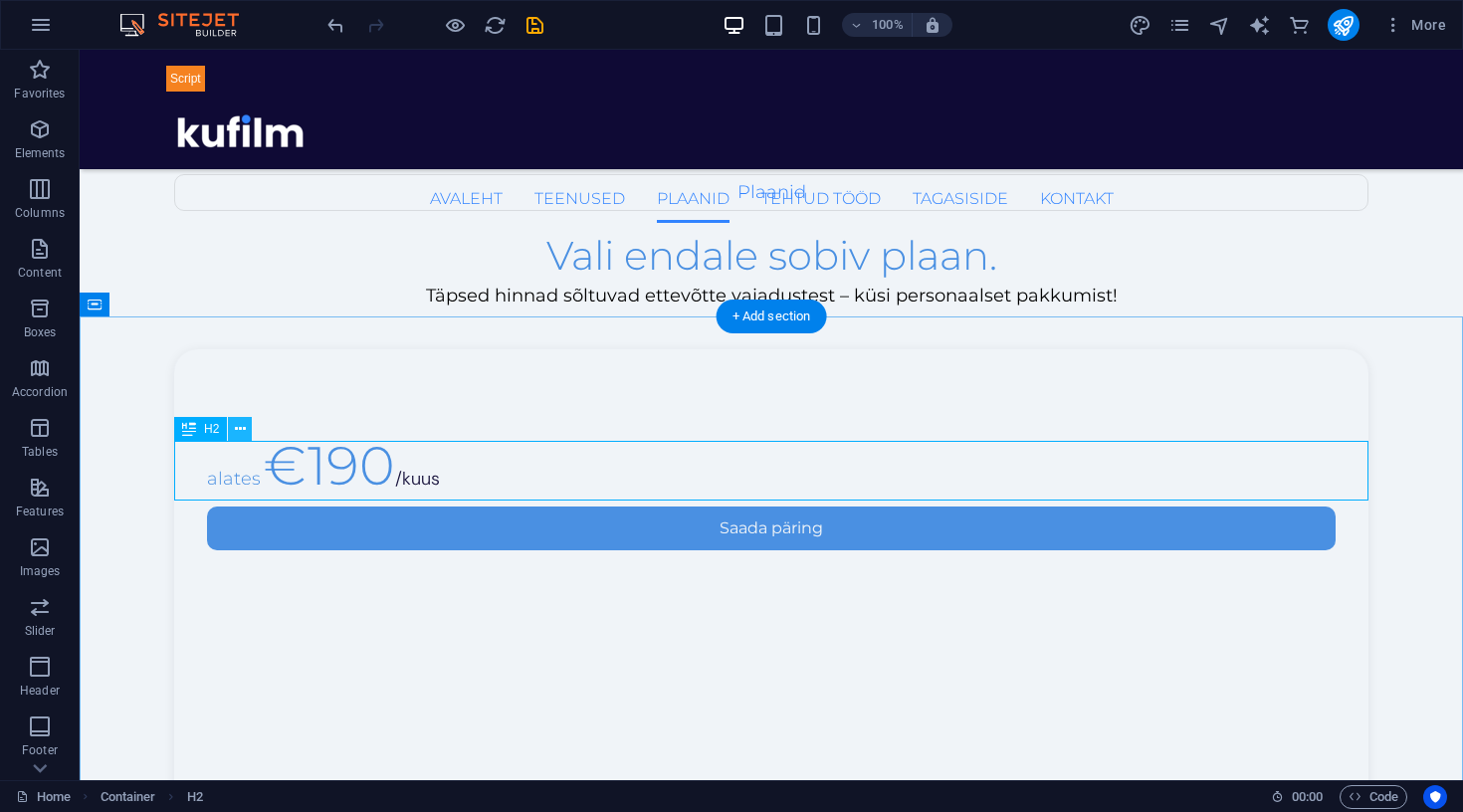 click at bounding box center (240, 429) 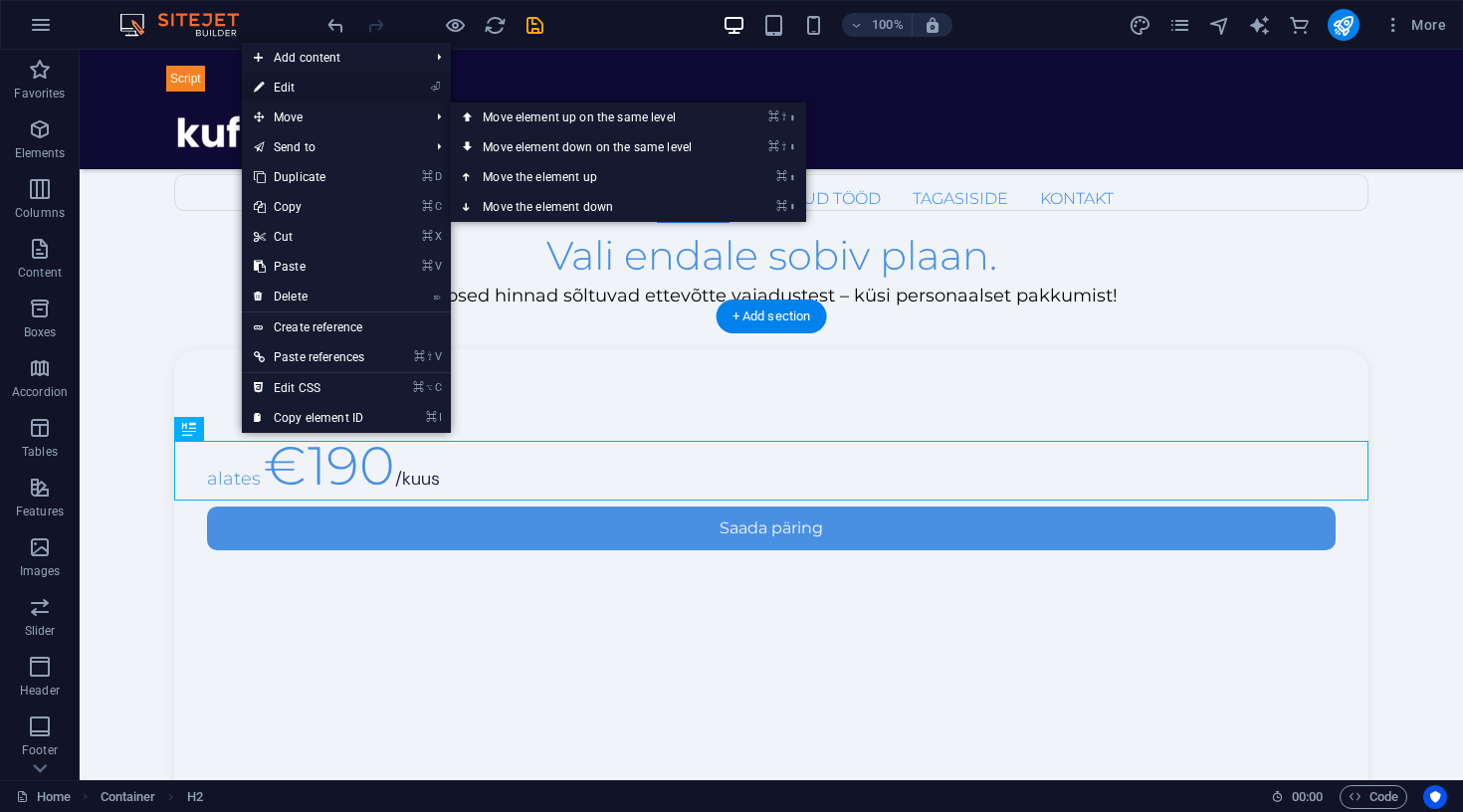 click on "⏎  Edit" at bounding box center (309, 88) 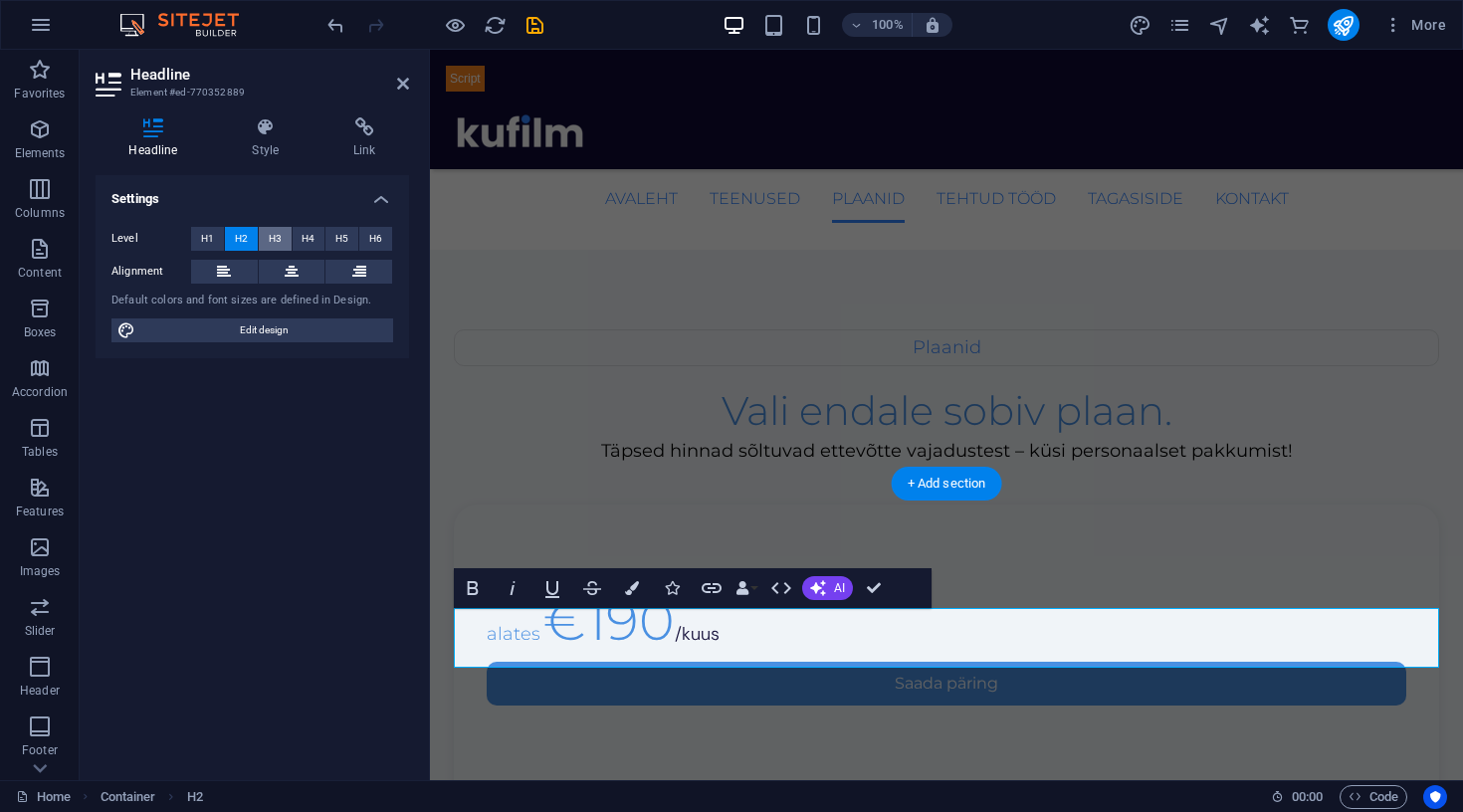 click on "H3" at bounding box center [275, 239] 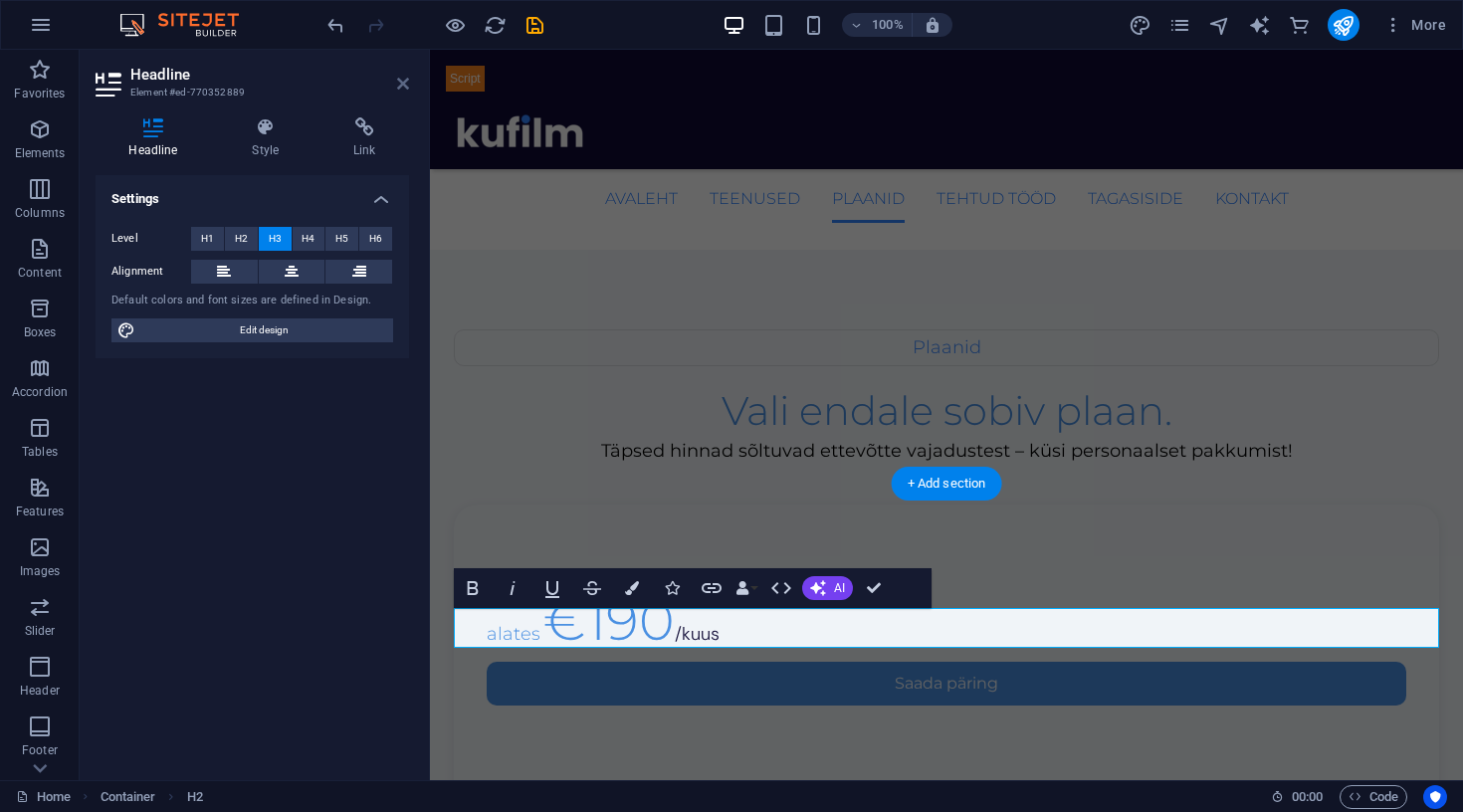 click at bounding box center (403, 84) 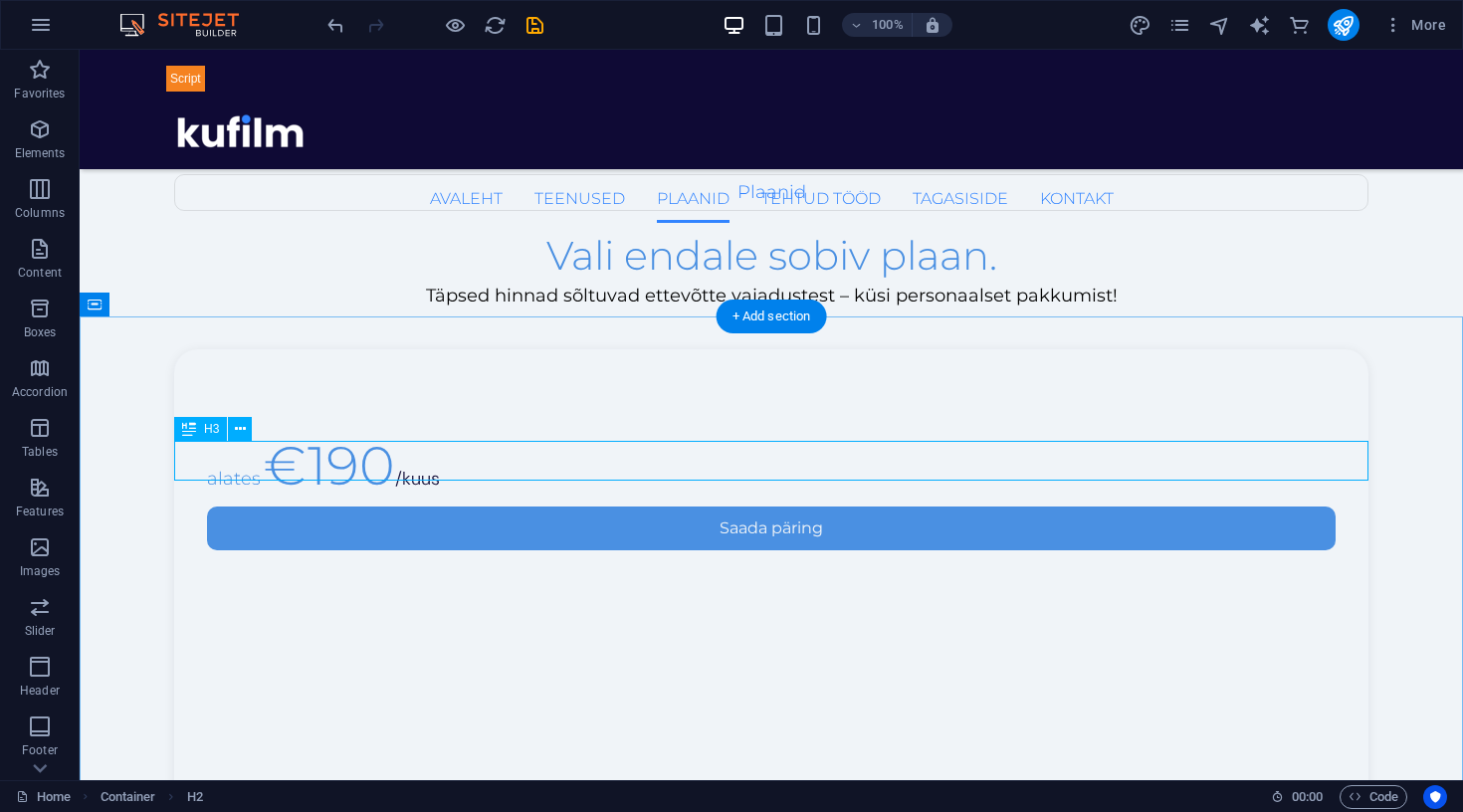 click on "Mida räägivad kliendid?" at bounding box center (771, 29742) 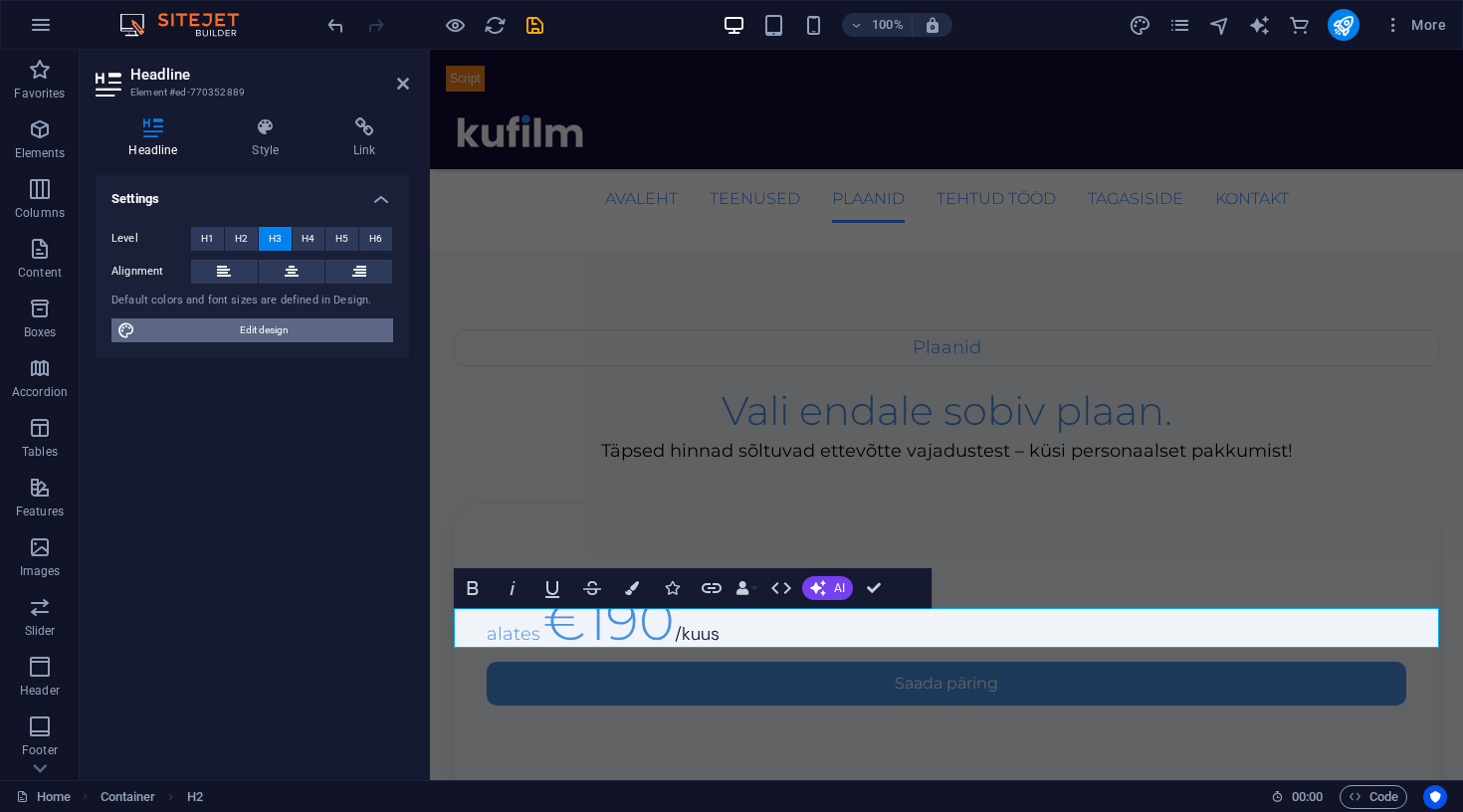 drag, startPoint x: 358, startPoint y: 336, endPoint x: 49, endPoint y: 279, distance: 314.2133 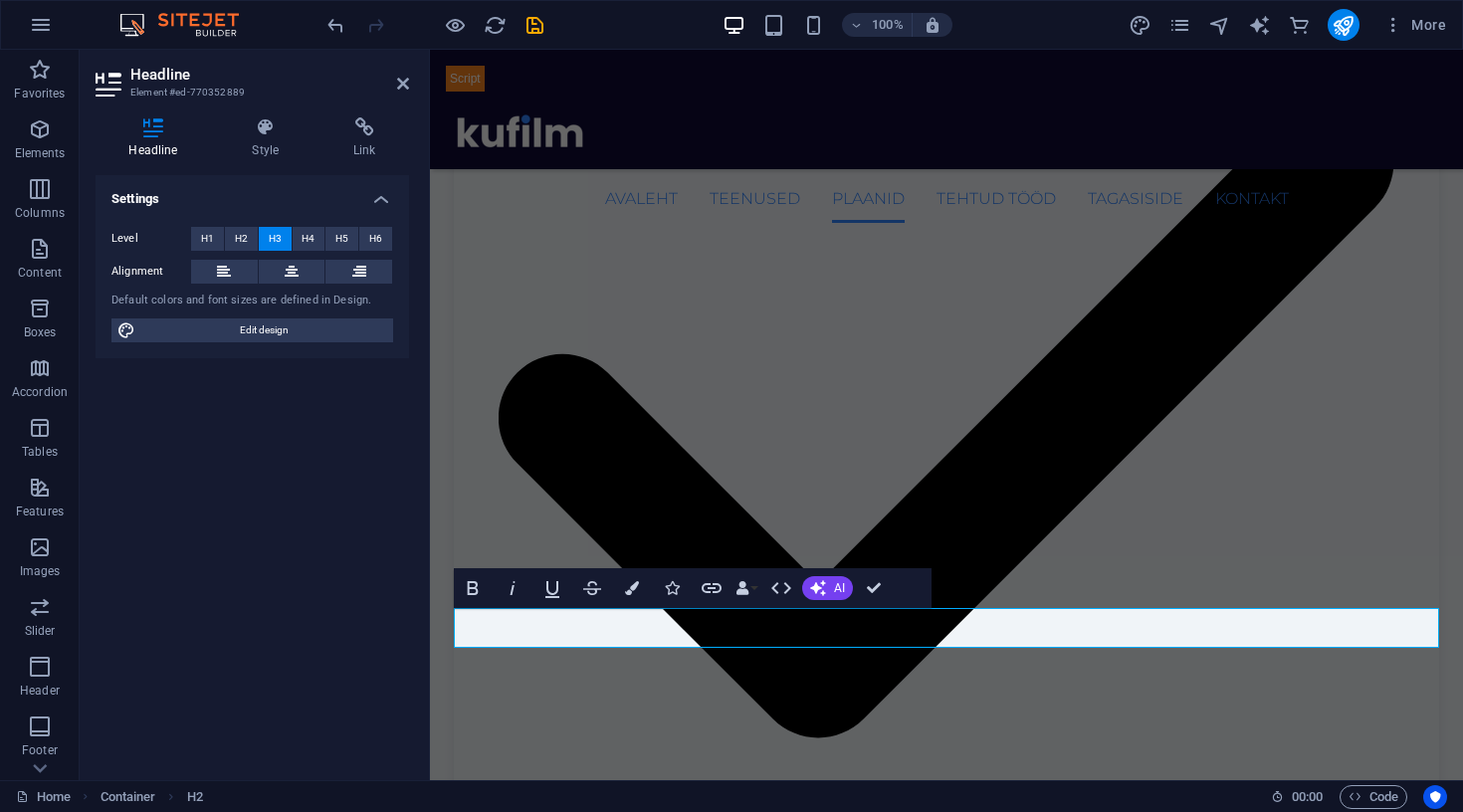 select on "300" 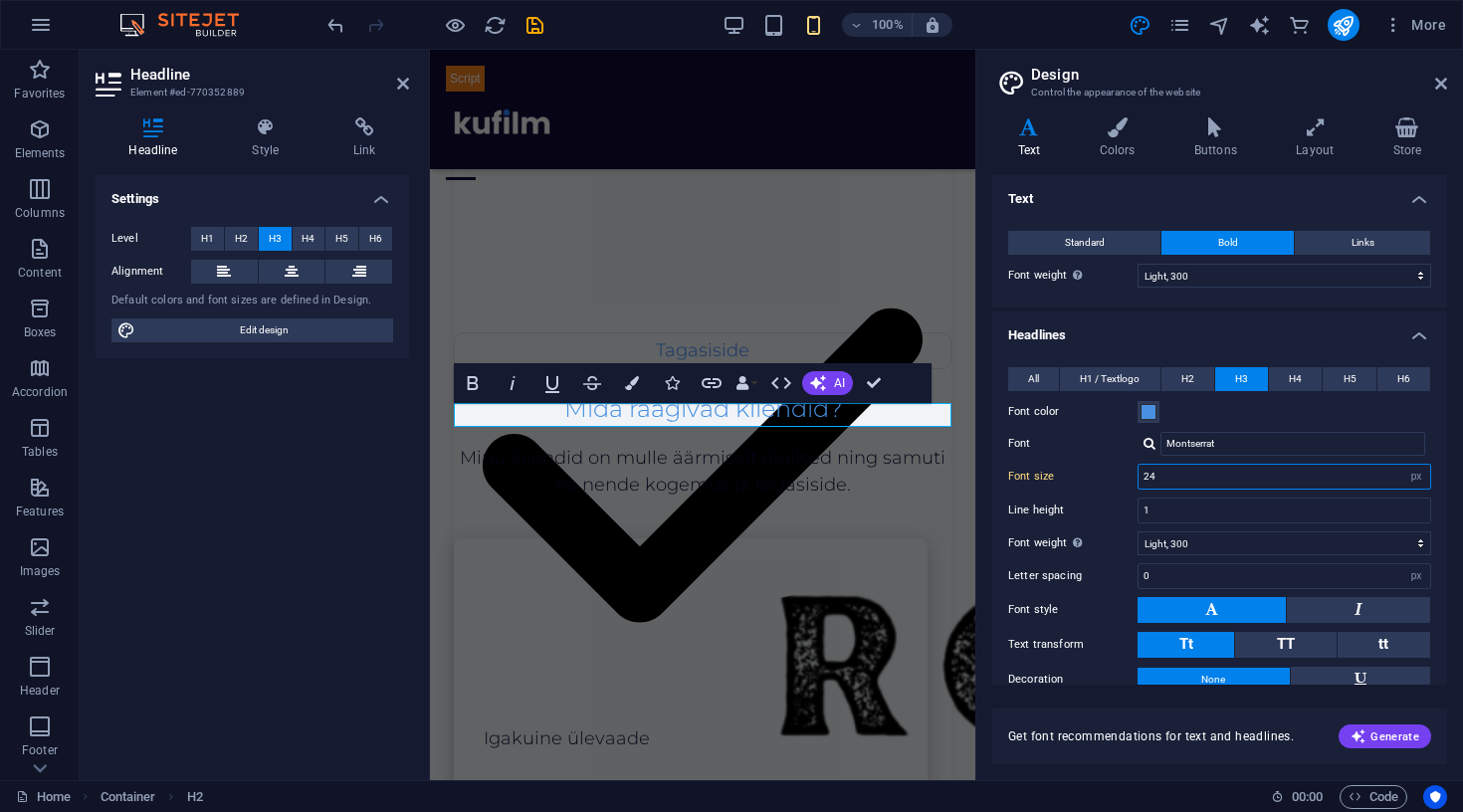 click on "24" at bounding box center (1284, 477) 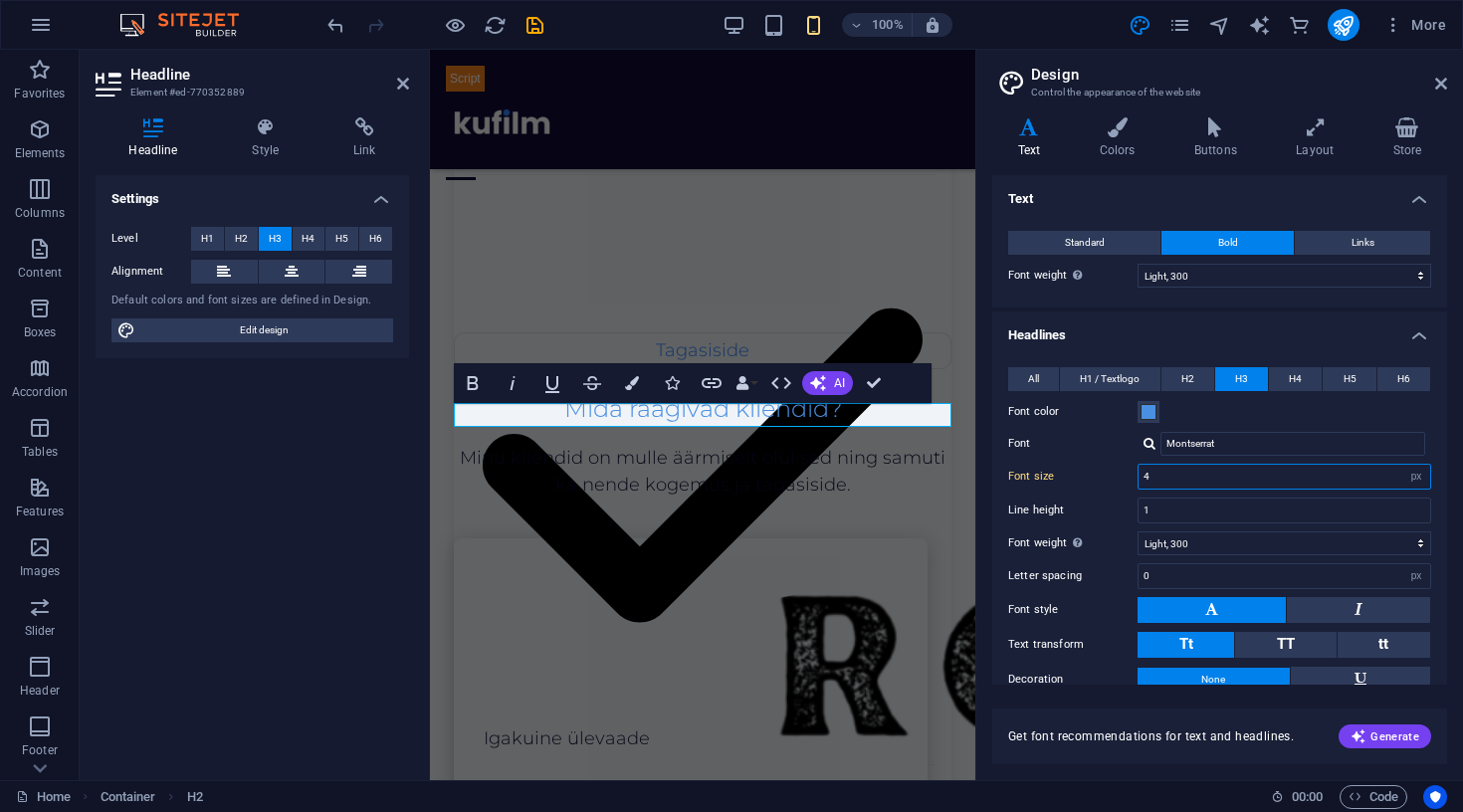 type on "40" 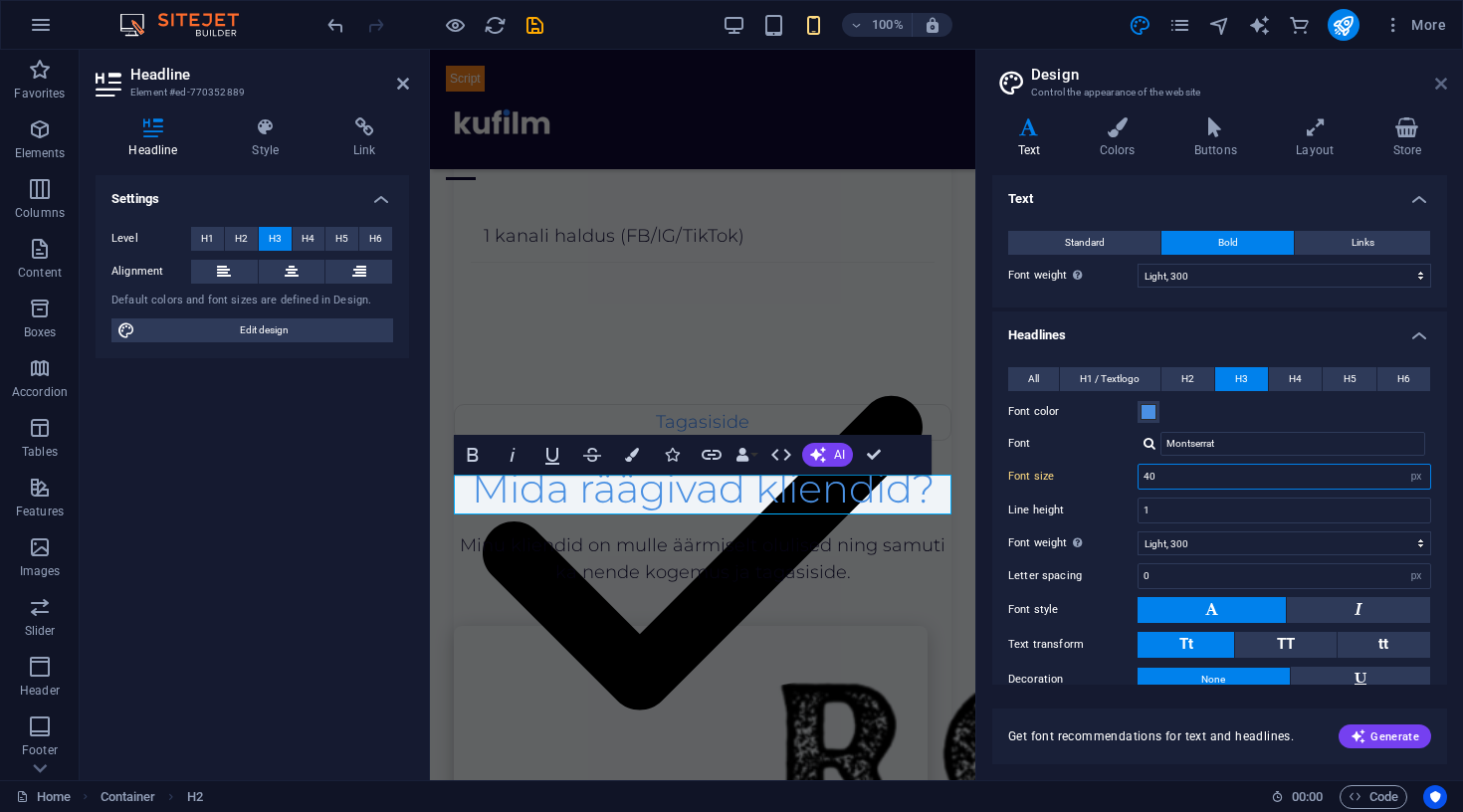 click at bounding box center [1441, 84] 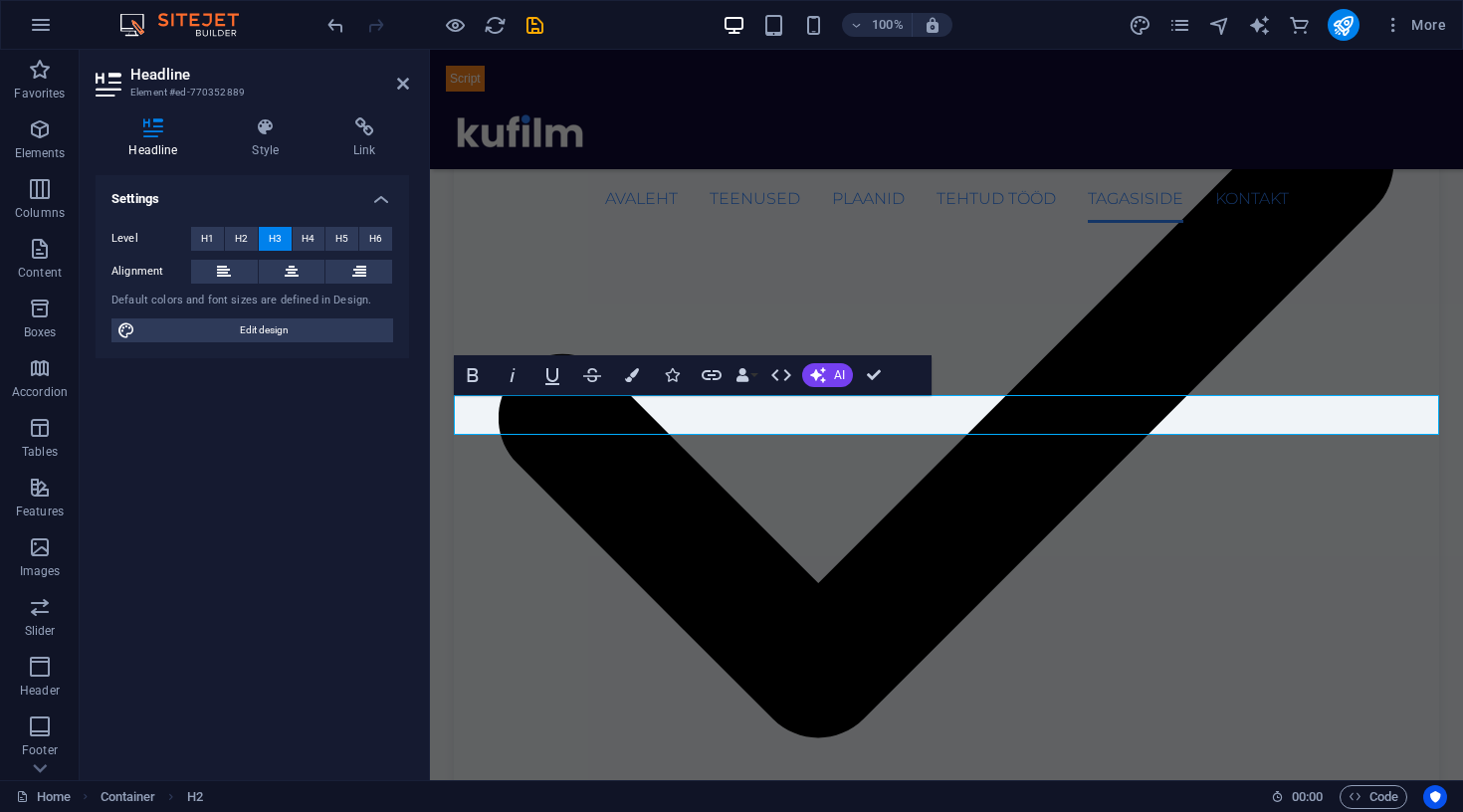 scroll, scrollTop: 2526, scrollLeft: 0, axis: vertical 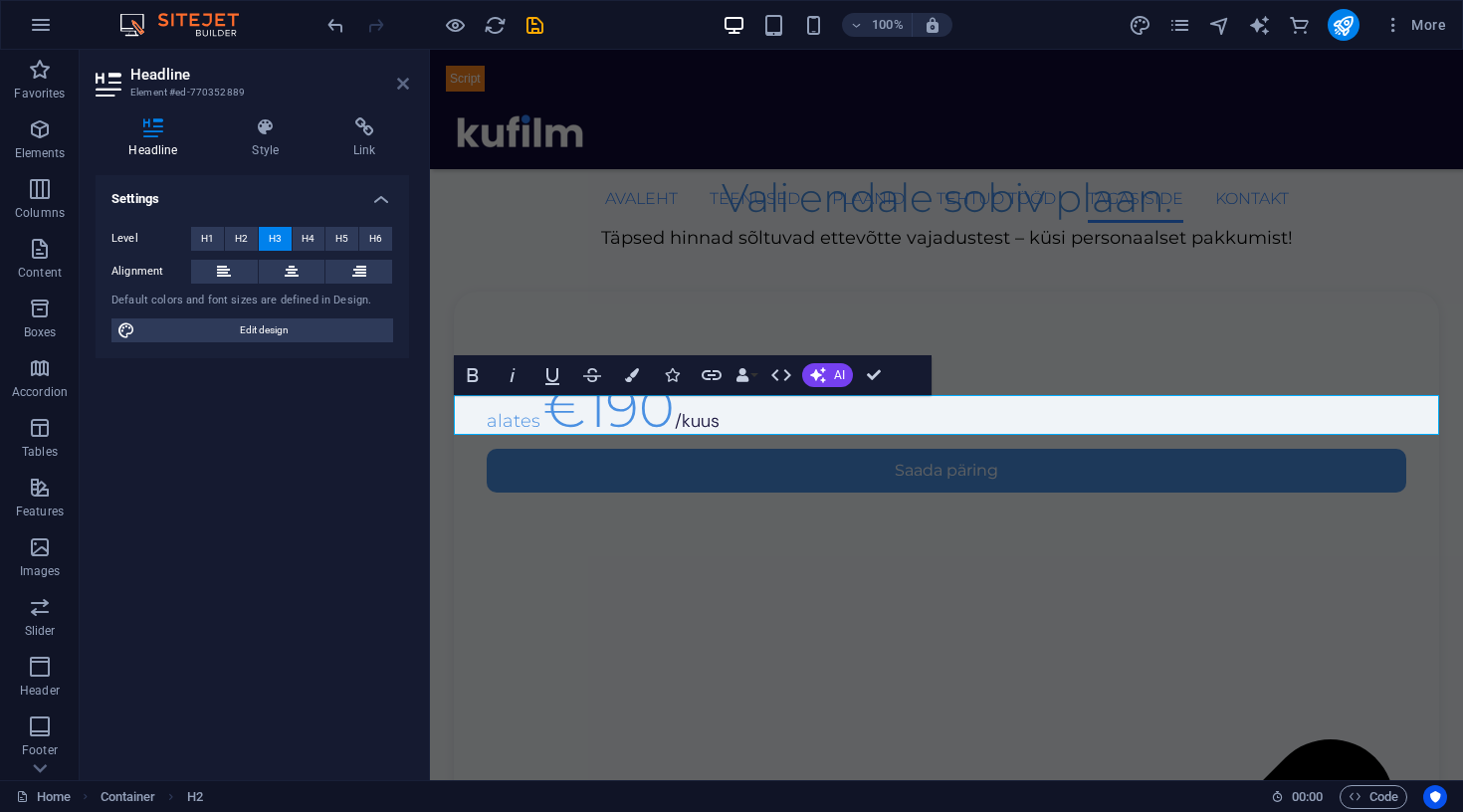 click at bounding box center [403, 84] 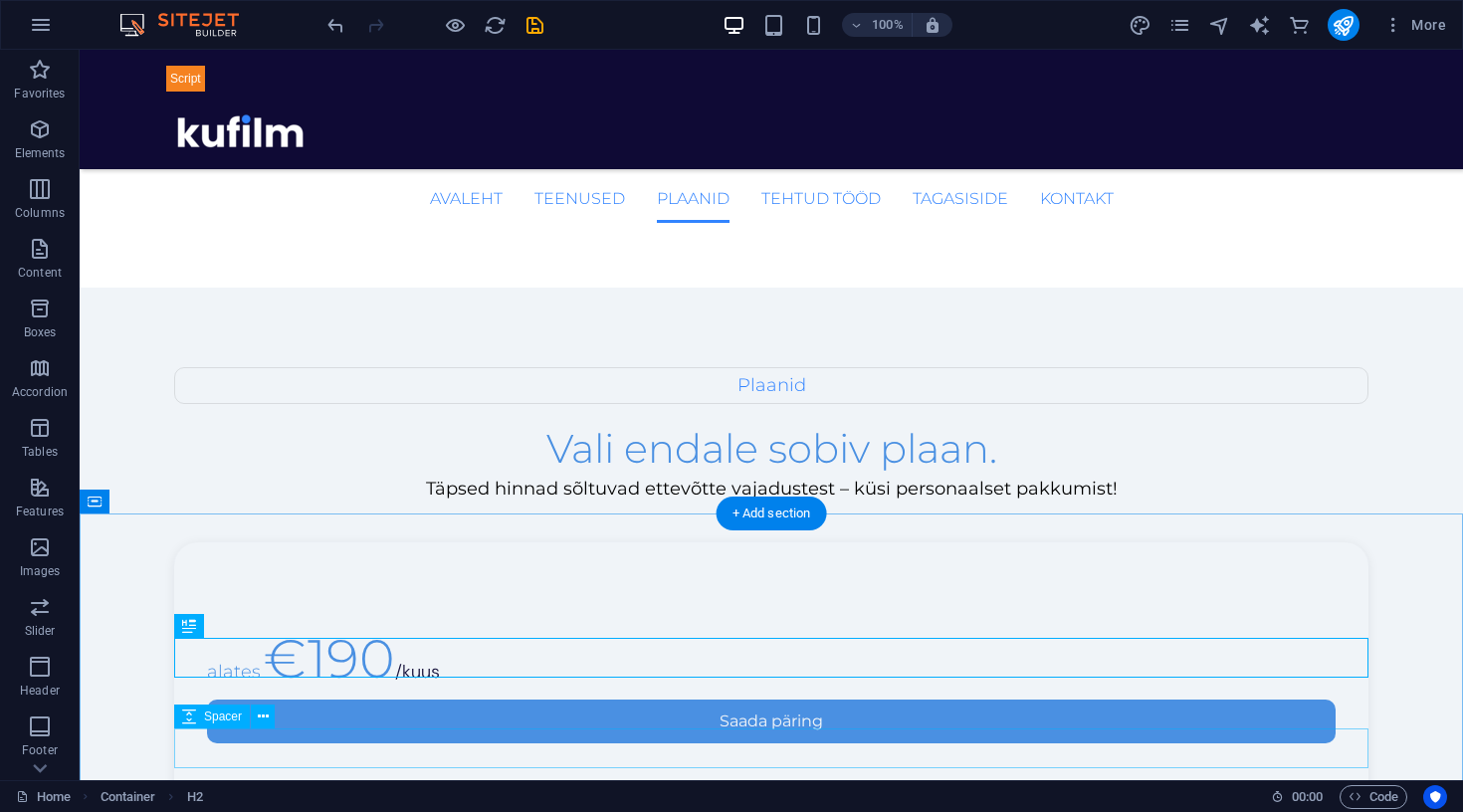 scroll, scrollTop: 2116, scrollLeft: 0, axis: vertical 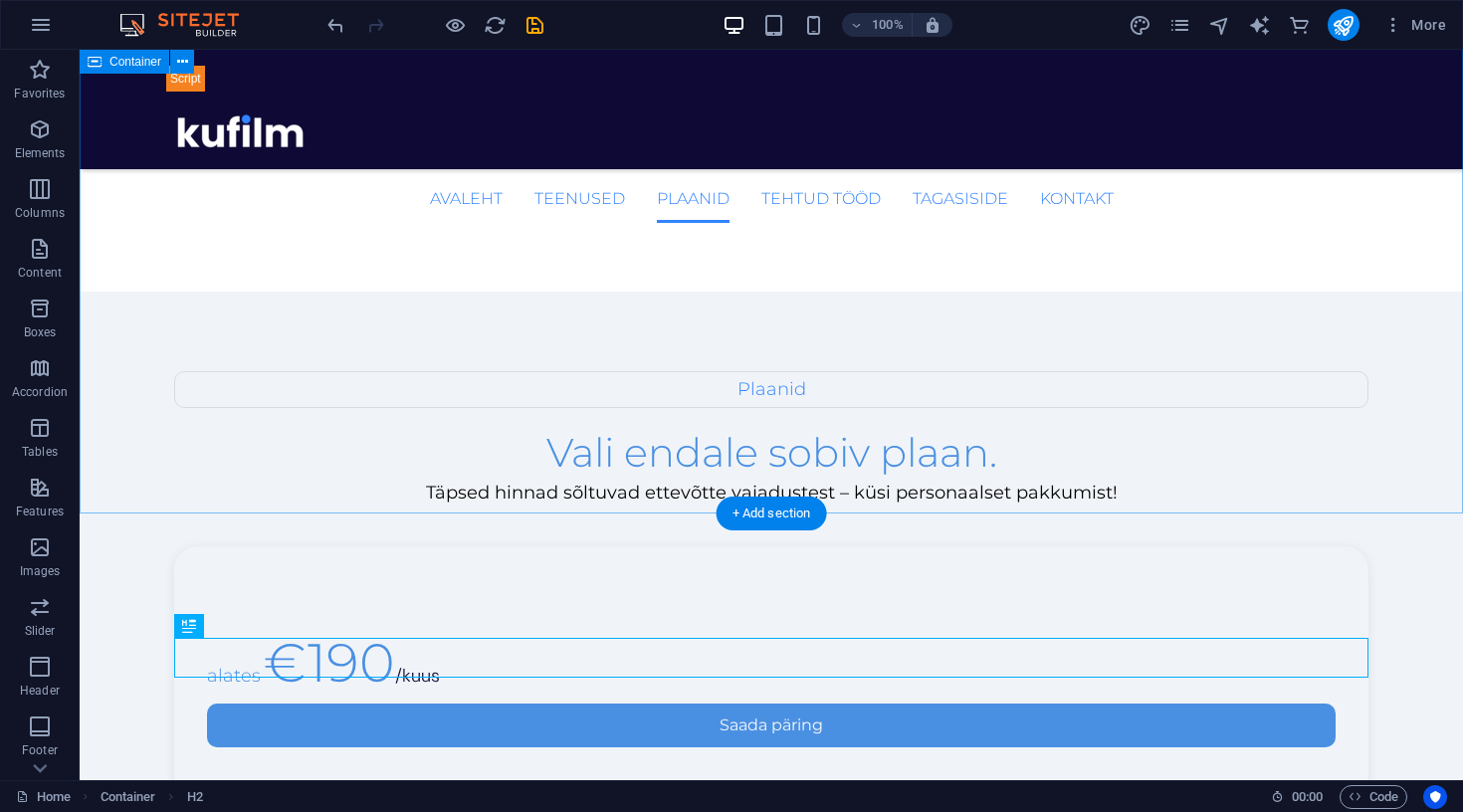 click on "Plaanid Vali endale sobiv plaan. Täpsed hinnad sõltuvad ettevõtte vajadustest – küsi personaalset pakkumist! alates   €190 /kuus Saada päring       1 postitus nädalas      Visuaalide ja tekstide loomine      1 kanali haldus (FB/IG/TikTok)      Igakuine ülevaade      Sisuplaan POPULAARSEIM alates €350 /kuus Saada päring       2-3 postitust nädalas      Tekstid, pildid ja videod         2 kanali haldus  (FB/IG/TikTok)       Igakuine raport + analüüs       Ettevõtte visuaalne ja sisuline audit       Põhjalik sisustrateegia ja plaan      Tugi kättesaadav tööpäevadel alates €490 /kuus Saada päring       4-5 postitust nädalas      2x nädalas kohapealne sisu tootmine (kokkuleppel)       Tekstid, pildid, videod      Ettevõtte visuaalne ja sisuline audit      Kord kuus koosolek        Põhjalik sisustrateegia ja plaan      Prioriteetne tugi iga päevaselt      Kõikide kanalite haldus" at bounding box center [771, 15043] 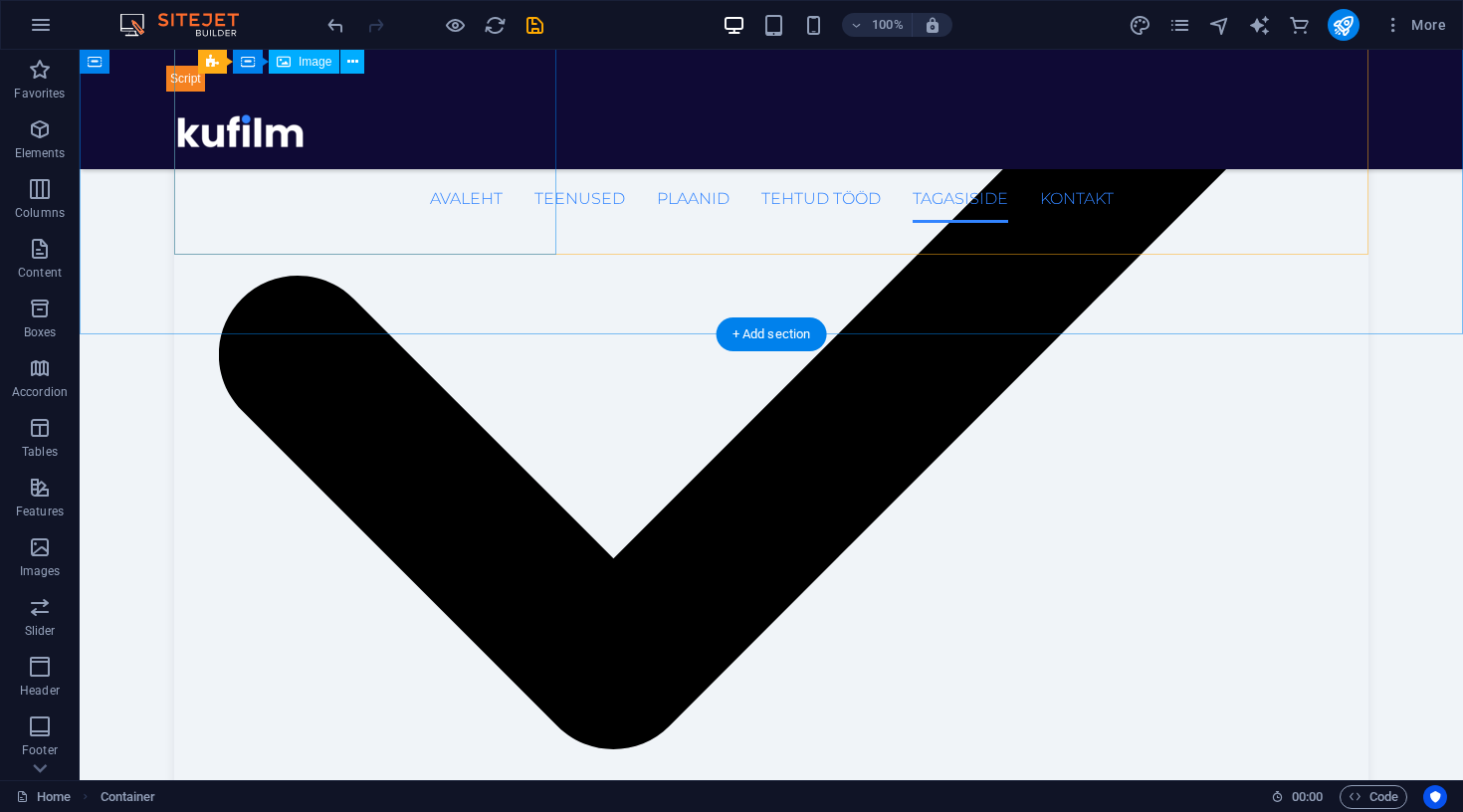 scroll, scrollTop: 3233, scrollLeft: 0, axis: vertical 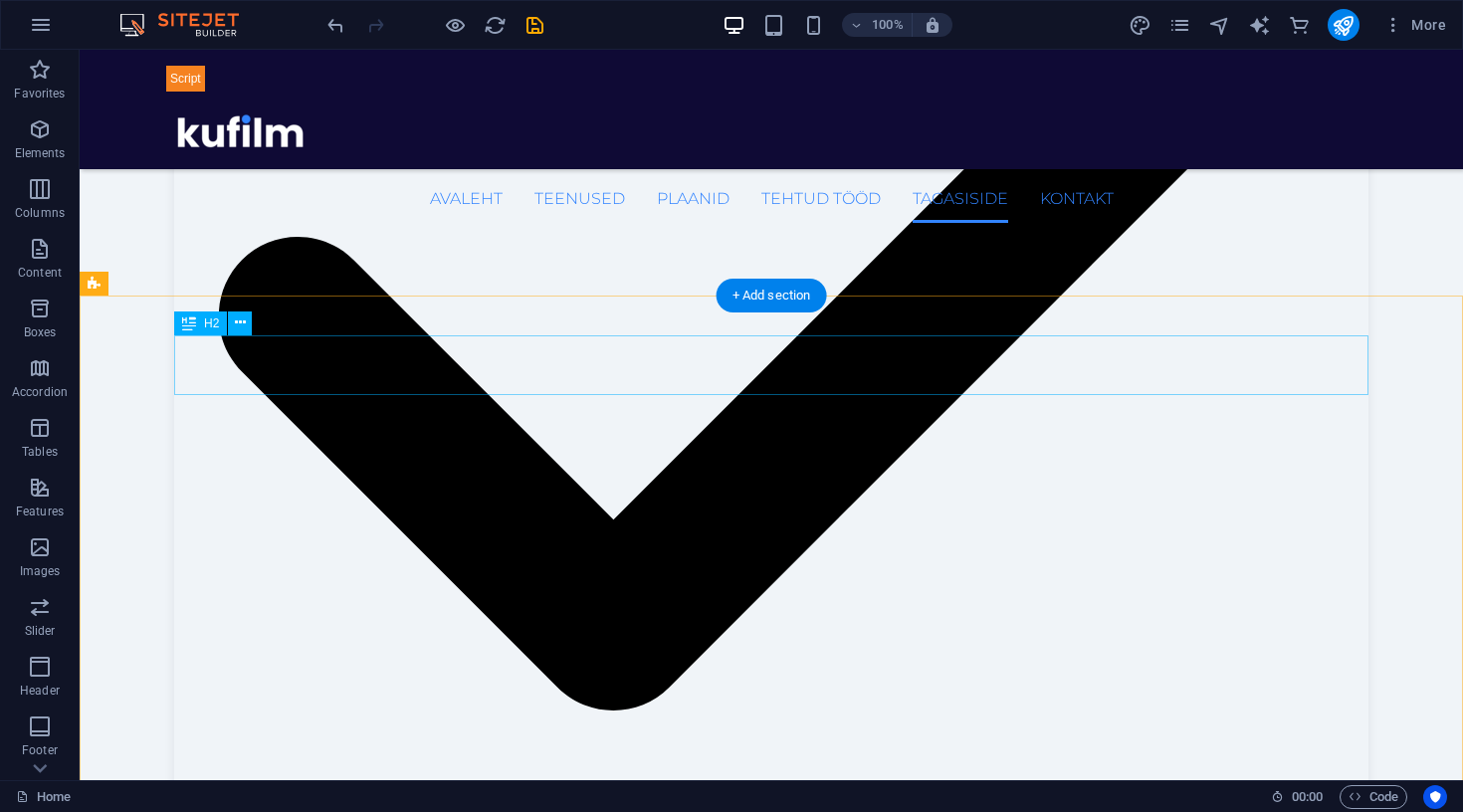 click on "Korduma kippuvad küsimused" at bounding box center (701, 30972) 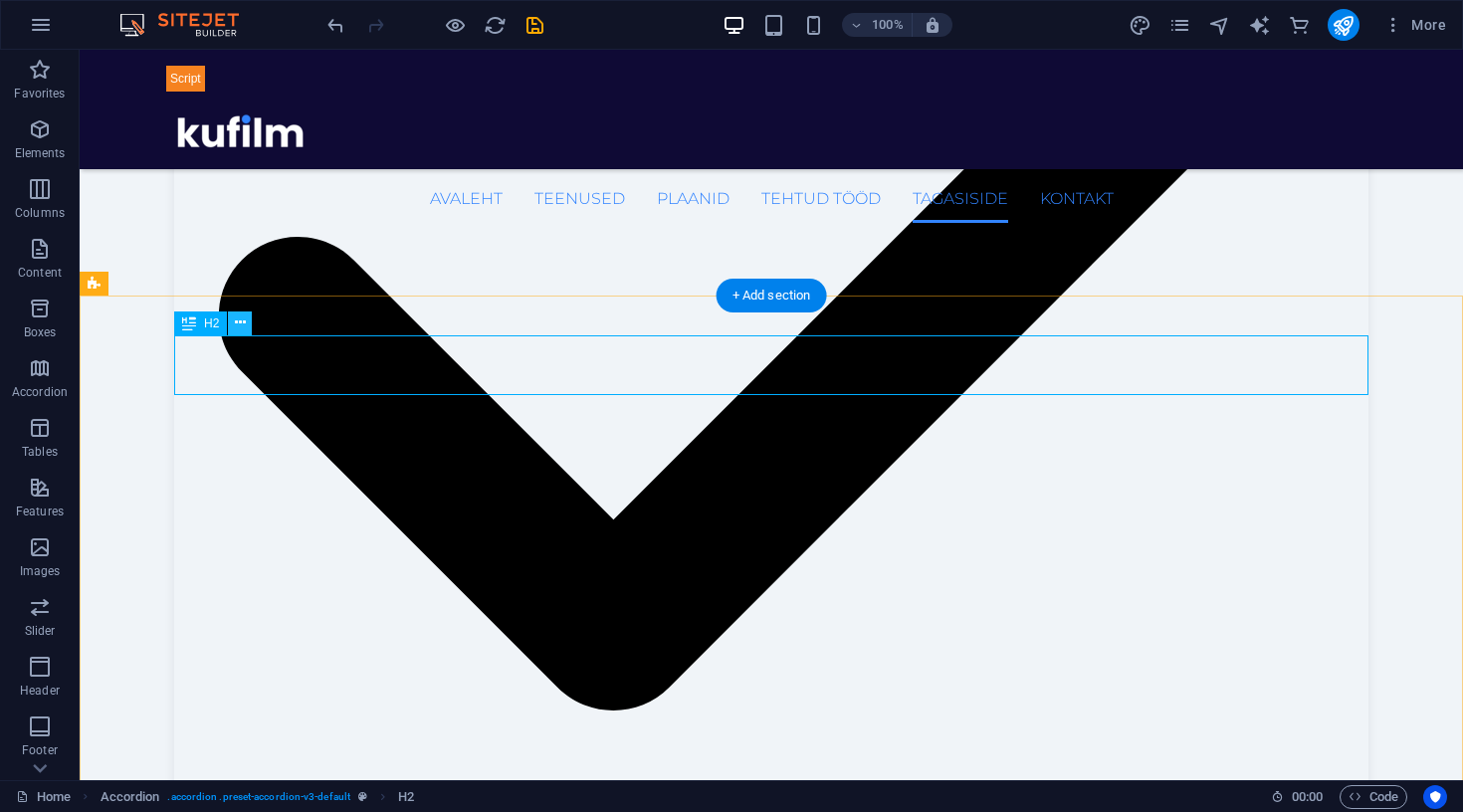 click at bounding box center [240, 323] 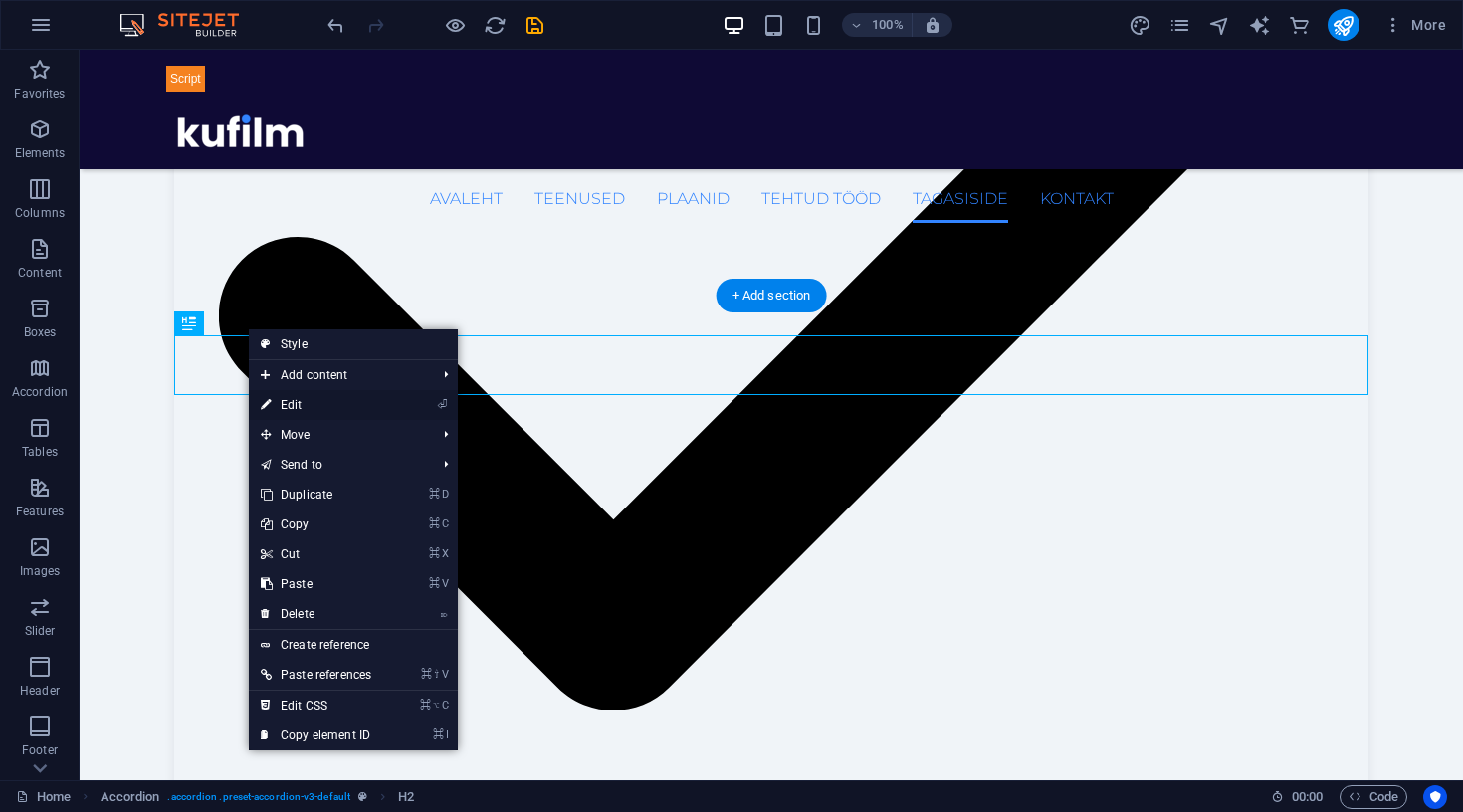 click on "⏎  Edit" at bounding box center [315, 405] 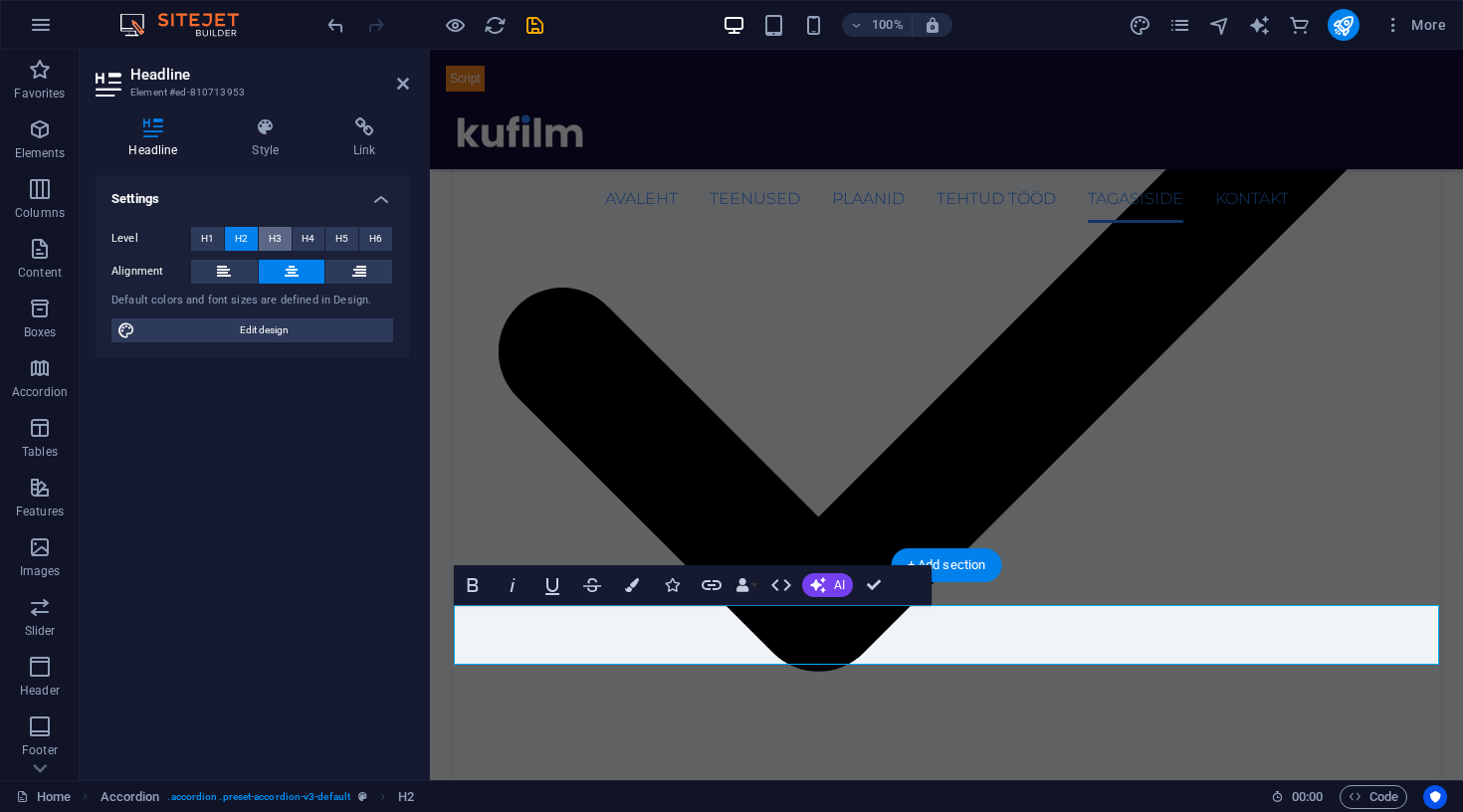 click on "H3" at bounding box center [275, 239] 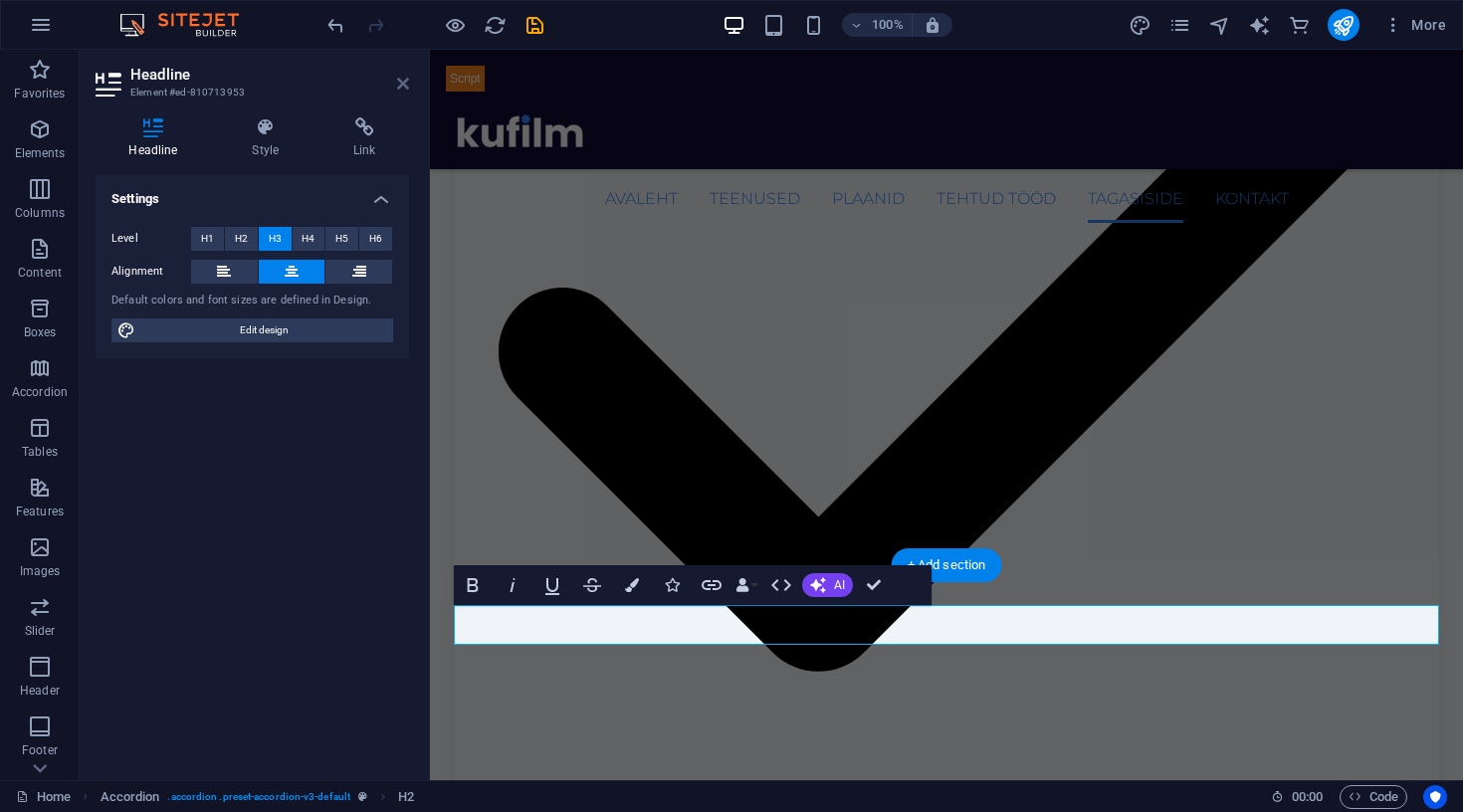 click at bounding box center (403, 84) 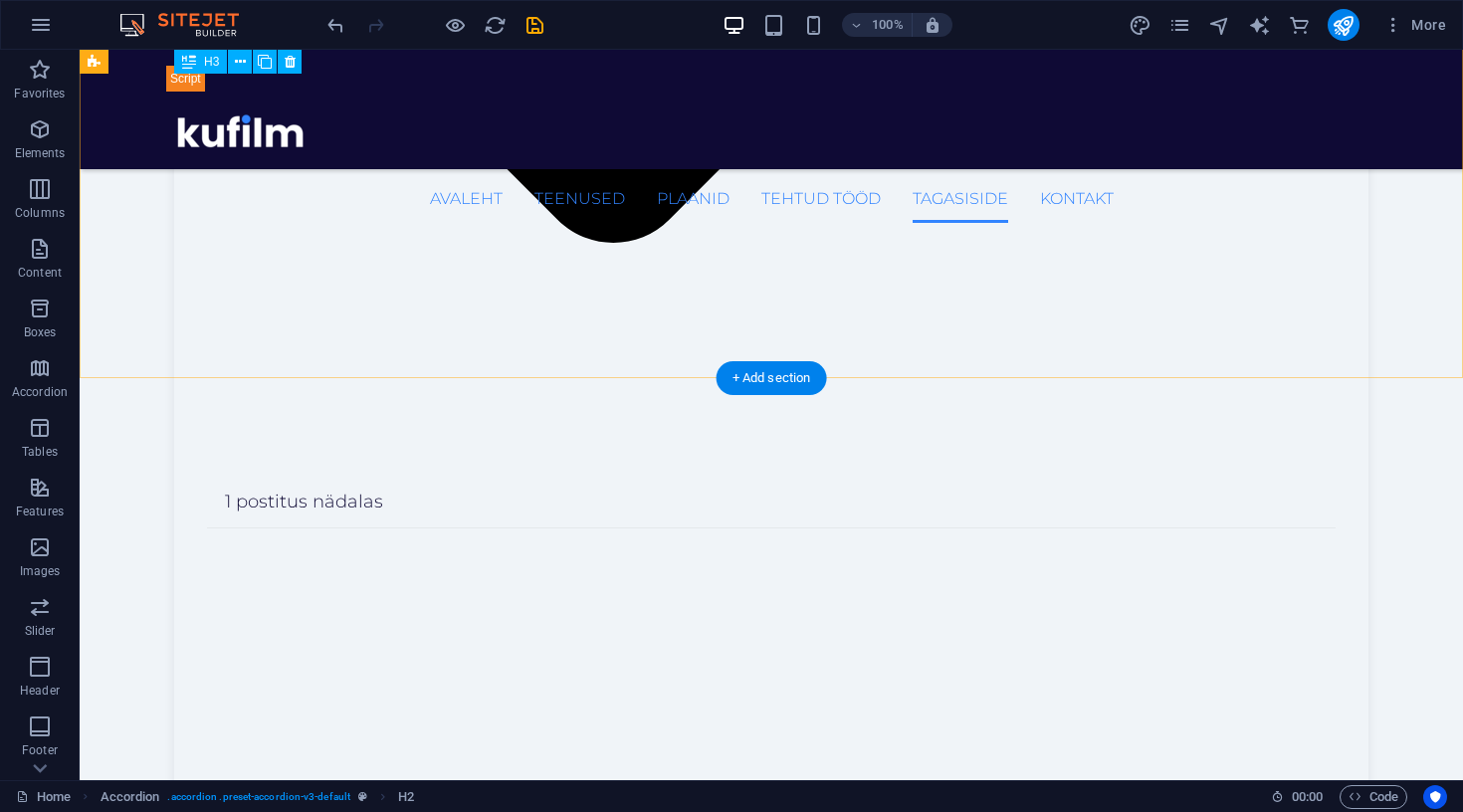 scroll, scrollTop: 3707, scrollLeft: 0, axis: vertical 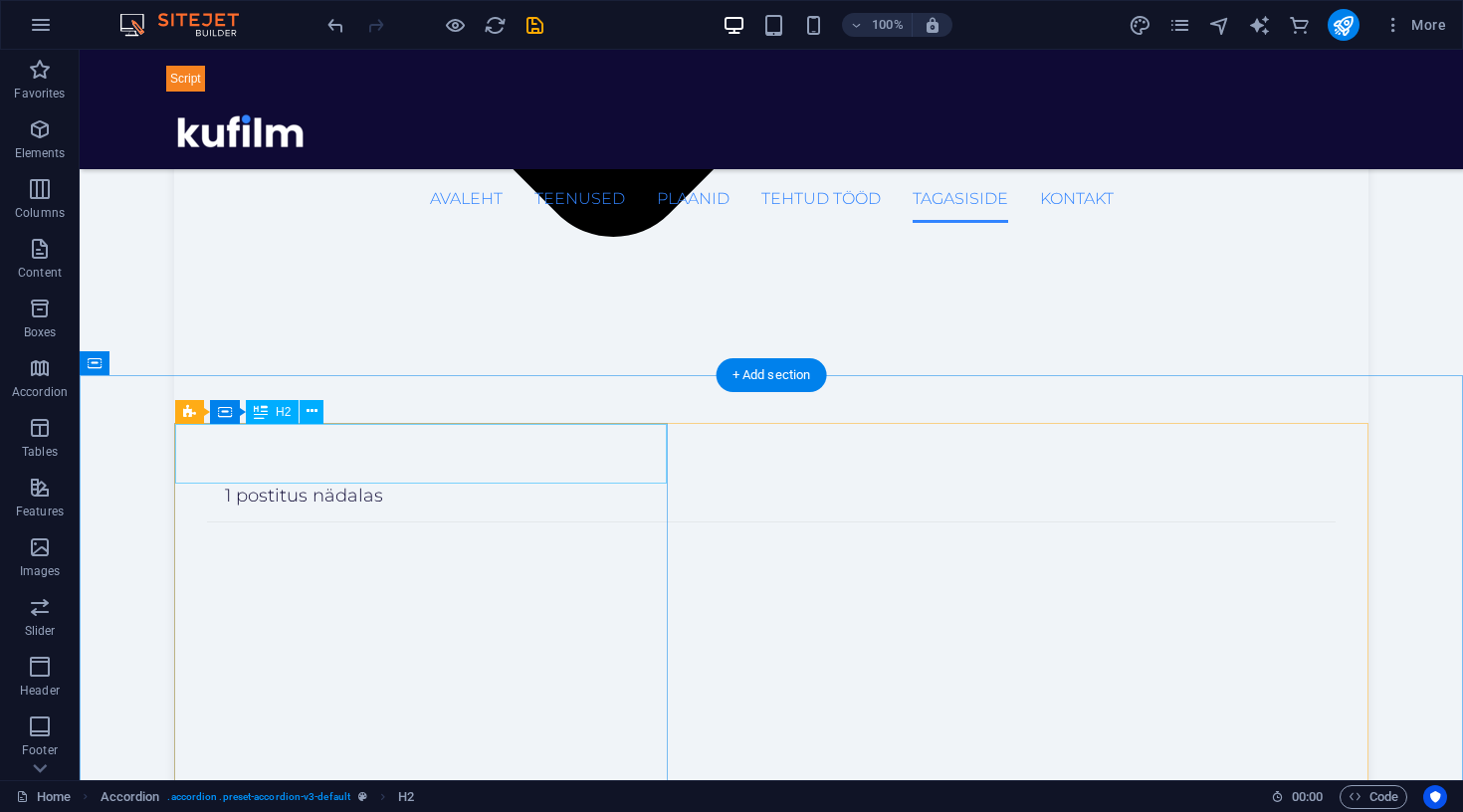 click on "Kirjuta mulle!" at bounding box center [771, 31053] 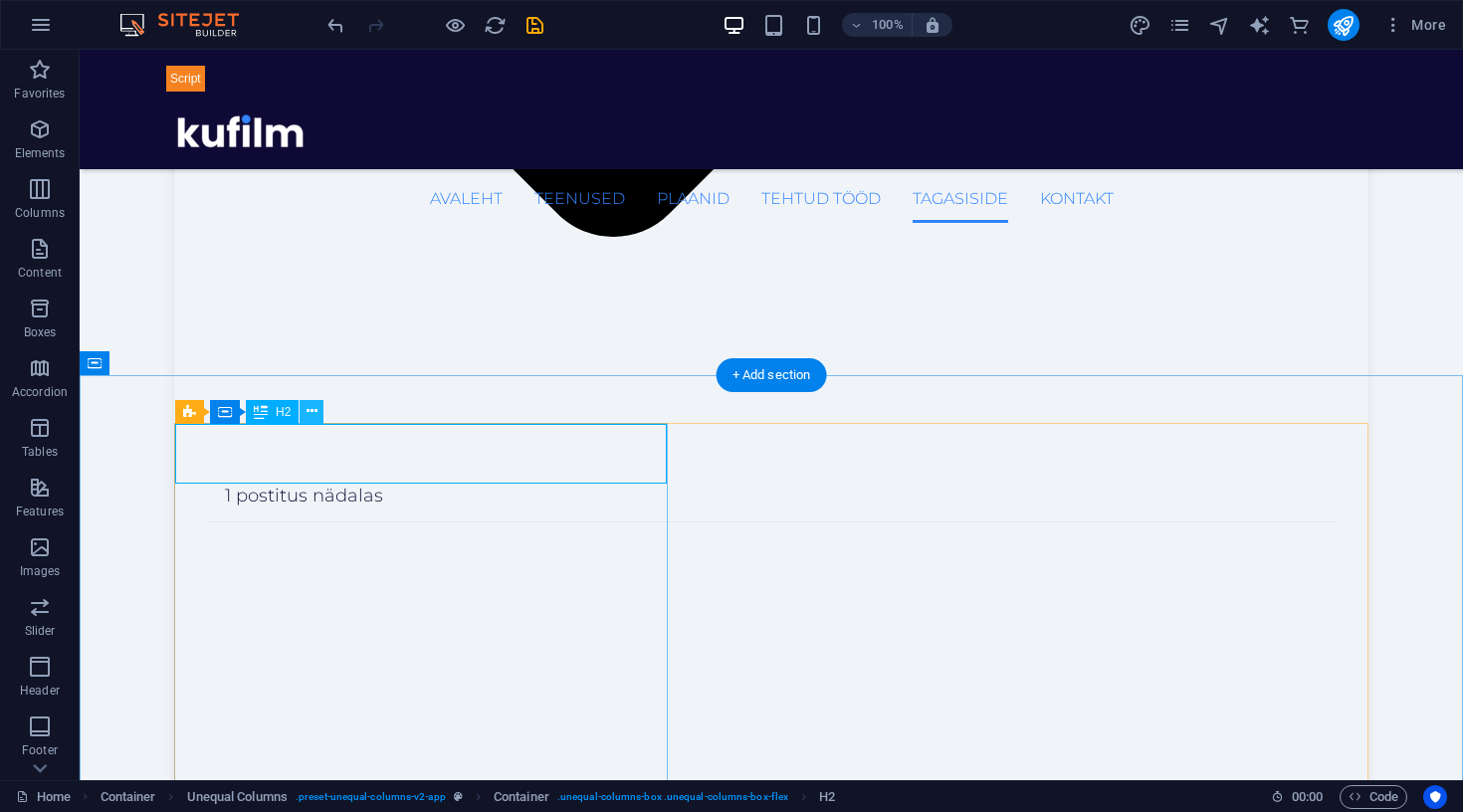 click at bounding box center (312, 412) 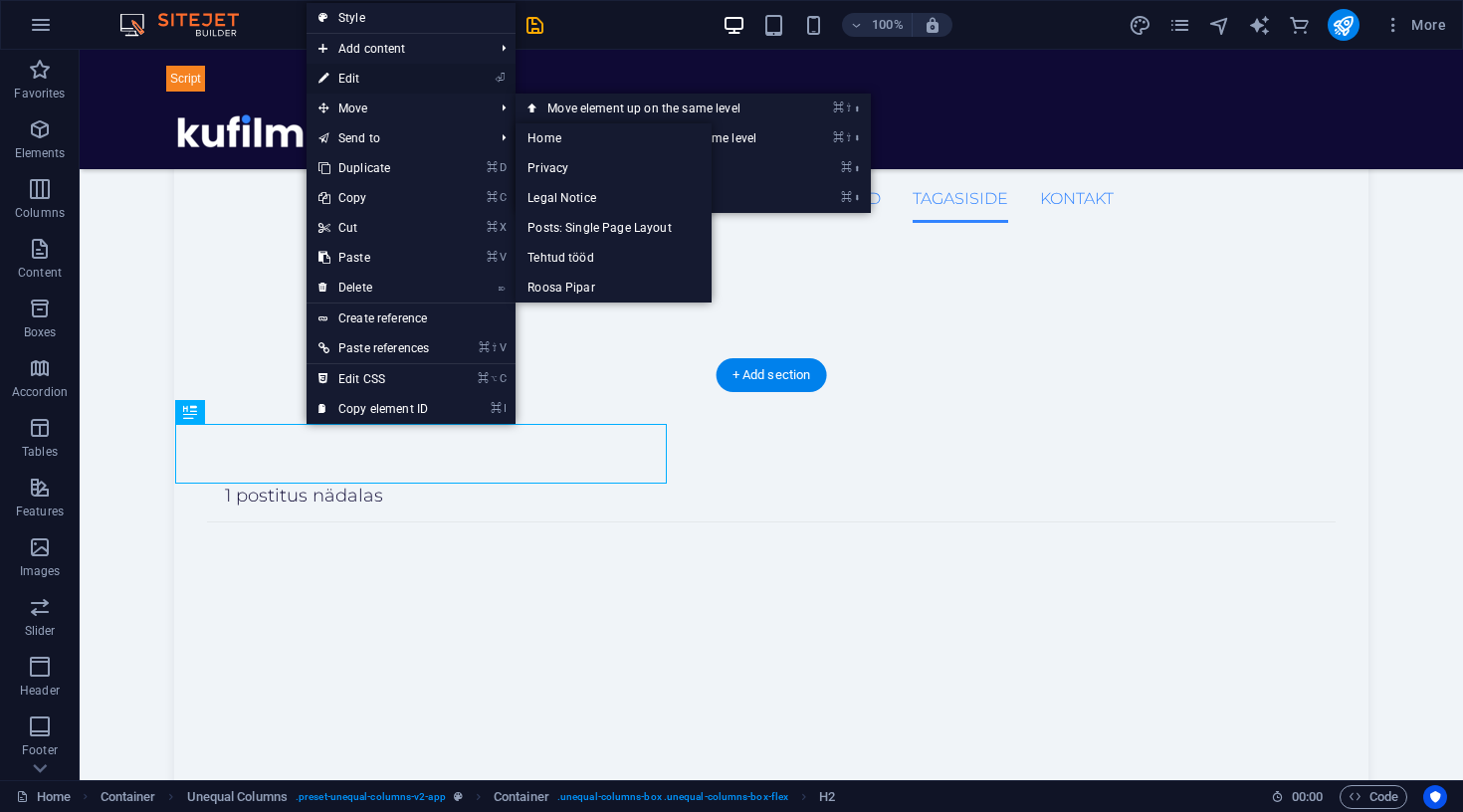 click on "⏎  Edit" at bounding box center (373, 79) 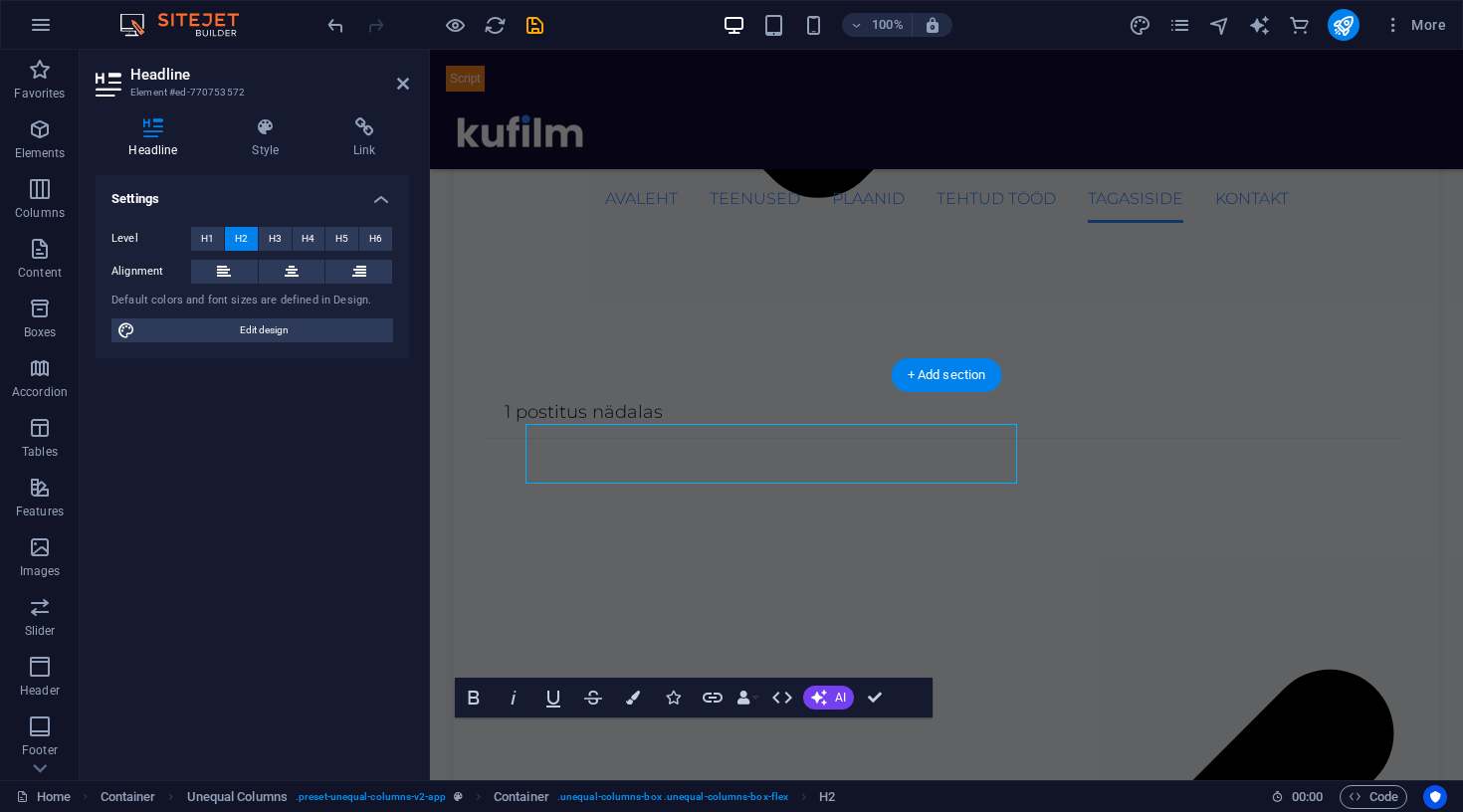 scroll, scrollTop: 3711, scrollLeft: 0, axis: vertical 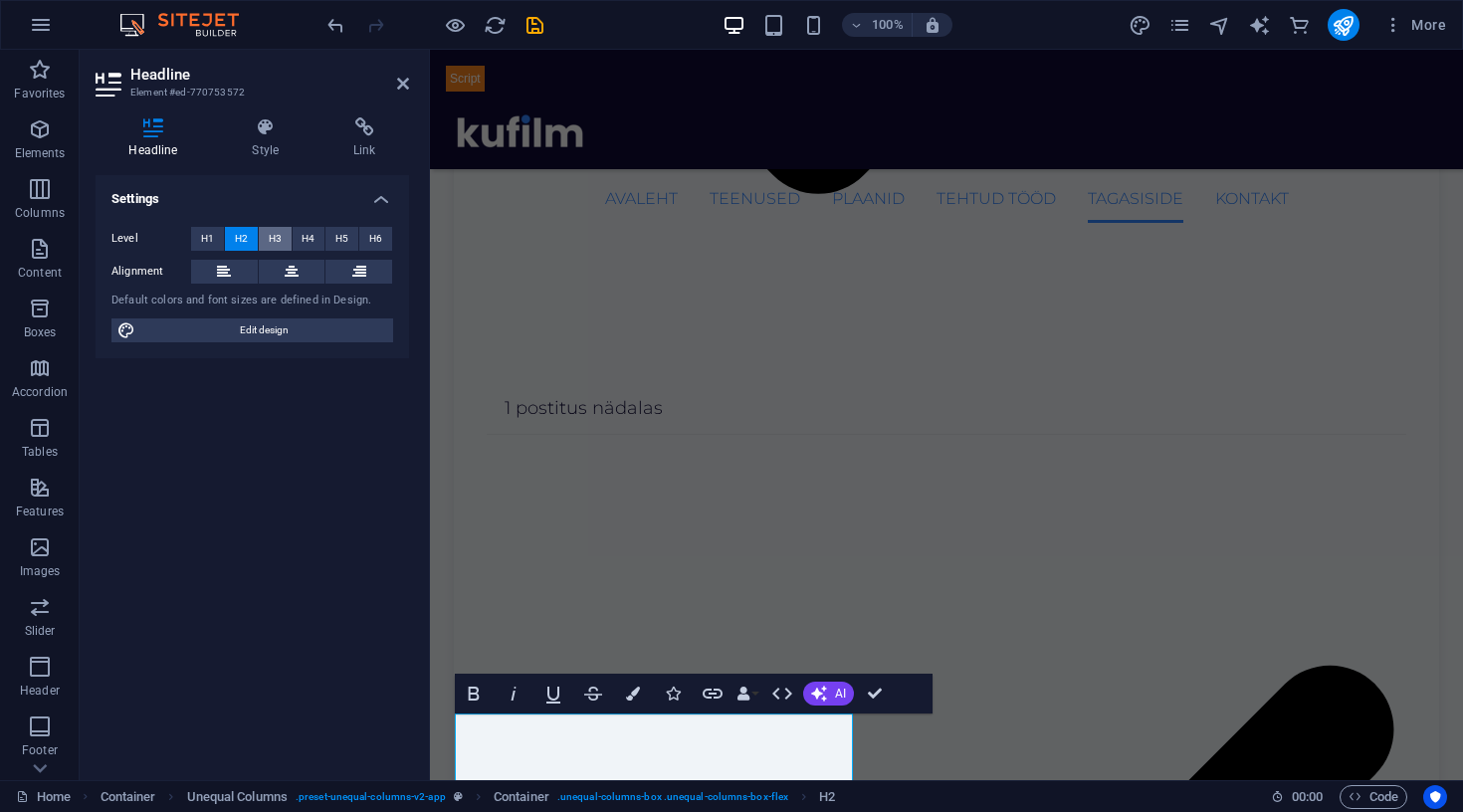 click on "H3" at bounding box center (275, 239) 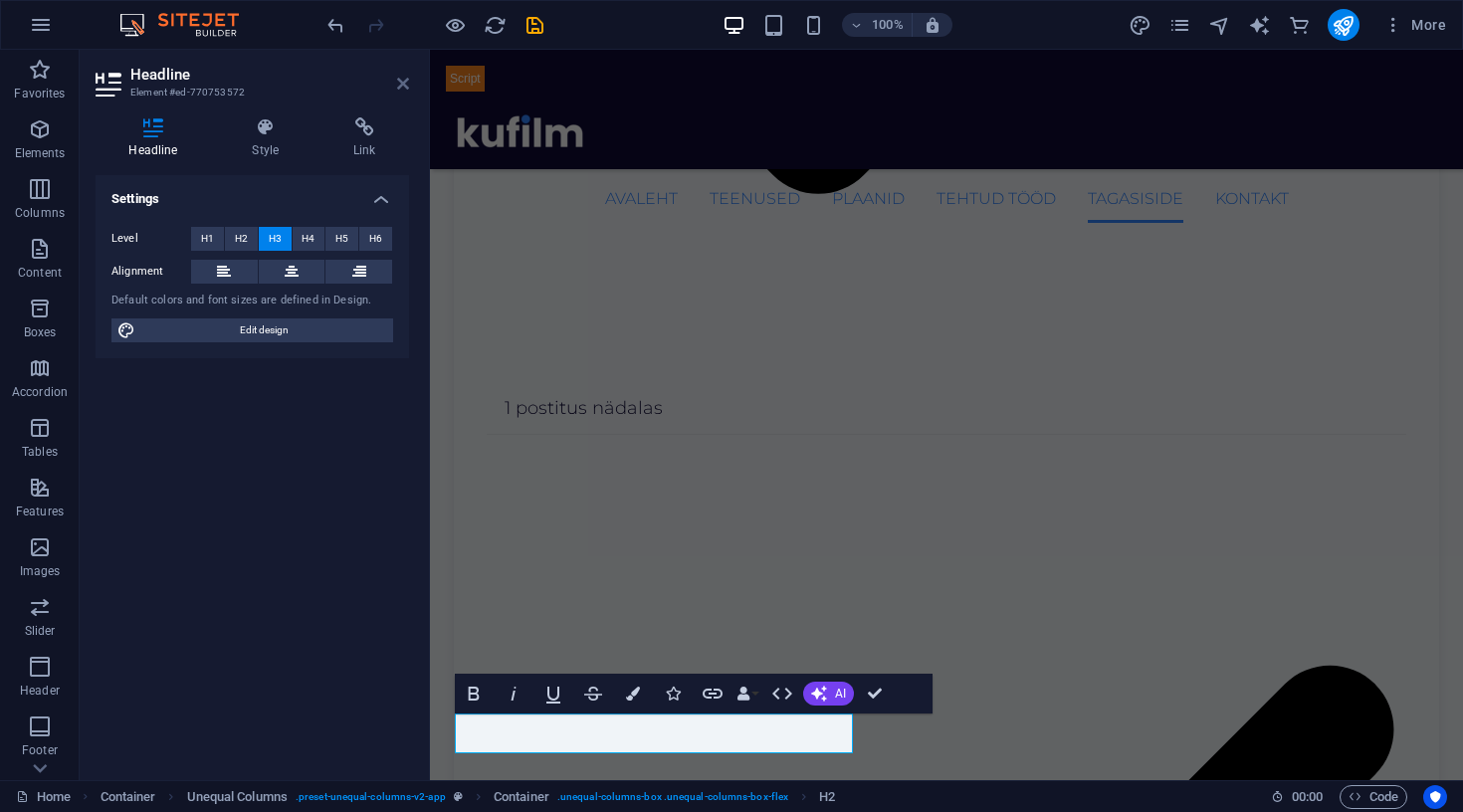 click at bounding box center [403, 84] 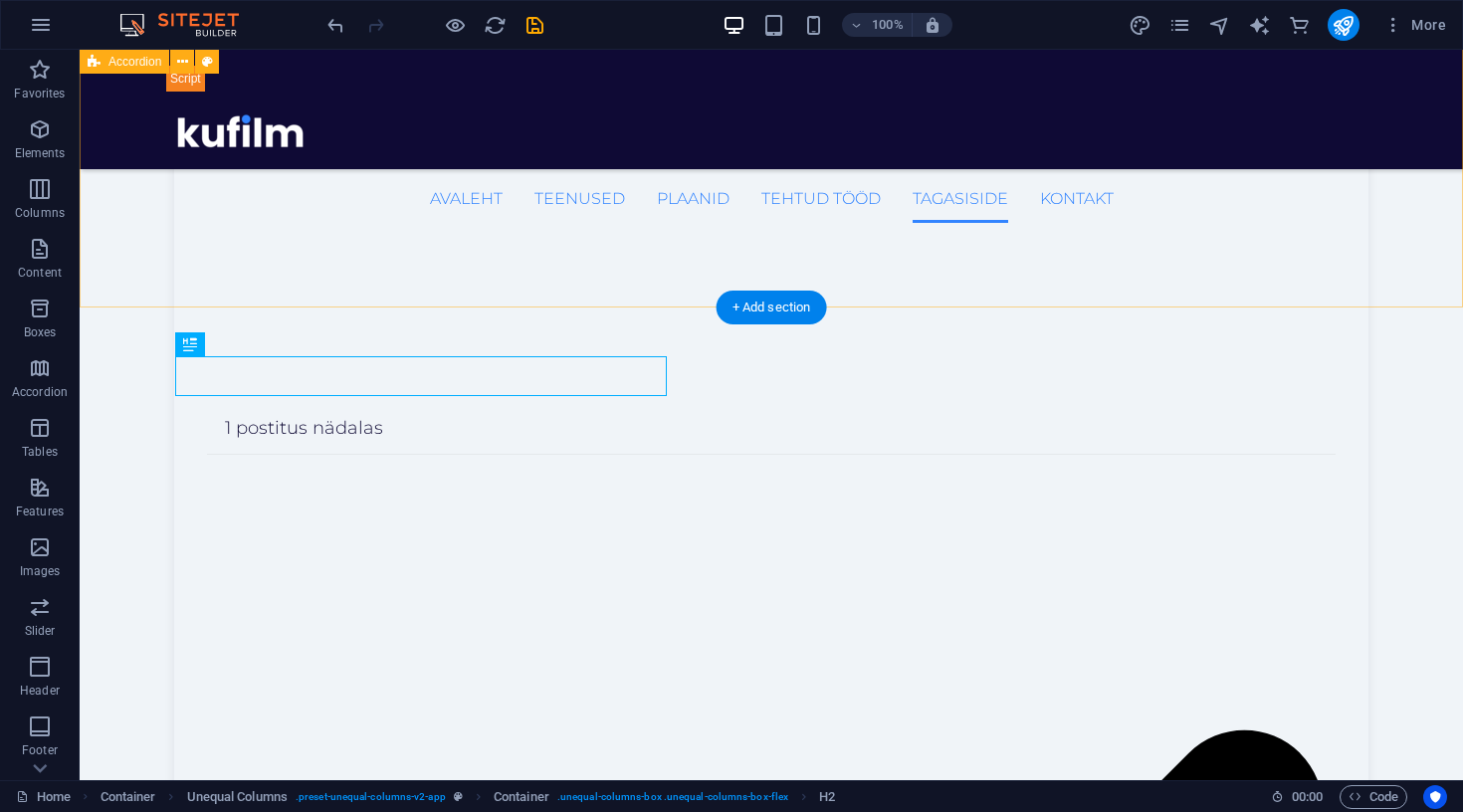 click on "Korduma kippuvad küsimused Kui palju sinu teenused maksavad? Iga projekt on erinev – hind sõltub töömahust, sisuloome keerukusest ja soovitud tulemustest. Küsi hinnapakkumist ja paneme koos paika lahenduse, mis sobib nii sinu eesmärkide kui eelarvega. Kas sa ainult haldad kontosid või lood ka sisu? Loon nii sisu (videod, tekstid, kujundused) kui haldan kontosid igapäevaselt. Soovi korral saan aidata ka ainult sisuloomega või tulla appi konkreetse kampaaniaga. Kas saan sind palgata ka ühekordseks projektiks? Jah! Teen koostööd nii pikemaajaliste partneritena kui ka ühekordsete projektide põhjal – näiteks kampaania, reklaamvideo või koolitus." at bounding box center (771, 30634) 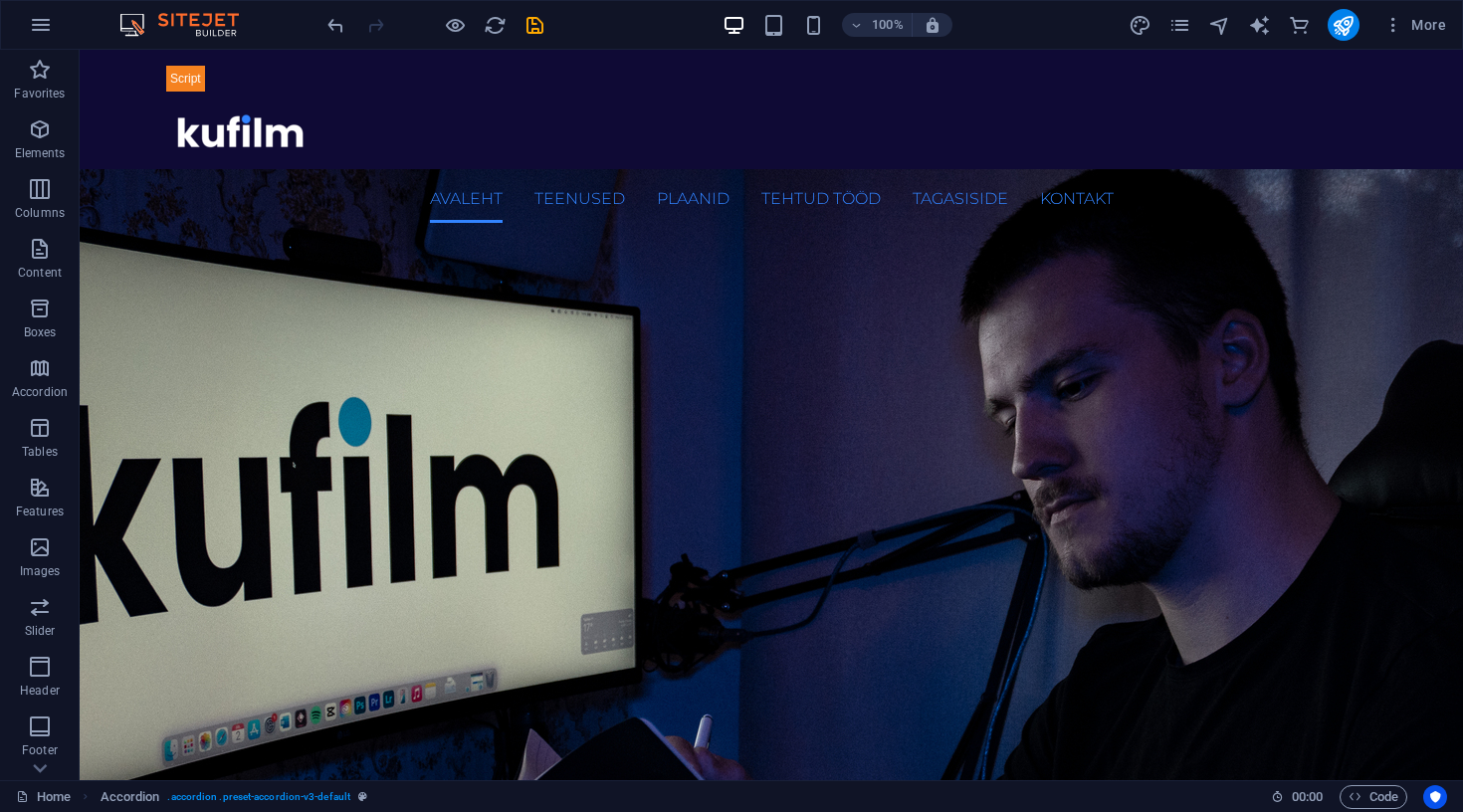 scroll, scrollTop: 0, scrollLeft: 0, axis: both 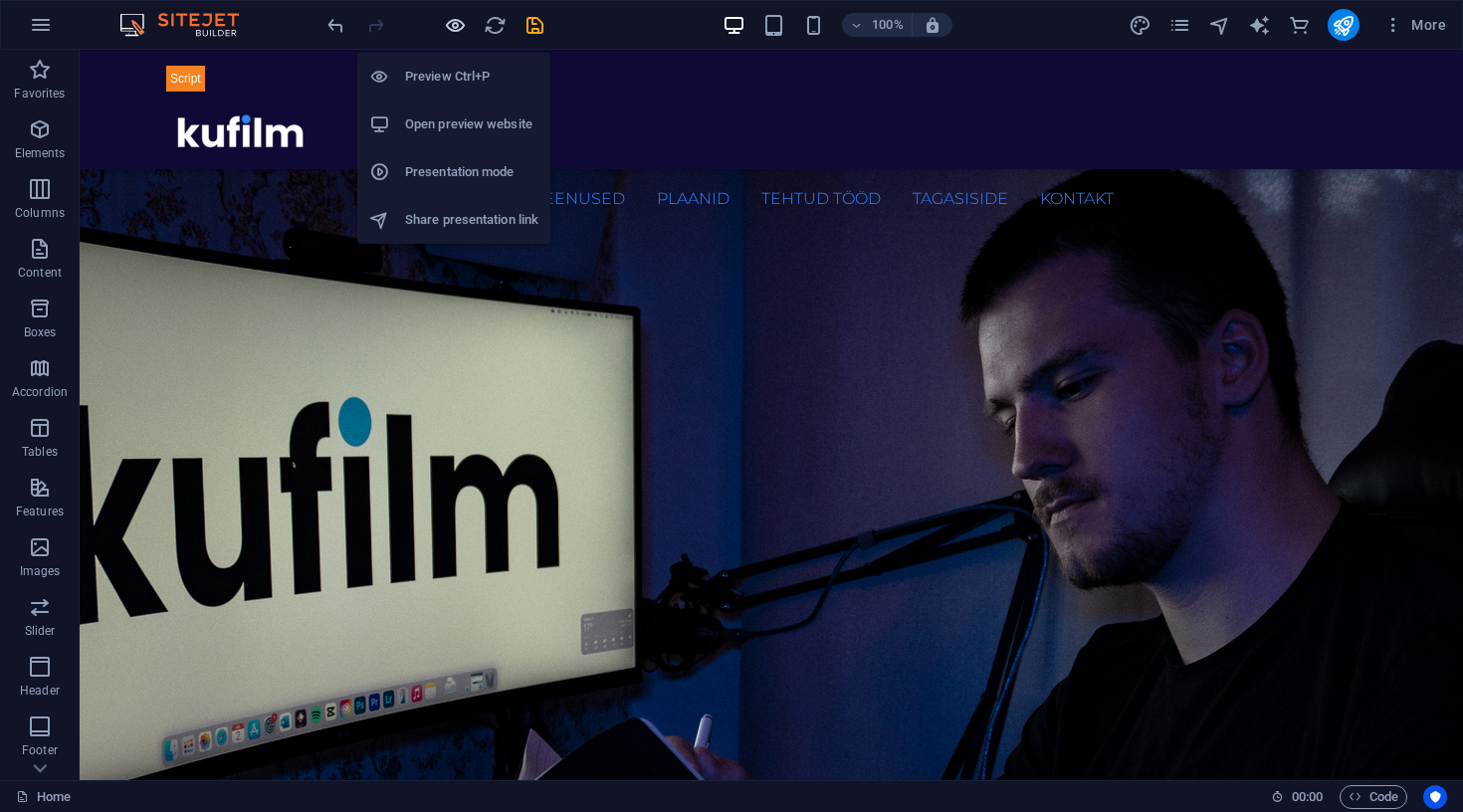 click at bounding box center (455, 25) 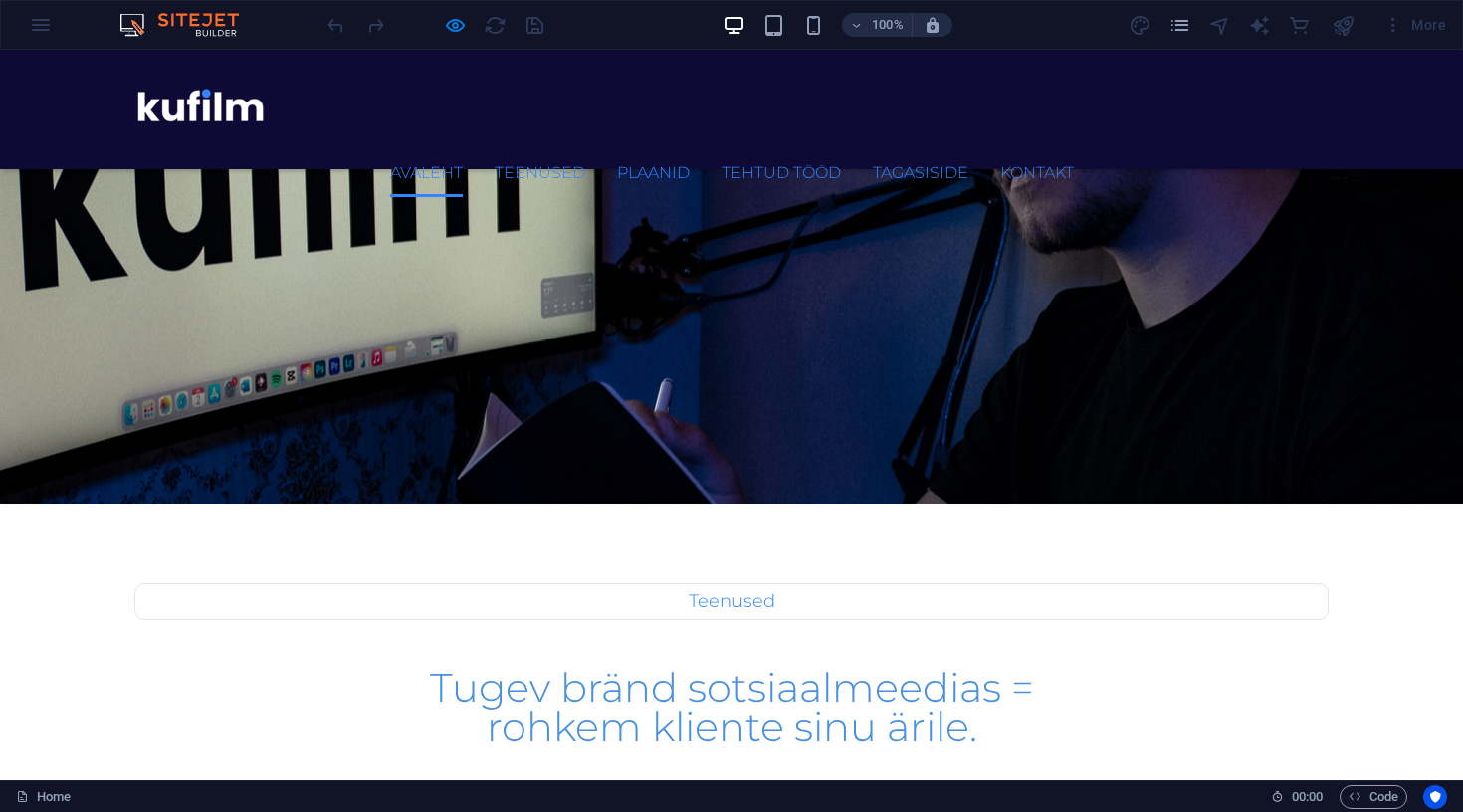 scroll, scrollTop: 350, scrollLeft: 0, axis: vertical 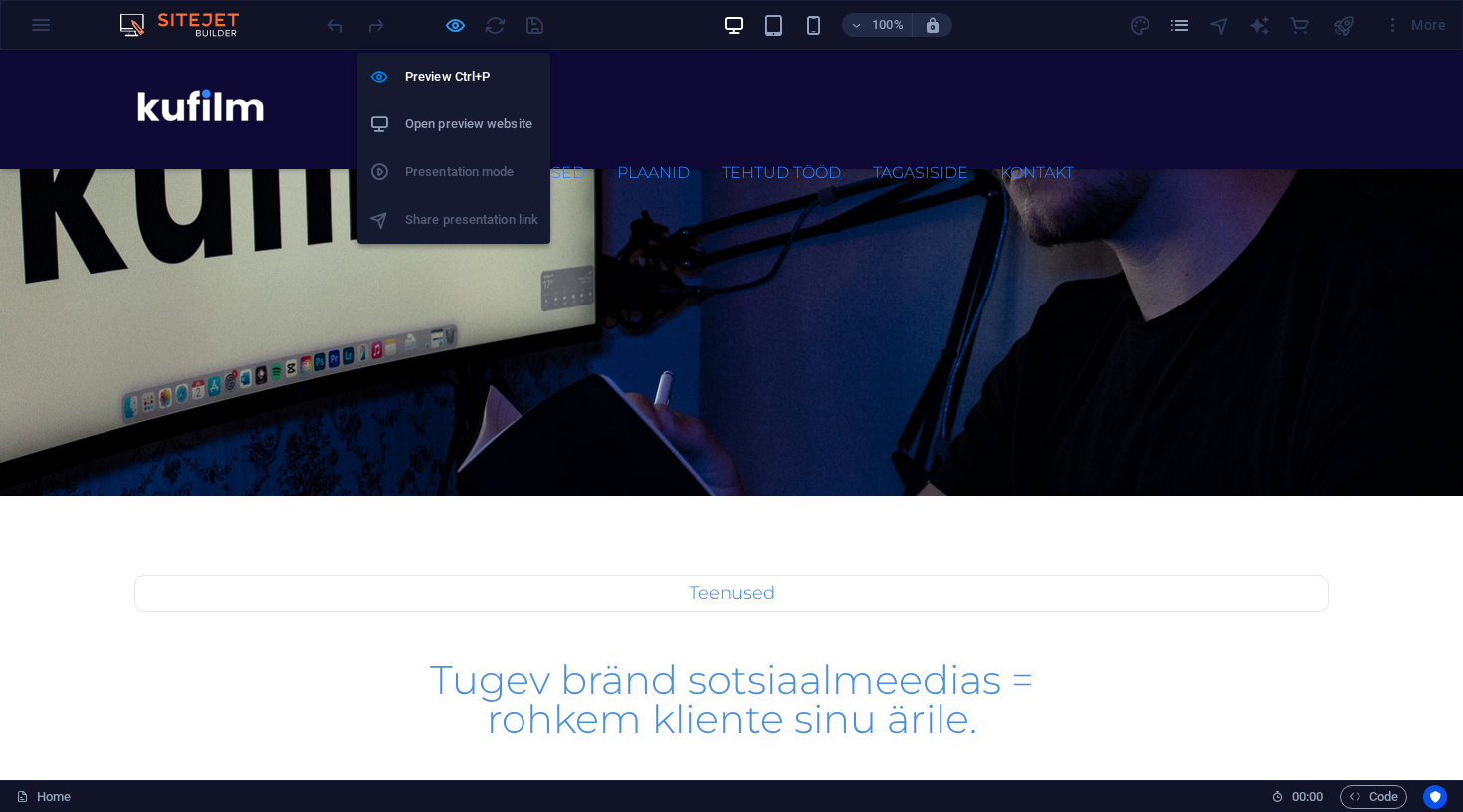 click at bounding box center (455, 25) 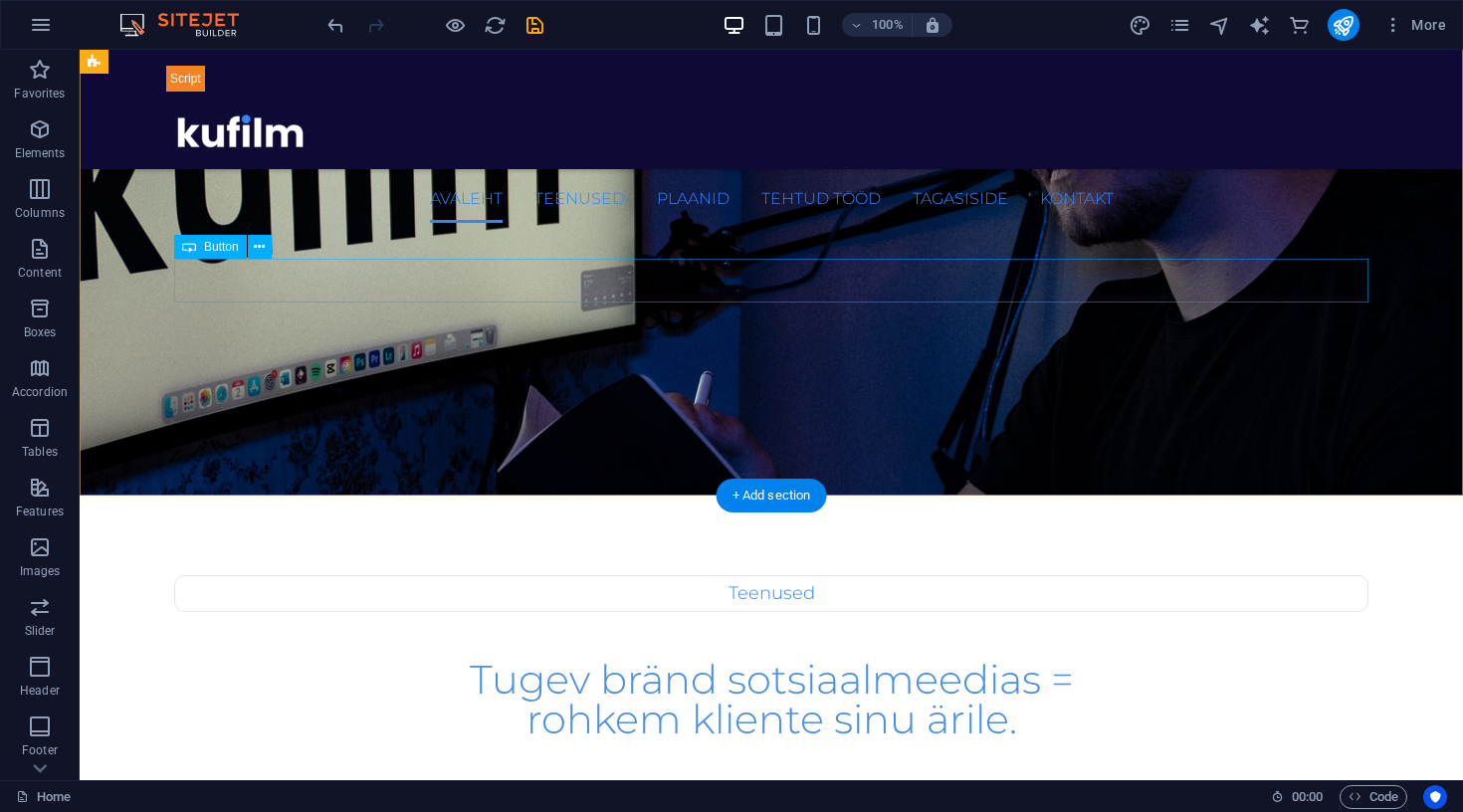 click on "Broneeri TASUTA konsultatsioon" at bounding box center (771, 1076) 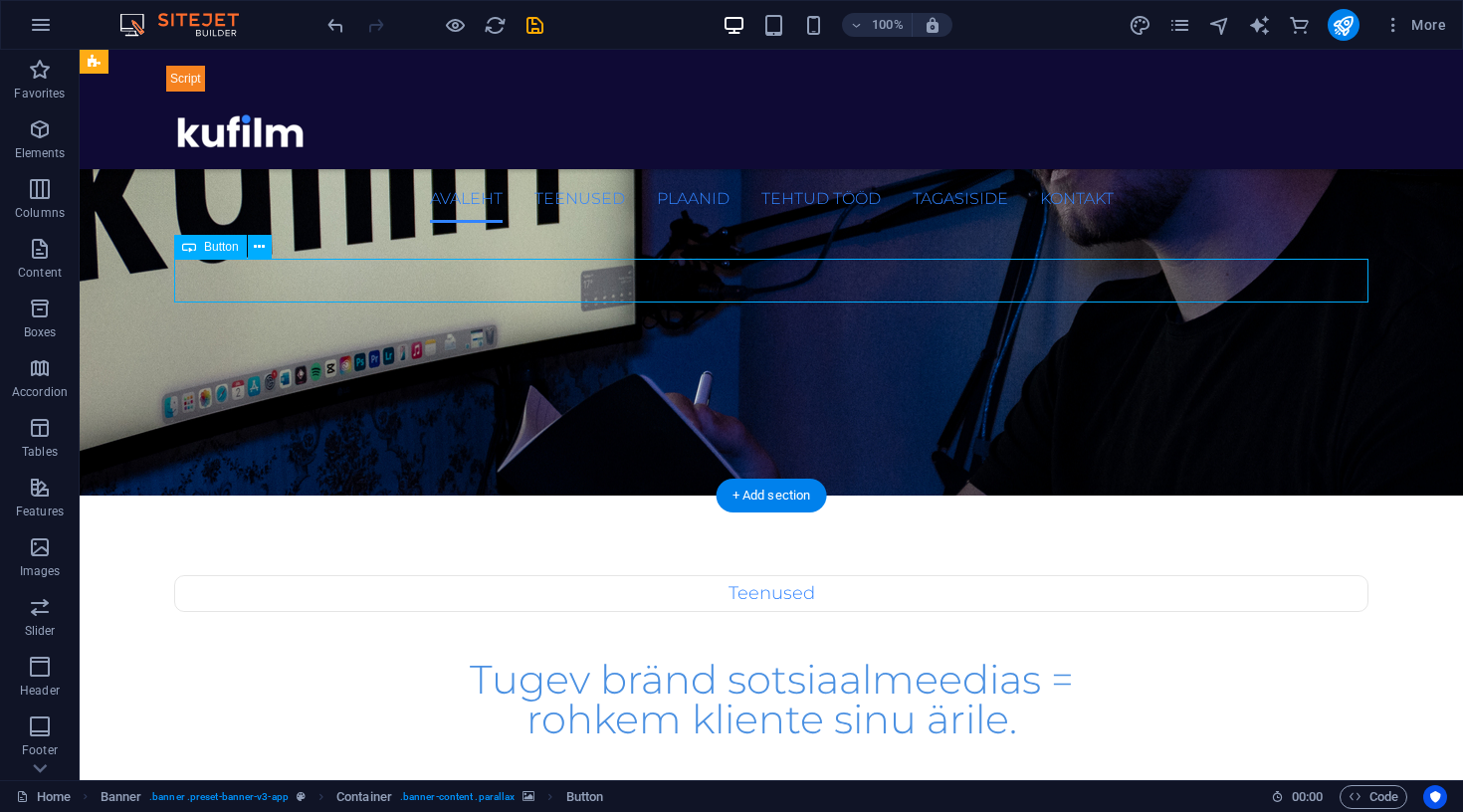 click on "Broneeri TASUTA konsultatsioon" at bounding box center [771, 1076] 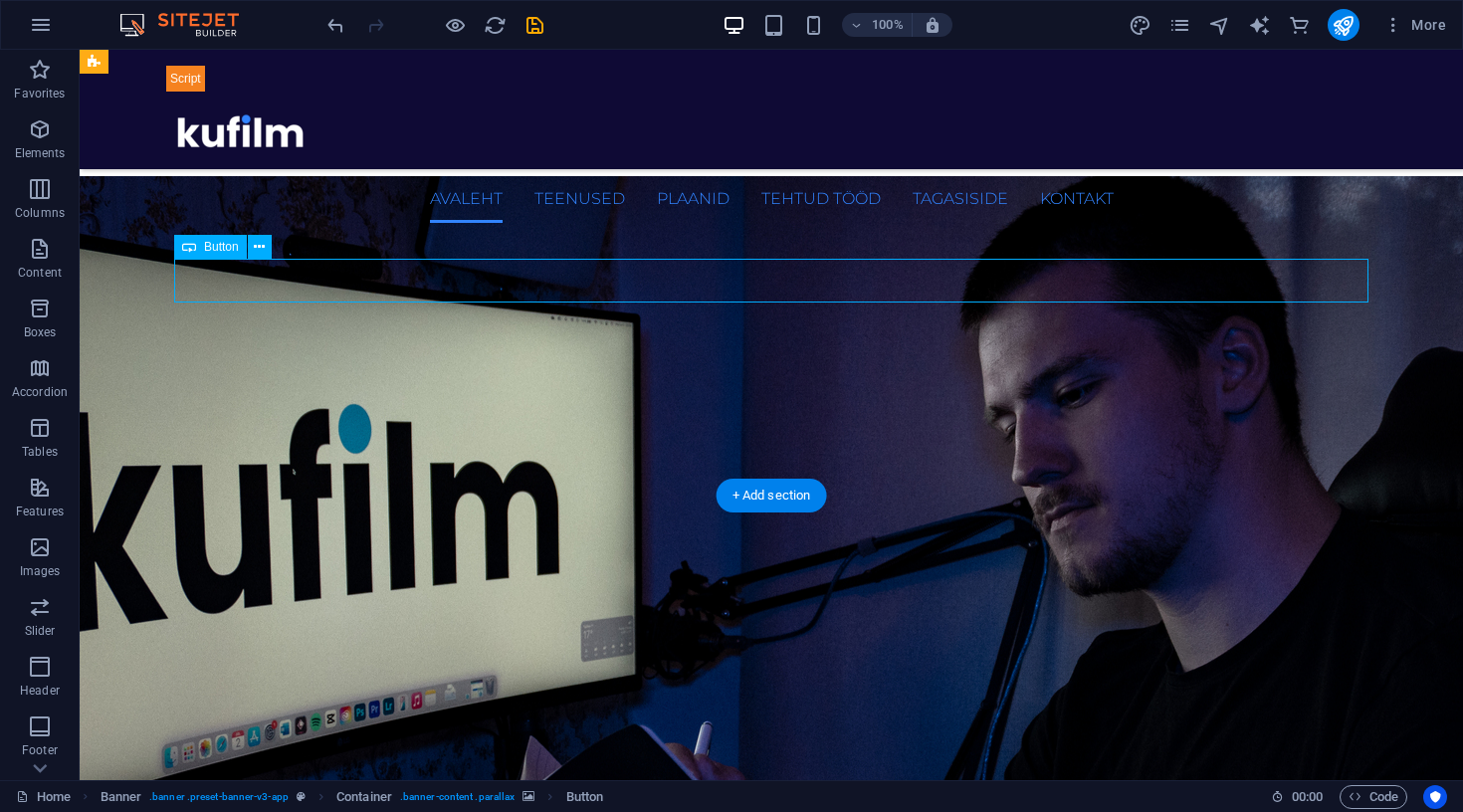 select on "px" 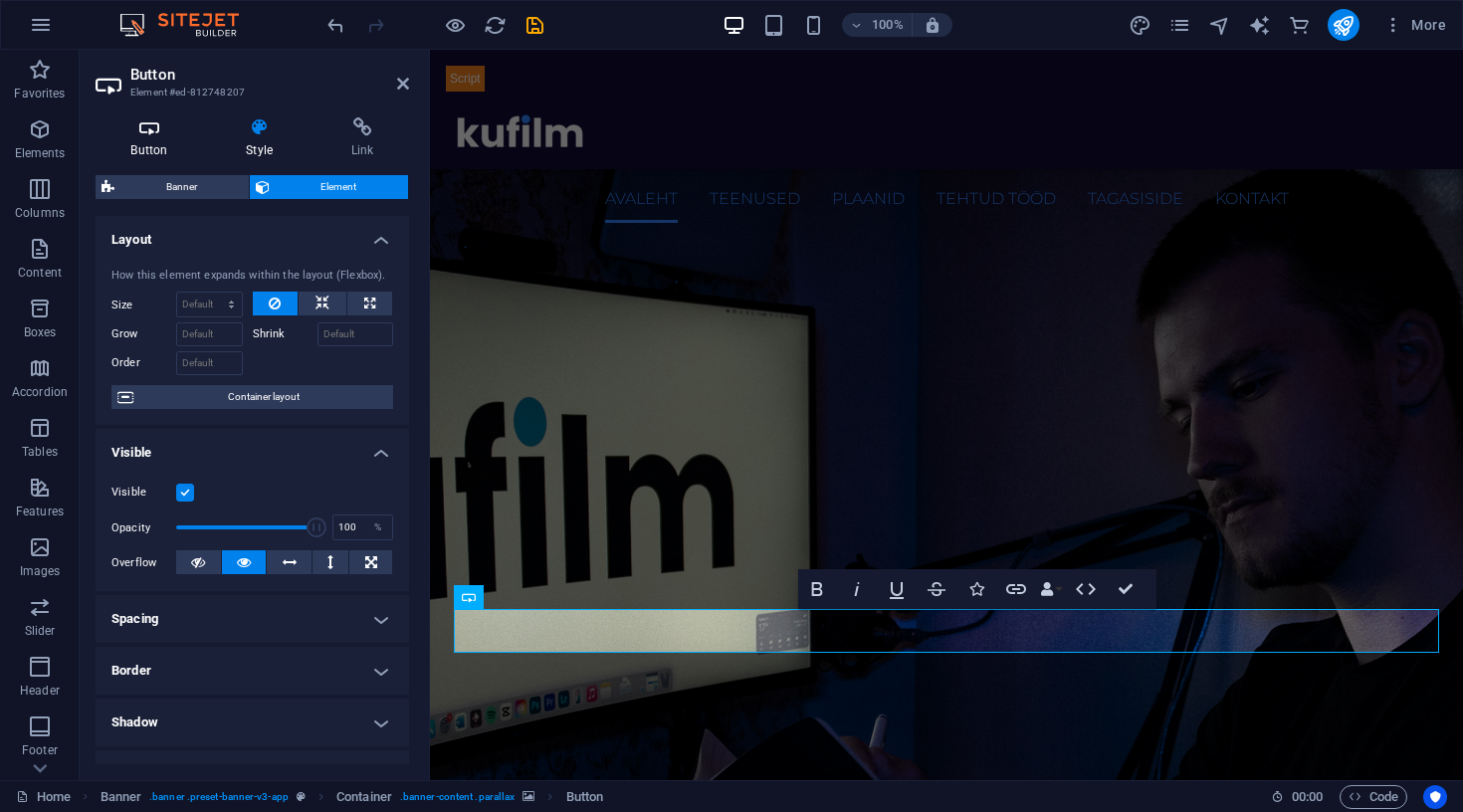 click on "Button" at bounding box center (153, 138) 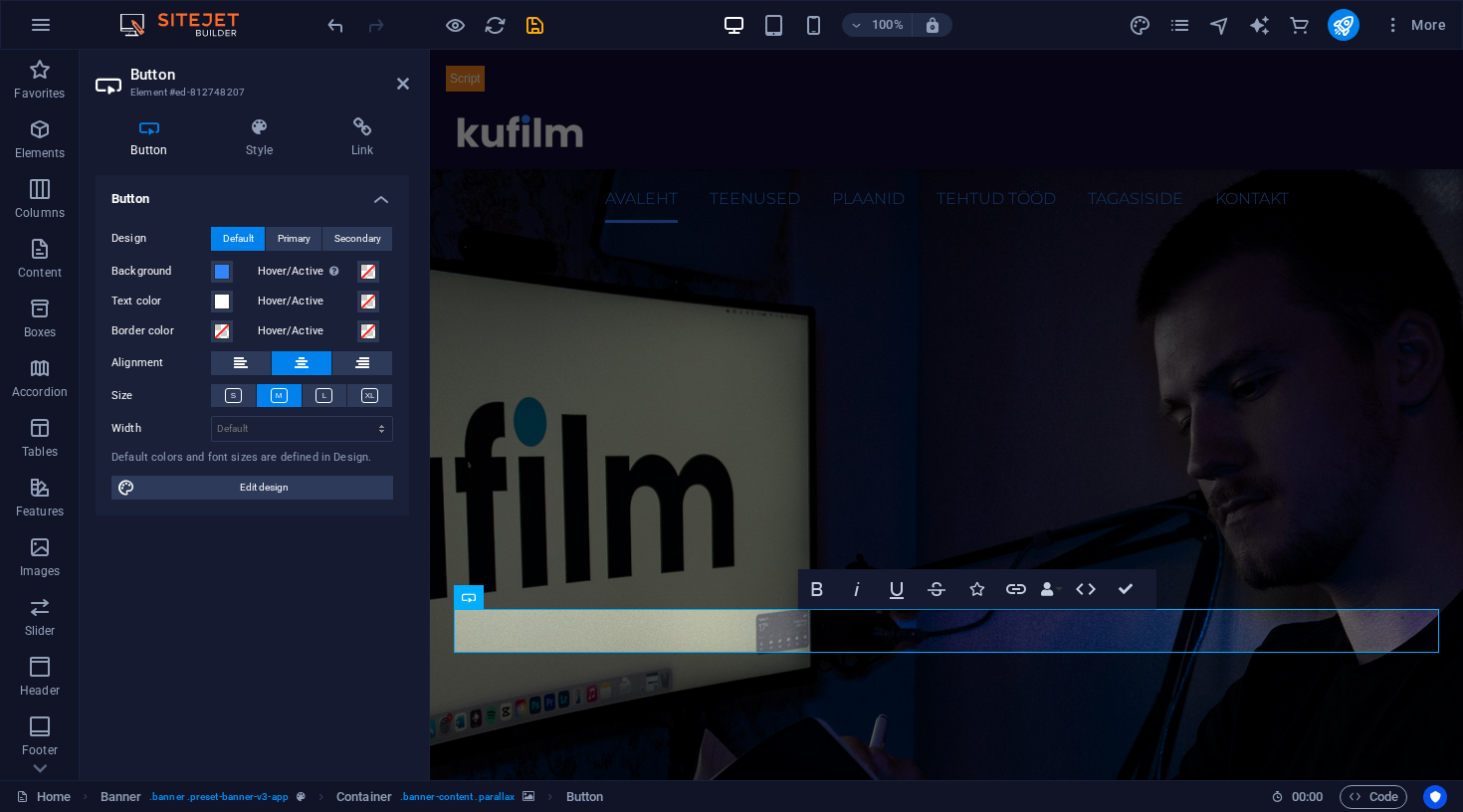 click on "Button Style Link Button Design Default Primary Secondary Background Hover/Active Switch to preview mode to test the active/hover state Text color Hover/Active Border color Hover/Active Alignment Size Width Default px rem % em vh vw Default colors and font sizes are defined in Design. Edit design Banner Element Layout How this element expands within the layout (Flexbox). Size Default auto px % 1/1 1/2 1/3 1/4 1/5 1/6 1/7 1/8 1/9 1/10 Grow Shrink Order Container layout Visible Visible Opacity 100 % Overflow Spacing Margin Default auto px % rem vw vh Custom Custom auto px % rem vw vh auto px % rem vw vh auto px % rem vw vh auto px % rem vw vh Padding Default px rem % vh vw Custom Custom px rem % vh vw px rem % vh vw px rem % vh vw px rem % vh vw Border Style              - Width 1 auto px rem % vh vw Custom Custom 1 auto px rem % vh vw 1 auto px rem % vh vw 1 auto px rem % vh vw 1 auto px rem % vh vw  - Color Round corners Default px rem % vh vw Custom Custom px rem % vh vw px rem % vh vw px rem % vh" at bounding box center (252, 441) 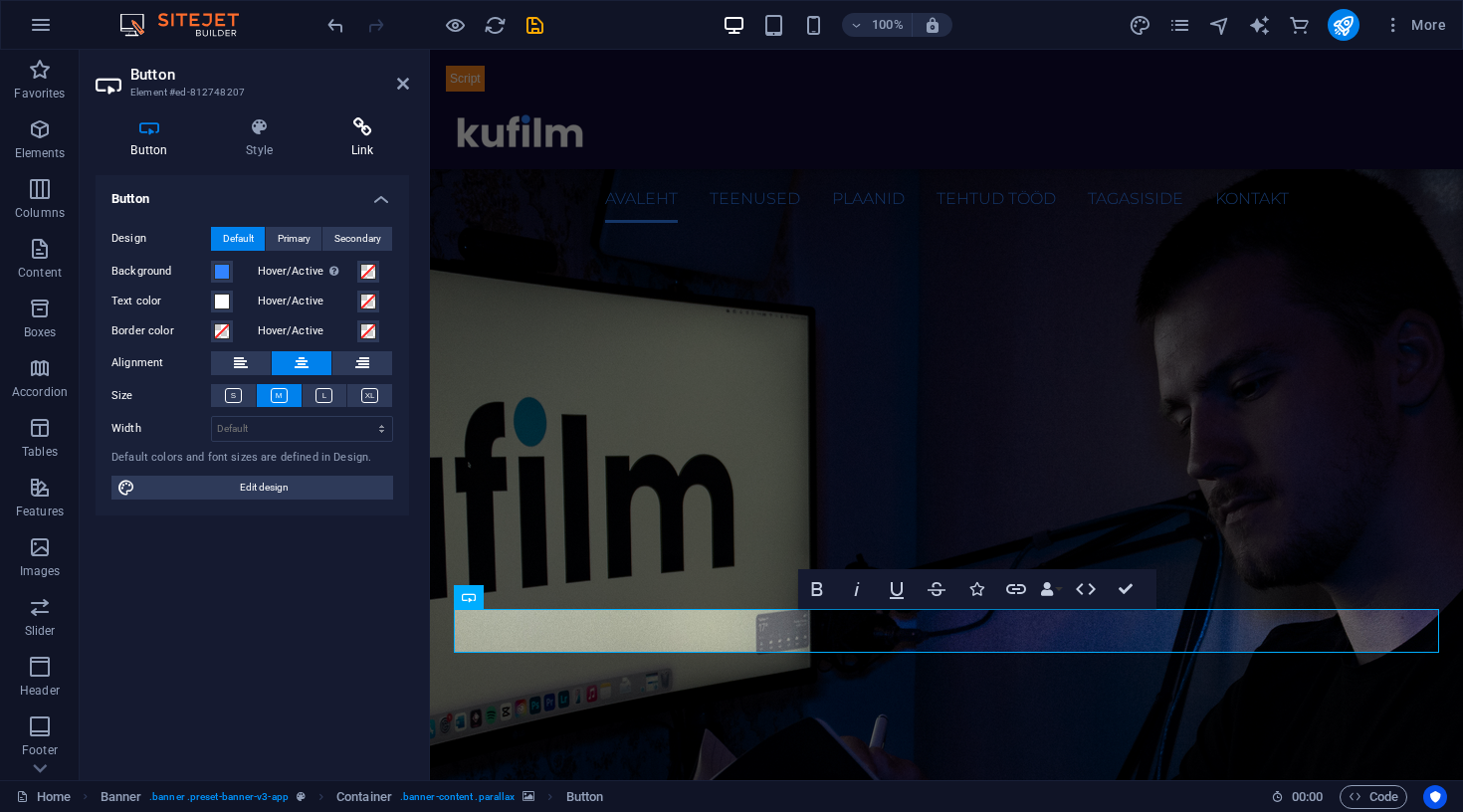click on "Link" at bounding box center [362, 138] 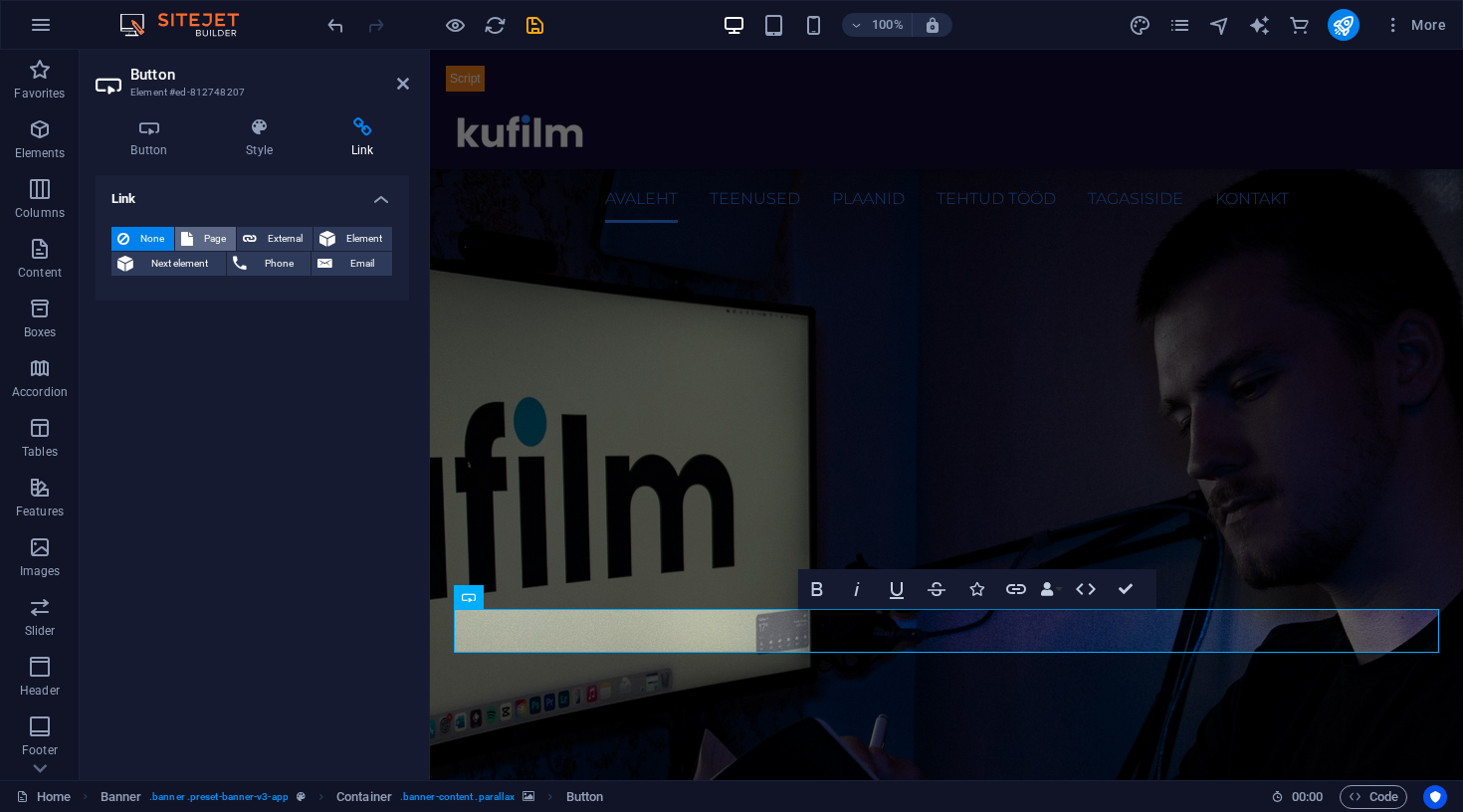 click on "Page" at bounding box center (214, 239) 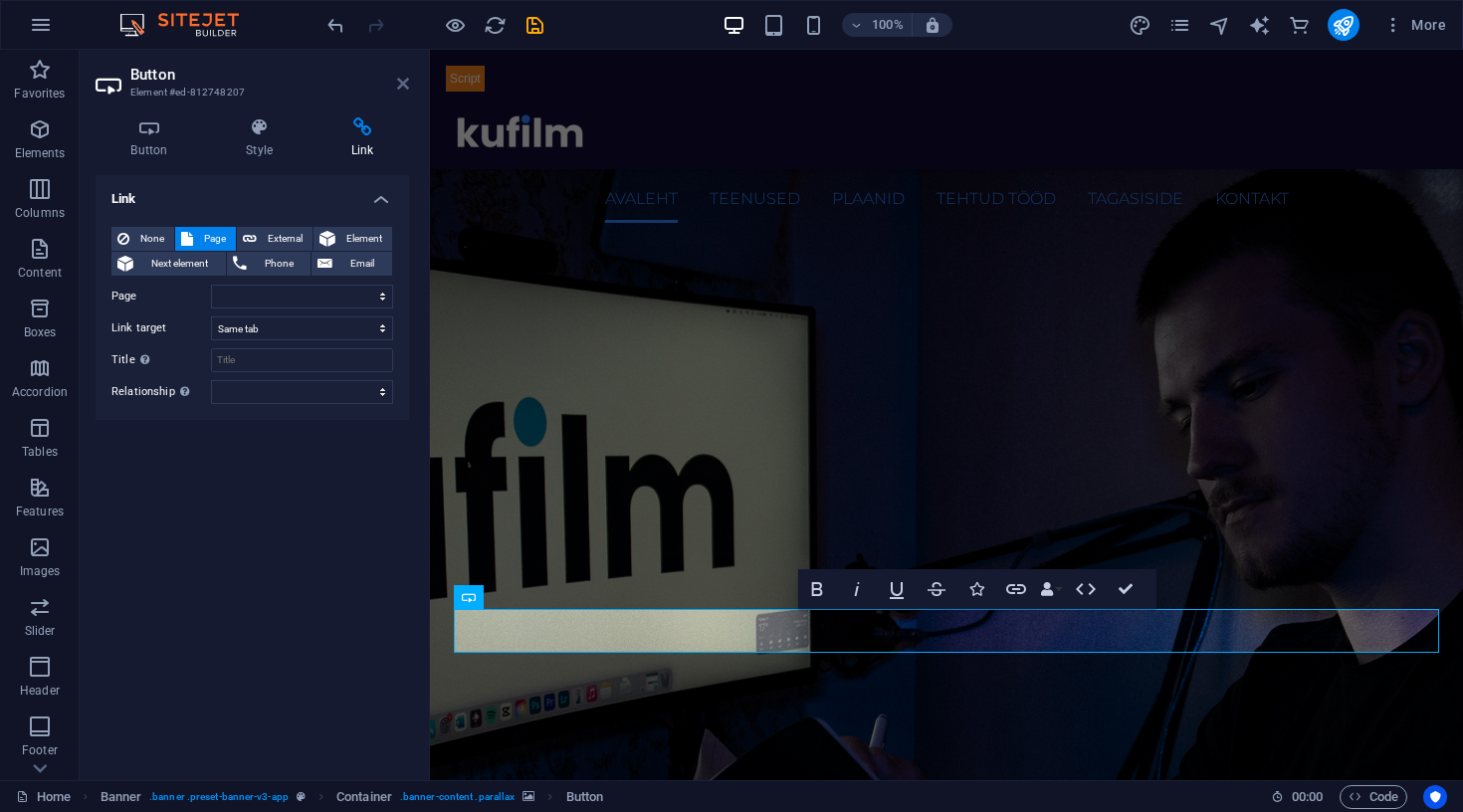 click at bounding box center [403, 84] 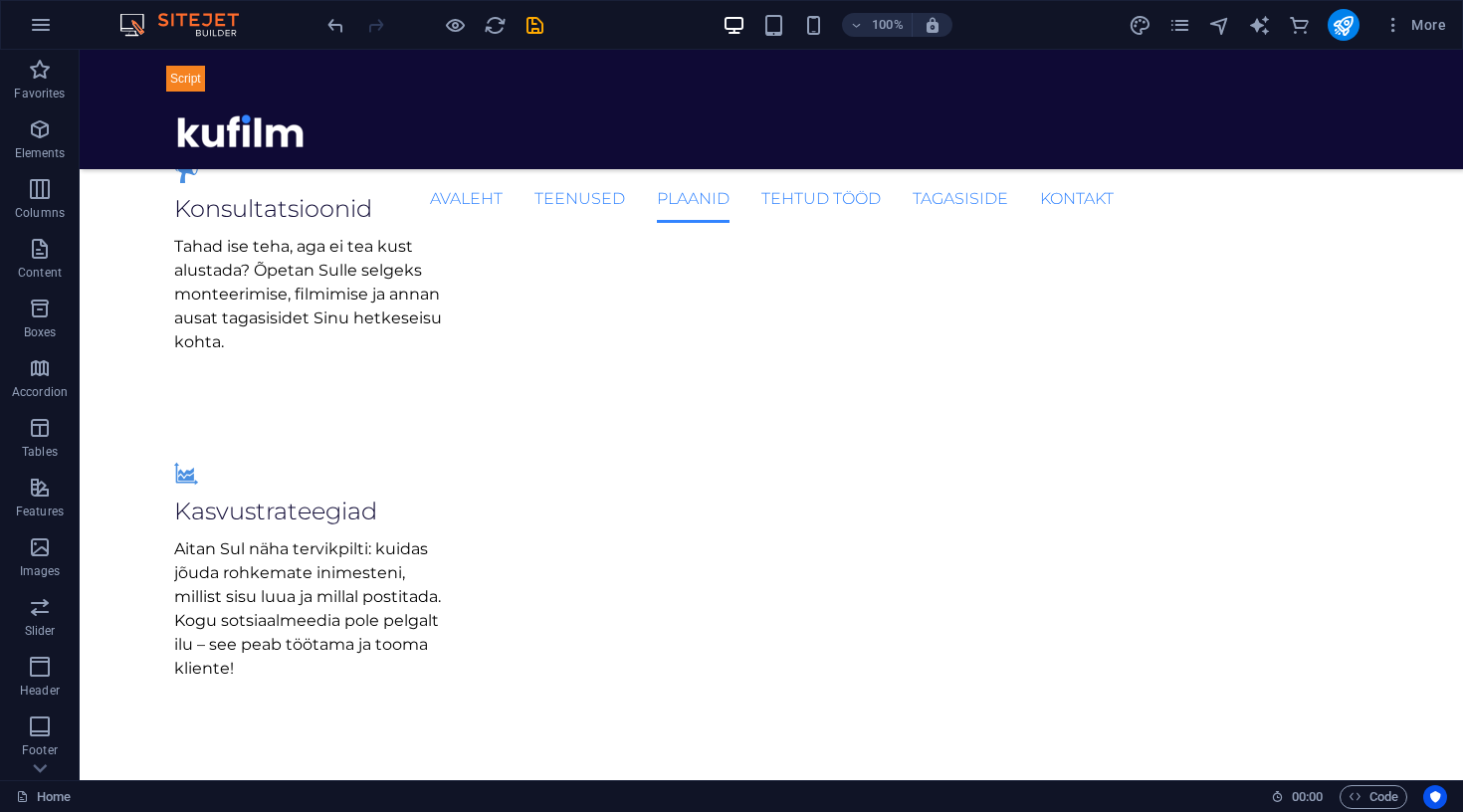scroll, scrollTop: 1585, scrollLeft: 0, axis: vertical 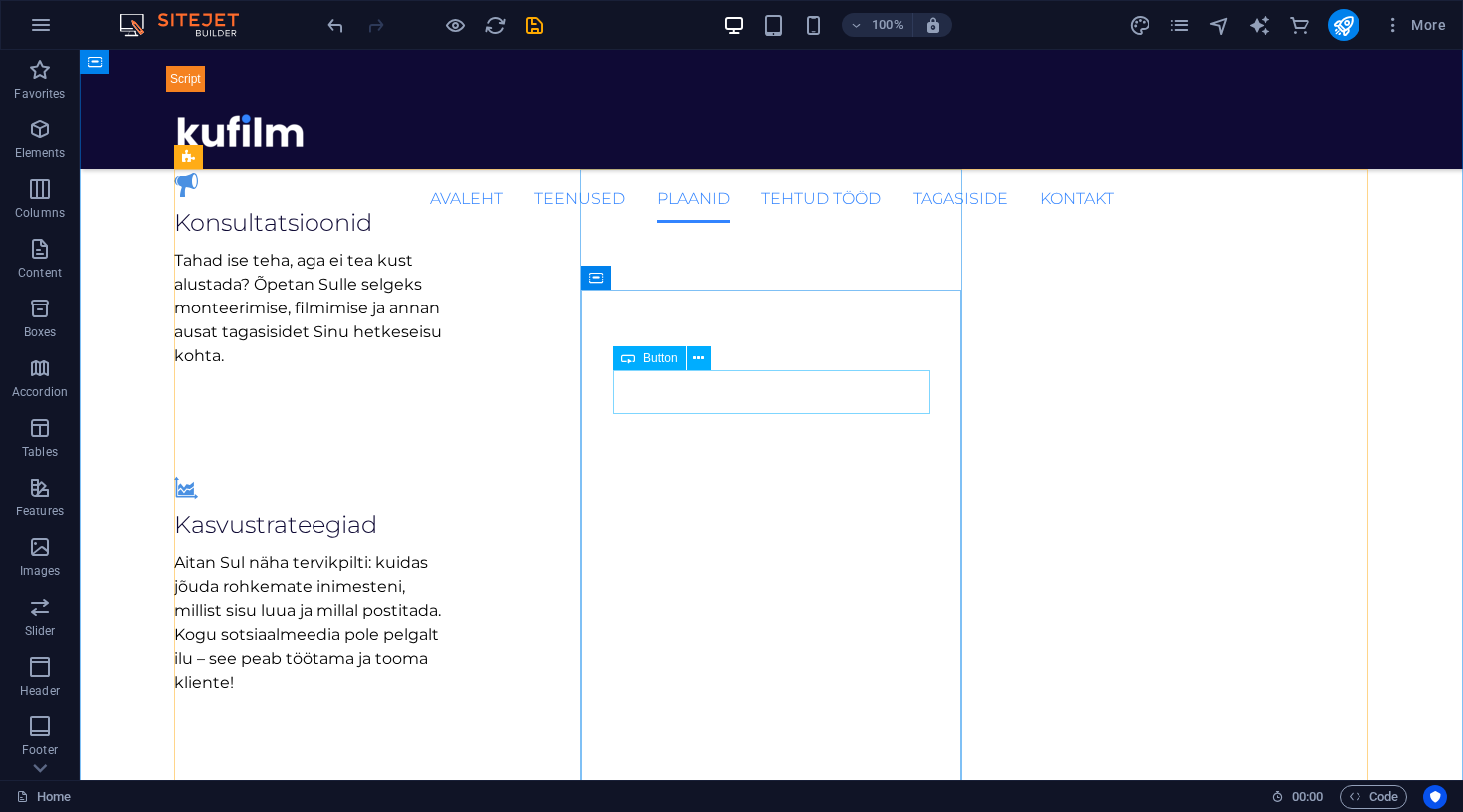 click on "Saada päring" at bounding box center [771, 8306] 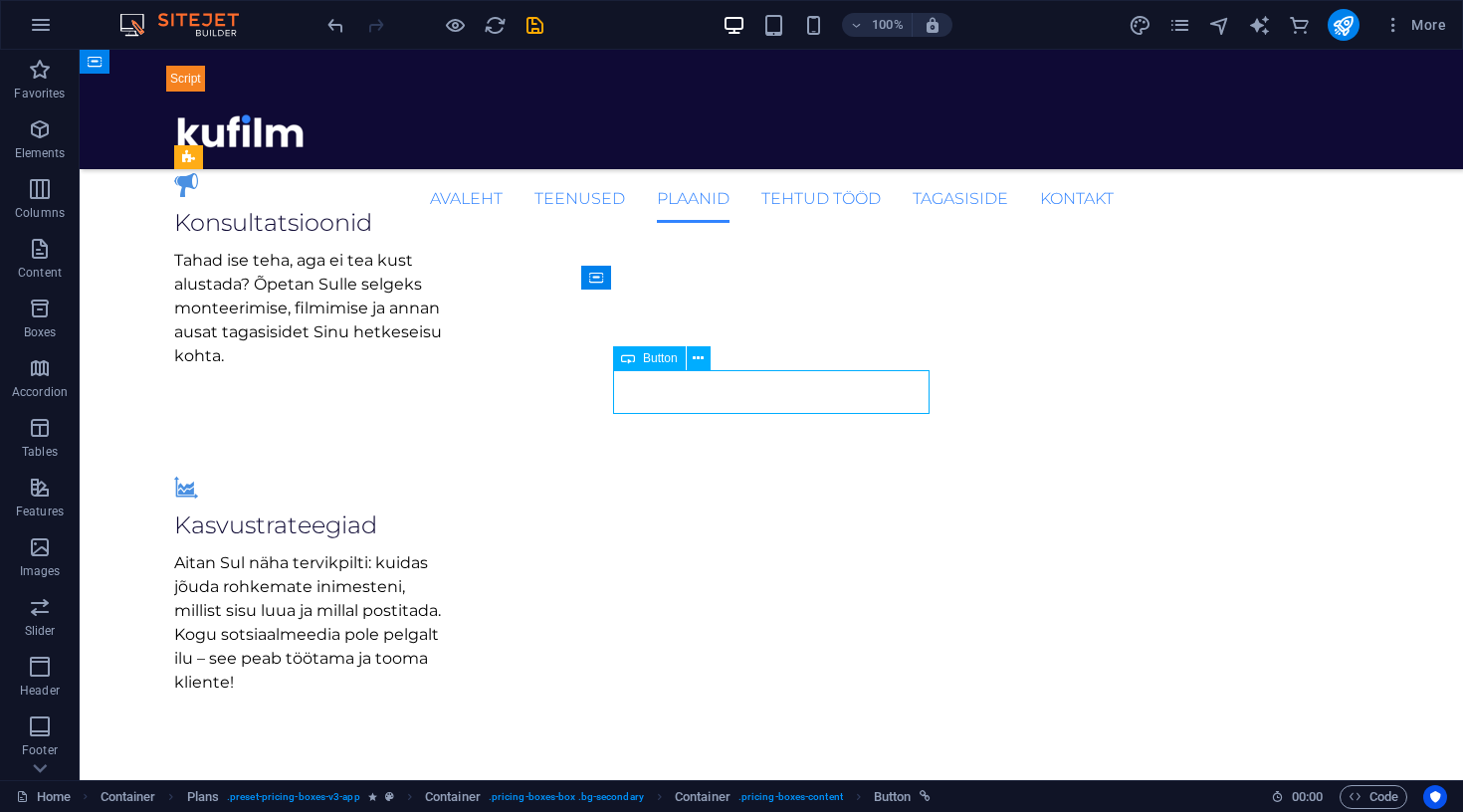 click on "Saada päring" at bounding box center [771, 8306] 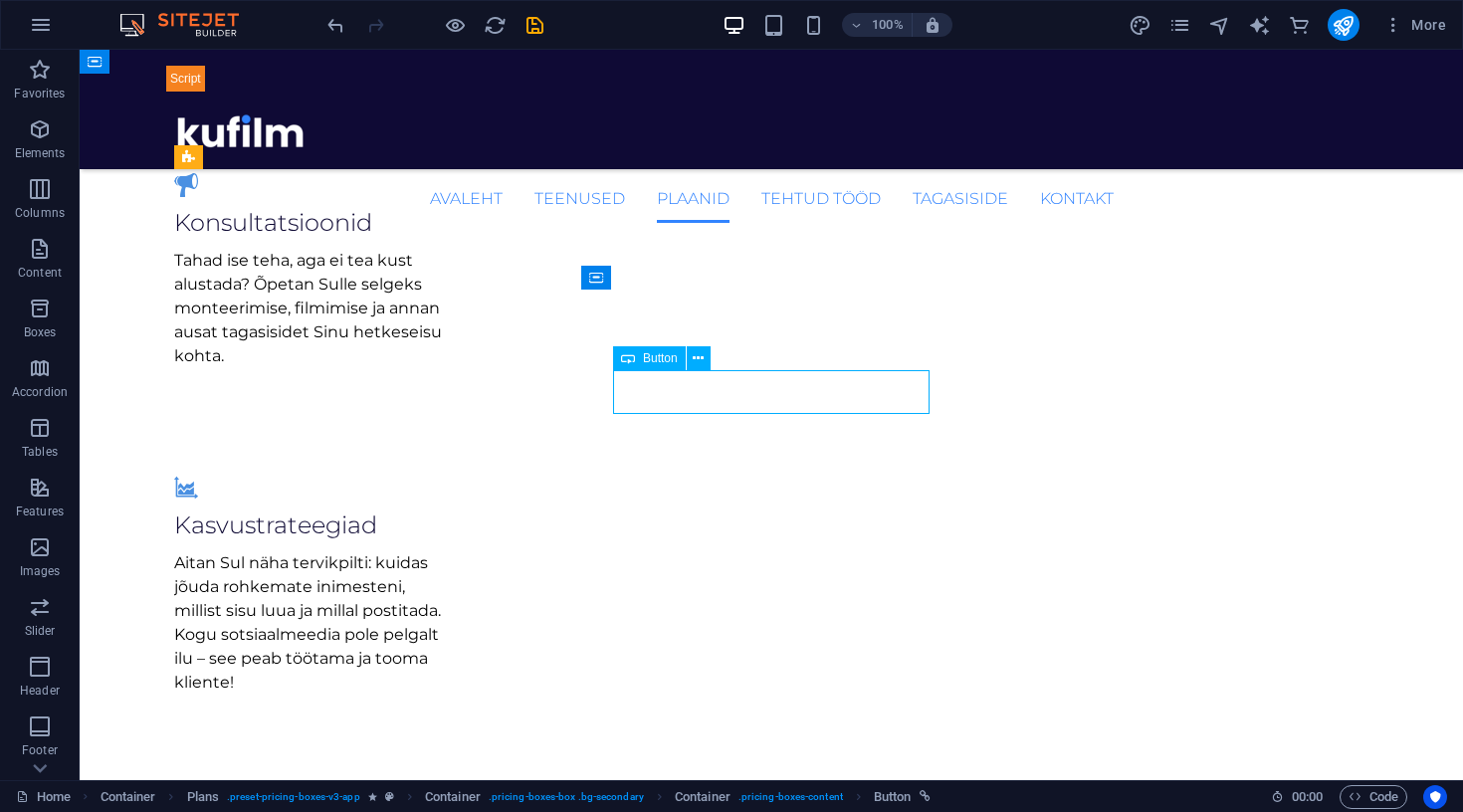 click on "Saada päring" at bounding box center [771, 8306] 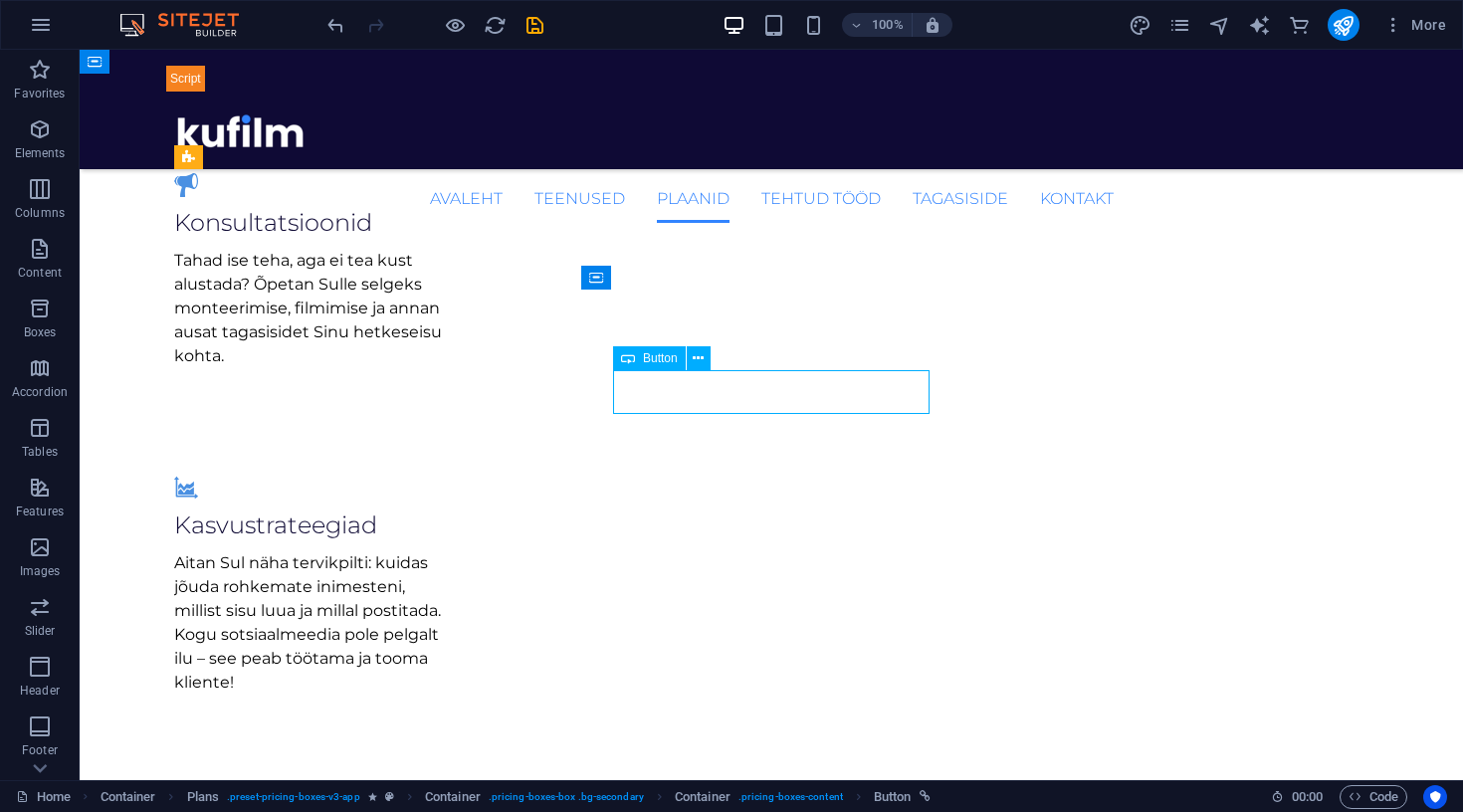 select on "%" 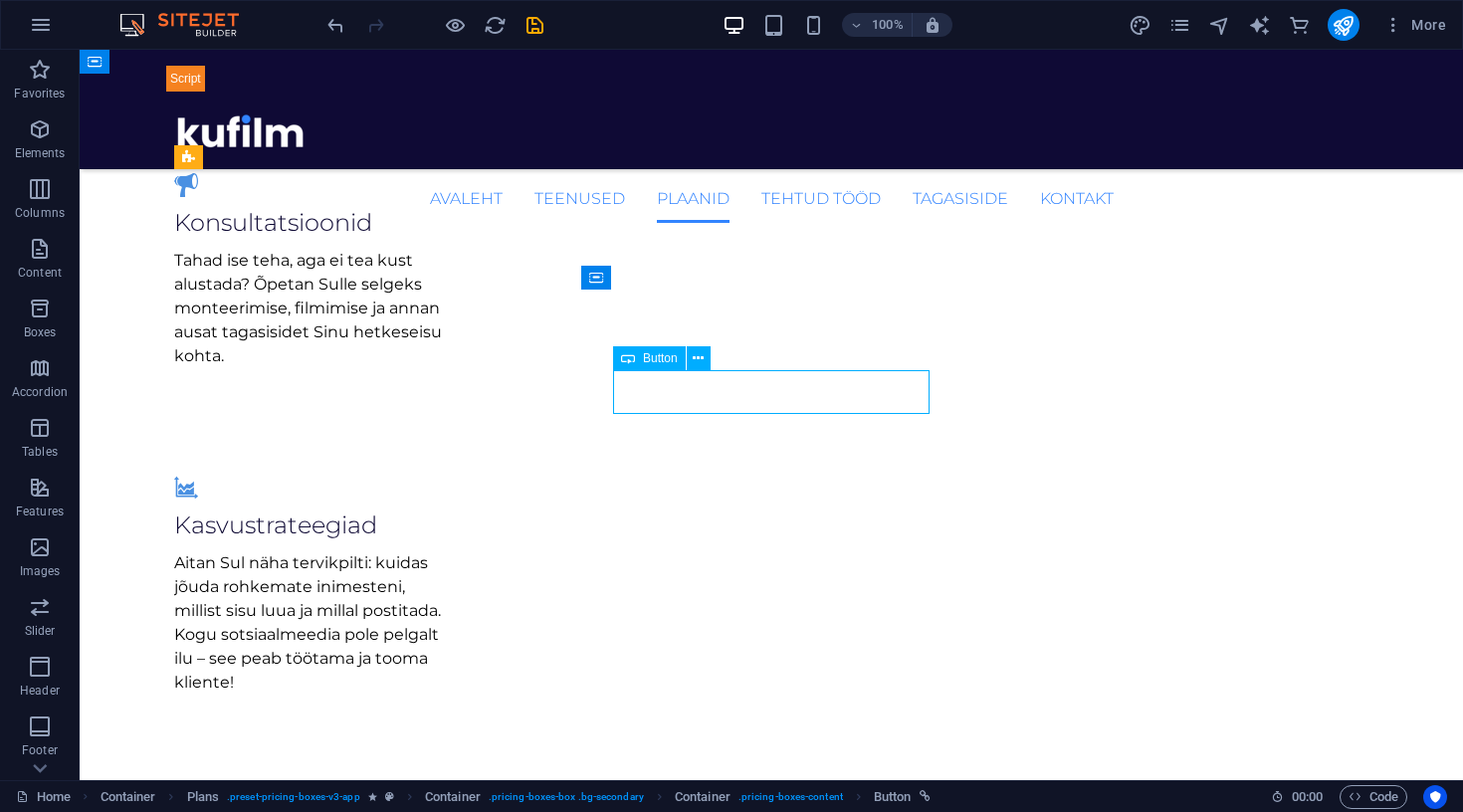 select 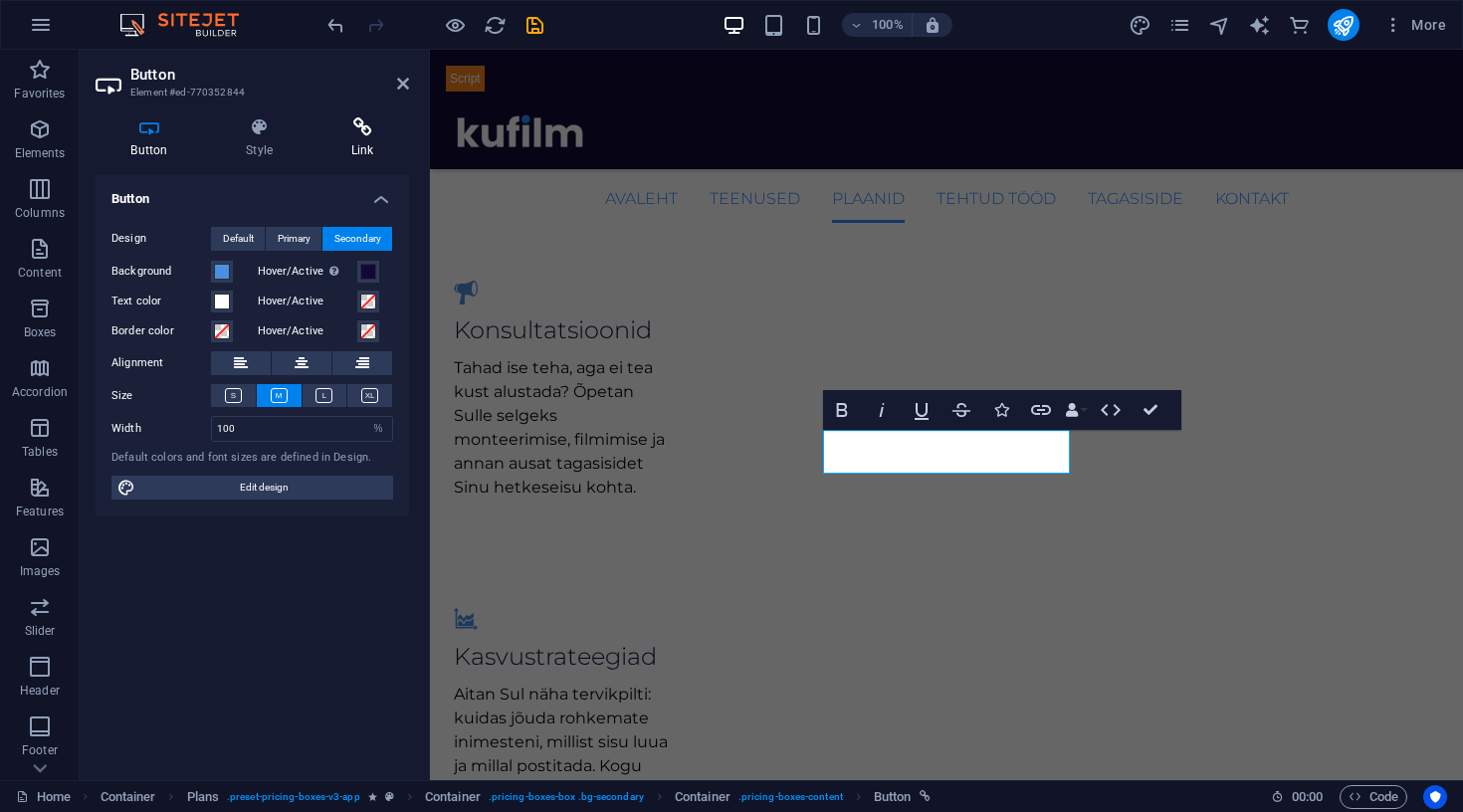 click on "Link" at bounding box center (362, 138) 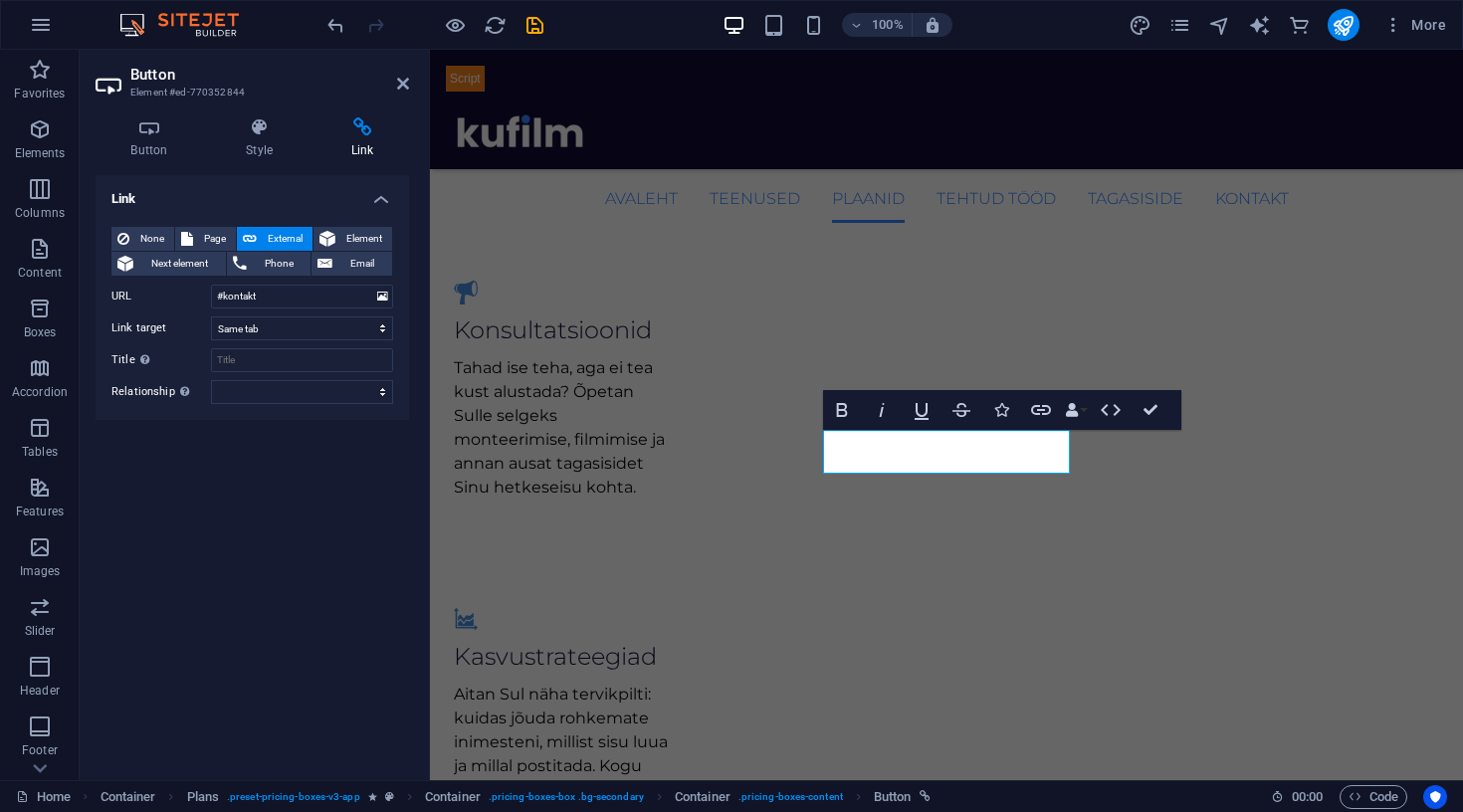 click on "Button Element #ed-770352844" at bounding box center [252, 76] 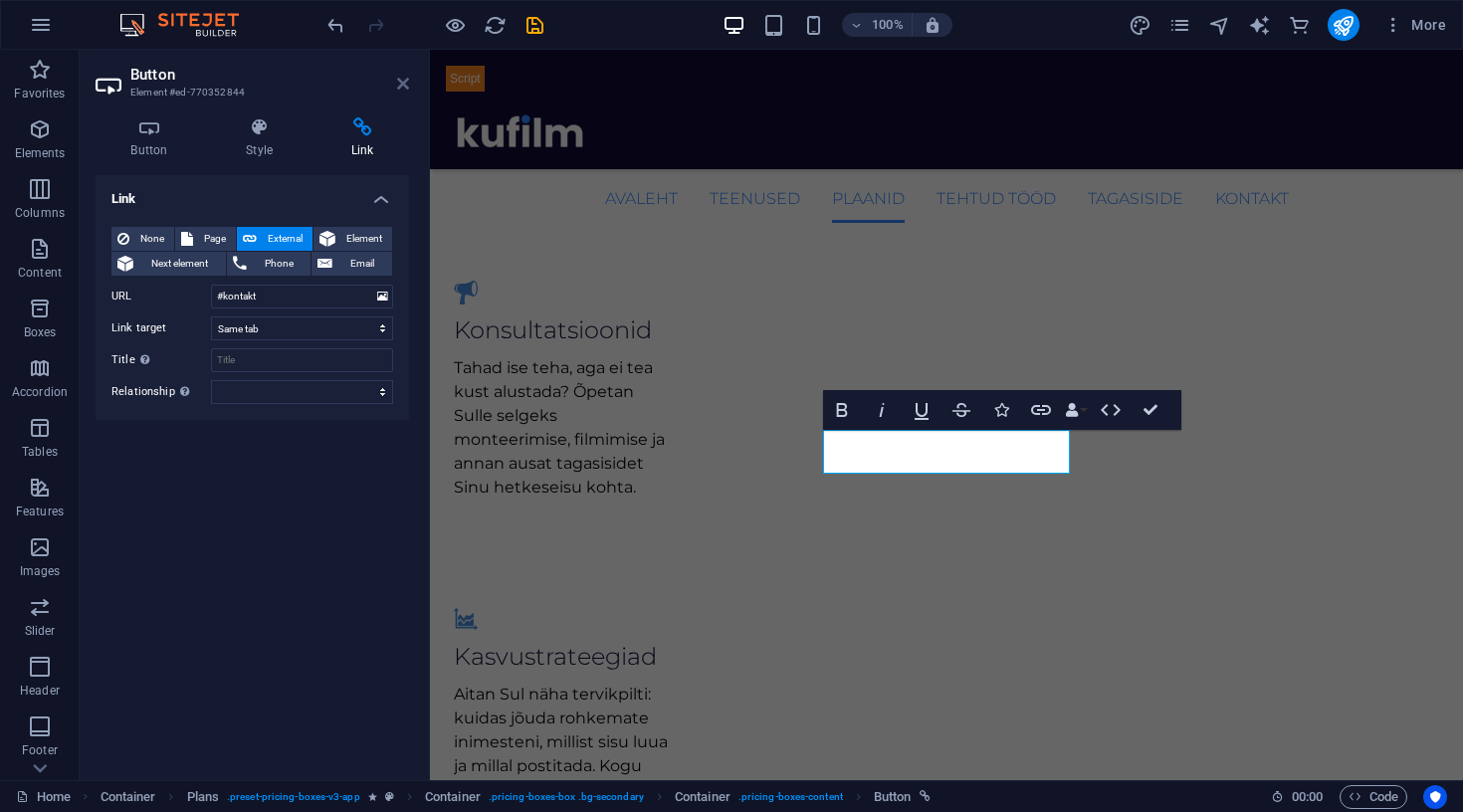 click at bounding box center [403, 84] 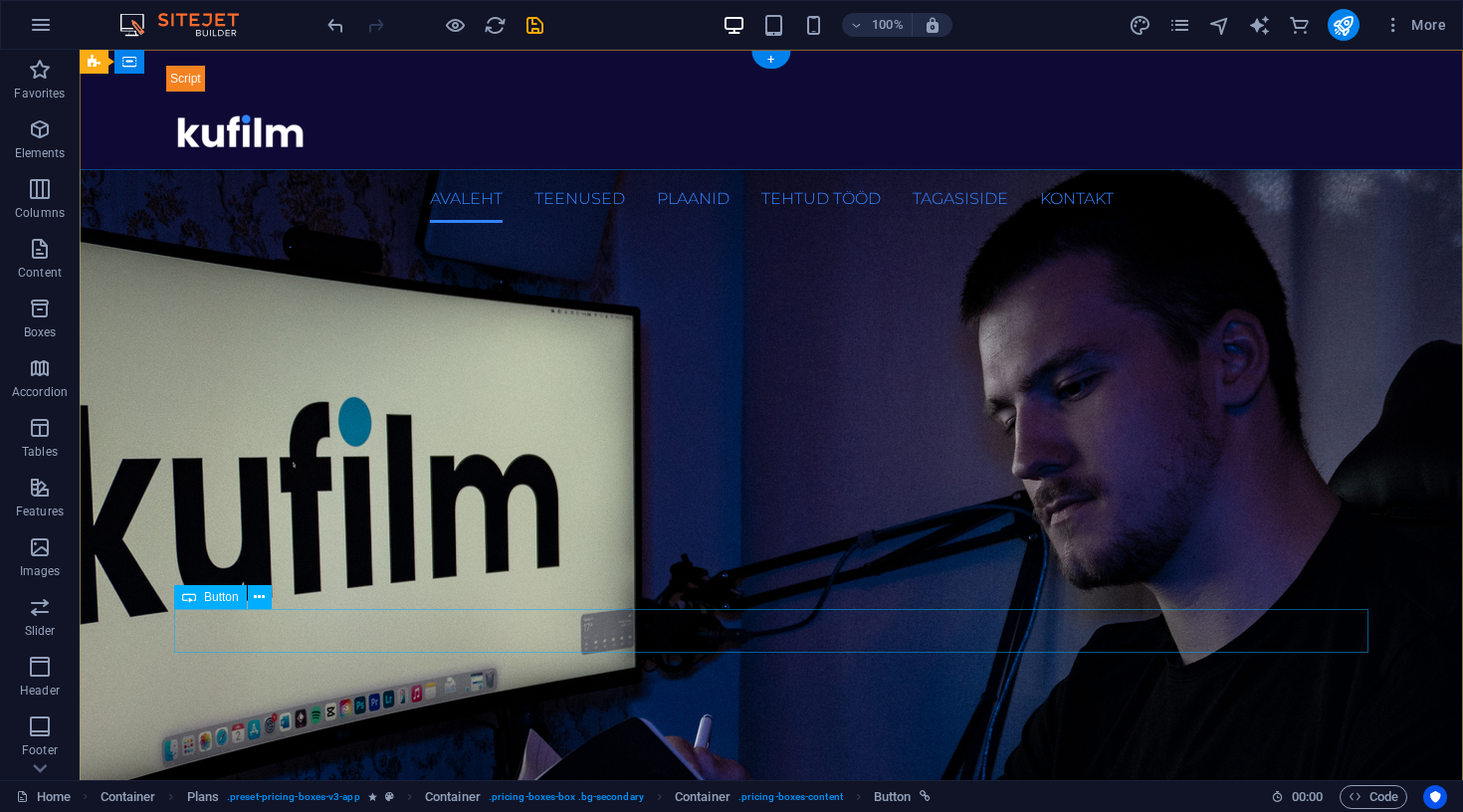 scroll, scrollTop: 0, scrollLeft: 0, axis: both 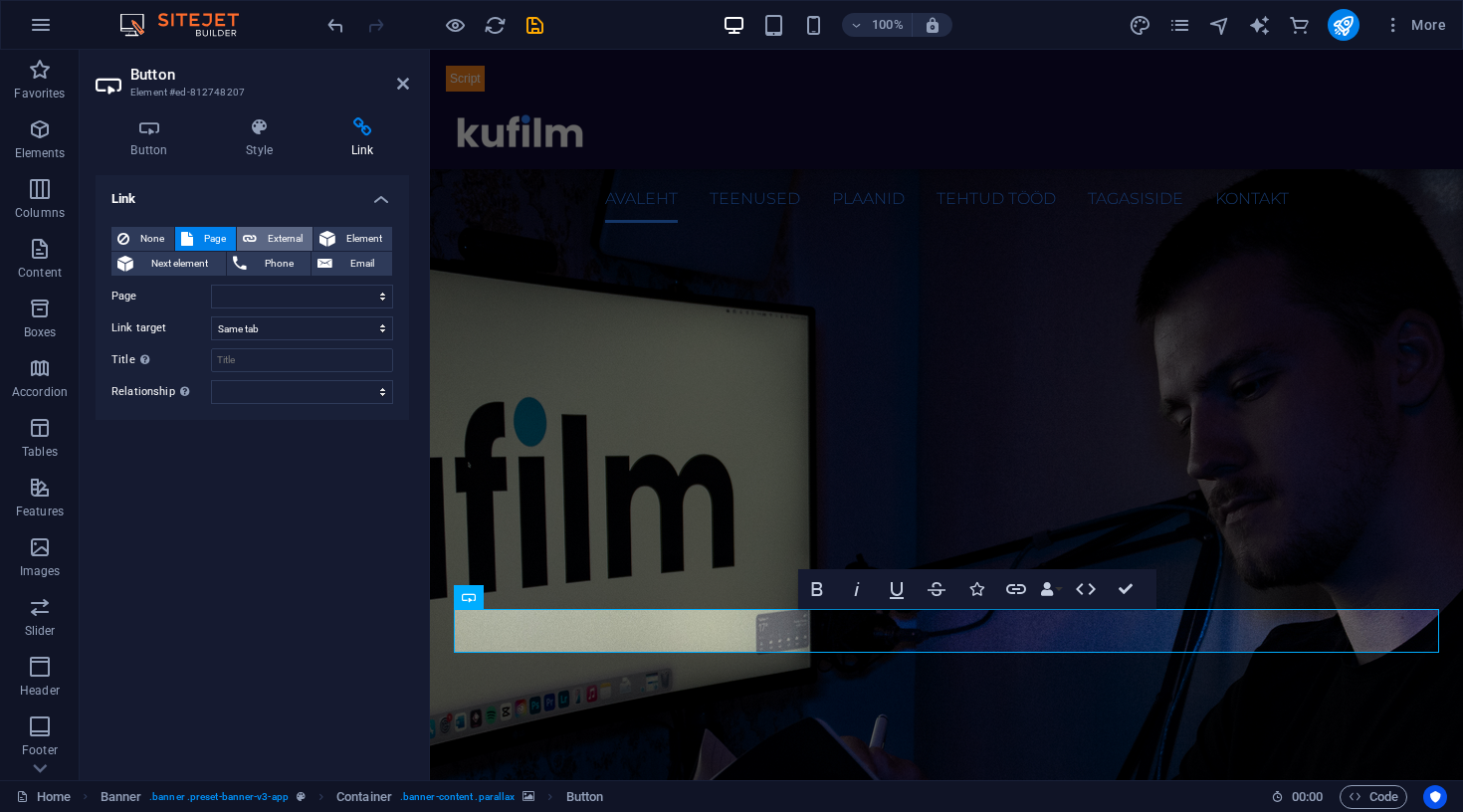 click on "External" at bounding box center (285, 239) 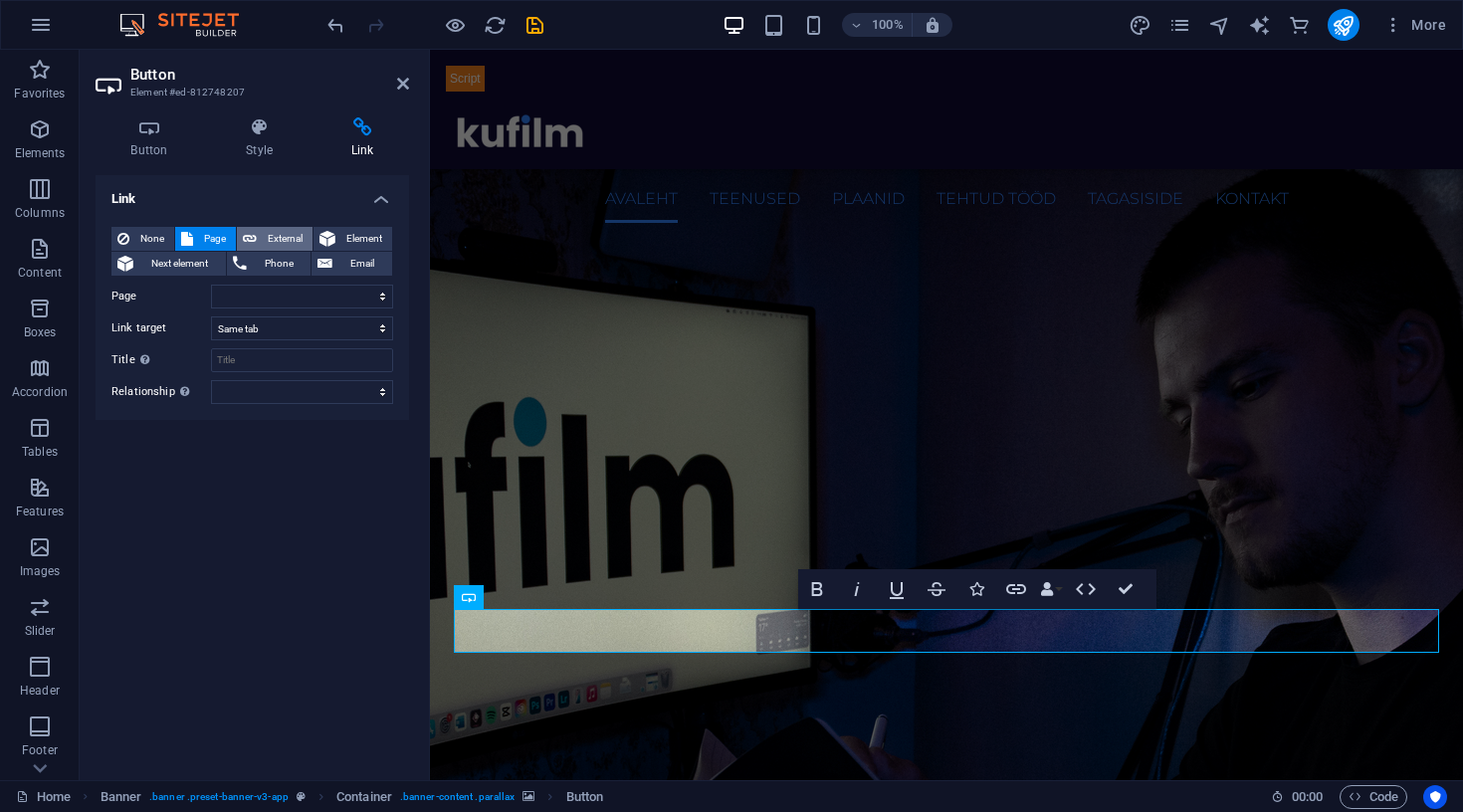 type 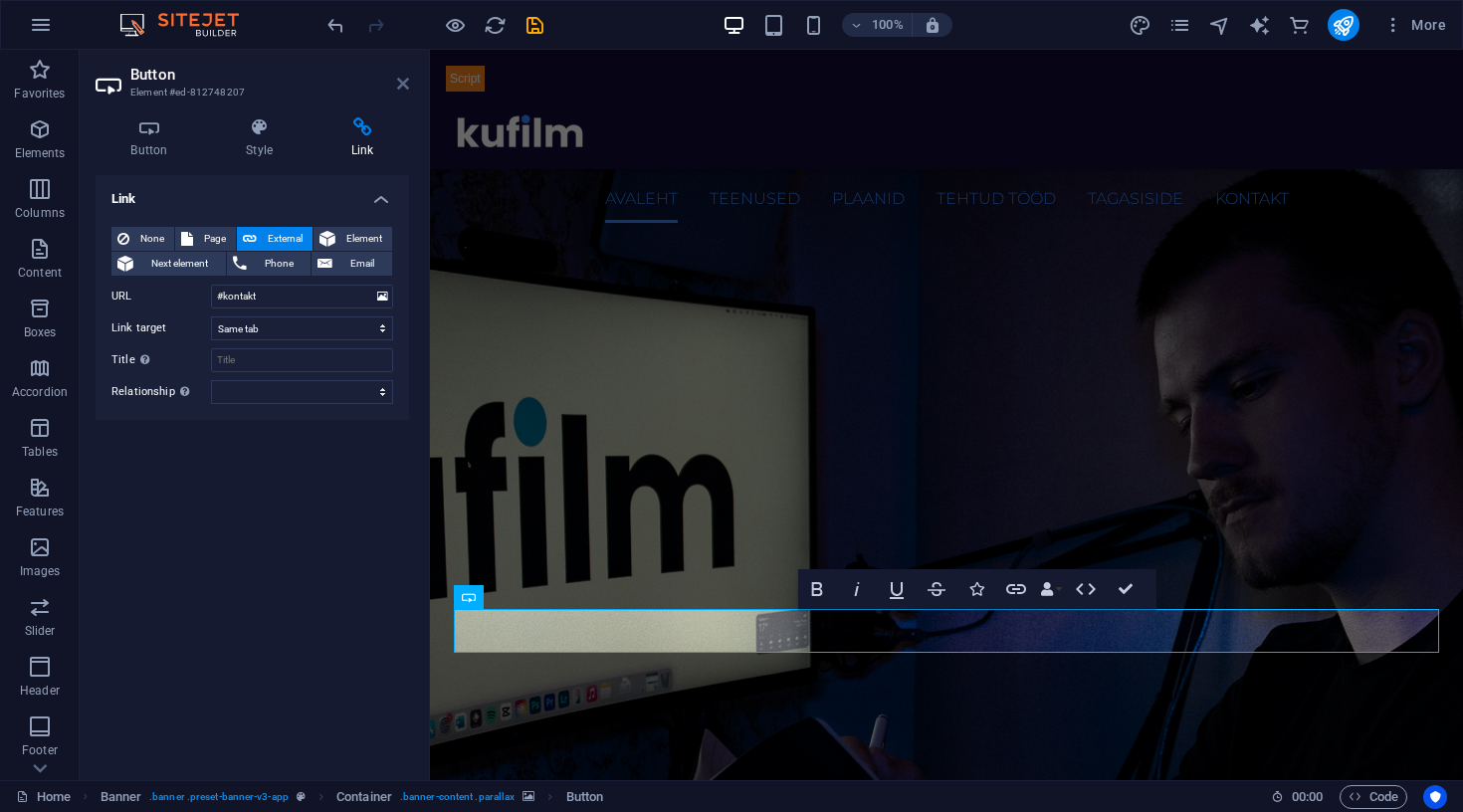 click at bounding box center [403, 84] 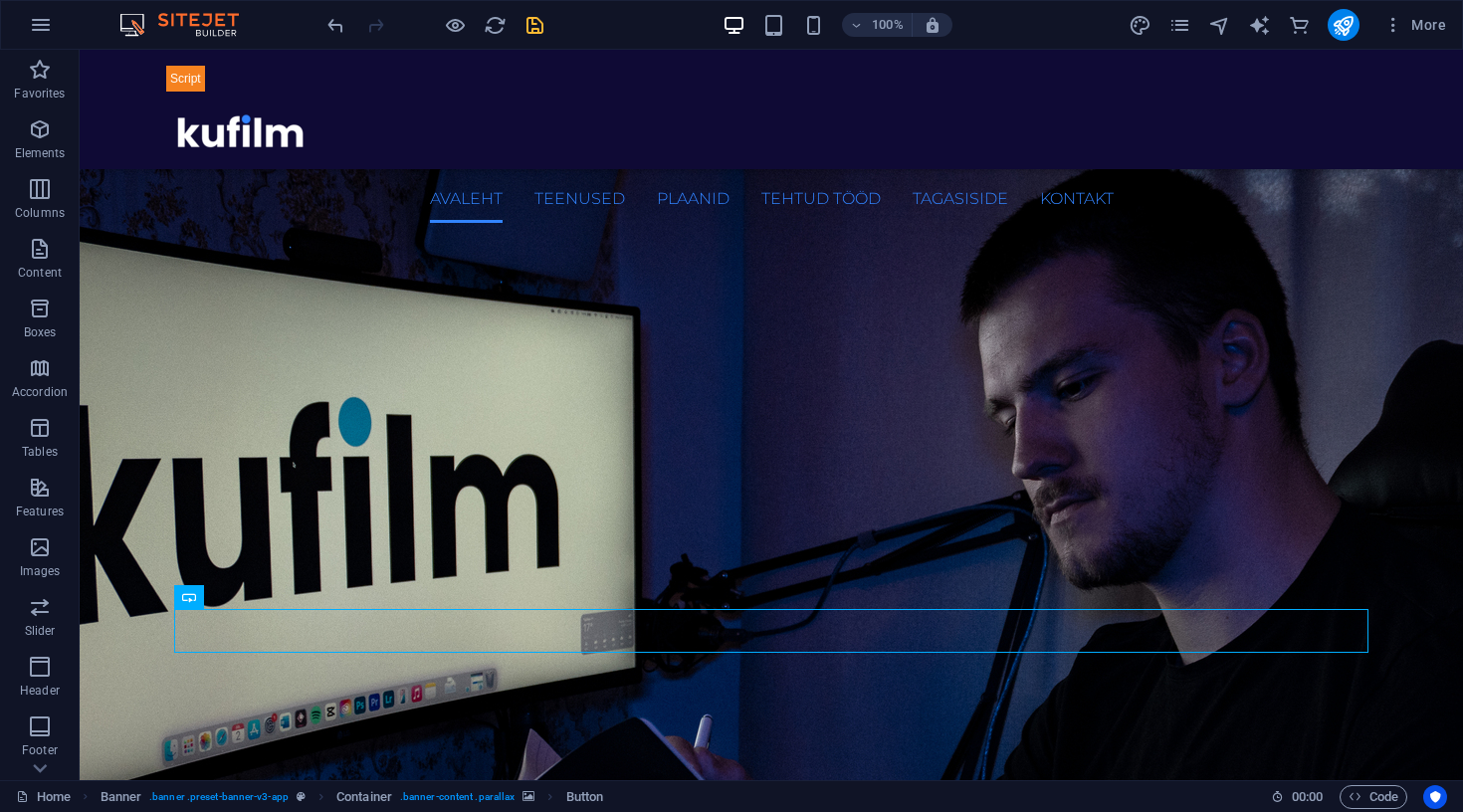 click at bounding box center [534, 25] 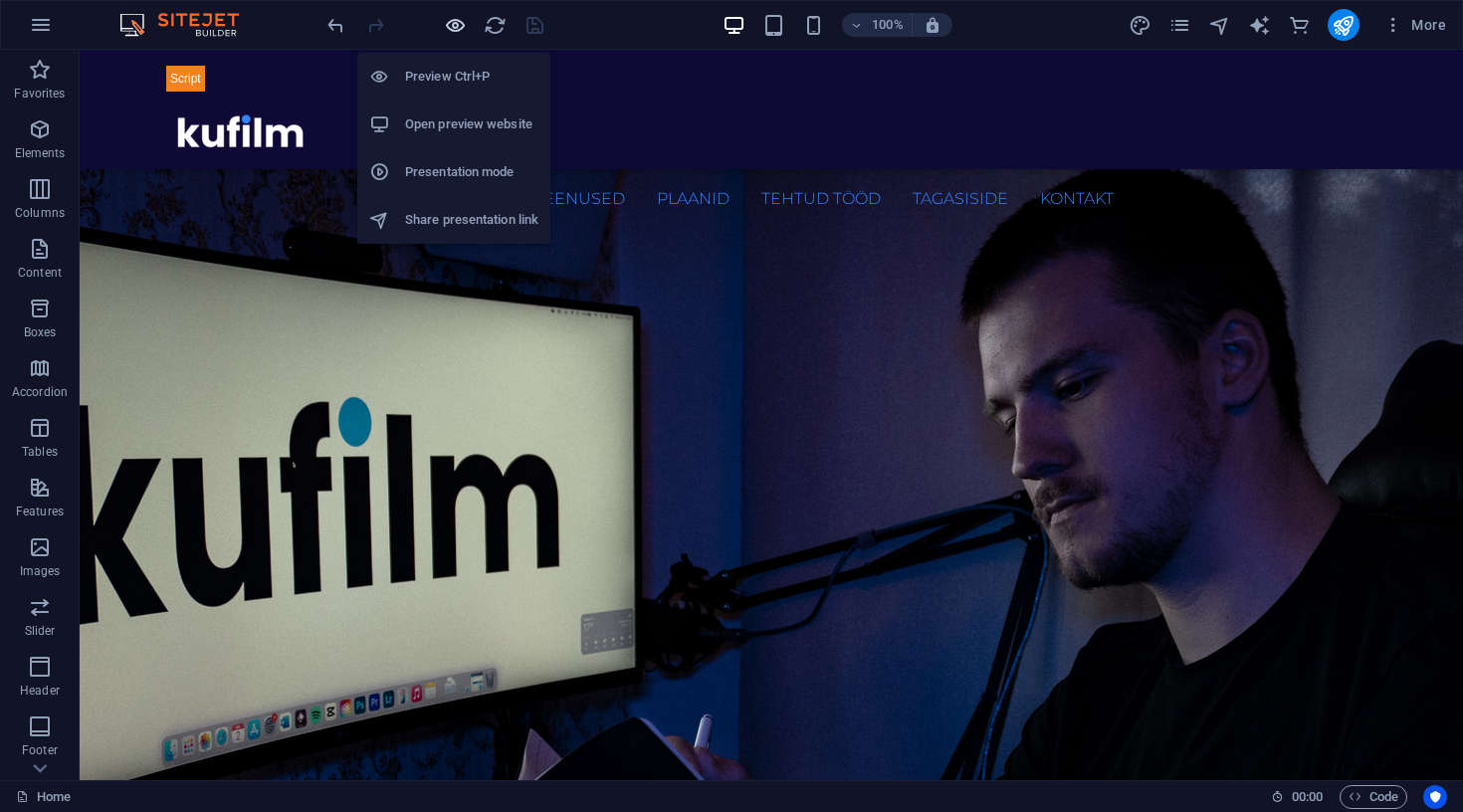 click at bounding box center [455, 25] 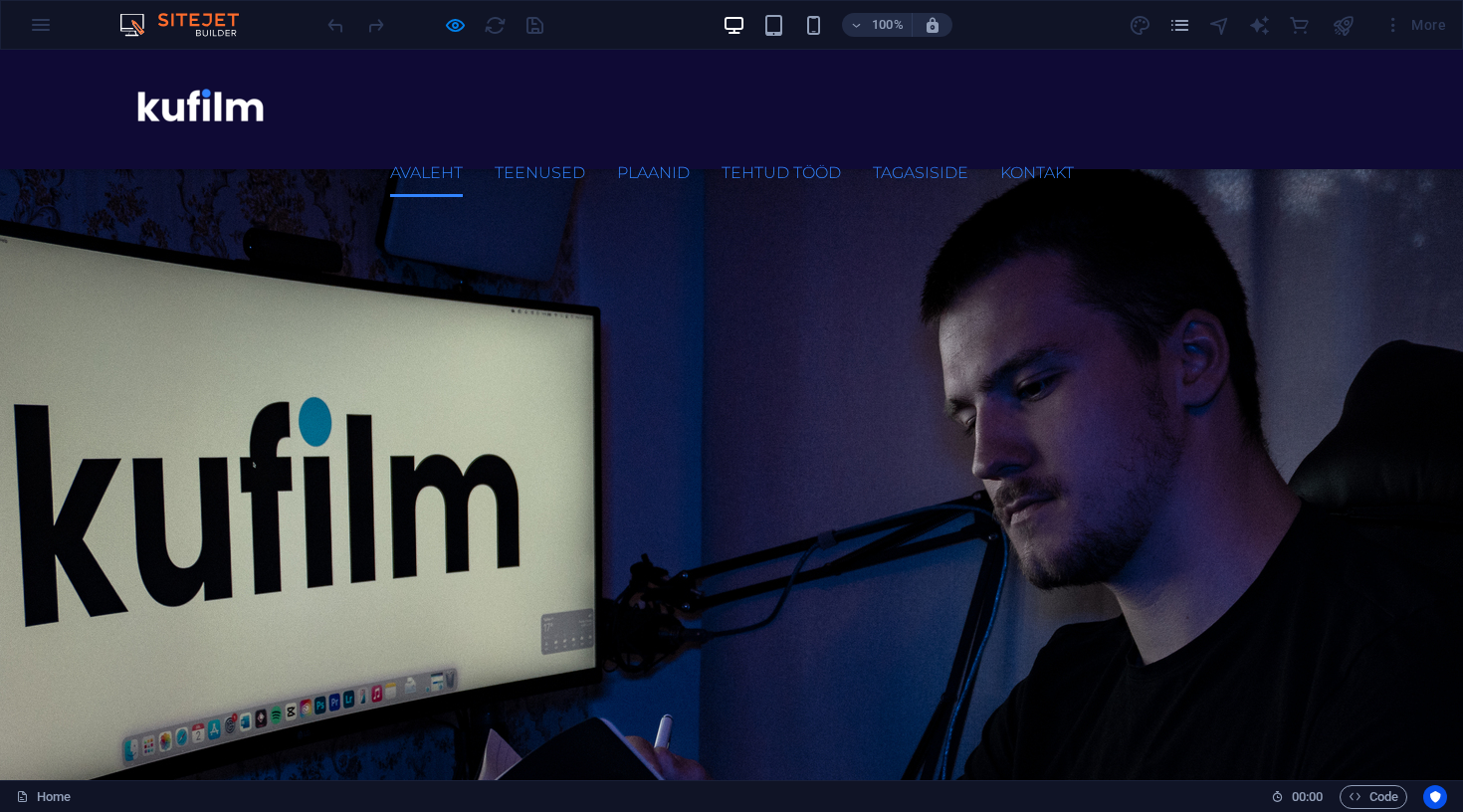 click on "Broneeri TASUTA konsultatsioon" at bounding box center (732, 1426) 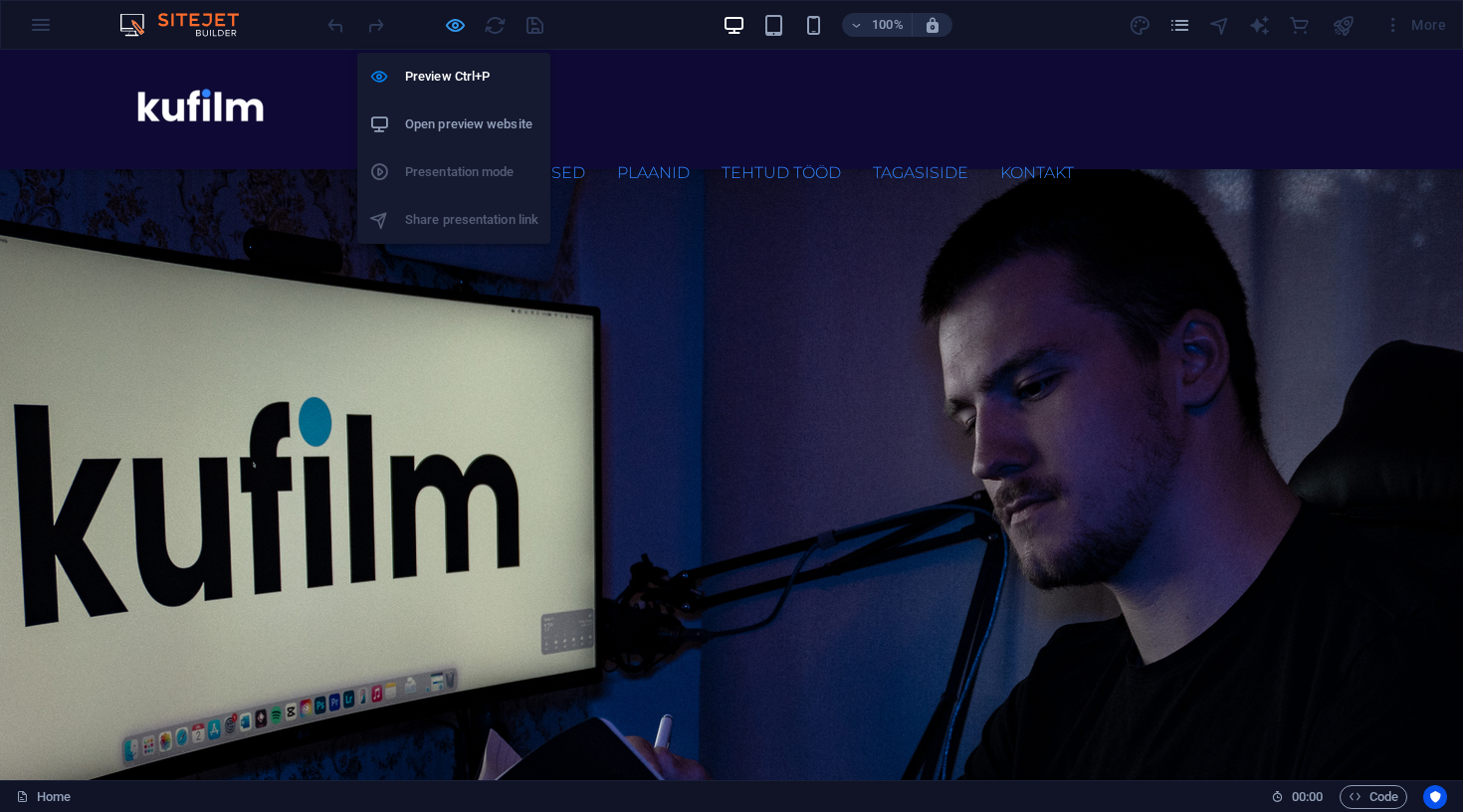 click at bounding box center [455, 25] 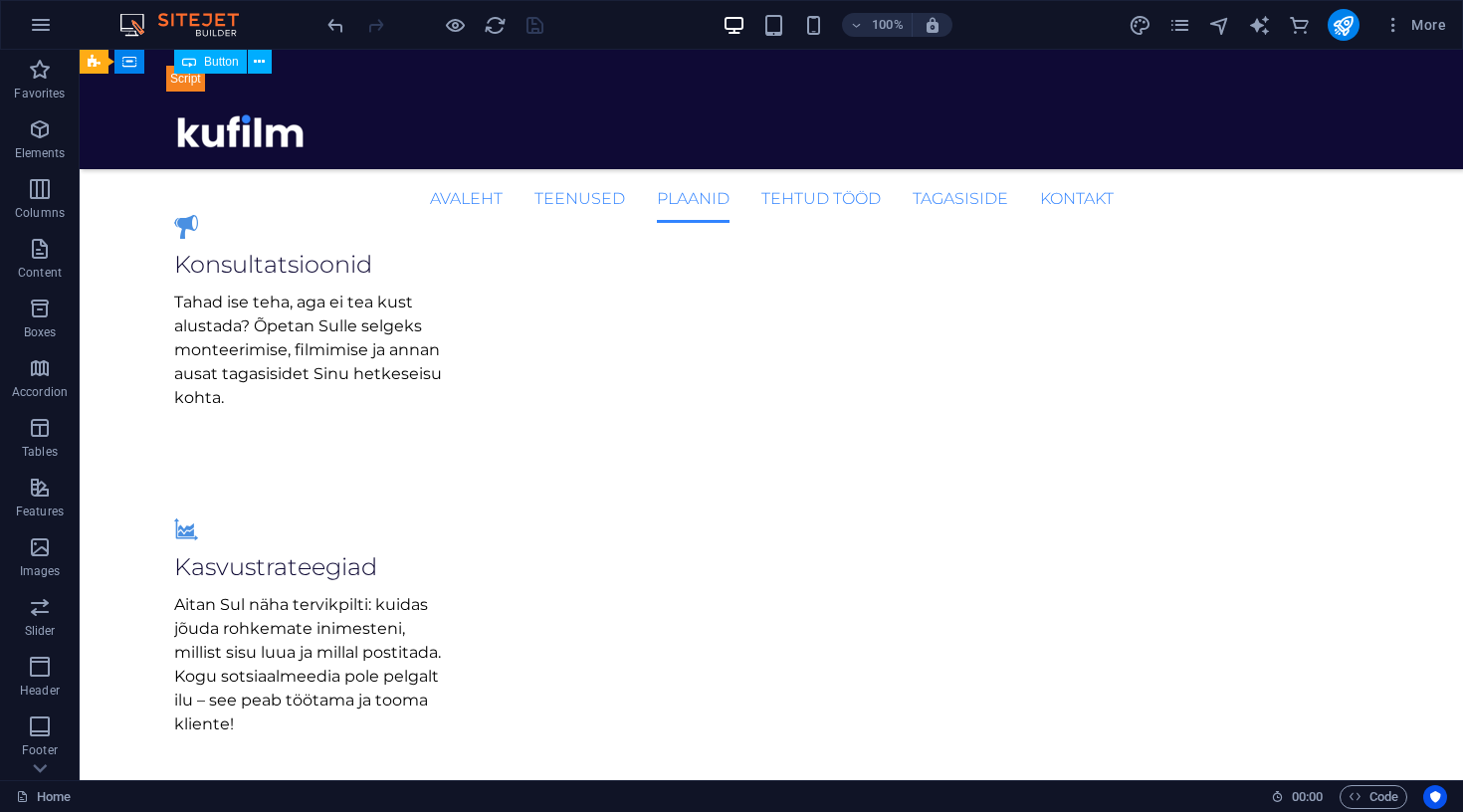 scroll, scrollTop: 1539, scrollLeft: 0, axis: vertical 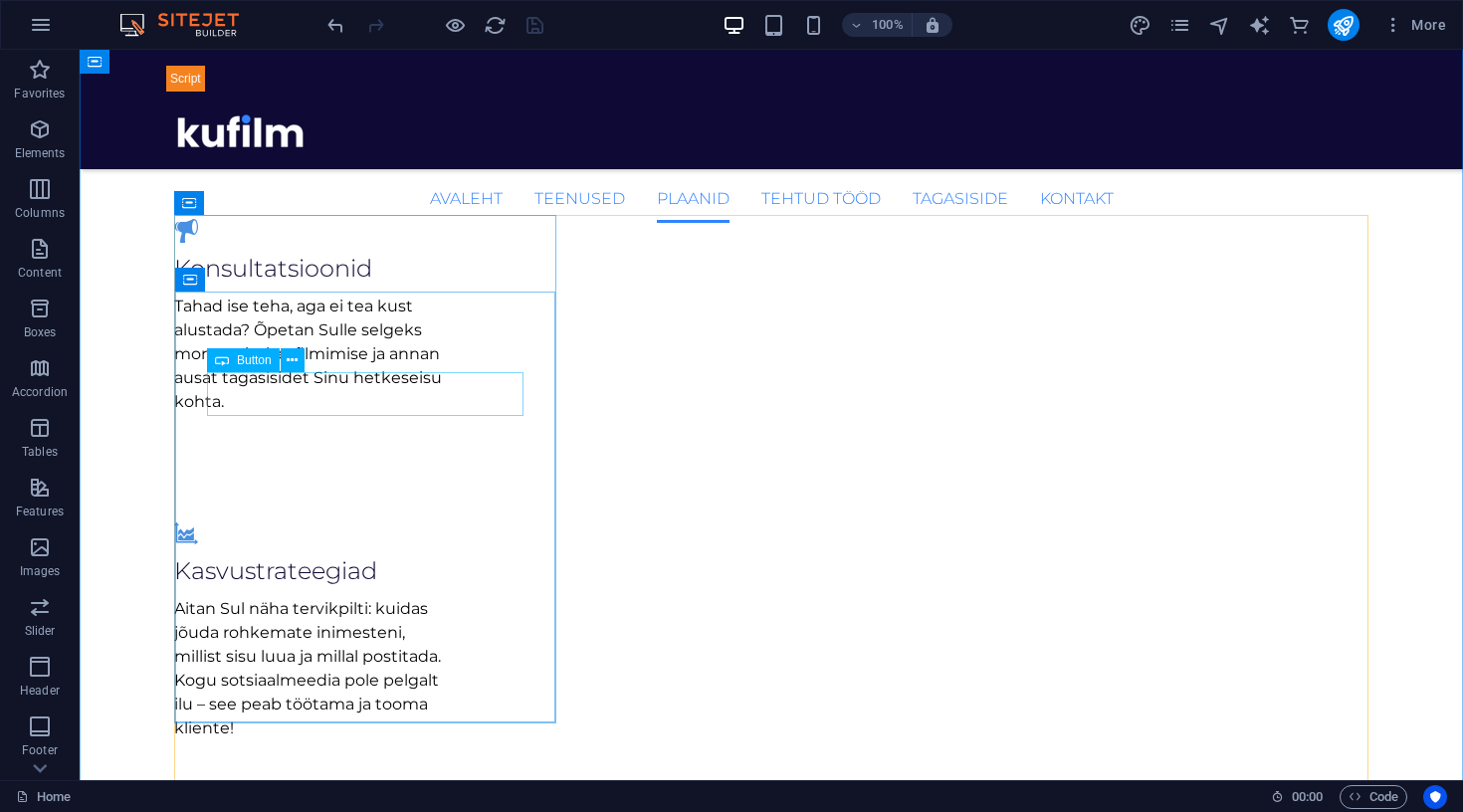 click on "Saada päring" at bounding box center [771, 1302] 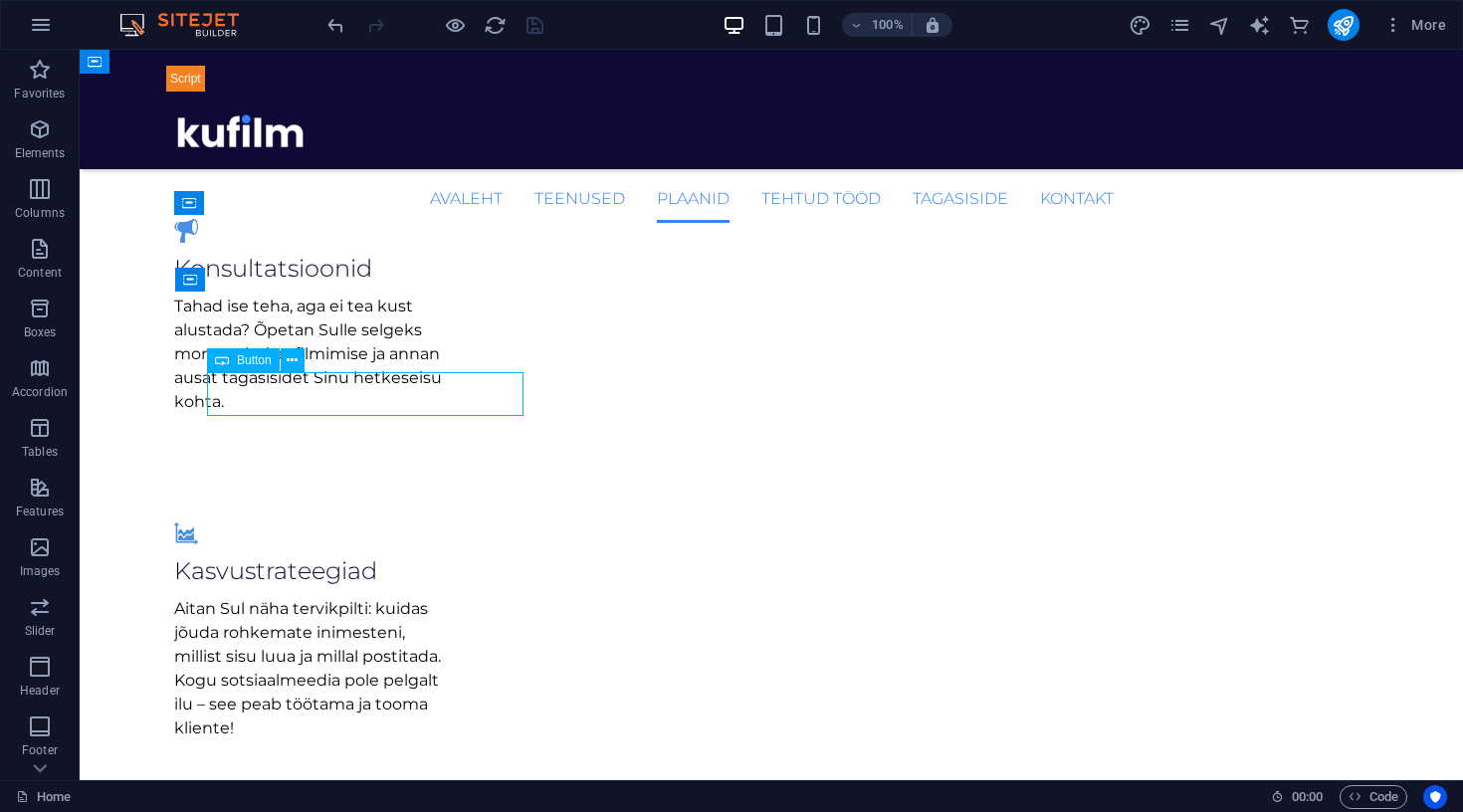 click on "Saada päring" at bounding box center (771, 1302) 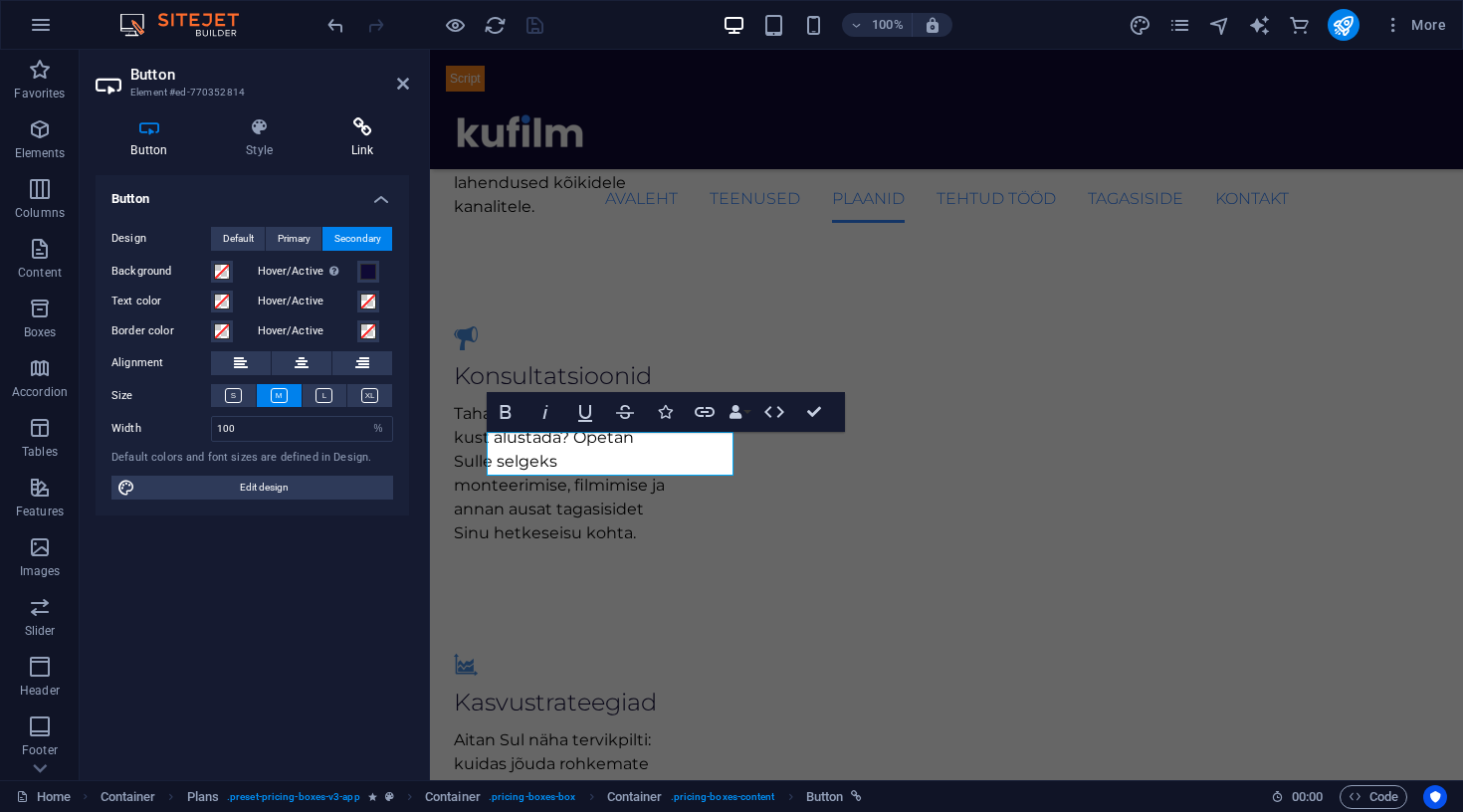 click on "Link" at bounding box center (362, 138) 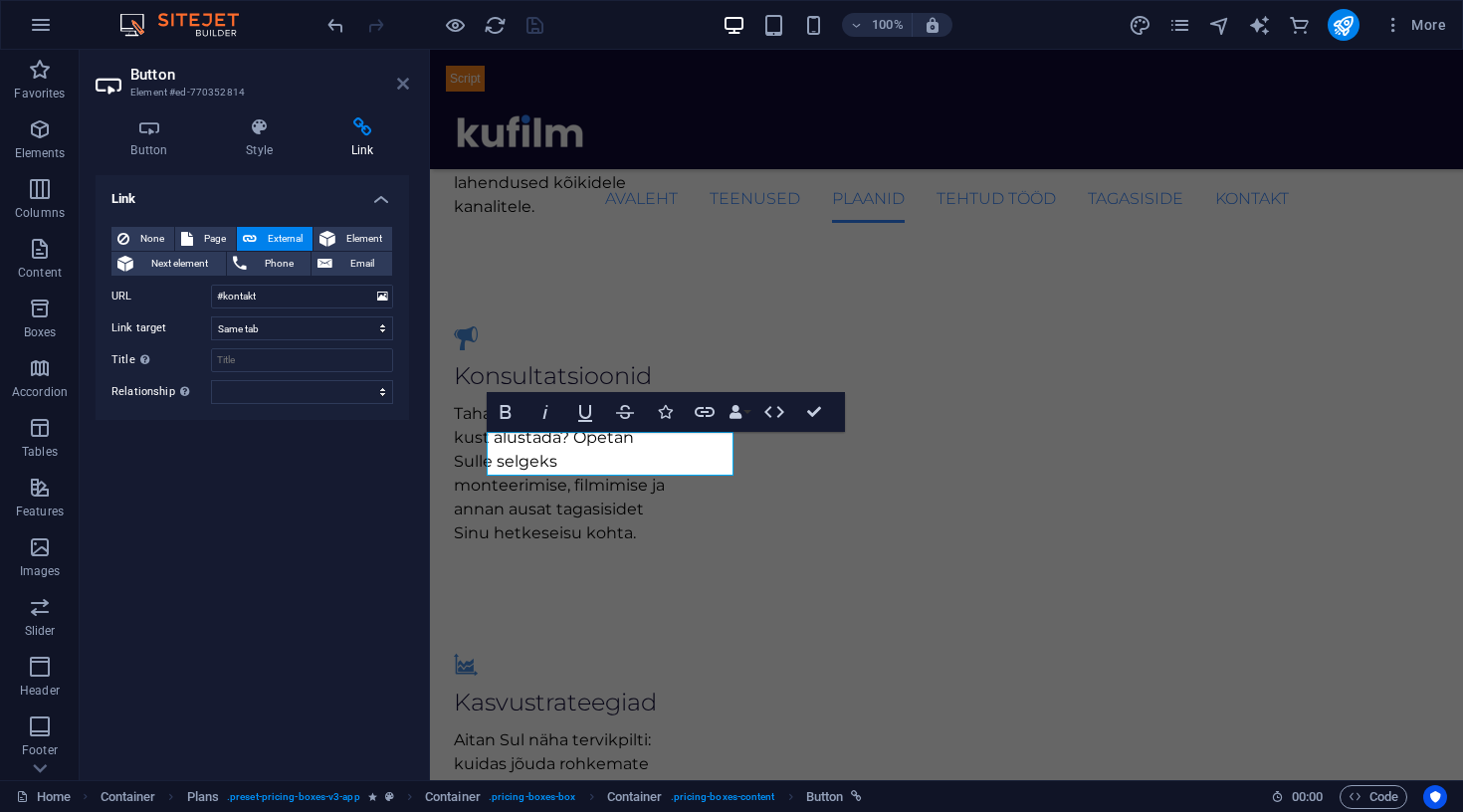 click at bounding box center [403, 84] 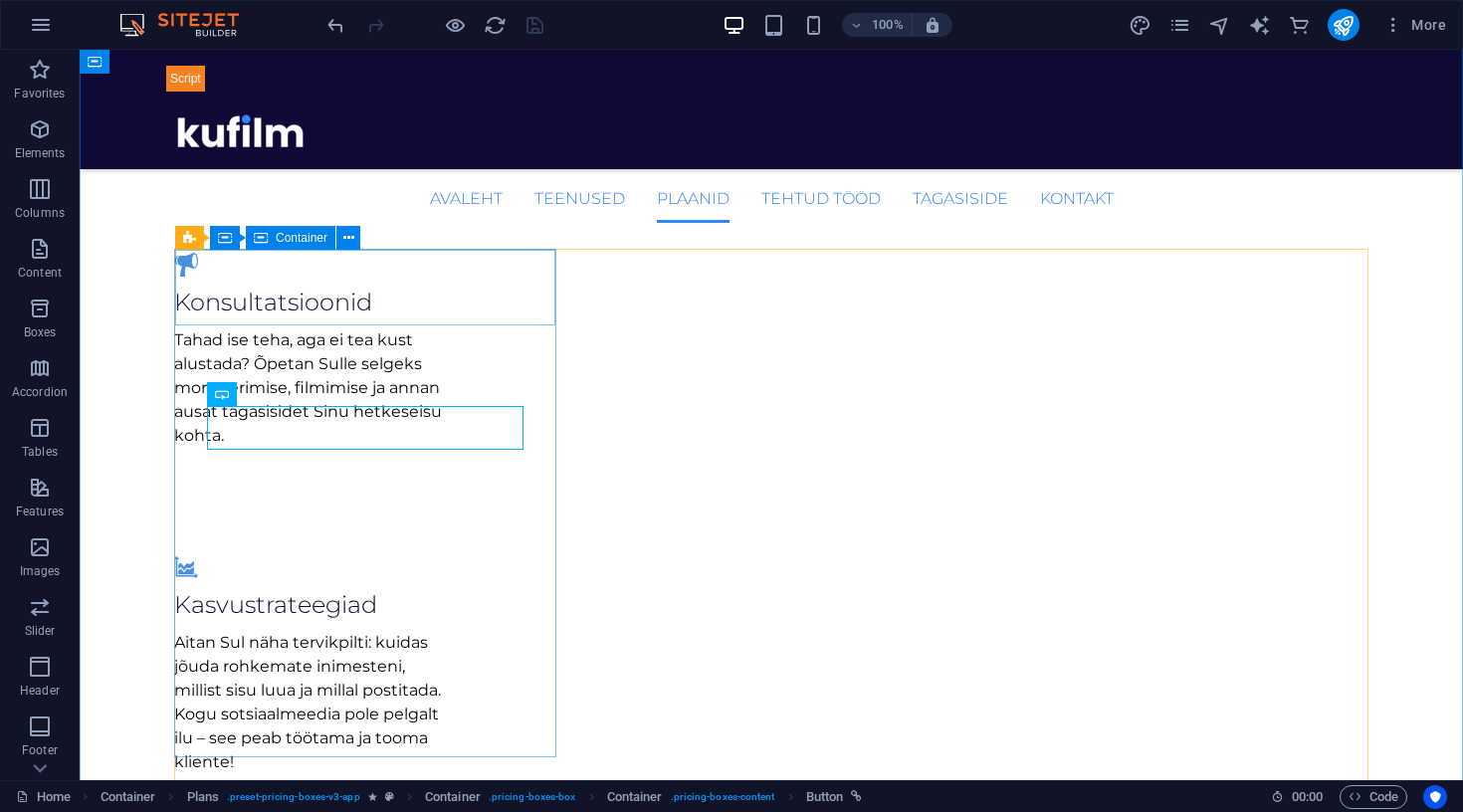 scroll, scrollTop: 1507, scrollLeft: 0, axis: vertical 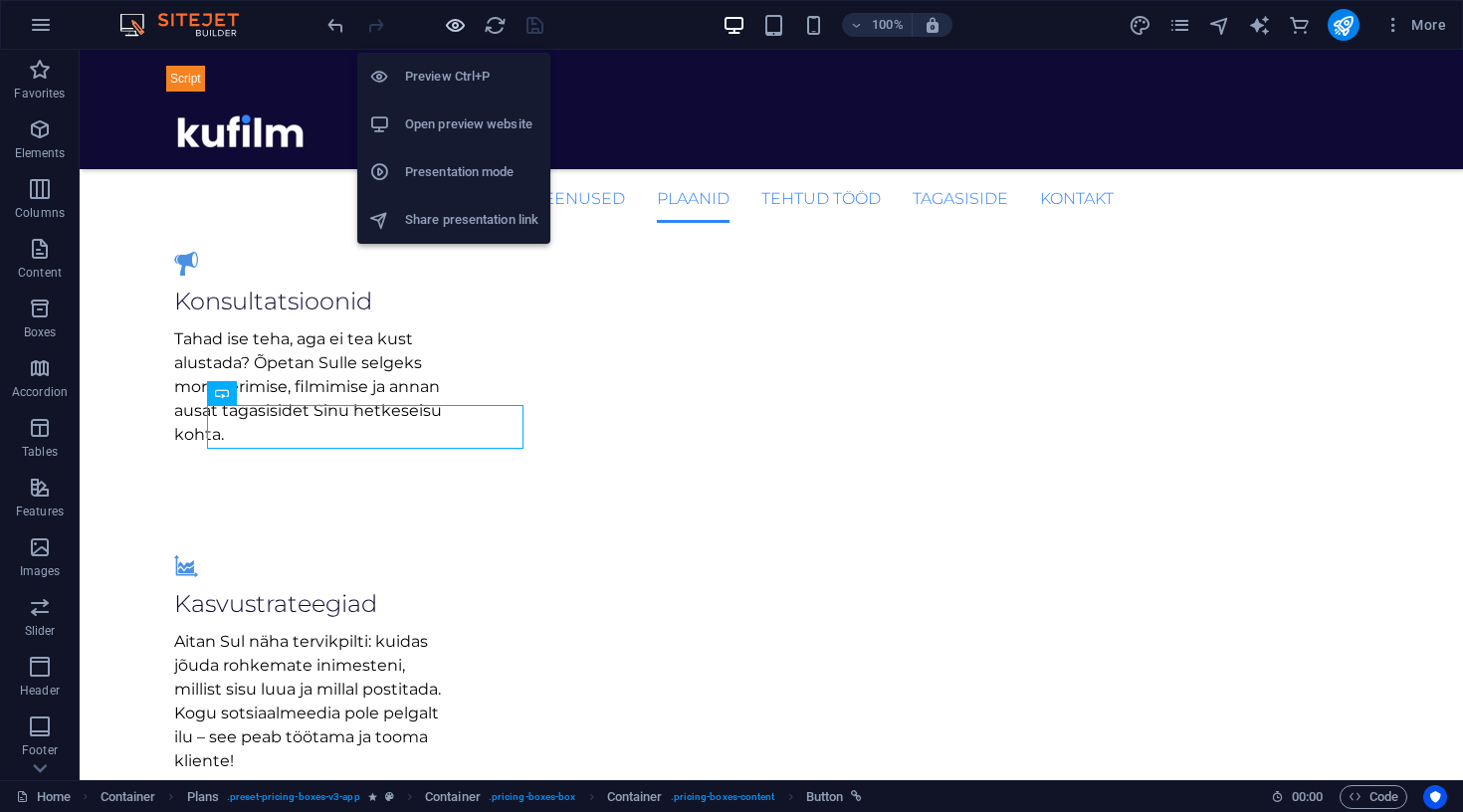 drag, startPoint x: 465, startPoint y: 29, endPoint x: 439, endPoint y: 199, distance: 171.97674 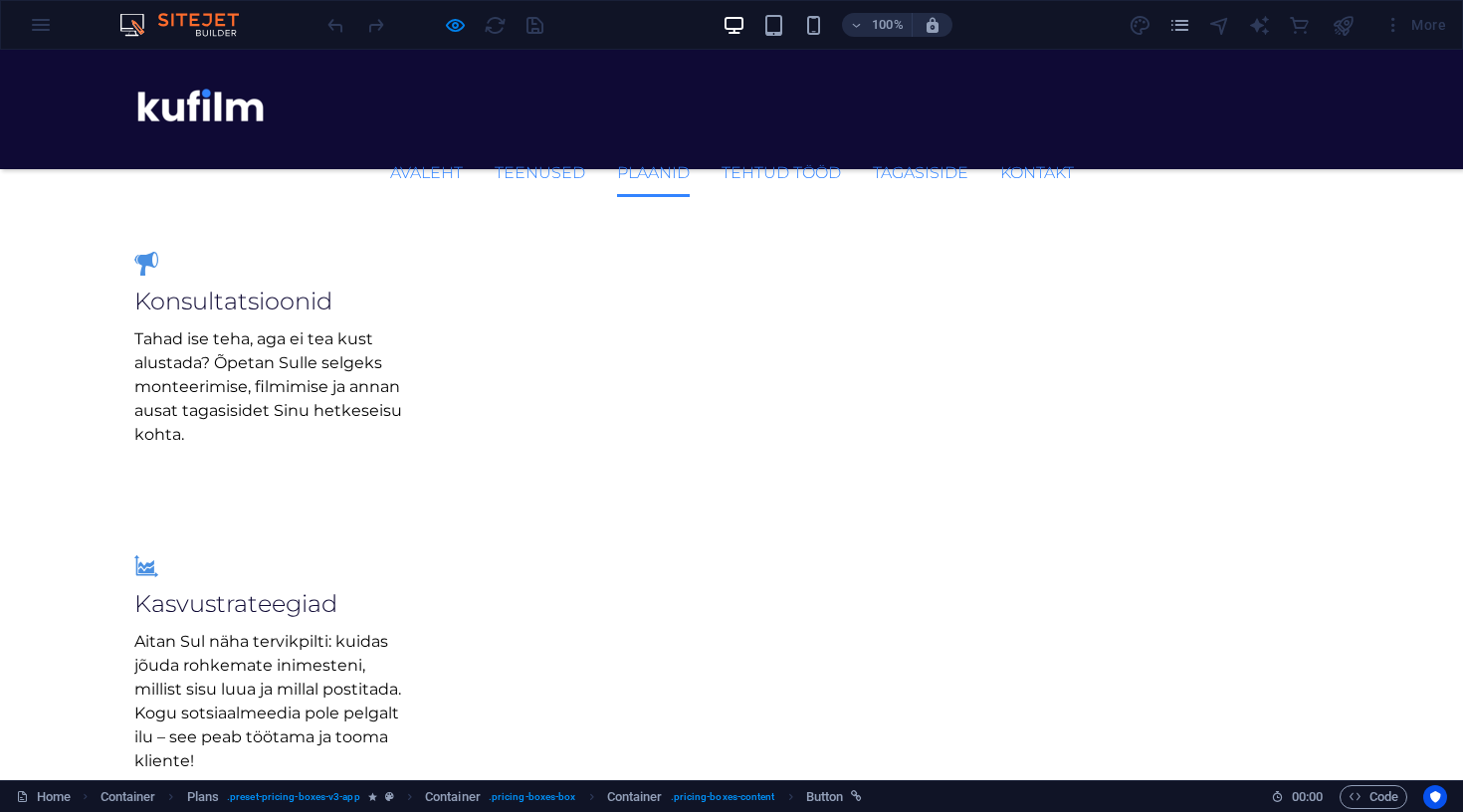 click on "Saada päring" at bounding box center (732, 1334) 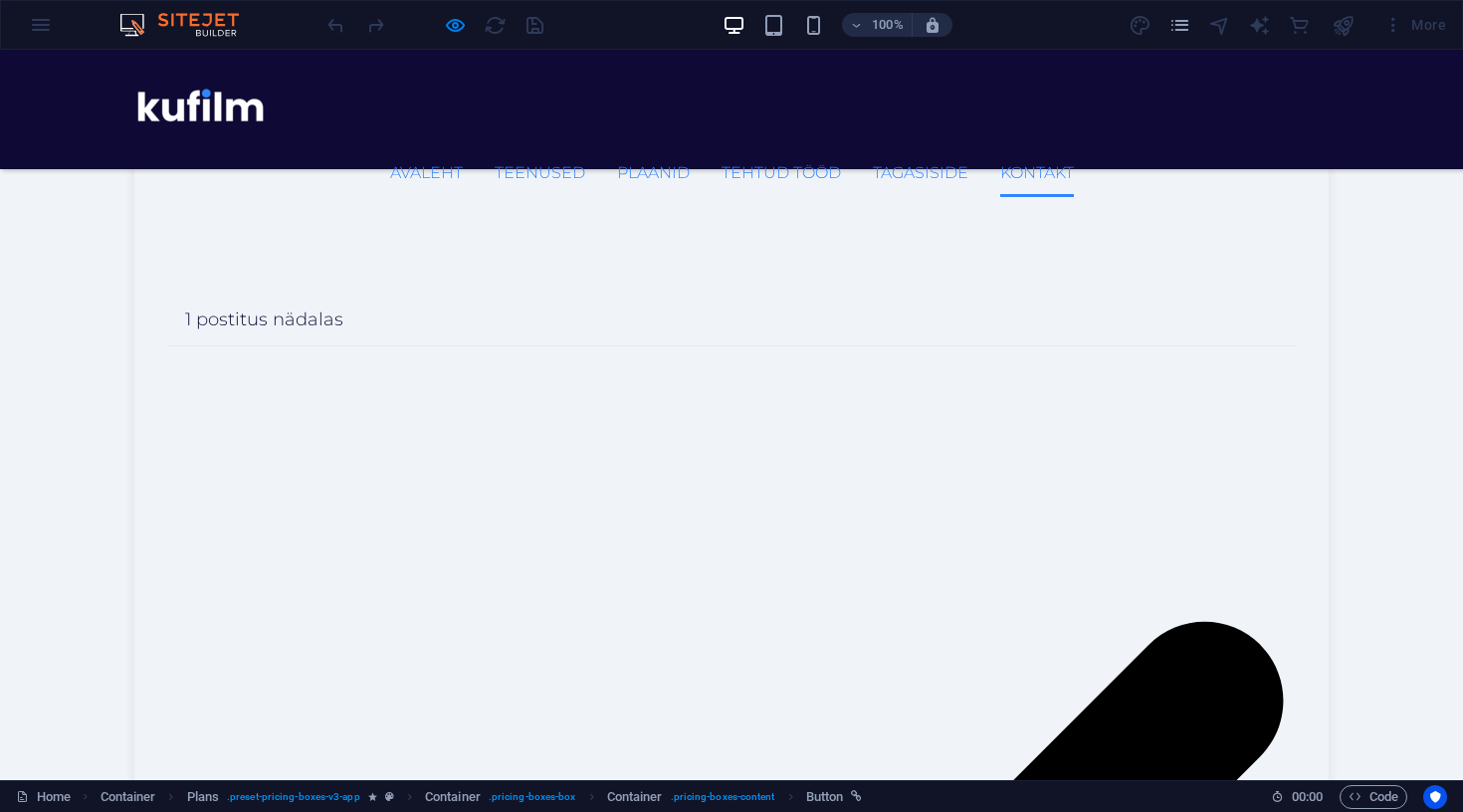 scroll, scrollTop: 3991, scrollLeft: 0, axis: vertical 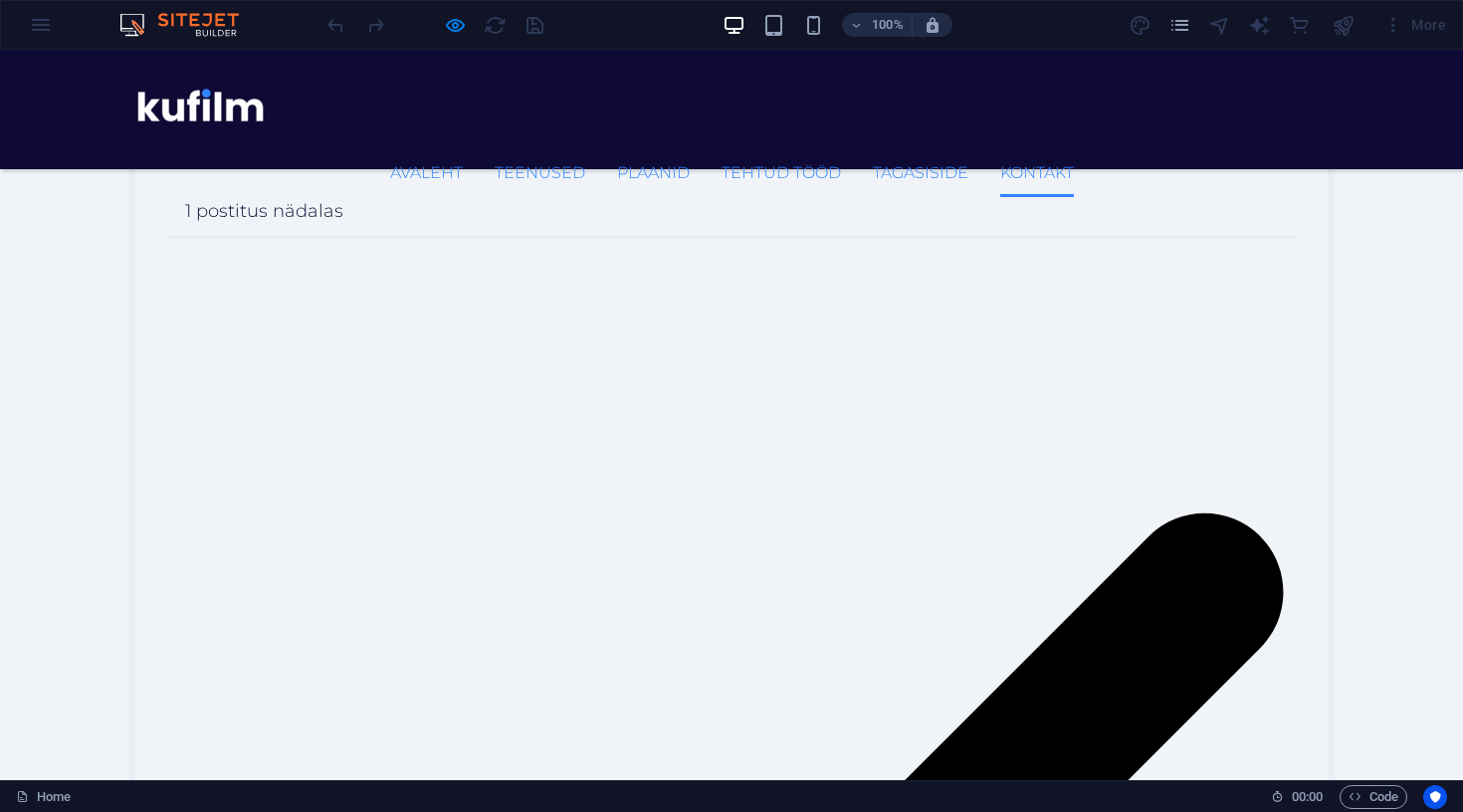 click on "Saada" at bounding box center [1013, 31469] 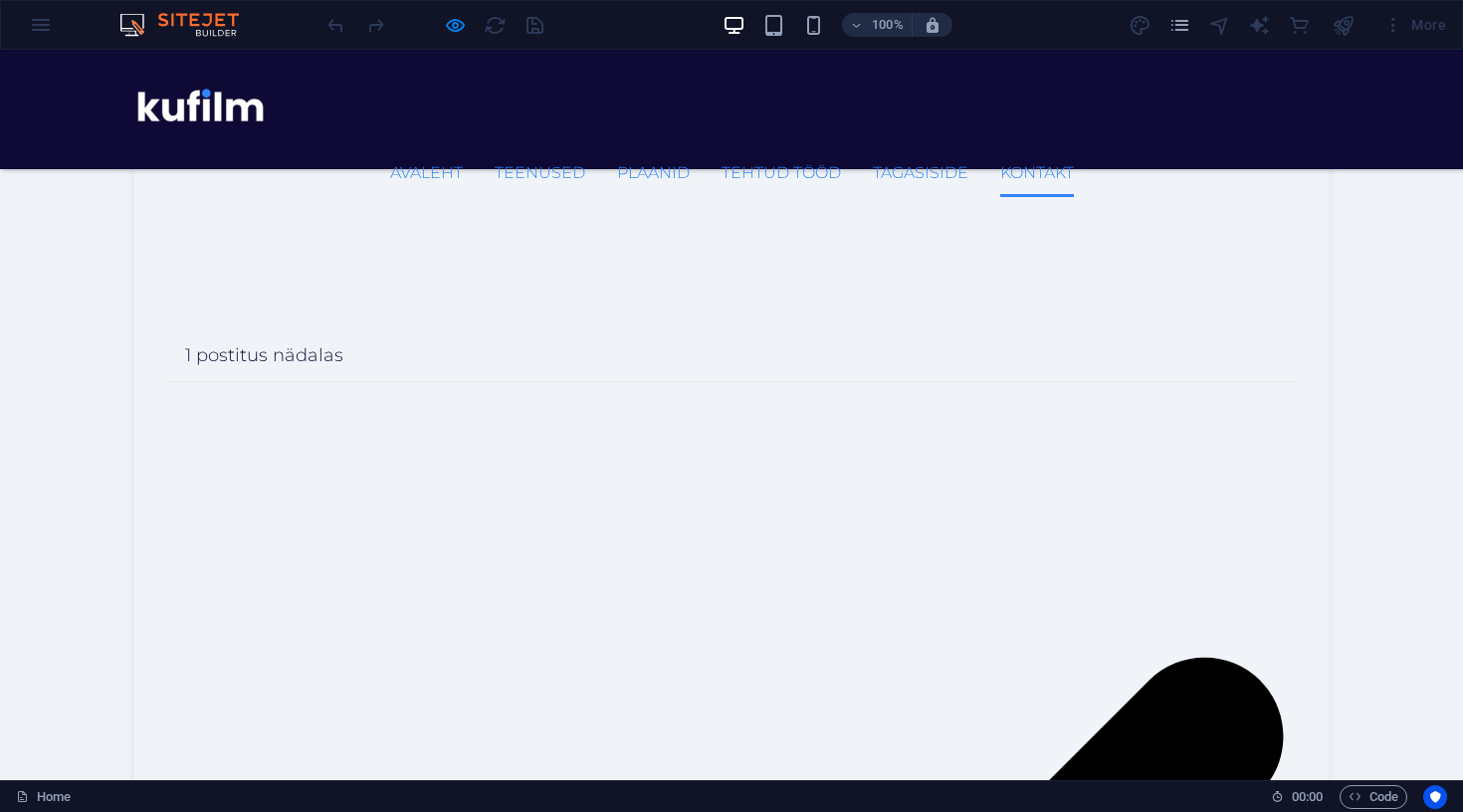 scroll, scrollTop: 3845, scrollLeft: 0, axis: vertical 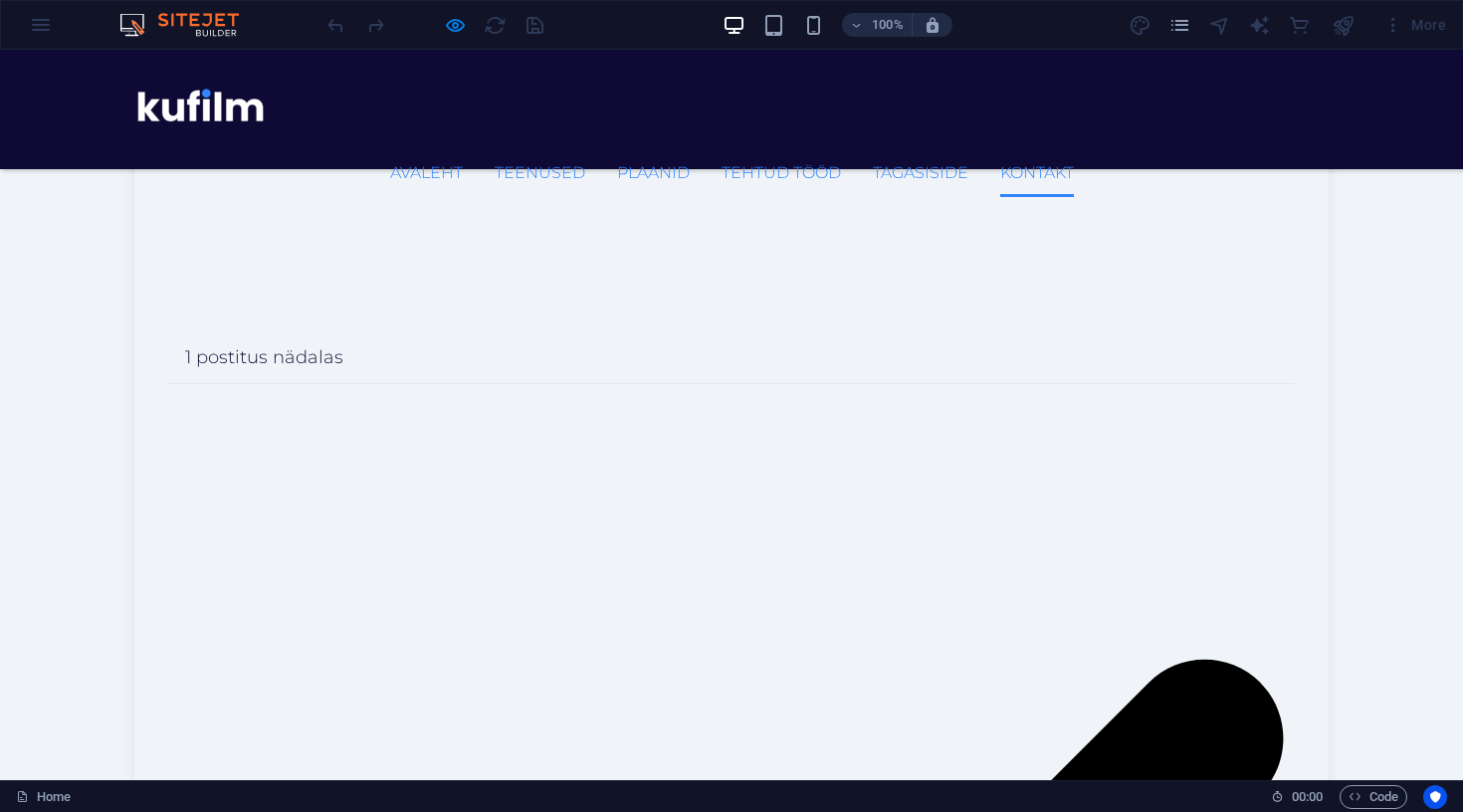 click on "Saada" at bounding box center (1013, 31615) 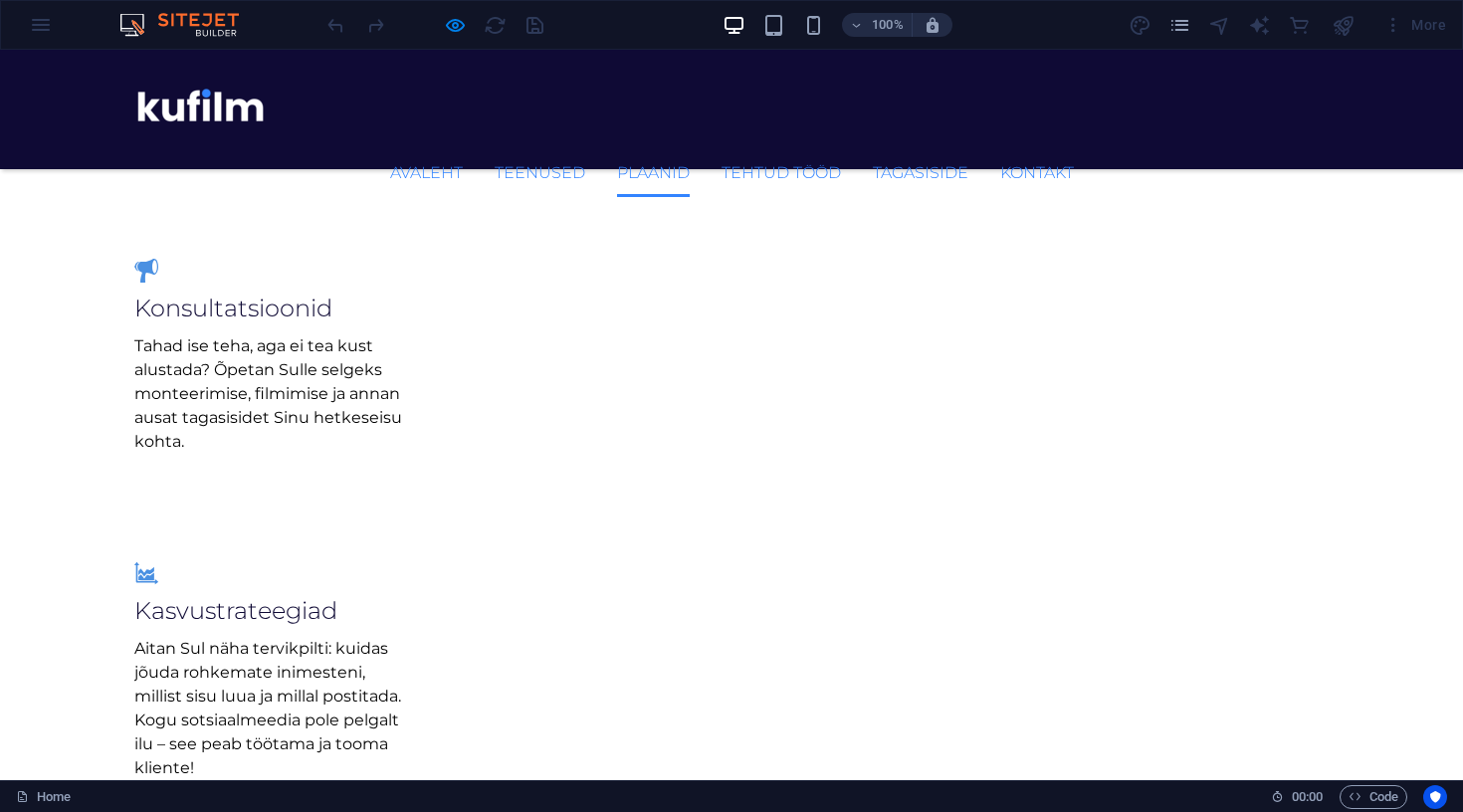 scroll, scrollTop: 1490, scrollLeft: 0, axis: vertical 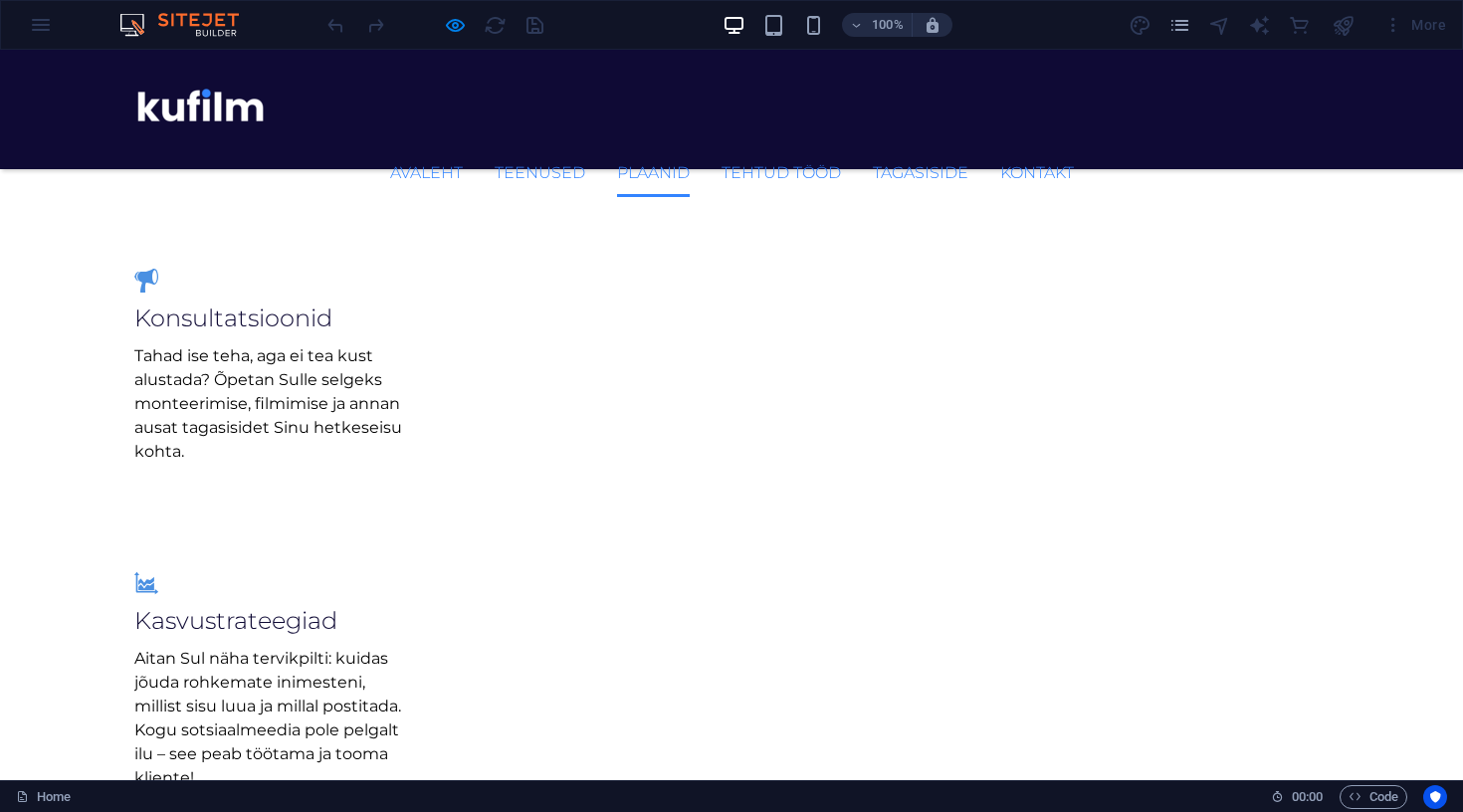 click on "Saada päring" at bounding box center [732, 8402] 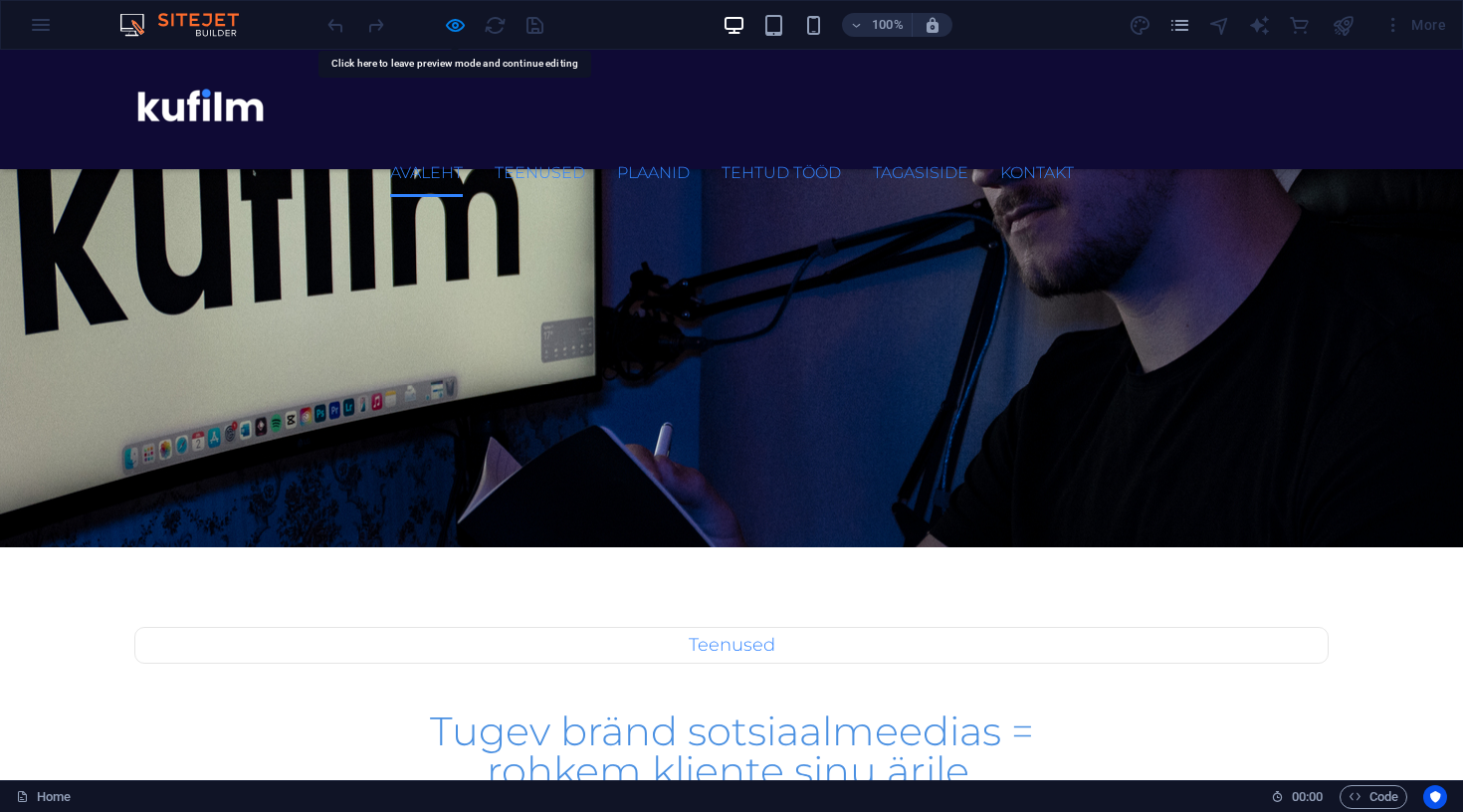 scroll, scrollTop: 257, scrollLeft: 0, axis: vertical 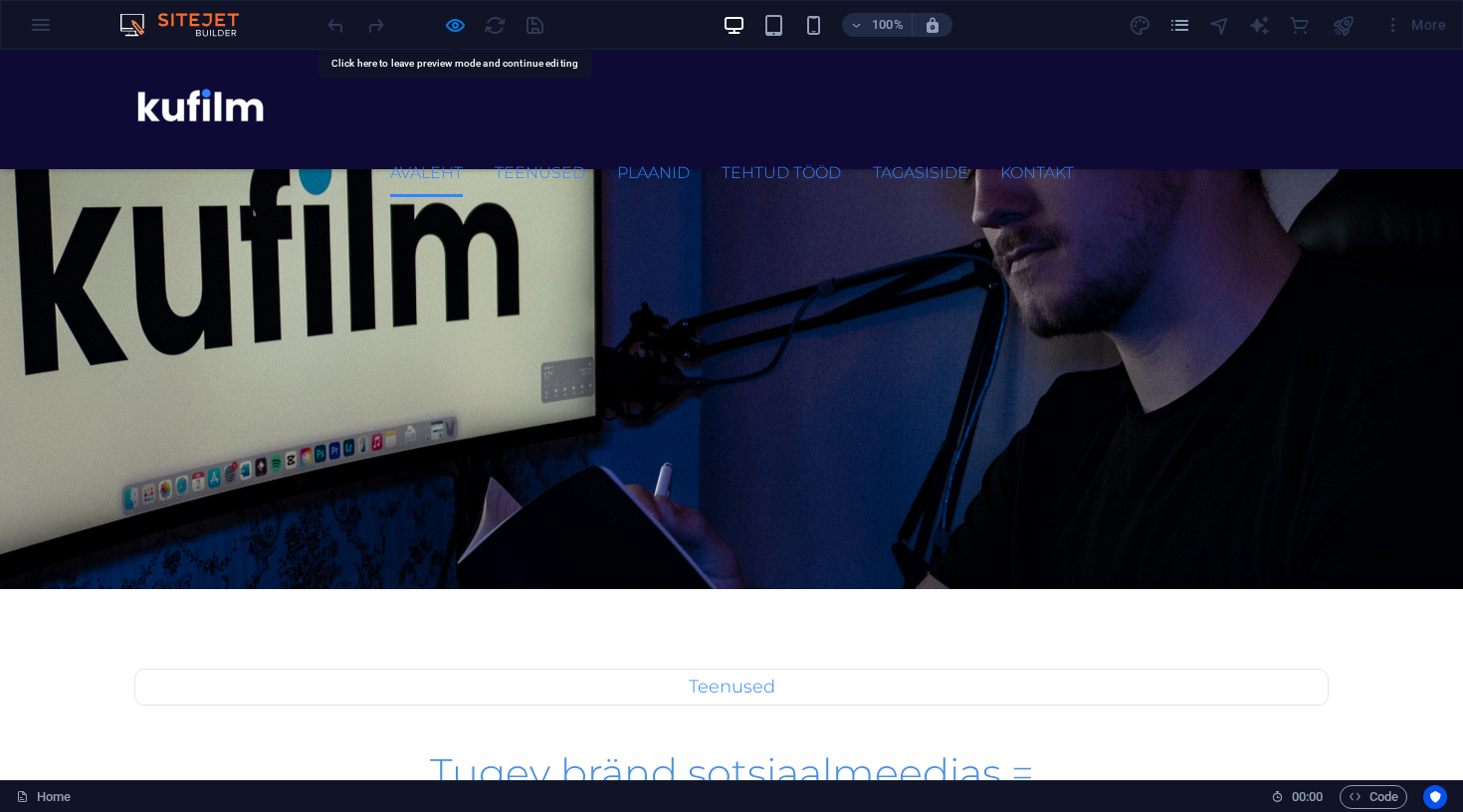 click on "Broneeri TASUTA konsultatsioon" at bounding box center [732, 1169] 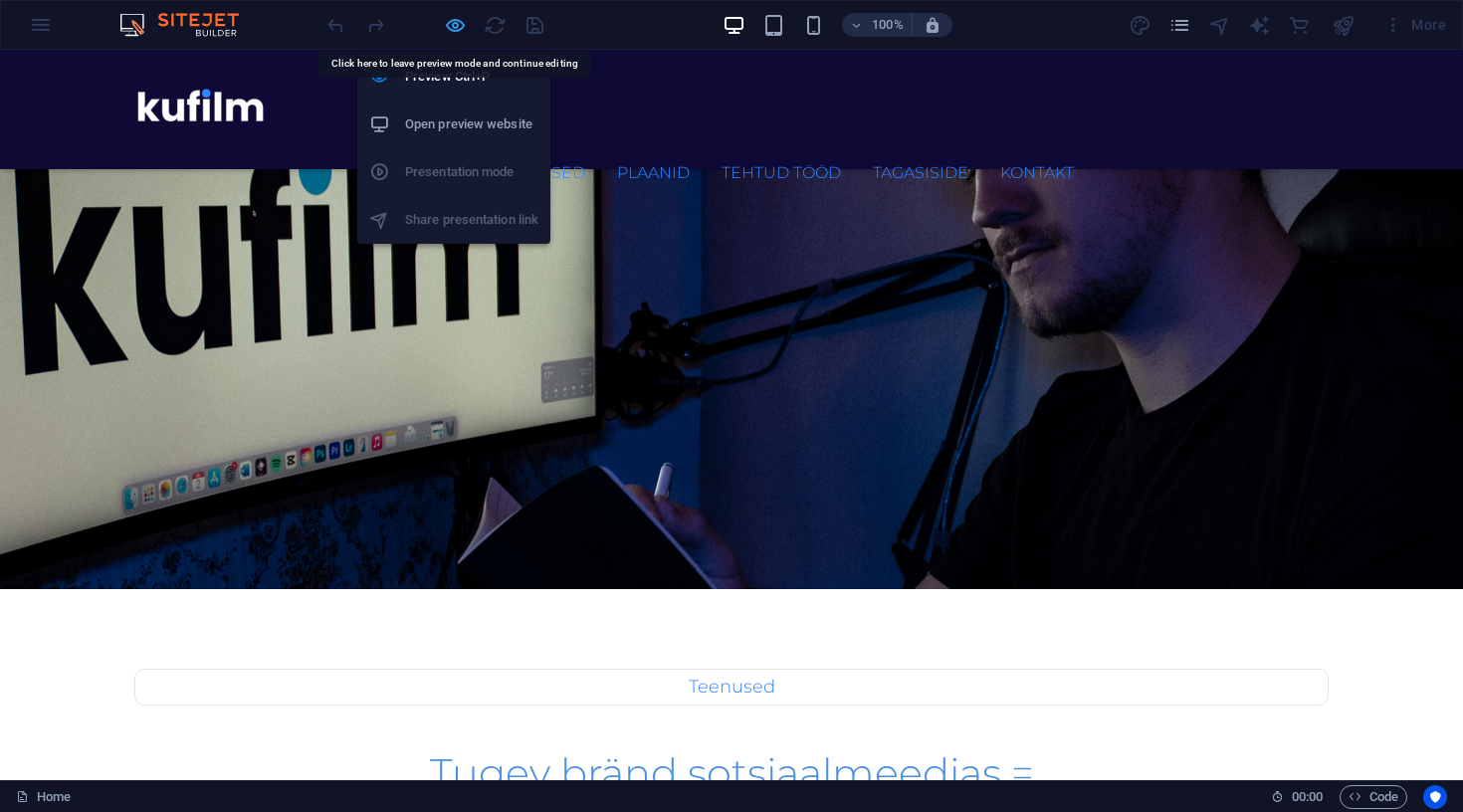 click at bounding box center (455, 25) 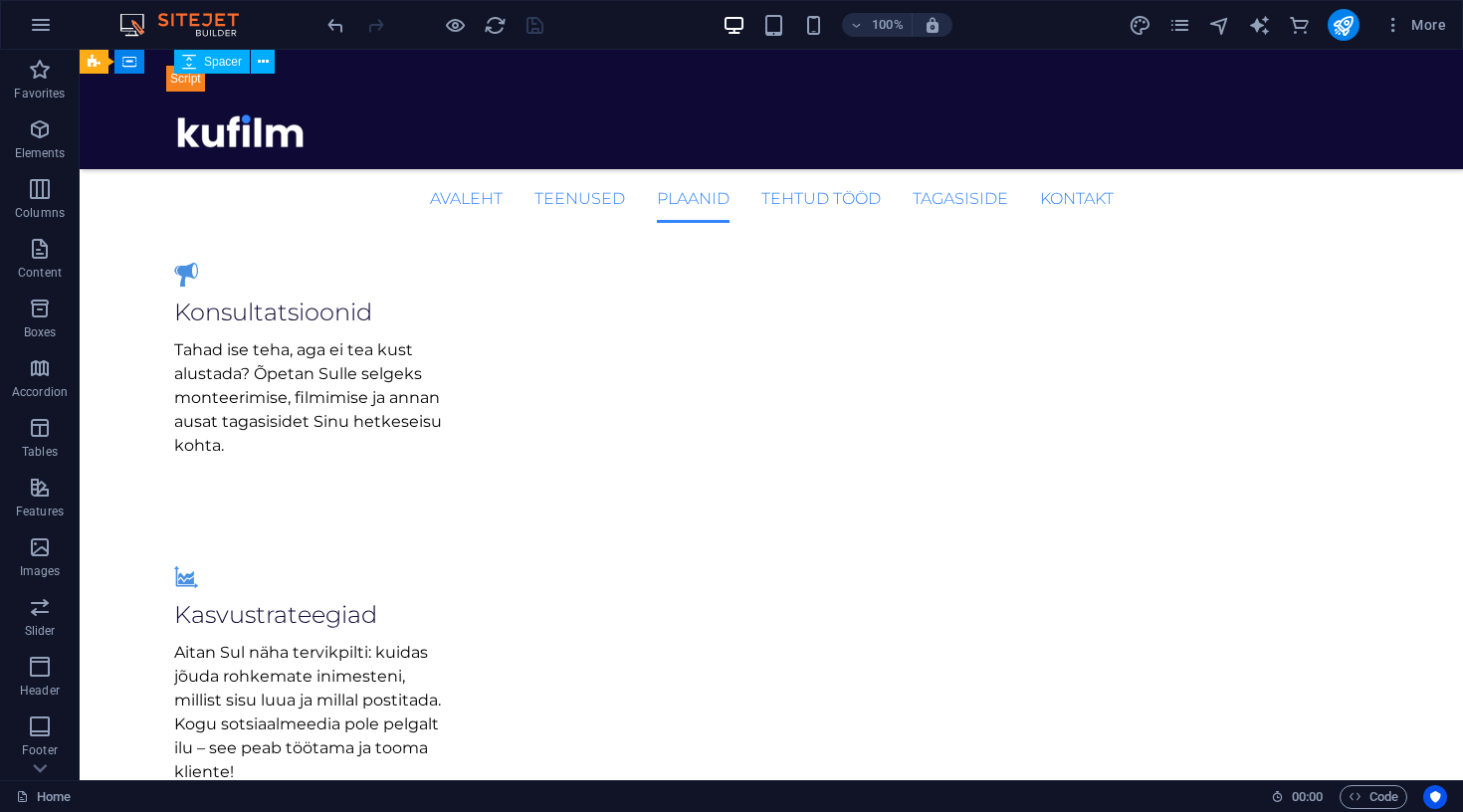 scroll, scrollTop: 1499, scrollLeft: 0, axis: vertical 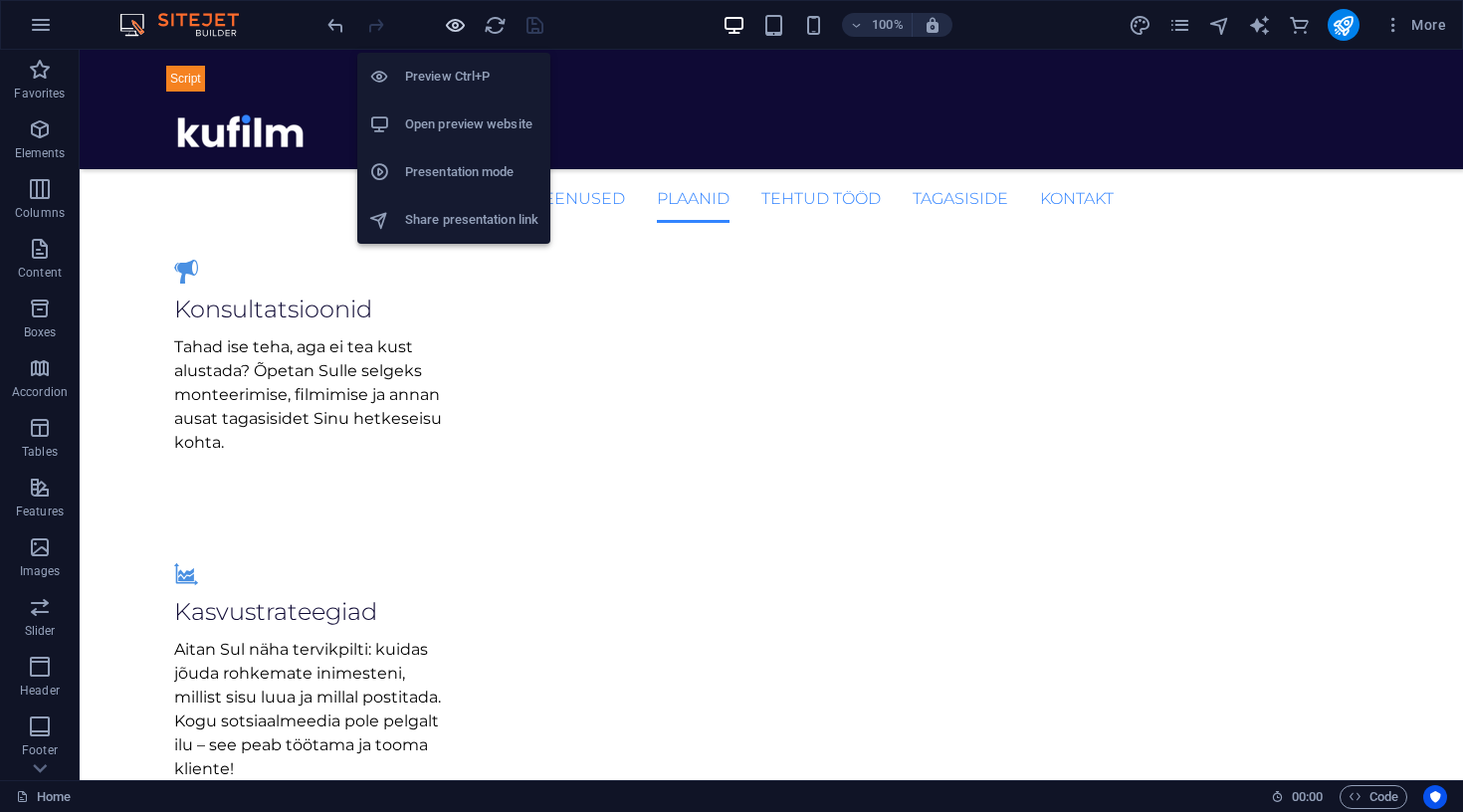 click at bounding box center (455, 25) 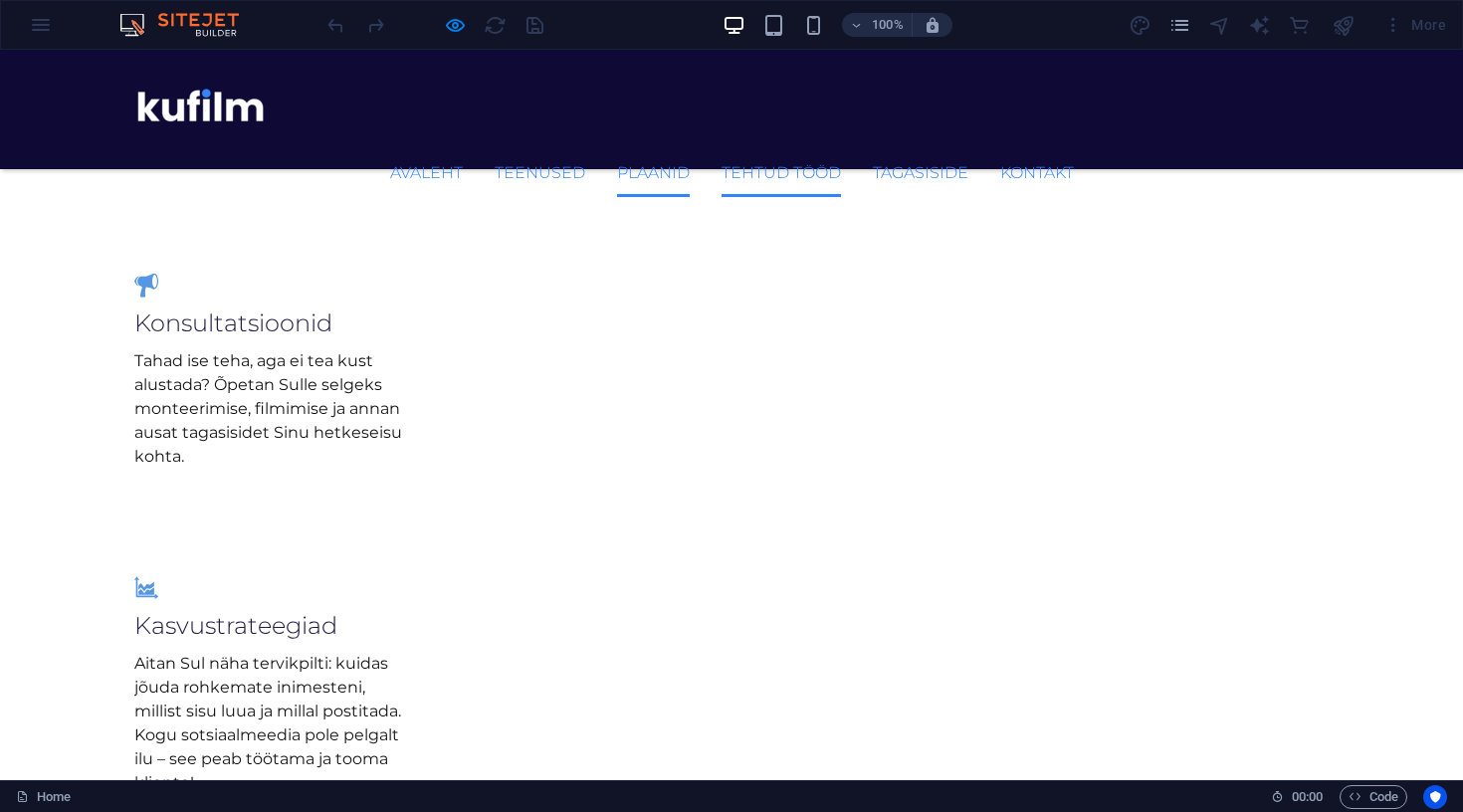 click on "Tehtud tööd" at bounding box center [781, 173] 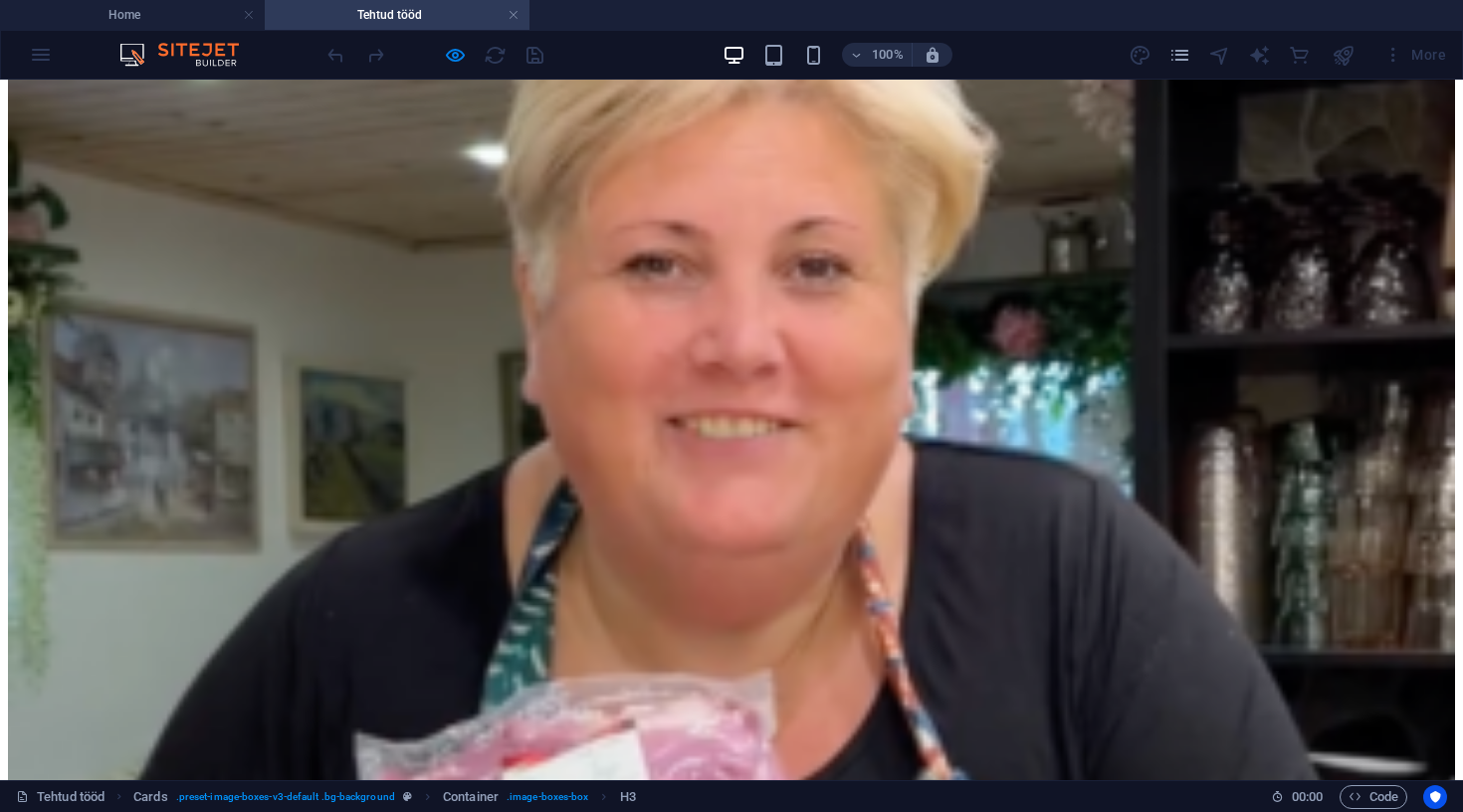 scroll, scrollTop: 196, scrollLeft: 0, axis: vertical 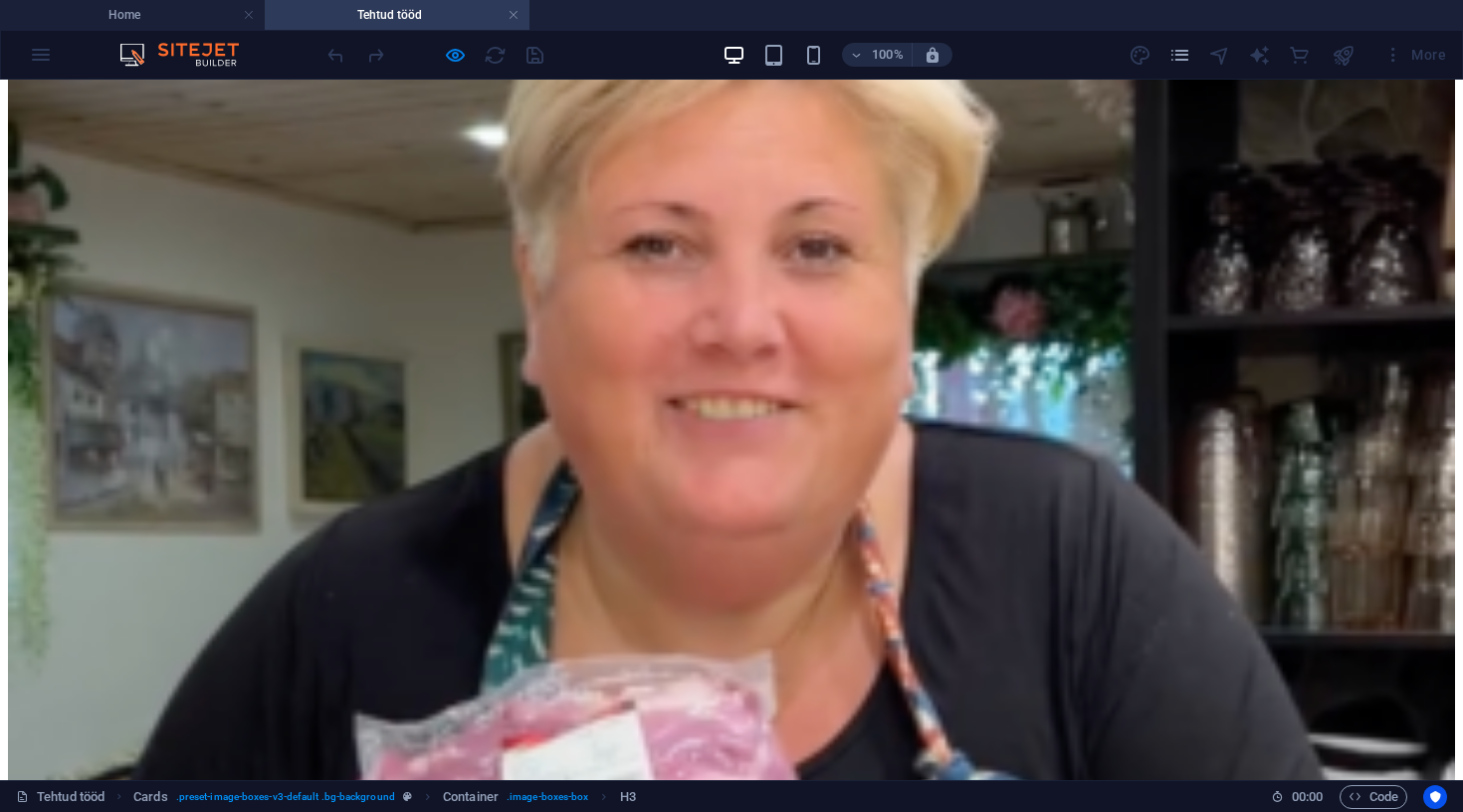 click on "Loe lähemalt" at bounding box center [732, 1077] 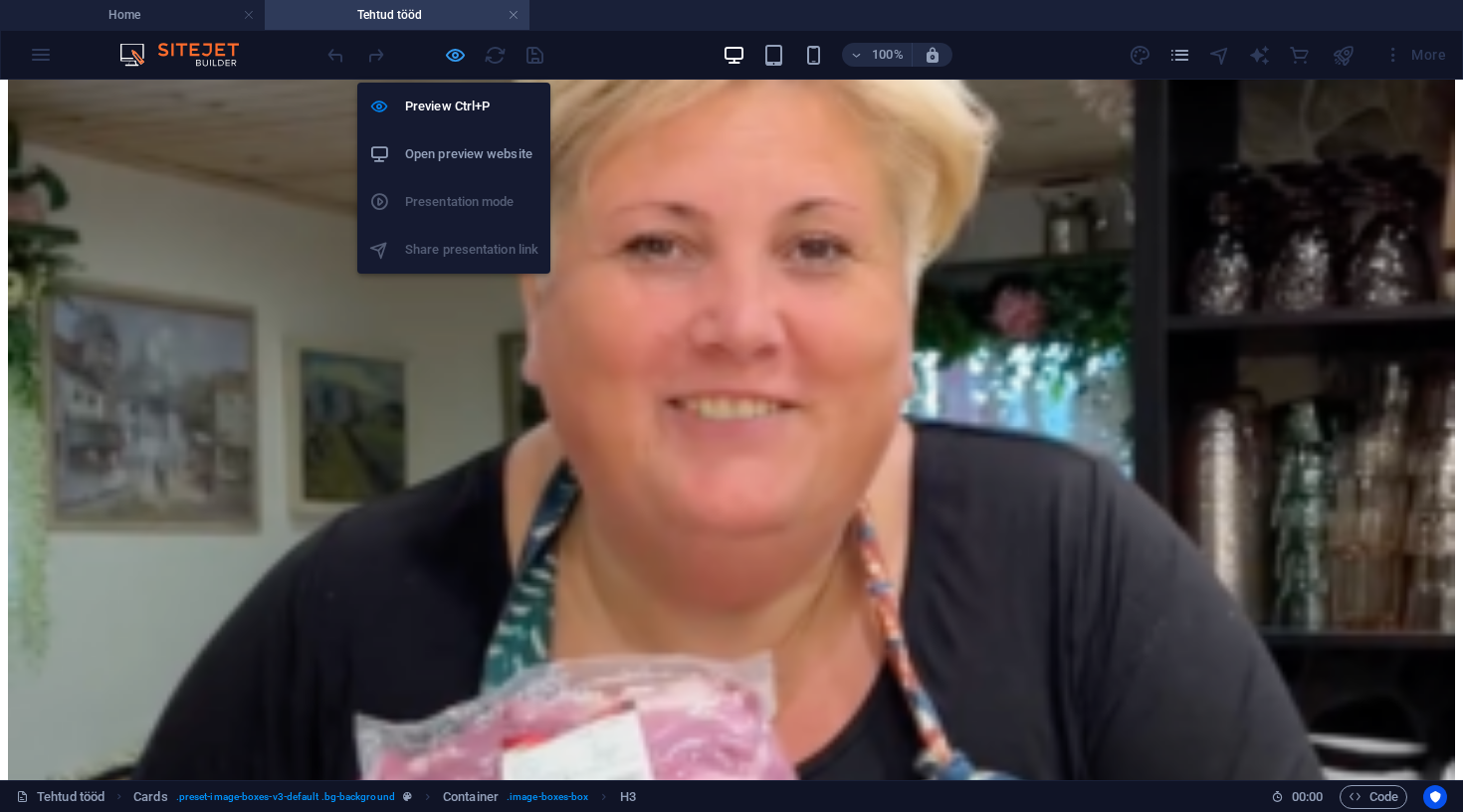 click at bounding box center (455, 55) 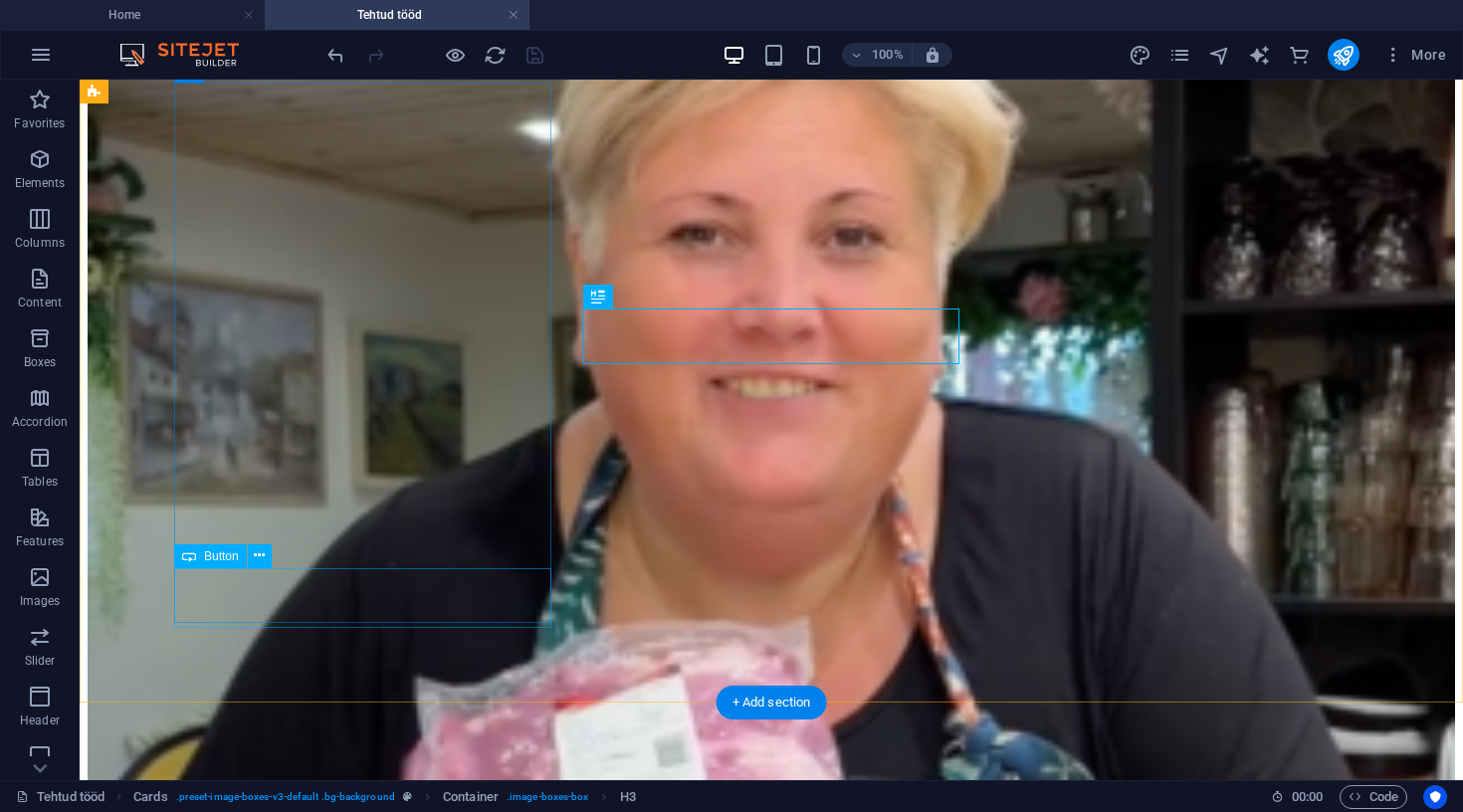 click on "Loe lähemalt" at bounding box center (771, 1030) 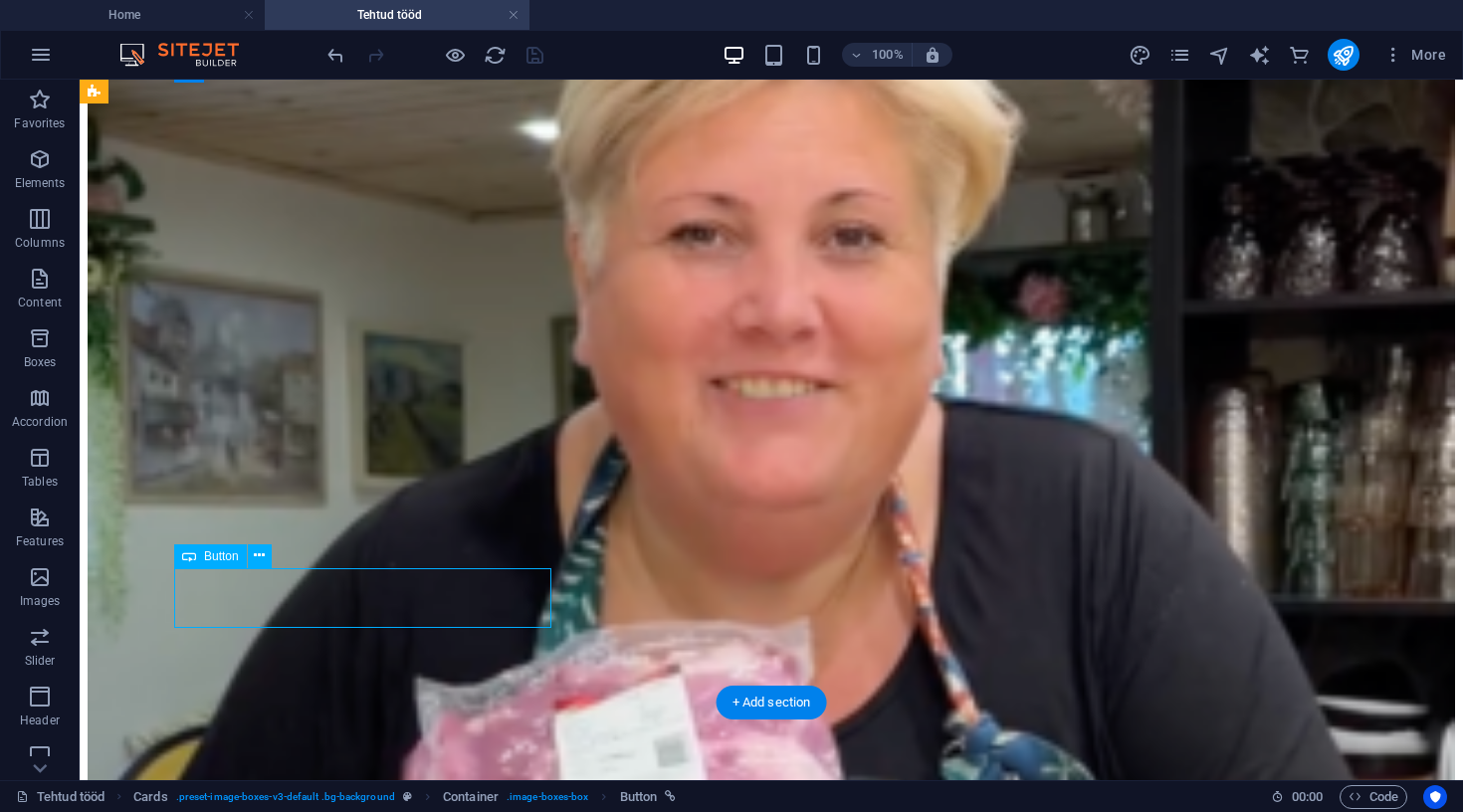 click on "Loe lähemalt" at bounding box center (771, 1030) 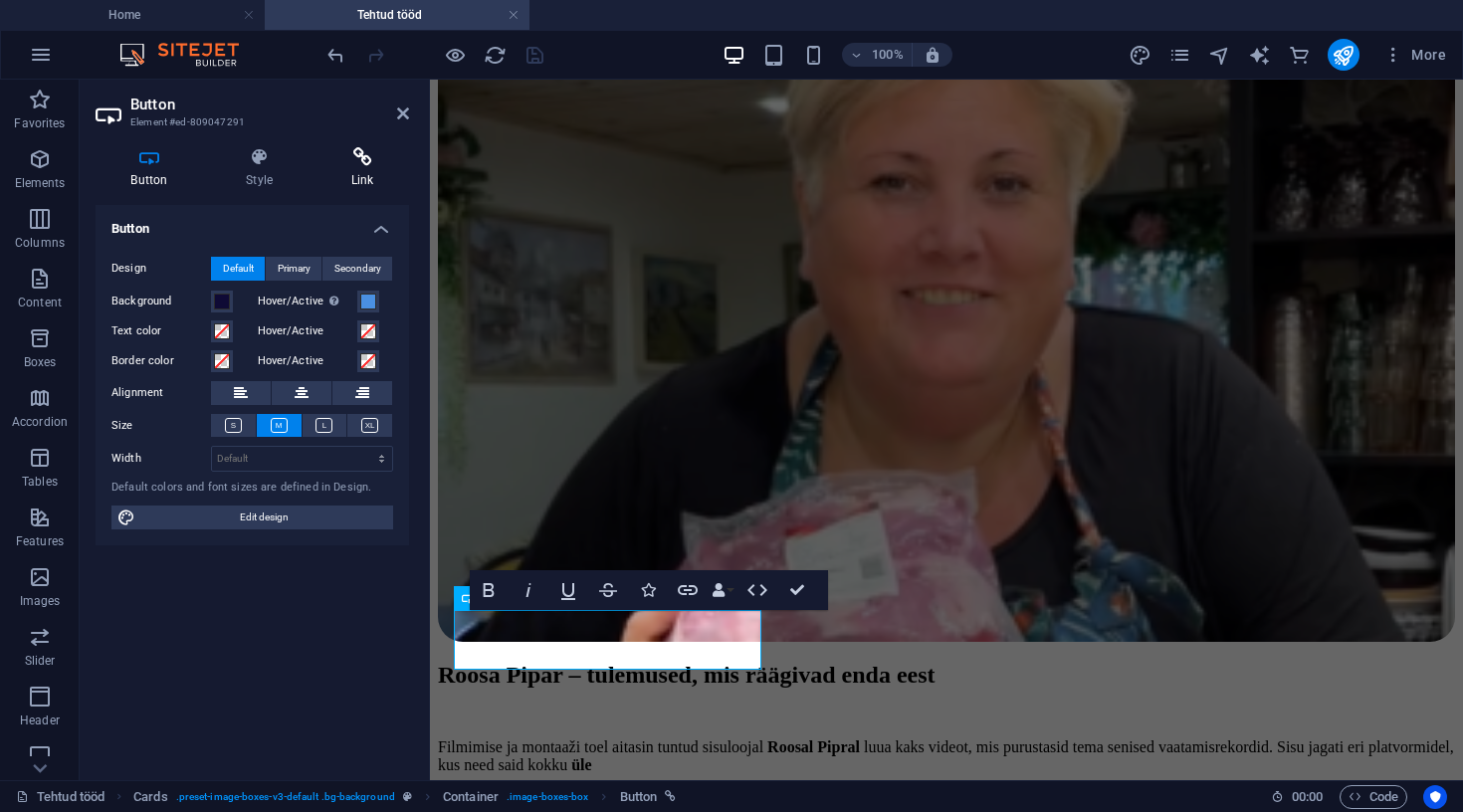click on "Link" at bounding box center (362, 168) 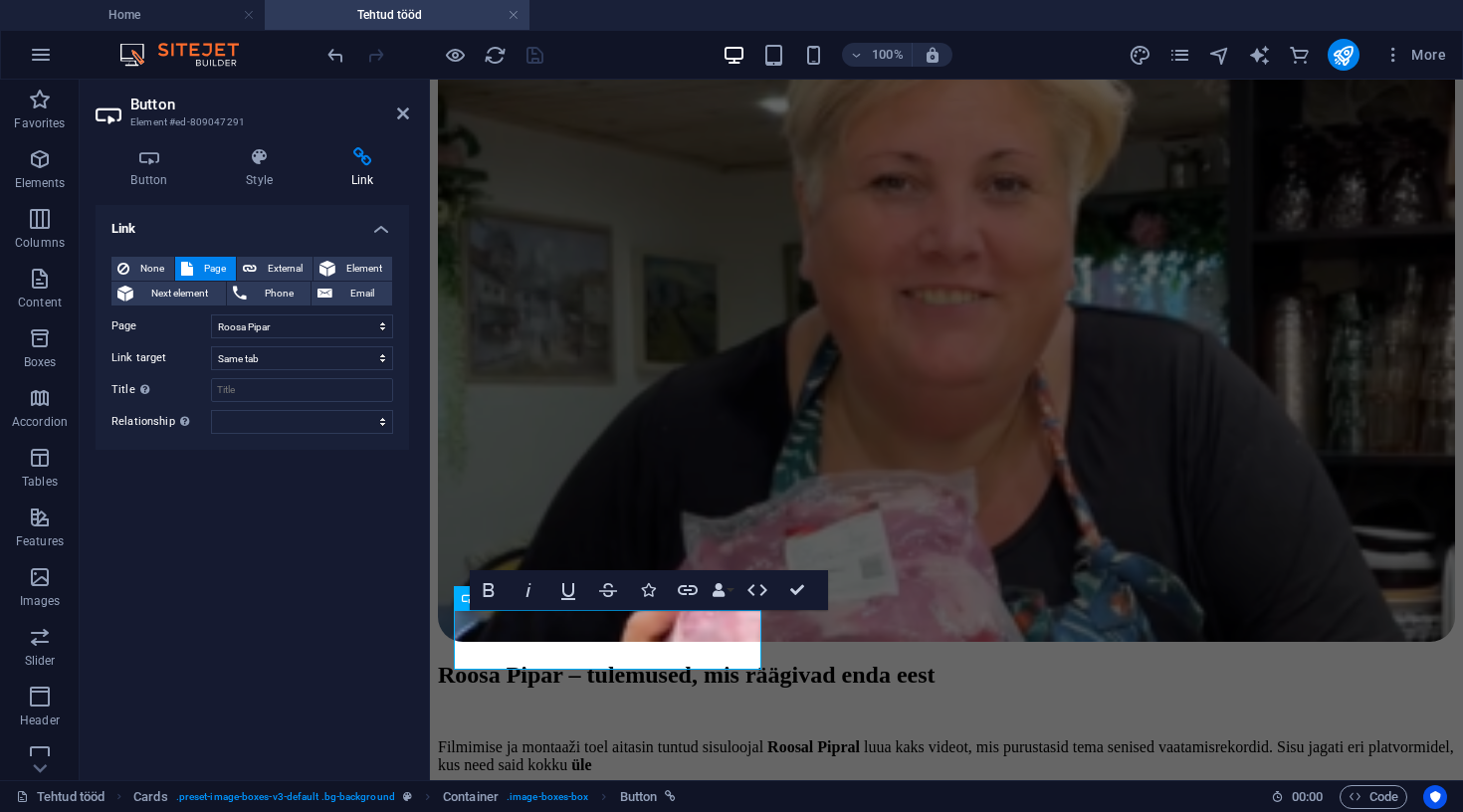 click on "Button" at bounding box center (270, 104) 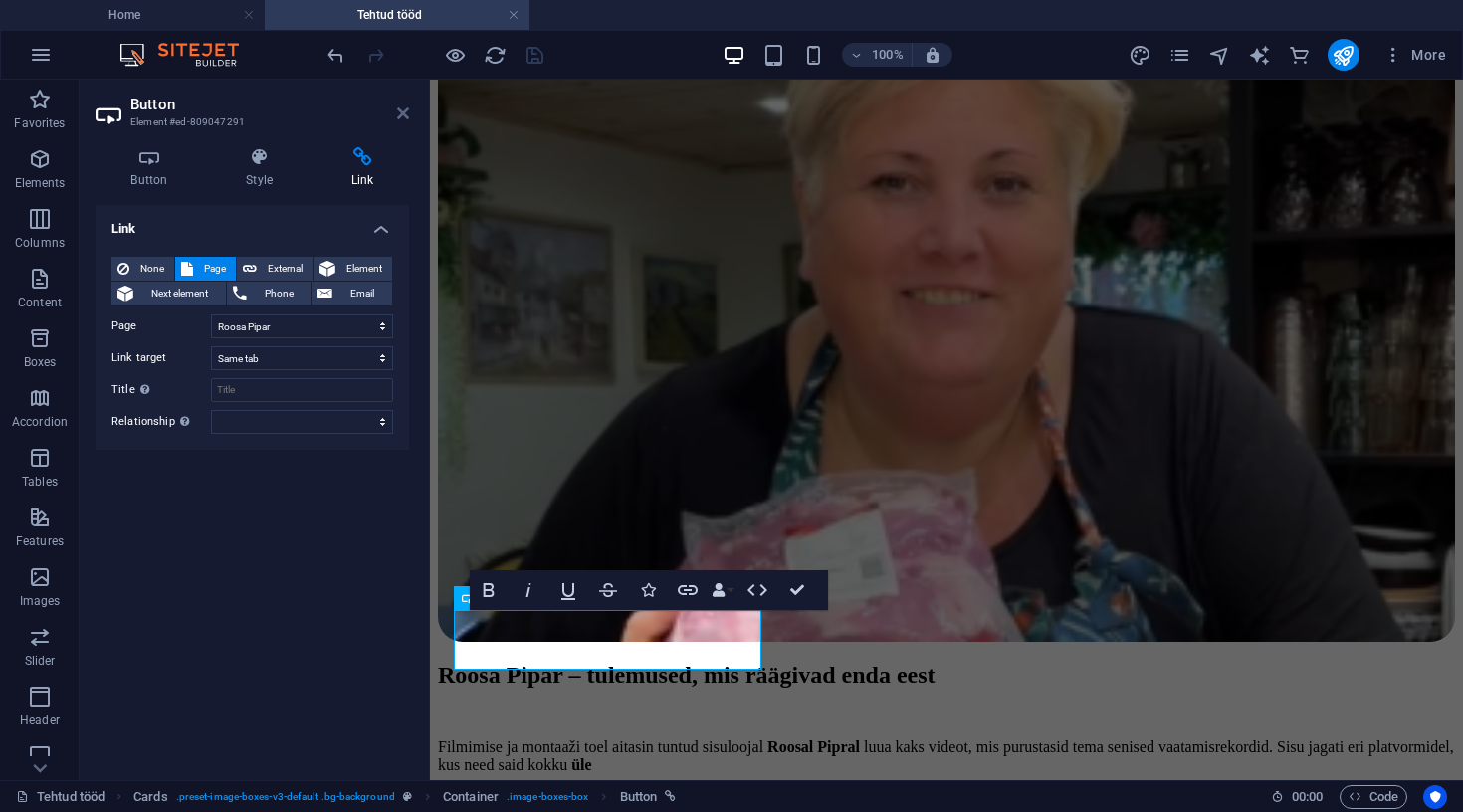 click at bounding box center [403, 113] 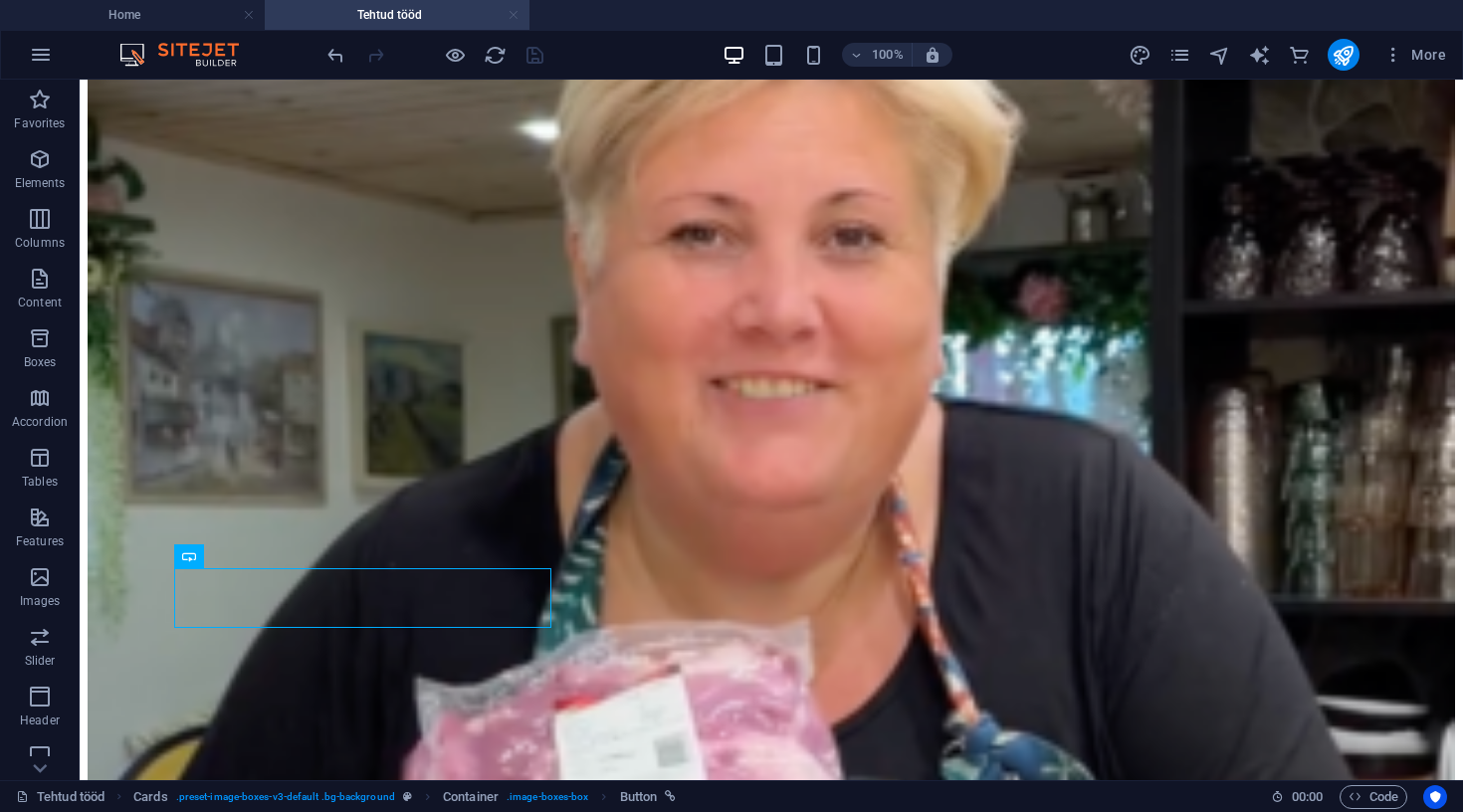 click at bounding box center (514, 15) 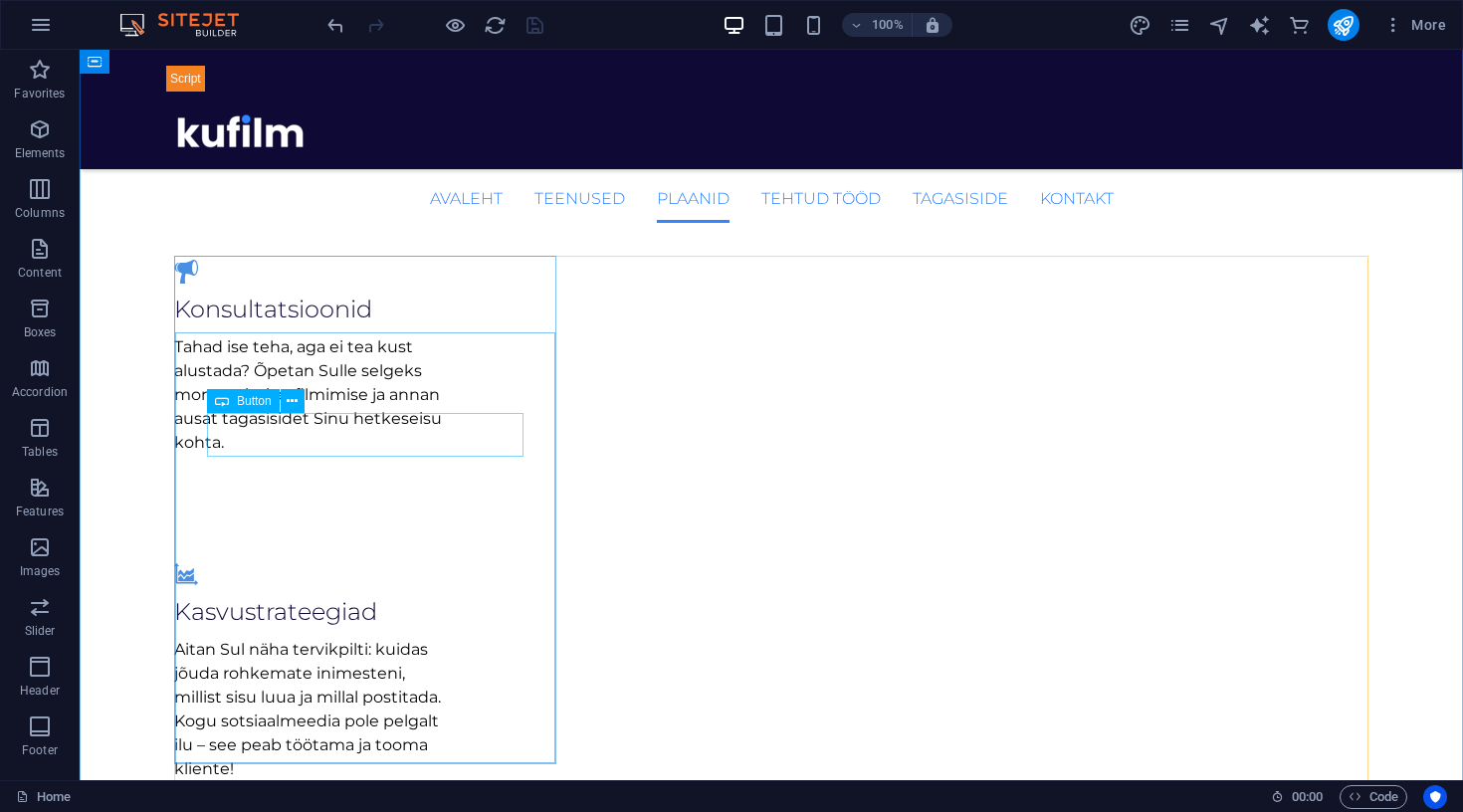 click on "Saada päring" at bounding box center (771, 1342) 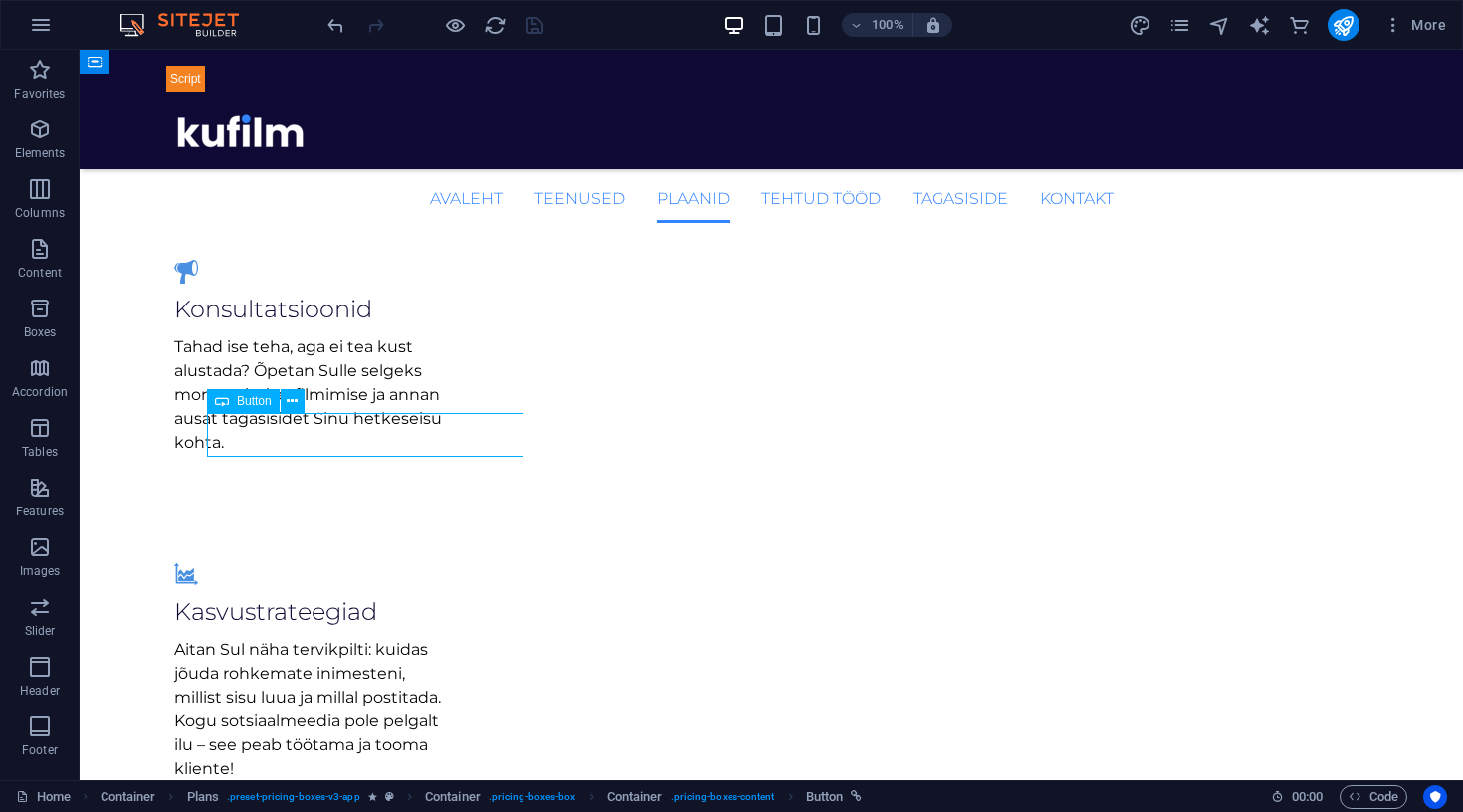 click on "Saada päring" at bounding box center (771, 1342) 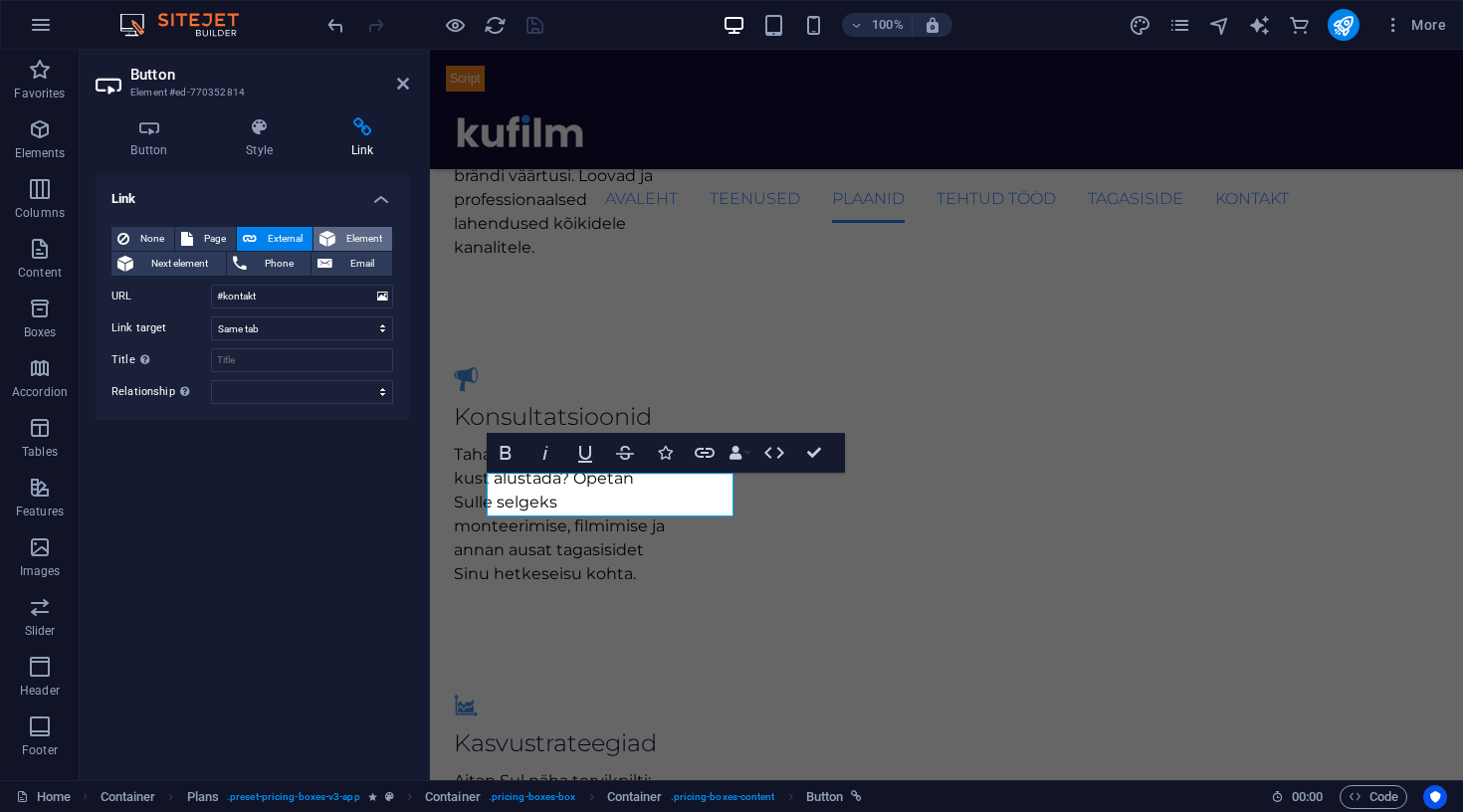 click on "Element" at bounding box center (363, 239) 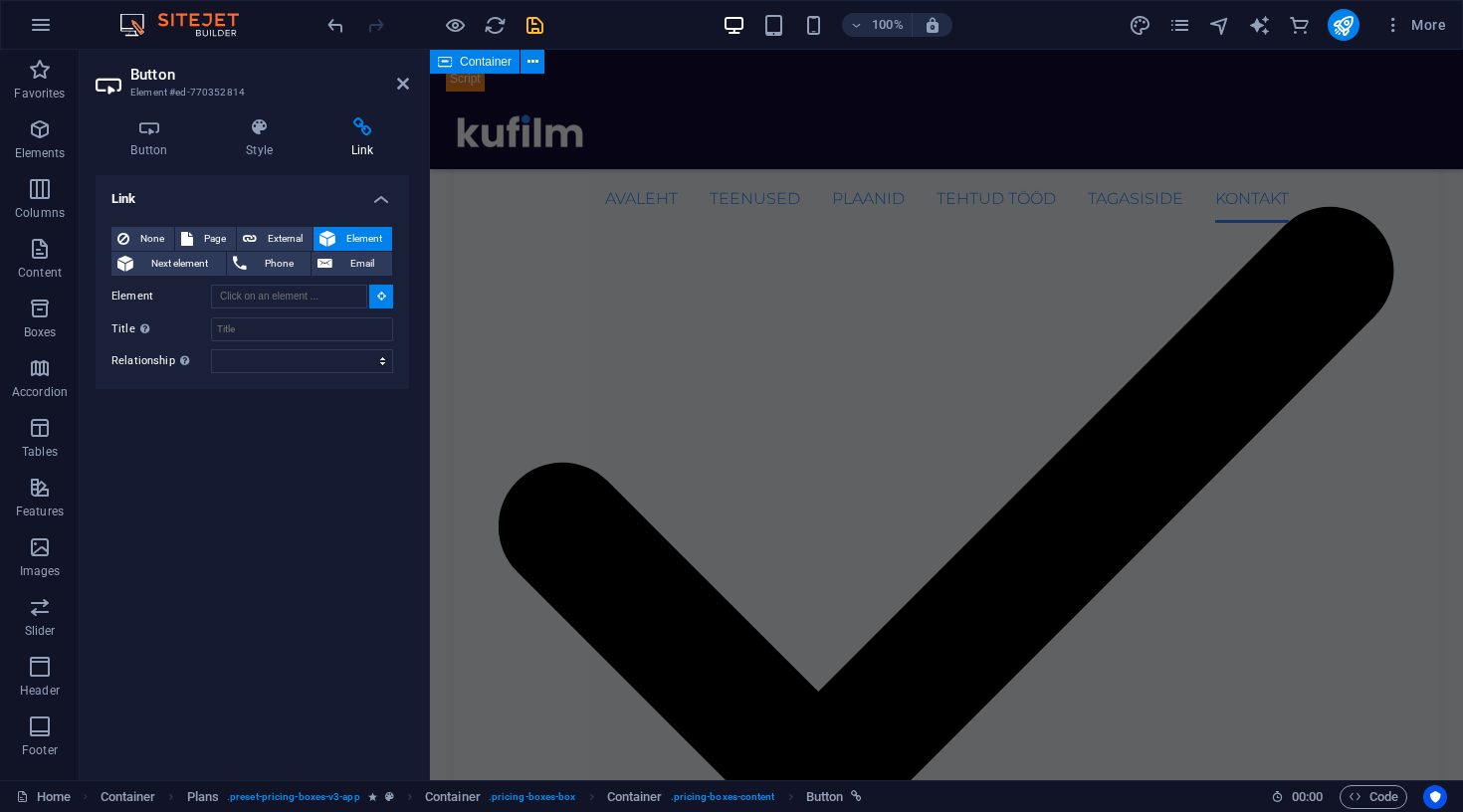 scroll, scrollTop: 4181, scrollLeft: 0, axis: vertical 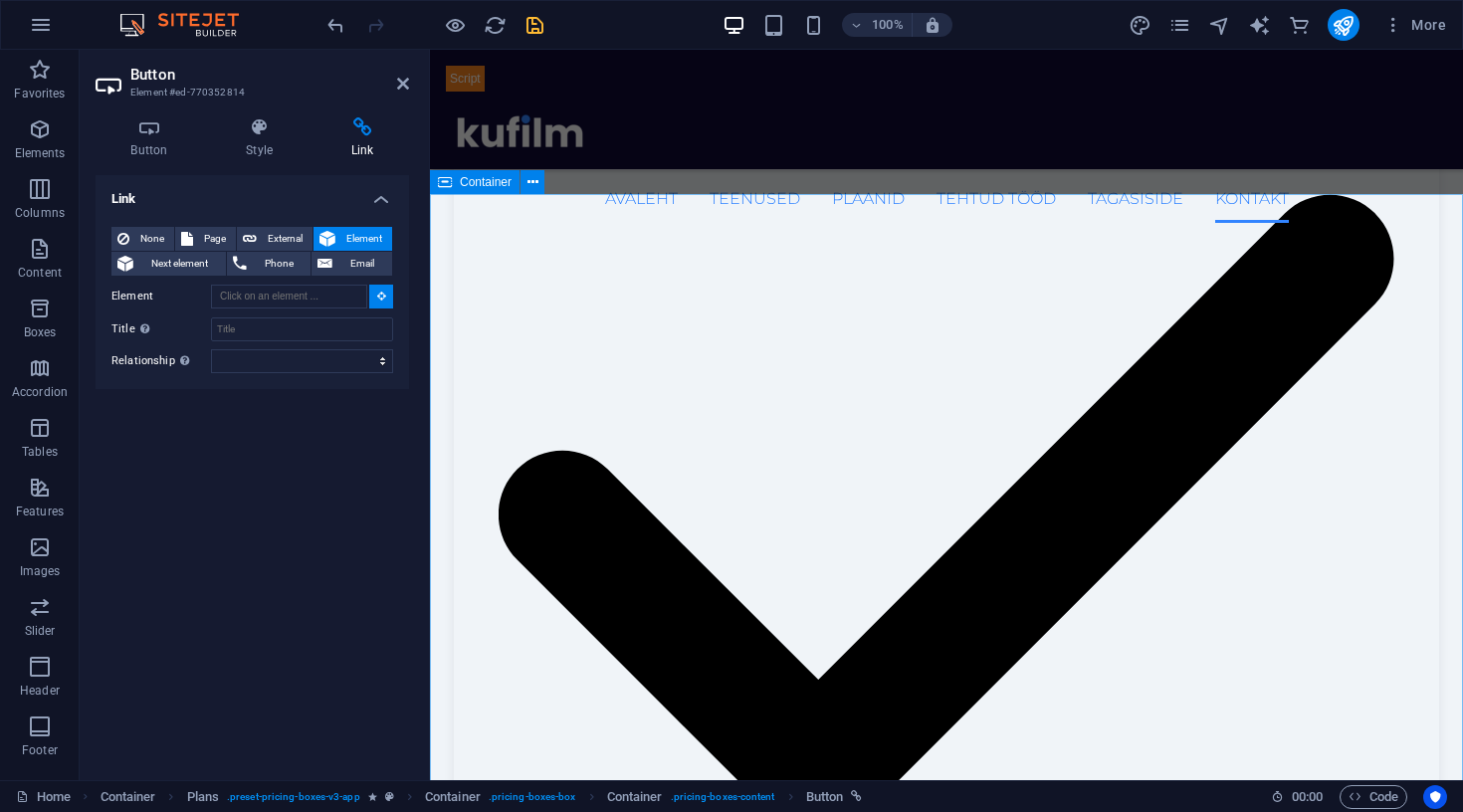 click on "Kirjuta mulle! Muretsema ei pea, ma leian kõigile sobiva variandi. Arvestades just sinu ettevõtte väärtuste ja soovidega! kermo@kufilm.ee 56881177 Nimi Email Telefon Ettevõte Sinu mure/idee   Ma olen lugenud ja mõistan privaatsuspoliitikat. Unreadable? Load new Saada" at bounding box center (946, 26449) 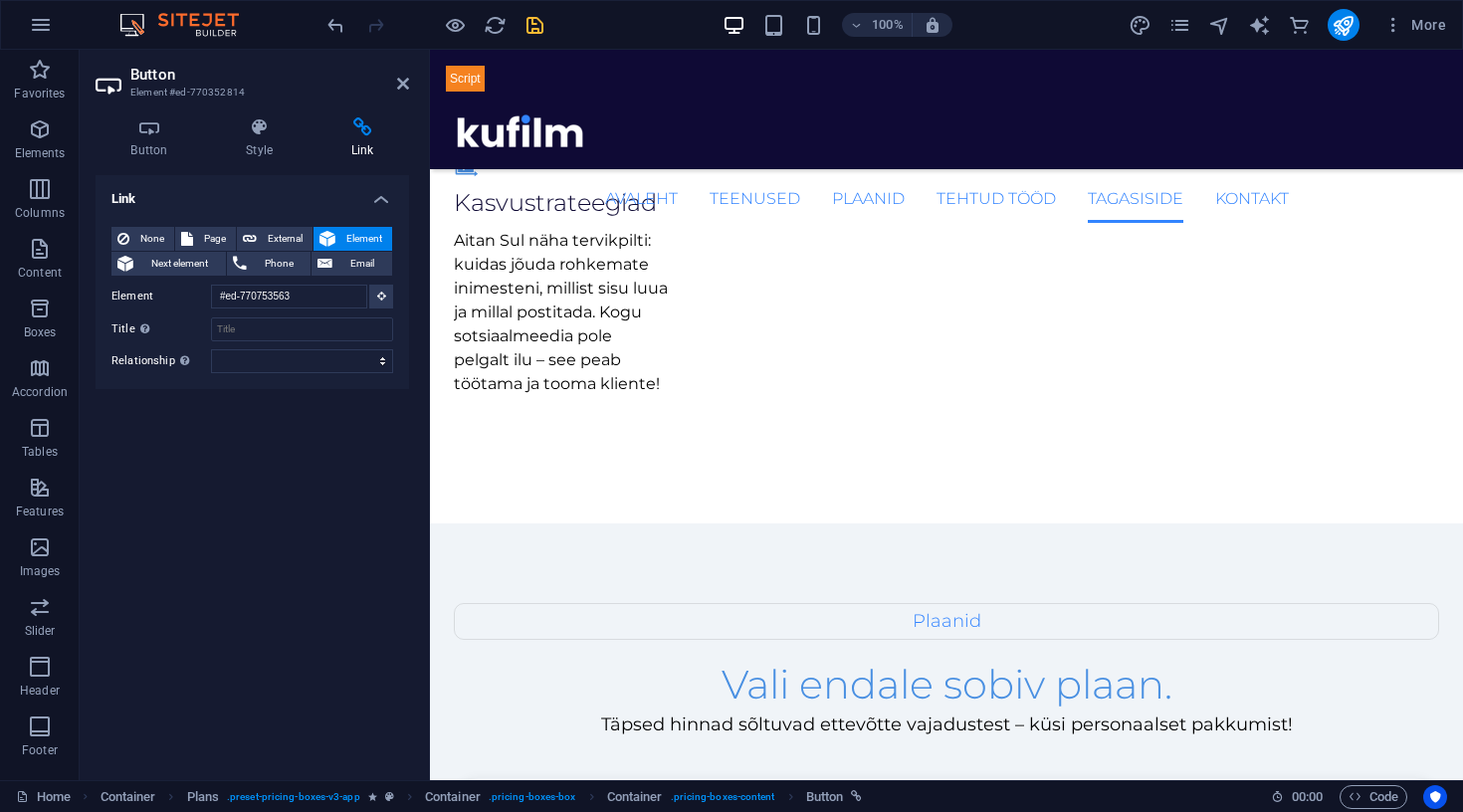 scroll, scrollTop: 1578, scrollLeft: 0, axis: vertical 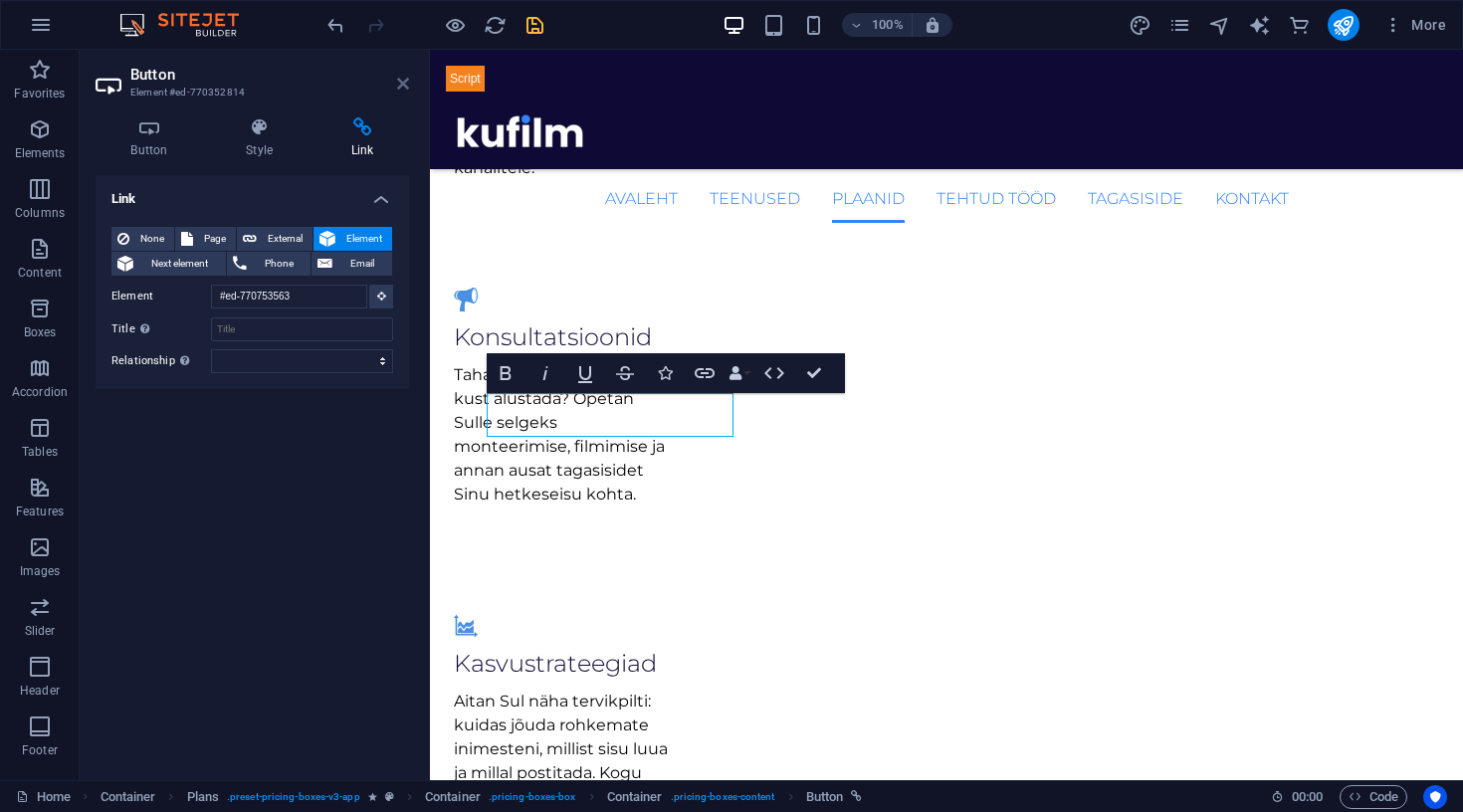 click at bounding box center [403, 84] 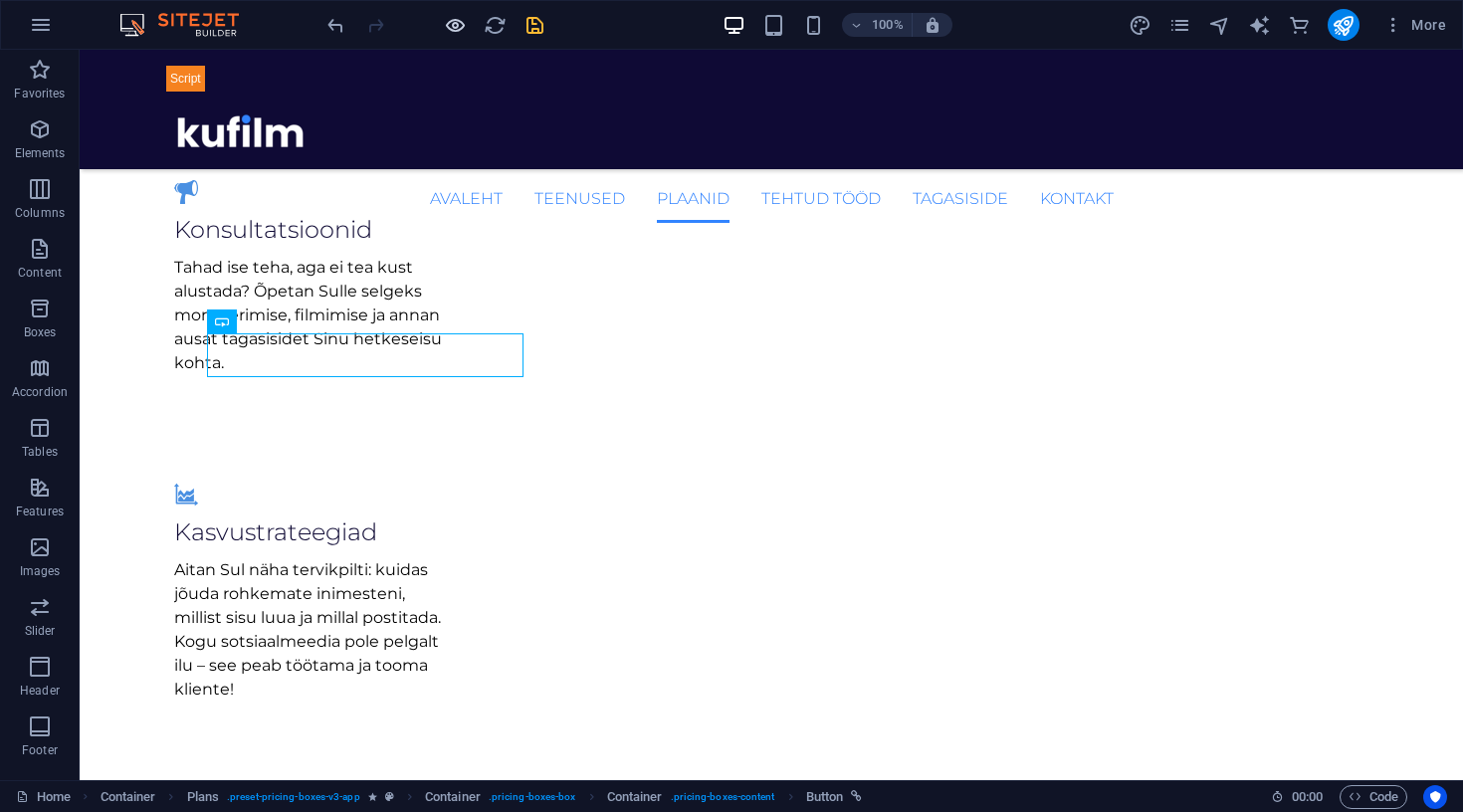 click at bounding box center (455, 25) 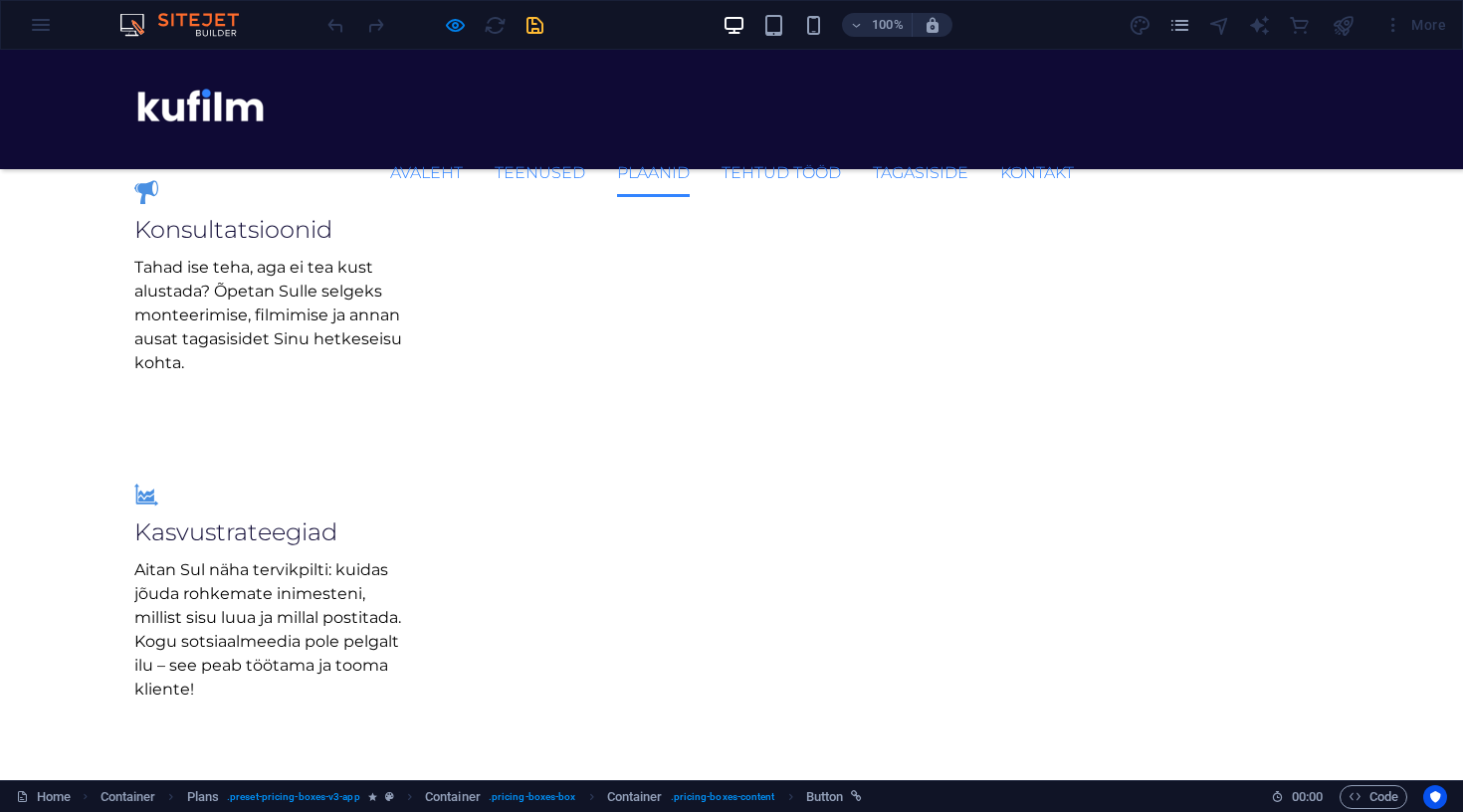 click on "Saada päring" at bounding box center (732, 1263) 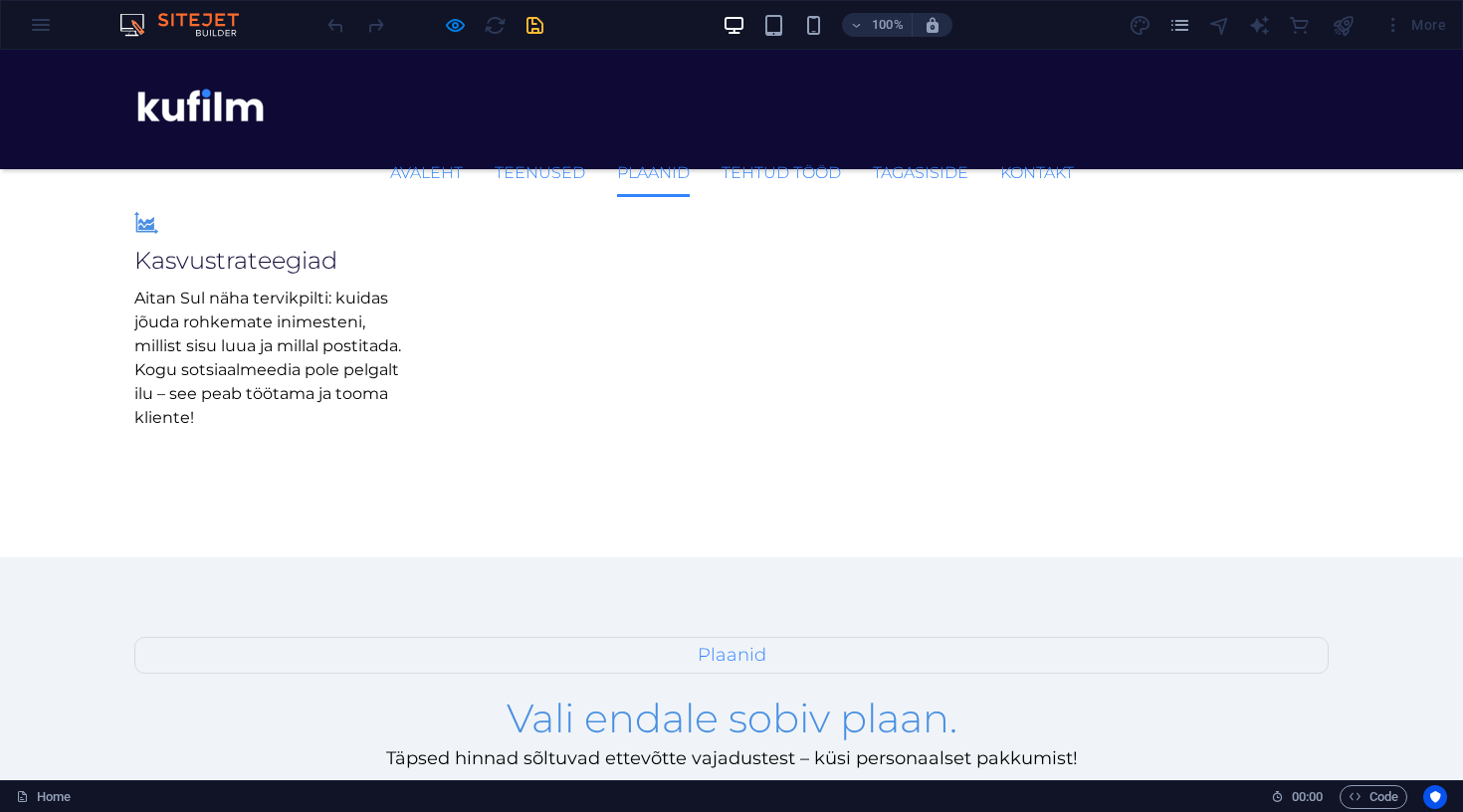 scroll, scrollTop: 1757, scrollLeft: 0, axis: vertical 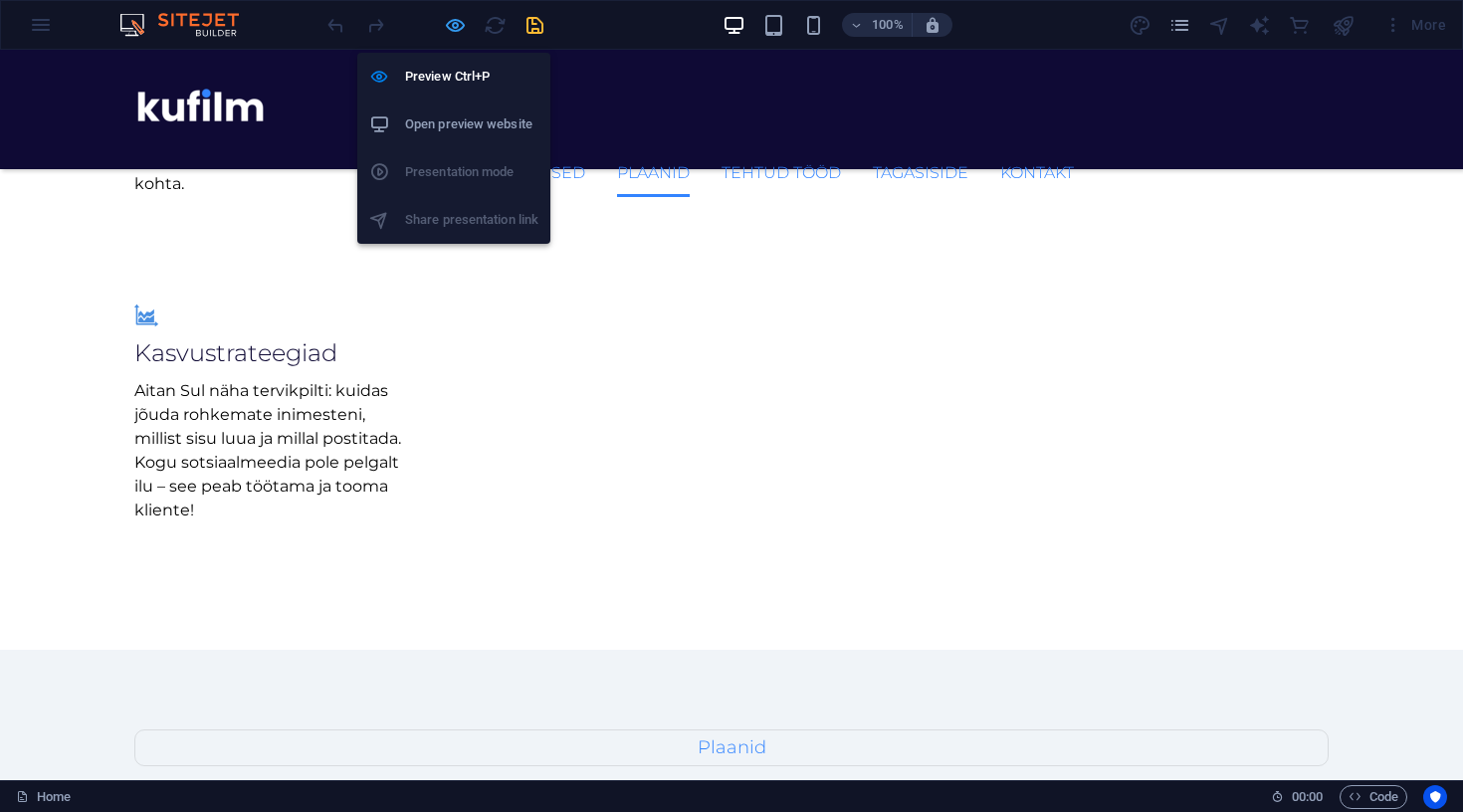 click at bounding box center [455, 25] 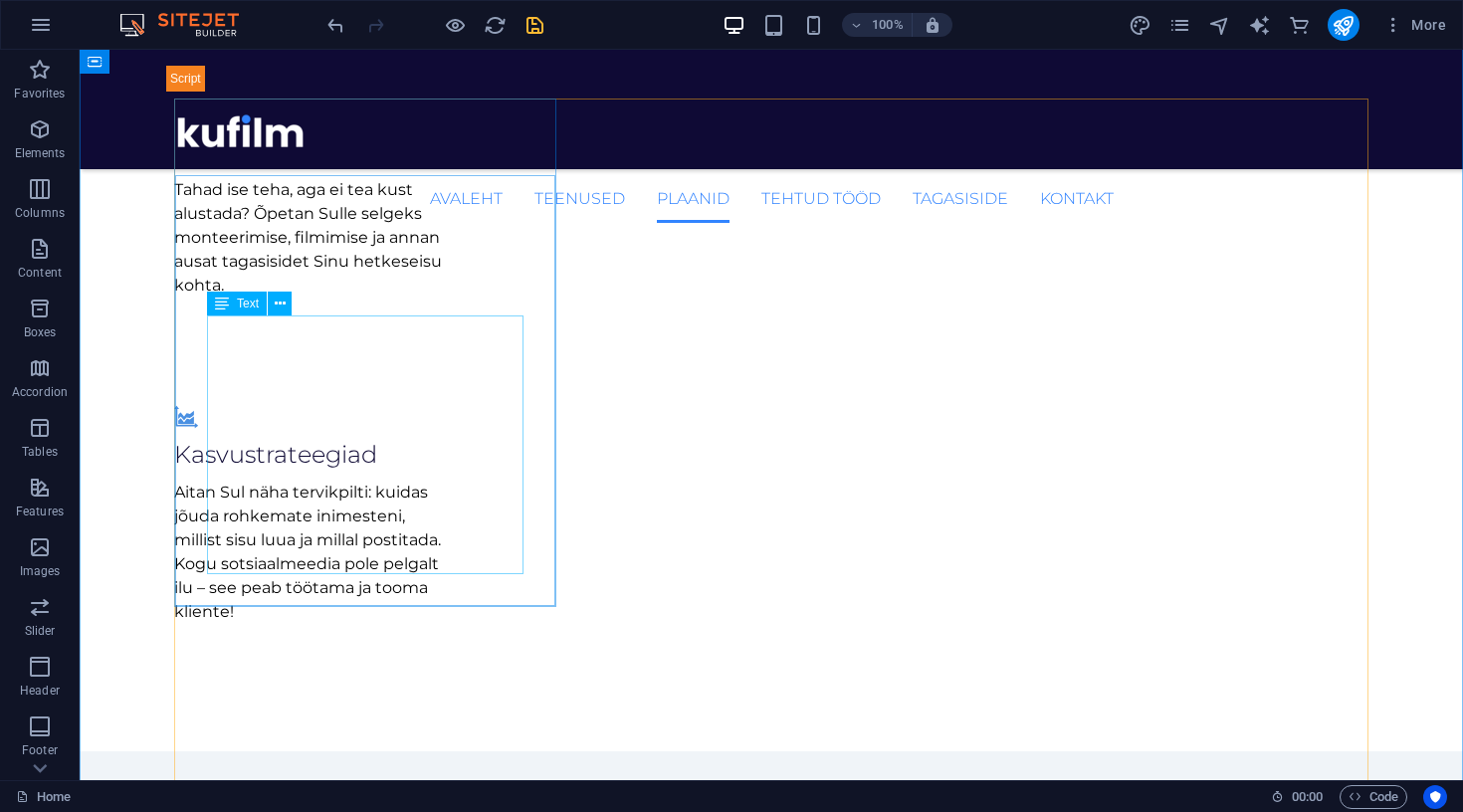 scroll, scrollTop: 1637, scrollLeft: 0, axis: vertical 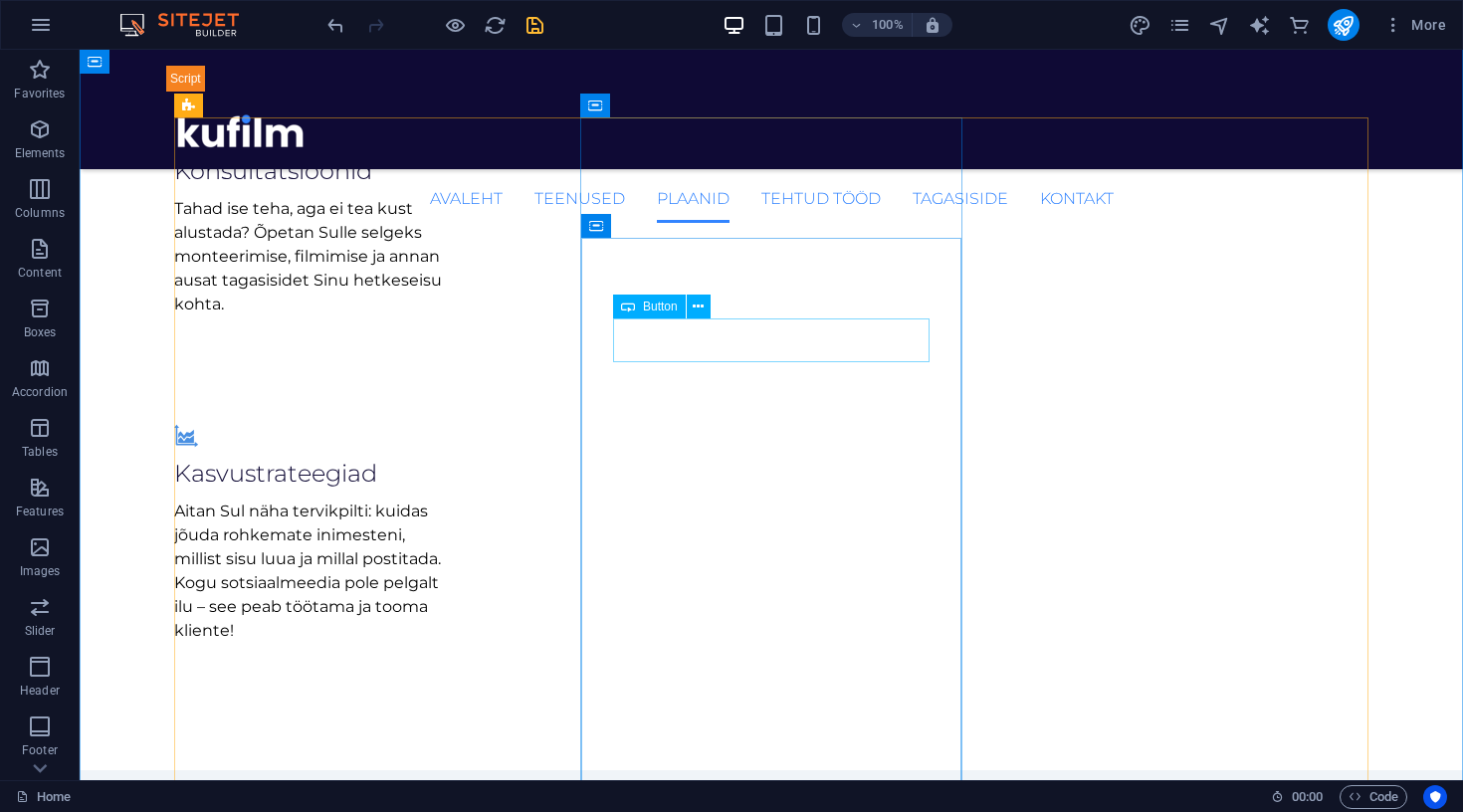 click on "Saada päring" at bounding box center (771, 8254) 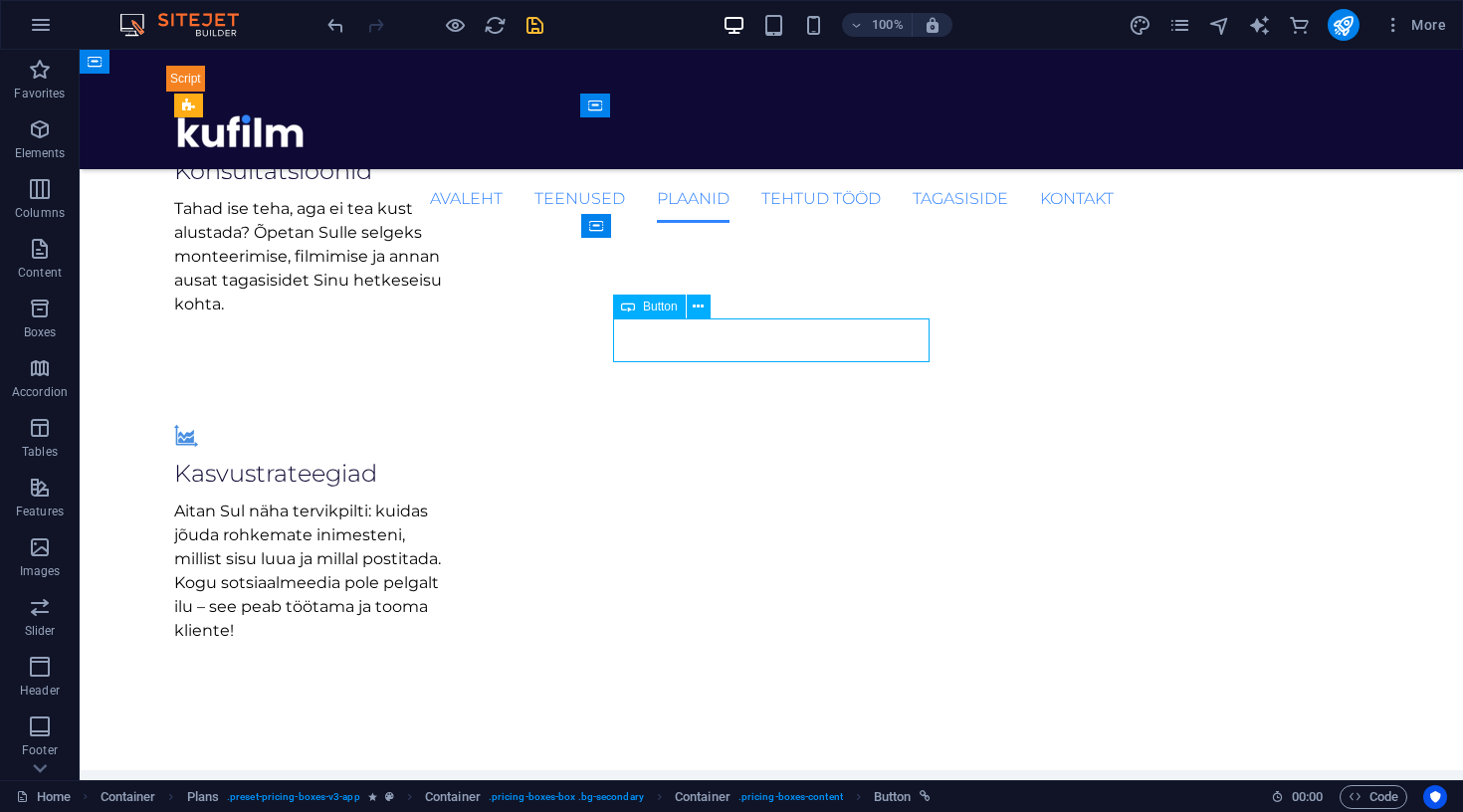 click on "Saada päring" at bounding box center (771, 8254) 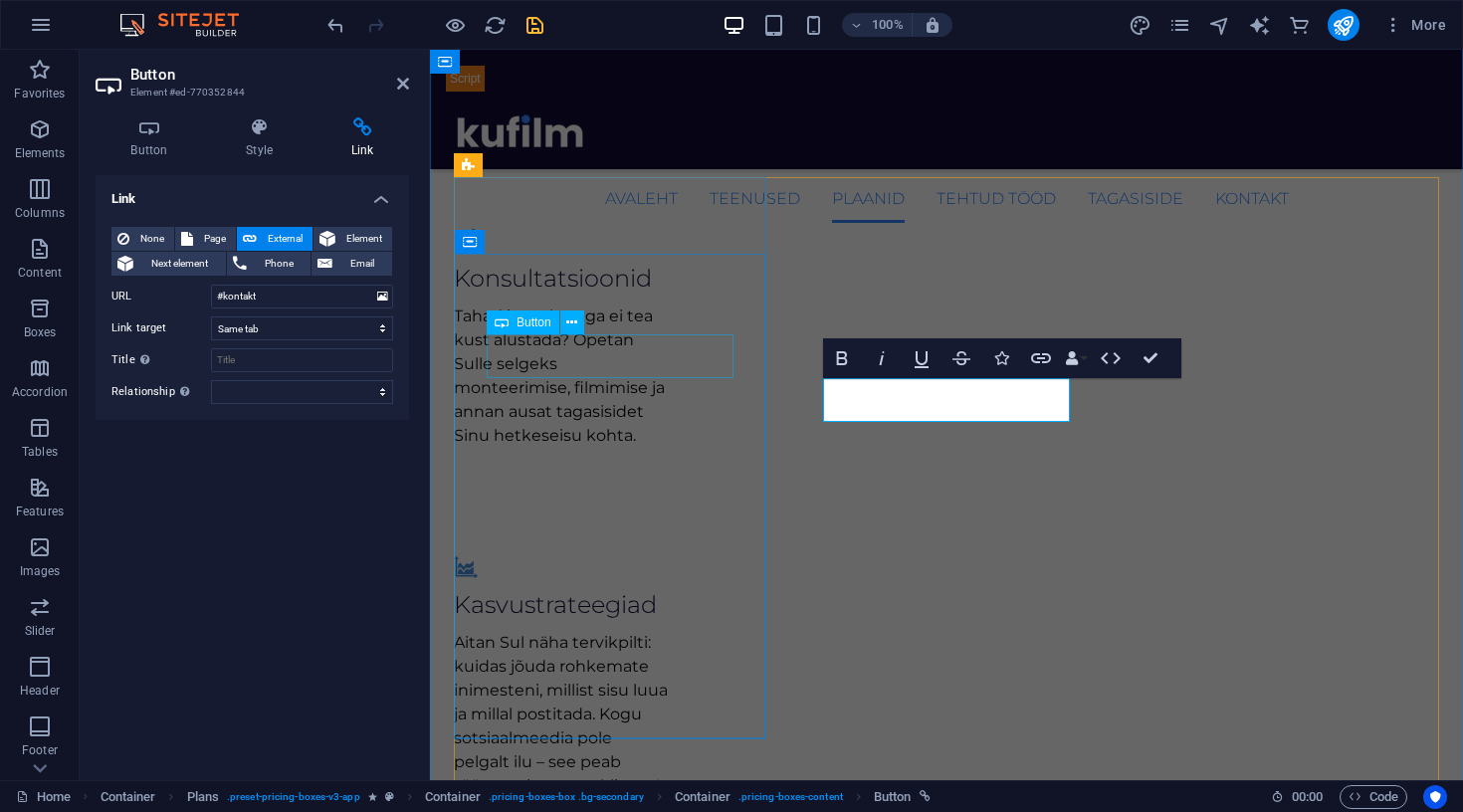click on "Saada päring" at bounding box center [946, 1359] 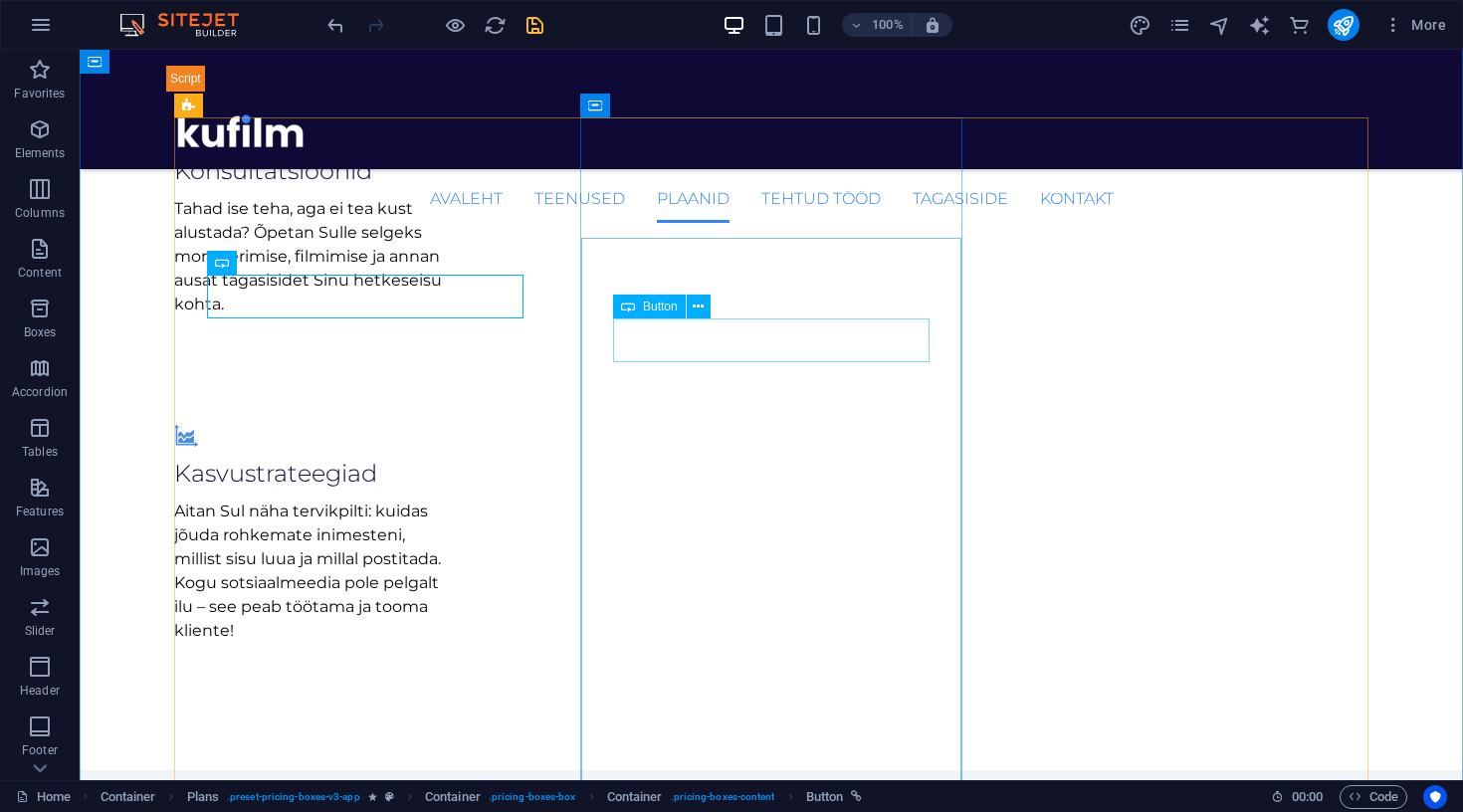click on "Saada päring" at bounding box center [771, 8254] 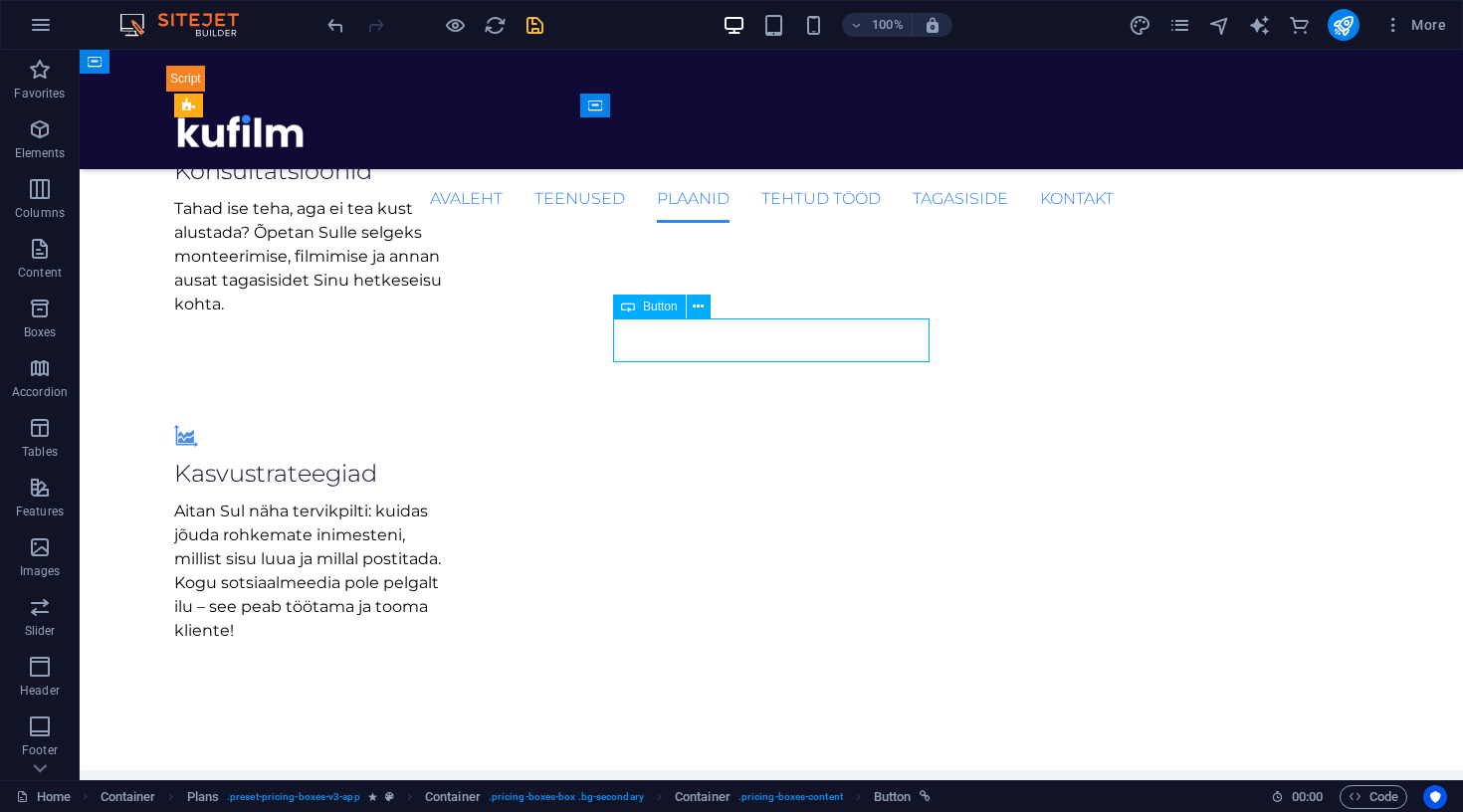 click on "Saada päring" at bounding box center (771, 8254) 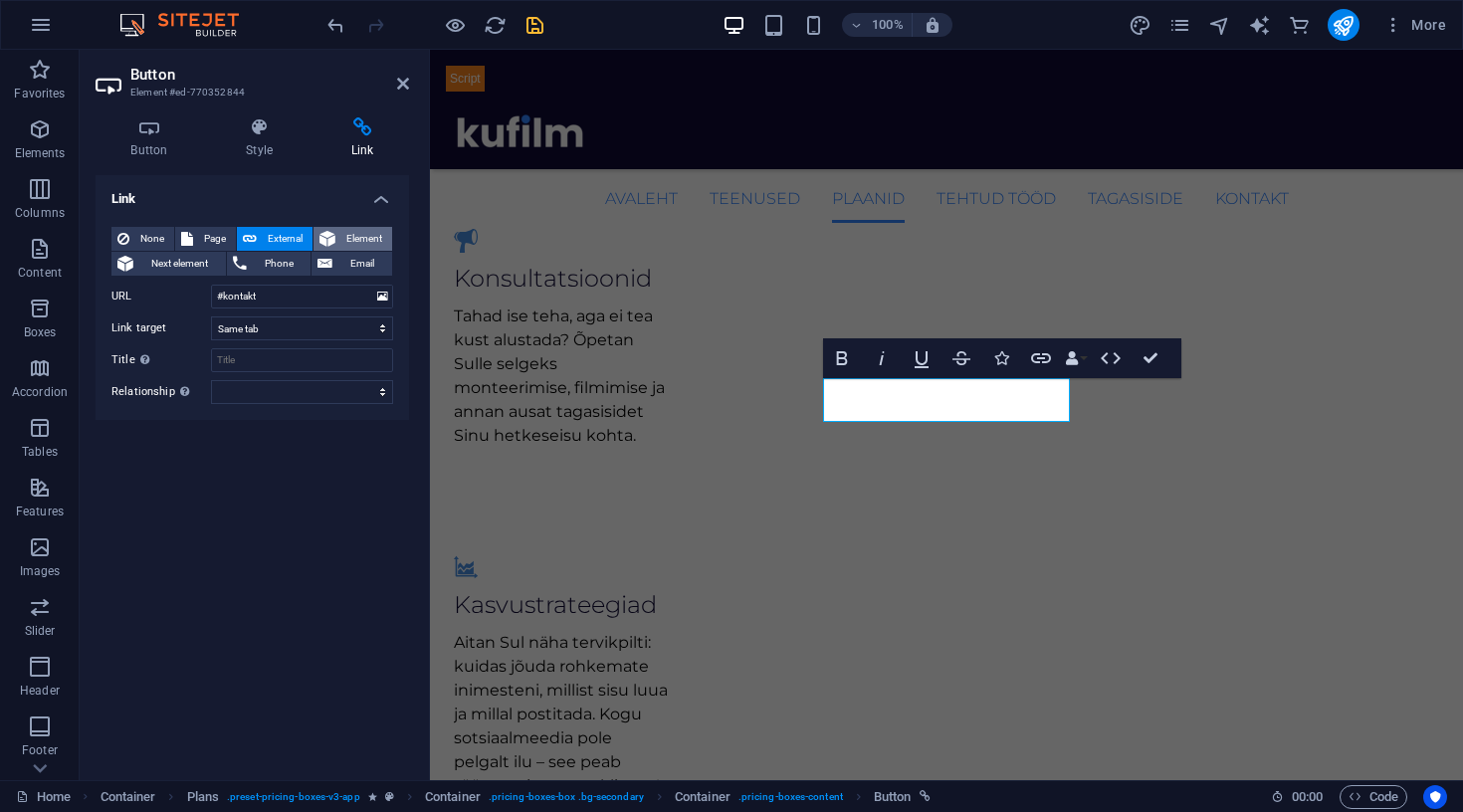 click on "Element" at bounding box center [363, 239] 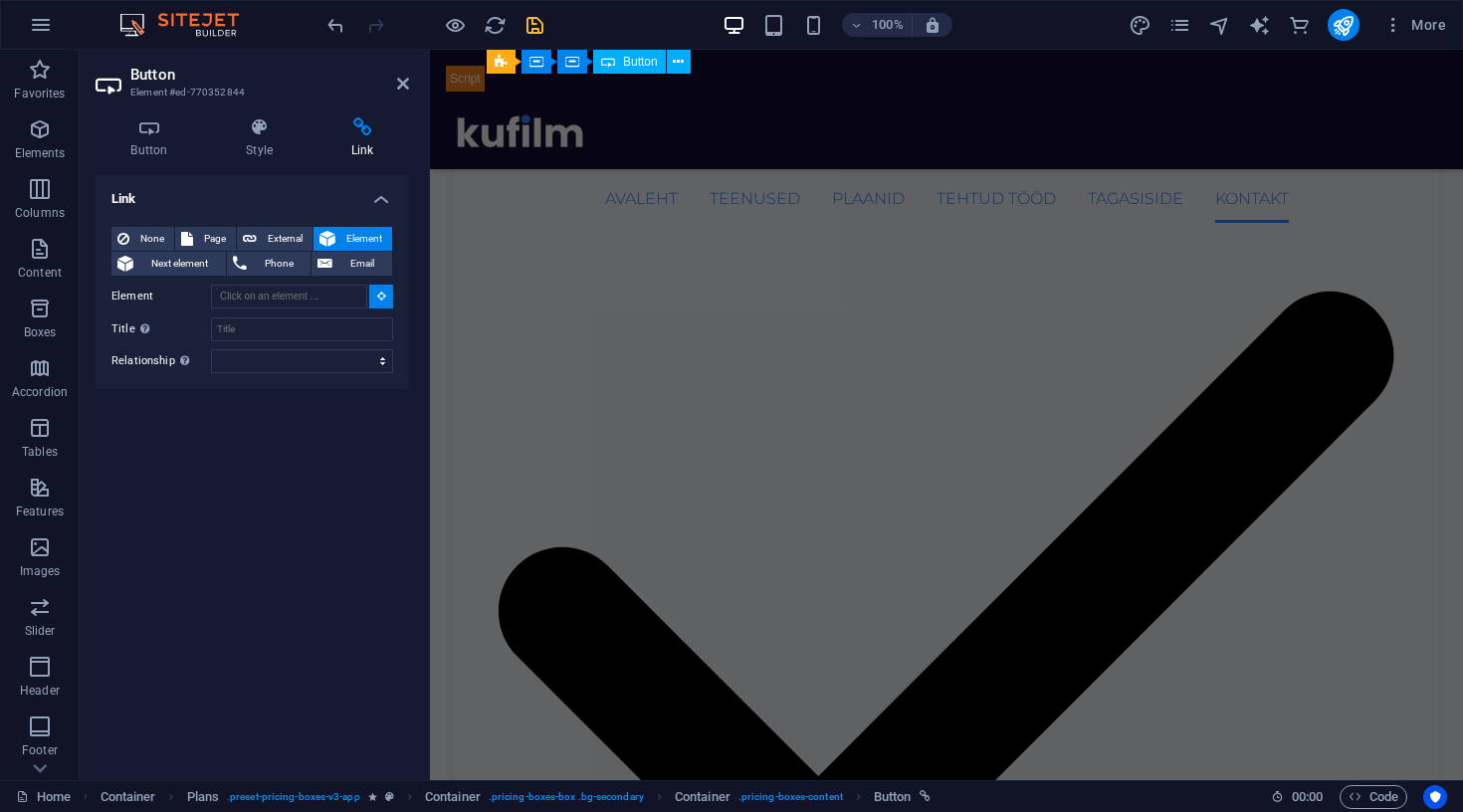 scroll, scrollTop: 4098, scrollLeft: 0, axis: vertical 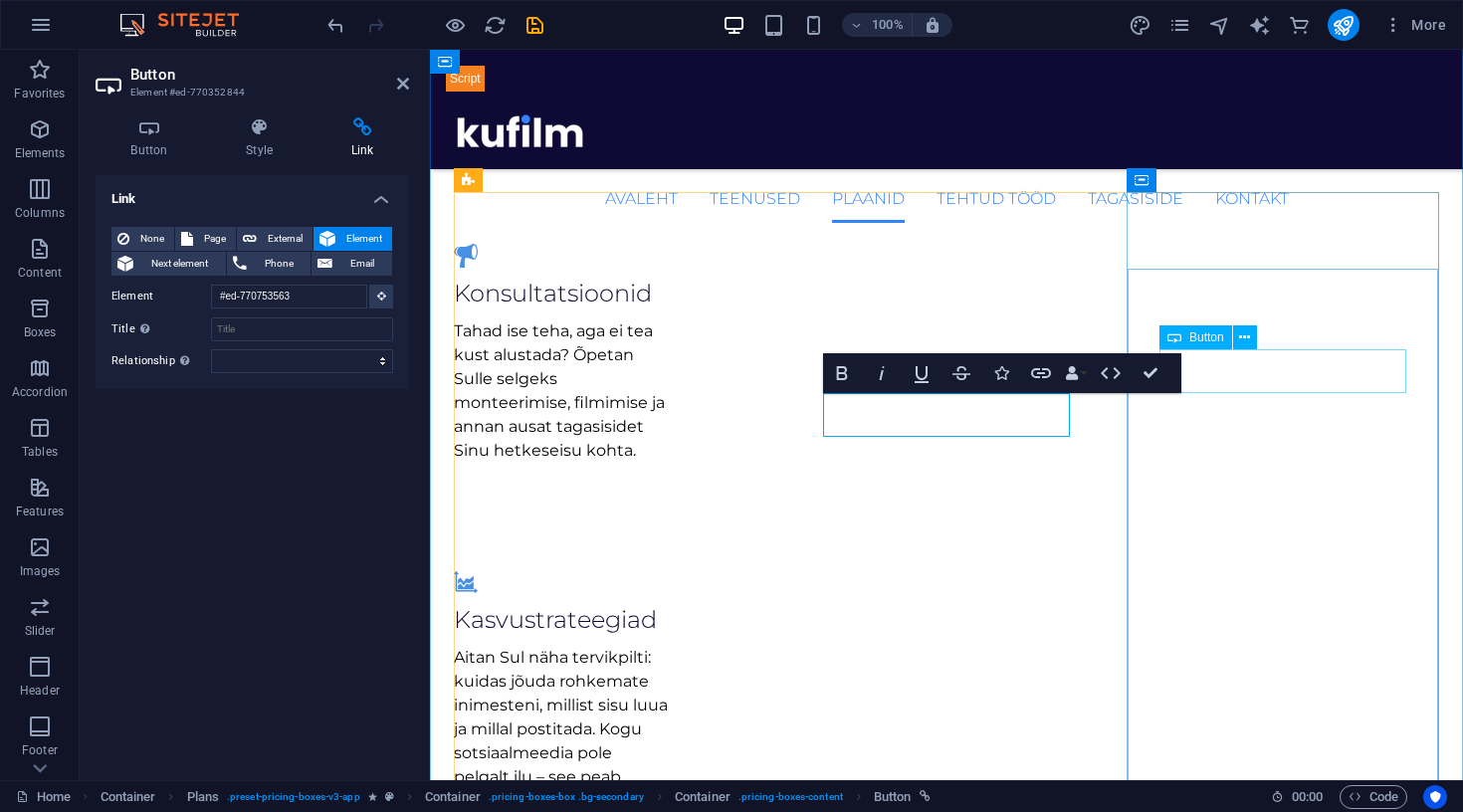 click on "Saada päring" at bounding box center (946, 15289) 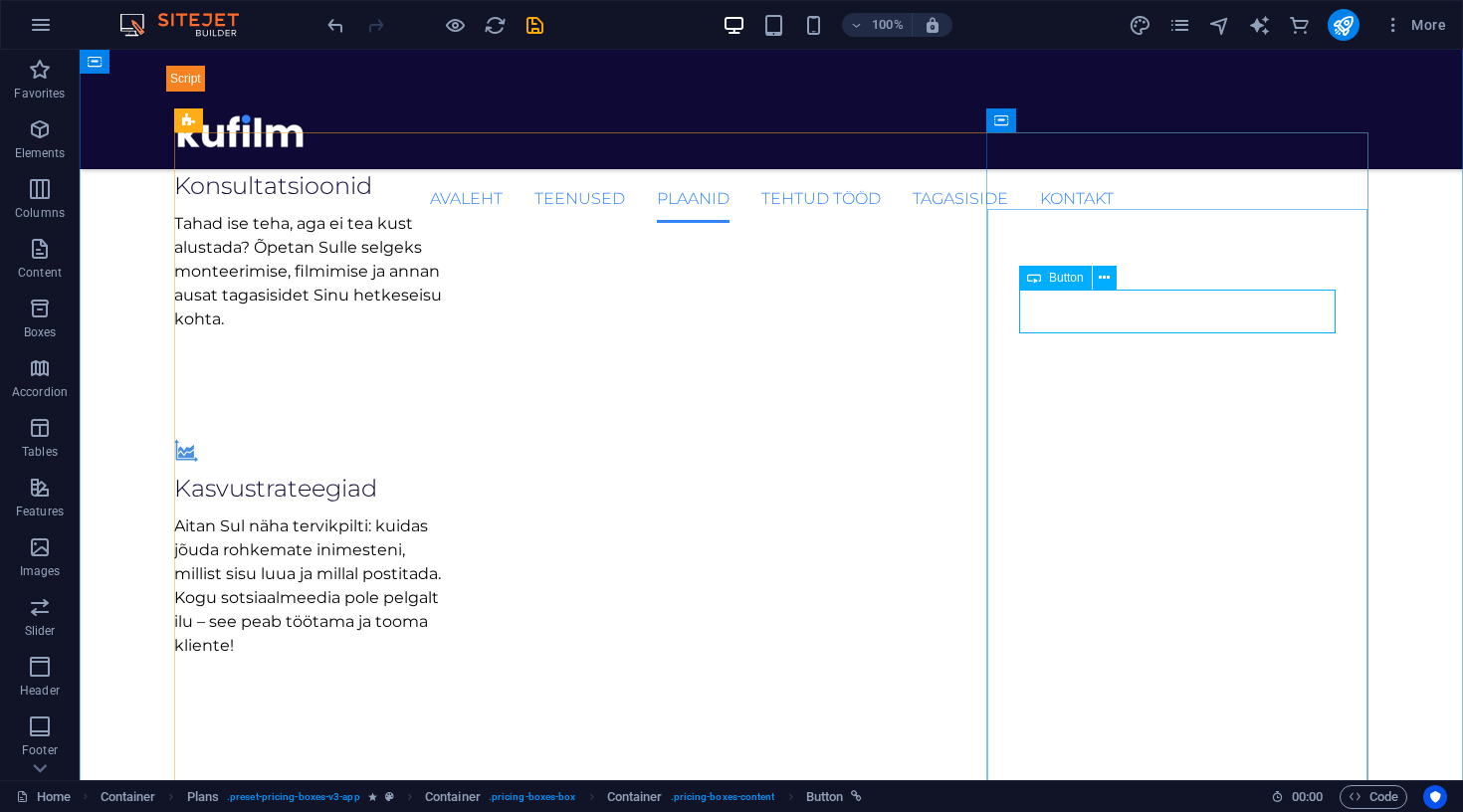 click on "Saada päring" at bounding box center (771, 17999) 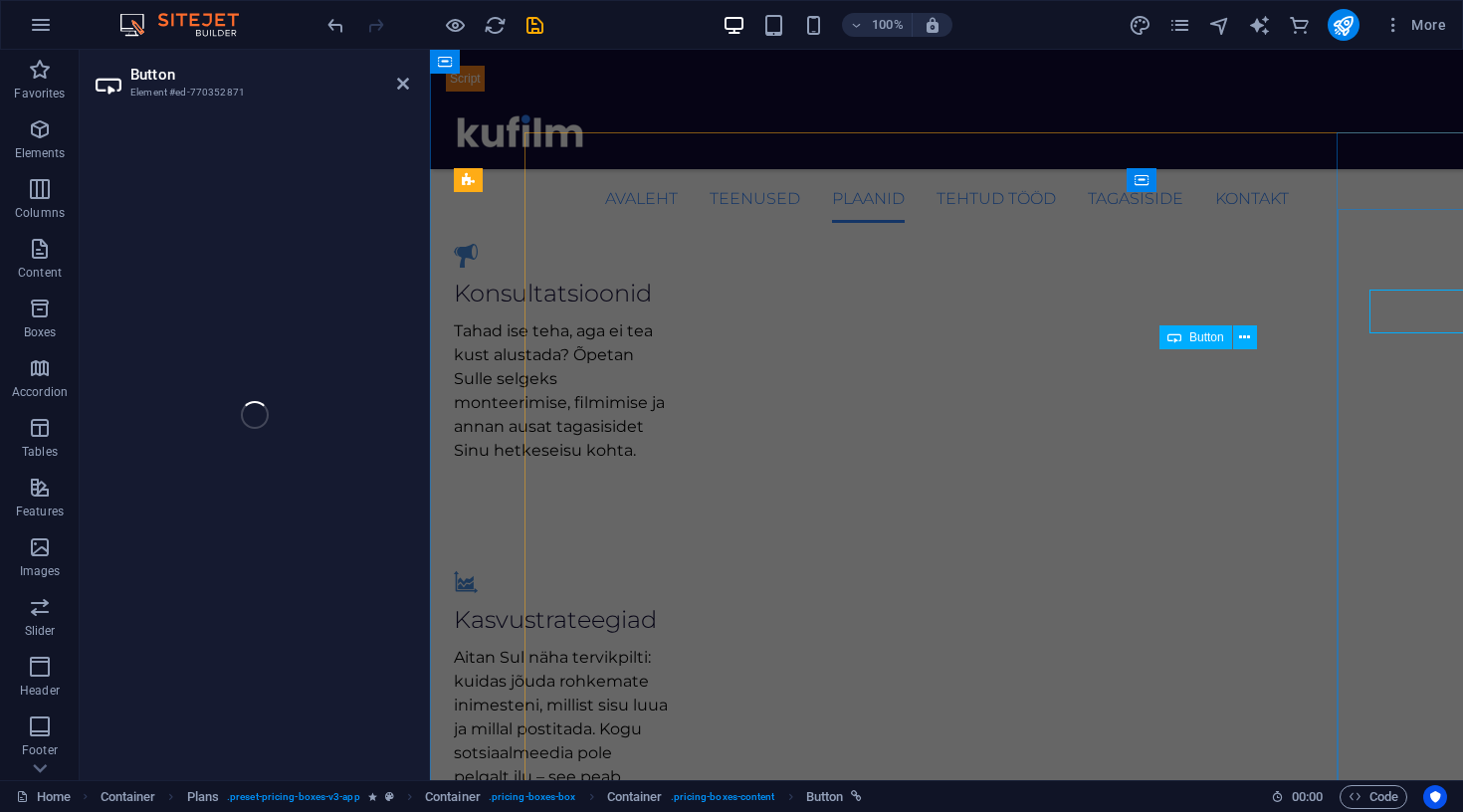 select on "%" 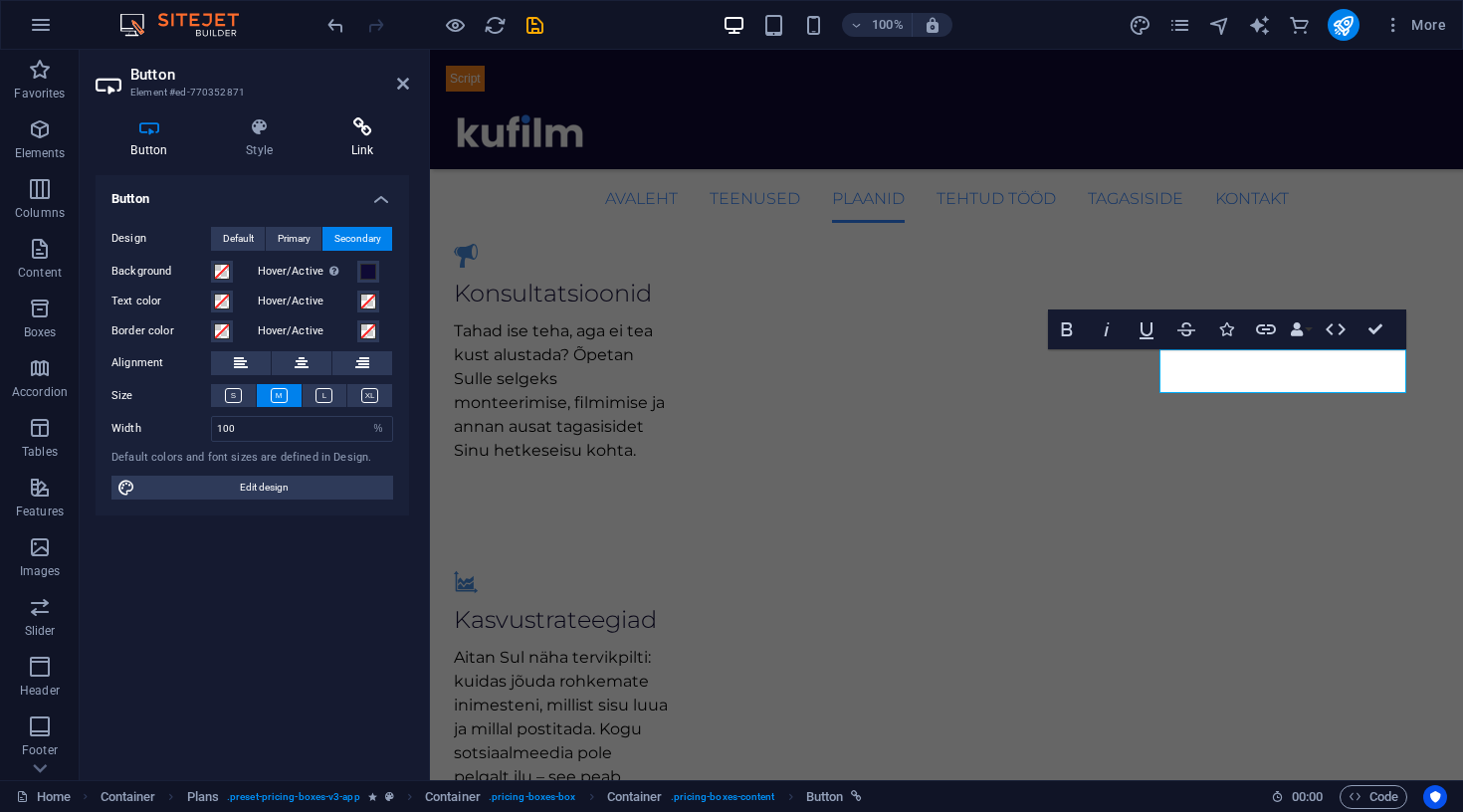click on "Link" at bounding box center [362, 138] 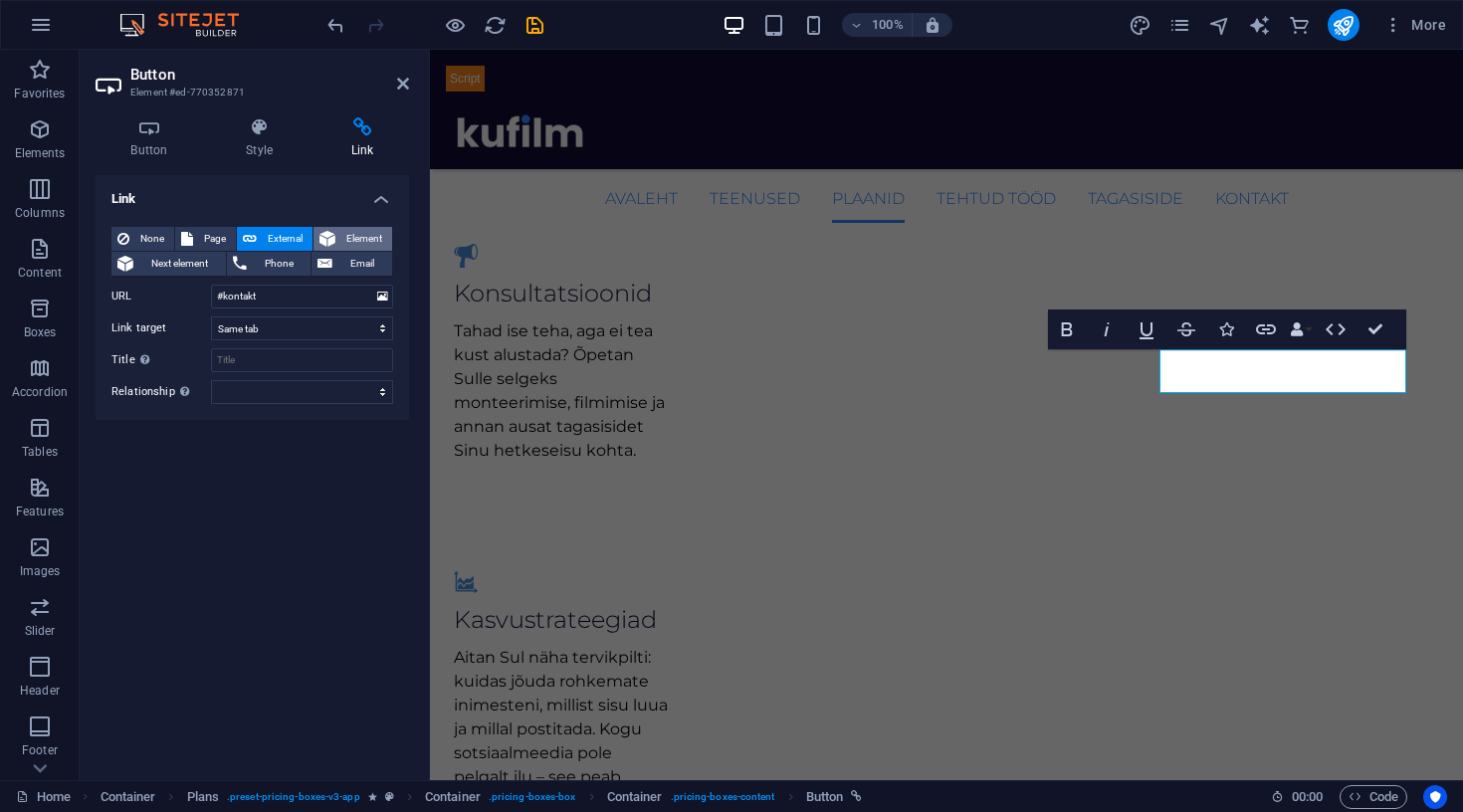 click on "Element" at bounding box center (363, 239) 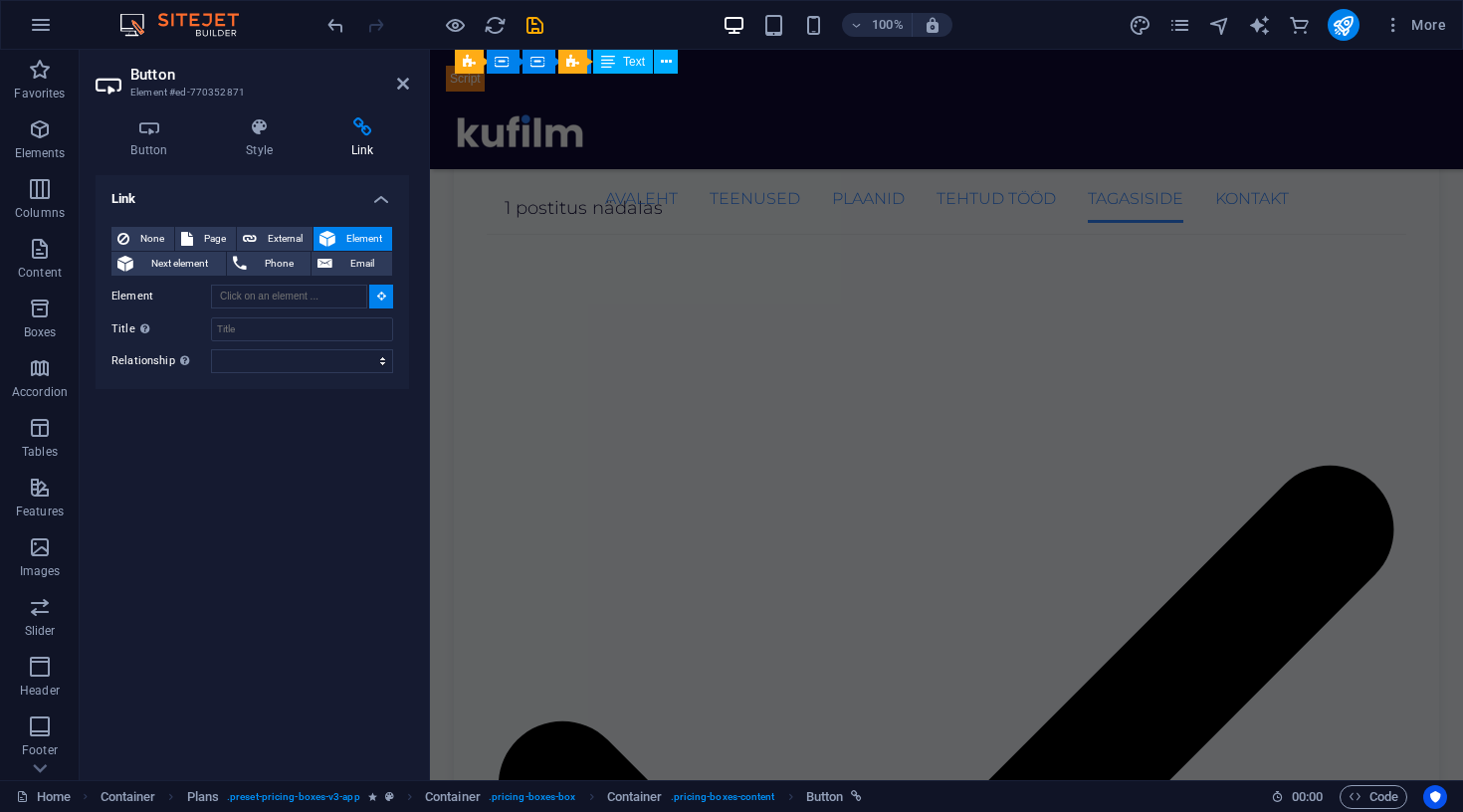 scroll, scrollTop: 3943, scrollLeft: 0, axis: vertical 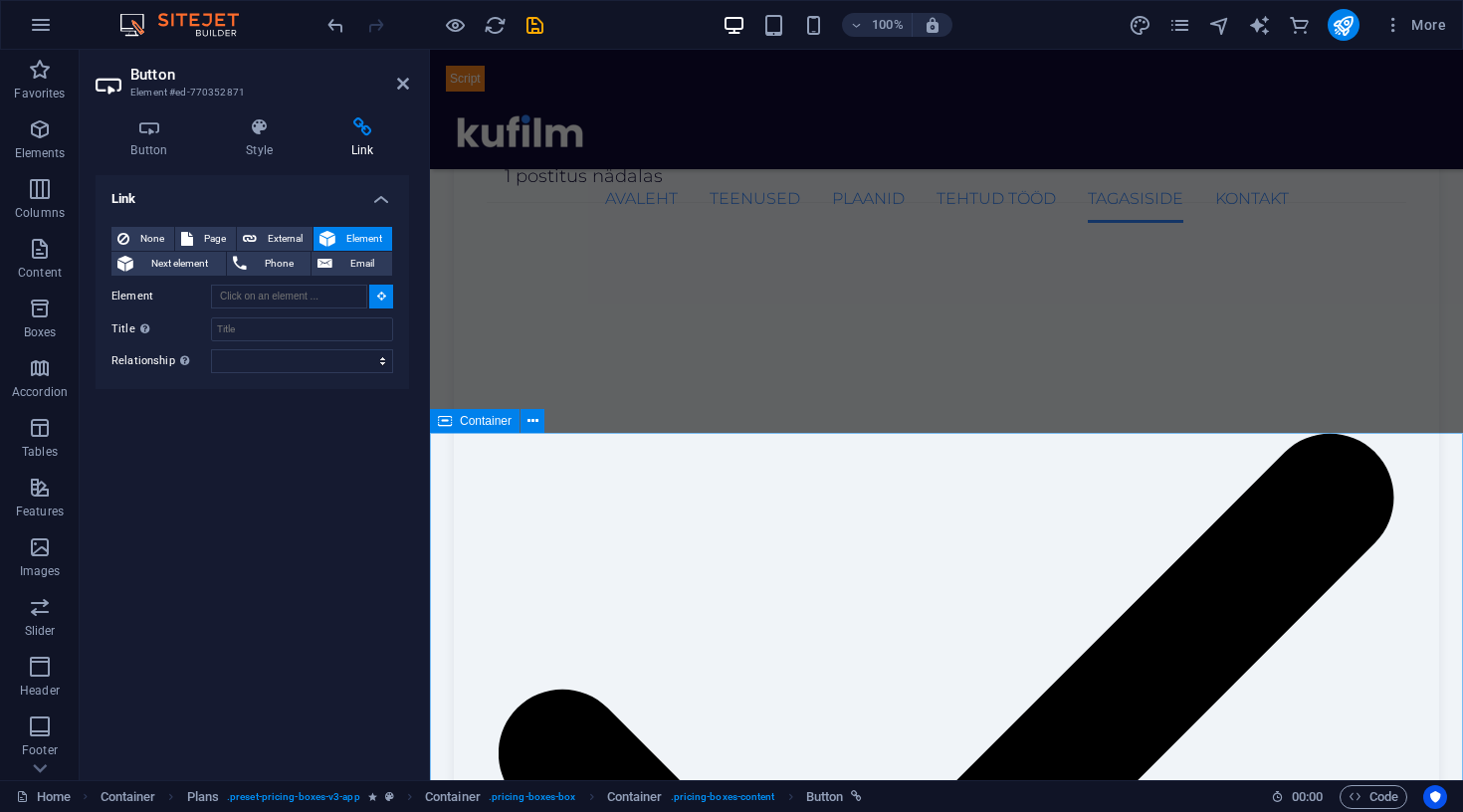 click on "Kirjuta mulle! Muretsema ei pea, ma leian kõigile sobiva variandi. Arvestades just sinu ettevõtte väärtuste ja soovidega! kermo@kufilm.ee 56881177 Nimi Email Telefon Ettevõte Sinu mure/idee   Ma olen lugenud ja mõistan privaatsuspoliitikat. Unreadable? Load new Saada" at bounding box center (946, 26688) 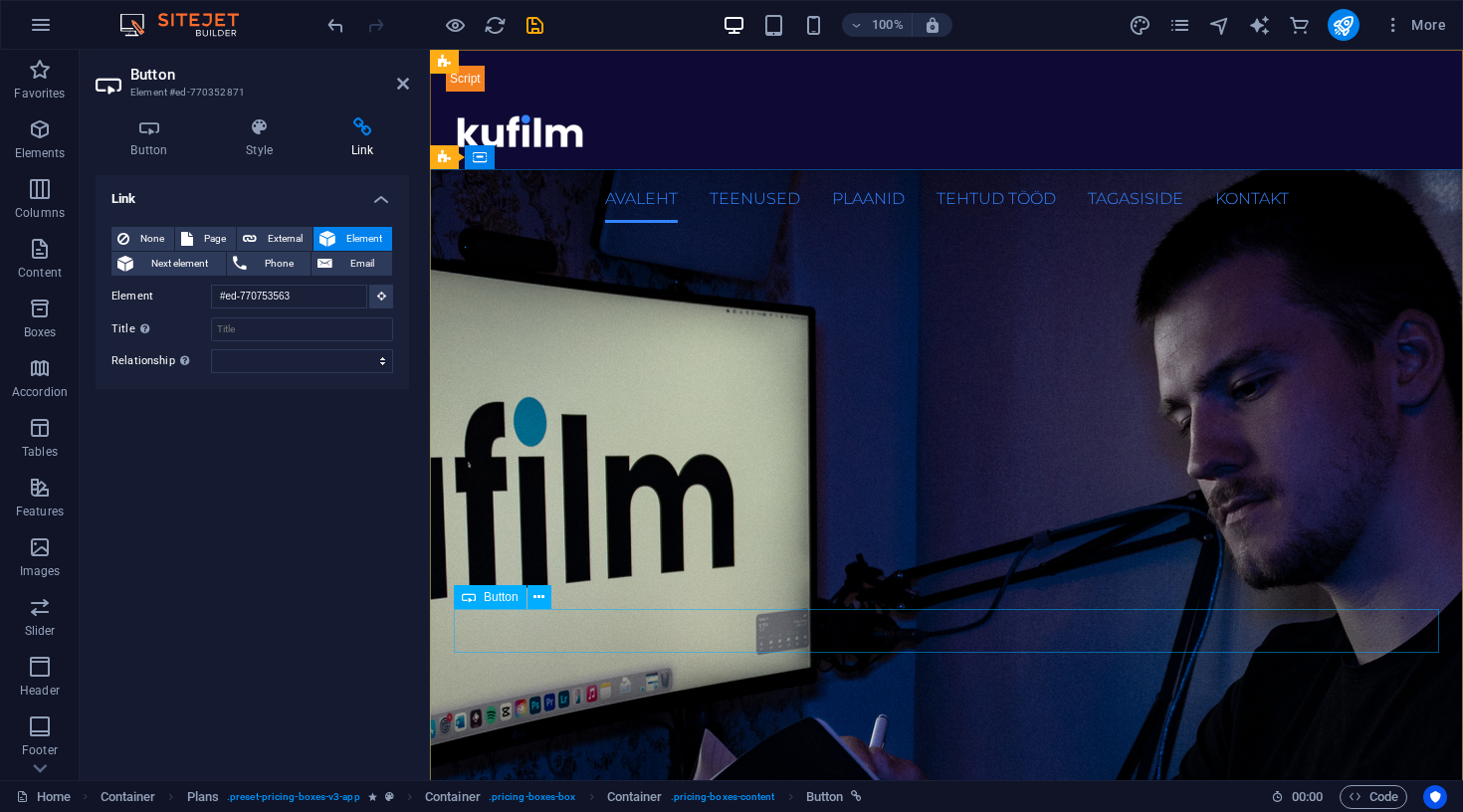 scroll, scrollTop: 0, scrollLeft: 0, axis: both 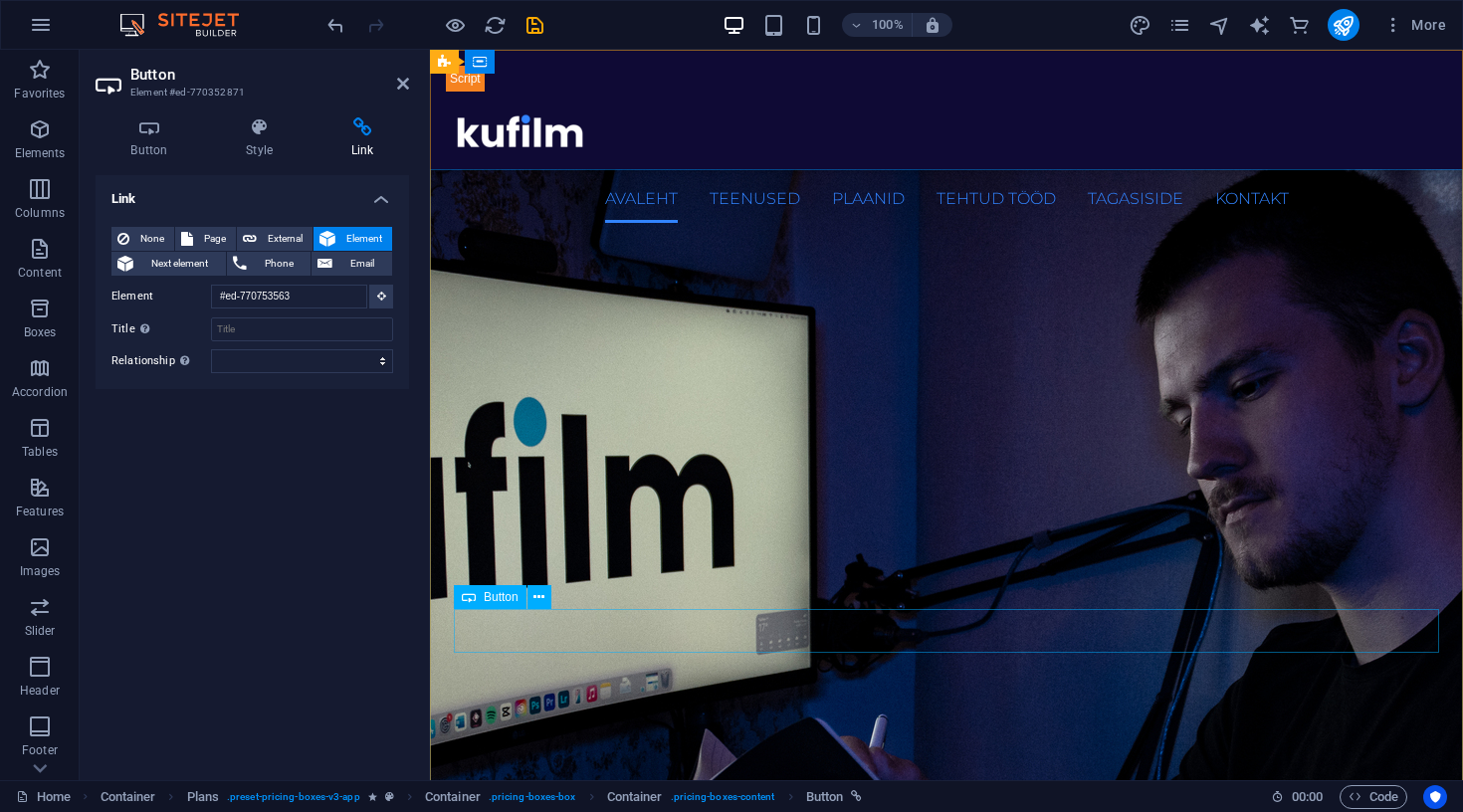 click on "Broneeri TASUTA konsultatsioon" at bounding box center [946, 1426] 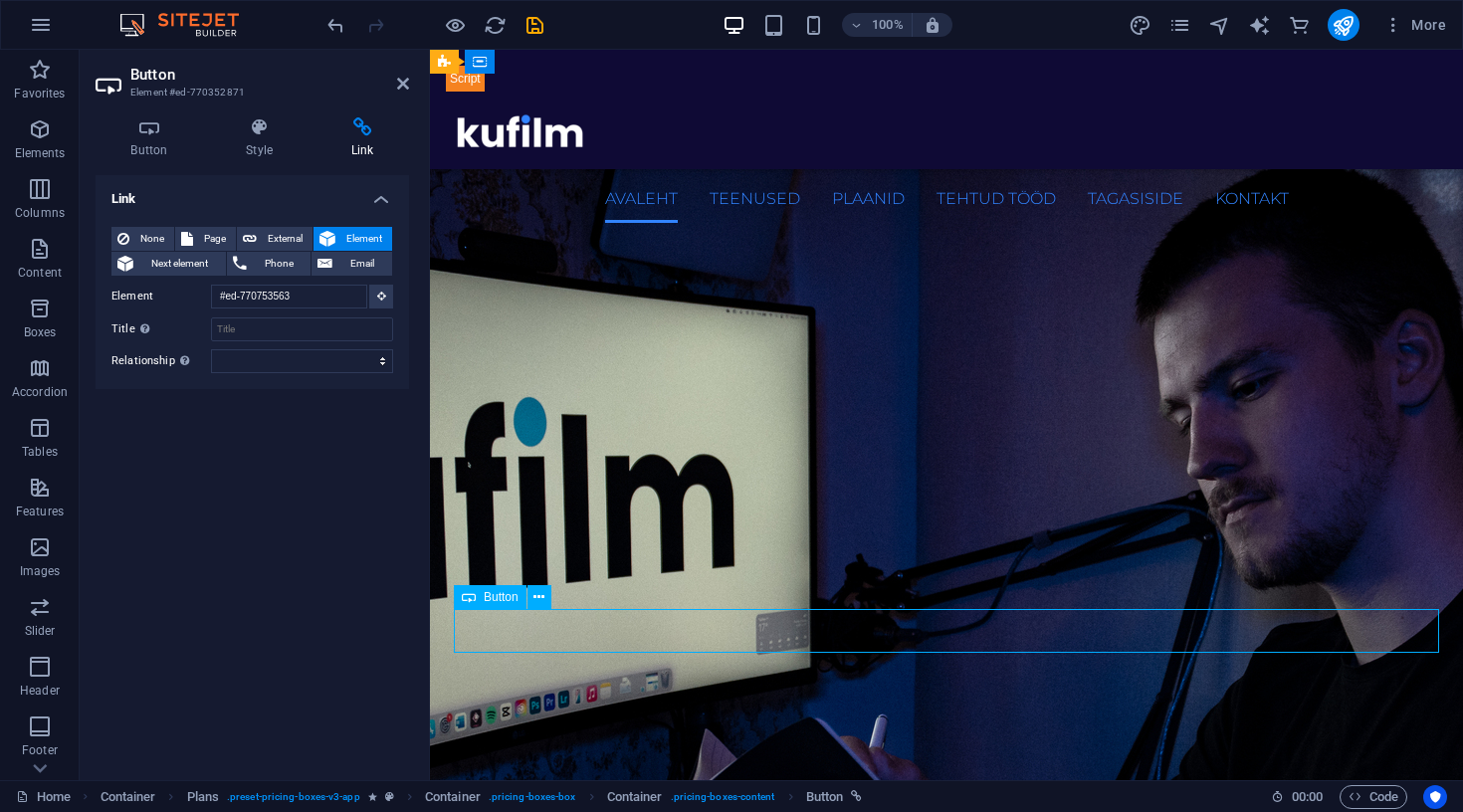 click on "Broneeri TASUTA konsultatsioon" at bounding box center [946, 1426] 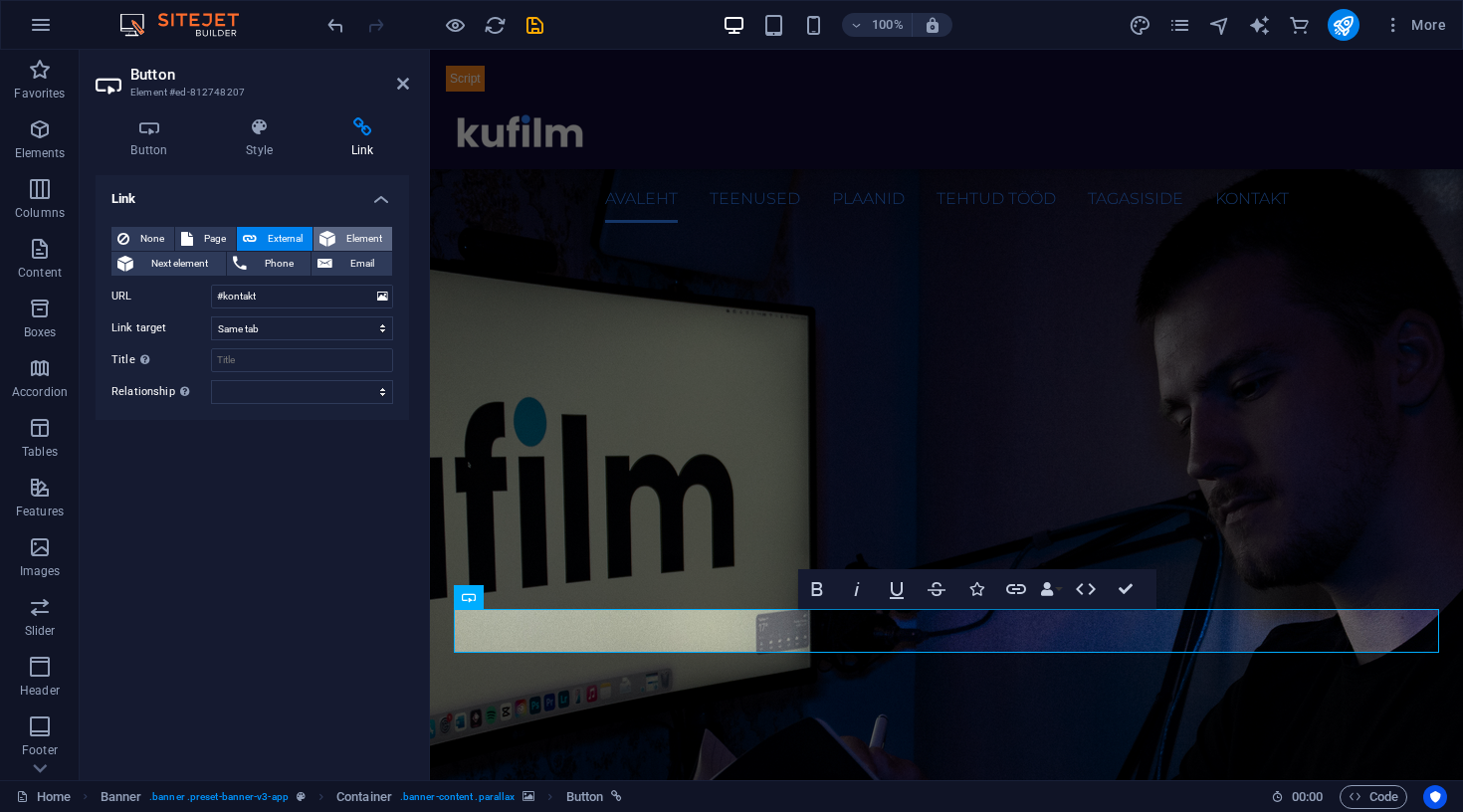 click on "Element" at bounding box center (363, 239) 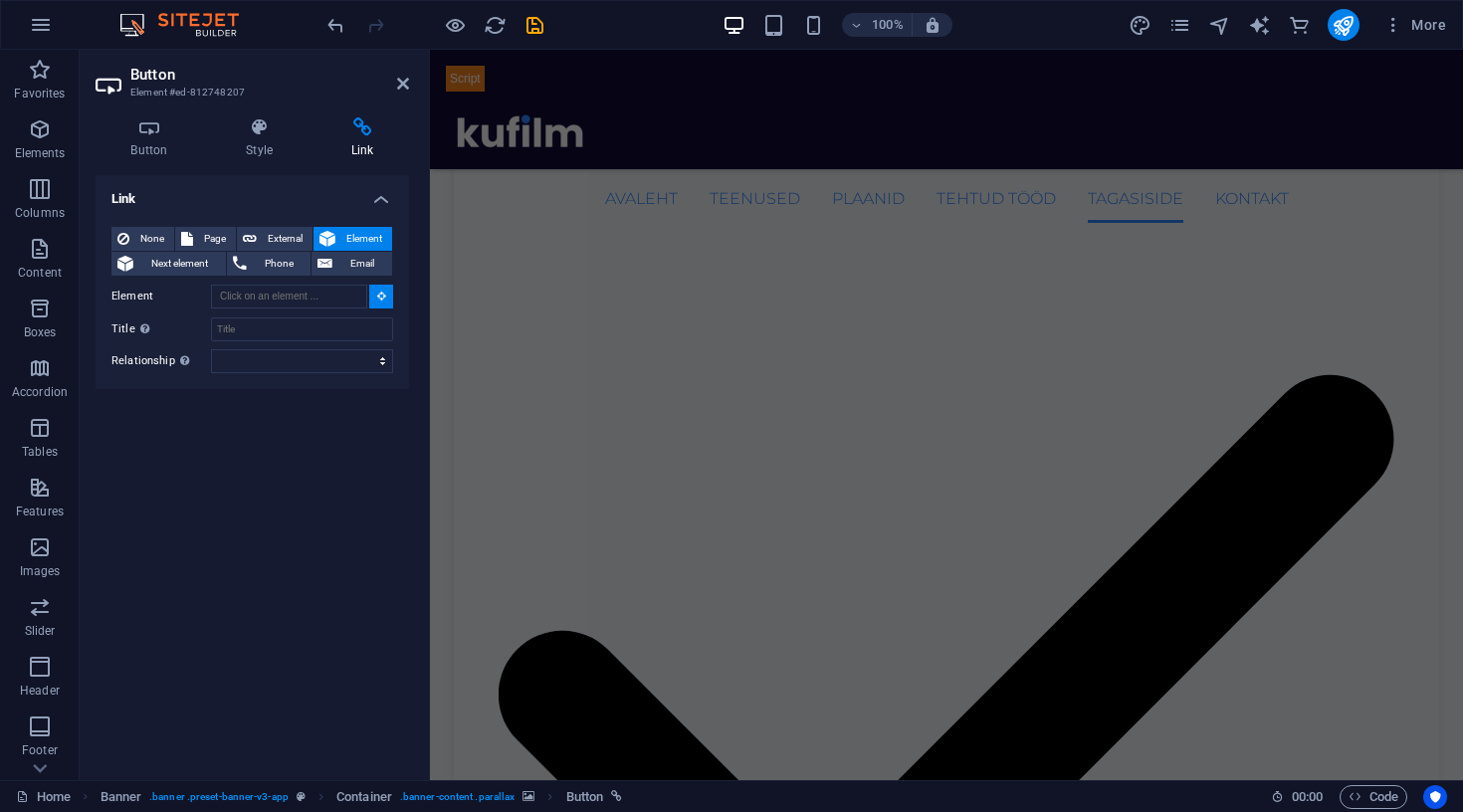 scroll, scrollTop: 3976, scrollLeft: 0, axis: vertical 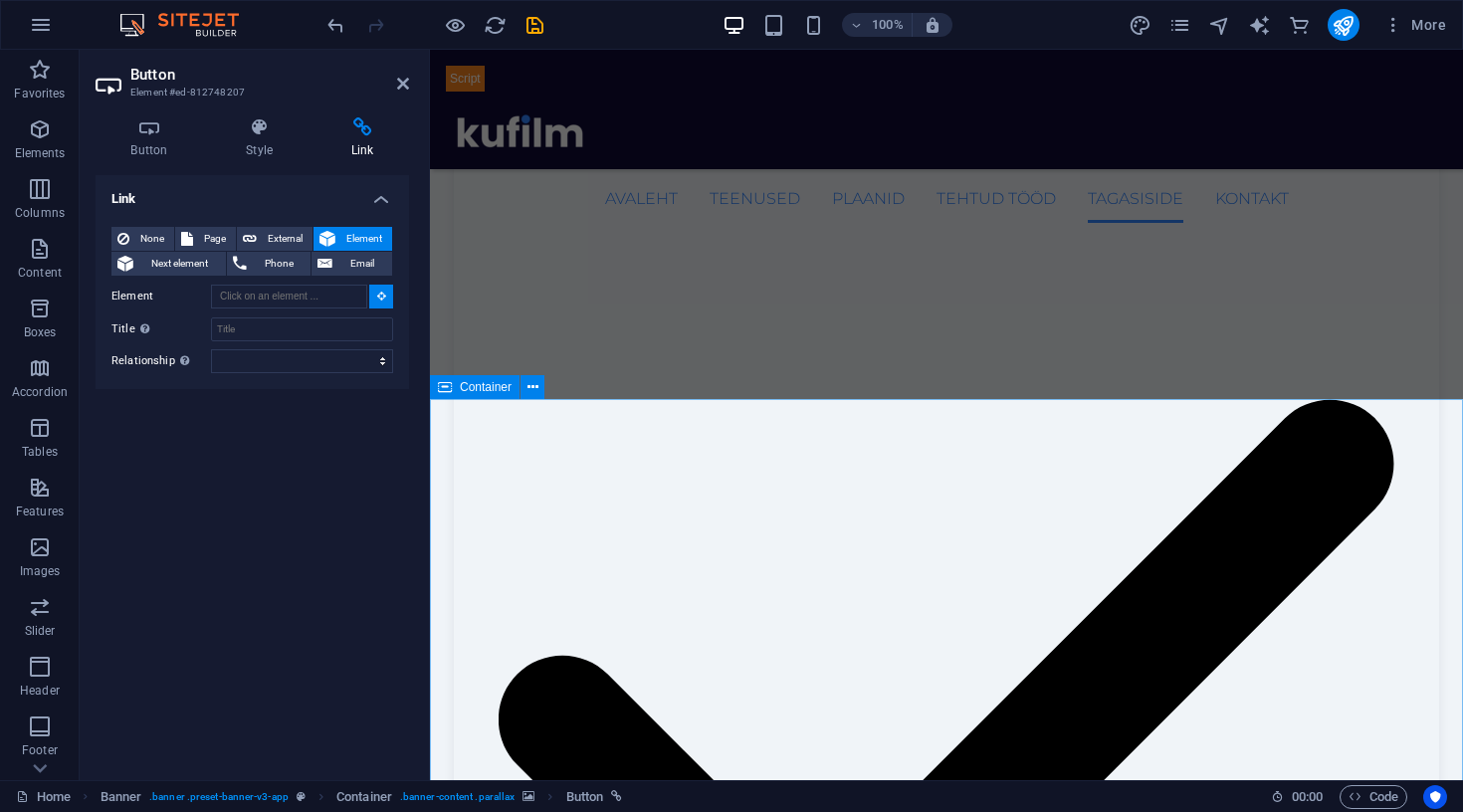 click on "Kirjuta mulle! Muretsema ei pea, ma leian kõigile sobiva variandi. Arvestades just sinu ettevõtte väärtuste ja soovidega! kermo@kufilm.ee 56881177 Nimi Email Telefon Ettevõte Sinu mure/idee   Ma olen lugenud ja mõistan privaatsuspoliitikat. Unreadable? Load new Saada" at bounding box center (946, 26654) 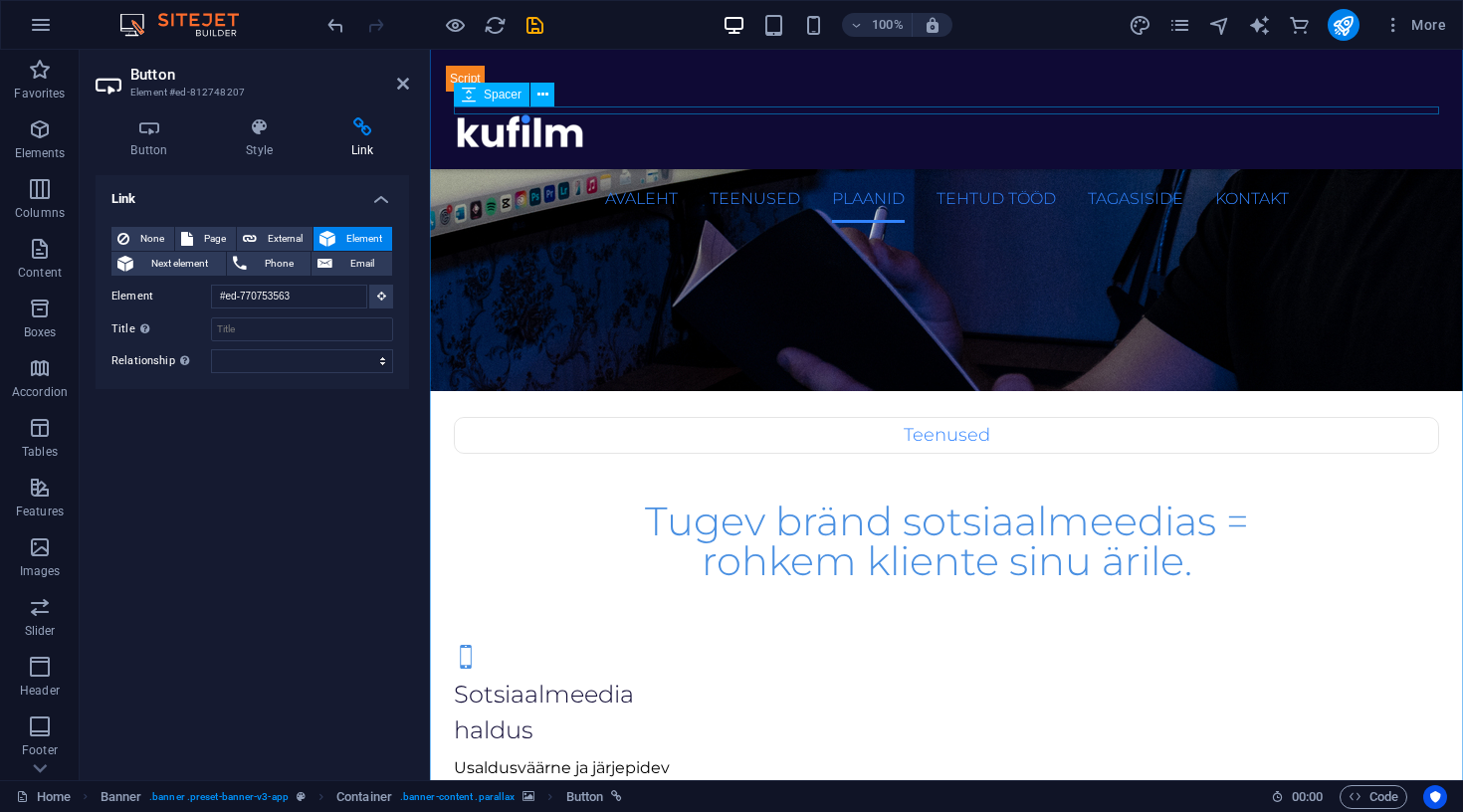 scroll, scrollTop: 216, scrollLeft: 0, axis: vertical 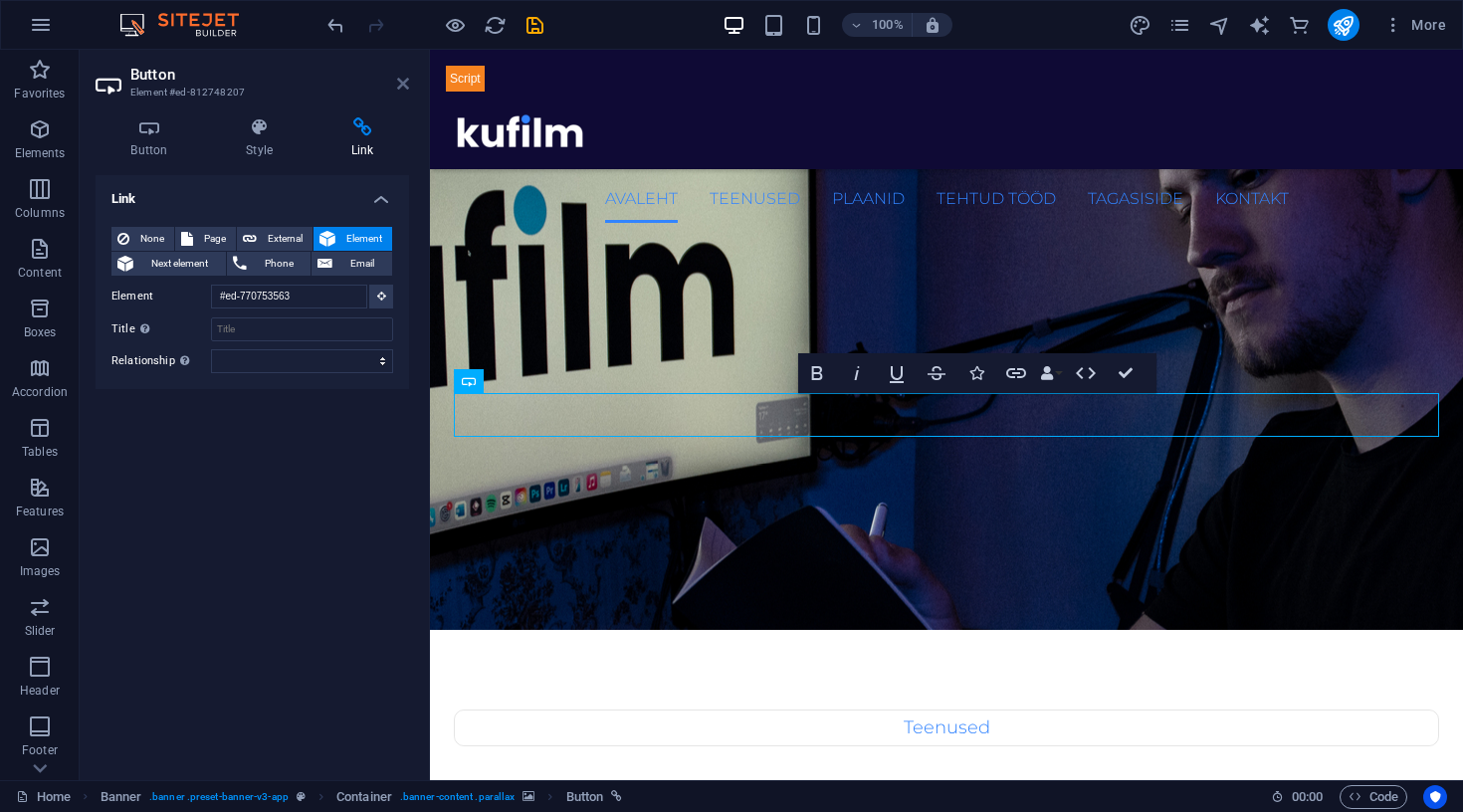 click at bounding box center [403, 84] 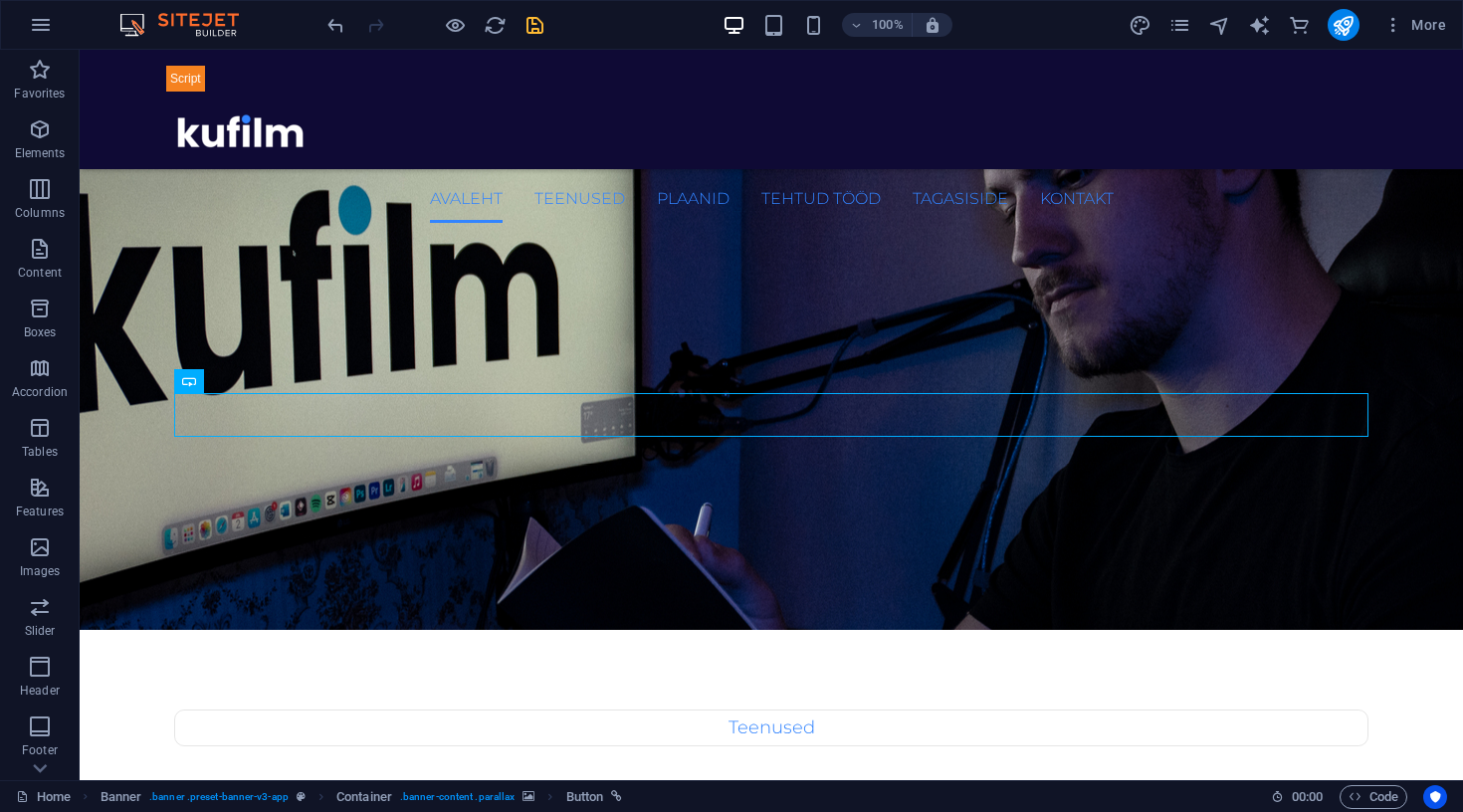 click at bounding box center (534, 25) 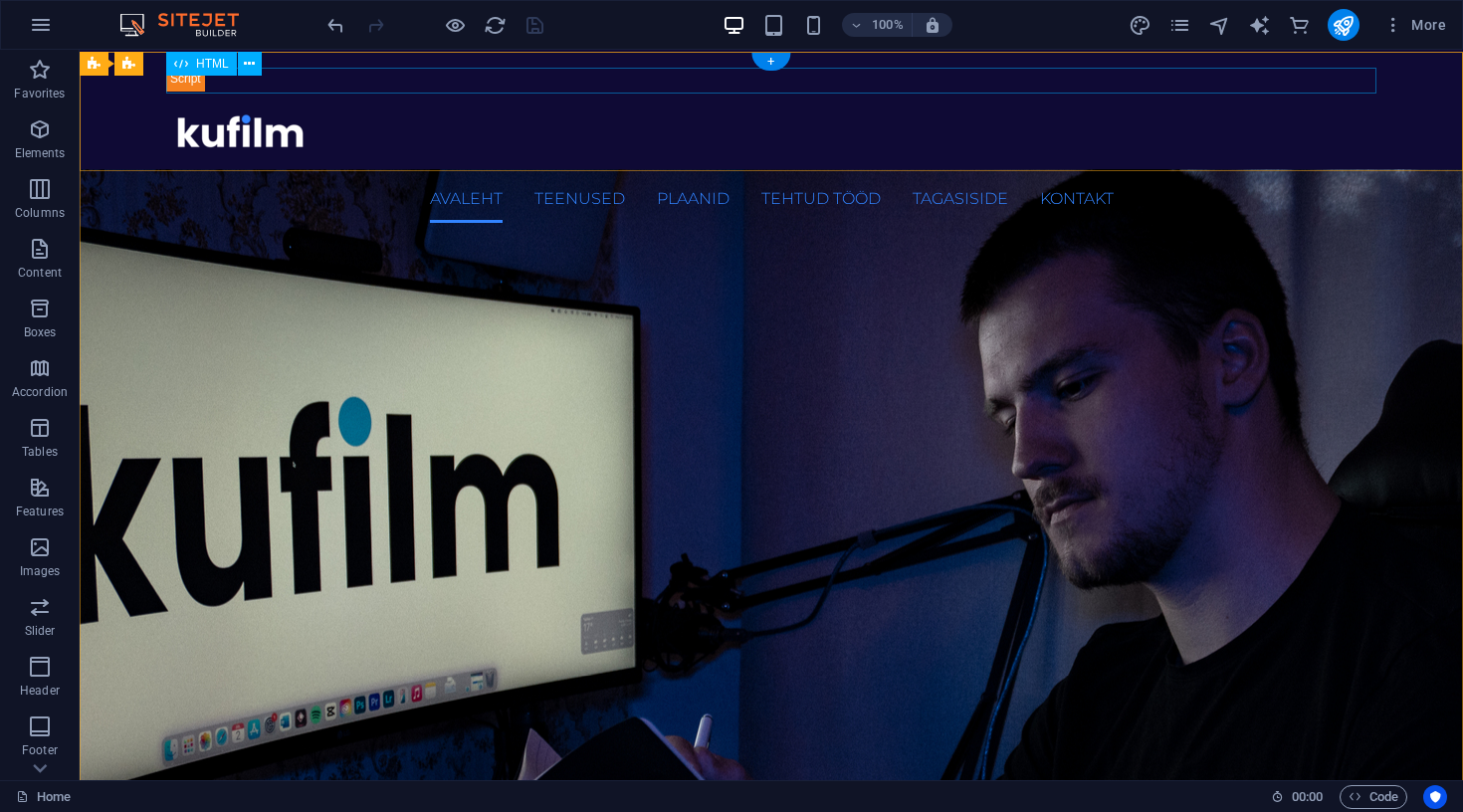 scroll, scrollTop: -1, scrollLeft: 0, axis: vertical 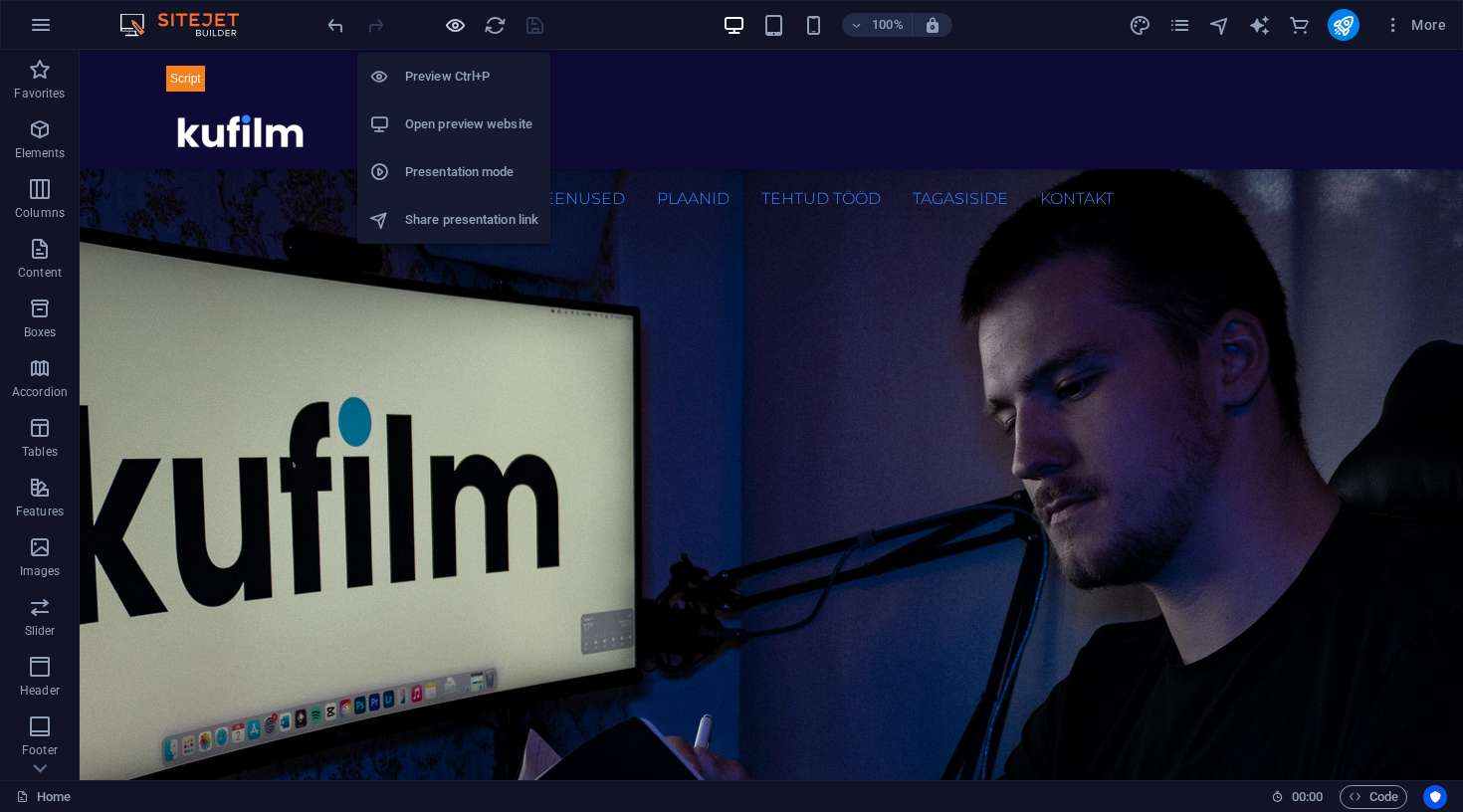 click at bounding box center [455, 25] 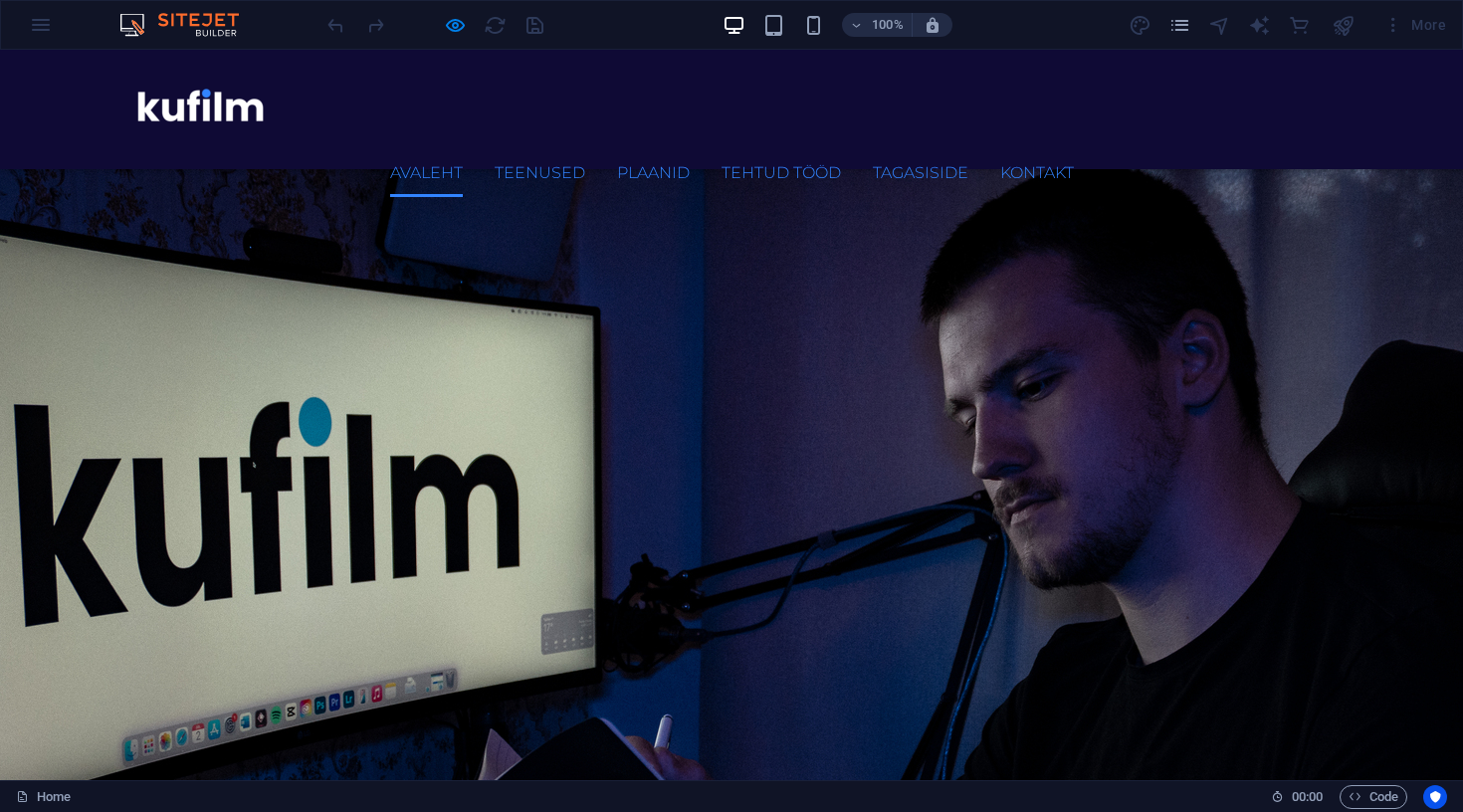 click on "Broneeri TASUTA konsultatsioon" at bounding box center (732, 1426) 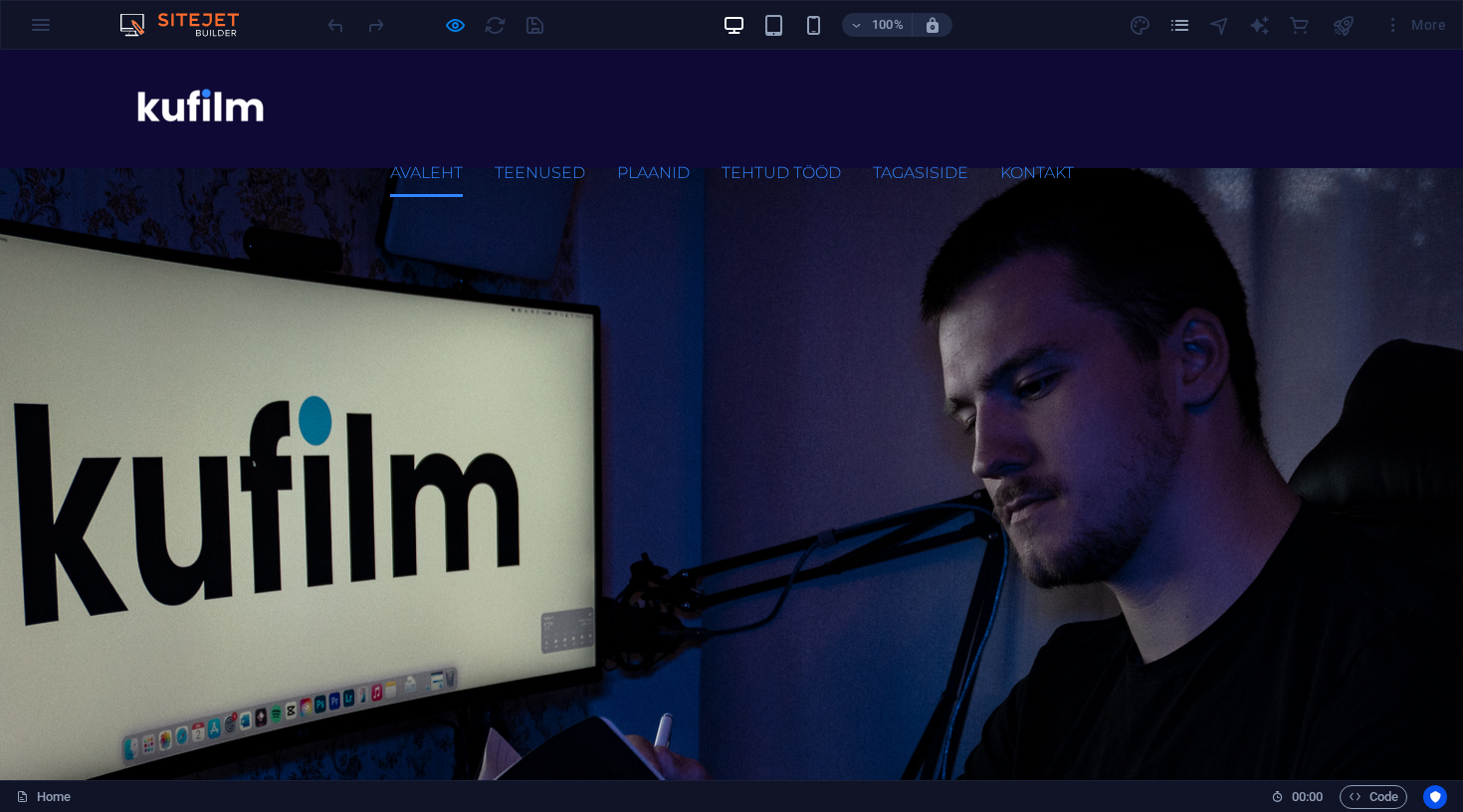 scroll, scrollTop: 0, scrollLeft: 0, axis: both 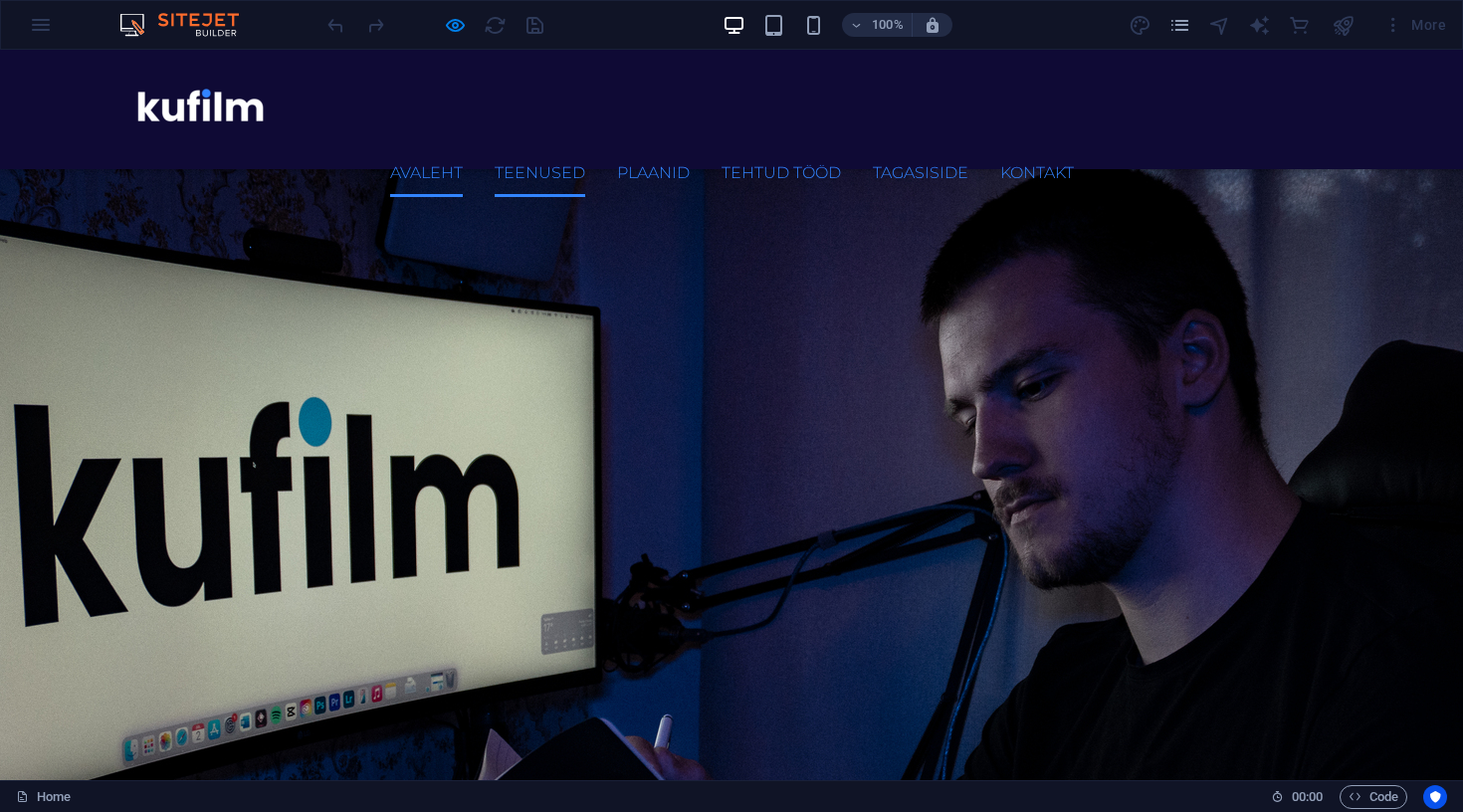 click on "Teenused" at bounding box center (539, 173) 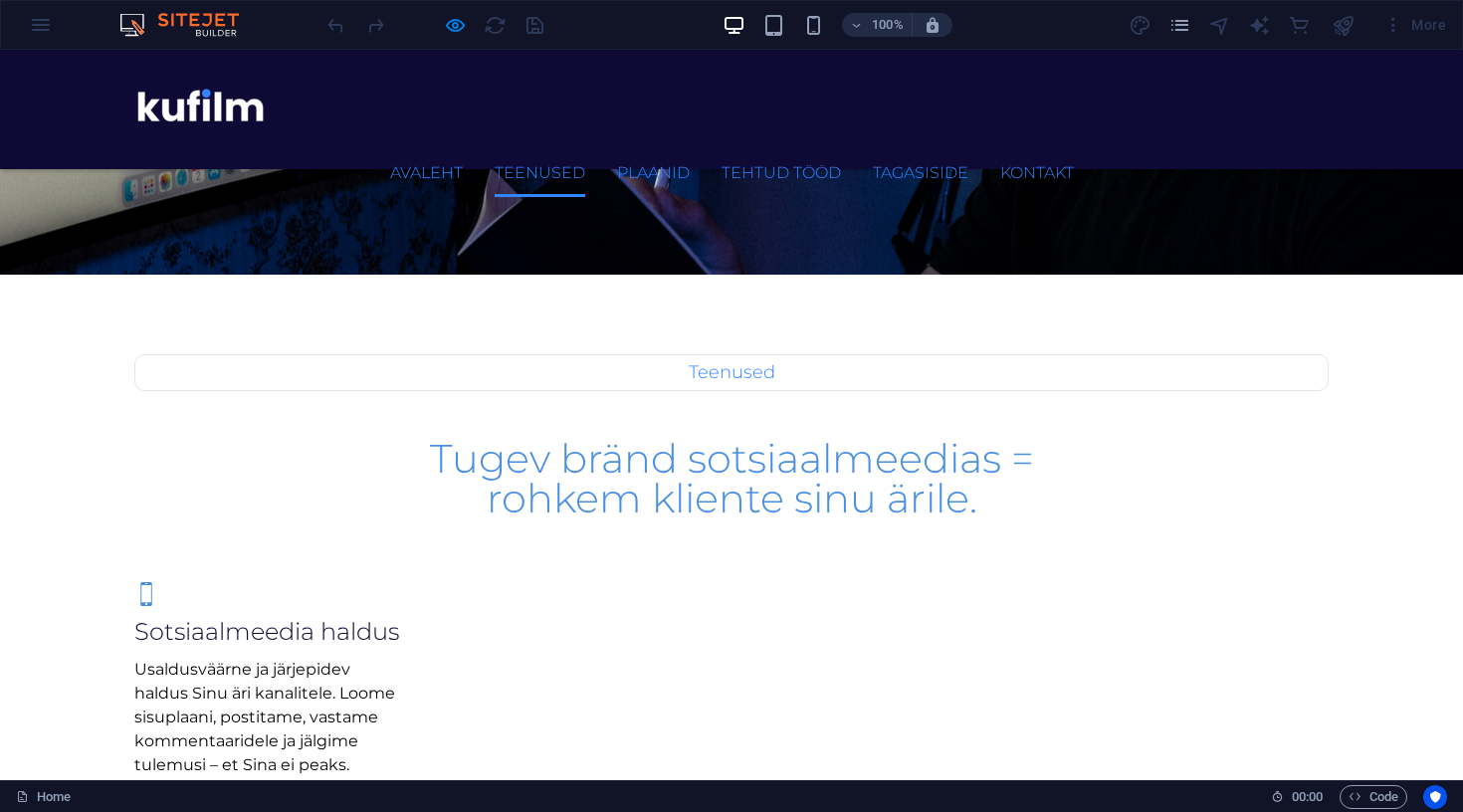 scroll, scrollTop: 677, scrollLeft: 0, axis: vertical 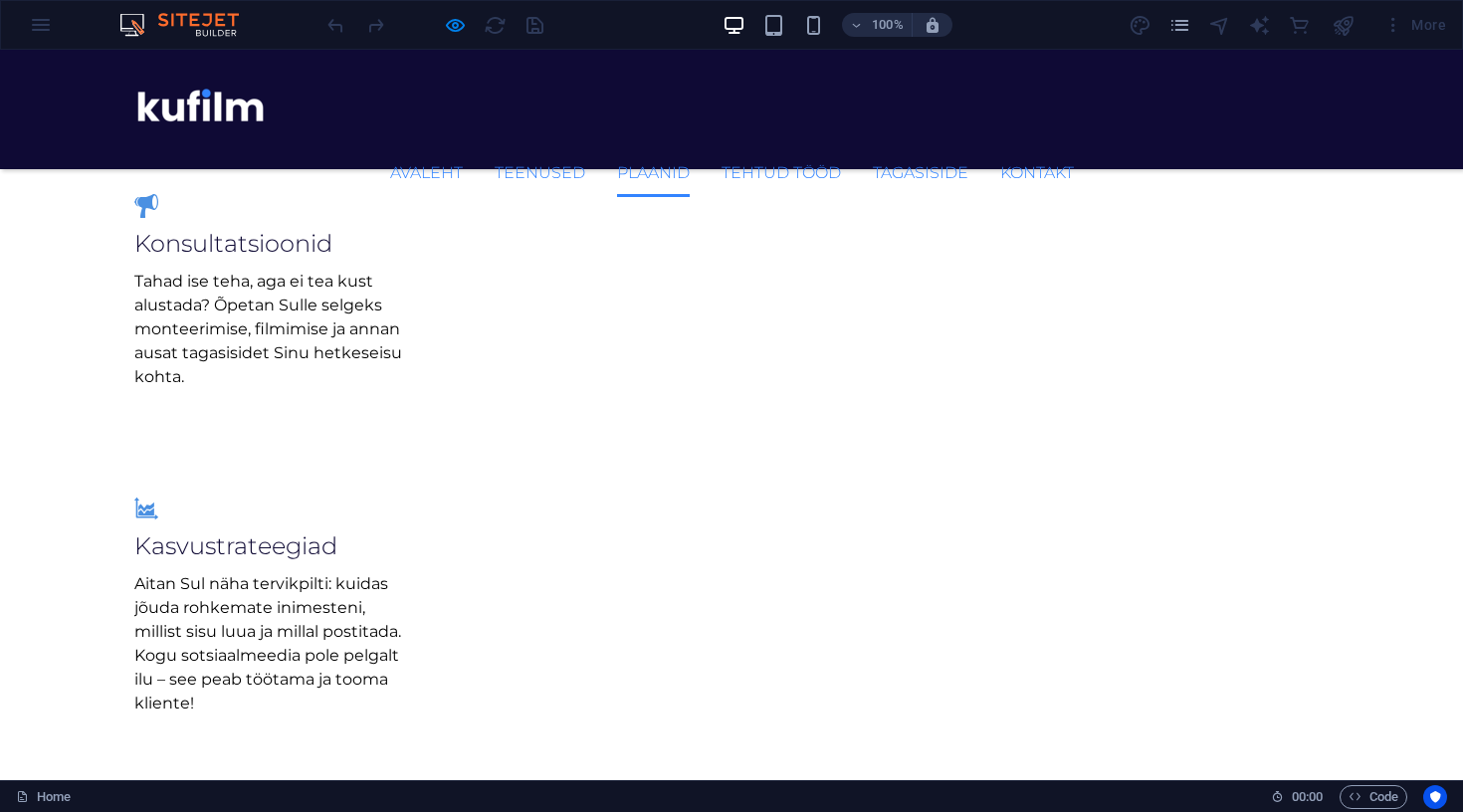 click on "Saada päring" at bounding box center (732, 8327) 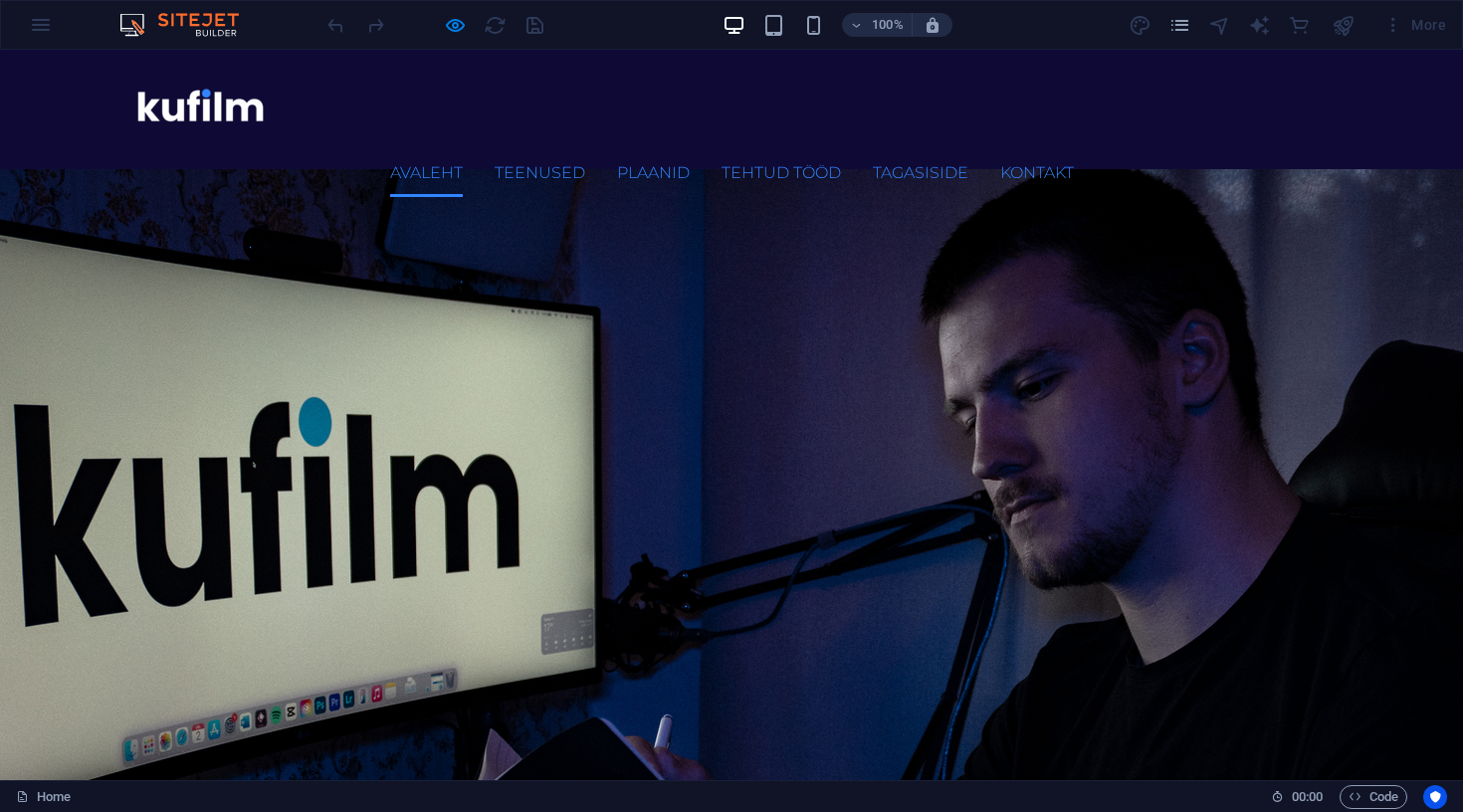scroll, scrollTop: 0, scrollLeft: 0, axis: both 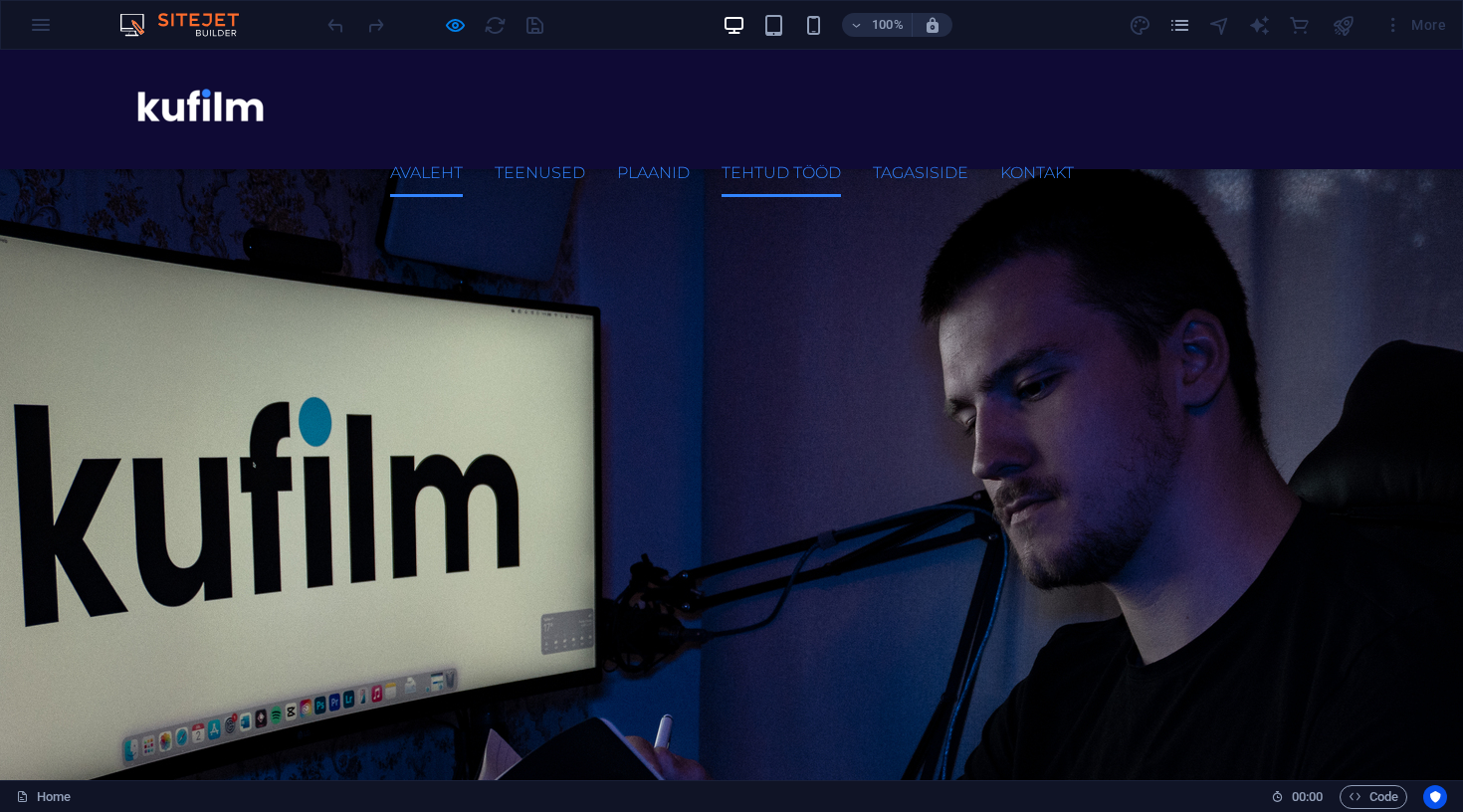 click on "Tehtud tööd" at bounding box center (781, 173) 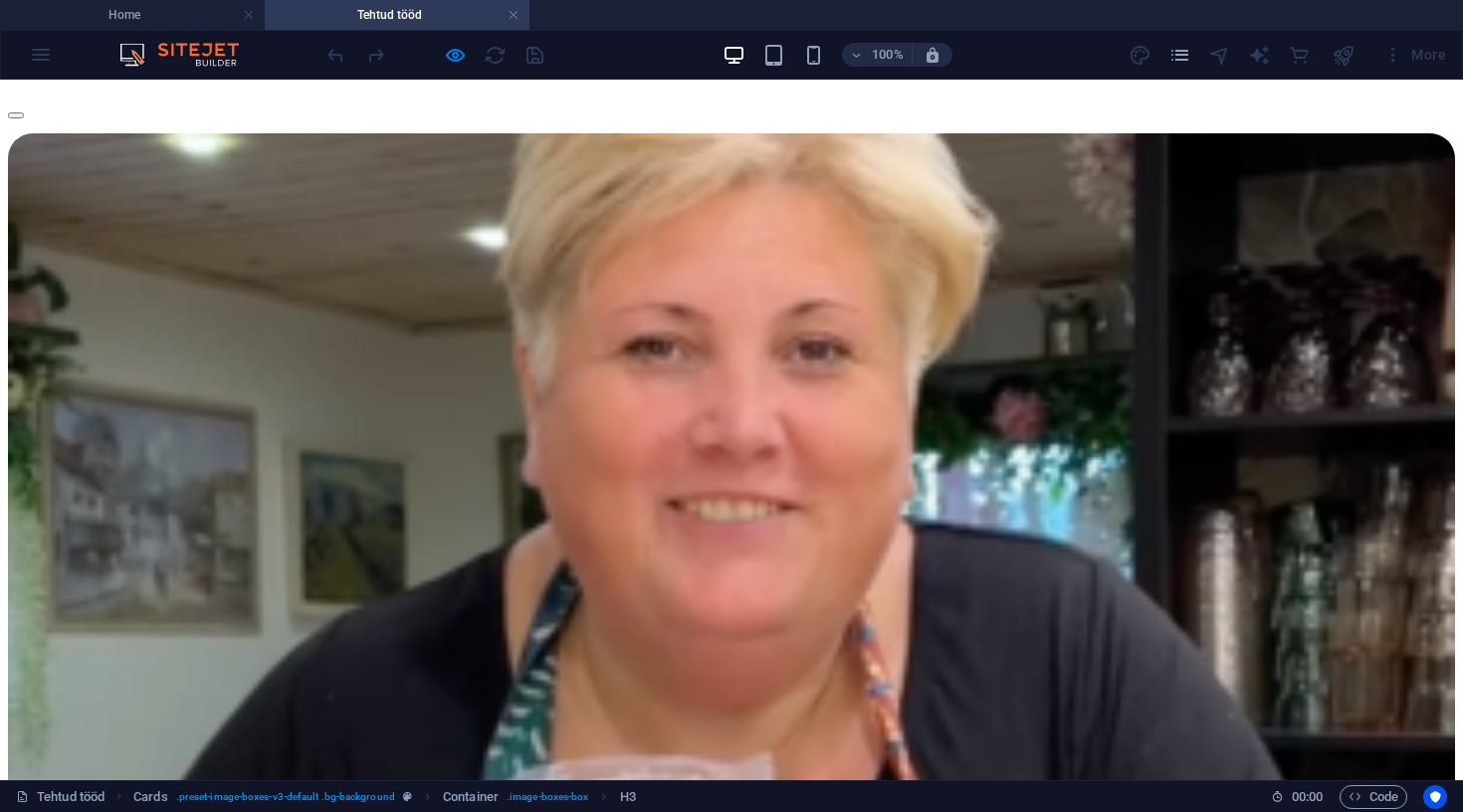 scroll, scrollTop: 97, scrollLeft: 0, axis: vertical 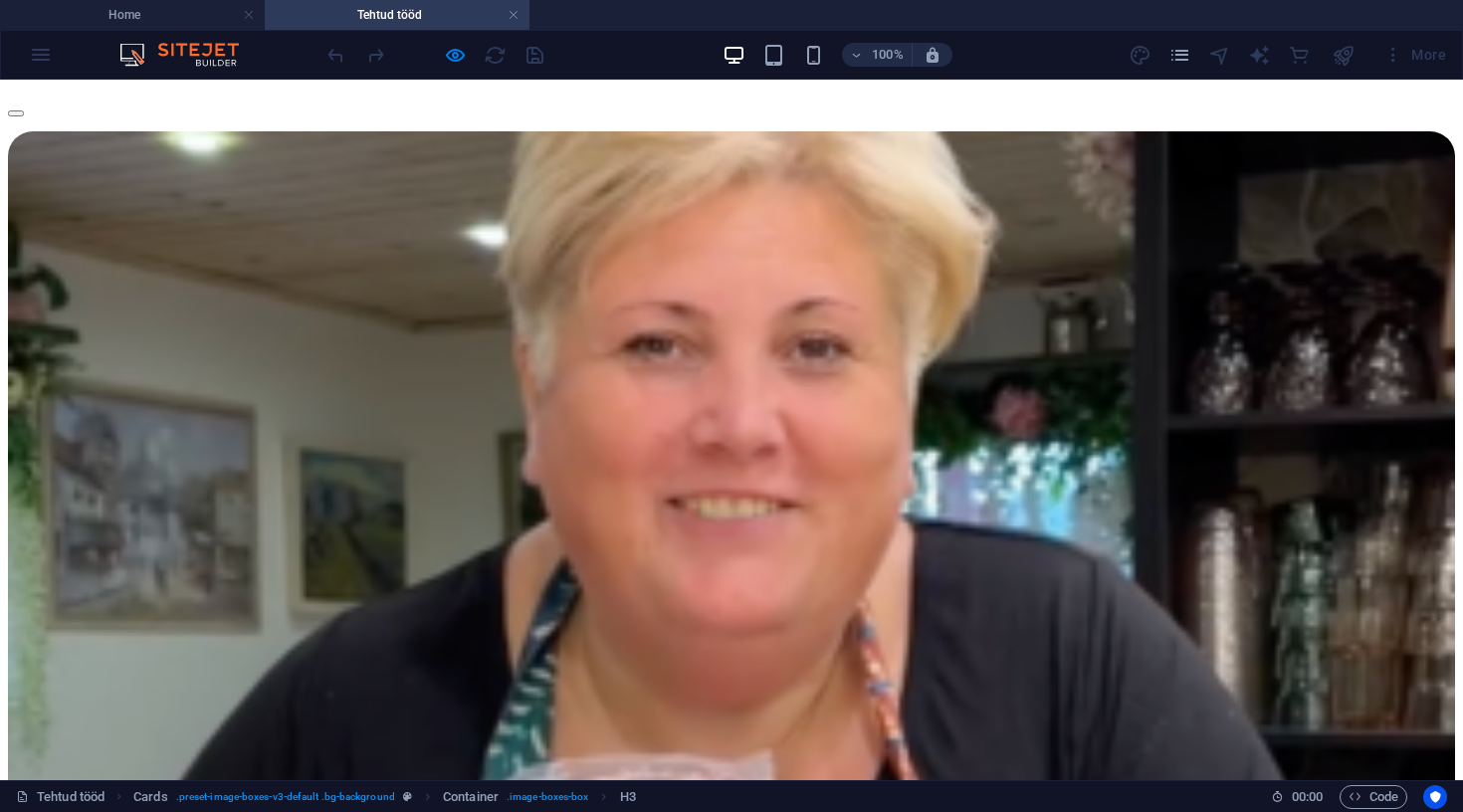 click on "Loe lähemalt" at bounding box center [732, 1176] 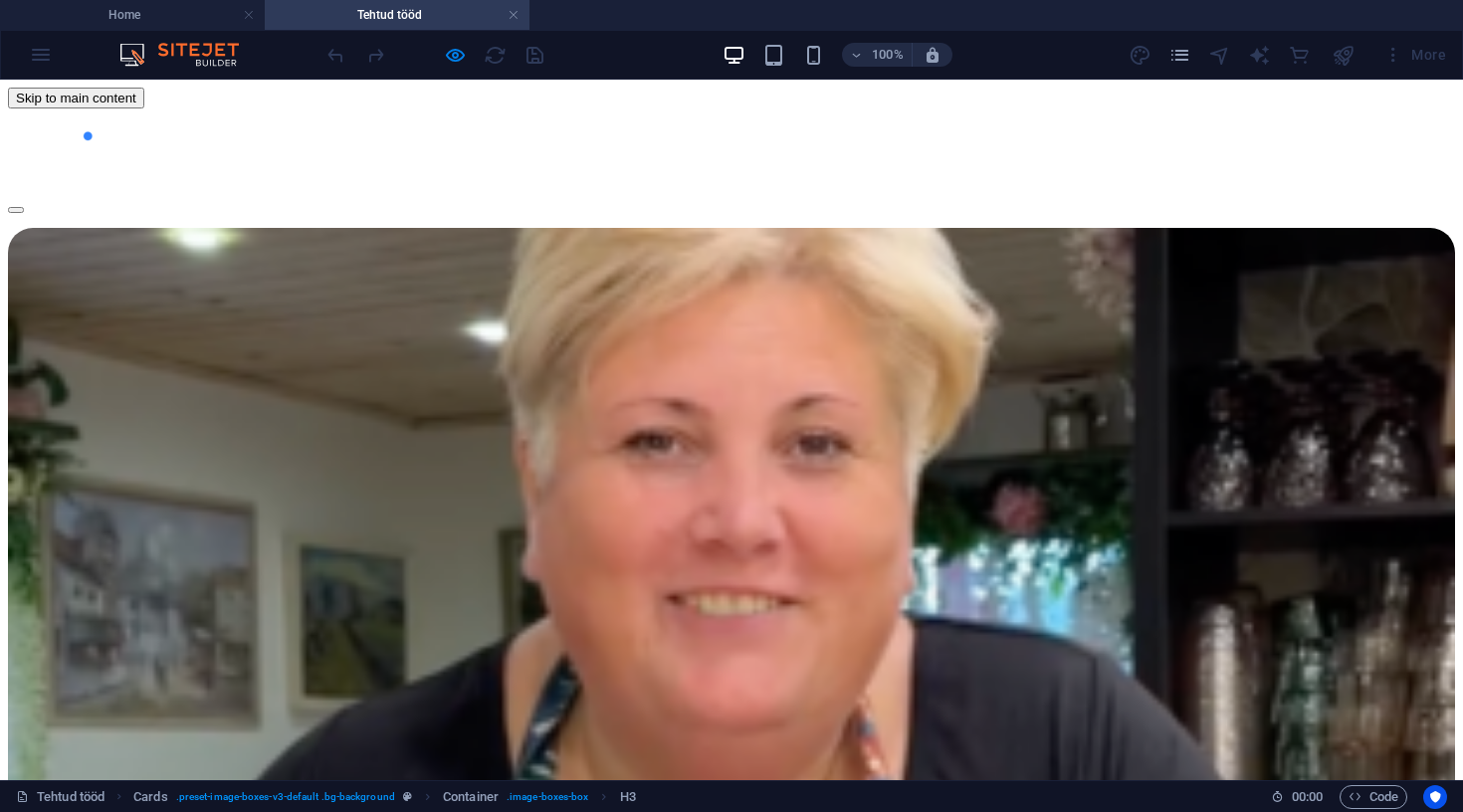 scroll, scrollTop: 0, scrollLeft: 0, axis: both 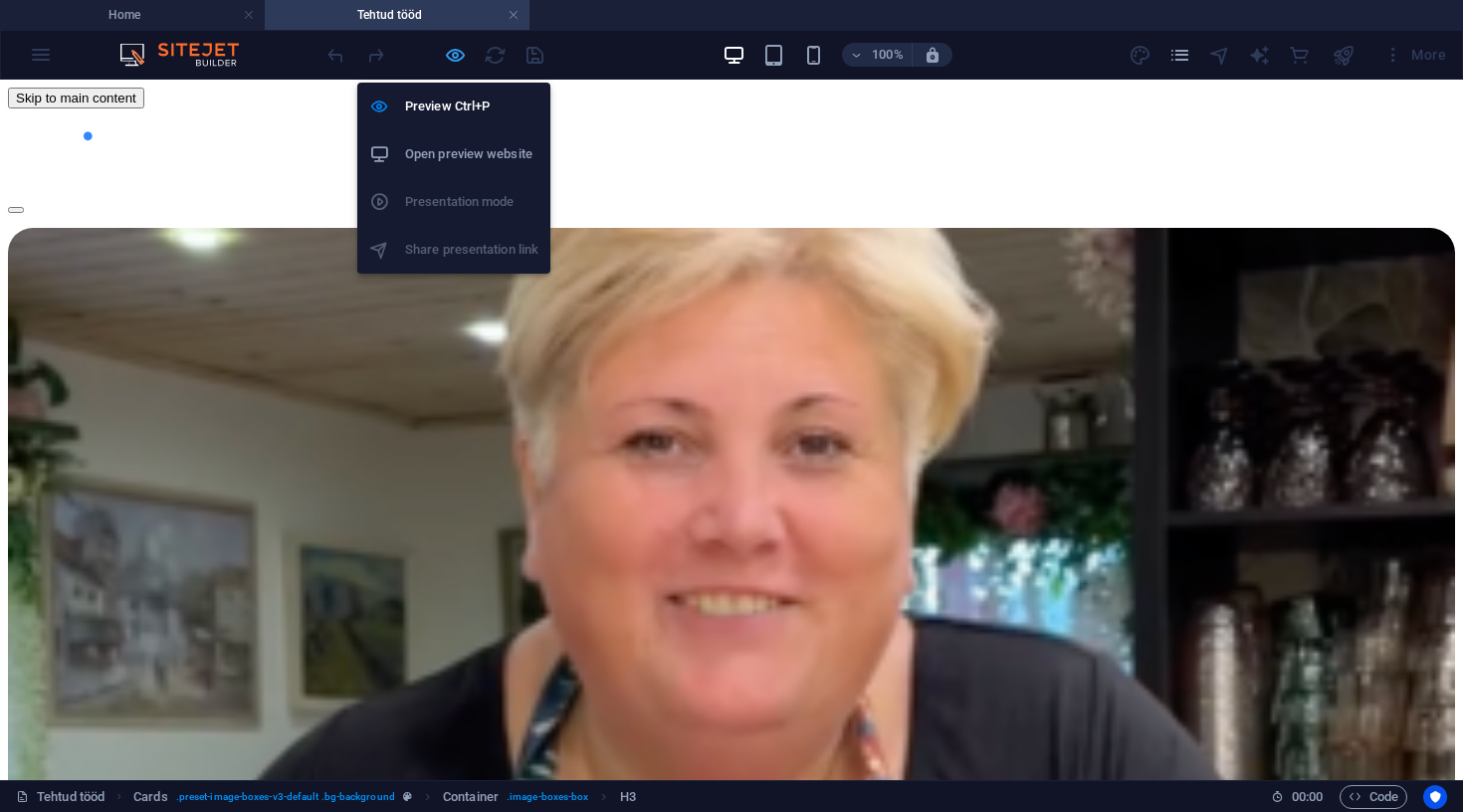 click at bounding box center (455, 55) 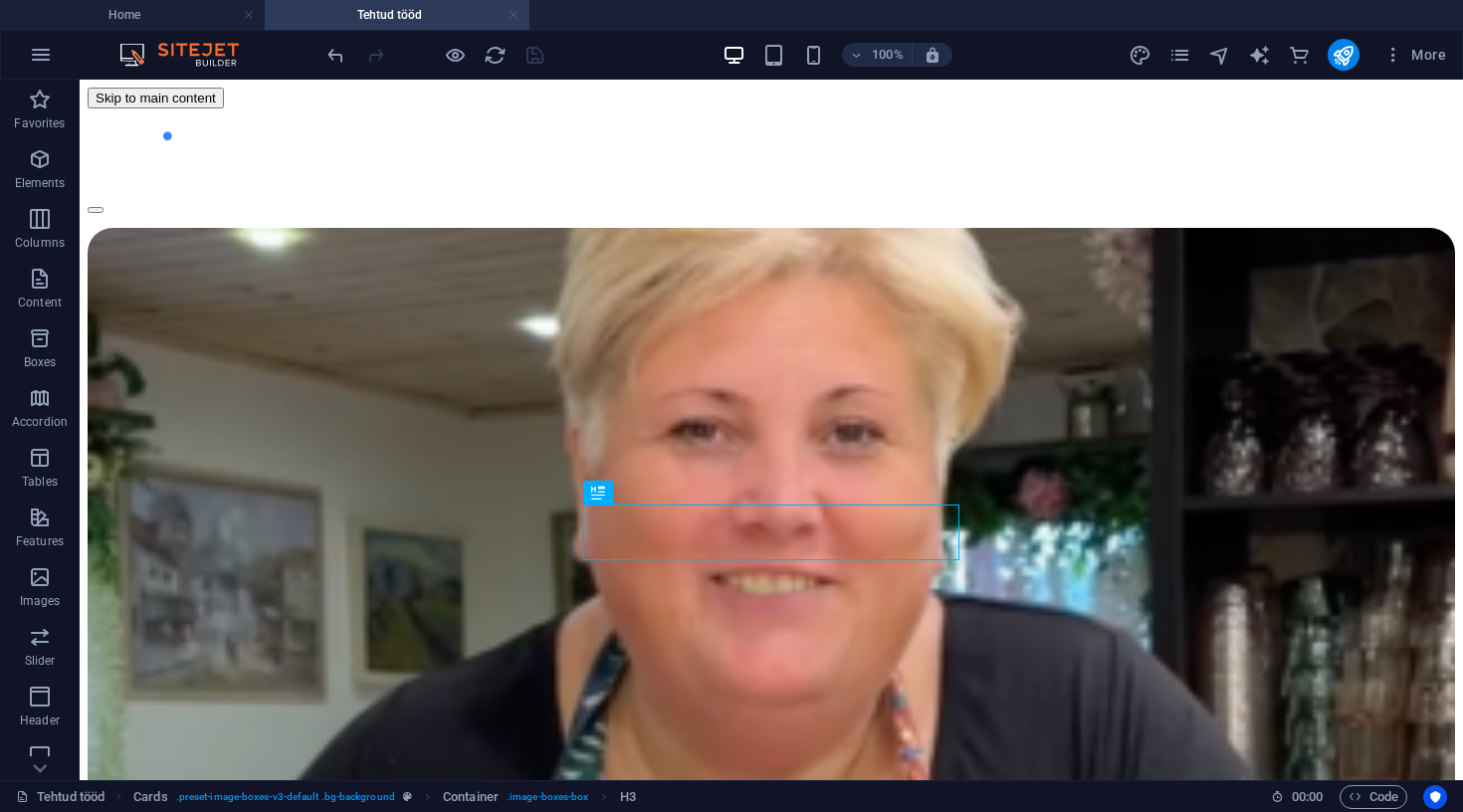 click at bounding box center [514, 15] 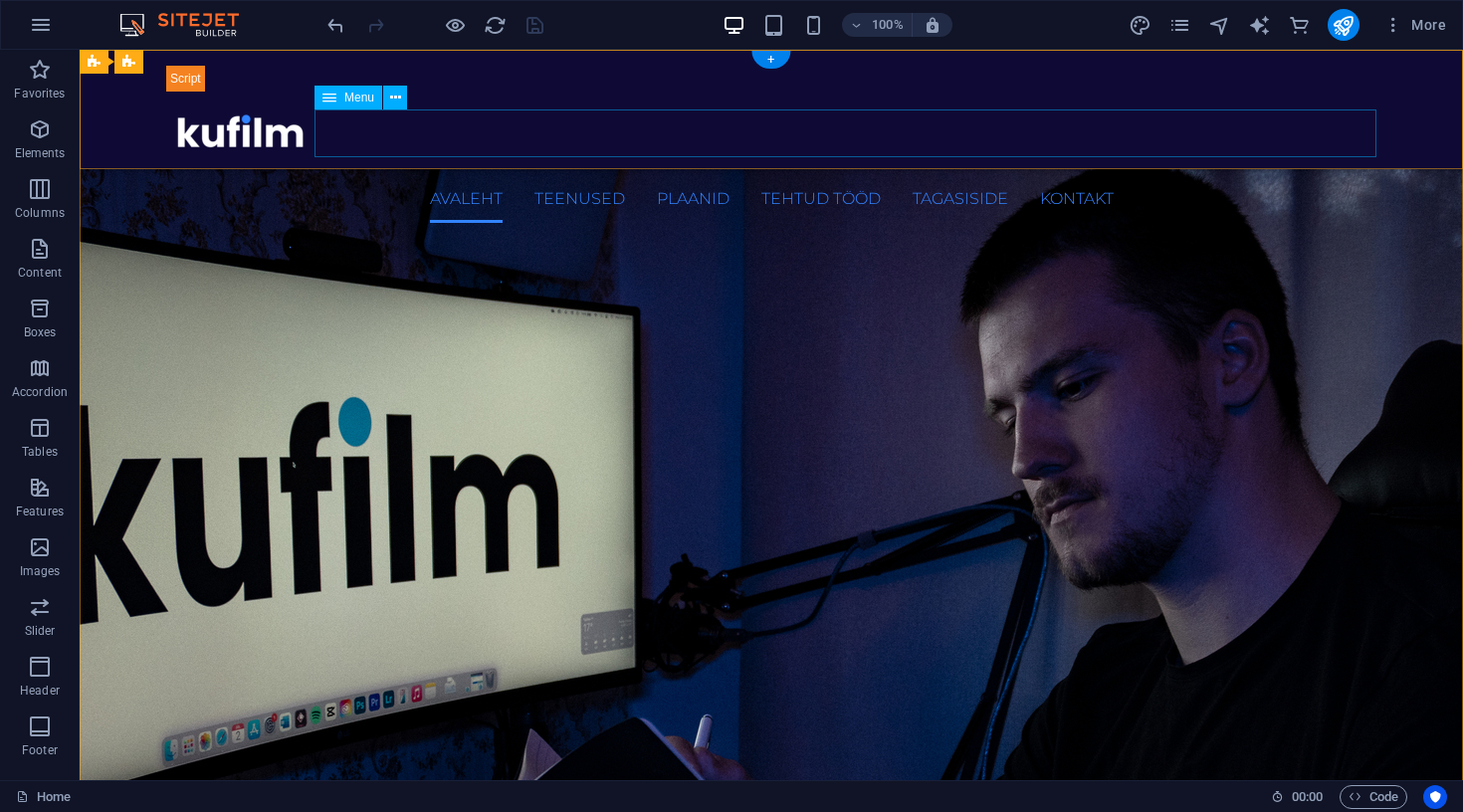 click on "Avaleht Teenused Plaanid Tehtud tööd Tagasiside Kontakt" at bounding box center (771, 199) 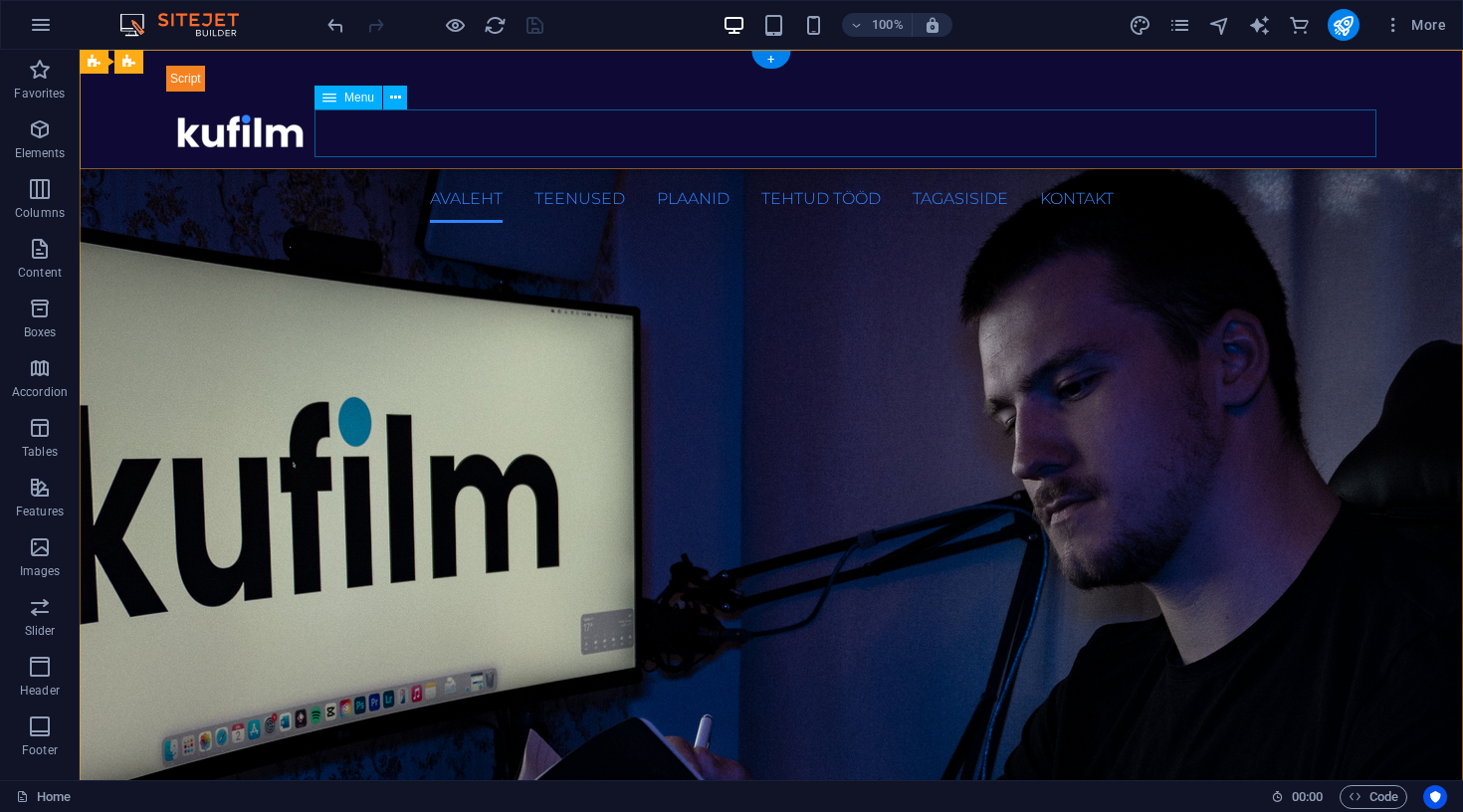 click on "Avaleht Teenused Plaanid Tehtud tööd Tagasiside Kontakt" at bounding box center [771, 199] 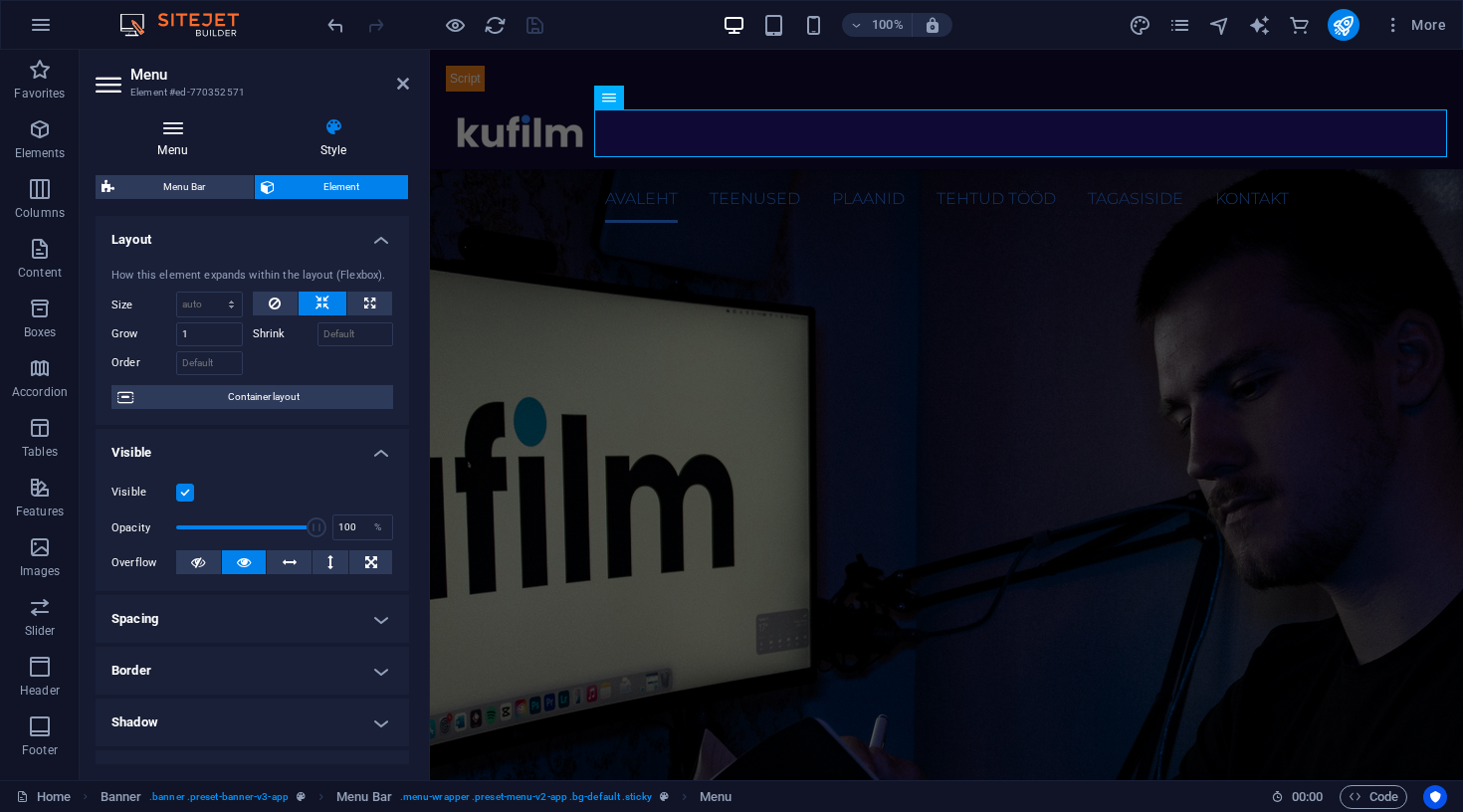 click on "Menu" at bounding box center (176, 138) 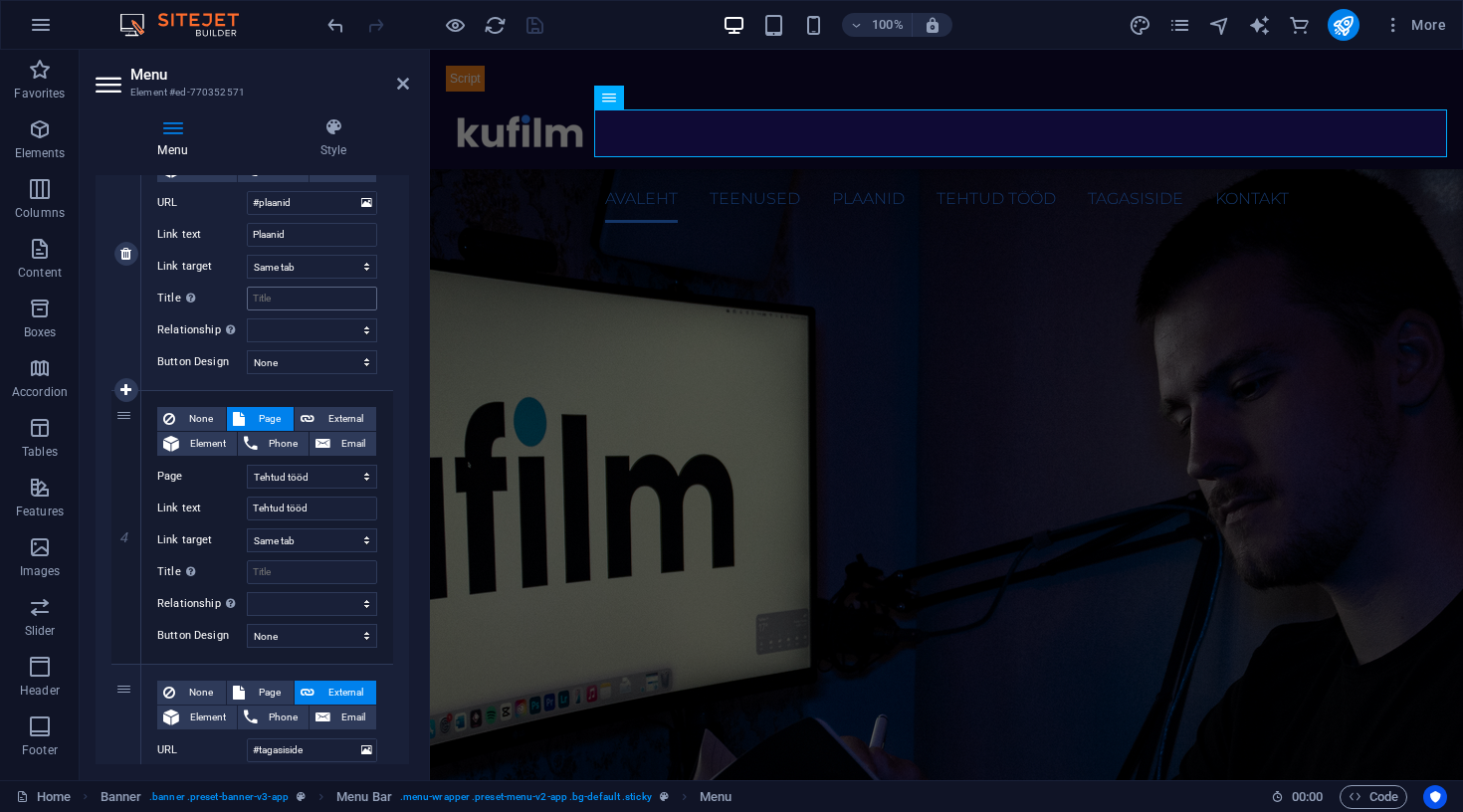 scroll, scrollTop: 812, scrollLeft: 0, axis: vertical 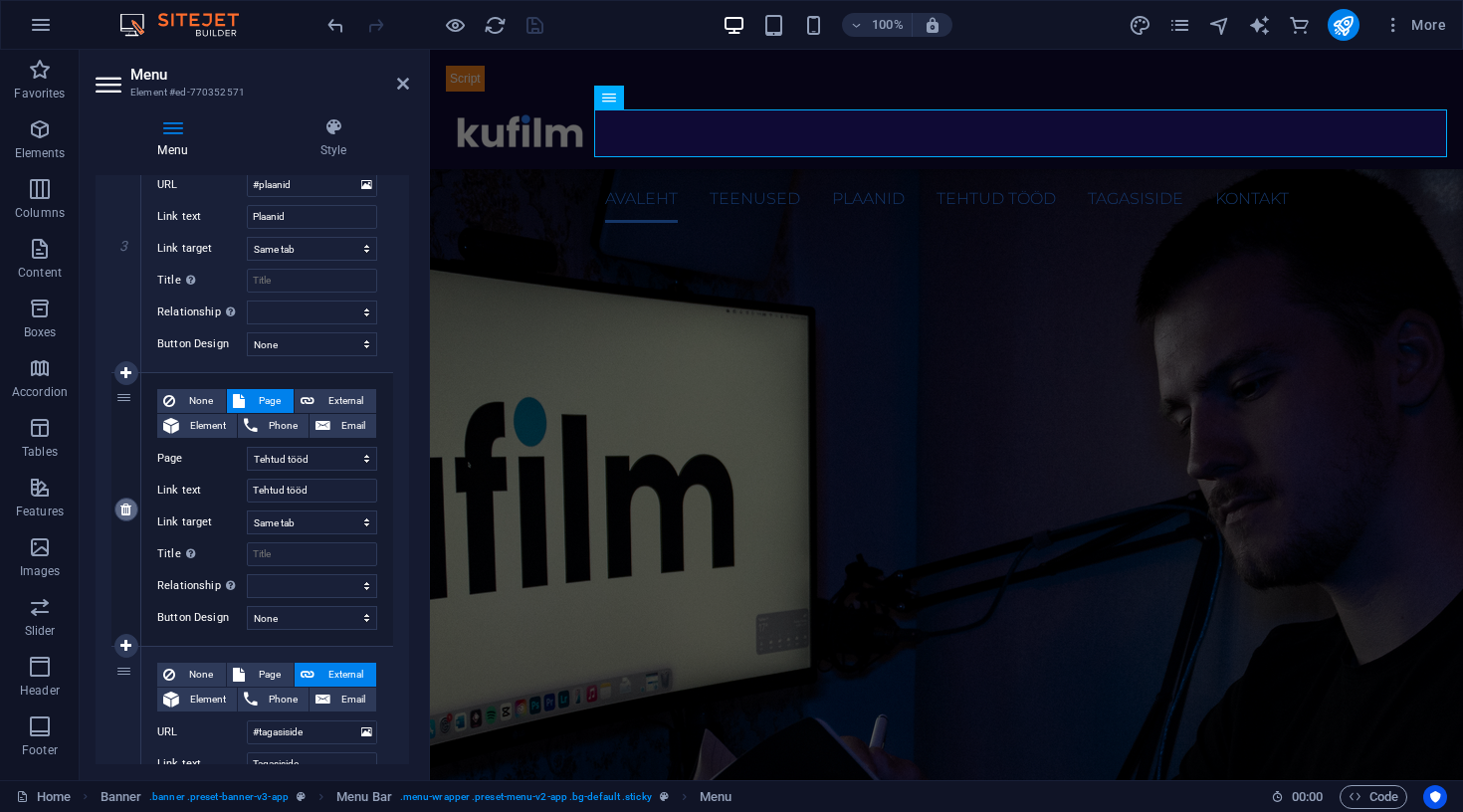 click at bounding box center (126, 509) 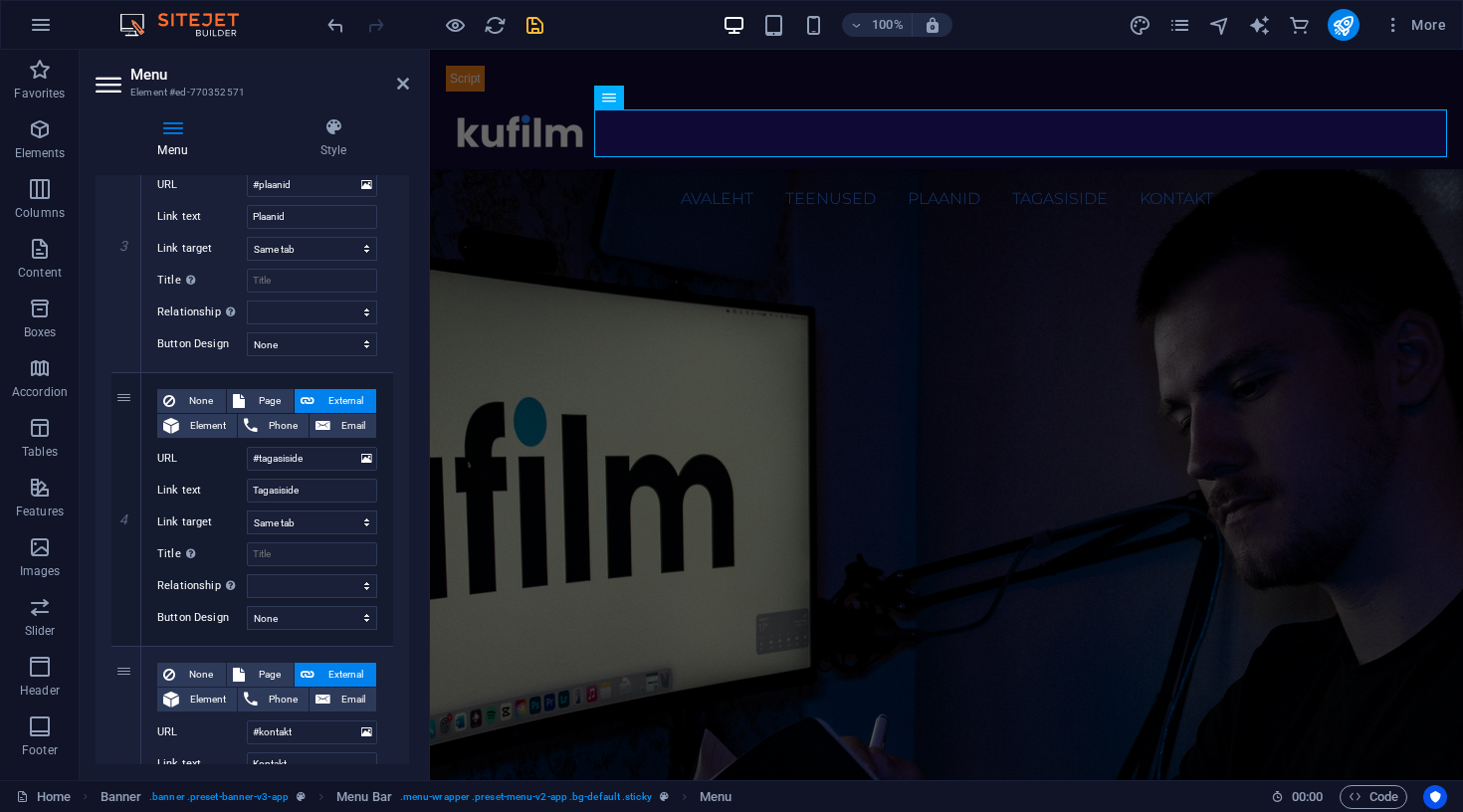 click on "Menu Element #ed-770352571 Menu Style Menu Auto Custom Create custom menu items for this menu. Recommended for one-page websites. Manage pages Menu items 1 None Page External Element Phone Email Page Home Privacy Legal Notice Tehtud tööd Roosa Pipar Element
URL #avaleht Phone Email Link text Avaleht Link target New tab Same tab Overlay Title Additional link description, should not be the same as the link text. The title is most often shown as a tooltip text when the mouse moves over the element. Leave empty if uncertain. Relationship Sets the  relationship of this link to the link target . For example, the value "nofollow" instructs search engines not to follow the link. Can be left empty. alternate author bookmark external help license next nofollow noreferrer noopener prev search tag Button Design None Default Primary Secondary 2 None Page External Element Phone Email Page Home Privacy Legal Notice Tehtud tööd Roosa Pipar Element
URL #teenused Phone Email" at bounding box center (255, 415) 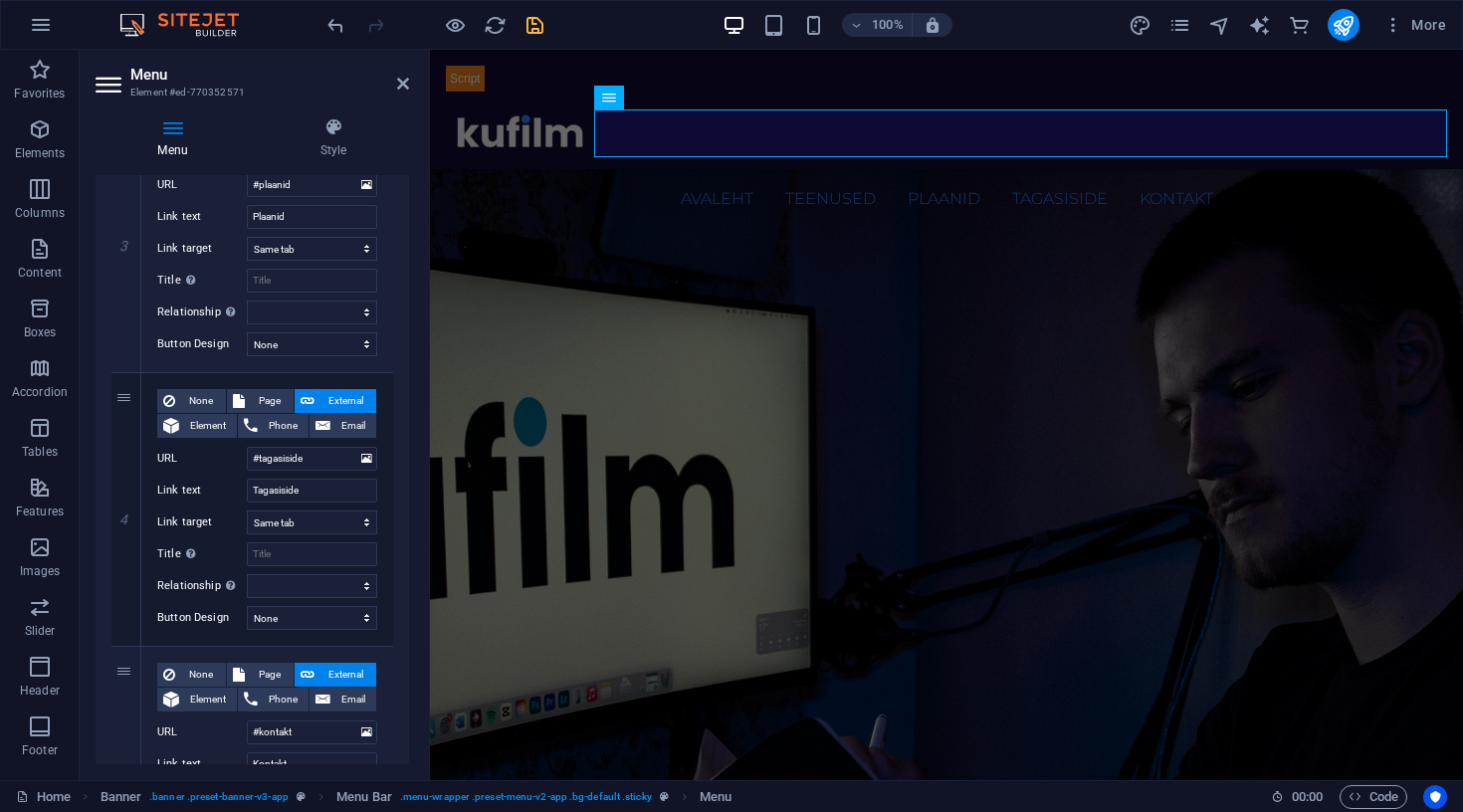click on "Menu Element #ed-770352571 Menu Style Menu Auto Custom Create custom menu items for this menu. Recommended for one-page websites. Manage pages Menu items 1 None Page External Element Phone Email Page Home Privacy Legal Notice Tehtud tööd Roosa Pipar Element
URL #avaleht Phone Email Link text Avaleht Link target New tab Same tab Overlay Title Additional link description, should not be the same as the link text. The title is most often shown as a tooltip text when the mouse moves over the element. Leave empty if uncertain. Relationship Sets the  relationship of this link to the link target . For example, the value "nofollow" instructs search engines not to follow the link. Can be left empty. alternate author bookmark external help license next nofollow noreferrer noopener prev search tag Button Design None Default Primary Secondary 2 None Page External Element Phone Email Page Home Privacy Legal Notice Tehtud tööd Roosa Pipar Element
URL #teenused Phone Email" at bounding box center (255, 415) 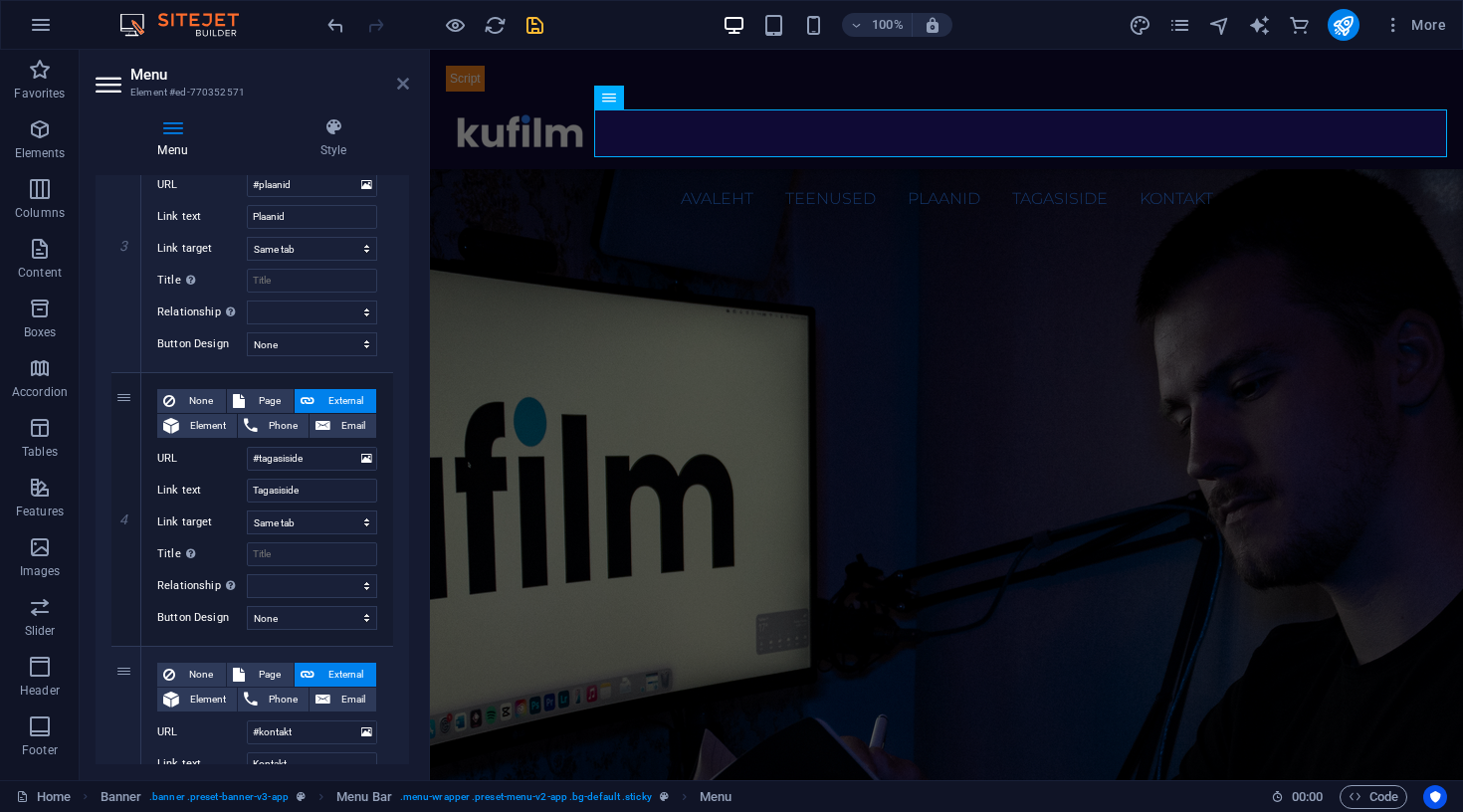 click at bounding box center (403, 84) 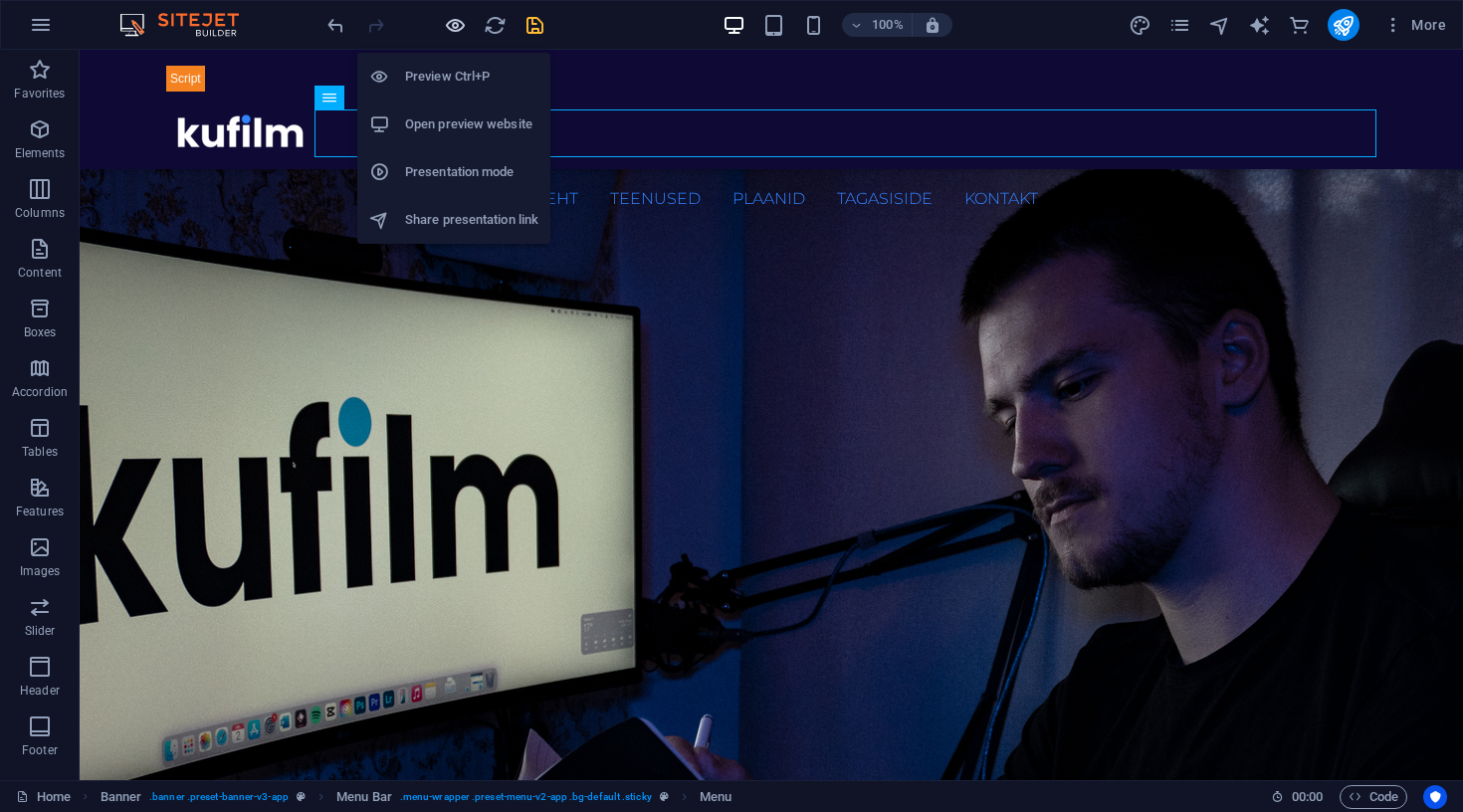 click at bounding box center [455, 25] 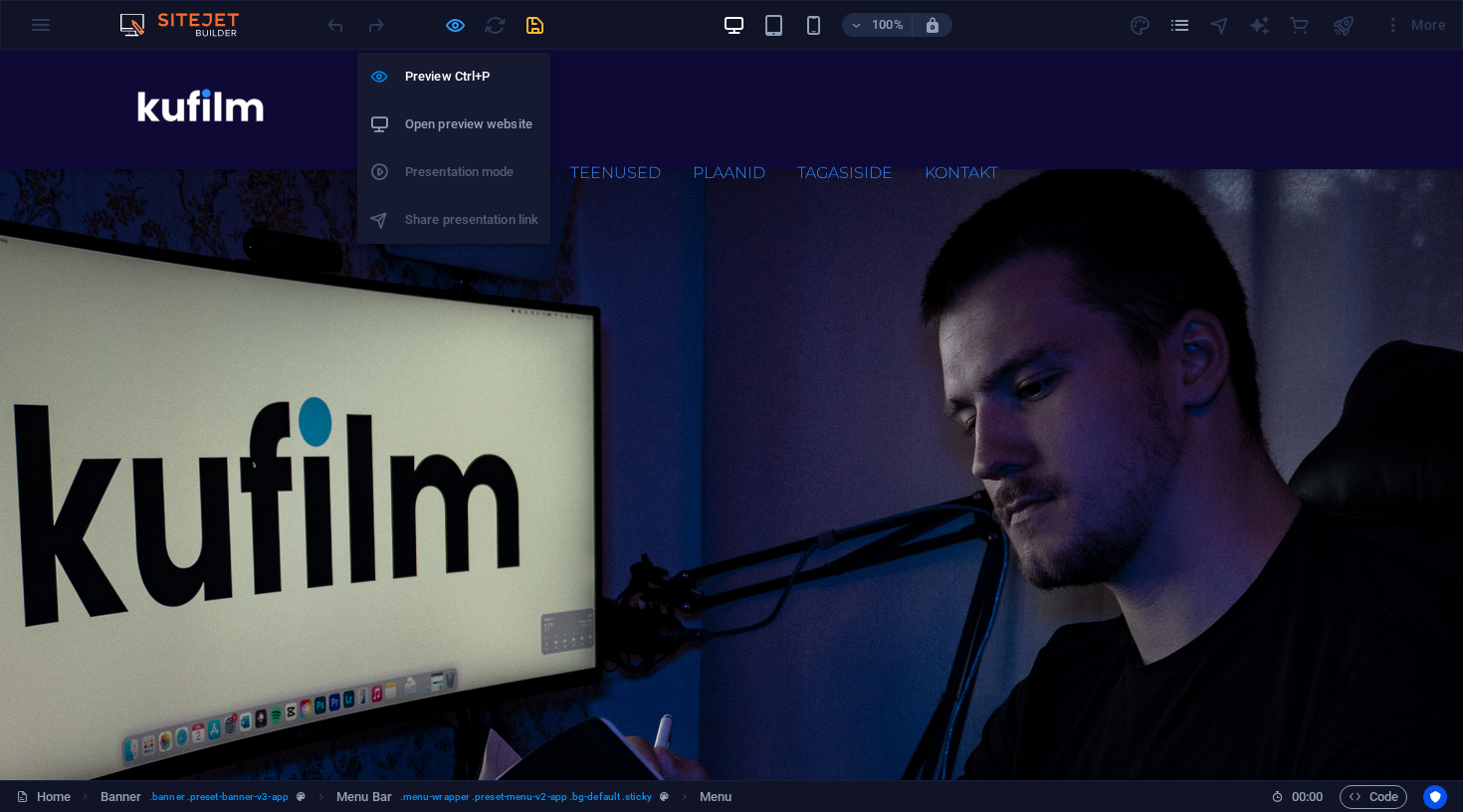 click at bounding box center [455, 25] 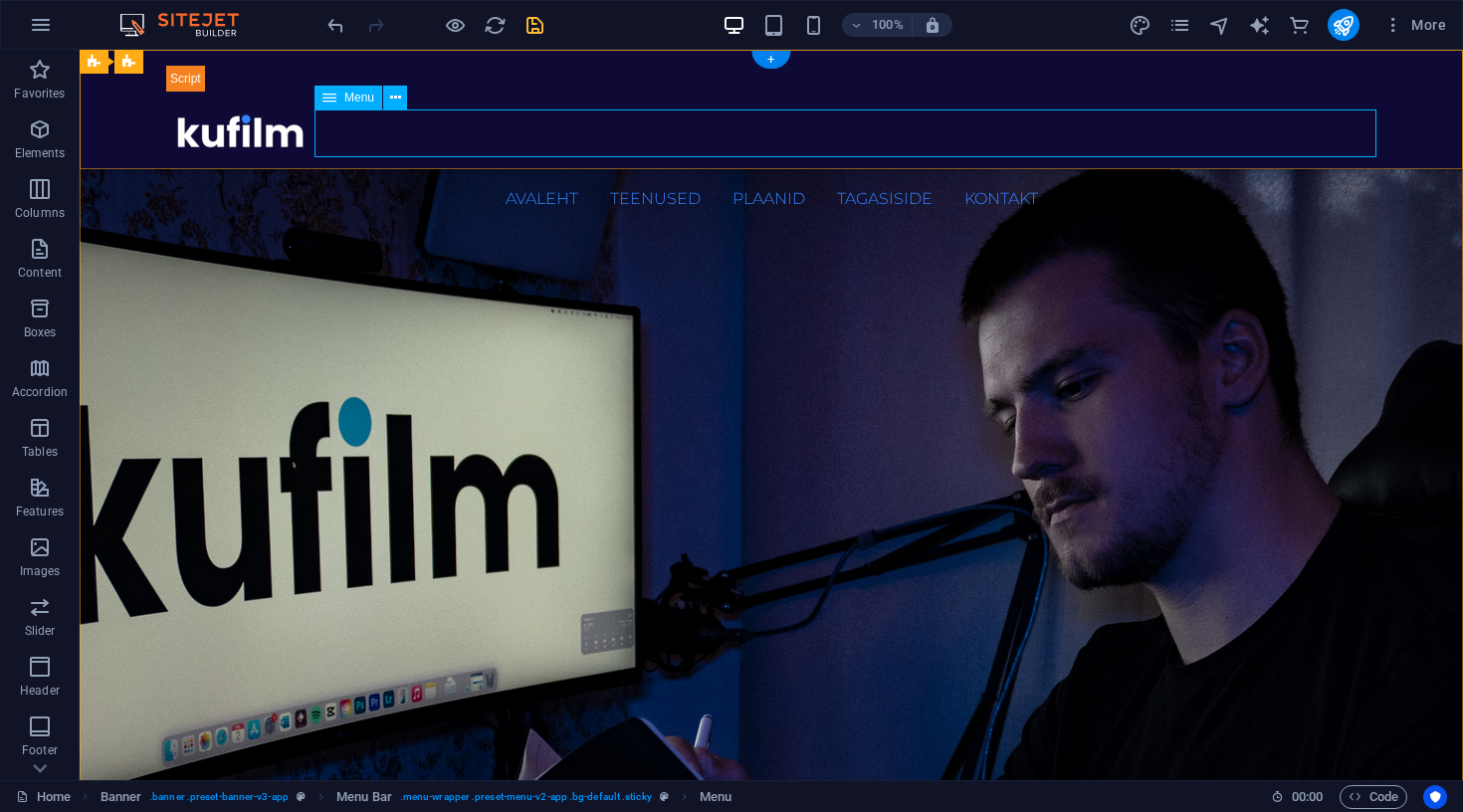 click on "Avaleht Teenused Plaanid Tagasiside Kontakt" at bounding box center [771, 199] 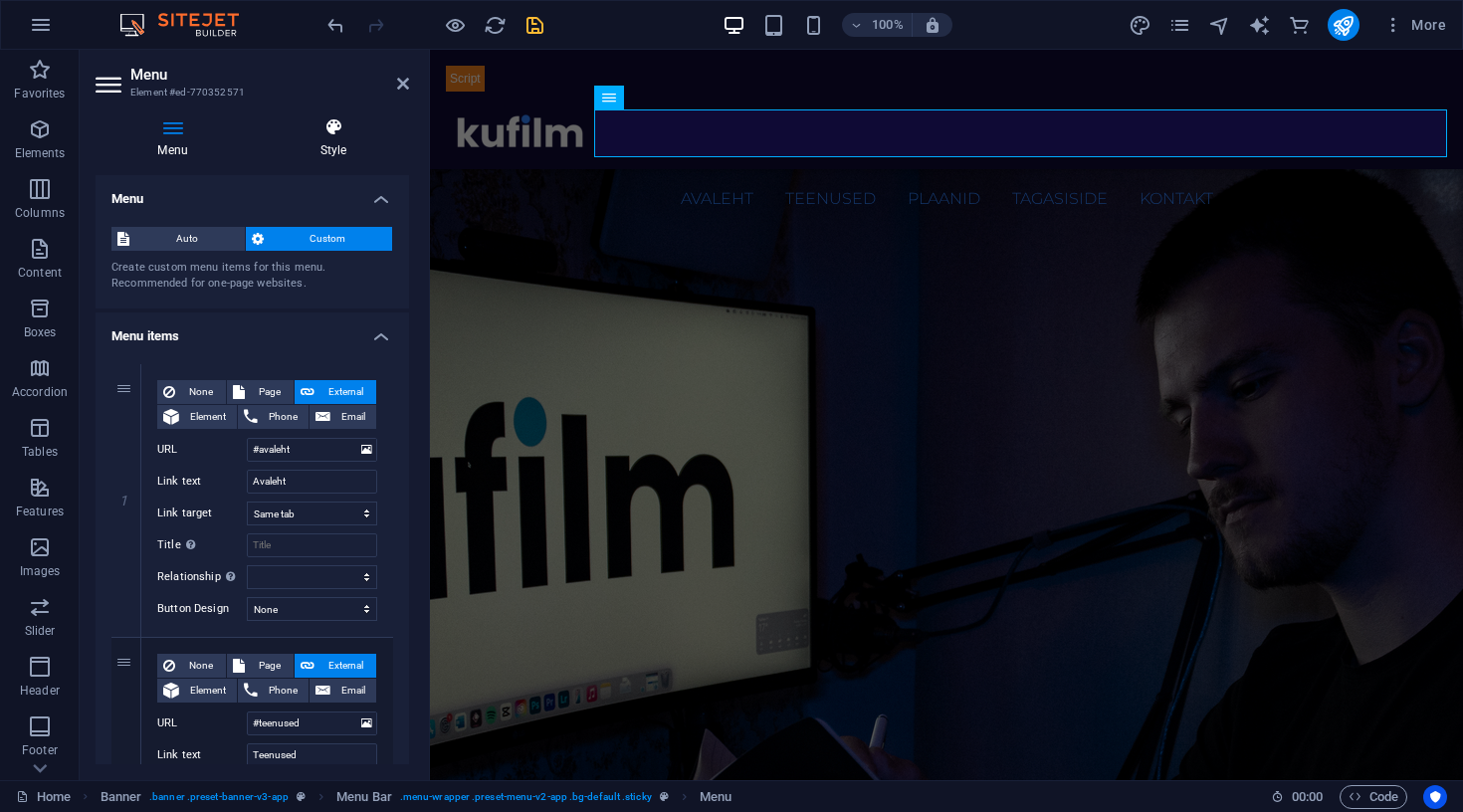 click on "Style" at bounding box center [333, 138] 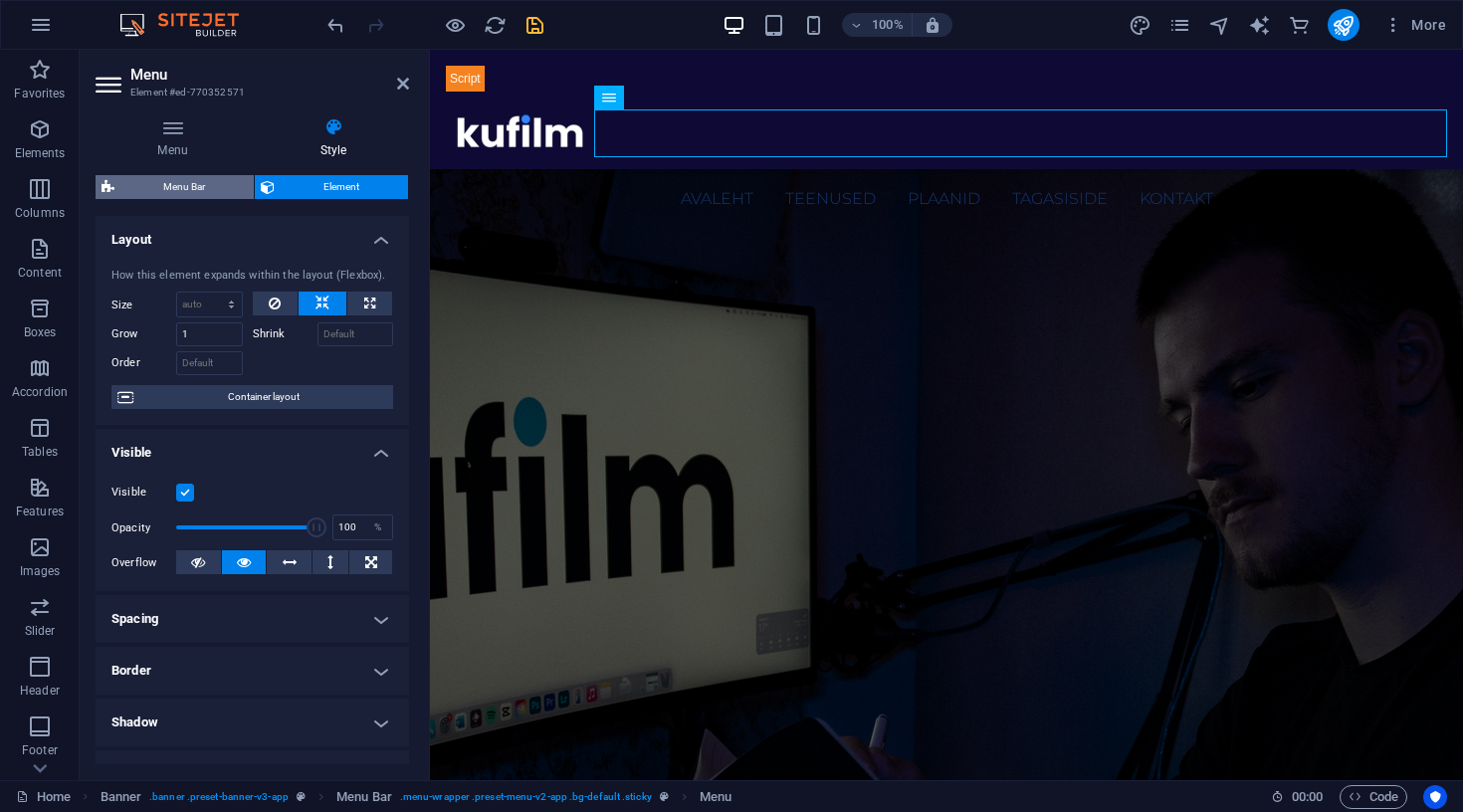 scroll, scrollTop: -1, scrollLeft: 0, axis: vertical 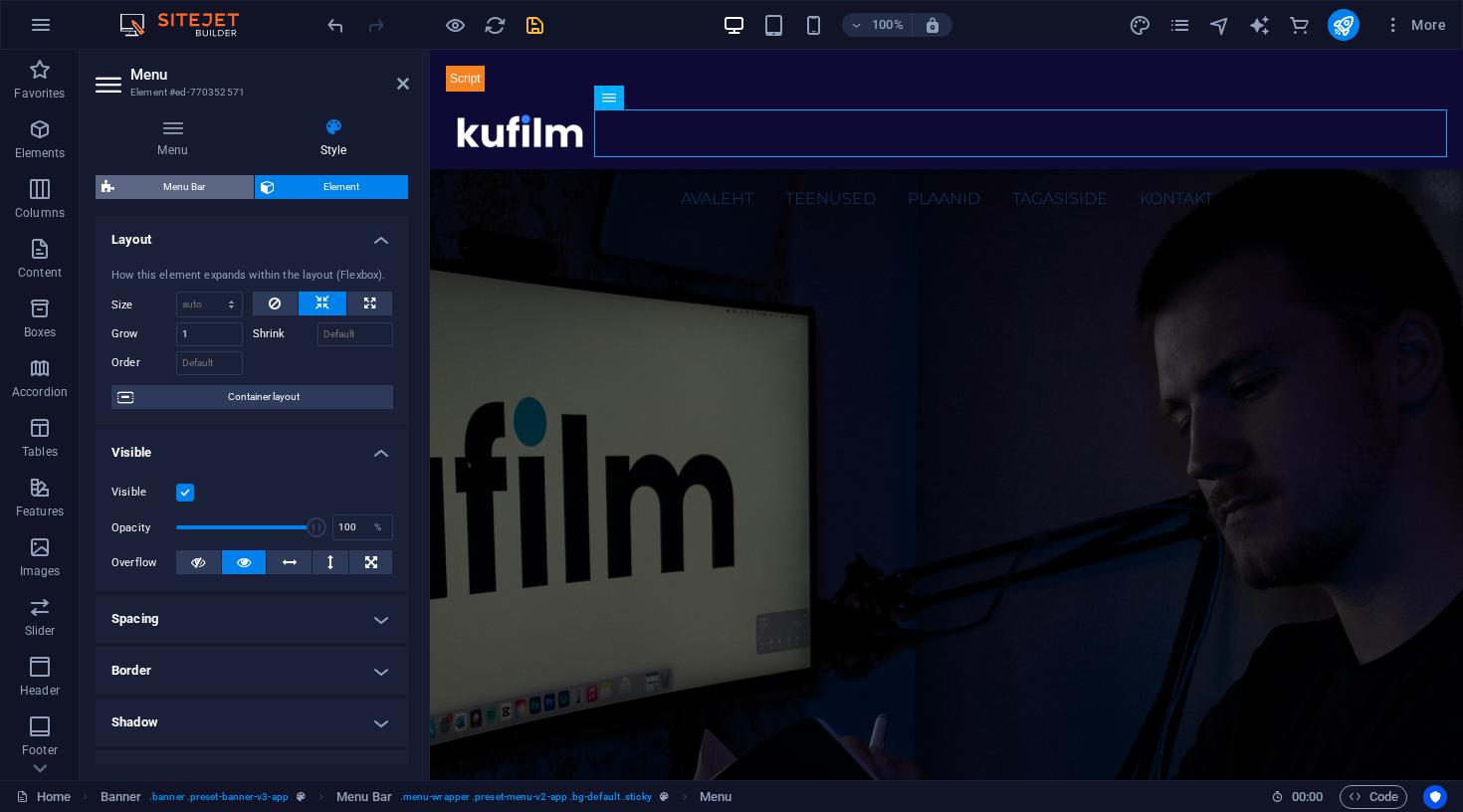 click on "Menu Bar" at bounding box center [184, 187] 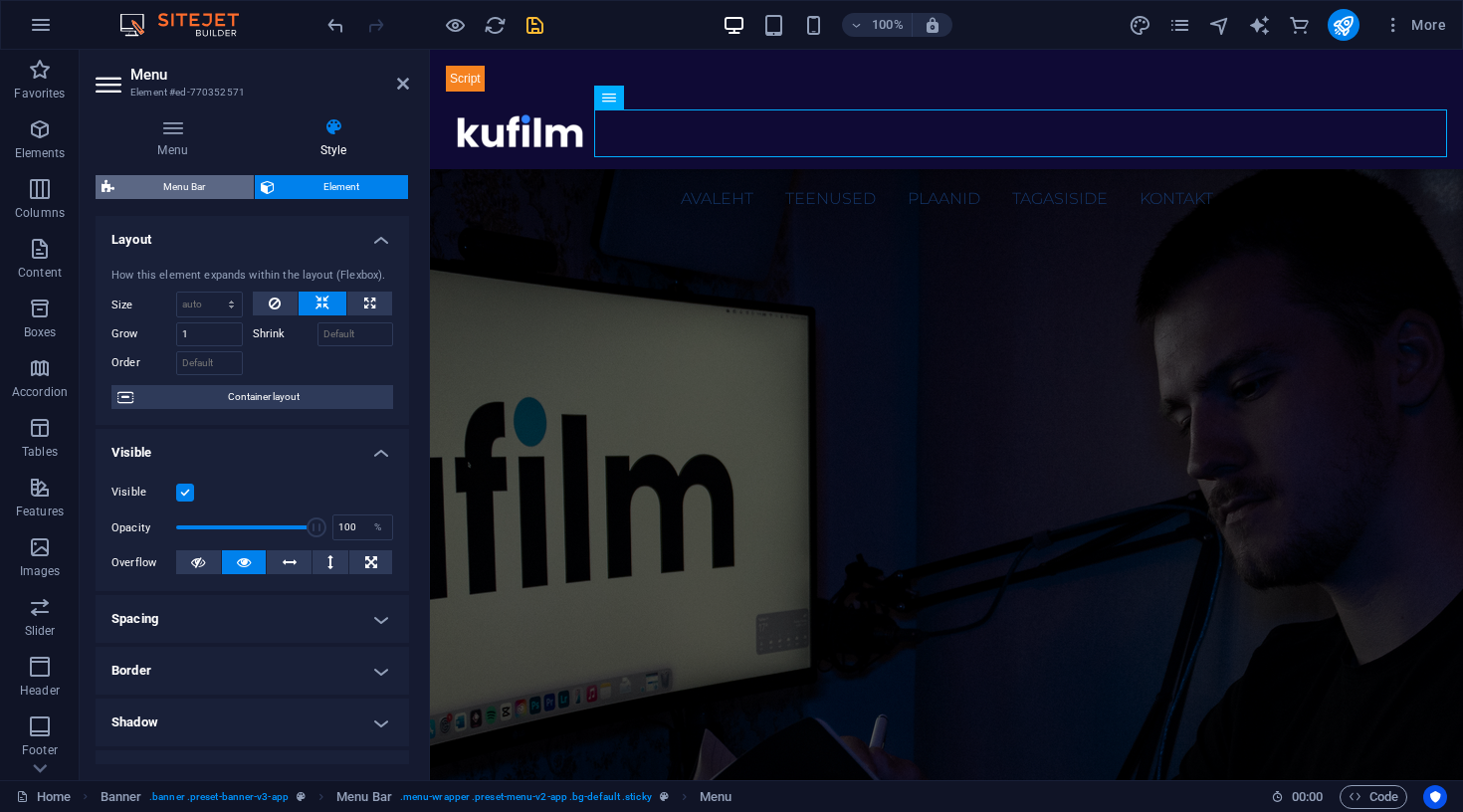 select on "rem" 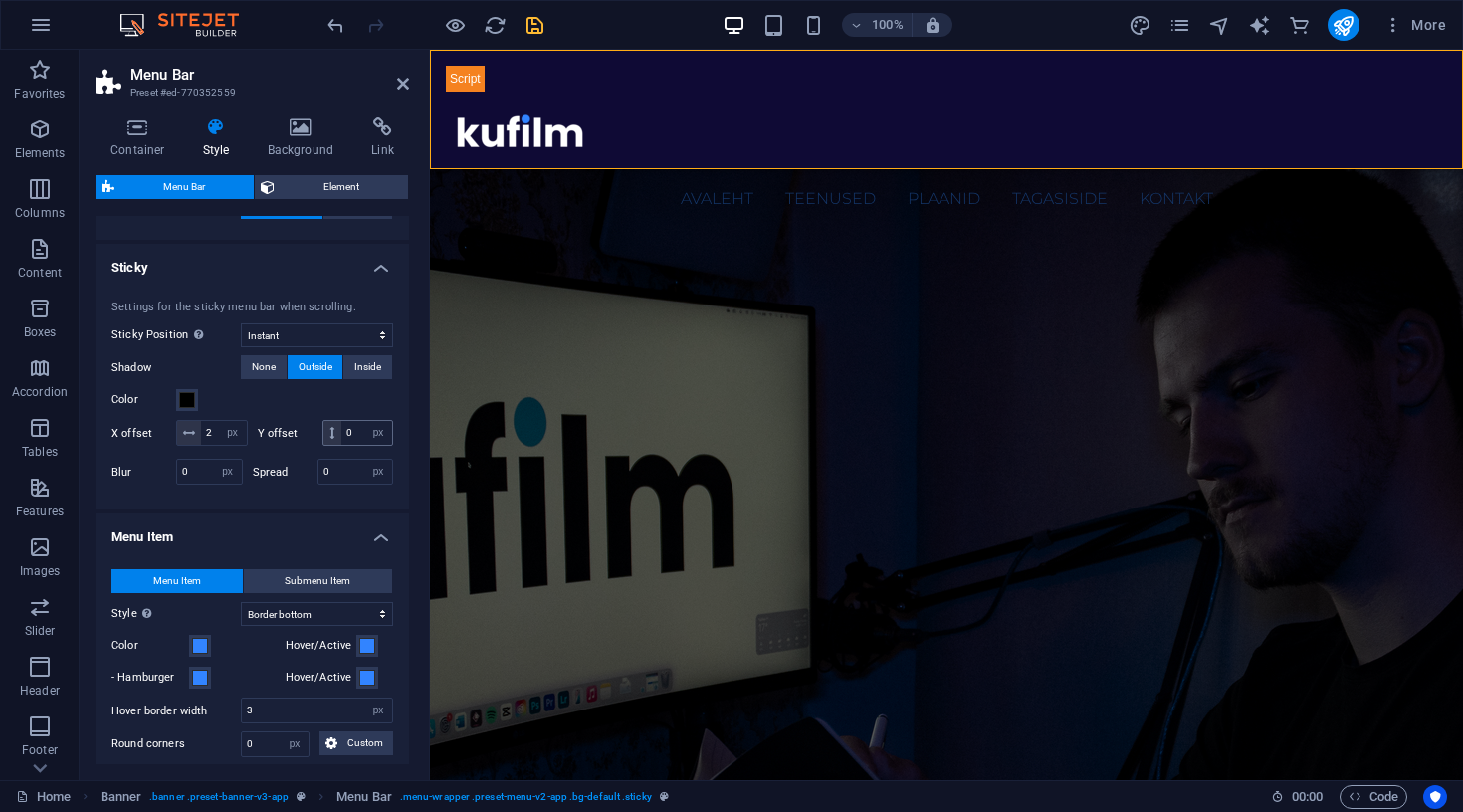 scroll, scrollTop: 631, scrollLeft: 0, axis: vertical 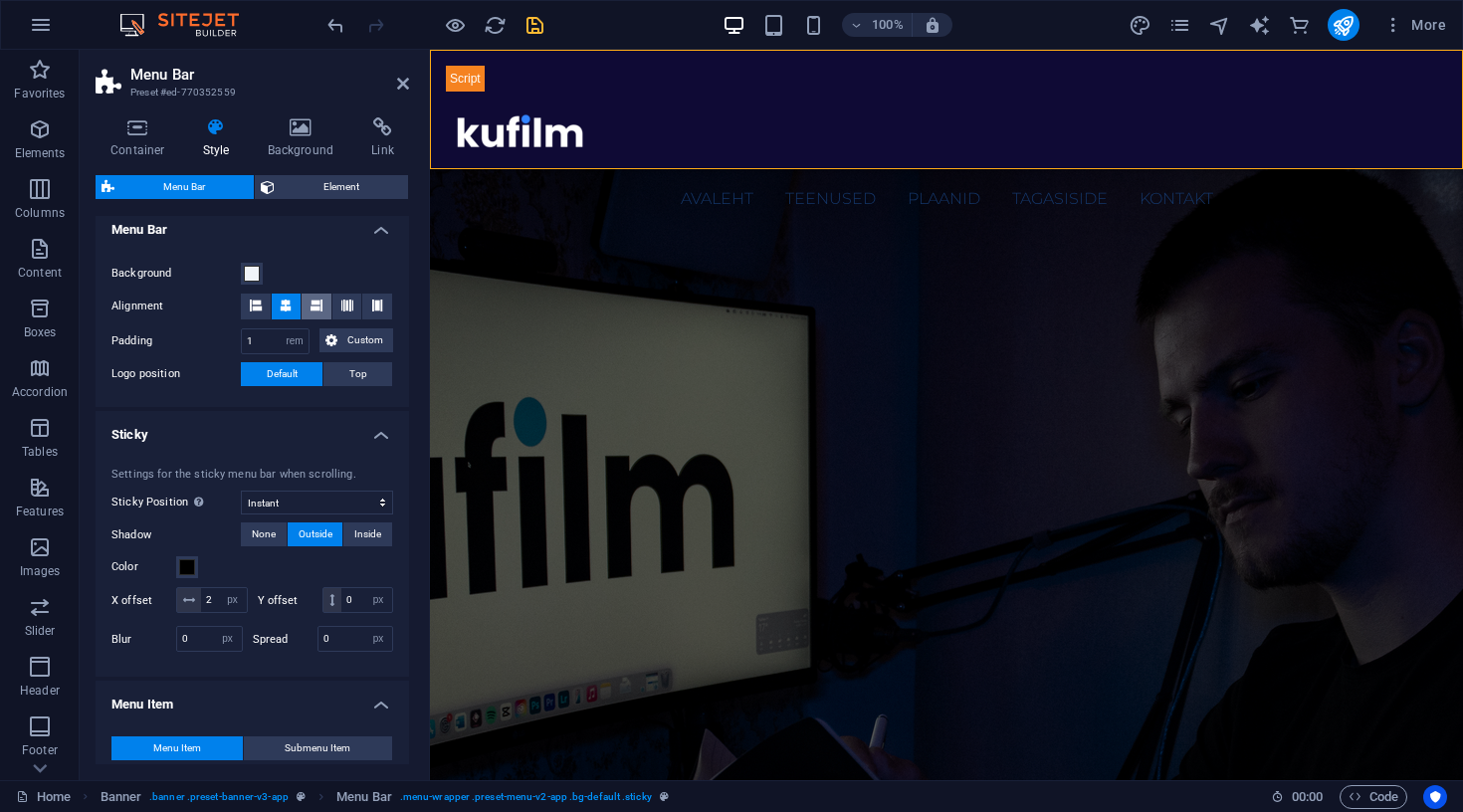 click at bounding box center [316, 305] 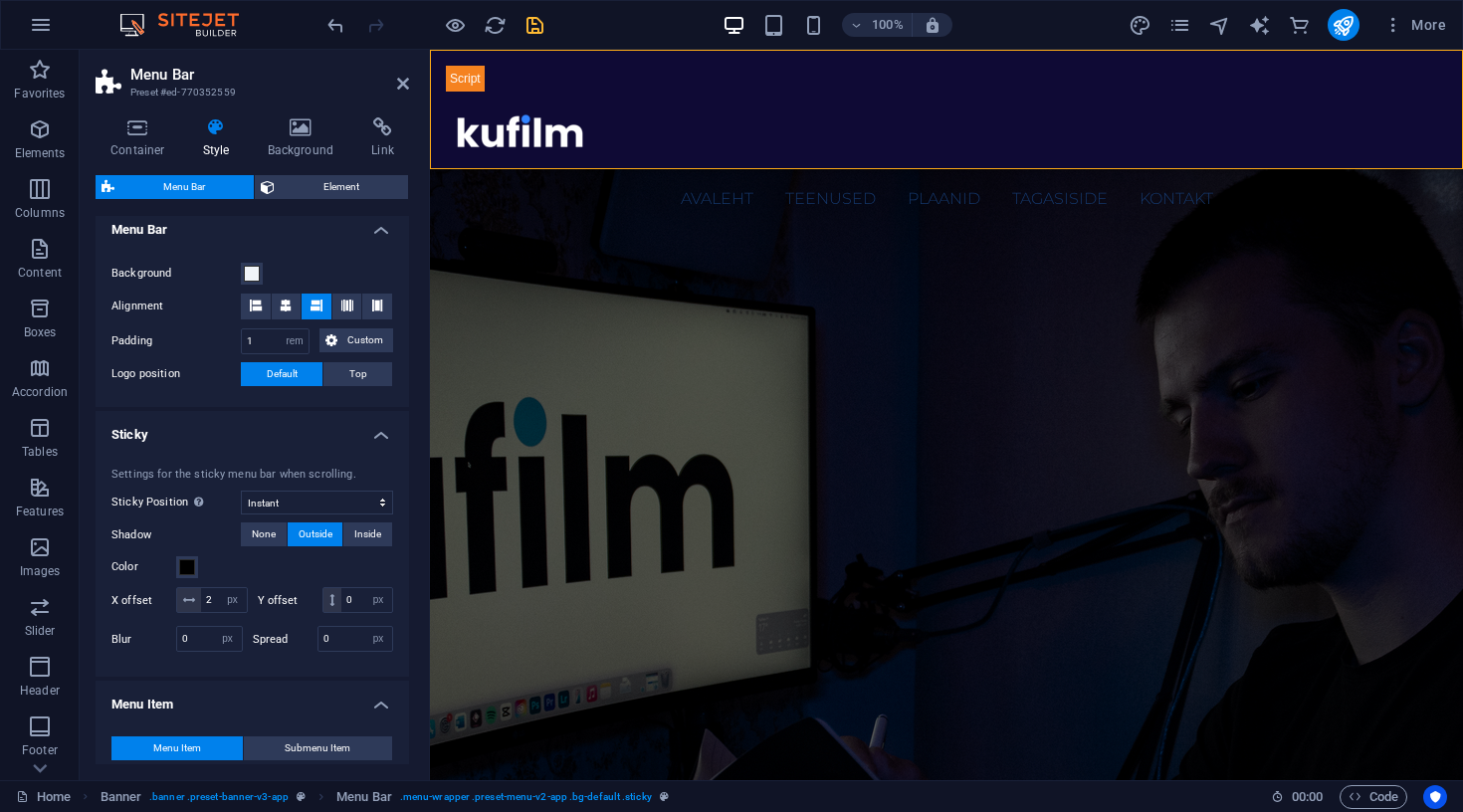 type 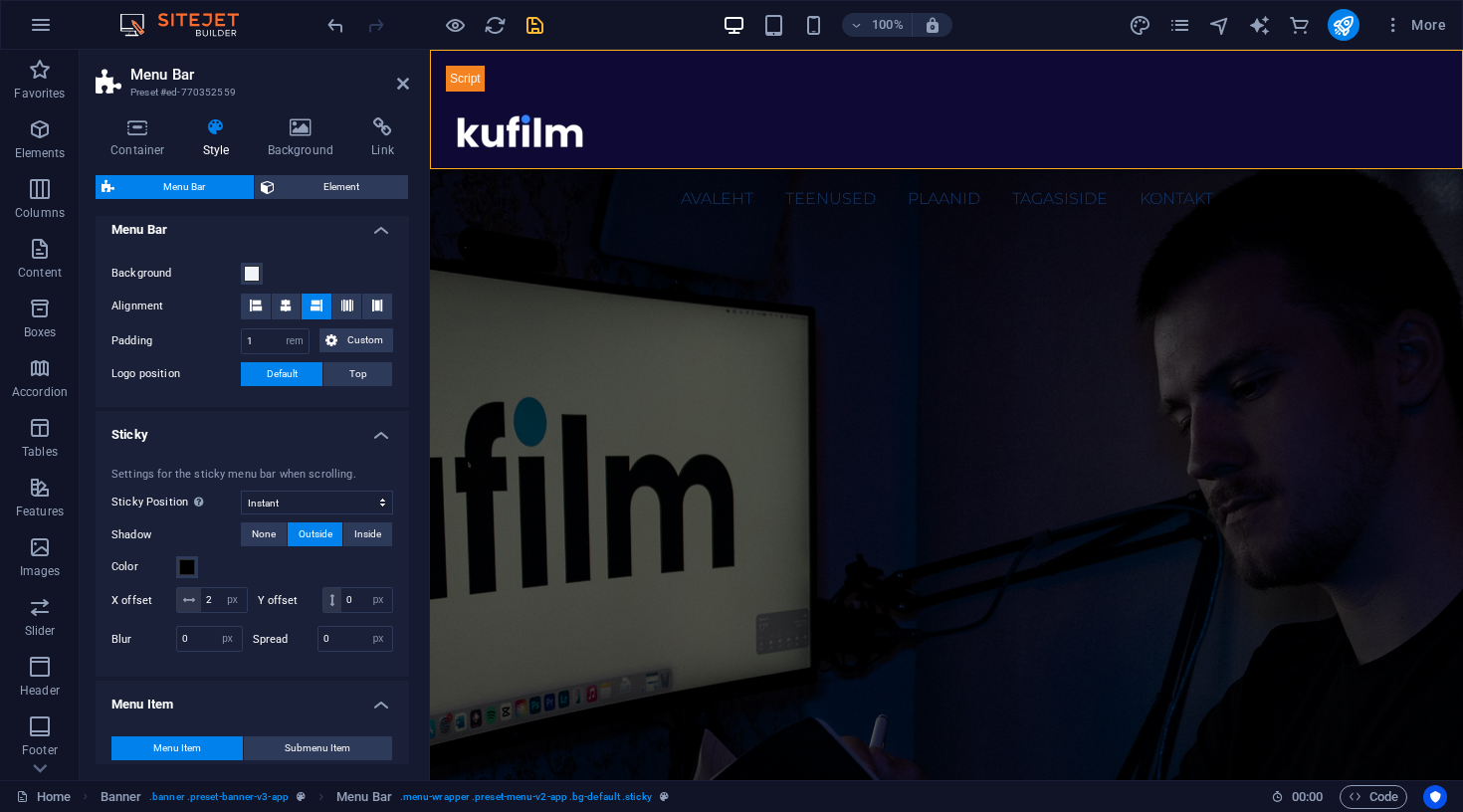 select 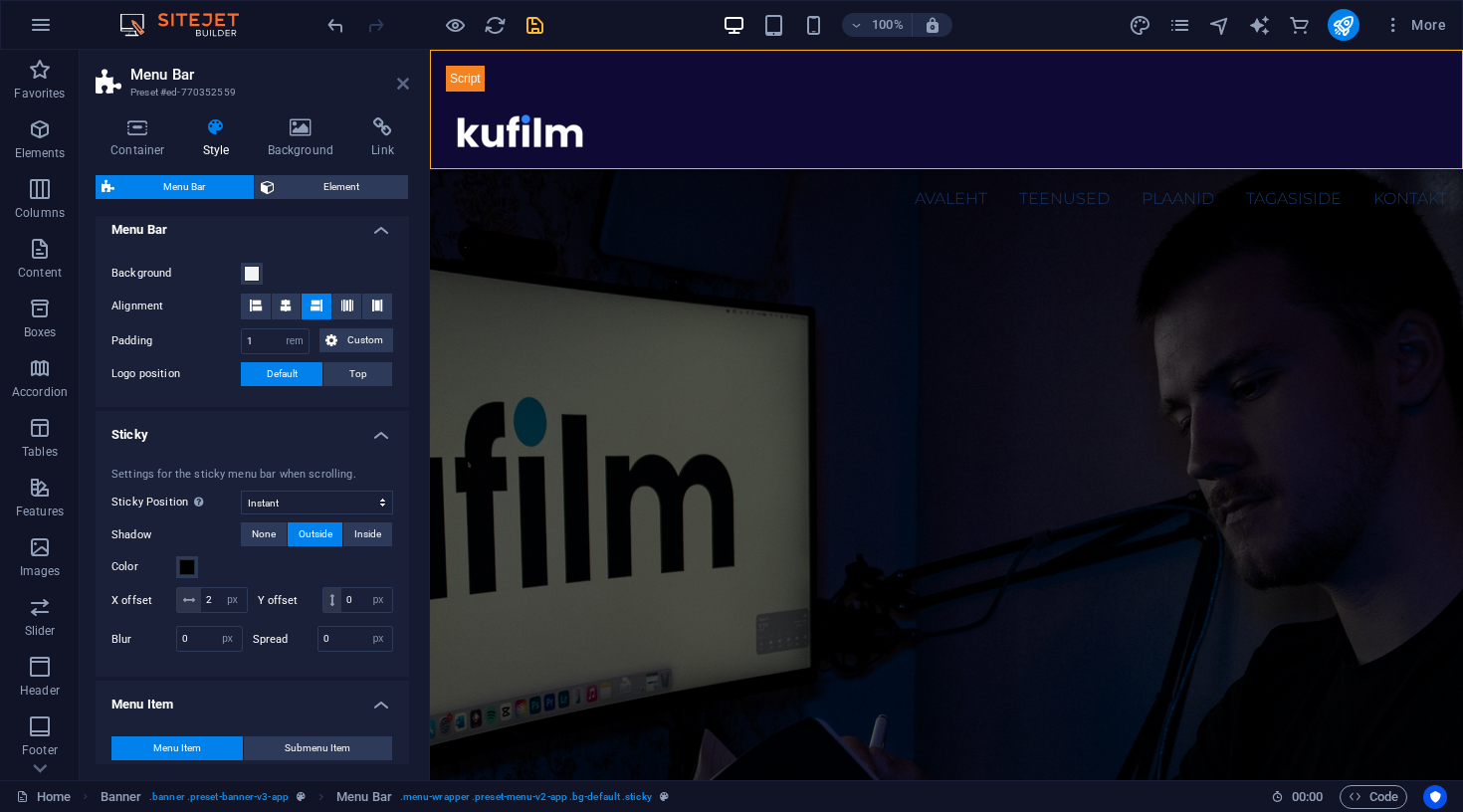 click at bounding box center (403, 84) 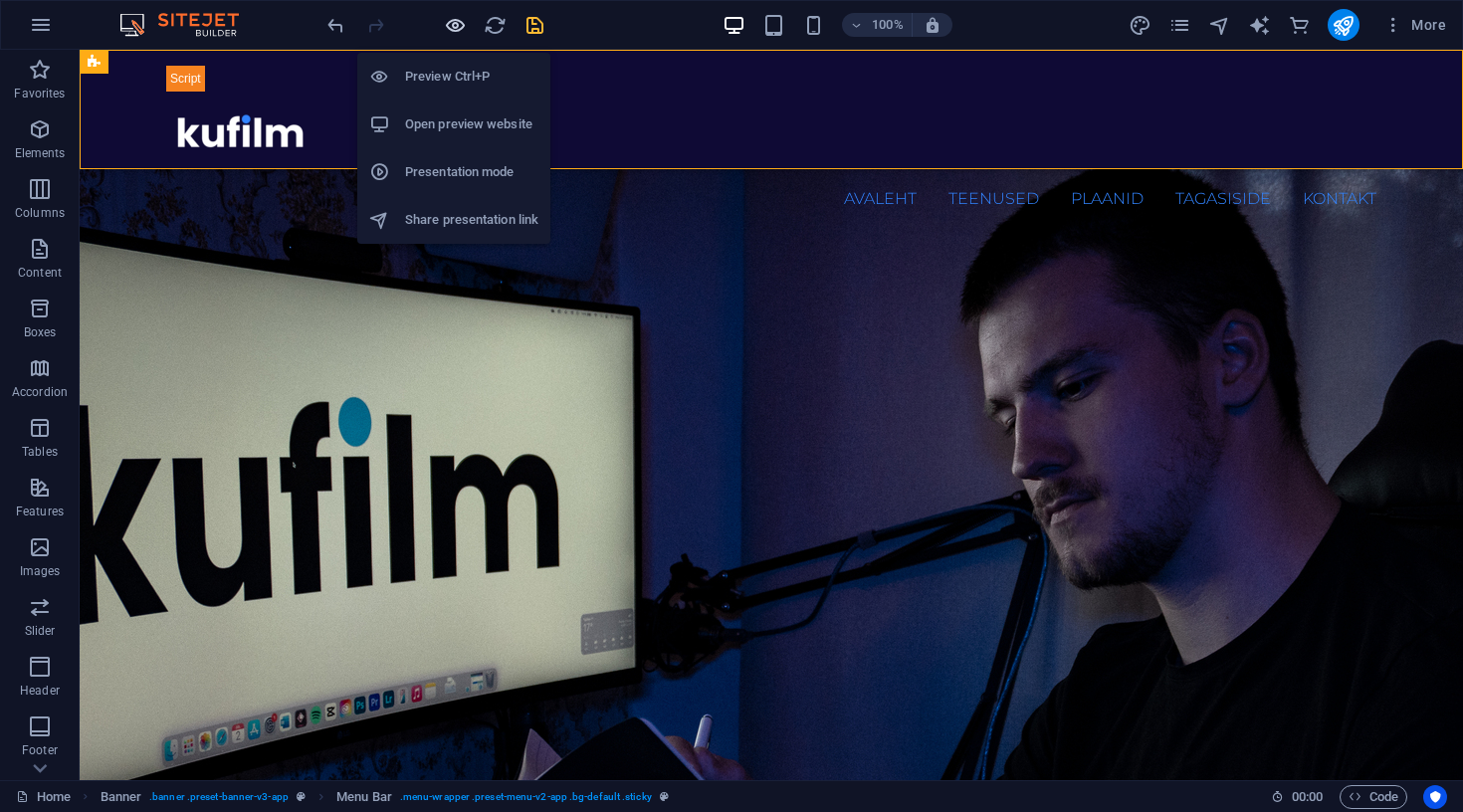 click at bounding box center (455, 25) 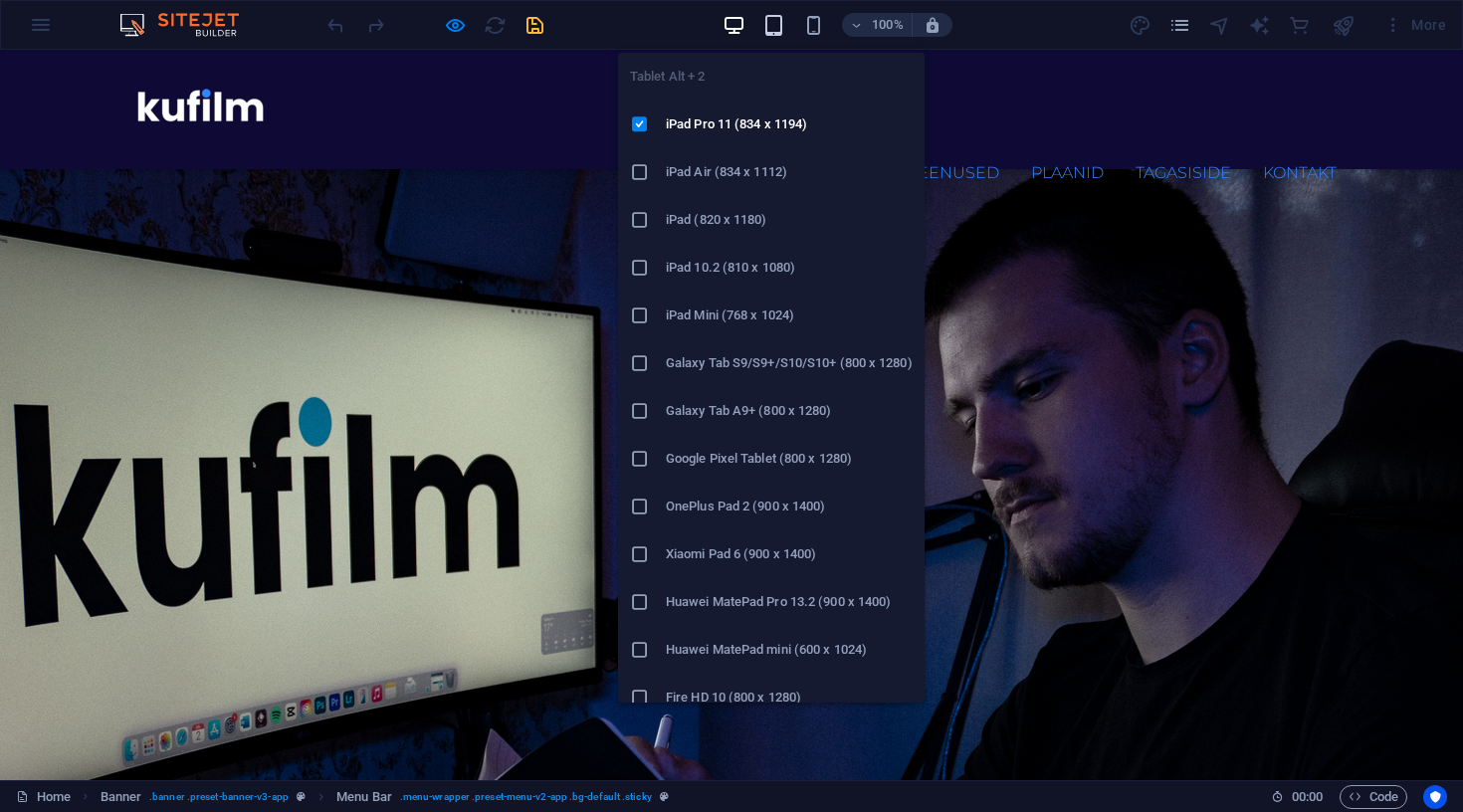 click at bounding box center [773, 25] 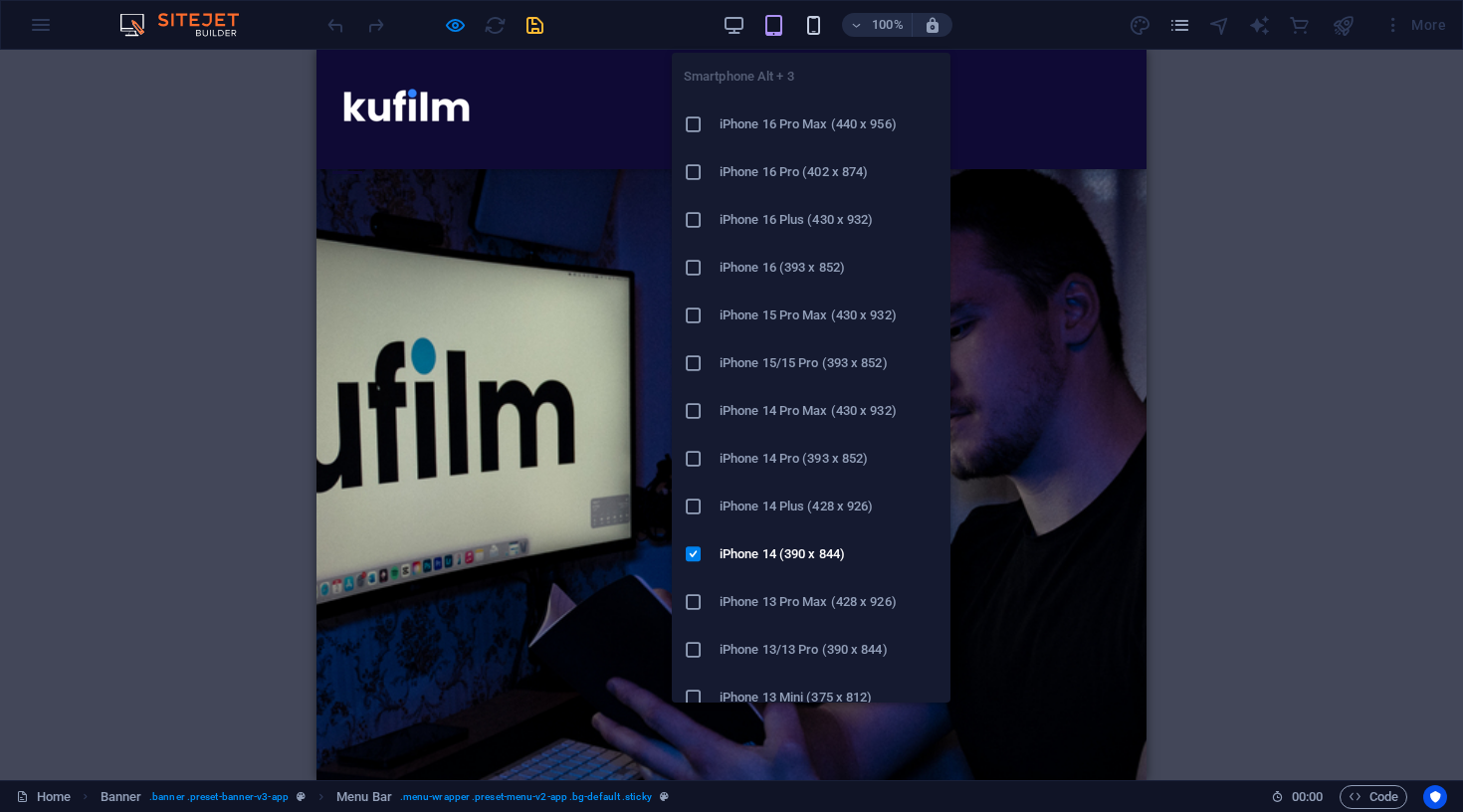 click at bounding box center (813, 25) 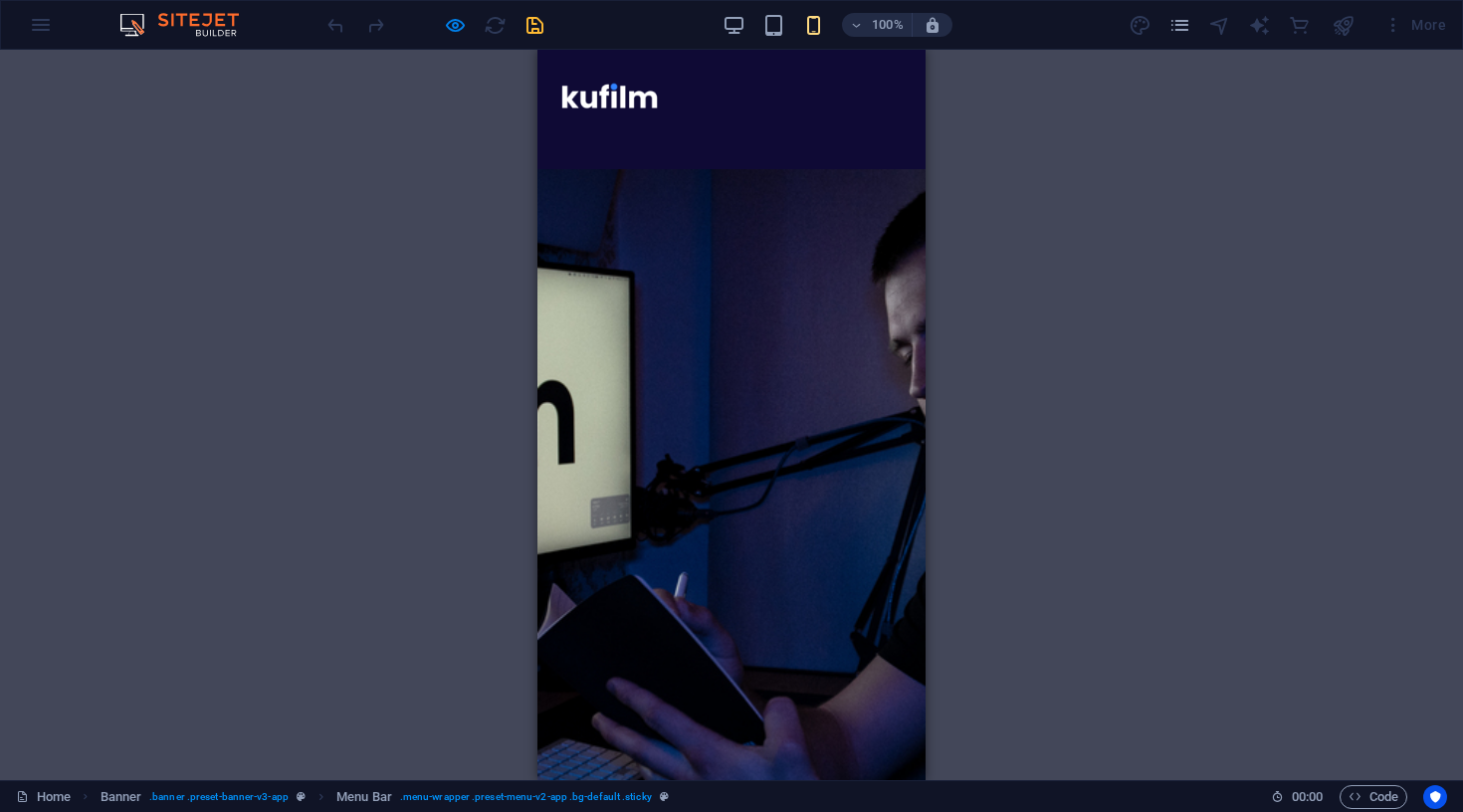 scroll, scrollTop: 0, scrollLeft: 0, axis: both 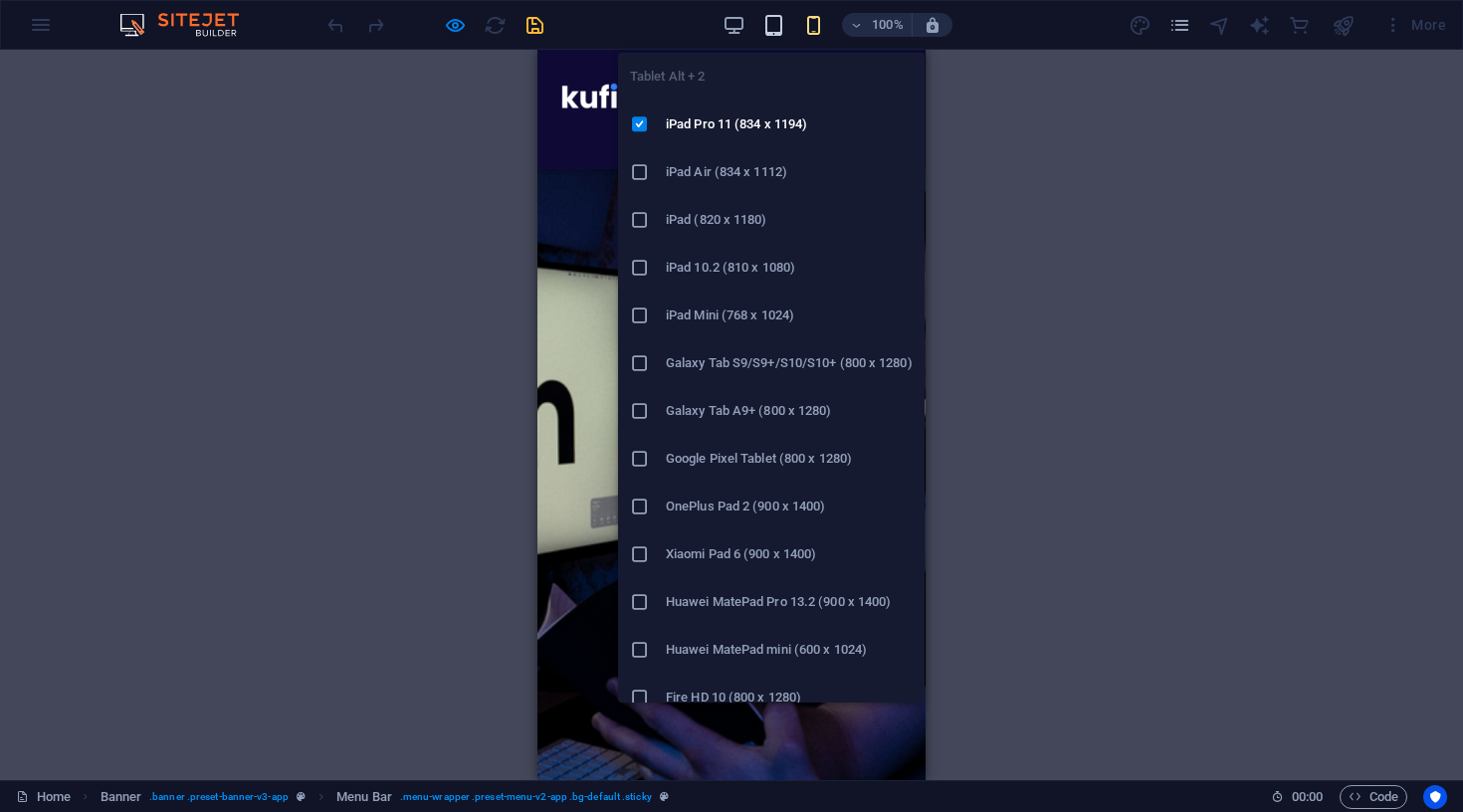 click at bounding box center (773, 25) 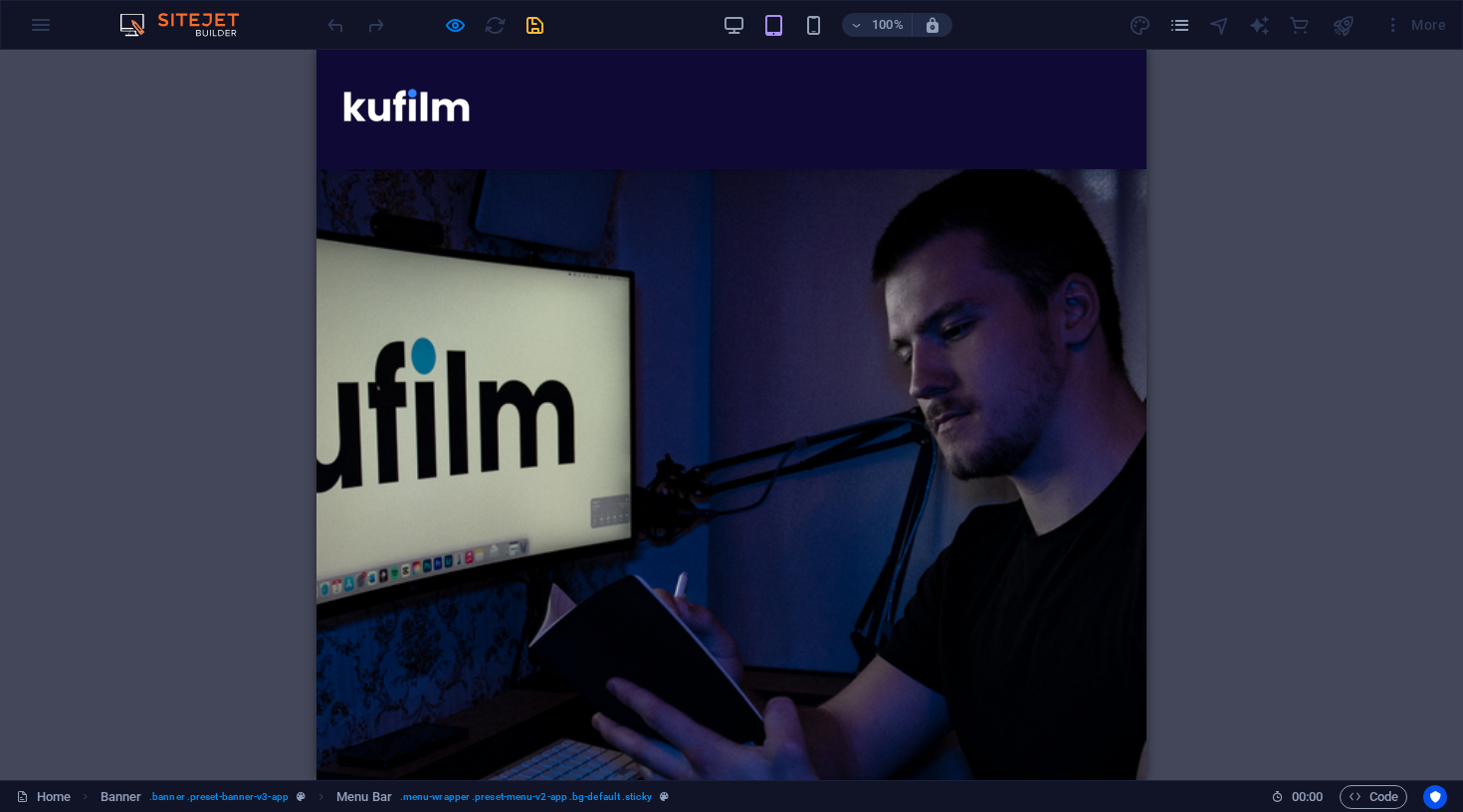 scroll, scrollTop: 0, scrollLeft: 0, axis: both 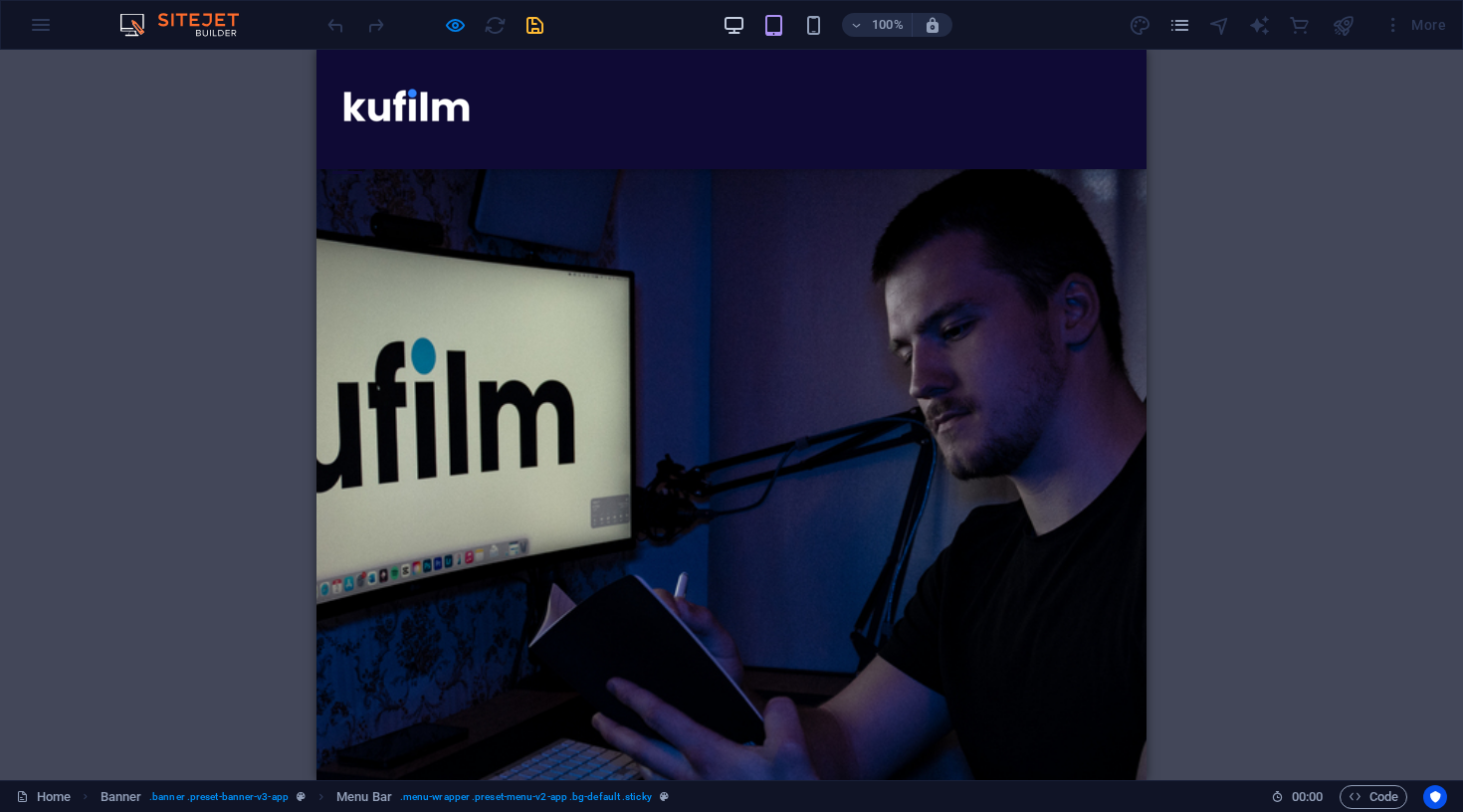 click at bounding box center (733, 25) 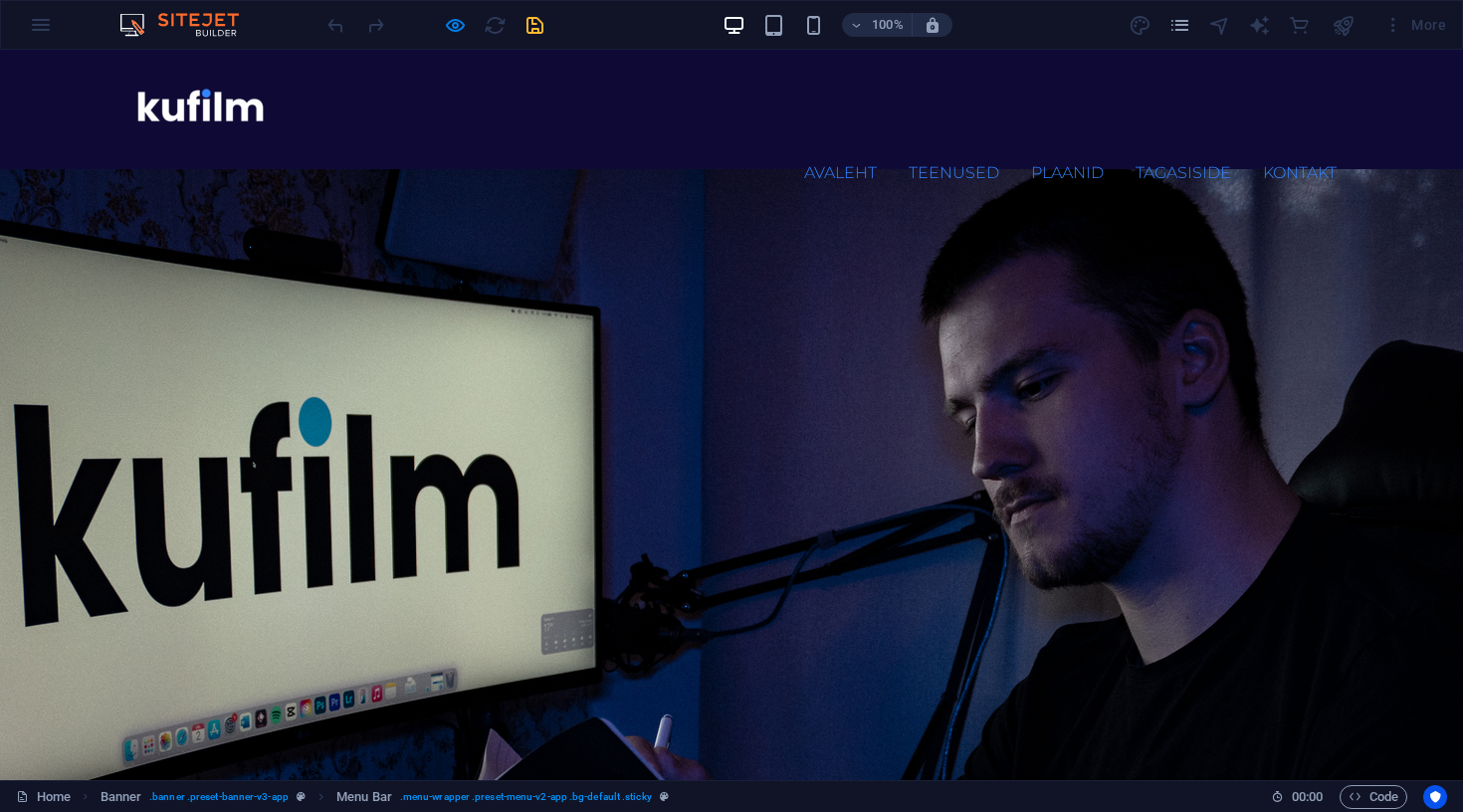 scroll, scrollTop: 0, scrollLeft: 0, axis: both 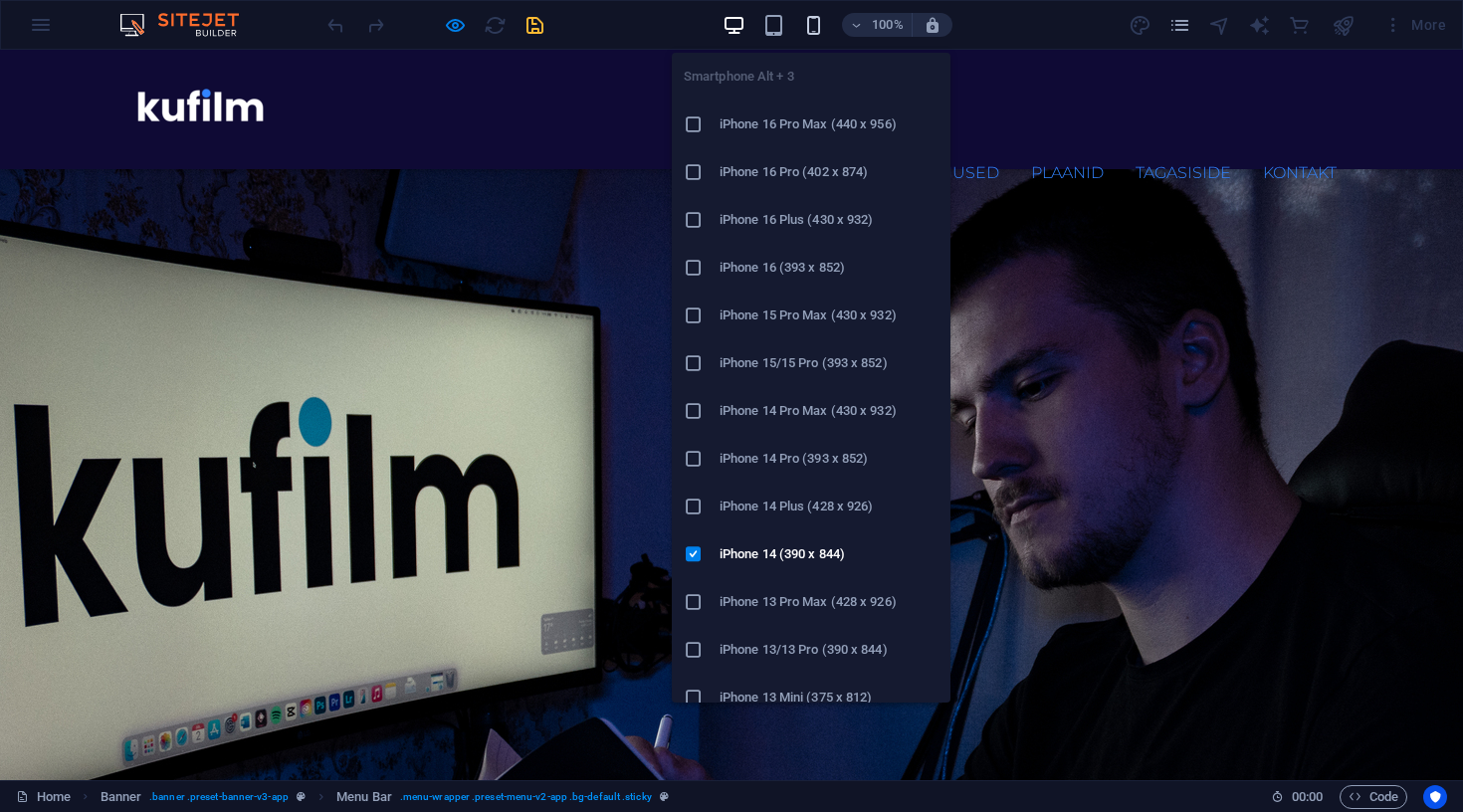 click at bounding box center (813, 25) 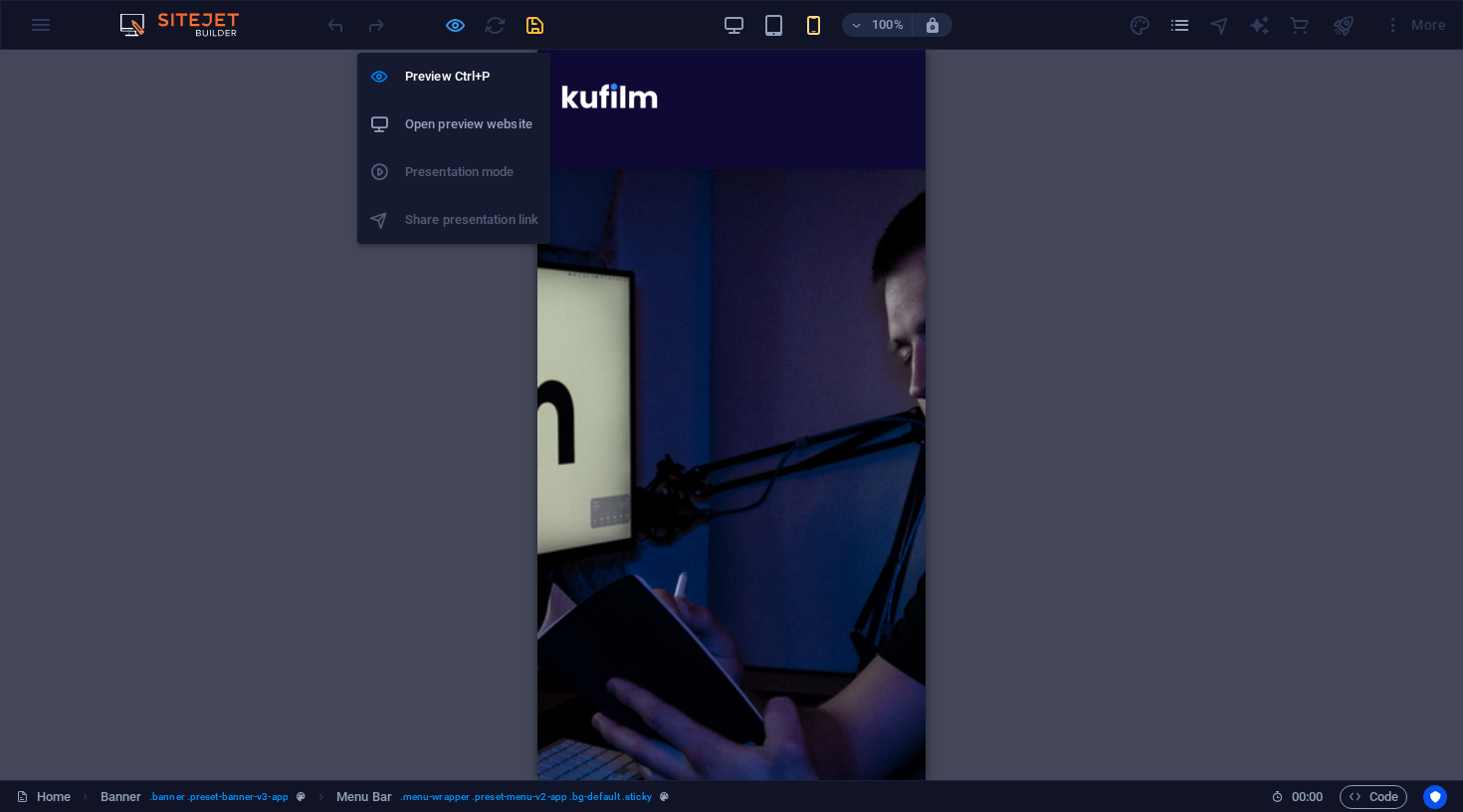 click at bounding box center [455, 25] 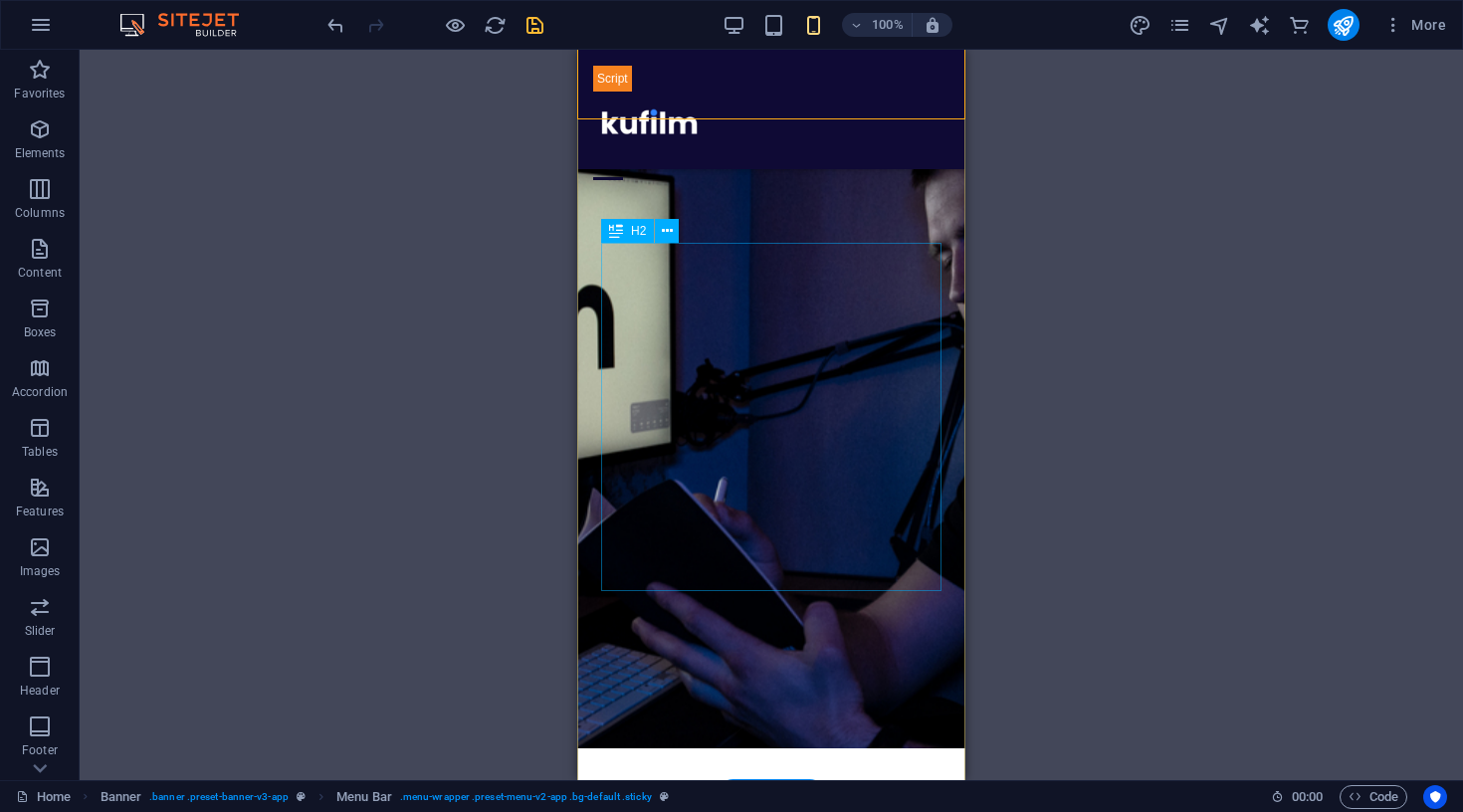 scroll, scrollTop: 114, scrollLeft: 0, axis: vertical 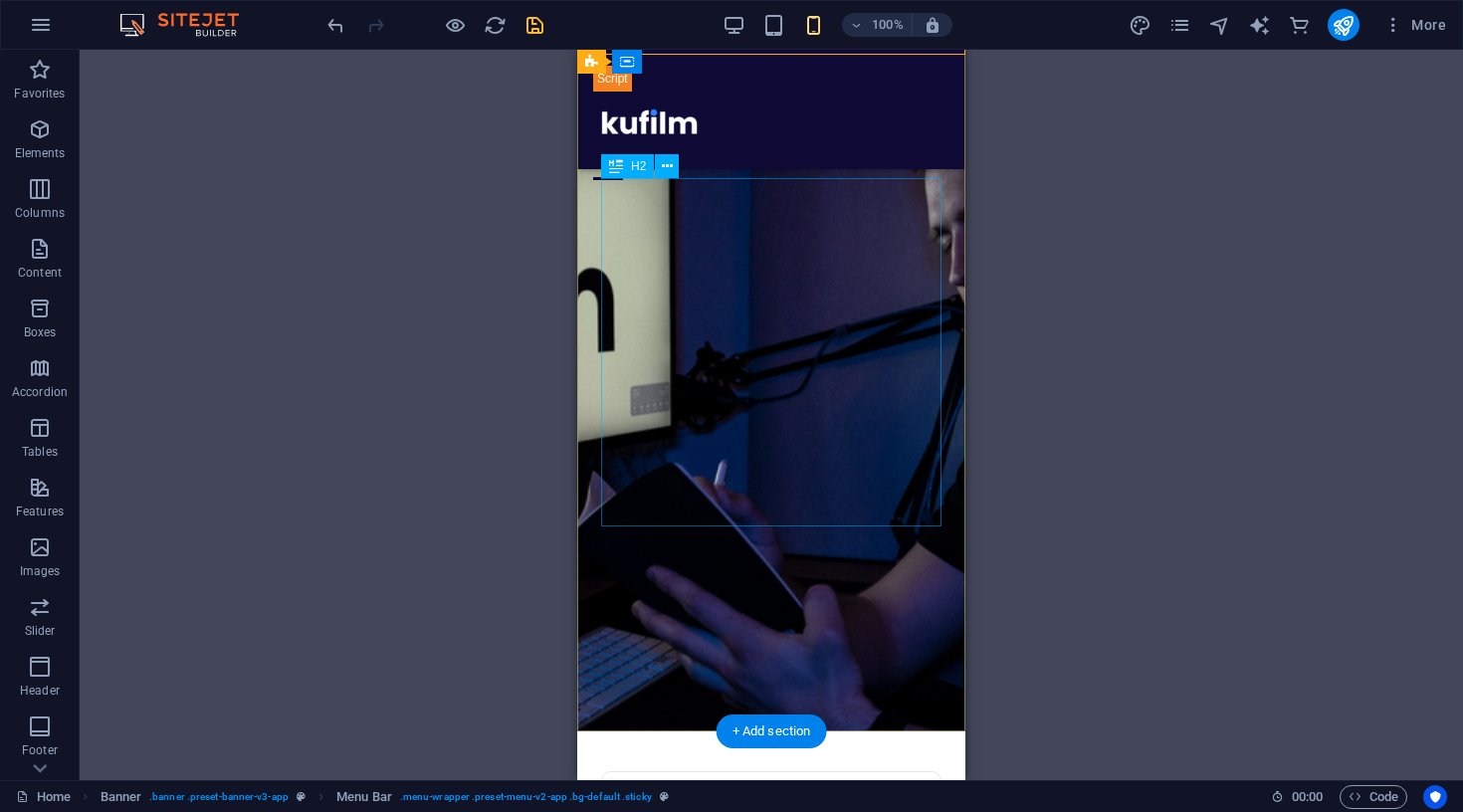click on "Sinu ettevõtte suurim probleem  ei ole toode. See on nähtamatus ." at bounding box center [771, 1147] 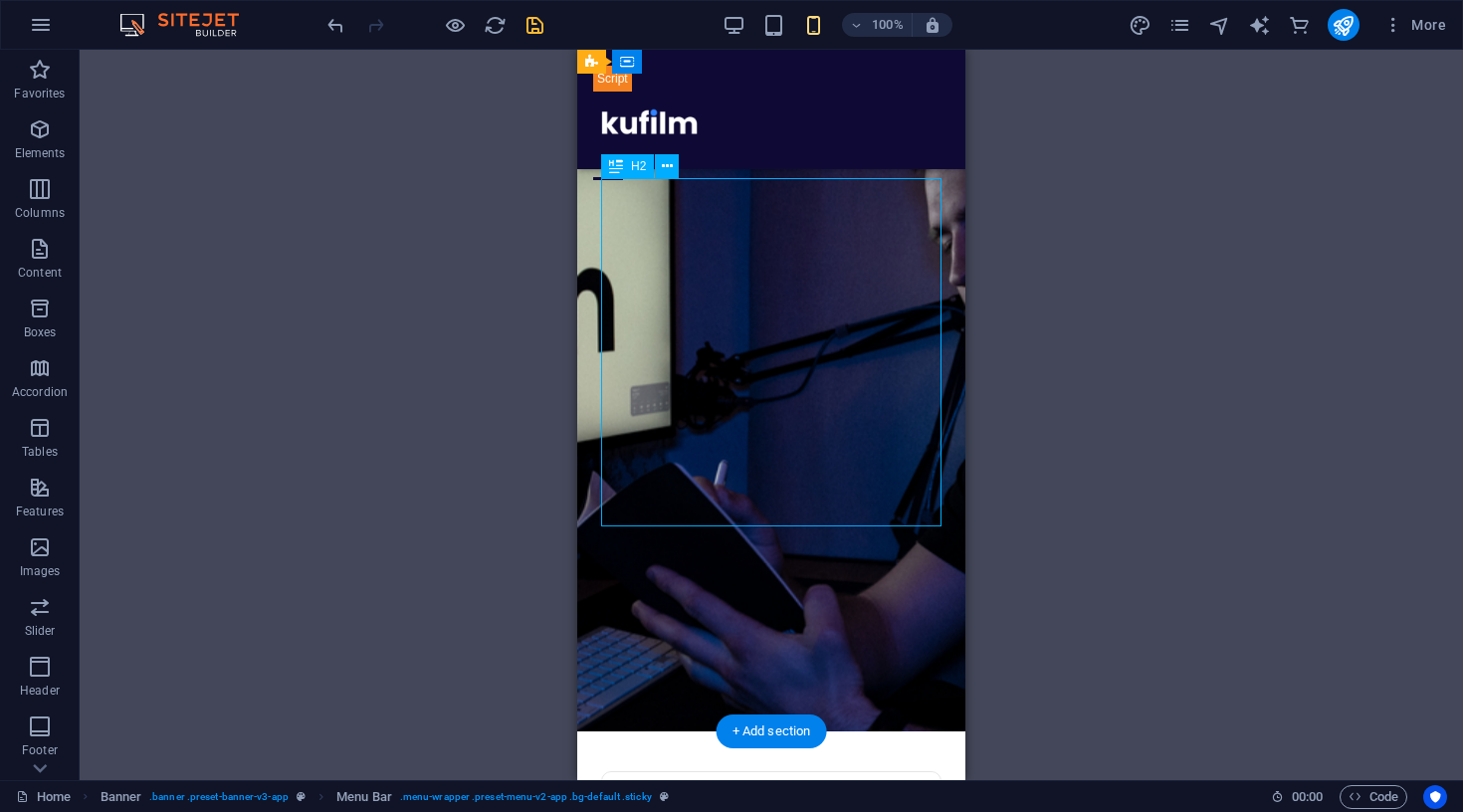 click on "Sinu ettevõtte suurim probleem  ei ole toode. See on nähtamatus ." at bounding box center [771, 1147] 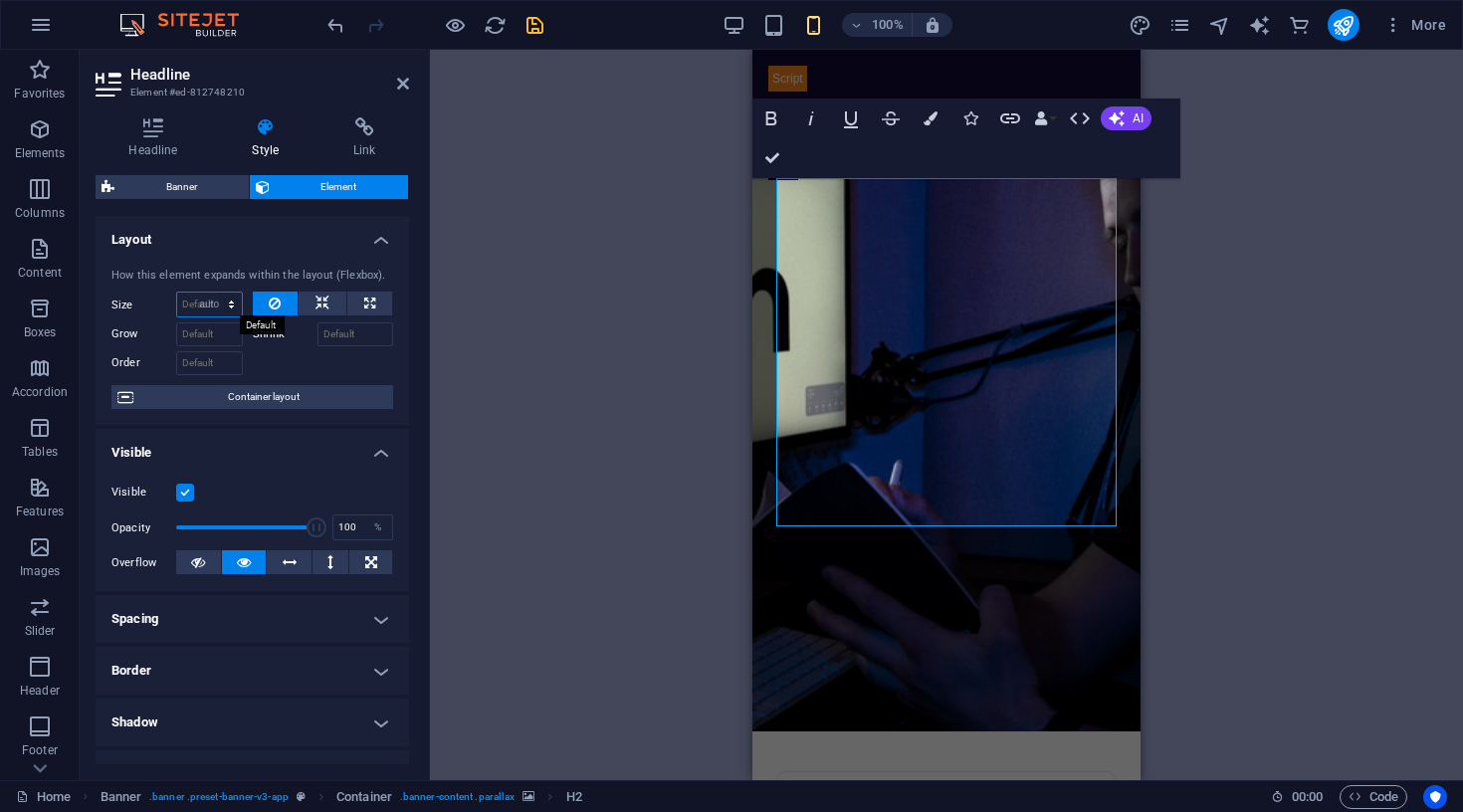 select on "DISABLED_OPTION_VALUE" 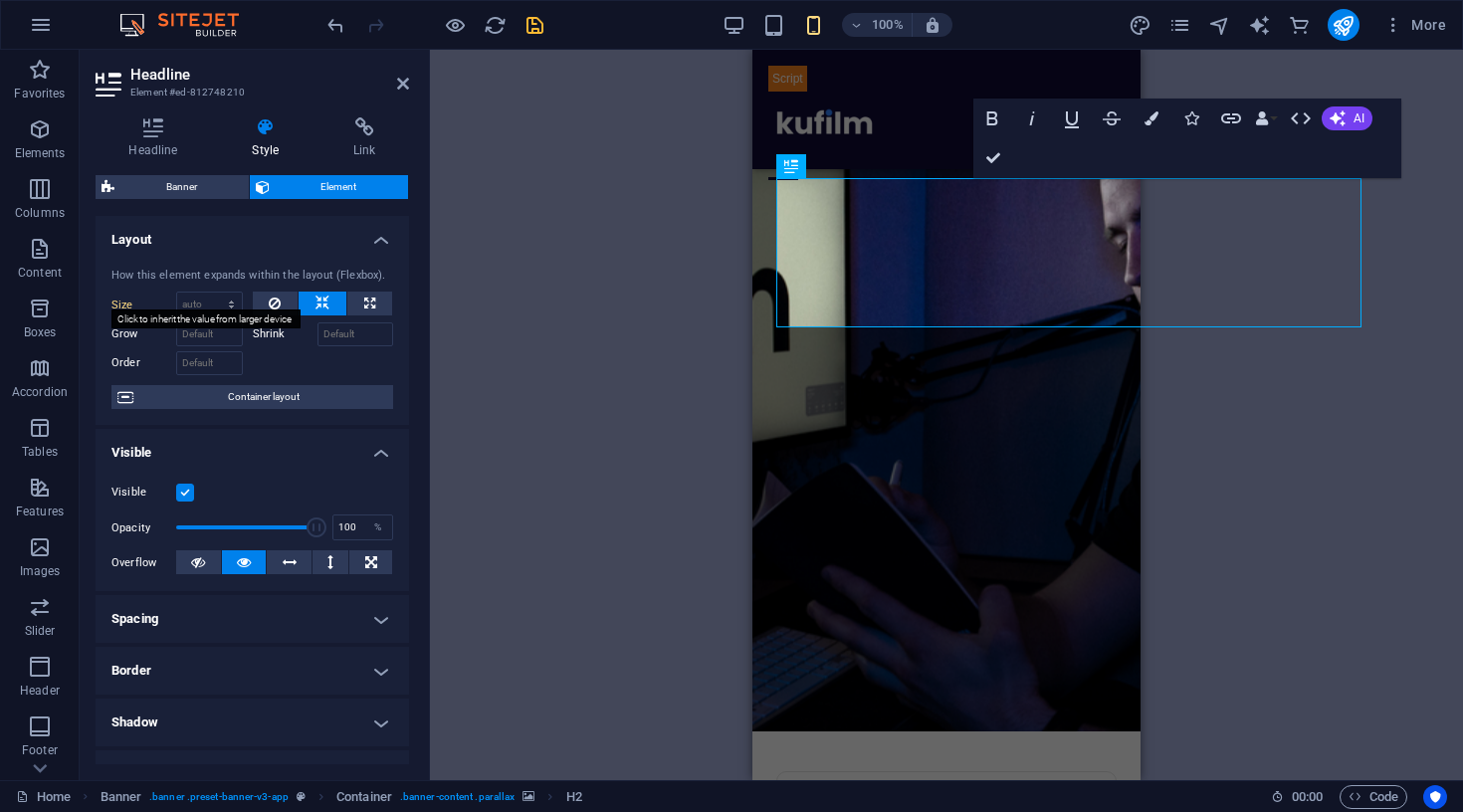 click on "Size" at bounding box center (143, 304) 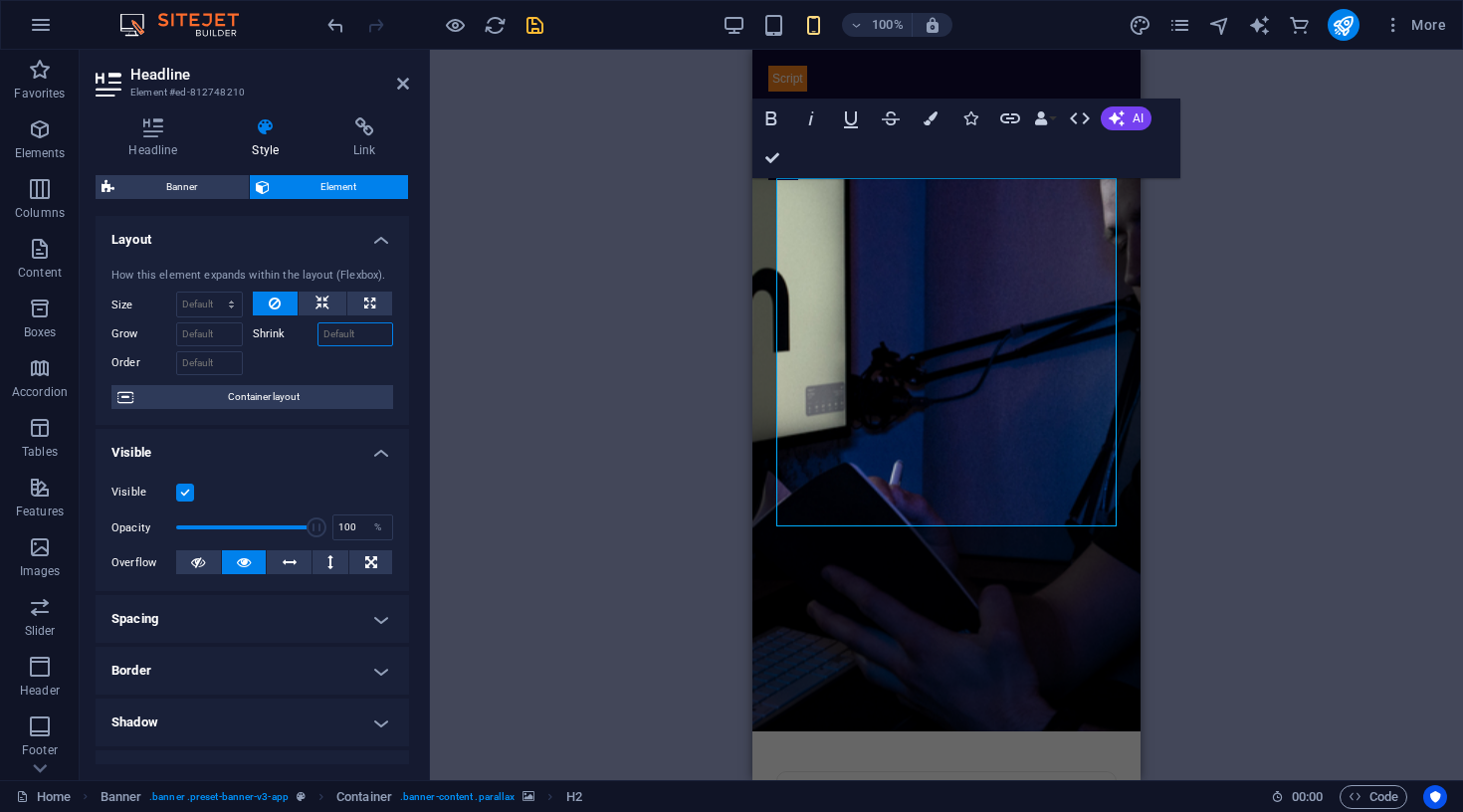 click on "Shrink" at bounding box center (355, 334) 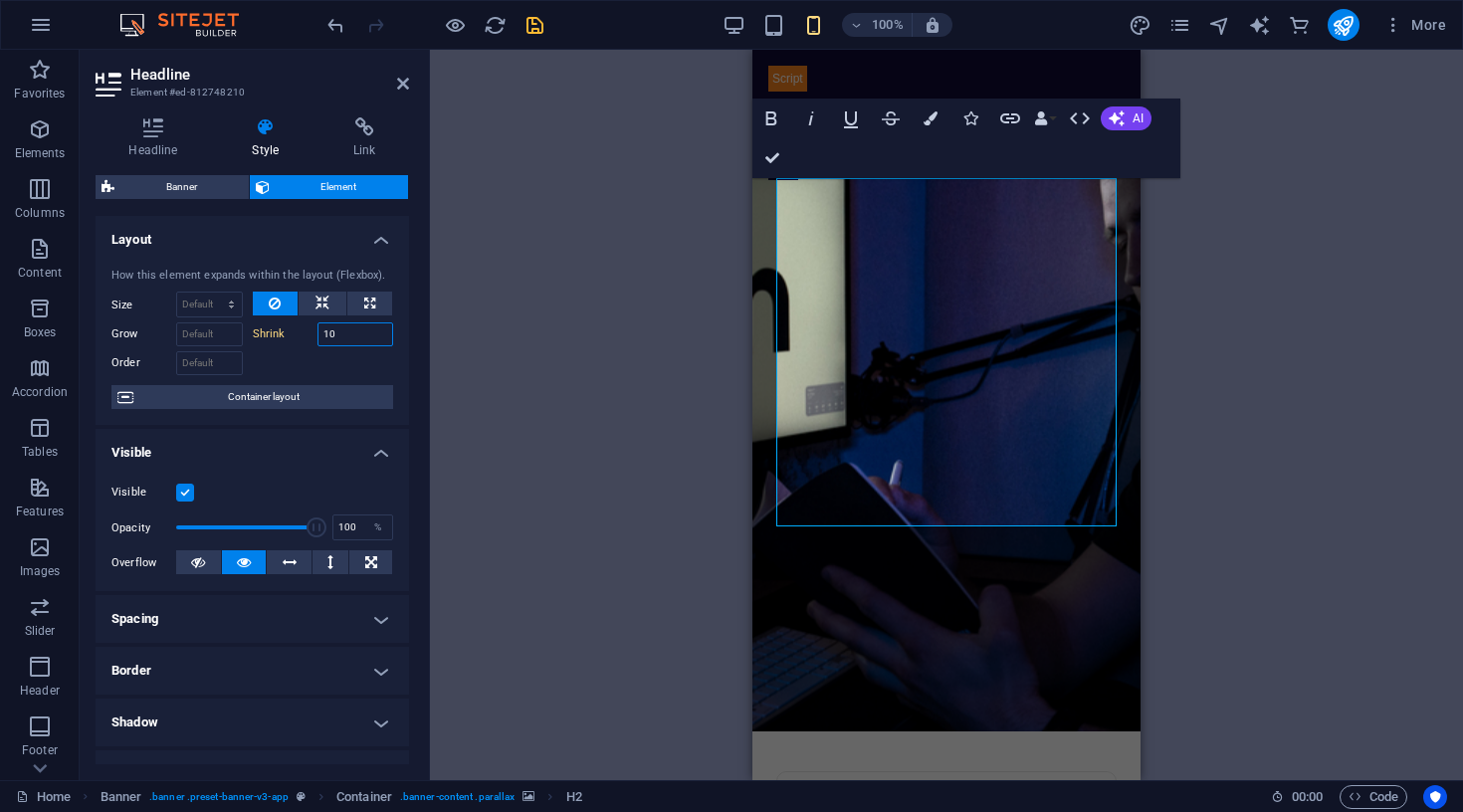 type on "1" 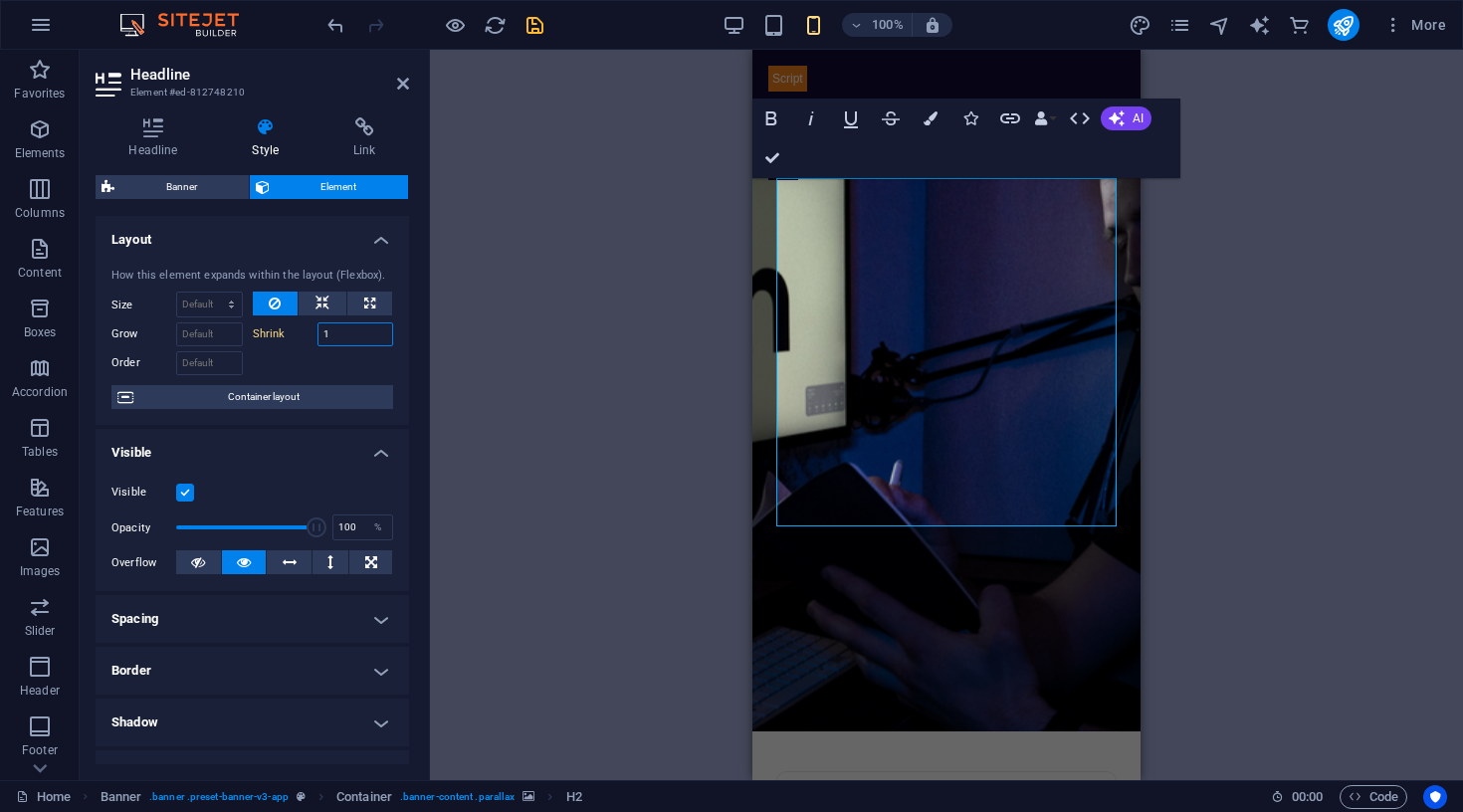 type 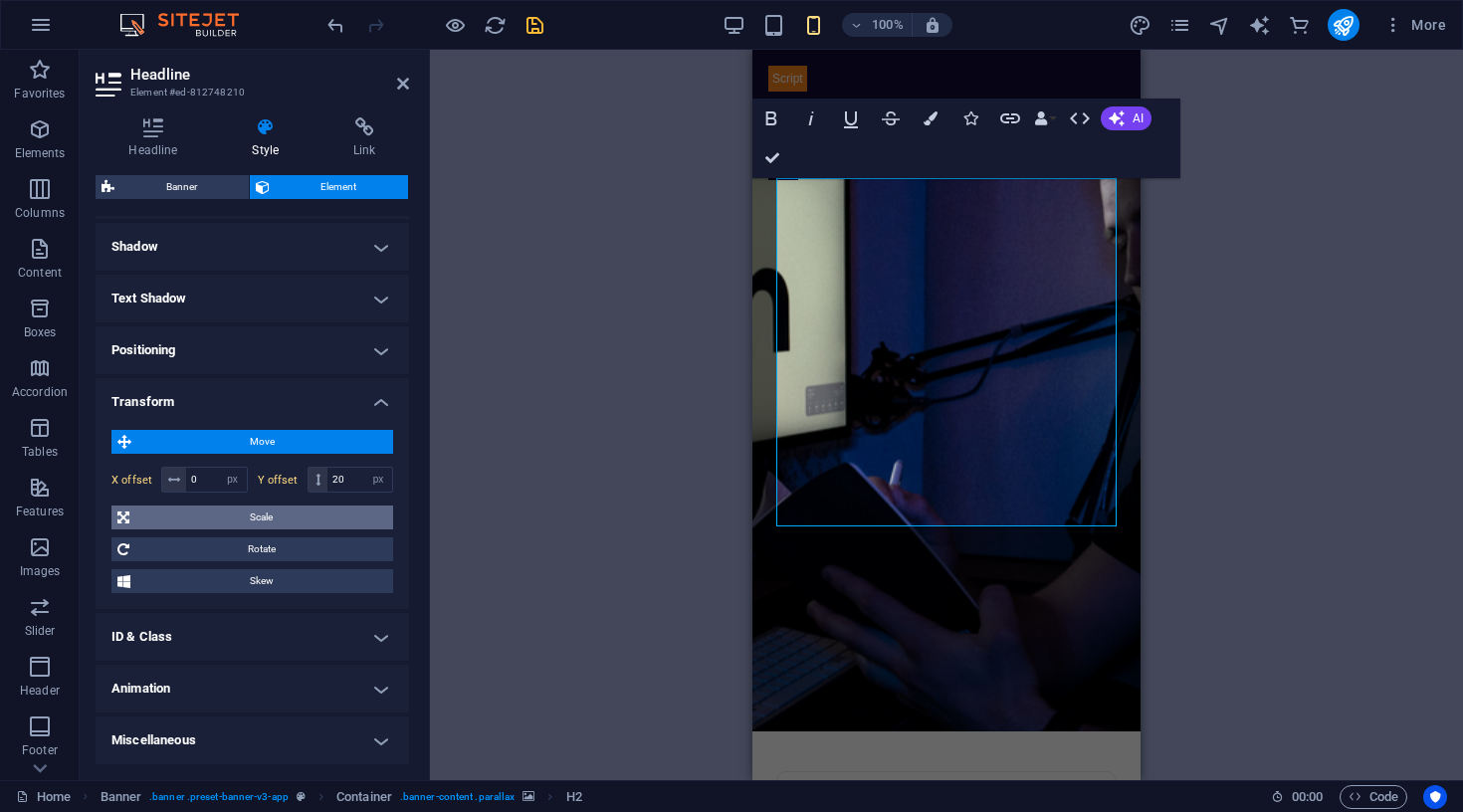 scroll, scrollTop: 475, scrollLeft: 0, axis: vertical 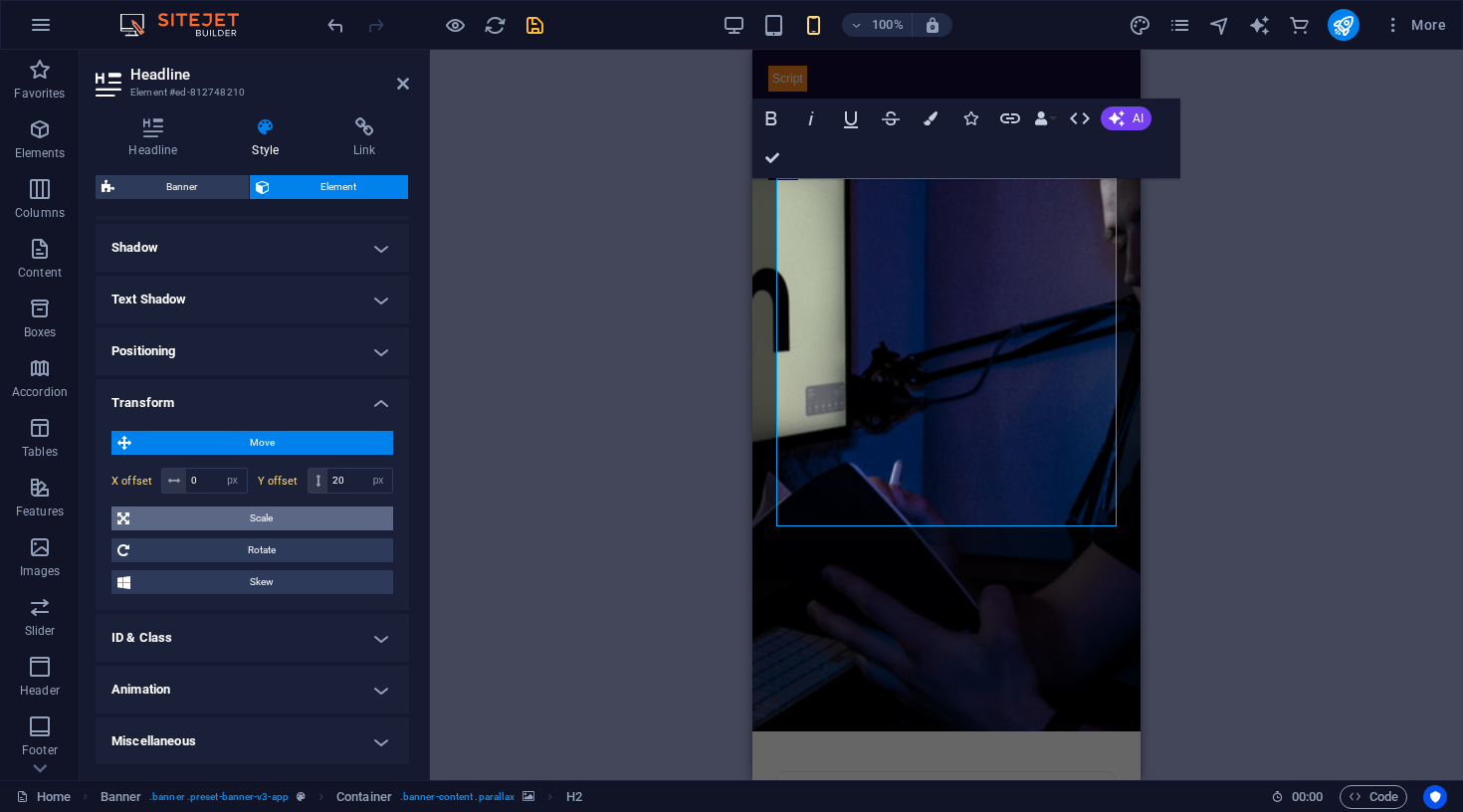 click on "Scale" at bounding box center [261, 518] 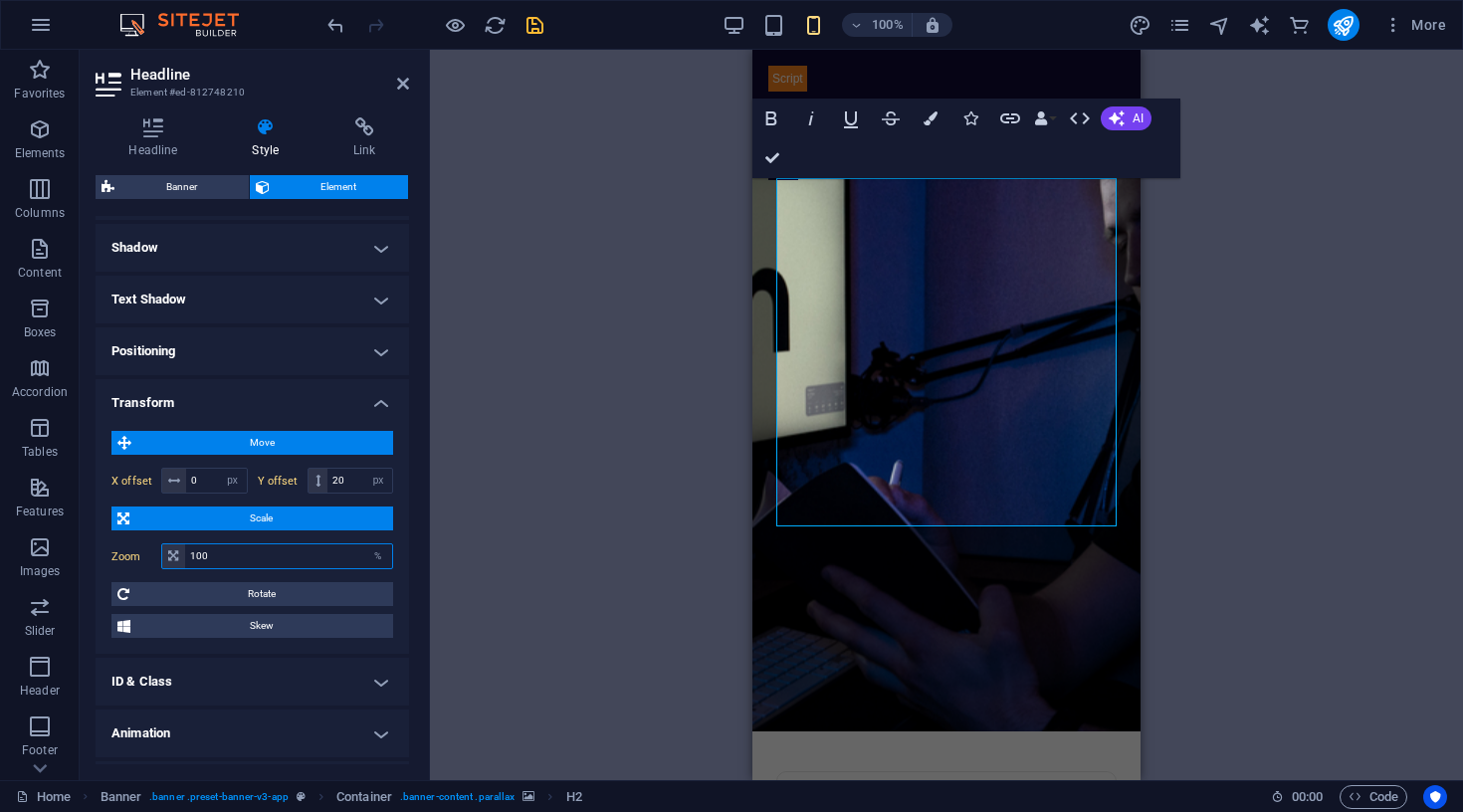 click on "100" at bounding box center (289, 556) 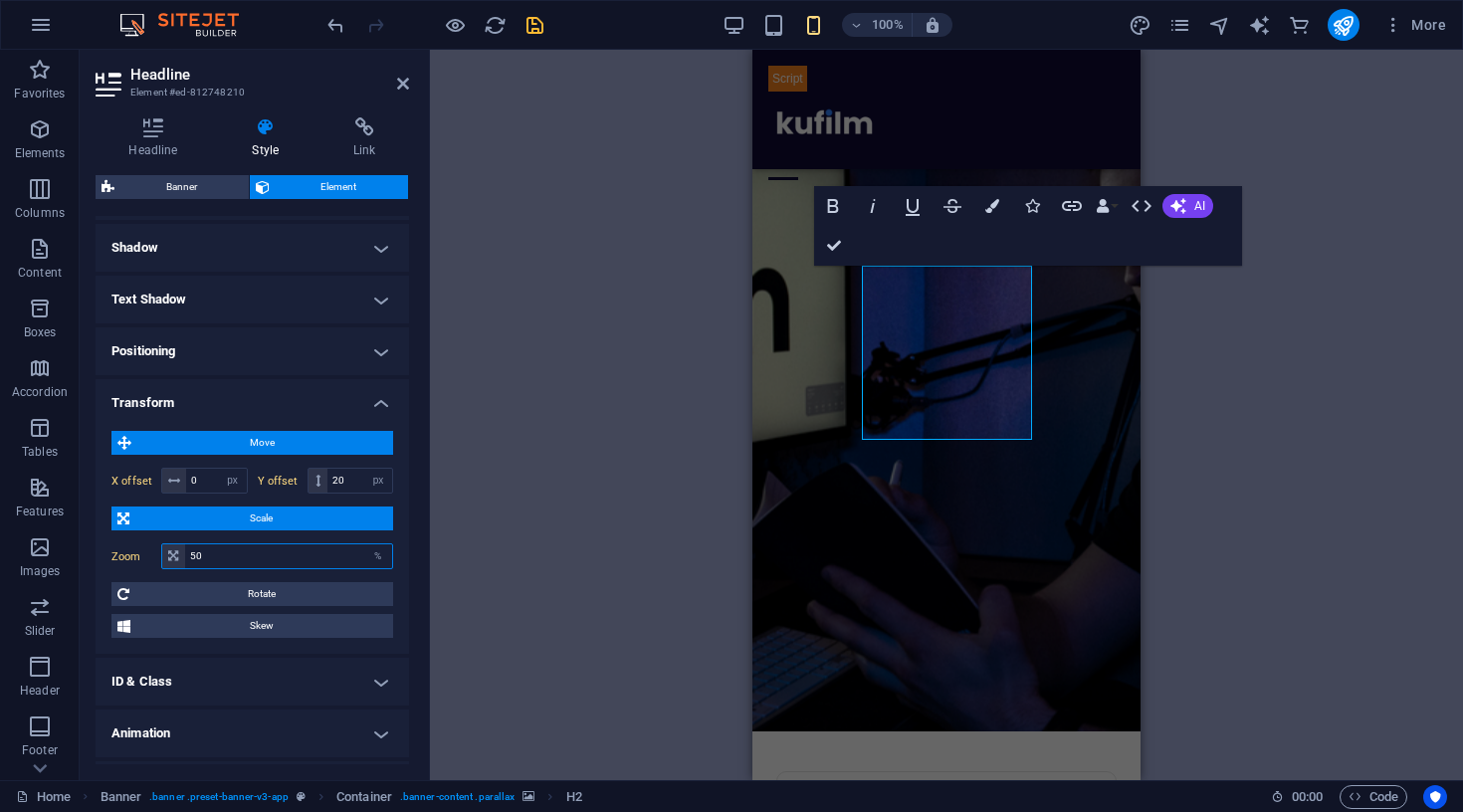 type on "5" 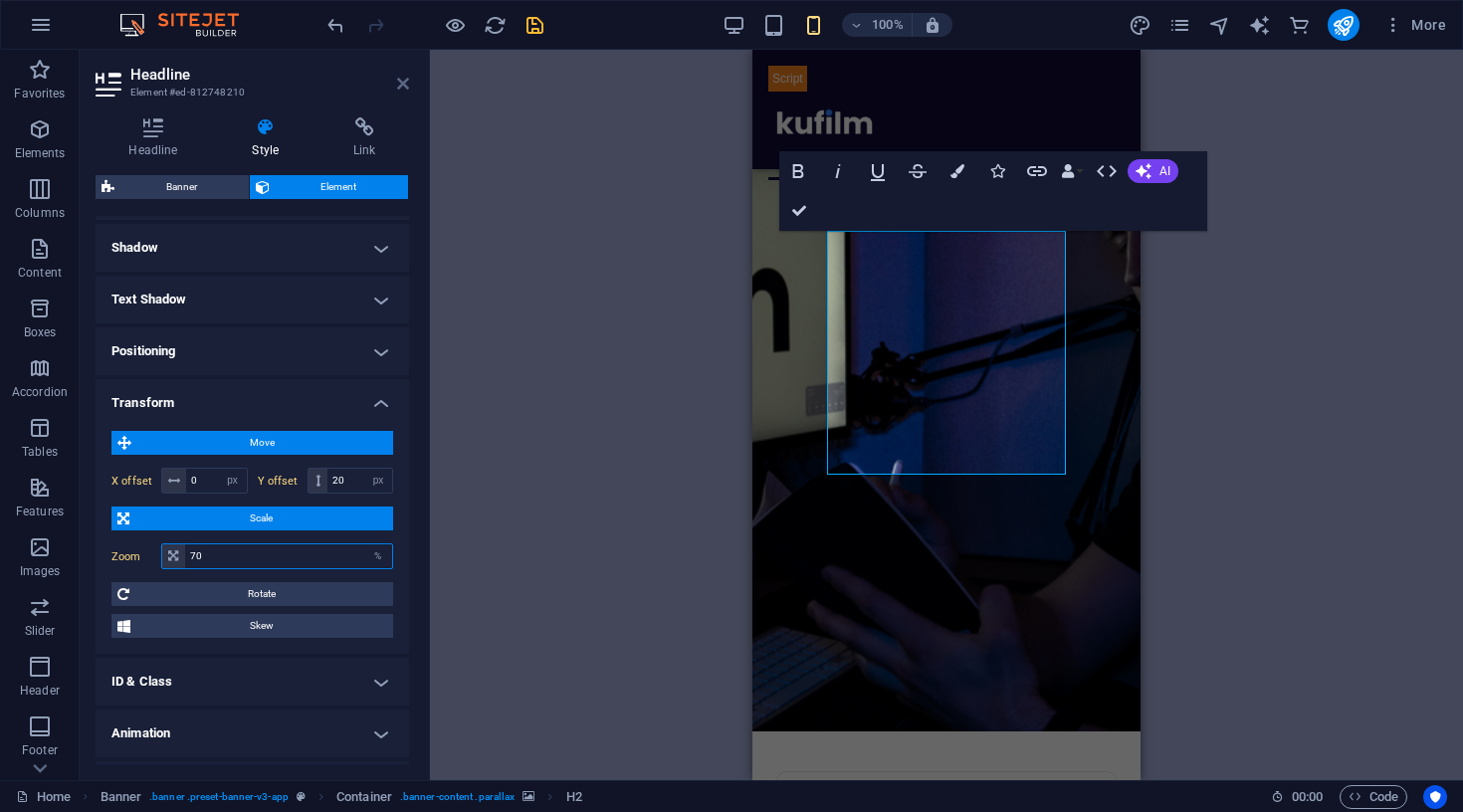type on "70" 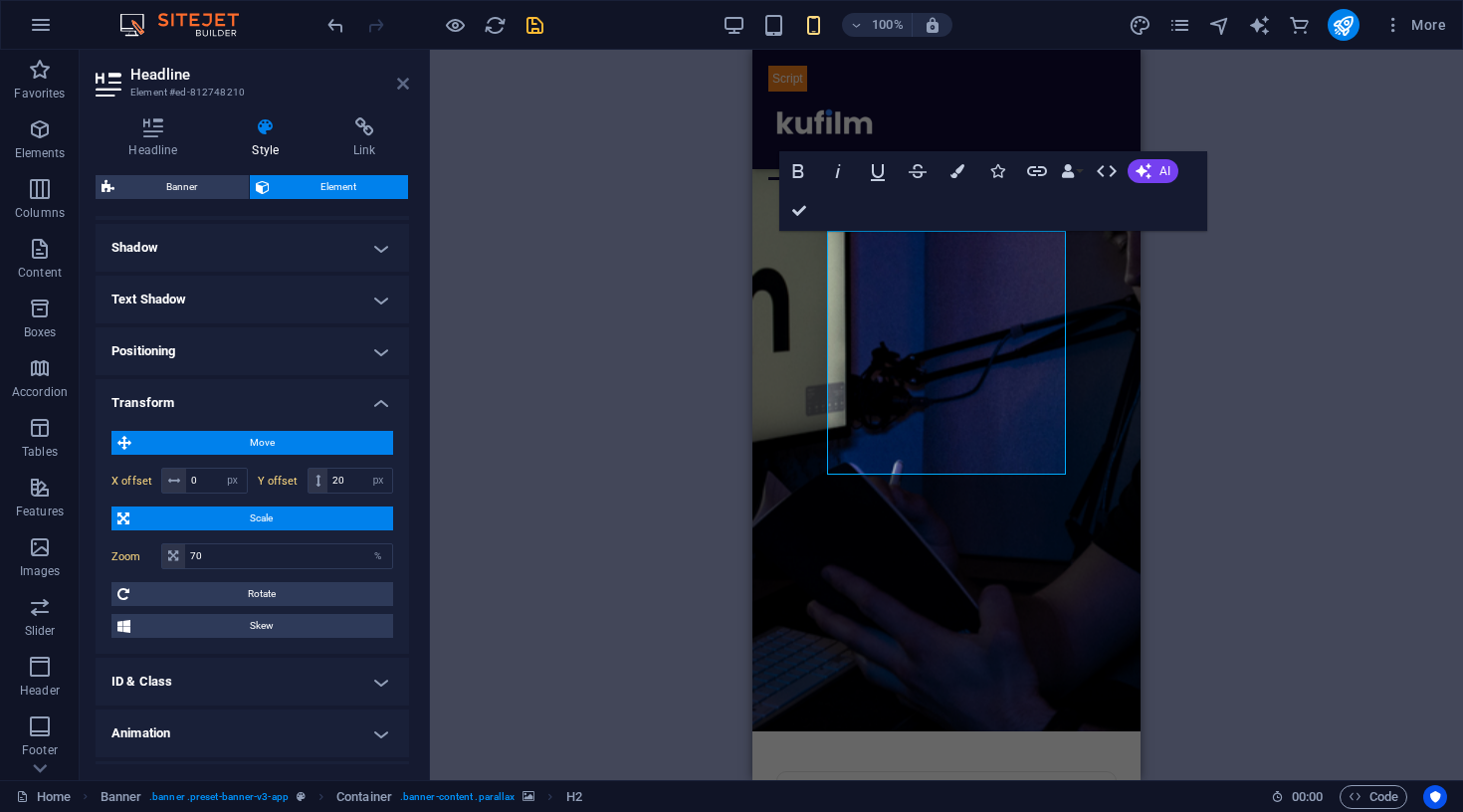 click at bounding box center [403, 84] 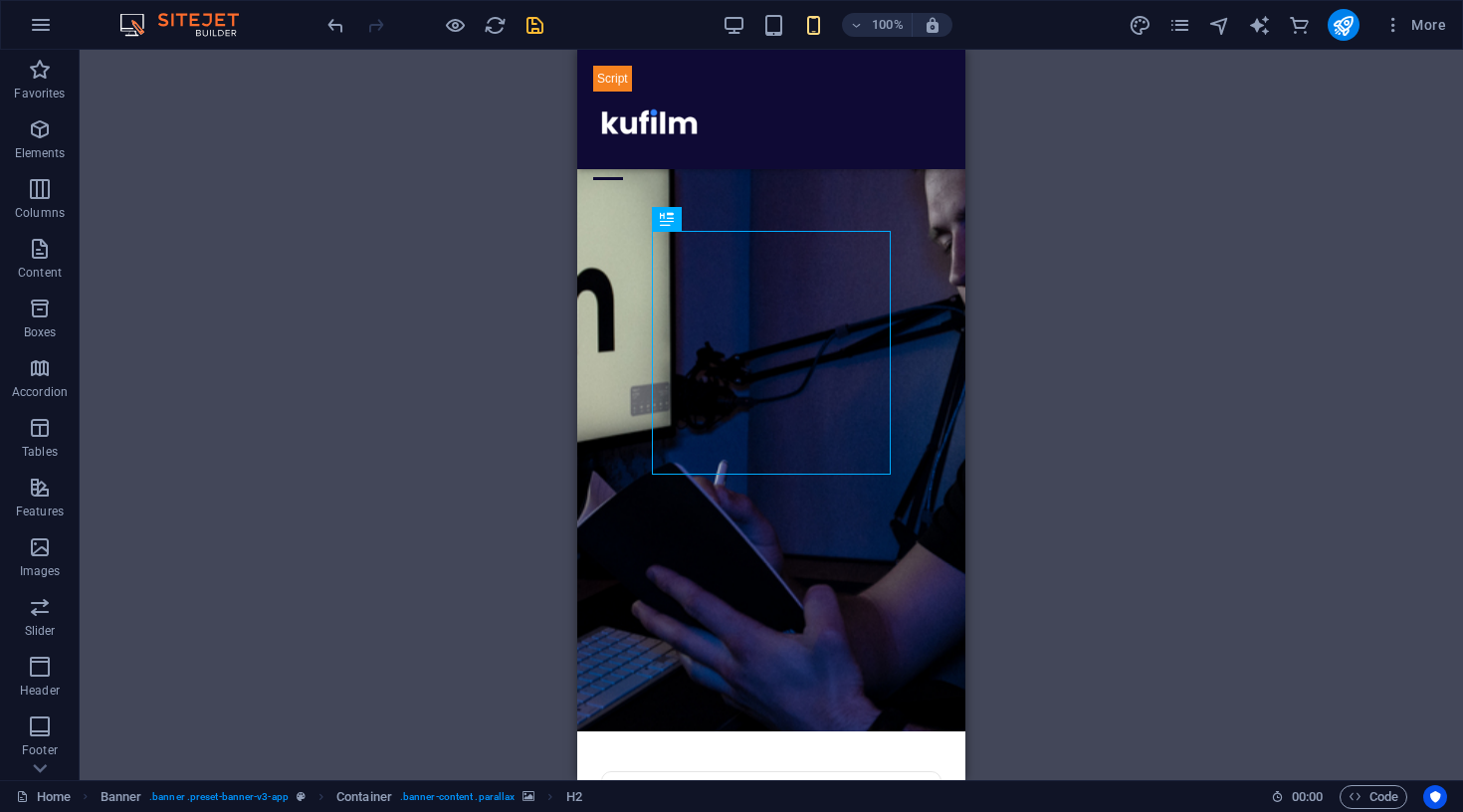 click on "H2   Banner   Banner   Container   Menu Bar   Menu   HTML   Button   Spacer   Banner   Logo   Spacer   Text   Container   HTML   H3   Container   Spacer   Container   Boxes   Container   Text   Container   Container   H3   Text   Text   Container   Container   Container   Spacer   Container   Container   Container   Plans   Container   Spacer   Text   Spacer   Container   Spacer   Container   Text   Container   Container   Container   Container   Text   Container   H3   Container   Spacer   Spacer   Container   Image   3 columns   Container   Spacer   Text   3 columns   Container   Spacer   Text   Text   Text   Spacer   3 columns   Image   H3   Accordion   H3   Unequal Columns   Container   H3   Container   Unequal Columns   Unequal Columns   Container   H3   Container   Text   Container   Container   Contact Form   Container   Form   Textarea   Button   Container   Button   Plans   Container   Container   Container   Text   Container   Text   Text   Spacer   Plans   Container   Container" at bounding box center [771, 415] 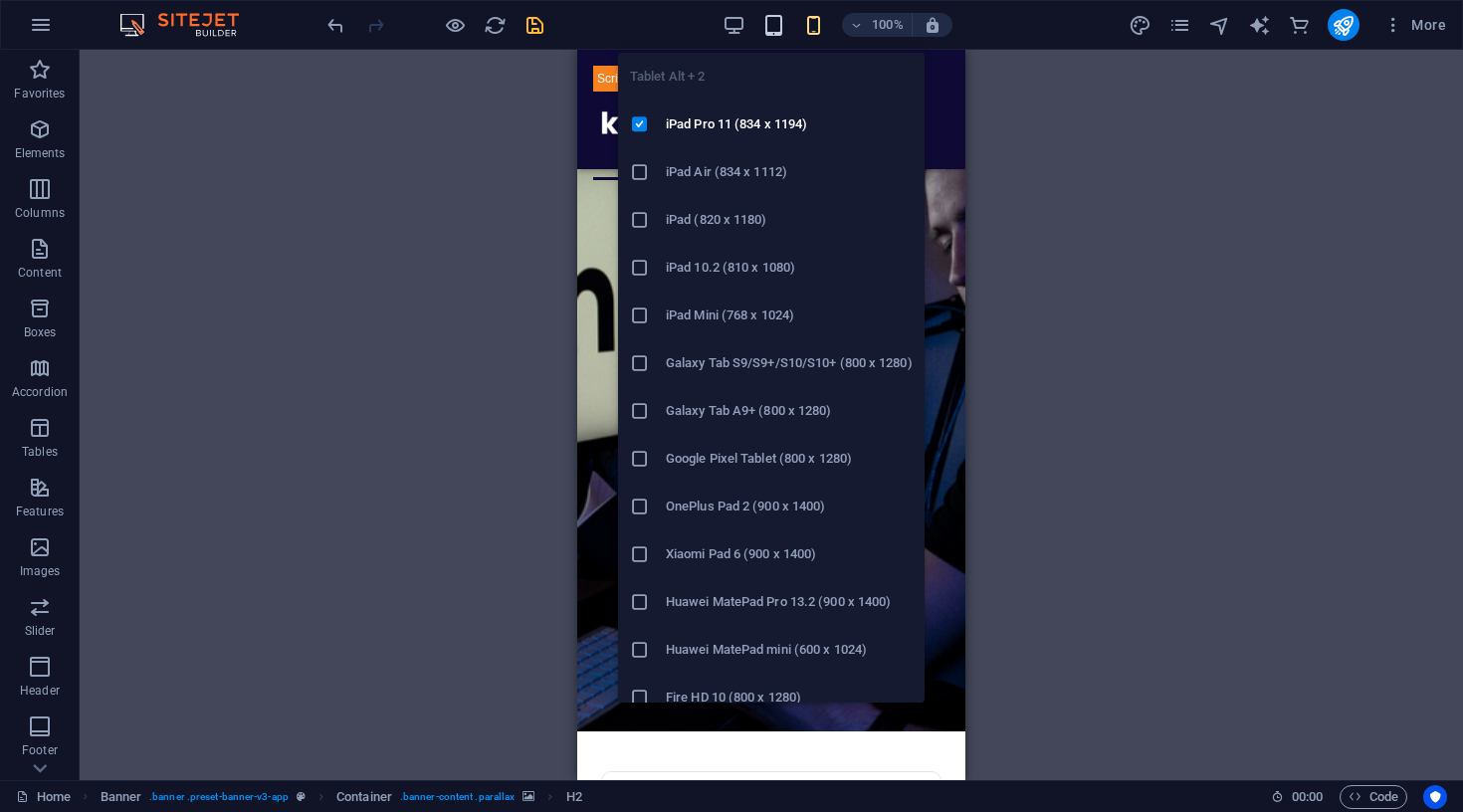 click at bounding box center [773, 25] 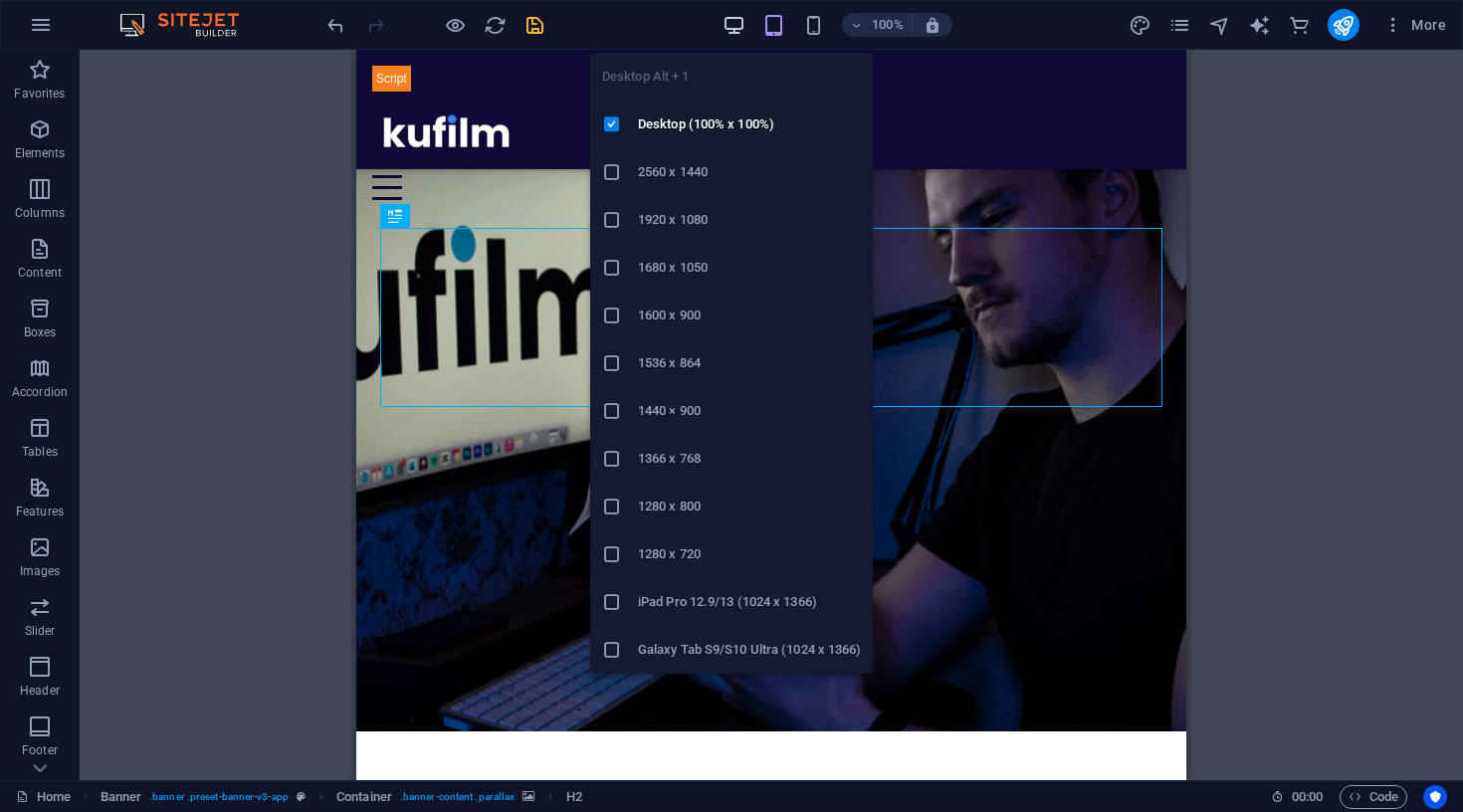 click at bounding box center (733, 25) 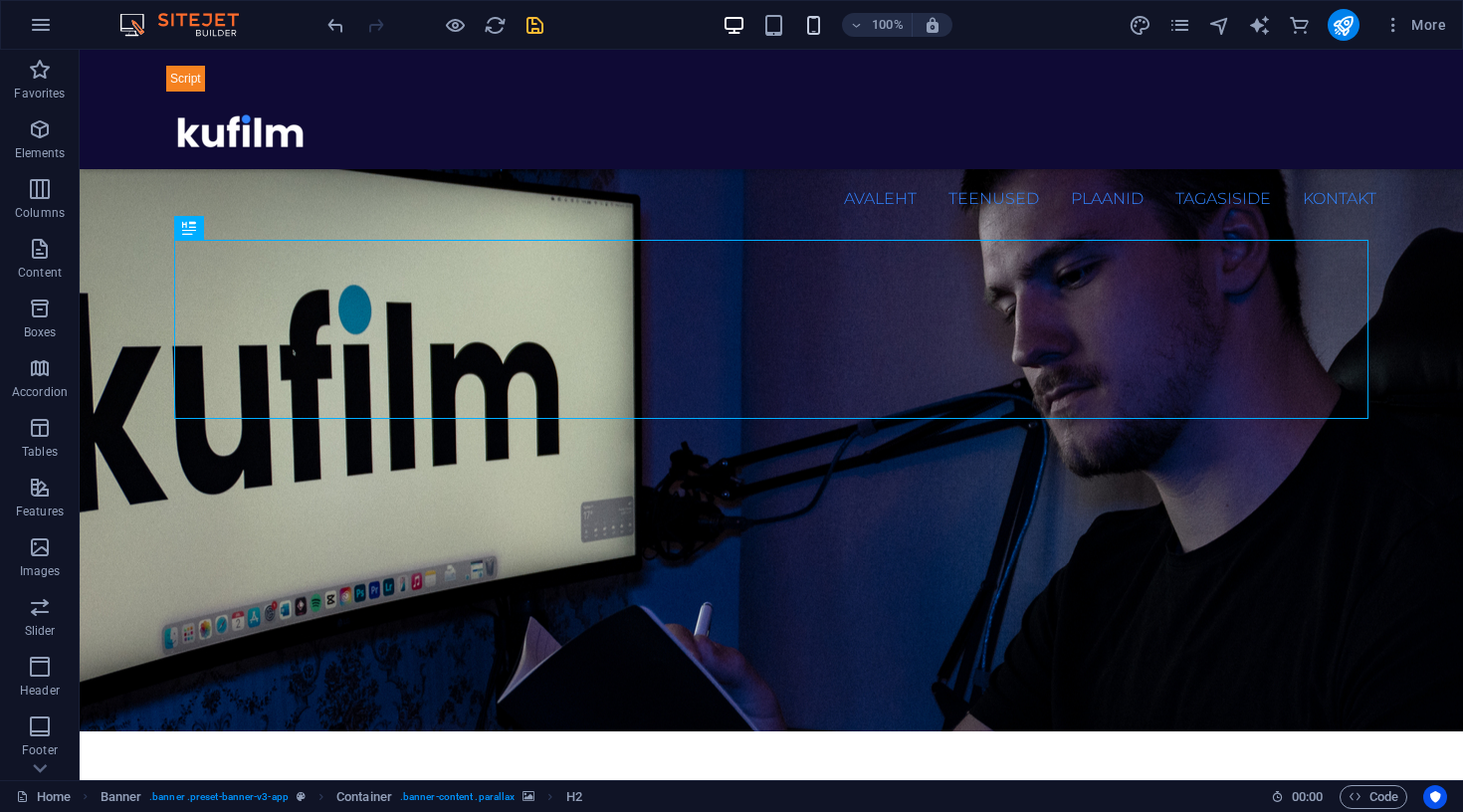 click at bounding box center [813, 25] 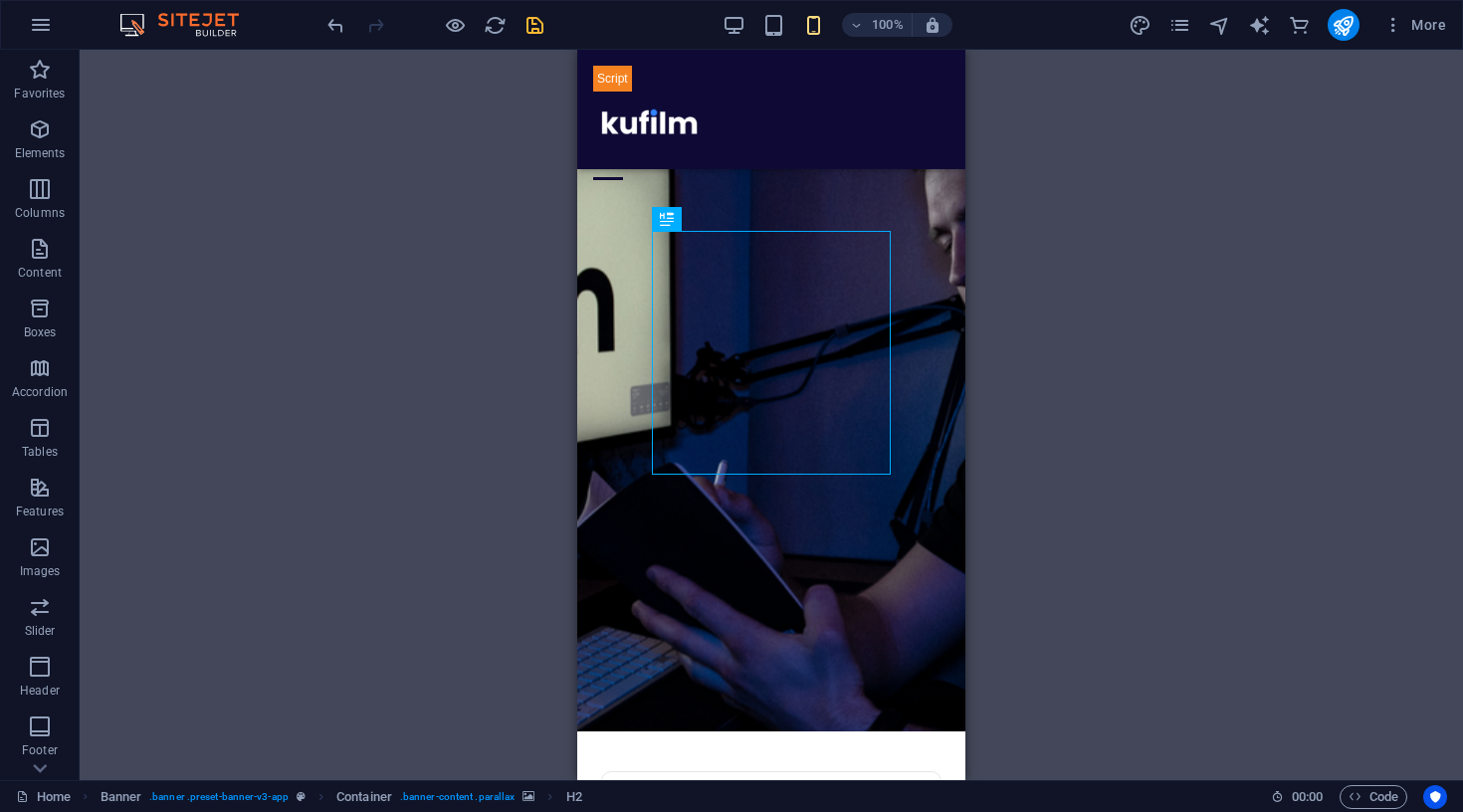 click on "H2   Banner   Banner   Container   Menu Bar   Menu   HTML   Button   Spacer   Banner   Logo   Spacer   Text   Container   HTML   H3   Container   Spacer   Container   Boxes   Container   Text   Container   Container   H3   Text   Text   Container   Container   Container   Spacer   Container   Container   Container   Plans   Container   Spacer   Text   Spacer   Container   Spacer   Container   Text   Container   Container   Container   Container   Text   Container   H3   Container   Spacer   Spacer   Container   Image   3 columns   Container   Spacer   Text   3 columns   Container   Spacer   Text   Text   Text   Spacer   3 columns   Image   H3   Accordion   H3   Unequal Columns   Container   H3   Container   Unequal Columns   Unequal Columns   Container   H3   Container   Text   Container   Container   Contact Form   Container   Form   Textarea   Button   Container   Button   Plans   Container   Container   Container   Text   Container   Text   Text   Spacer   Plans   Container   Container" at bounding box center [771, 415] 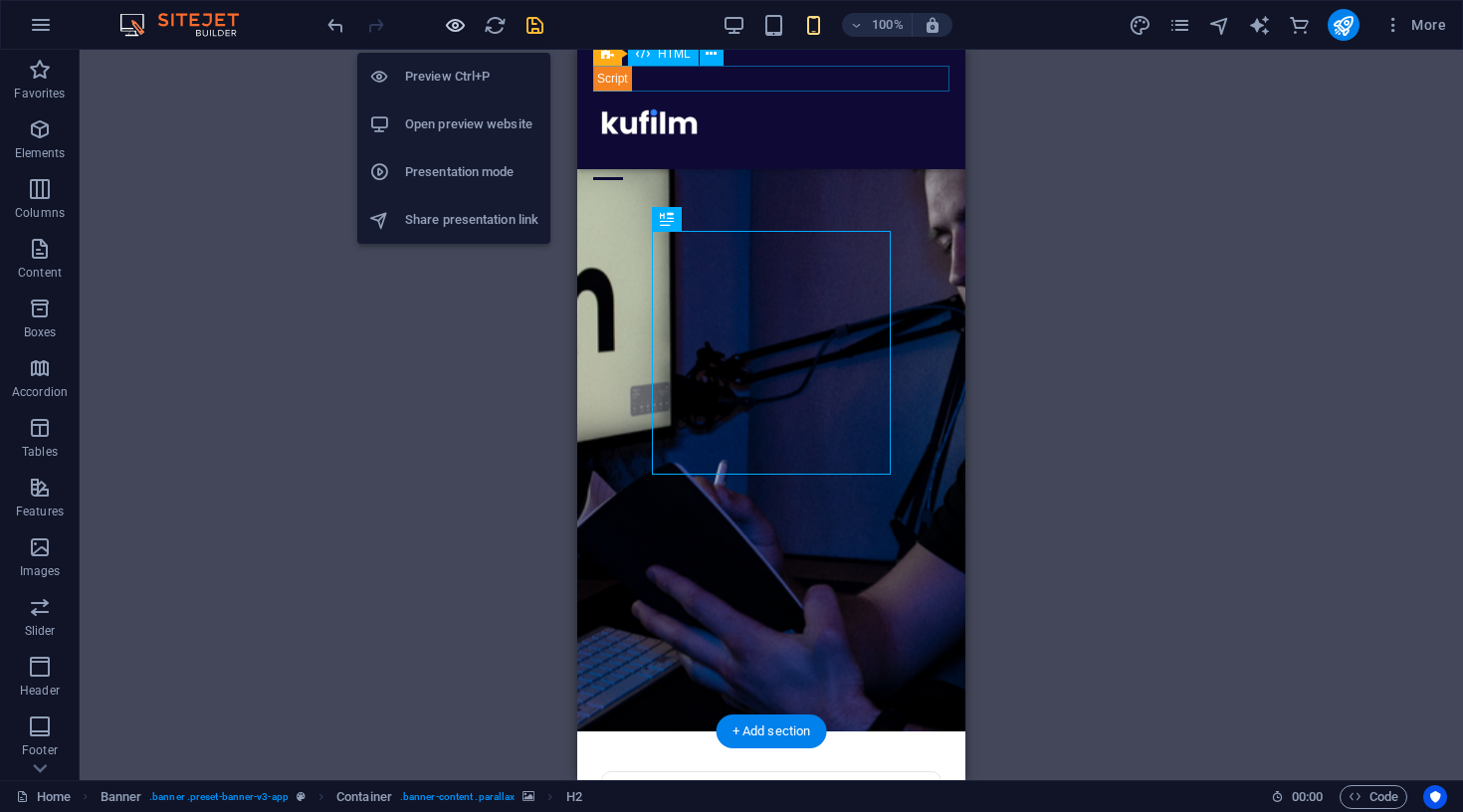 click at bounding box center [455, 25] 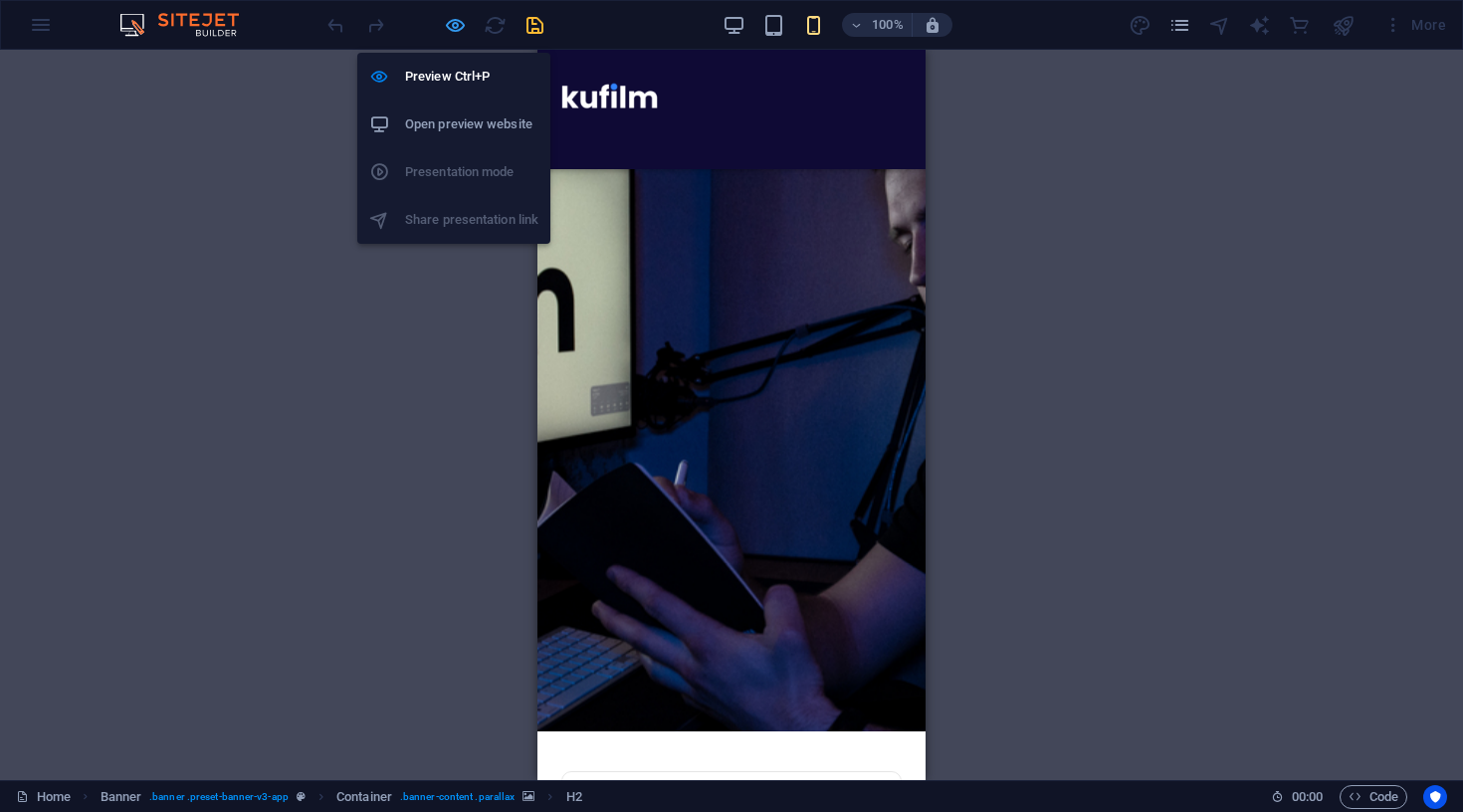 click at bounding box center (455, 25) 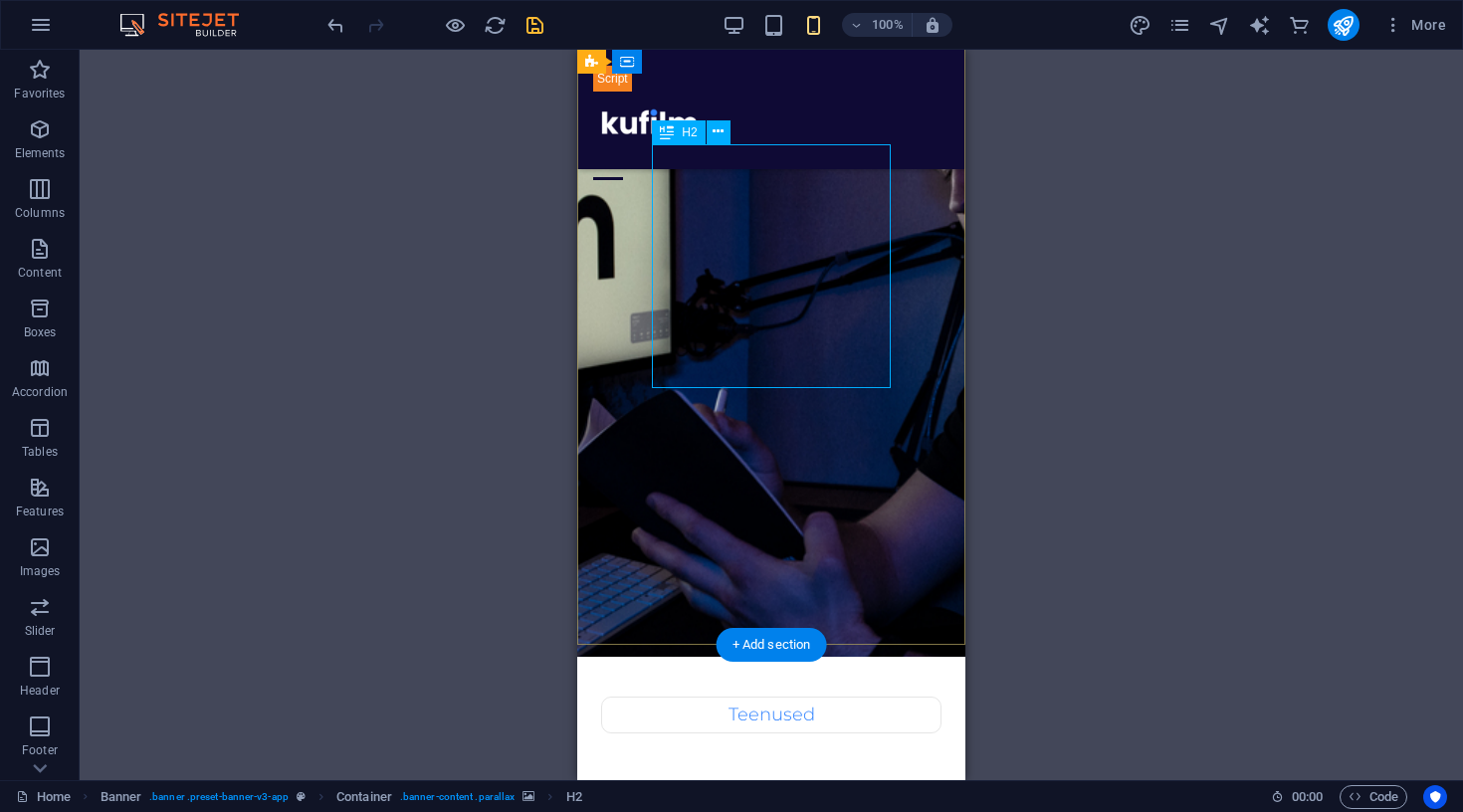 scroll, scrollTop: 201, scrollLeft: 0, axis: vertical 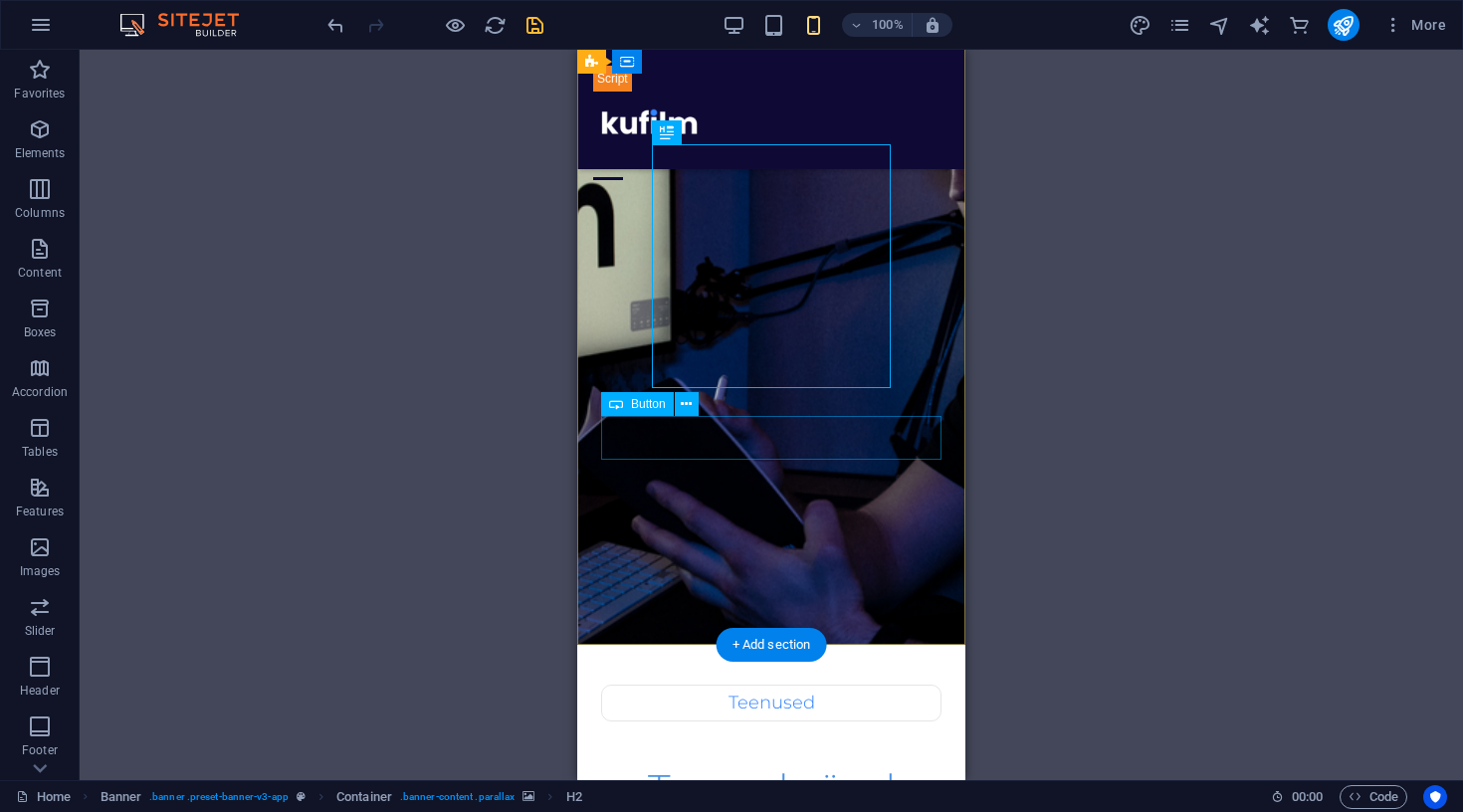 click on "Broneeri TASUTA konsultatsioon" at bounding box center (771, 1233) 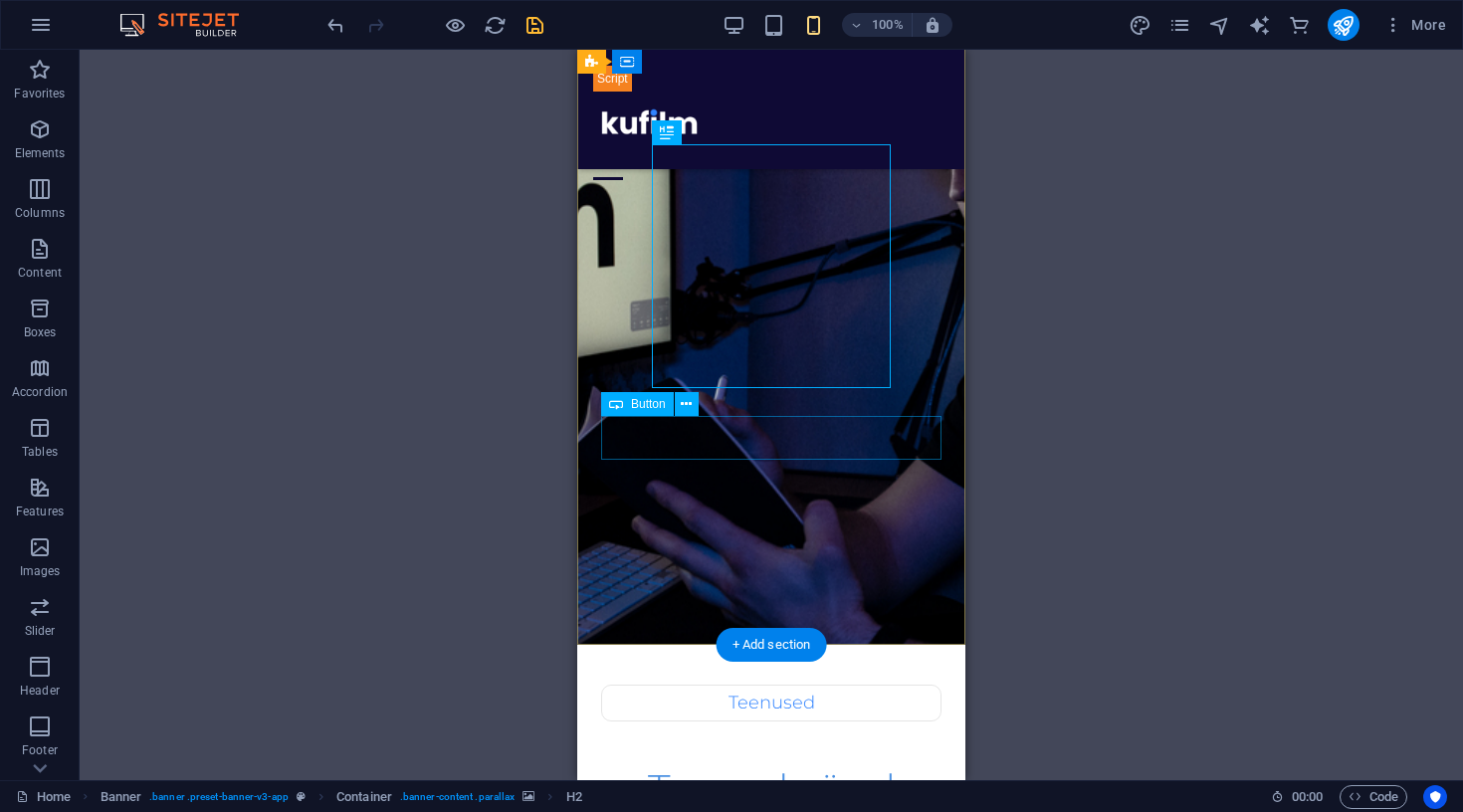 click on "Broneeri TASUTA konsultatsioon" at bounding box center (771, 1233) 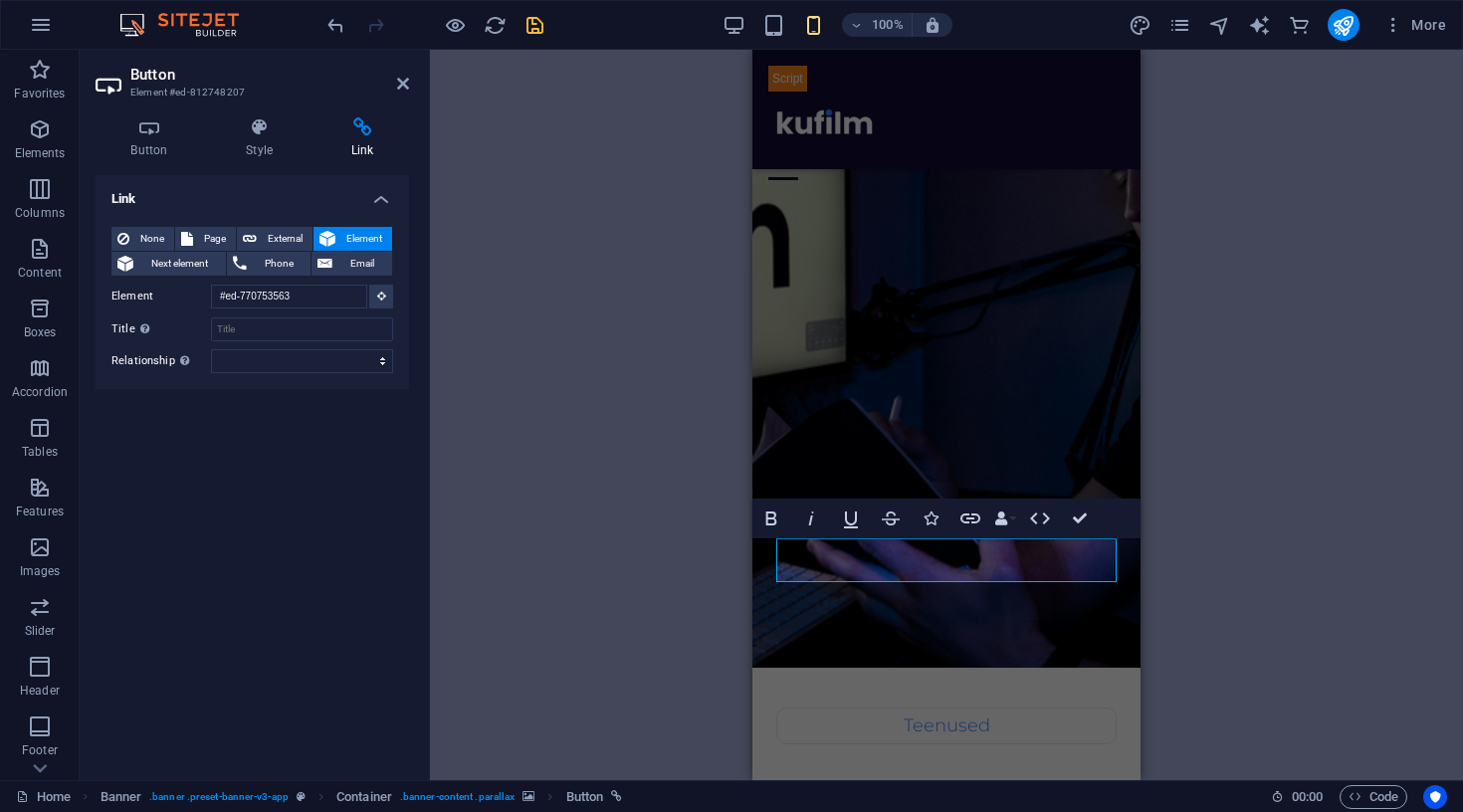 scroll, scrollTop: 72, scrollLeft: 0, axis: vertical 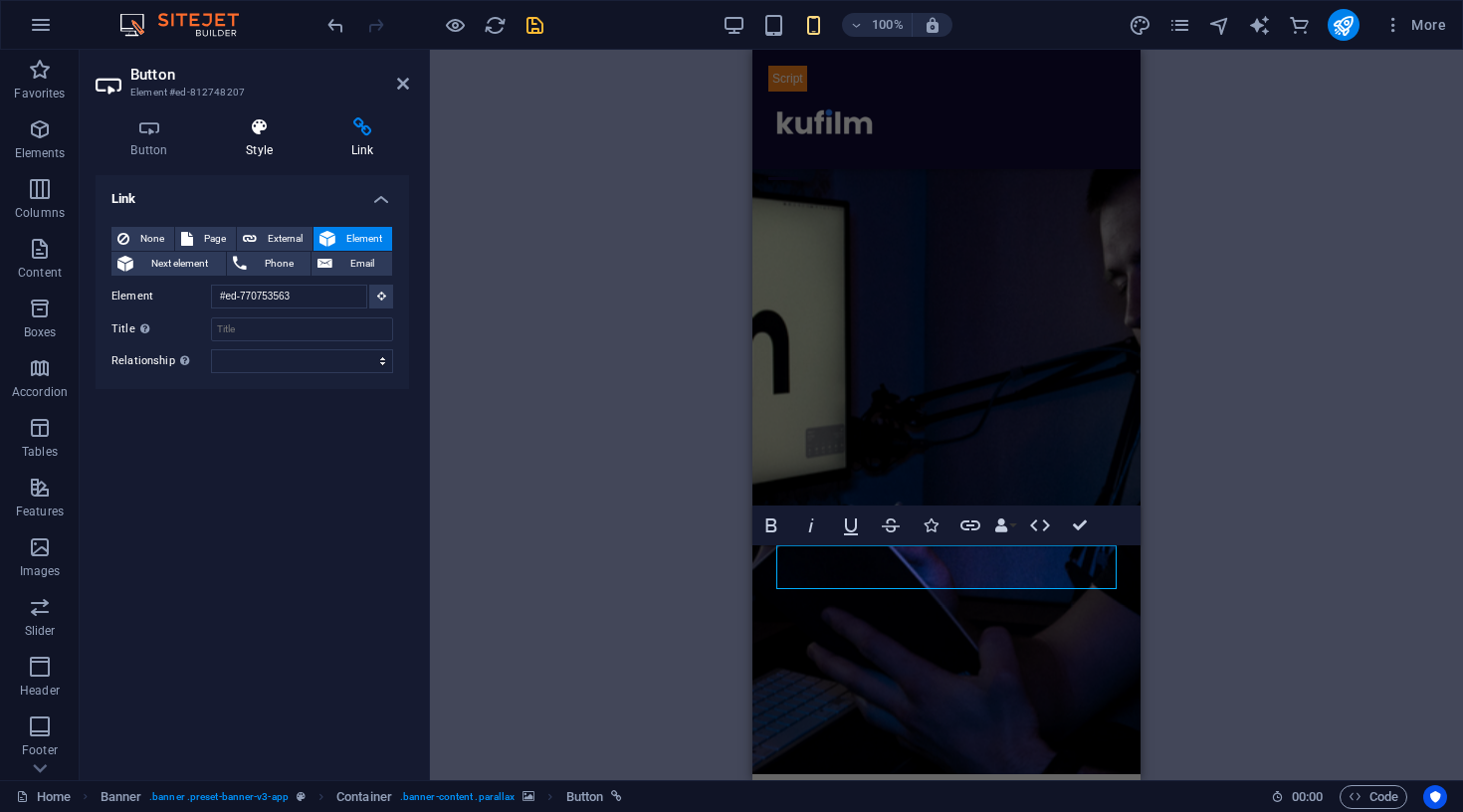click on "Style" at bounding box center [264, 138] 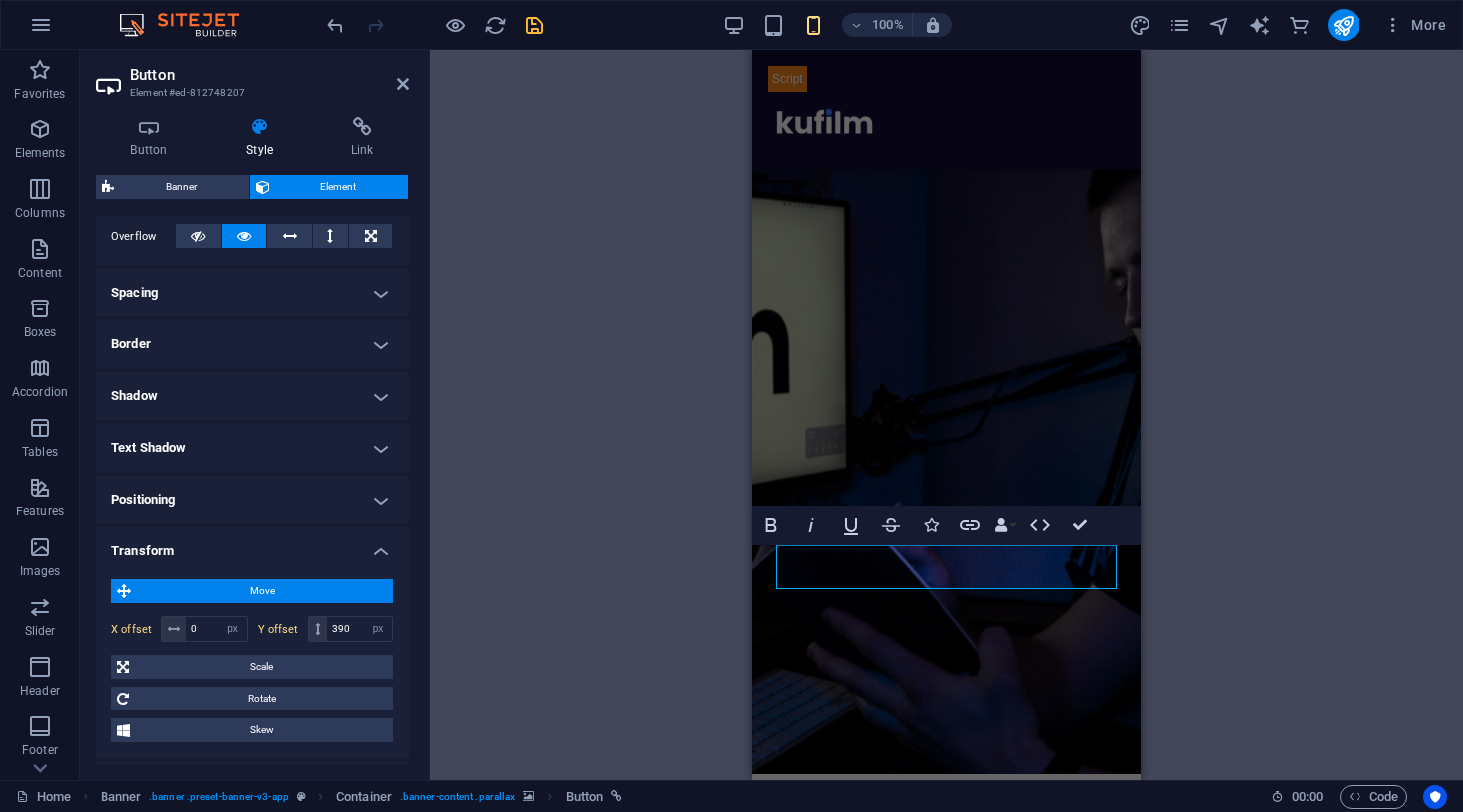 scroll, scrollTop: 356, scrollLeft: 0, axis: vertical 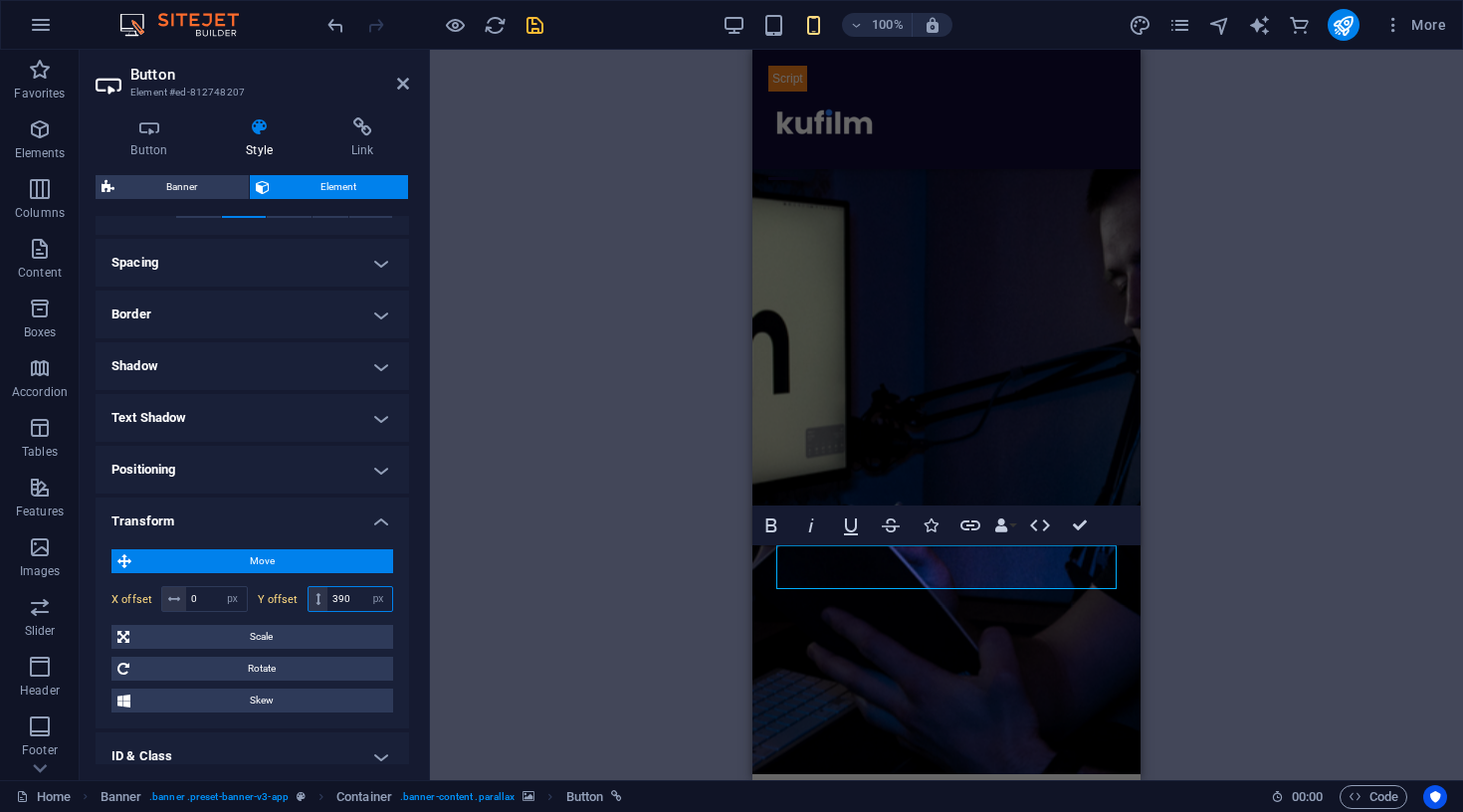 click on "390" at bounding box center (359, 599) 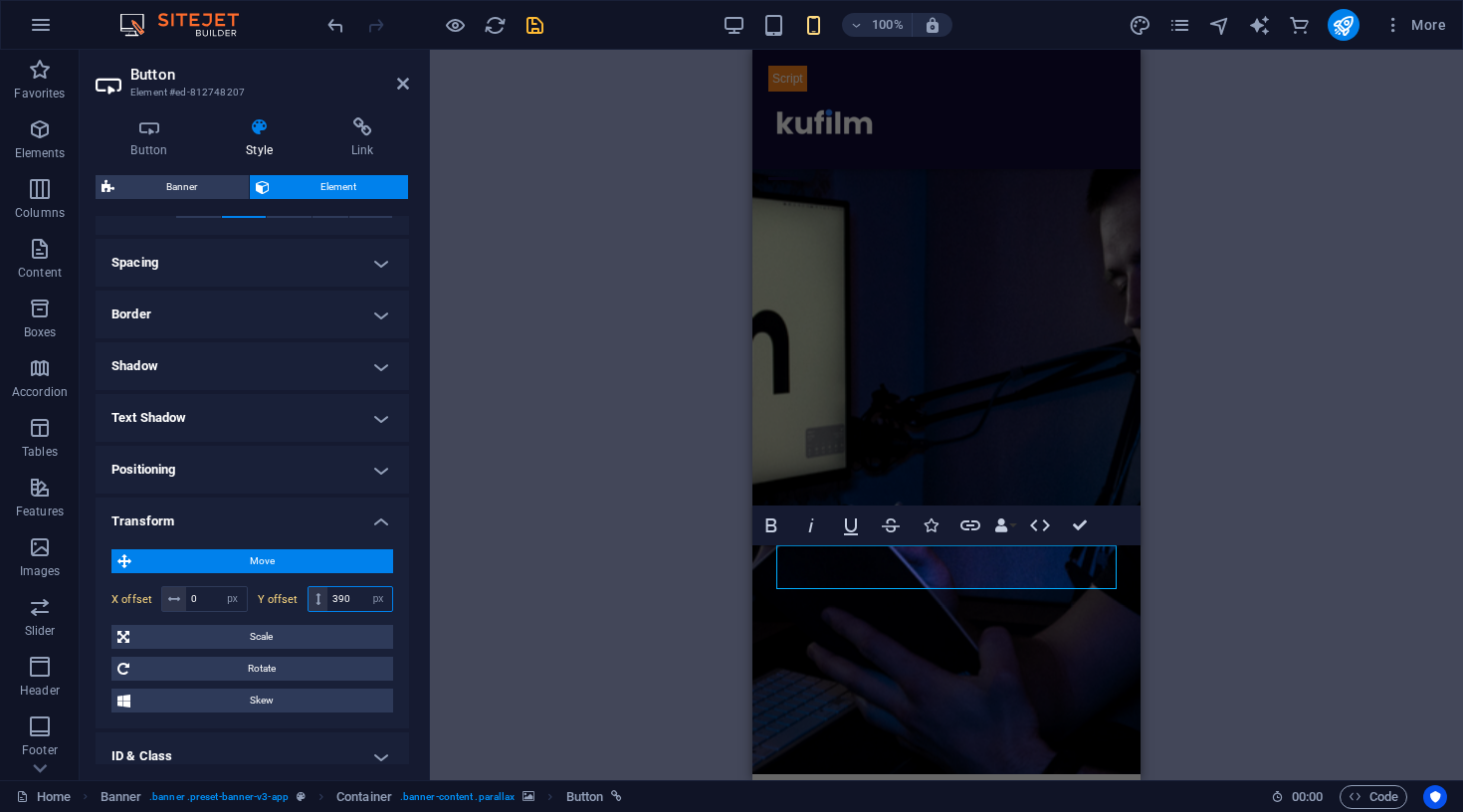 click on "390" at bounding box center (359, 599) 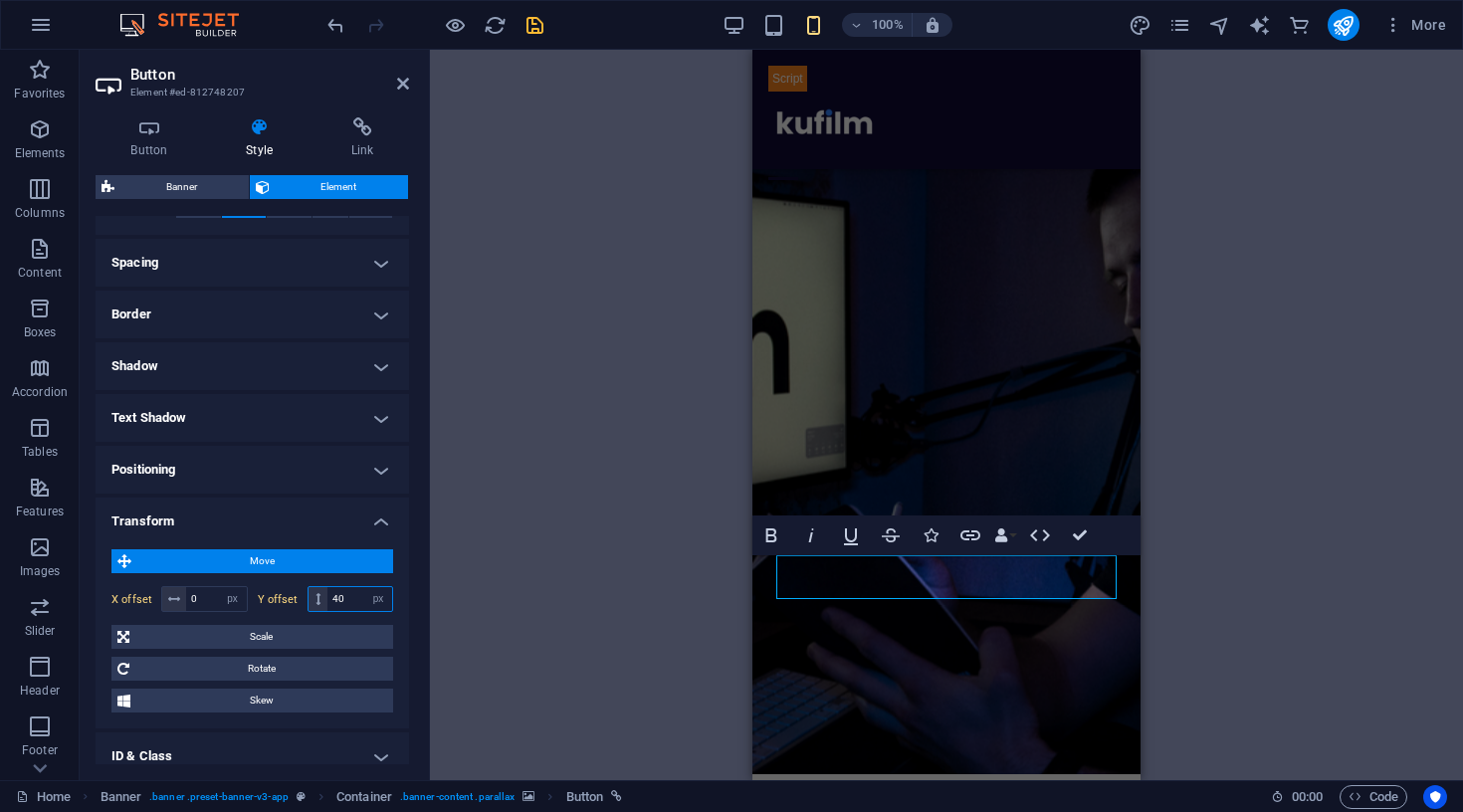 type on "4" 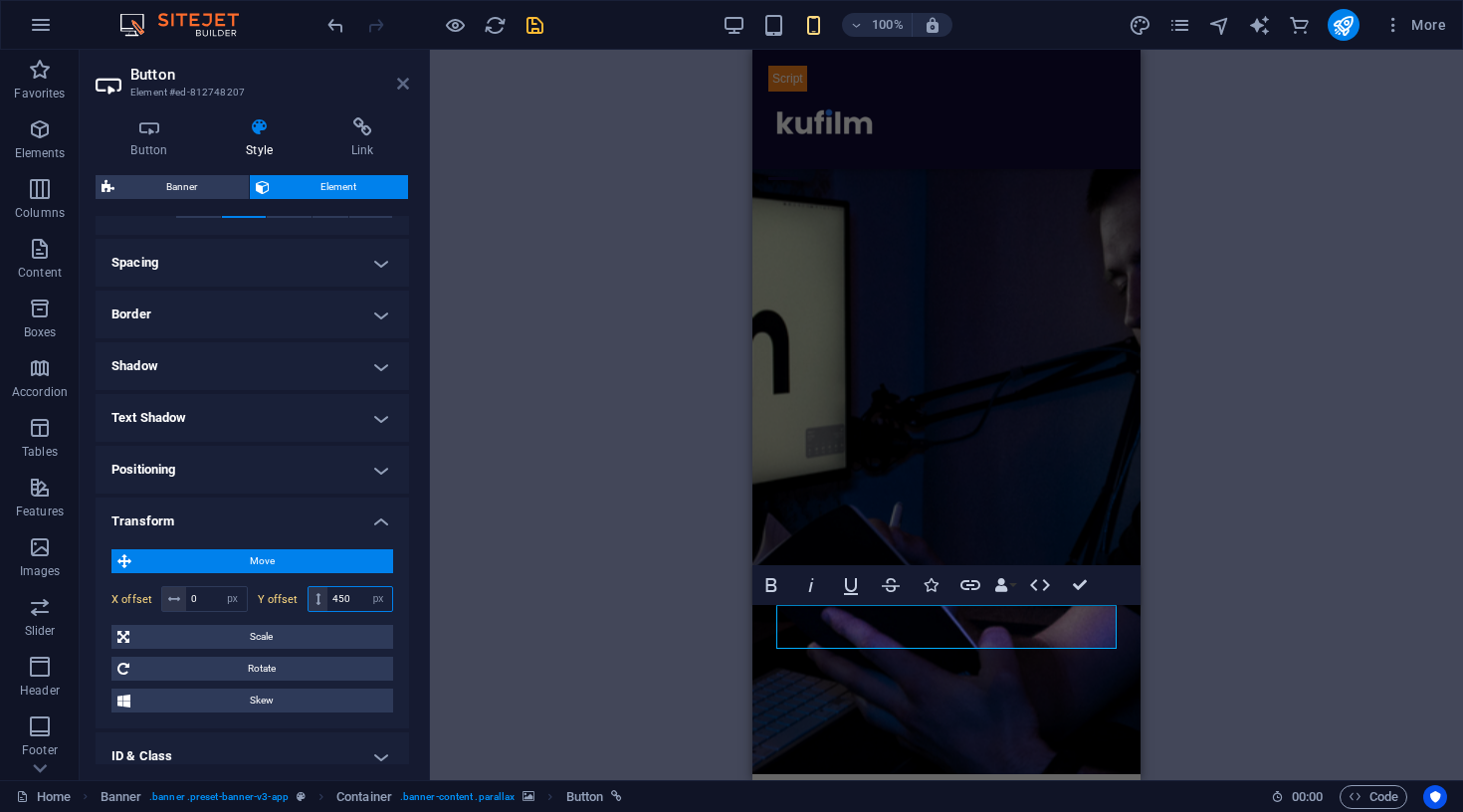 type on "450" 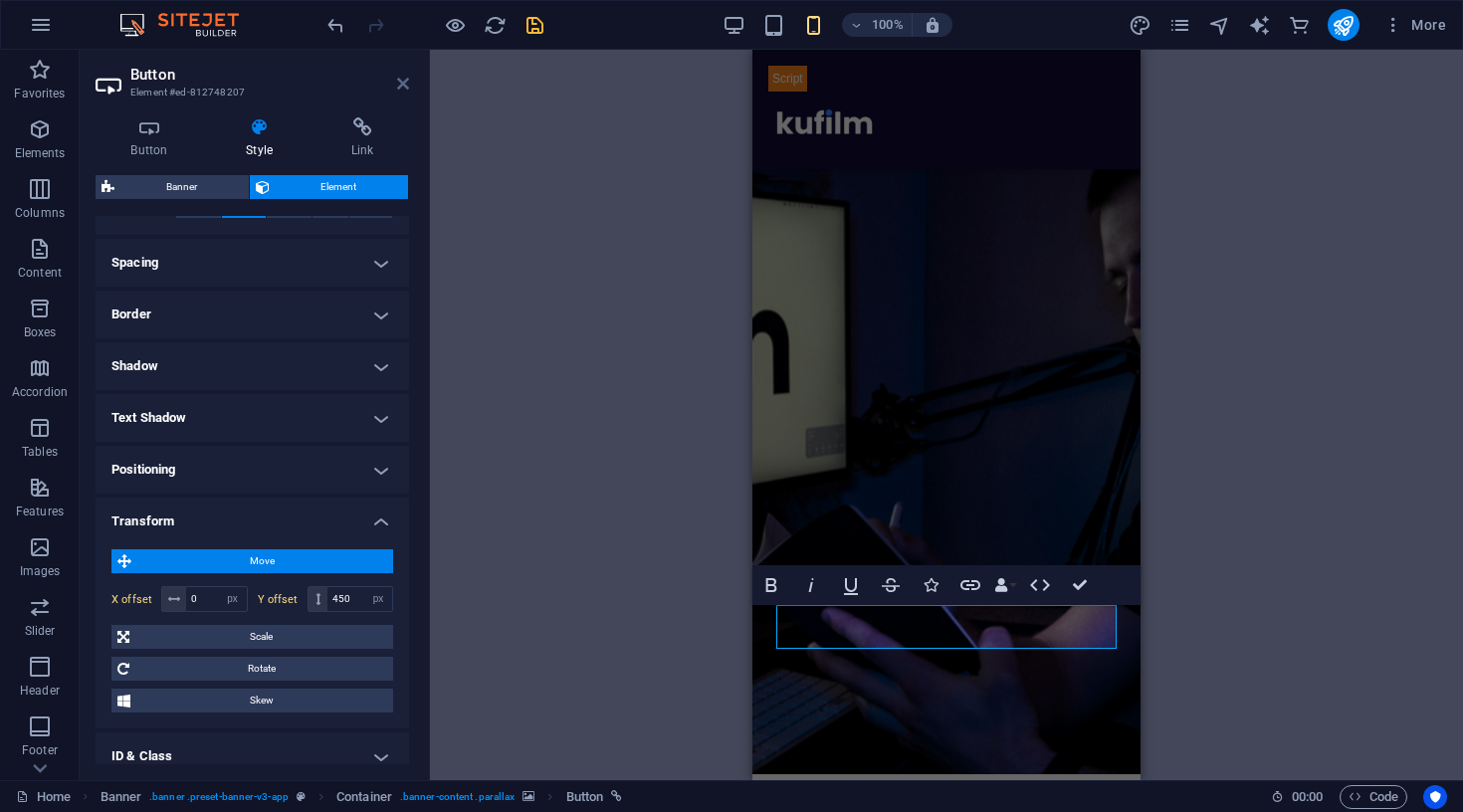 click at bounding box center [403, 84] 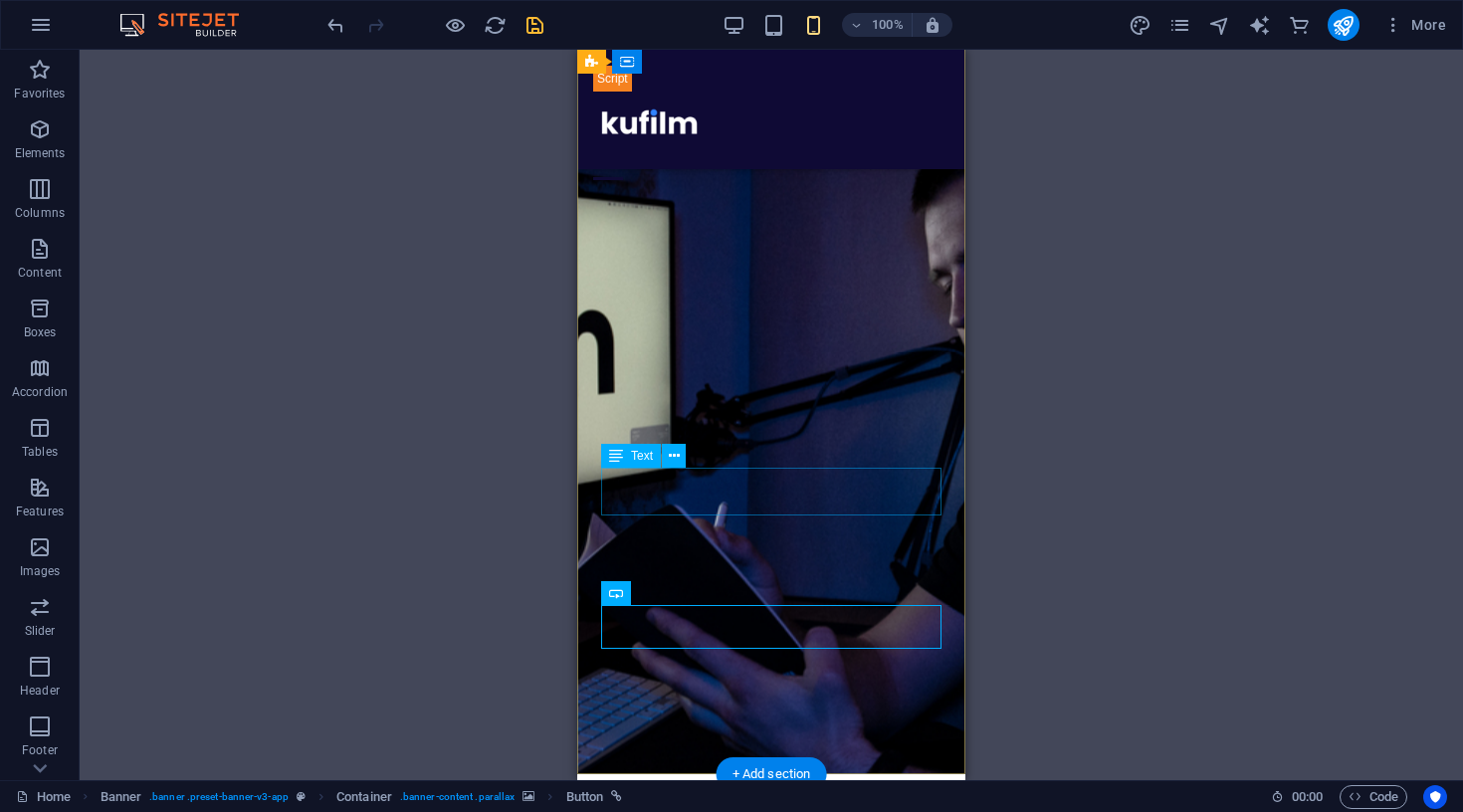 click on "Ma aitan sul jääda silma, kõnetada õigeid inimesi ja kasvatada oma müüki" at bounding box center [771, 1287] 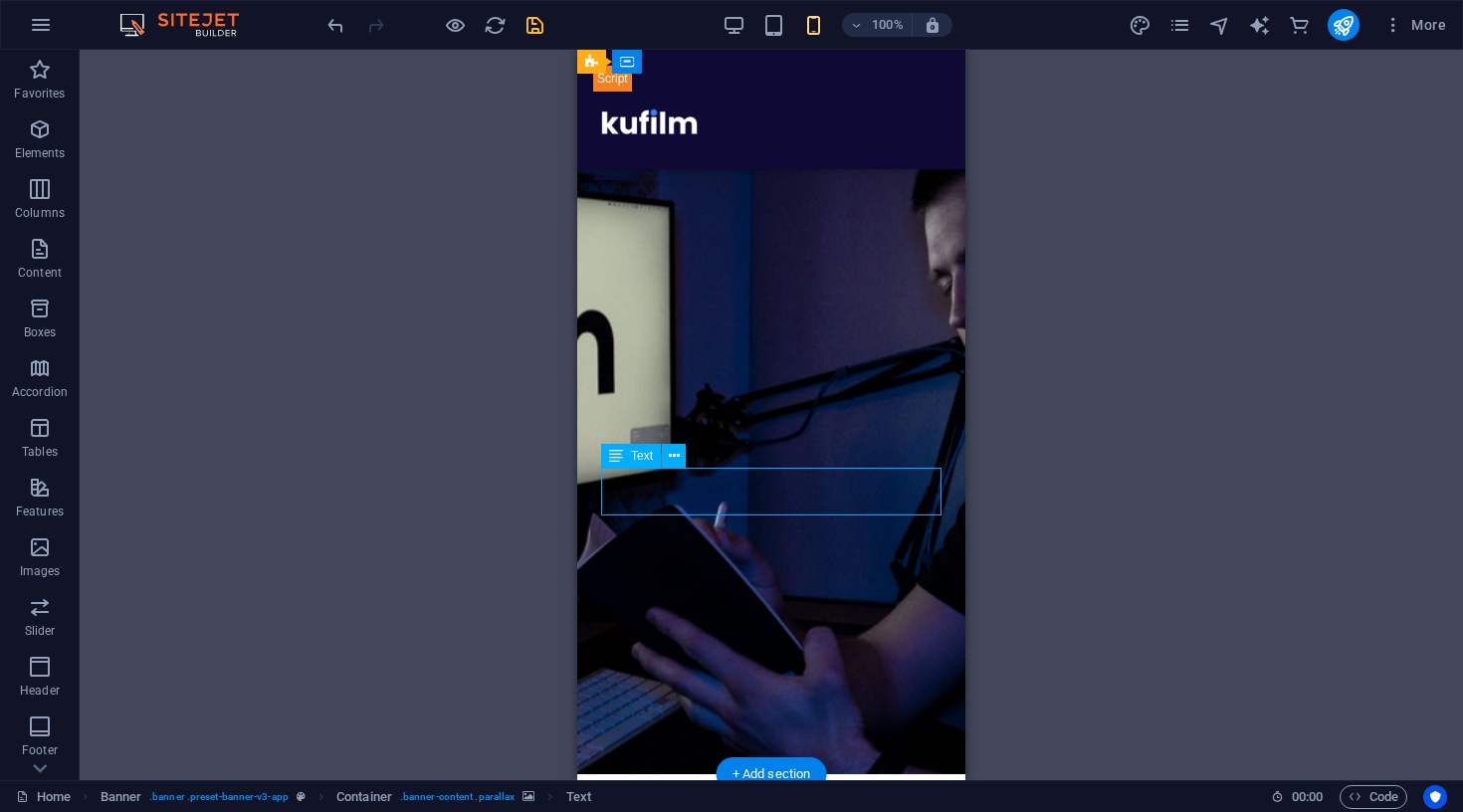 click on "Ma aitan sul jääda silma, kõnetada õigeid inimesi ja kasvatada oma müüki" at bounding box center [771, 1287] 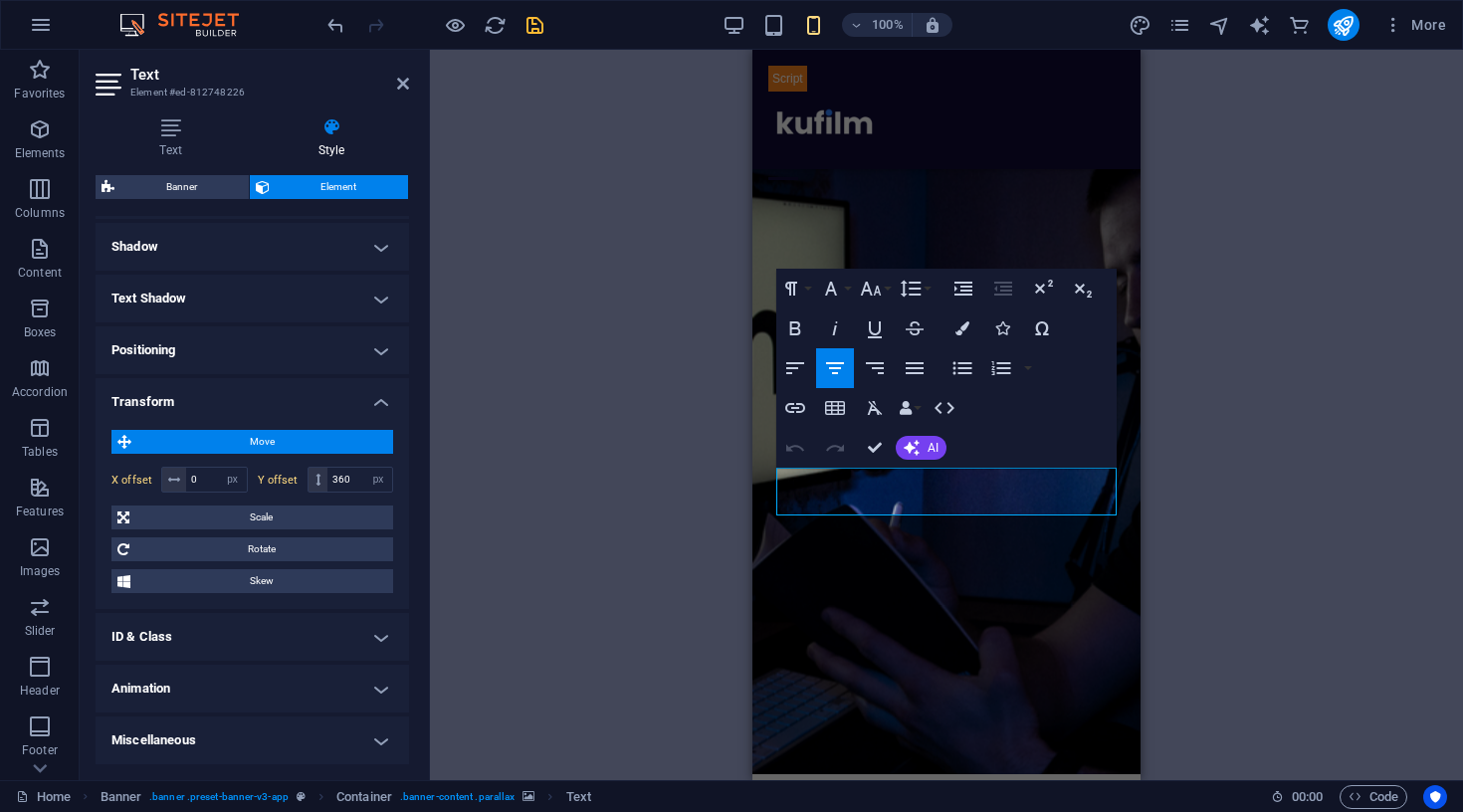 scroll, scrollTop: 475, scrollLeft: 0, axis: vertical 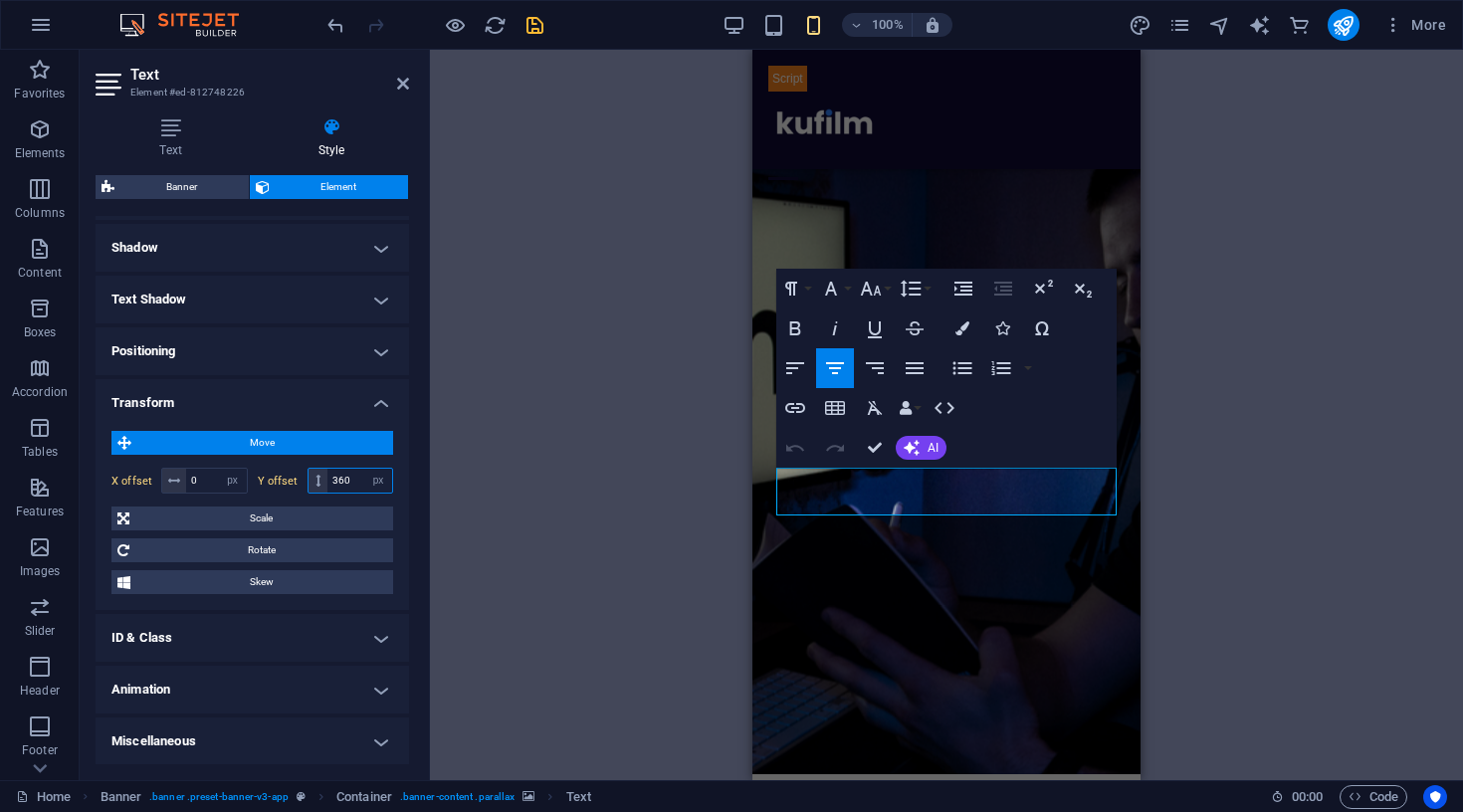 click on "360" at bounding box center (359, 481) 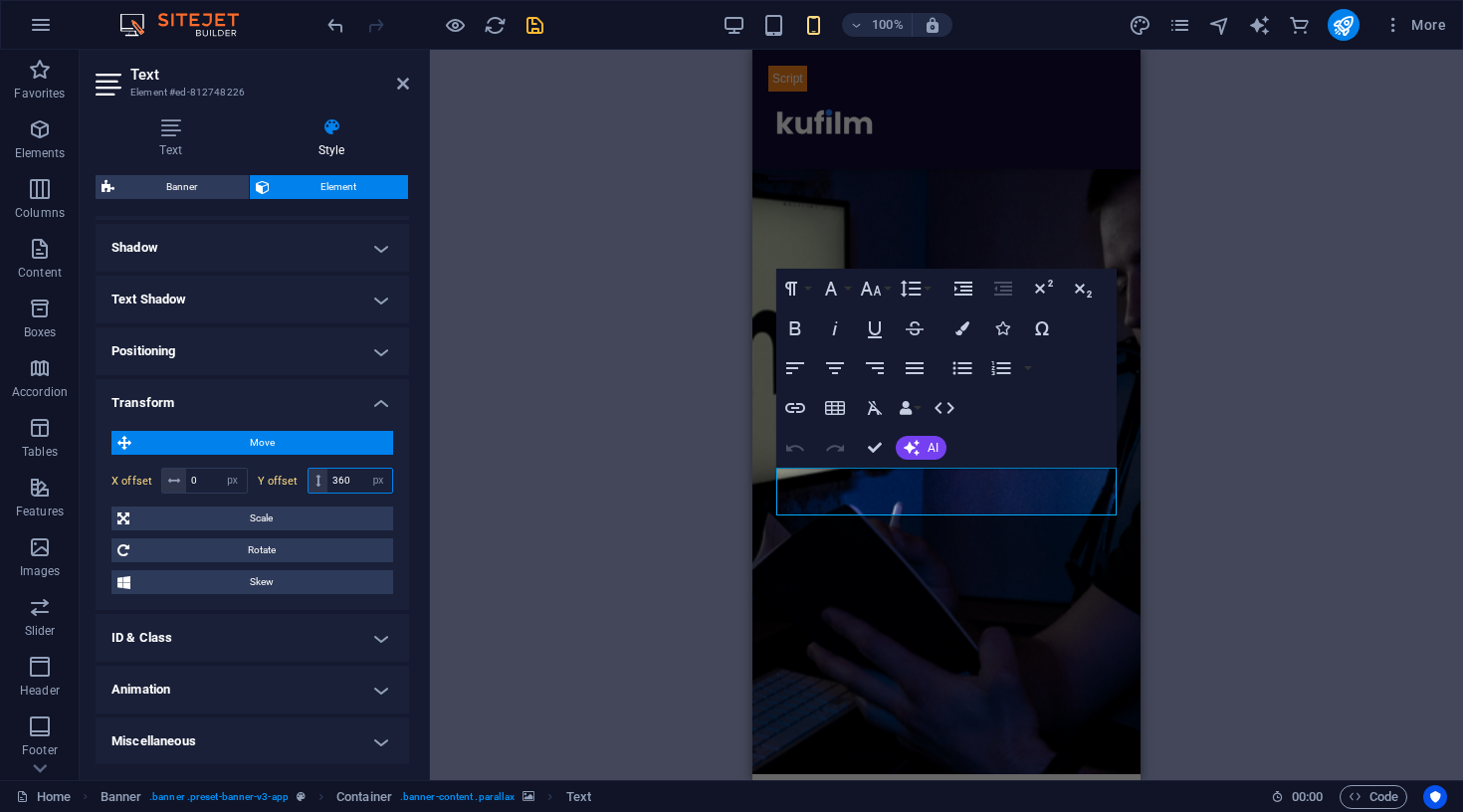 click on "360" at bounding box center [359, 481] 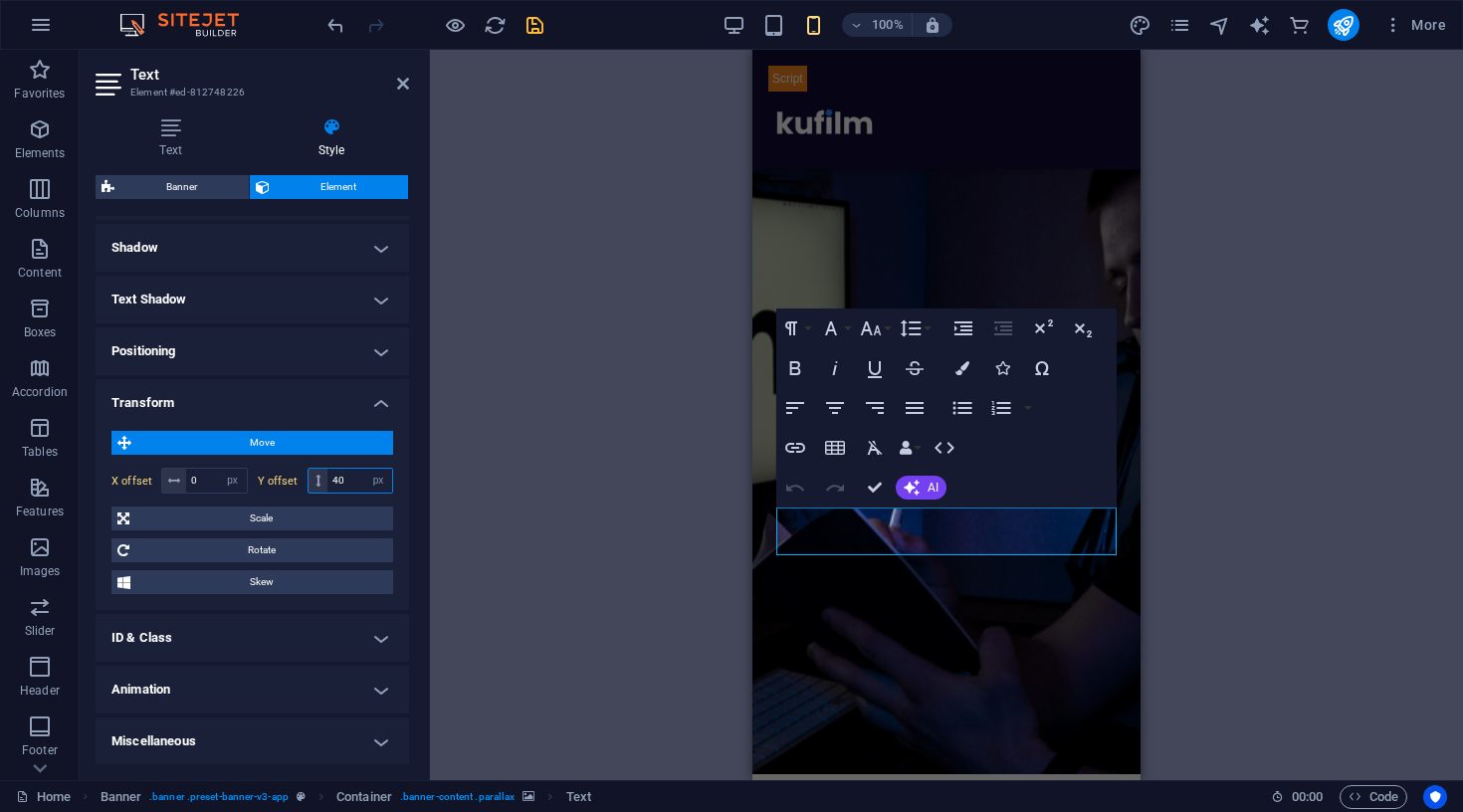 type on "4" 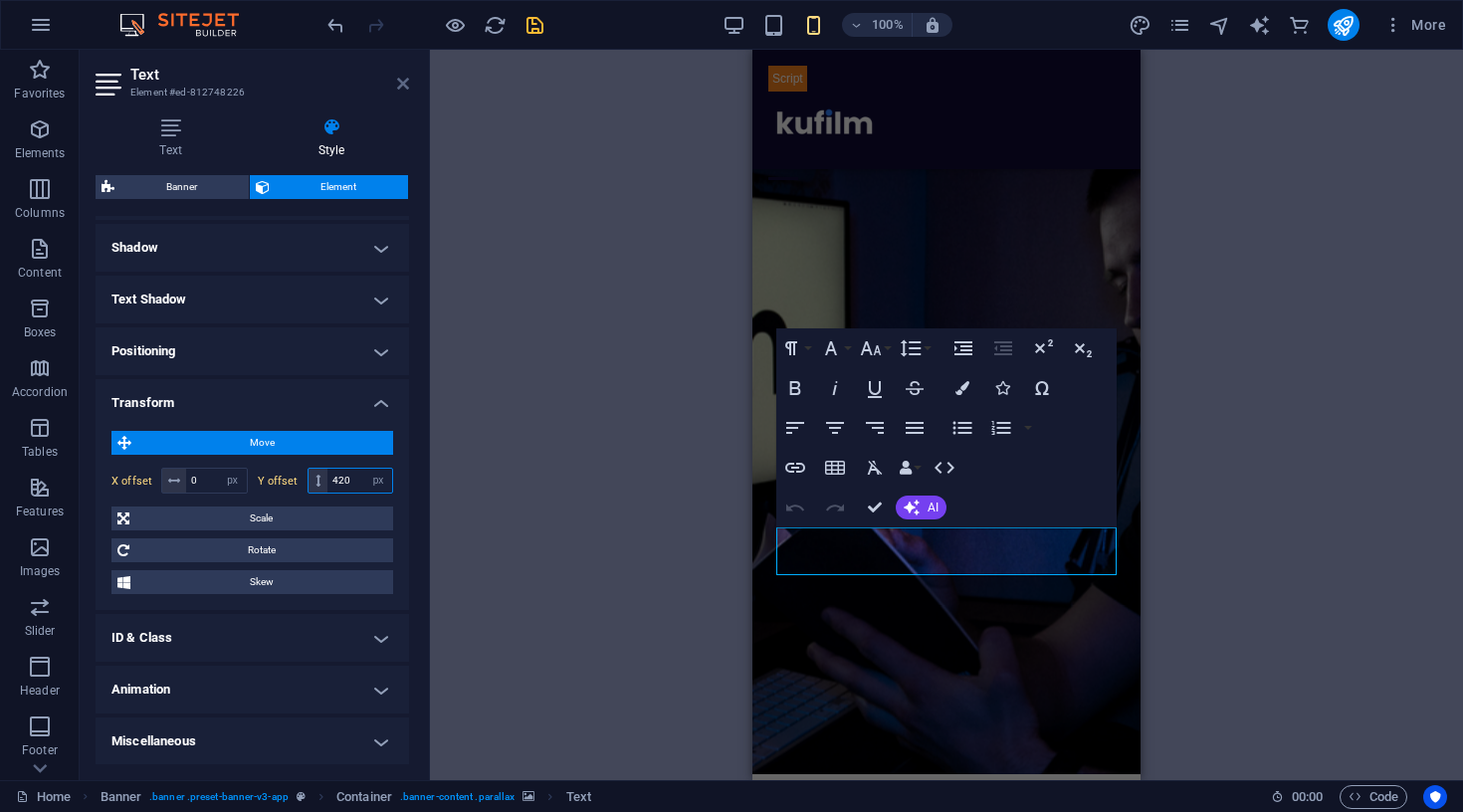 type on "420" 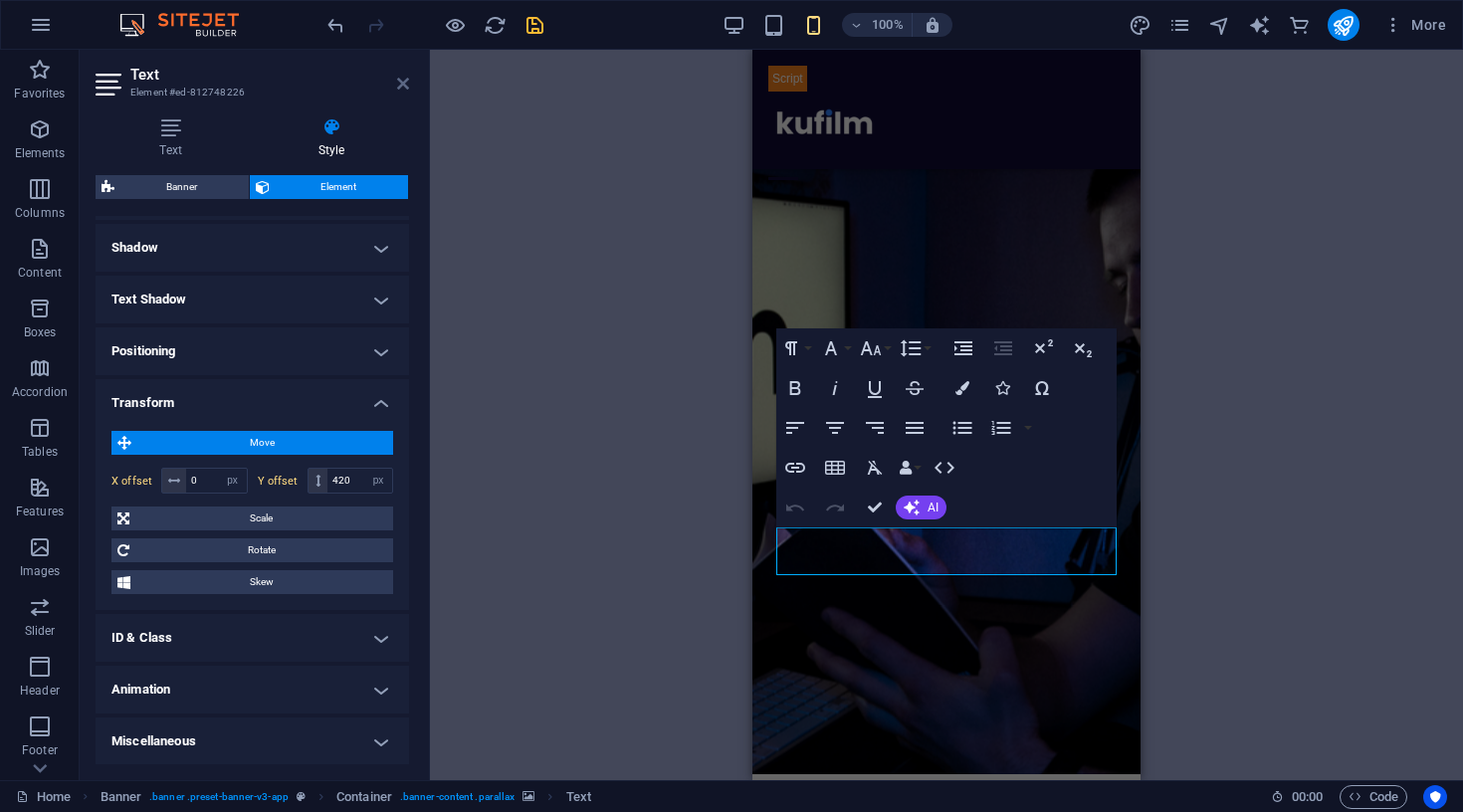click at bounding box center (403, 84) 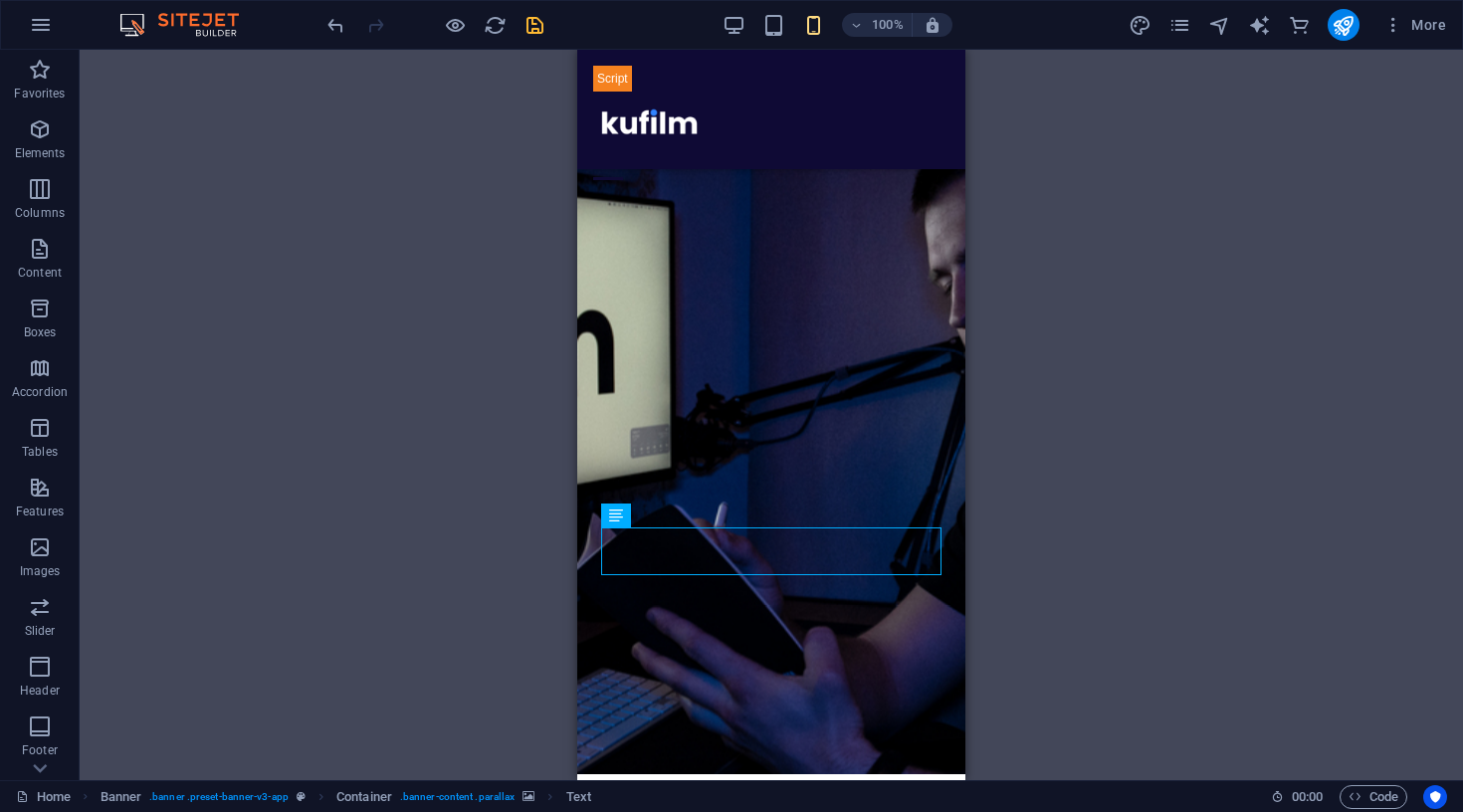 click on "H2   Banner   Banner   Container   Menu Bar   Menu   Menu Bar   HTML   Button   Spacer   Logo   Spacer   Text   Container   HTML   H3   Container   Spacer   Container   Boxes   Container   Text   Container   Container   H3   Text   Text   Container   Container   Container   Spacer   Container   Container   Container   Plans   Container   Spacer   Text   Spacer   Container   Spacer   Container   Text   Container   Container   Container   Container   Text   Container   H3   Container   Spacer   Spacer   Container   Image   3 columns   Container   Spacer   Text   3 columns   Container   Spacer   Text   Text   Text   Spacer   3 columns   Image   H3   Accordion   H3   Unequal Columns   Container   H3   Container   Unequal Columns   Unequal Columns   Container   H3   Container   Text   Container   Container   Contact Form   Container   Form   Textarea   Button   Container   Button   Plans   Container   Container   Container   Text   Container   Text   Text   Spacer   Plans   Container     Button" at bounding box center (771, 415) 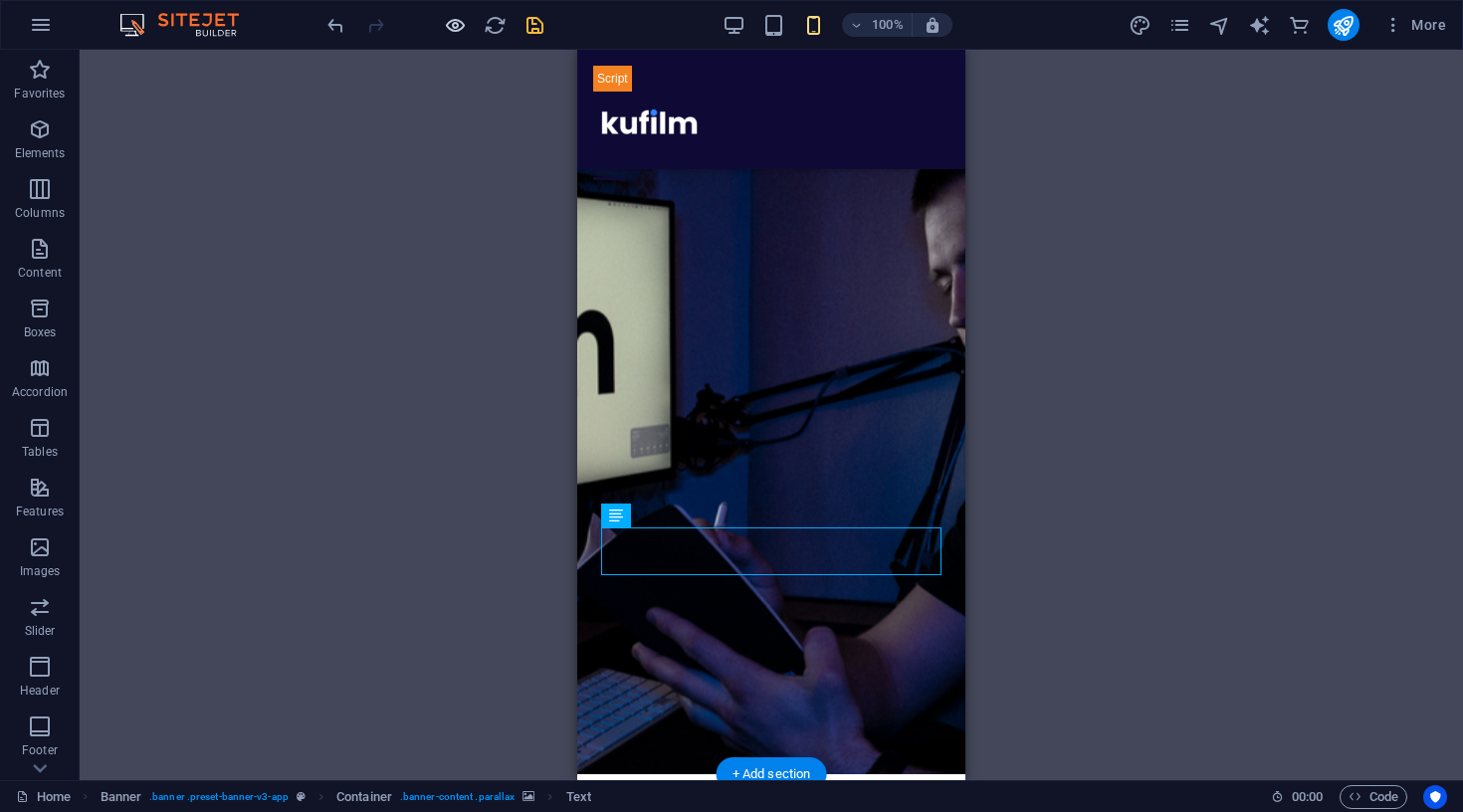 click at bounding box center [455, 25] 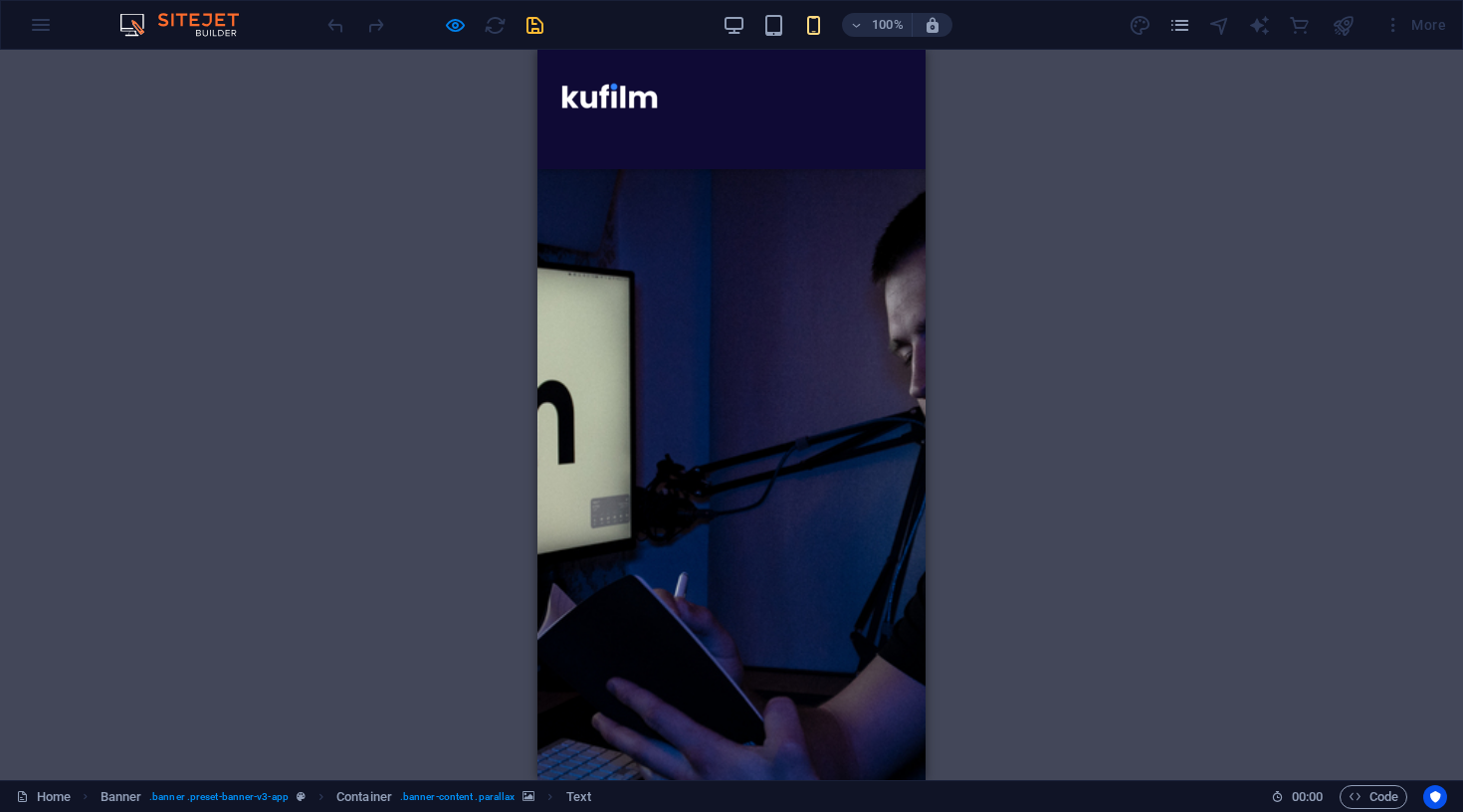 scroll, scrollTop: 0, scrollLeft: 0, axis: both 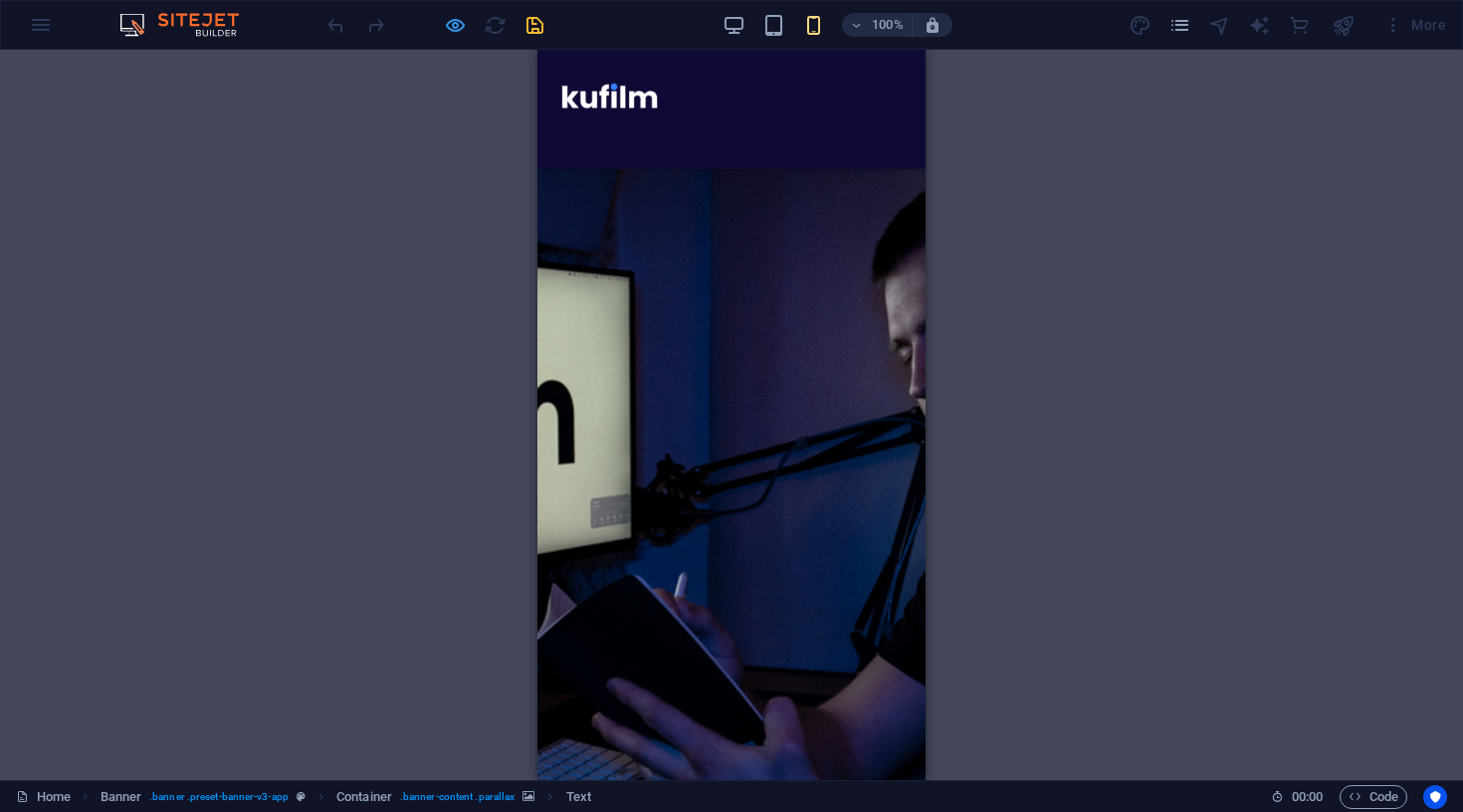 click at bounding box center [455, 25] 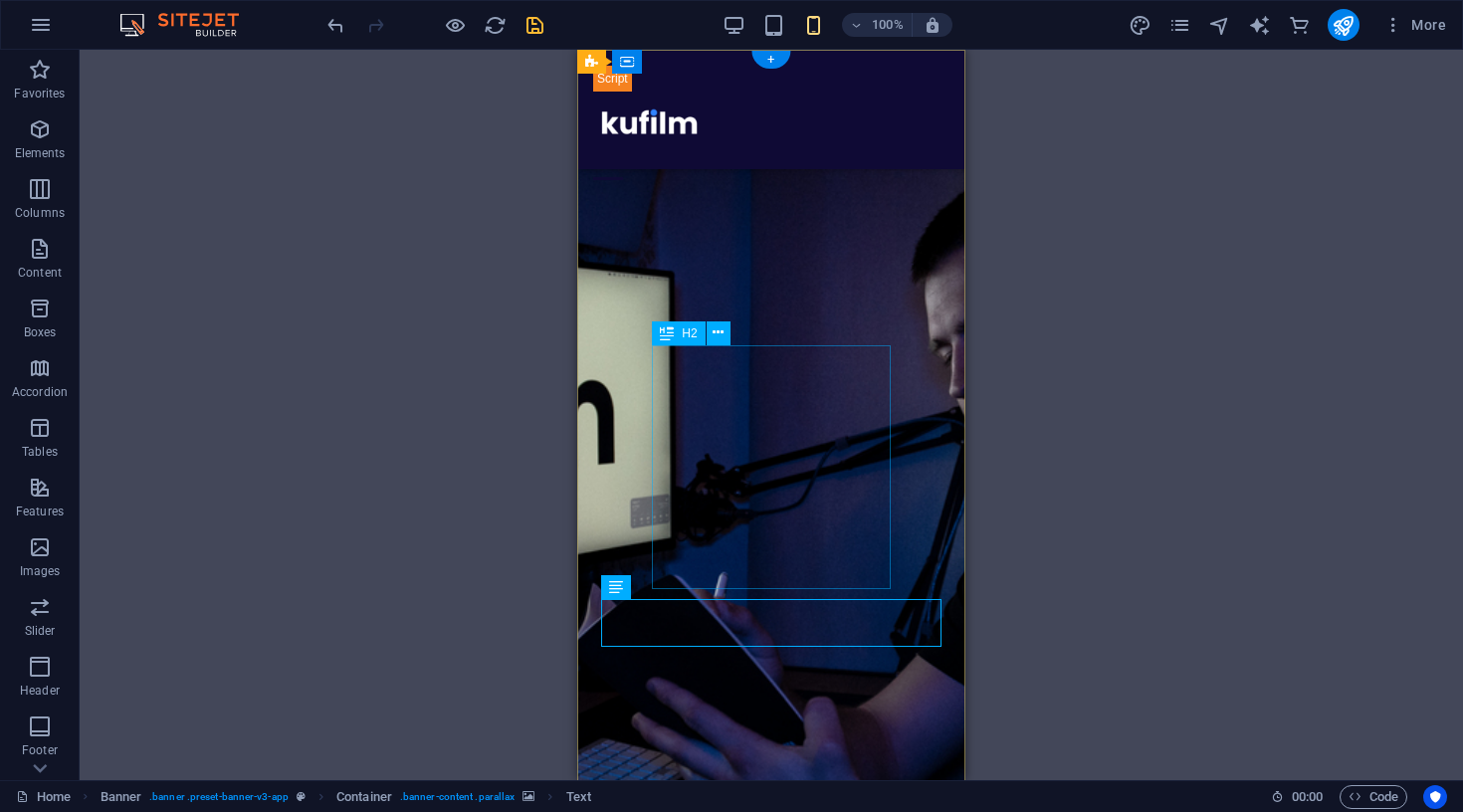 click on "Sinu ettevõtte suurim probleem  ei ole toode. See on nähtamatus ." at bounding box center [770, 1262] 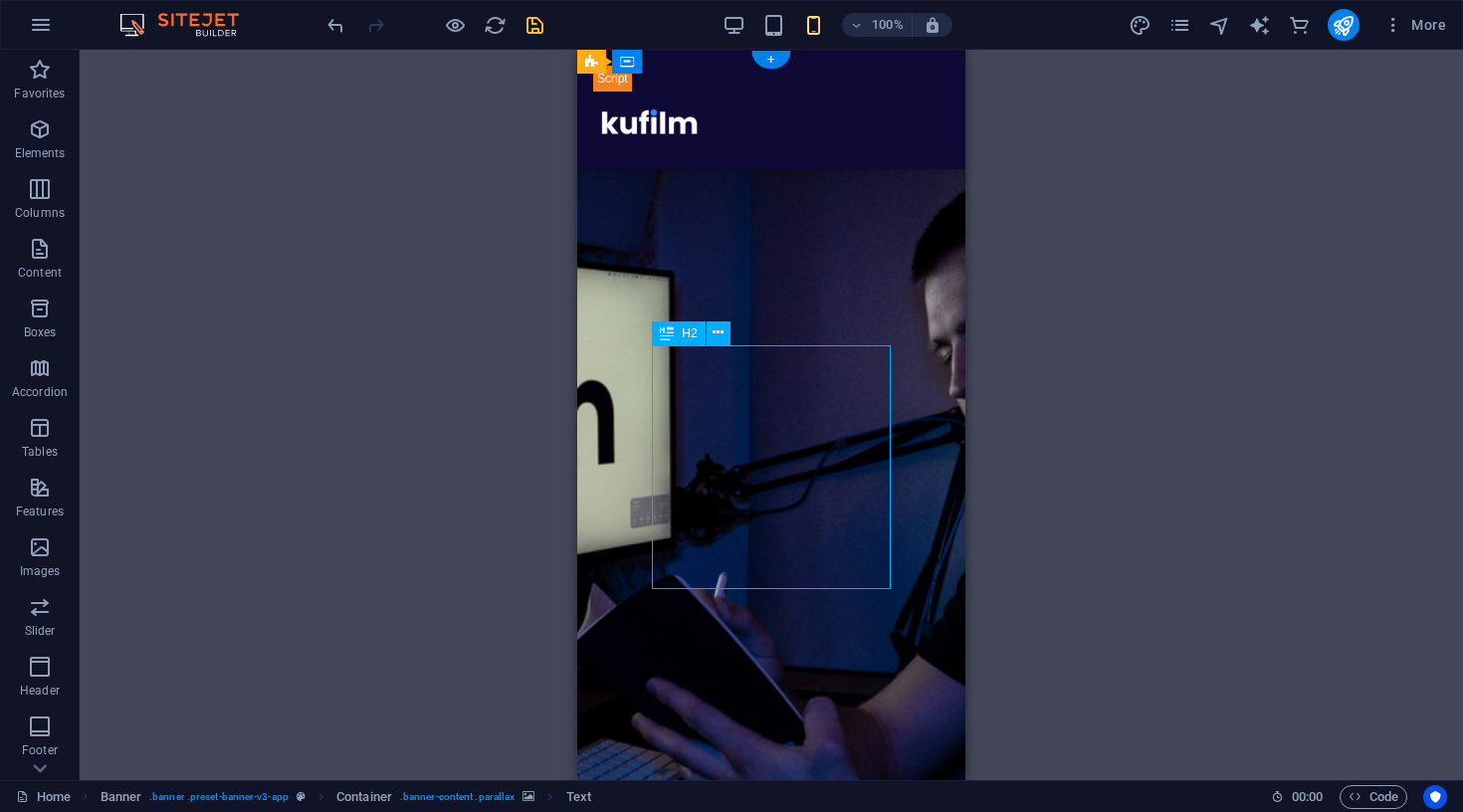 click on "Sinu ettevõtte suurim probleem  ei ole toode. See on nähtamatus ." at bounding box center [770, 1262] 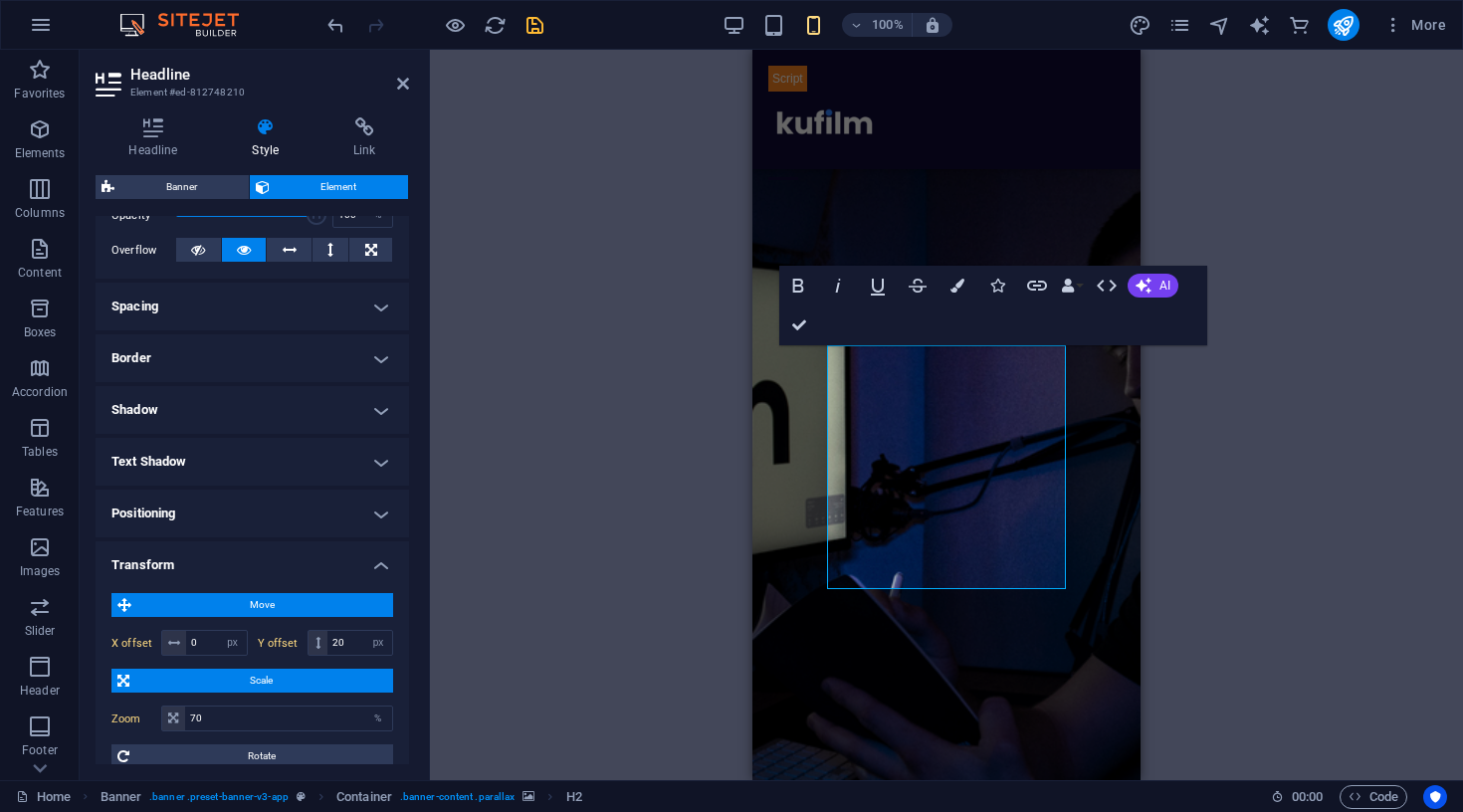scroll, scrollTop: 318, scrollLeft: 0, axis: vertical 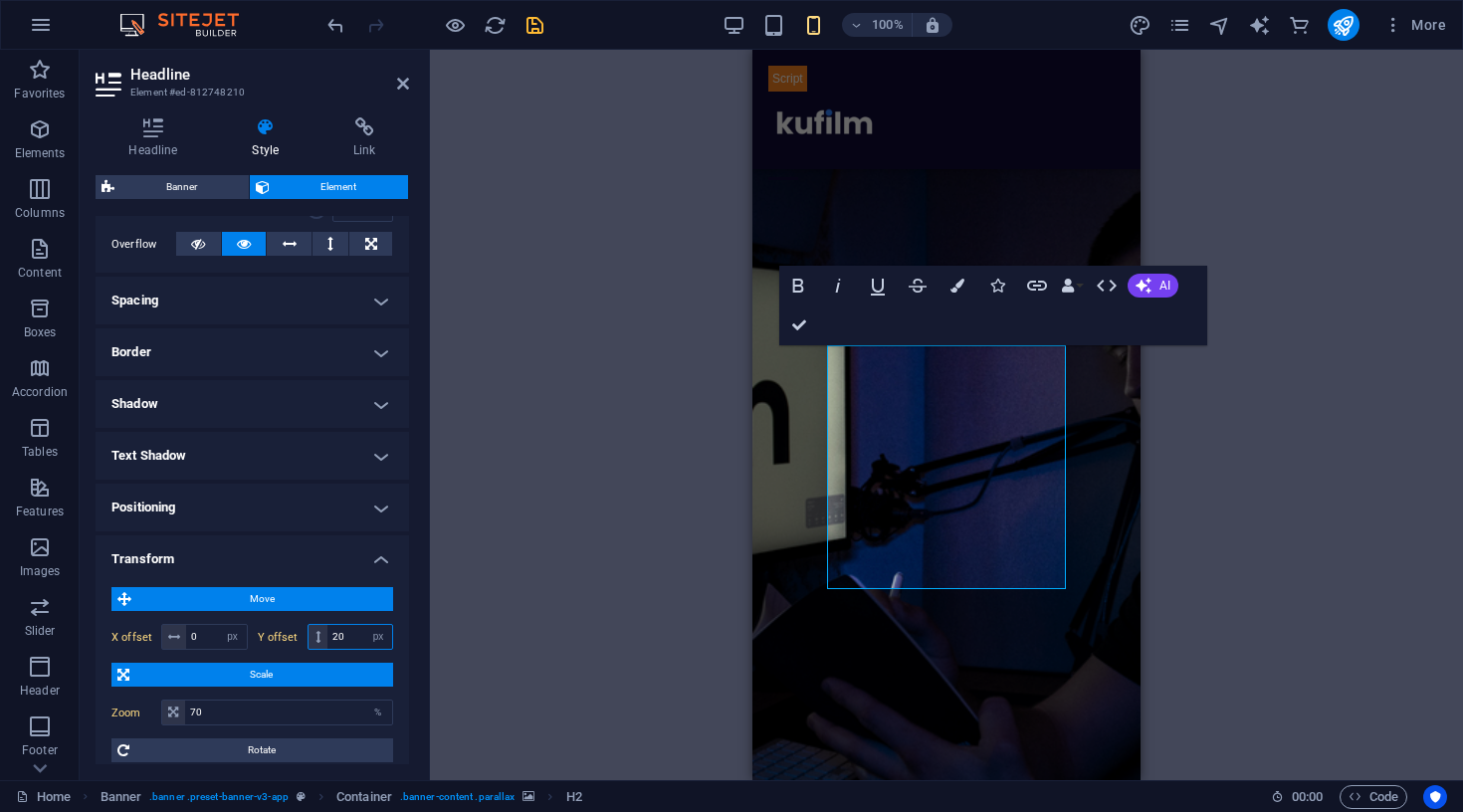 click on "20" at bounding box center (359, 637) 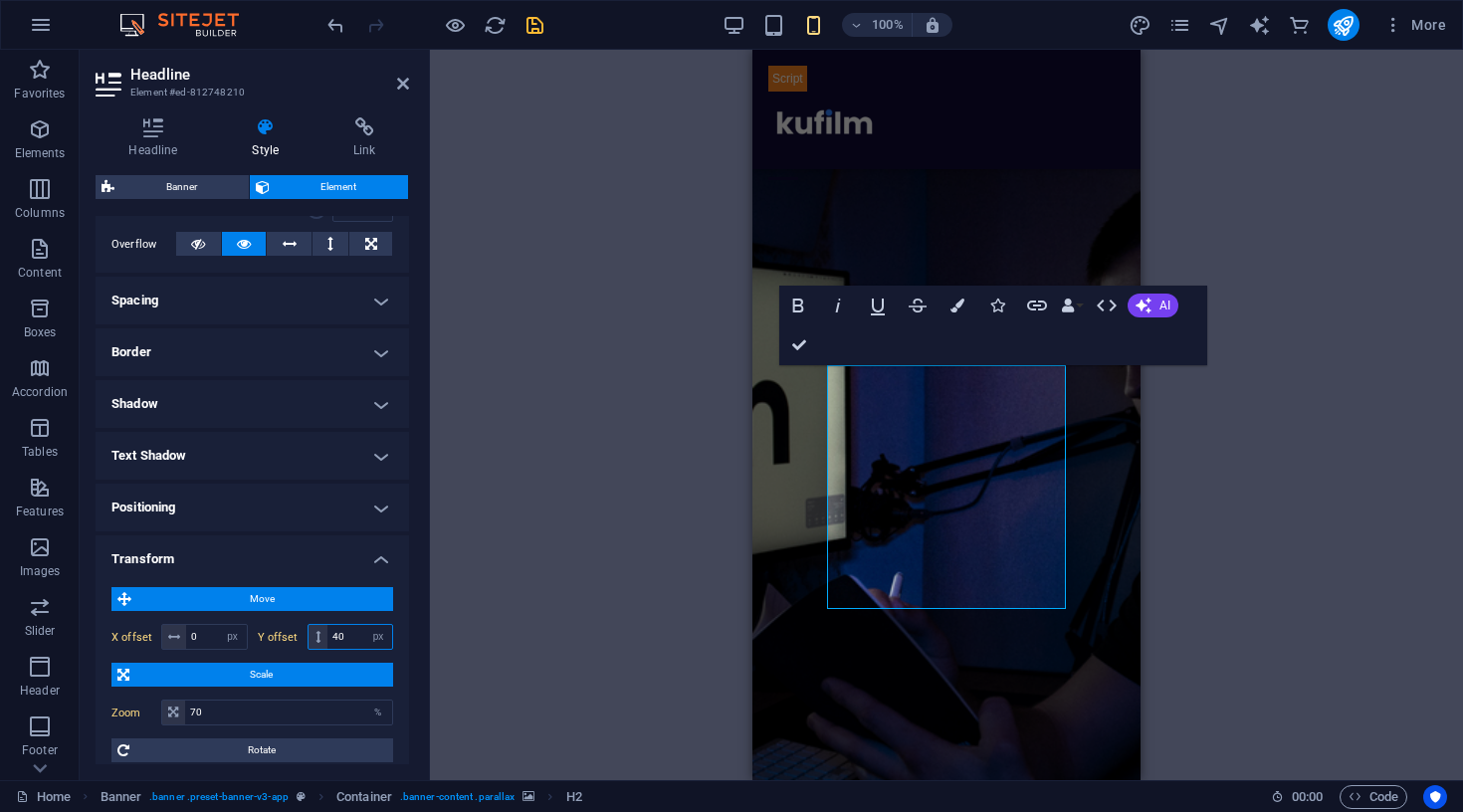 type on "4" 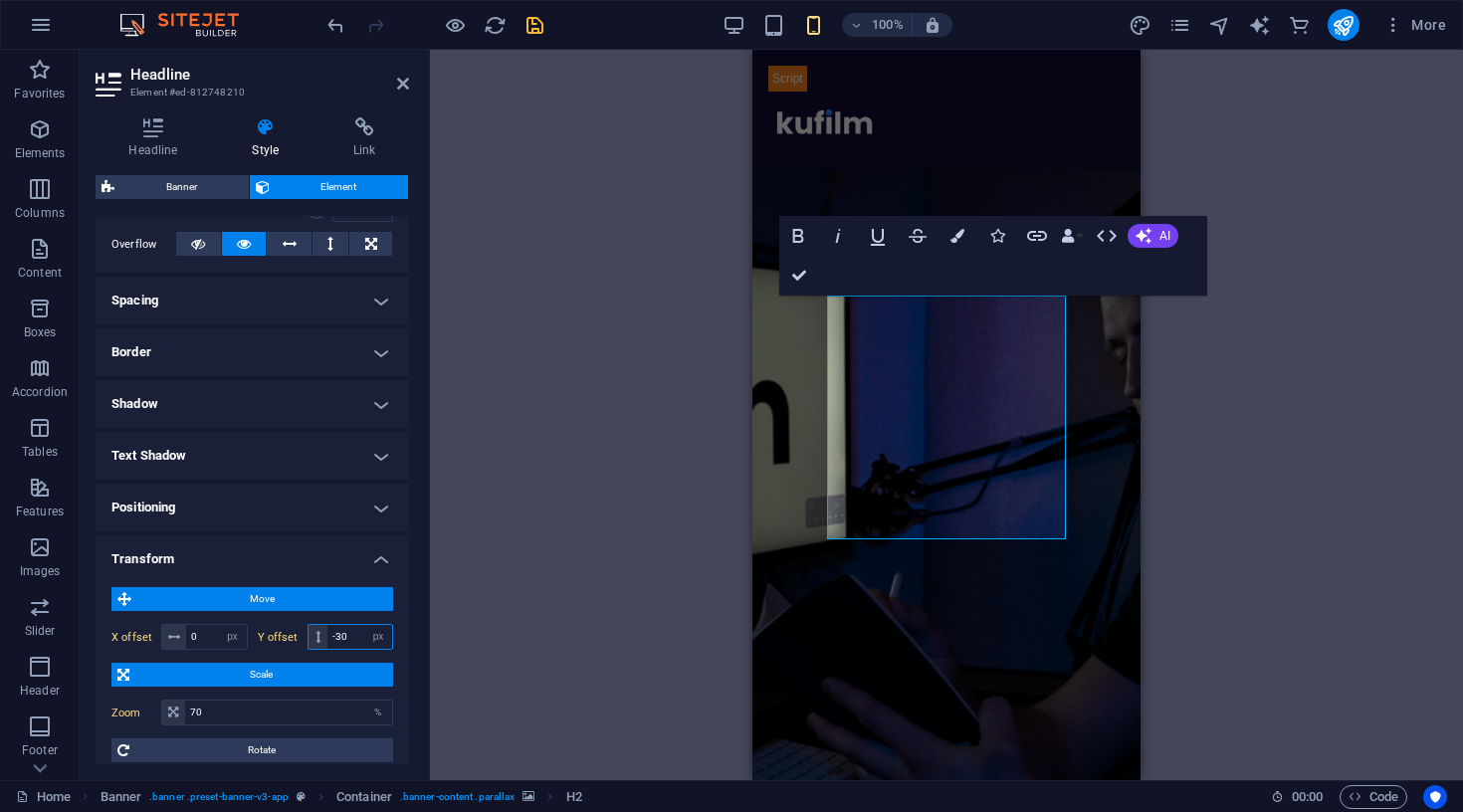 type on "-3" 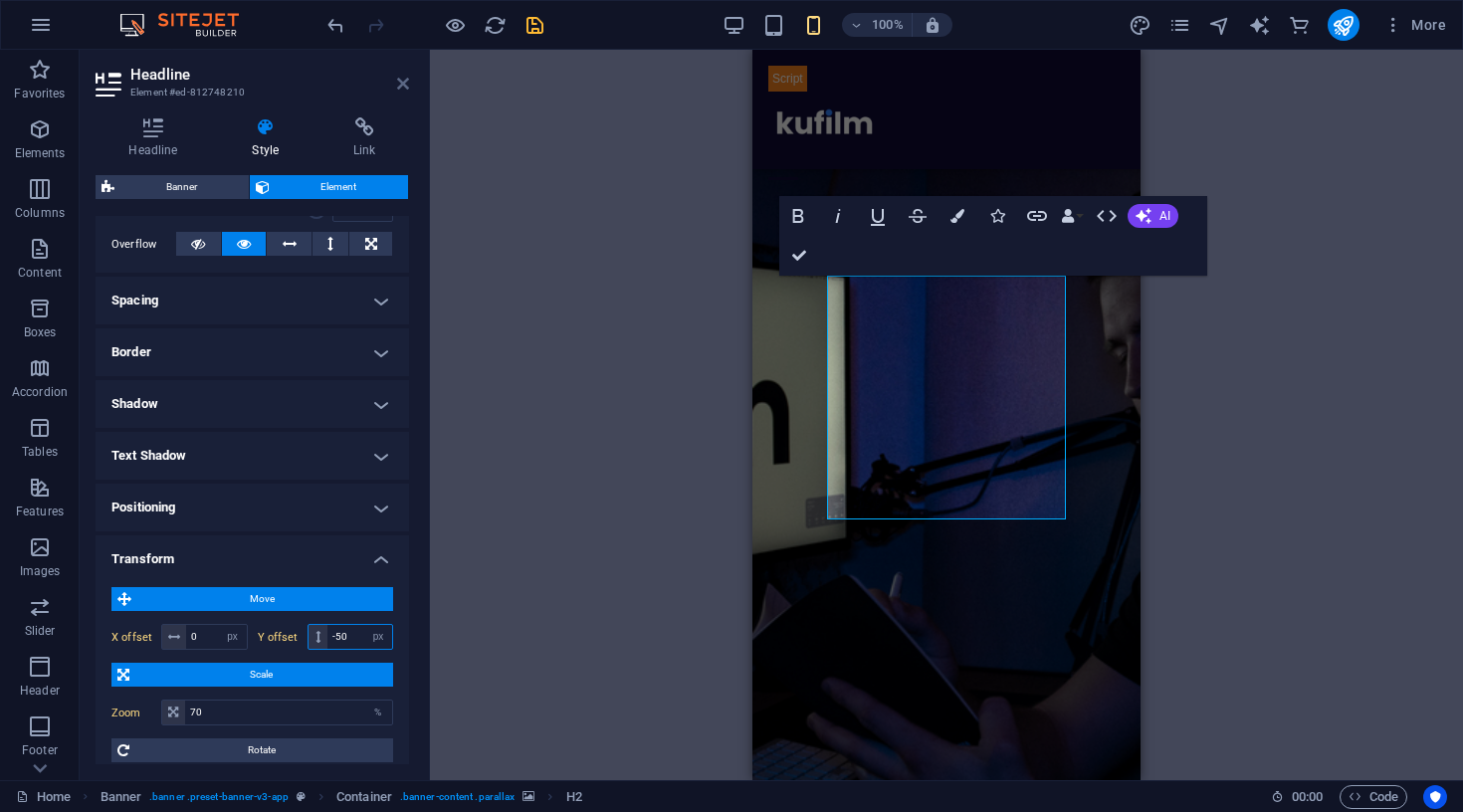 type on "-50" 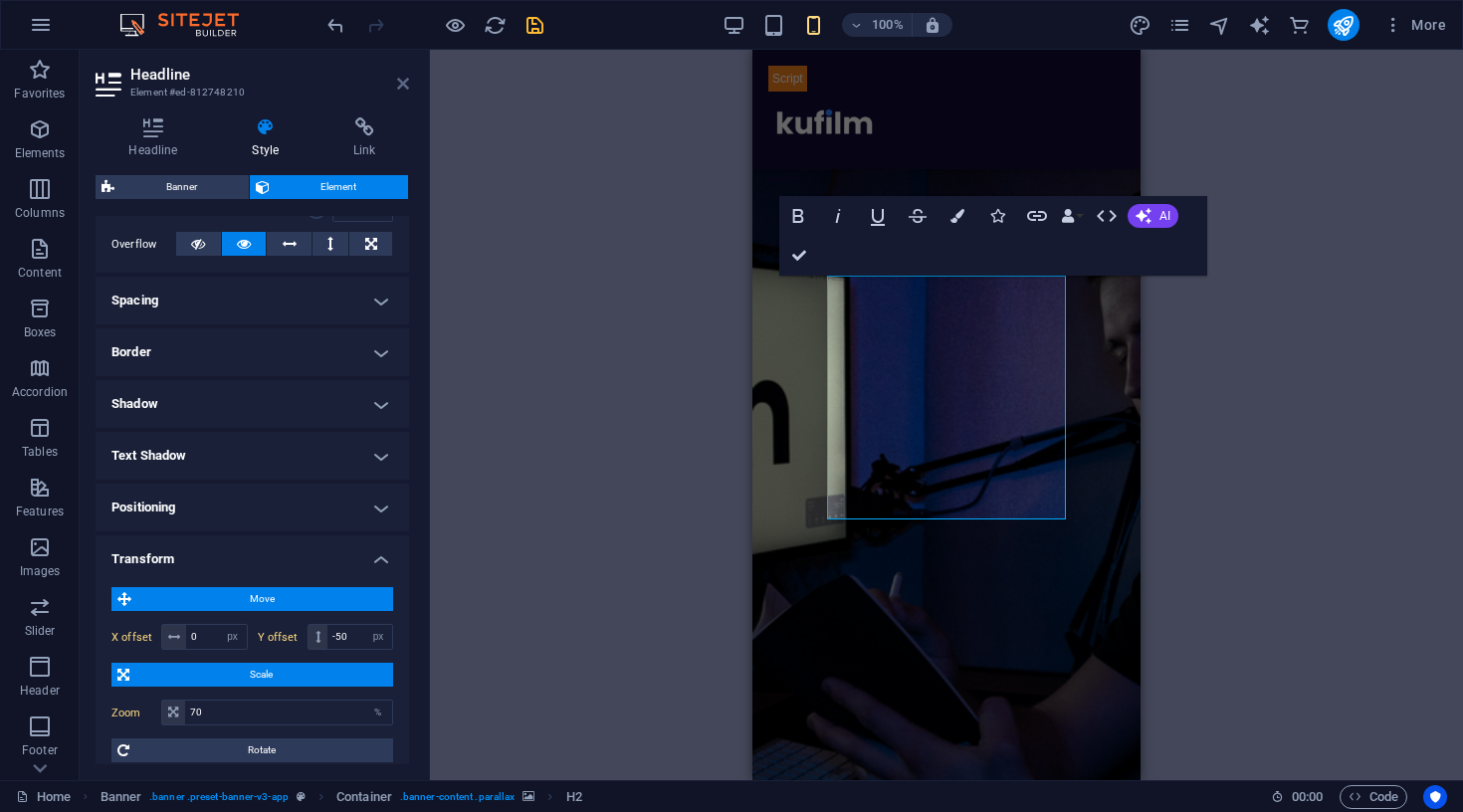 click at bounding box center [403, 84] 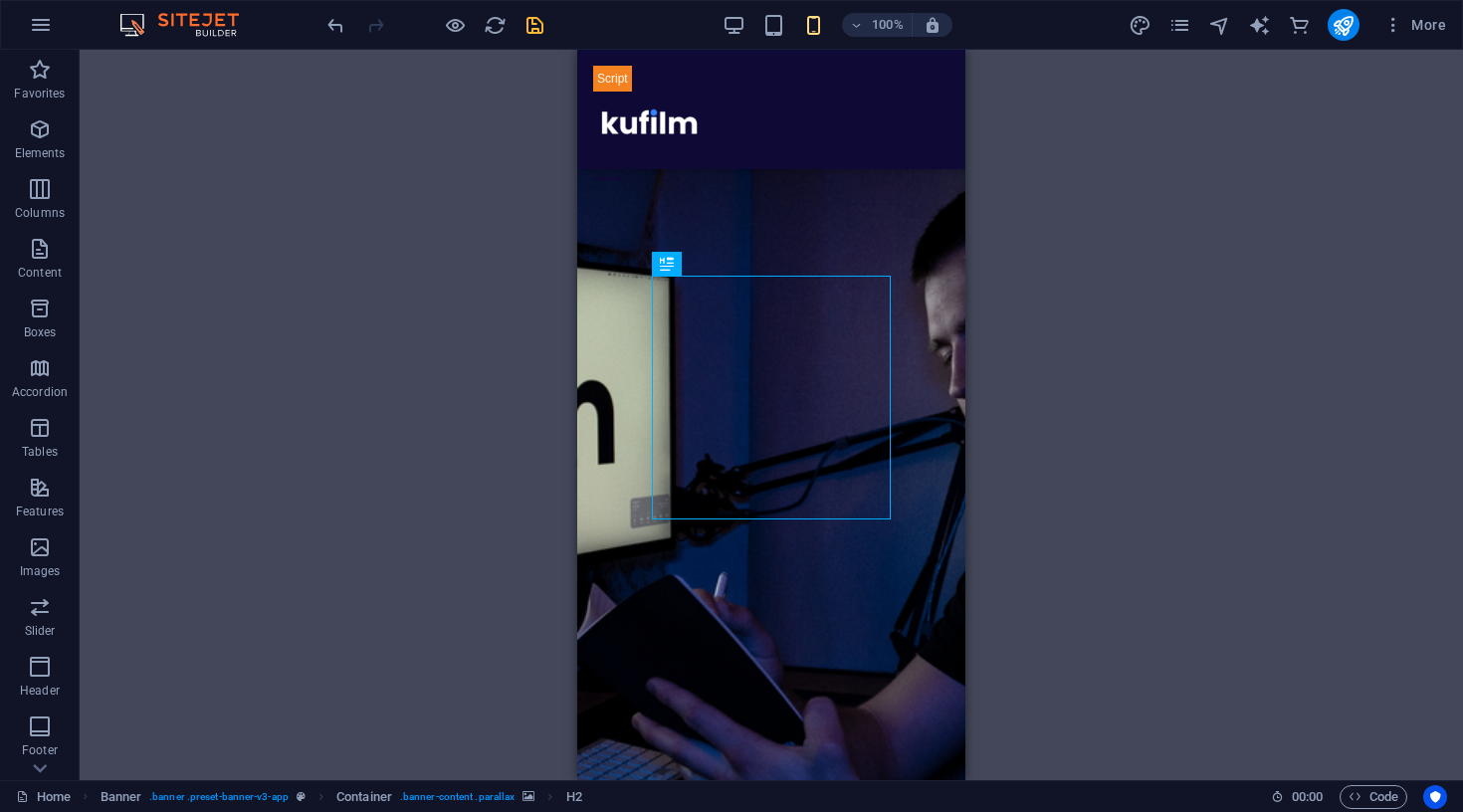 click on "H2   Banner   Banner   Container   Menu Bar   Menu   Menu Bar   HTML   Button   Spacer   Logo   Spacer   Text   Container   HTML   H3   Container   Spacer   Container   Boxes   Container   Text   Container   Container   H3   Text   Text   Container   Container   Container   Spacer   Container   Container   Container   Plans   Container   Spacer   Text   Spacer   Container   Spacer   Container   Text   Container   Container   Container   Container   Text   Container   H3   Container   Spacer   Spacer   Container   Image   3 columns   Container   Spacer   Text   3 columns   Container   Spacer   Text   Text   Text   Spacer   3 columns   Image   H3   Accordion   H3   Unequal Columns   Container   H3   Container   Unequal Columns   Unequal Columns   Container   H3   Container   Text   Container   Container   Contact Form   Container   Form   Textarea   Button   Container   Button   Plans   Container   Container   Container   Text   Container   Text   Text   Spacer   Plans   Container     Button" at bounding box center (771, 415) 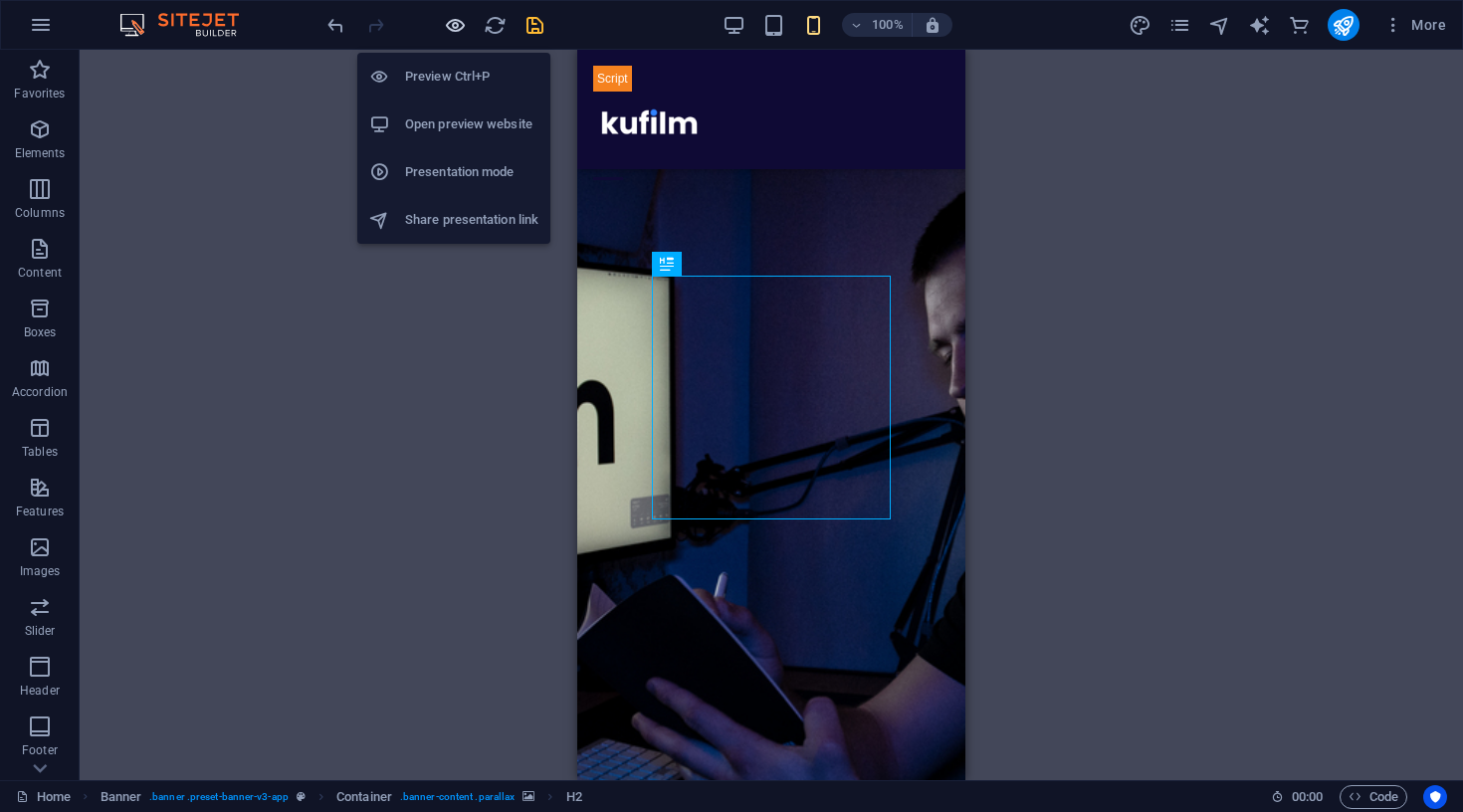 click at bounding box center [455, 25] 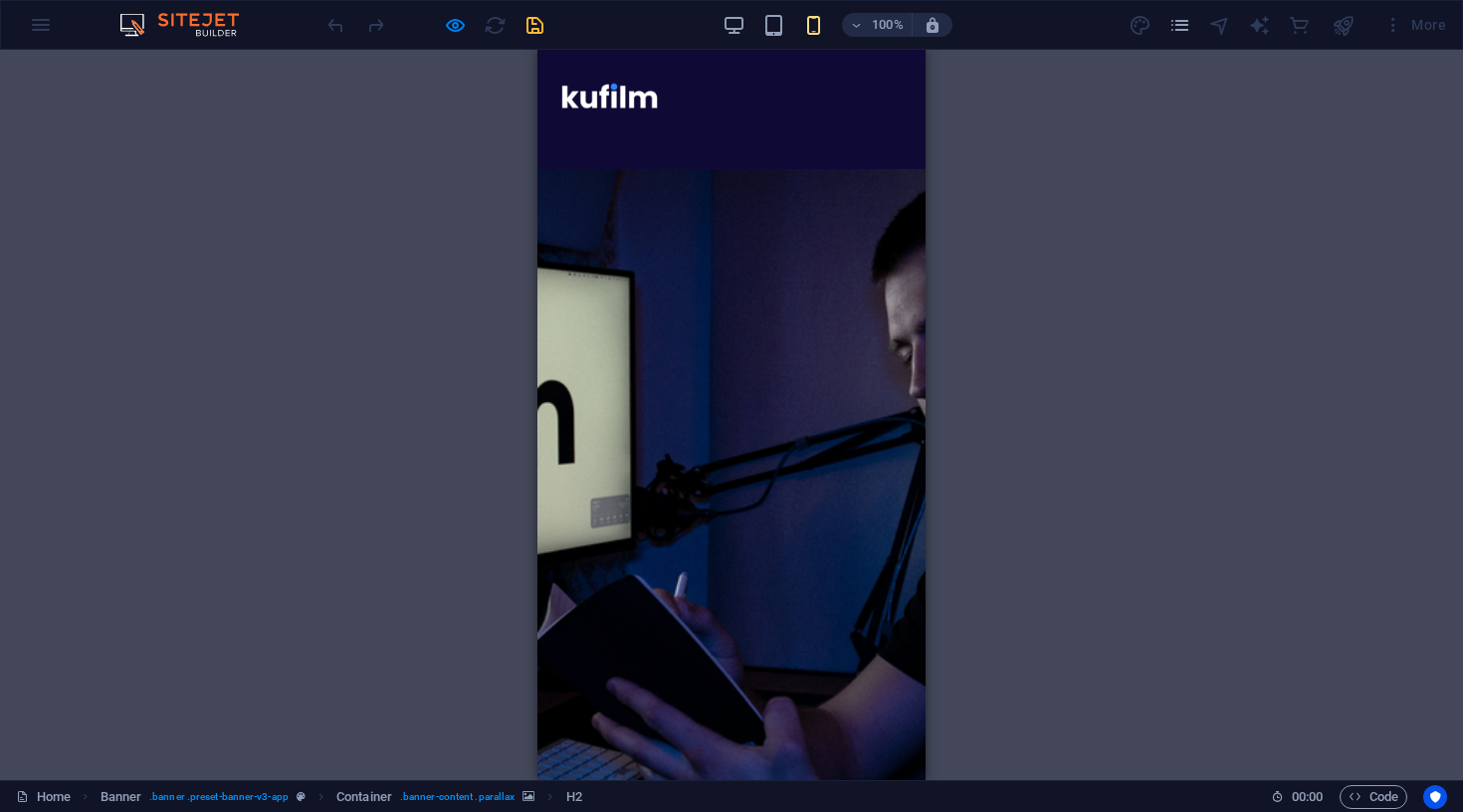 scroll, scrollTop: 0, scrollLeft: 0, axis: both 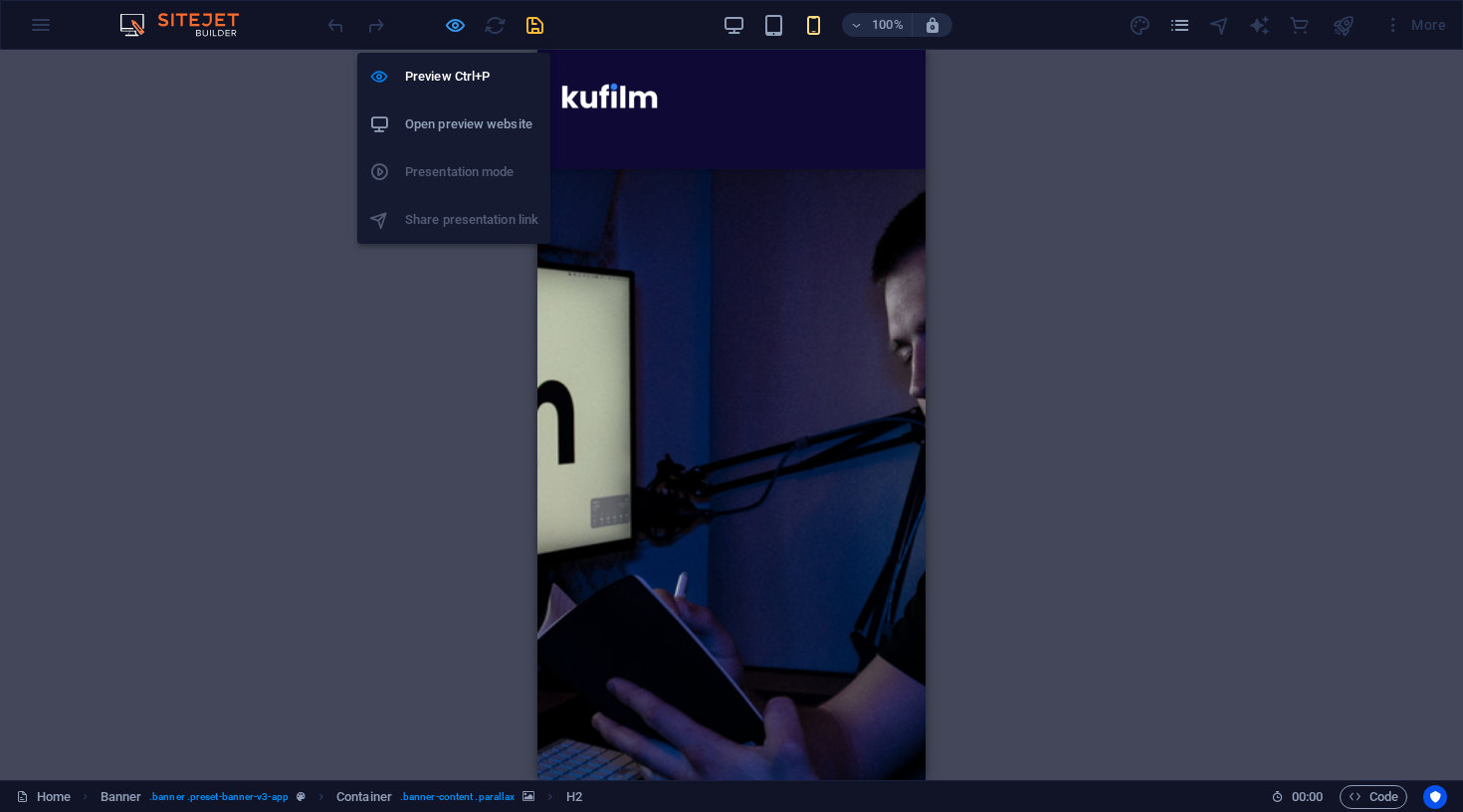 click at bounding box center [455, 25] 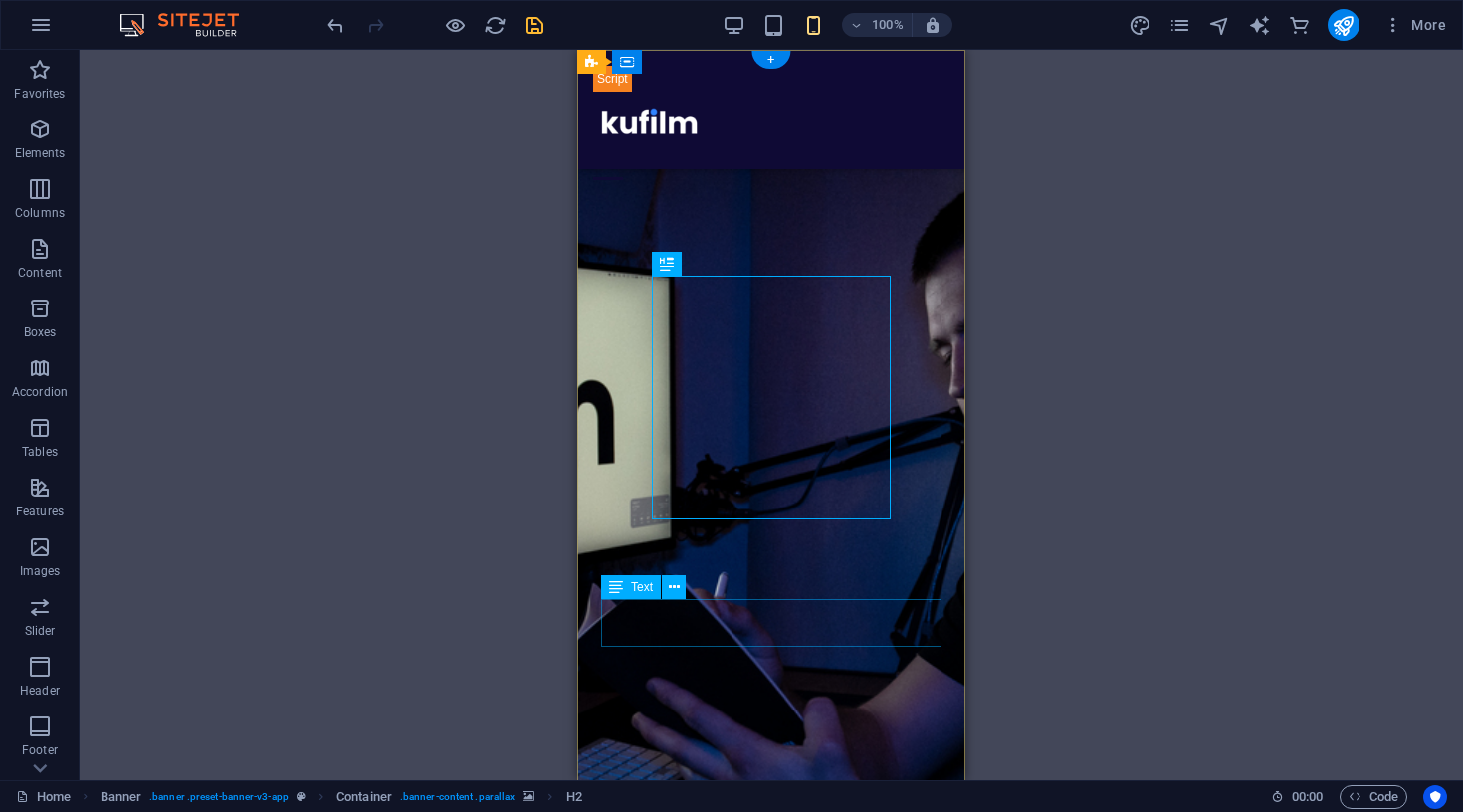 click on "Ma aitan sul jääda silma, kõnetada õigeid inimesi ja kasvatada oma müüki" at bounding box center (771, 1418) 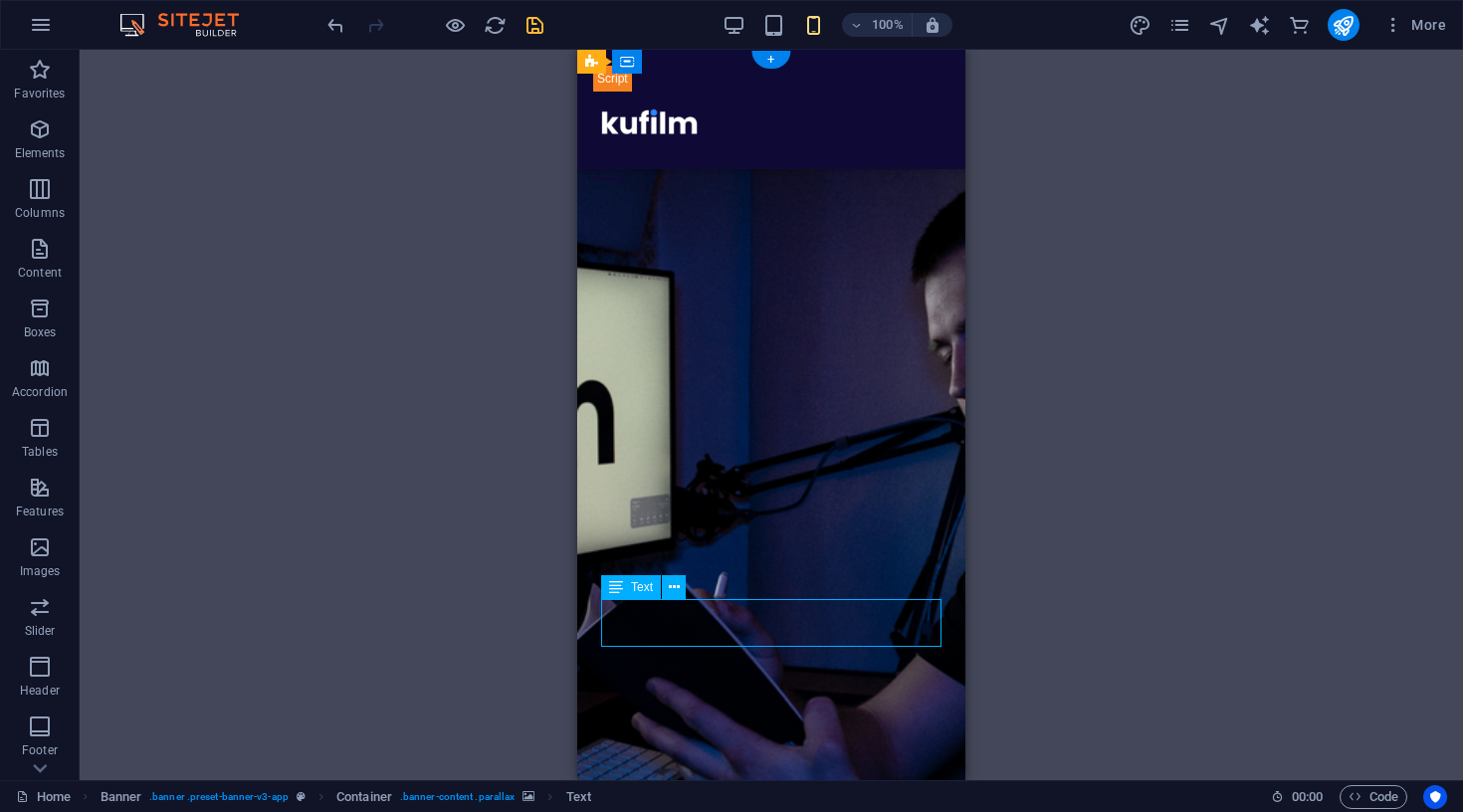 drag, startPoint x: 736, startPoint y: 609, endPoint x: 1012, endPoint y: 545, distance: 283.3231 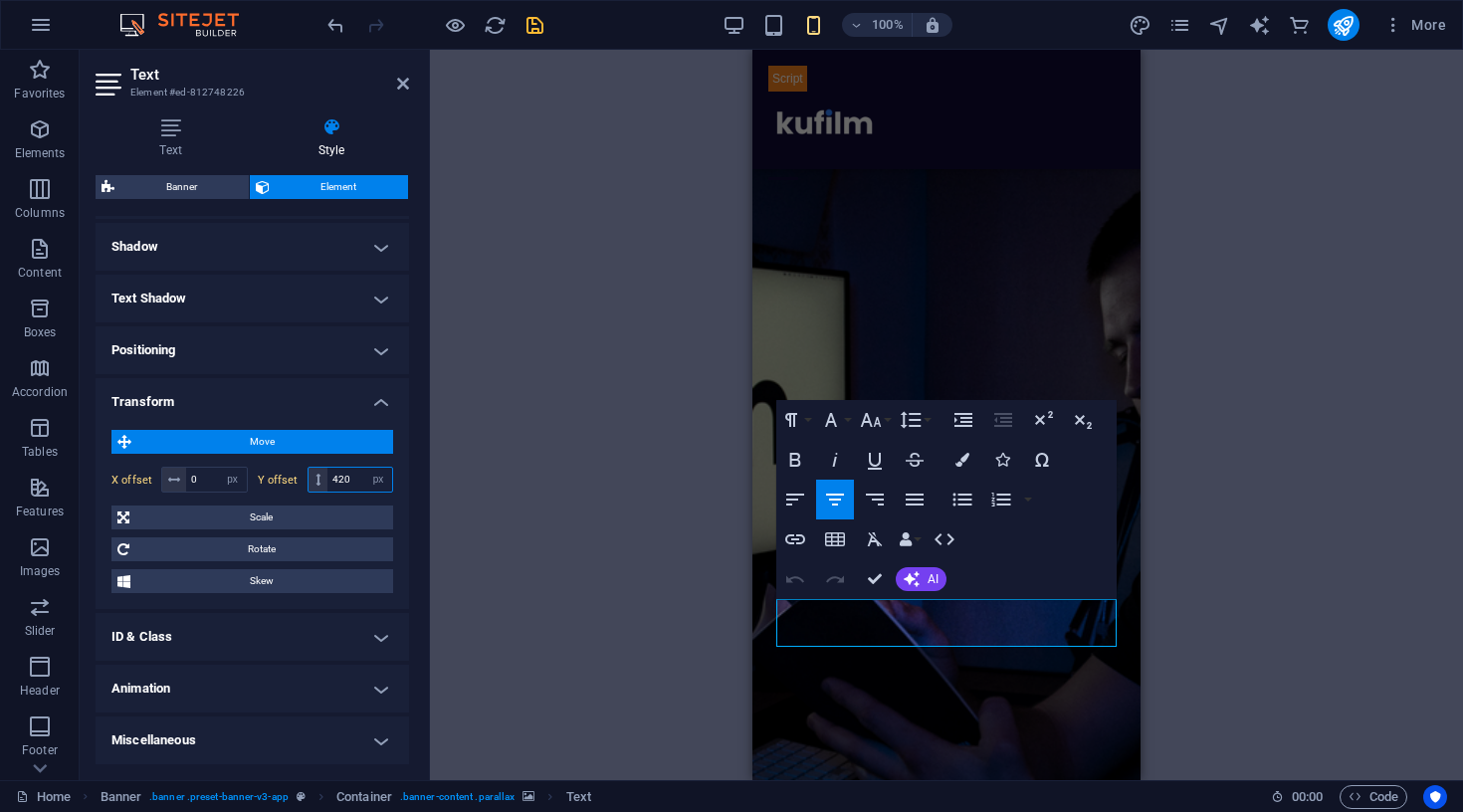 scroll, scrollTop: 475, scrollLeft: 0, axis: vertical 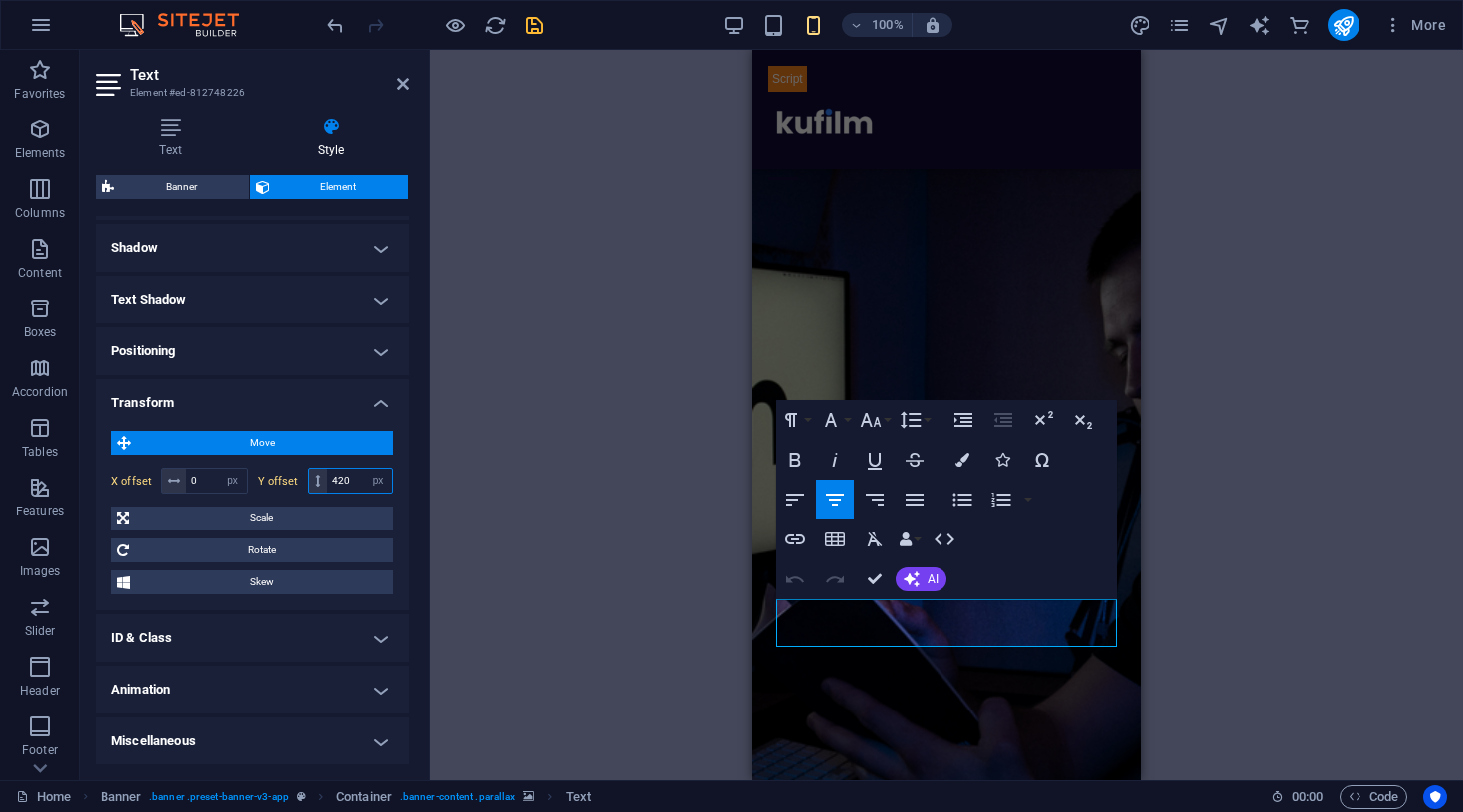 click on "420" at bounding box center (359, 481) 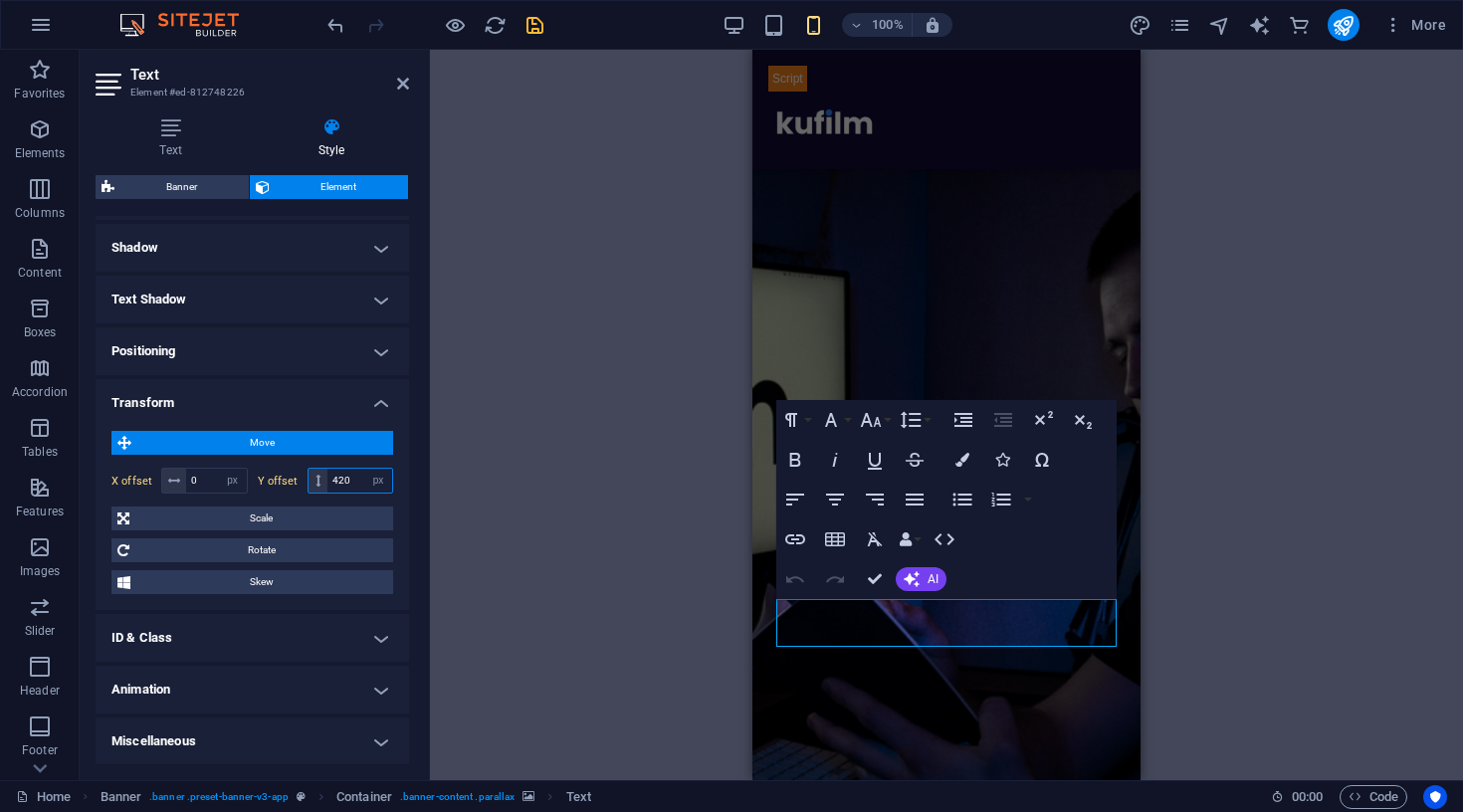 click on "420" at bounding box center [359, 481] 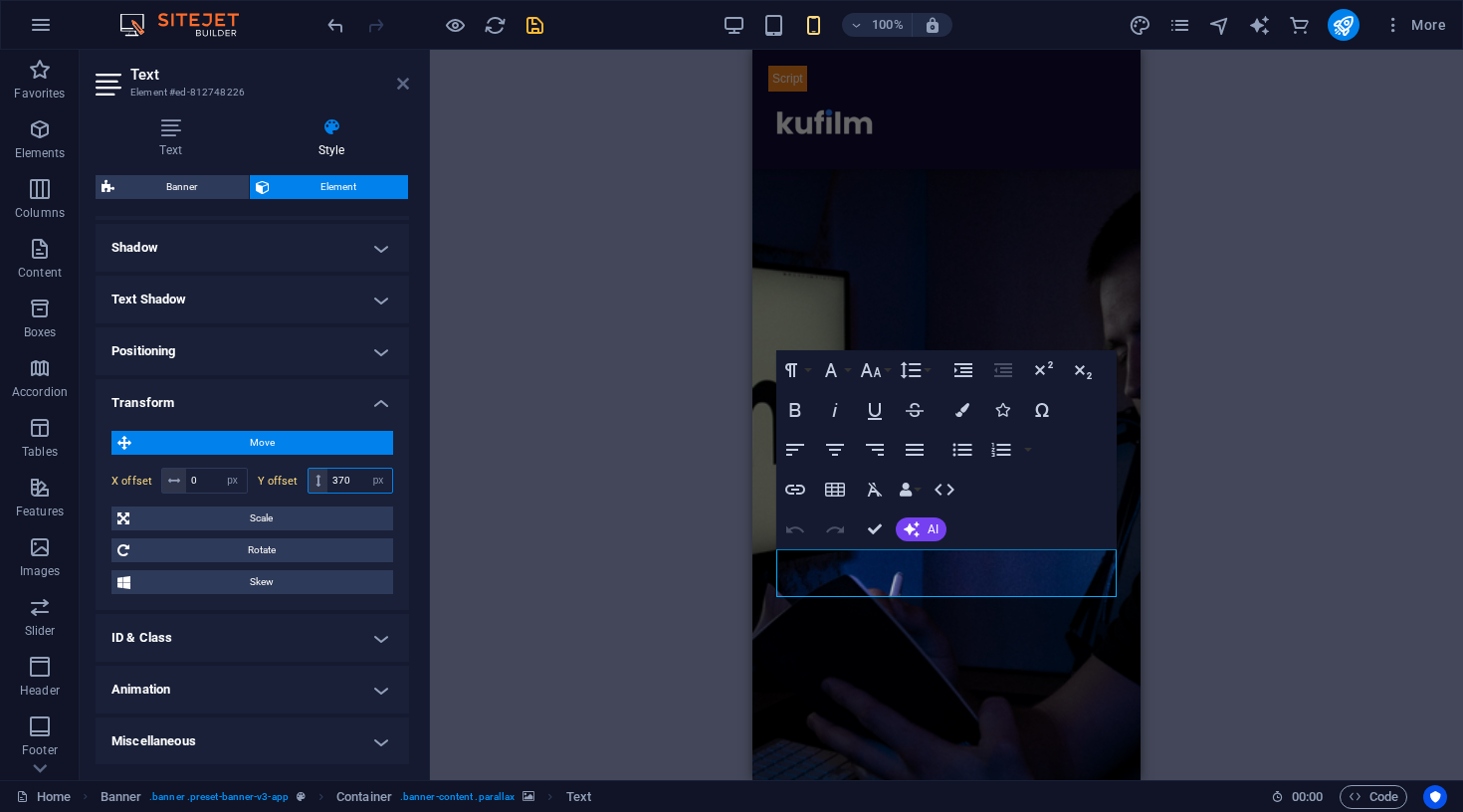 type on "370" 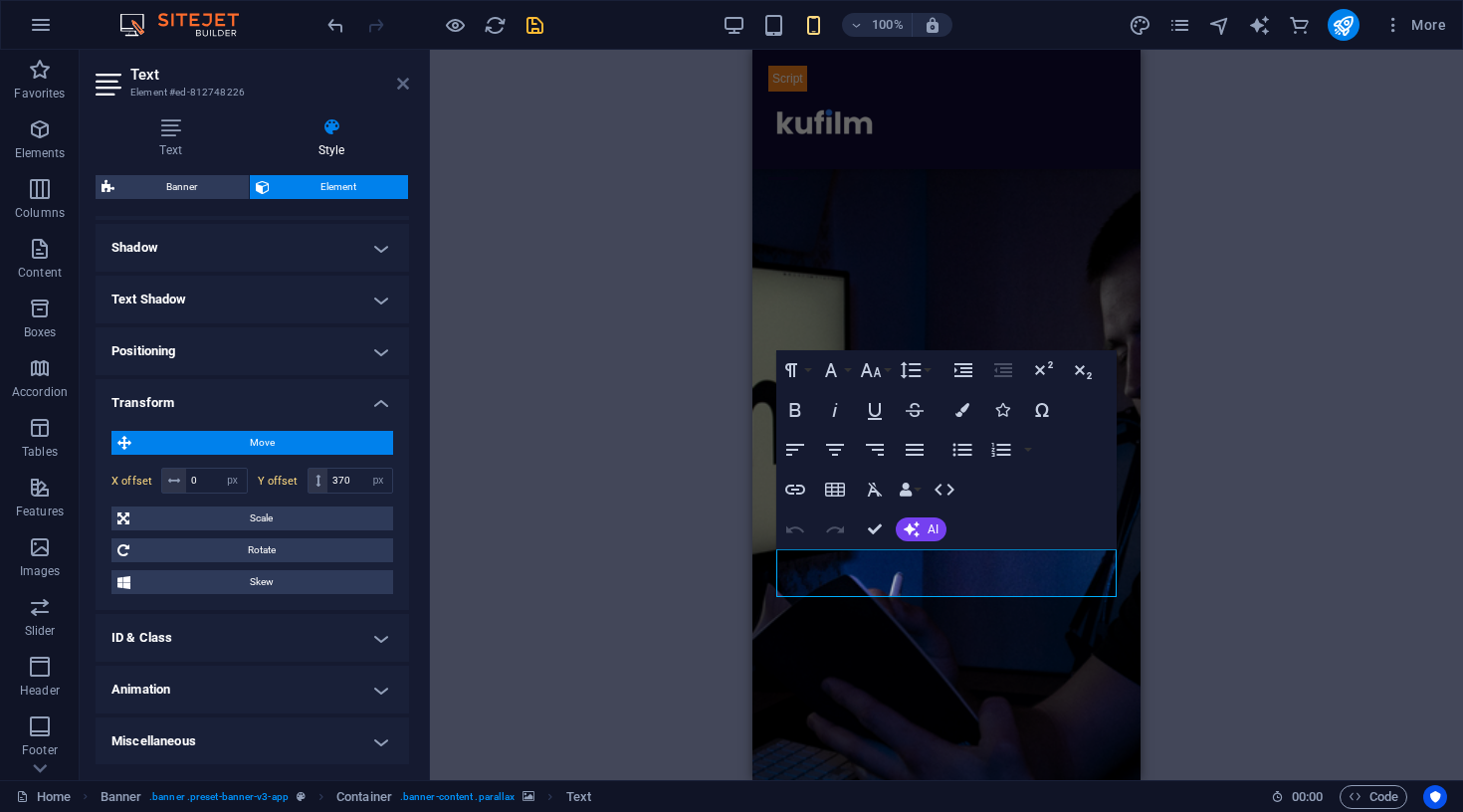 click at bounding box center (403, 84) 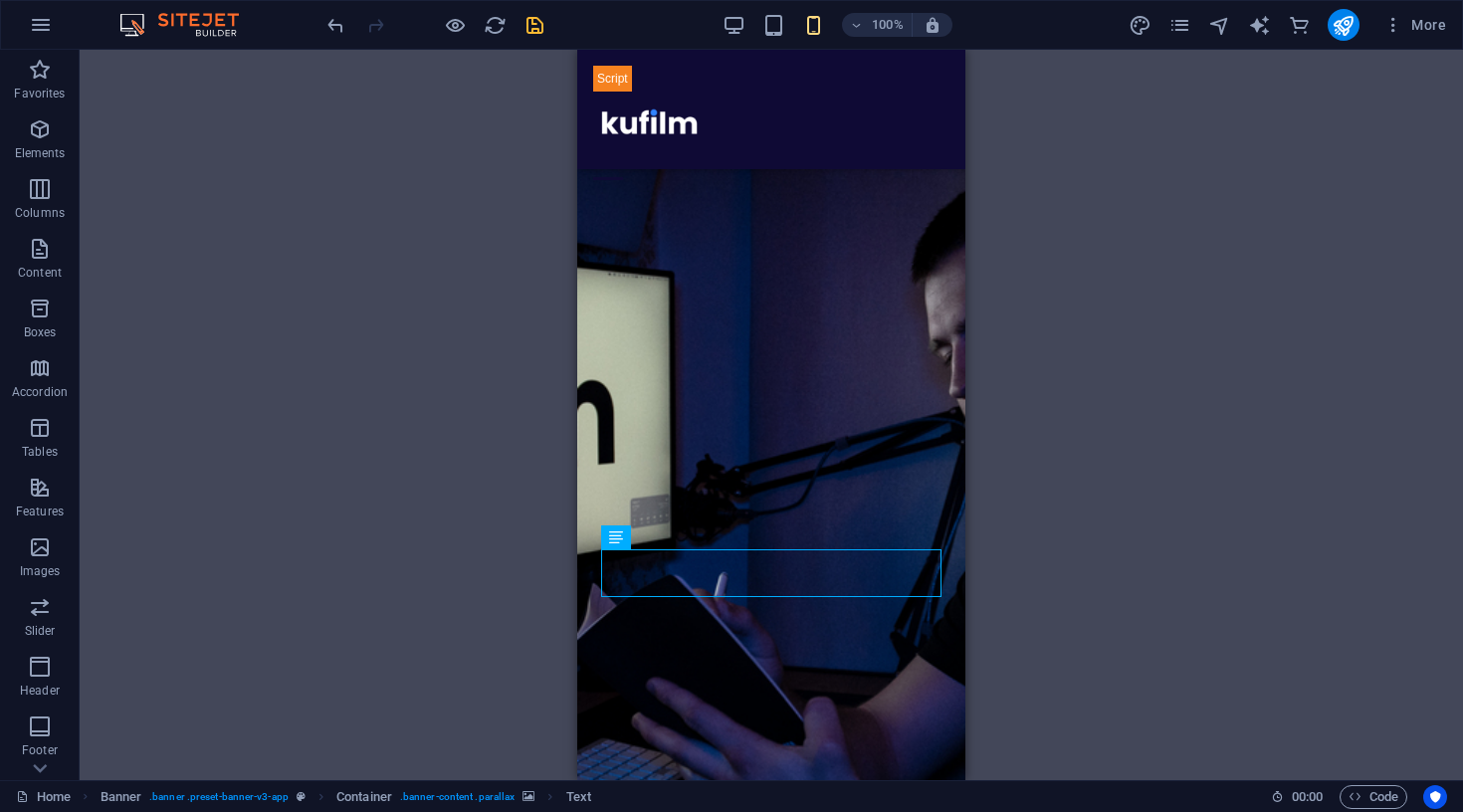 click on "H2   Banner   Banner   Container   Menu Bar   Menu   Menu Bar   HTML   Button   Spacer   Logo   Spacer   Text   Container   HTML   H3   Container   Spacer   Container   Boxes   Container   Text   Container   Container   H3   Text   Text   Container   Container   Container   Spacer   Container   Container   Container   Plans   Container   Spacer   Text   Spacer   Container   Spacer   Container   Text   Container   Container   Container   Container   Text   Container   H3   Container   Spacer   Spacer   Container   Image   3 columns   Container   Spacer   Text   3 columns   Container   Spacer   Text   Text   Text   Spacer   3 columns   Image   H3   Accordion   H3   Unequal Columns   Container   H3   Container   Unequal Columns   Unequal Columns   Container   H3   Container   Text   Container   Container   Contact Form   Container   Form   Textarea   Button   Container   Button   Plans   Container   Container   Container   Text   Container   Text   Text   Spacer   Plans   Container     Button" at bounding box center (771, 415) 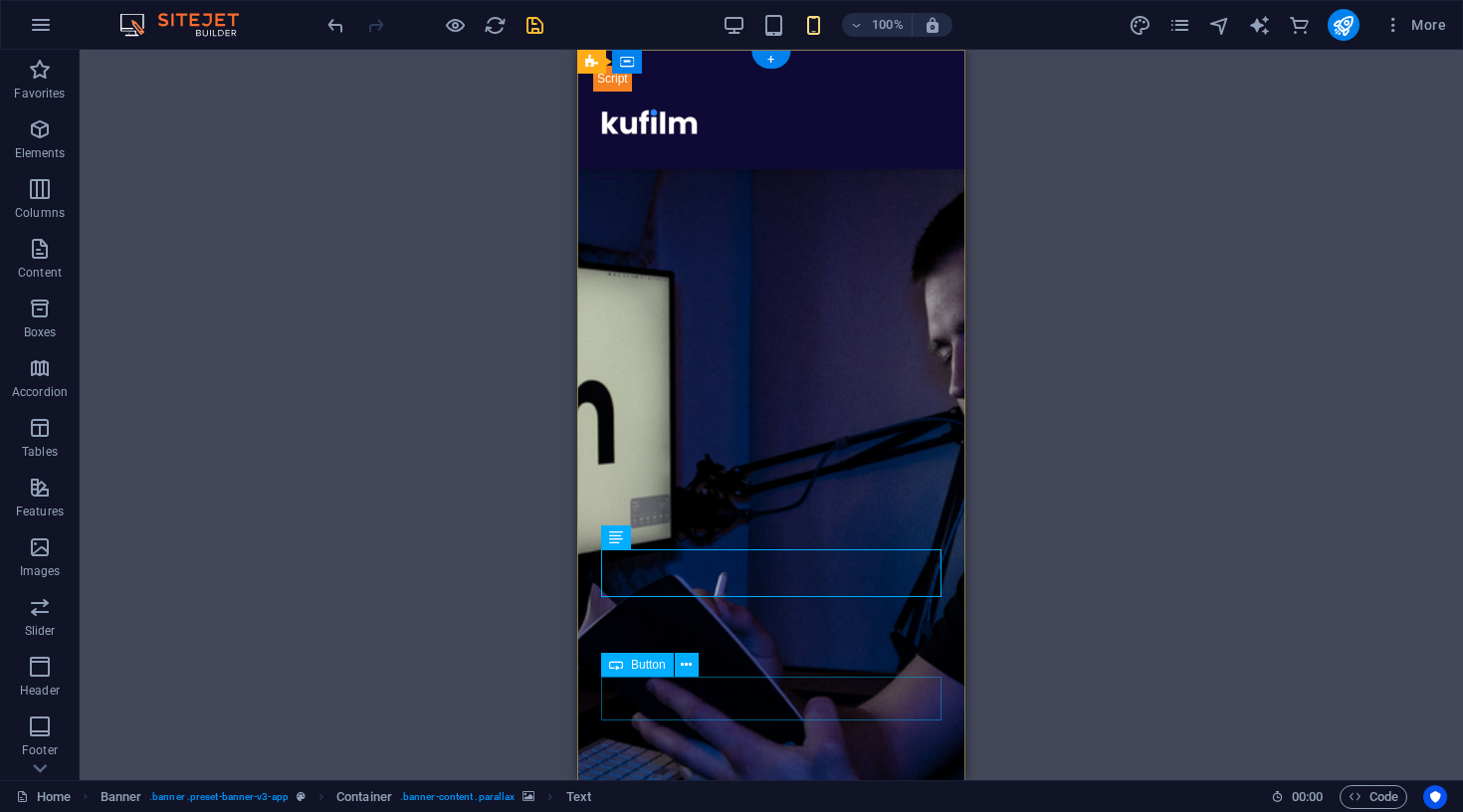 click on "Broneeri TASUTA konsultatsioon" at bounding box center (771, 1494) 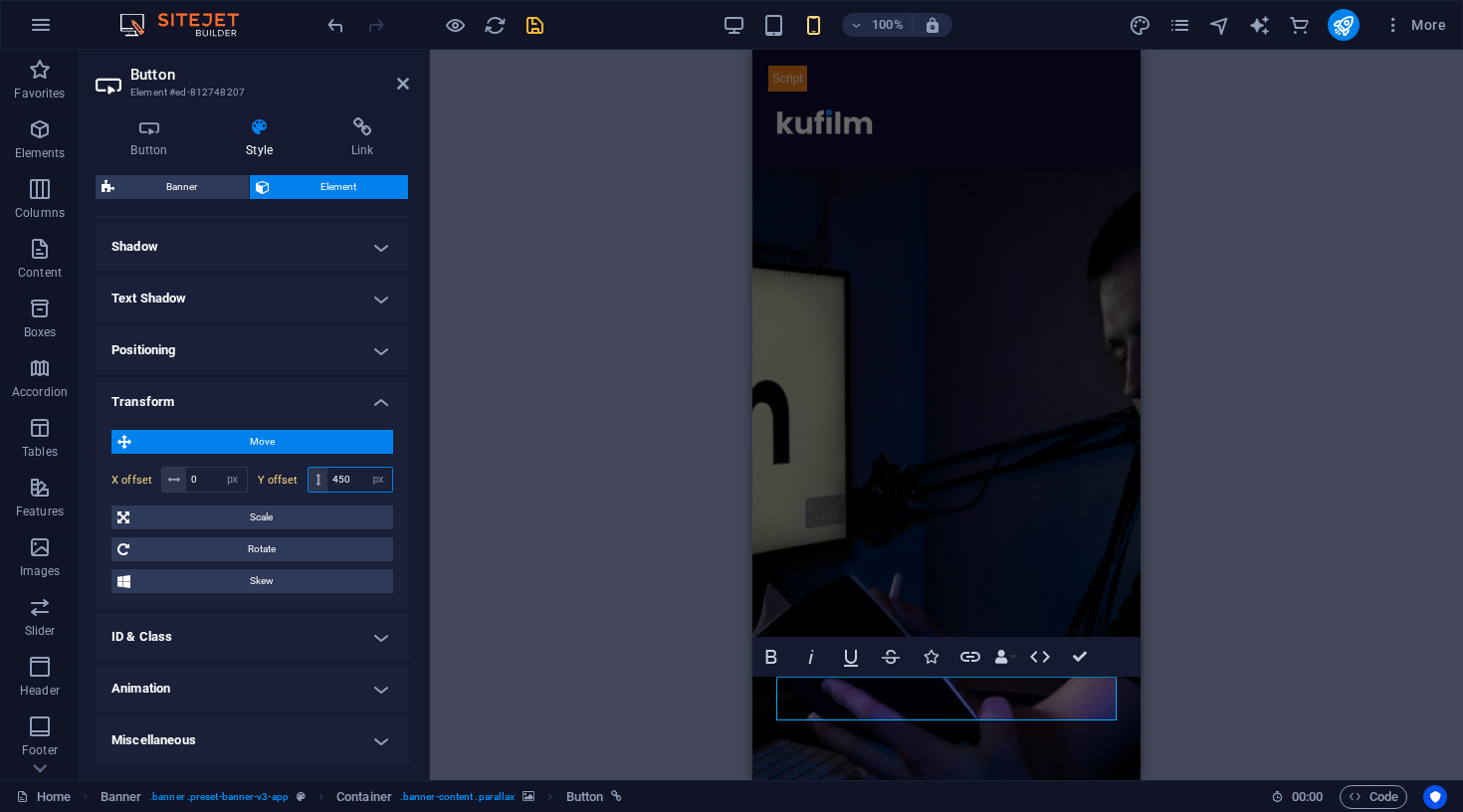 scroll, scrollTop: 475, scrollLeft: 0, axis: vertical 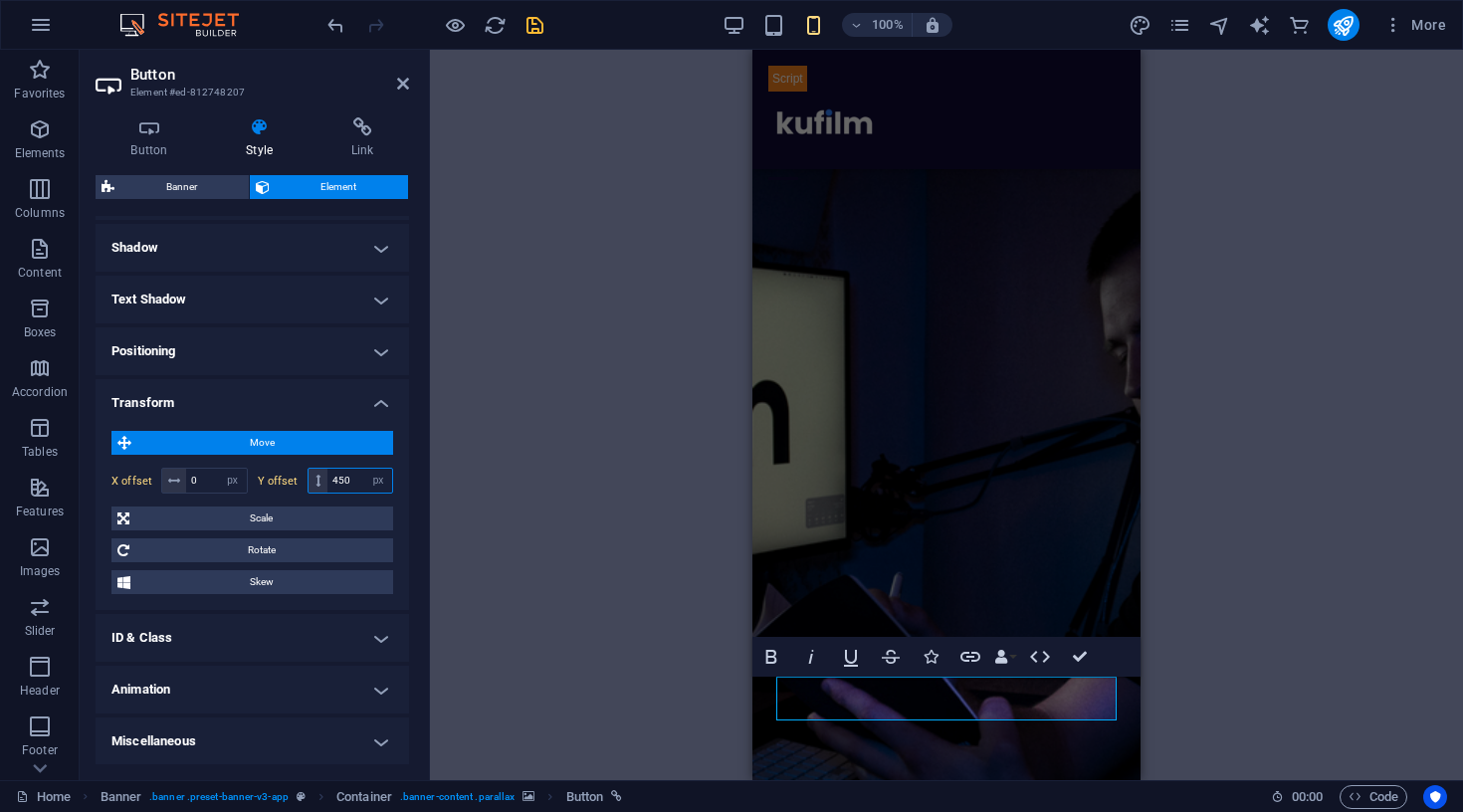 click on "450" at bounding box center (359, 481) 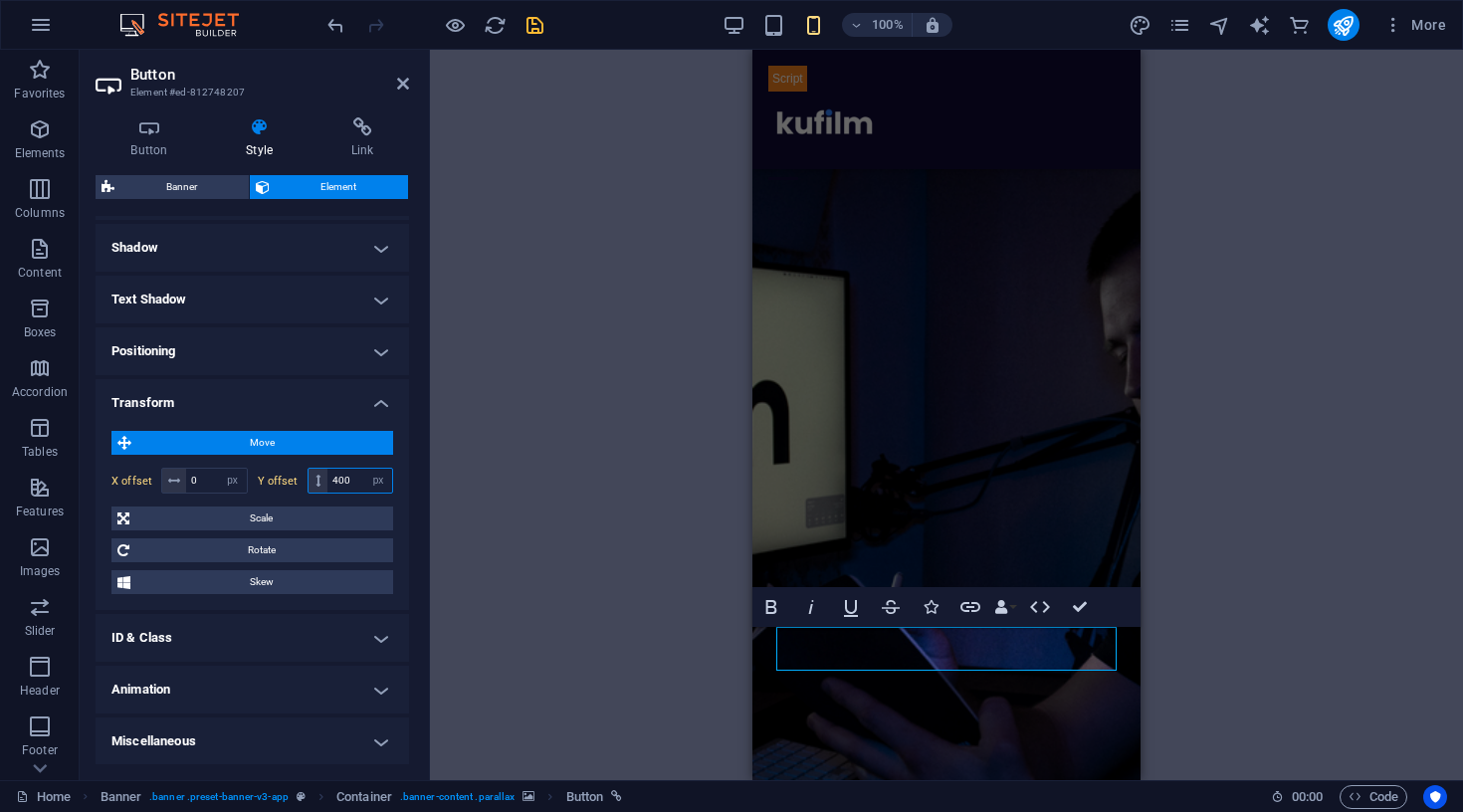type on "400" 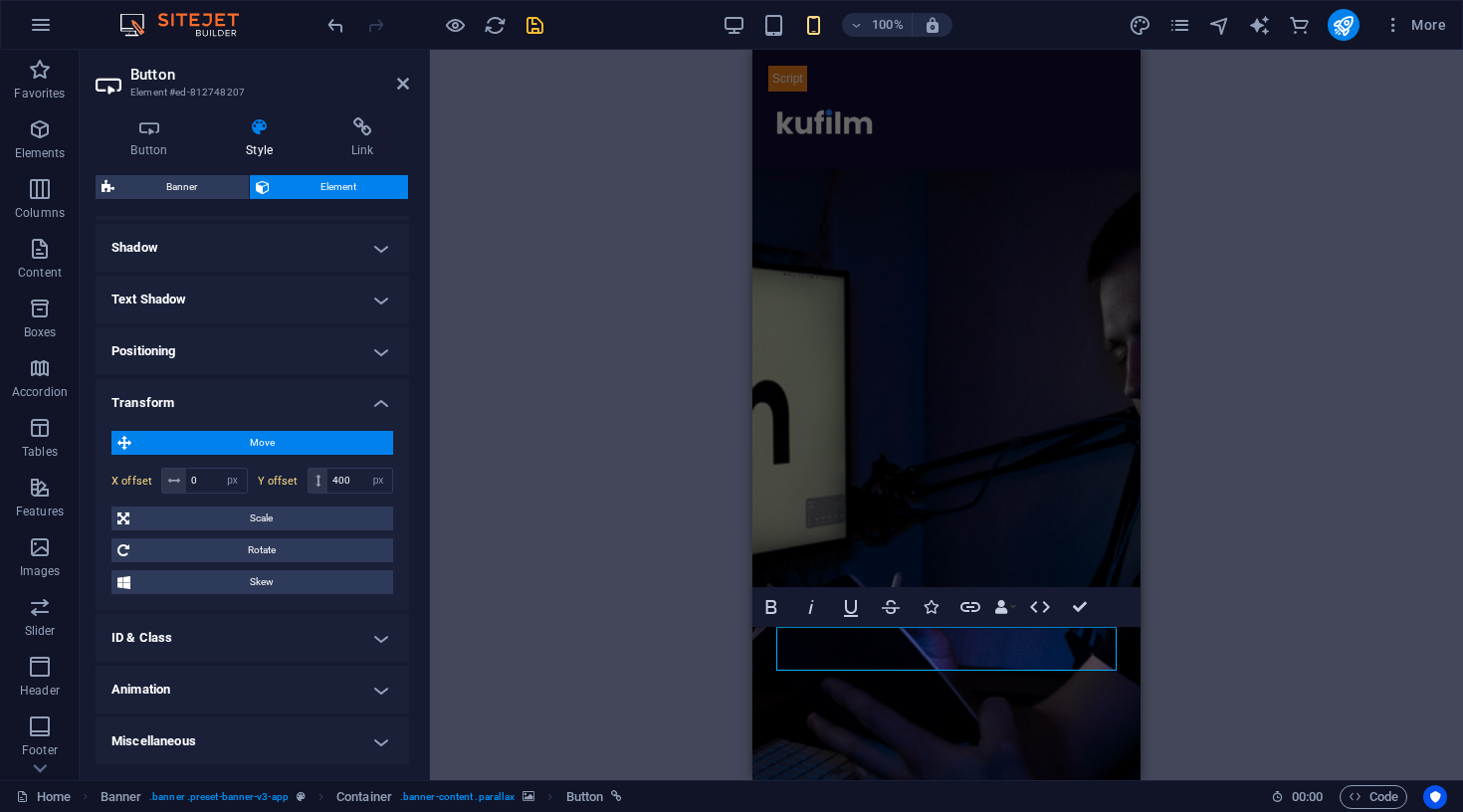 click on "Button Element #ed-812748207 Button Style Link Button Design Default Primary Secondary Background Hover/Active Switch to preview mode to test the active/hover state Text color Hover/Active Border color Hover/Active Alignment Size Width Default px rem % em vh vw Default colors and font sizes are defined in Design. Edit design Banner Element Layout How this element expands within the layout (Flexbox). Size Default auto px % 1/1 1/2 1/3 1/4 1/5 1/6 1/7 1/8 1/9 1/10 Grow Shrink Order Container layout Visible Visible Opacity 100 % Overflow Spacing Margin Default auto px % rem vw vh Custom Custom auto px % rem vw vh auto px % rem vw vh auto px % rem vw vh auto px % rem vw vh Padding Default px rem % vh vw Custom Custom px rem % vh vw px rem % vh vw px rem % vh vw px rem % vh vw Border Style              - Width 1 auto px rem % vh vw Custom Custom 1 auto px rem % vh vw 1 auto px rem % vh vw 1 auto px rem % vh vw 1 auto px rem % vh vw  - Color Round corners Default px rem % vh vw Custom Custom px rem % vh %" at bounding box center (255, 415) 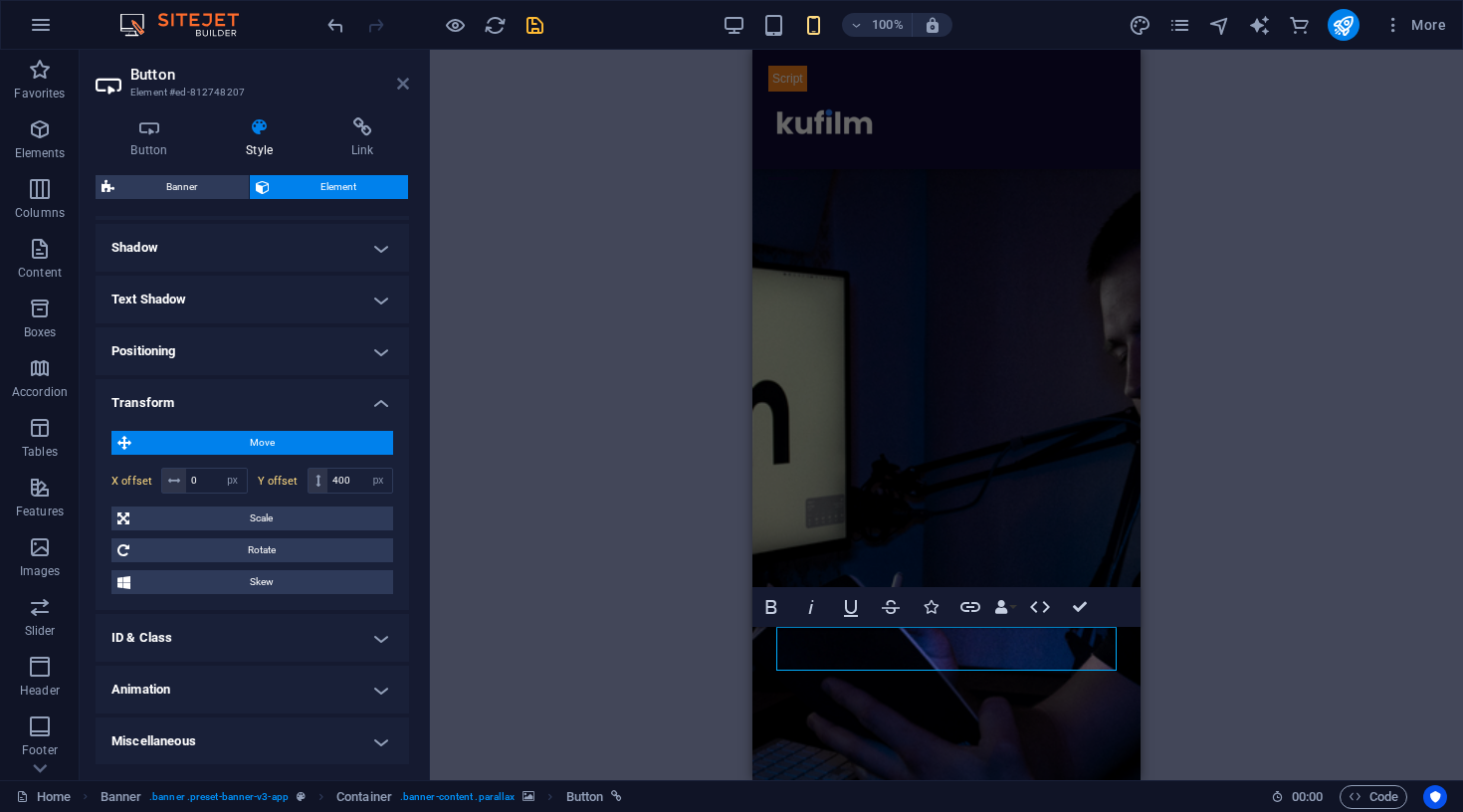 click at bounding box center (403, 84) 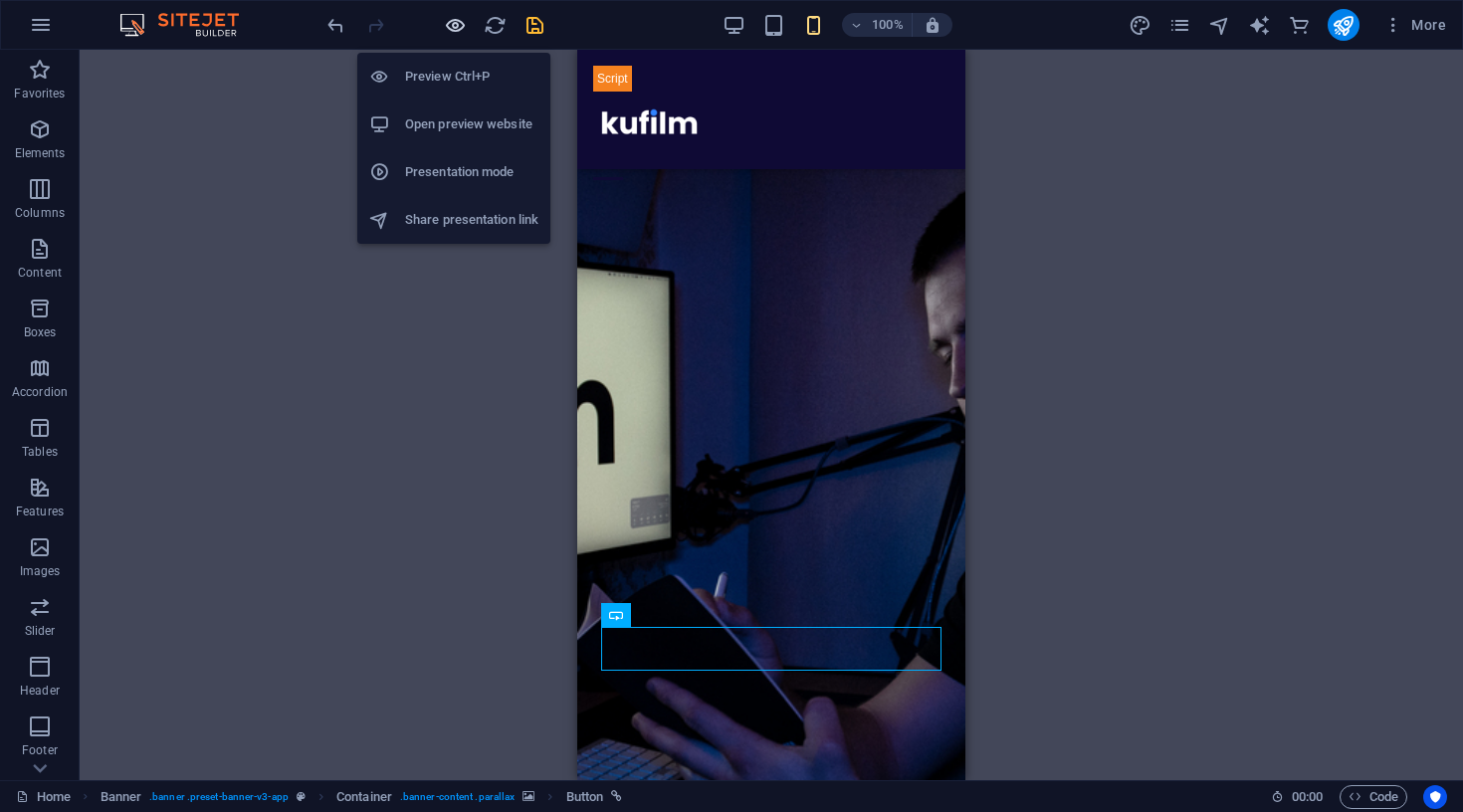 click at bounding box center [455, 25] 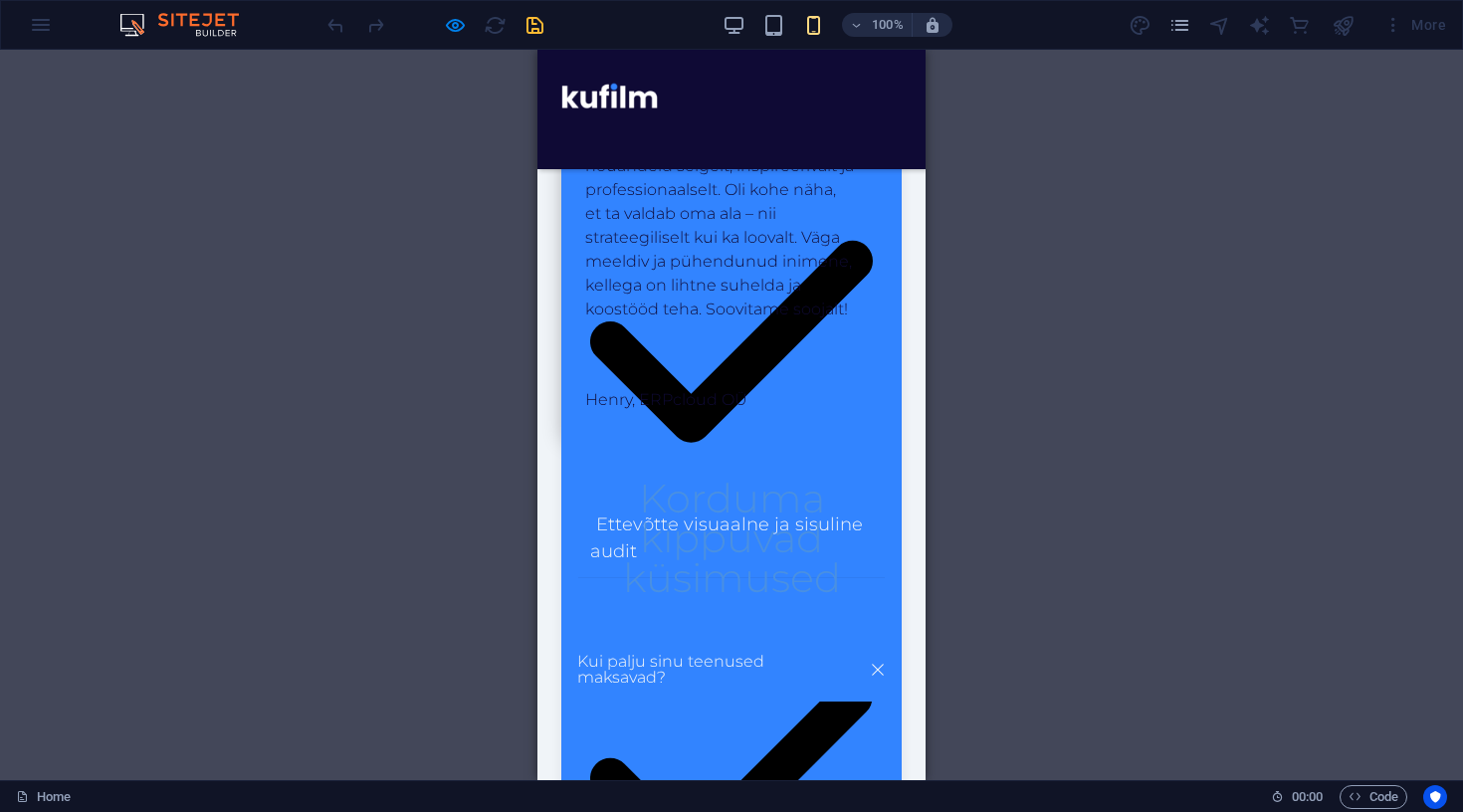 scroll, scrollTop: 6735, scrollLeft: 0, axis: vertical 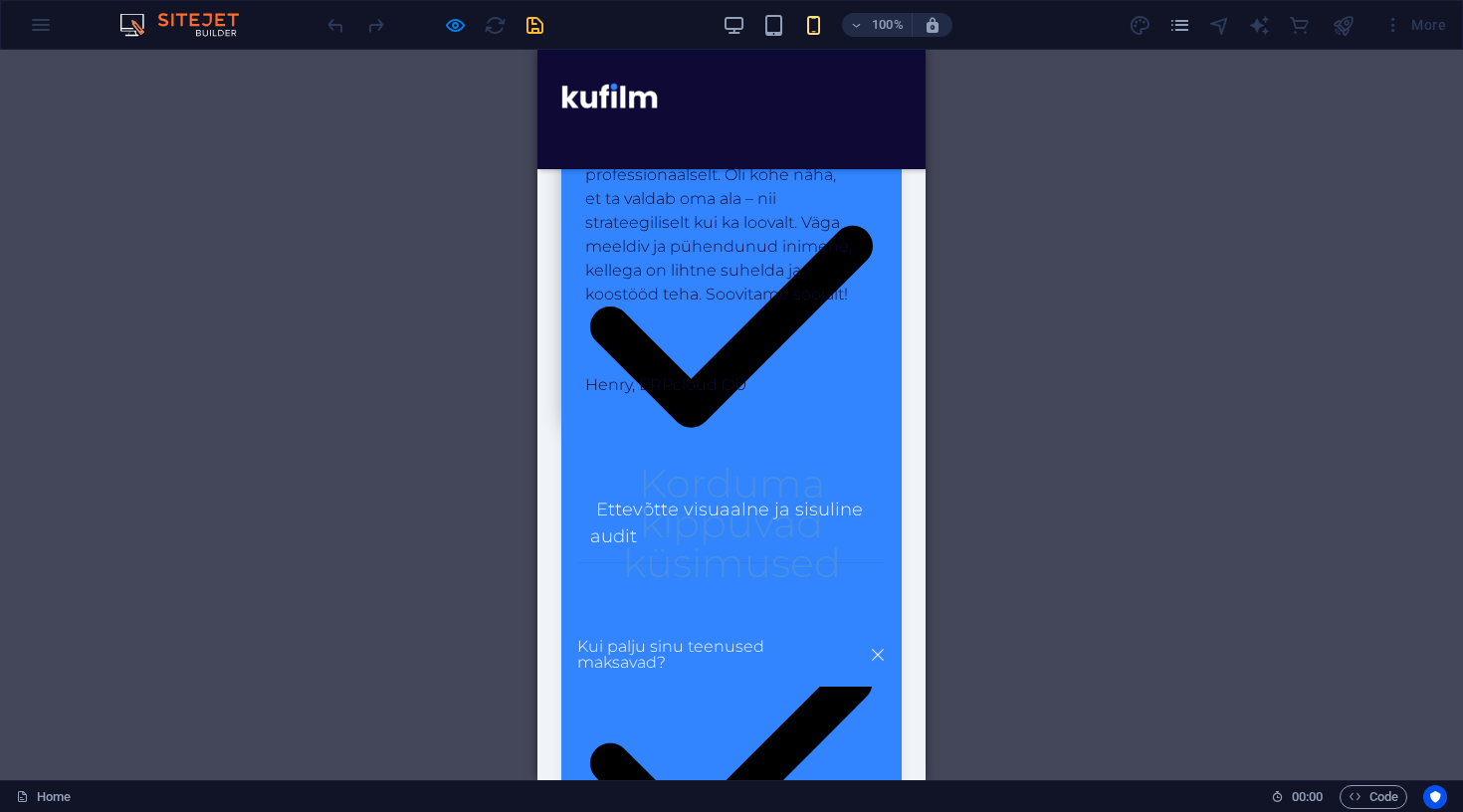 click on "Kui palju sinu teenused maksavad?" at bounding box center [732, 655] 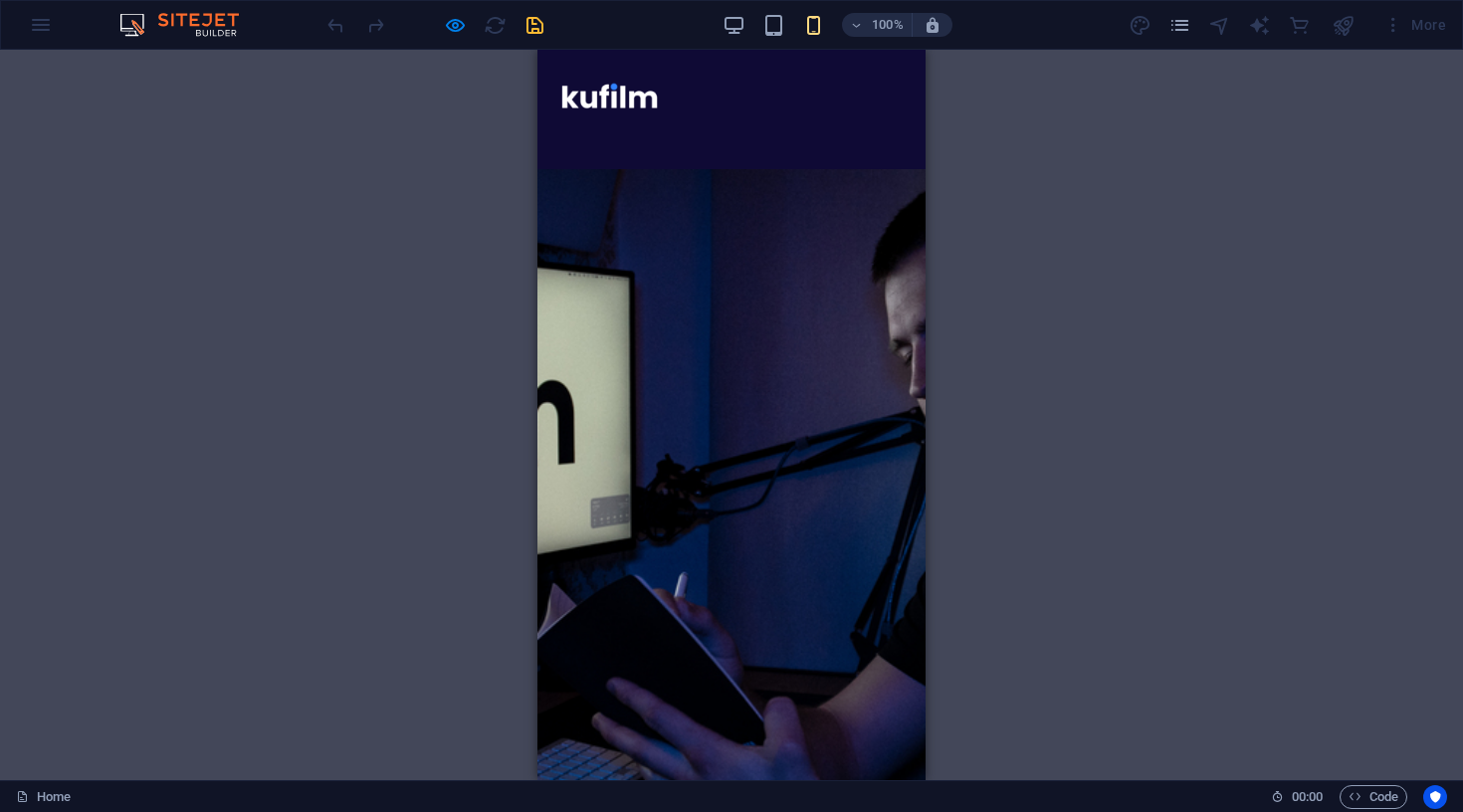 scroll, scrollTop: 0, scrollLeft: 0, axis: both 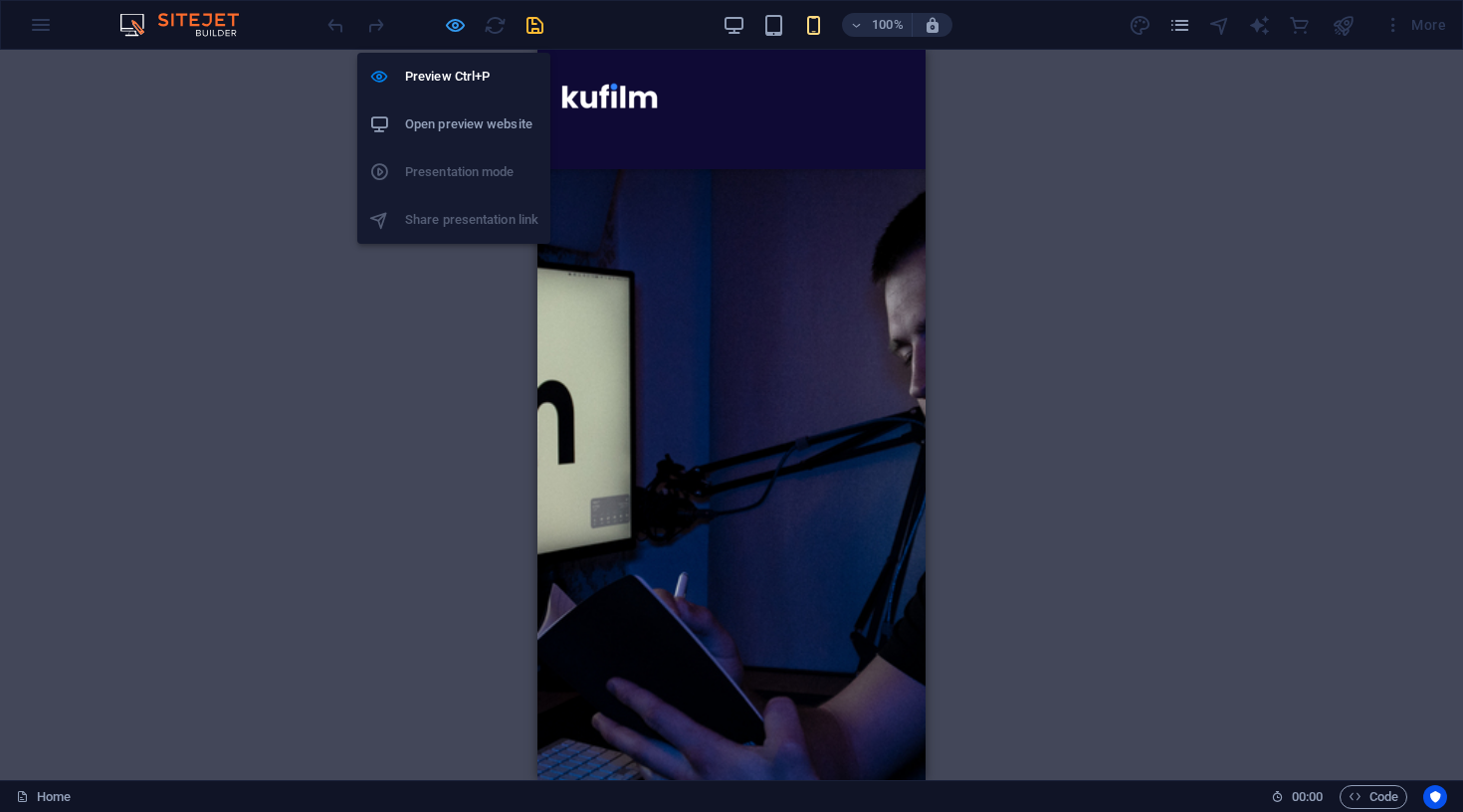 click at bounding box center [455, 25] 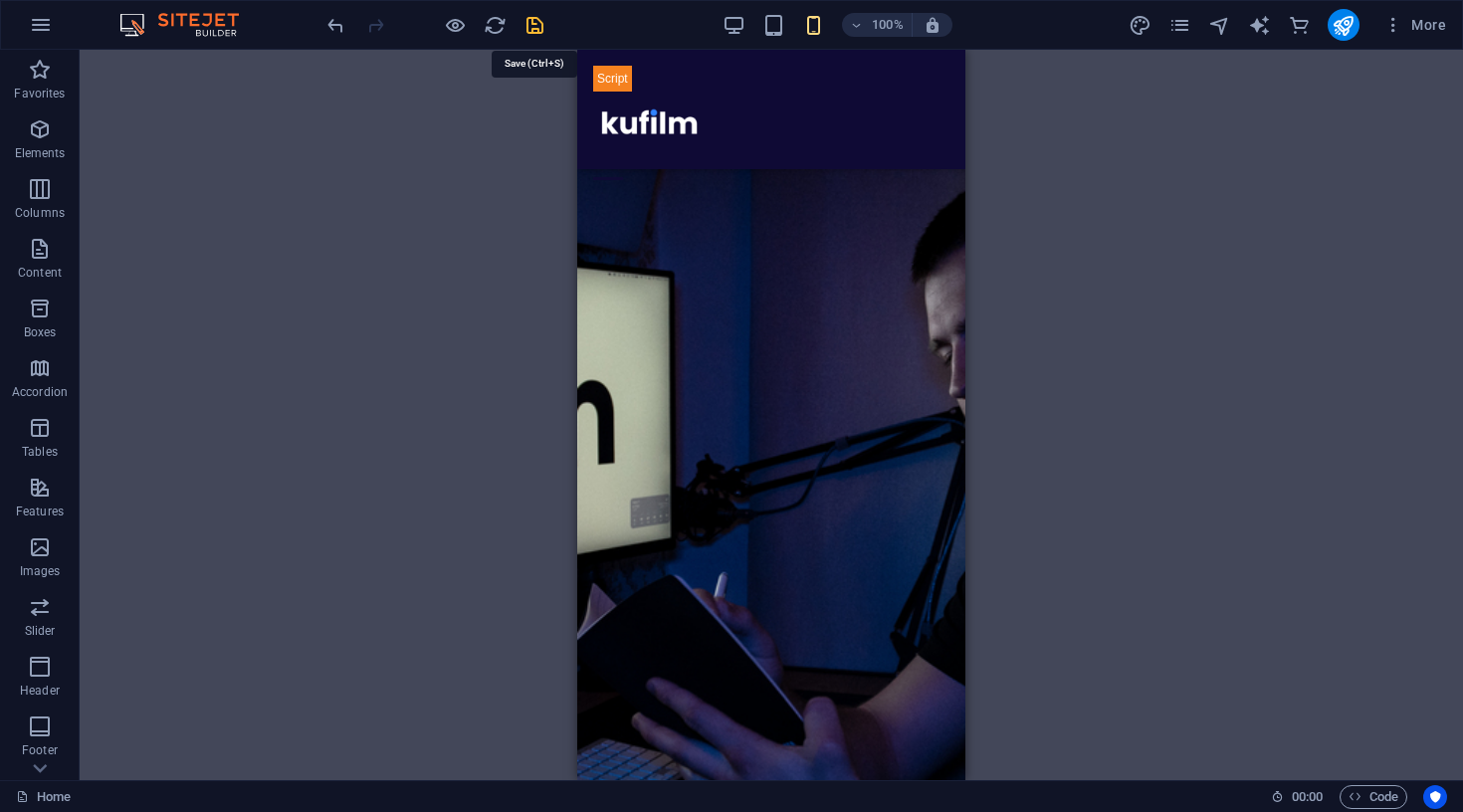 click at bounding box center (534, 25) 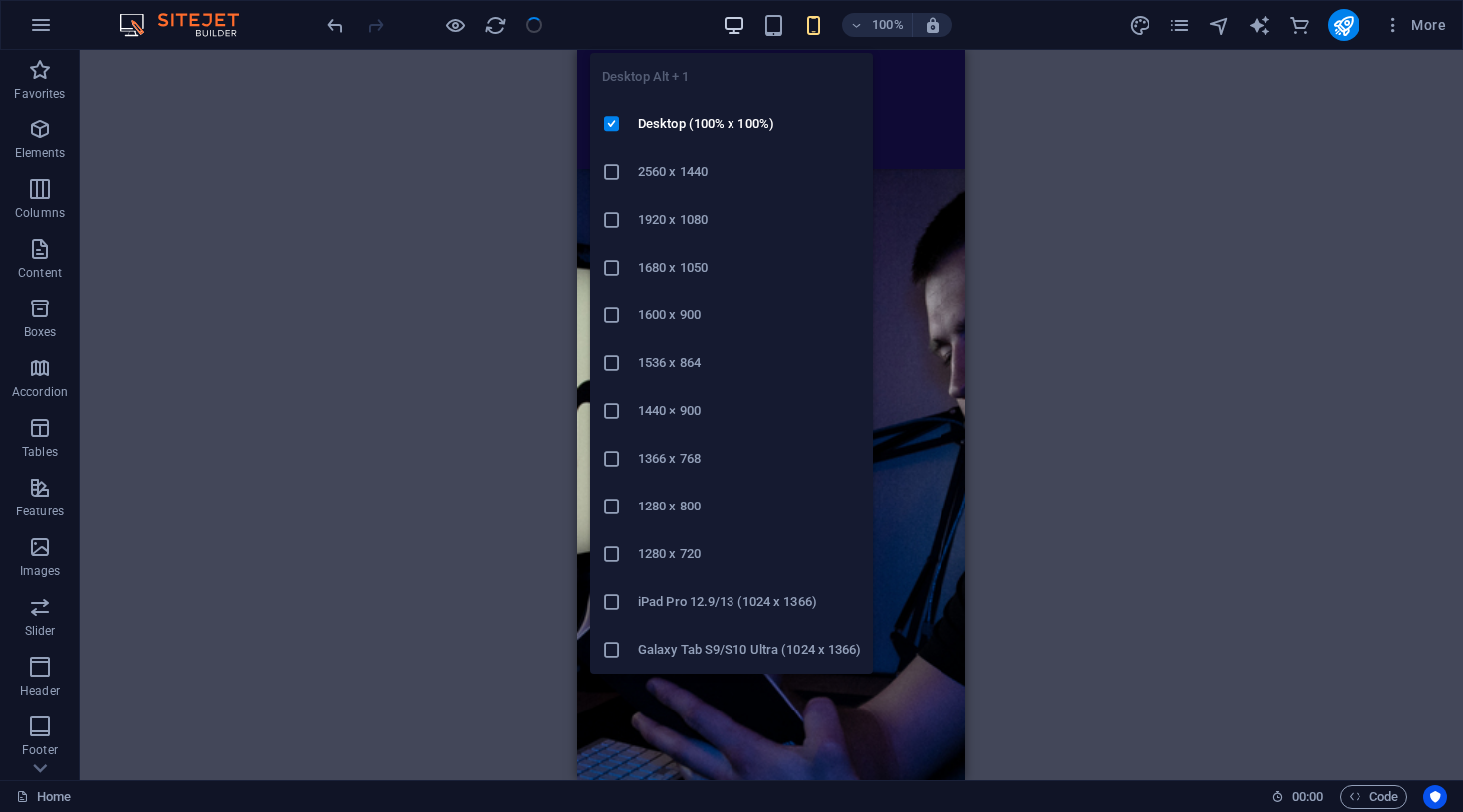 click at bounding box center (733, 25) 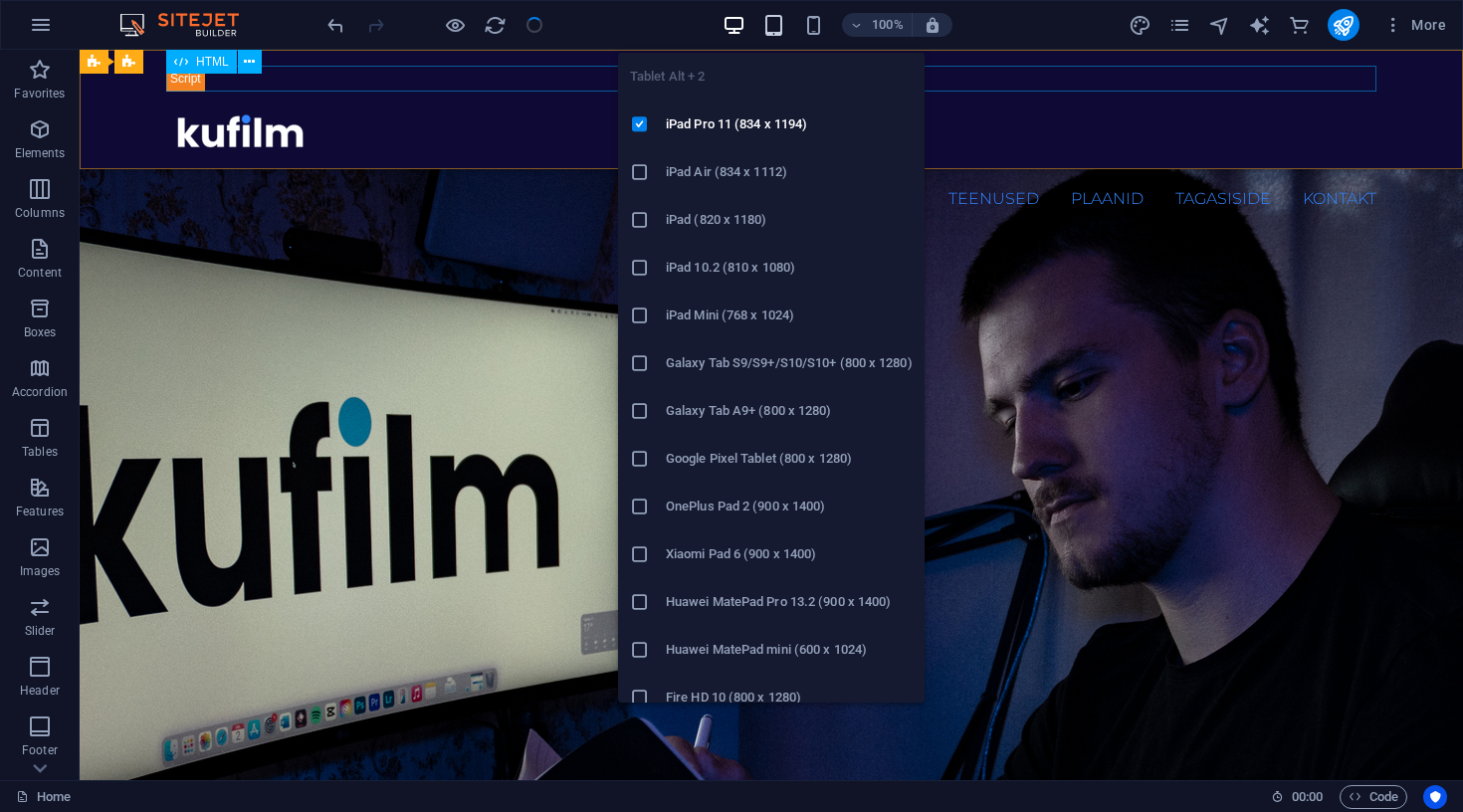 click at bounding box center [773, 25] 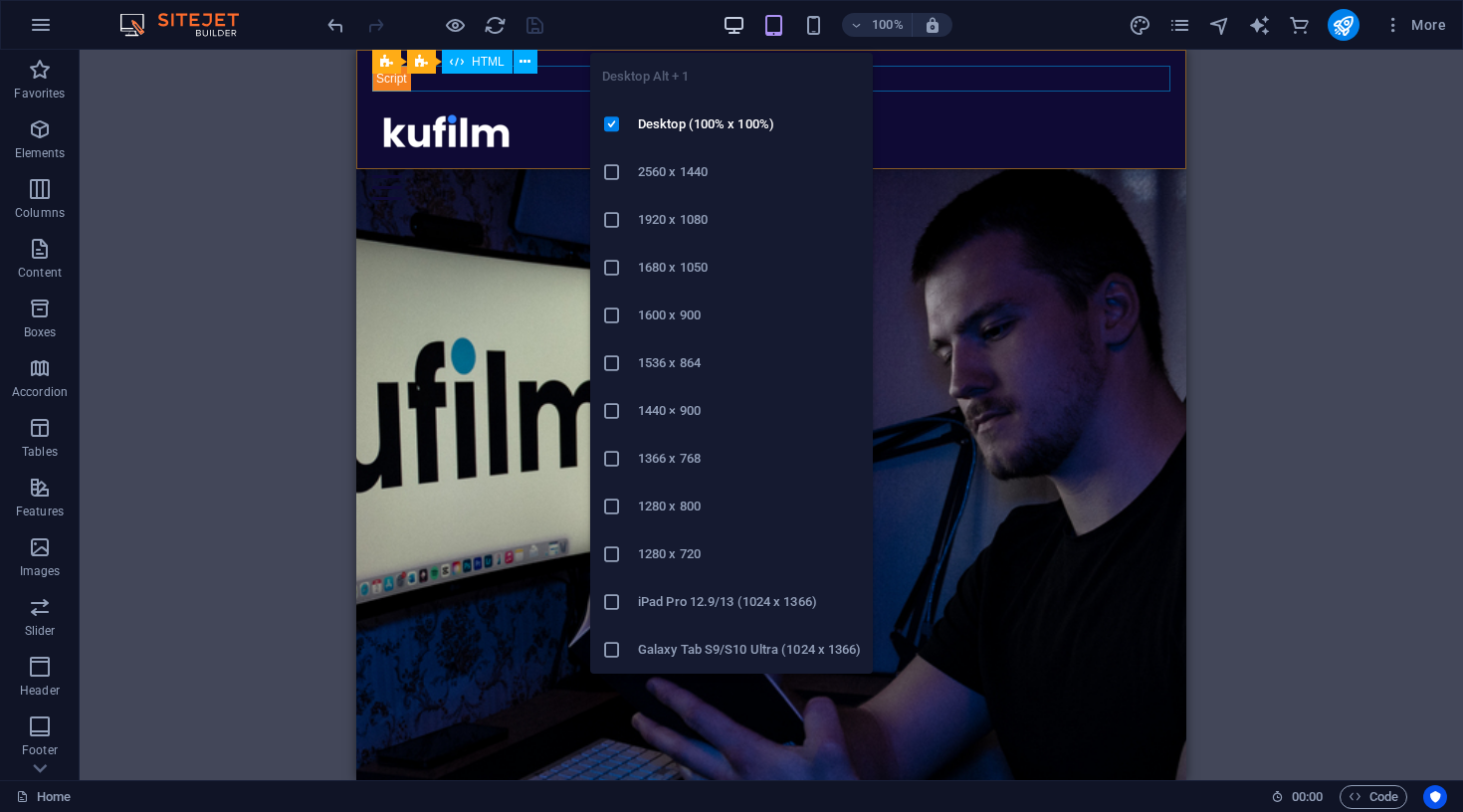 drag, startPoint x: 732, startPoint y: 22, endPoint x: 410, endPoint y: 125, distance: 338.07248 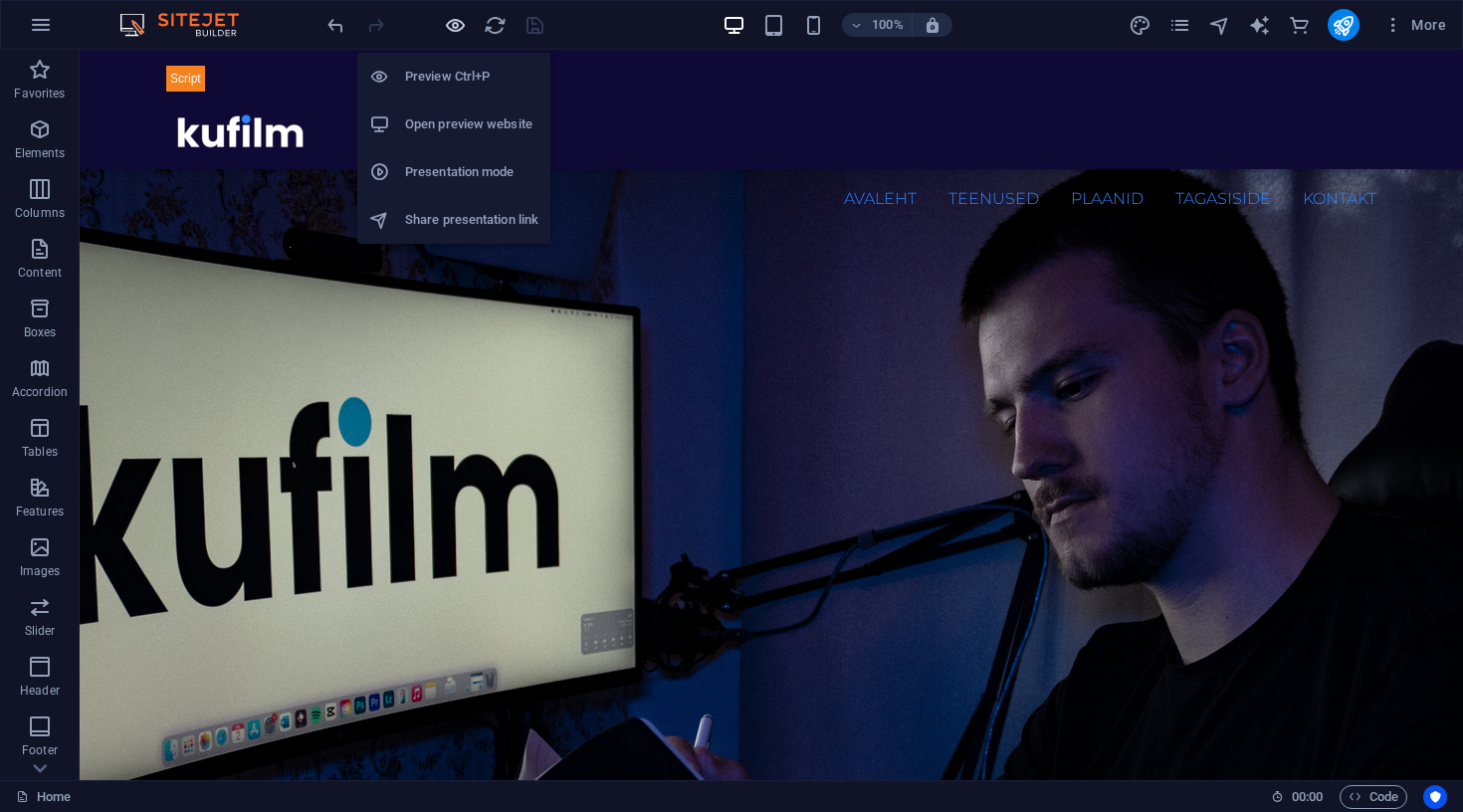 click at bounding box center (455, 25) 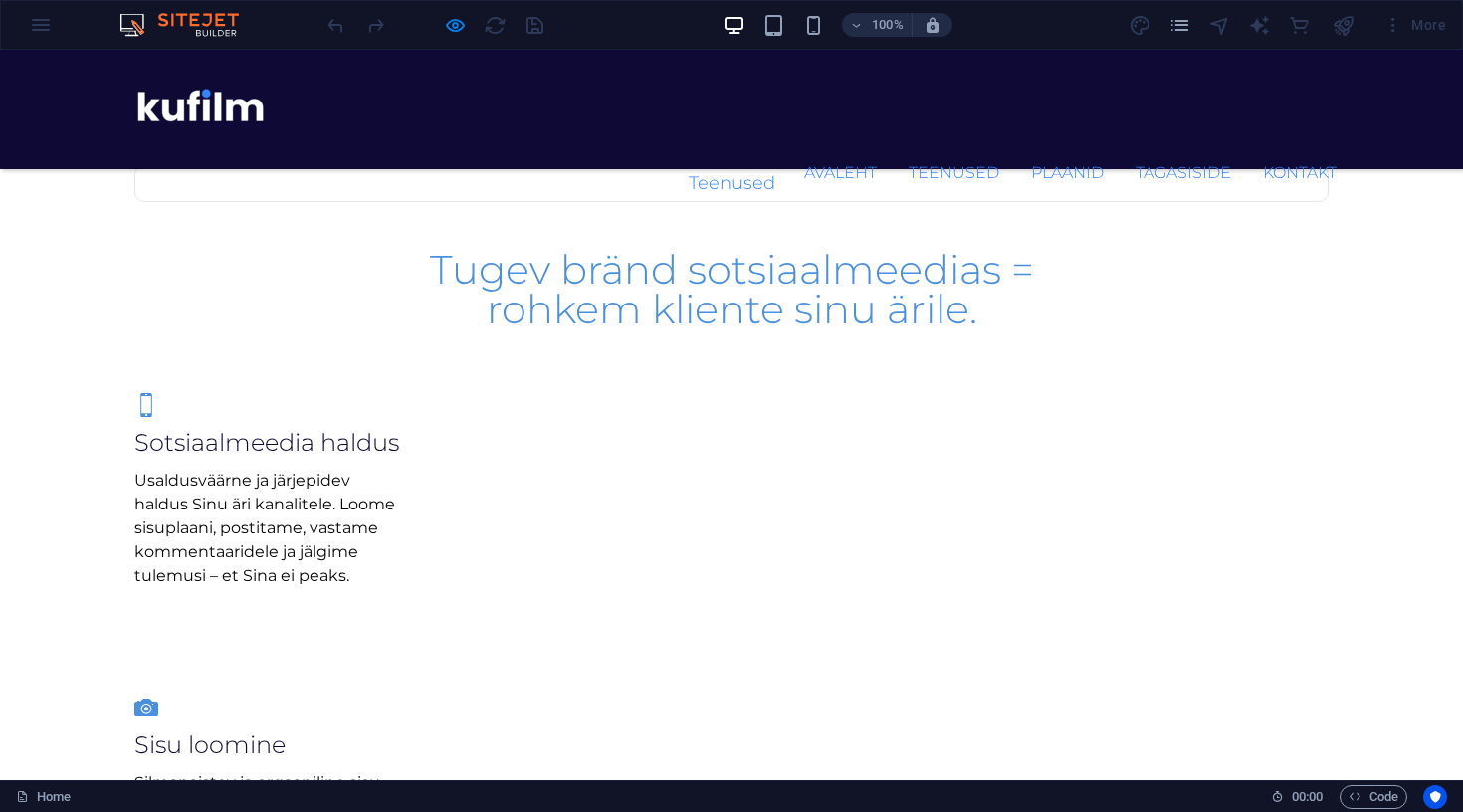 scroll, scrollTop: 762, scrollLeft: 0, axis: vertical 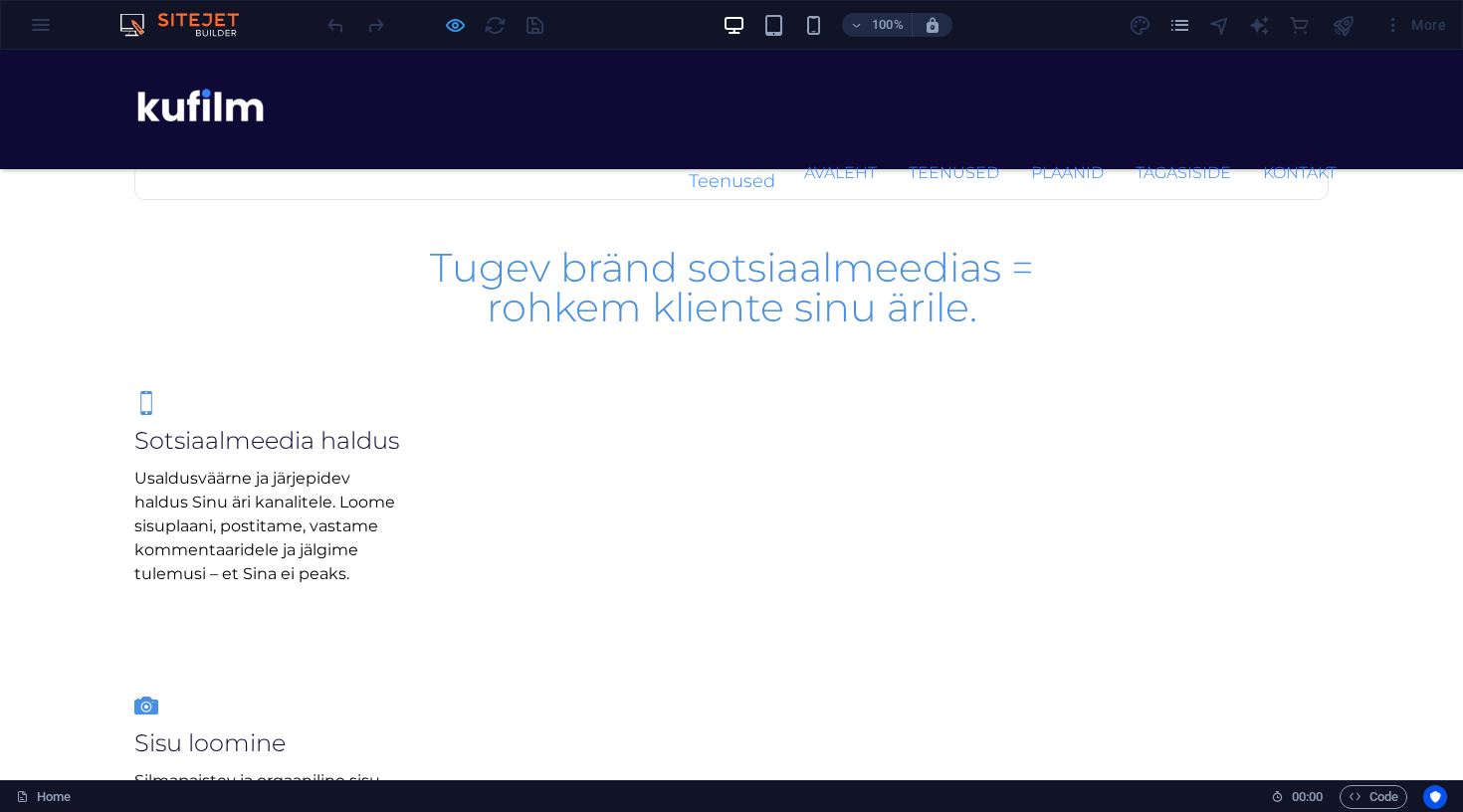 click at bounding box center (455, 25) 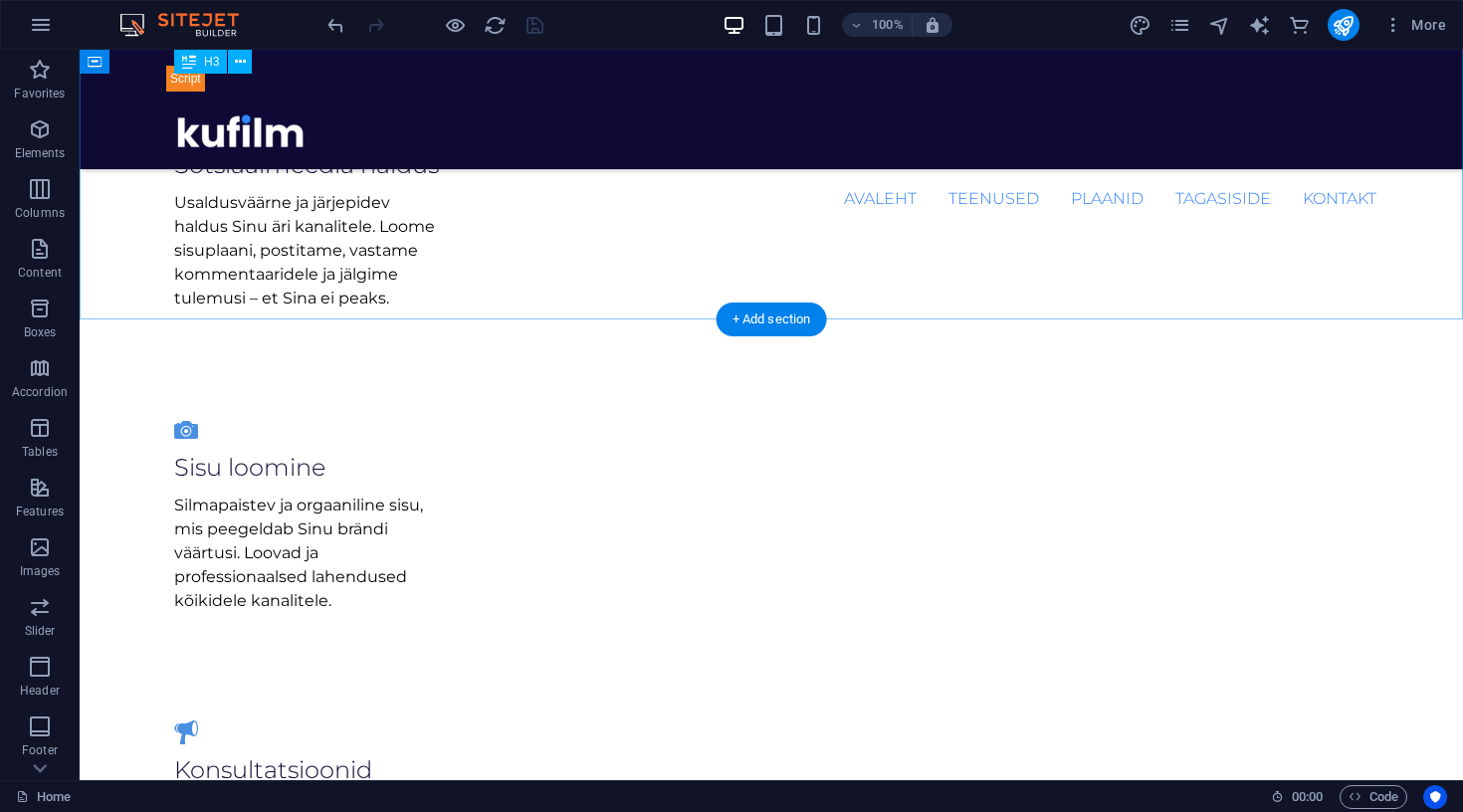 scroll, scrollTop: 1222, scrollLeft: 0, axis: vertical 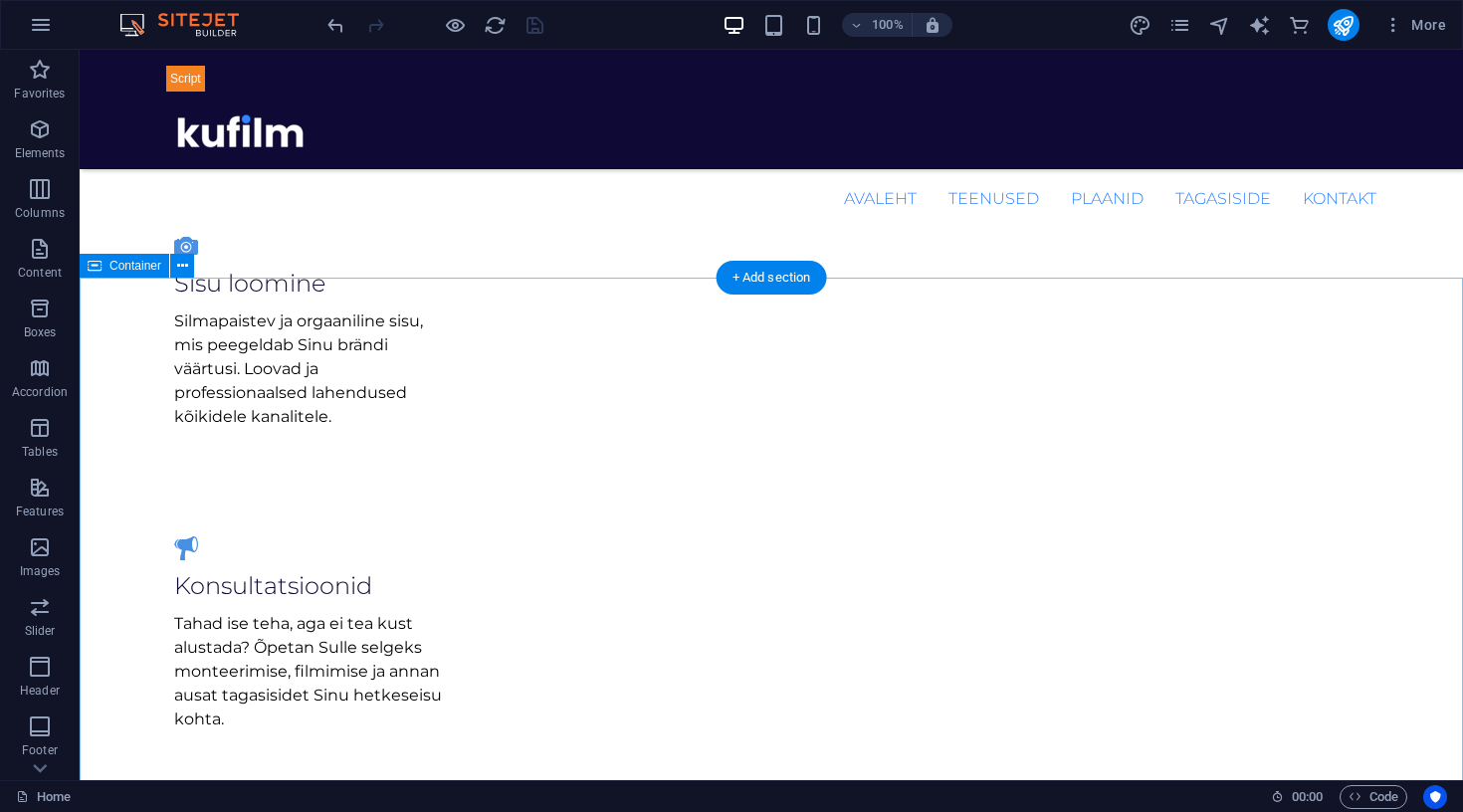 click on "Plaanid Vali endale sobiv plaan. Täpsed hinnad sõltuvad ettevõtte vajadustest – küsi personaalset pakkumist! alates   €190 /kuus Saada päring       1 postitus nädalas      Visuaalide ja tekstide loomine      1 kanali haldus (FB/IG/TikTok)      Igakuine ülevaade      Sisuplaan POPULAARSEIM alates €350 /kuus Saada päring       2-3 postitust nädalas      Tekstid, pildid ja videod         2 kanali haldus  (FB/IG/TikTok)       Igakuine raport + analüüs       Ettevõtte visuaalne ja sisuline audit       Põhjalik sisustrateegia ja plaan      Tugi kättesaadav tööpäevadel alates €490 /kuus Saada päring       4-5 postitust nädalas      2x nädalas kohapealne sisu tootmine (kokkuleppel)       Tekstid, pildid, videod      Ettevõtte visuaalne ja sisuline audit      Kord kuus koosolek        Põhjalik sisustrateegia ja plaan      Prioriteetne tugi iga päevaselt      Kõikide kanalite haldus" at bounding box center (771, 15936) 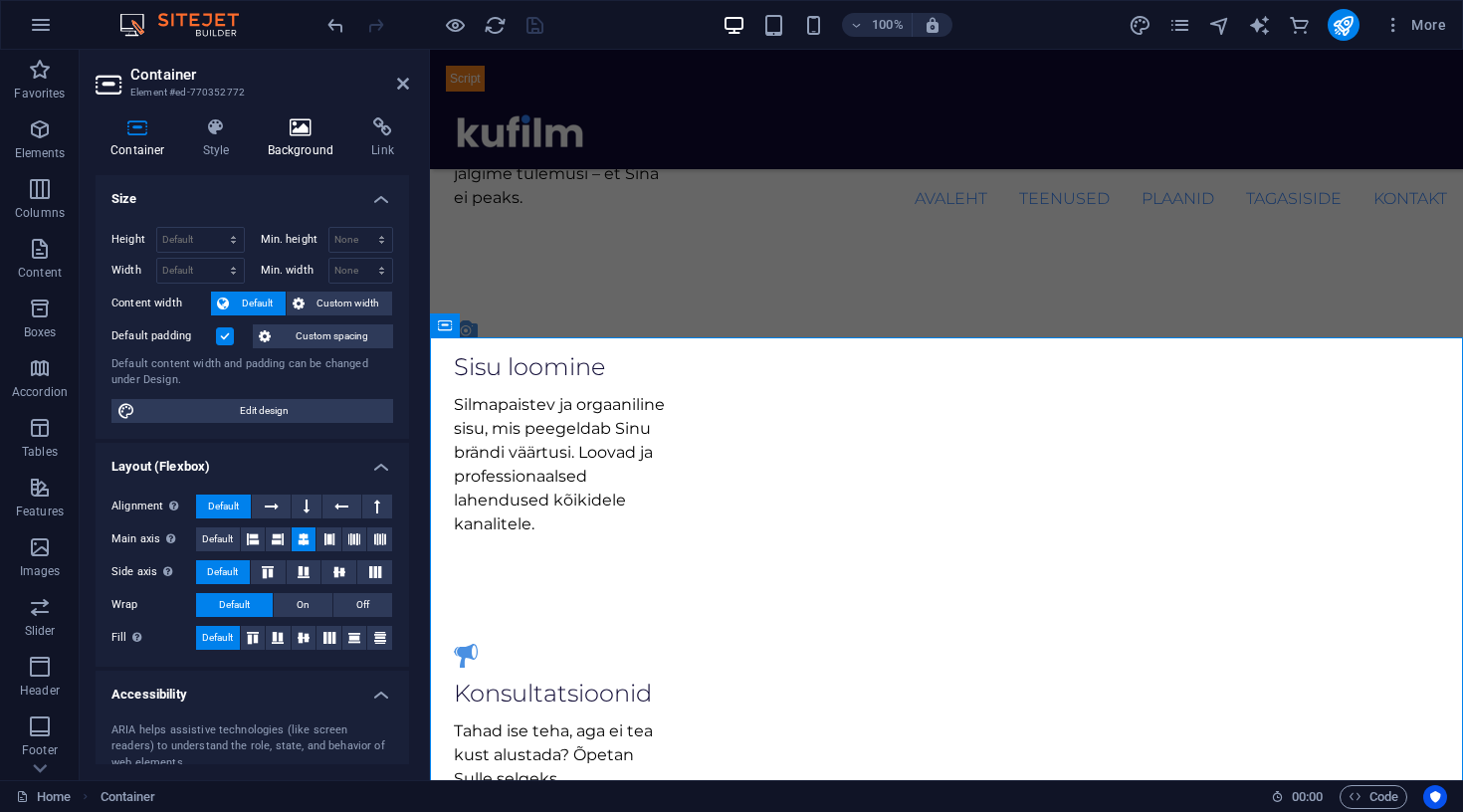 click at bounding box center [301, 127] 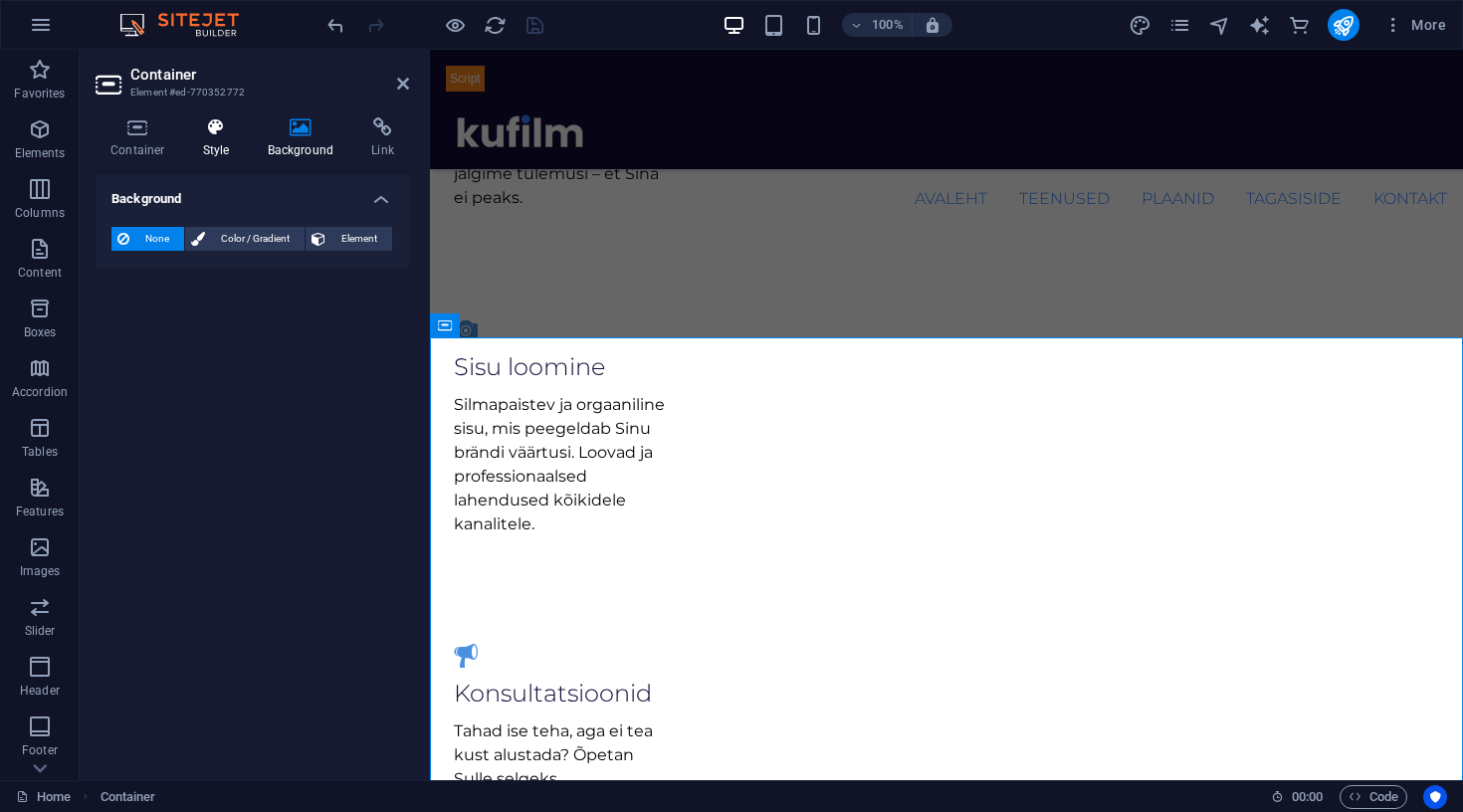 click on "Style" at bounding box center [220, 138] 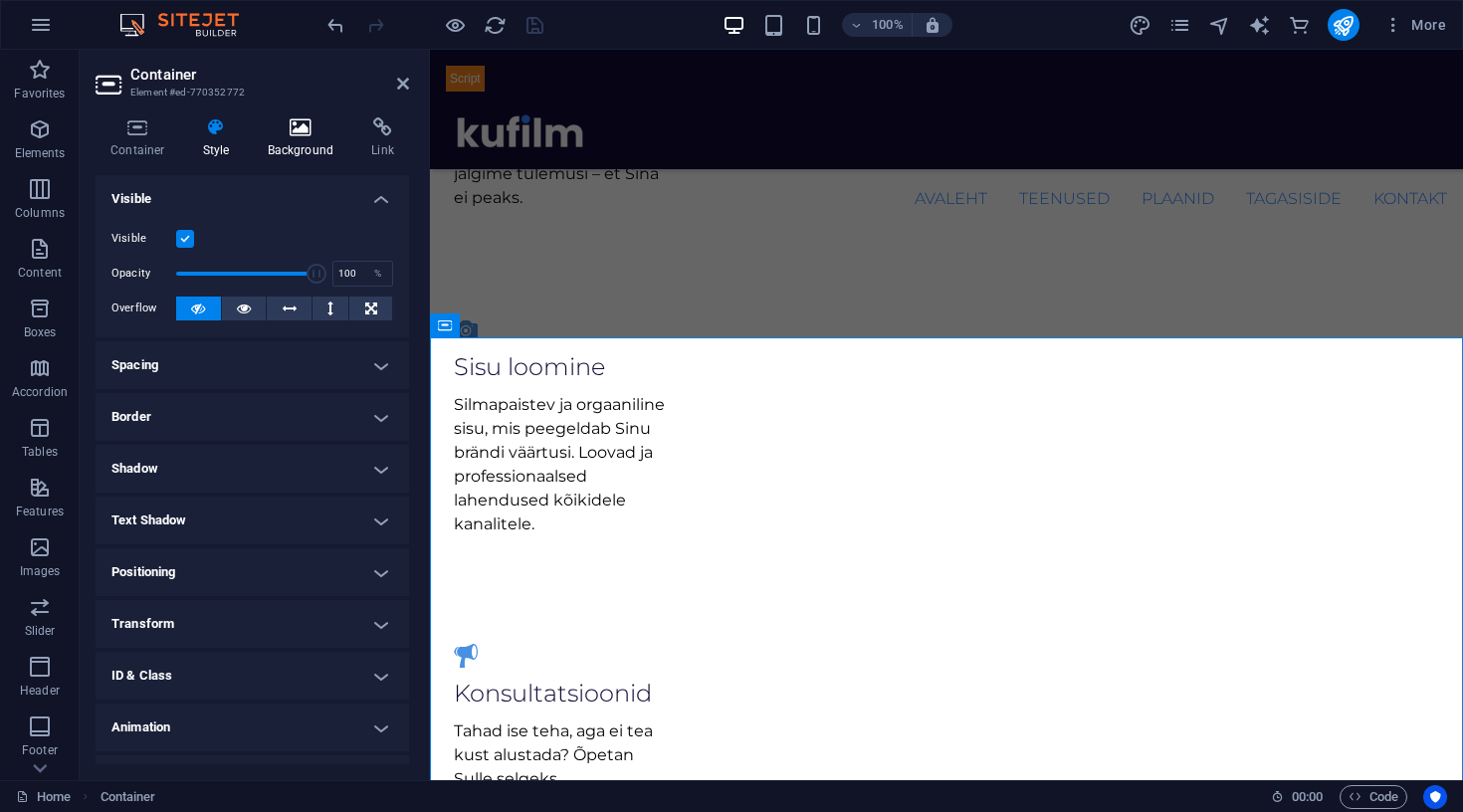 click on "Background" at bounding box center (305, 138) 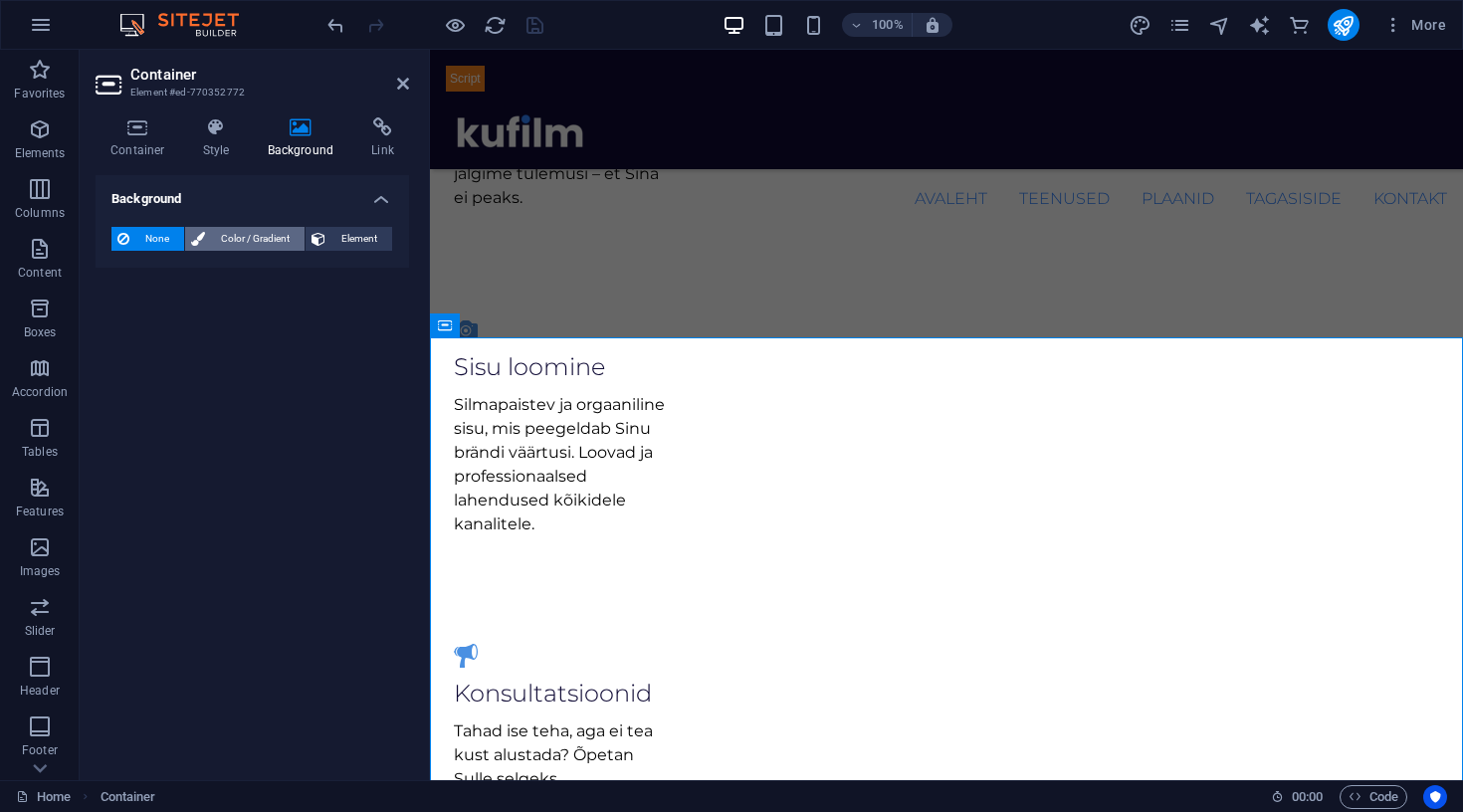 click on "Color / Gradient" at bounding box center (255, 239) 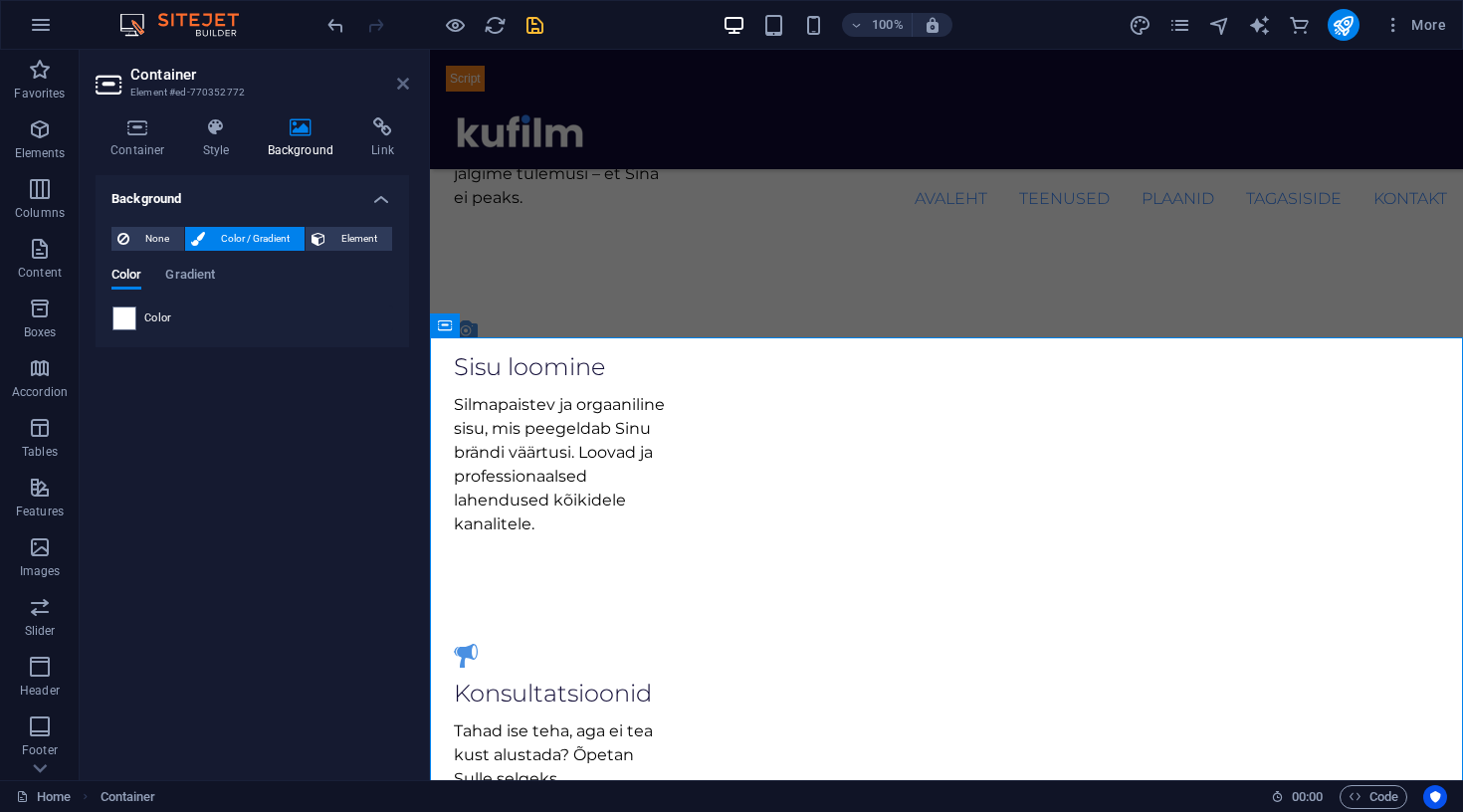 click at bounding box center [403, 84] 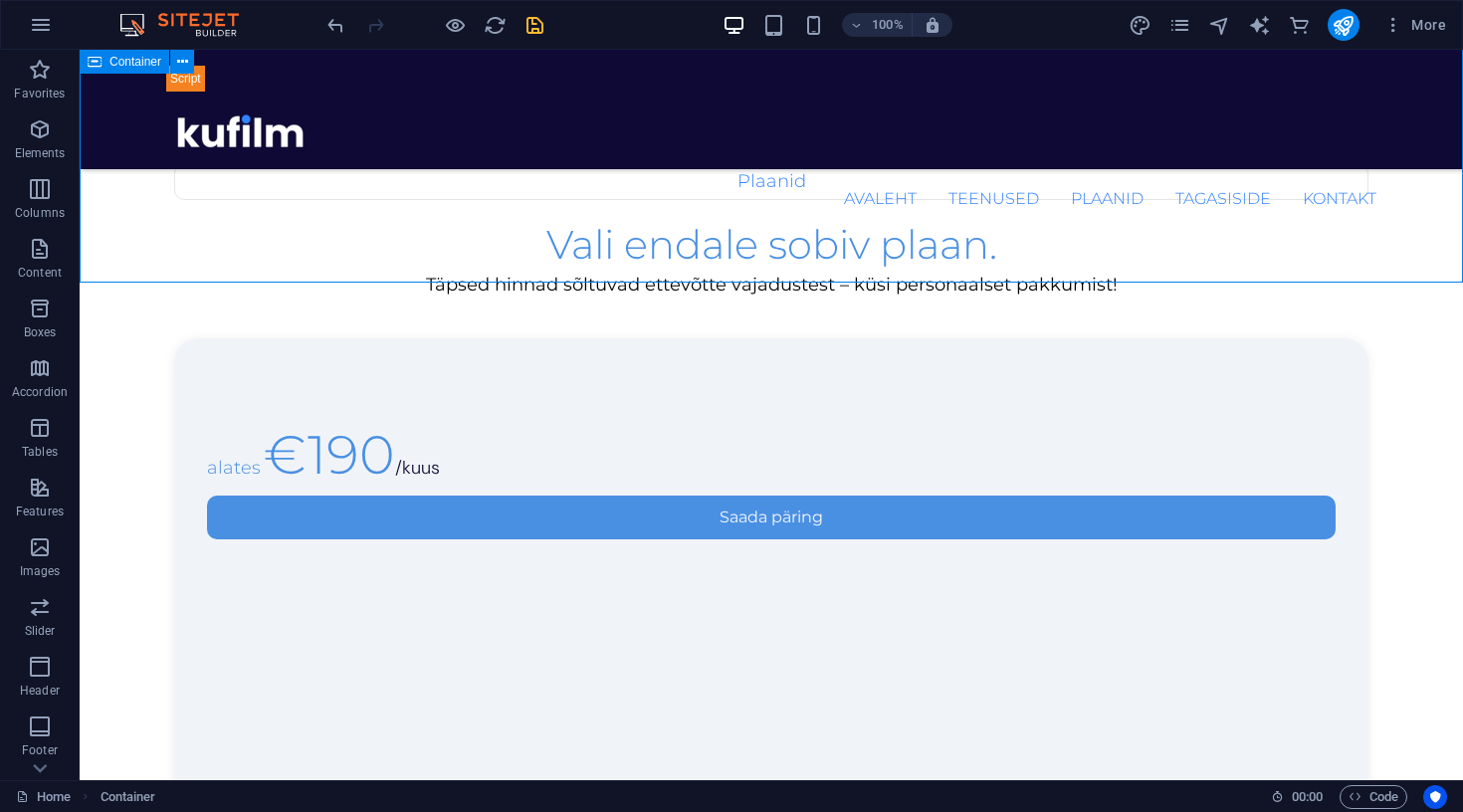 scroll, scrollTop: 2349, scrollLeft: 0, axis: vertical 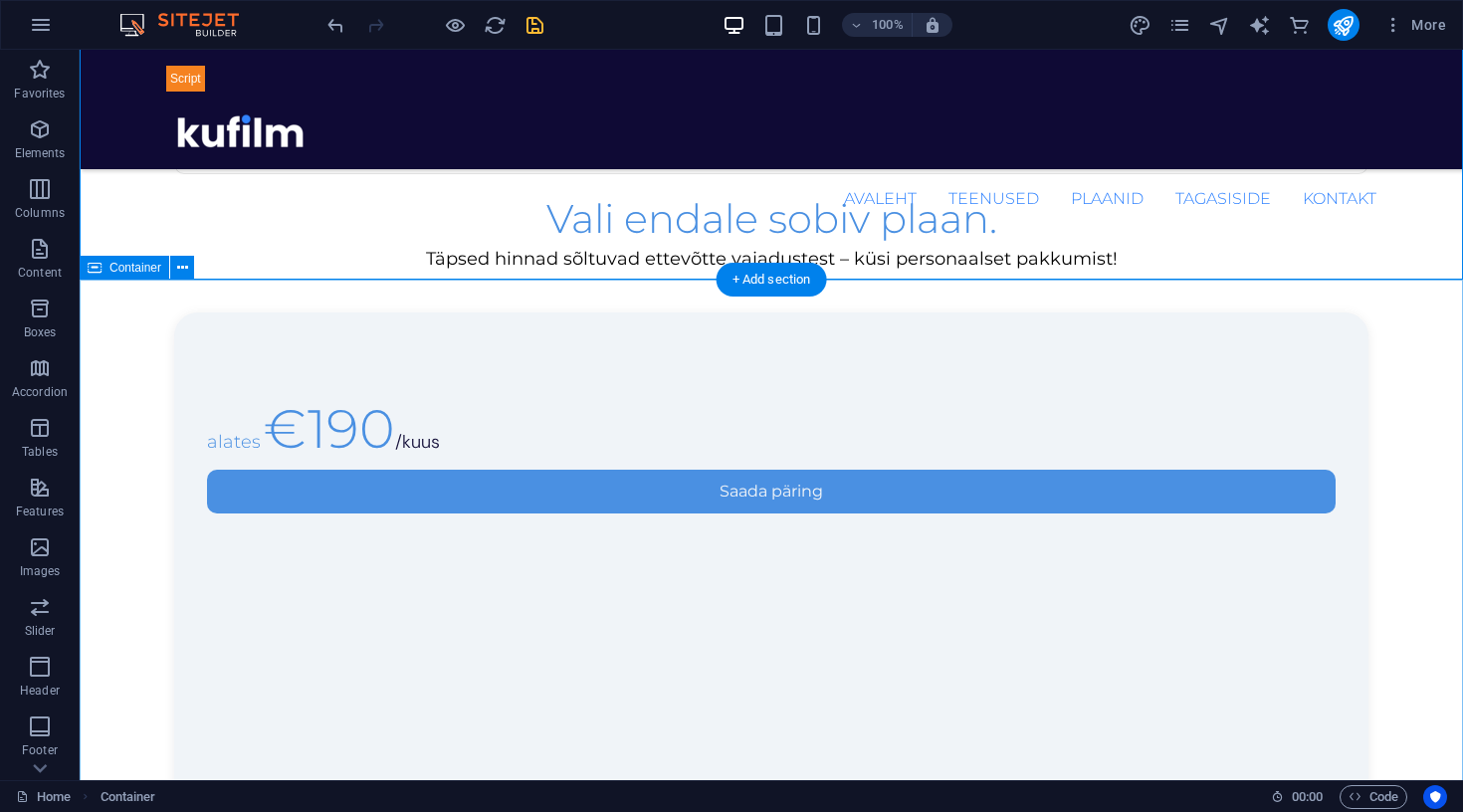 click on "Tagasiside Mida räägivad kliendid? Minu kliendid on mulle äärmiselt olulised ning samuti ka nende kogemus ja tagasiside. ”Video kogus üle 300 000 vaatamise” Kui ma alustasin sotsiaalmeediasse sisu loomisega, tekkis mul protsessi käigus väga palju küsimusi. Kuna mul endal varasem kokkupuude puudus siis oli tohutult kasulik, et sain temalt nõu küsida. Ta selgitas arusaadavalt videote tagamaid, andis praktilisi soovitusi ning koos arutasime kuidas mu sisu veelgi paremini edasi arendada. Koostööna valminud video sai üle 300 000 vaatamise – see oli minu jaoks suur õnnestumine ja tõestus sellest, et ta teab mida teeb. Kristi, sisulooja "Roosa Pipar" “Kufilm mõistis meie brändi paremini kui me ise ” Tegi meile suurepärased kujundused ja aitas seadistada Meta reklaamid. Ta sai kohe aru meie luksusliku ja diskreetse brändi olemusest. Täpselt sellised kampaaniad, nagu olime ette kujutanud - isegi paremad. Need tõid meile häid tulemusi. Hea koostöö partner! Kuido, Elitare Trade OÜ" at bounding box center [771, 30674] 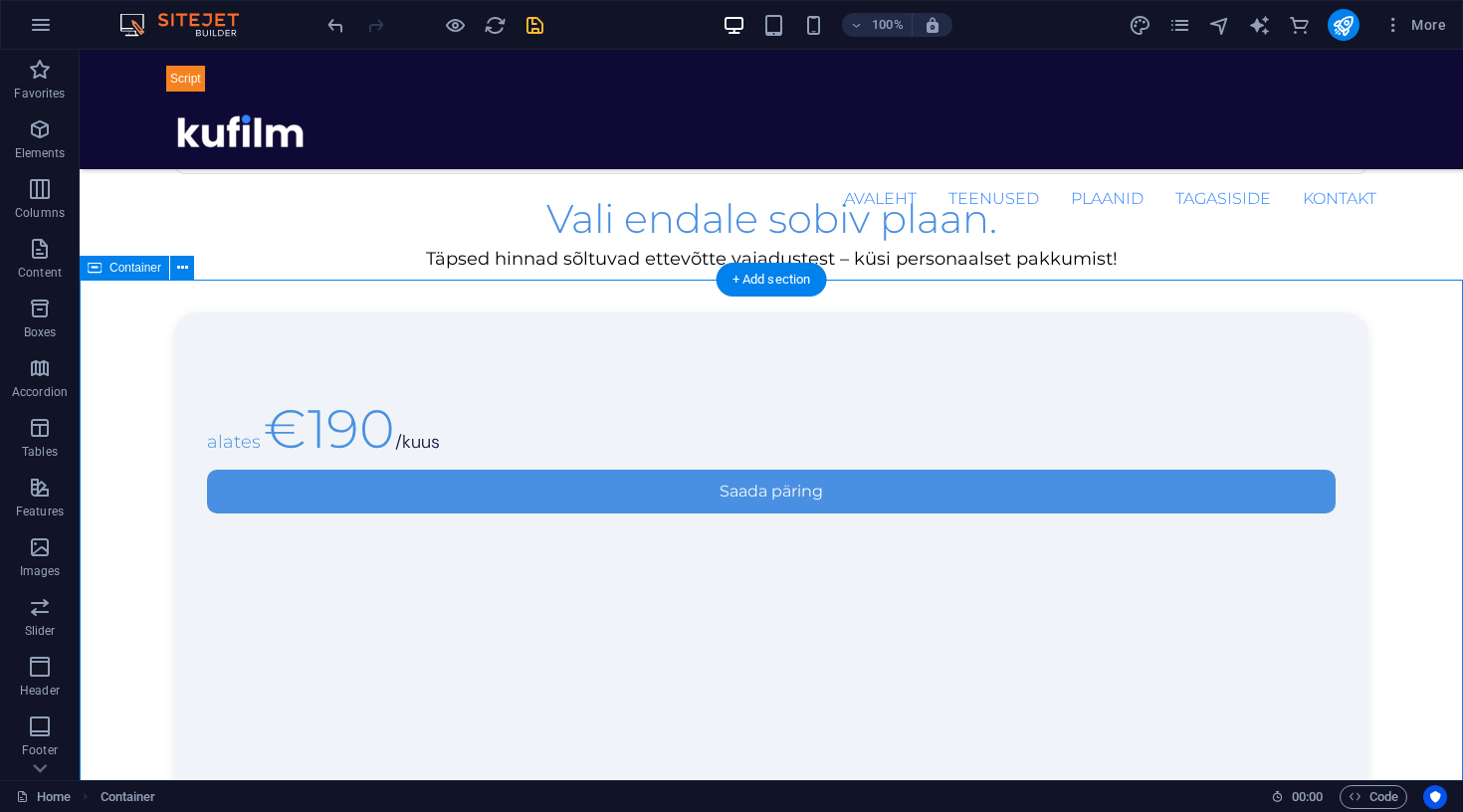 click on "Tagasiside Mida räägivad kliendid? Minu kliendid on mulle äärmiselt olulised ning samuti ka nende kogemus ja tagasiside. ”Video kogus üle 300 000 vaatamise” Kui ma alustasin sotsiaalmeediasse sisu loomisega, tekkis mul protsessi käigus väga palju küsimusi. Kuna mul endal varasem kokkupuude puudus siis oli tohutult kasulik, et sain temalt nõu küsida. Ta selgitas arusaadavalt videote tagamaid, andis praktilisi soovitusi ning koos arutasime kuidas mu sisu veelgi paremini edasi arendada. Koostööna valminud video sai üle 300 000 vaatamise – see oli minu jaoks suur õnnestumine ja tõestus sellest, et ta teab mida teeb. Kristi, sisulooja "Roosa Pipar" “Kufilm mõistis meie brändi paremini kui me ise ” Tegi meile suurepärased kujundused ja aitas seadistada Meta reklaamid. Ta sai kohe aru meie luksusliku ja diskreetse brändi olemusest. Täpselt sellised kampaaniad, nagu olime ette kujutanud - isegi paremad. Need tõid meile häid tulemusi. Hea koostöö partner! Kuido, Elitare Trade OÜ" at bounding box center (771, 30674) 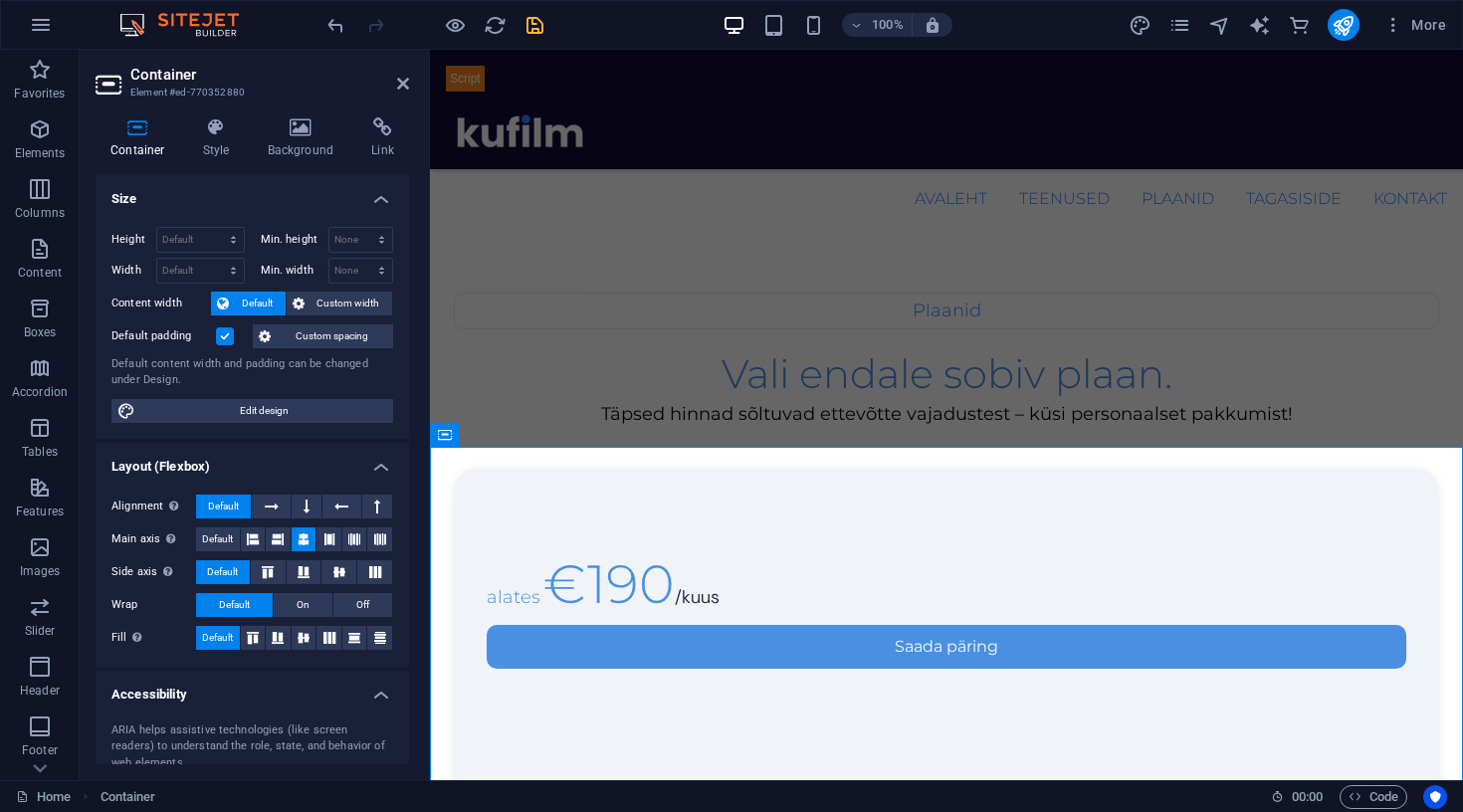 click on "Container Style Background Link Size Height Default px rem % vh vw Min. height None px rem % vh vw Width Default px rem % em vh vw Min. width None px rem % vh vw Content width Default Custom width Width Default px rem % em vh vw Min. width None px rem % vh vw Default padding Custom spacing Default content width and padding can be changed under Design. Edit design Layout (Flexbox) Alignment Determines the flex direction. Default Main axis Determine how elements should behave along the main axis inside this container (justify content). Default Side axis Control the vertical direction of the element inside of the container (align items). Default Wrap Default On Off Fill Controls the distances and direction of elements on the y-axis across several lines (align content). Default Accessibility ARIA helps assistive technologies (like screen readers) to understand the role, state, and behavior of web elements Role The ARIA role defines the purpose of an element.  None Alert Article Banner Comment Fan" at bounding box center [252, 441] 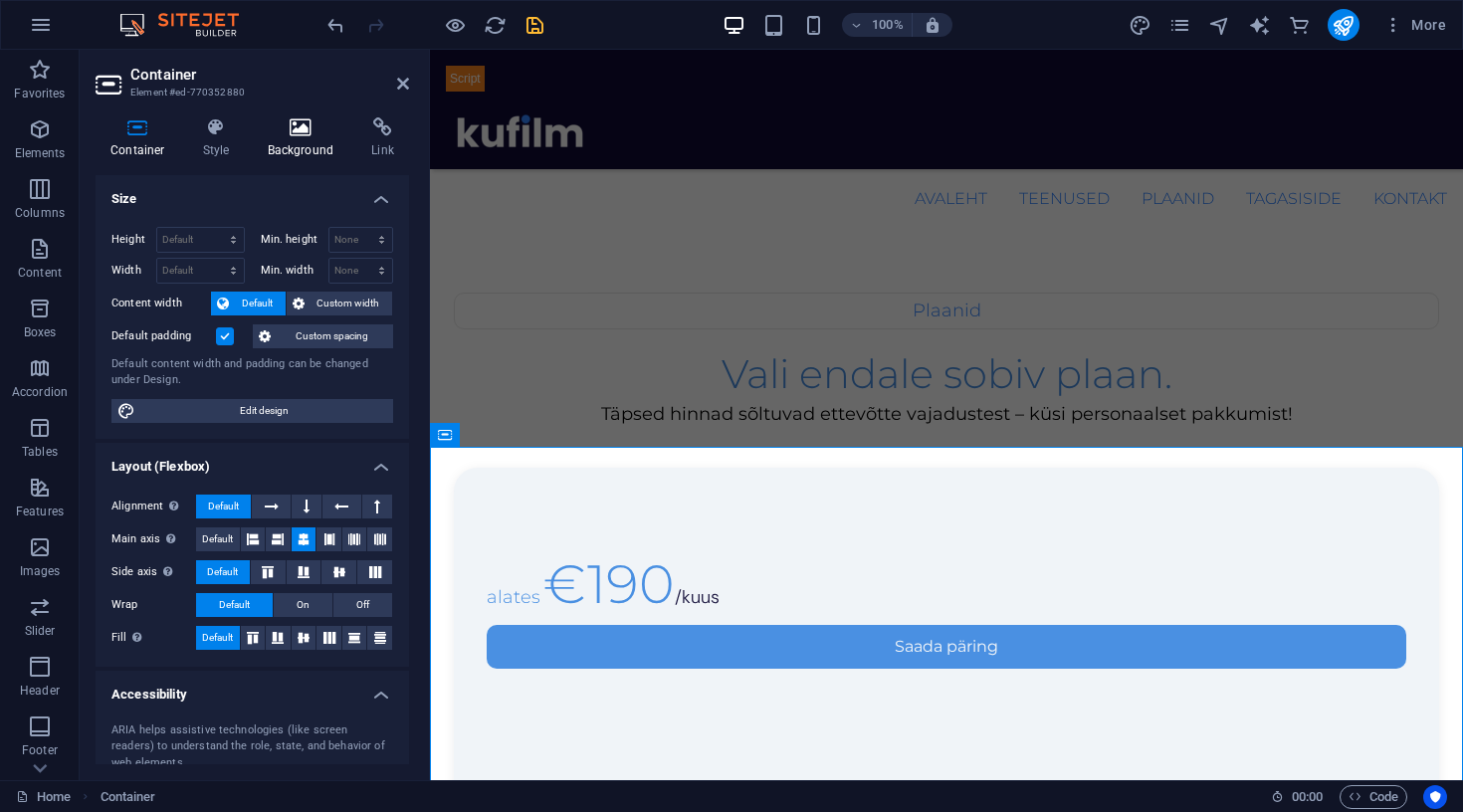 click on "Background" at bounding box center (305, 138) 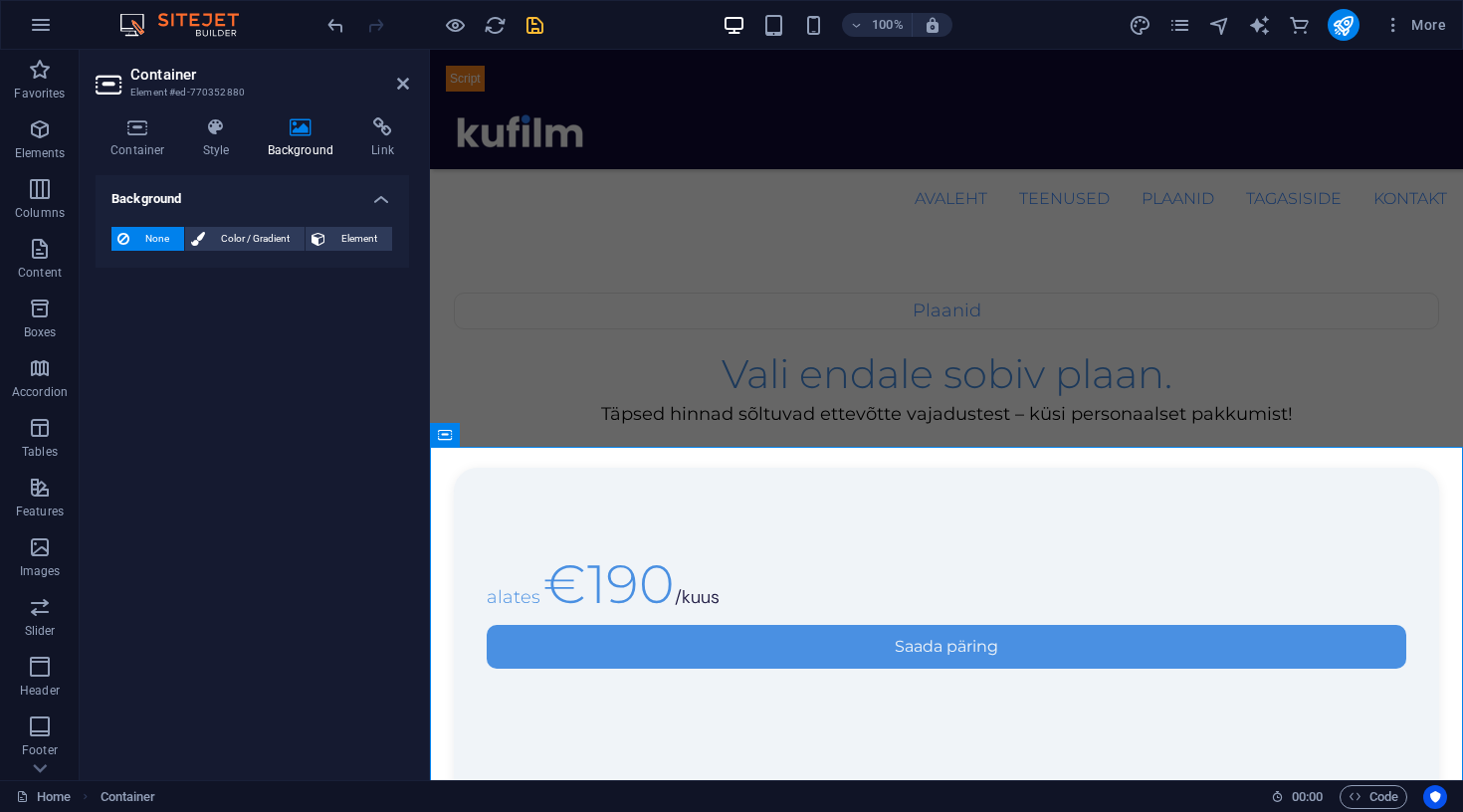 click on "Background" at bounding box center (305, 138) 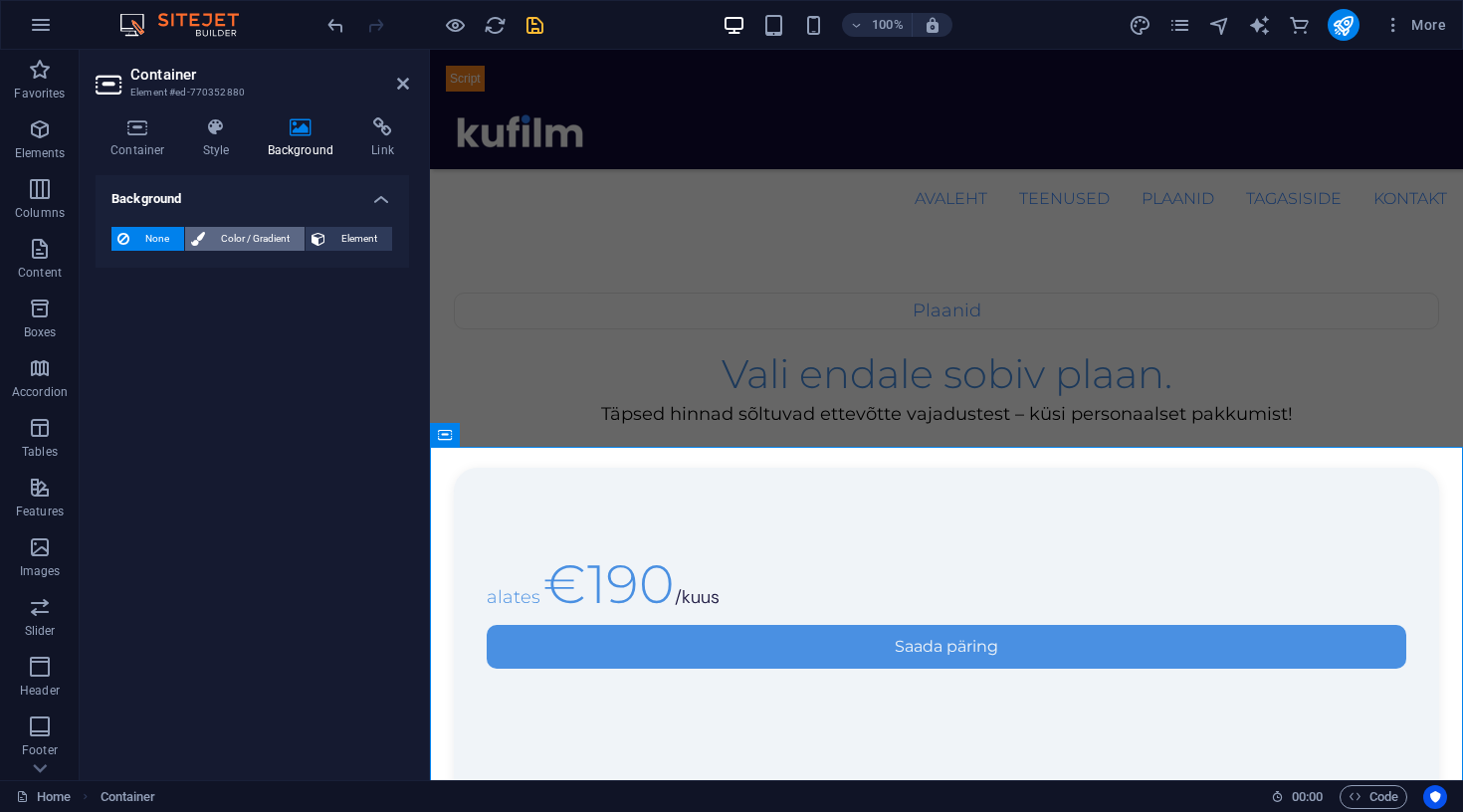 click on "Color / Gradient" at bounding box center (255, 239) 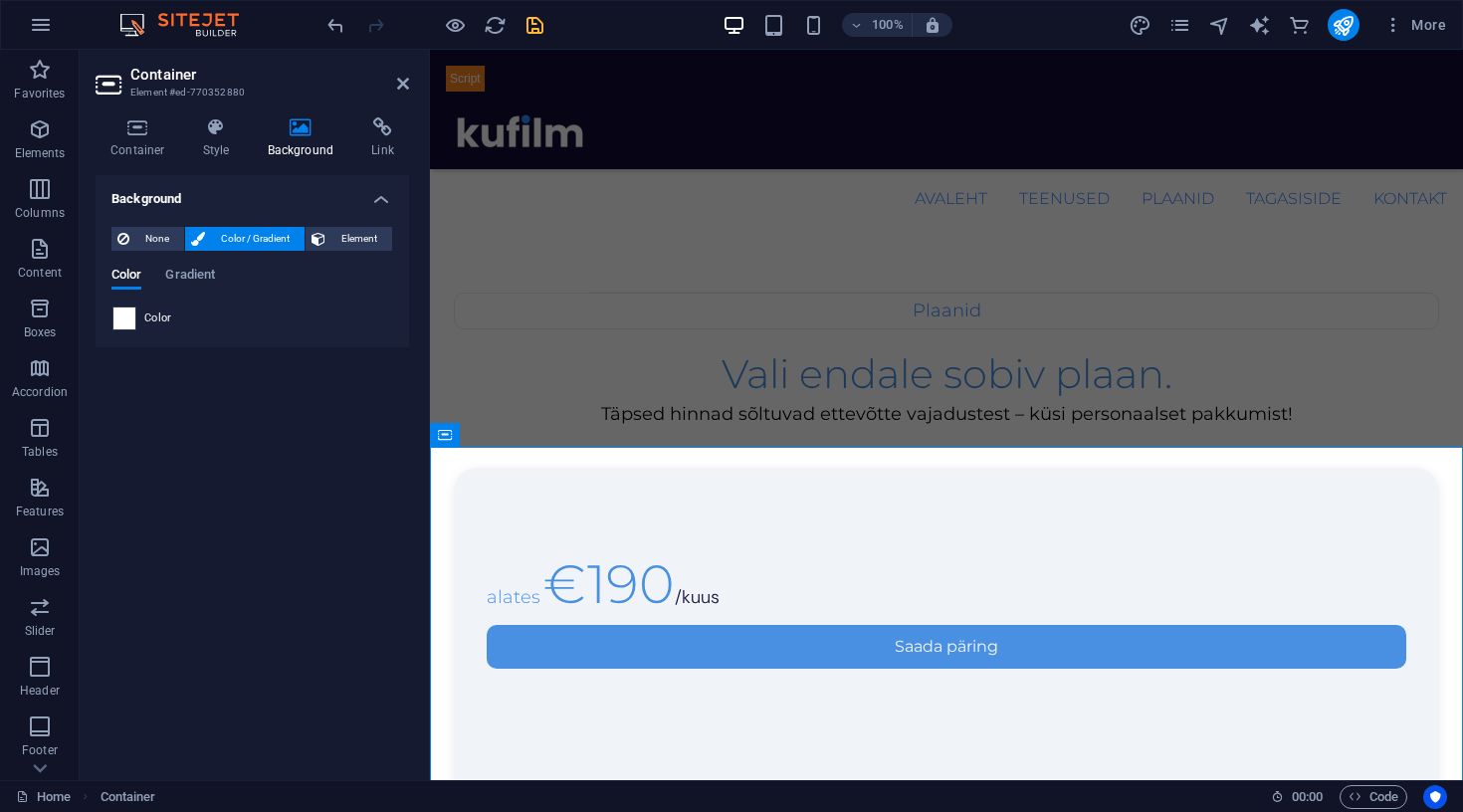 click at bounding box center (124, 318) 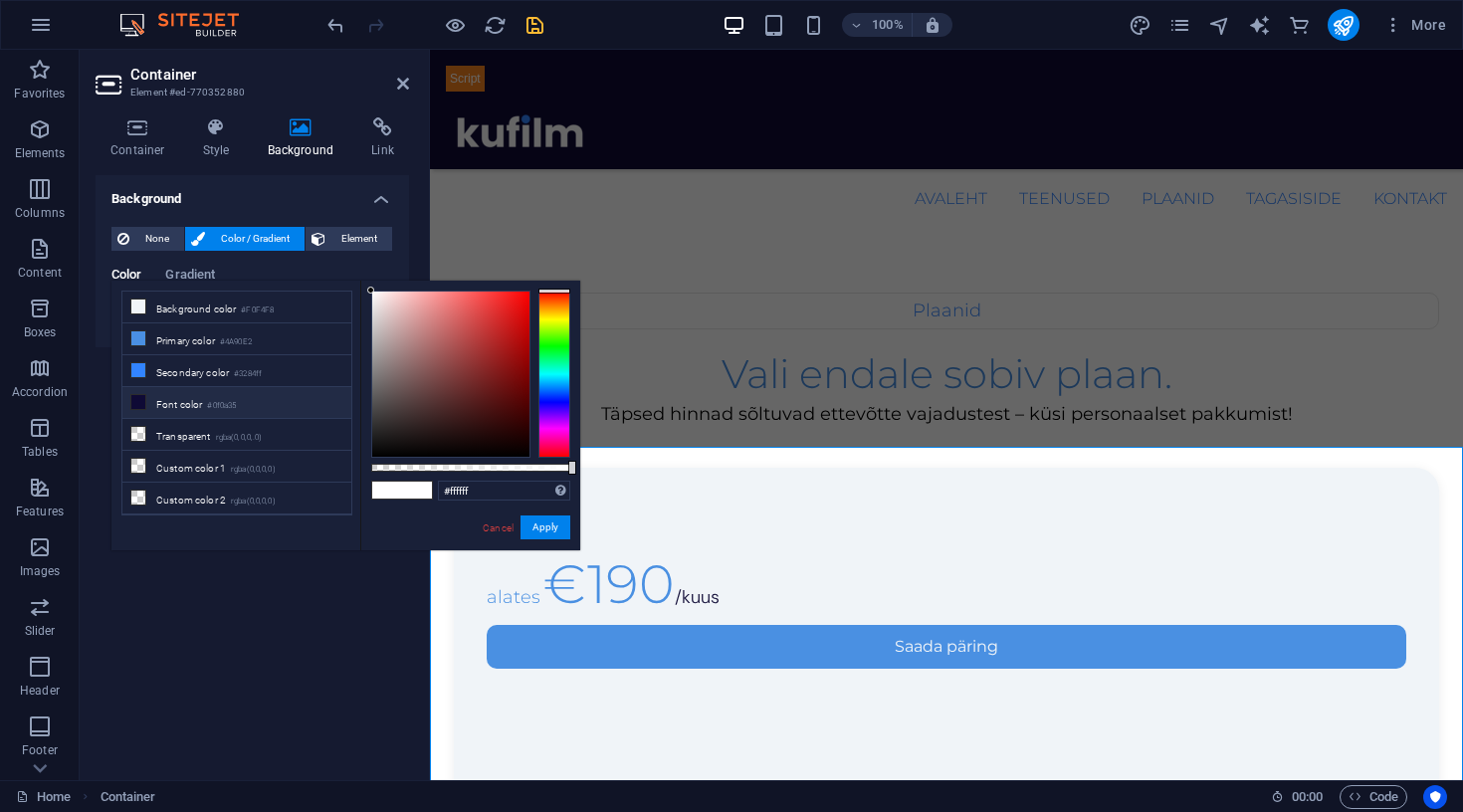 click on "Font color
#0f0a35" at bounding box center (237, 403) 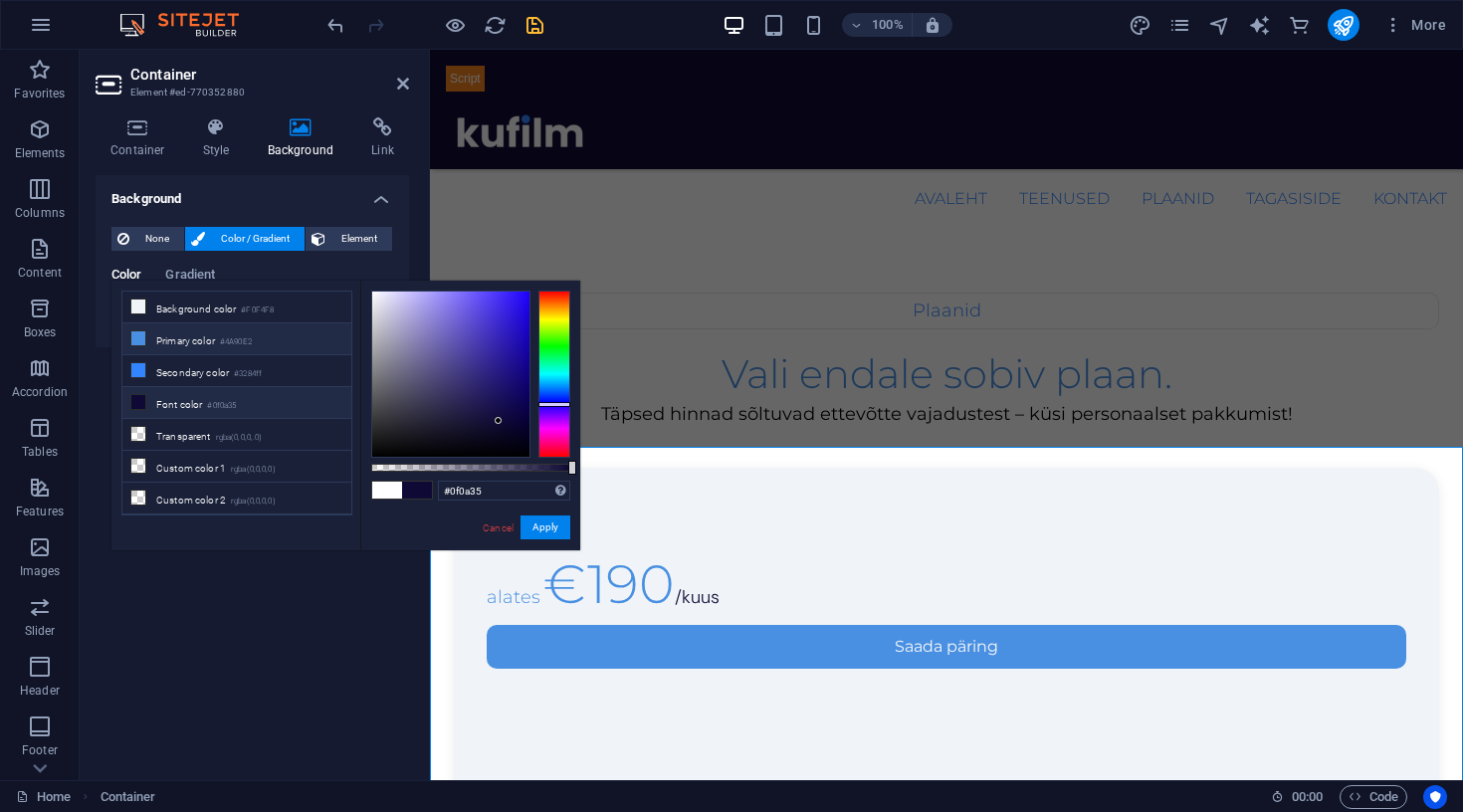 click on "Primary color
#4A90E2" at bounding box center [237, 339] 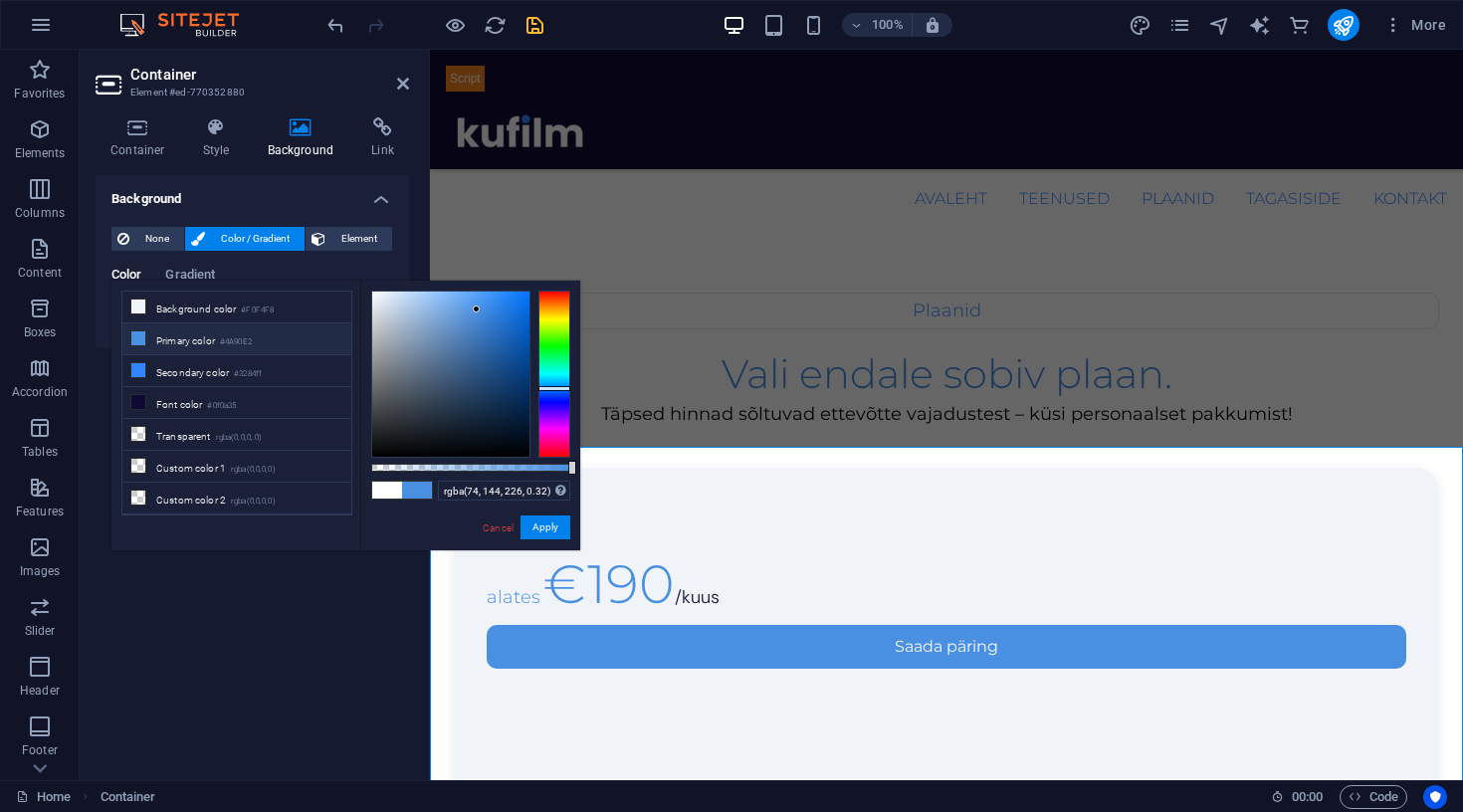 click at bounding box center [471, 468] 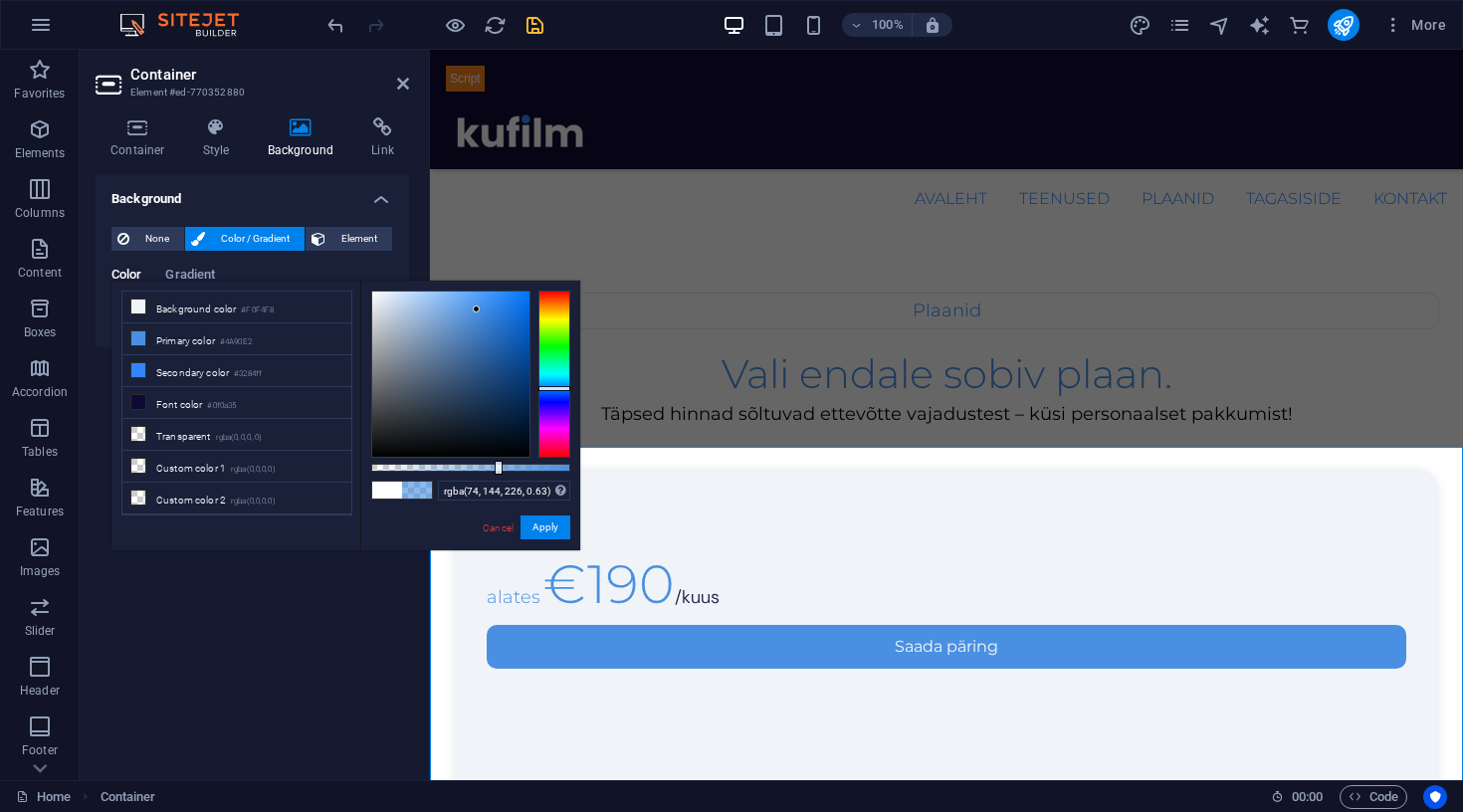 drag, startPoint x: 420, startPoint y: 467, endPoint x: 497, endPoint y: 462, distance: 77.16217 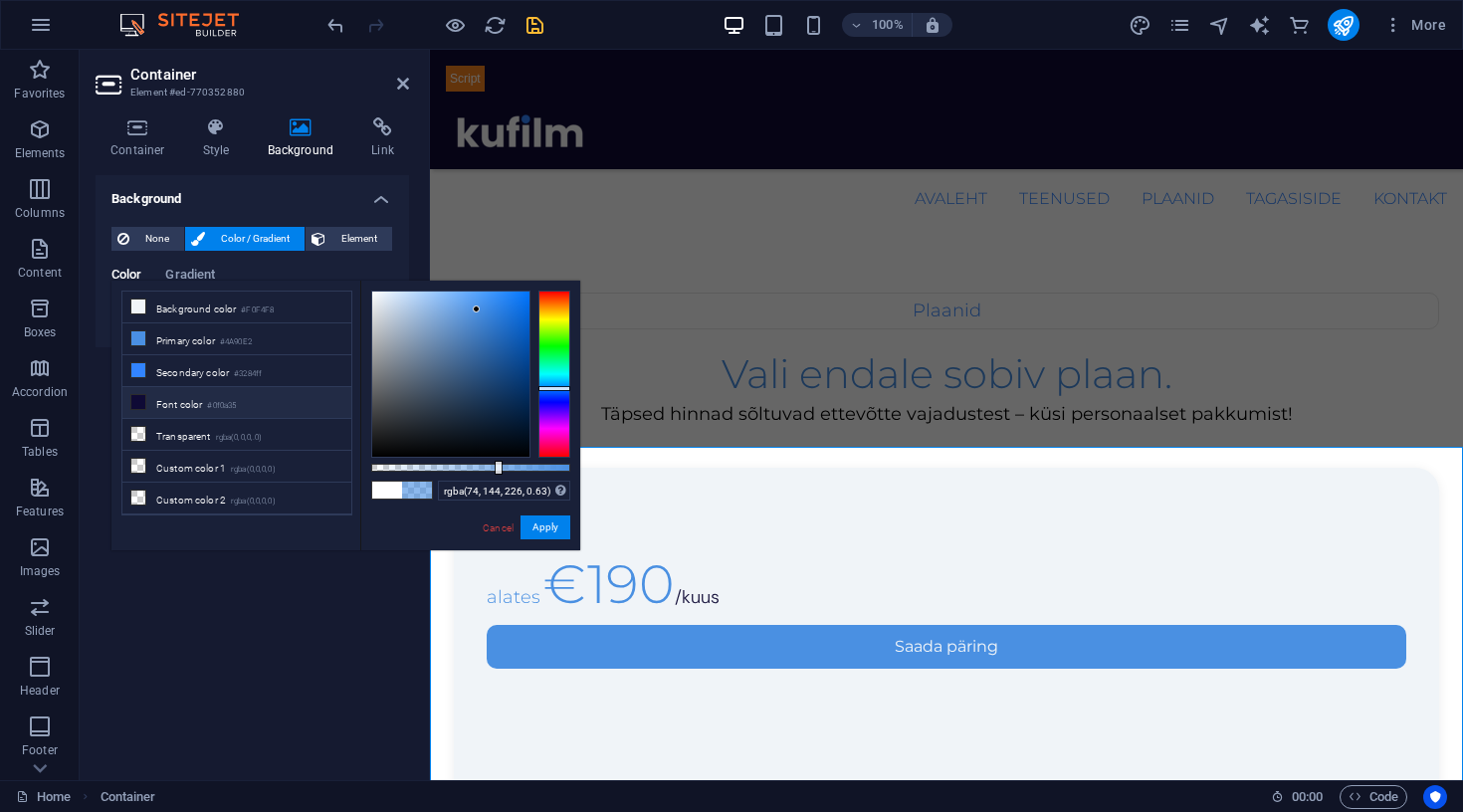 click on "Font color
#0f0a35" at bounding box center [237, 403] 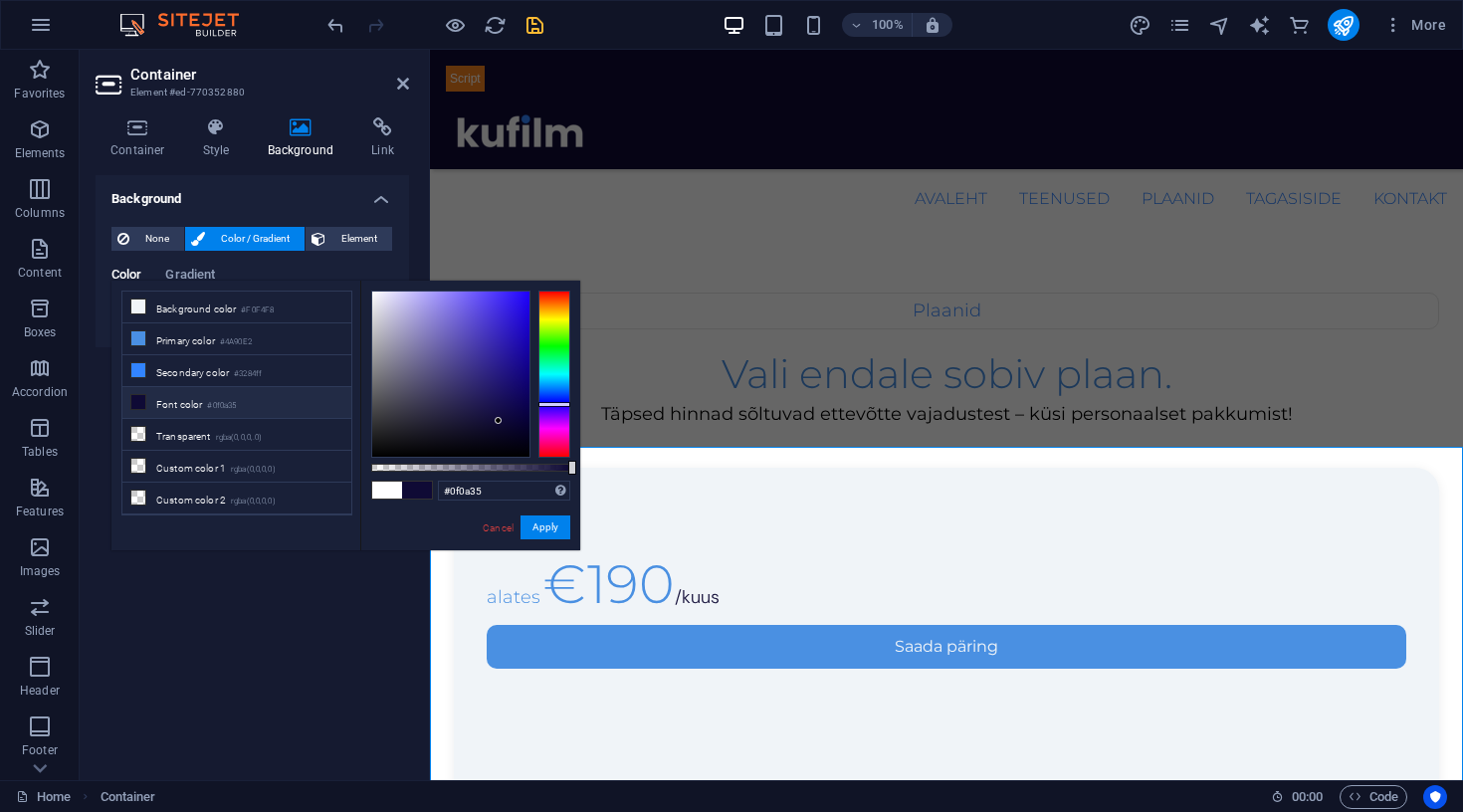 drag, startPoint x: 503, startPoint y: 469, endPoint x: 590, endPoint y: 473, distance: 87.09191 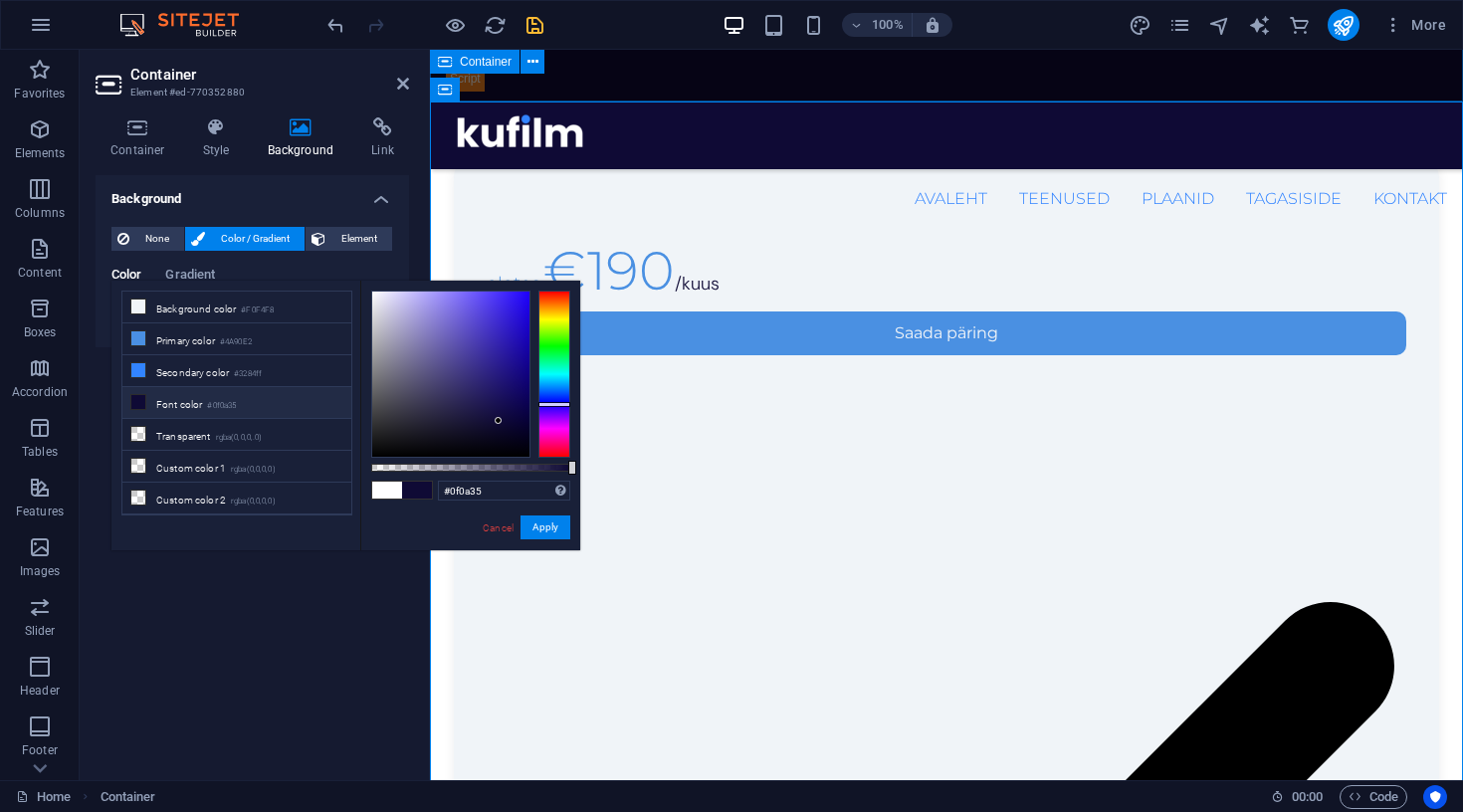 scroll, scrollTop: 2659, scrollLeft: 0, axis: vertical 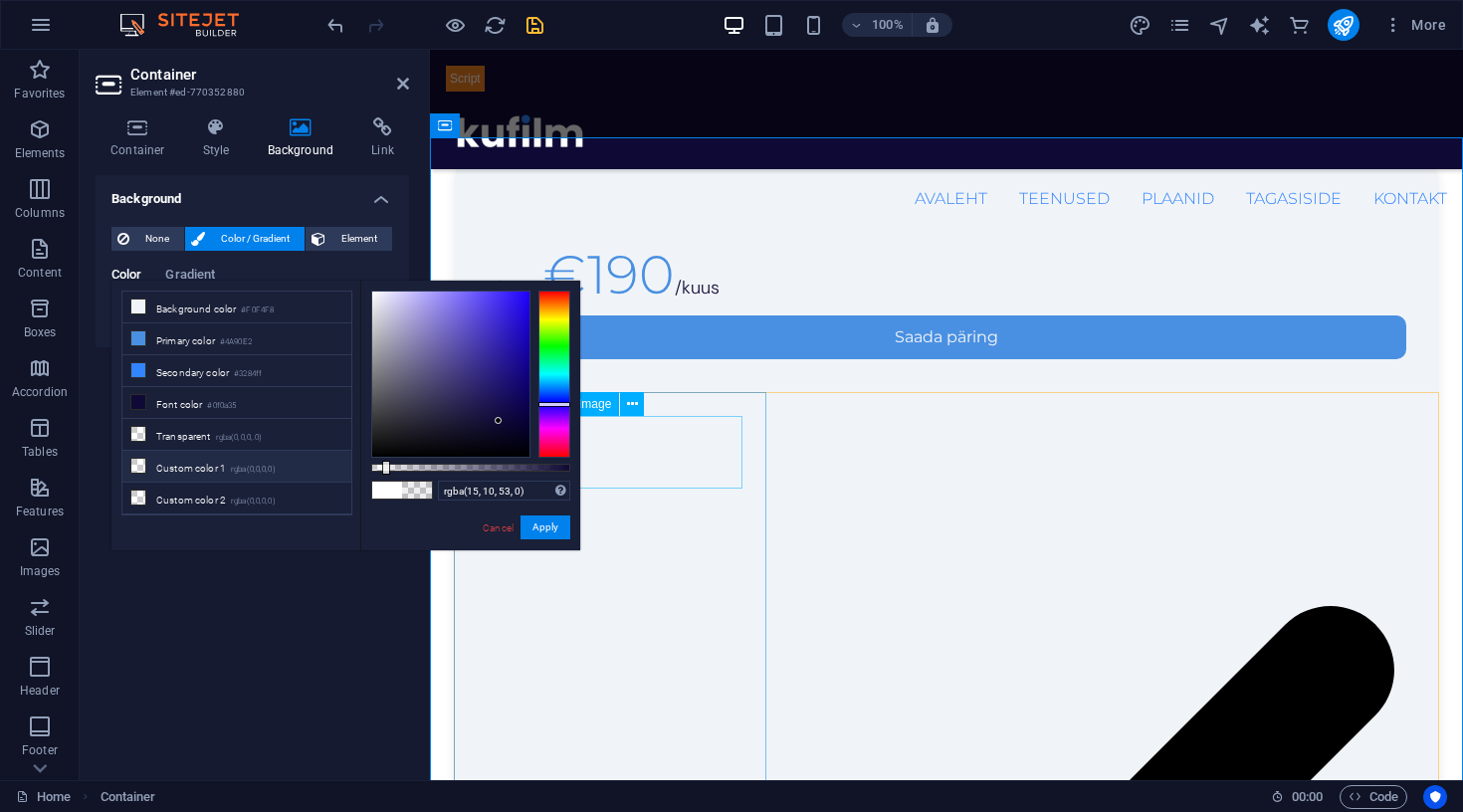 drag, startPoint x: 414, startPoint y: 466, endPoint x: 320, endPoint y: 459, distance: 94.26028 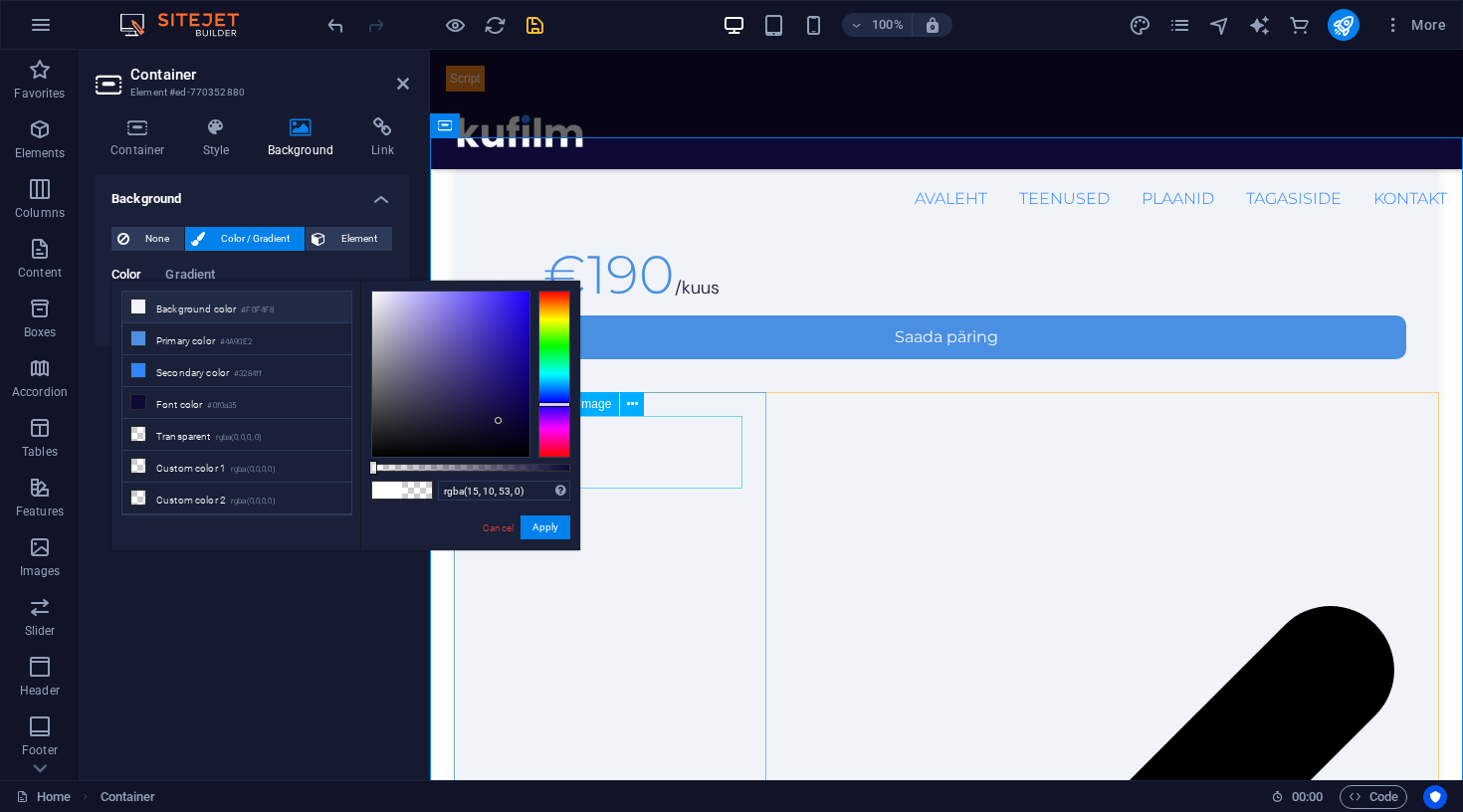 click on "#F0F4F8" at bounding box center (257, 310) 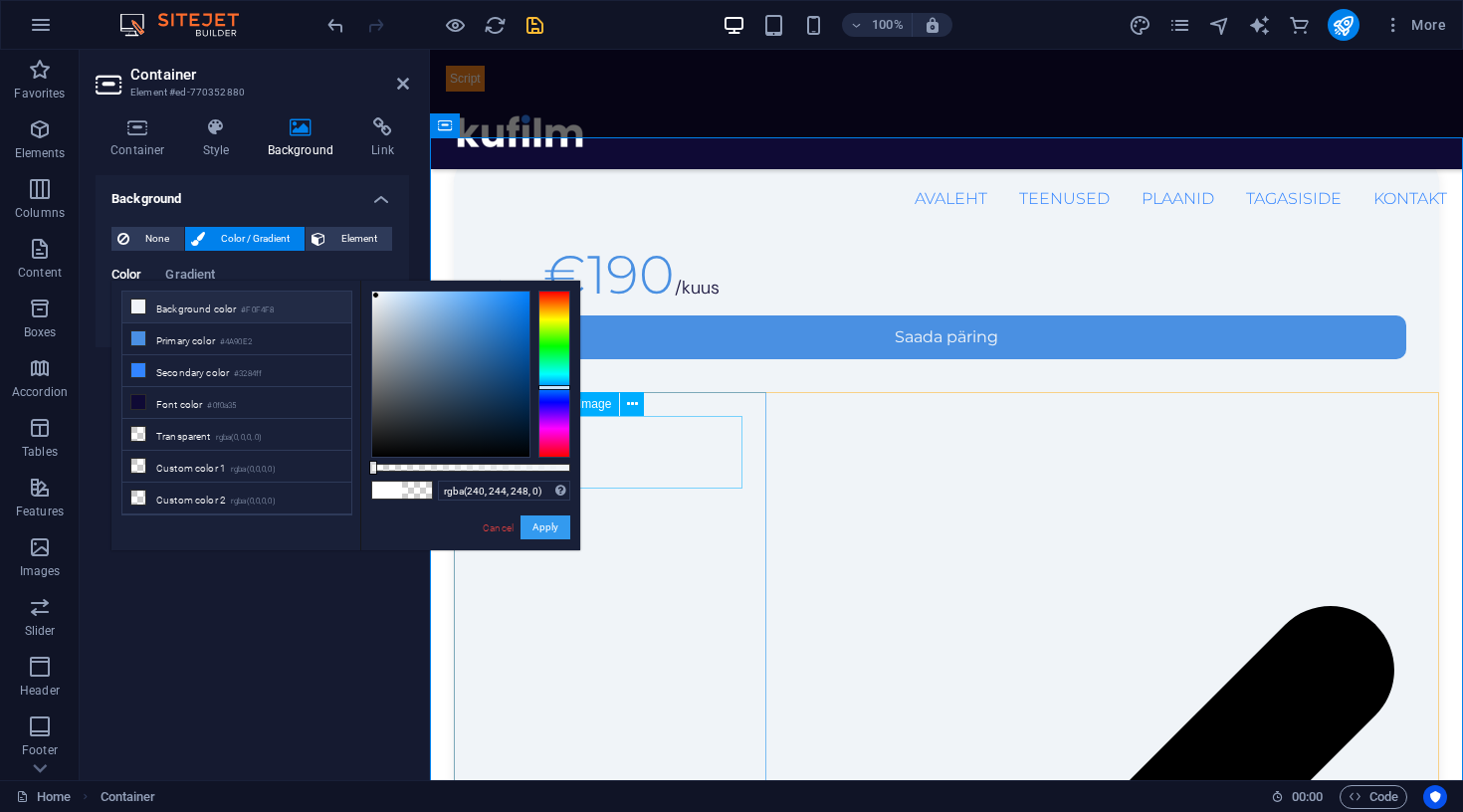 click on "Apply" at bounding box center (545, 527) 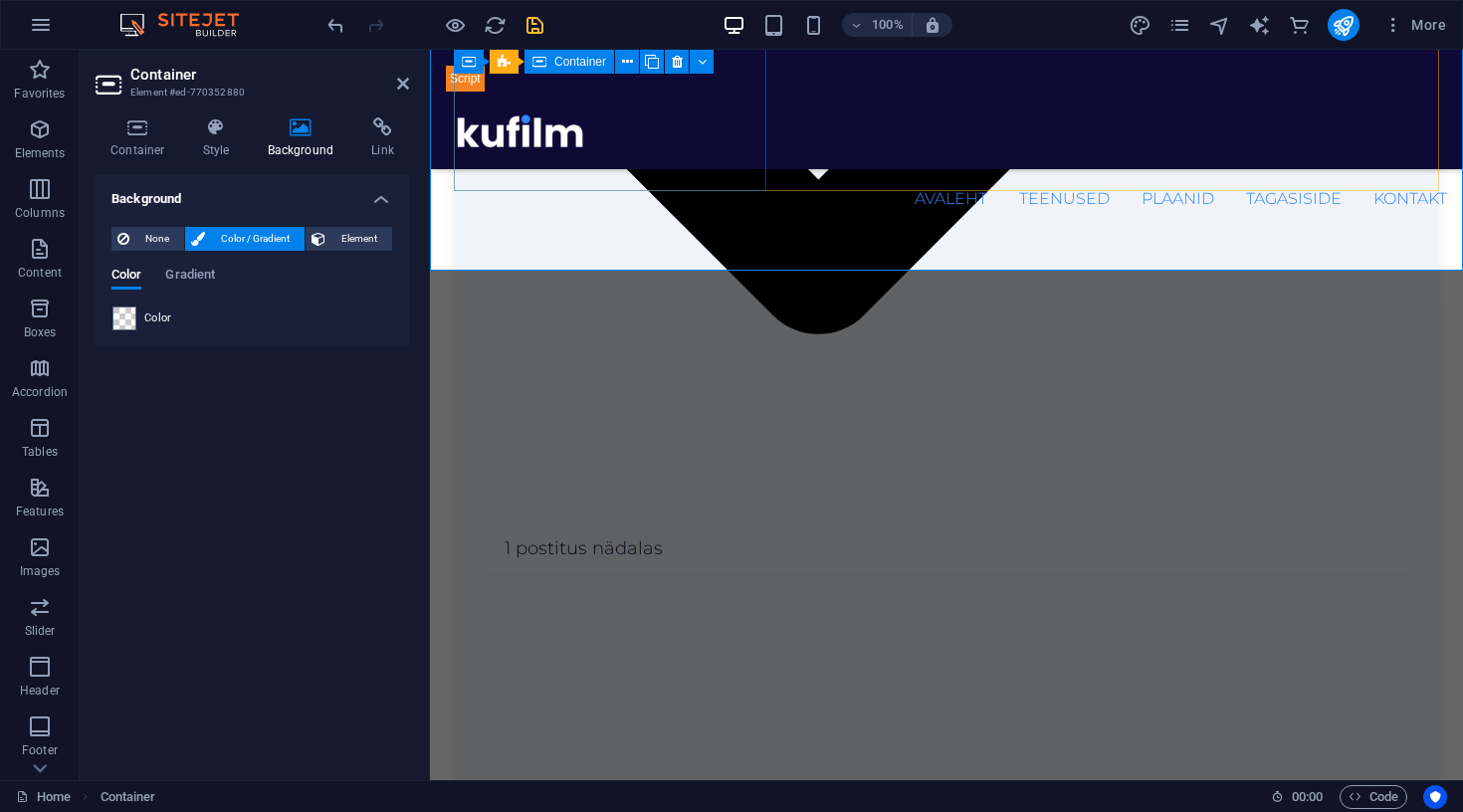 scroll, scrollTop: 3585, scrollLeft: 0, axis: vertical 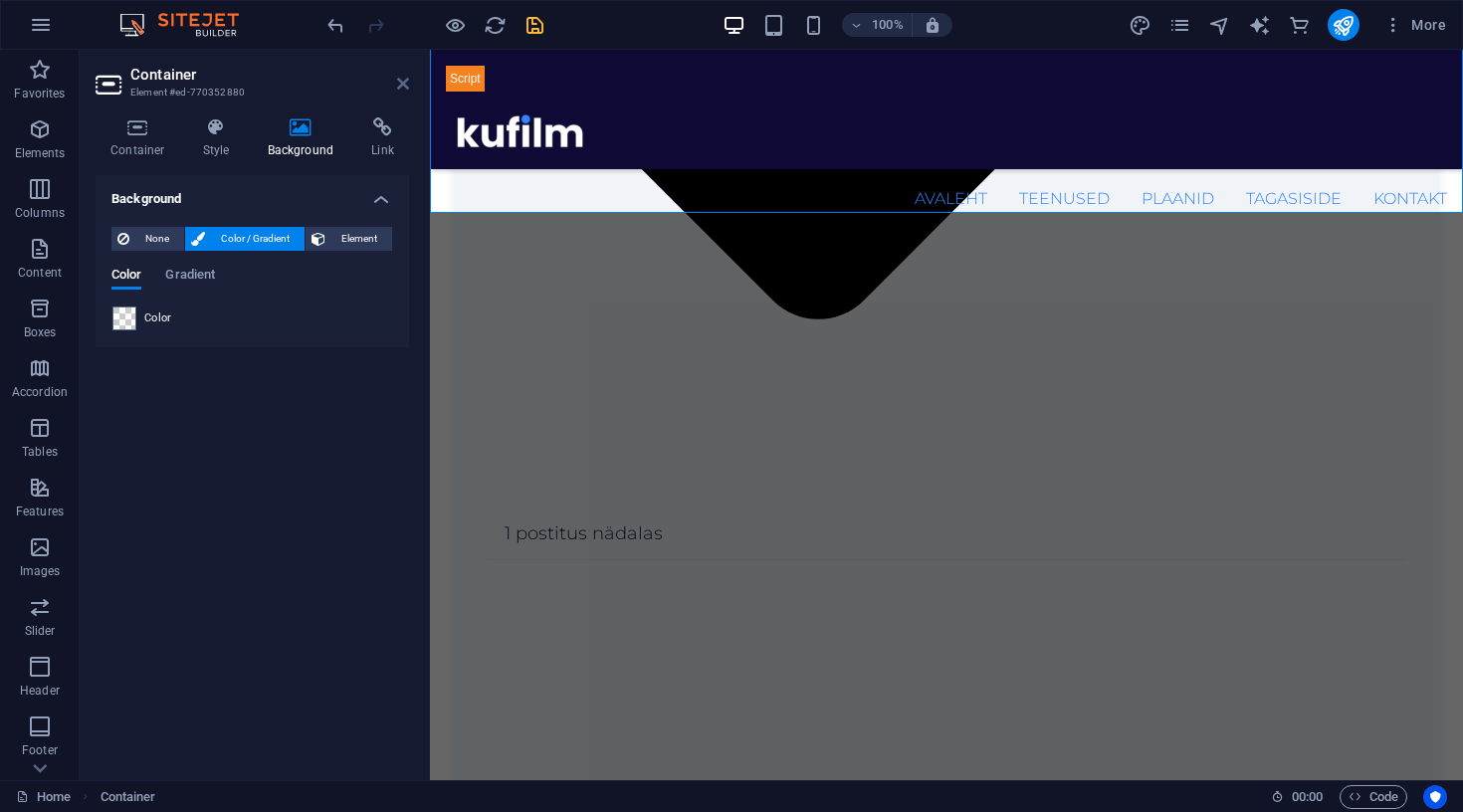 click at bounding box center (403, 84) 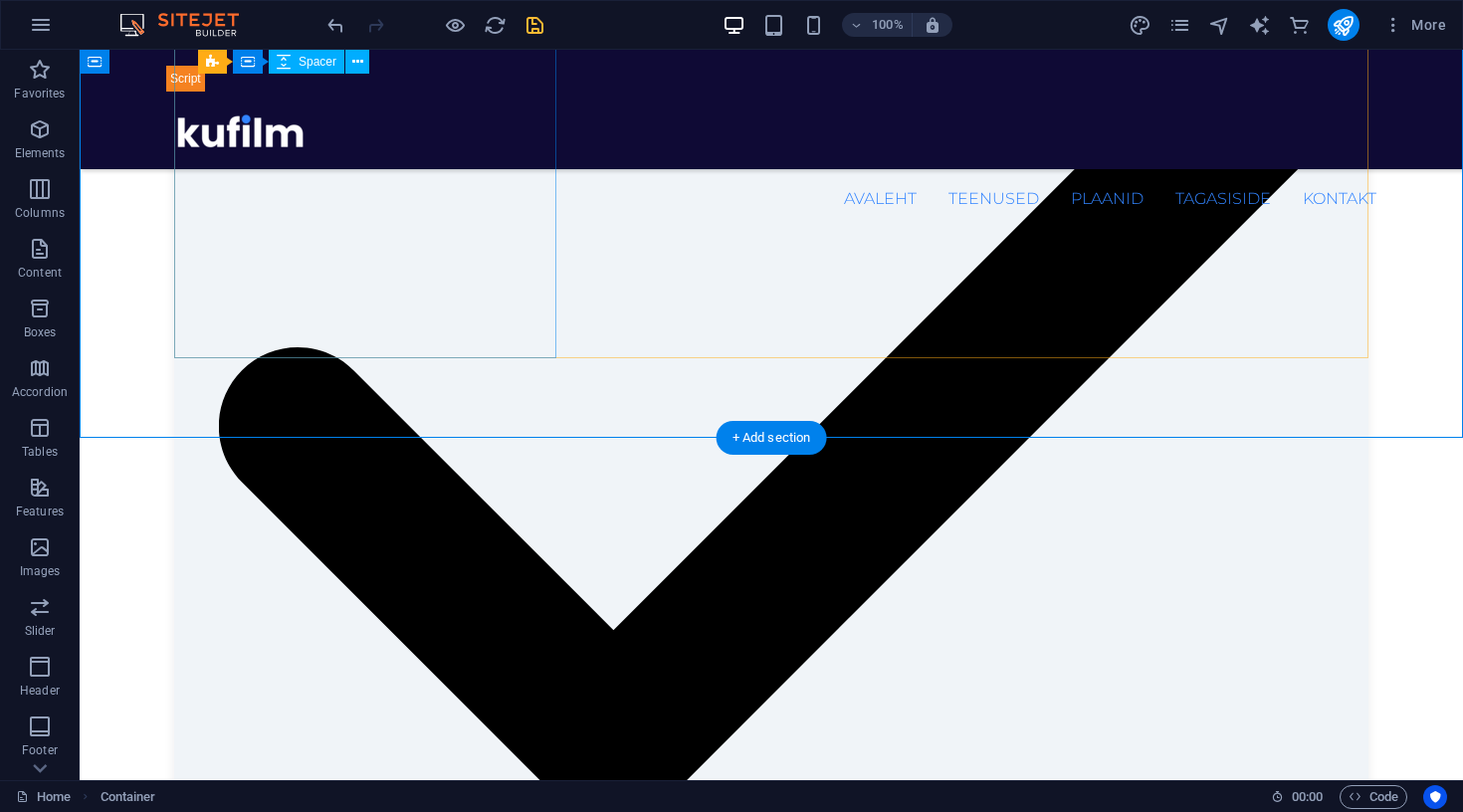 scroll, scrollTop: 3129, scrollLeft: 0, axis: vertical 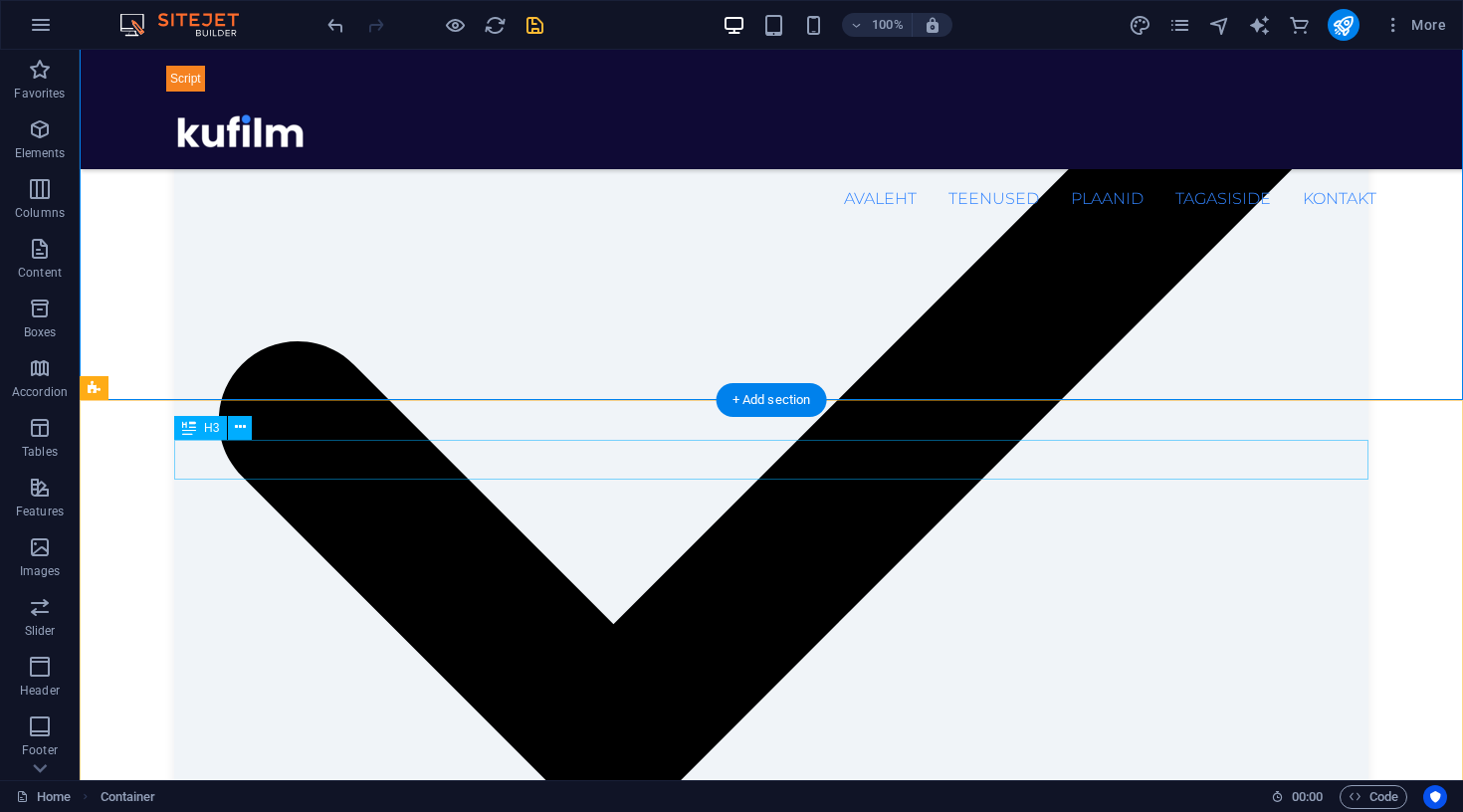 click on "Korduma kippuvad küsimused" at bounding box center [701, 31067] 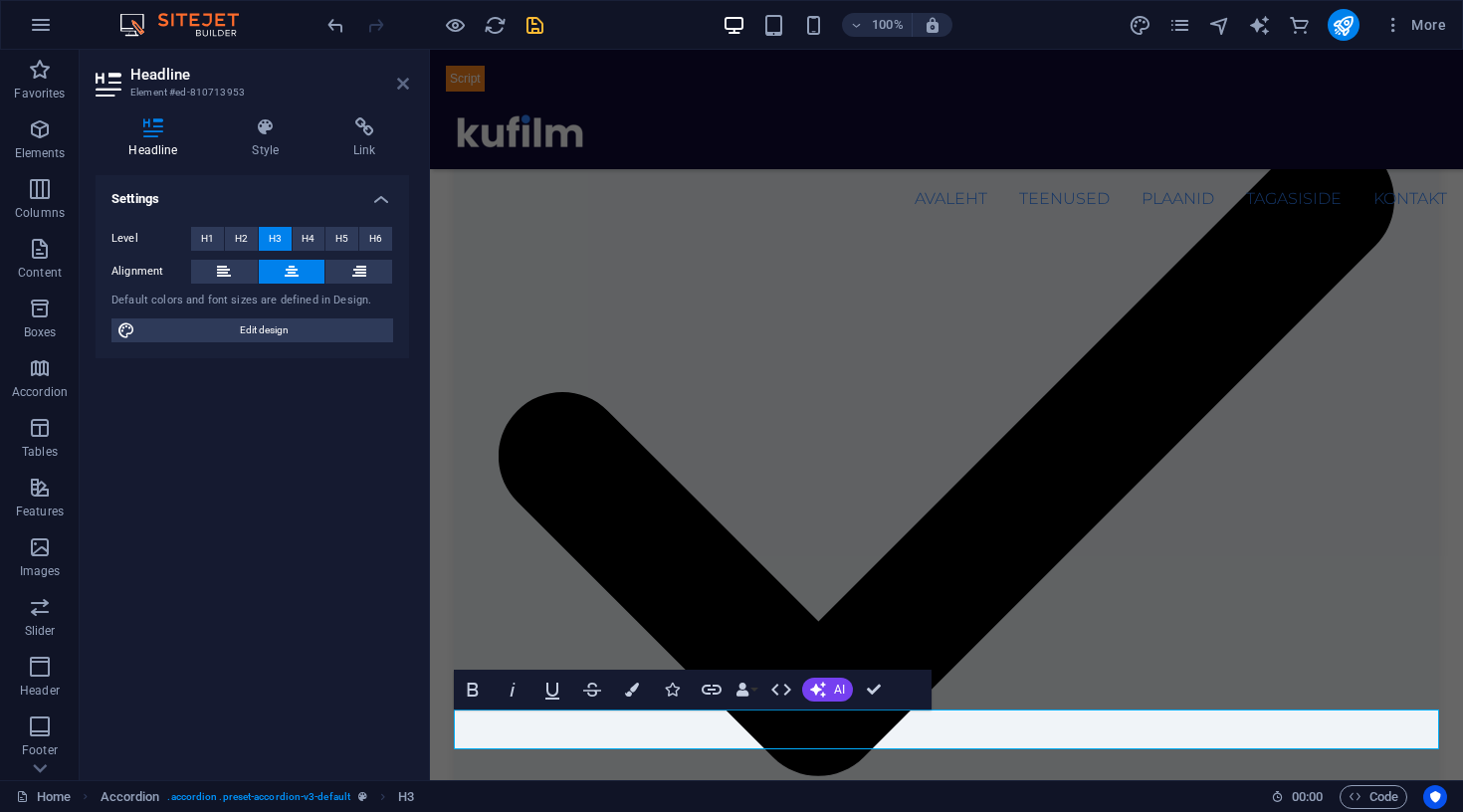 click at bounding box center [403, 84] 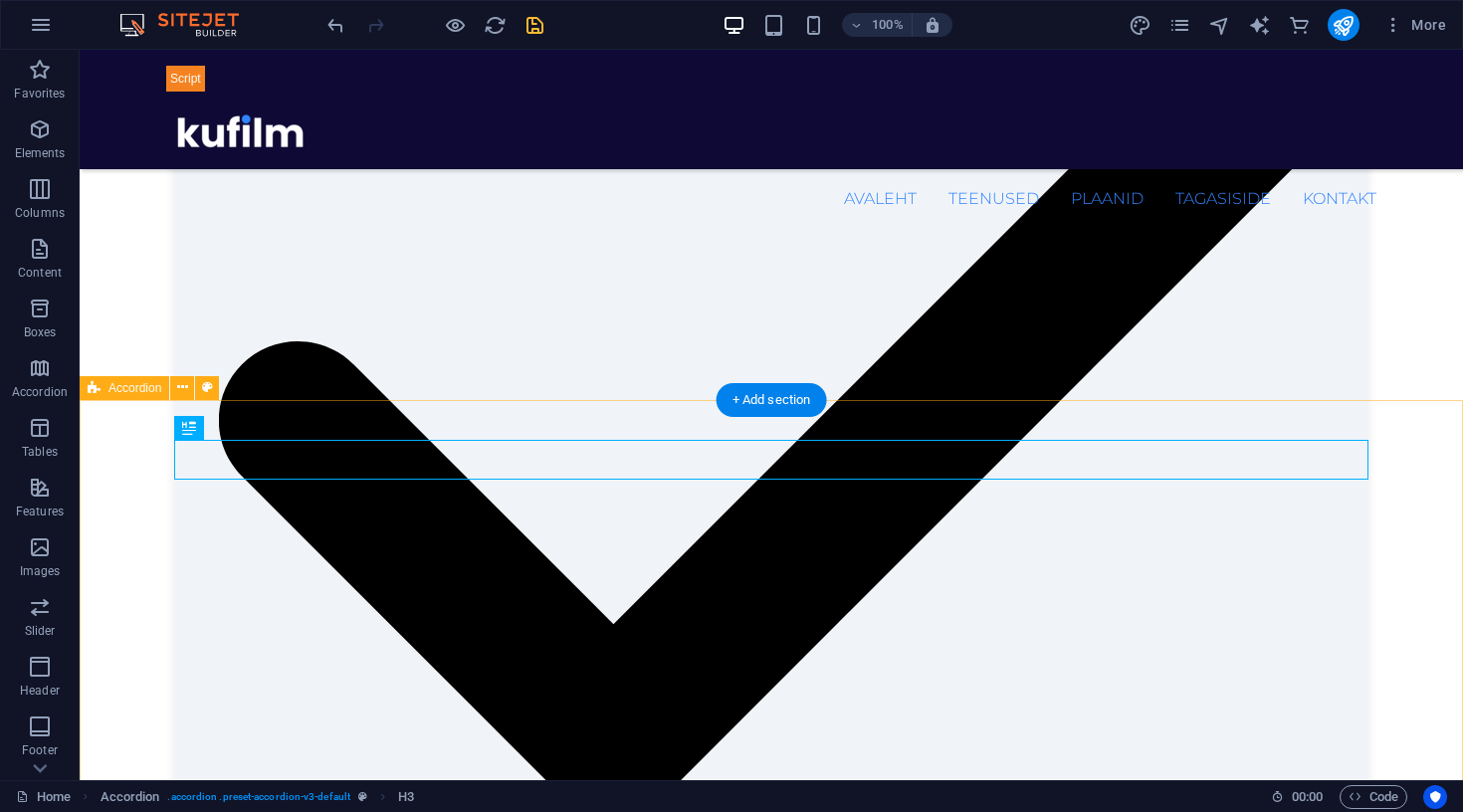 click on "Korduma kippuvad küsimused Kui palju sinu teenused maksavad? Iga projekt on erinev – hind sõltub töömahust, sisuloome keerukusest ja soovitud tulemustest. Küsi hinnapakkumist ja paneme koos paika lahenduse, mis sobib nii sinu eesmärkide kui eelarvega. Kas sa ainult haldad kontosid või lood ka sisu? Loon nii sisu (videod, tekstid, kujundused) kui haldan kontosid igapäevaselt. Soovi korral saan aidata ka ainult sisuloomega või tulla appi konkreetse kampaaniaga. Kas saan sind palgata ka ühekordseks projektiks? Jah! Teen koostööd nii pikemaajaliste partneritena kui ka ühekordsete projektide põhjal – näiteks kampaania, reklaamvideo või koolitus." at bounding box center (771, 31280) 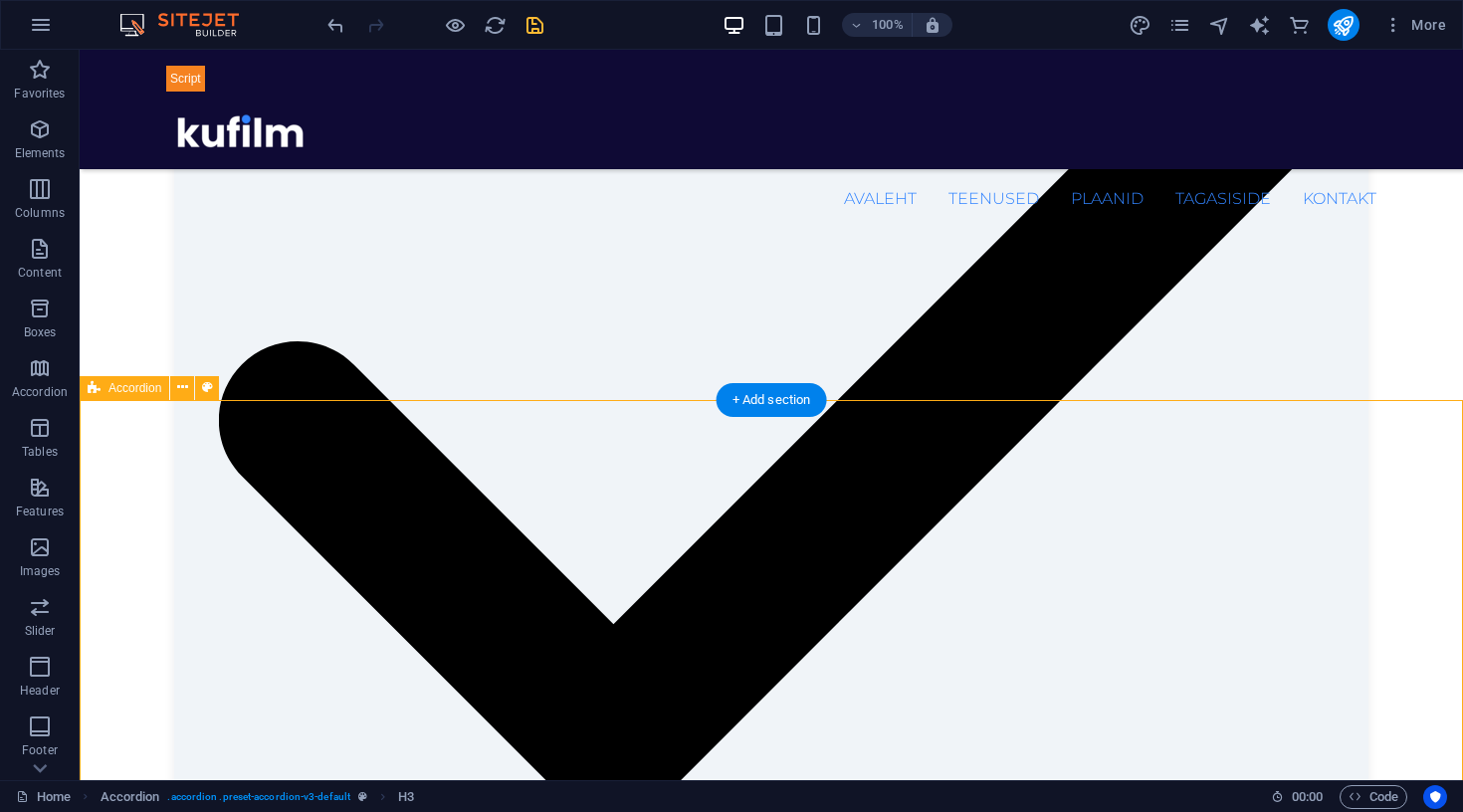 click on "Korduma kippuvad küsimused Kui palju sinu teenused maksavad? Iga projekt on erinev – hind sõltub töömahust, sisuloome keerukusest ja soovitud tulemustest. Küsi hinnapakkumist ja paneme koos paika lahenduse, mis sobib nii sinu eesmärkide kui eelarvega. Kas sa ainult haldad kontosid või lood ka sisu? Loon nii sisu (videod, tekstid, kujundused) kui haldan kontosid igapäevaselt. Soovi korral saan aidata ka ainult sisuloomega või tulla appi konkreetse kampaaniaga. Kas saan sind palgata ka ühekordseks projektiks? Jah! Teen koostööd nii pikemaajaliste partneritena kui ka ühekordsete projektide põhjal – näiteks kampaania, reklaamvideo või koolitus." at bounding box center [771, 31280] 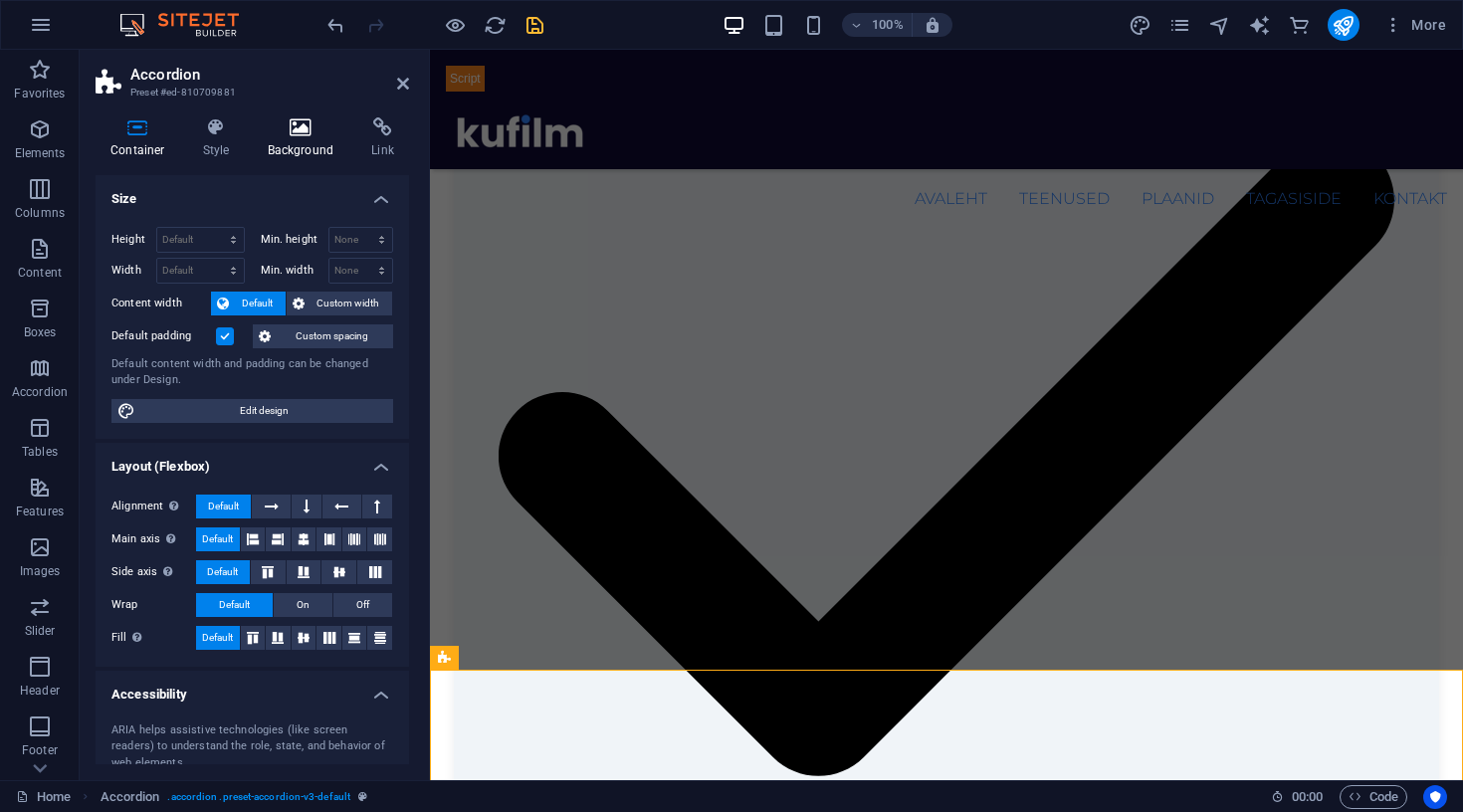 click at bounding box center [301, 127] 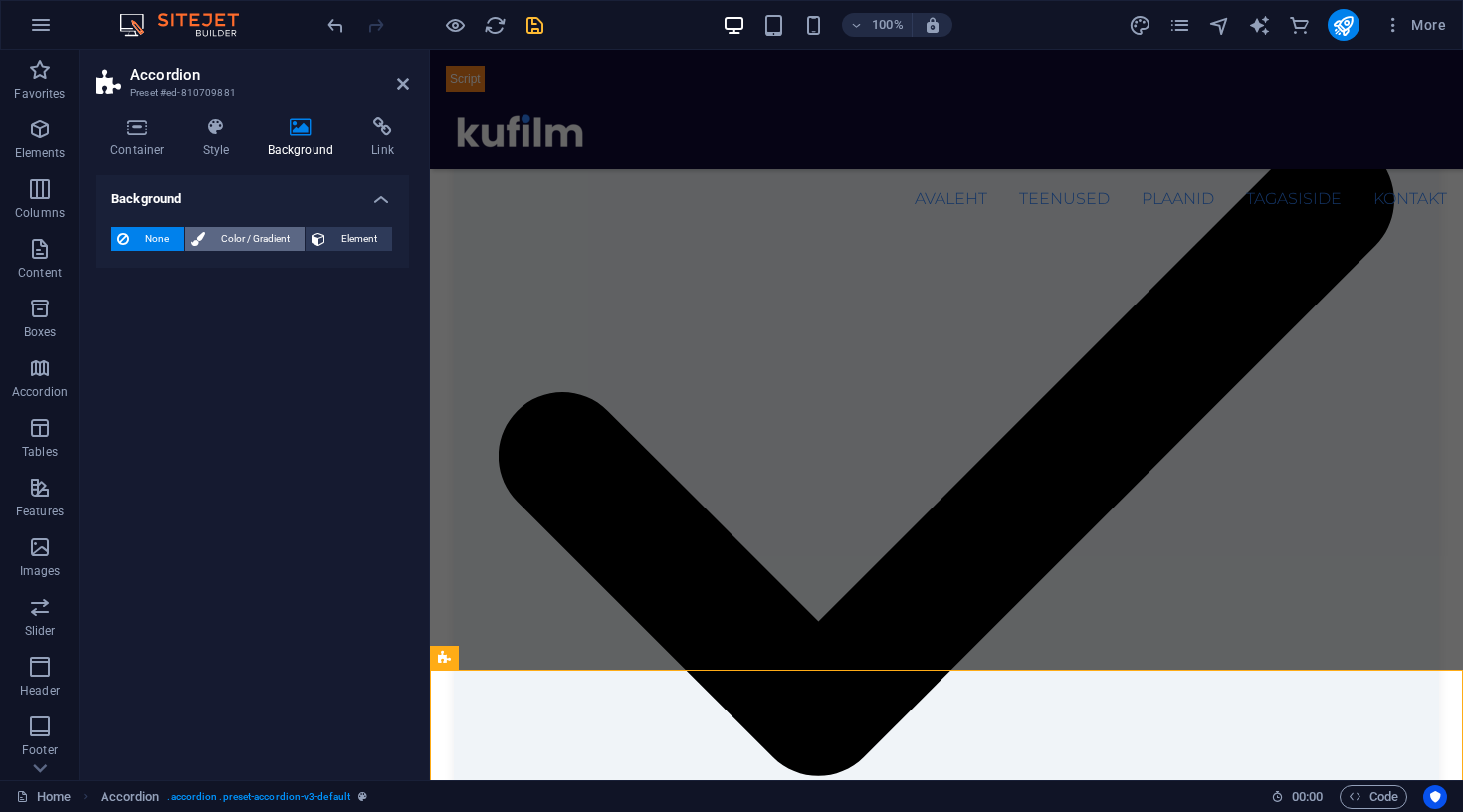 click on "Color / Gradient" at bounding box center (255, 239) 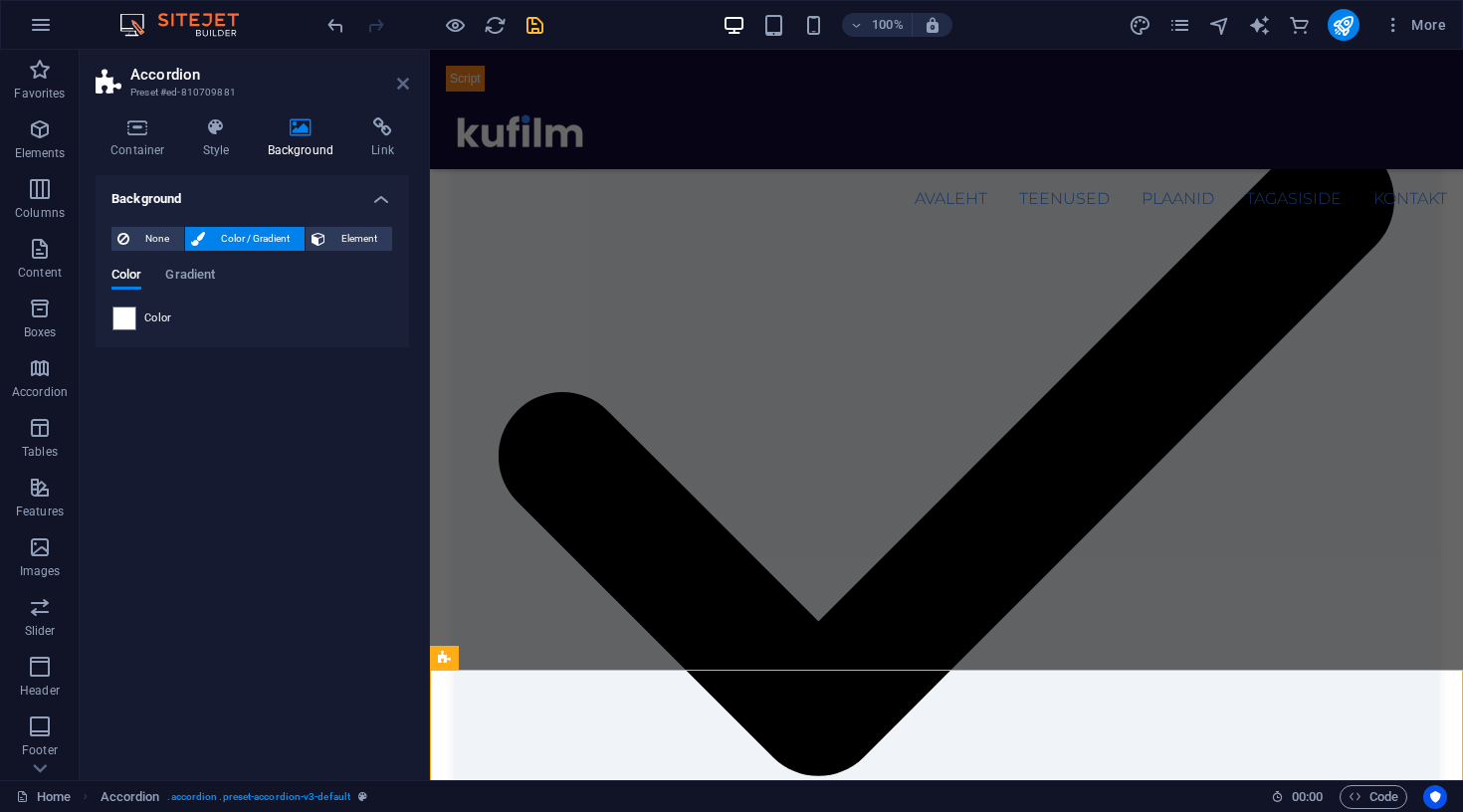 drag, startPoint x: 405, startPoint y: 75, endPoint x: 368, endPoint y: 299, distance: 227.03524 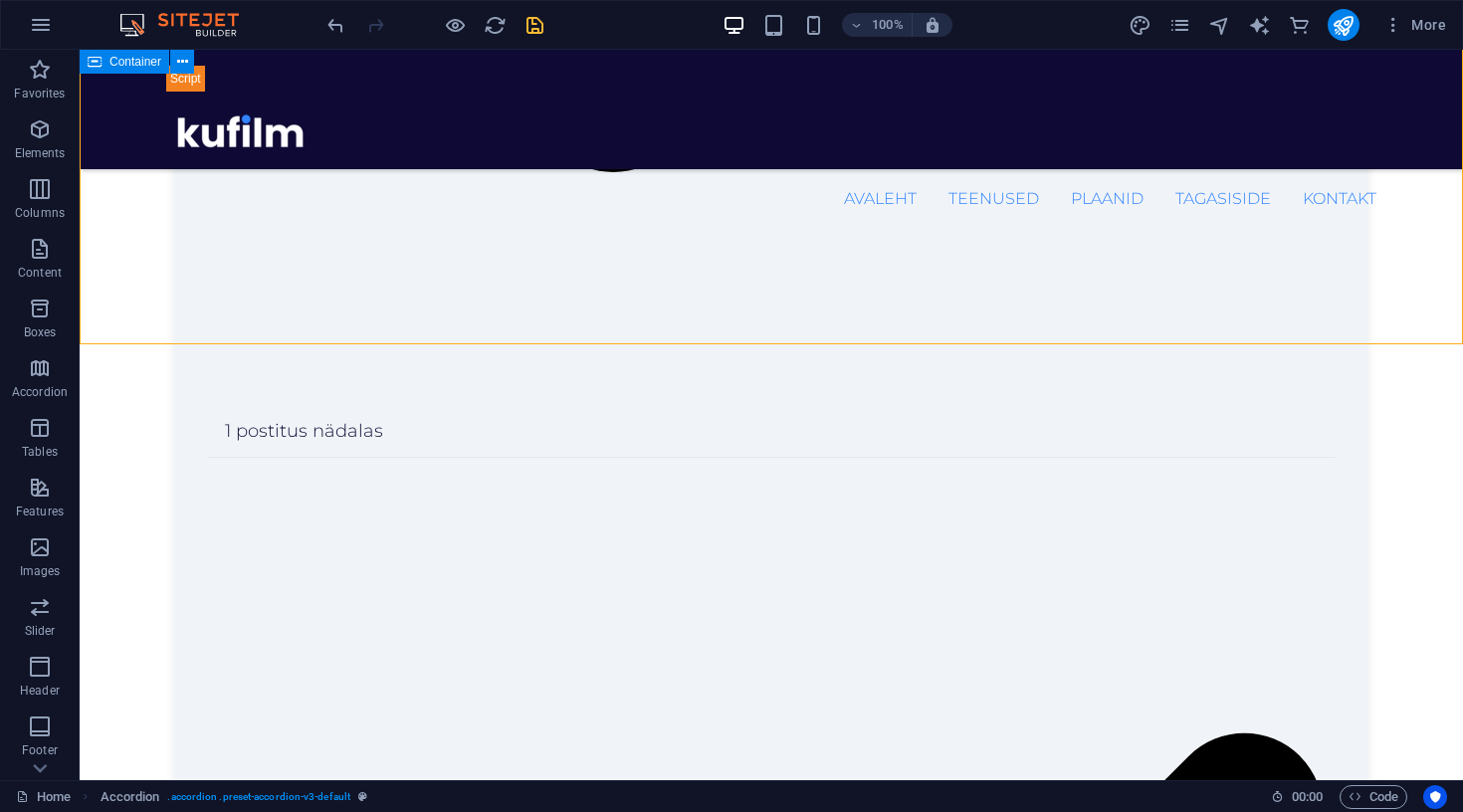 scroll, scrollTop: 3777, scrollLeft: 0, axis: vertical 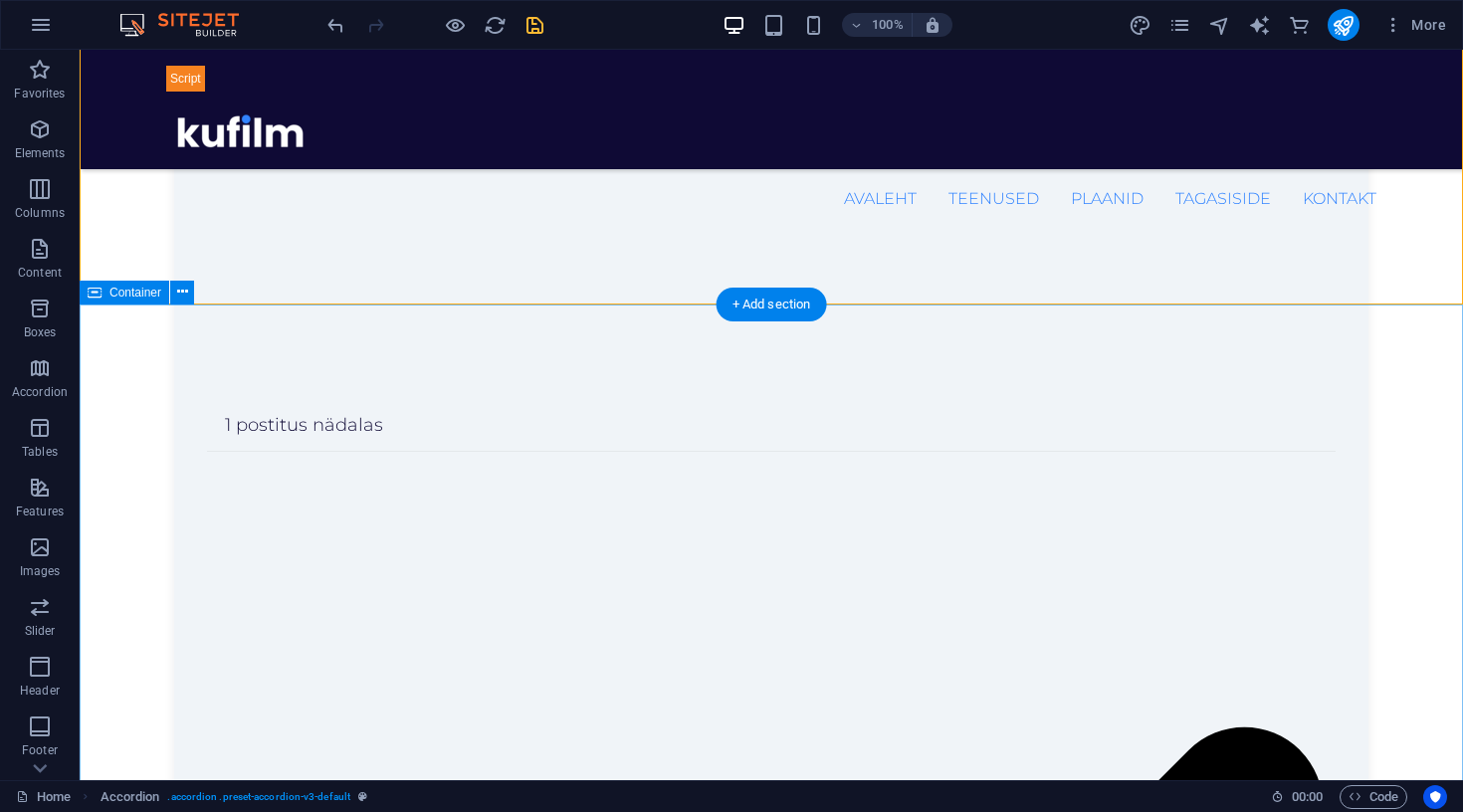click on "Kirjuta mulle! Muretsema ei pea, ma leian kõigile sobiva variandi. Arvestades just sinu ettevõtte väärtuste ja soovidega! kermo@kufilm.ee 56881177 Nimi Email Telefon Ettevõte Sinu mure/idee   Ma olen lugenud ja mõistan privaatsuspoliitikat. Unreadable? Load new Saada" at bounding box center [771, 31447] 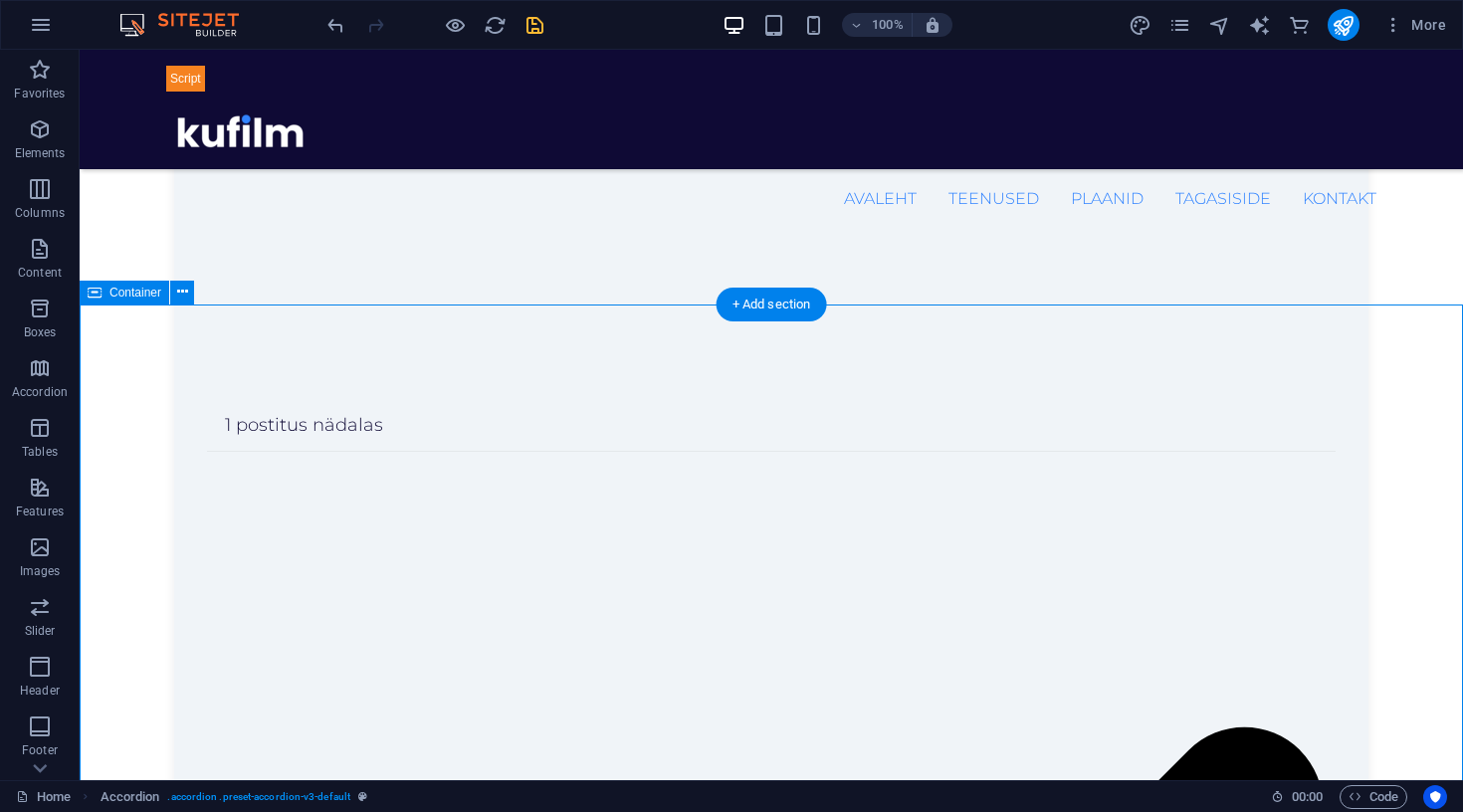 click on "Kirjuta mulle! Muretsema ei pea, ma leian kõigile sobiva variandi. Arvestades just sinu ettevõtte väärtuste ja soovidega! kermo@kufilm.ee 56881177 Nimi Email Telefon Ettevõte Sinu mure/idee   Ma olen lugenud ja mõistan privaatsuspoliitikat. Unreadable? Load new Saada" at bounding box center [771, 31447] 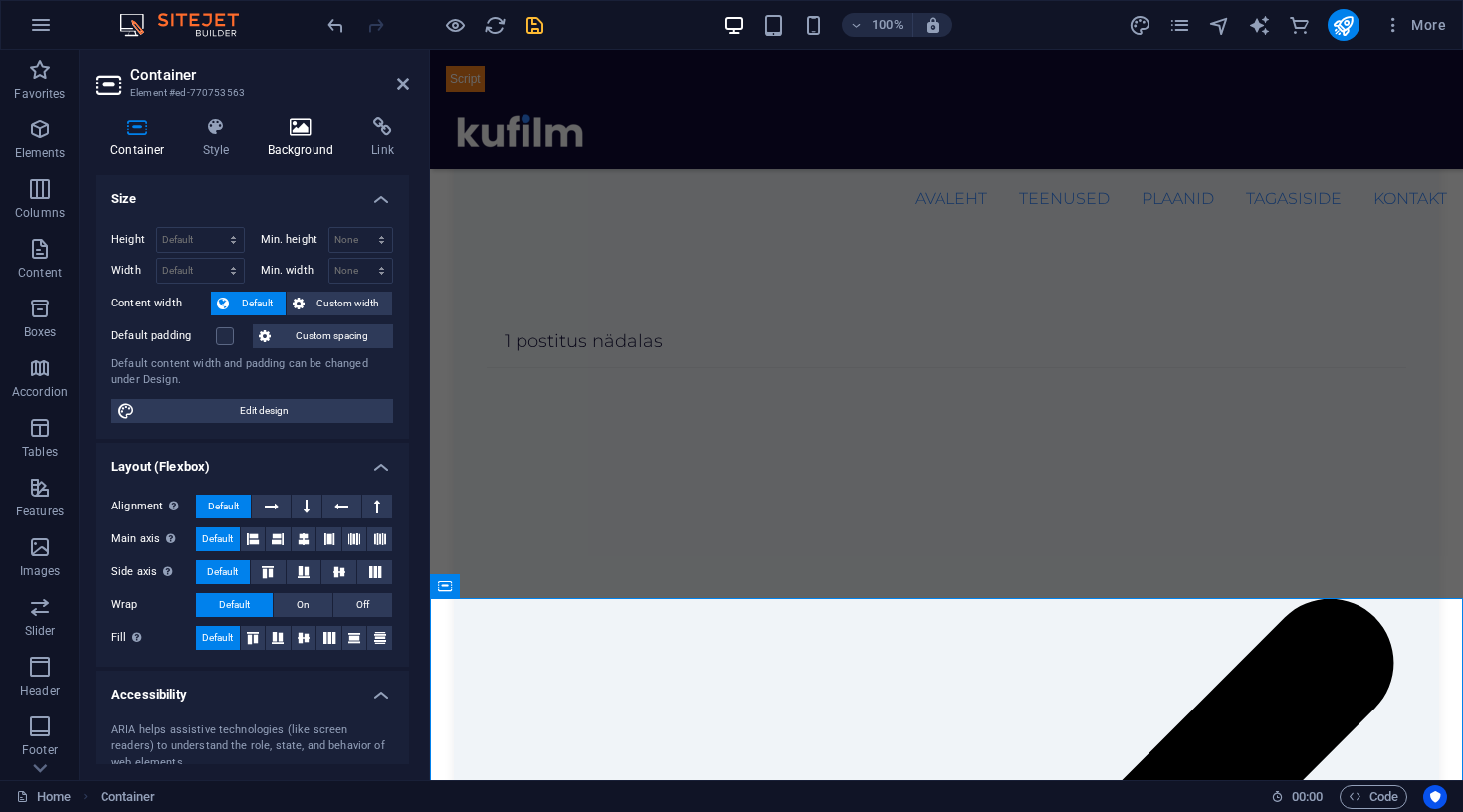 click at bounding box center (301, 127) 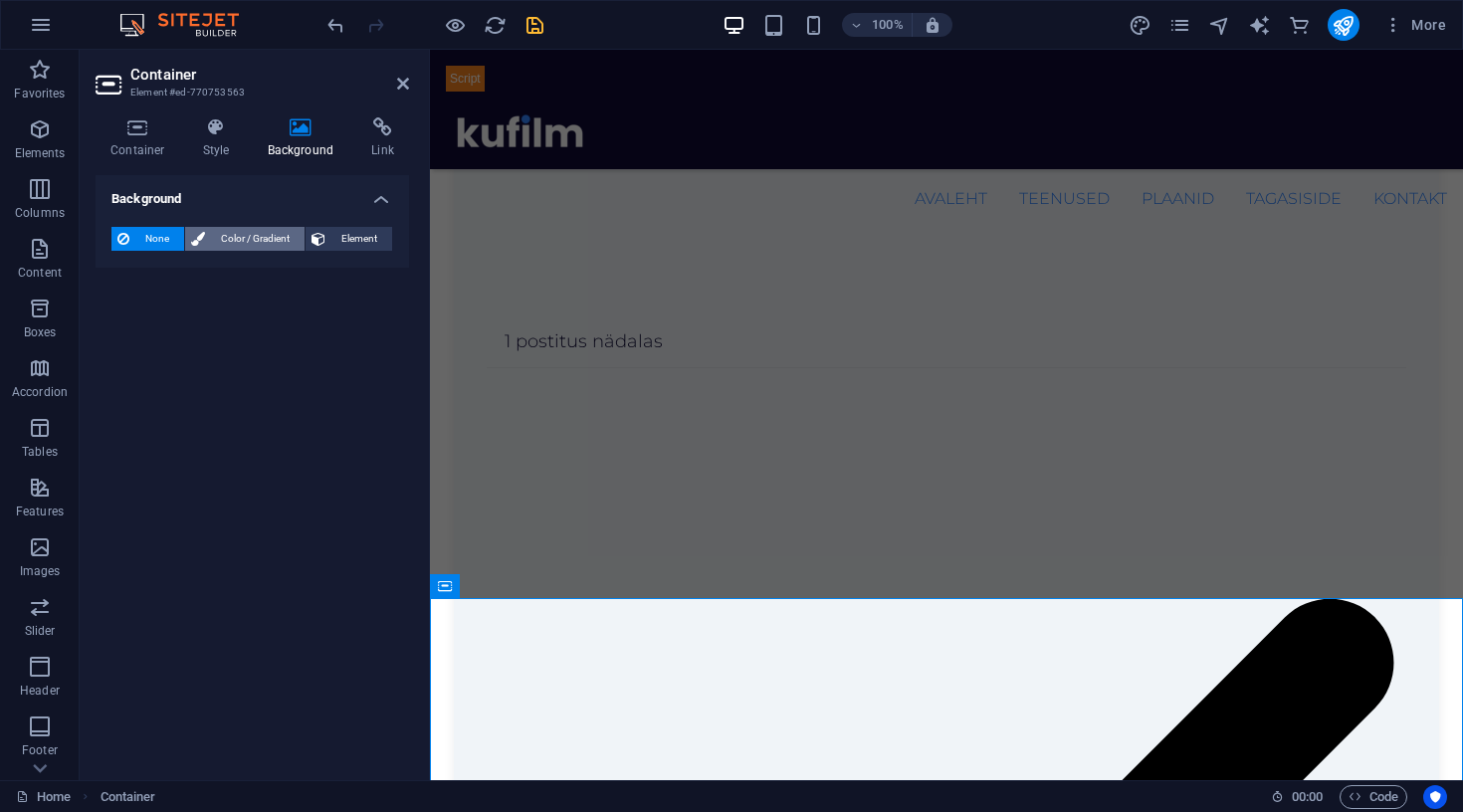click on "Color / Gradient" at bounding box center [255, 239] 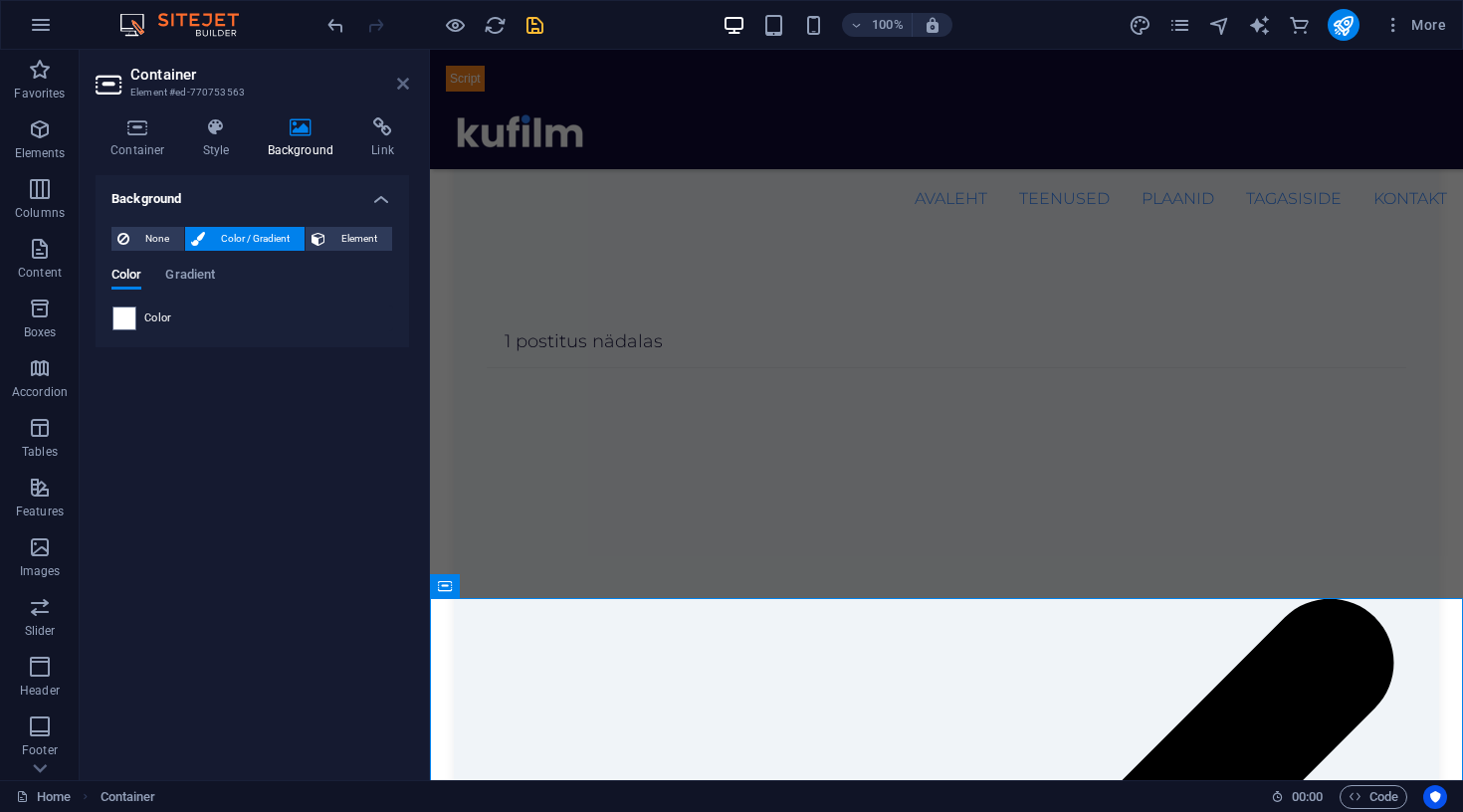 click at bounding box center (403, 84) 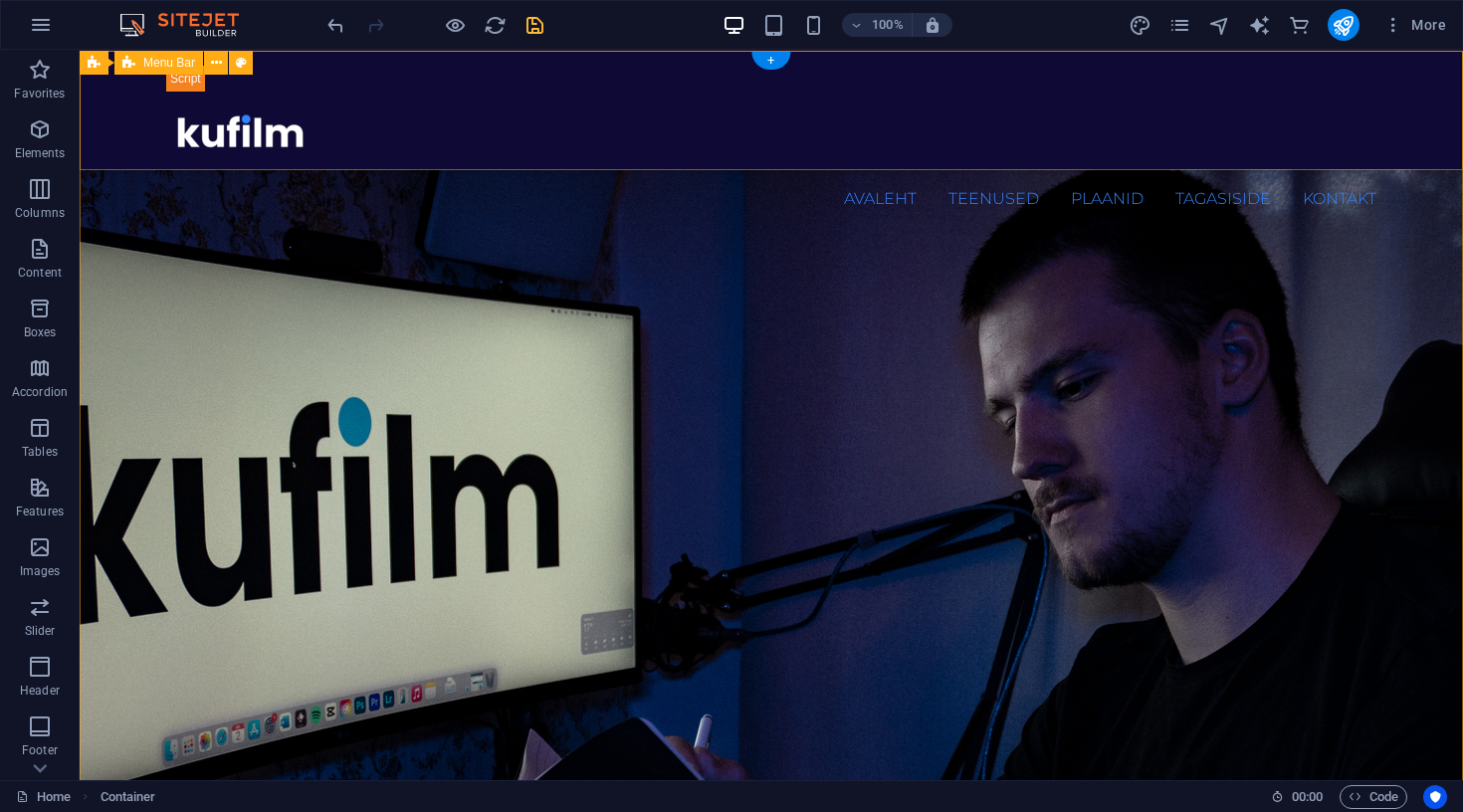 scroll, scrollTop: 0, scrollLeft: 0, axis: both 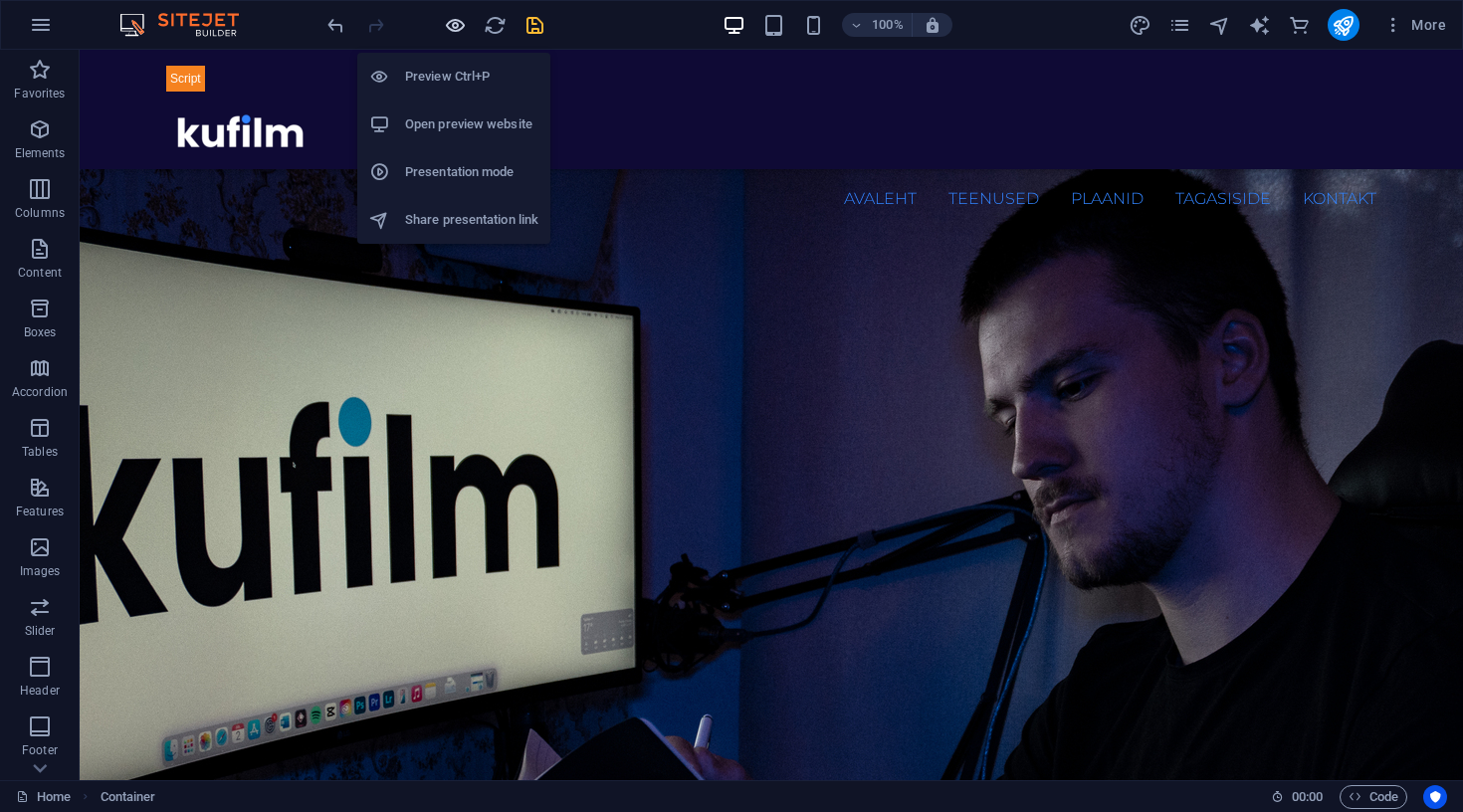 click at bounding box center (455, 25) 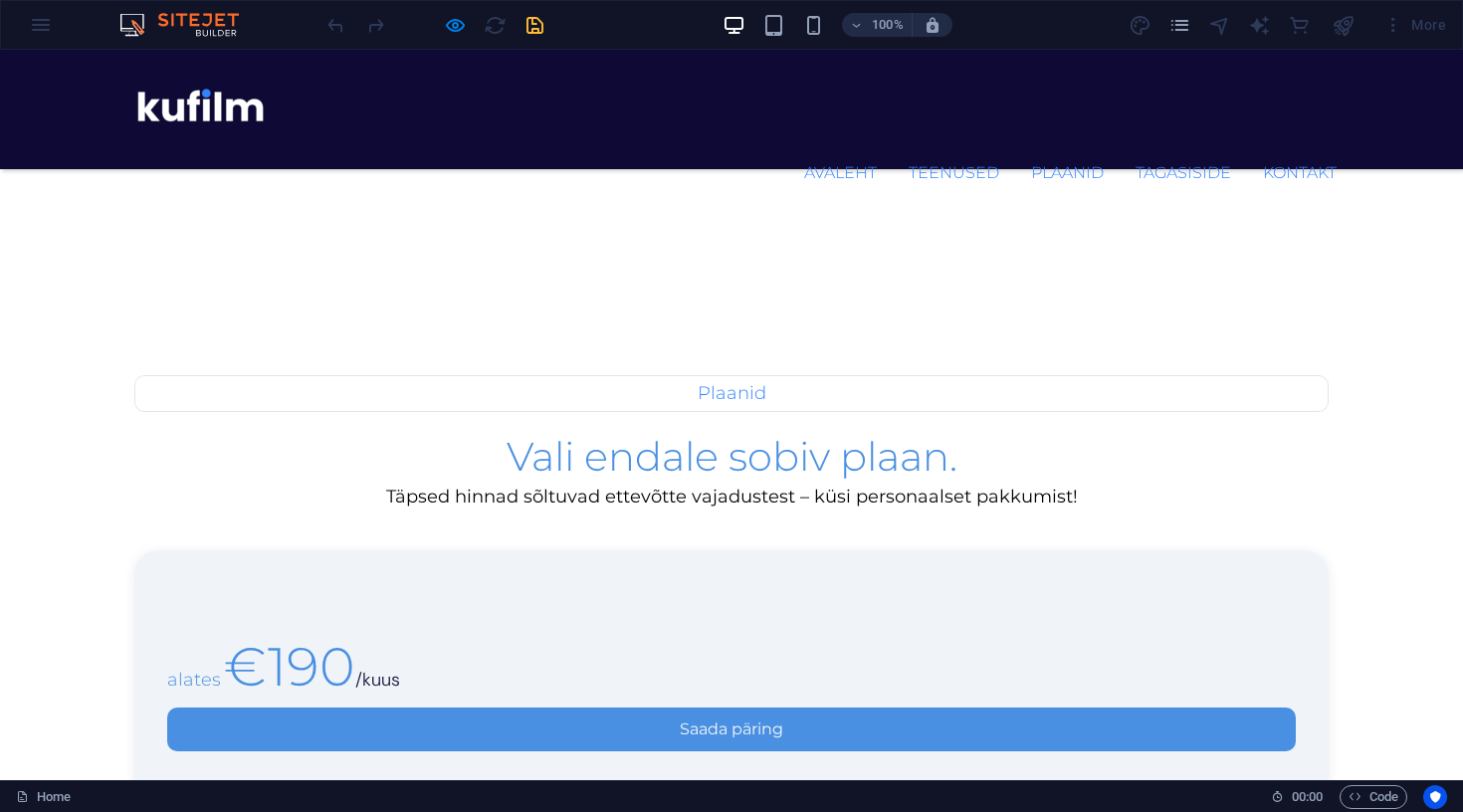 scroll, scrollTop: 2086, scrollLeft: 0, axis: vertical 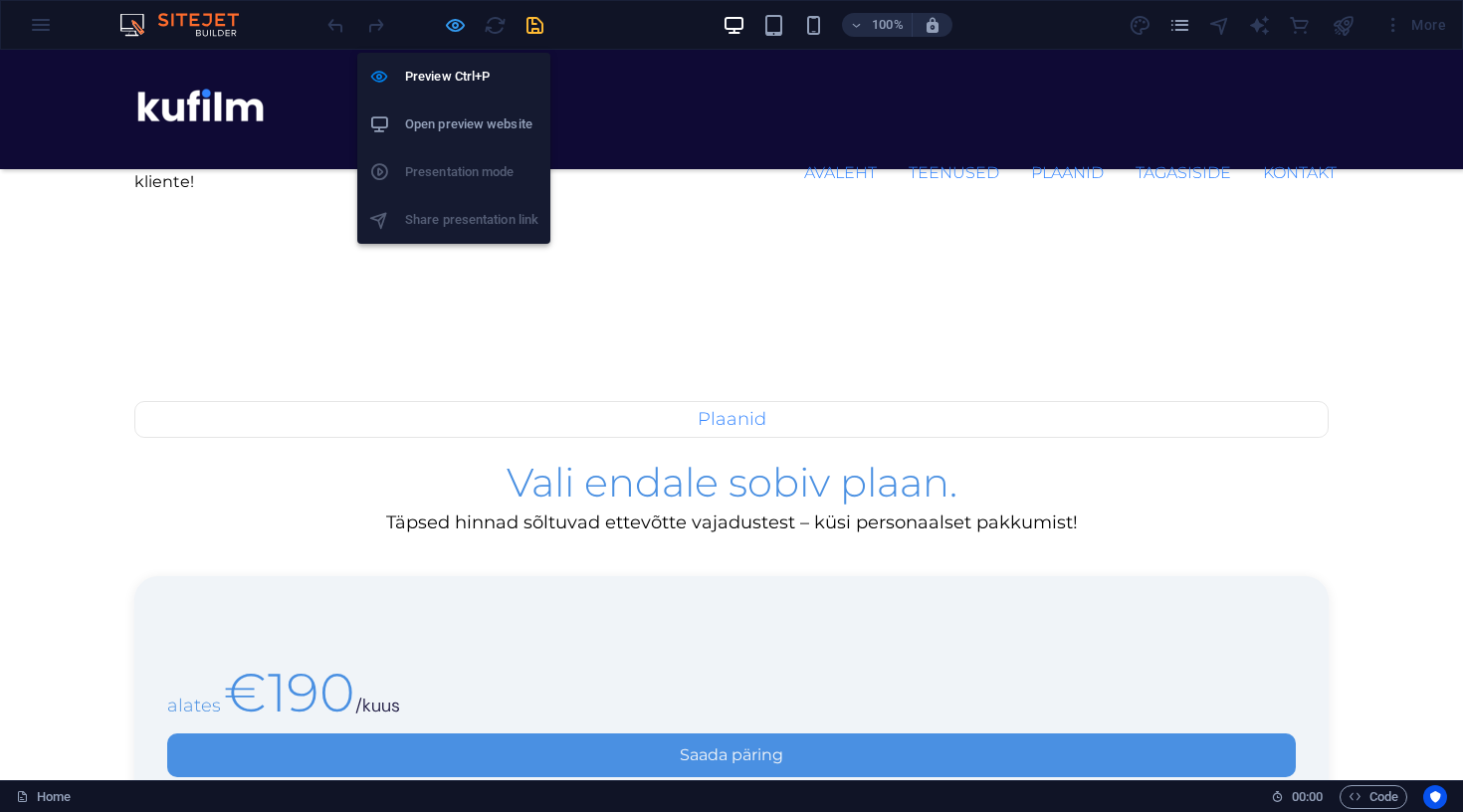 click at bounding box center [455, 25] 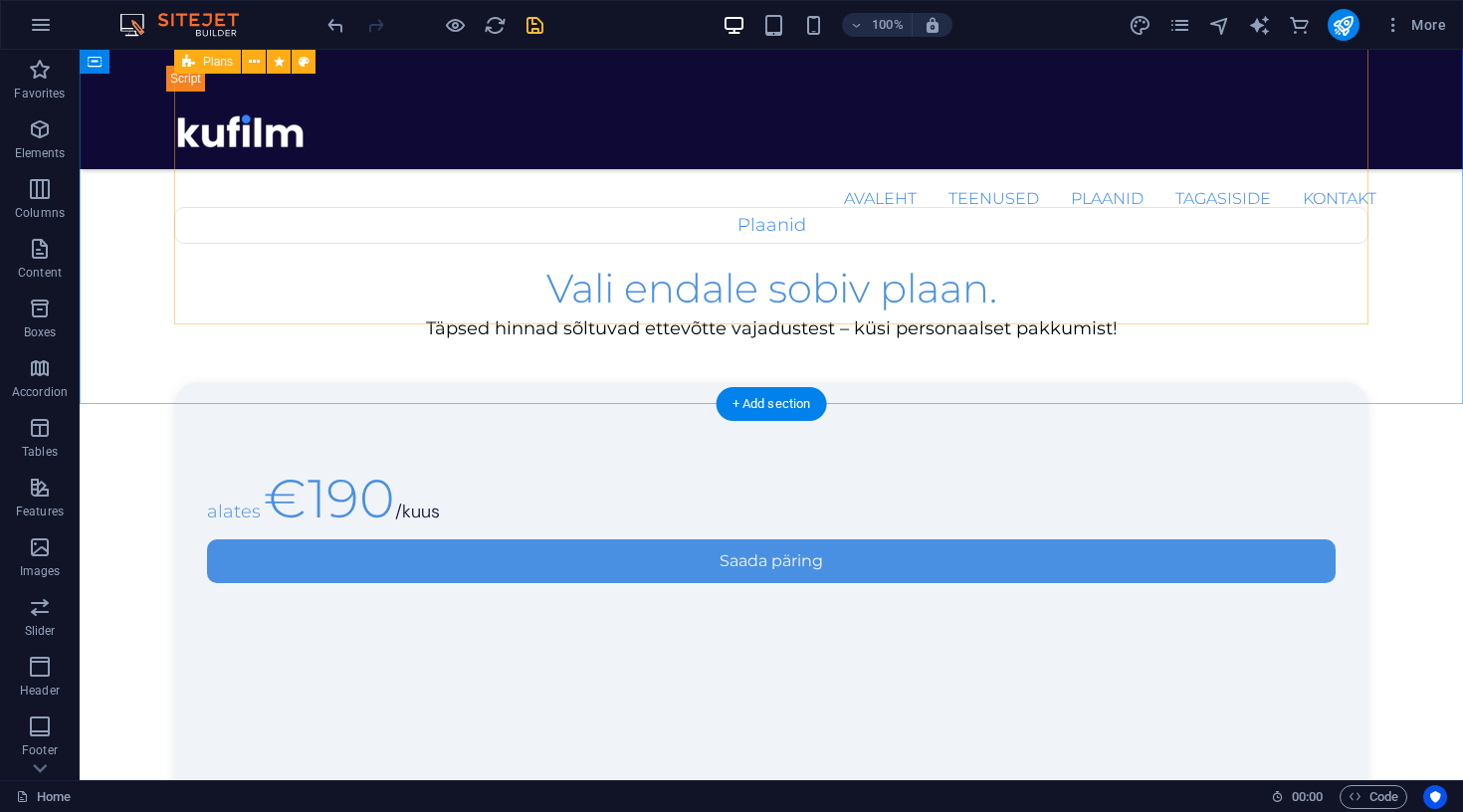 scroll, scrollTop: 2306, scrollLeft: 0, axis: vertical 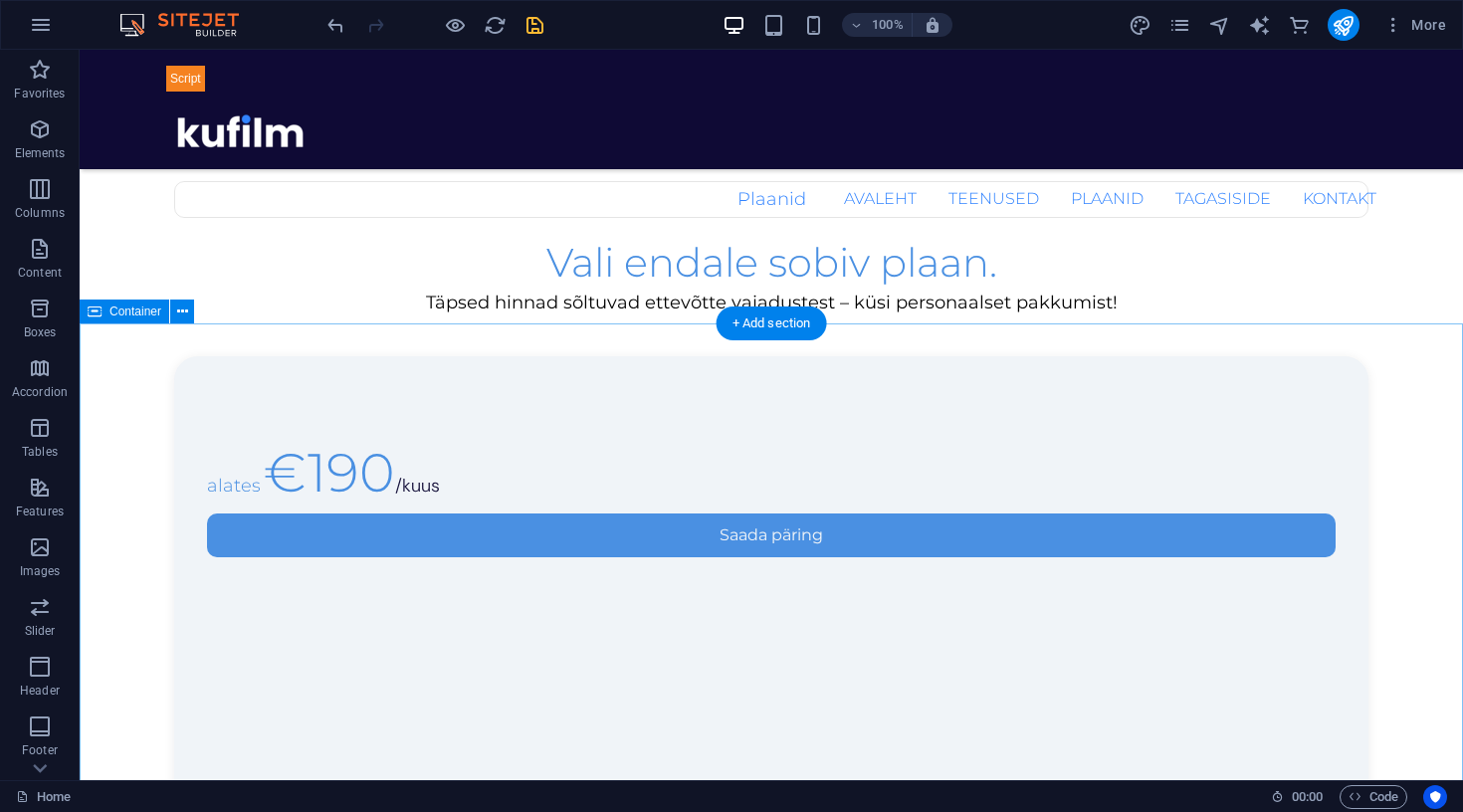 click on "Tagasiside Mida räägivad kliendid? Minu kliendid on mulle äärmiselt olulised ning samuti ka nende kogemus ja tagasiside. ”Video kogus üle 300 000 vaatamise” Kui ma alustasin sotsiaalmeediasse sisu loomisega, tekkis mul protsessi käigus väga palju küsimusi. Kuna mul endal varasem kokkupuude puudus siis oli tohutult kasulik, et sain temalt nõu küsida. Ta selgitas arusaadavalt videote tagamaid, andis praktilisi soovitusi ning koos arutasime kuidas mu sisu veelgi paremini edasi arendada. Koostööna valminud video sai üle 300 000 vaatamise – see oli minu jaoks suur õnnestumine ja tõestus sellest, et ta teab mida teeb. Kristi, sisulooja "Roosa Pipar" “Kufilm mõistis meie brändi paremini kui me ise ” Tegi meile suurepärased kujundused ja aitas seadistada Meta reklaamid. Ta sai kohe aru meie luksusliku ja diskreetse brändi olemusest. Täpselt sellised kampaaniad, nagu olime ette kujutanud - isegi paremad. Need tõid meile häid tulemusi. Hea koostöö partner! Kuido, Elitare Trade OÜ" at bounding box center [771, 30718] 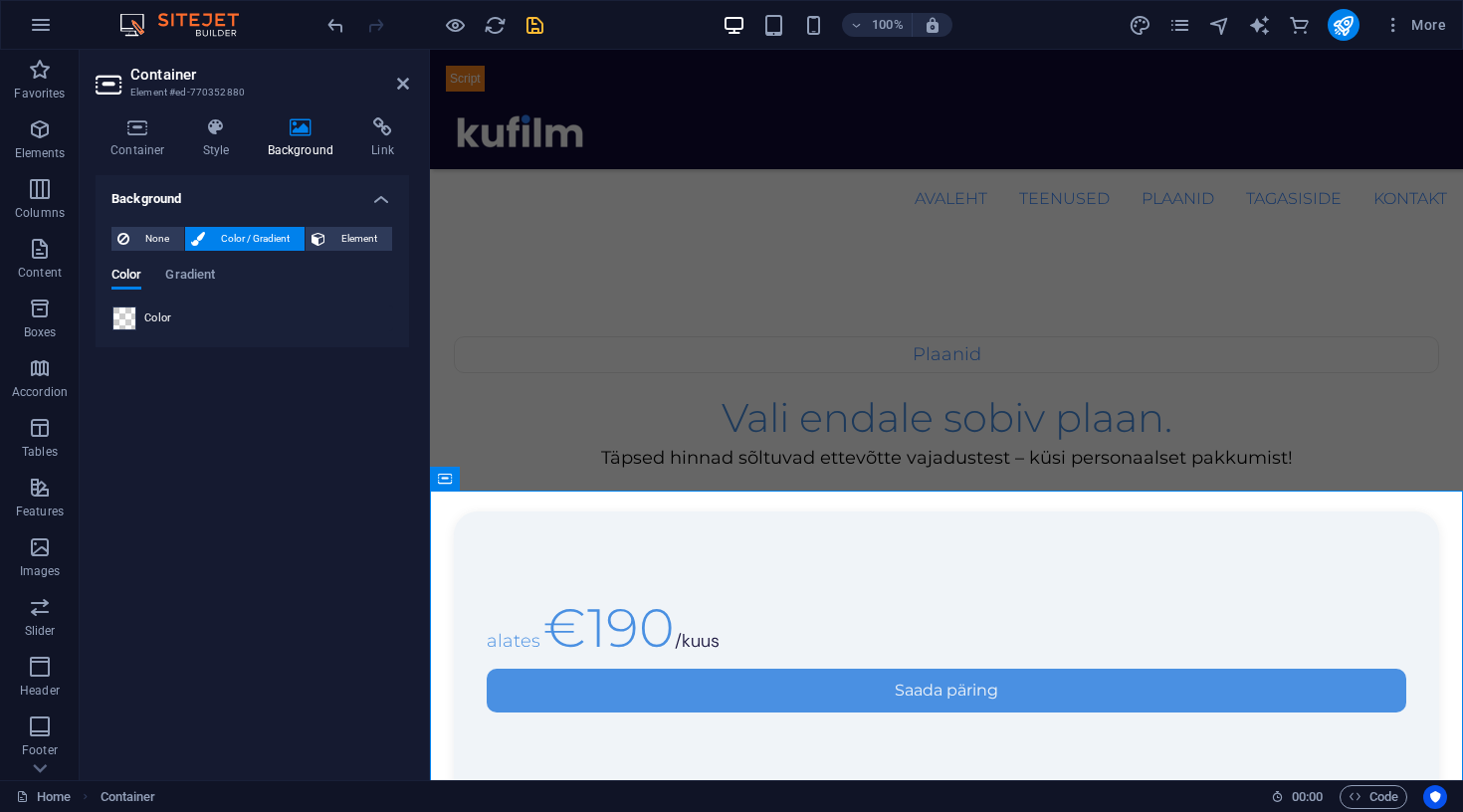 click at bounding box center (124, 318) 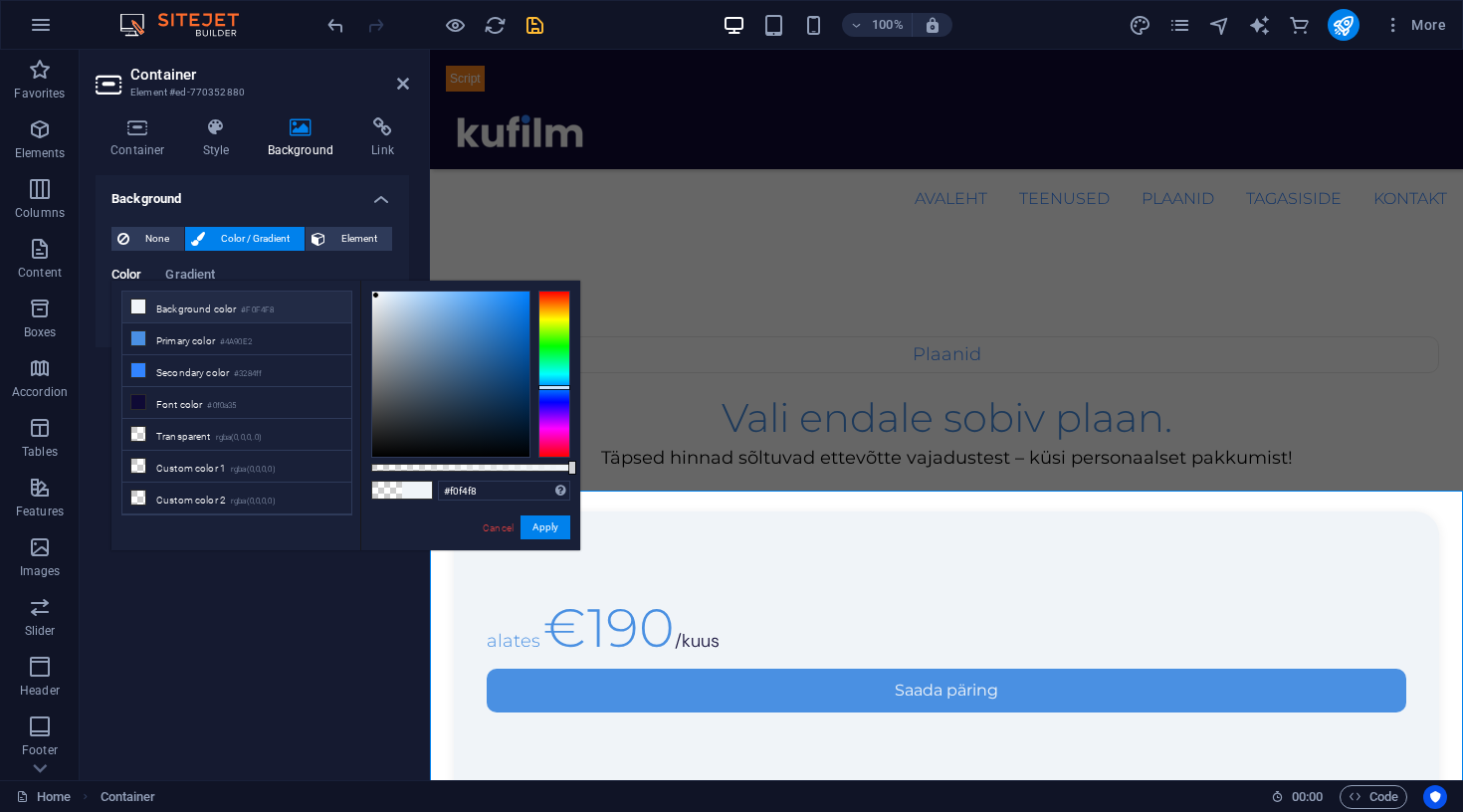 drag, startPoint x: 483, startPoint y: 470, endPoint x: 653, endPoint y: 481, distance: 170.35551 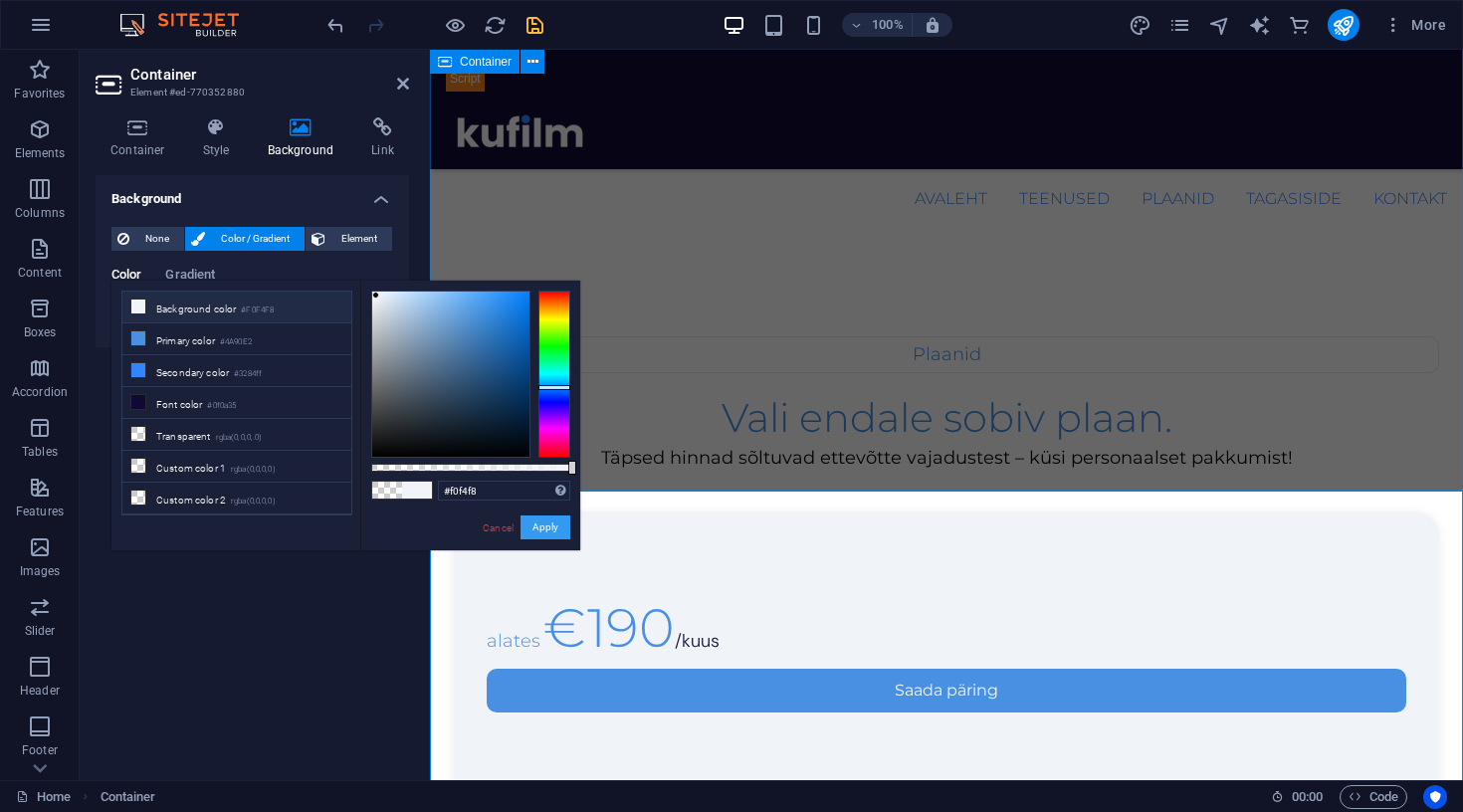 click on "Apply" at bounding box center [545, 527] 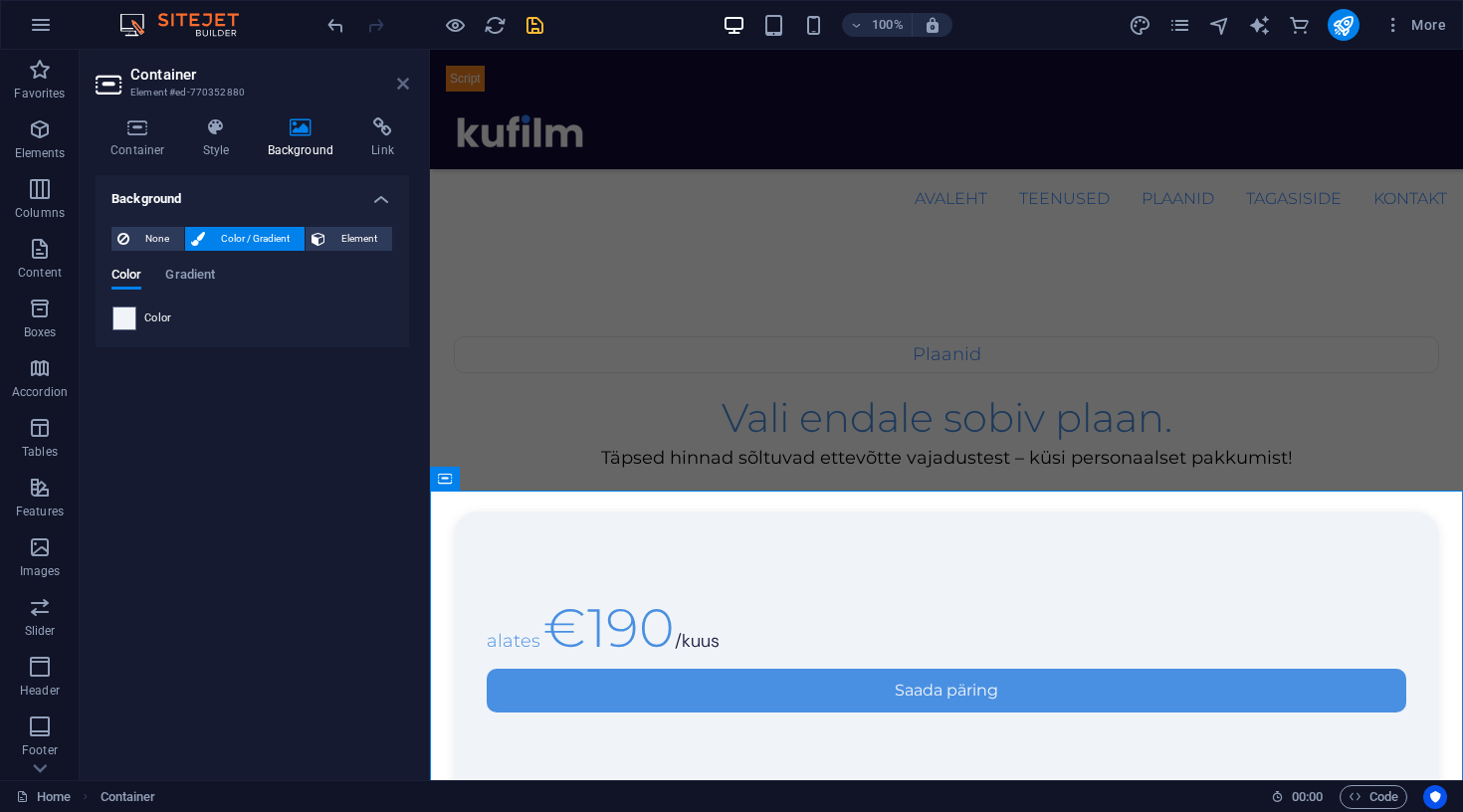 drag, startPoint x: 396, startPoint y: 84, endPoint x: 387, endPoint y: 28, distance: 56.718604 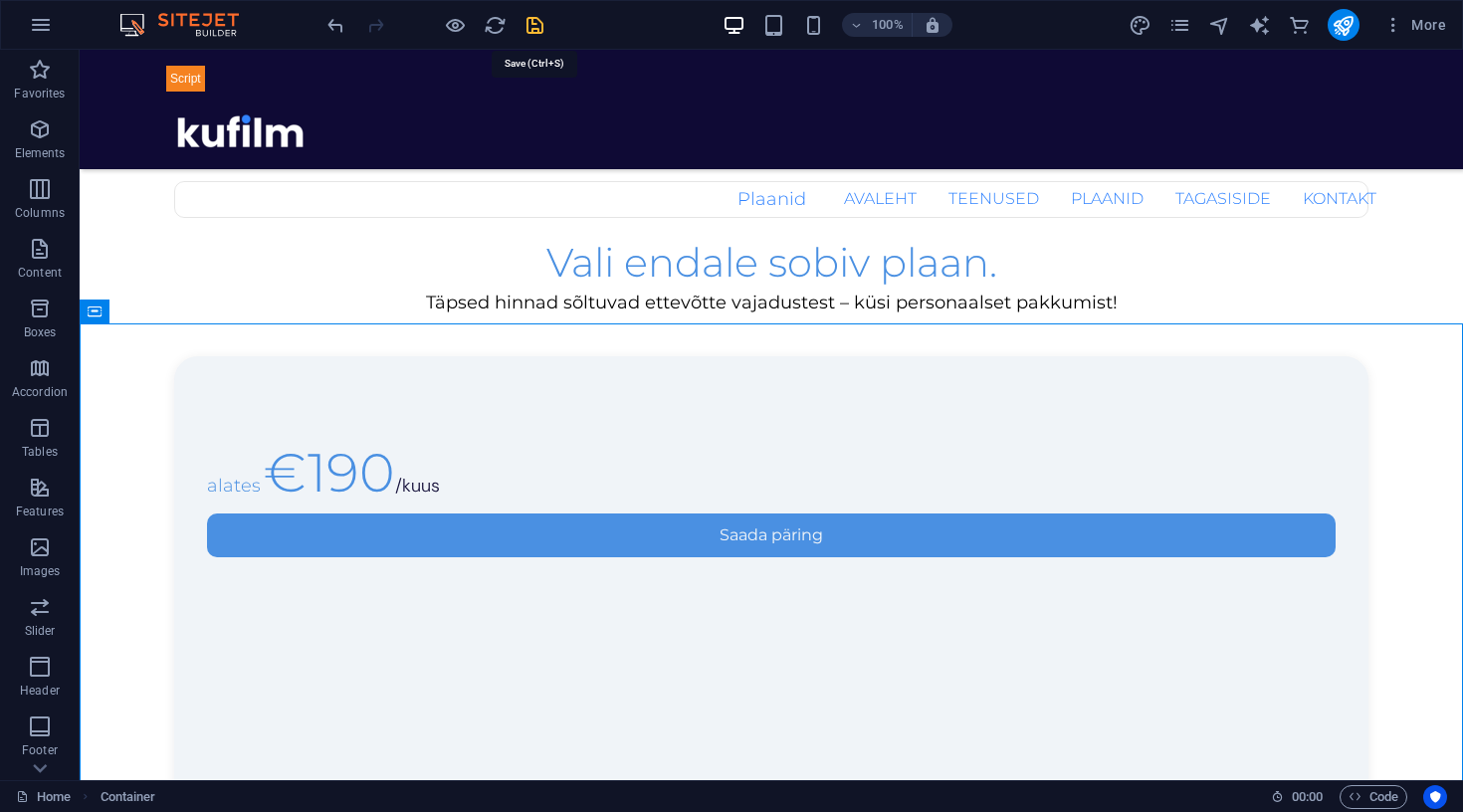 click at bounding box center (534, 25) 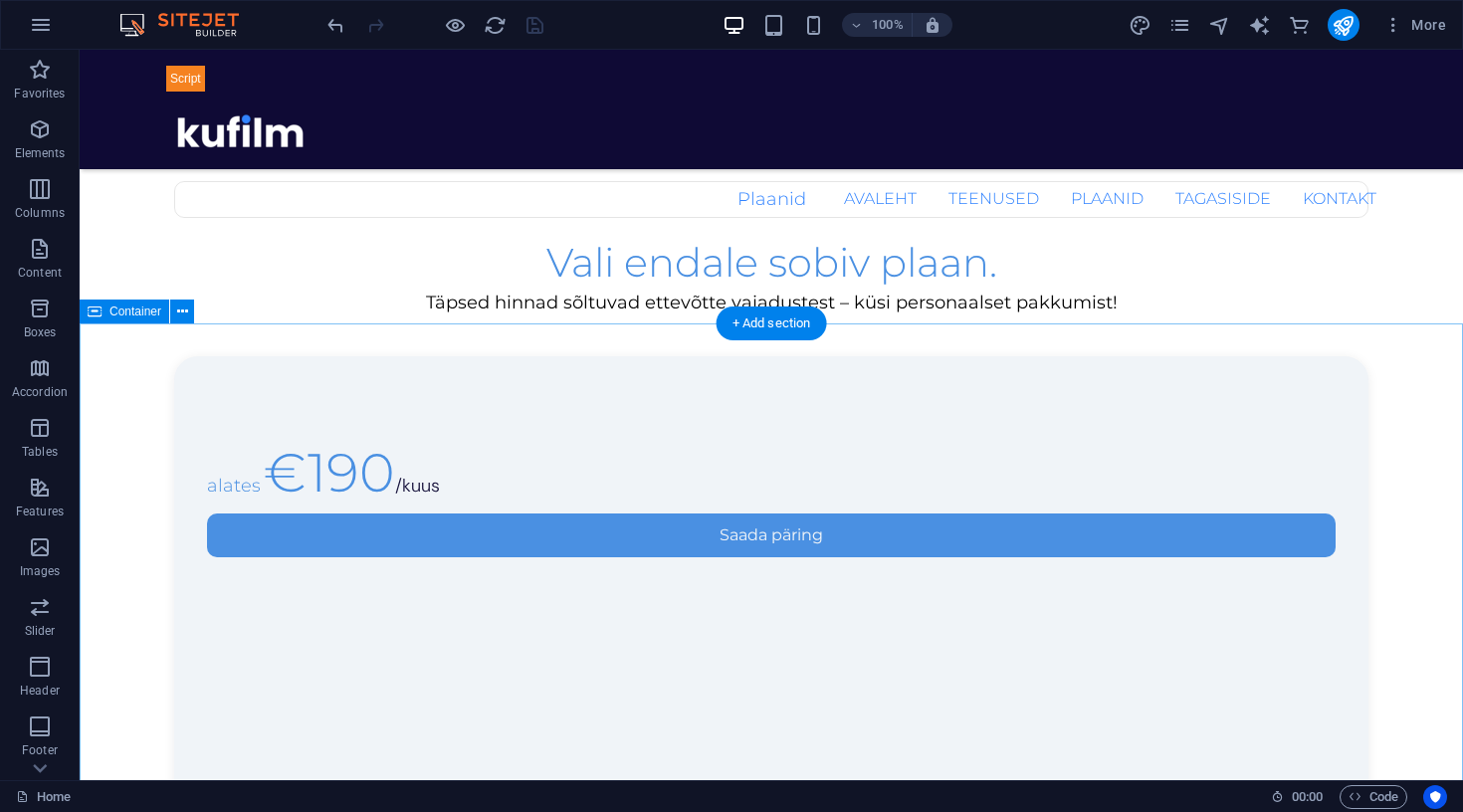 click on "Tagasiside Mida räägivad kliendid? Minu kliendid on mulle äärmiselt olulised ning samuti ka nende kogemus ja tagasiside. ”Video kogus üle 300 000 vaatamise” Kui ma alustasin sotsiaalmeediasse sisu loomisega, tekkis mul protsessi käigus väga palju küsimusi. Kuna mul endal varasem kokkupuude puudus siis oli tohutult kasulik, et sain temalt nõu küsida. Ta selgitas arusaadavalt videote tagamaid, andis praktilisi soovitusi ning koos arutasime kuidas mu sisu veelgi paremini edasi arendada. Koostööna valminud video sai üle 300 000 vaatamise – see oli minu jaoks suur õnnestumine ja tõestus sellest, et ta teab mida teeb. Kristi, sisulooja "Roosa Pipar" “Kufilm mõistis meie brändi paremini kui me ise ” Tegi meile suurepärased kujundused ja aitas seadistada Meta reklaamid. Ta sai kohe aru meie luksusliku ja diskreetse brändi olemusest. Täpselt sellised kampaaniad, nagu olime ette kujutanud - isegi paremad. Need tõid meile häid tulemusi. Hea koostöö partner! Kuido, Elitare Trade OÜ" at bounding box center (771, 30718) 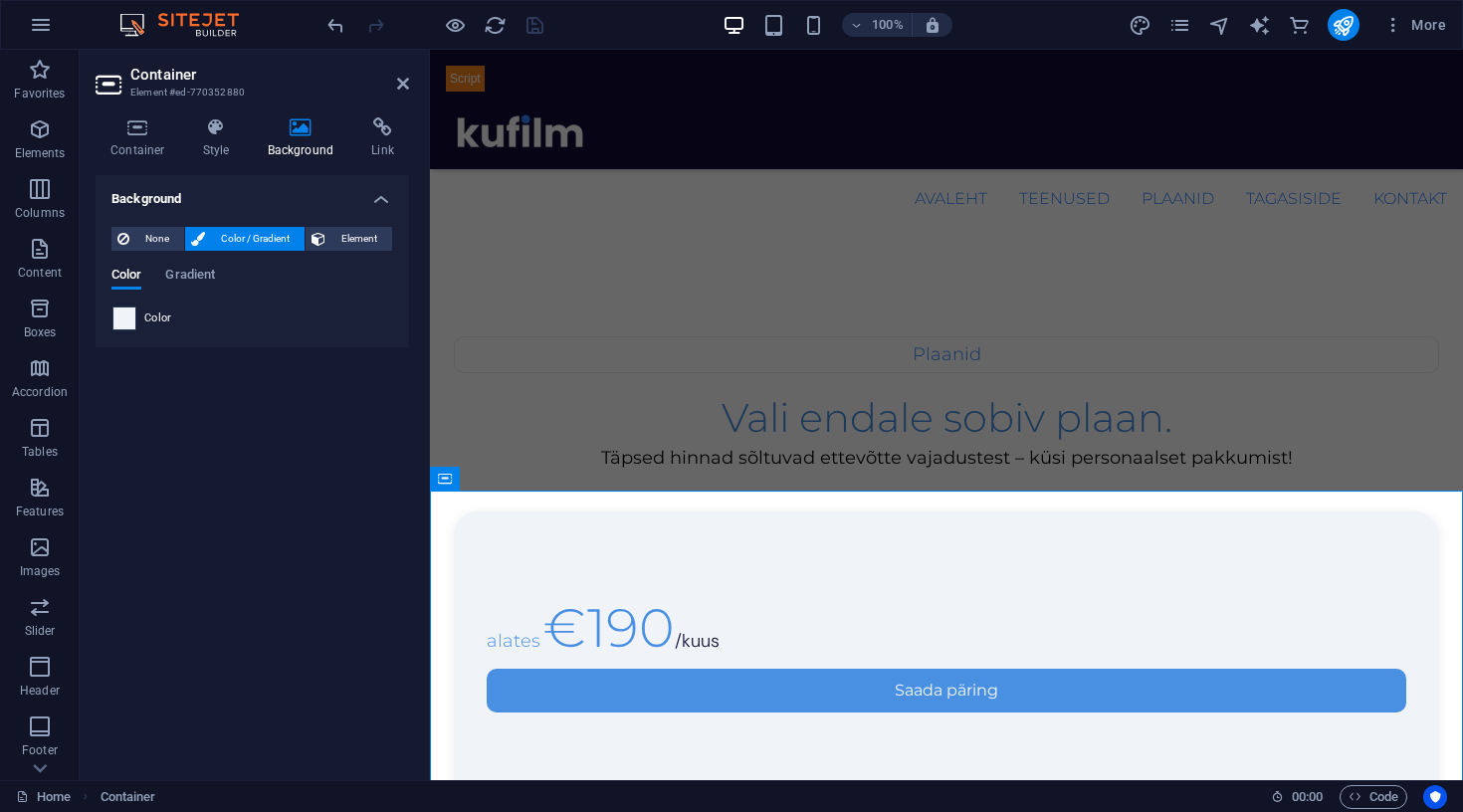 click at bounding box center [124, 318] 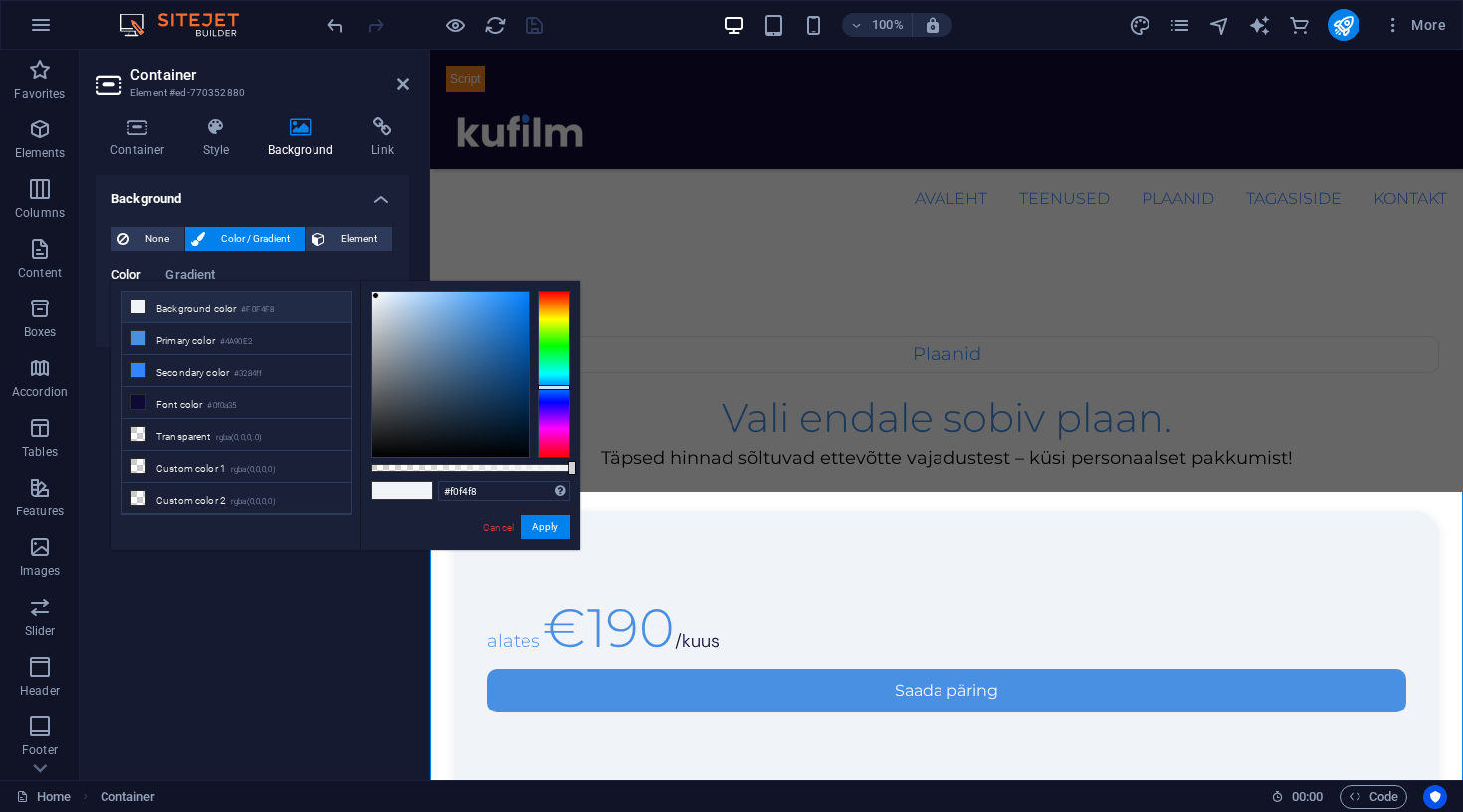 click on "Background color
#F0F4F8" at bounding box center [237, 307] 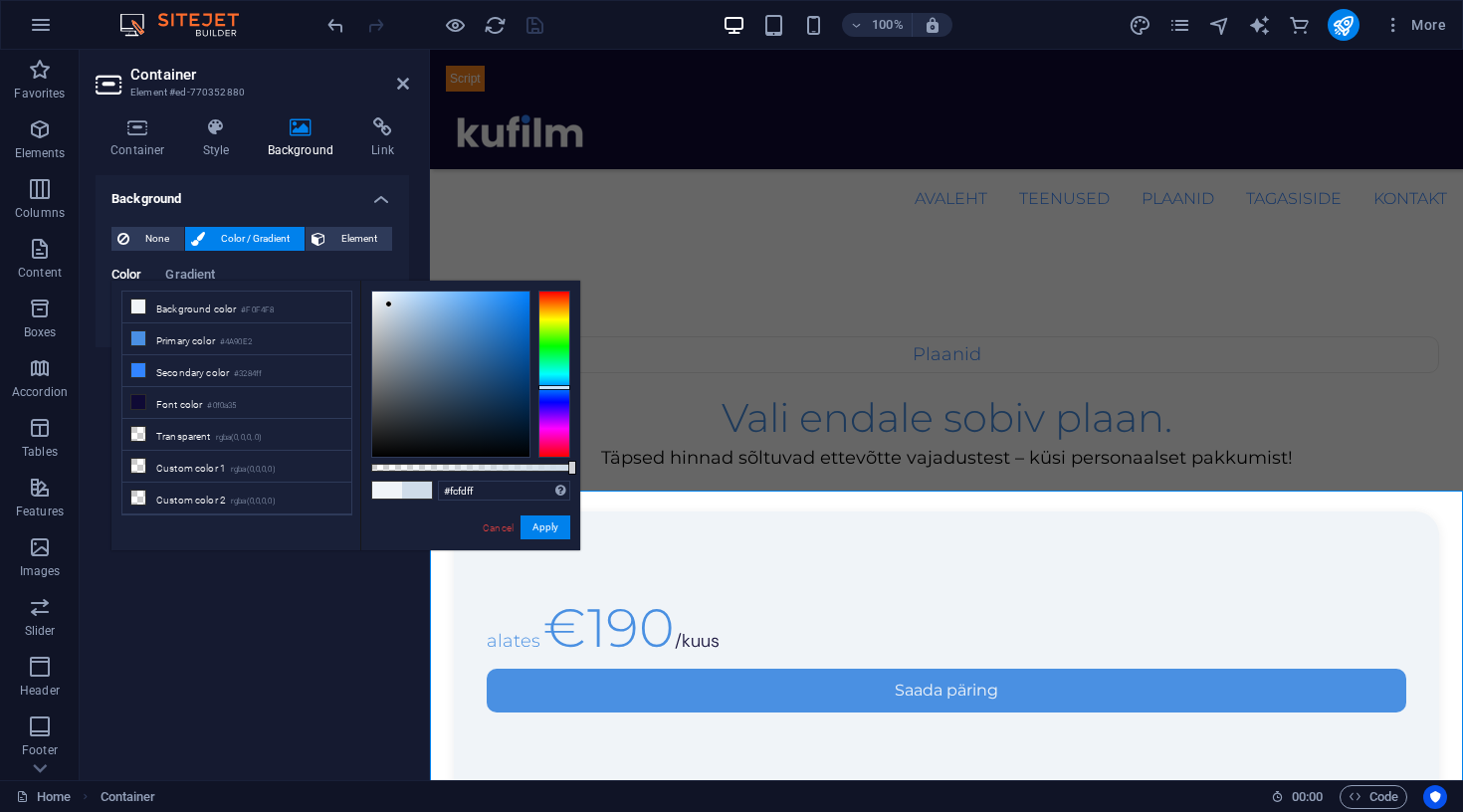 type on "#ffffff" 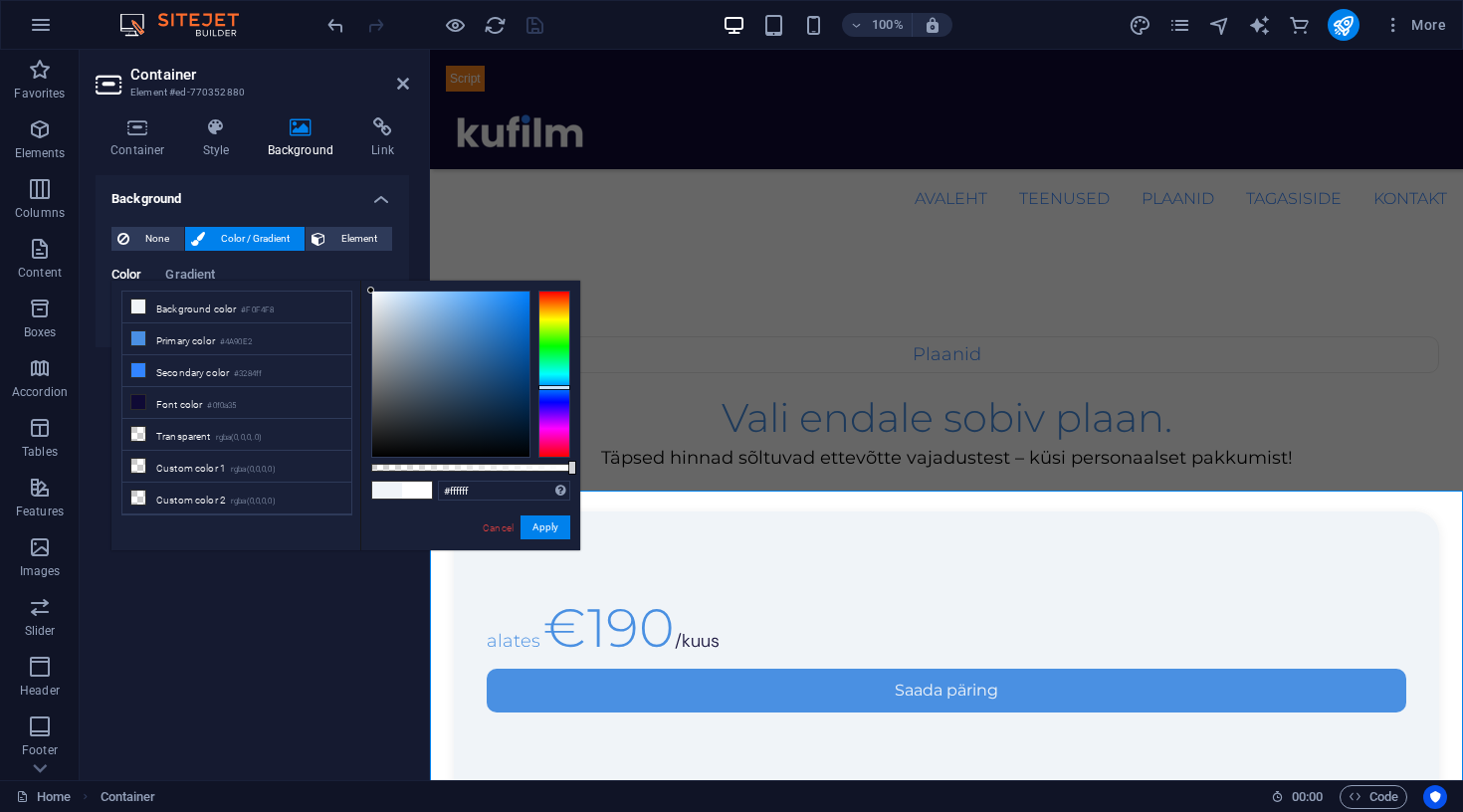 drag, startPoint x: 389, startPoint y: 304, endPoint x: 344, endPoint y: 264, distance: 60.207973 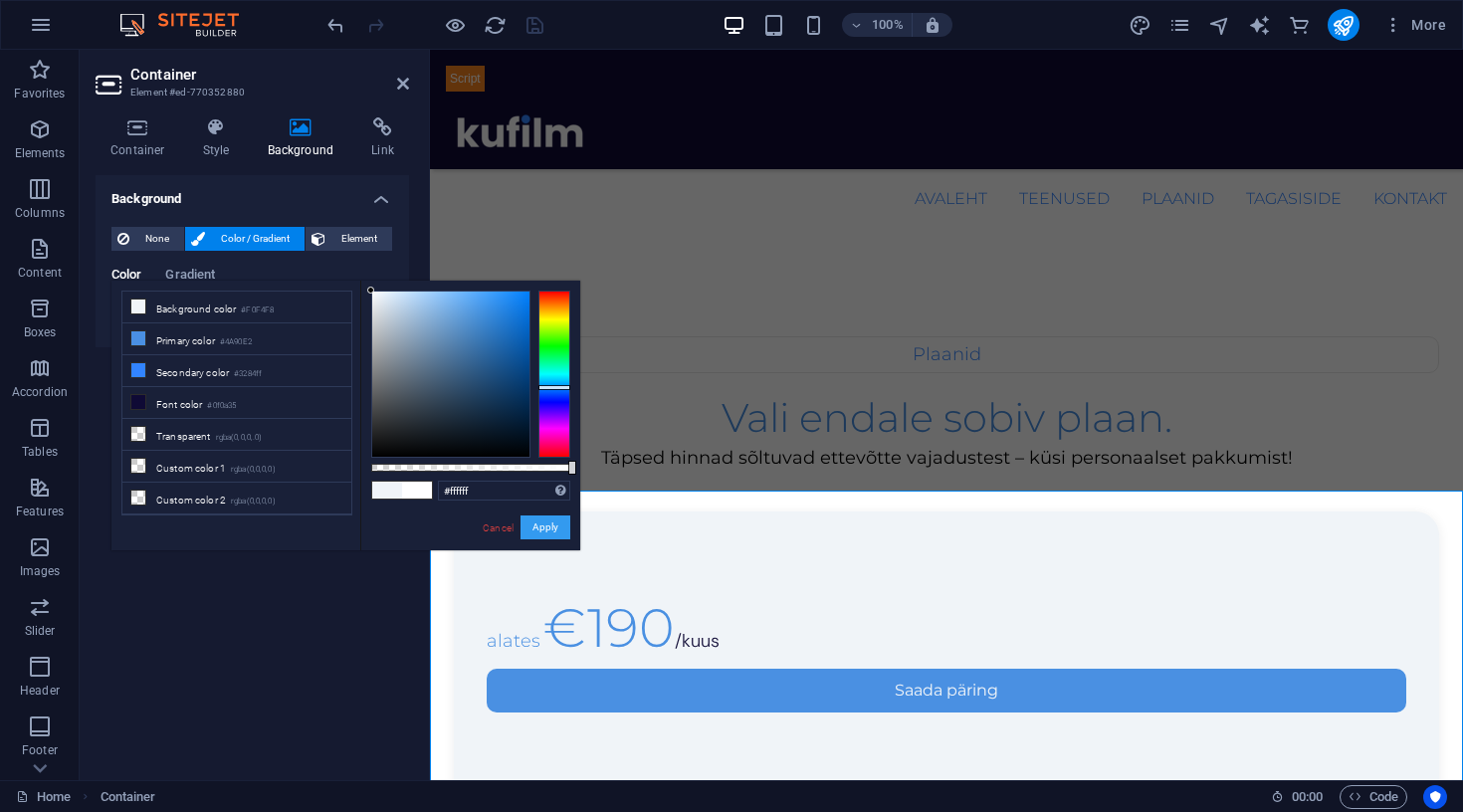 click on "Apply" at bounding box center (545, 527) 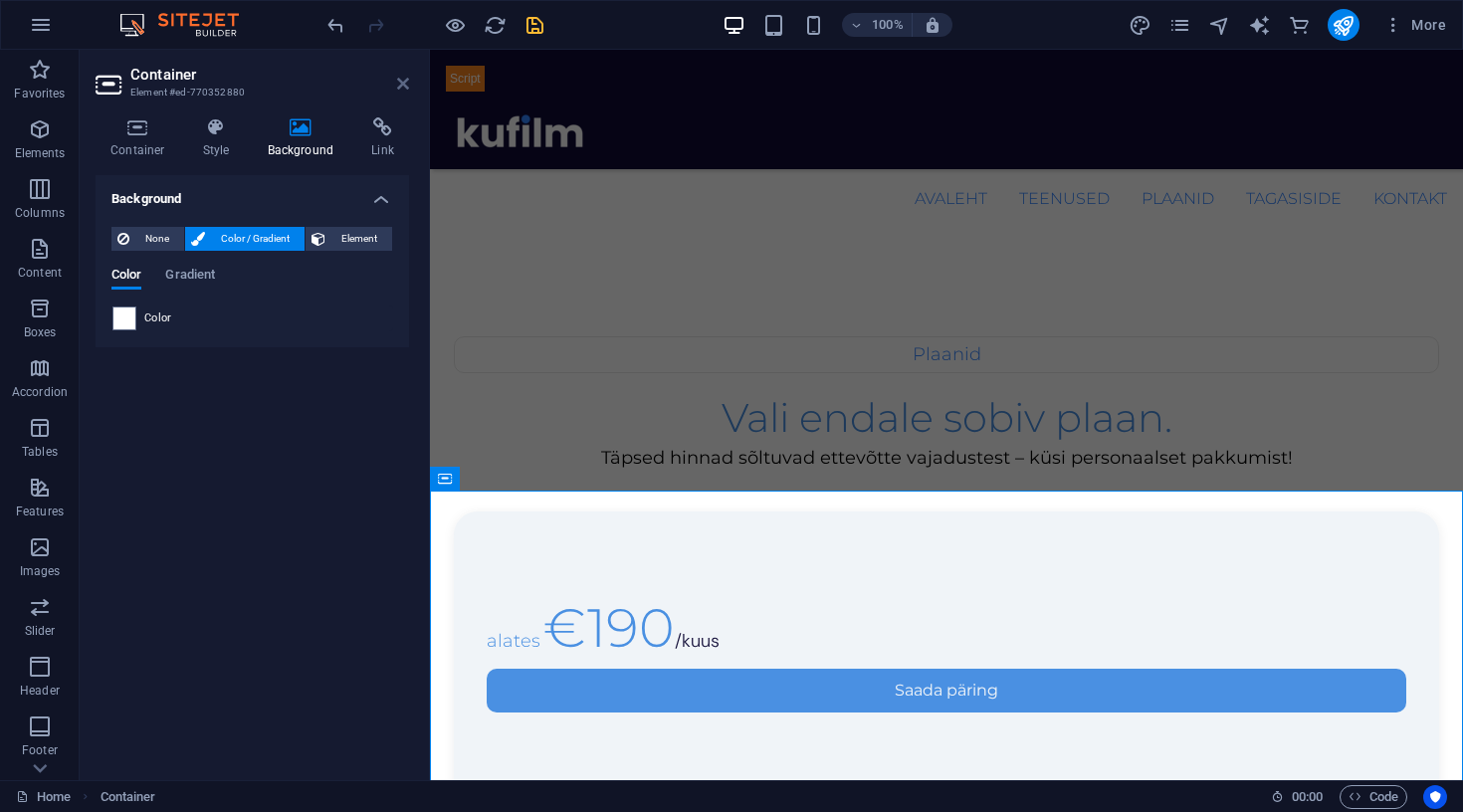 click at bounding box center [403, 84] 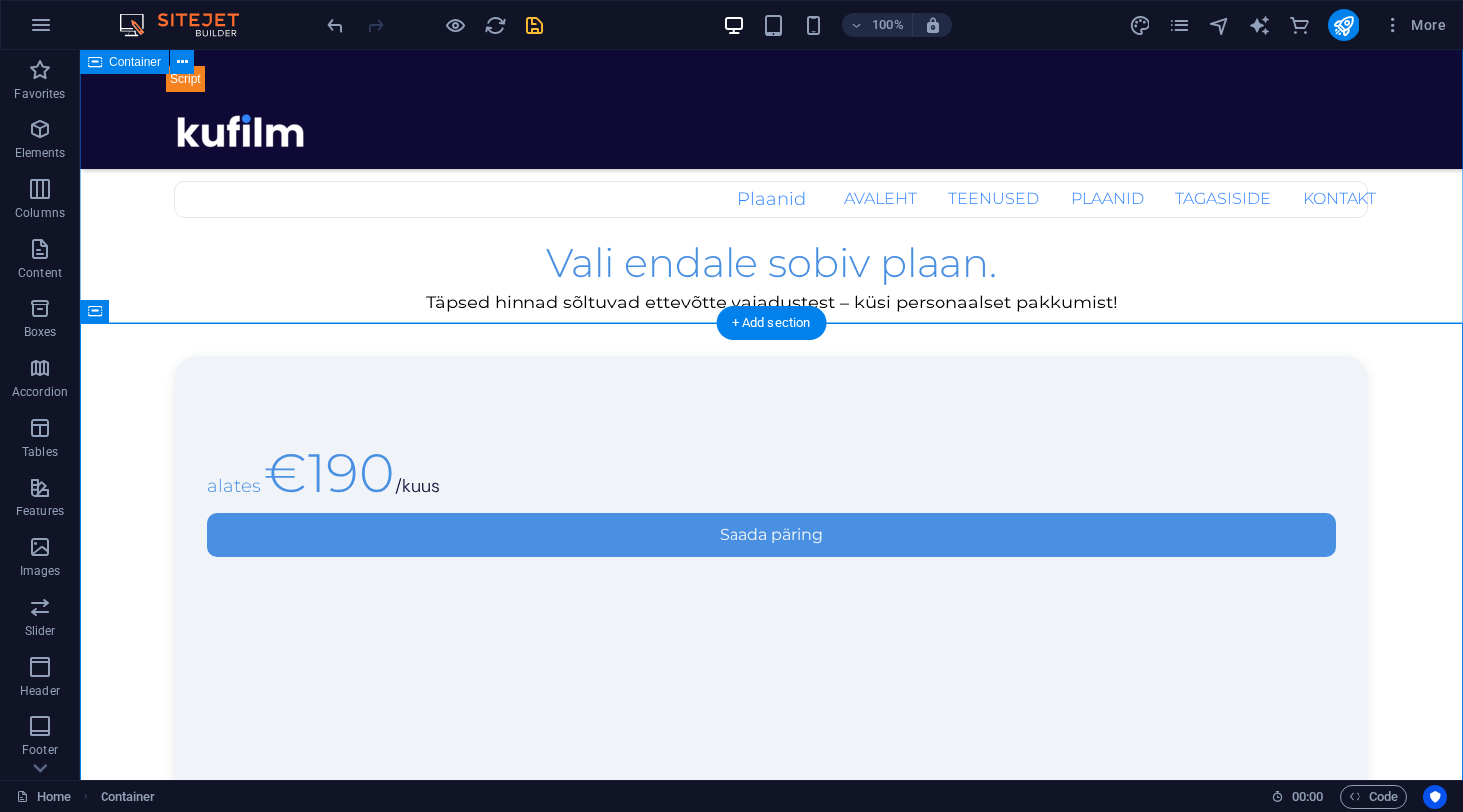 click on "Plaanid Vali endale sobiv plaan. Täpsed hinnad sõltuvad ettevõtte vajadustest – küsi personaalset pakkumist! alates   €190 /kuus Saada päring       1 postitus nädalas      Visuaalide ja tekstide loomine      1 kanali haldus (FB/IG/TikTok)      Igakuine ülevaade      Sisuplaan POPULAARSEIM alates €350 /kuus Saada päring       2-3 postitust nädalas      Tekstid, pildid ja videod         2 kanali haldus  (FB/IG/TikTok)       Igakuine raport + analüüs       Ettevõtte visuaalne ja sisuline audit       Põhjalik sisustrateegia ja plaan      Tugi kättesaadav tööpäevadel alates €490 /kuus Saada päring       4-5 postitust nädalas      2x nädalas kohapealne sisu tootmine (kokkuleppel)       Tekstid, pildid, videod      Ettevõtte visuaalne ja sisuline audit      Kord kuus koosolek        Põhjalik sisustrateegia ja plaan      Prioriteetne tugi iga päevaselt      Kõikide kanalite haldus" at bounding box center [771, 14853] 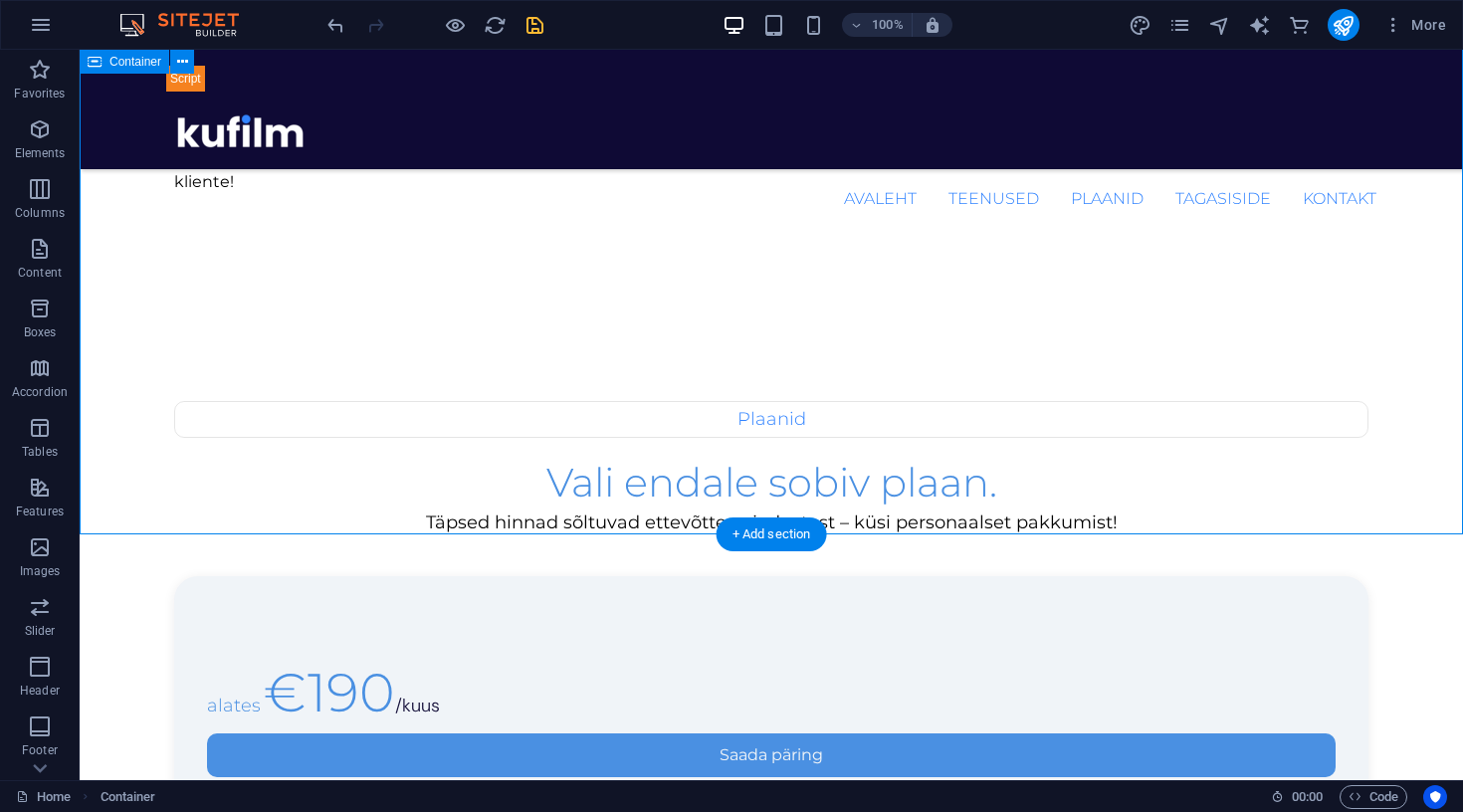 scroll, scrollTop: 1984, scrollLeft: 0, axis: vertical 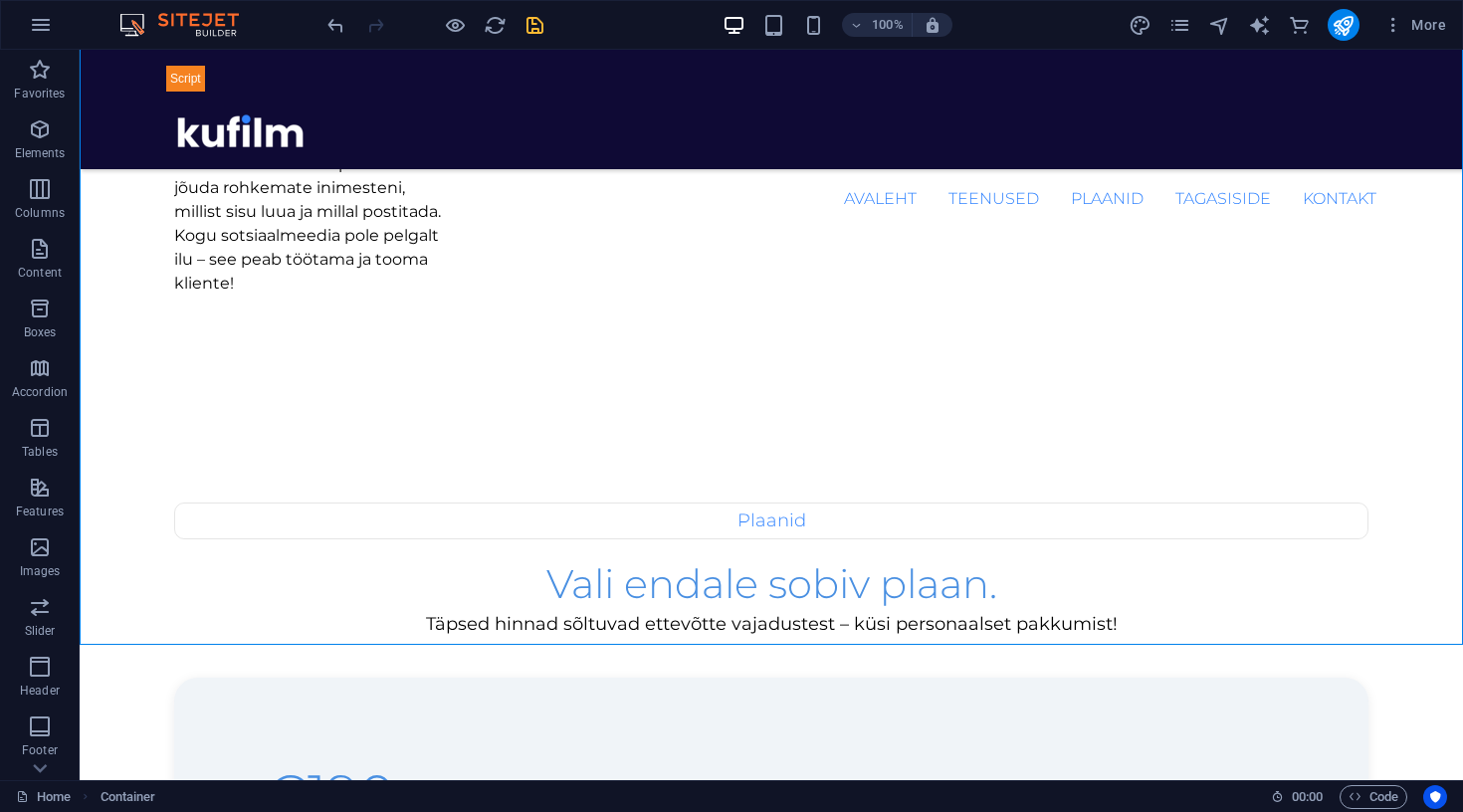click at bounding box center (435, 25) 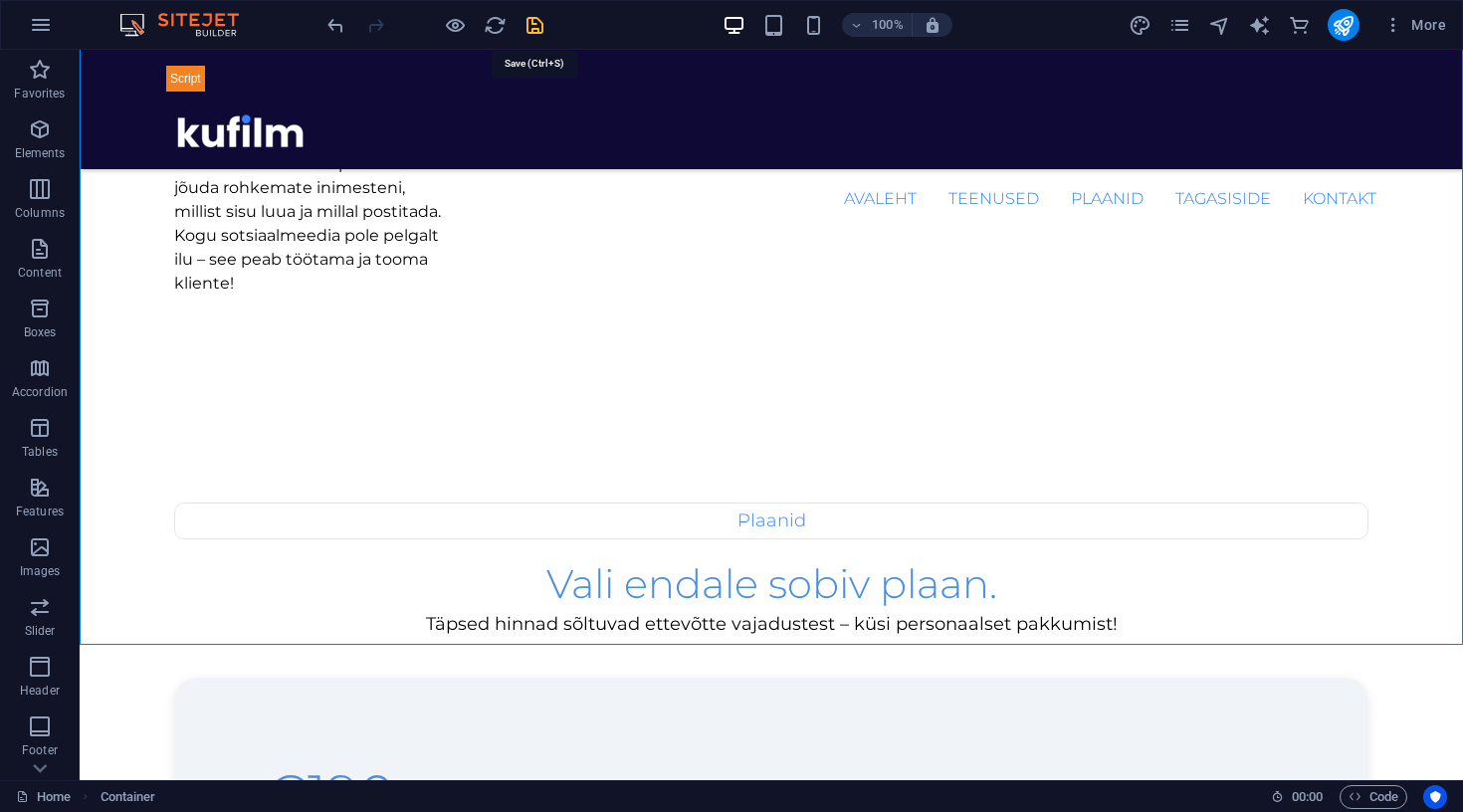click at bounding box center [534, 25] 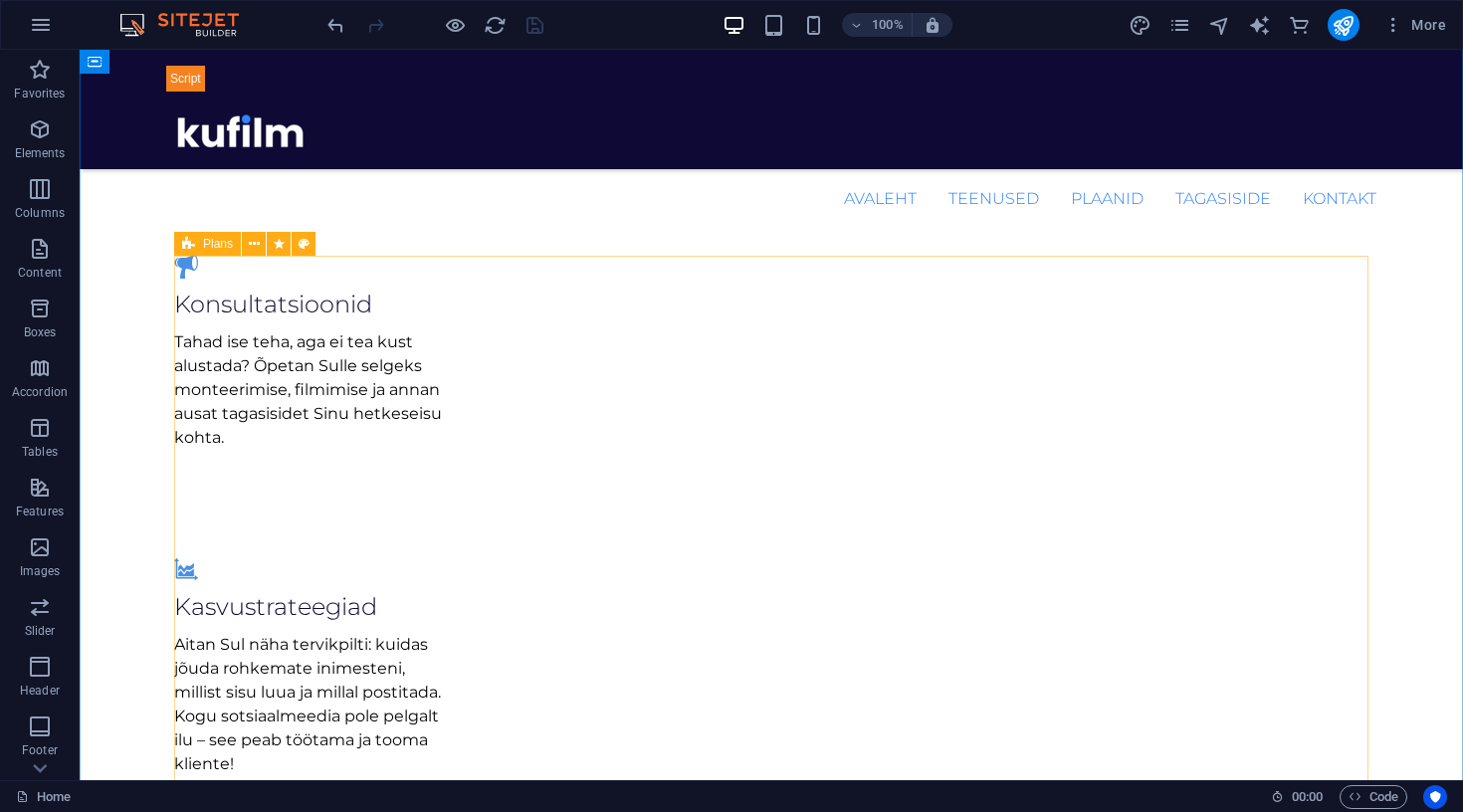 scroll, scrollTop: 1499, scrollLeft: 0, axis: vertical 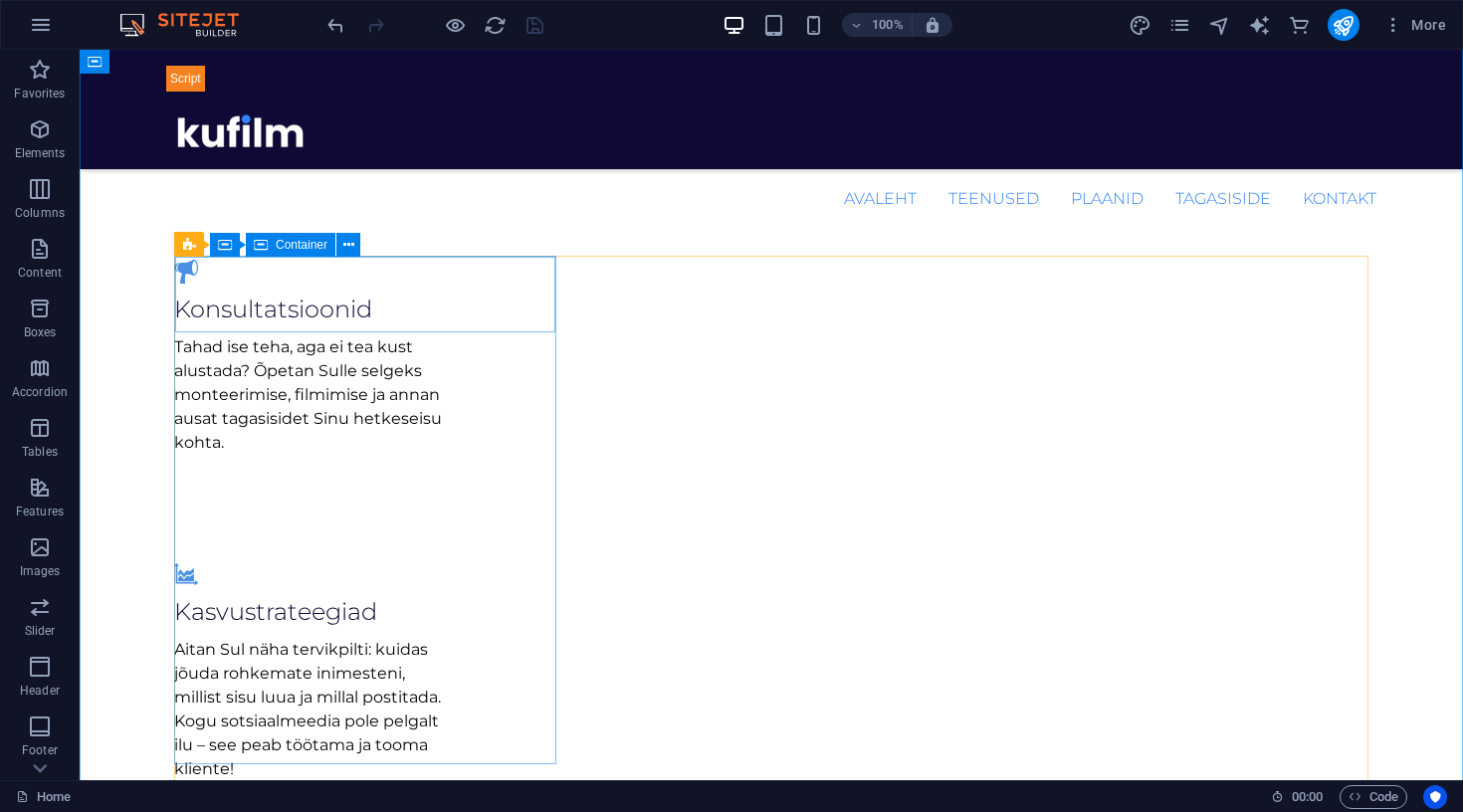 click at bounding box center [771, 1202] 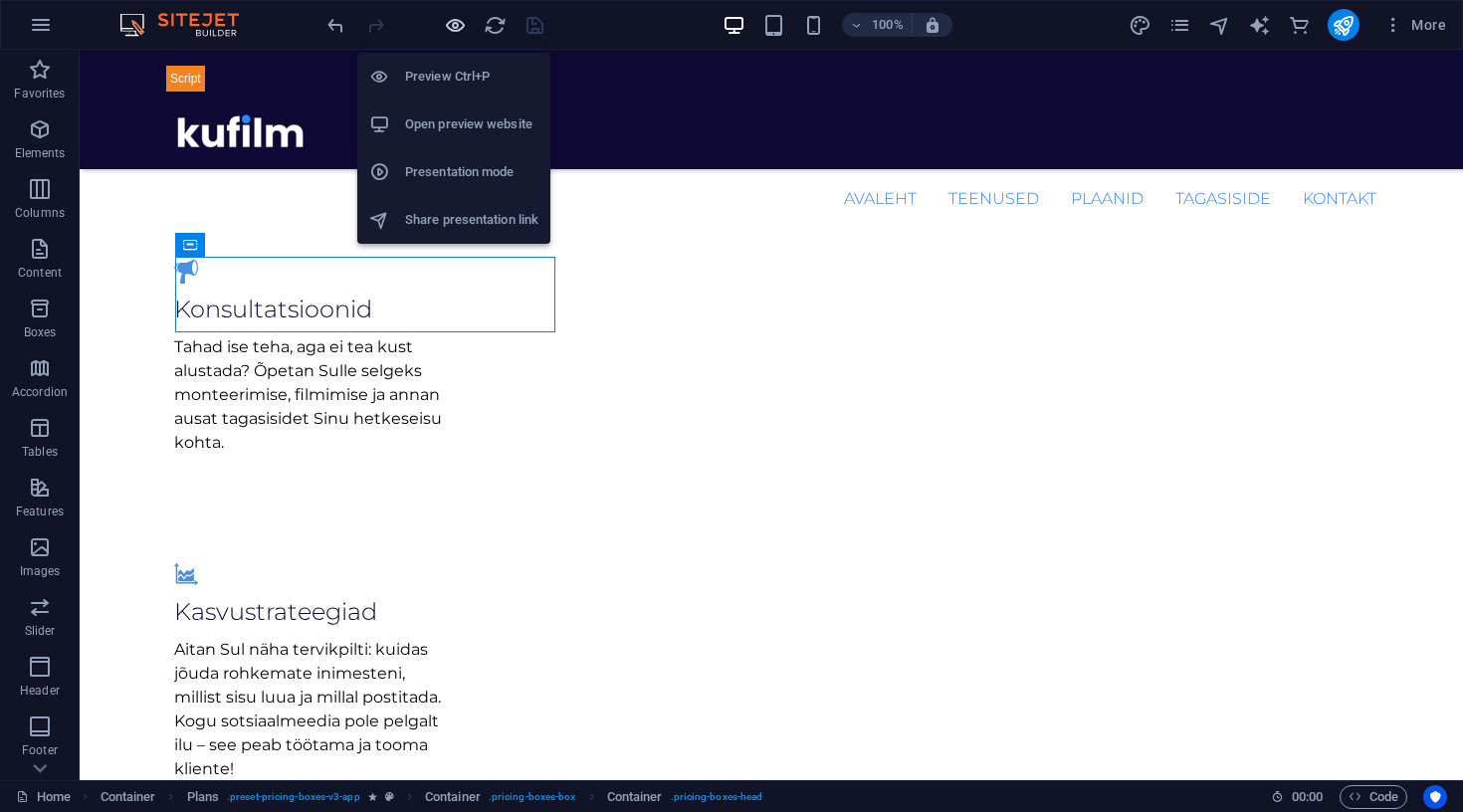 click at bounding box center (455, 25) 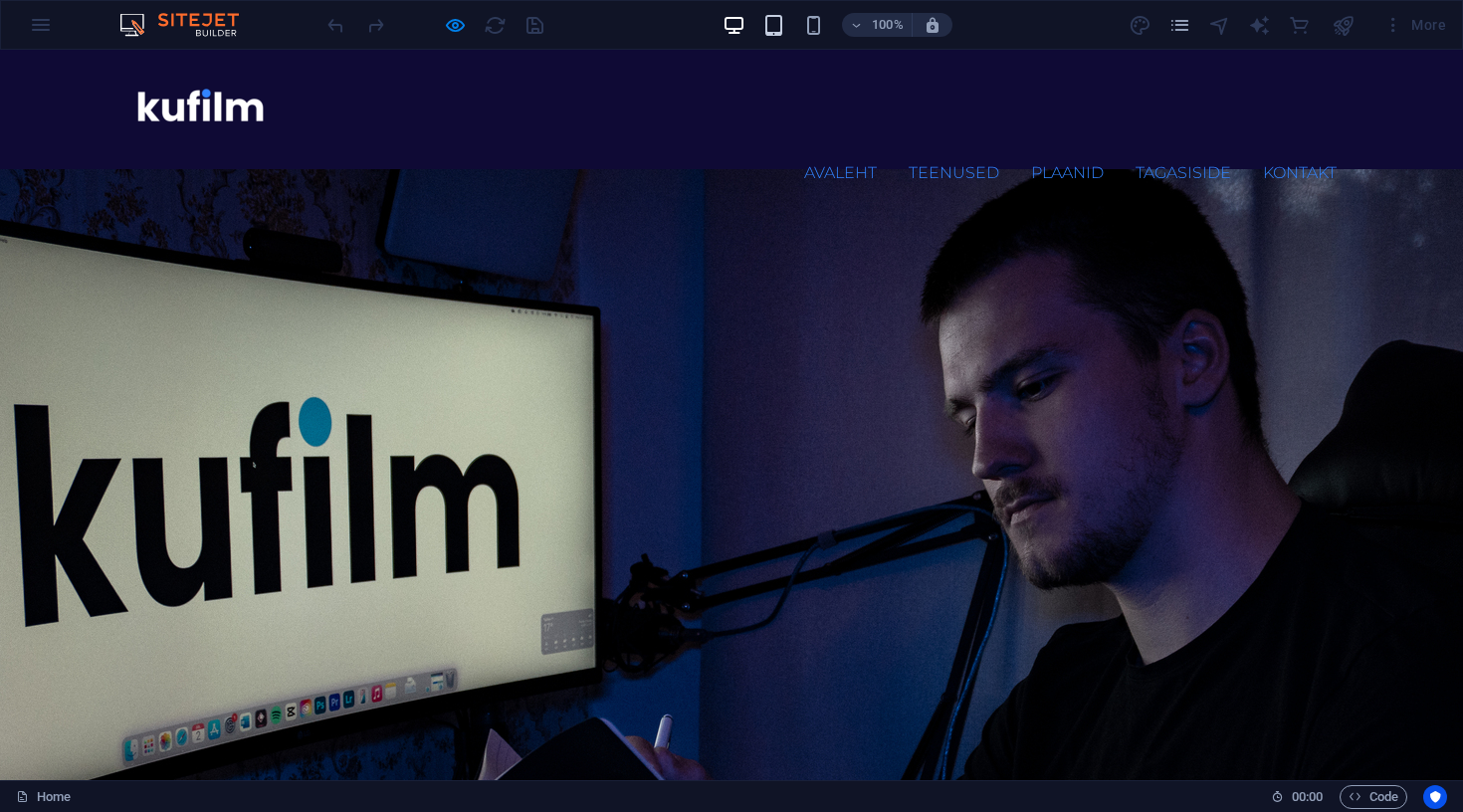 scroll, scrollTop: 0, scrollLeft: 0, axis: both 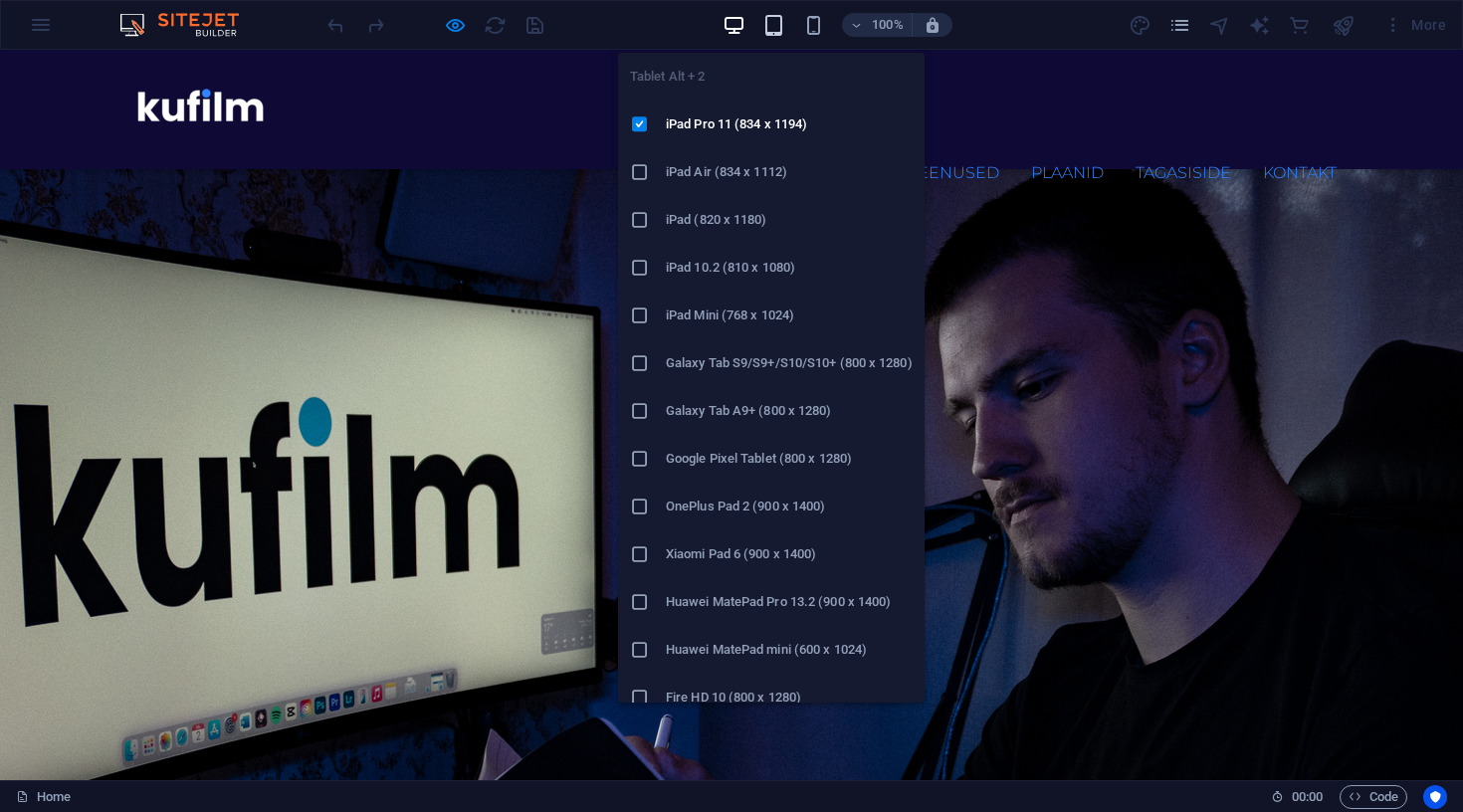 click at bounding box center [773, 25] 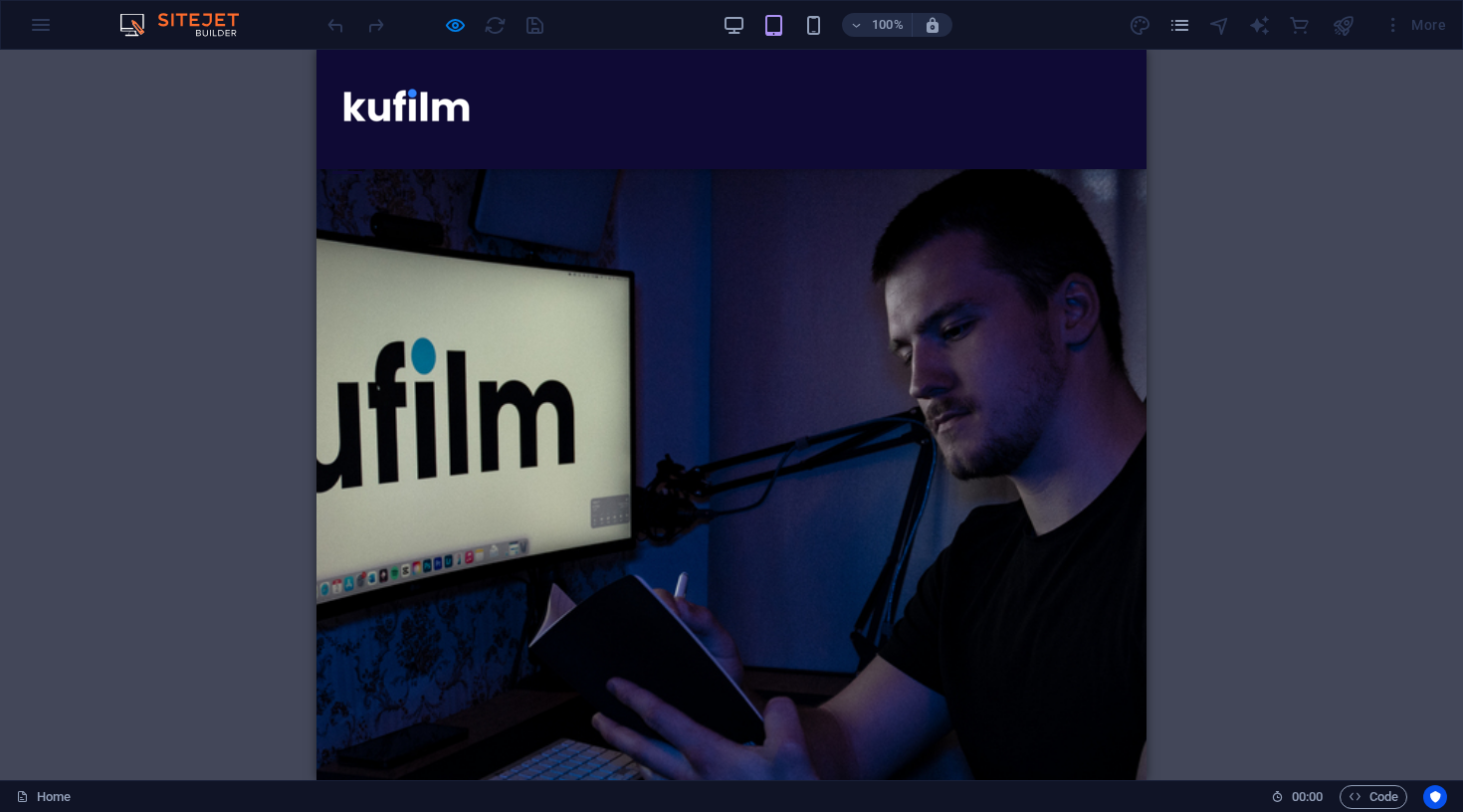 scroll, scrollTop: 0, scrollLeft: 0, axis: both 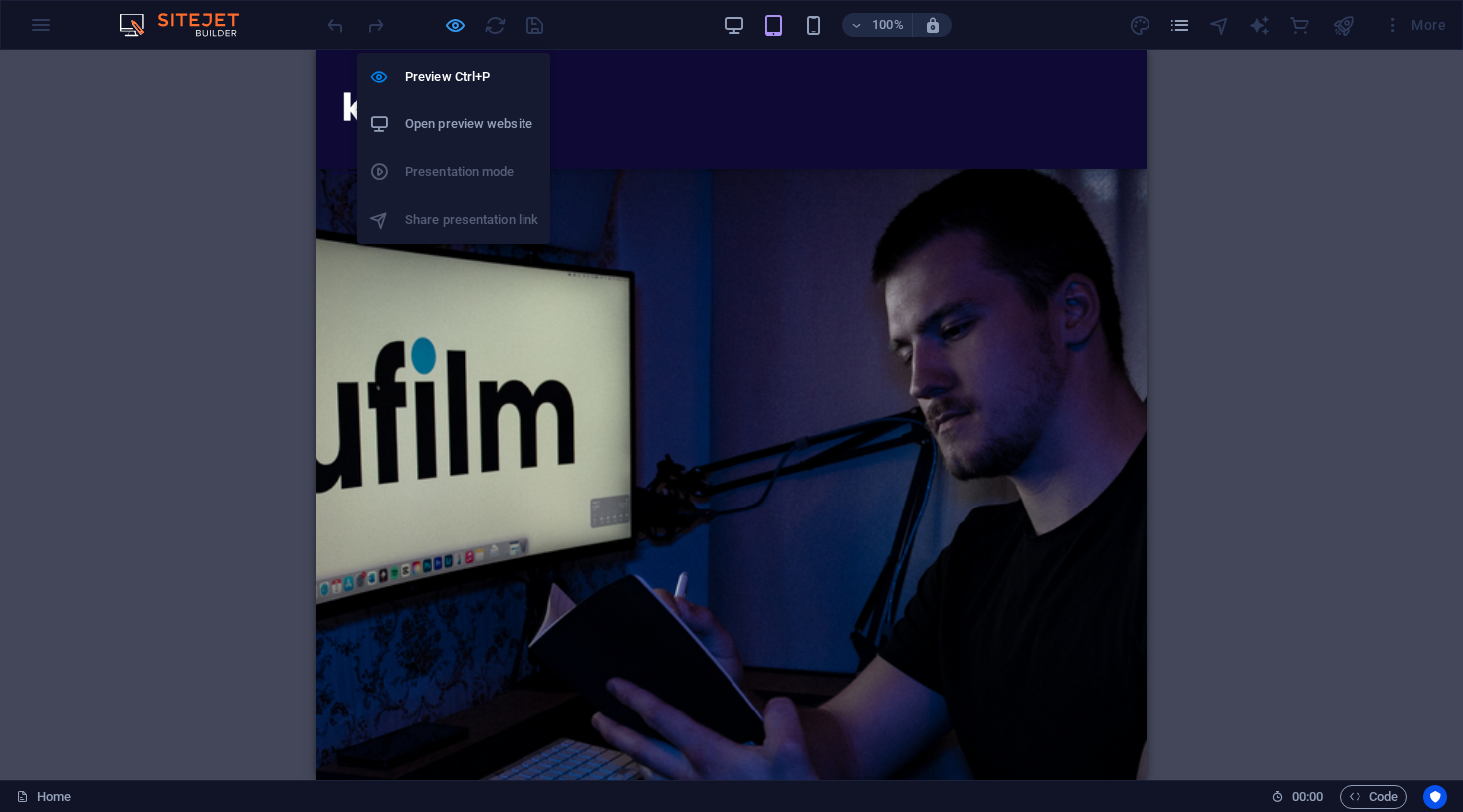 click at bounding box center [455, 25] 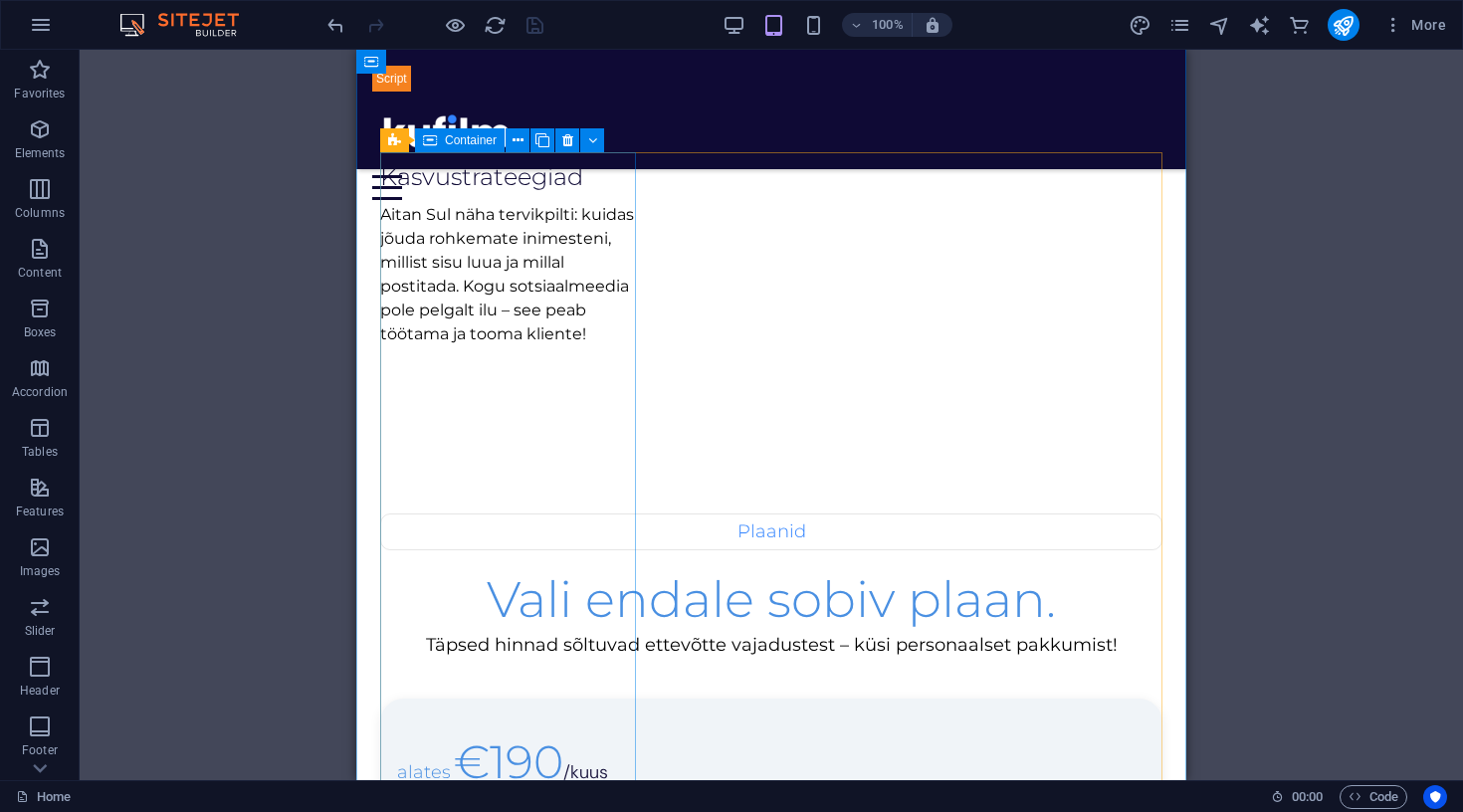 scroll, scrollTop: 1945, scrollLeft: 0, axis: vertical 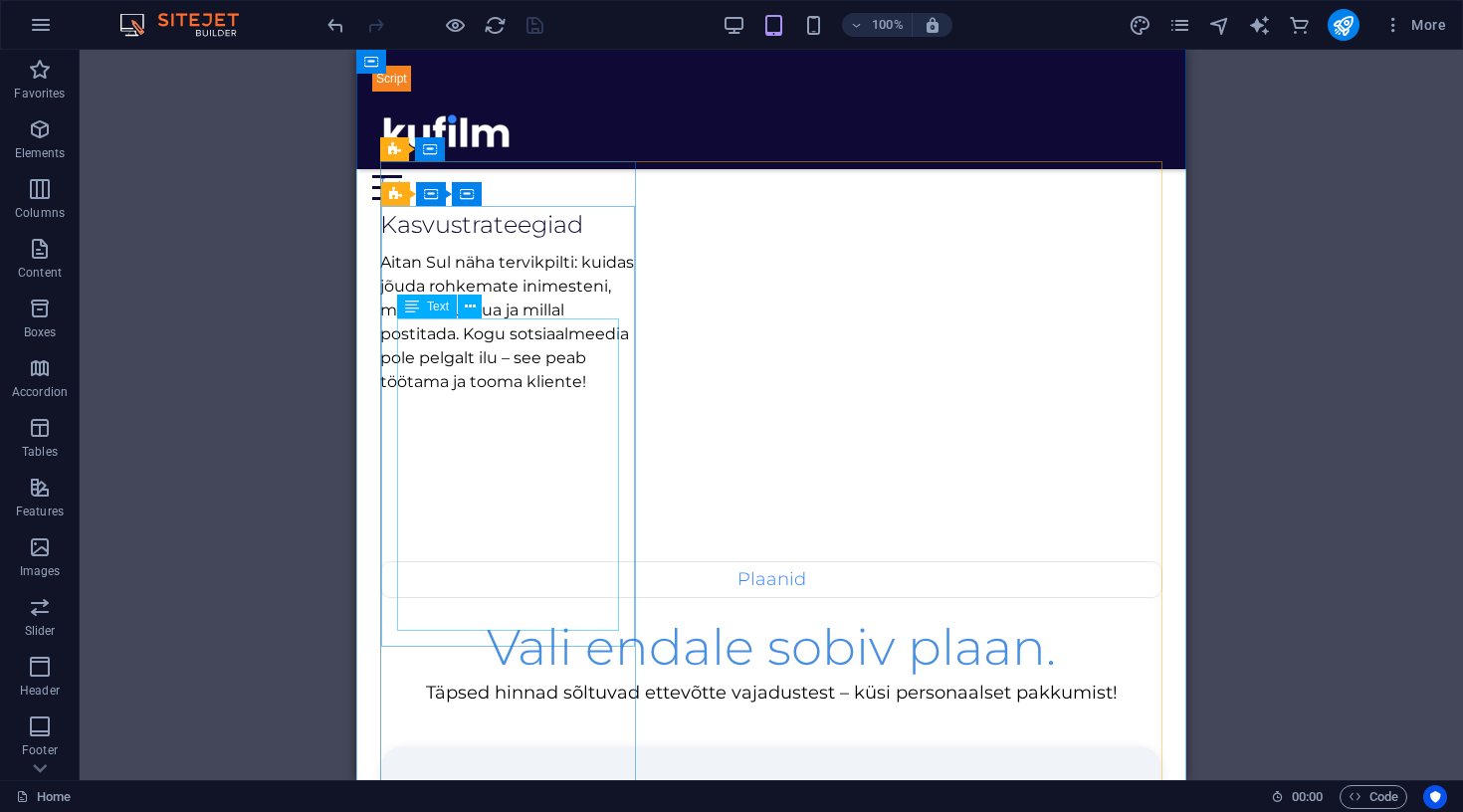 click on "1 postitus nädalas      Visuaalide ja tekstide loomine      1 kanali haldus (FB/IG/TikTok)      Igakuine ülevaade      Sisuplaan" at bounding box center (771, 3189) 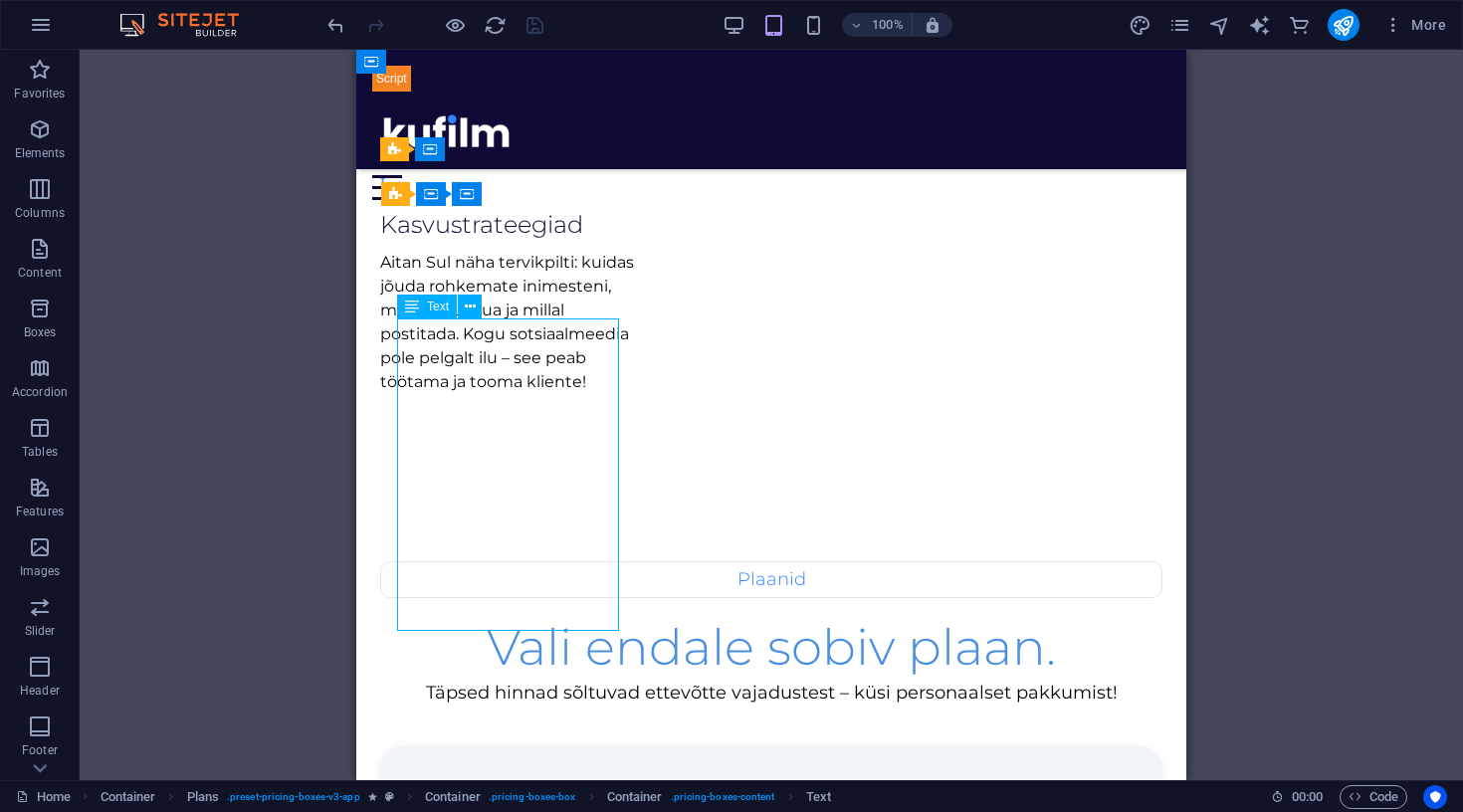 click on "1 postitus nädalas      Visuaalide ja tekstide loomine      1 kanali haldus (FB/IG/TikTok)      Igakuine ülevaade      Sisuplaan" at bounding box center [771, 3189] 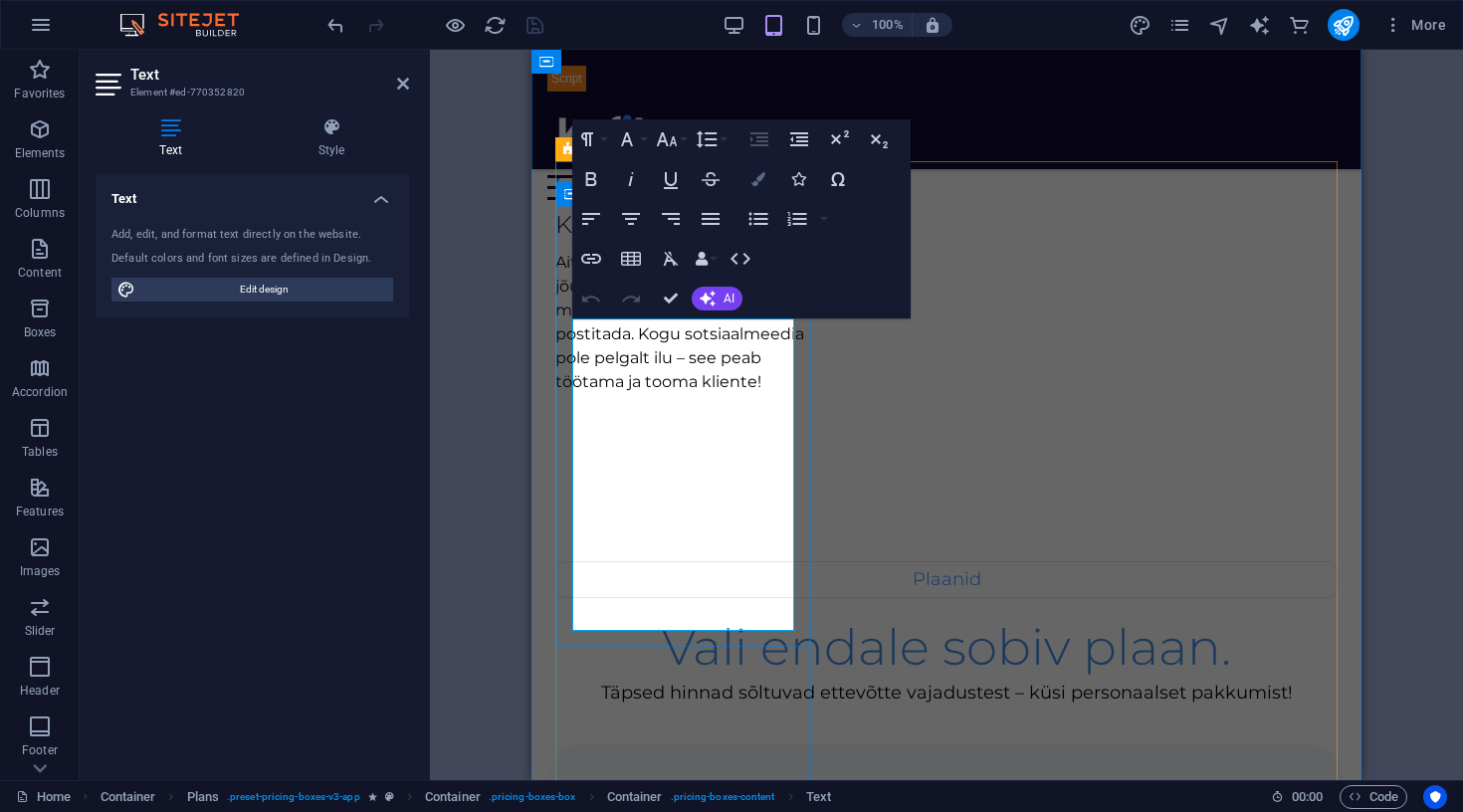 click at bounding box center (758, 179) 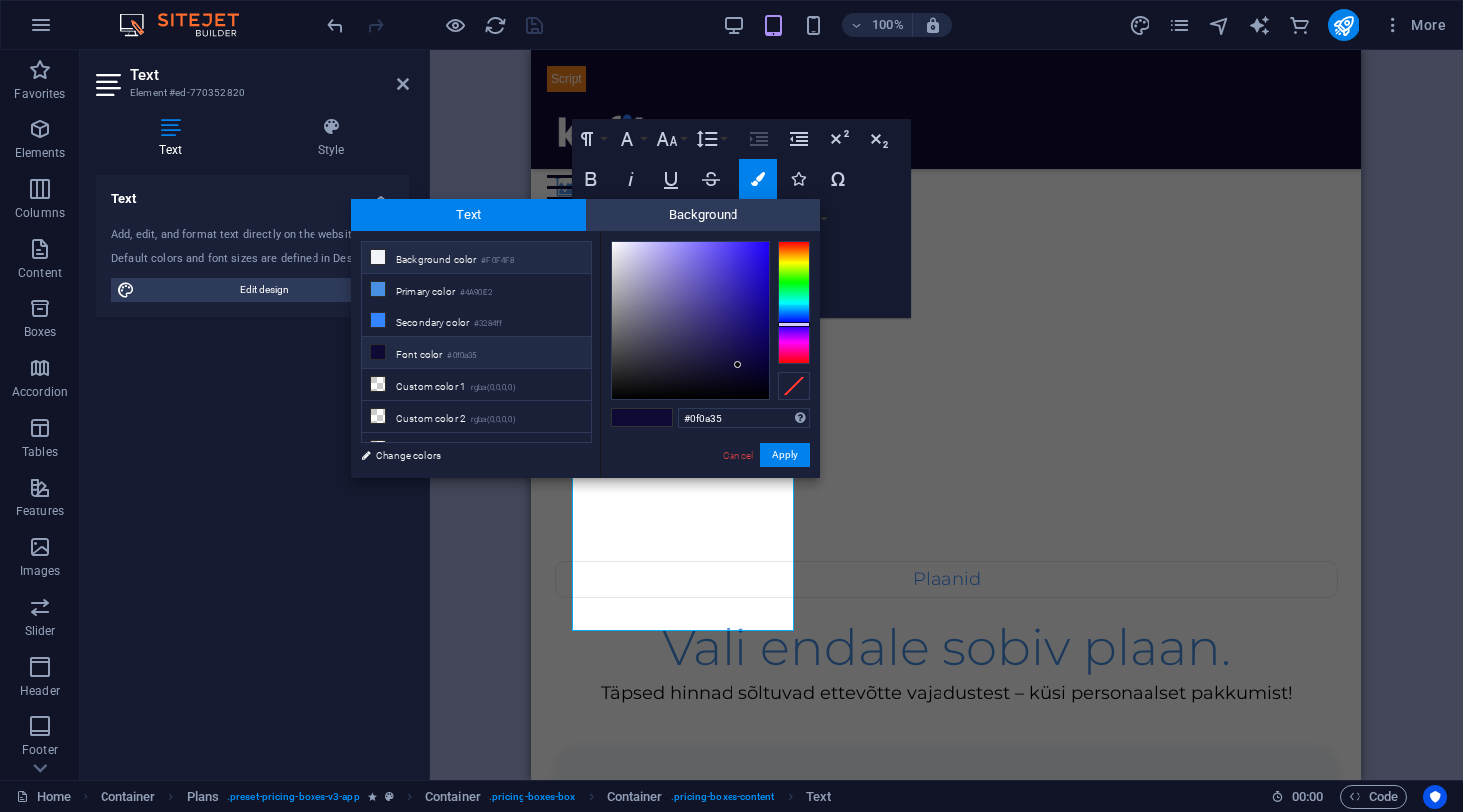 click on "Background color
#F0F4F8" at bounding box center (477, 258) 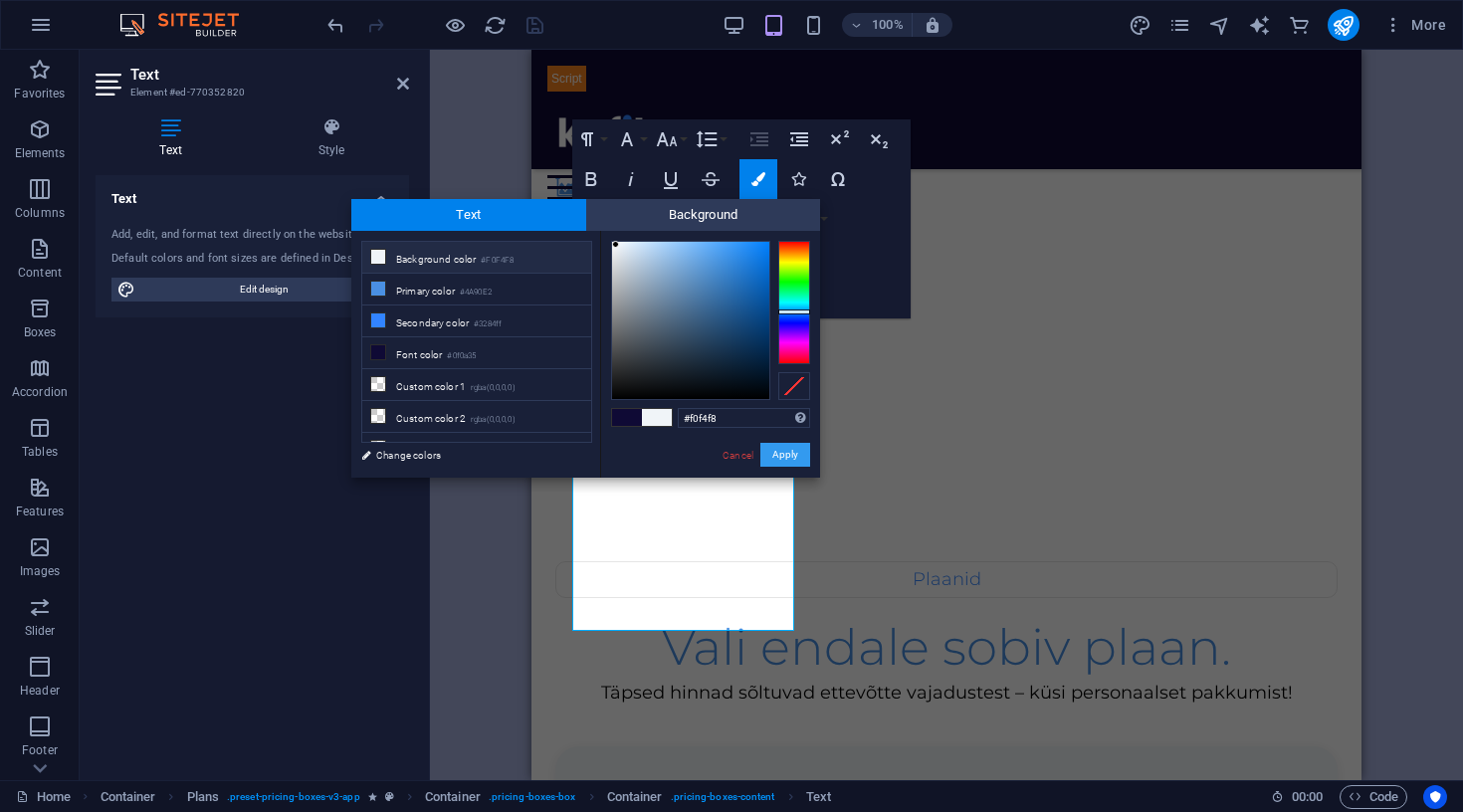 click on "Apply" at bounding box center (785, 455) 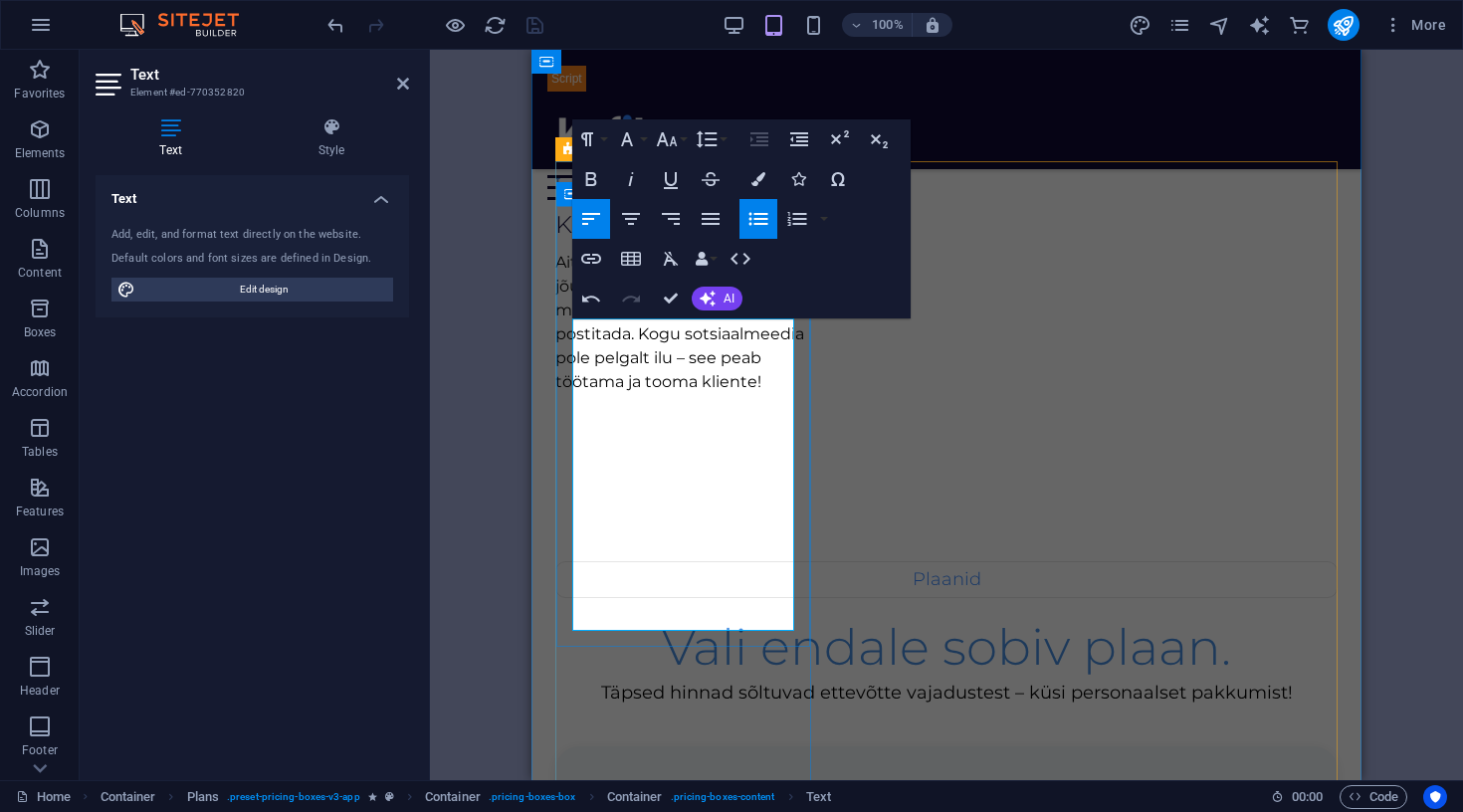 drag, startPoint x: 736, startPoint y: 606, endPoint x: 587, endPoint y: 278, distance: 360.2569 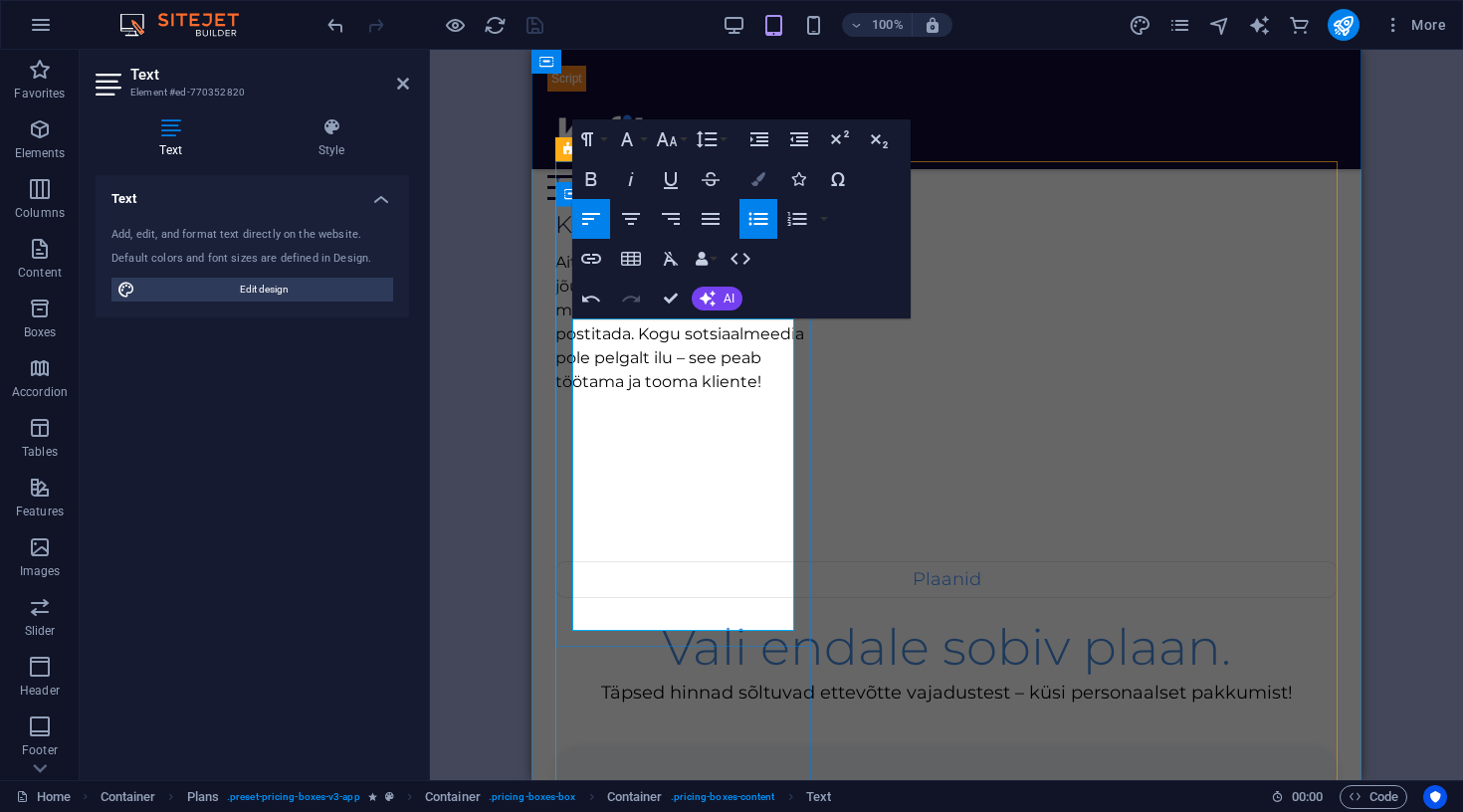 click at bounding box center [758, 179] 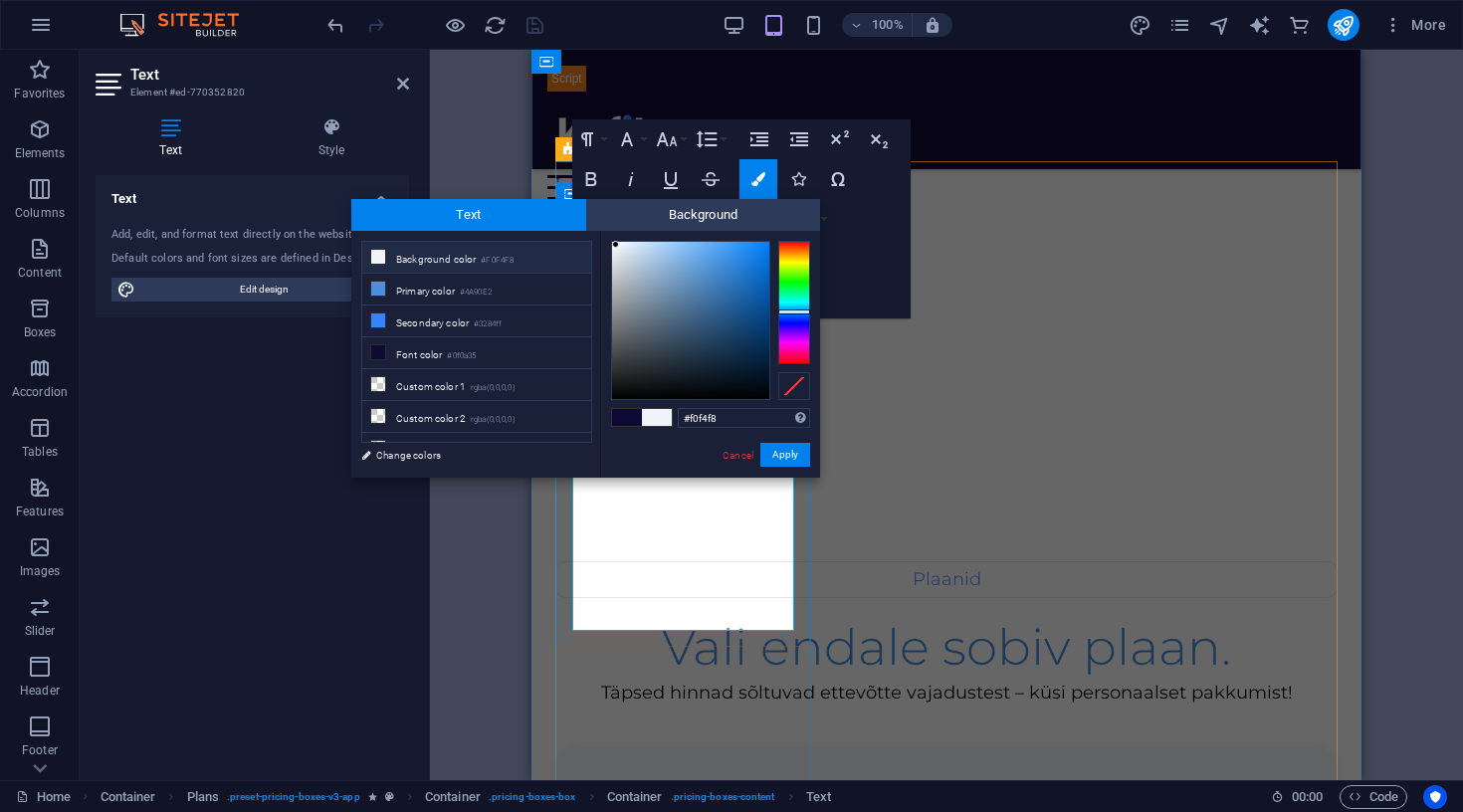 click on "Background color
#F0F4F8" at bounding box center (477, 258) 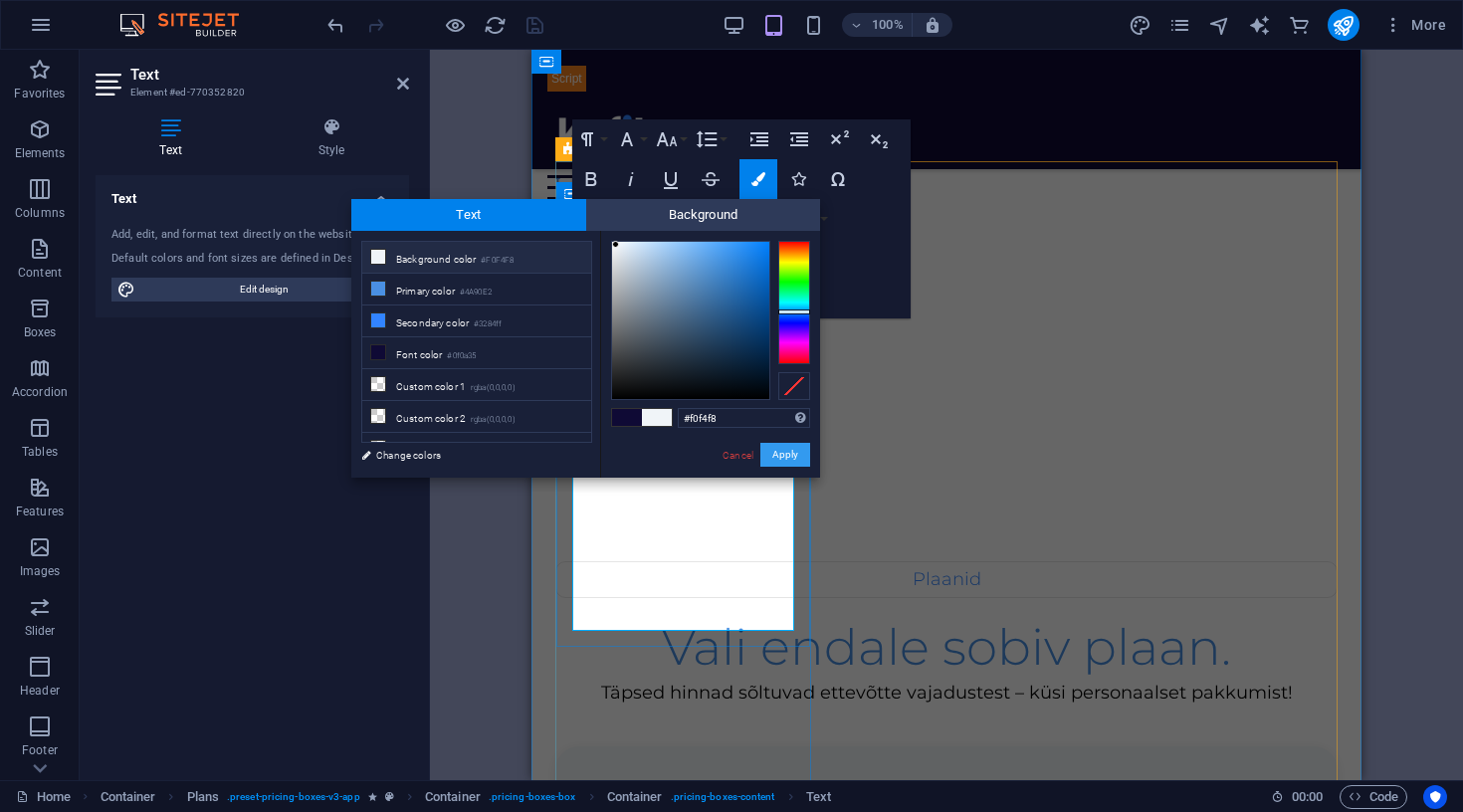 click on "Apply" at bounding box center (785, 455) 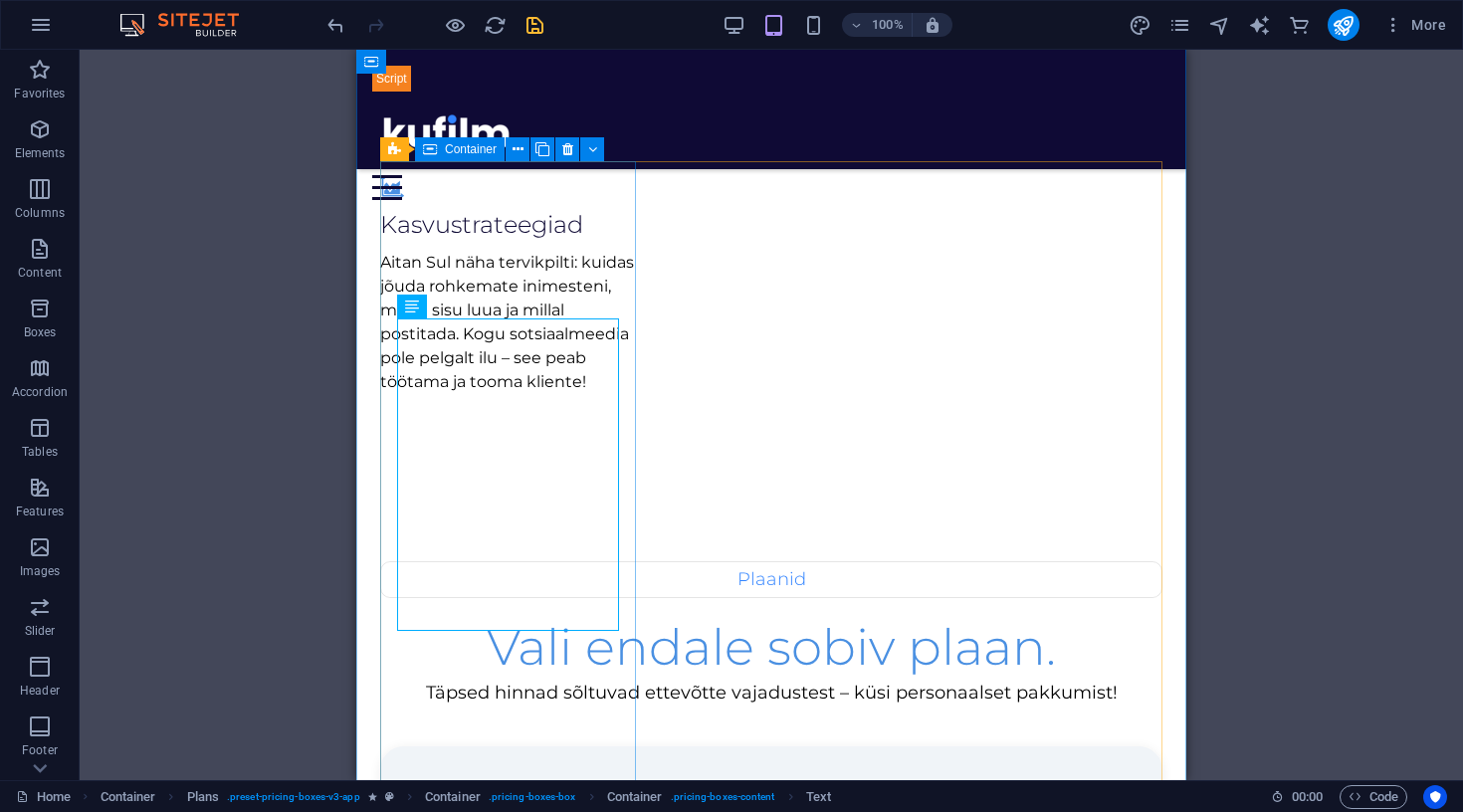 click on "alates   €190 /kuus Saada päring       1 postitus nädalas      Visuaalide ja tekstide loomine      1 kanali haldus (FB/IG/TikTok)      Igakuine ülevaade      Sisuplaan" at bounding box center [771, 3120] 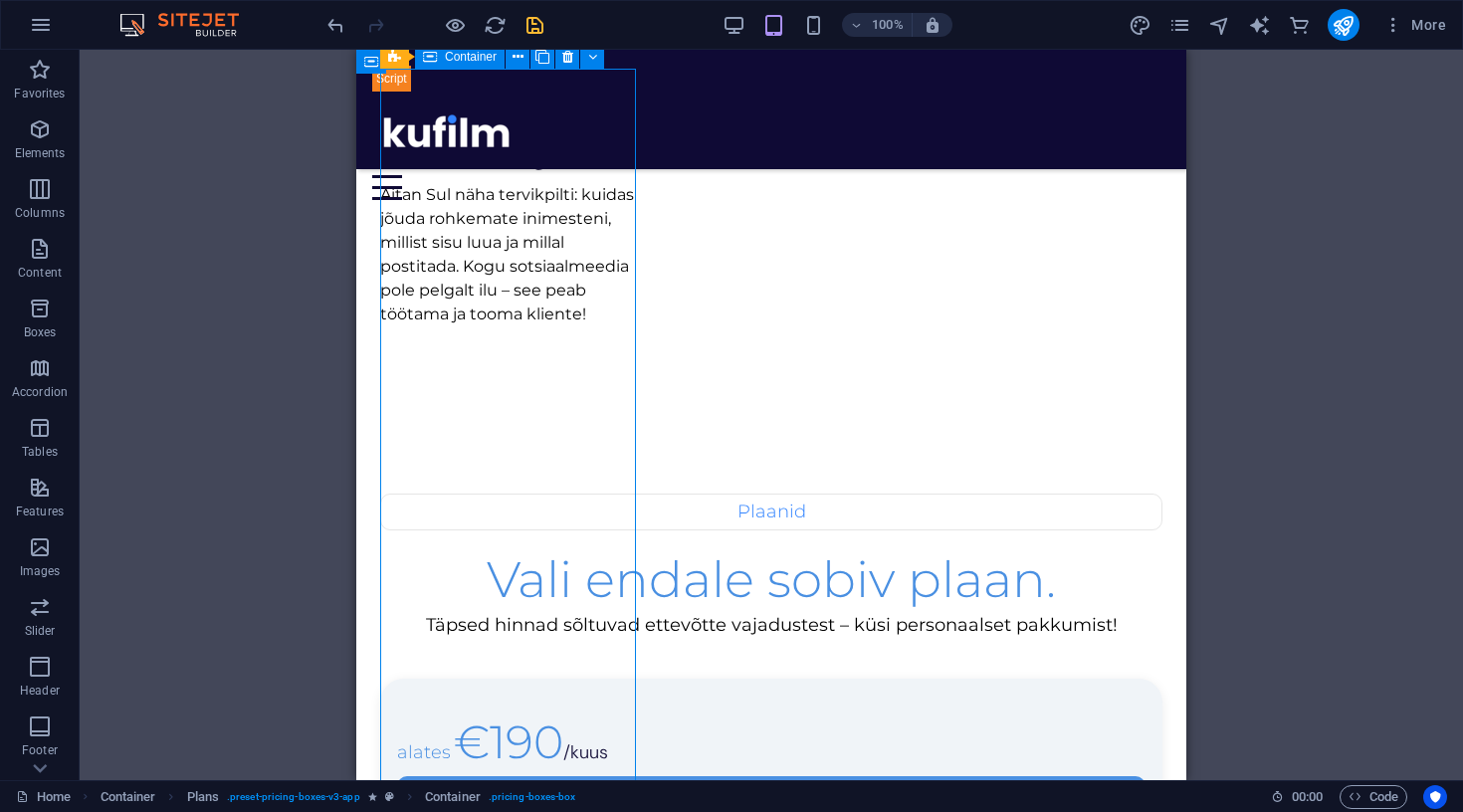 scroll, scrollTop: 2038, scrollLeft: 0, axis: vertical 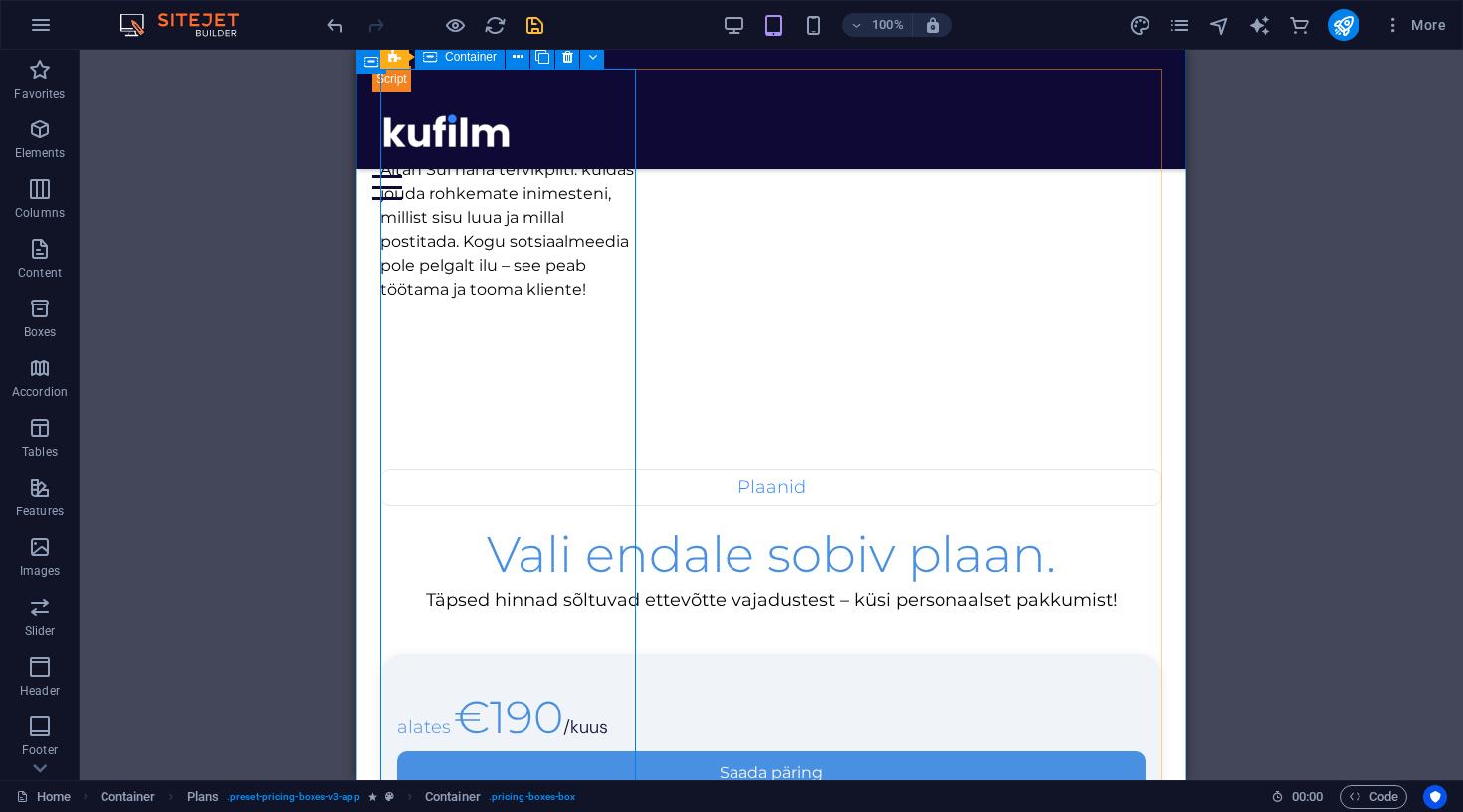 click on "alates   €190 /kuus Saada päring       1 postitus nädalas      Visuaalide ja tekstide loomine      1 kanali haldus (FB/IG/TikTok)      Igakuine ülevaade      Sisuplaan" at bounding box center (771, 3027) 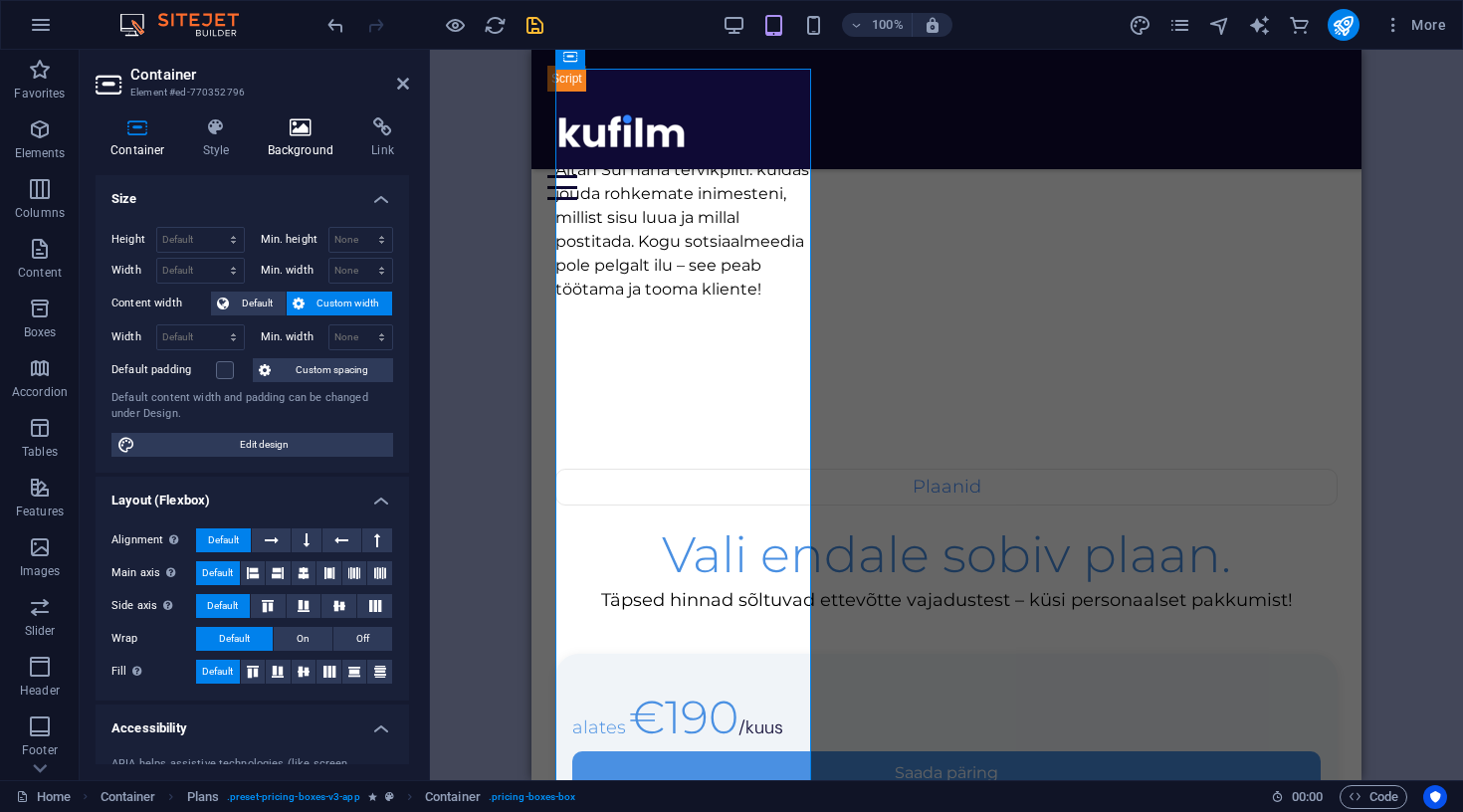 click on "Background" at bounding box center [305, 138] 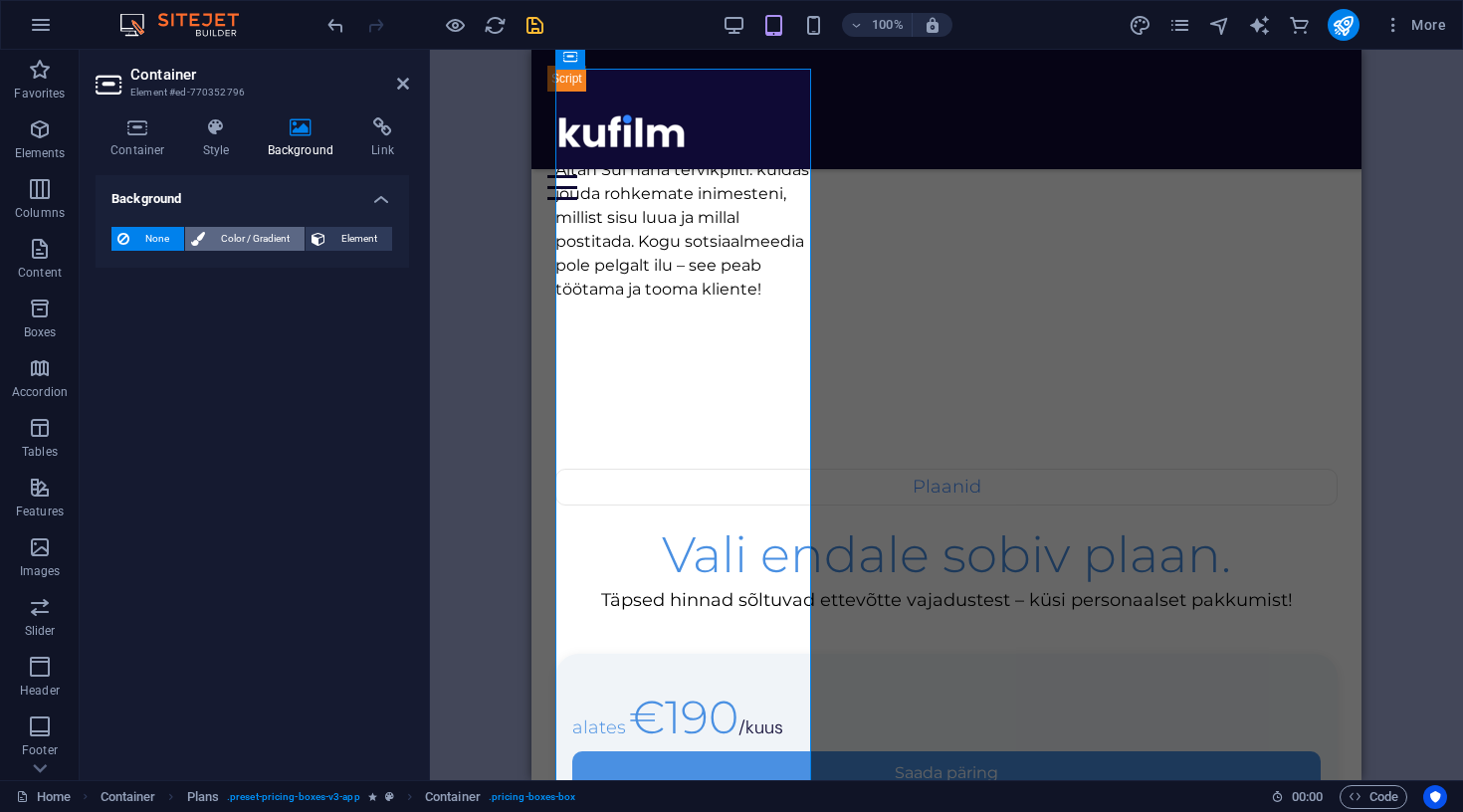 click on "Color / Gradient" at bounding box center [255, 239] 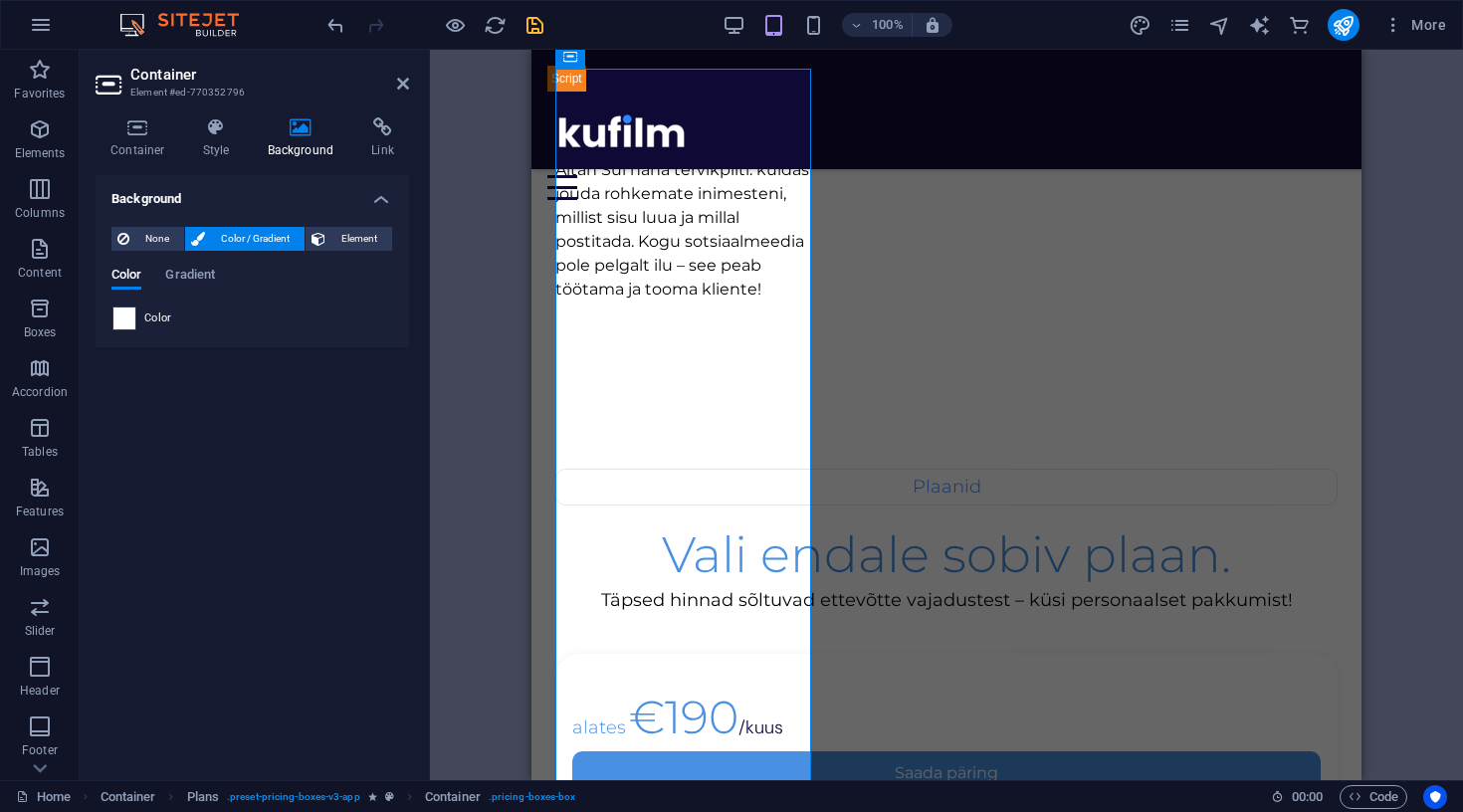 click at bounding box center (124, 318) 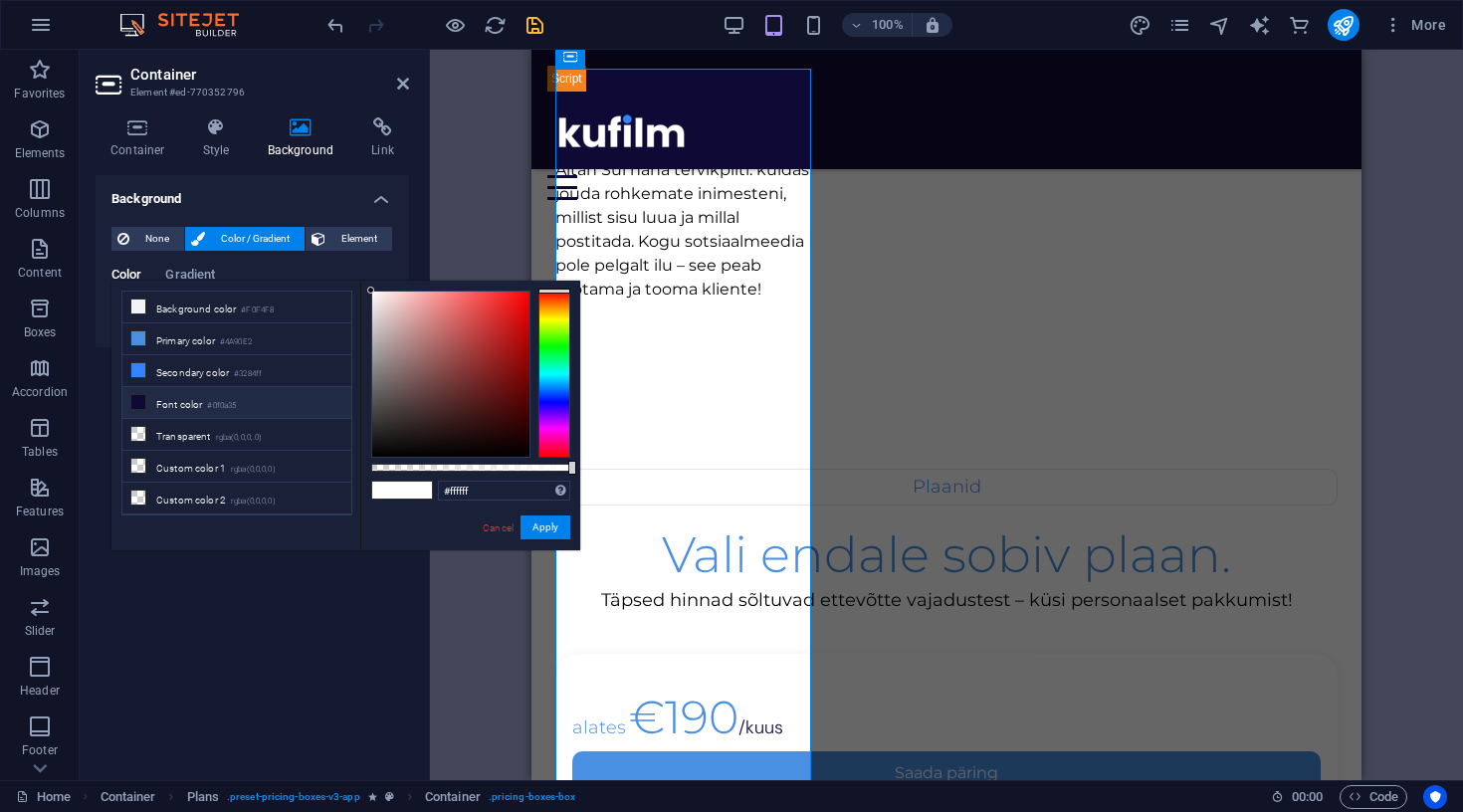 click at bounding box center [138, 402] 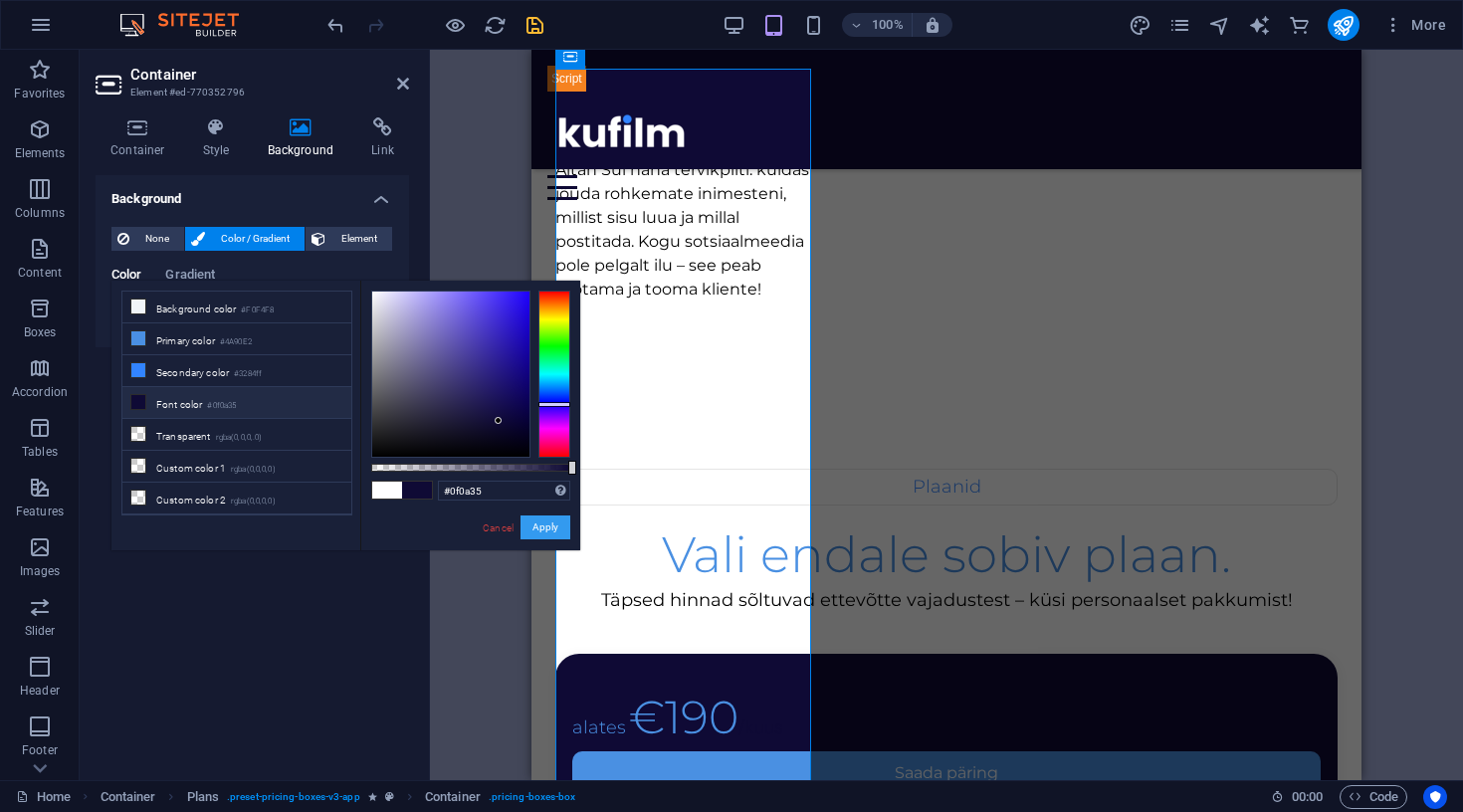 click on "Apply" at bounding box center (545, 527) 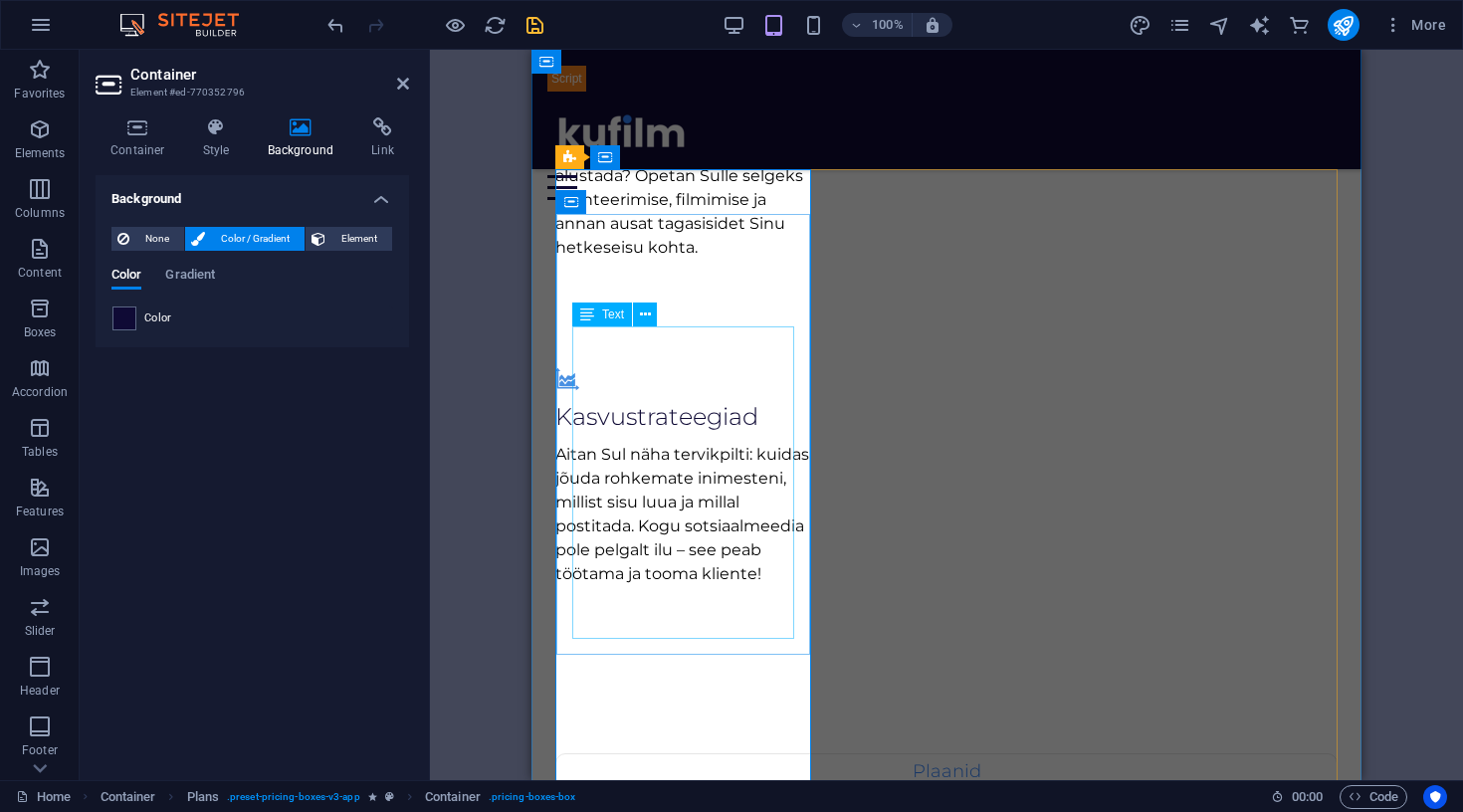 scroll, scrollTop: 1728, scrollLeft: 0, axis: vertical 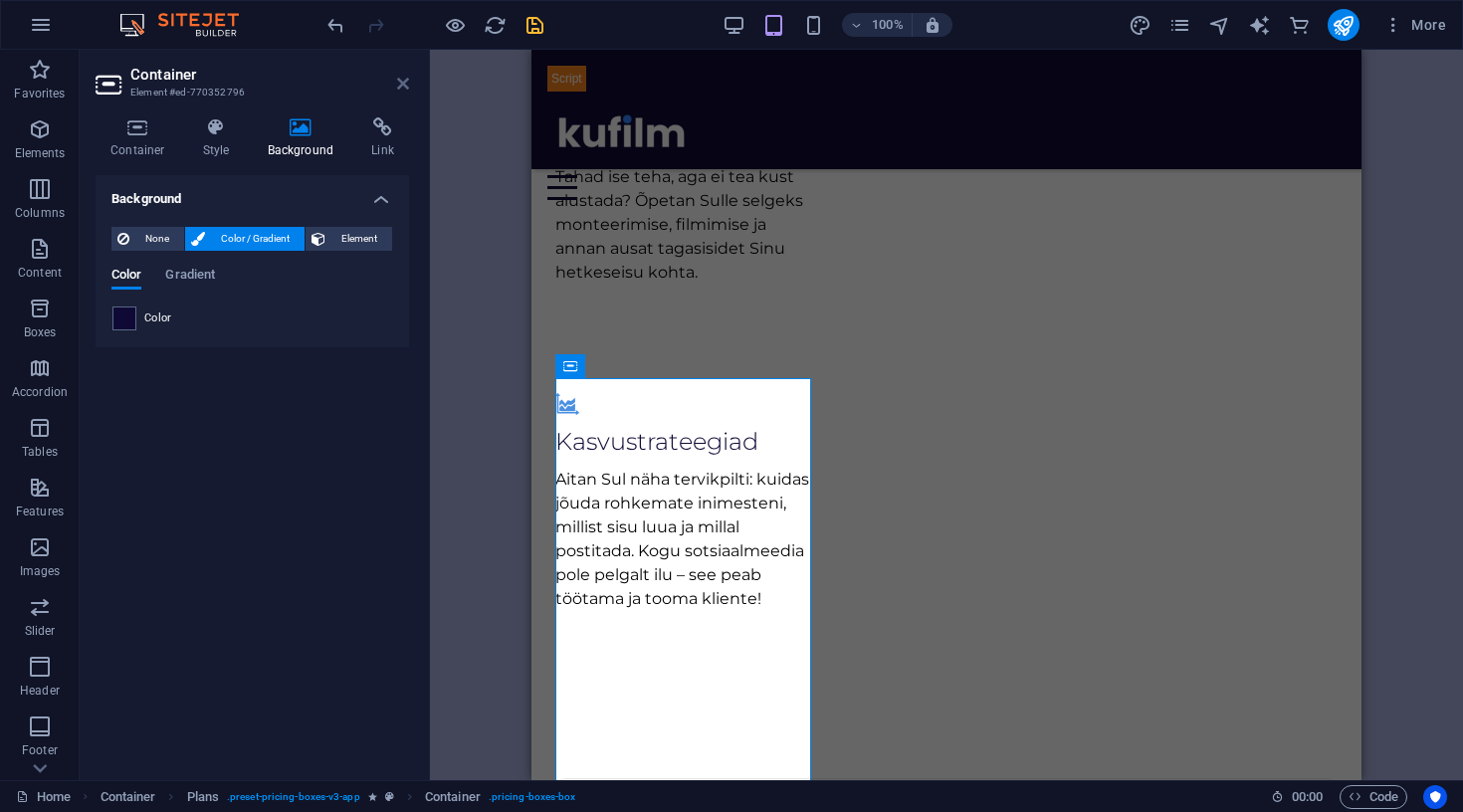 click at bounding box center (403, 84) 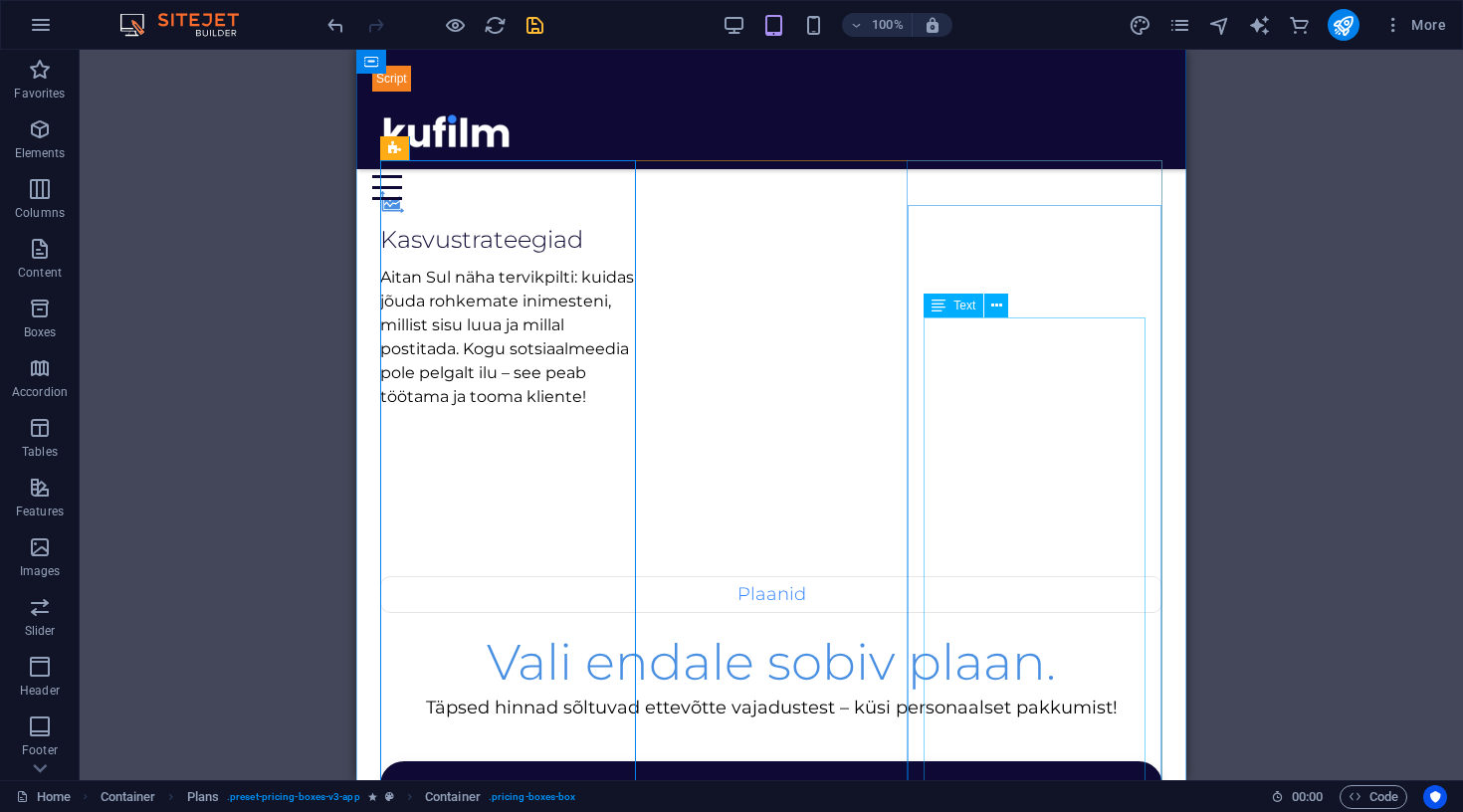 scroll, scrollTop: 1960, scrollLeft: 0, axis: vertical 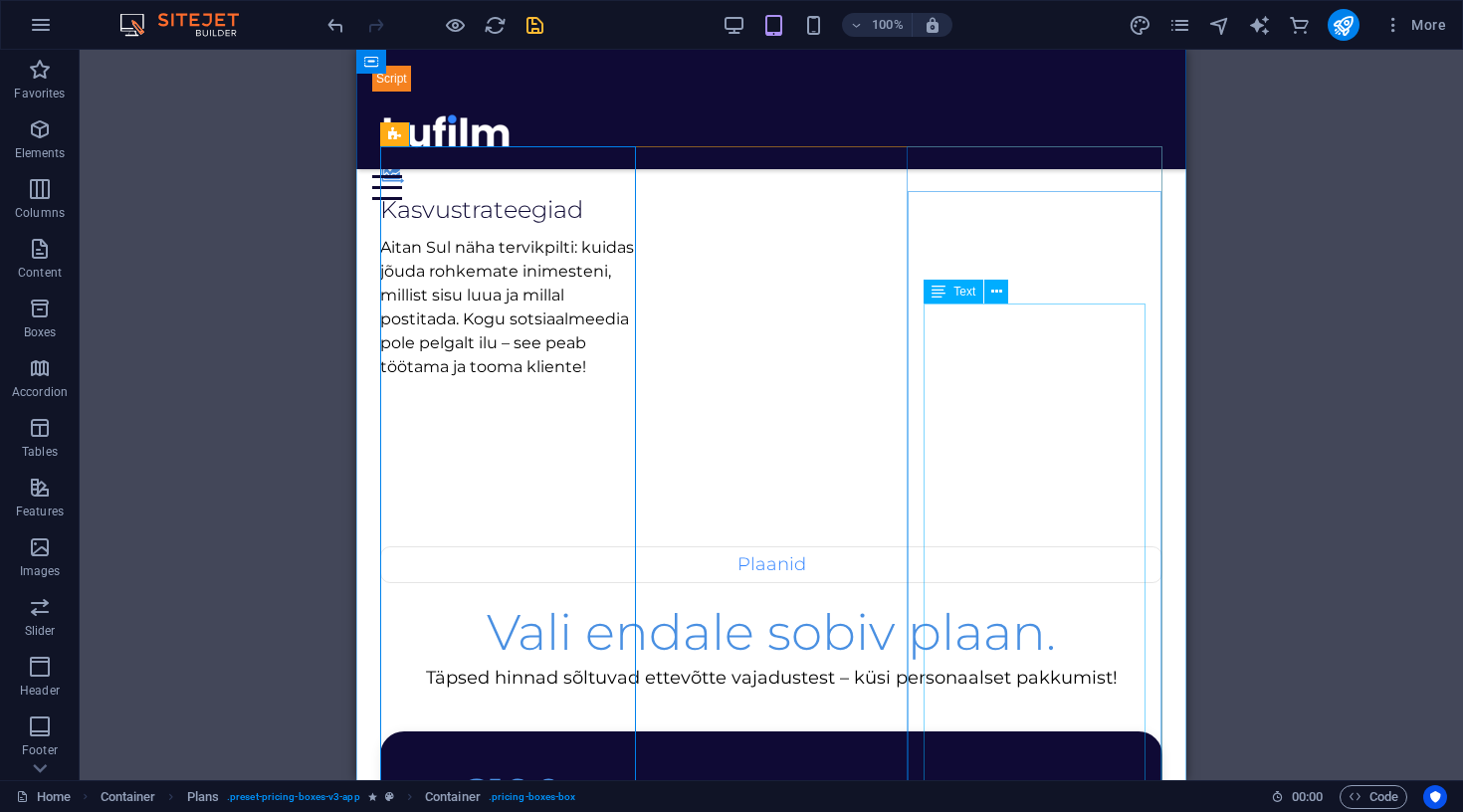 click on "4-5 postitust nädalas      2x nädalas kohapealne sisu tootmine (kokkuleppel)       Tekstid, pildid, videod      Ettevõtte visuaalne ja sisuline audit      Kord kuus koosolek        Põhjalik sisustrateegia ja plaan      Prioriteetne tugi iga päevaselt      Kõikide kanalite haldus  (FB/IG/TikTok)     Igakuine raport + analüüs" at bounding box center [771, 16403] 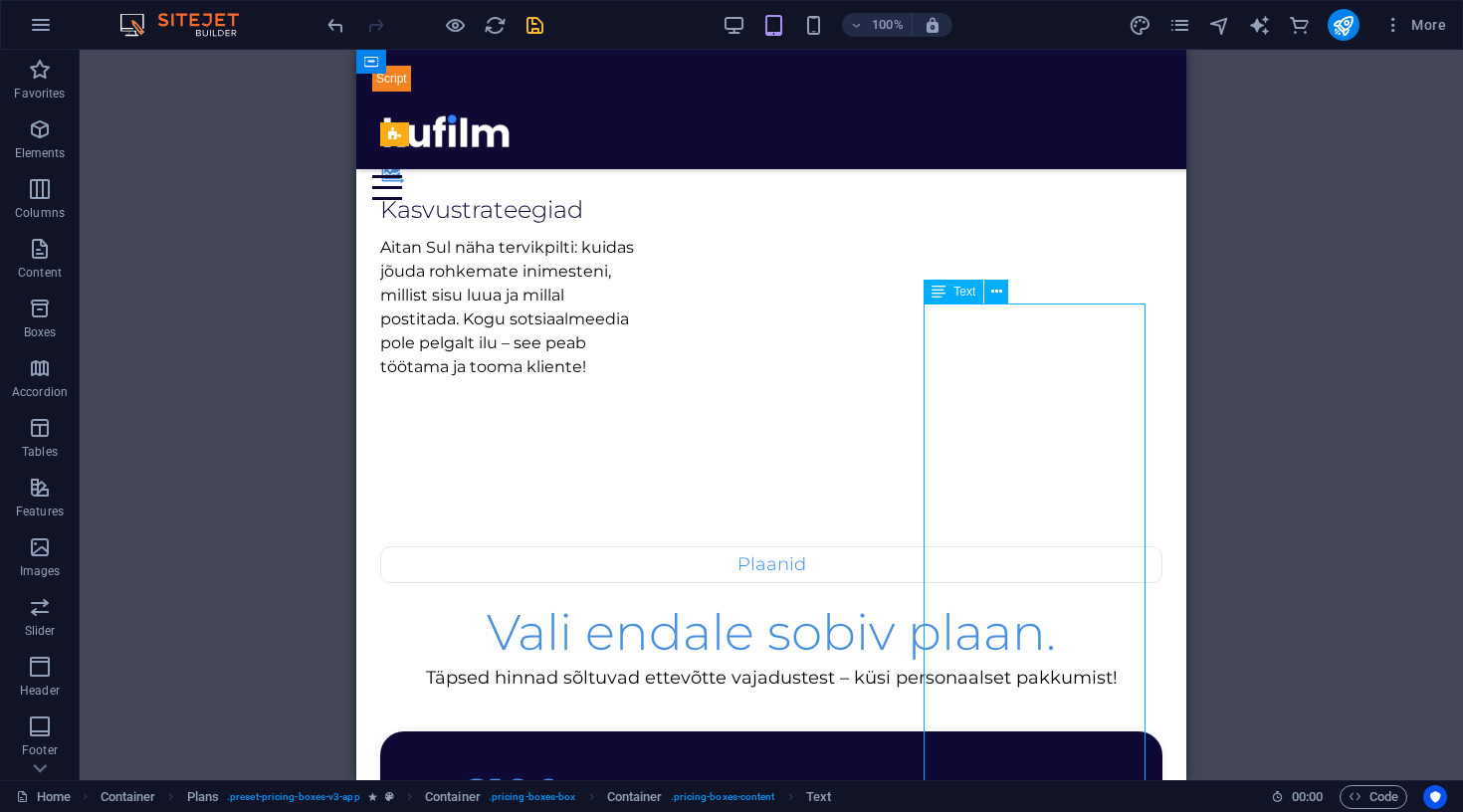 click on "4-5 postitust nädalas      2x nädalas kohapealne sisu tootmine (kokkuleppel)       Tekstid, pildid, videod      Ettevõtte visuaalne ja sisuline audit      Kord kuus koosolek        Põhjalik sisustrateegia ja plaan      Prioriteetne tugi iga päevaselt      Kõikide kanalite haldus  (FB/IG/TikTok)     Igakuine raport + analüüs" at bounding box center (771, 16403) 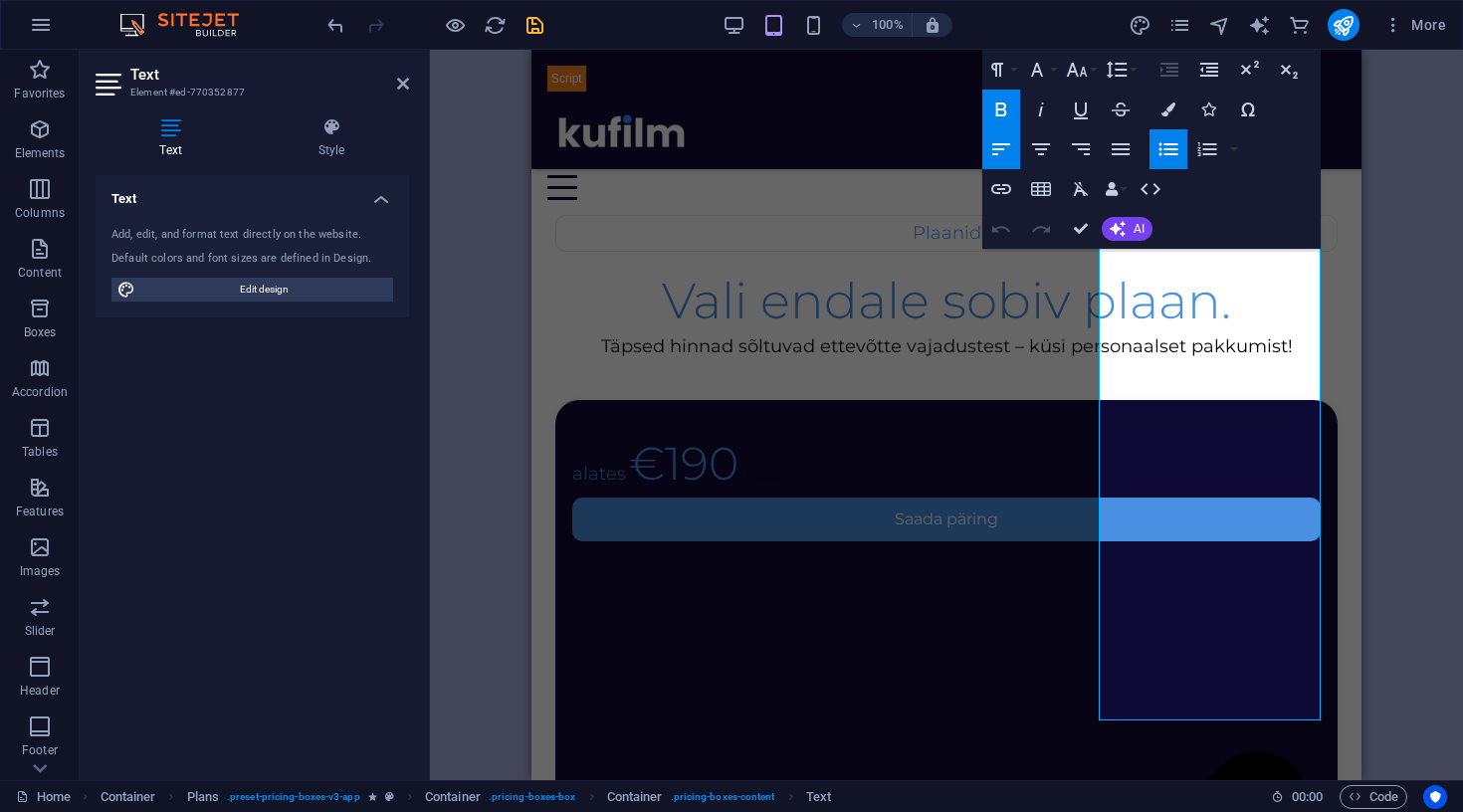 scroll, scrollTop: 2305, scrollLeft: 0, axis: vertical 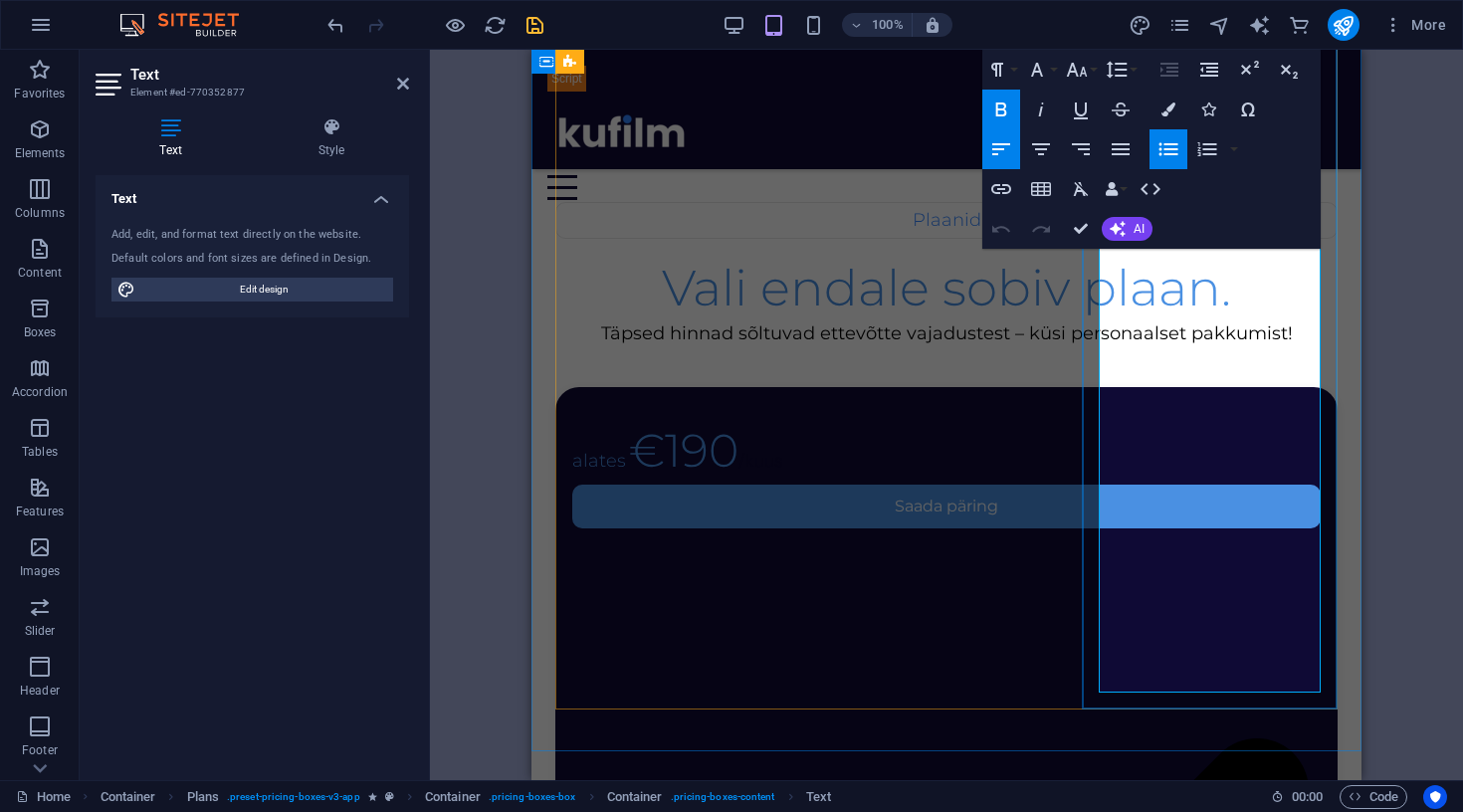drag, startPoint x: 1114, startPoint y: 325, endPoint x: 1278, endPoint y: 693, distance: 402.88956 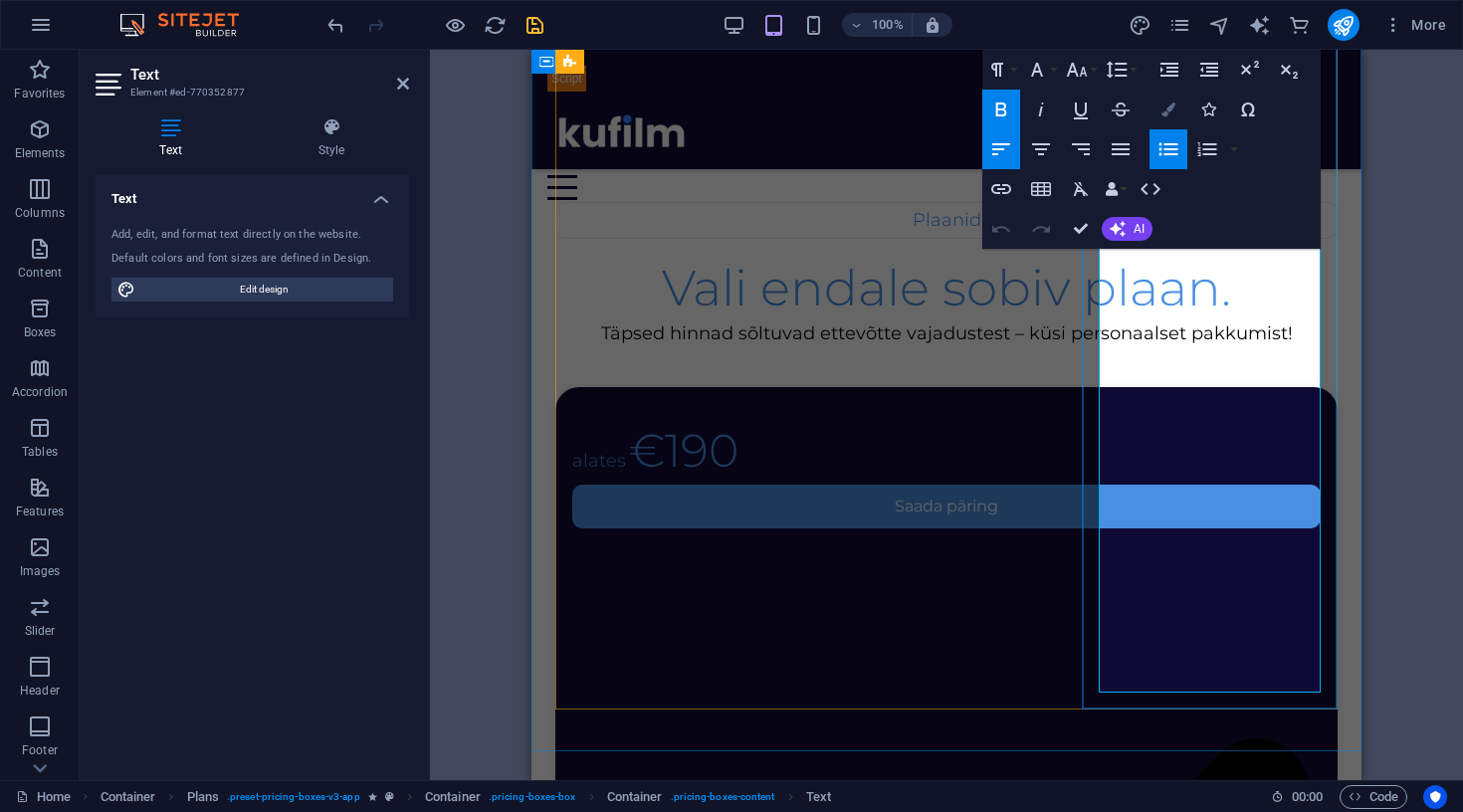 click at bounding box center [1168, 109] 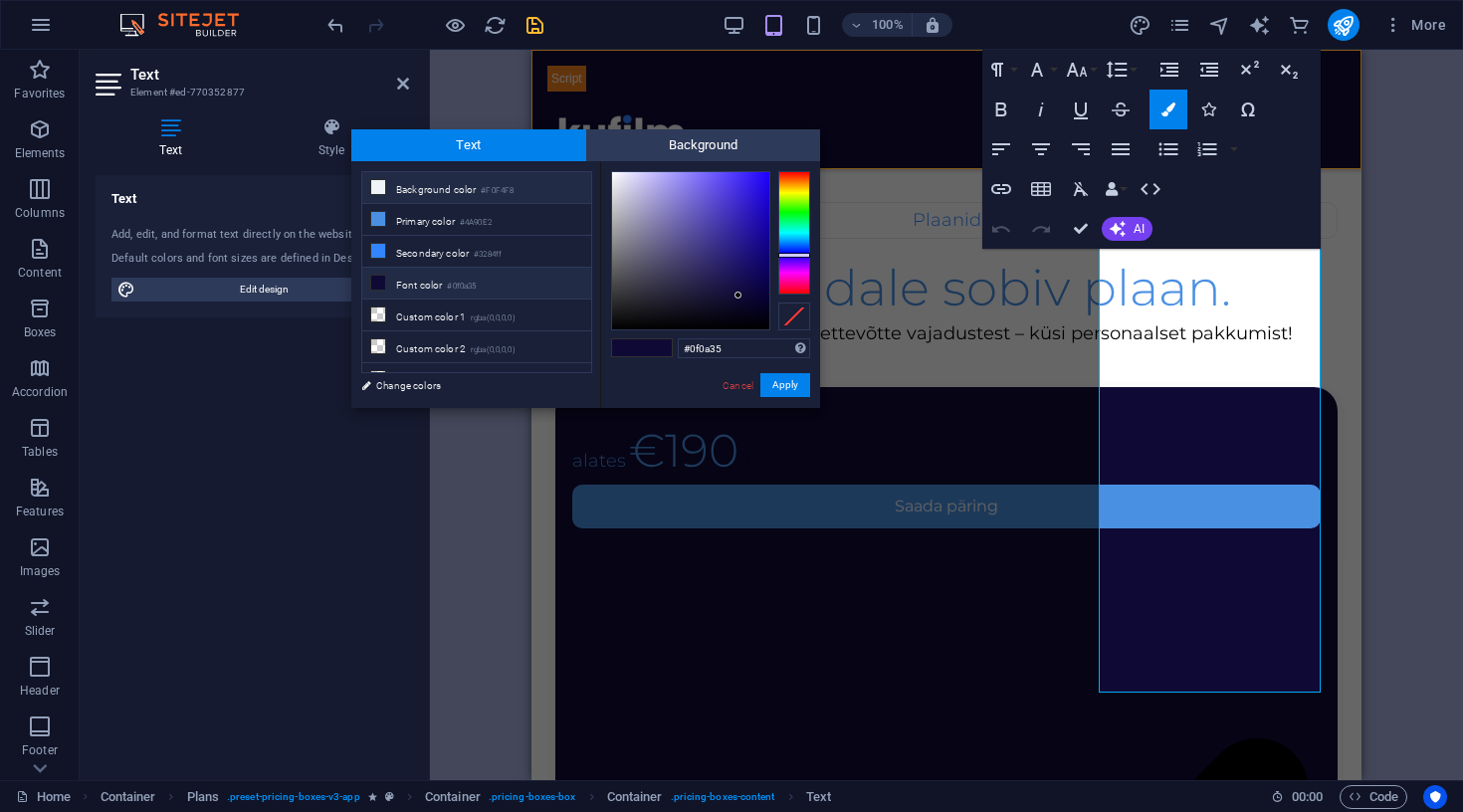 click on "Background color
#F0F4F8" at bounding box center (477, 188) 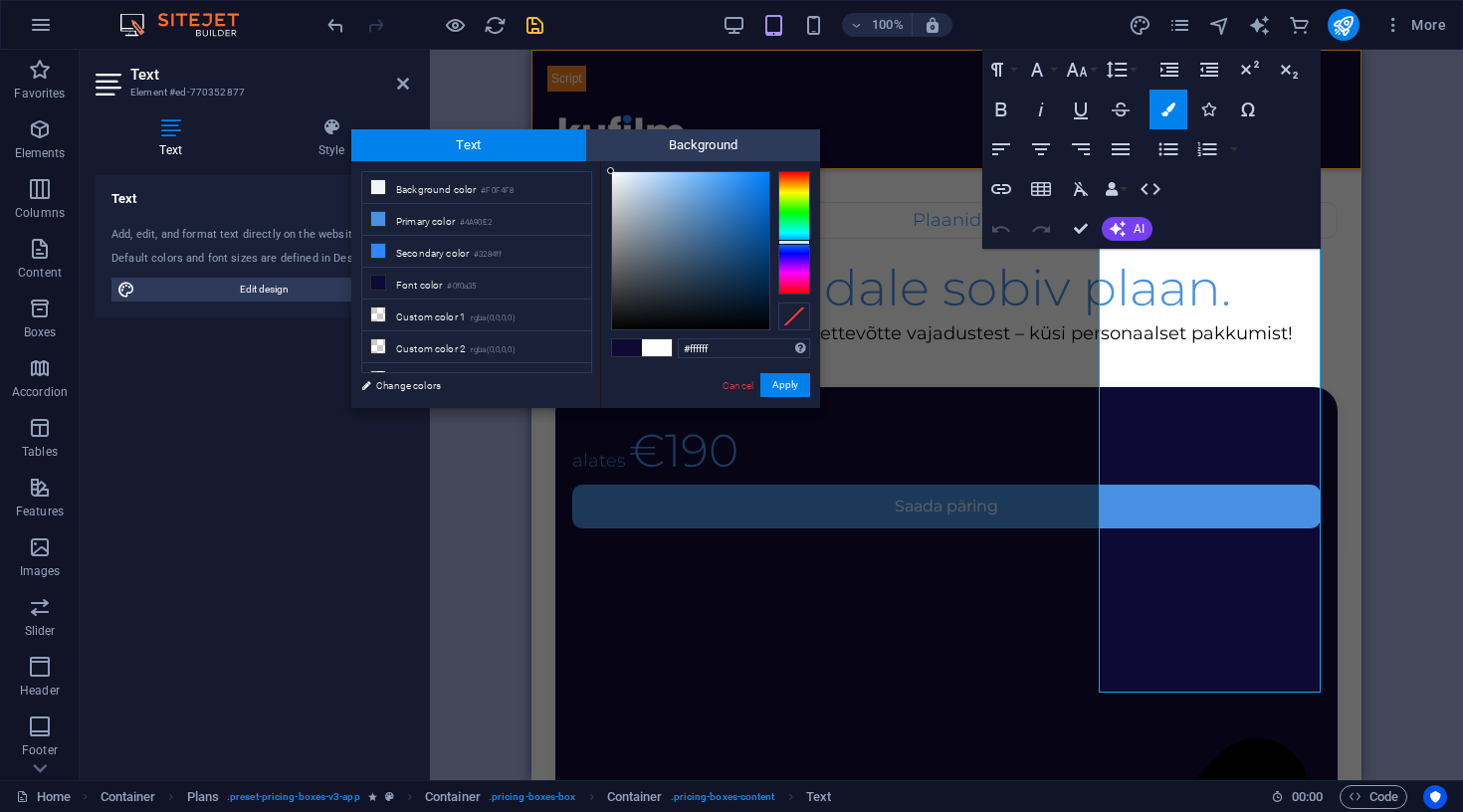 drag, startPoint x: 615, startPoint y: 176, endPoint x: 581, endPoint y: 132, distance: 55.605755 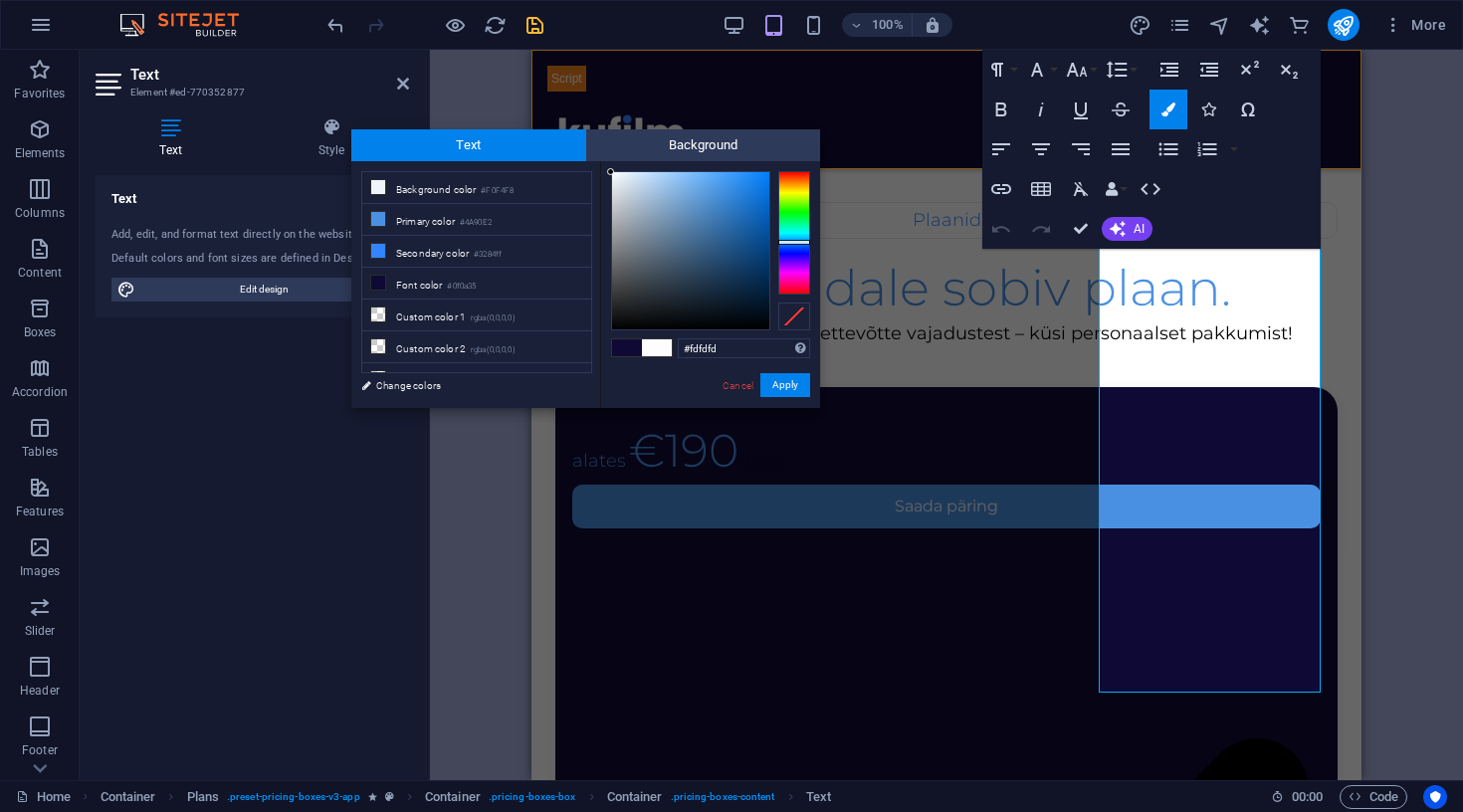 type on "#ffffff" 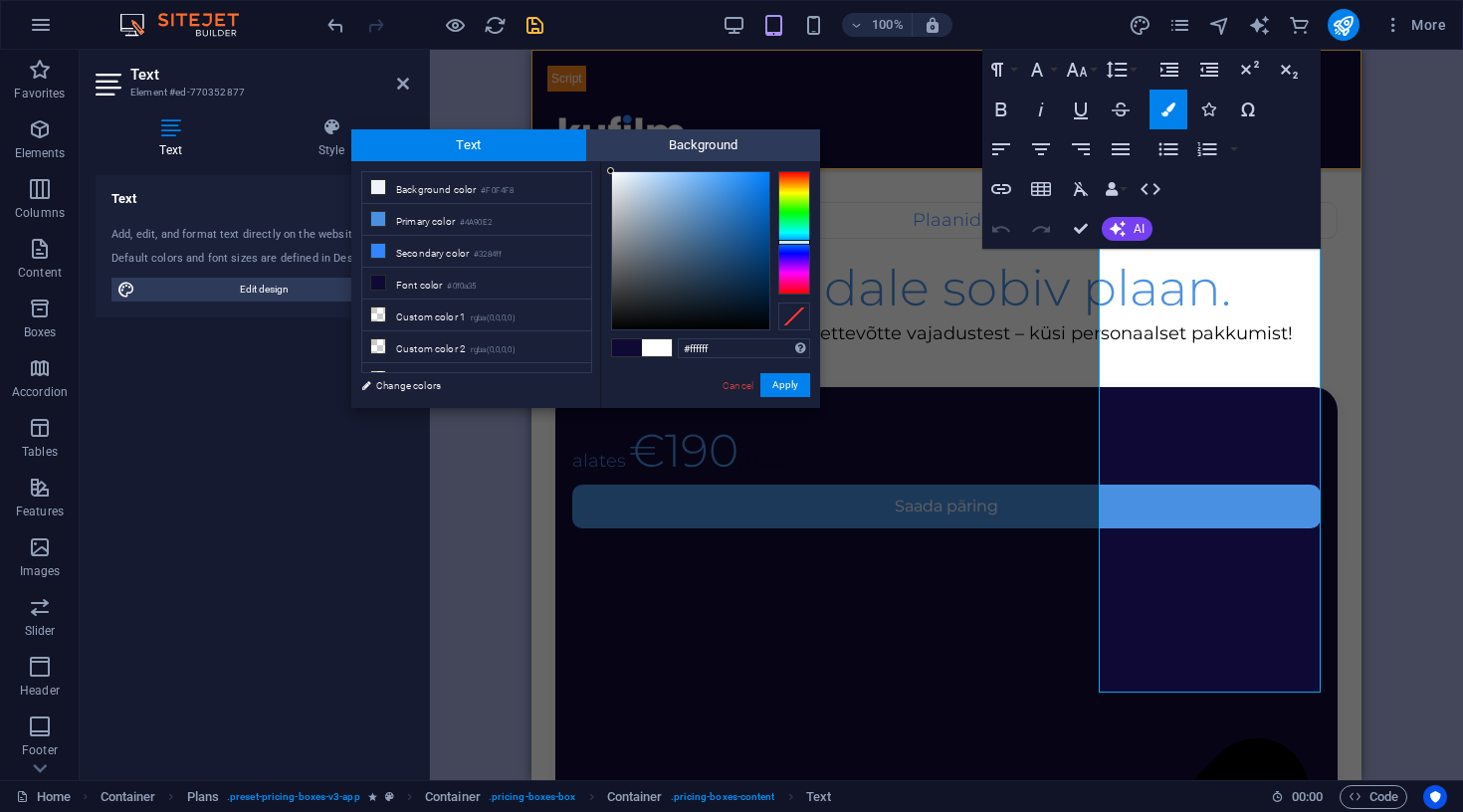 click at bounding box center (610, 170) 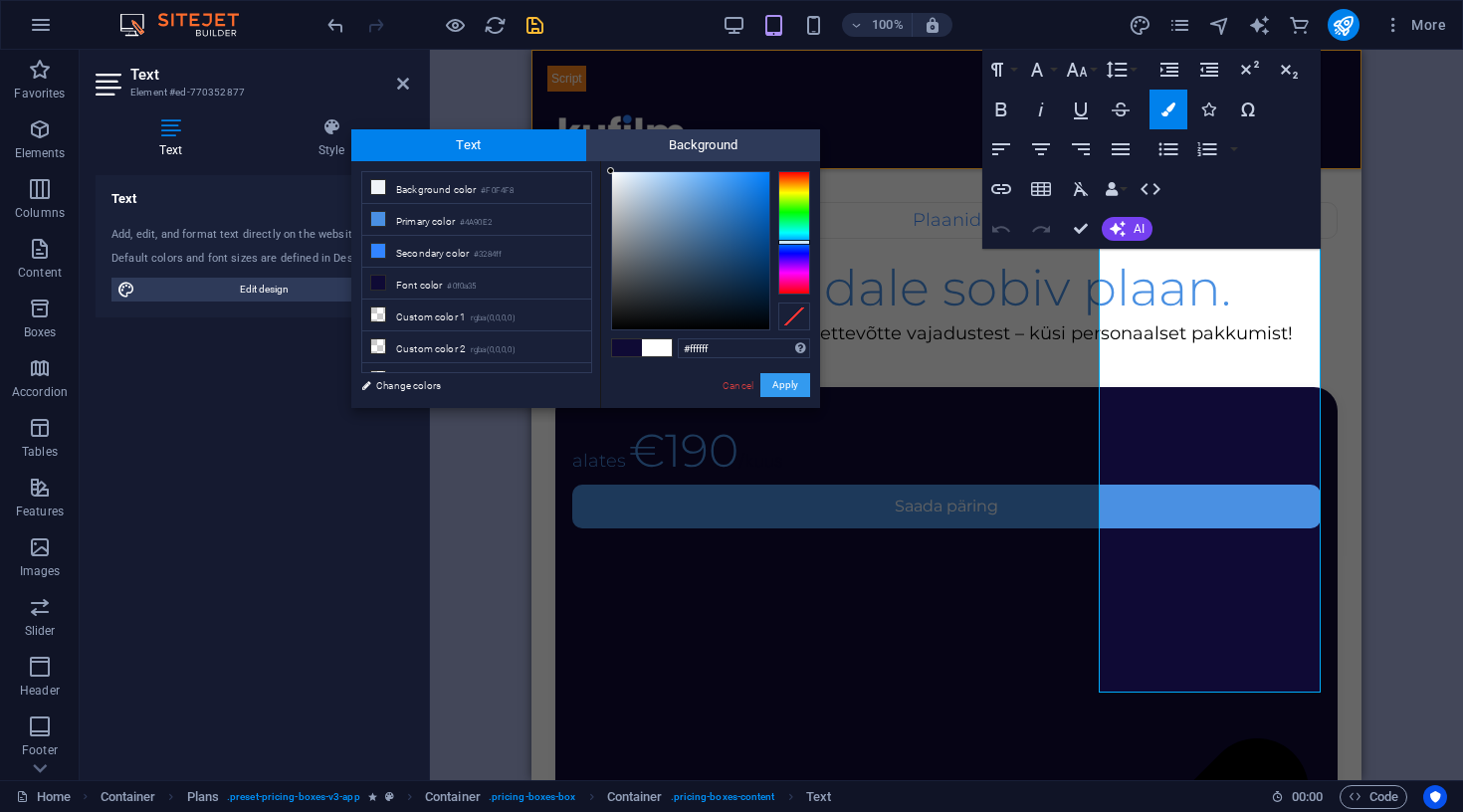 click on "Apply" at bounding box center (785, 385) 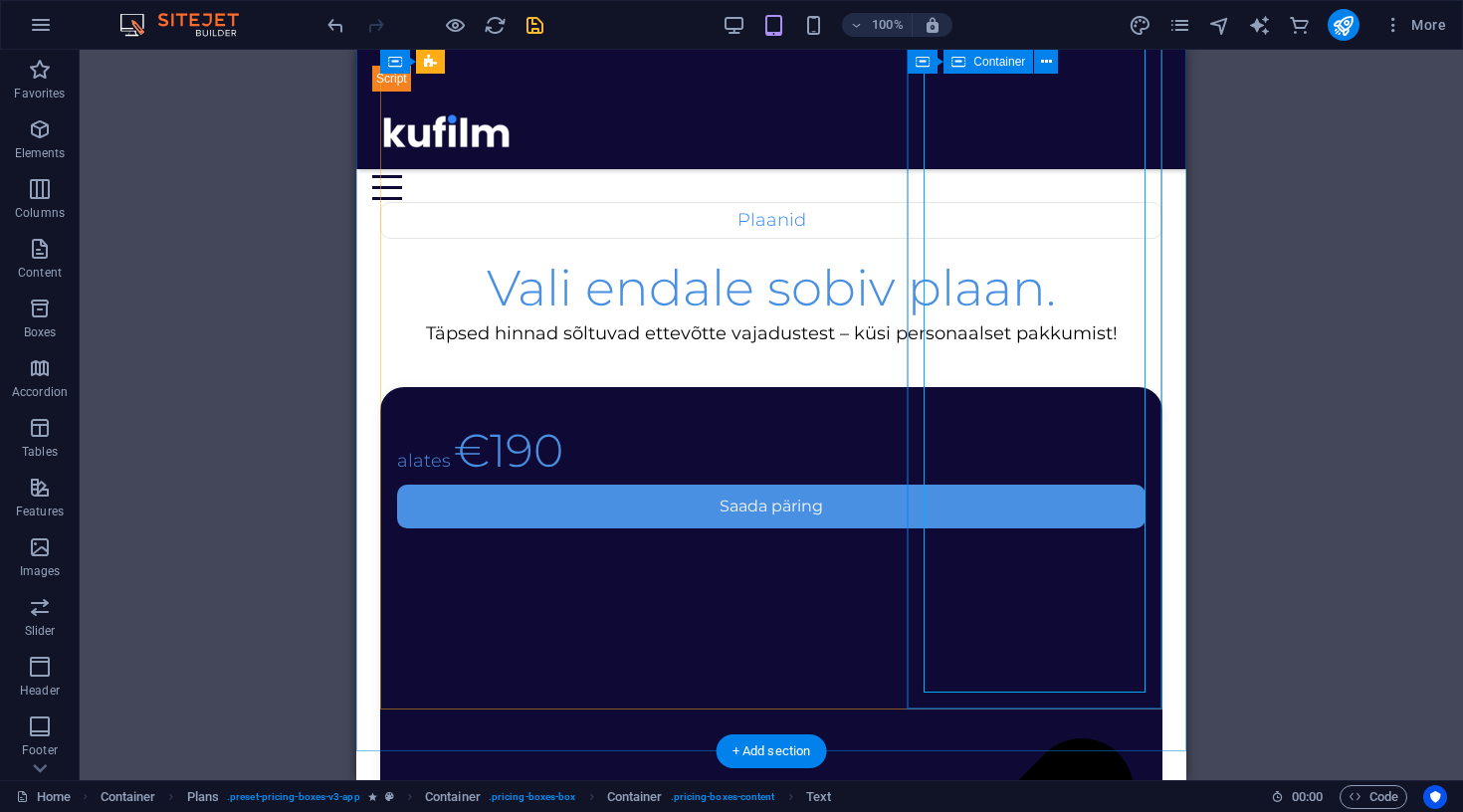 click on "alates €490 /kuus Saada päring       4-5 postitust nädalas      2x nädalas kohapealne sisu tootmine (kokkuleppel)       Tekstid, pildid, videod      Ettevõtte visuaalne ja sisuline audit      Kord kuus koosolek        Põhjalik sisustrateegia ja plaan      Prioriteetne tugi iga päevaselt      Kõikide kanalite haldus  (FB/IG/TikTok)     Igakuine raport + analüüs" at bounding box center (771, 16010) 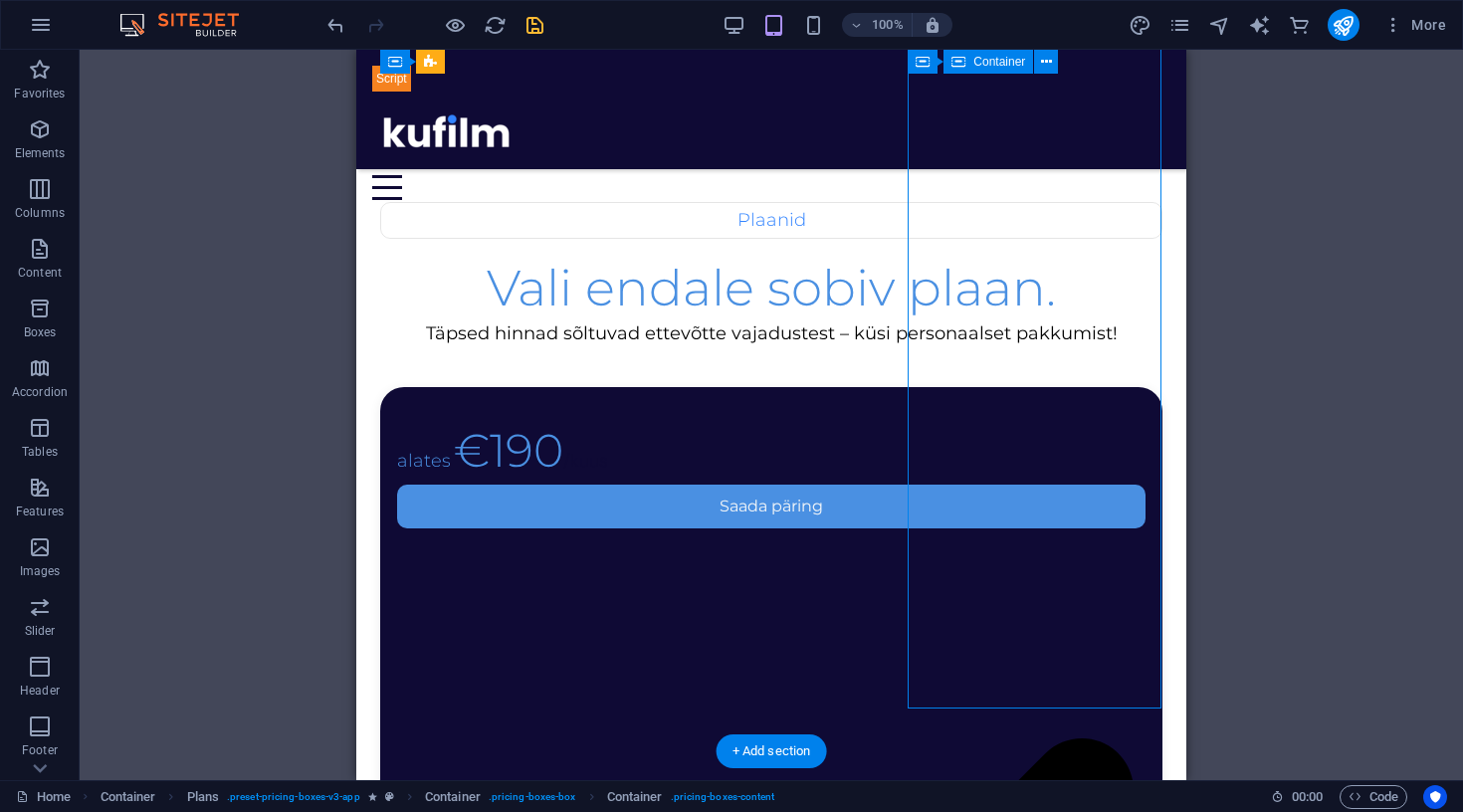 click on "alates €490 /kuus Saada päring       4-5 postitust nädalas      2x nädalas kohapealne sisu tootmine (kokkuleppel)       Tekstid, pildid, videod      Ettevõtte visuaalne ja sisuline audit      Kord kuus koosolek        Põhjalik sisustrateegia ja plaan      Prioriteetne tugi iga päevaselt      Kõikide kanalite haldus  (FB/IG/TikTok)     Igakuine raport + analüüs" at bounding box center (771, 16010) 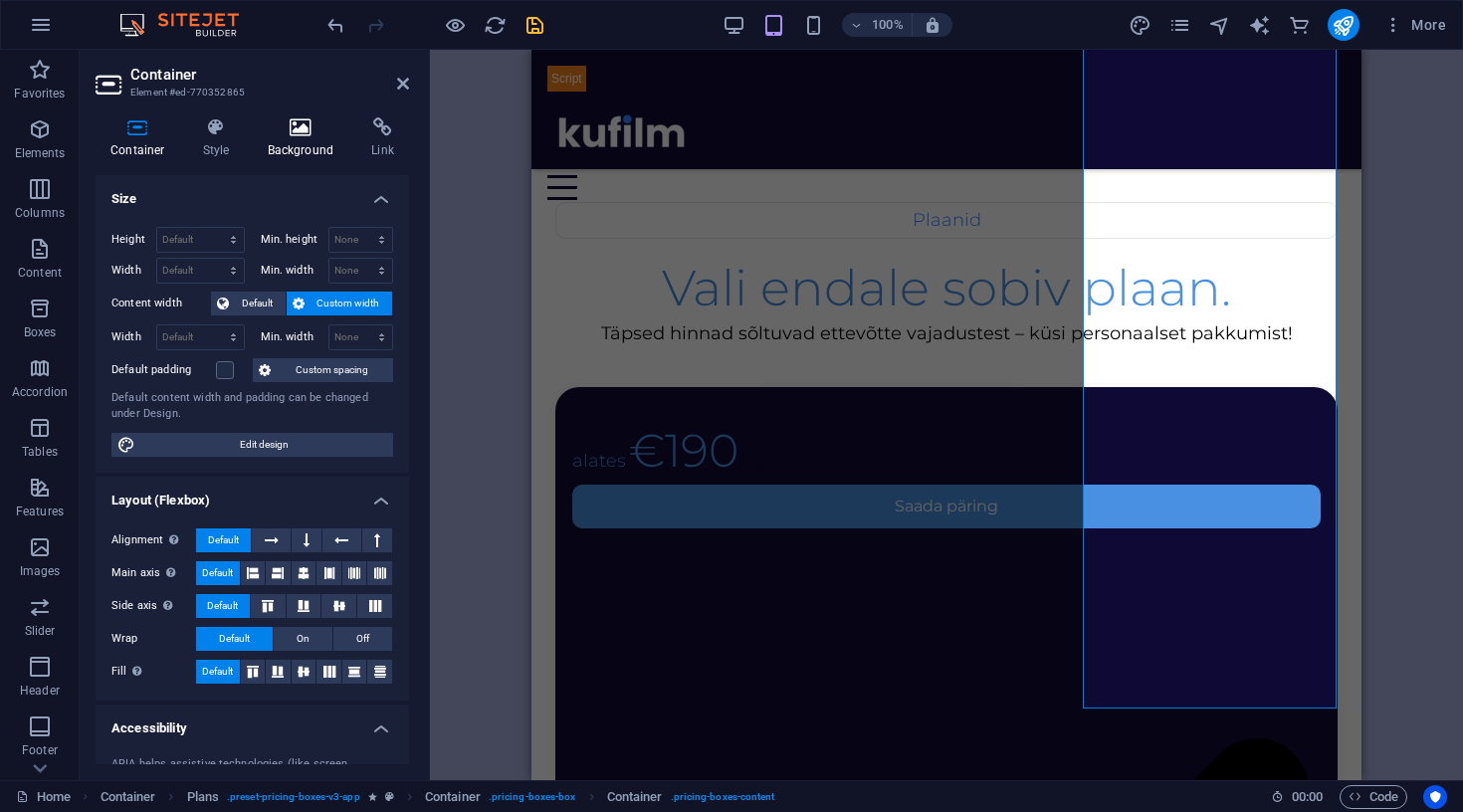 click on "Background" at bounding box center [305, 138] 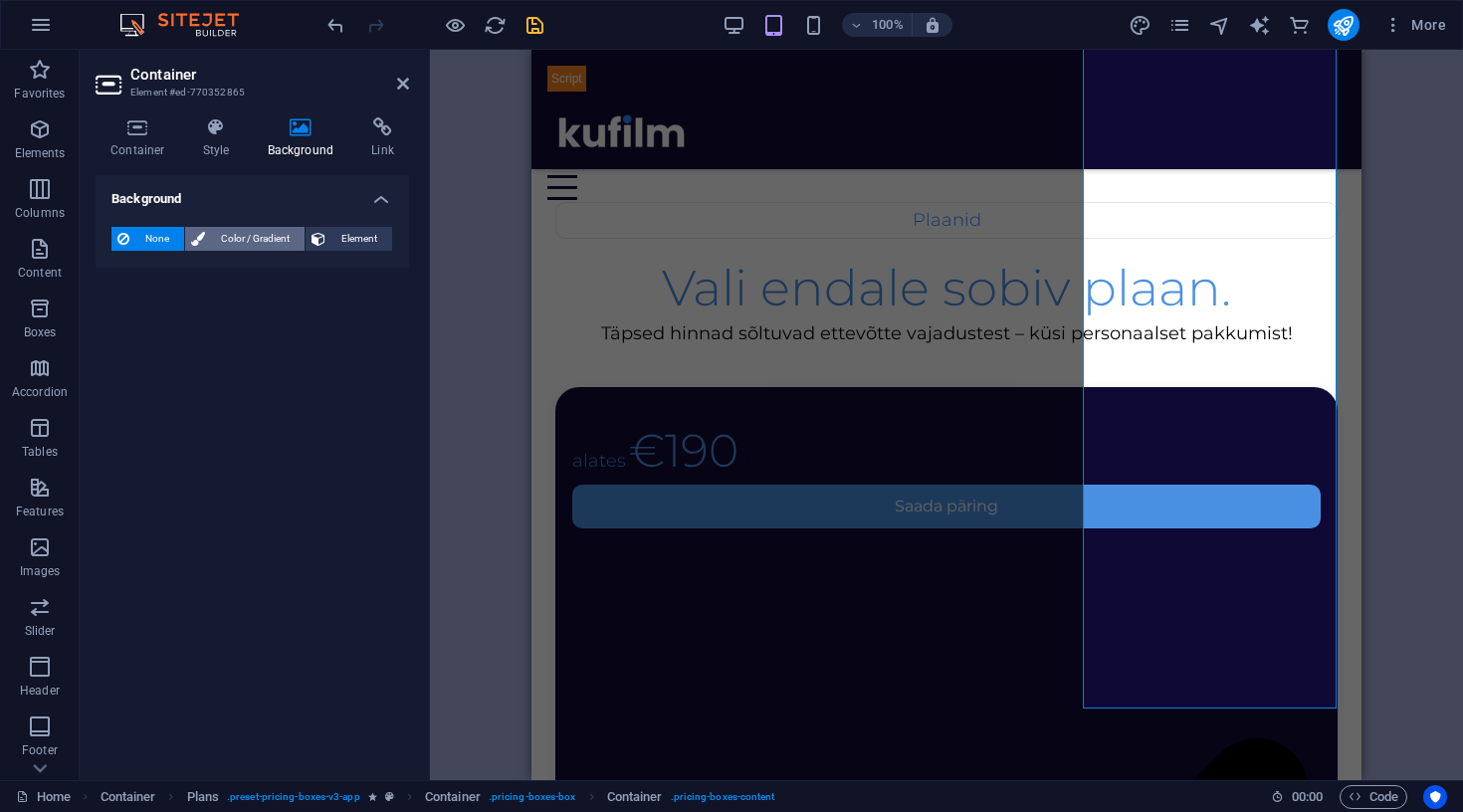 click on "Color / Gradient" at bounding box center (255, 239) 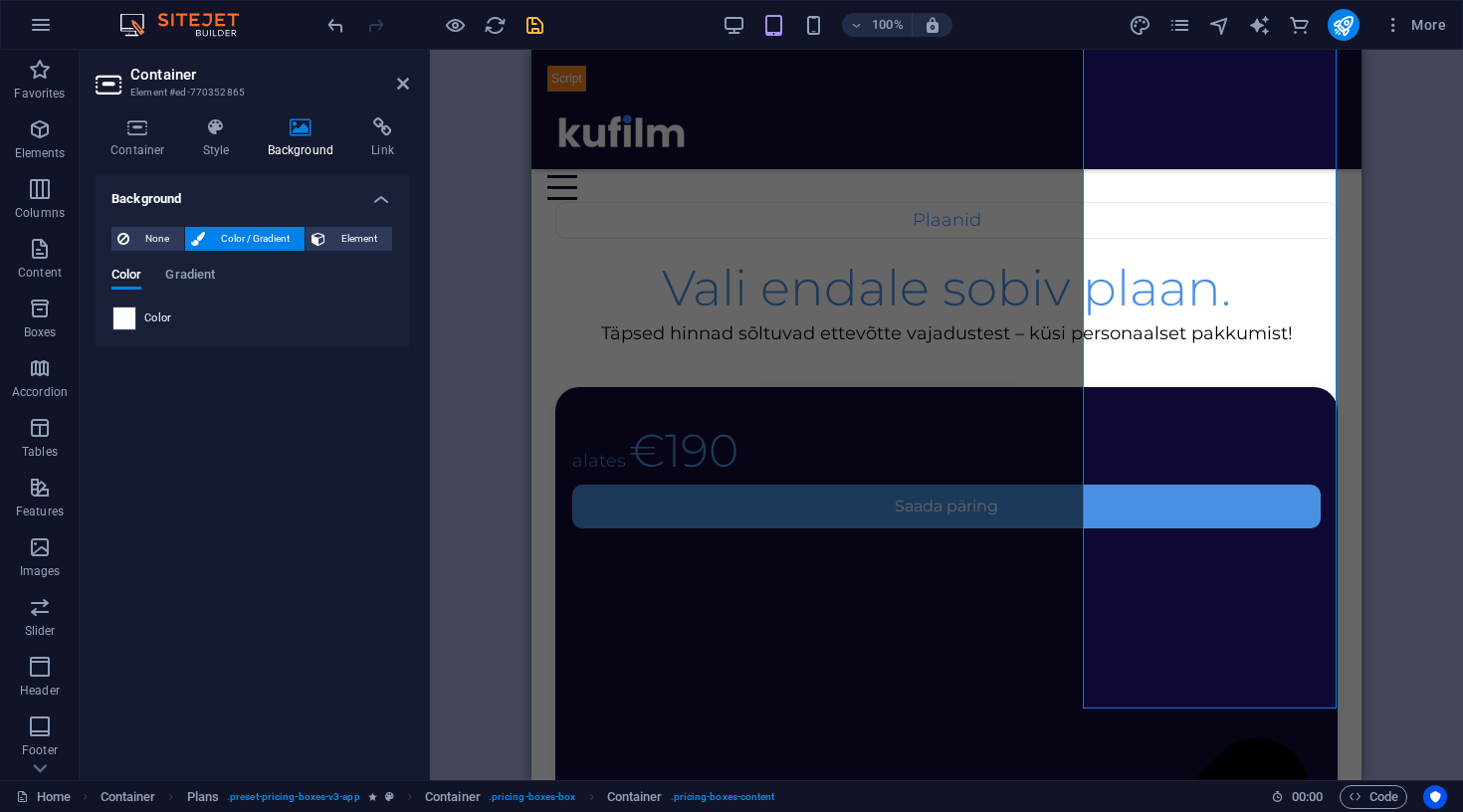 click at bounding box center [124, 318] 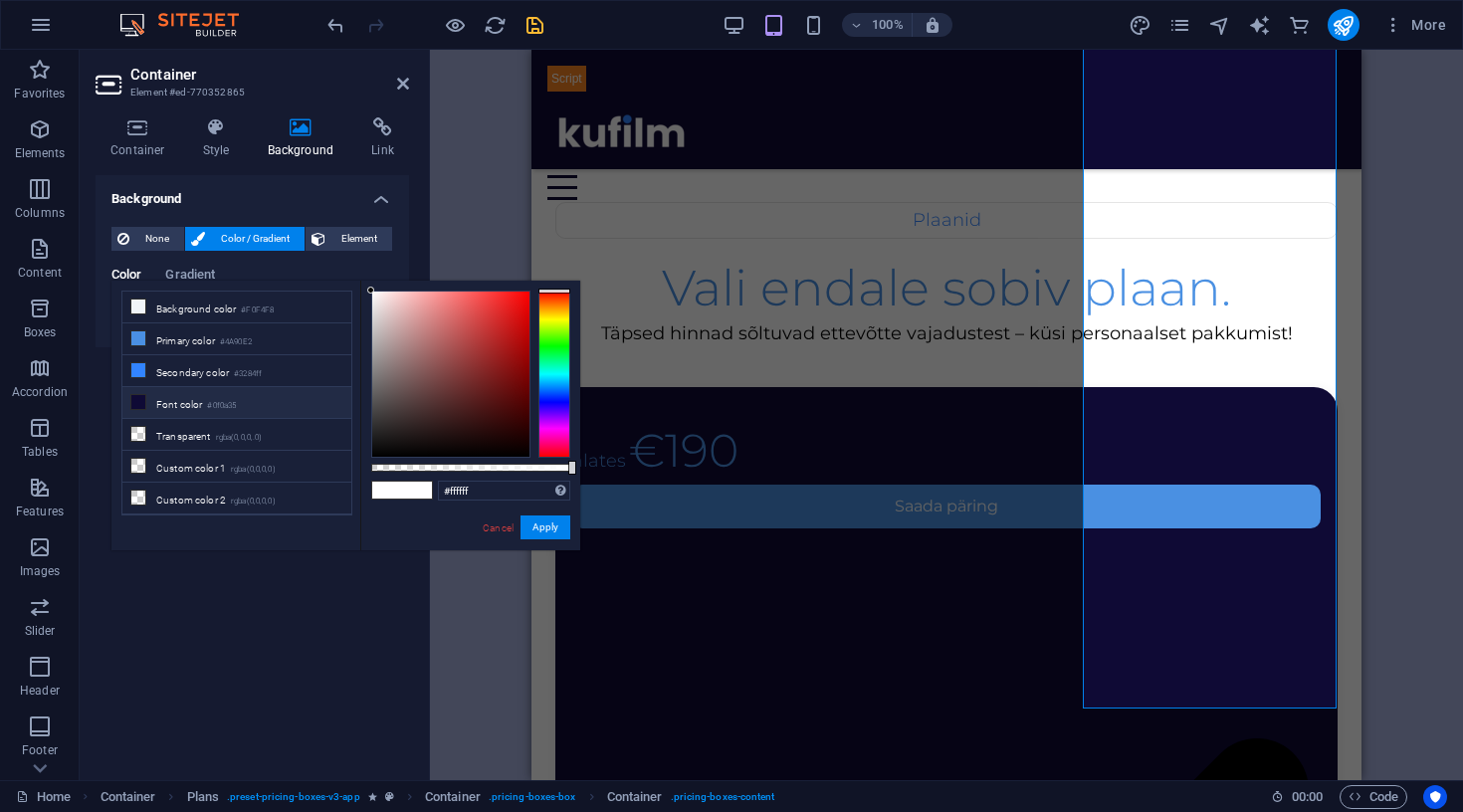 click on "Font color
#0f0a35" at bounding box center (237, 403) 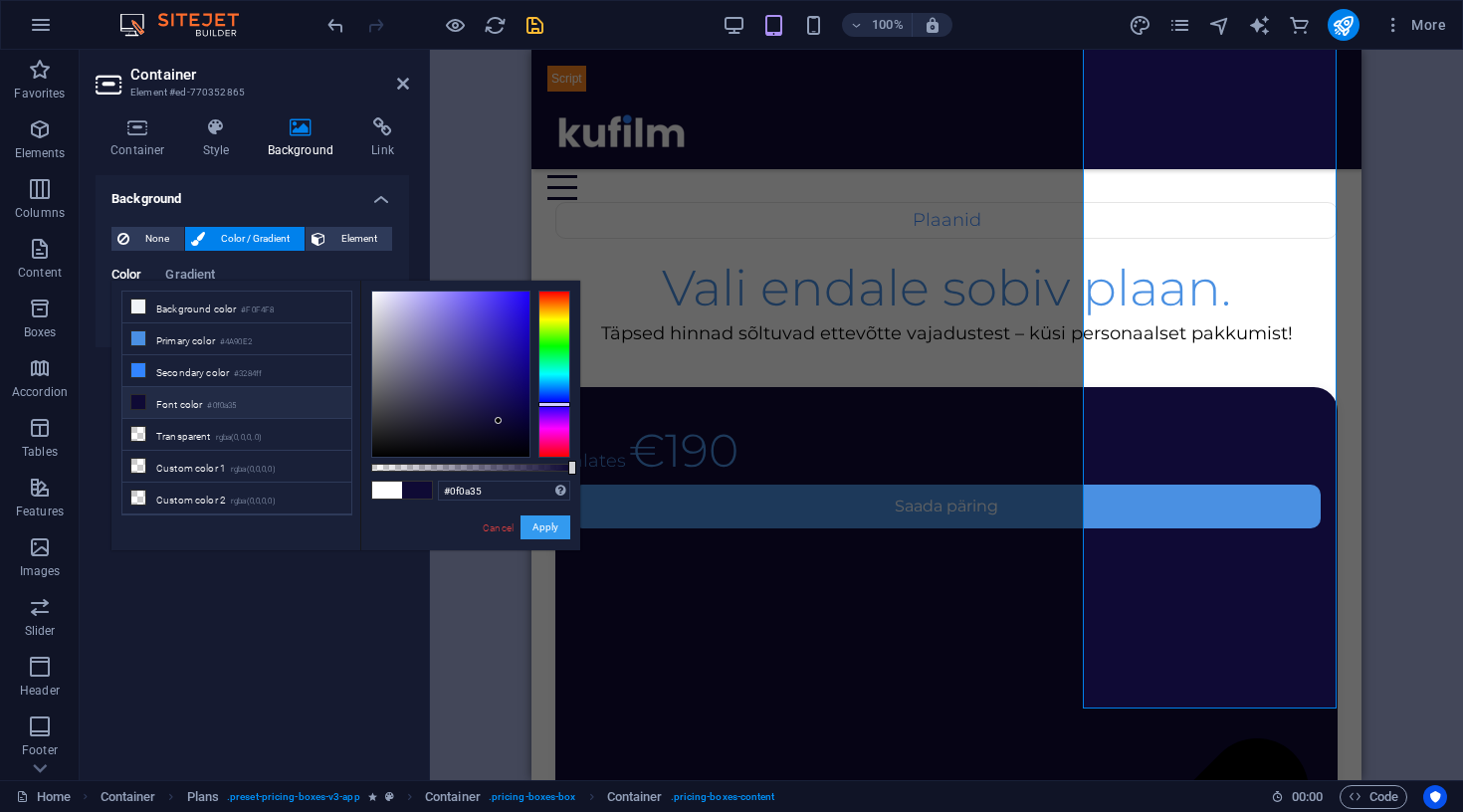 click on "Apply" at bounding box center (545, 527) 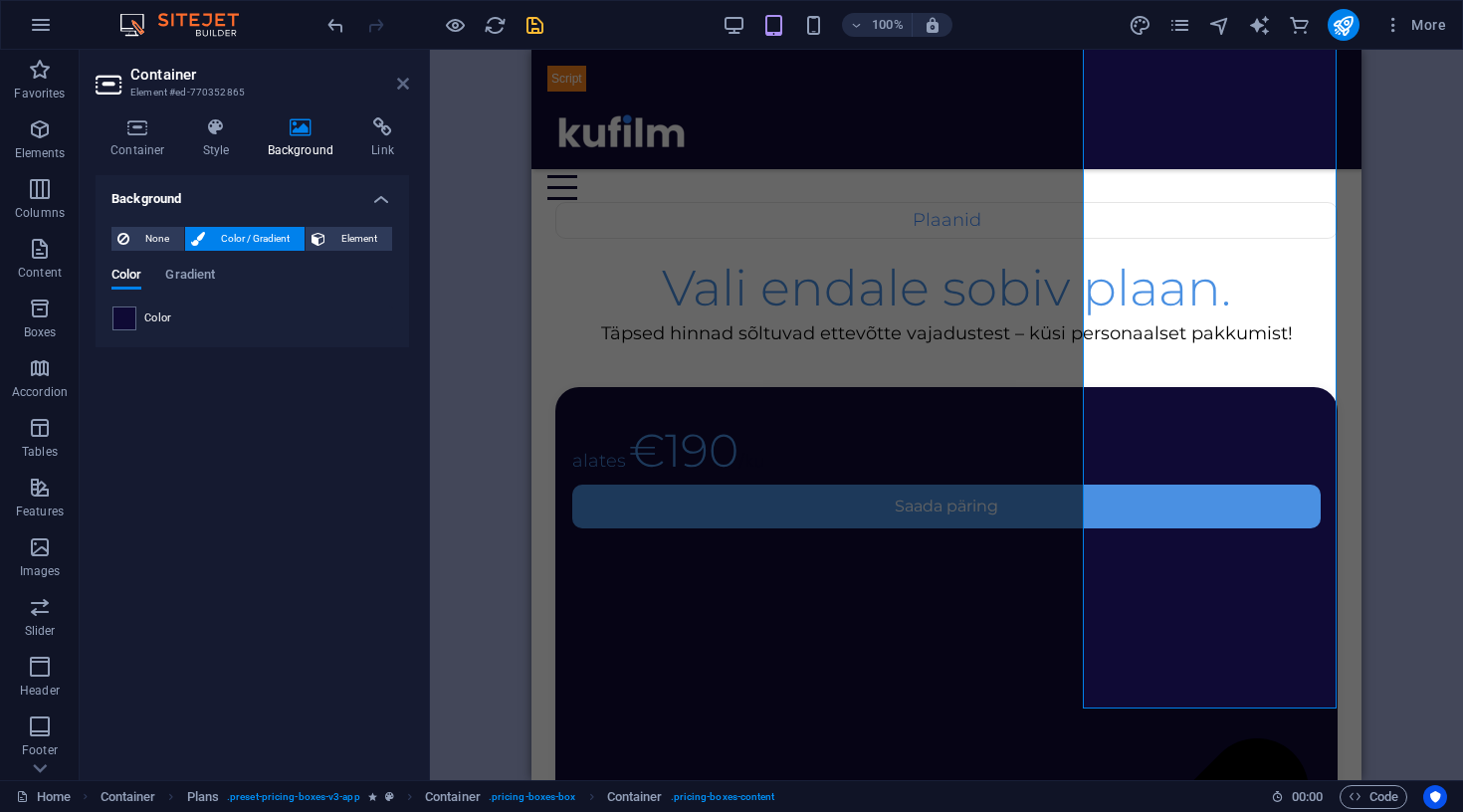 click at bounding box center [403, 84] 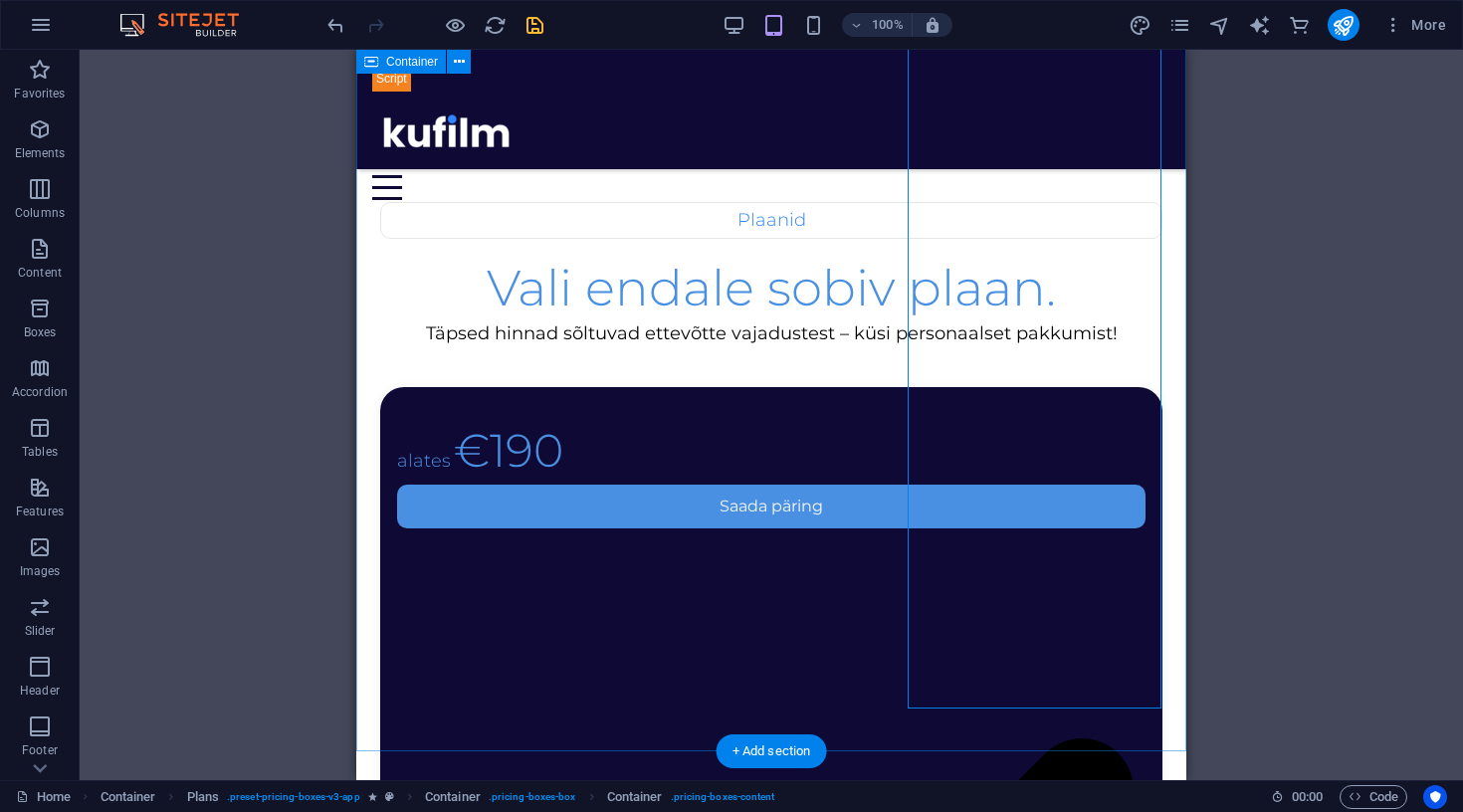 click on "Container   Banner   H2   Banner   Banner   Container   Menu Bar   Menu   Menu Bar   HTML   Button   Spacer   Logo   Spacer   Text   Container   HTML   H3   Container   Spacer   Container   Boxes   Container   Text   Container   Container   H3   Text   Boxes   Container   Container   Text   Boxes   Container   Boxes   Container   Container   Spacer   Container   Container   Plans   Container   Spacer   Text   Spacer   Container   Spacer   Container   Text   Container   Container   Container   Container   Text   Container   H3   Container   Spacer   Spacer   Container   Image   3 columns   Container   Spacer   Text   3 columns   Container   Spacer   3 columns   Text   Text   Text   Spacer   3 columns   Container   Image   H3   Accordion   H3   Unequal Columns   H3   Container   Unequal Columns   Unequal Columns   Container   H3   Text   Container   Container   Contact Form   Container   Form   Textarea   Button   Container   Container   Button   Container   Plans   Container   Plans" at bounding box center [771, 415] 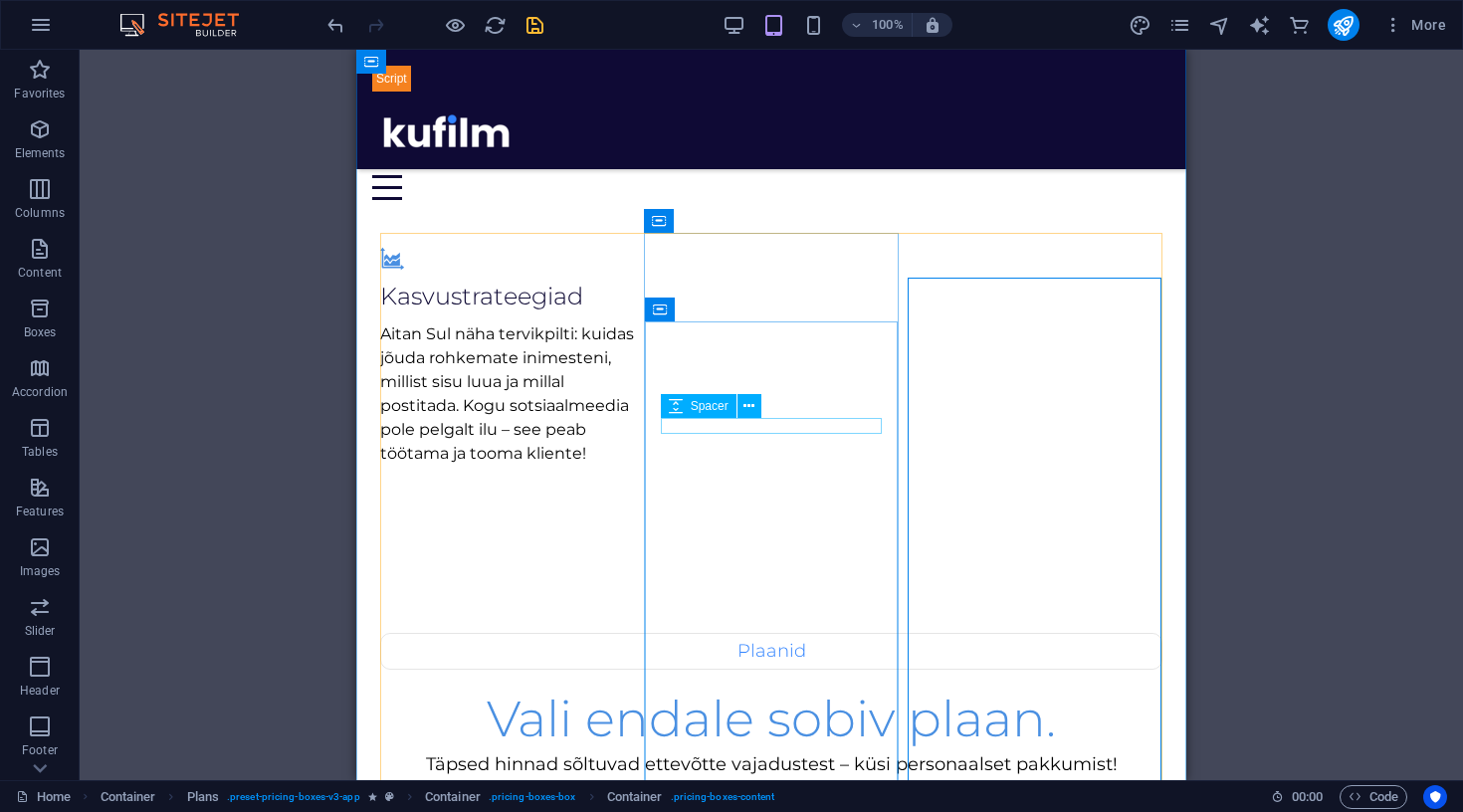 scroll, scrollTop: 1859, scrollLeft: 0, axis: vertical 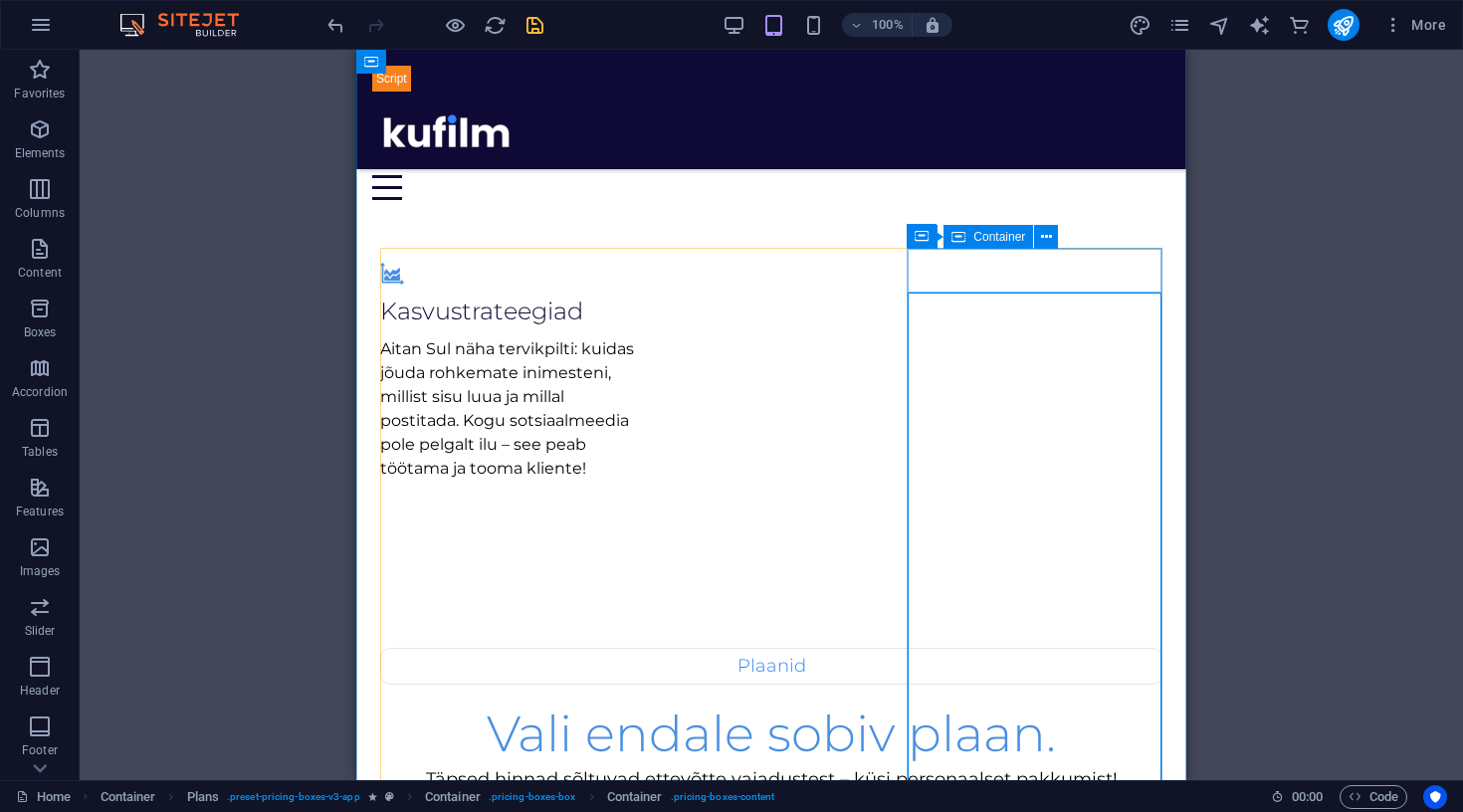 click at bounding box center [771, 12256] 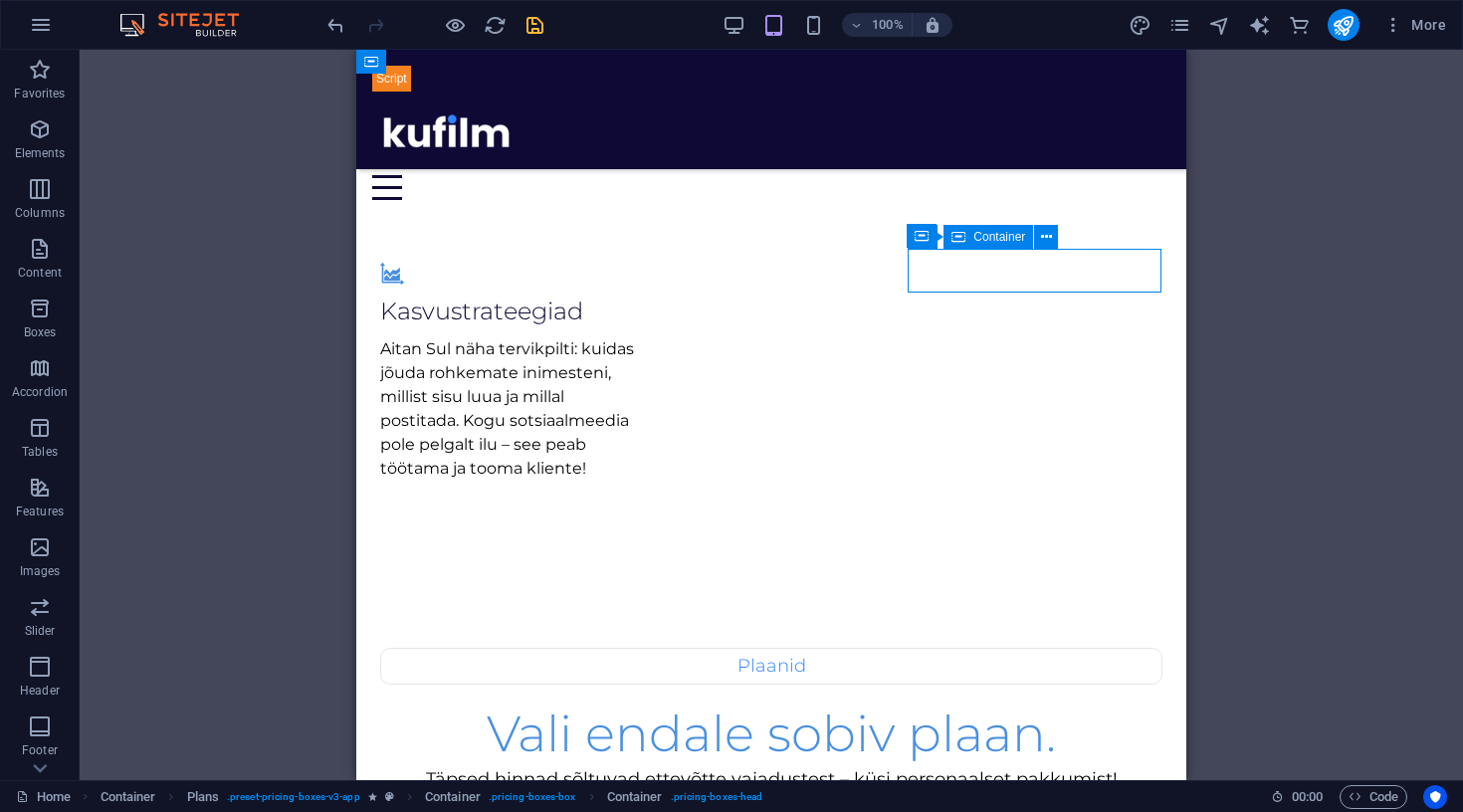 click at bounding box center [771, 12256] 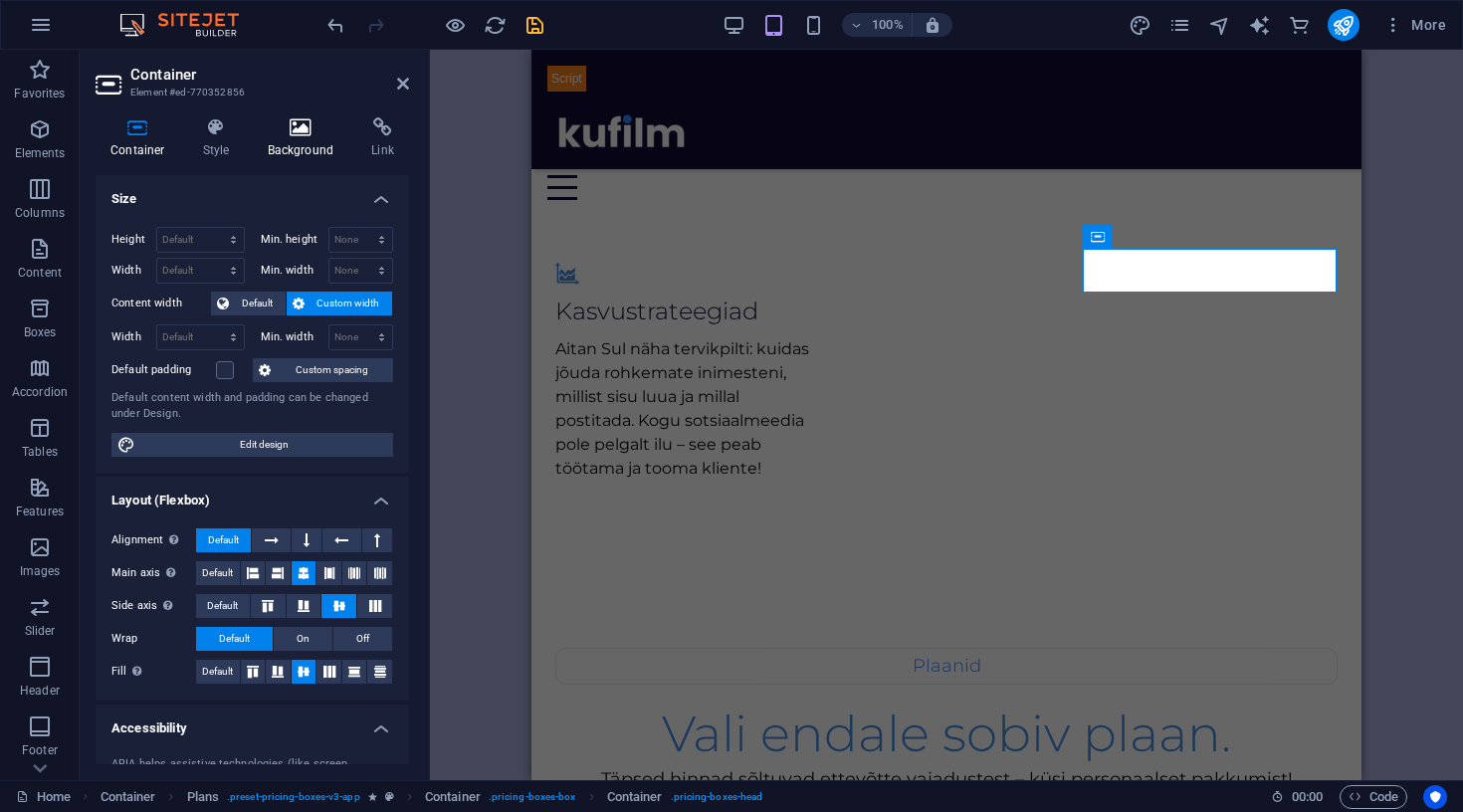 click at bounding box center (301, 127) 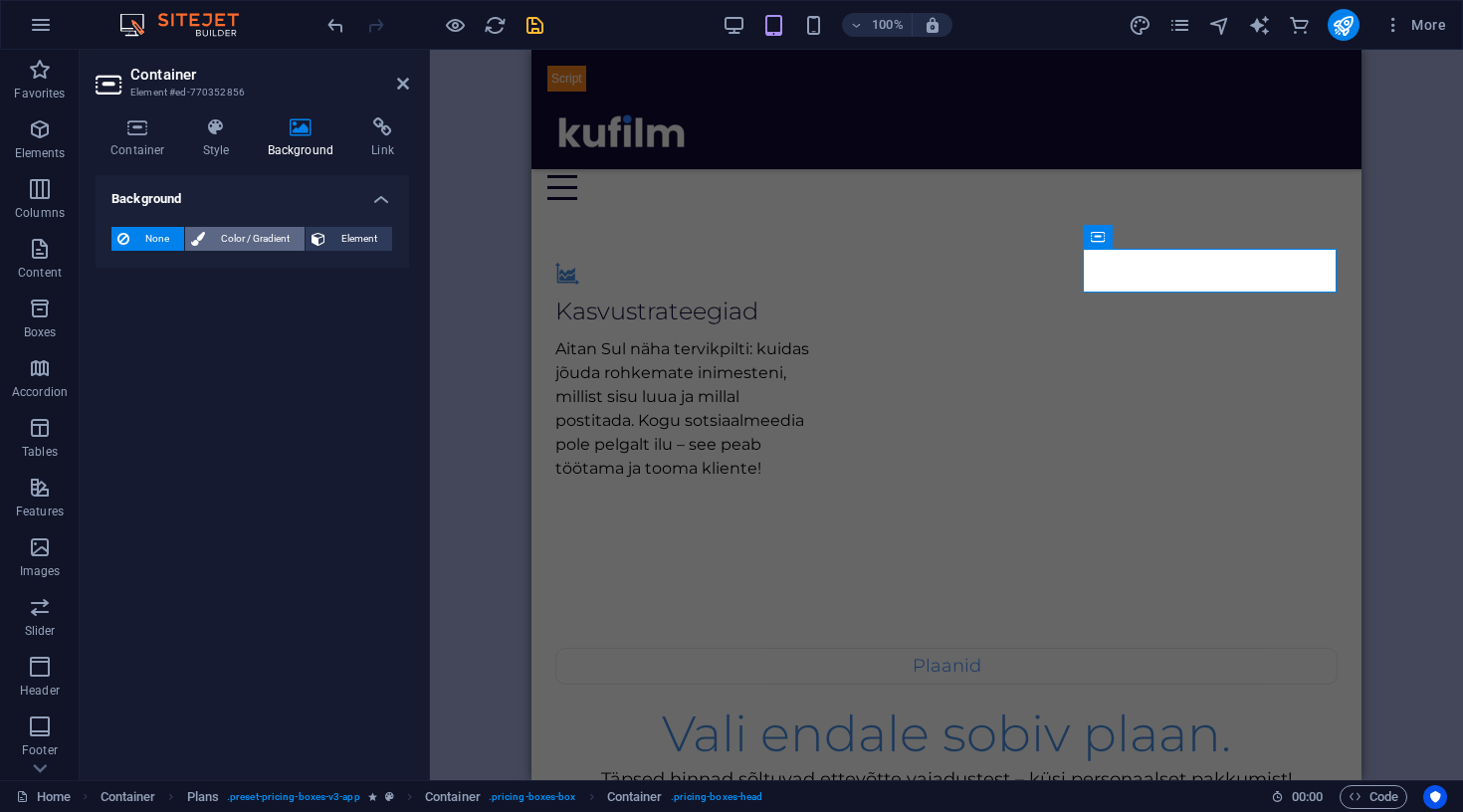 click on "Color / Gradient" at bounding box center [255, 239] 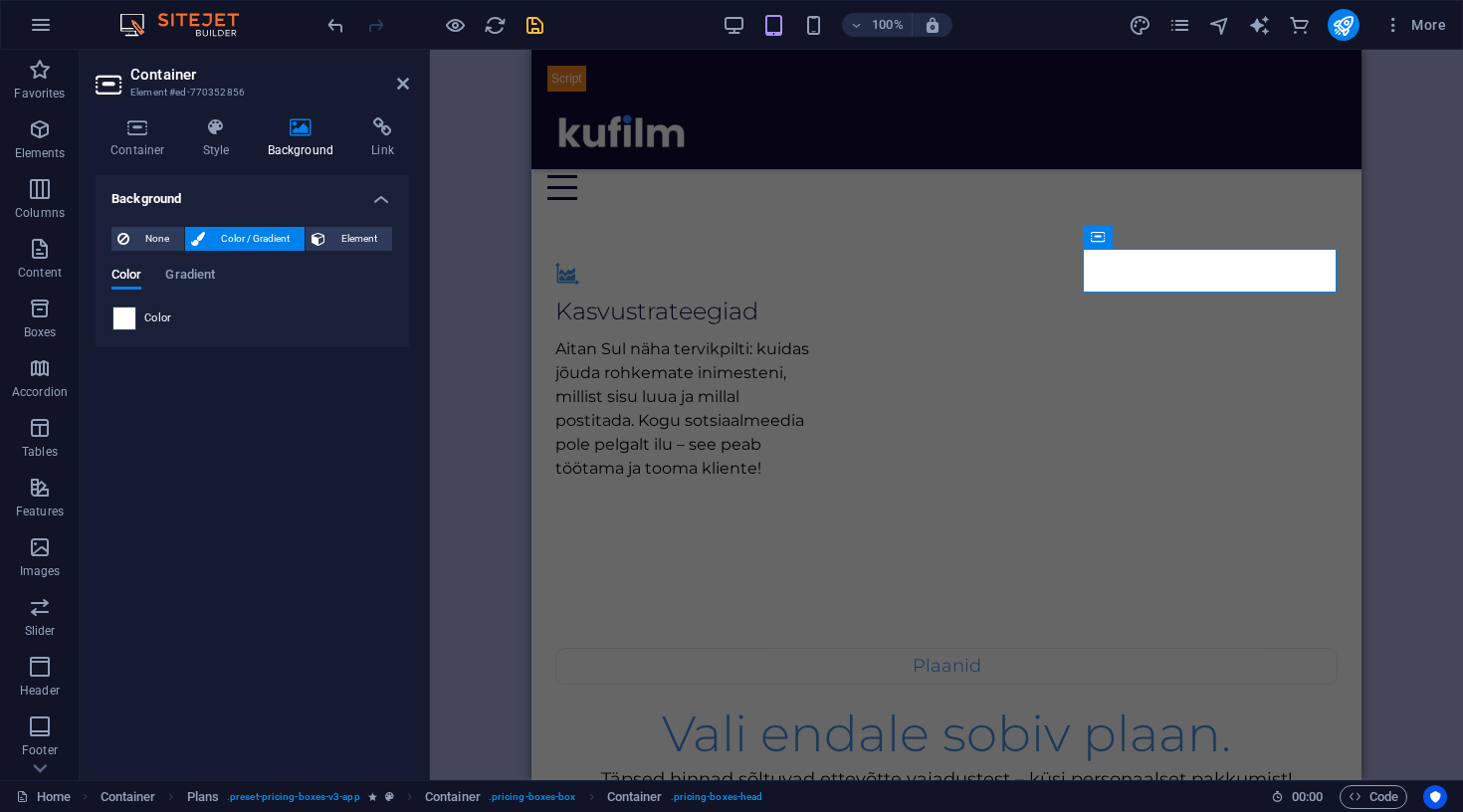 click at bounding box center [124, 318] 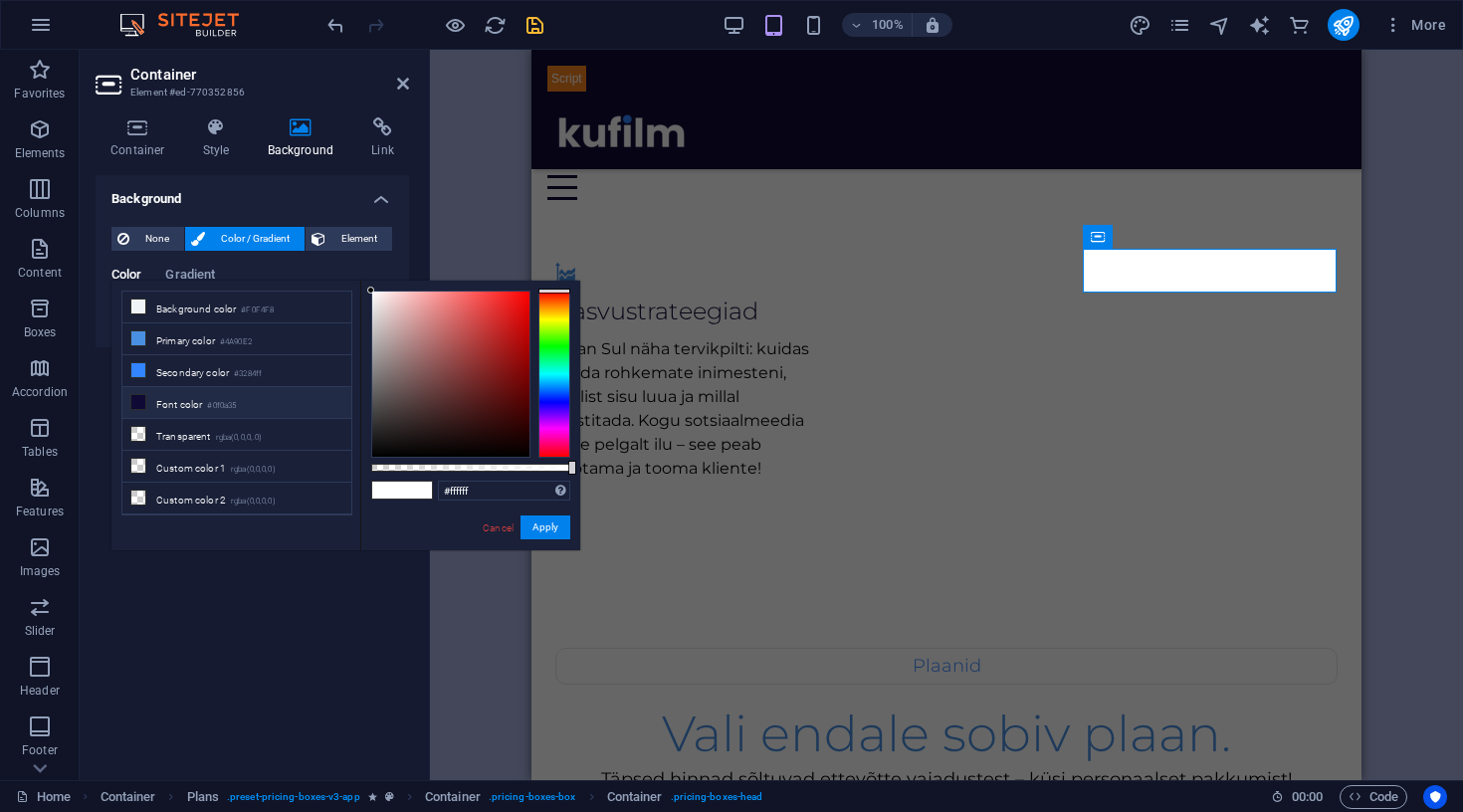 click on "#0f0a35" at bounding box center [221, 406] 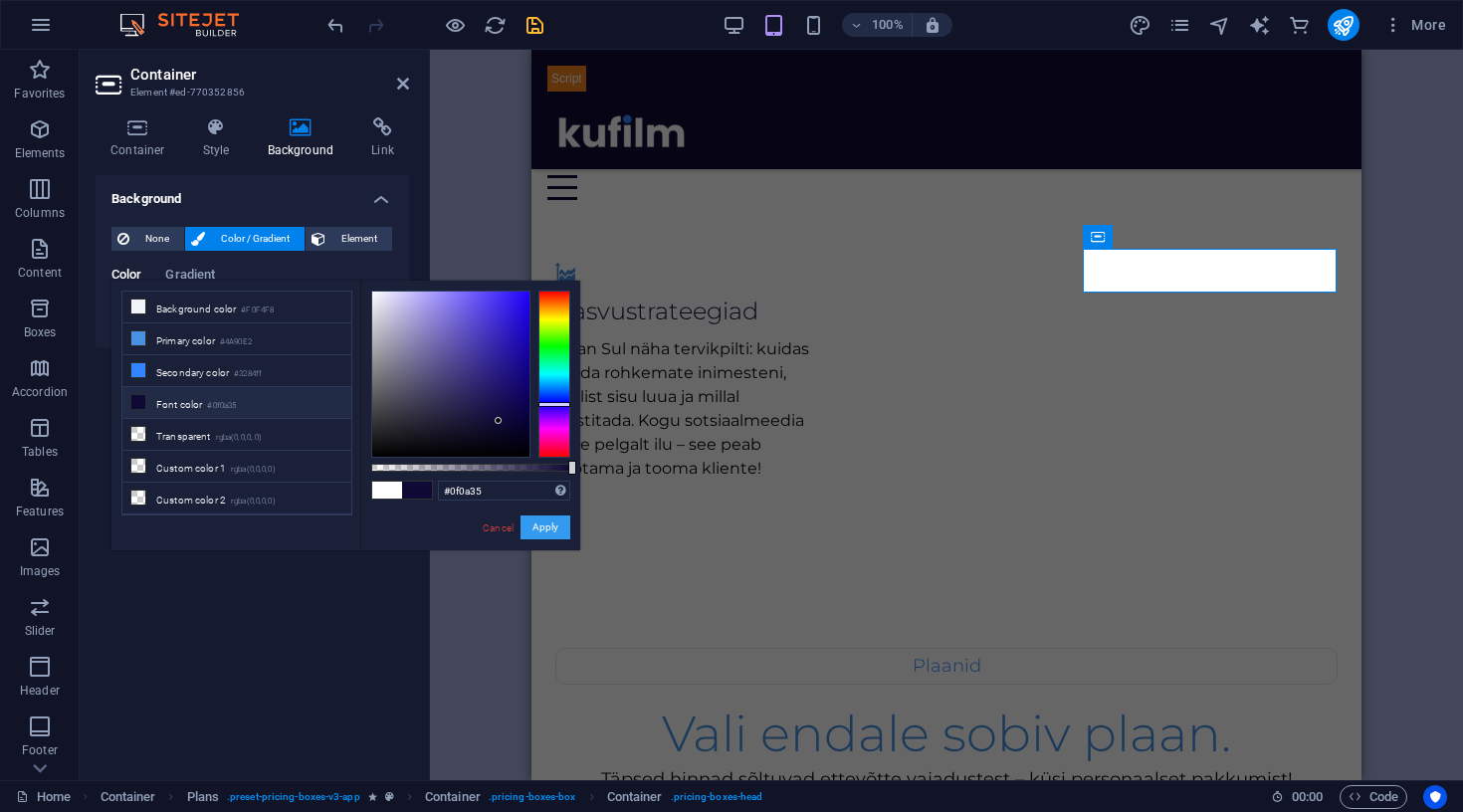 click on "Apply" at bounding box center (545, 527) 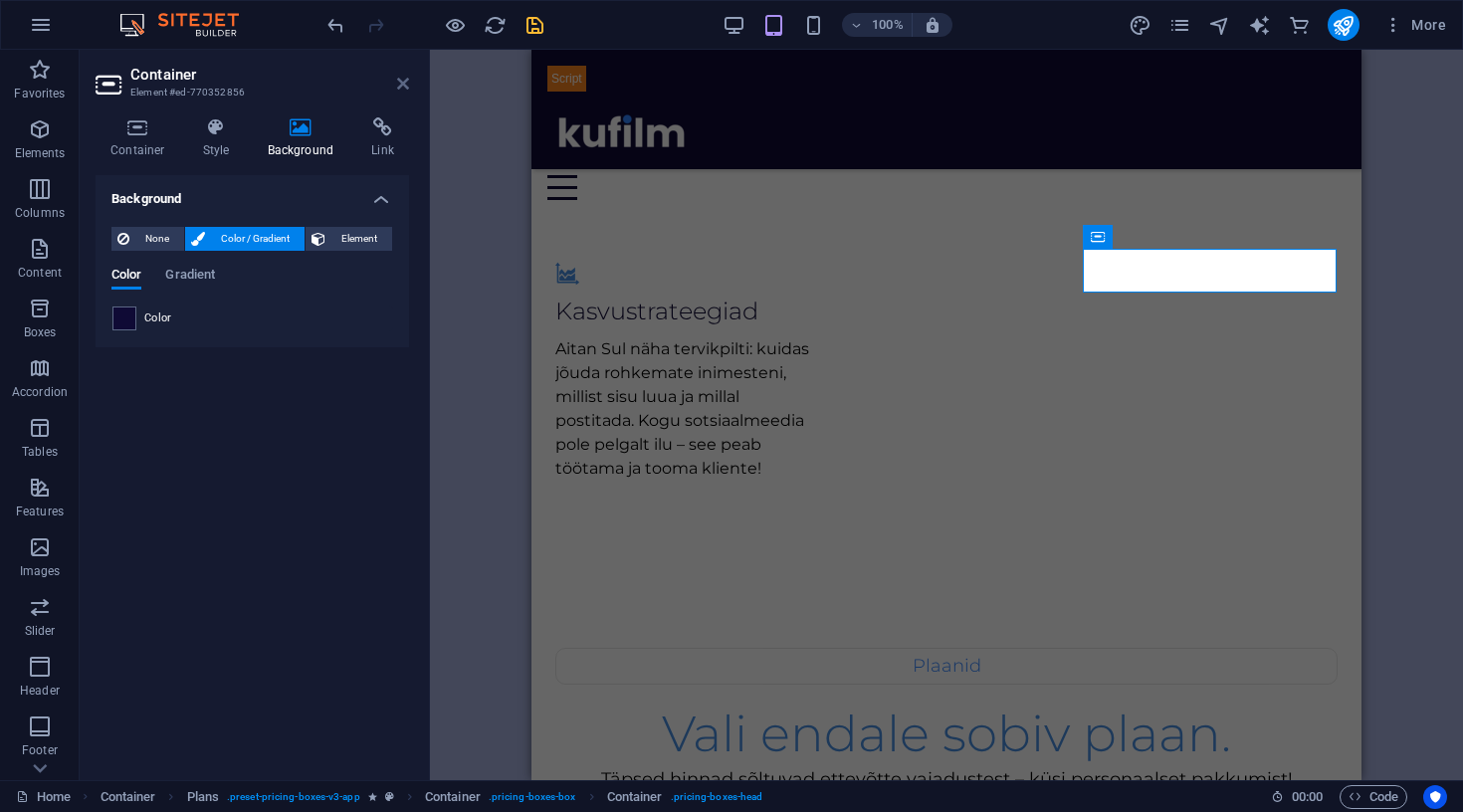 click at bounding box center (403, 84) 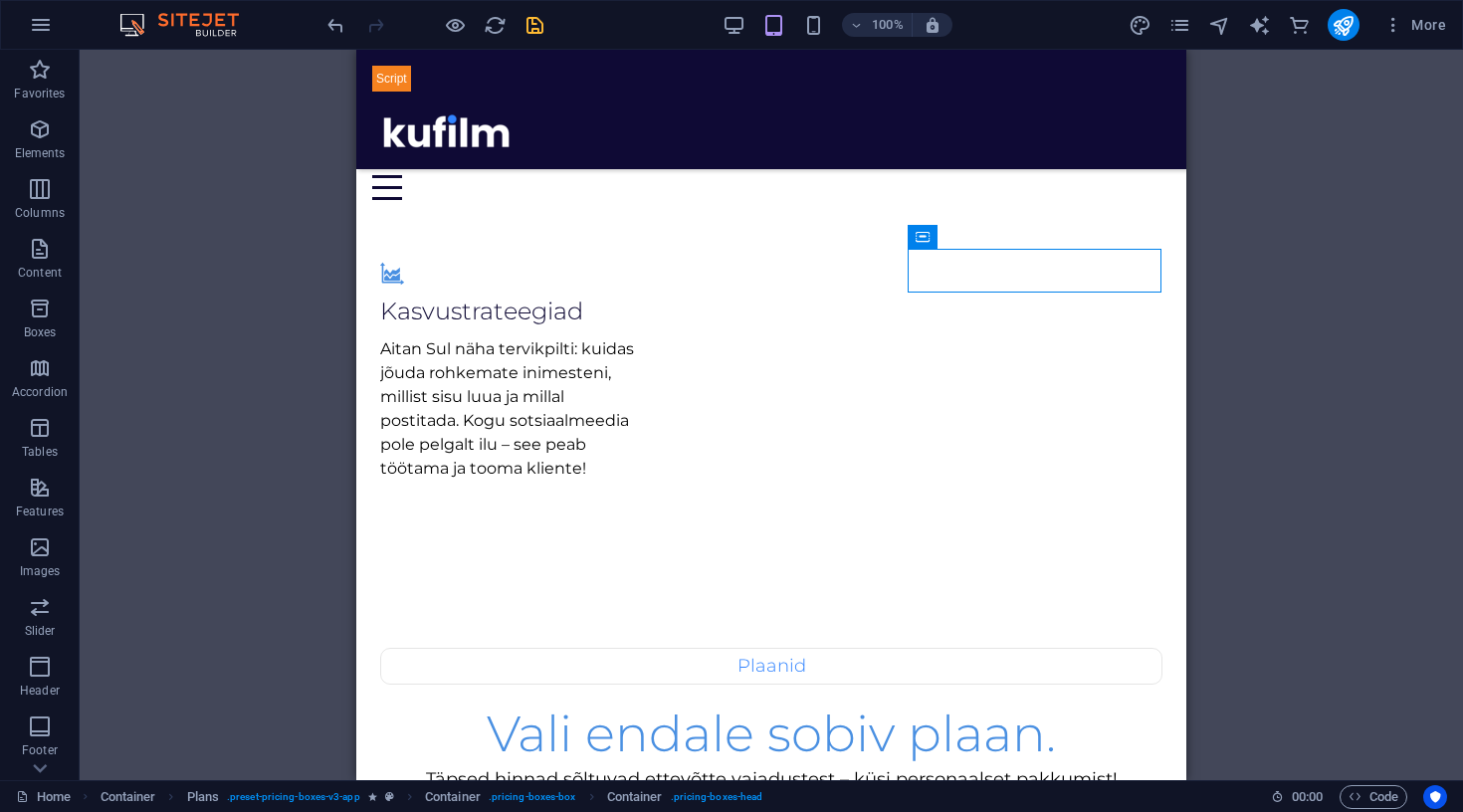click on "Container   Banner   H2   Banner   Banner   Container   Menu Bar   Menu   Menu Bar   HTML   Button   Spacer   Logo   Spacer   Text   Container   HTML   H3   Container   Spacer   Container   Boxes   Container   Text   Container   Container   H3   Text   Boxes   Container   Container   Text   Boxes   Container   Boxes   Container   Container   Spacer   Container   Container   Plans   Container   Spacer   Text   Spacer   Container   Spacer   Container   Text   Container   Container   Container   Container   Container   Text   Container   H3   Container   Spacer   Spacer   Container   Image   3 columns   Container   Spacer   Text   3 columns   Container   Spacer   3 columns   Text   Text   Text   Spacer   3 columns   Container   Image   H3   Accordion   H3   Unequal Columns   H3   Container   Unequal Columns   Unequal Columns   Container   H3   Text   Container   Container   Contact Form   Container   Form   Textarea   Button   Container   Button   Container   Plans   Container   Container" at bounding box center (771, 415) 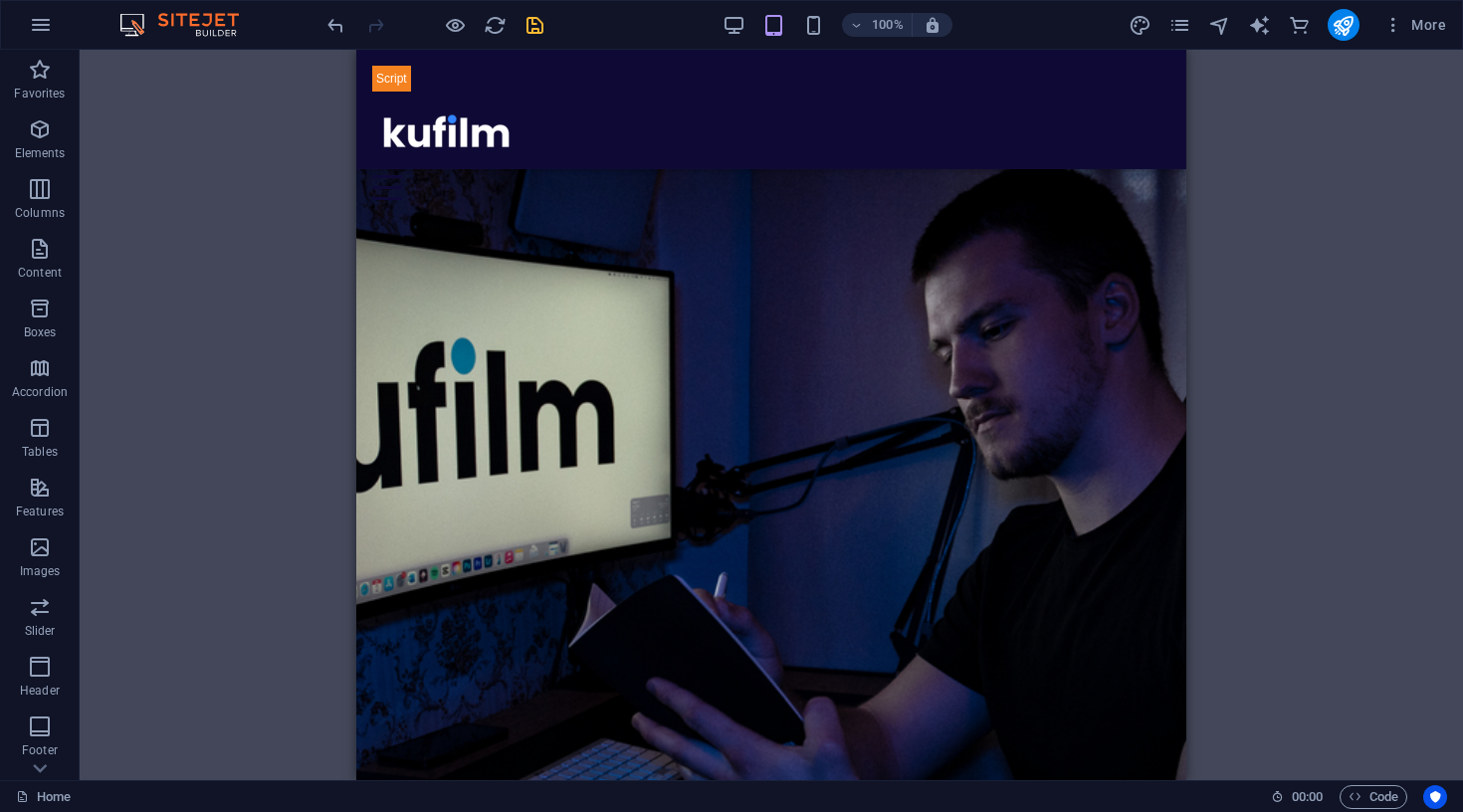 scroll, scrollTop: 0, scrollLeft: 0, axis: both 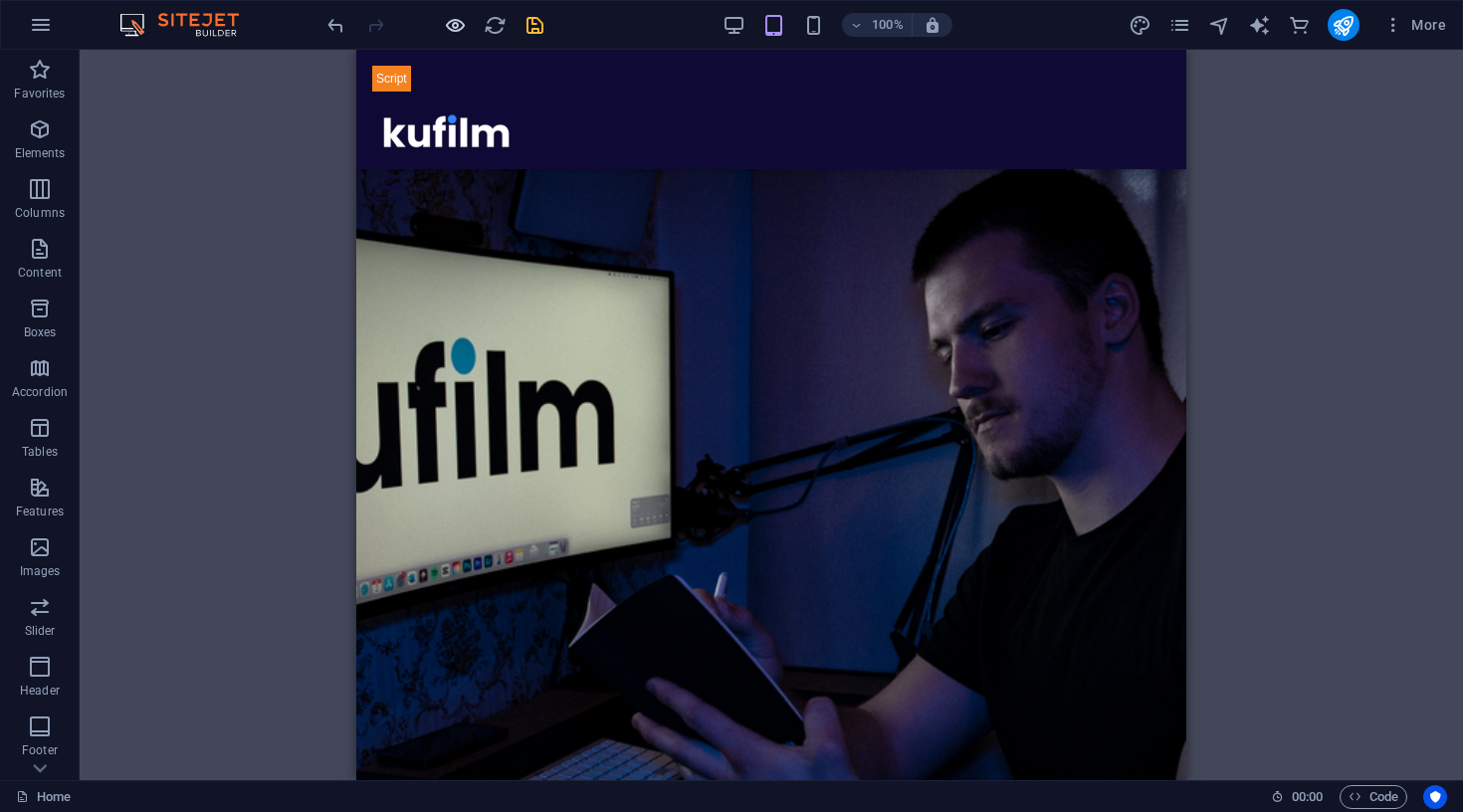 click at bounding box center [455, 25] 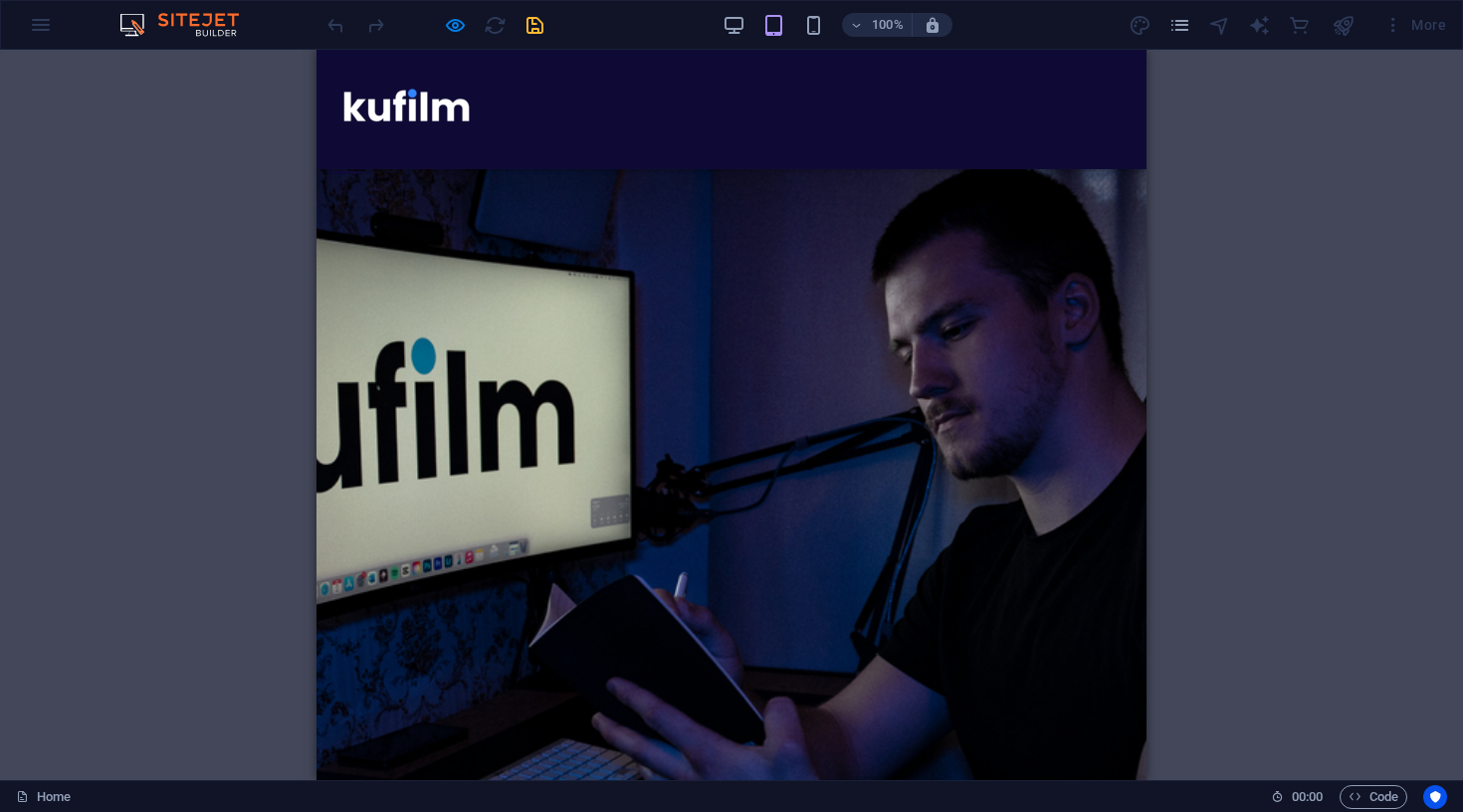 scroll, scrollTop: 0, scrollLeft: 0, axis: both 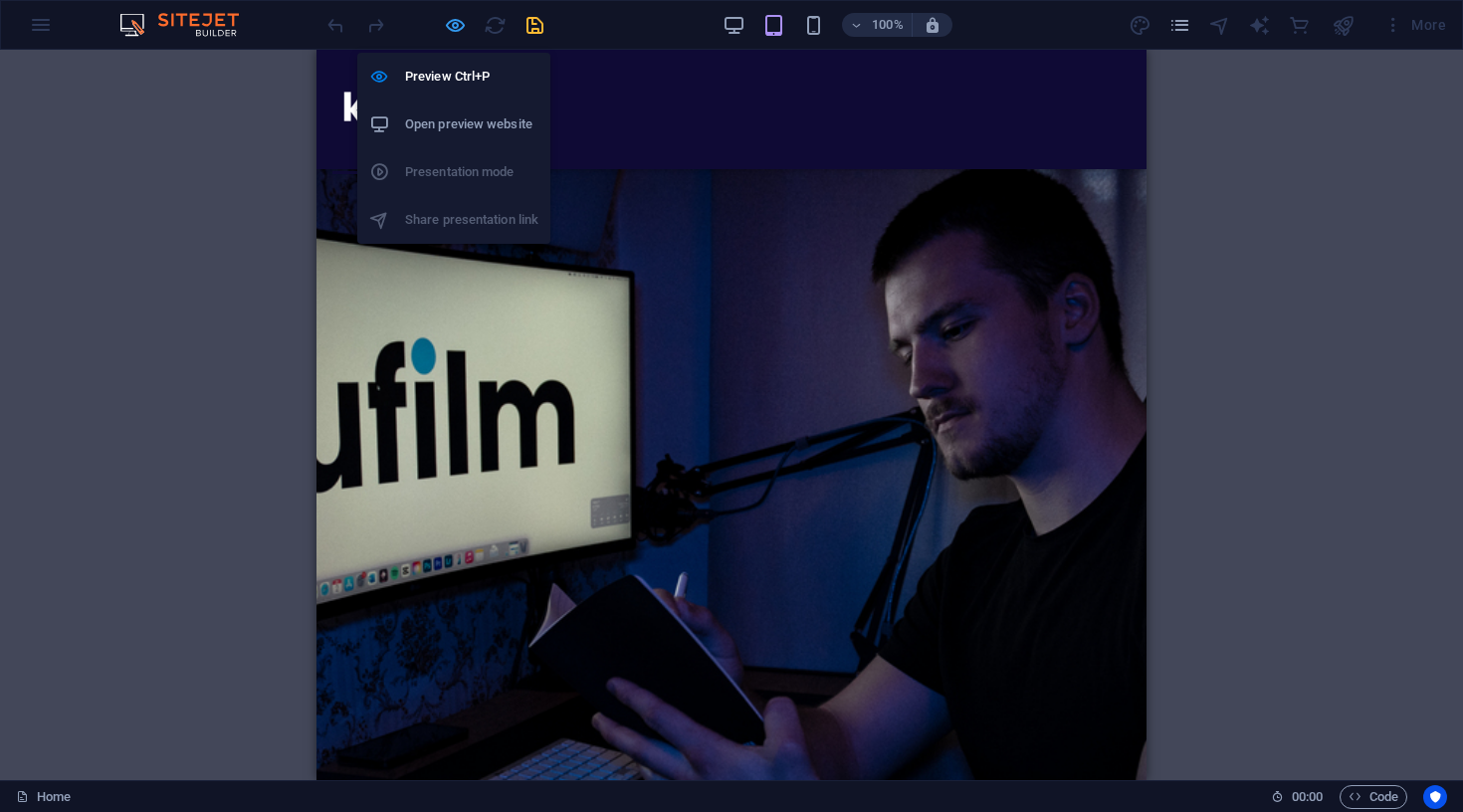 click at bounding box center [455, 25] 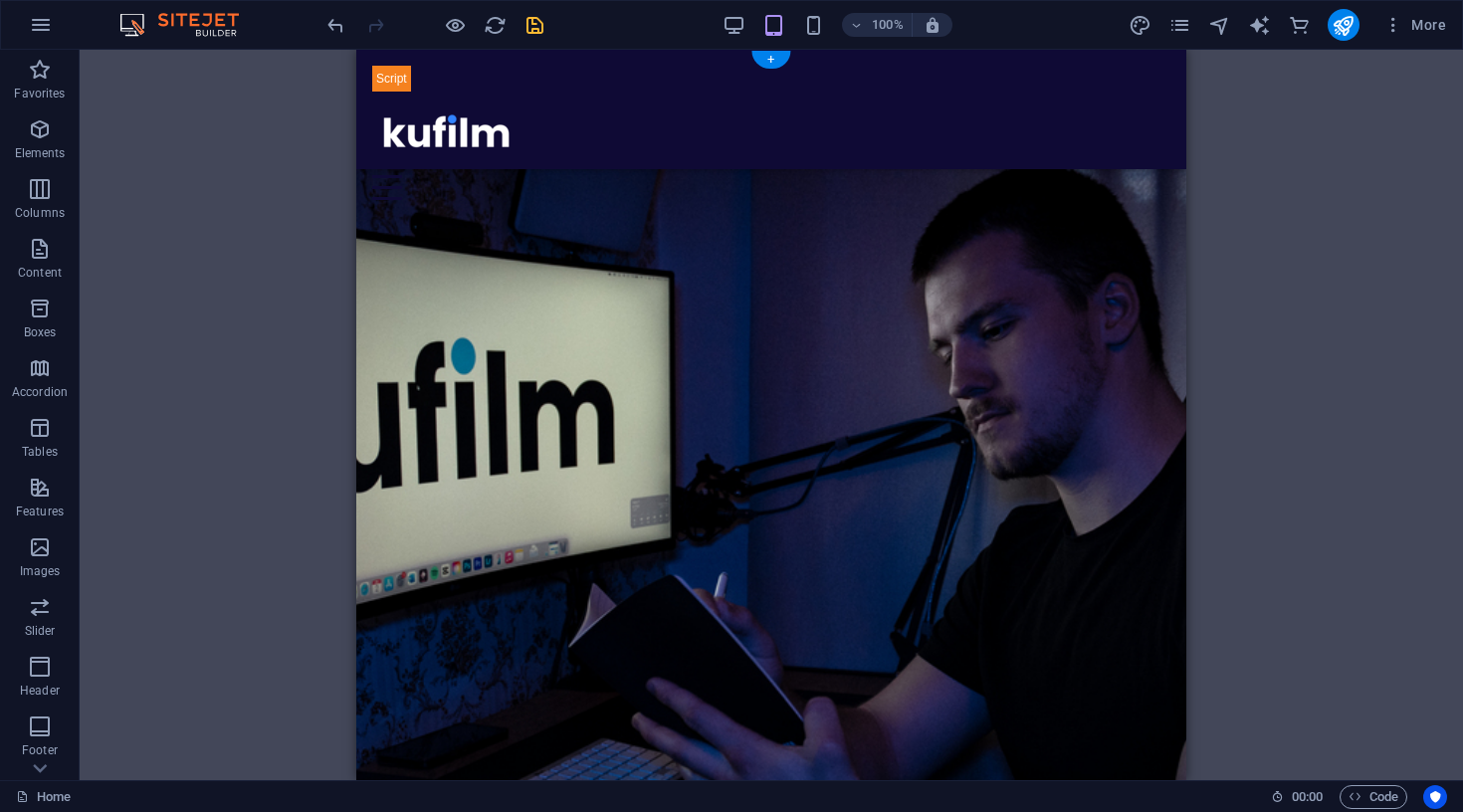 click at bounding box center [771, 566] 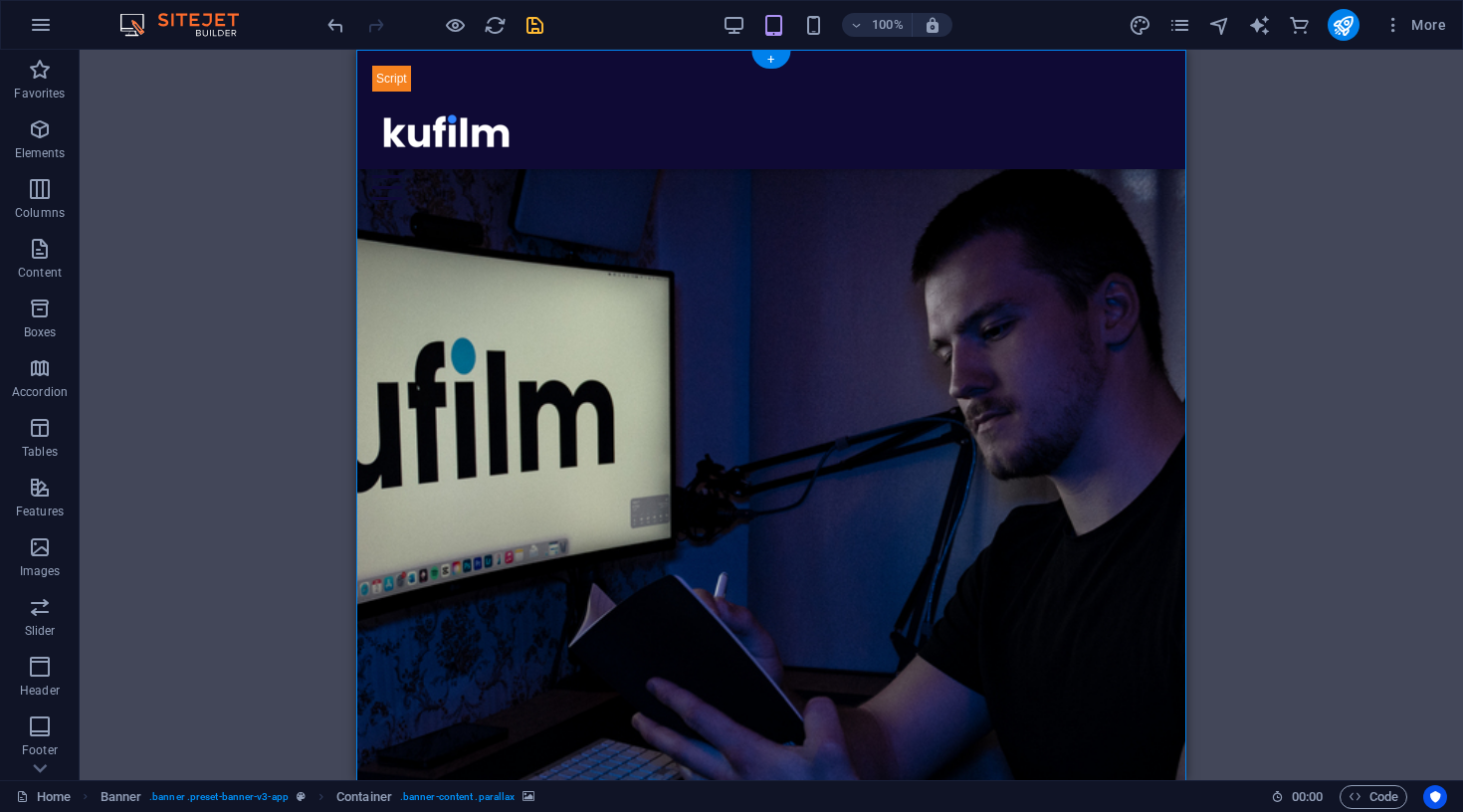 click at bounding box center (771, 566) 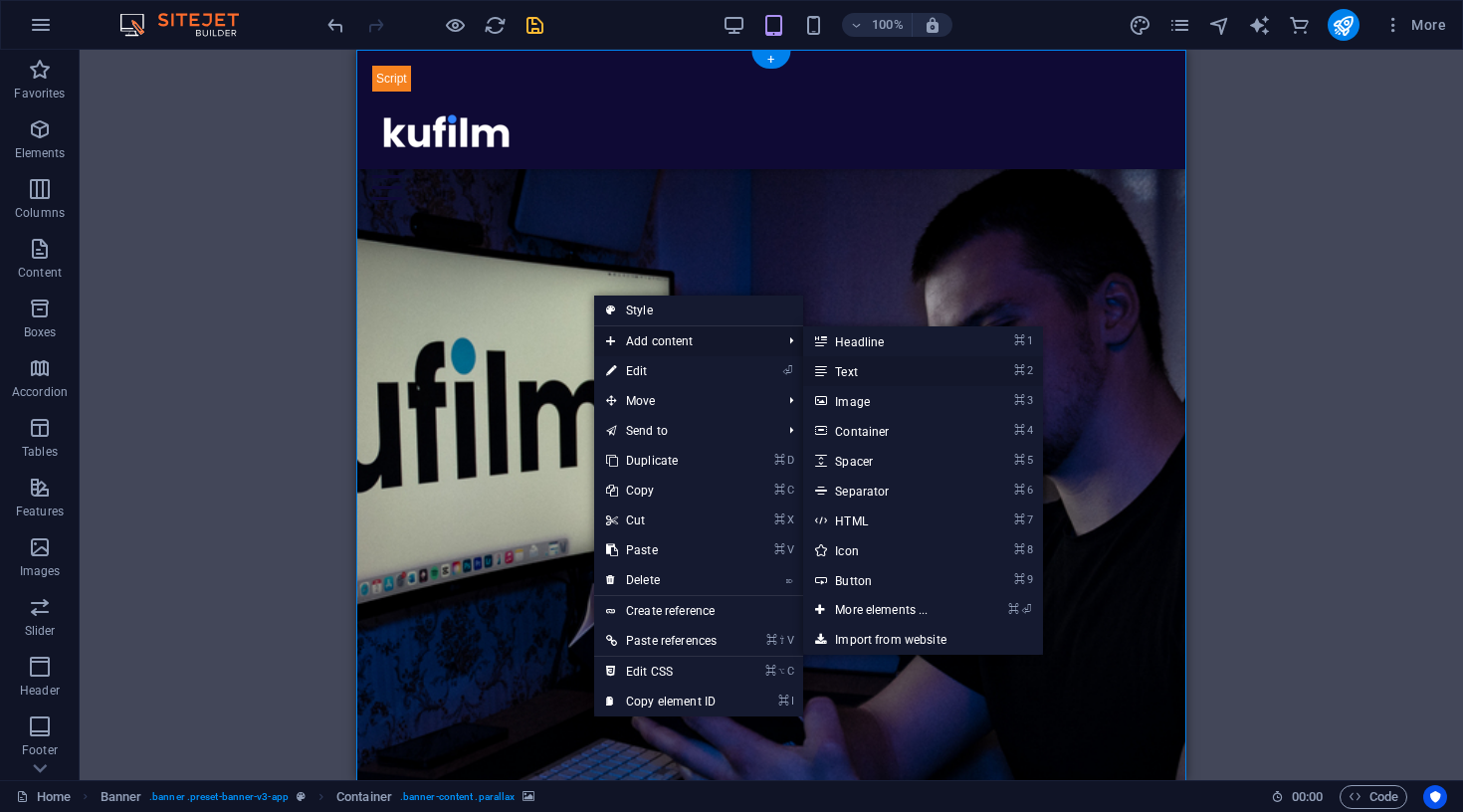 click on "⌘ 2  Text" at bounding box center (885, 371) 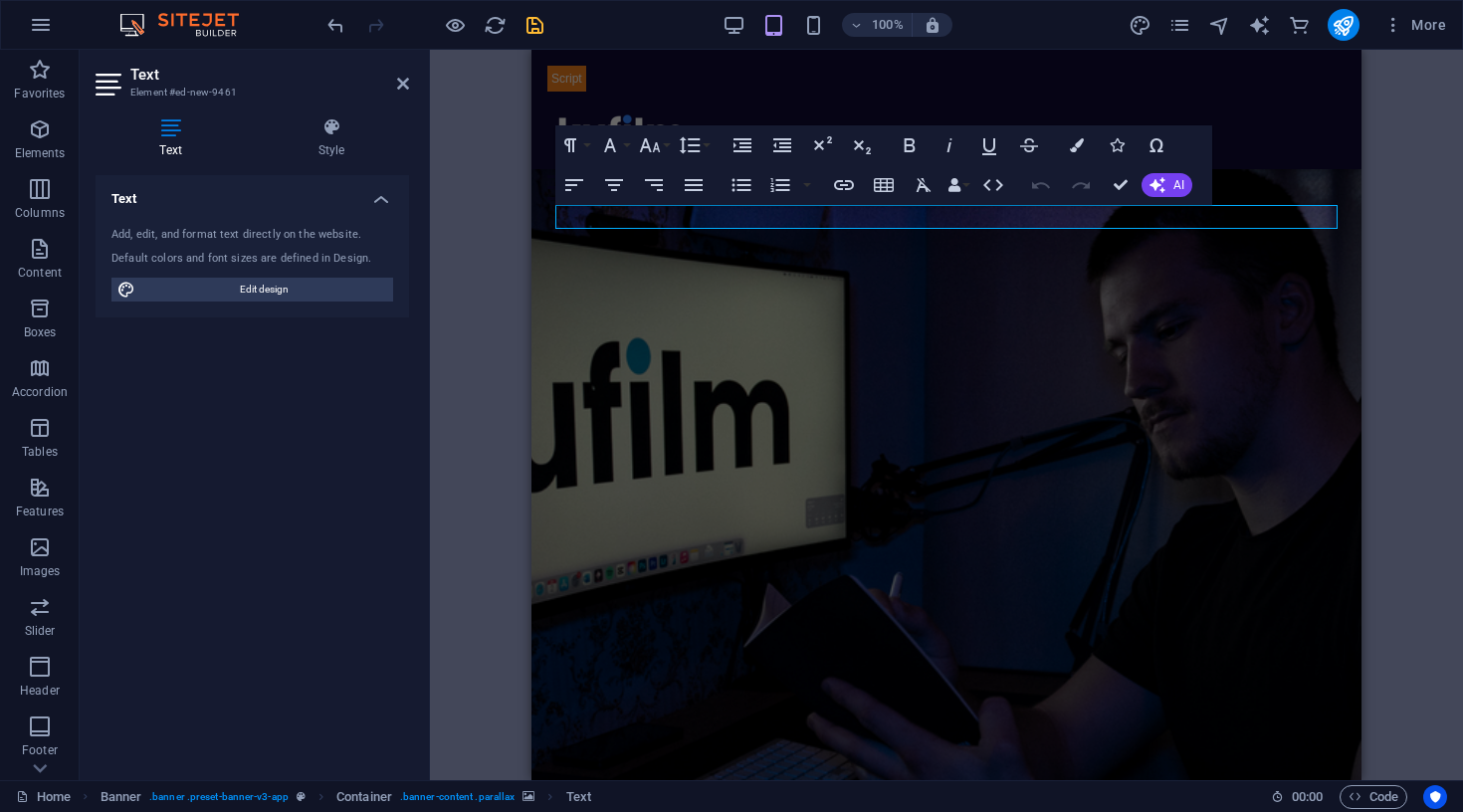 type 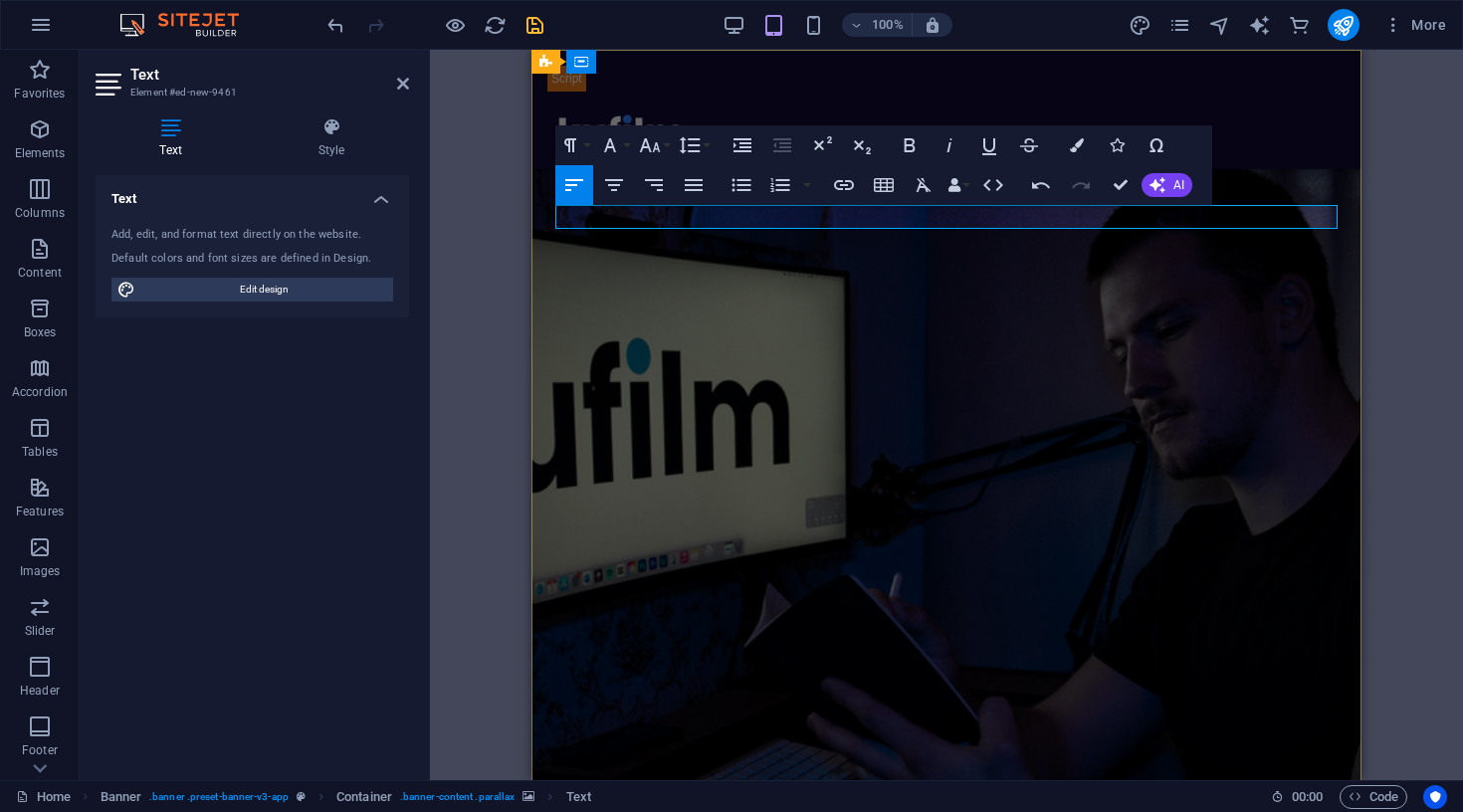 click on "Hinnad alates 190€ kuus!" at bounding box center [946, 1012] 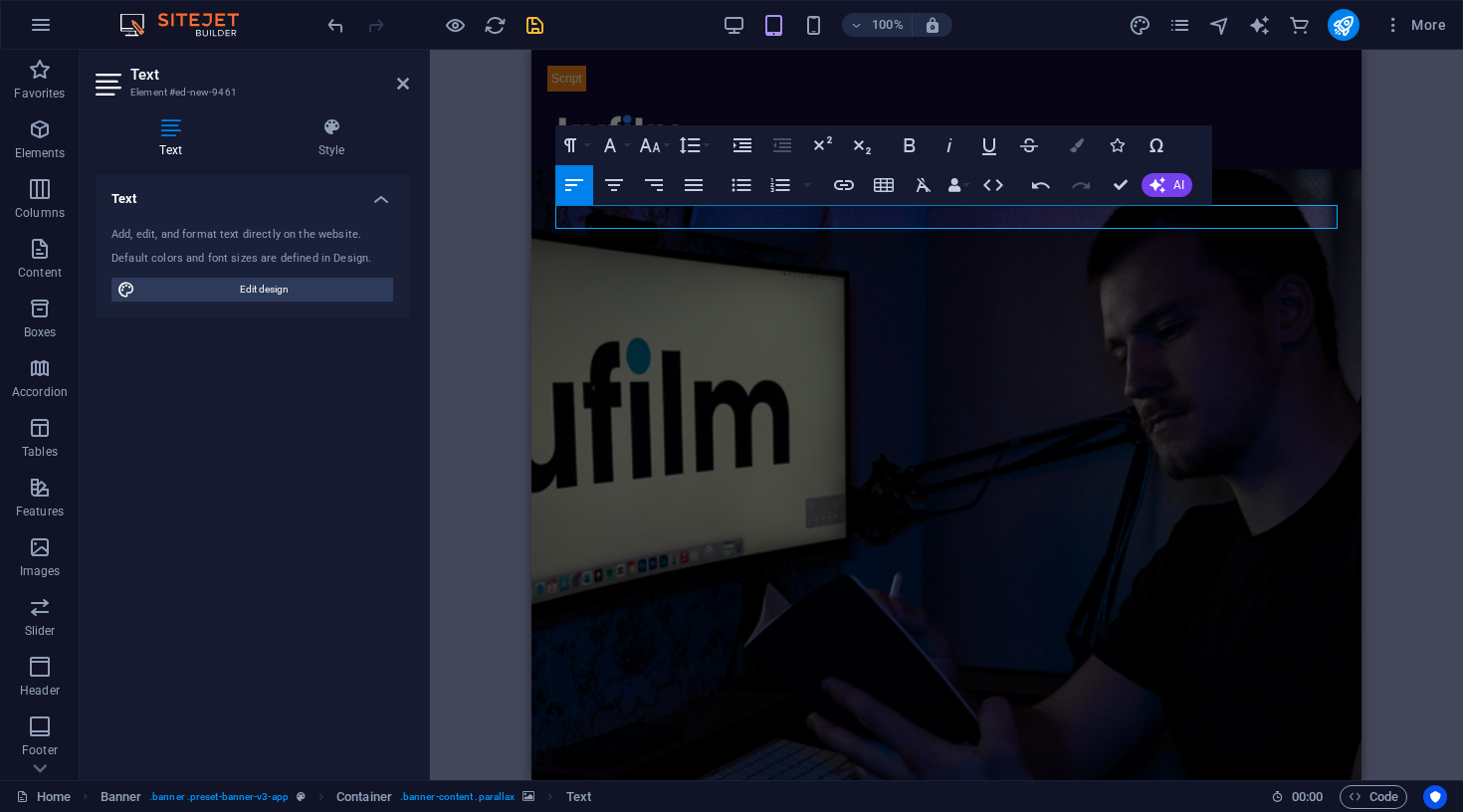 click on "Colors" at bounding box center (1077, 145) 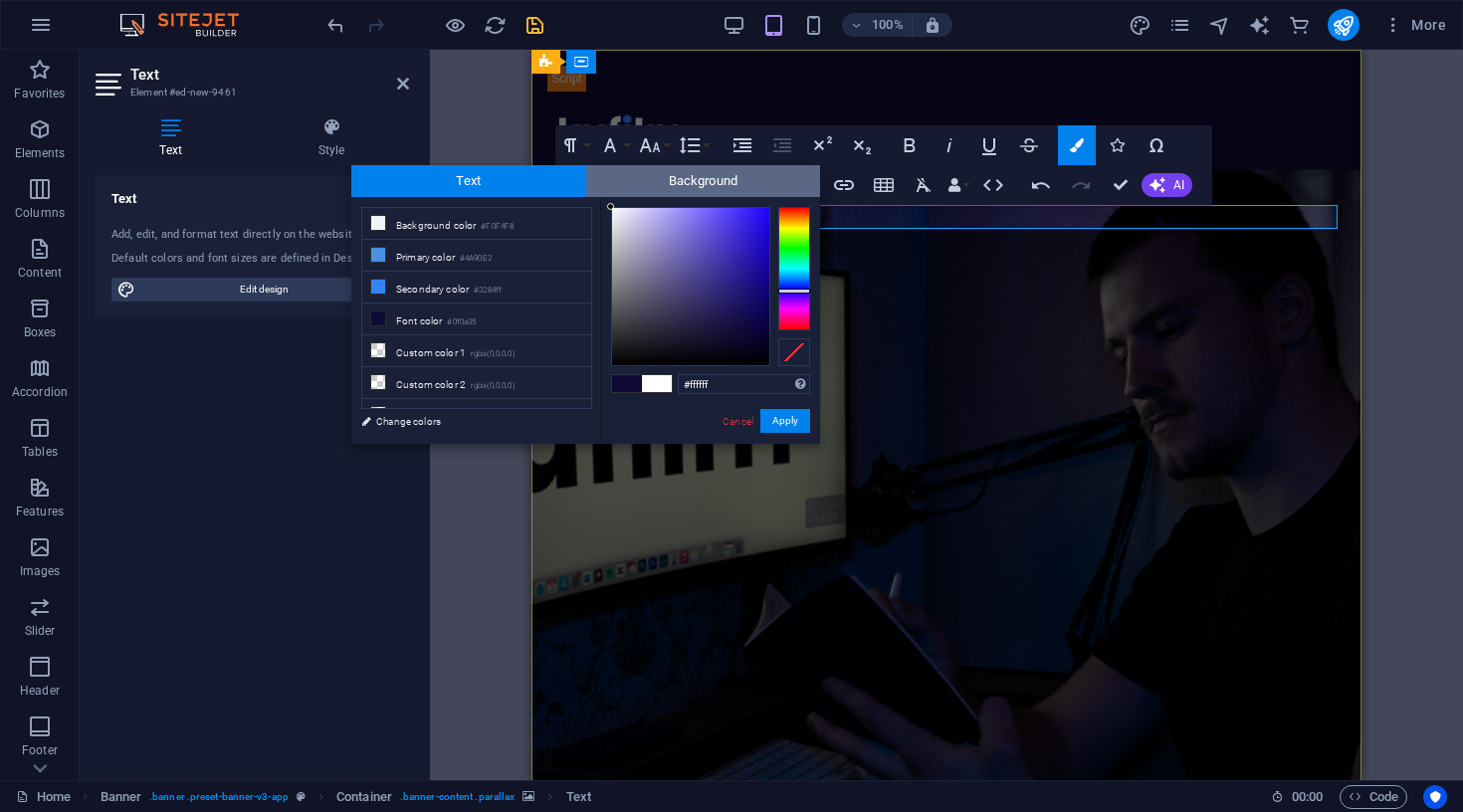 drag, startPoint x: 634, startPoint y: 255, endPoint x: 605, endPoint y: 196, distance: 65.74192 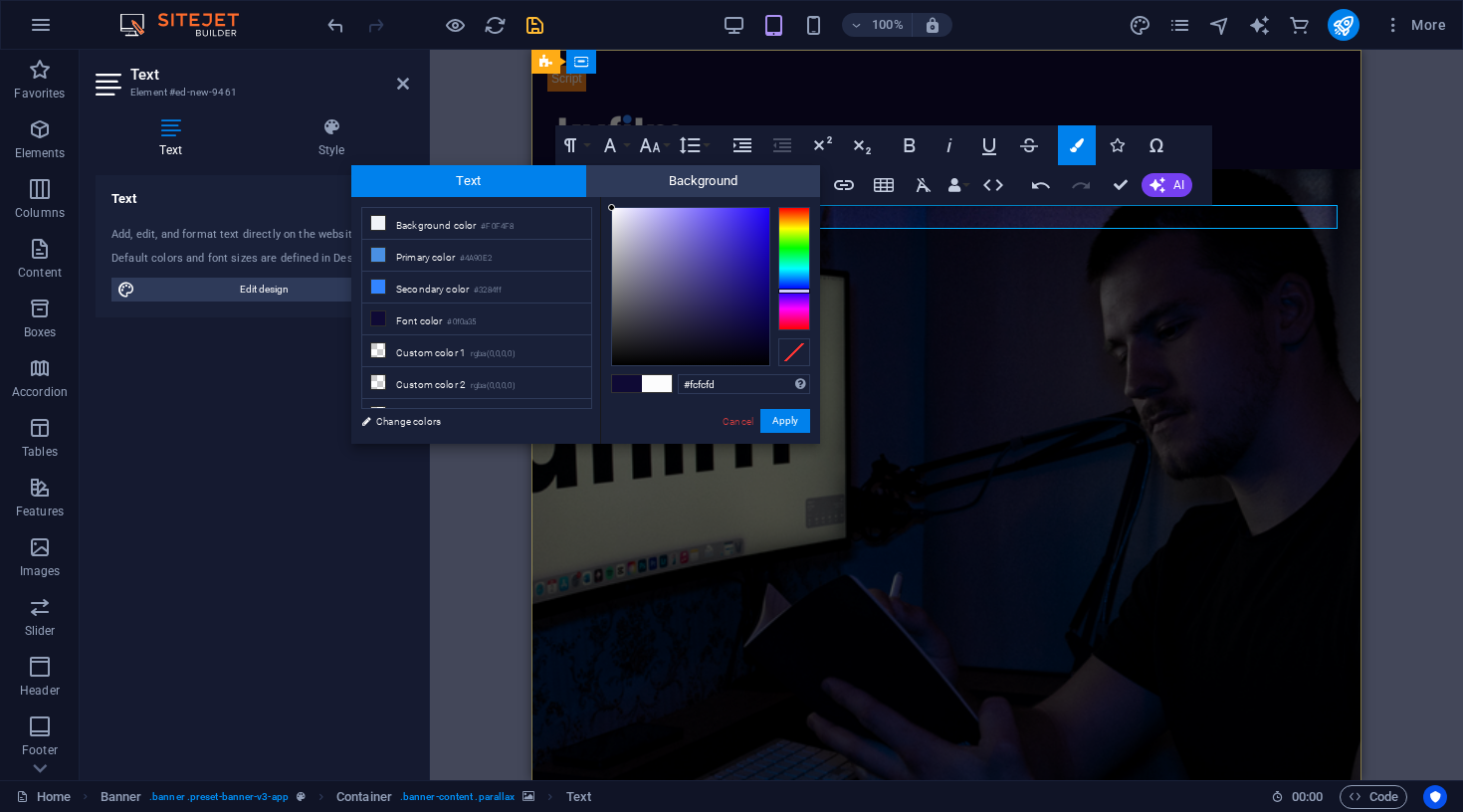 type on "#ffffff" 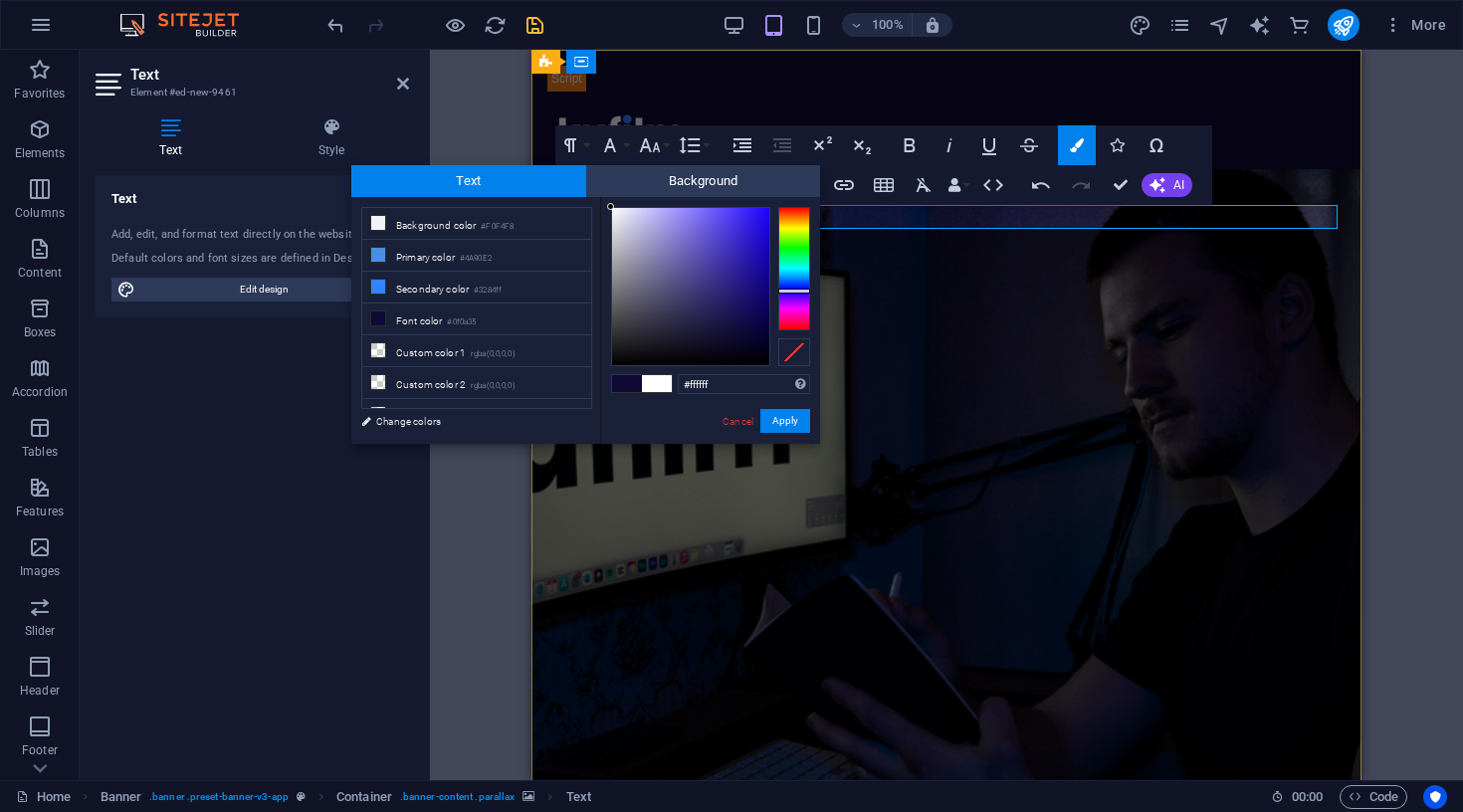 click at bounding box center (610, 206) 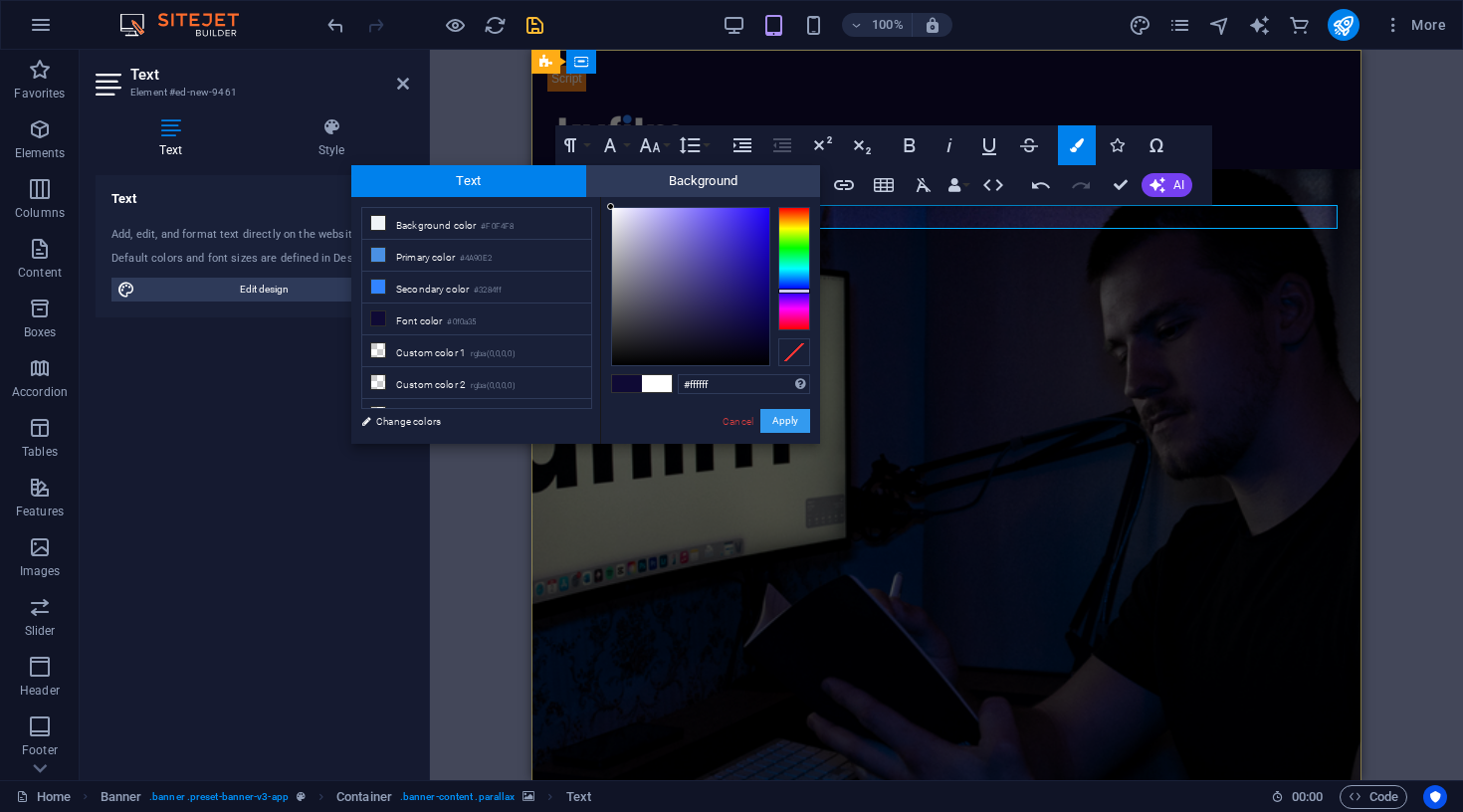 click on "Apply" at bounding box center (785, 421) 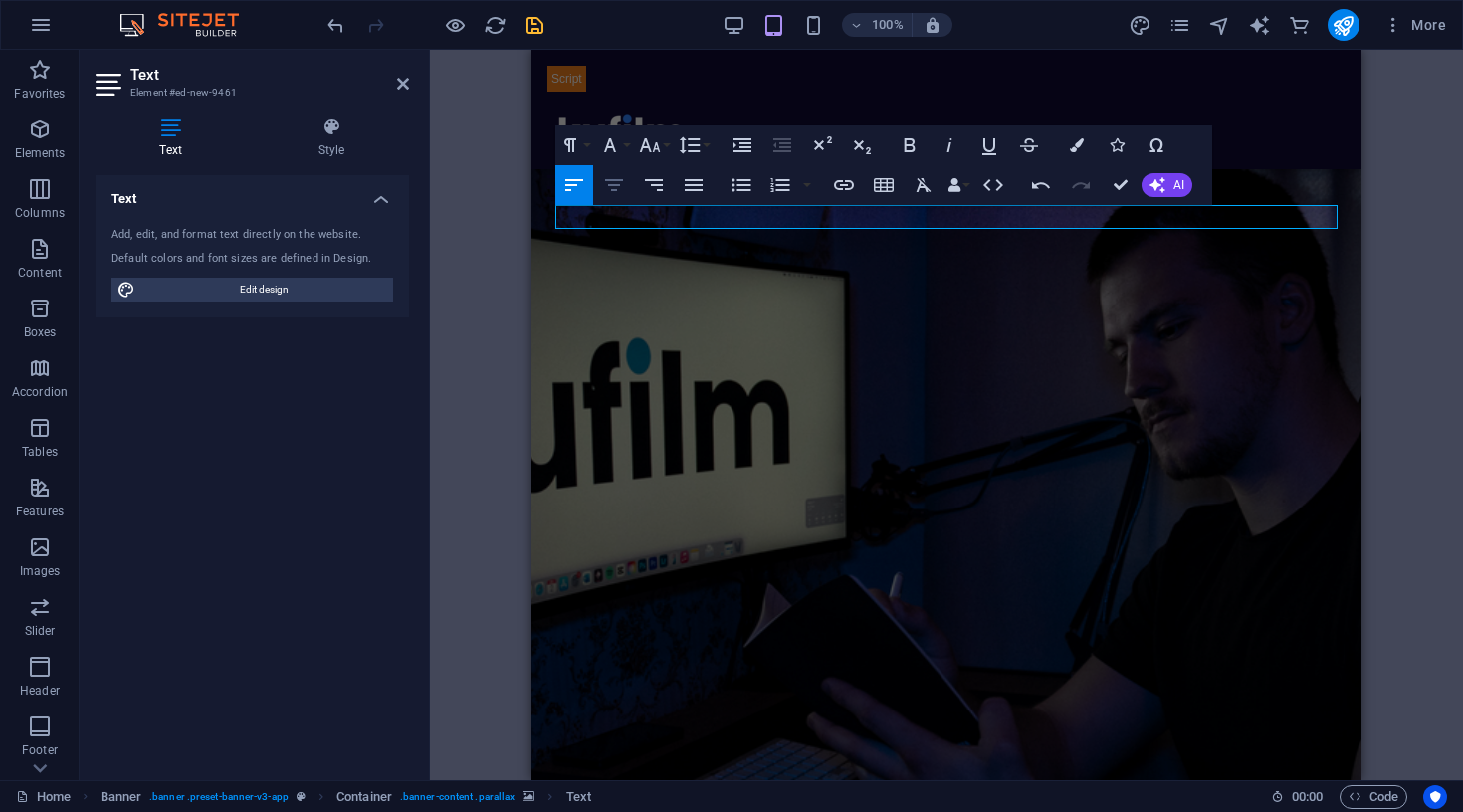 click on "Align Center" at bounding box center (614, 185) 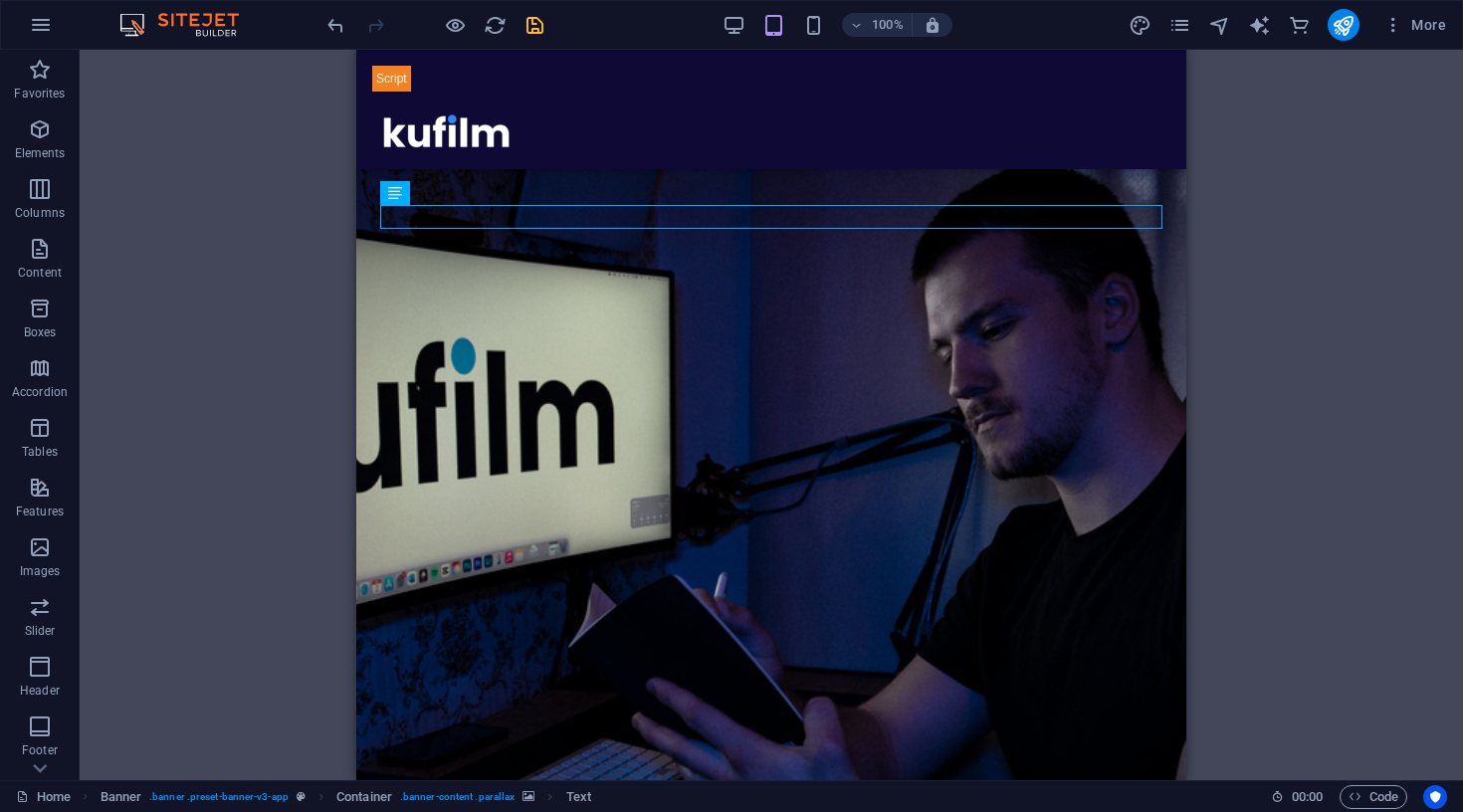 click on "H2   Banner   Banner   Container   Banner   Menu Bar   Menu   Banner   HTML   Button   Spacer   Logo   Spacer   Text   Container   HTML   H3   Container   Spacer   Container   Boxes   Container   Text   Container   Container   H3   Text   Boxes   Container   Container   Text   Boxes   Container   Boxes   Container   Container   Spacer   Container   Container   Plans   Container   Spacer   Text   Spacer   Container   Spacer   Container   Text   Container   Container   Container   Container   Text   Container   Container   H3   Container   Spacer   Spacer   Container   Image   3 columns   Container   Spacer   Text   3 columns   Container   Spacer   3 columns   Text   Text   Text   Spacer   3 columns   Container   Image   H3   Accordion   H3   Unequal Columns   H3   Container   Unequal Columns   Unequal Columns   Container   H3   Text   Container   Container   Contact Form   Container   Form   Textarea   Button   Container   Button   Container   Plans   Container   Container   Container" at bounding box center (771, 415) 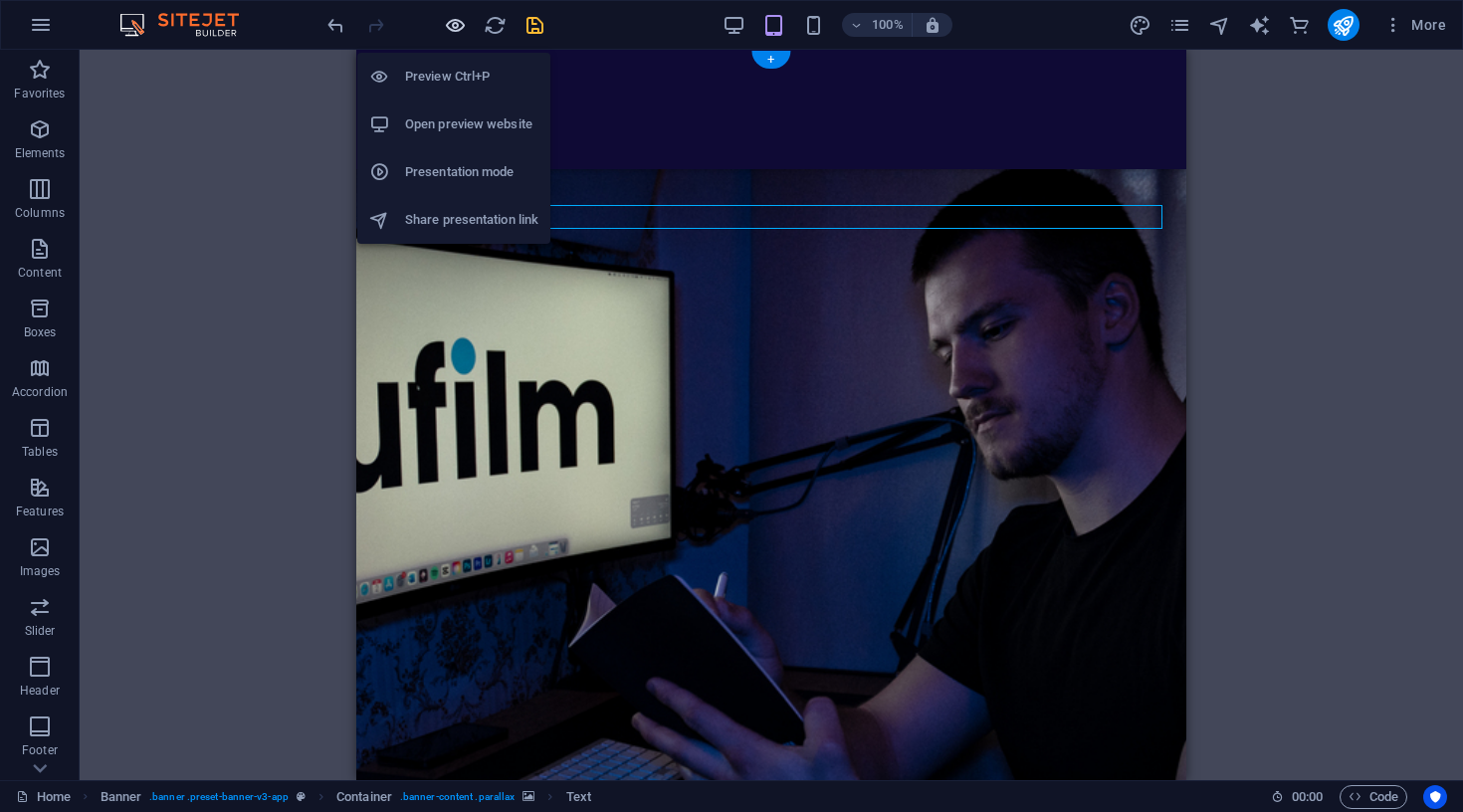 click at bounding box center (455, 25) 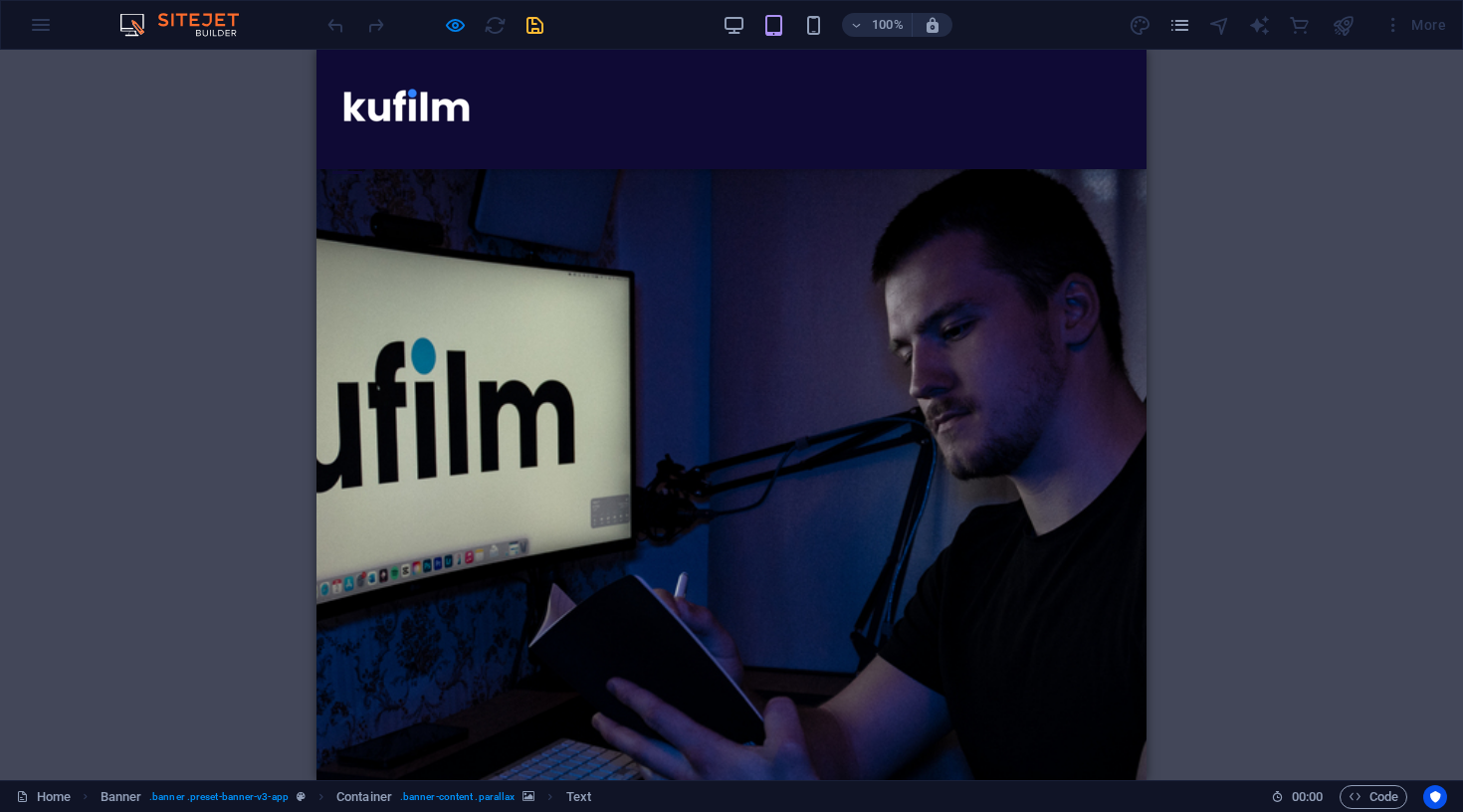 click on "100% More" at bounding box center [889, 25] 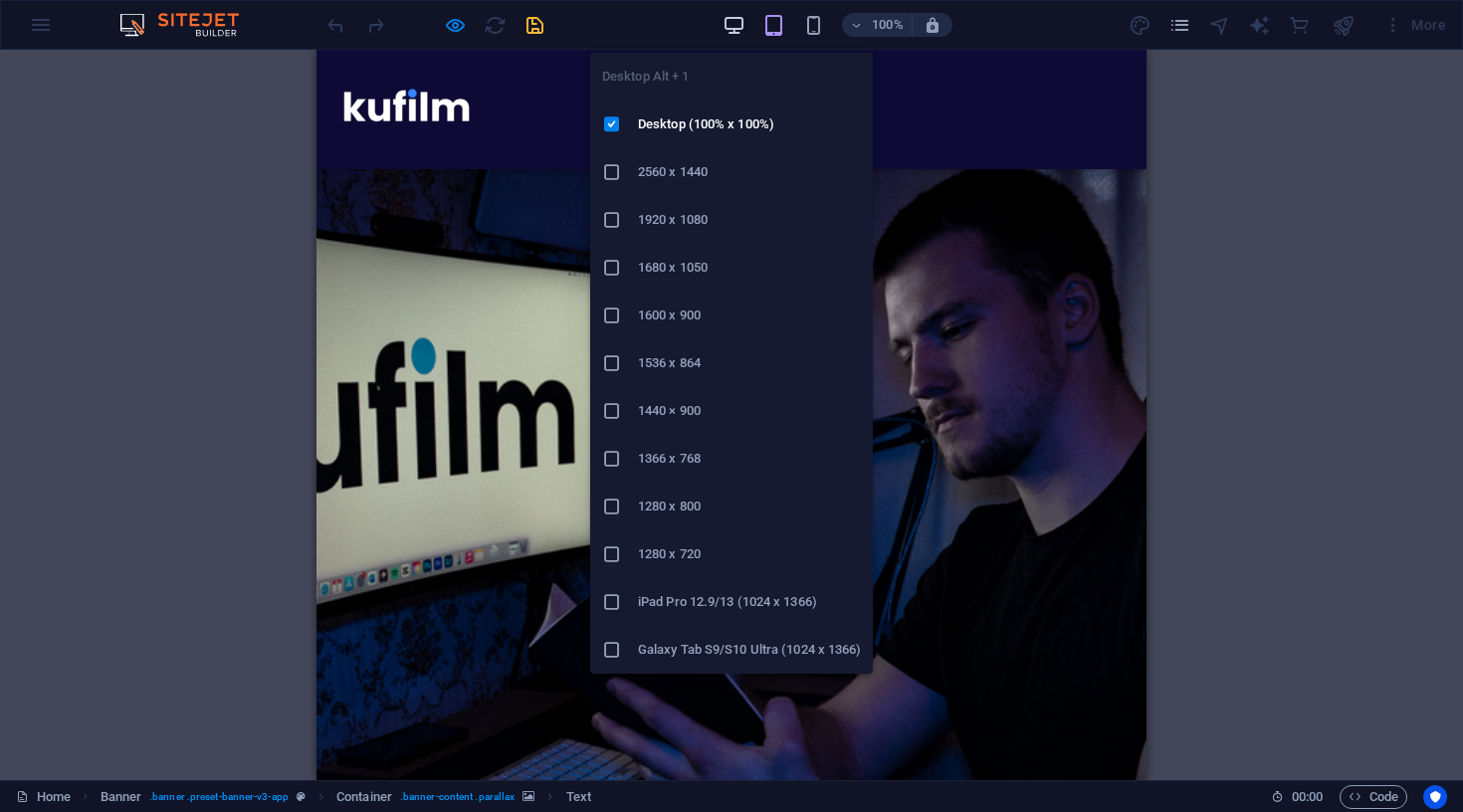 click at bounding box center (733, 25) 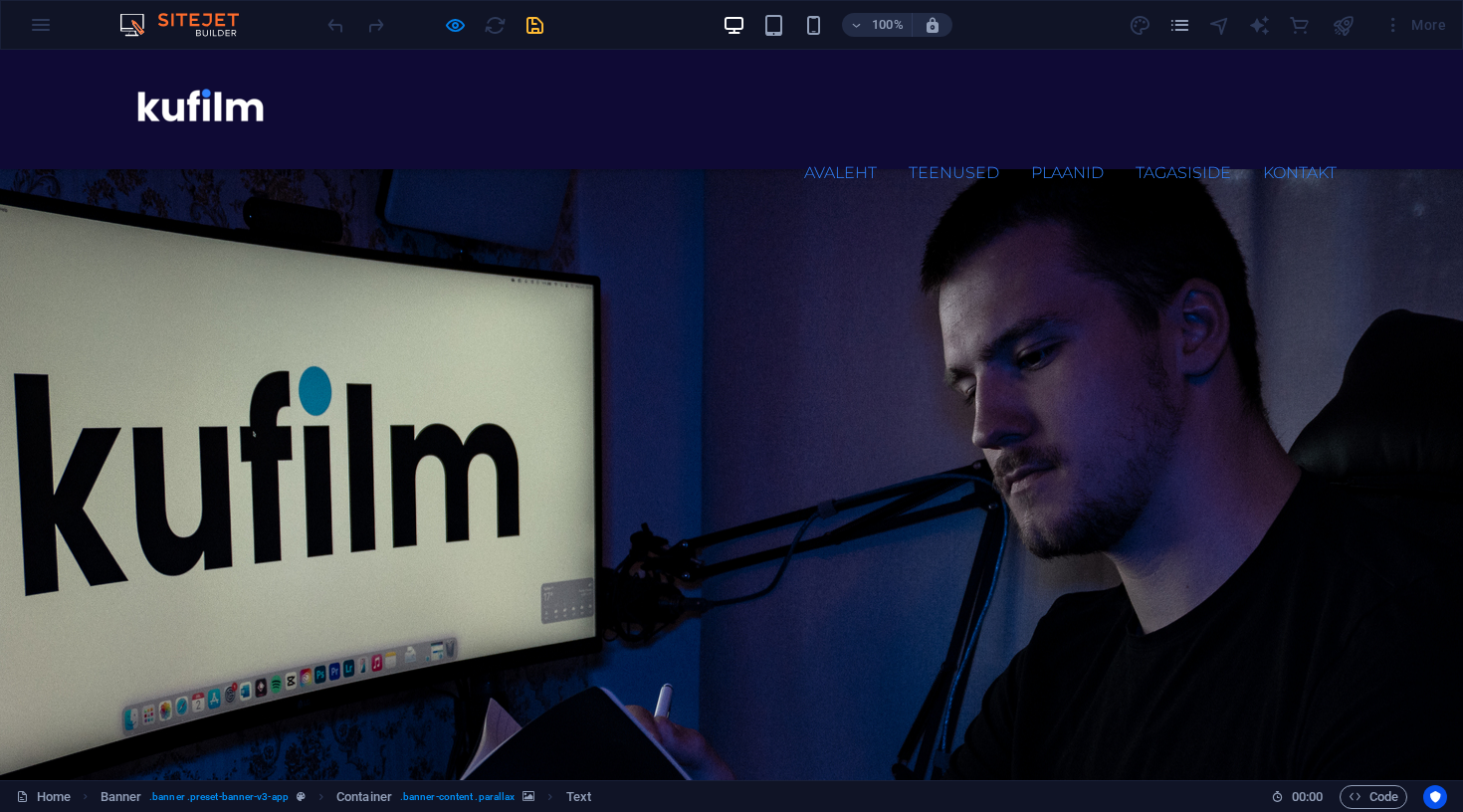 scroll, scrollTop: 42, scrollLeft: 0, axis: vertical 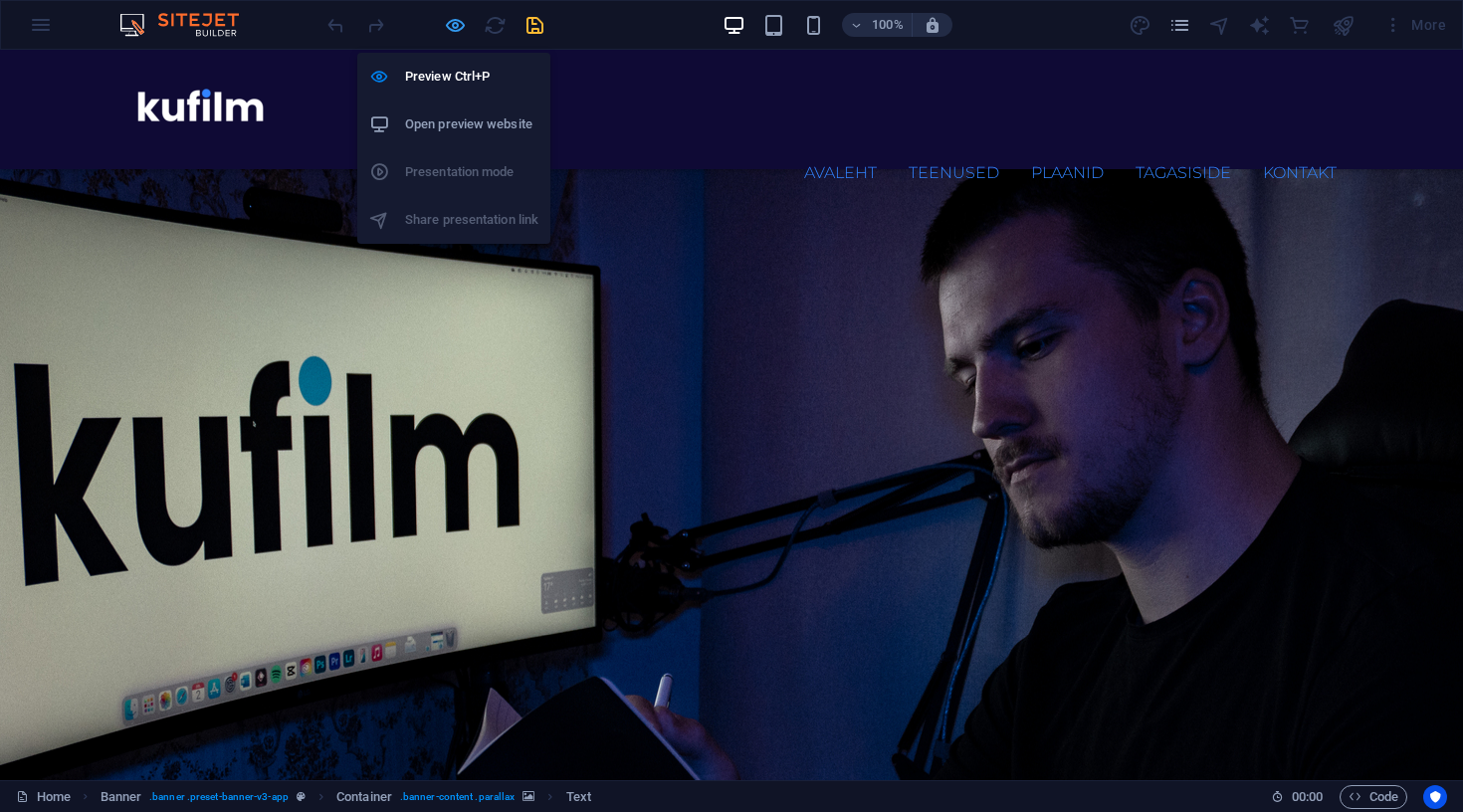 click at bounding box center (455, 25) 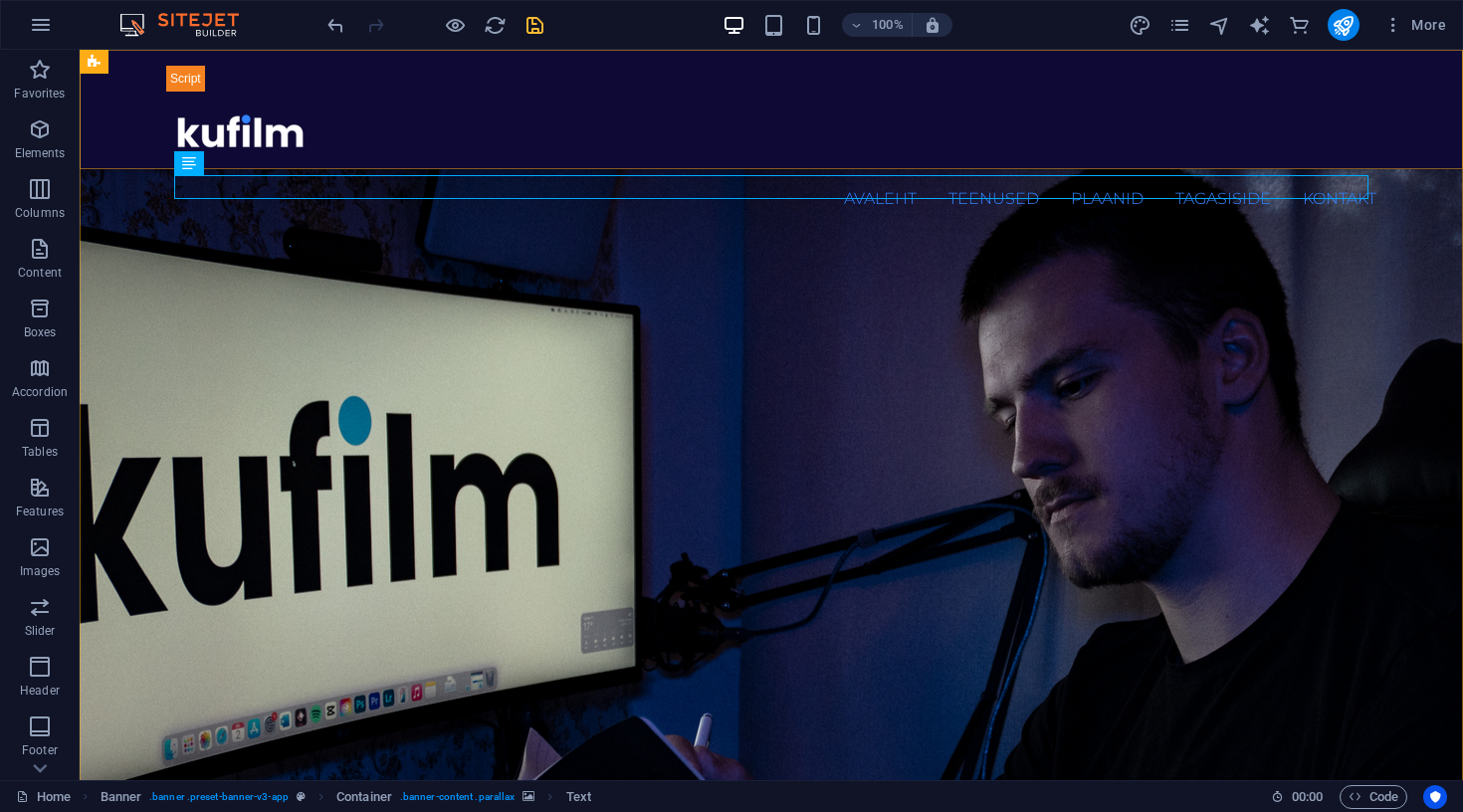 scroll, scrollTop: 1, scrollLeft: 0, axis: vertical 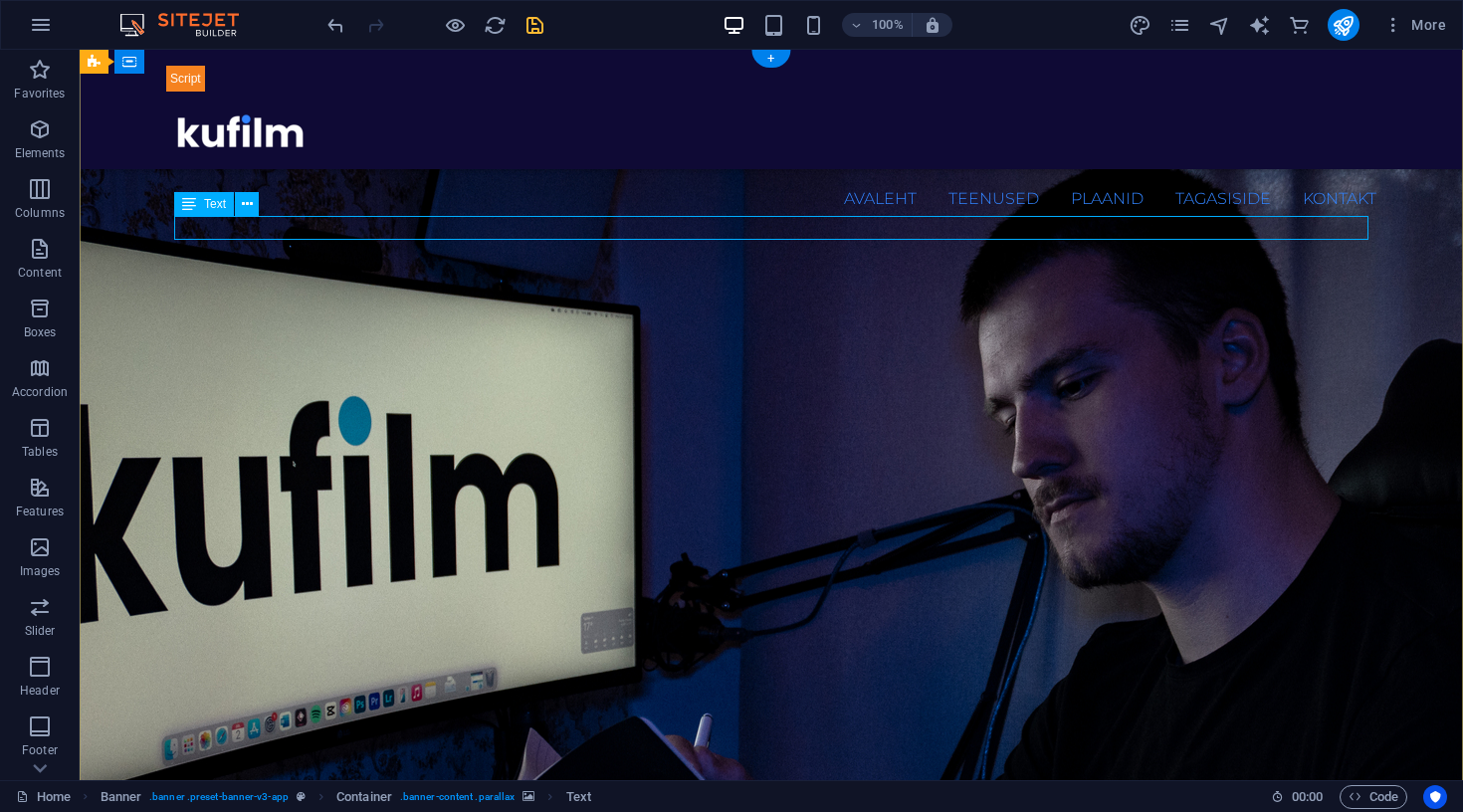 click on "Hinnad alates 190€ kuus!" at bounding box center (771, 1023) 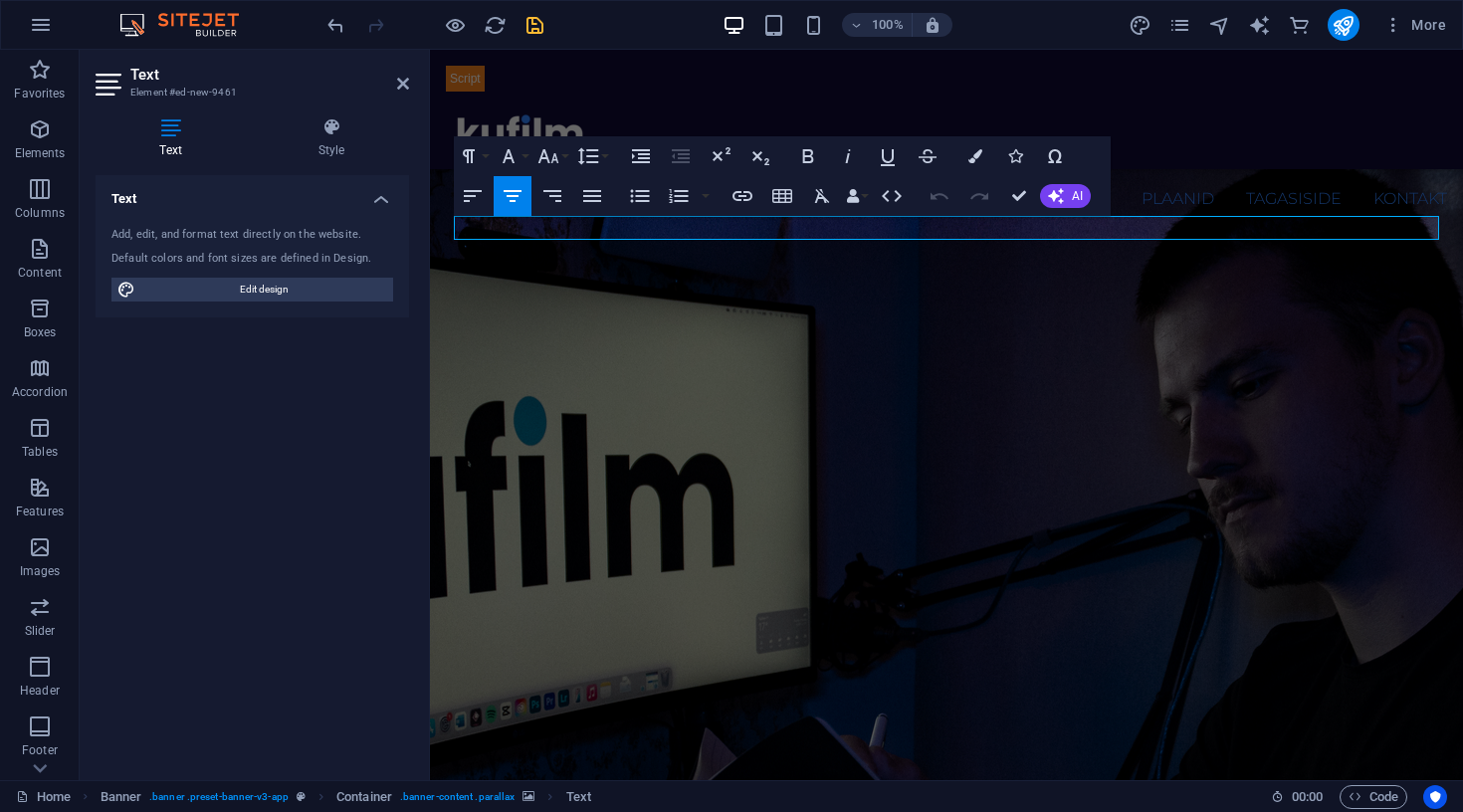 click on "Text Style Text Add, edit, and format text directly on the website. Default colors and font sizes are defined in Design. Edit design Alignment Left aligned Centered Right aligned Banner Element Layout How this element expands within the layout (Flexbox). Size Default auto px % 1/1 1/2 1/3 1/4 1/5 1/6 1/7 1/8 1/9 1/10 Grow Shrink Order Container layout Visible Visible Opacity 100 % Overflow Spacing Margin Default auto px % rem vw vh Custom Custom auto px % rem vw vh auto px % rem vw vh auto px % rem vw vh auto px % rem vw vh Padding Default px rem % vh vw Custom Custom px rem % vh vw px rem % vh vw px rem % vh vw px rem % vh vw Border Style              - Width 1 auto px rem % vh vw Custom Custom 1 auto px rem % vh vw 1 auto px rem % vh vw 1 auto px rem % vh vw 1 auto px rem % vh vw  - Color Round corners Default px rem % vh vw Custom Custom px rem % vh vw px rem % vh vw px rem % vh vw px rem % vh vw Shadow Default None Outside Inside Color X offset 0 px rem vh vw Y offset 0 px rem vh vw Blur 0 px %" at bounding box center [252, 441] 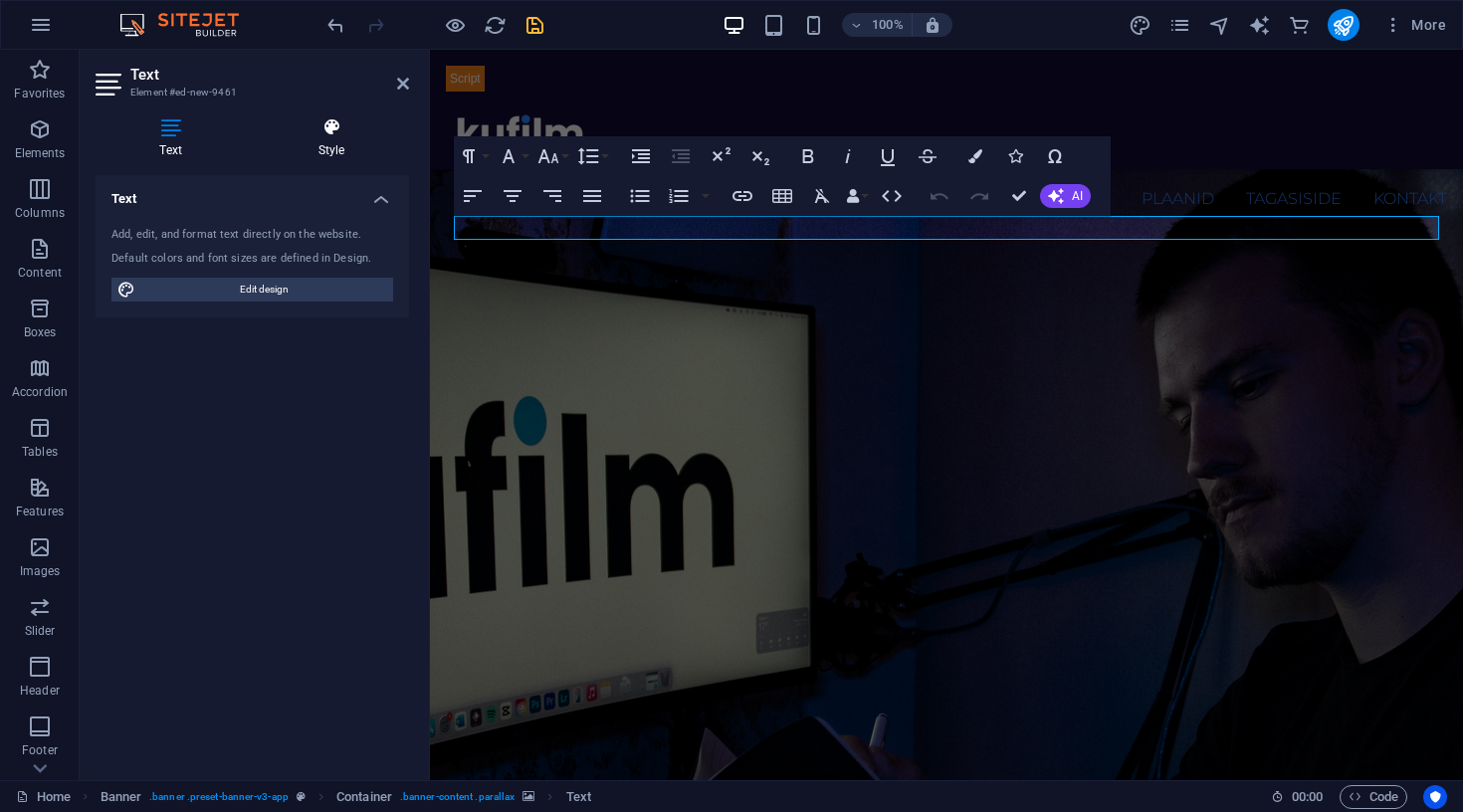 click on "Style" at bounding box center [331, 138] 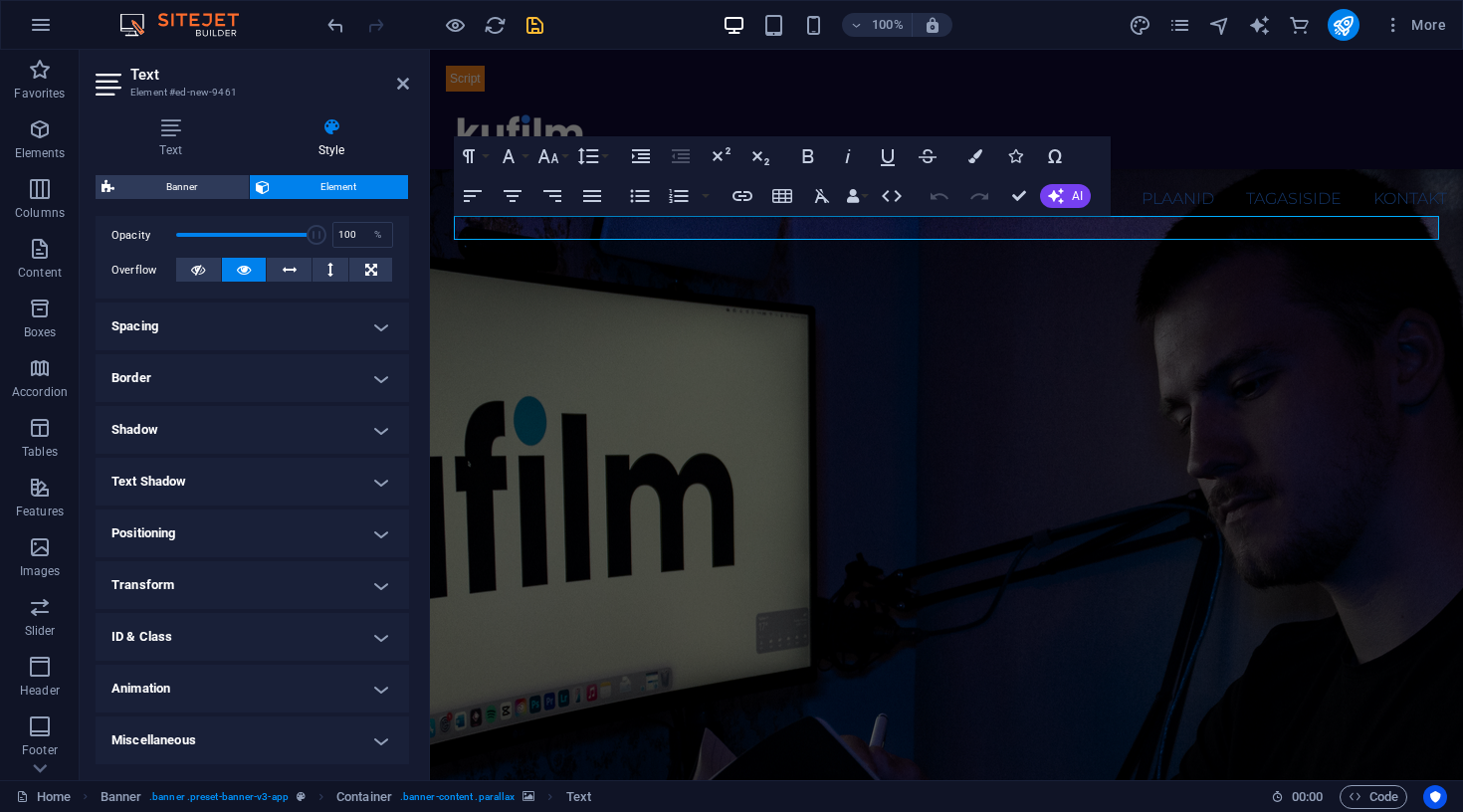 scroll, scrollTop: 292, scrollLeft: 0, axis: vertical 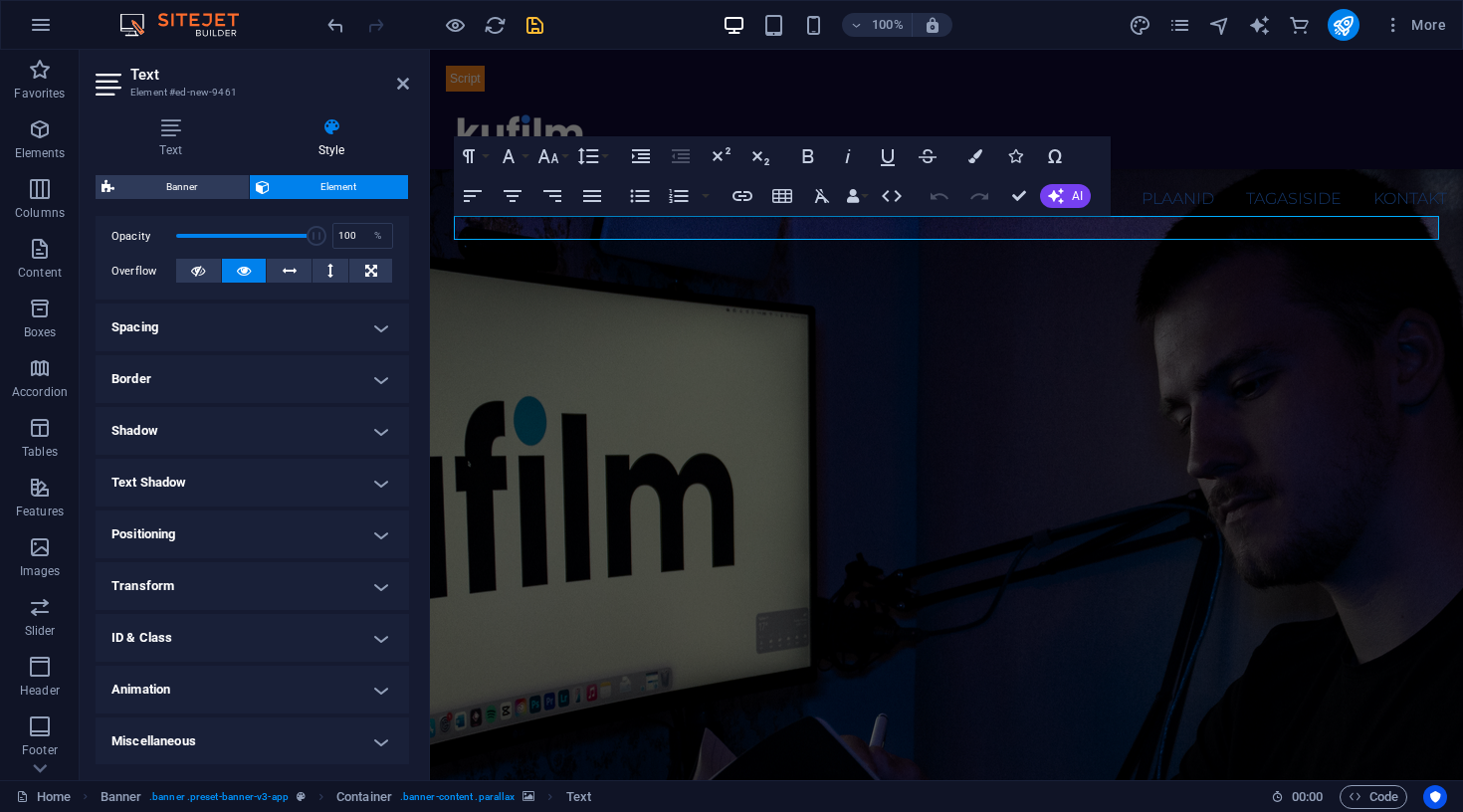 click on "Transform" at bounding box center (252, 586) 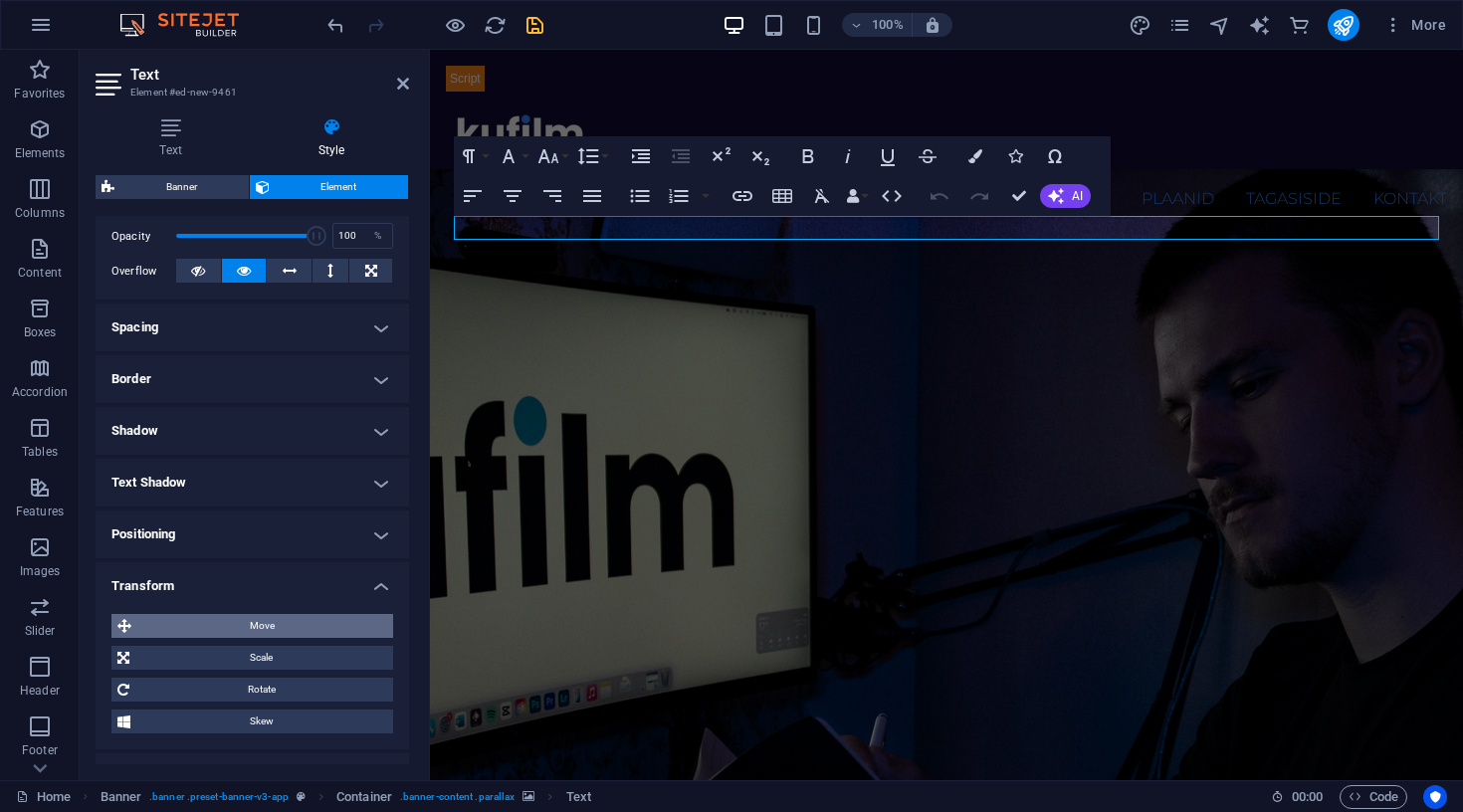 click on "Move" at bounding box center [262, 626] 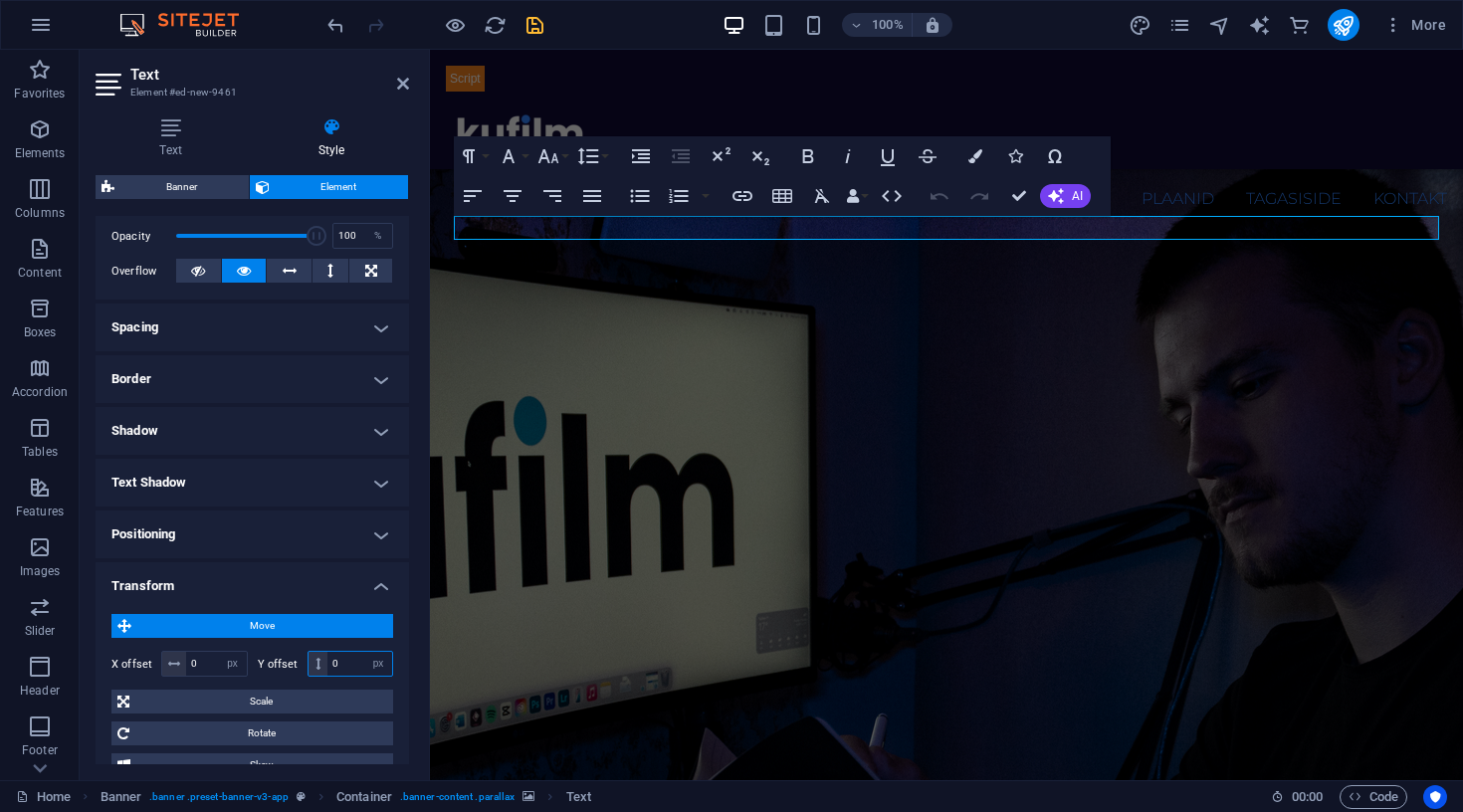 click on "0" at bounding box center (359, 664) 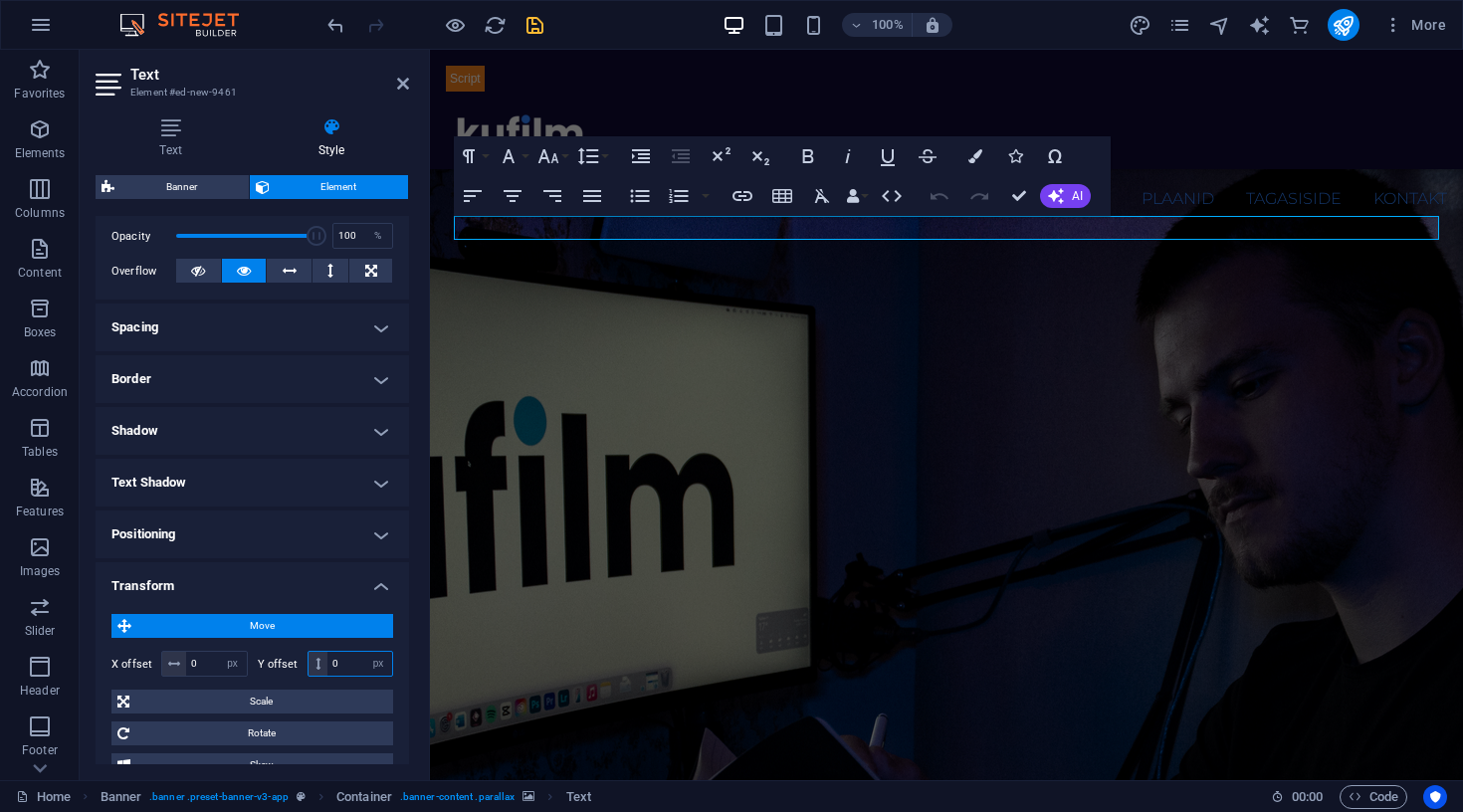 click on "0" at bounding box center [359, 664] 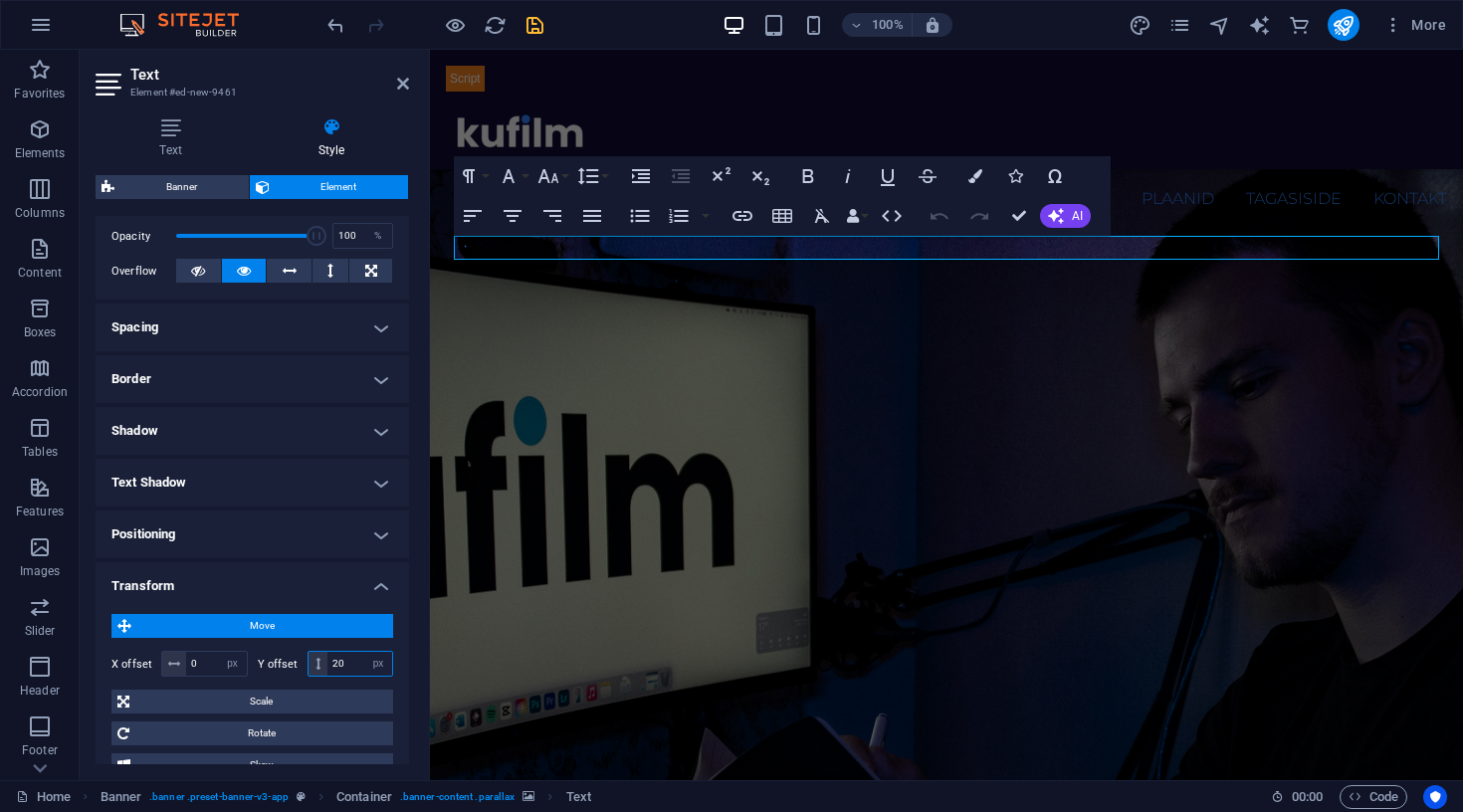 type on "2" 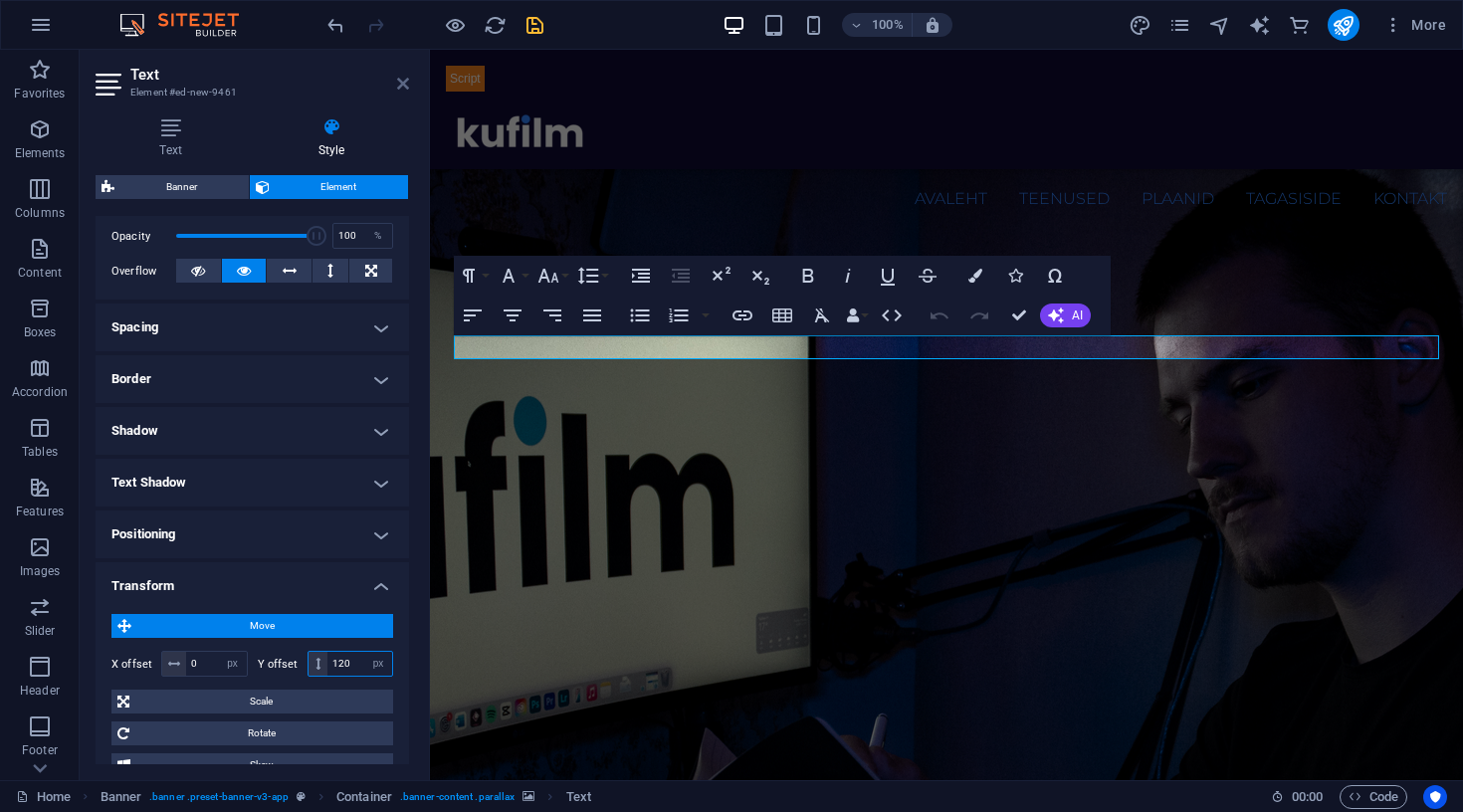 type on "120" 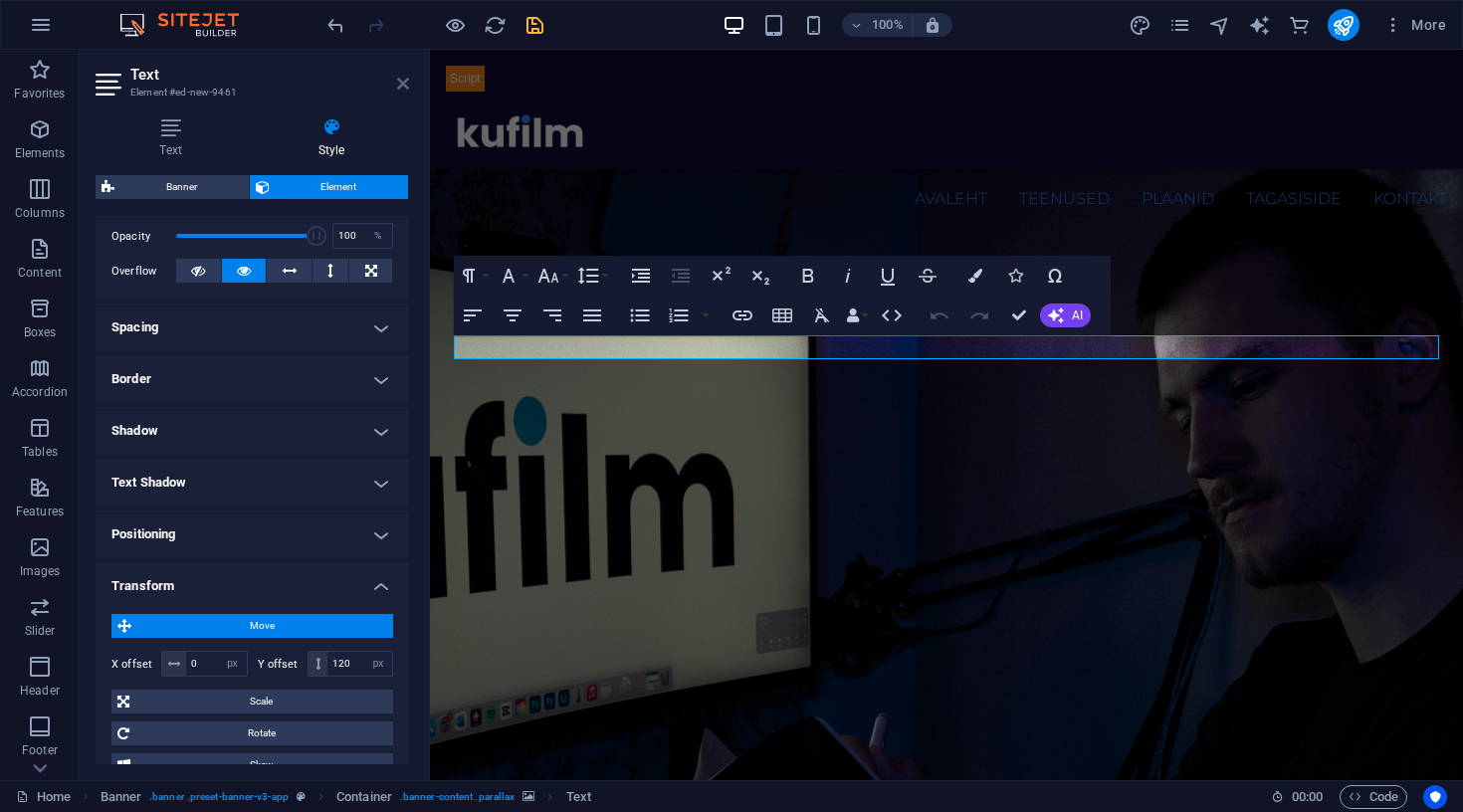 click at bounding box center [403, 84] 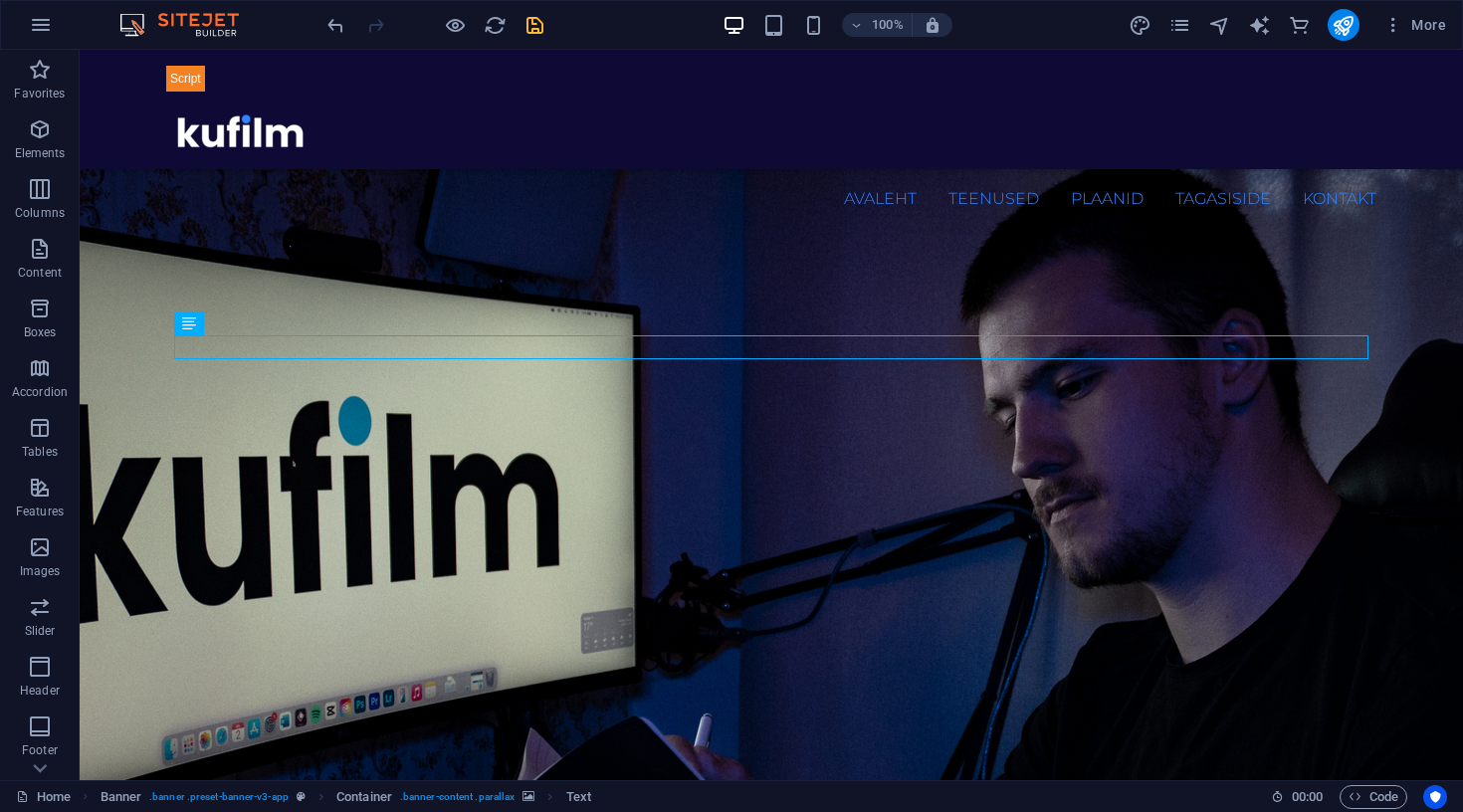 click at bounding box center (435, 25) 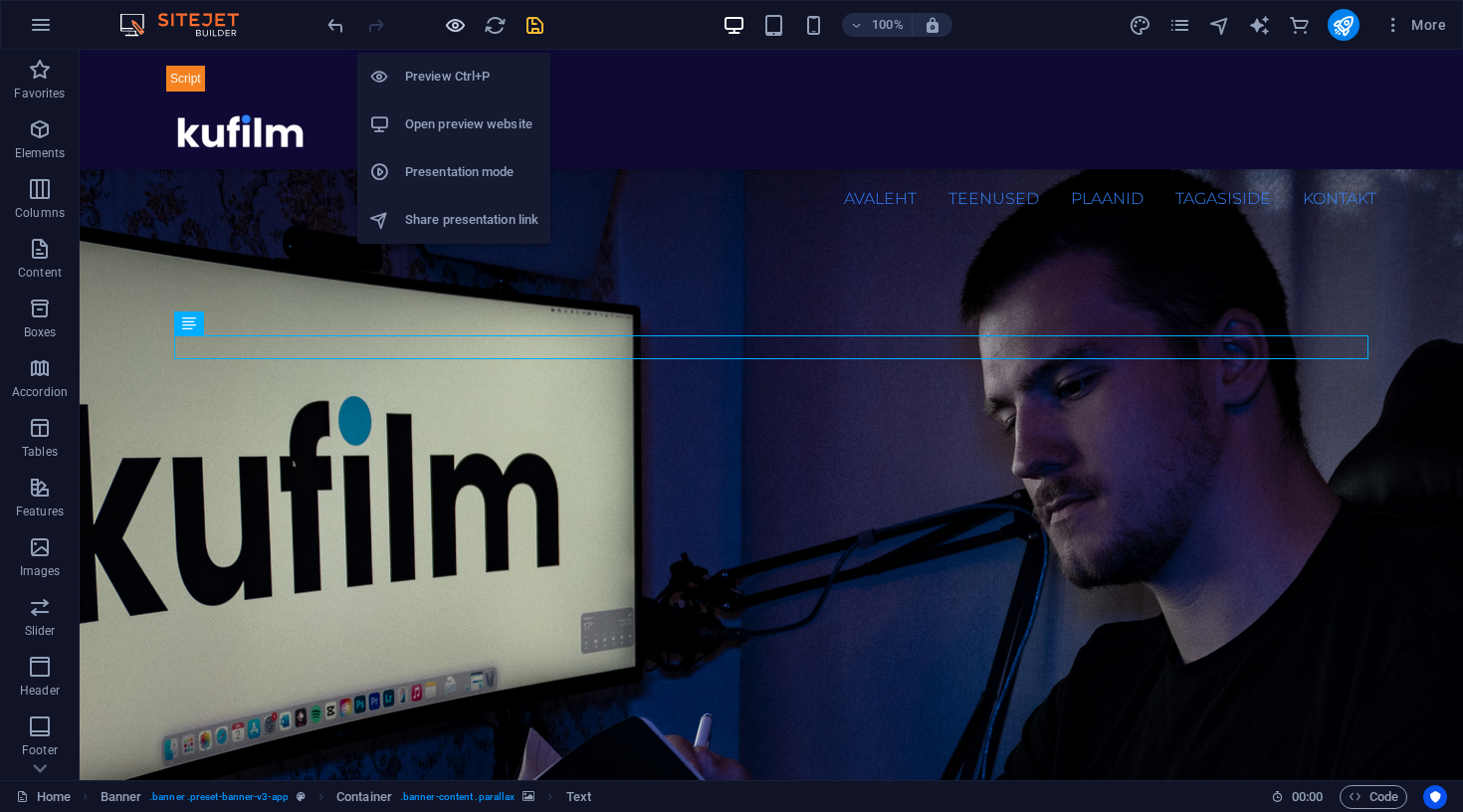 click at bounding box center (455, 25) 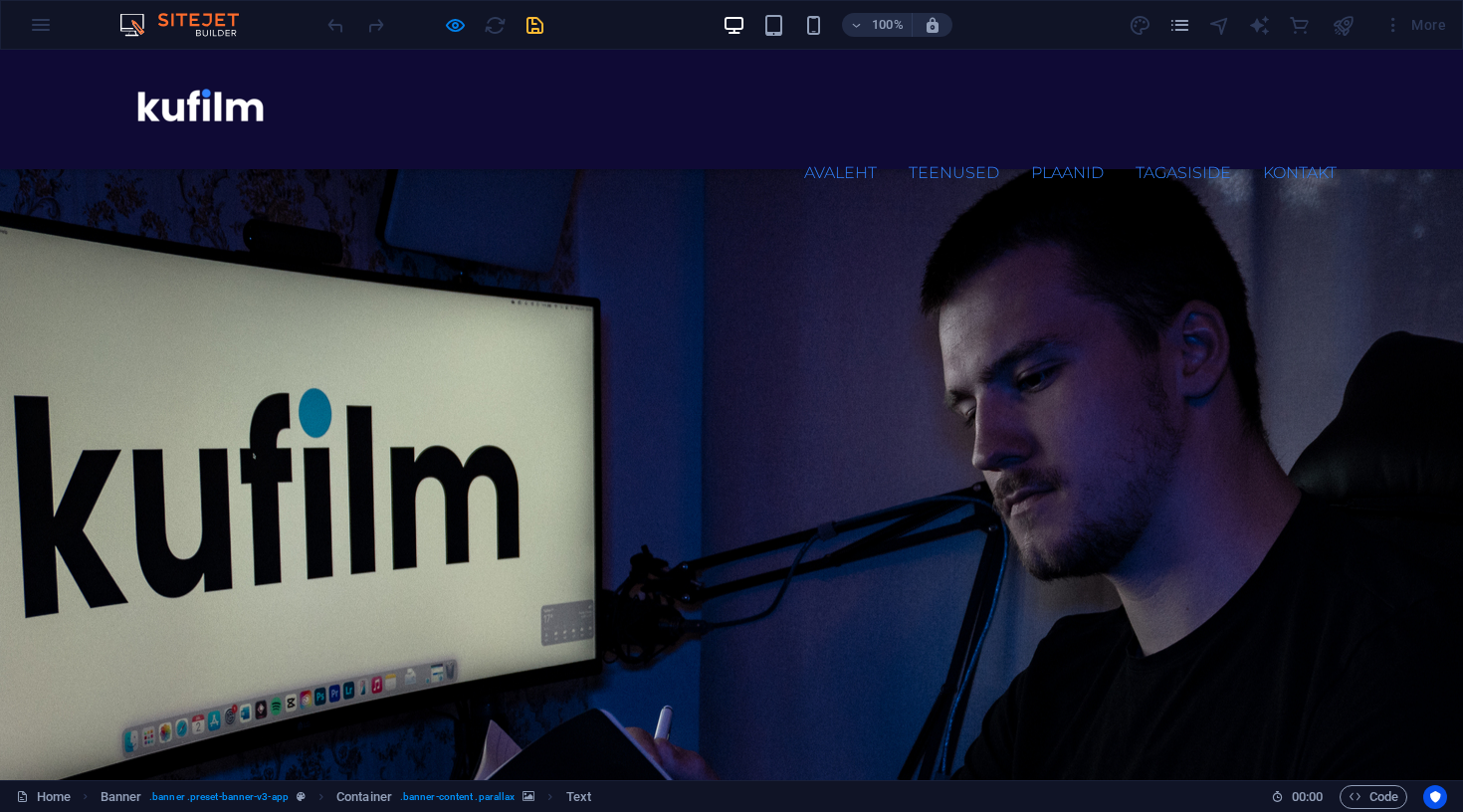 scroll, scrollTop: 8, scrollLeft: 0, axis: vertical 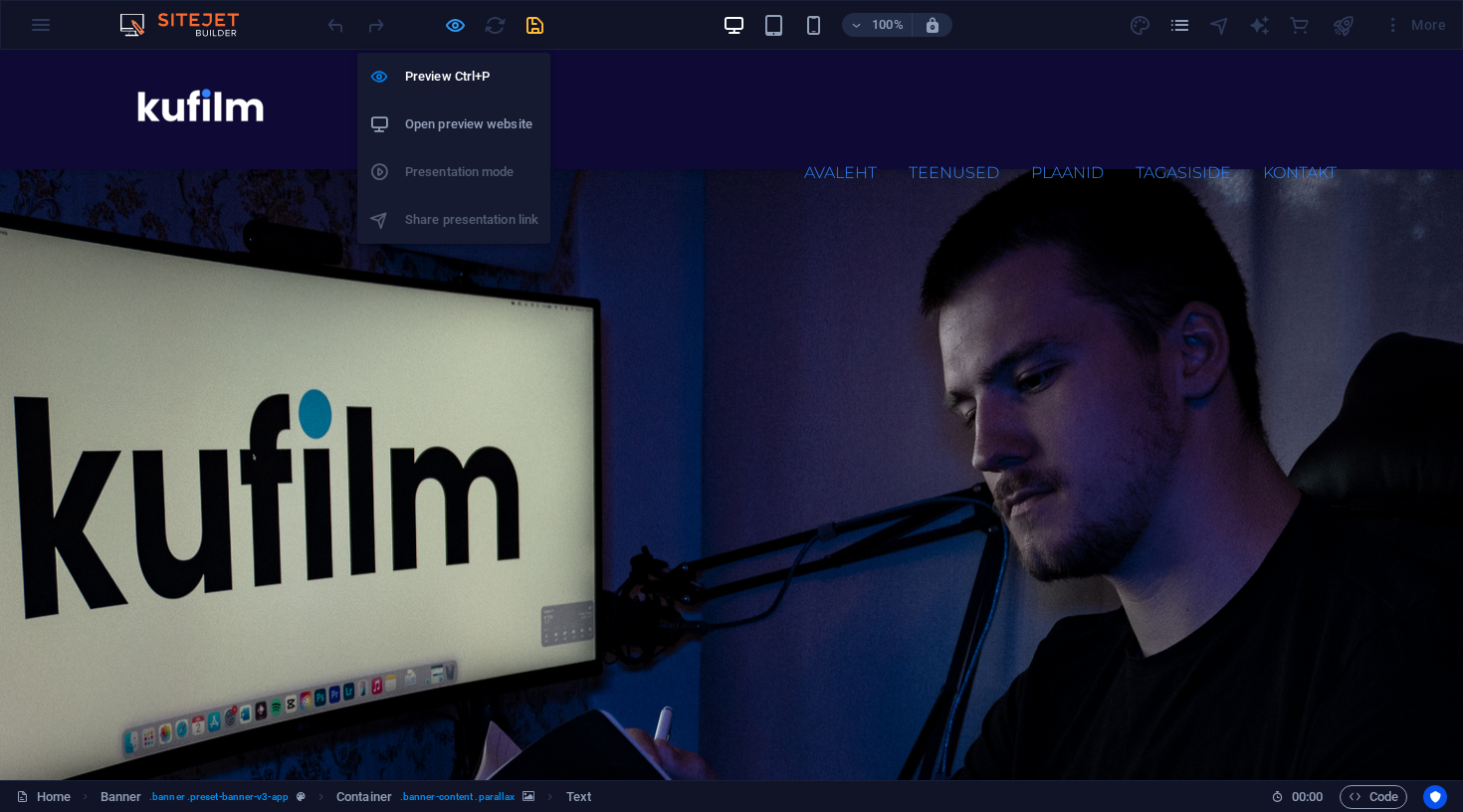 click at bounding box center (455, 25) 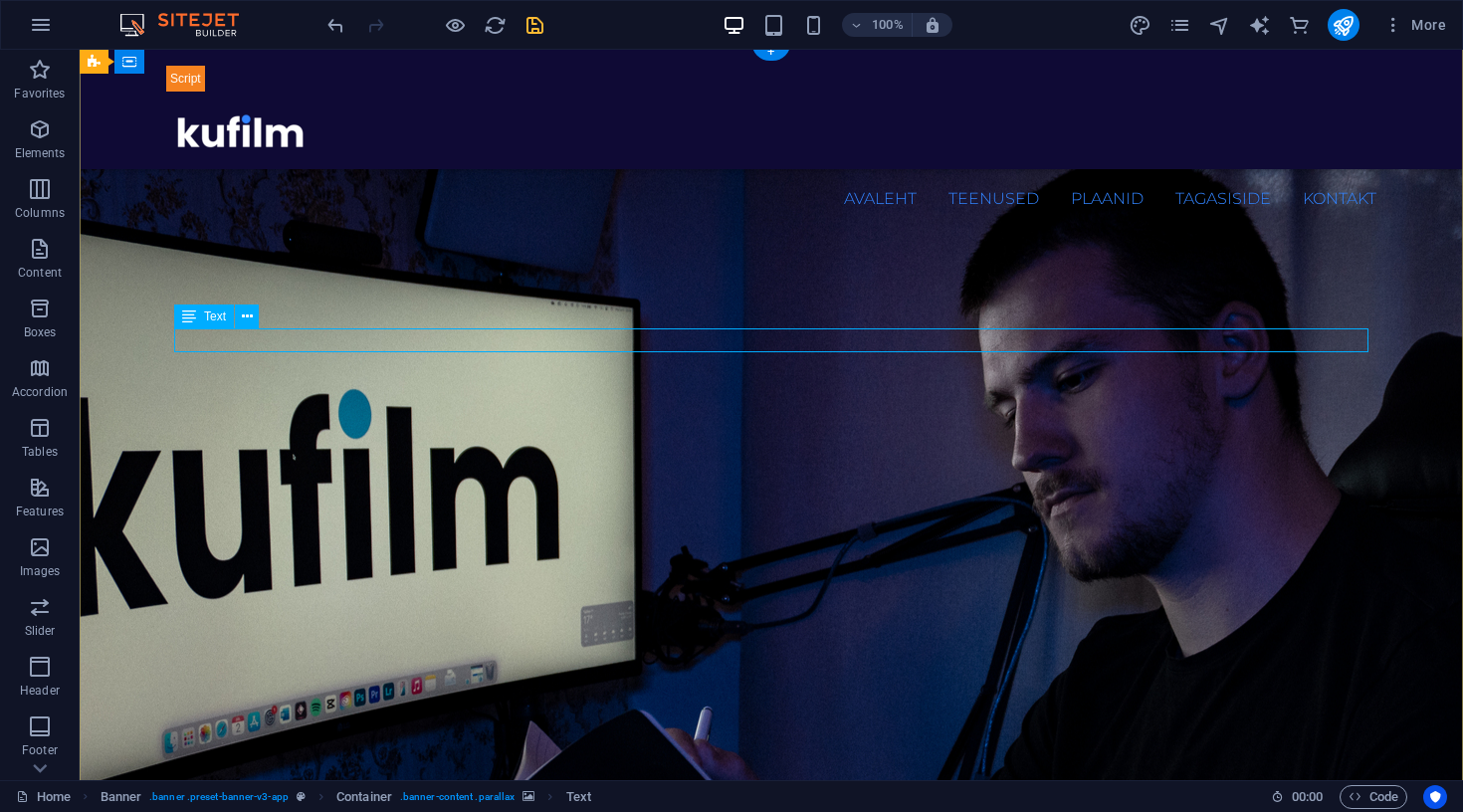 click on "Hinnad alates 190€ kuus!" at bounding box center [771, 1135] 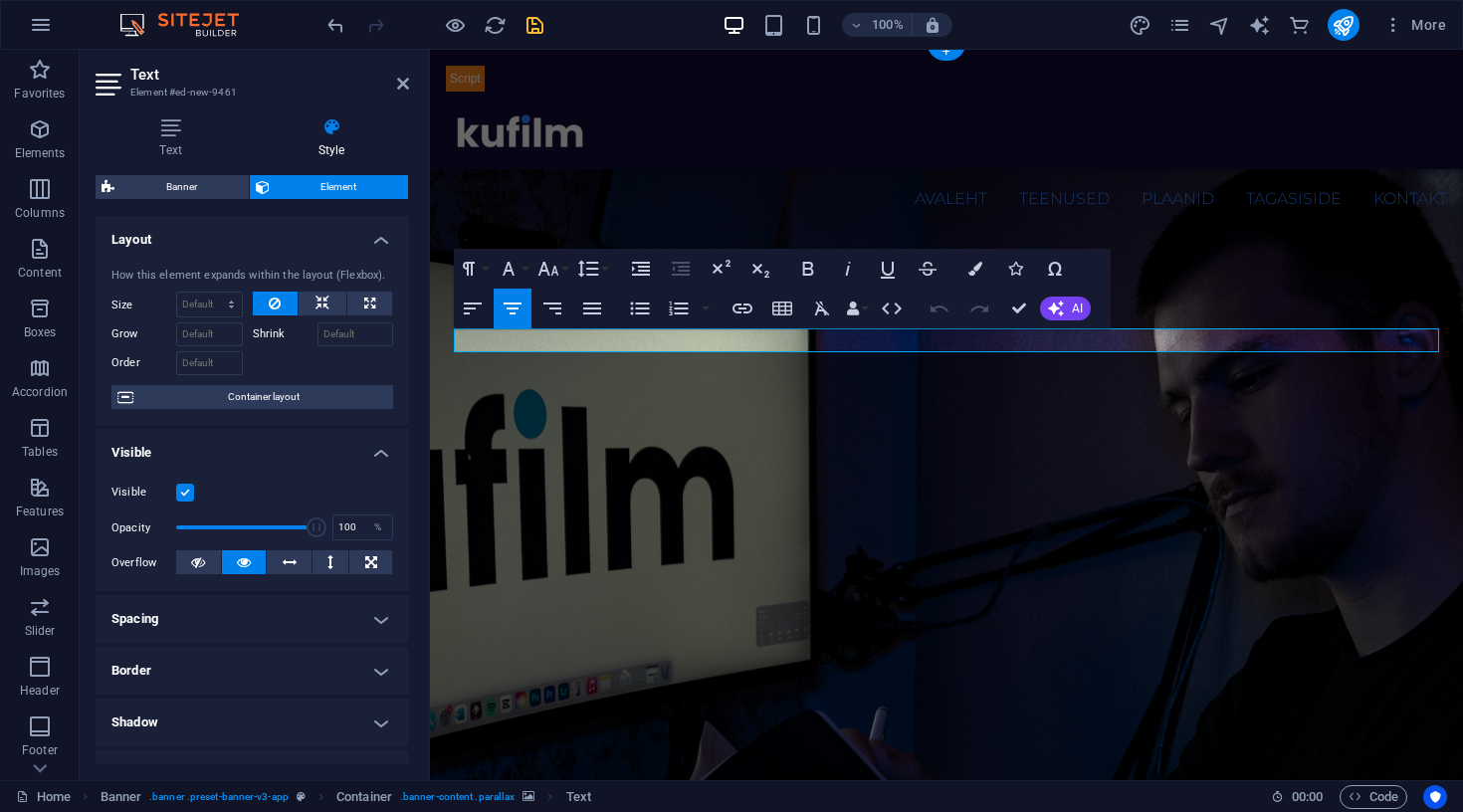 click on "Border" at bounding box center (252, 671) 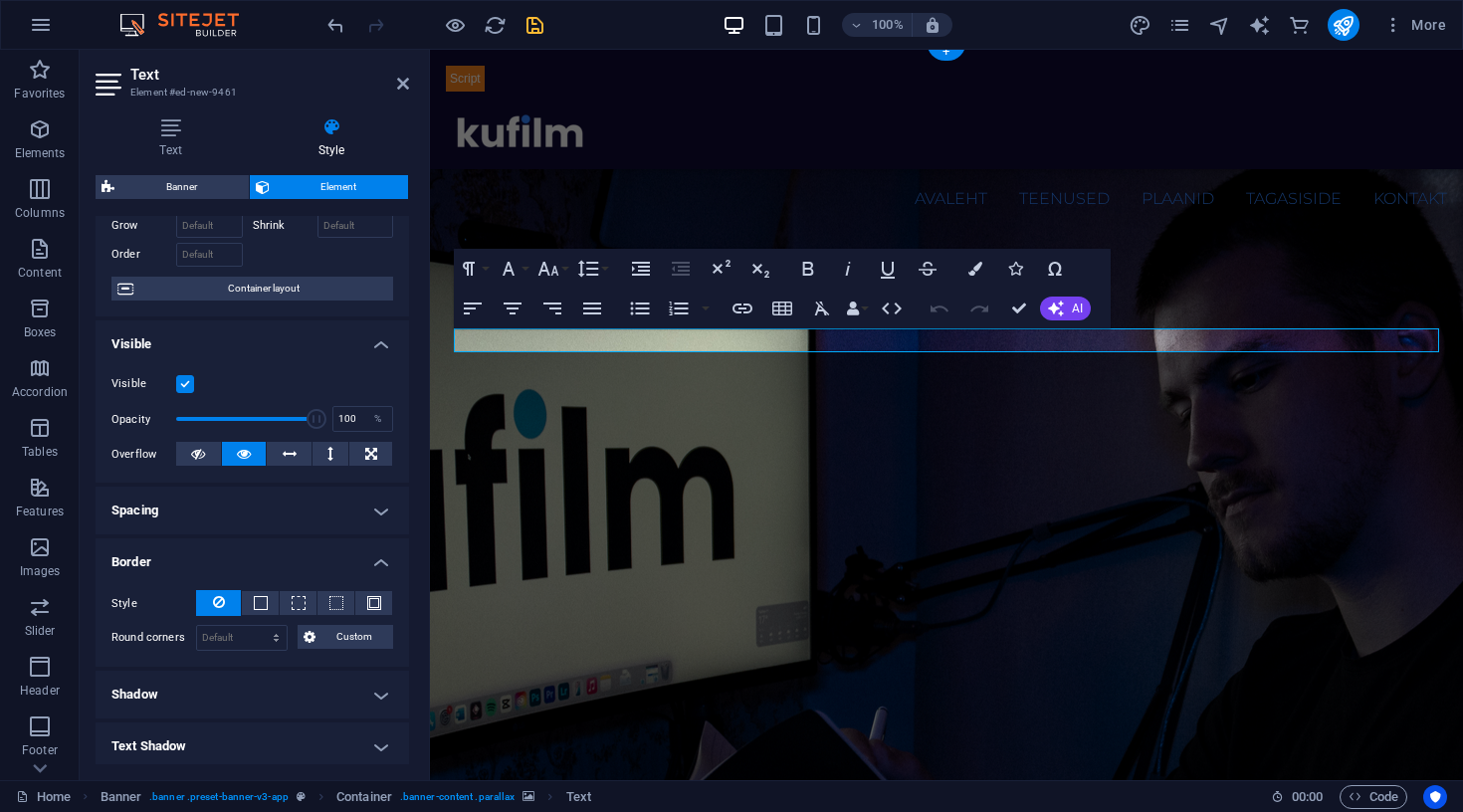 scroll, scrollTop: 109, scrollLeft: 0, axis: vertical 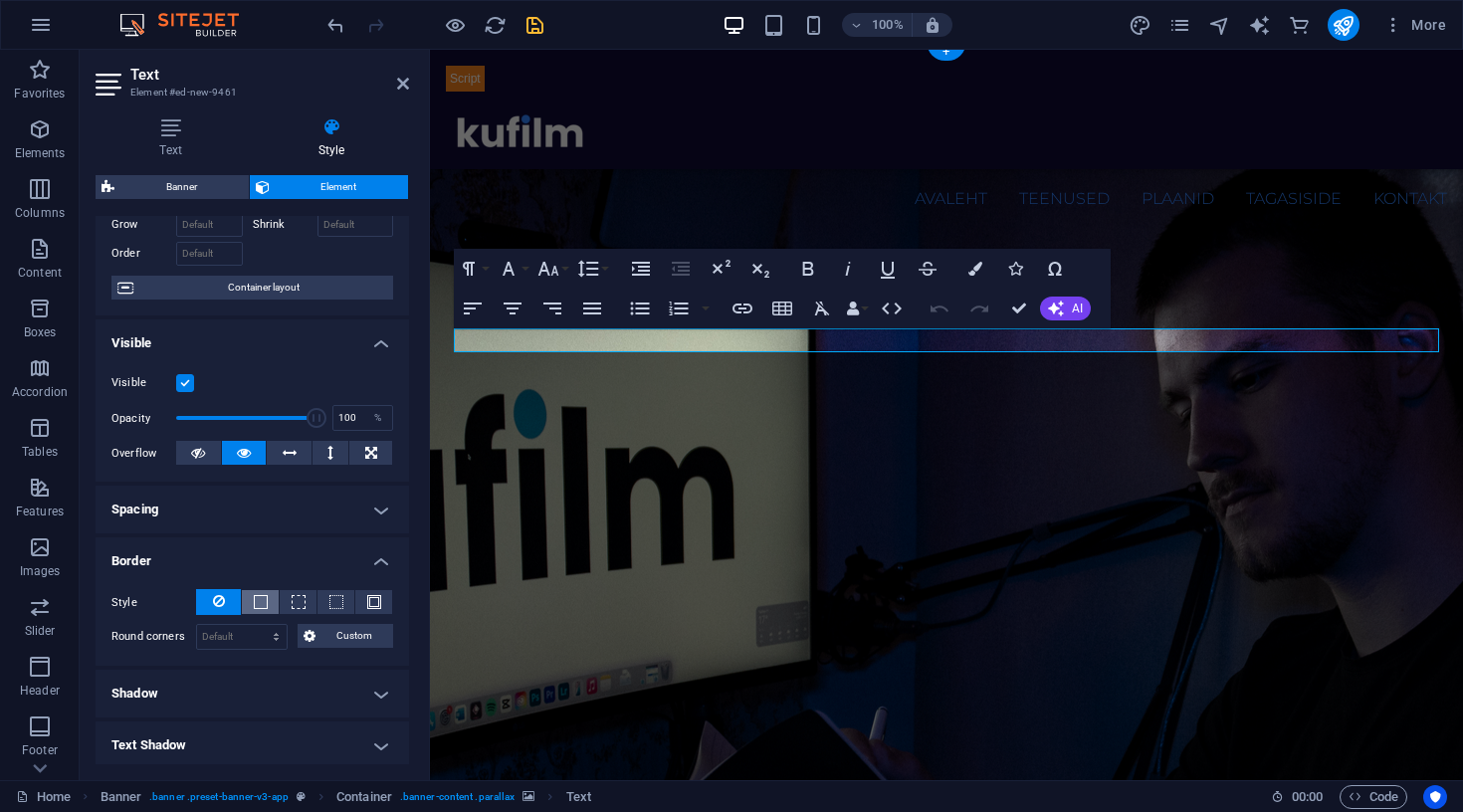 click at bounding box center [260, 602] 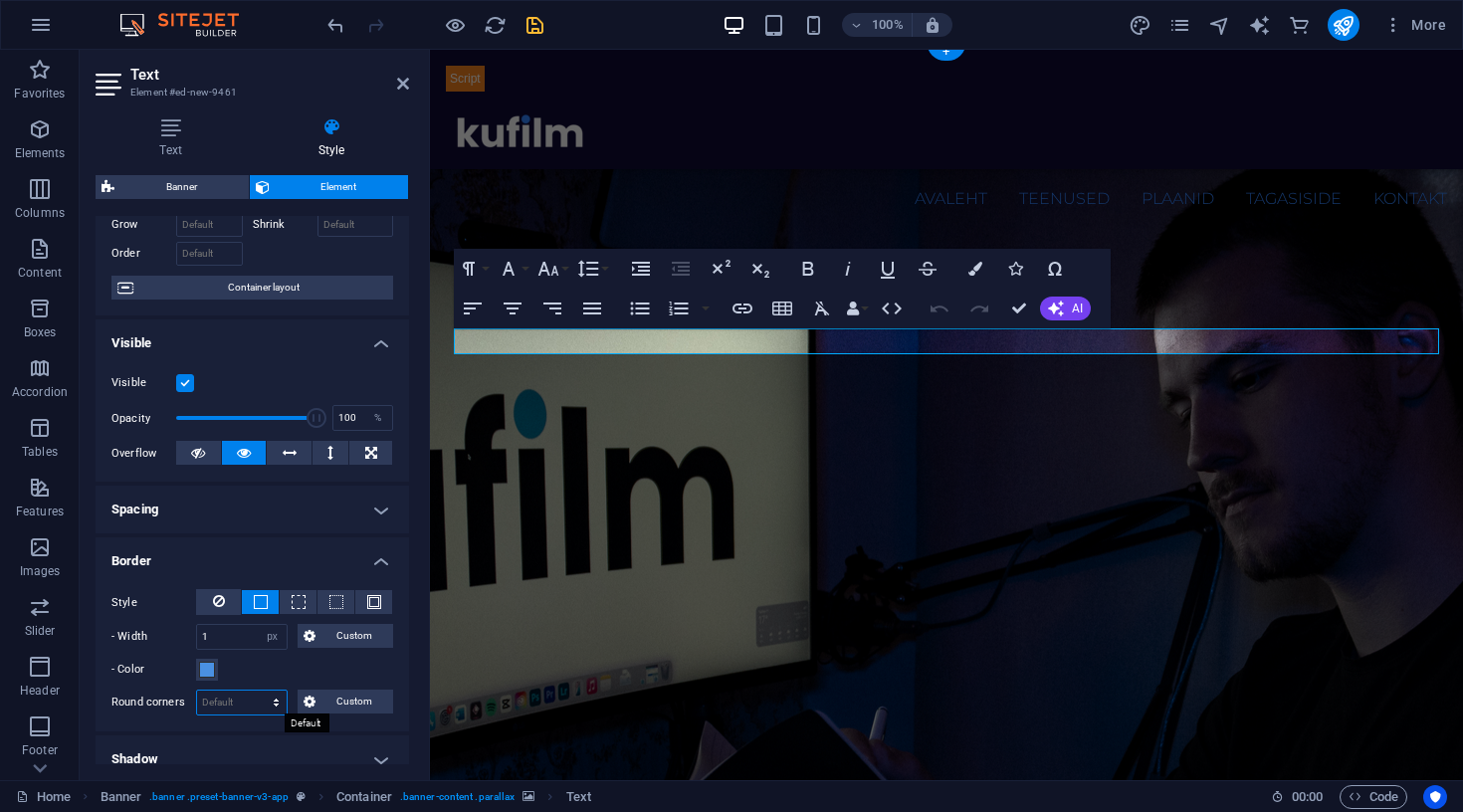 select on "px" 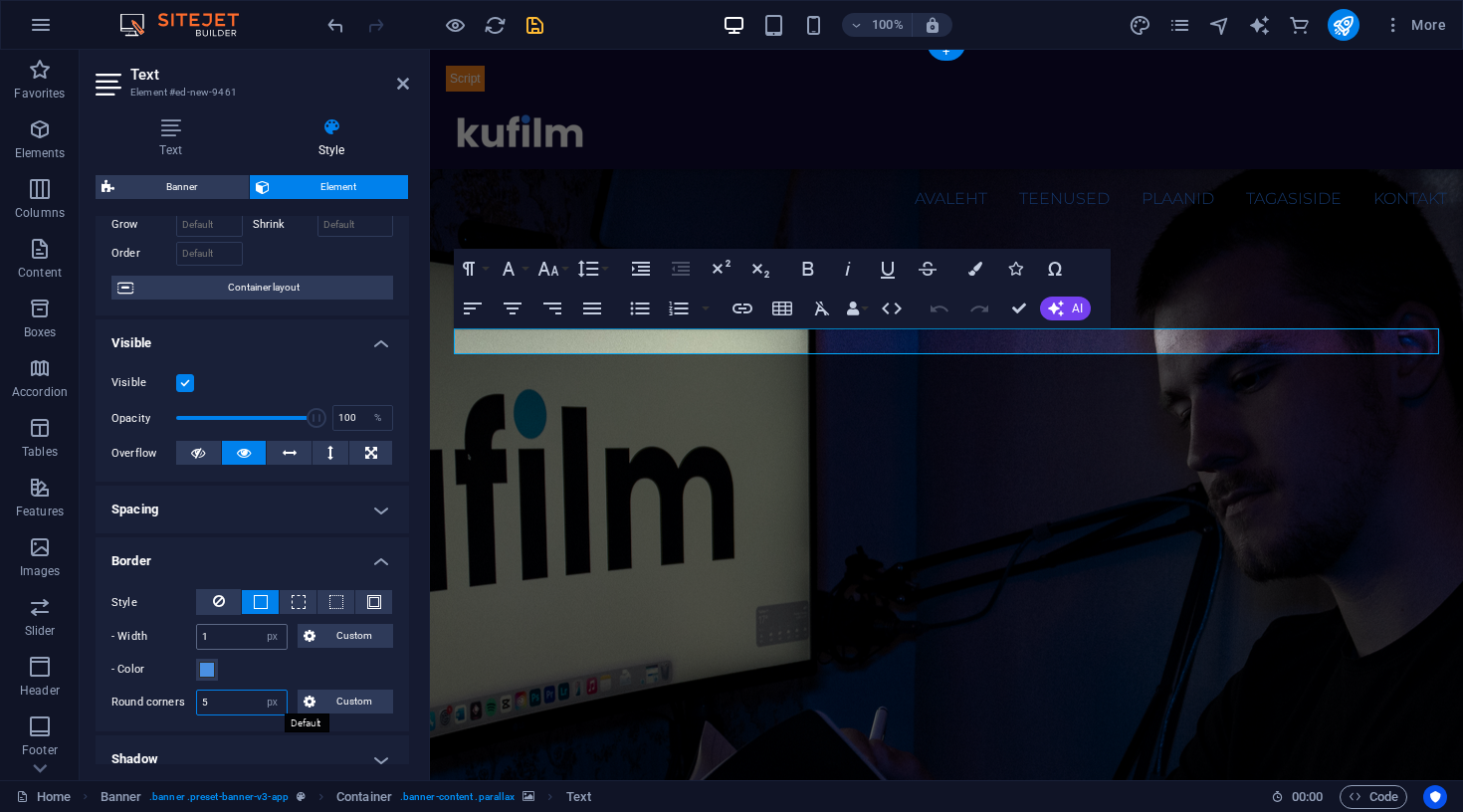 type on "5" 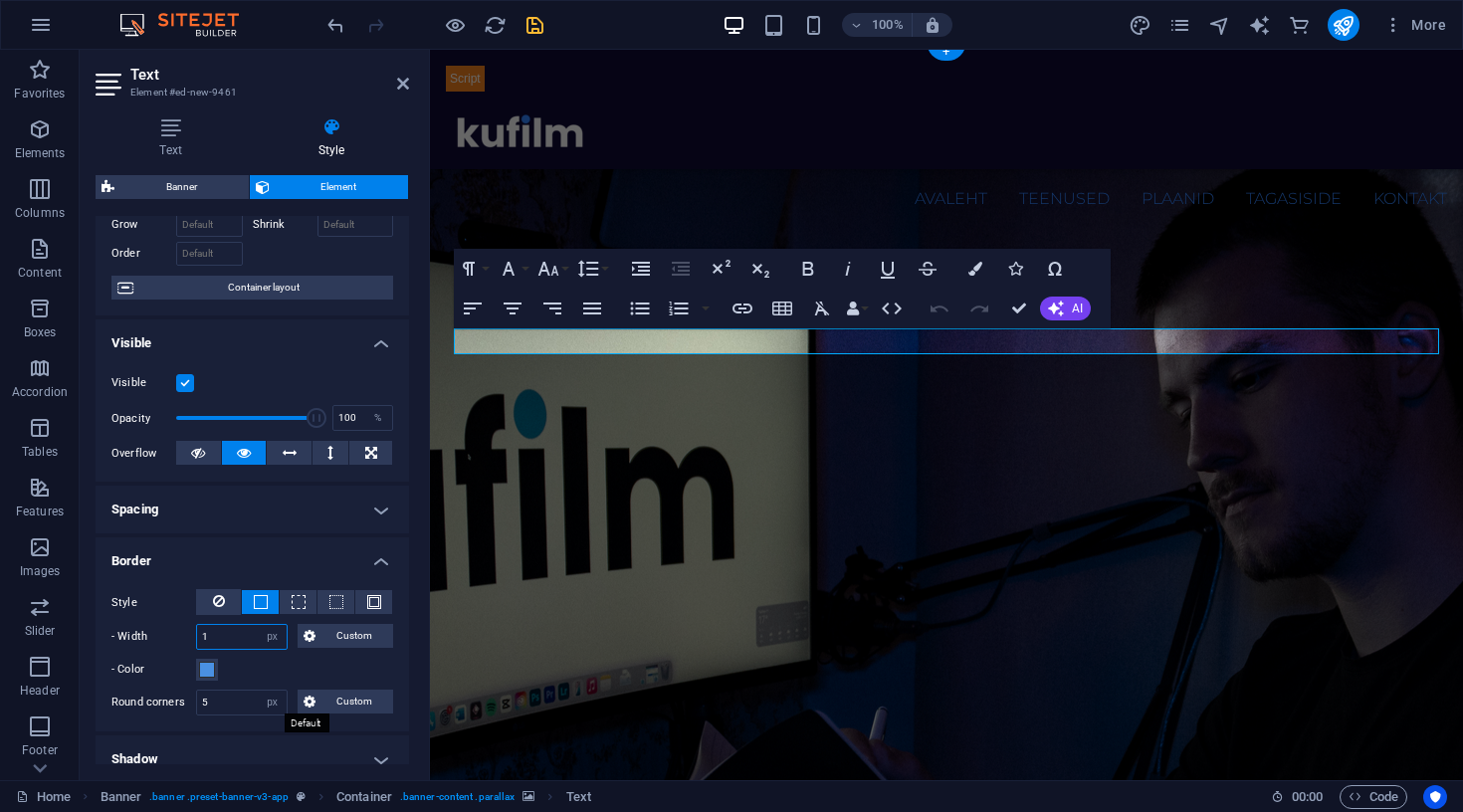 click on "1" at bounding box center (242, 637) 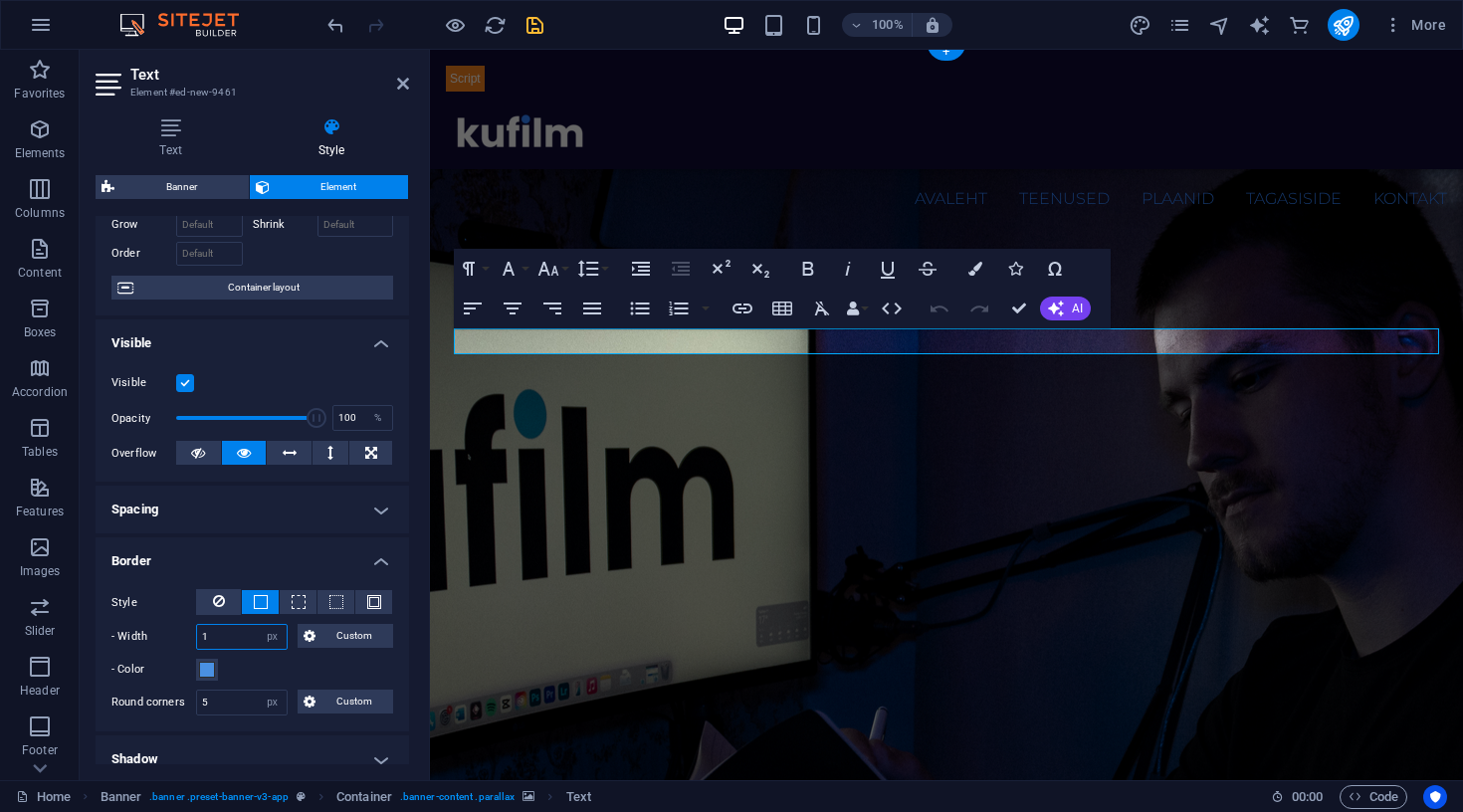 click on "1" at bounding box center [242, 637] 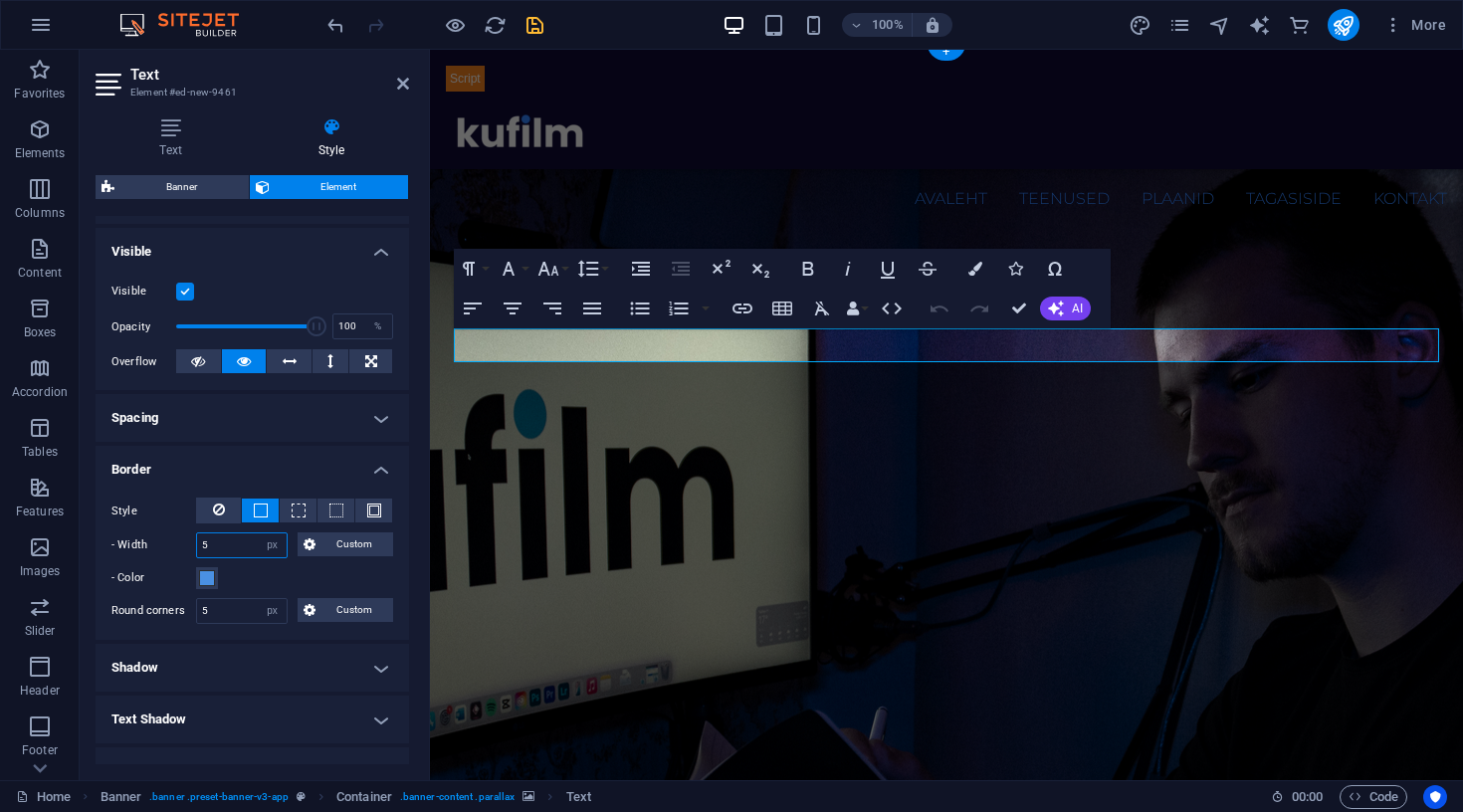 scroll, scrollTop: 202, scrollLeft: 0, axis: vertical 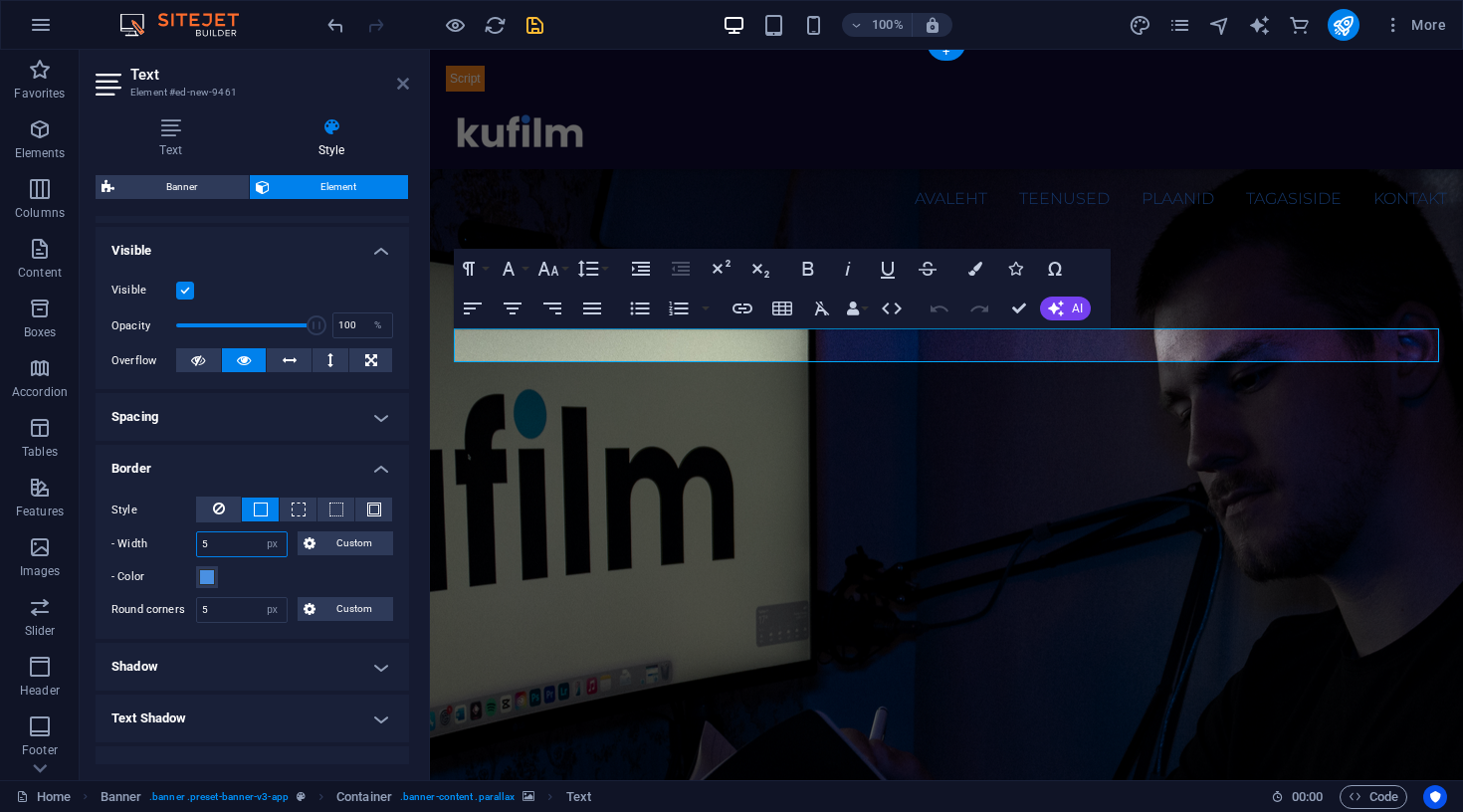 type on "5" 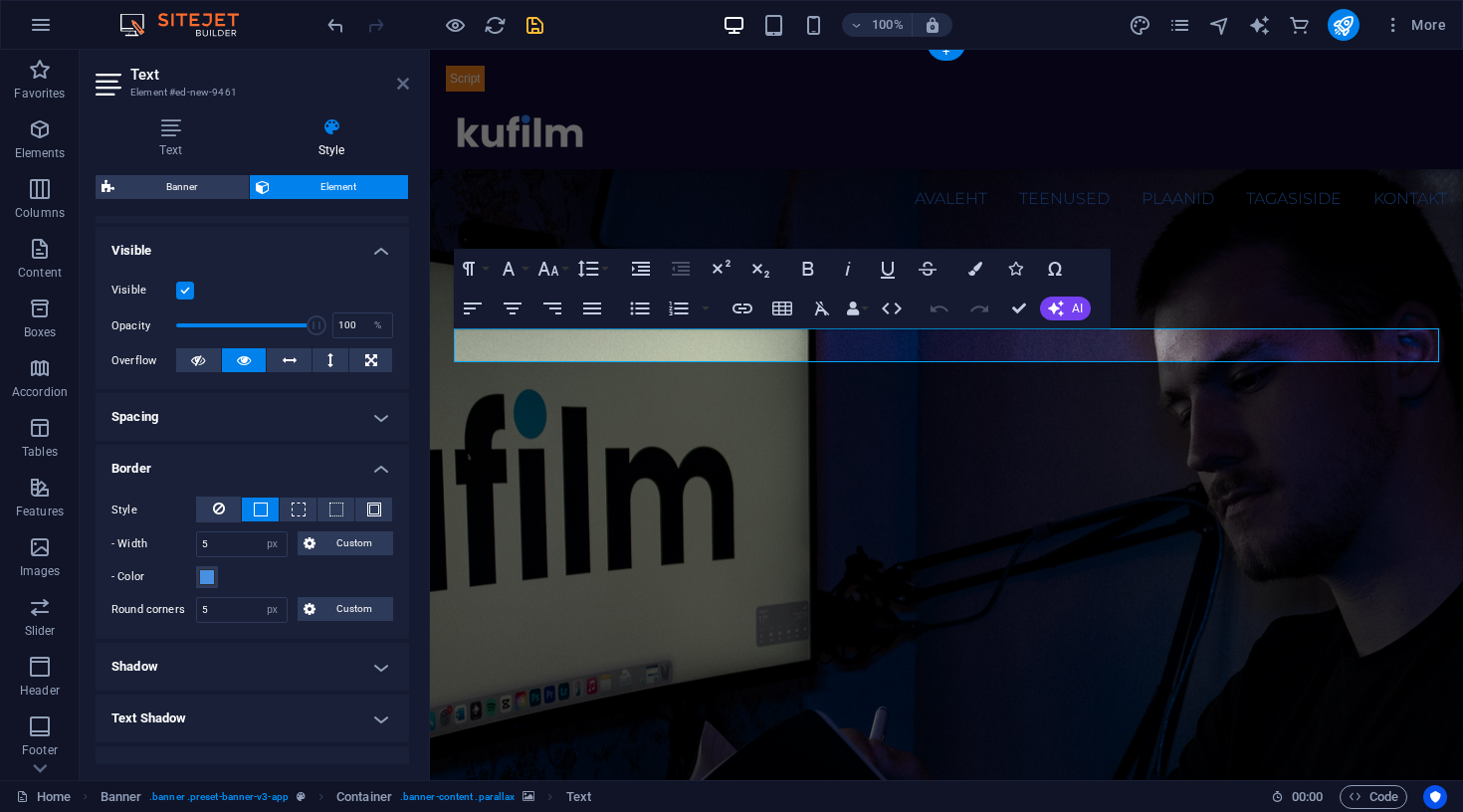 click at bounding box center [403, 84] 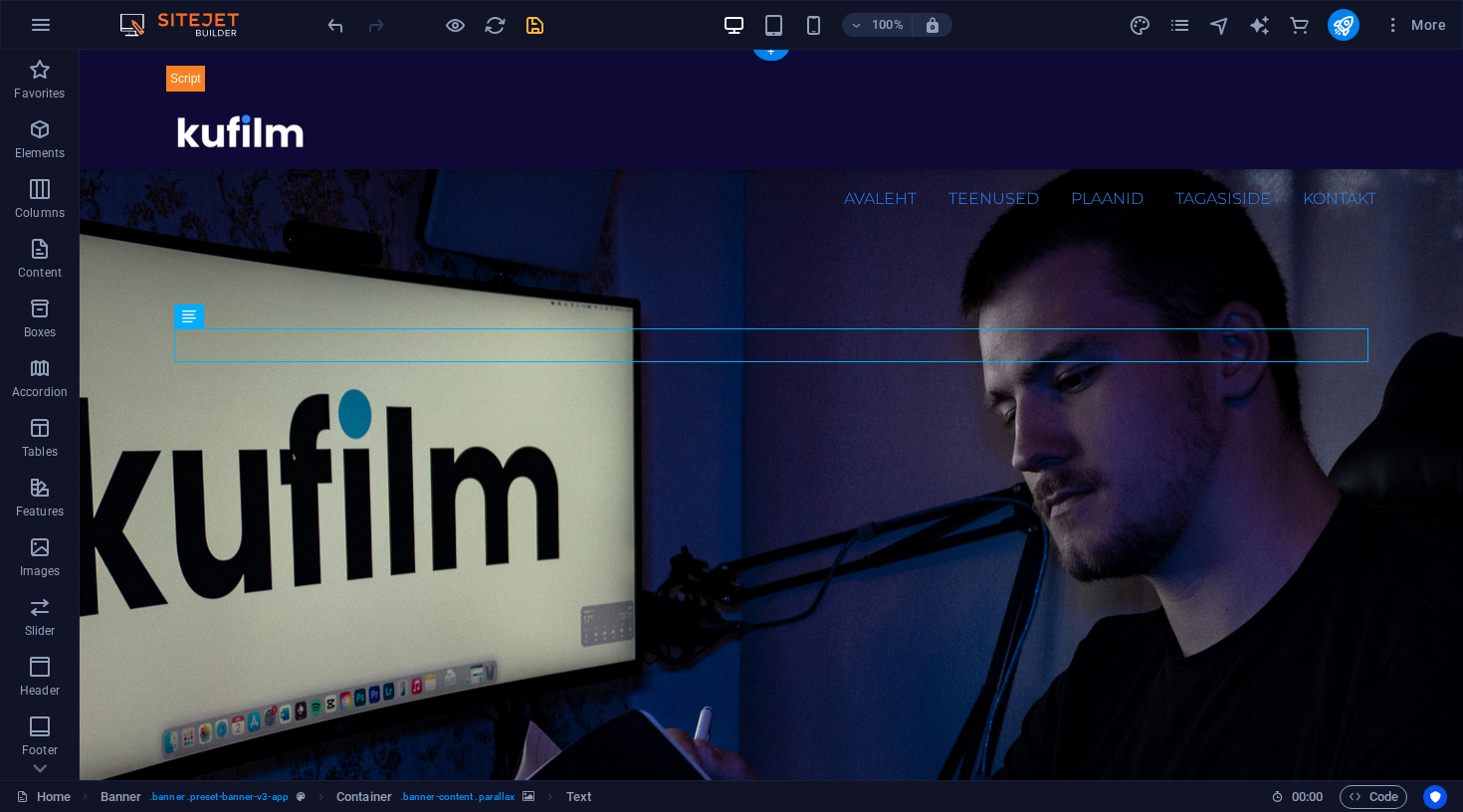 click at bounding box center [771, 558] 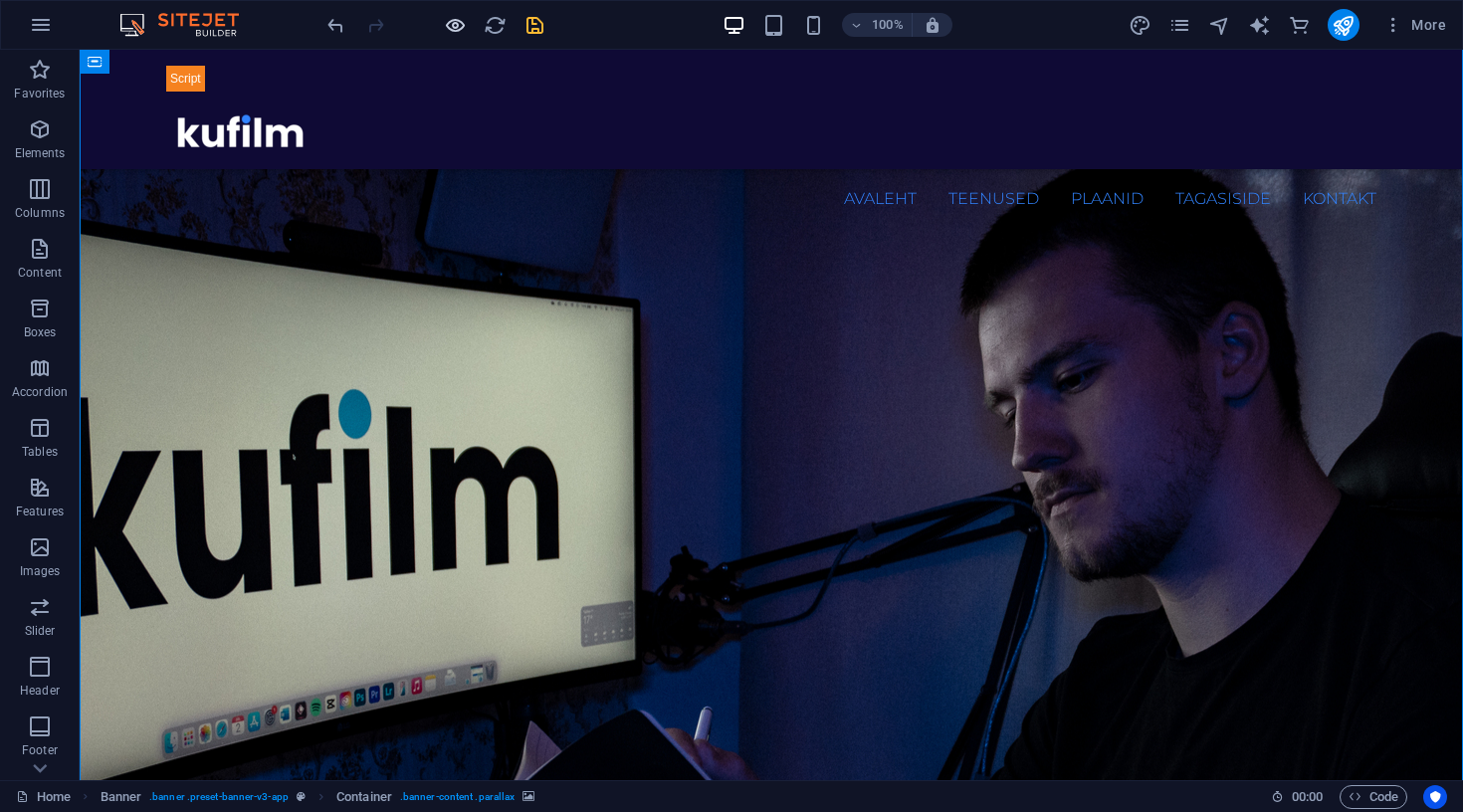 click at bounding box center [455, 25] 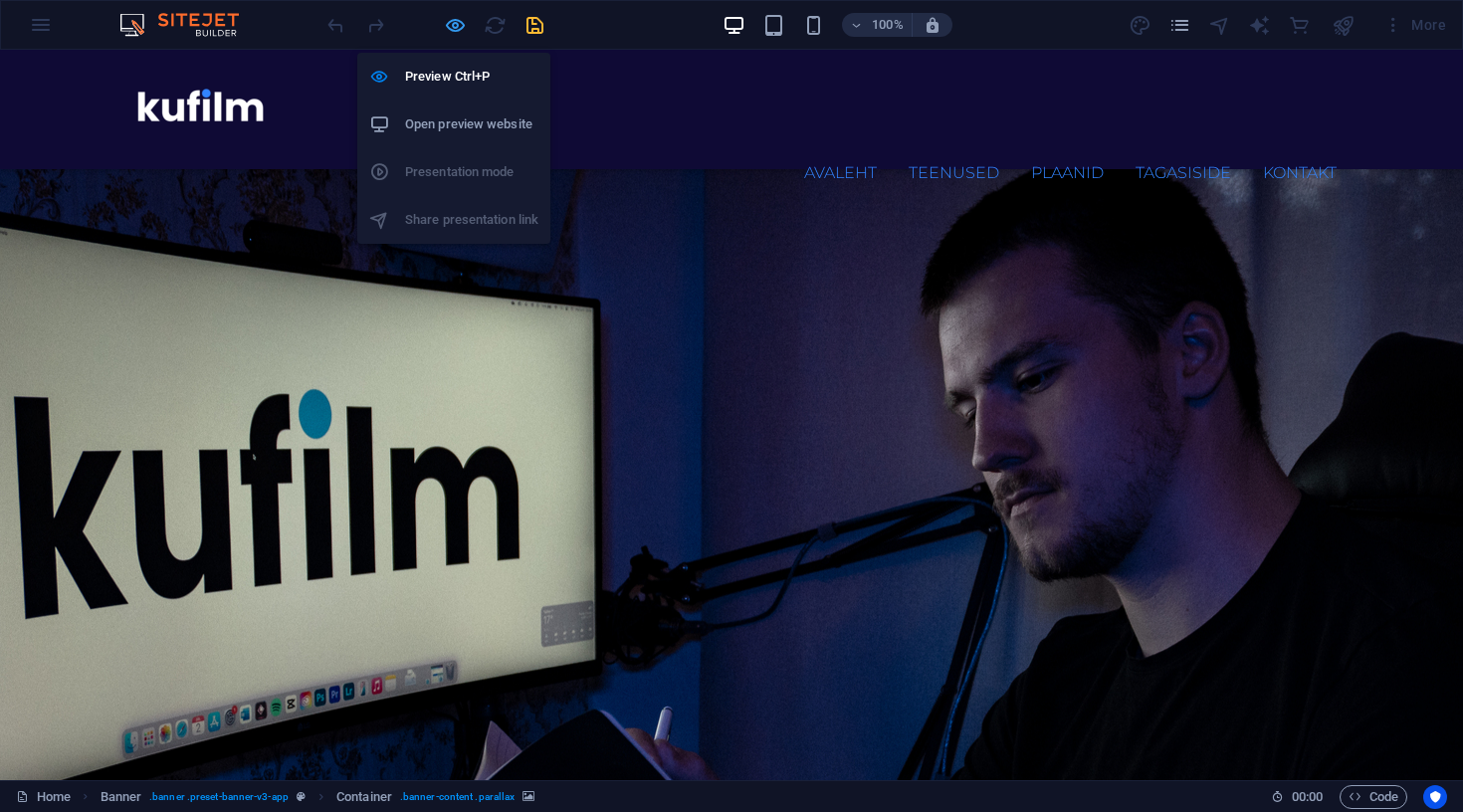 click at bounding box center (455, 25) 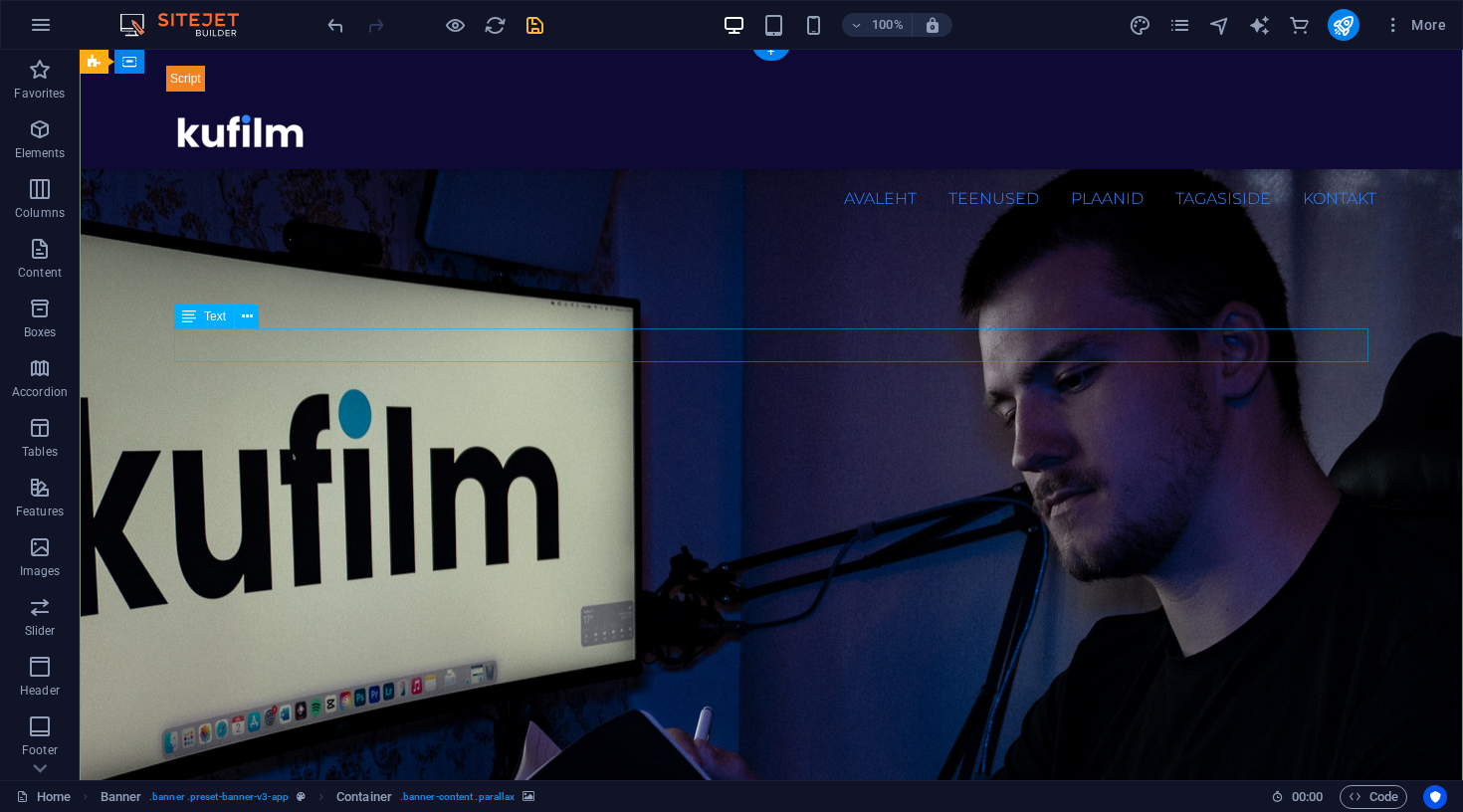 click on "Hinnad alates 190€ kuus!" at bounding box center (771, 1140) 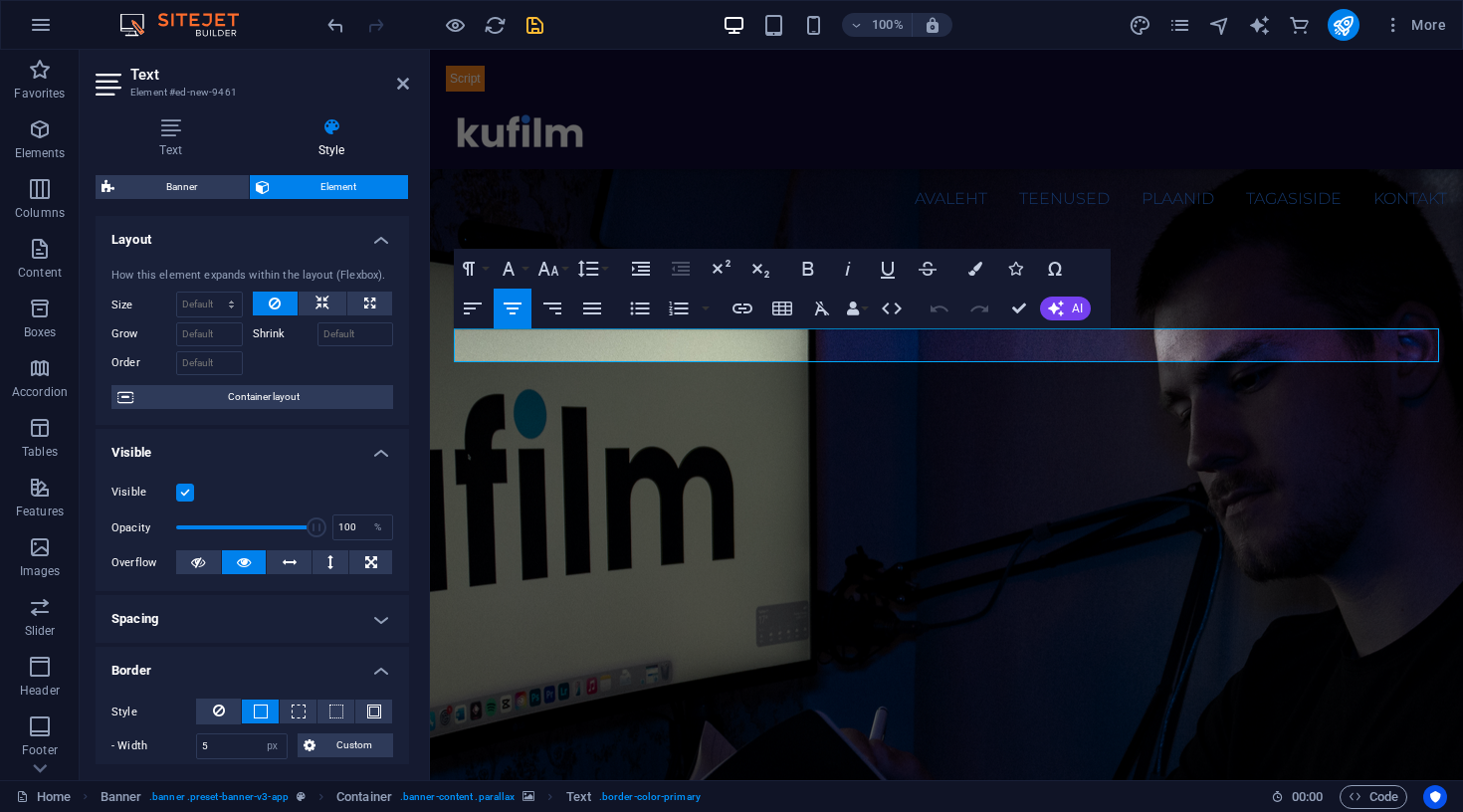 scroll, scrollTop: 0, scrollLeft: 0, axis: both 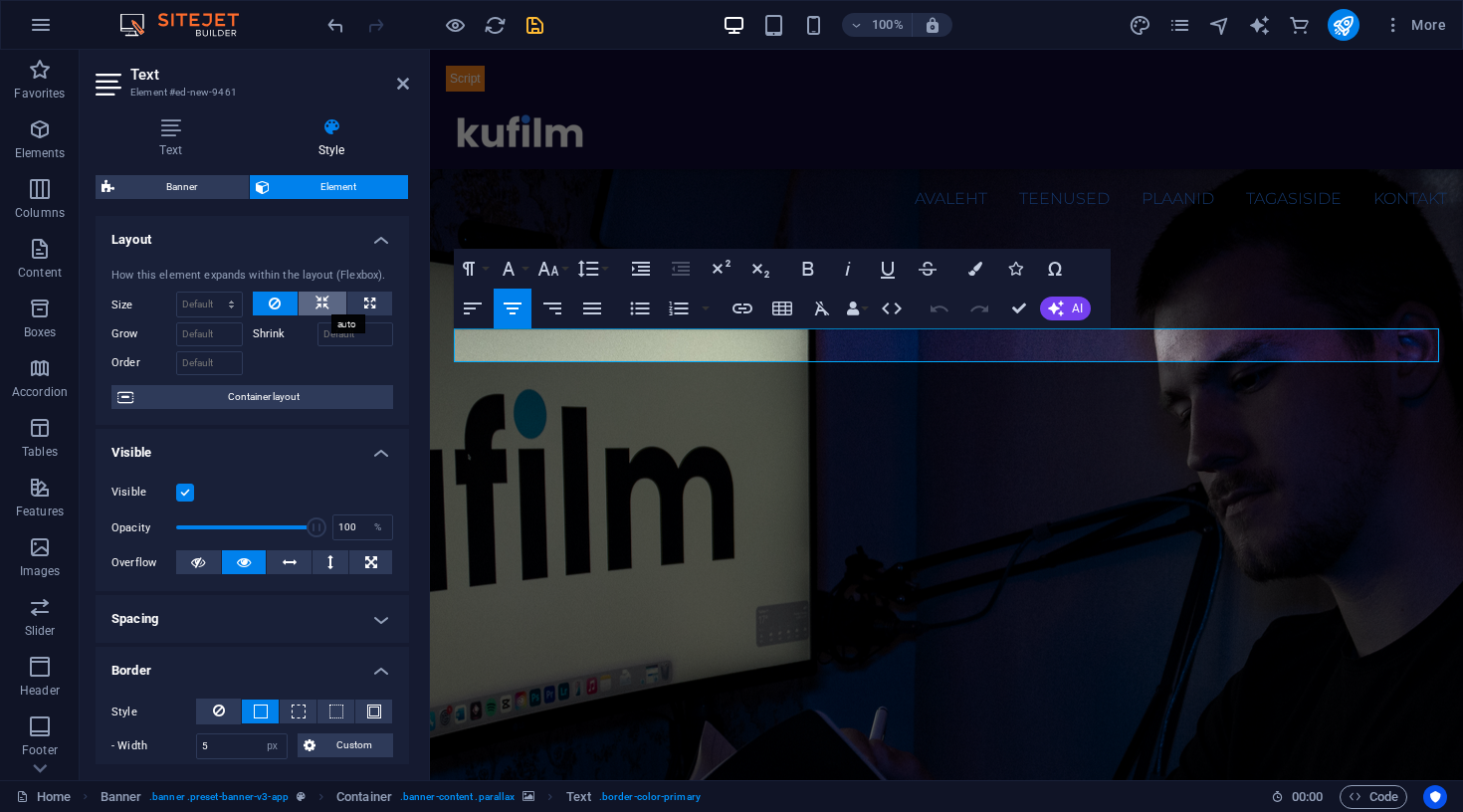 click at bounding box center [322, 304] 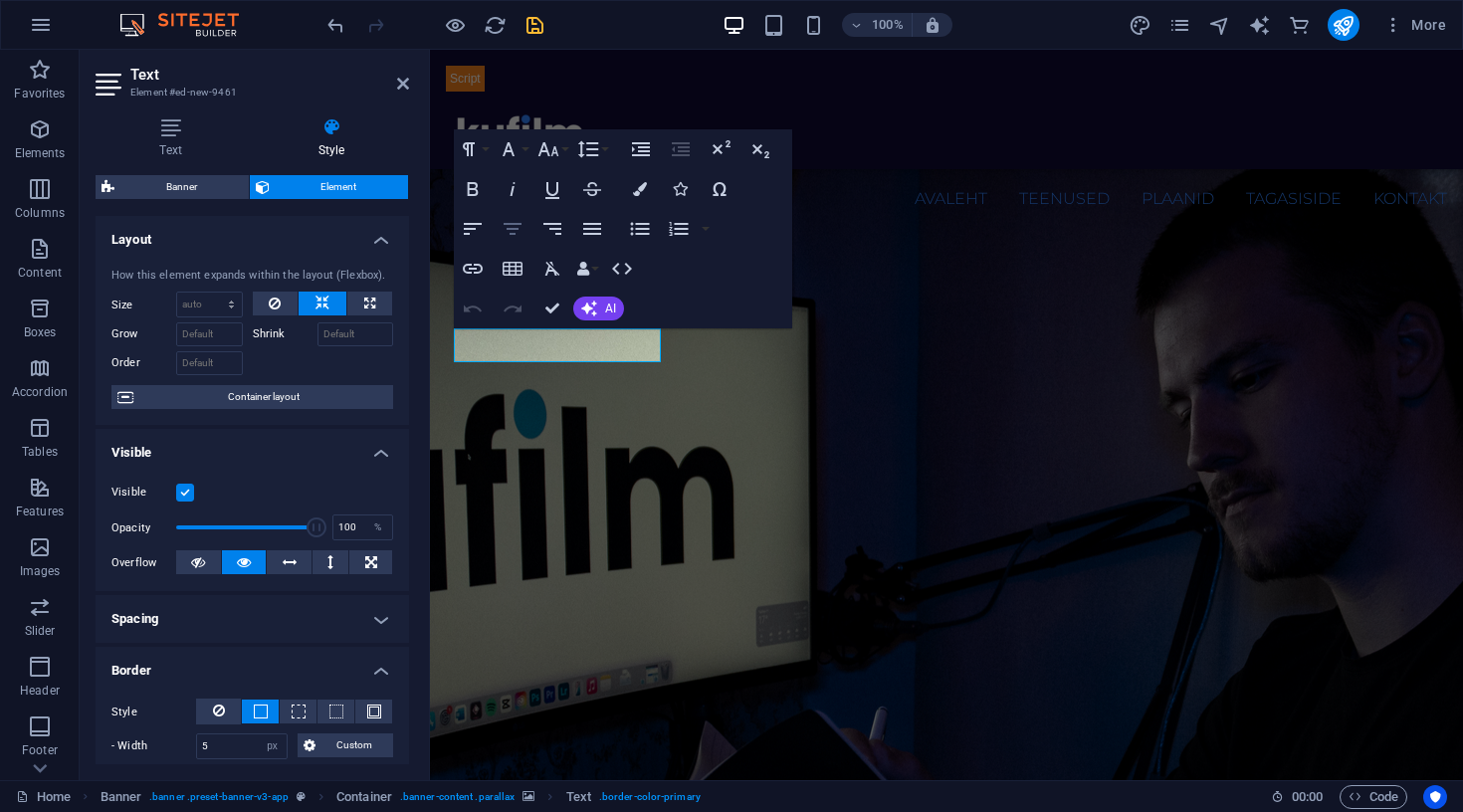 click 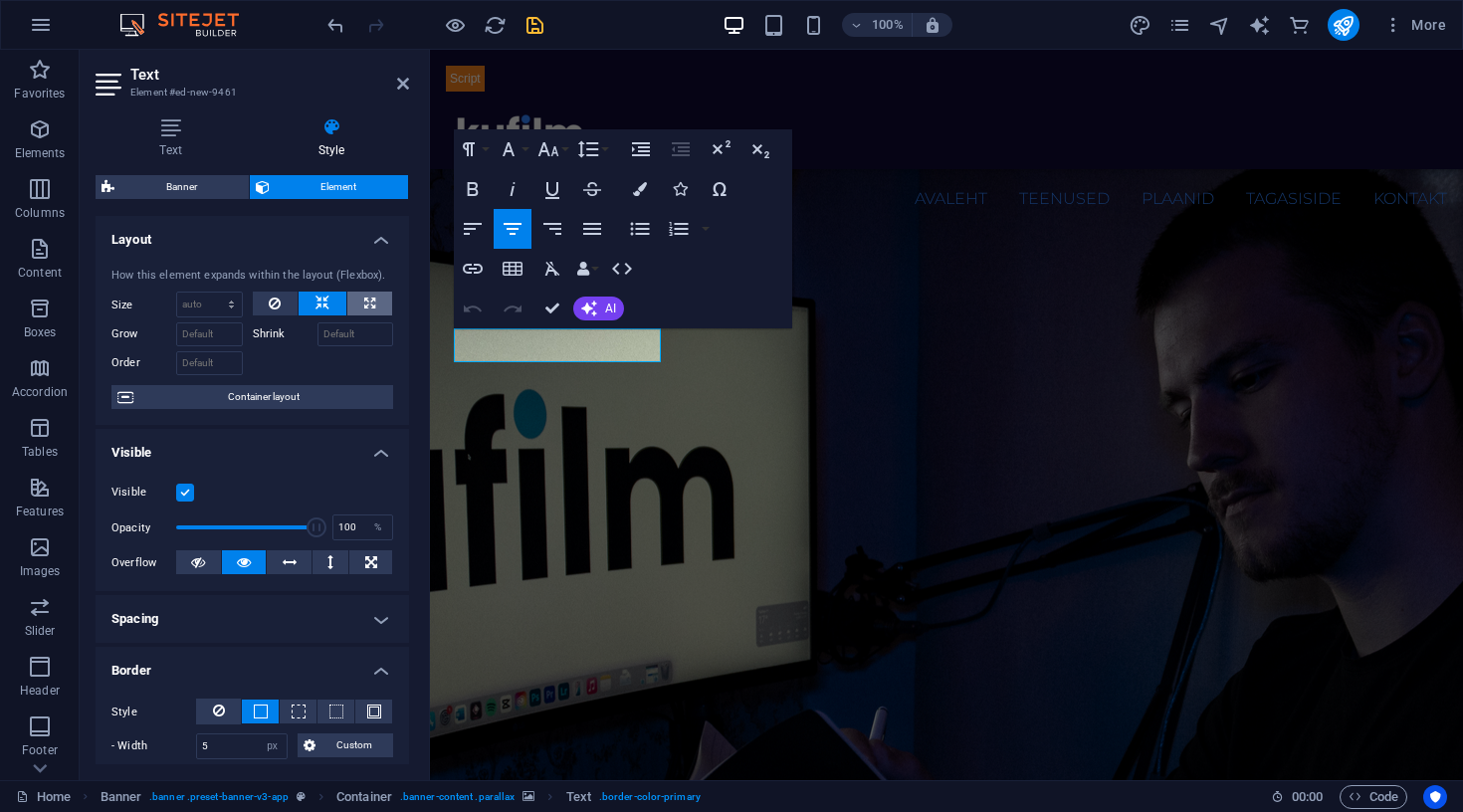 click at bounding box center [369, 304] 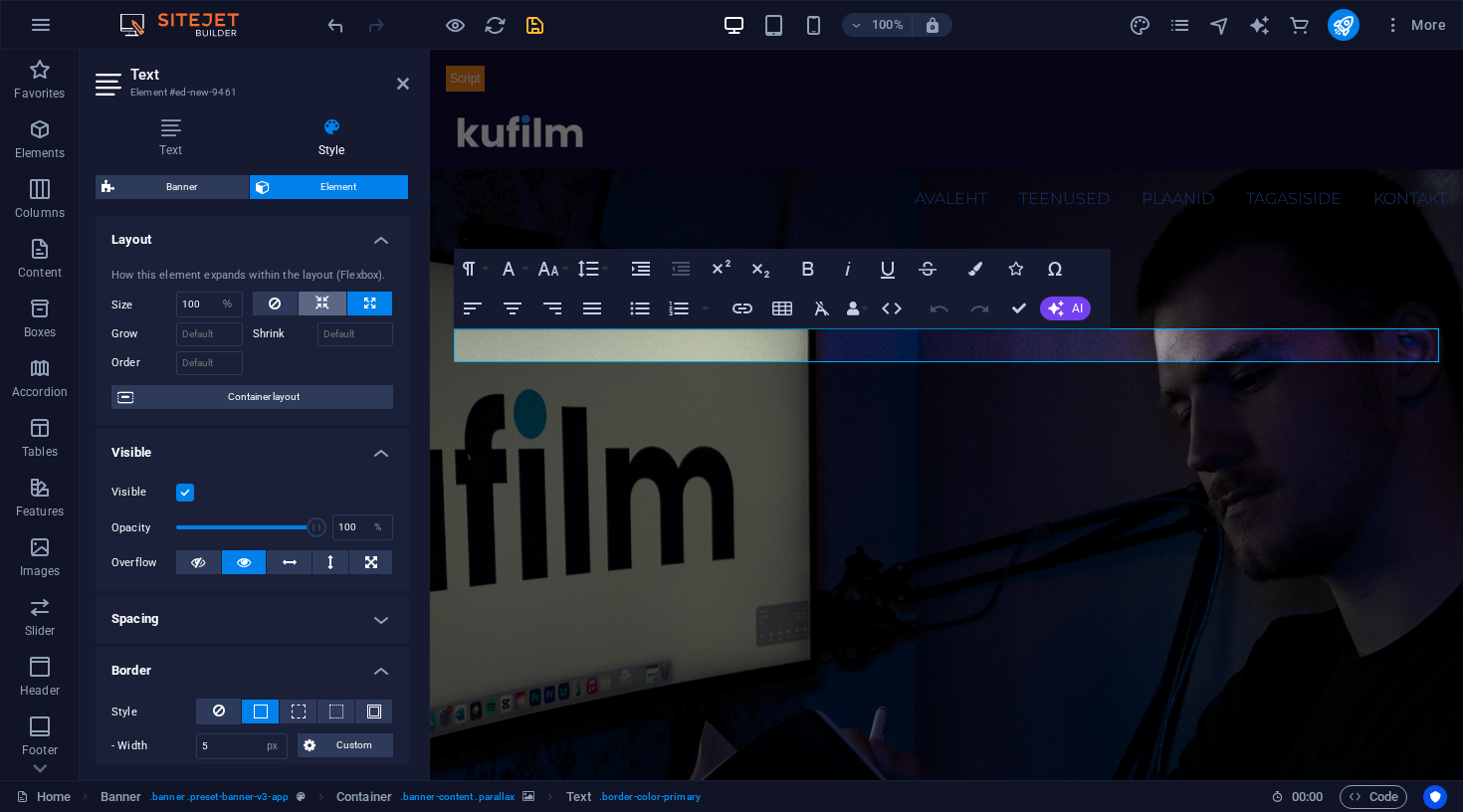 click at bounding box center [322, 304] 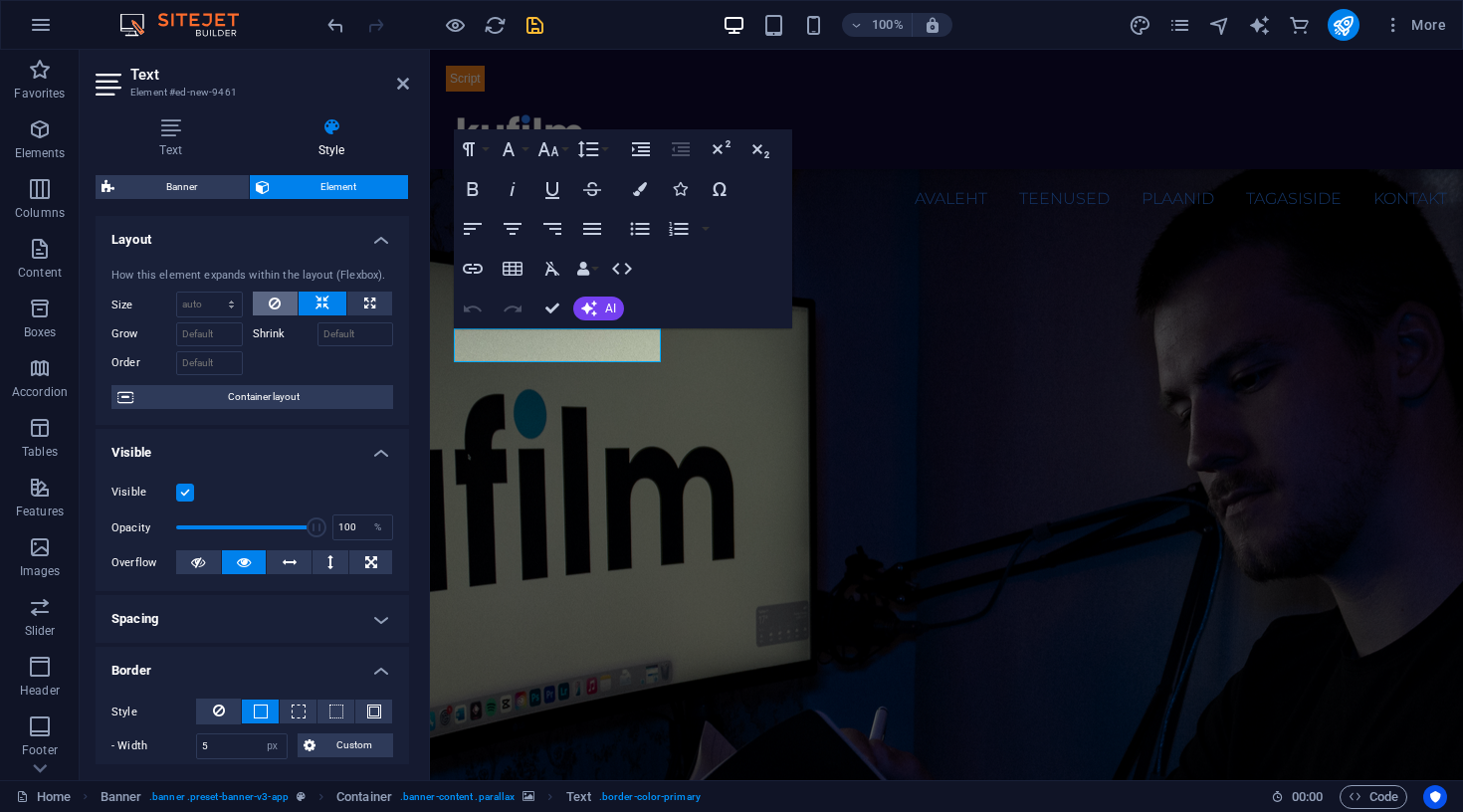 click at bounding box center [276, 304] 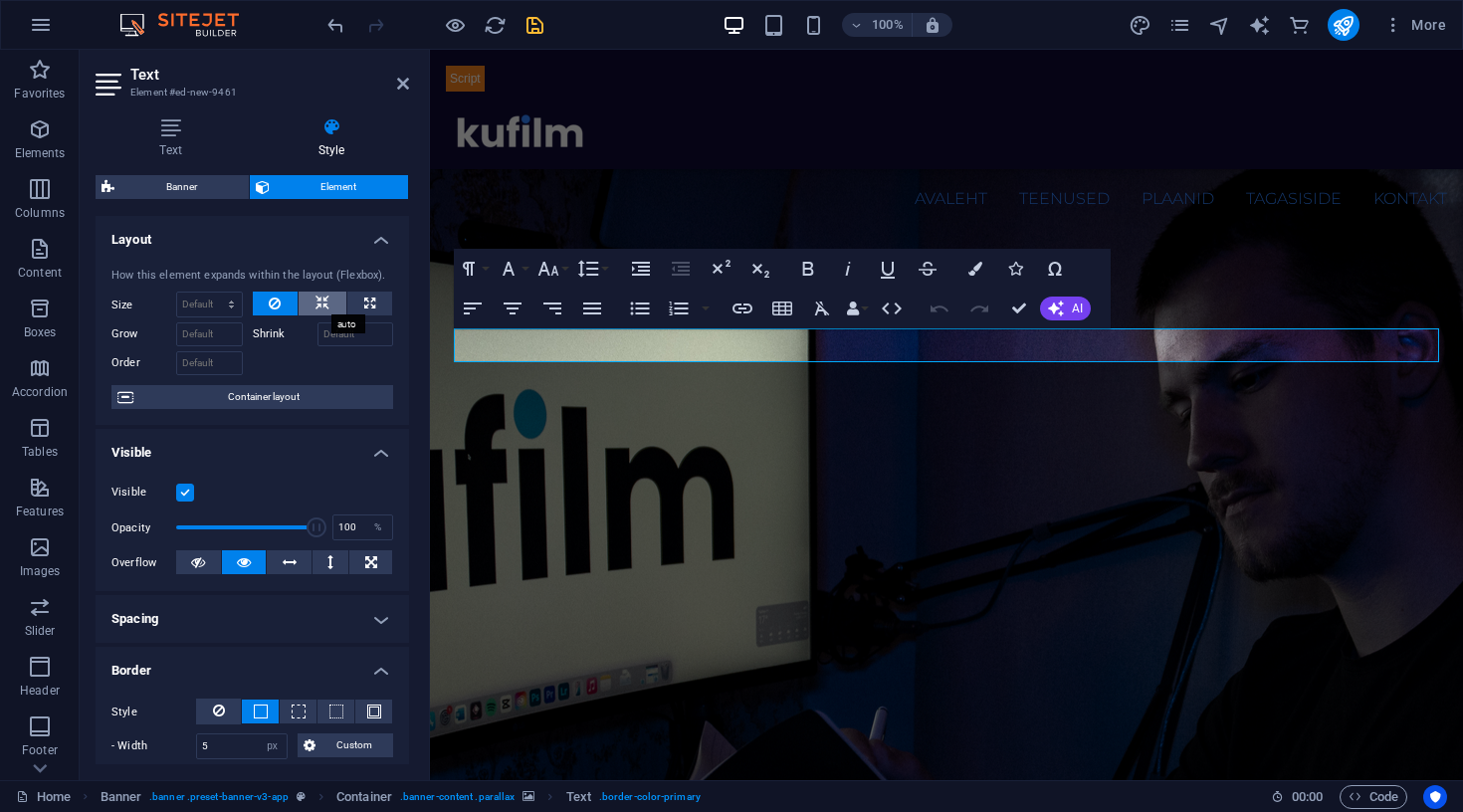click at bounding box center (322, 304) 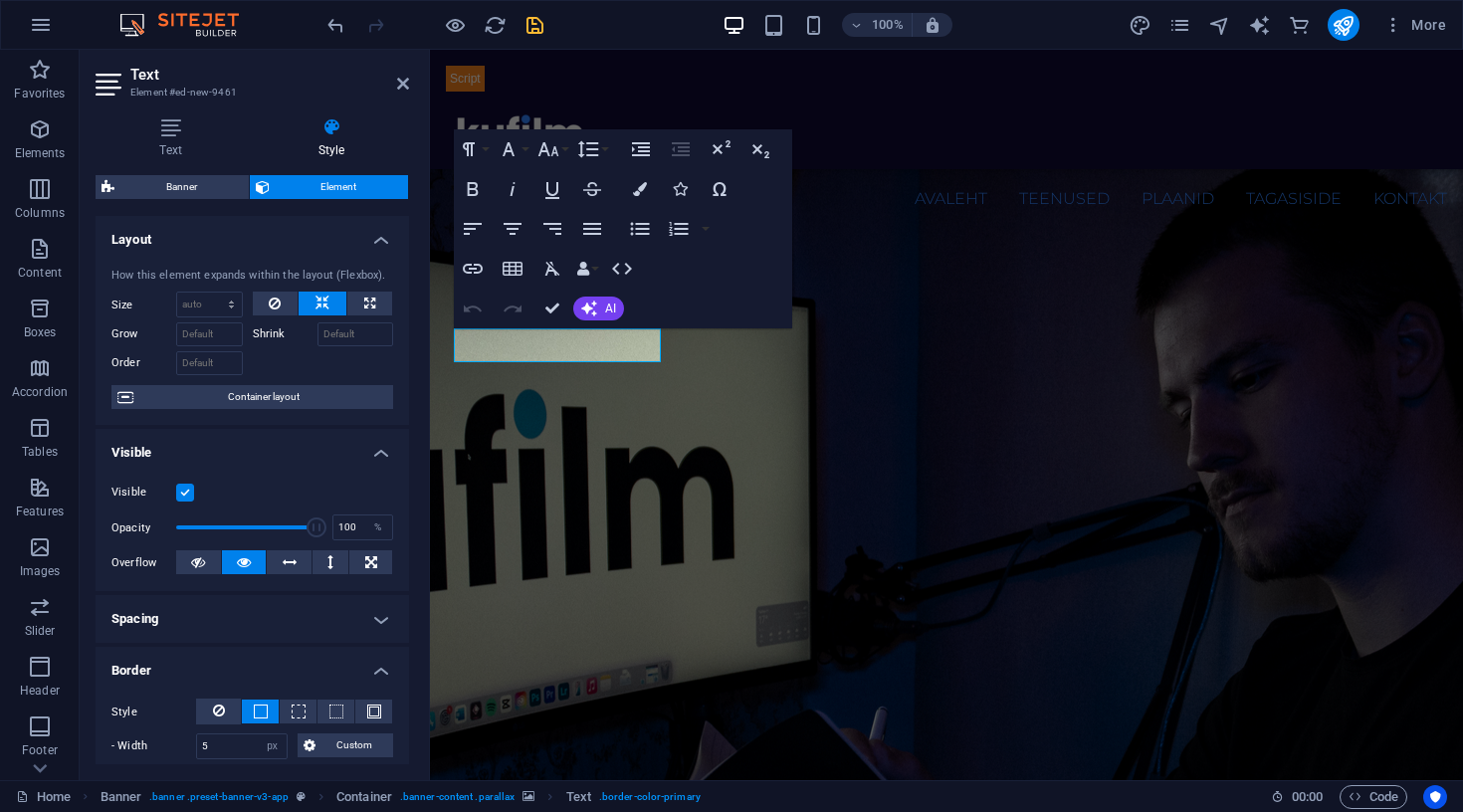 click on "Text Element #ed-new-9461 Text Style Text Add, edit, and format text directly on the website. Default colors and font sizes are defined in Design. Edit design Alignment Left aligned Centered Right aligned Banner Element Layout How this element expands within the layout (Flexbox). Size Default auto px % 1/1 1/2 1/3 1/4 1/5 1/6 1/7 1/8 1/9 1/10 Grow Shrink Order Container layout Visible Visible Opacity 100 % Overflow Spacing Margin Default auto px % rem vw vh Custom Custom auto px % rem vw vh auto px % rem vw vh auto px % rem vw vh auto px % rem vw vh Padding Default px rem % vh vw Custom Custom px rem % vh vw px rem % vh vw px rem % vh vw px rem % vh vw Border Style              - Width 5 auto px rem % vh vw Custom Custom 5 auto px rem % vh vw 5 auto px rem % vh vw 5 auto px rem % vh vw 5 auto px rem % vh vw  - Color Round corners 5 Default px rem % vh vw Custom Custom 5 px rem % vh vw 5 px rem % vh vw 5 px rem % vh vw 5 px rem % vh vw Shadow Default None Outside Inside Color X offset 0 px rem vh vw" at bounding box center (255, 415) 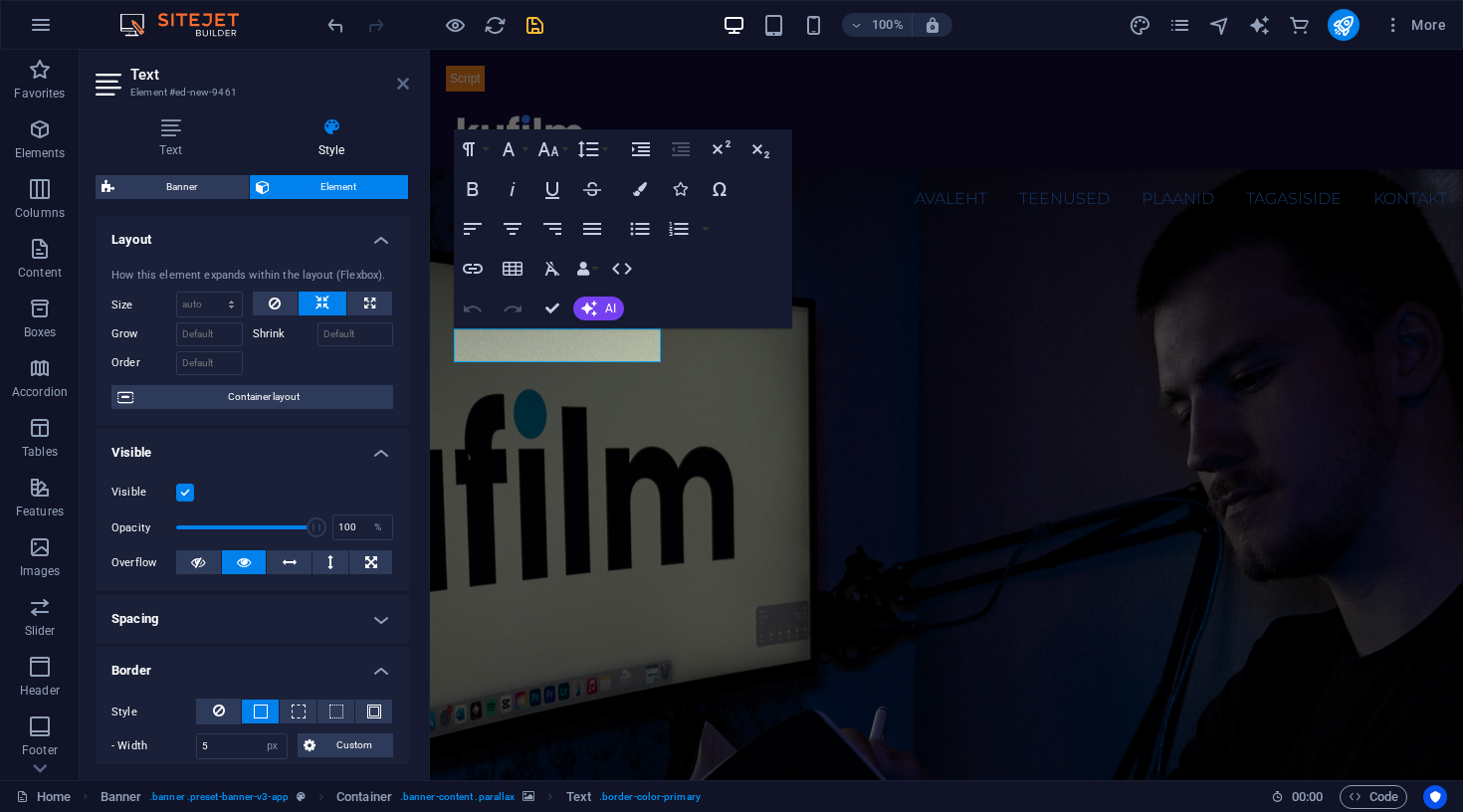 click at bounding box center [403, 84] 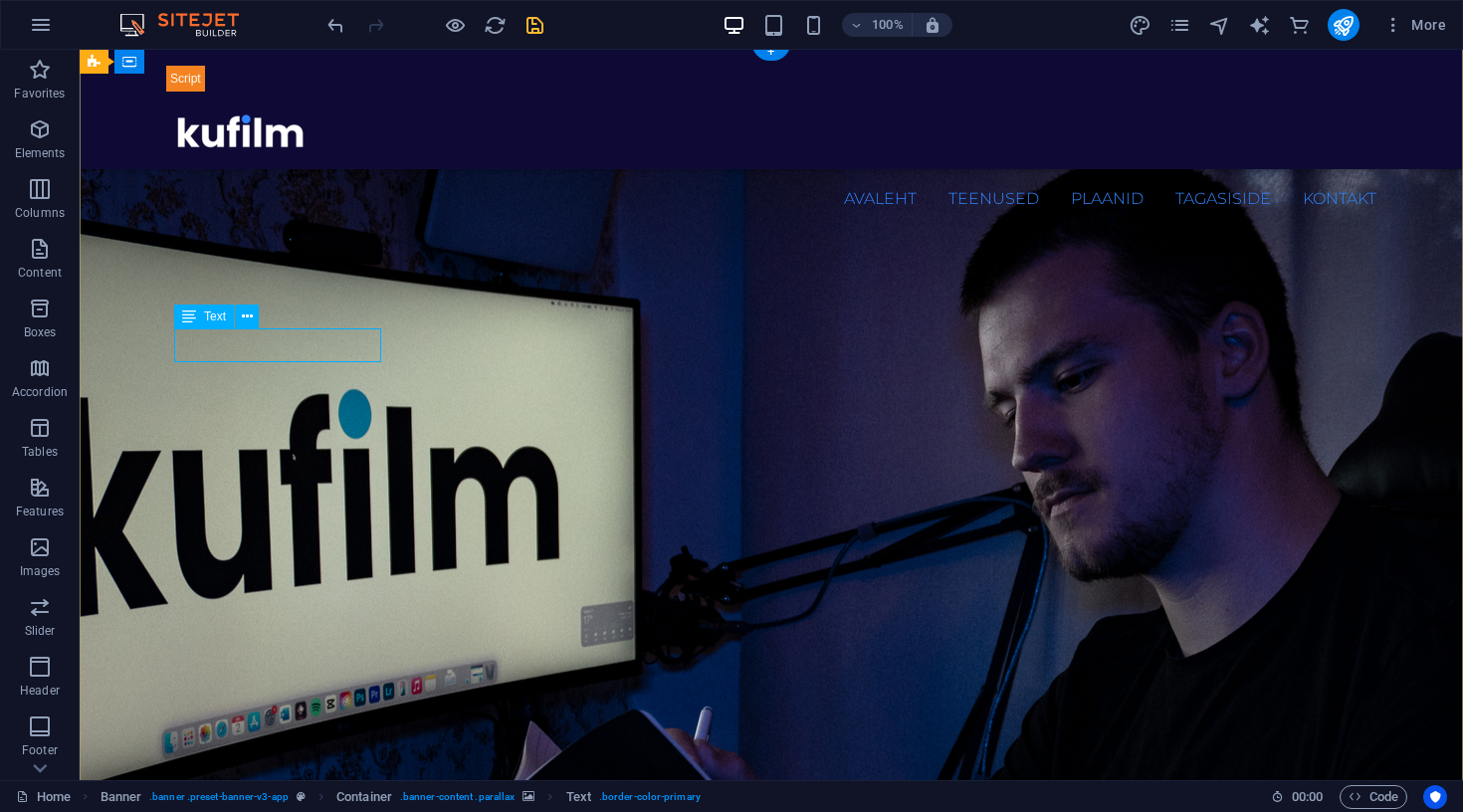 click on "Hinnad alates 190€ kuus!" at bounding box center [771, 1140] 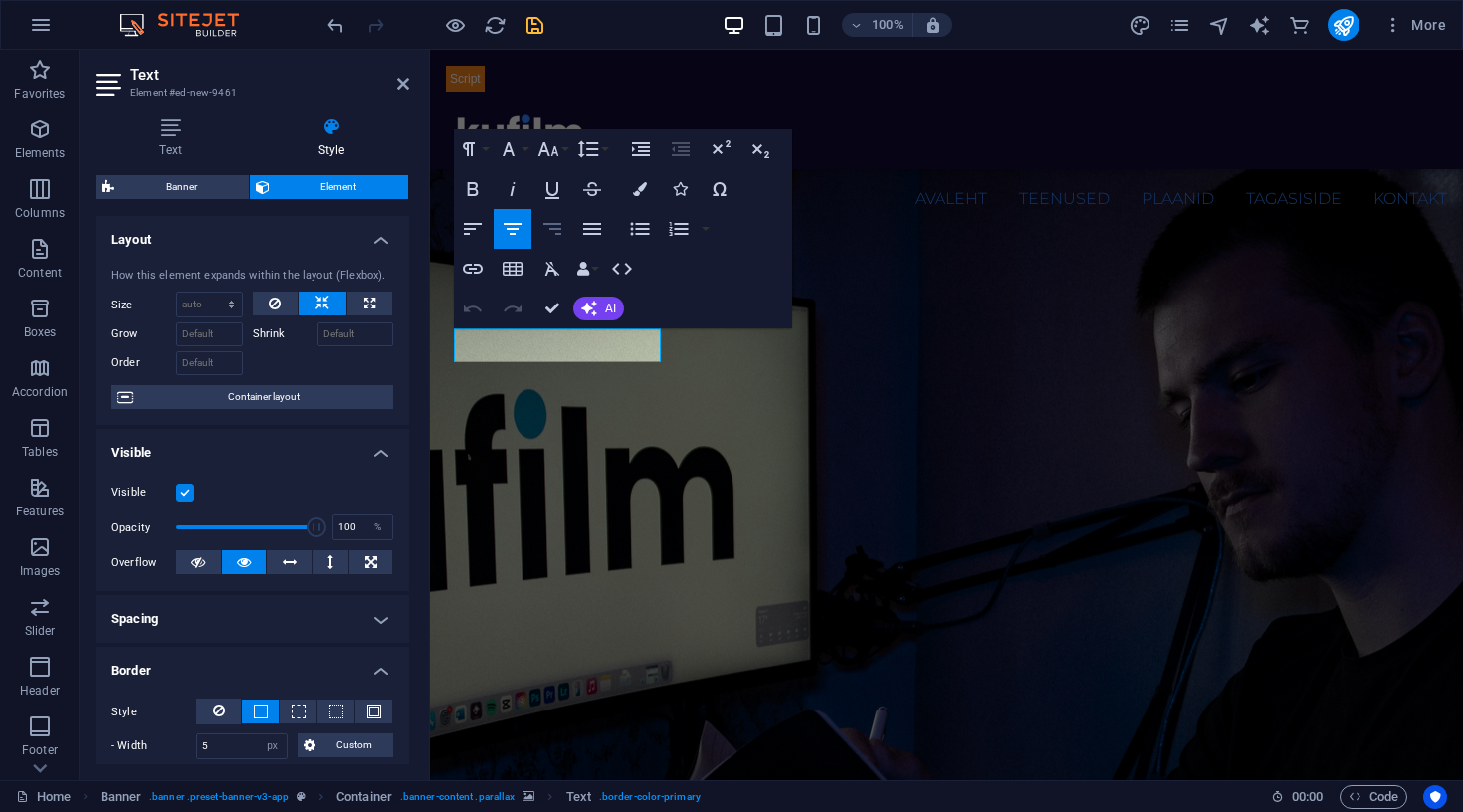 click 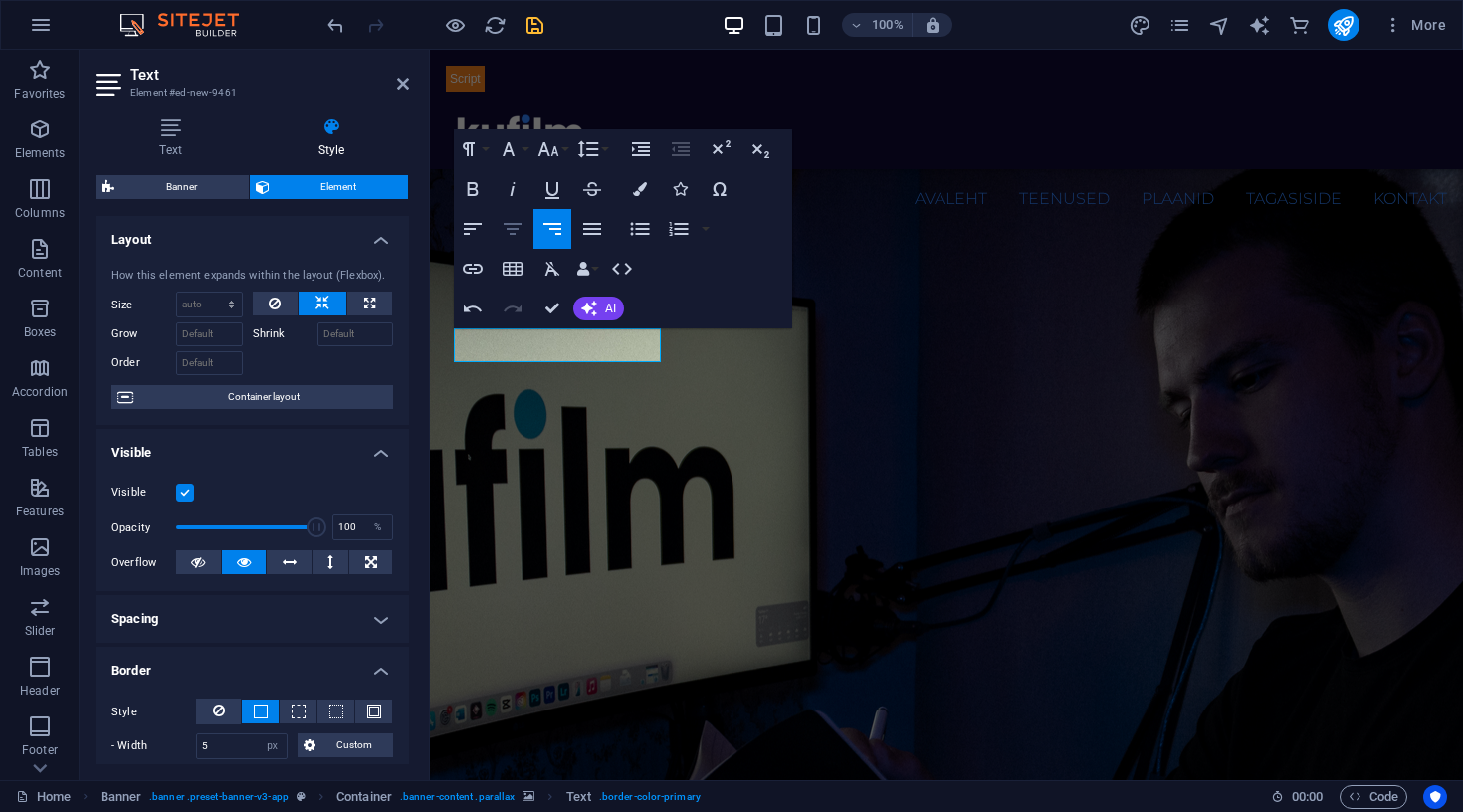 click 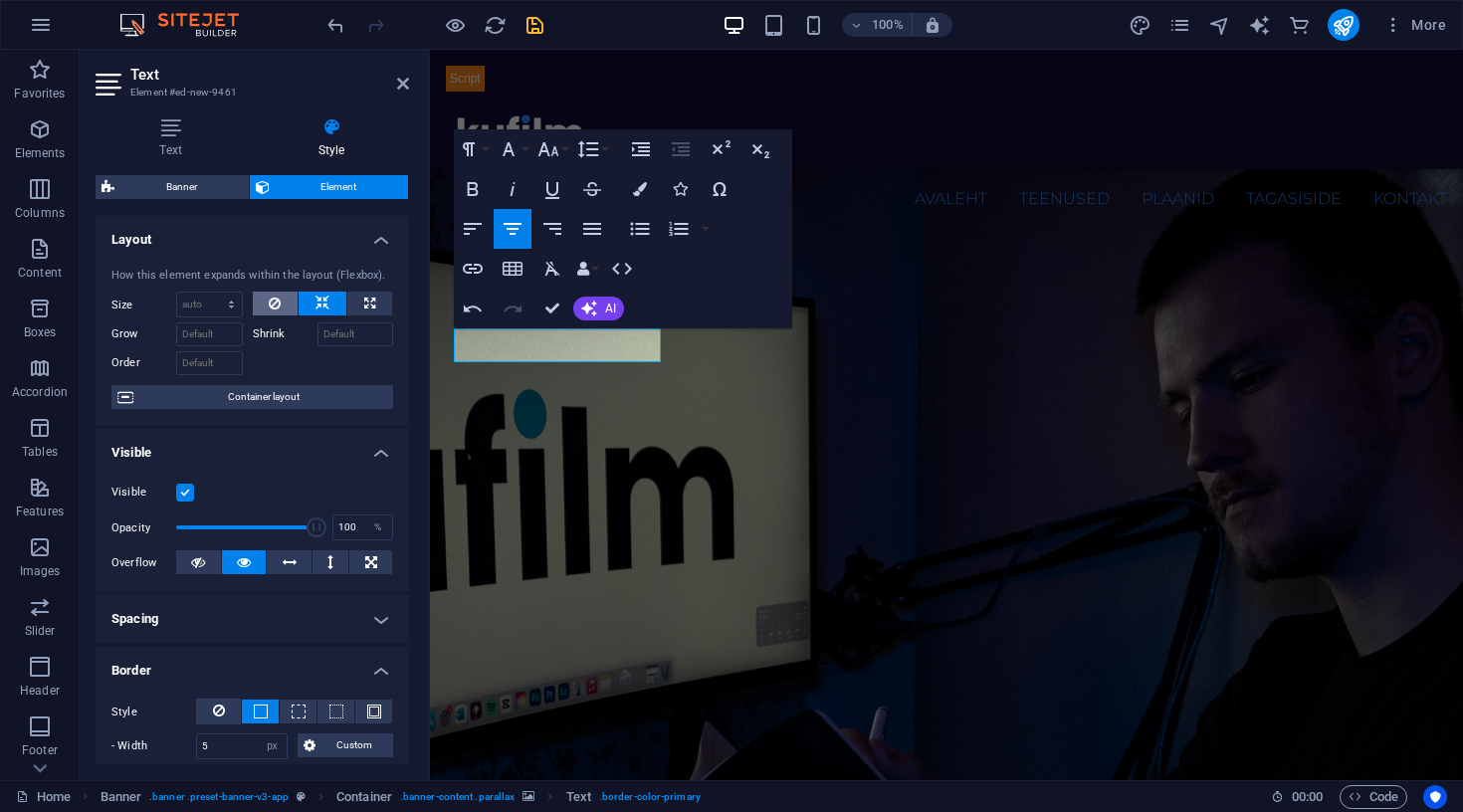 click at bounding box center (276, 304) 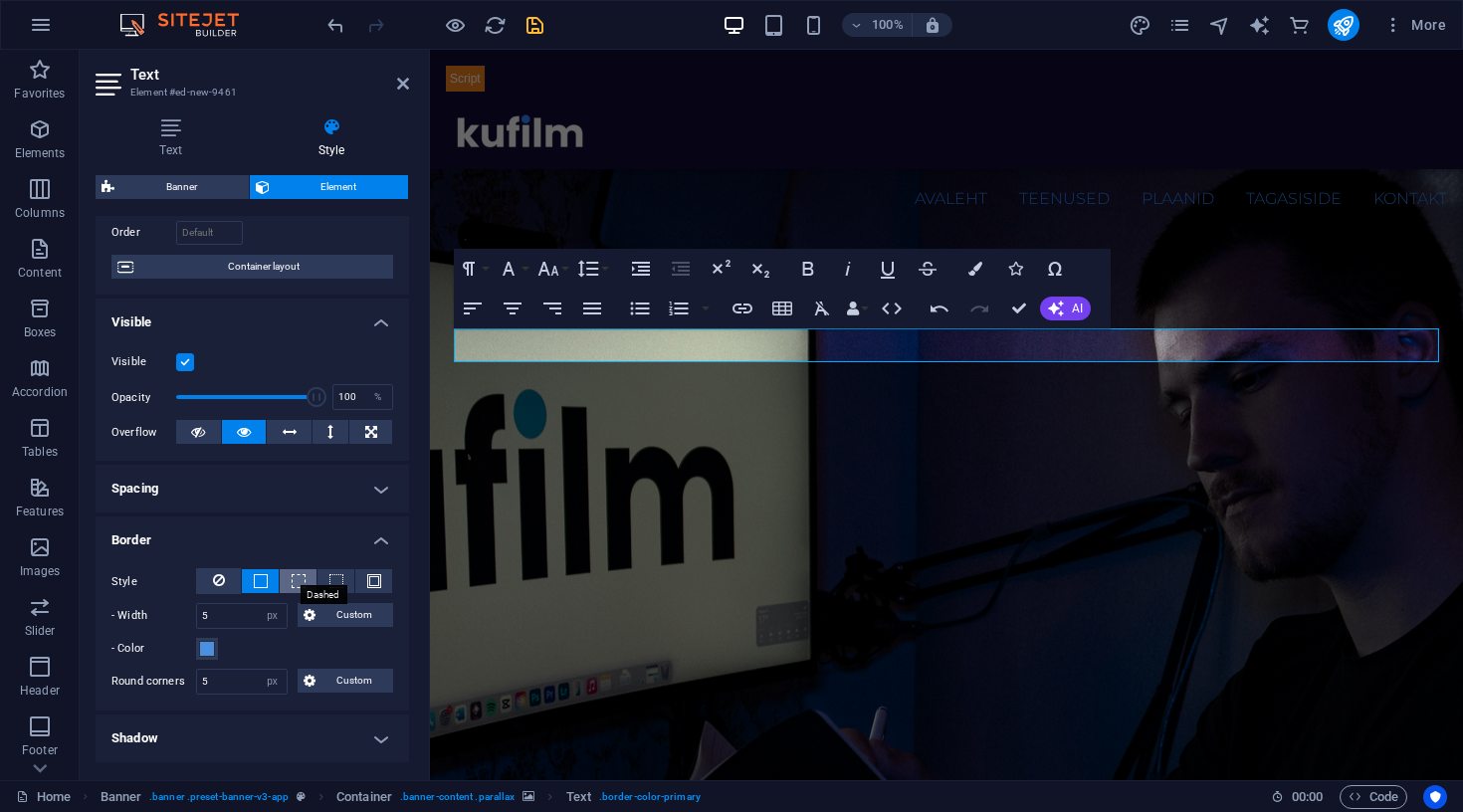 scroll, scrollTop: 203, scrollLeft: 0, axis: vertical 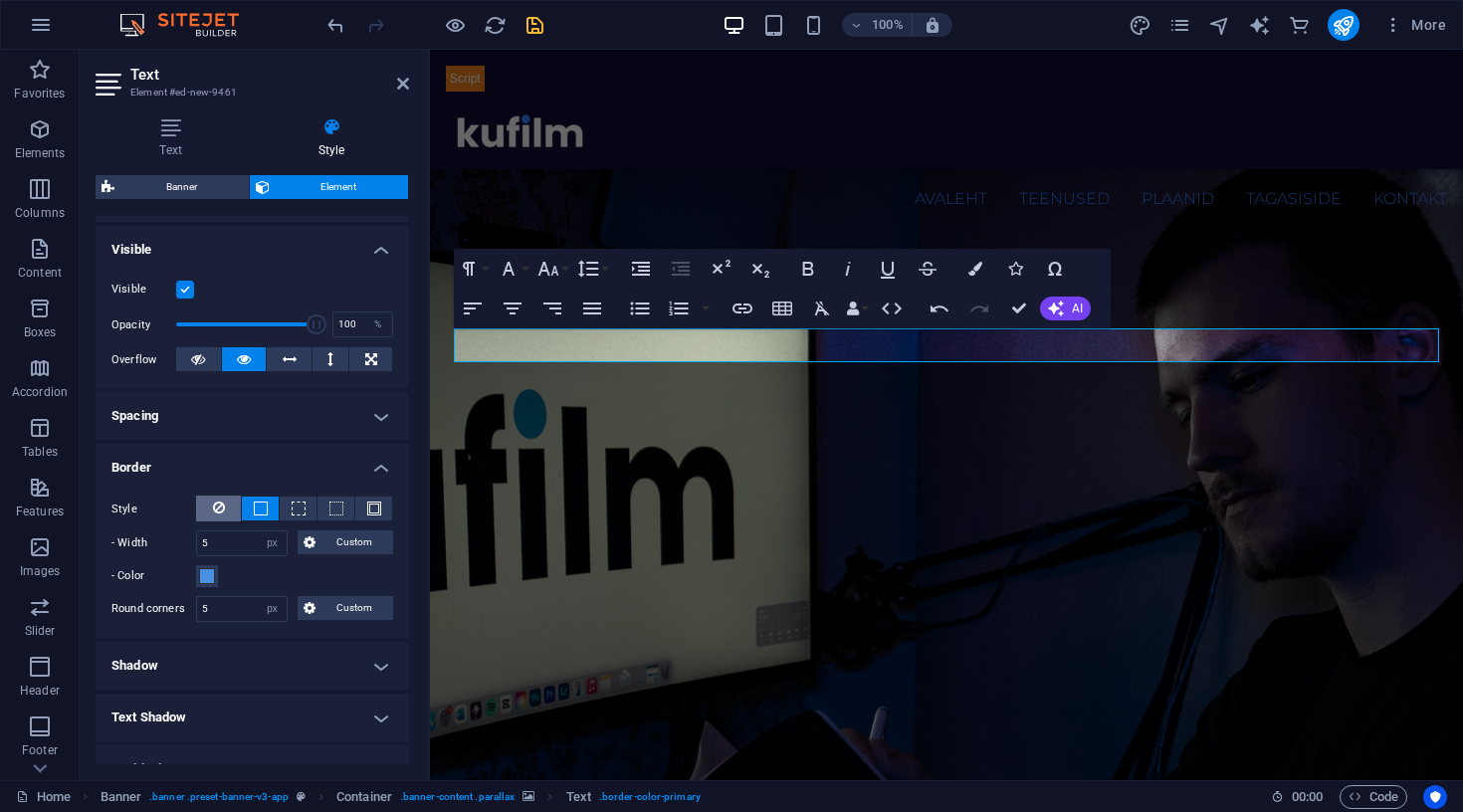 click at bounding box center (219, 508) 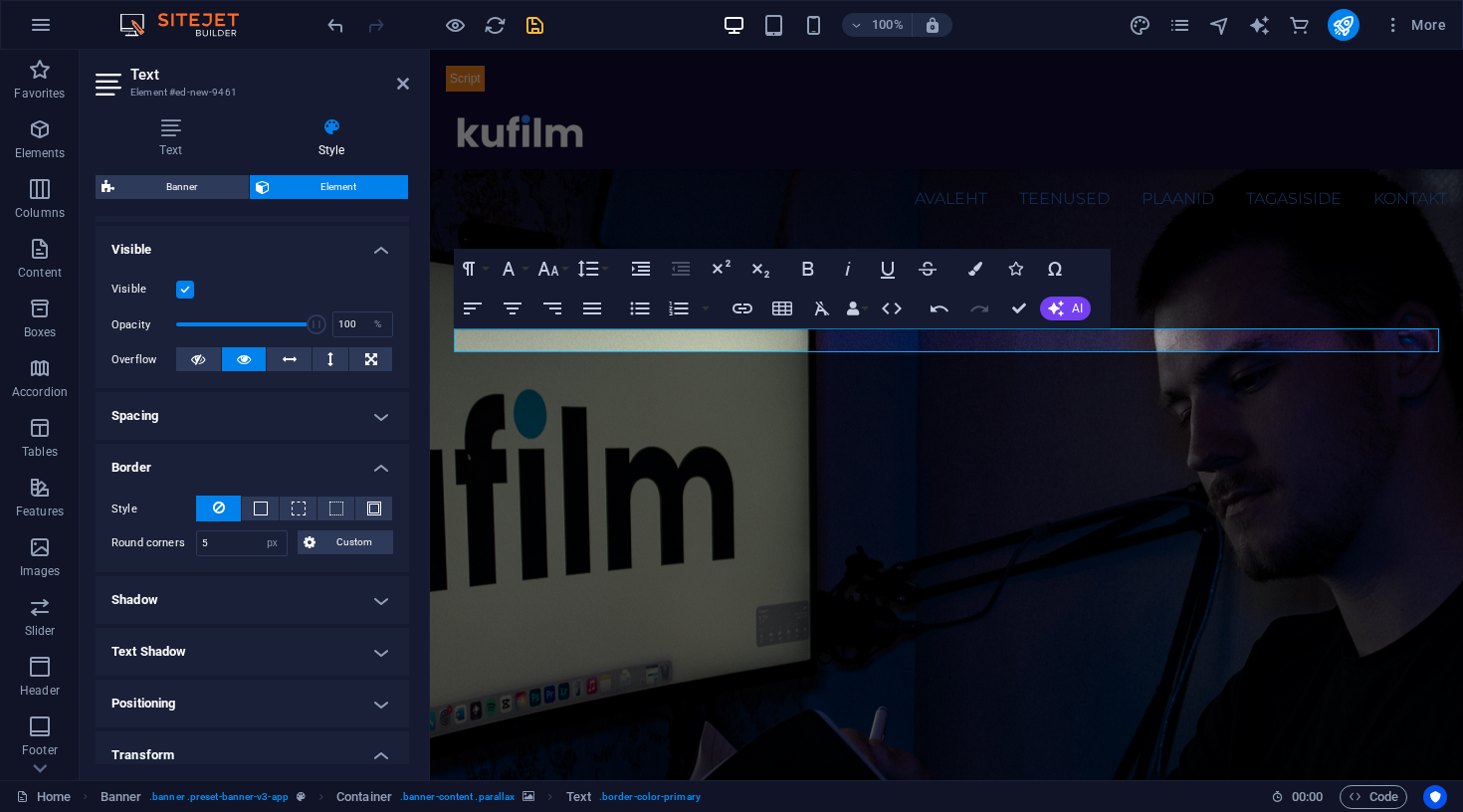 scroll, scrollTop: 268, scrollLeft: 0, axis: vertical 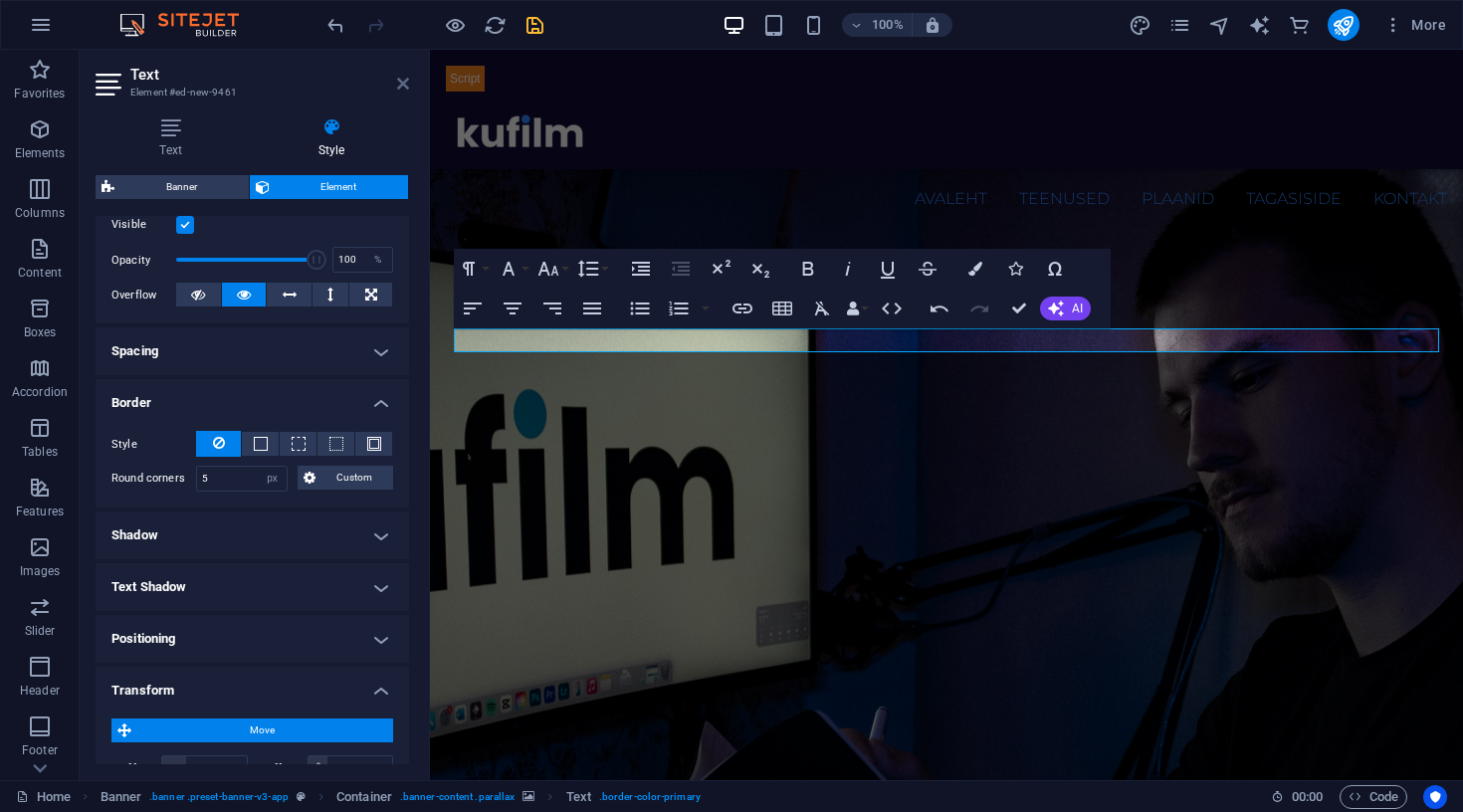 click at bounding box center (403, 84) 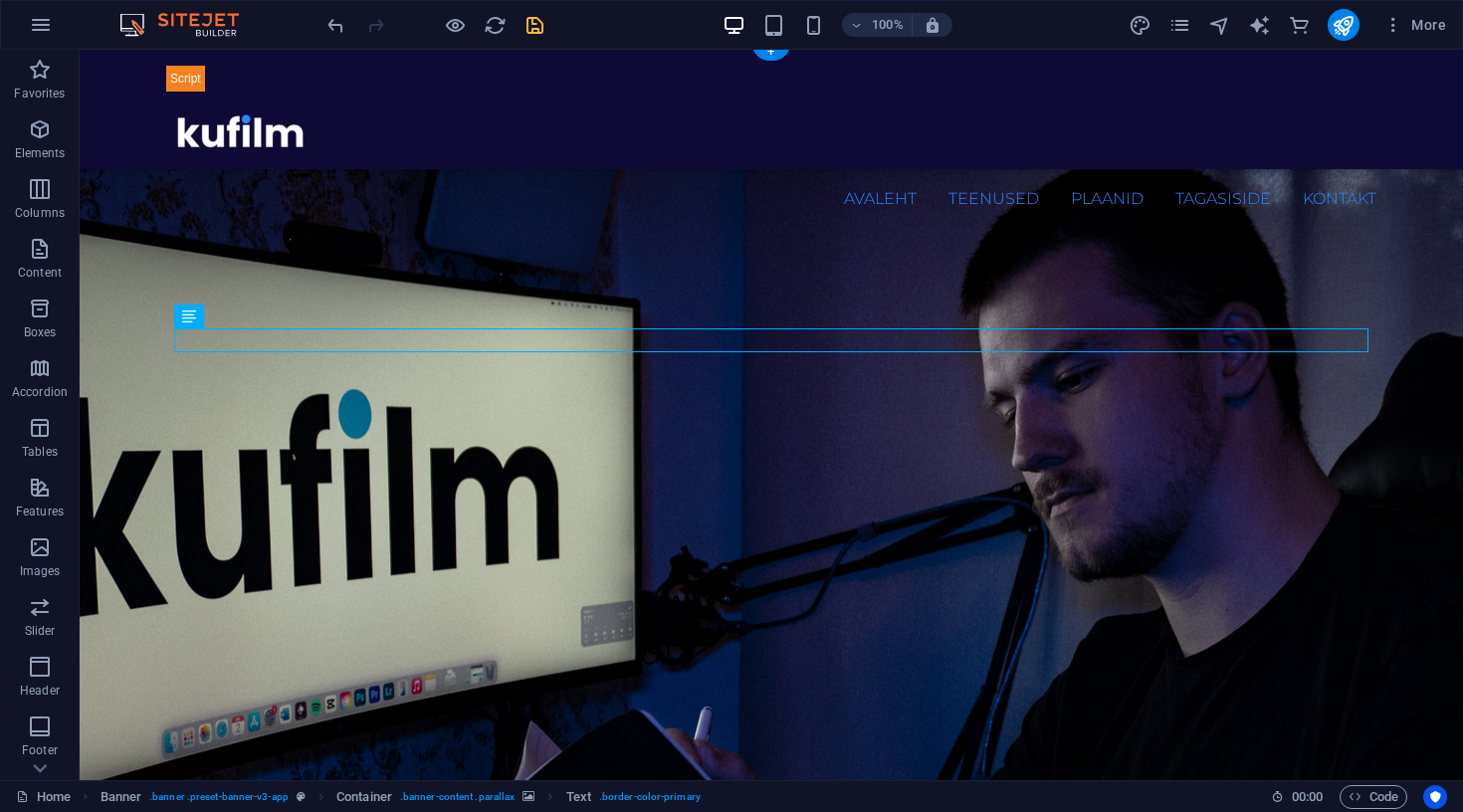 click at bounding box center (771, 558) 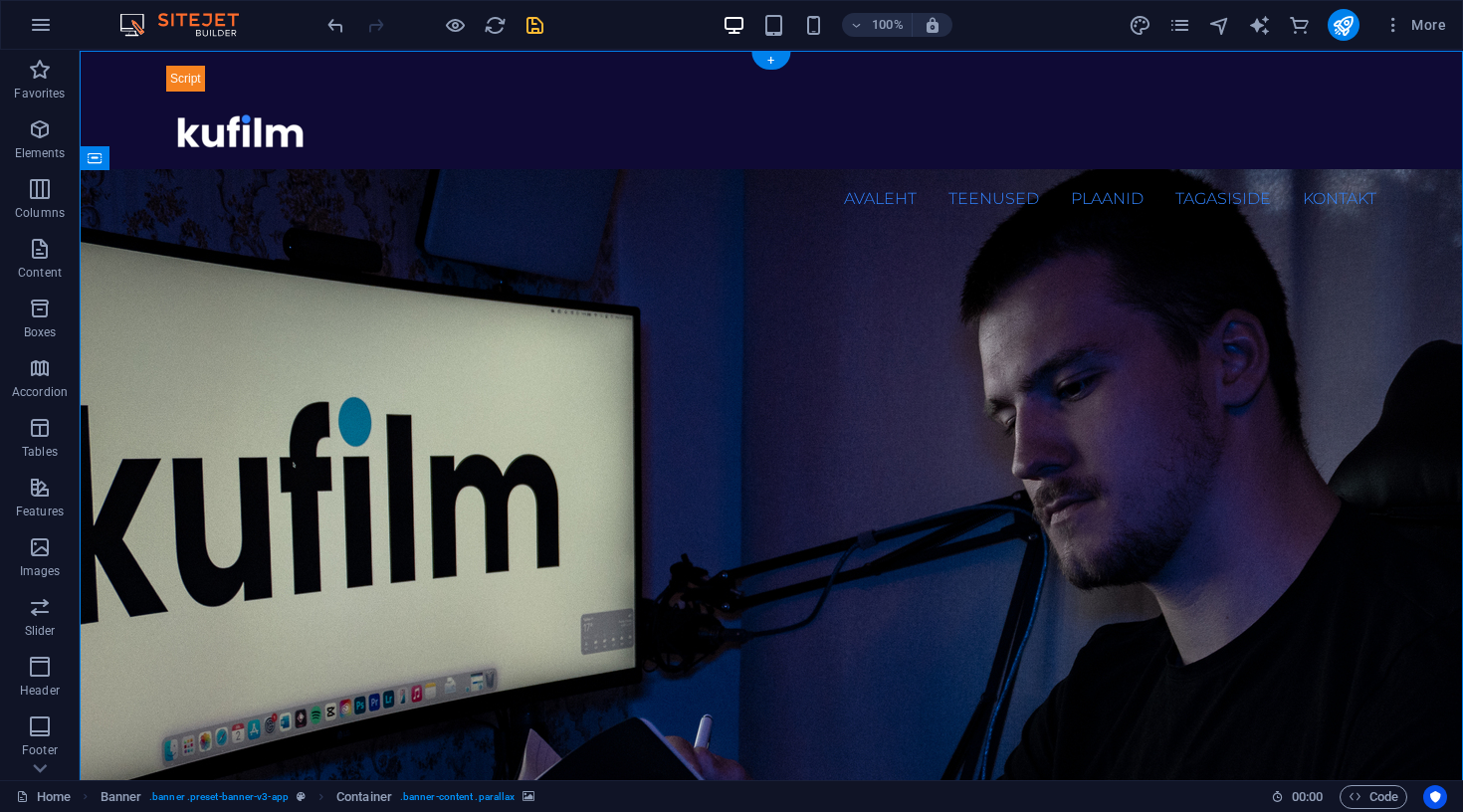 scroll, scrollTop: 0, scrollLeft: 0, axis: both 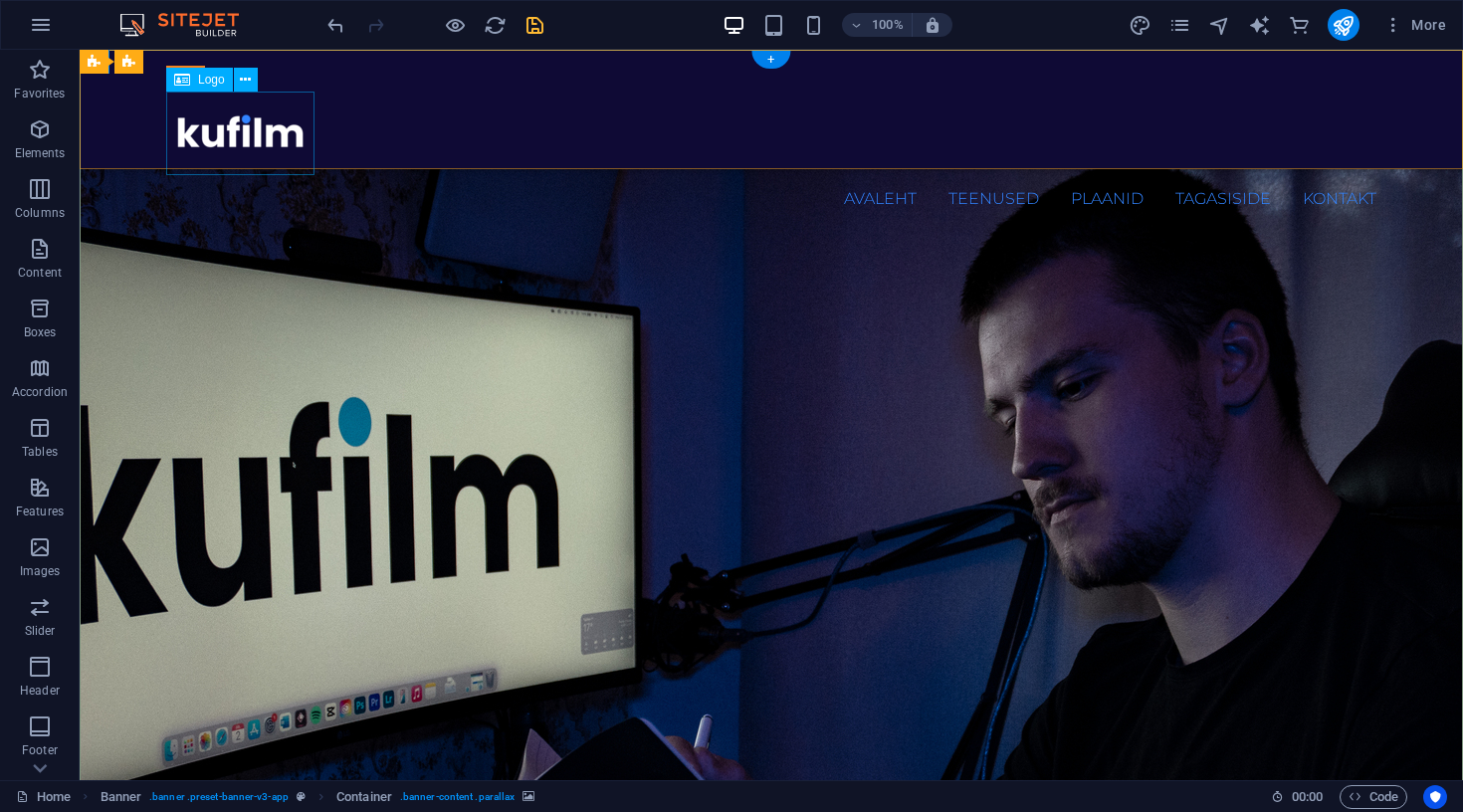 click at bounding box center [771, 133] 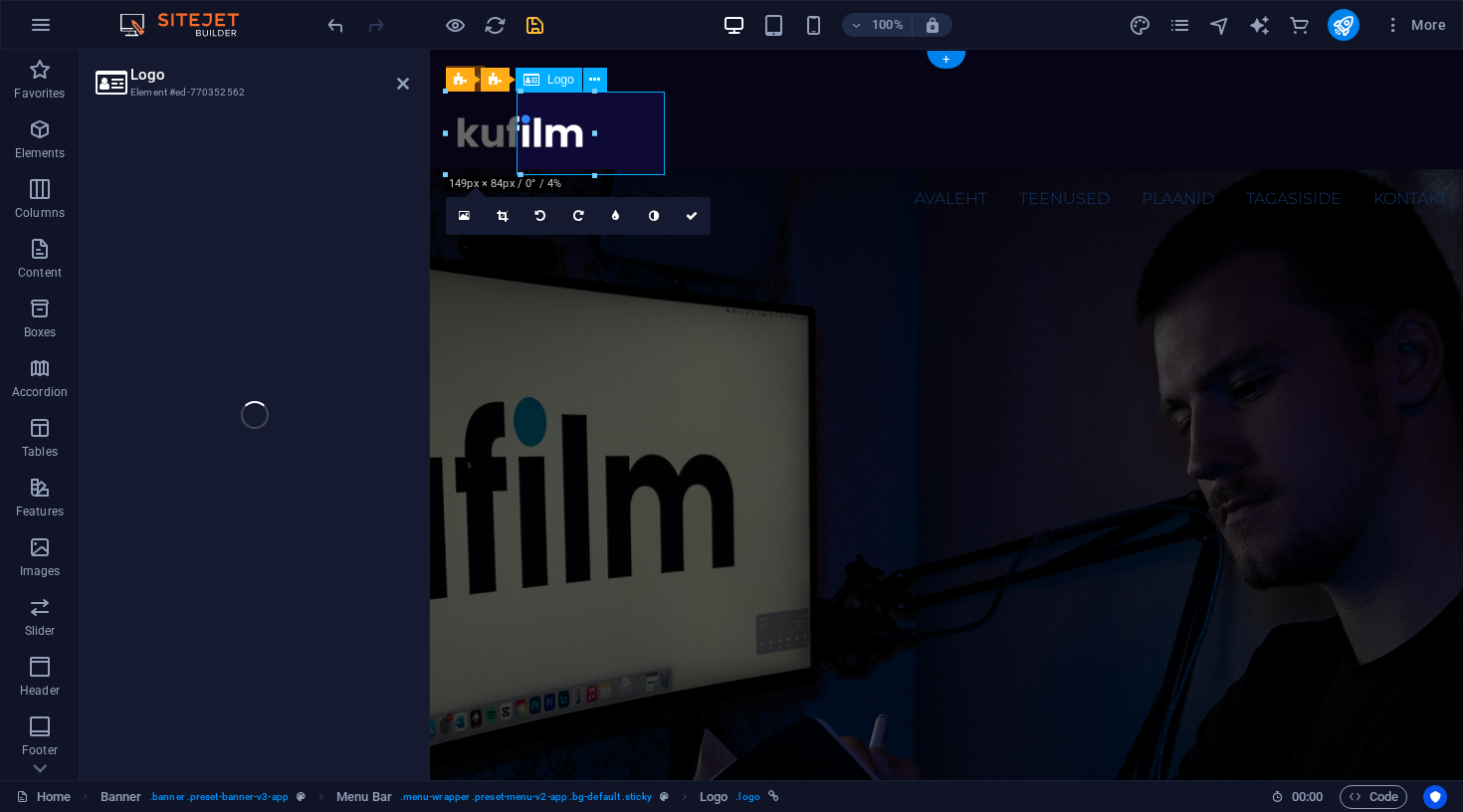 select on "px" 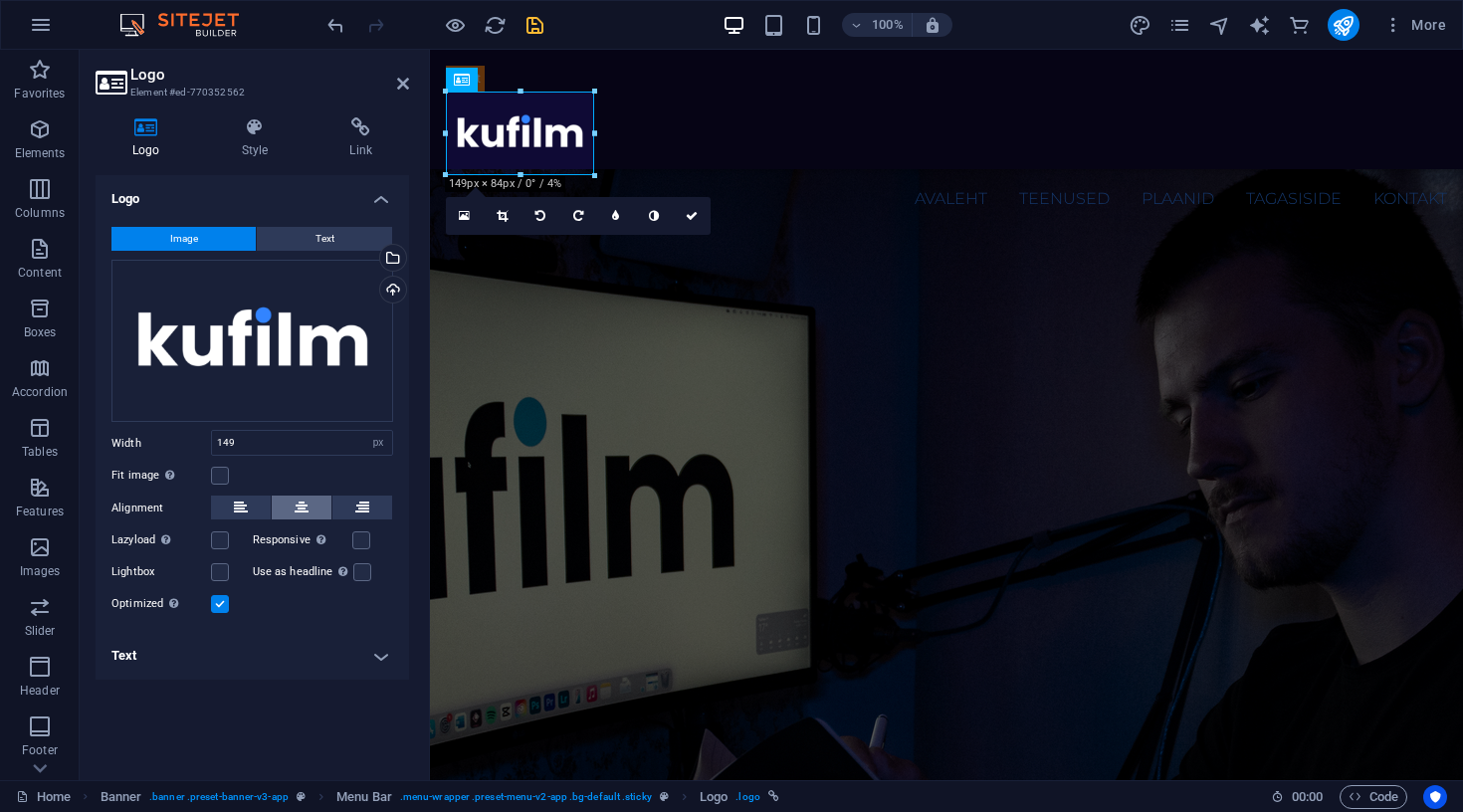 click at bounding box center (302, 508) 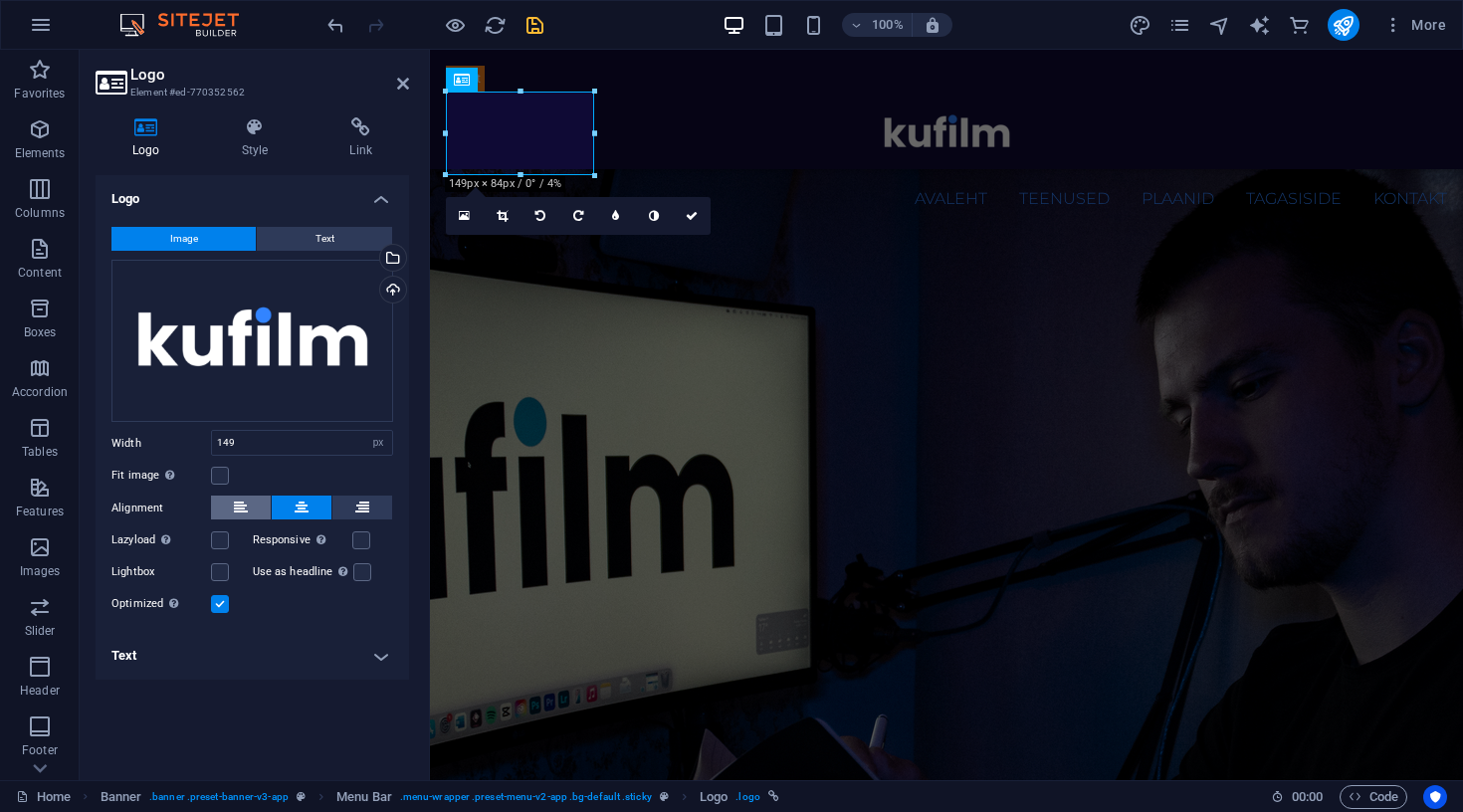 click at bounding box center [241, 508] 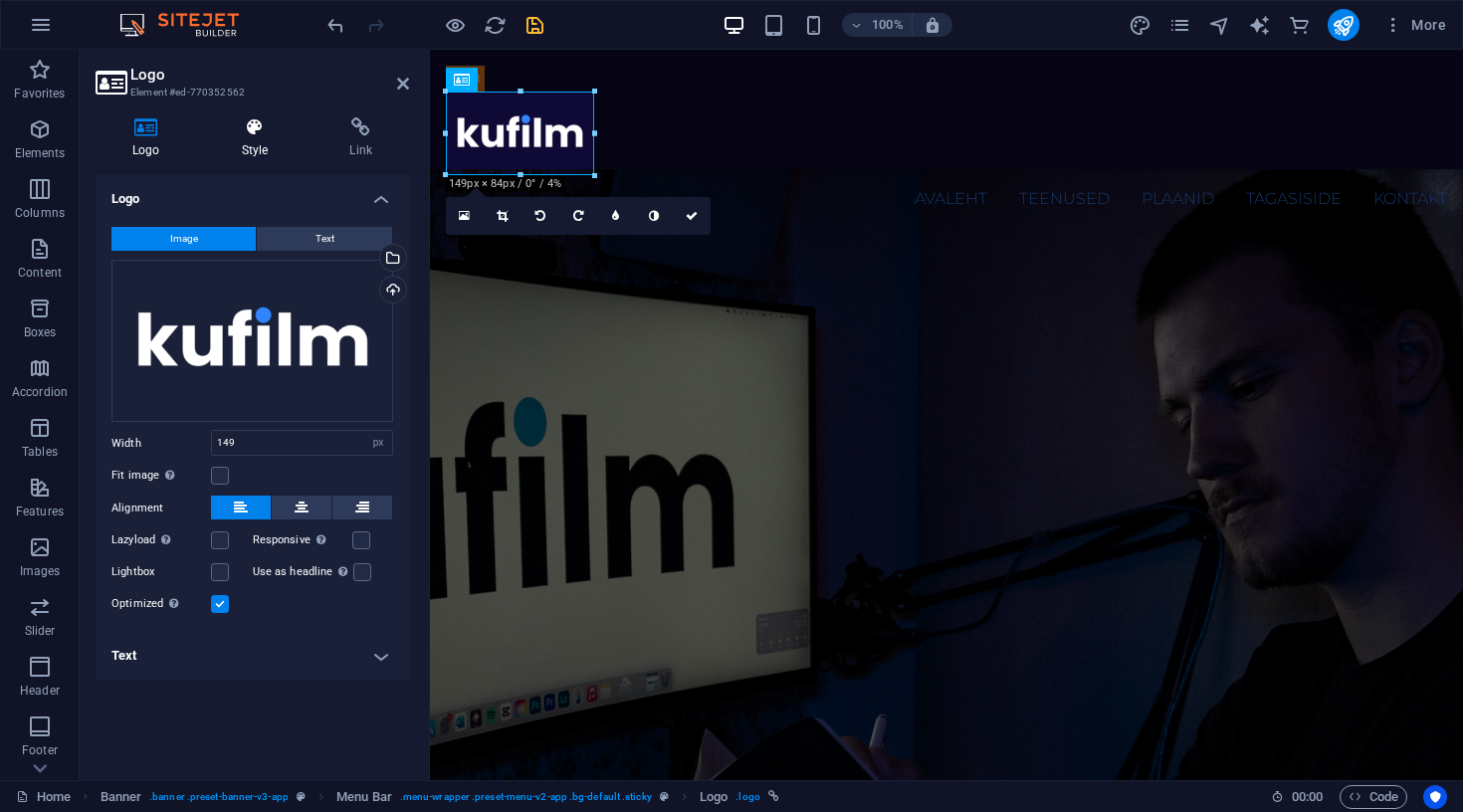 click on "Style" at bounding box center [259, 138] 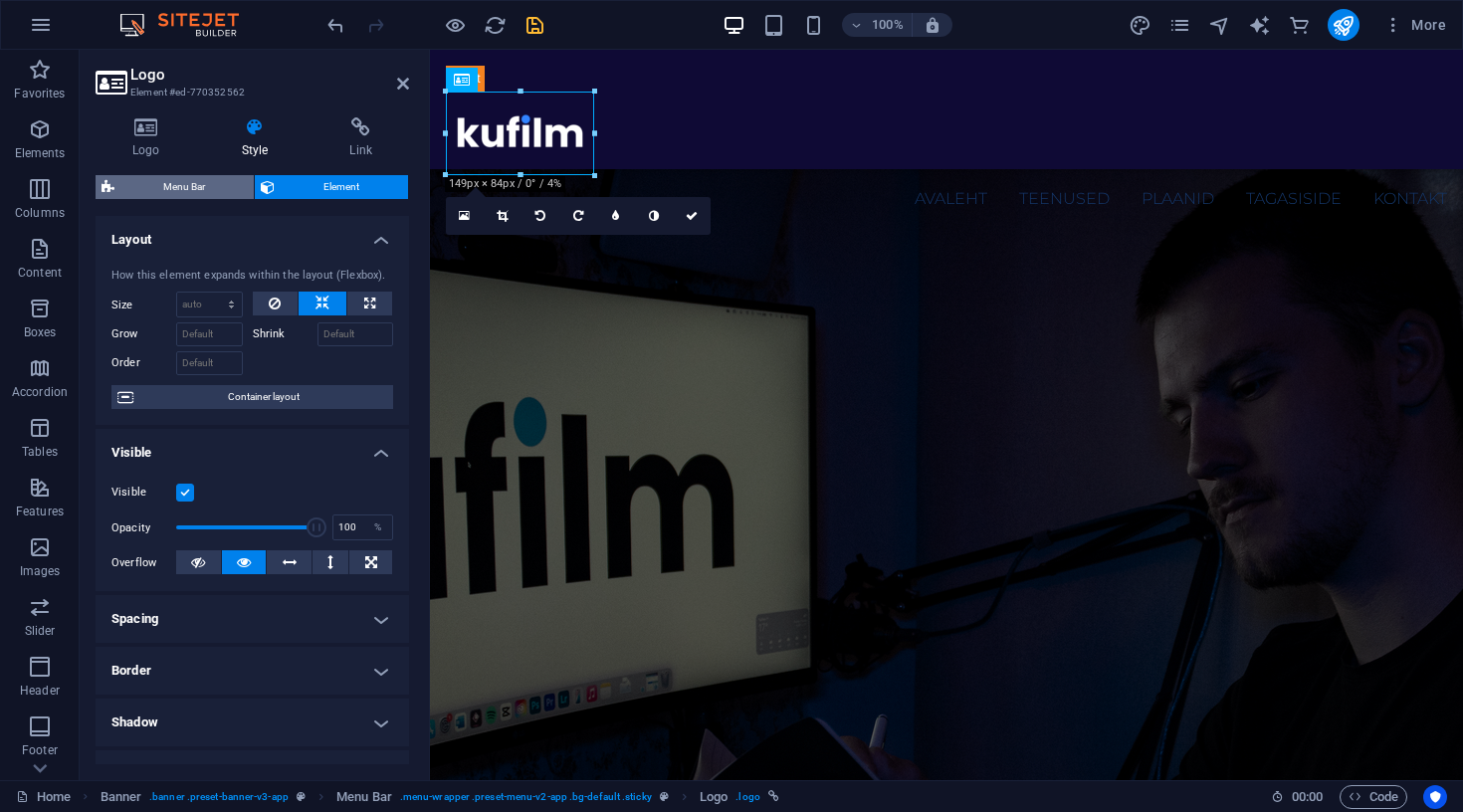 click on "Menu Bar" at bounding box center [184, 187] 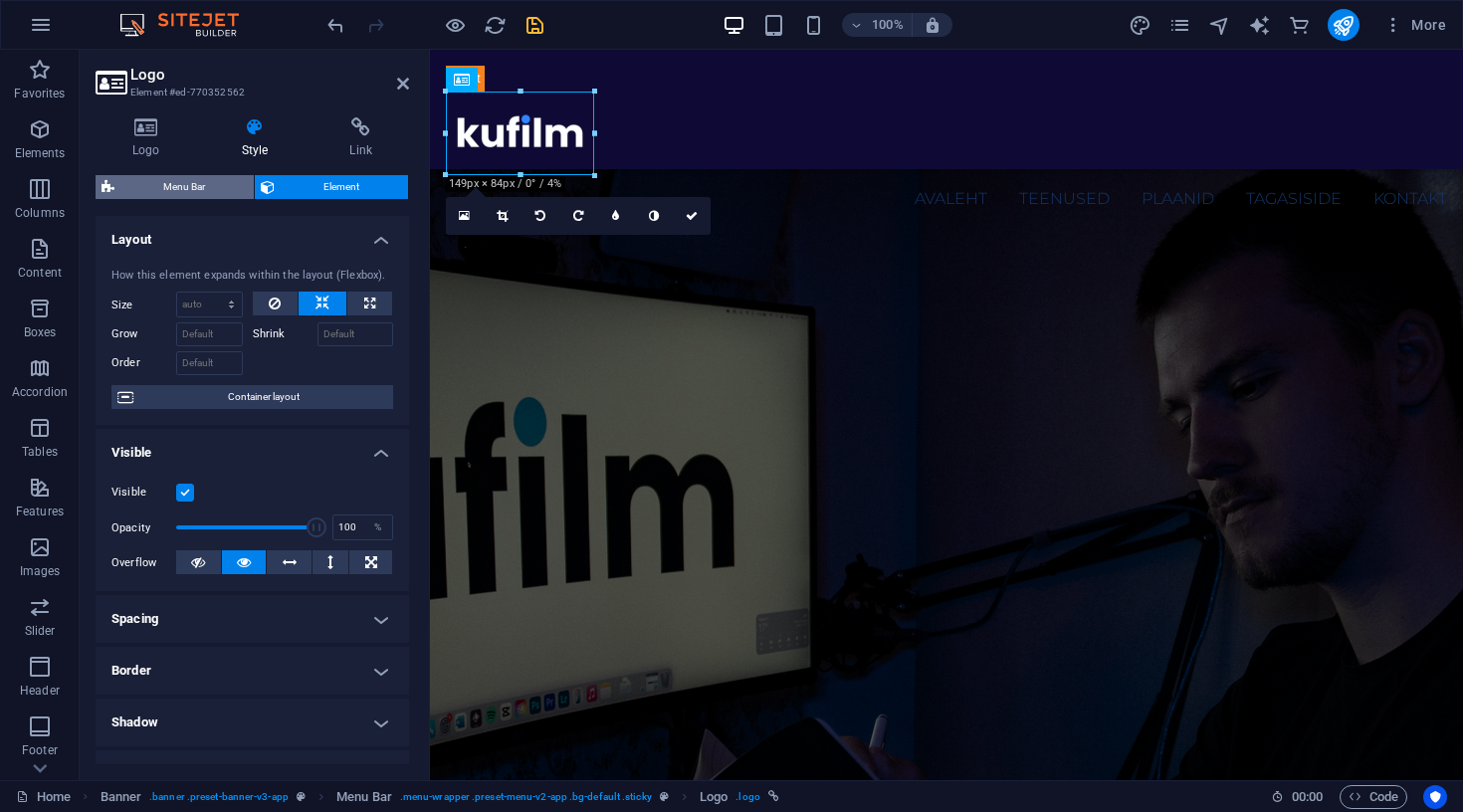 select on "px" 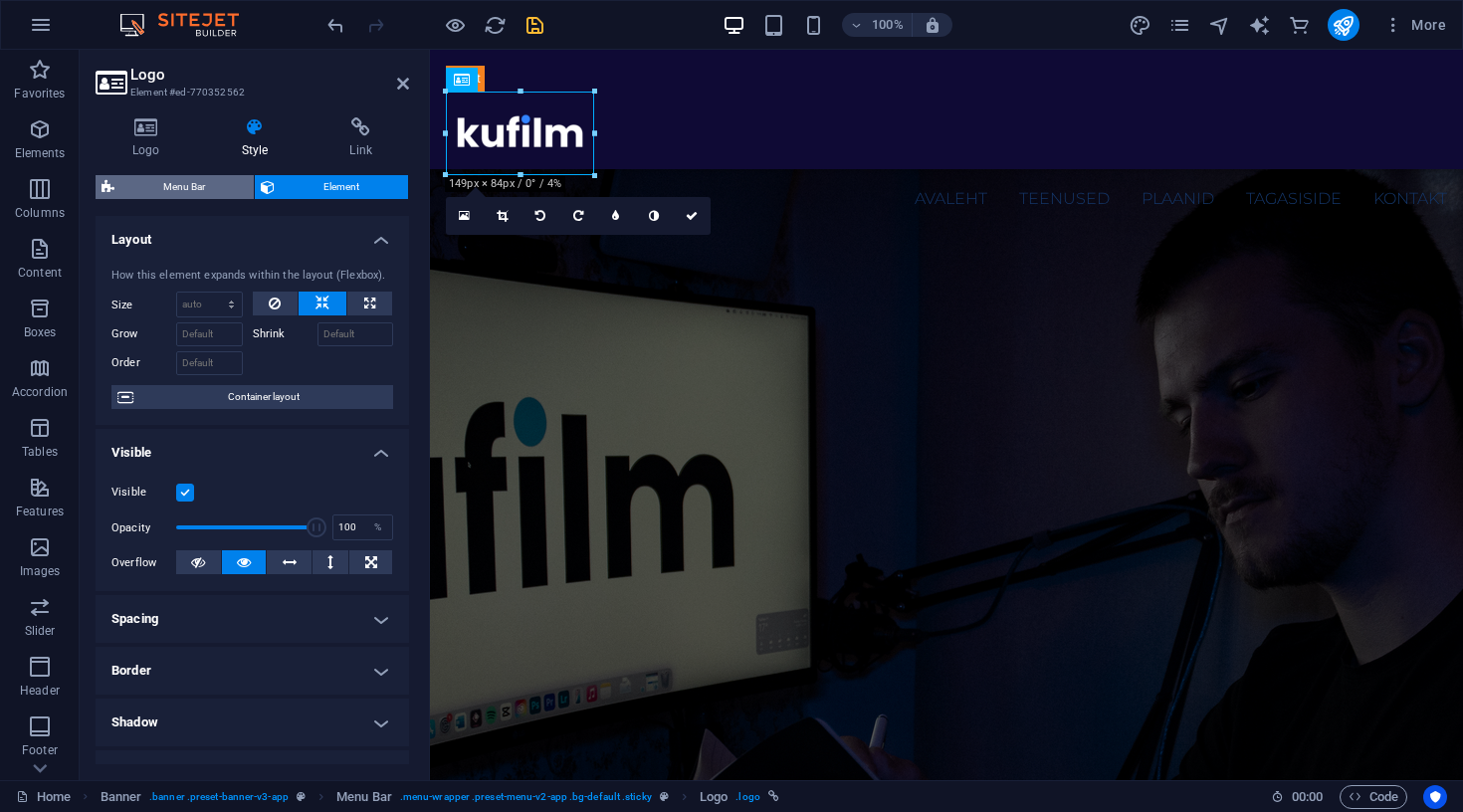 select on "px" 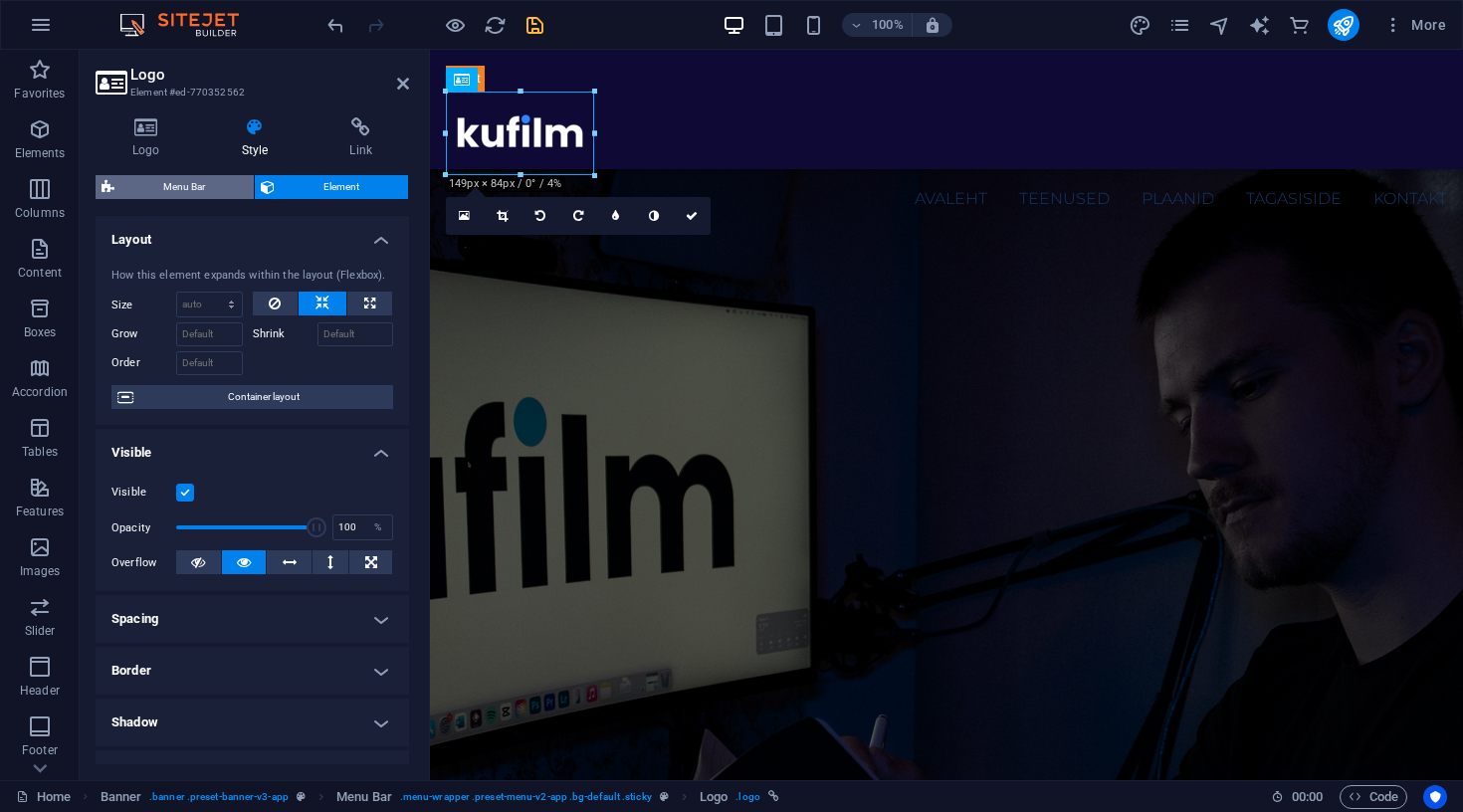 select on "px" 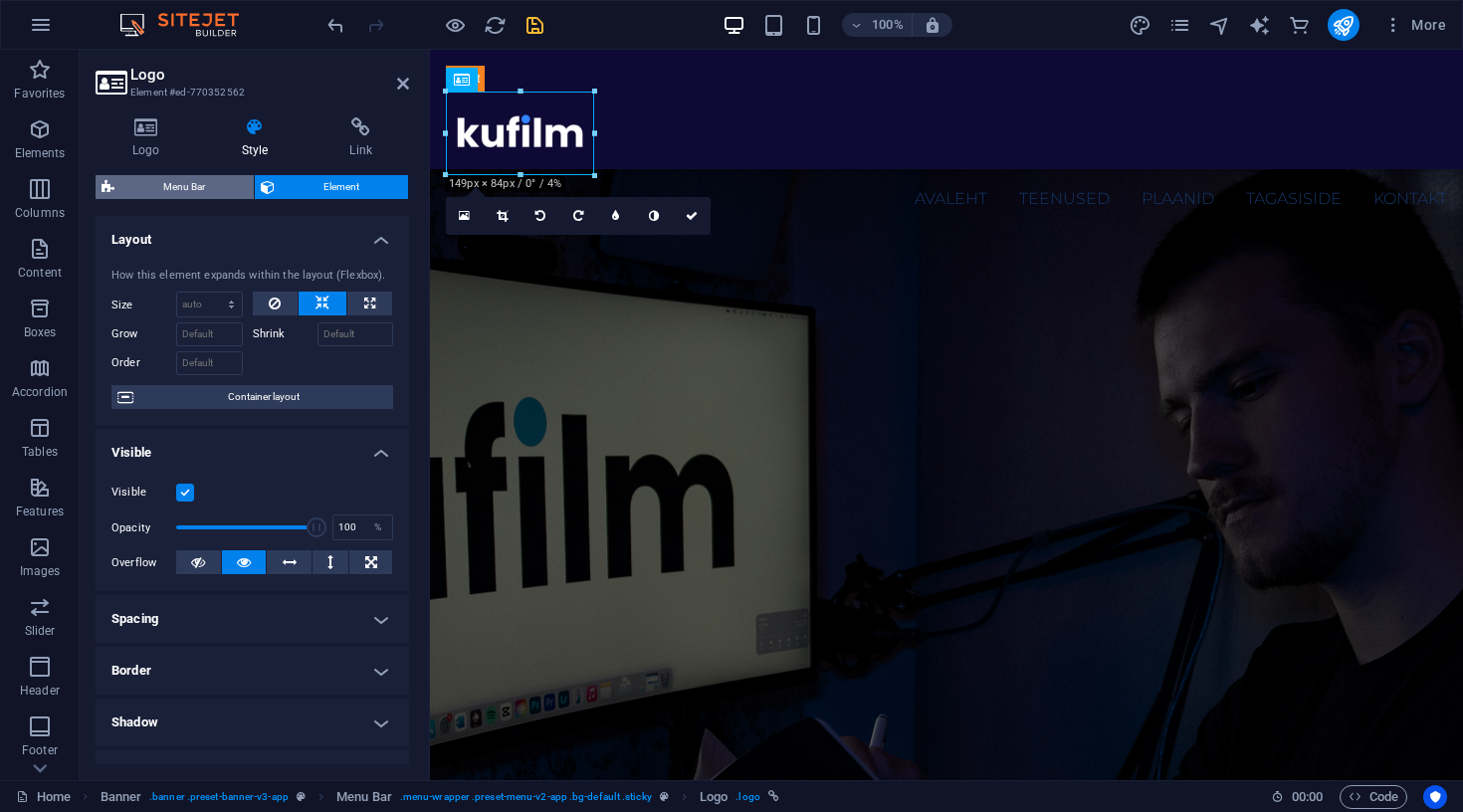 select on "px" 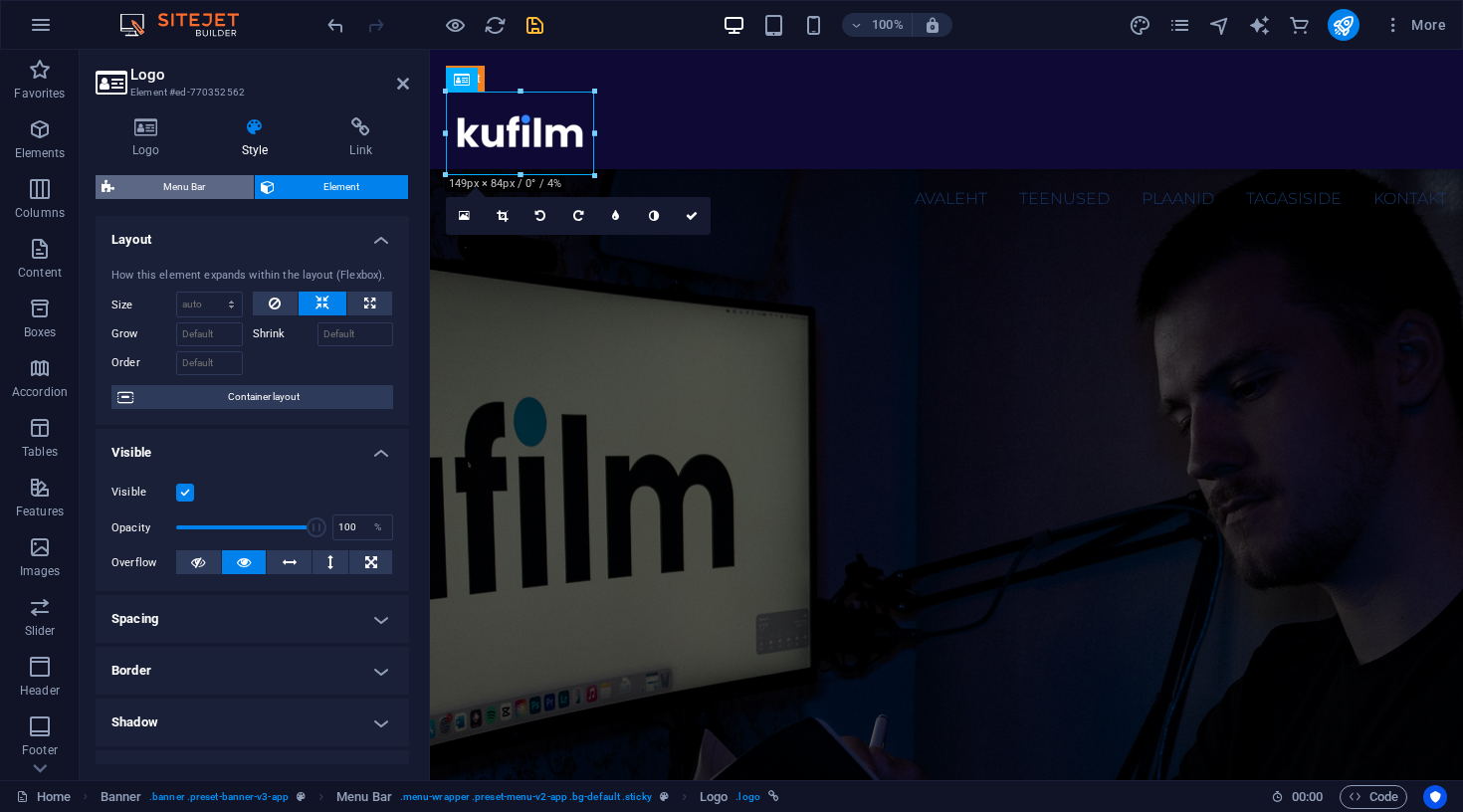 select on "px" 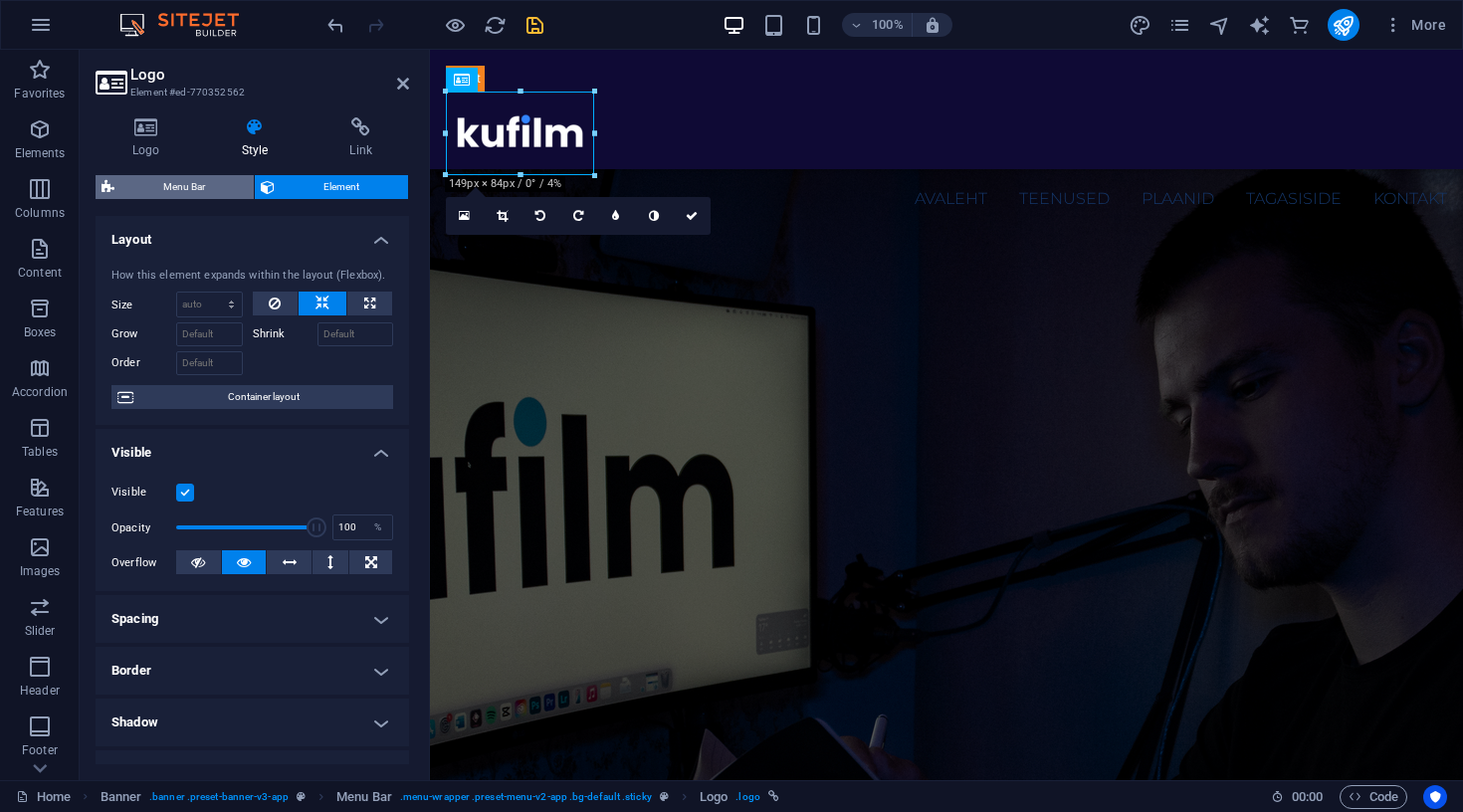 select on "rem" 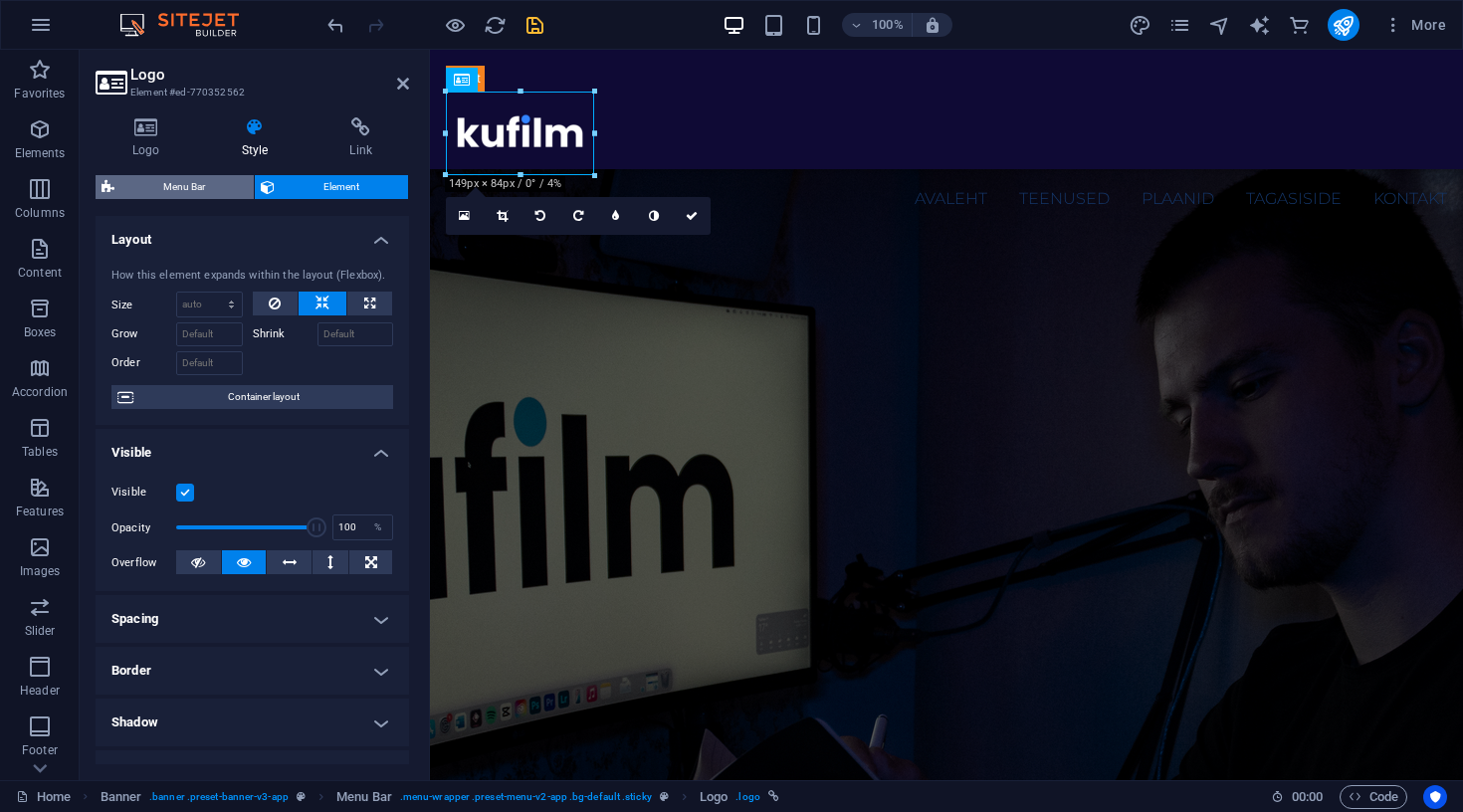 select on "rem" 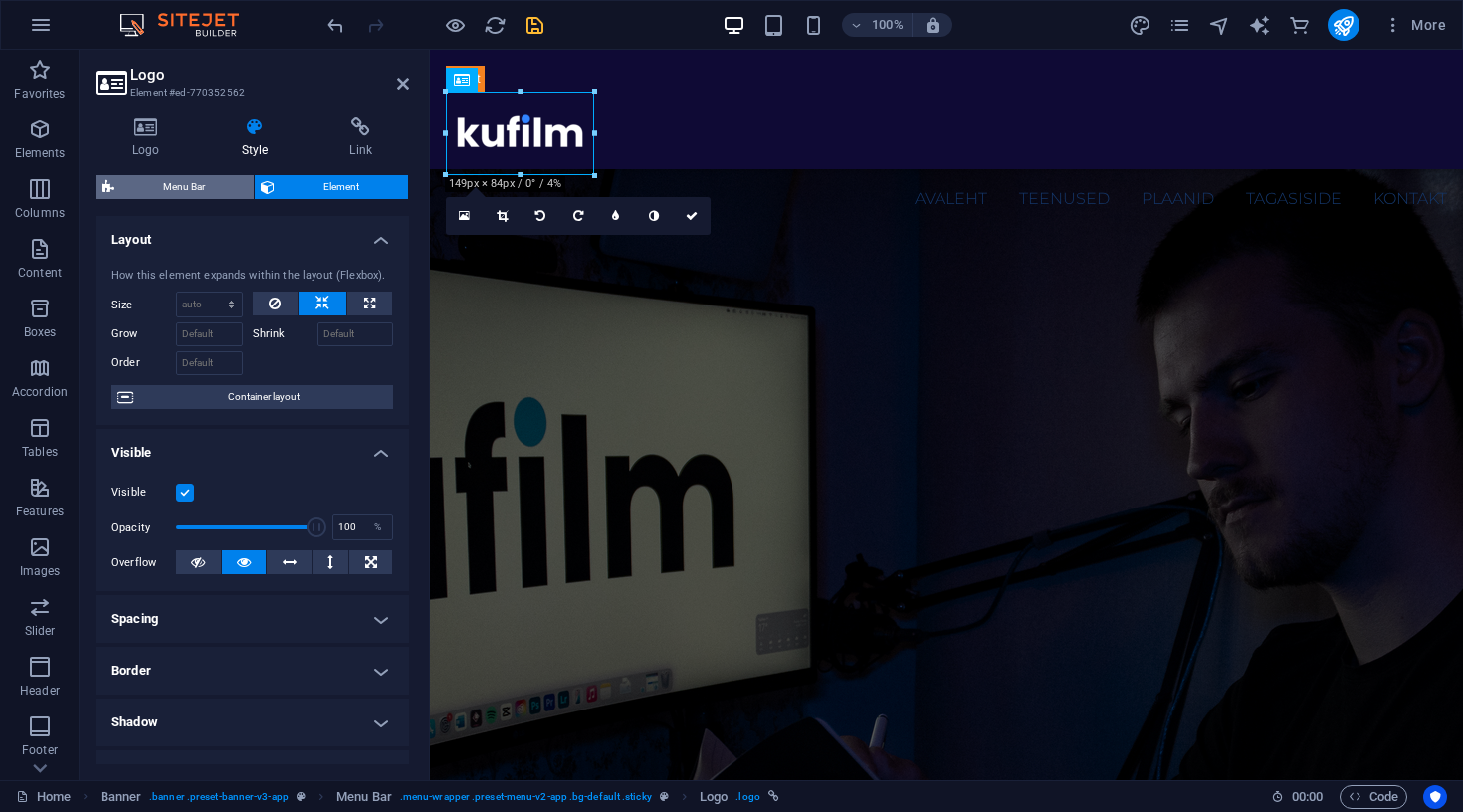 select 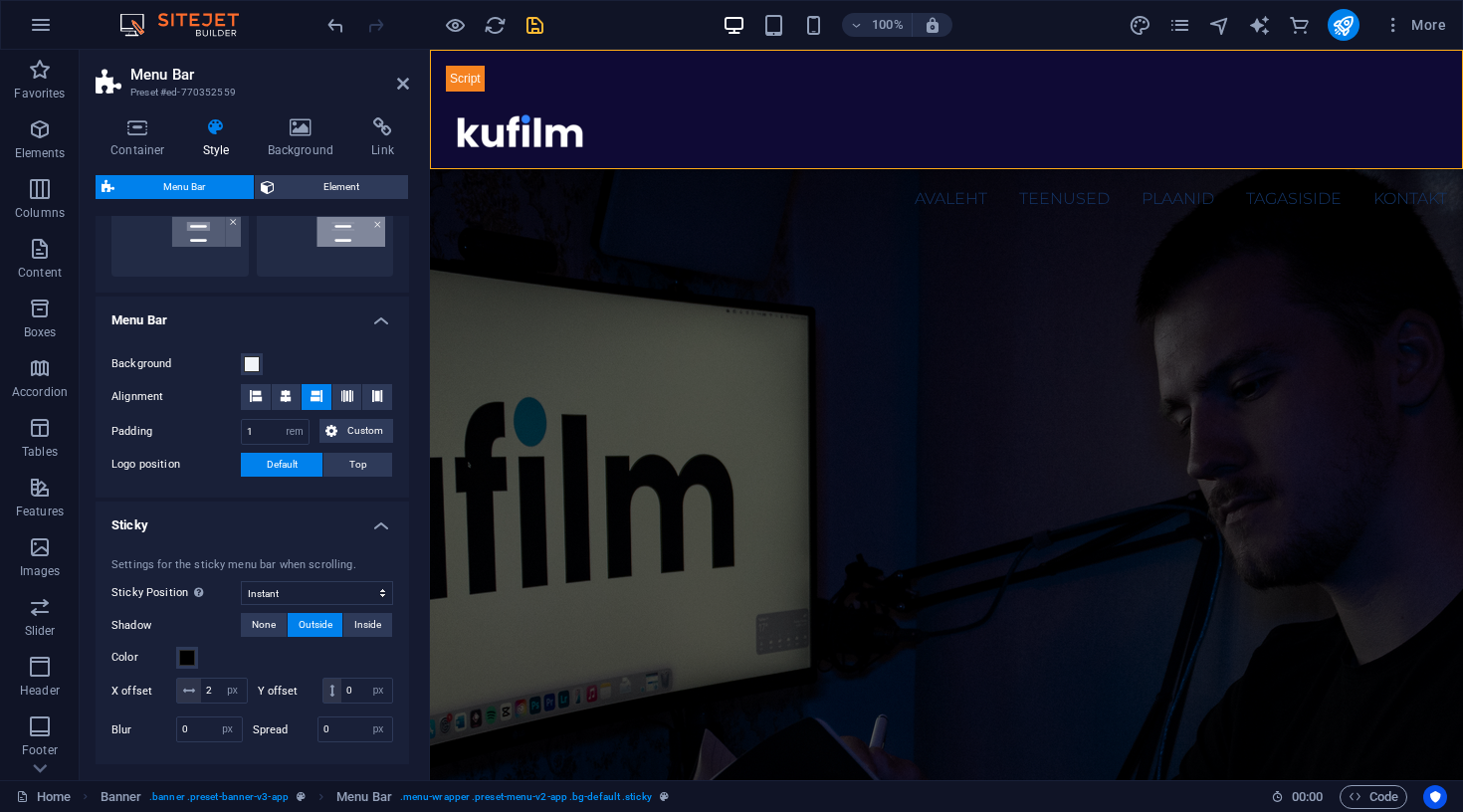scroll, scrollTop: 544, scrollLeft: 0, axis: vertical 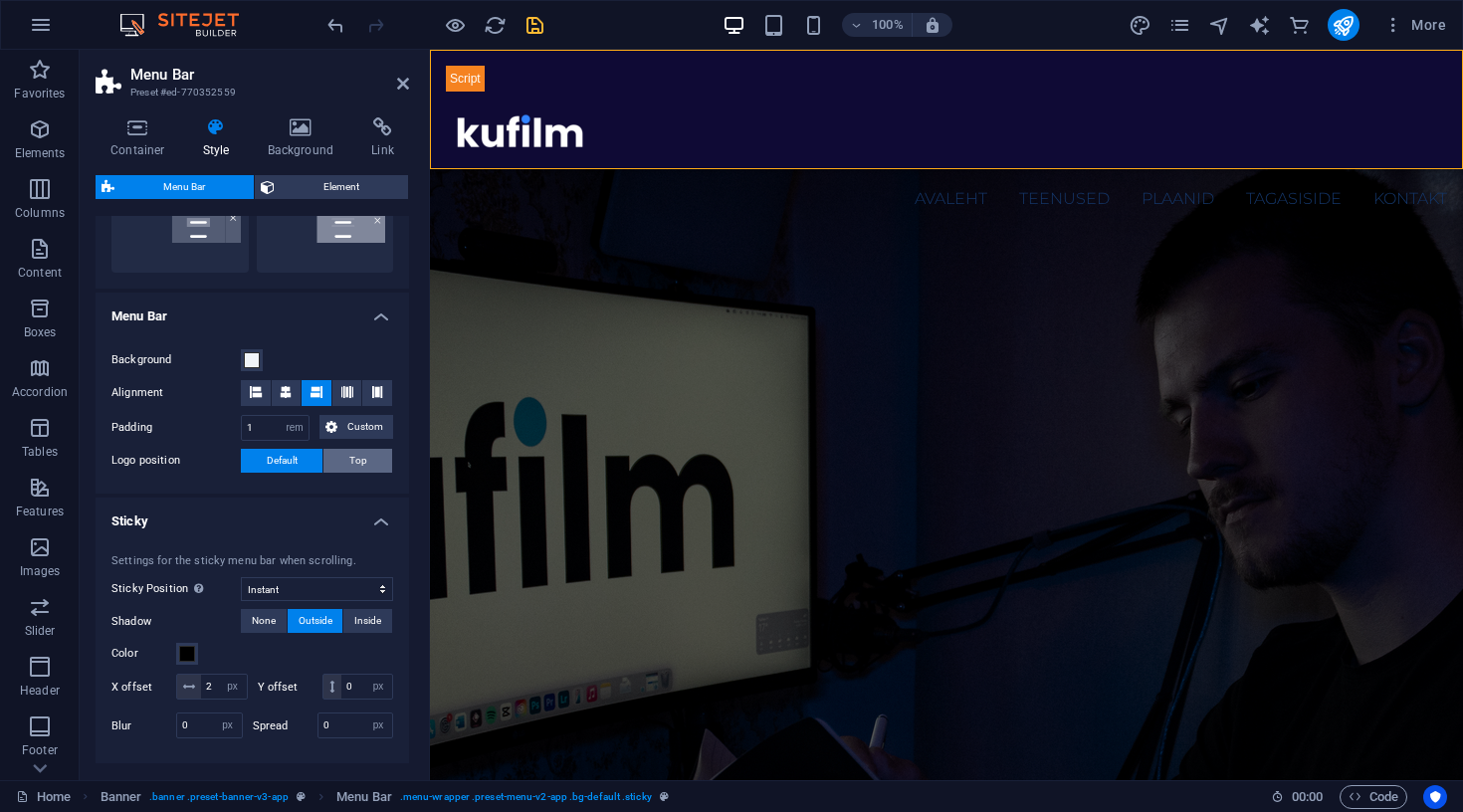 click on "Top" at bounding box center (357, 461) 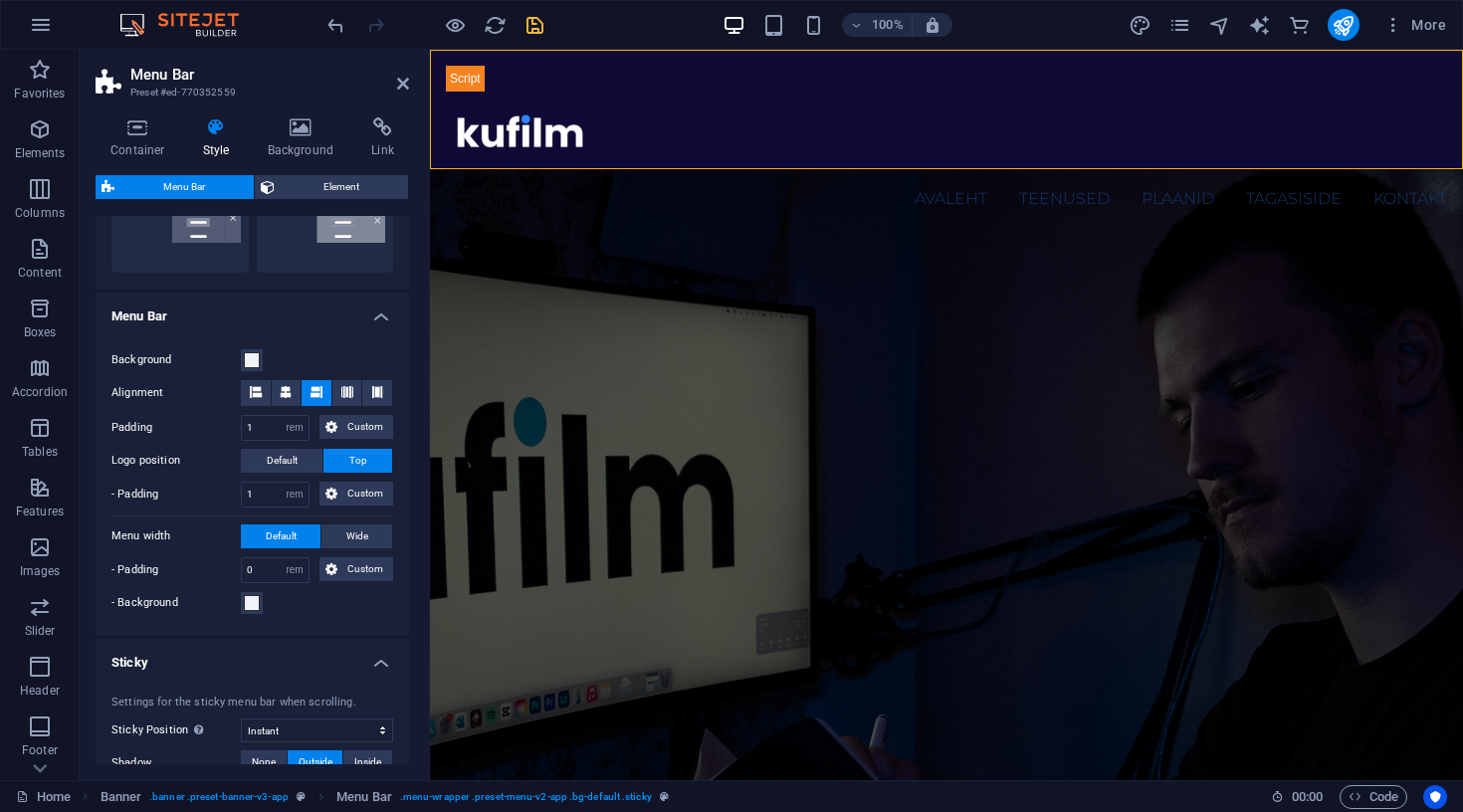 type 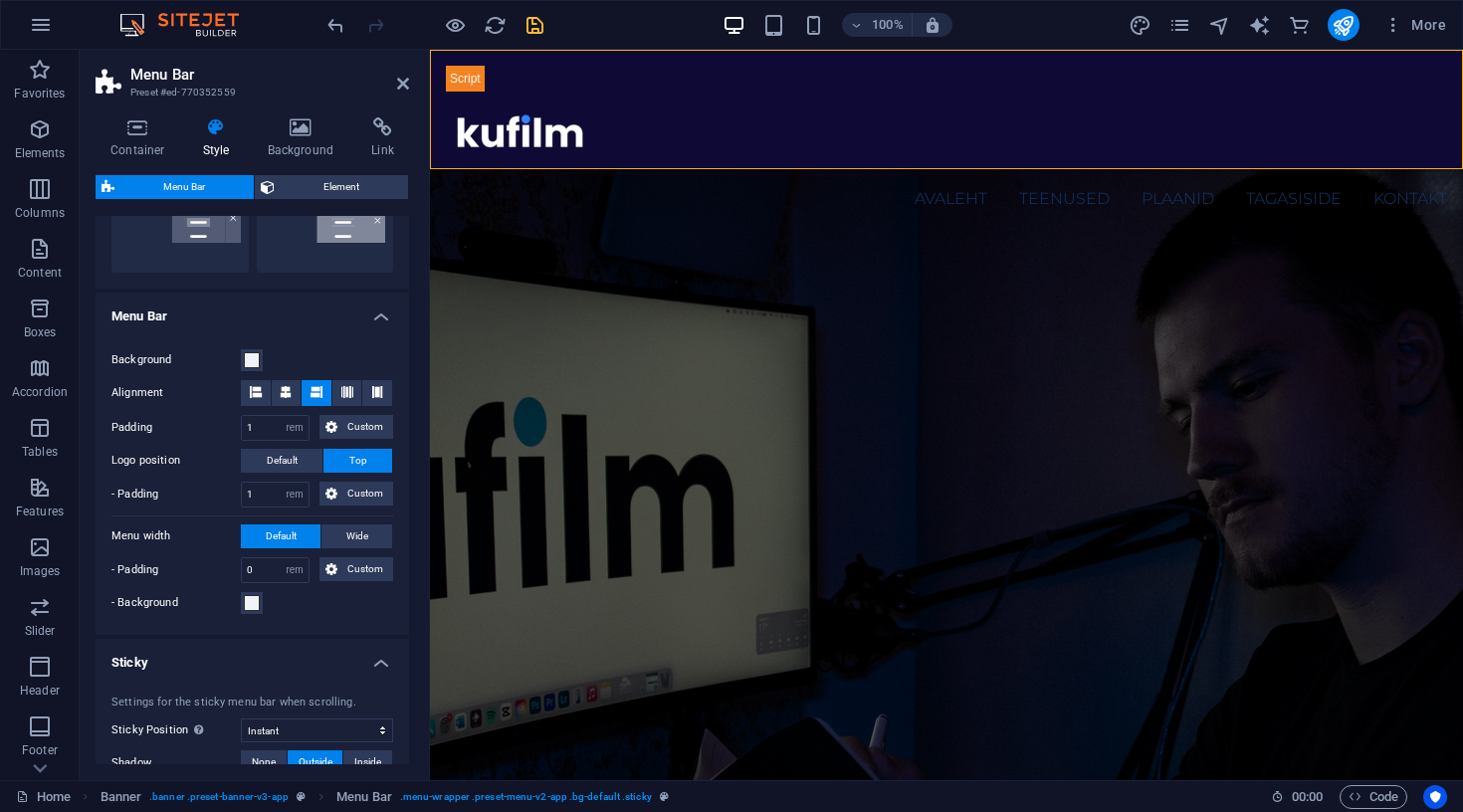 select 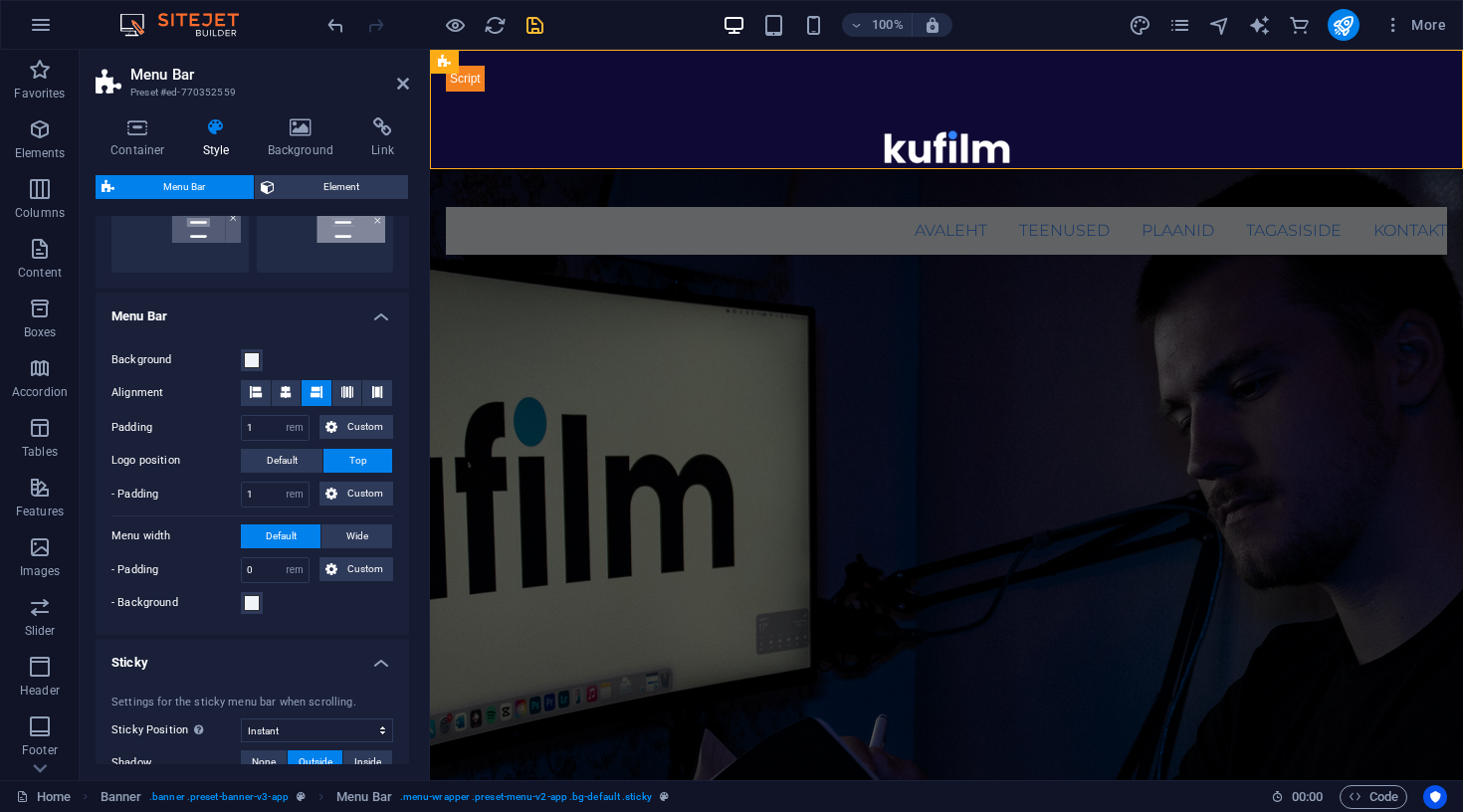 click on "Menu Bar Preset #ed-770352559
Container Style Background Link Size Height 120 Default px rem % vh vw Min. height None px rem % vh vw Width Default px rem % em vh vw Min. width None px rem % vh vw Content width Default Custom width Width Default px rem % em vh vw Min. width None px rem % vh vw Default padding Custom spacing Default content width and padding can be changed under Design. Edit design Layout (Flexbox) Alignment Determines the flex direction. Default Main axis Determine how elements should behave along the main axis inside this container (justify content). Default Side axis Control the vertical direction of the element inside of the container (align items). Default Wrap Default On Off Fill Controls the distances and direction of elements on the y-axis across several lines (align content). Default Accessibility ARIA helps assistive technologies (like screen readers) to understand the role, state, and behavior of web elements Role The ARIA role defines the purpose of an element.  Fan" at bounding box center [255, 415] 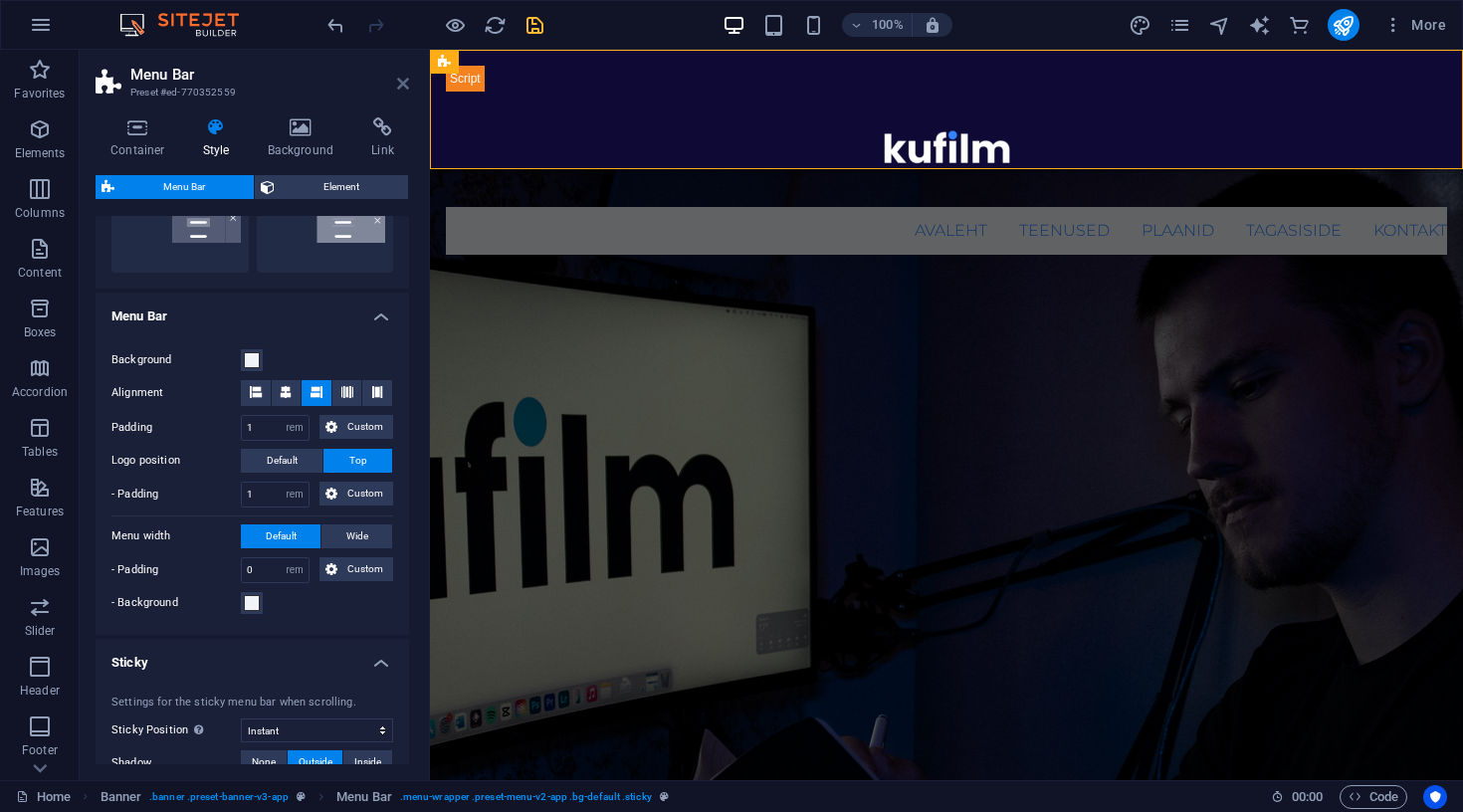 click at bounding box center (403, 84) 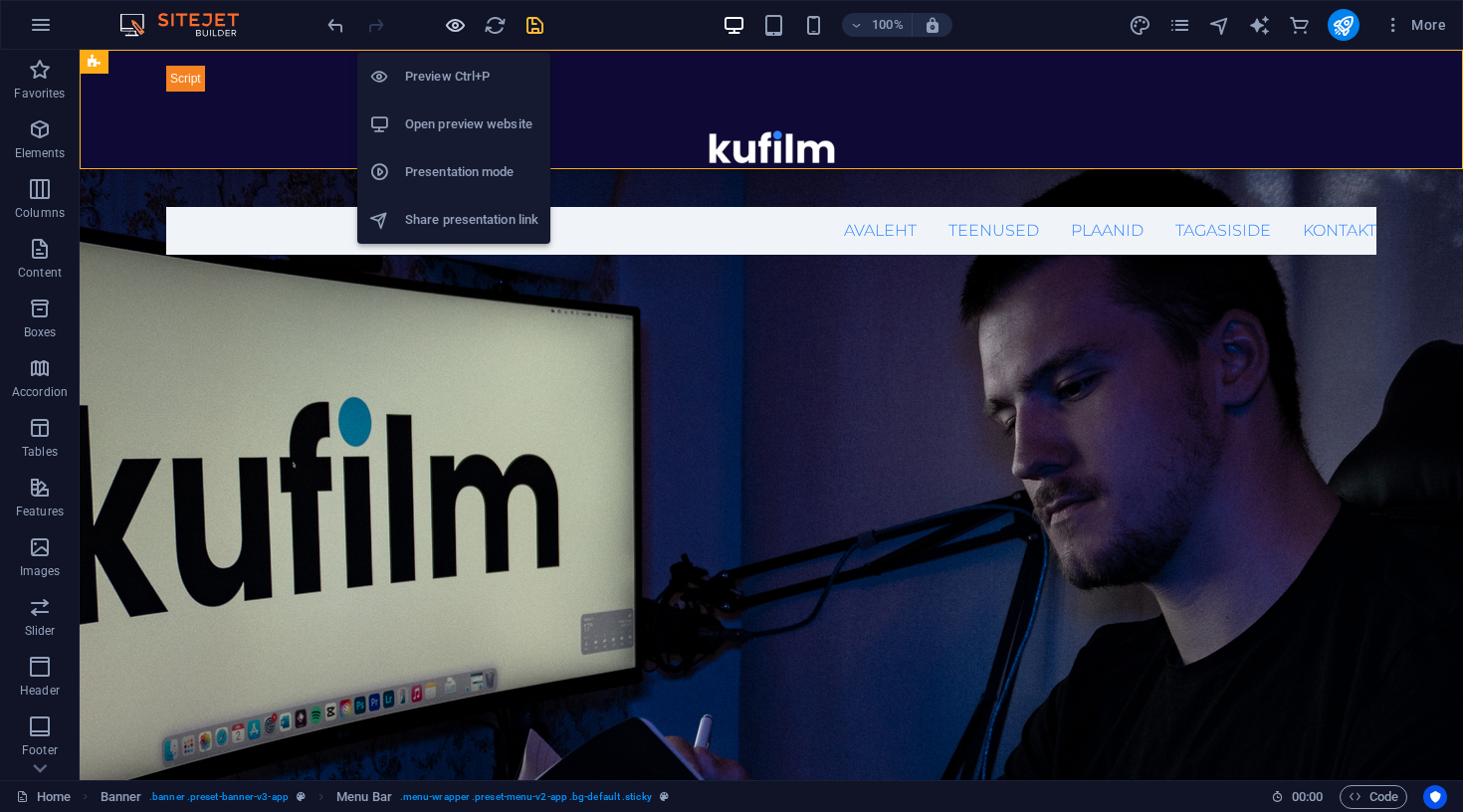 click at bounding box center (455, 25) 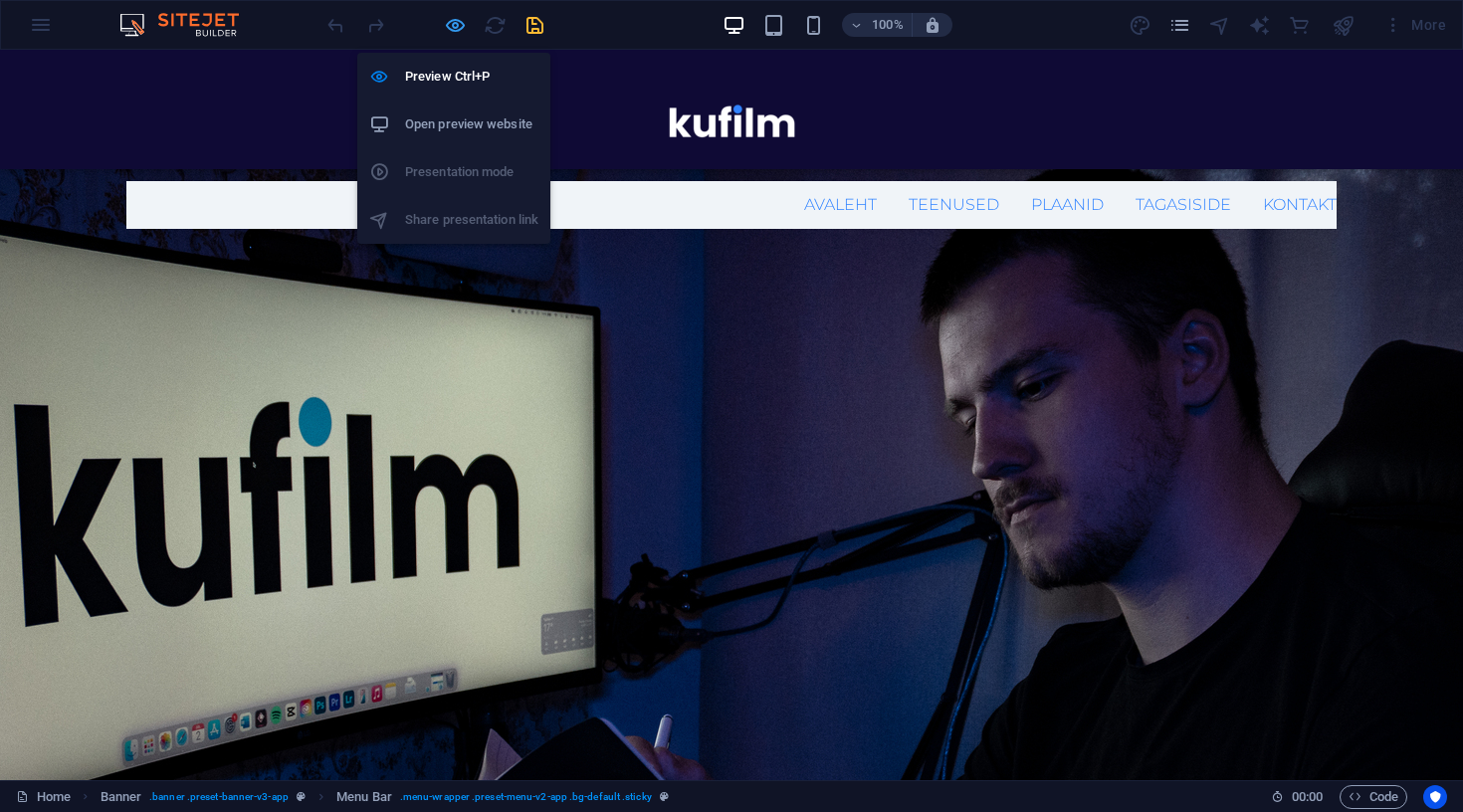 click at bounding box center [455, 25] 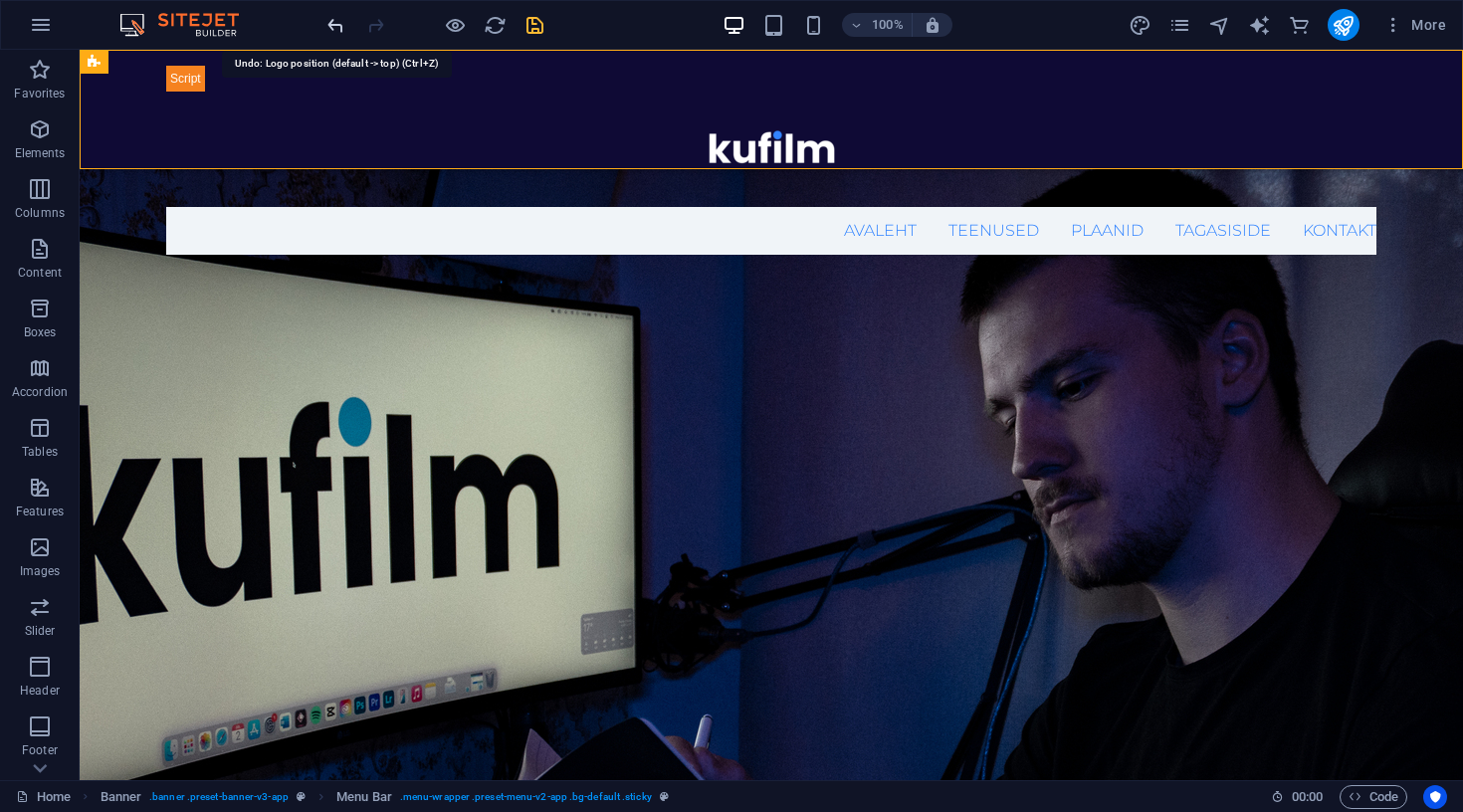 click at bounding box center (335, 25) 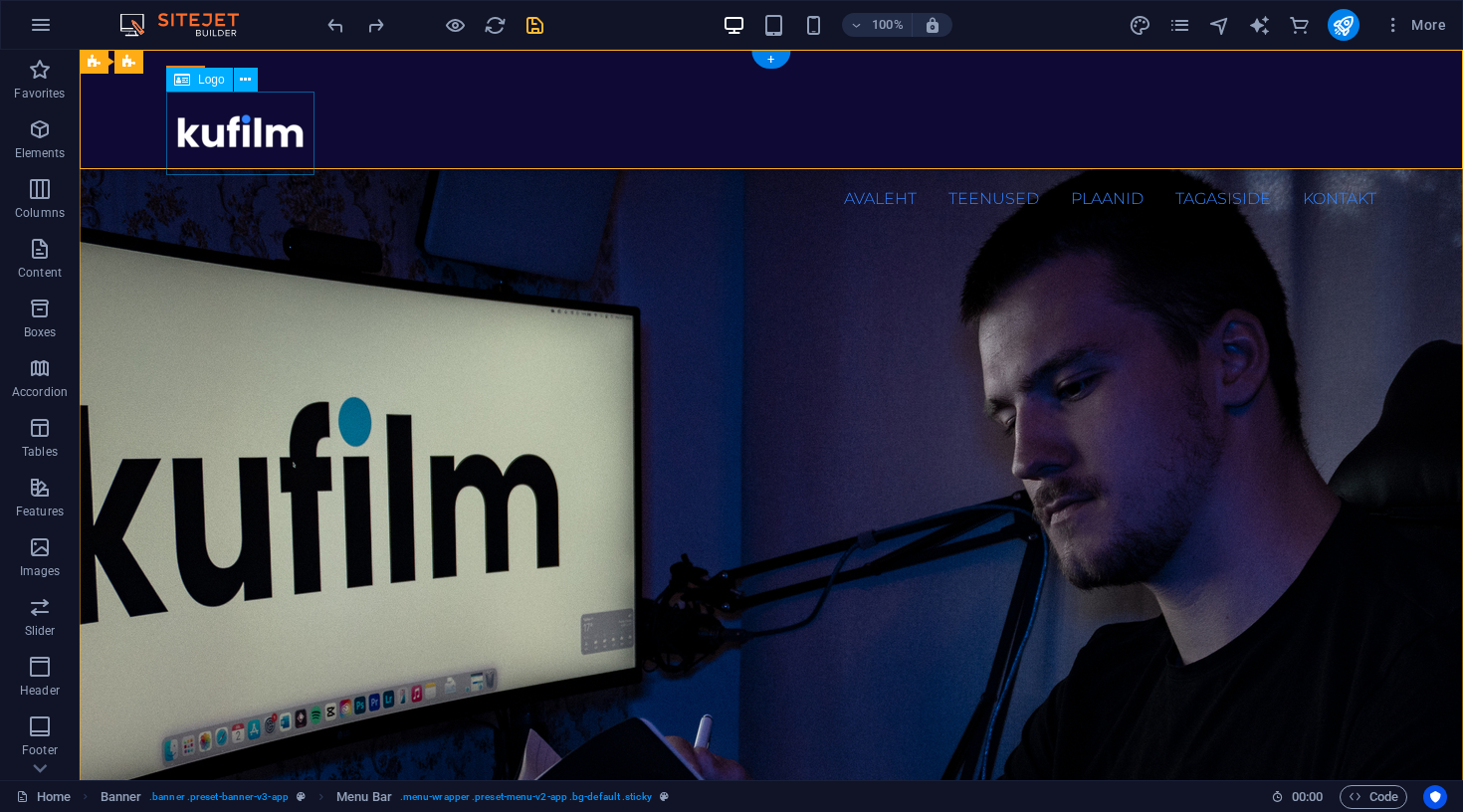 click at bounding box center (771, 133) 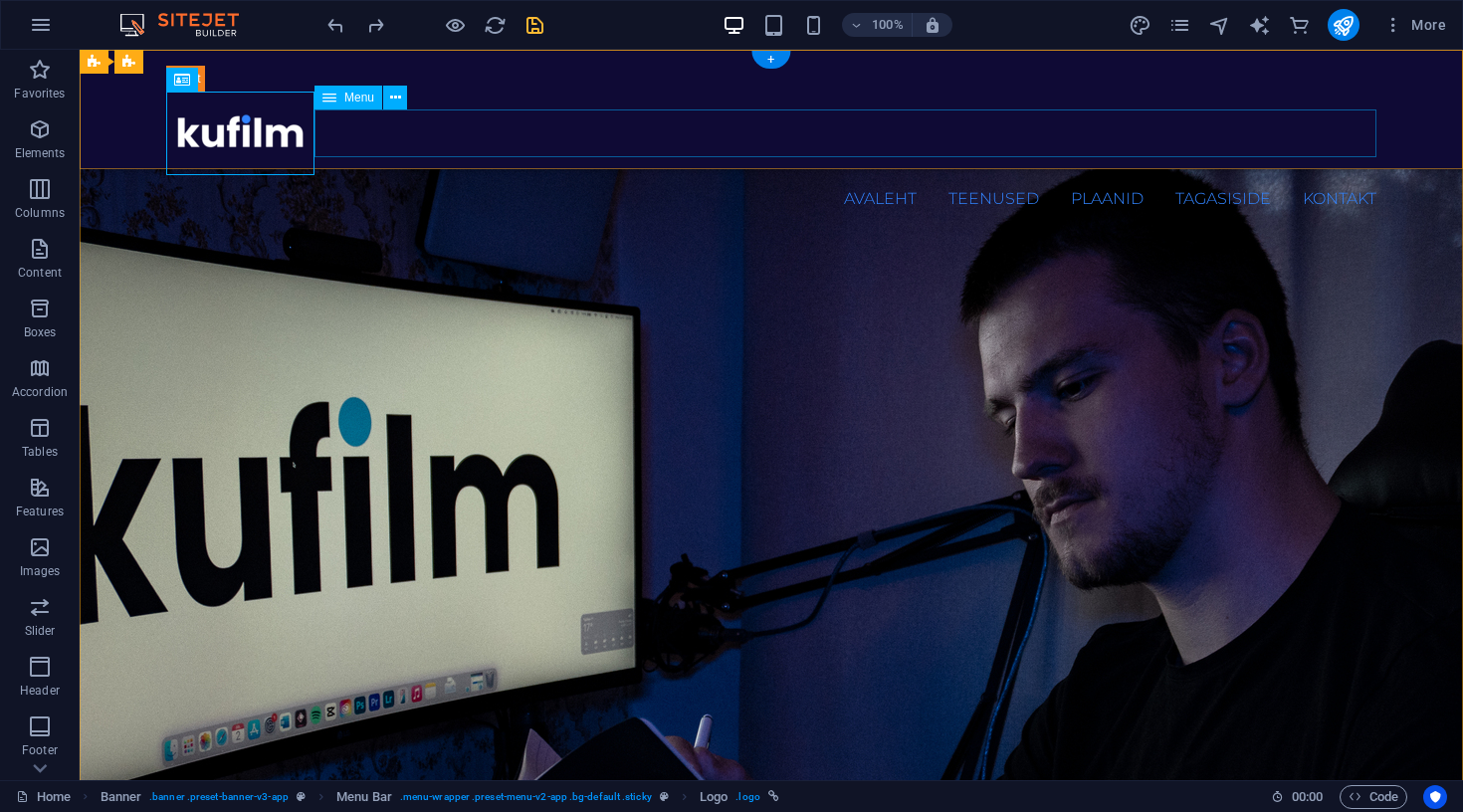 click on "Avaleht Teenused Plaanid Tagasiside Kontakt" at bounding box center [771, 199] 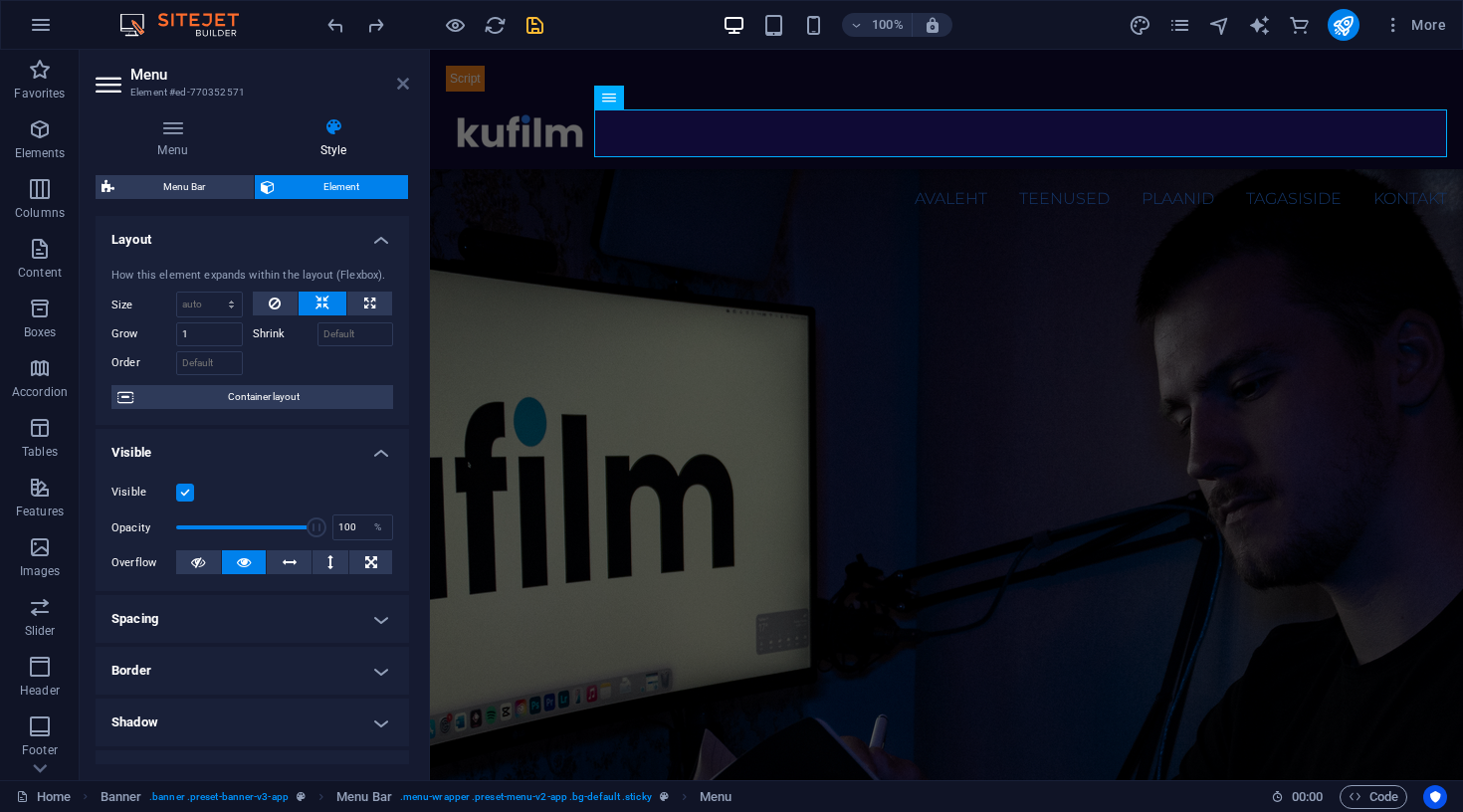click at bounding box center (403, 84) 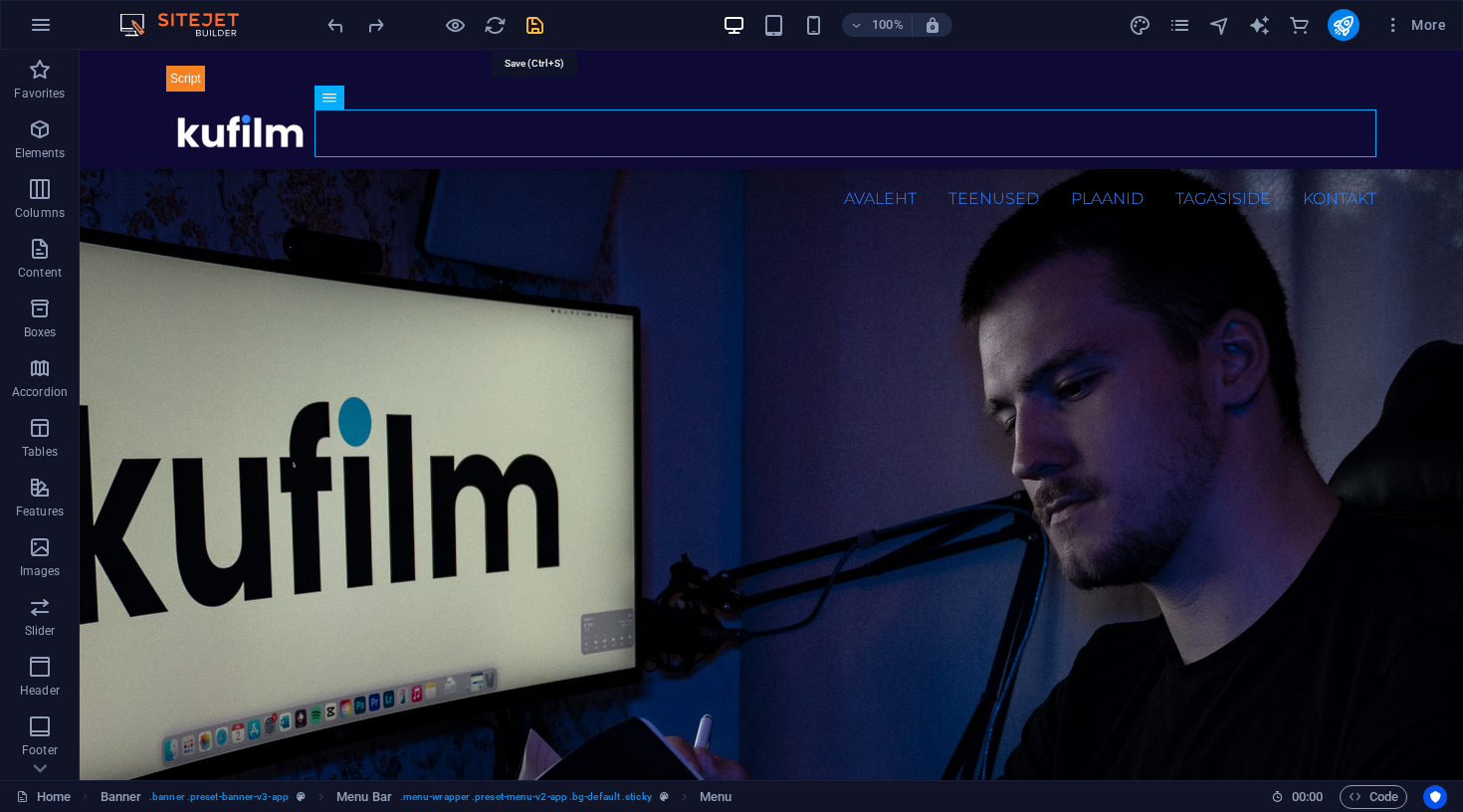 click at bounding box center [534, 25] 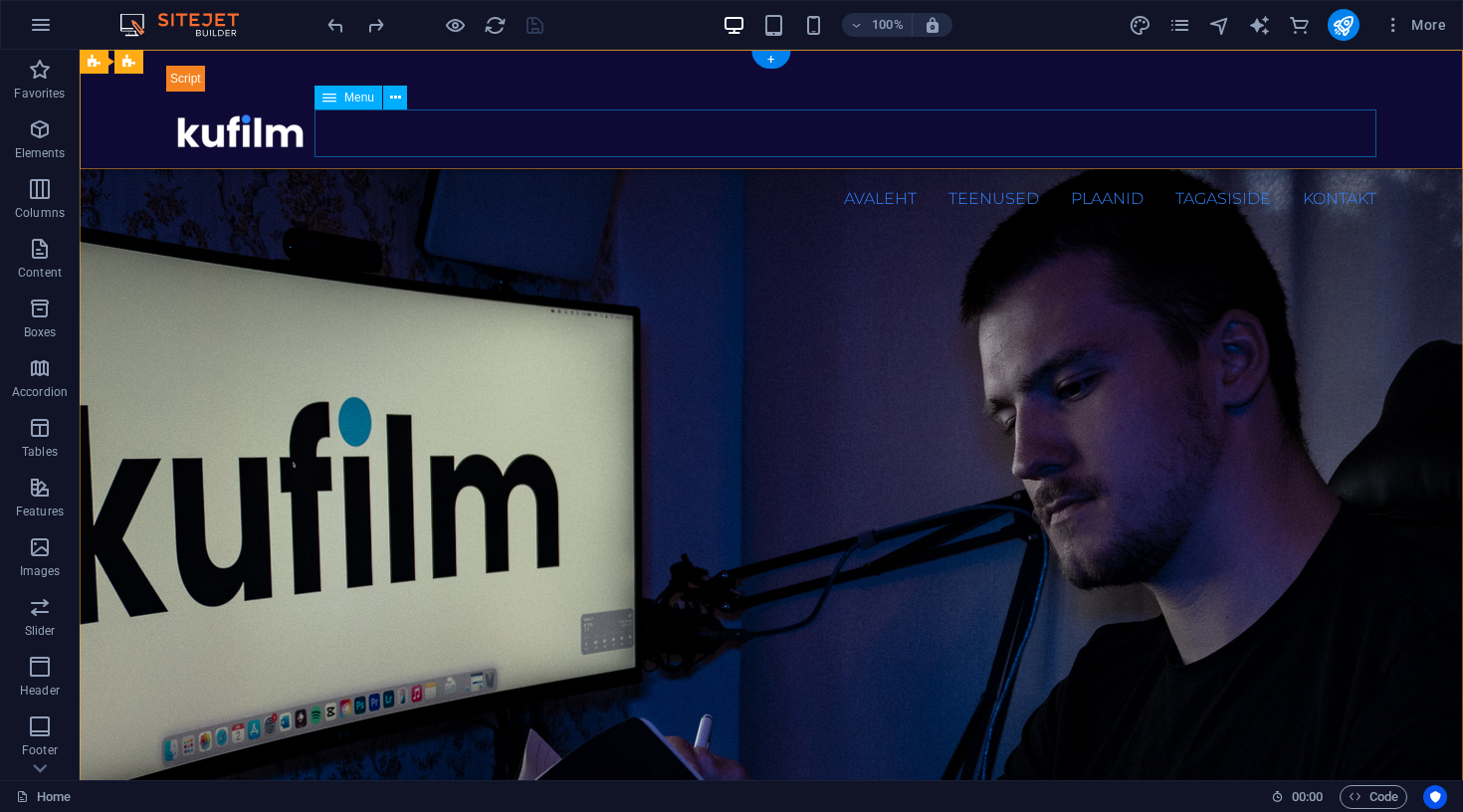 click on "Avaleht Teenused Plaanid Tagasiside Kontakt" at bounding box center (771, 199) 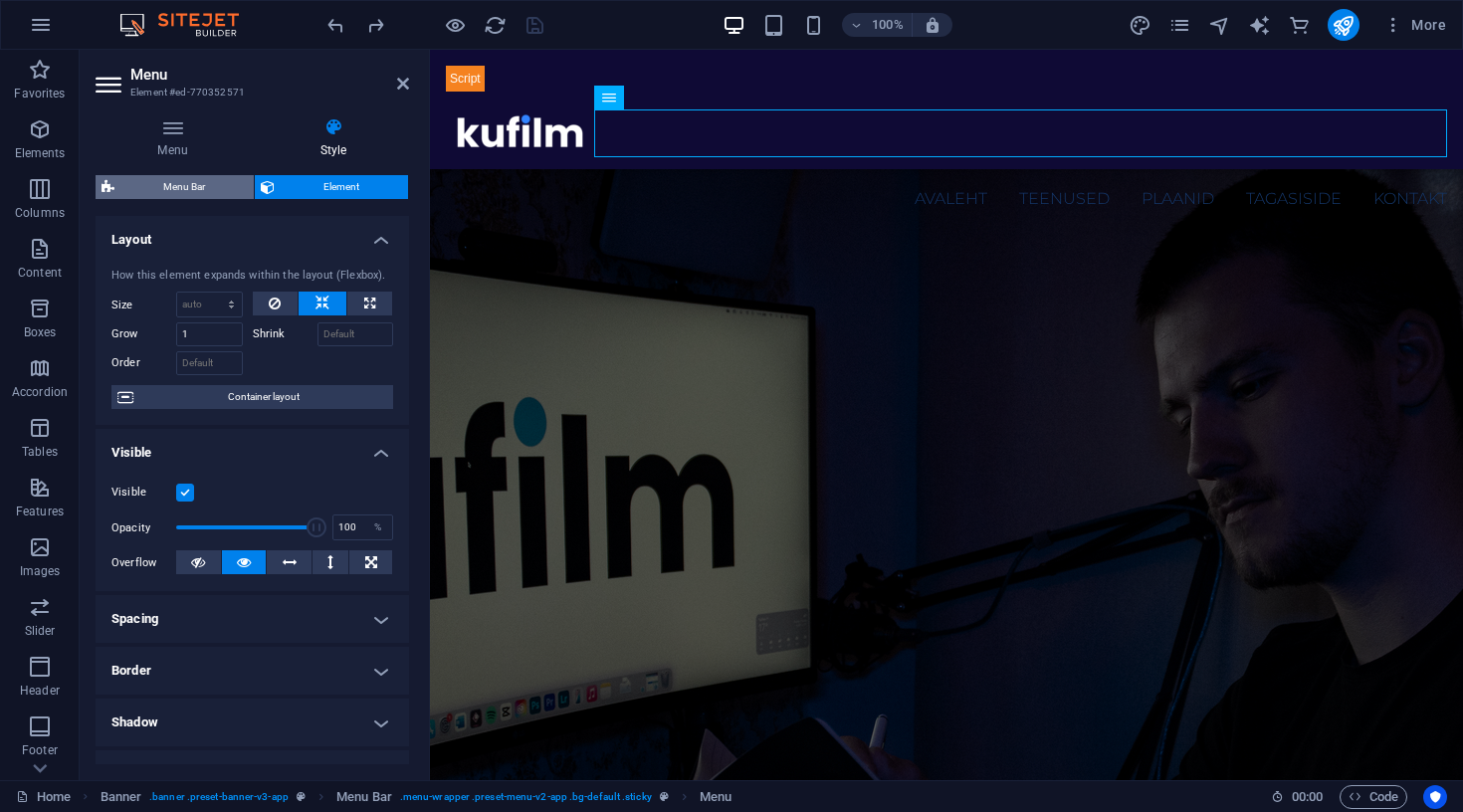 click on "Menu Bar" at bounding box center [184, 187] 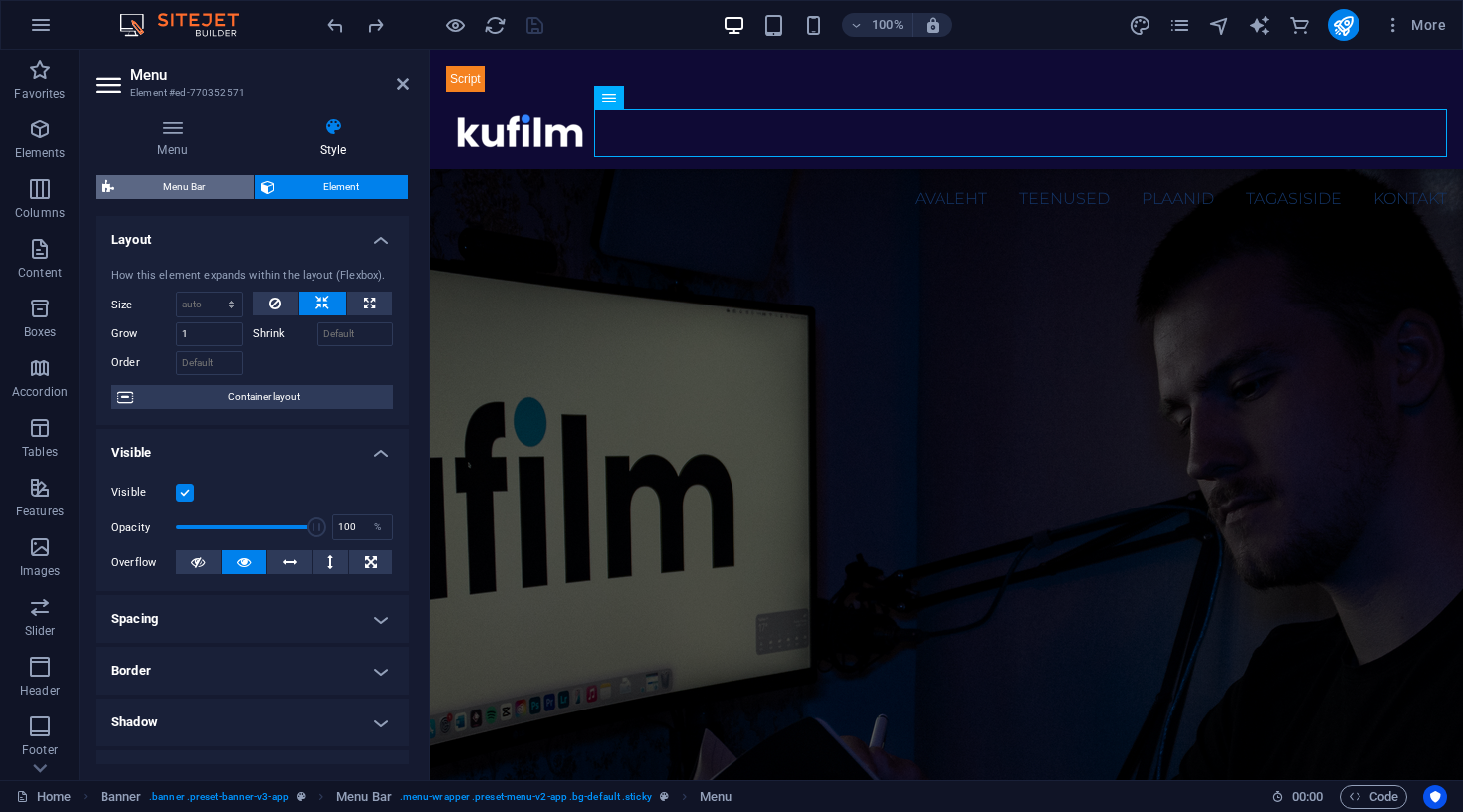 select on "rem" 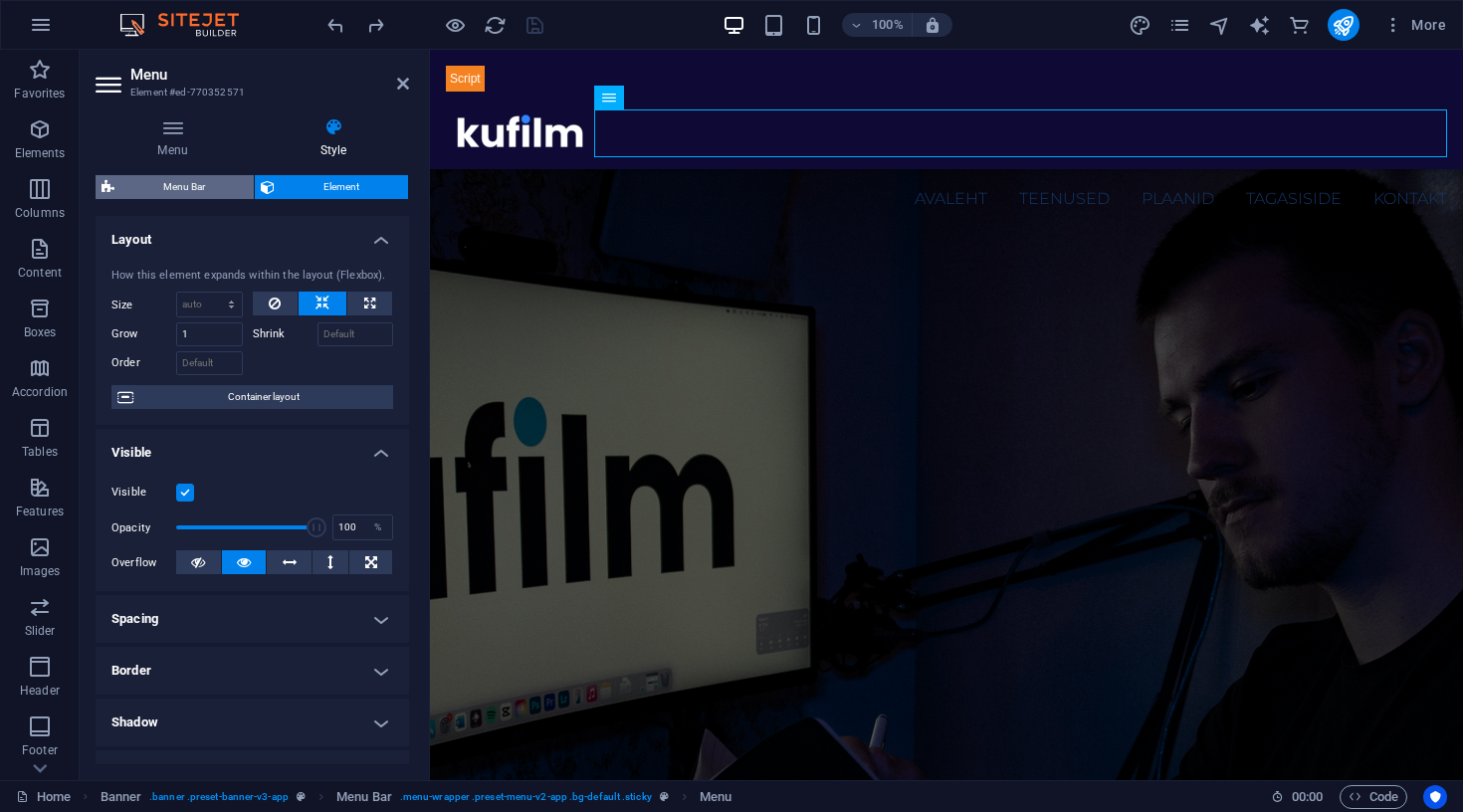 select on "sticky_instant" 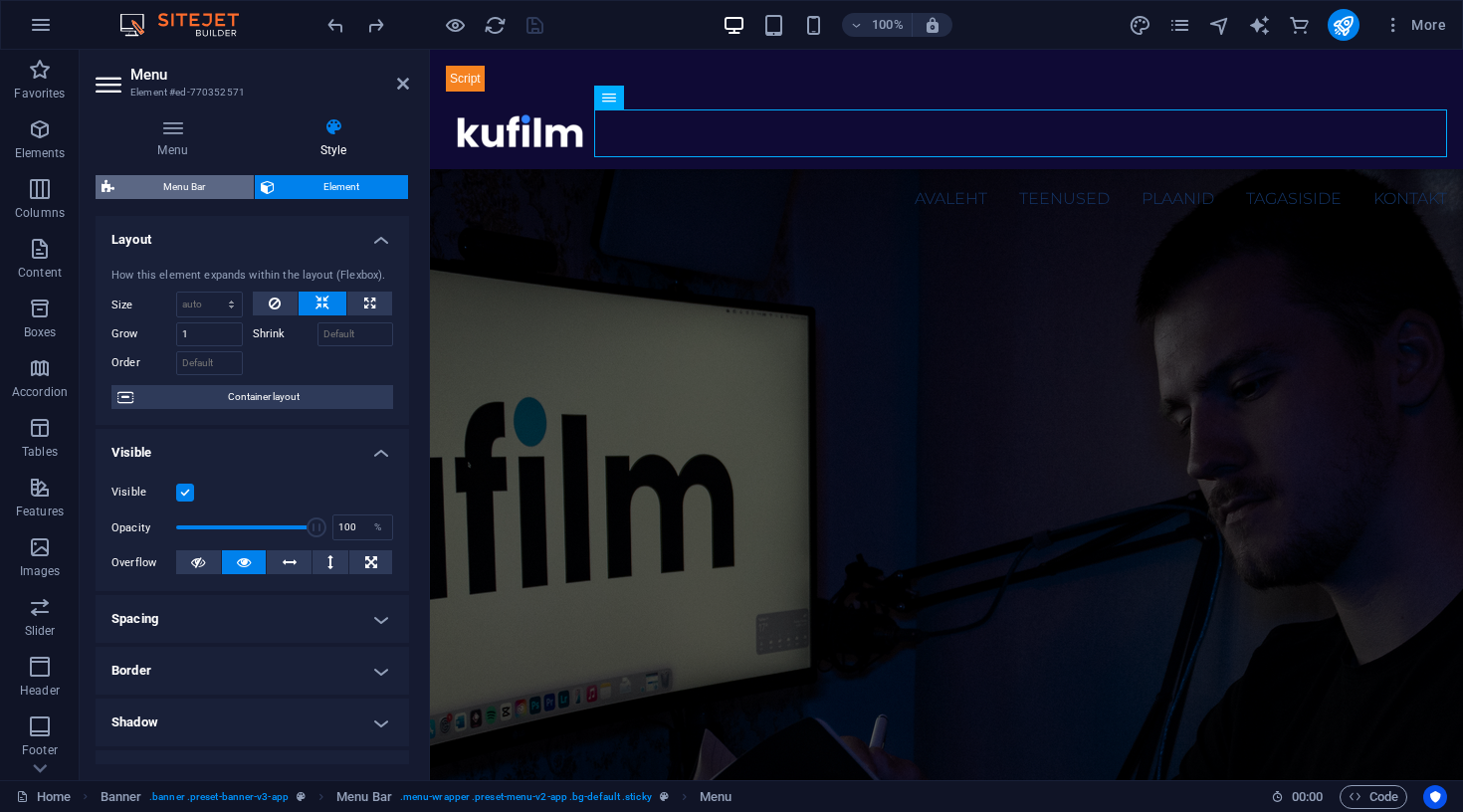 select on "px" 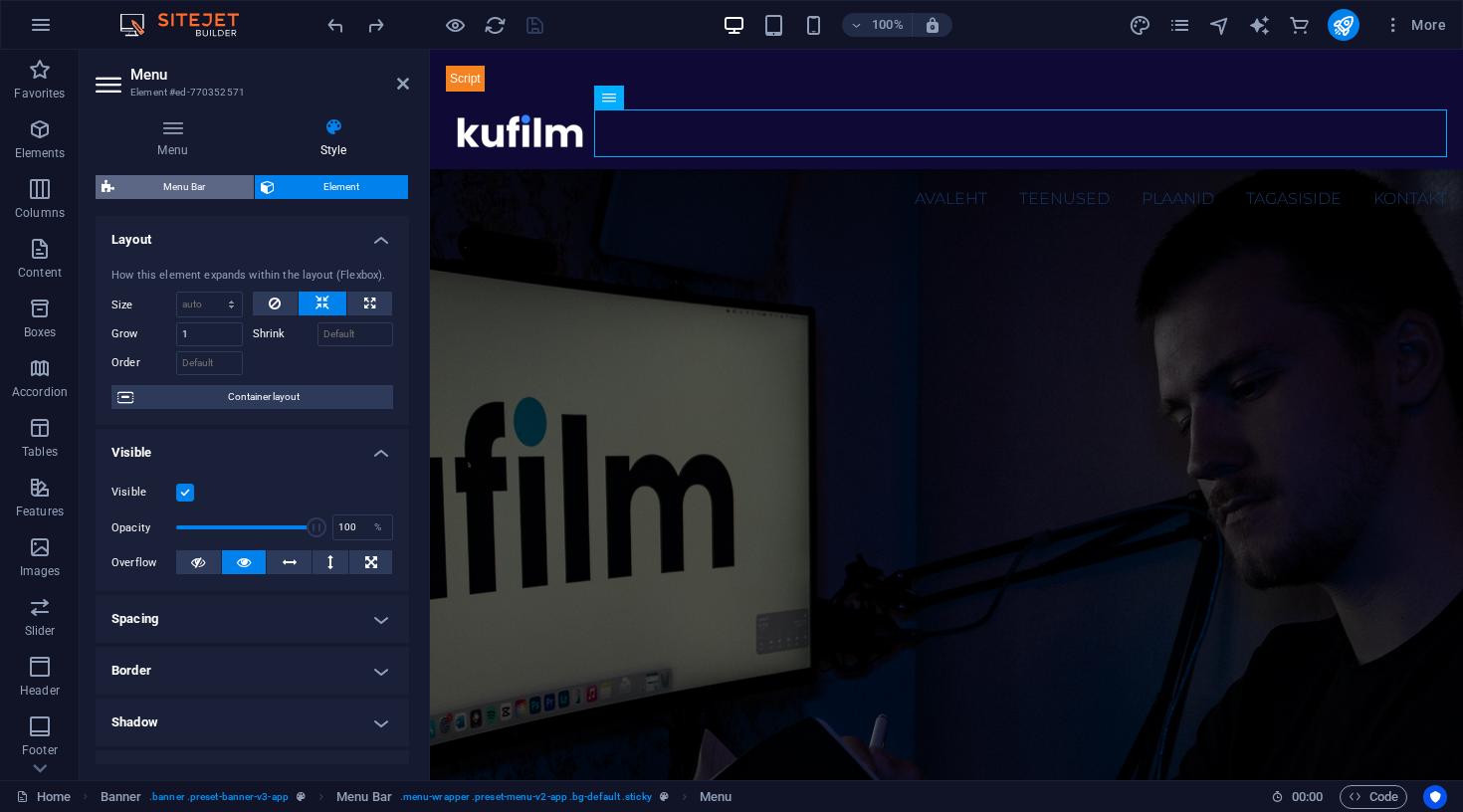 select on "px" 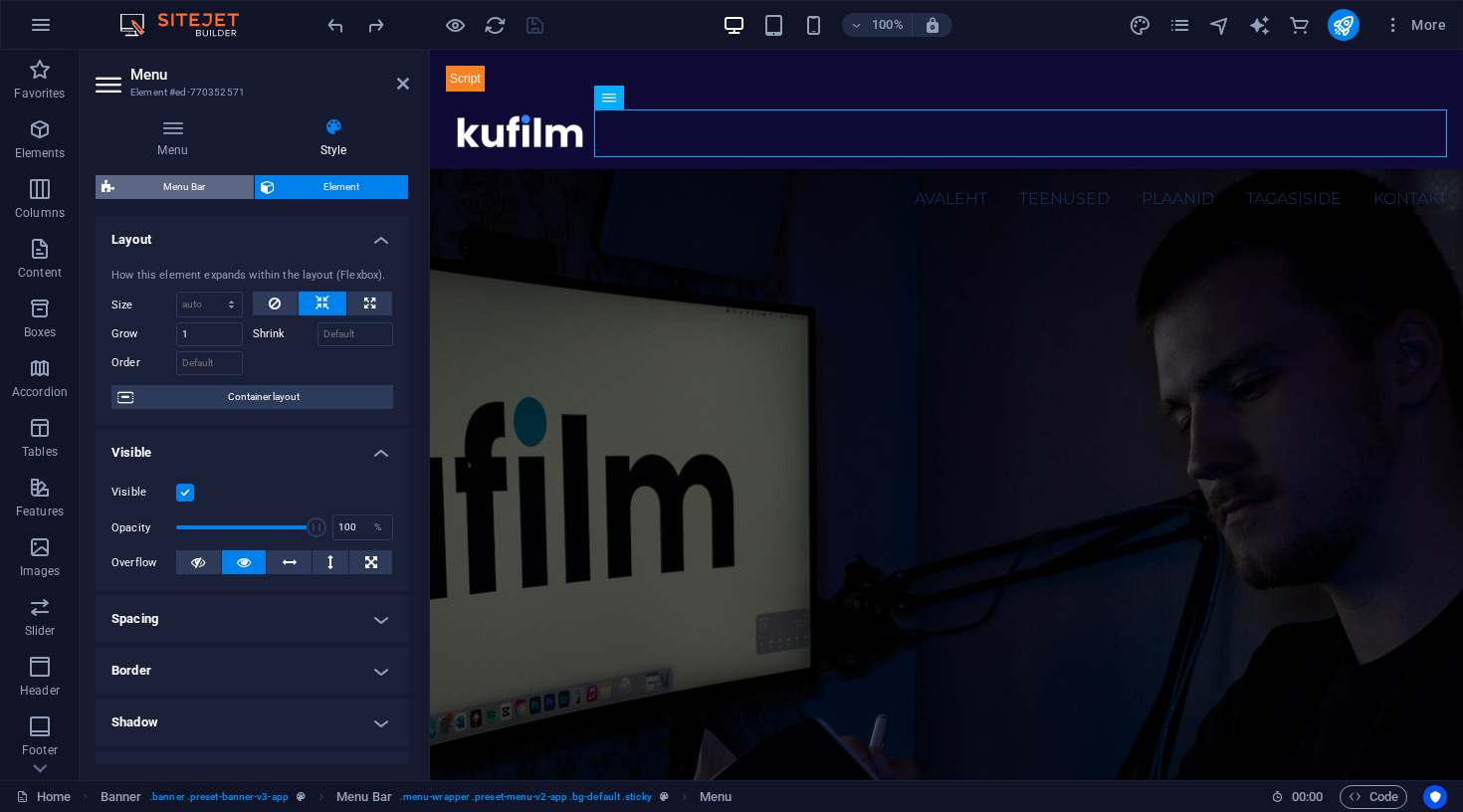 select on "rem" 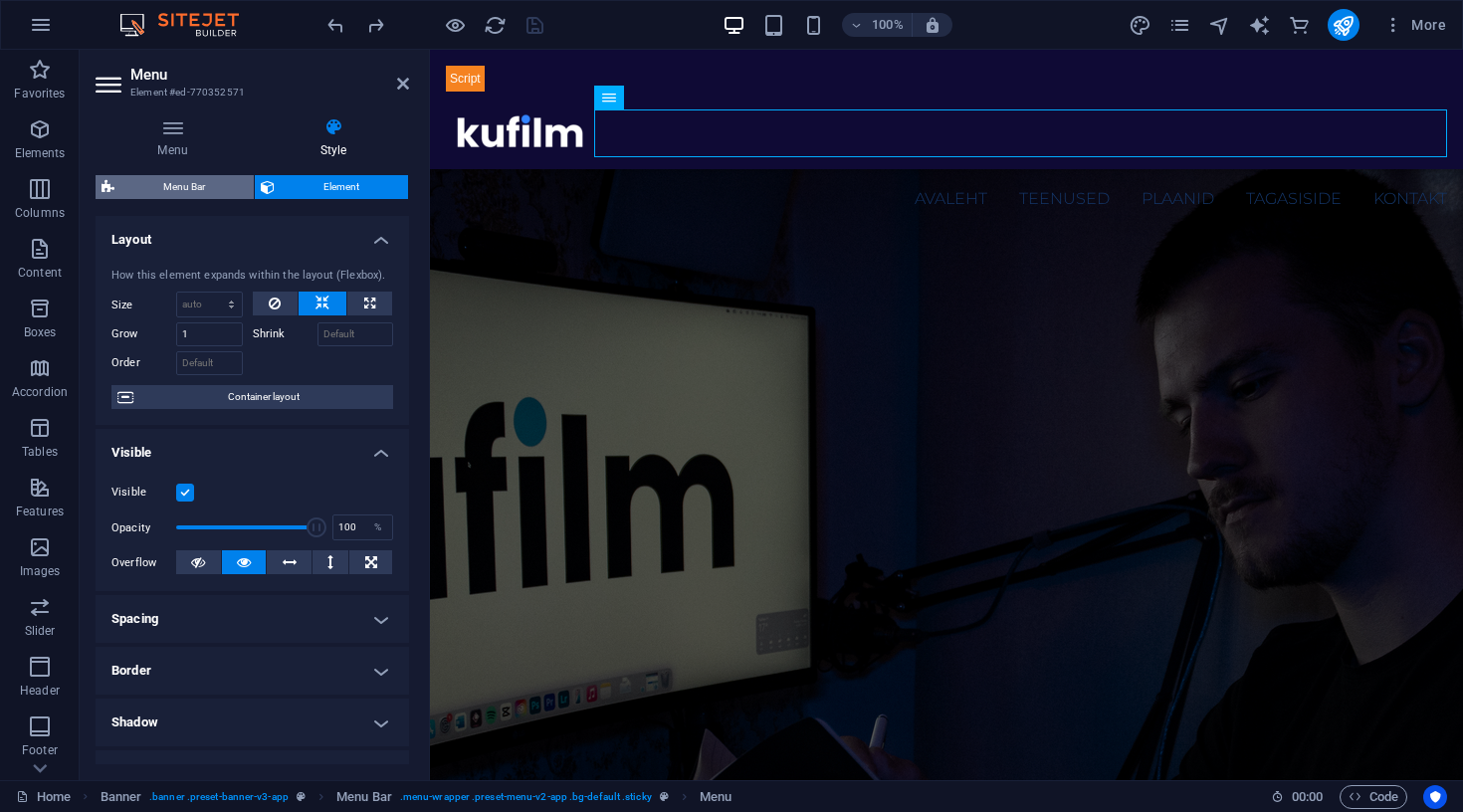 select on "rem" 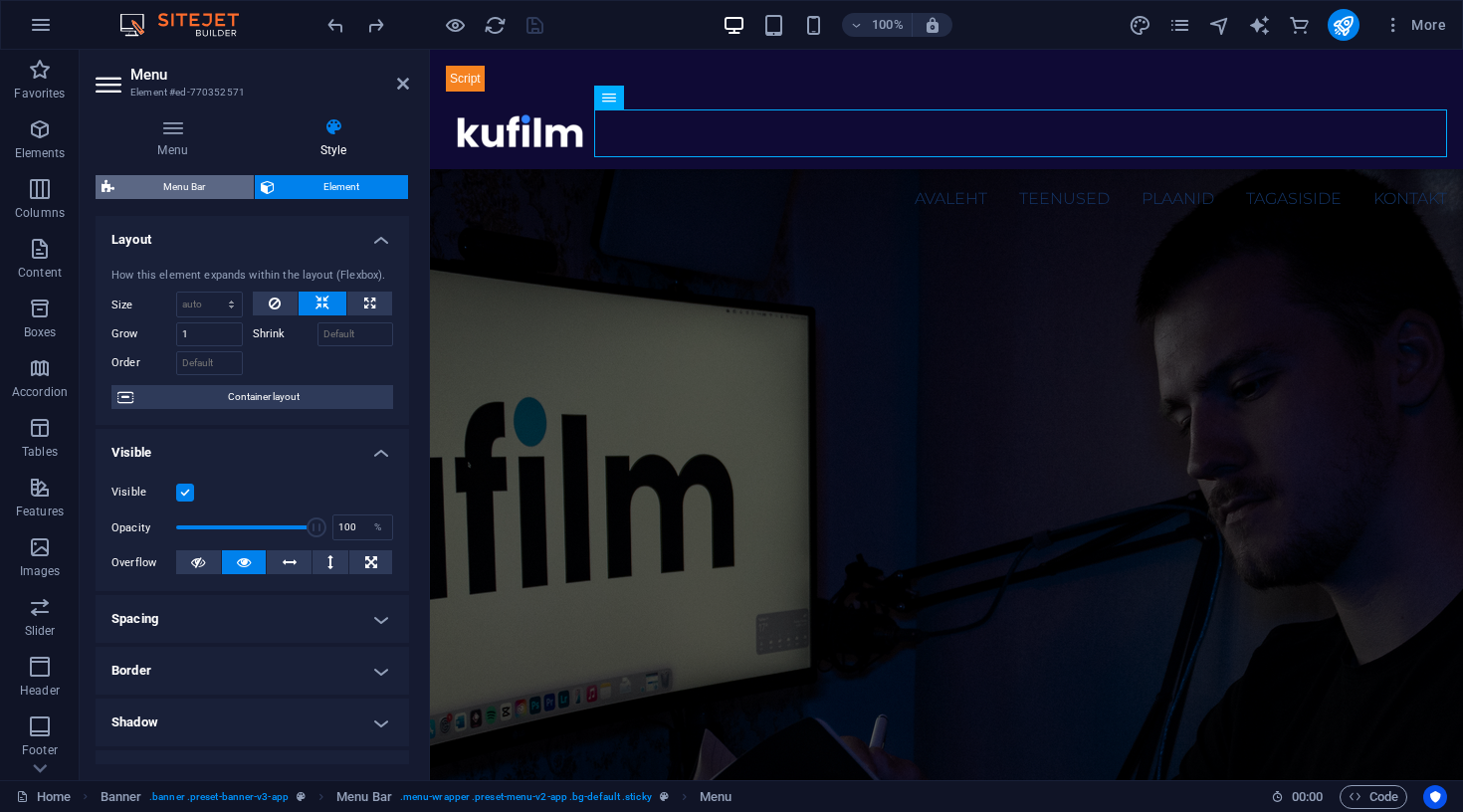 select on "rem" 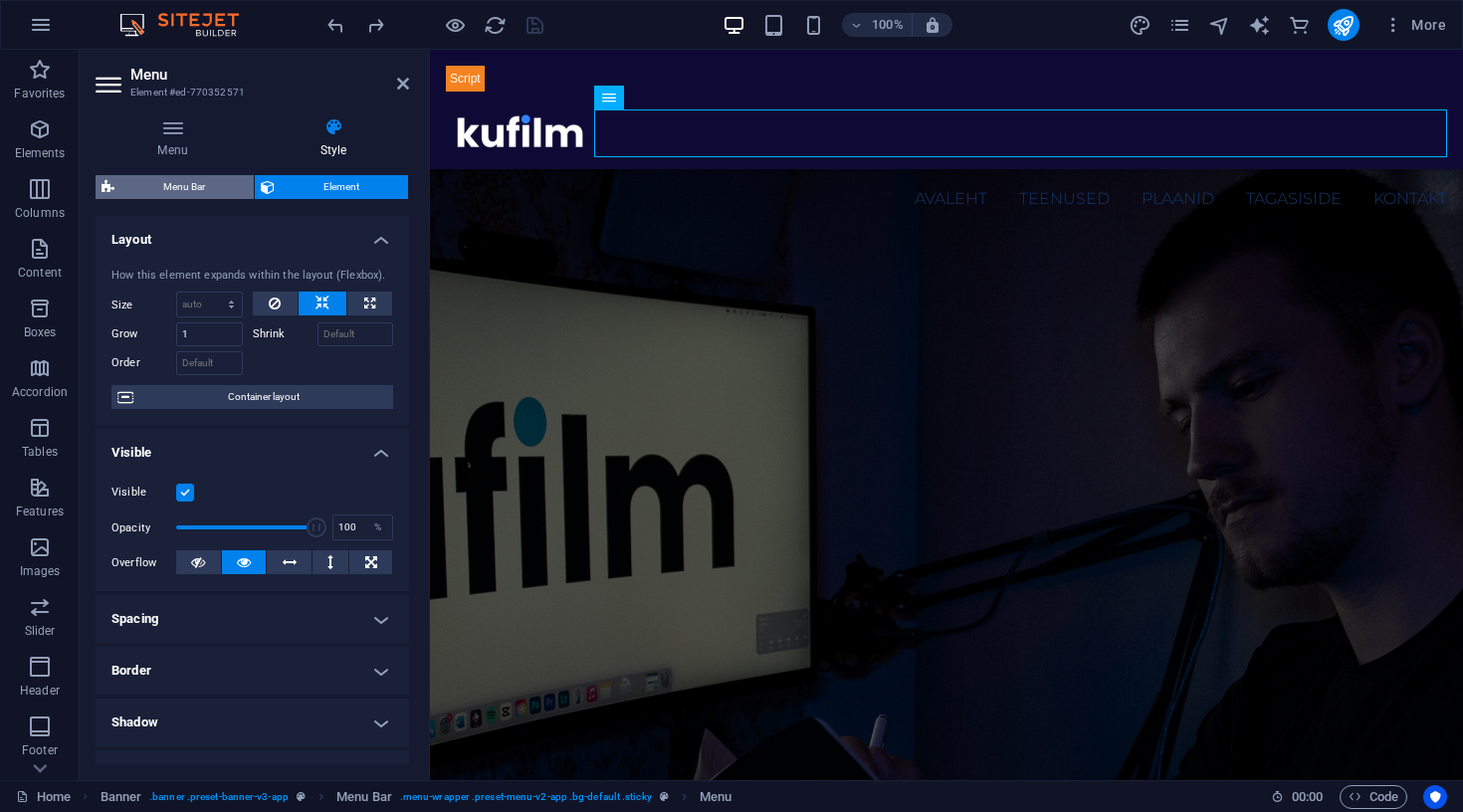 select on "rem" 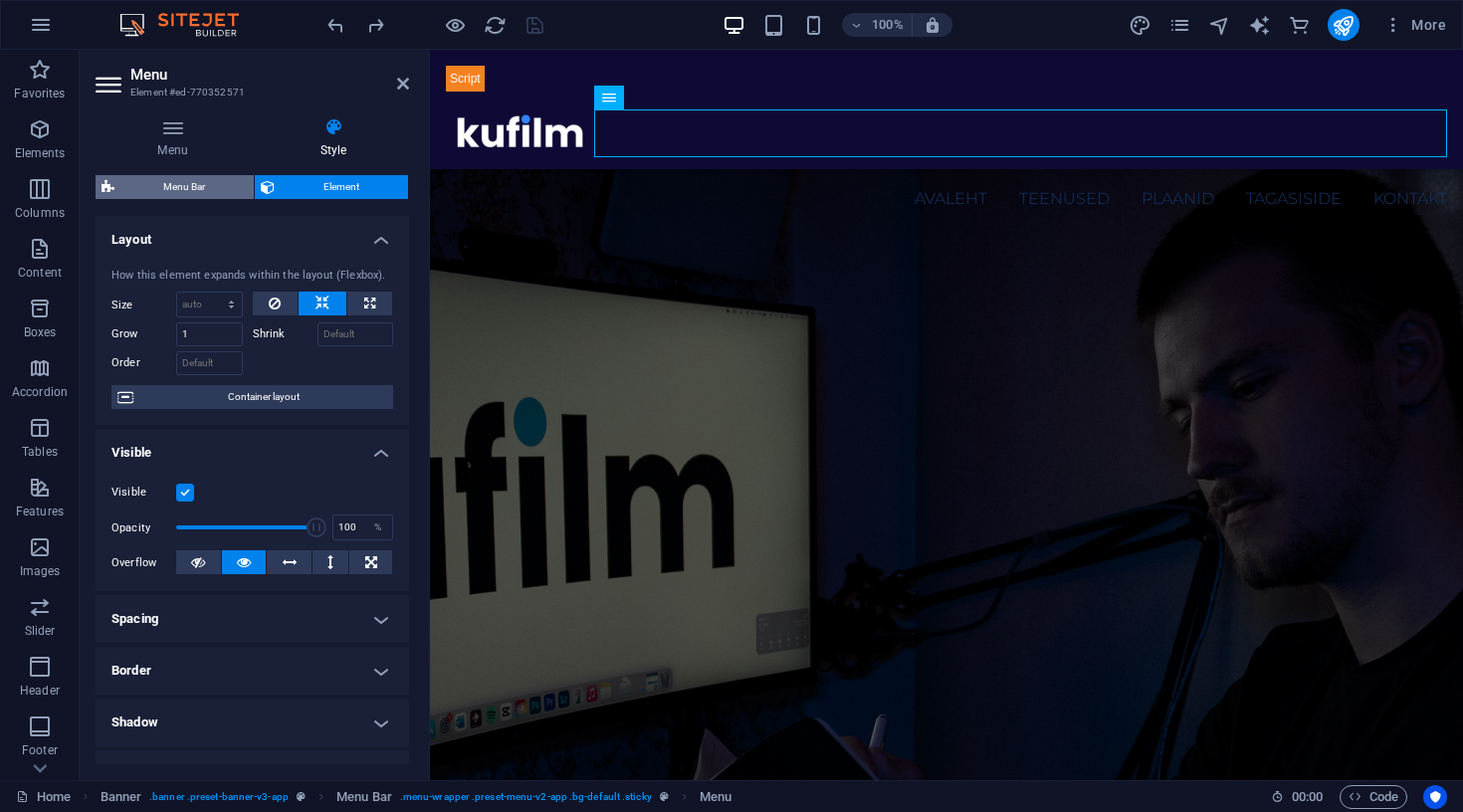 select on "px" 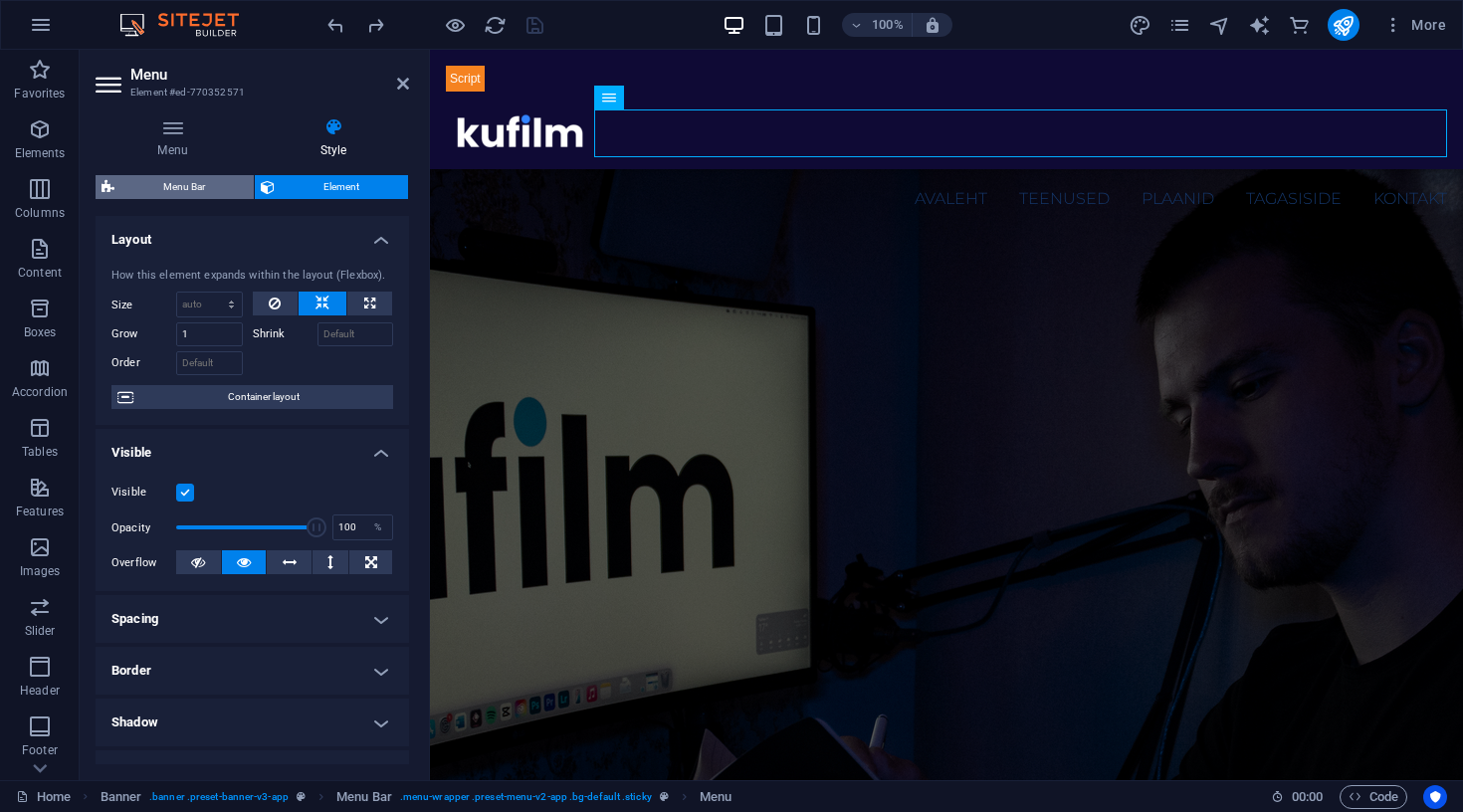 select 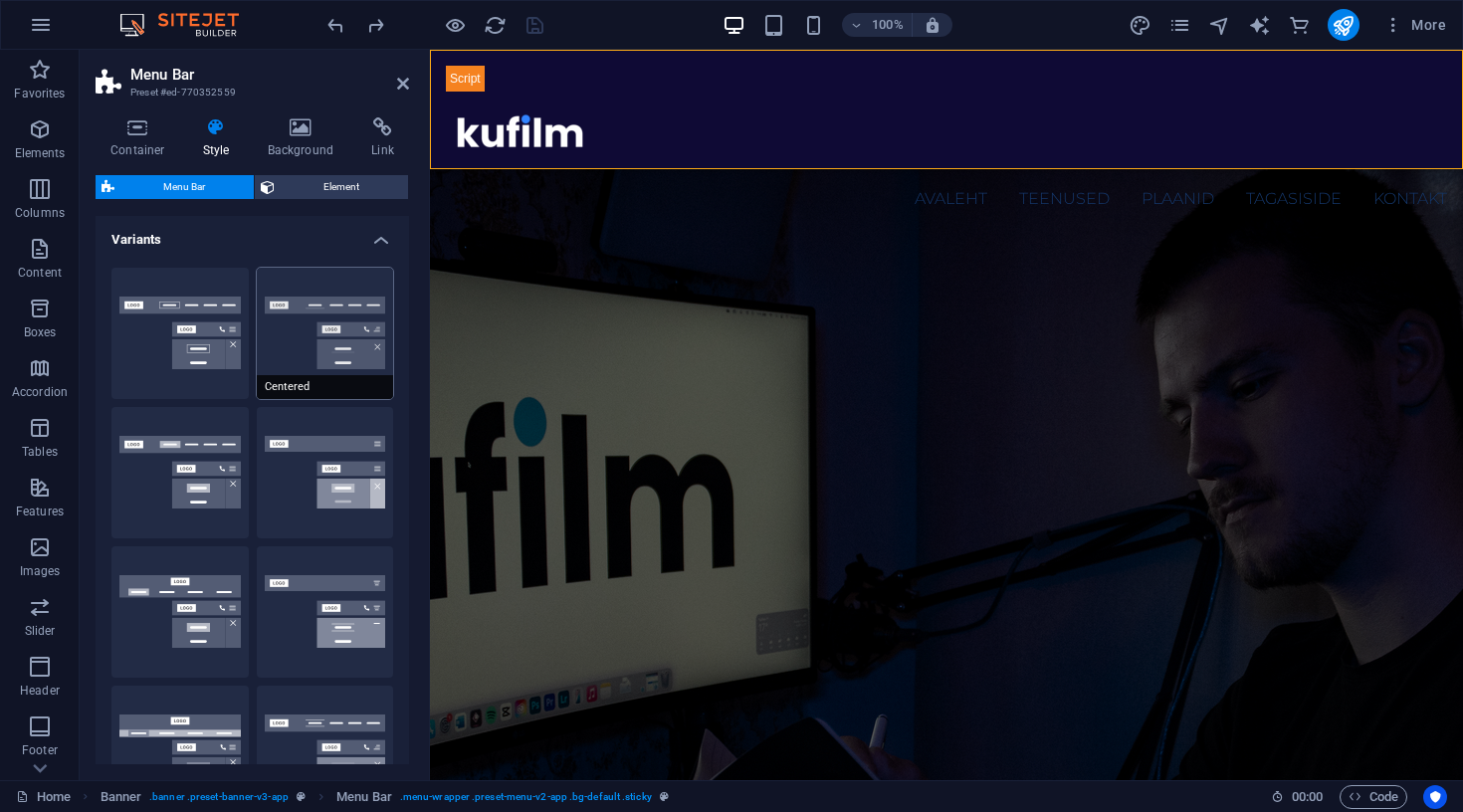 type 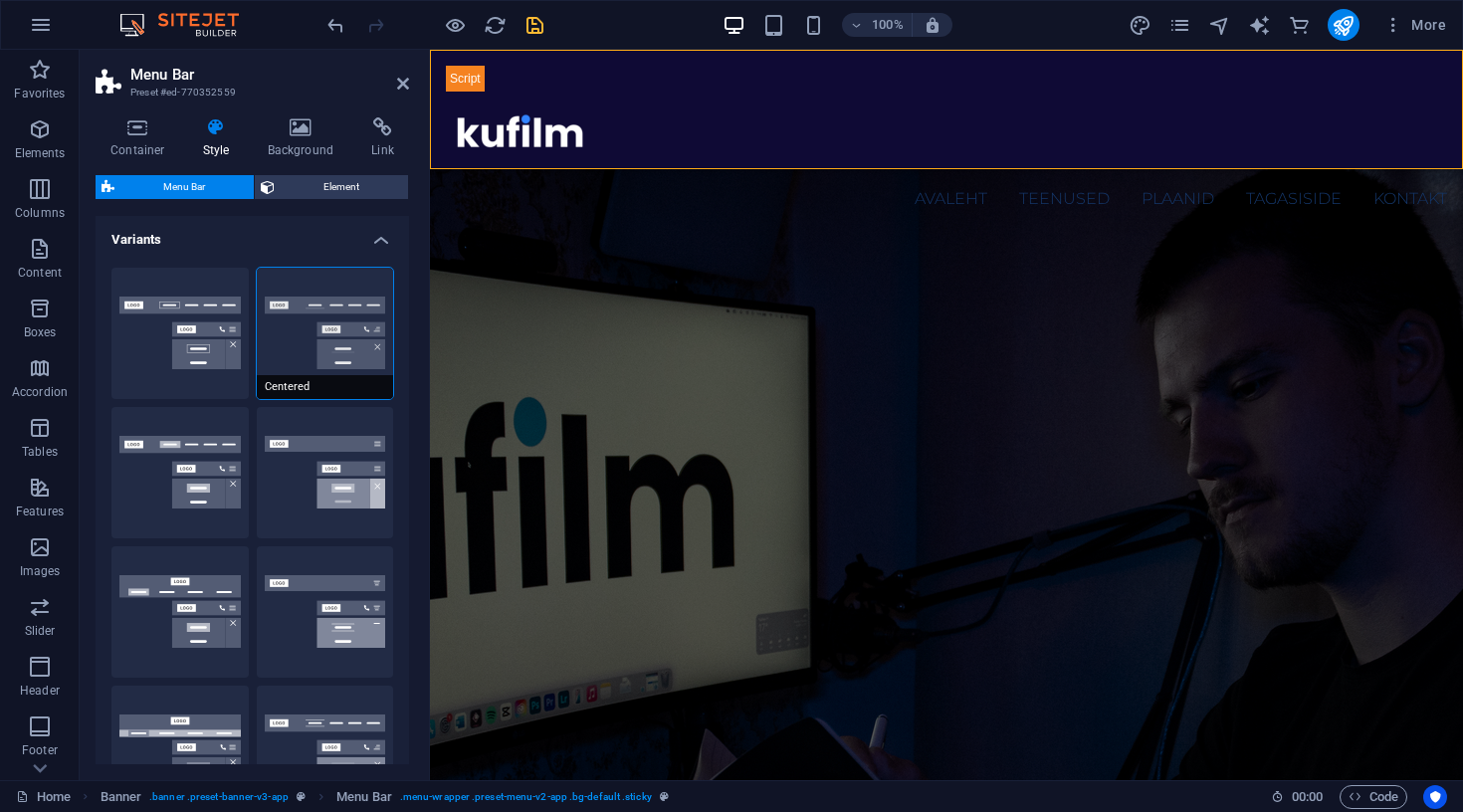 select on "sticky_menu" 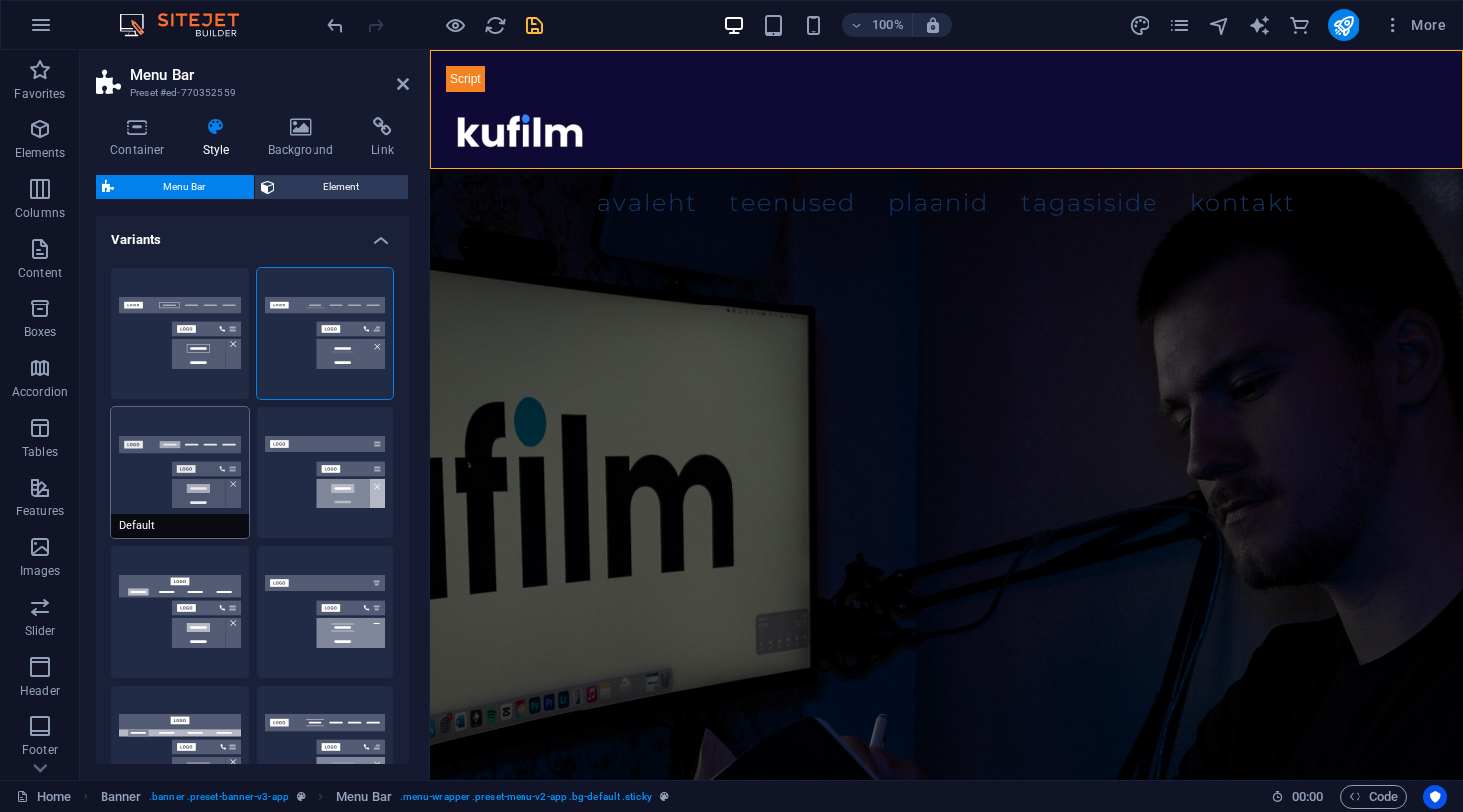 click on "Default" at bounding box center [180, 473] 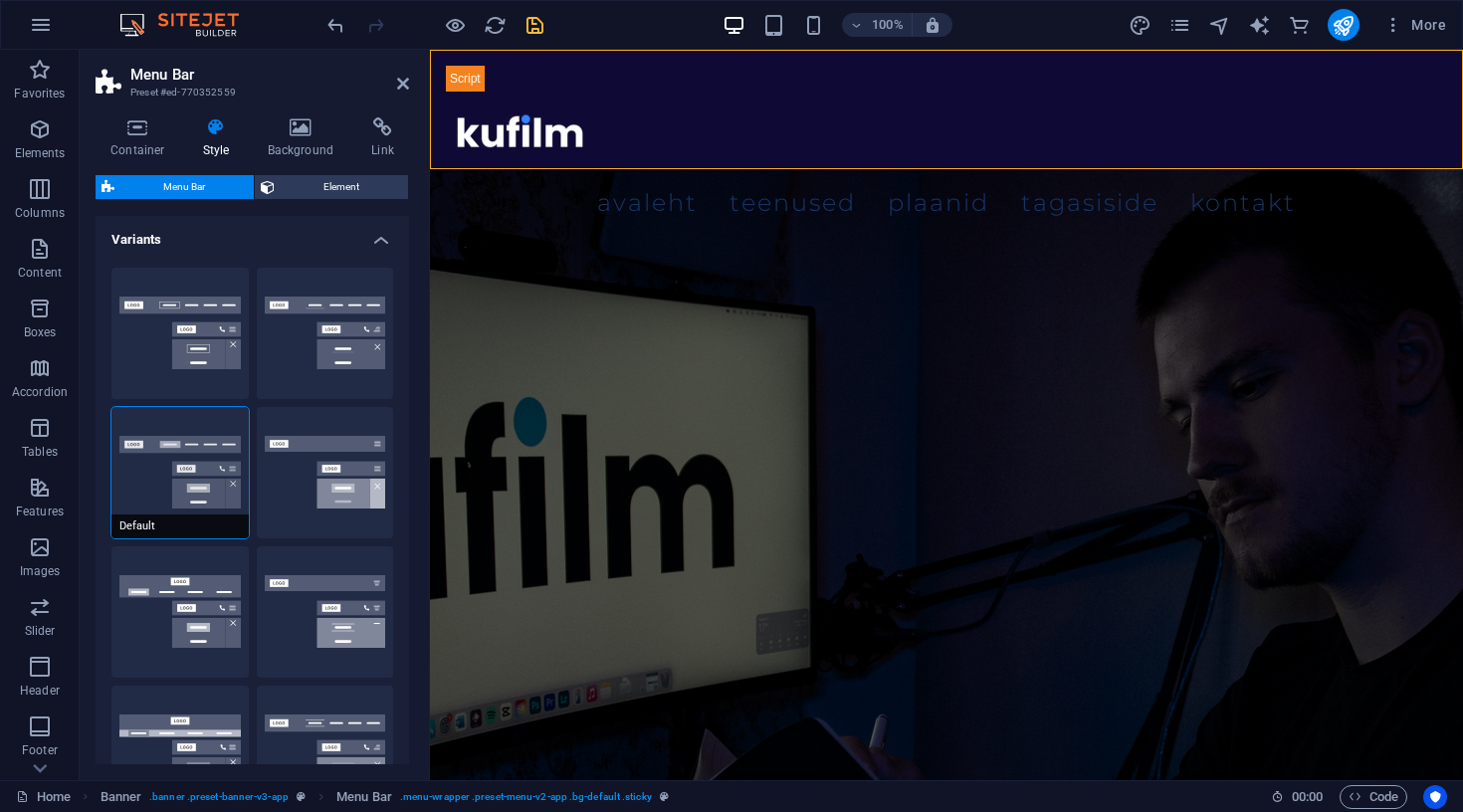 select on "hover_box_bottom" 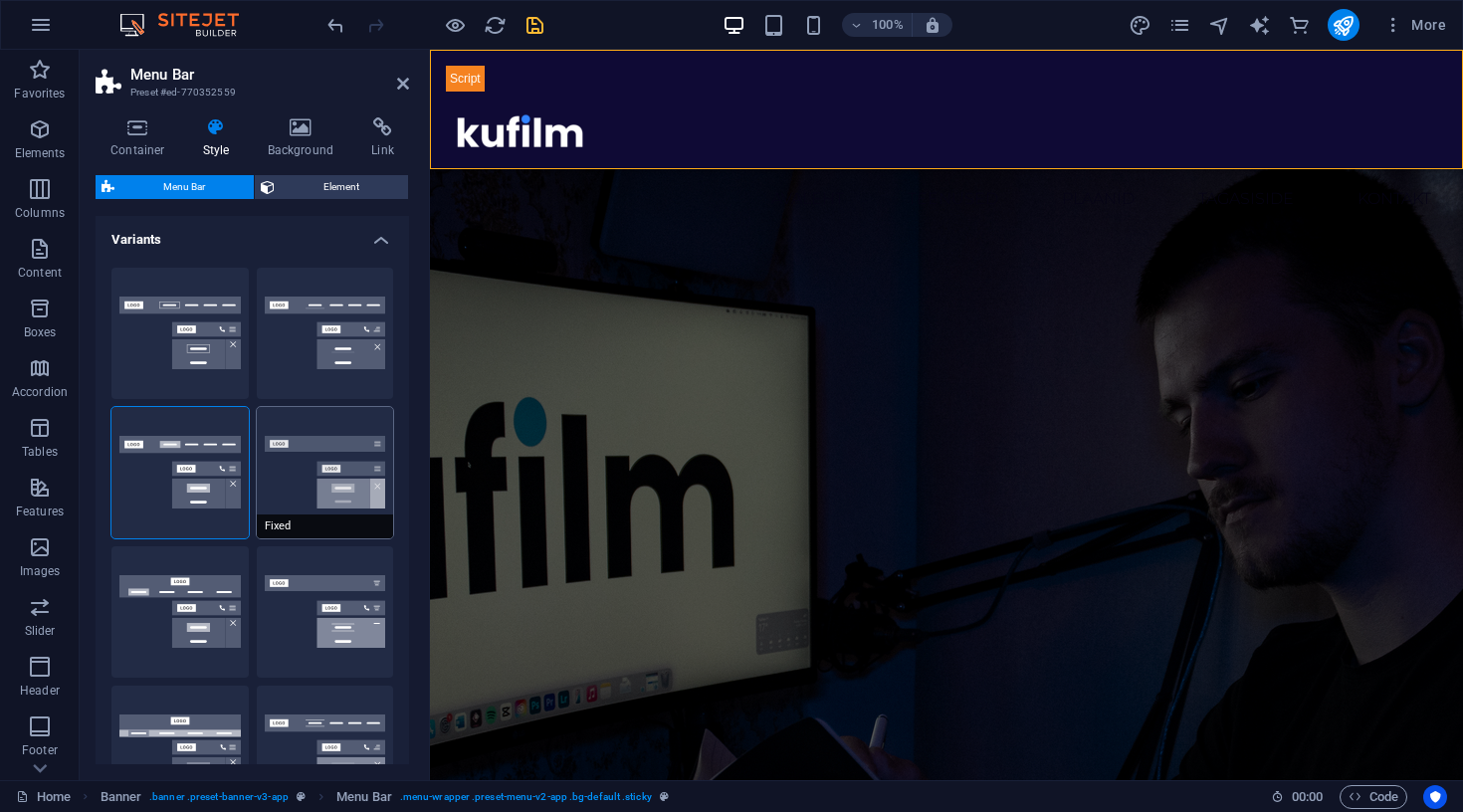 click on "Fixed" at bounding box center (325, 473) 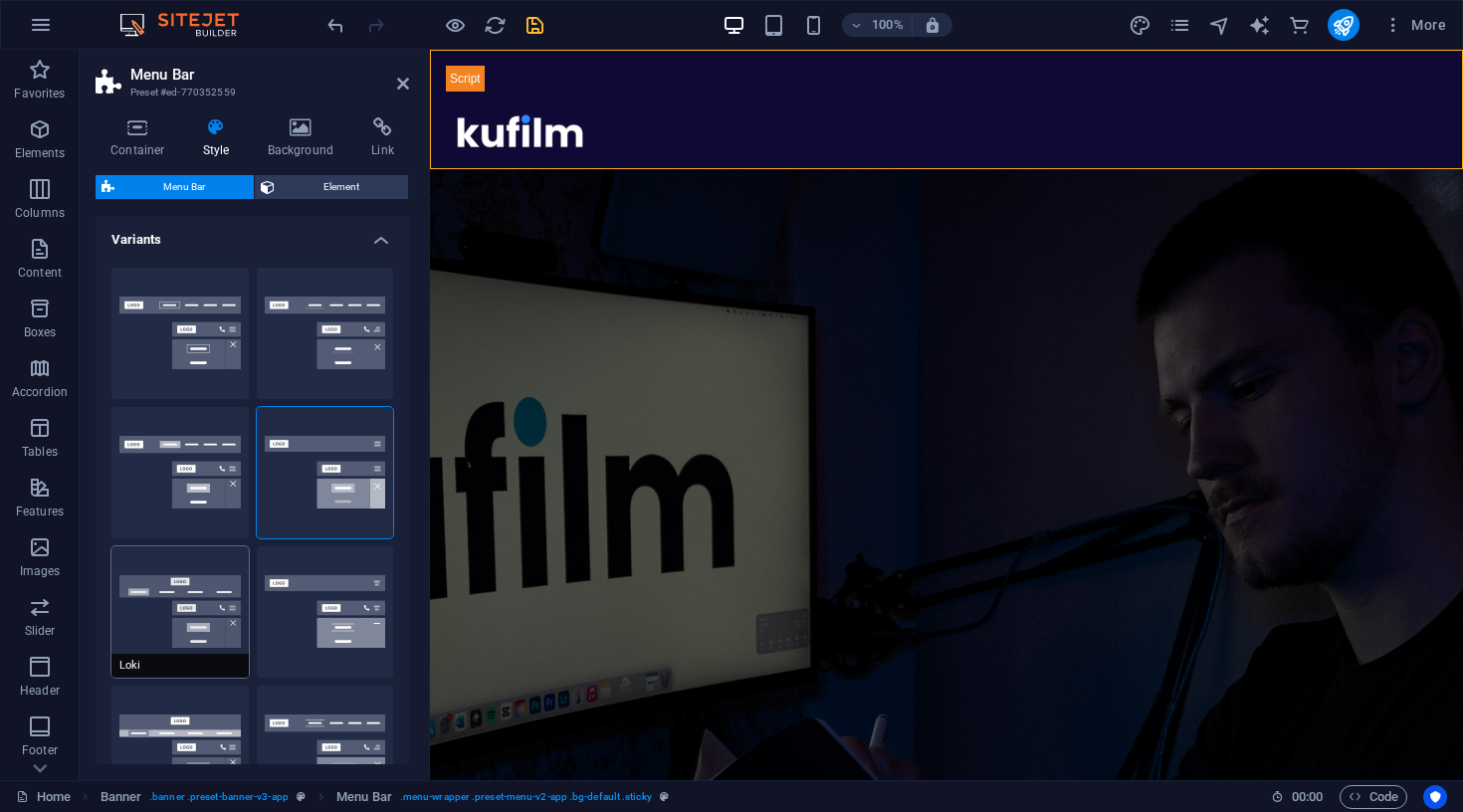 click on "Loki" at bounding box center [180, 612] 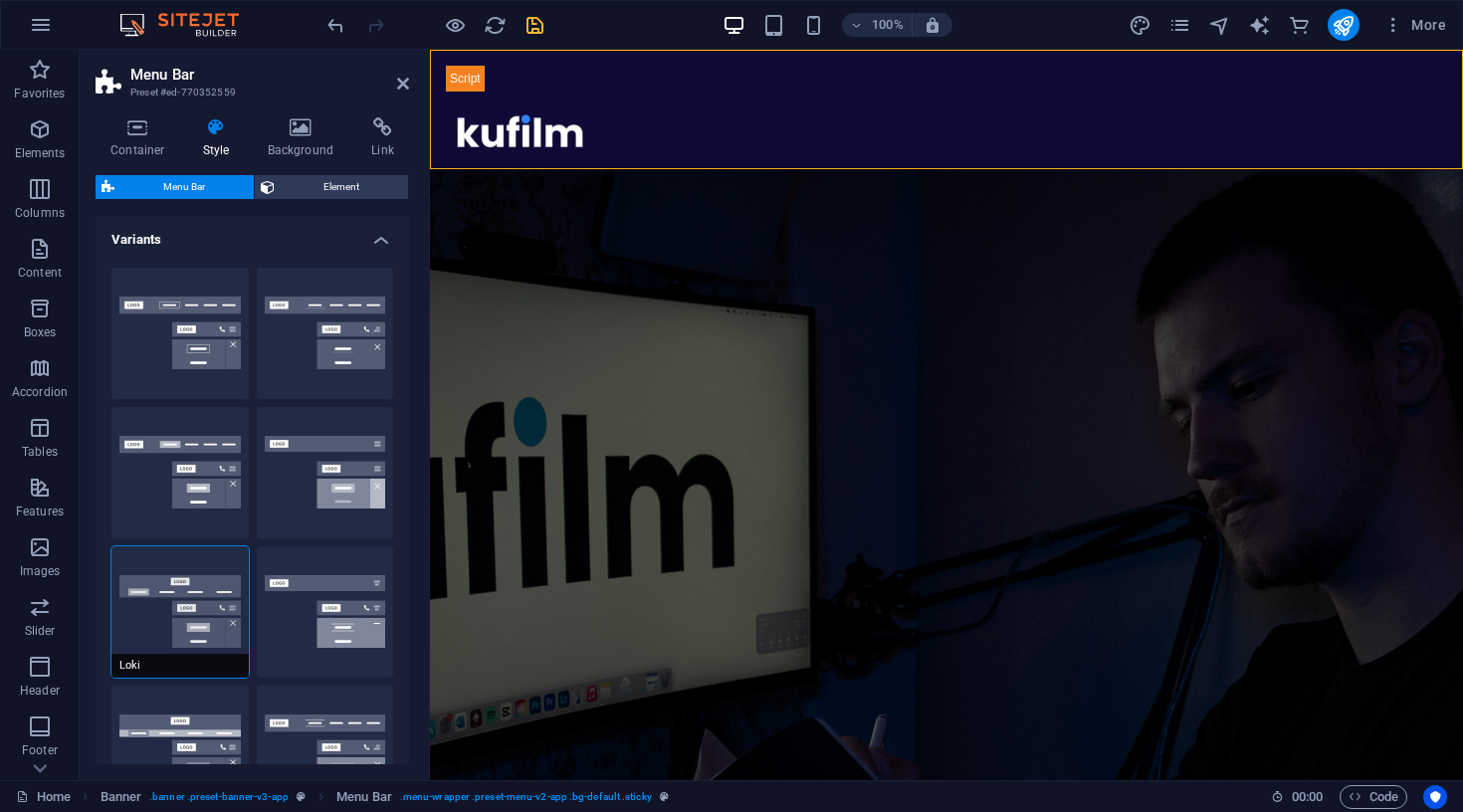 type on "16" 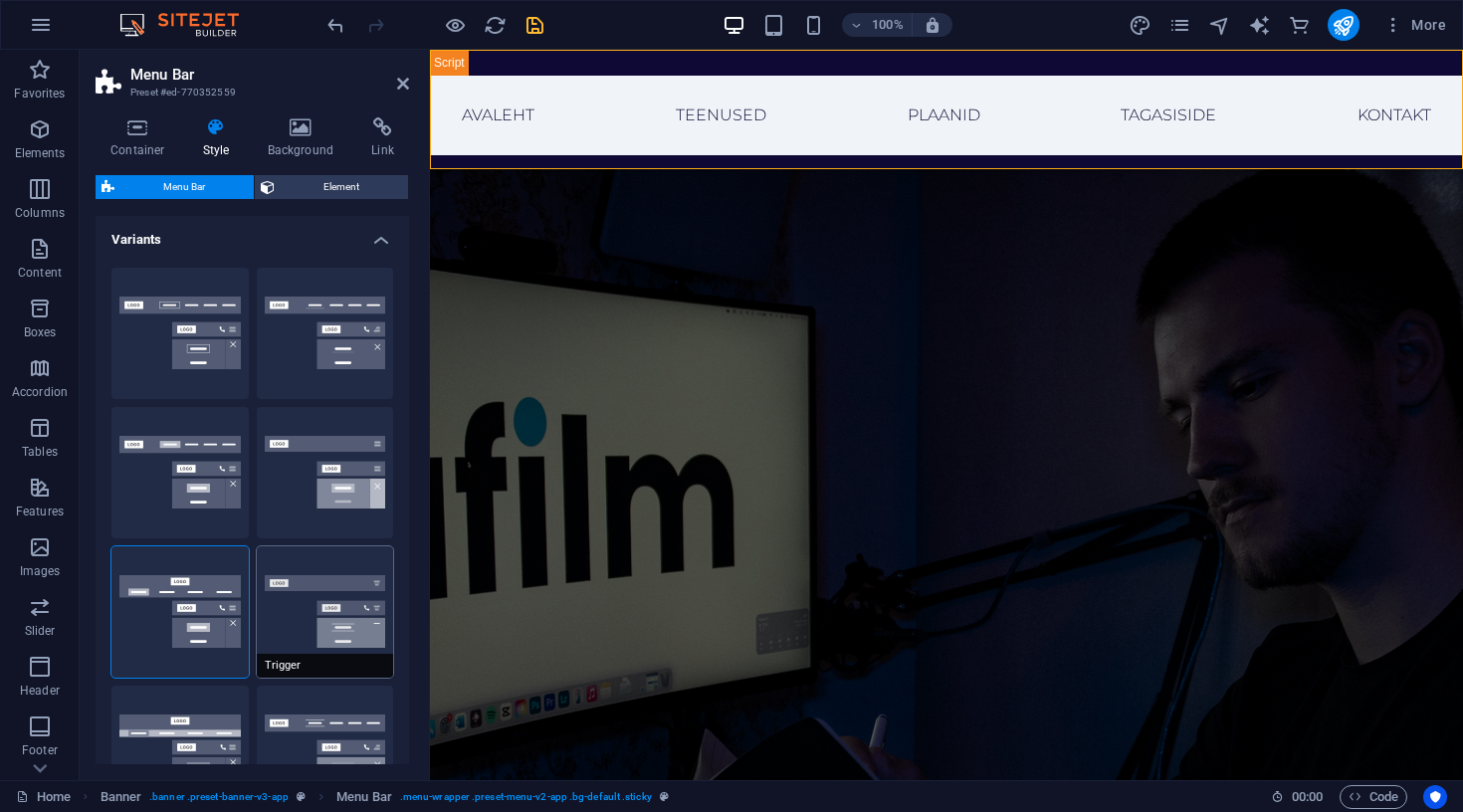 click on "Trigger" at bounding box center (325, 612) 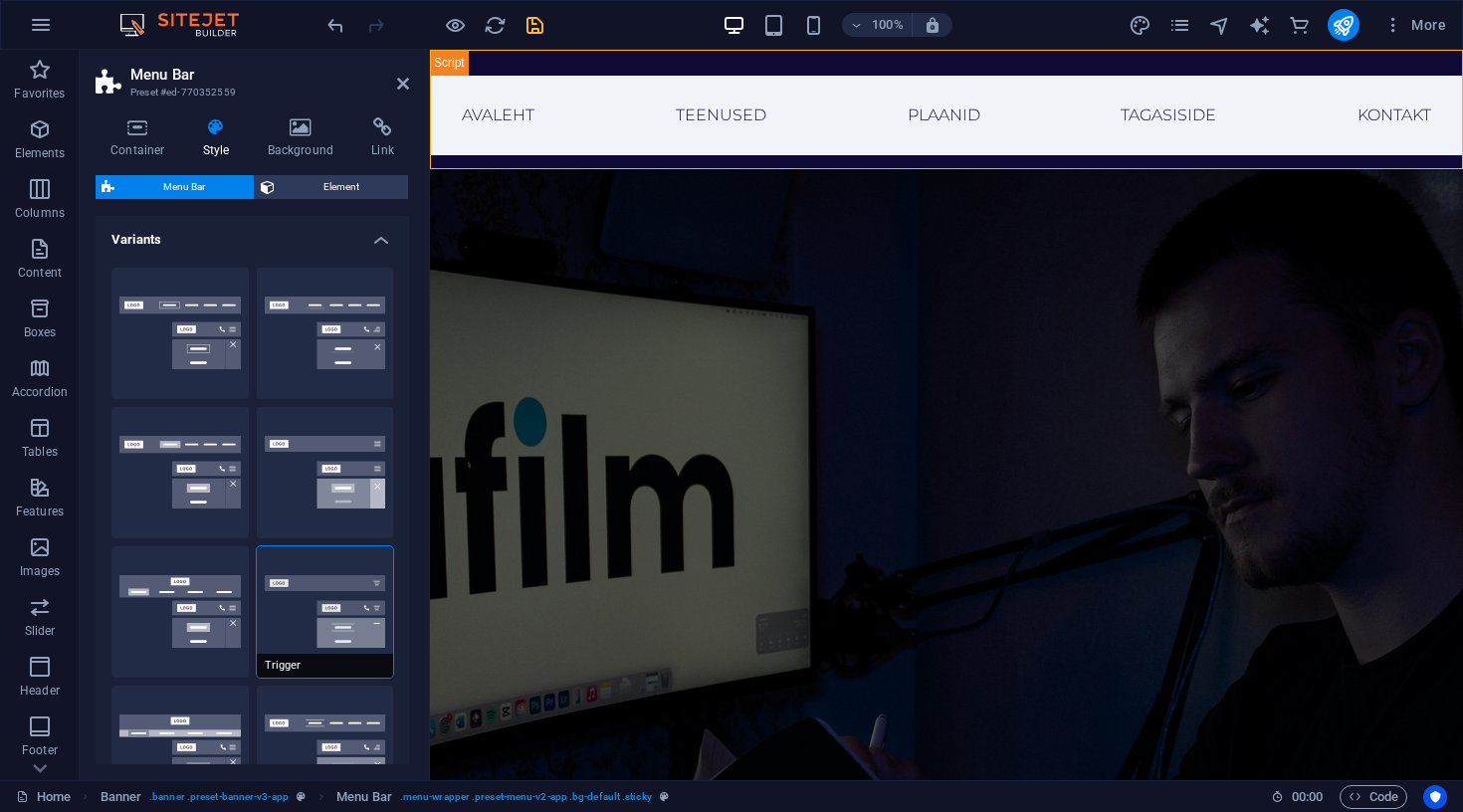 type on "1" 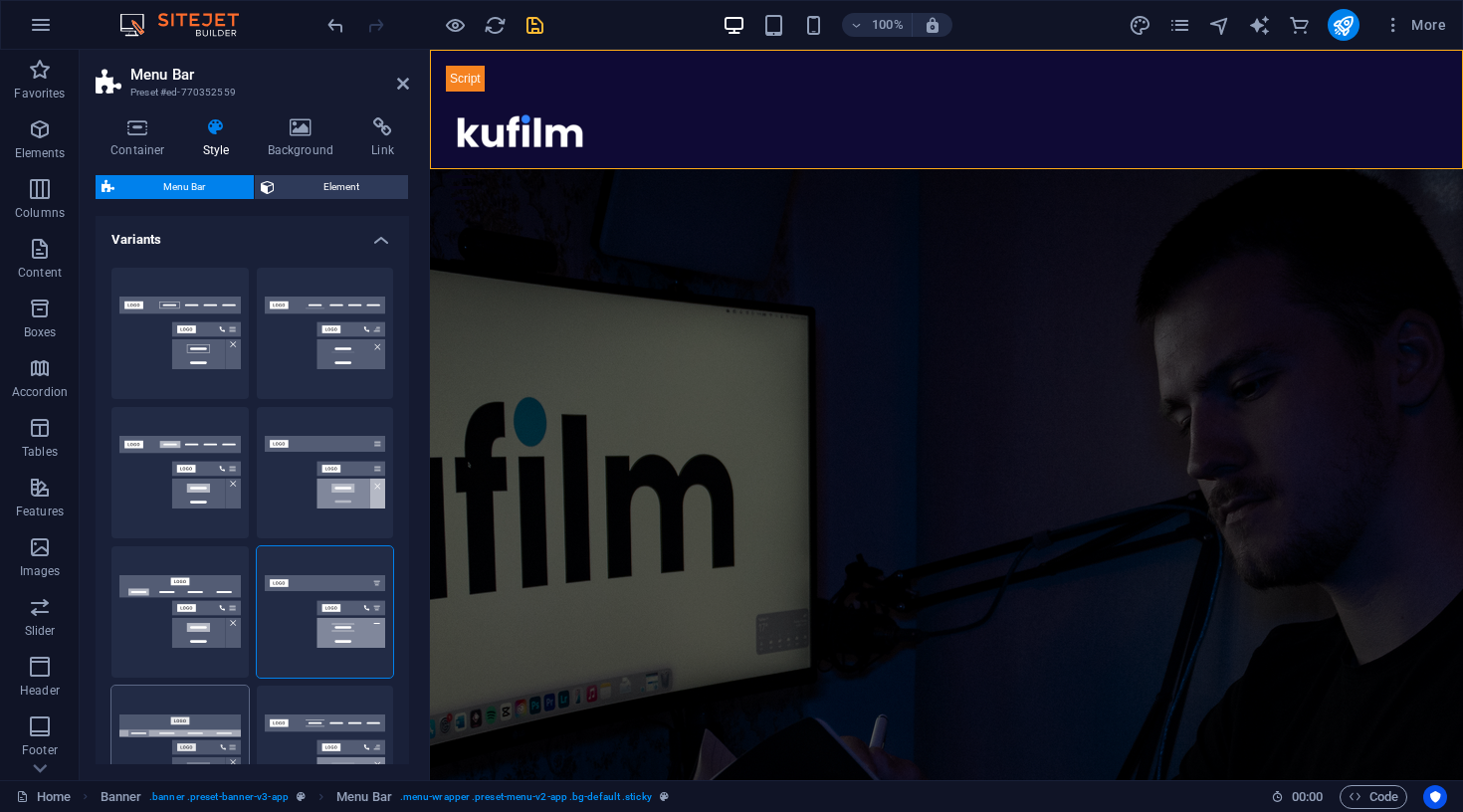 click on "Wide" at bounding box center [180, 751] 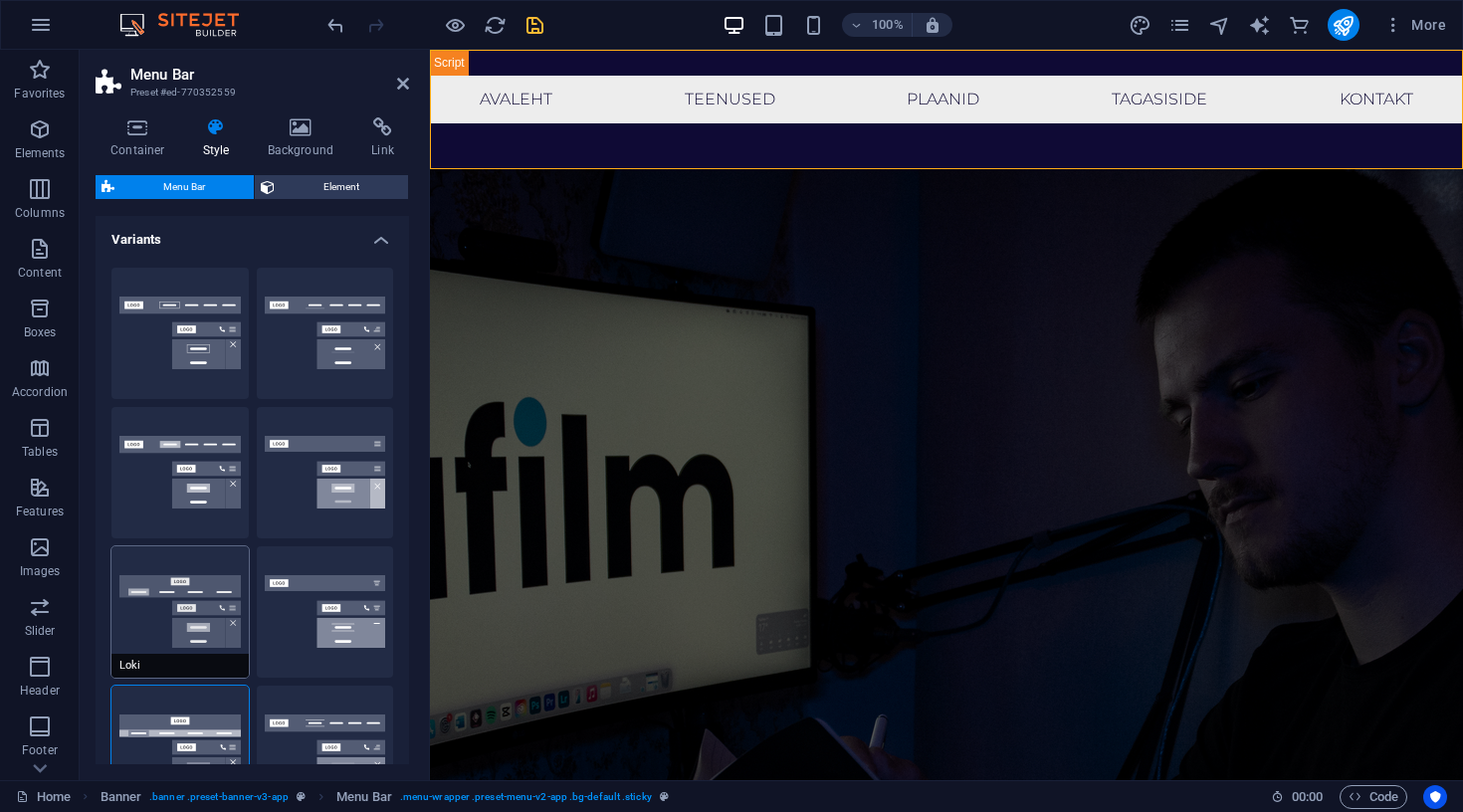 type on "16" 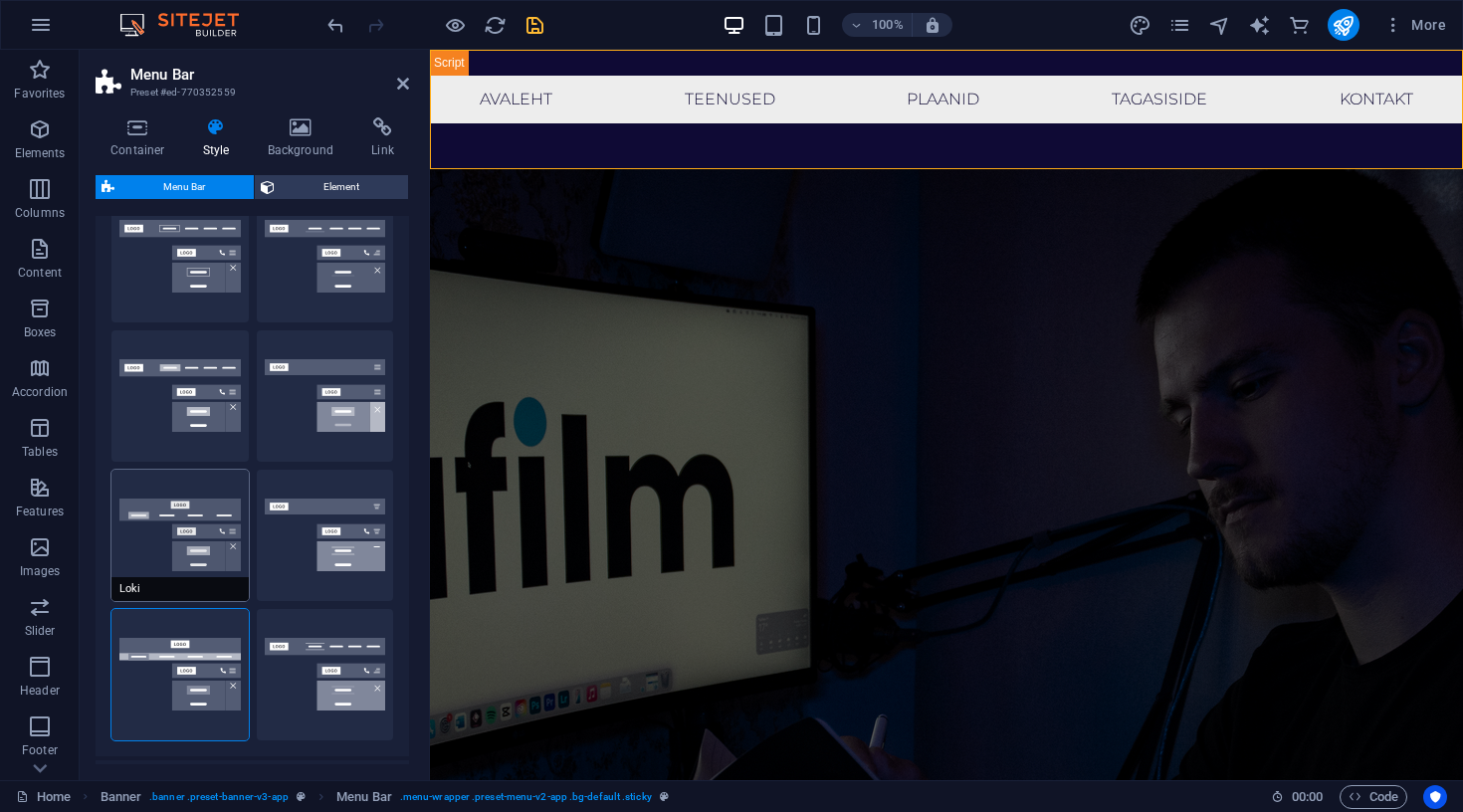 scroll, scrollTop: 83, scrollLeft: 0, axis: vertical 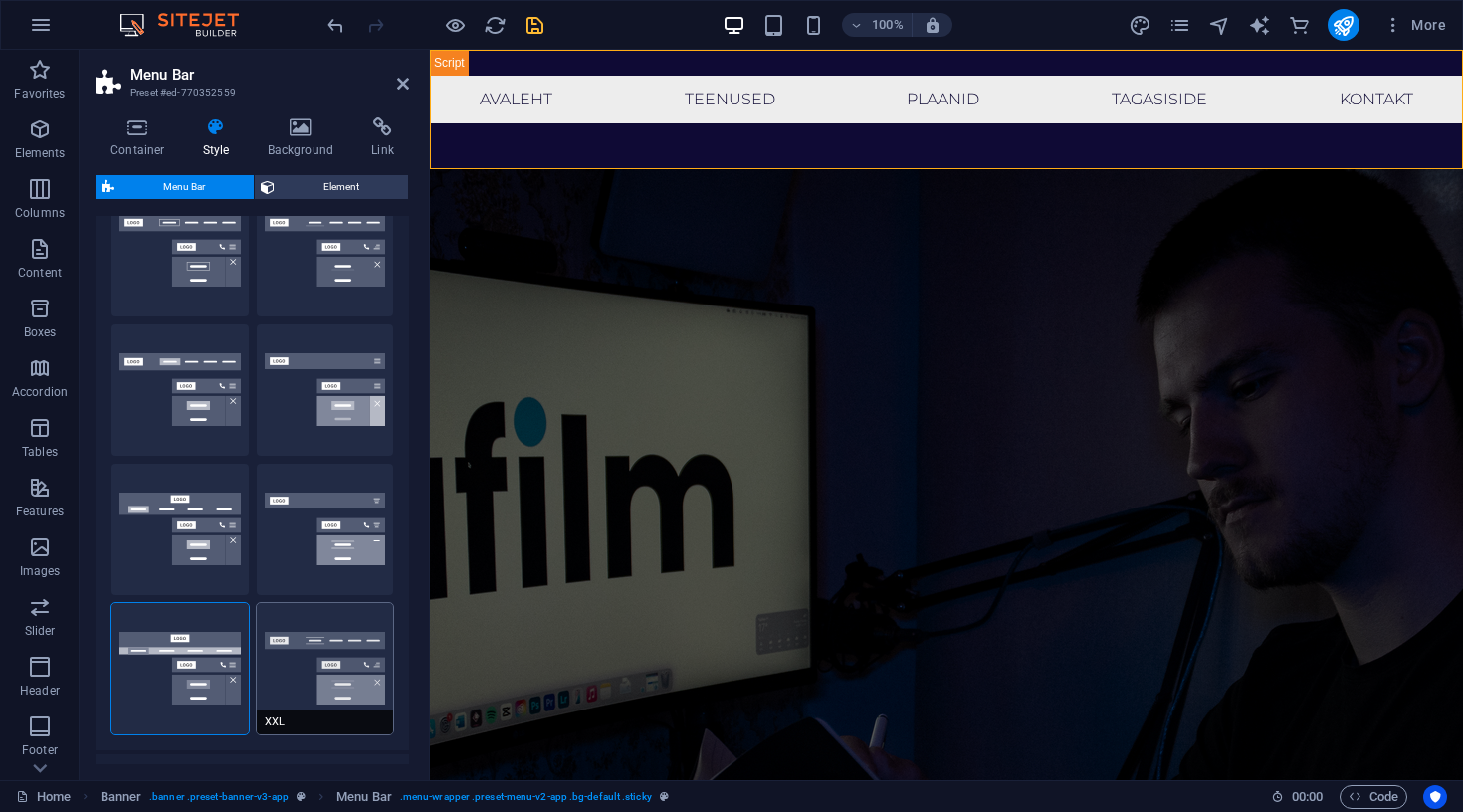 click on "XXL" at bounding box center (325, 669) 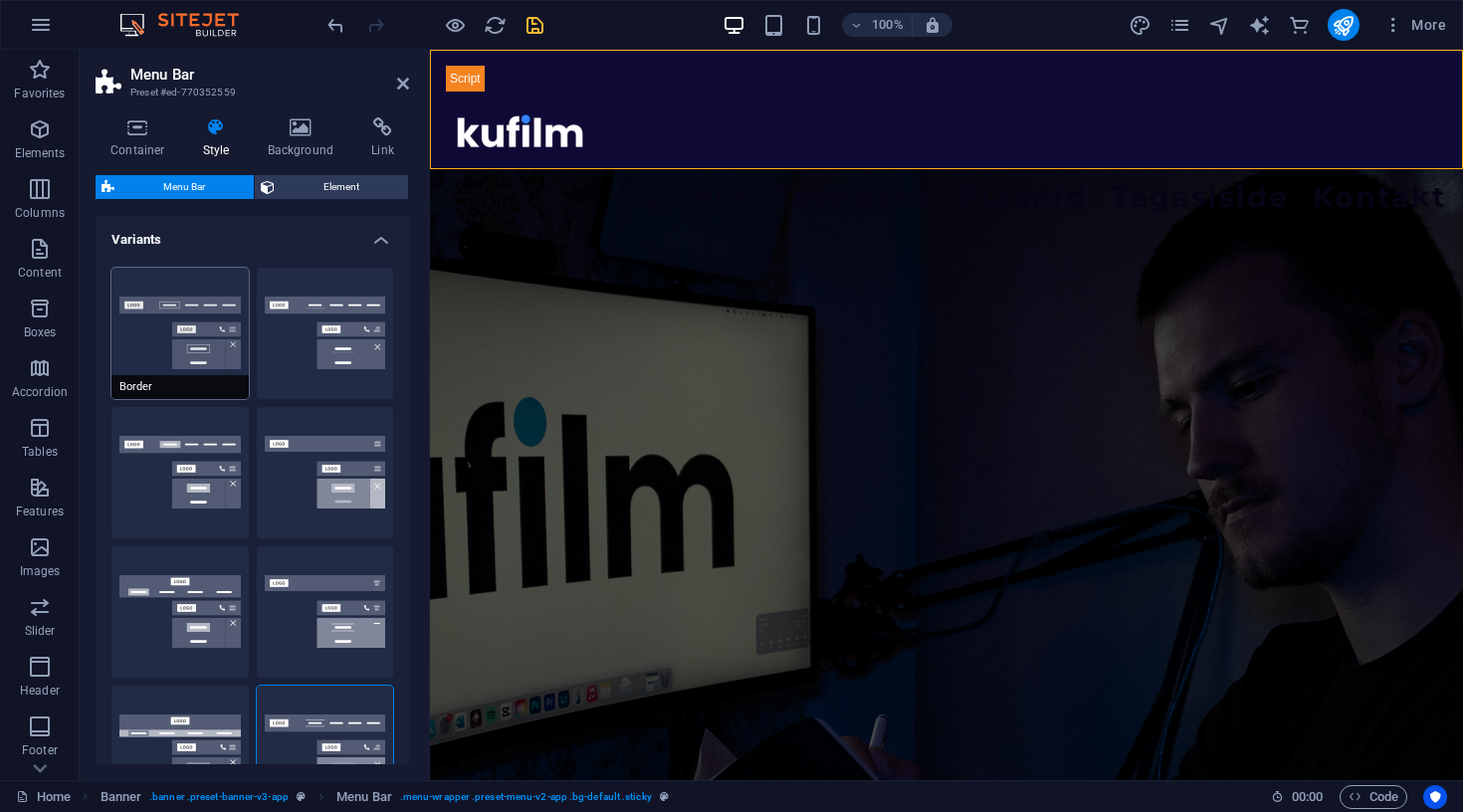 scroll, scrollTop: -1, scrollLeft: 0, axis: vertical 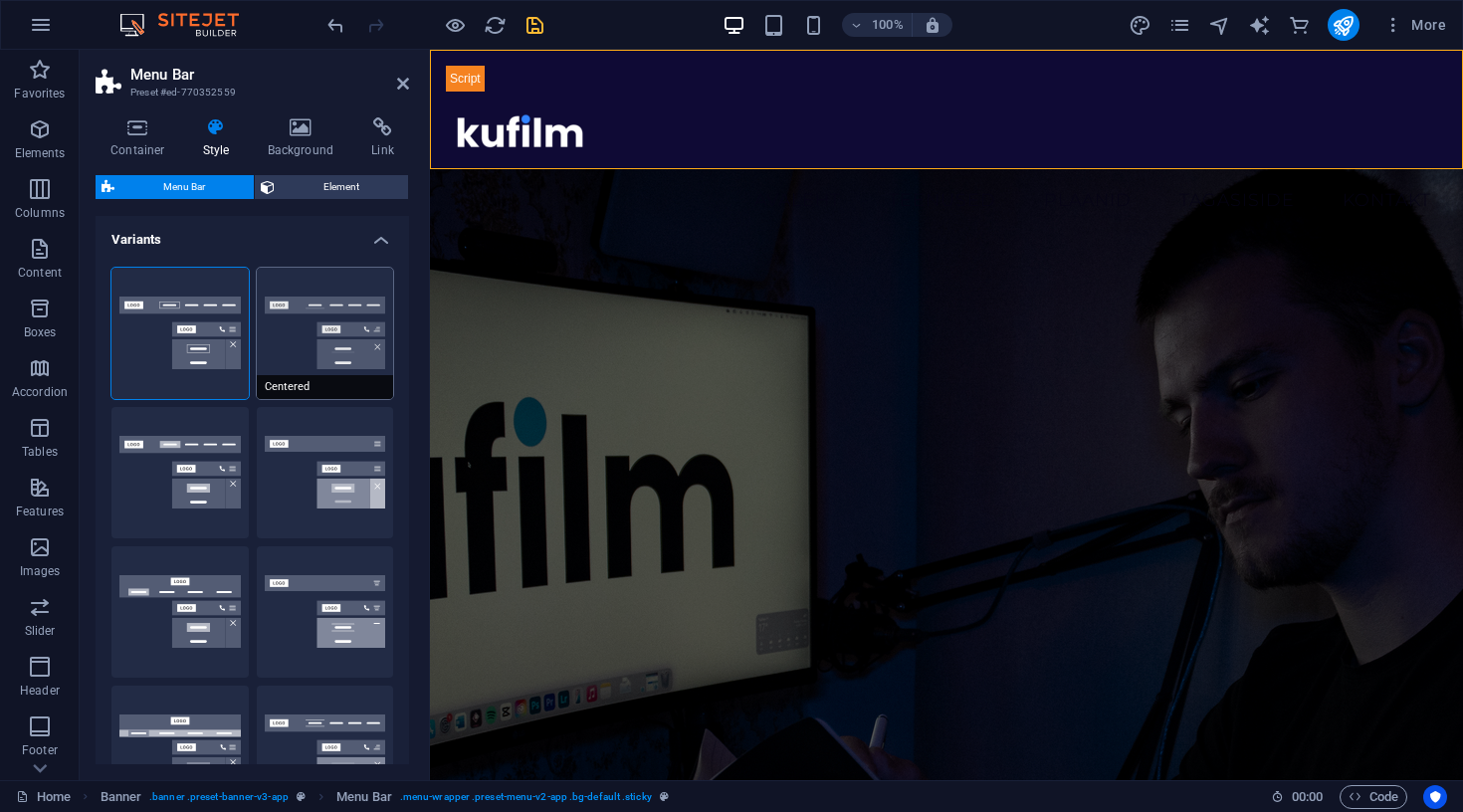 click on "Centered" at bounding box center [325, 333] 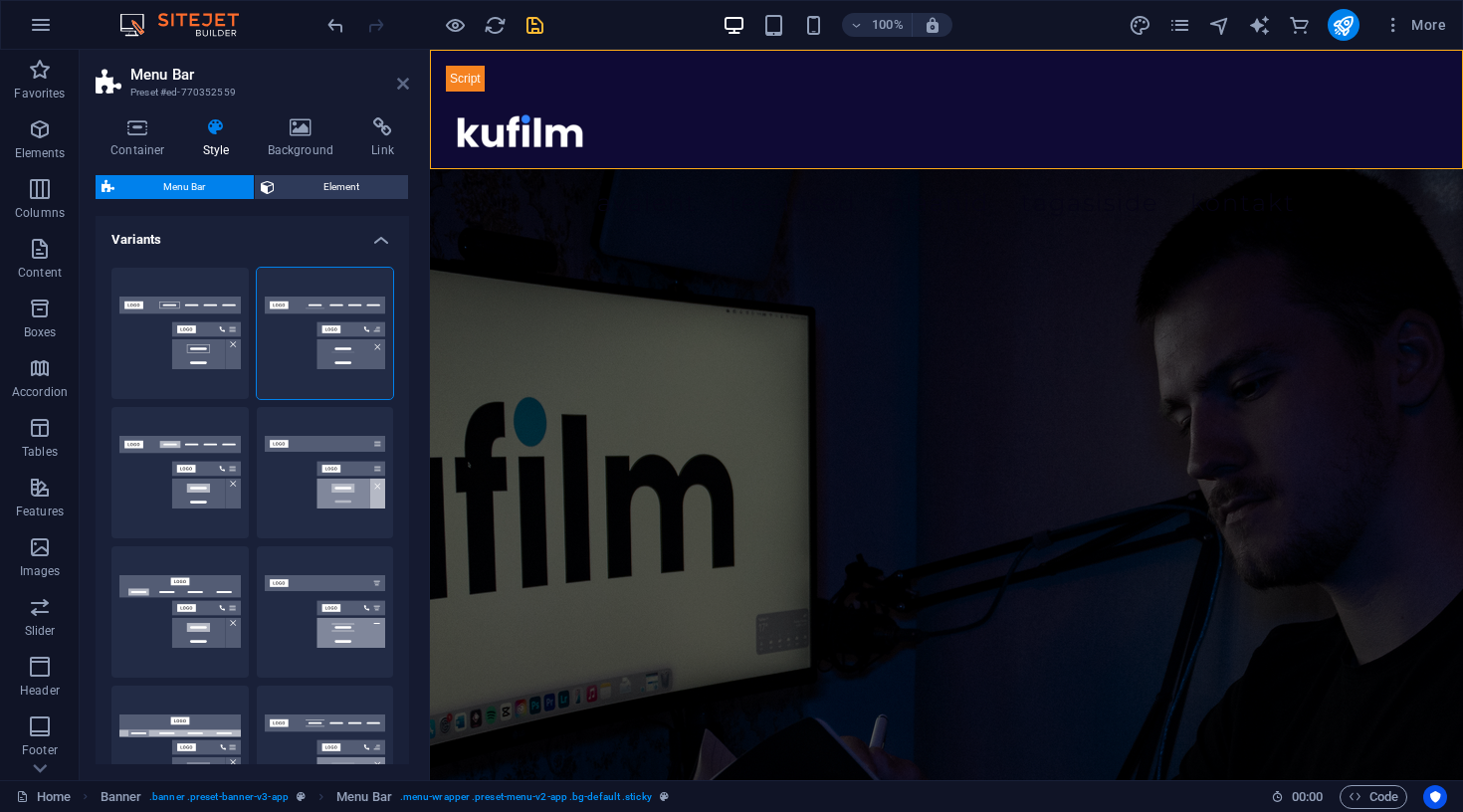 click at bounding box center (403, 84) 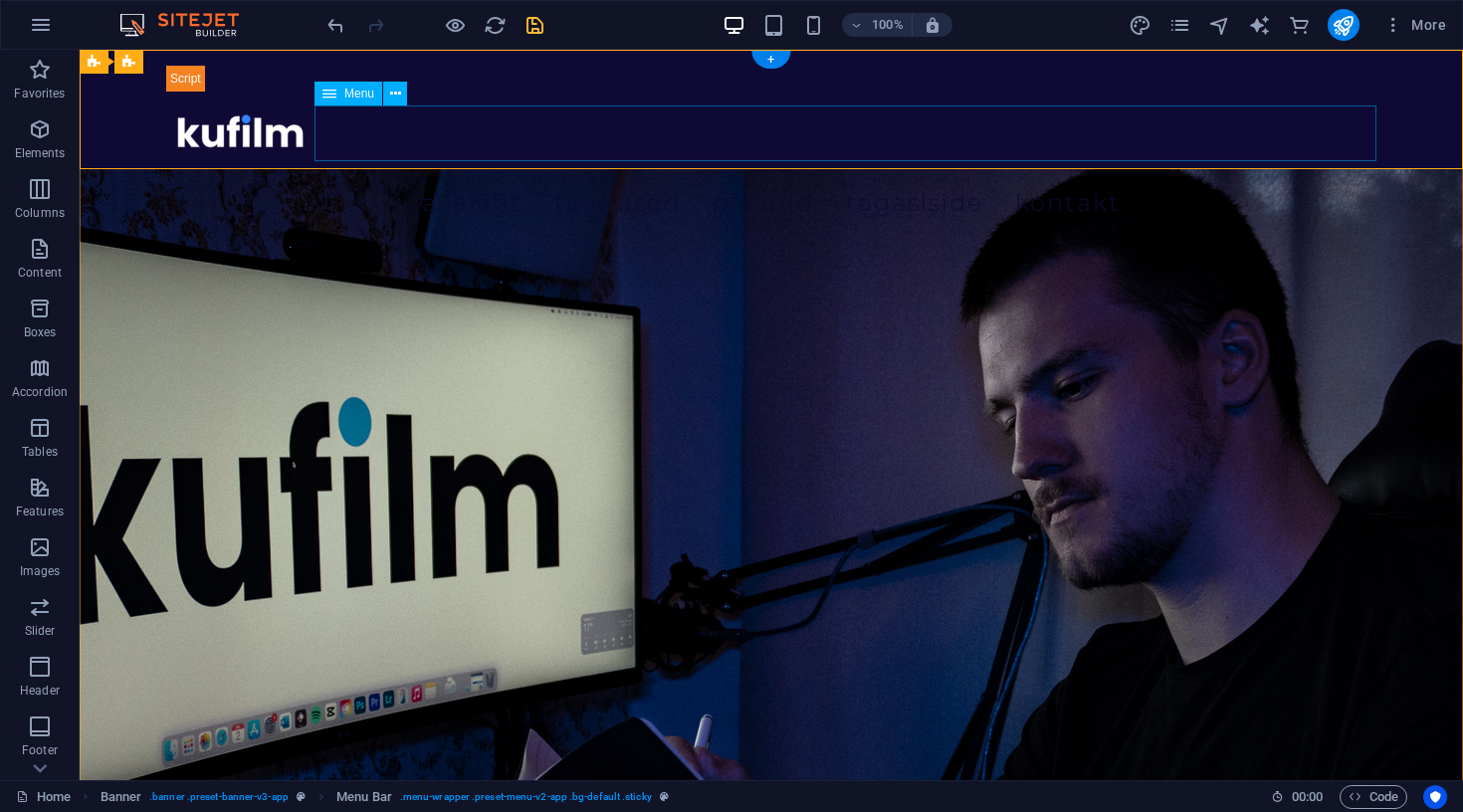 click on "Avaleht Teenused Plaanid Tagasiside Kontakt" at bounding box center [771, 203] 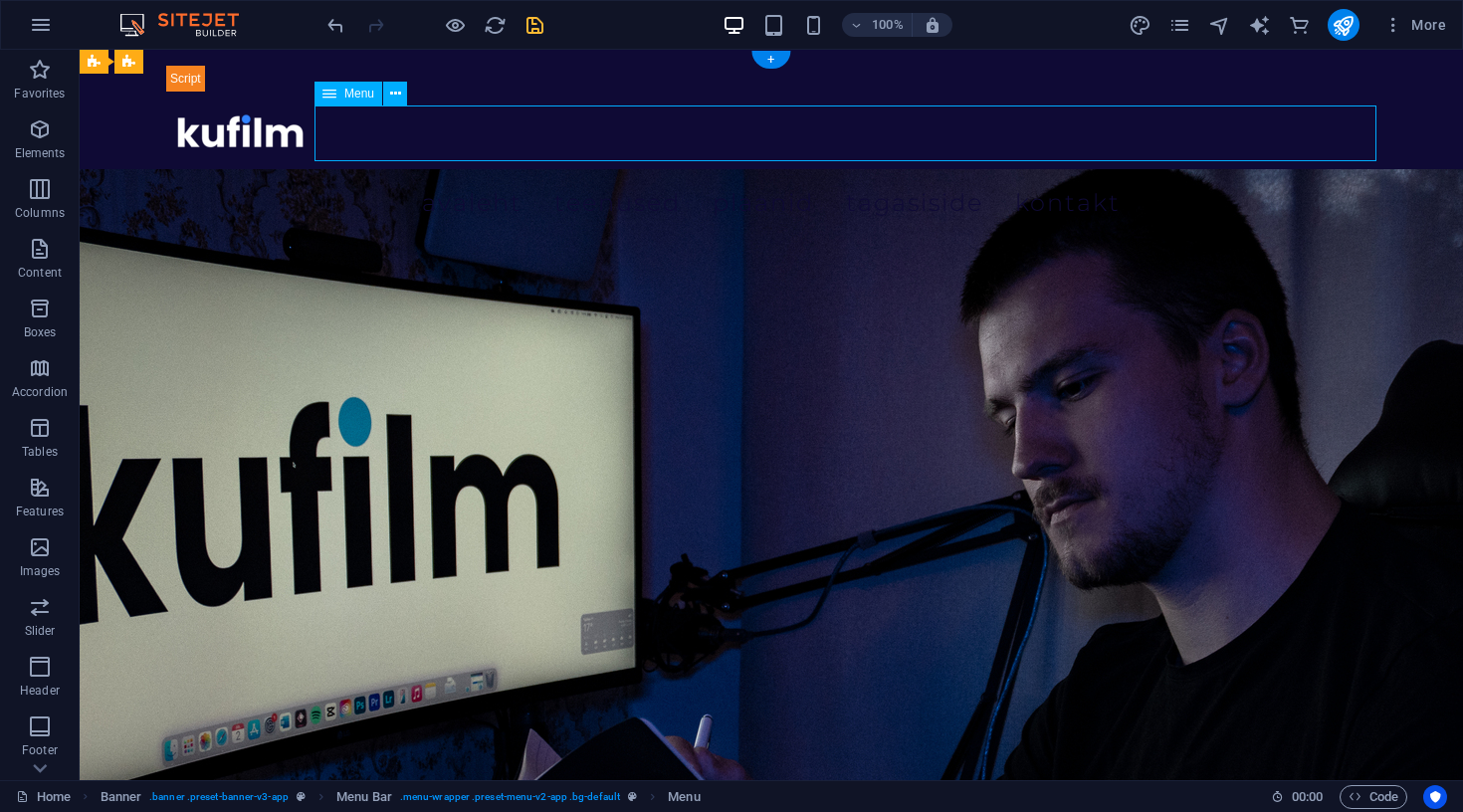 click on "Avaleht Teenused Plaanid Tagasiside Kontakt" at bounding box center (771, 203) 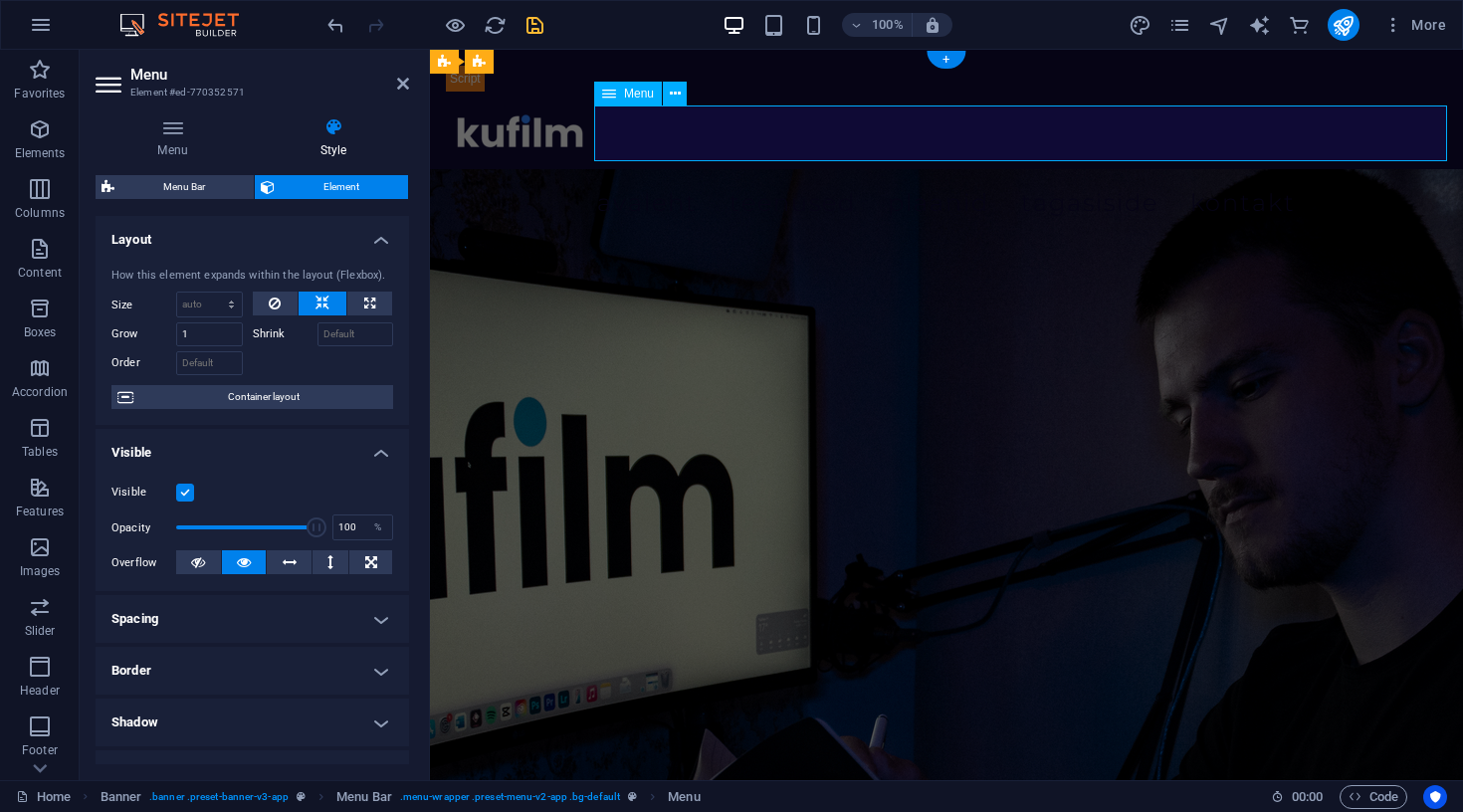 click at bounding box center [333, 127] 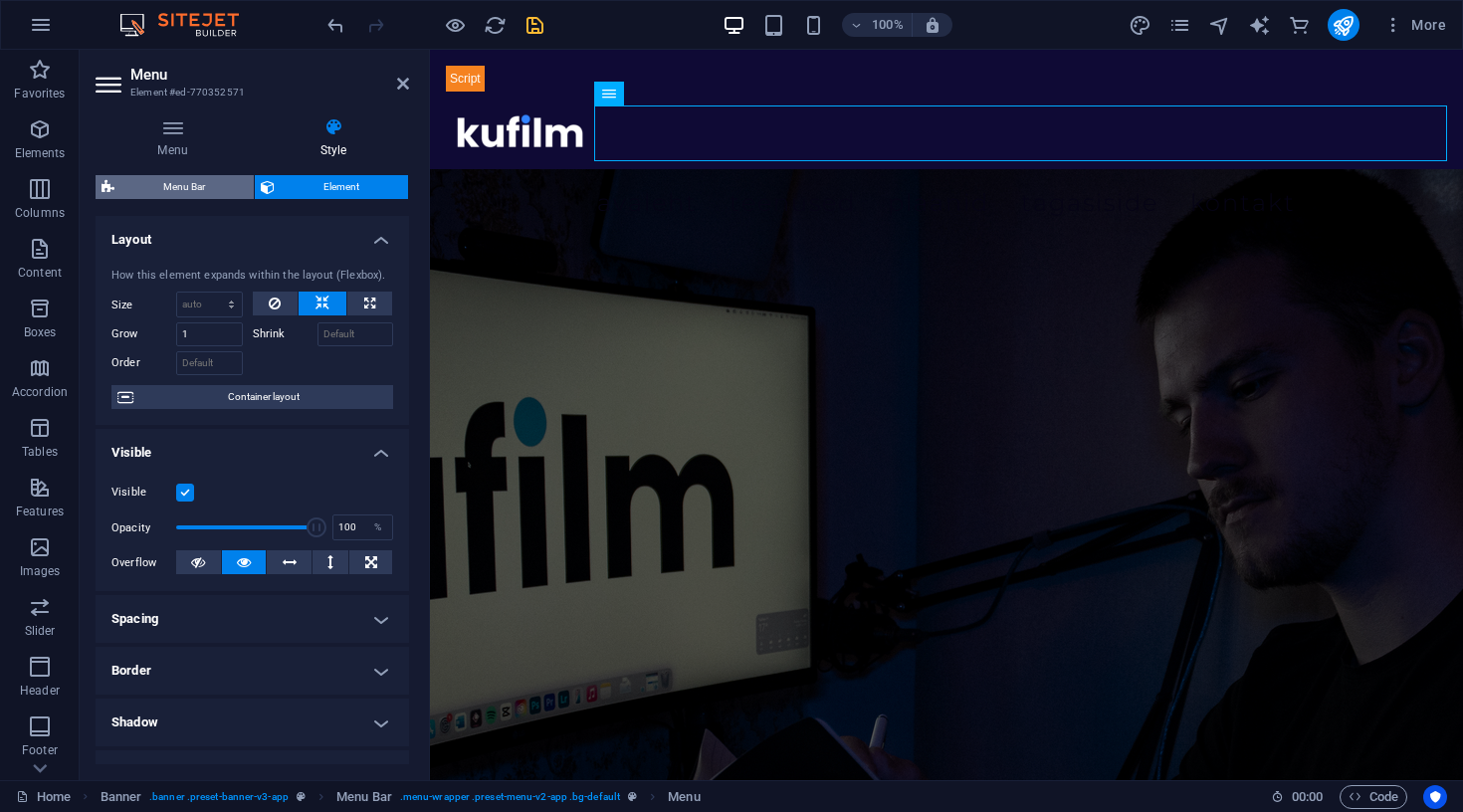click on "Menu Bar" at bounding box center [184, 187] 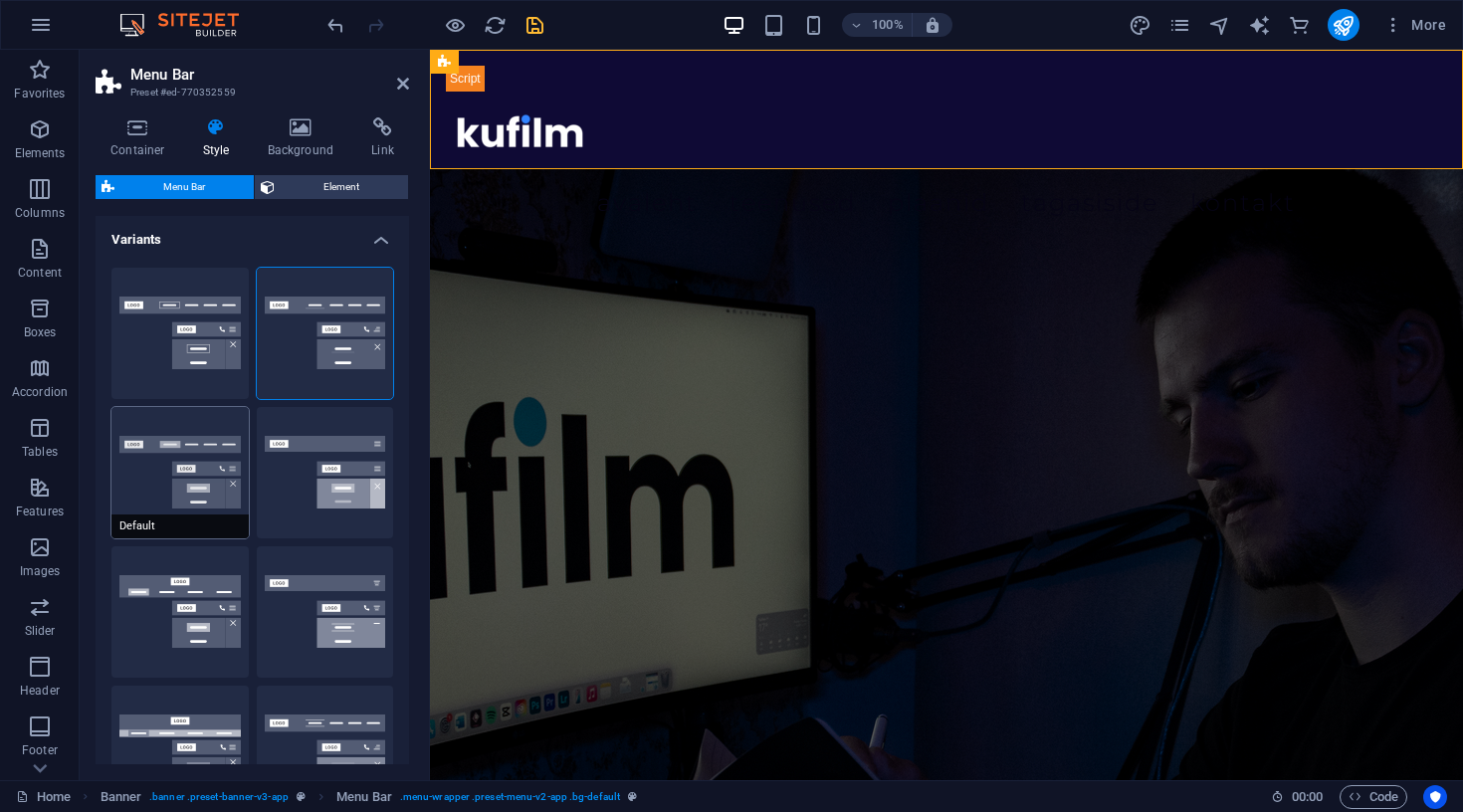 click on "Default" at bounding box center [180, 473] 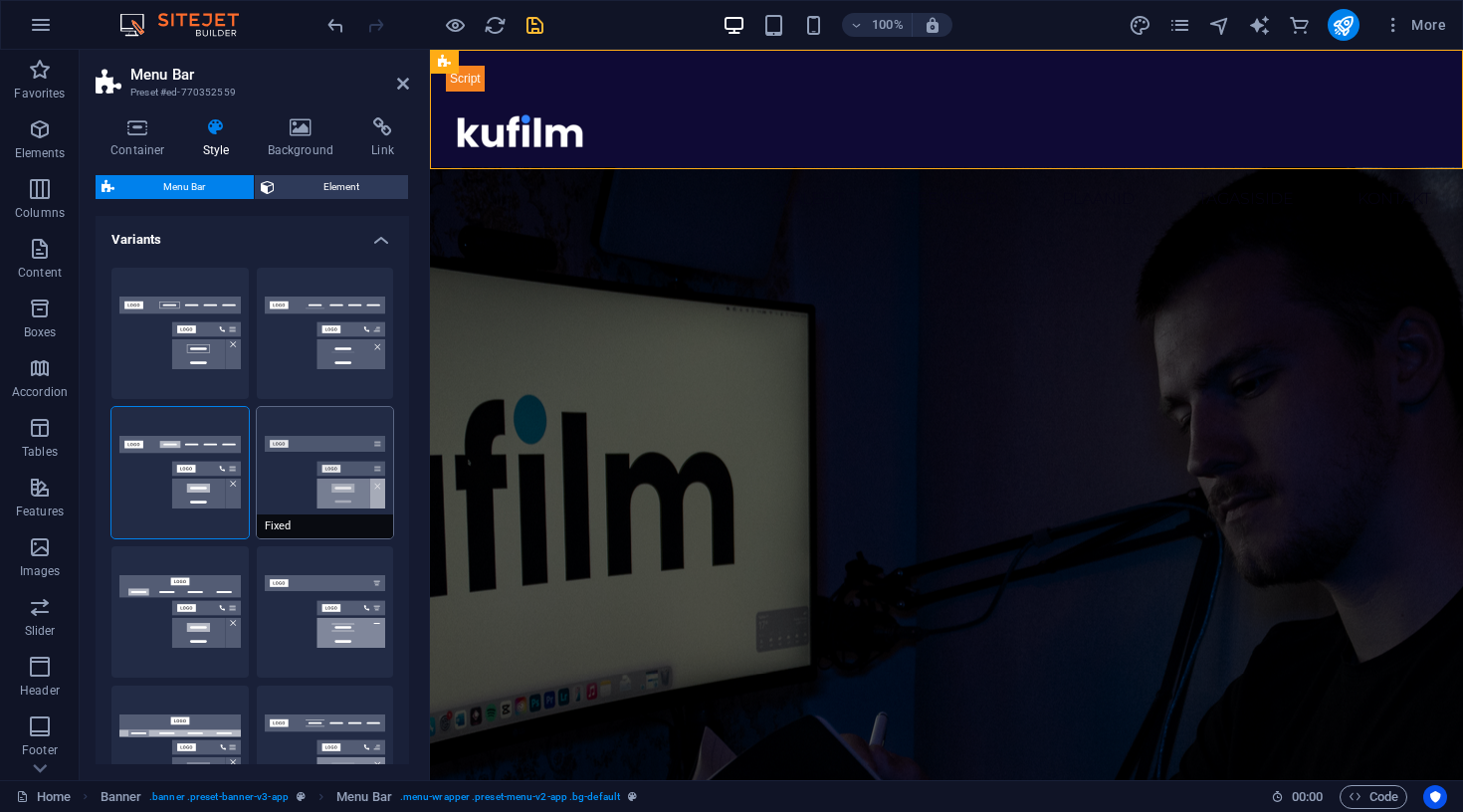 click on "Fixed" at bounding box center [325, 473] 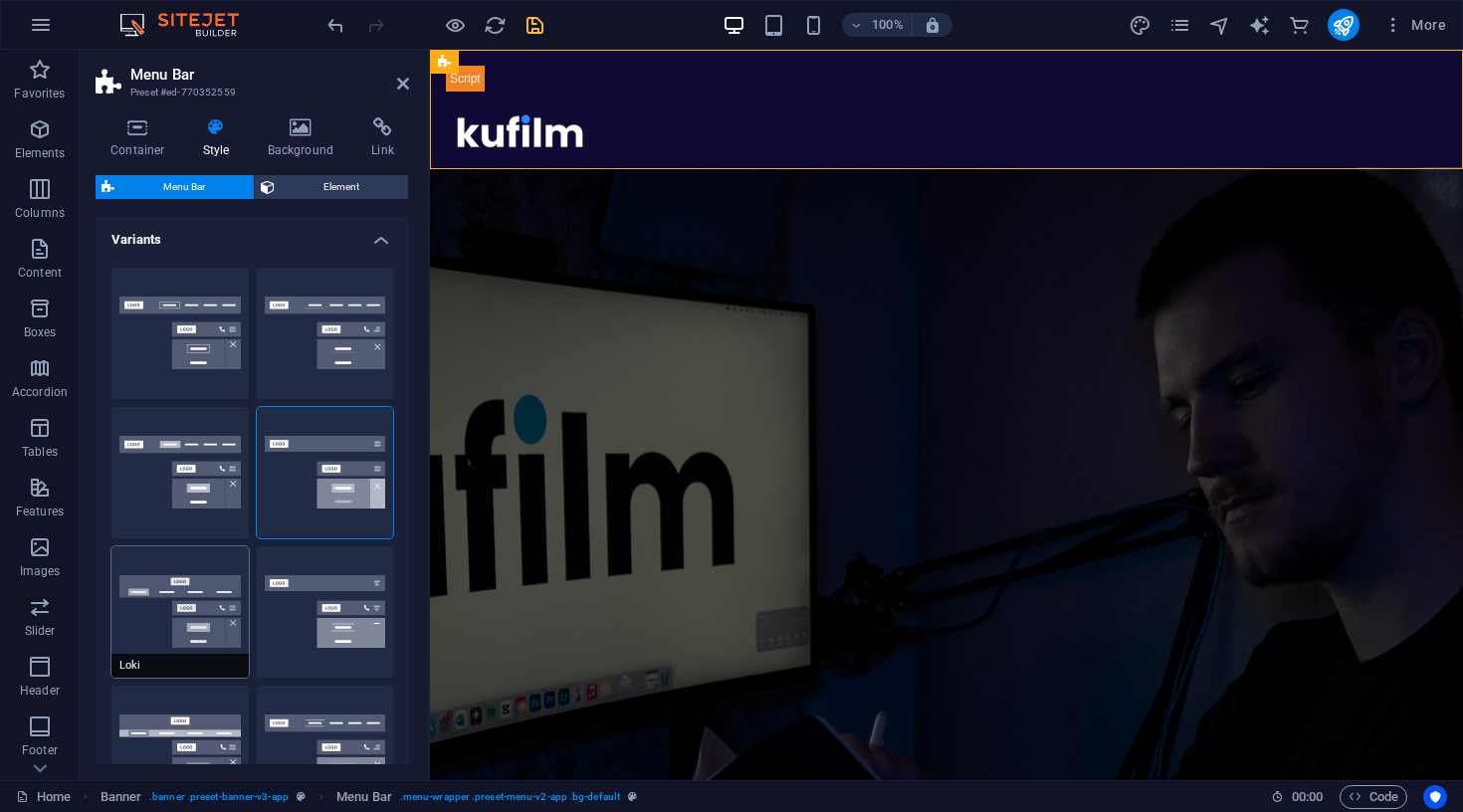 click on "Loki" at bounding box center (180, 612) 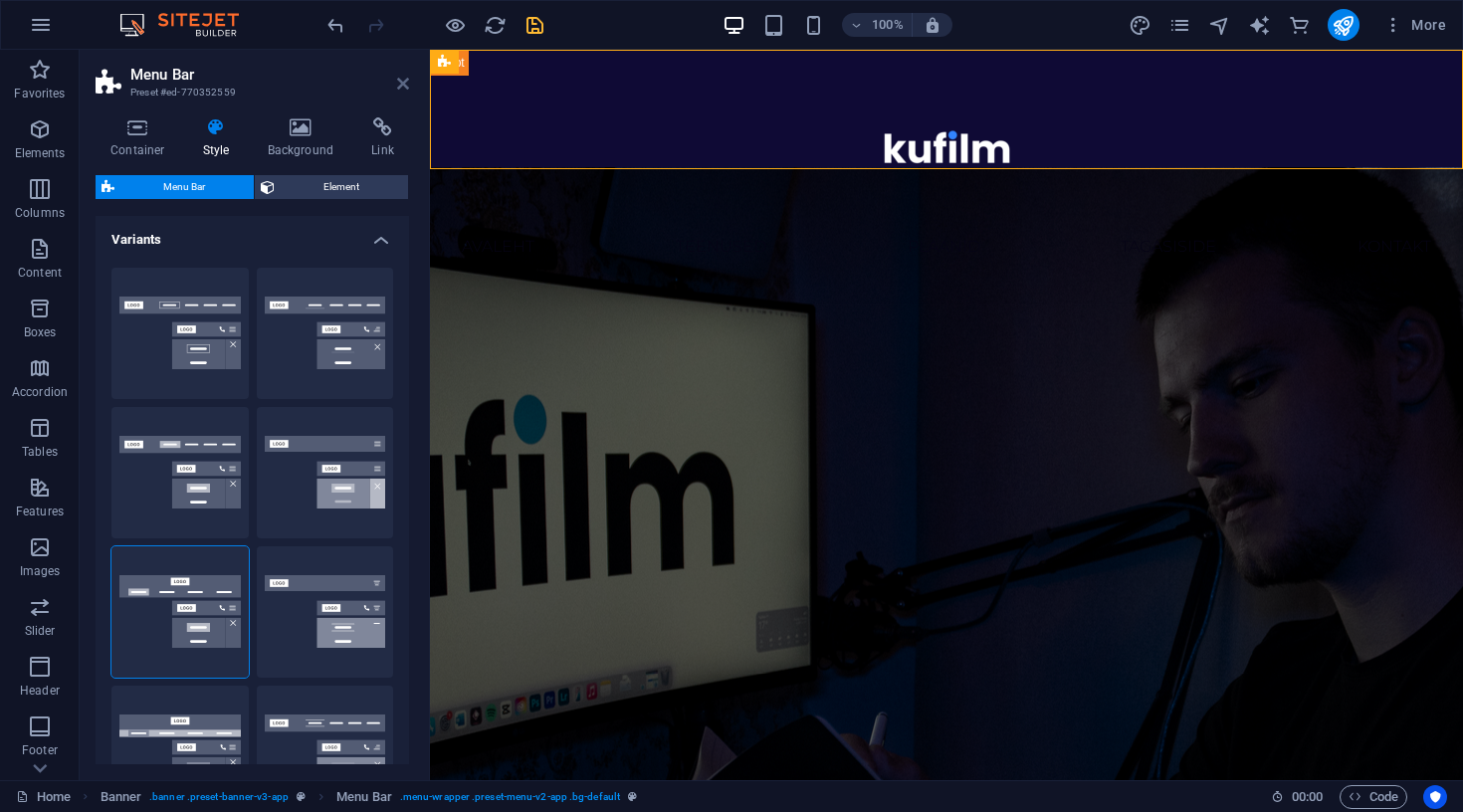 click at bounding box center (403, 84) 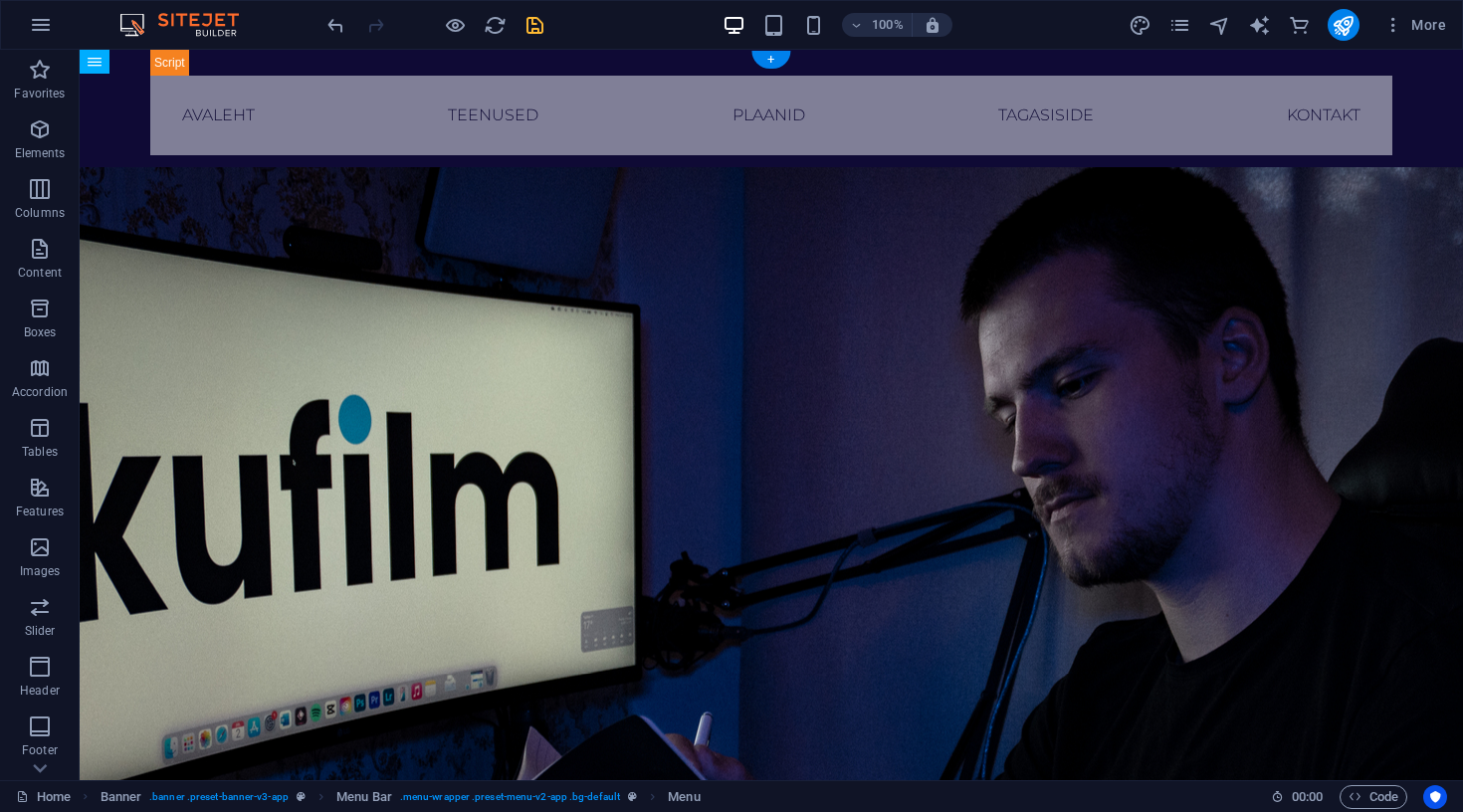 drag, startPoint x: 722, startPoint y: 249, endPoint x: 723, endPoint y: 150, distance: 99.00505 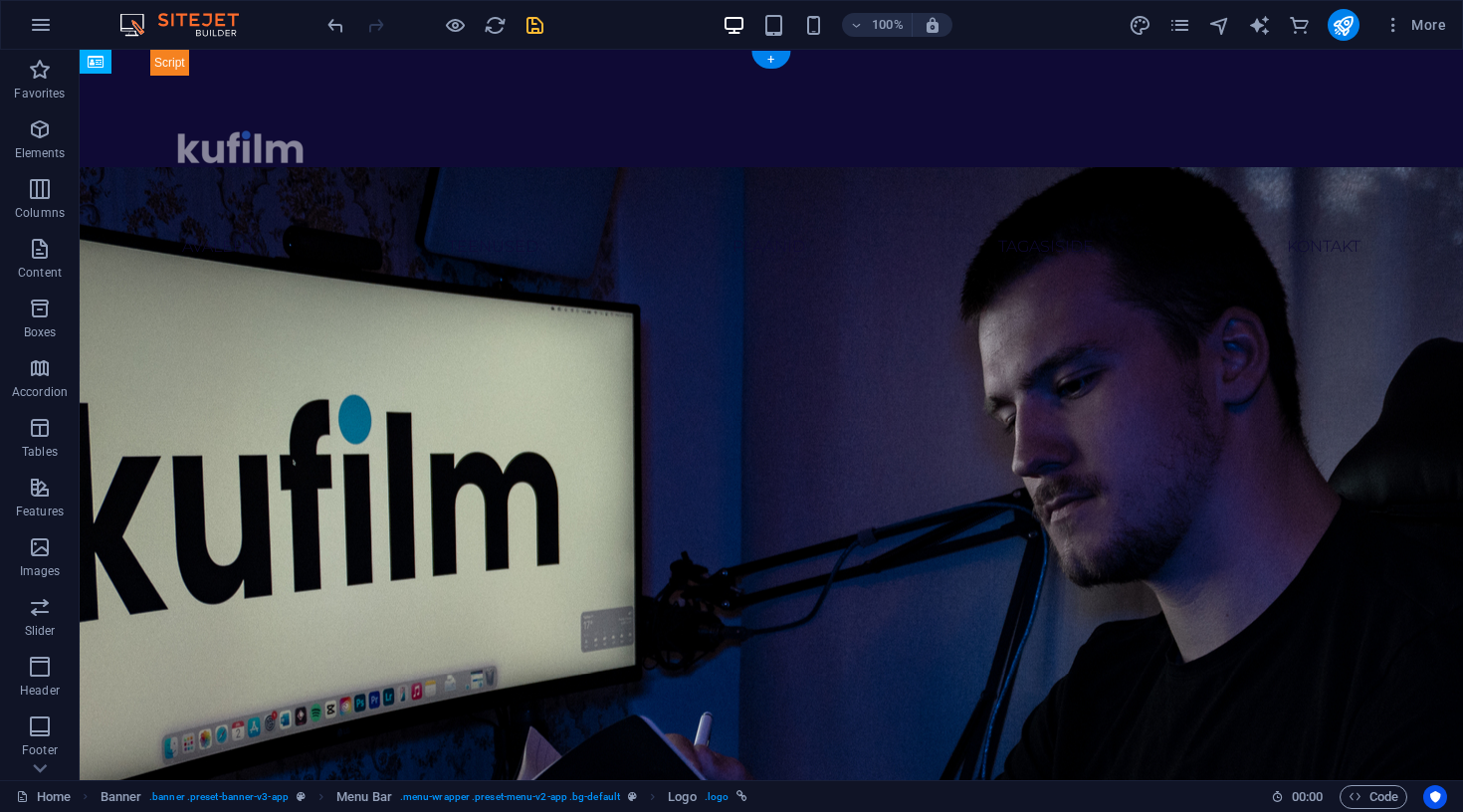 drag, startPoint x: 792, startPoint y: 212, endPoint x: 799, endPoint y: 114, distance: 98.24968 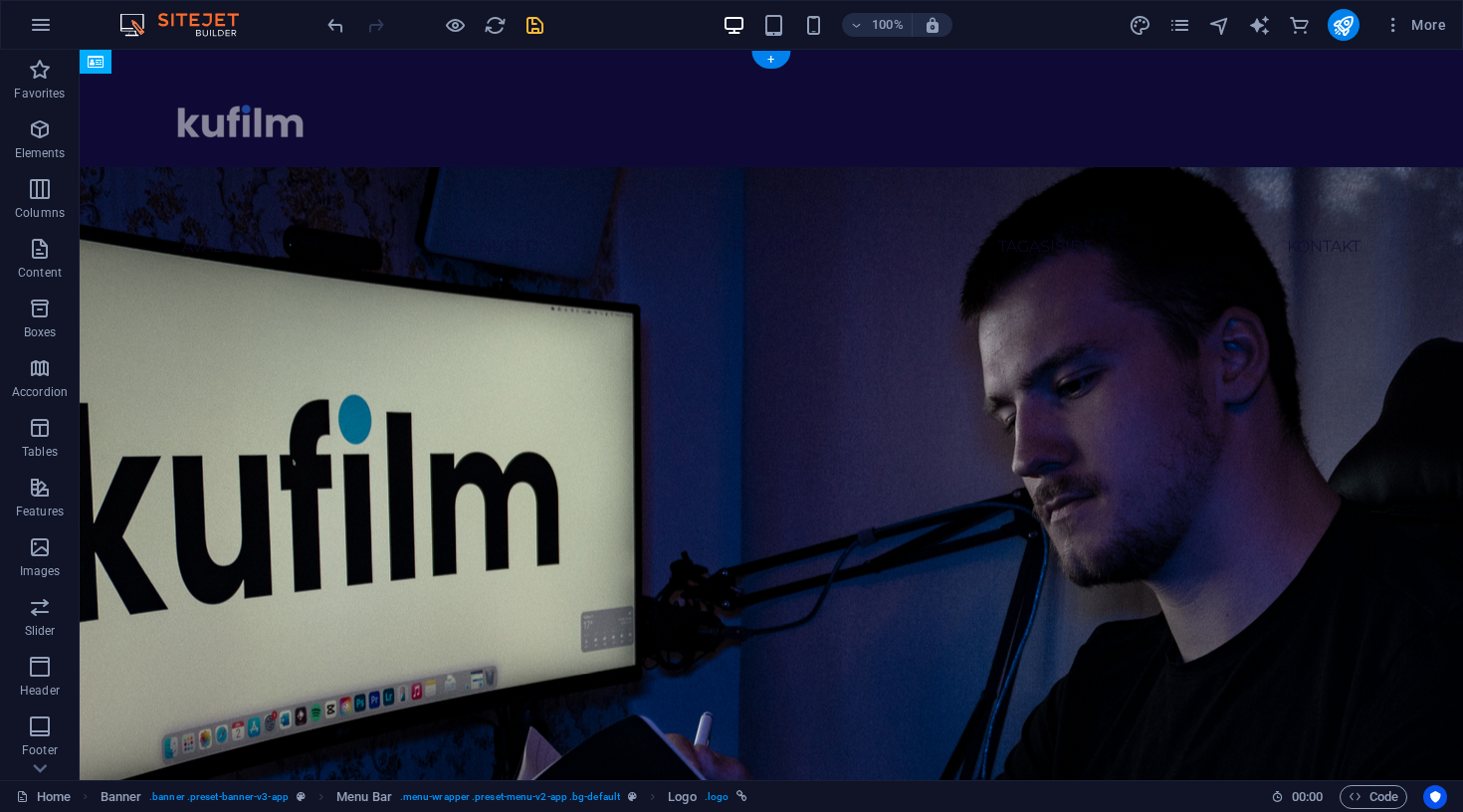 drag, startPoint x: 784, startPoint y: 138, endPoint x: 788, endPoint y: 75, distance: 63.12686 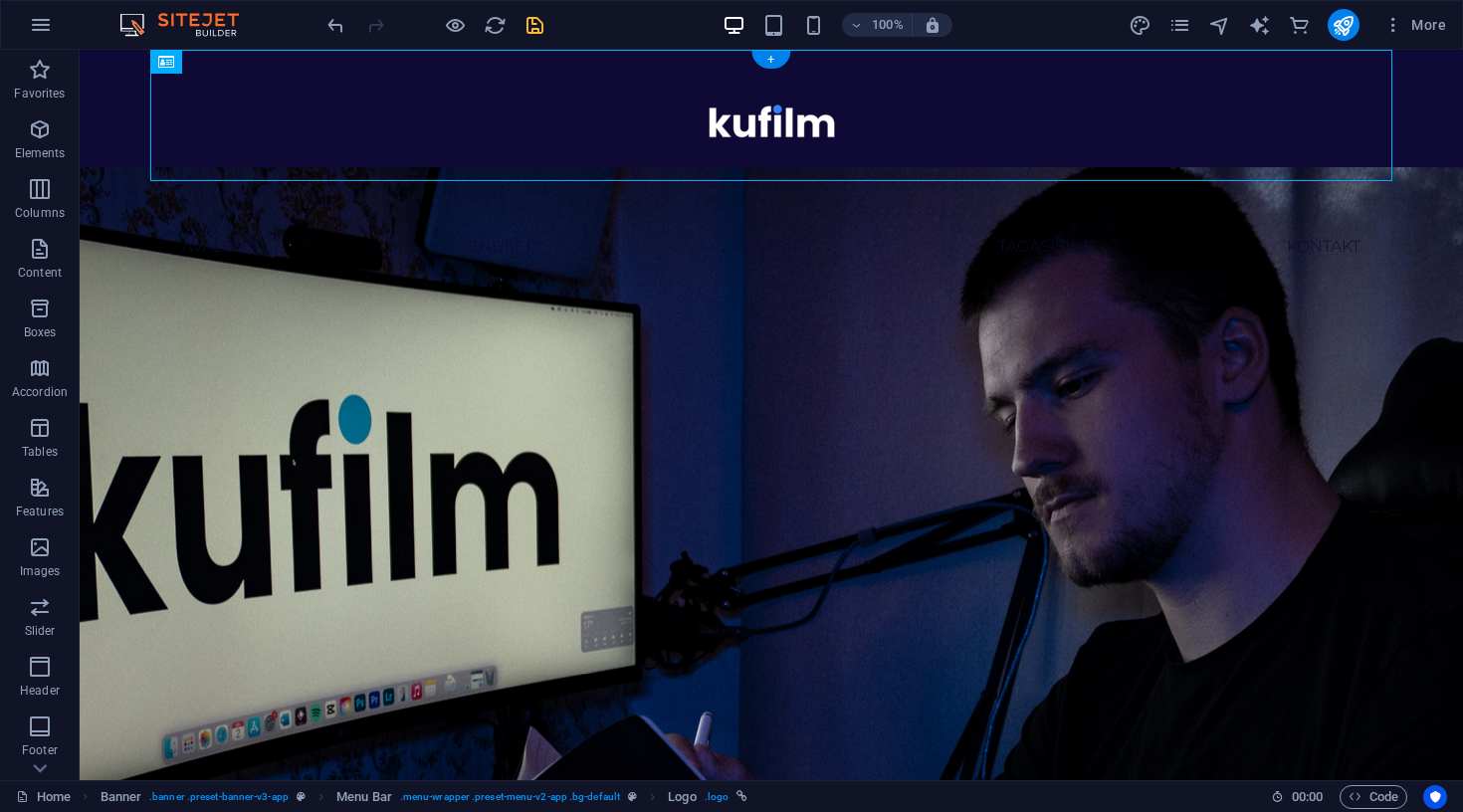 click at bounding box center [771, 564] 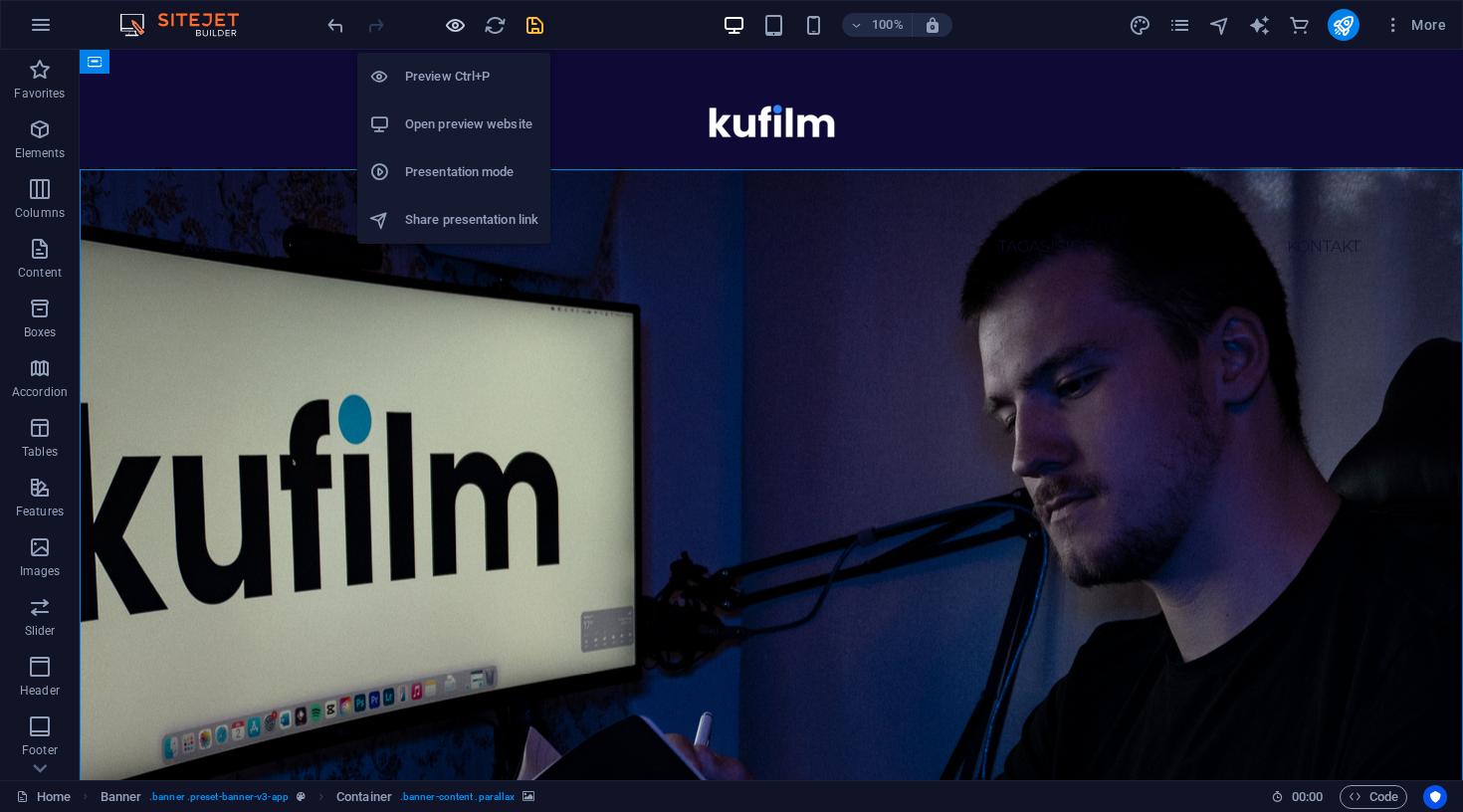 click at bounding box center (455, 25) 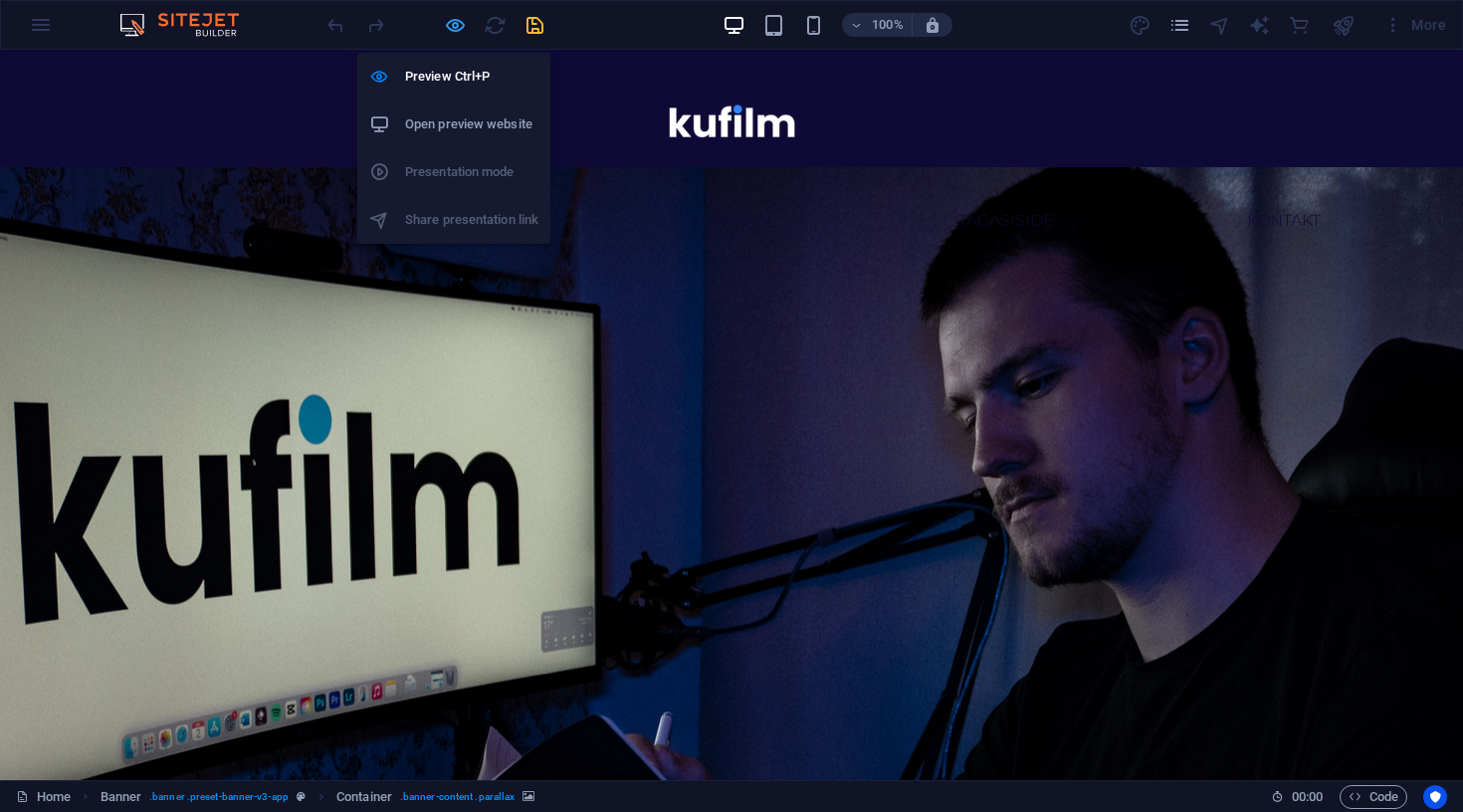 click at bounding box center (455, 25) 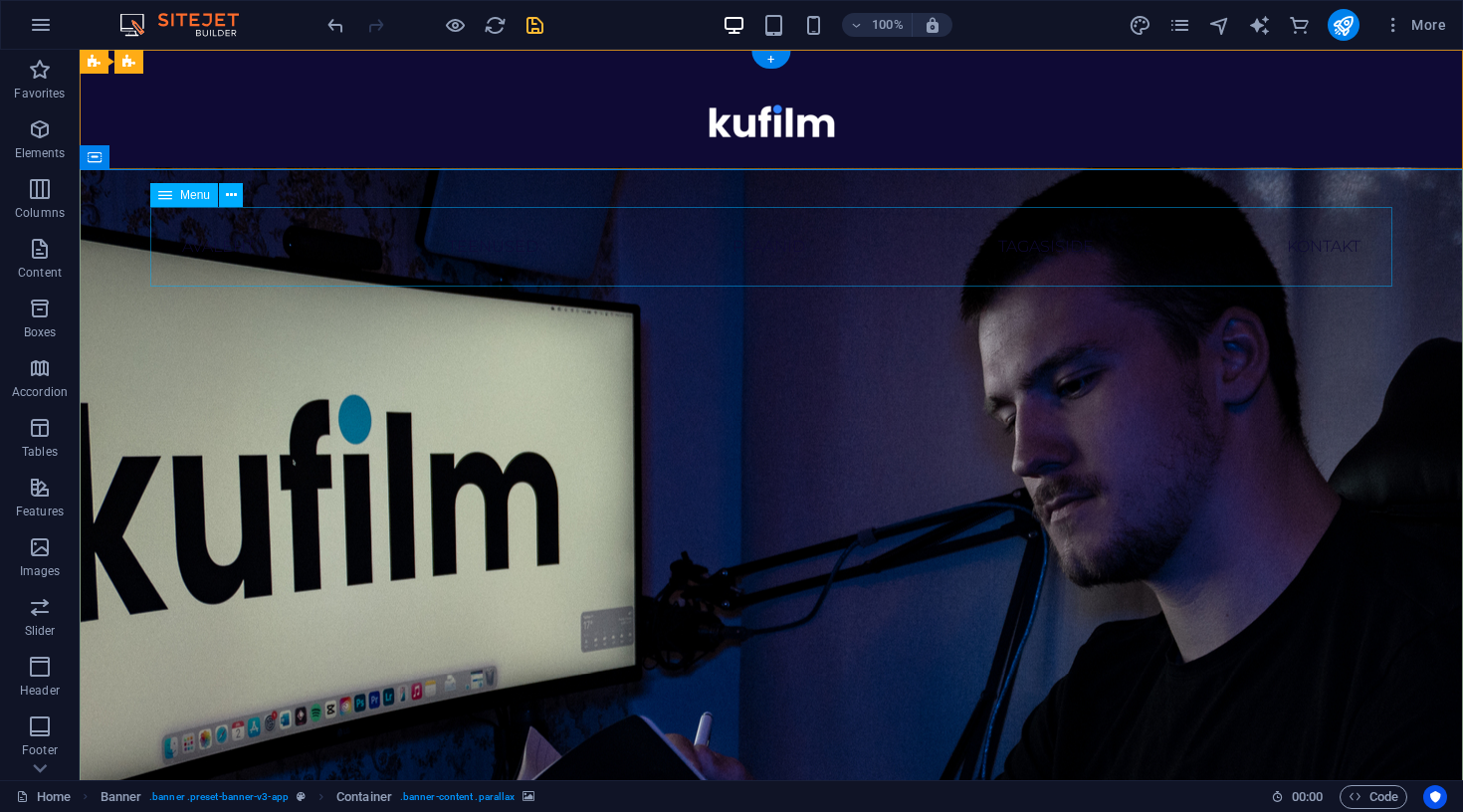 click on "Avaleht Teenused Plaanid Tagasiside Kontakt" at bounding box center (771, 247) 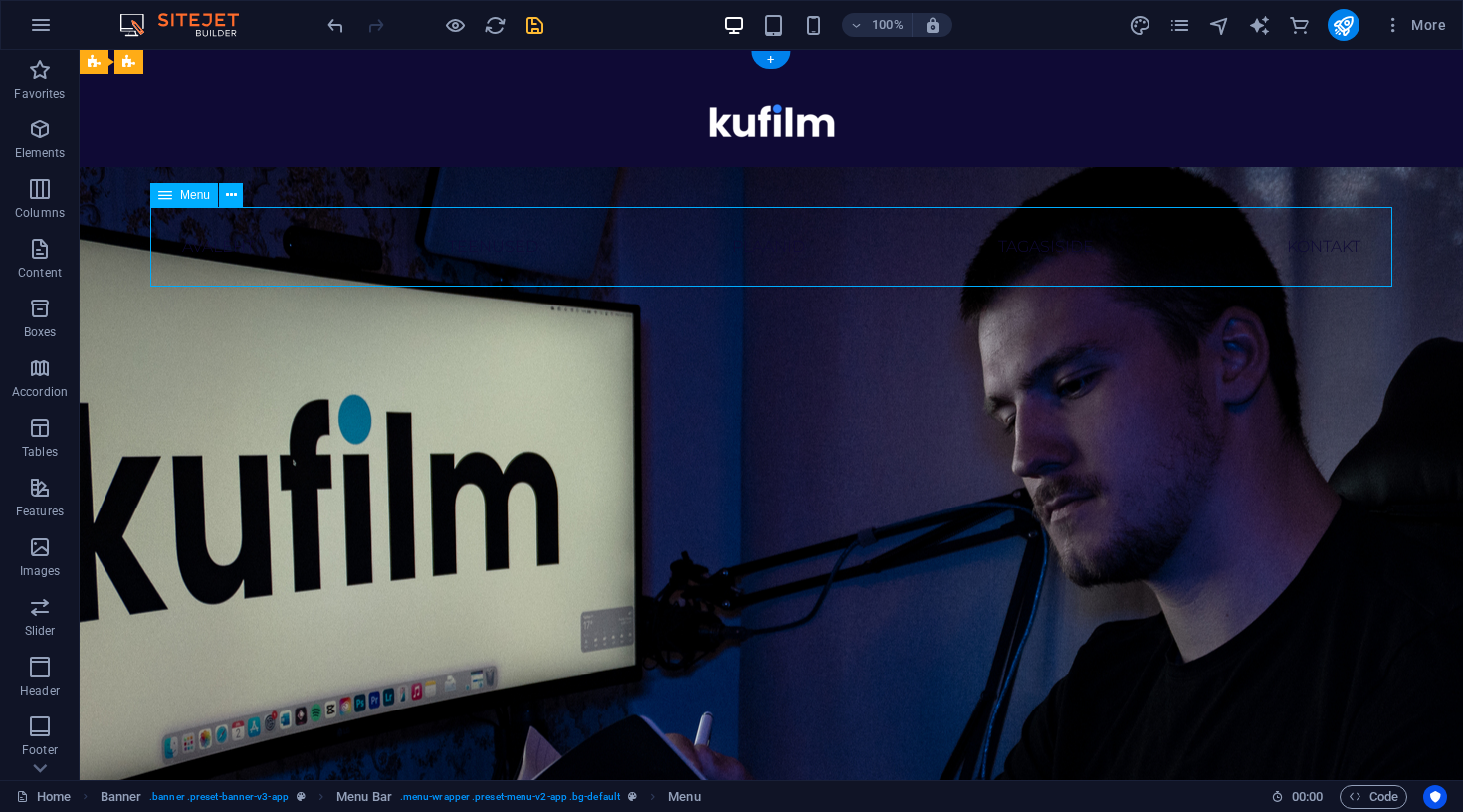 click on "Avaleht Teenused Plaanid Tagasiside Kontakt" at bounding box center (771, 247) 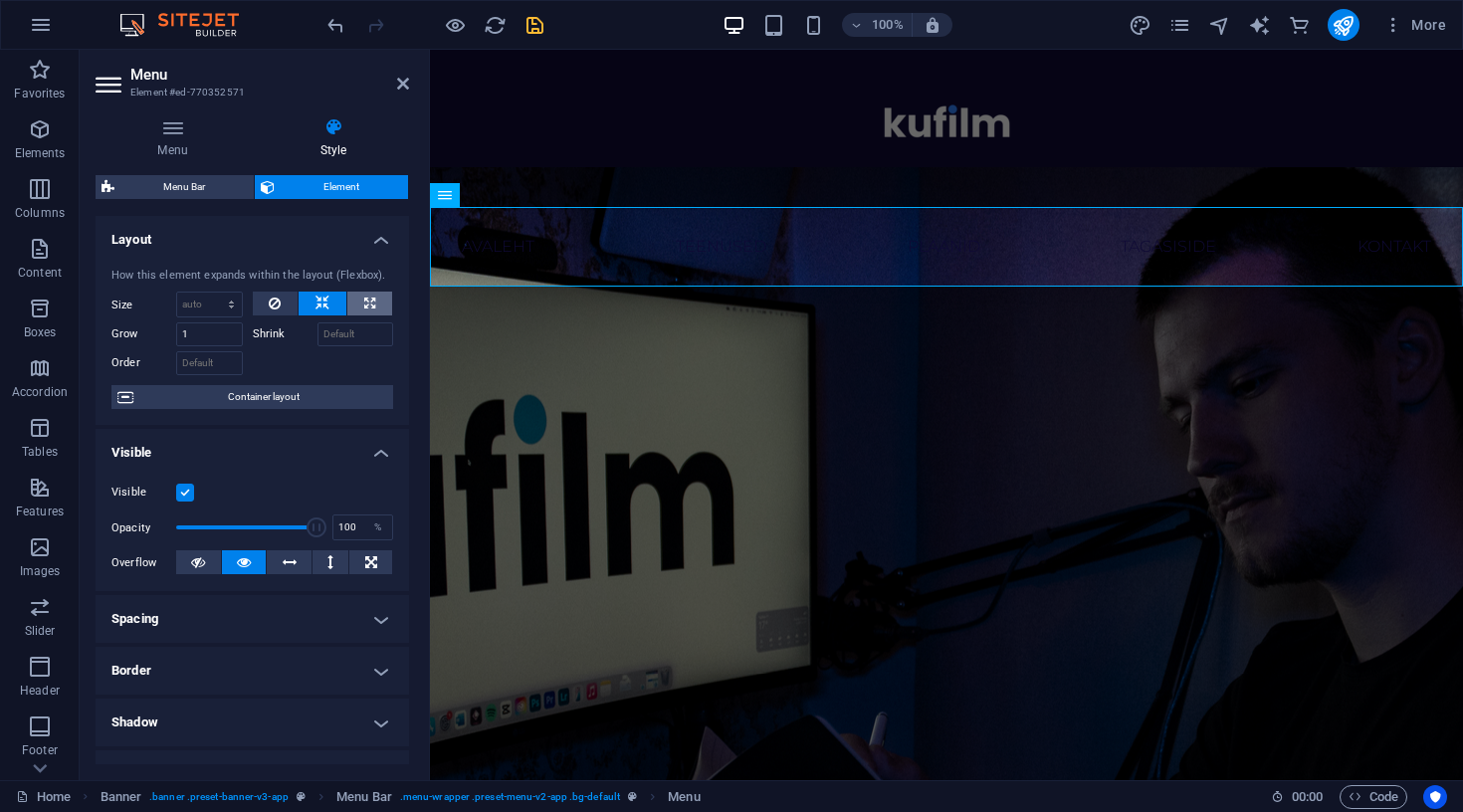 click at bounding box center (369, 304) 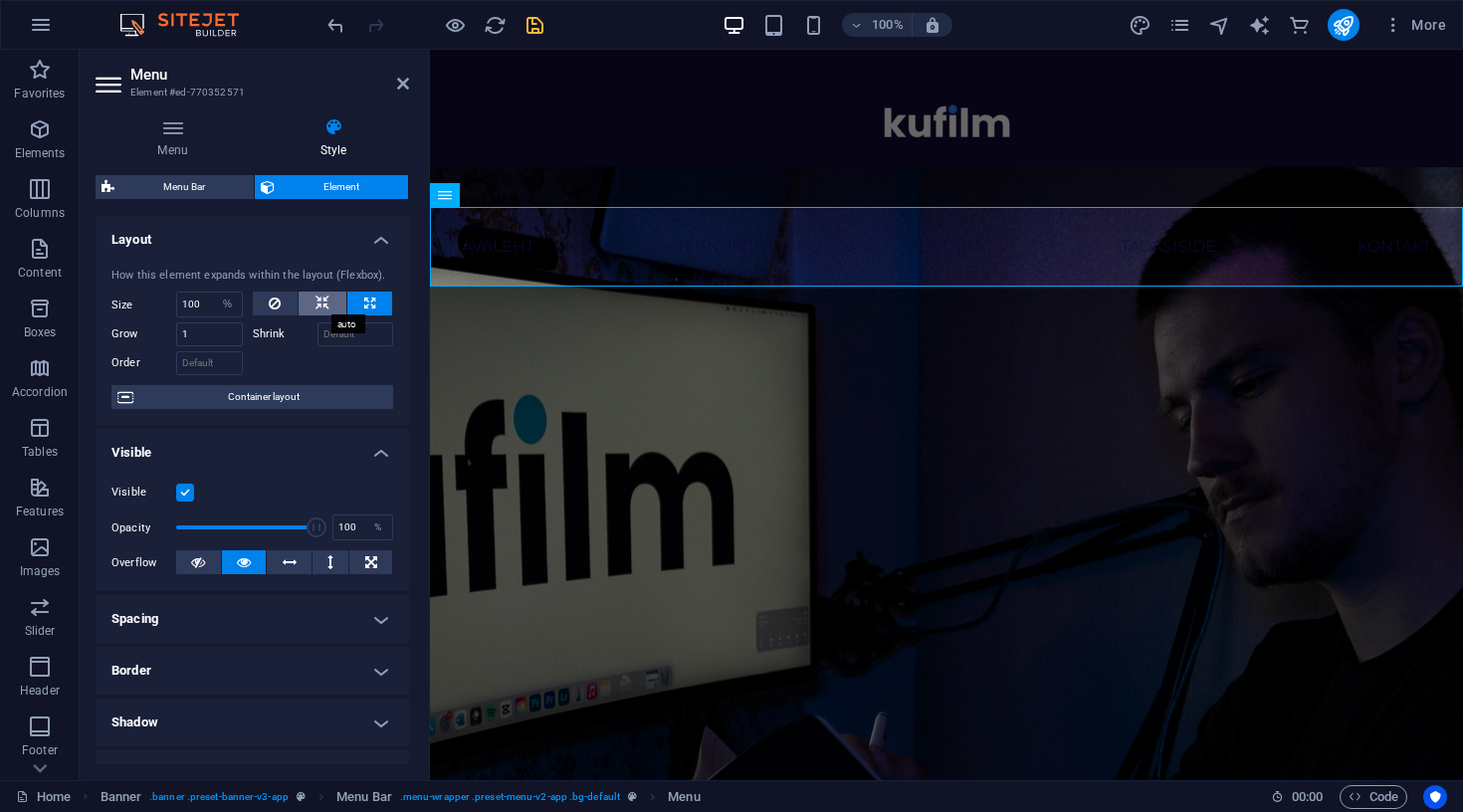 click at bounding box center [322, 304] 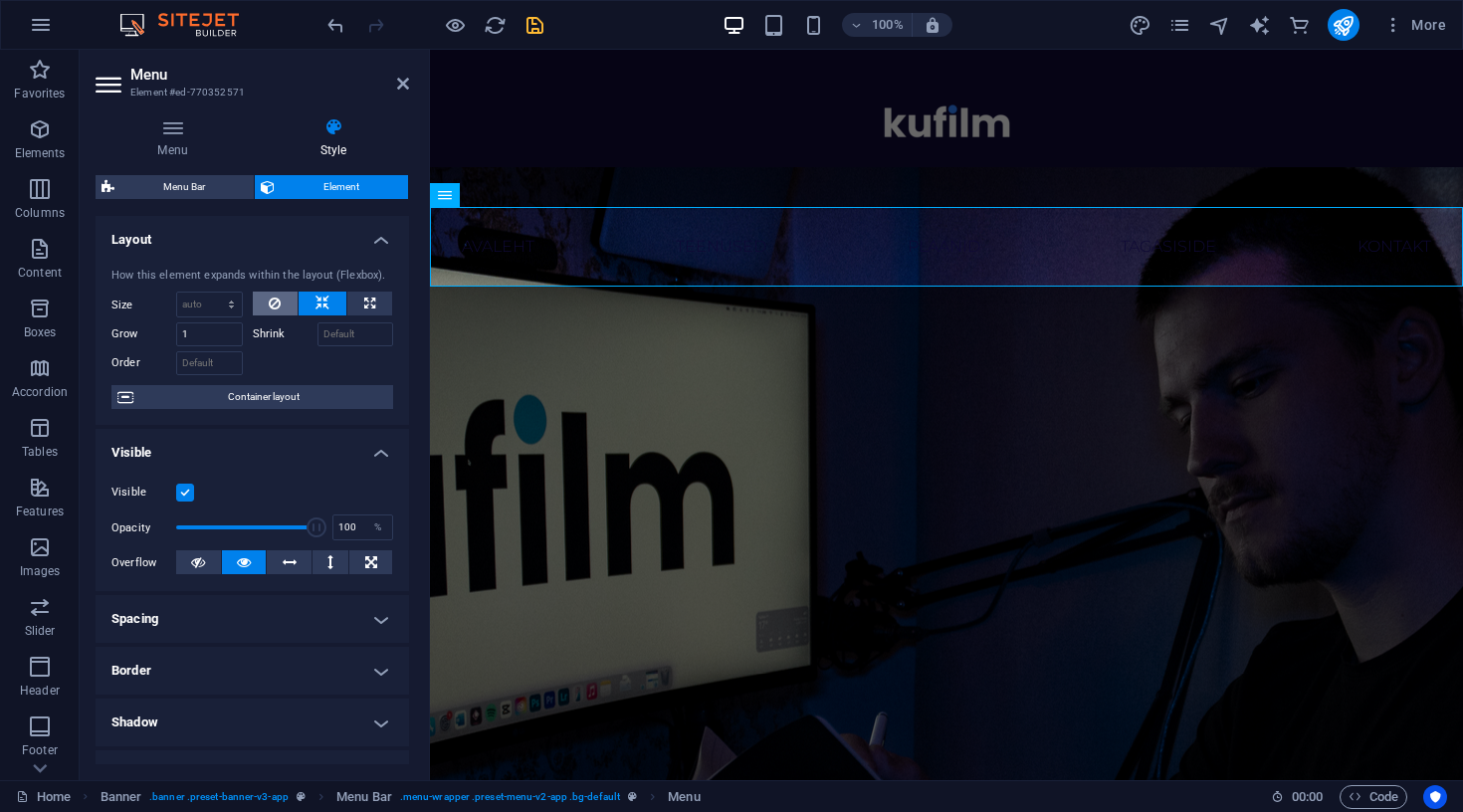 click at bounding box center [275, 304] 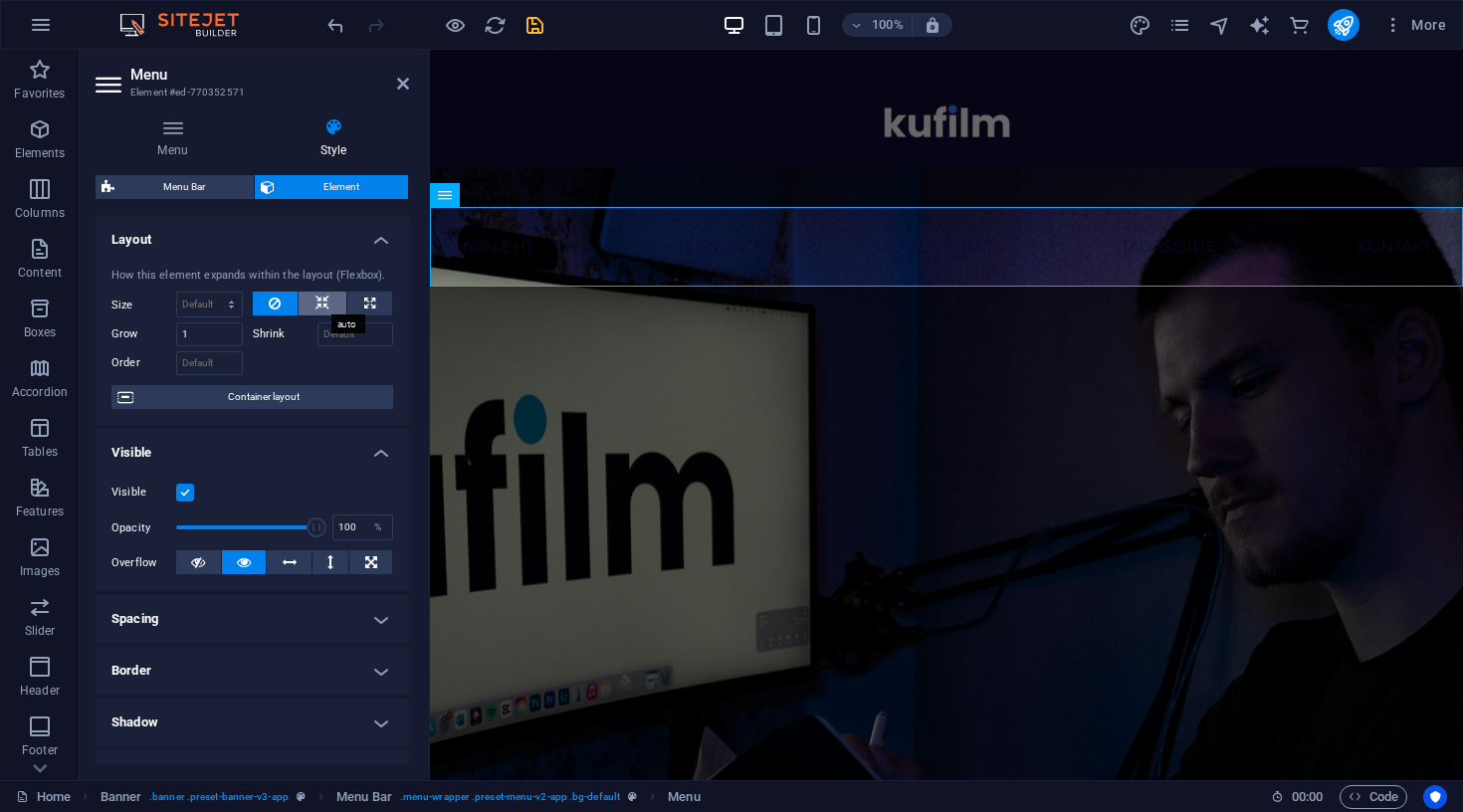 click at bounding box center (322, 304) 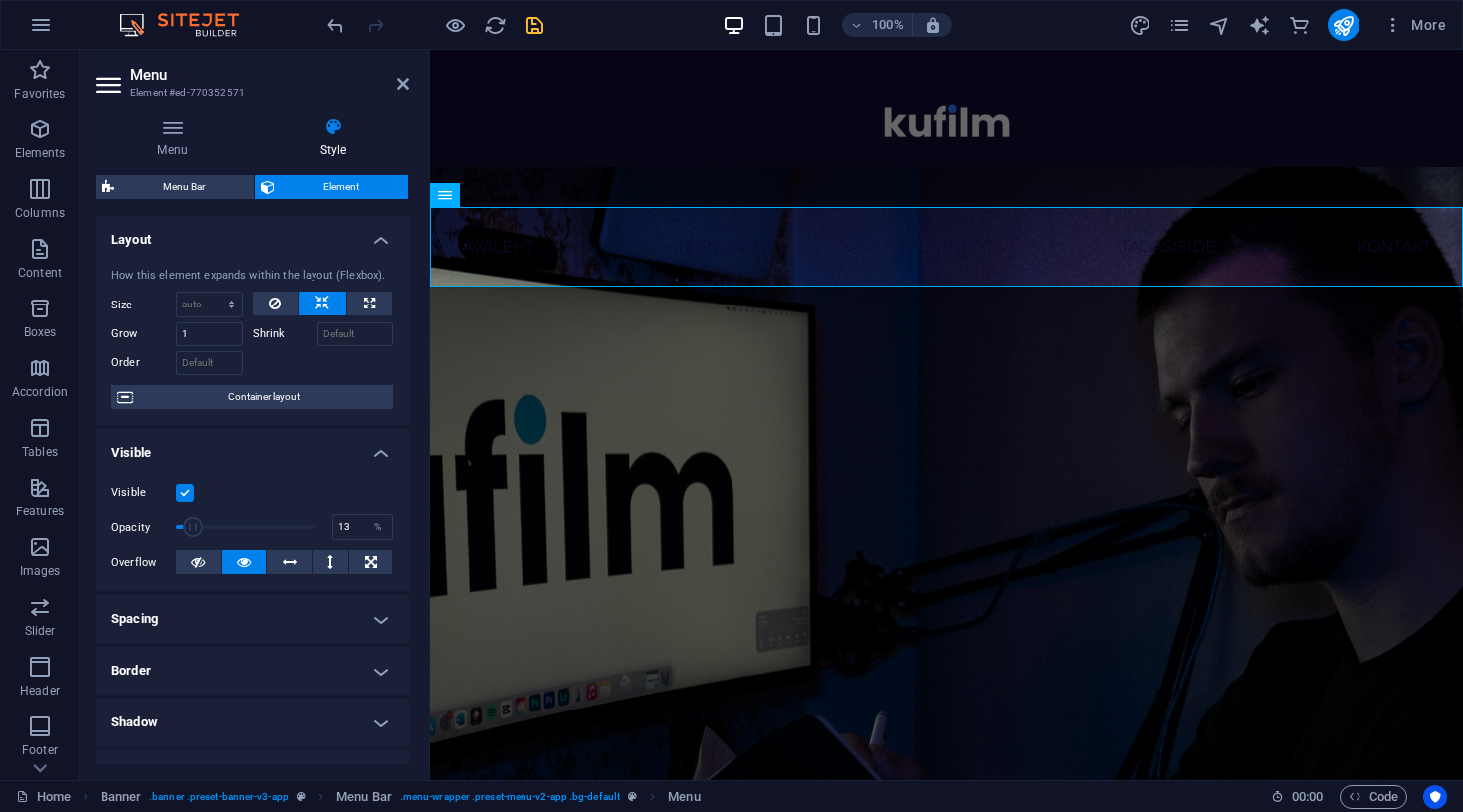 drag, startPoint x: 311, startPoint y: 525, endPoint x: 193, endPoint y: 521, distance: 118.06778 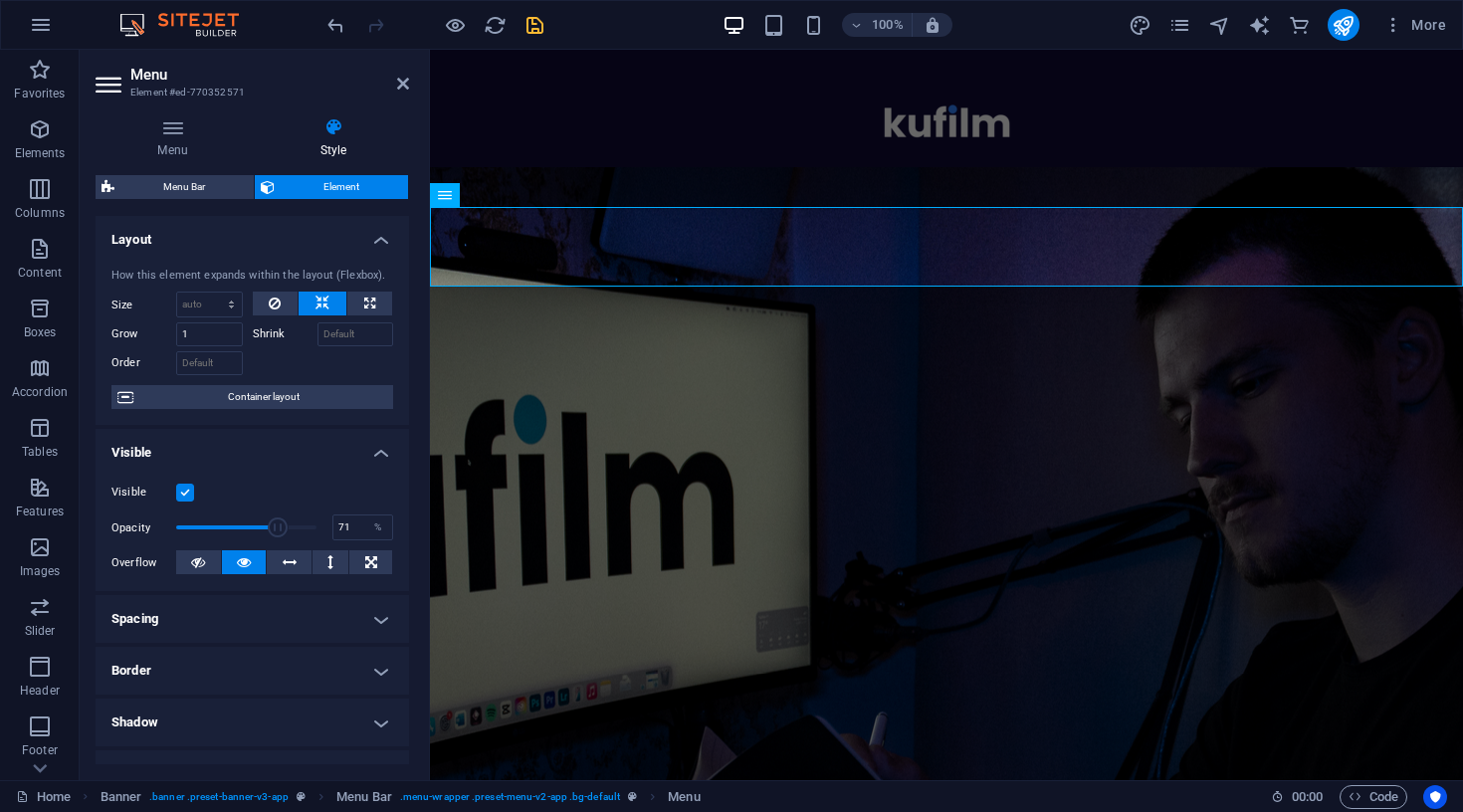 drag, startPoint x: 229, startPoint y: 522, endPoint x: 273, endPoint y: 520, distance: 44.04543 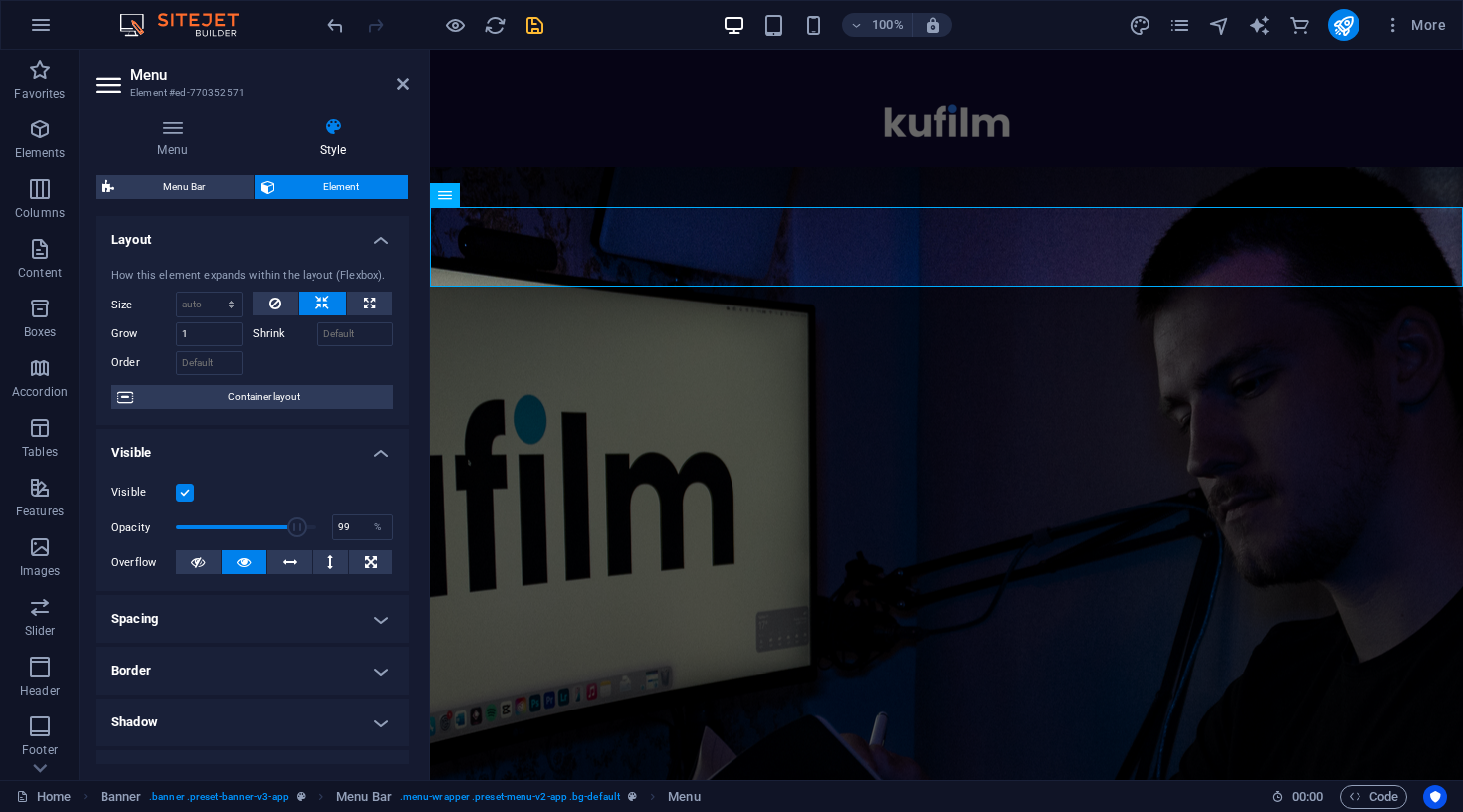 drag, startPoint x: 292, startPoint y: 521, endPoint x: 311, endPoint y: 521, distance: 19 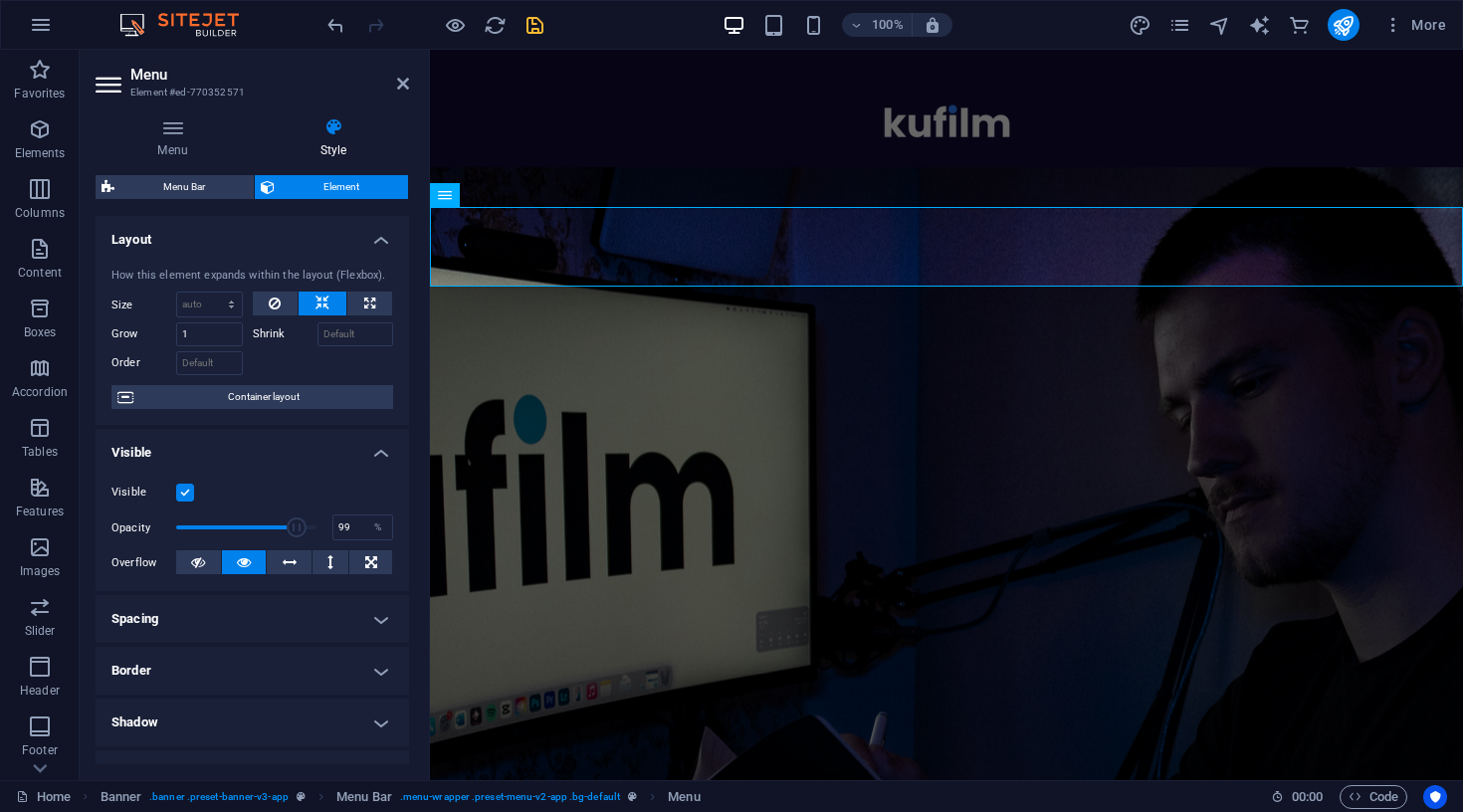 click at bounding box center (246, 527) 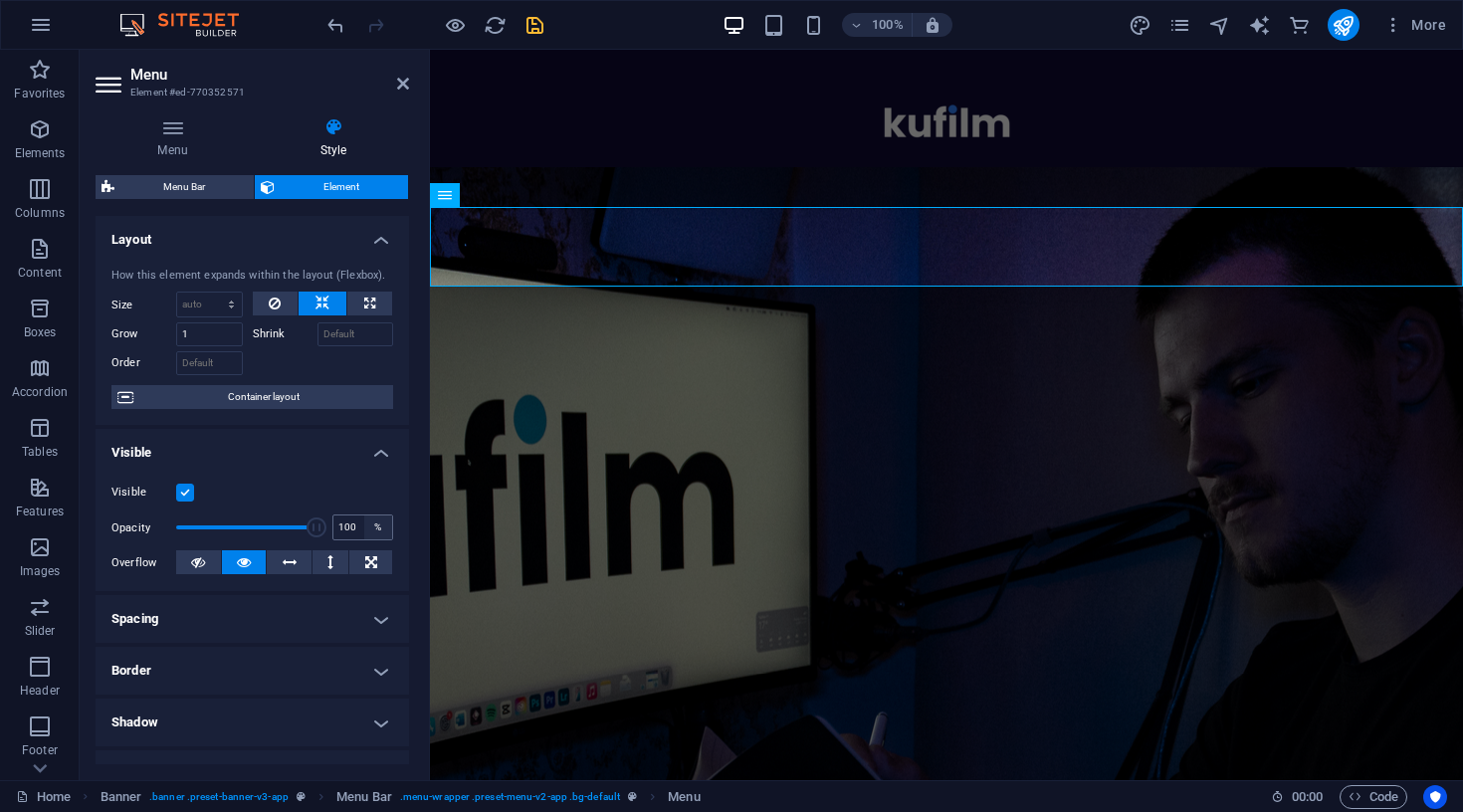 drag, startPoint x: 311, startPoint y: 521, endPoint x: 364, endPoint y: 519, distance: 53.037722 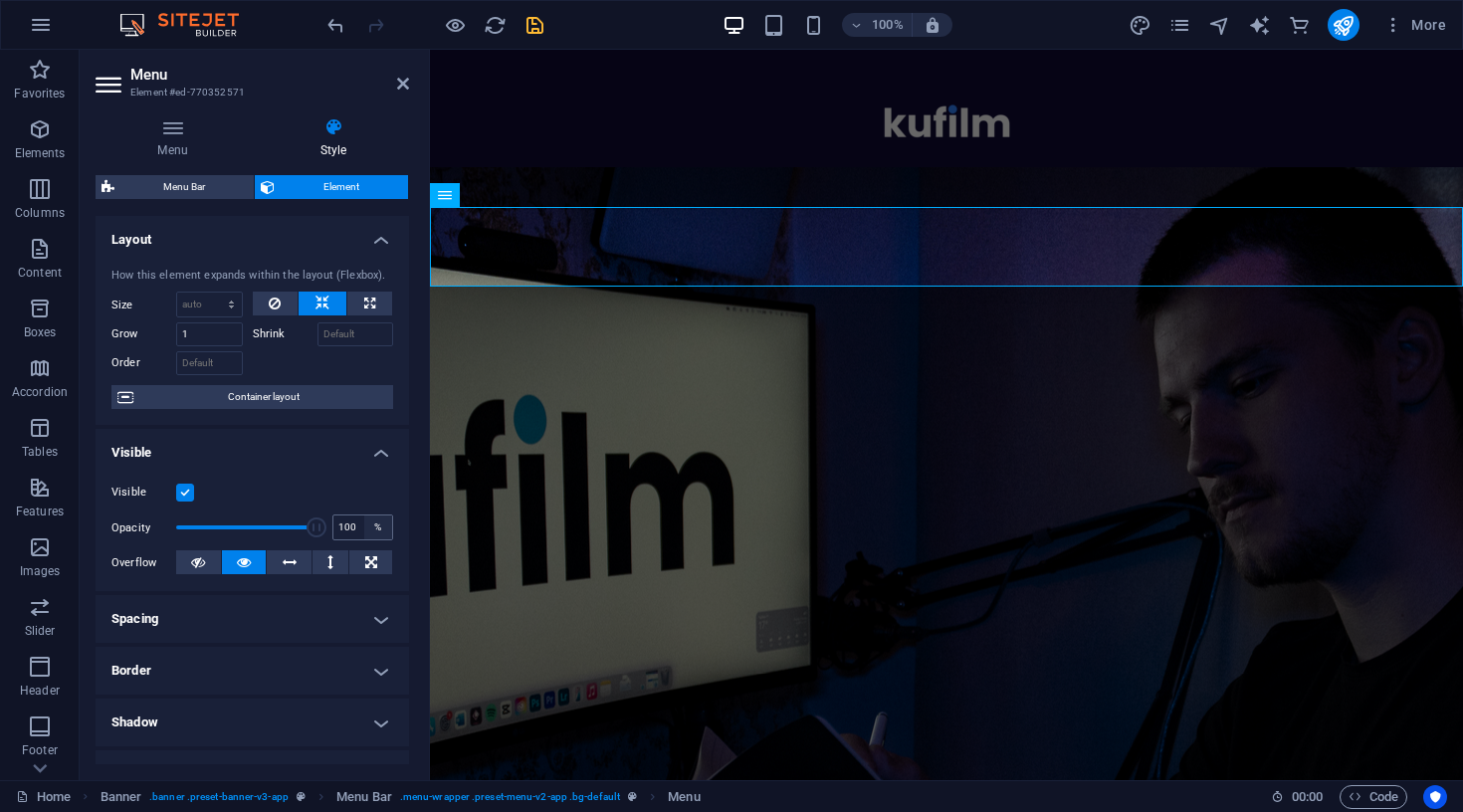 click on "Opacity 100 %" at bounding box center (252, 527) 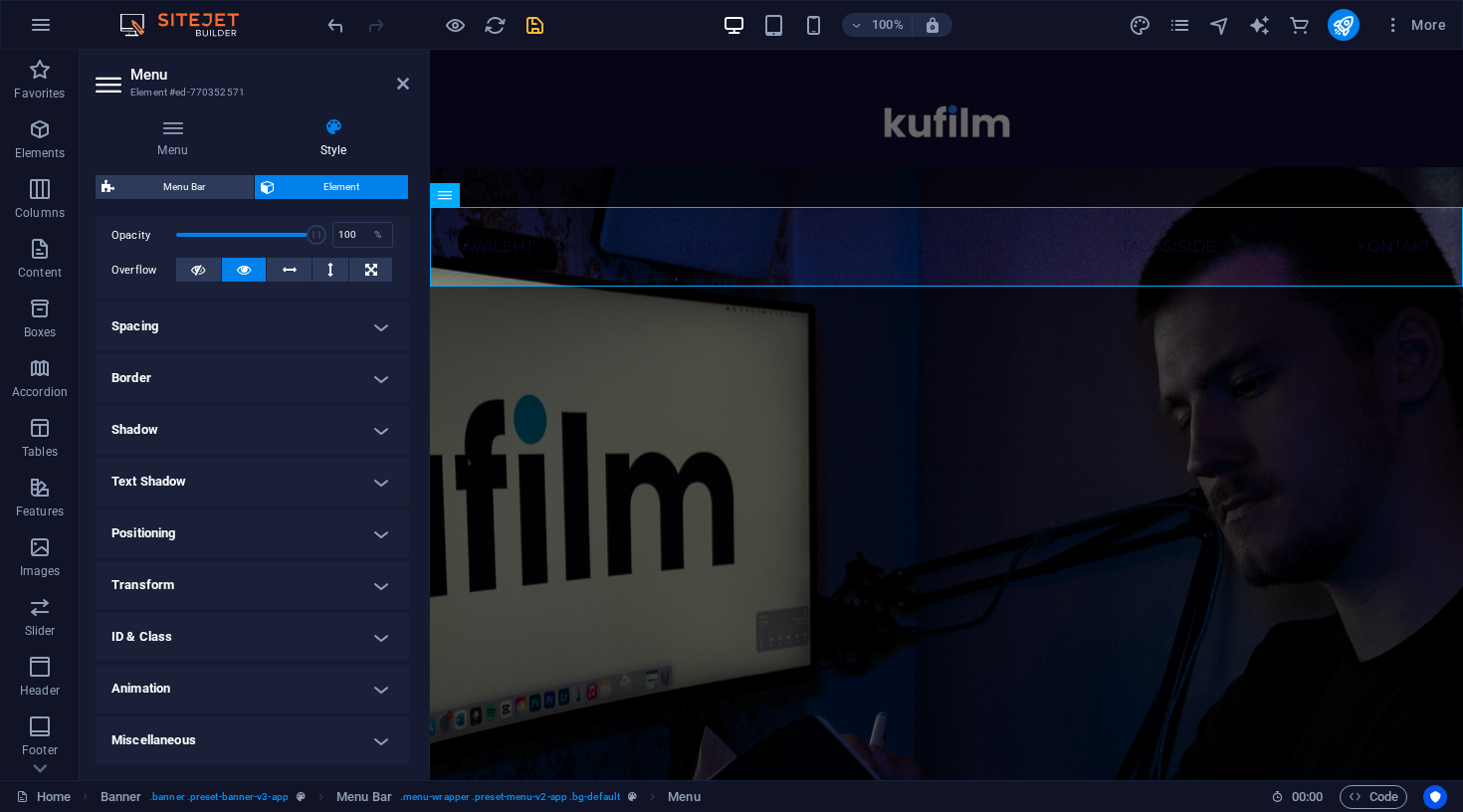 scroll, scrollTop: 292, scrollLeft: 0, axis: vertical 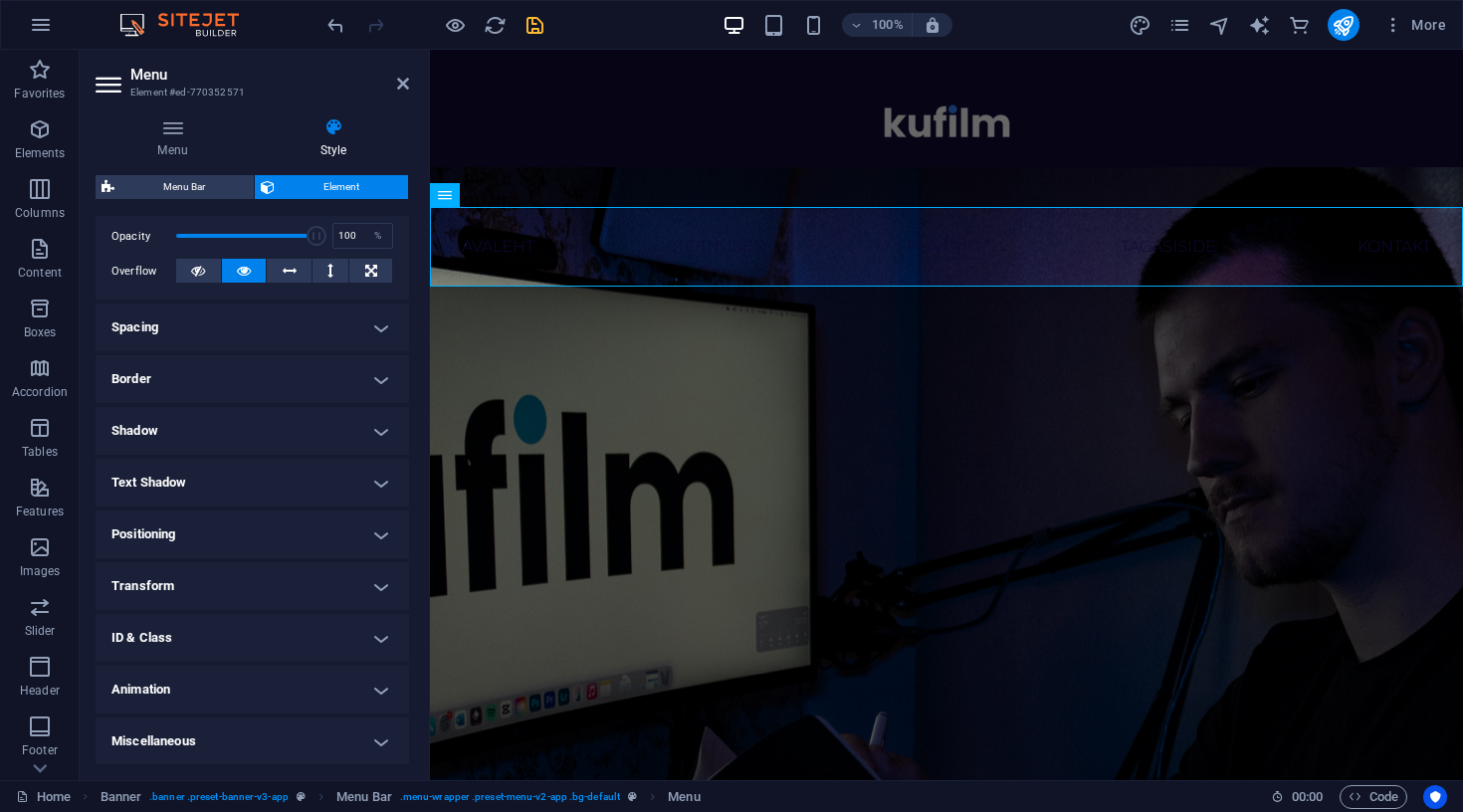 click on "Positioning" at bounding box center (252, 534) 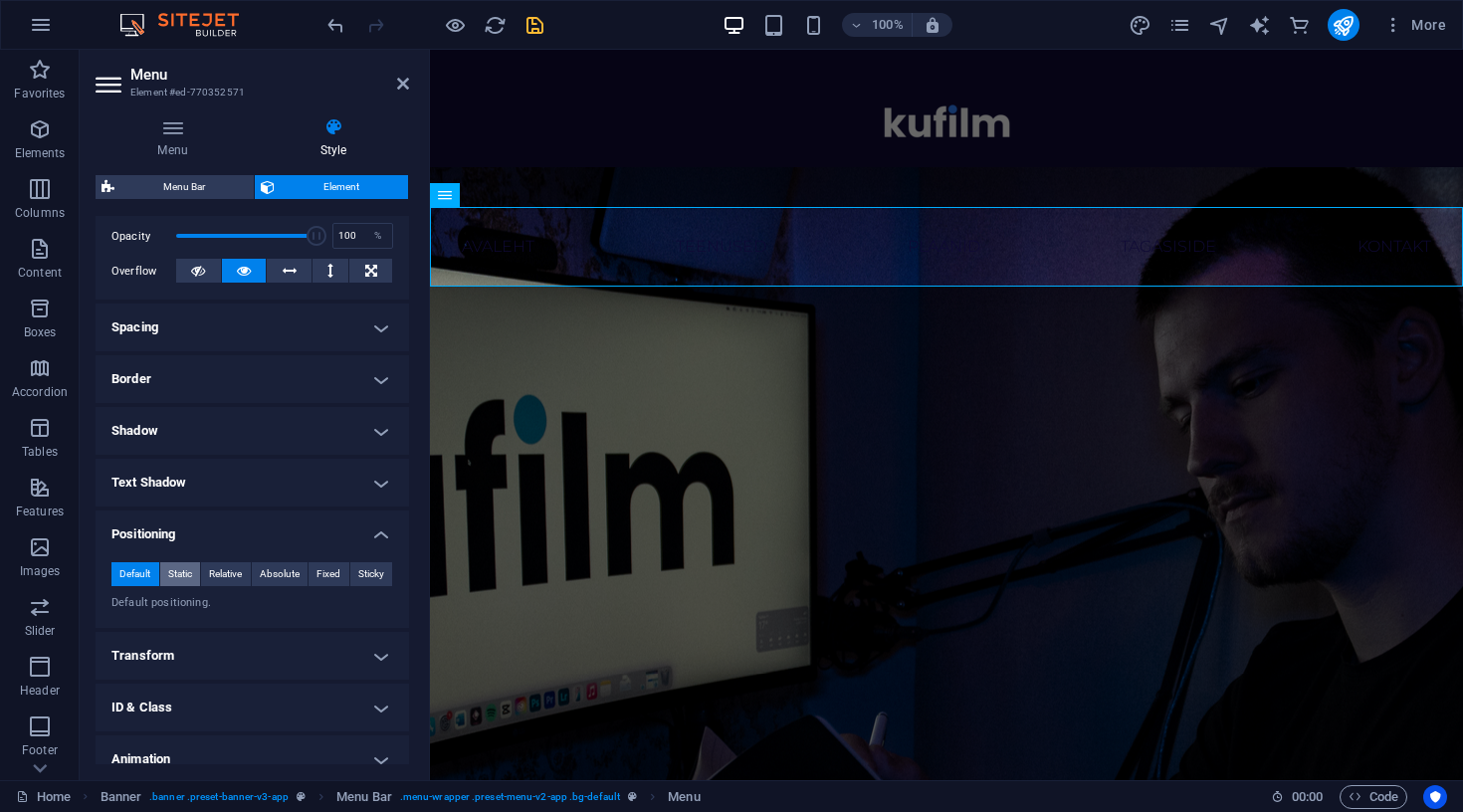 click on "Static" at bounding box center [180, 574] 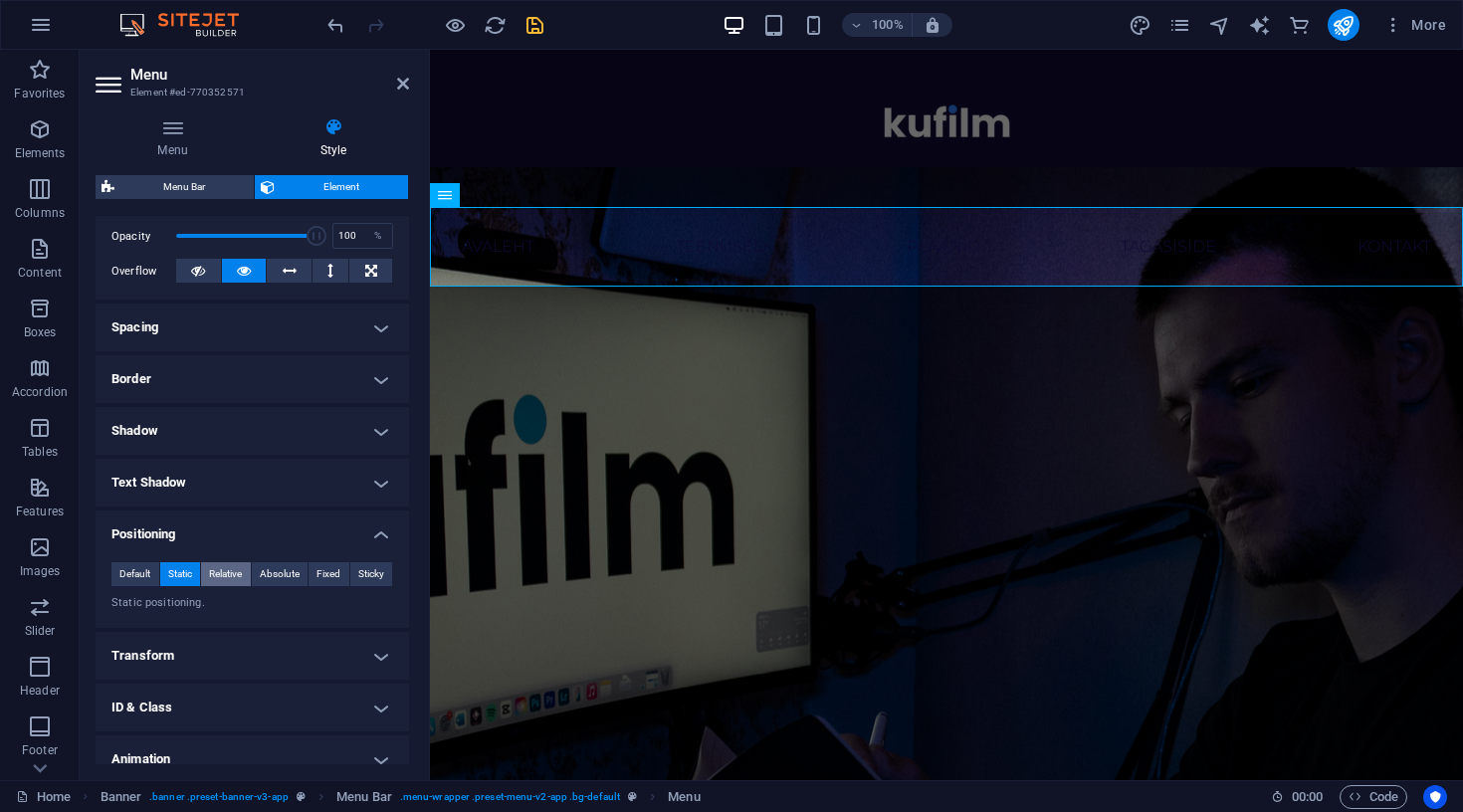 click on "Relative" at bounding box center (225, 574) 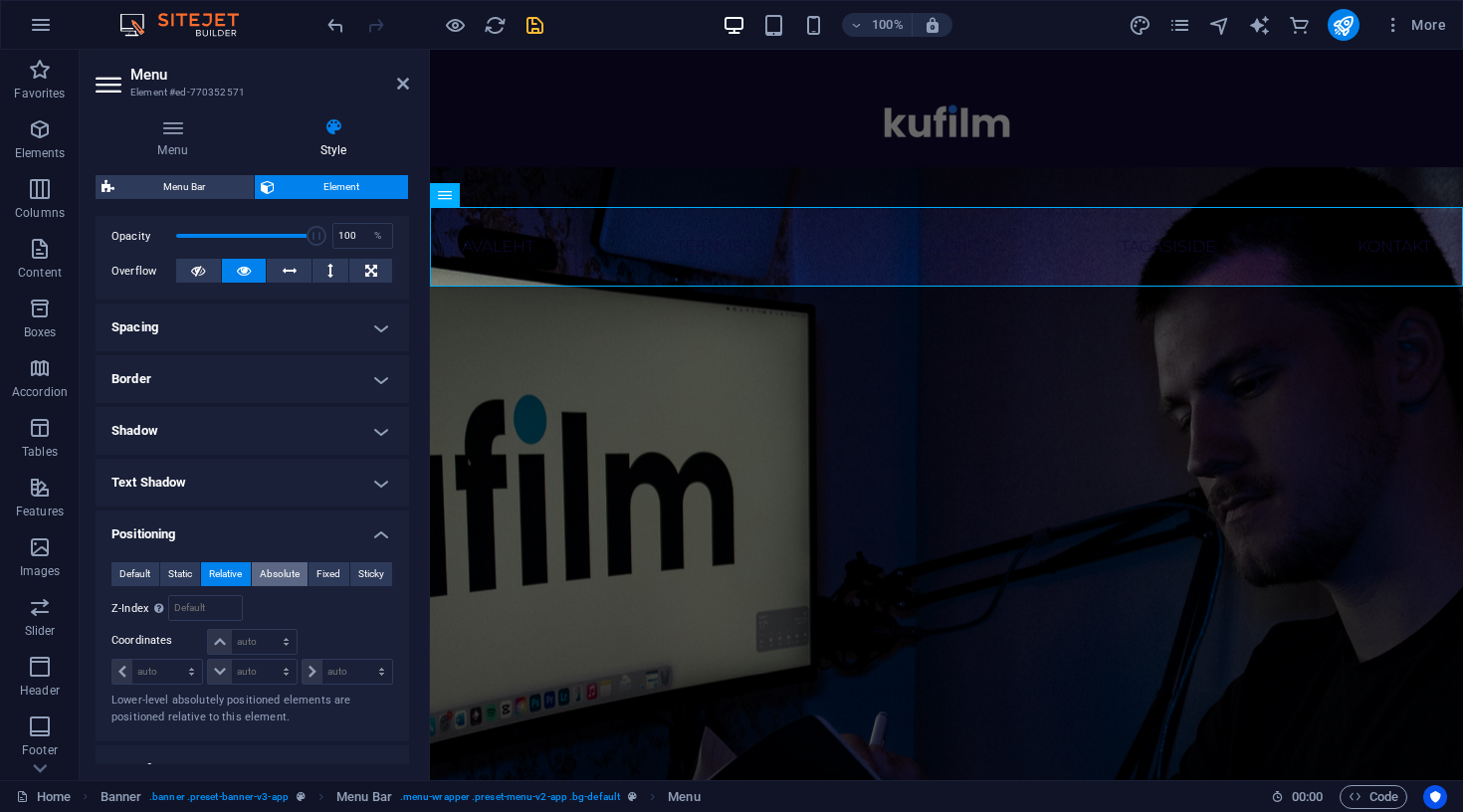 click on "Absolute" at bounding box center [280, 574] 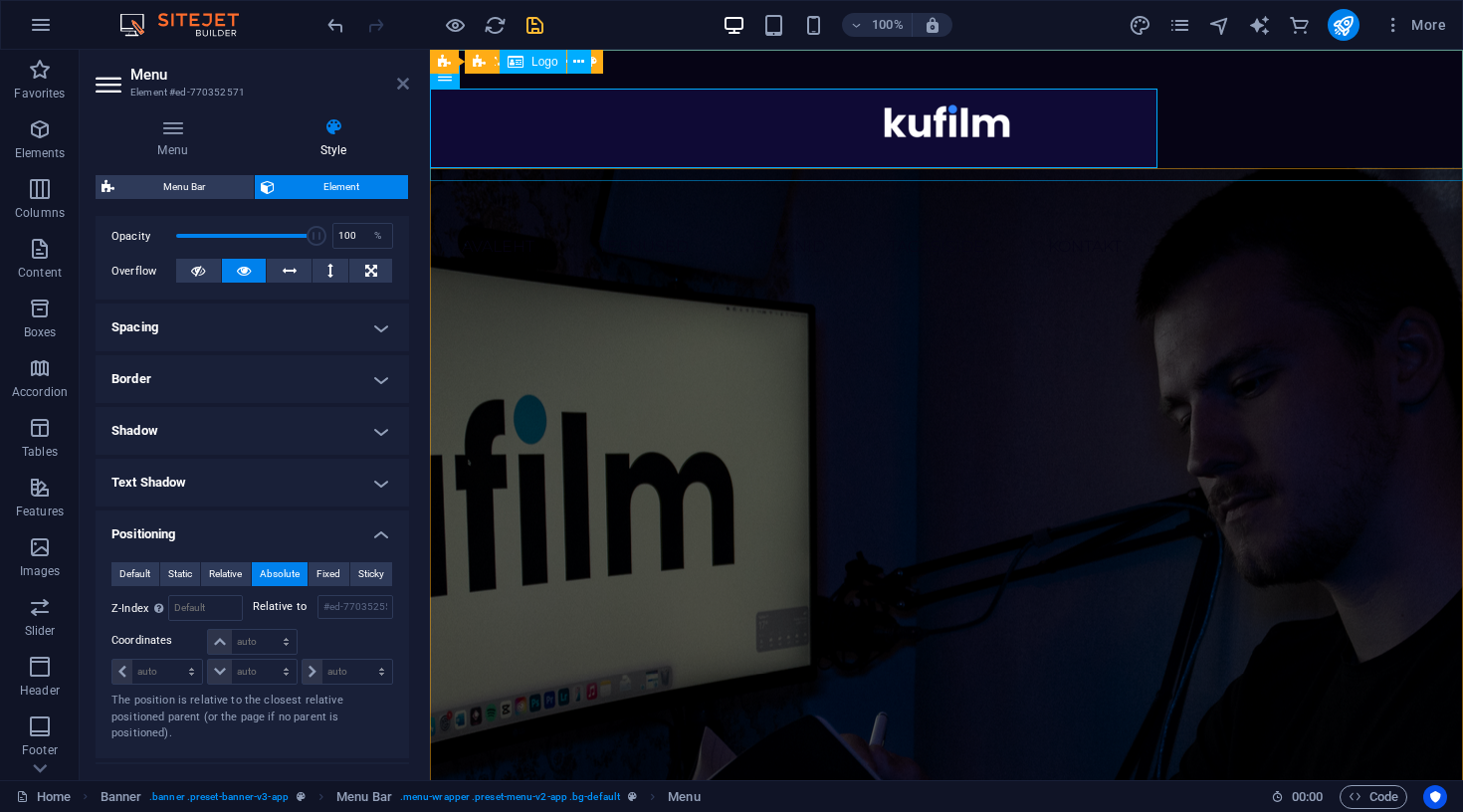 click at bounding box center [403, 84] 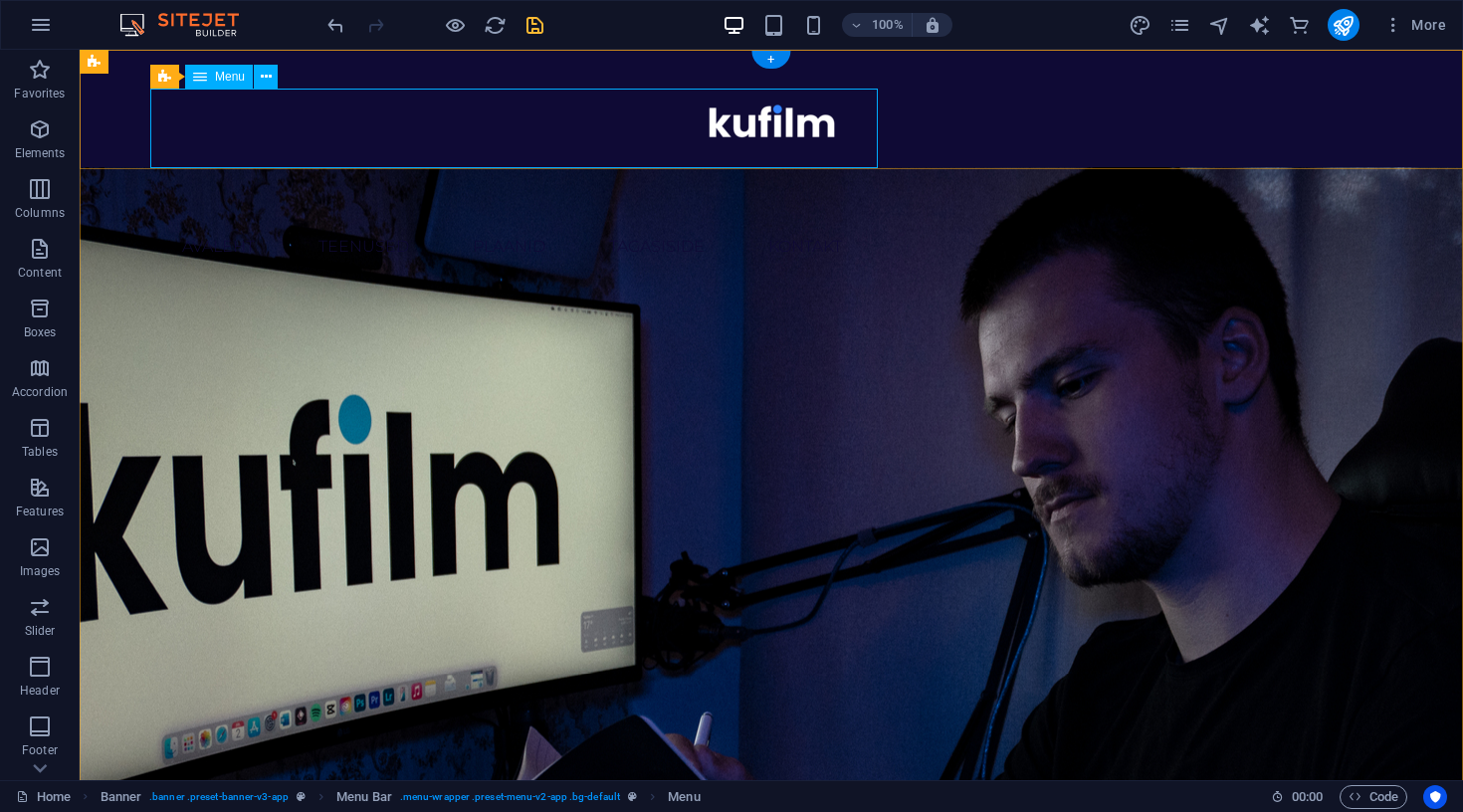 click on "Avaleht Teenused Plaanid Tagasiside Kontakt" at bounding box center [512, 247] 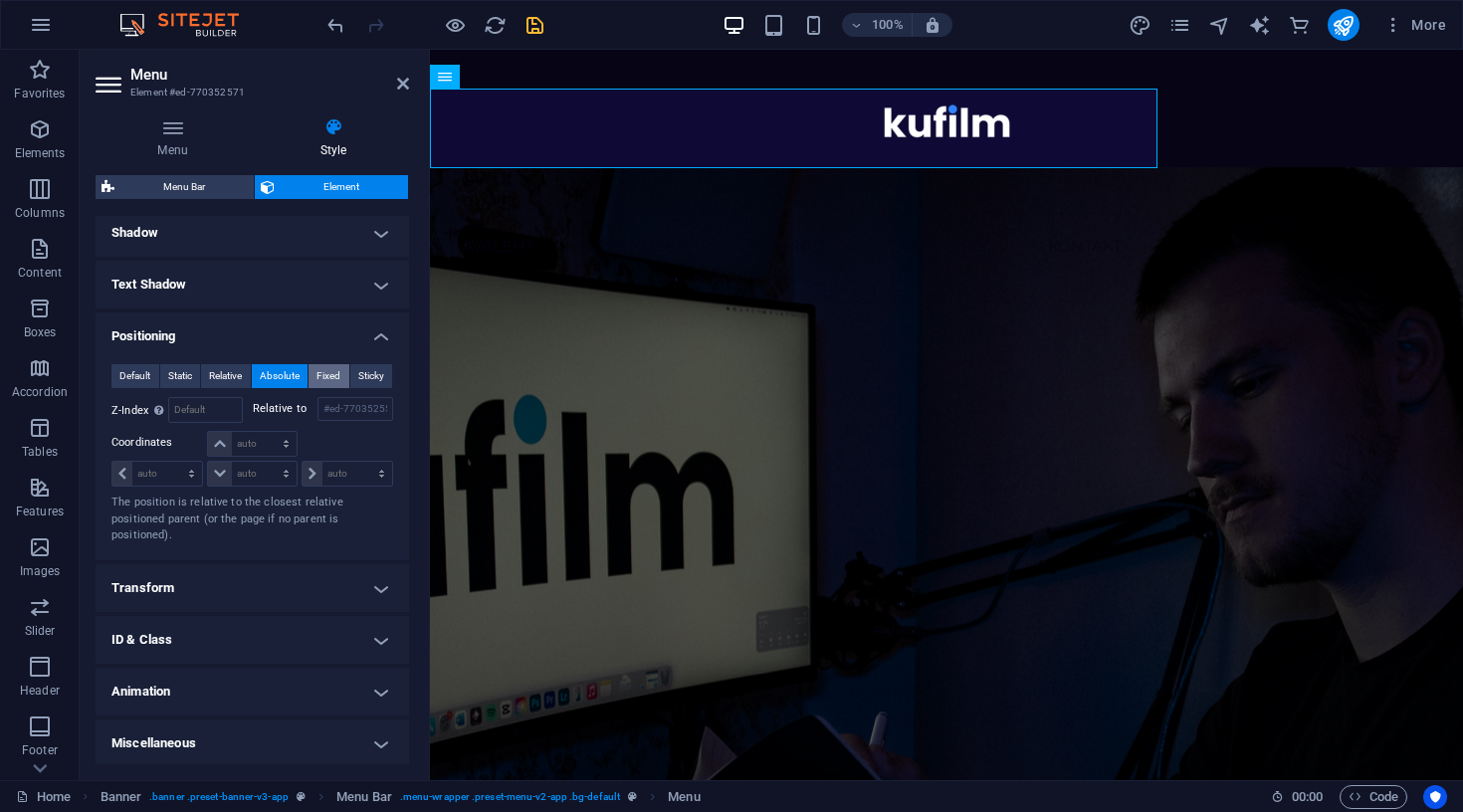 click on "Fixed" at bounding box center (328, 376) 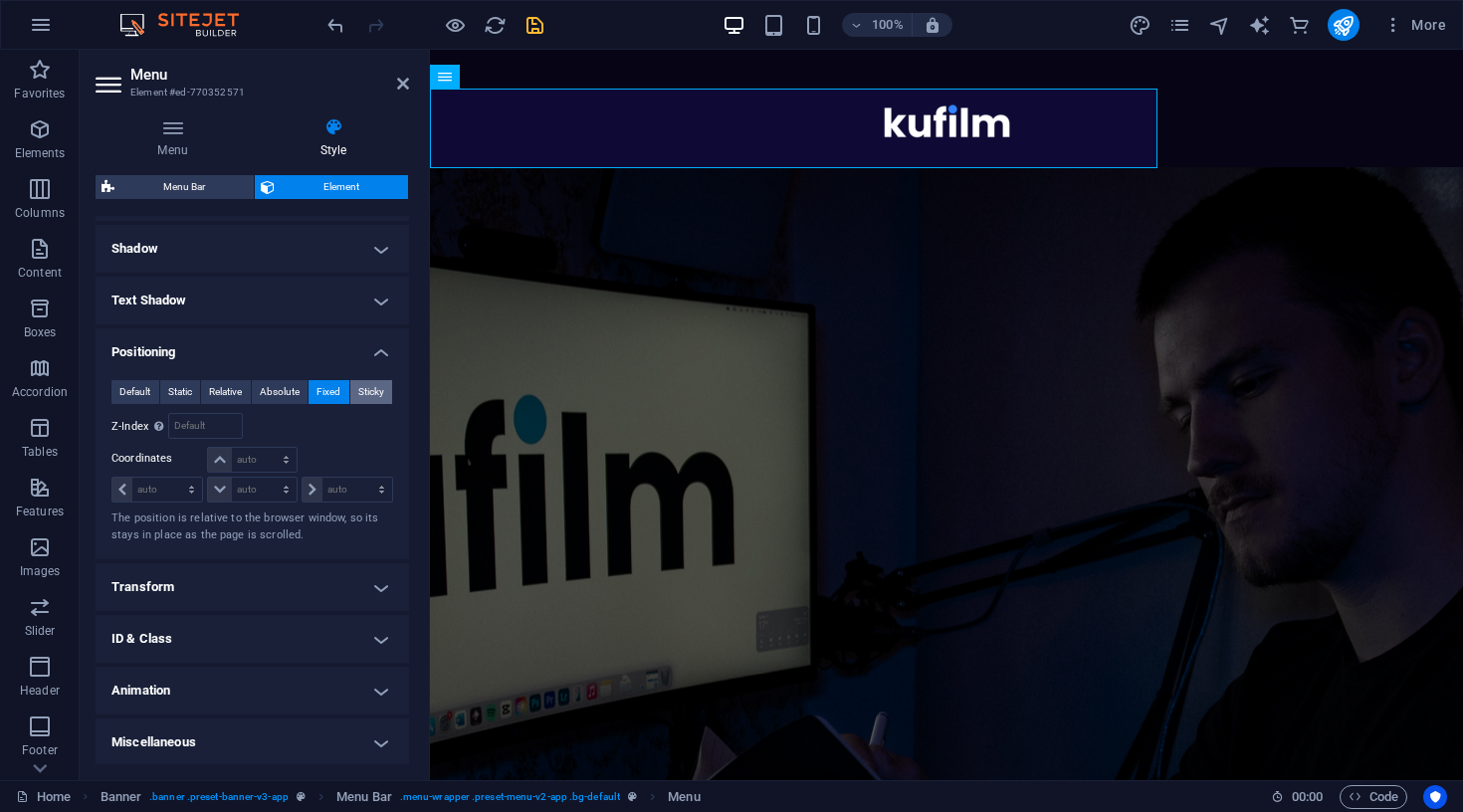 click on "Sticky" at bounding box center [371, 392] 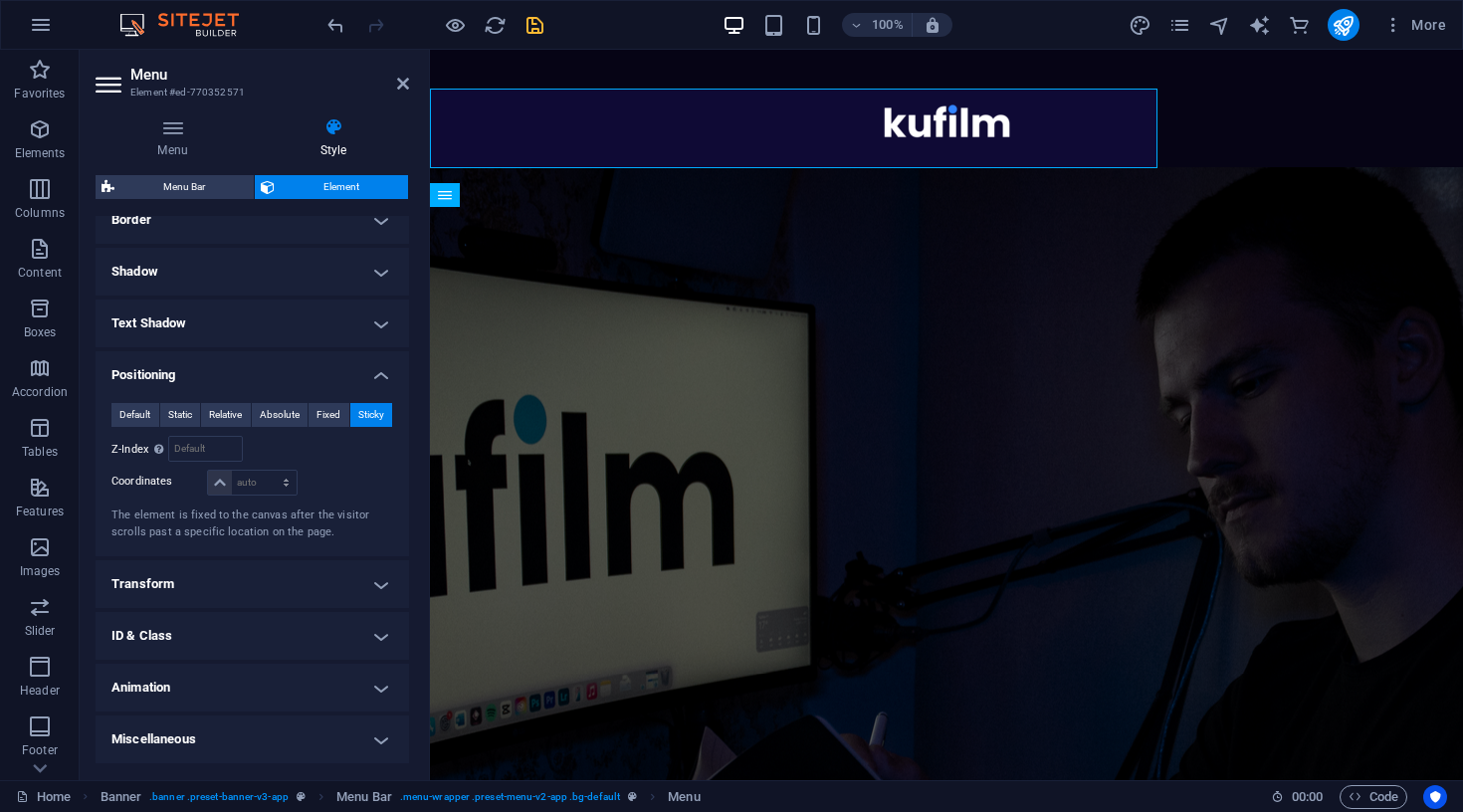 scroll, scrollTop: 448, scrollLeft: 0, axis: vertical 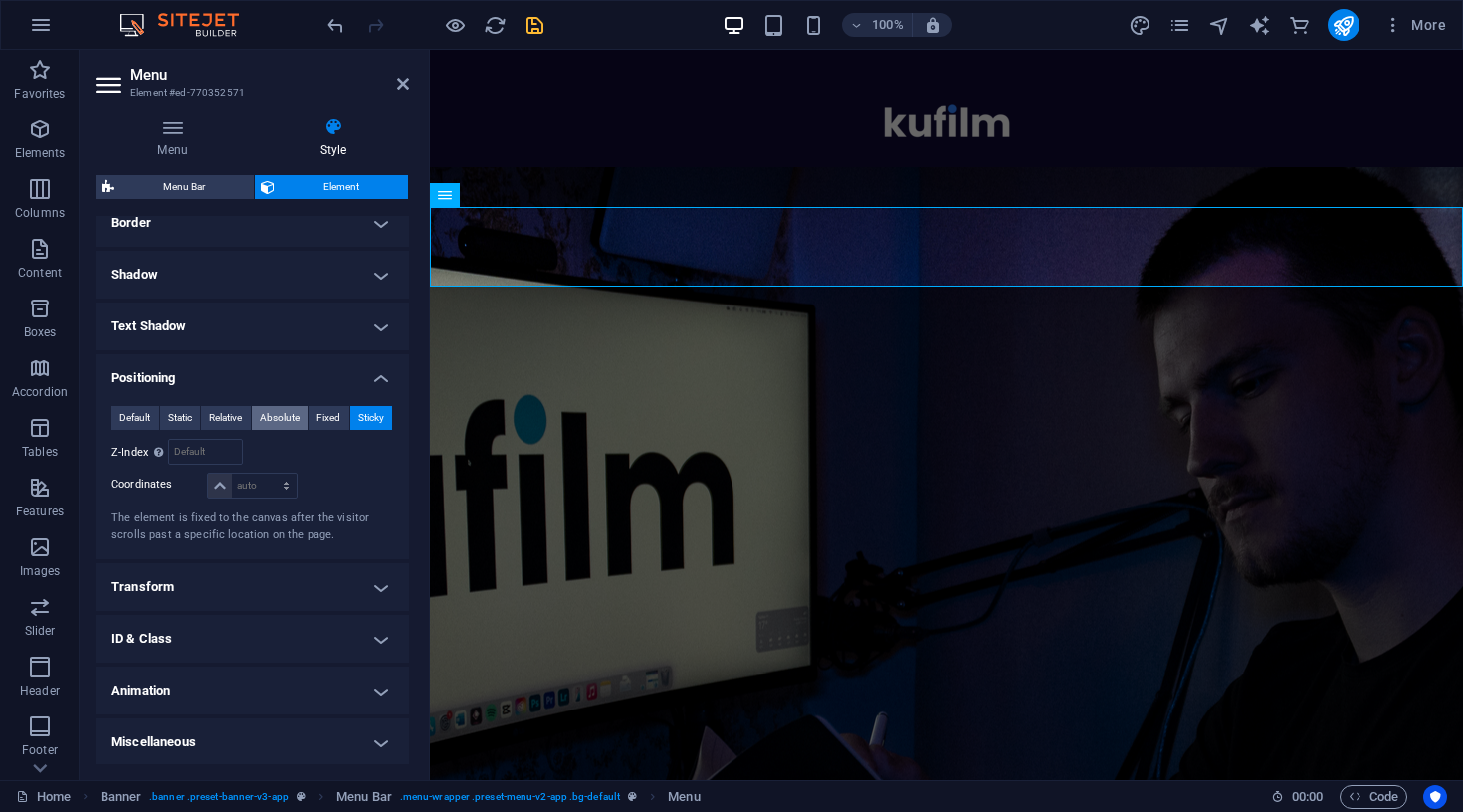 click on "Absolute" at bounding box center [280, 418] 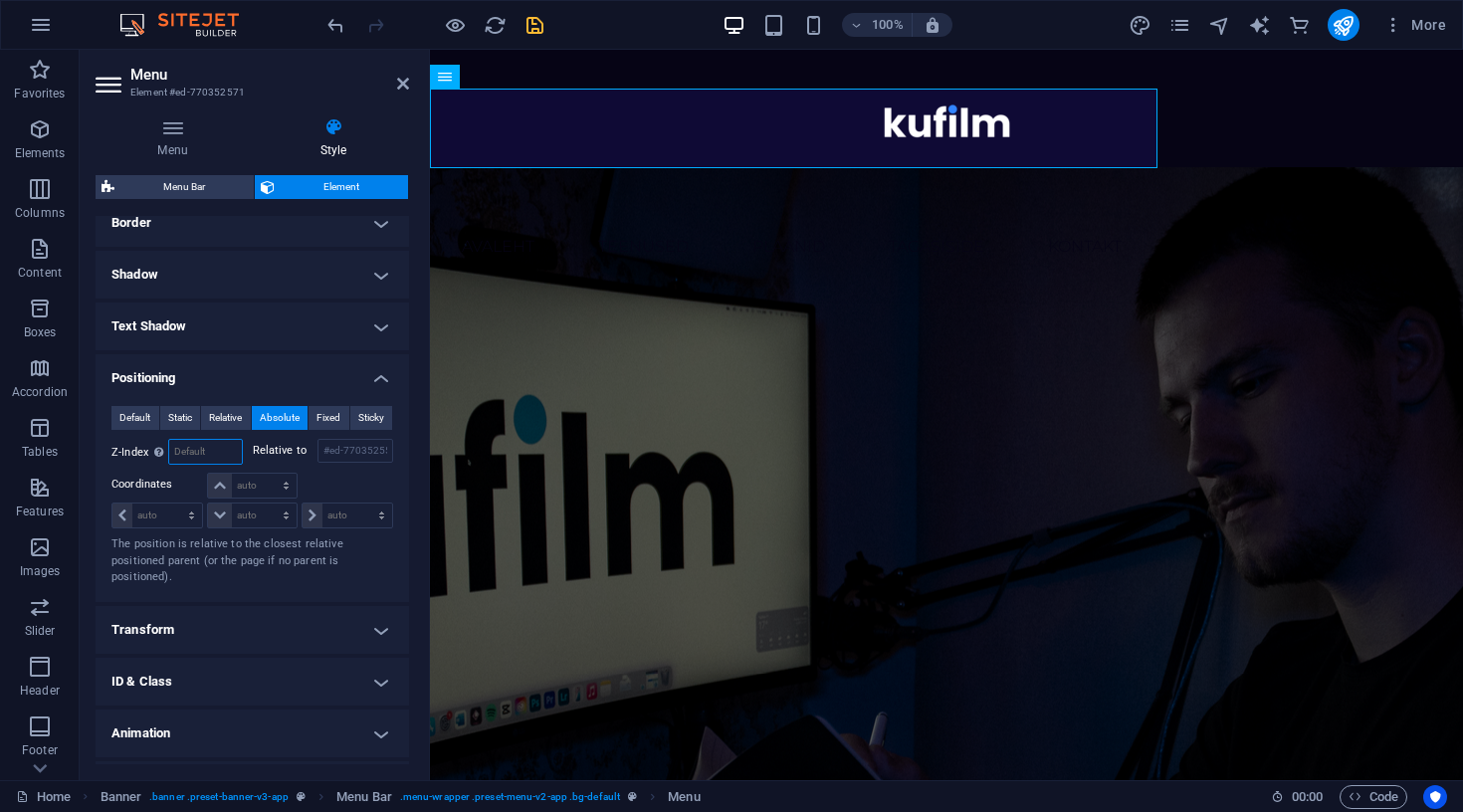click at bounding box center [205, 452] 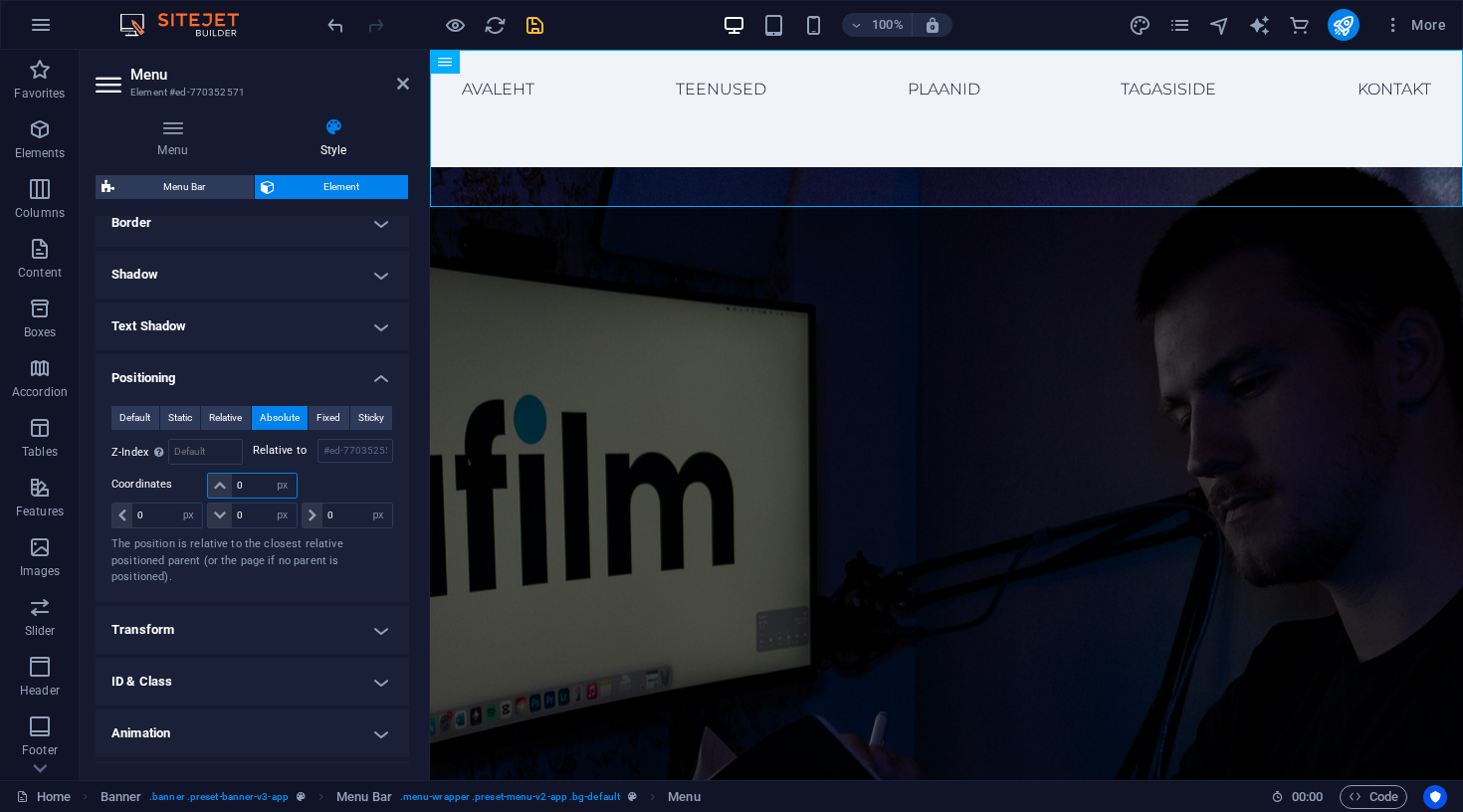 click on "0" at bounding box center [264, 486] 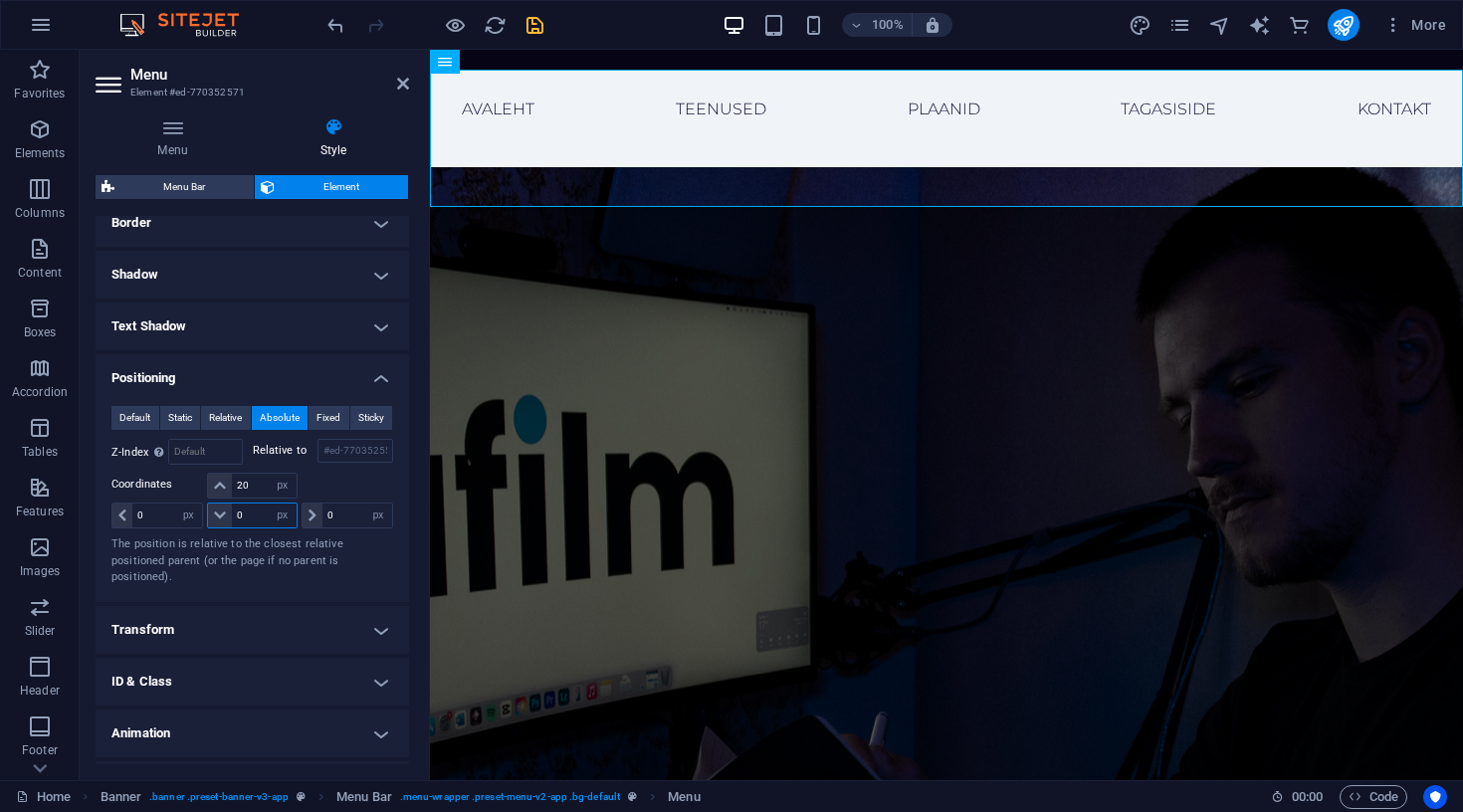 click on "0" at bounding box center (264, 515) 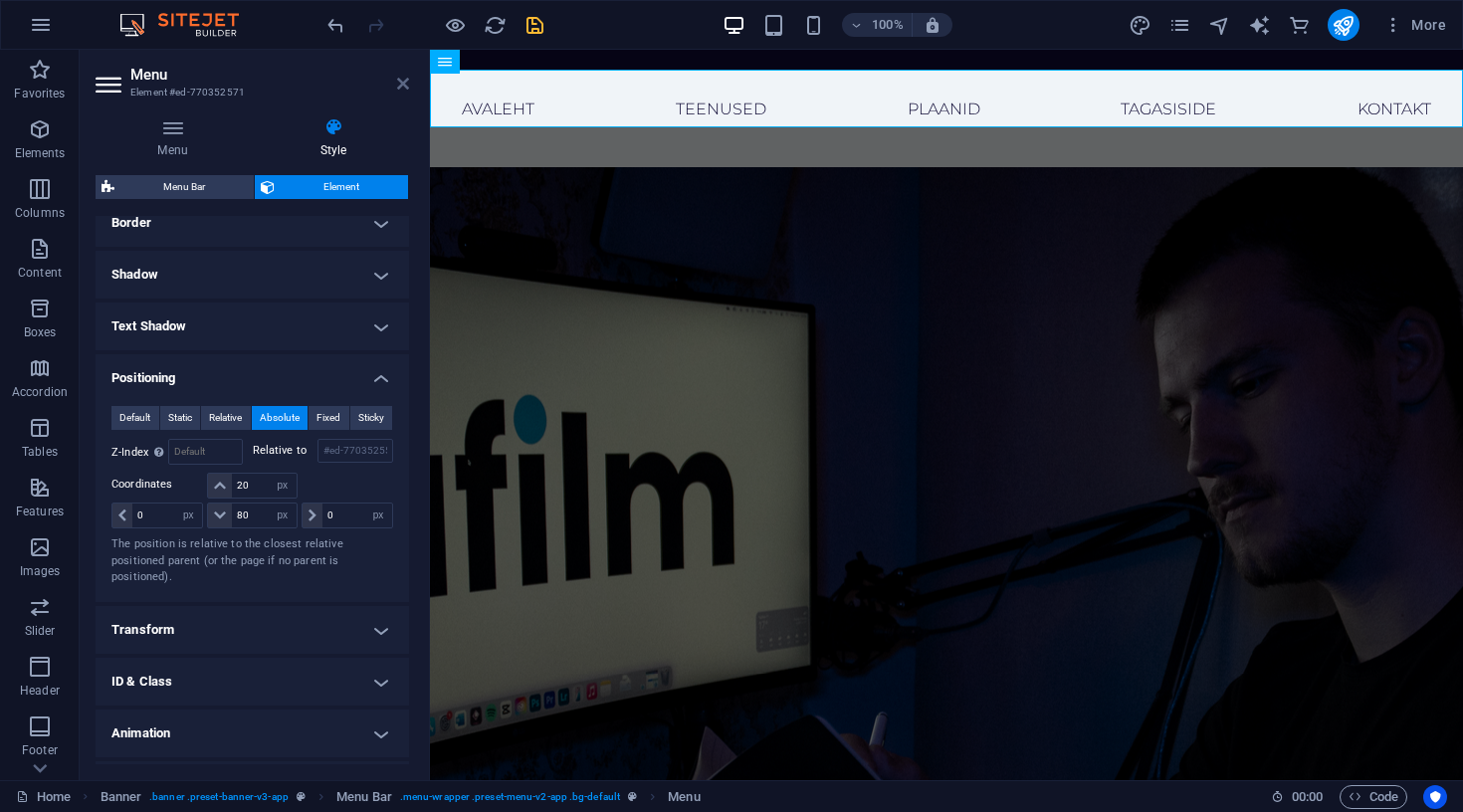 click at bounding box center (403, 84) 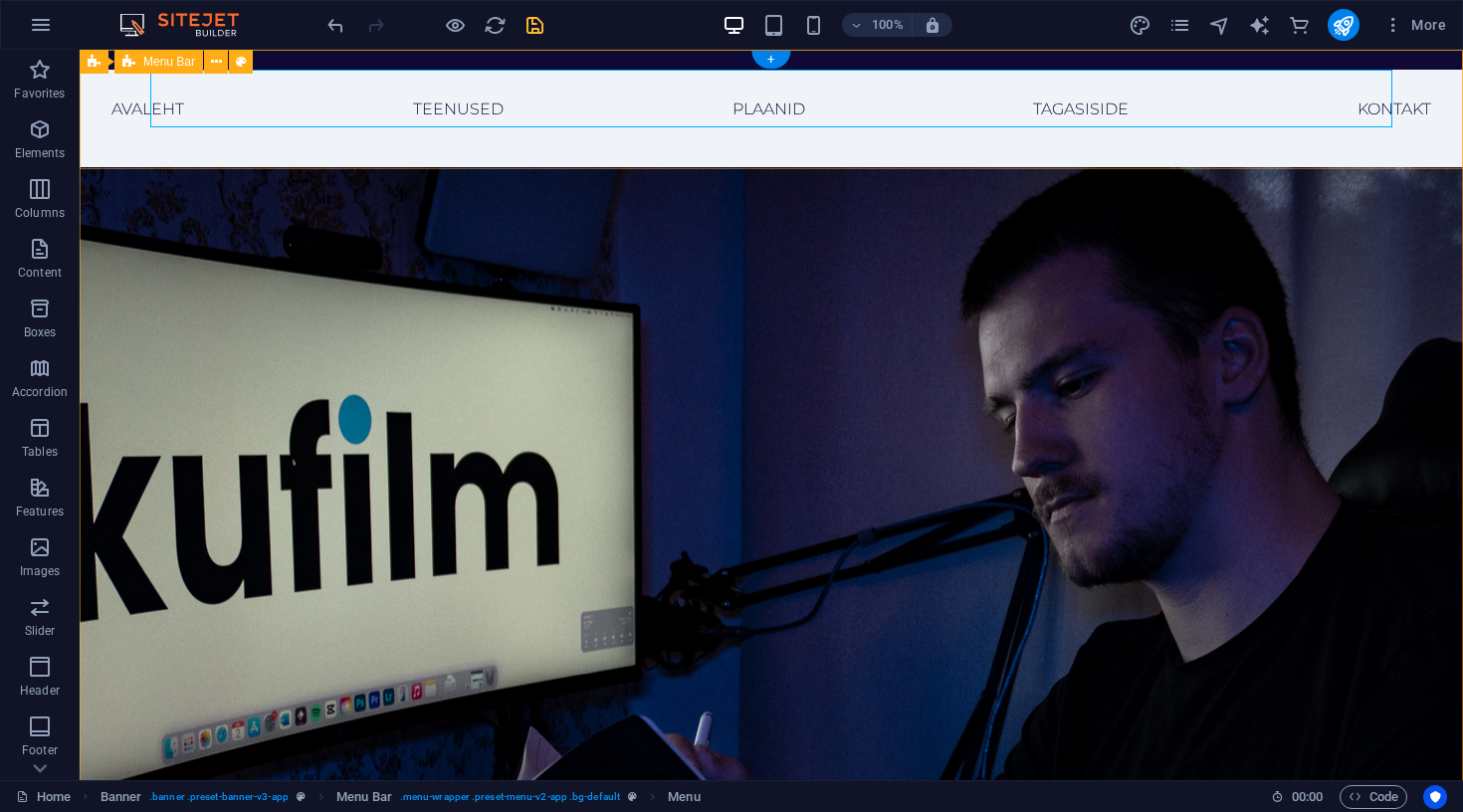 click on "Avaleht Teenused Plaanid Tagasiside Kontakt" at bounding box center [771, 109] 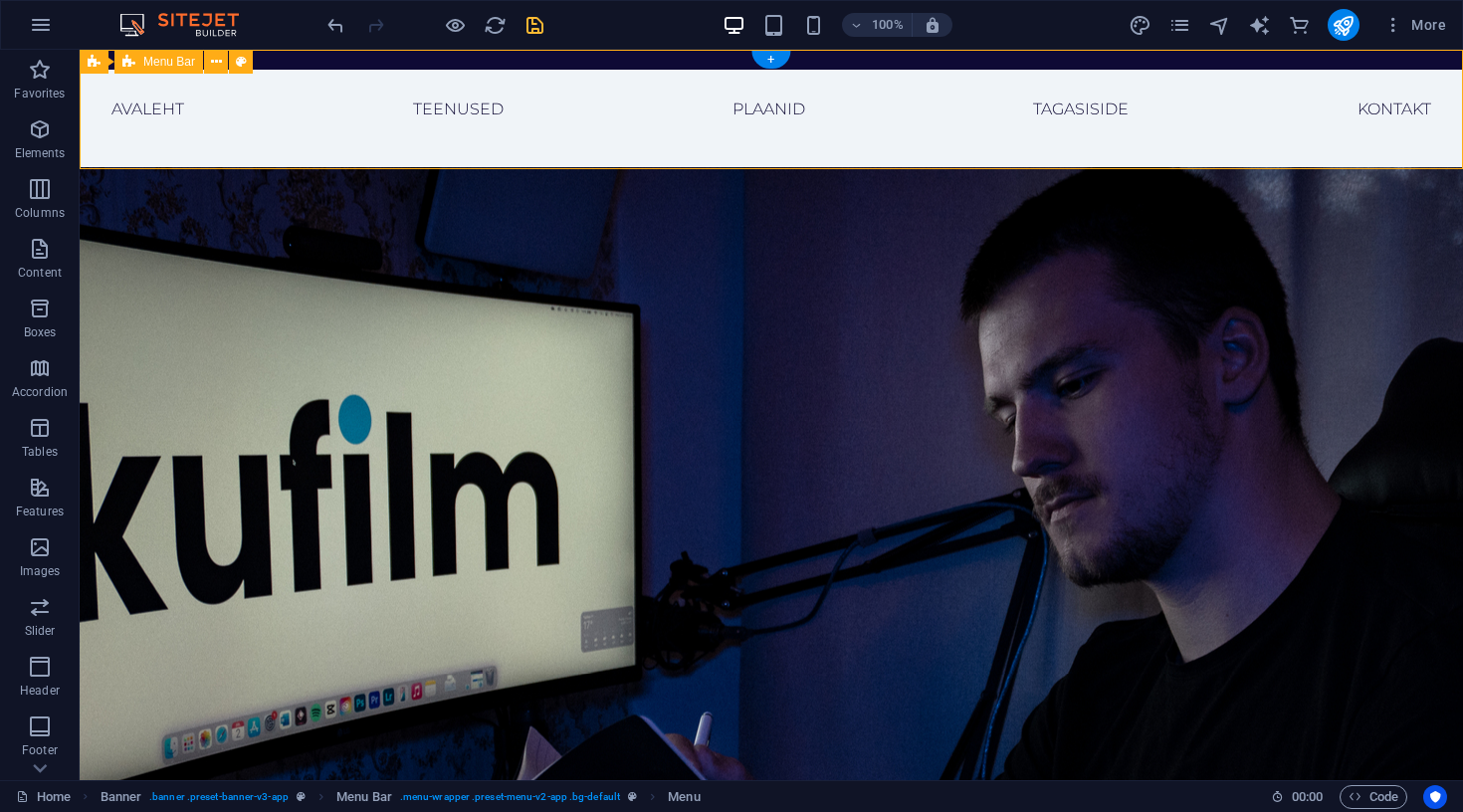 click on "Avaleht Teenused Plaanid Tagasiside Kontakt" at bounding box center [771, 109] 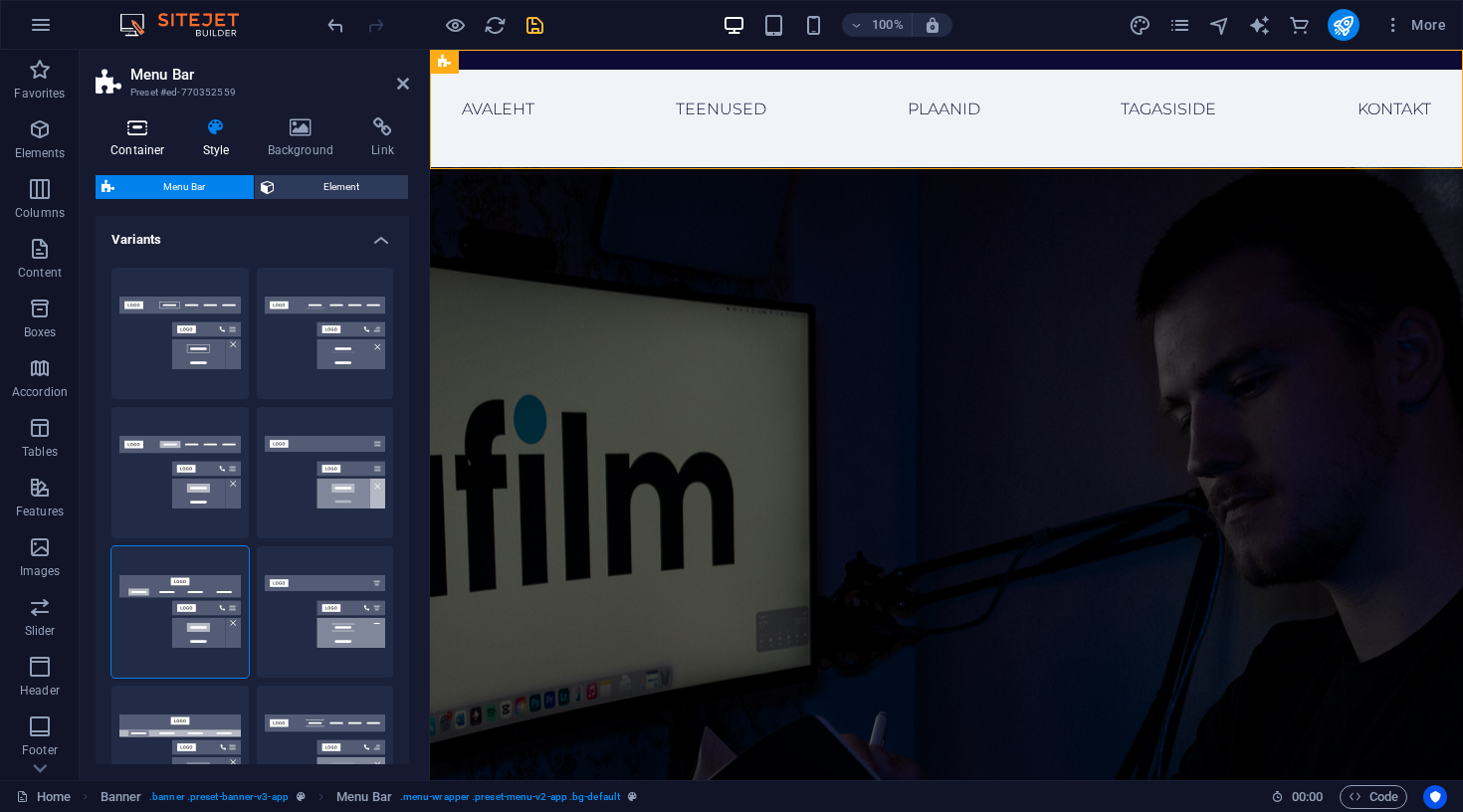 click on "Container" at bounding box center [141, 138] 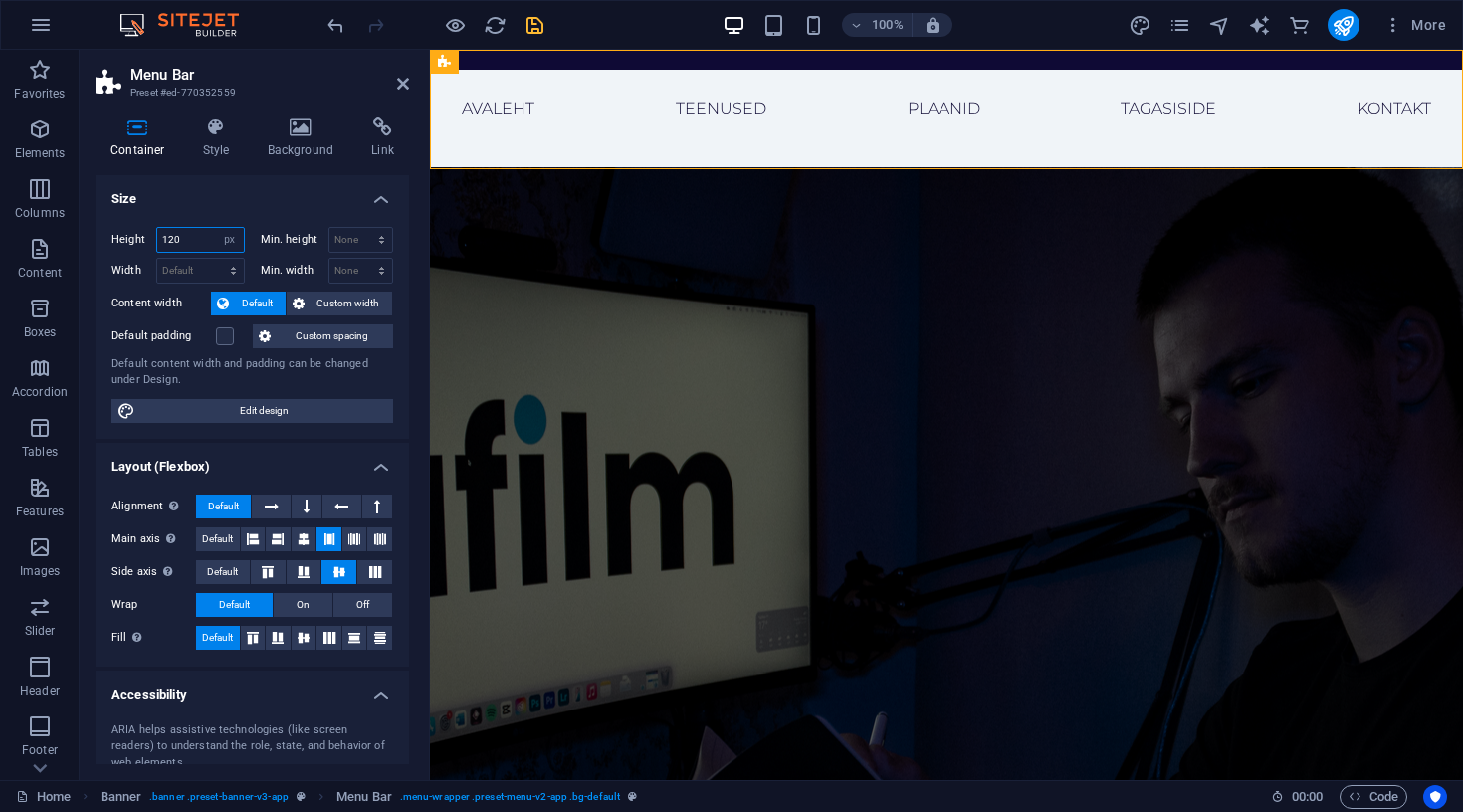 click on "120" at bounding box center [200, 240] 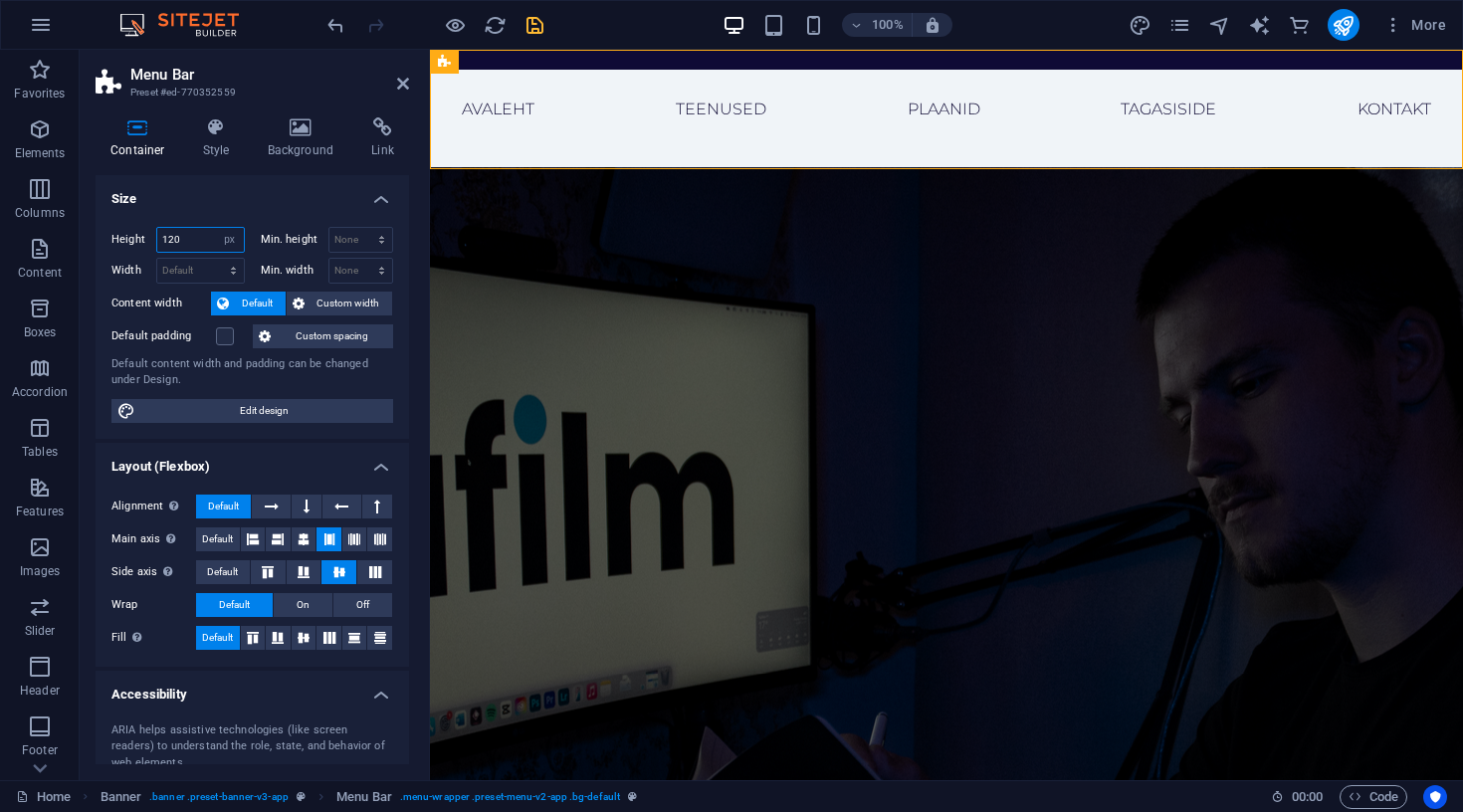 click on "120" at bounding box center (200, 240) 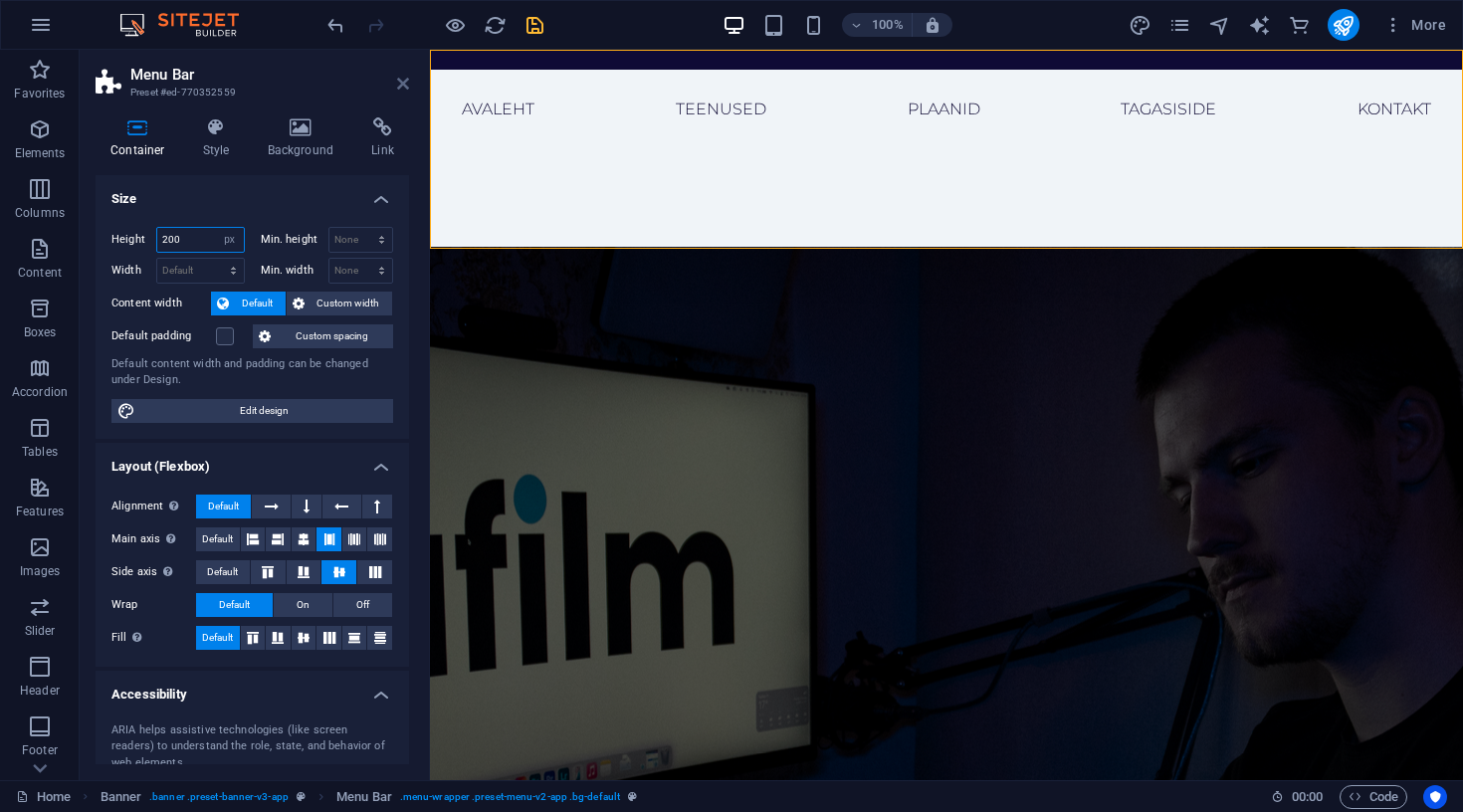 click at bounding box center (403, 84) 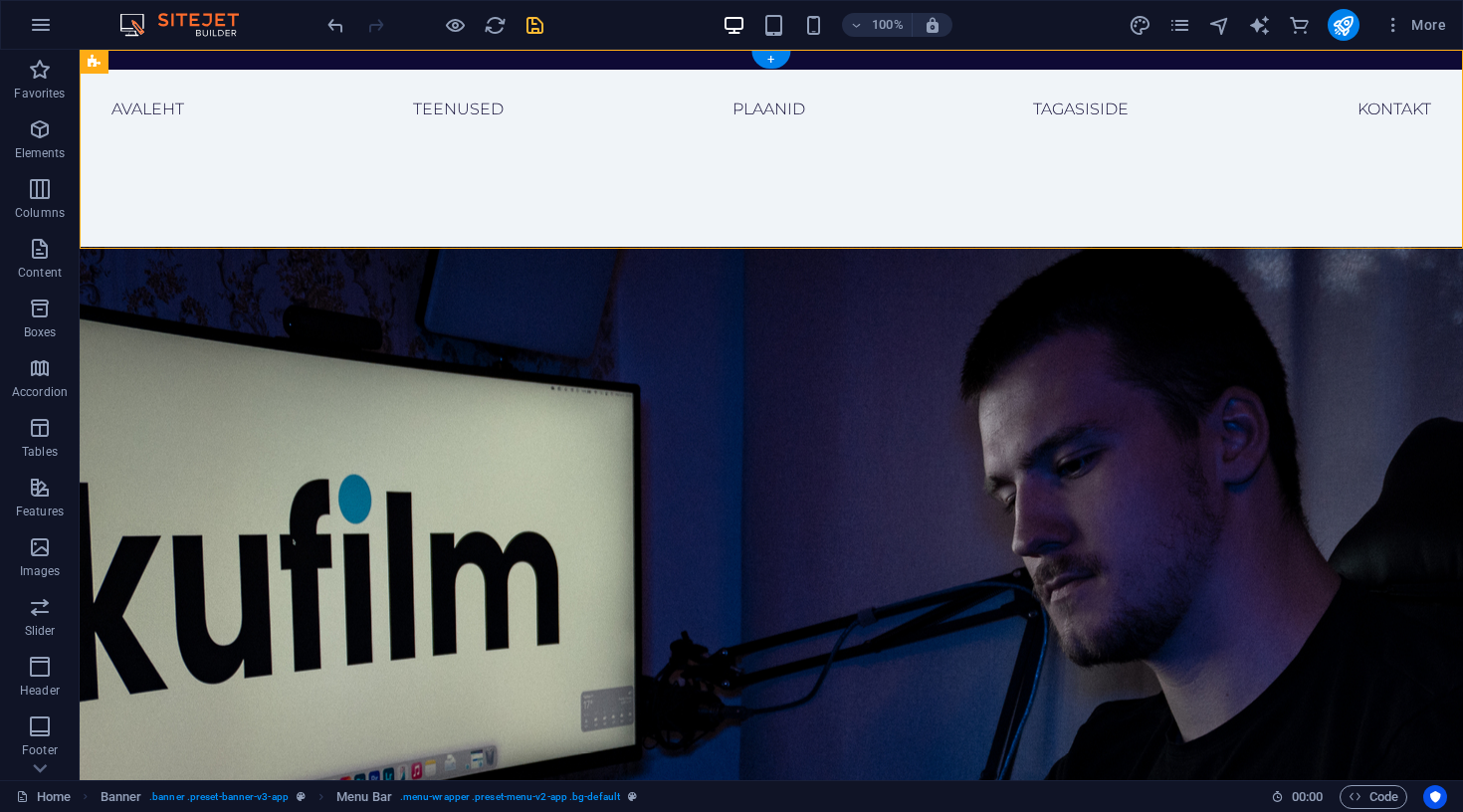 click at bounding box center (771, 644) 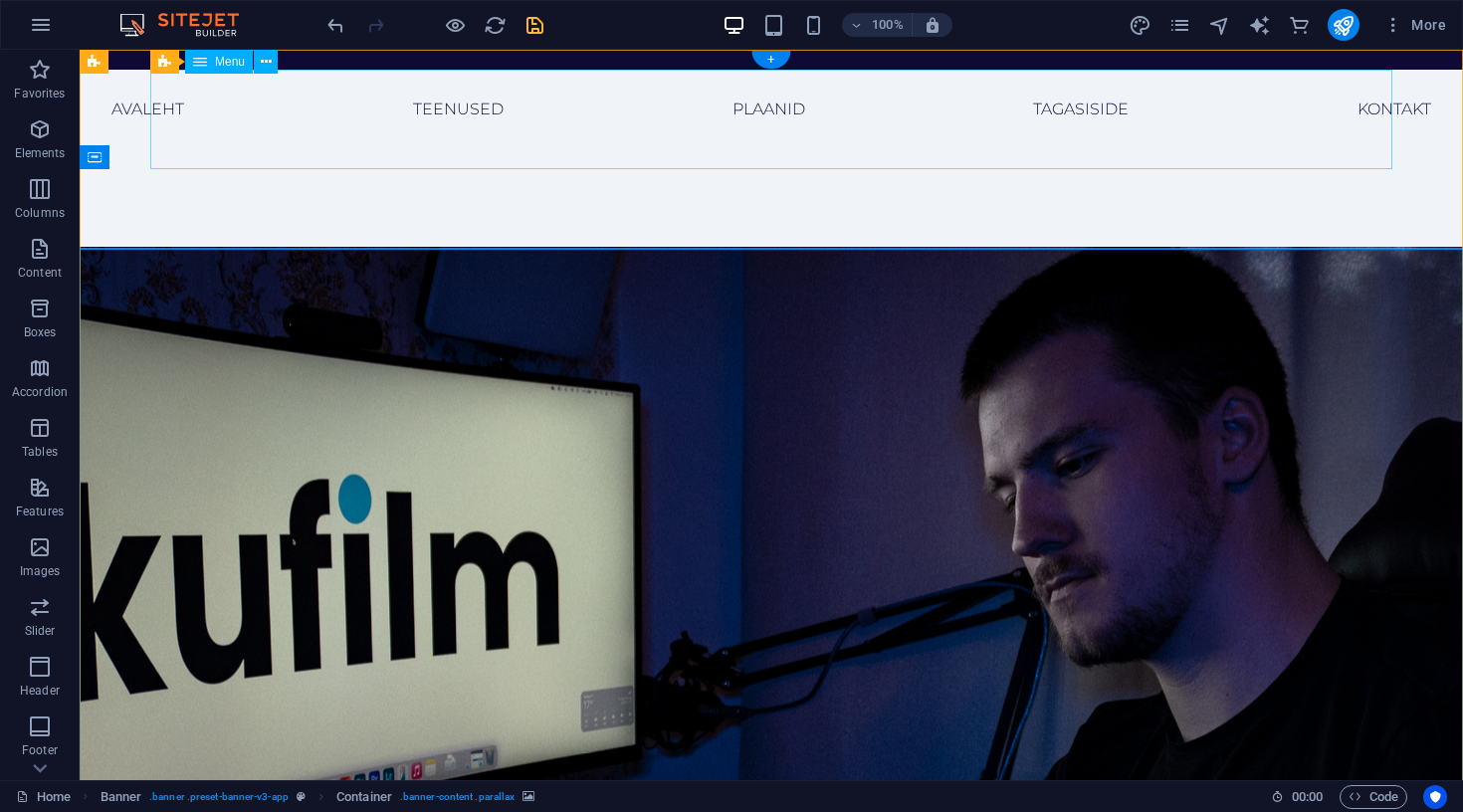 click on "Avaleht Teenused Plaanid Tagasiside Kontakt" at bounding box center [771, 385] 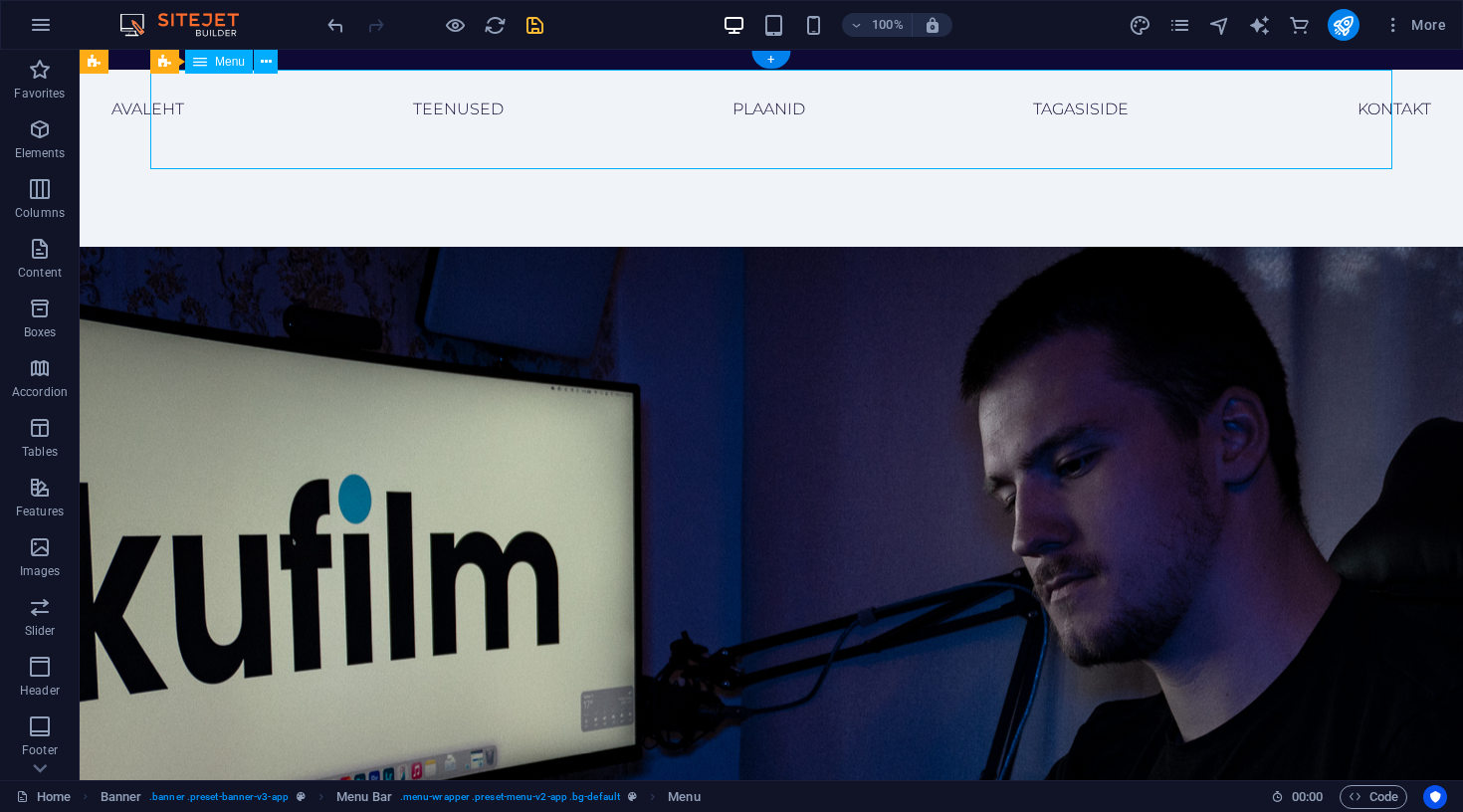 click on "Avaleht Teenused Plaanid Tagasiside Kontakt" at bounding box center [771, 385] 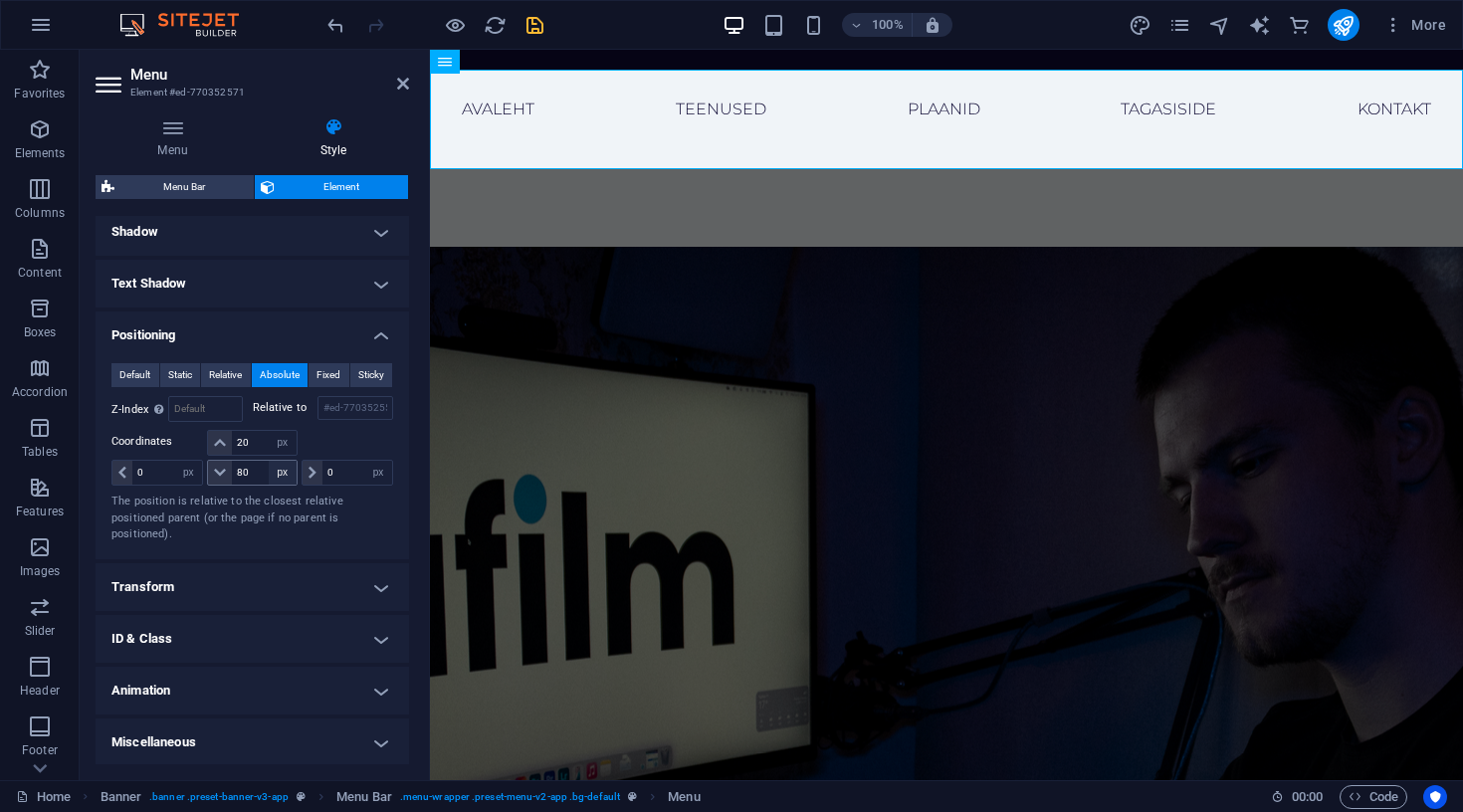 scroll, scrollTop: 490, scrollLeft: 0, axis: vertical 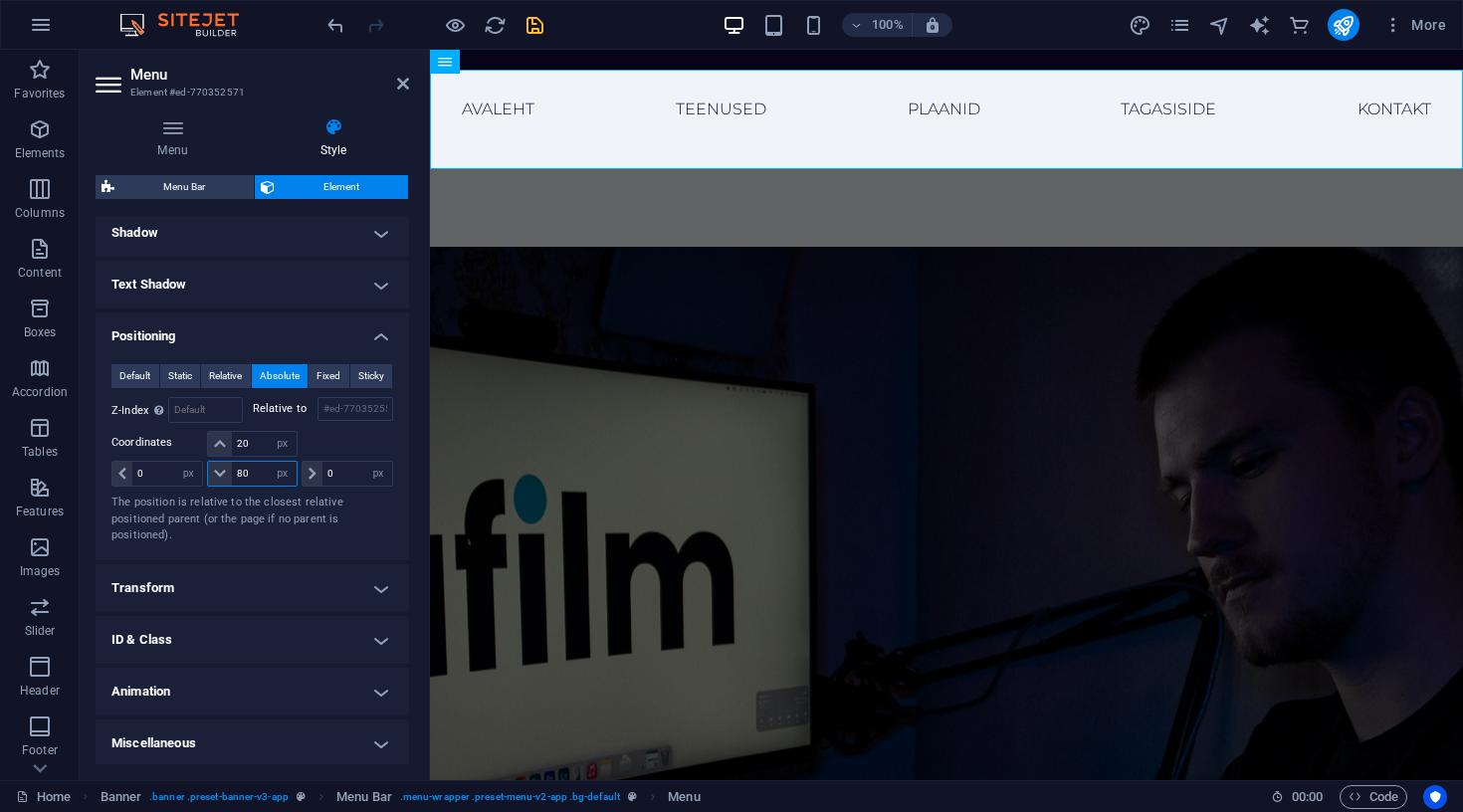 click on "80" at bounding box center (264, 474) 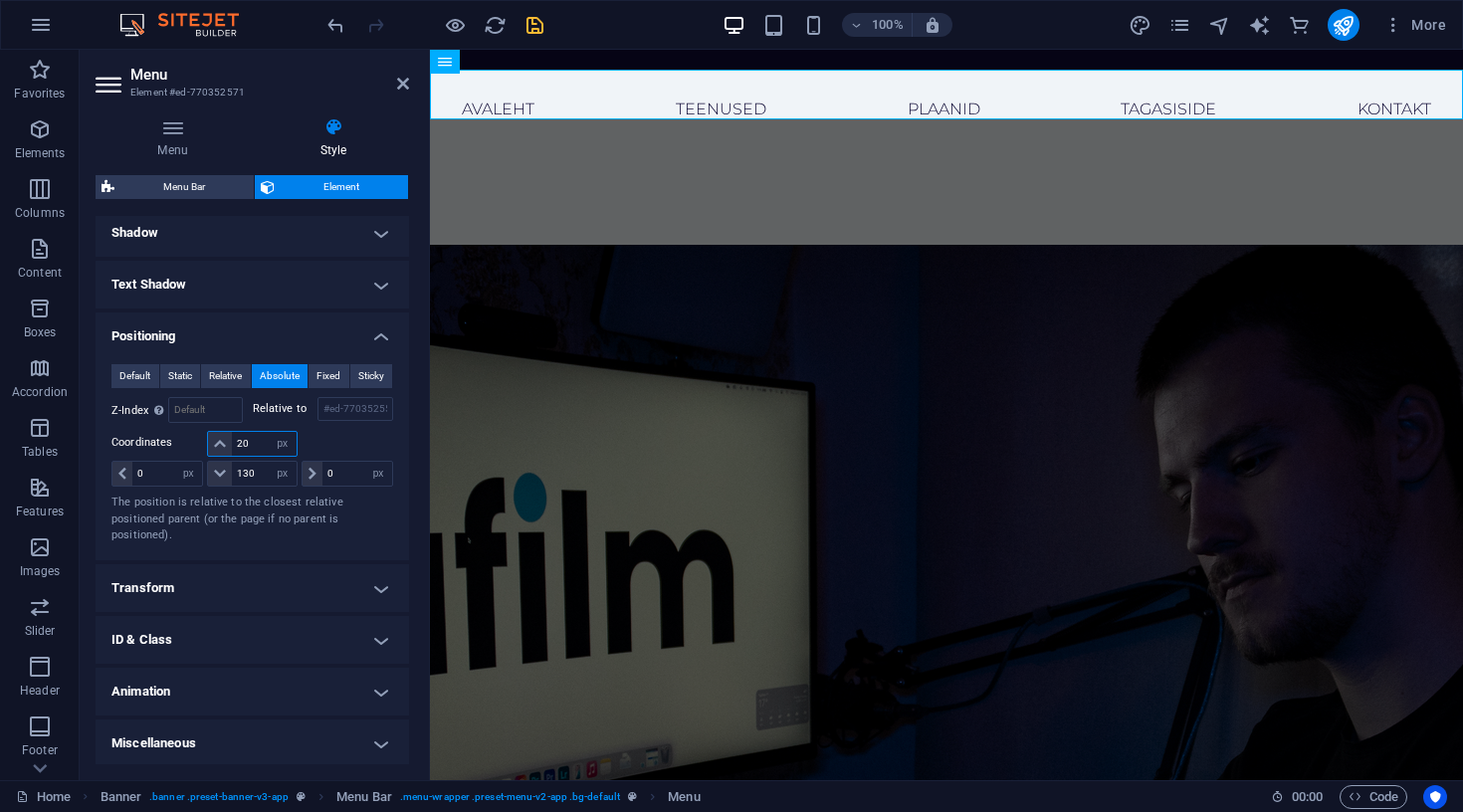 click on "20" at bounding box center [264, 444] 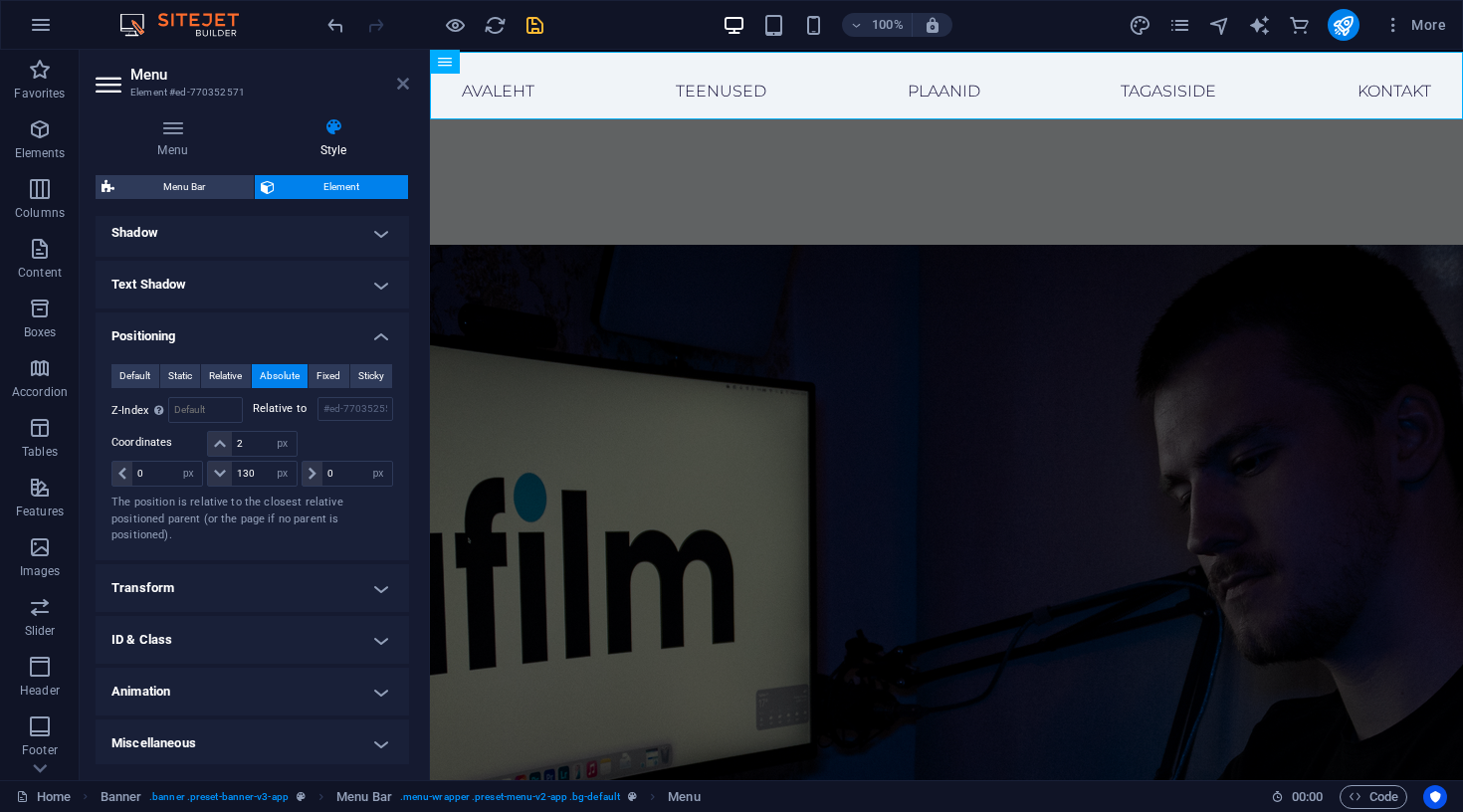 click at bounding box center [403, 84] 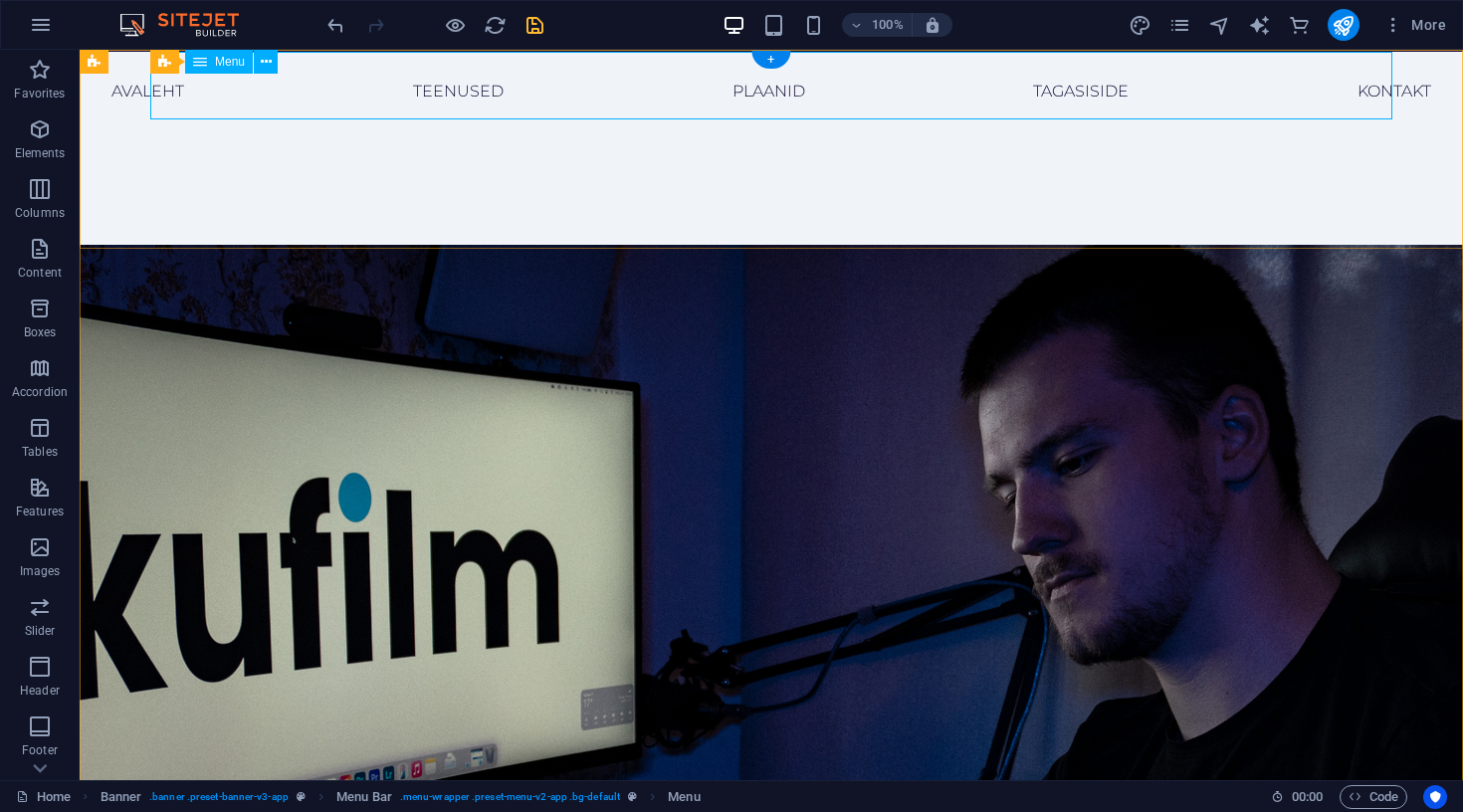 click on "Avaleht Teenused Plaanid Tagasiside Kontakt" at bounding box center (771, 351) 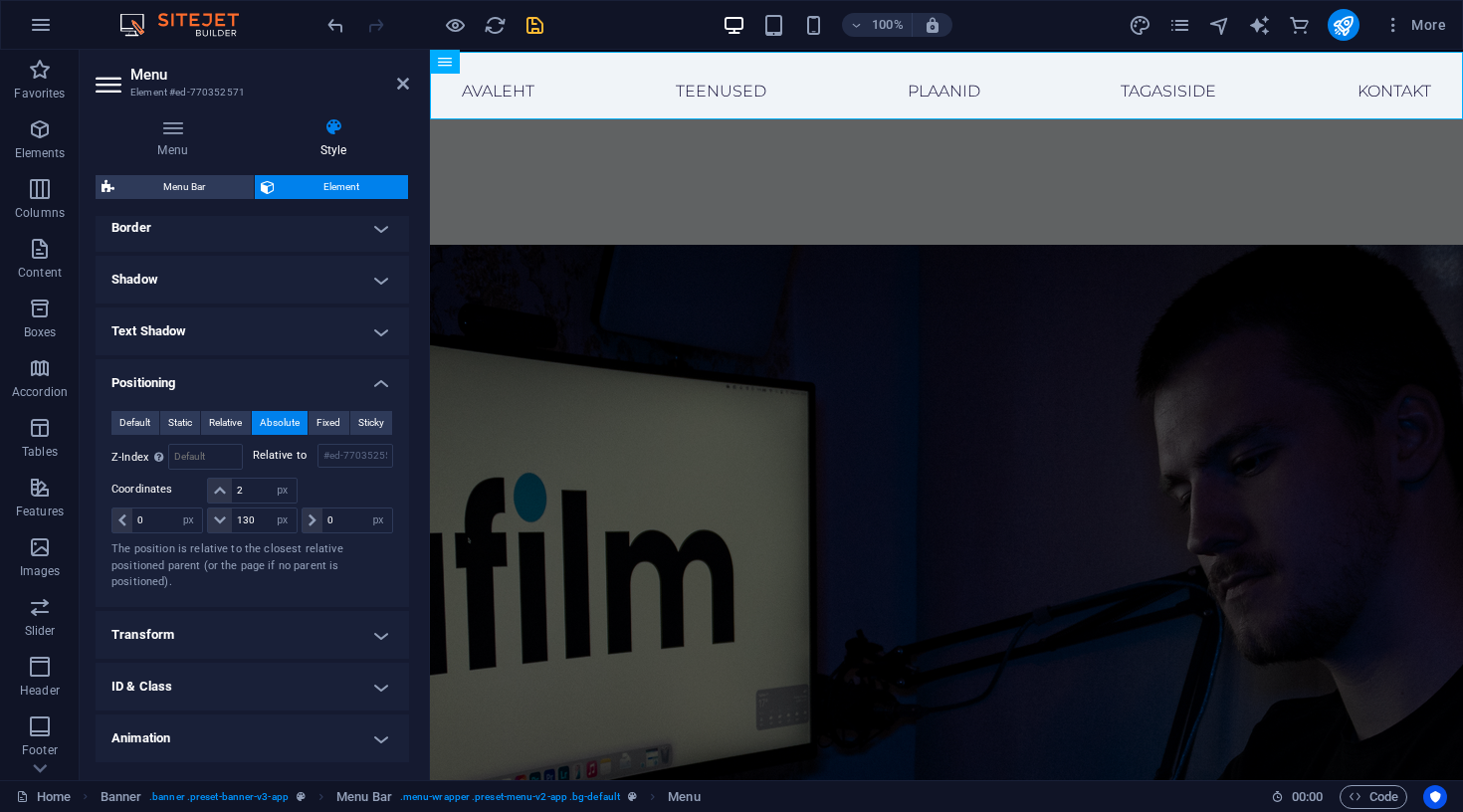 scroll, scrollTop: 477, scrollLeft: 0, axis: vertical 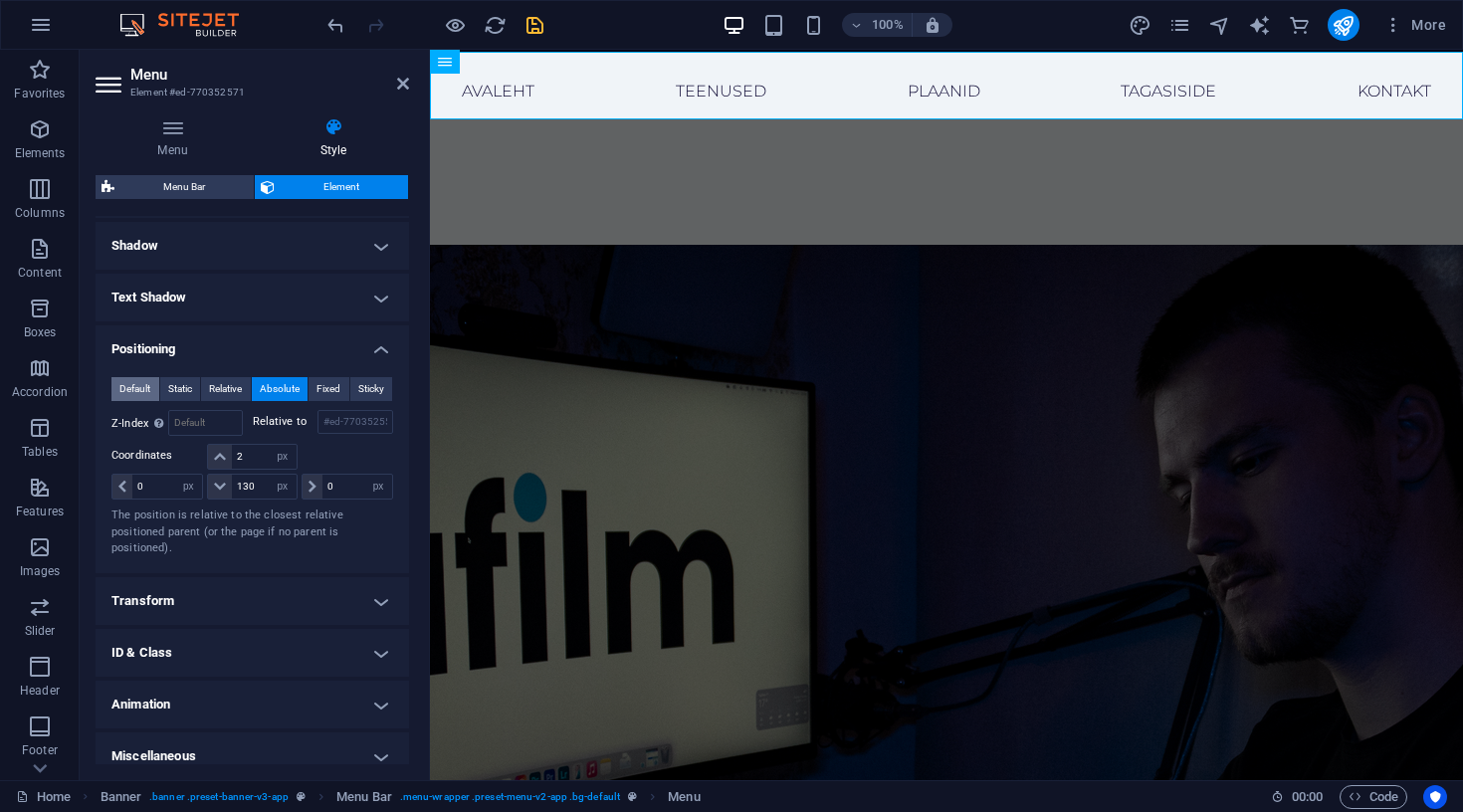 click on "Default" at bounding box center [134, 389] 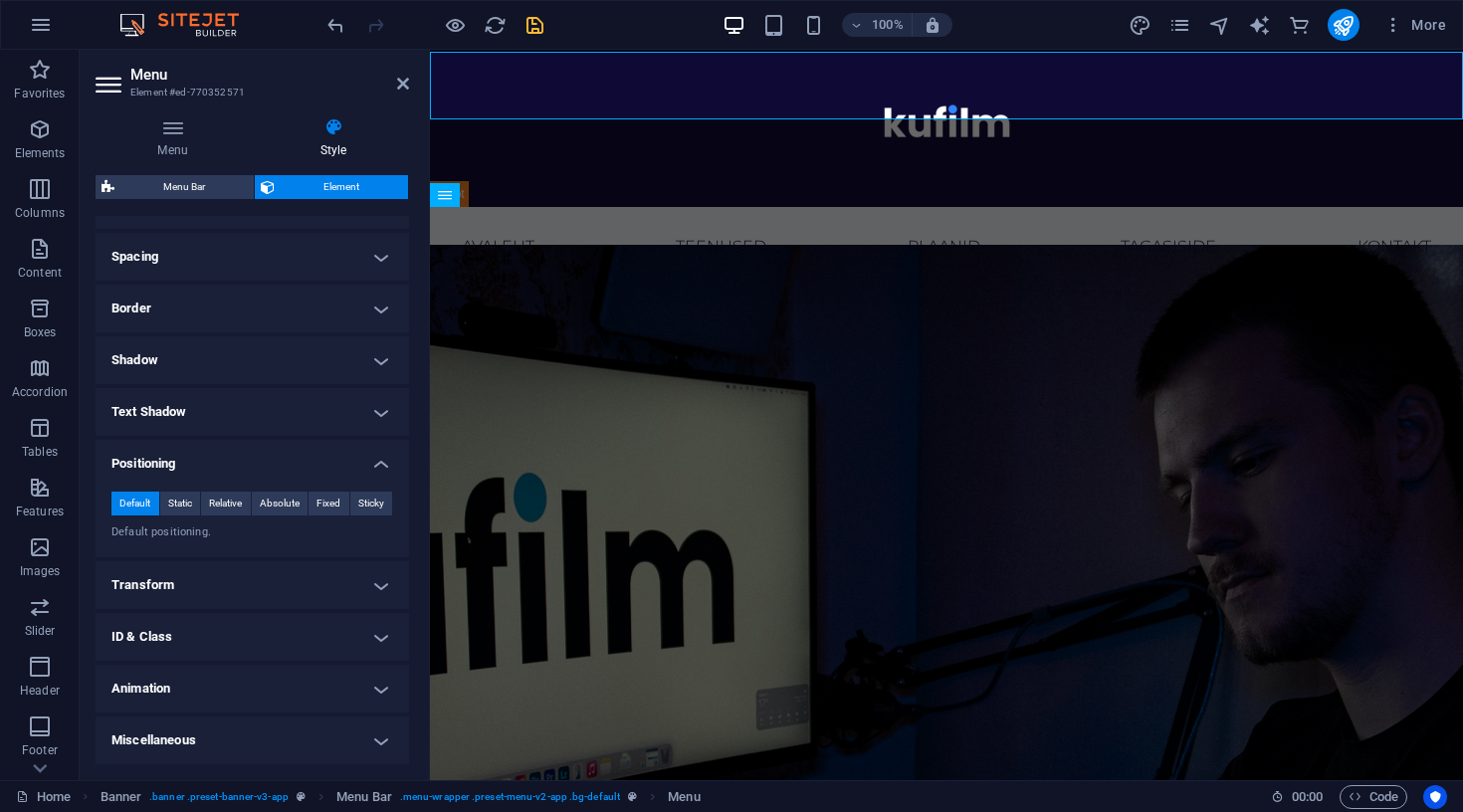 scroll, scrollTop: 360, scrollLeft: 0, axis: vertical 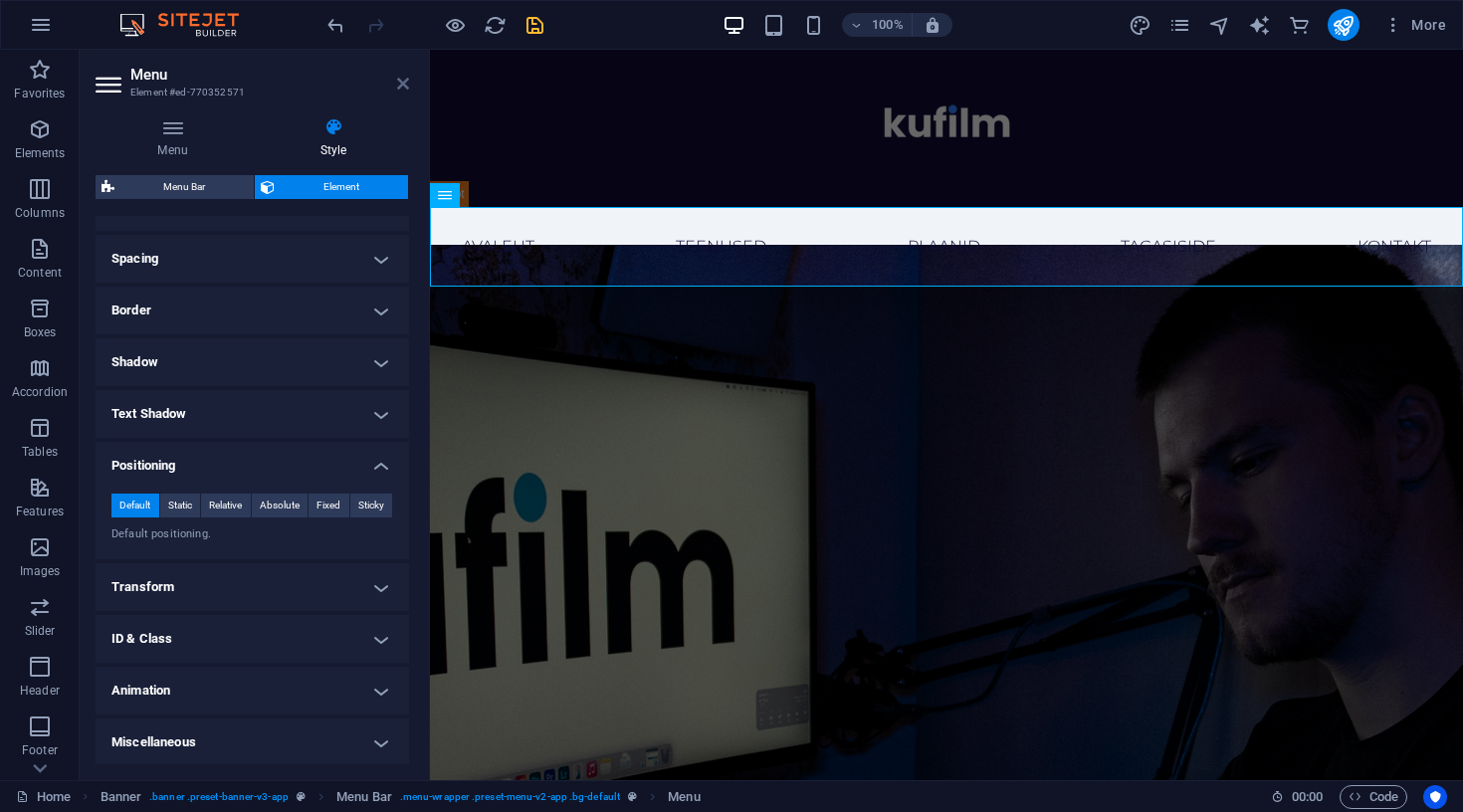 click at bounding box center (403, 84) 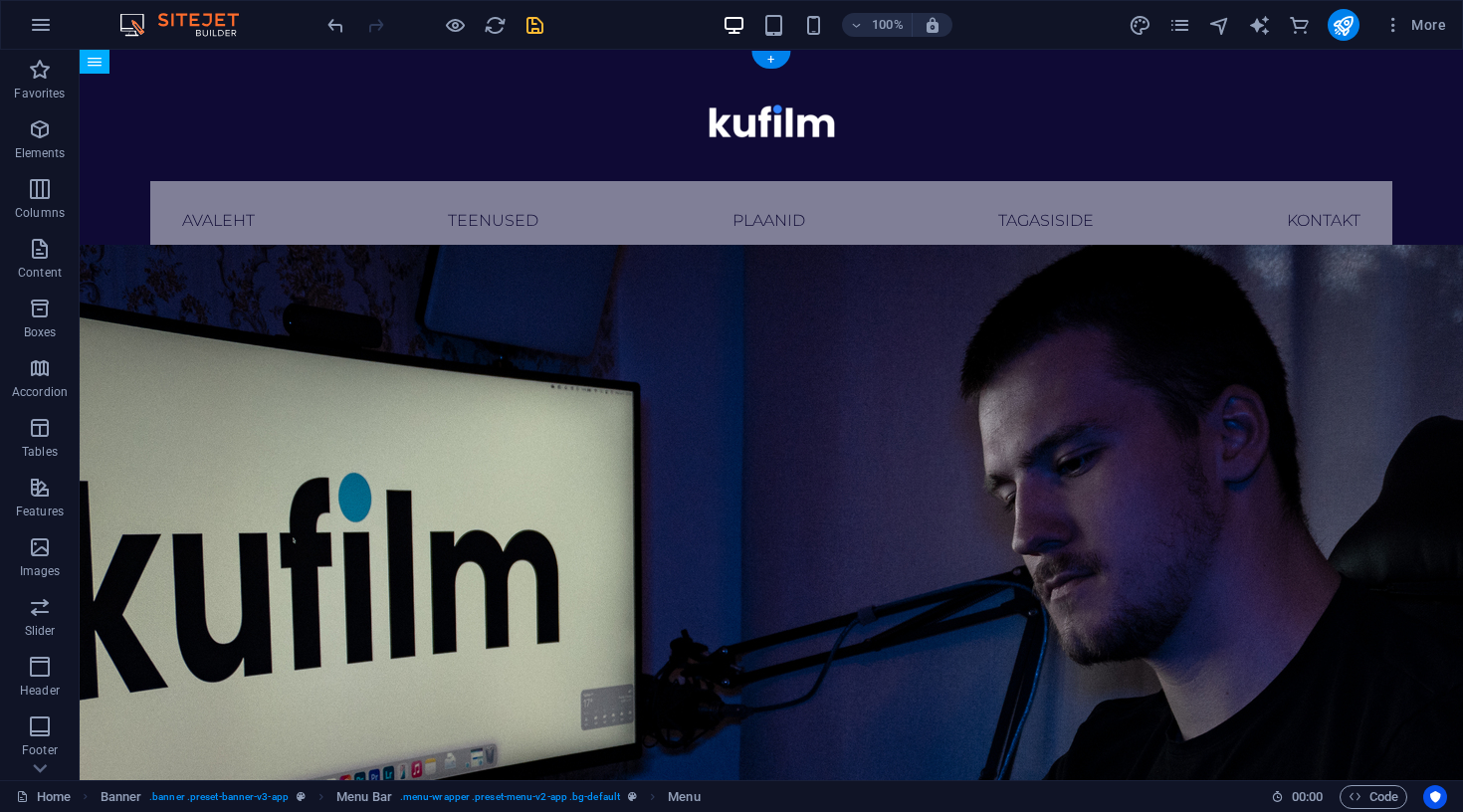 drag, startPoint x: 596, startPoint y: 270, endPoint x: 610, endPoint y: 205, distance: 66.4906 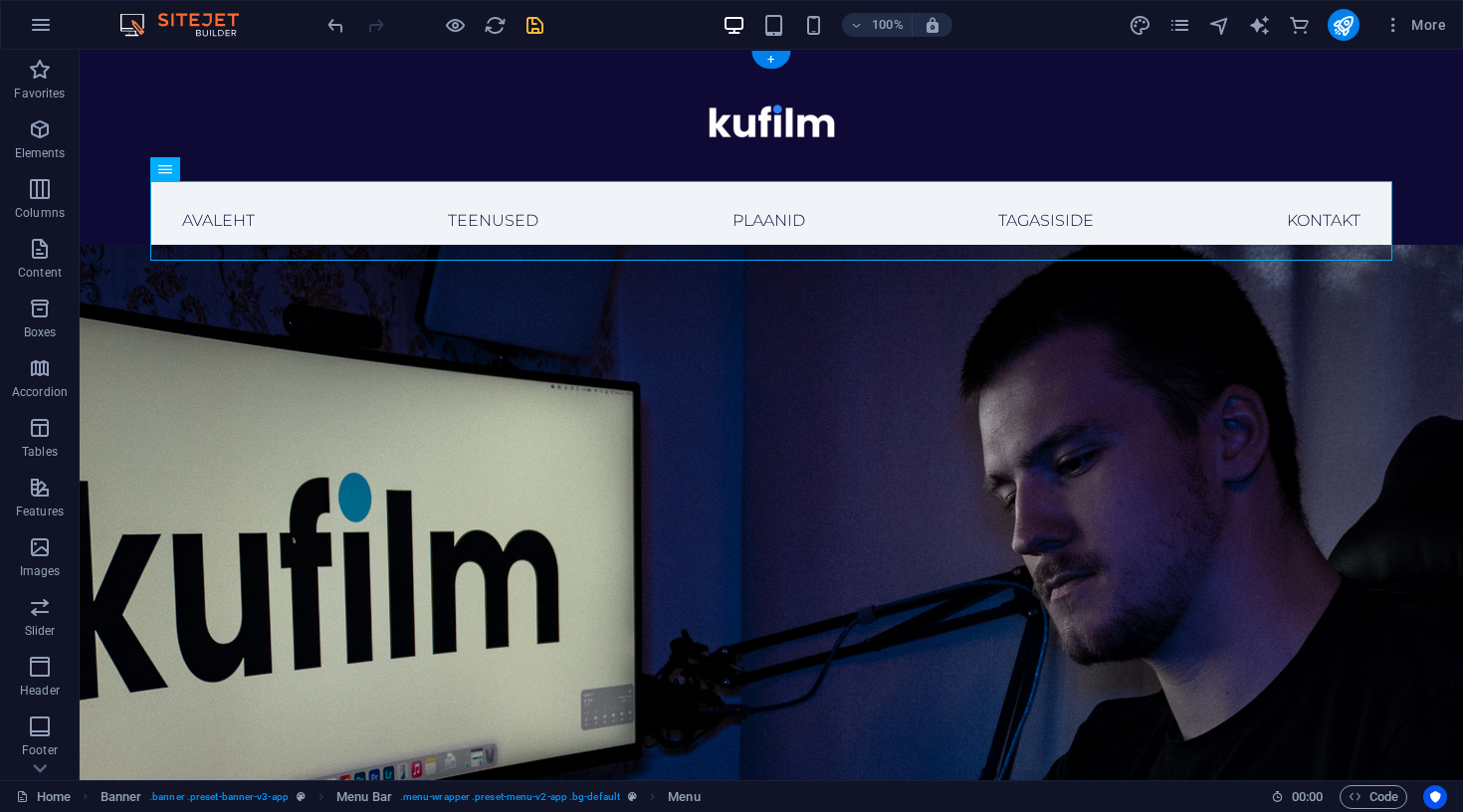 click at bounding box center [771, 642] 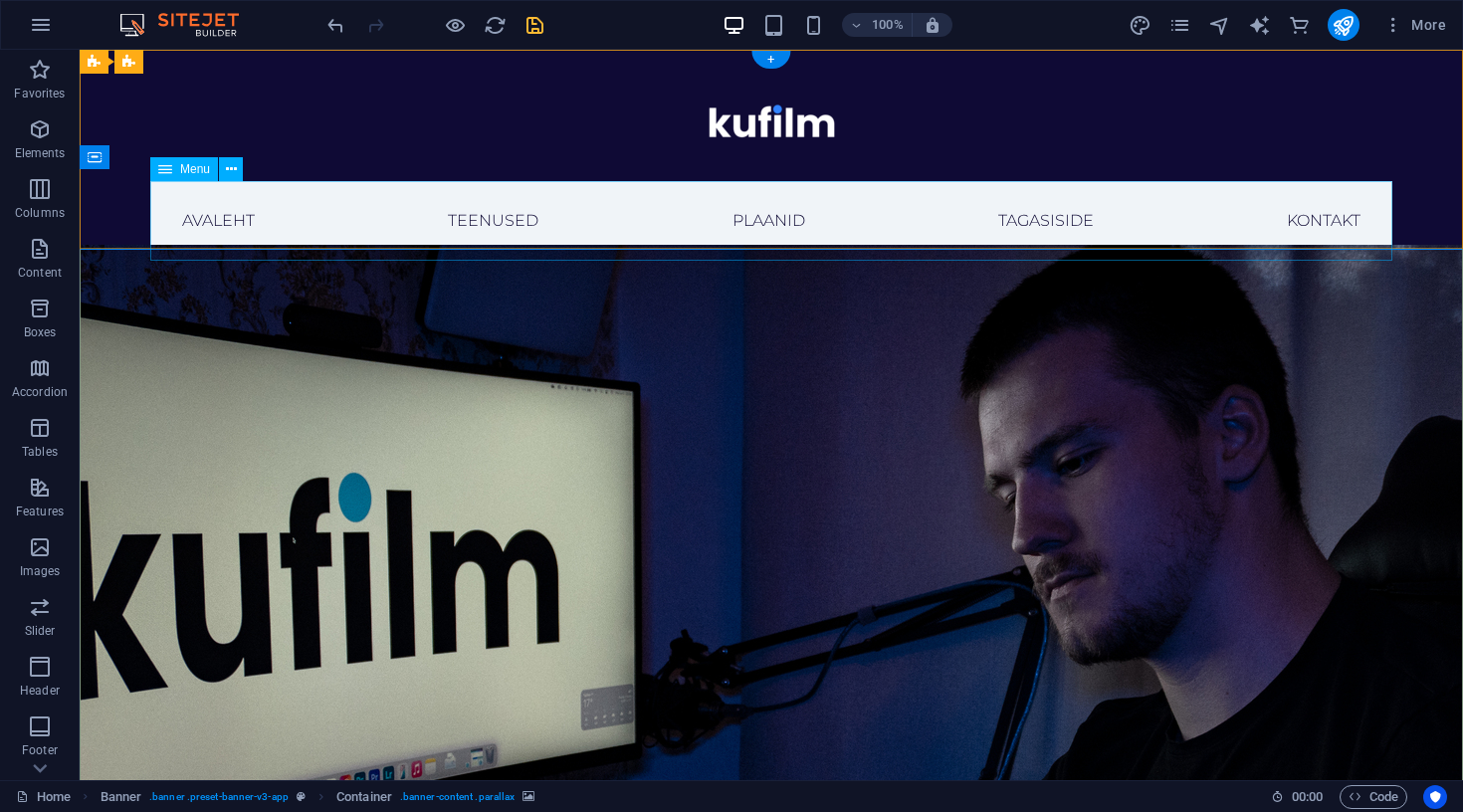 click on "Avaleht Teenused Plaanid Tagasiside Kontakt" at bounding box center [771, 221] 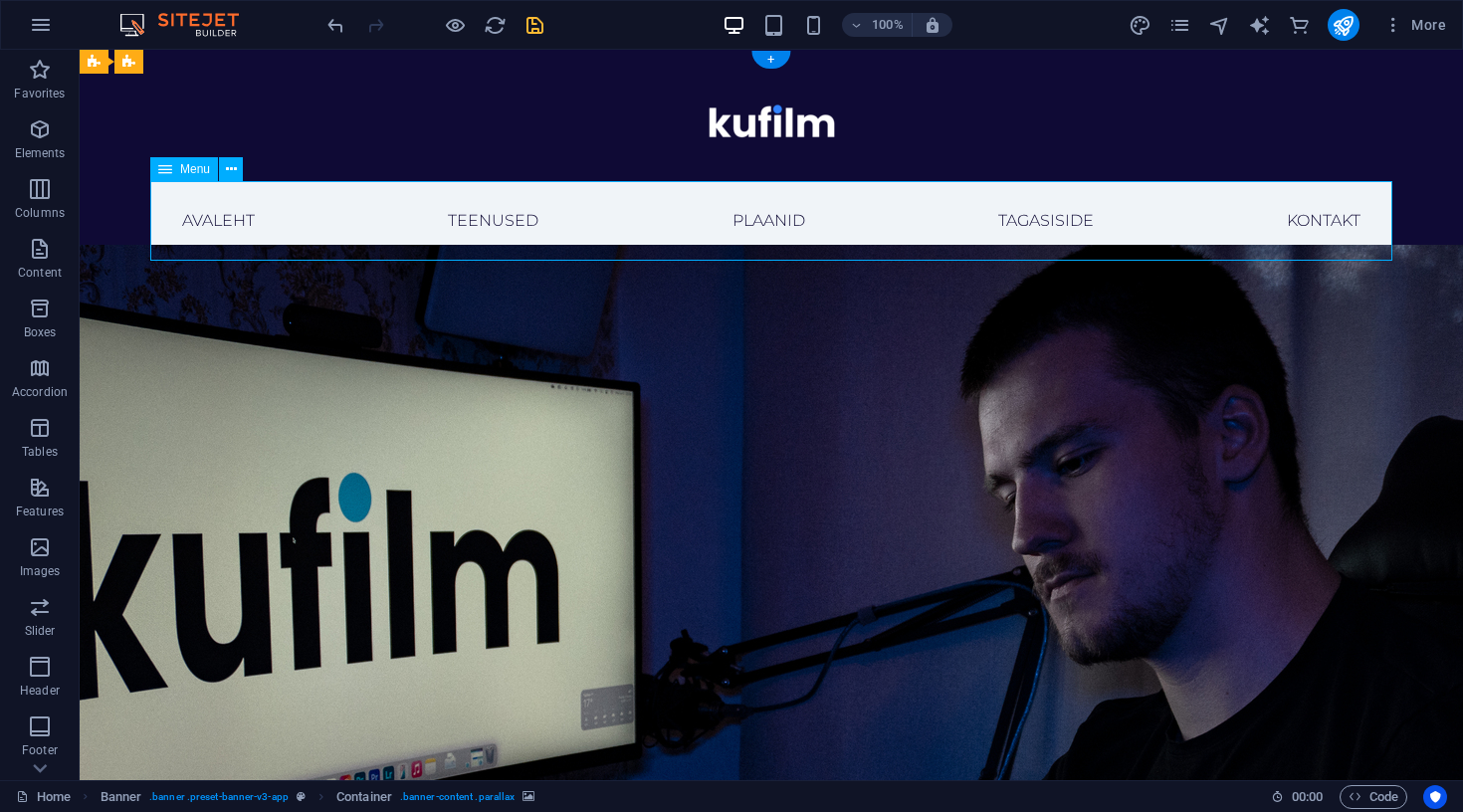 click on "Avaleht Teenused Plaanid Tagasiside Kontakt" at bounding box center [771, 221] 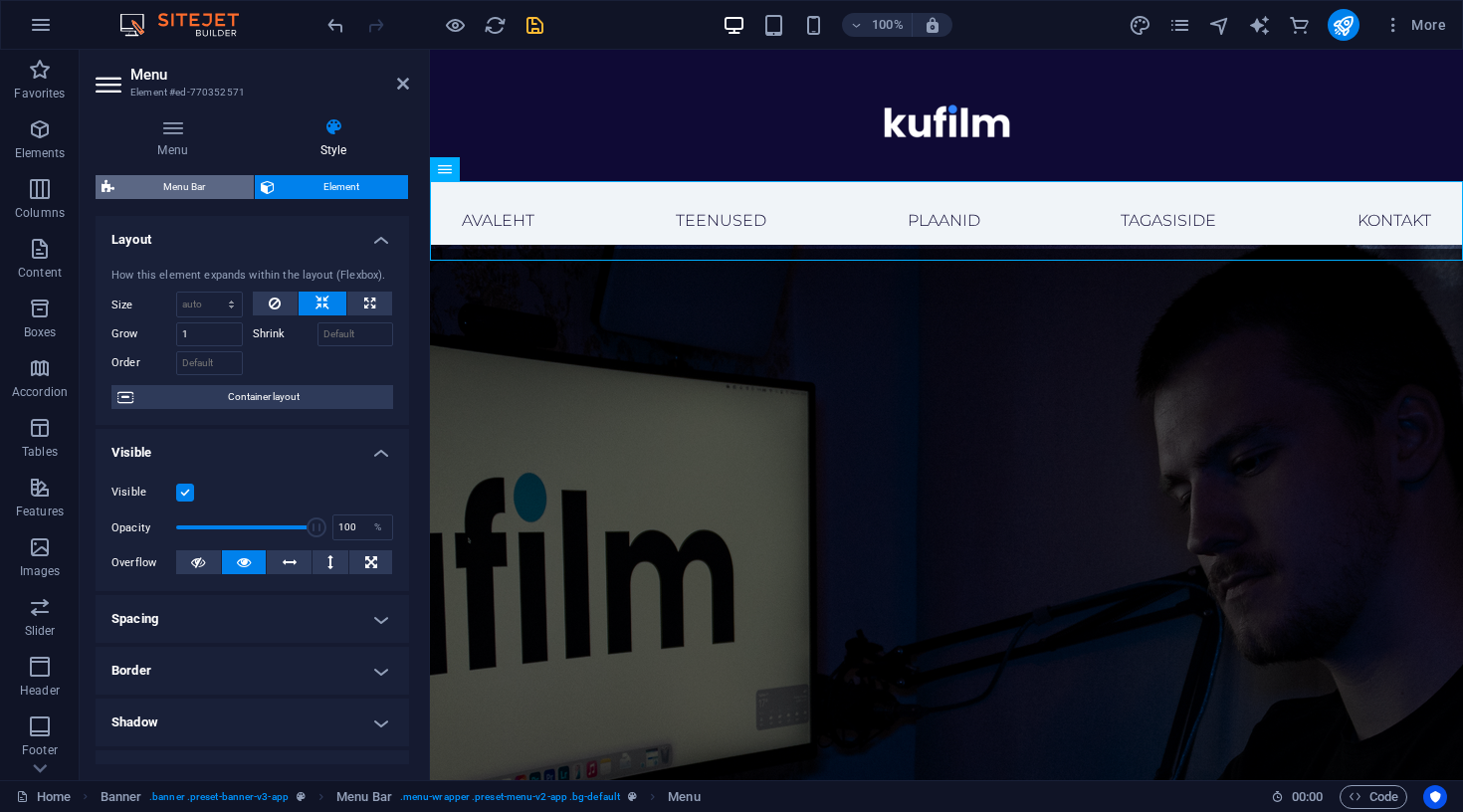 click on "Menu Bar" at bounding box center (184, 187) 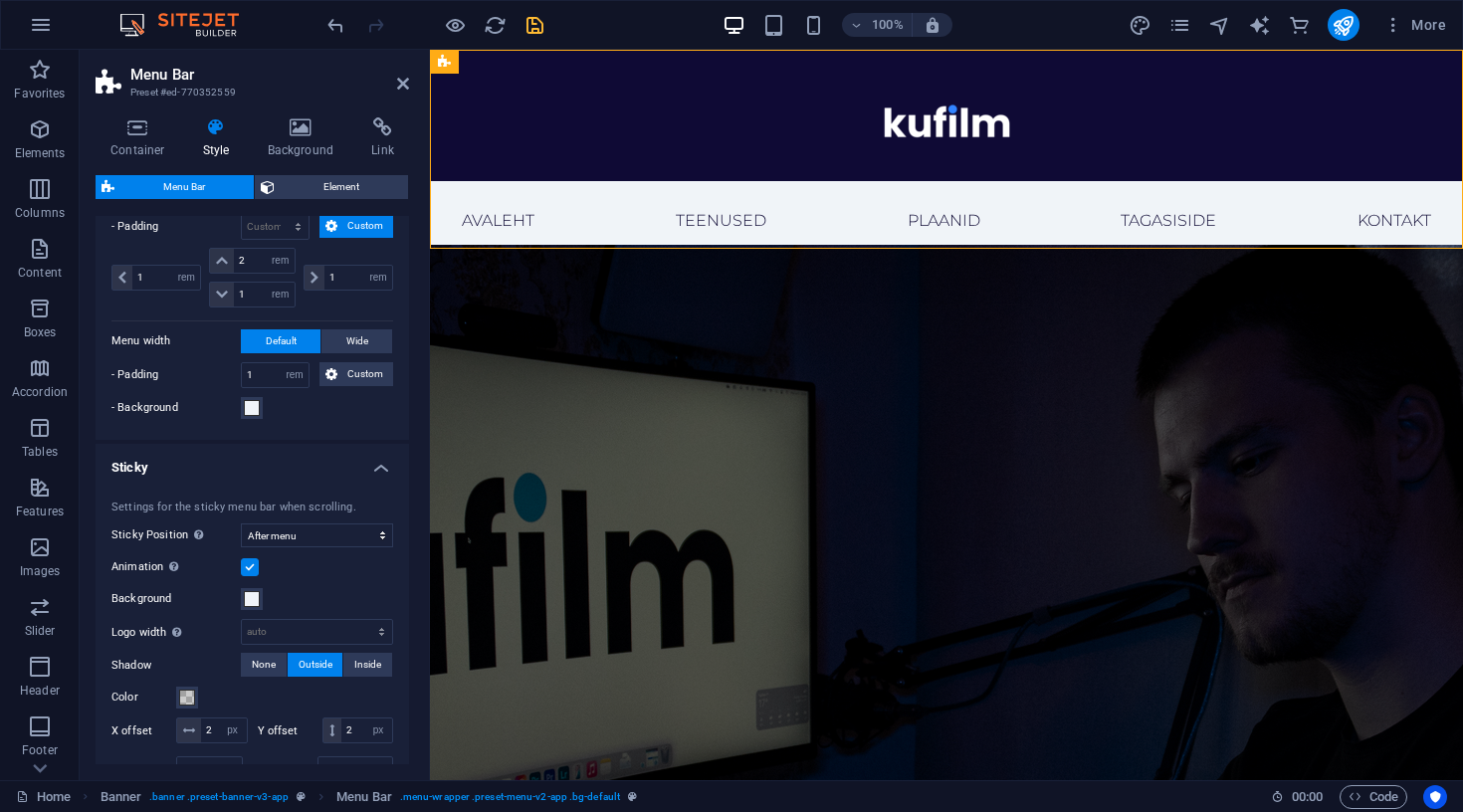 scroll, scrollTop: 813, scrollLeft: 0, axis: vertical 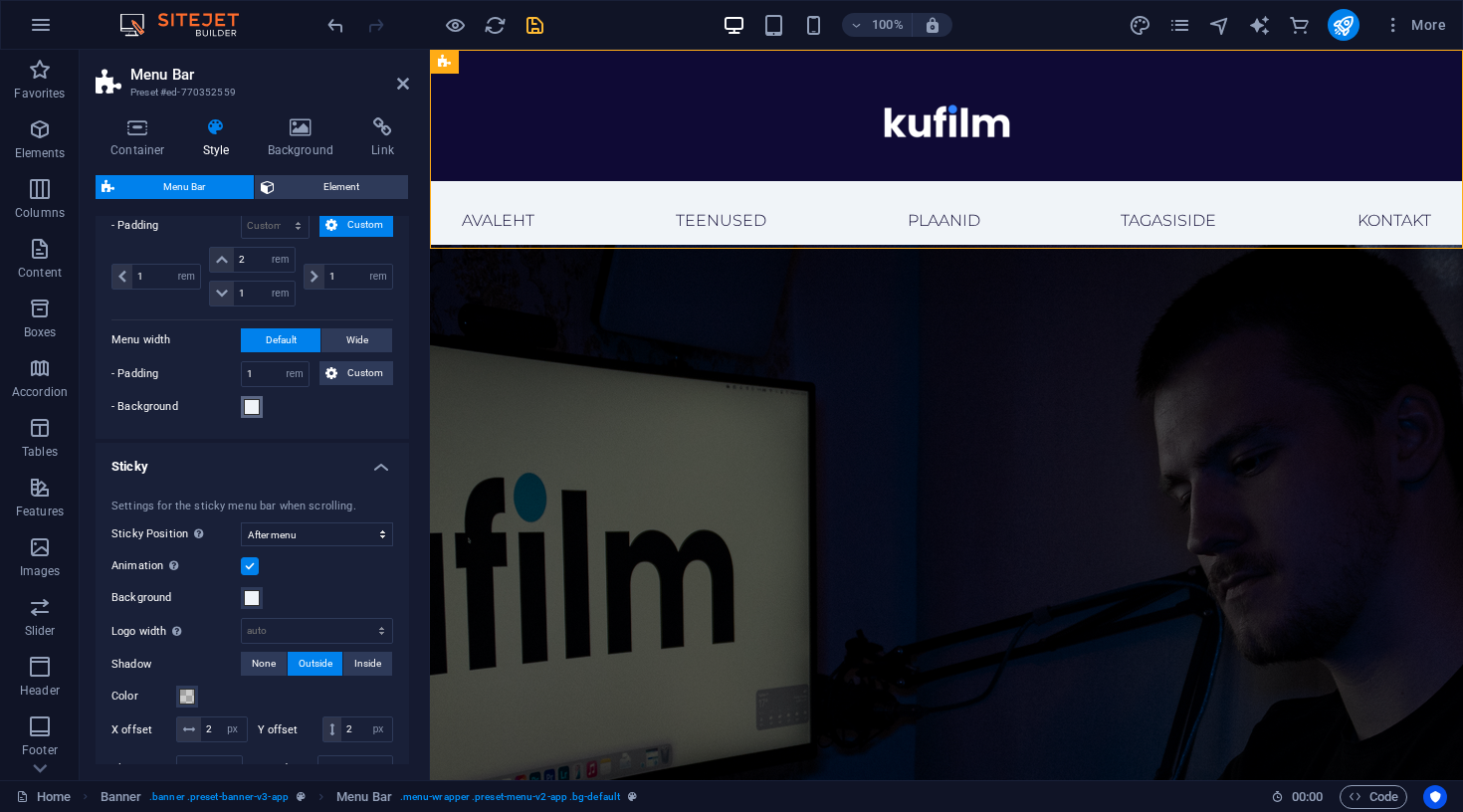 click at bounding box center [252, 407] 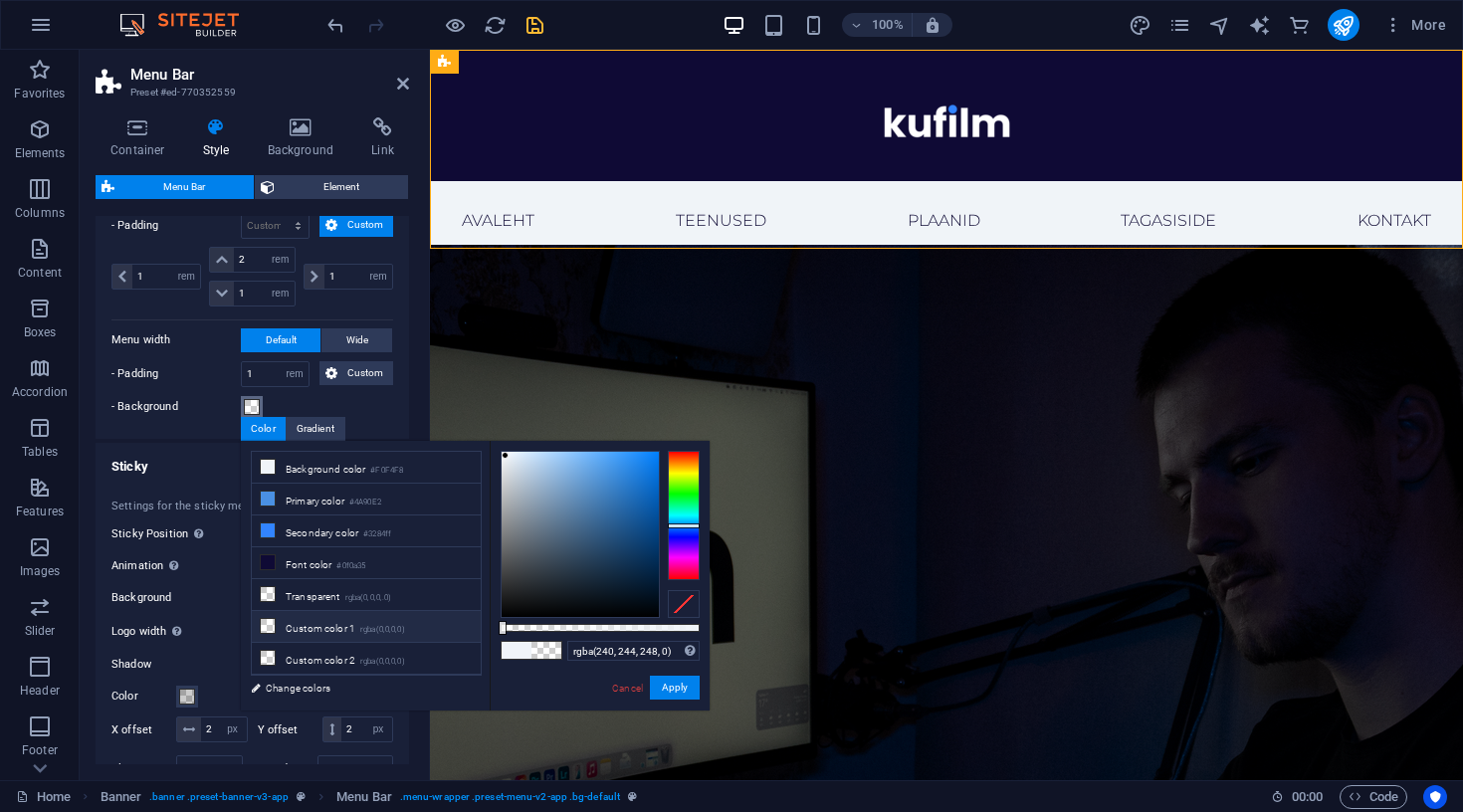 drag, startPoint x: 588, startPoint y: 629, endPoint x: 404, endPoint y: 628, distance: 184.0027 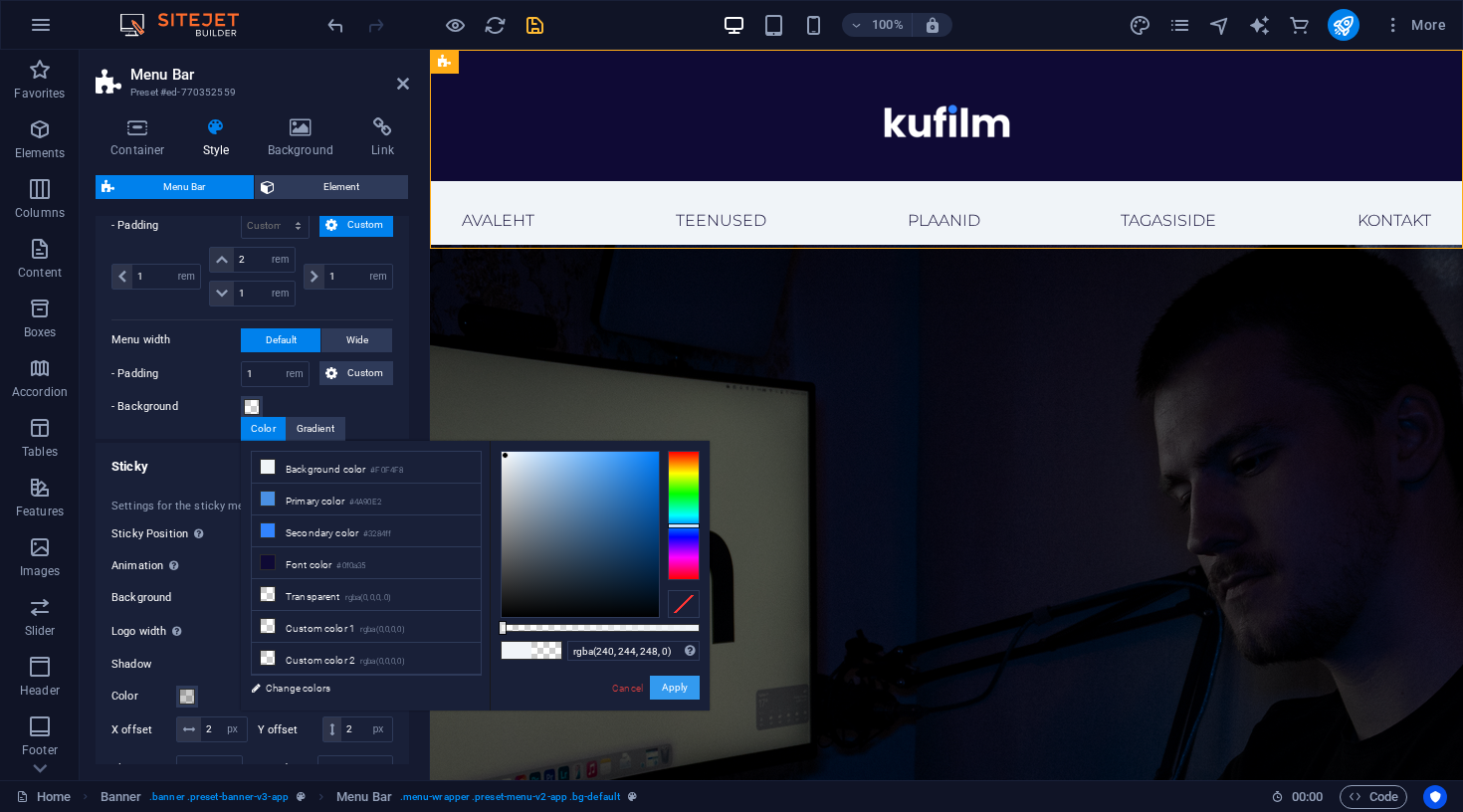 click on "Apply" at bounding box center [675, 688] 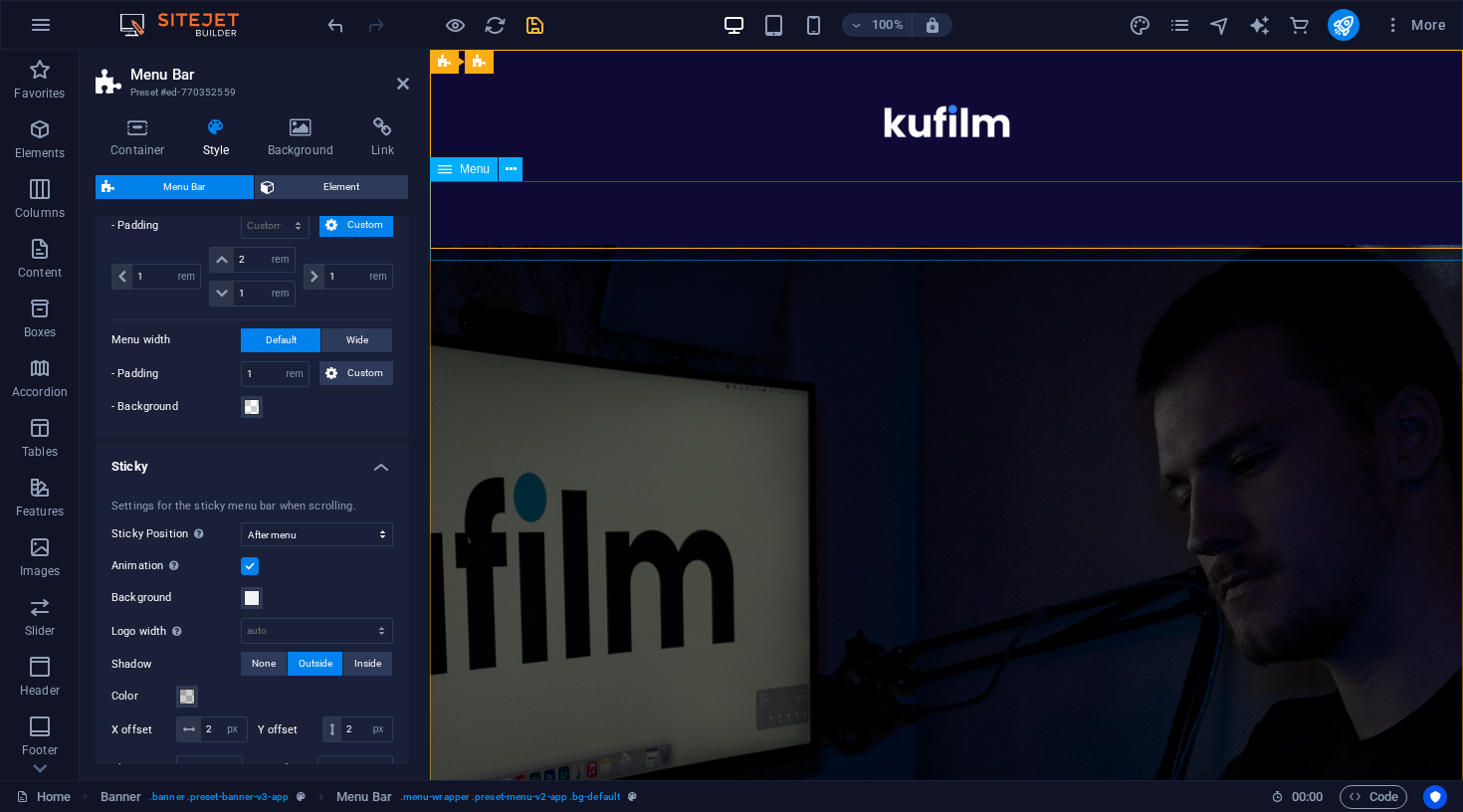 click on "Avaleht Teenused Plaanid Tagasiside Kontakt" at bounding box center (946, 221) 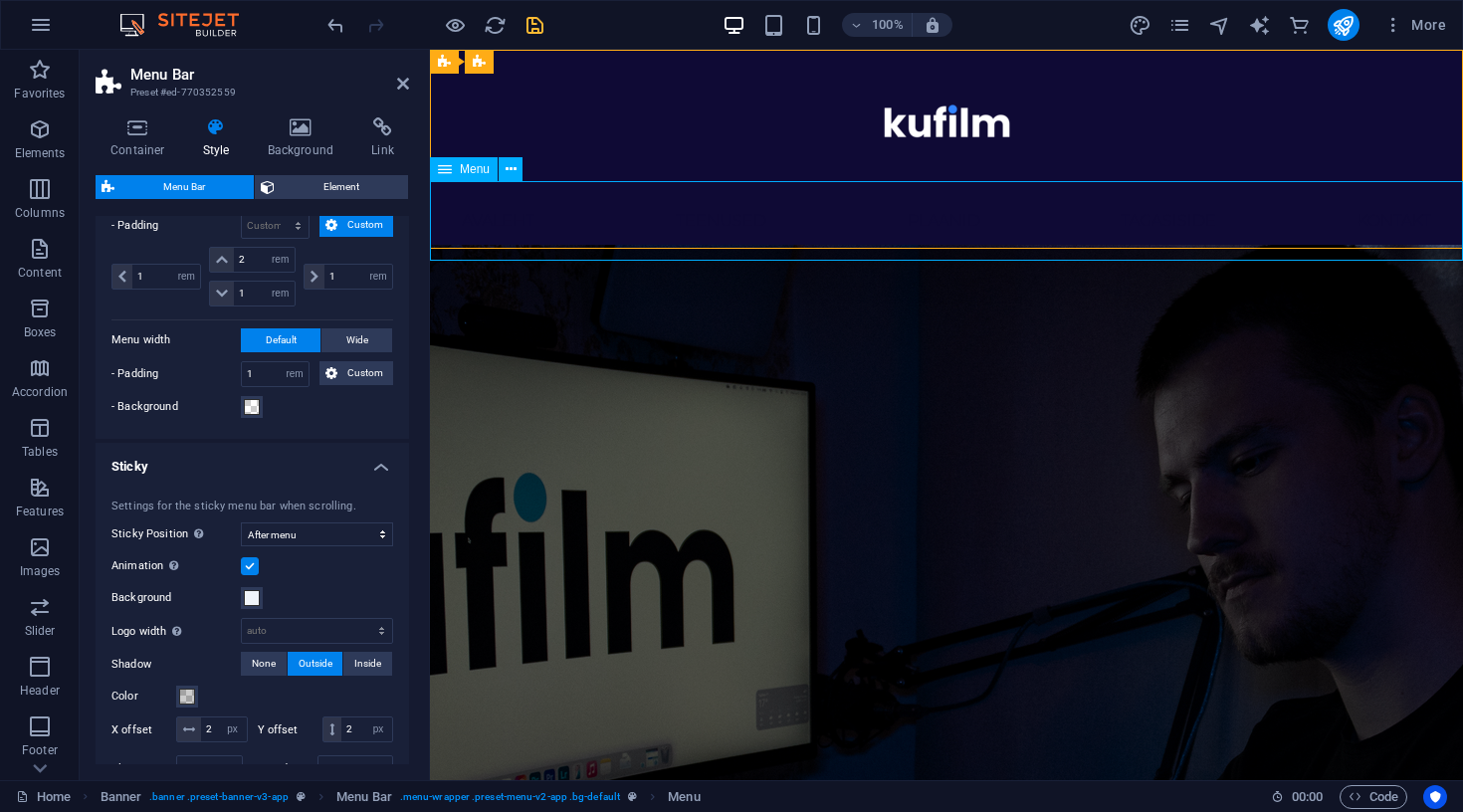 click on "Avaleht Teenused Plaanid Tagasiside Kontakt" at bounding box center (946, 221) 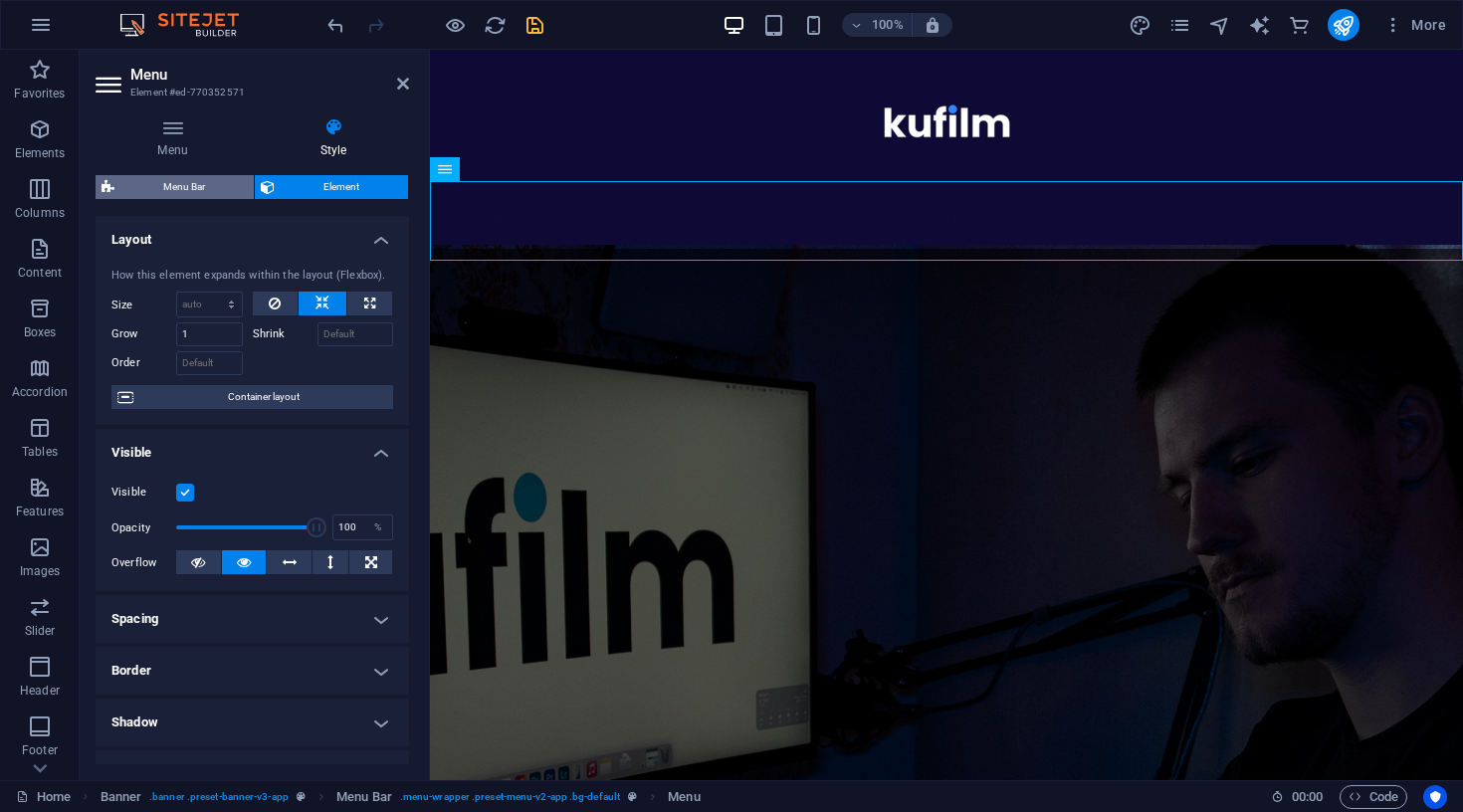click on "Menu Bar" at bounding box center [184, 187] 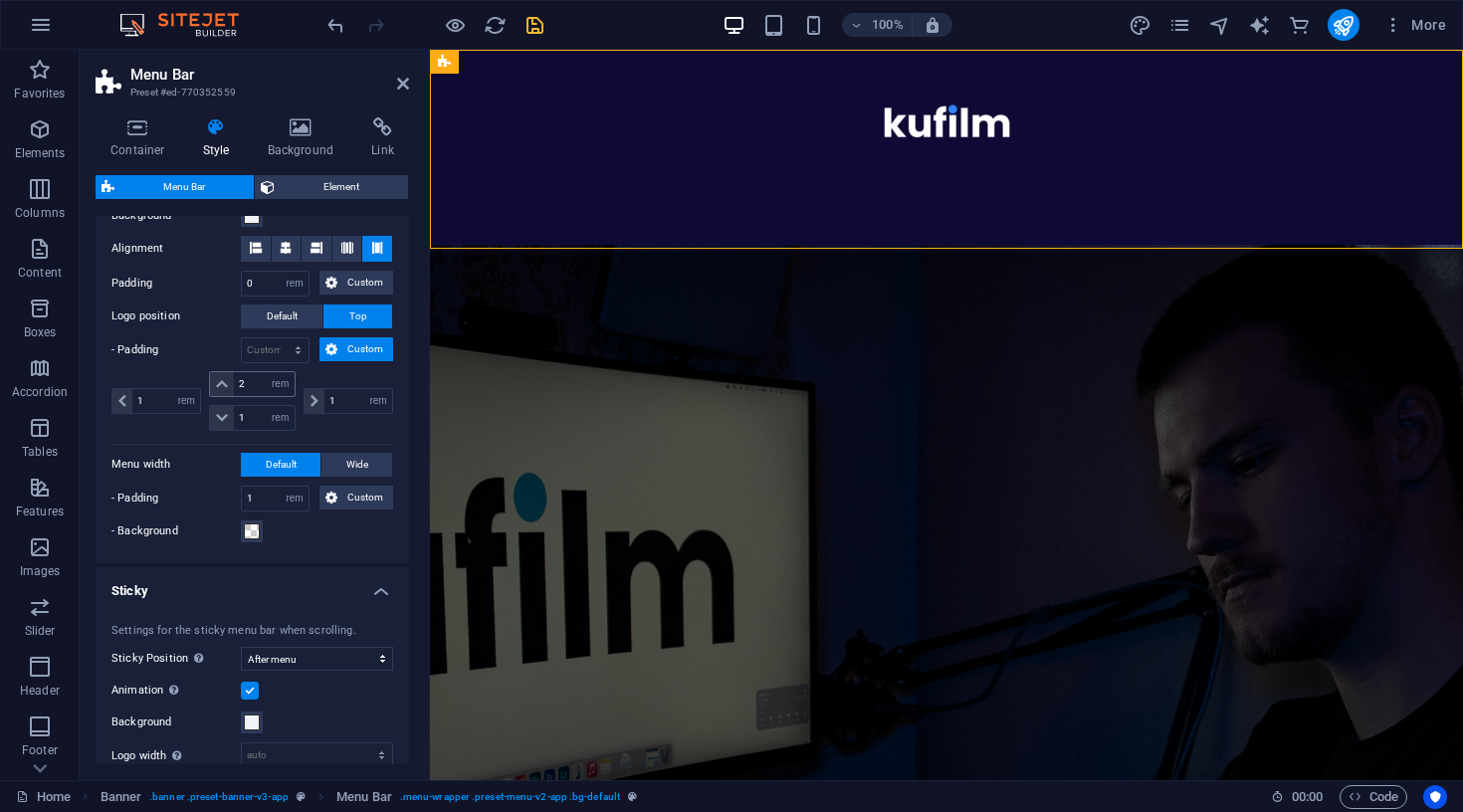 scroll, scrollTop: 662, scrollLeft: 0, axis: vertical 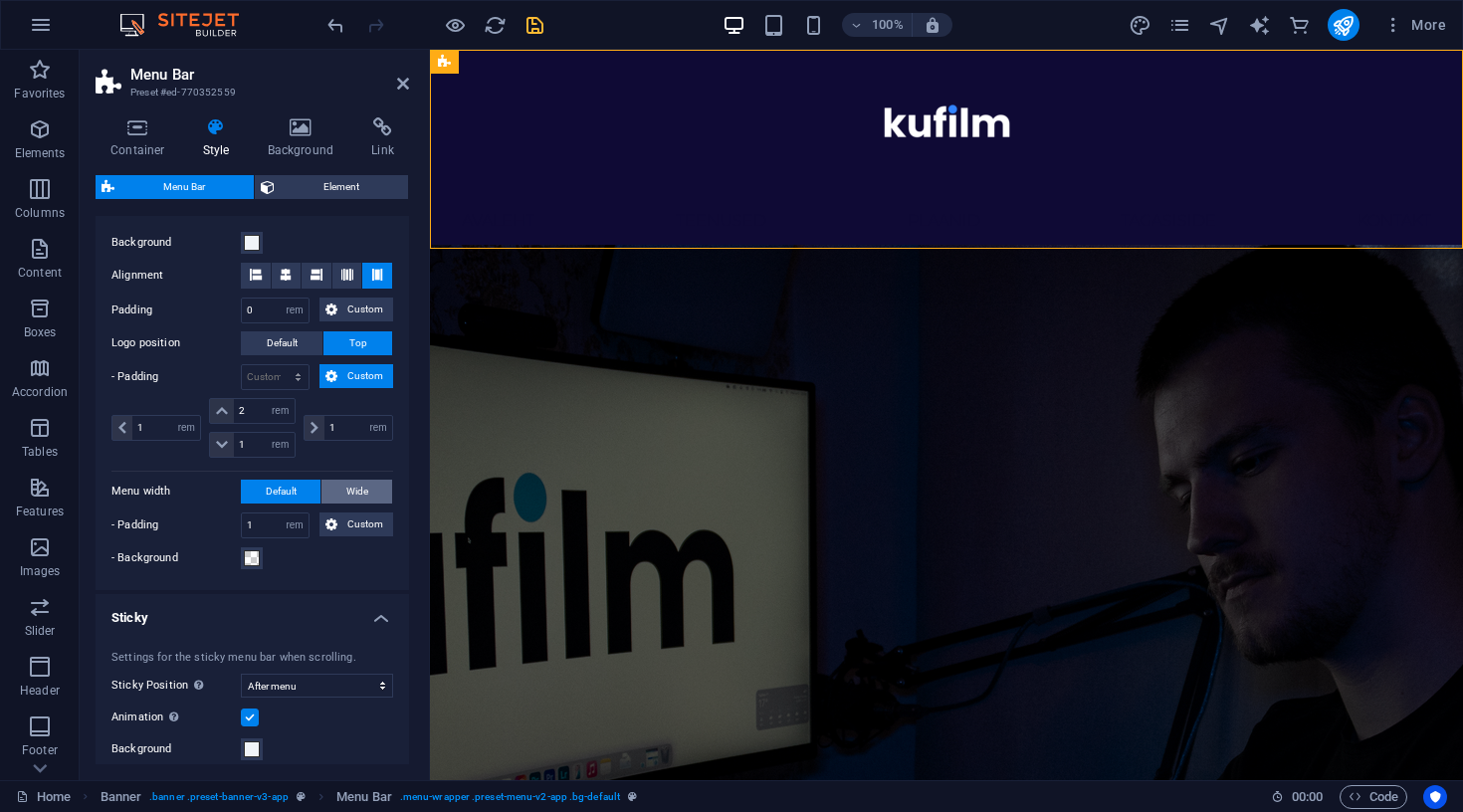 click on "Wide" at bounding box center [357, 492] 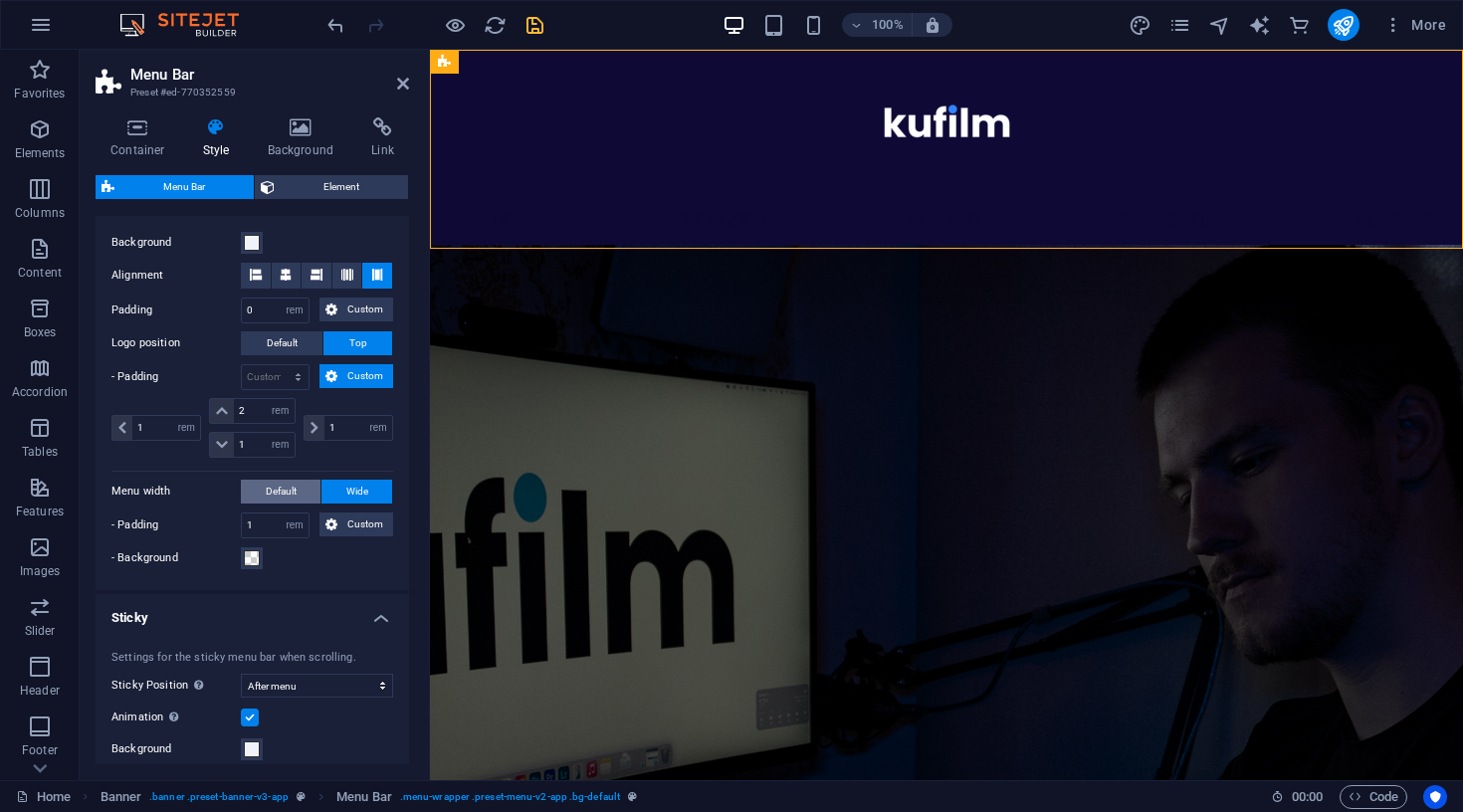 click on "Default" at bounding box center (281, 492) 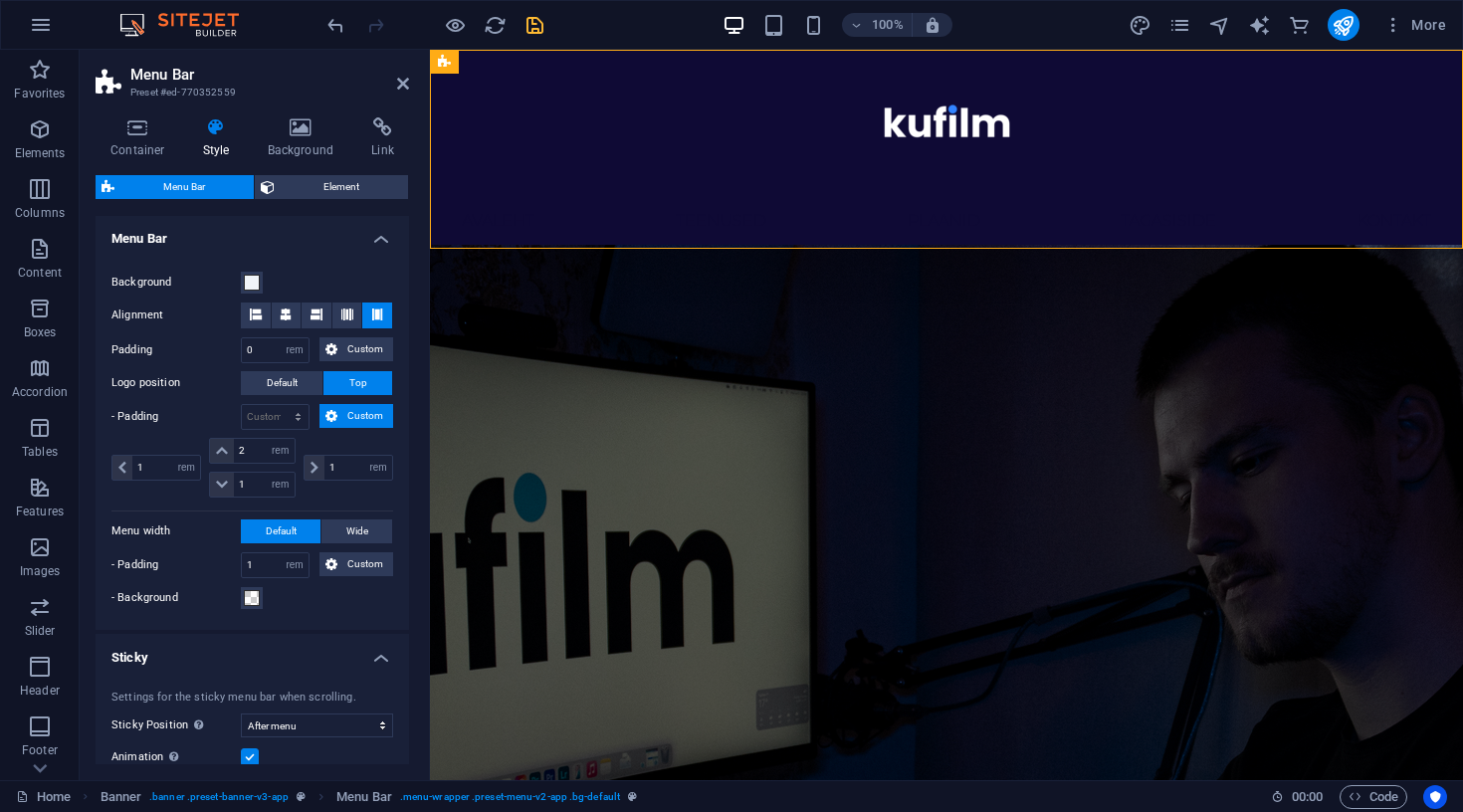scroll, scrollTop: 618, scrollLeft: 0, axis: vertical 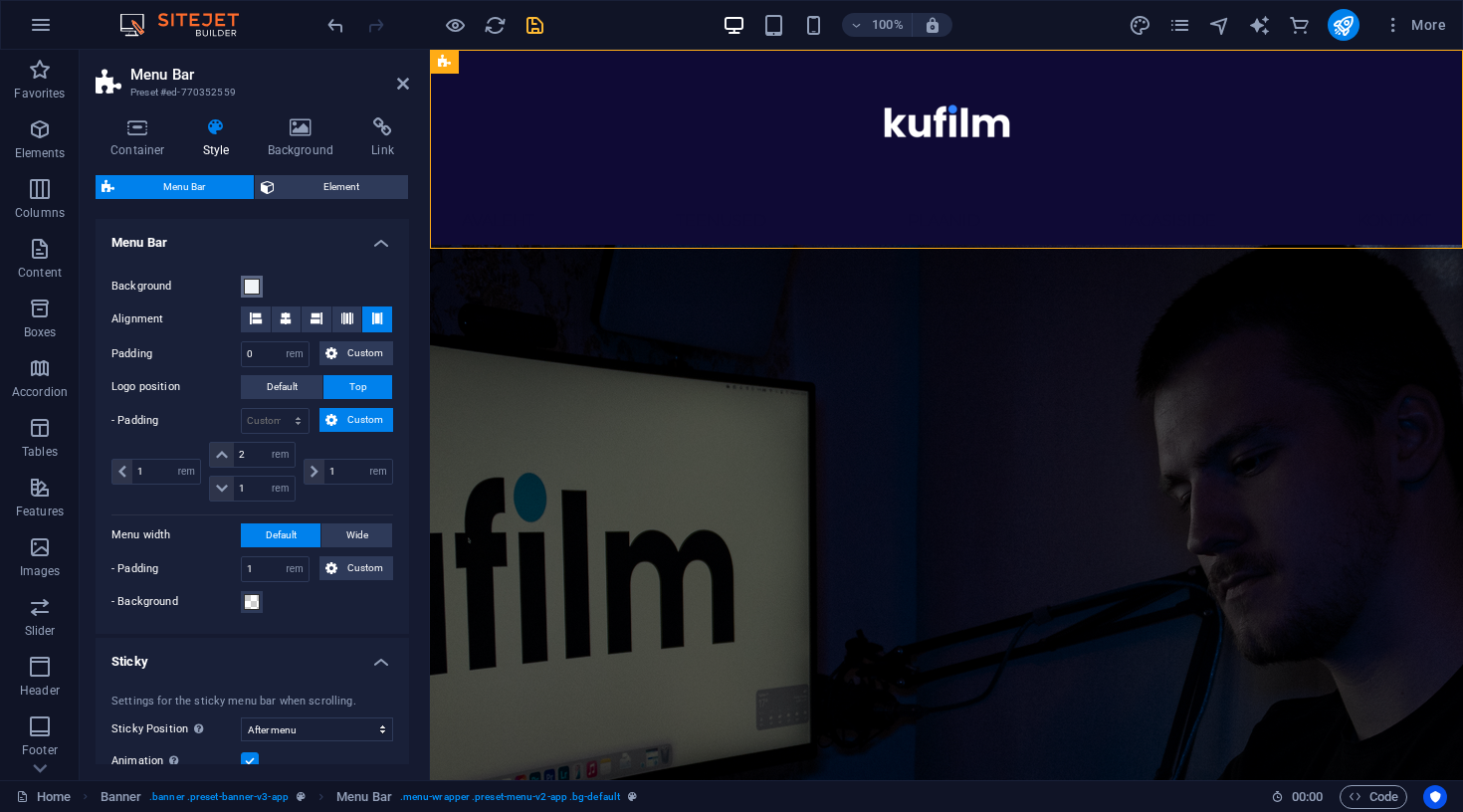 click at bounding box center [252, 287] 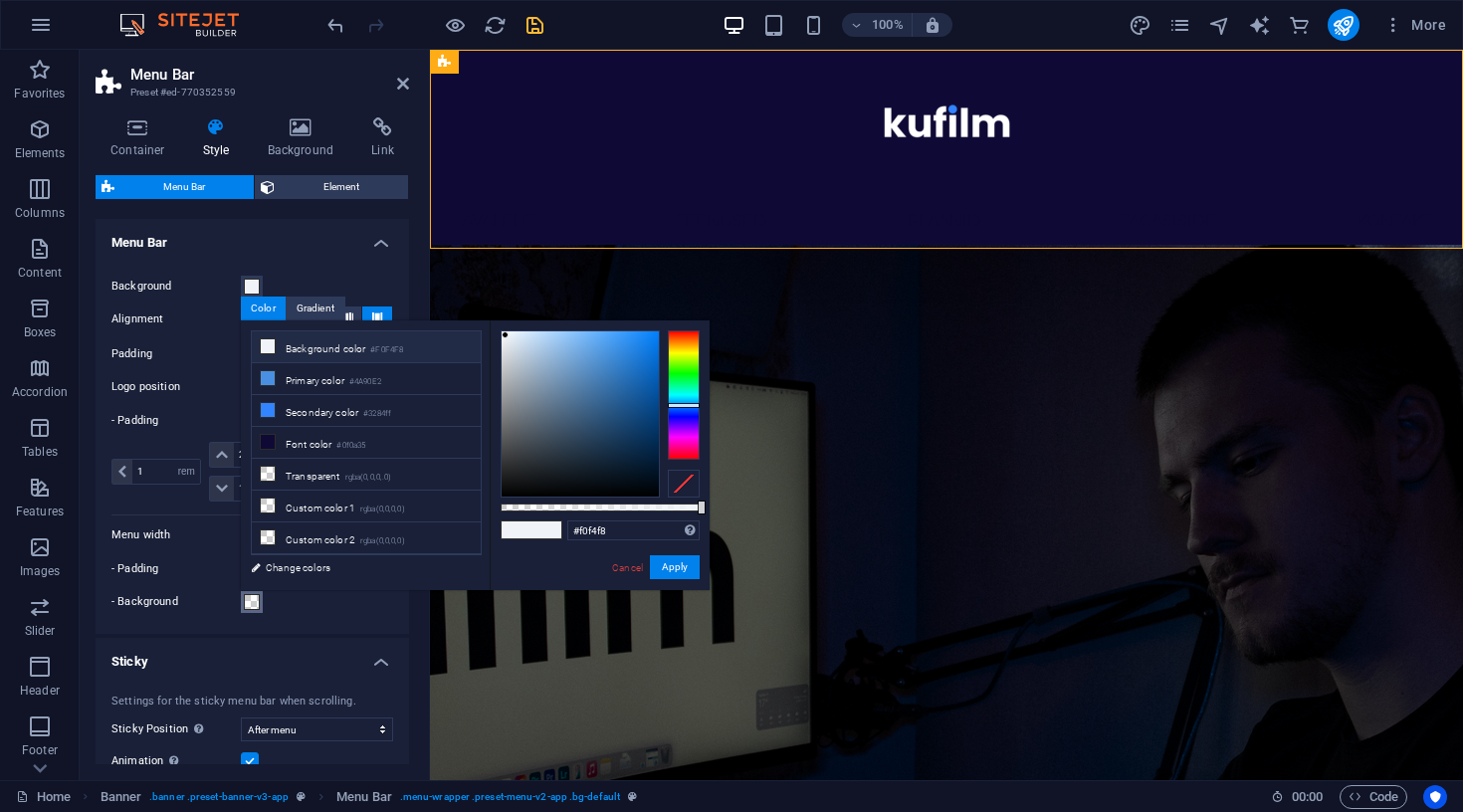 click at bounding box center [252, 602] 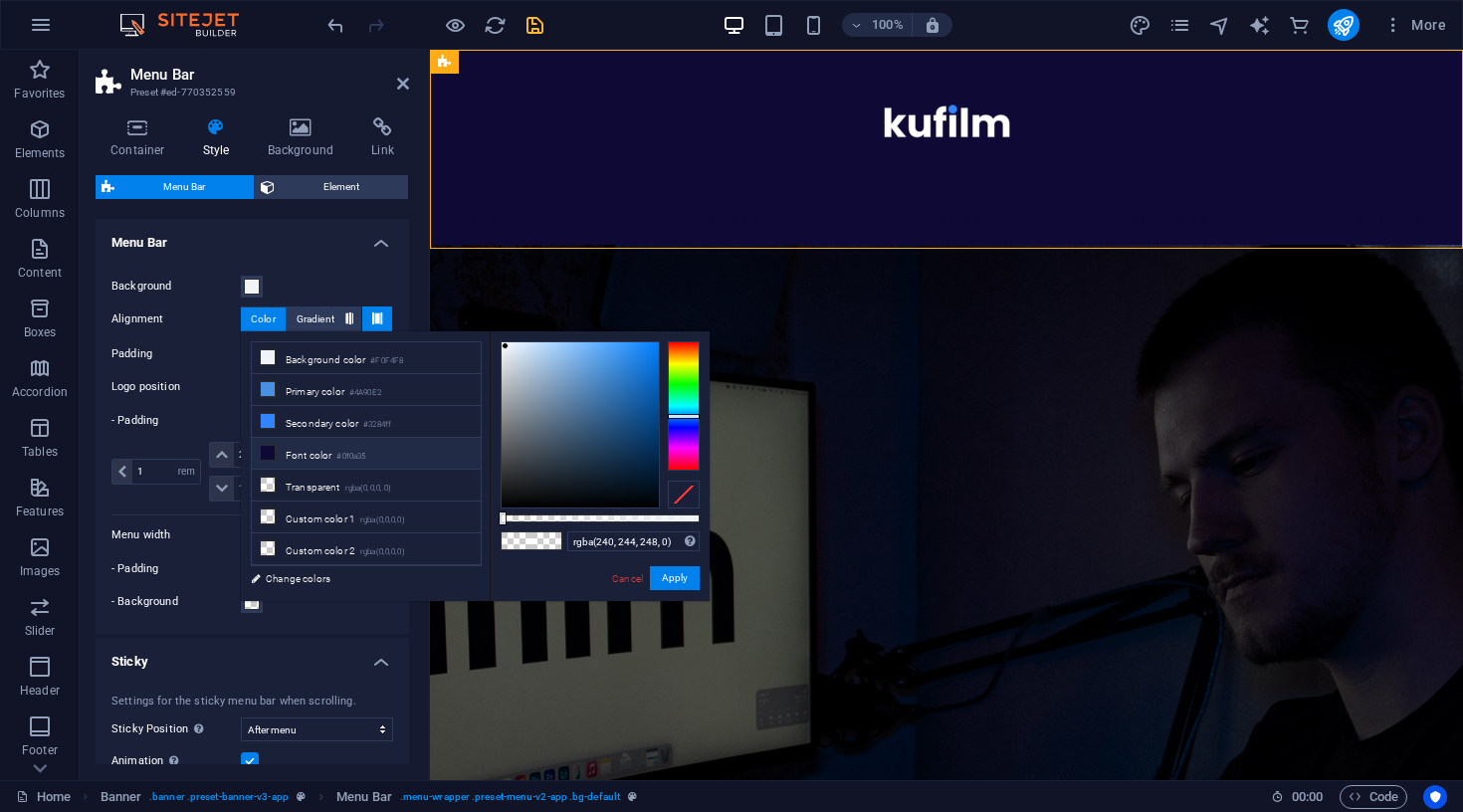 click on "Font color
#0f0a35" at bounding box center [366, 454] 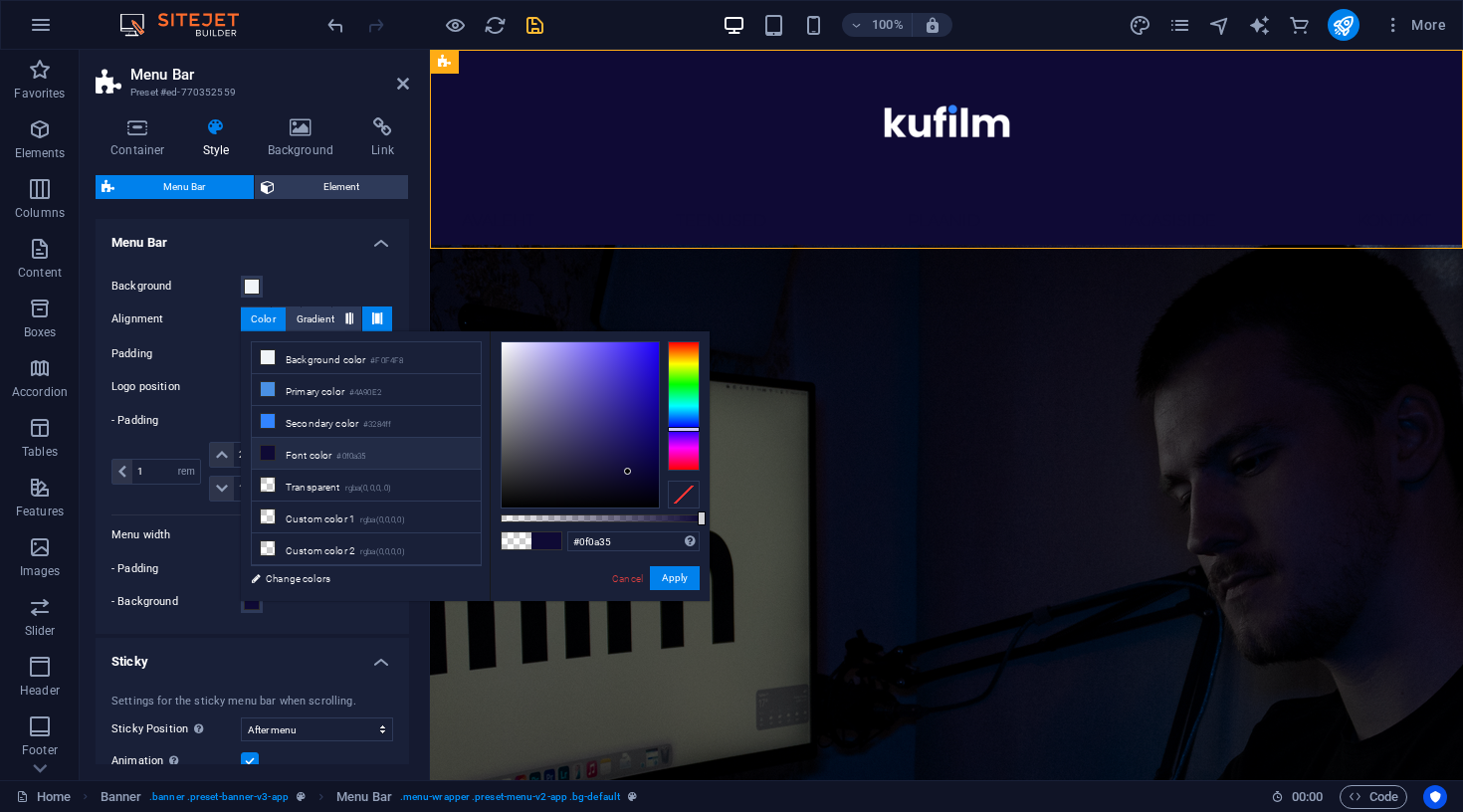 drag, startPoint x: 602, startPoint y: 521, endPoint x: 741, endPoint y: 514, distance: 139.1761 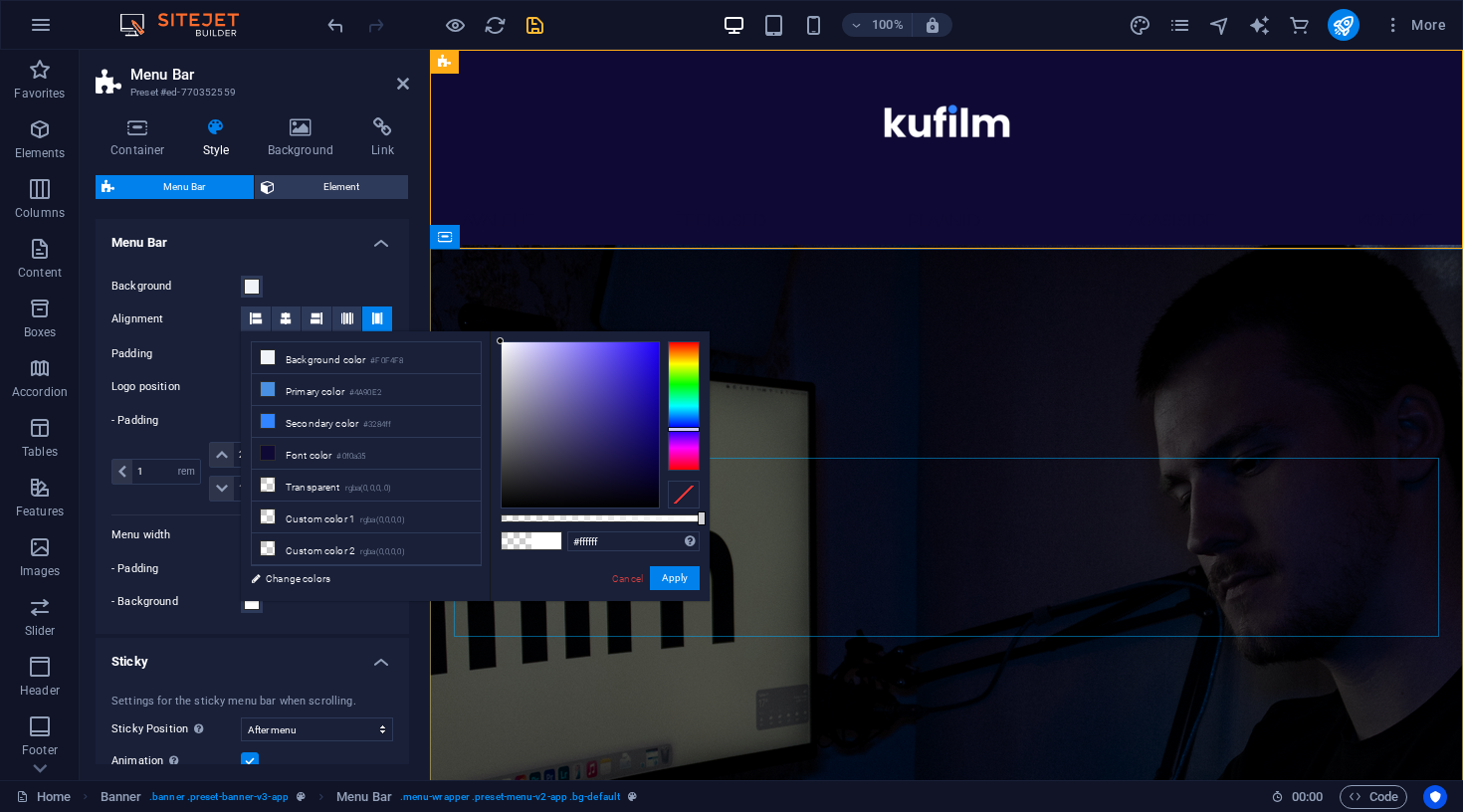 drag, startPoint x: 514, startPoint y: 396, endPoint x: 485, endPoint y: 324, distance: 77.62087 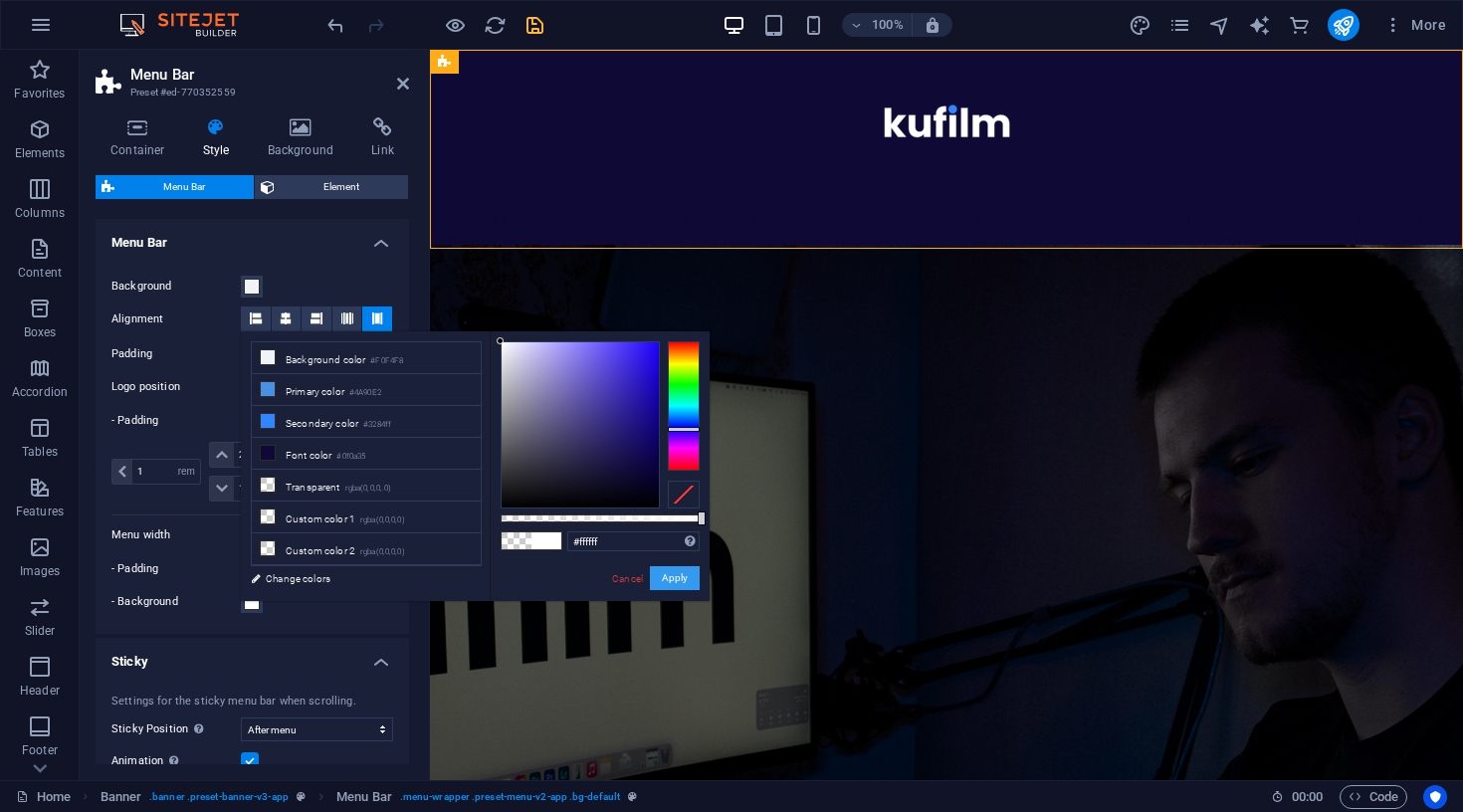 click on "Apply" at bounding box center [675, 578] 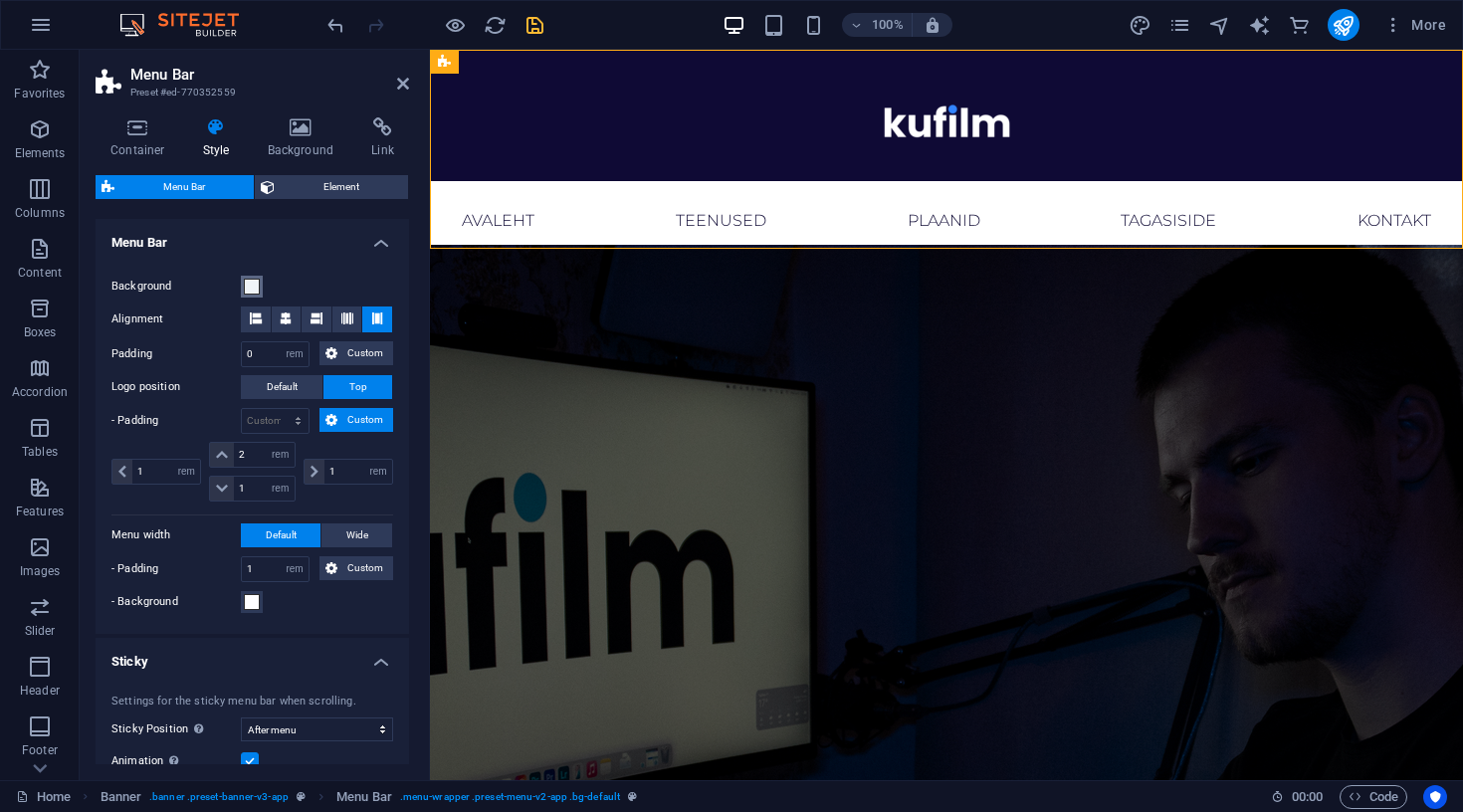 click at bounding box center [252, 287] 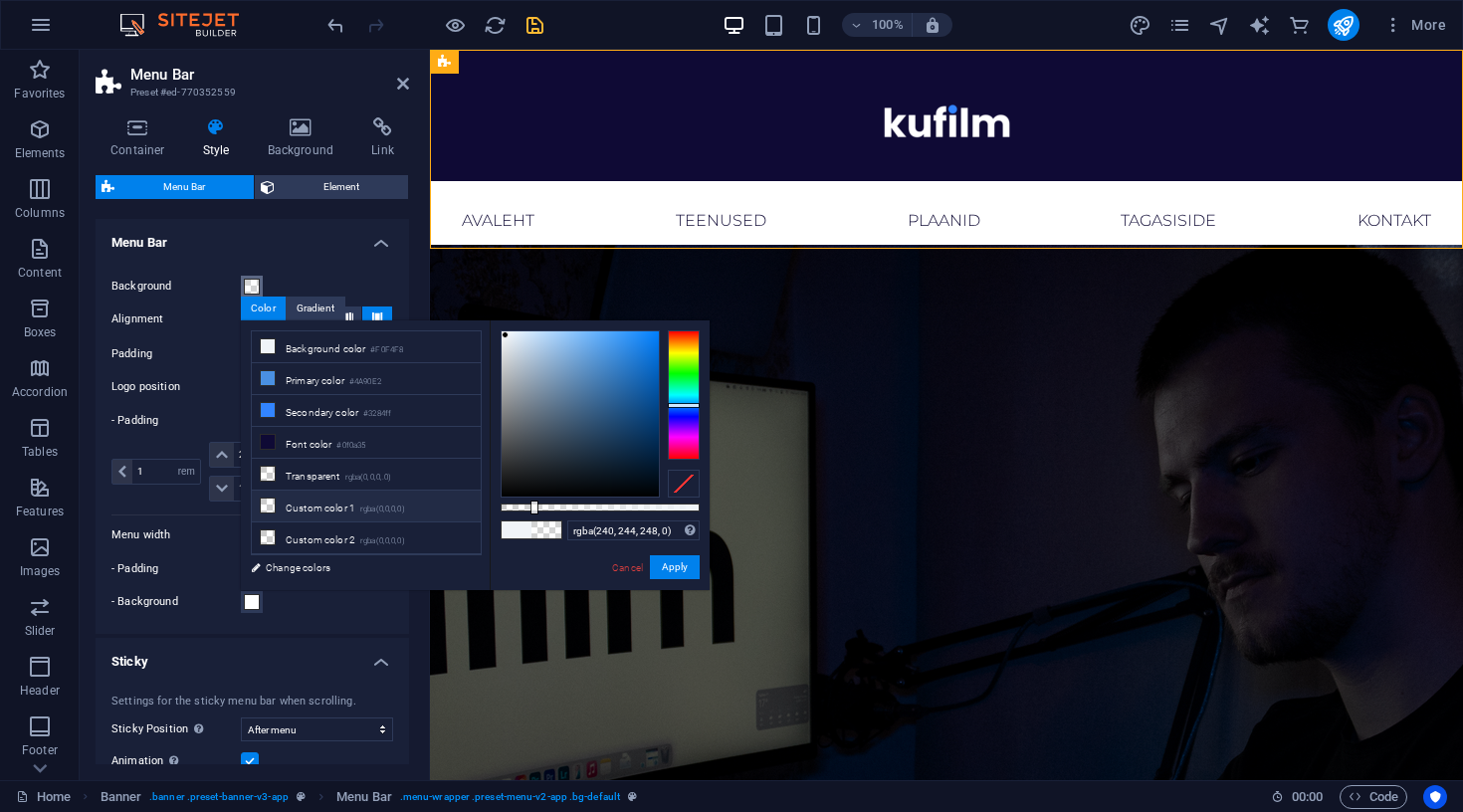 drag, startPoint x: 556, startPoint y: 508, endPoint x: 415, endPoint y: 511, distance: 141.0319 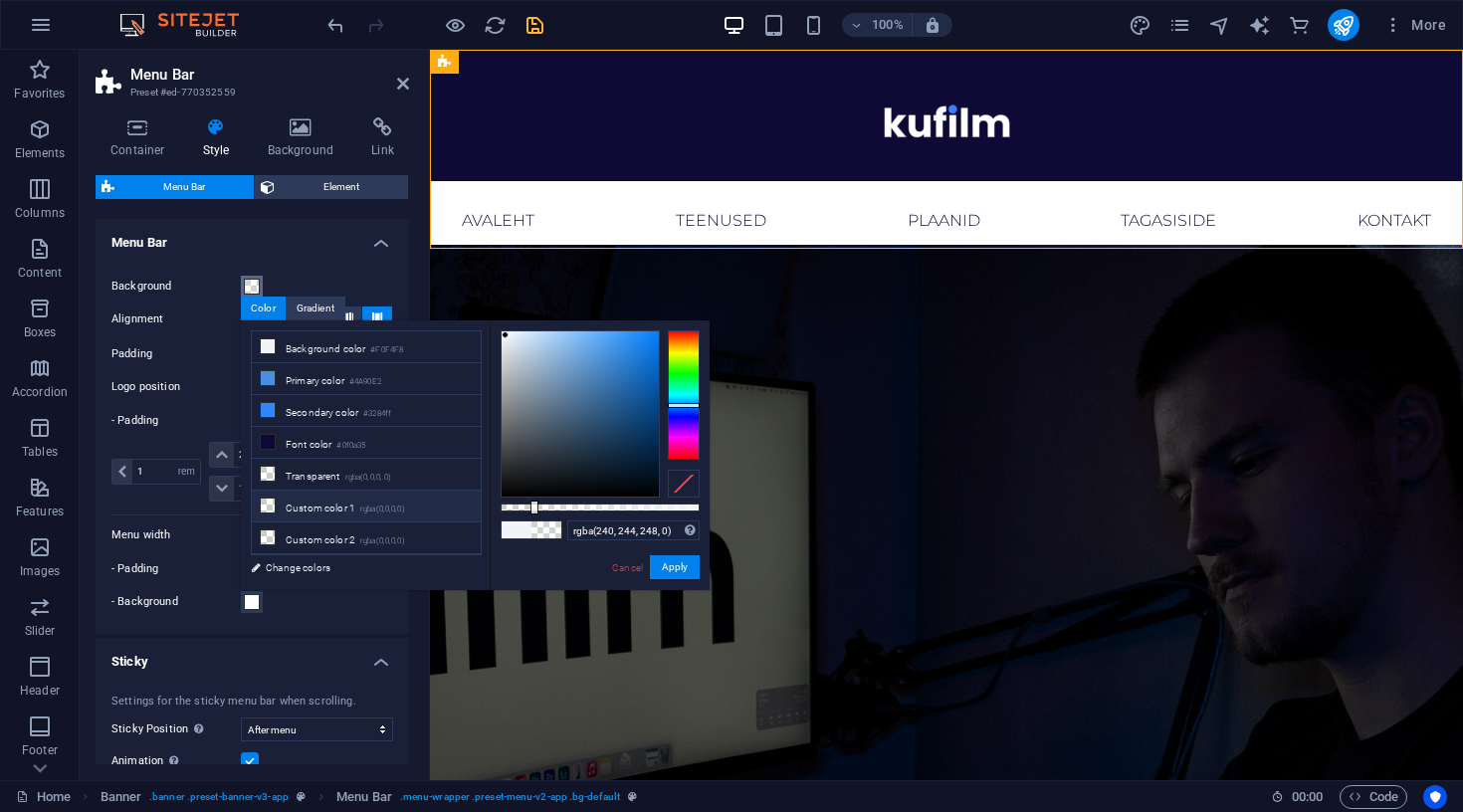 click on "less
Background color
#F0F4F8
Primary color
#4A90E2
Secondary color
#3284ff
Font color
#0852ed" at bounding box center (475, 455) 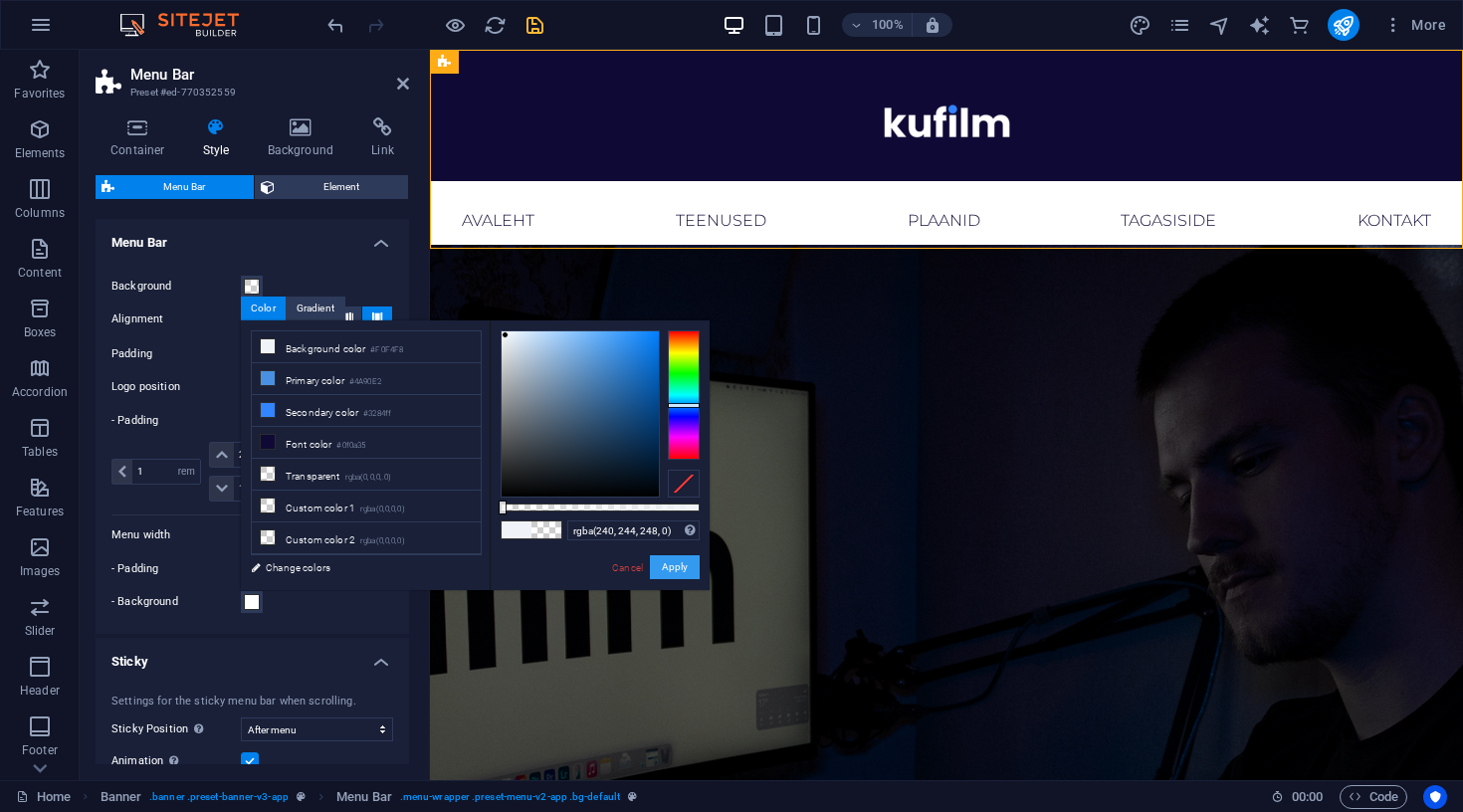 click on "Apply" at bounding box center [675, 567] 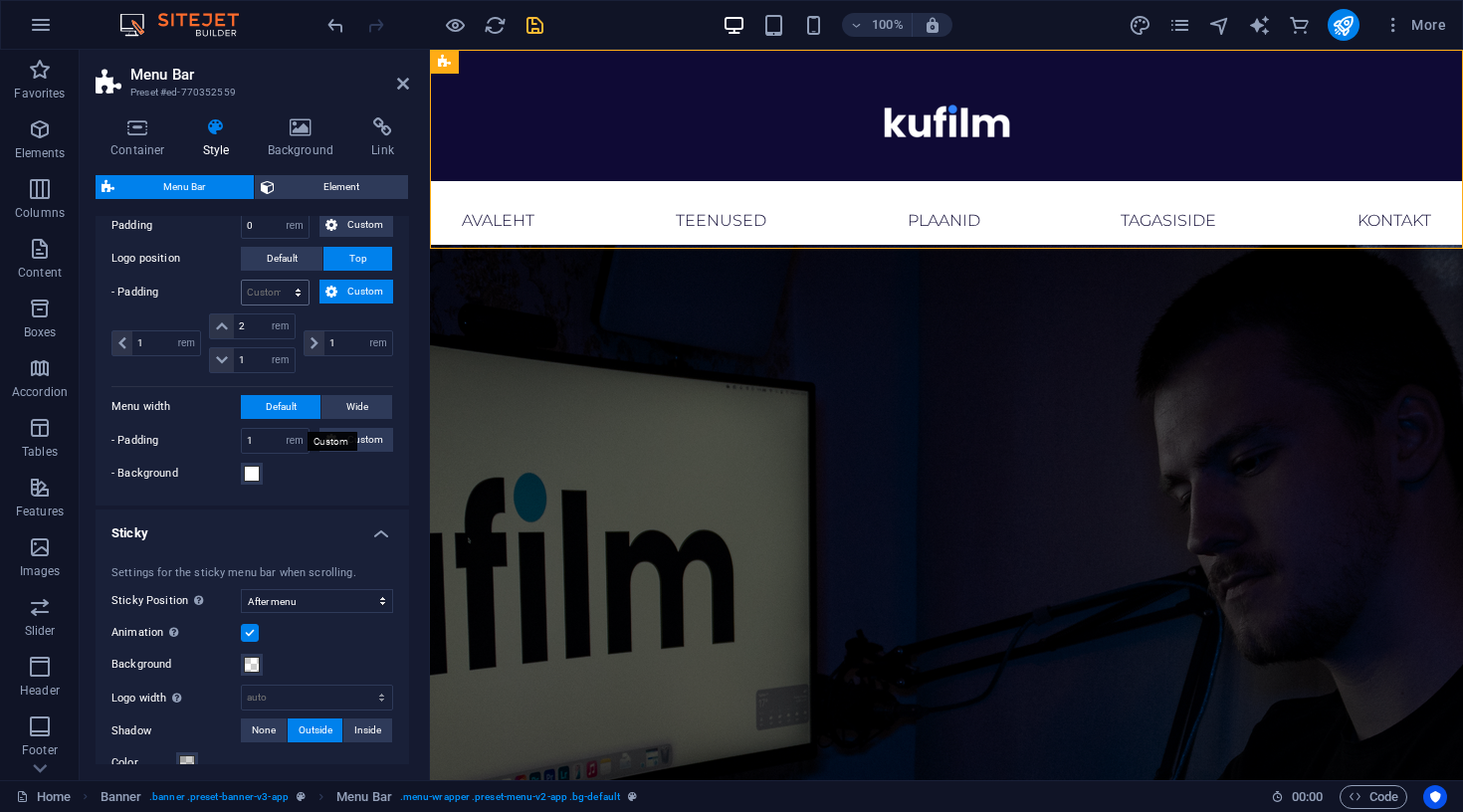 scroll, scrollTop: 754, scrollLeft: 0, axis: vertical 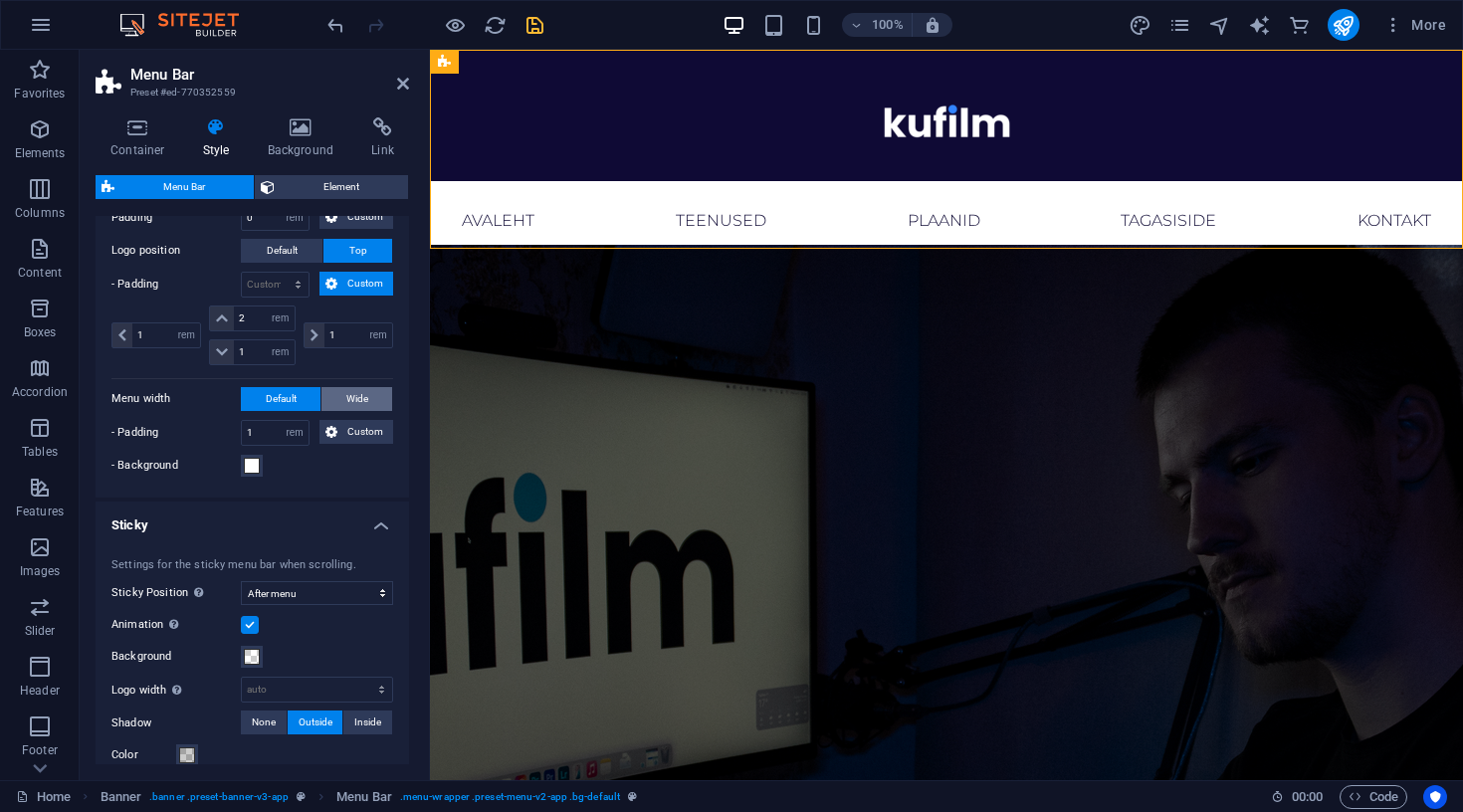 click on "Wide" at bounding box center [356, 399] 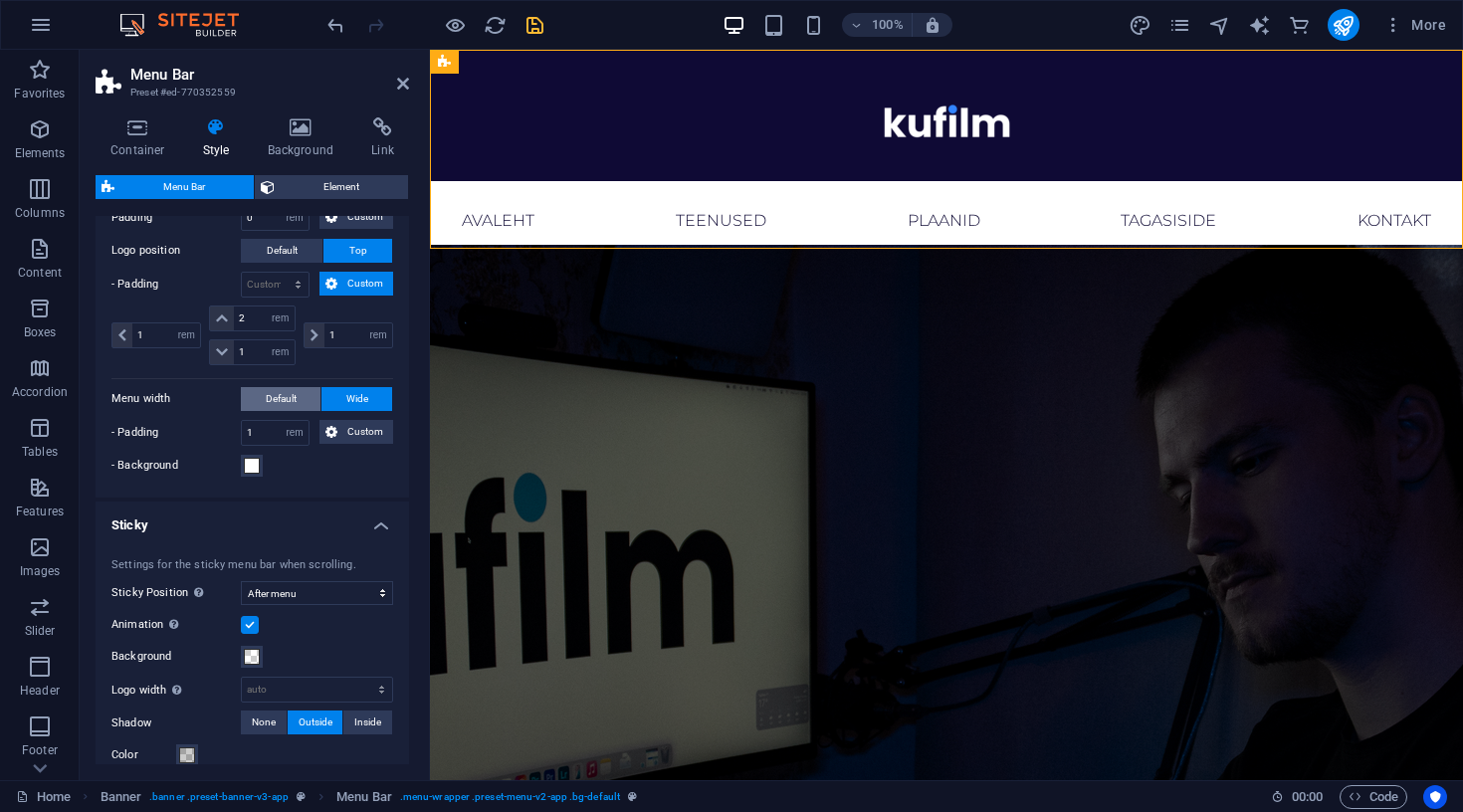 click on "Default" at bounding box center [281, 399] 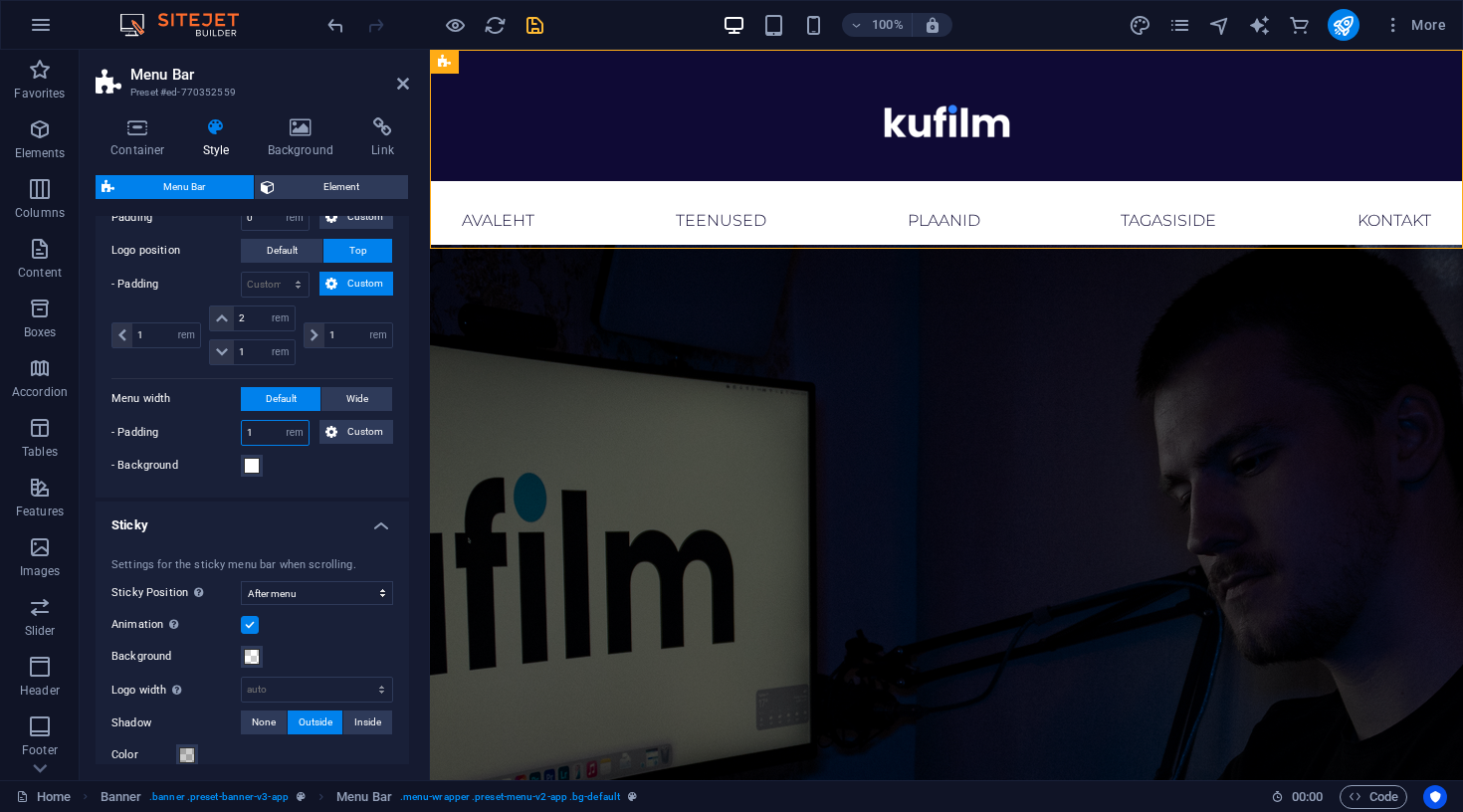 click on "1" at bounding box center (275, 433) 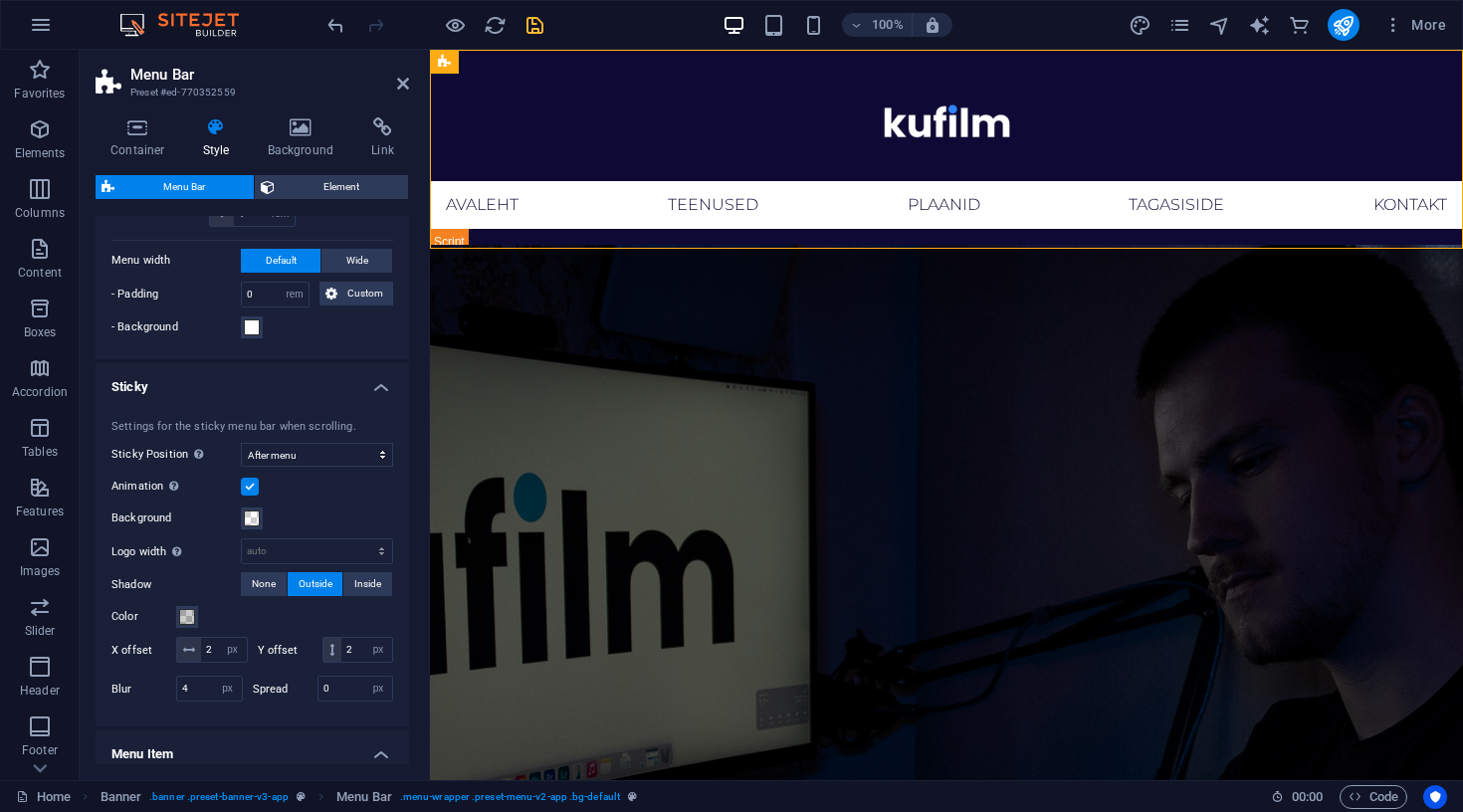 scroll, scrollTop: 885, scrollLeft: 0, axis: vertical 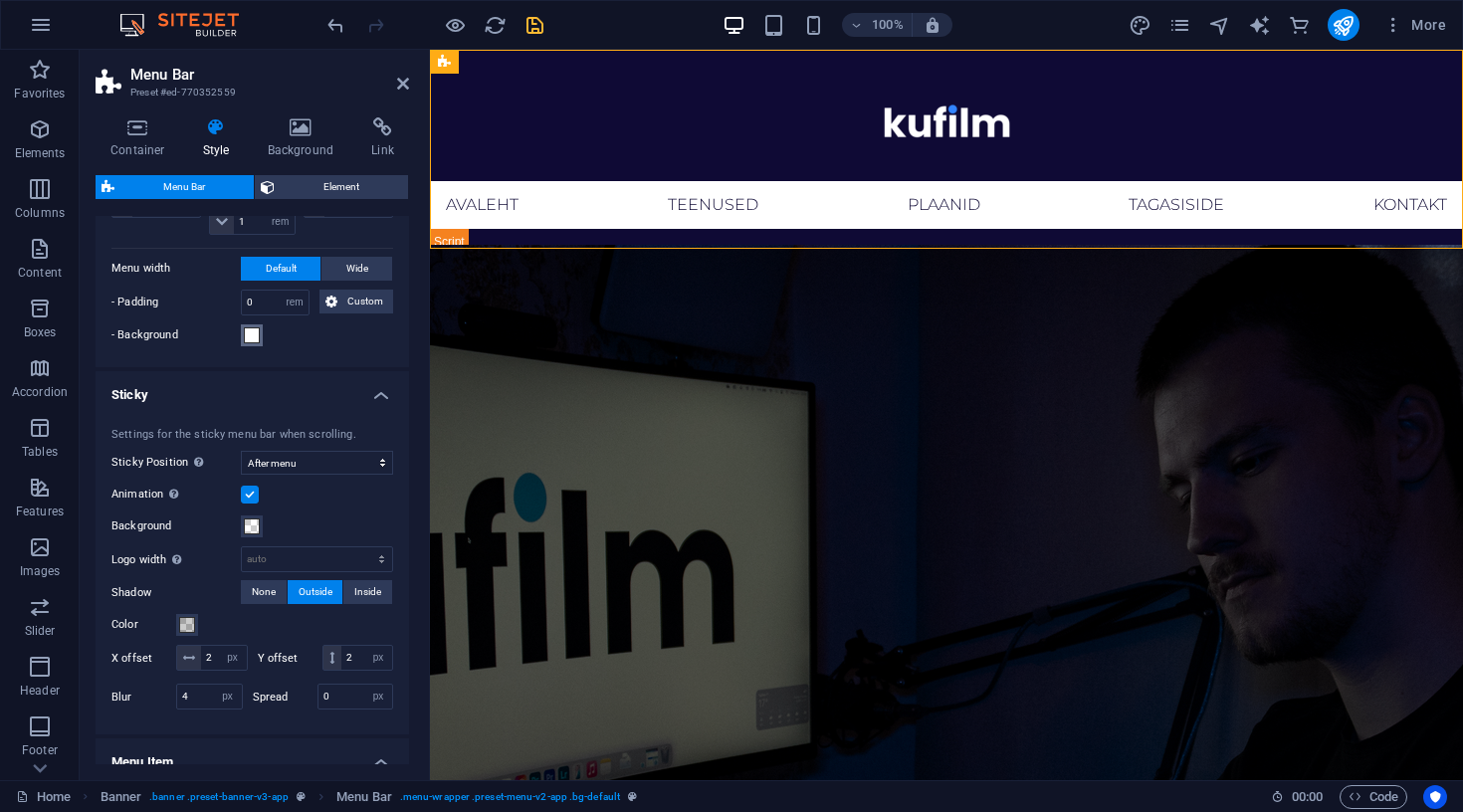 click at bounding box center [252, 335] 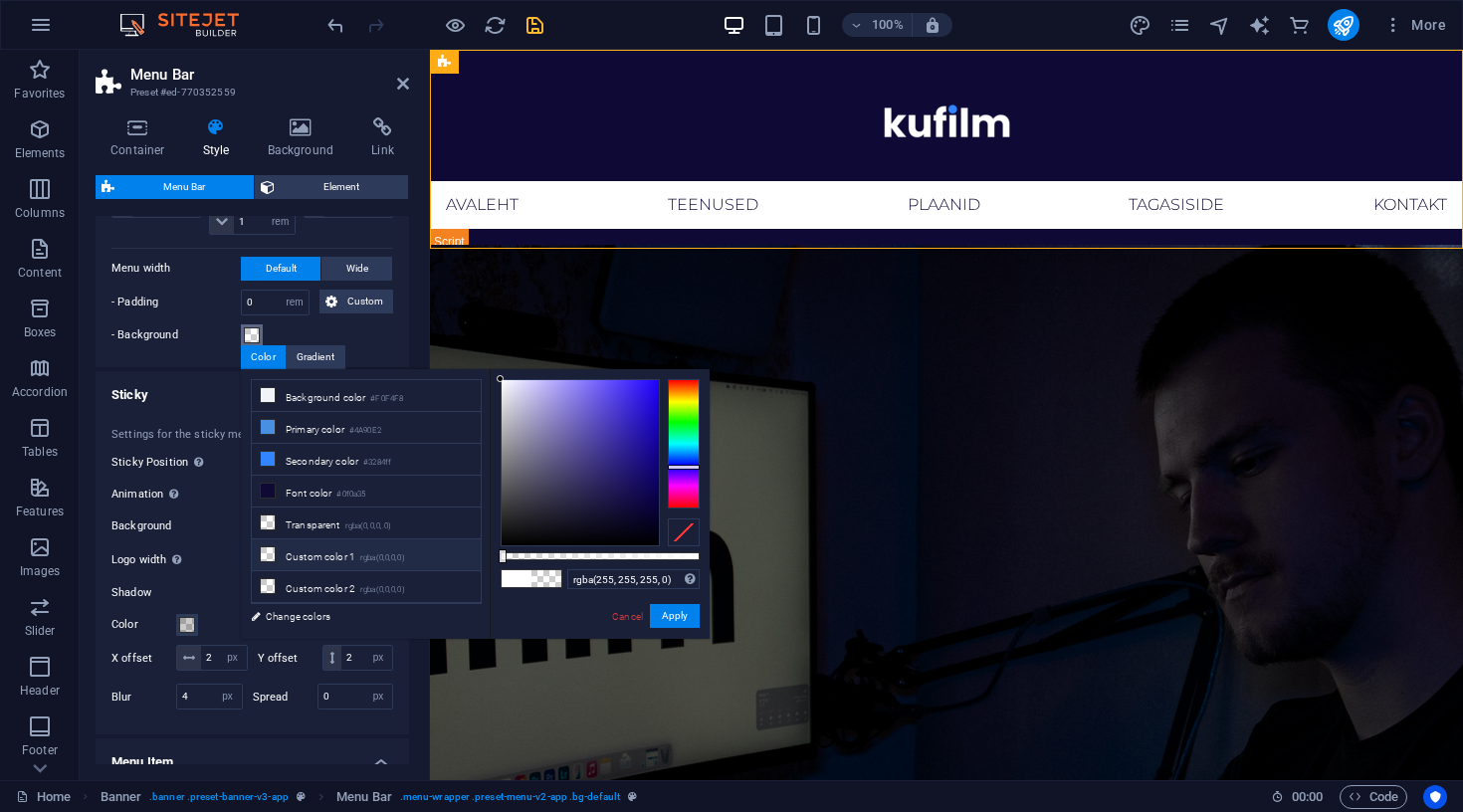 drag, startPoint x: 605, startPoint y: 557, endPoint x: 463, endPoint y: 558, distance: 142.0035 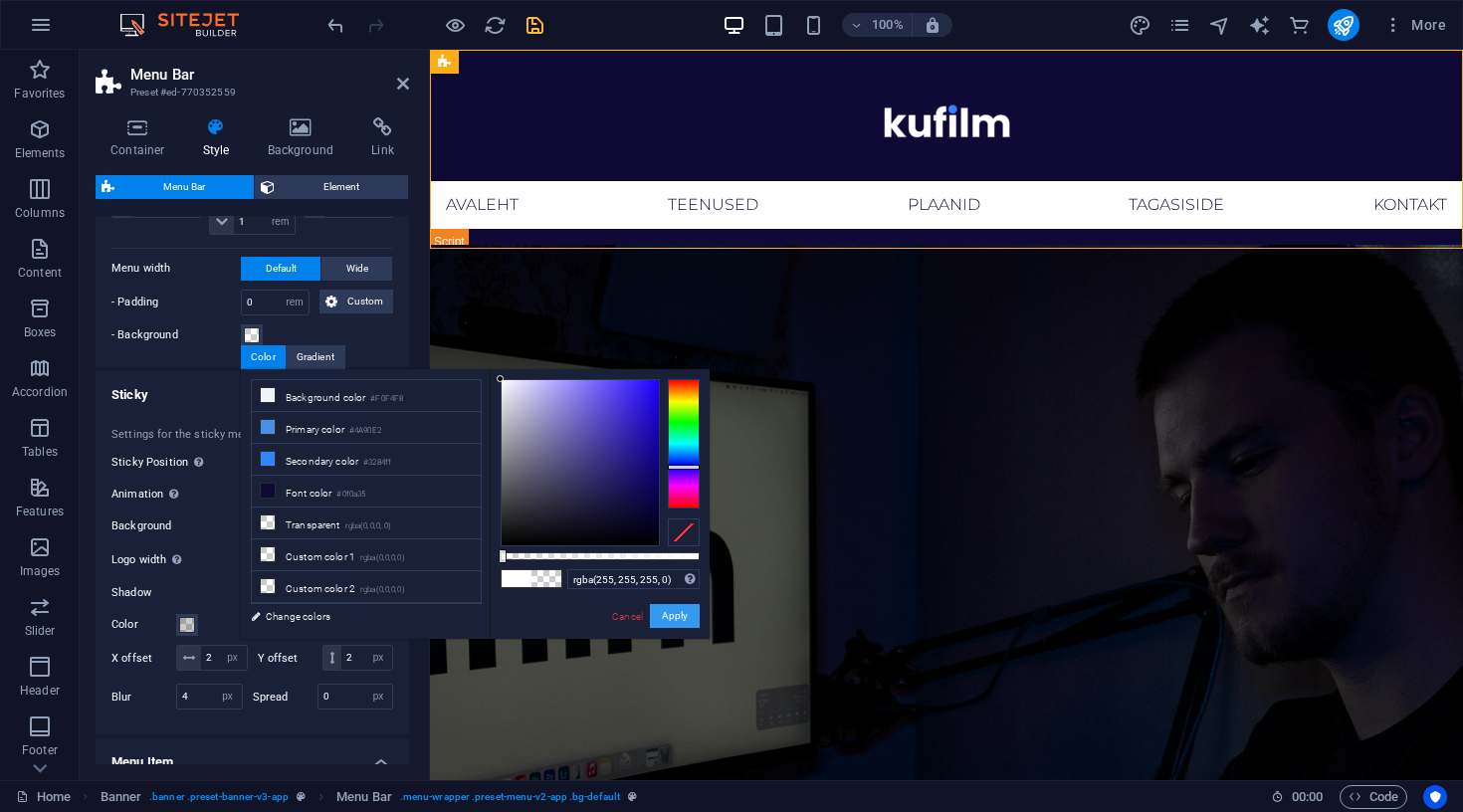 click on "Apply" at bounding box center (675, 616) 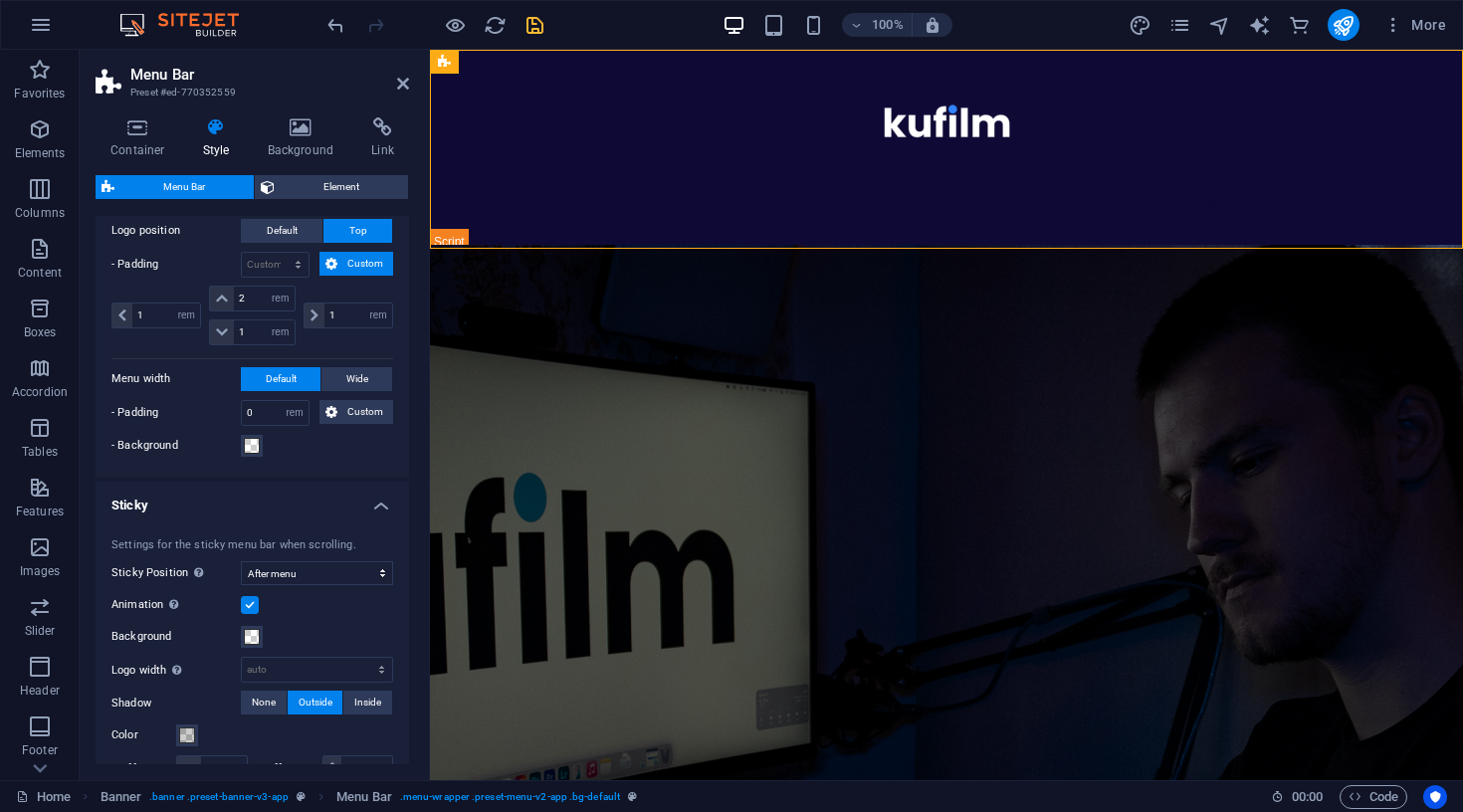 scroll, scrollTop: 726, scrollLeft: 0, axis: vertical 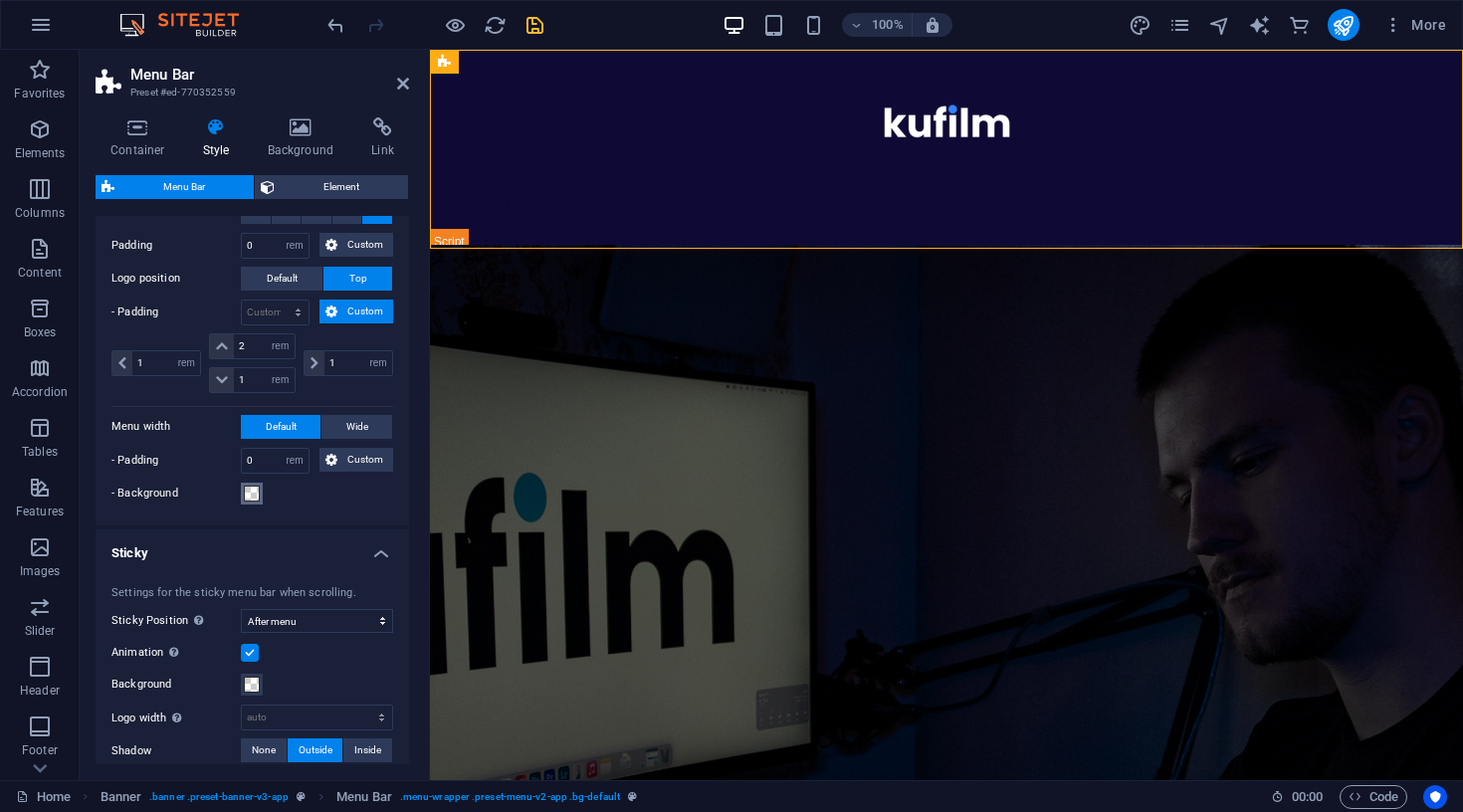 click at bounding box center [252, 494] 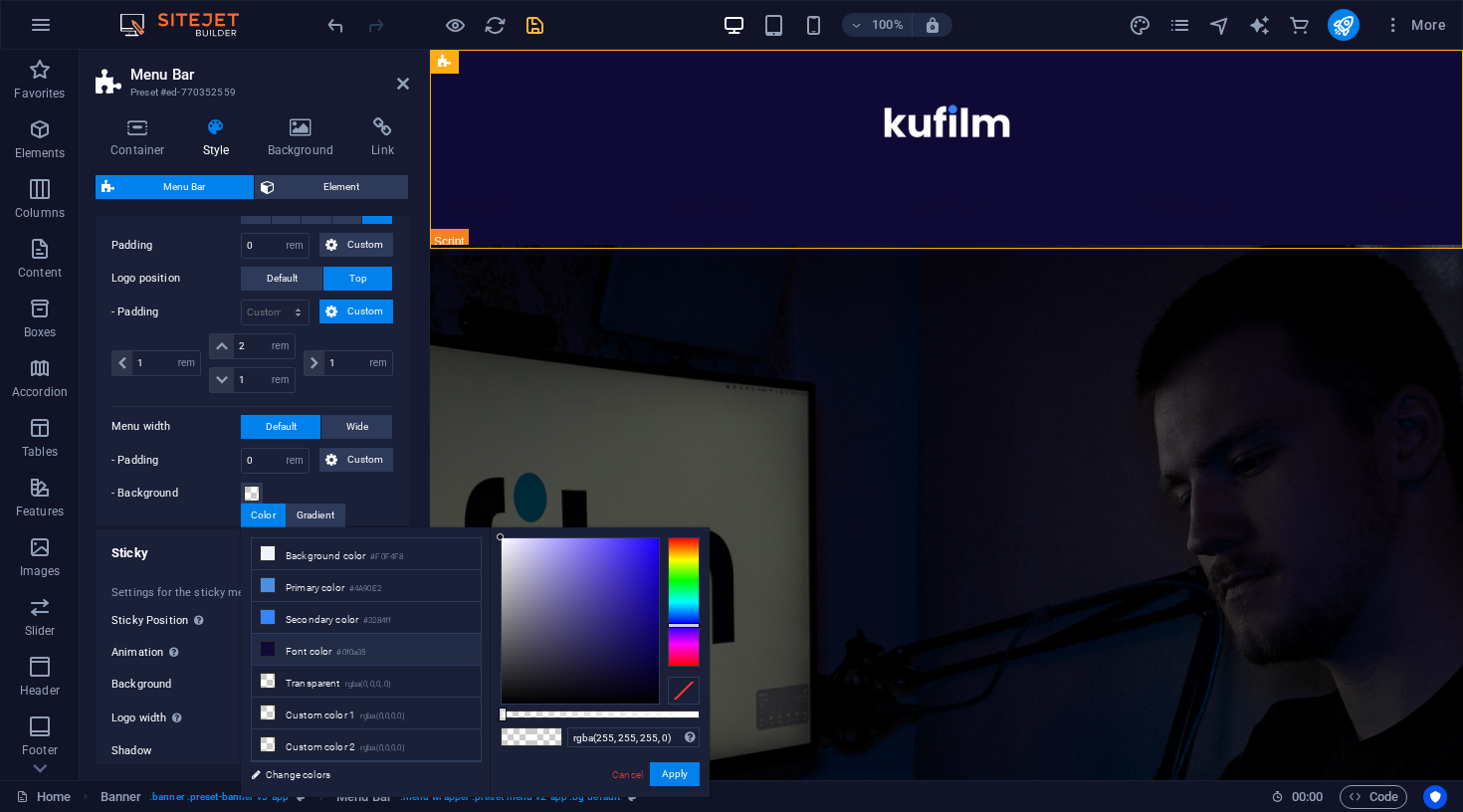 click on "Font color
#0f0a35" at bounding box center (366, 650) 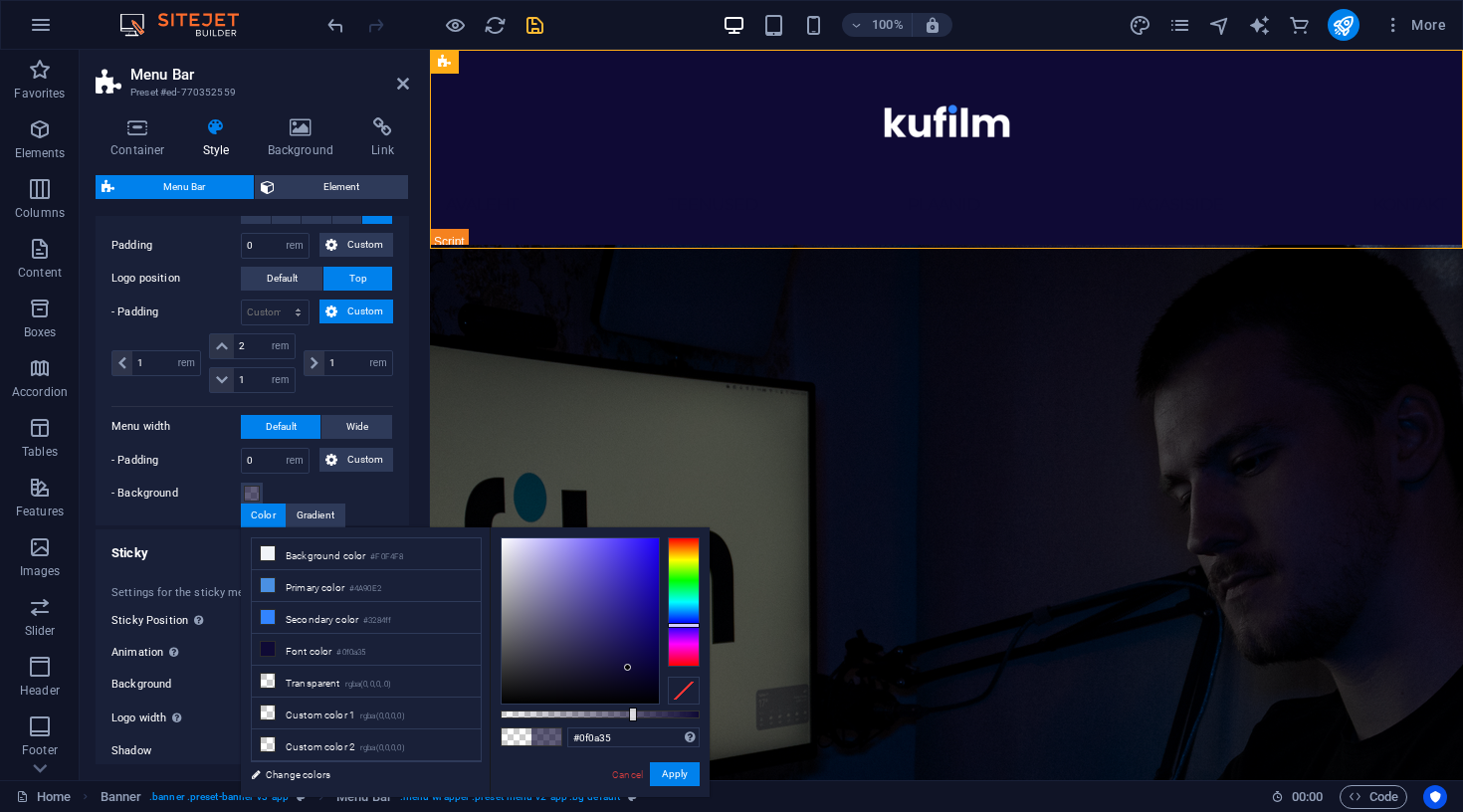 drag, startPoint x: 576, startPoint y: 715, endPoint x: 750, endPoint y: 720, distance: 174.07182 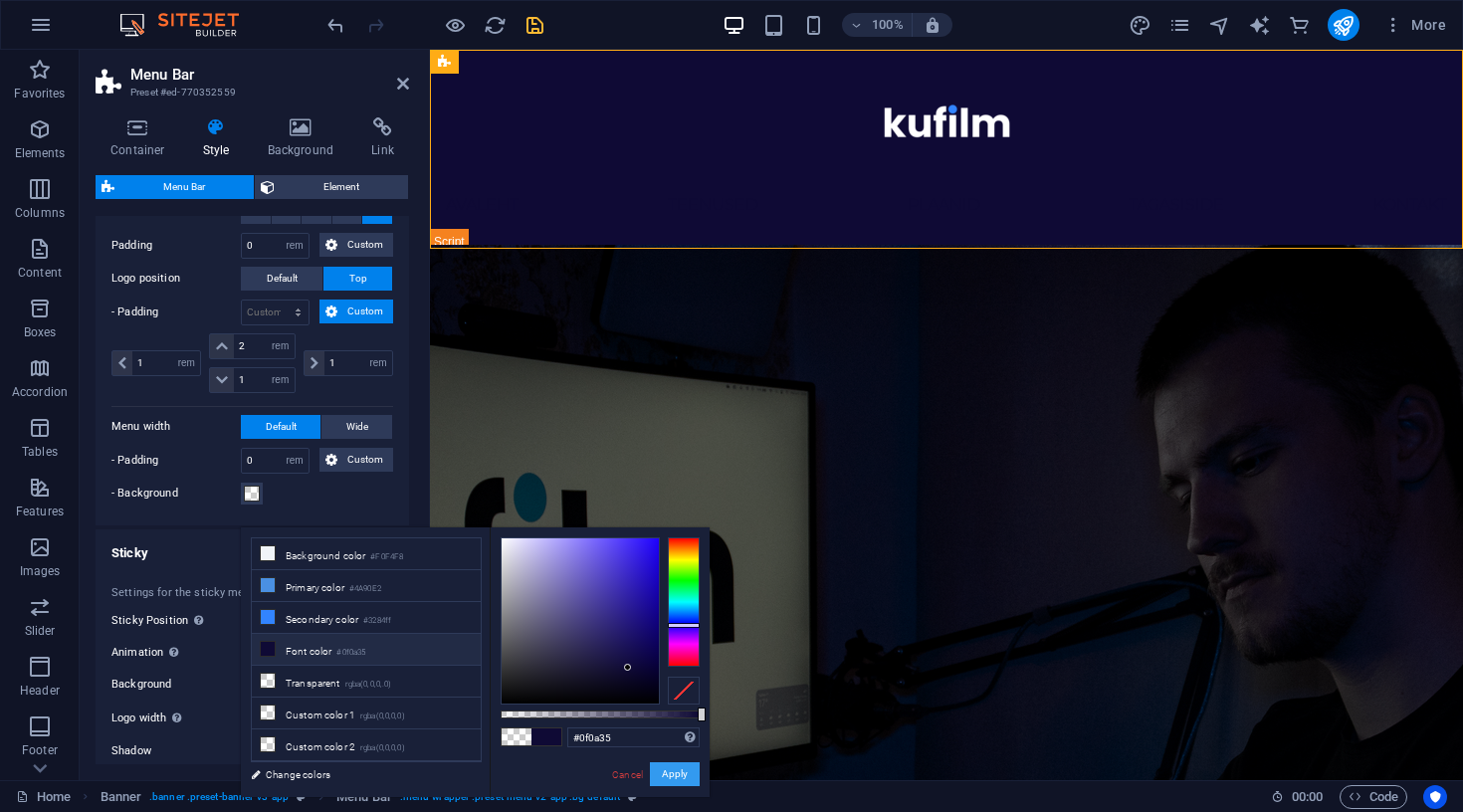 click on "Apply" at bounding box center [675, 774] 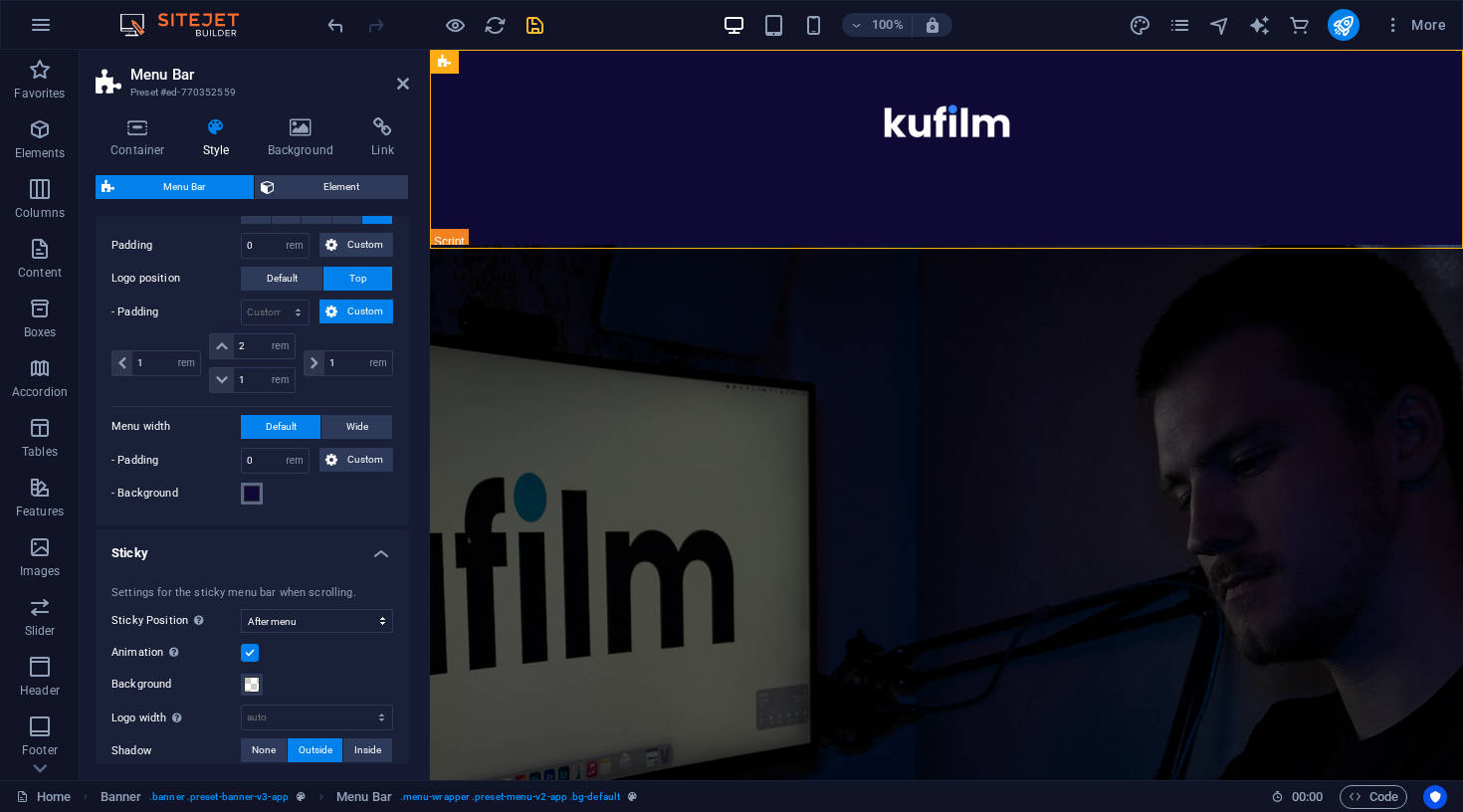 click at bounding box center (252, 494) 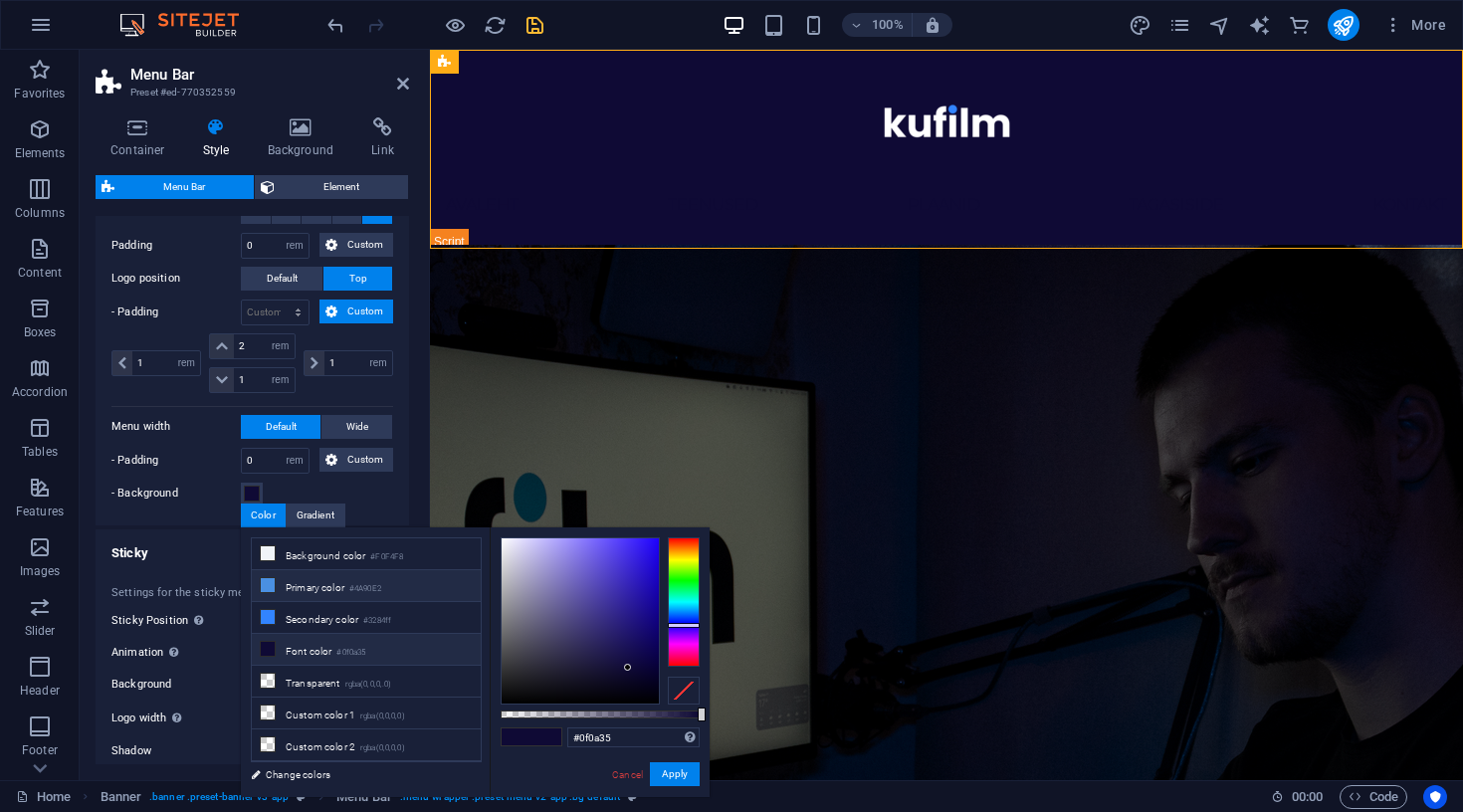click on "Primary color
#4A90E2" at bounding box center [366, 586] 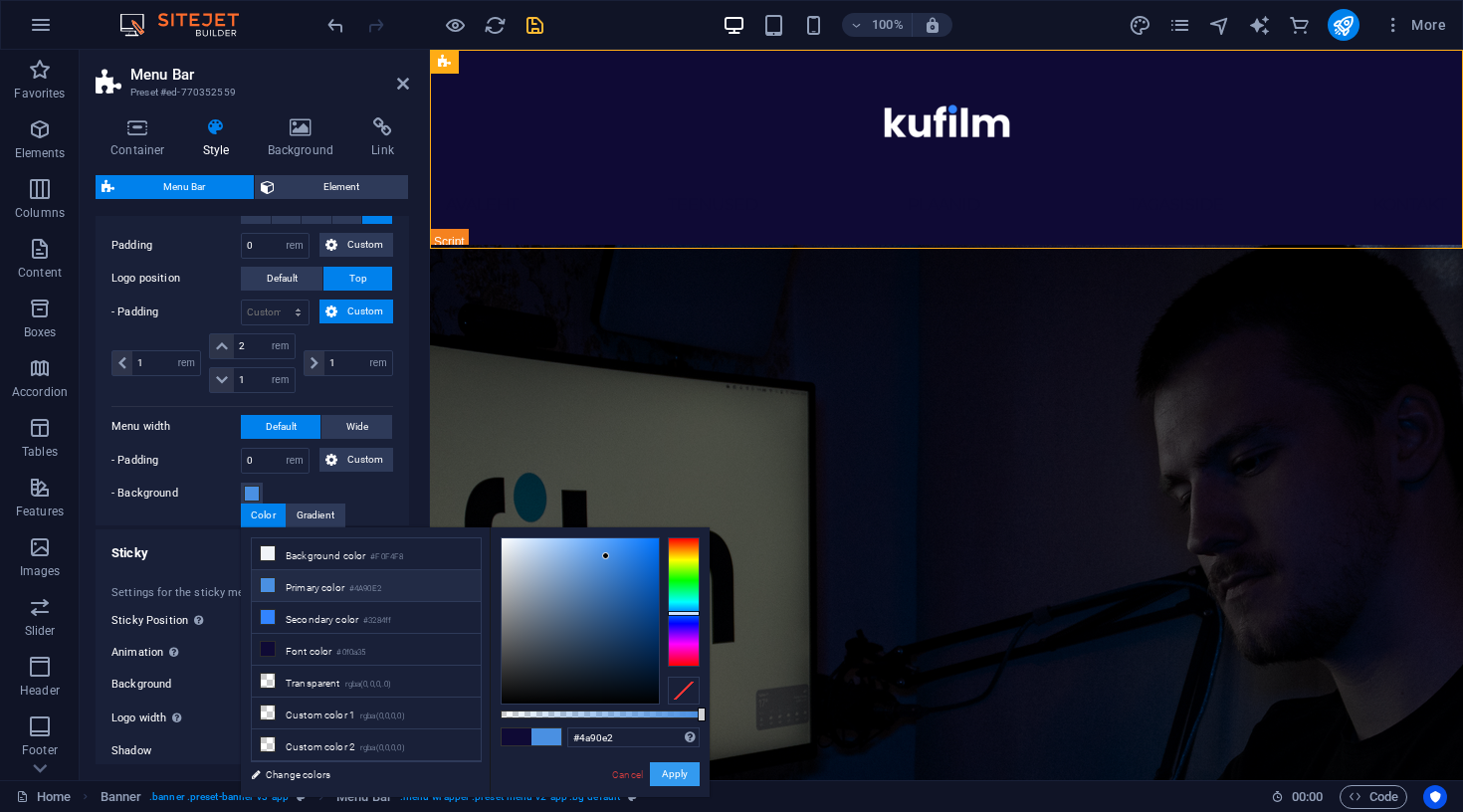 click on "Apply" at bounding box center (675, 774) 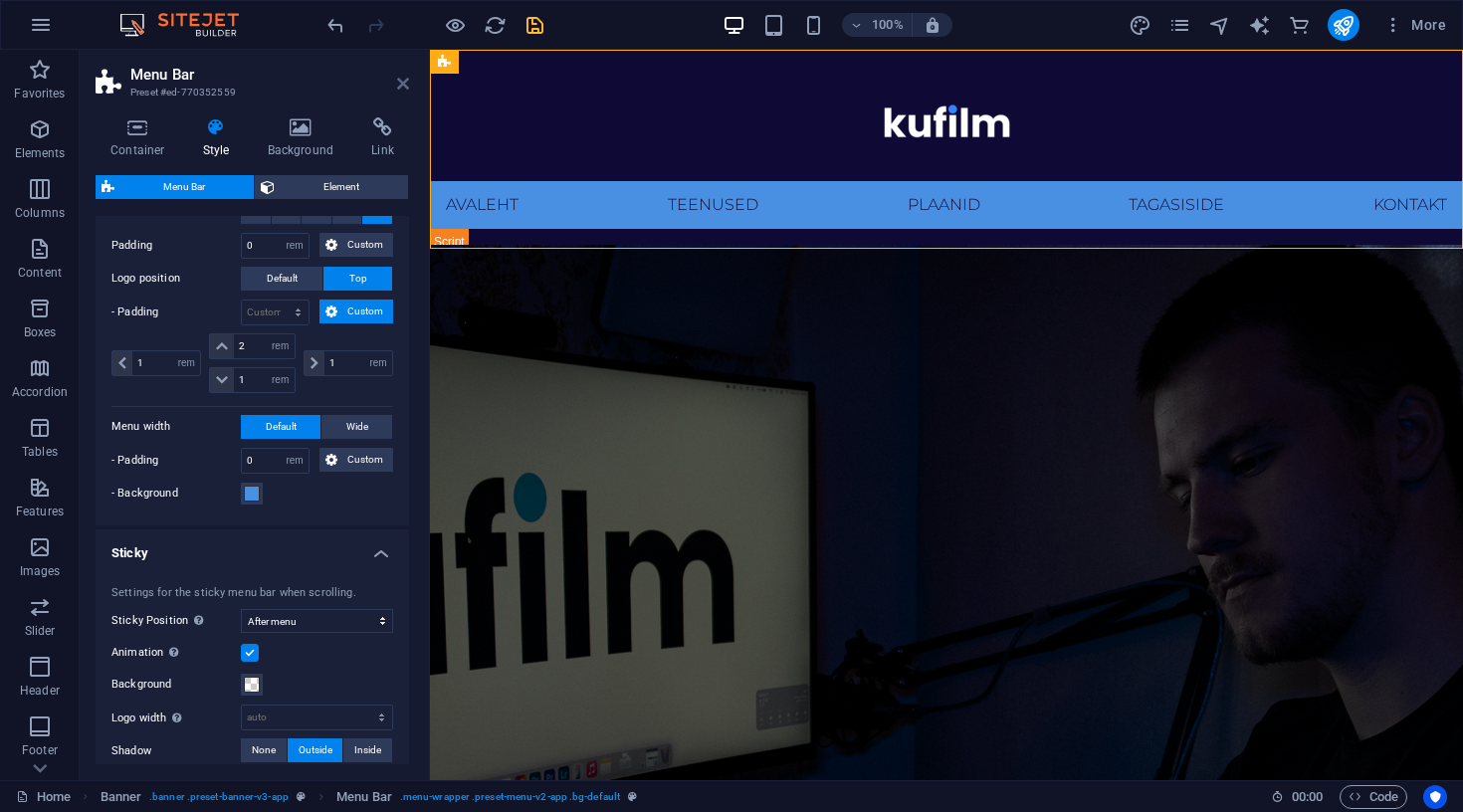 click at bounding box center [403, 84] 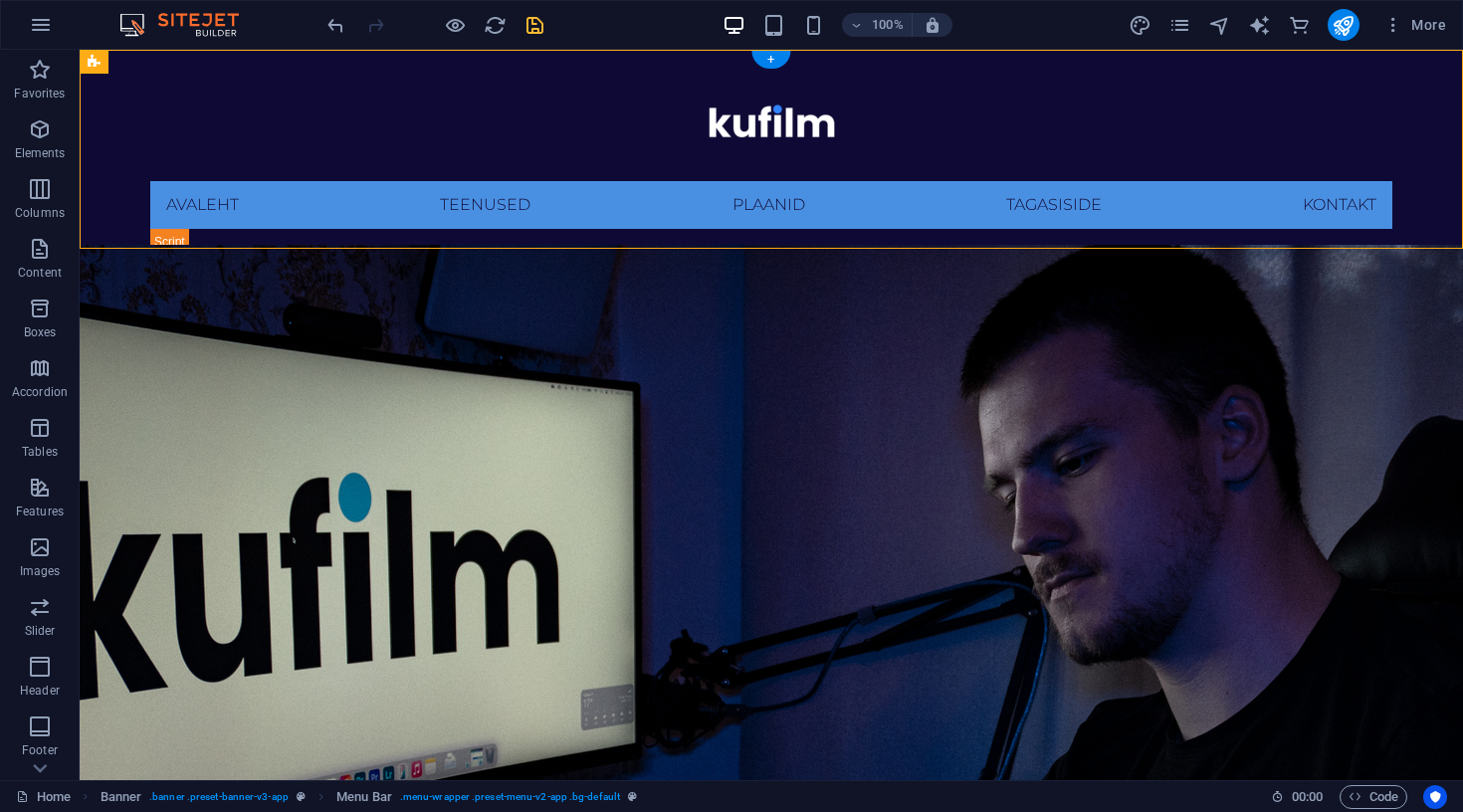 click at bounding box center (771, 642) 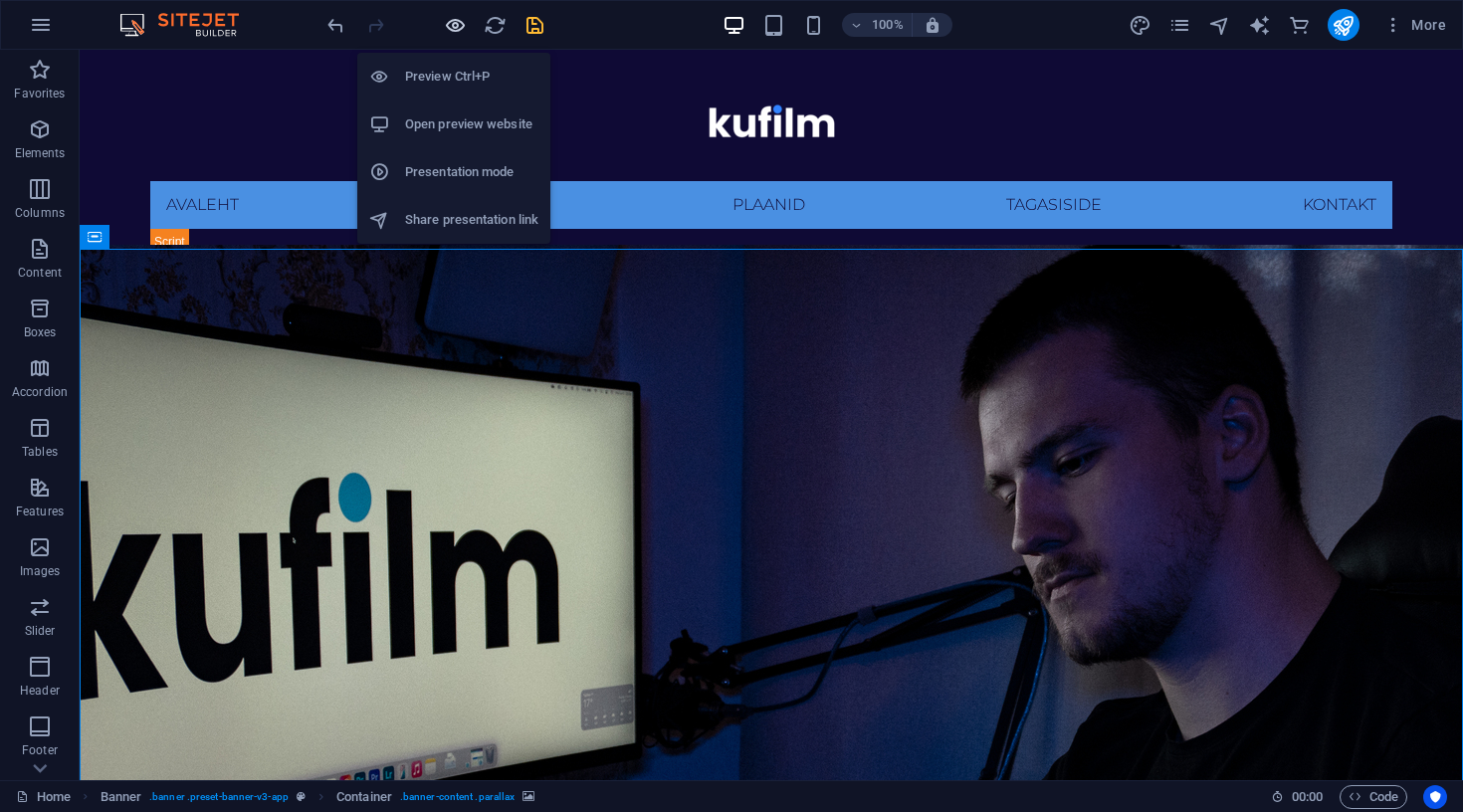 click at bounding box center [455, 25] 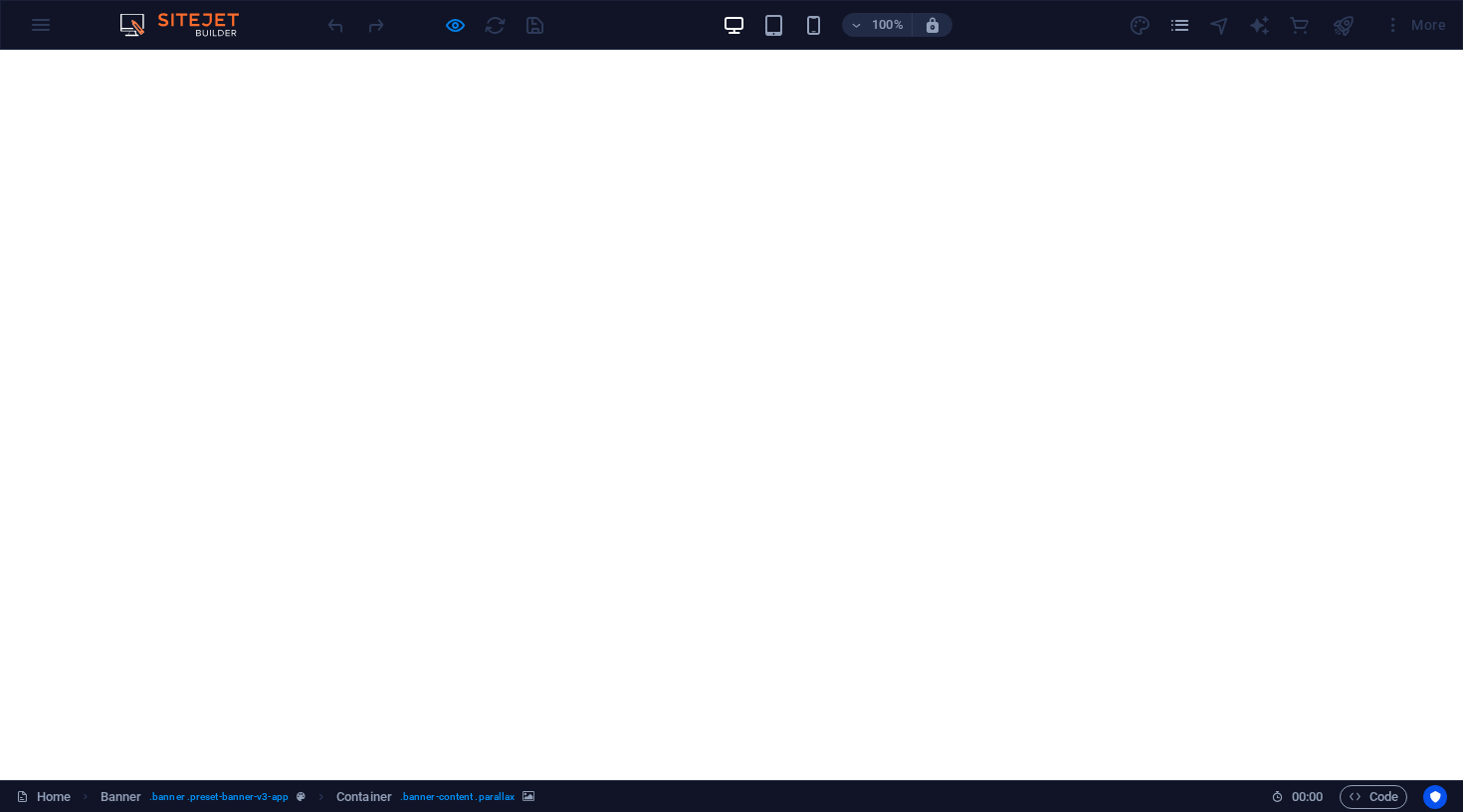 scroll, scrollTop: 0, scrollLeft: 0, axis: both 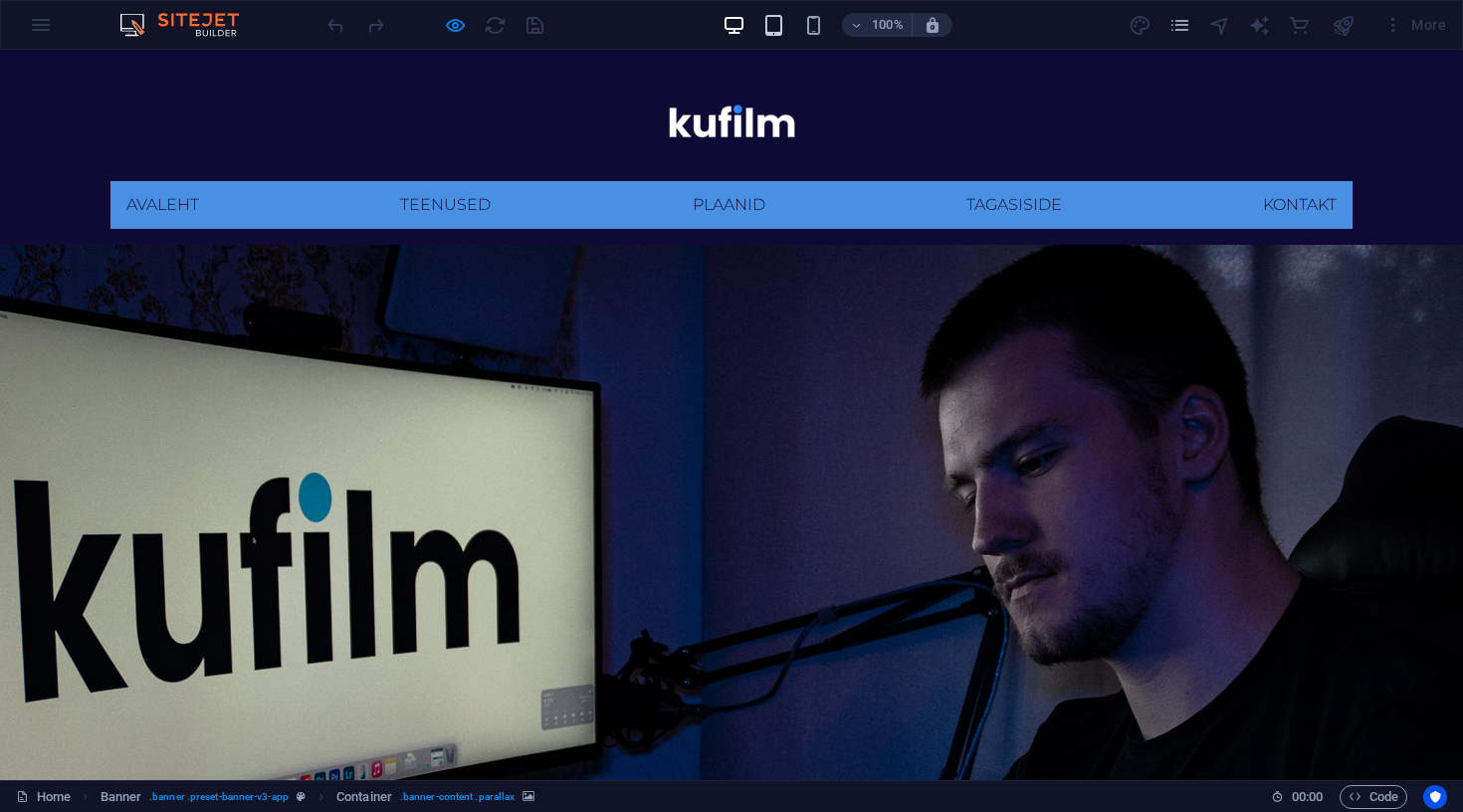 click at bounding box center (773, 25) 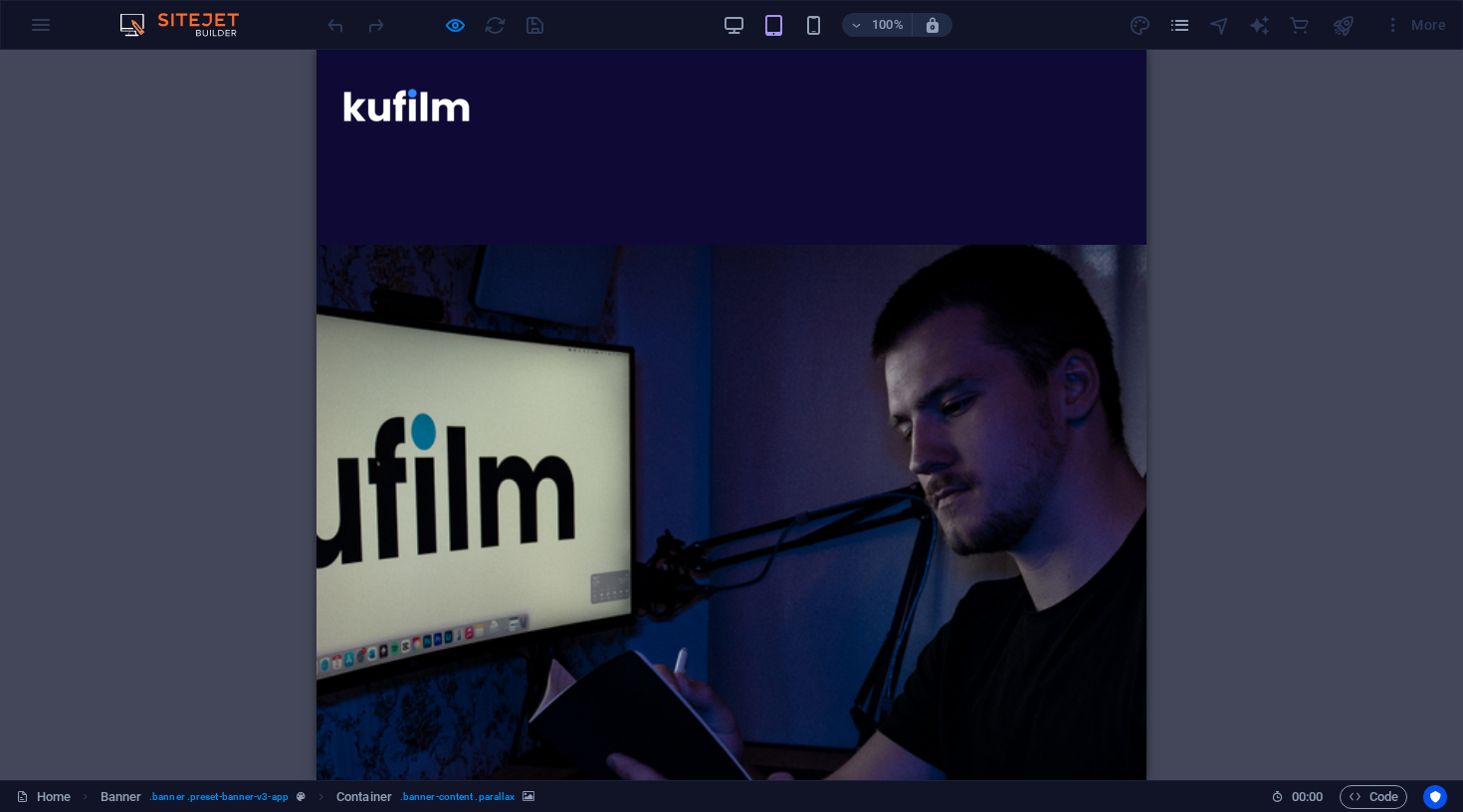 scroll, scrollTop: 0, scrollLeft: 0, axis: both 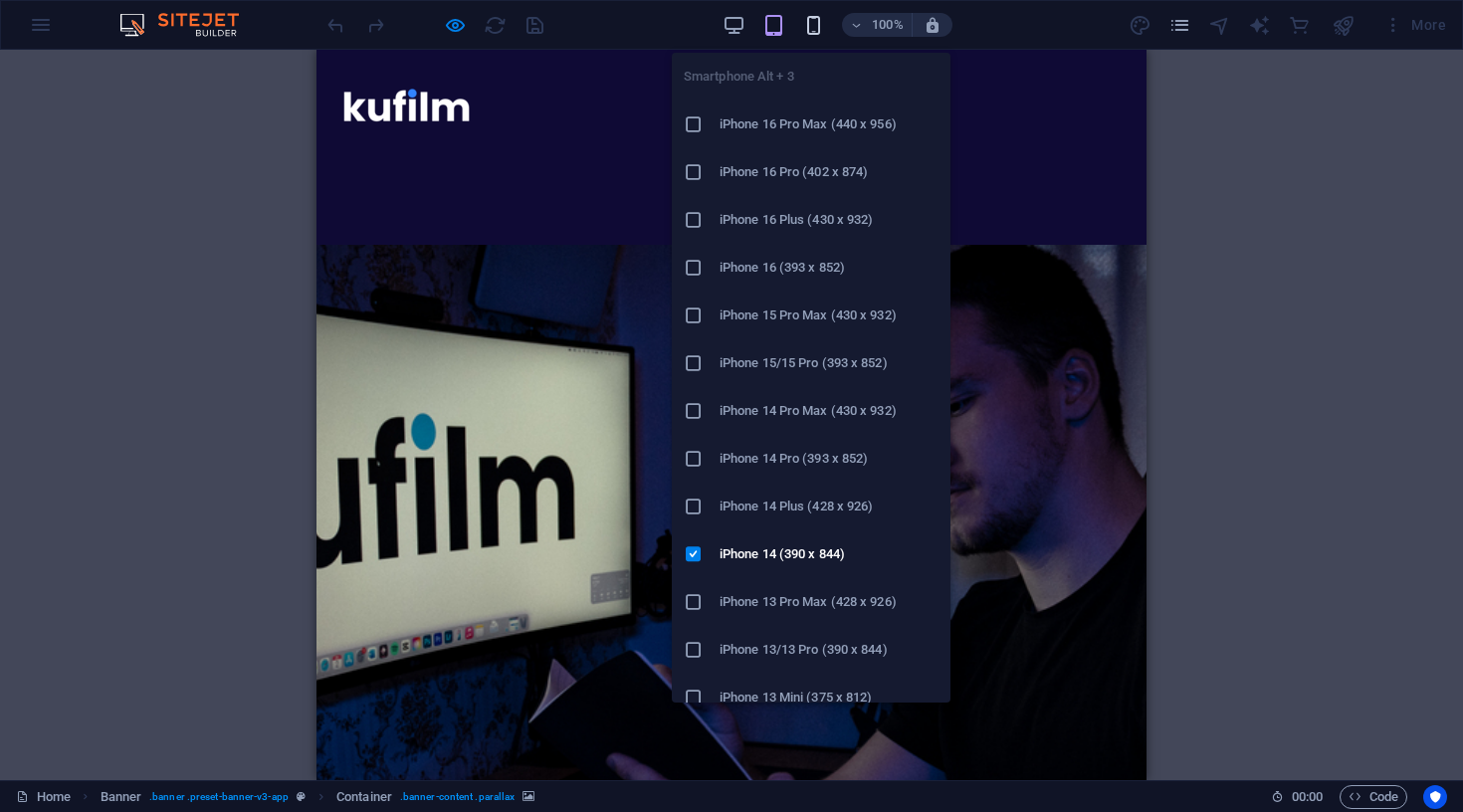 click at bounding box center (813, 25) 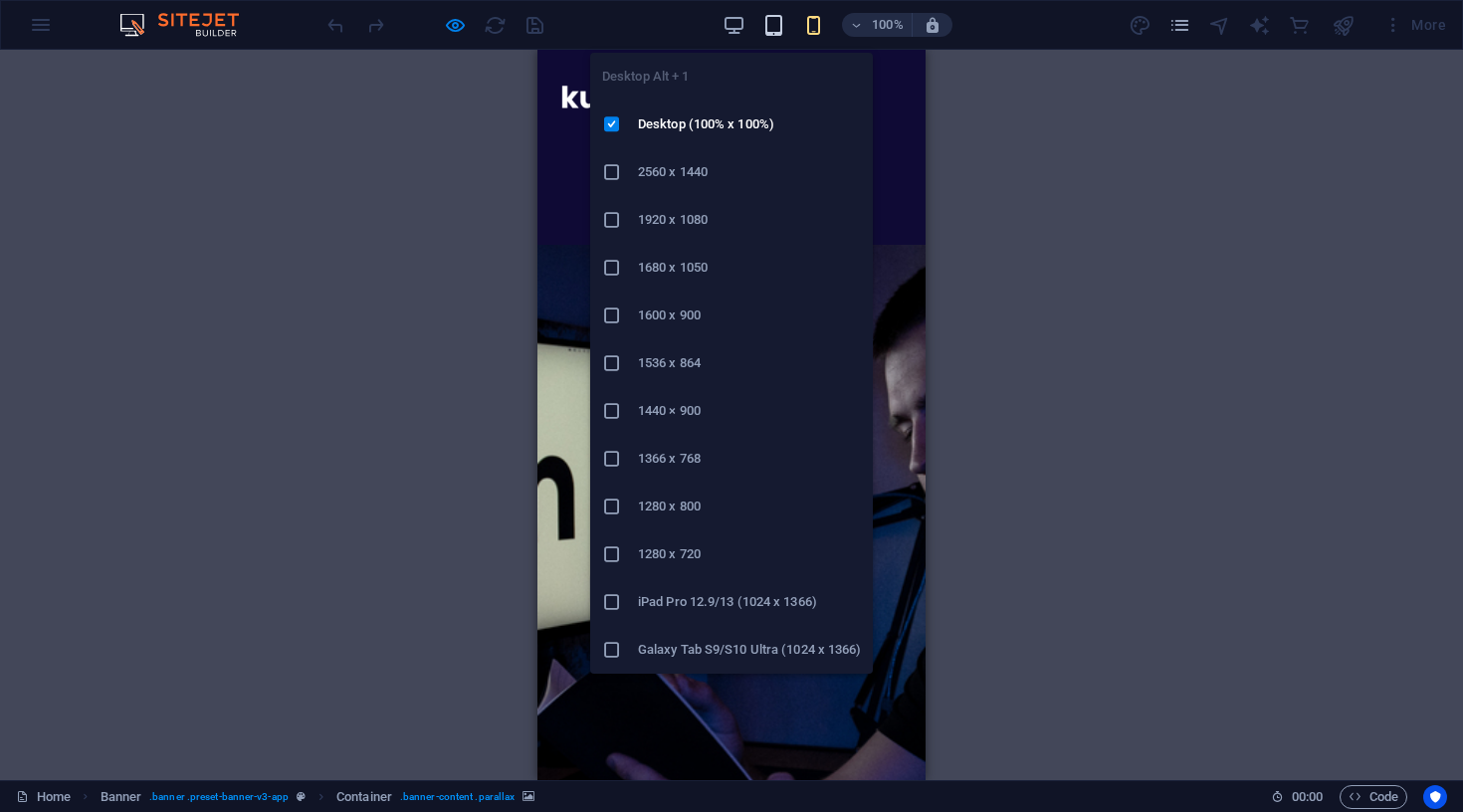 scroll, scrollTop: 0, scrollLeft: 0, axis: both 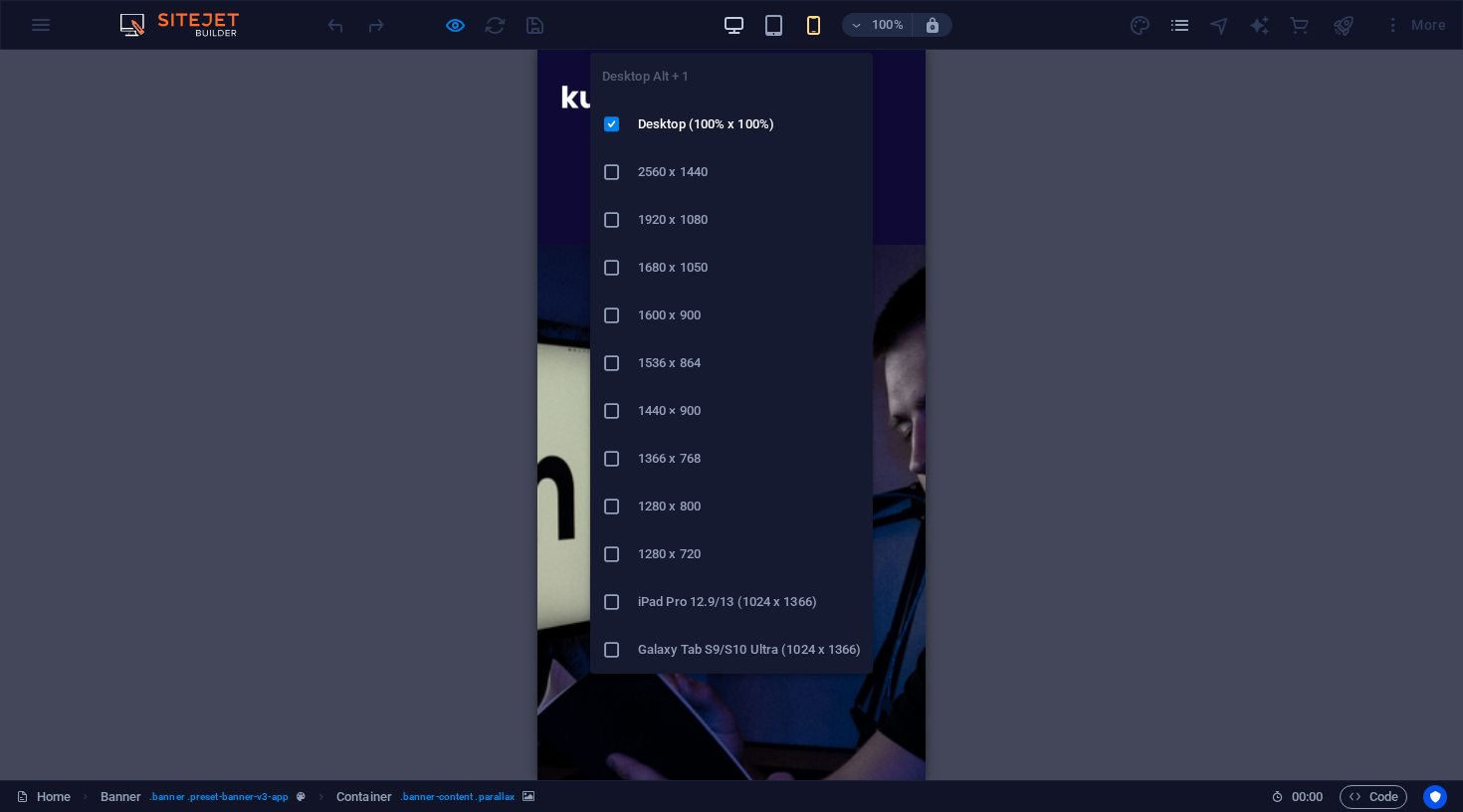 click at bounding box center (733, 25) 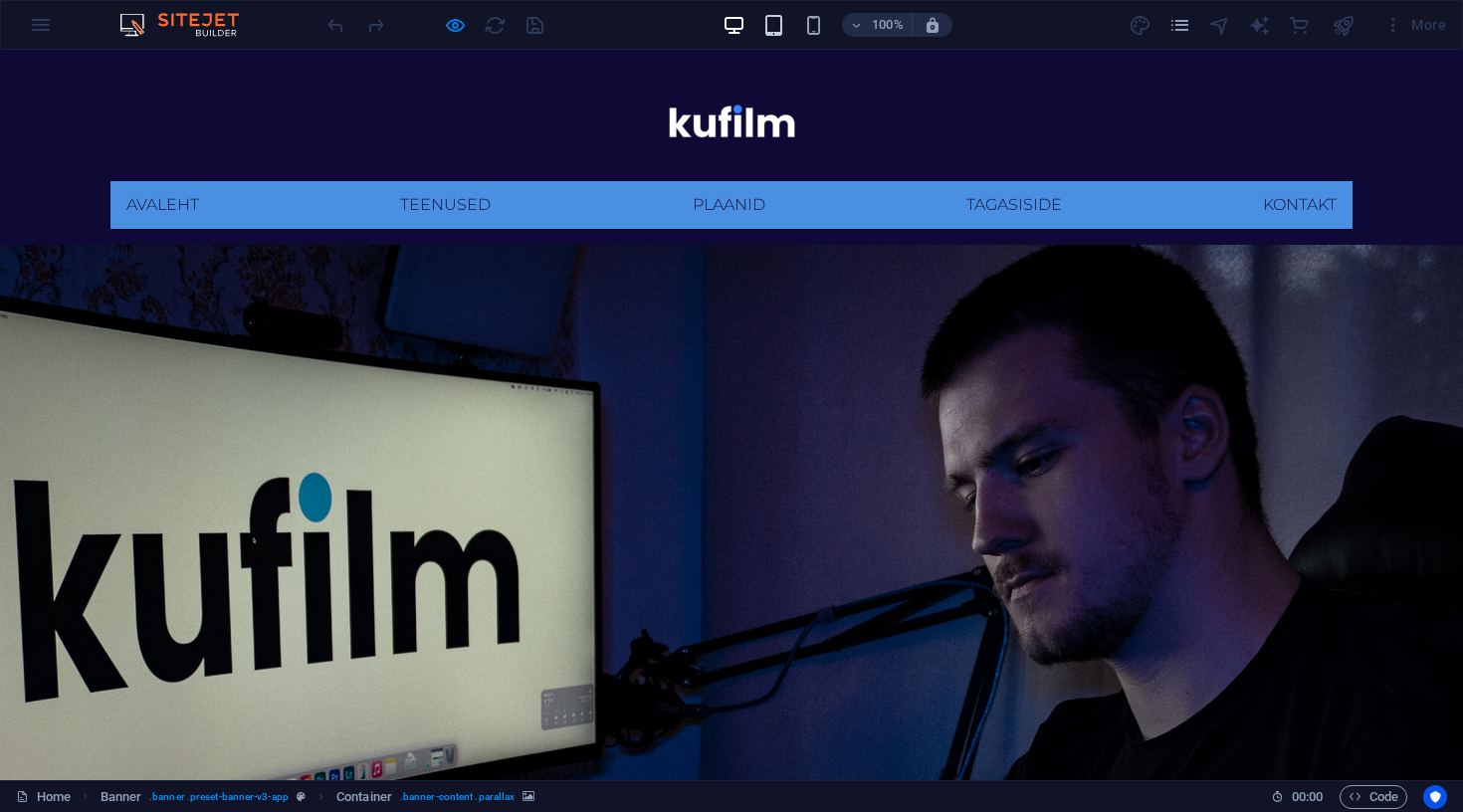 click at bounding box center [773, 25] 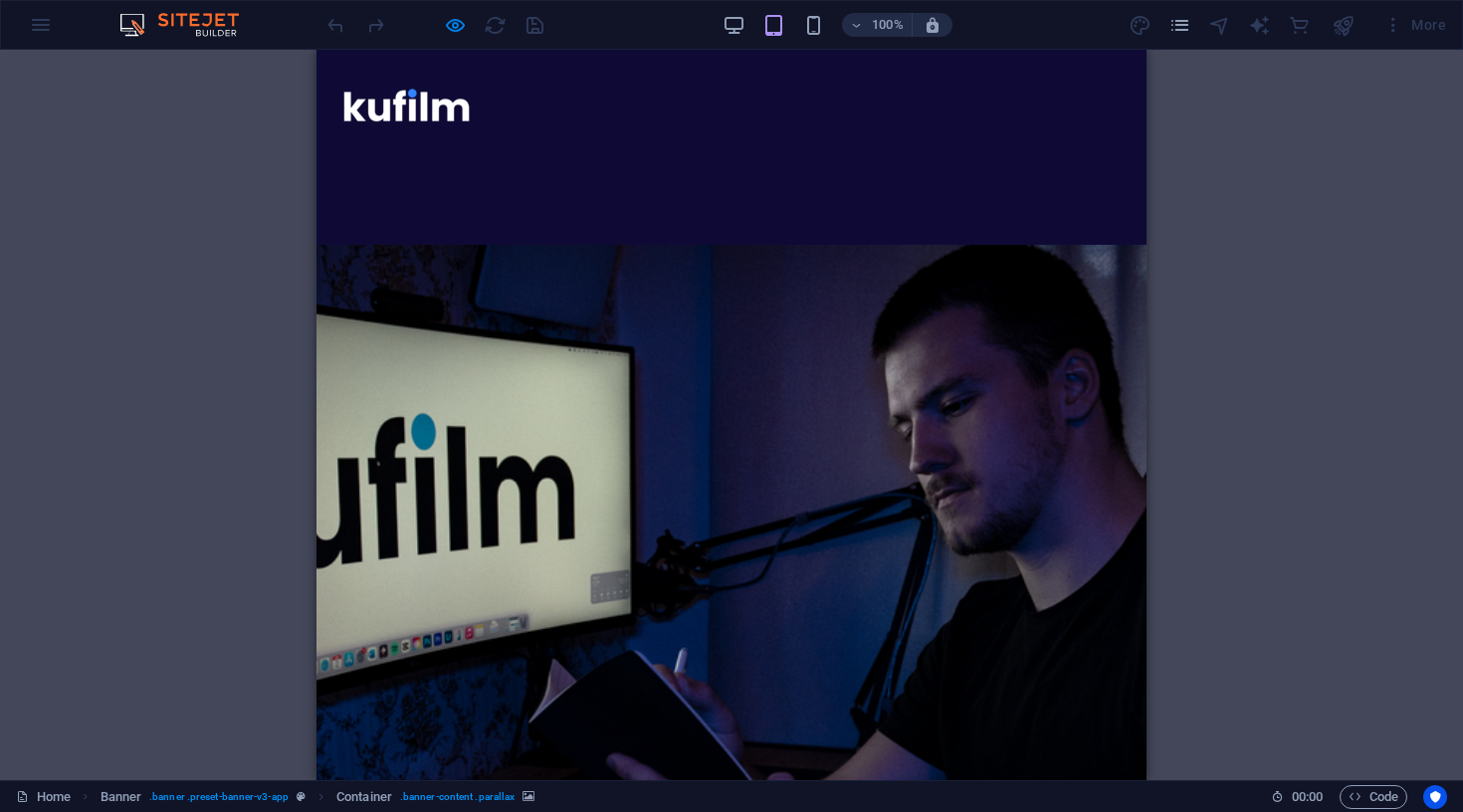 click on "Avaleht Teenused Plaanid Tagasiside Kontakt" at bounding box center [732, 149] 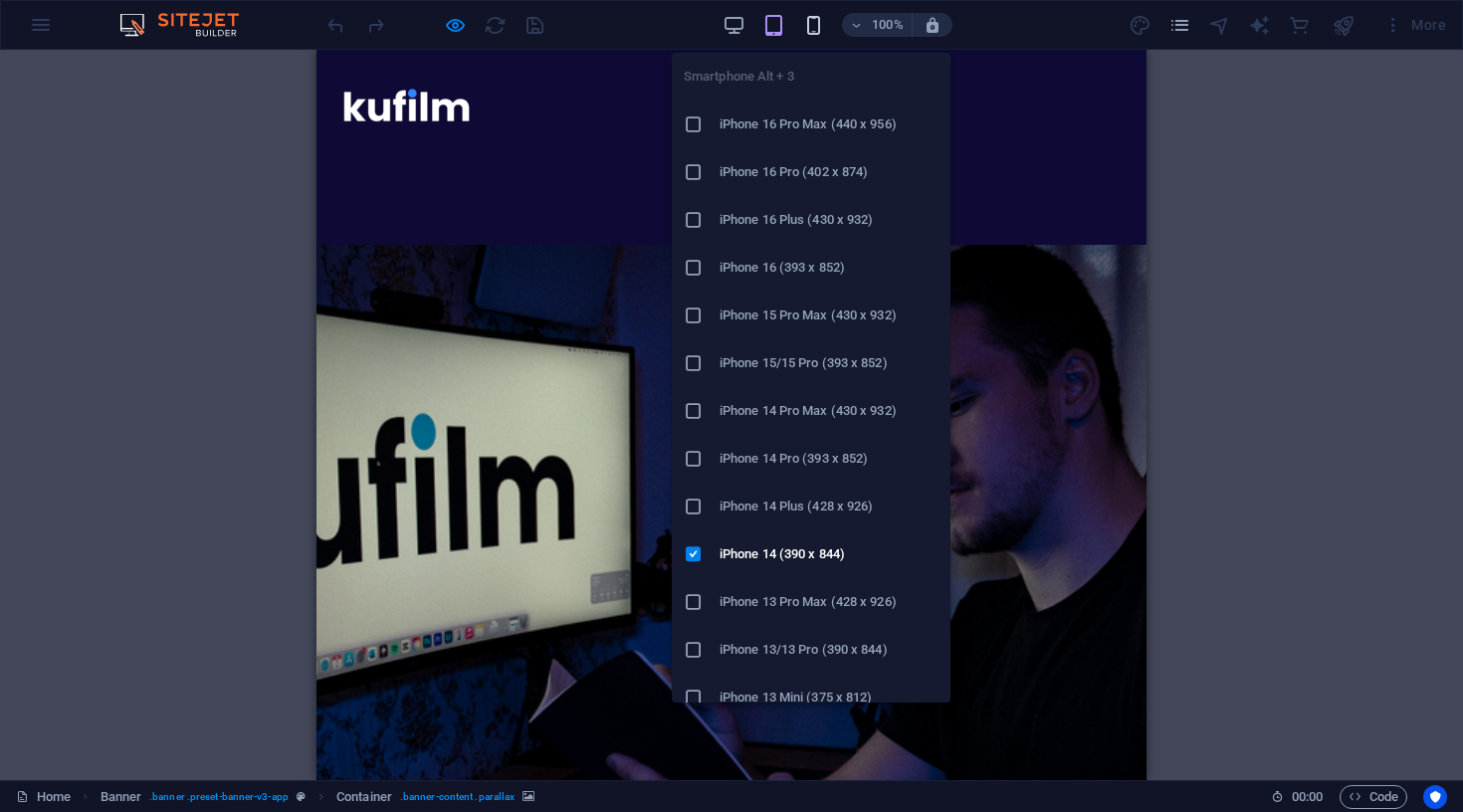 click at bounding box center [813, 25] 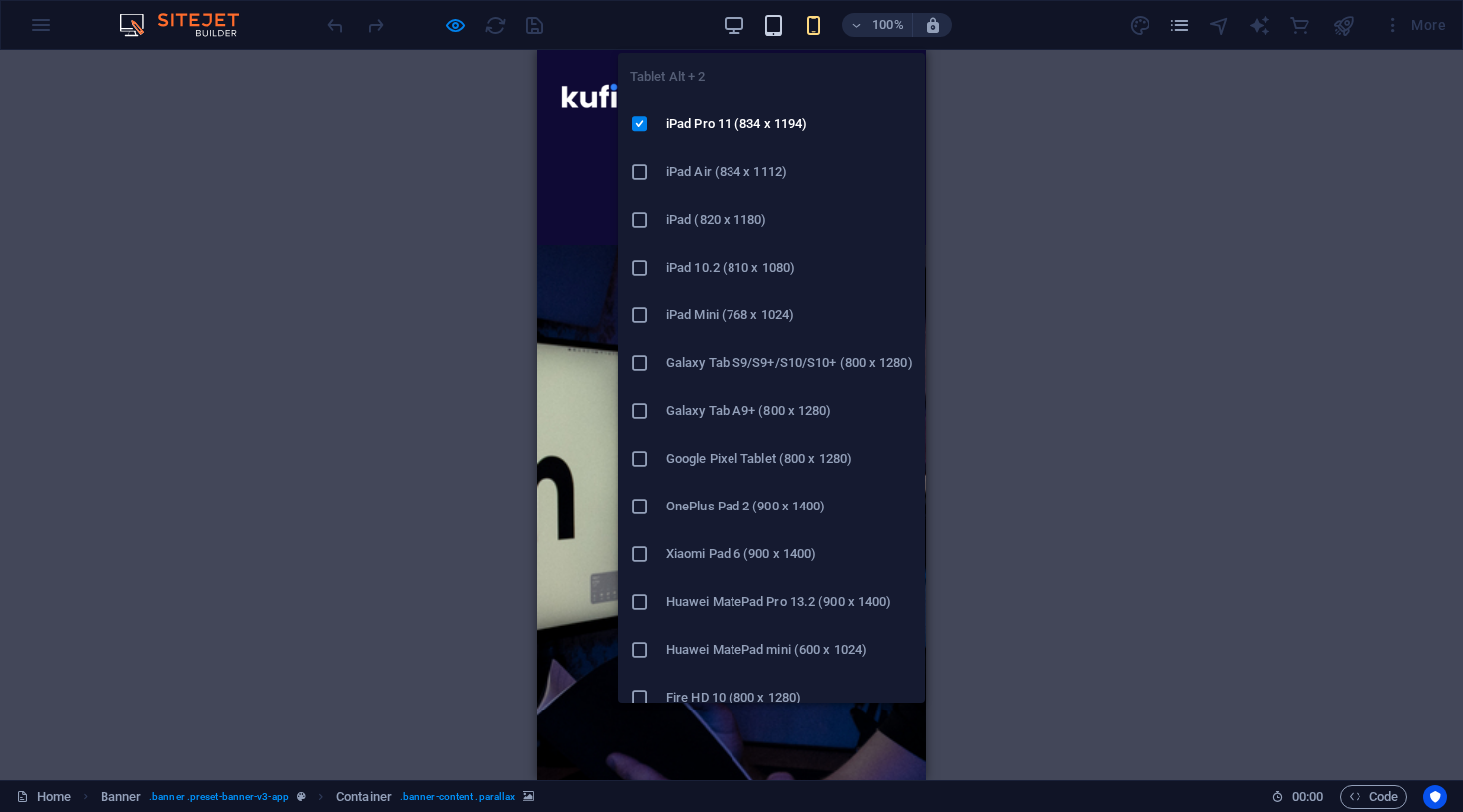 click at bounding box center (773, 25) 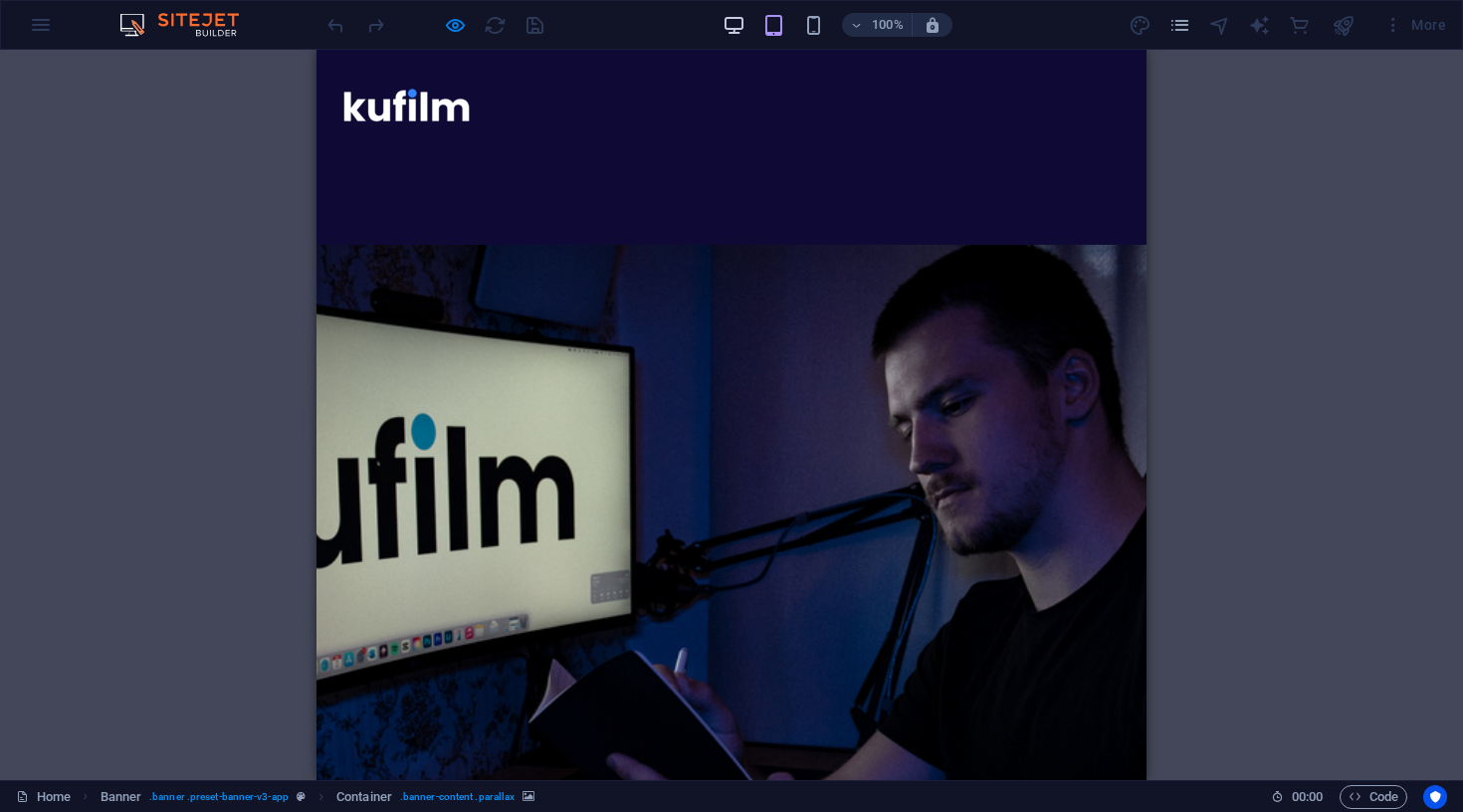 click at bounding box center (733, 25) 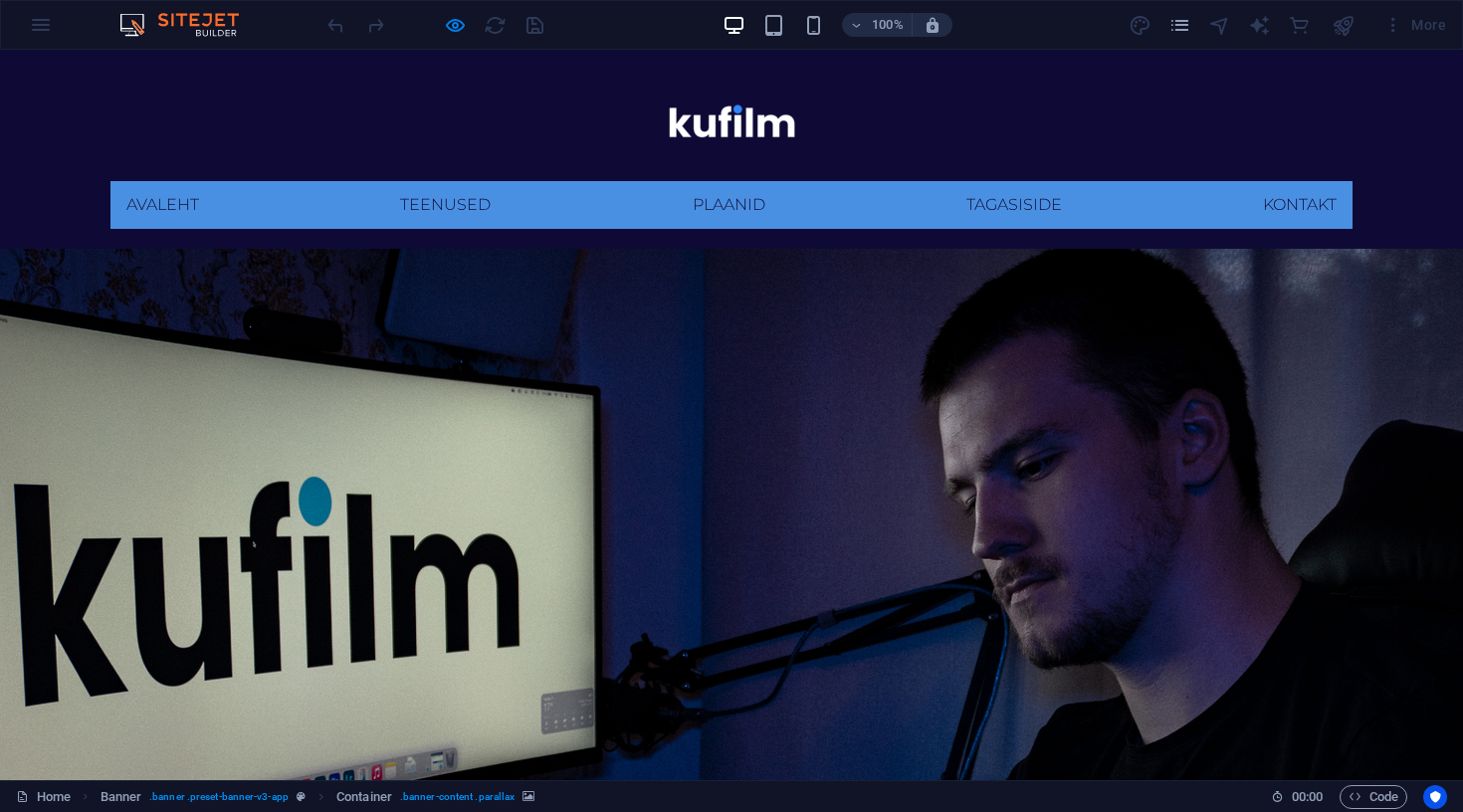 scroll, scrollTop: 0, scrollLeft: 0, axis: both 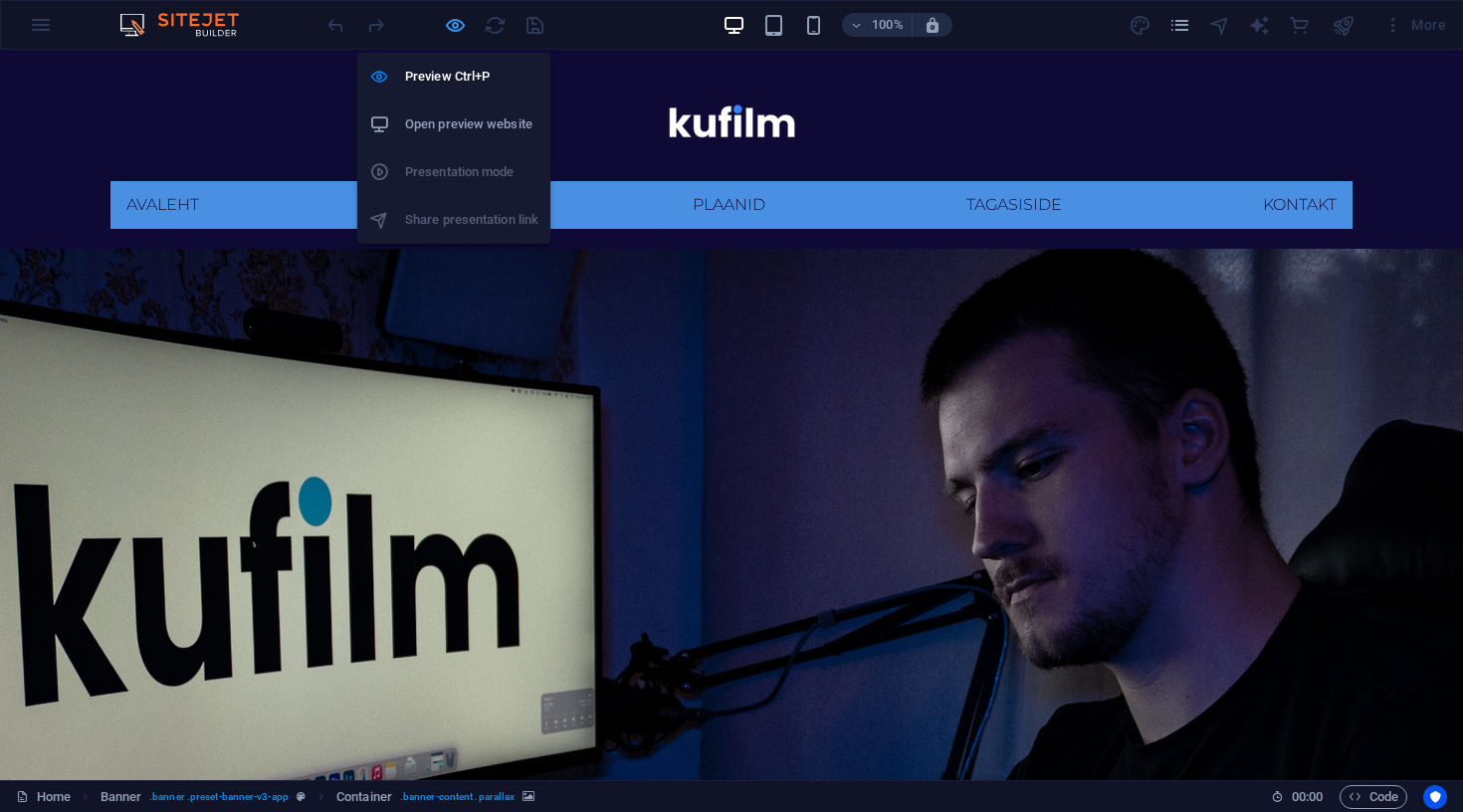 click at bounding box center [455, 25] 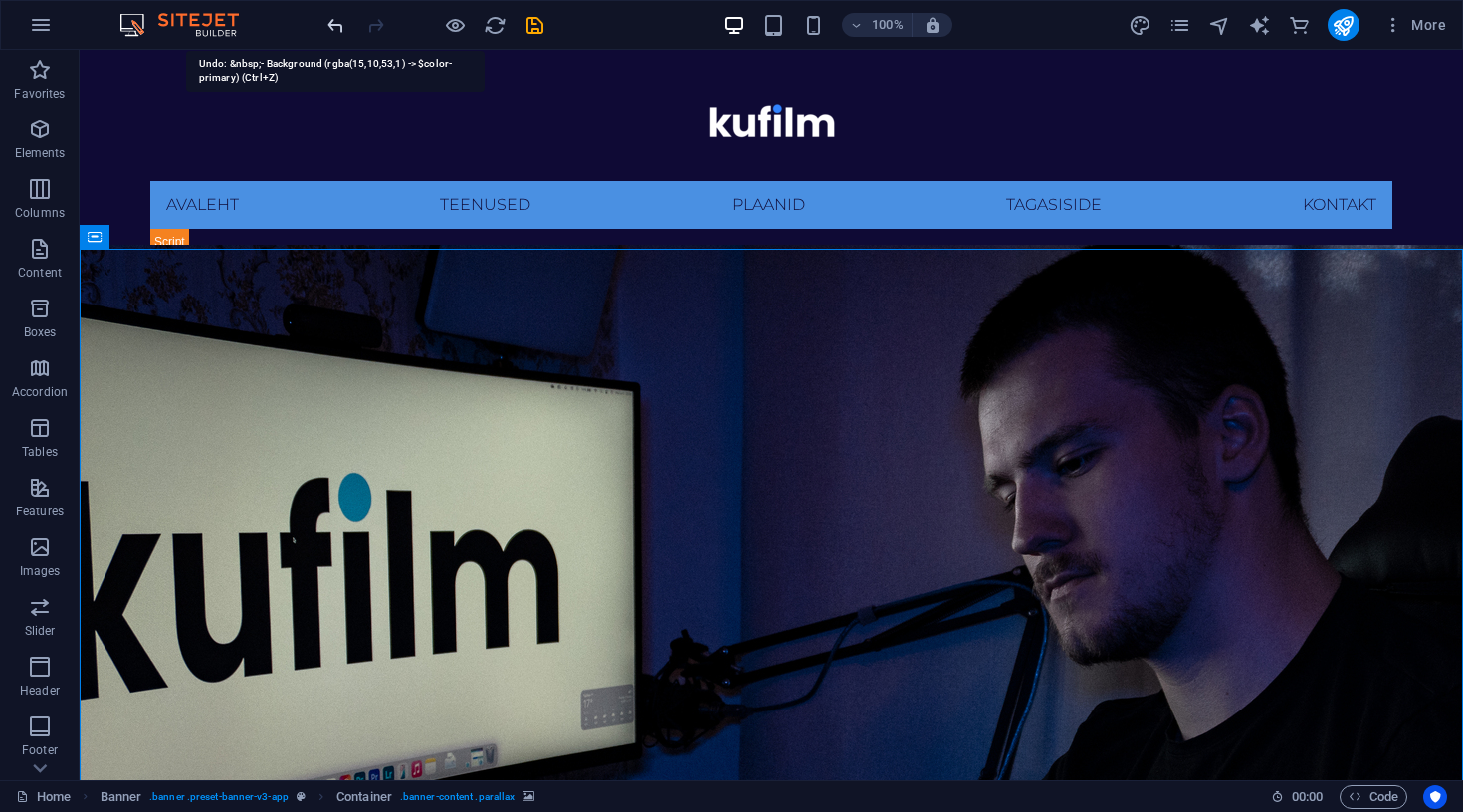 click at bounding box center [335, 25] 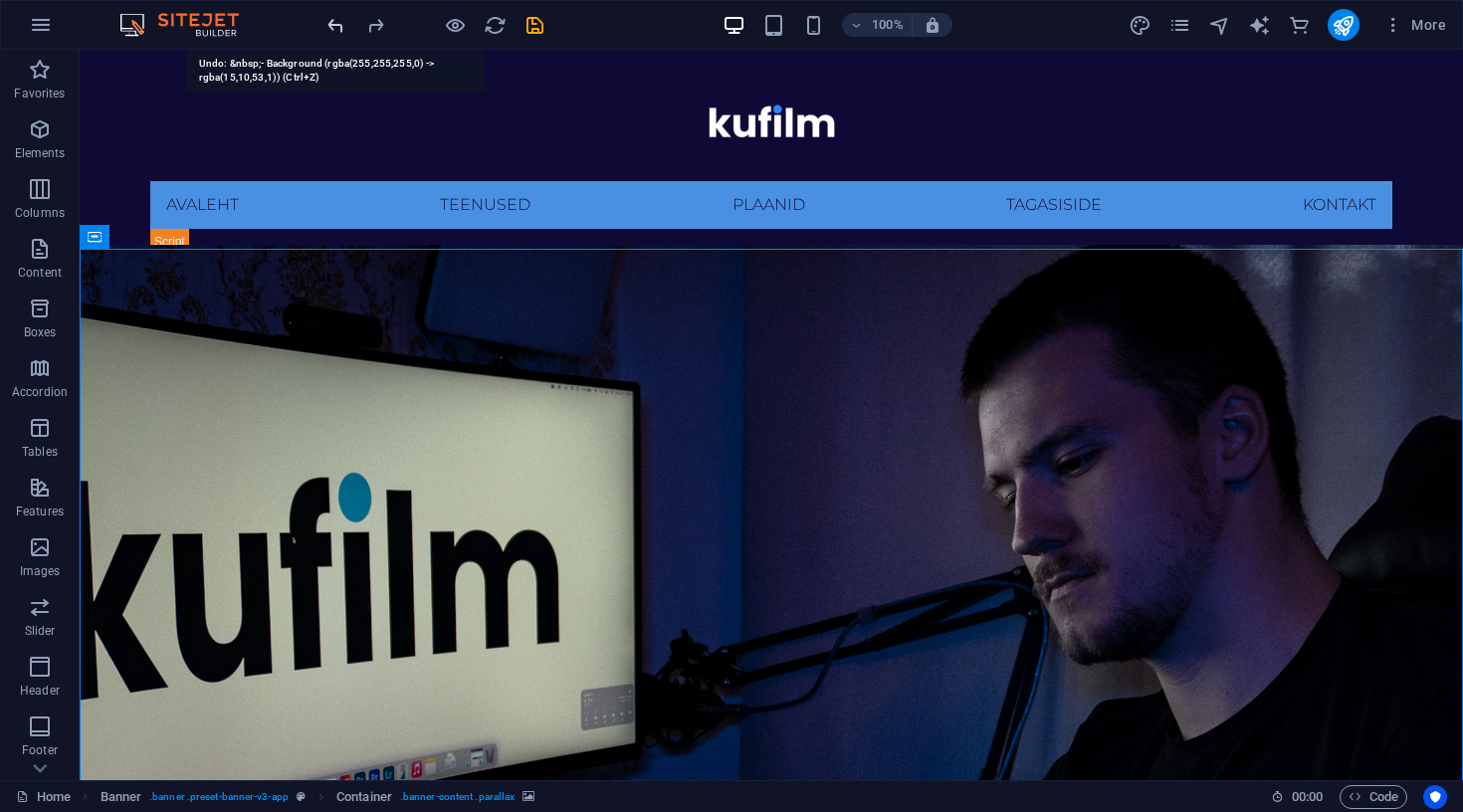 click at bounding box center (335, 25) 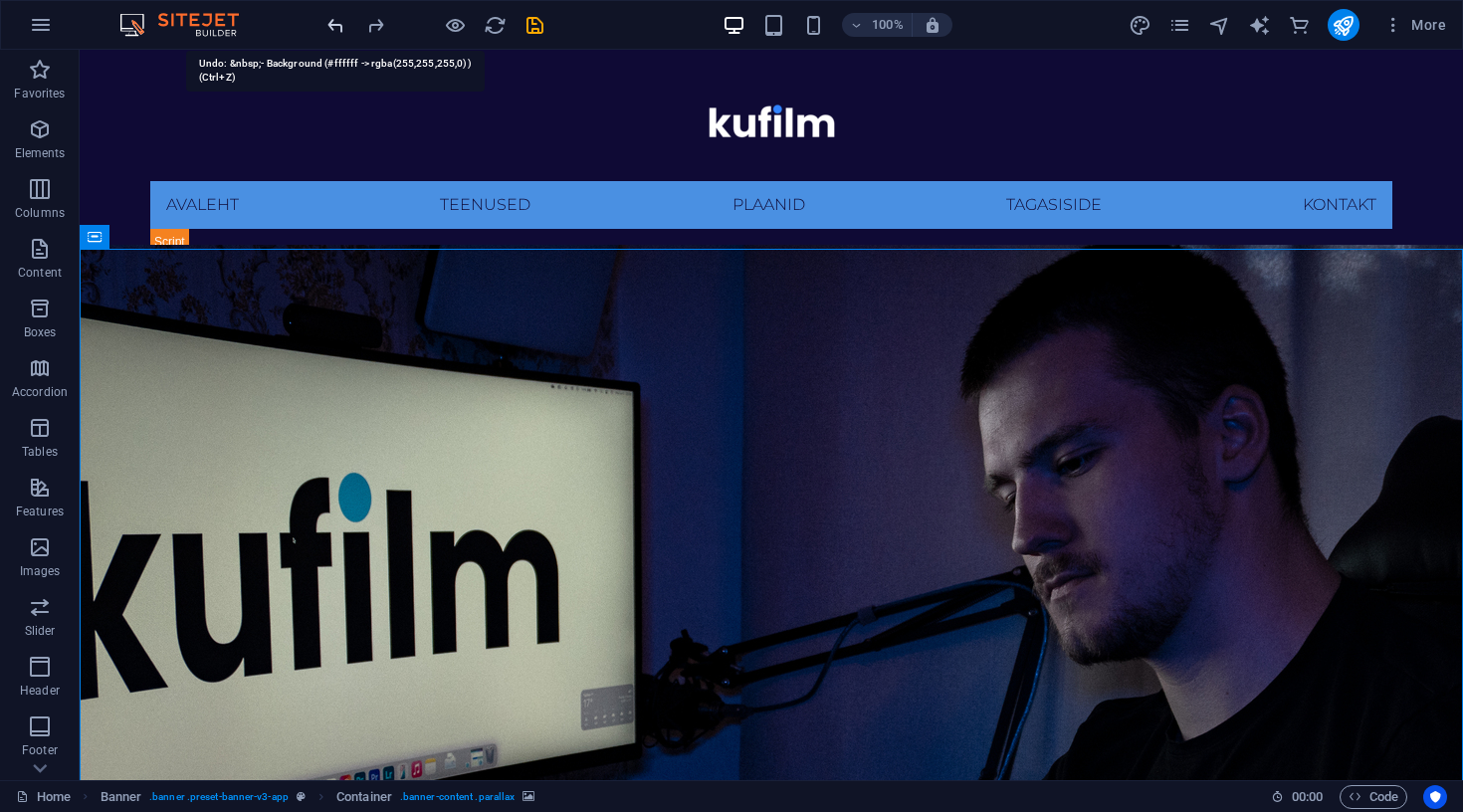click at bounding box center (335, 25) 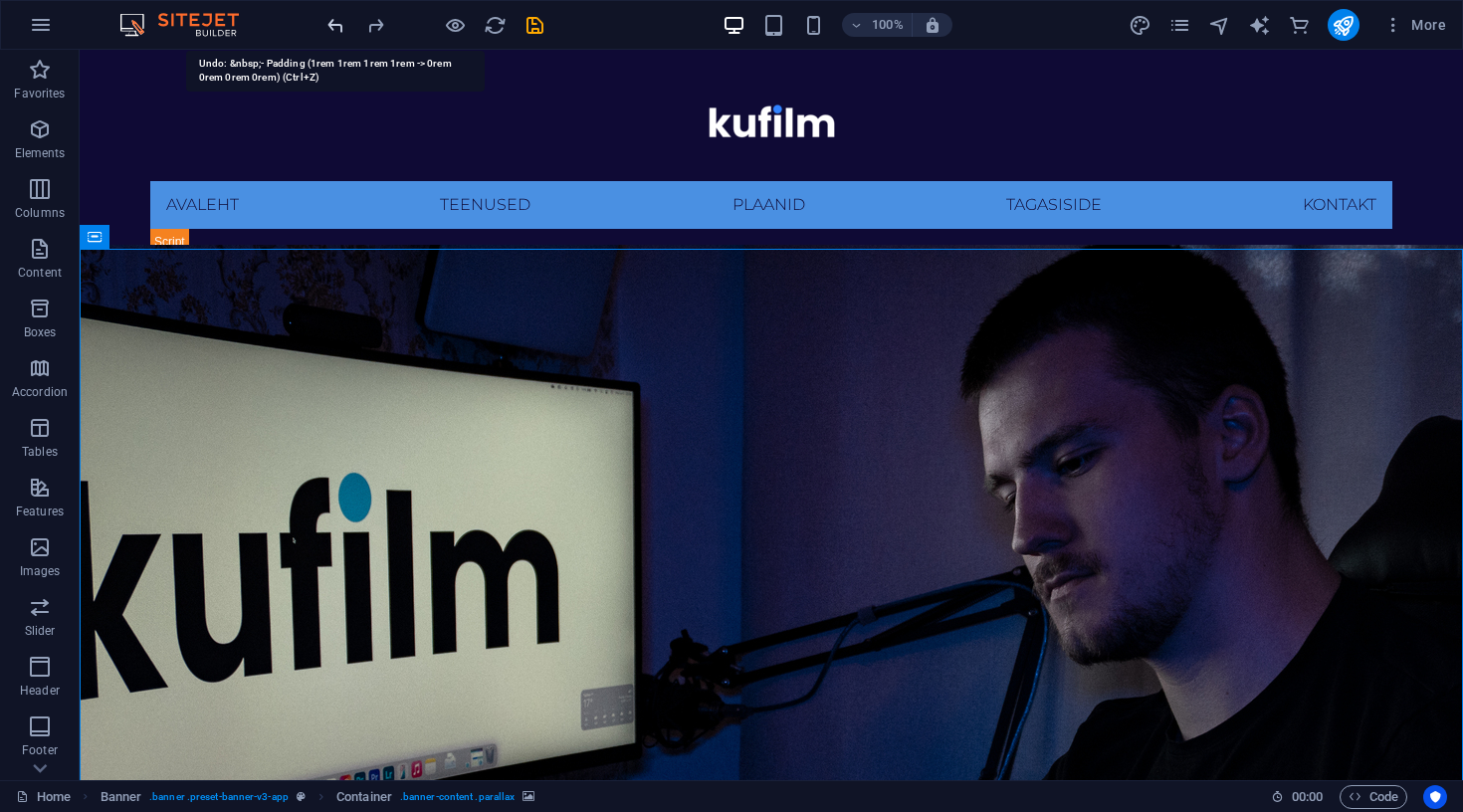 click at bounding box center (335, 25) 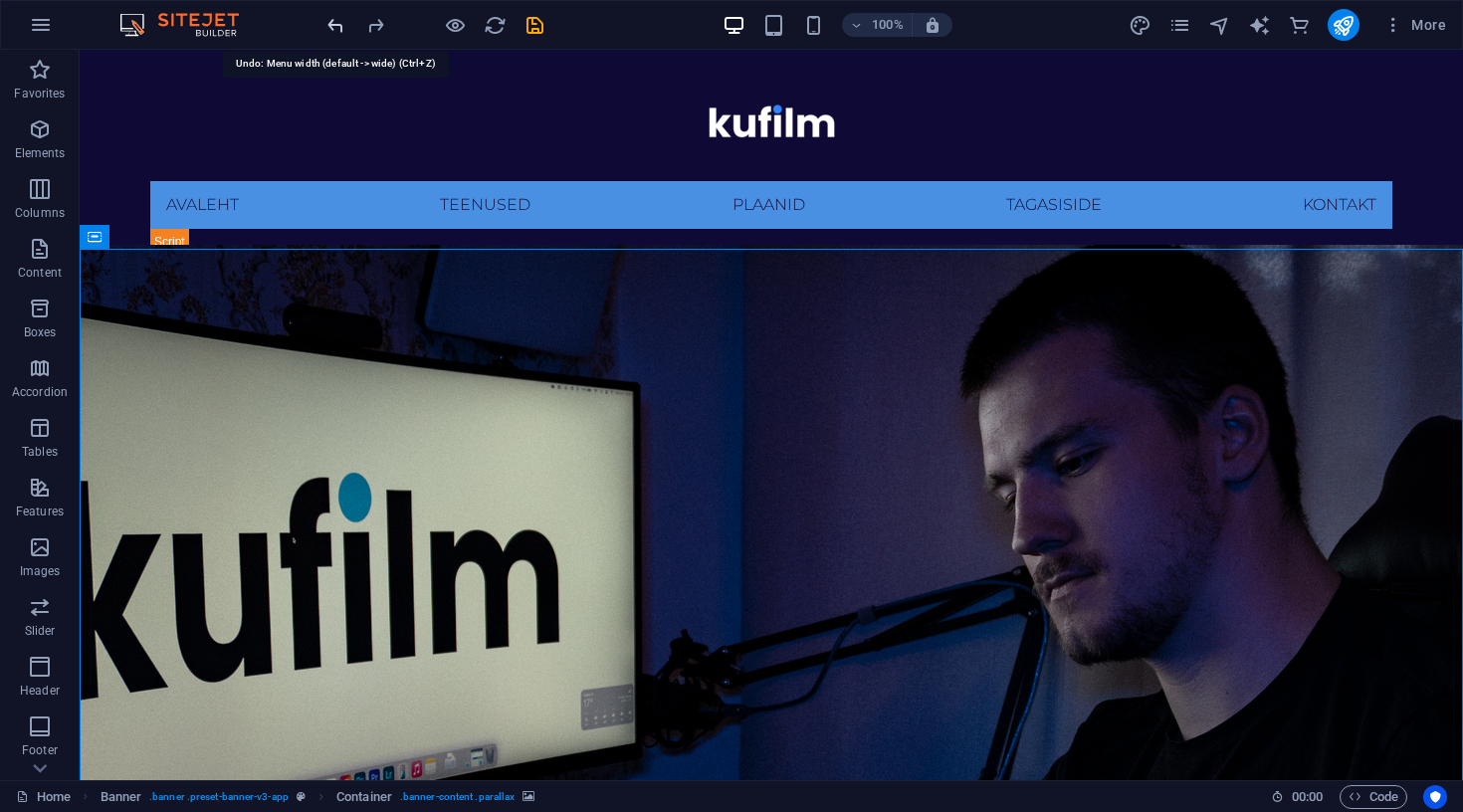 click at bounding box center (335, 25) 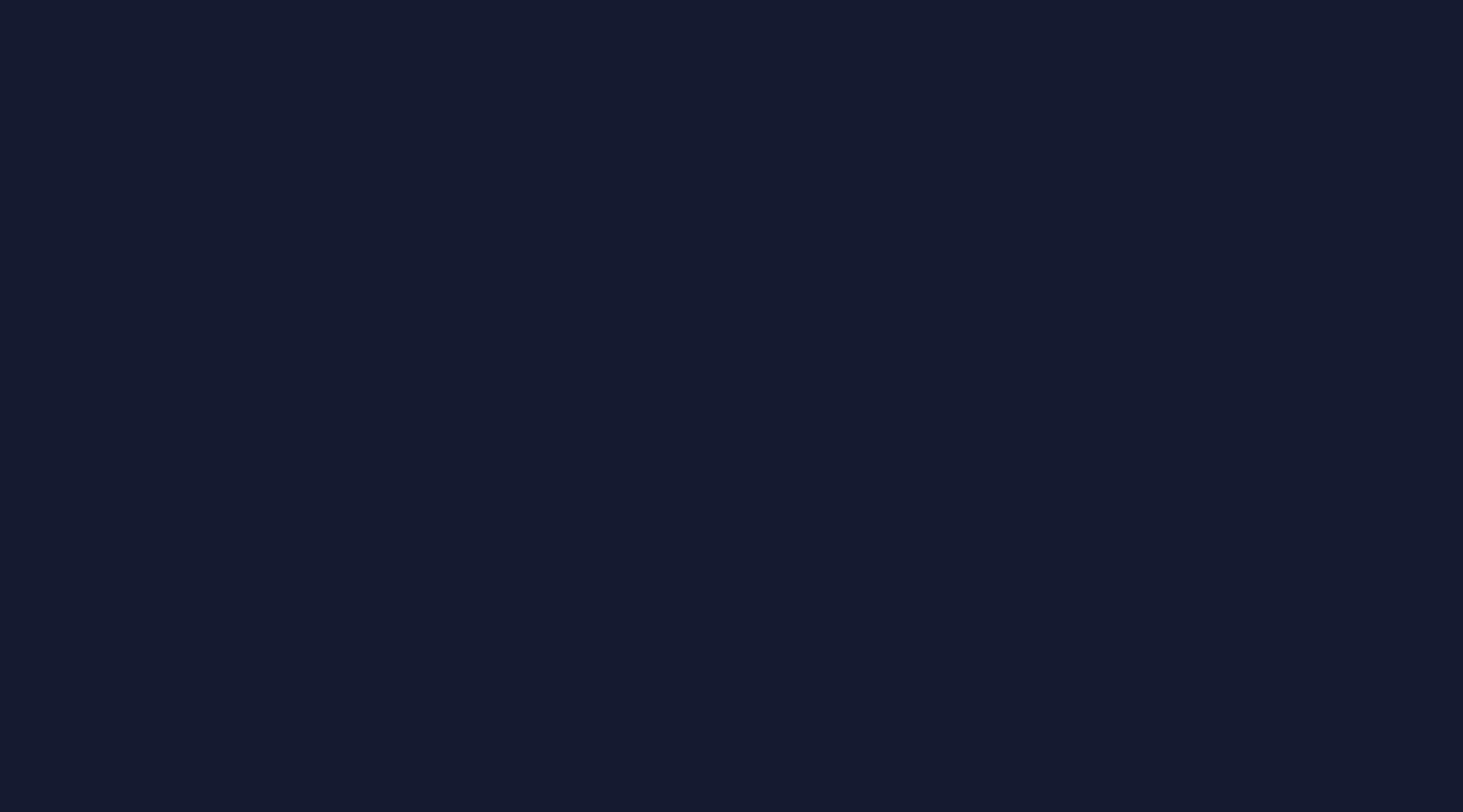 scroll, scrollTop: 0, scrollLeft: 0, axis: both 